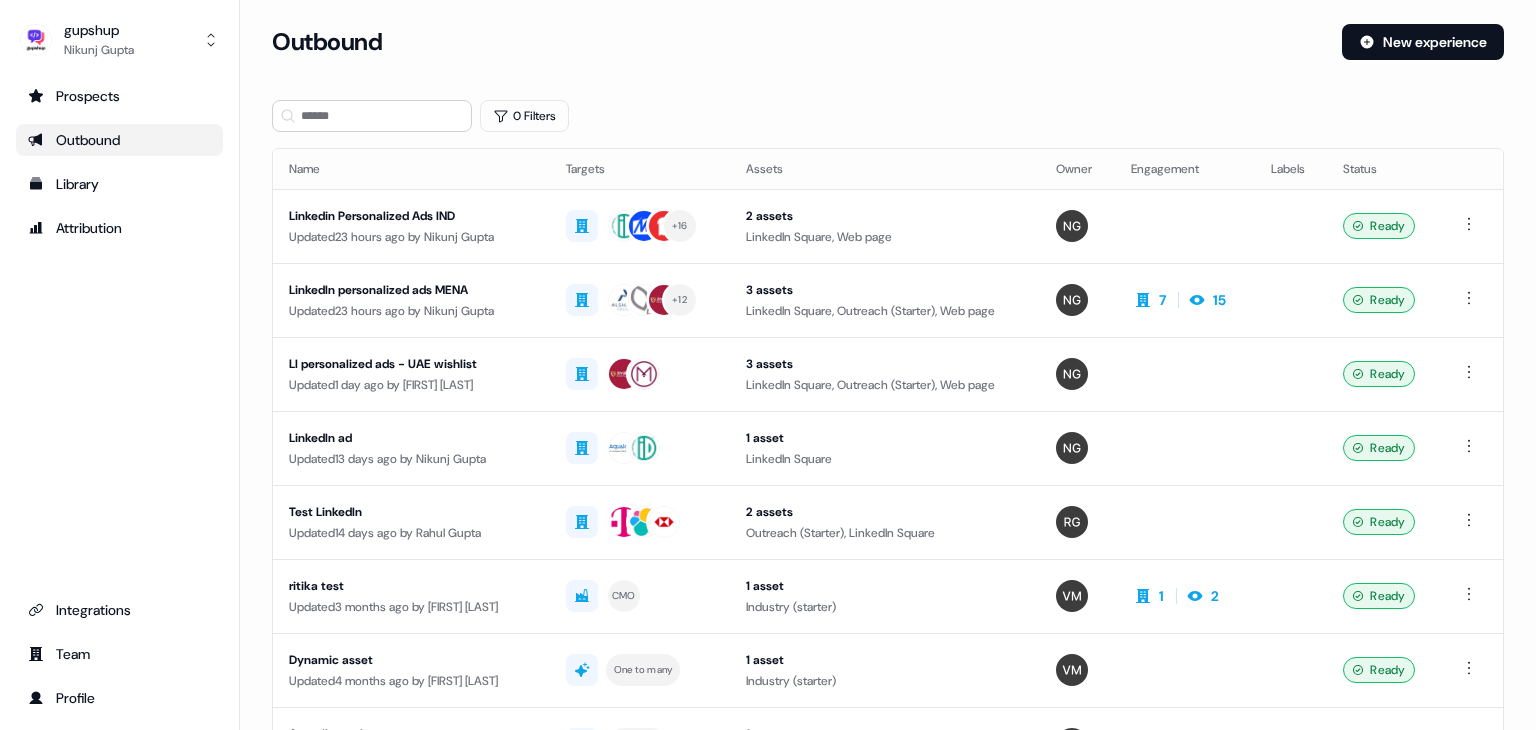 scroll, scrollTop: 0, scrollLeft: 0, axis: both 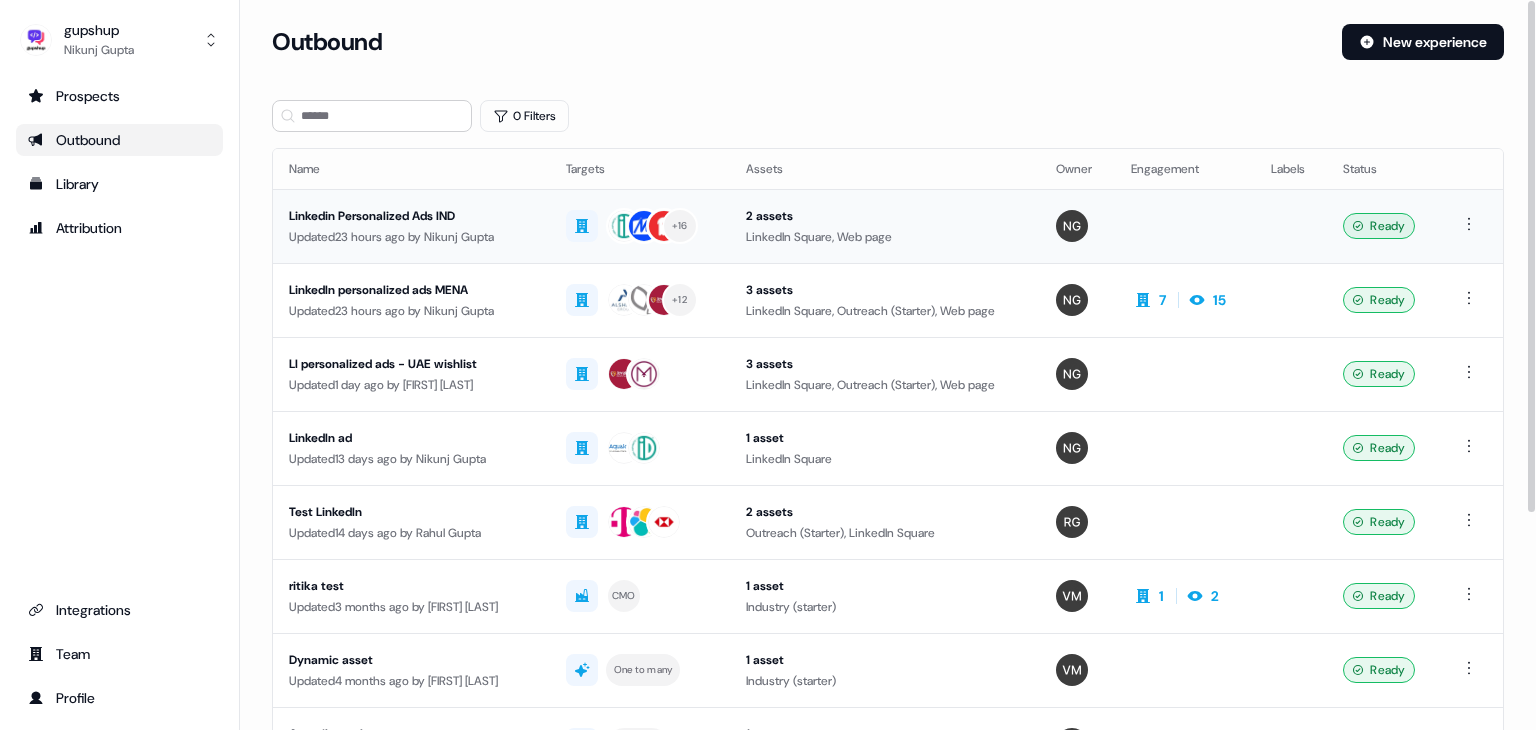 click on "Updated  23 hours ago   by   [FIRST] [LAST]" at bounding box center [411, 237] 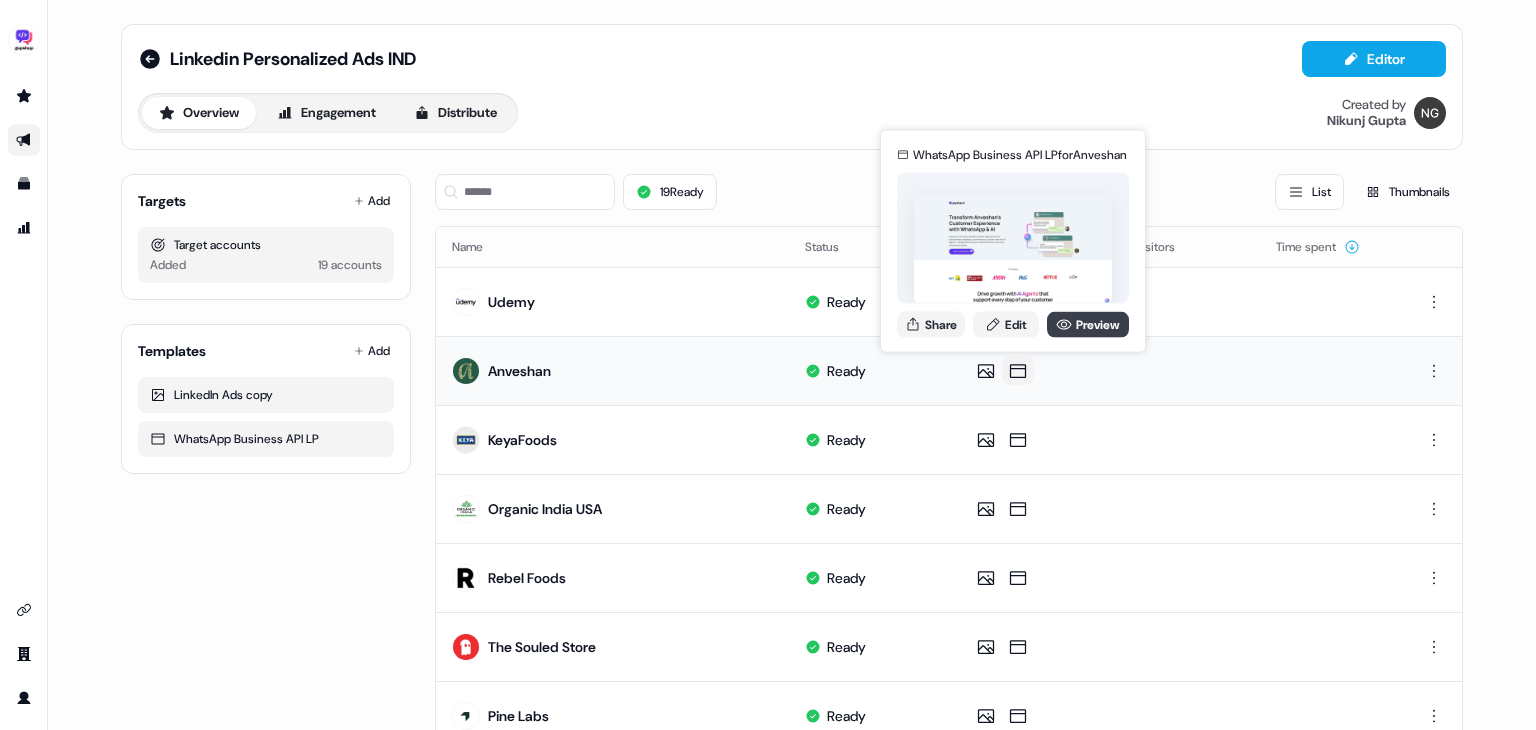 click on "Preview" at bounding box center (1088, 324) 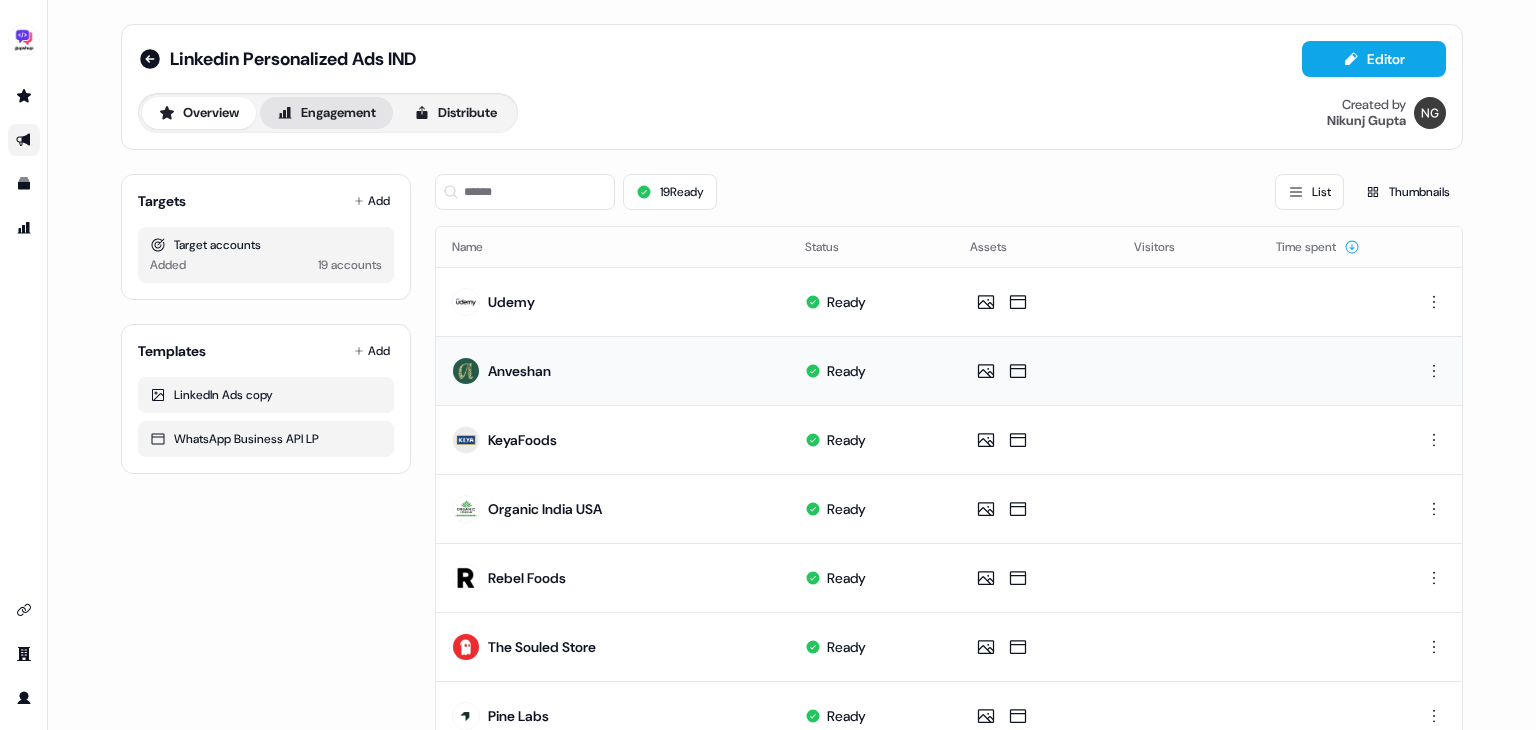 click on "Engagement" at bounding box center [326, 113] 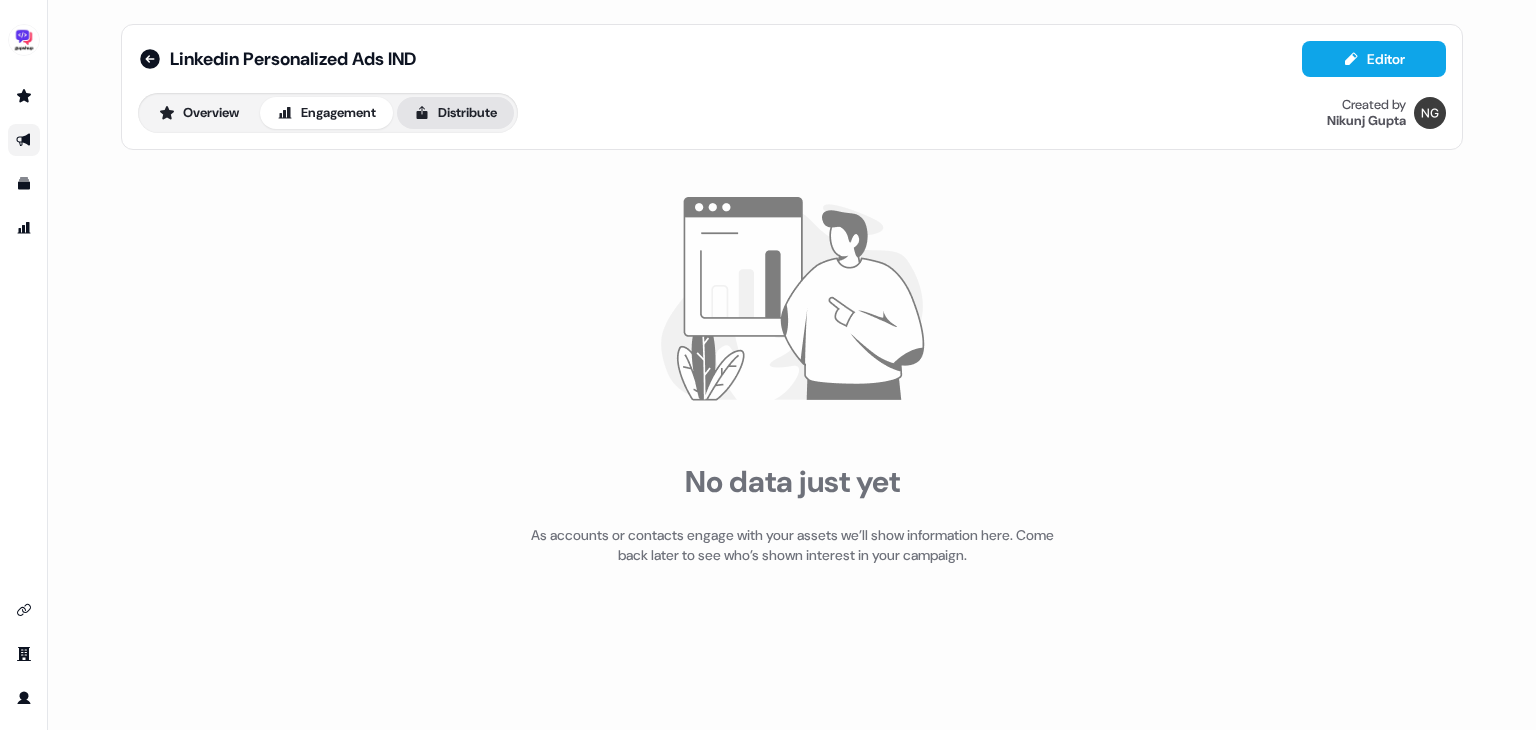 click on "Distribute" at bounding box center [455, 113] 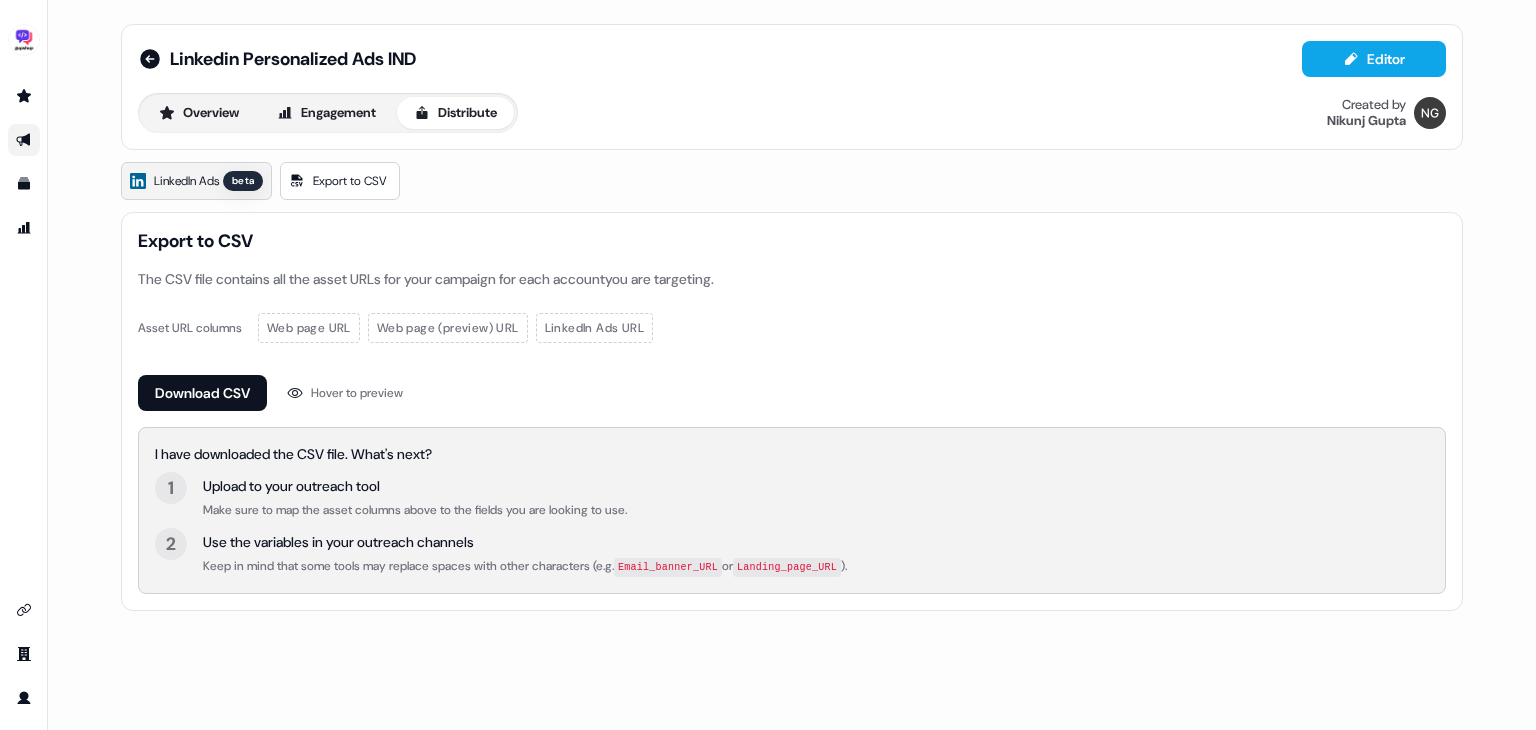 click on "LinkedIn Ads" at bounding box center (186, 181) 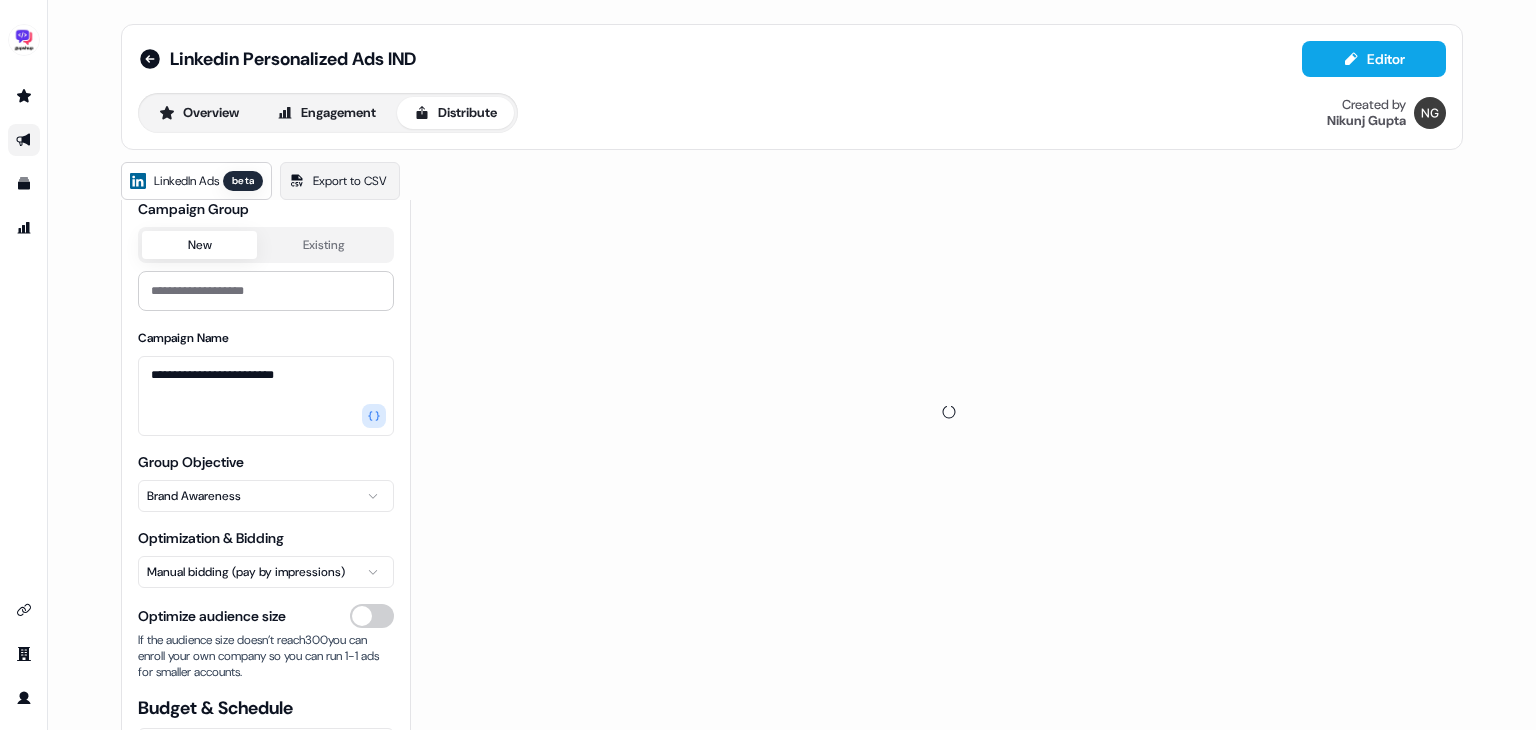 scroll, scrollTop: 216, scrollLeft: 0, axis: vertical 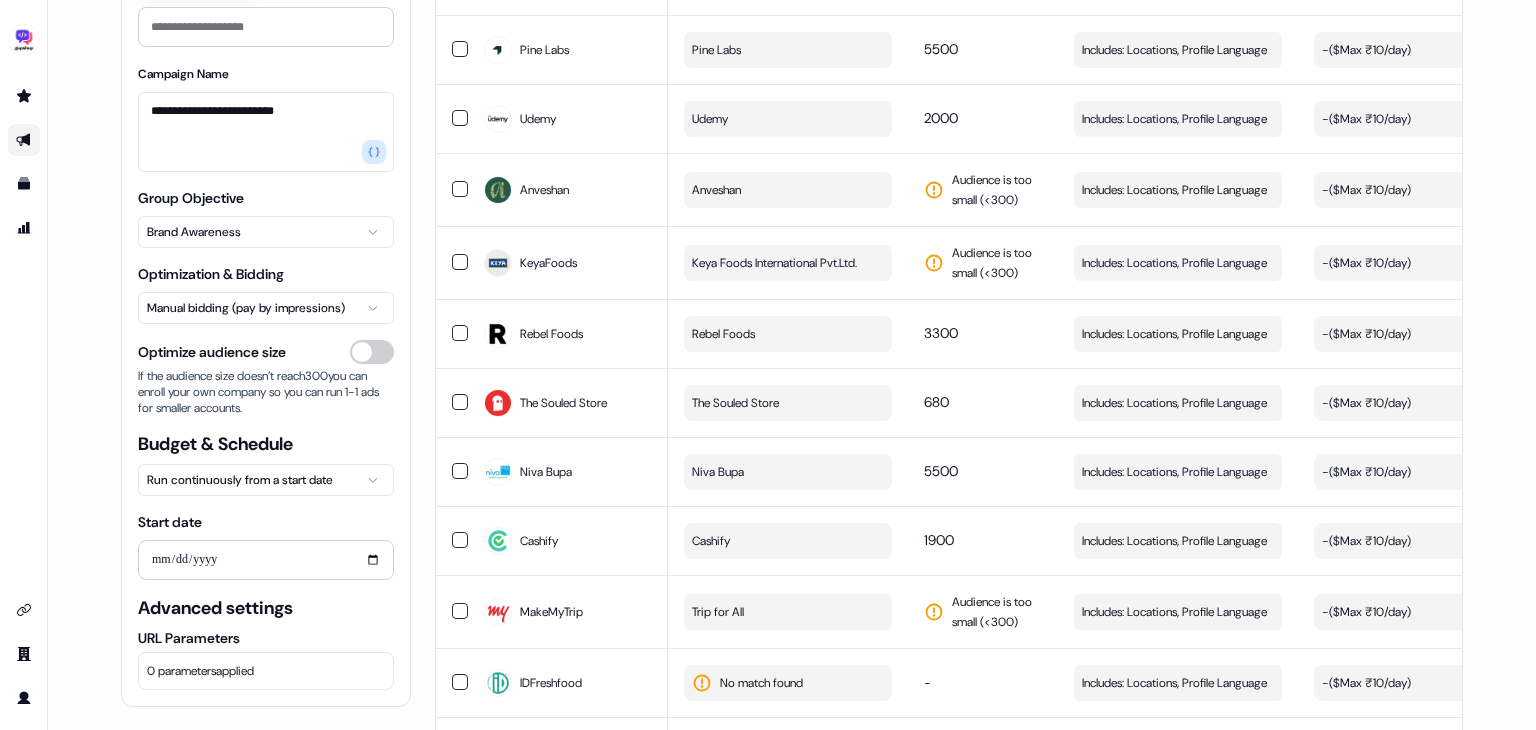 click on "0   parameters  applied" at bounding box center [266, 671] 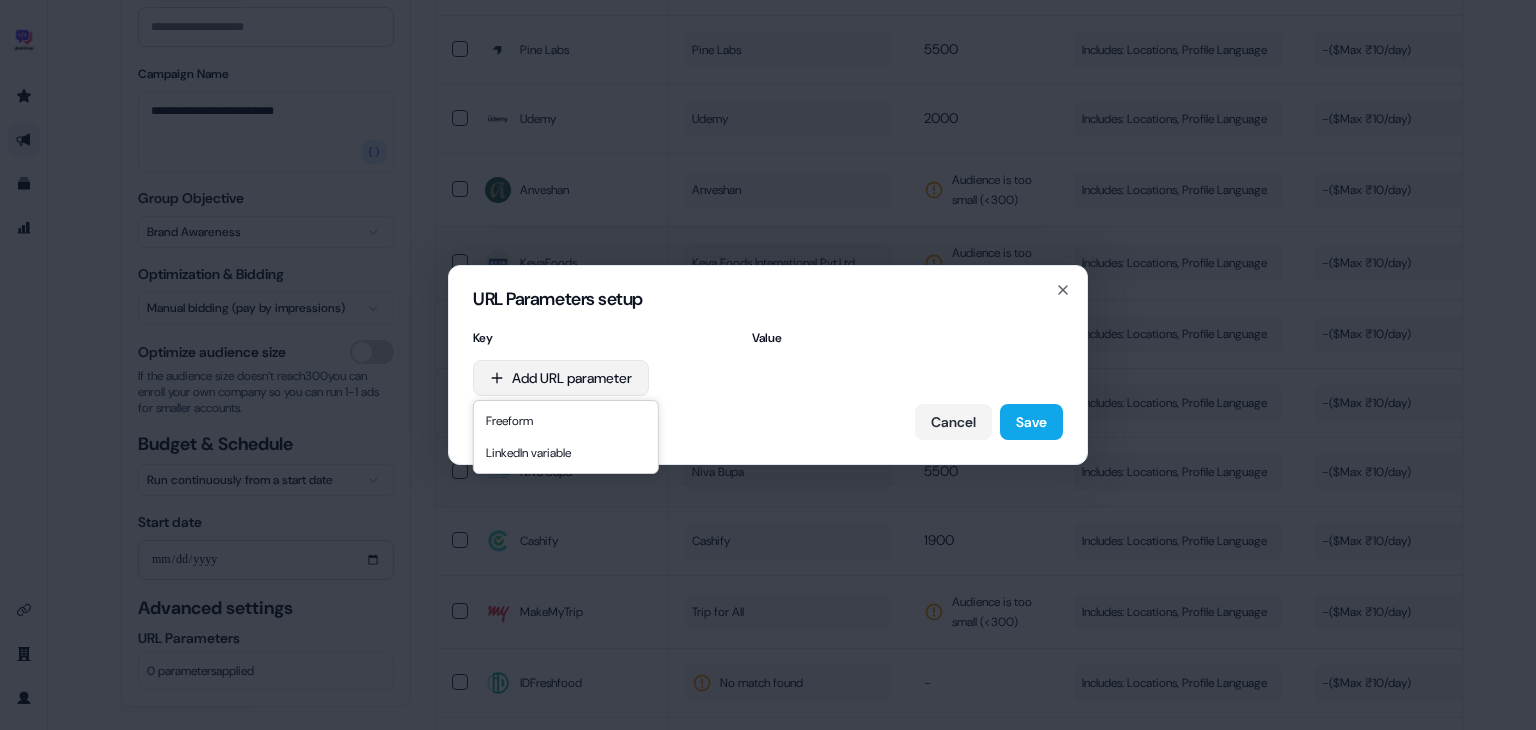 click on "URL Parameters setup Key Value Add URL parameter Cancel Save Close" at bounding box center [768, 365] 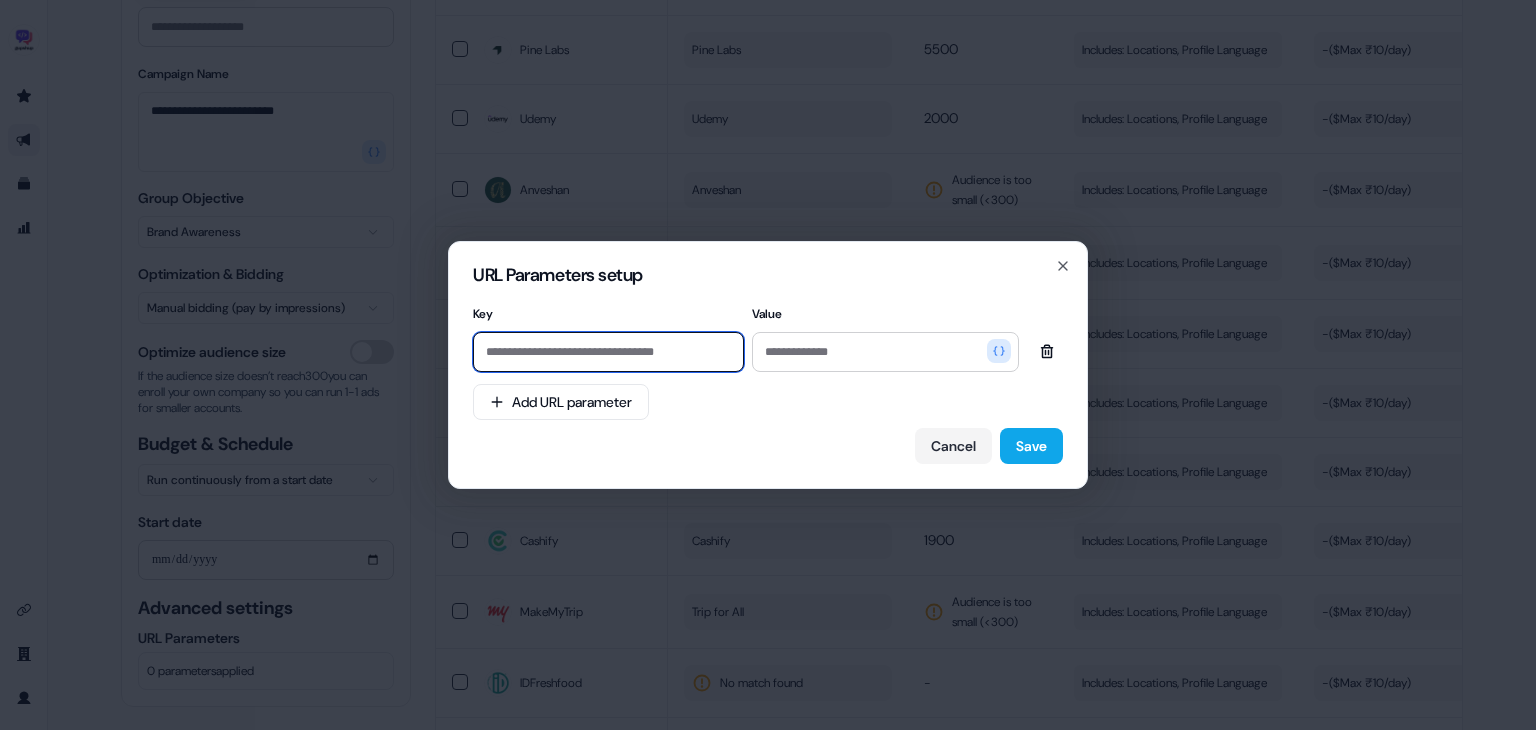 click at bounding box center [608, 352] 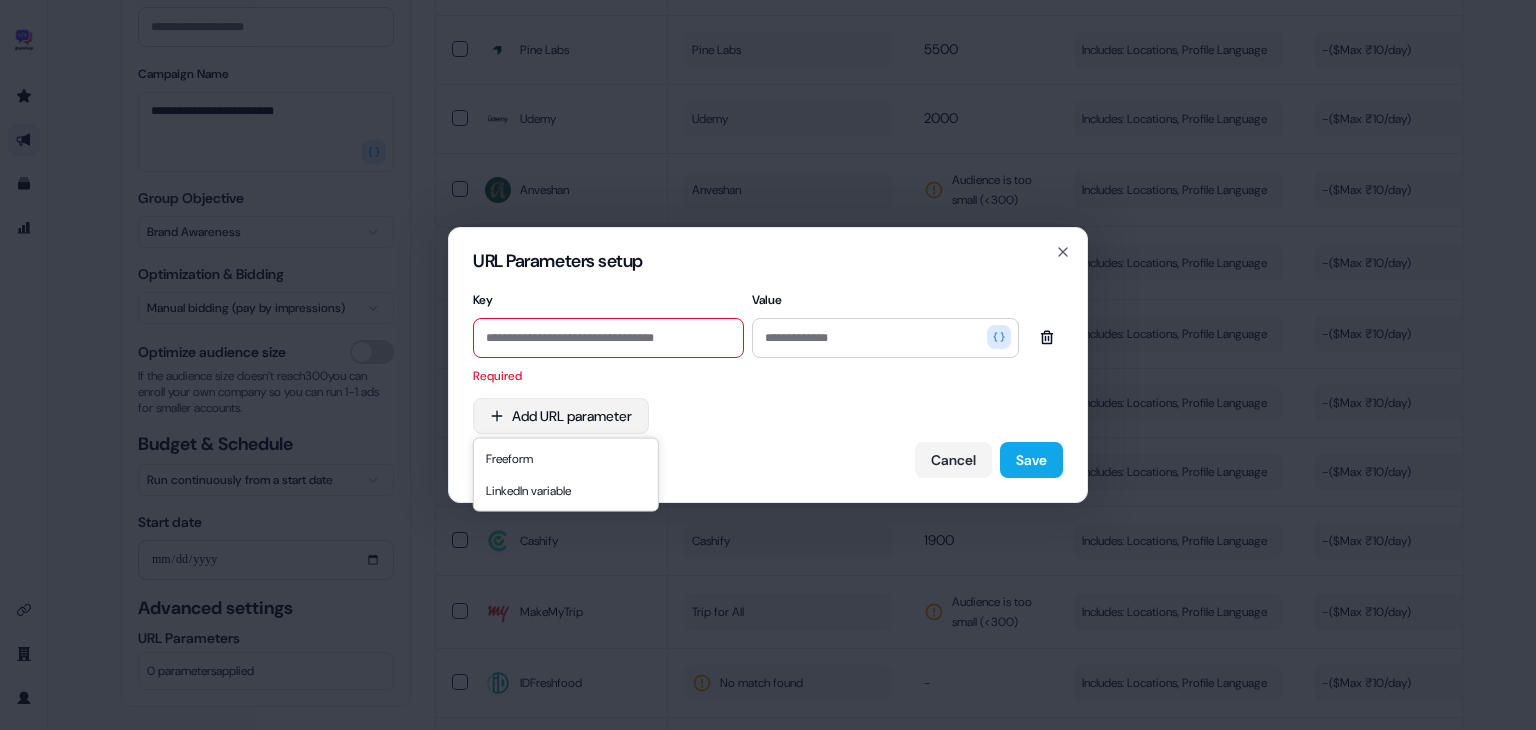 click on "URL Parameters setup Key Value Required Add URL parameter Cancel Save Close" at bounding box center (768, 365) 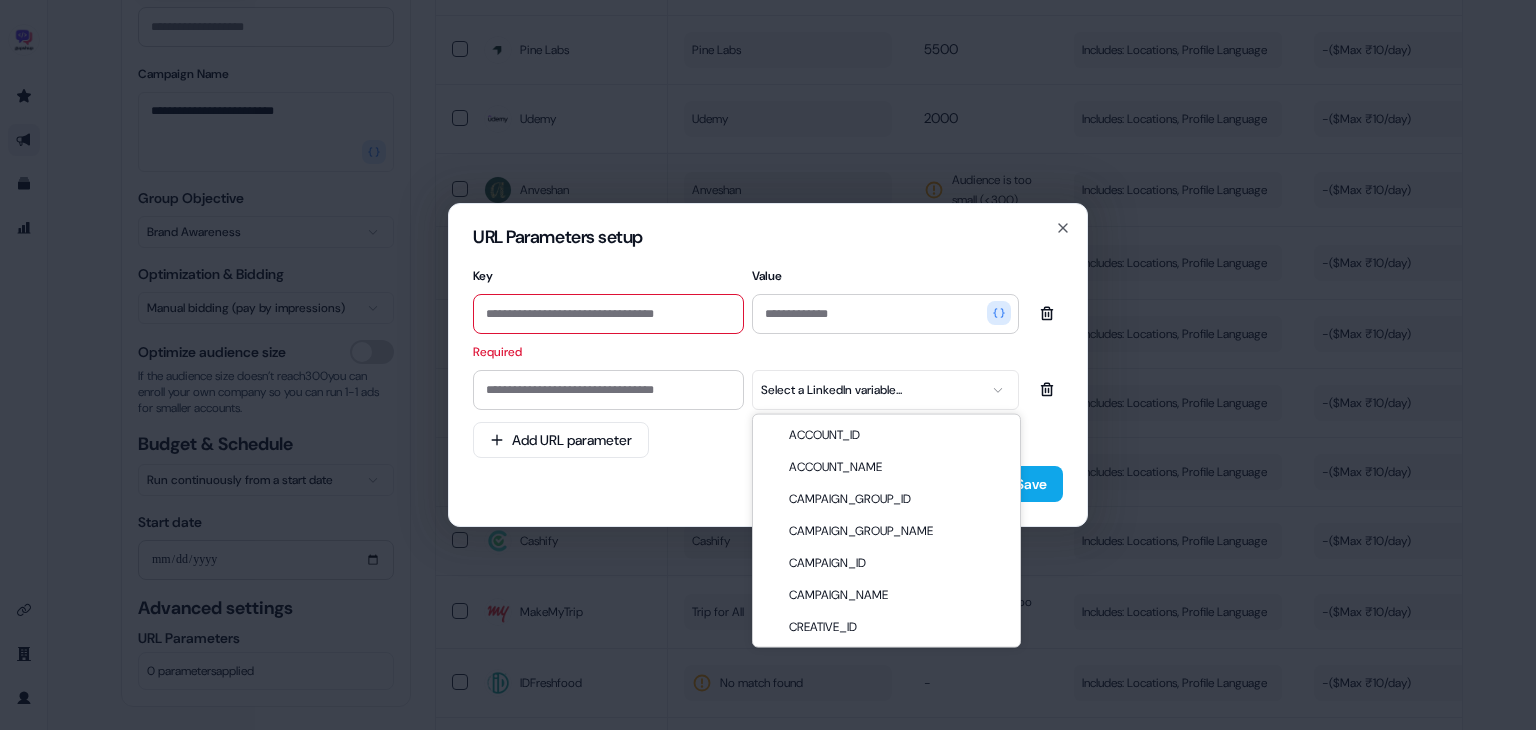 click on "URL Parameters setup Key Value Required Select a LinkedIn variable... Add URL parameter Cancel Save Close" at bounding box center [768, 365] 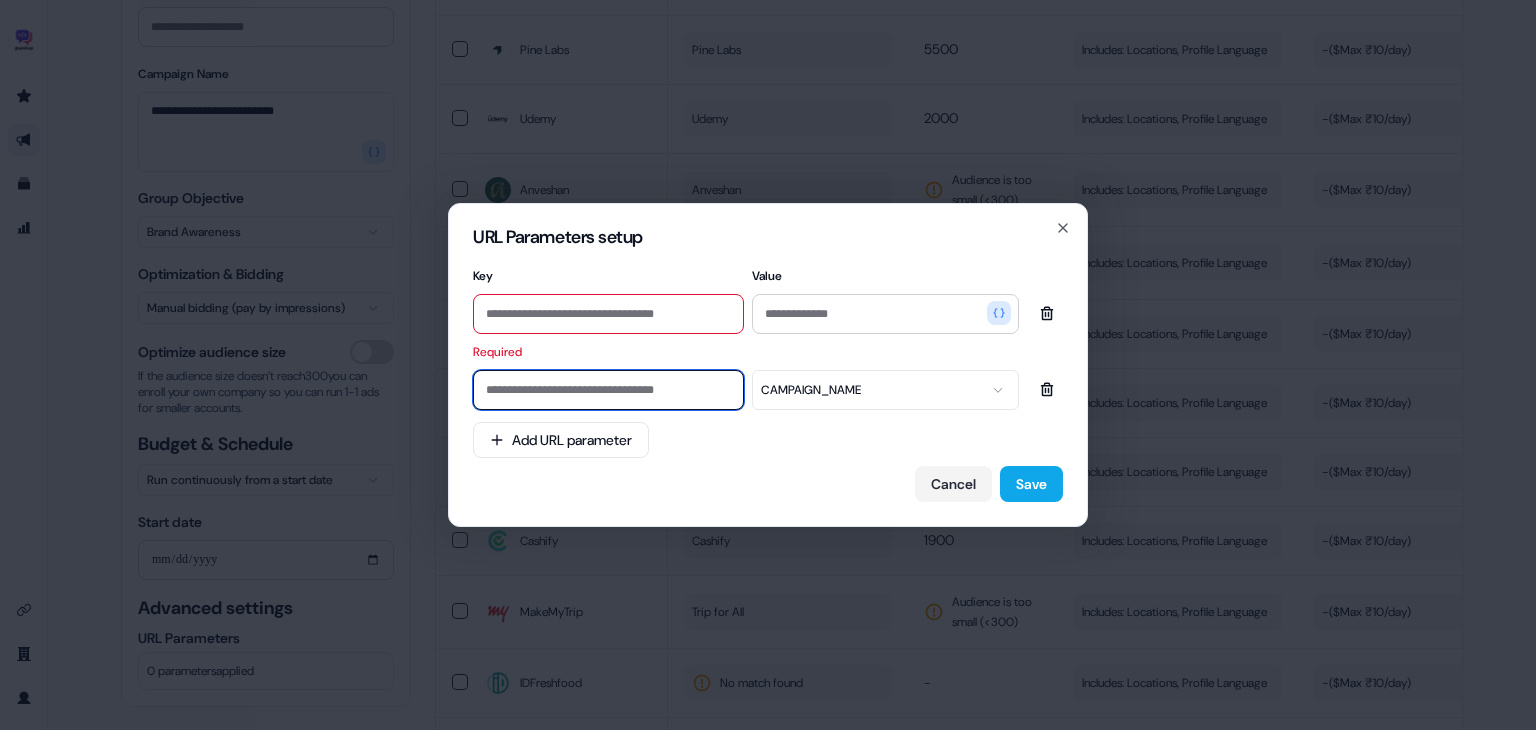 click at bounding box center [608, 390] 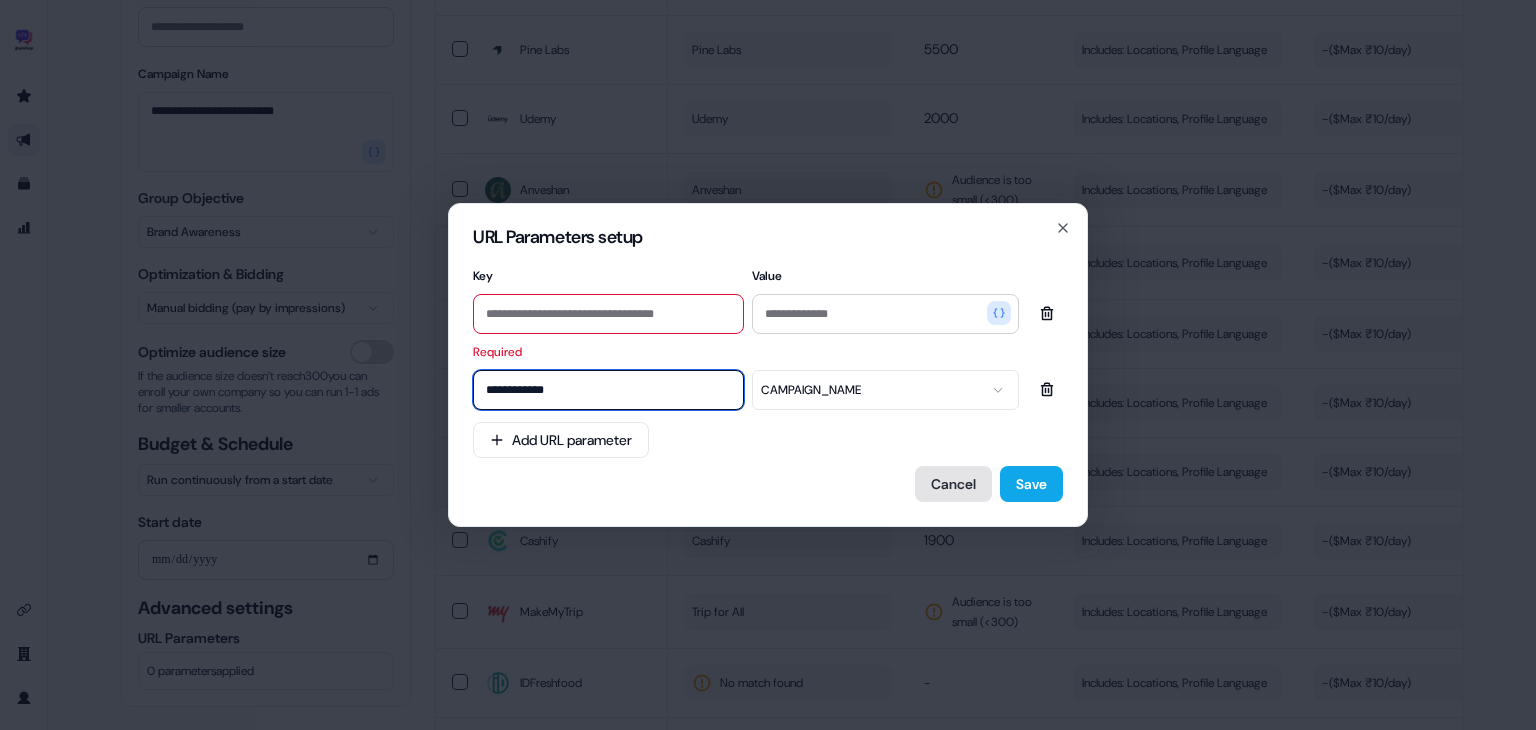 type on "**********" 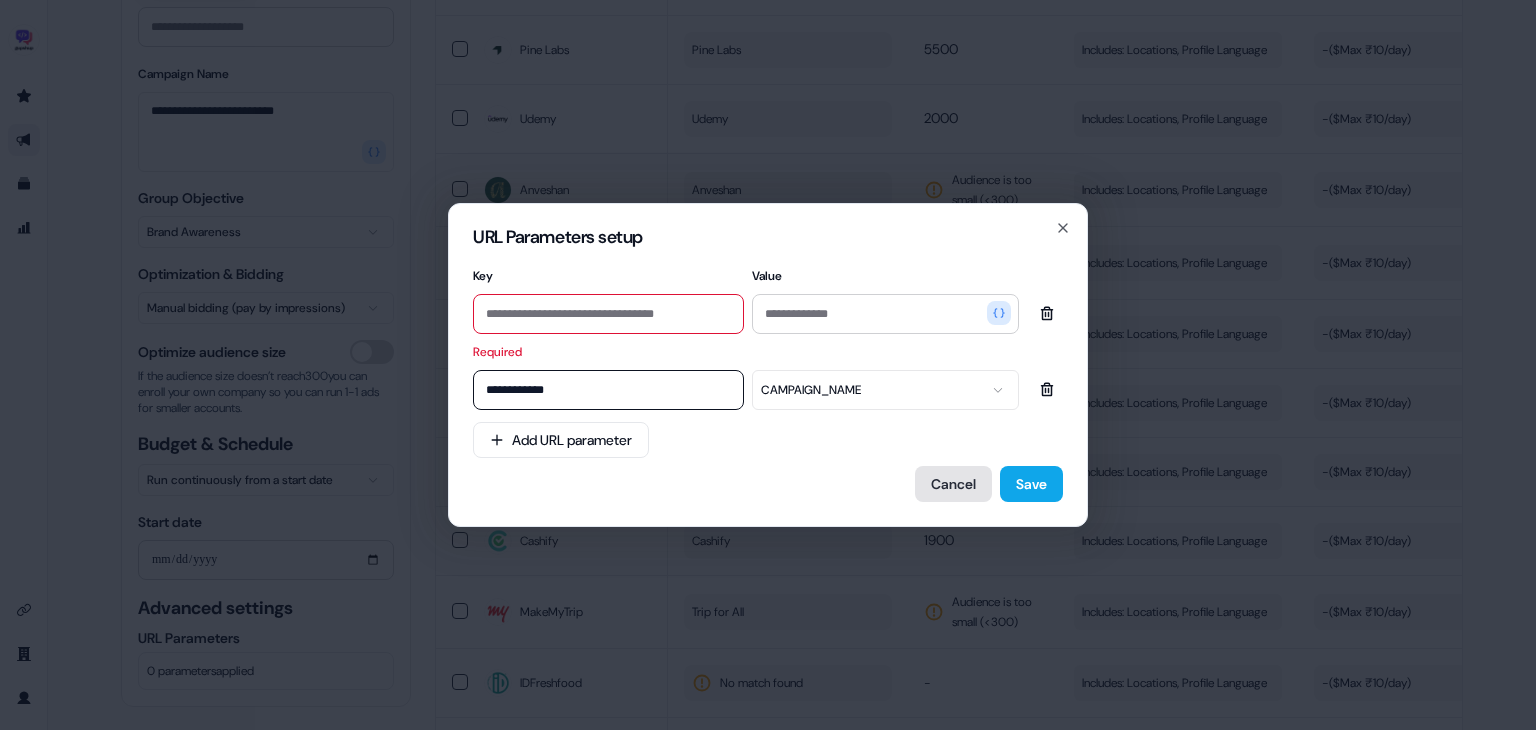 click on "Cancel" at bounding box center [953, 484] 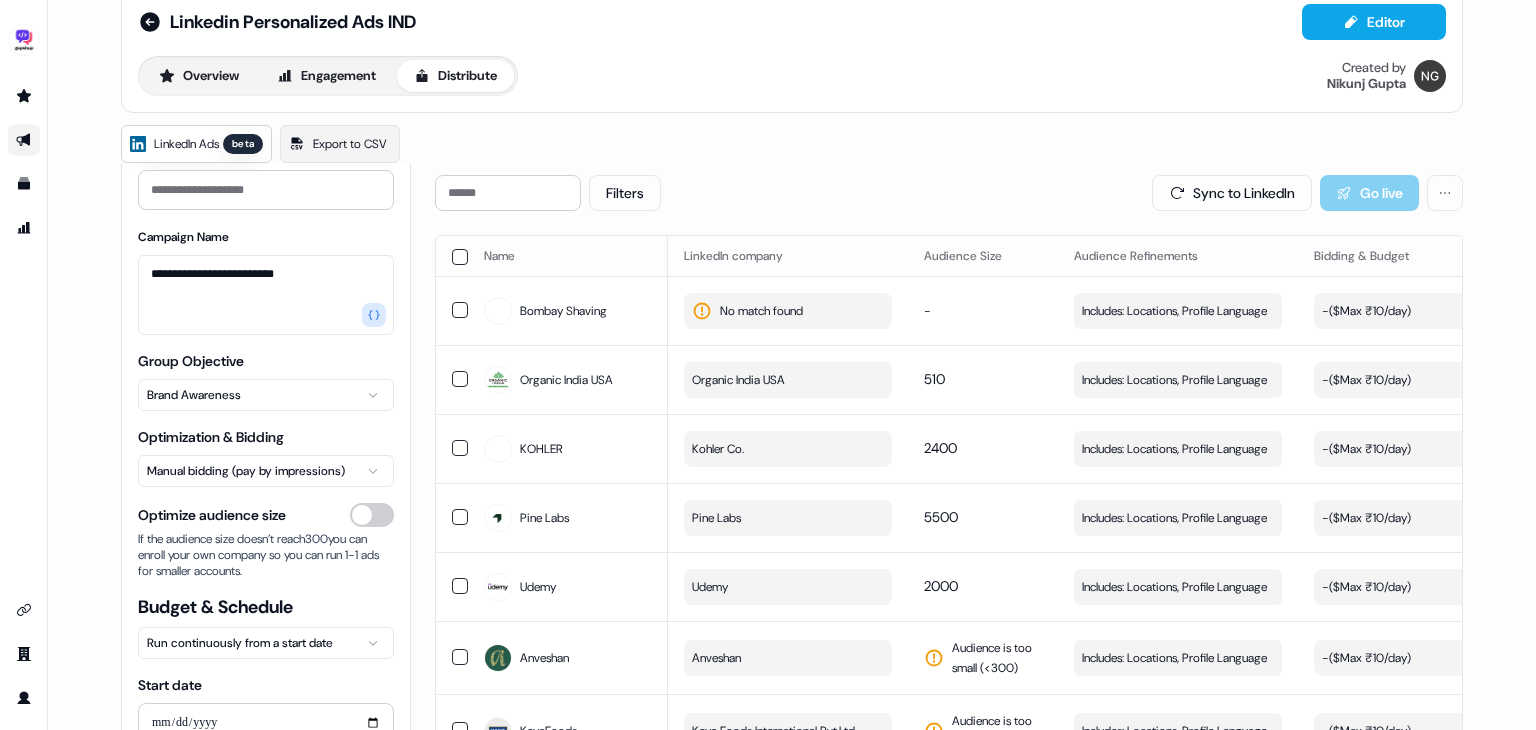 scroll, scrollTop: 0, scrollLeft: 0, axis: both 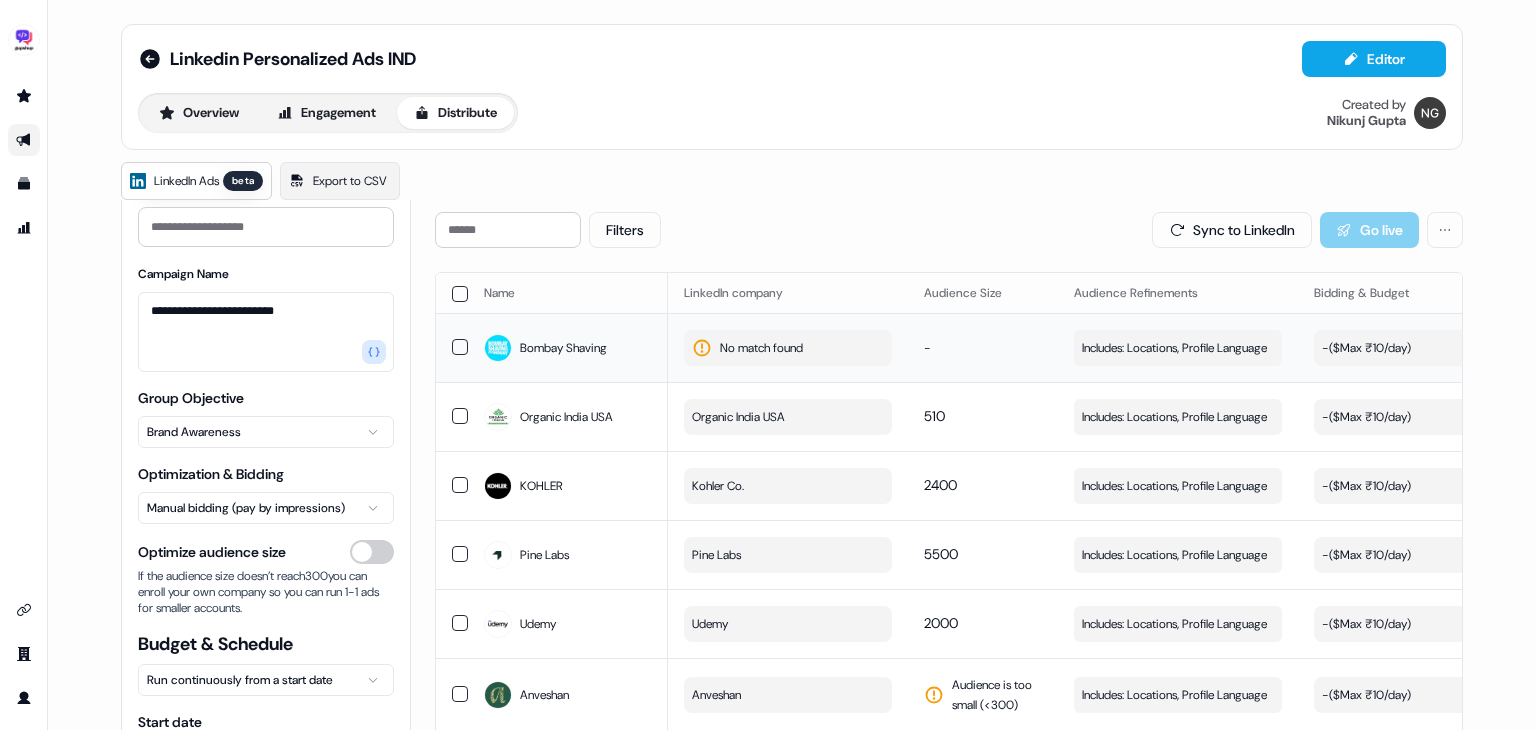 click on "No match found" at bounding box center (788, 348) 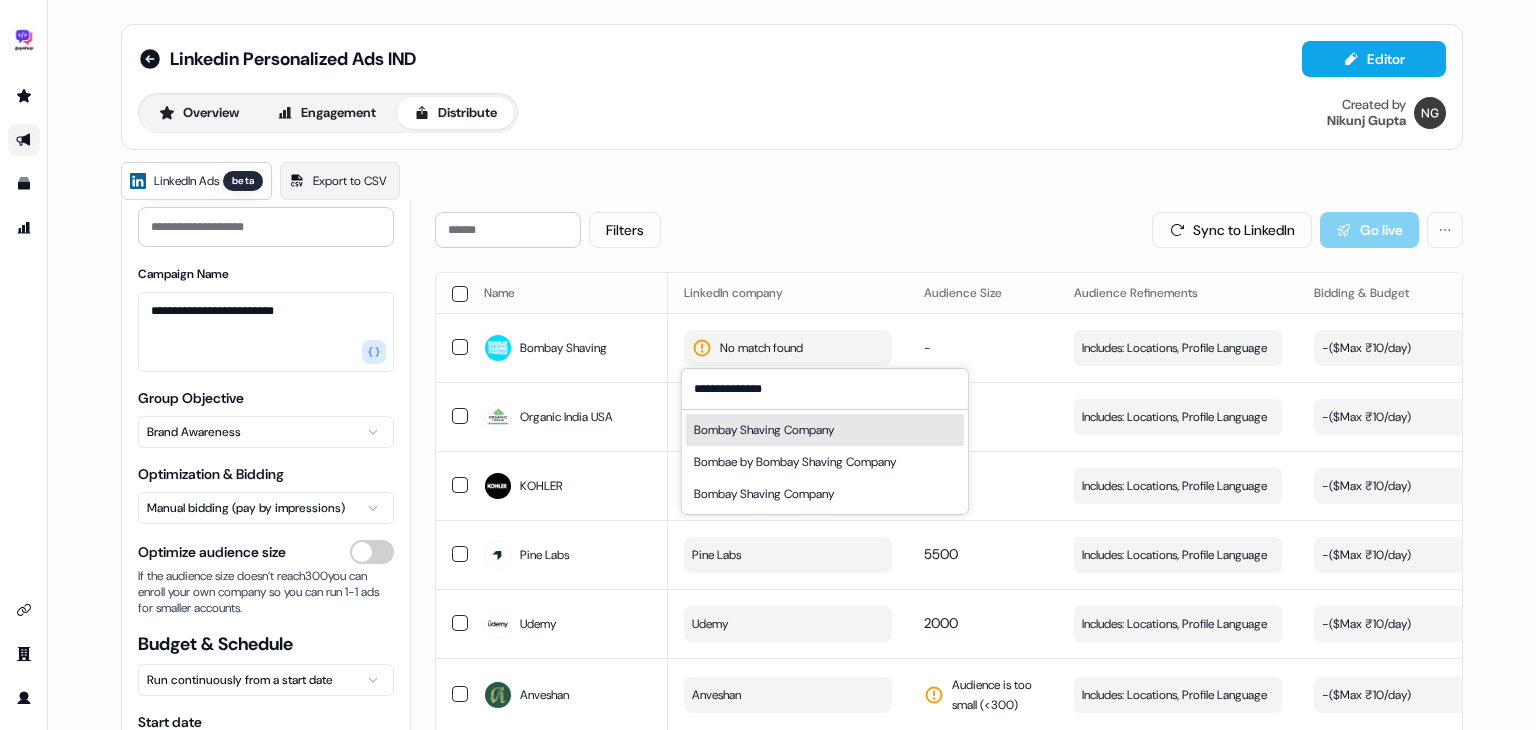 type on "**********" 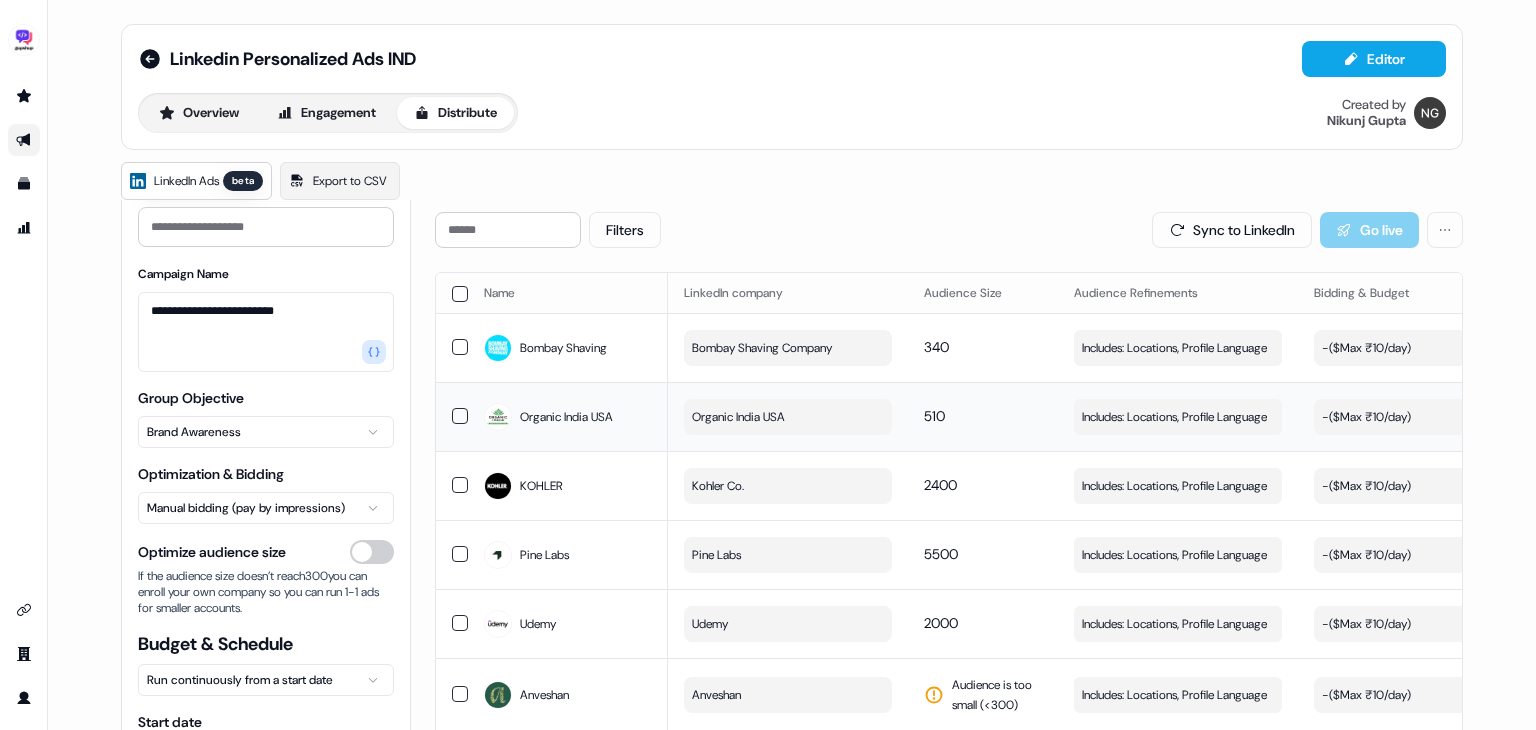 click on "Organic India USA" at bounding box center (788, 417) 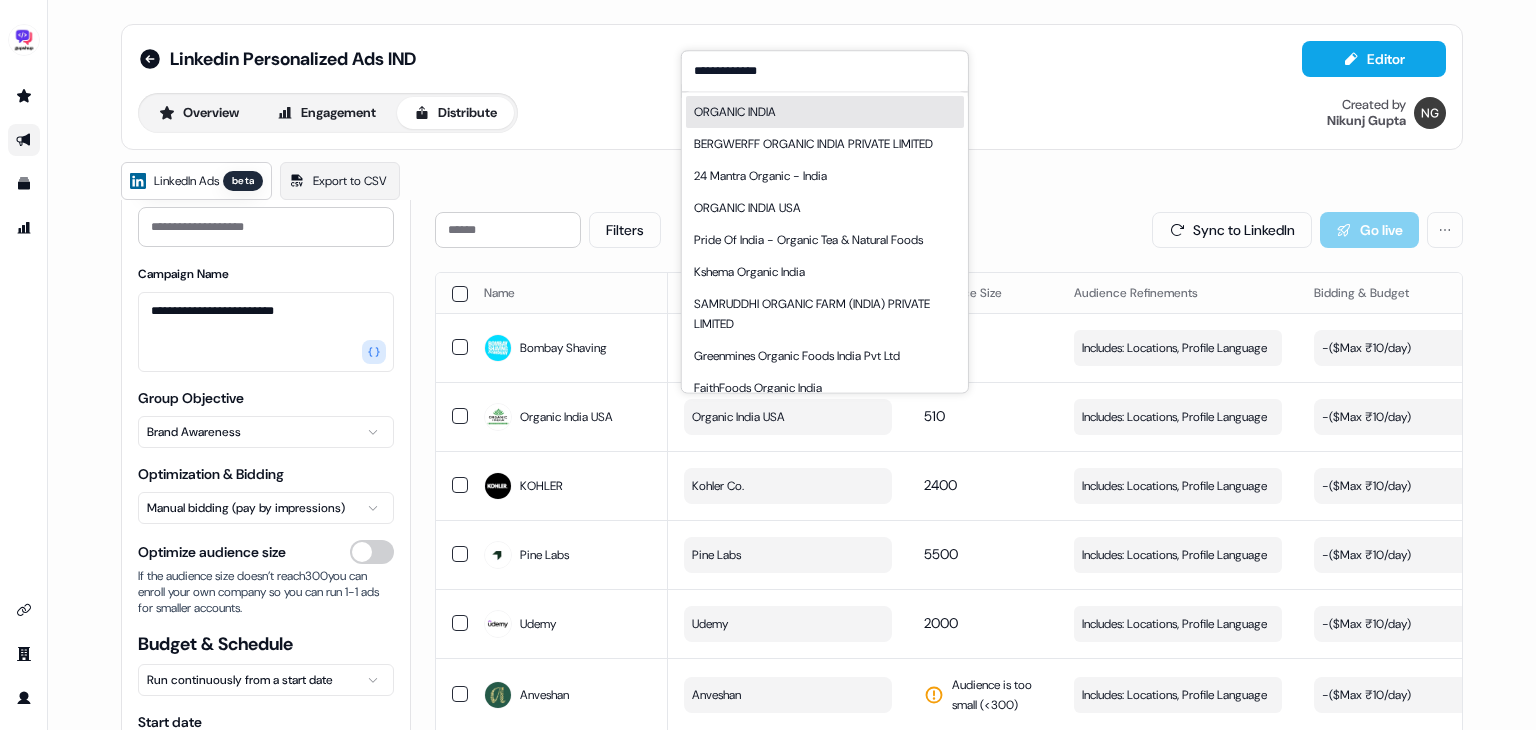 type on "**********" 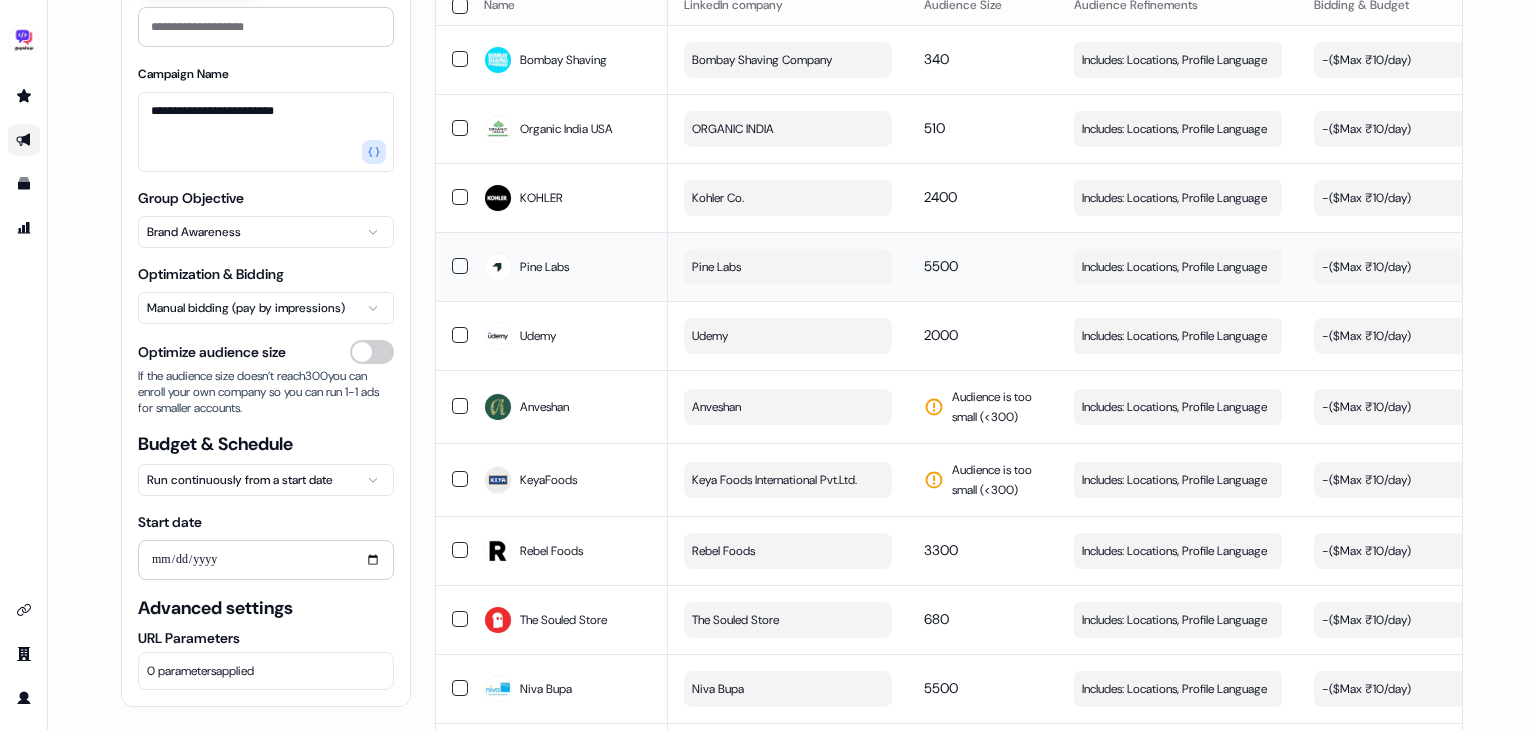 scroll, scrollTop: 290, scrollLeft: 0, axis: vertical 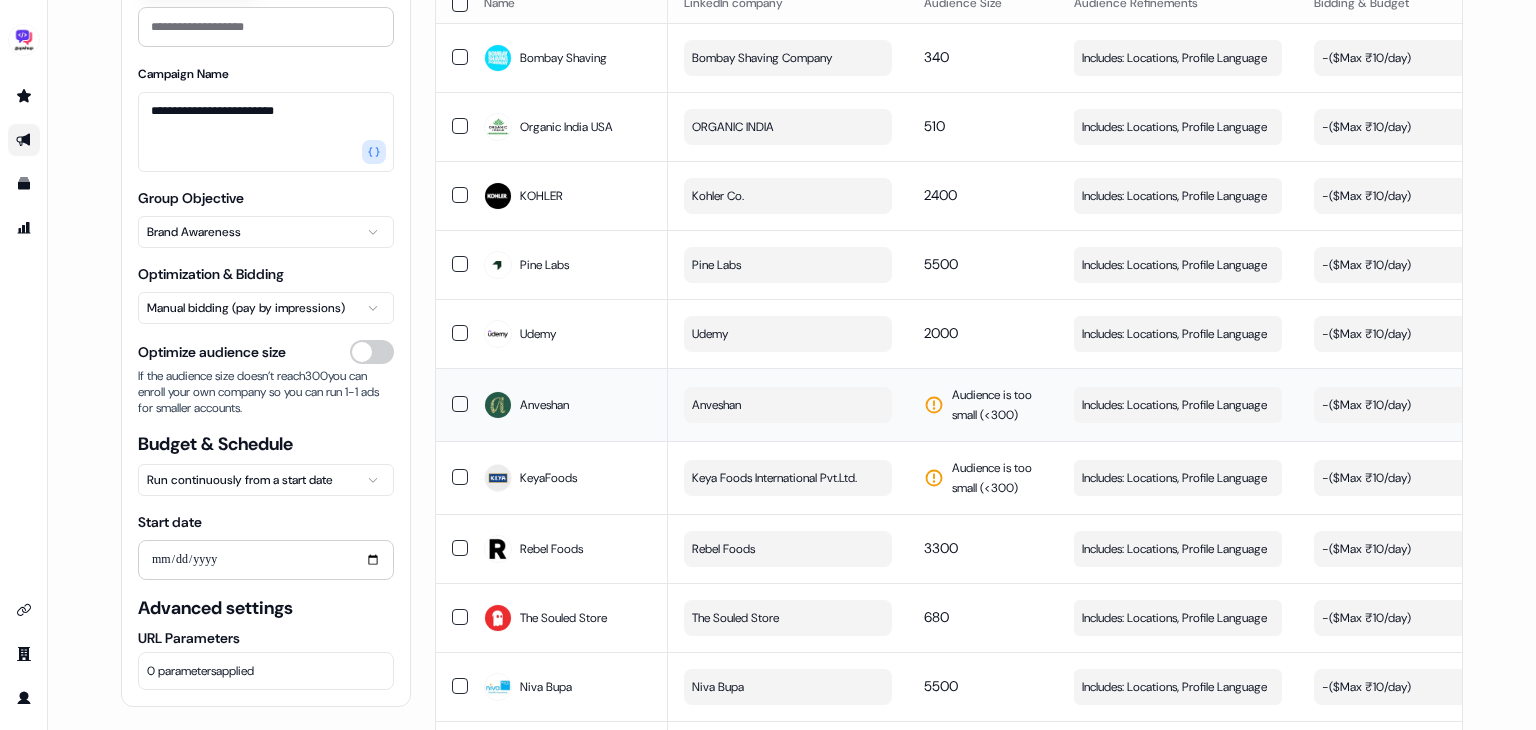 click on "Anveshan" at bounding box center (788, 405) 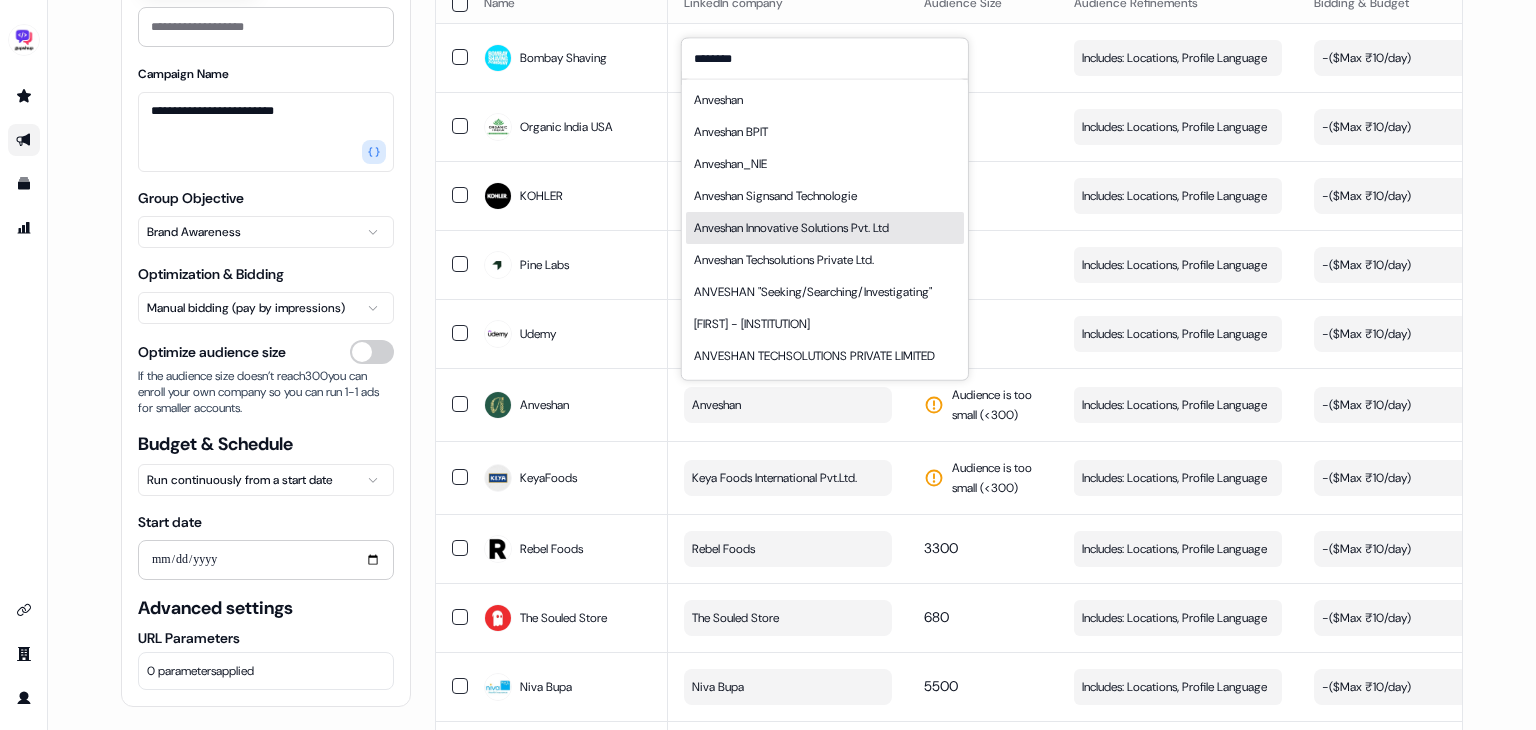 scroll, scrollTop: 28, scrollLeft: 0, axis: vertical 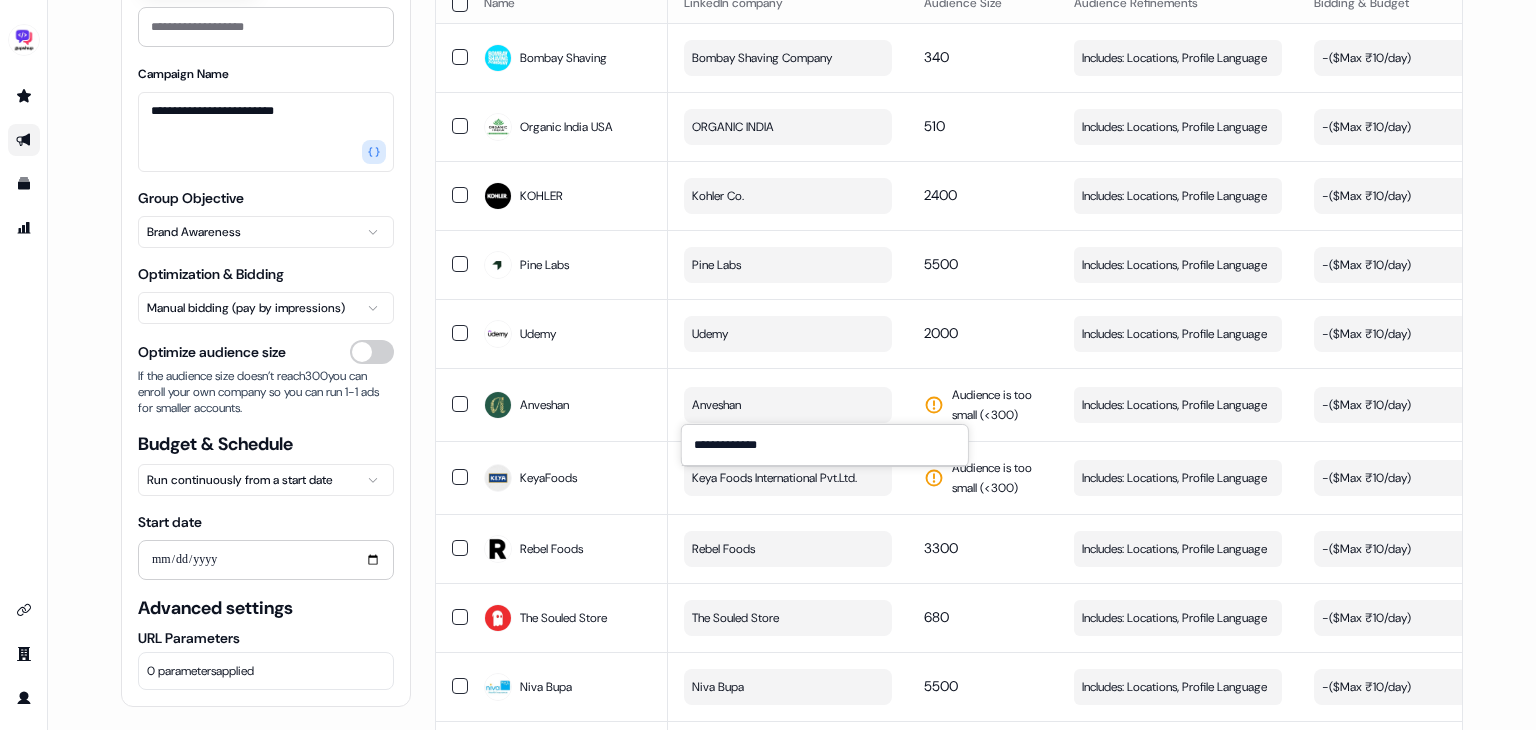 click on "**********" at bounding box center (825, 445) 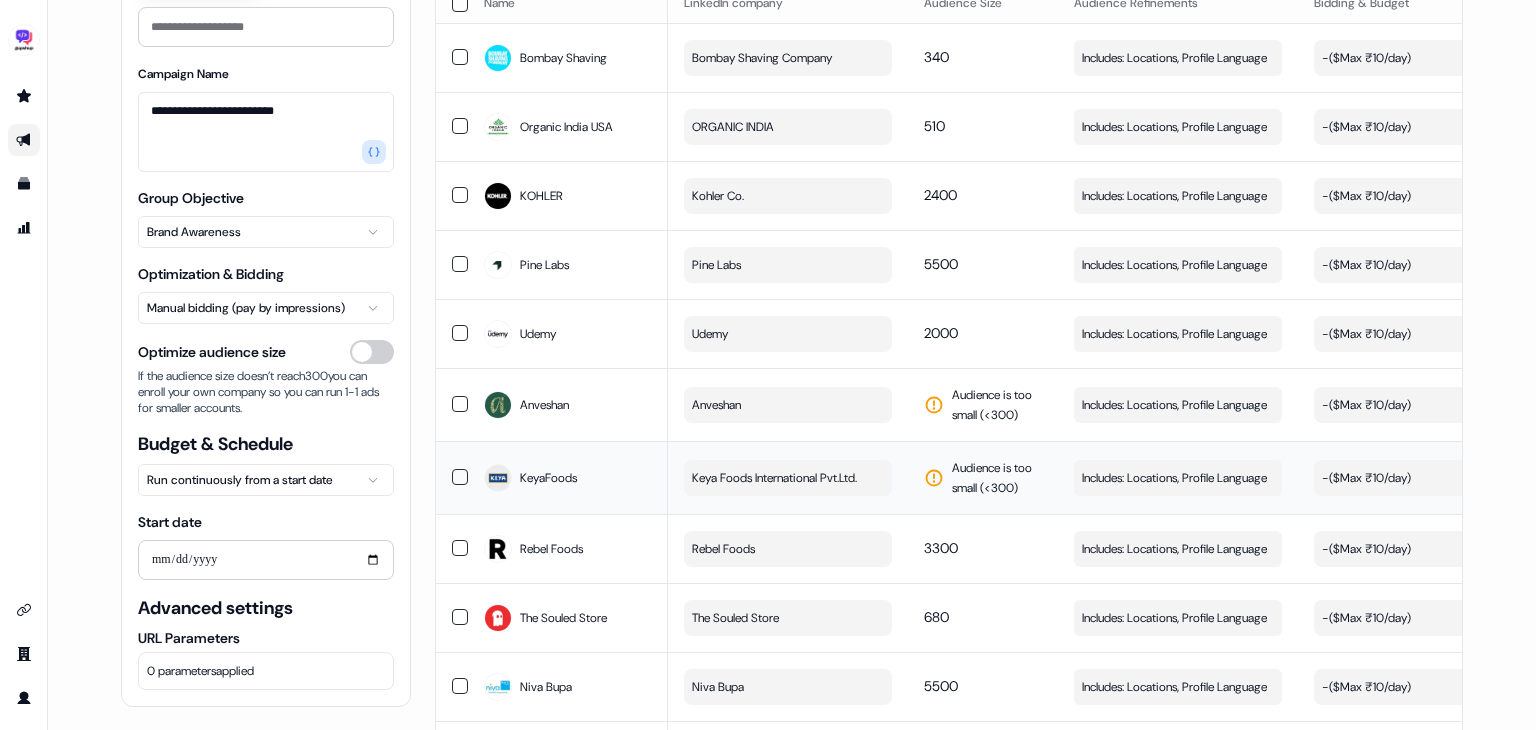 click on "Keya Foods International Pvt.Ltd." at bounding box center [774, 478] 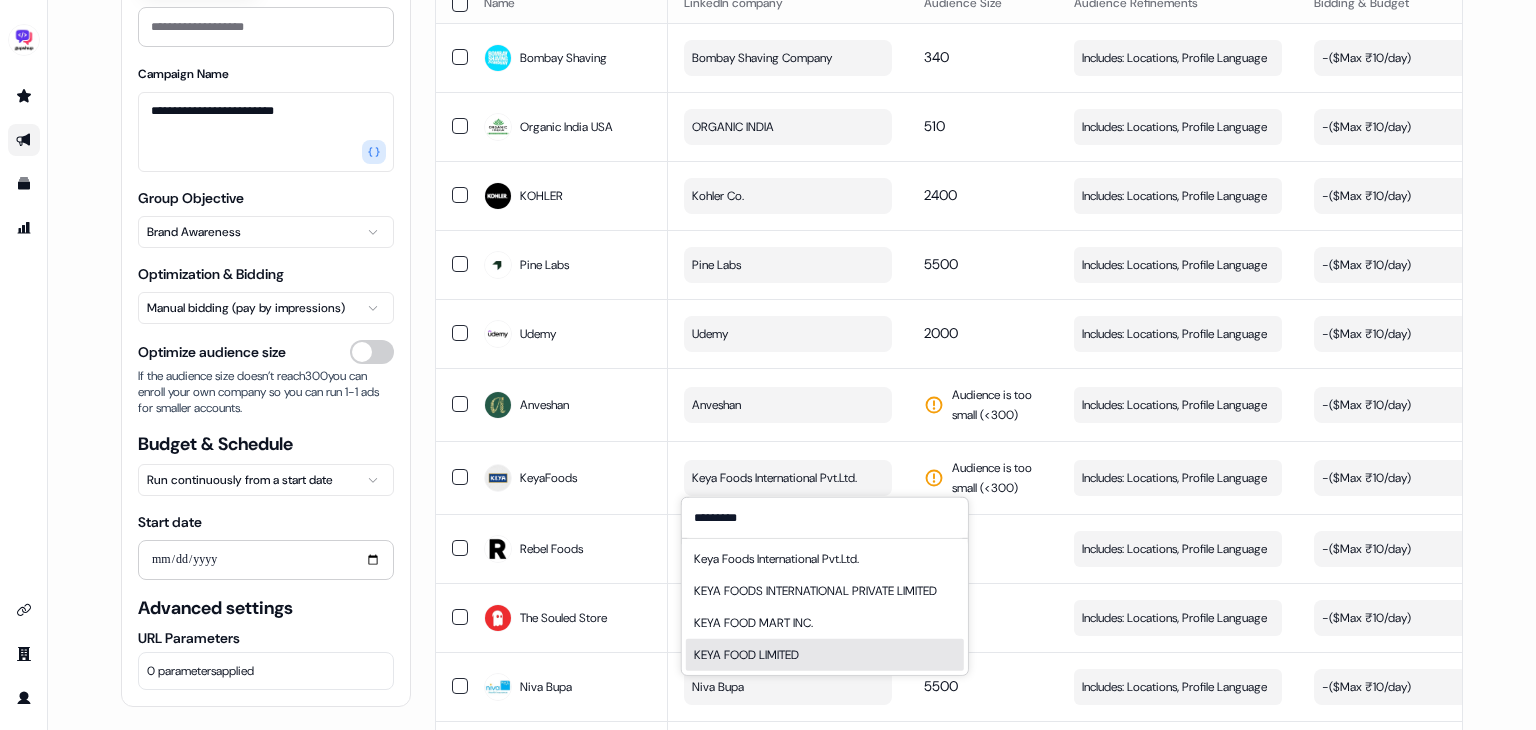 type on "*********" 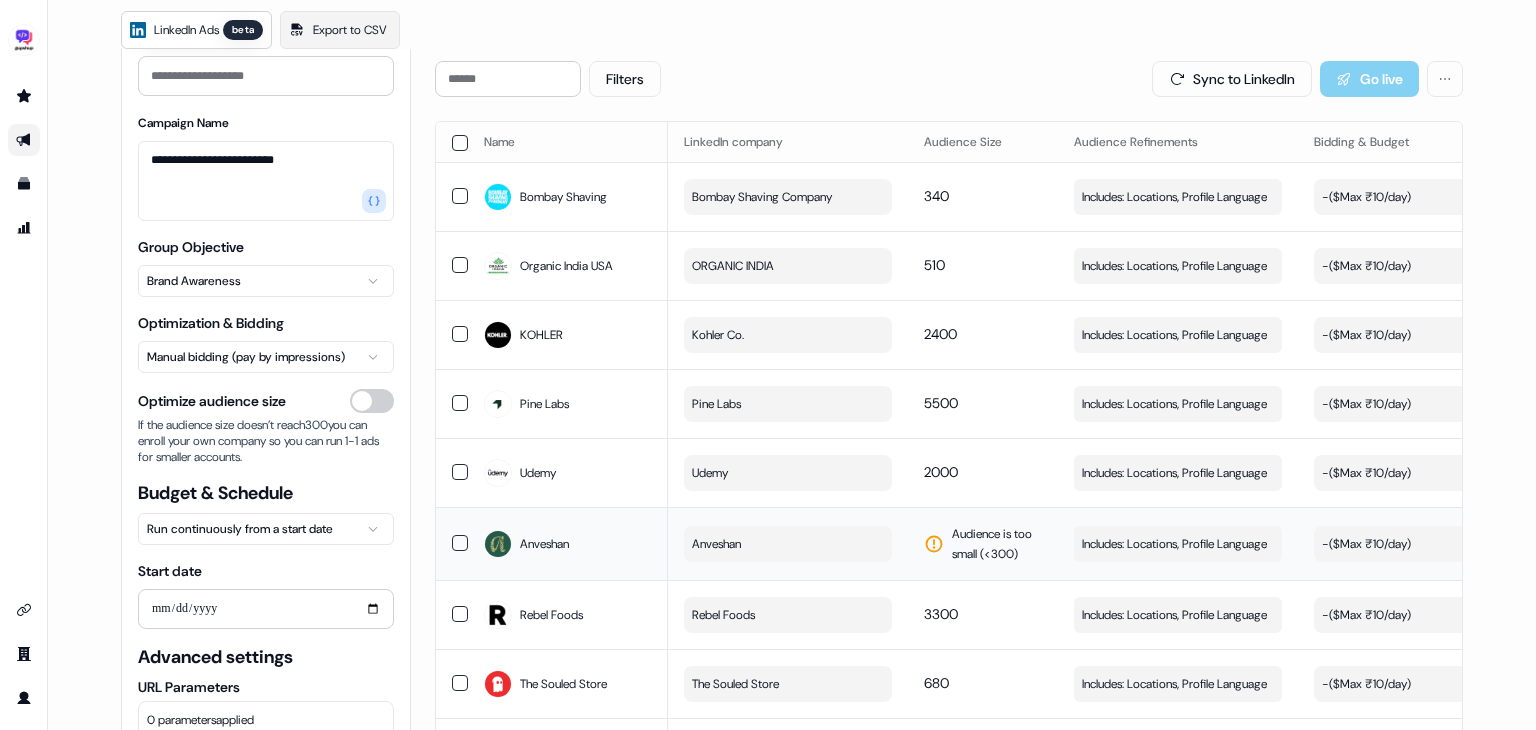 scroll, scrollTop: 0, scrollLeft: 0, axis: both 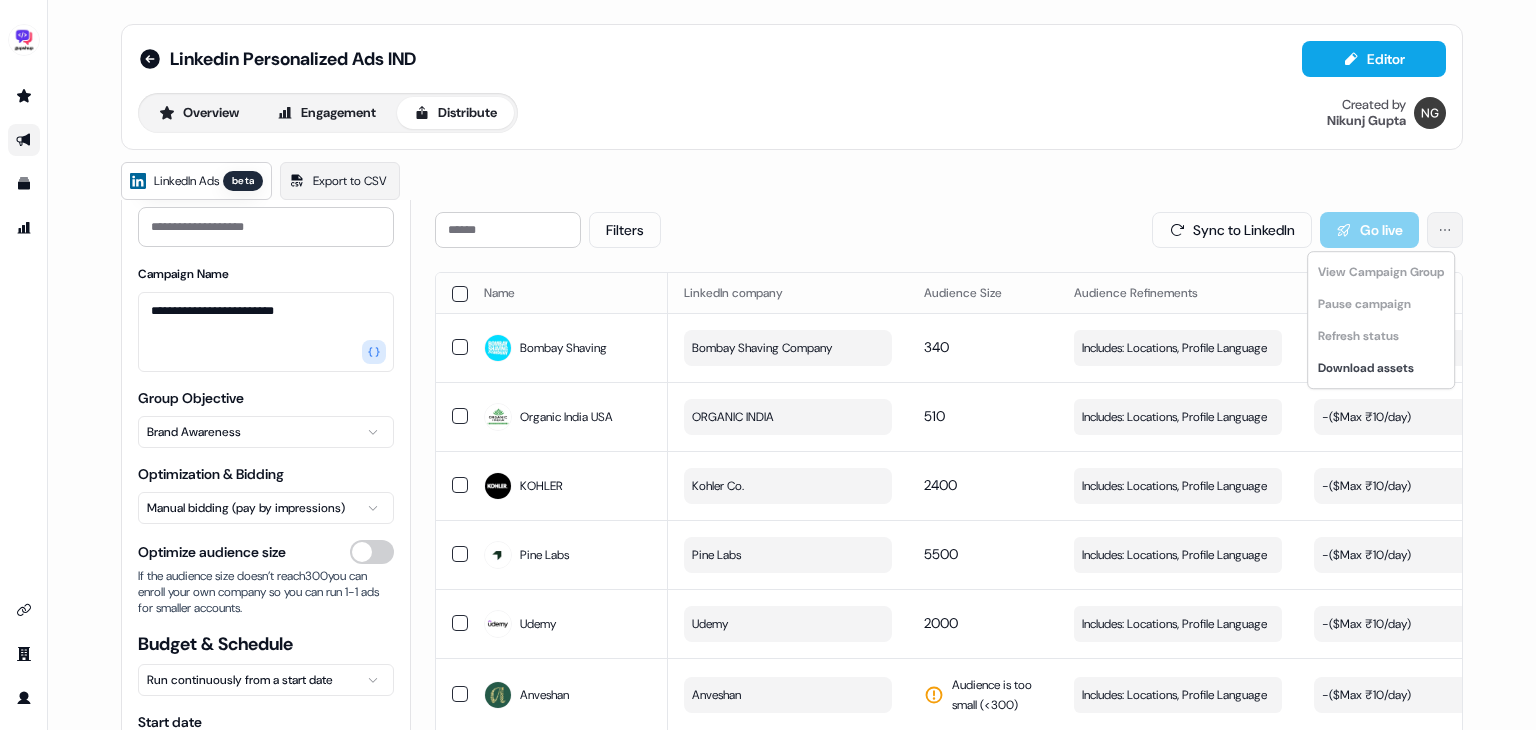 click on "**********" at bounding box center (768, 365) 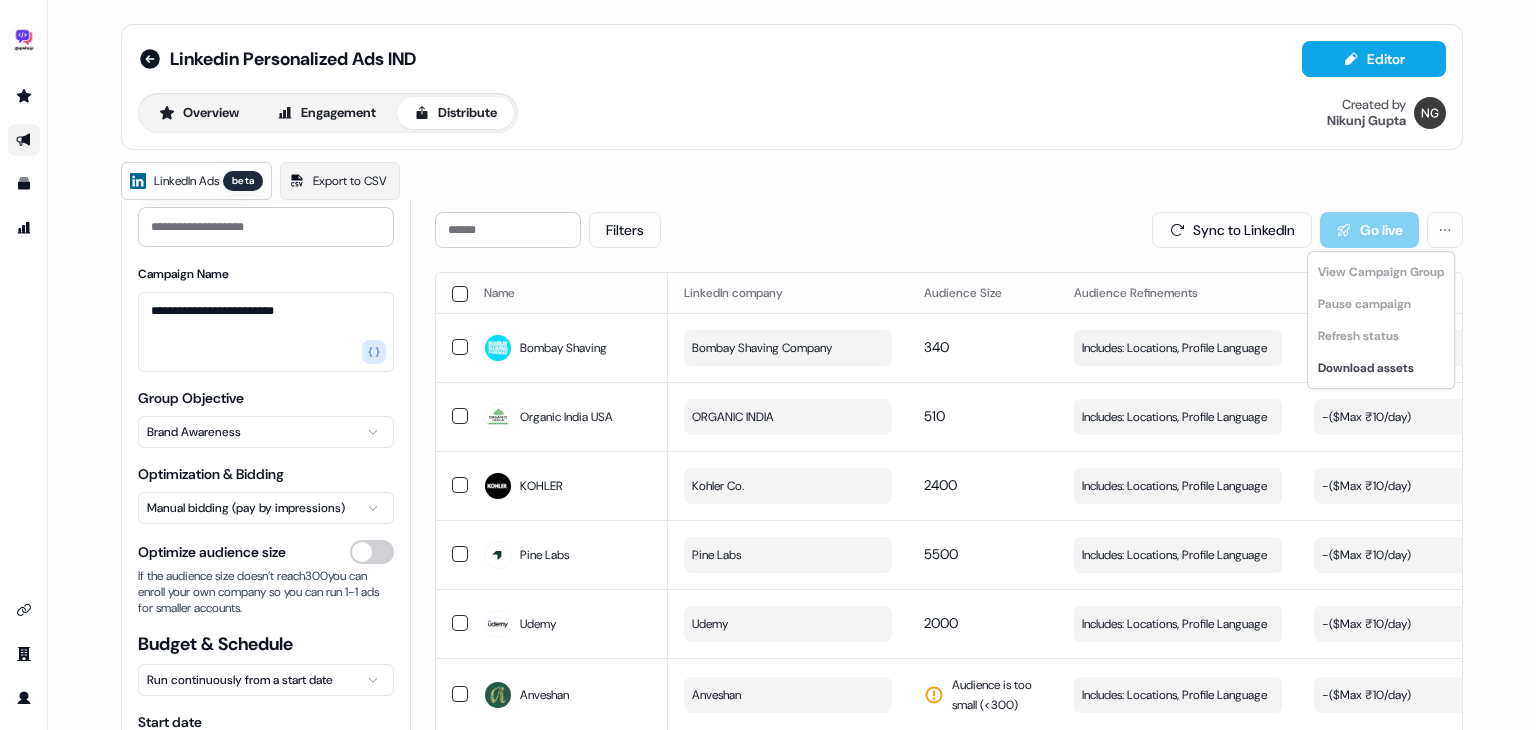 click on "**********" at bounding box center [768, 365] 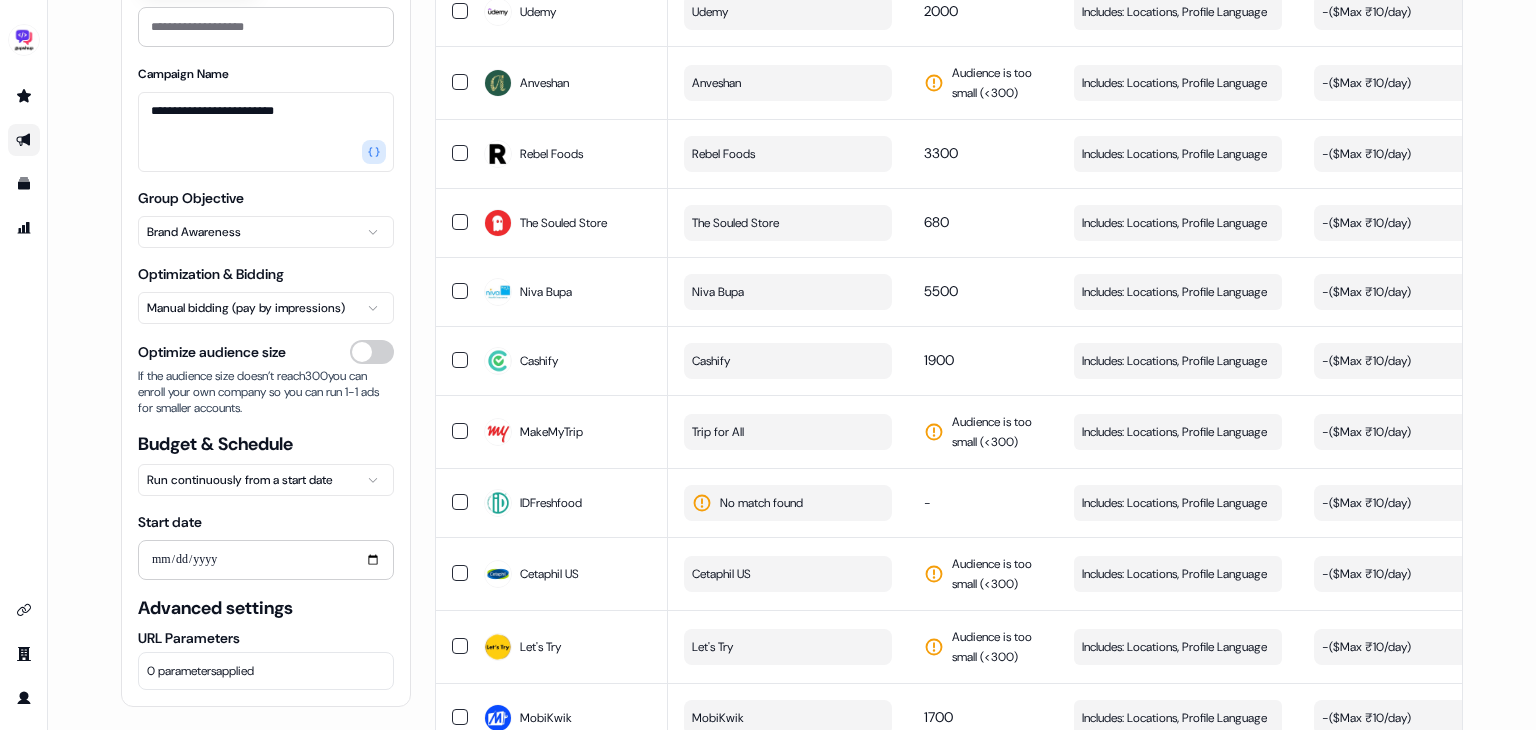 scroll, scrollTop: 686, scrollLeft: 0, axis: vertical 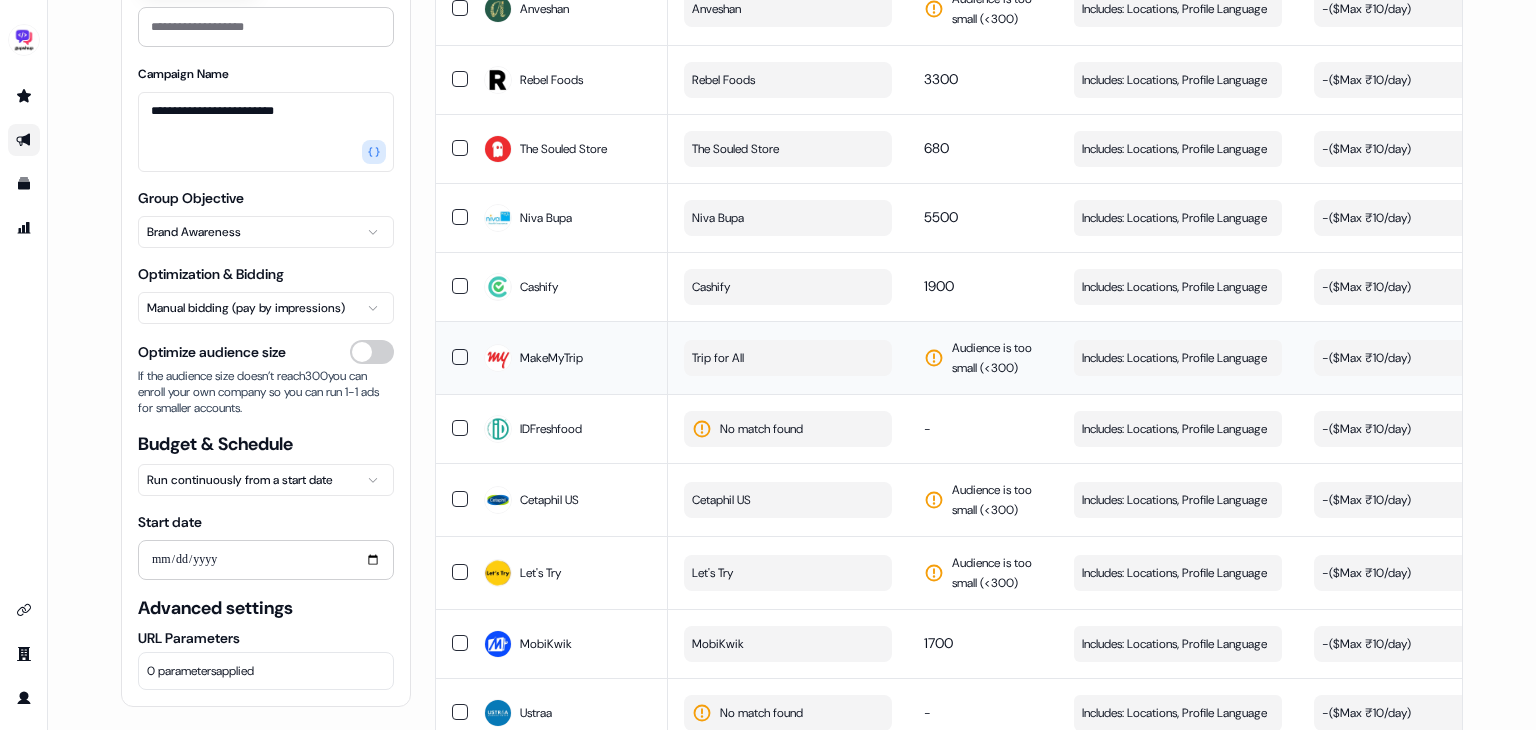 click on "Trip for All" at bounding box center [788, 358] 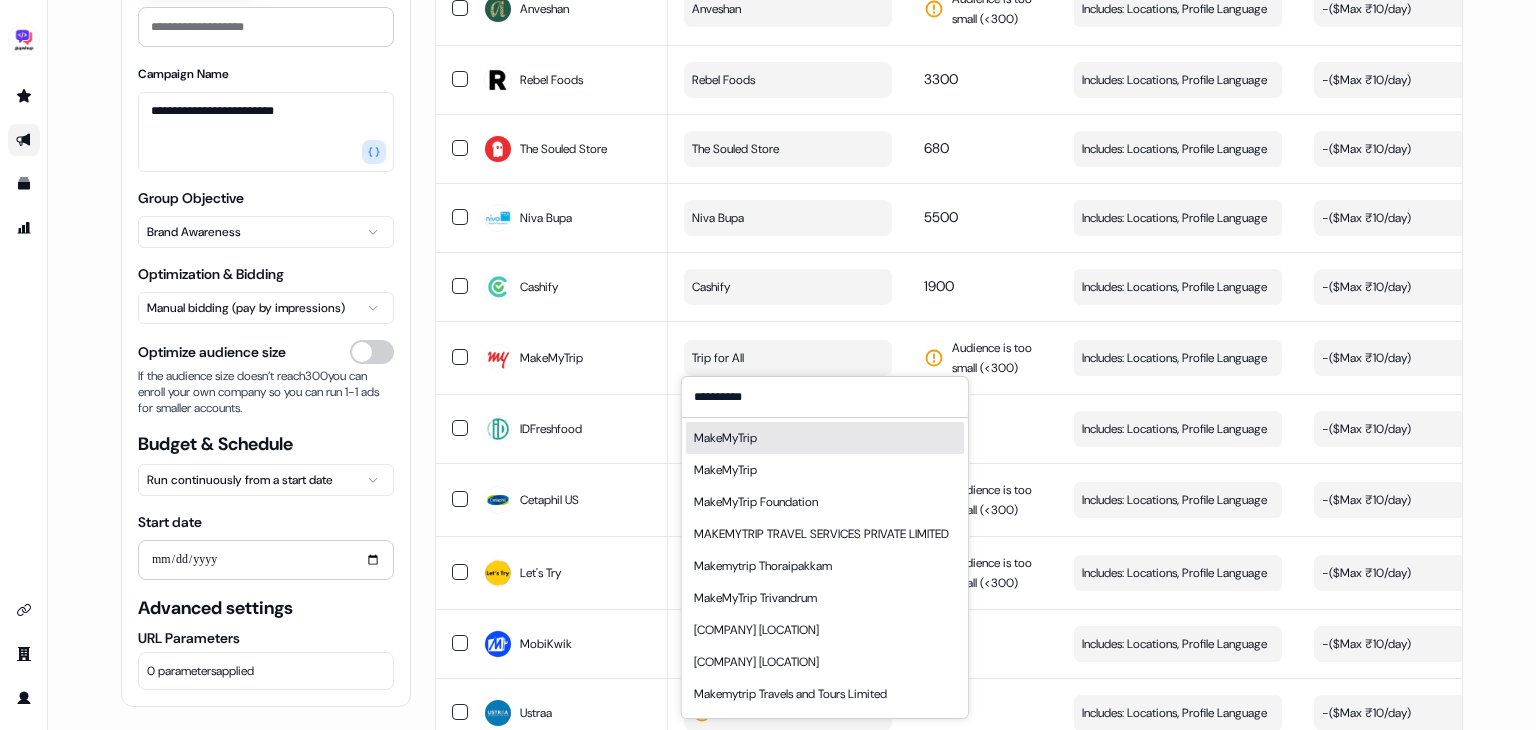 type on "**********" 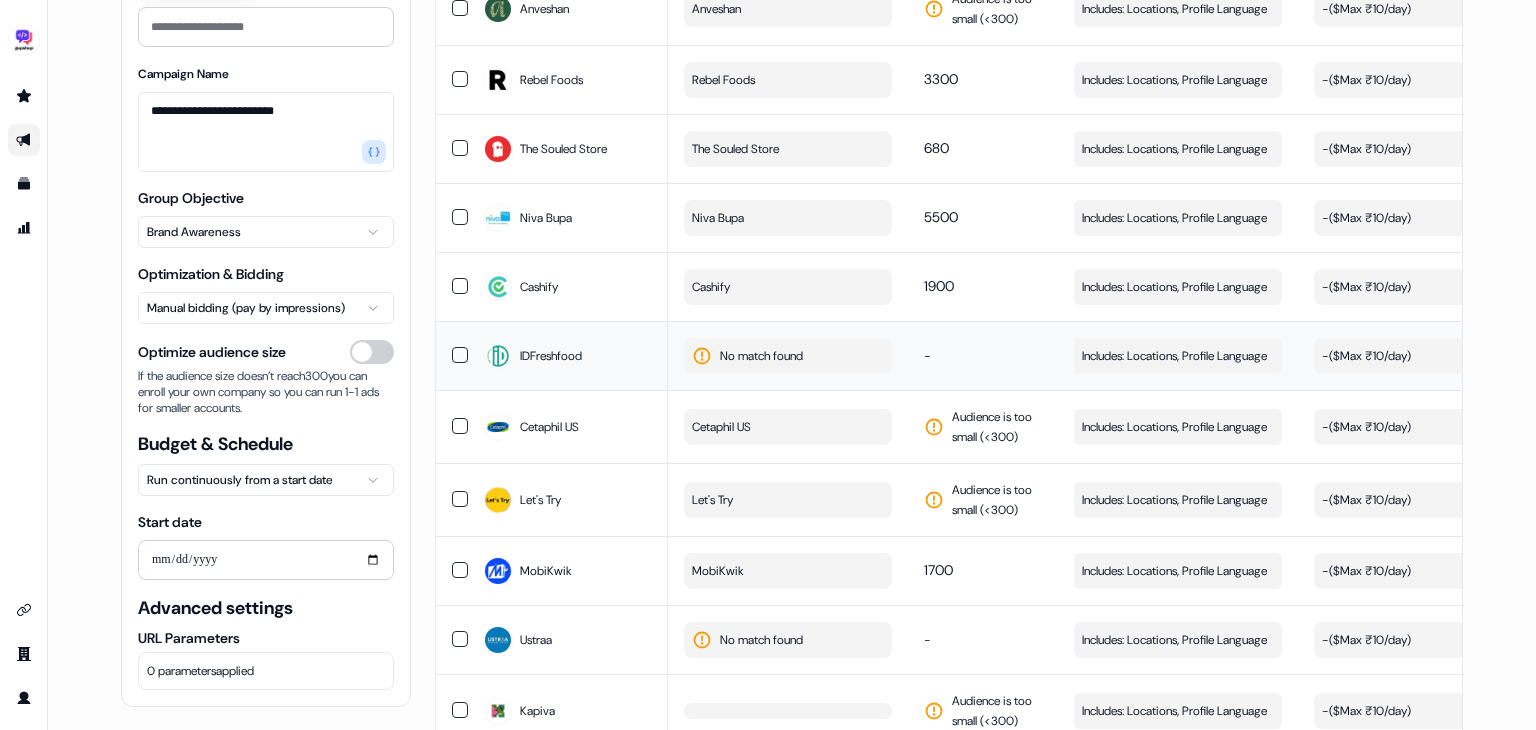 click on "No match found" at bounding box center [761, 356] 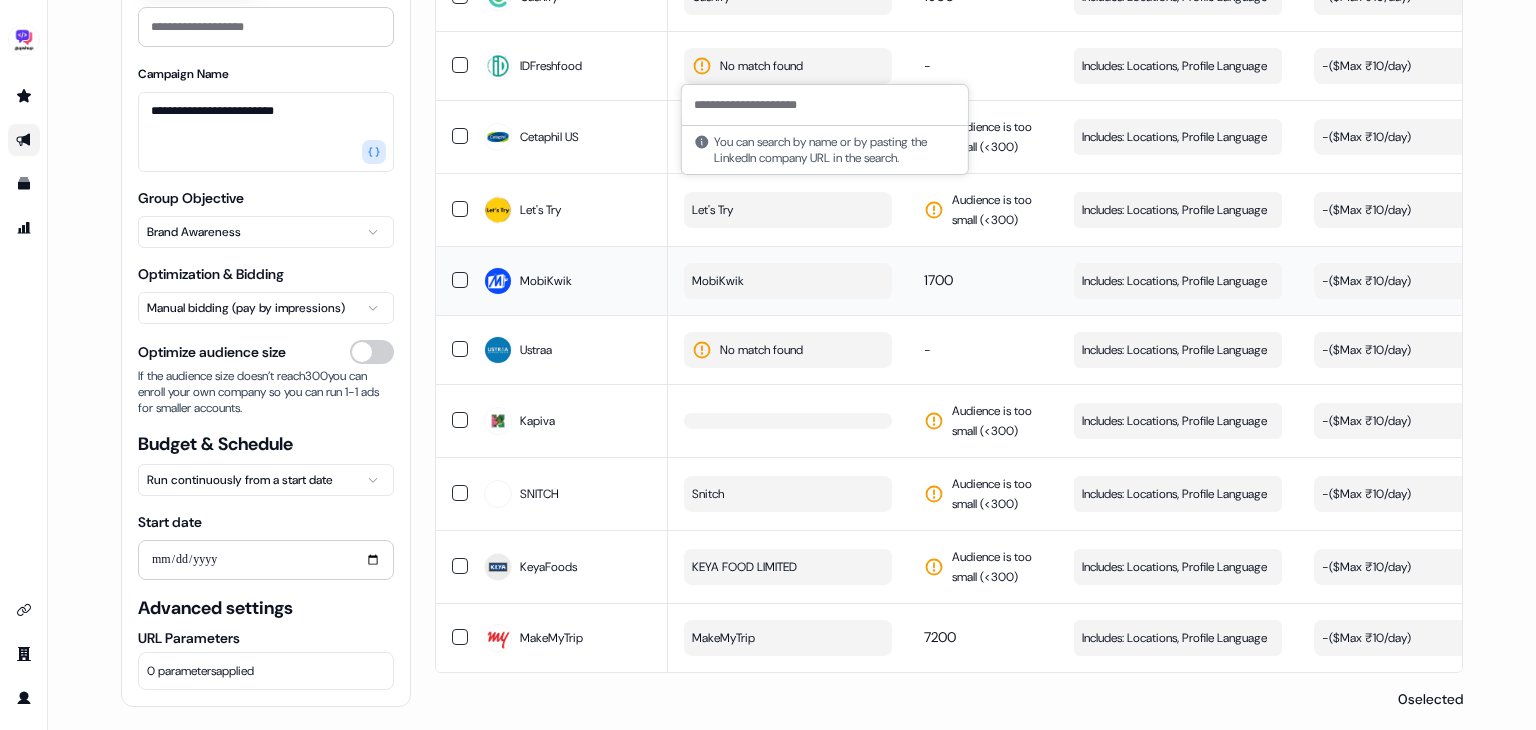 scroll, scrollTop: 976, scrollLeft: 0, axis: vertical 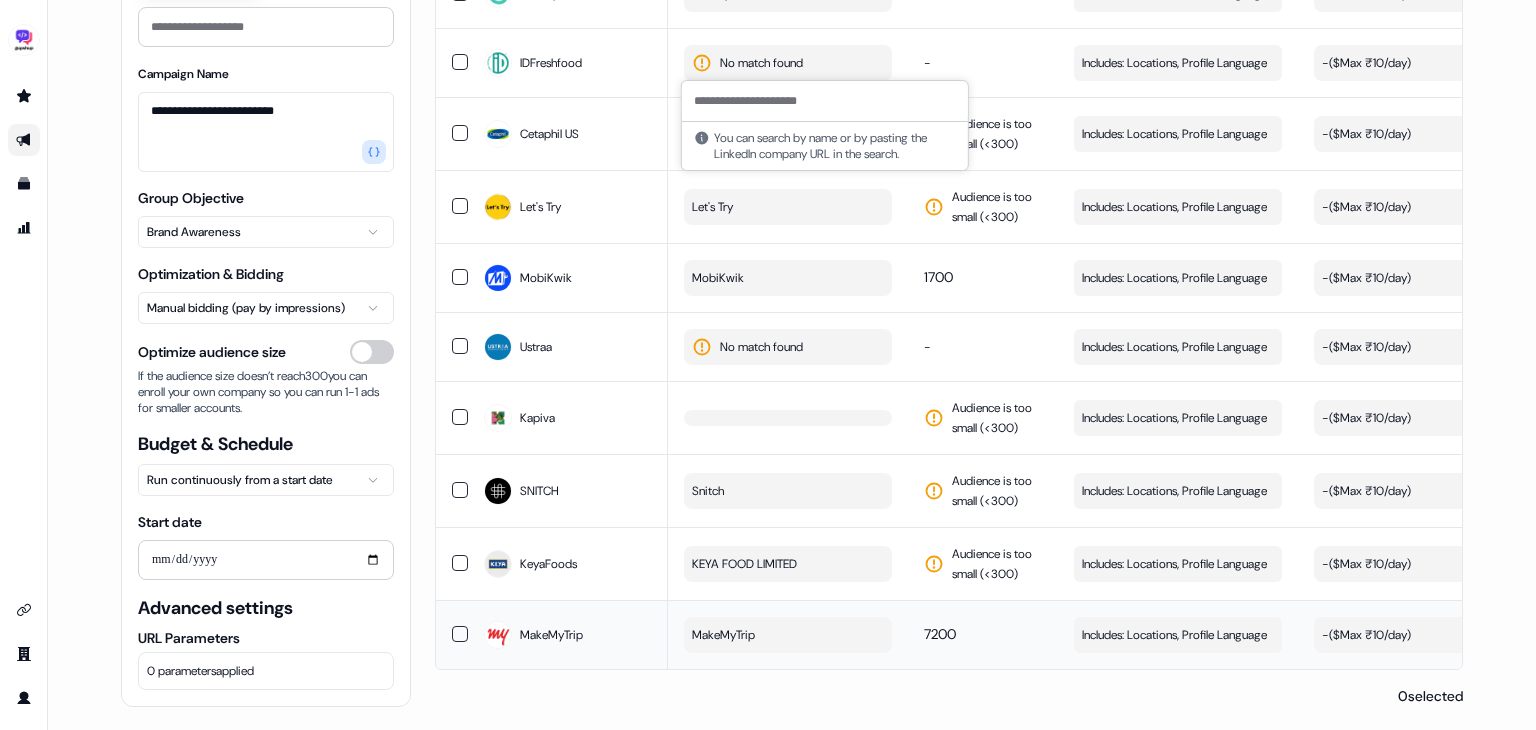 click on "MakeMyTrip" at bounding box center [723, 635] 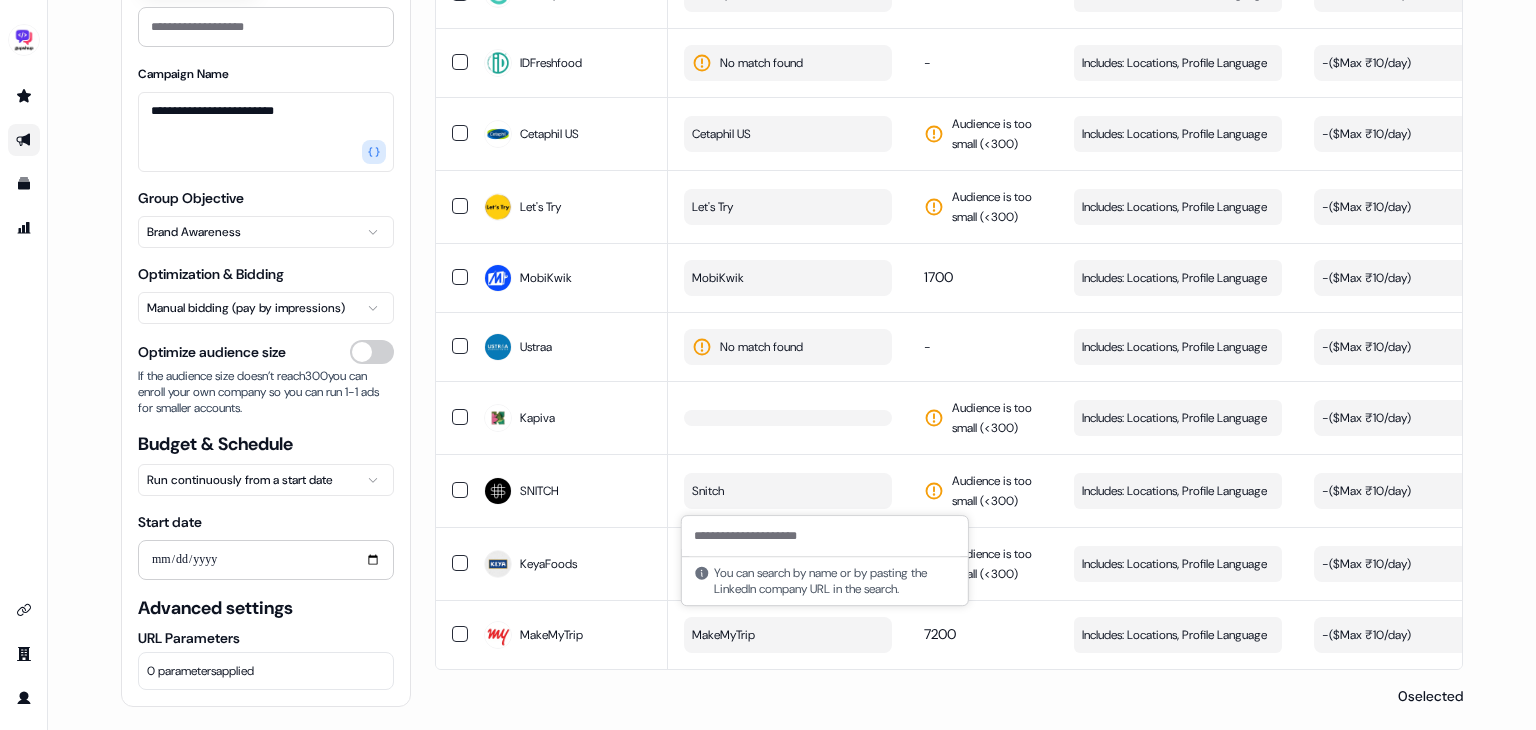 click on "Name LinkedIn company Audience Size Audience Refinements Bidding & Budget Last Sync Sync Status Live Status Bombay Shaving Bombay Shaving Company 340 Includes: Locations, Profile Language Edit -  ($ Max ₹10/day ) - Draft - View campaign Organic India USA ORGANIC INDIA 510 Includes: Locations, Profile Language Edit -  ($ Max ₹10/day ) - Draft - View campaign KOHLER Kohler Co. 2400 Includes: Locations, Profile Language Edit -  ($ Max ₹10/day ) - Failed - View campaign Pine Labs Pine Labs 5500 Includes: Locations, Profile Language Edit -  ($ Max ₹10/day ) - Failed - View campaign Udemy Udemy 2000 Includes: Locations, Profile Language Edit -  ($ Max ₹10/day ) - Failed - View campaign Anveshan Anveshan Audience is too small (< 300 ) Includes: Locations, Profile Language Edit -  ($ Max ₹10/day ) - Failed - View campaign Rebel Foods Rebel Foods 3300 Includes: Locations, Profile Language Edit -  ($ Max ₹10/day ) - Failed - View campaign The Souled Store The Souled Store 680 Edit -  ($ Max ₹10/day ) -" at bounding box center [949, -1] 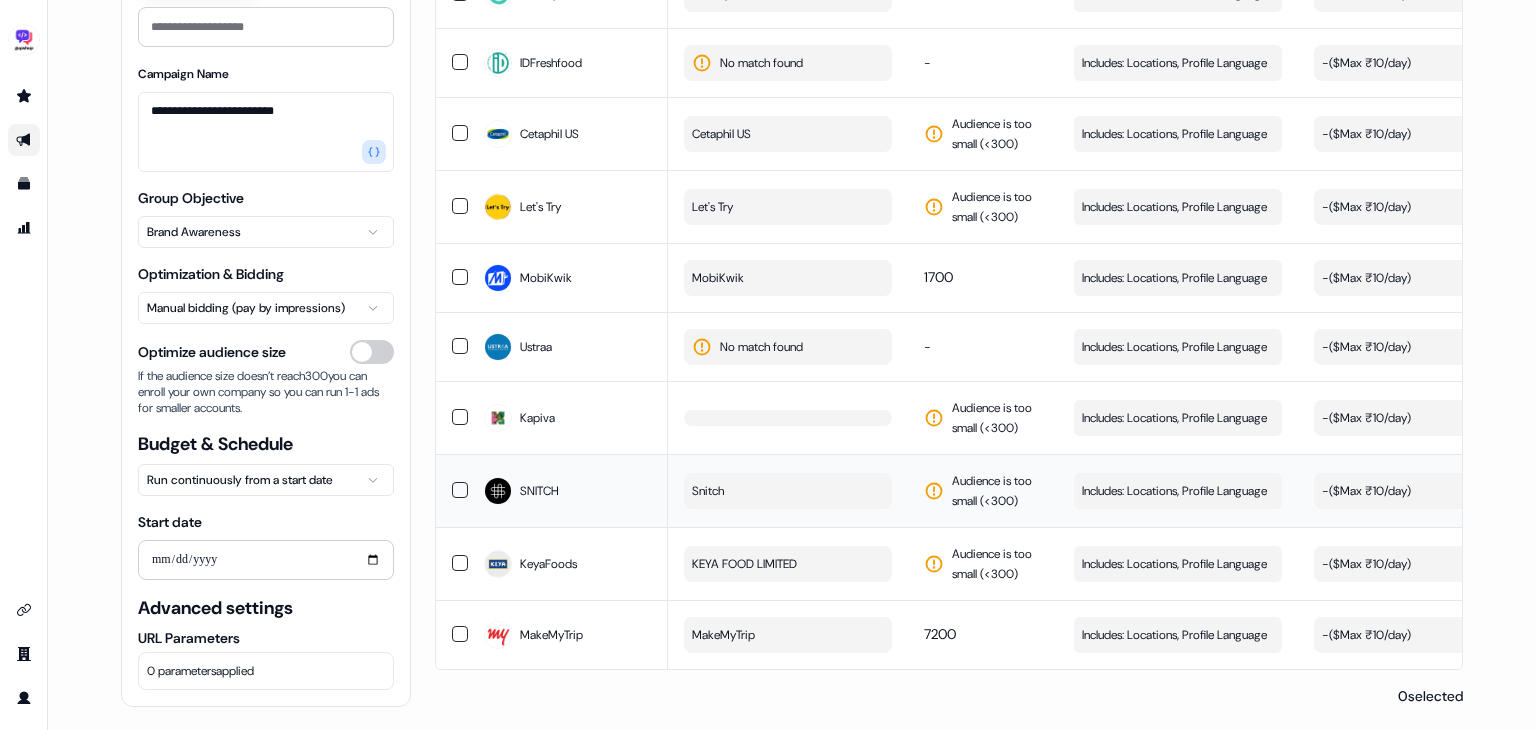 click on "Snitch" at bounding box center [788, 491] 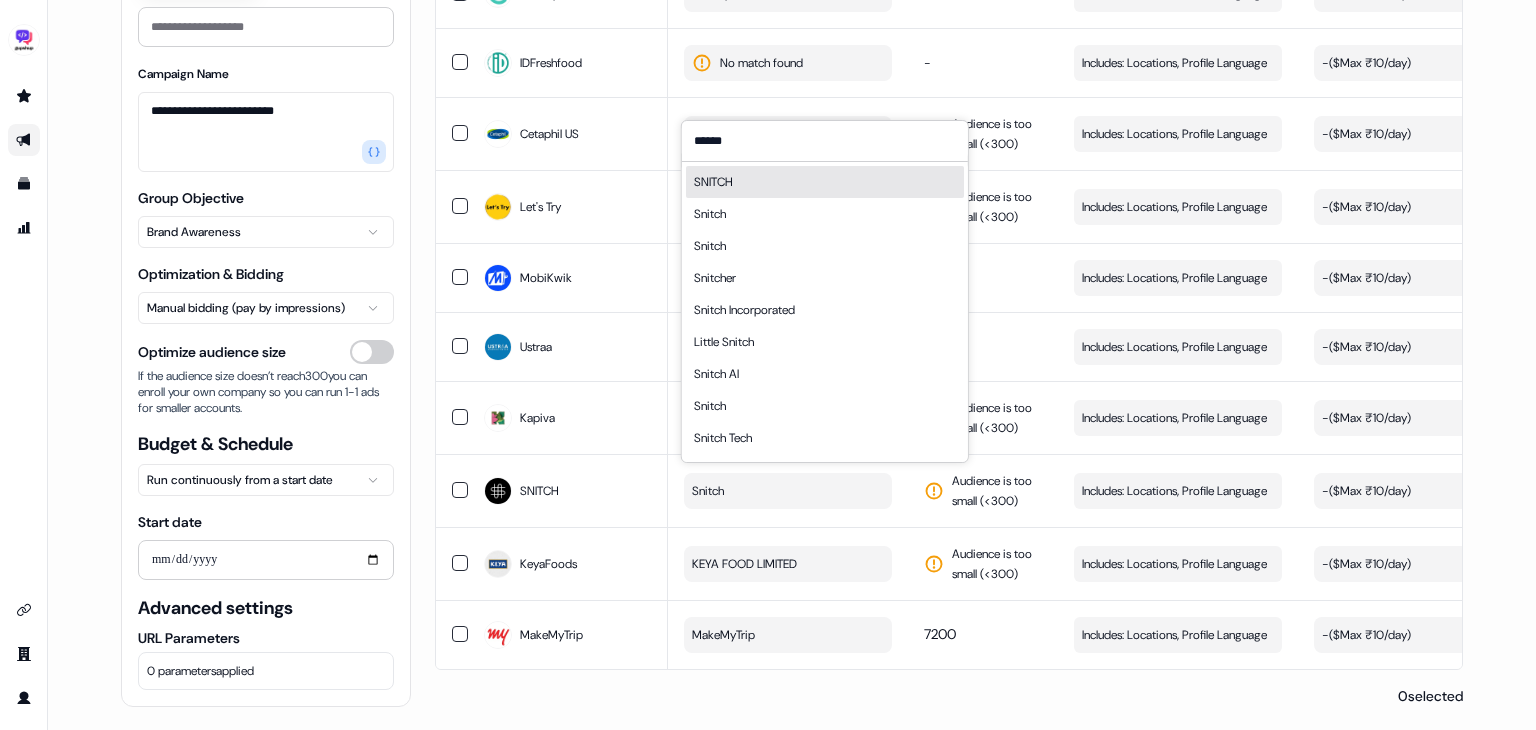 type on "******" 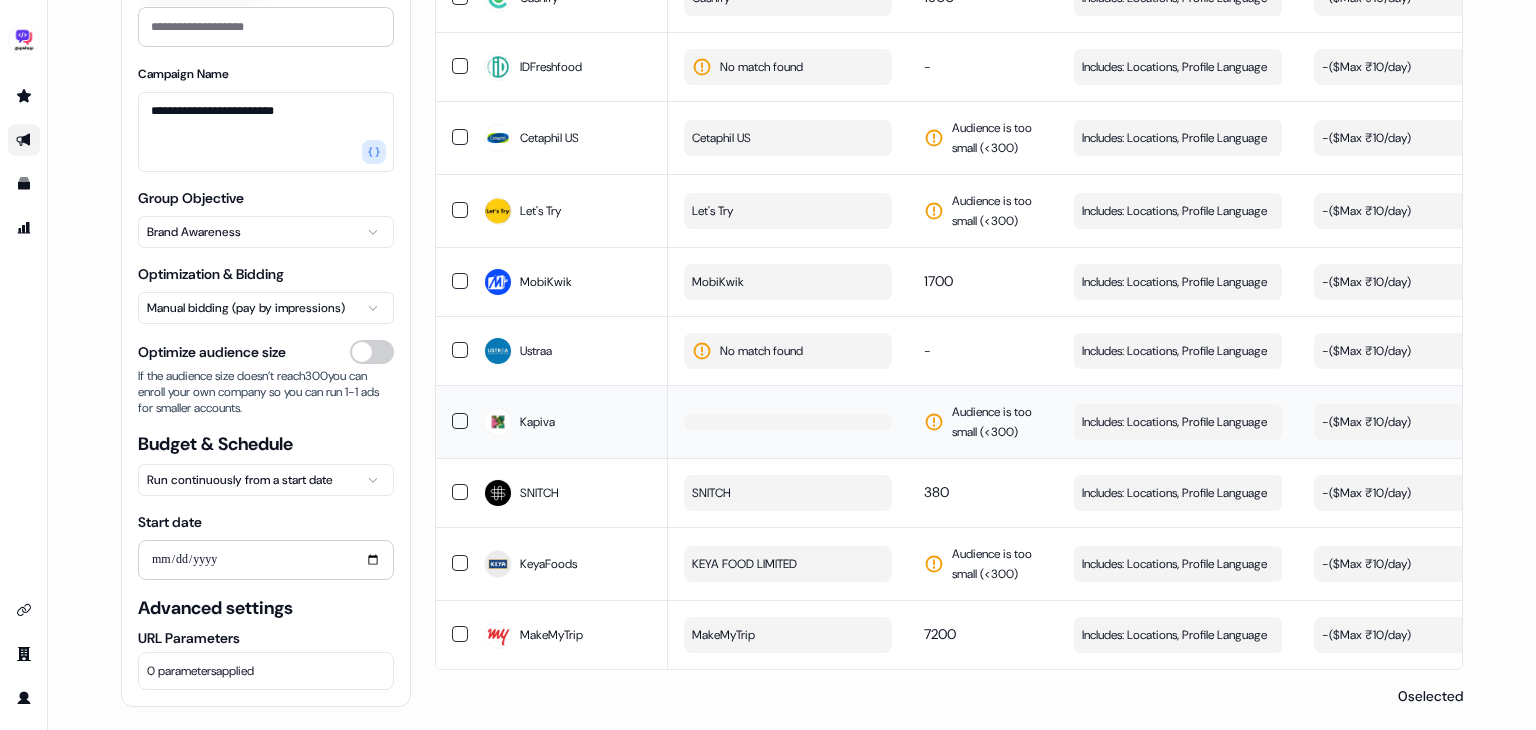 scroll, scrollTop: 976, scrollLeft: 0, axis: vertical 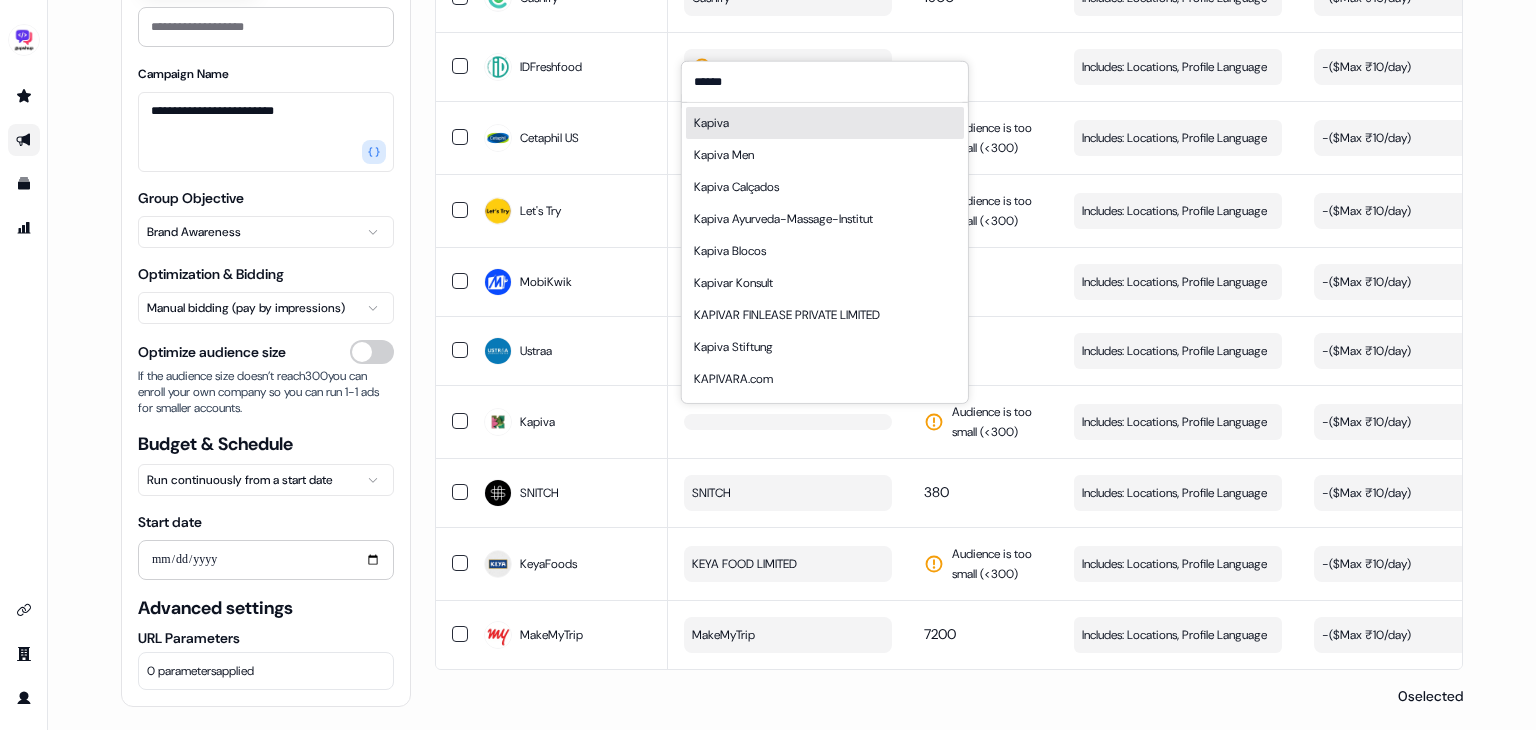 type on "******" 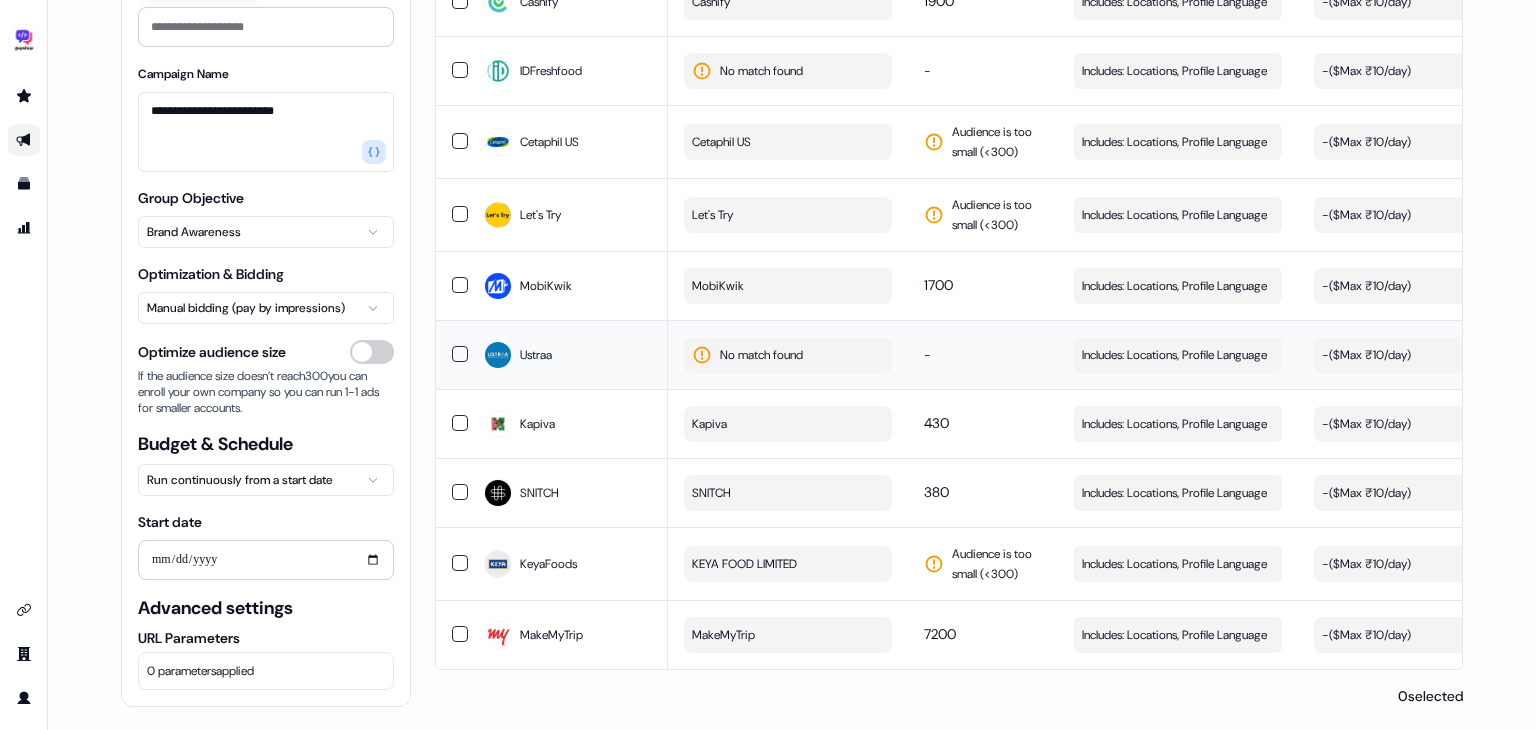 scroll, scrollTop: 972, scrollLeft: 0, axis: vertical 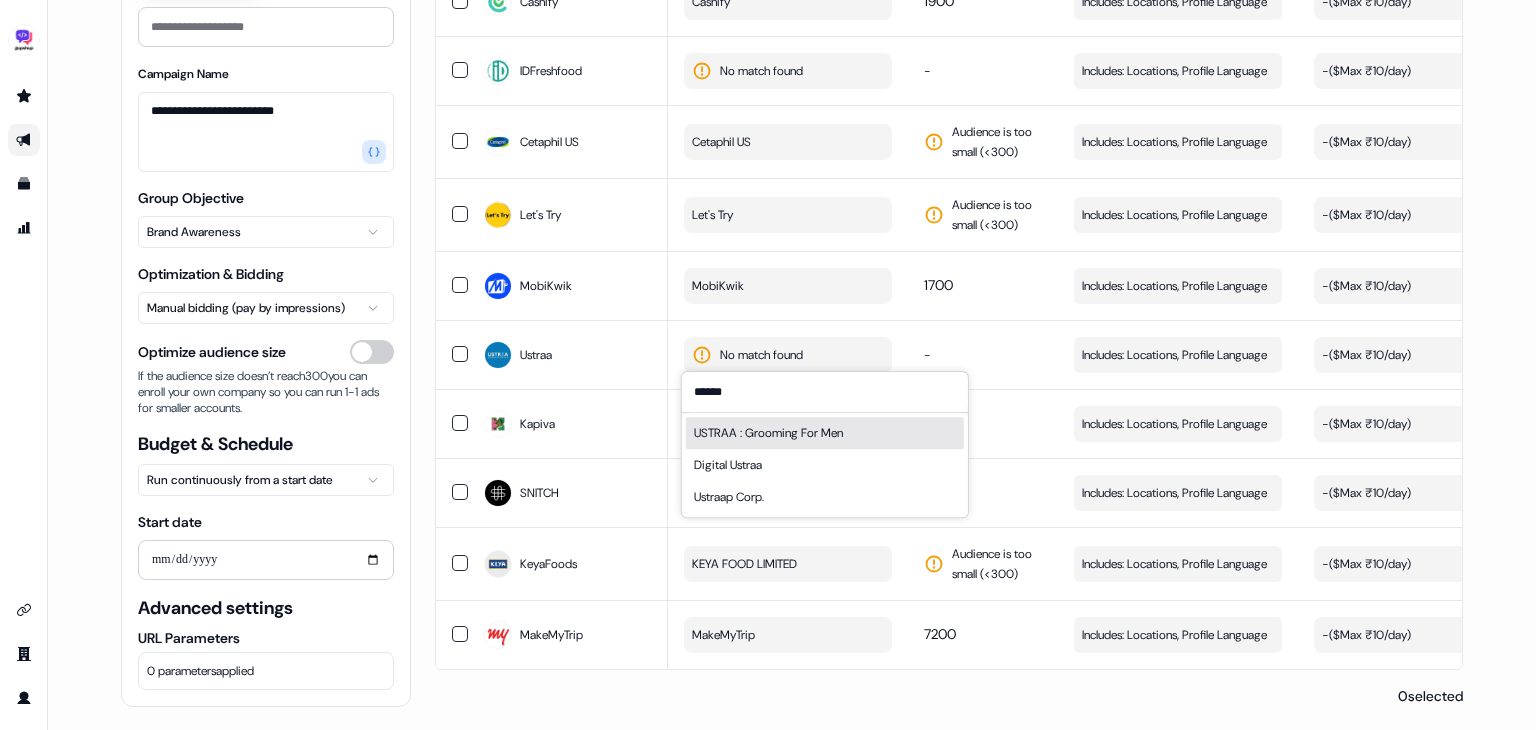 type on "******" 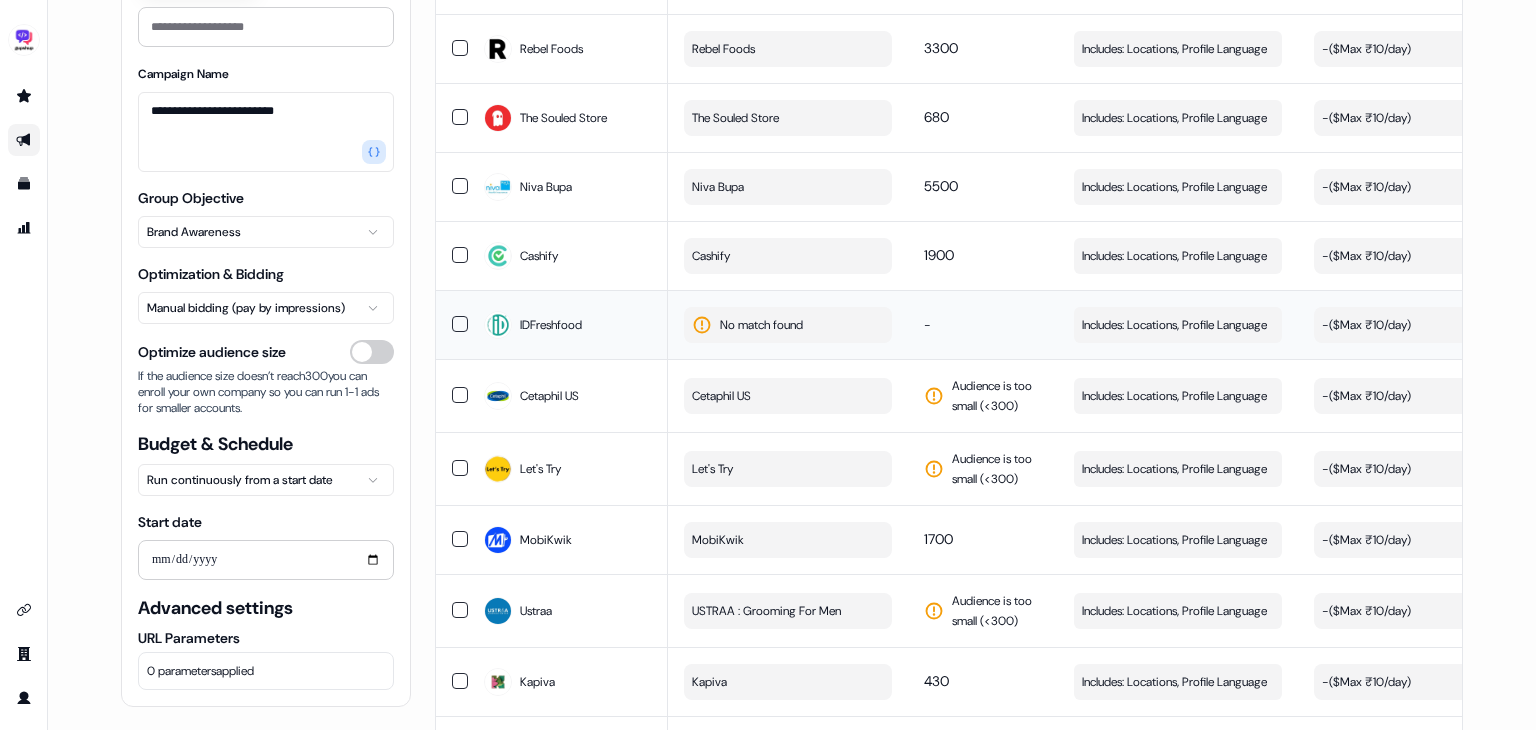 scroll, scrollTop: 716, scrollLeft: 0, axis: vertical 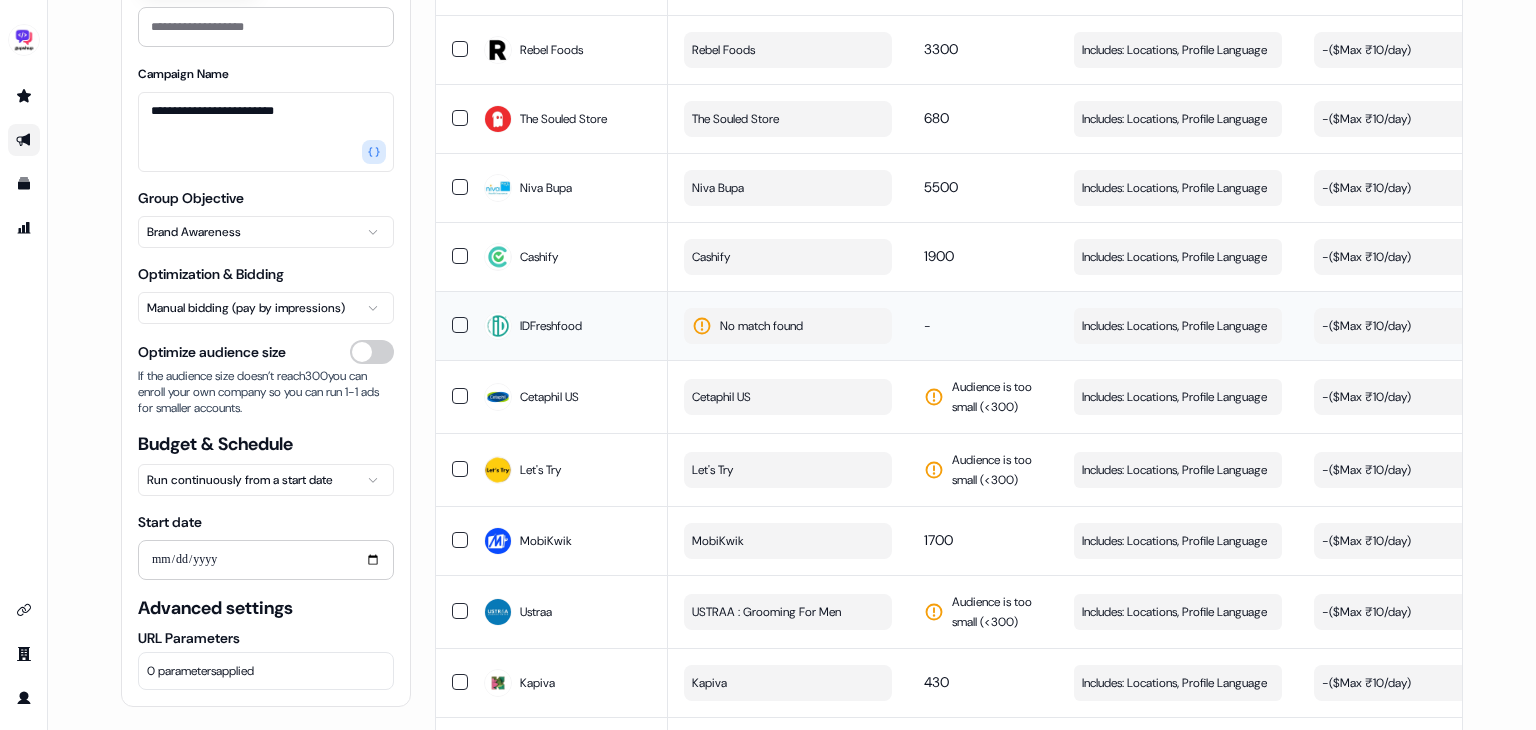 click on "No match found" at bounding box center (761, 326) 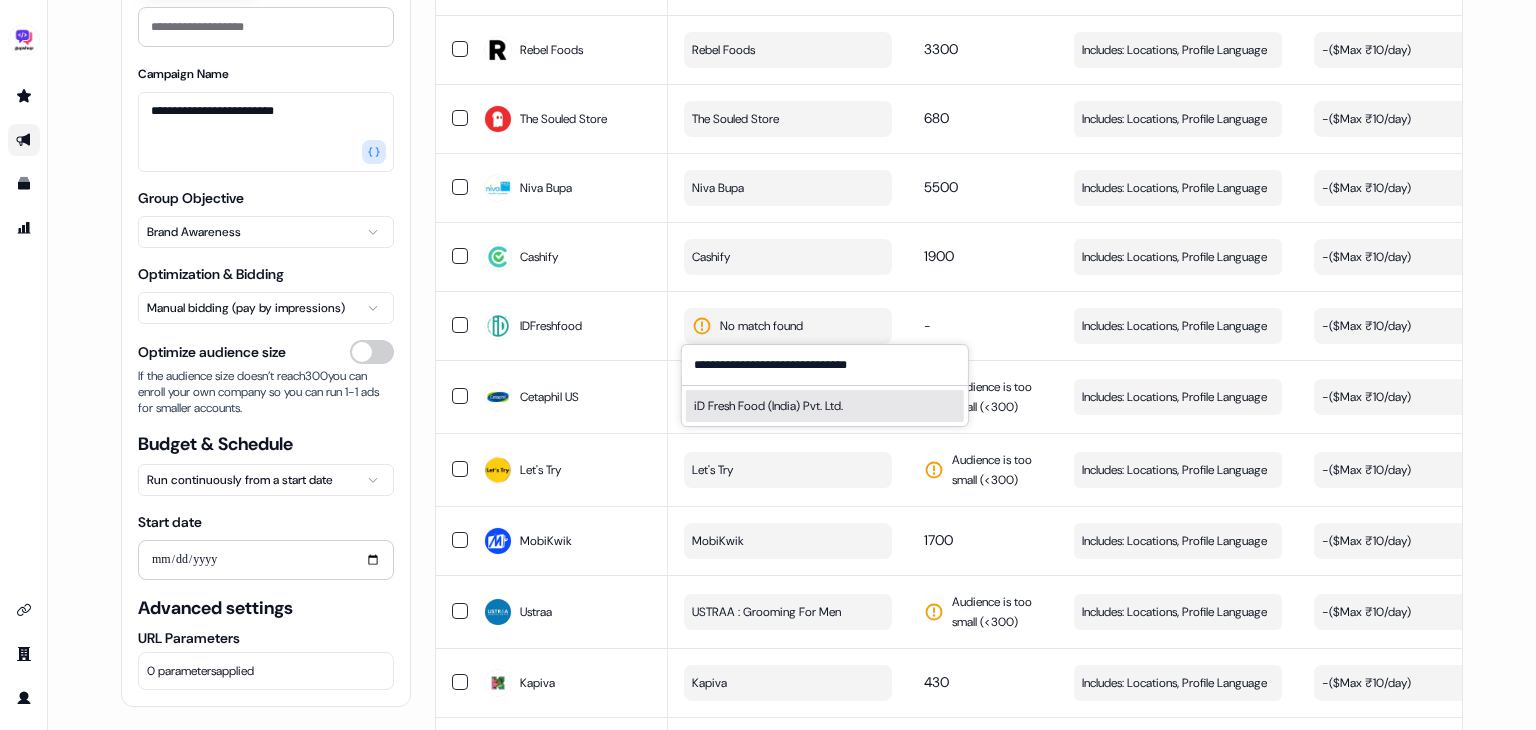 type on "**********" 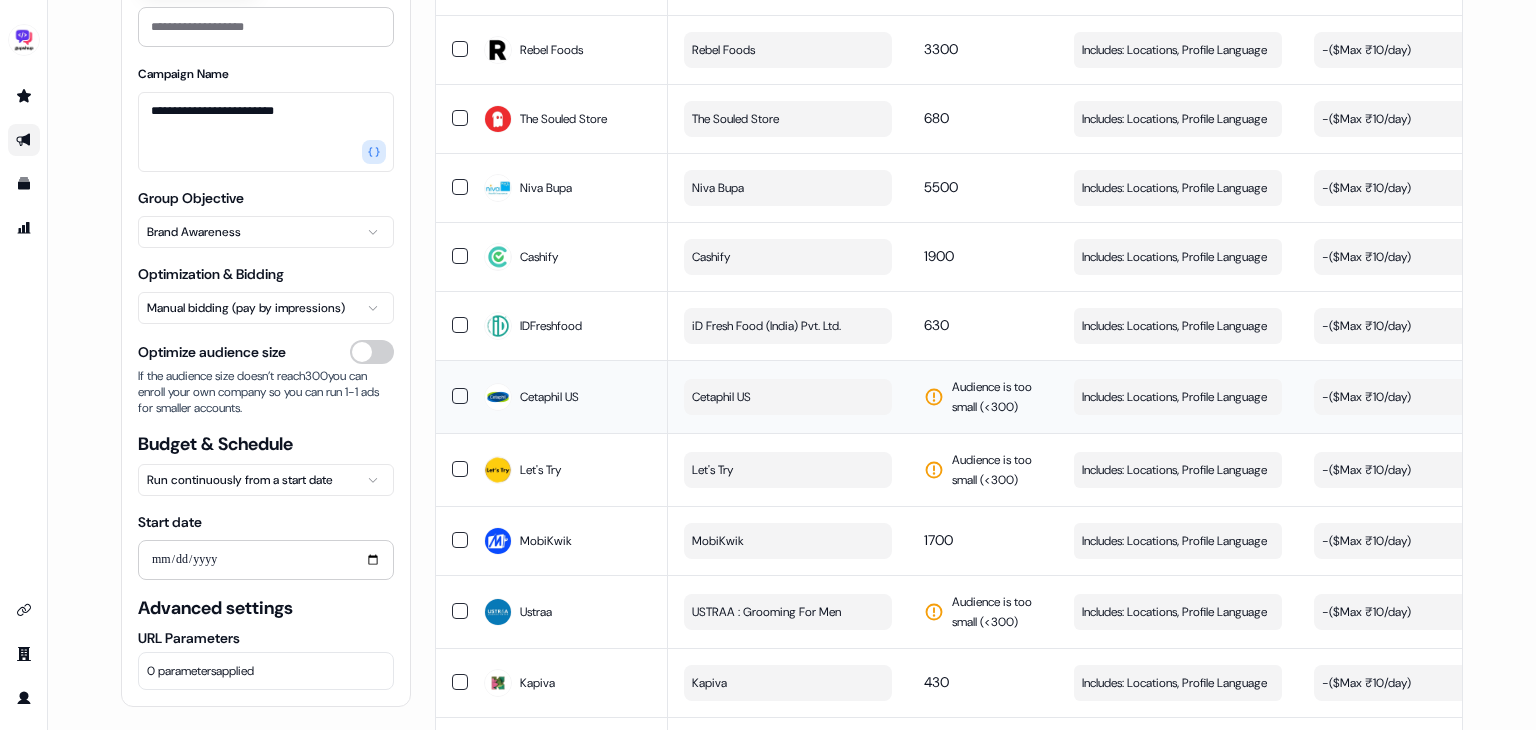 click on "Cetaphil US" at bounding box center (788, 397) 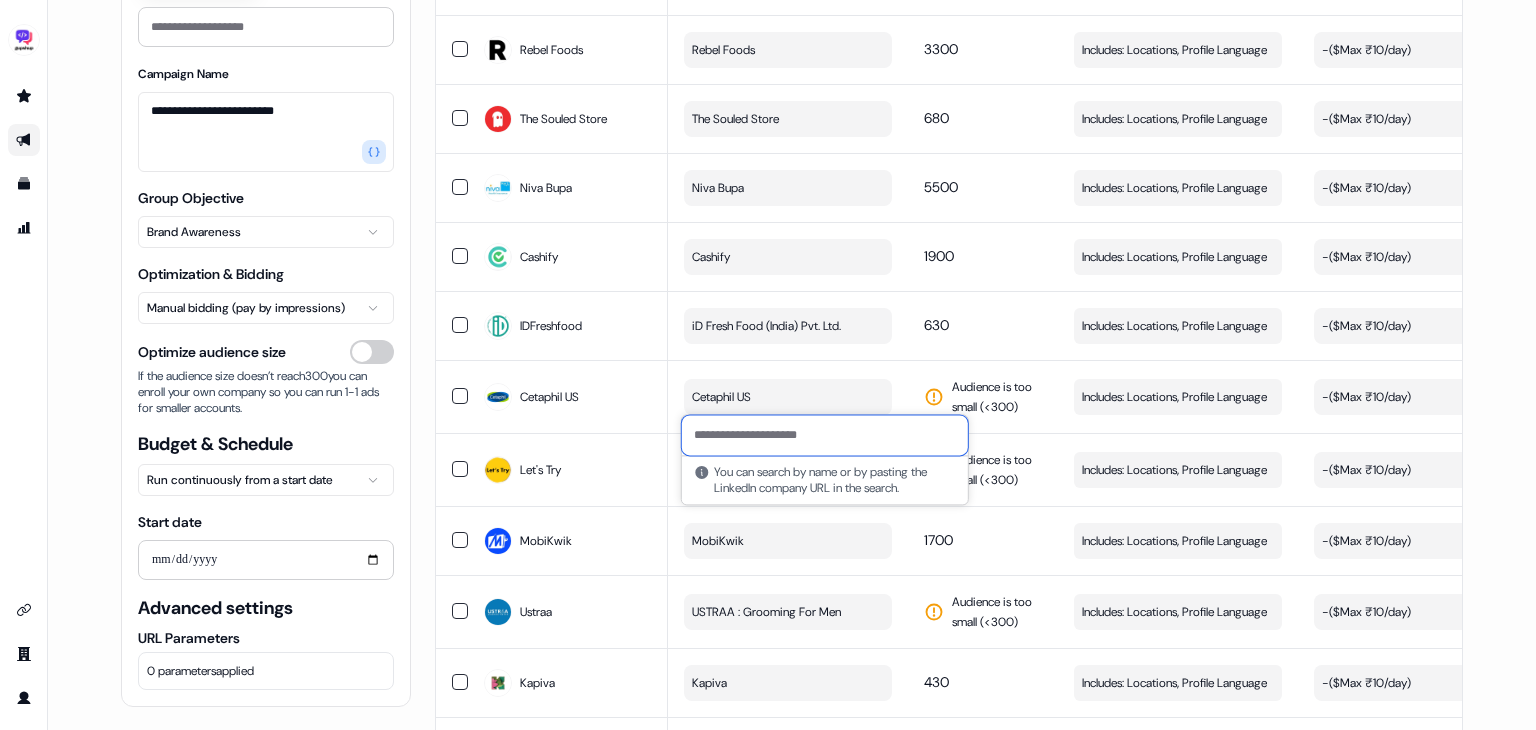 paste on "********" 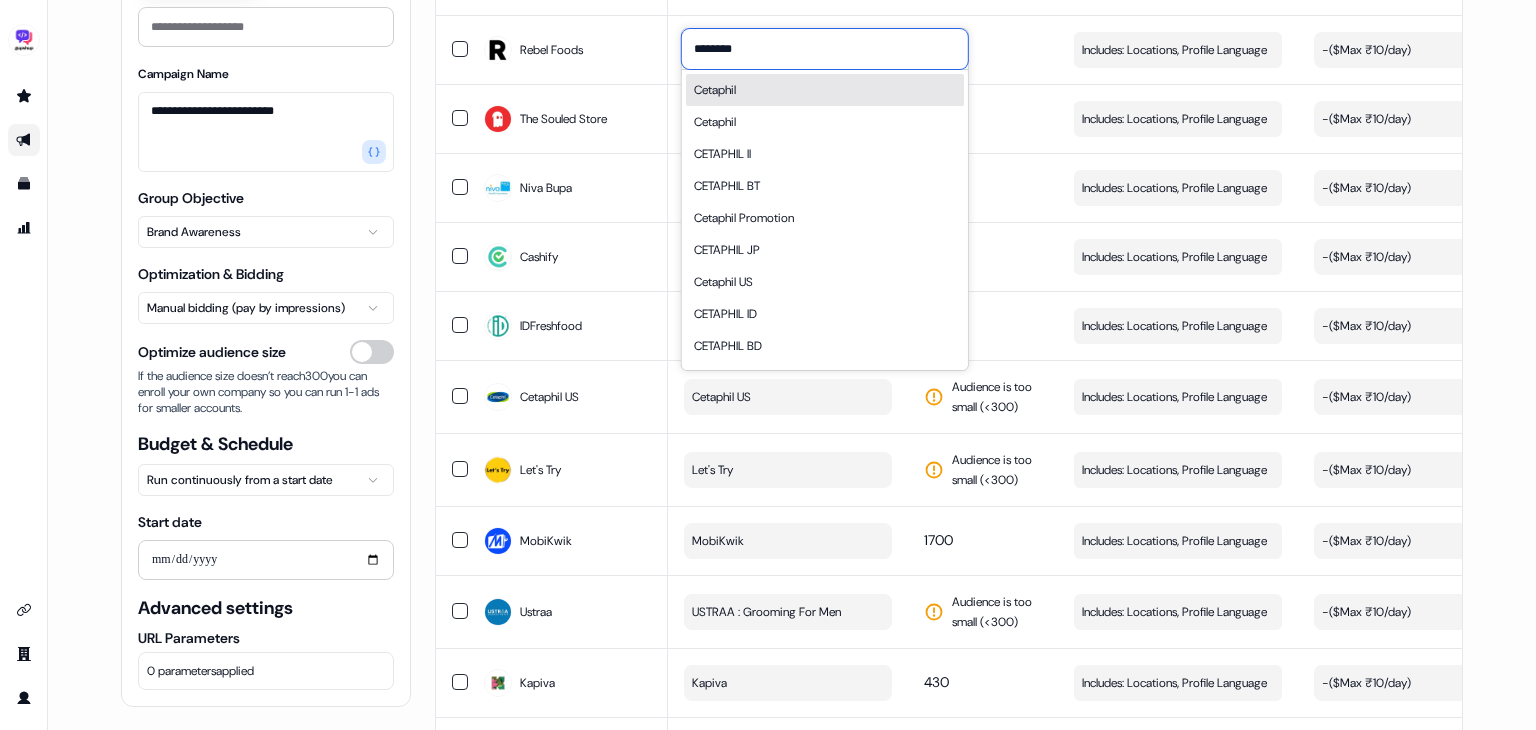 type on "********" 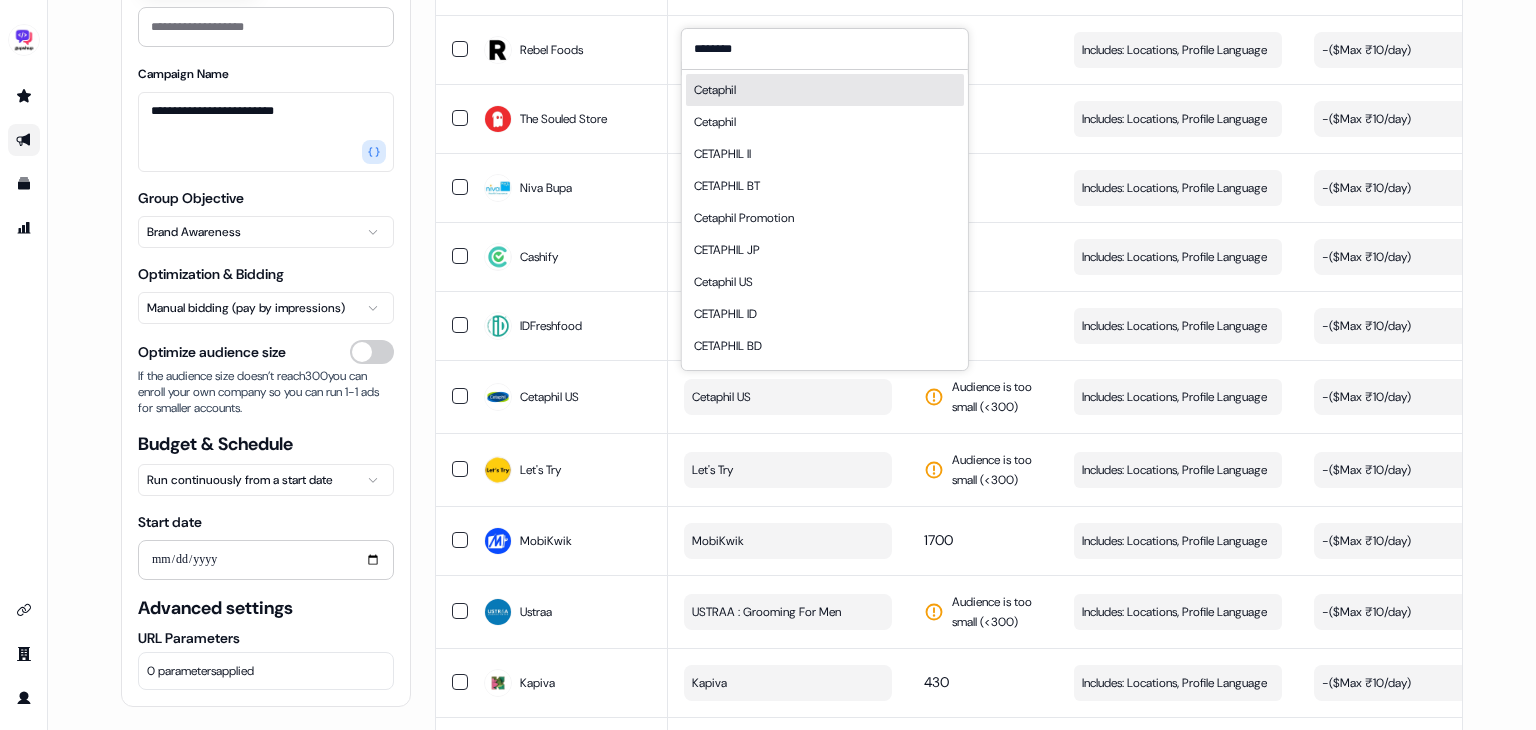 click on "Cetaphil" at bounding box center [825, 90] 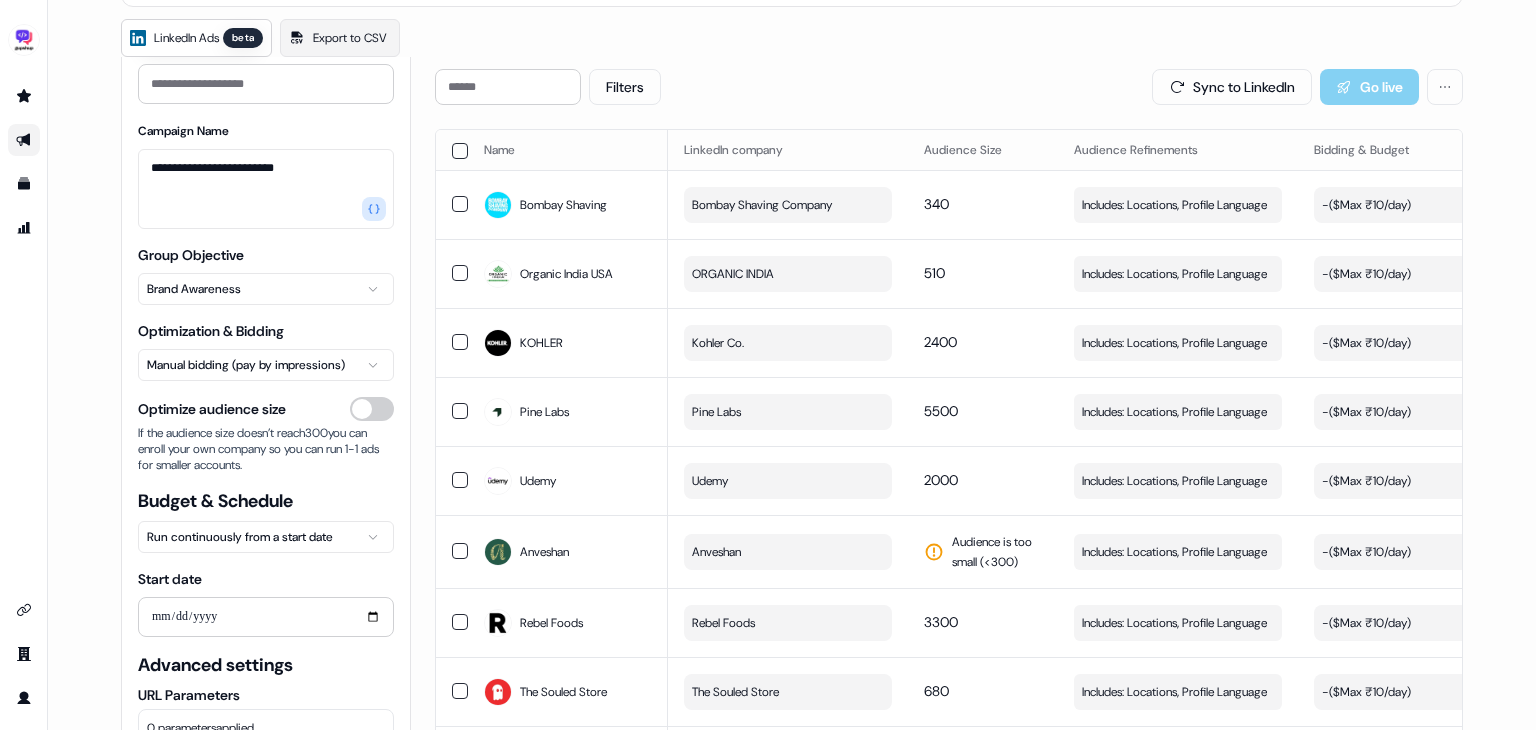 scroll, scrollTop: 0, scrollLeft: 0, axis: both 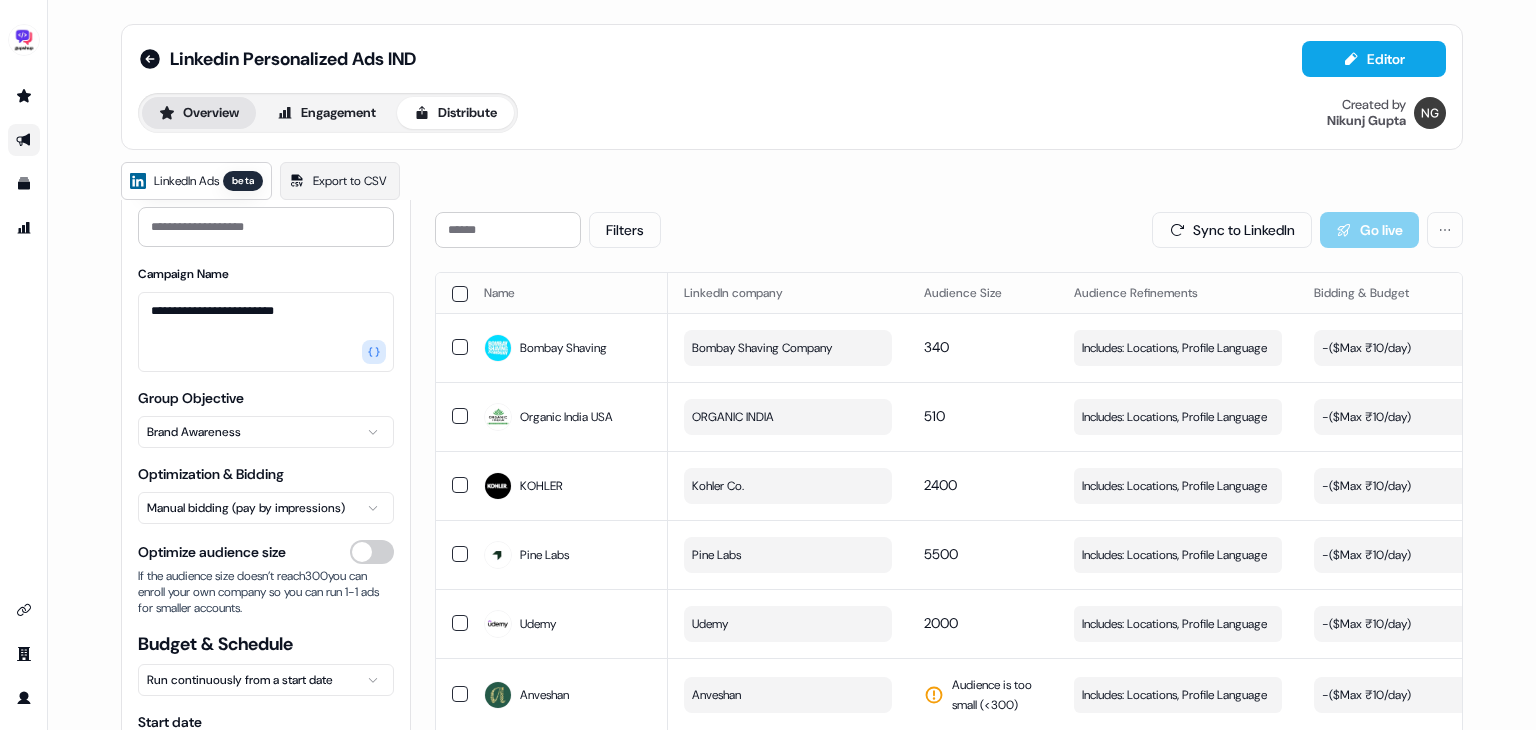 click on "Overview" at bounding box center (199, 113) 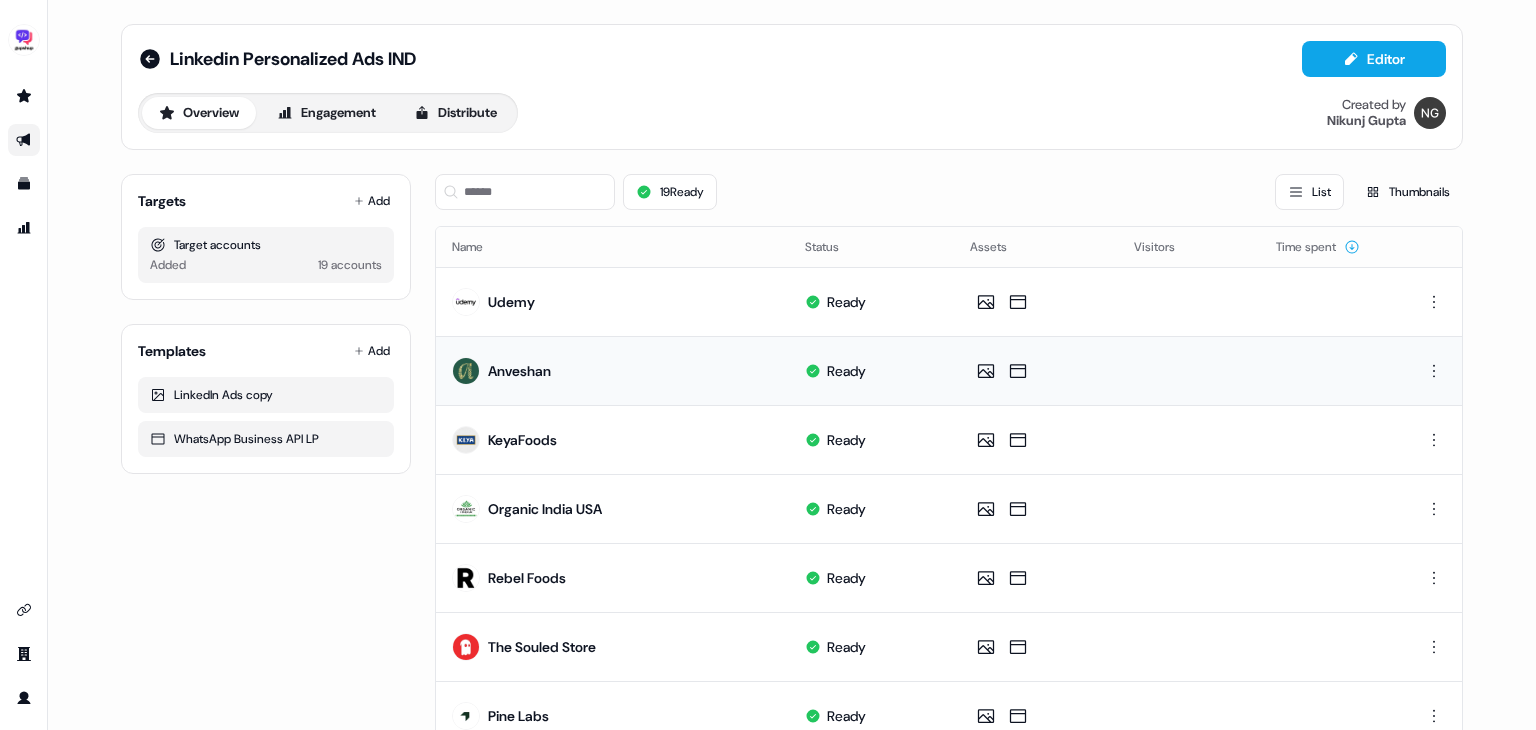 scroll, scrollTop: 72, scrollLeft: 0, axis: vertical 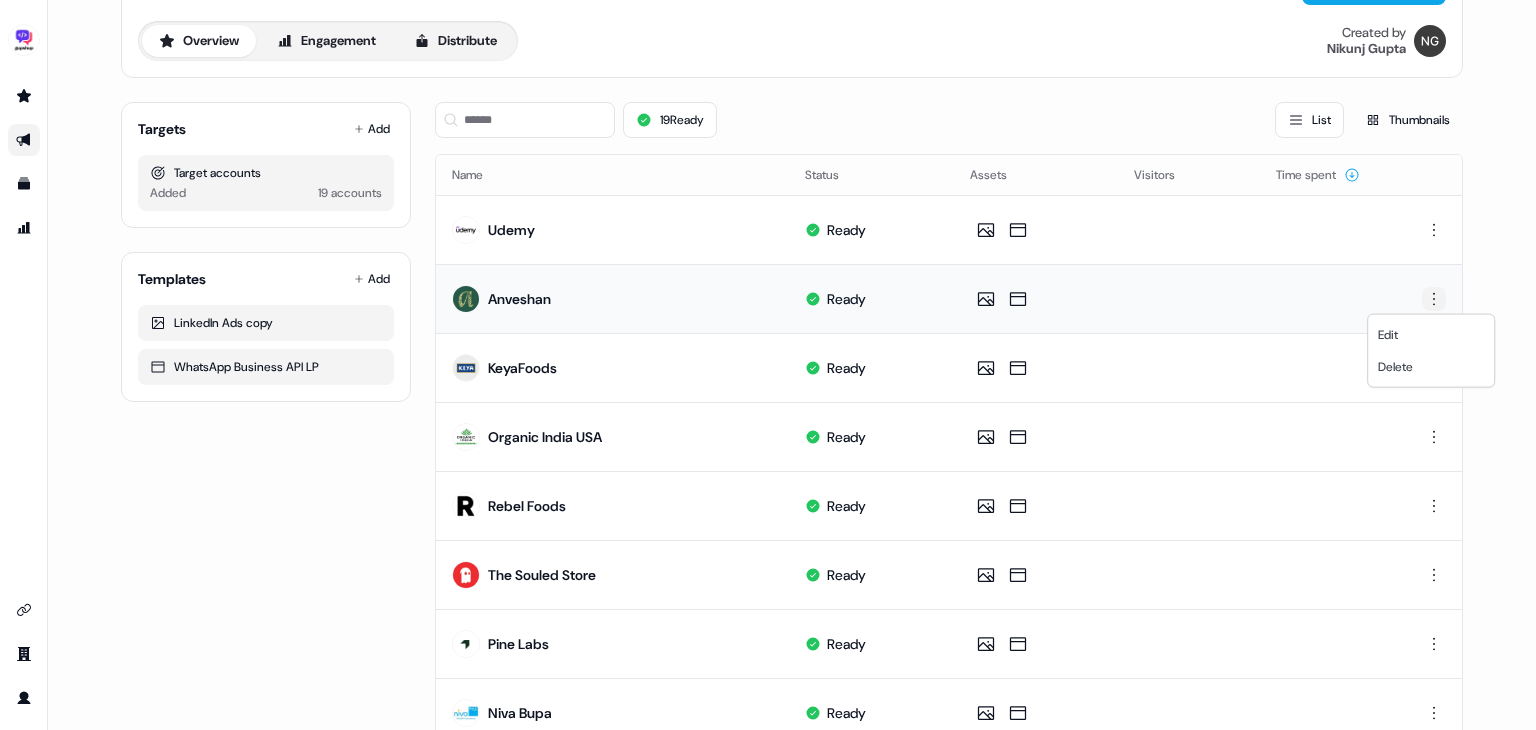 click on "For the best experience switch devices to a bigger screen. Go to Userled.io Linkedin Personalized Ads IND Editor Overview Engagement Distribute Created by Nikunj   Gupta Targets Add Target   accounts Added 19   accounts Templates Add LinkedIn Ads copy WhatsApp Business API LP 19  Ready List Thumbnails Name Status Assets Visitors Time spent Udemy Ready Anveshan Ready KeyaFoods Ready Organic India USA Ready Rebel Foods Ready The Souled Store Ready Pine Labs Ready Niva Bupa Ready KOHLER Ready Cashify Ready MakeMyTrip Ready IDFreshfood Ready Cetaphil US Ready Let's Try Ready MobiKwik Ready Bombay Shaving Ready Ustraa Ready Kapiva Ready SNITCH Ready Page  1  of 1 Edit Delete" at bounding box center [768, 365] 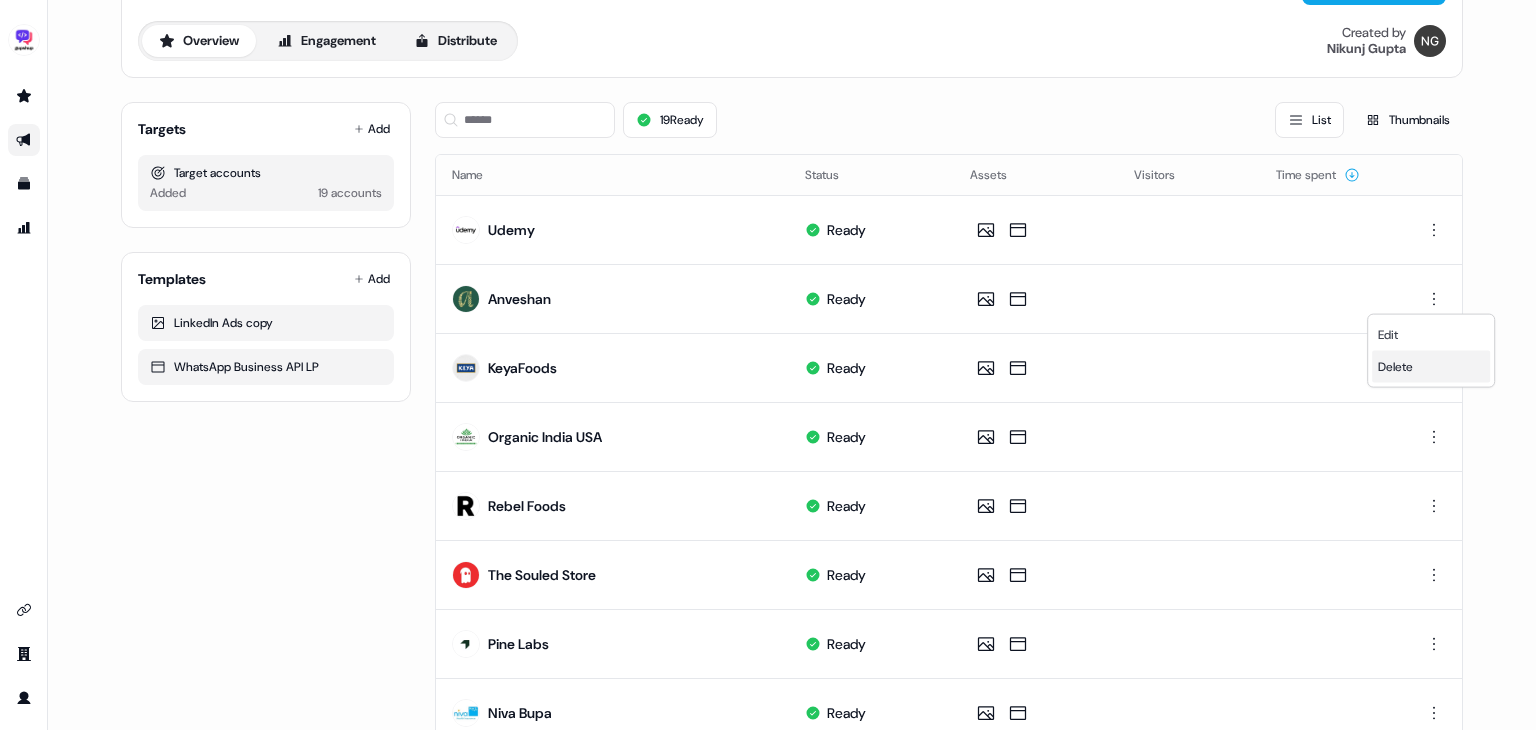 click on "Delete" at bounding box center (1431, 367) 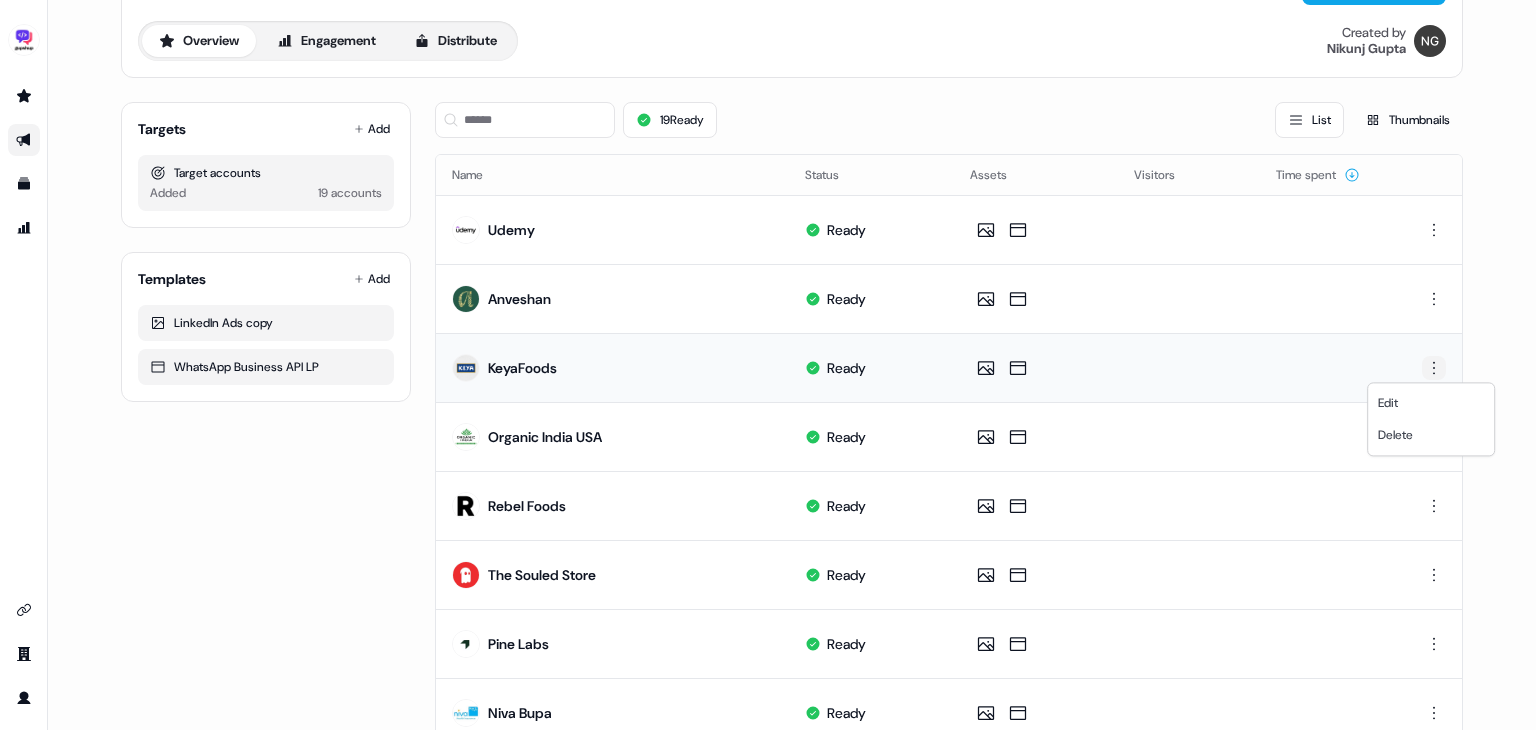 click on "For the best experience switch devices to a bigger screen. Go to Userled.io Linkedin Personalized Ads IND Editor Overview Engagement Distribute Created by Nikunj   Gupta Targets Add Target   accounts Added 19   accounts Templates Add LinkedIn Ads copy WhatsApp Business API LP 19  Ready List Thumbnails Name Status Assets Visitors Time spent Udemy Ready Anveshan Ready KeyaFoods Ready Organic India USA Ready Rebel Foods Ready The Souled Store Ready Pine Labs Ready Niva Bupa Ready KOHLER Ready Cashify Ready MakeMyTrip Ready IDFreshfood Ready Cetaphil US Ready Let's Try Ready MobiKwik Ready Bombay Shaving Ready Ustraa Ready Kapiva Ready SNITCH Ready Page  1  of 1 Edit Delete" at bounding box center [768, 365] 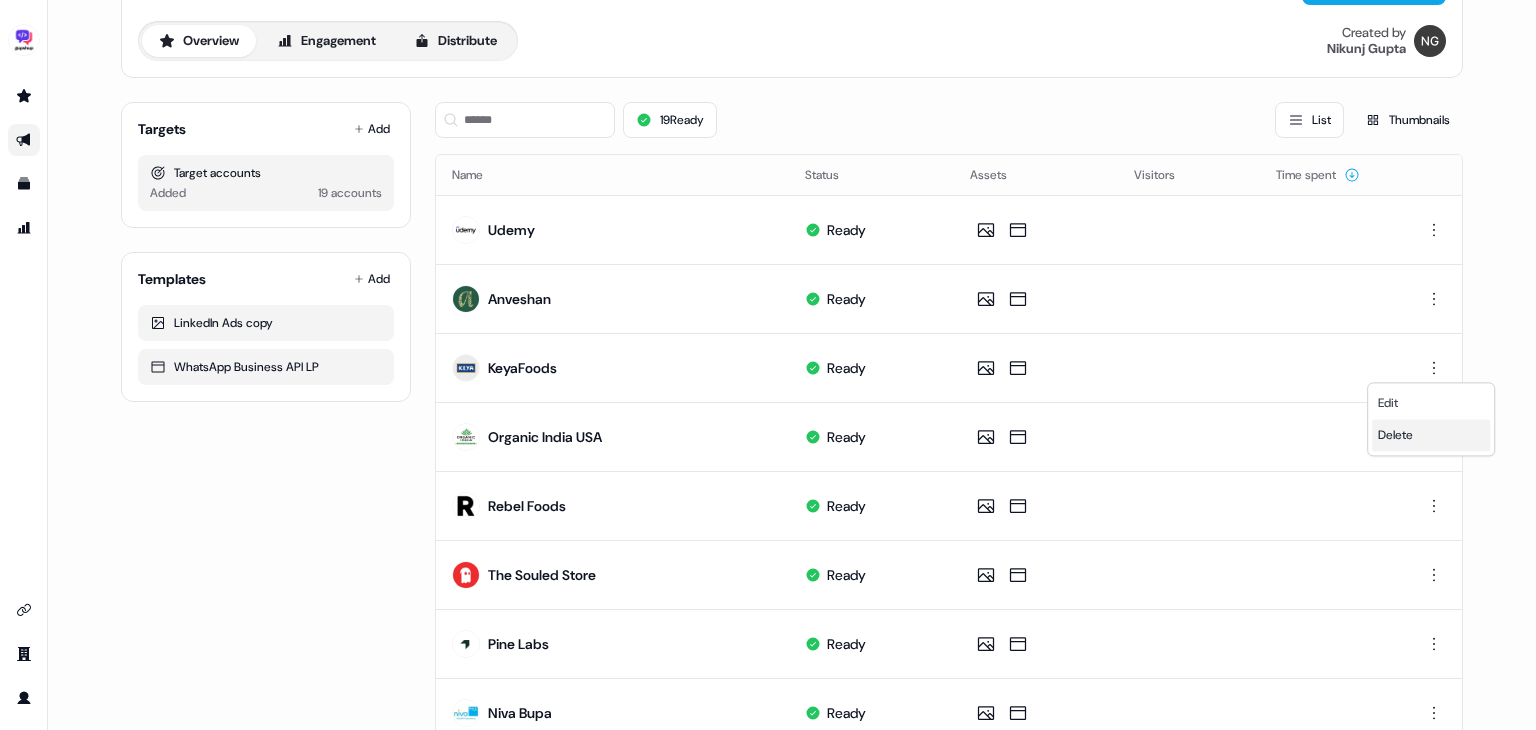 click on "Delete" at bounding box center [1395, 435] 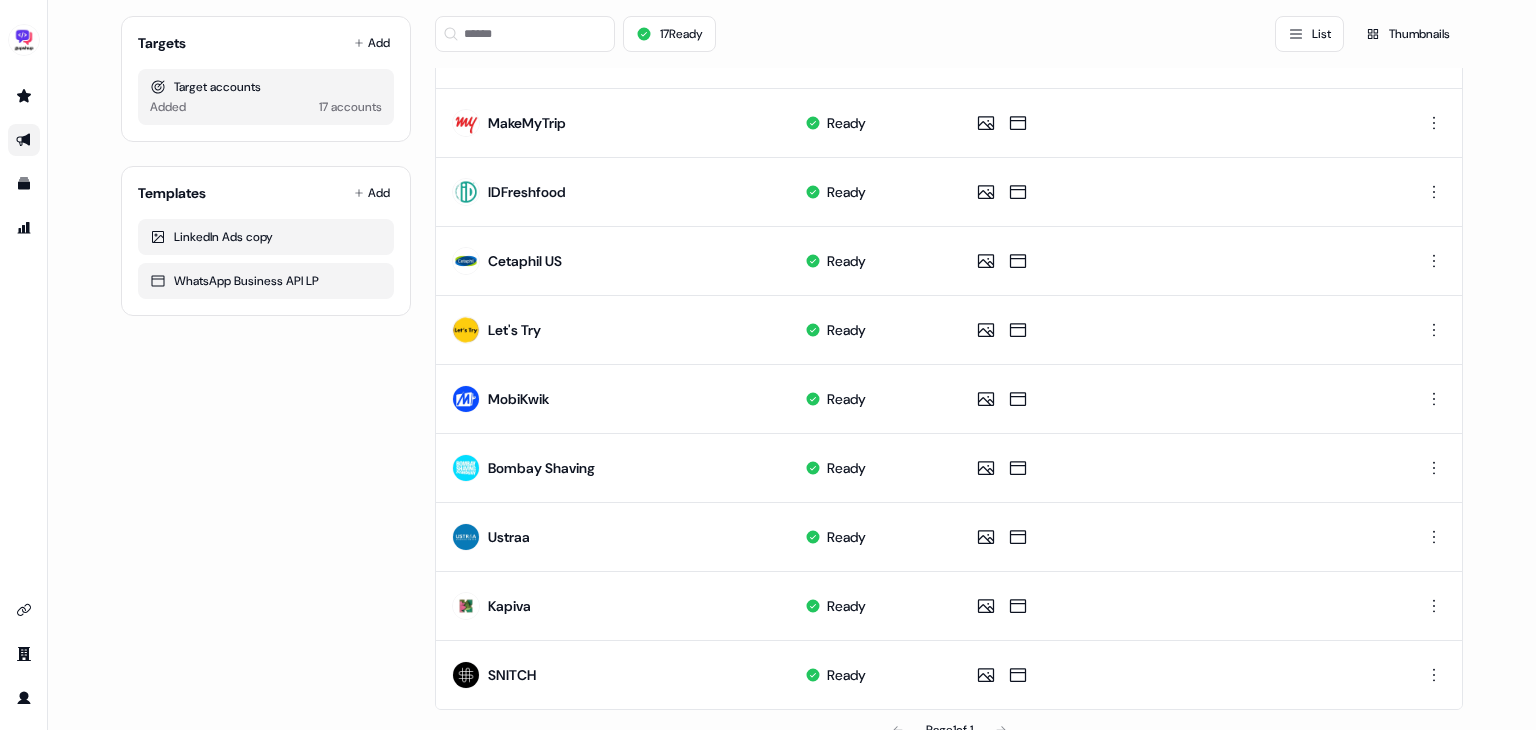 scroll, scrollTop: 771, scrollLeft: 0, axis: vertical 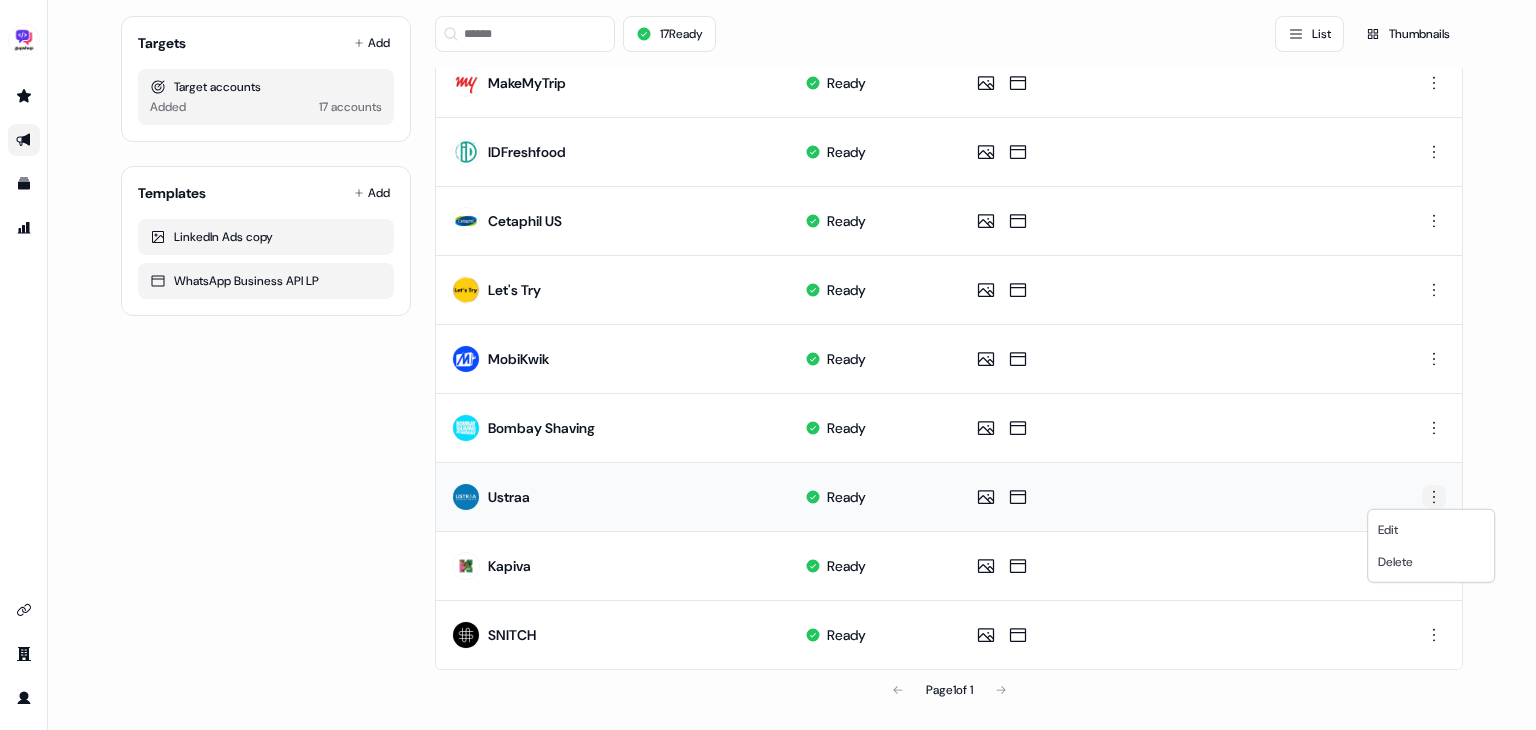 click on "For the best experience switch devices to a bigger screen. Go to Userled.io Linkedin Personalized Ads IND Editor Overview Engagement Distribute Created by Nikunj   Gupta Targets Add Target   accounts Added 17   accounts Templates Add LinkedIn Ads copy WhatsApp Business API LP 17  Ready List Thumbnails Name Status Assets Visitors Time spent Udemy Ready Organic India USA Ready Rebel Foods Ready The Souled Store Ready Pine Labs Ready Niva Bupa Ready KOHLER Ready Cashify Ready MakeMyTrip Ready IDFreshfood Ready Cetaphil US Ready Let's Try Ready MobiKwik Ready Bombay Shaving Ready Ustraa Ready Kapiva Ready SNITCH Ready Page  1  of 1 Edit Delete" at bounding box center (768, 365) 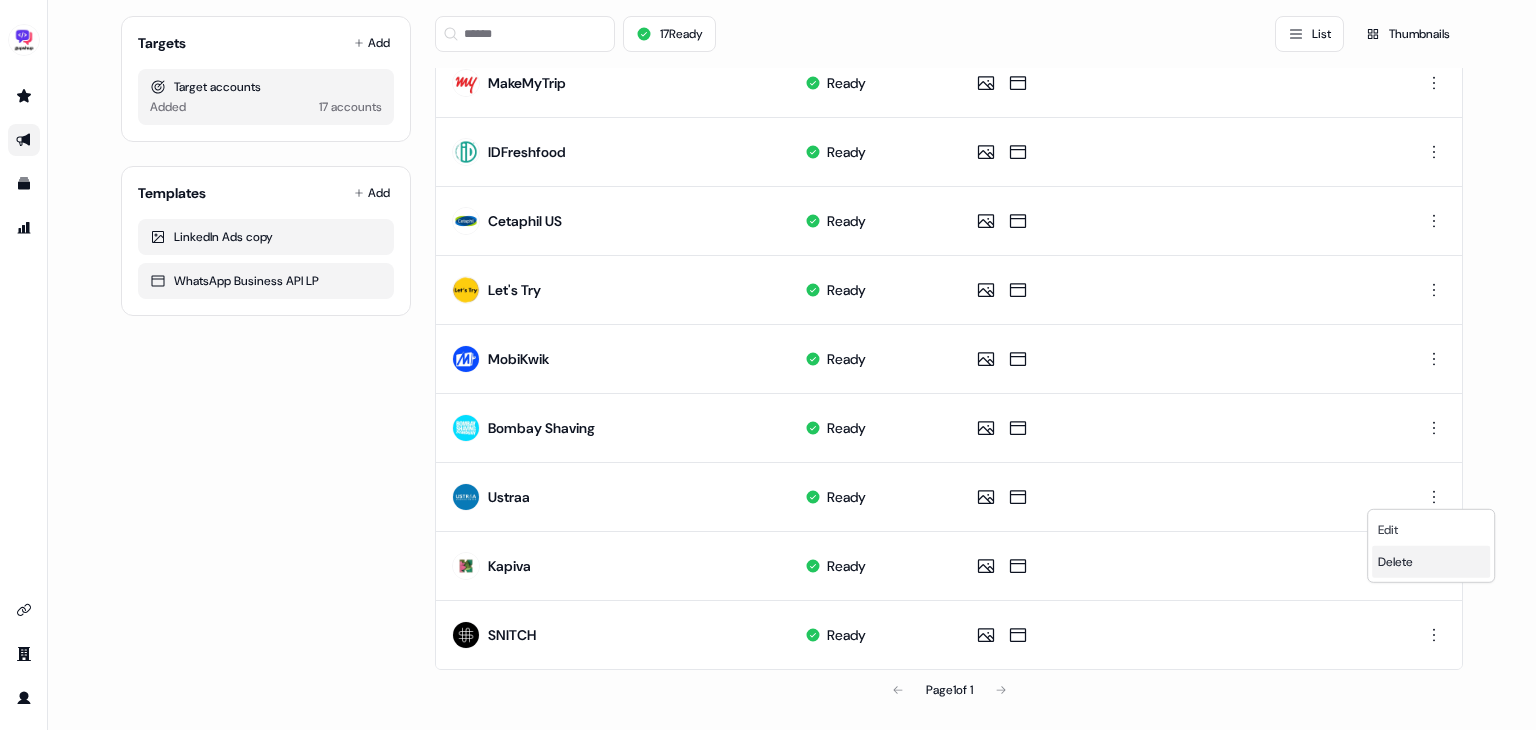 click on "Delete" at bounding box center (1395, 562) 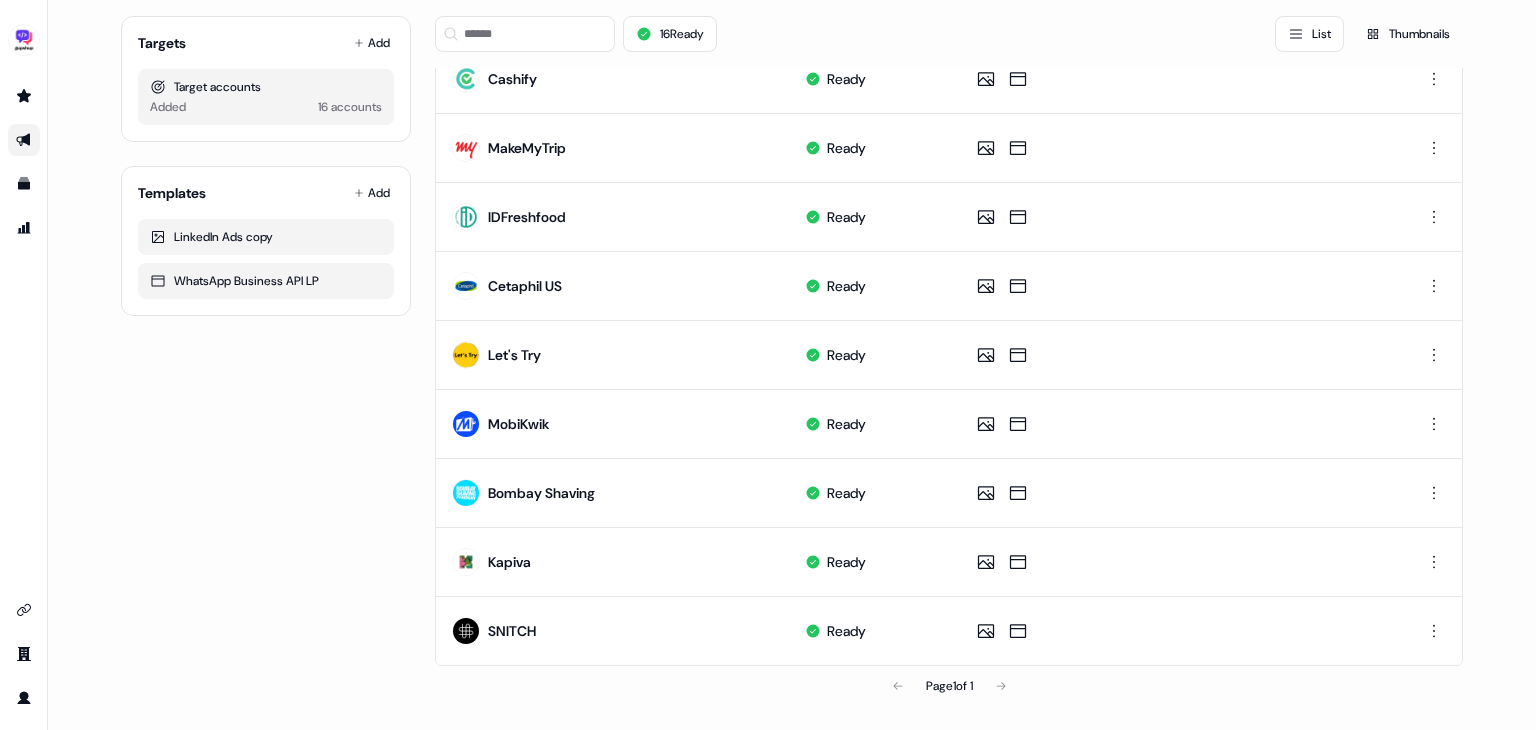 scroll, scrollTop: 702, scrollLeft: 0, axis: vertical 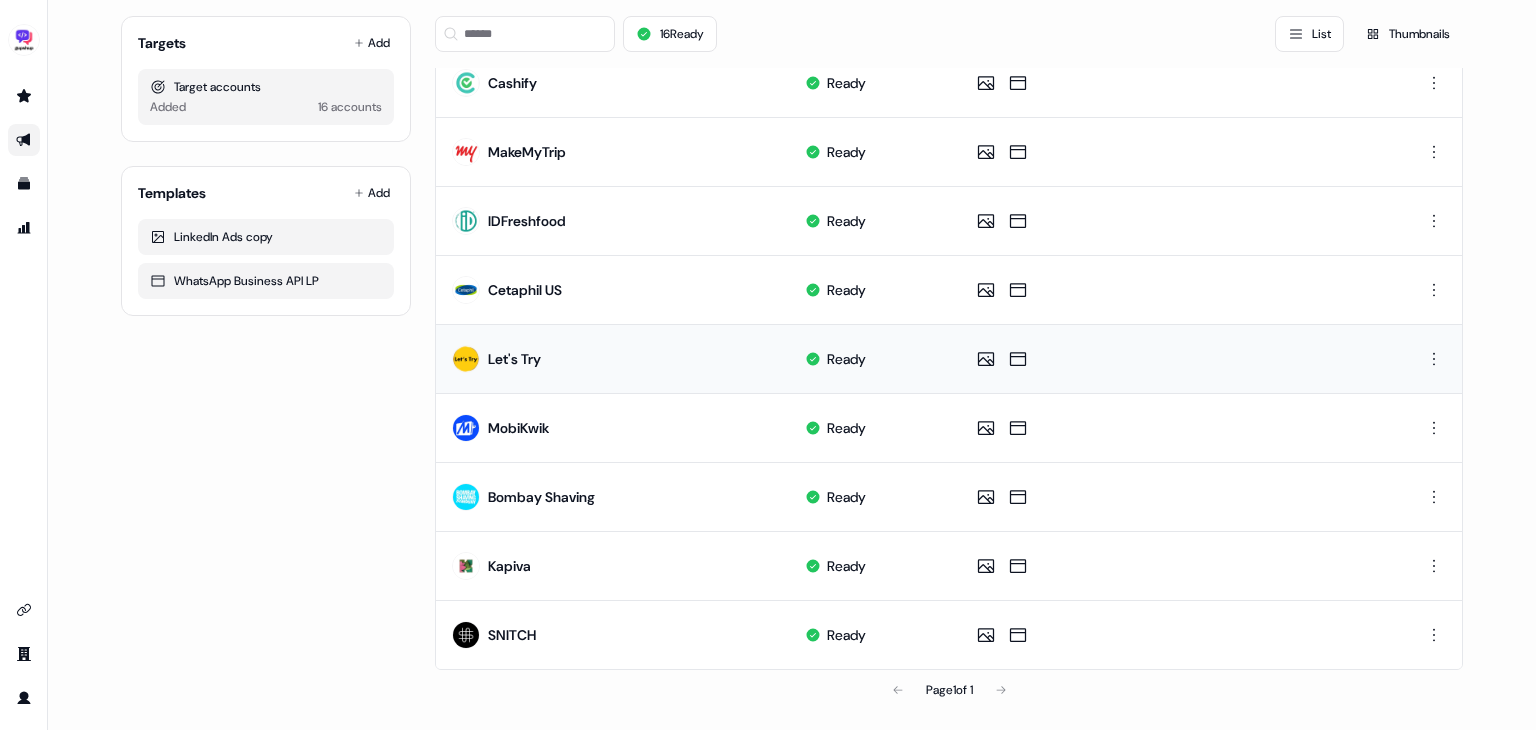 click at bounding box center [1429, 358] 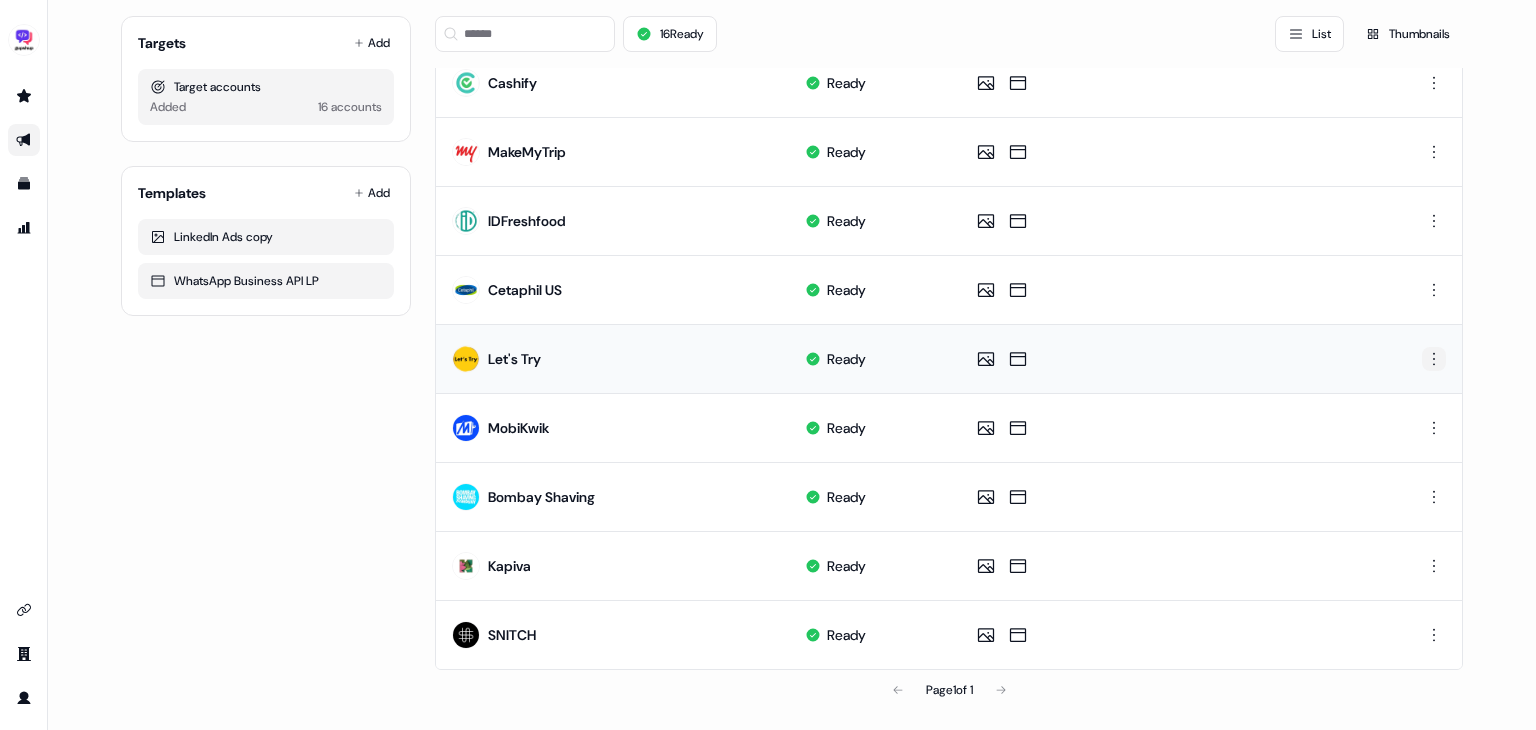 click on "For the best experience switch devices to a bigger screen. Go to Userled.io Linkedin Personalized Ads IND Editor Overview Engagement Distribute Created by Nikunj   Gupta Targets Add Target   accounts Added 16   accounts Templates Add LinkedIn Ads copy WhatsApp Business API LP 16  Ready List Thumbnails Name Status Assets Visitors Time spent Udemy Ready Organic India USA Ready Rebel Foods Ready The Souled Store Ready Pine Labs Ready Niva Bupa Ready KOHLER Ready Cashify Ready MakeMyTrip Ready IDFreshfood Ready Cetaphil US Ready Let's Try Ready MobiKwik Ready Bombay Shaving Ready Kapiva Ready SNITCH Ready Page  1  of 1" at bounding box center [768, 365] 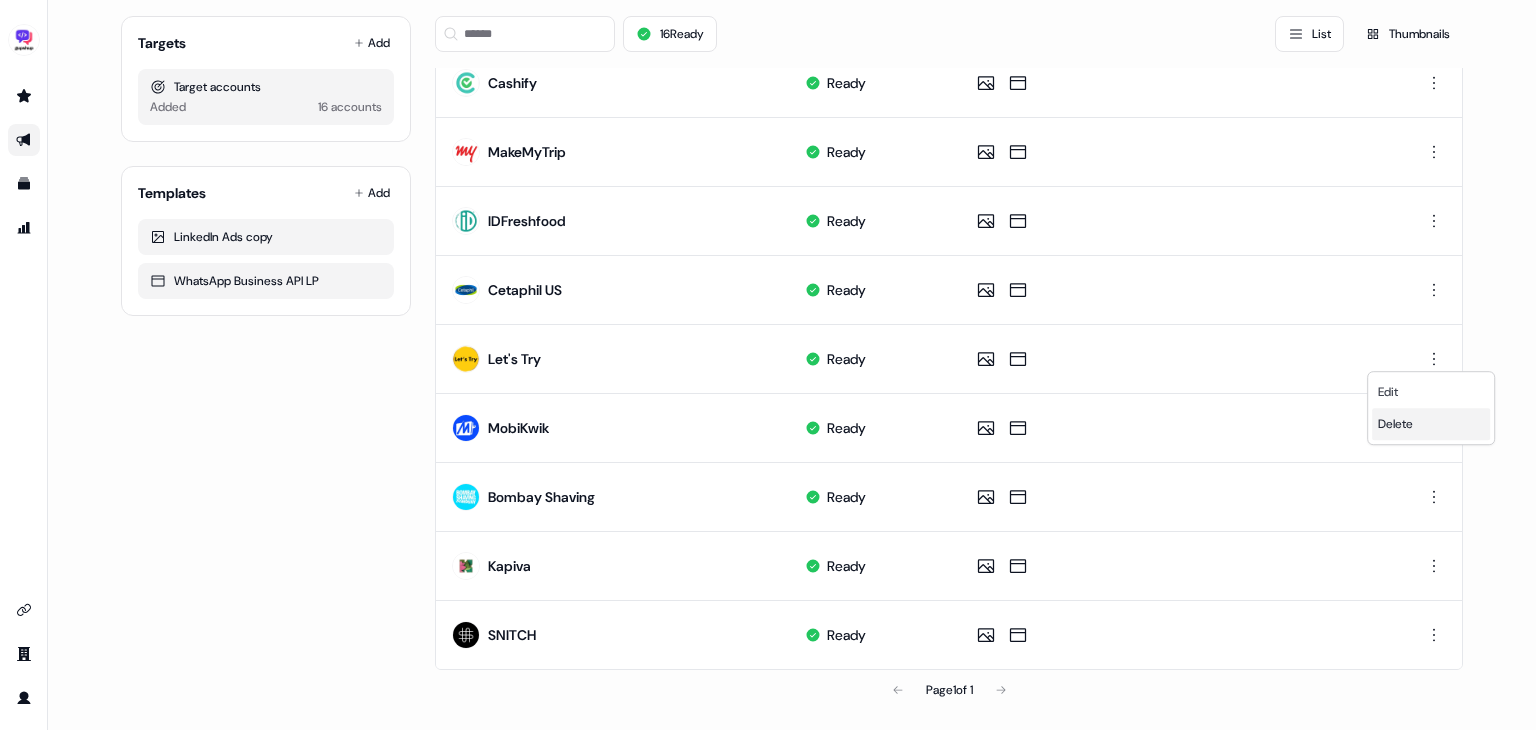 click on "Delete" at bounding box center (1395, 424) 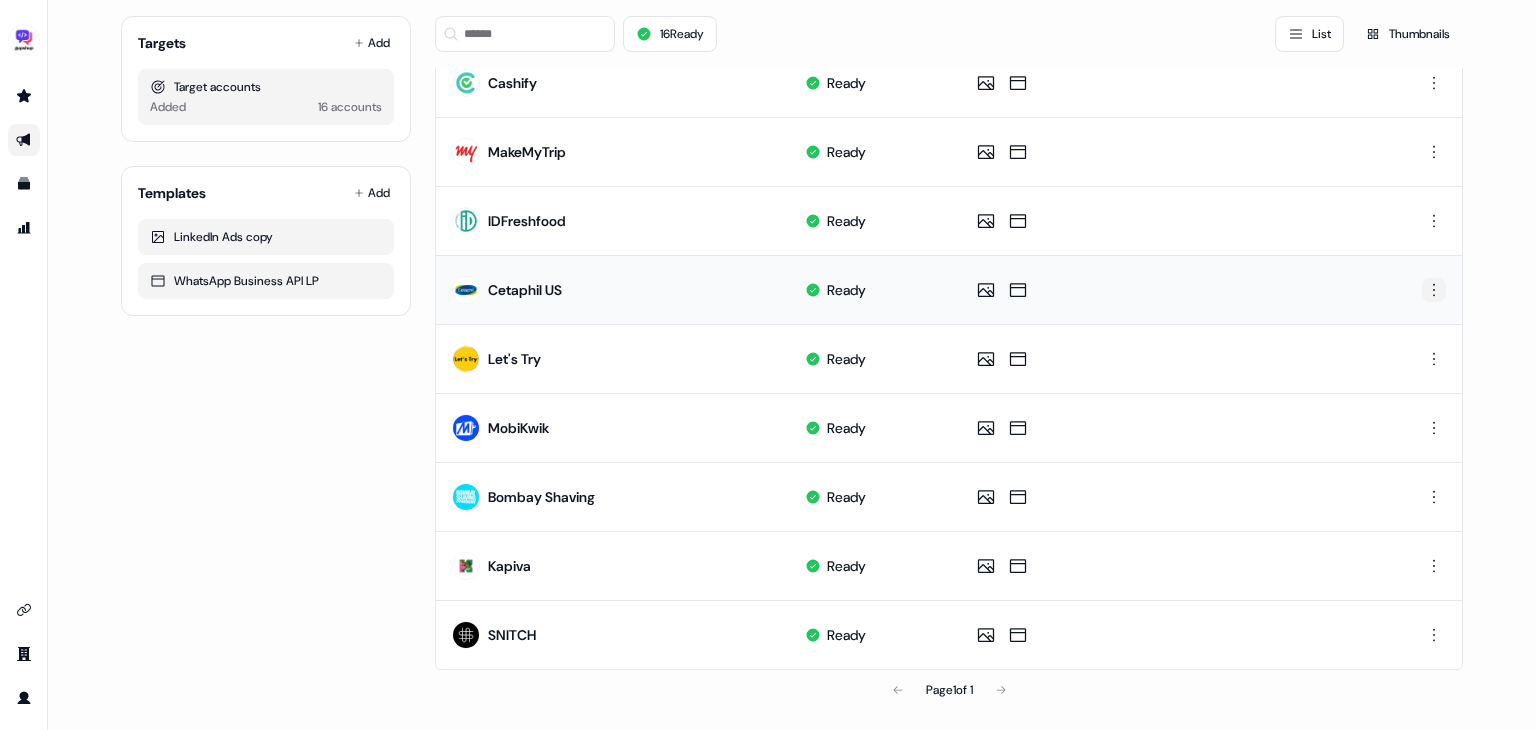 click on "For the best experience switch devices to a bigger screen. Go to Userled.io Linkedin Personalized Ads IND Editor Overview Engagement Distribute Created by Nikunj   Gupta Targets Add Target   accounts Added 16   accounts Templates Add LinkedIn Ads copy WhatsApp Business API LP 16  Ready List Thumbnails Name Status Assets Visitors Time spent Udemy Ready Organic India USA Ready Rebel Foods Ready The Souled Store Ready Pine Labs Ready Niva Bupa Ready KOHLER Ready Cashify Ready MakeMyTrip Ready IDFreshfood Ready Cetaphil US Ready Let's Try Ready MobiKwik Ready Bombay Shaving Ready Kapiva Ready SNITCH Ready Page  1  of 1" at bounding box center [768, 365] 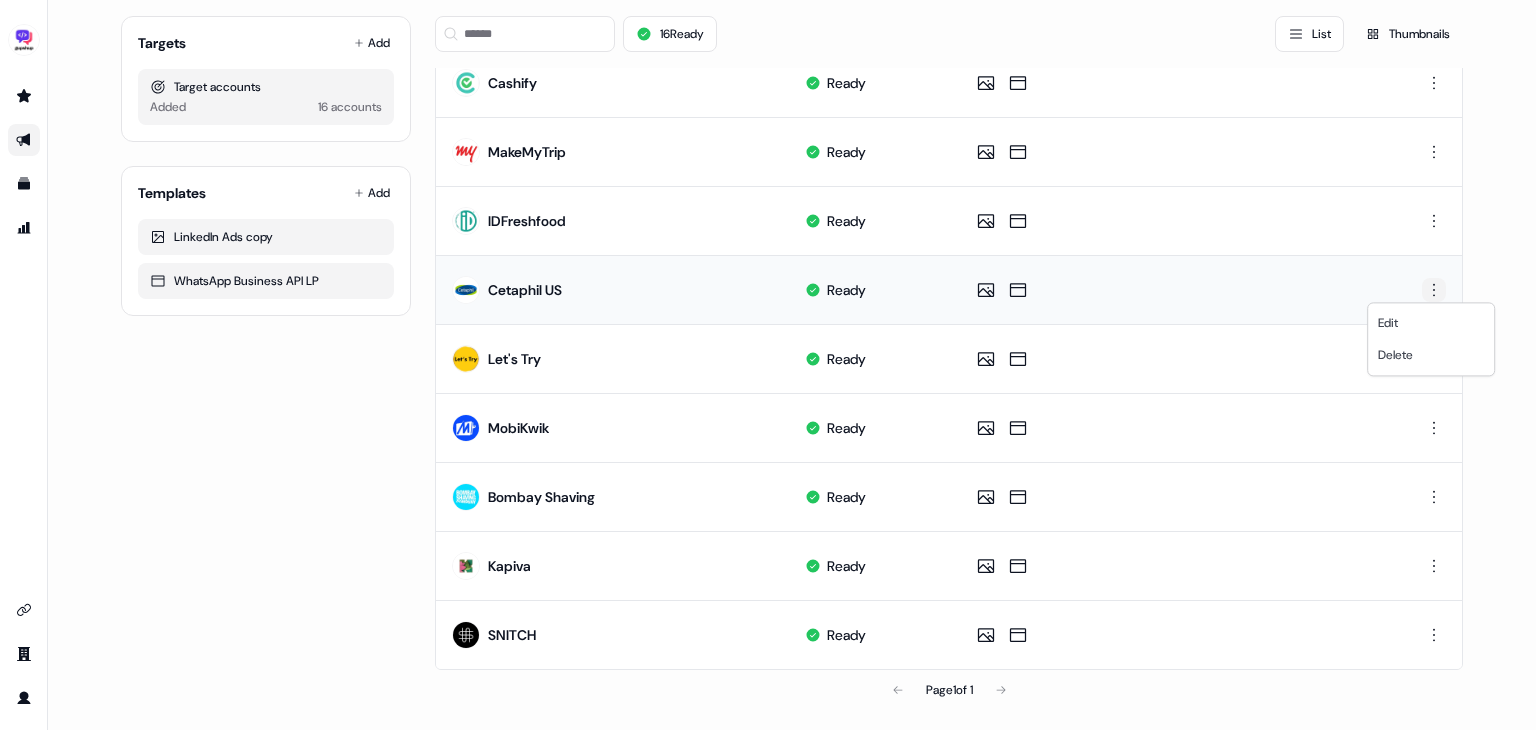 scroll, scrollTop: 633, scrollLeft: 0, axis: vertical 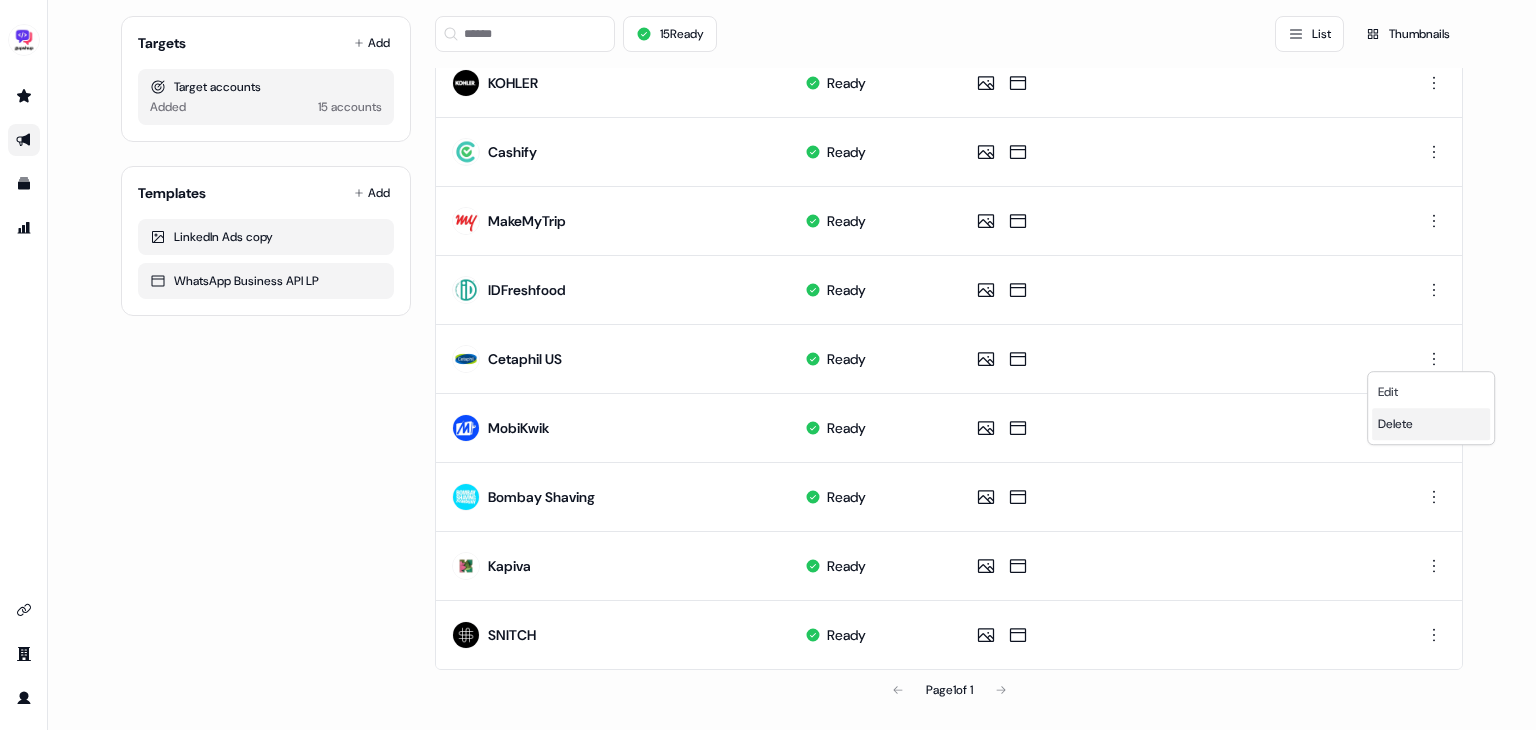 click on "Delete" at bounding box center [1395, 424] 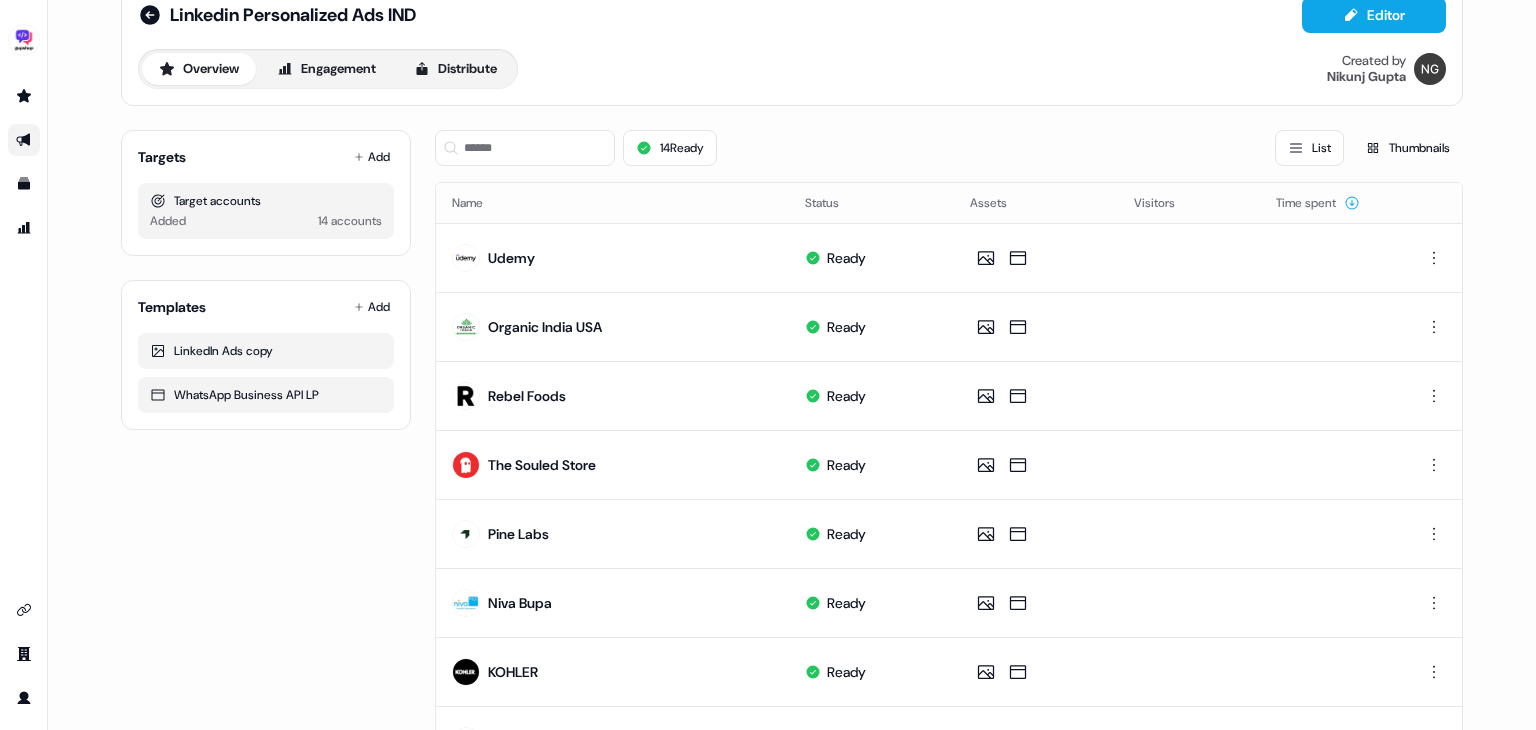 scroll, scrollTop: 0, scrollLeft: 0, axis: both 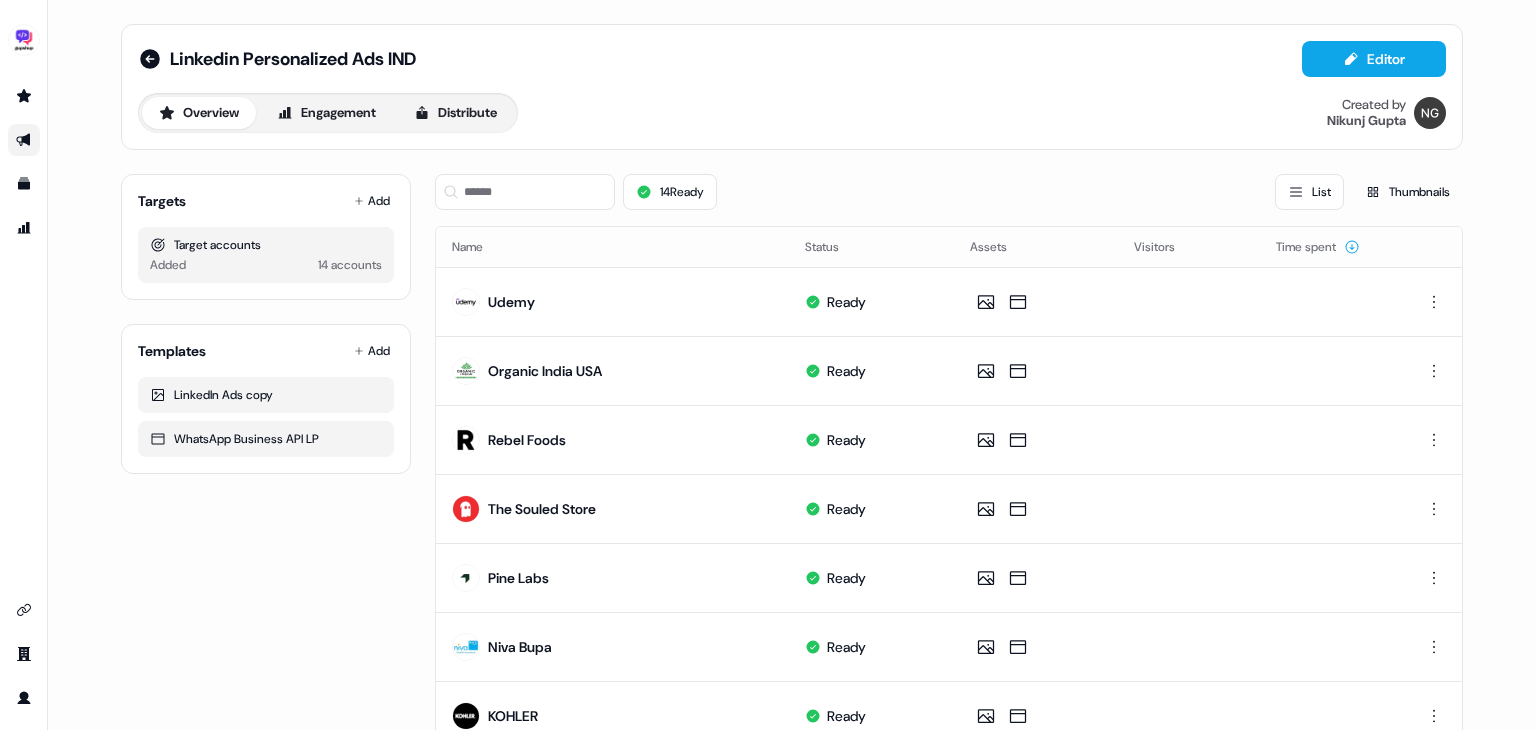 click on "14   accounts" at bounding box center [350, 265] 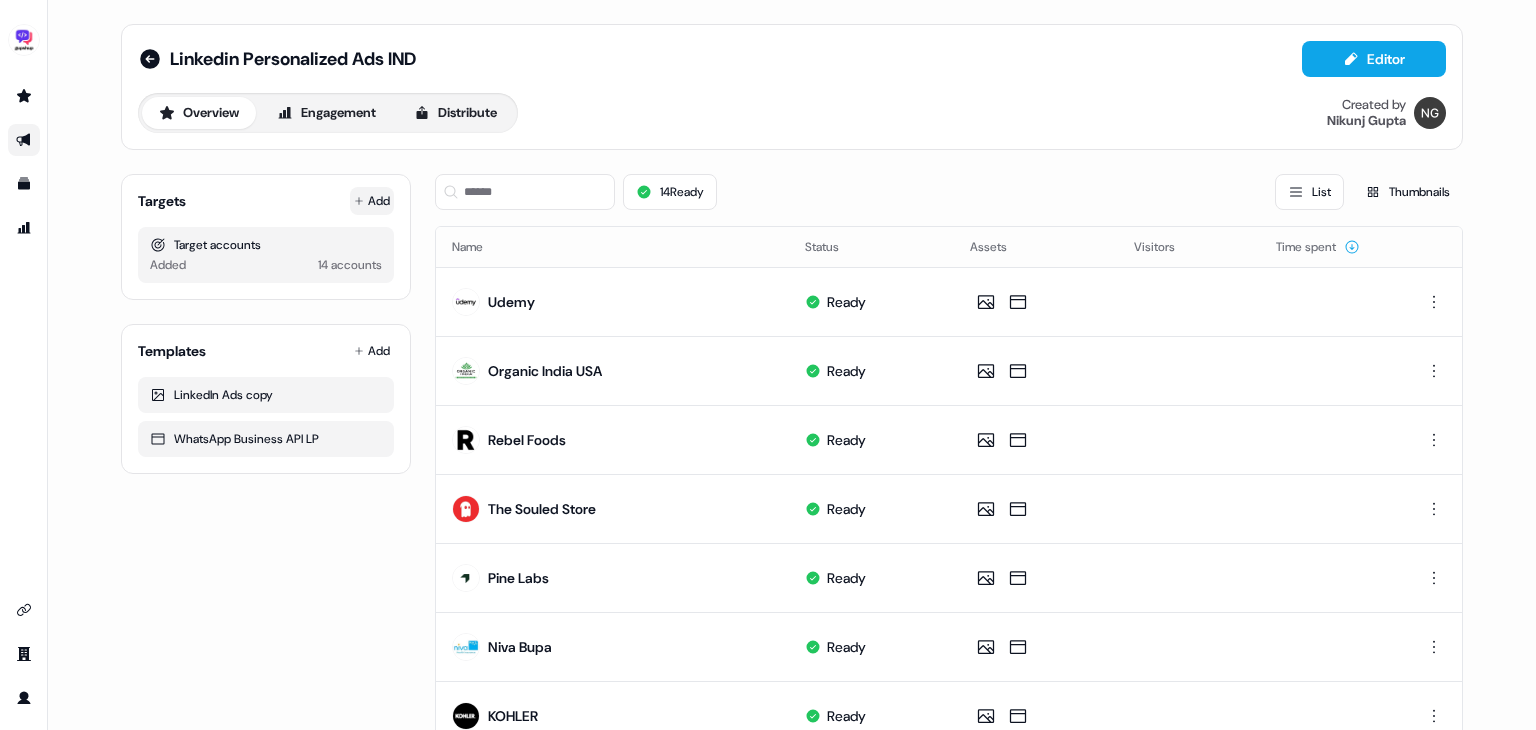 click on "Add" at bounding box center [372, 201] 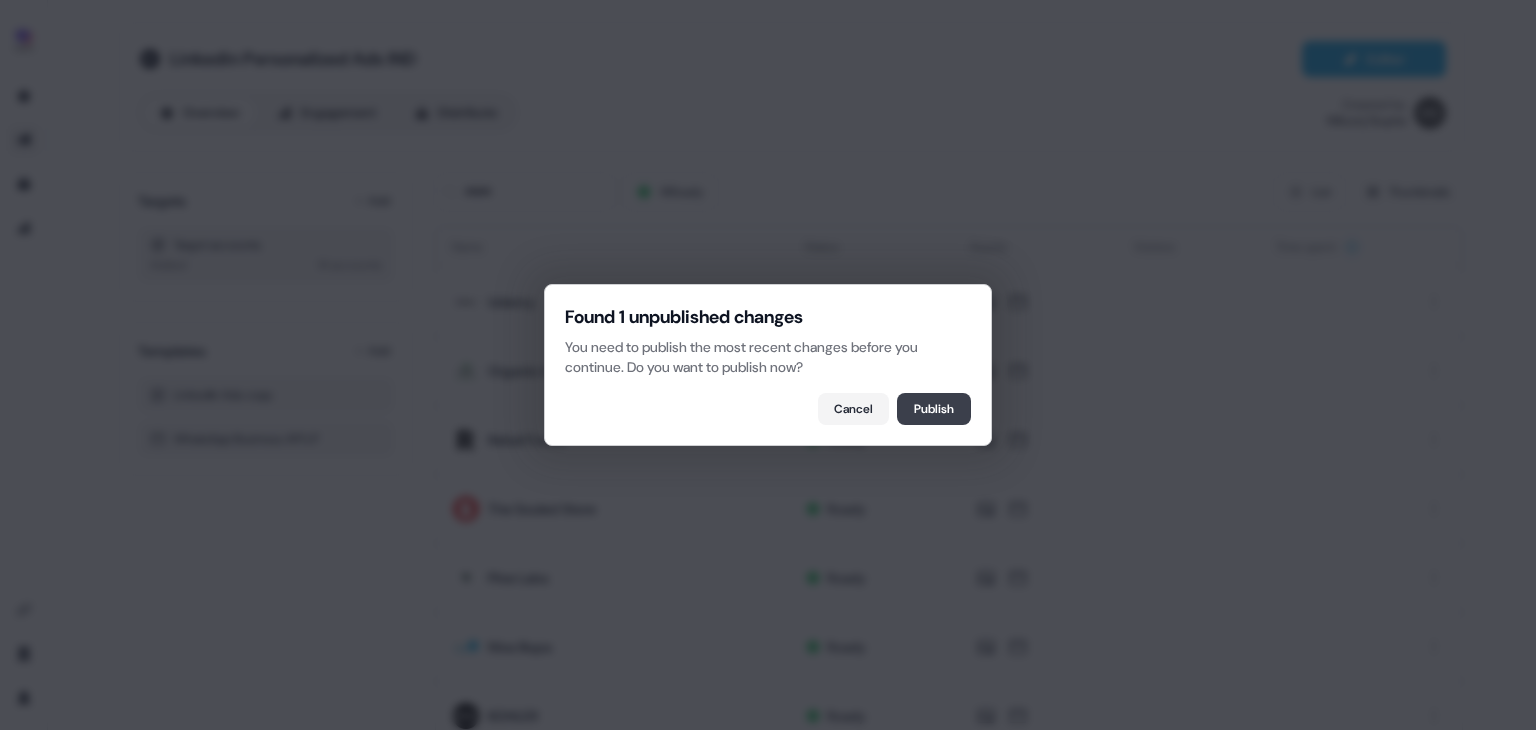 click on "Publish" at bounding box center (934, 409) 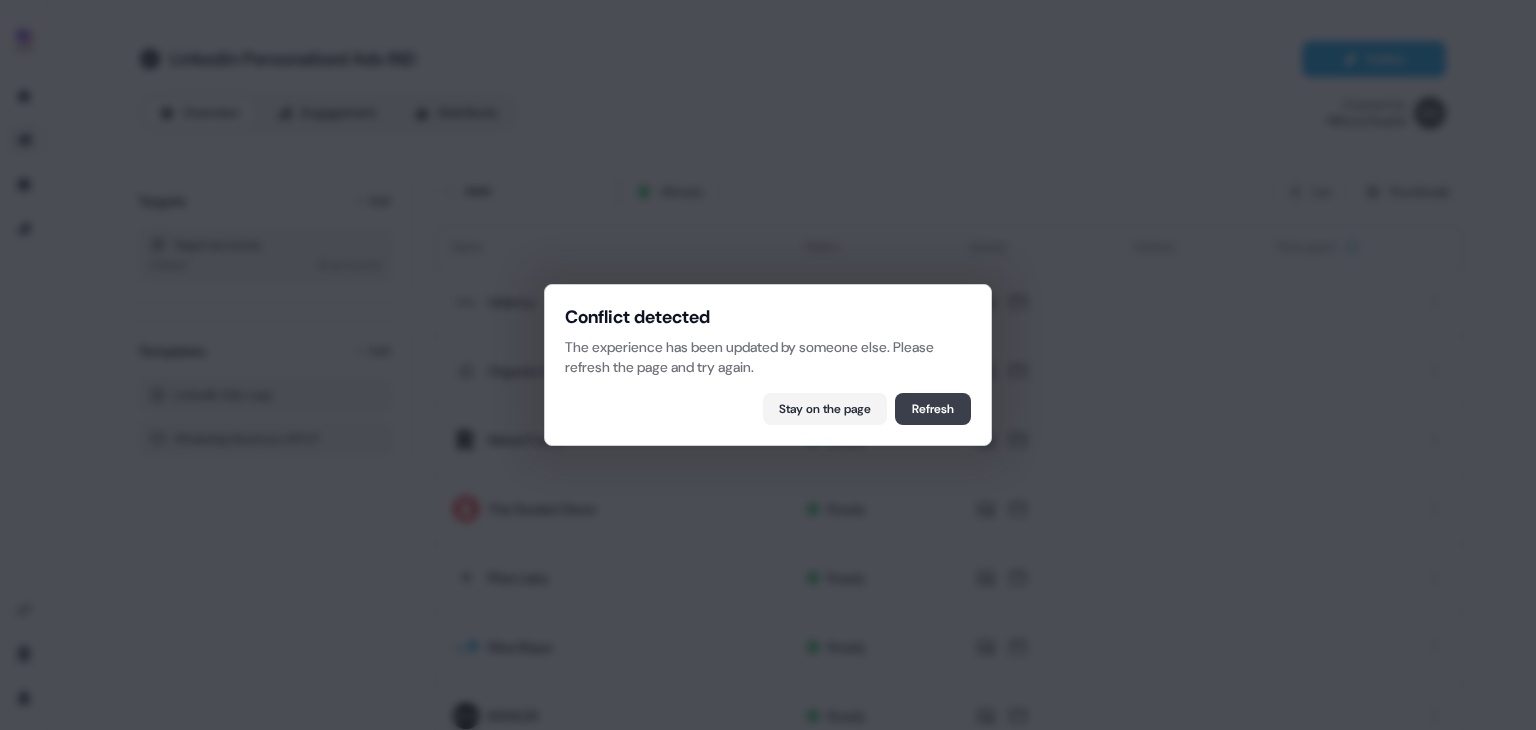 click on "Refresh" at bounding box center (933, 409) 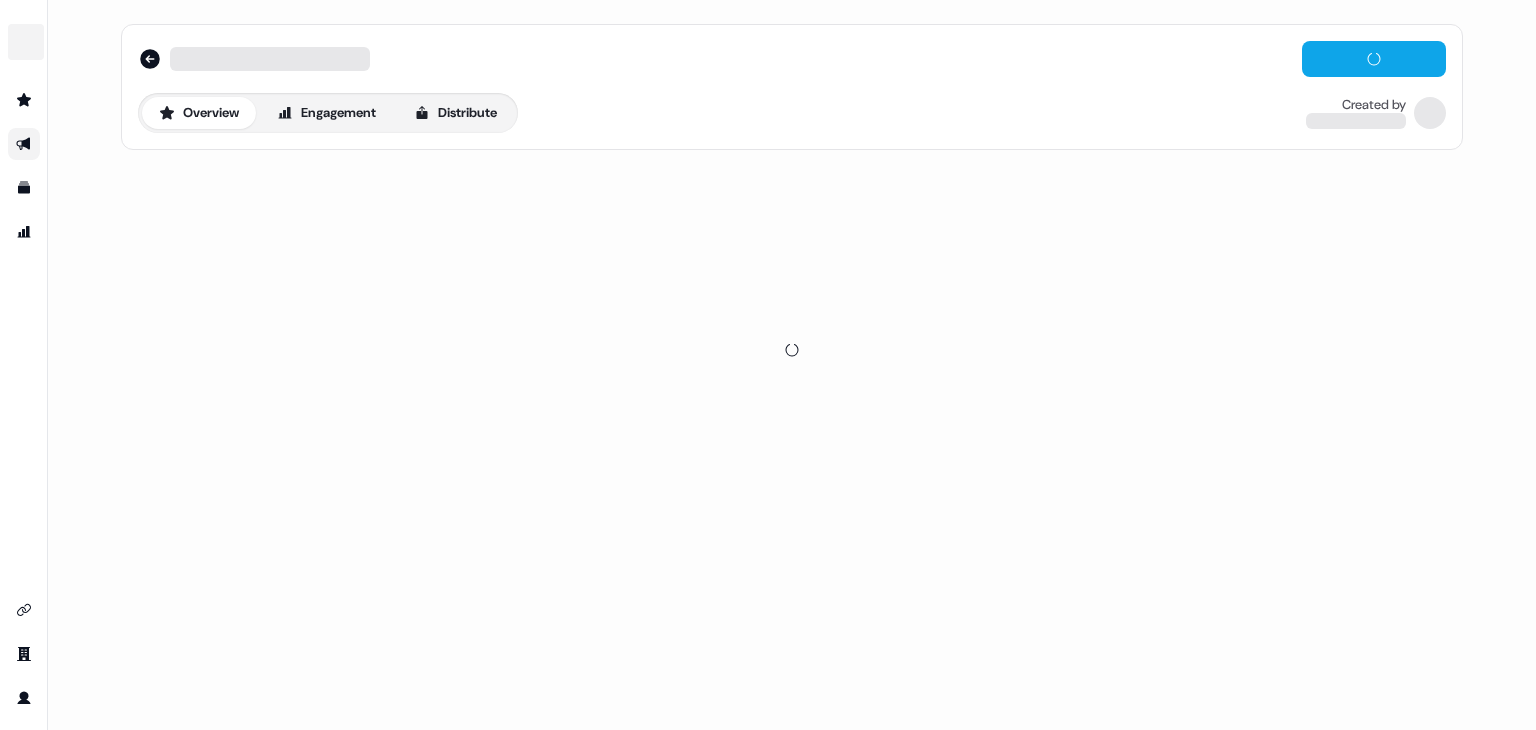 scroll, scrollTop: 0, scrollLeft: 0, axis: both 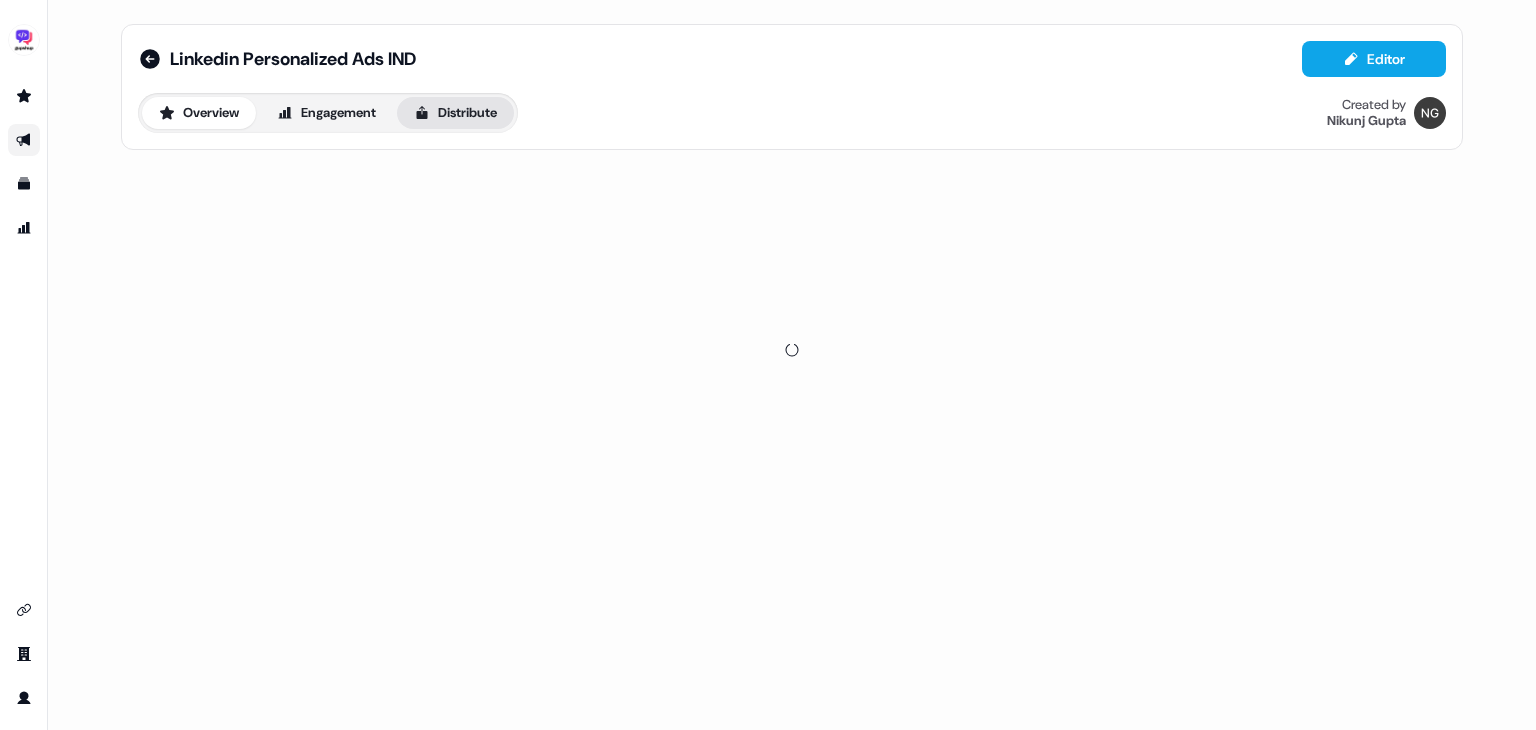 click on "Distribute" at bounding box center [455, 113] 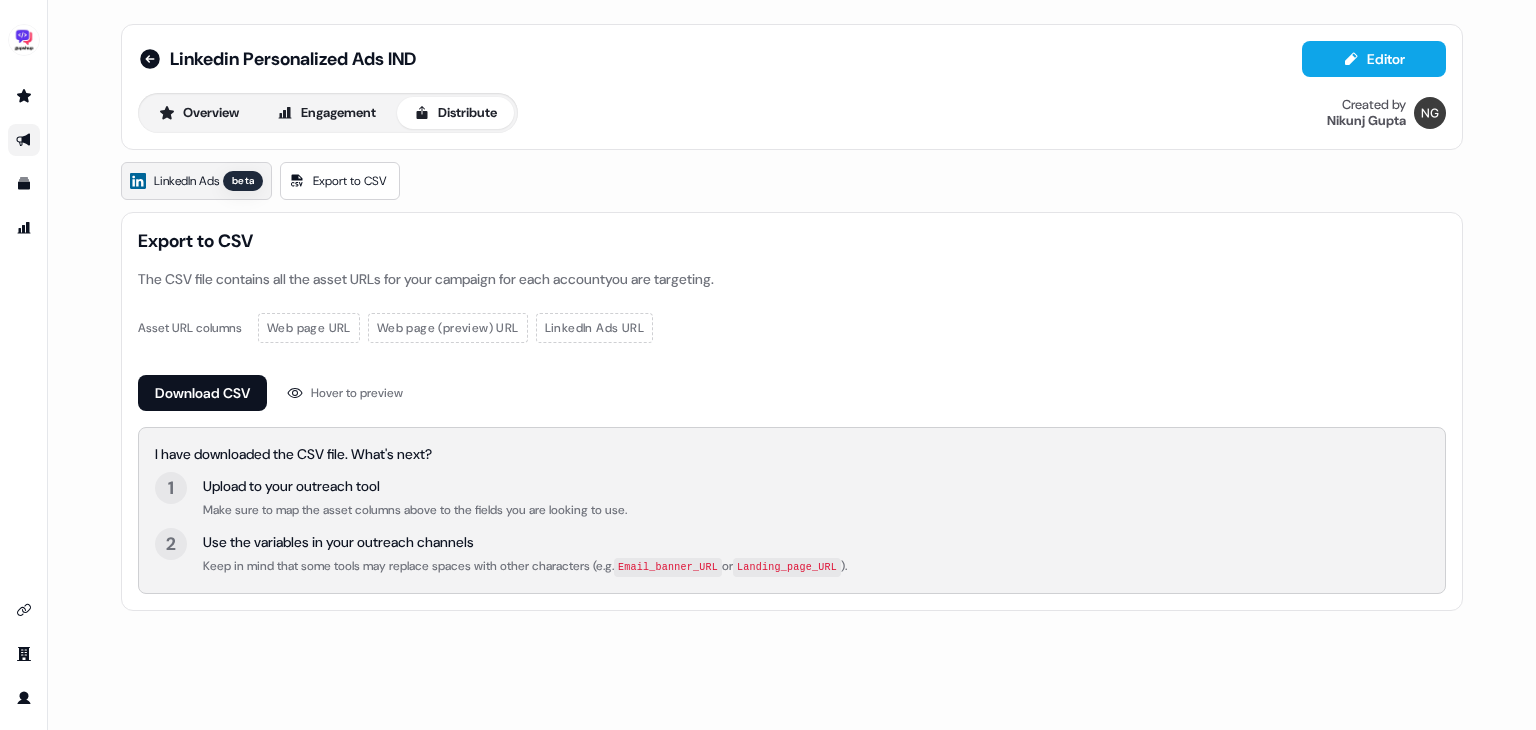 click on "LinkedIn Ads" at bounding box center [186, 181] 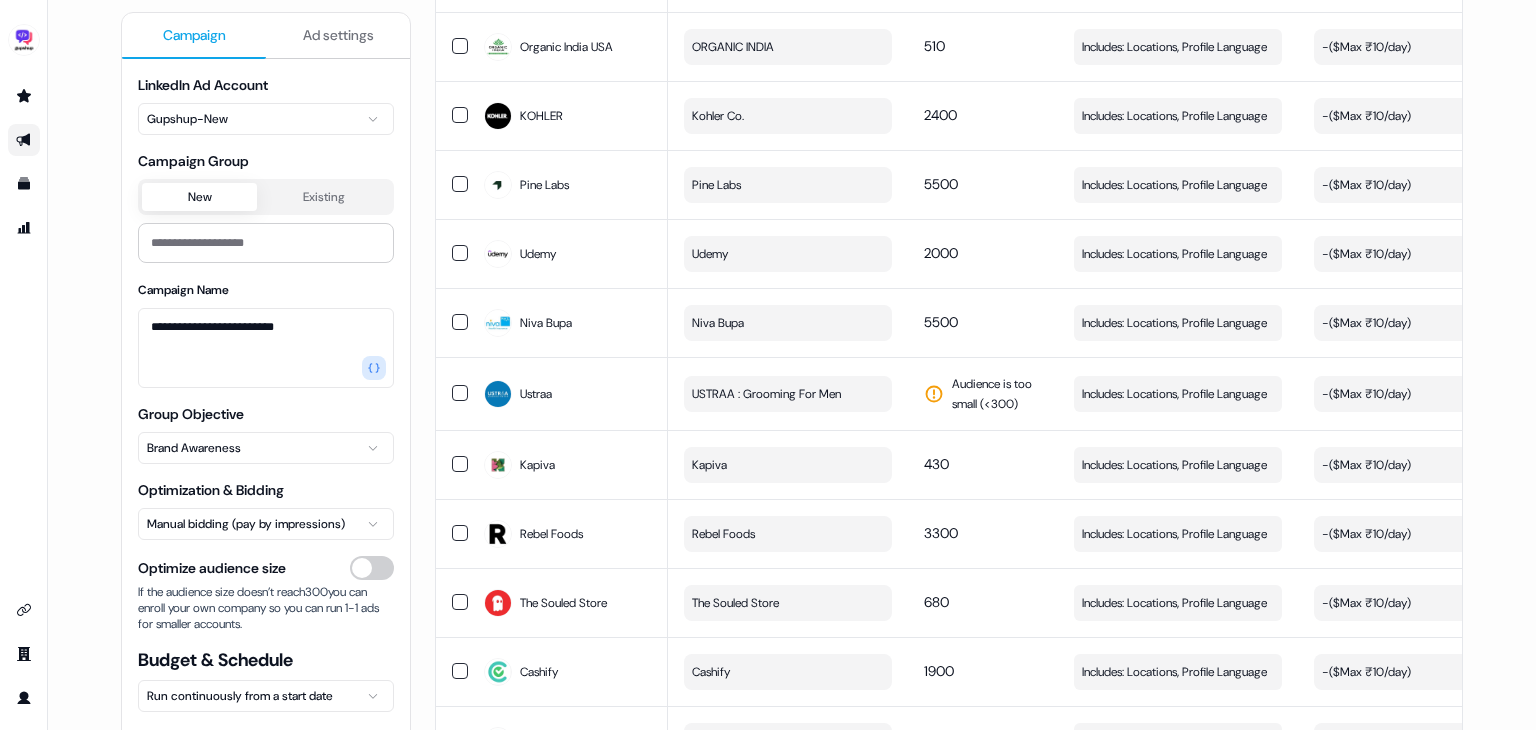 scroll, scrollTop: 371, scrollLeft: 0, axis: vertical 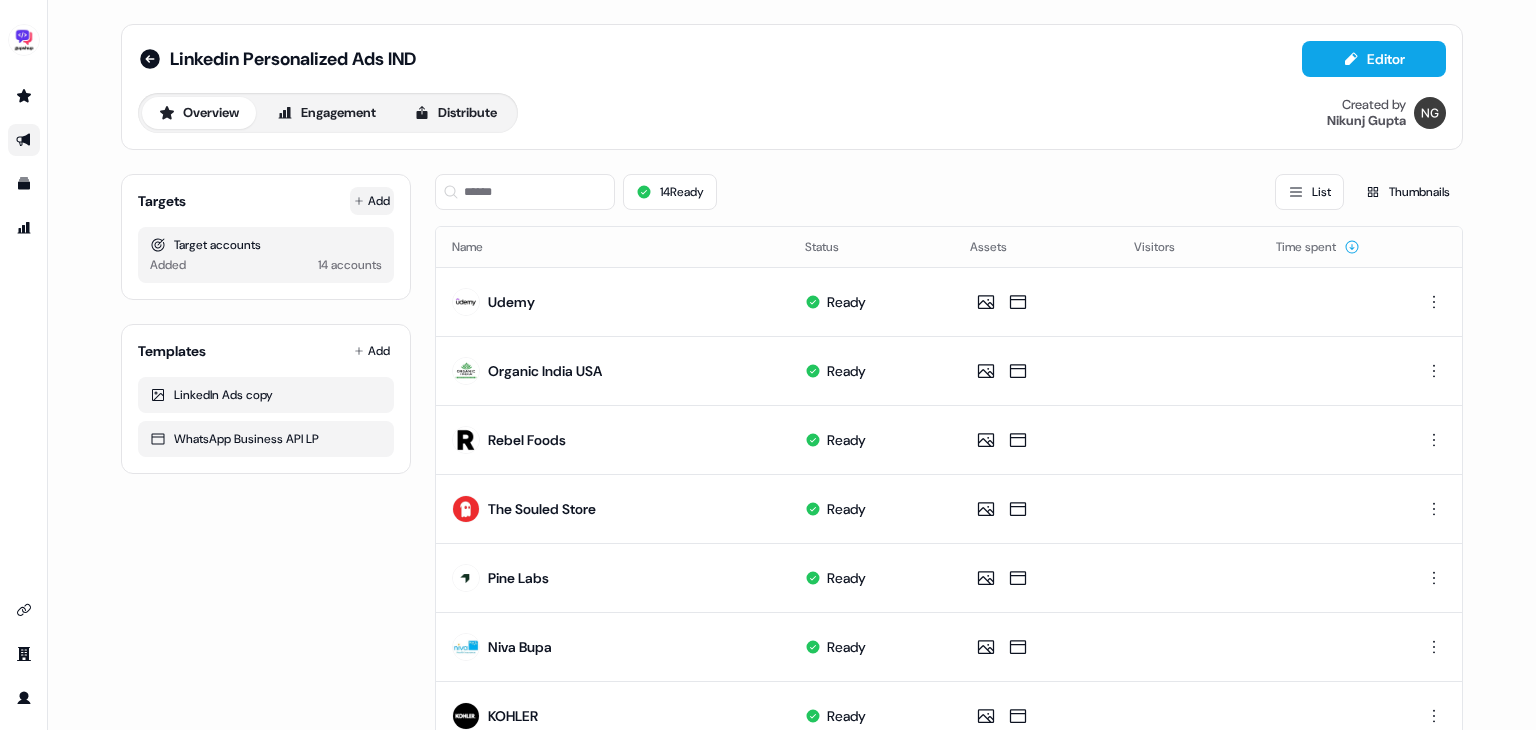 click on "Add" at bounding box center (372, 201) 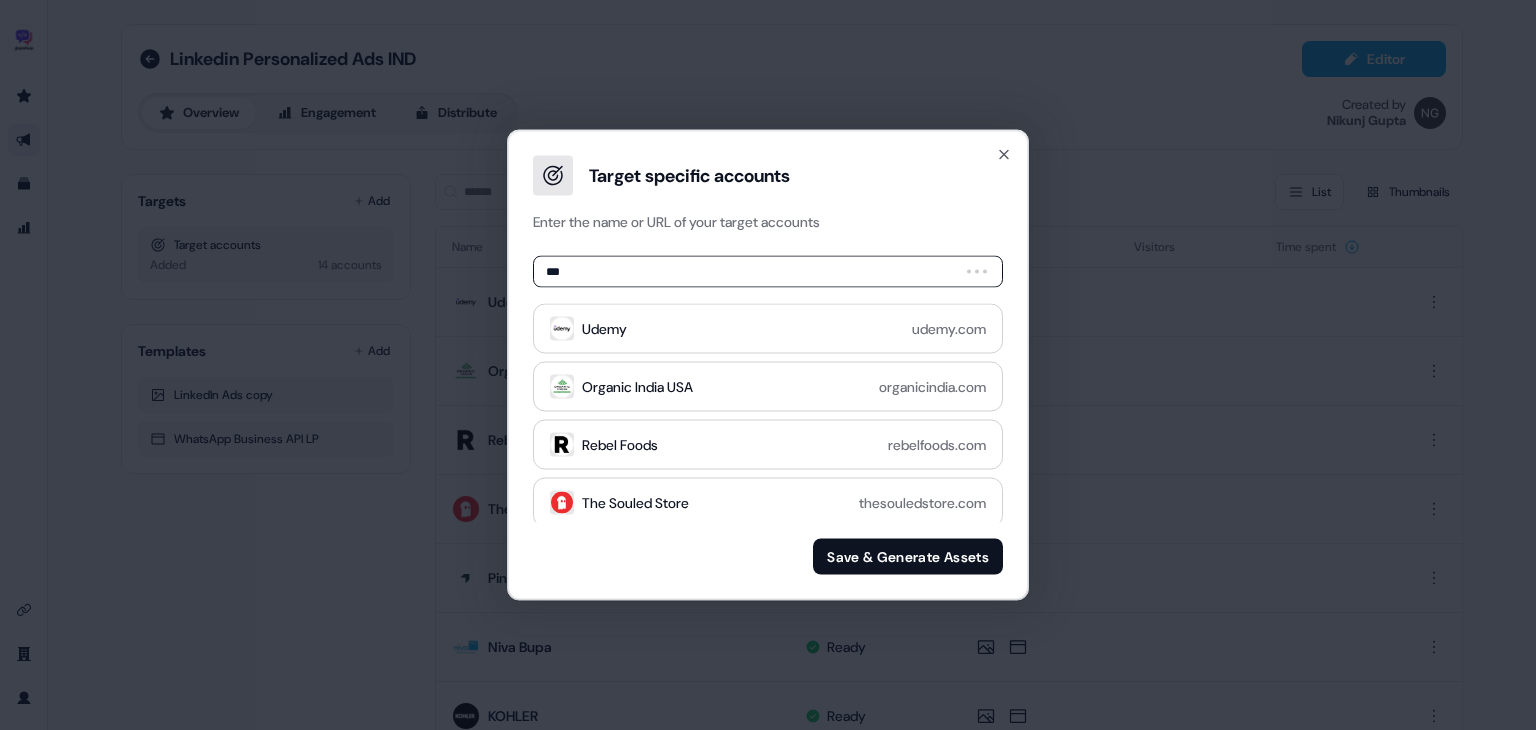type on "****" 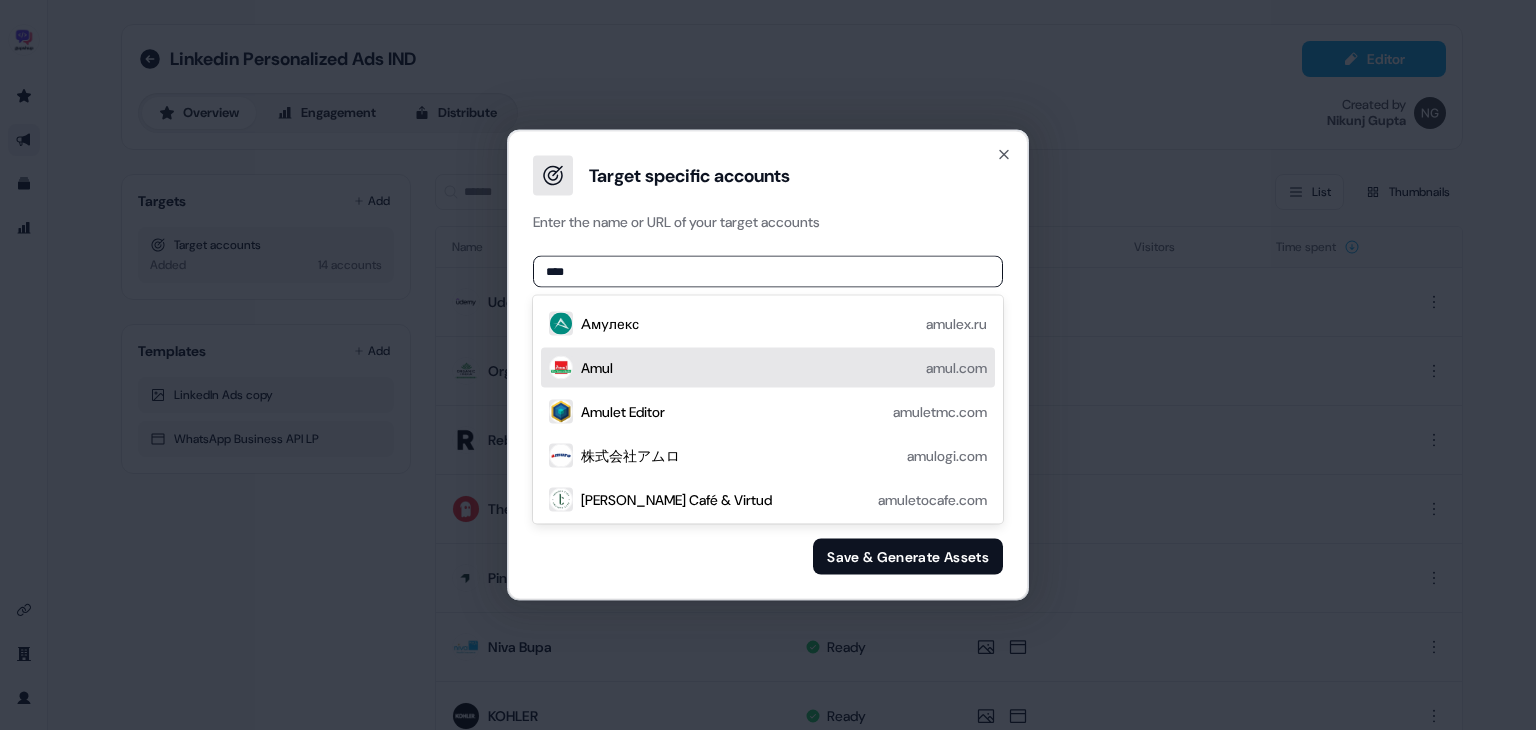 click on "Amul amul.com" at bounding box center (784, 368) 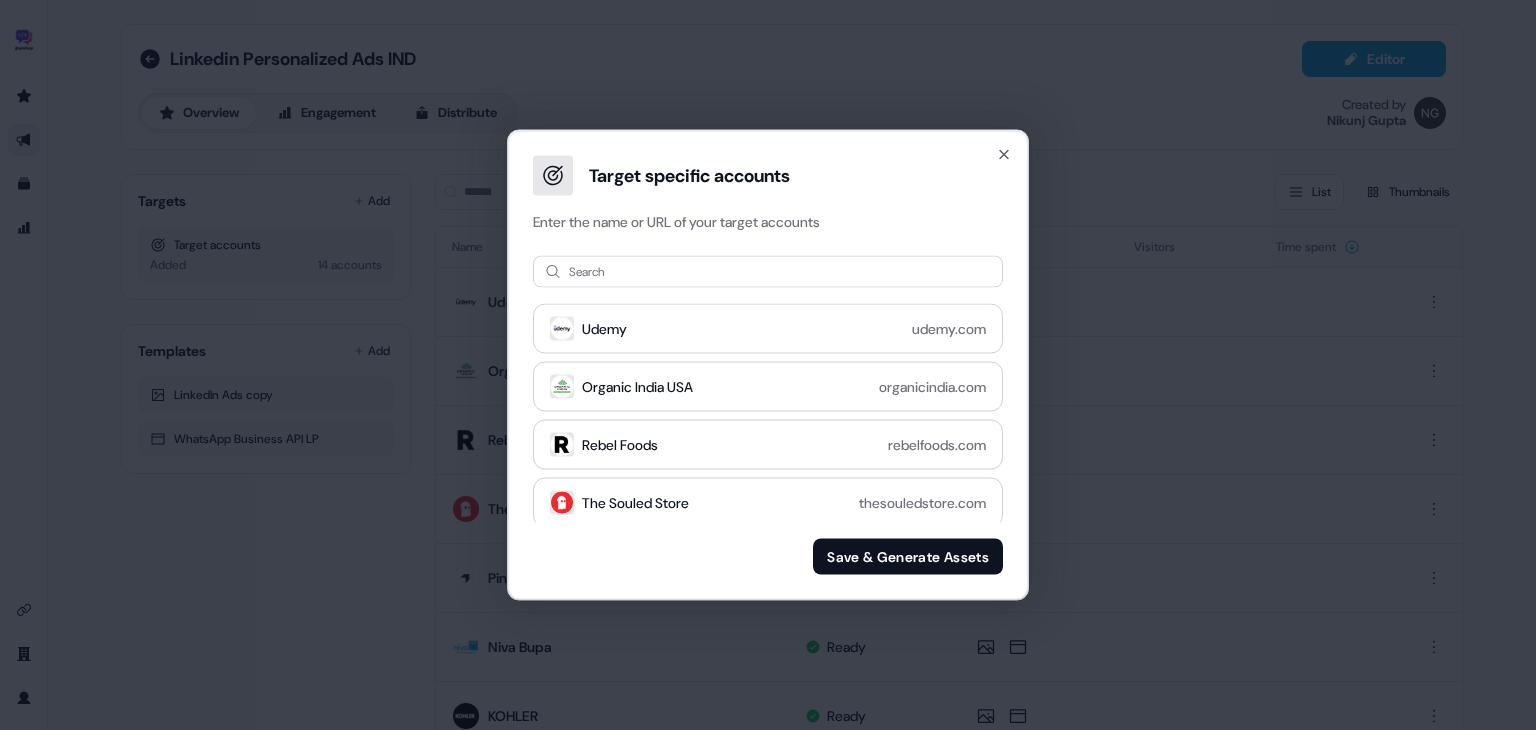 click on "Save & Generate Assets" at bounding box center [908, 557] 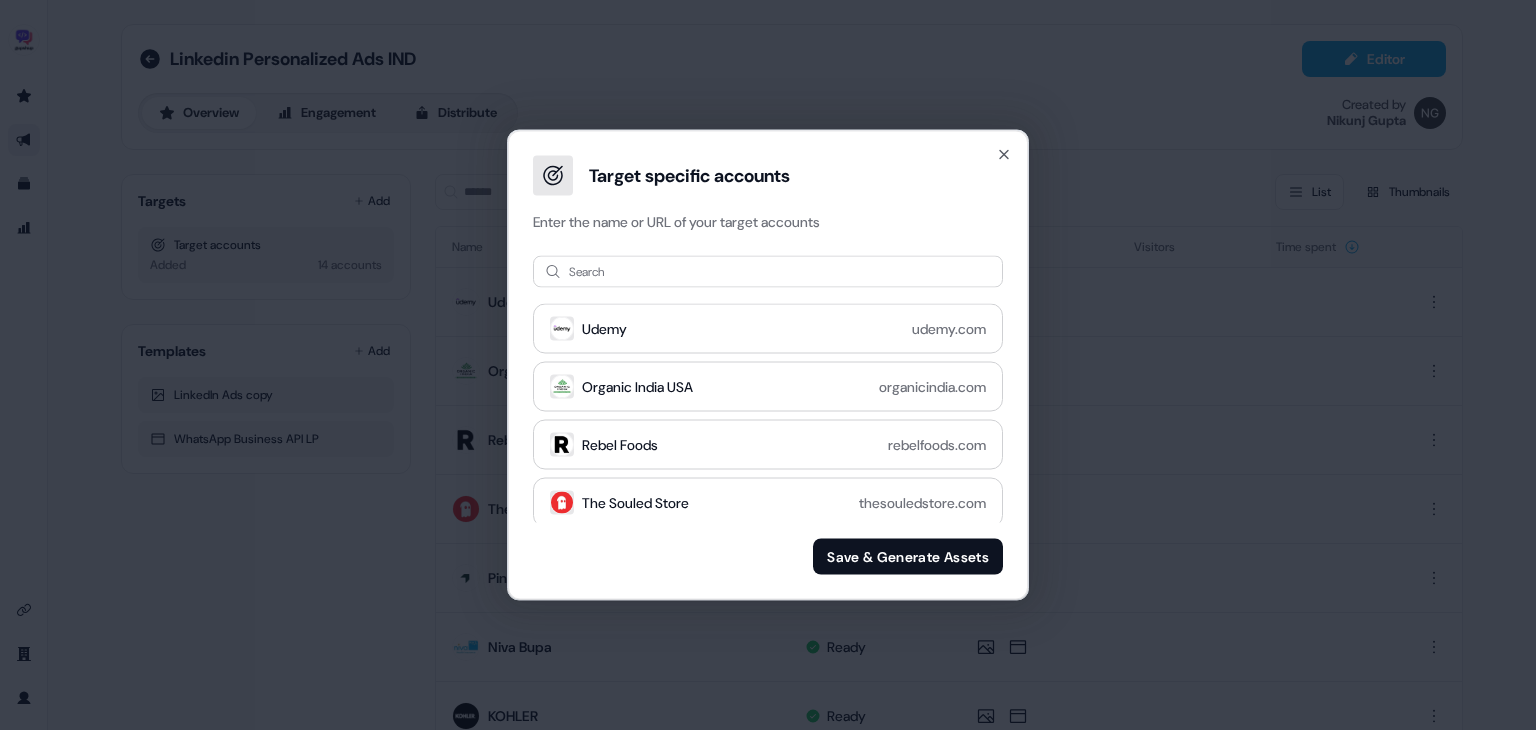 click on "Save & Generate Assets" at bounding box center [908, 557] 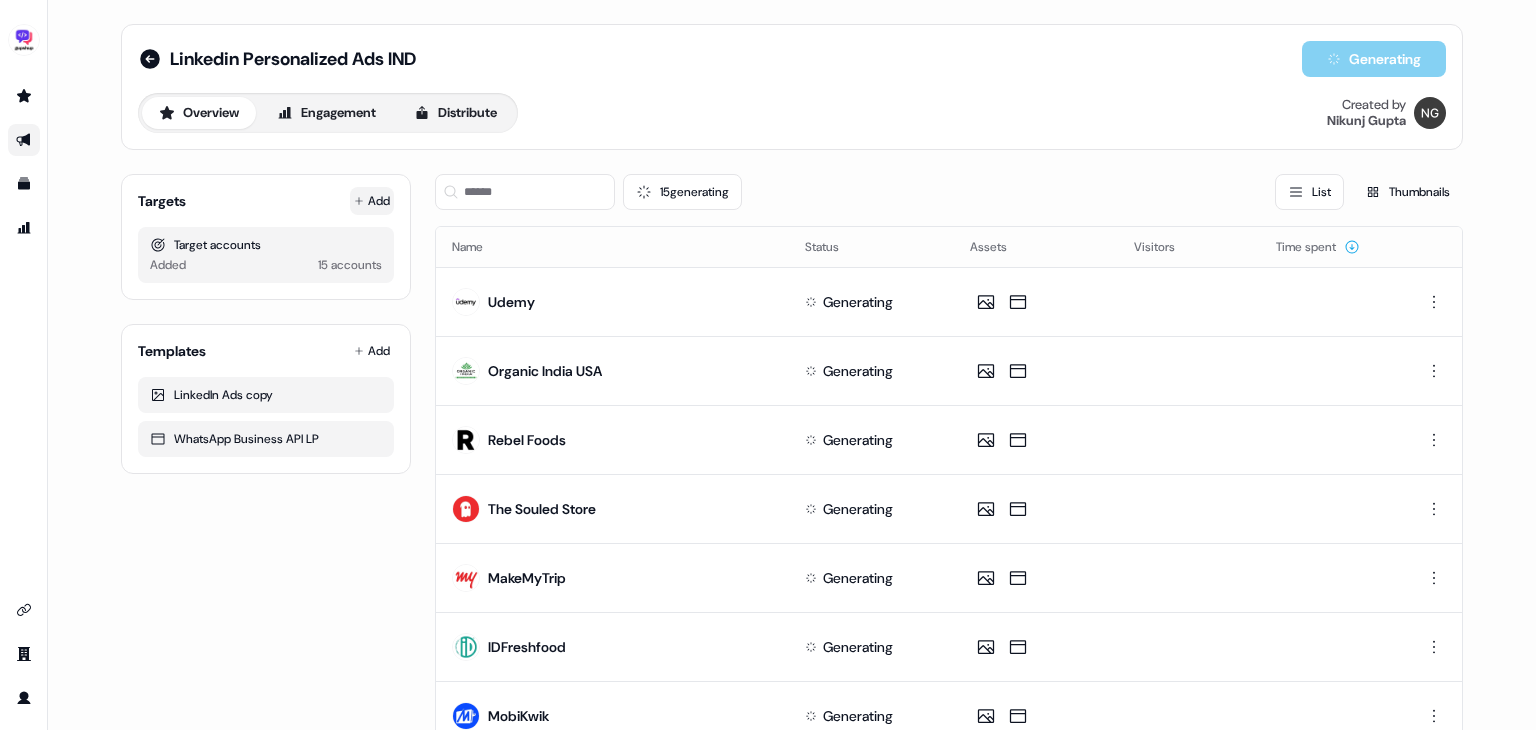 click on "Add" at bounding box center [372, 201] 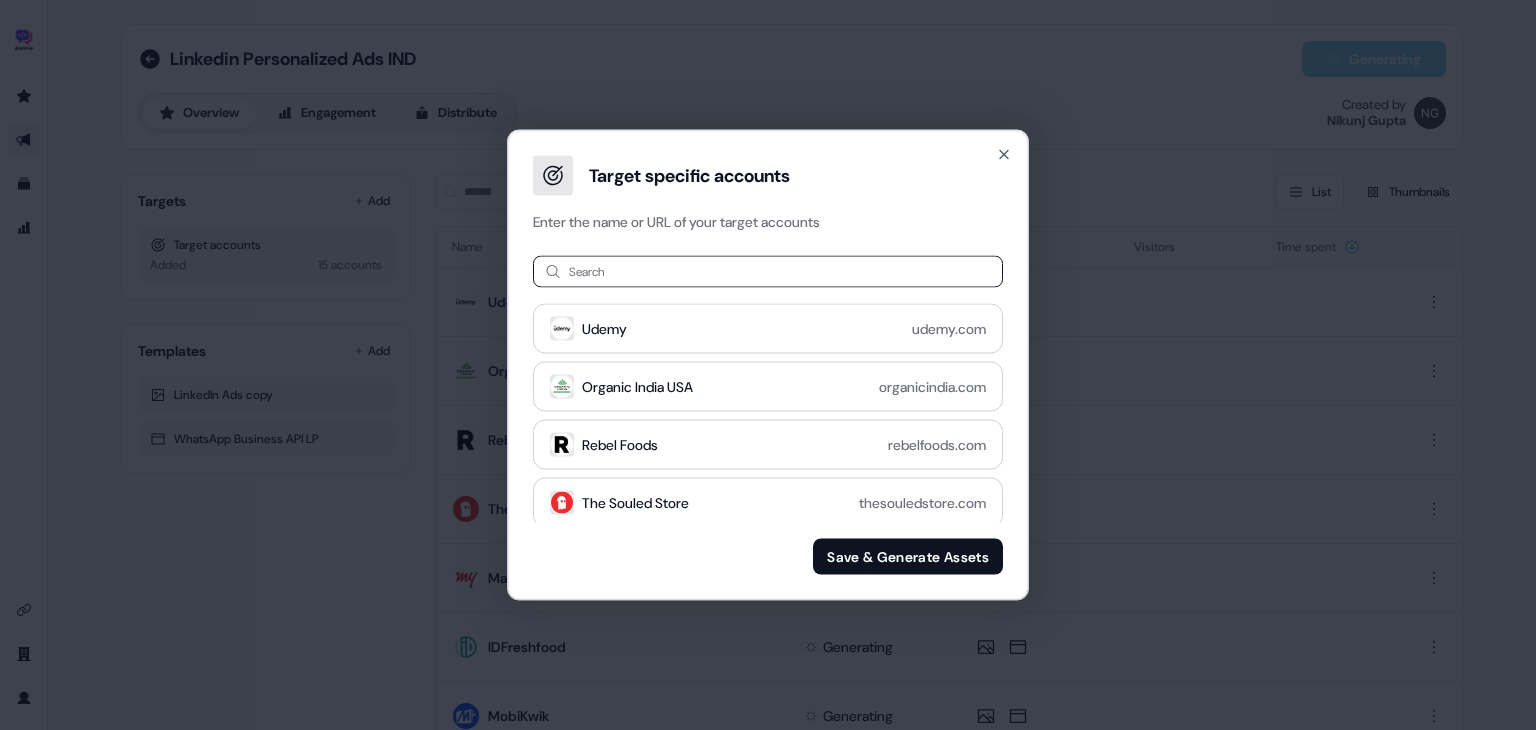 type on "**********" 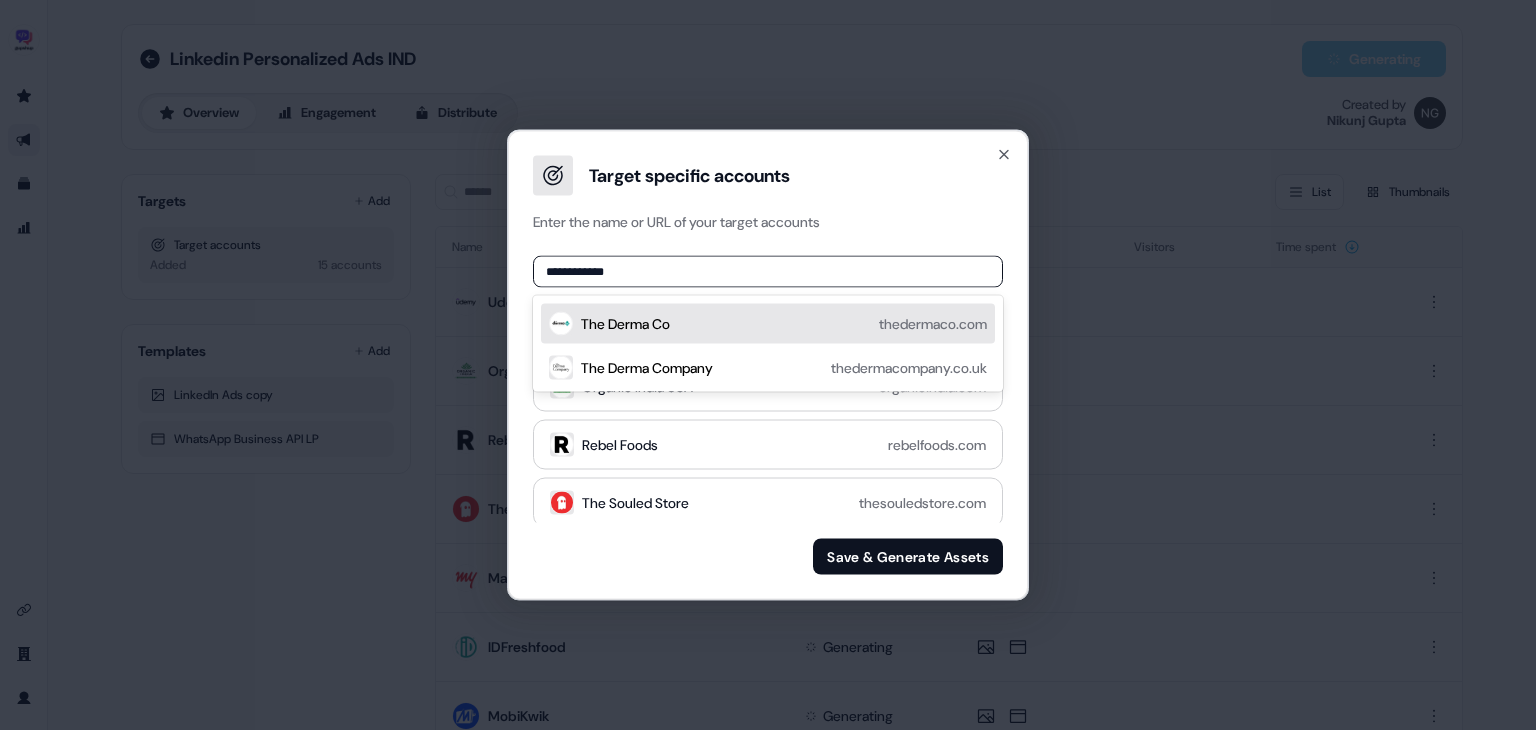 click on "The Derma Co thedermaco.com" at bounding box center (784, 324) 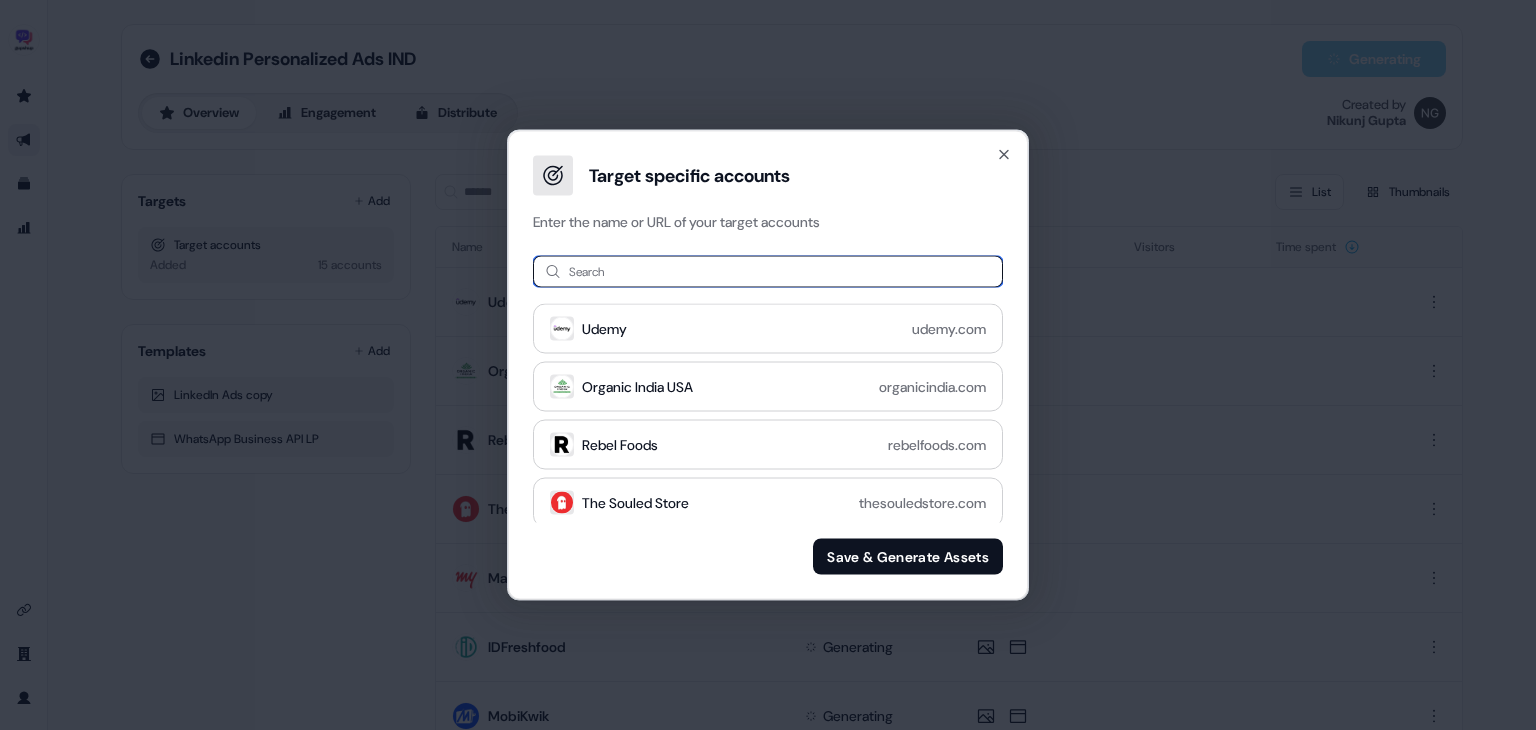 paste on "**********" 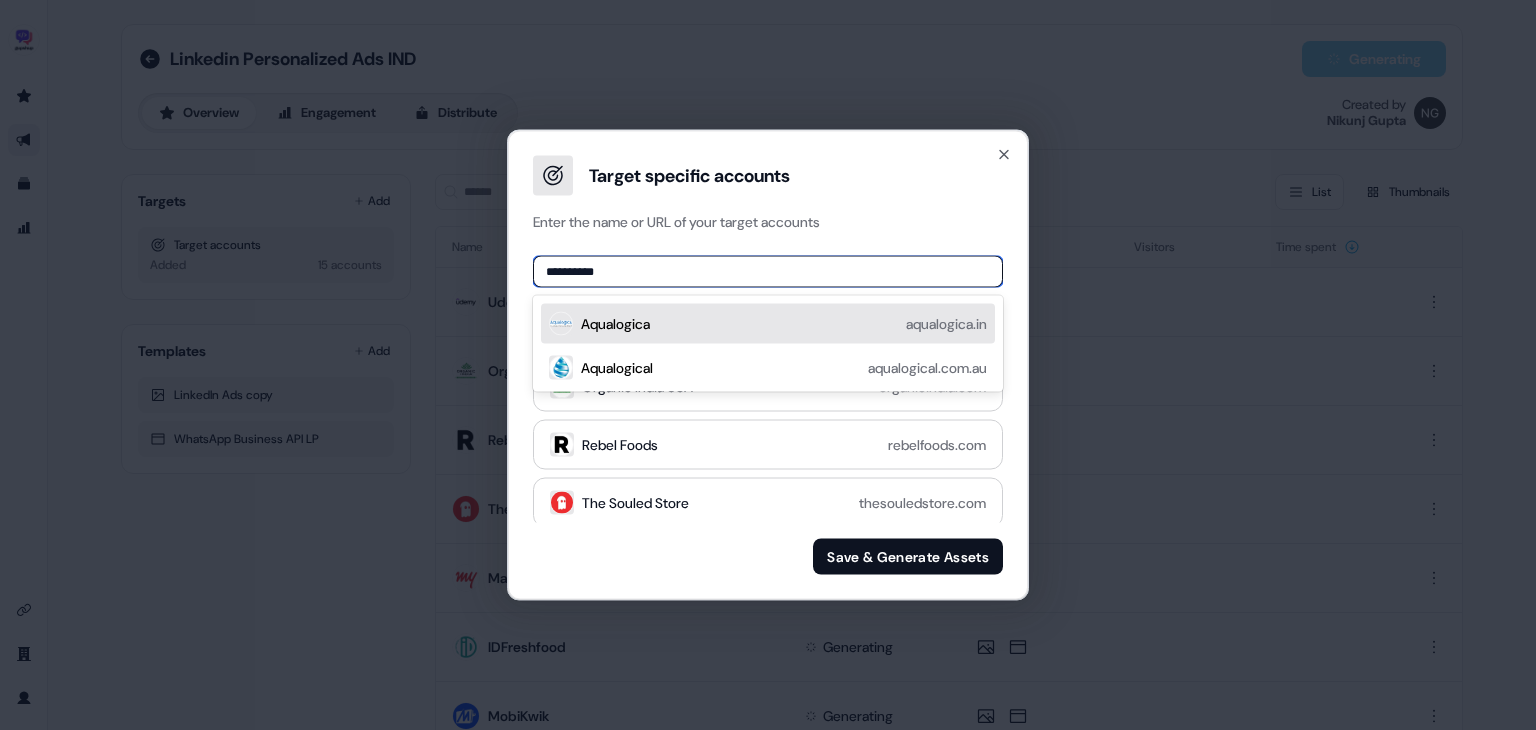 click on "Aqualogica aqualogica.in" at bounding box center [784, 324] 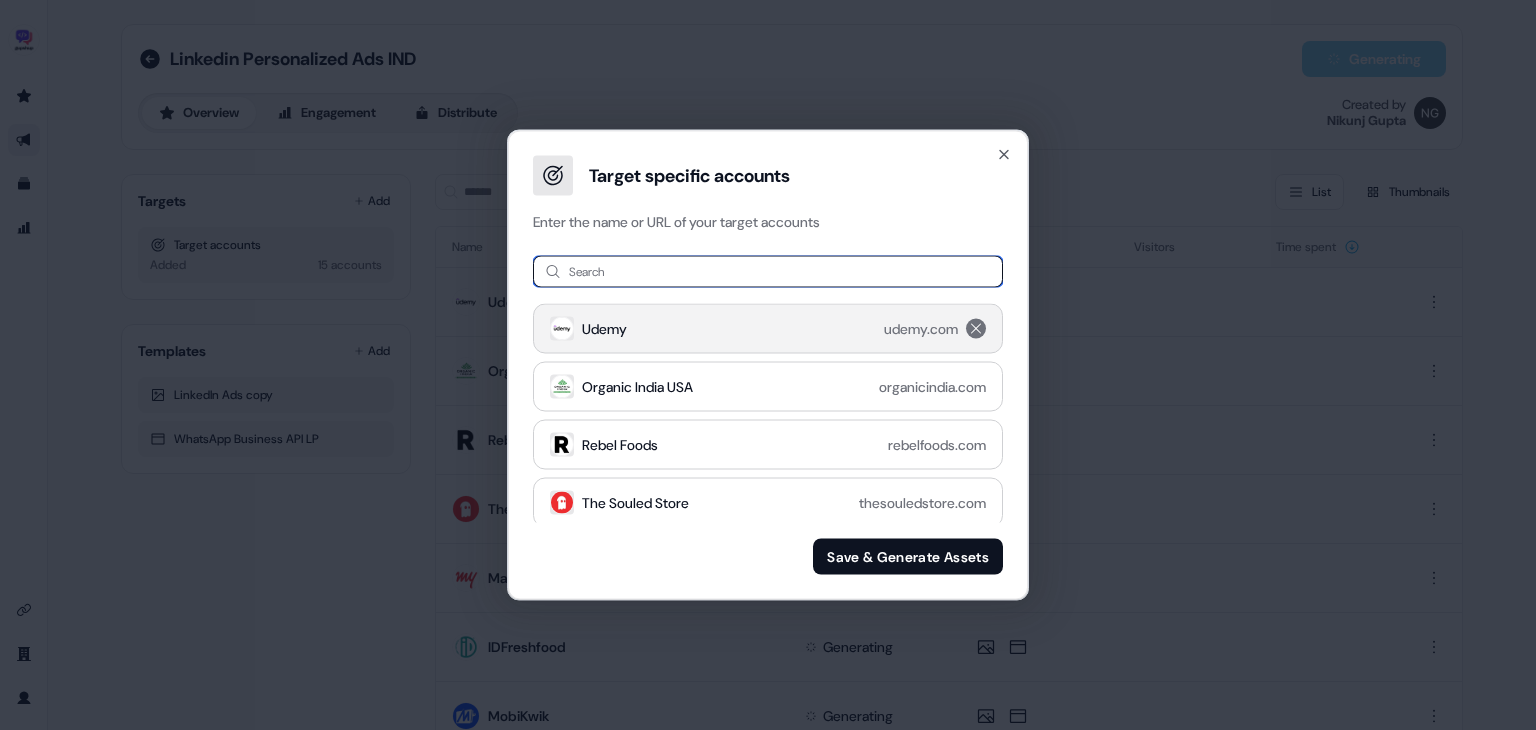 paste on "**********" 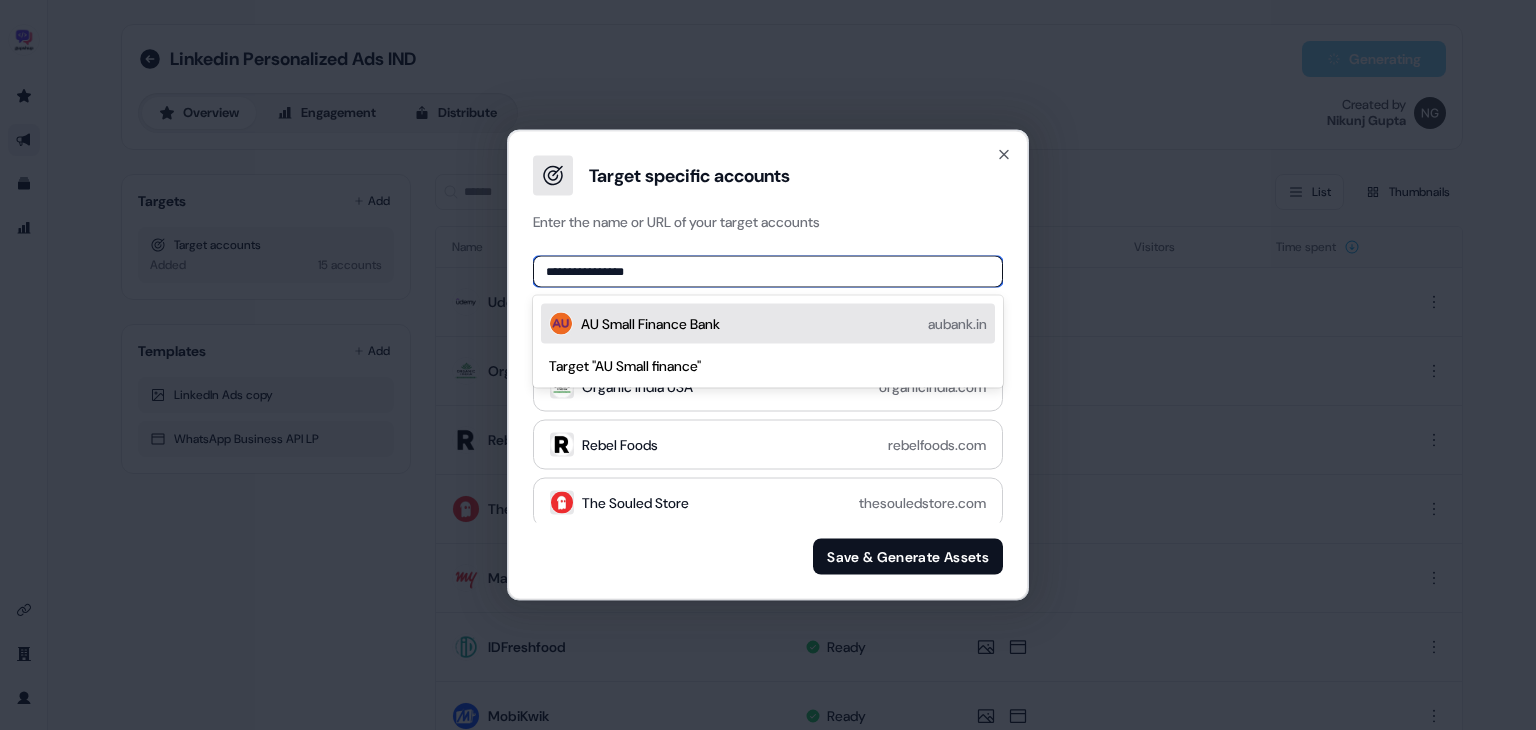 click on "AU Small Finance Bank aubank.in" at bounding box center (784, 324) 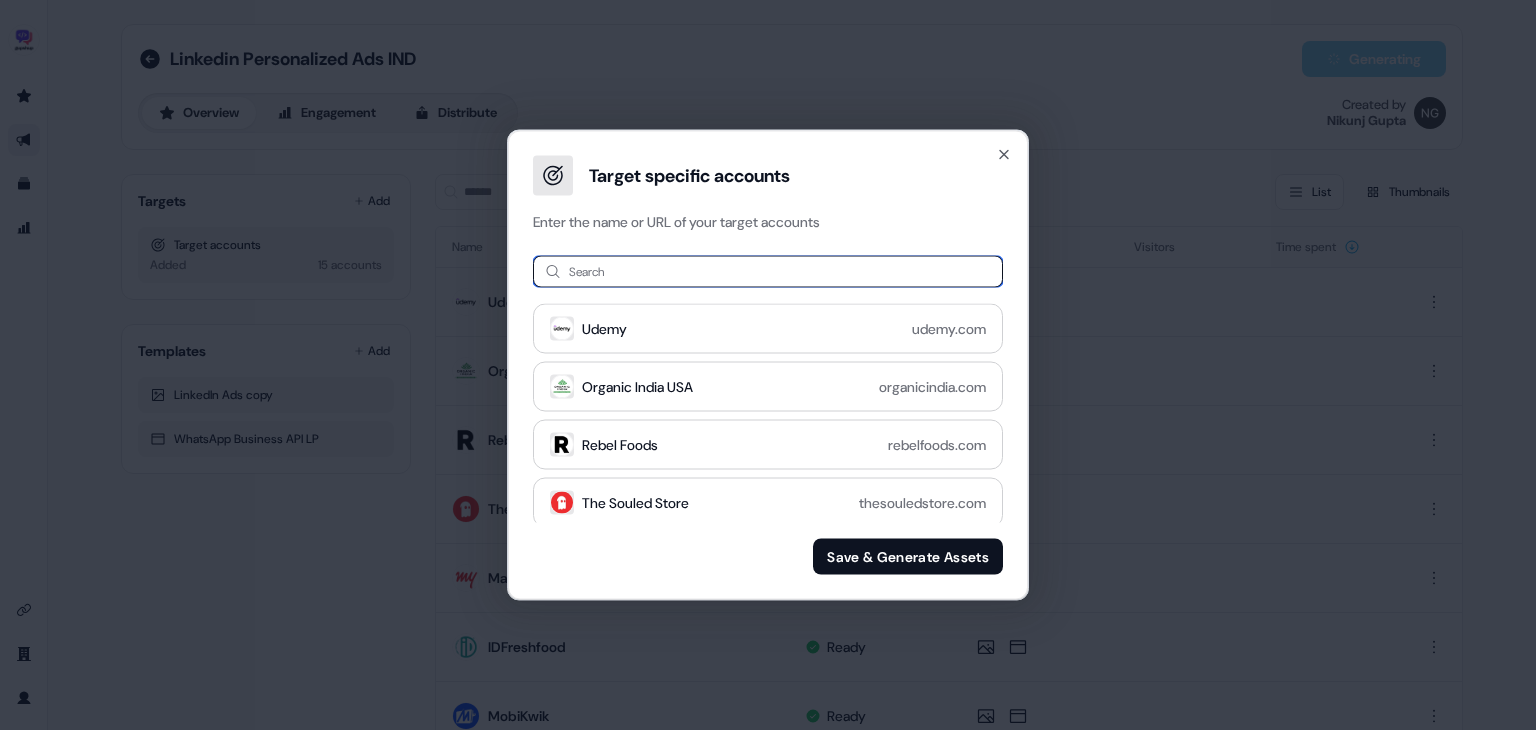 paste on "*********" 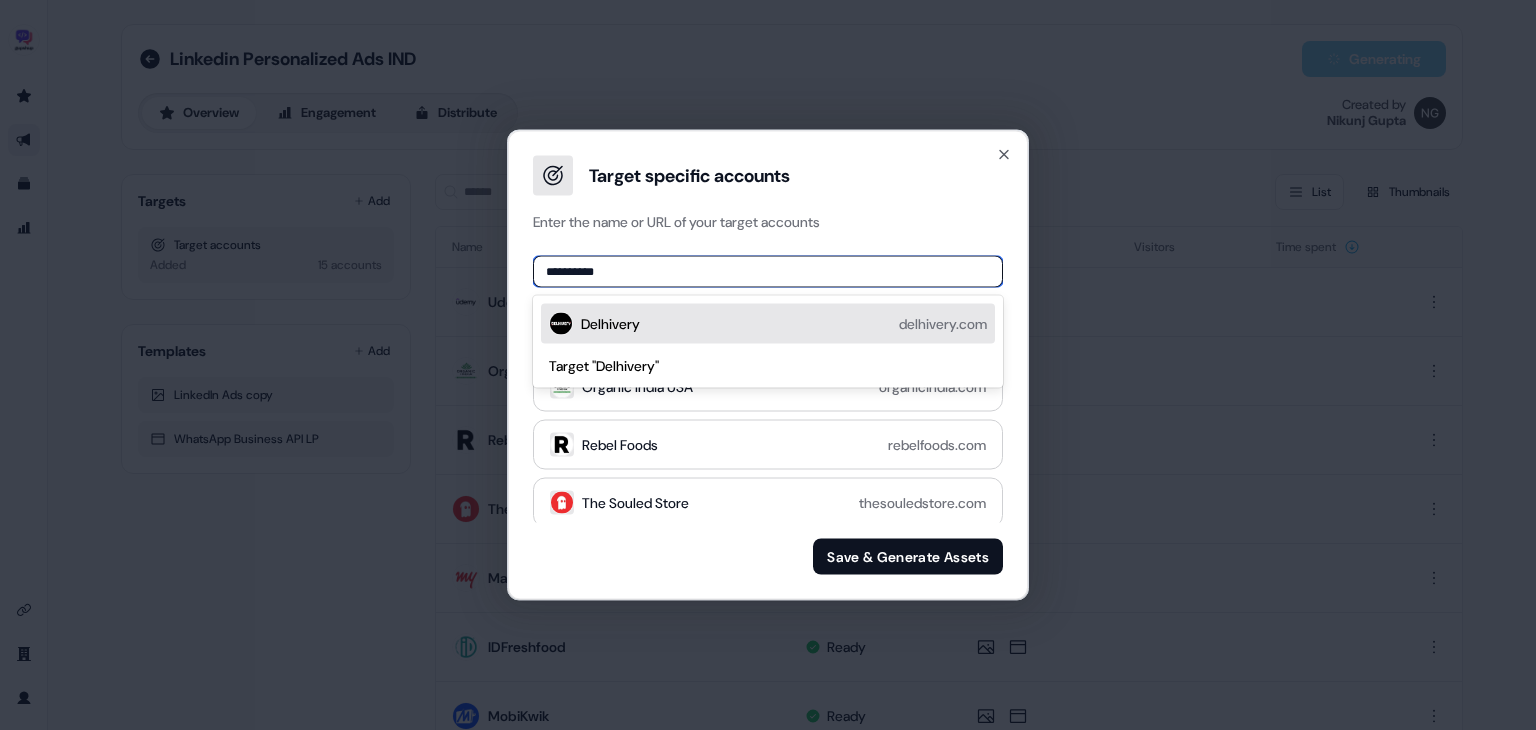 click on "Delhivery delhivery.com" at bounding box center (784, 324) 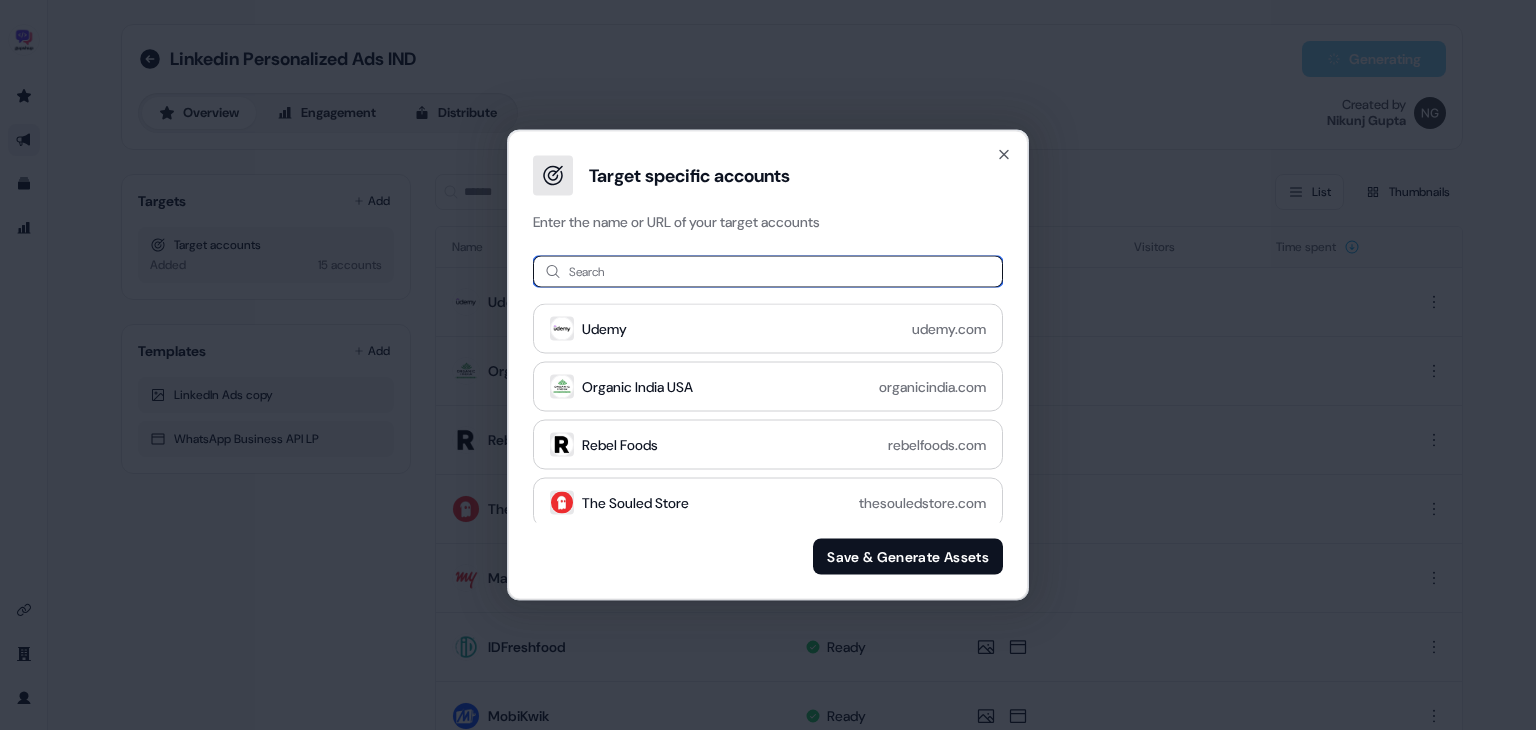 paste on "******" 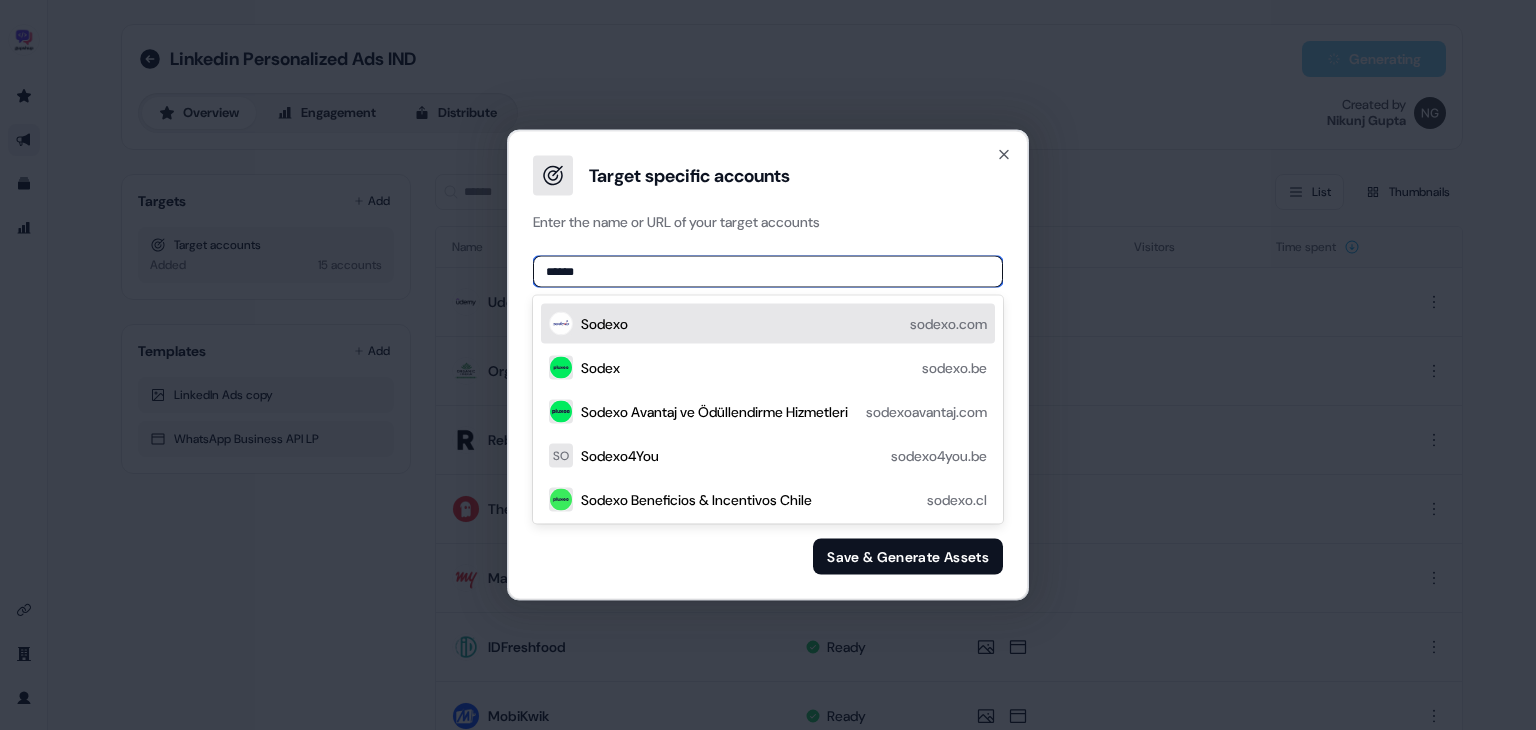 click on "Sodexo sodexo.com" at bounding box center (784, 324) 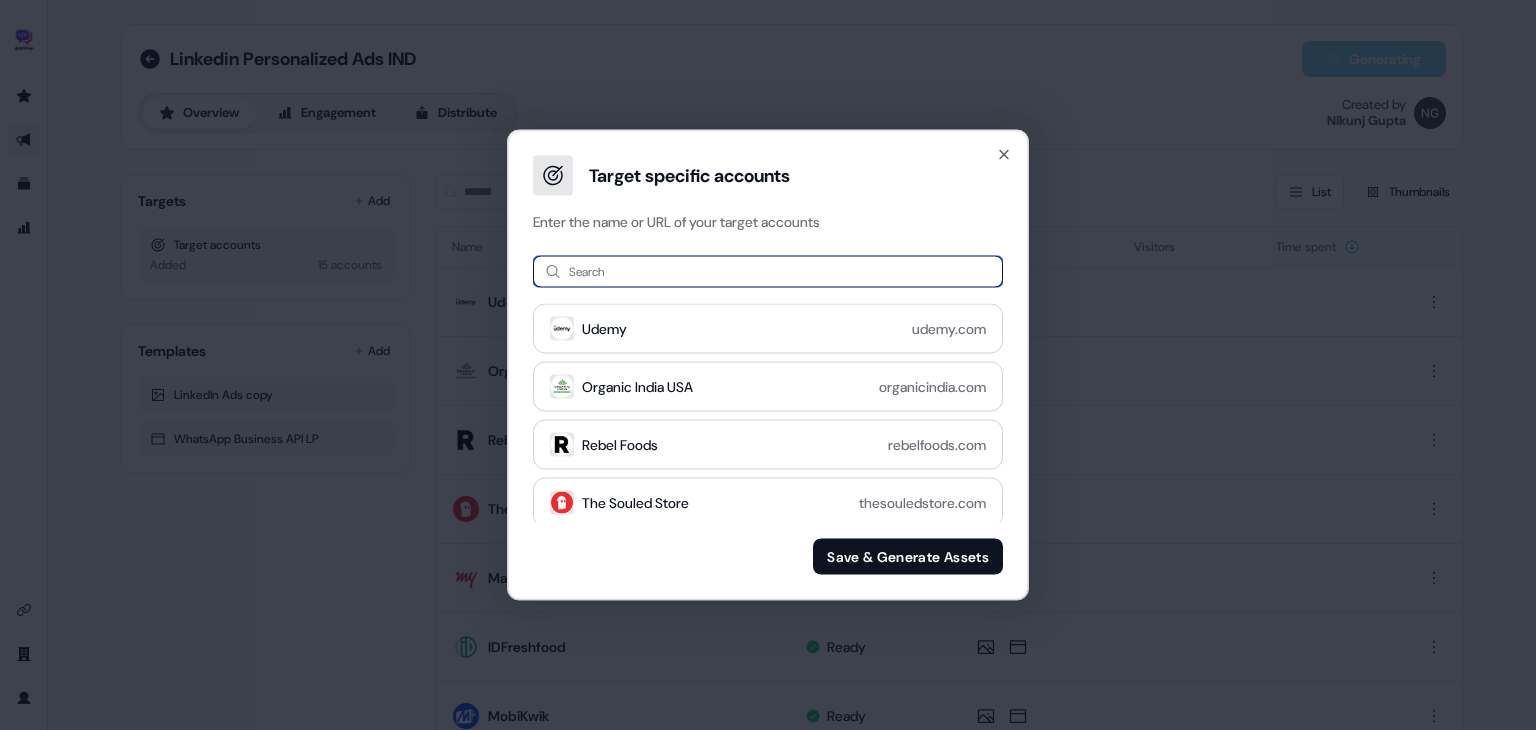 paste on "*****" 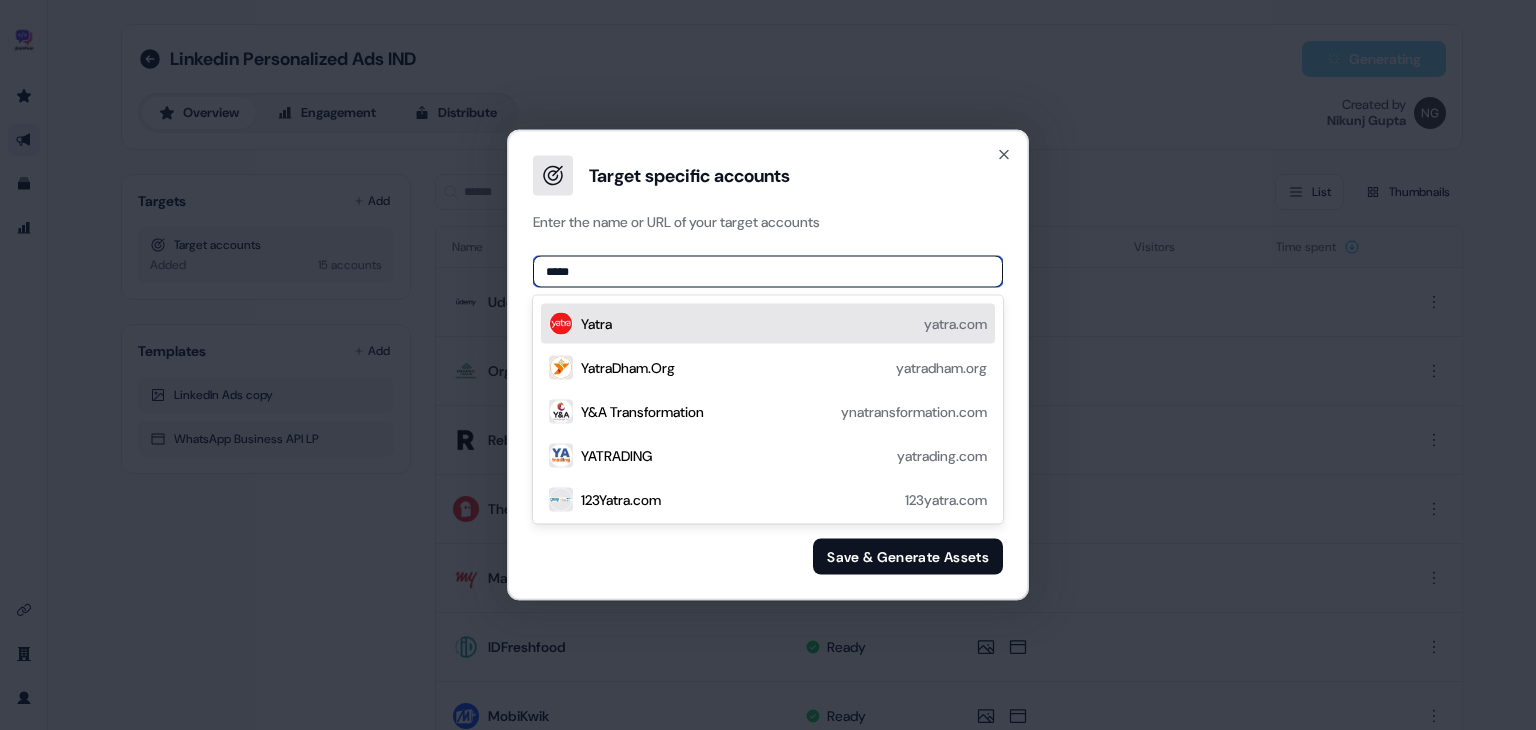 click on "Yatra yatra.com" at bounding box center (784, 324) 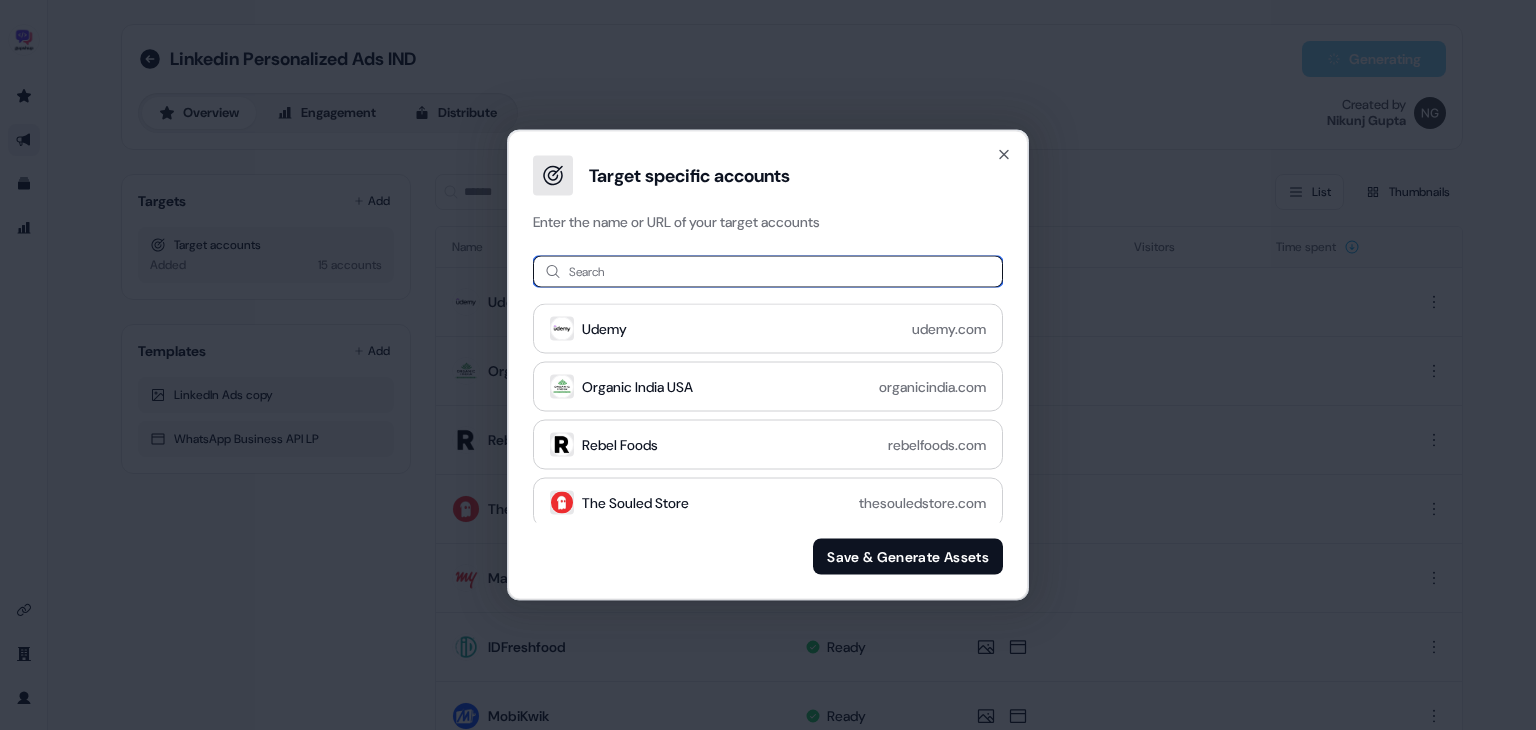 paste on "********" 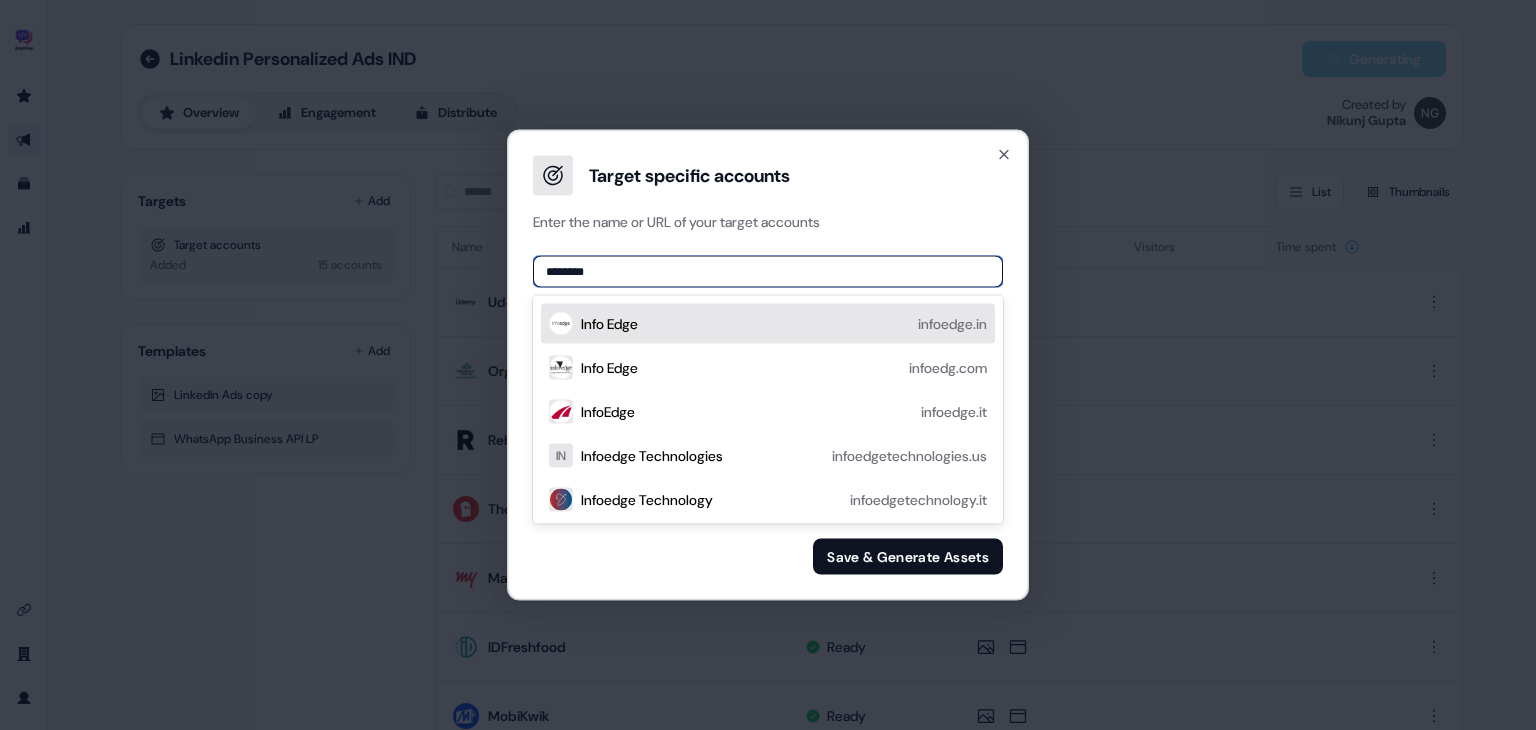 click on "Info Edge infoedge.in" at bounding box center [784, 324] 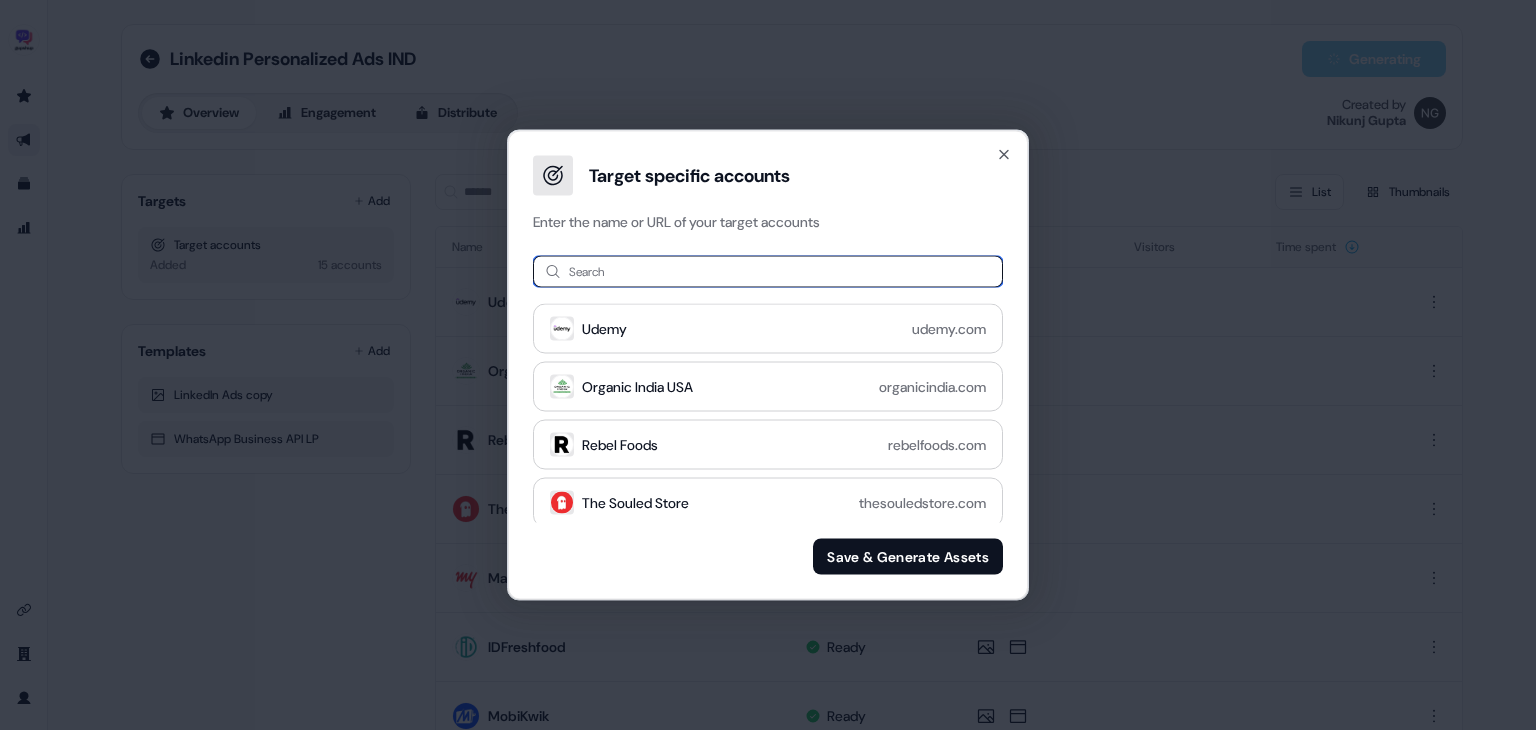 paste on "**********" 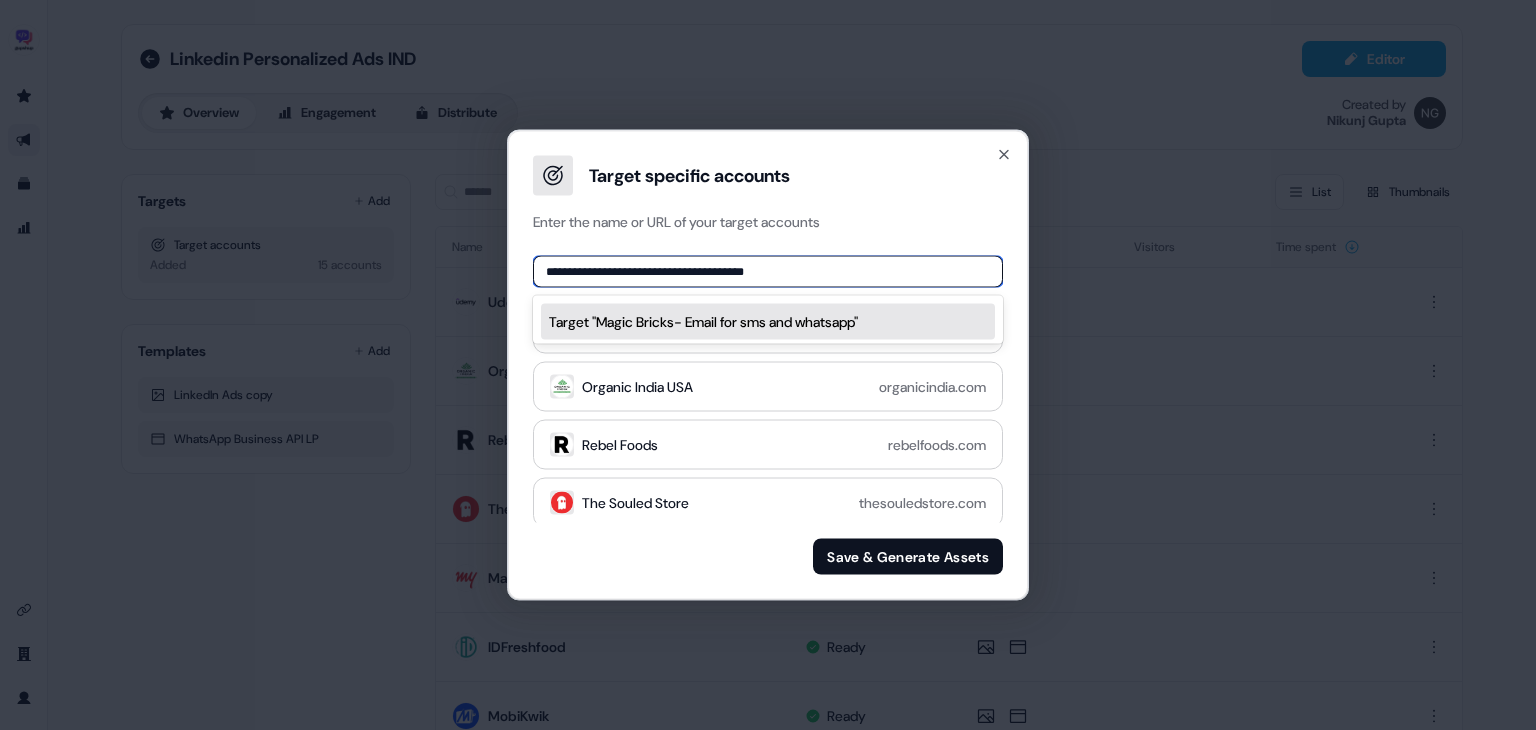 drag, startPoint x: 622, startPoint y: 271, endPoint x: 830, endPoint y: 282, distance: 208.29066 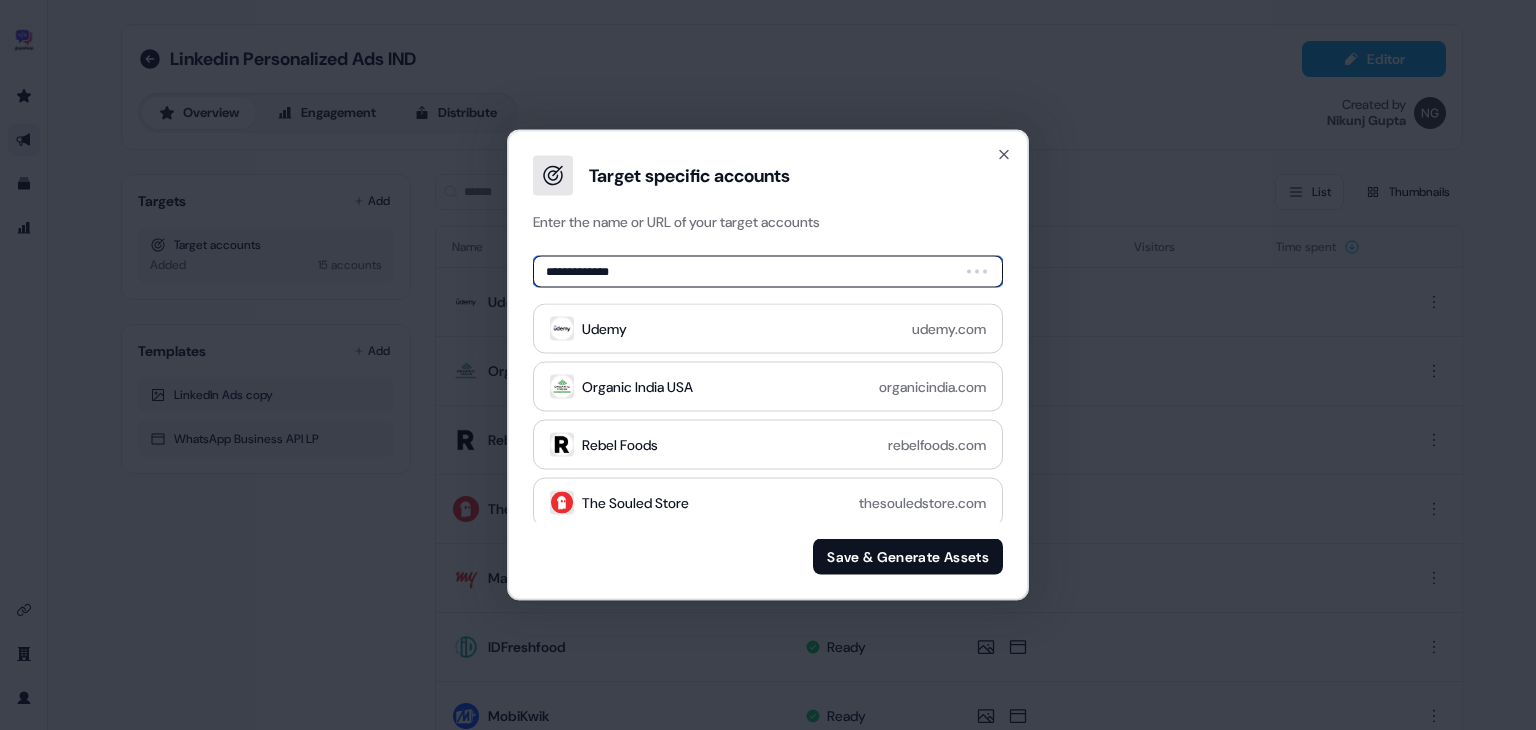 type on "**********" 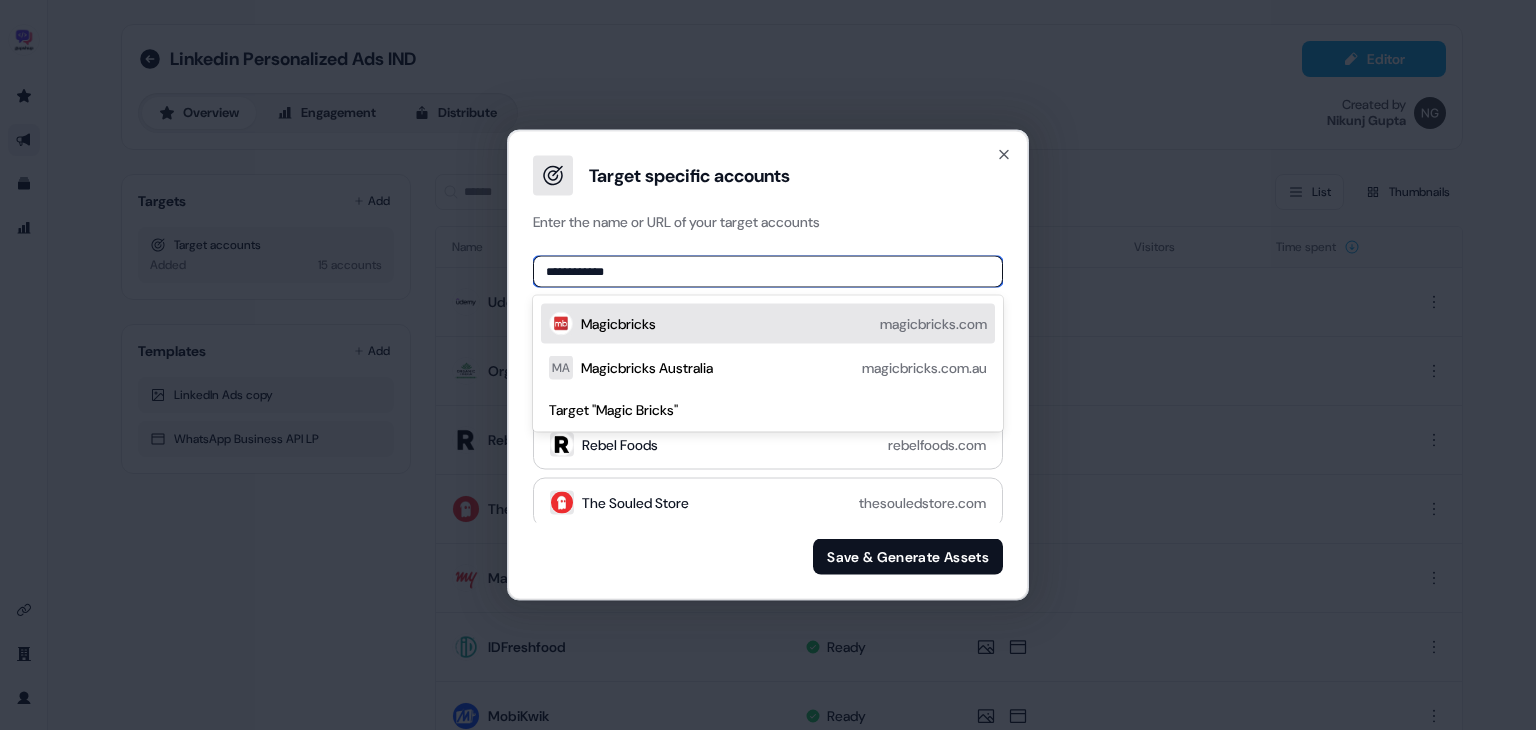click on "Magicbricks magicbricks.com" at bounding box center [784, 324] 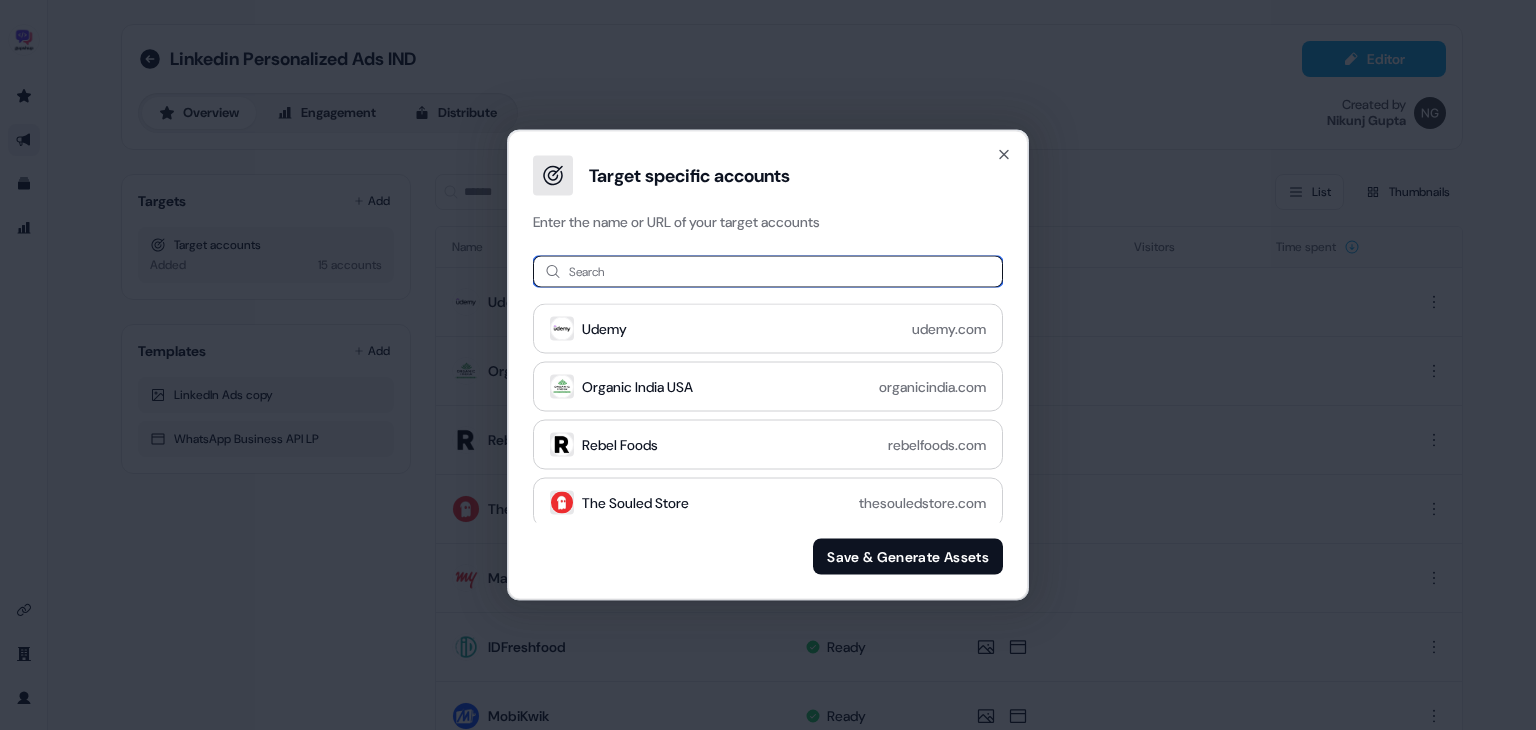 paste on "**********" 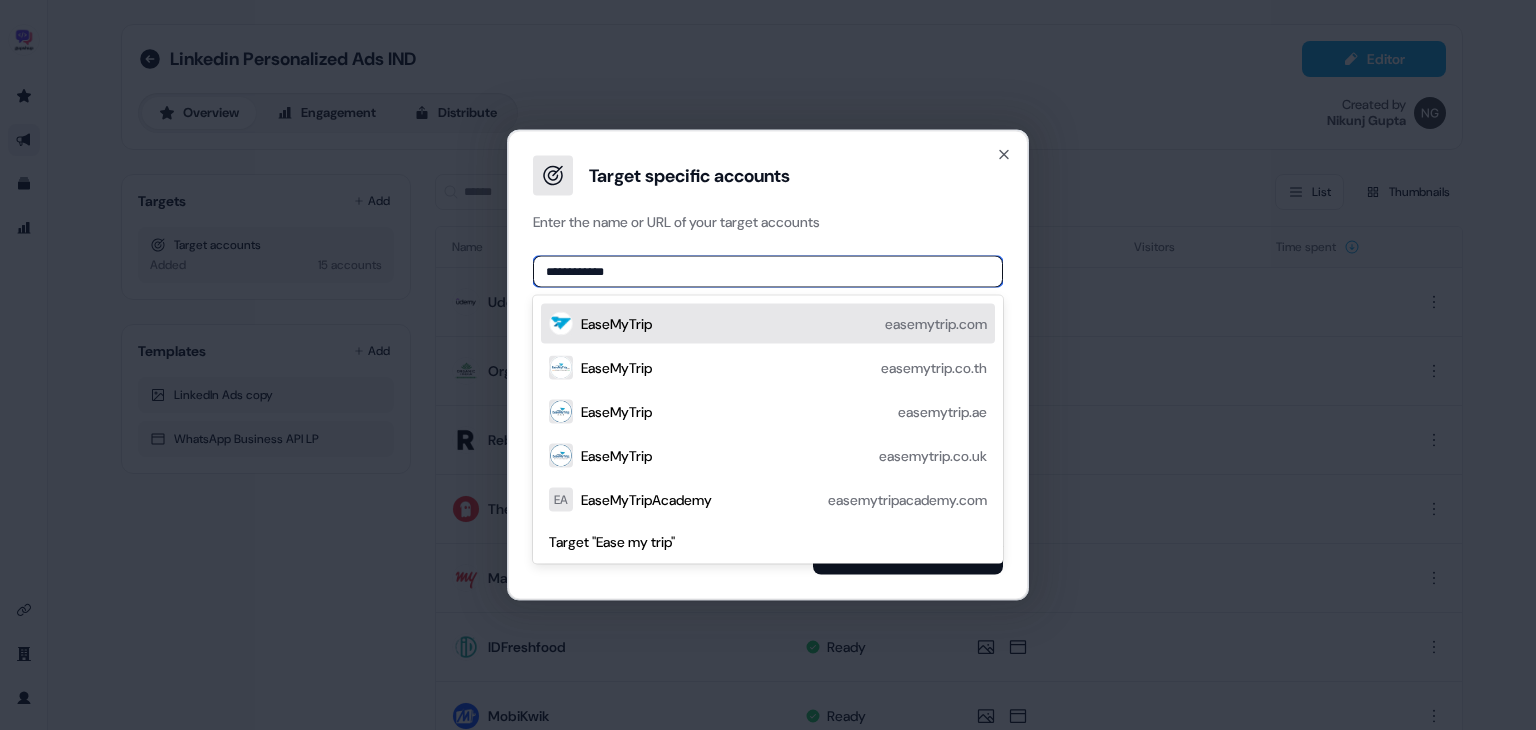 click on "EaseMyTrip easemytrip.com" at bounding box center (784, 324) 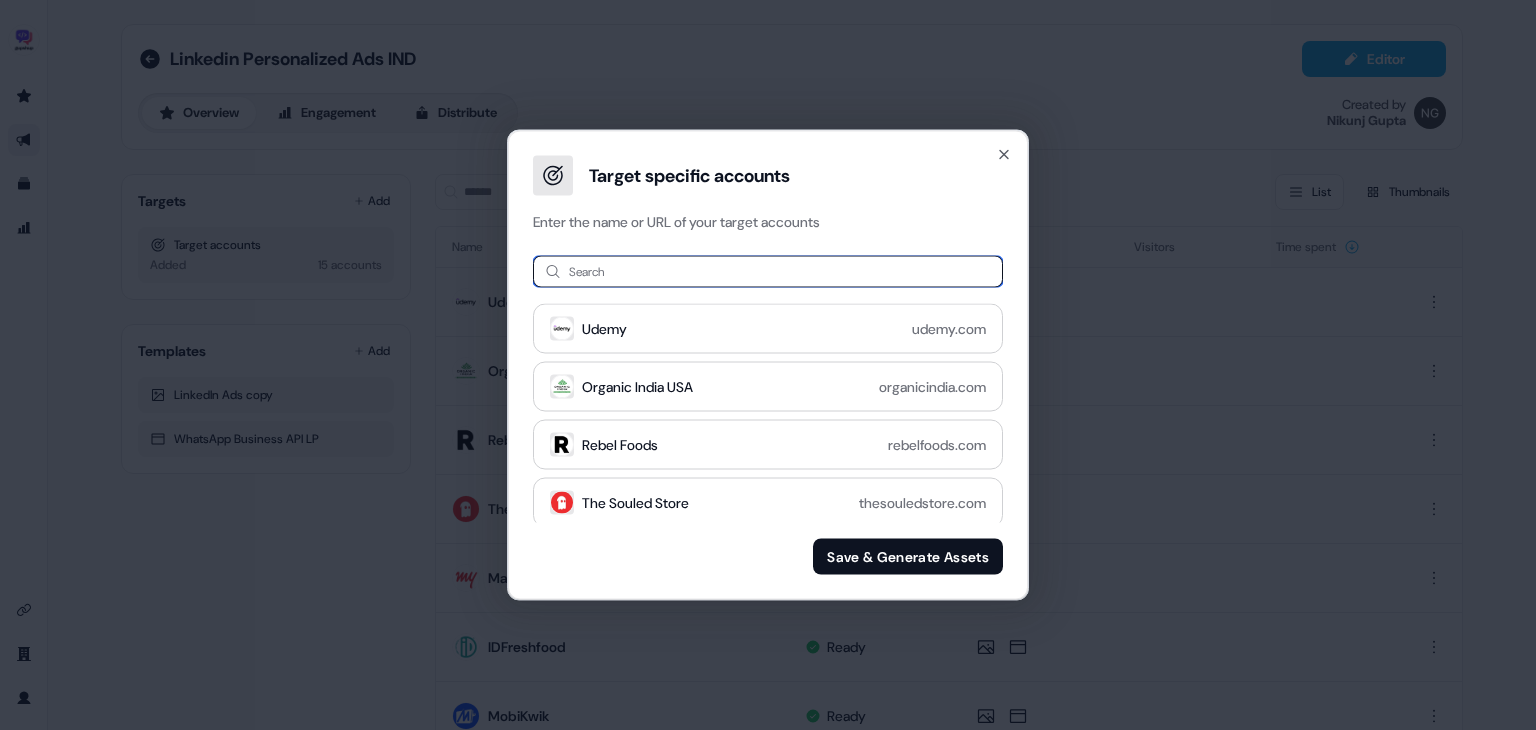 click at bounding box center (768, 272) 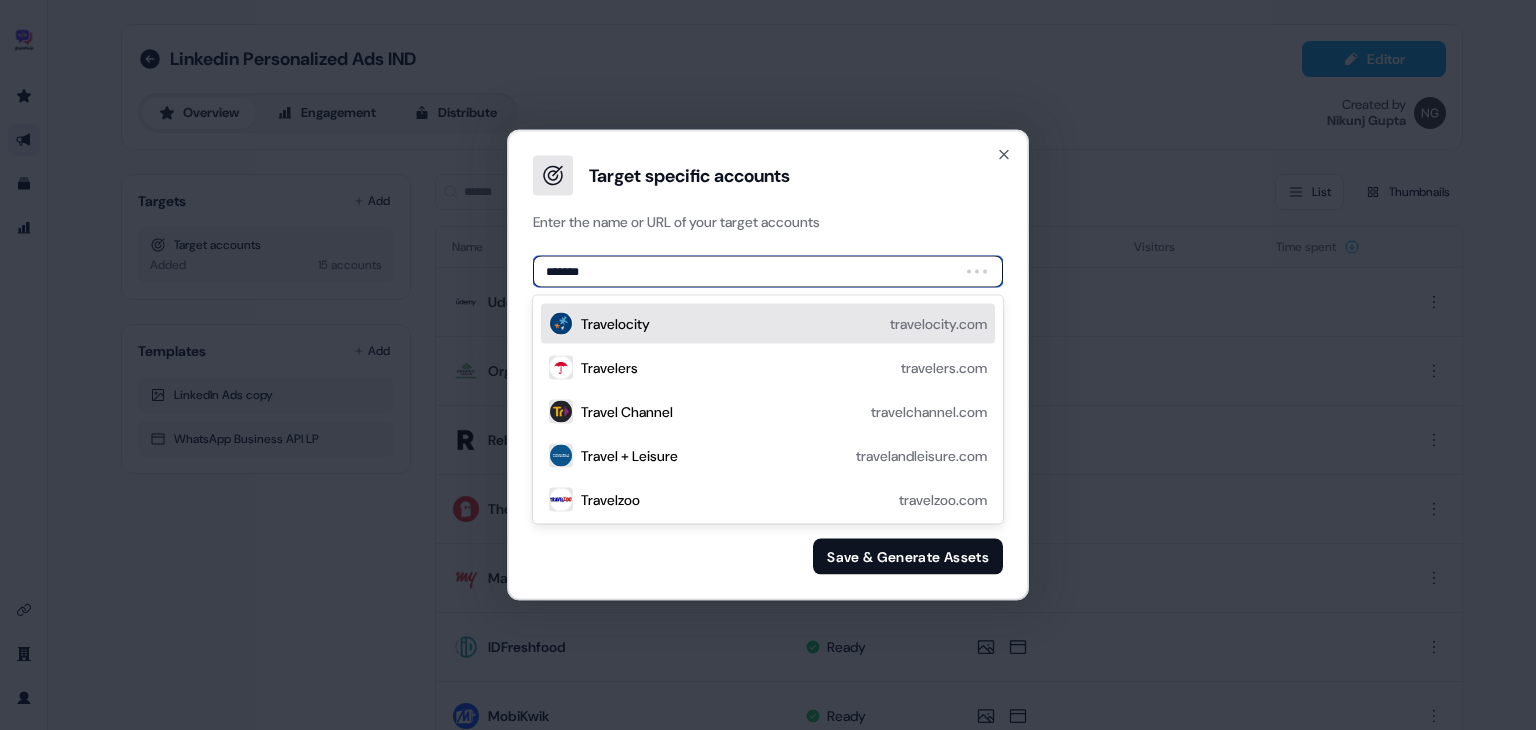 type on "********" 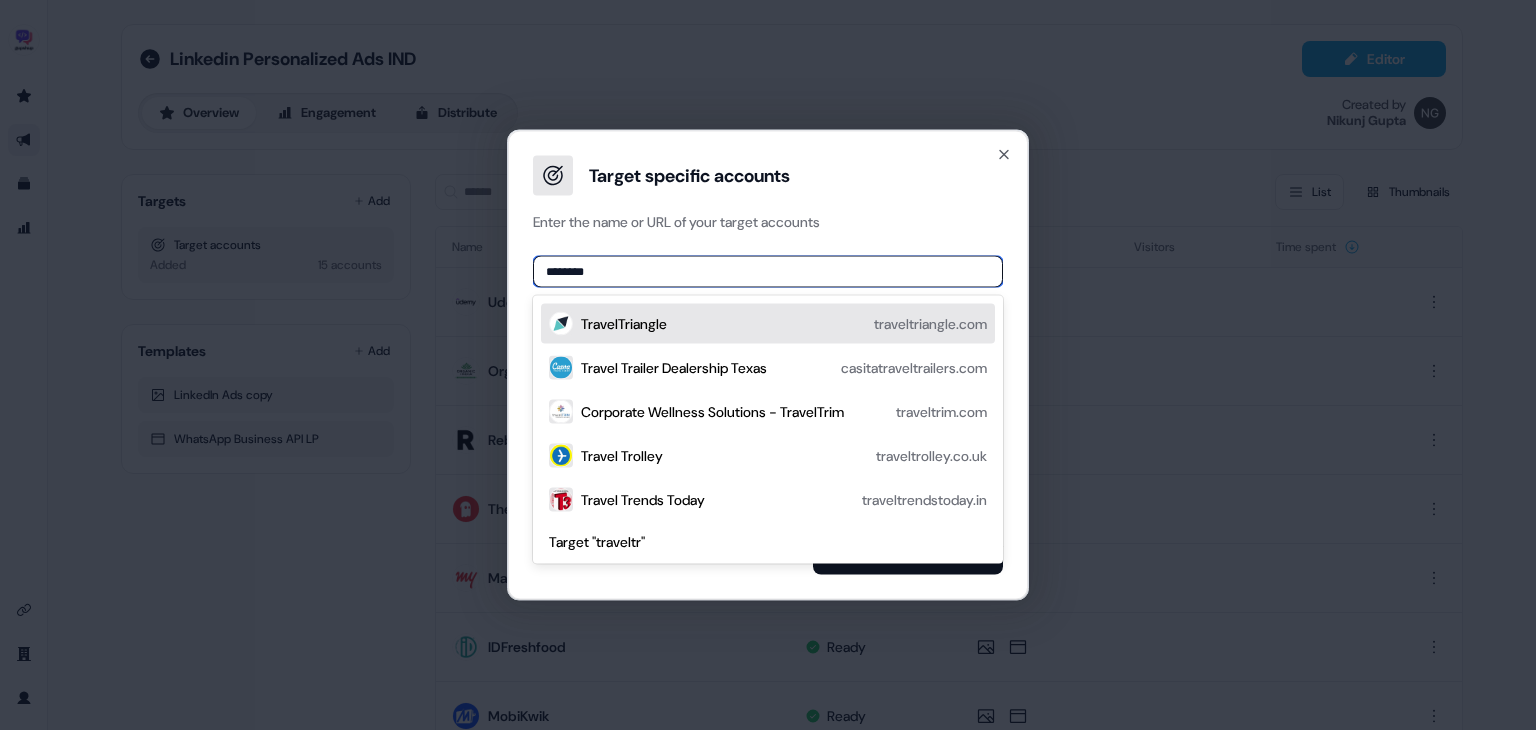 click on "TravelTriangle traveltriangle.com" at bounding box center (784, 324) 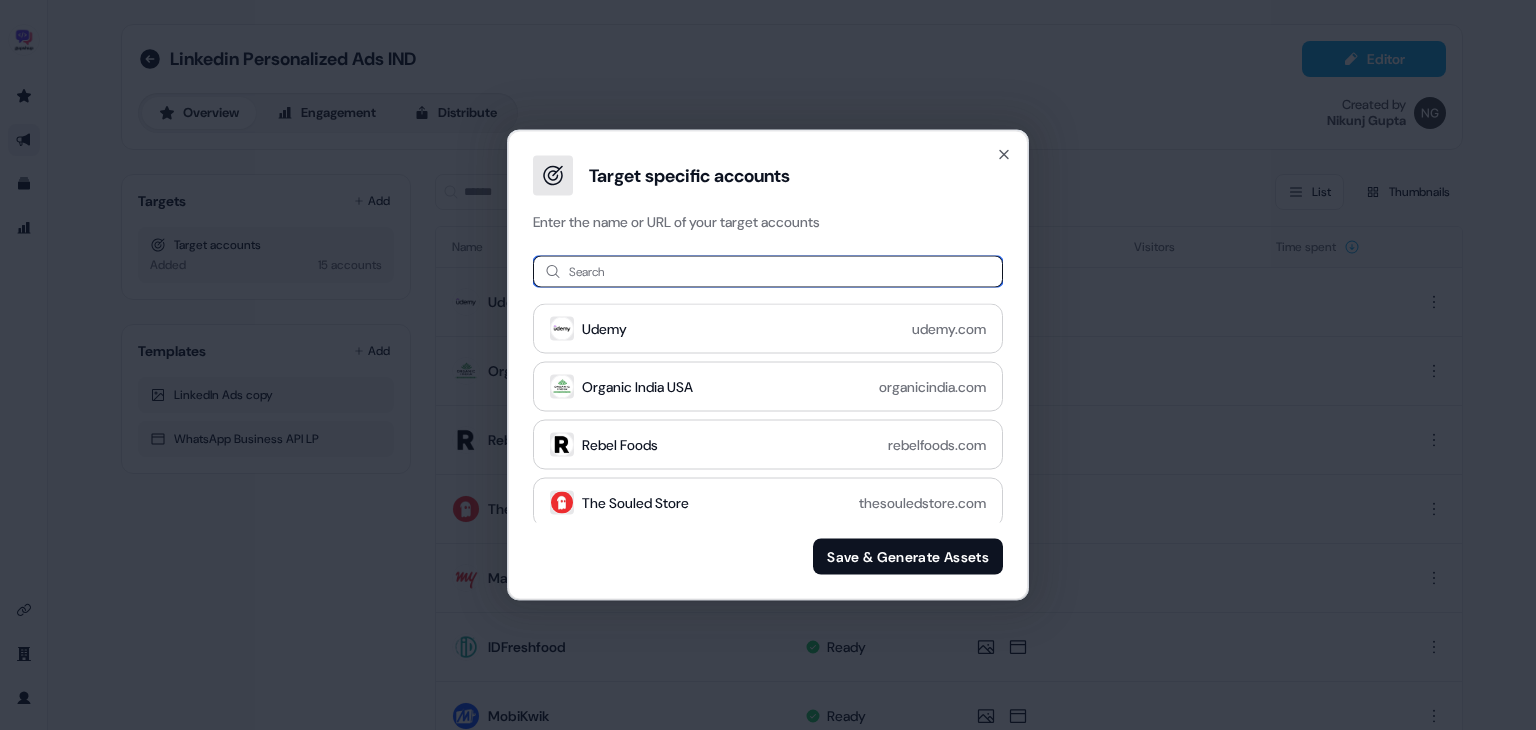 paste on "**********" 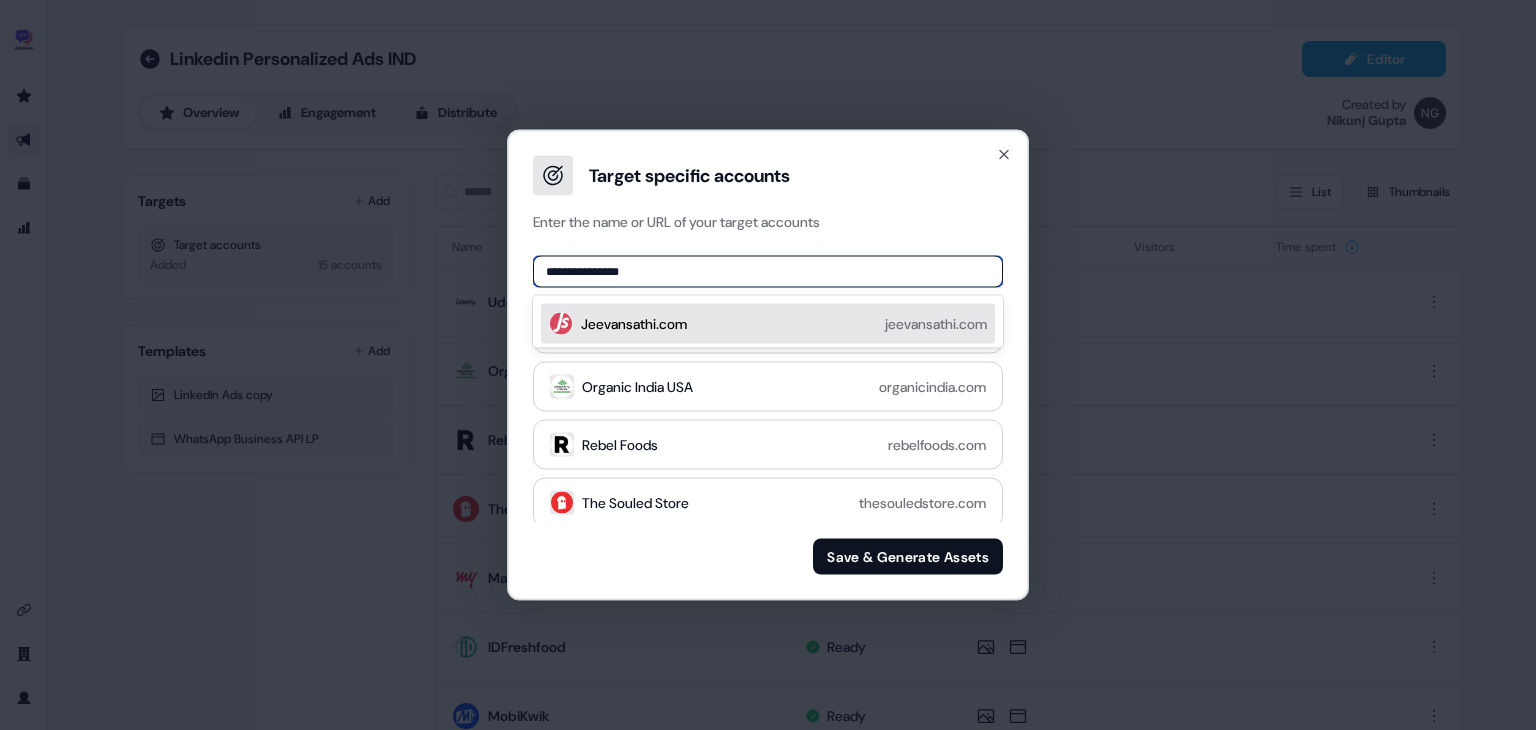 click on "Jeevansathi.com jeevansathi.com" at bounding box center (784, 324) 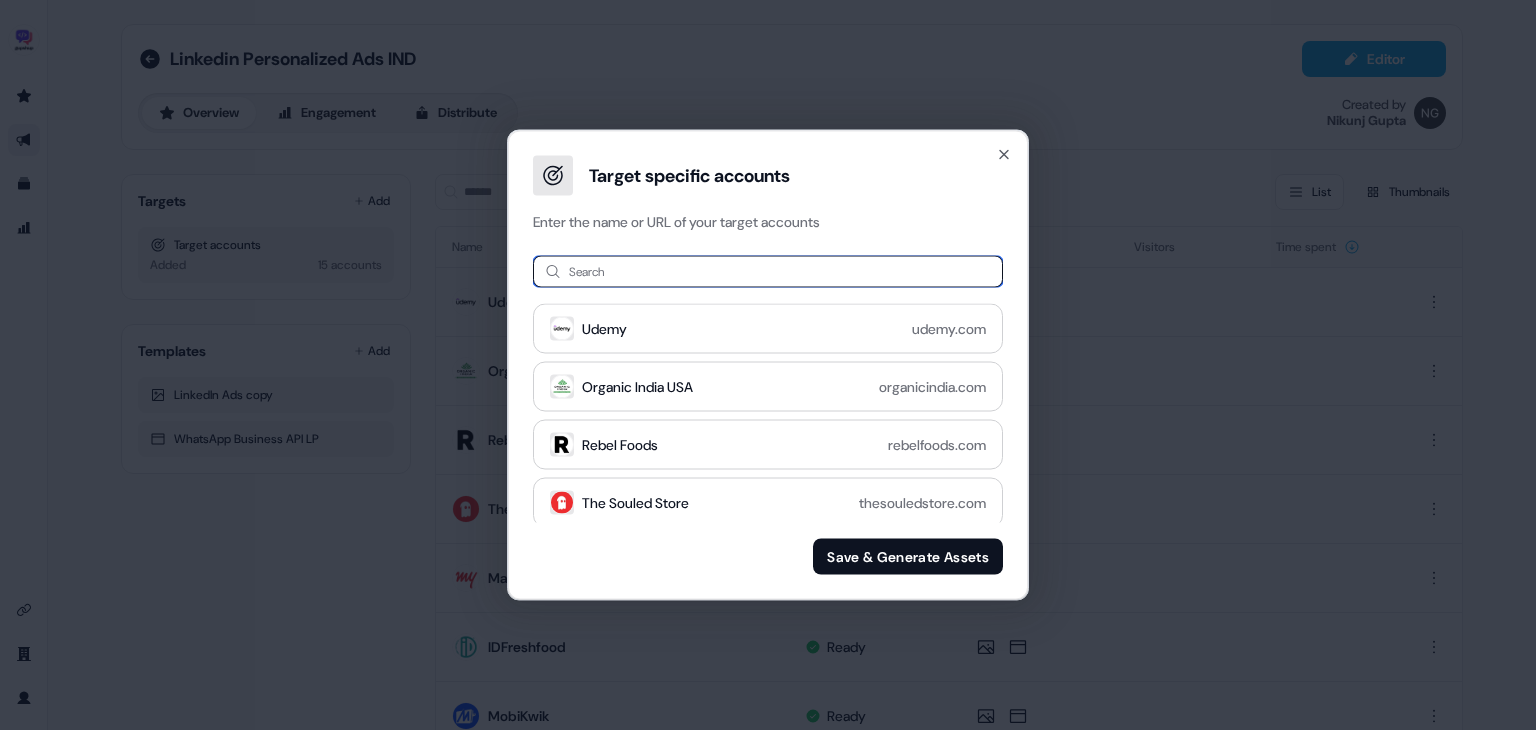 paste on "**********" 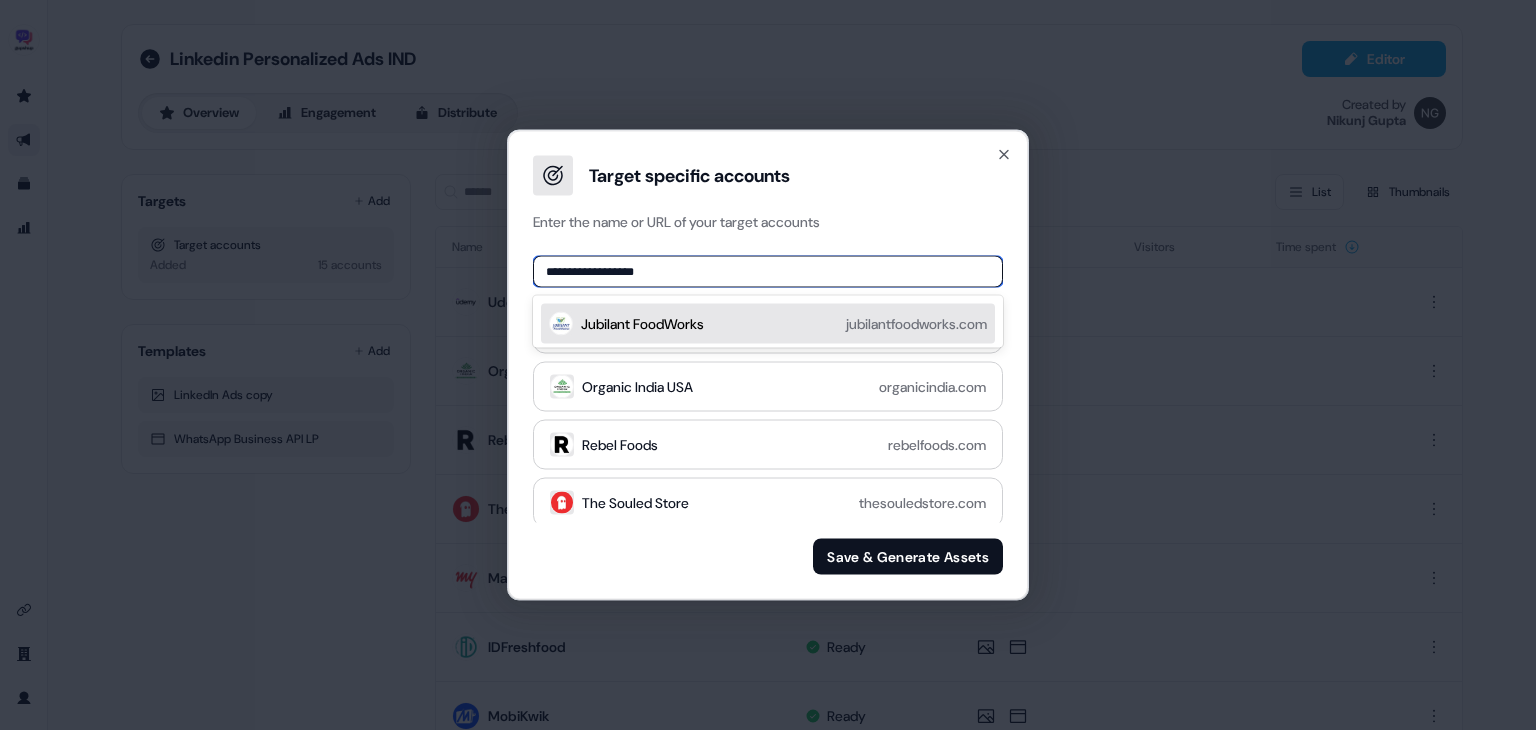 click on "Jubilant FoodWorks jubilantfoodworks.com" at bounding box center [784, 324] 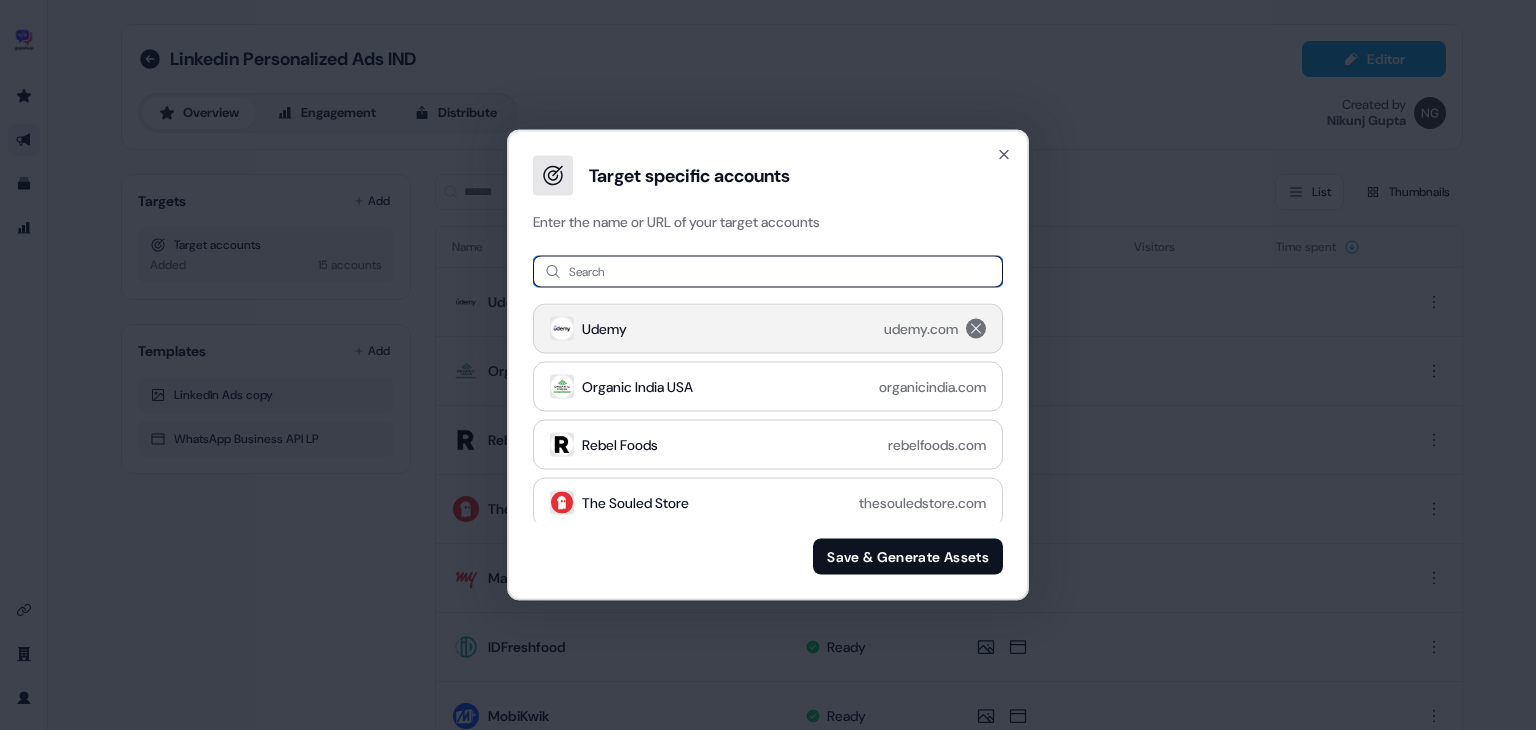 paste on "*********" 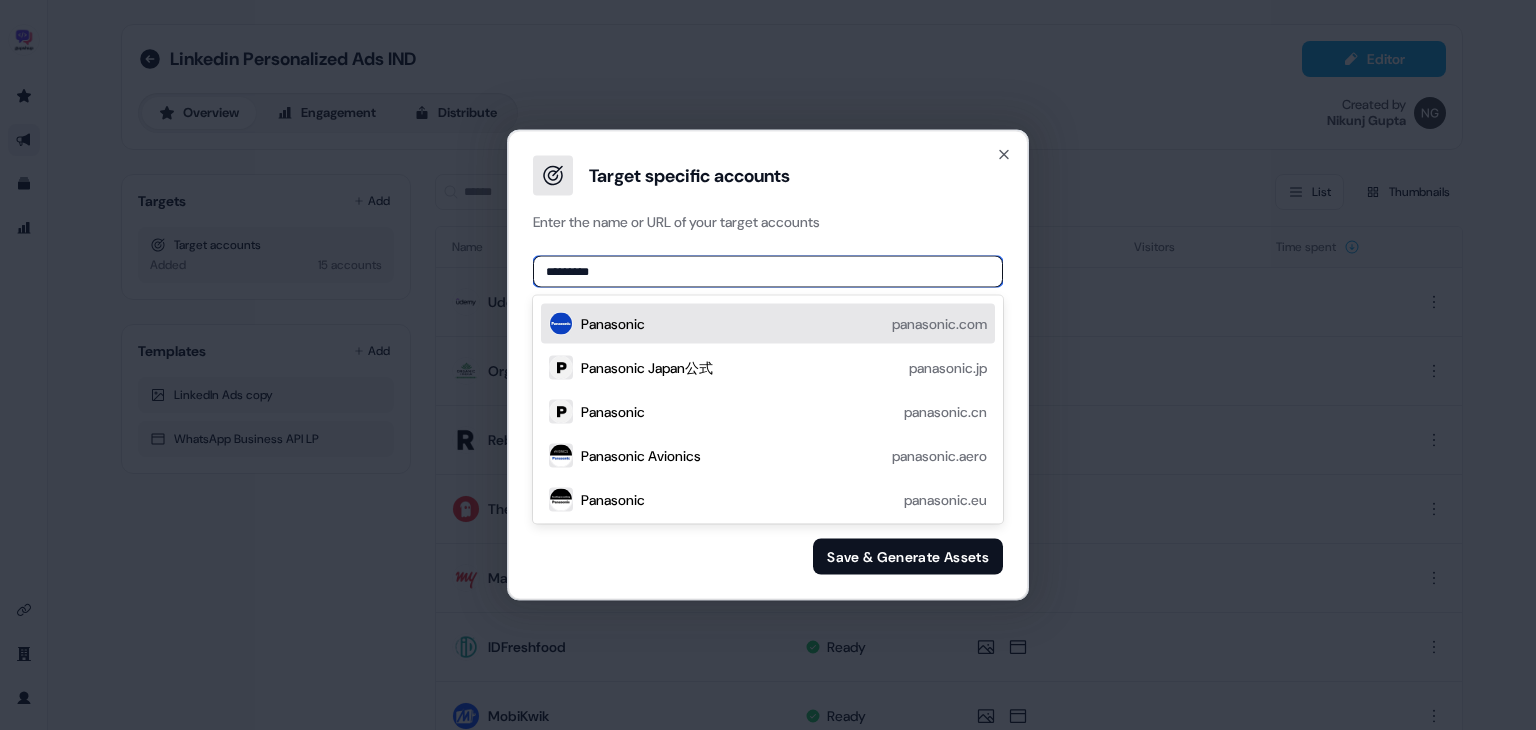 click on "Panasonic panasonic.com" at bounding box center [784, 324] 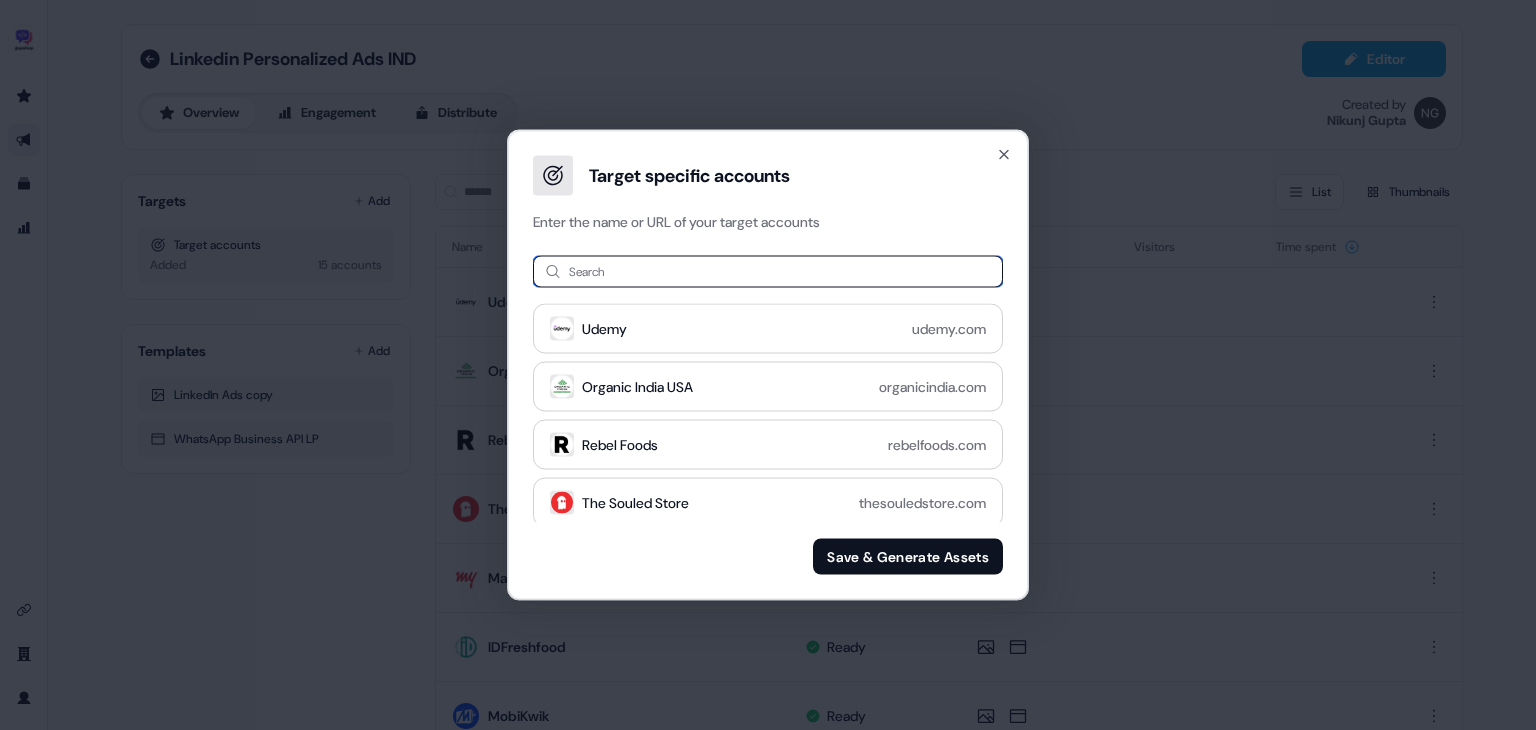 paste on "******" 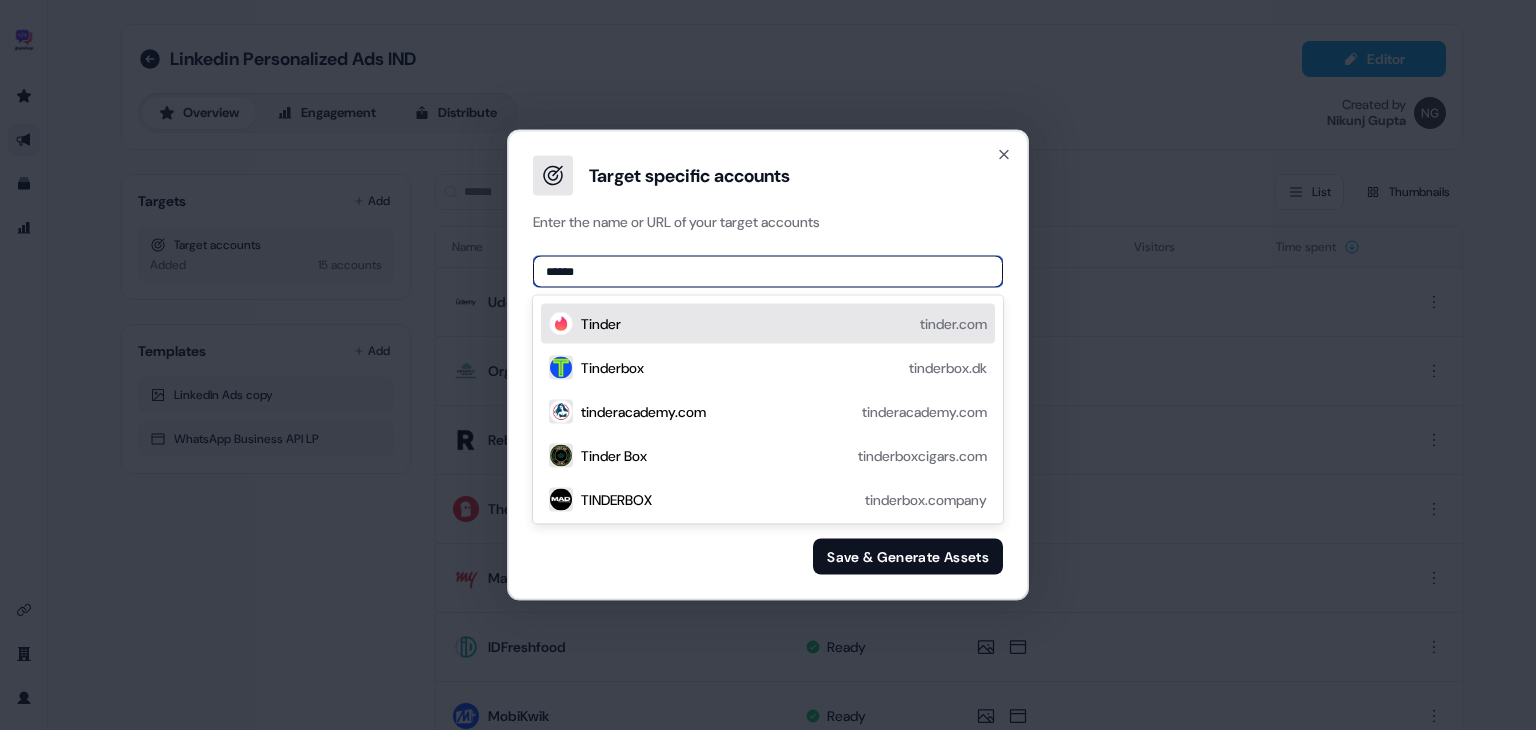 click on "Tinder tinder.com" at bounding box center [784, 324] 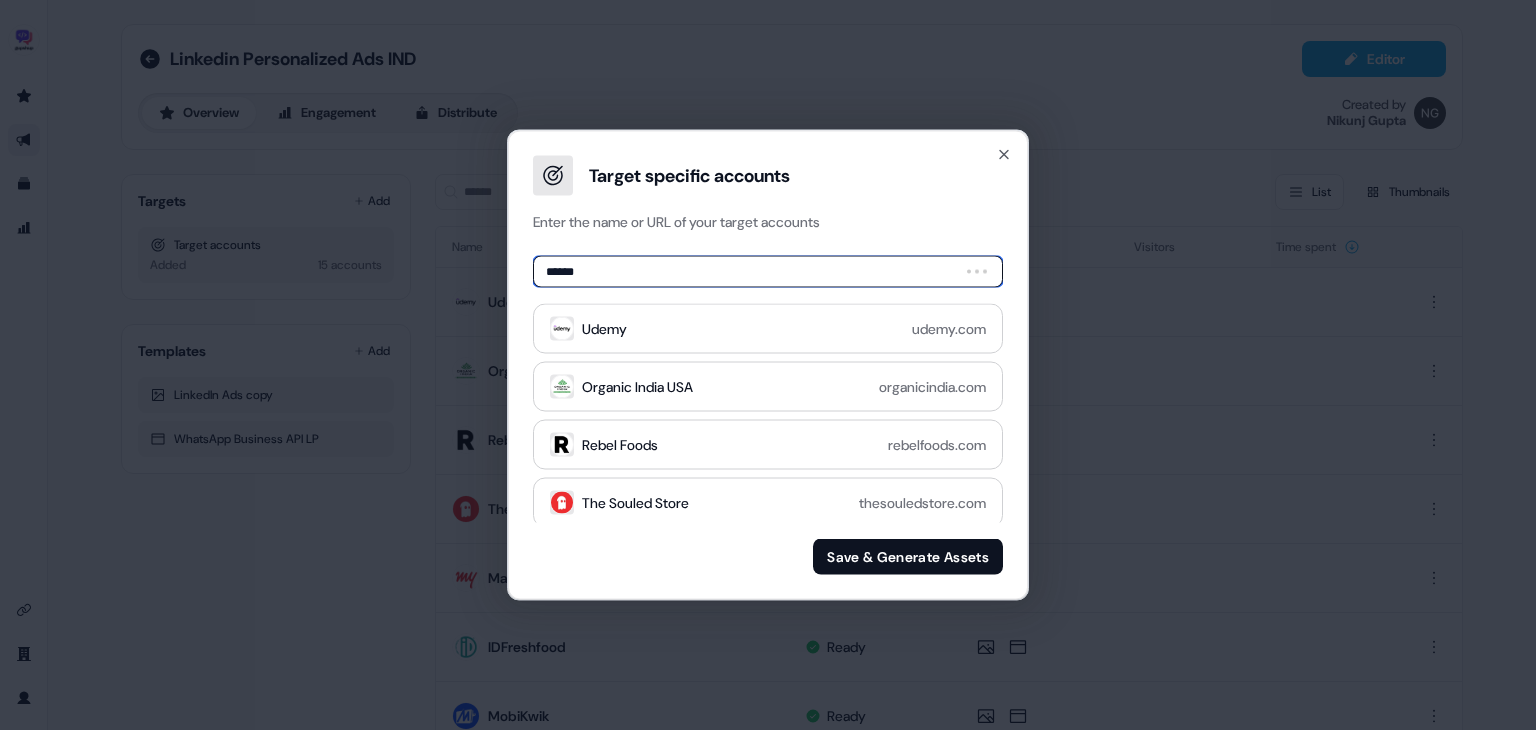 type on "*******" 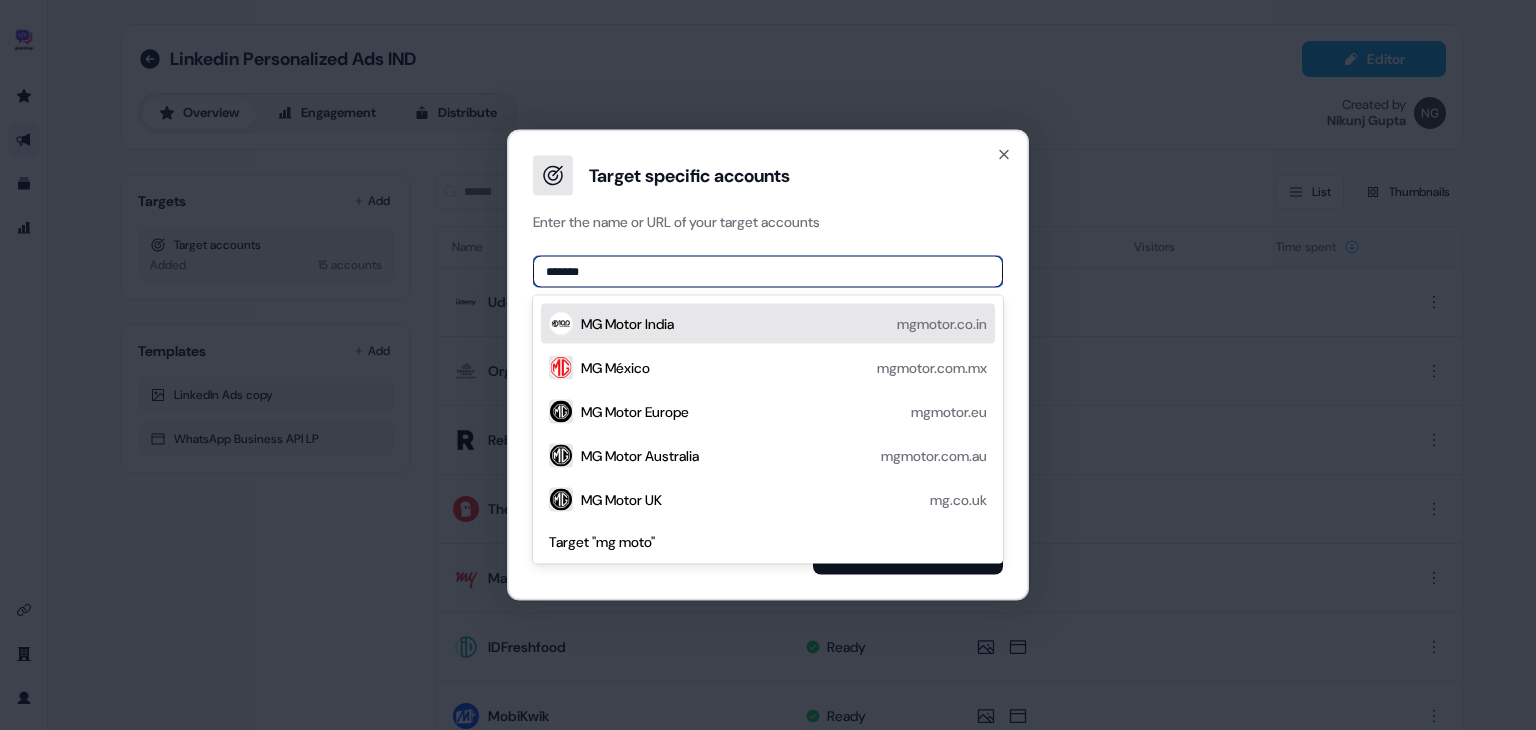click on "MG Motor India mgmotor.co.in" at bounding box center [784, 324] 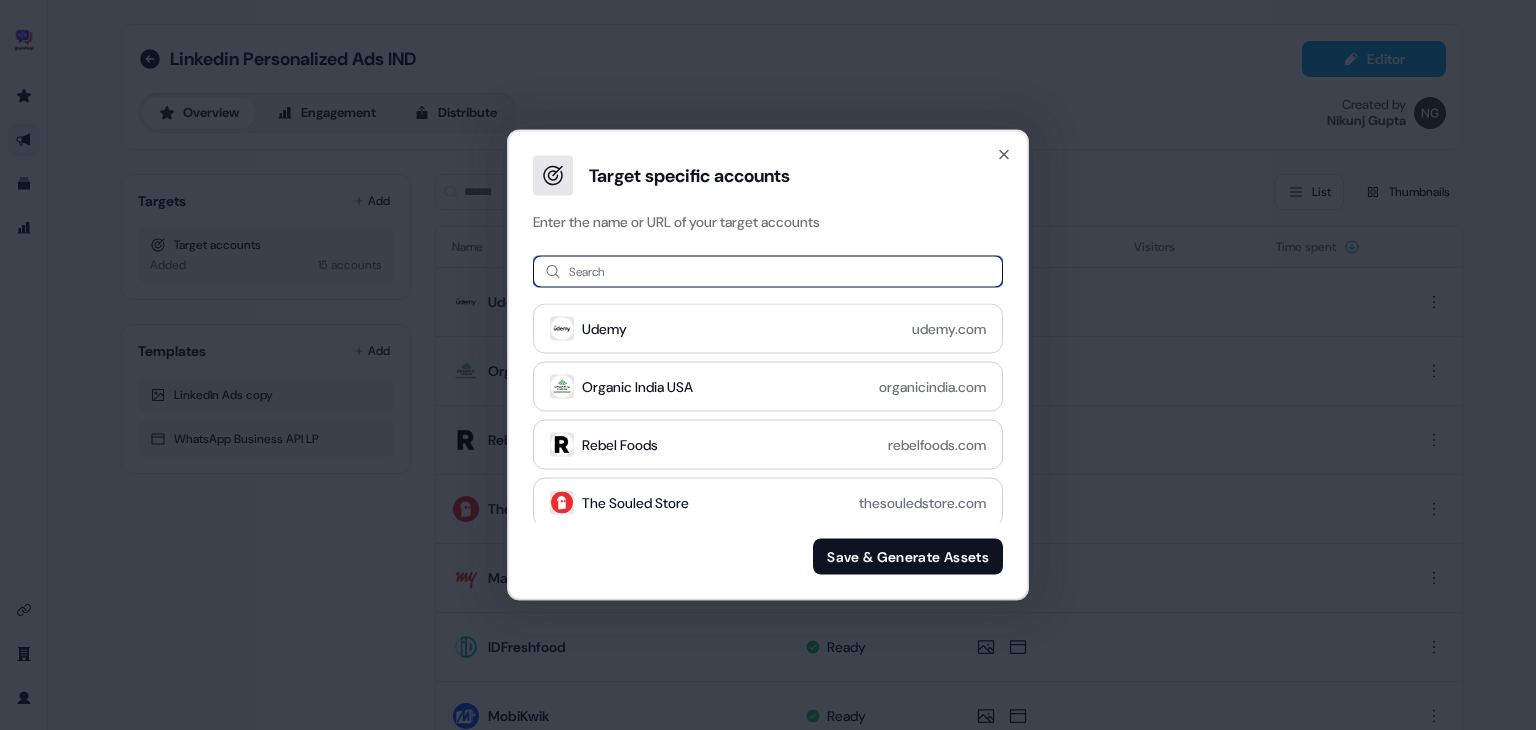 paste on "*********" 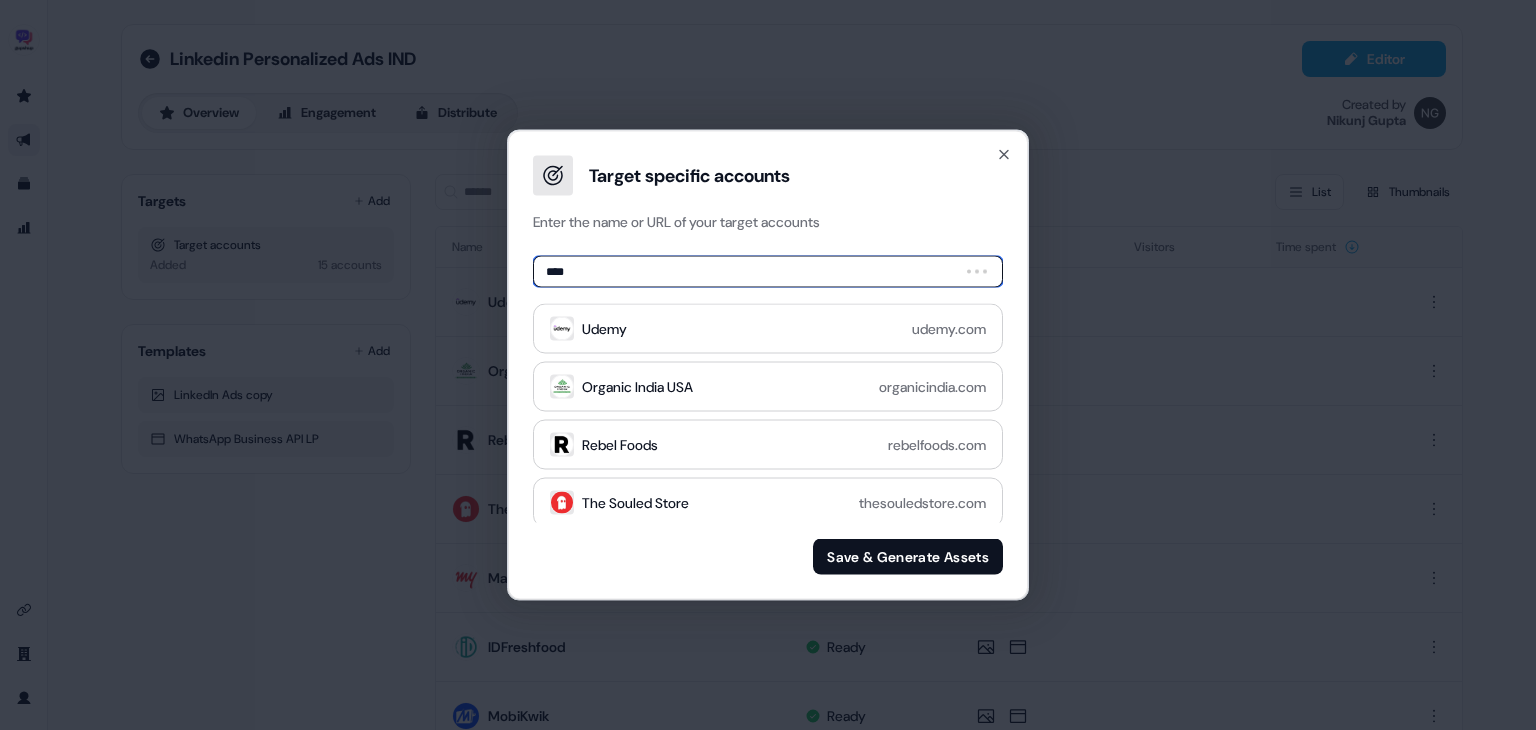 type on "***" 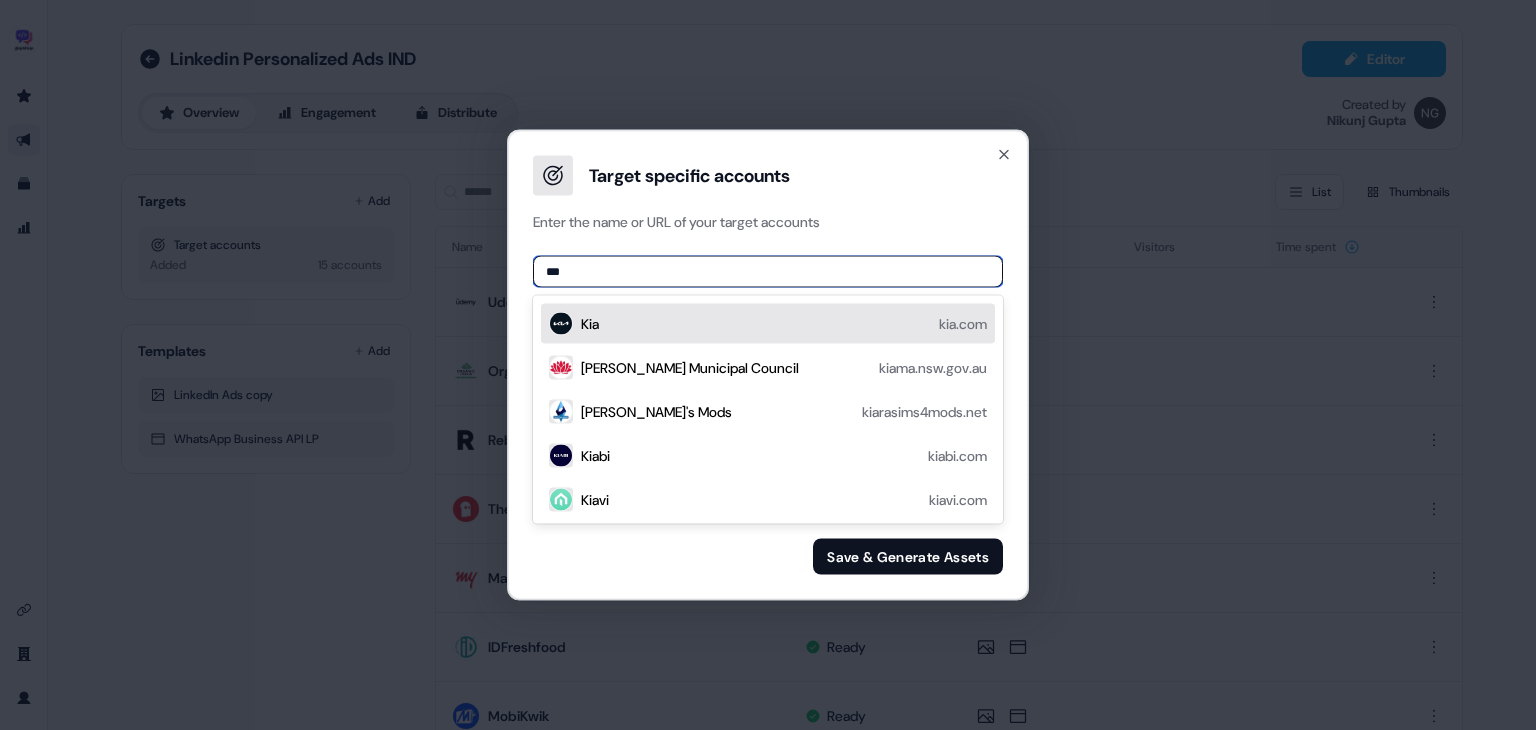 click on "Kia kia.com" at bounding box center (784, 324) 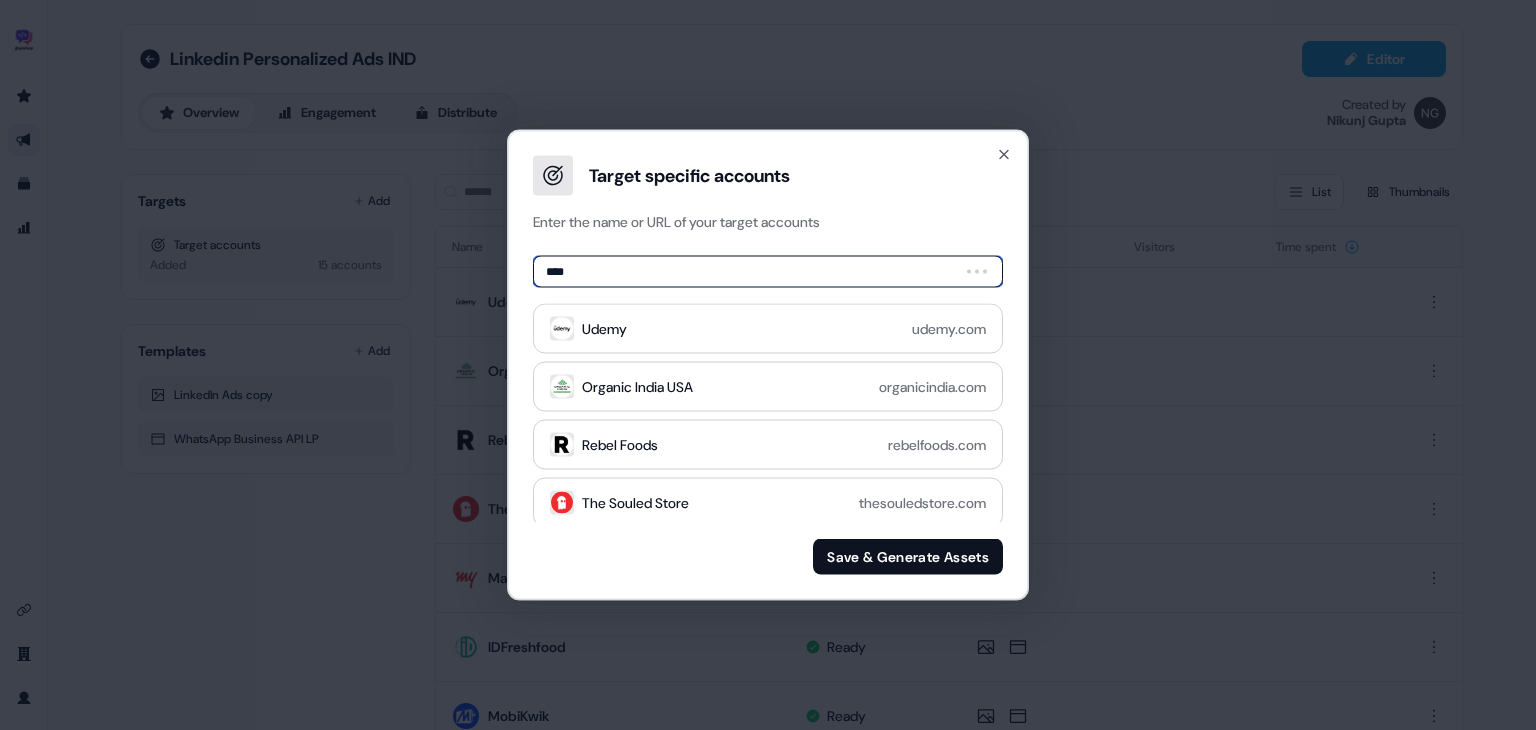 type on "*****" 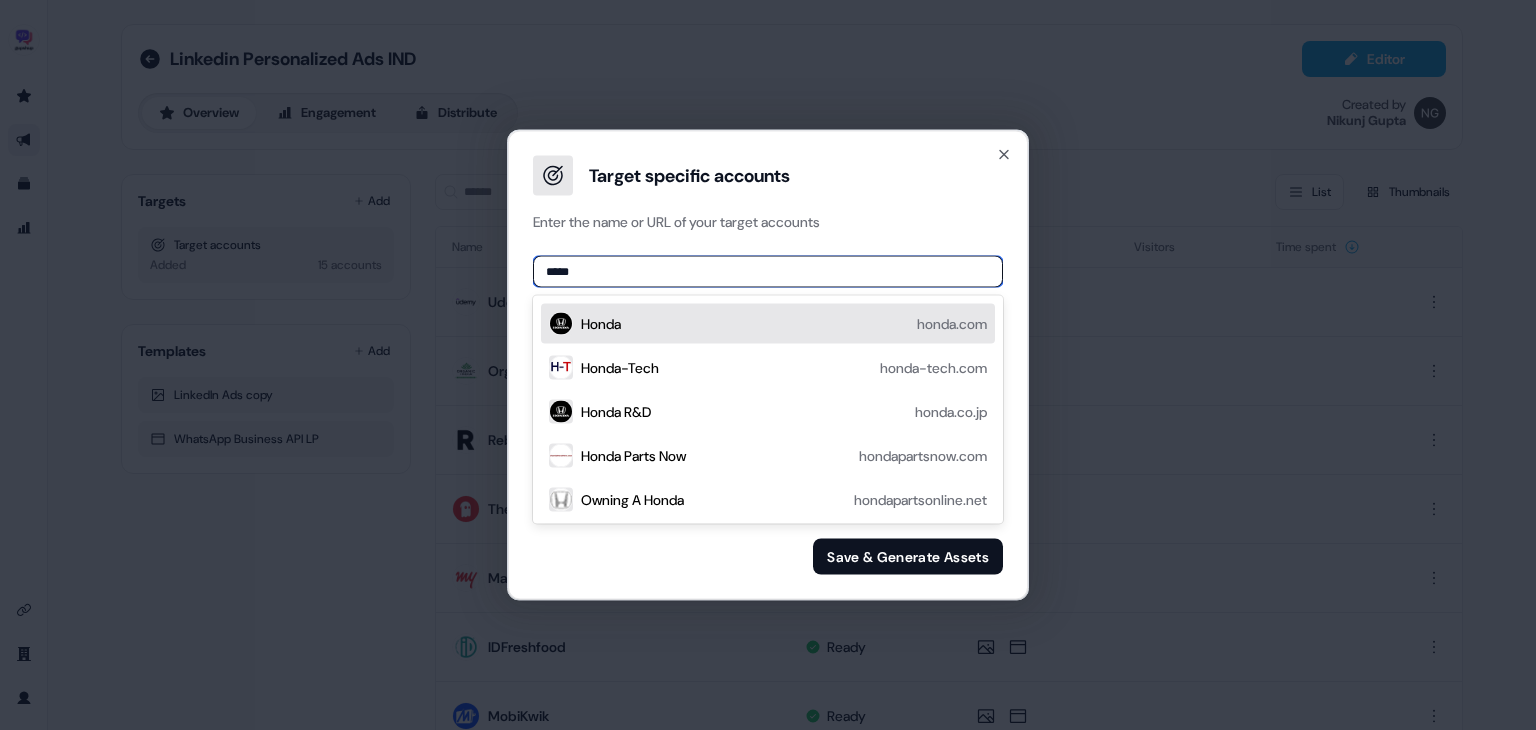 click on "Honda honda.com" at bounding box center [784, 324] 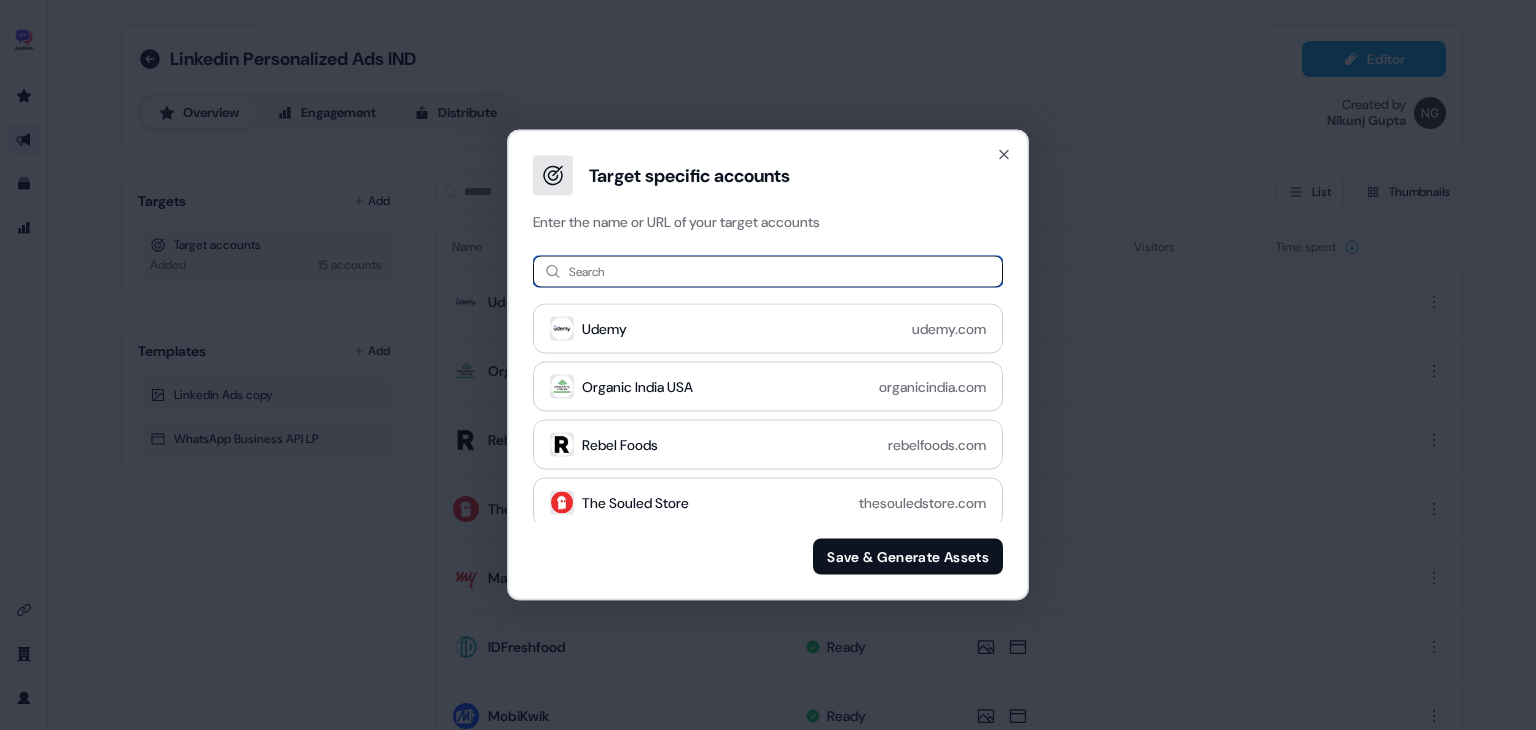 paste on "**********" 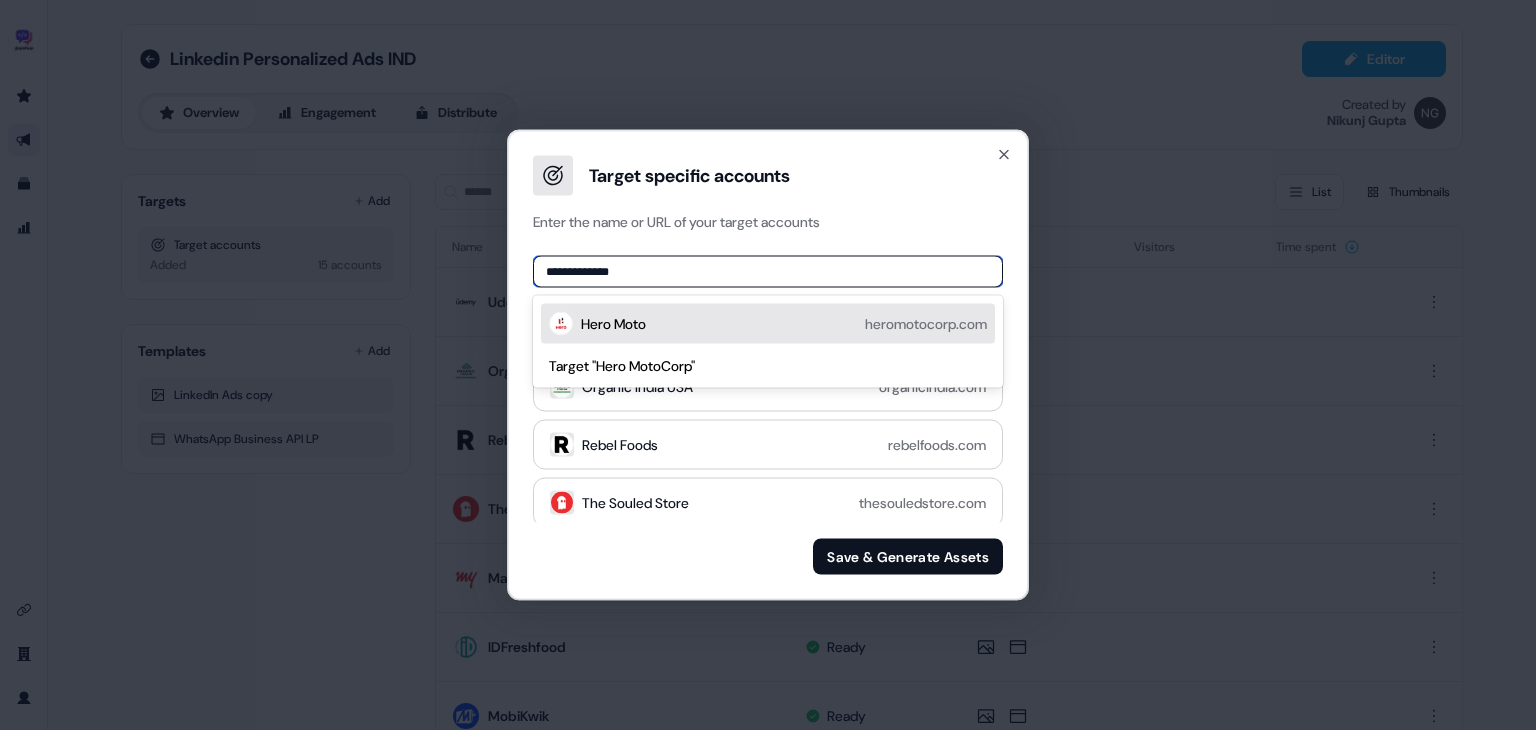 click on "Hero Moto heromotocorp.com" at bounding box center (784, 324) 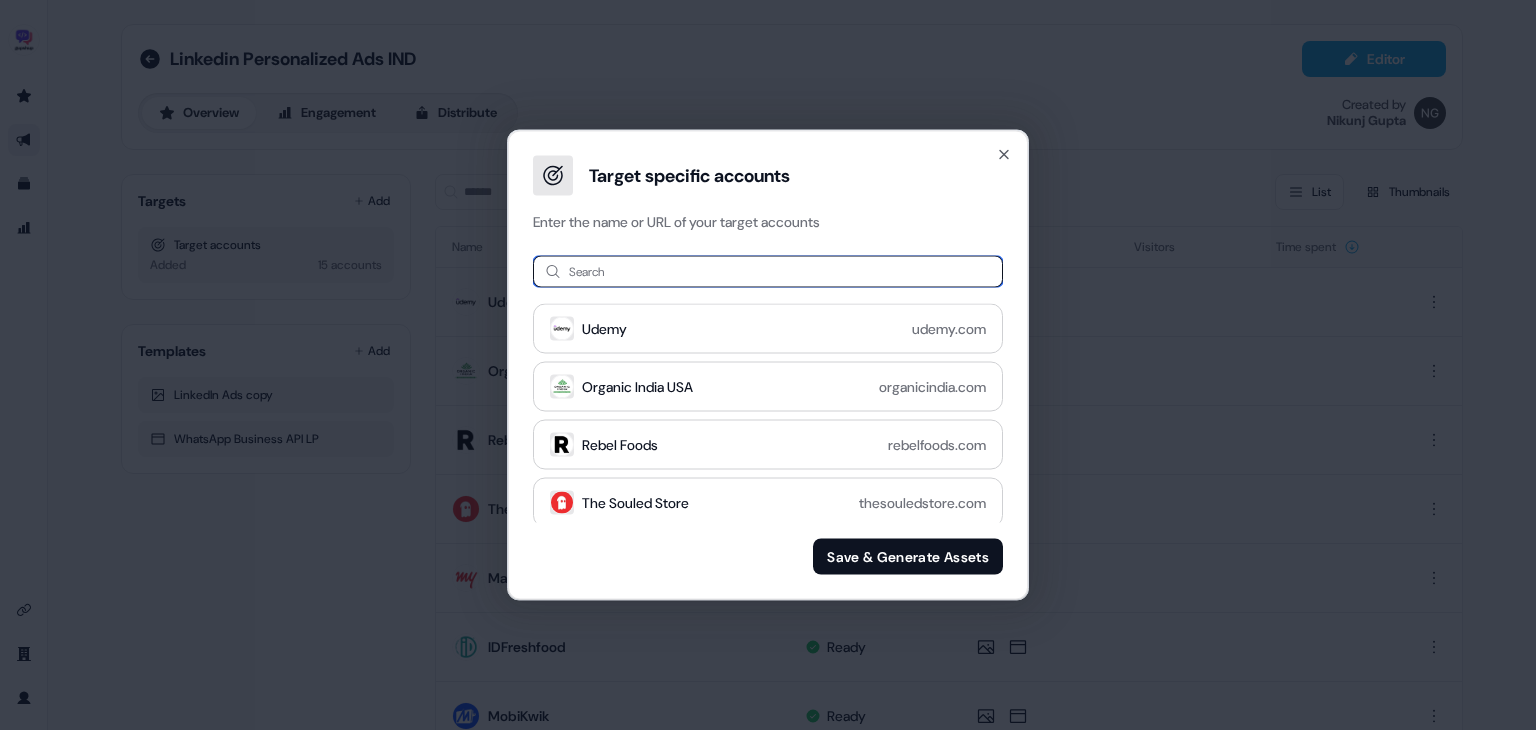paste on "*********" 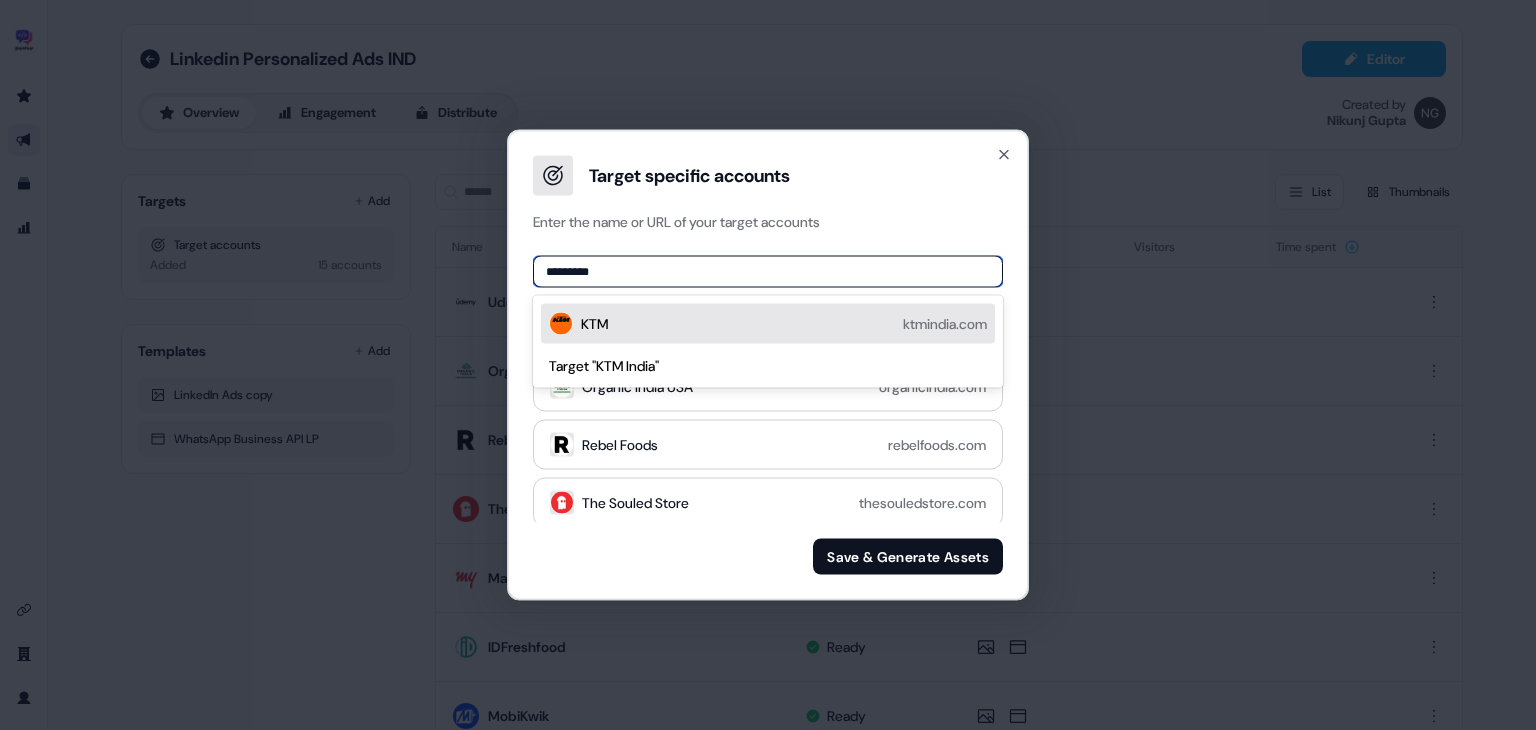 click on "KTM ktmindia.com" at bounding box center (784, 324) 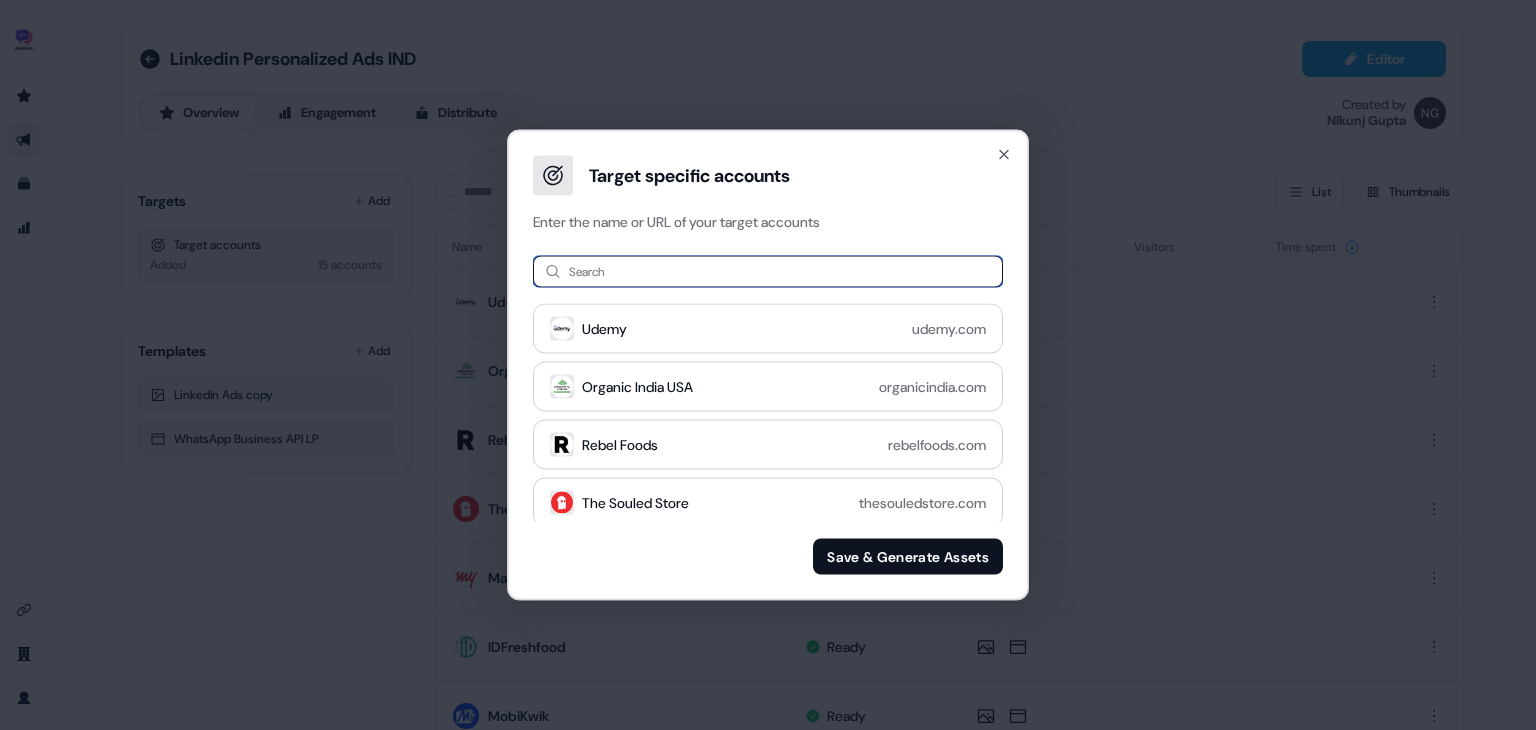 click at bounding box center [768, 272] 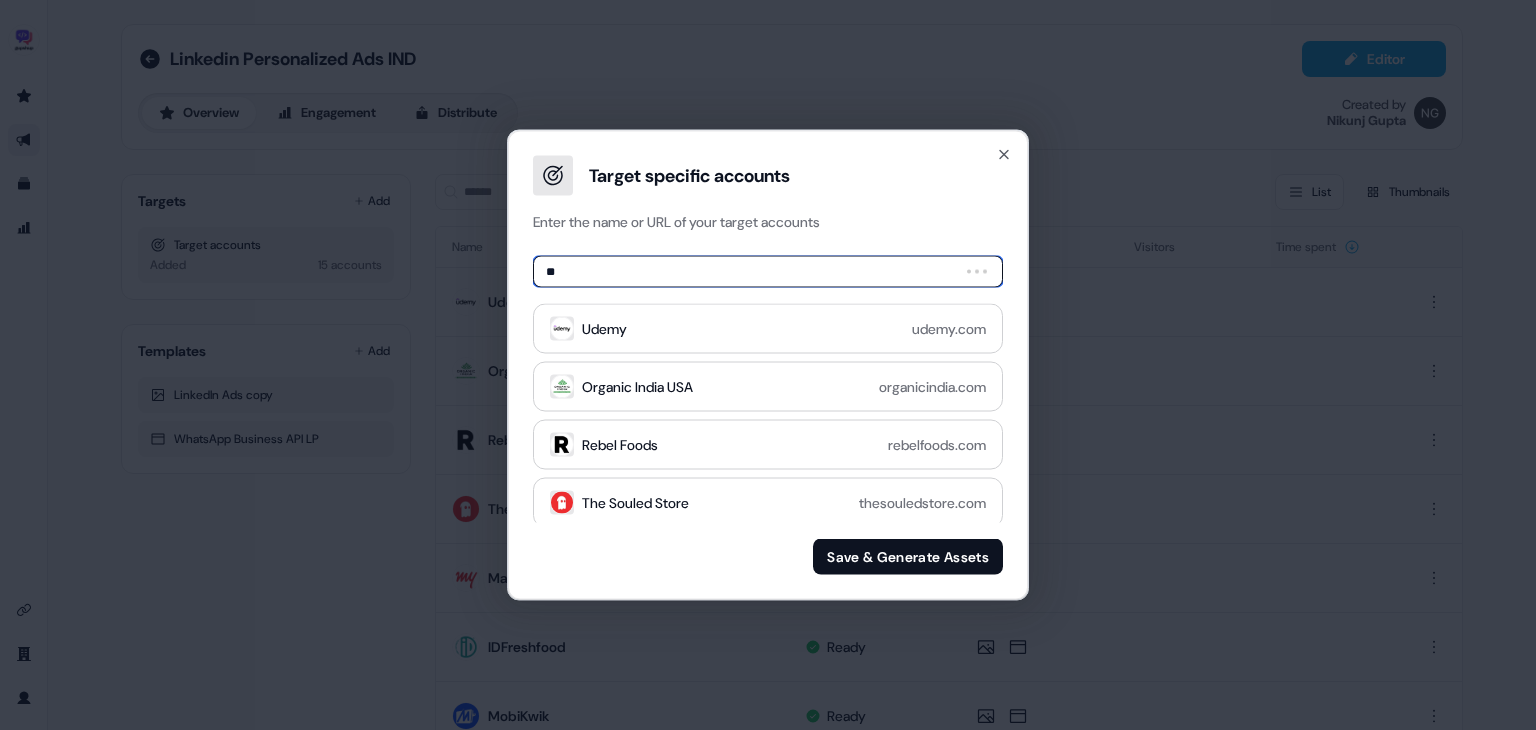 type on "*" 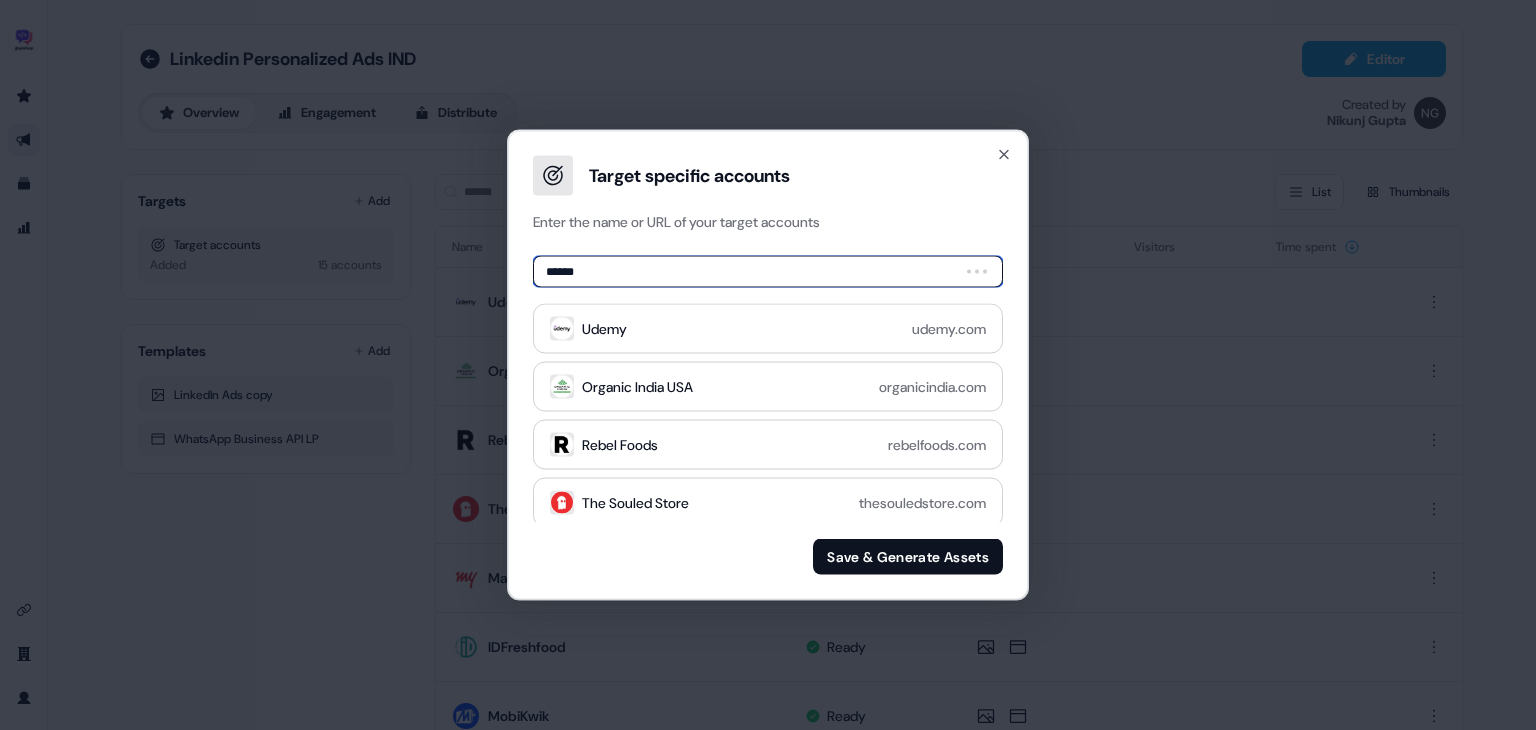 type on "*******" 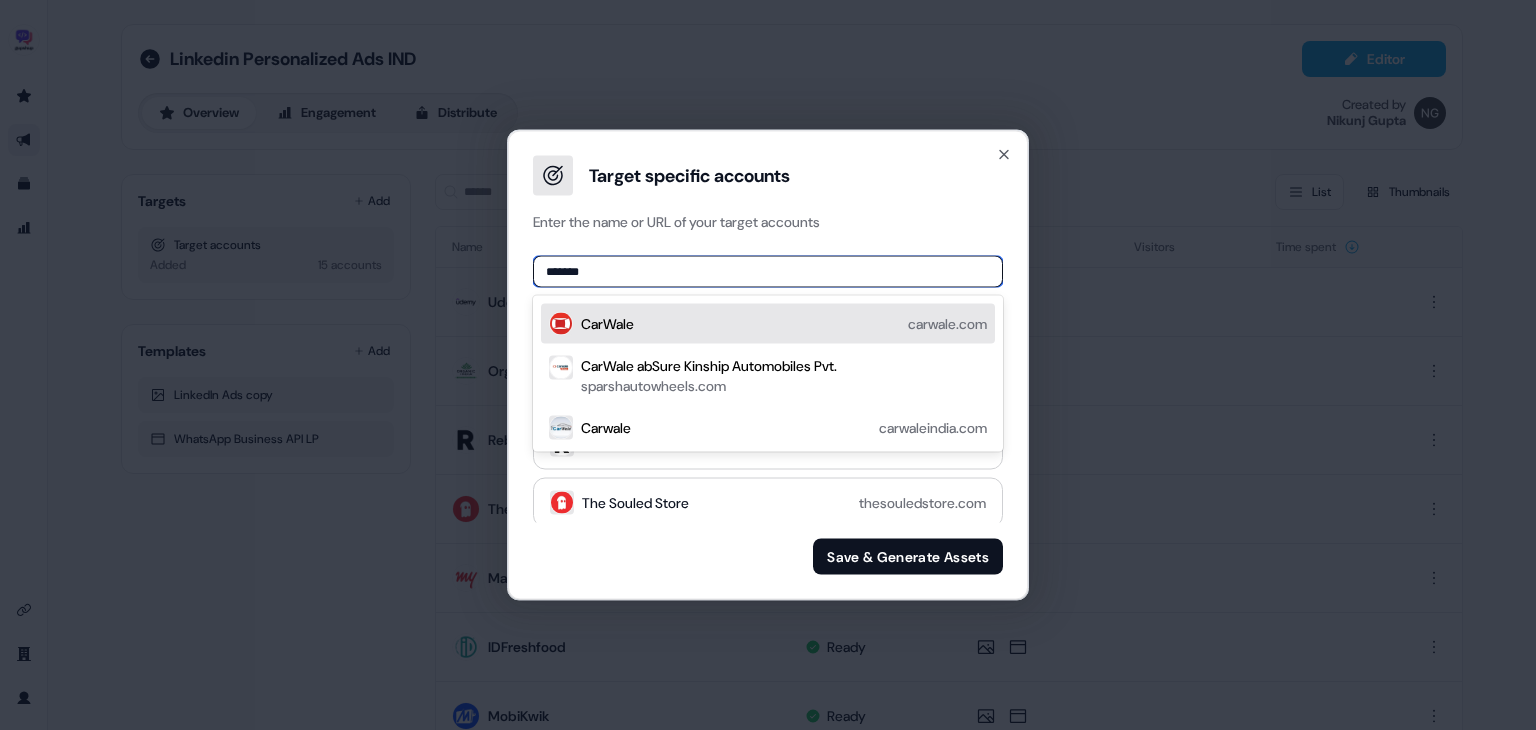click on "CarWale carwale.com" at bounding box center [784, 324] 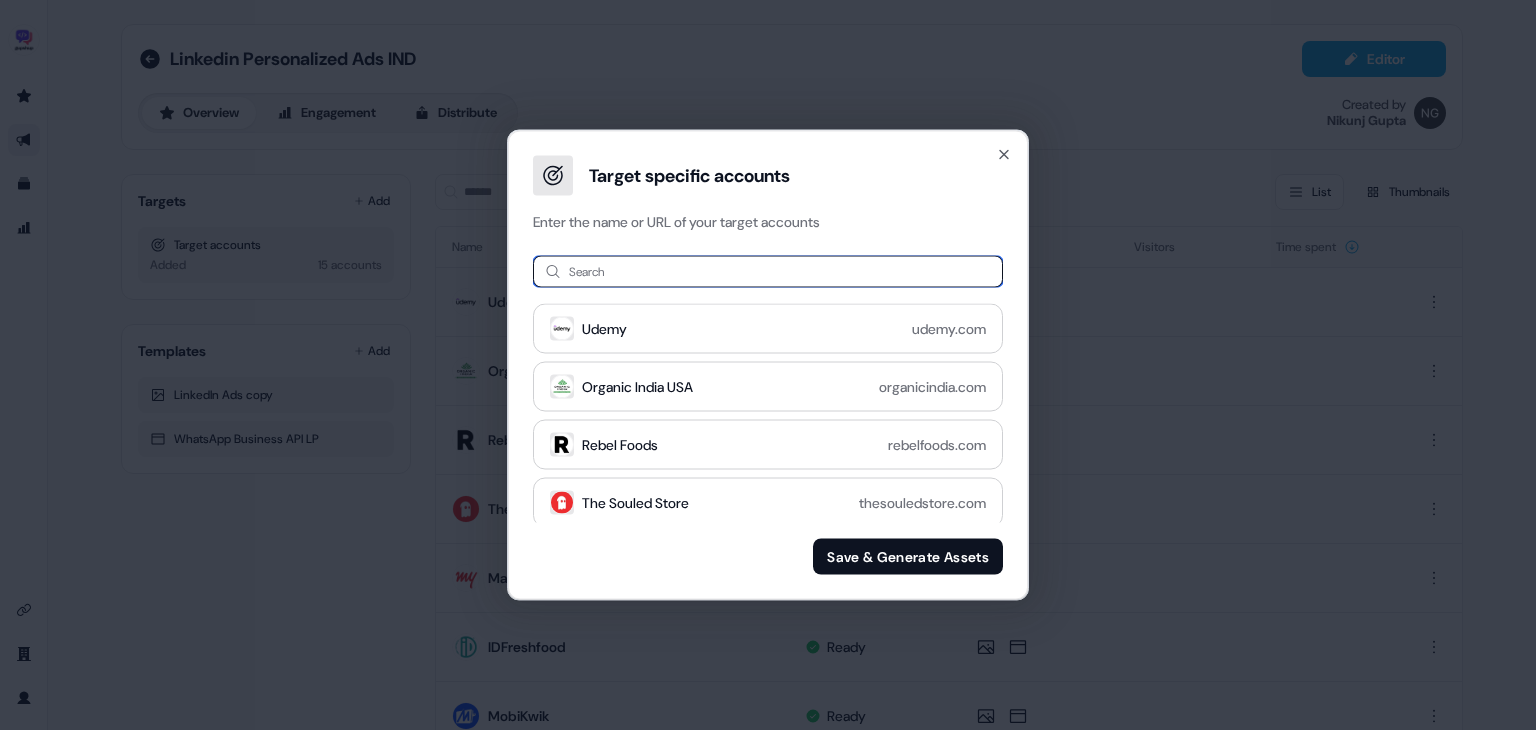 paste on "********" 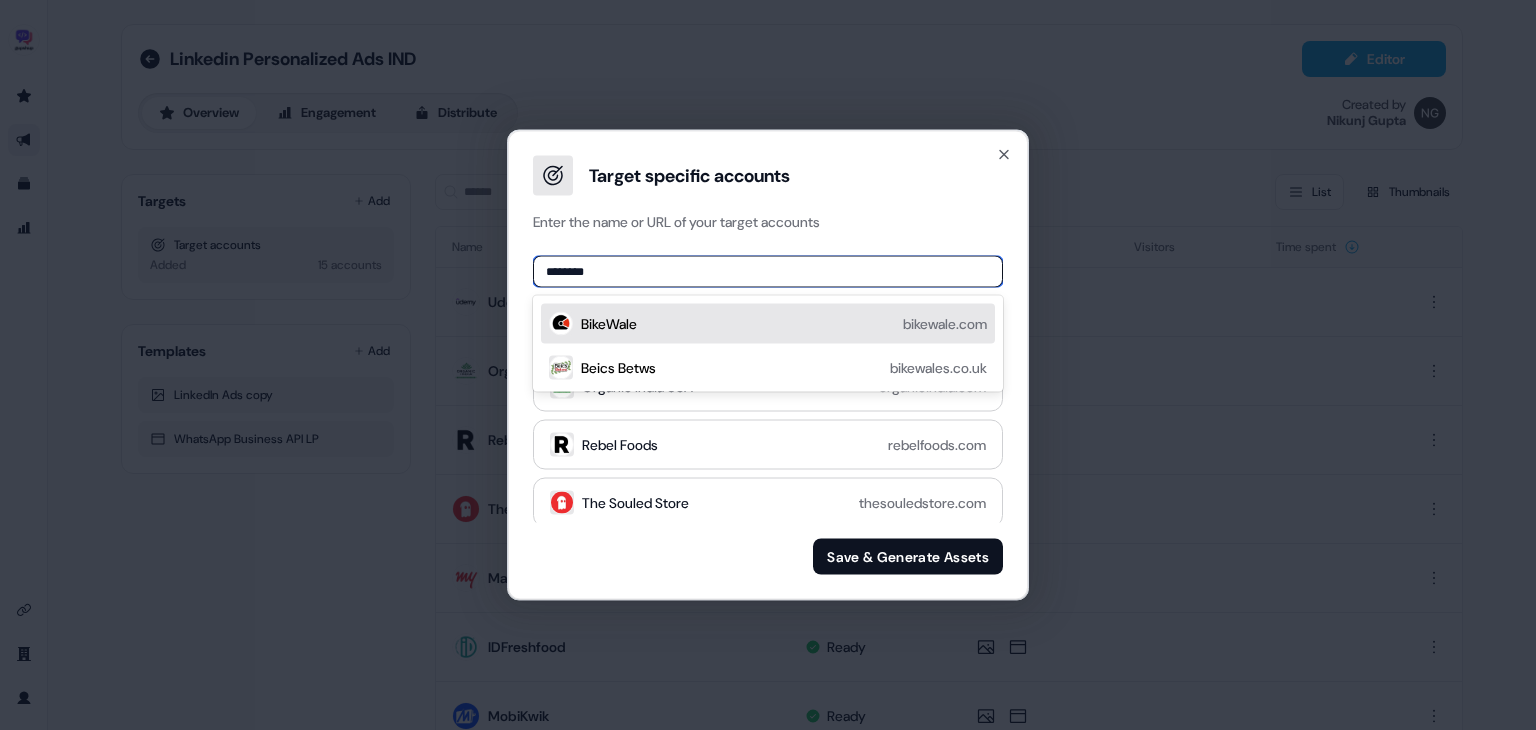 click on "BikeWale bikewale.com" at bounding box center [768, 324] 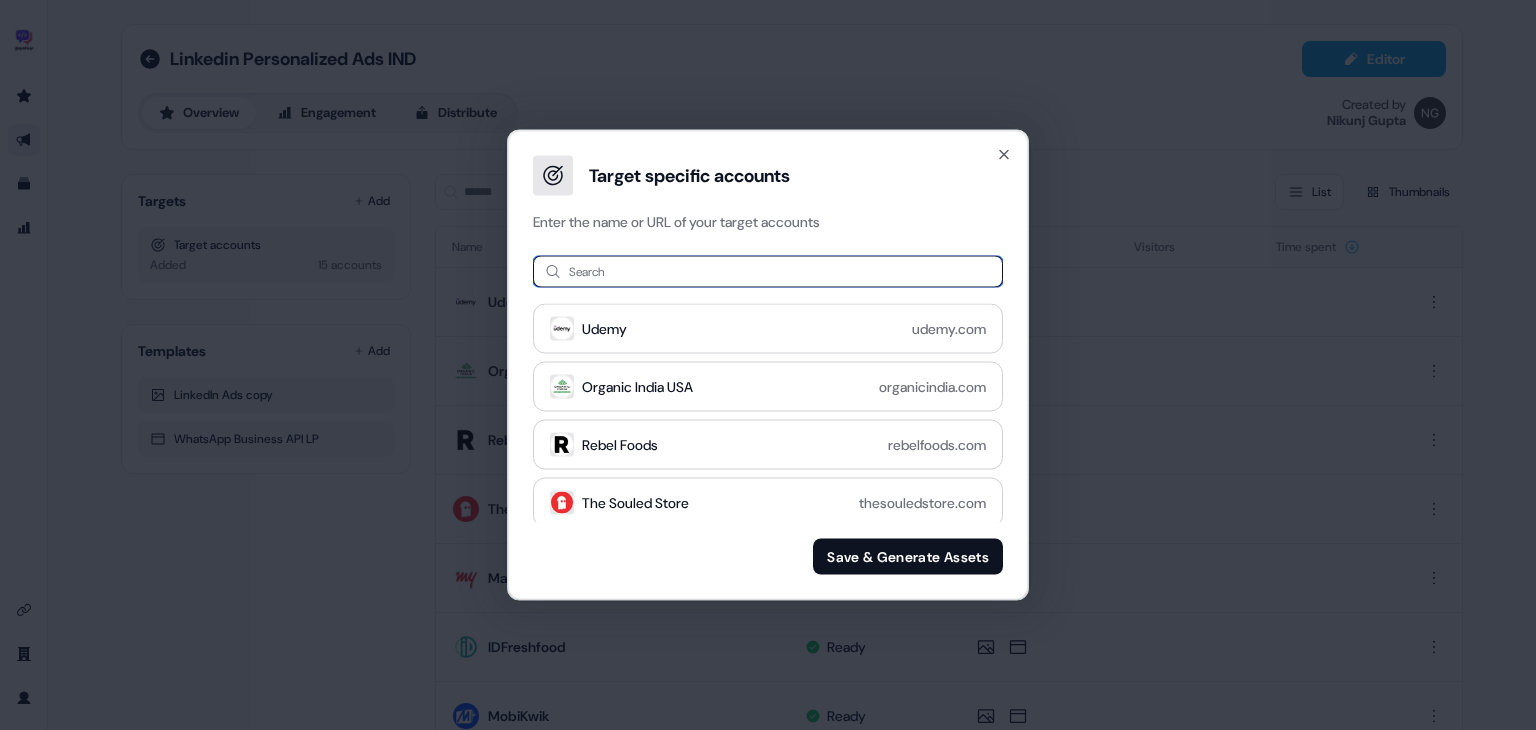 paste on "**********" 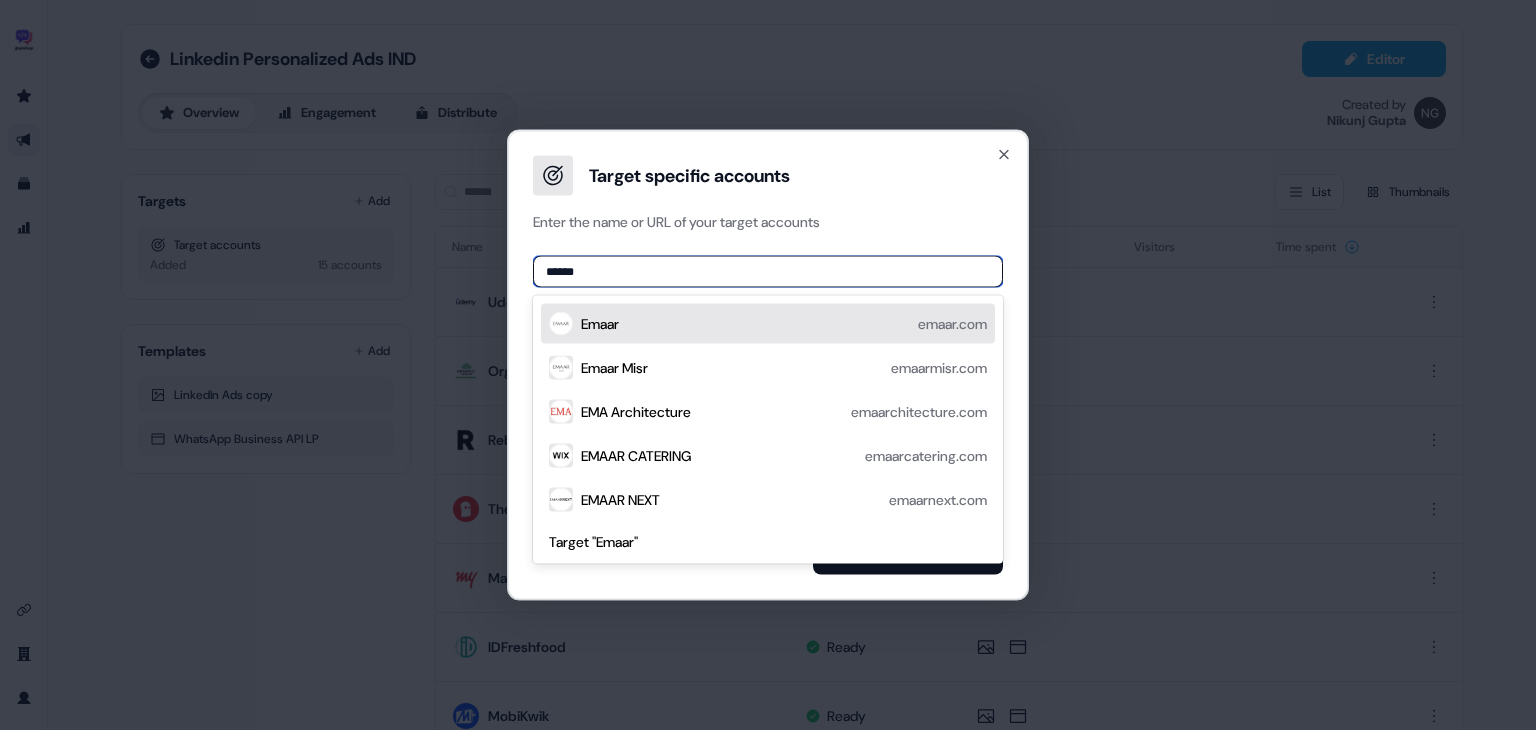 type on "*****" 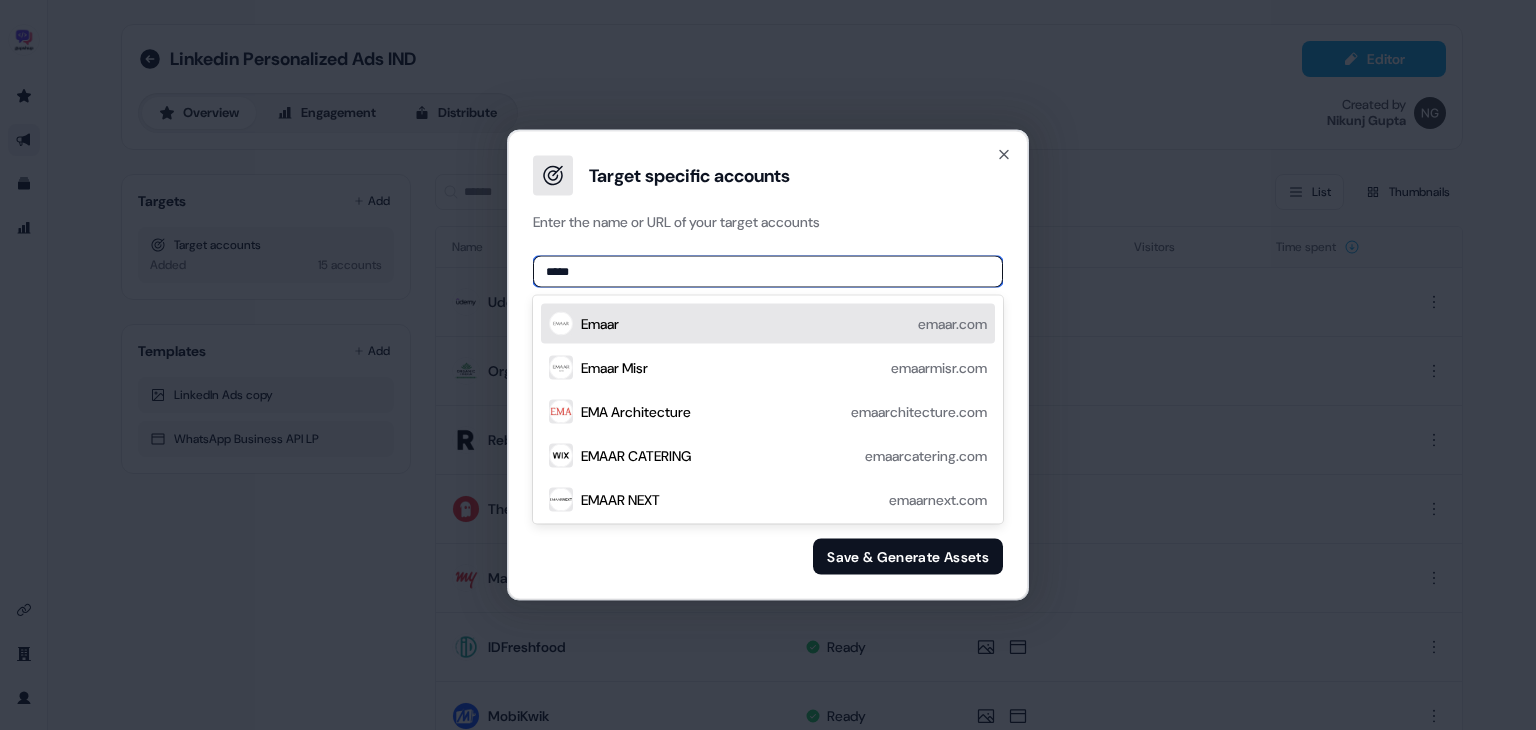 click on "Emaar emaar.com" at bounding box center [784, 324] 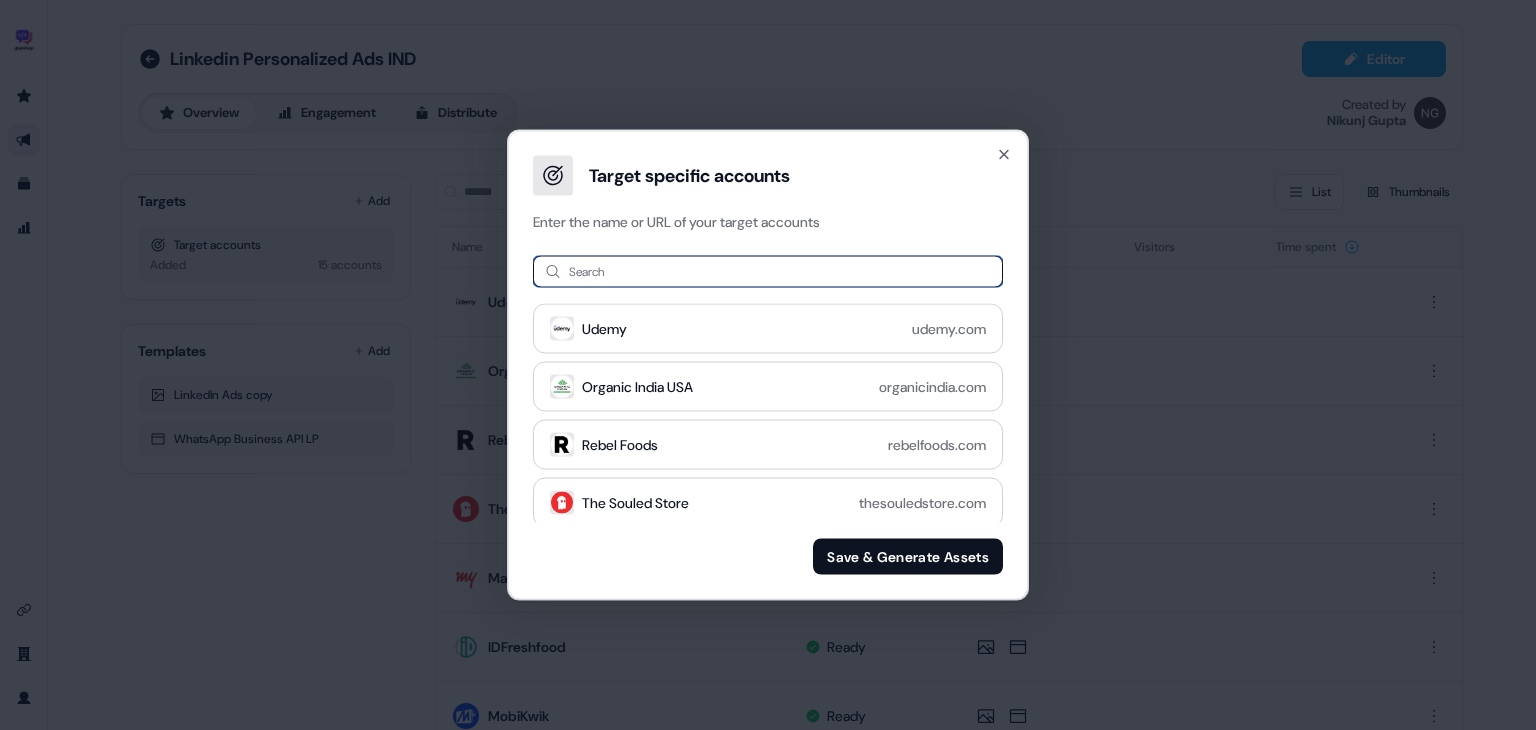 paste on "***" 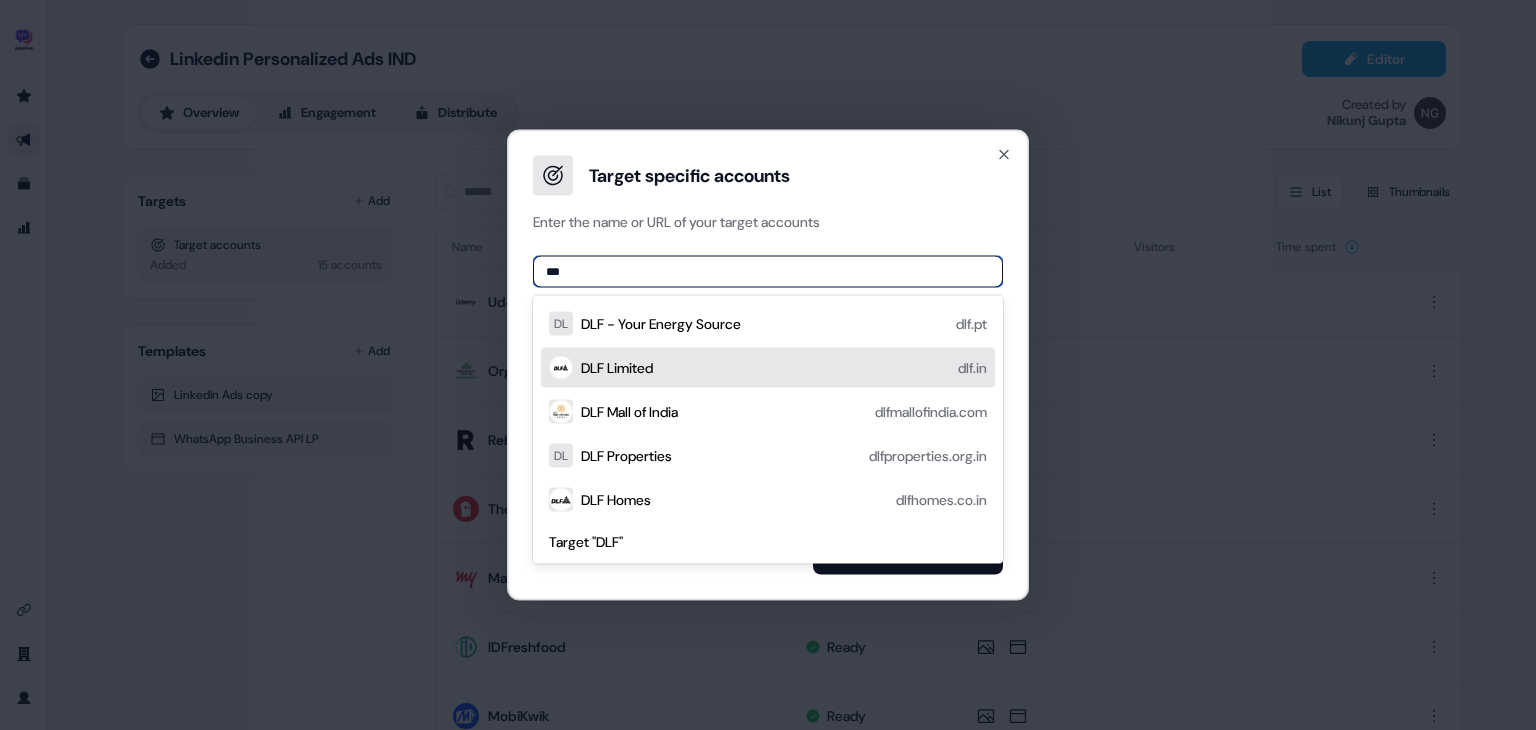 click on "DLF Limited dlf.in" at bounding box center [784, 368] 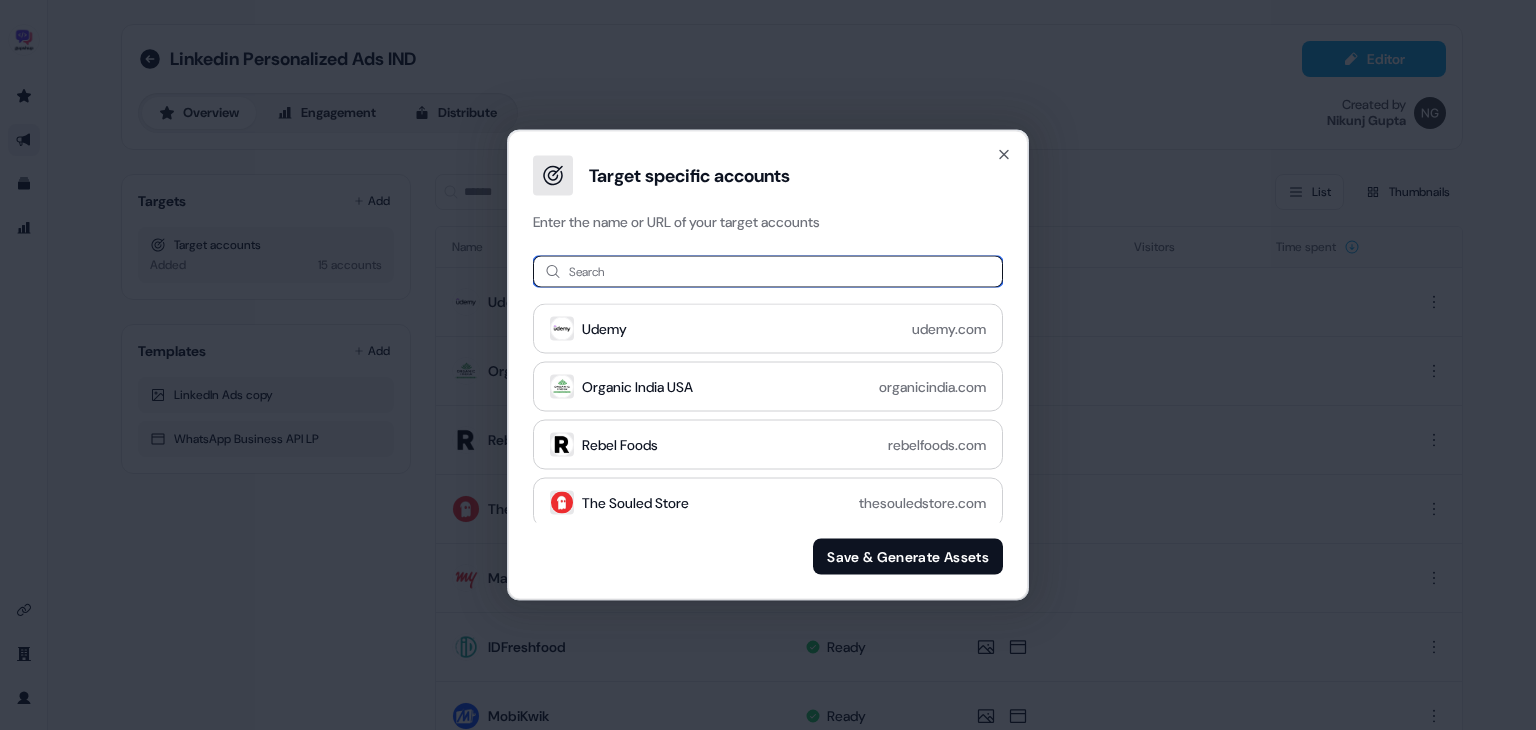 paste on "**********" 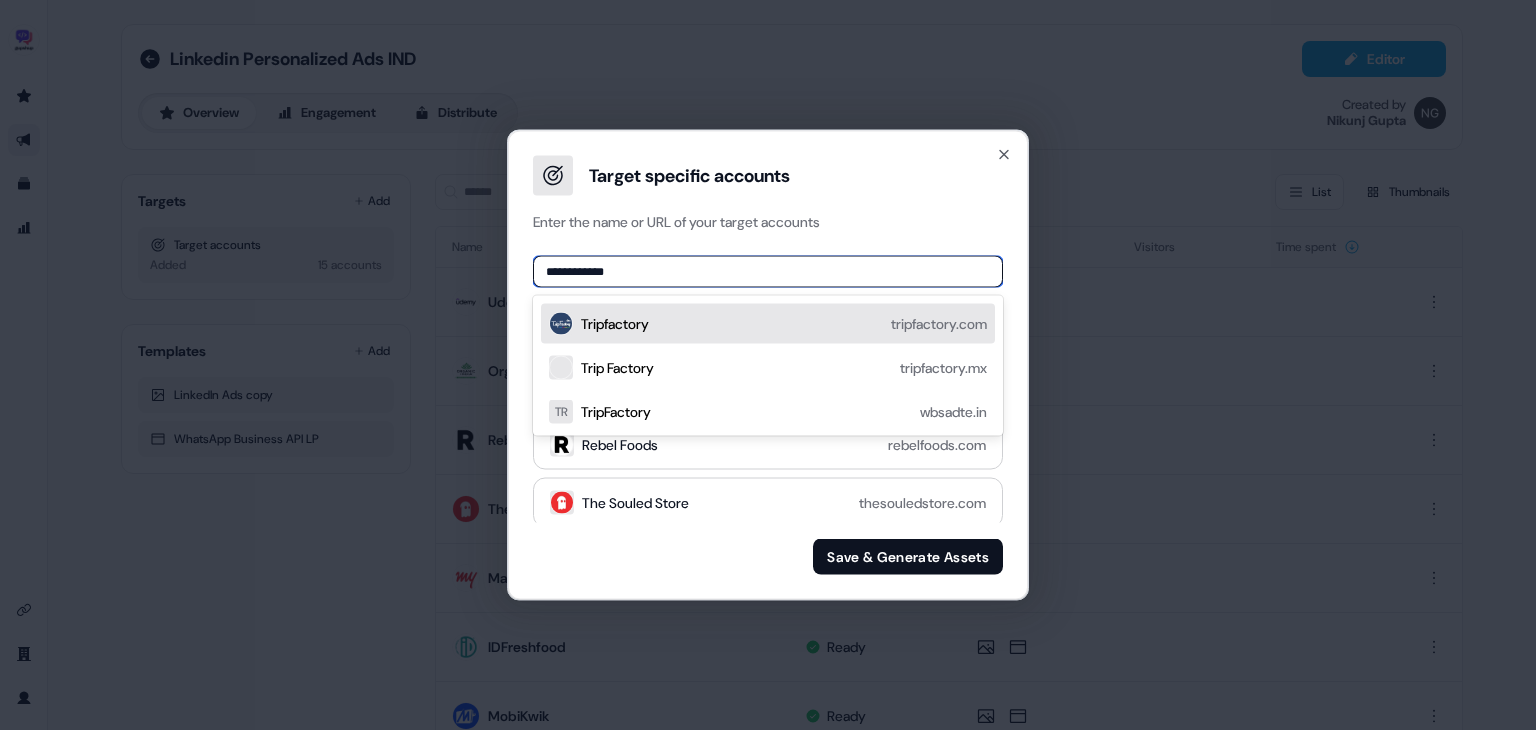 click on "Tripfactory tripfactory.com" at bounding box center (784, 324) 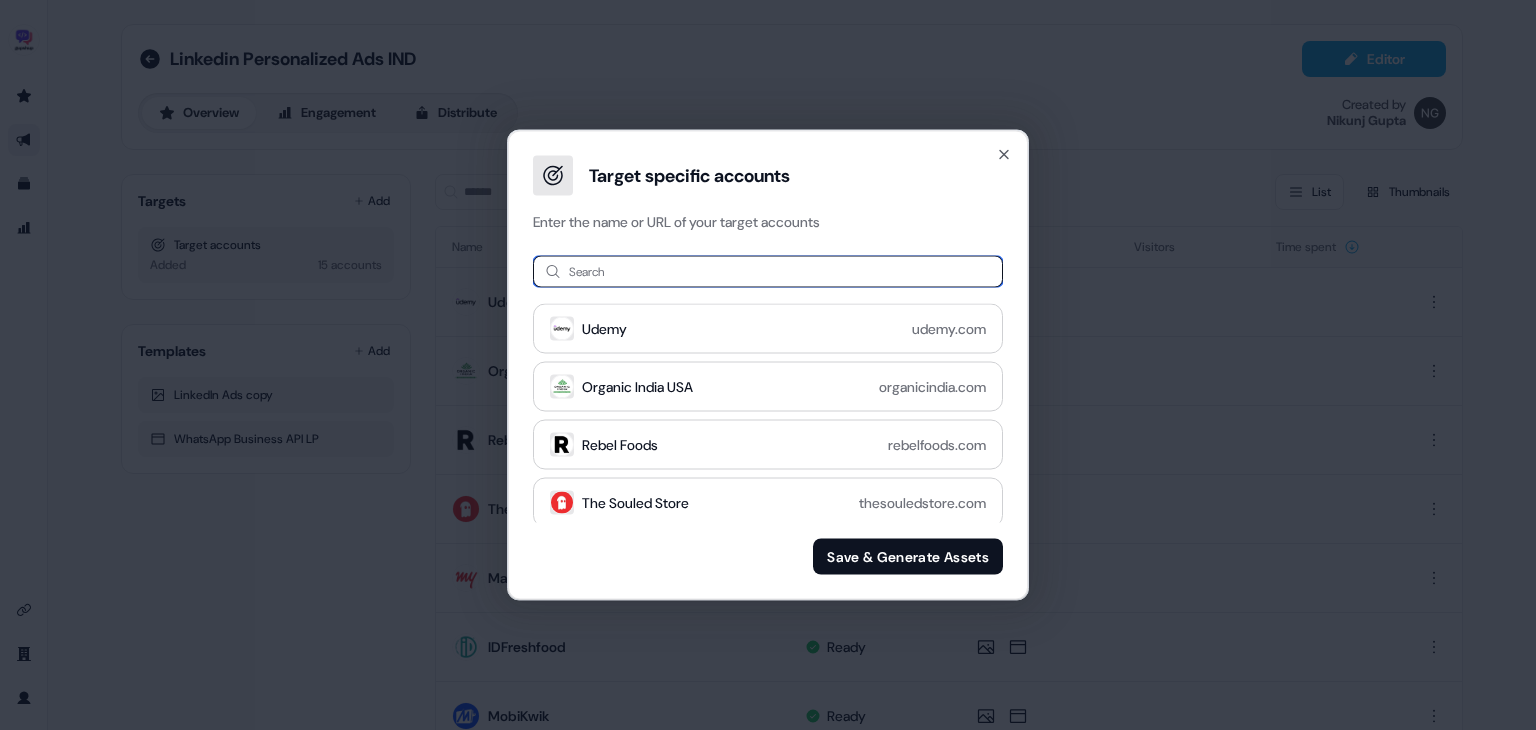 paste on "*********" 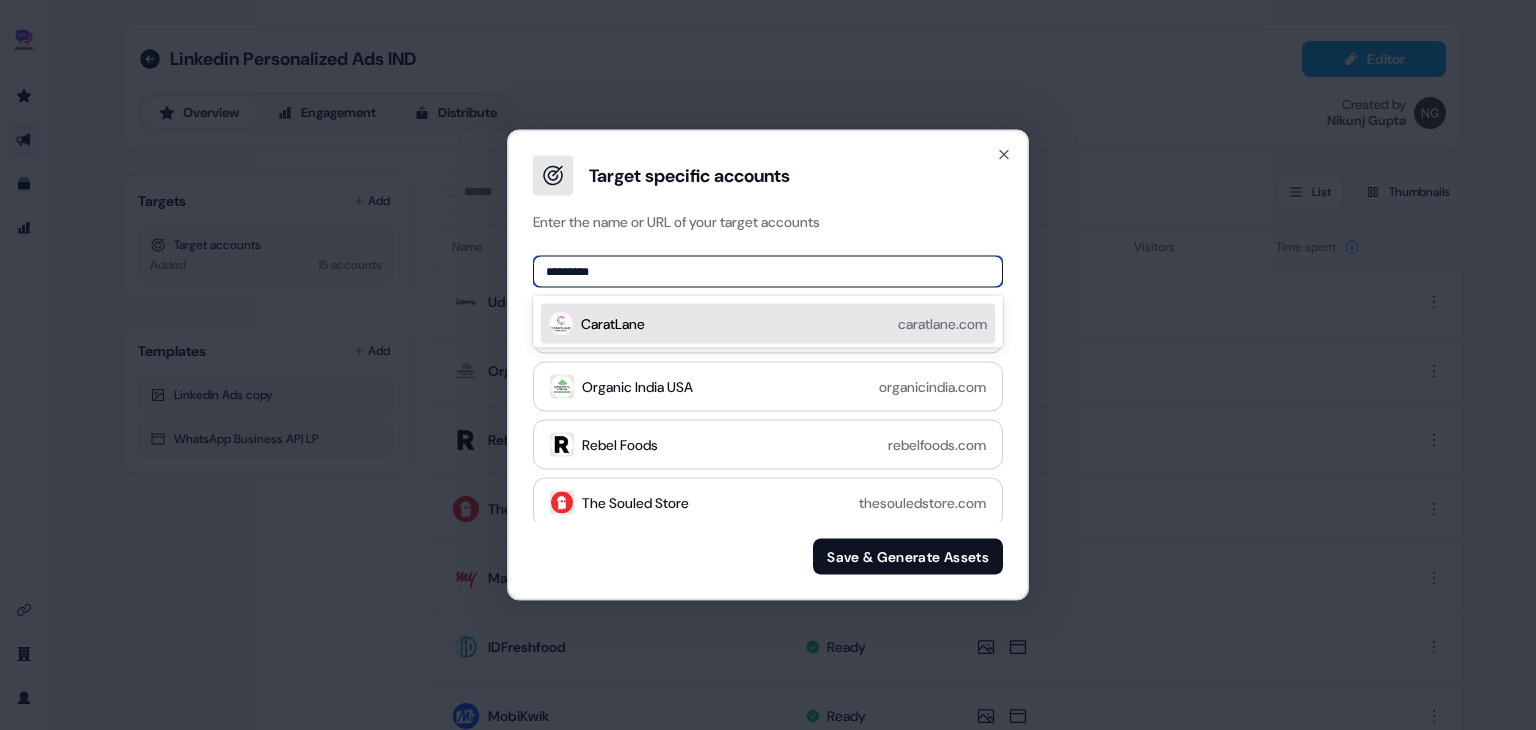 click on "CaratLane caratlane.com" at bounding box center [784, 324] 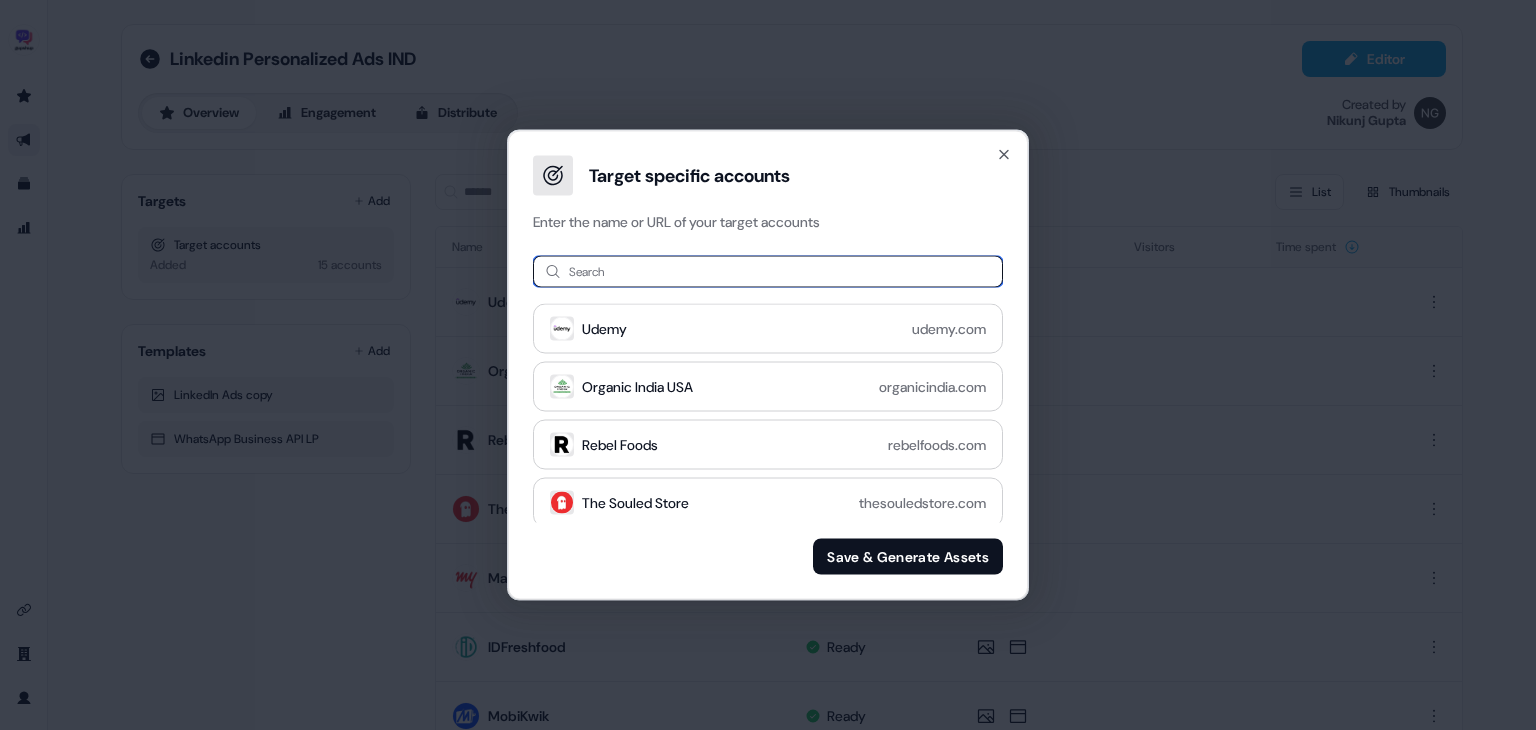 click at bounding box center (768, 272) 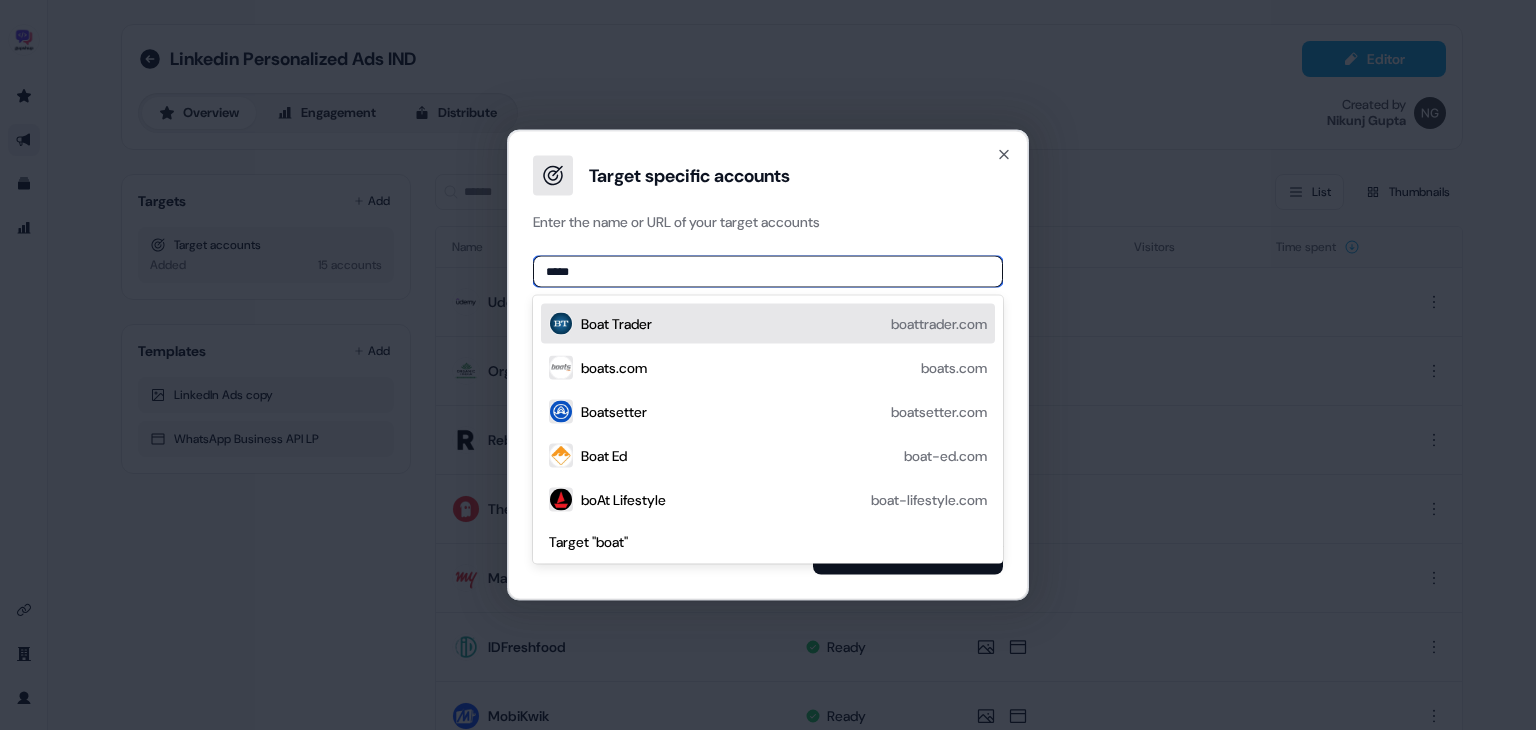 type on "****" 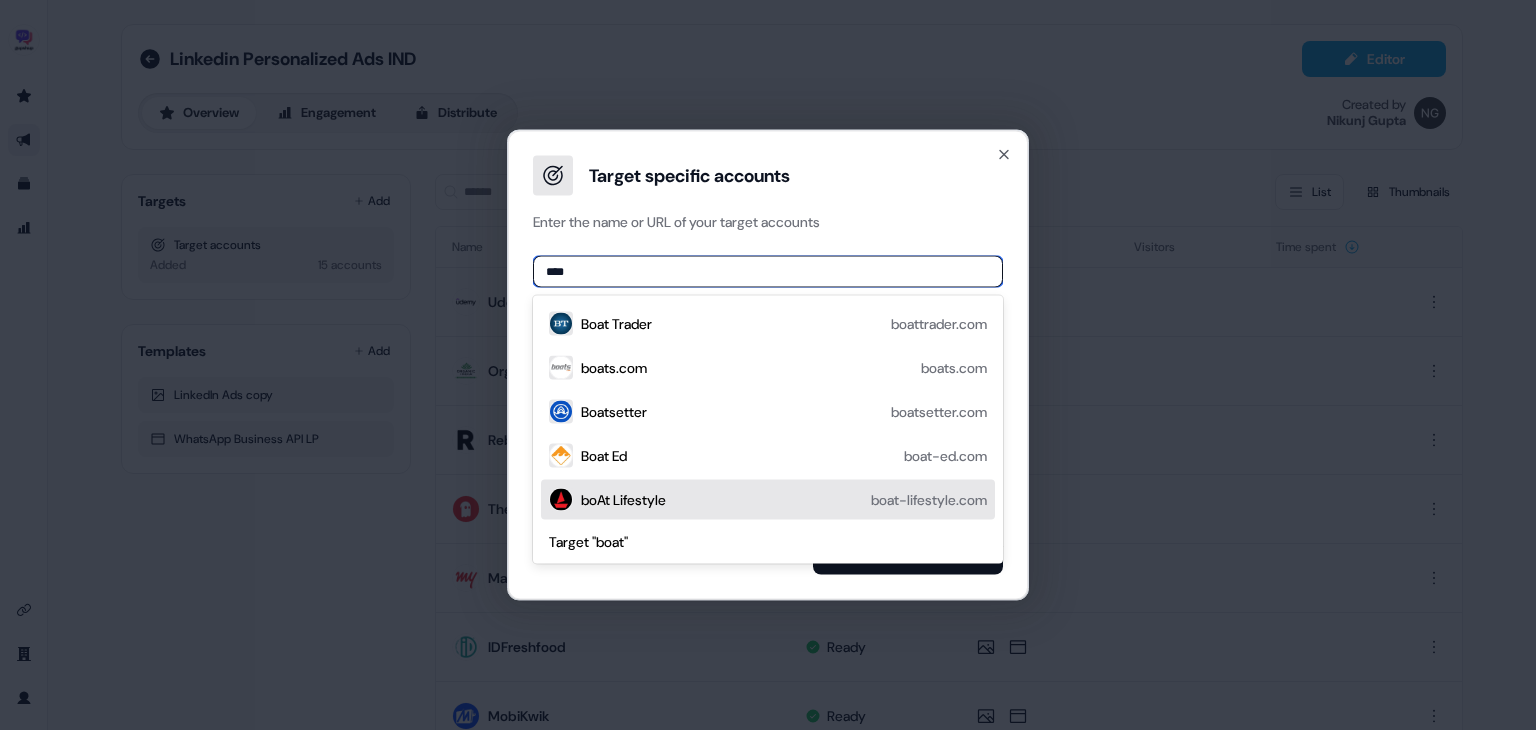 click on "boAt Lifestyle boat-lifestyle.com" at bounding box center (784, 500) 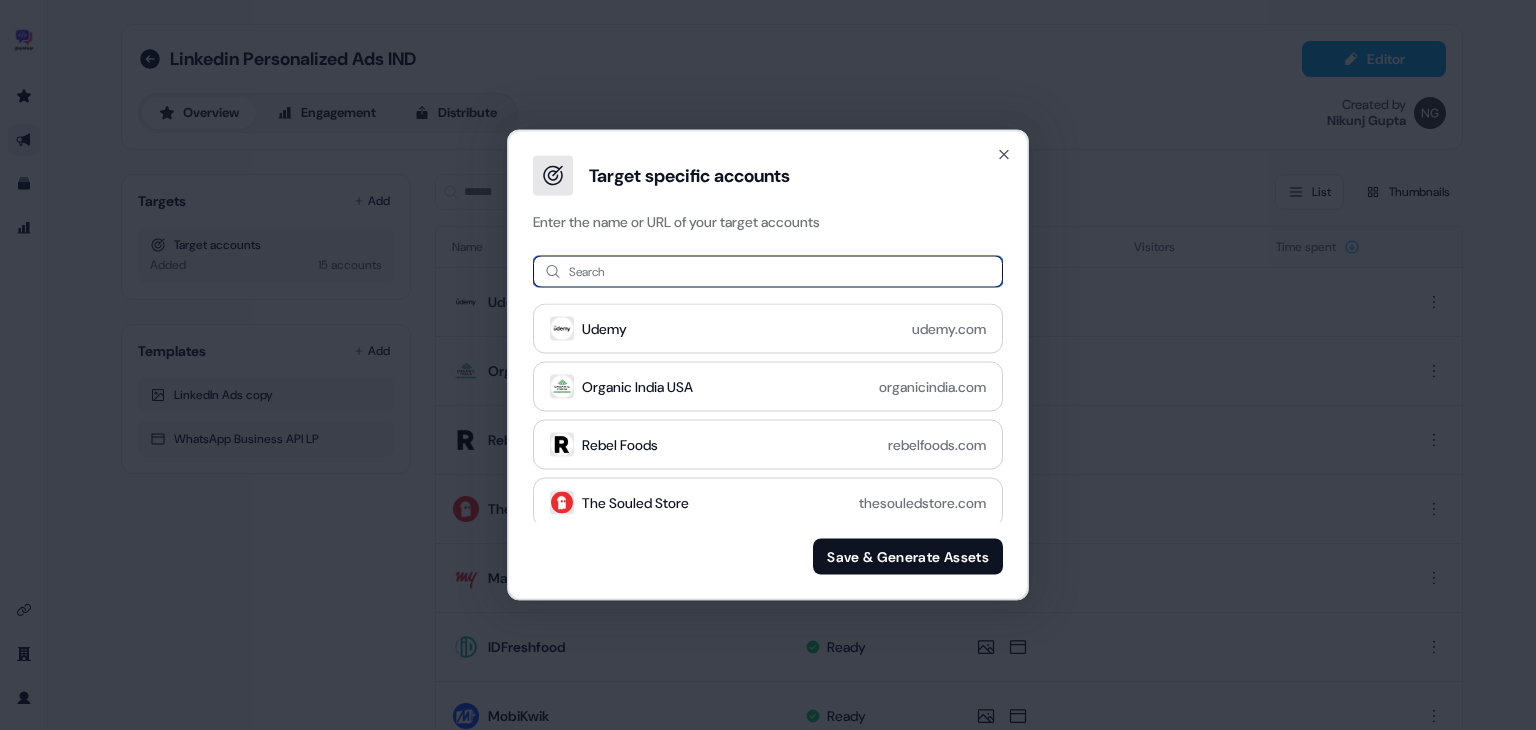 paste on "**********" 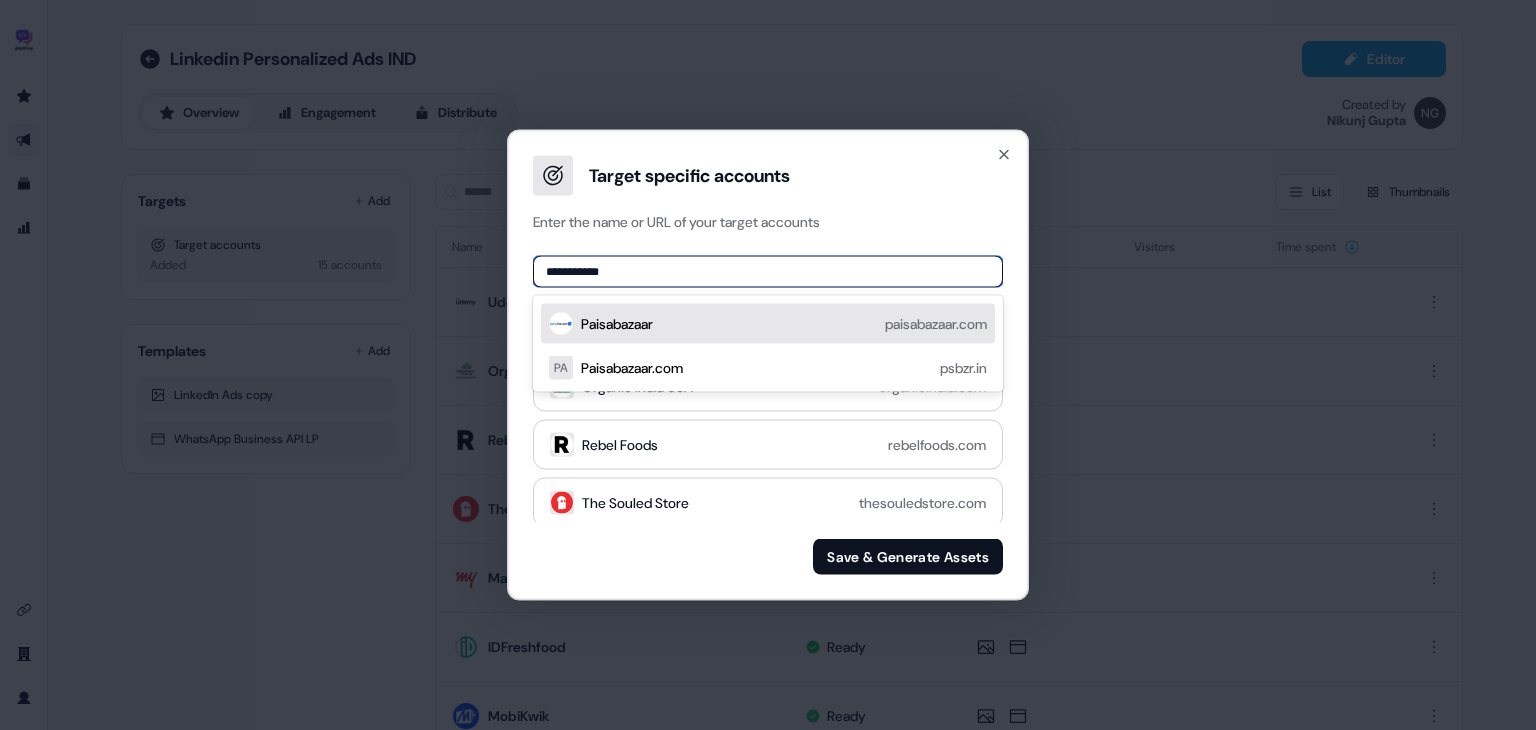 click on "Paisabazaar paisabazaar.com" at bounding box center (784, 324) 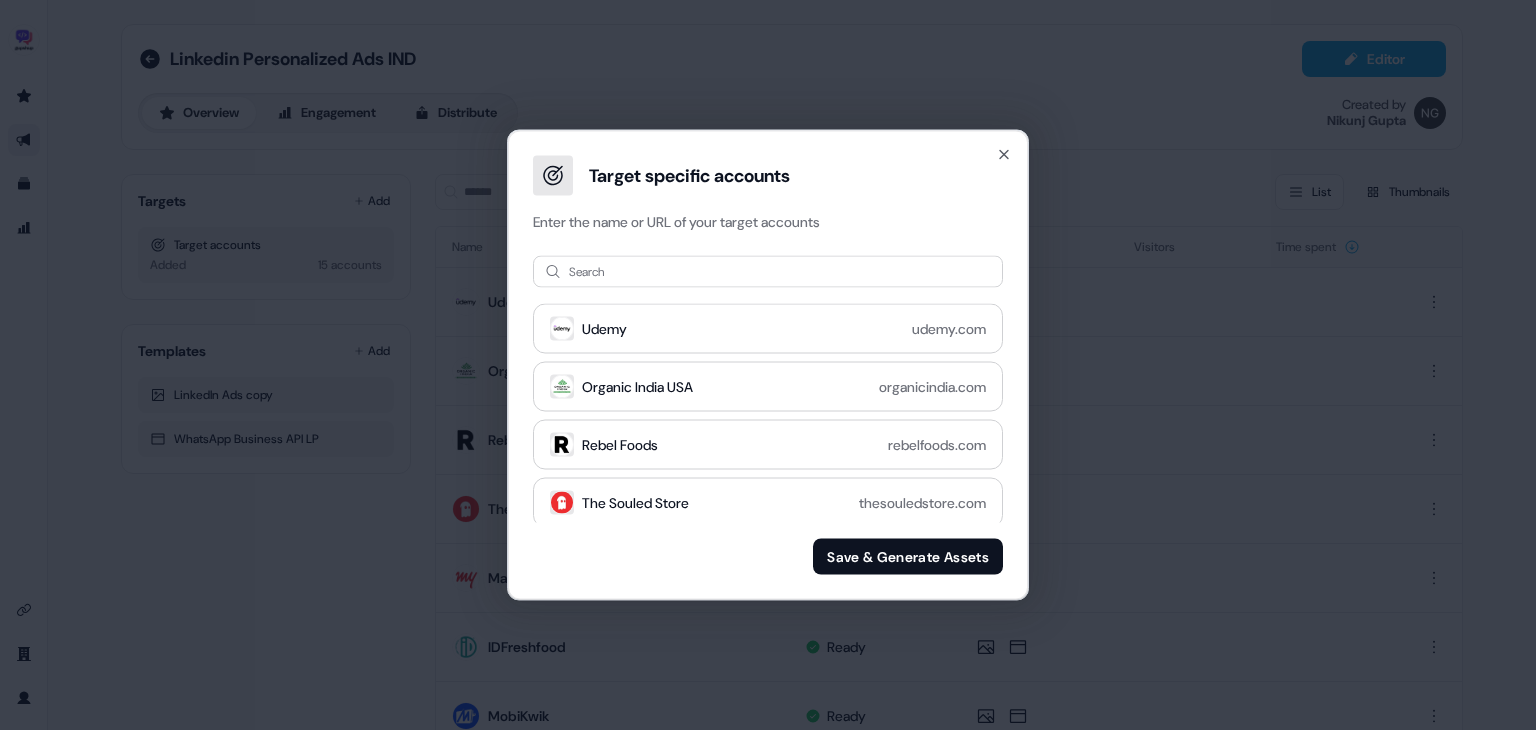 click on "Save & Generate Assets" at bounding box center [908, 557] 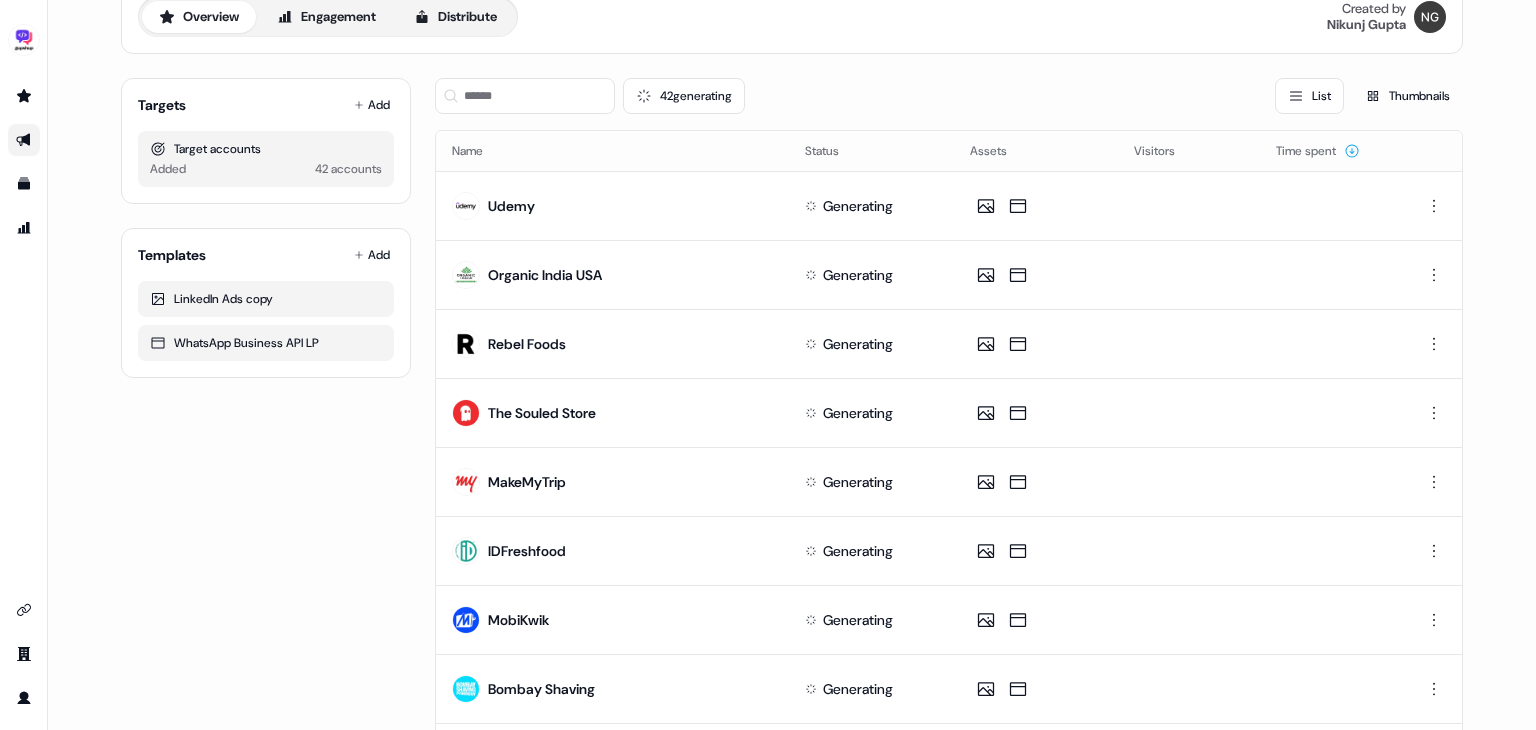 scroll, scrollTop: 0, scrollLeft: 0, axis: both 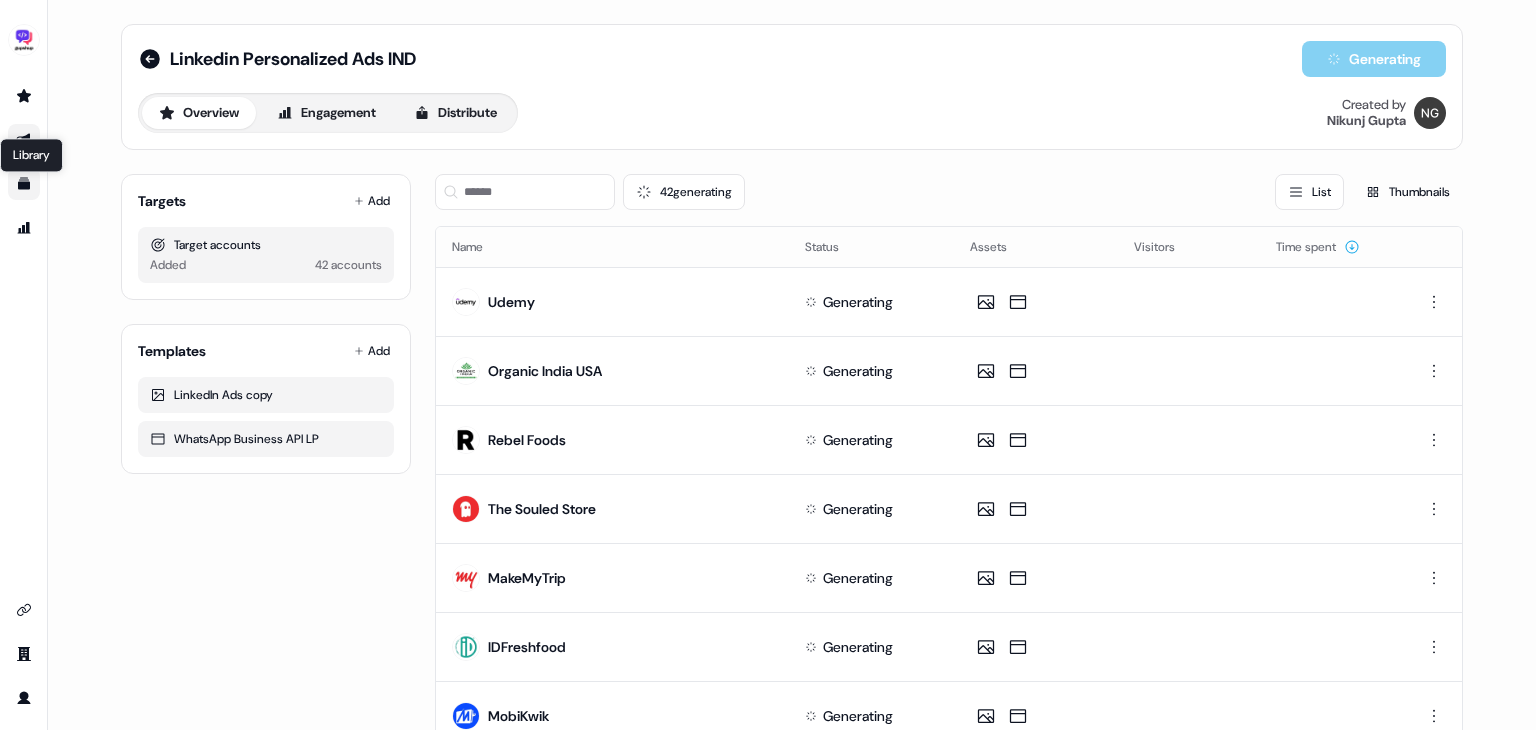 click 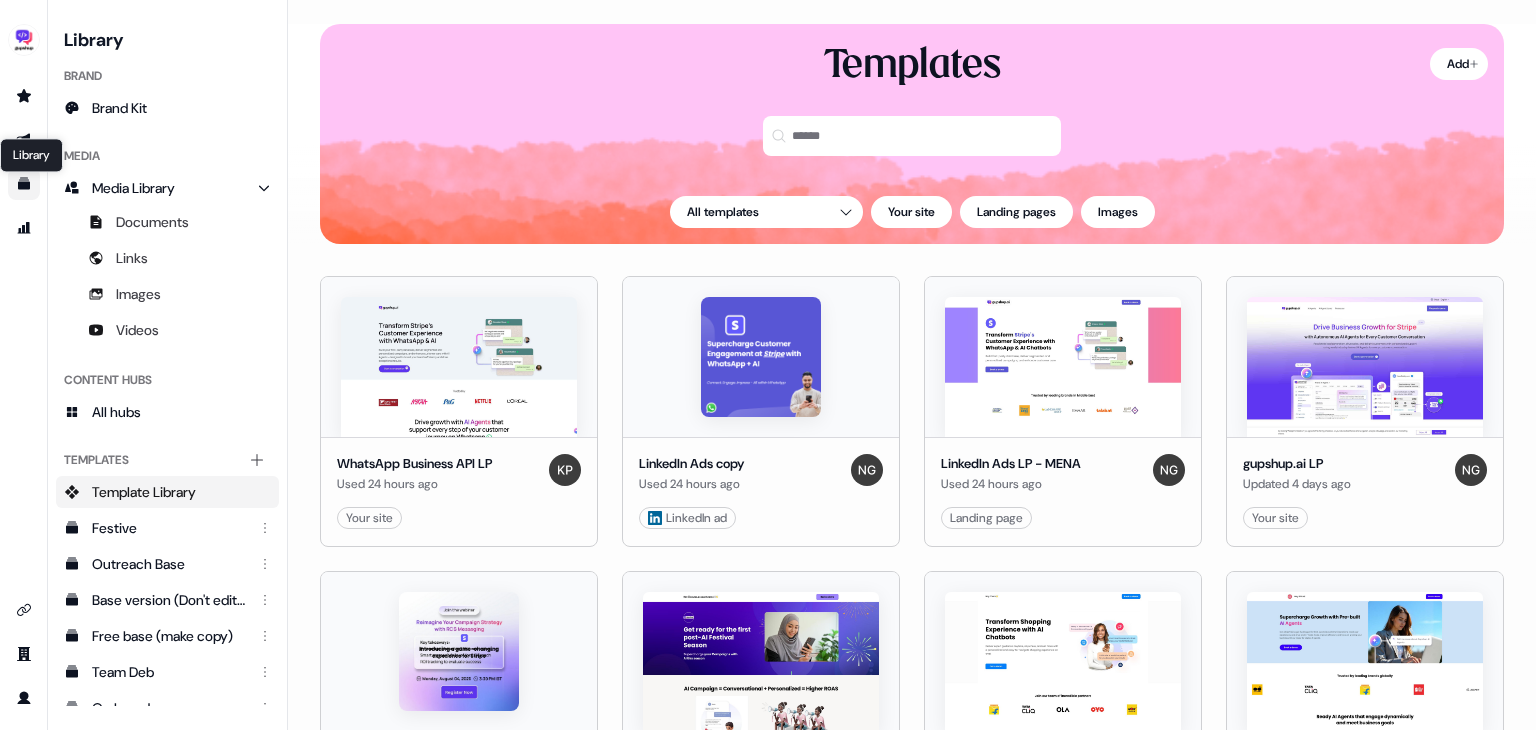 click on "Library Library" at bounding box center (31, 155) 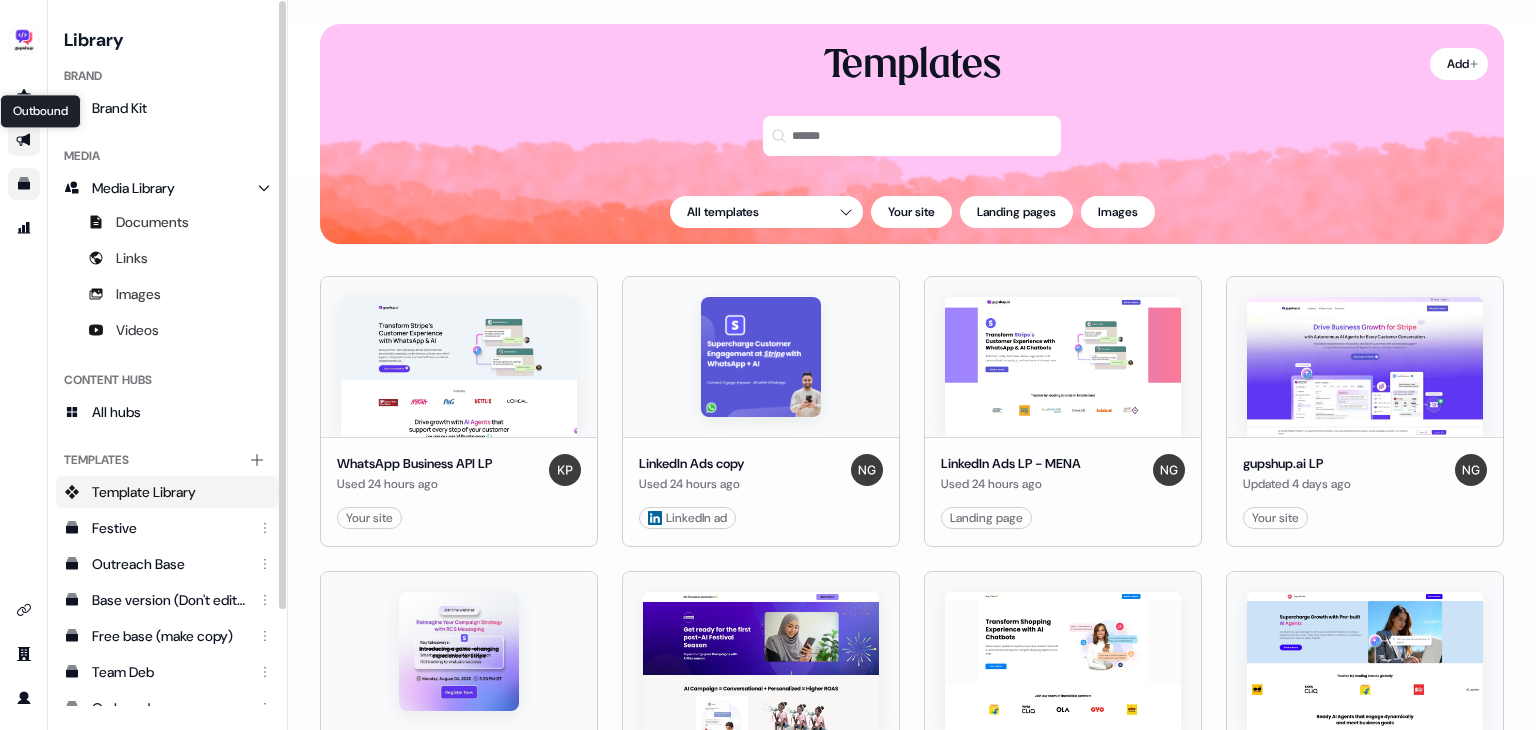 click 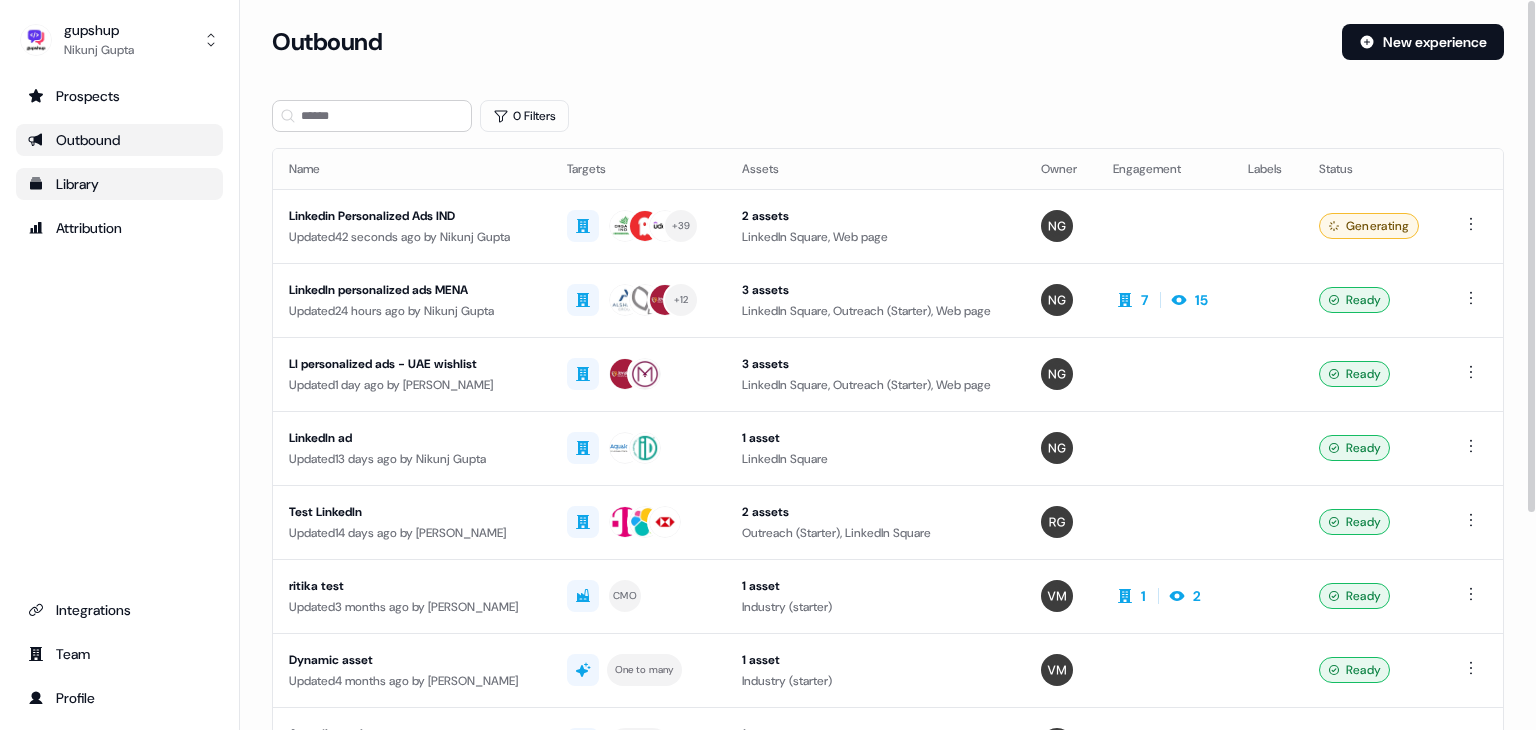 drag, startPoint x: 383, startPoint y: 219, endPoint x: 714, endPoint y: 93, distance: 354.17087 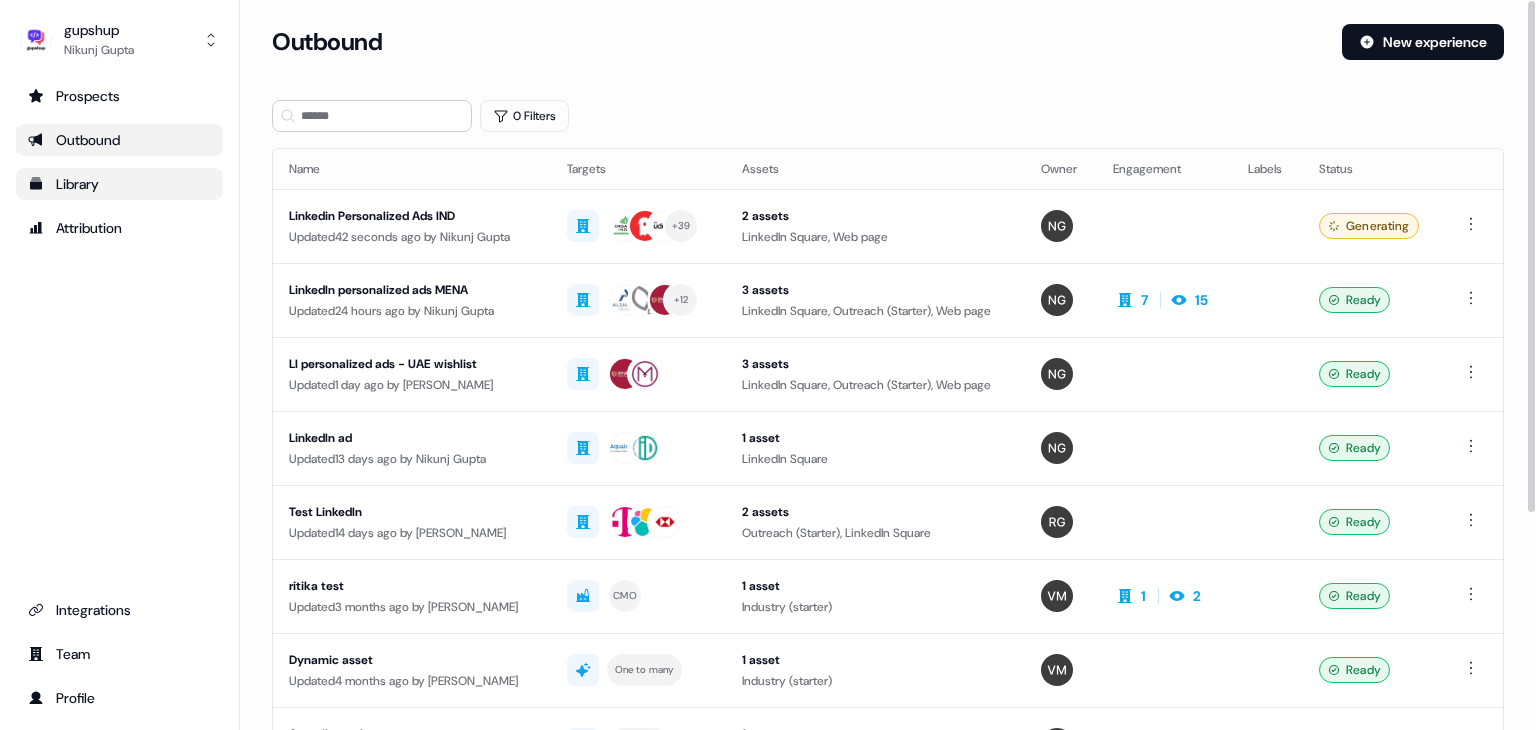 click on "Loading... Outbound New experience 0   Filters Name Targets Assets Owner Engagement Labels Status Linkedin Personalized Ads IND Updated  42 seconds ago   by   Nikunj Gupta + 39 2   assets LinkedIn Square, Web page Generating LinkedIn personalized ads MENA Updated  24 hours ago   by   Nikunj Gupta + 12 3   assets LinkedIn Square, Outreach (Starter), Web page 7 15 Ready LI personalized ads - UAE wishlist Updated  1 day ago   by   Kartik Poply 3   assets LinkedIn Square, Outreach (Starter), Web page Ready LinkedIn ad Updated  13 days ago   by   Nikunj Gupta 1   asset LinkedIn Square Ready Test LinkedIn Updated  14 days ago   by   Rahul Gupta 2   assets Outreach (Starter), LinkedIn Square Ready ritika test Updated  3 months ago   by   Vishwas Mishra CMO 1   asset Industry (starter) 1 2 Ready Dynamic asset Updated  4 months ago   by   Vishwas Mishra One to many 1   asset Industry (starter) Ready Anamika realestate Updated  4 months ago   by   Anamika Kumari Viva housing 1   asset Industry (starter) Ready" at bounding box center (888, 533) 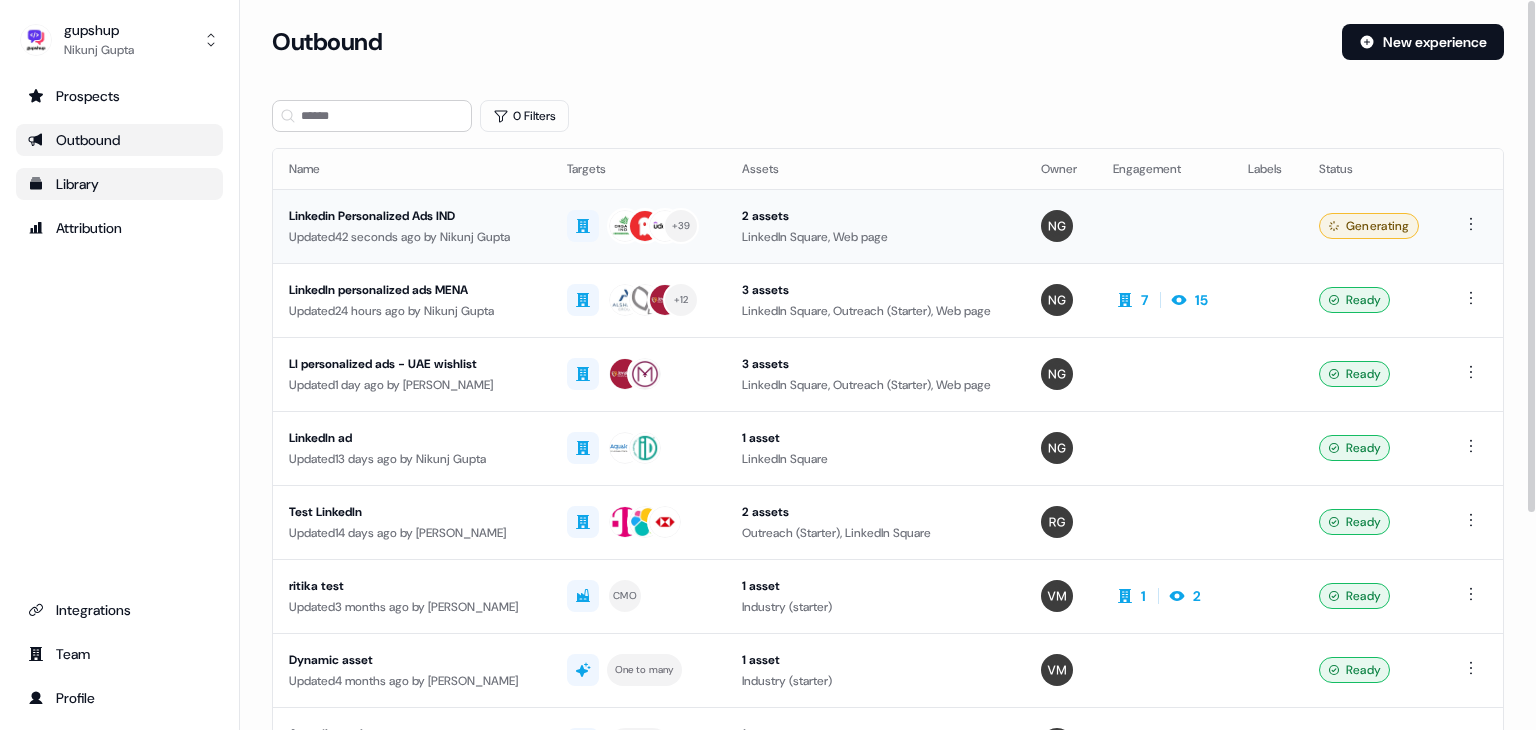 click on "Linkedin Personalized Ads IND" at bounding box center [412, 216] 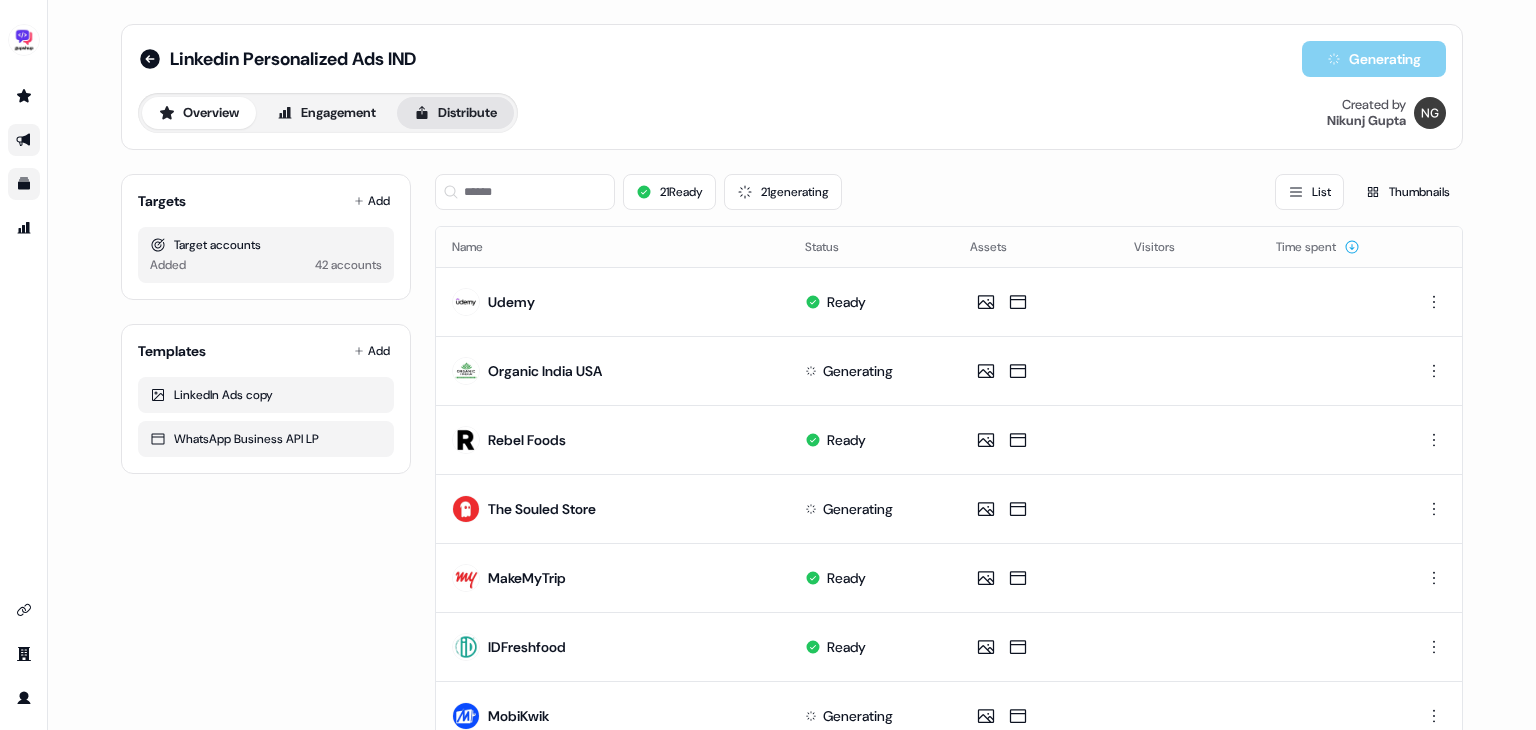 click on "Distribute" at bounding box center (455, 113) 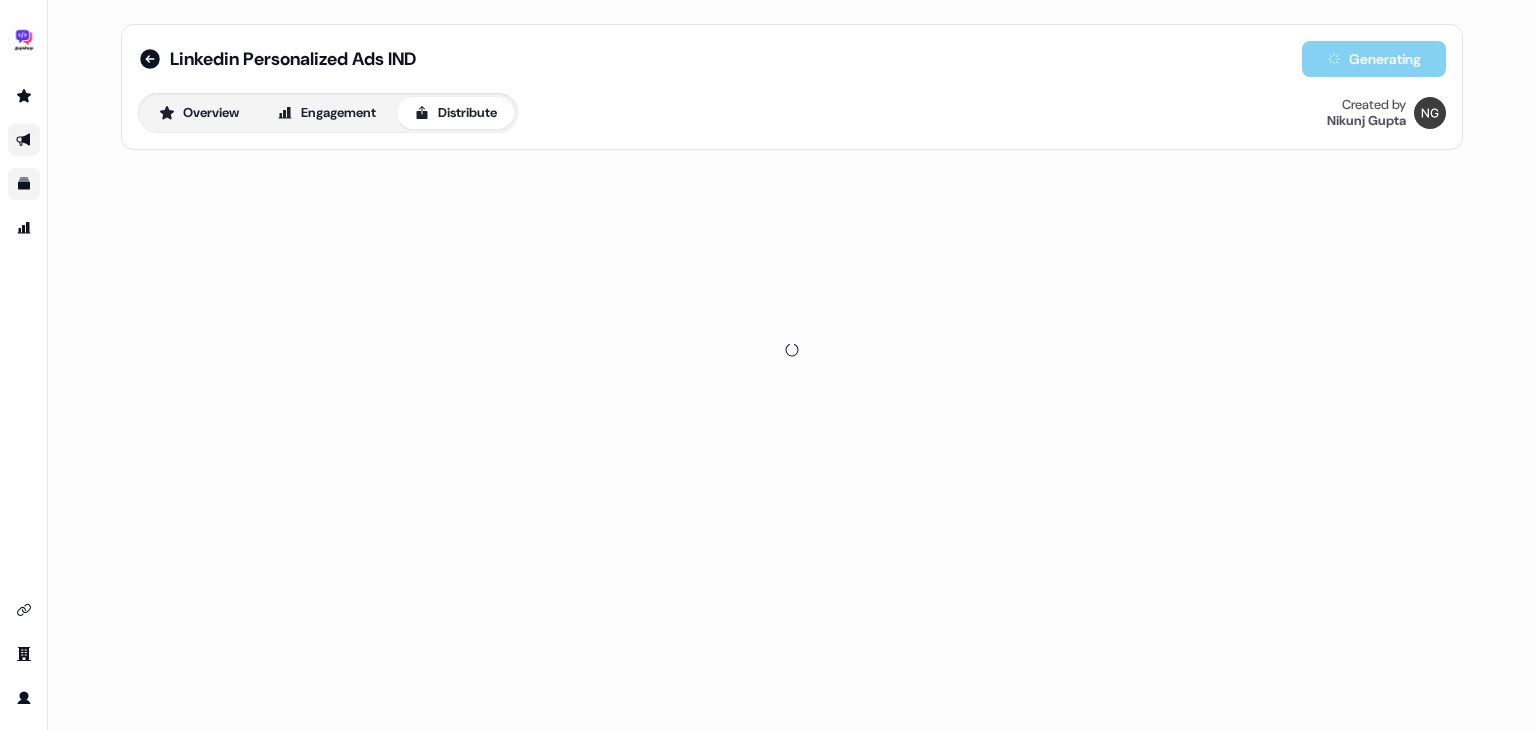 click on "Distribute" at bounding box center [455, 113] 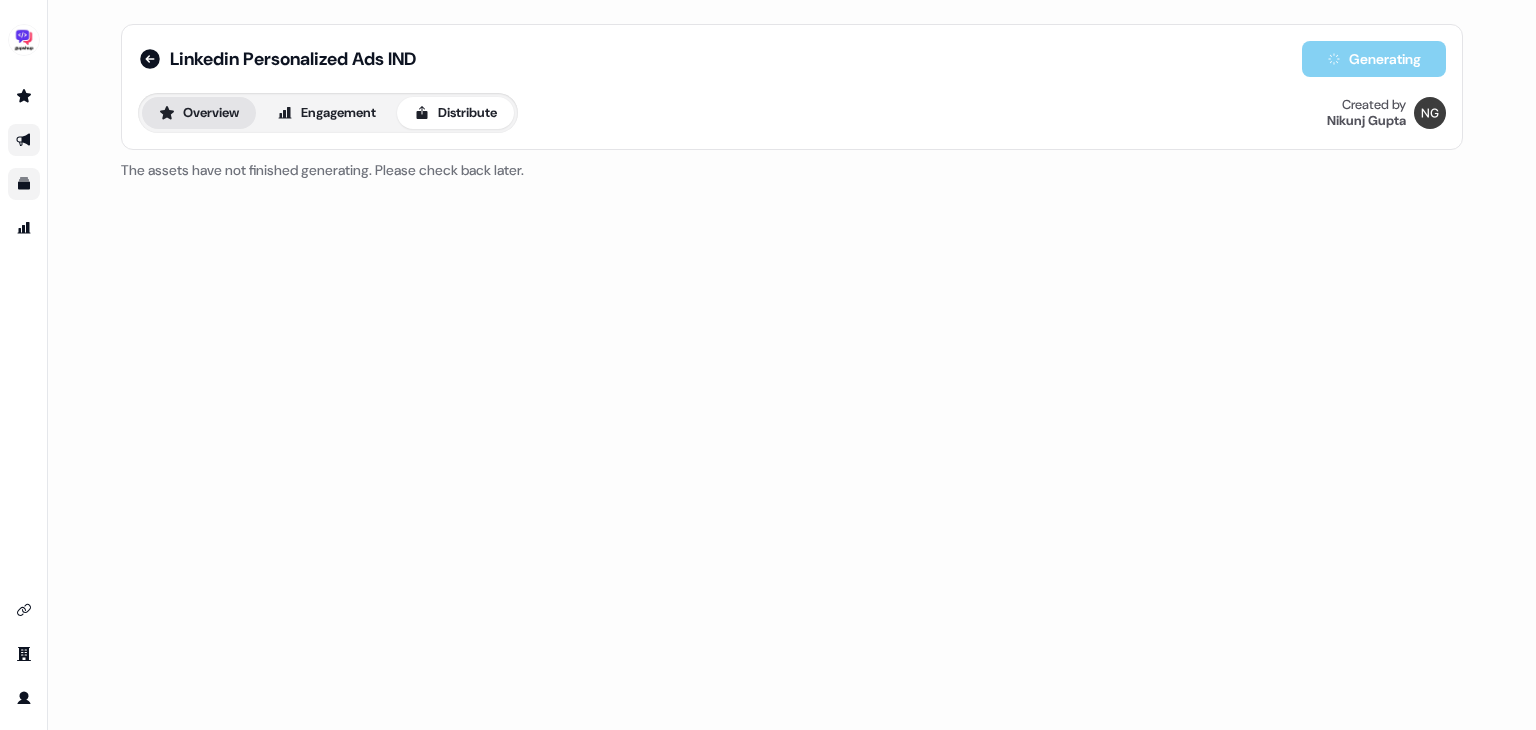click on "Overview" at bounding box center (199, 113) 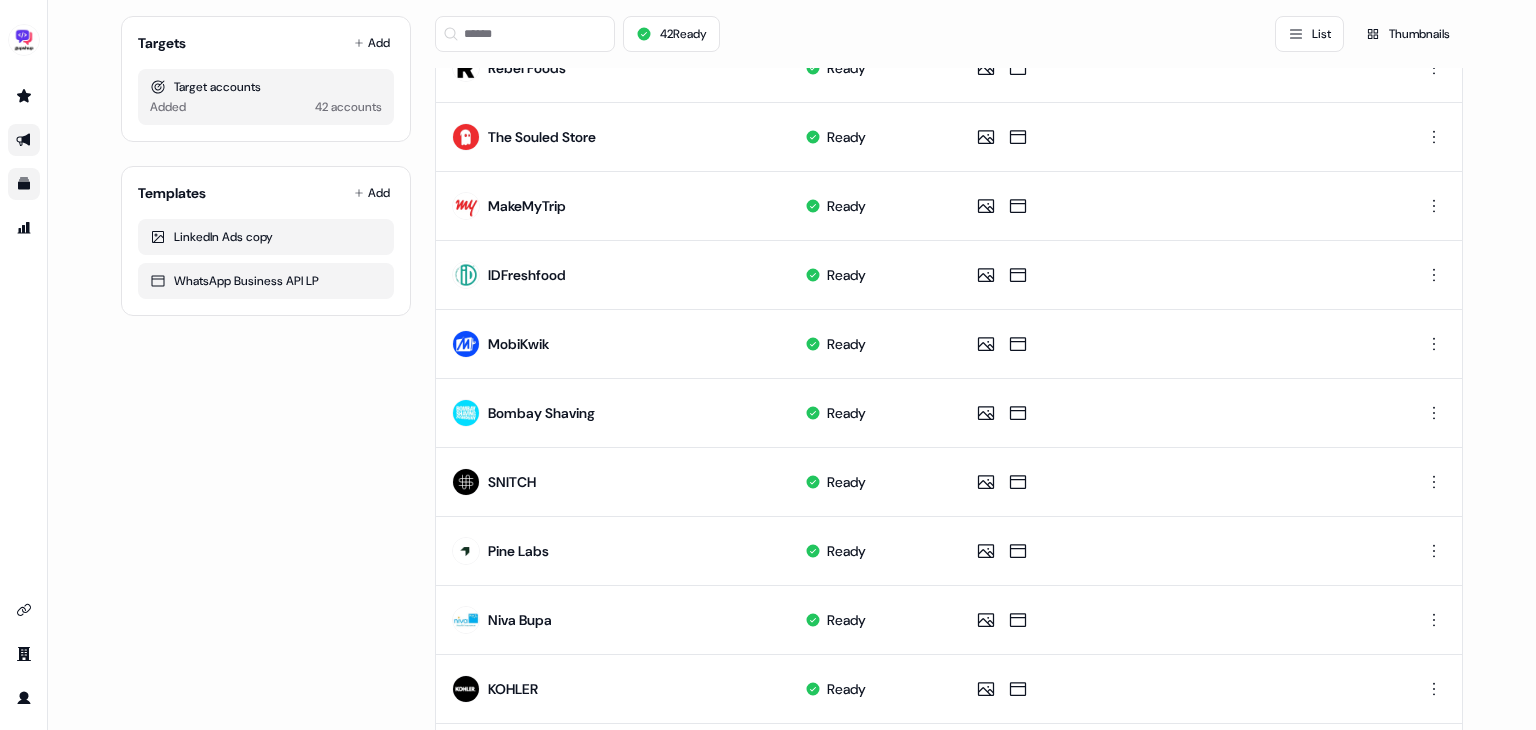 scroll, scrollTop: 0, scrollLeft: 0, axis: both 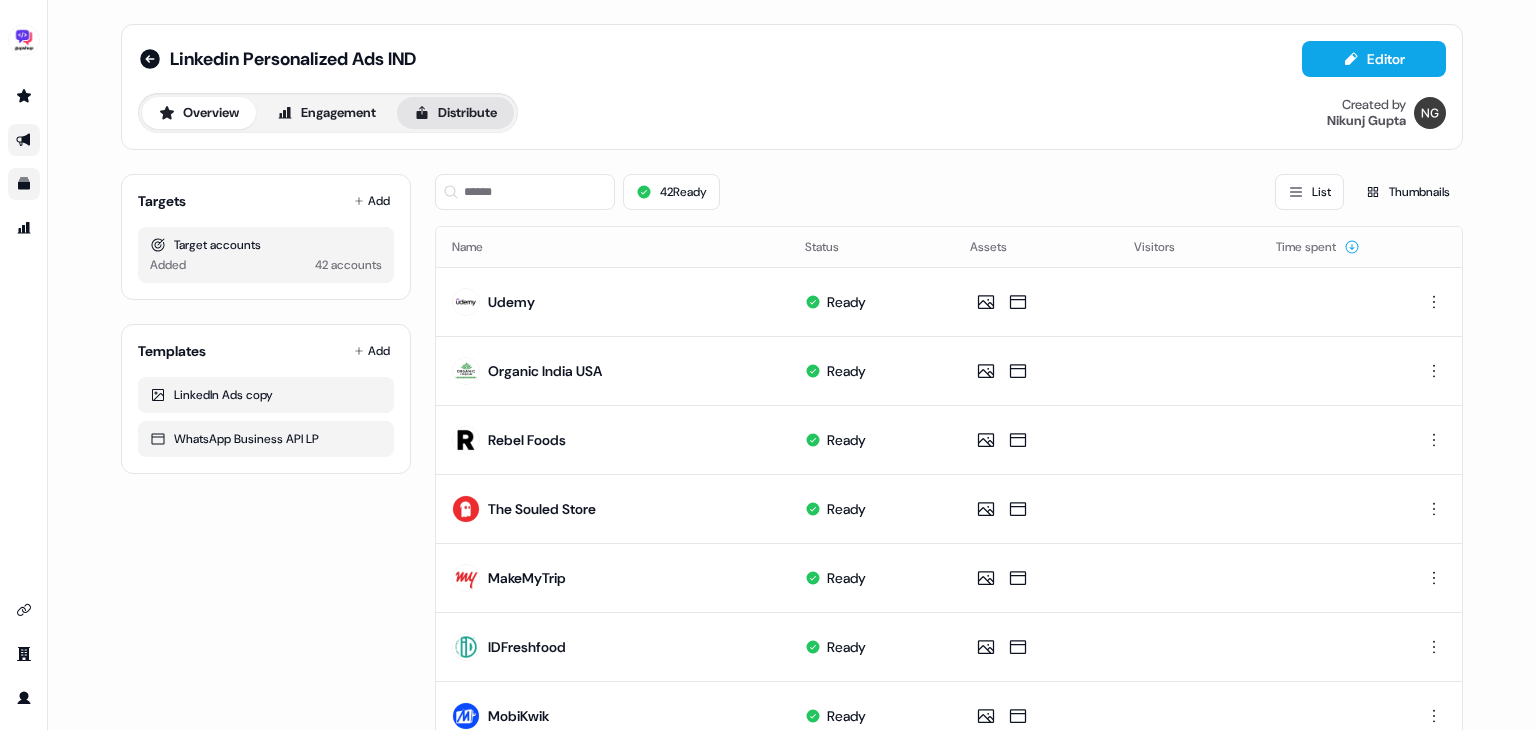 click on "Distribute" at bounding box center [455, 113] 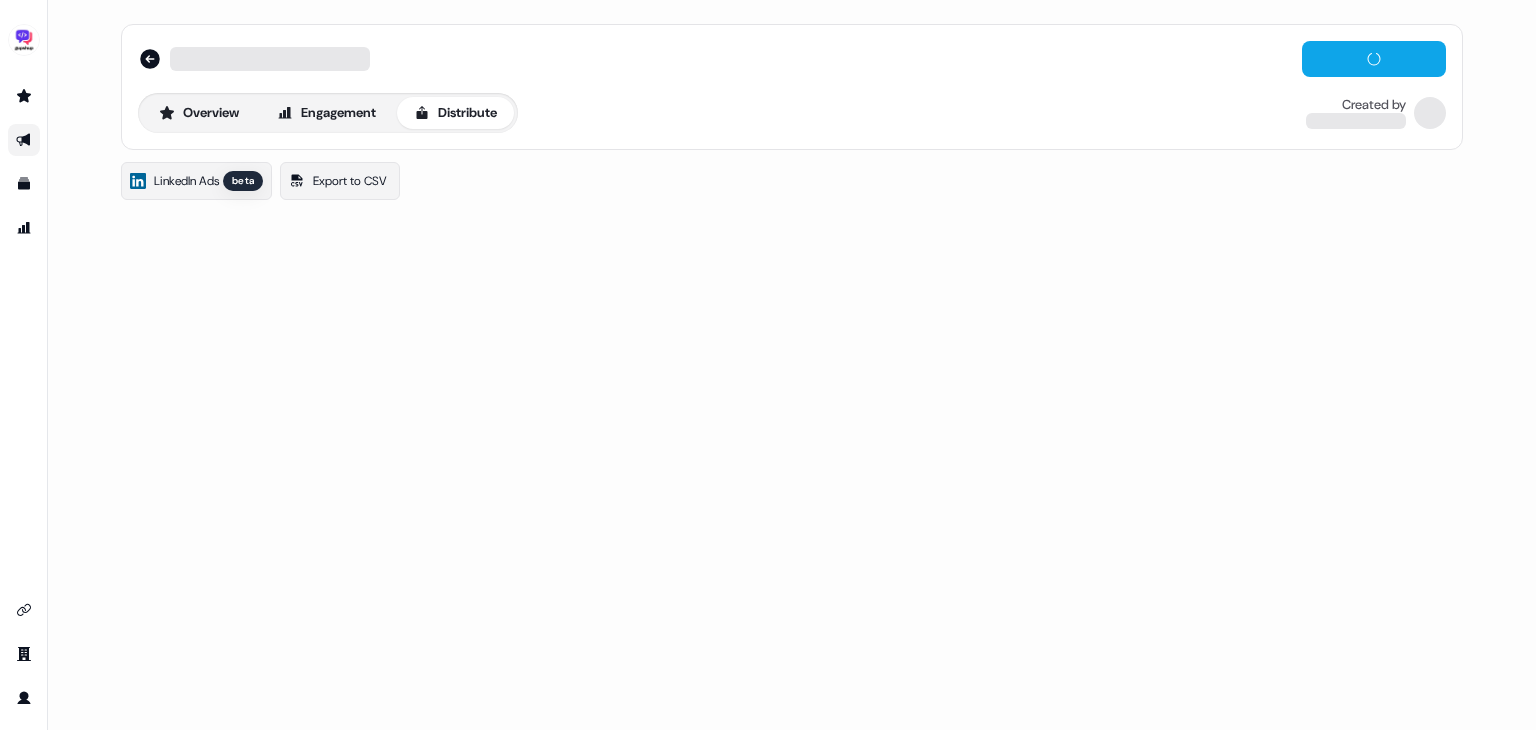 scroll, scrollTop: 0, scrollLeft: 0, axis: both 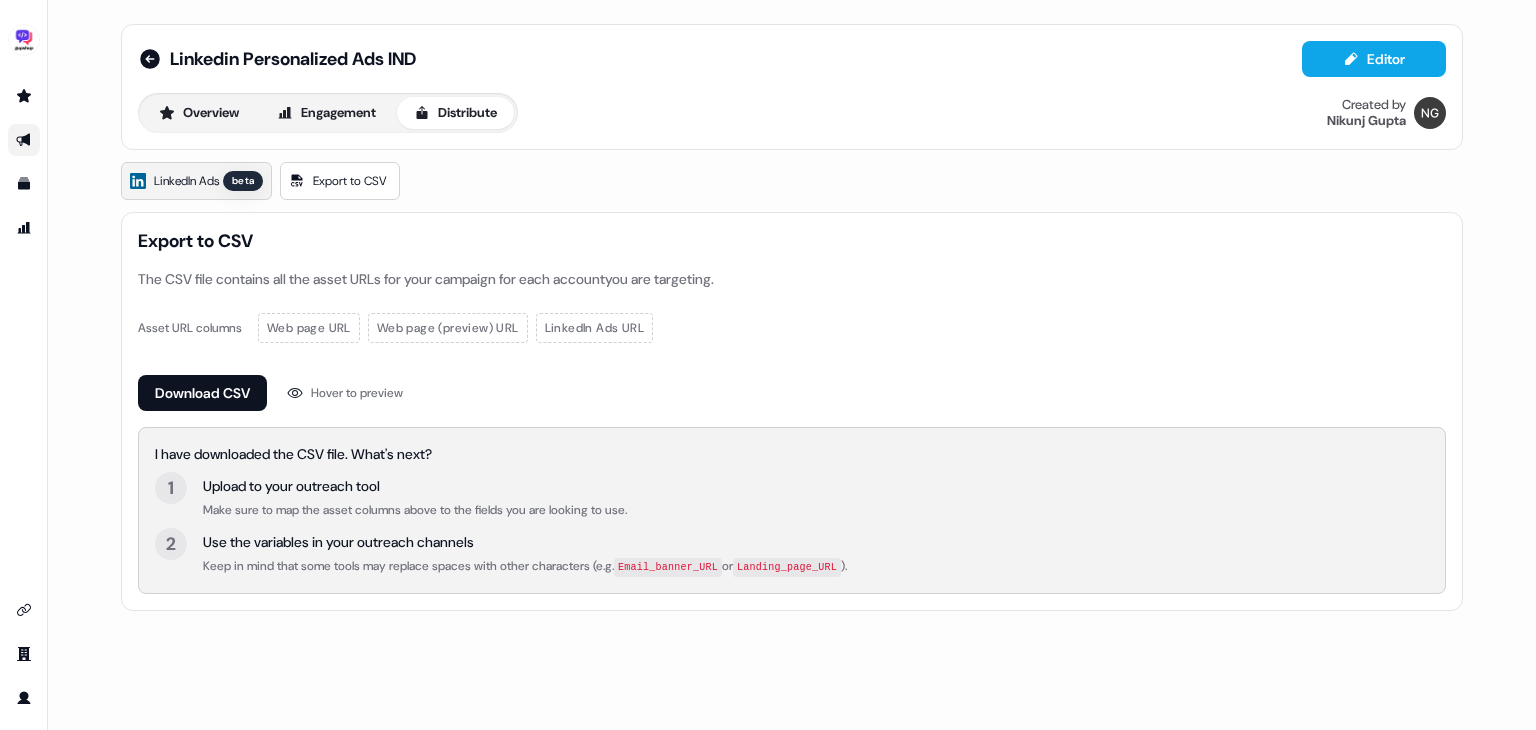 click on "beta" at bounding box center (243, 181) 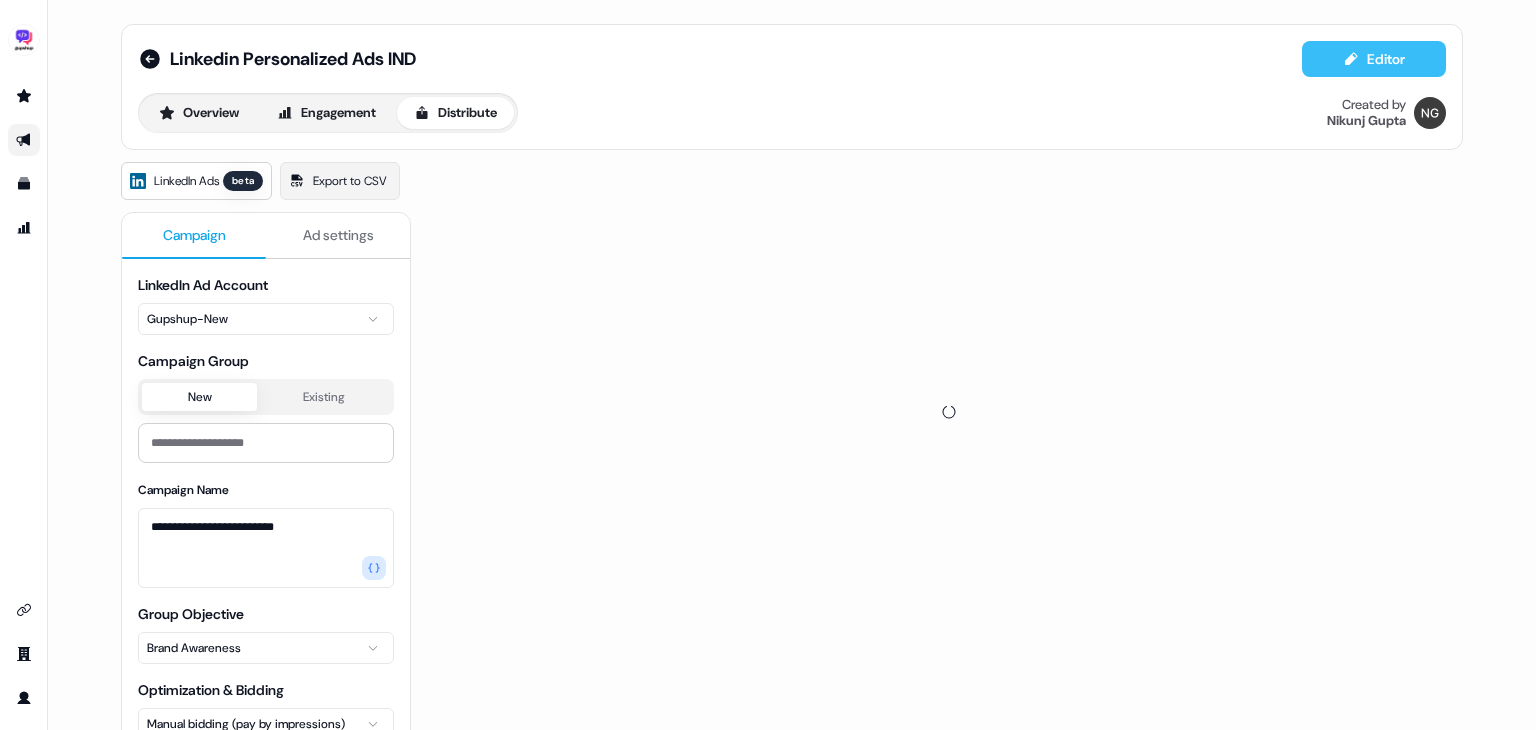click on "Editor" at bounding box center [1374, 59] 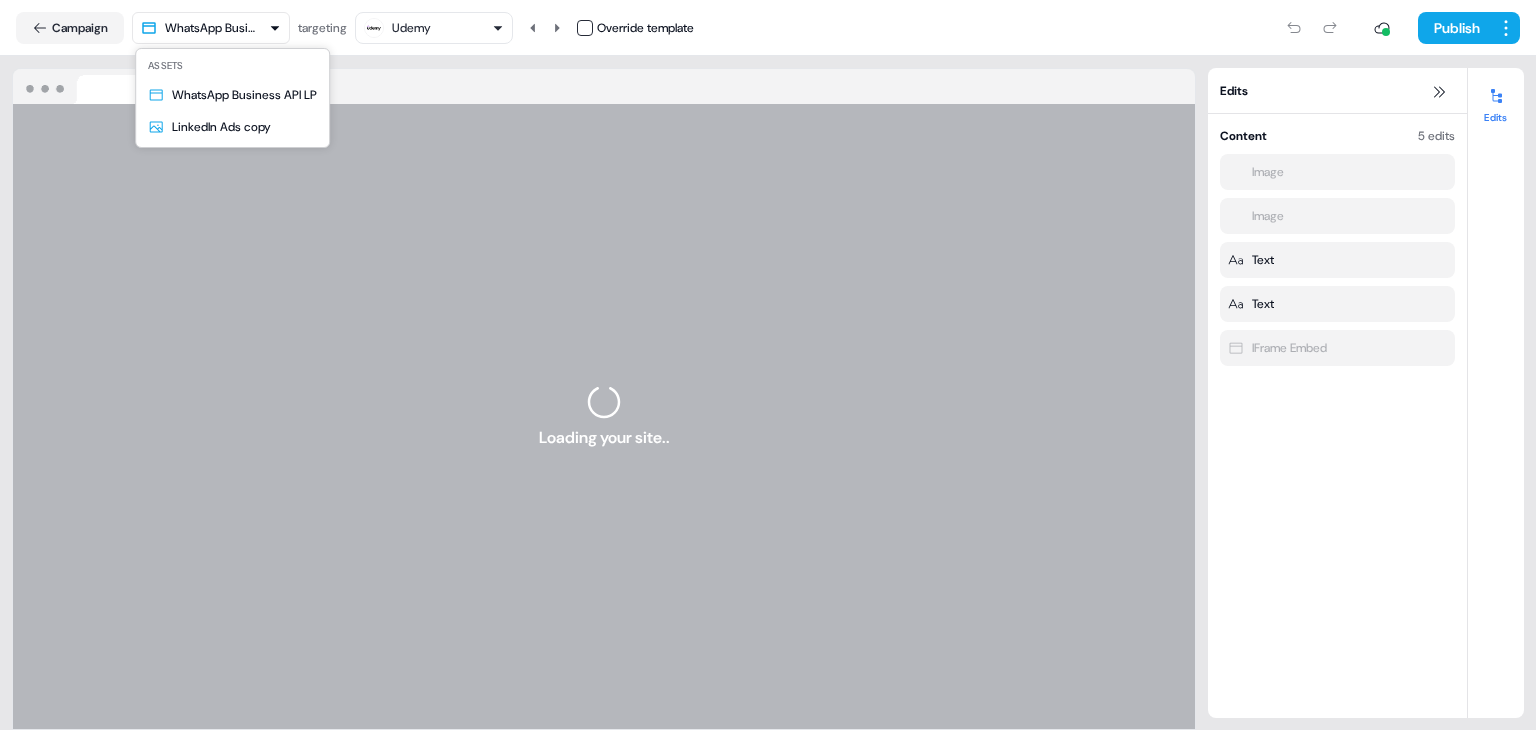 click on "For the best experience switch devices to a bigger screen. Go to Userled.io Linkedin Personalized Ads IND Editor Overview Engagement Distribute Created by Nikunj   Gupta Loading... Campaign WhatsApp Business API LP targeting Udemy Override template Publish Loading your site.. Edits Content 5   edits Image Image Text Text IFrame Embed Edits Assets WhatsApp Business API LP LinkedIn Ads copy" at bounding box center (768, 365) 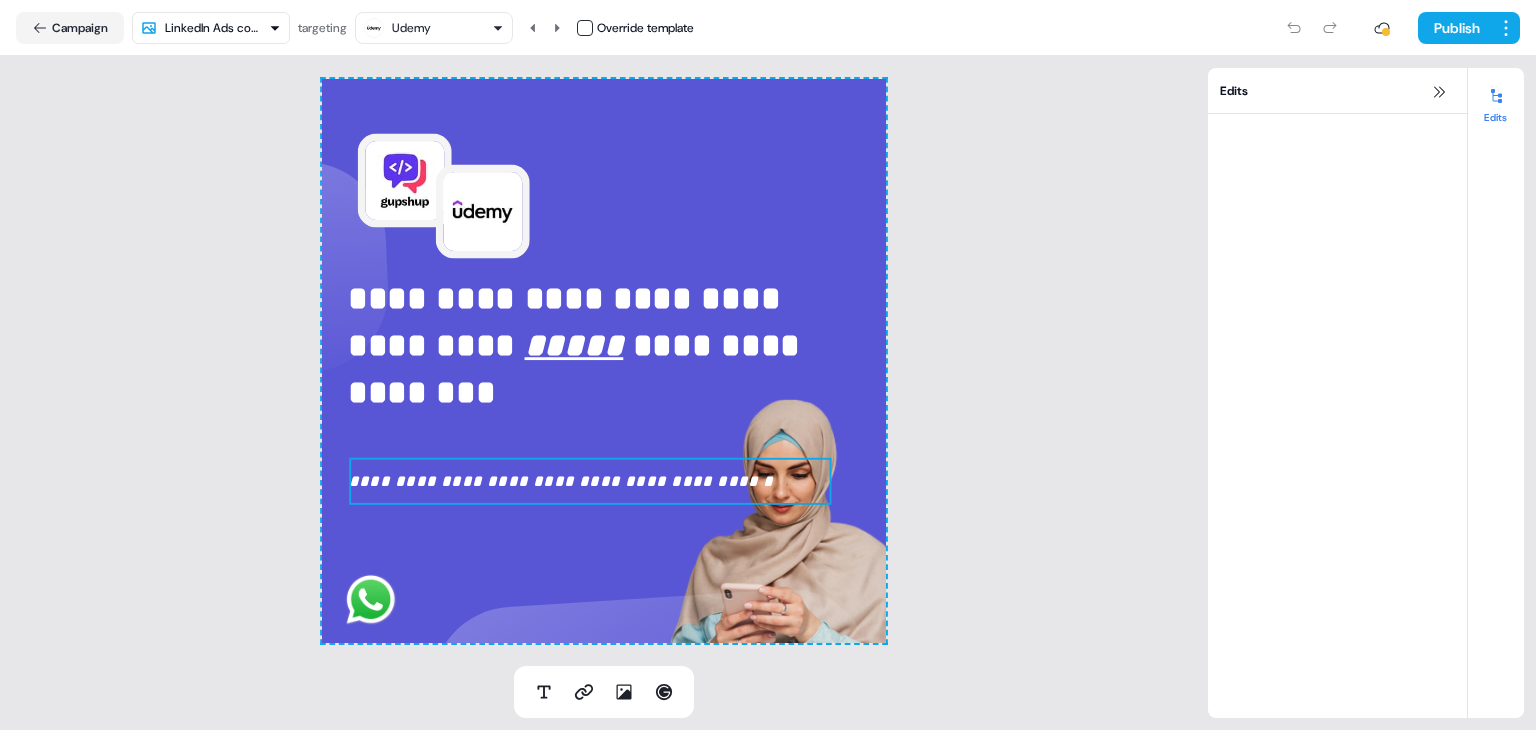 click on "**********" at bounding box center [590, 481] 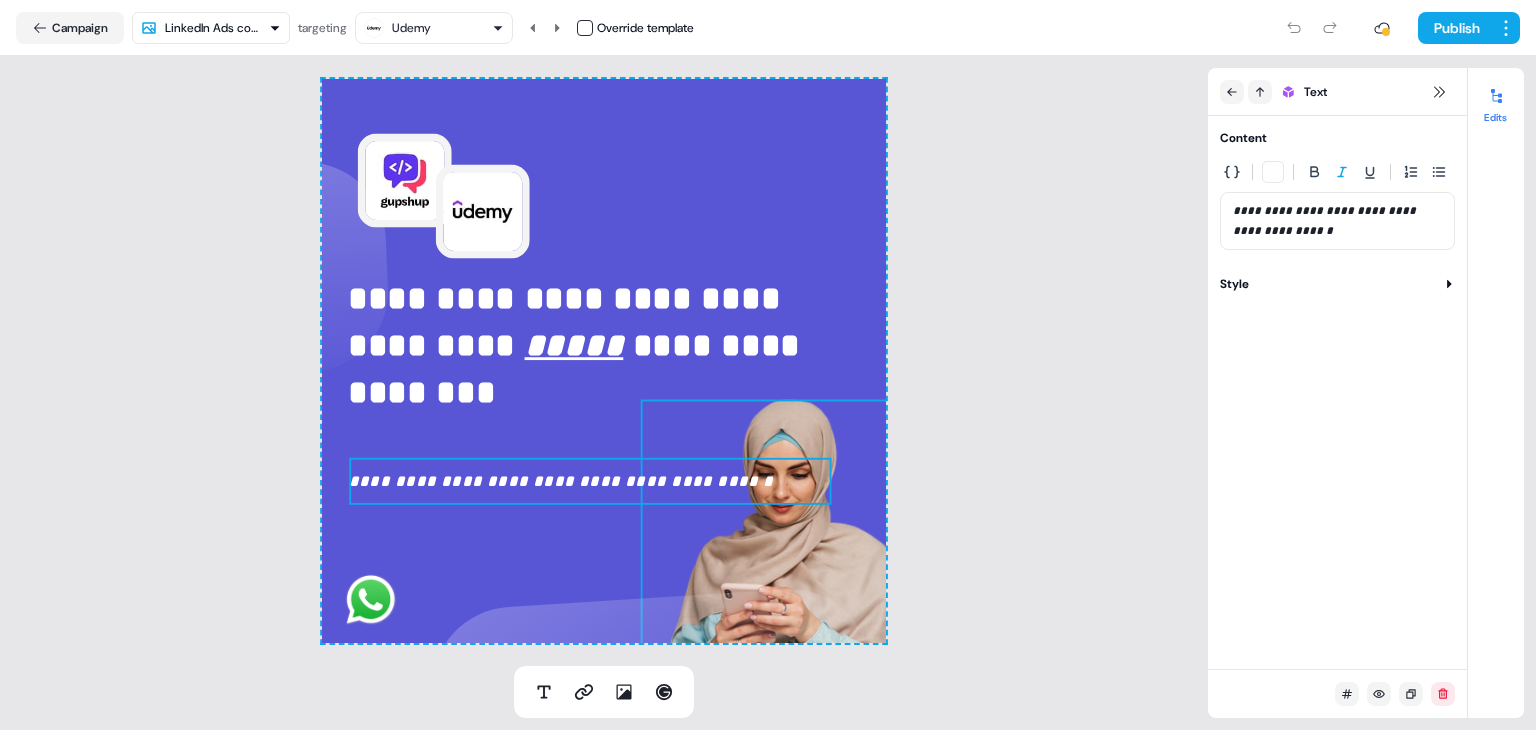 click at bounding box center (768, 523) 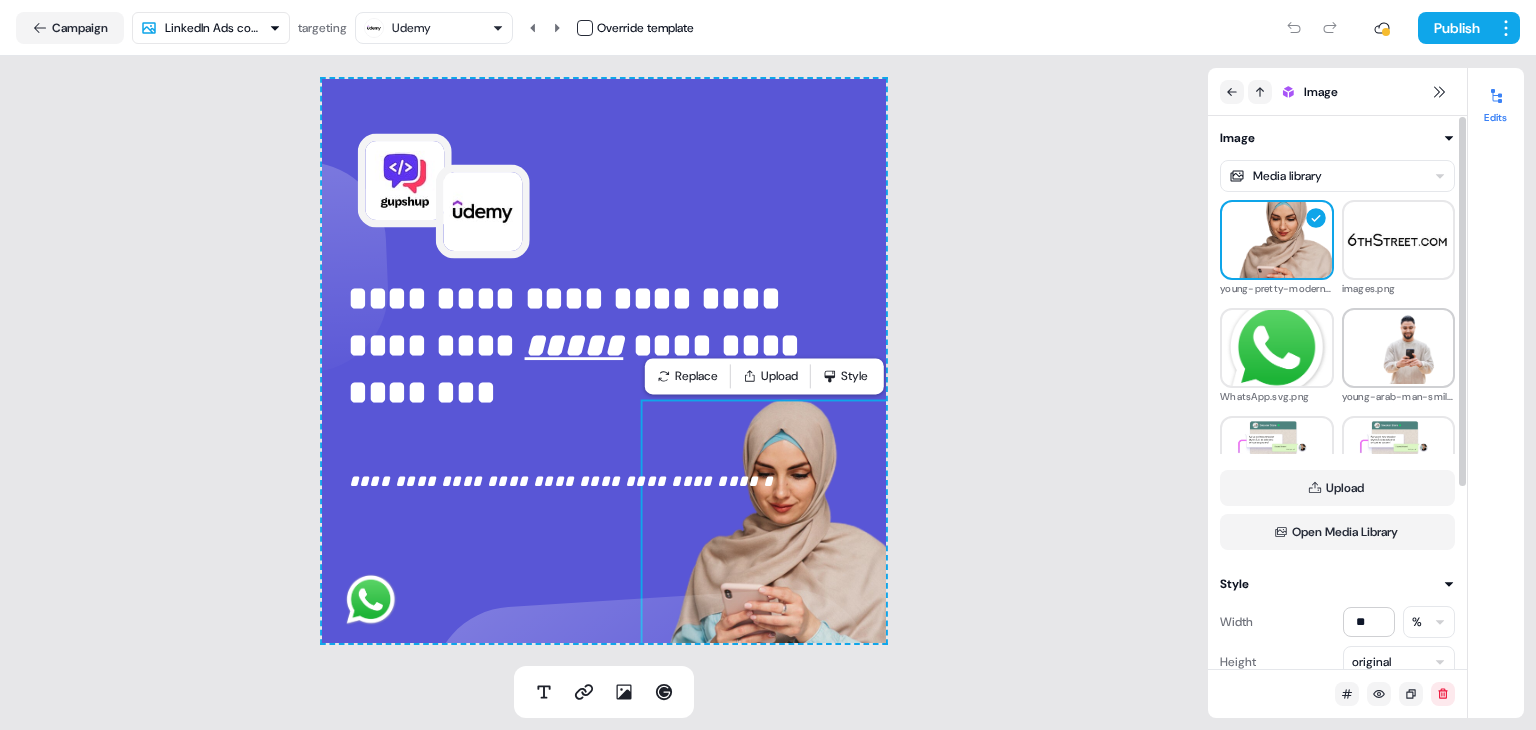 click at bounding box center (1399, 348) 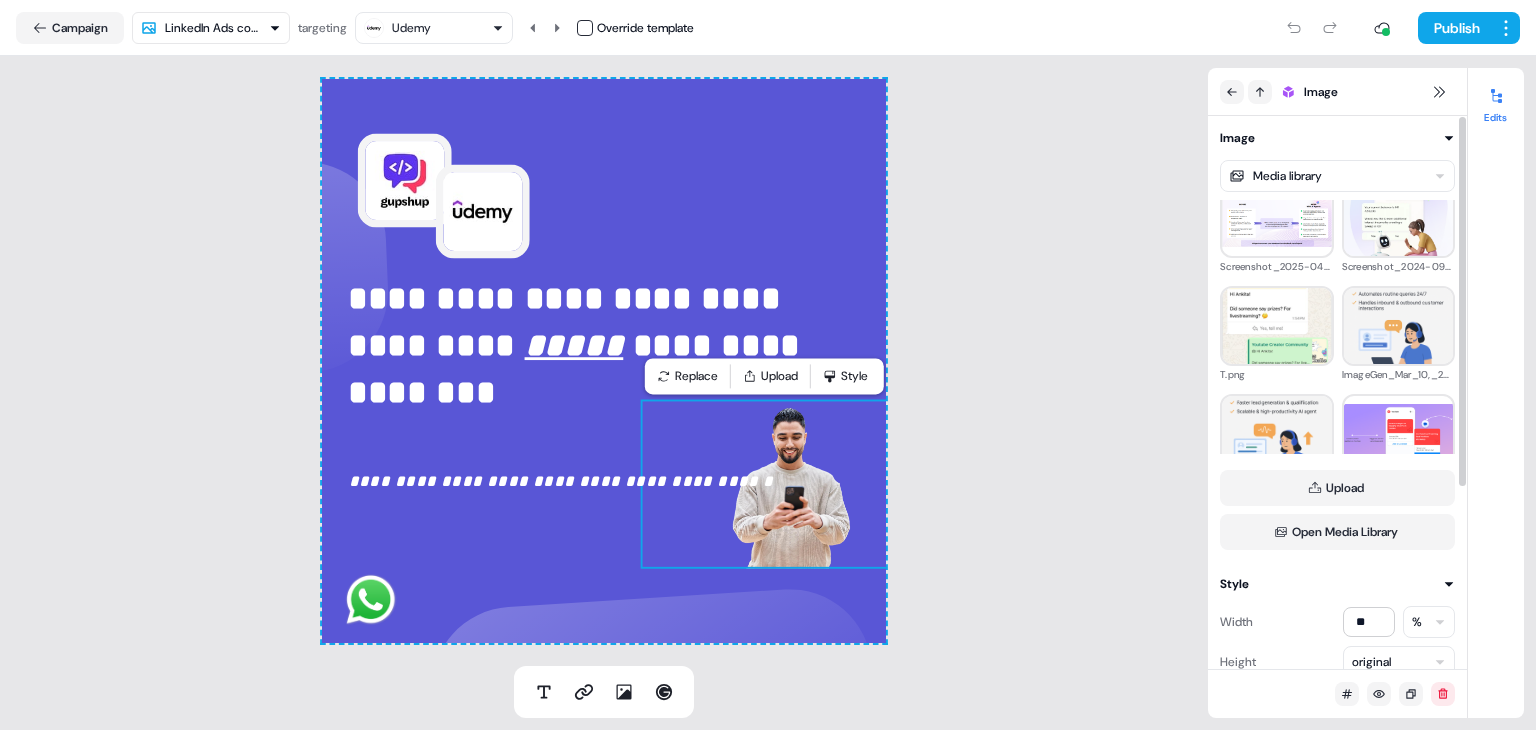 scroll, scrollTop: 800, scrollLeft: 0, axis: vertical 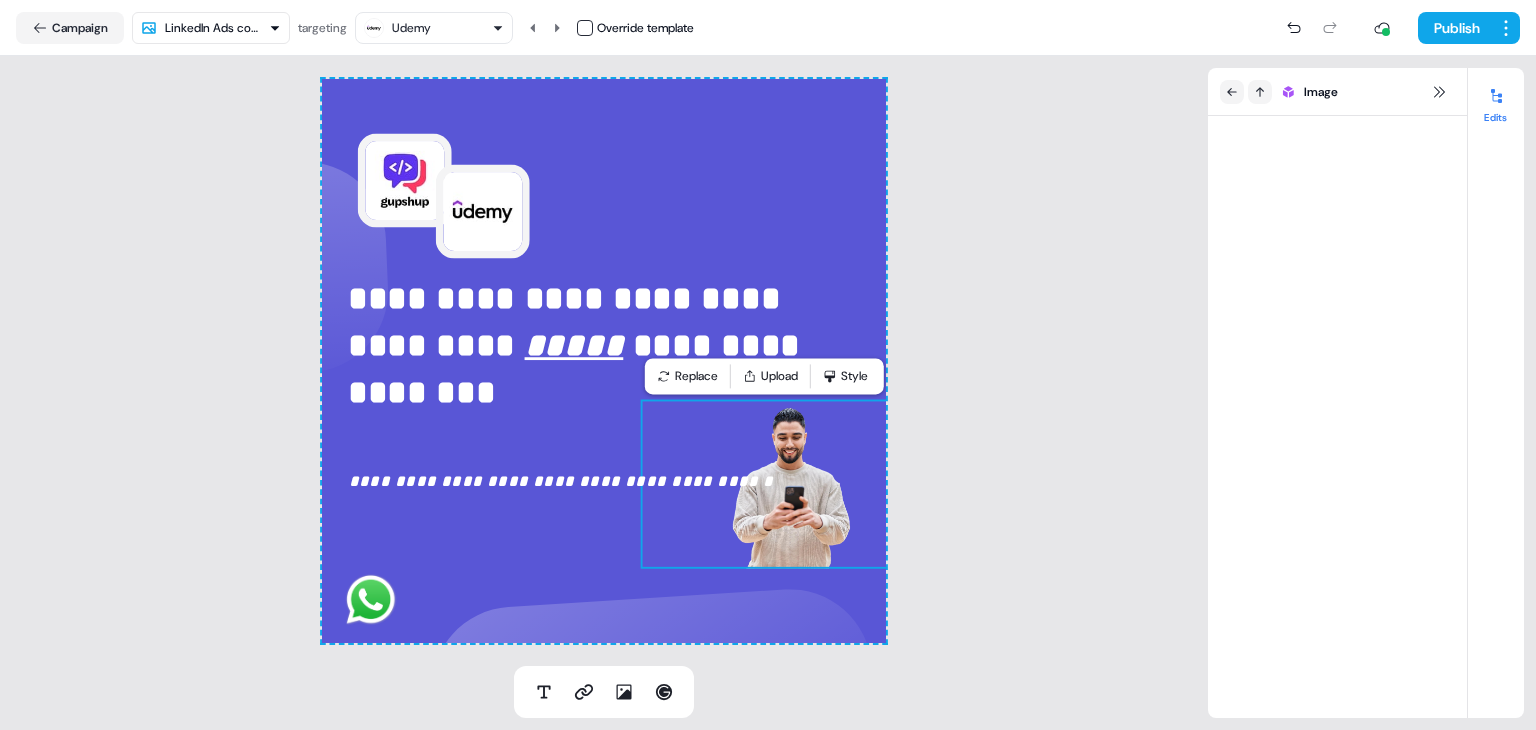click on "**********" at bounding box center [604, 361] 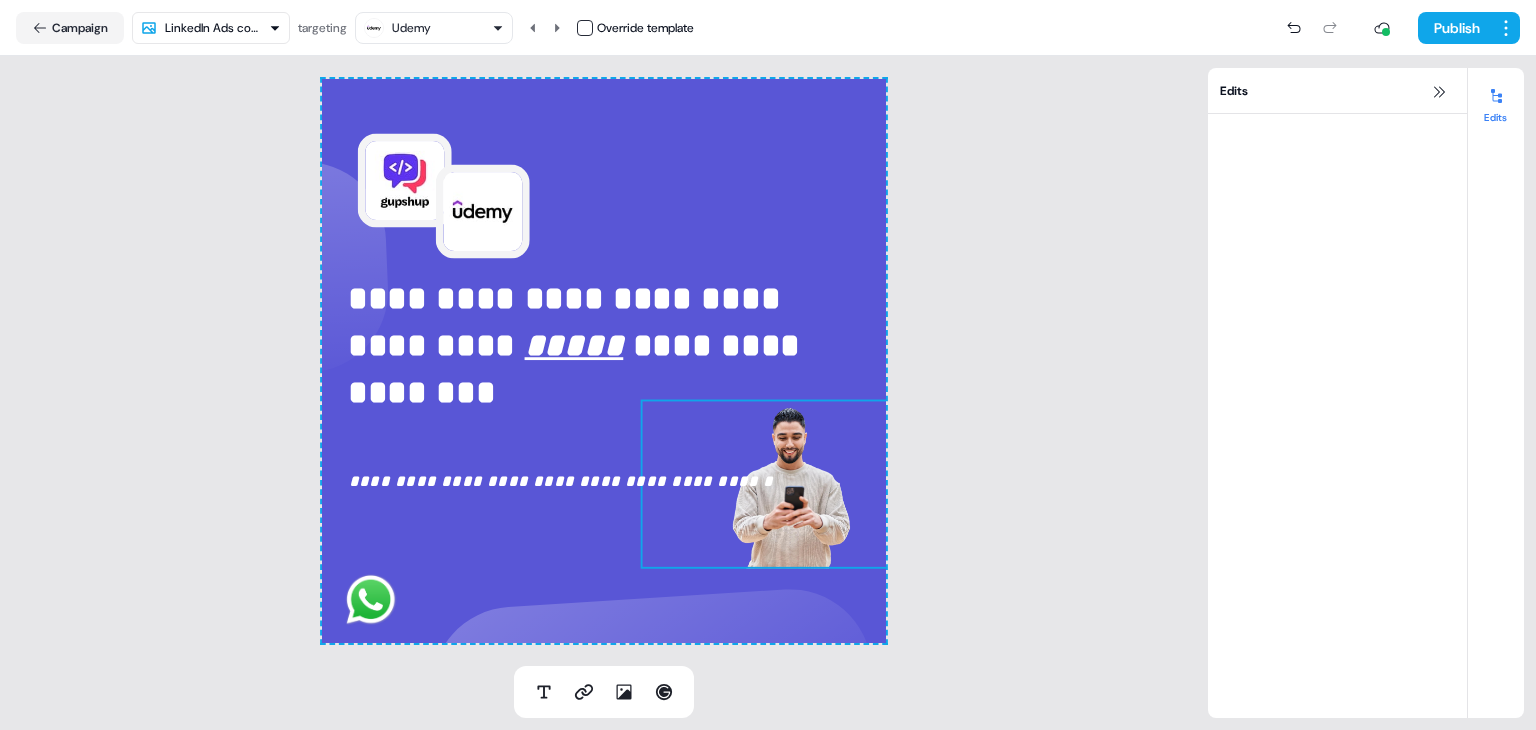 click at bounding box center [768, 484] 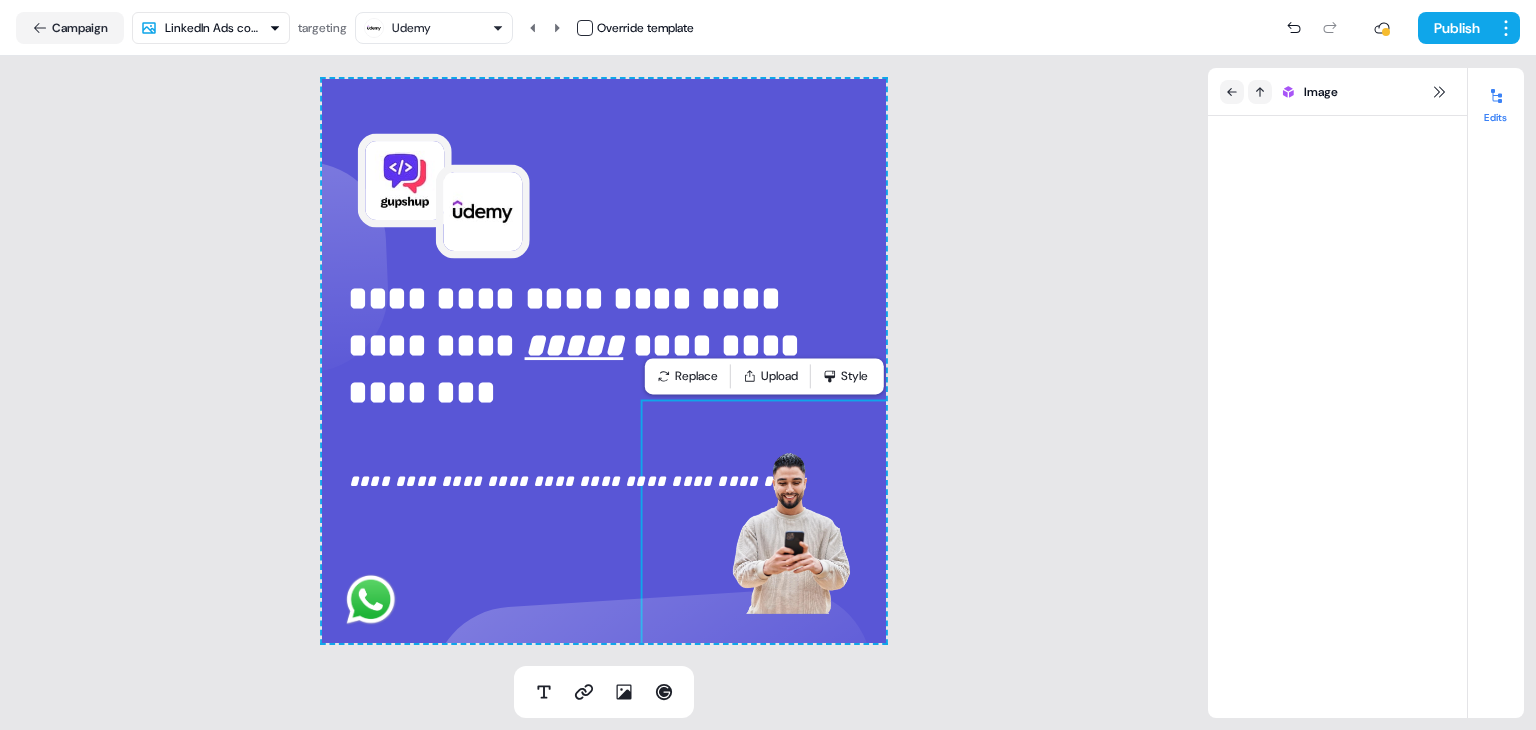click on "**********" at bounding box center [604, 361] 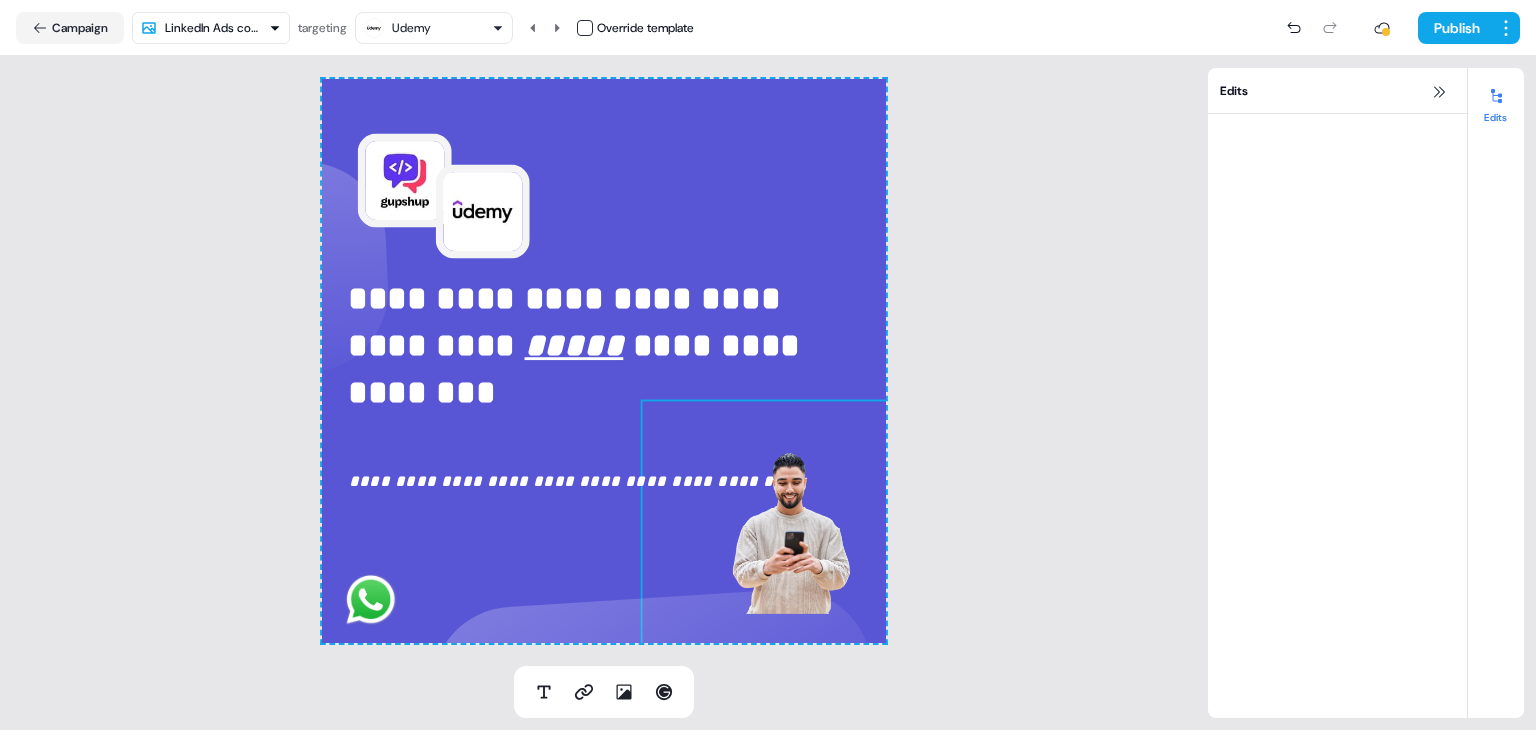 click at bounding box center (768, 529) 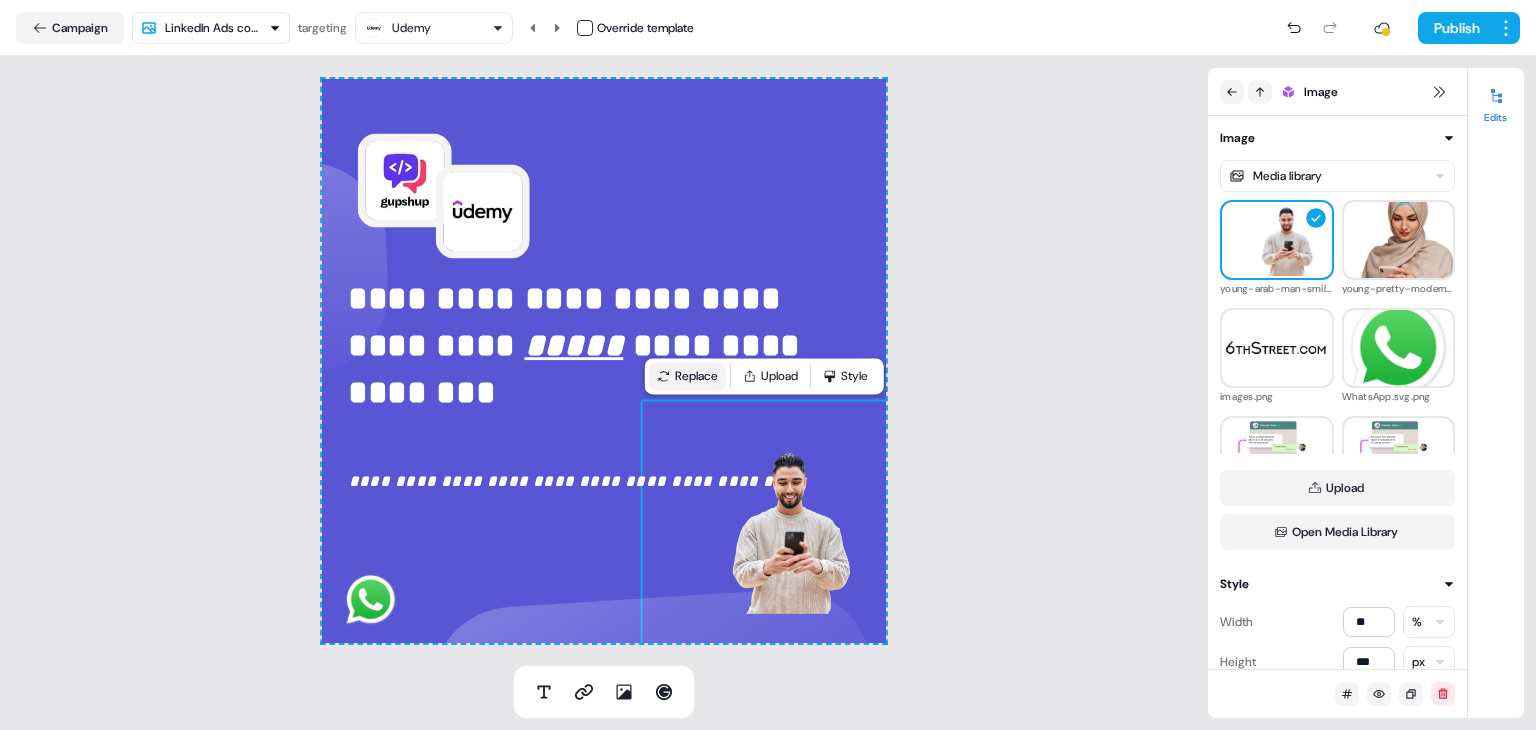 click on "Replace" at bounding box center [687, 376] 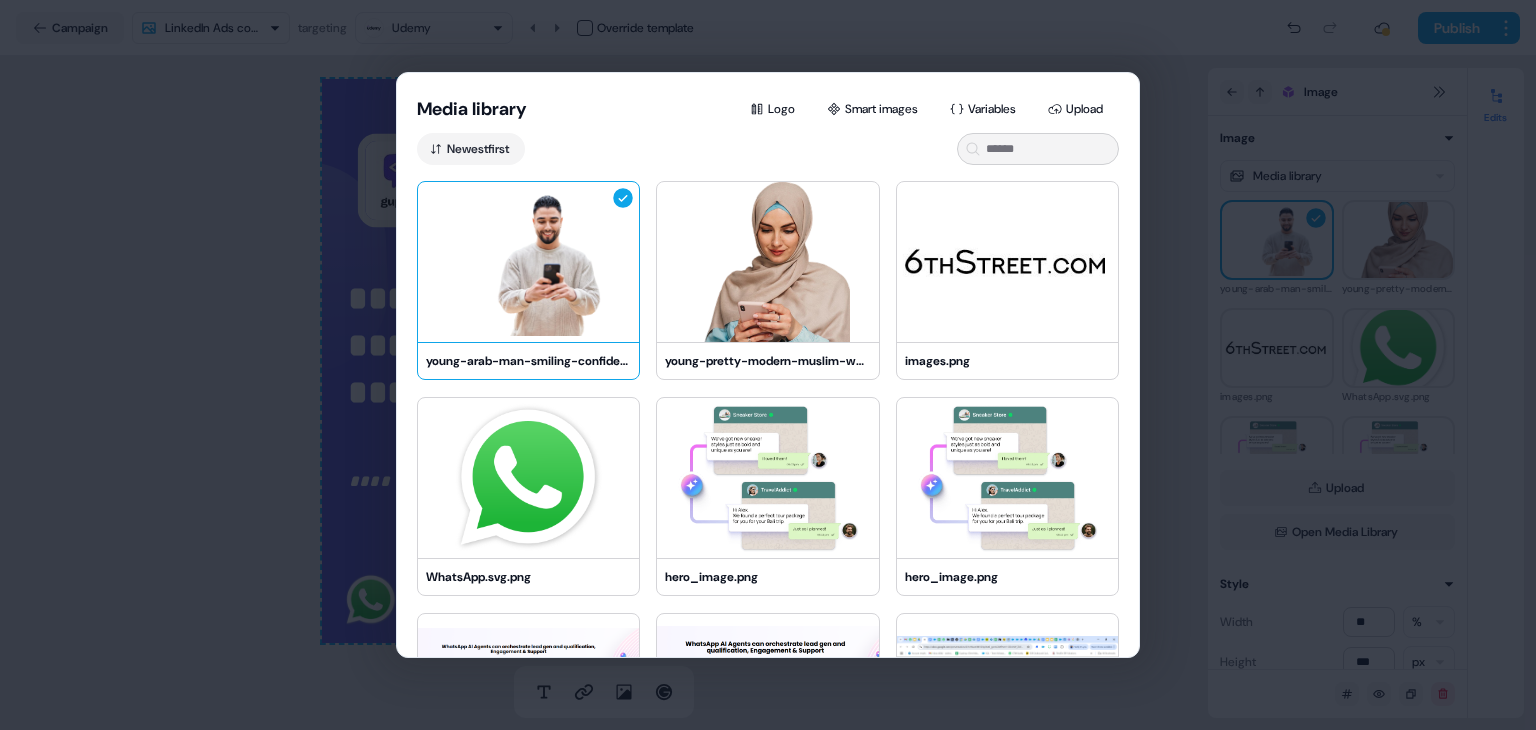 click at bounding box center [528, 262] 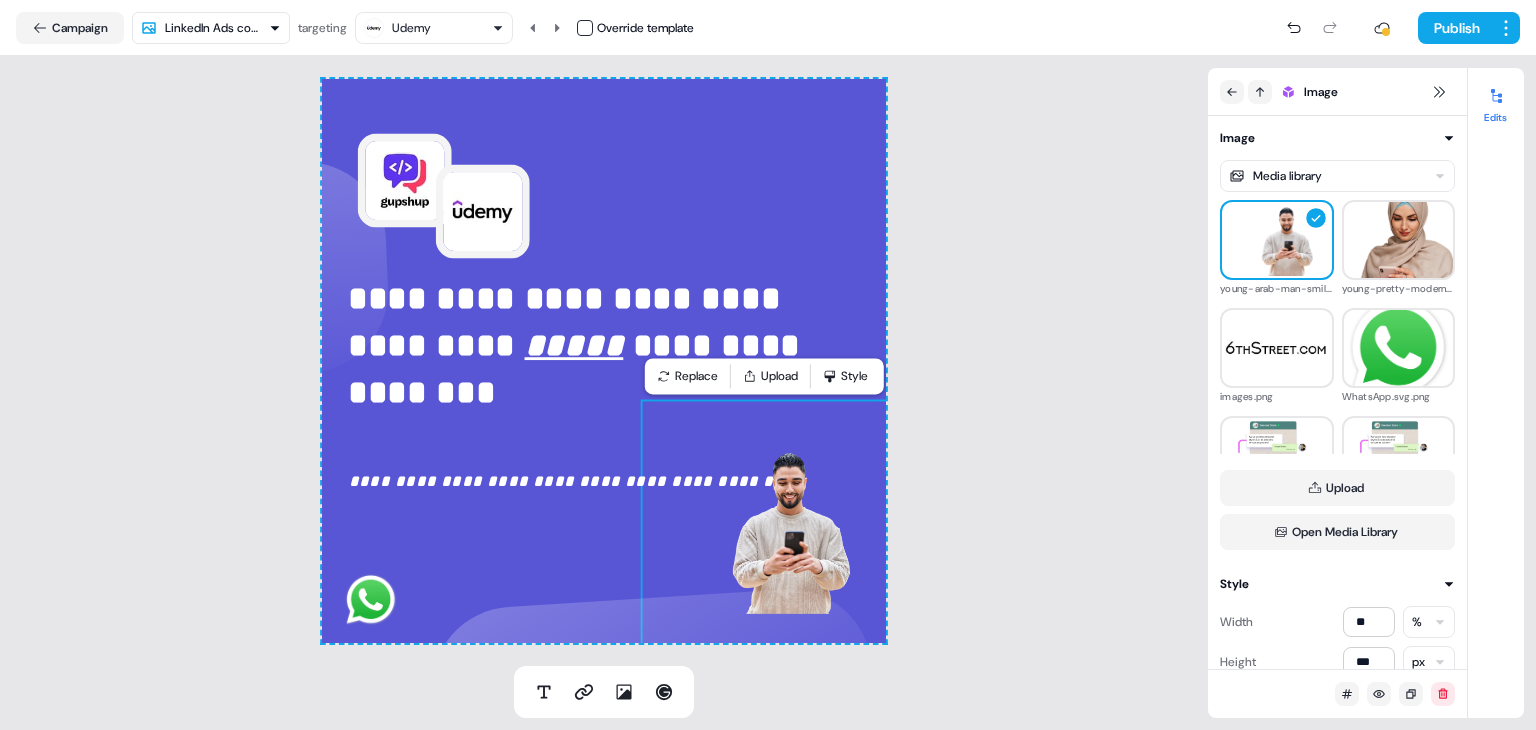 click at bounding box center (768, 529) 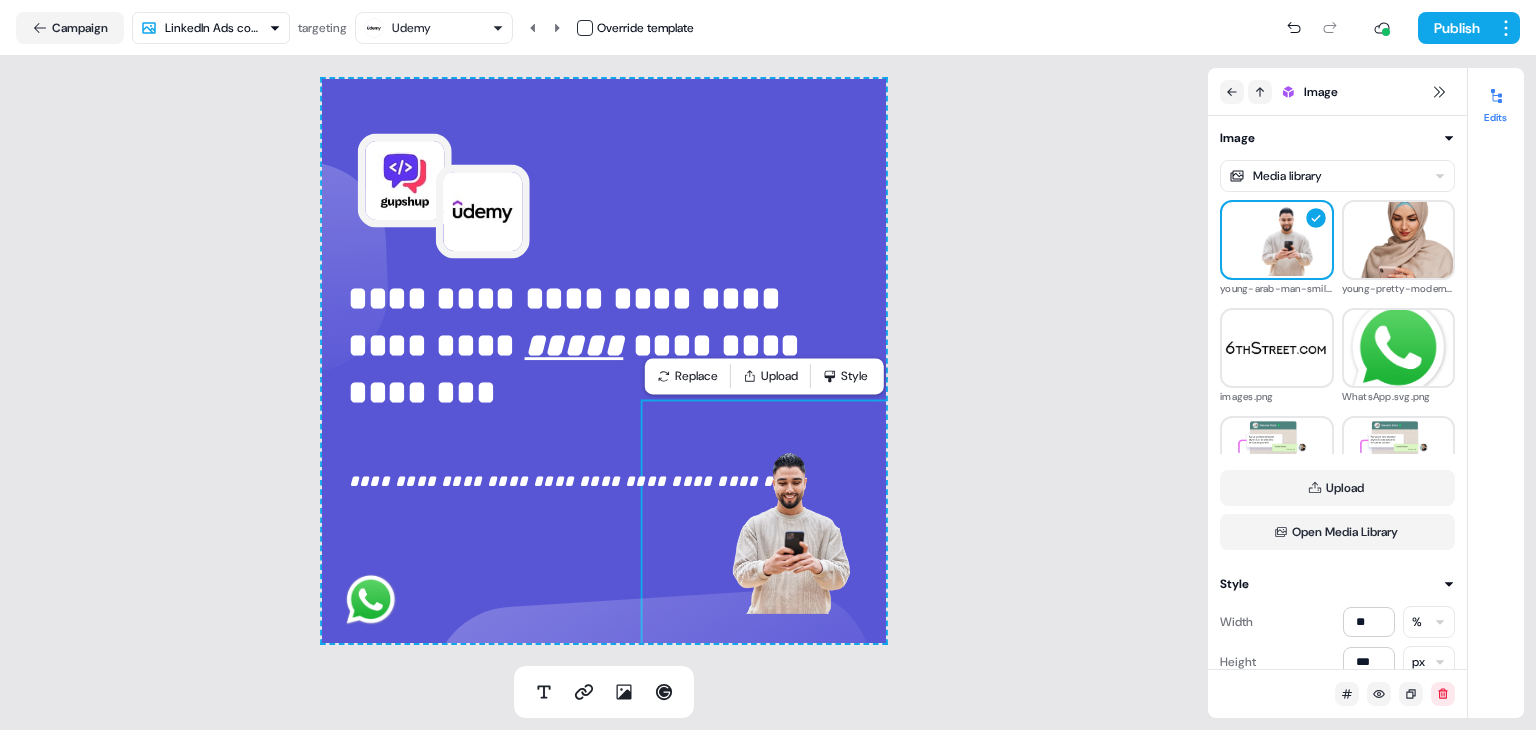 click at bounding box center [768, 529] 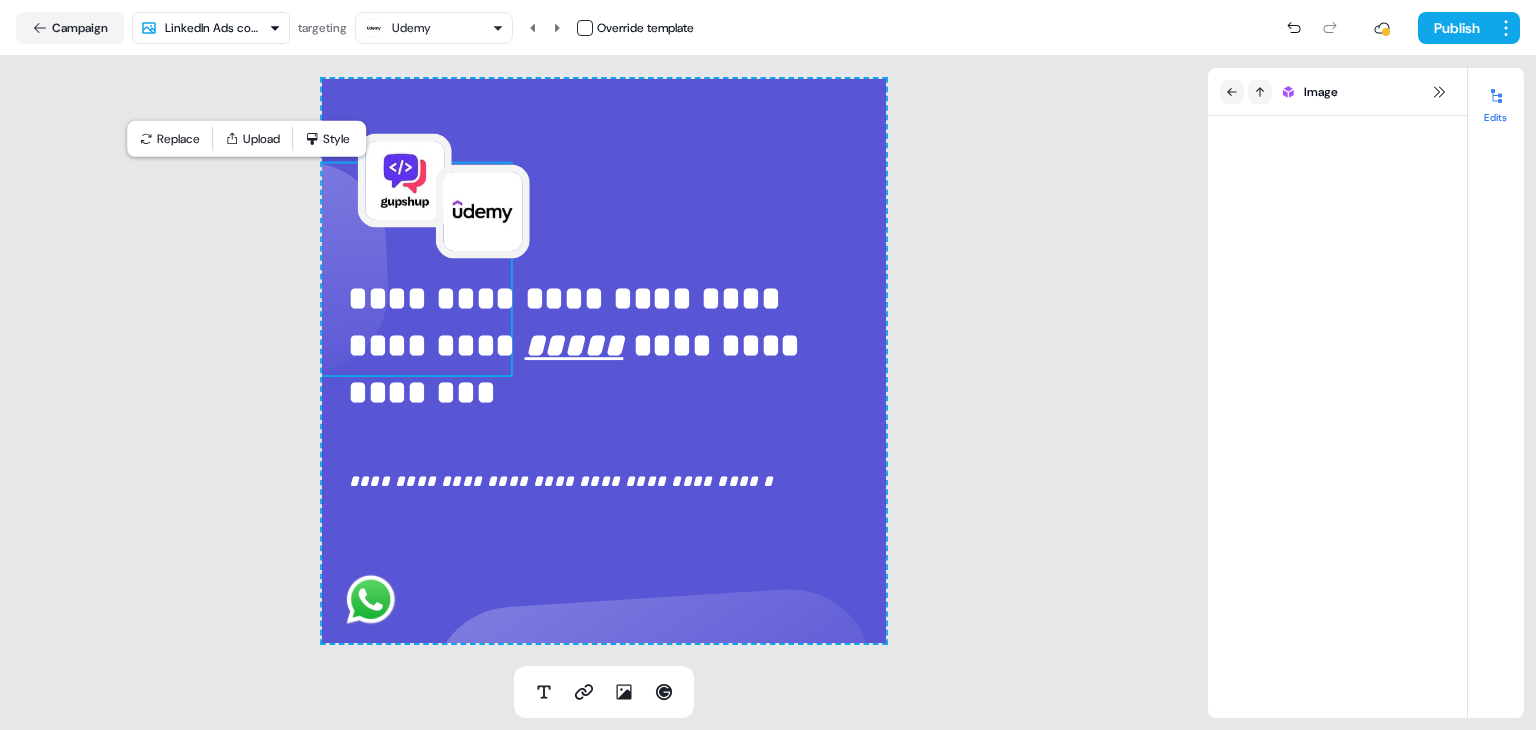 click on "**********" at bounding box center (604, 361) 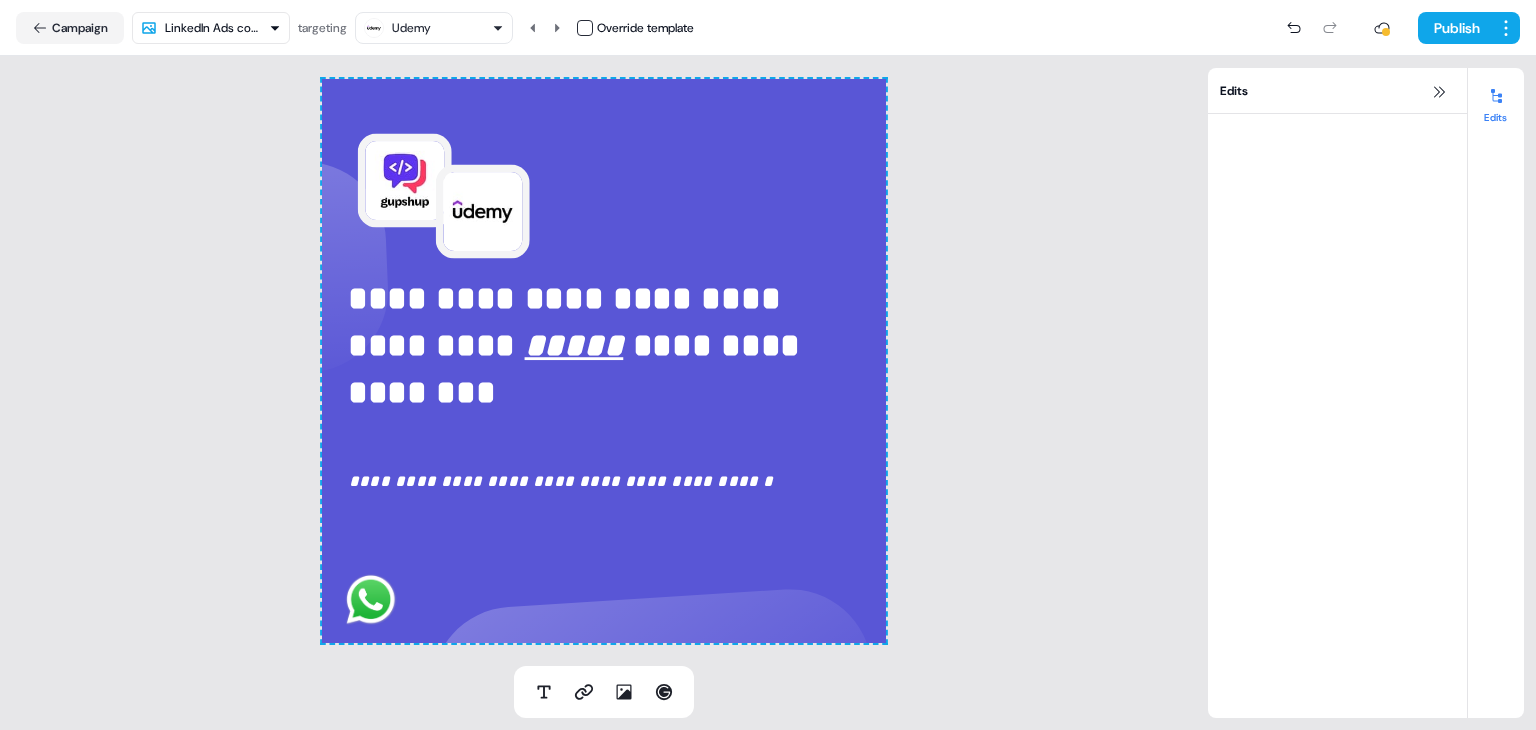 click on "**********" at bounding box center [604, 361] 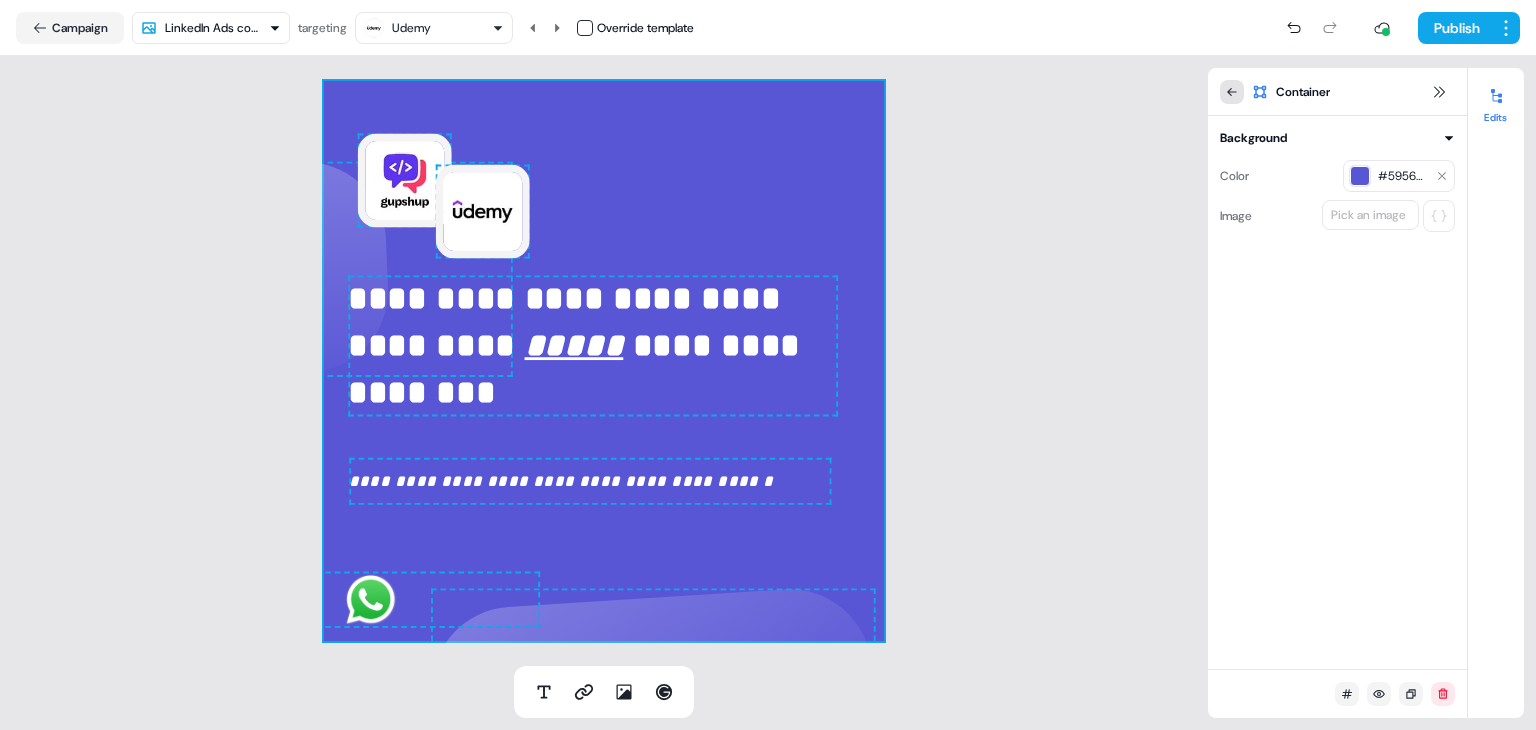 click 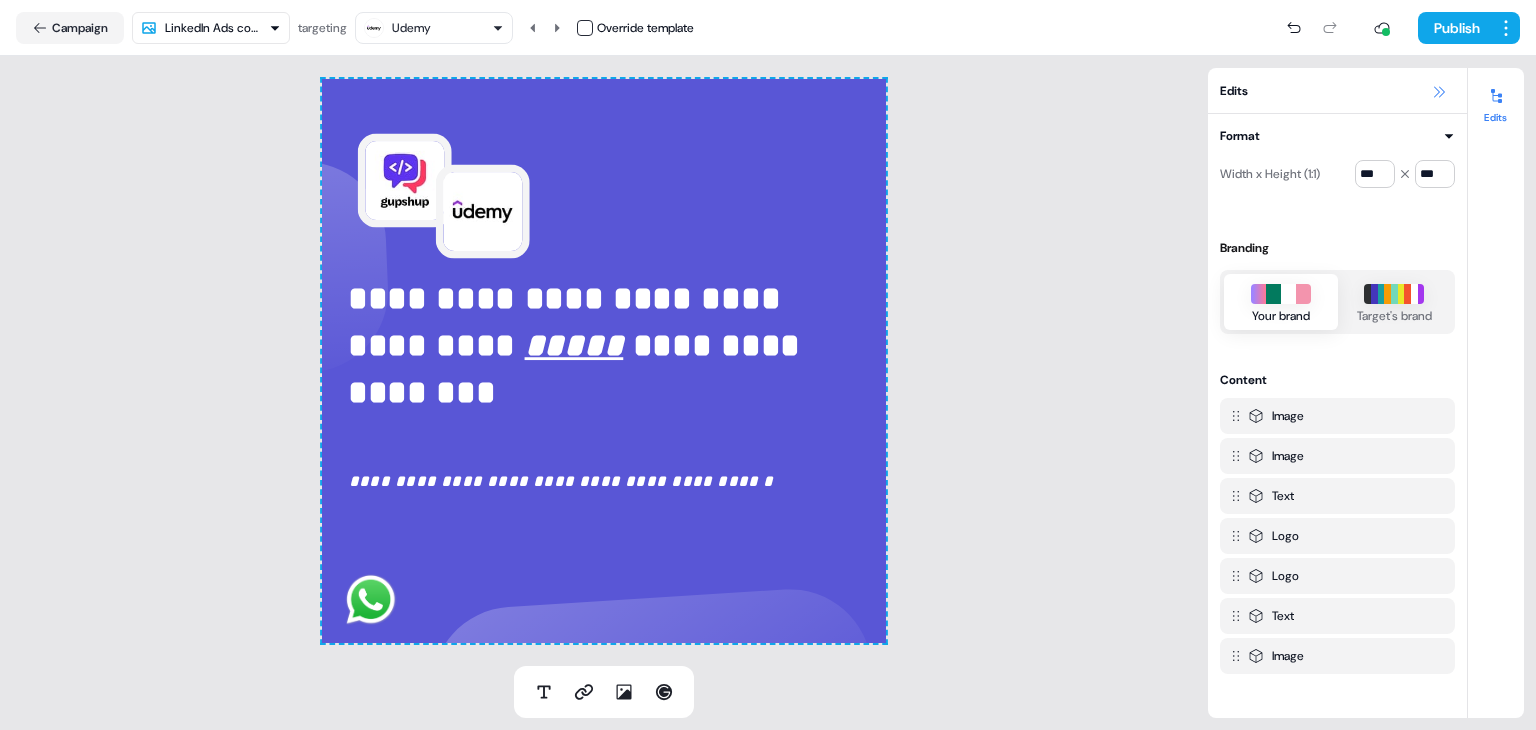 click 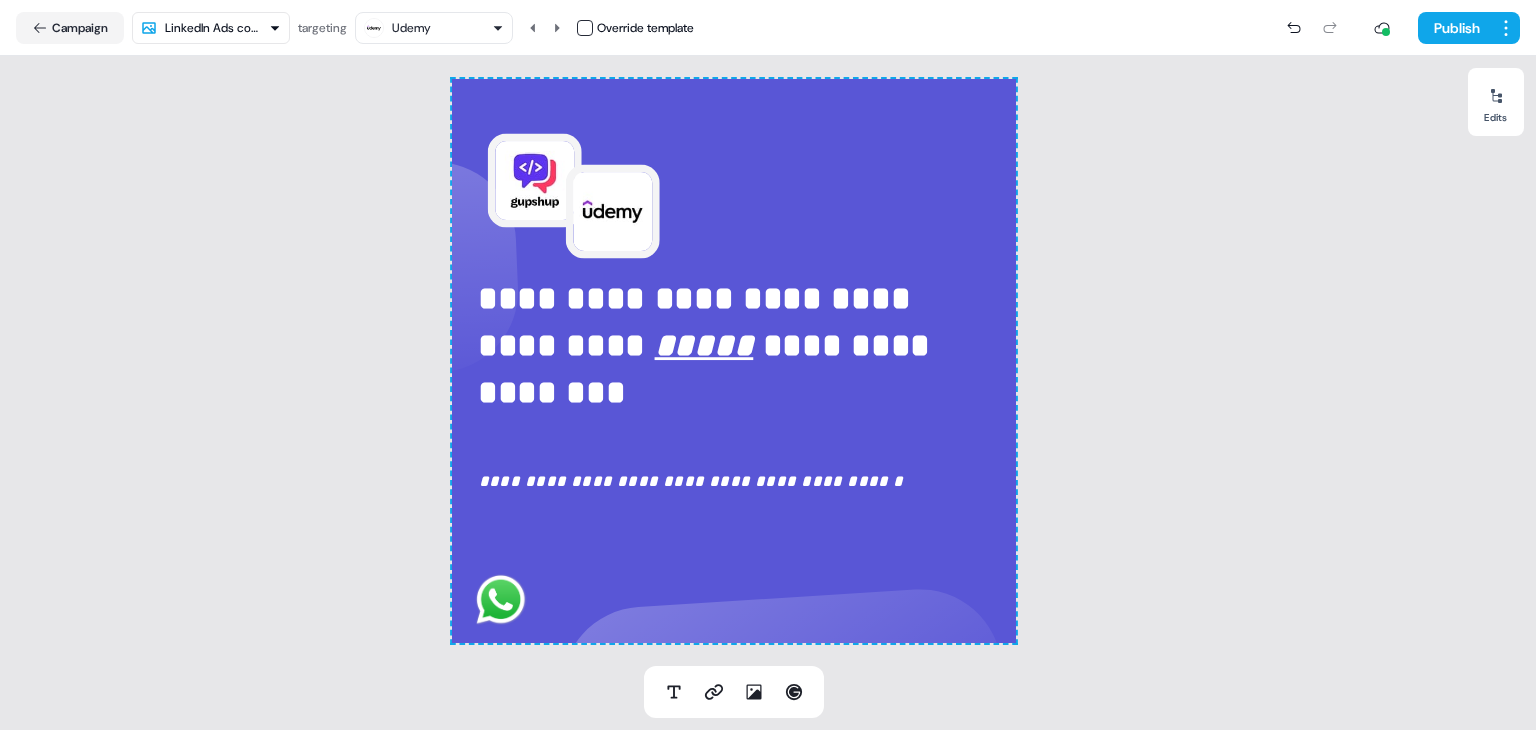 click on "**********" at bounding box center (734, 361) 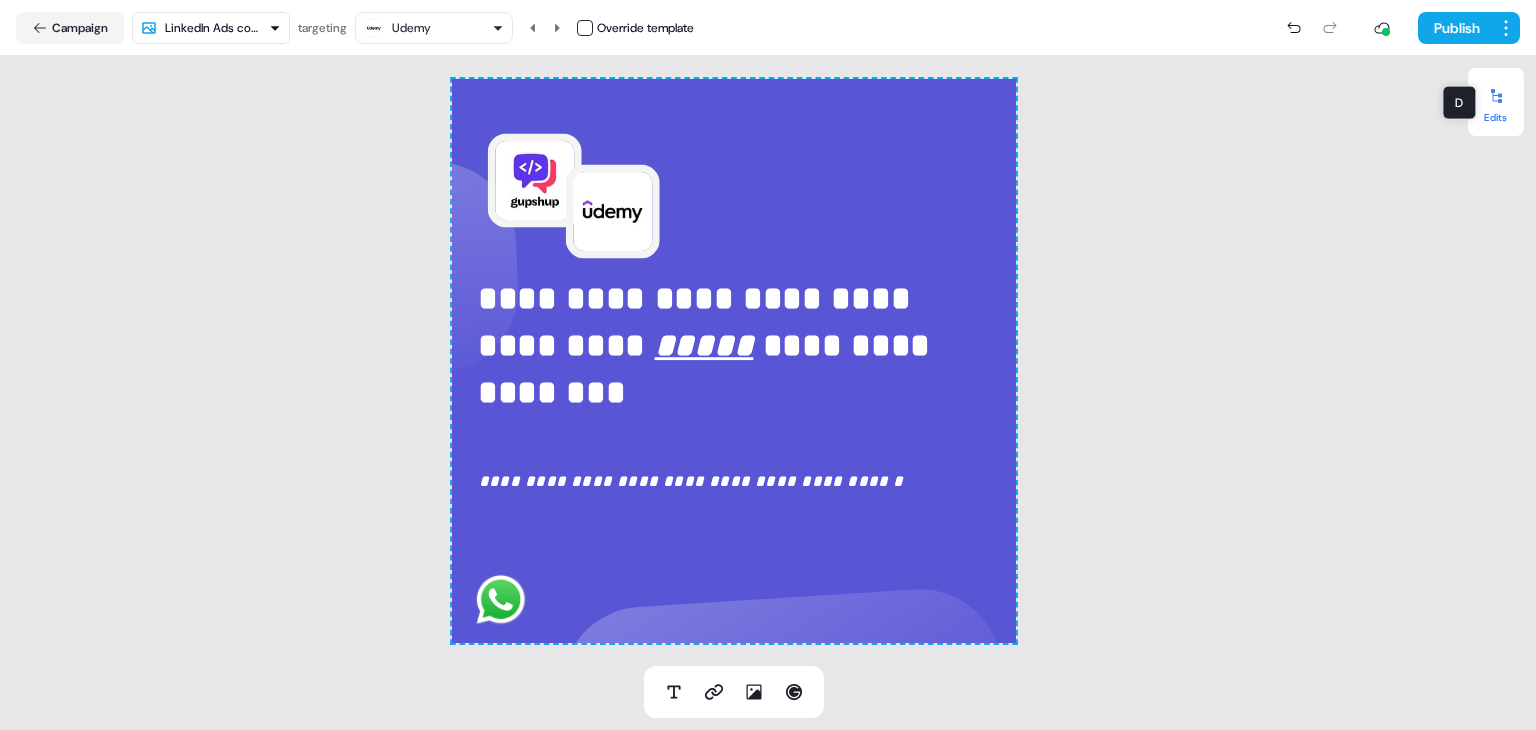 click at bounding box center [1496, 96] 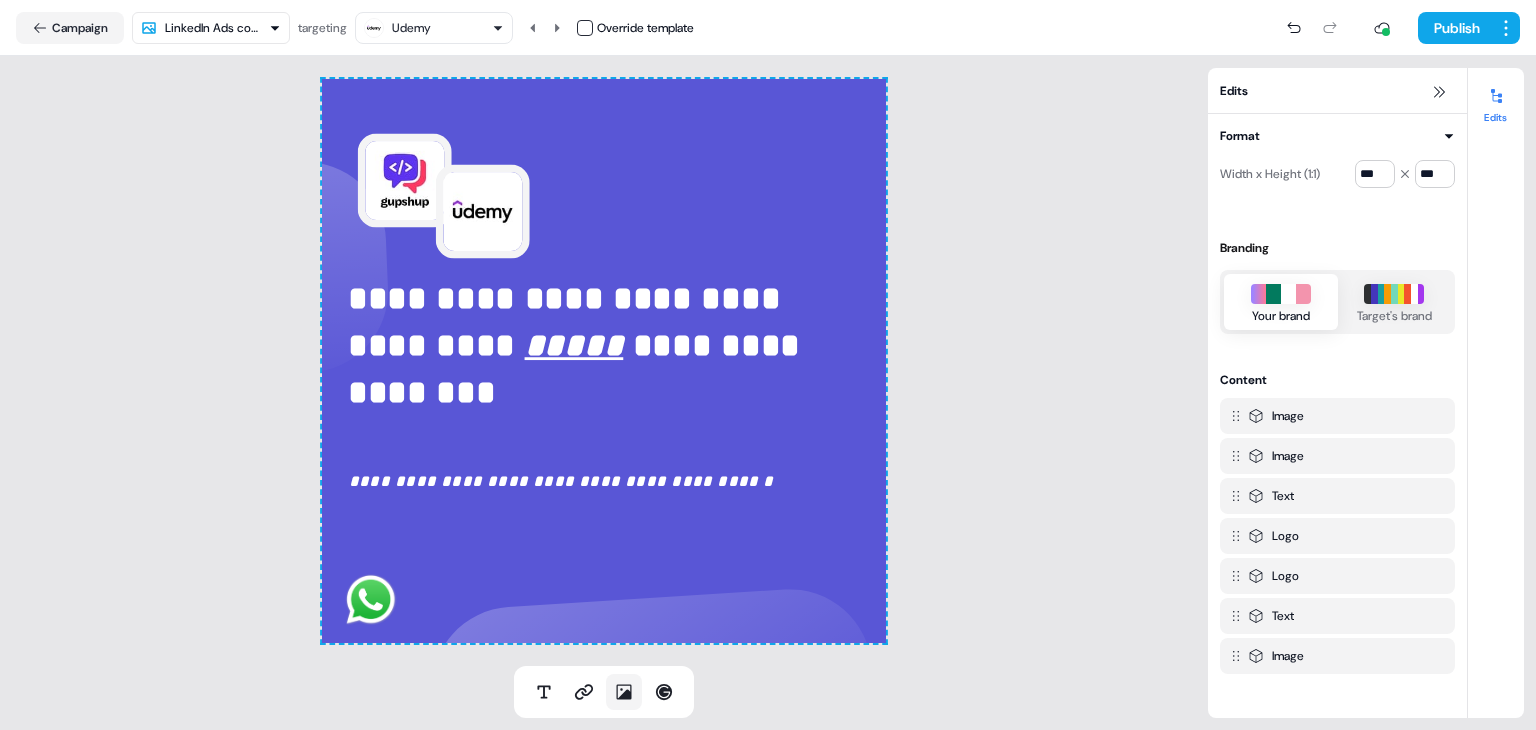 click 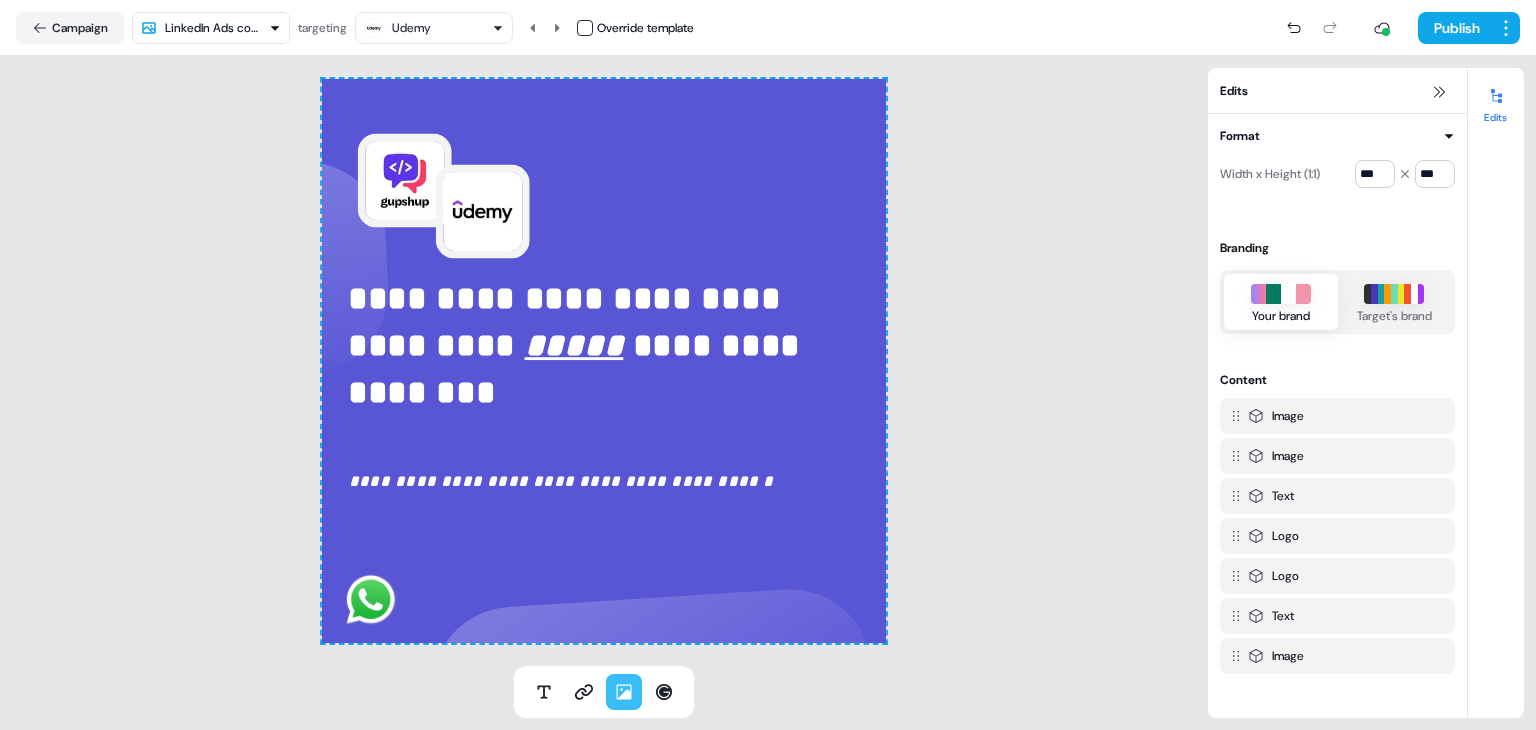 click at bounding box center [604, 361] 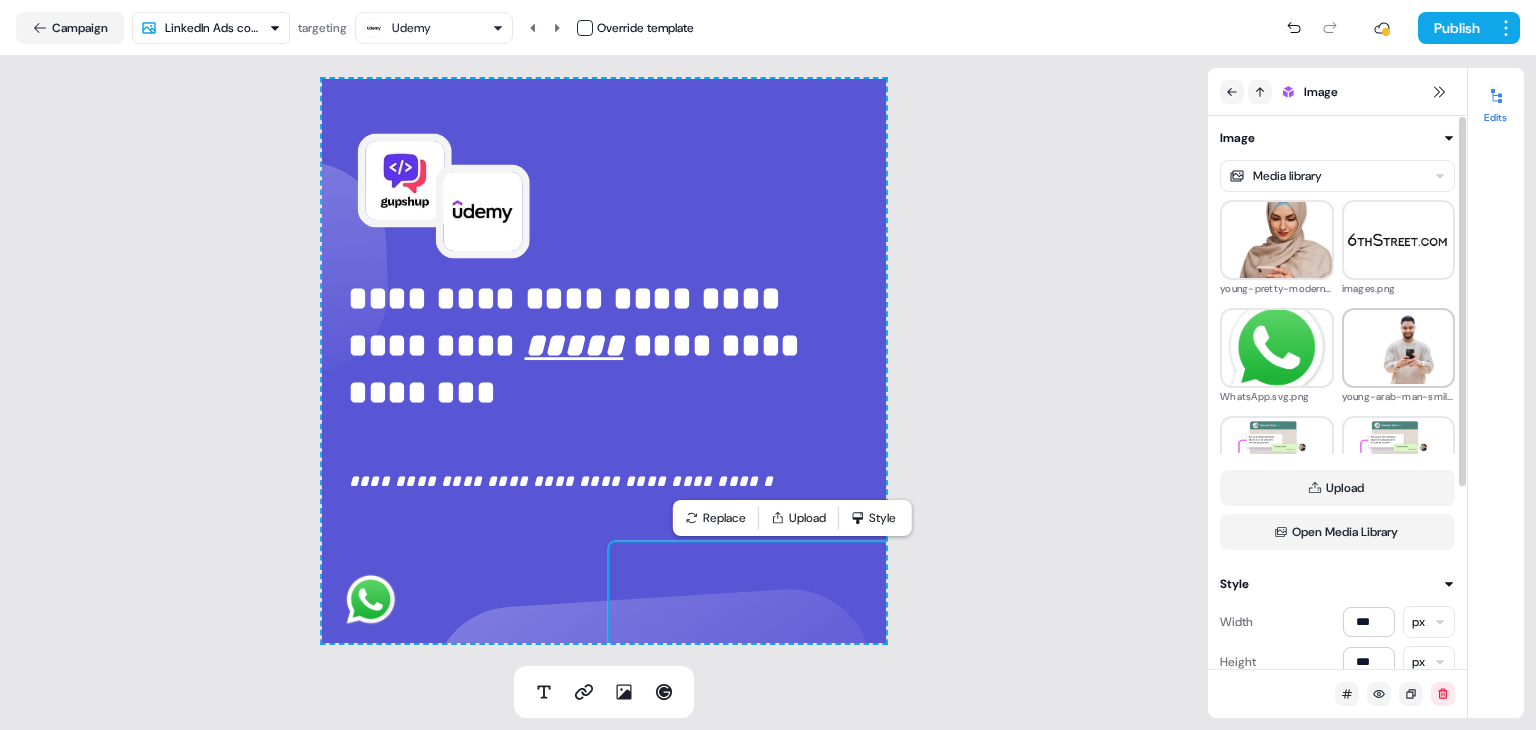 click at bounding box center (1399, 348) 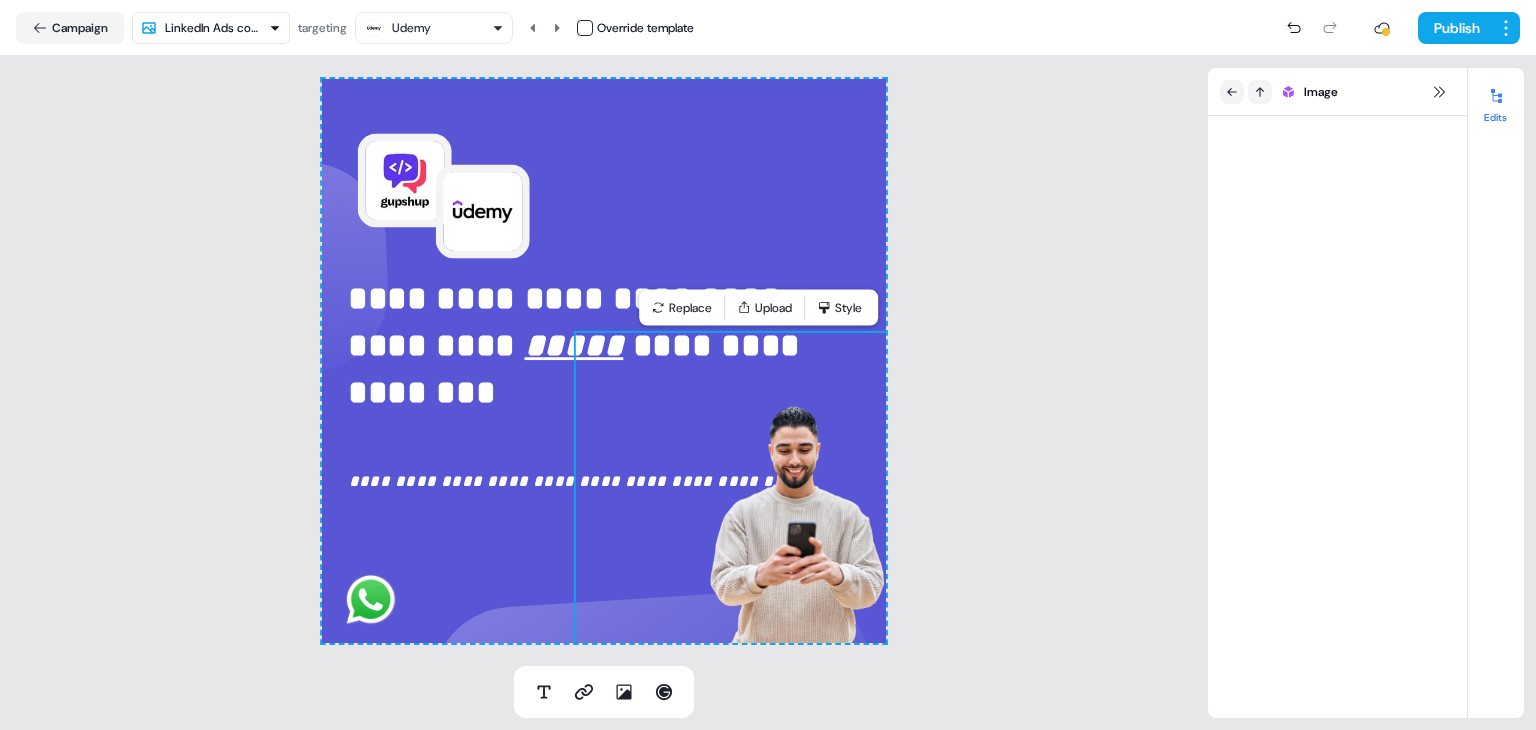 click on "**********" at bounding box center (604, 361) 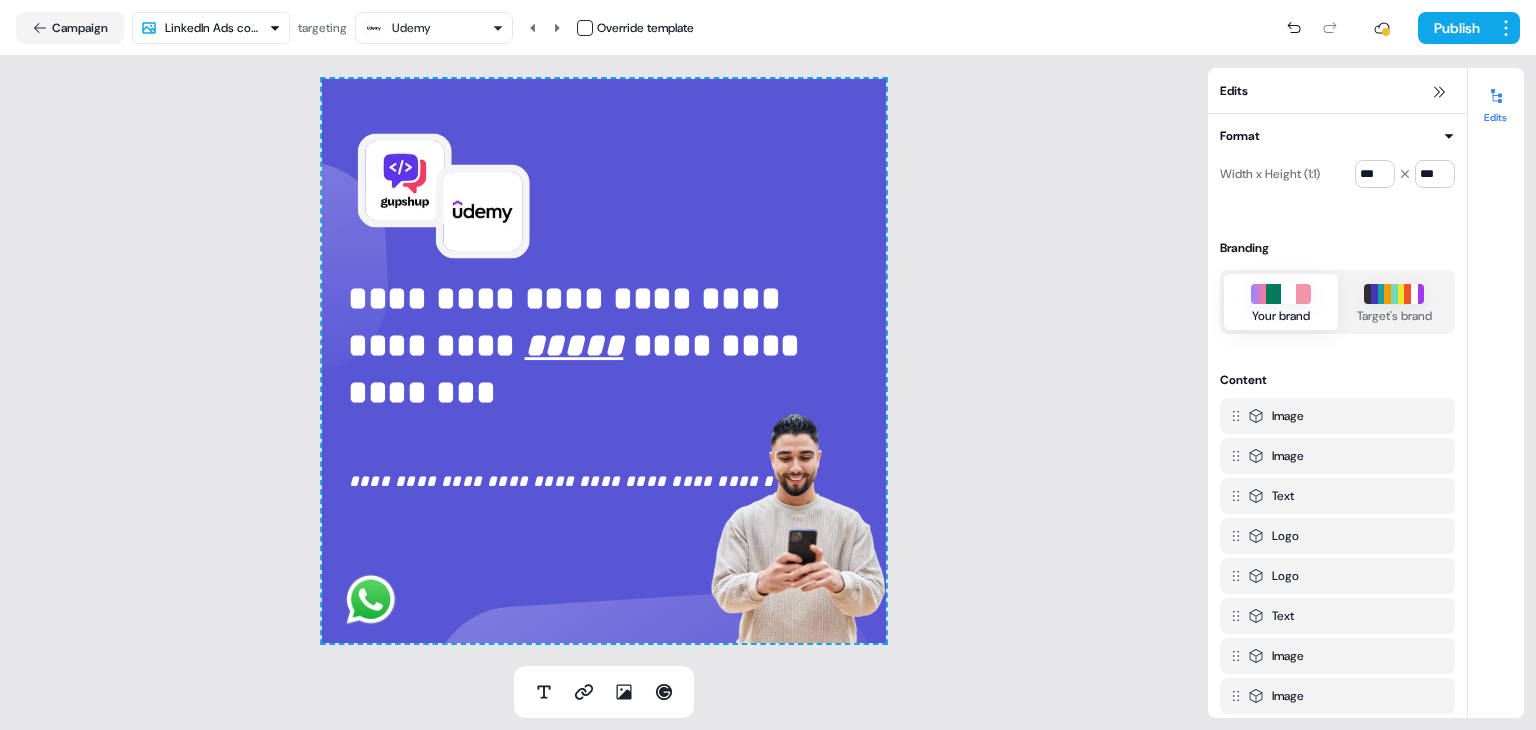click on "**********" at bounding box center [604, 361] 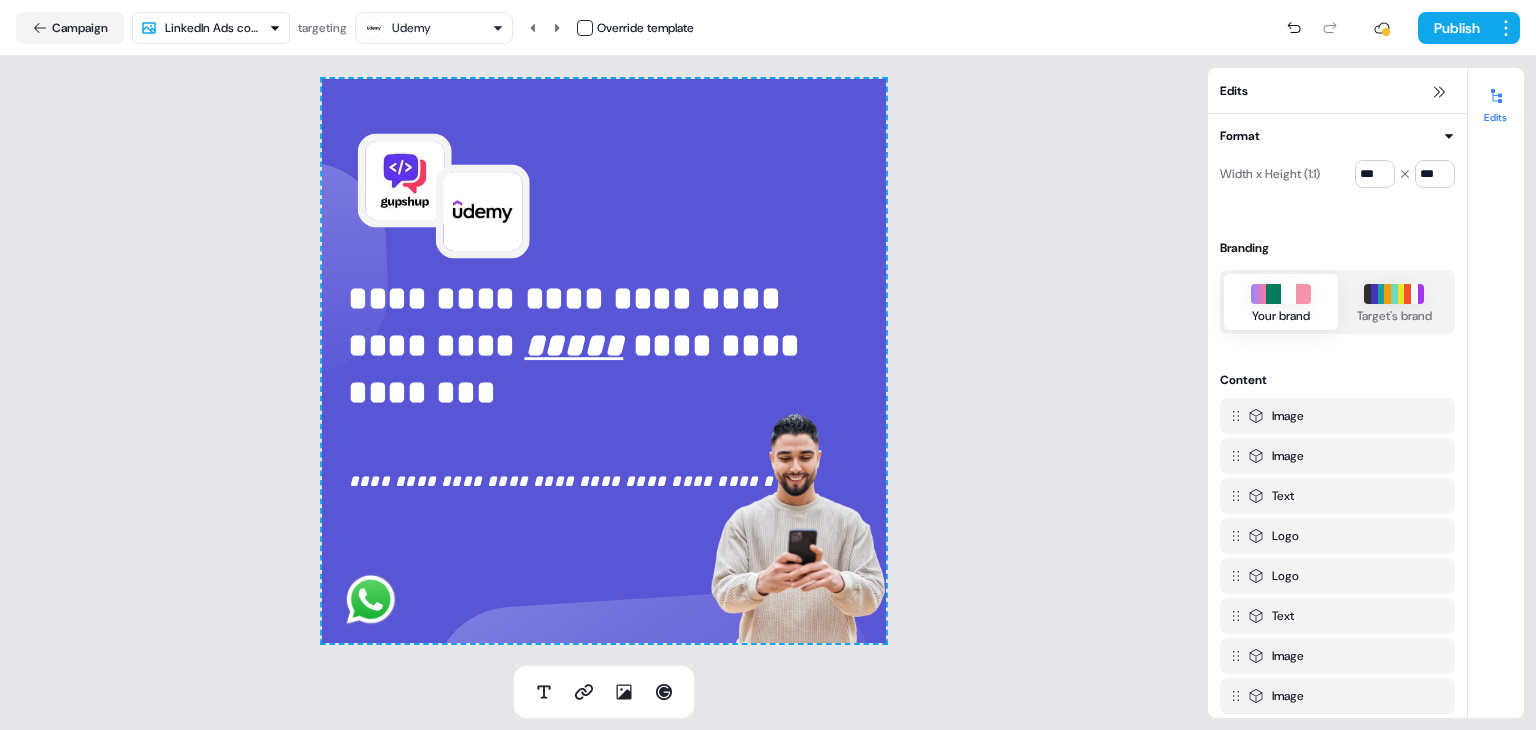 click on "Udemy" at bounding box center (434, 28) 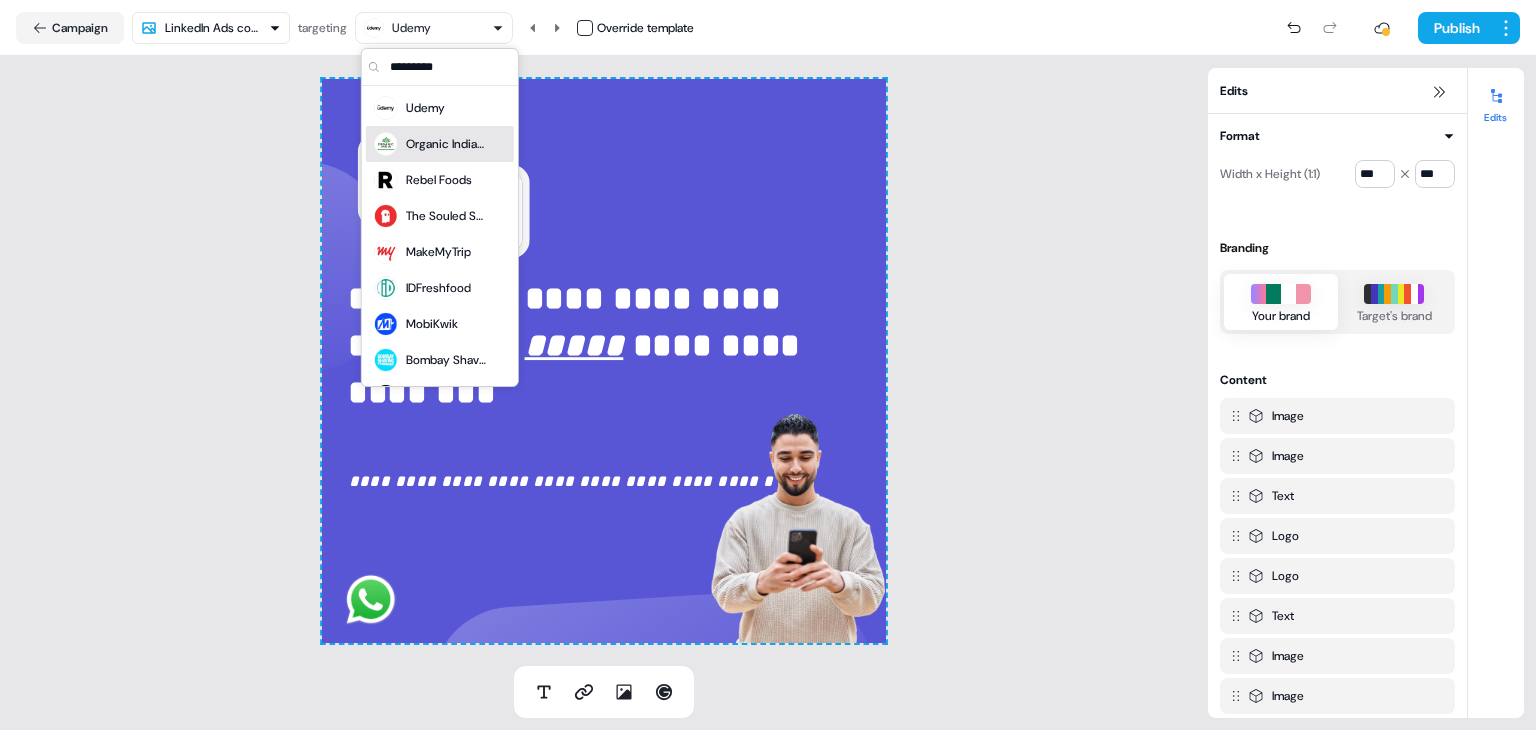 click on "Organic India USA" at bounding box center (446, 144) 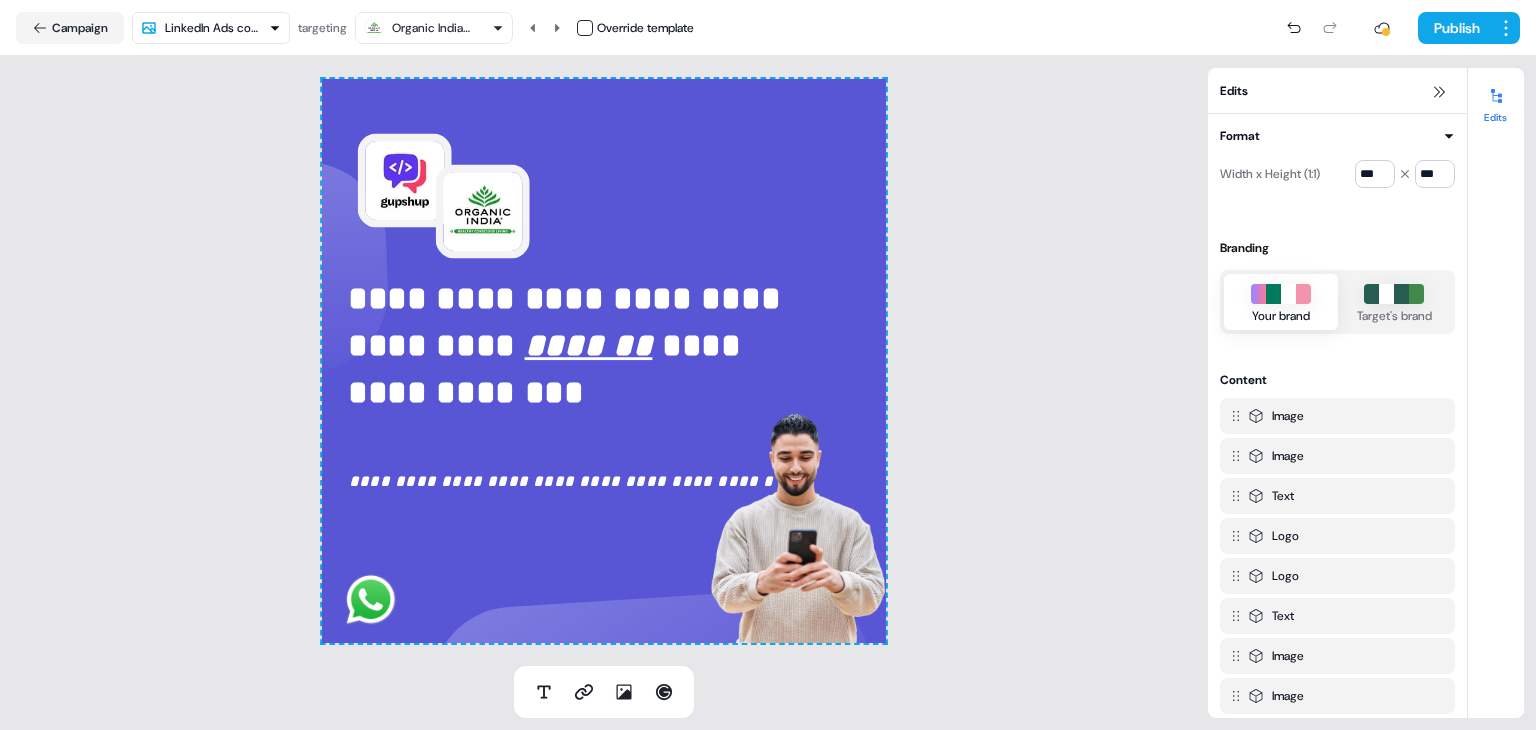 click on "Organic India USA" at bounding box center [432, 28] 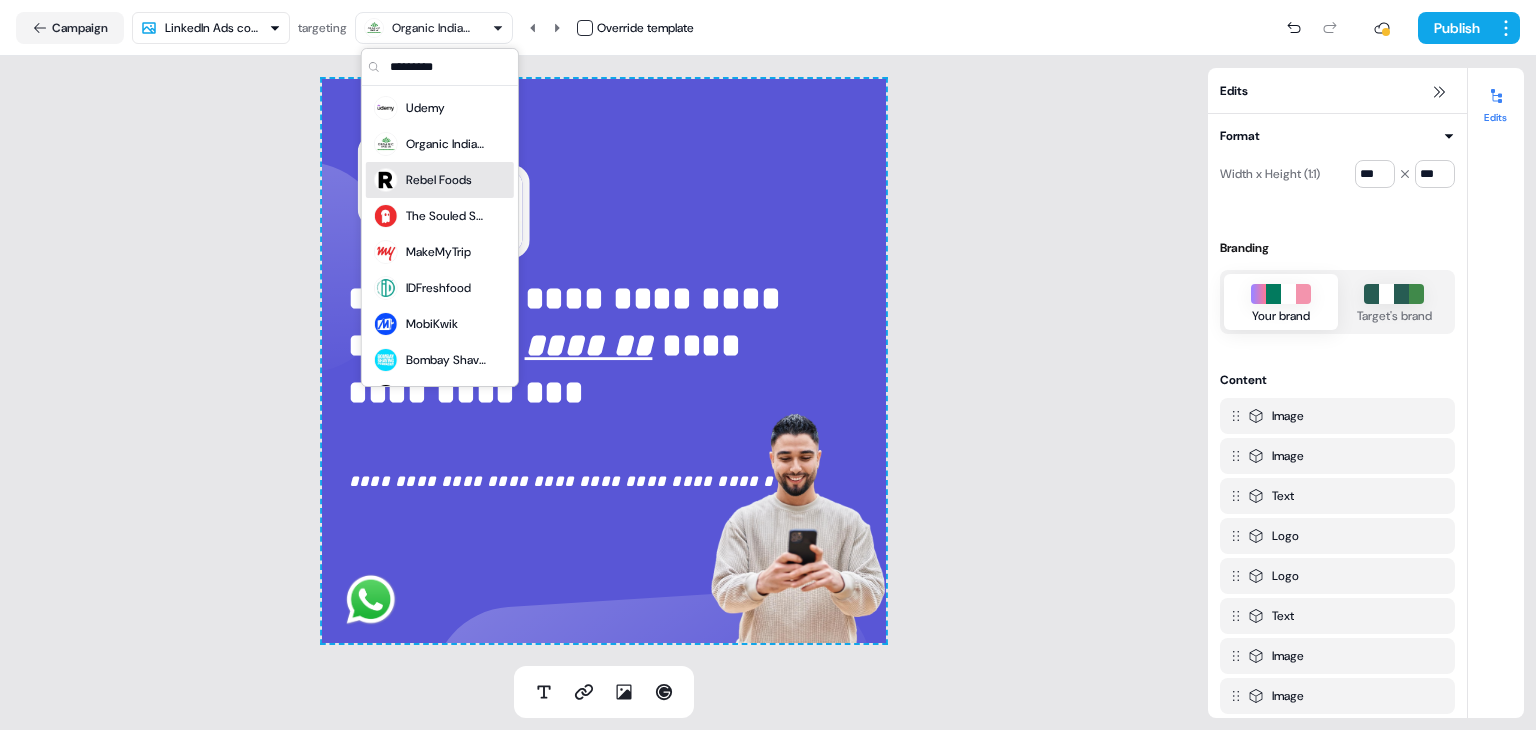 click on "Rebel Foods" at bounding box center [439, 180] 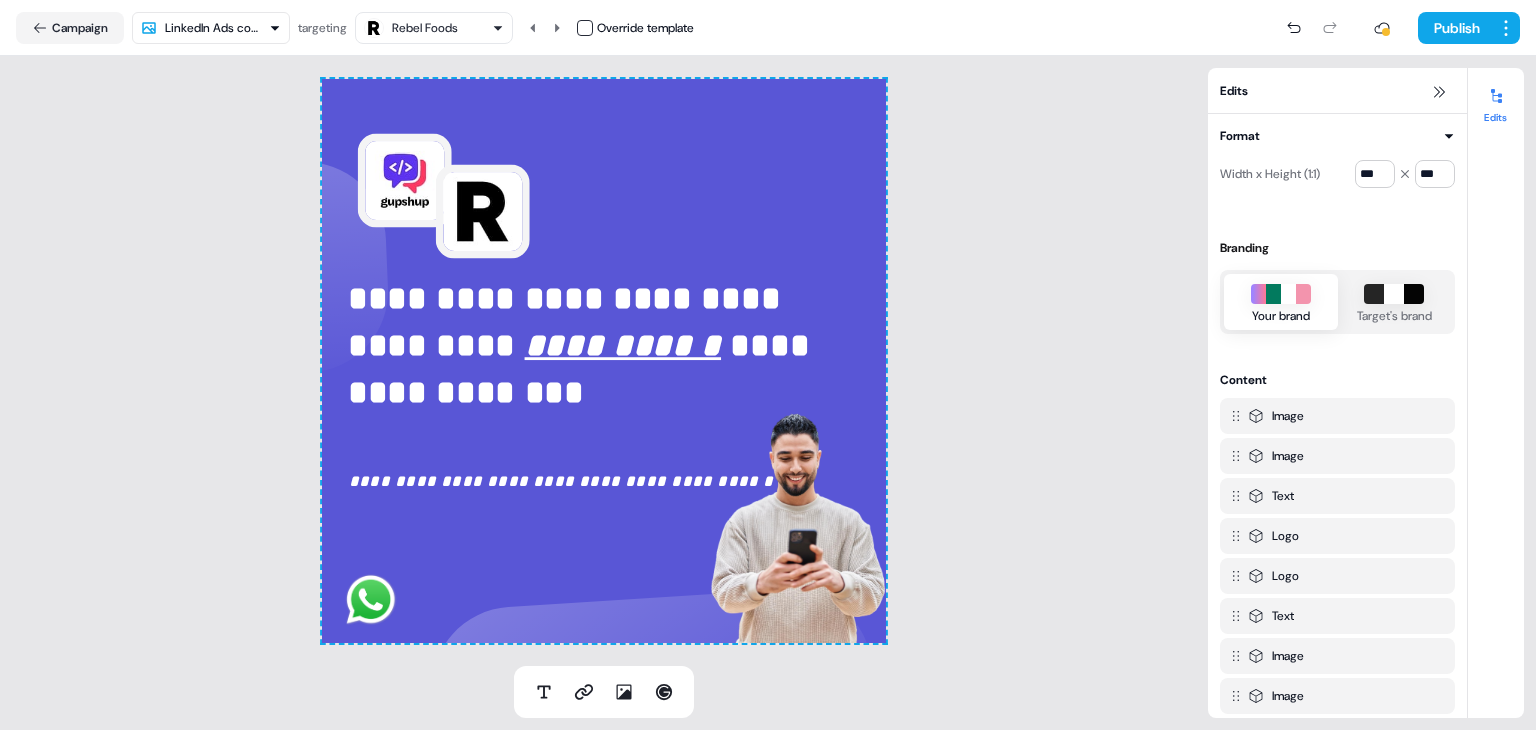 click on "Rebel Foods" at bounding box center (425, 28) 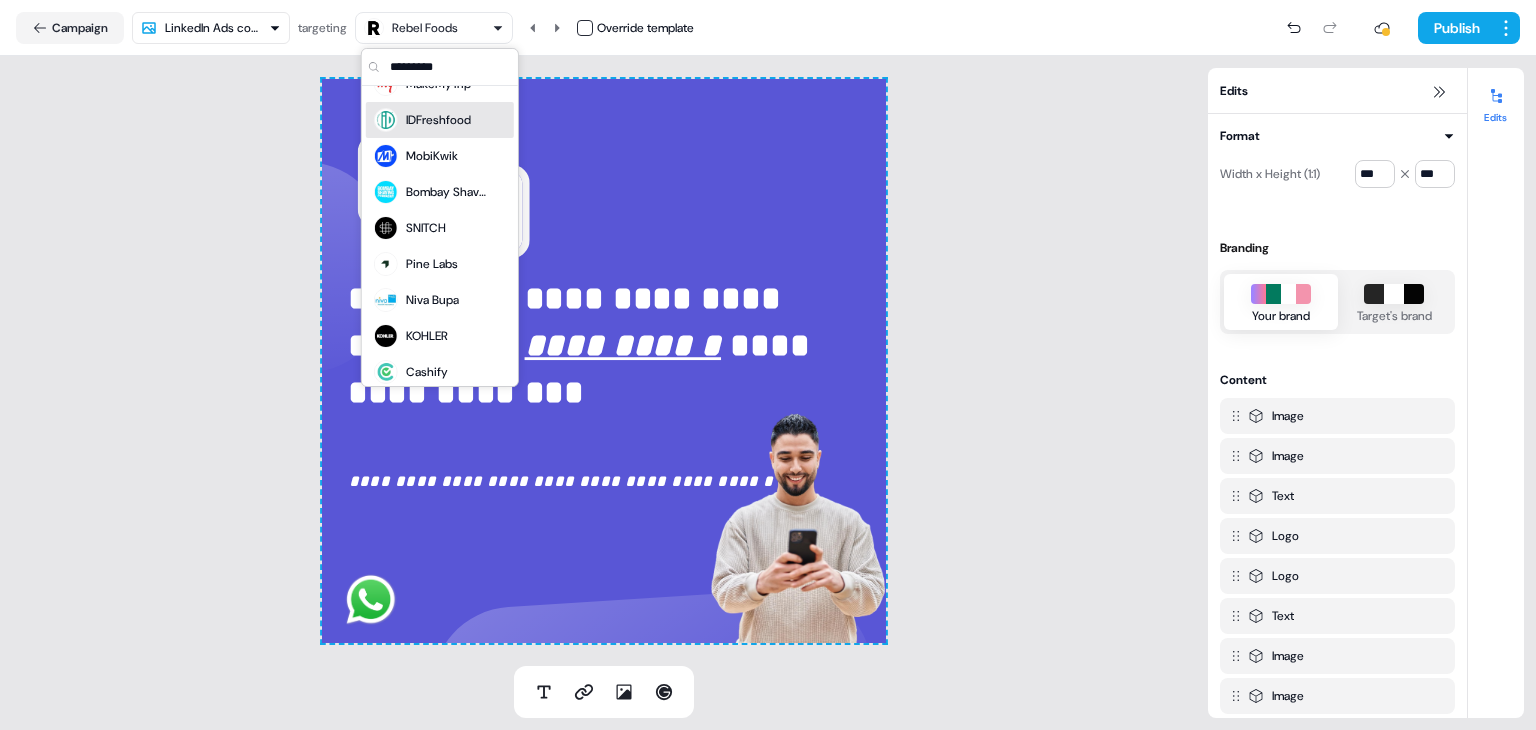 scroll, scrollTop: 174, scrollLeft: 0, axis: vertical 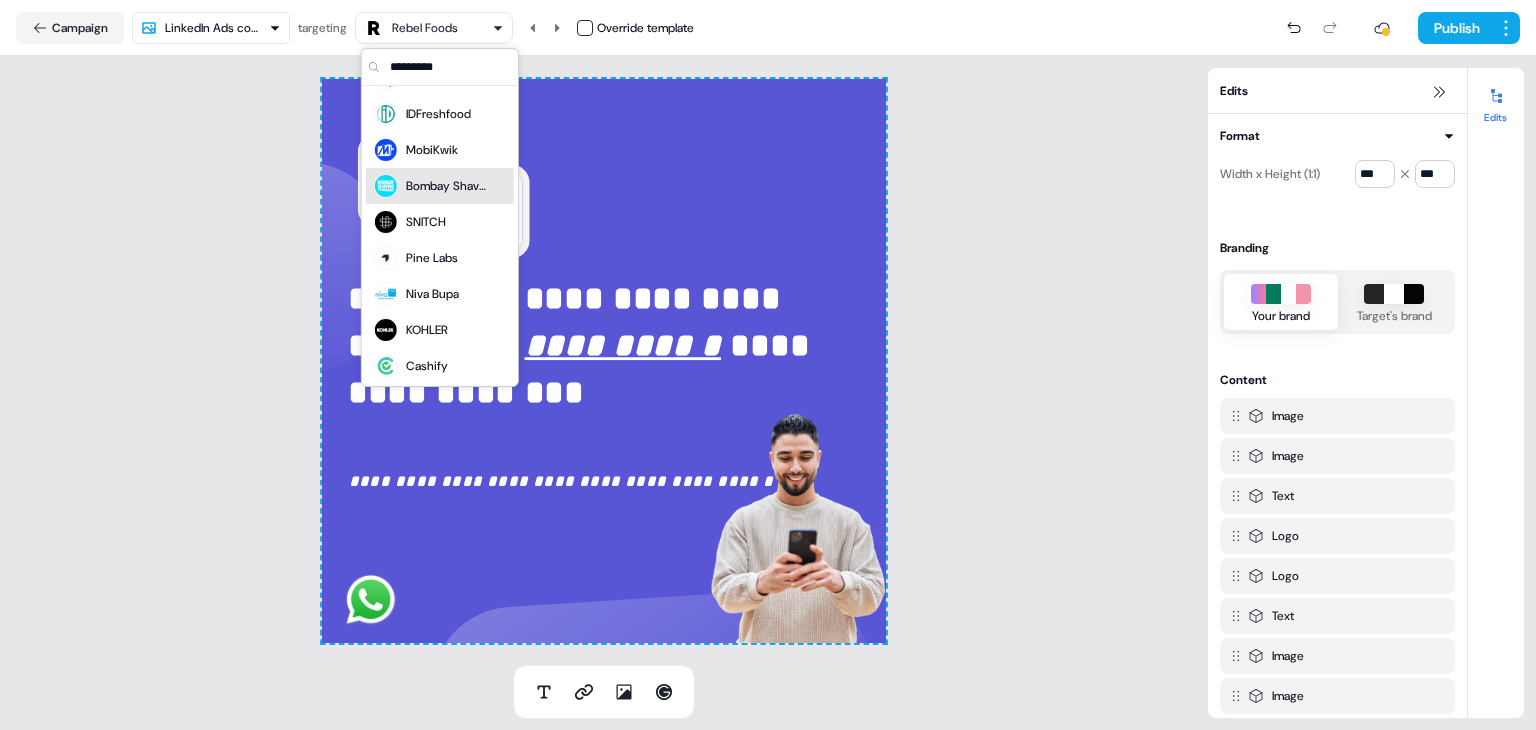 click on "Bombay Shaving" at bounding box center (446, 186) 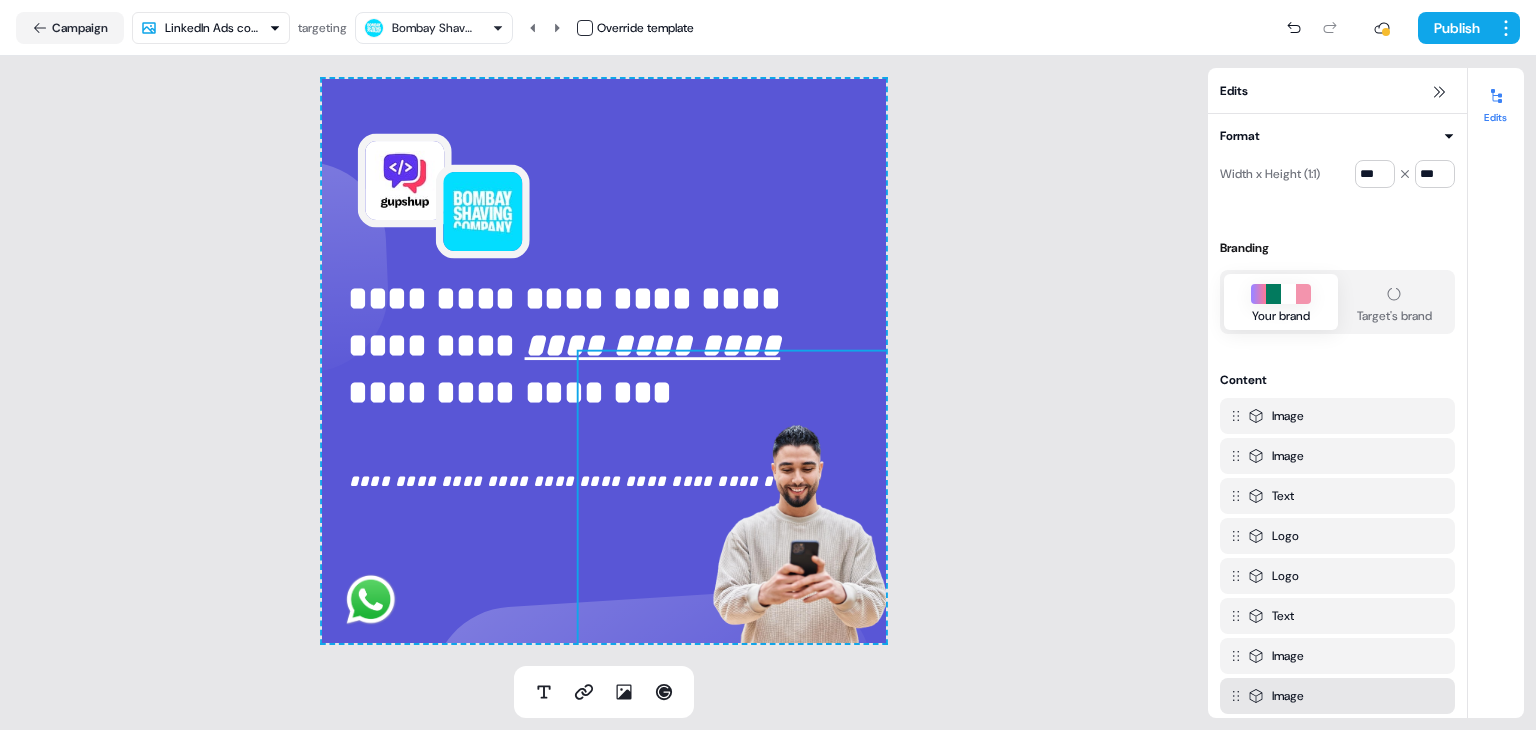 click on "**********" at bounding box center (604, 361) 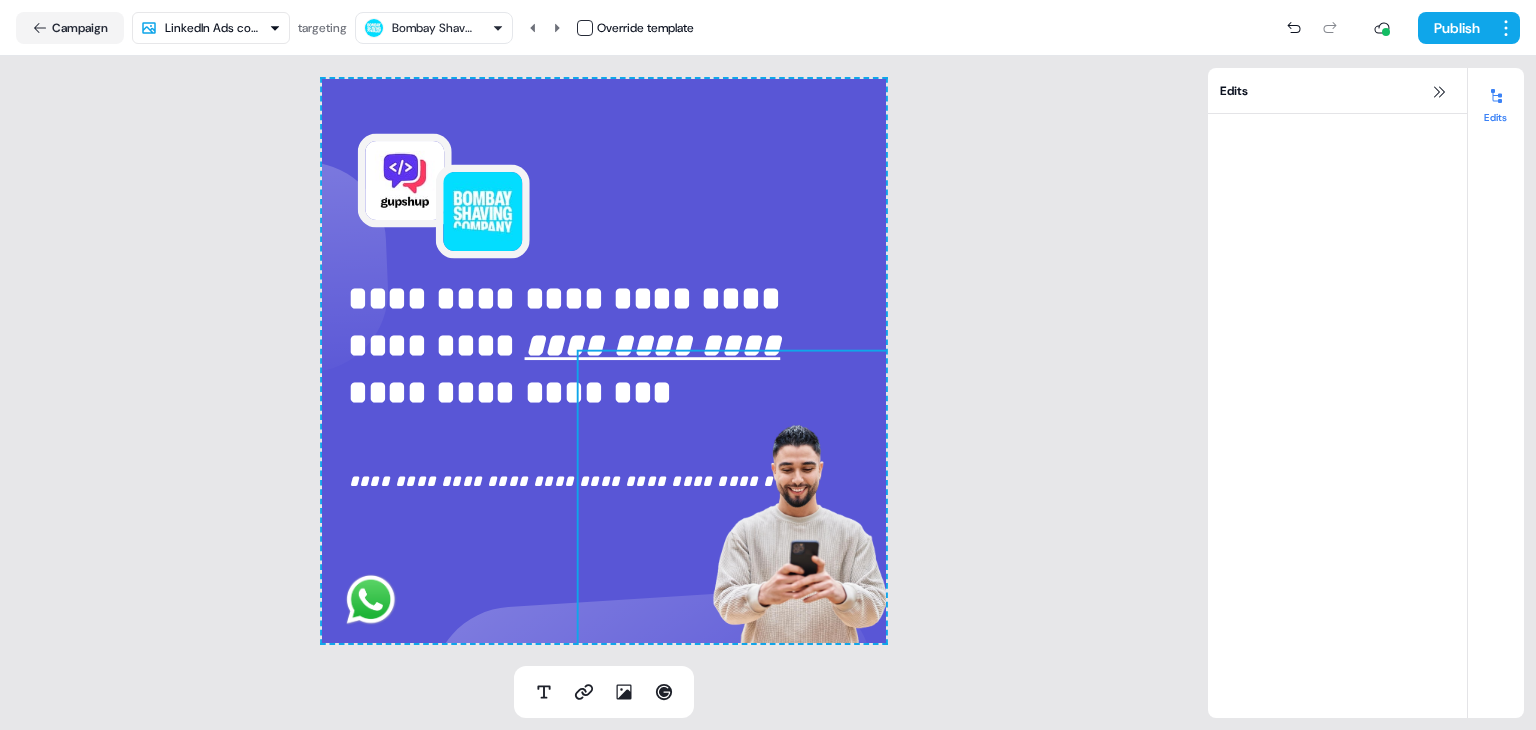 click at bounding box center [765, 538] 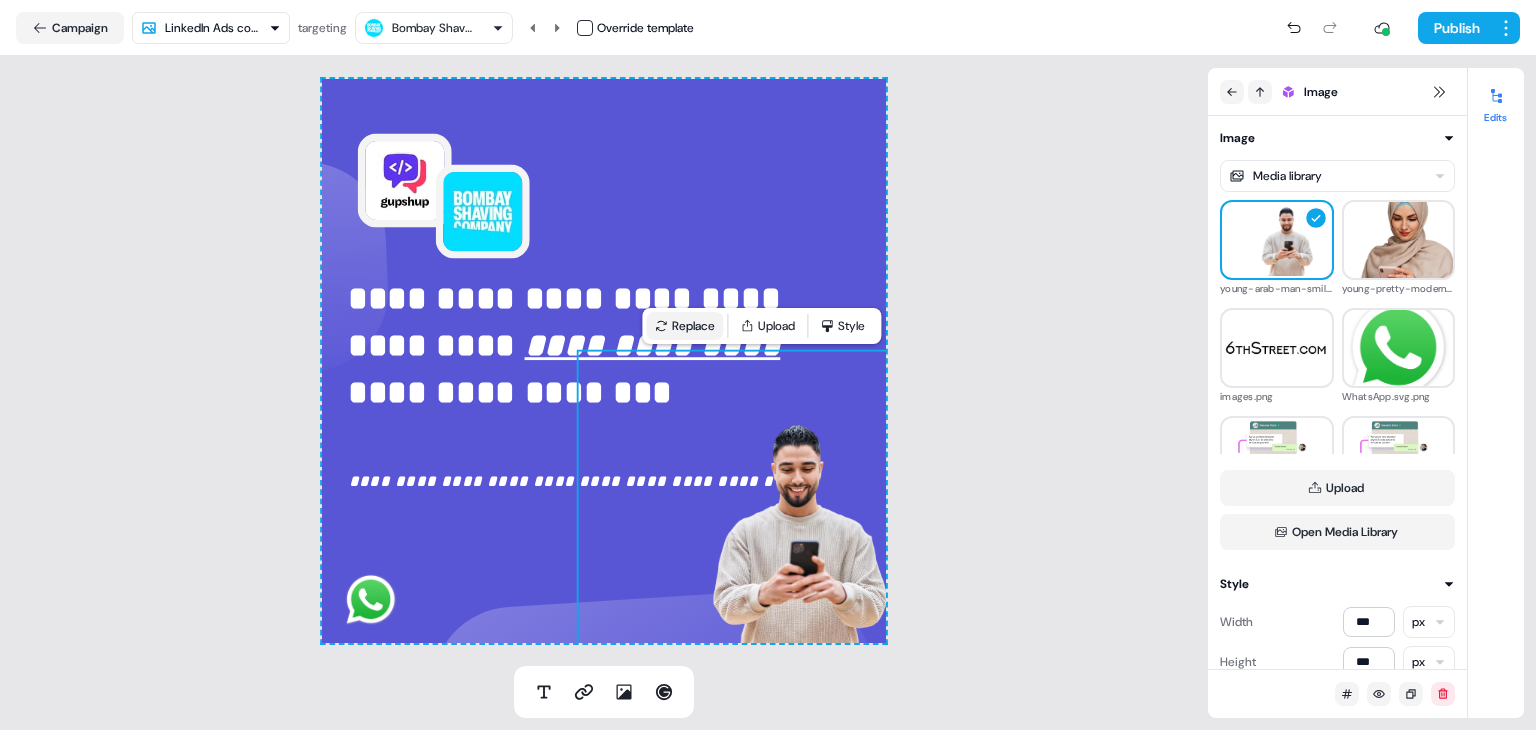 click on "Replace" at bounding box center [684, 326] 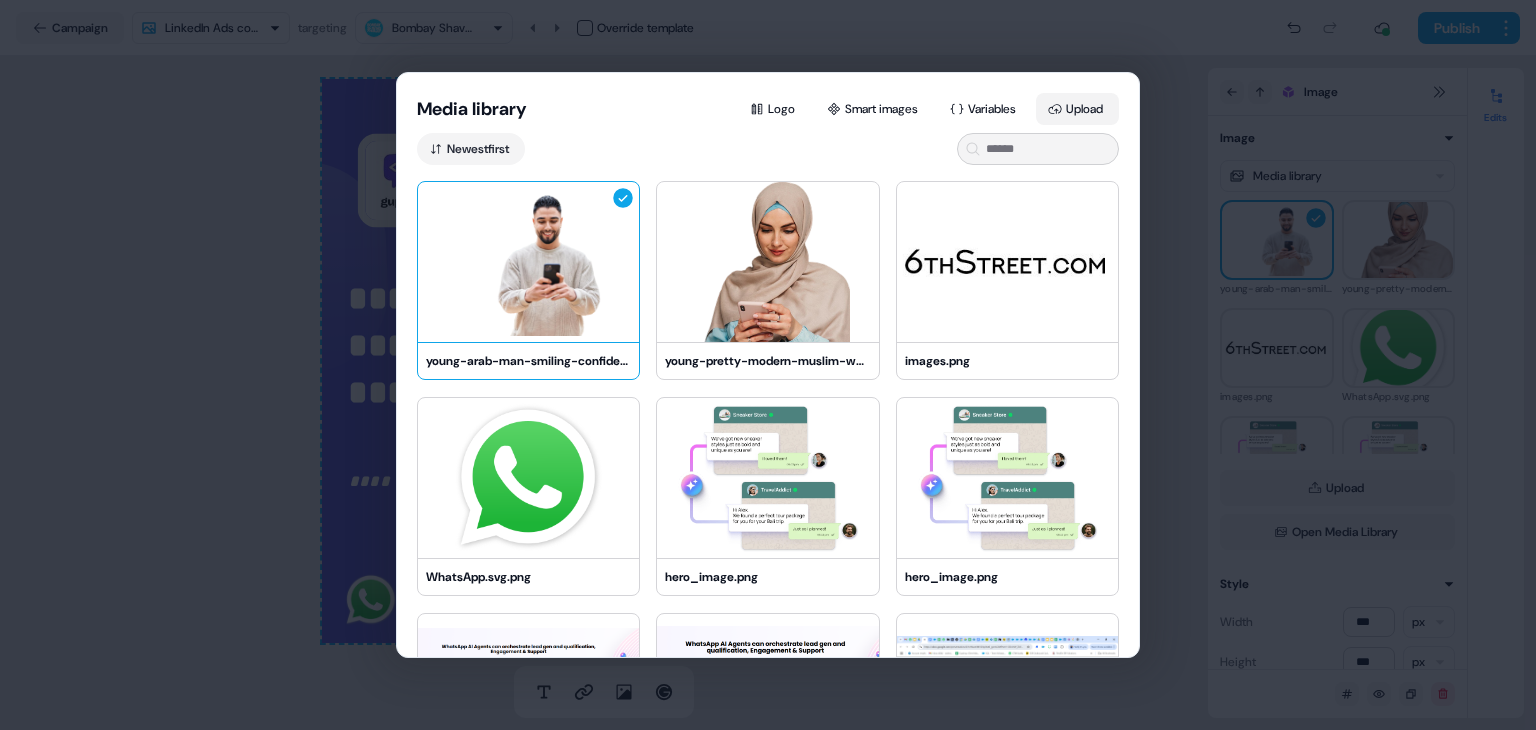 click 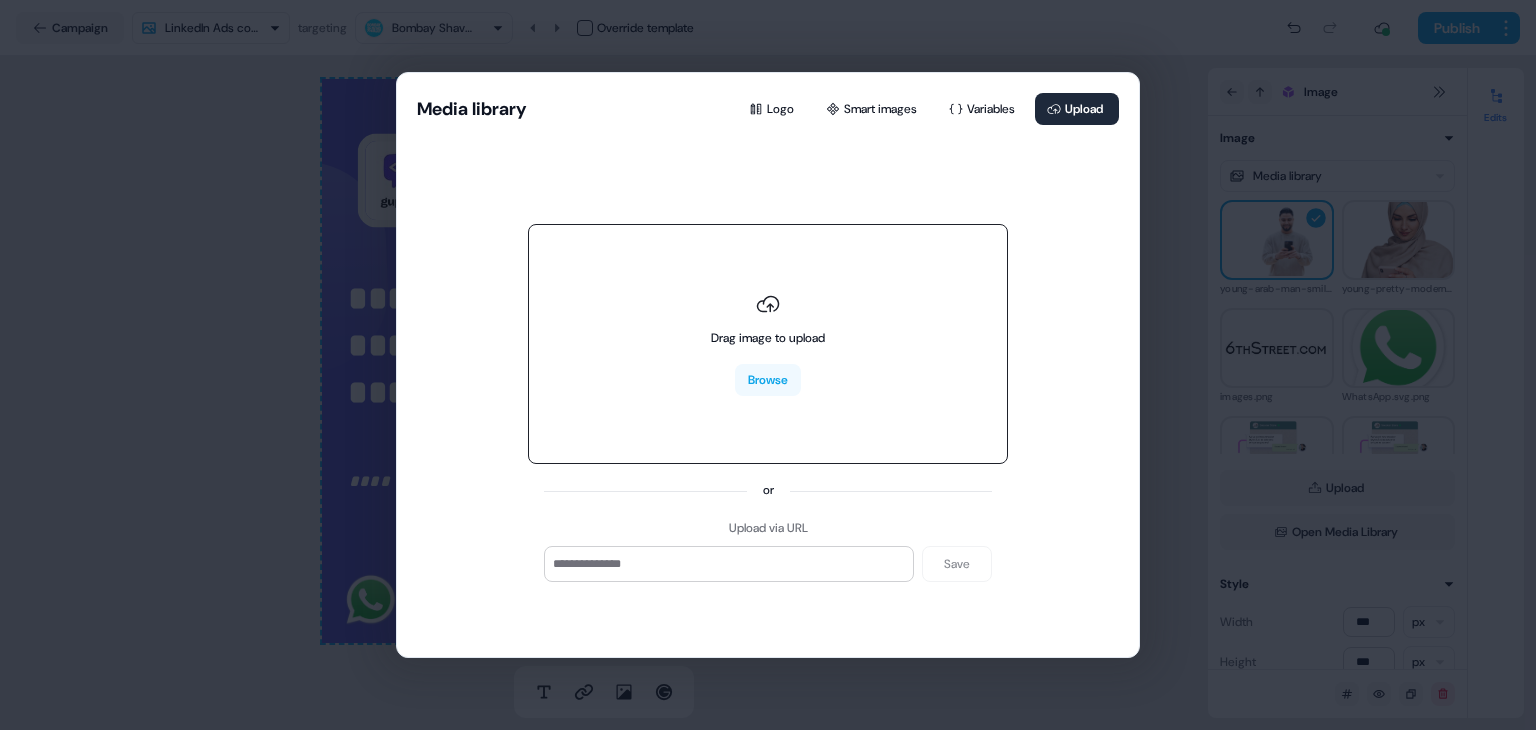 click on "Drag image to upload" at bounding box center (768, 338) 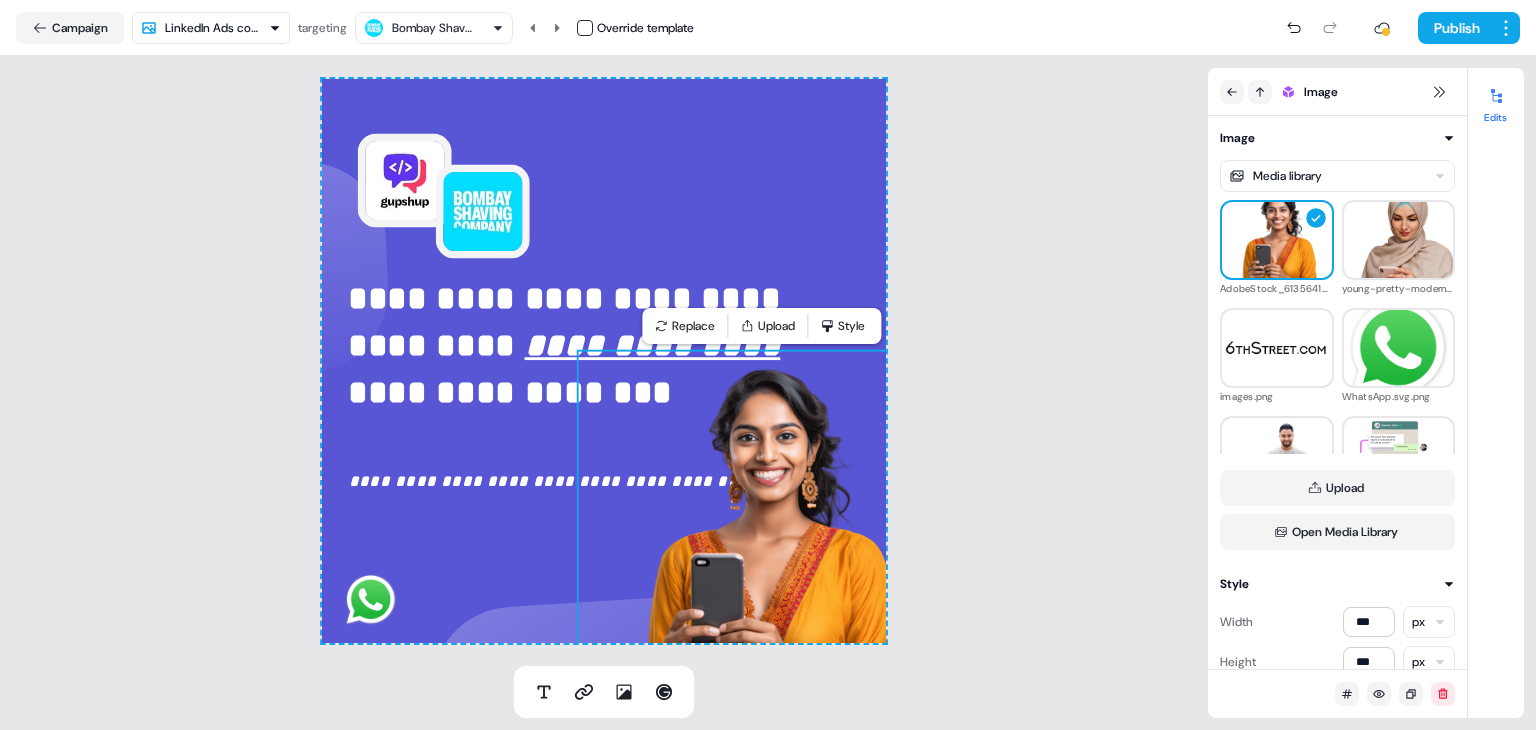 click at bounding box center (765, 538) 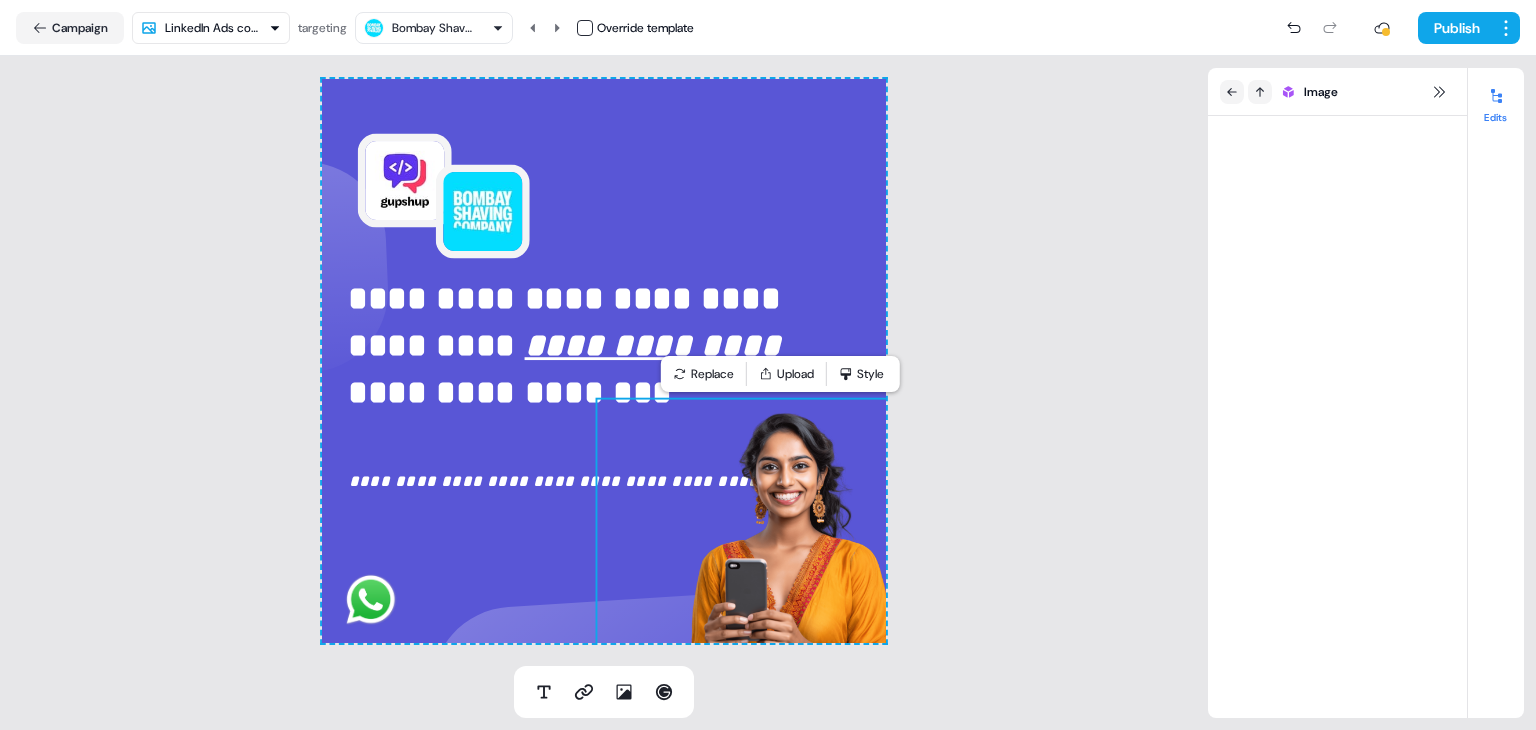 click on "**********" at bounding box center (604, 361) 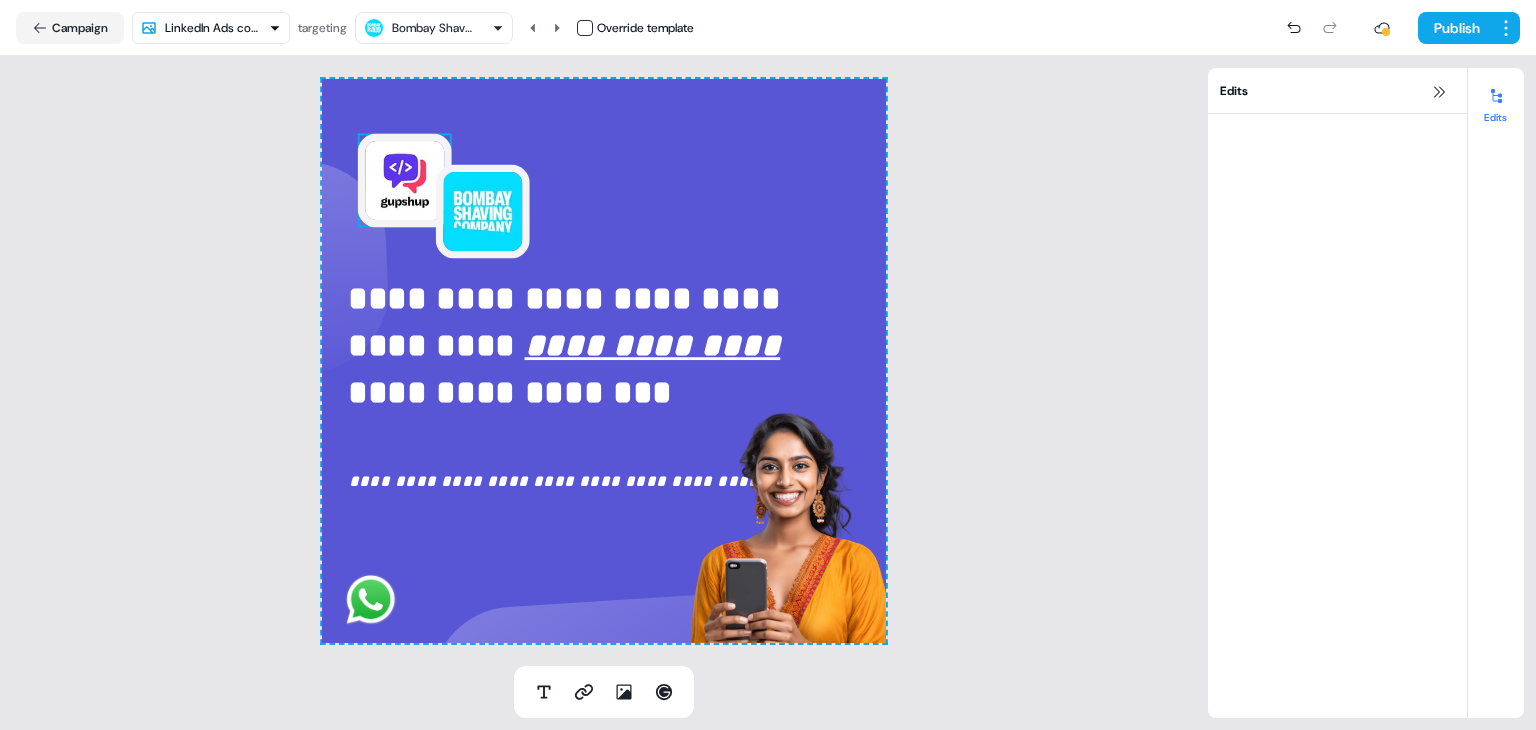 click at bounding box center [405, 181] 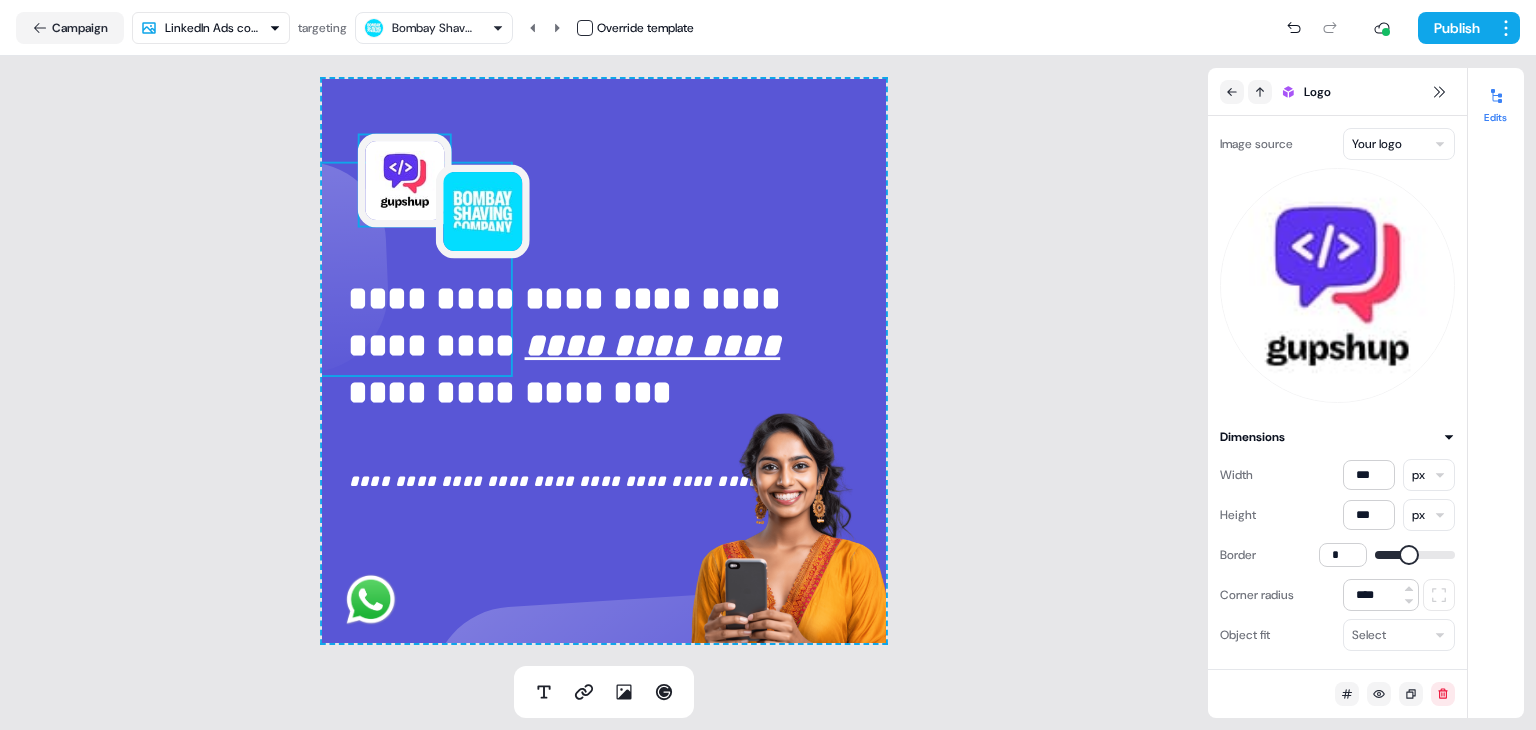 click at bounding box center (249, 269) 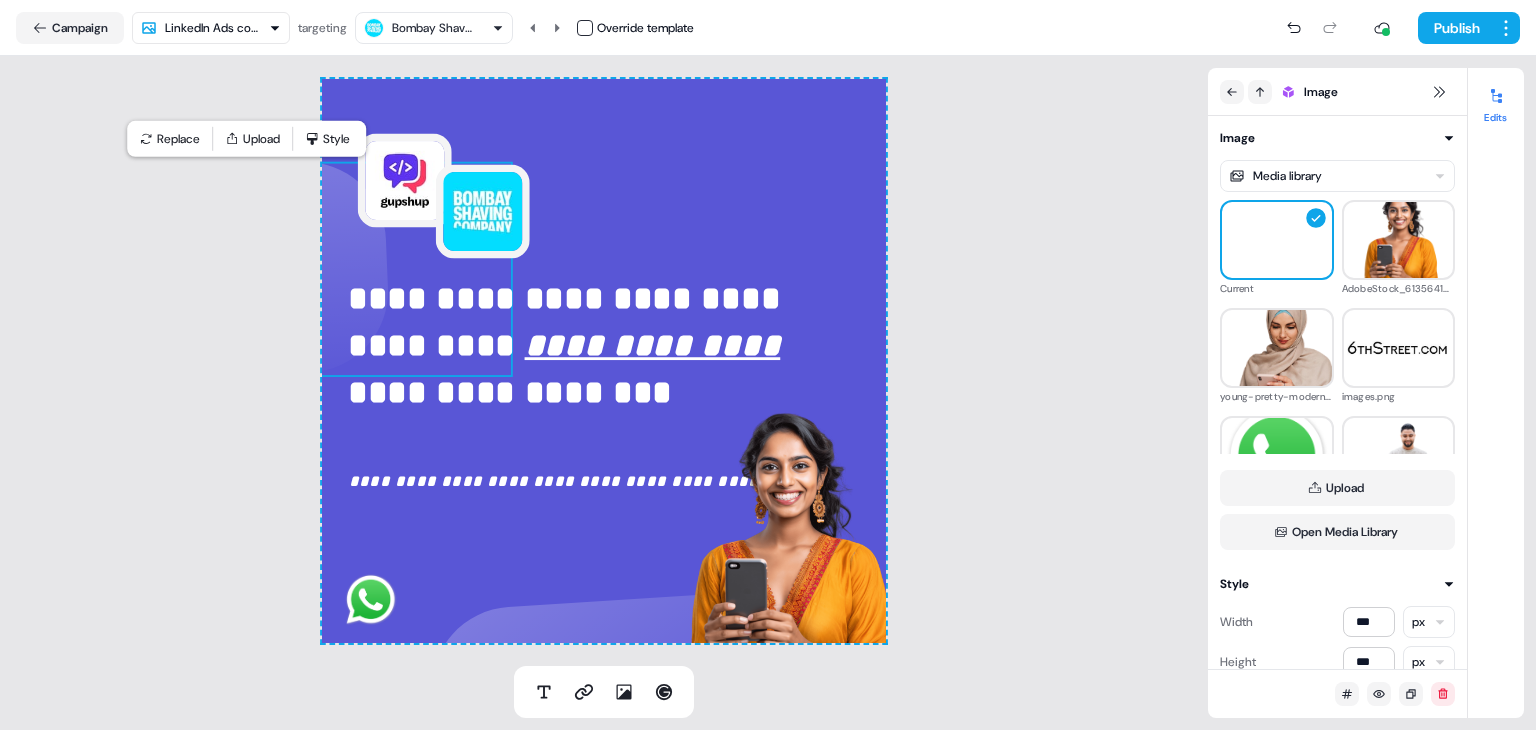 type 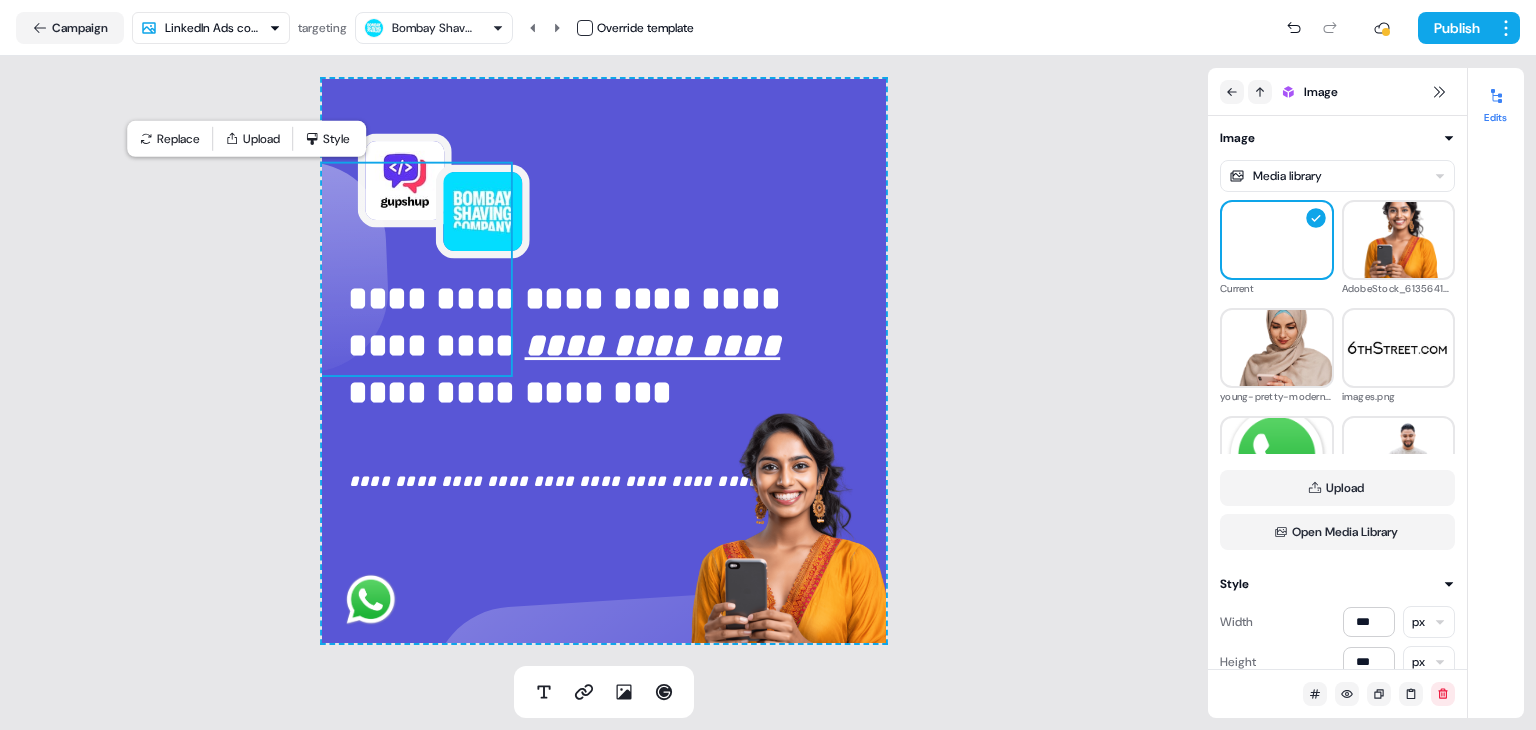 type 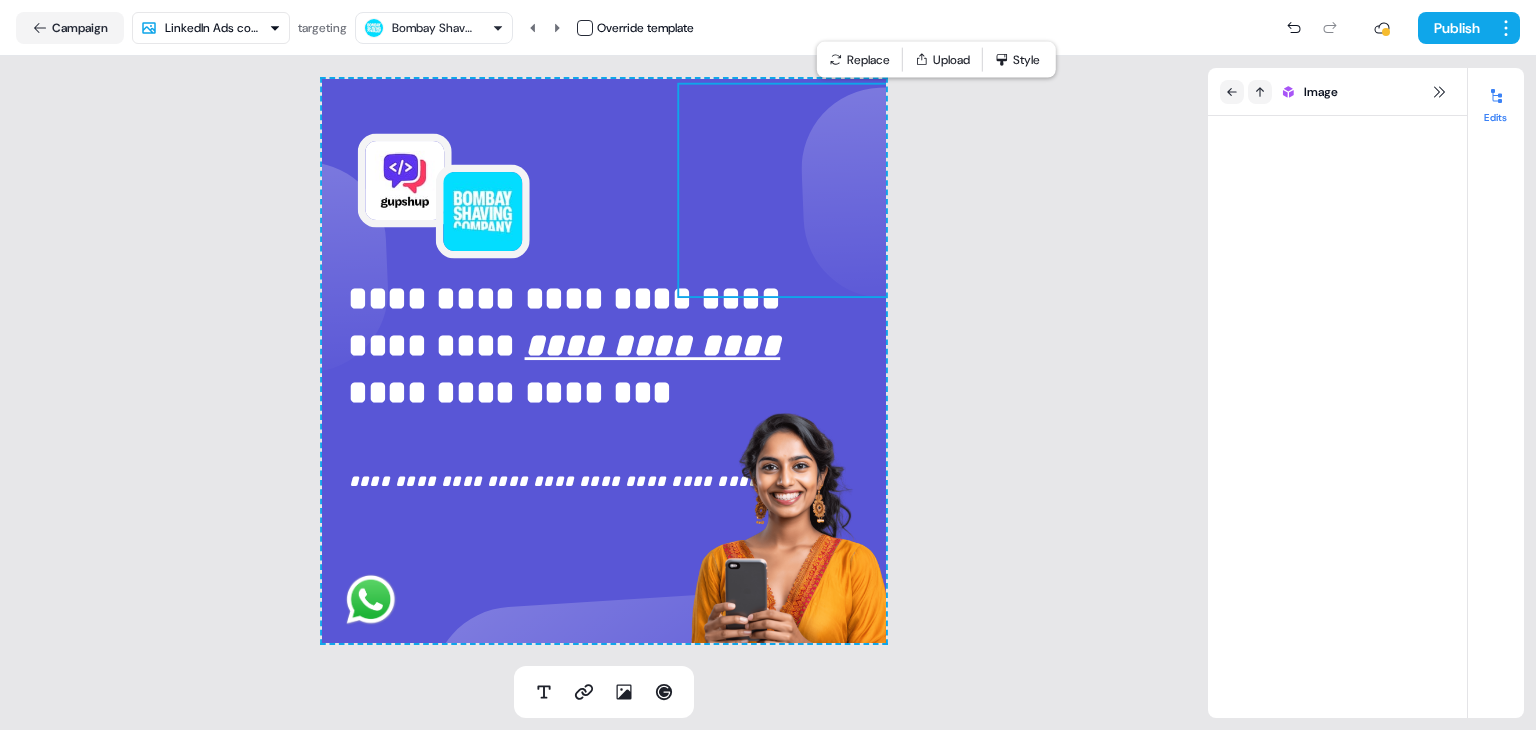 click on "**********" at bounding box center (604, 361) 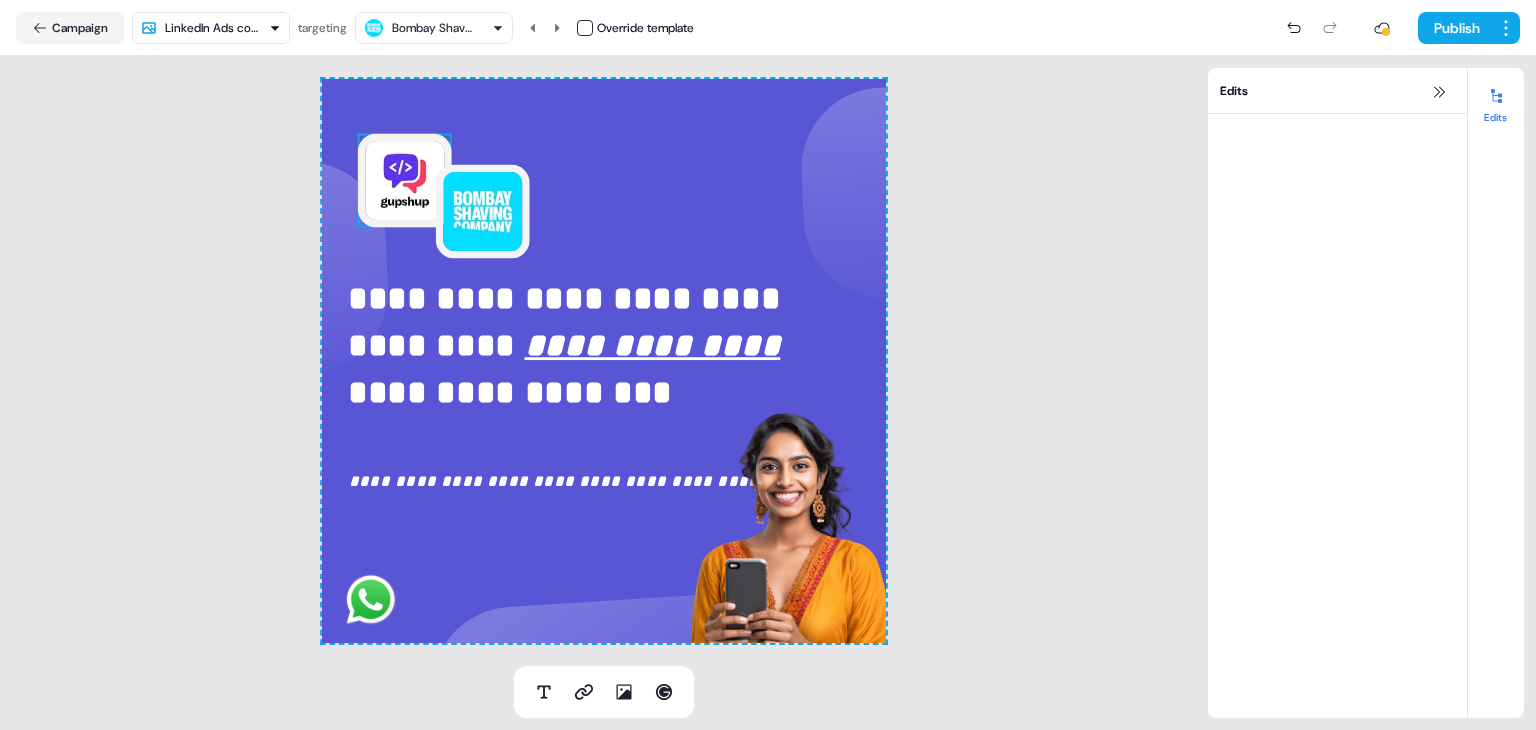 click at bounding box center (405, 181) 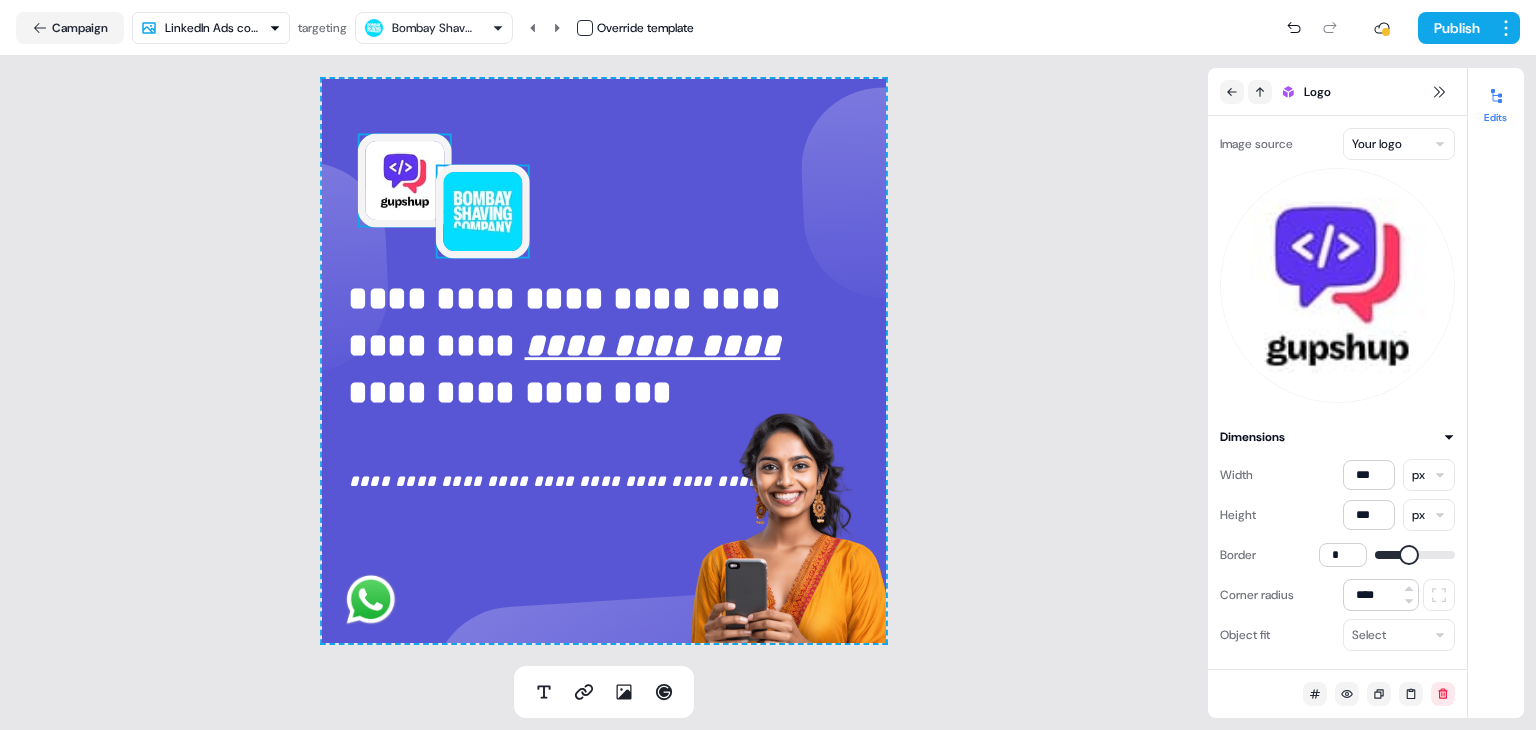 drag, startPoint x: 280, startPoint y: 158, endPoint x: 505, endPoint y: 241, distance: 239.82077 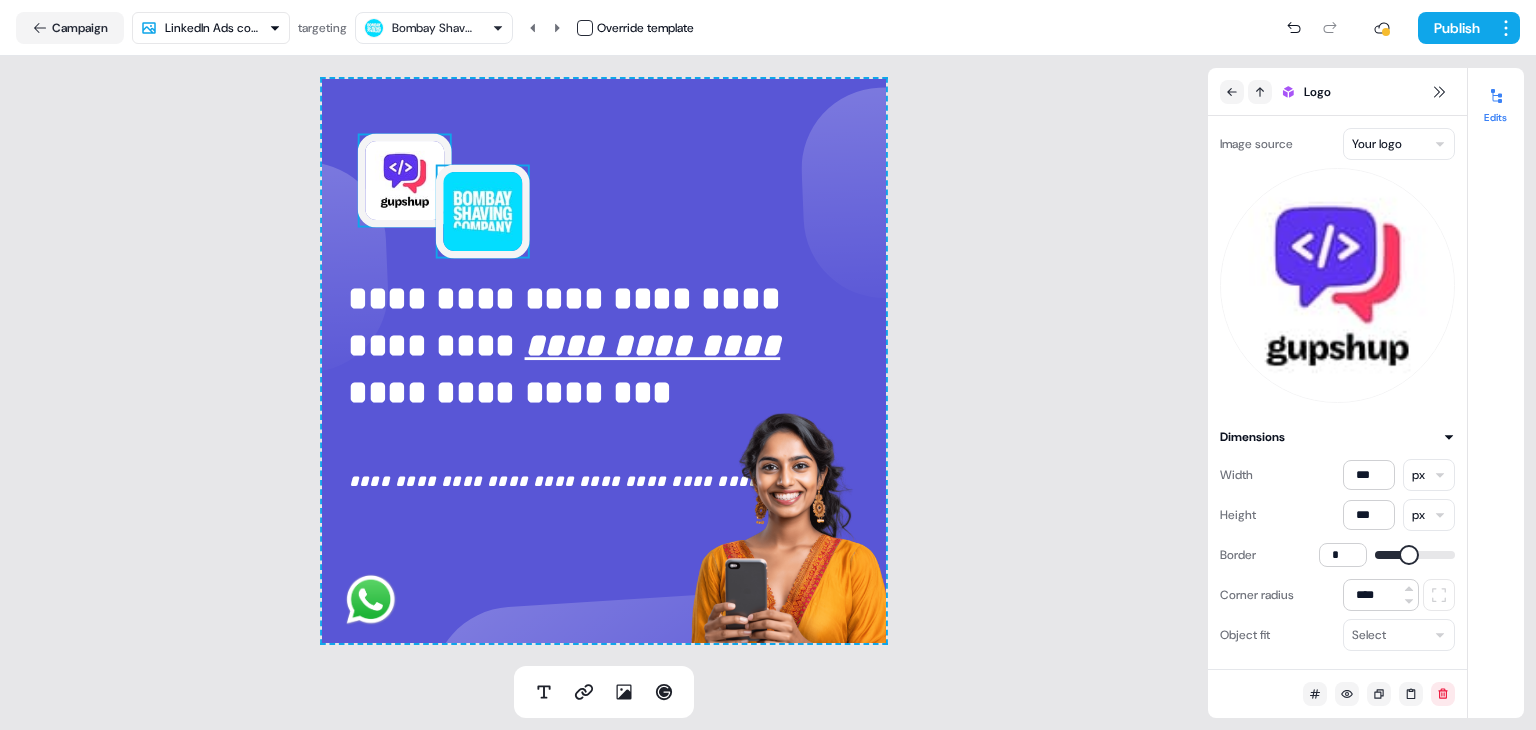 click on "**********" at bounding box center [604, 361] 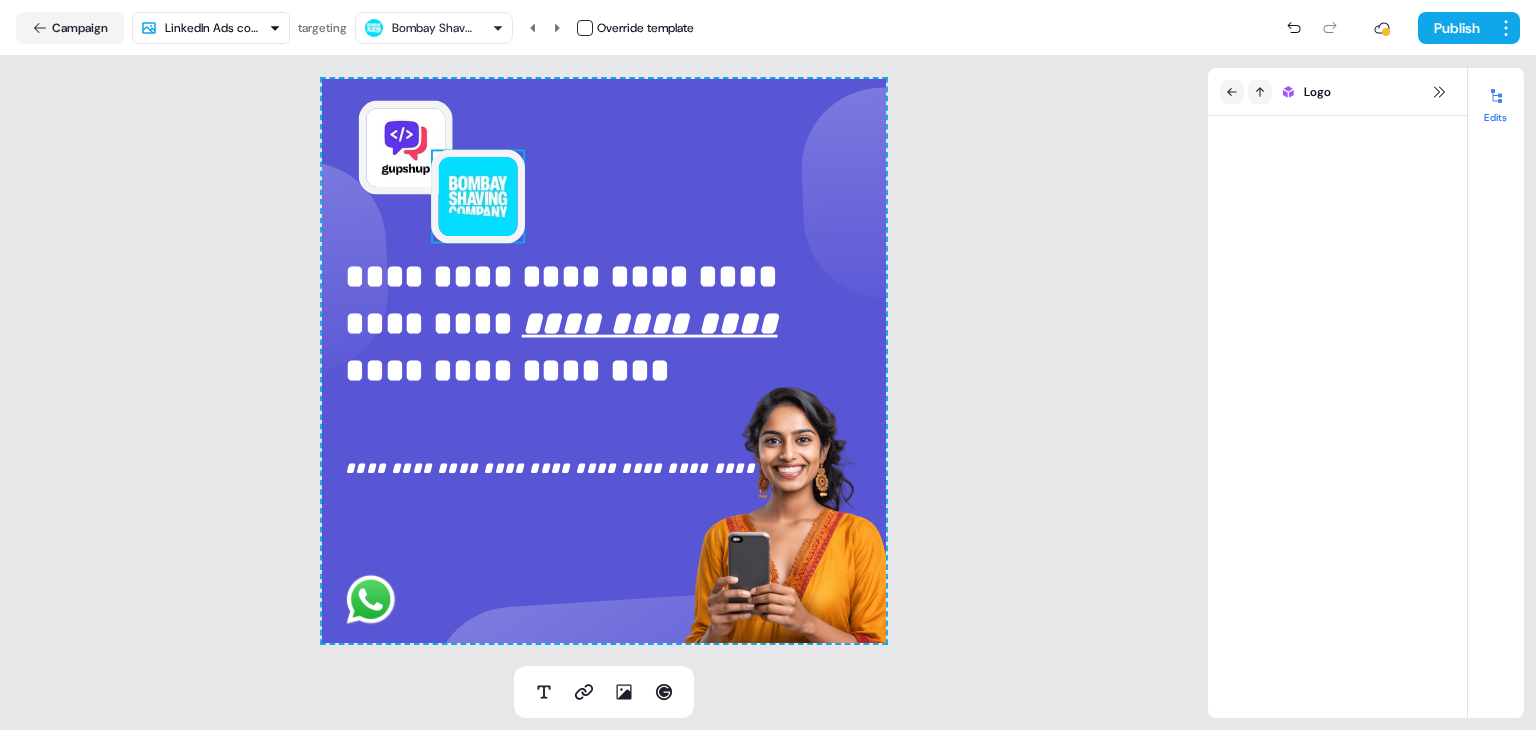 click on "**********" at bounding box center [604, 361] 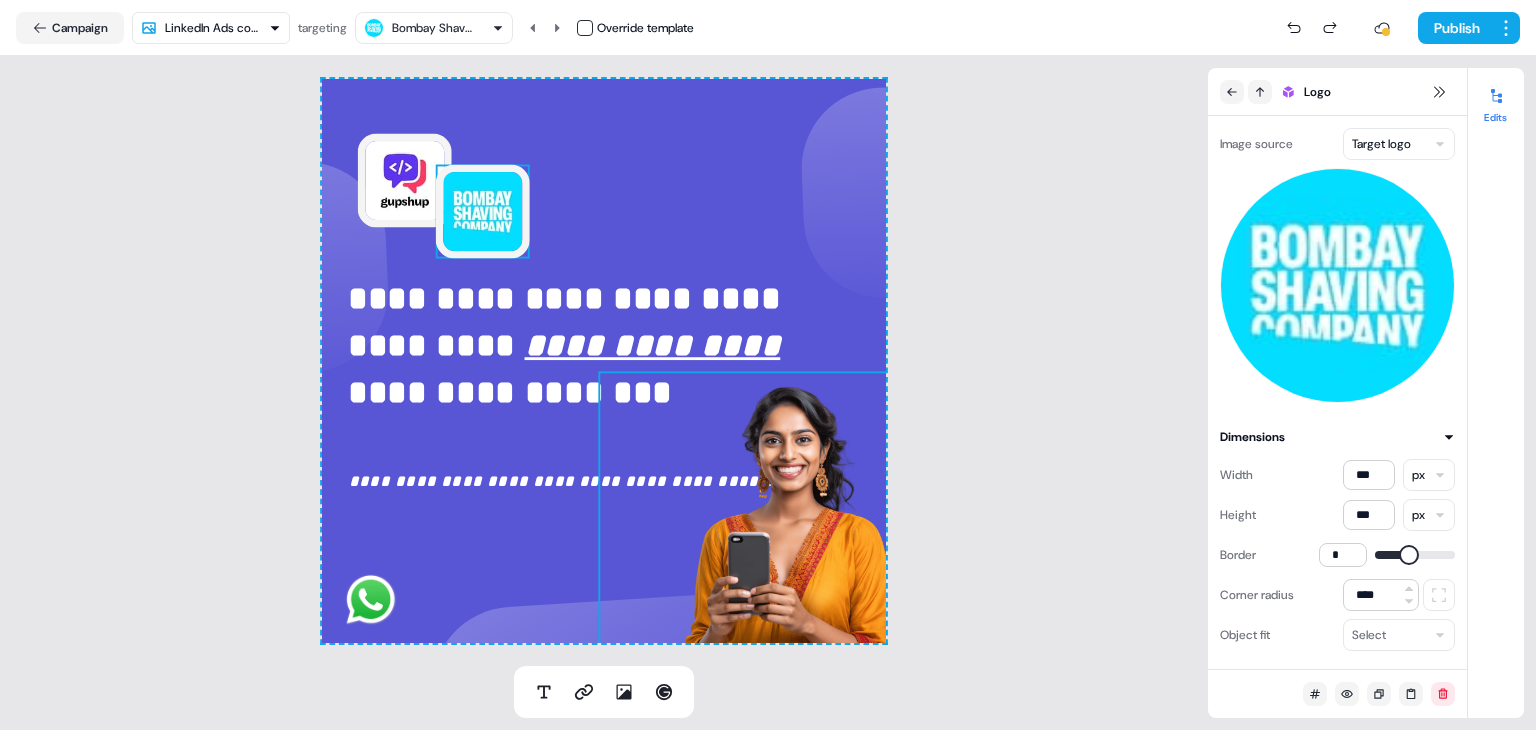 click at bounding box center [786, 519] 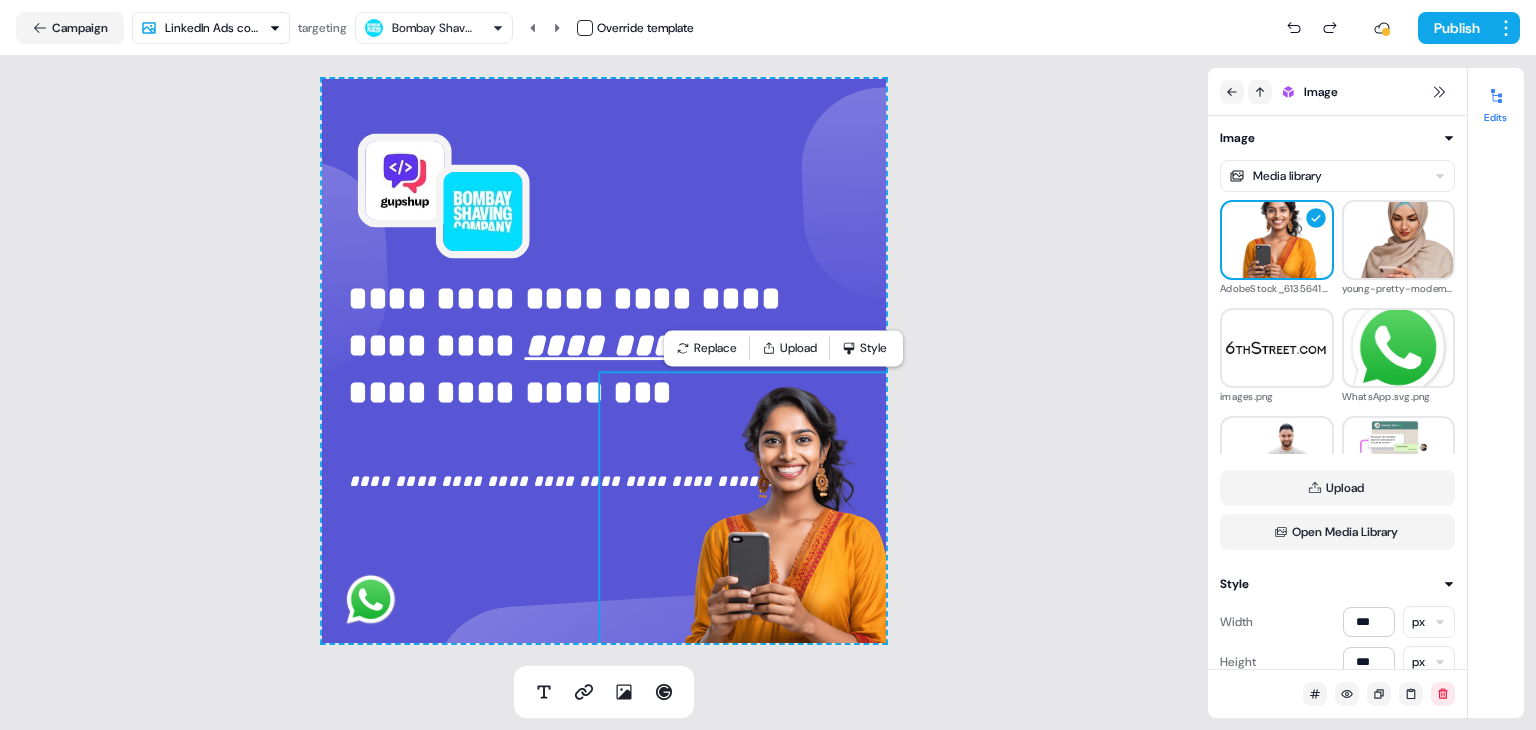 click at bounding box center [786, 519] 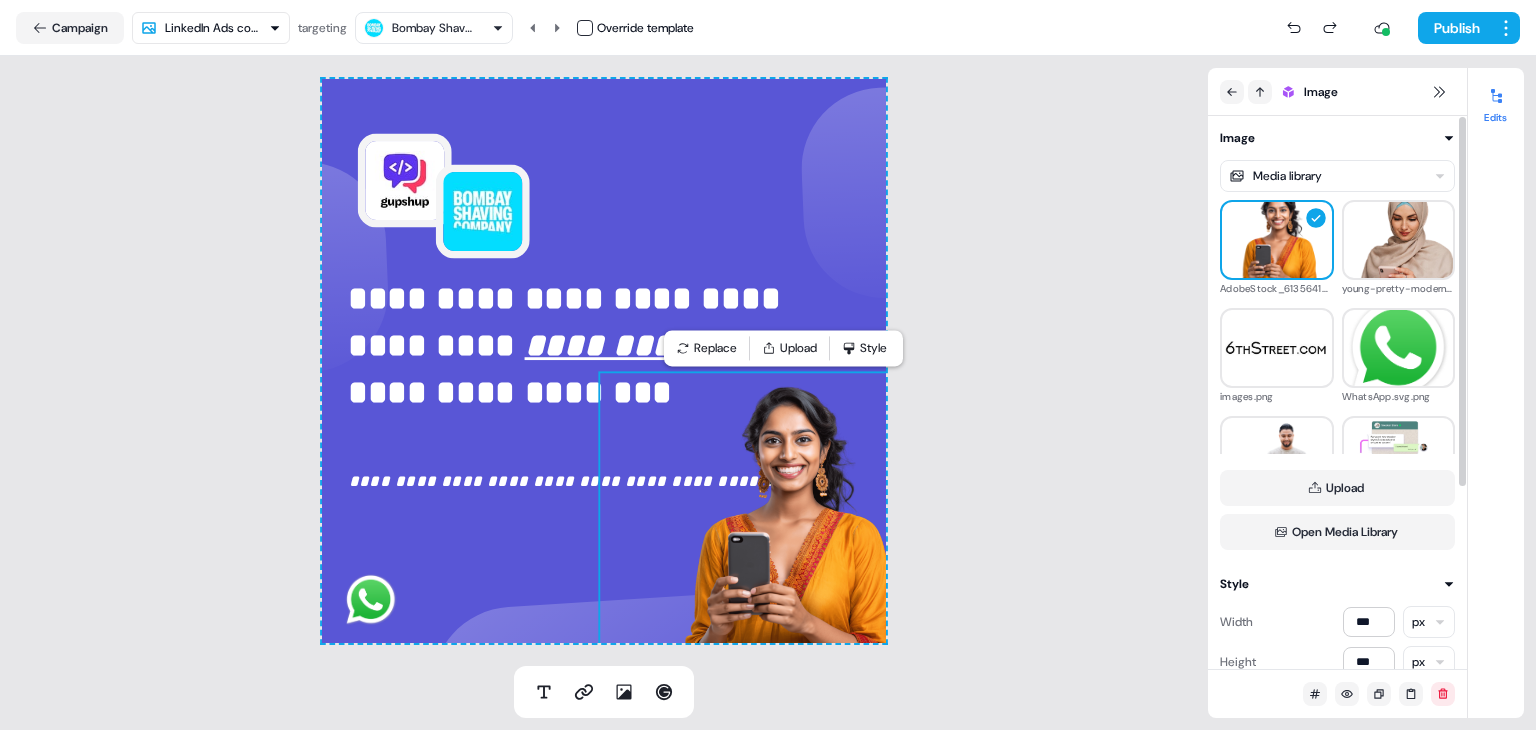 scroll, scrollTop: 98, scrollLeft: 0, axis: vertical 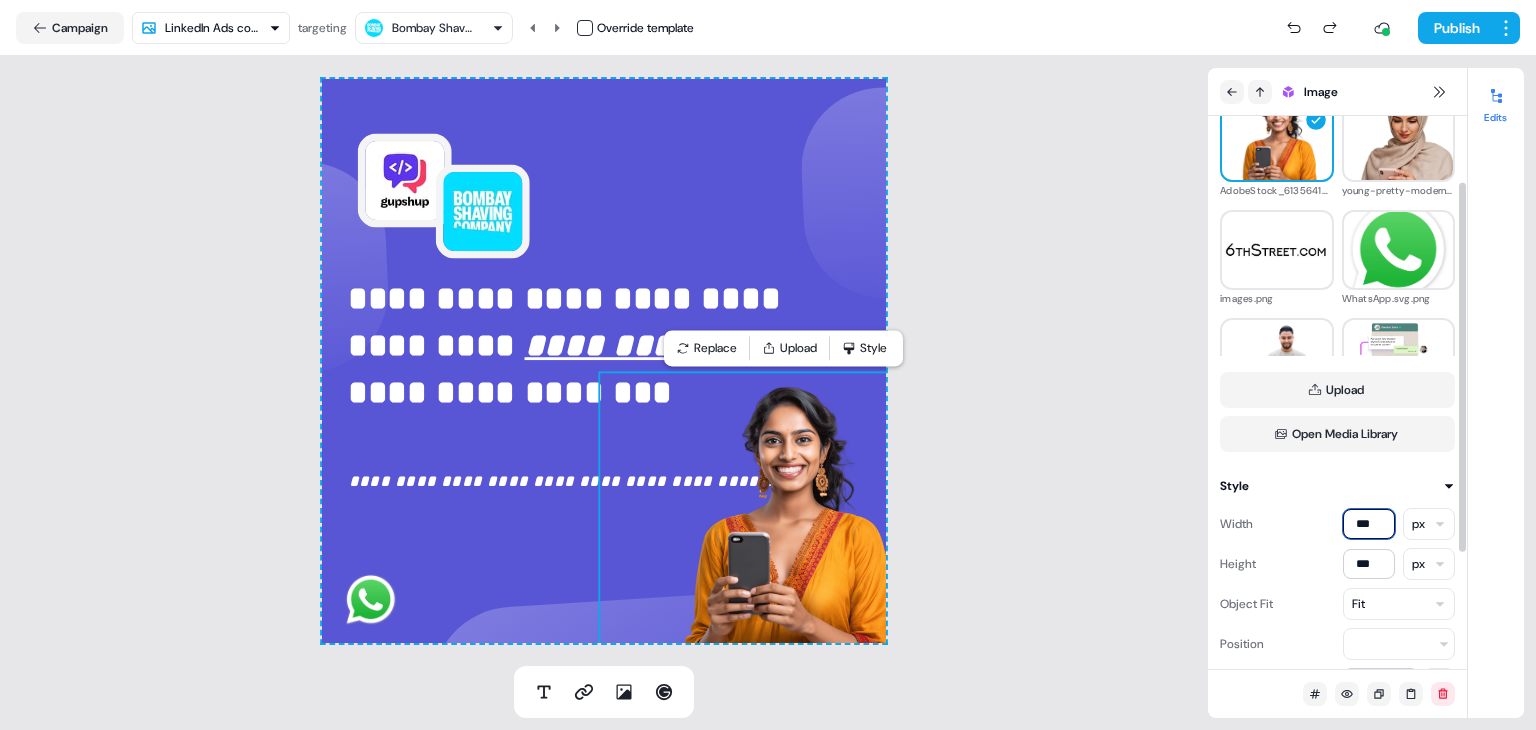 click on "***" at bounding box center (1369, 524) 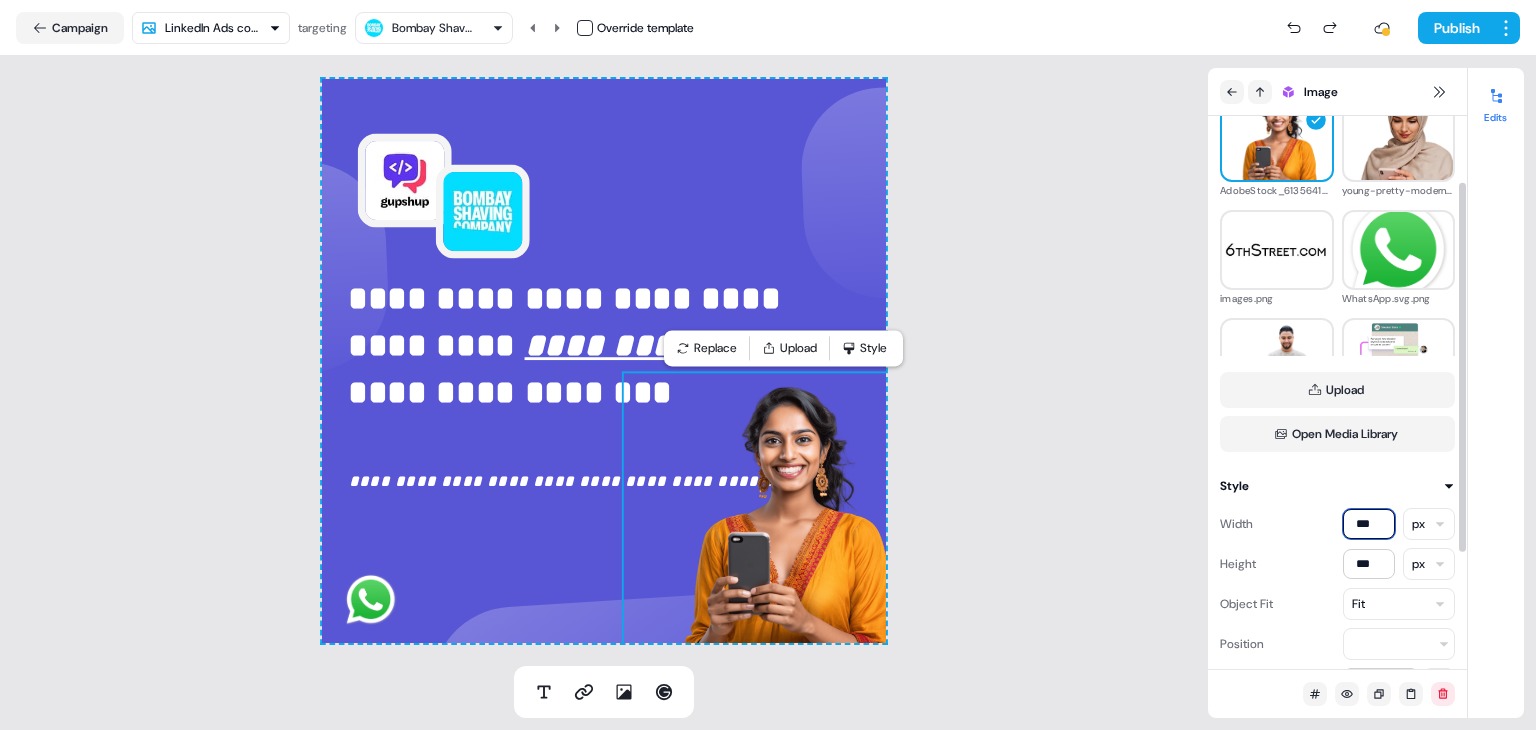 type on "***" 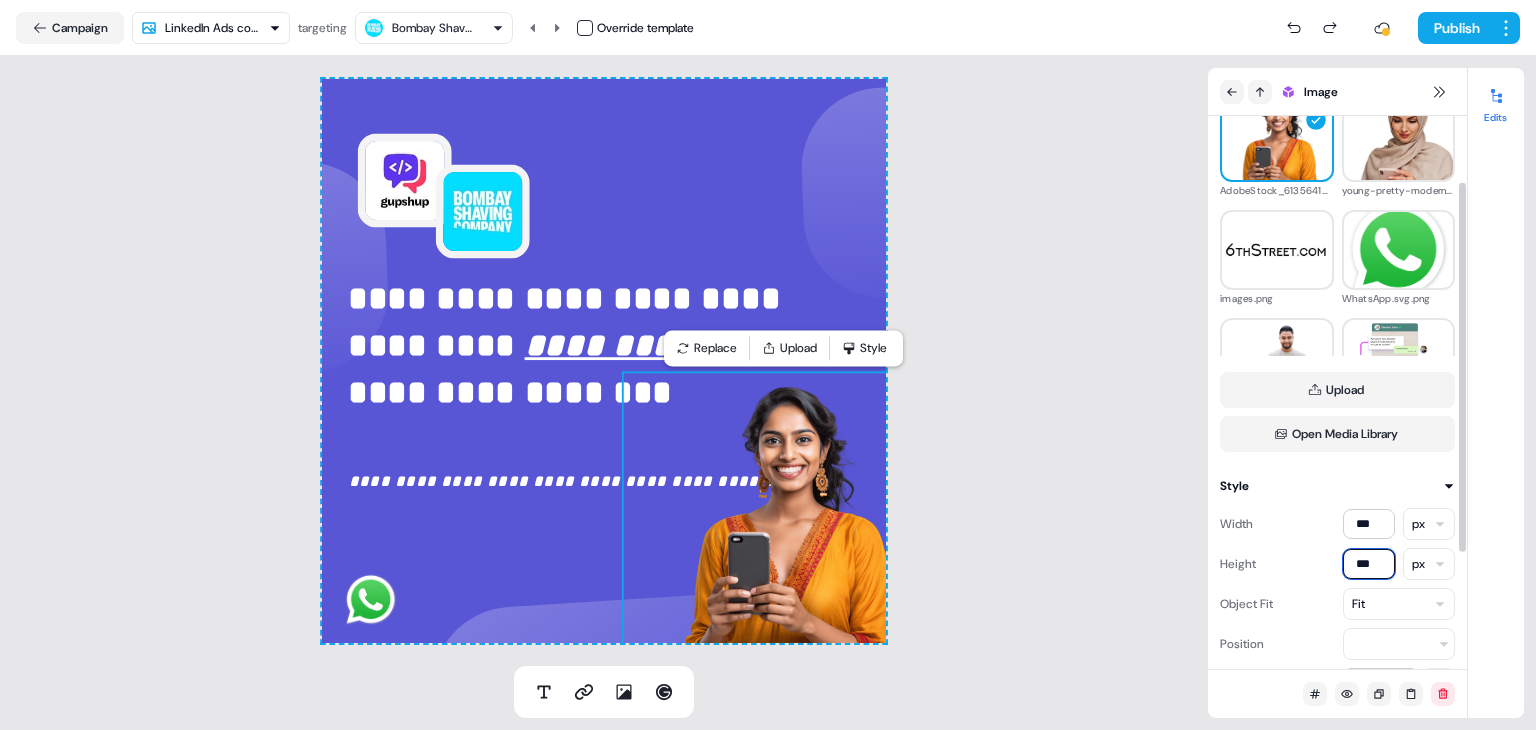 click on "***" at bounding box center (1369, 564) 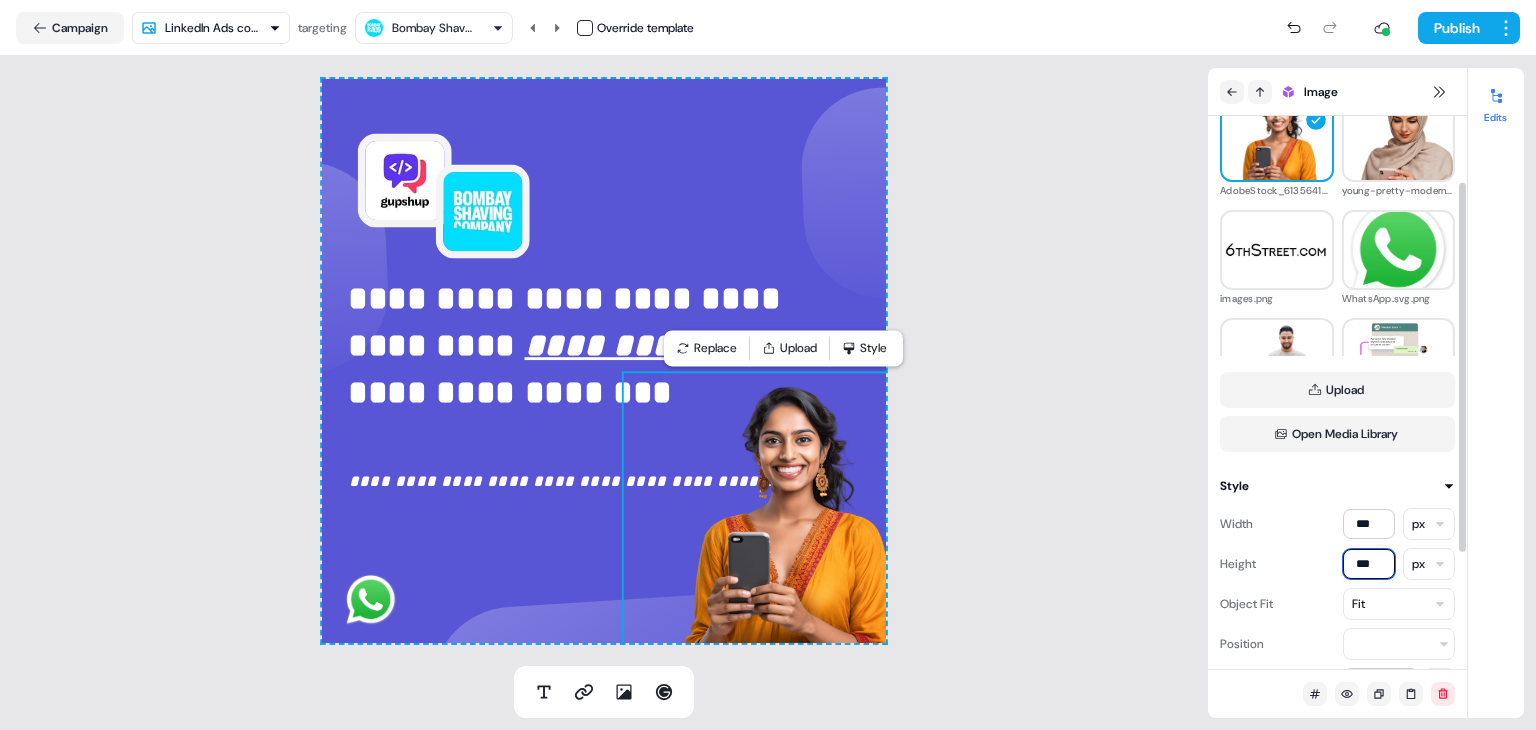 click on "***" at bounding box center (1369, 564) 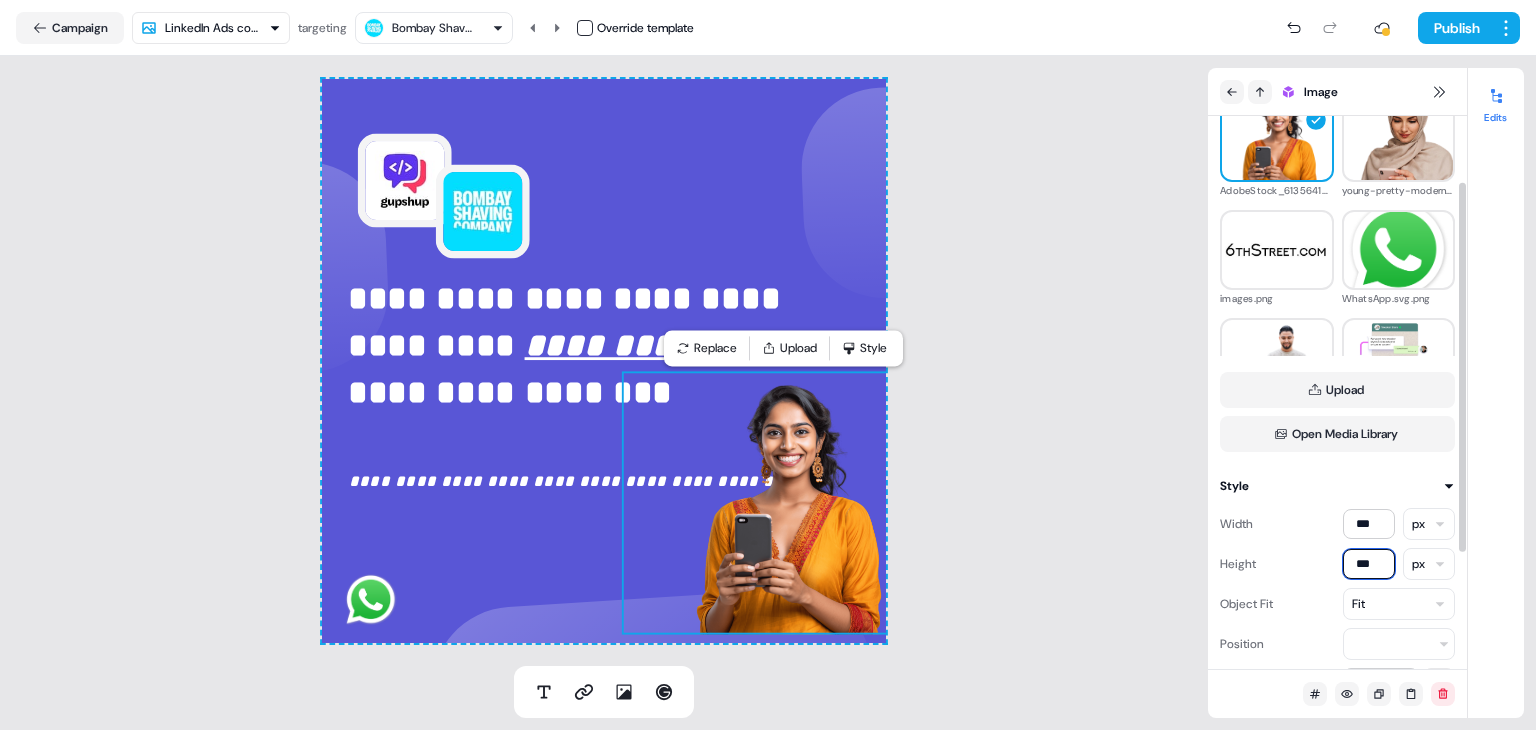 type on "***" 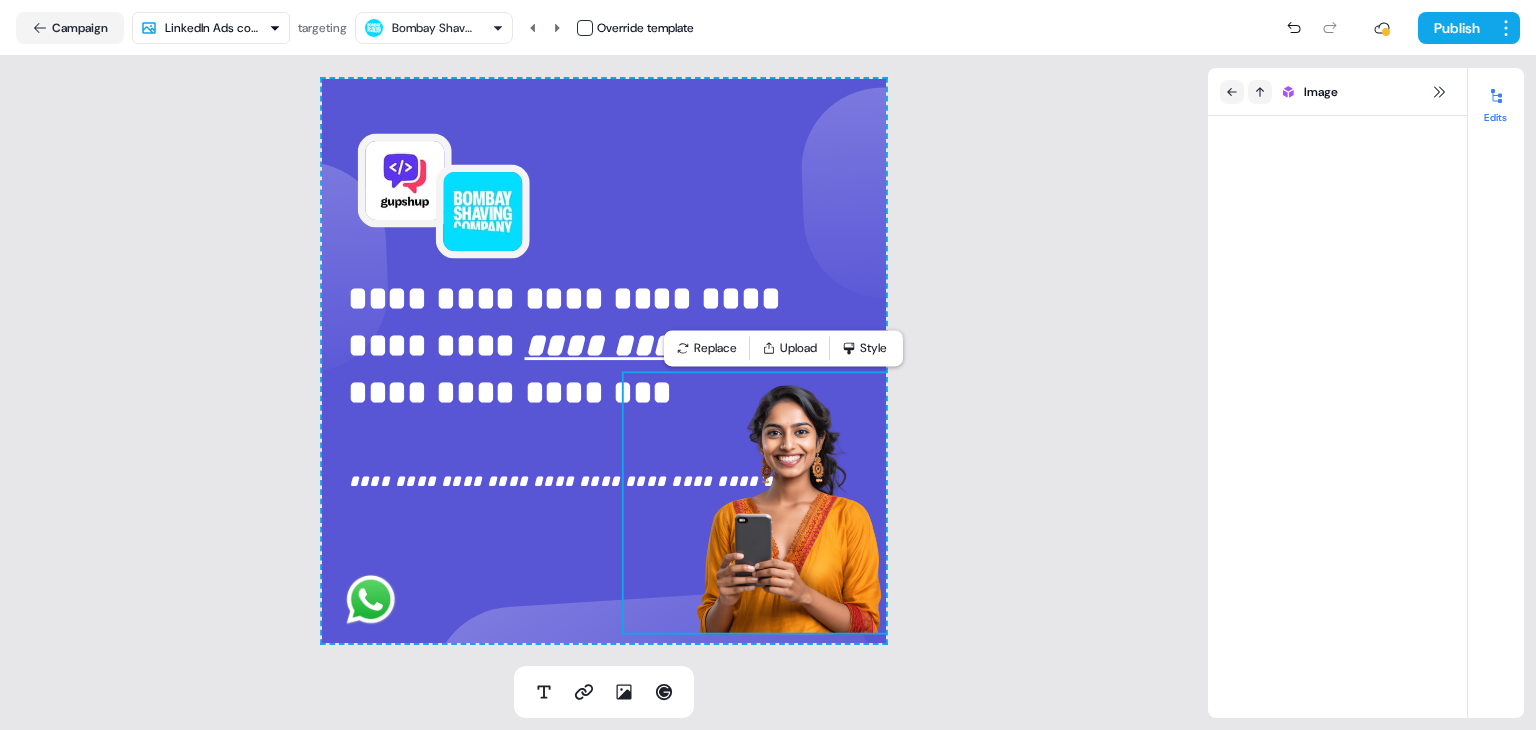 click on "**********" at bounding box center (604, 361) 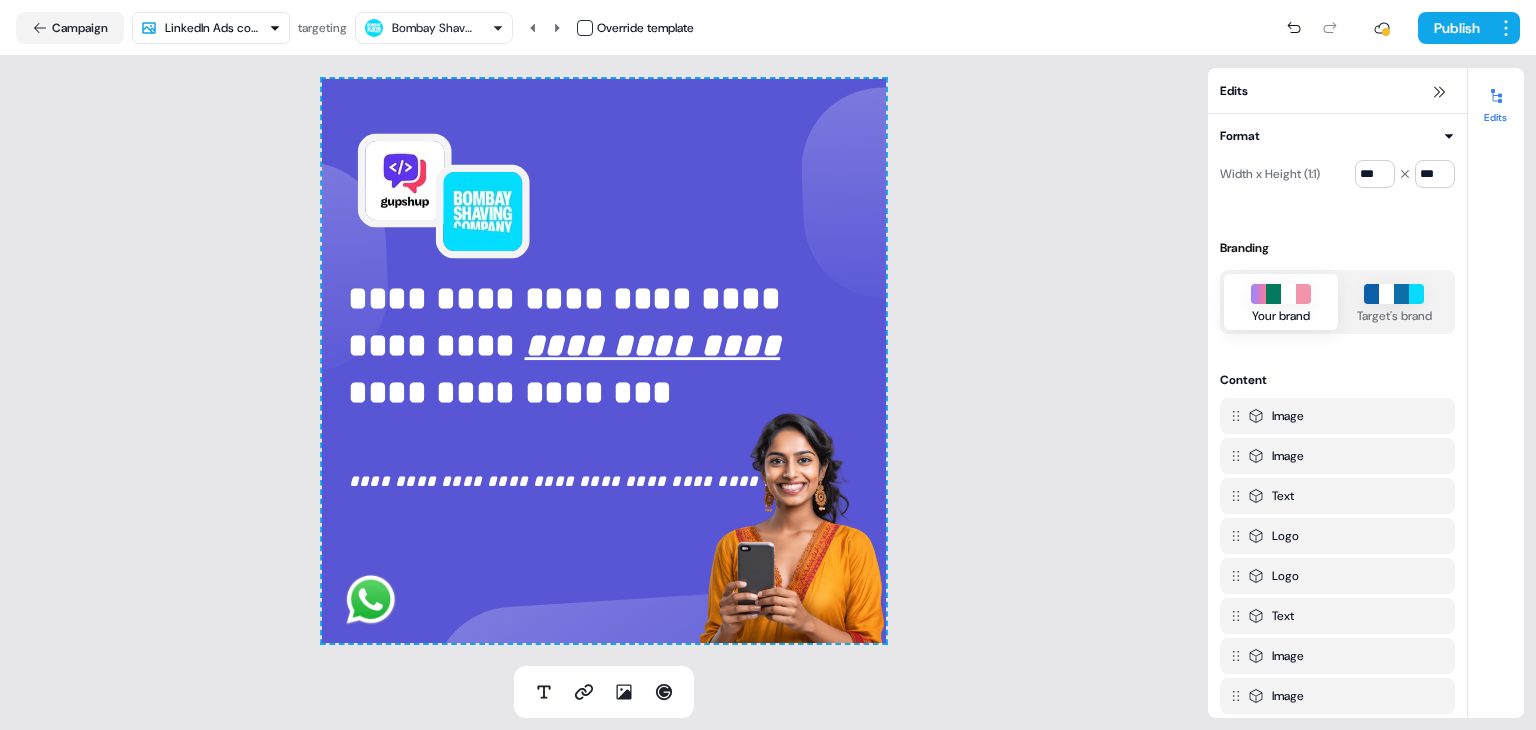 click on "**********" at bounding box center [604, 361] 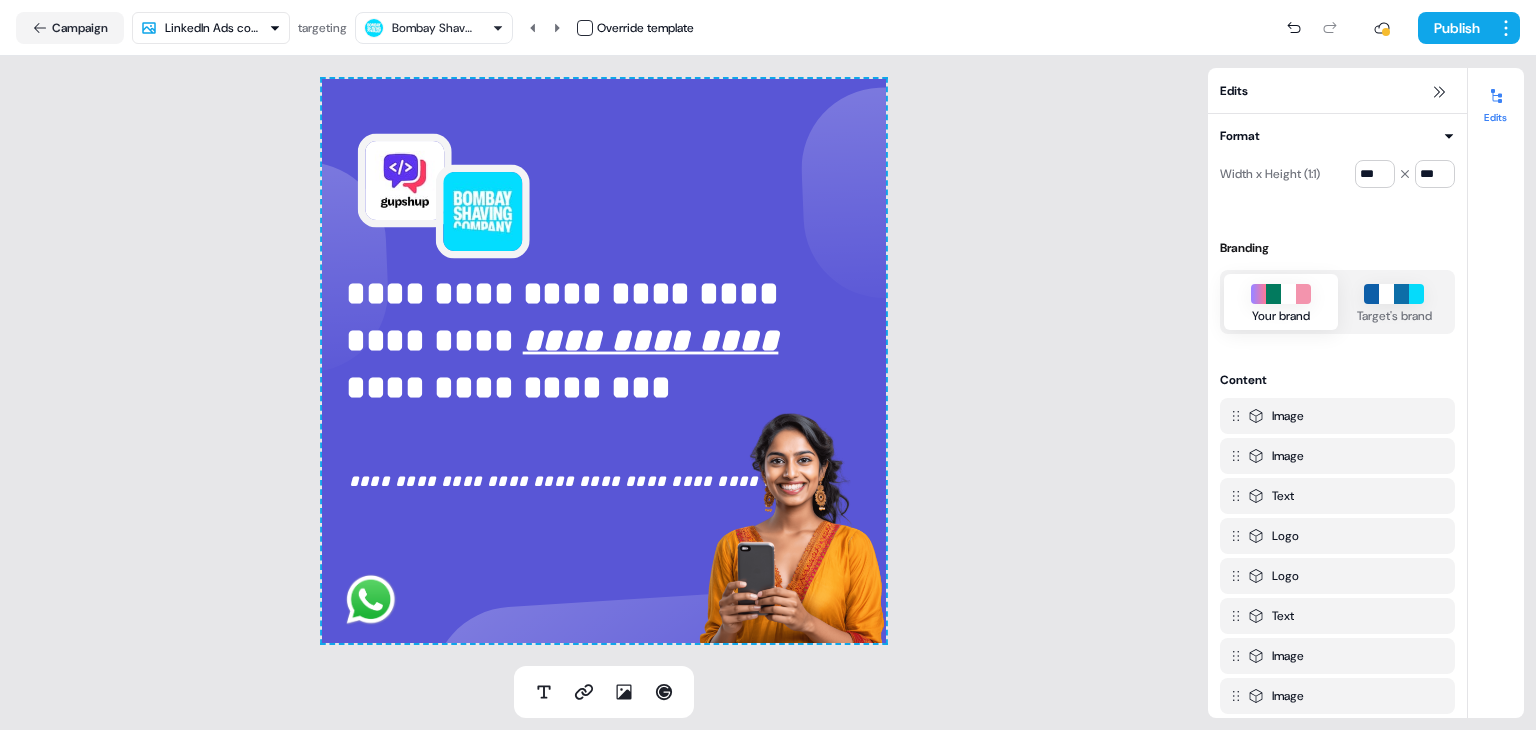 click on "**********" at bounding box center (604, 361) 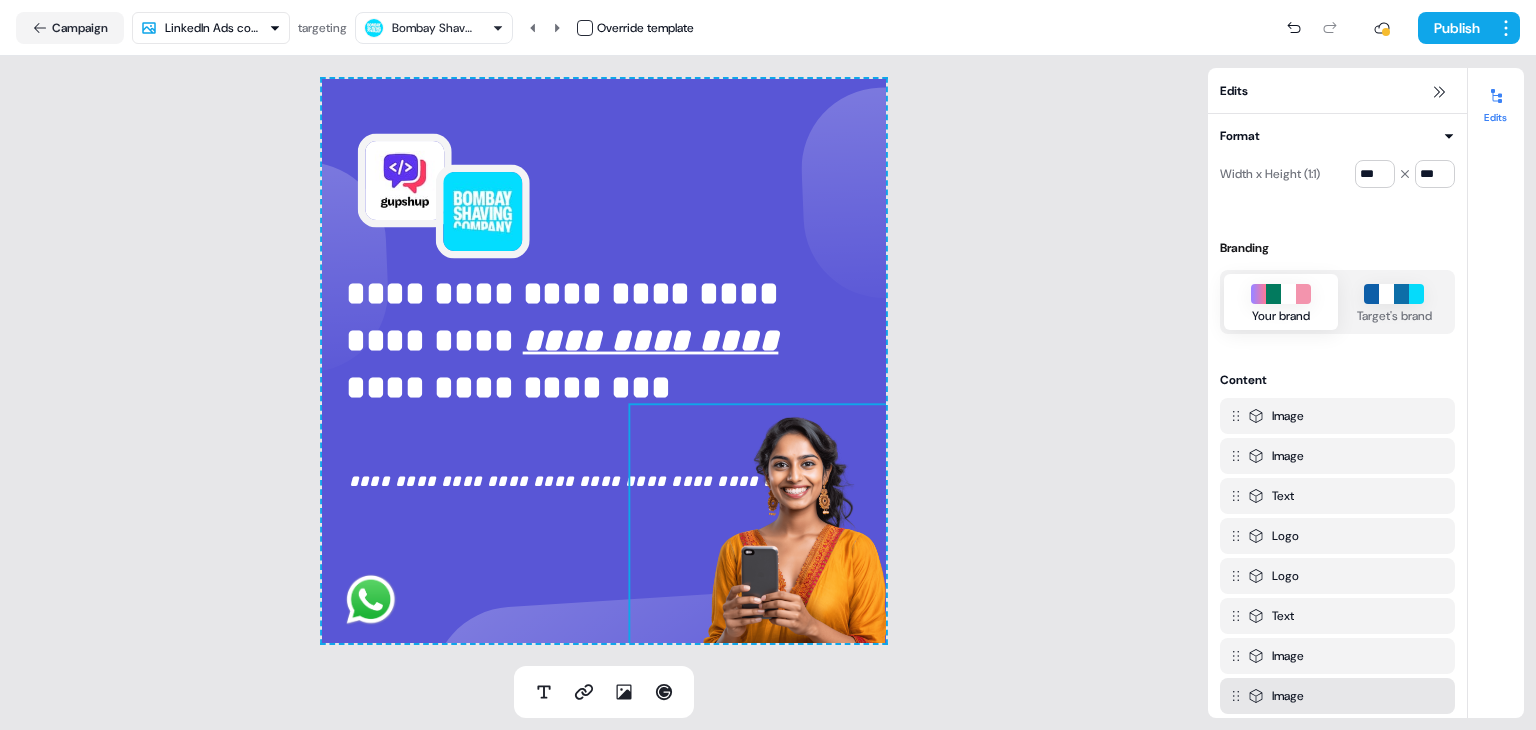 click on "**********" at bounding box center [604, 361] 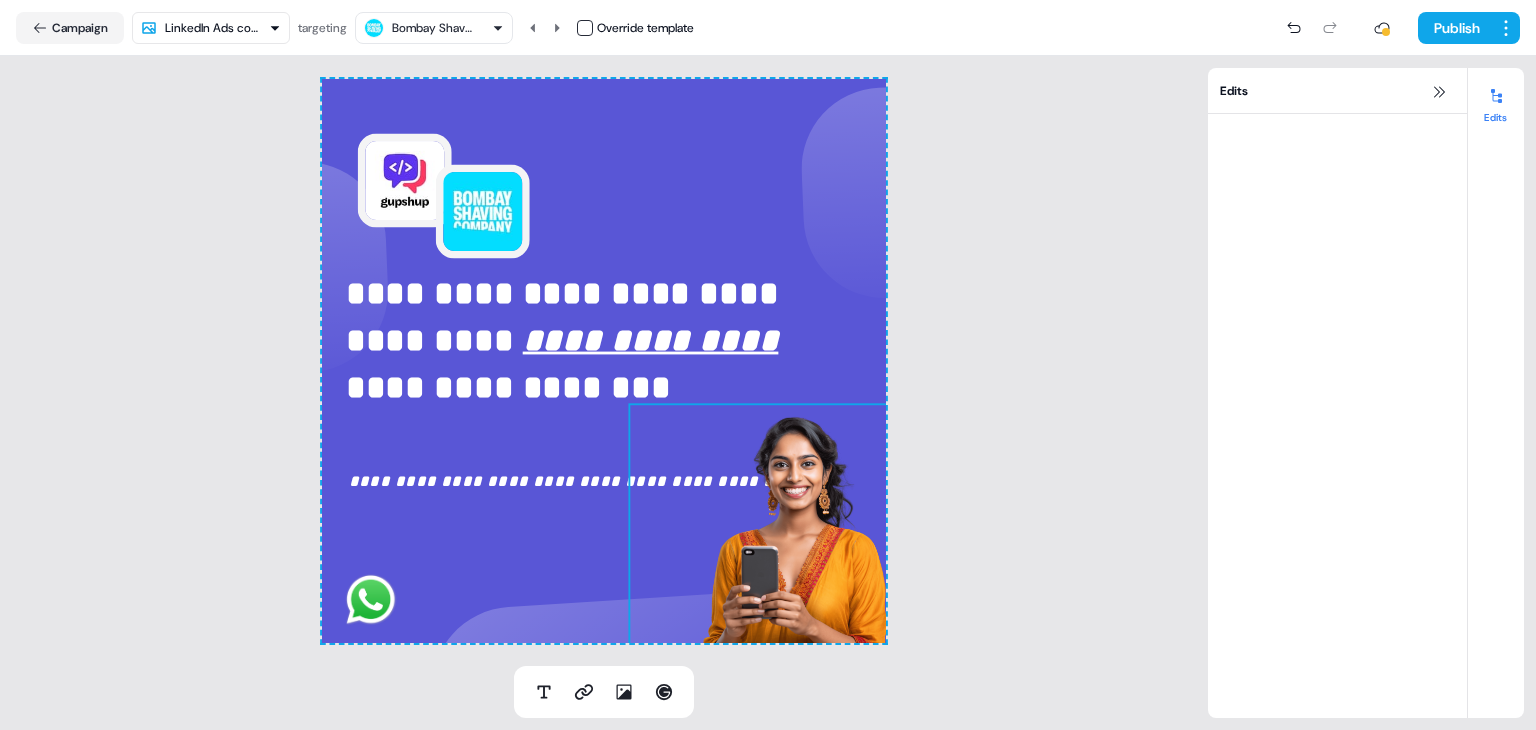 click at bounding box center [792, 534] 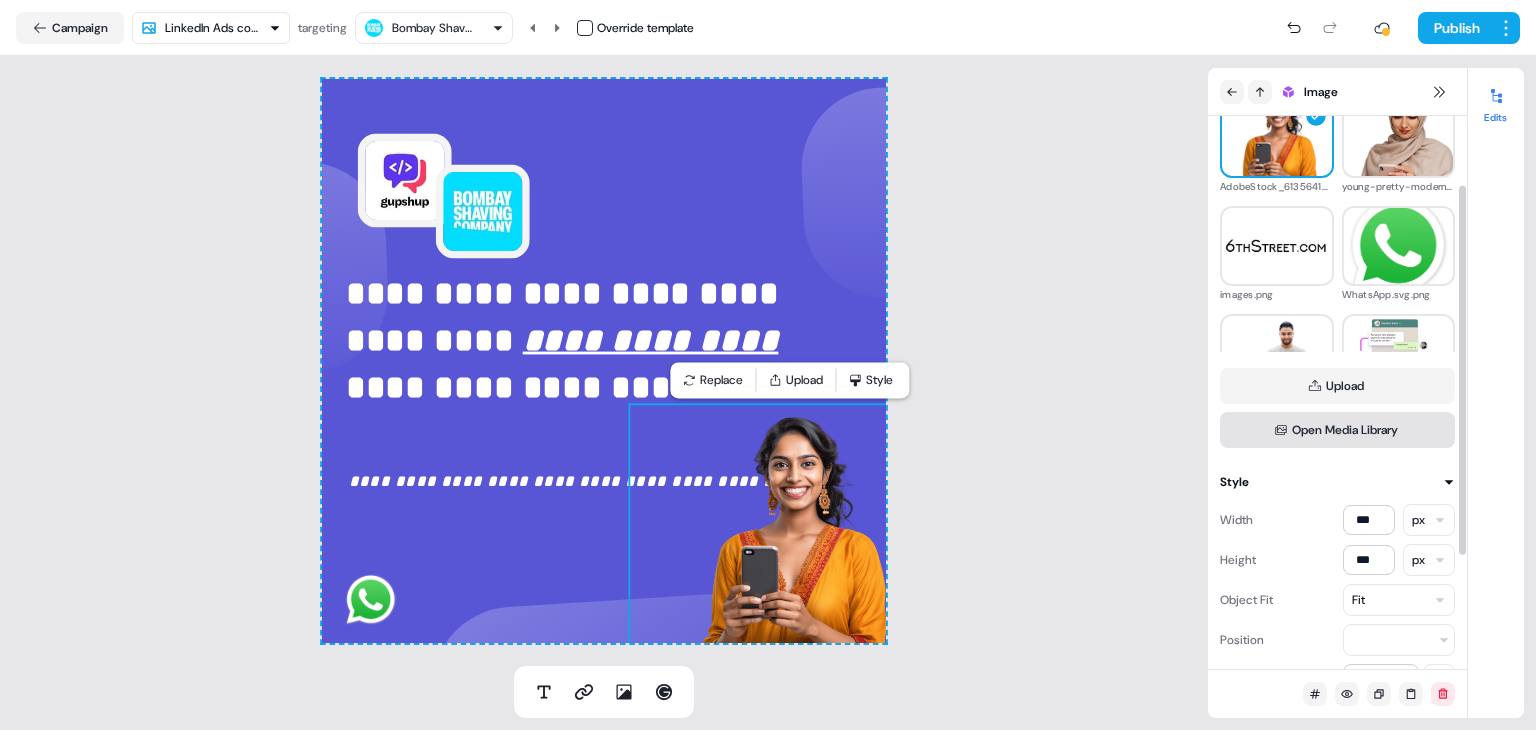 scroll, scrollTop: 103, scrollLeft: 0, axis: vertical 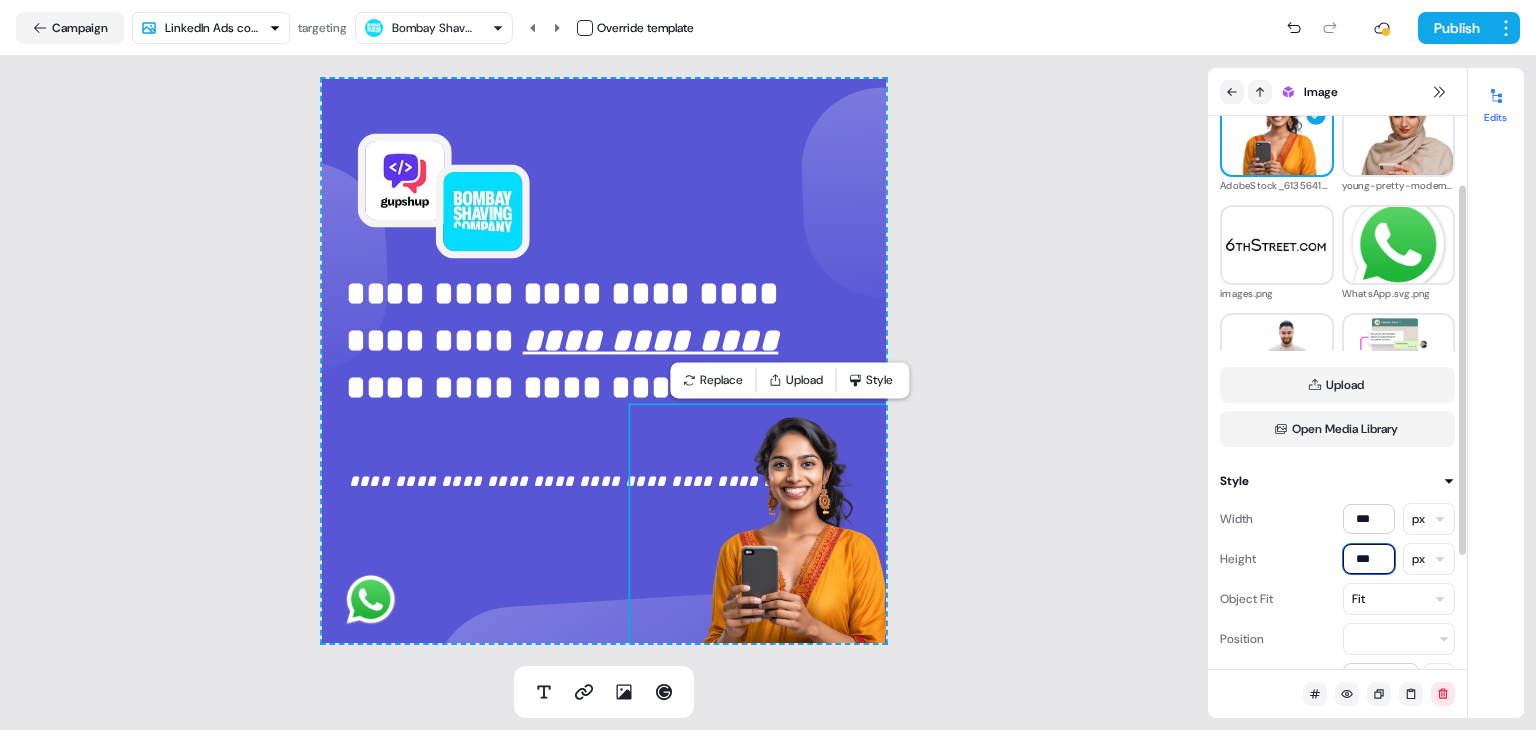 click on "***" at bounding box center (1369, 559) 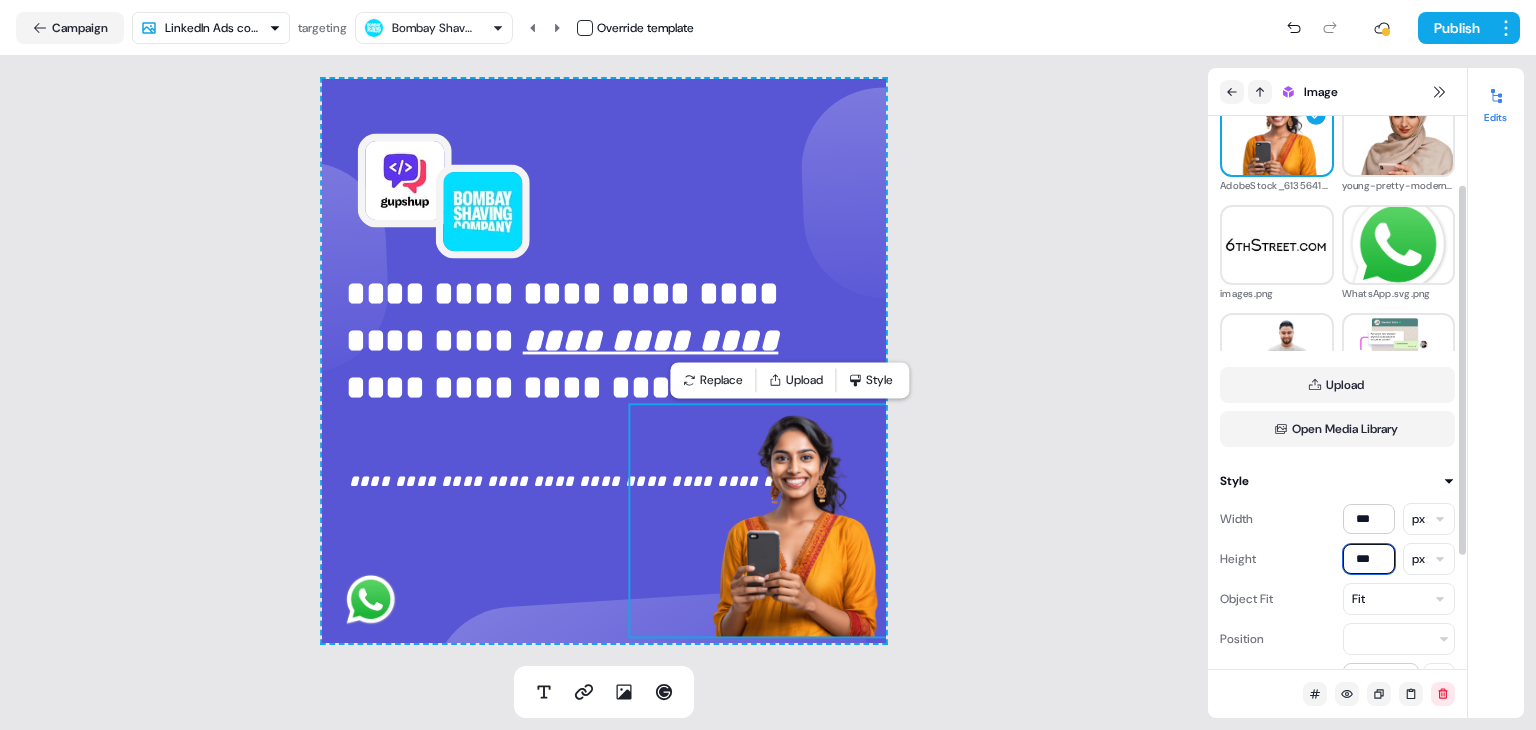type on "***" 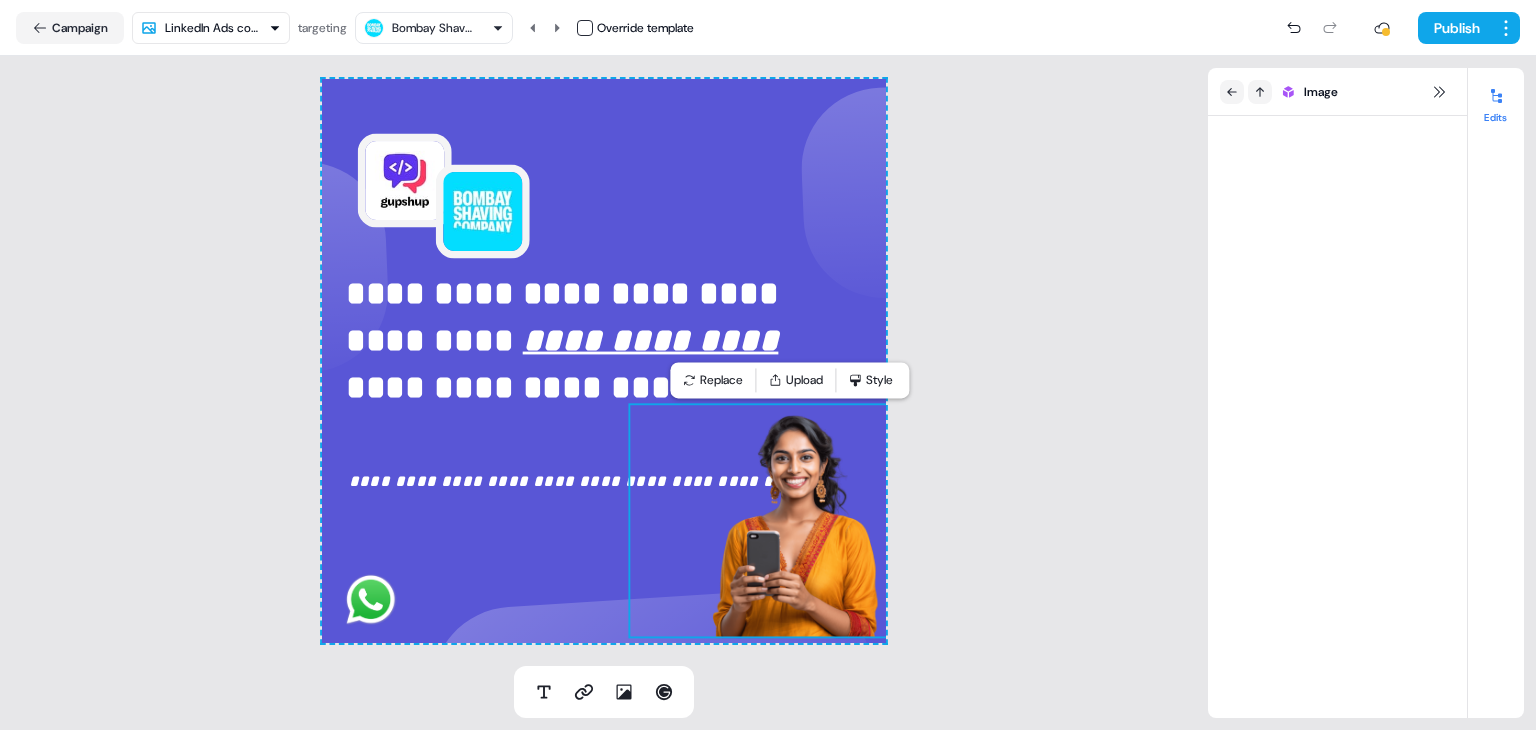 click on "**********" at bounding box center [604, 361] 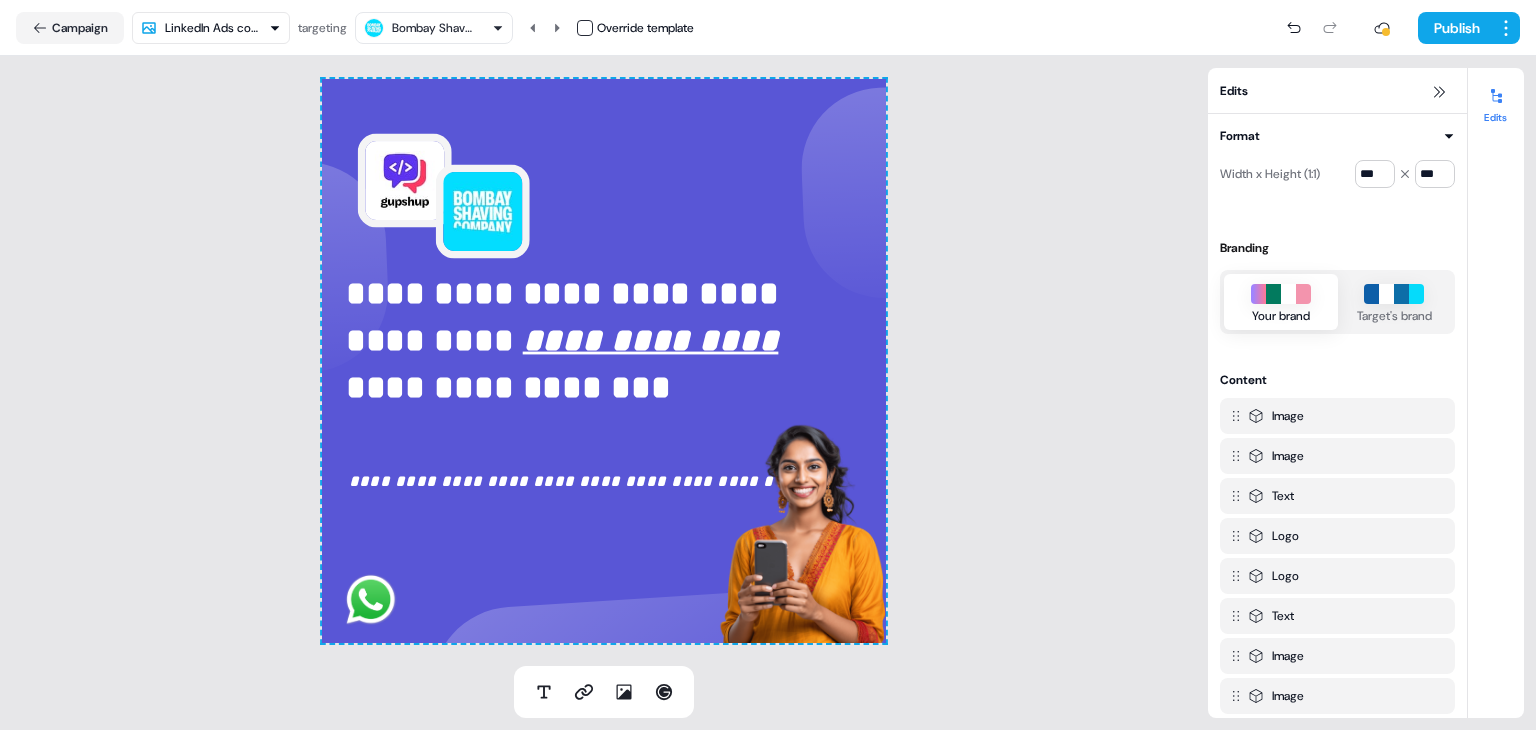 click on "**********" at bounding box center (604, 361) 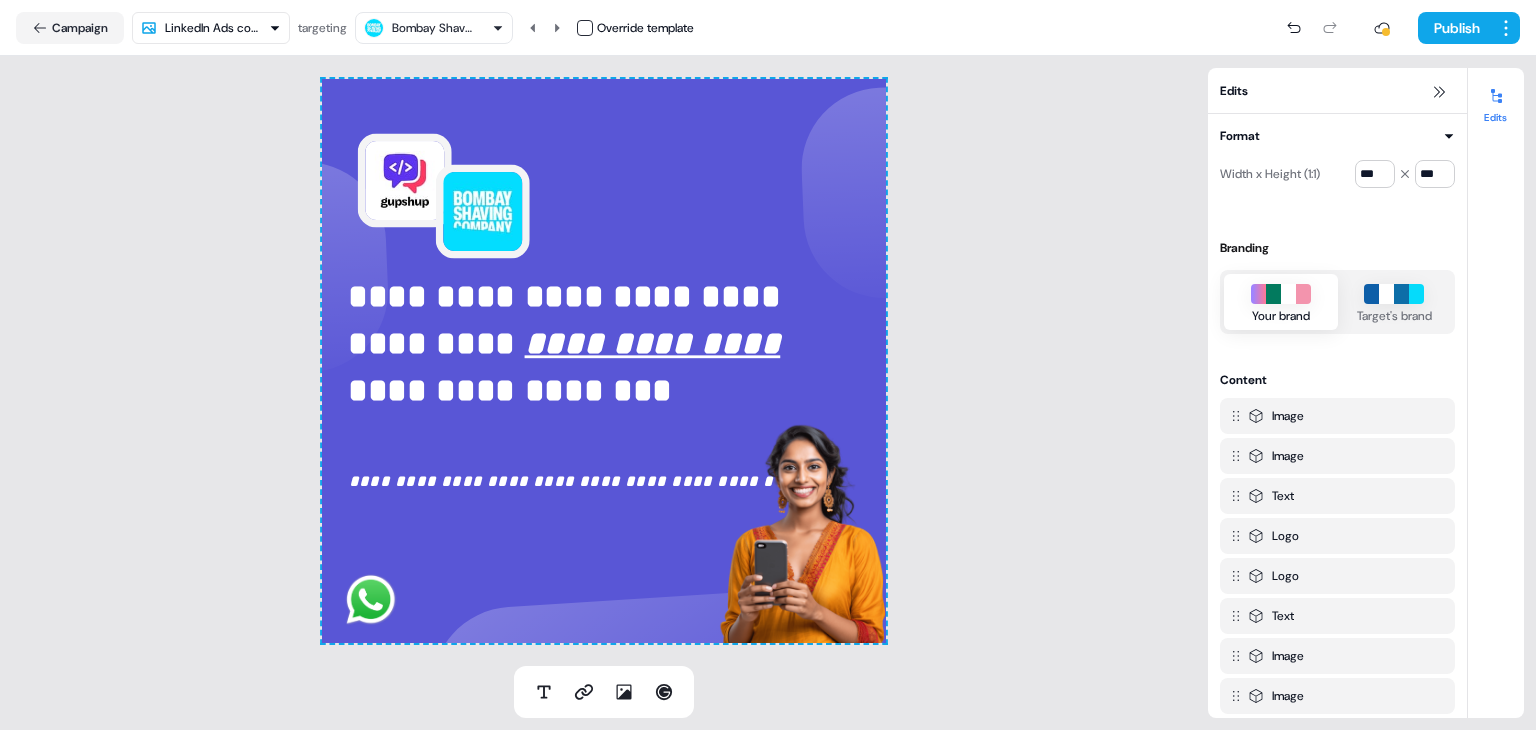 click on "**********" at bounding box center (604, 361) 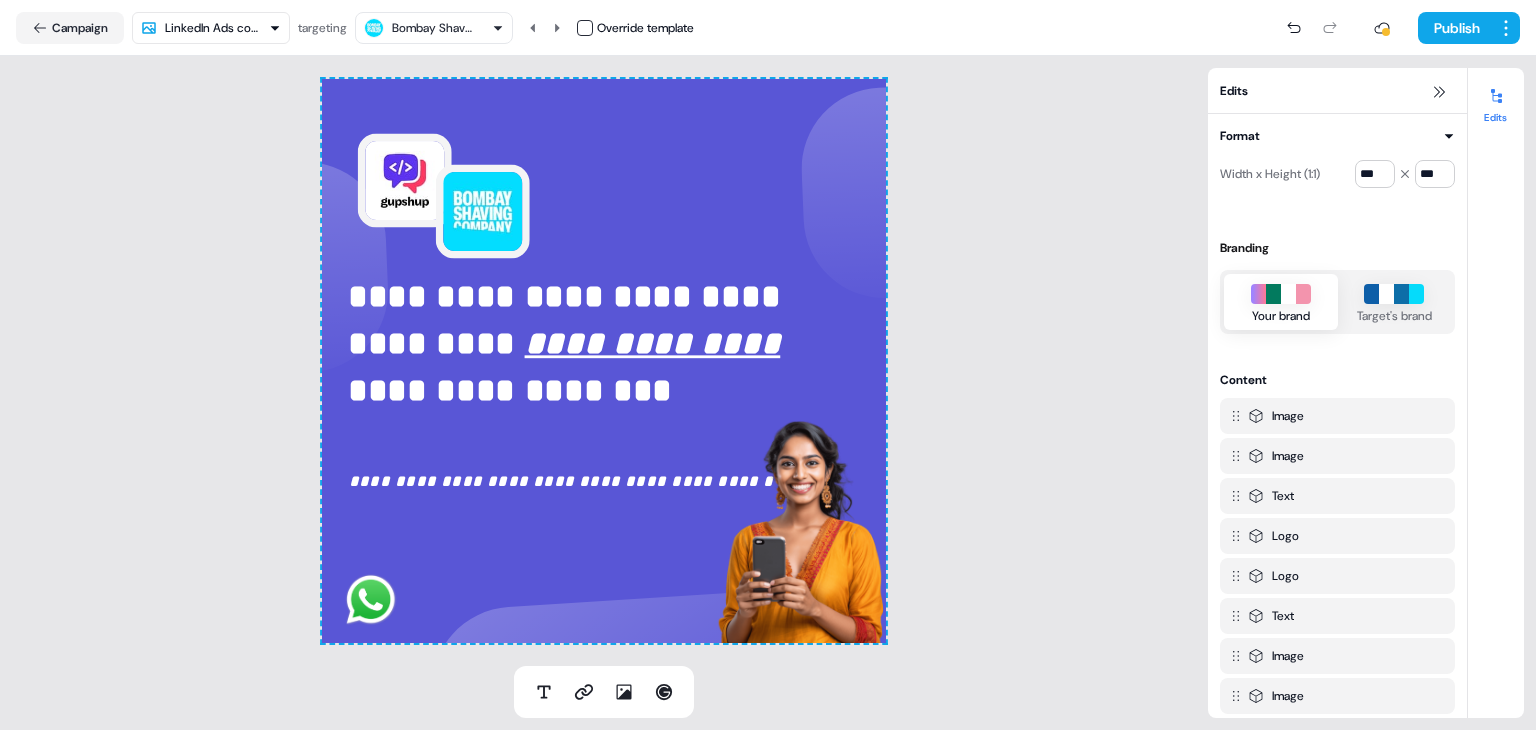 click on "**********" at bounding box center (604, 361) 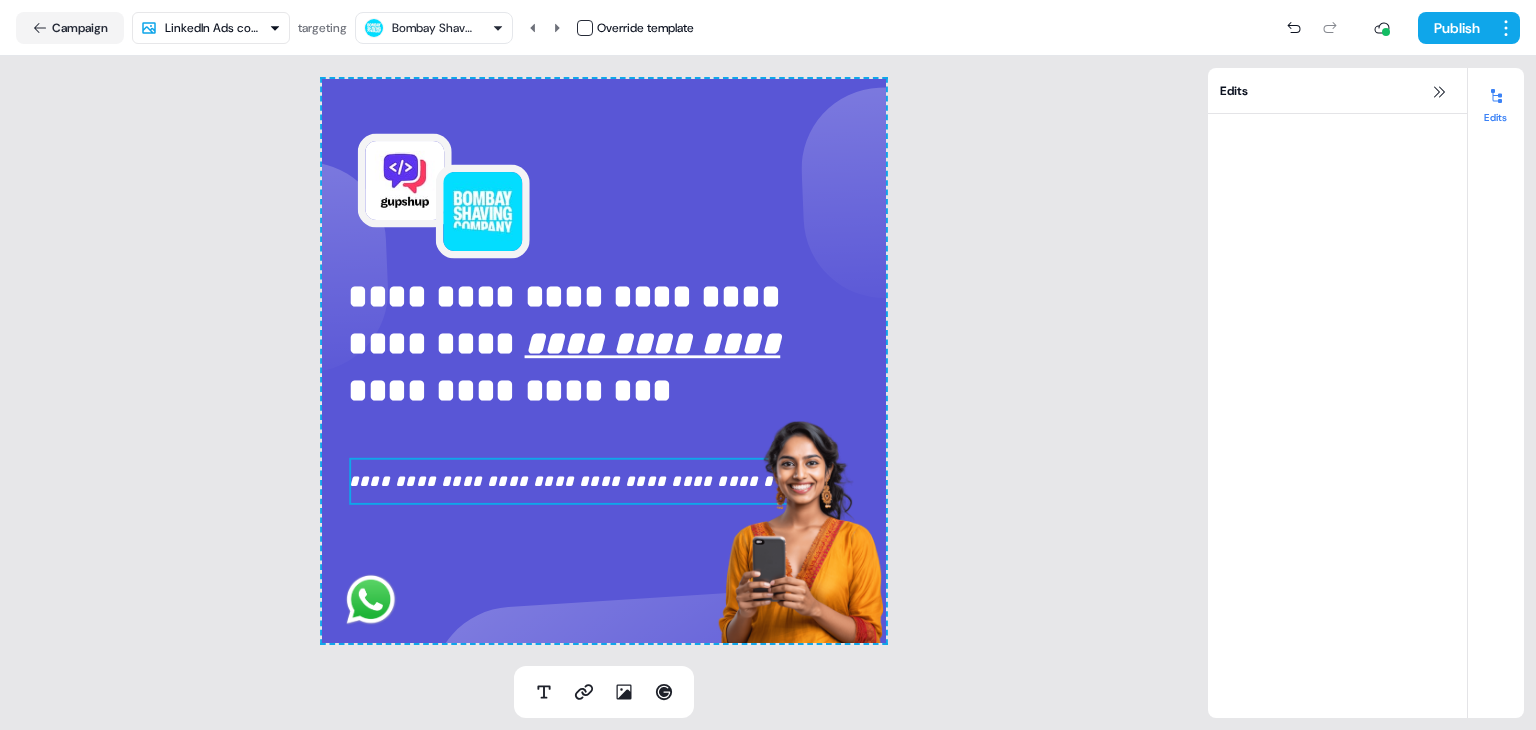 click on "**********" at bounding box center (561, 481) 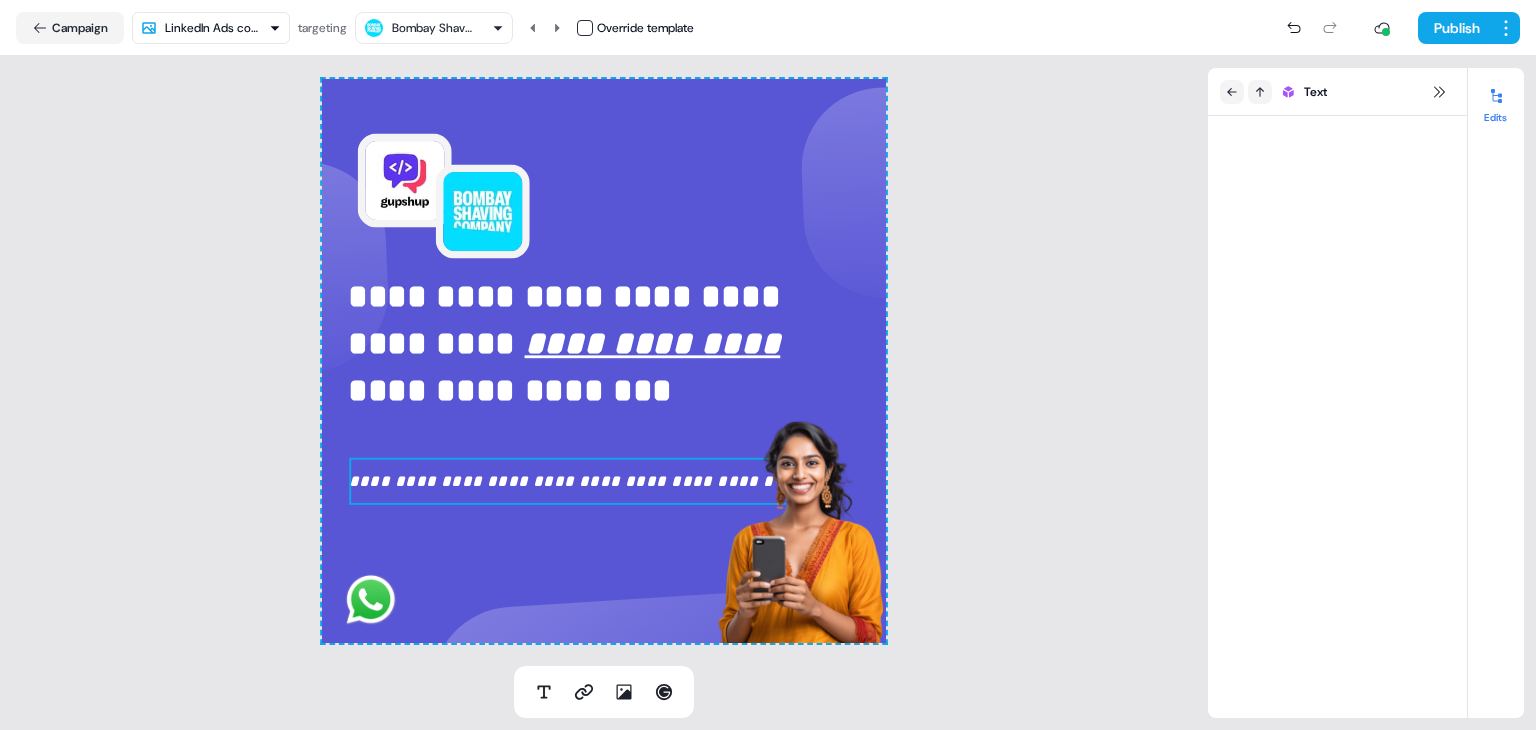 click on "**********" at bounding box center (561, 481) 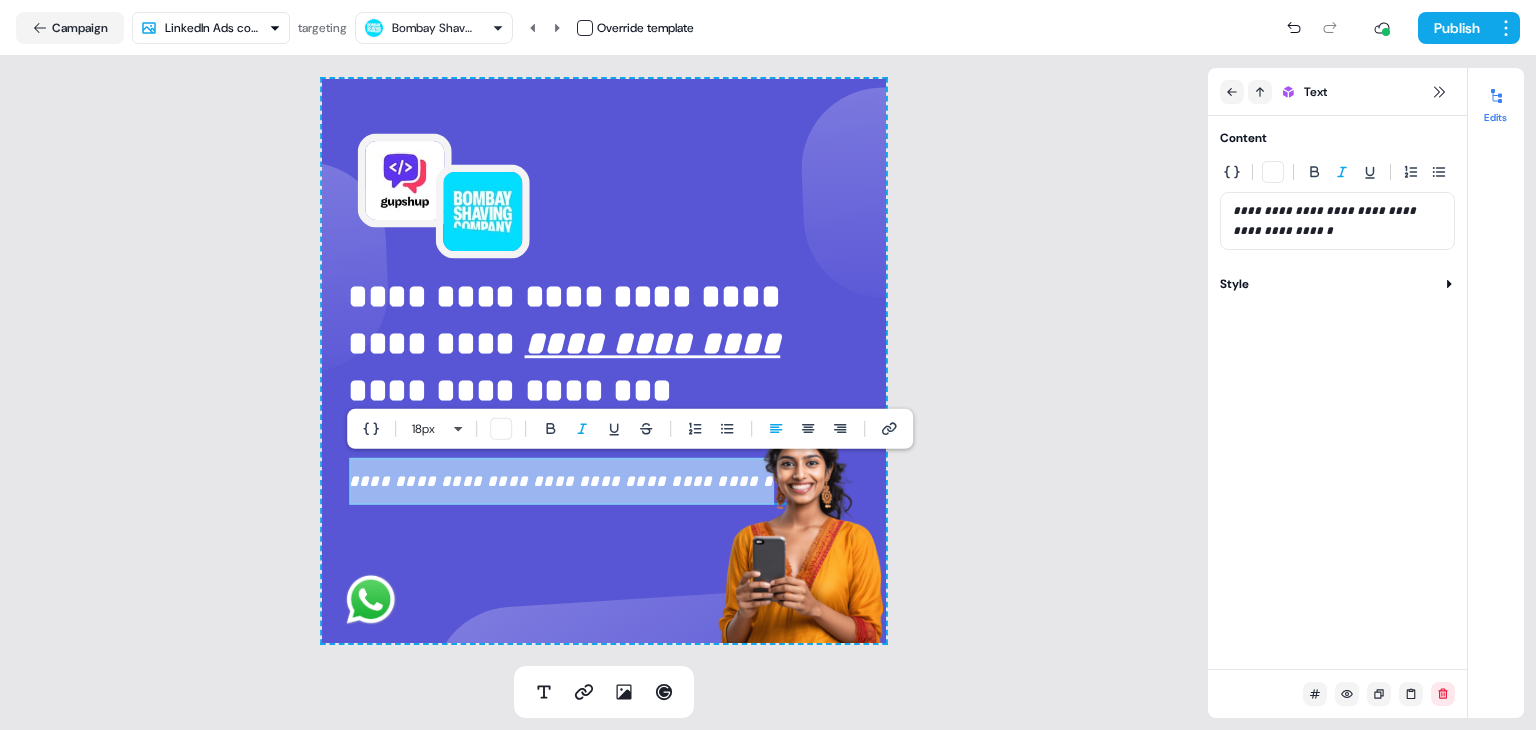 click on "**********" at bounding box center [561, 481] 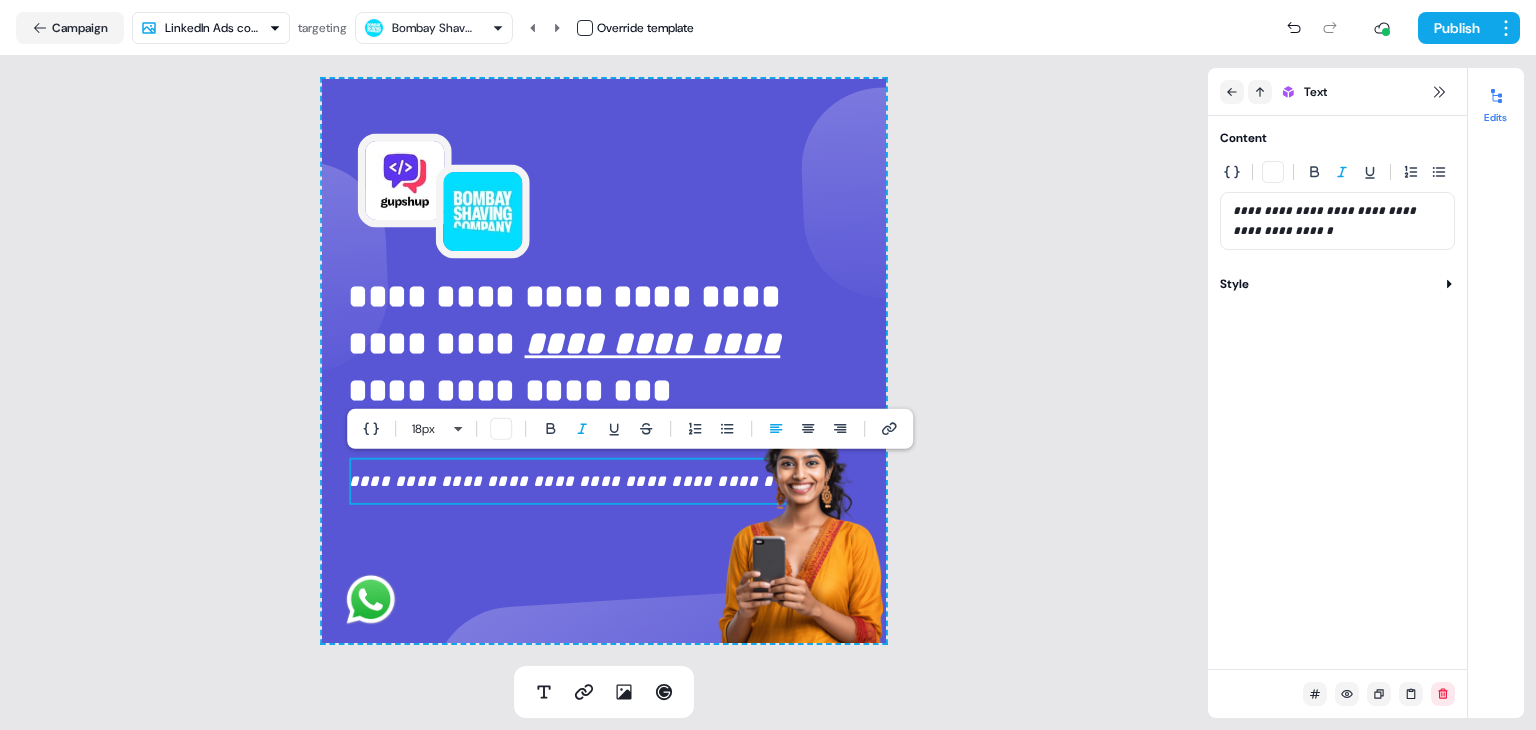 click on "**********" at bounding box center (561, 481) 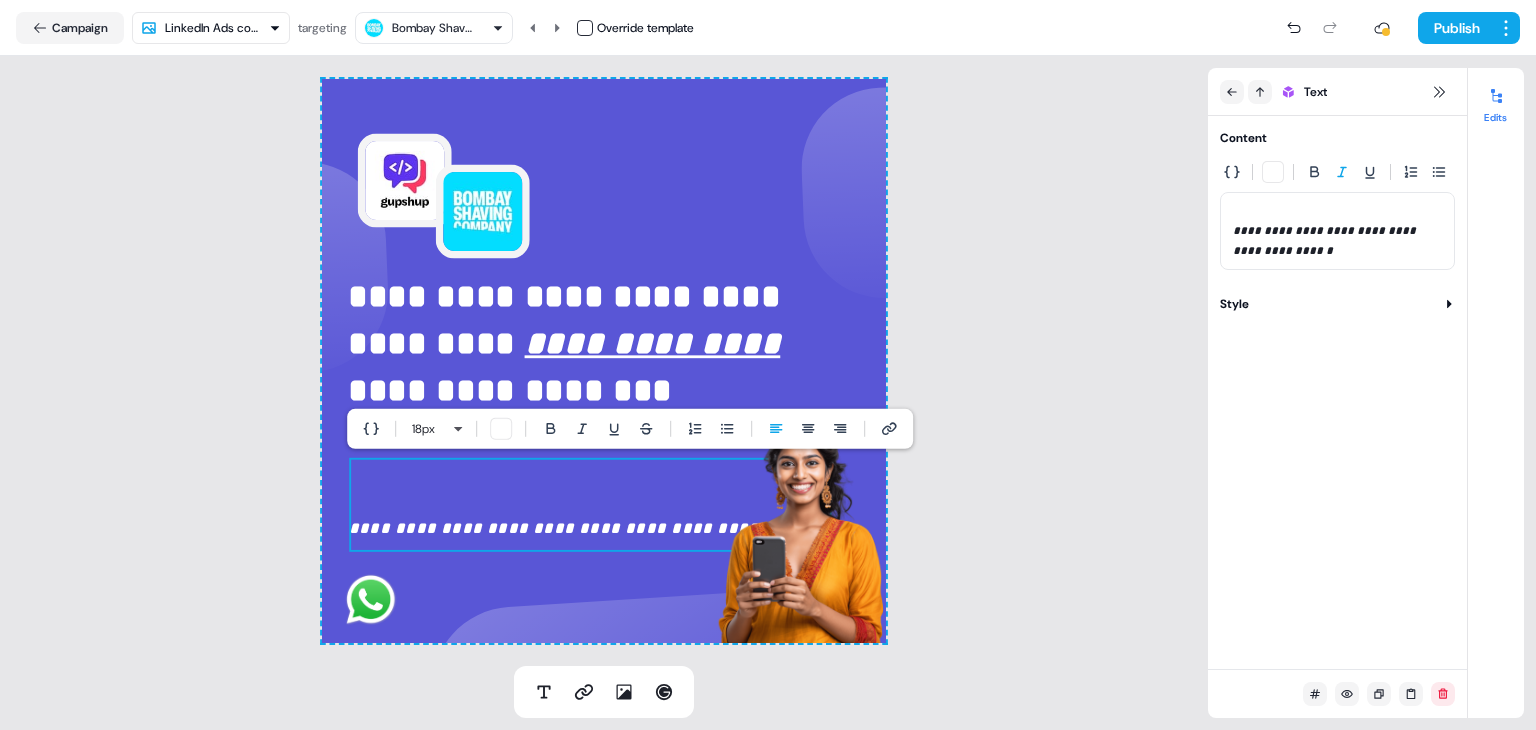 type 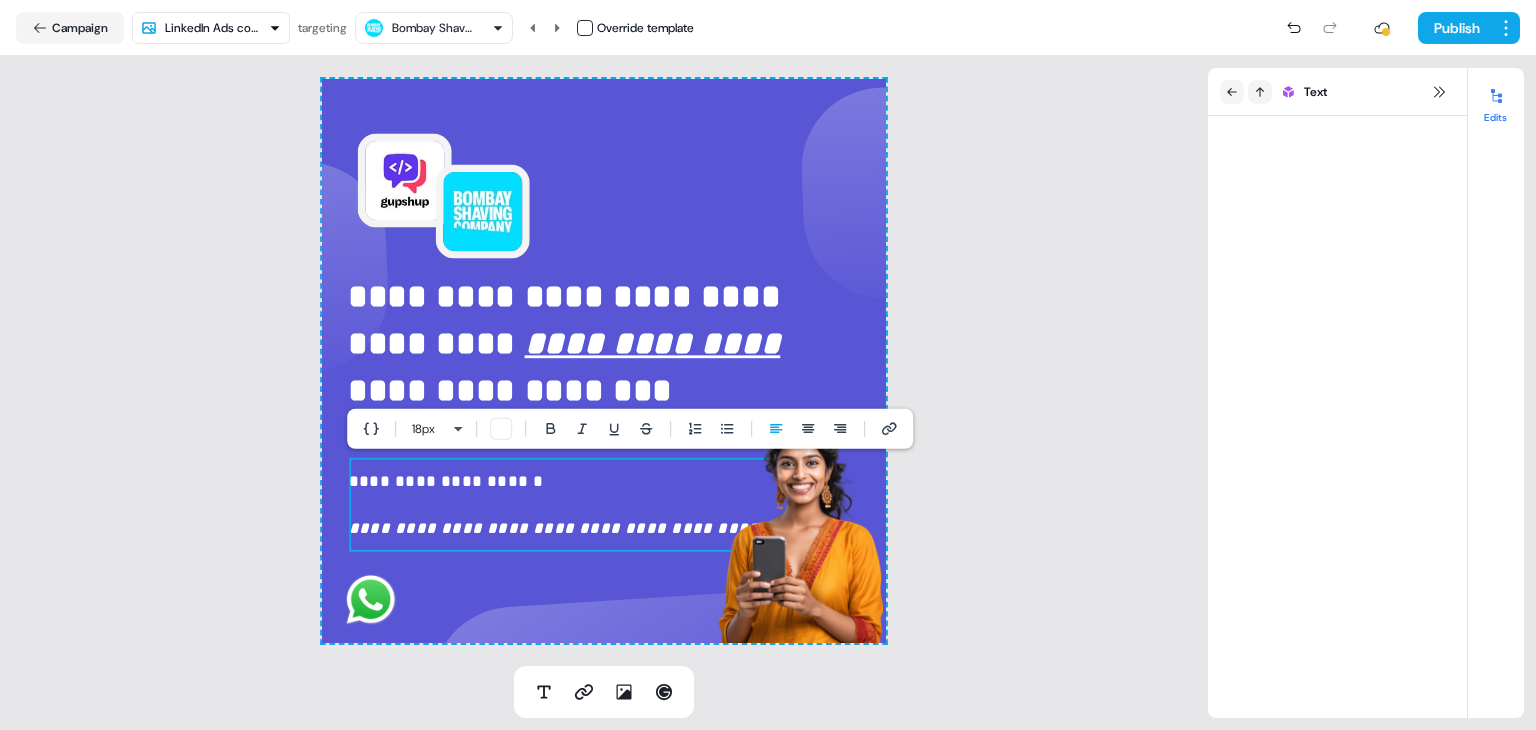 click on "**********" at bounding box center (604, 361) 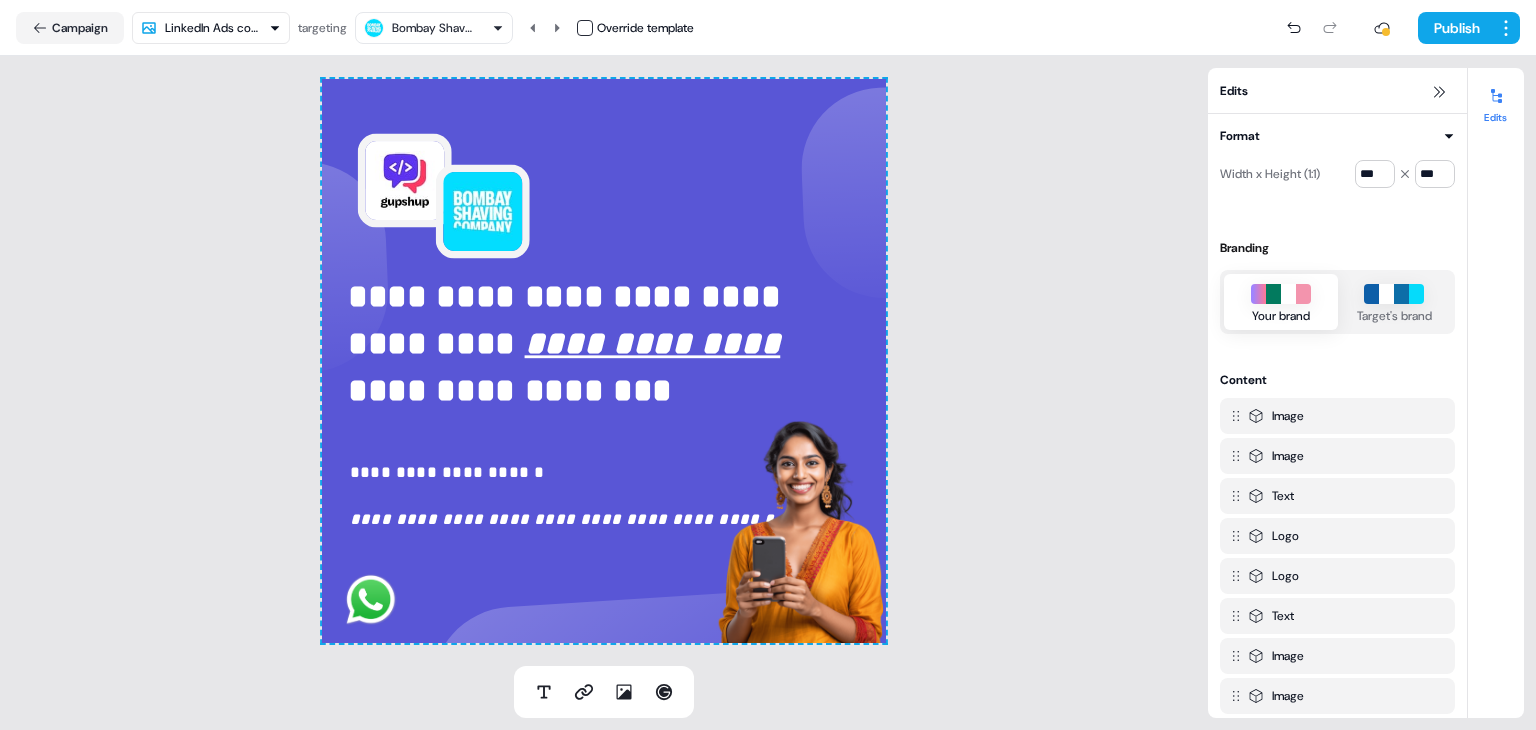 click on "**********" at bounding box center (604, 361) 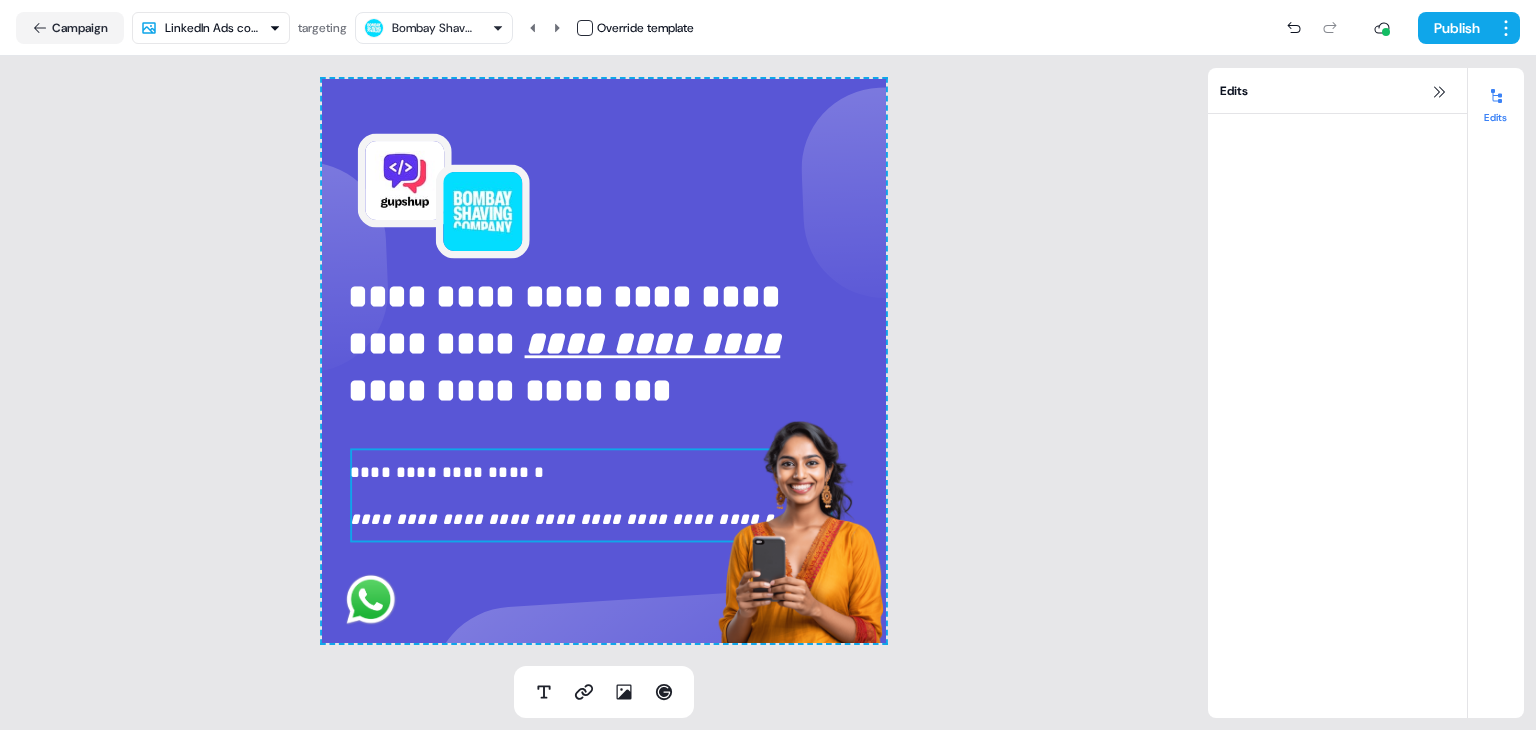 click on "**********" at bounding box center (591, 495) 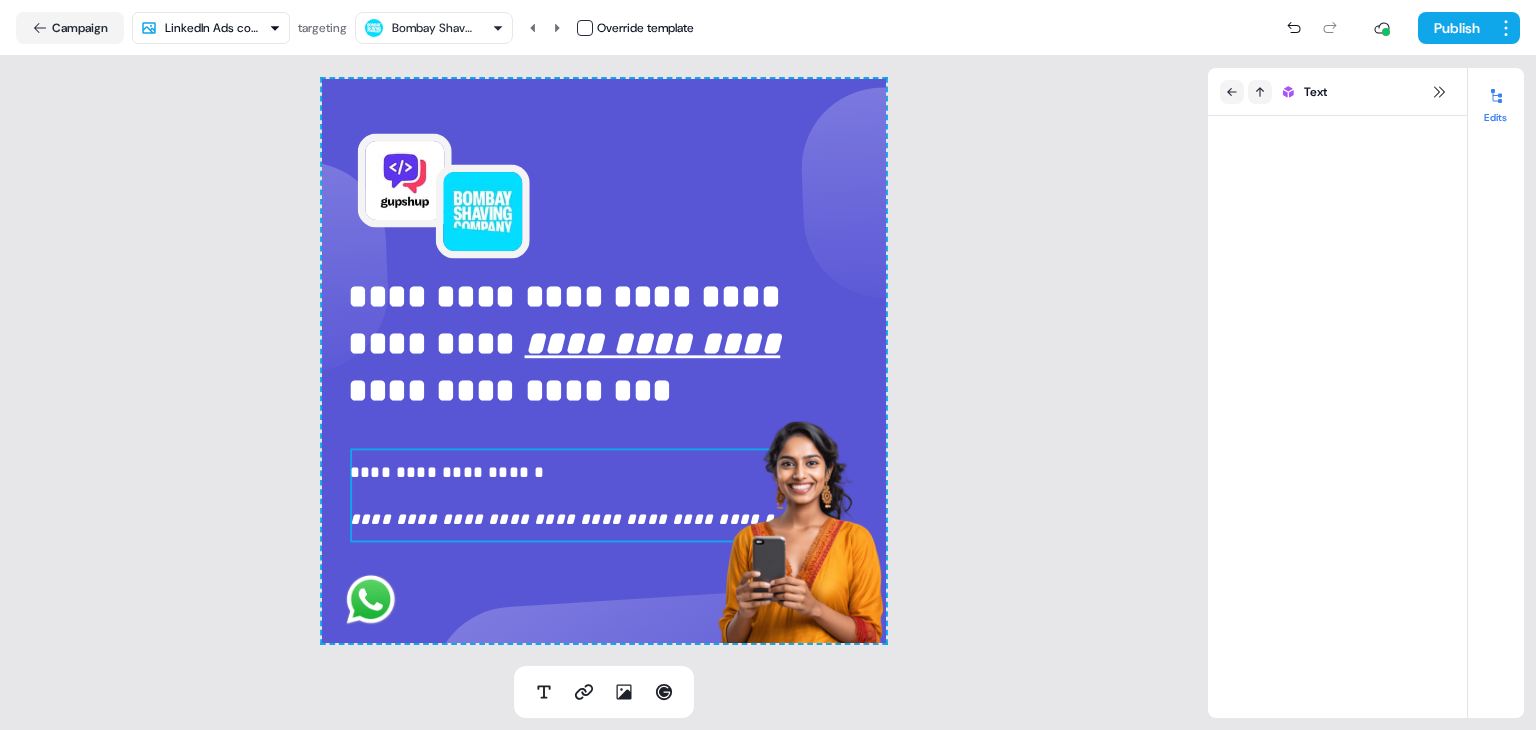 click on "**********" at bounding box center [591, 495] 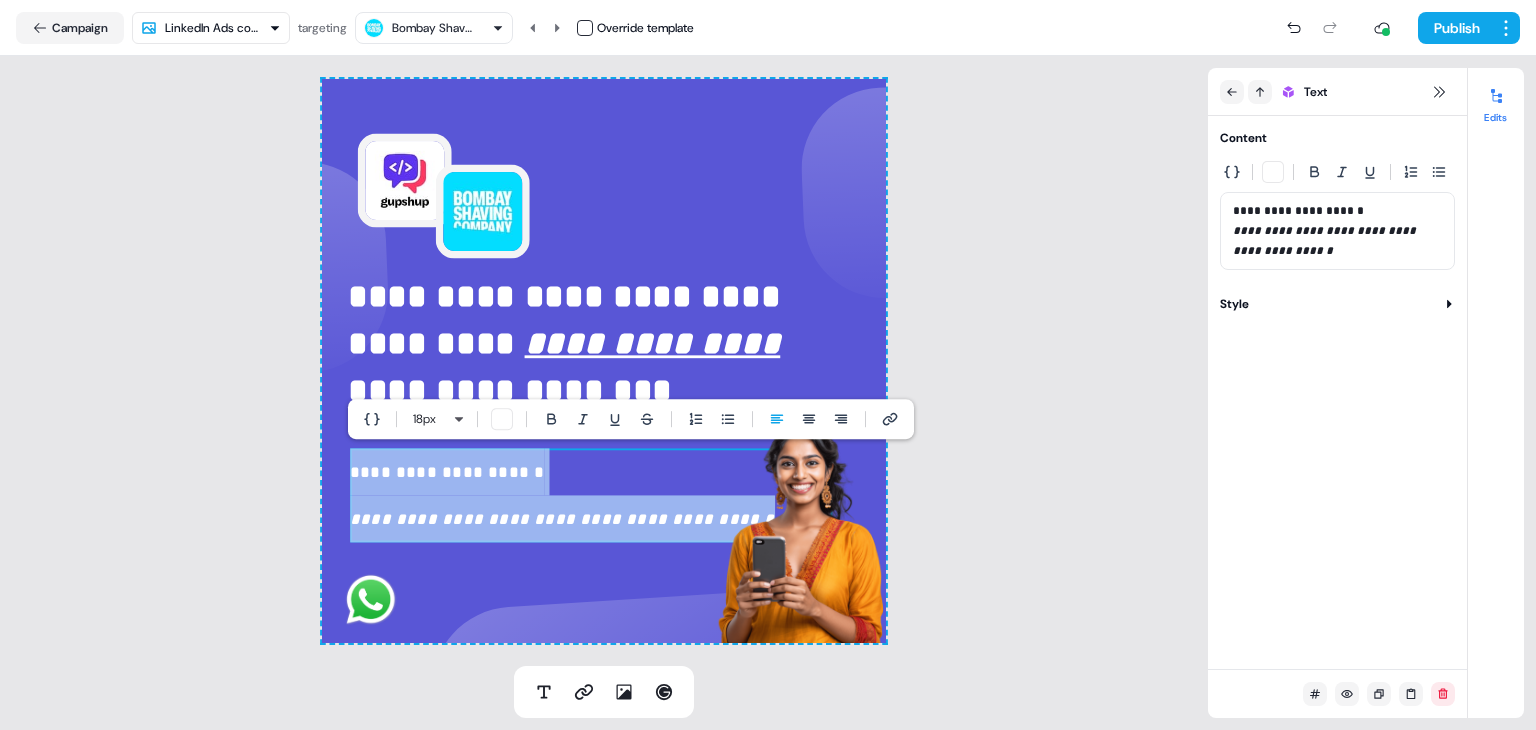 click on "**********" at bounding box center [591, 495] 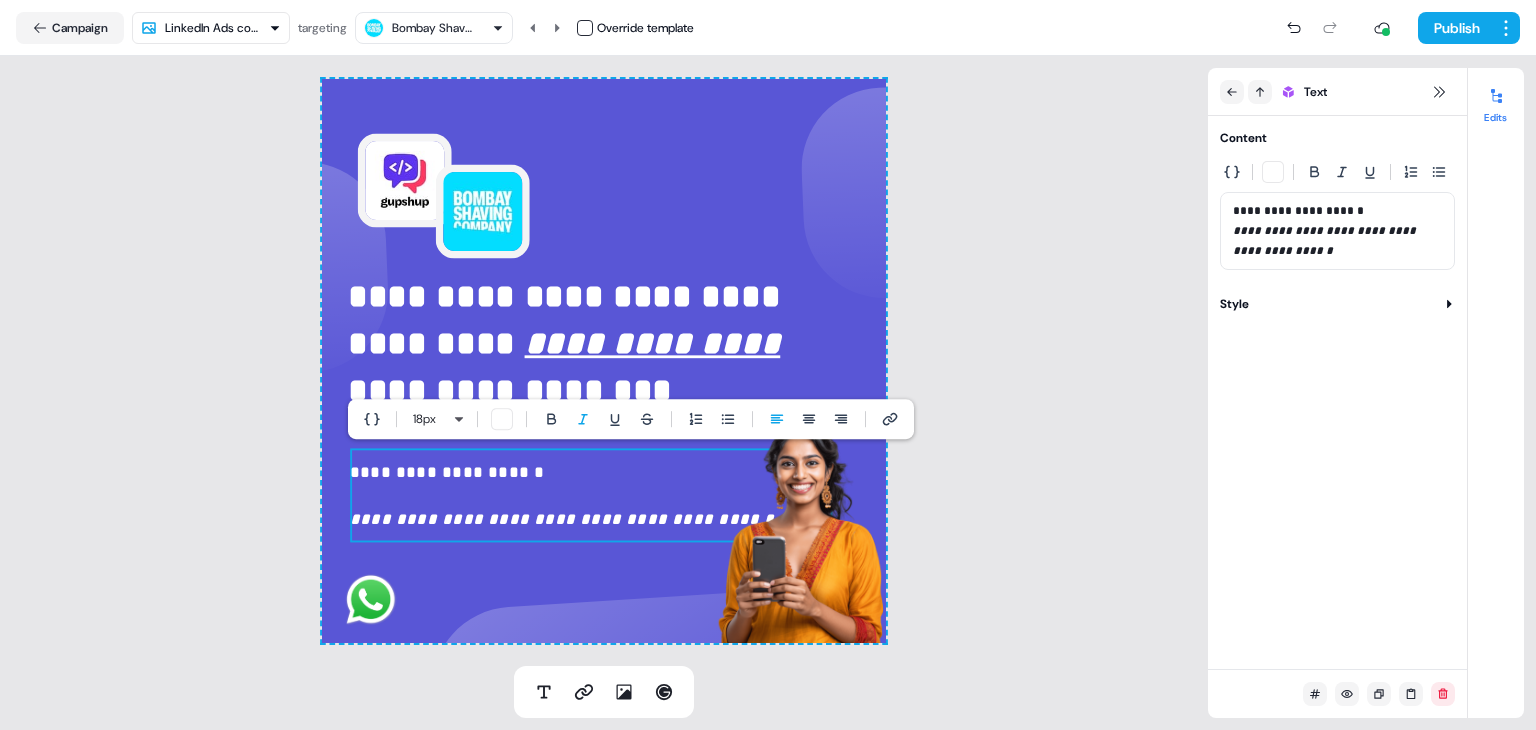 click on "**********" at bounding box center [591, 495] 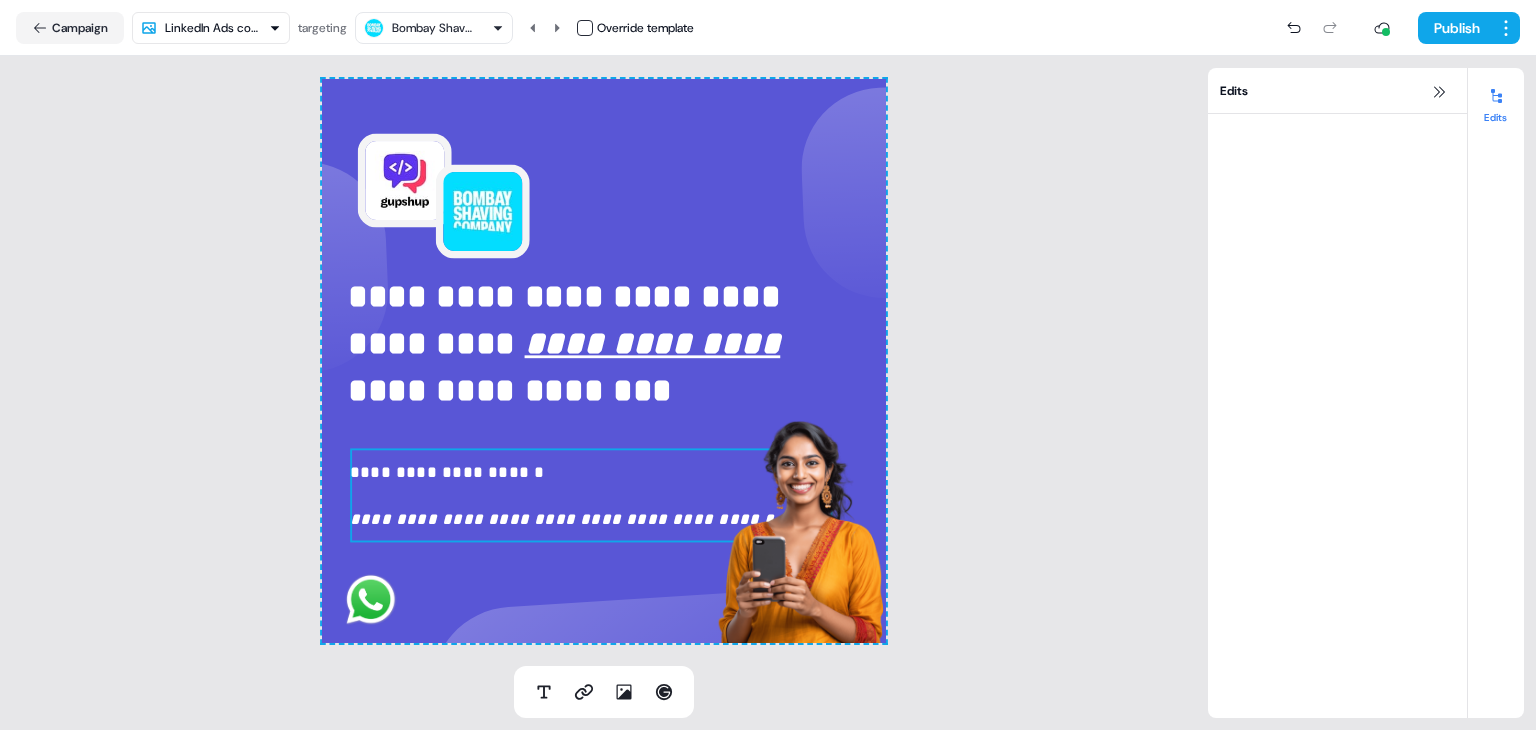click on "**********" at bounding box center [591, 495] 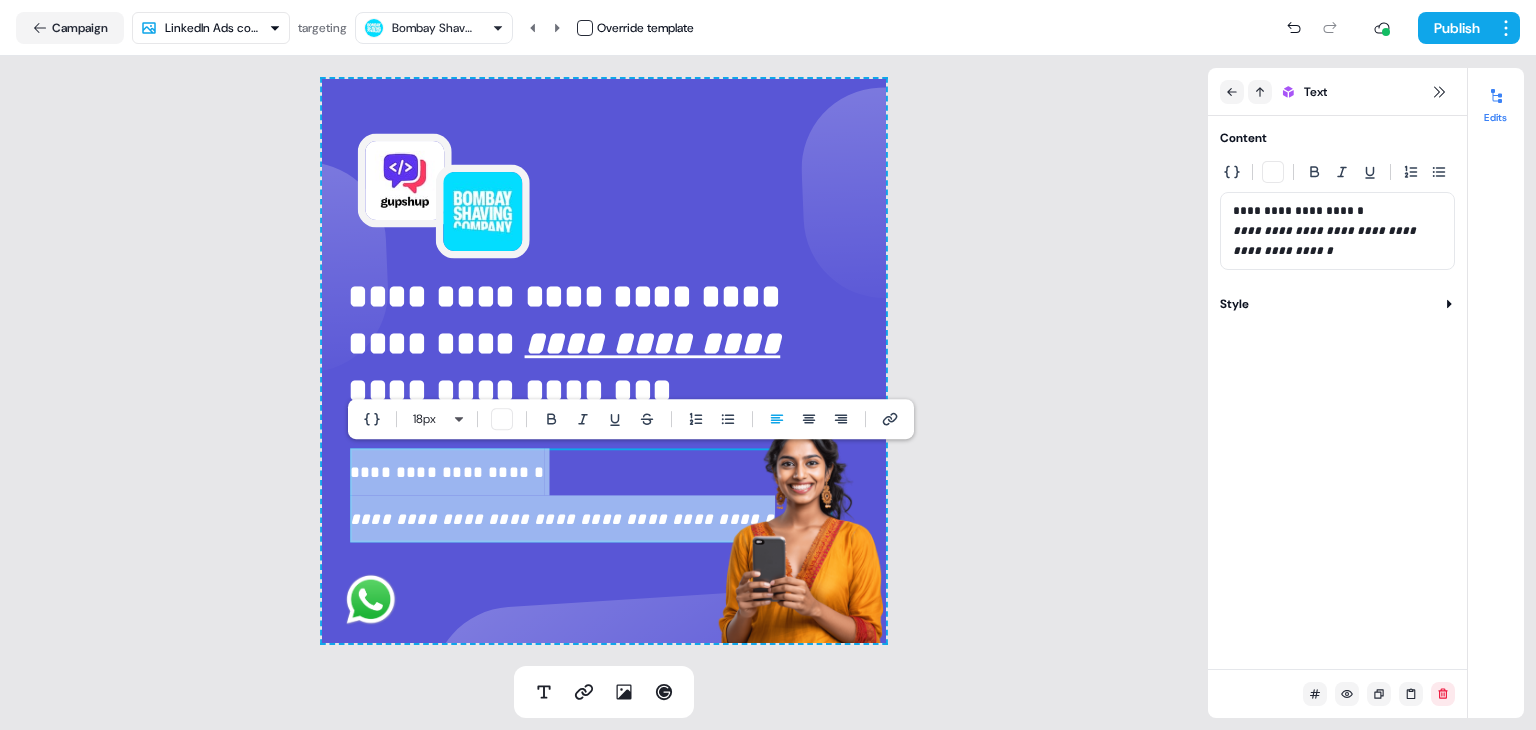 click on "**********" at bounding box center [591, 495] 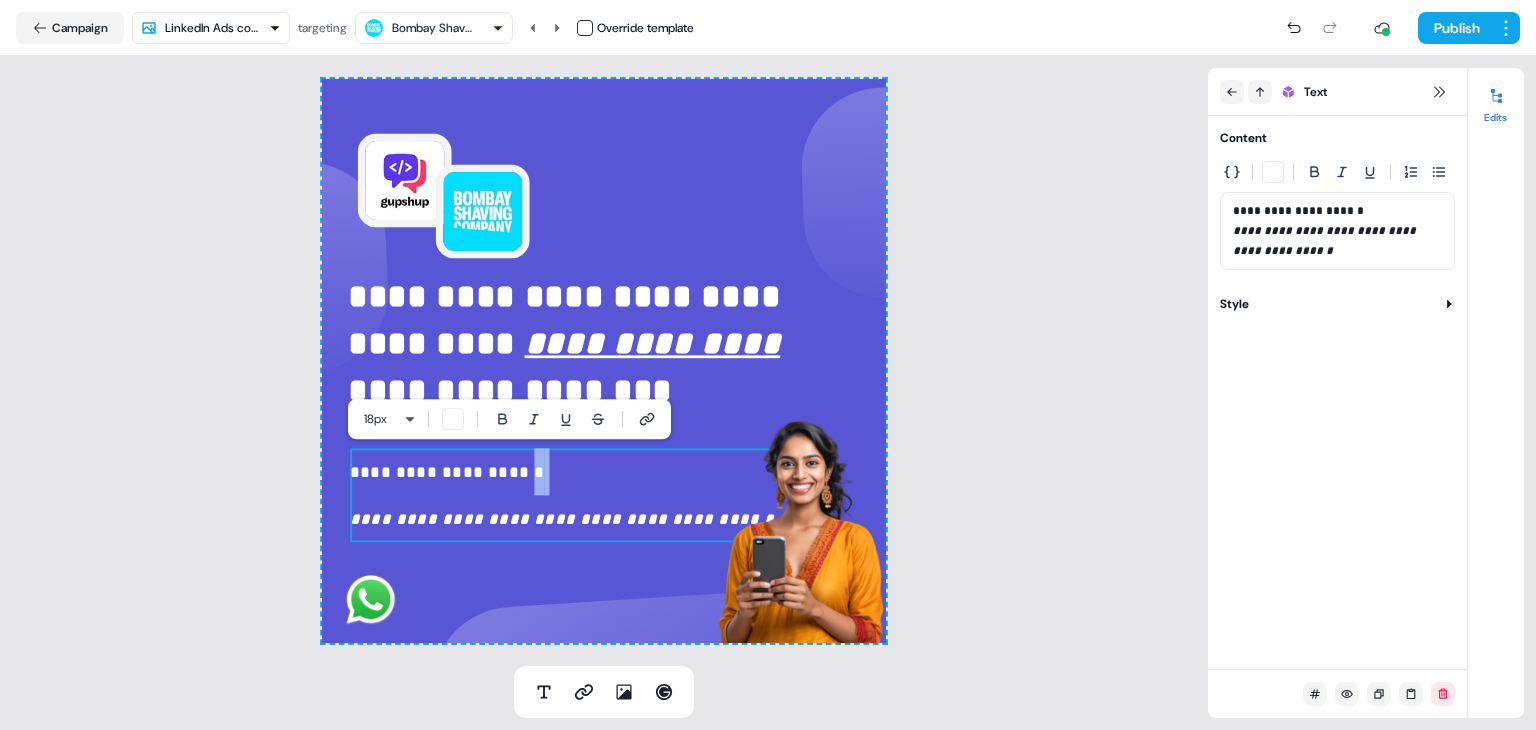 drag, startPoint x: 496, startPoint y: 472, endPoint x: 342, endPoint y: 468, distance: 154.05194 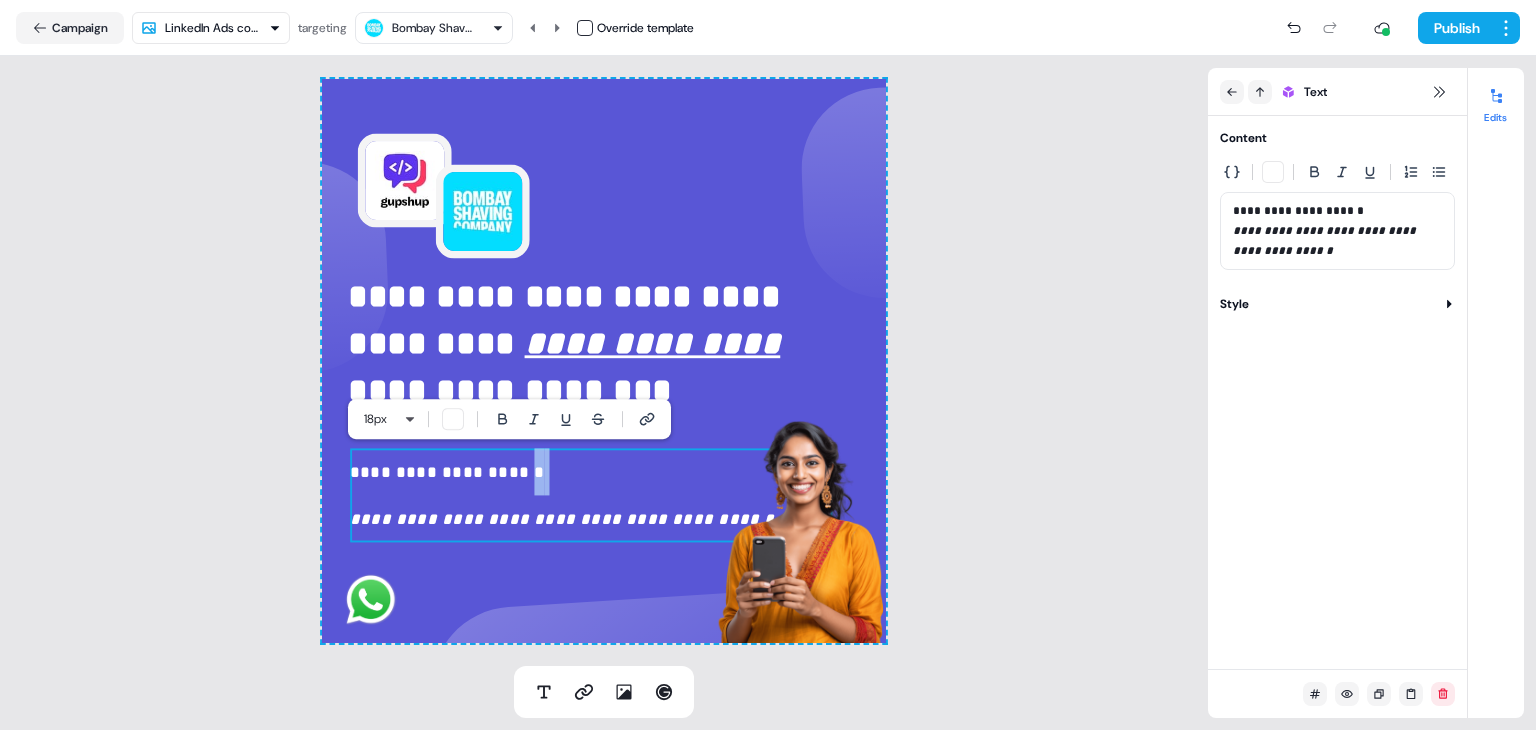 click on "**********" at bounding box center (604, 361) 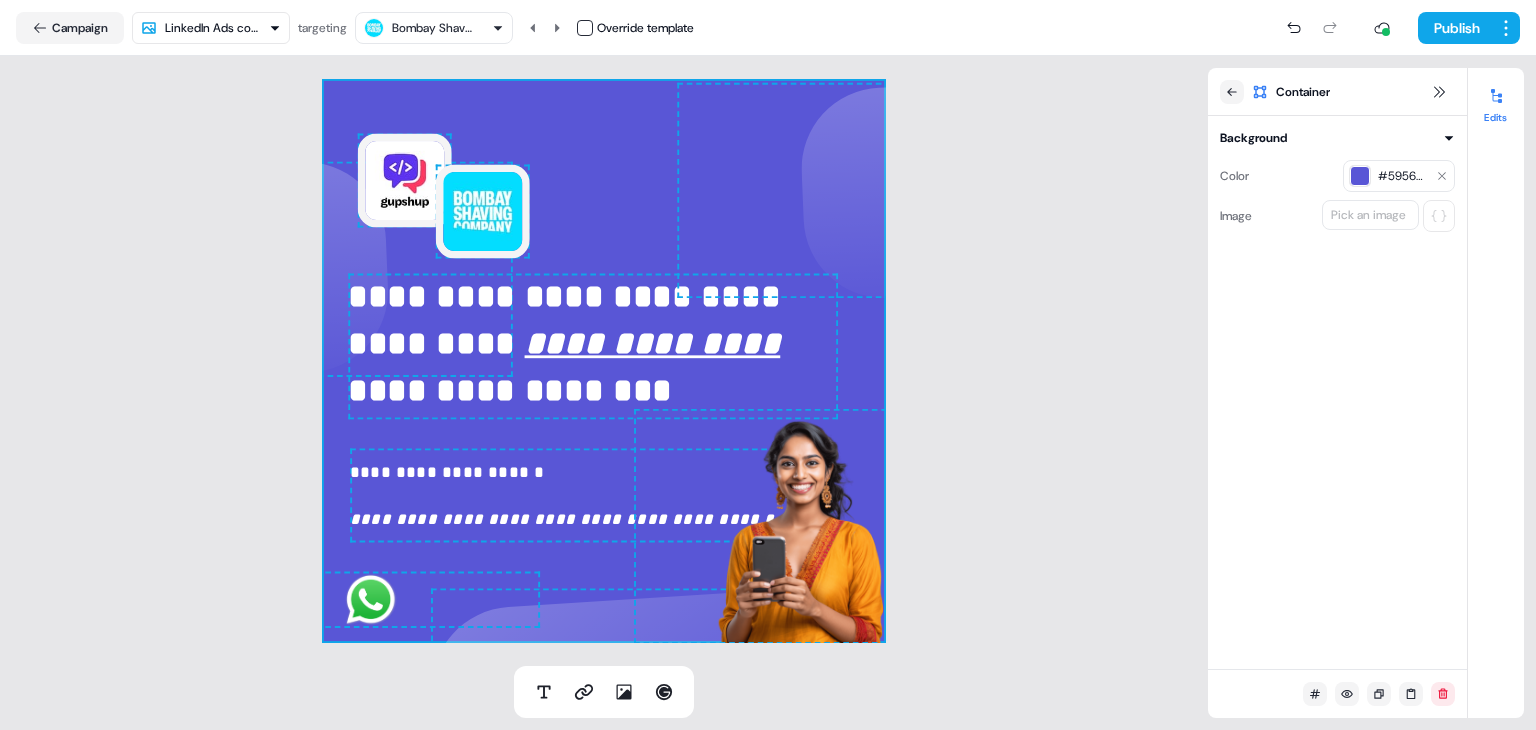 click on "**********" at bounding box center [591, 495] 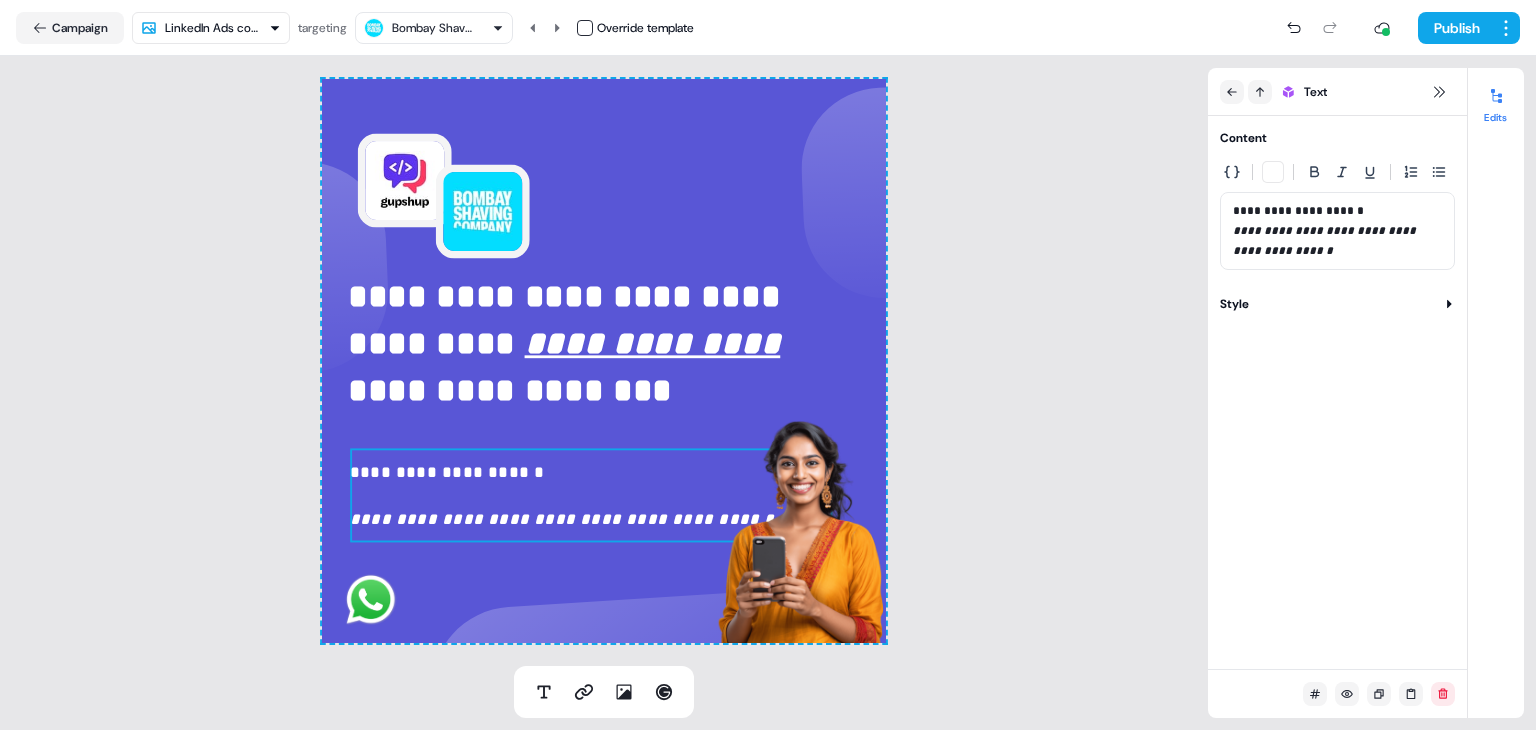 click on "**********" at bounding box center (591, 495) 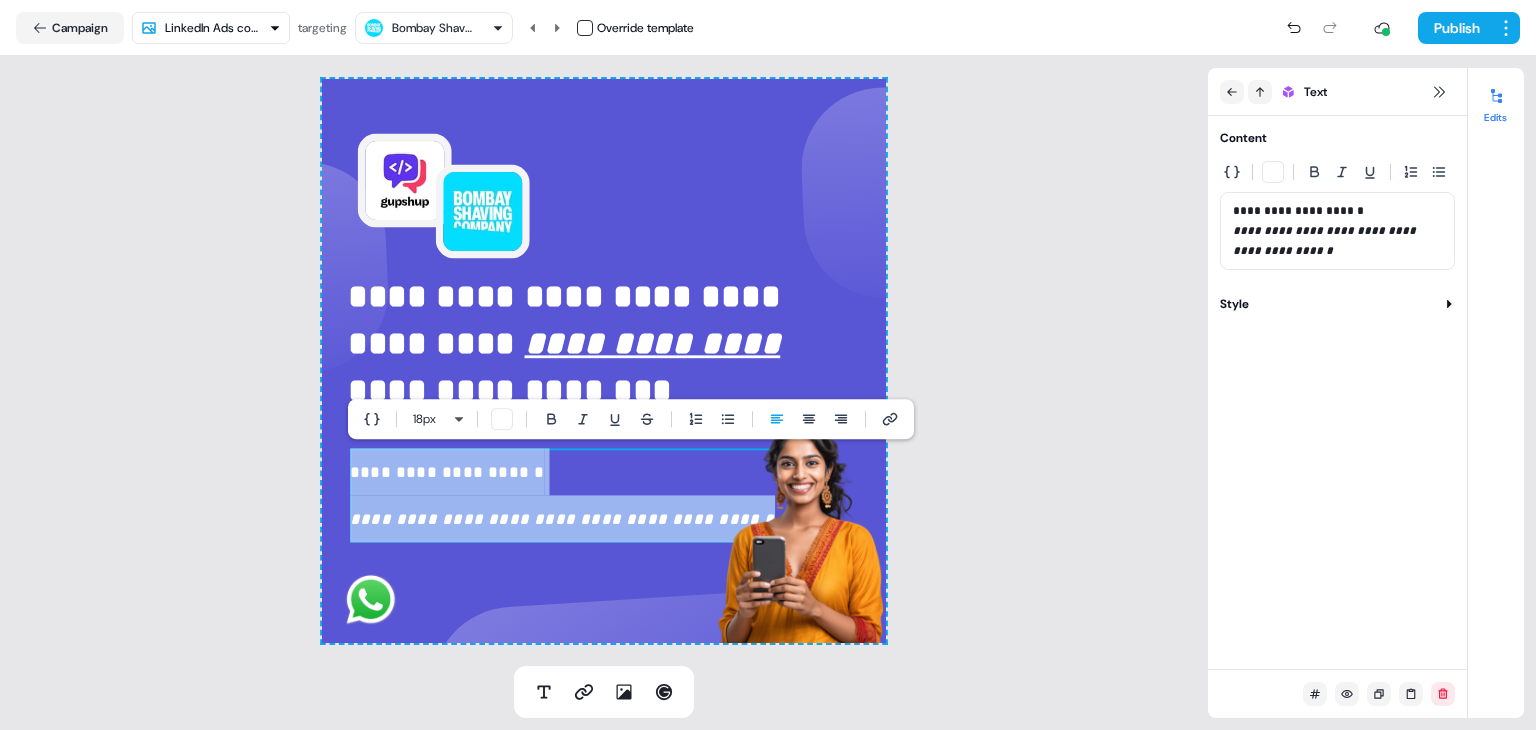 click on "**********" at bounding box center (591, 495) 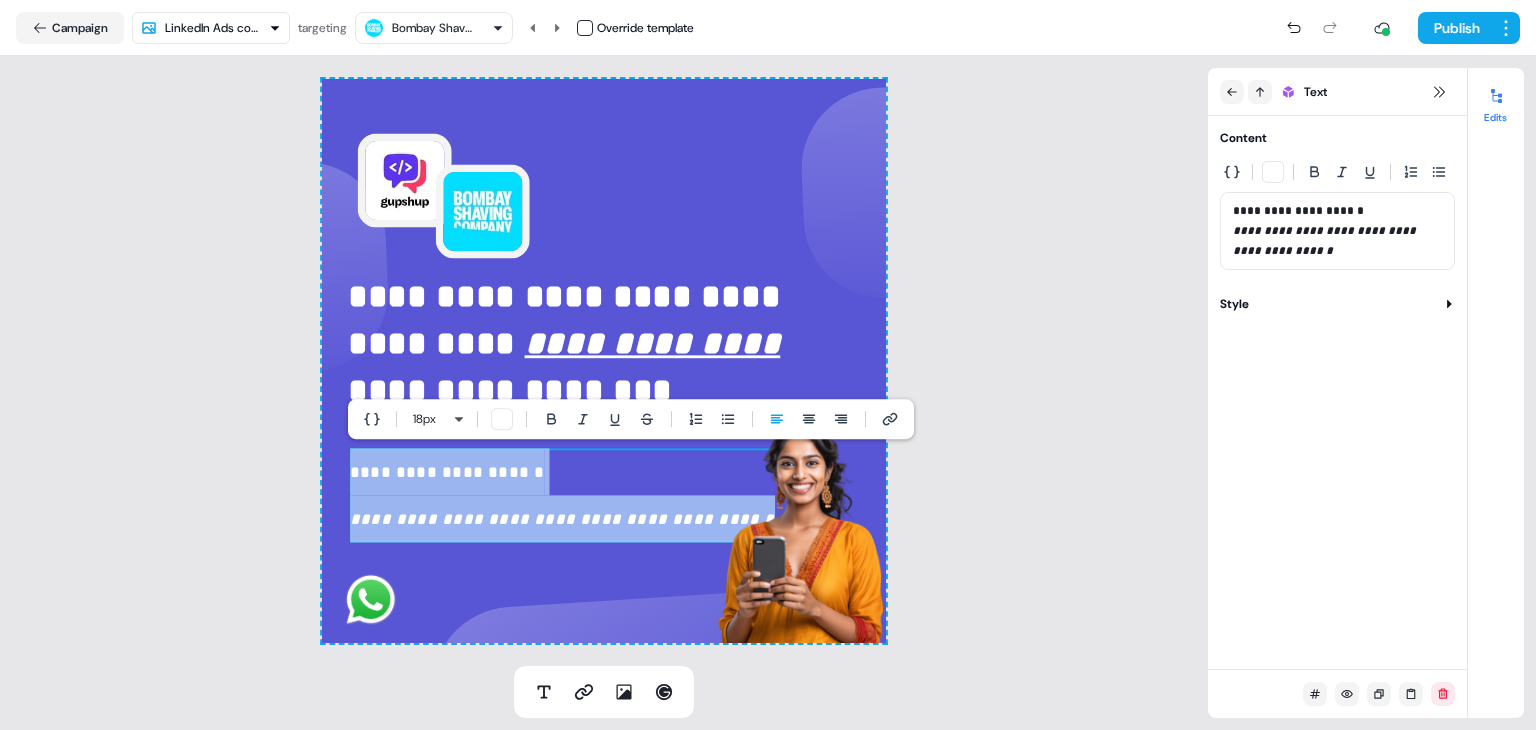 click on "**********" at bounding box center (591, 495) 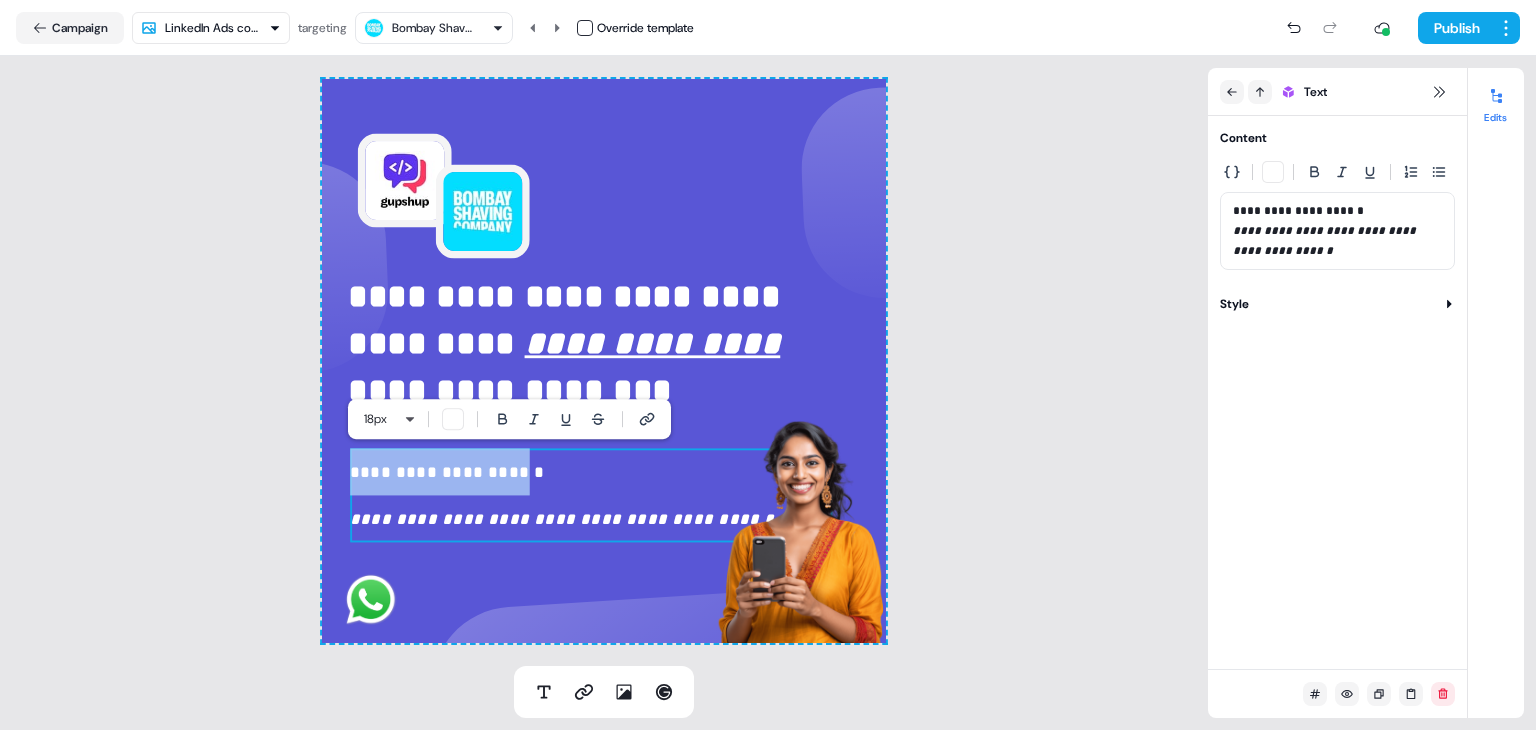 drag, startPoint x: 491, startPoint y: 473, endPoint x: 353, endPoint y: 470, distance: 138.03261 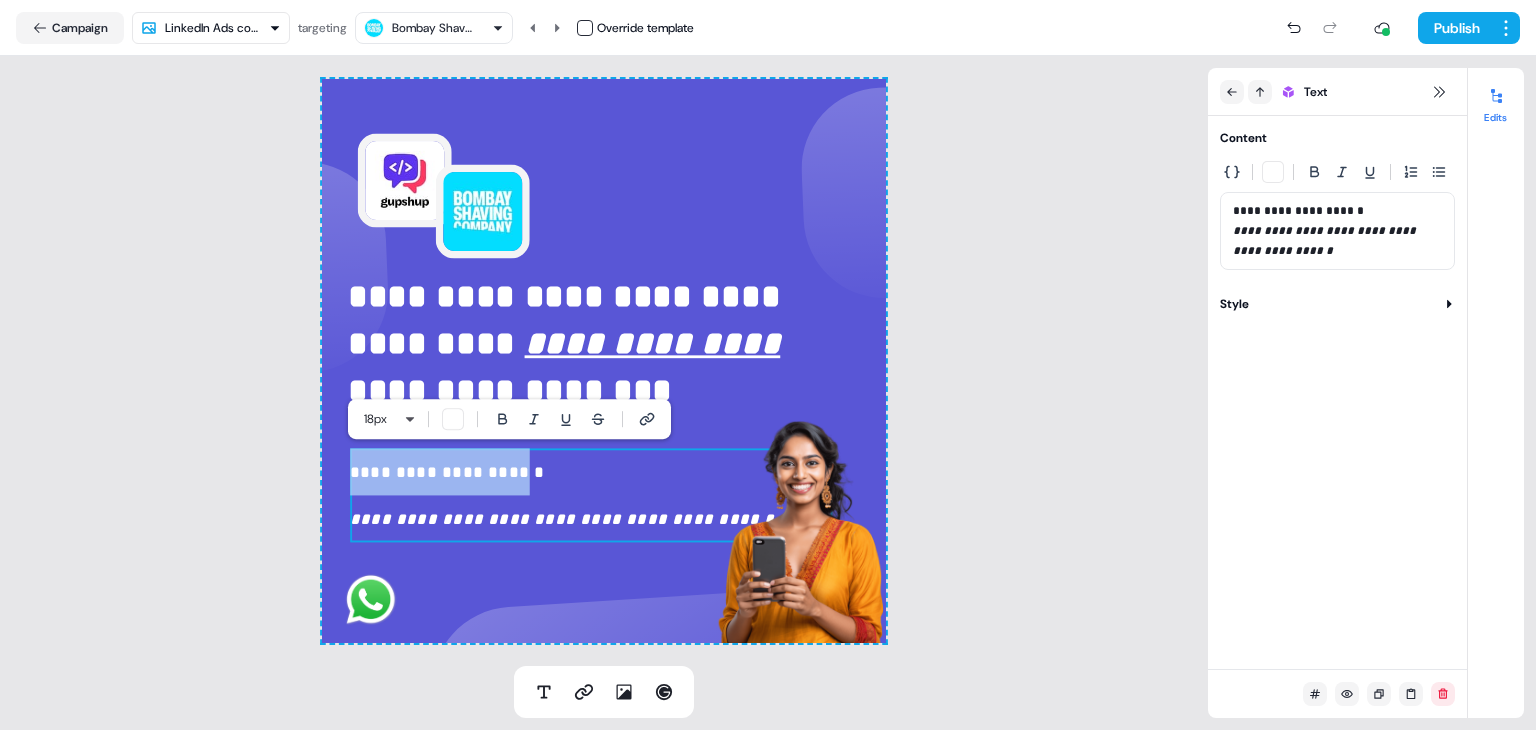 click on "**********" at bounding box center (591, 495) 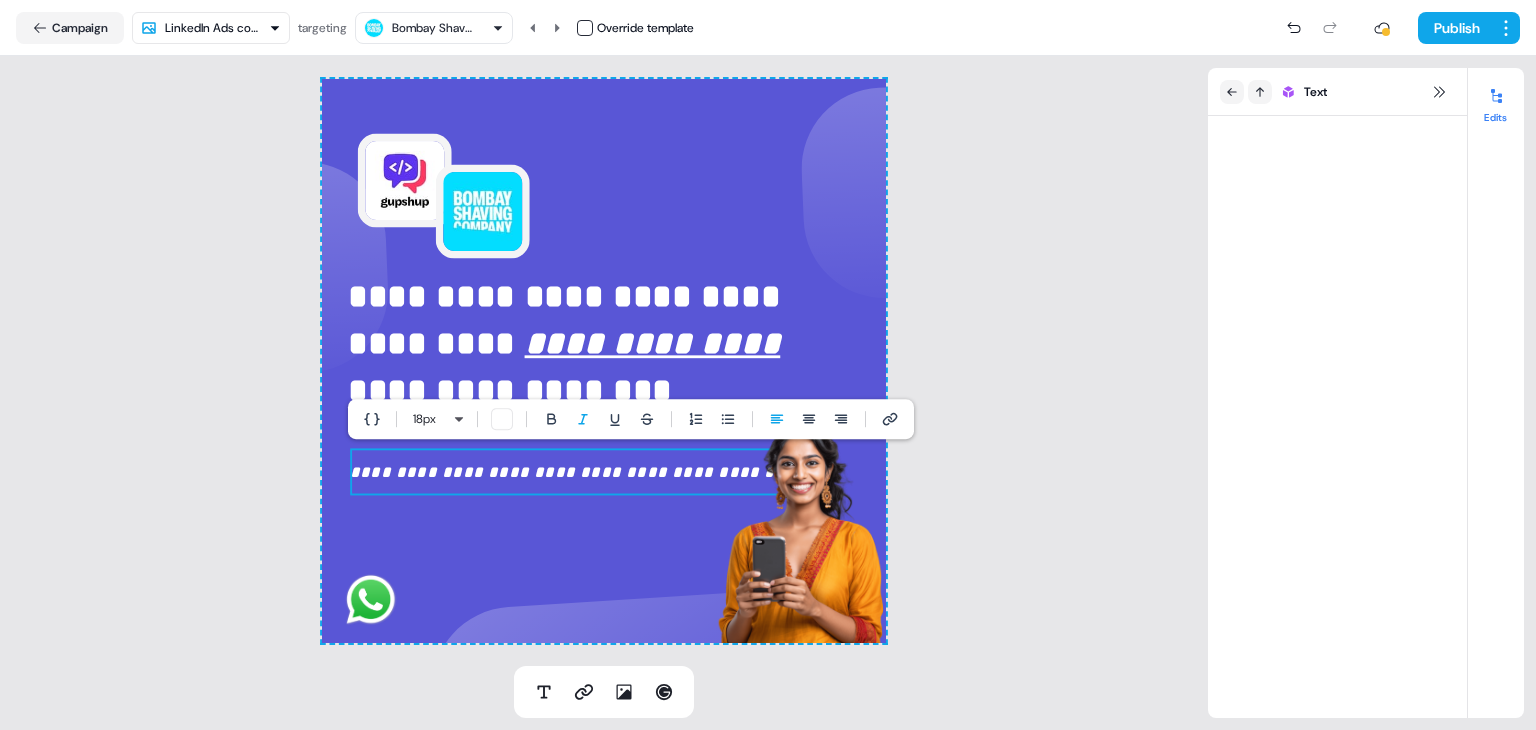 click on "**********" at bounding box center (604, 361) 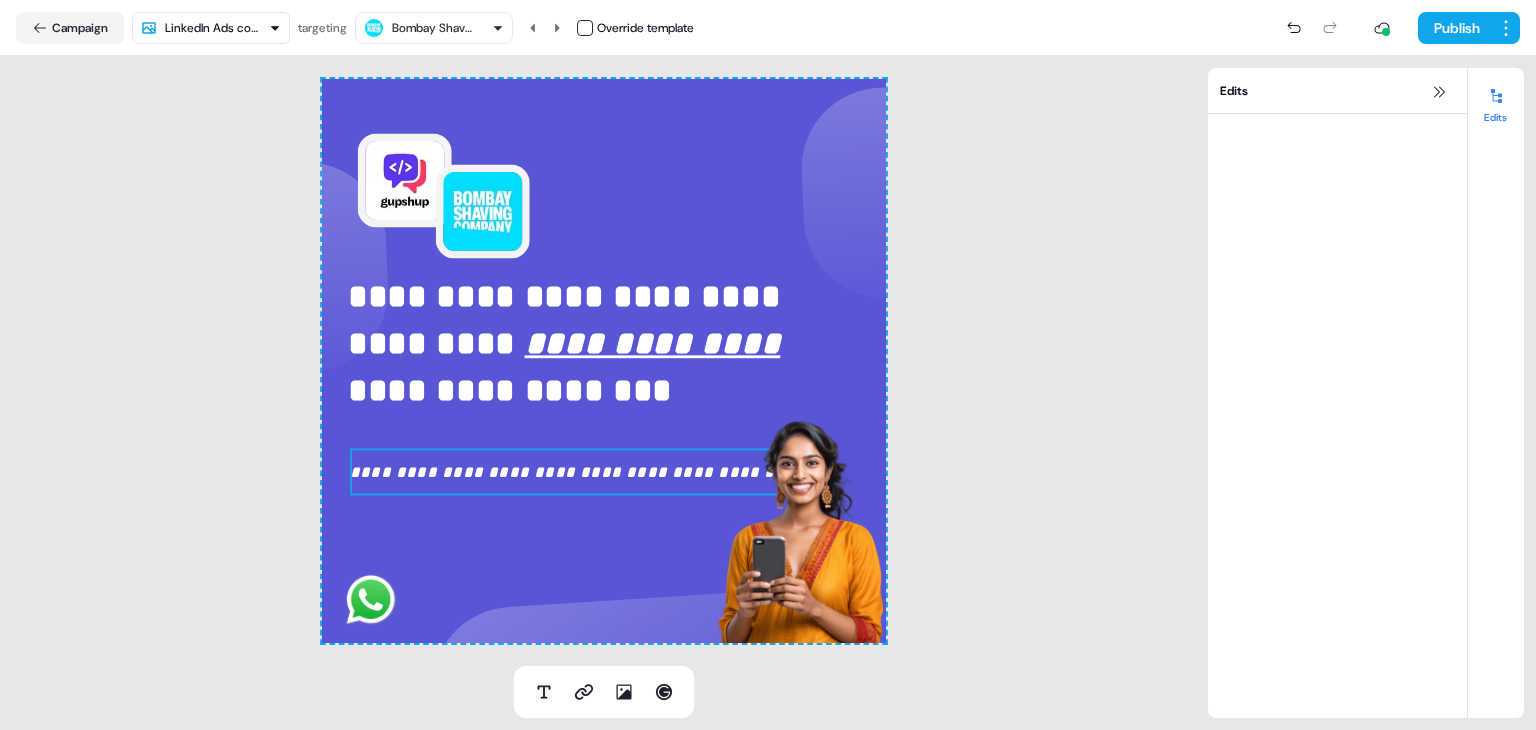 click on "**********" at bounding box center (562, 471) 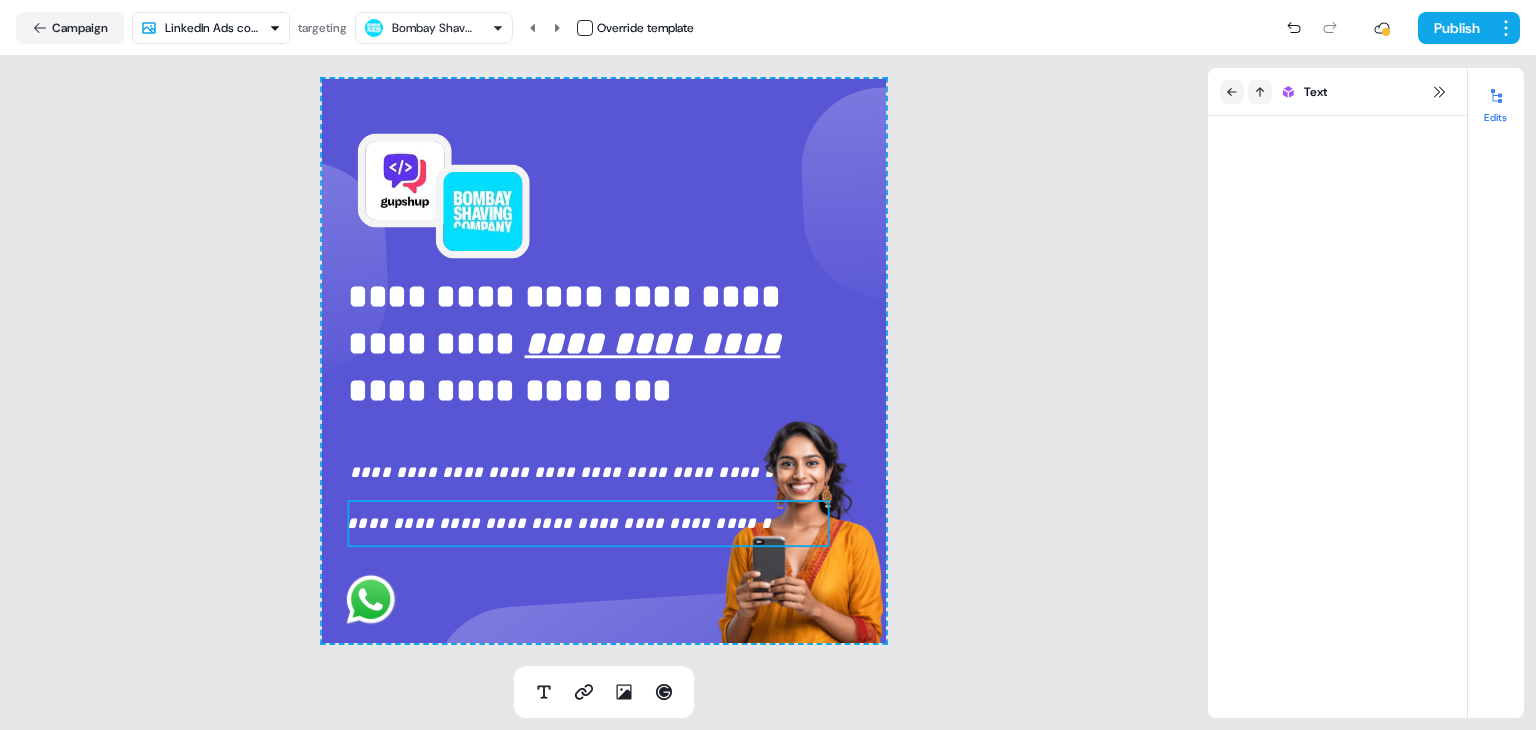 click on "**********" at bounding box center [604, 361] 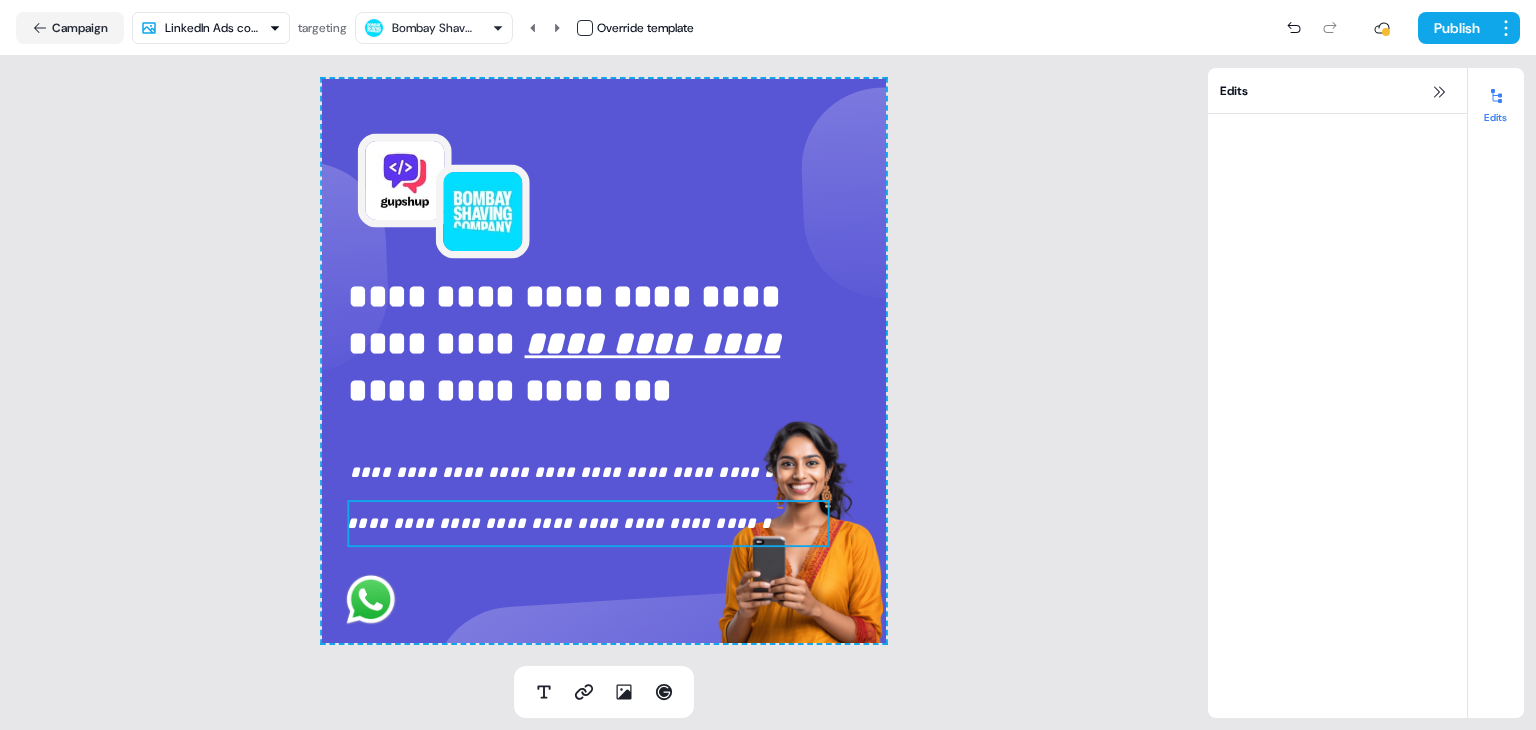 click on "**********" at bounding box center (559, 523) 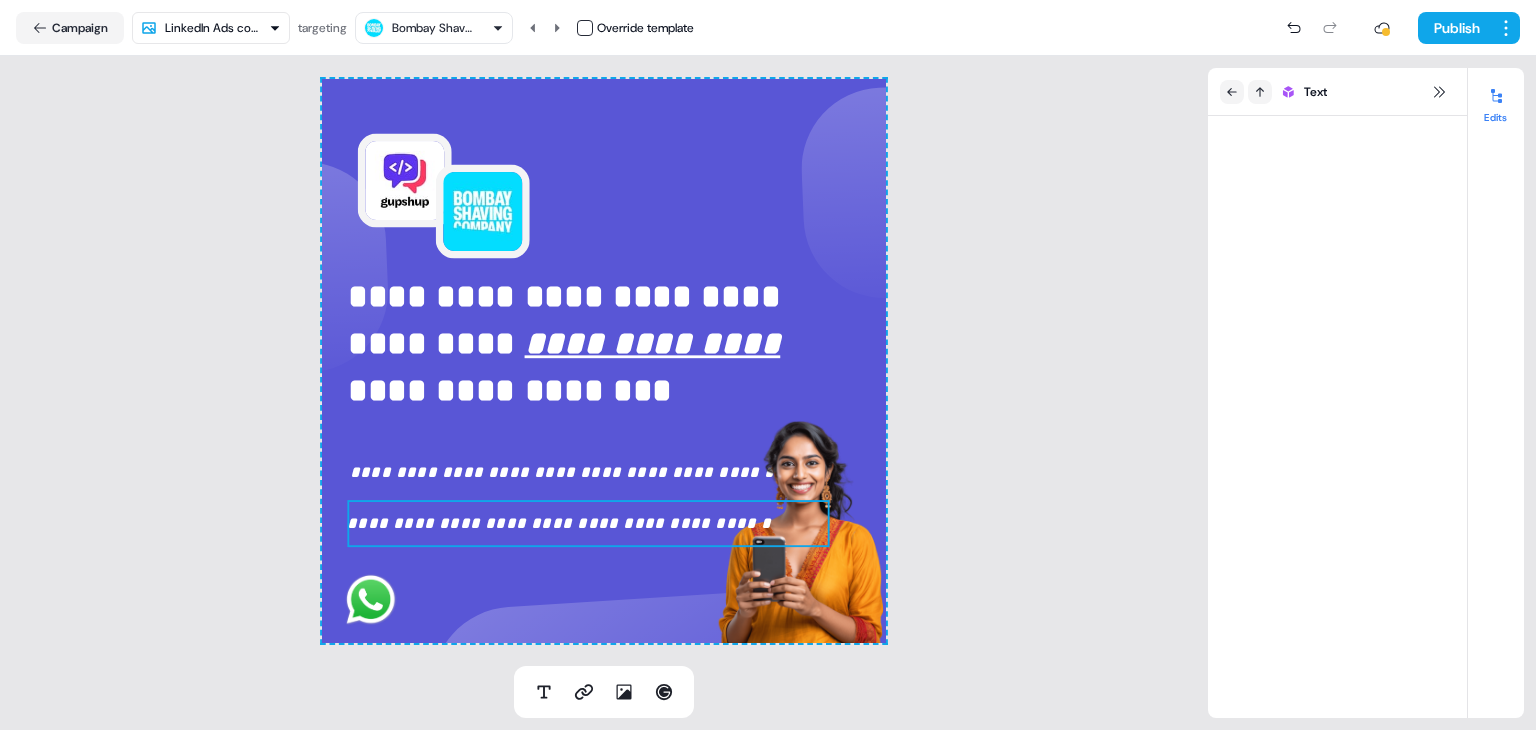 click on "**********" at bounding box center [559, 523] 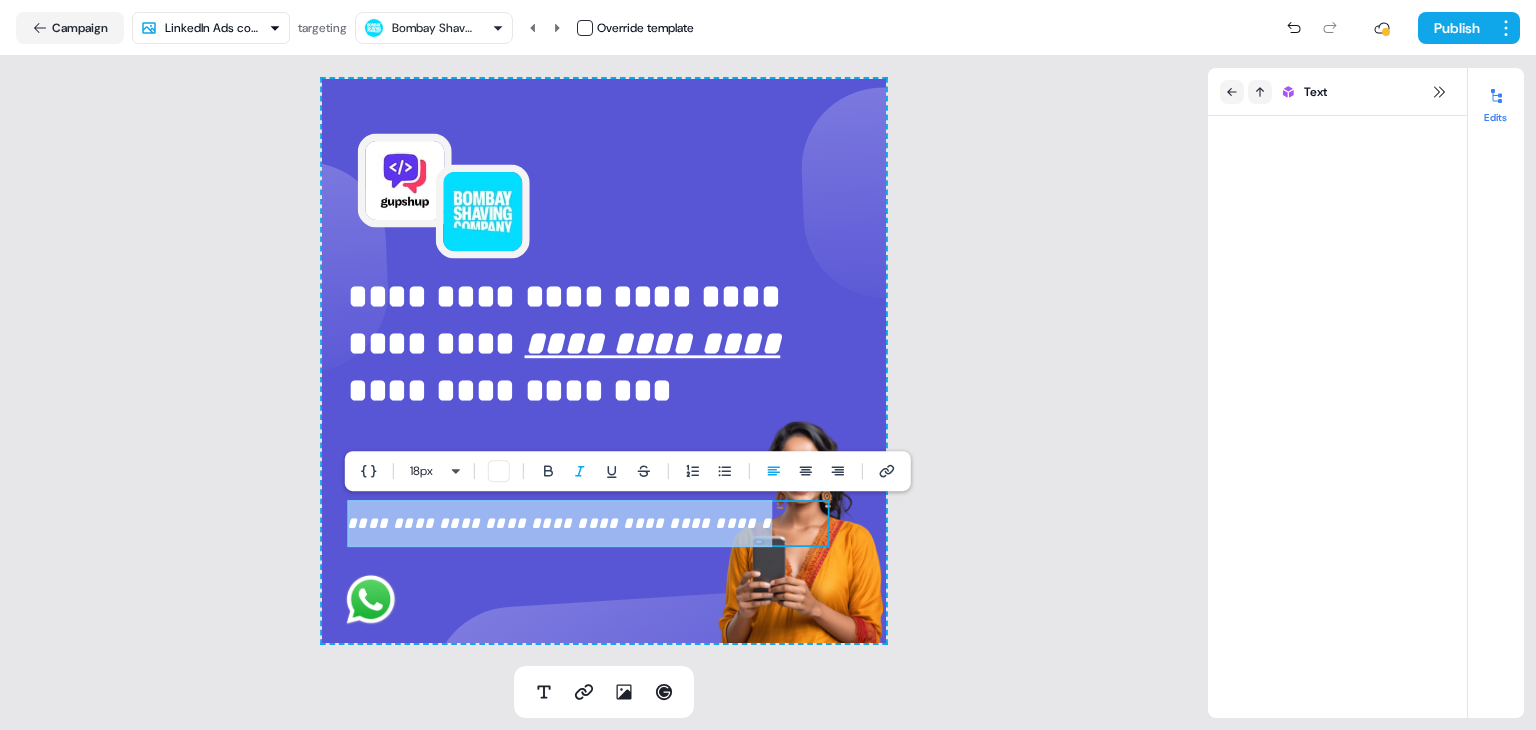 click on "**********" at bounding box center [559, 523] 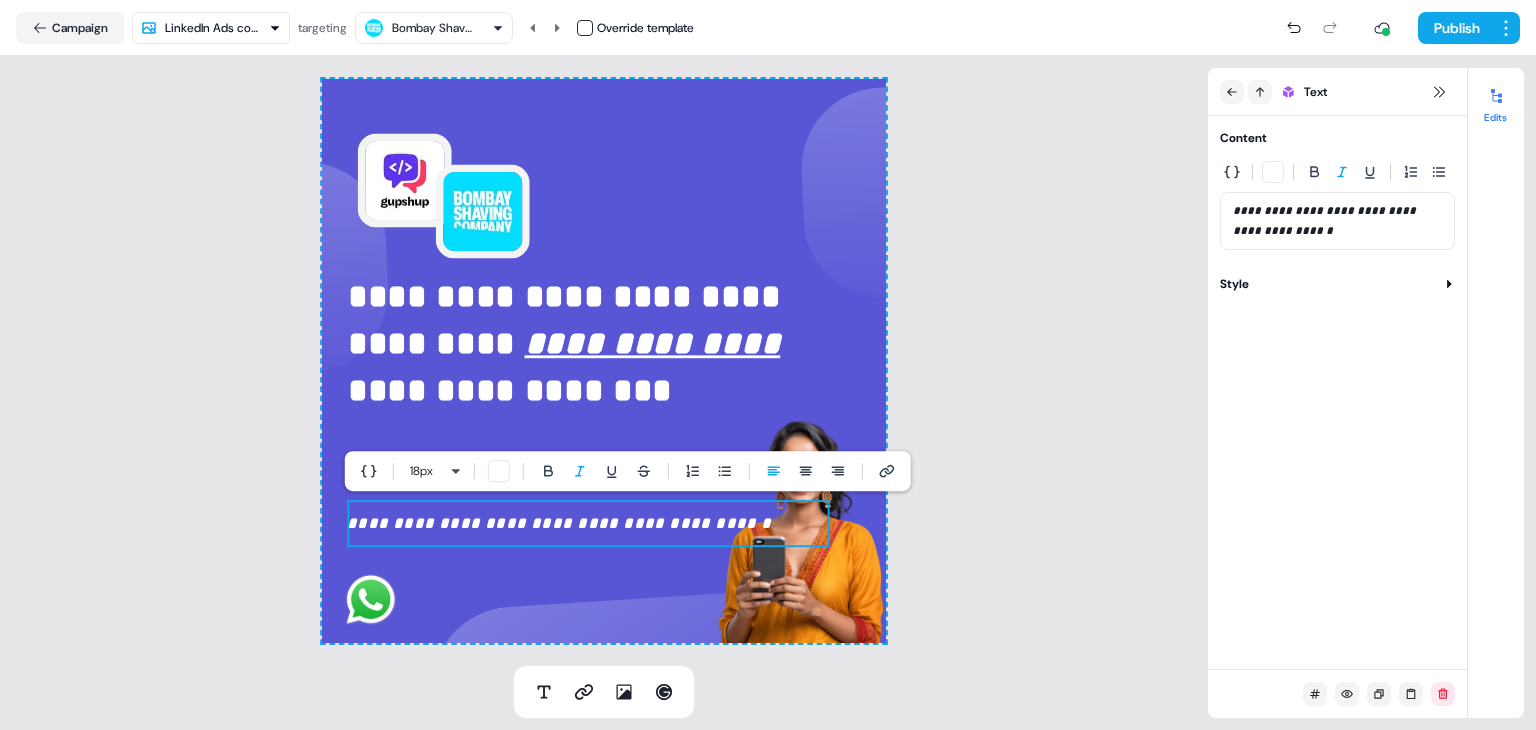 click on "**********" at bounding box center [604, 361] 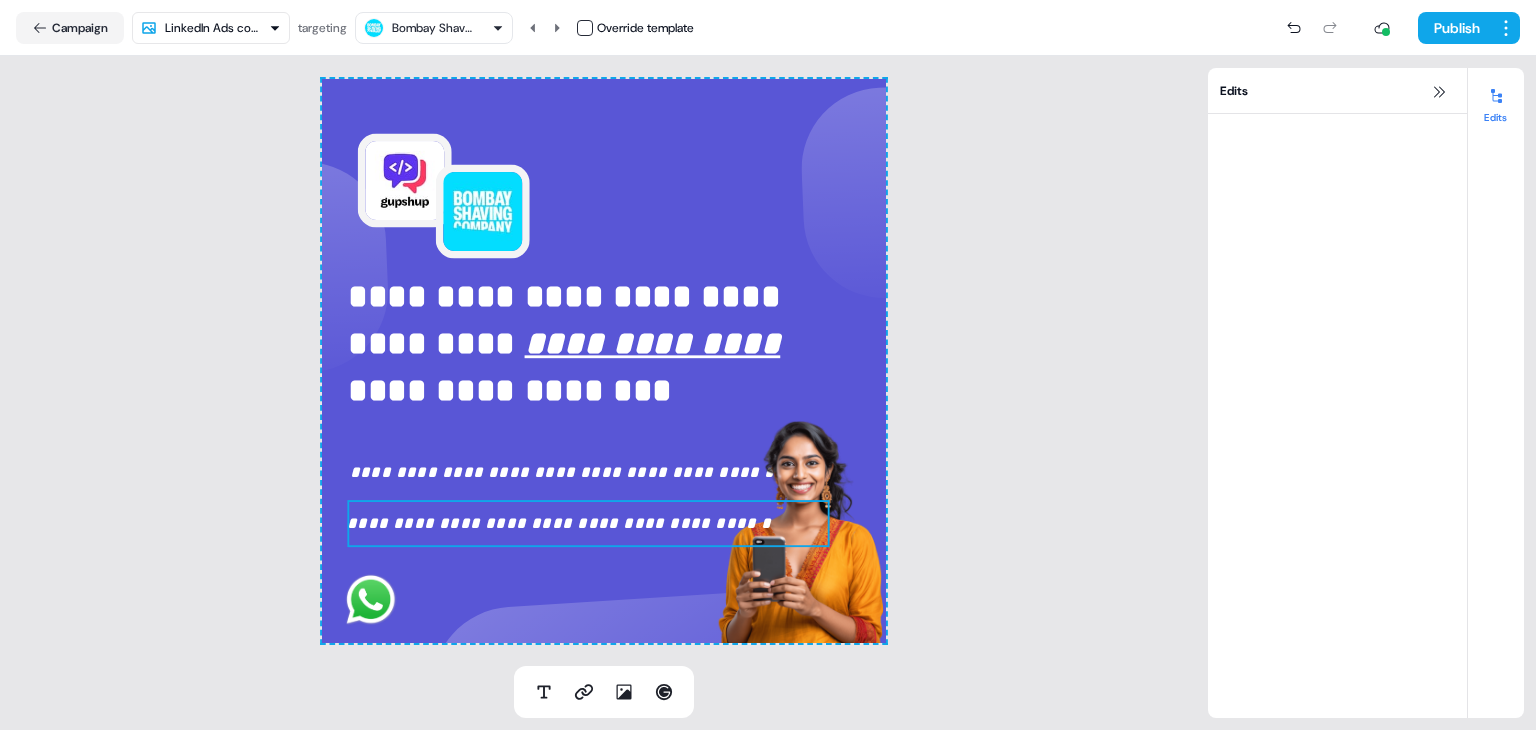 click on "**********" at bounding box center (559, 523) 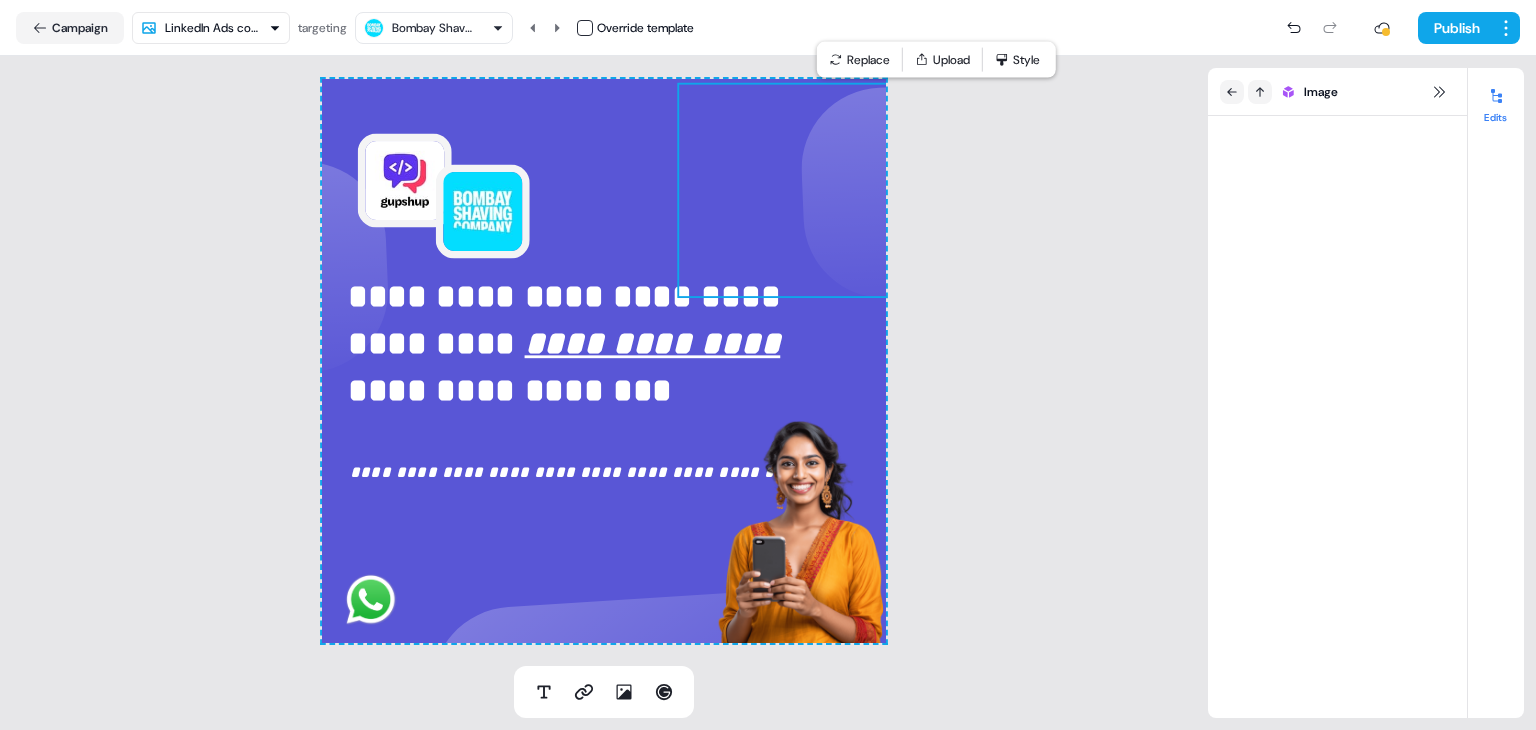 click on "**********" at bounding box center [604, 361] 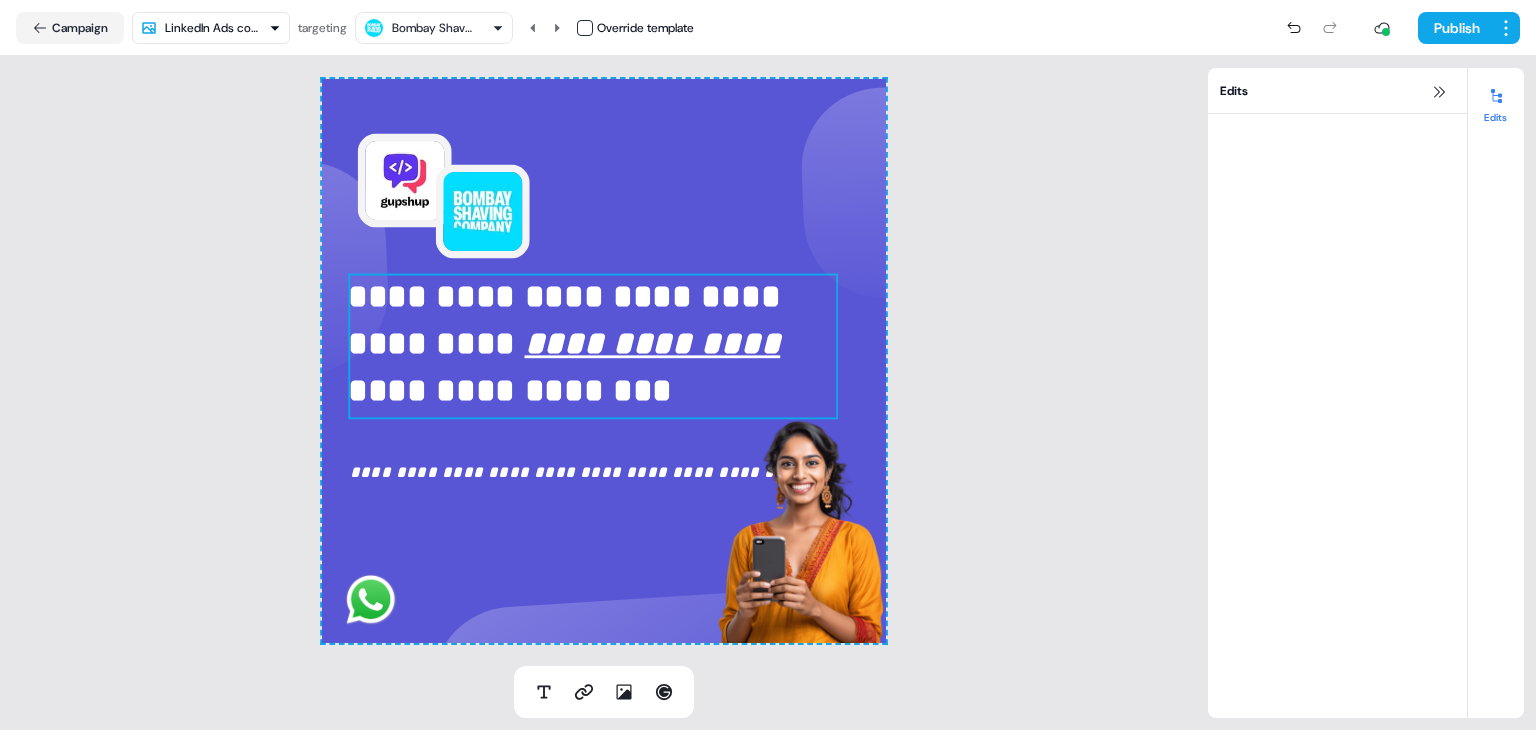 click on "**********" at bounding box center (593, 344) 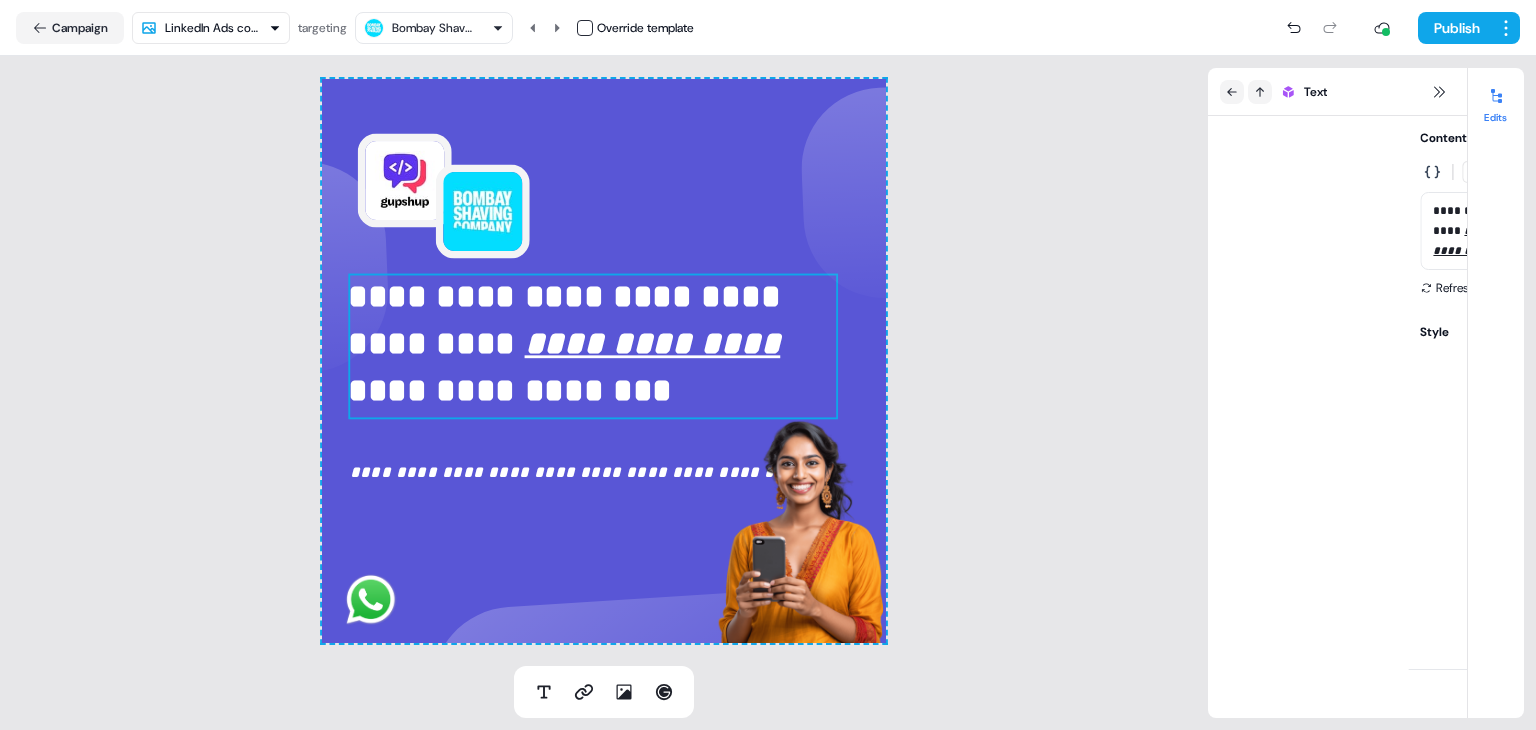 click on "**********" at bounding box center (593, 344) 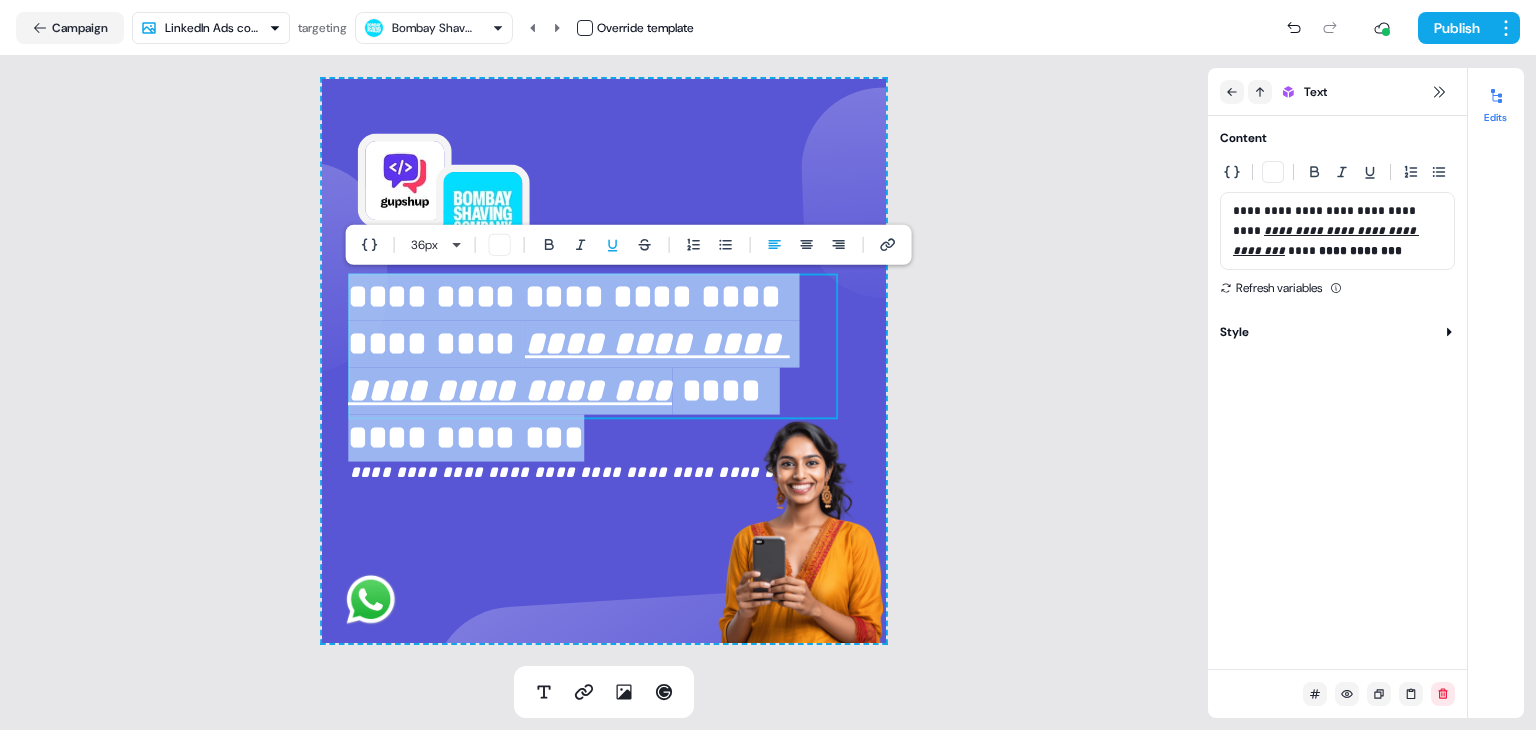 click on "**********" at bounding box center [593, 368] 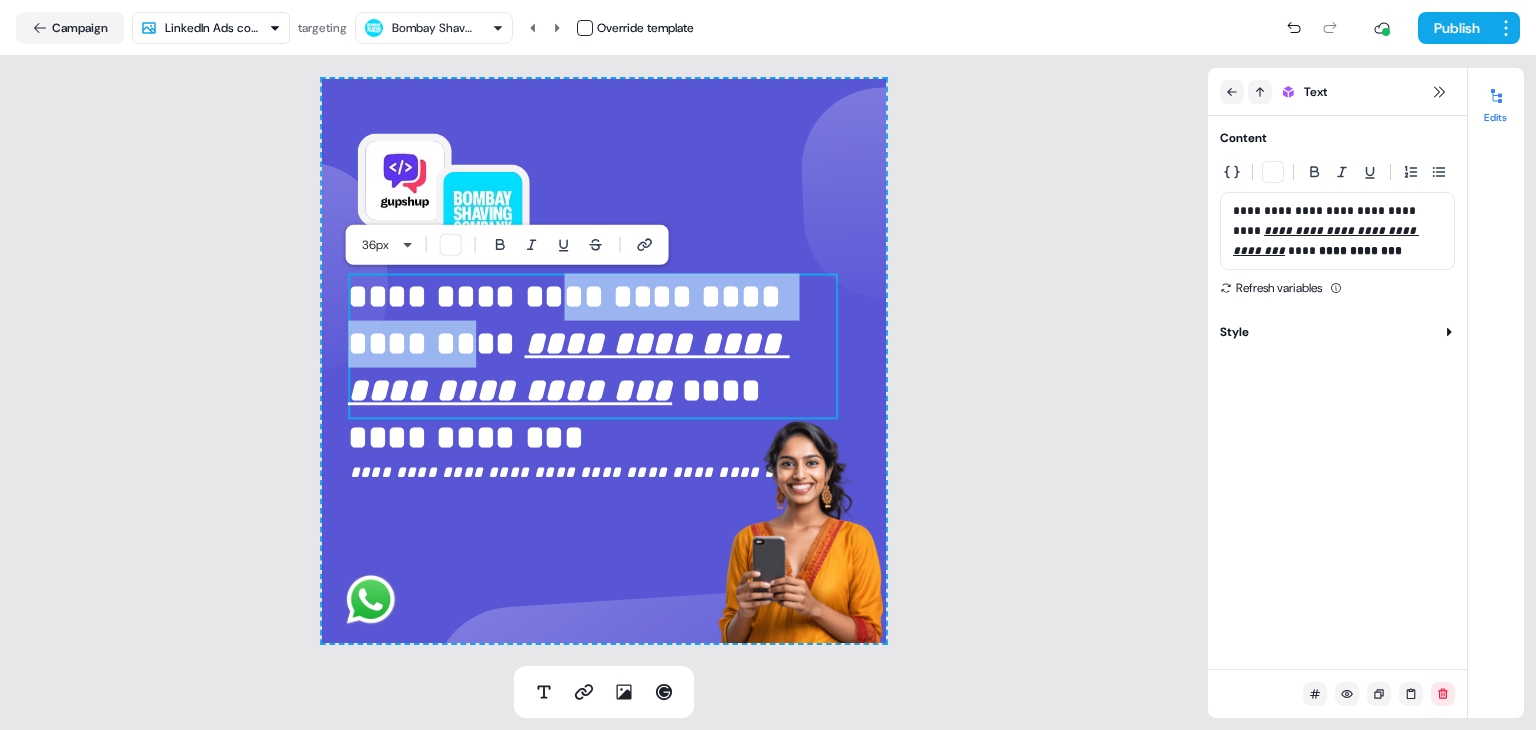 drag, startPoint x: 575, startPoint y: 297, endPoint x: 568, endPoint y: 324, distance: 27.89265 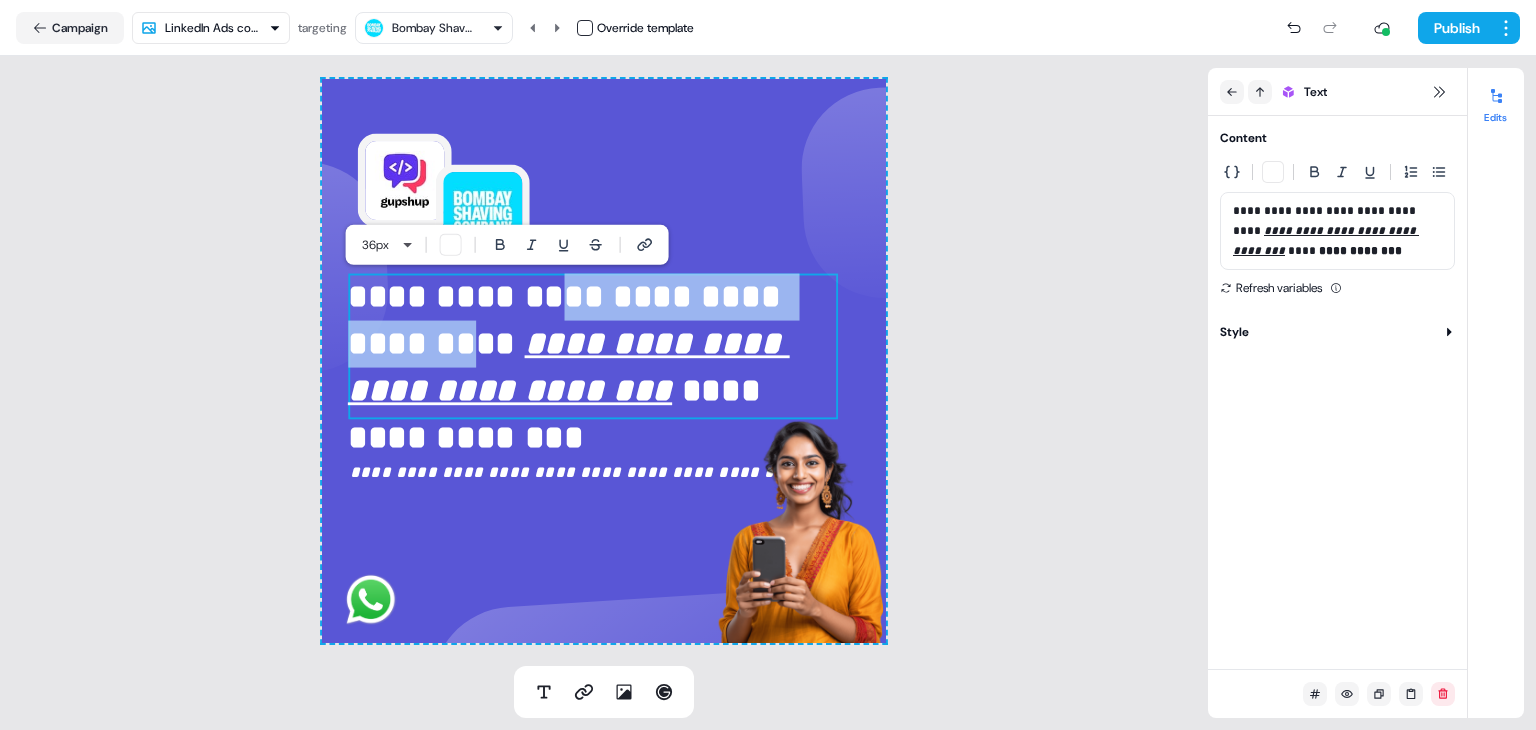 click on "**********" at bounding box center [593, 368] 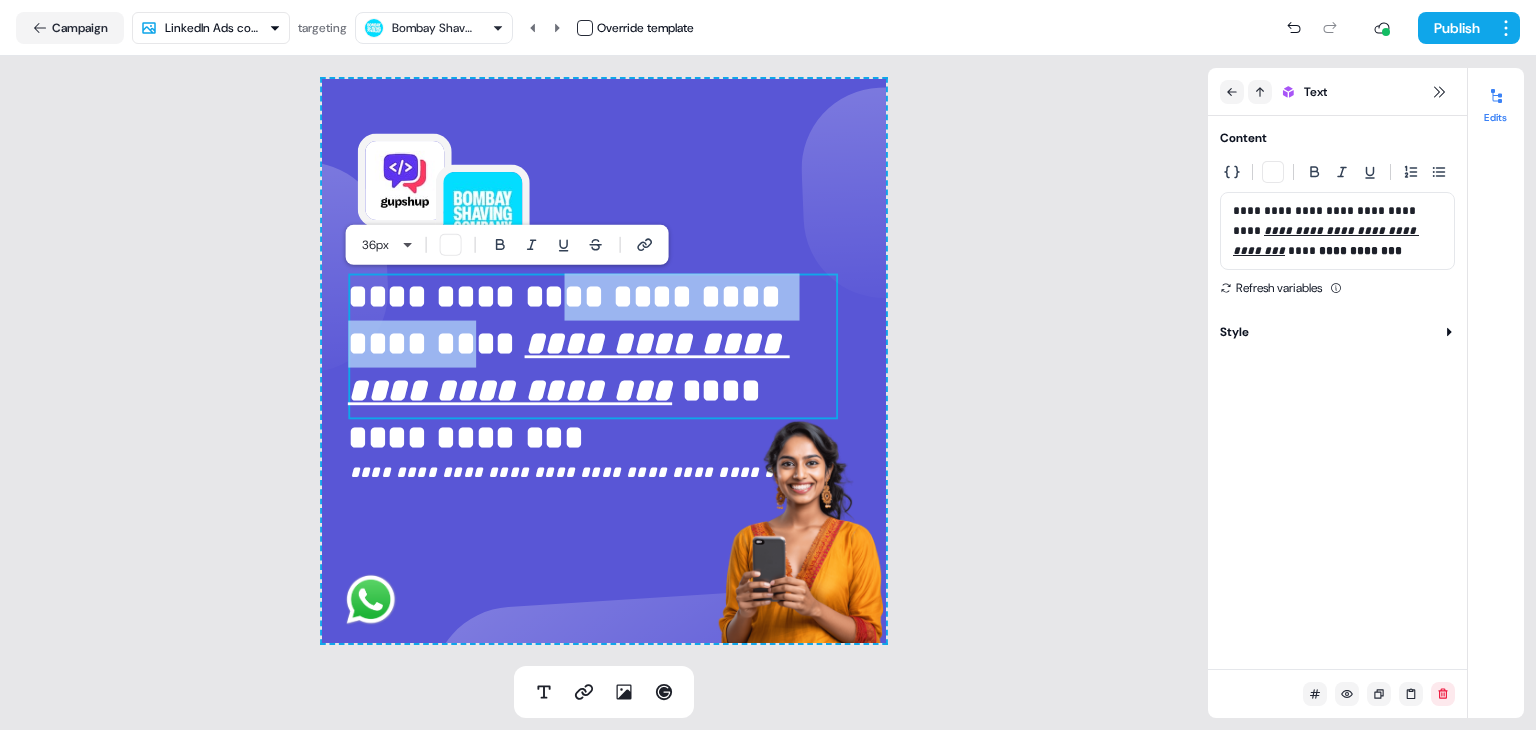 type 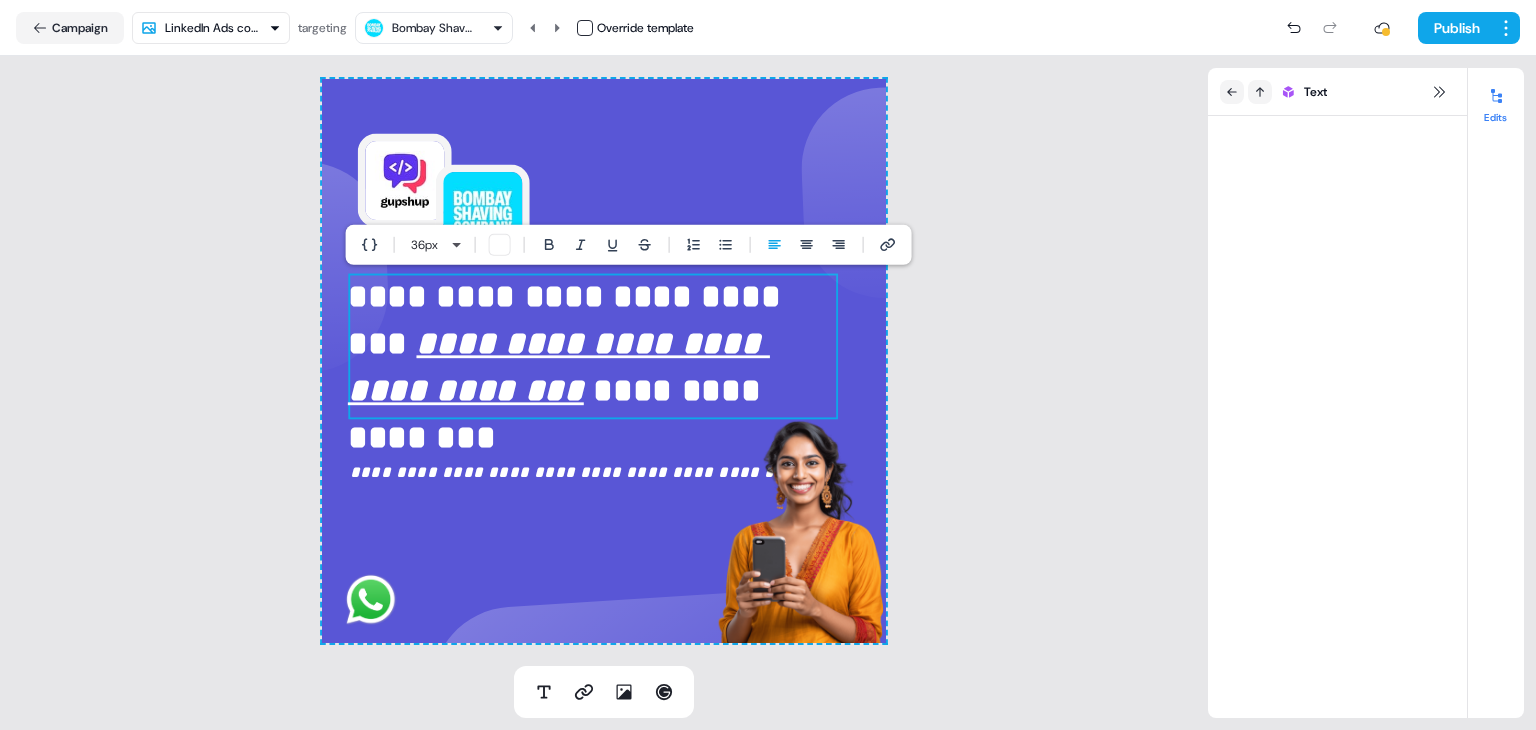click on "**********" at bounding box center [604, 361] 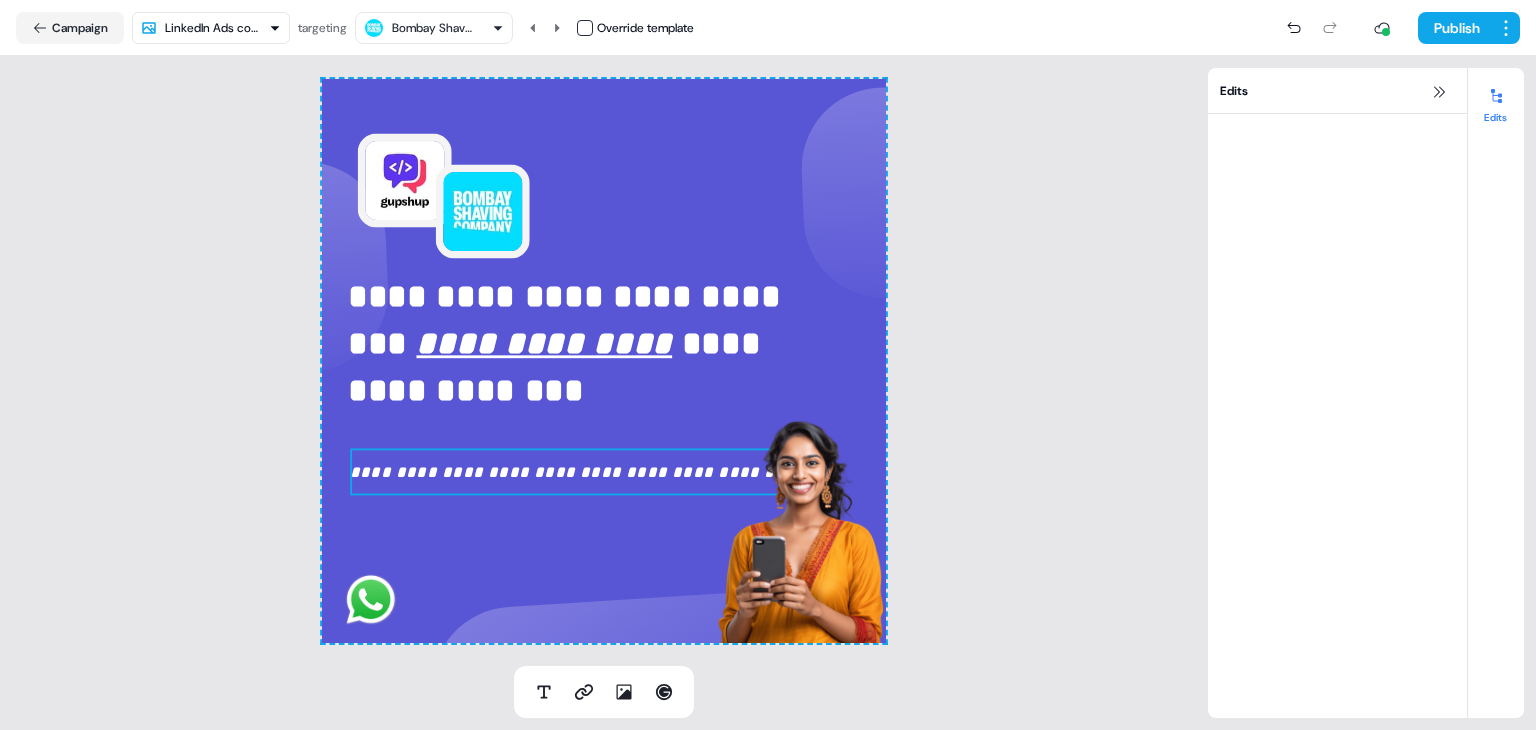click on "**********" at bounding box center (562, 471) 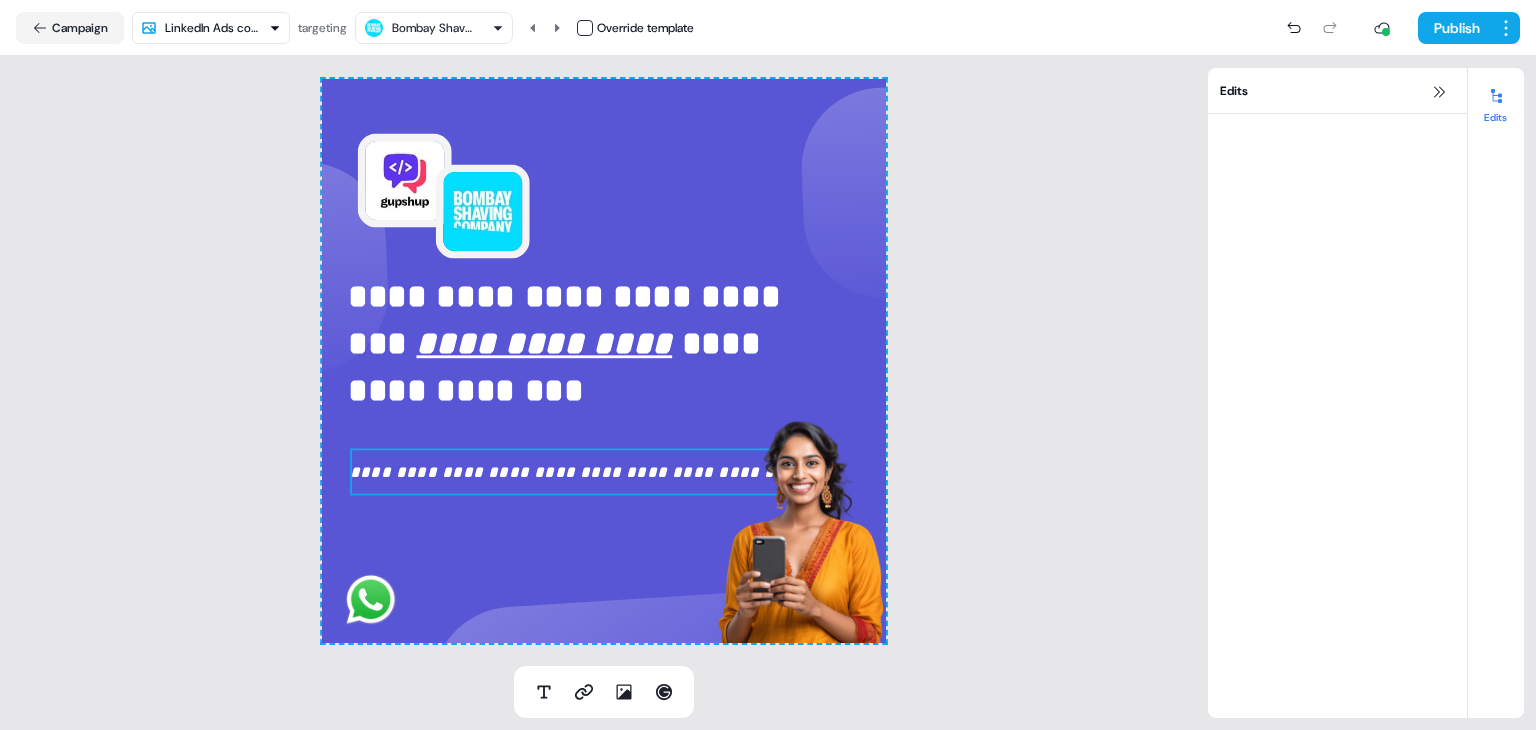 click on "**********" at bounding box center [562, 471] 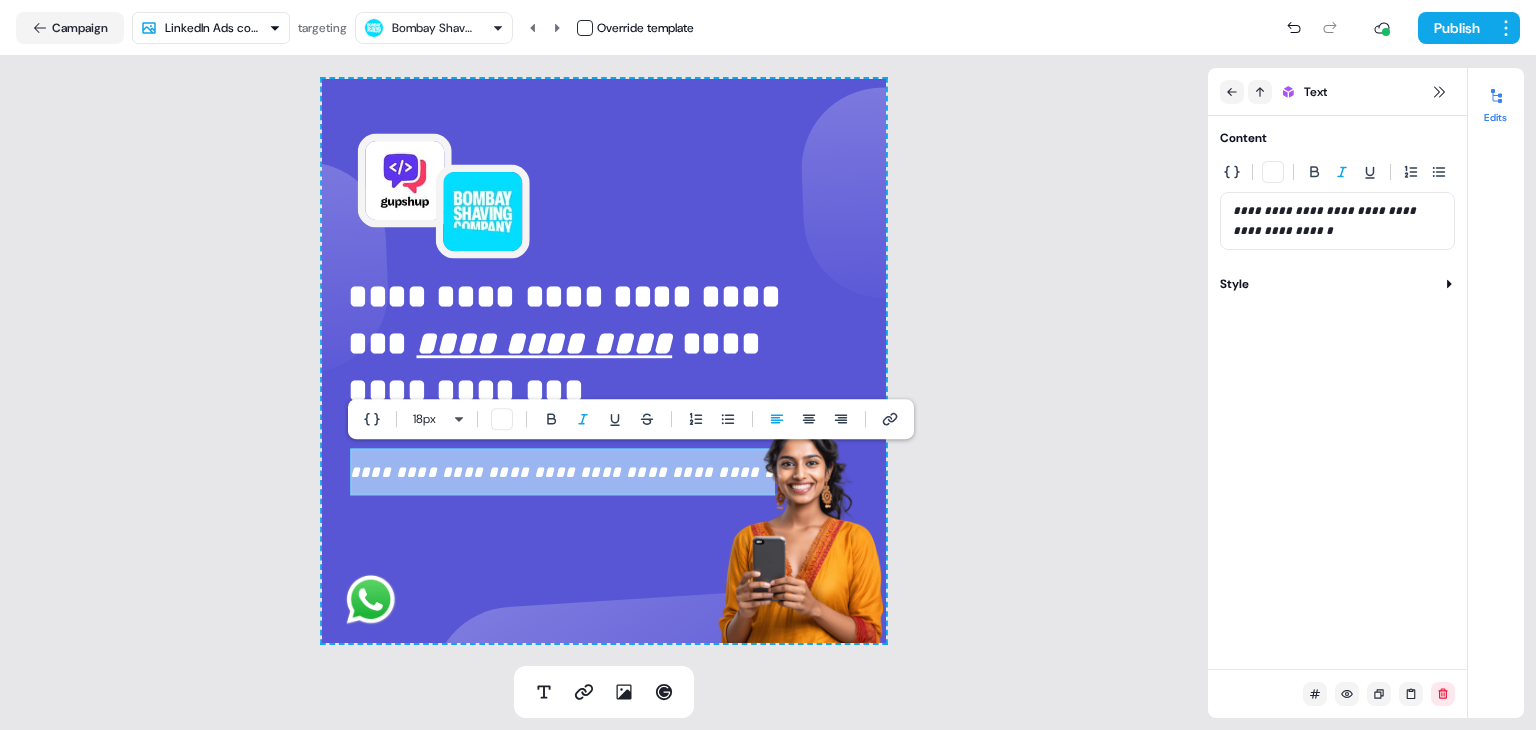 click on "**********" at bounding box center [562, 471] 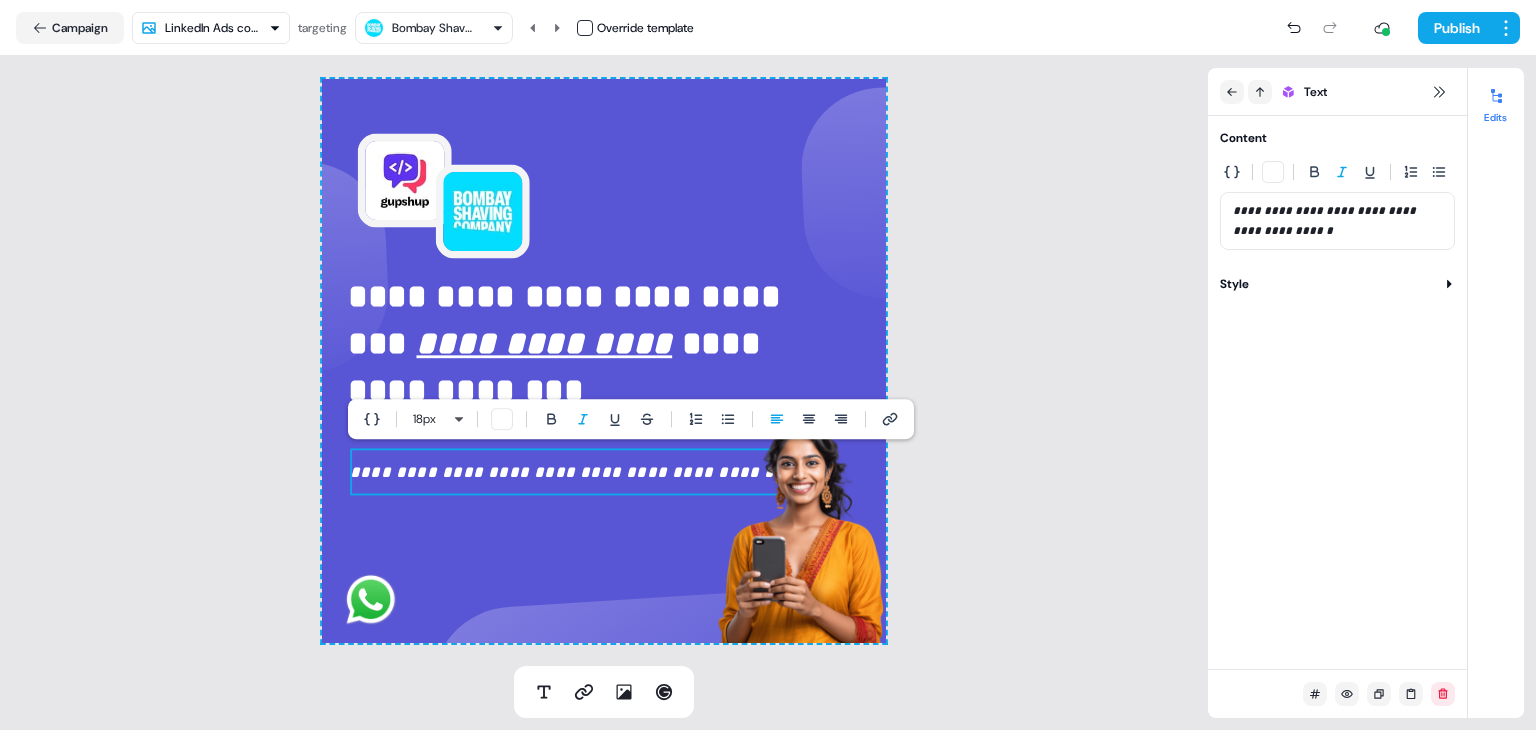 click on "**********" at bounding box center [604, 361] 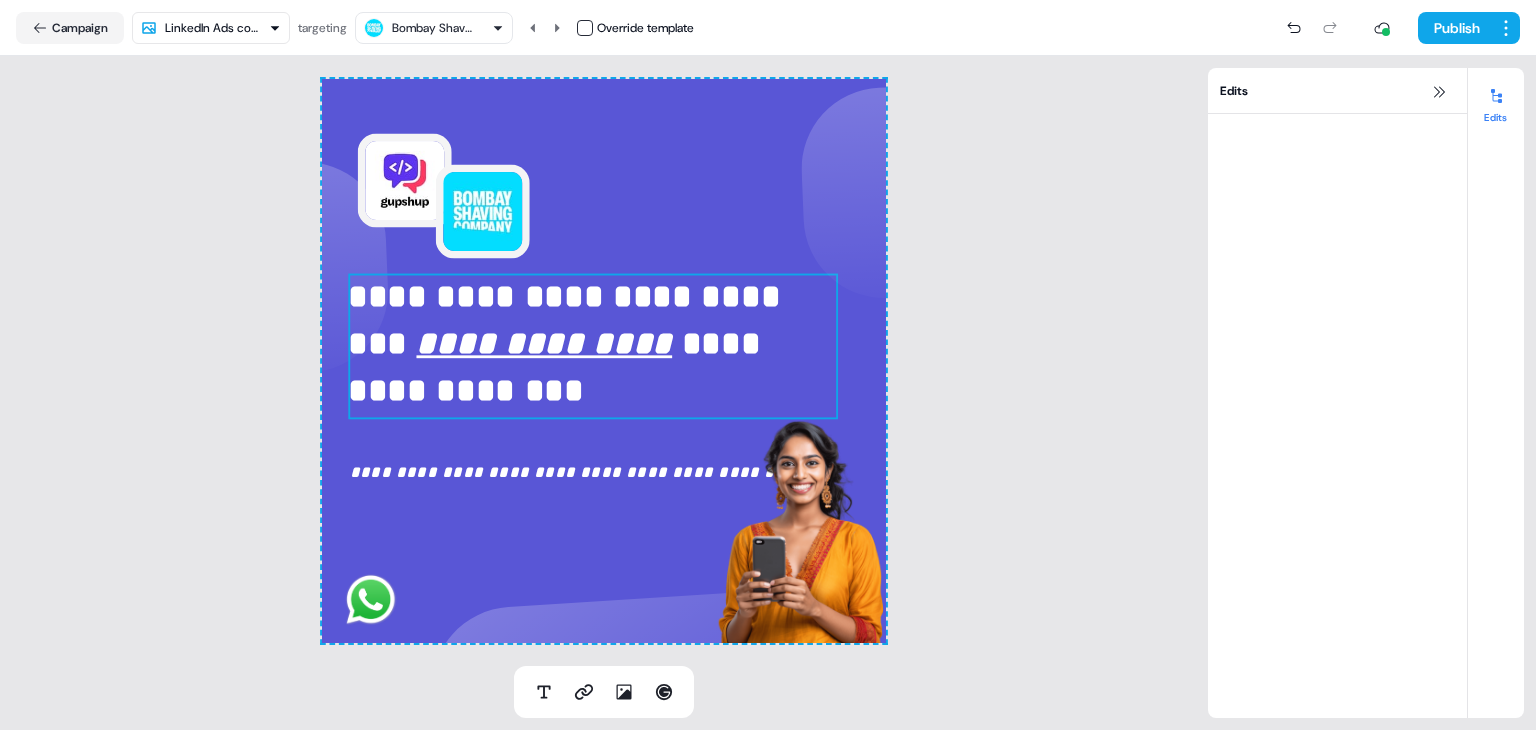 click on "**********" at bounding box center (593, 344) 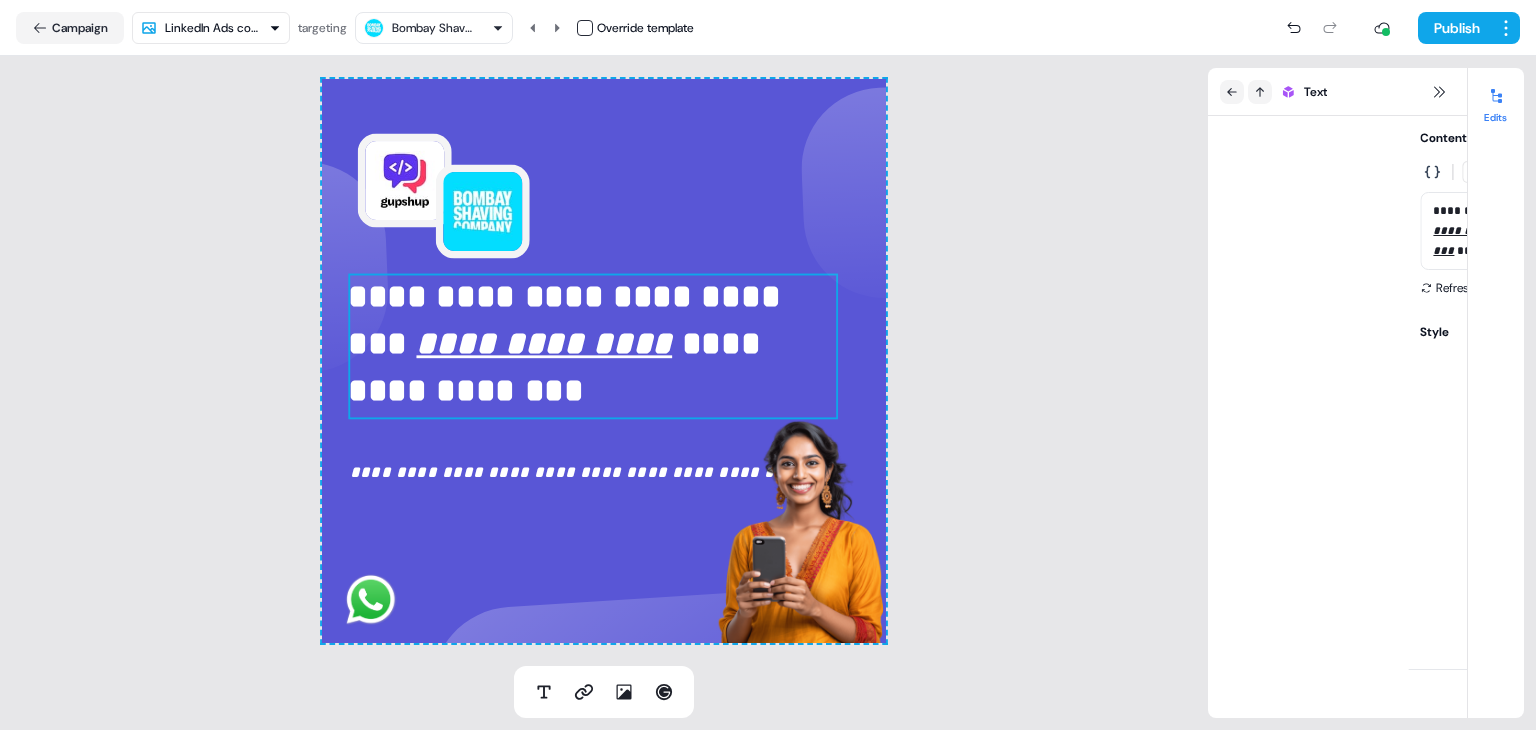 click on "**********" at bounding box center [593, 344] 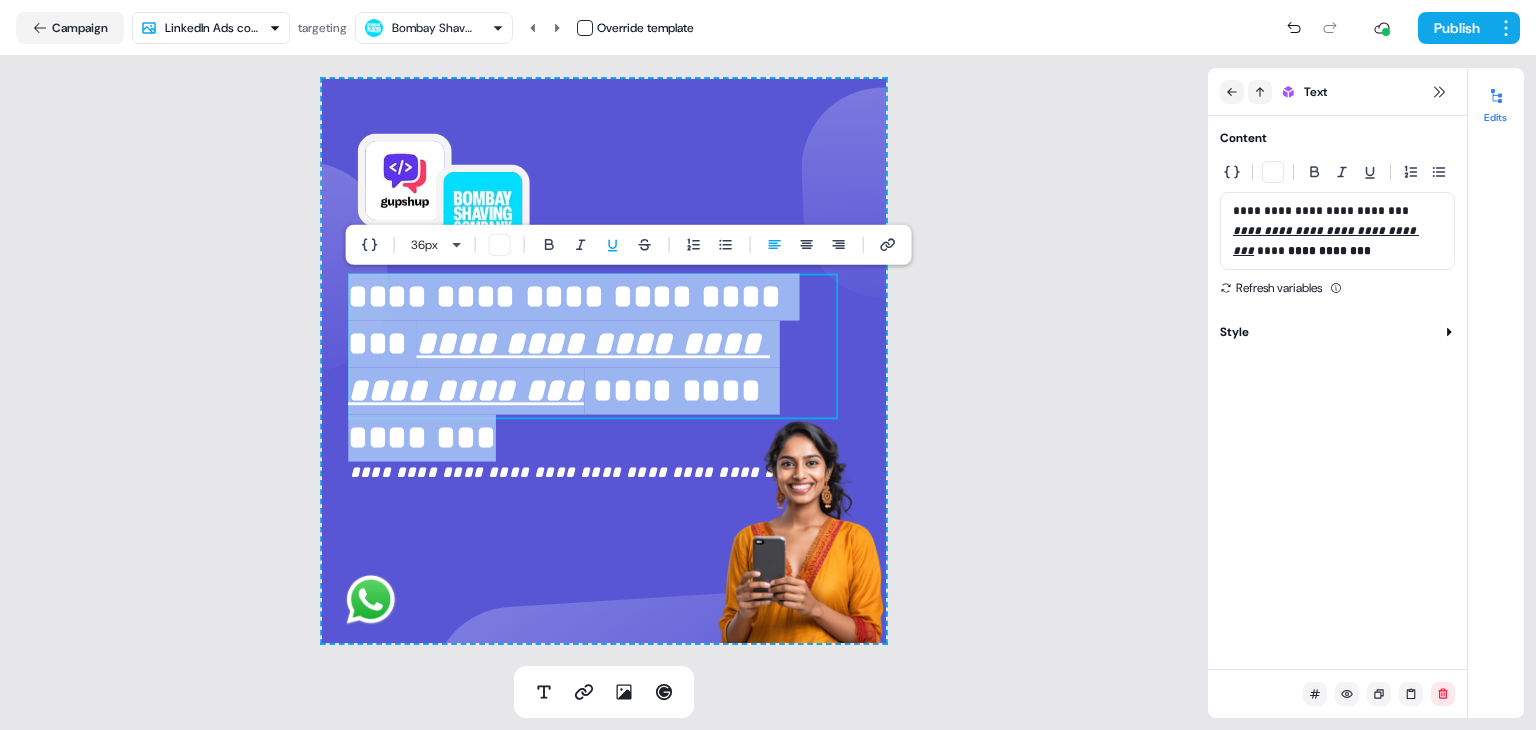 click on "**********" at bounding box center (593, 368) 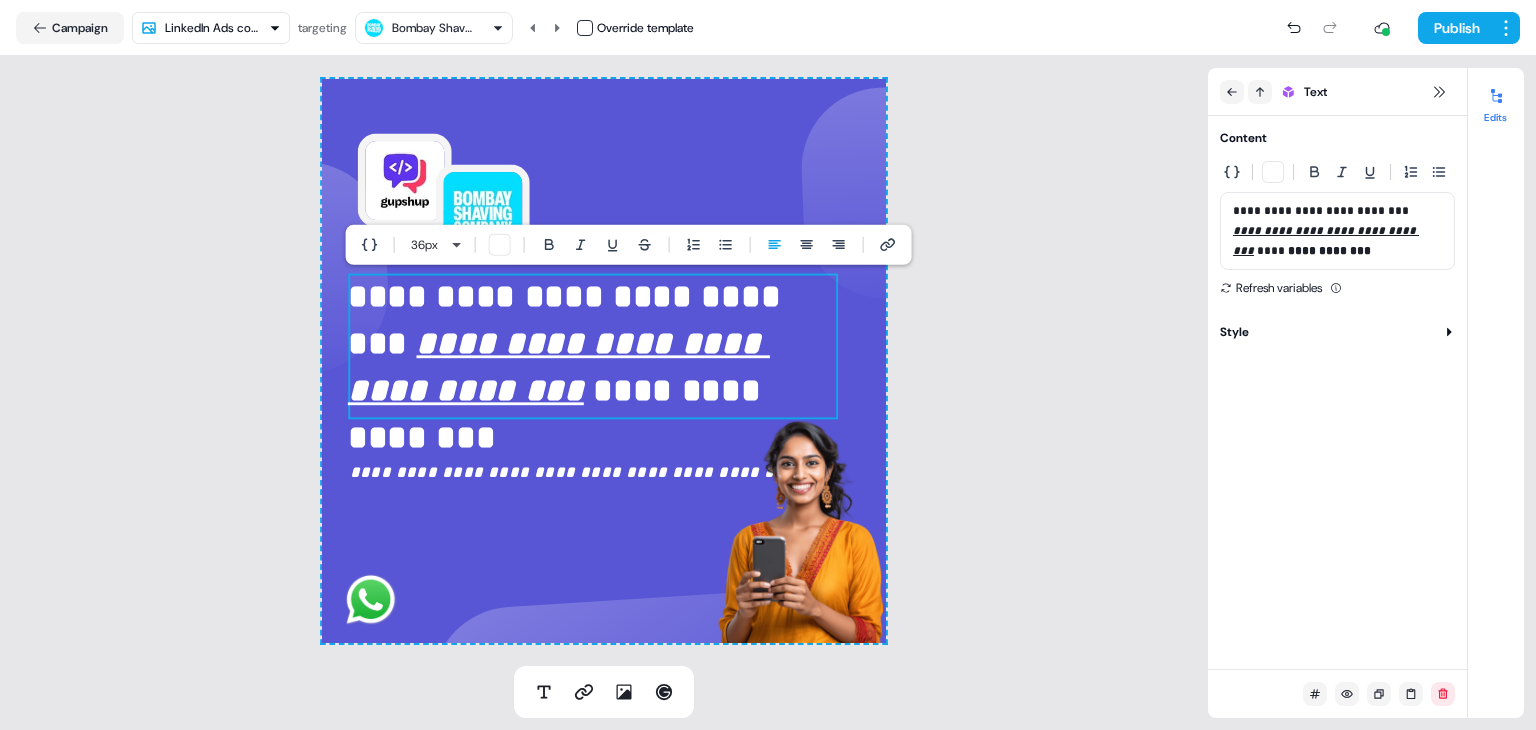 click on "**********" at bounding box center [593, 368] 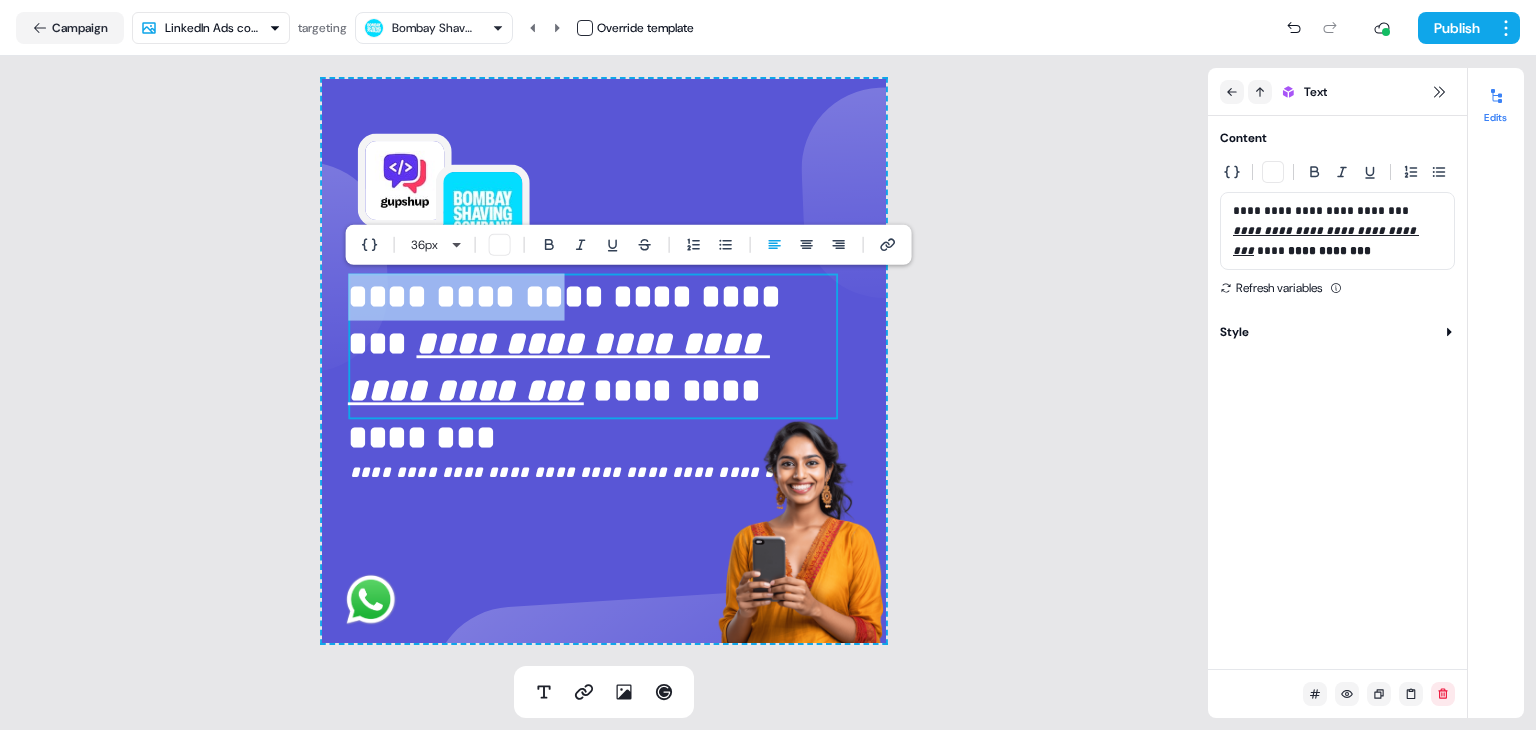 click on "**********" at bounding box center [593, 368] 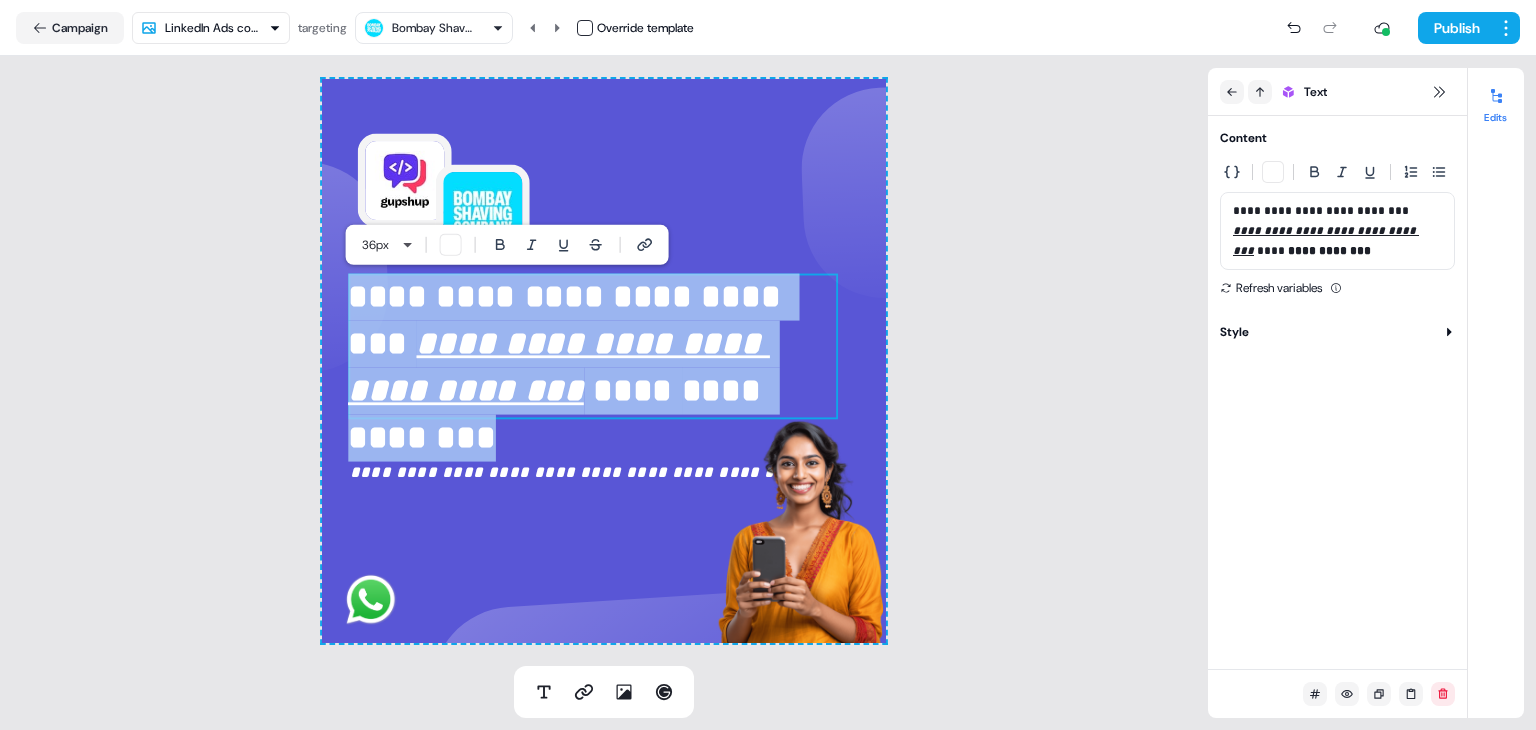 click on "**********" at bounding box center (593, 368) 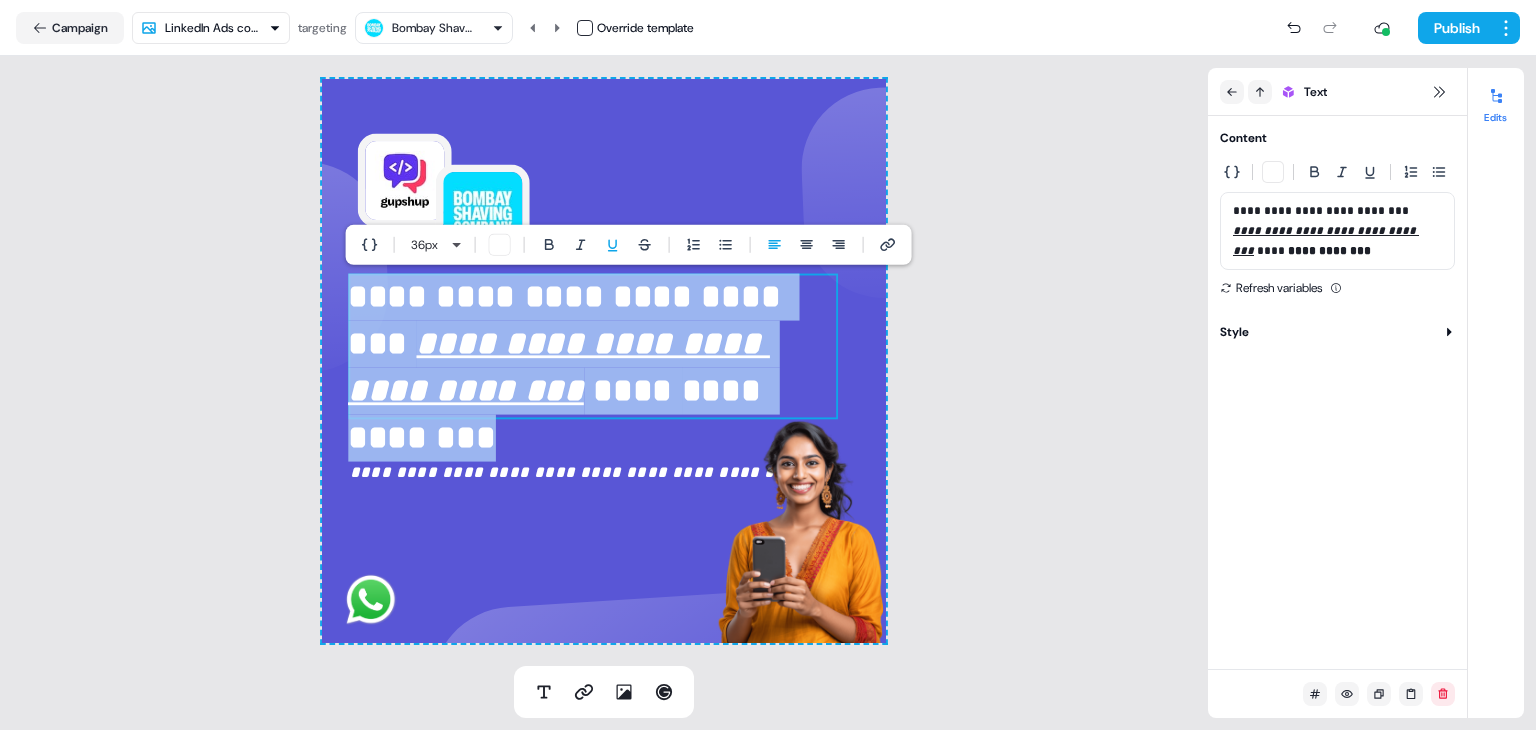 copy on "**********" 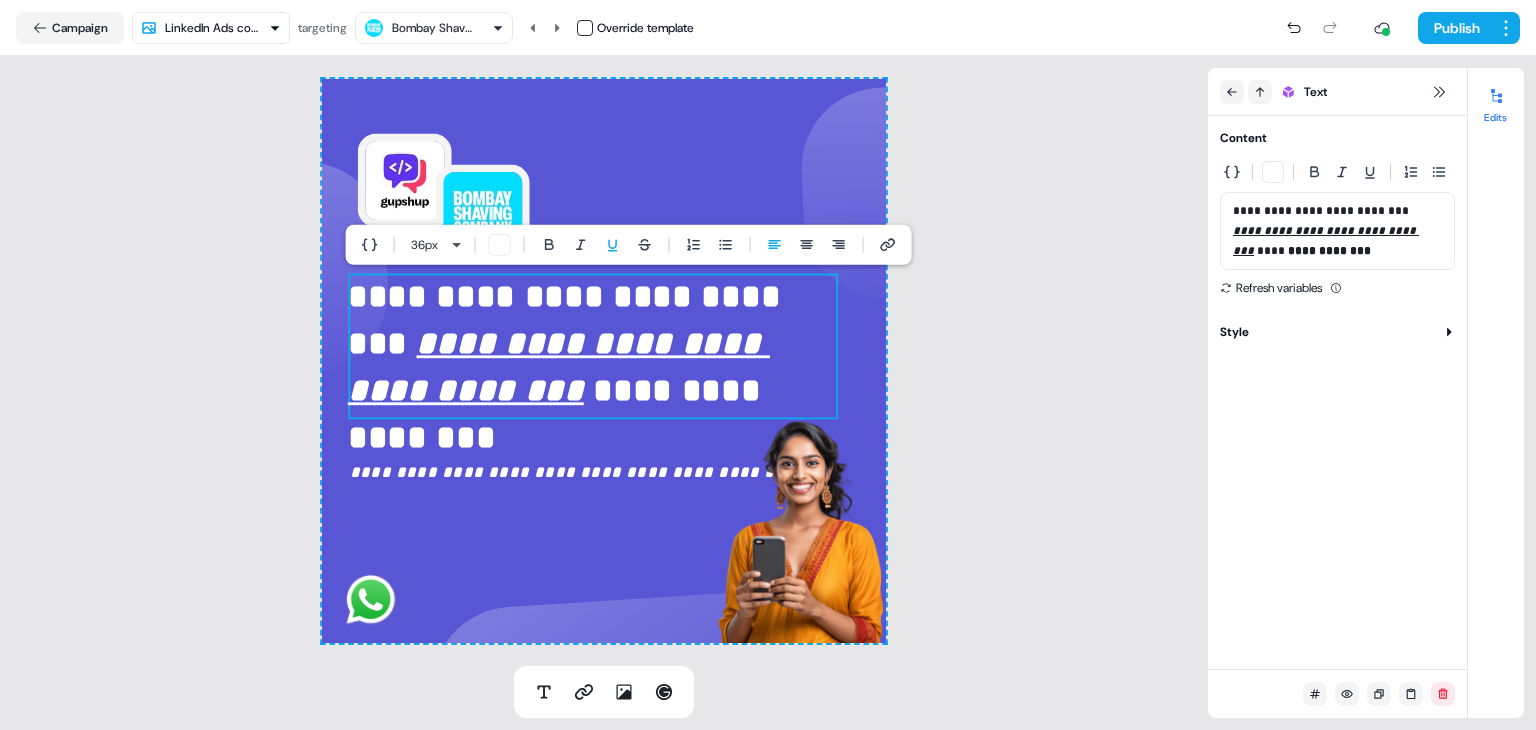 click on "**********" at bounding box center [604, 361] 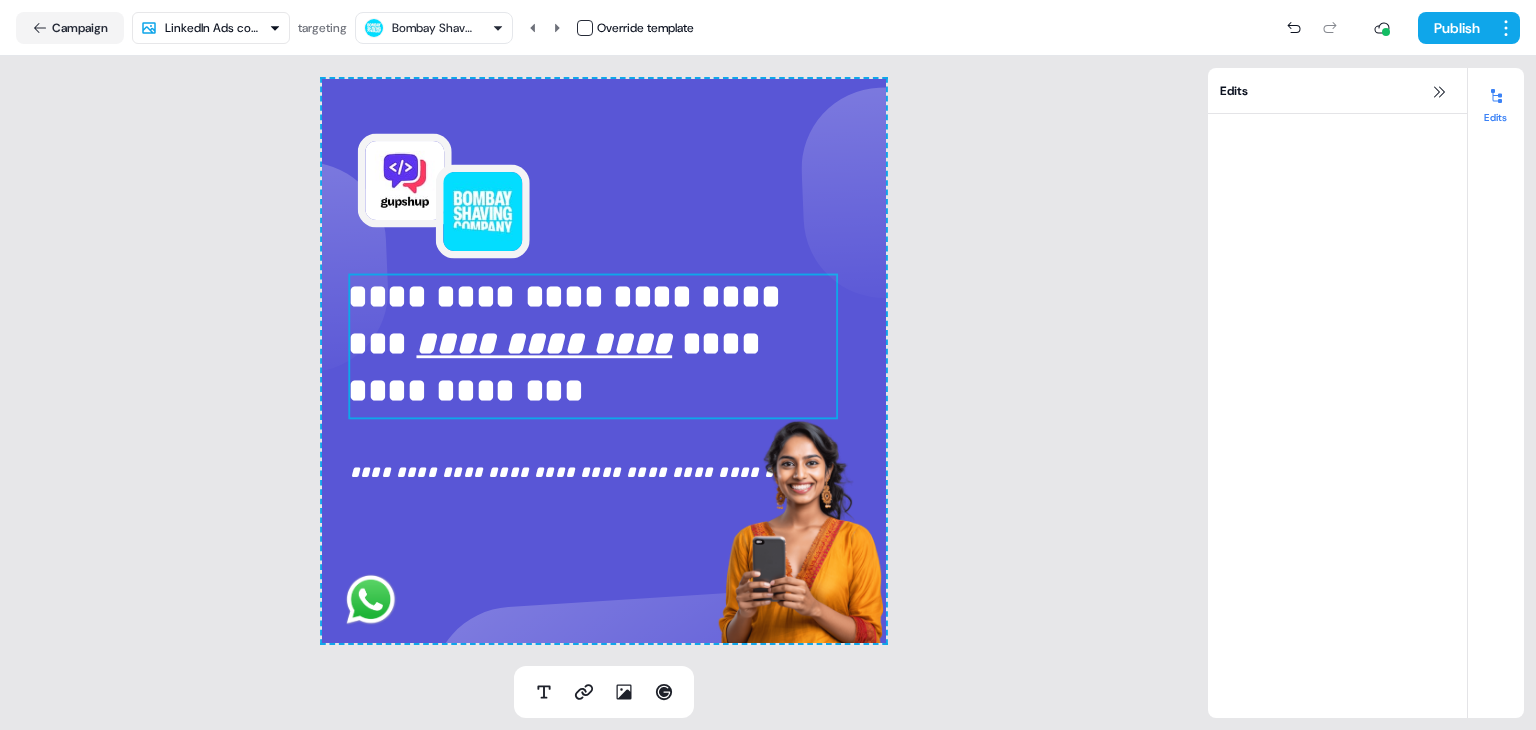 click on "**********" at bounding box center [593, 344] 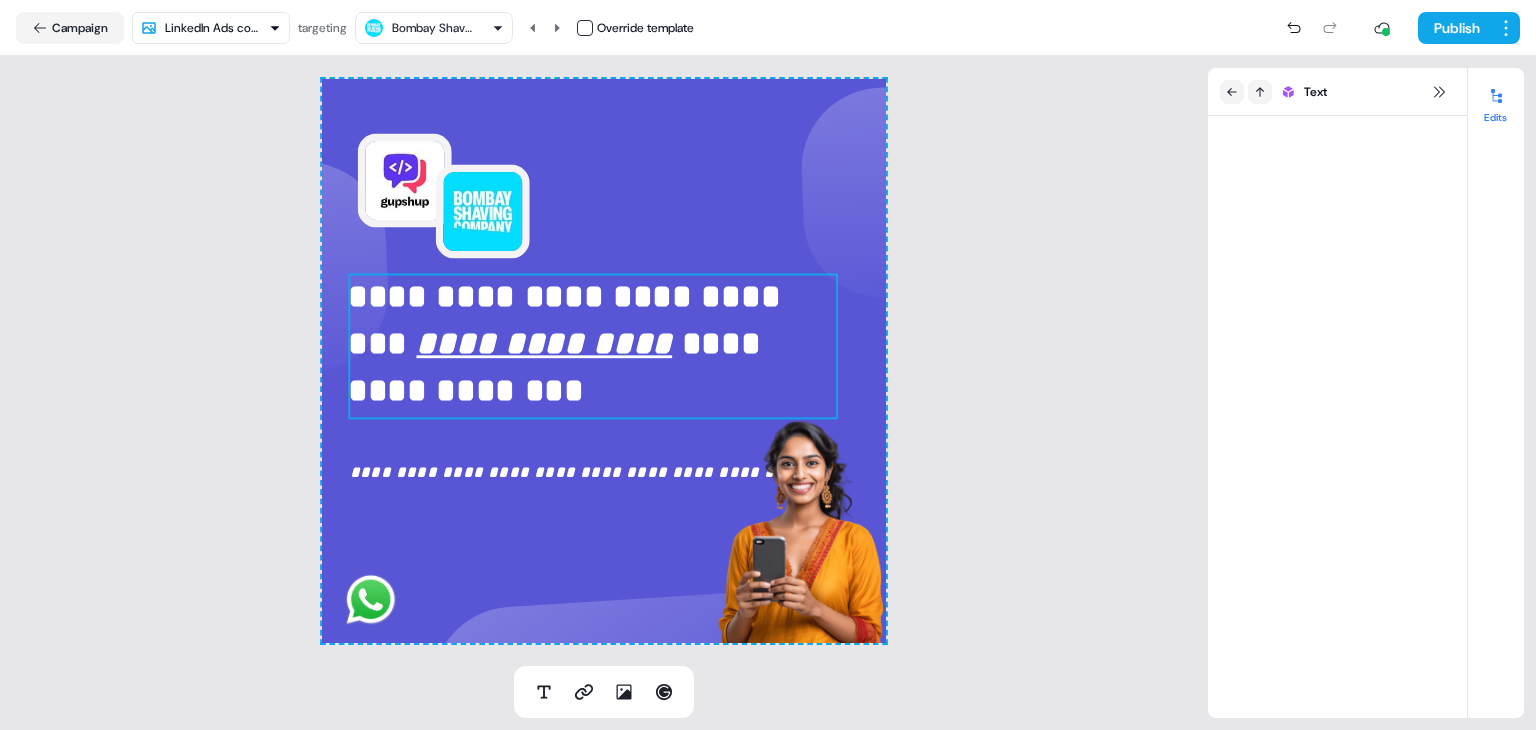 click on "**********" at bounding box center (593, 344) 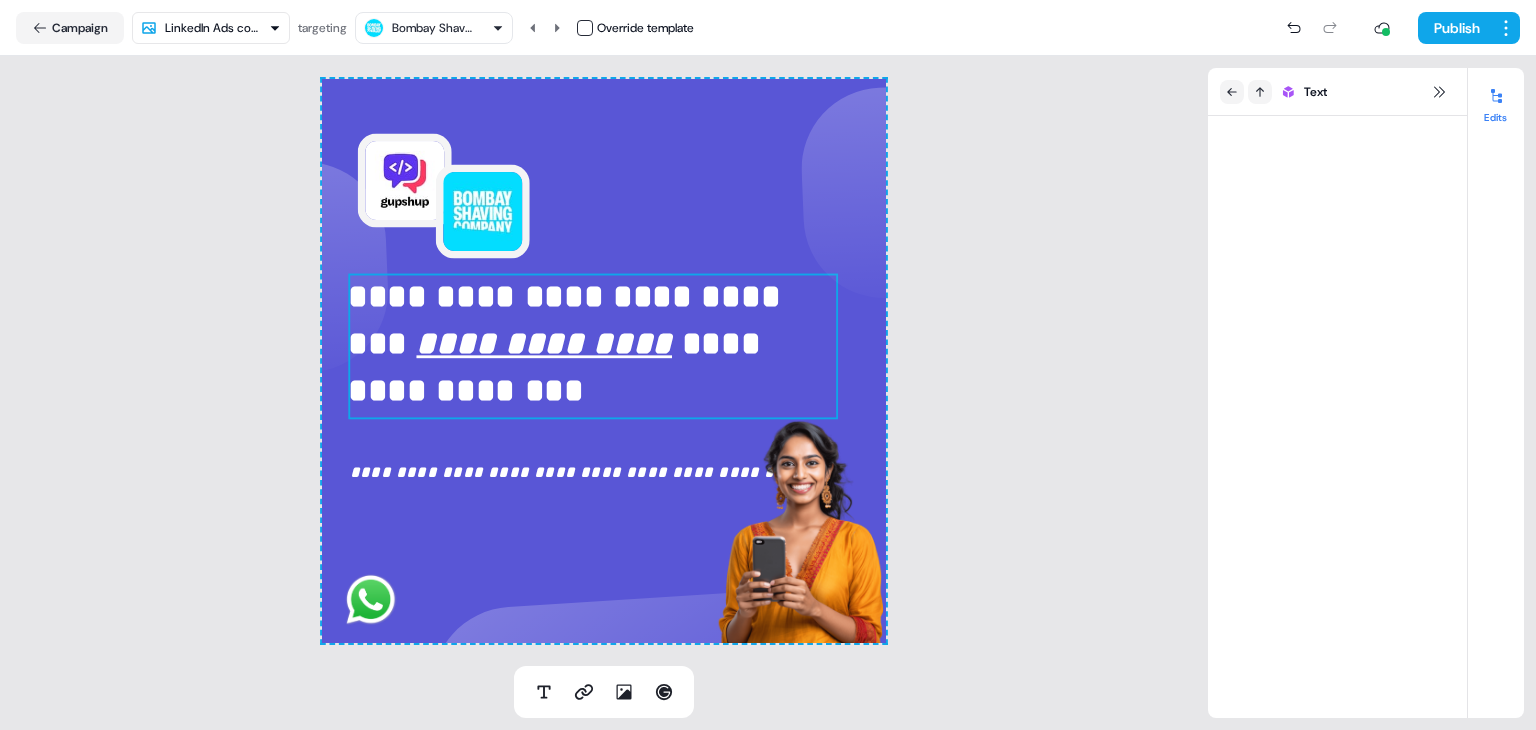 click on "**********" at bounding box center (593, 344) 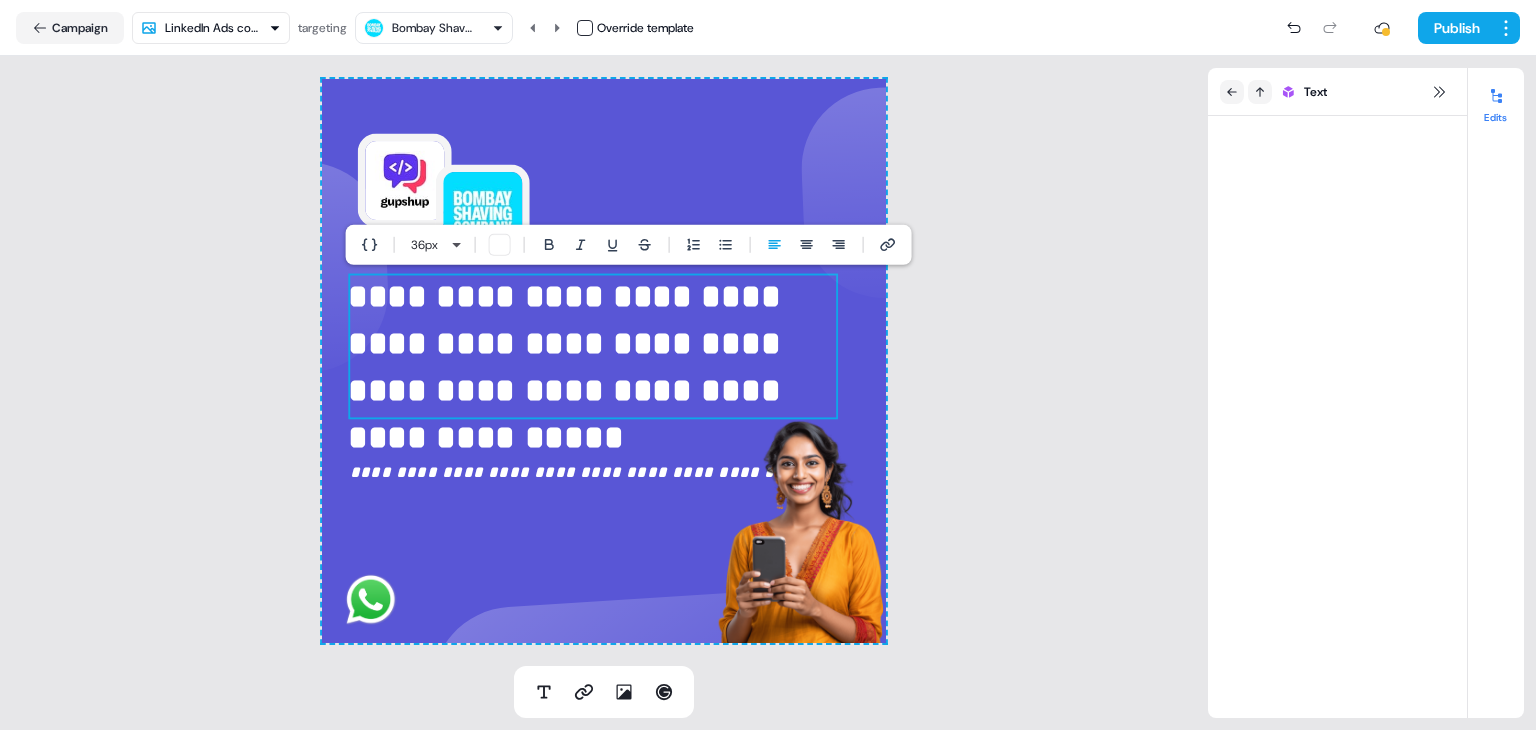 click on "**********" at bounding box center [604, 361] 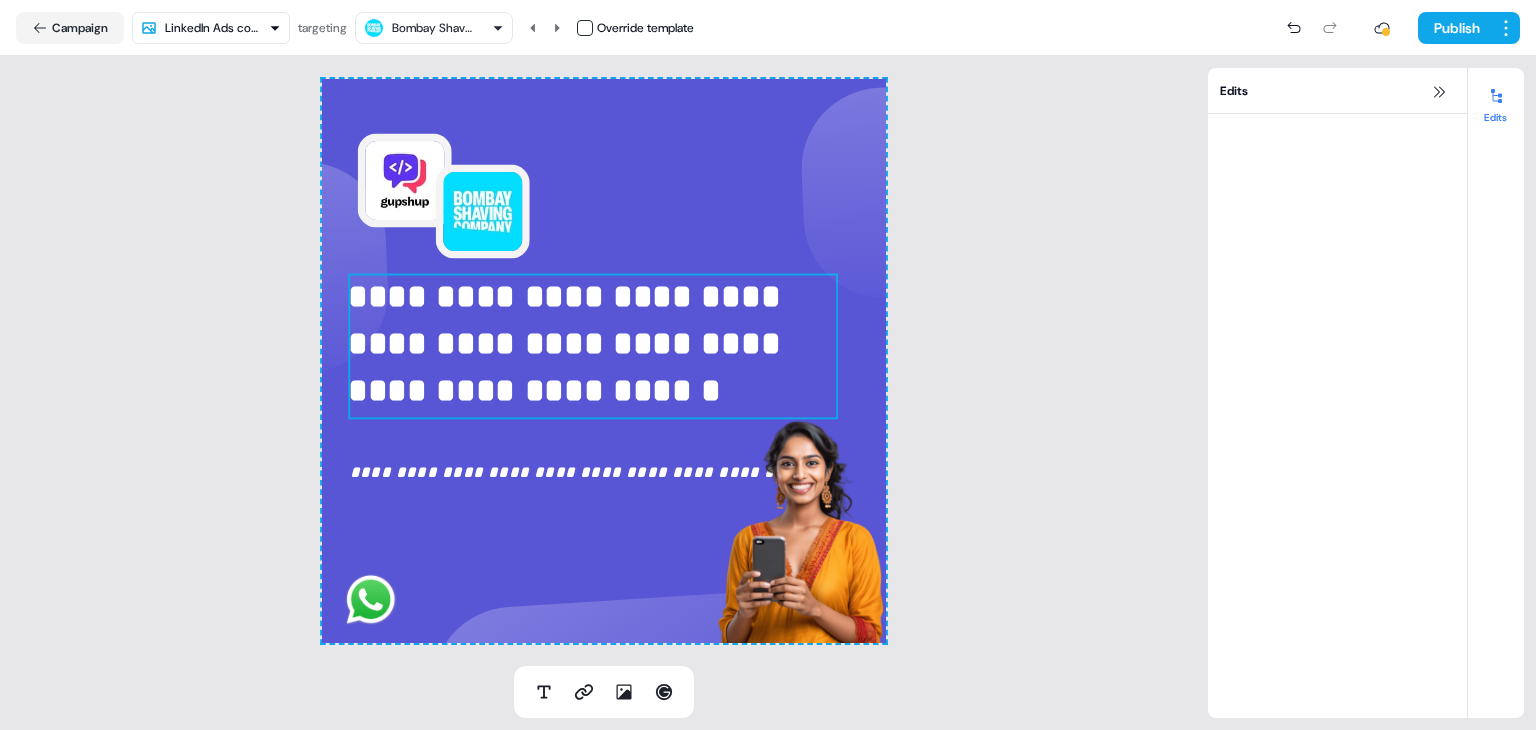 click on "**********" at bounding box center [593, 368] 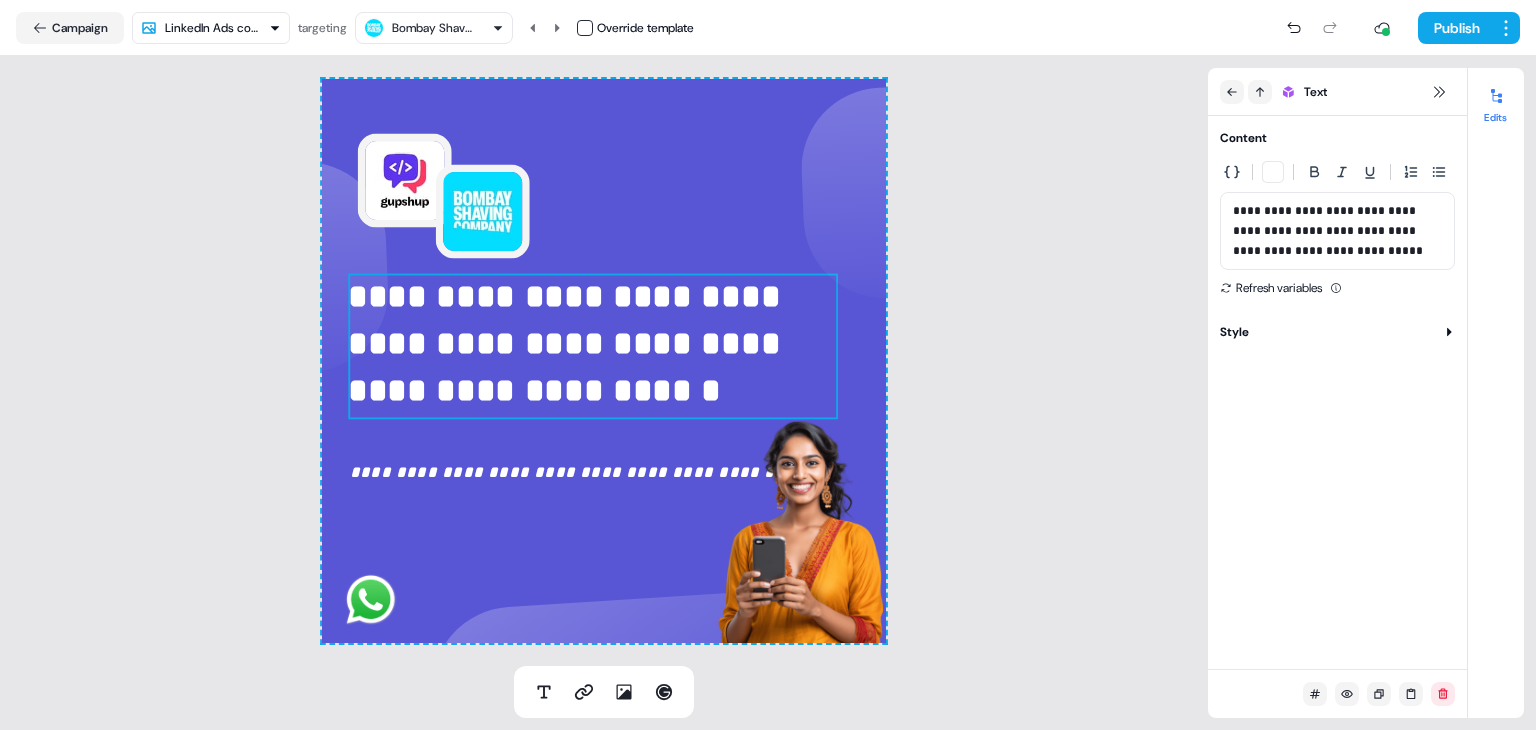 click on "**********" at bounding box center (593, 368) 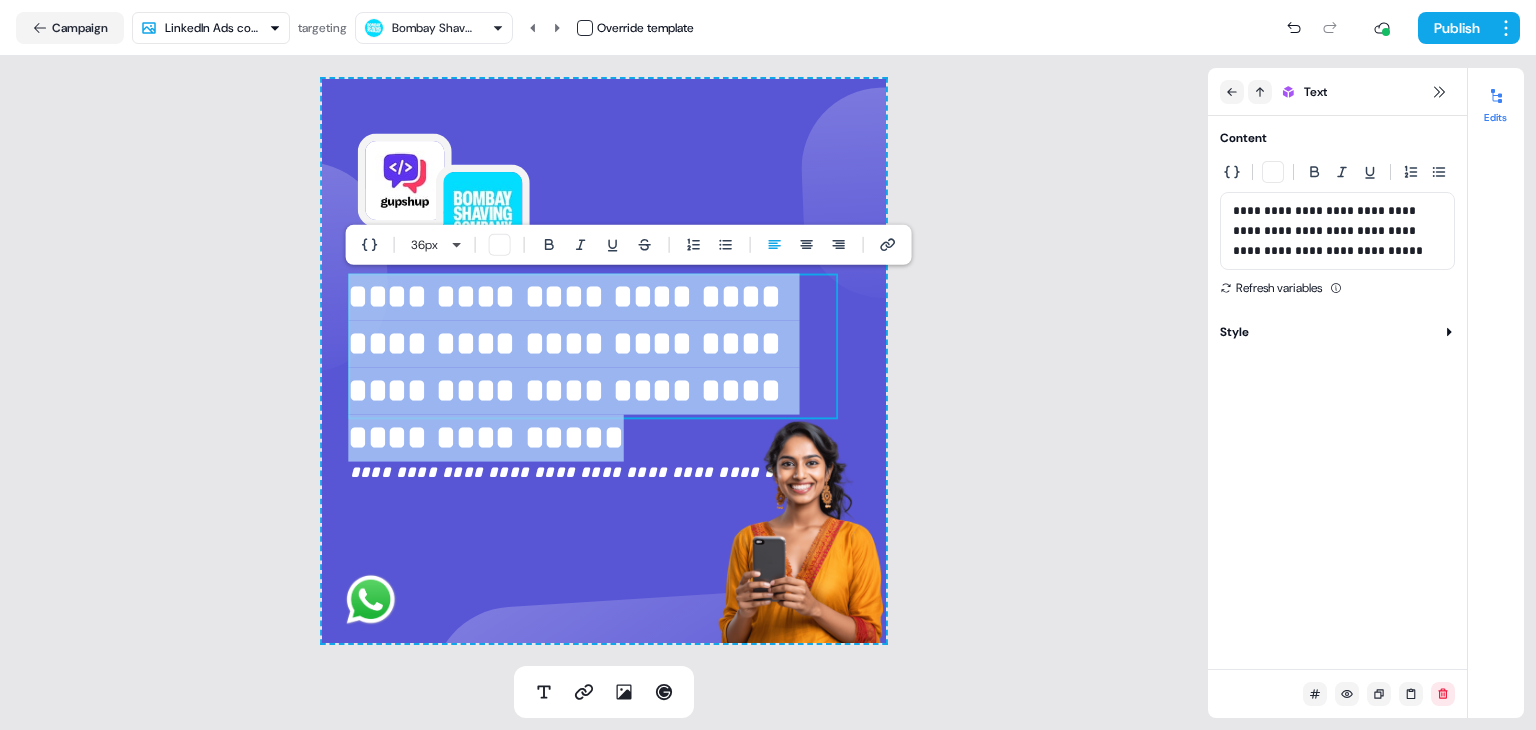 click on "**********" at bounding box center (593, 391) 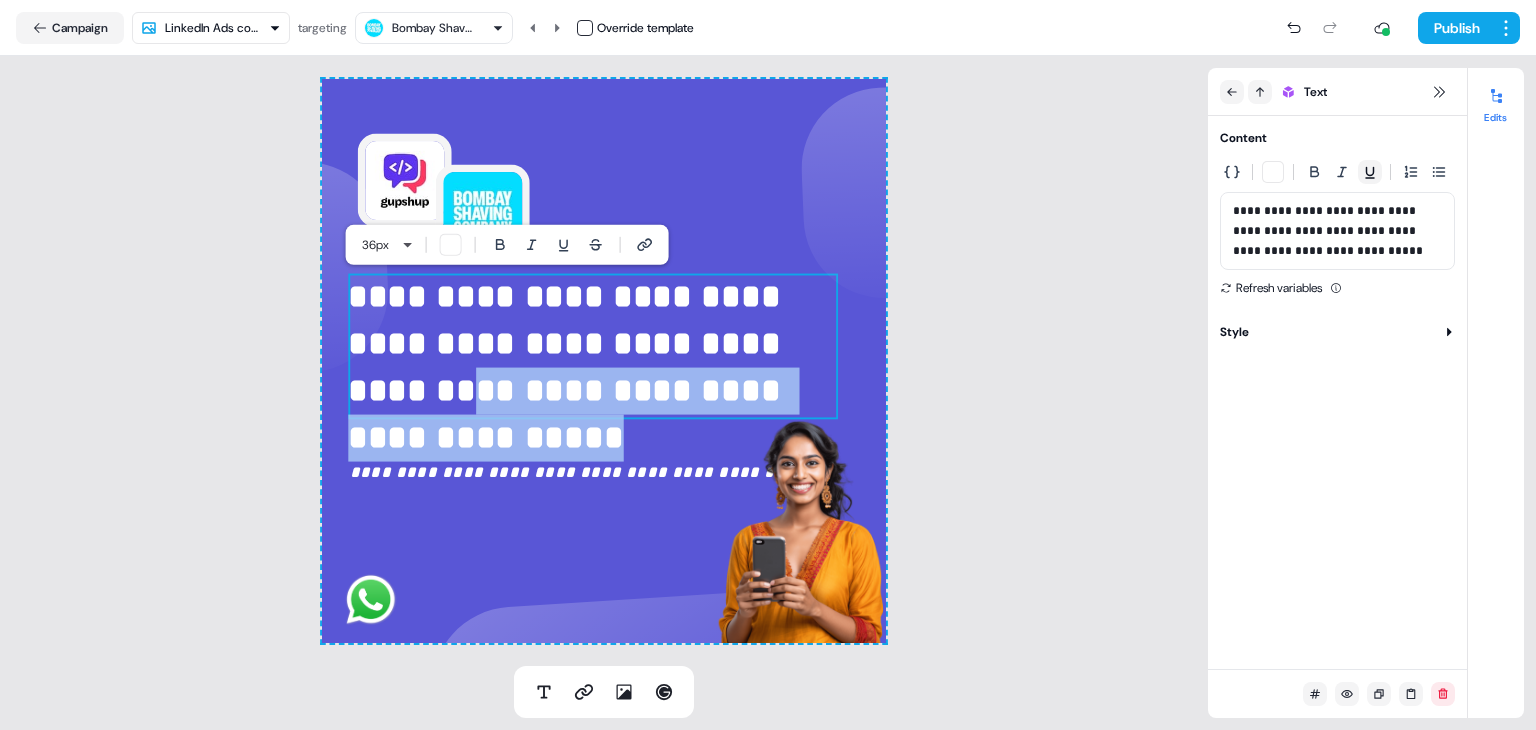 click 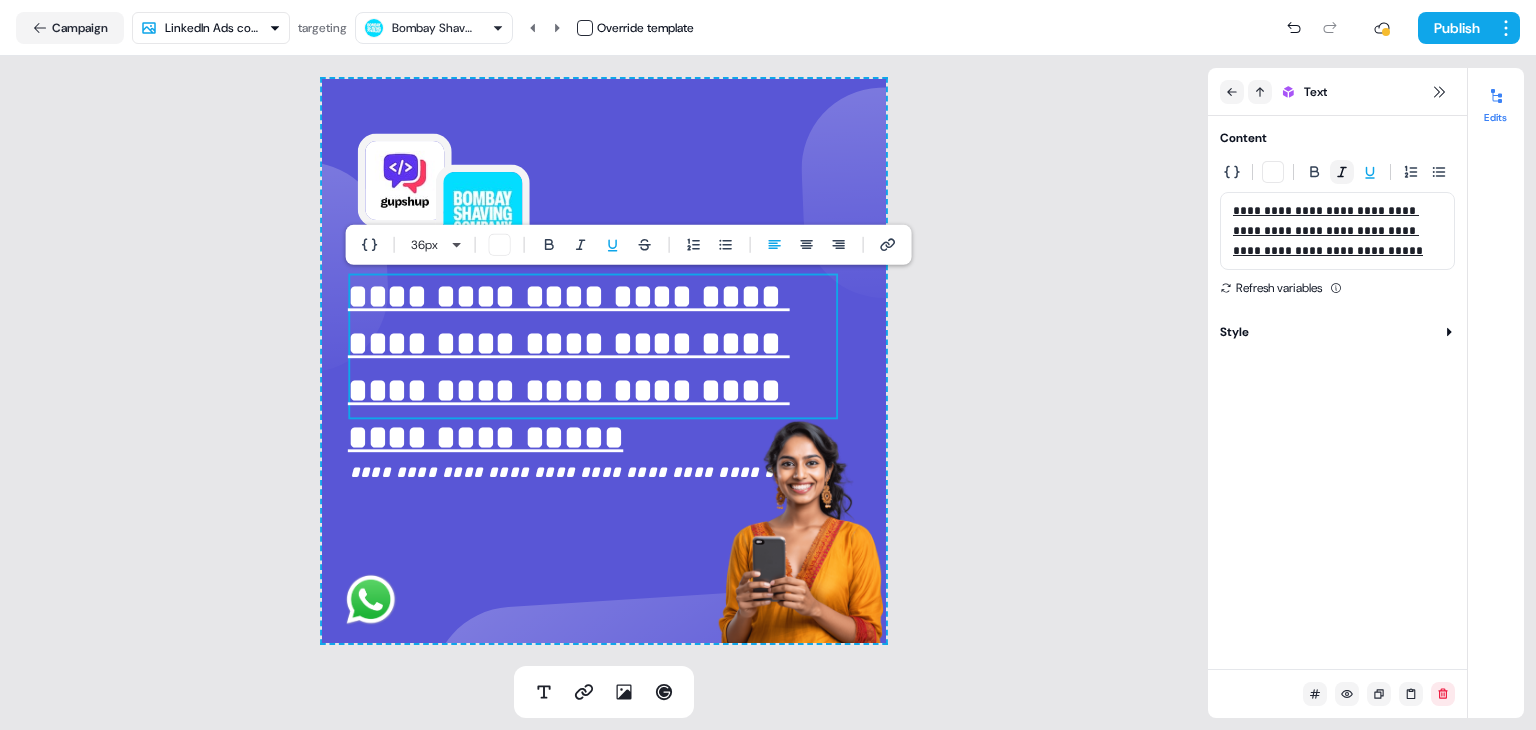 click 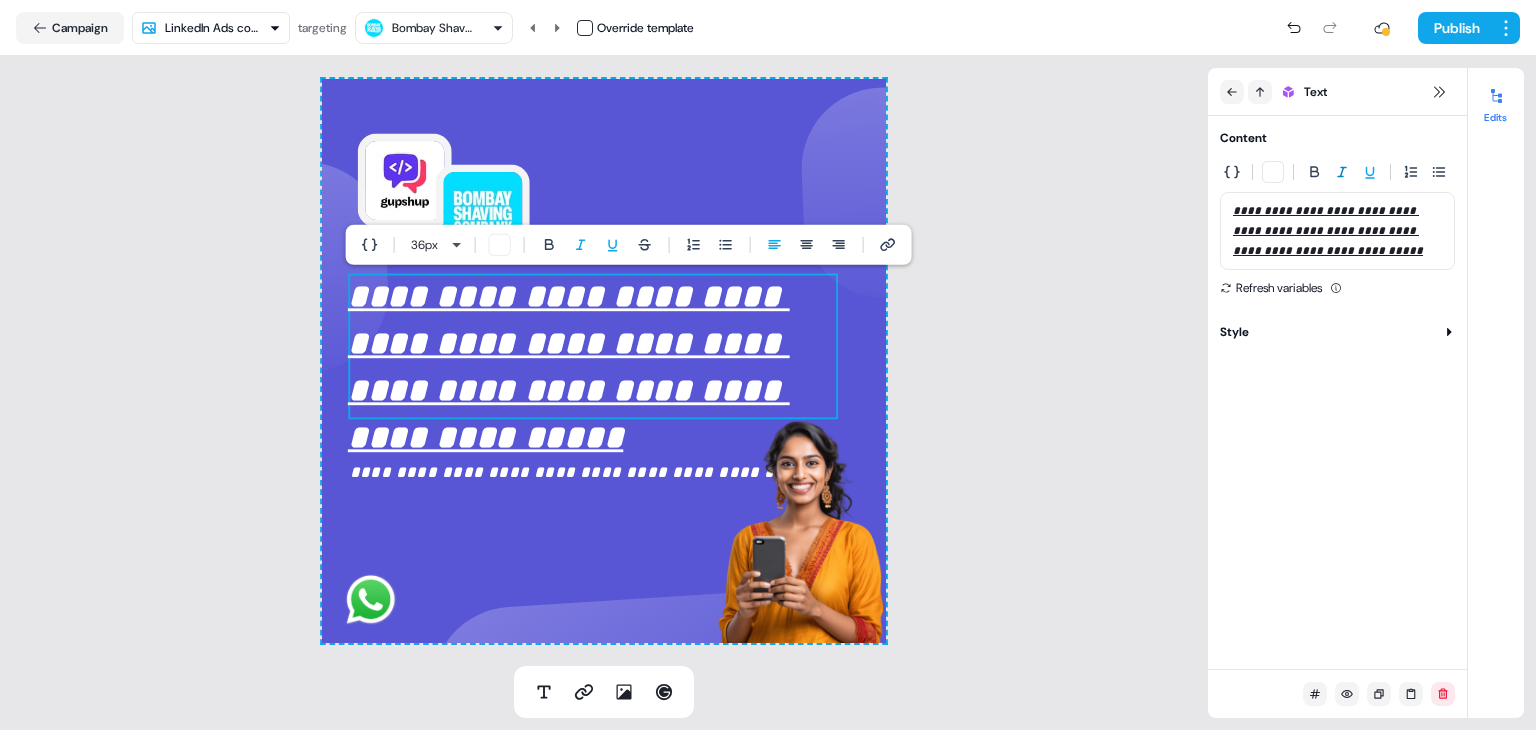 click 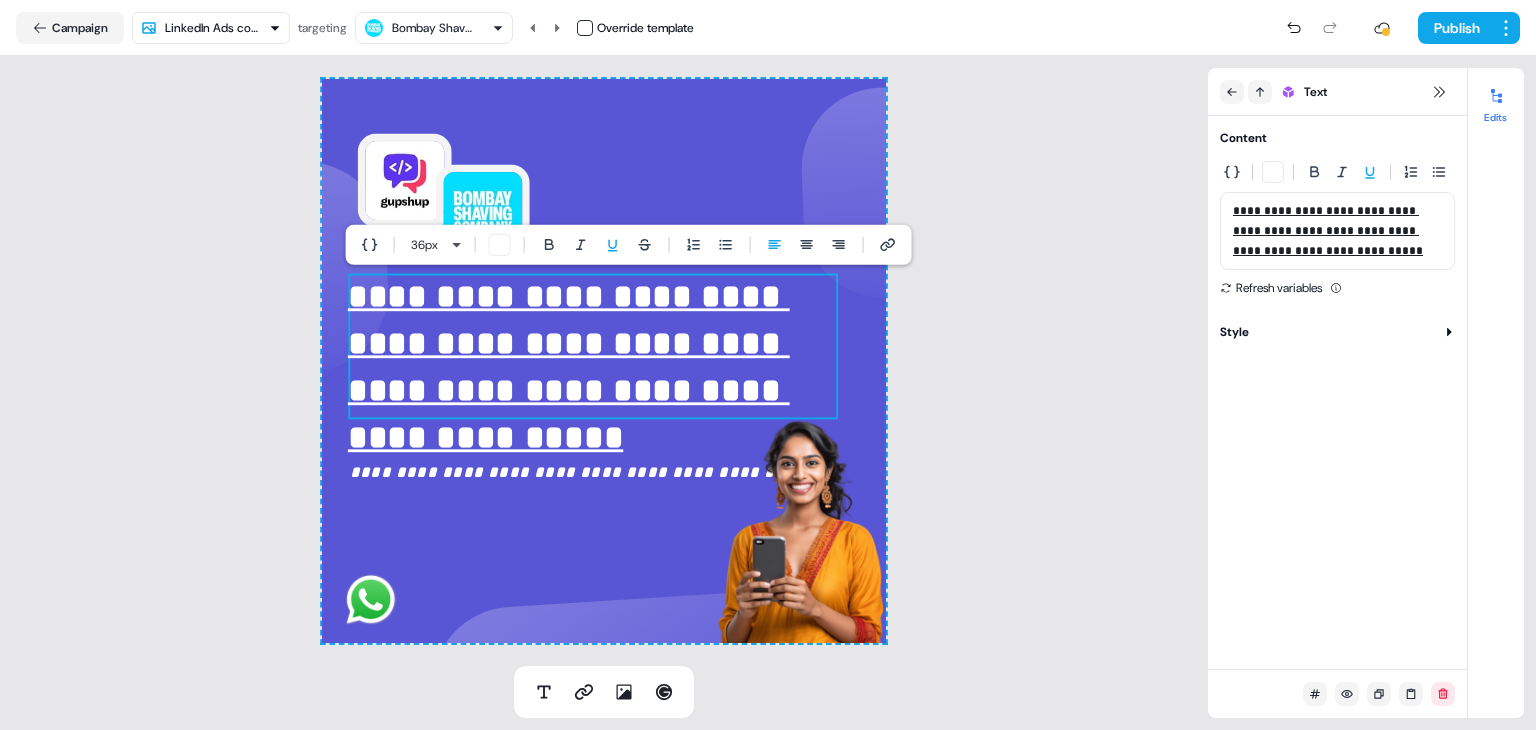 click on "**********" at bounding box center [1338, 231] 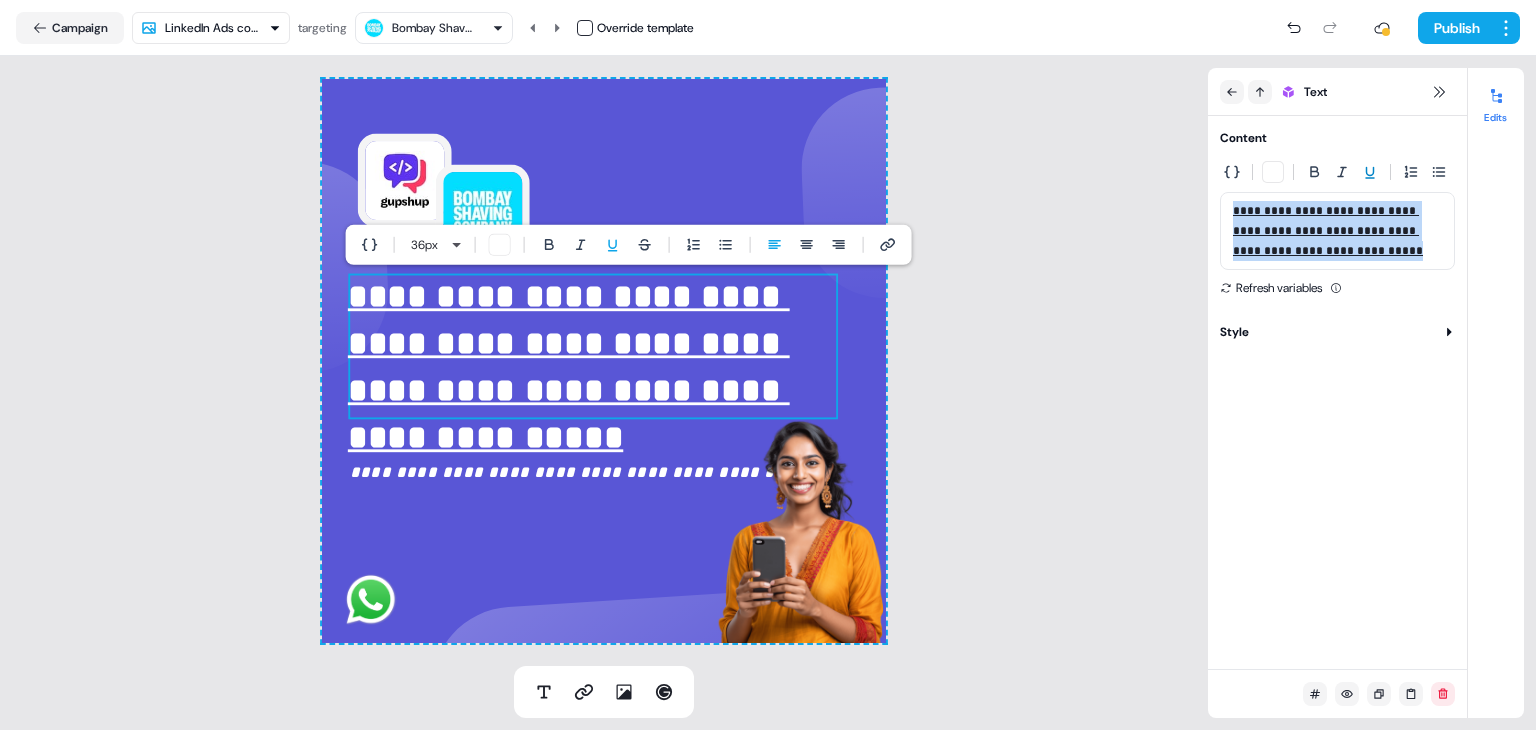 click 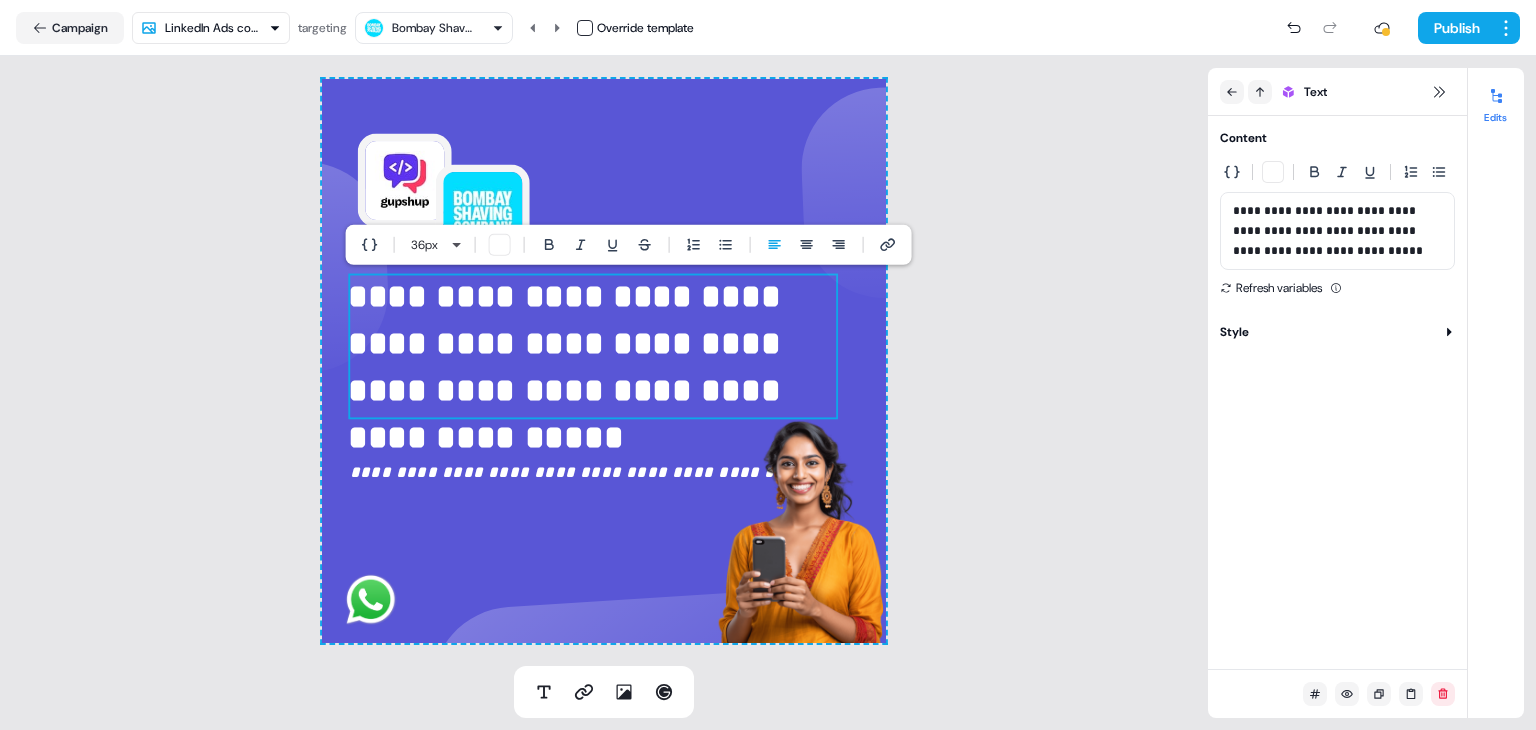 click on "**********" at bounding box center (1338, 231) 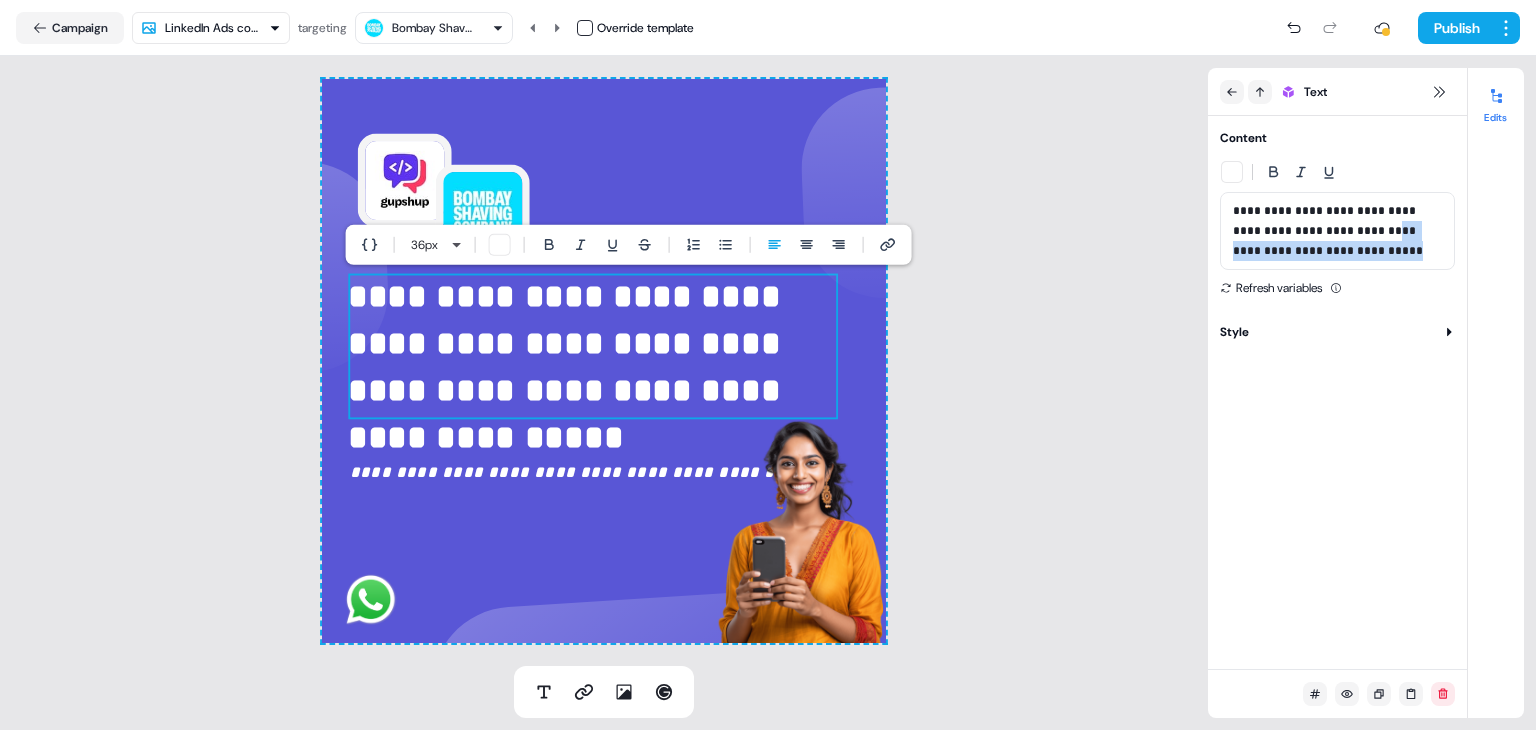 drag, startPoint x: 1379, startPoint y: 227, endPoint x: 1420, endPoint y: 251, distance: 47.507893 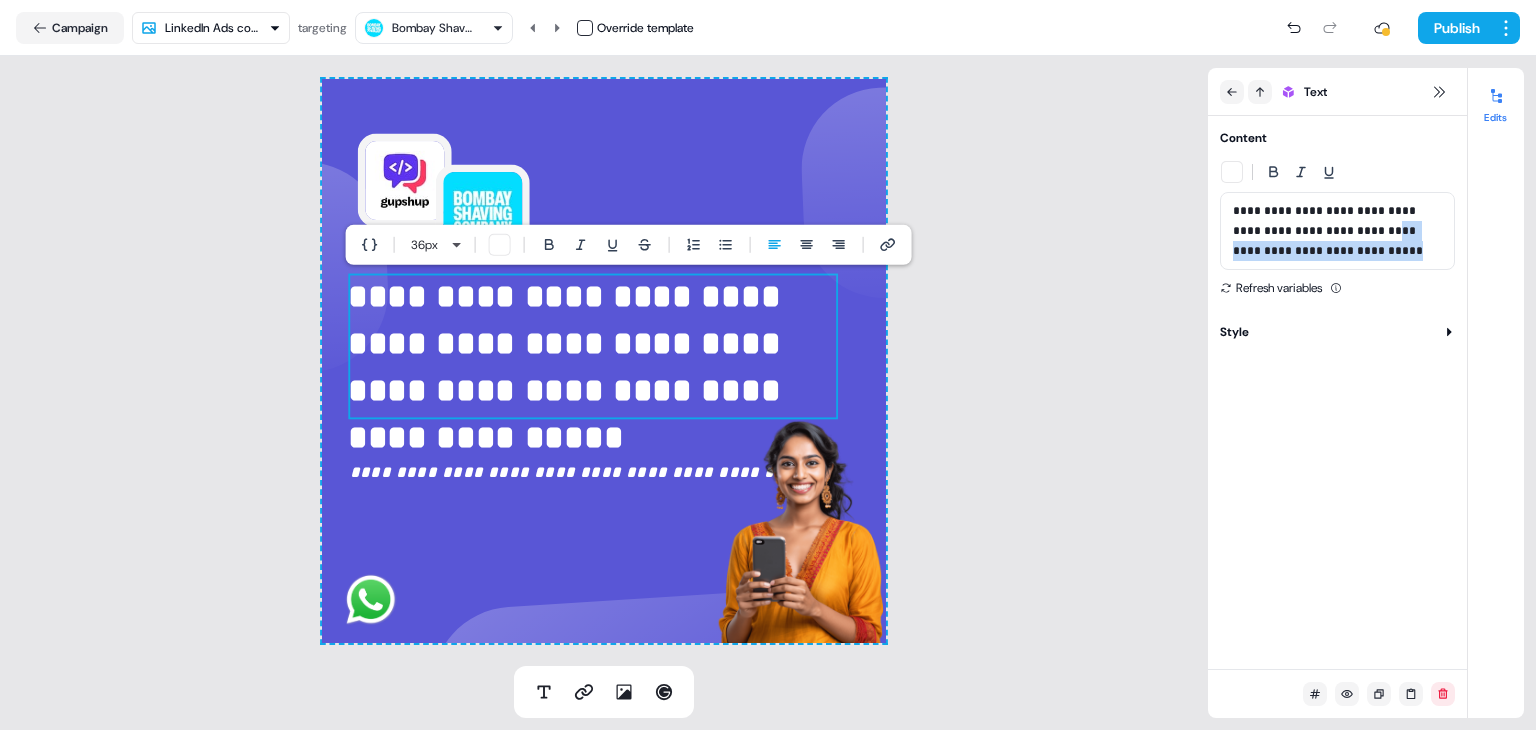 click on "**********" at bounding box center [1338, 231] 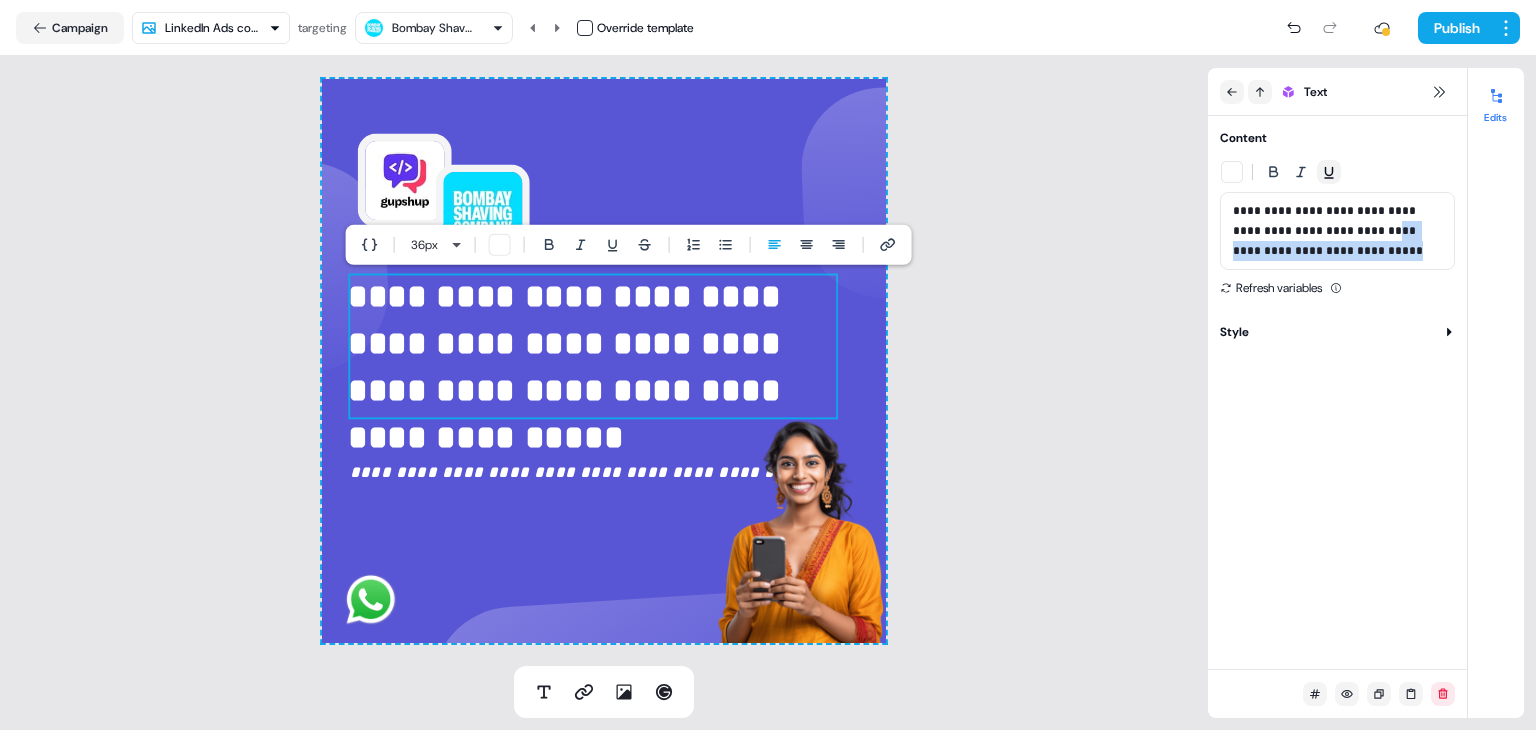 click 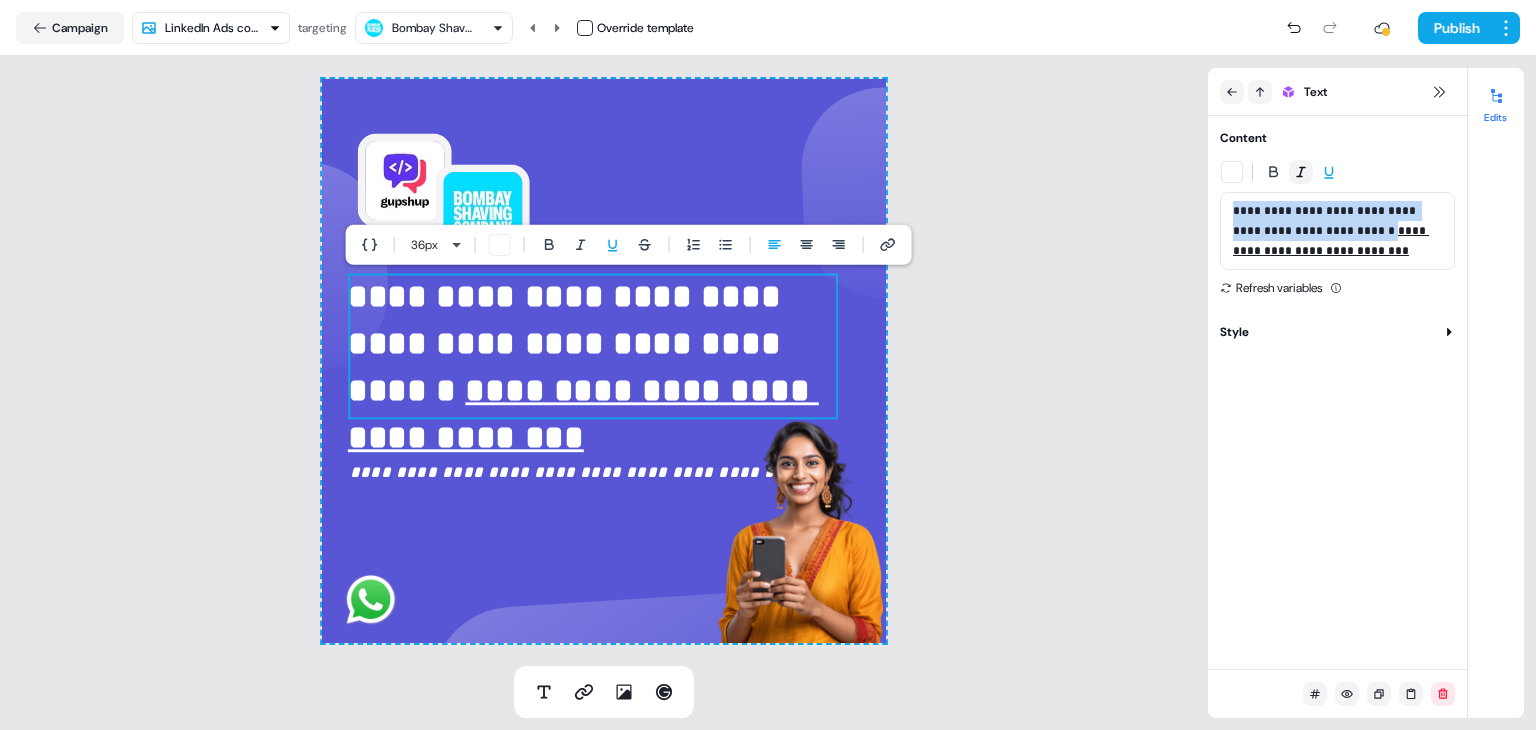 click 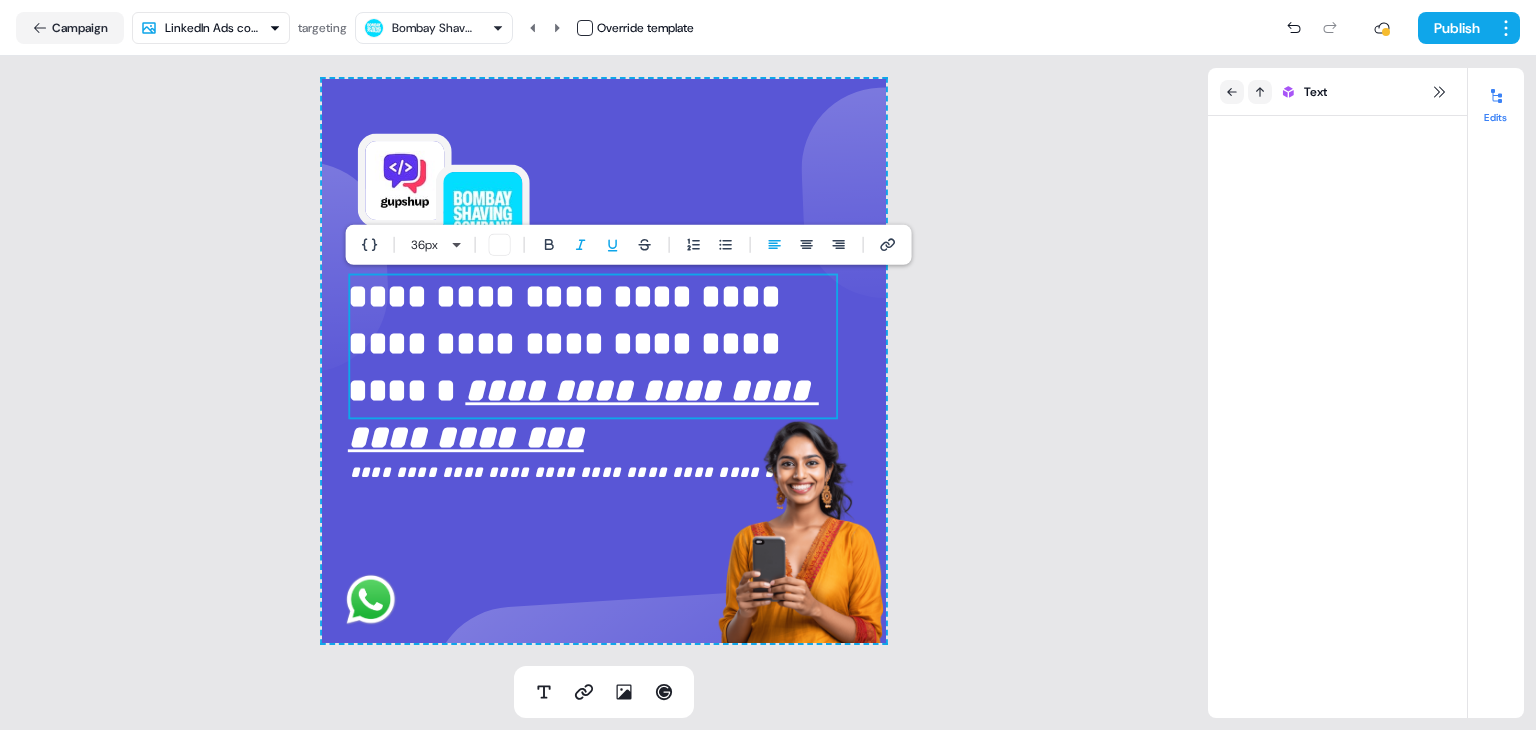 click on "**********" at bounding box center (604, 361) 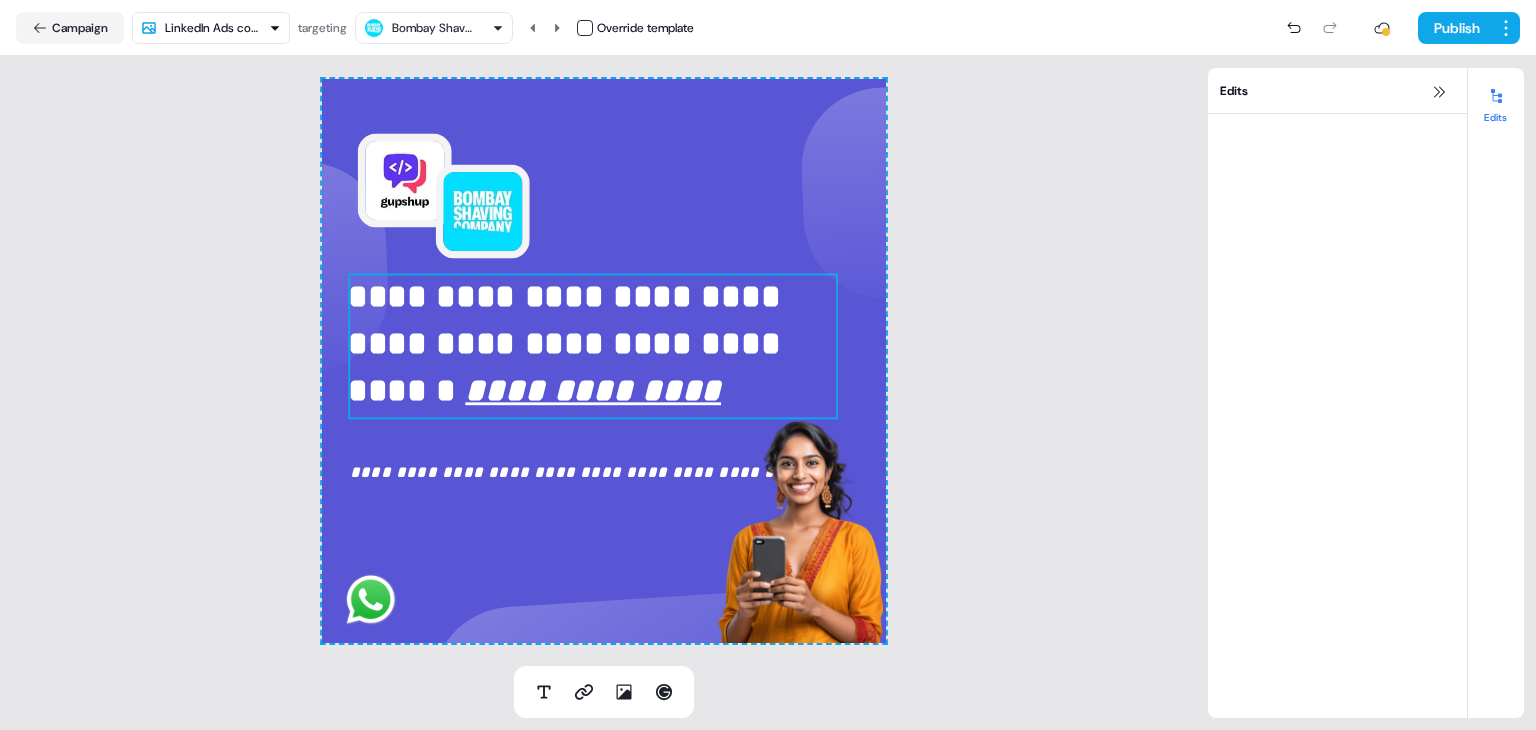 click on "**********" at bounding box center [593, 368] 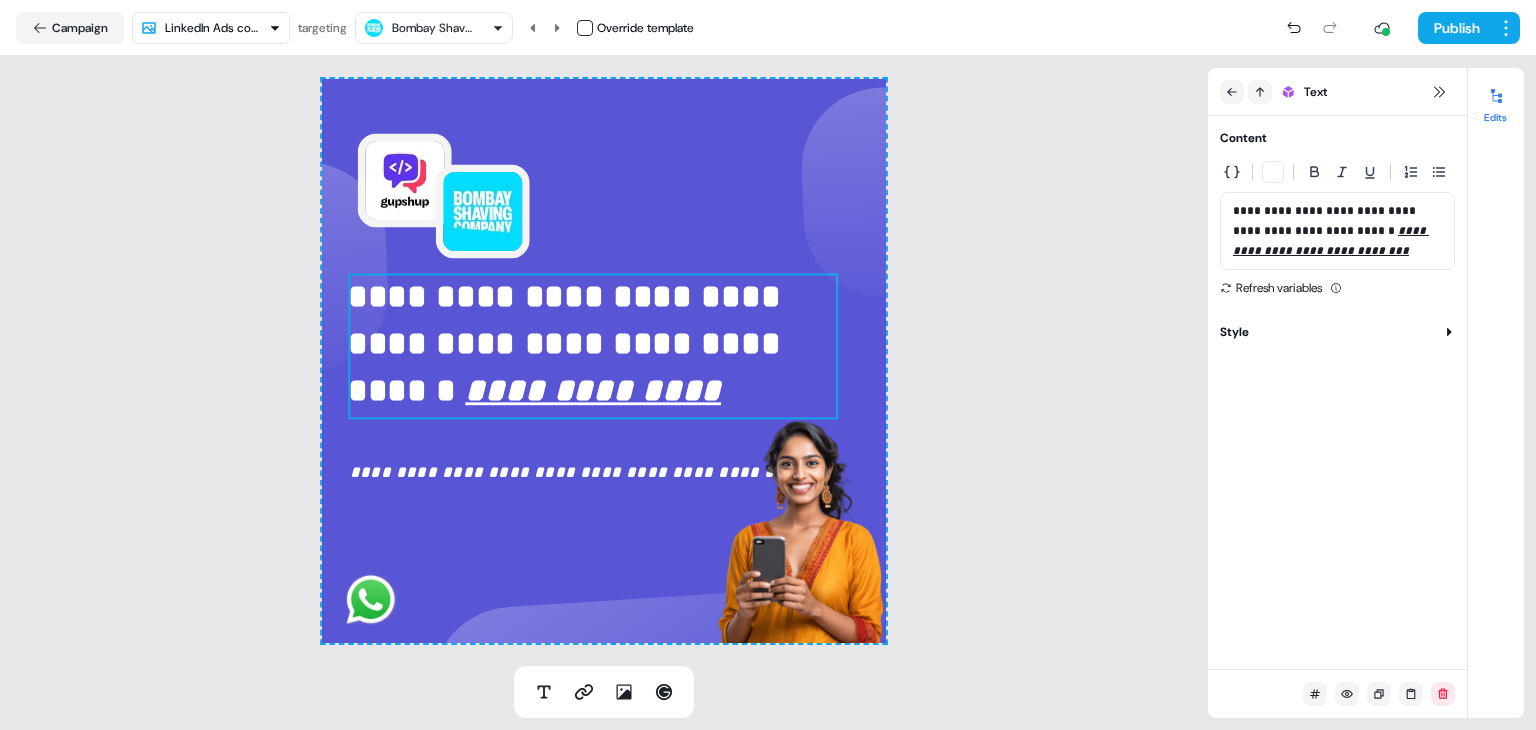 click on "**********" at bounding box center (593, 368) 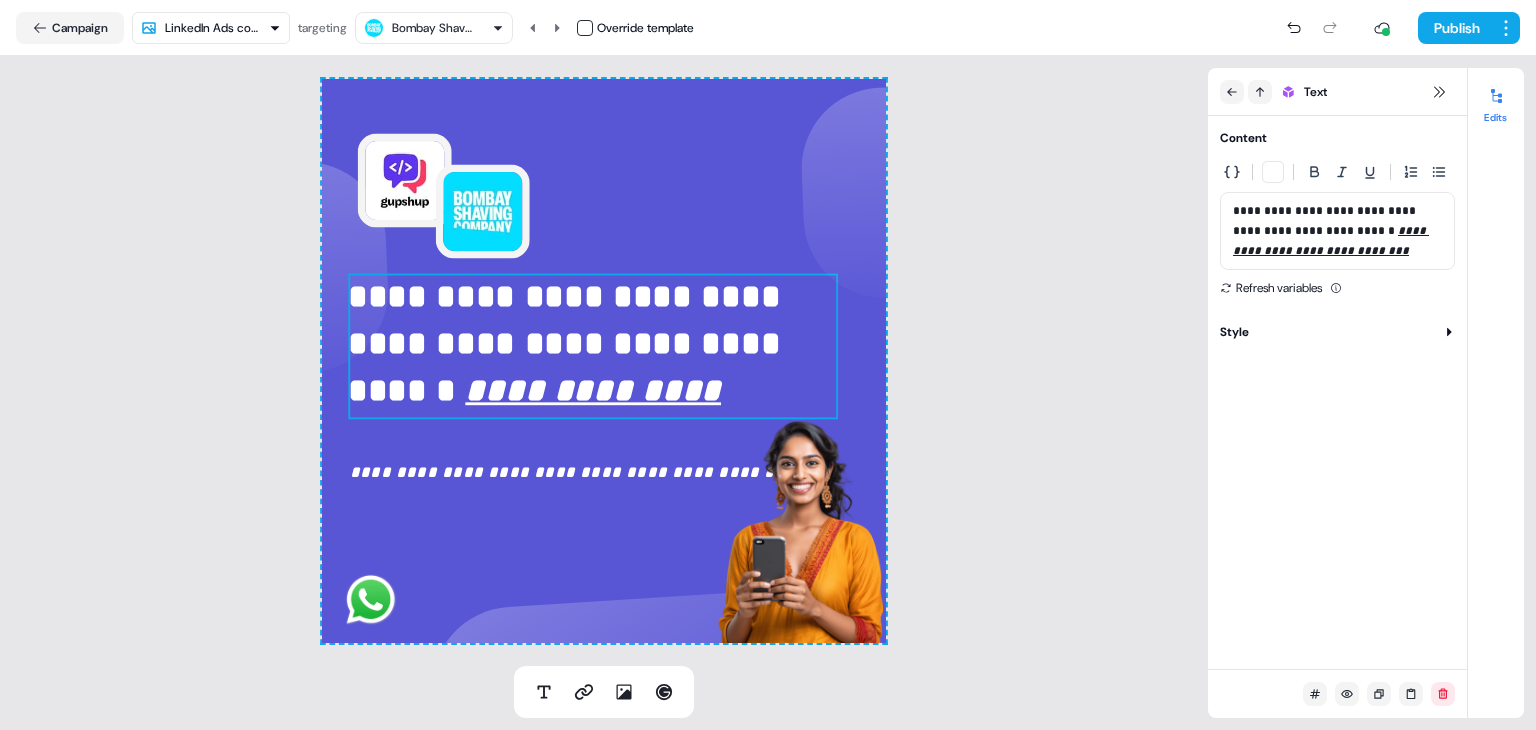 click on "**********" at bounding box center (593, 368) 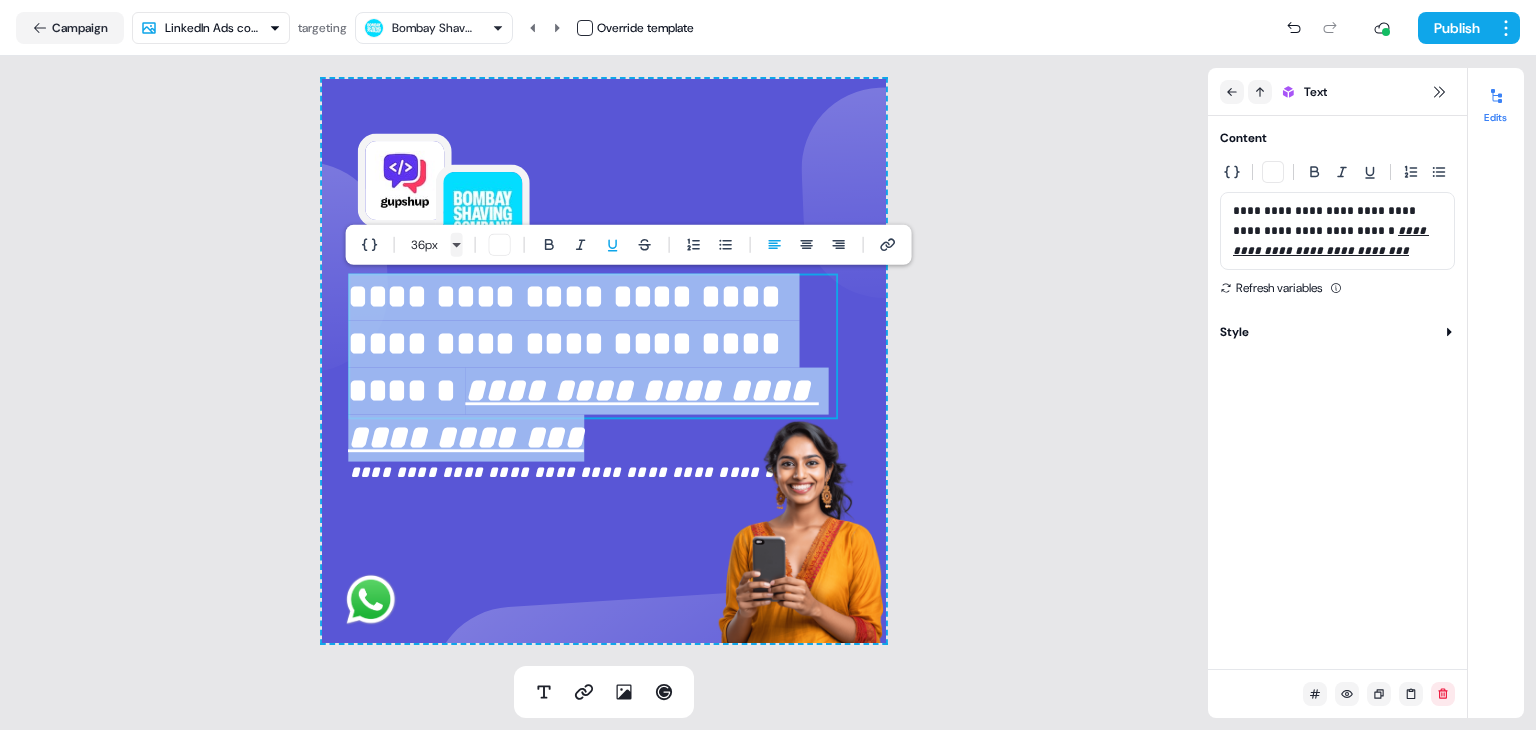click on "**********" at bounding box center [768, 365] 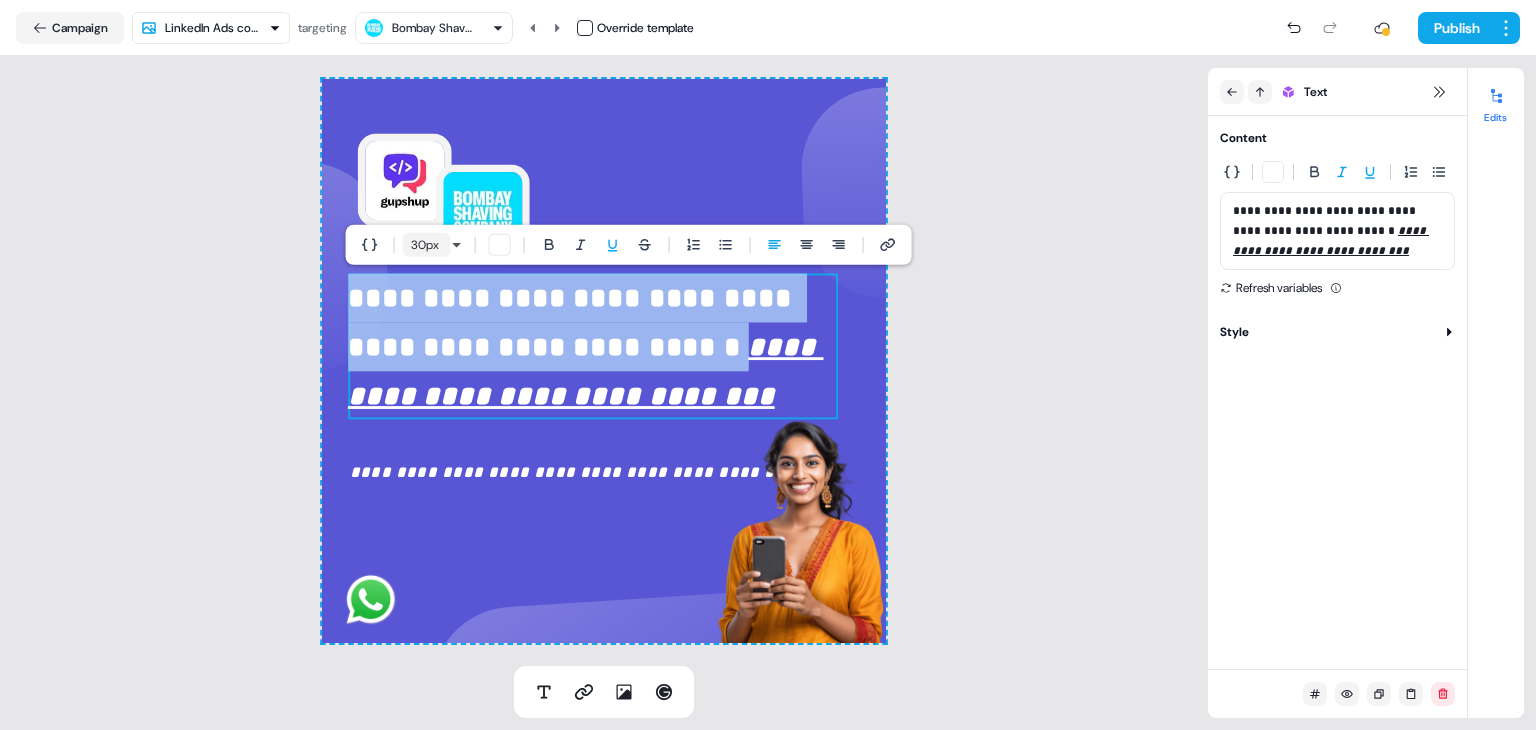 click on "30 px" at bounding box center [425, 245] 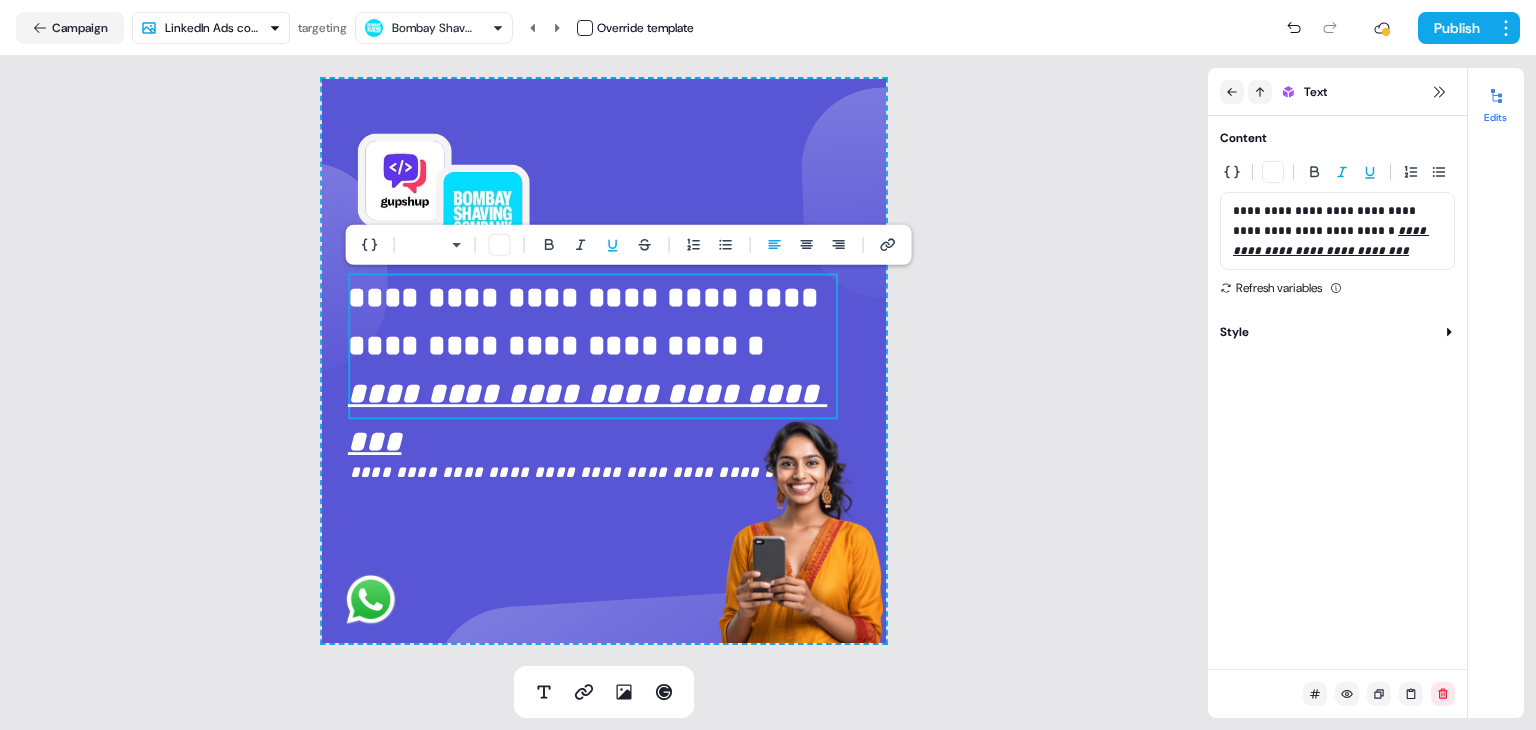 type on "**" 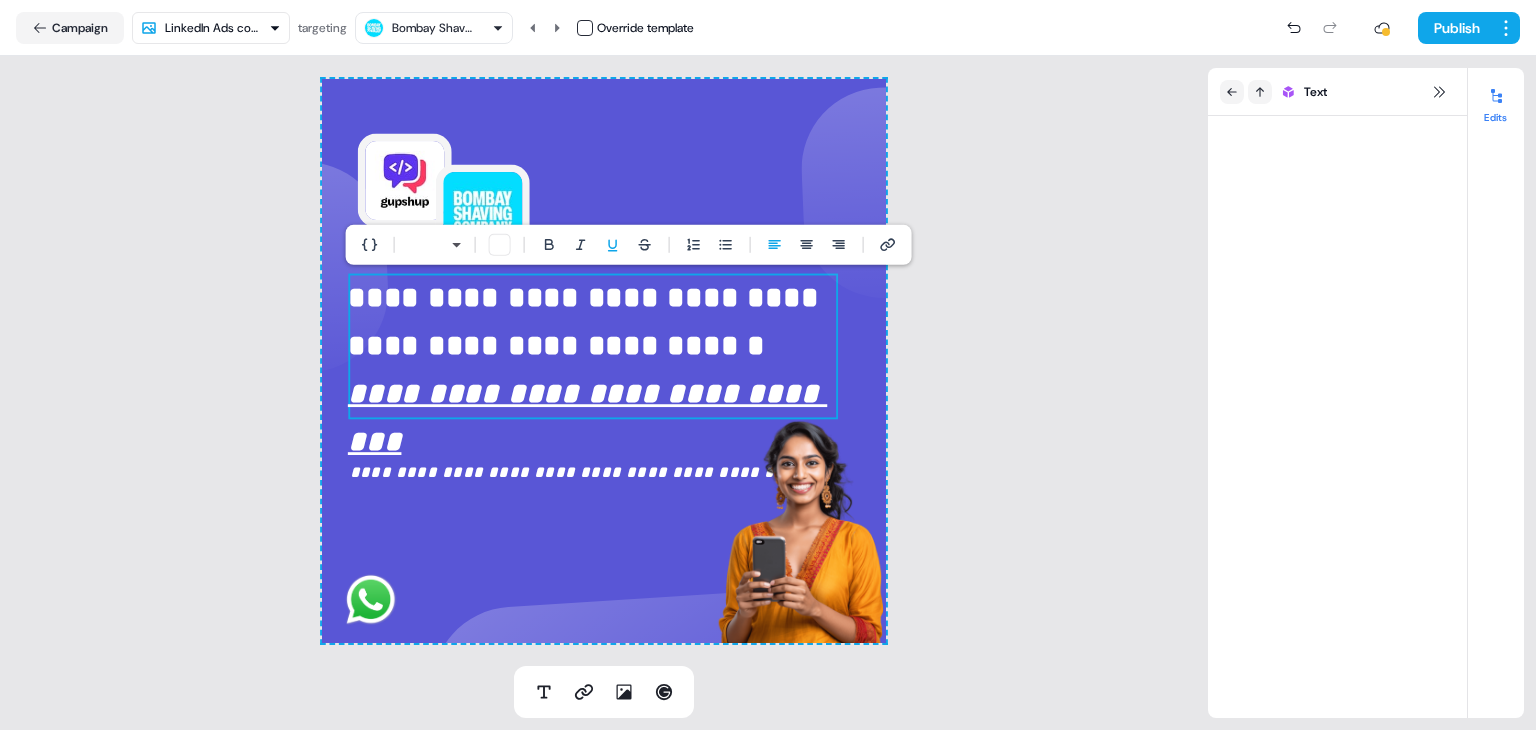 click on "**********" at bounding box center [604, 361] 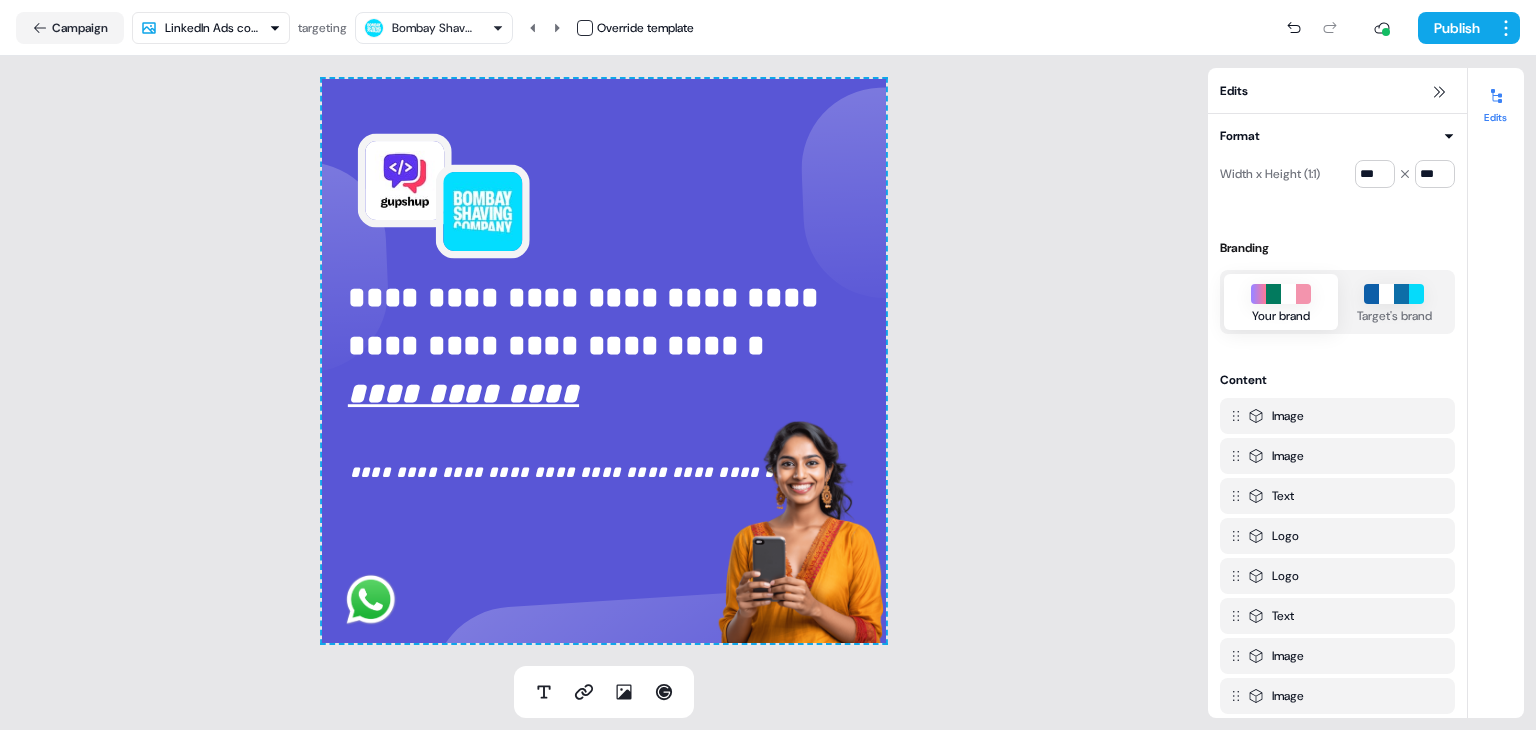 click on "Bombay Shaving" at bounding box center (434, 28) 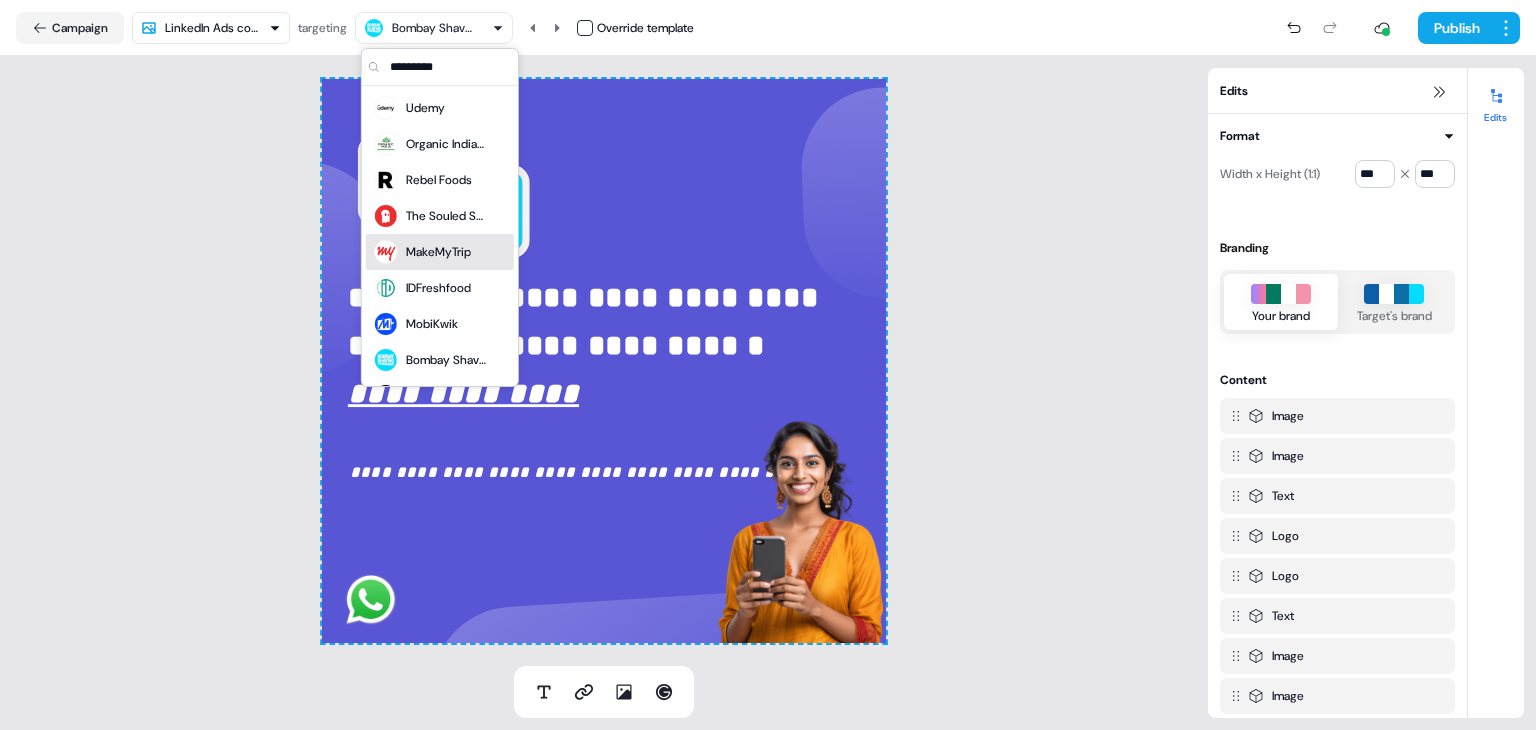 click on "MakeMyTrip" at bounding box center [438, 252] 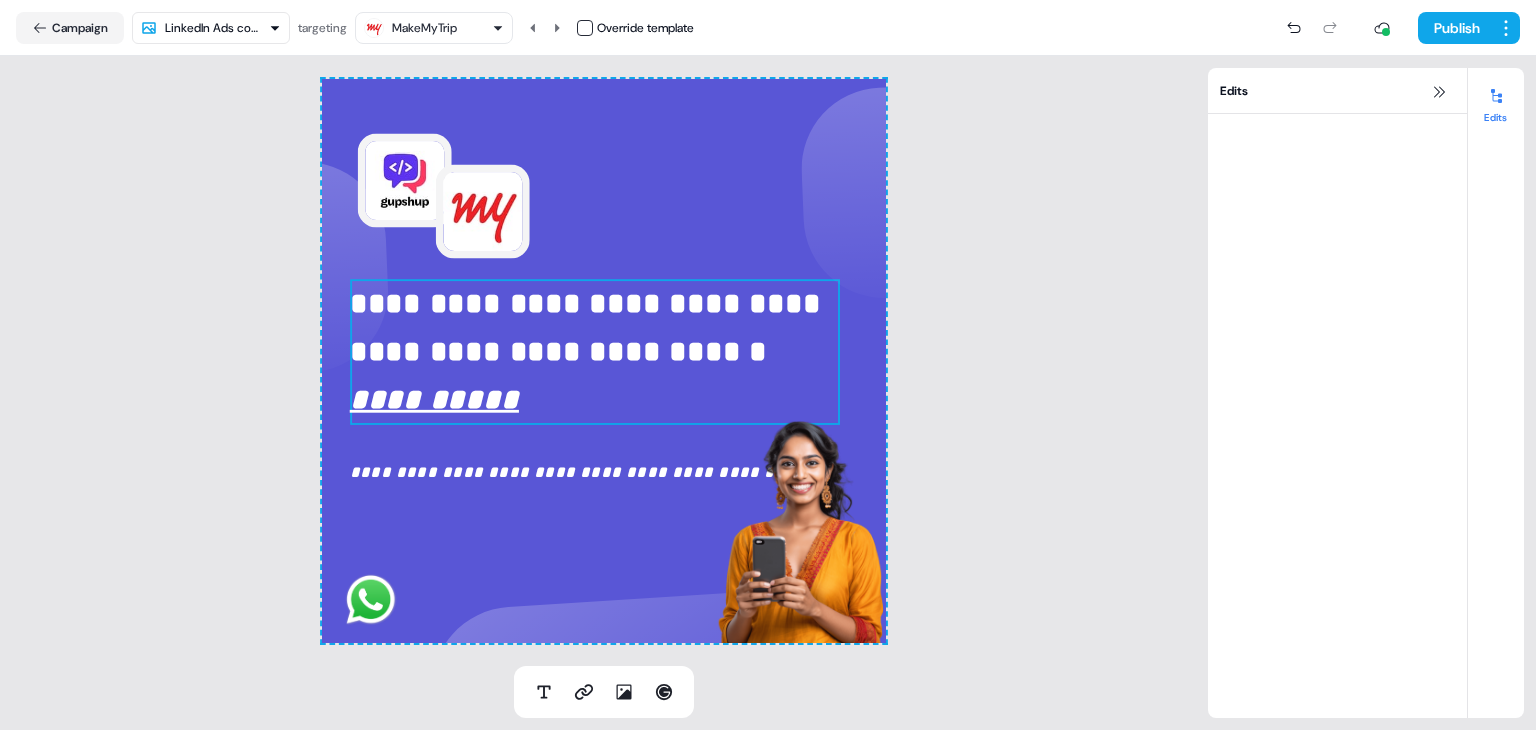 click on "**********" at bounding box center (595, 350) 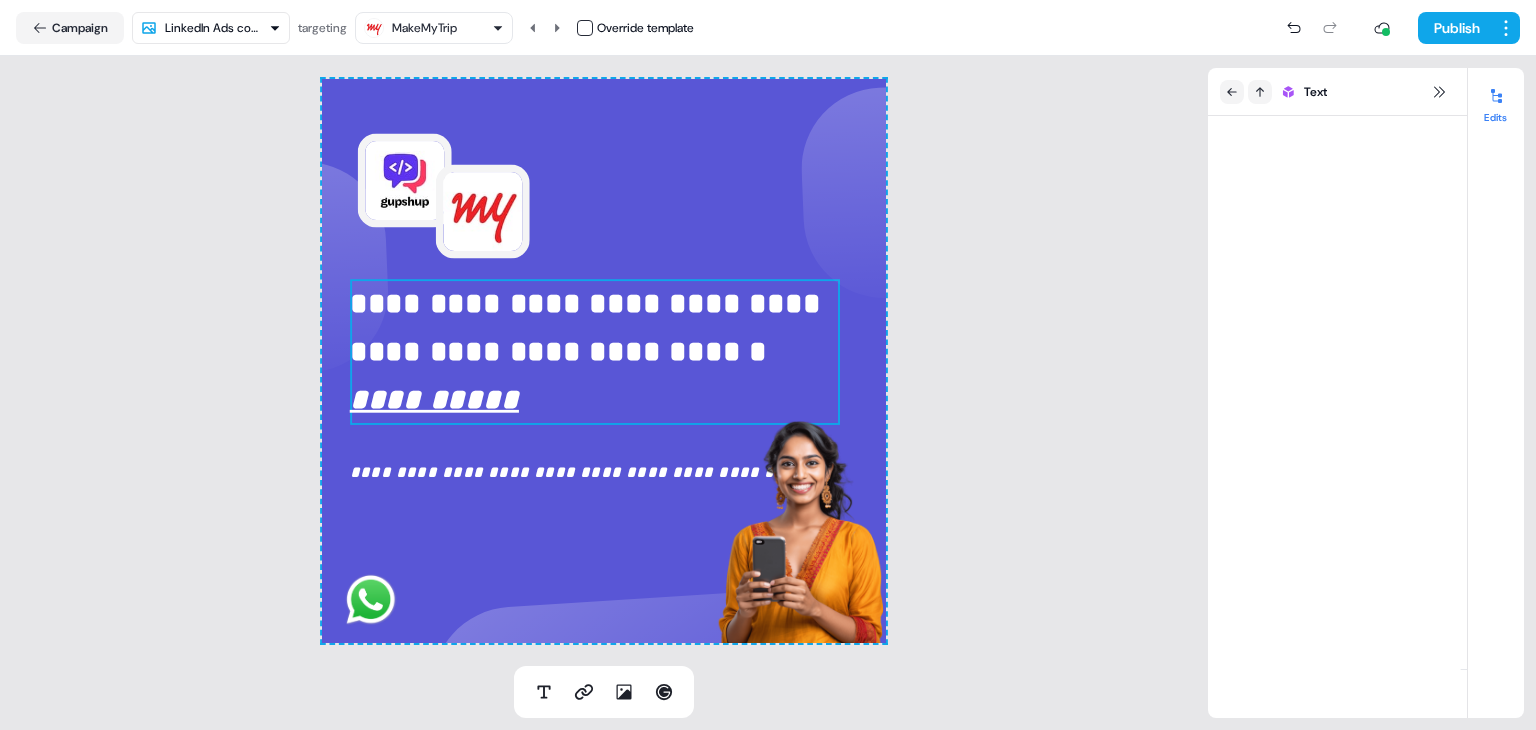 click on "**********" at bounding box center (595, 350) 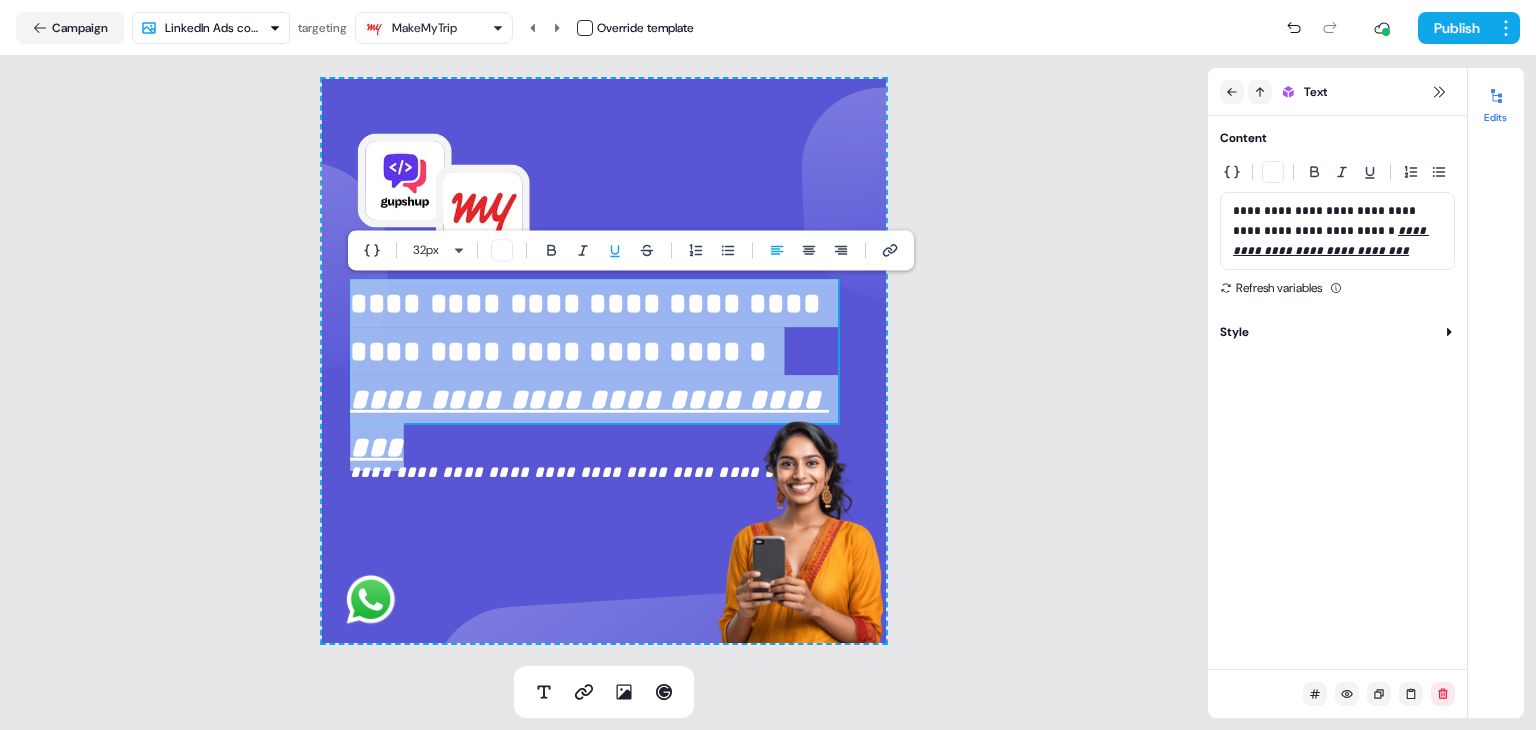 click on "**********" at bounding box center [589, 328] 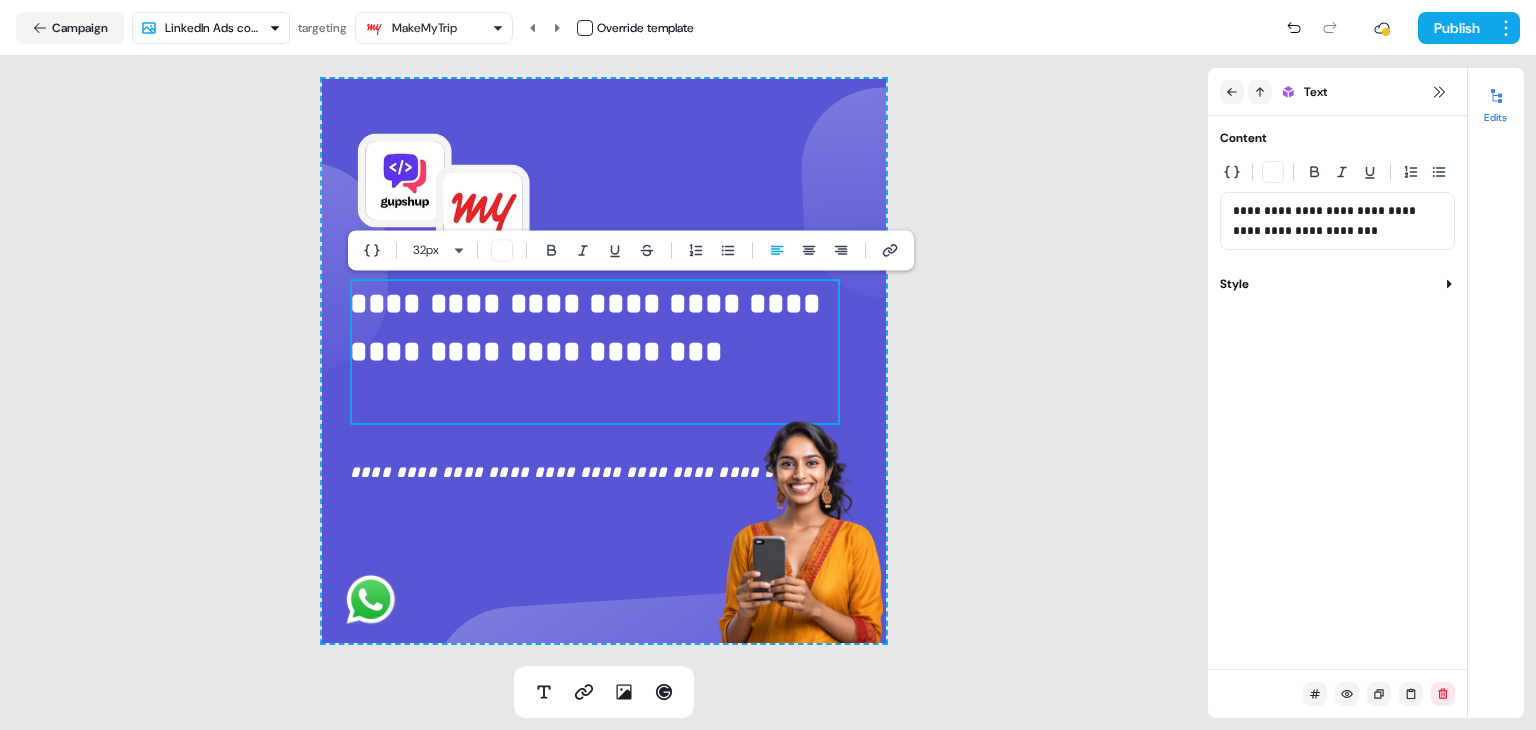 click on "**********" at bounding box center [589, 328] 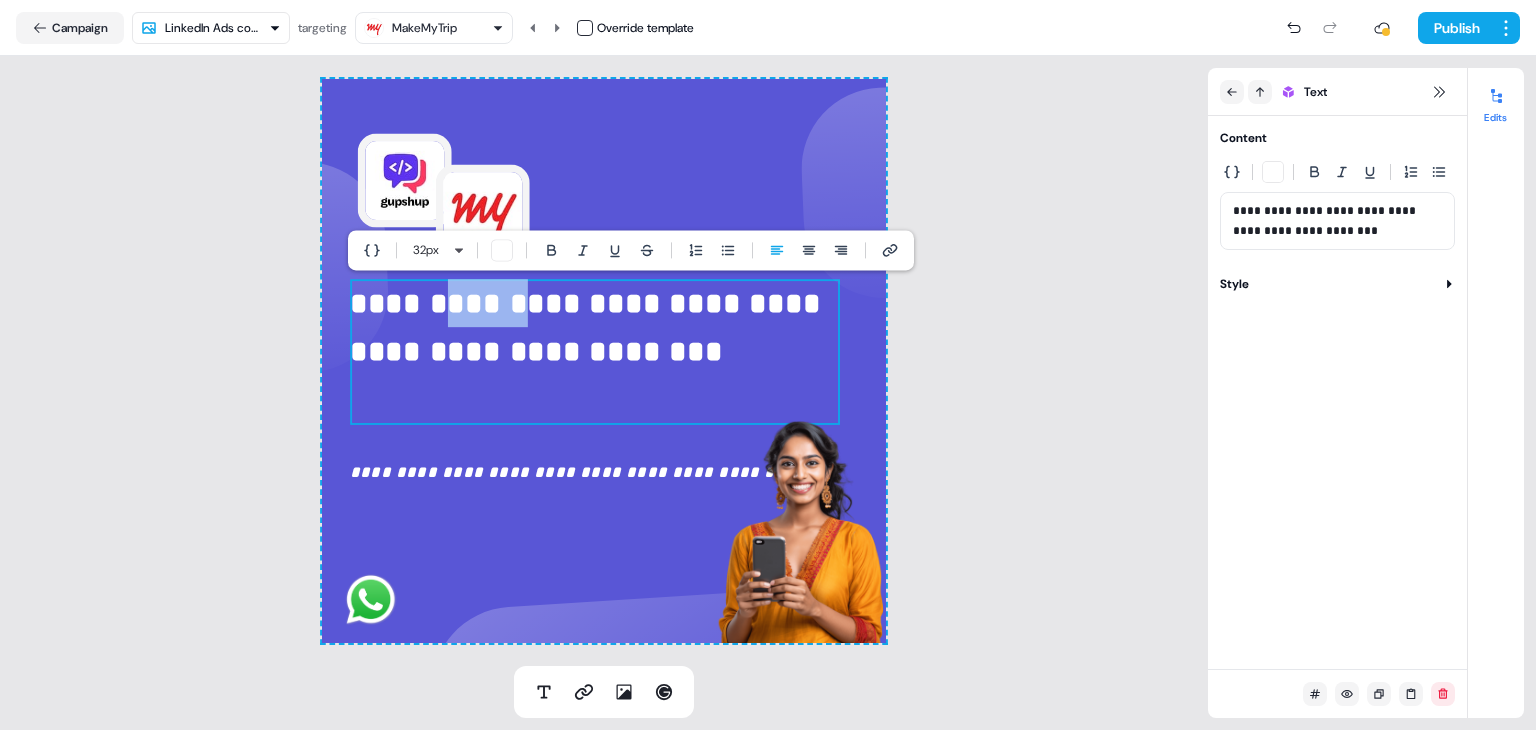 click on "**********" at bounding box center (589, 328) 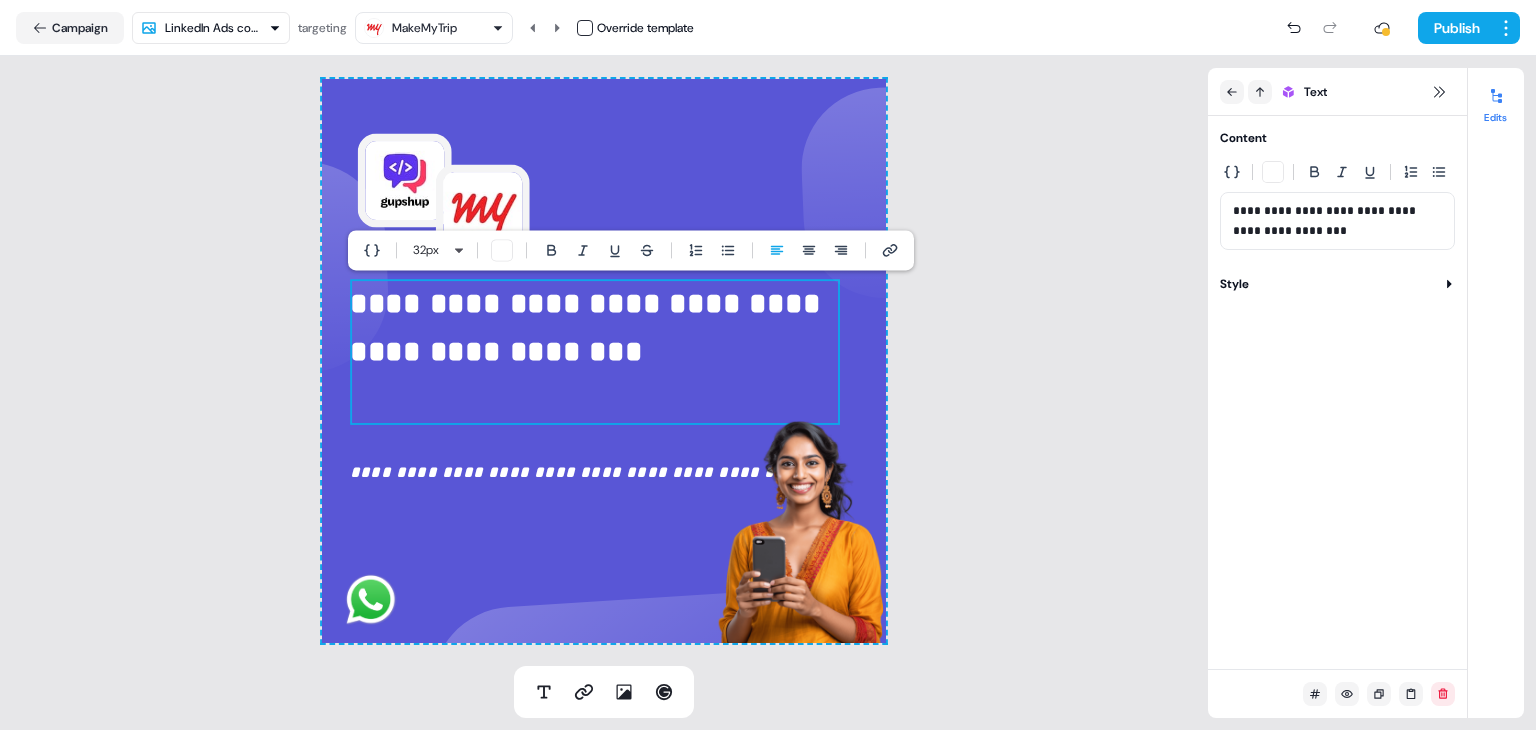 click on "**********" at bounding box center [589, 328] 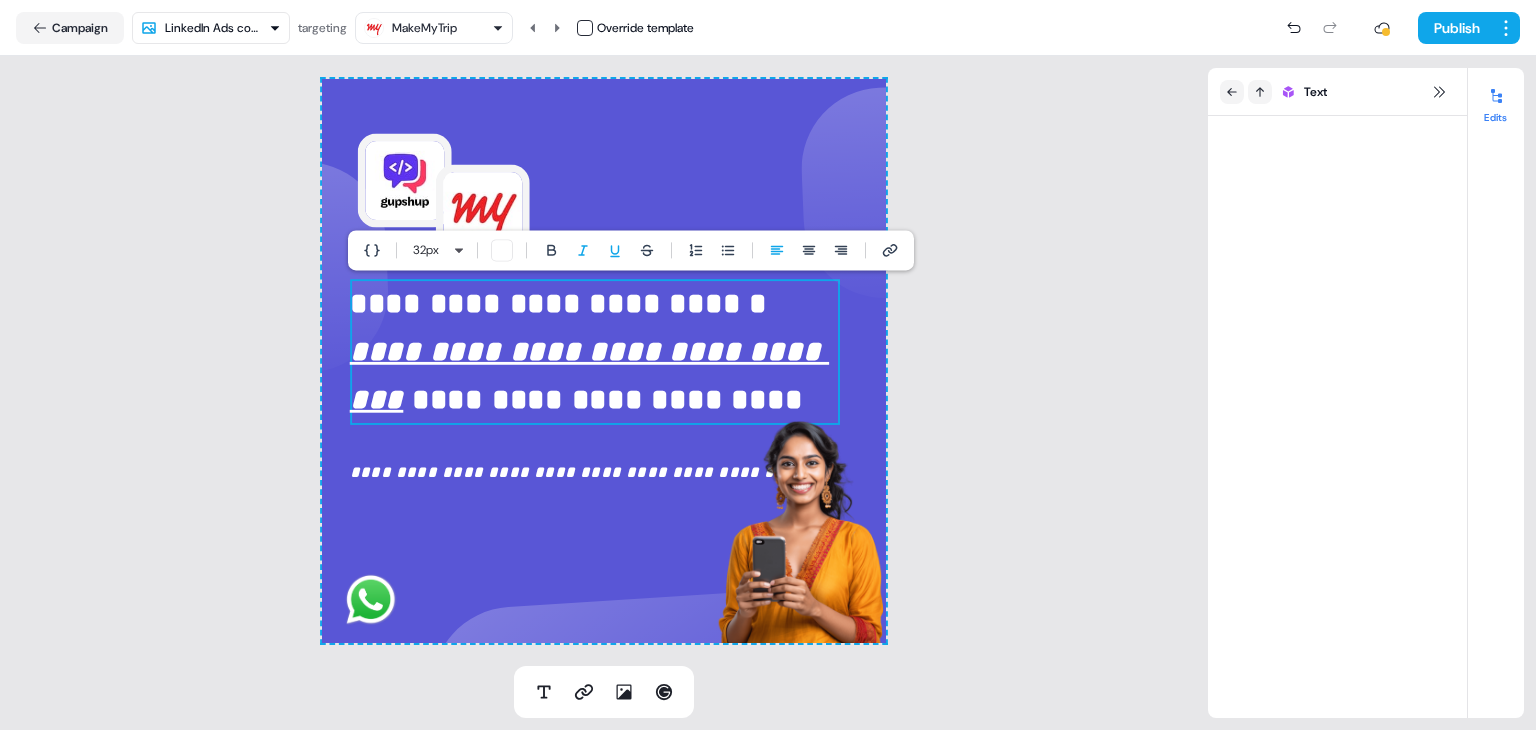 click on "**********" at bounding box center (604, 361) 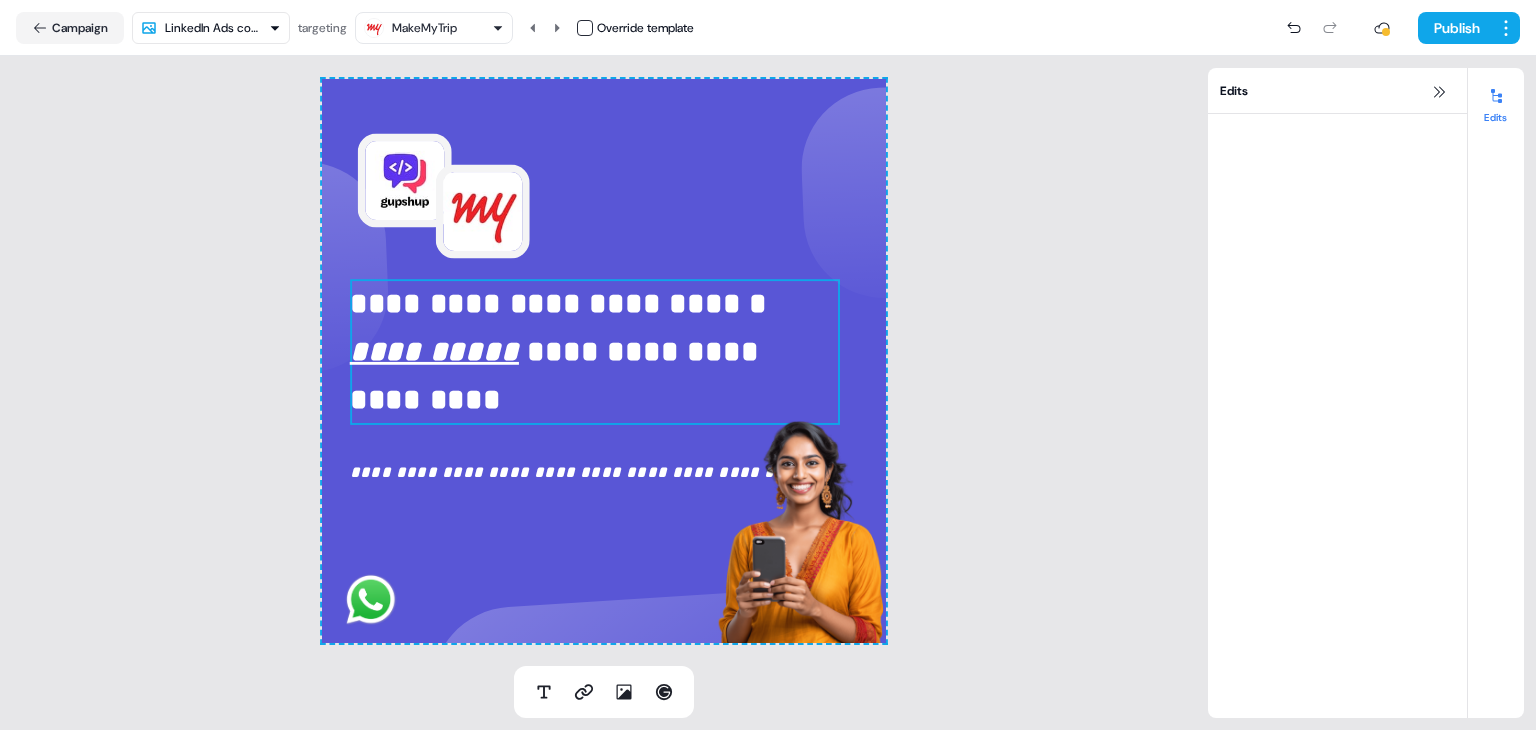 click on "**********" at bounding box center (558, 376) 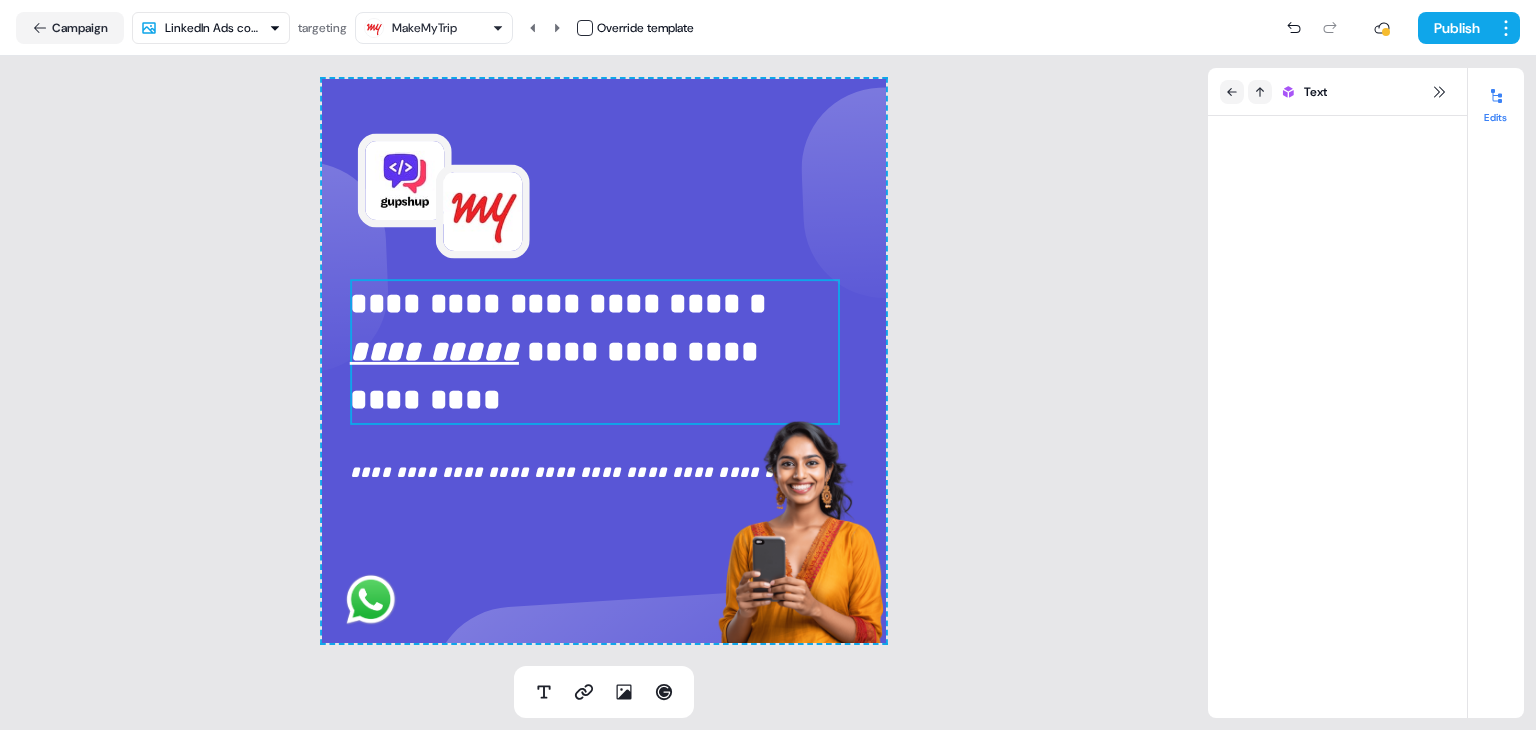 click on "**********" at bounding box center (558, 376) 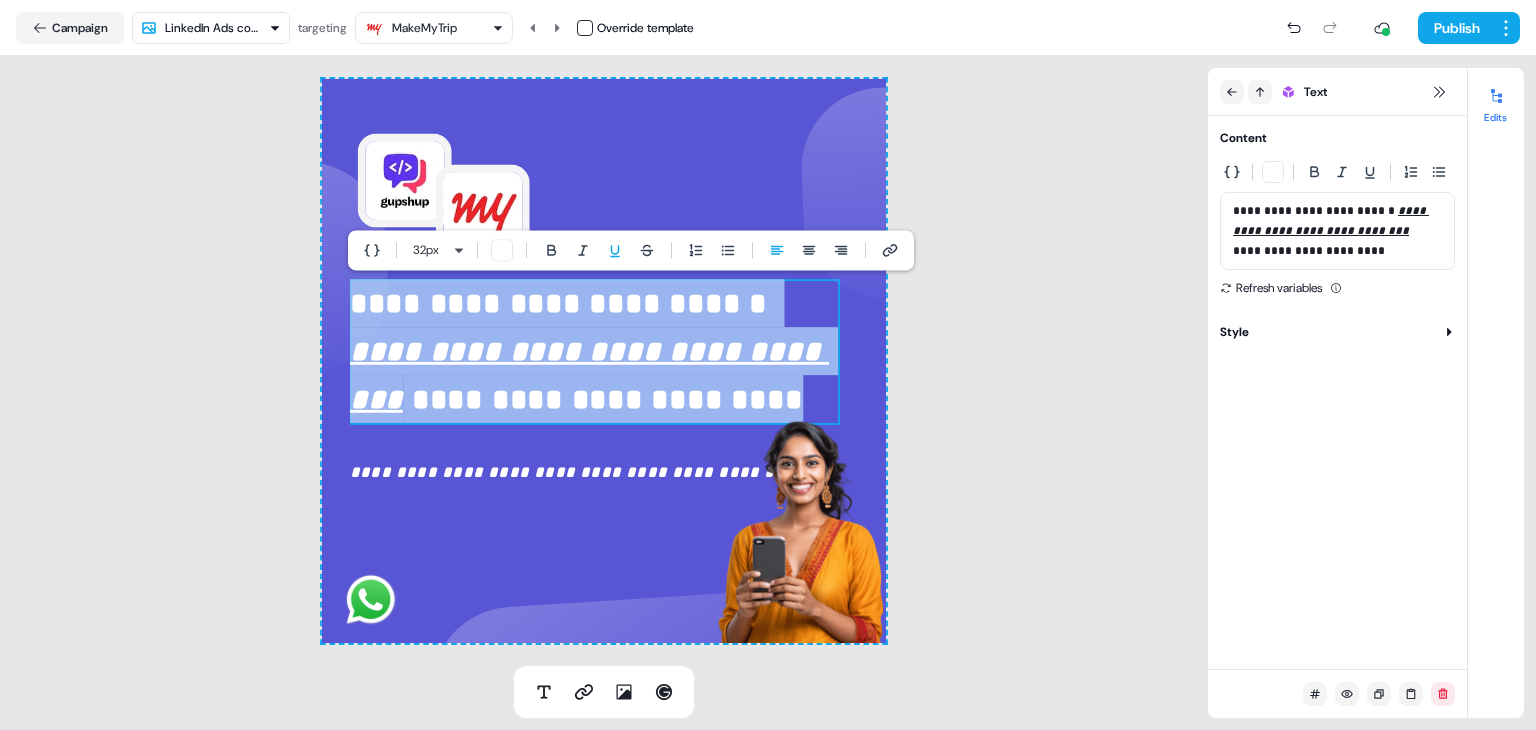 click on "**********" at bounding box center [603, 400] 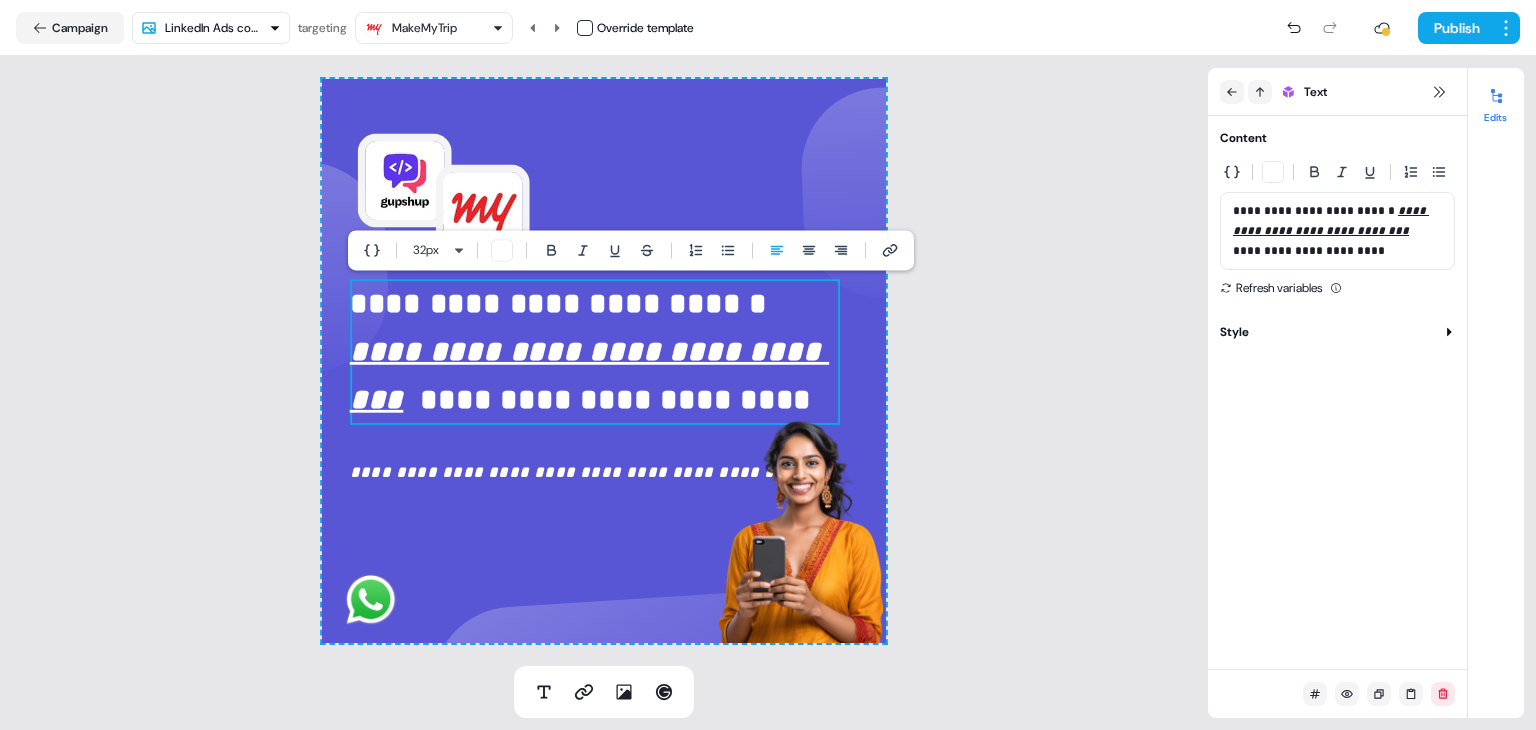 click on "**********" at bounding box center (607, 400) 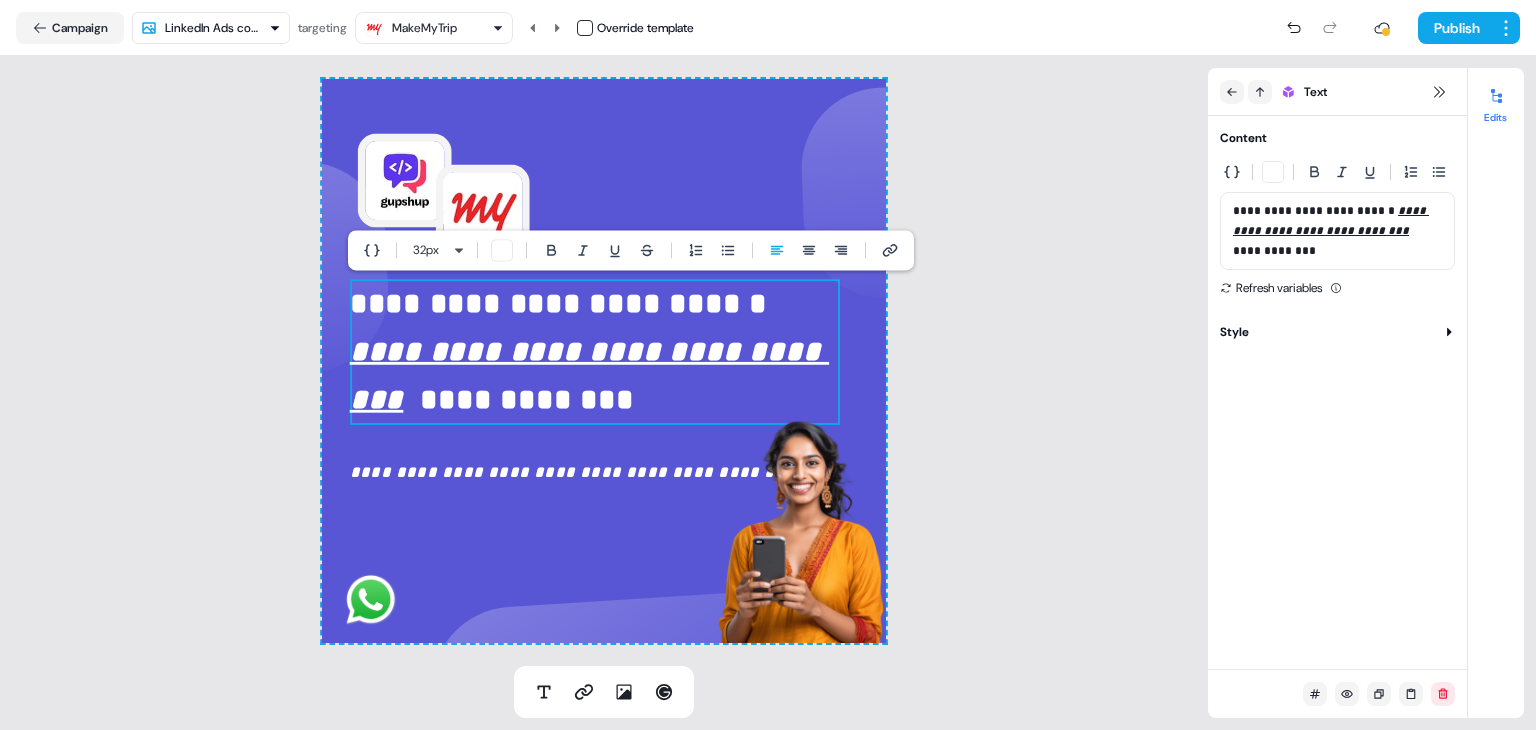 click on "**********" at bounding box center (595, 350) 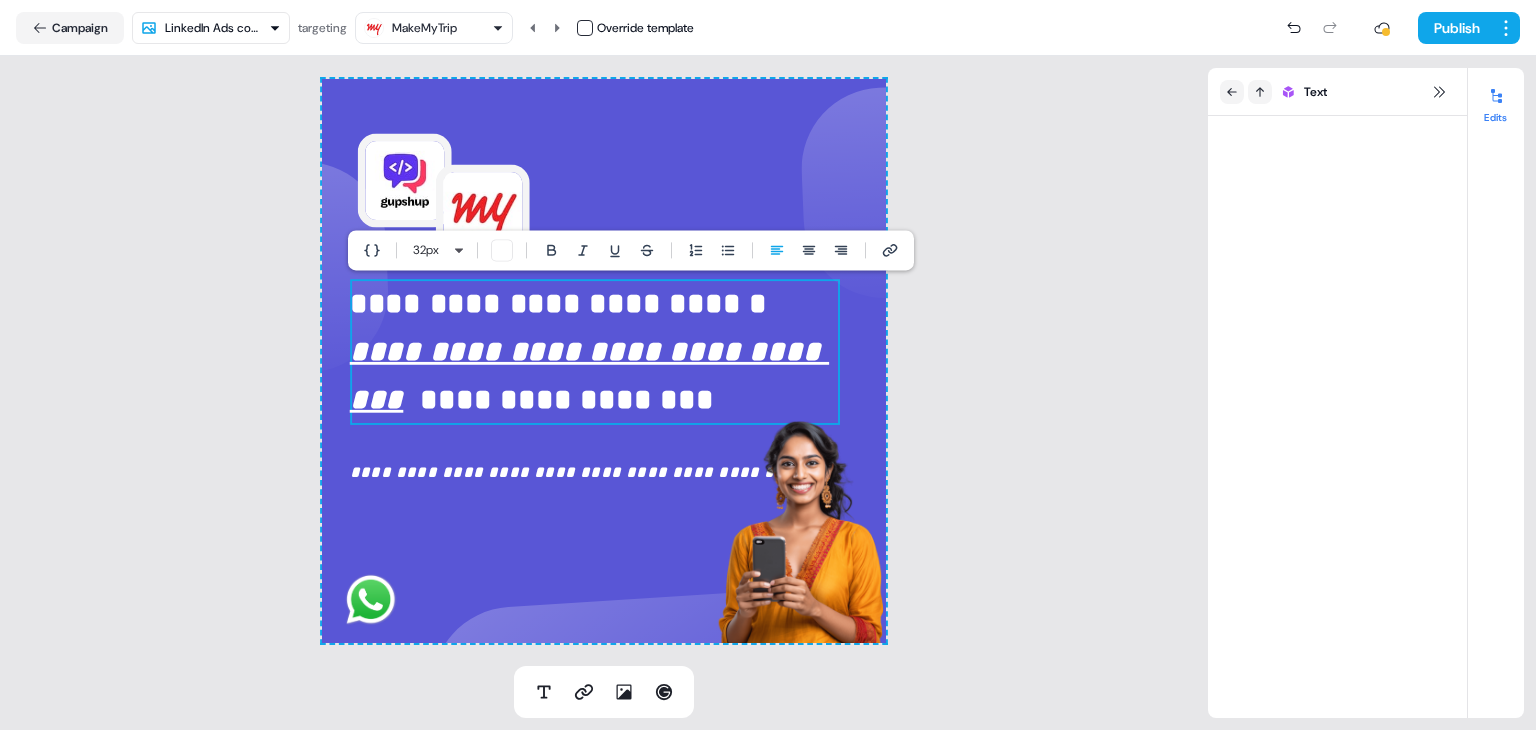 click on "**********" at bounding box center [604, 361] 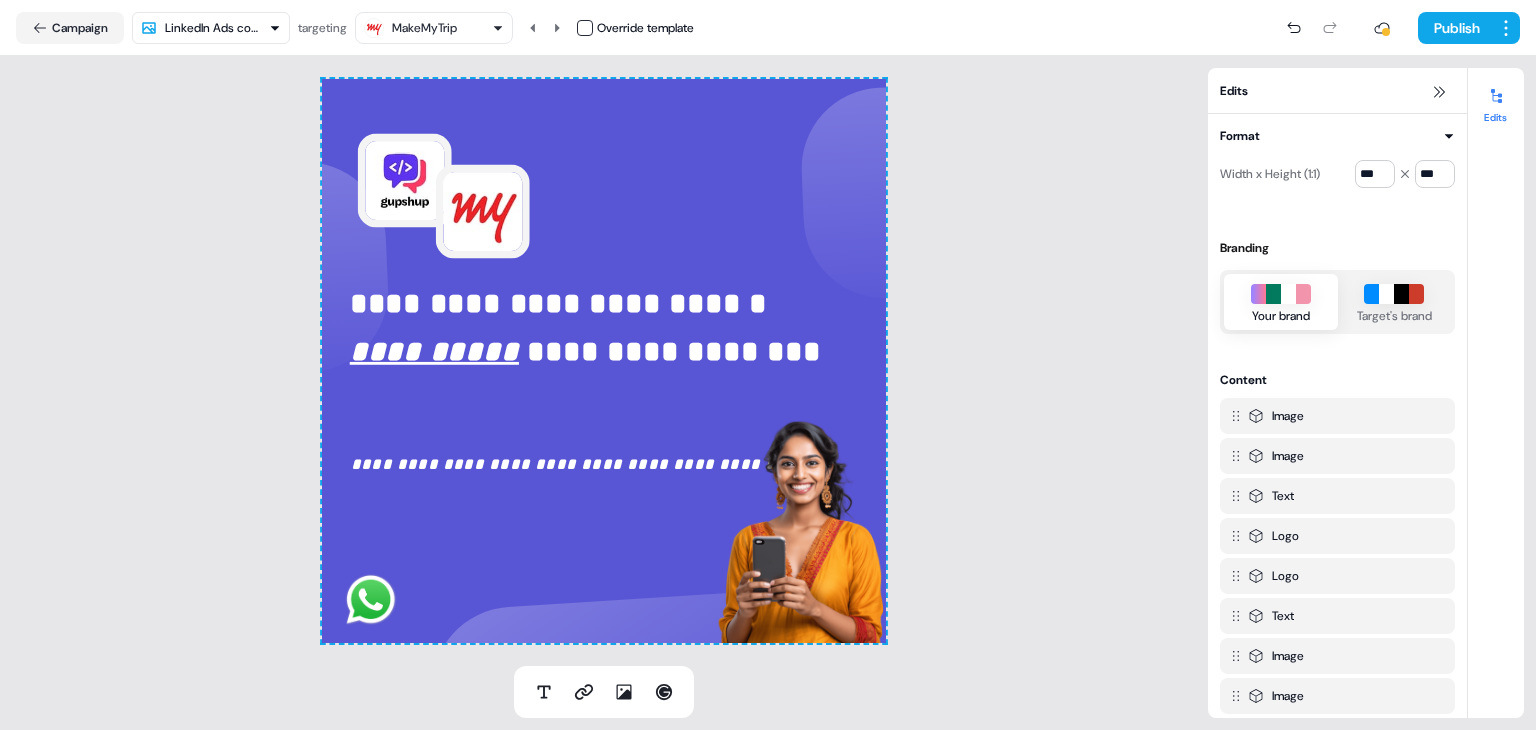 click on "MakeMyTrip" at bounding box center [424, 28] 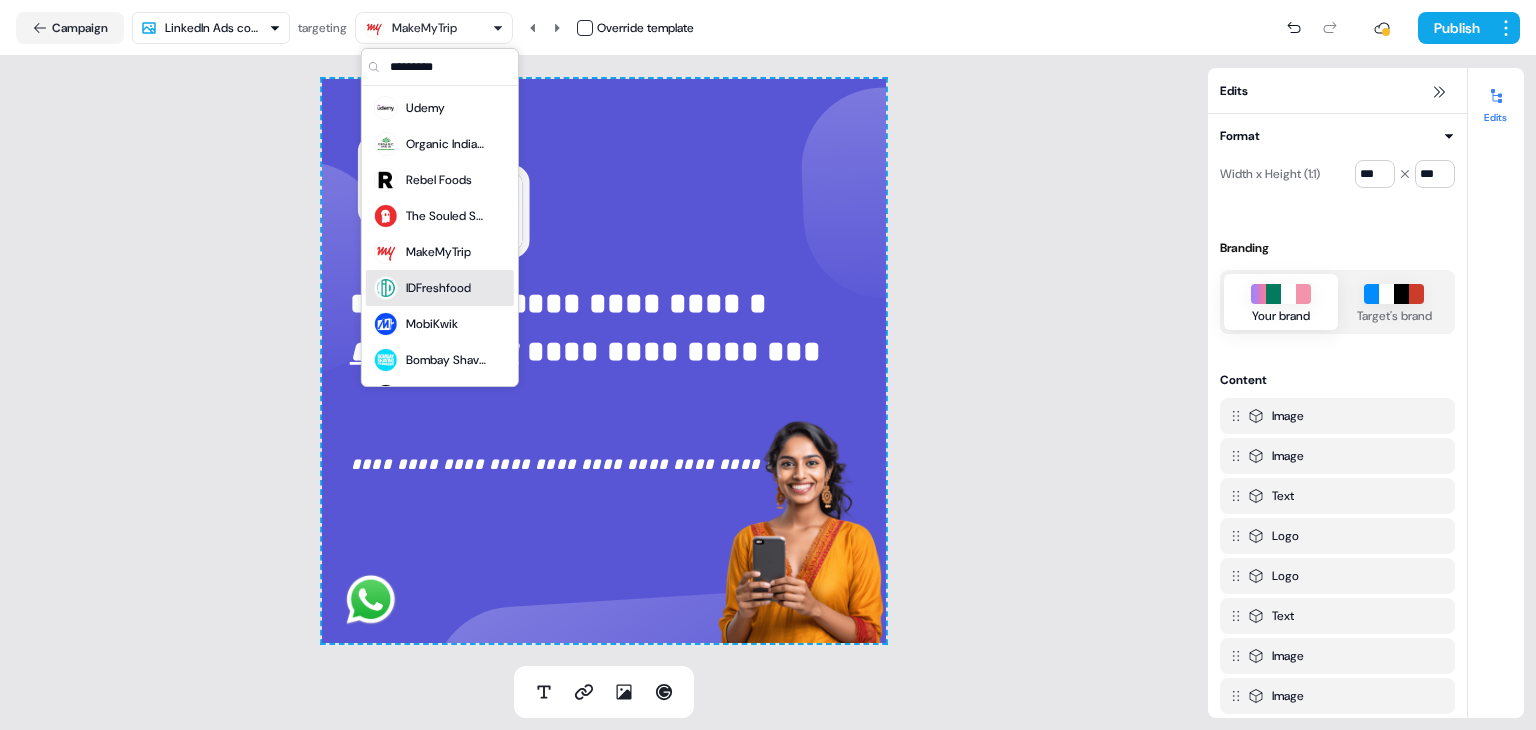 click on "IDFreshfood" at bounding box center [438, 288] 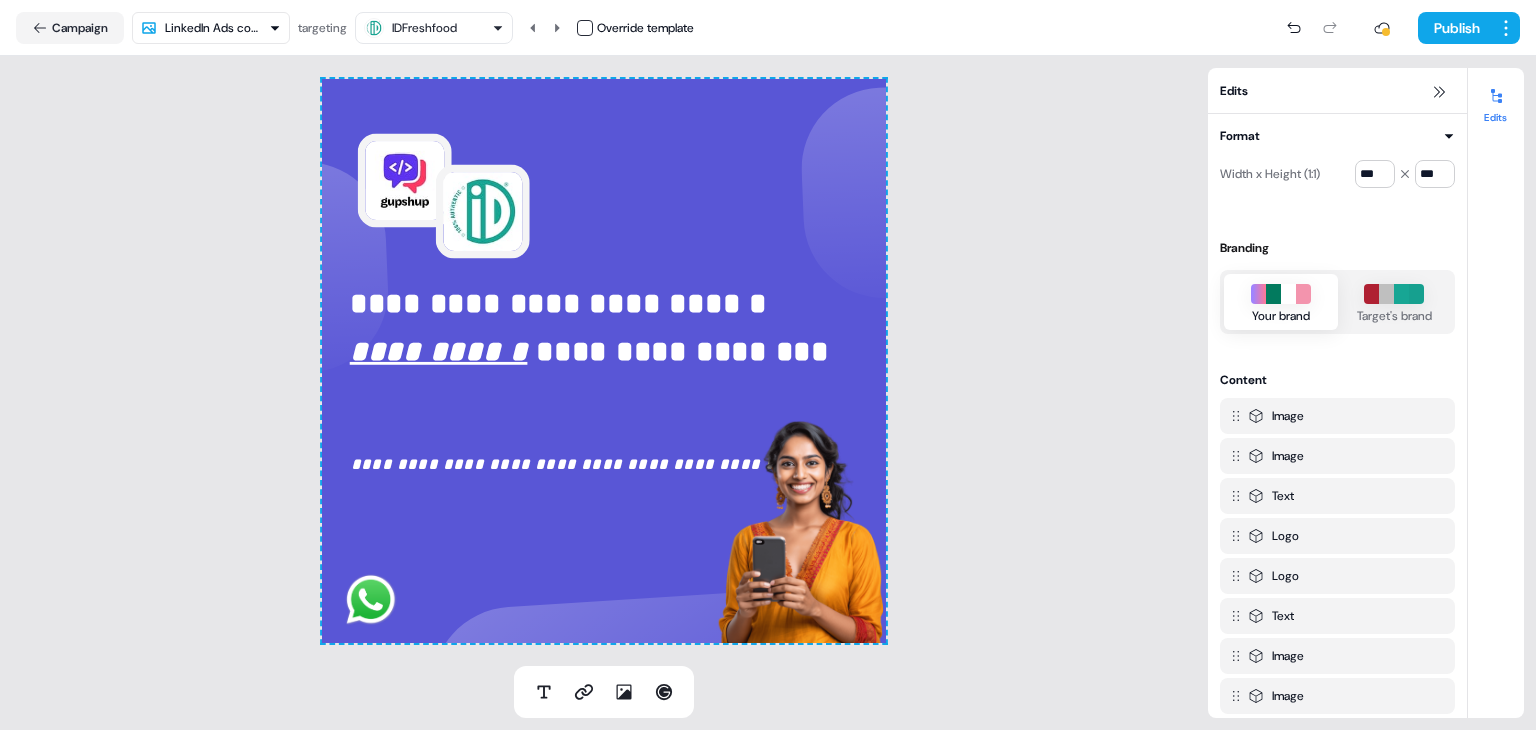 click on "IDFreshfood" at bounding box center [424, 28] 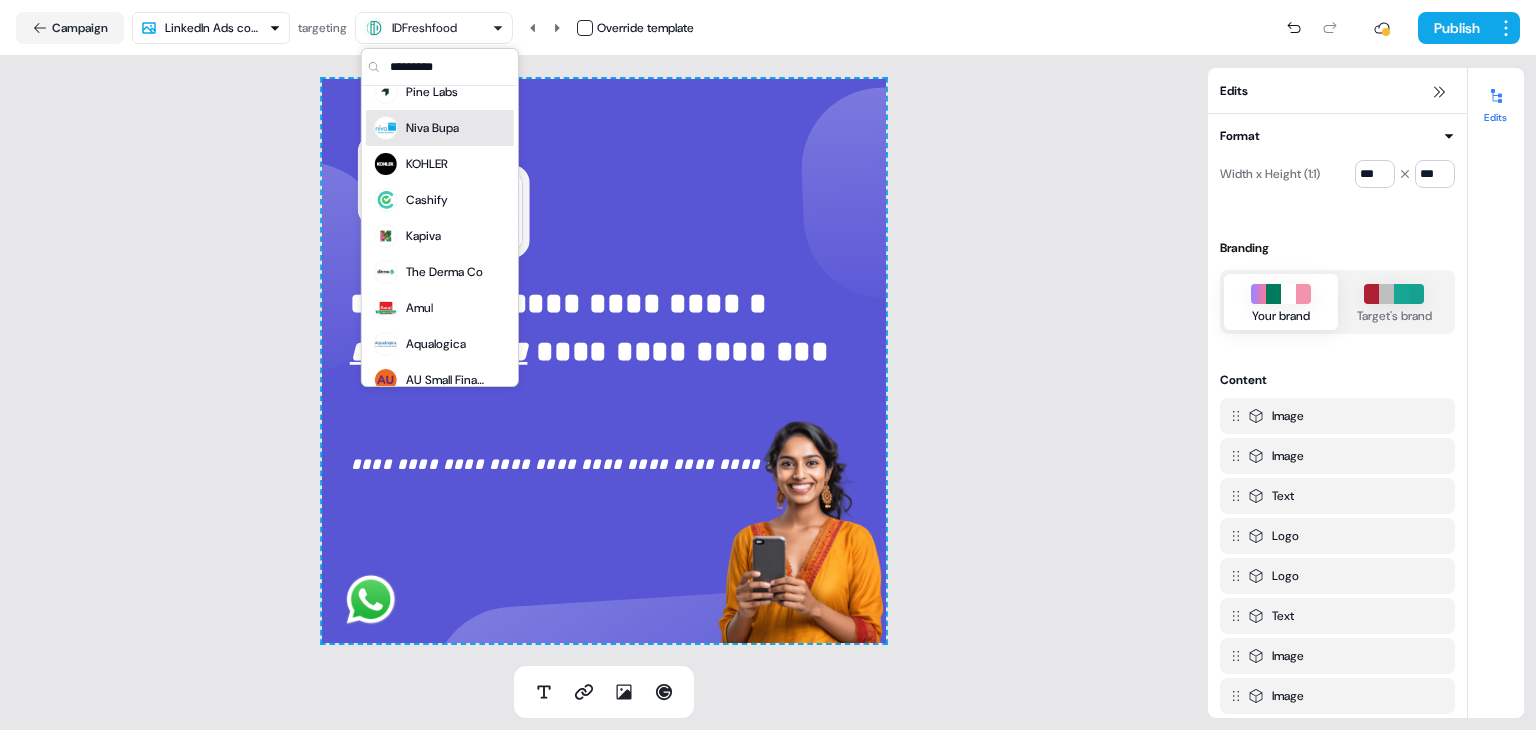 scroll, scrollTop: 344, scrollLeft: 0, axis: vertical 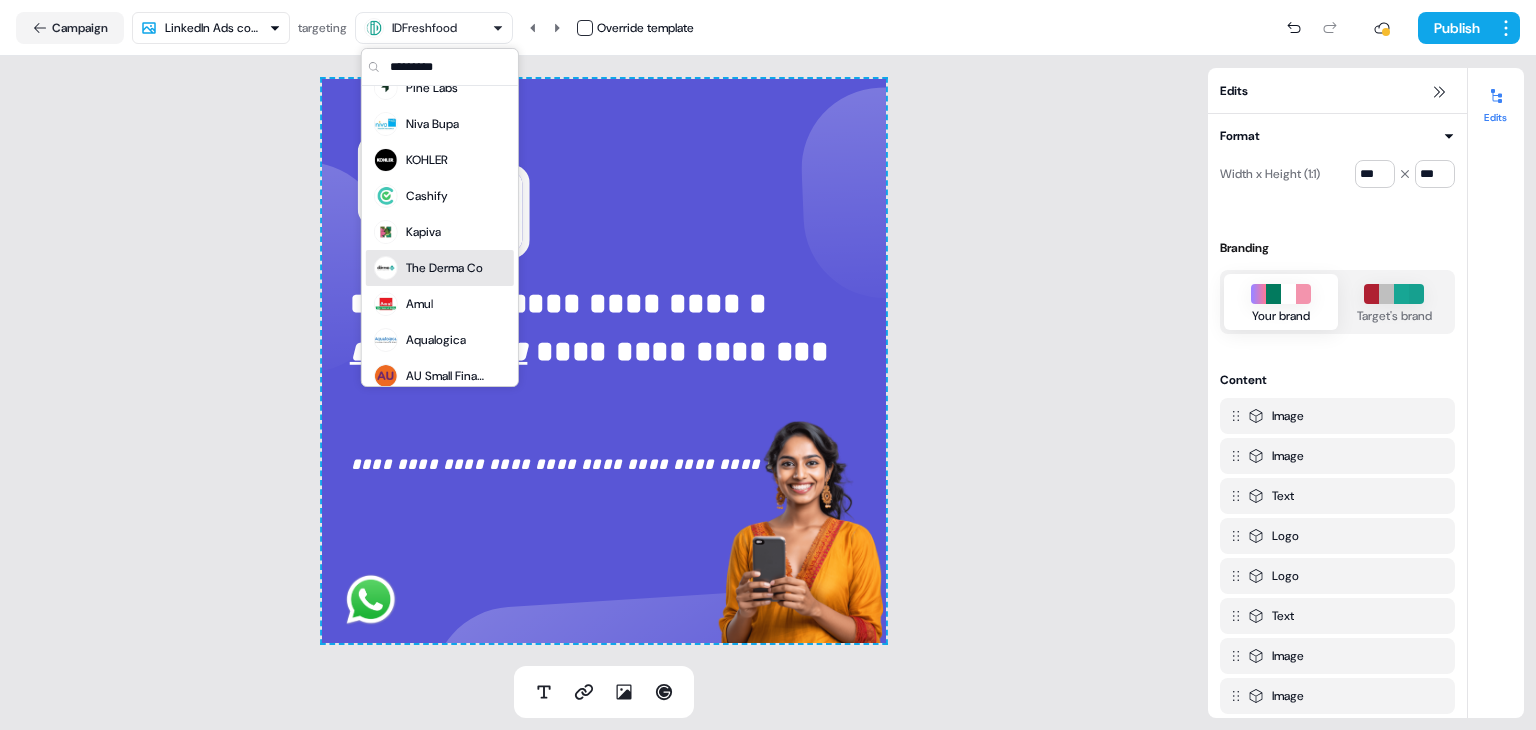click on "The Derma Co" at bounding box center (440, 268) 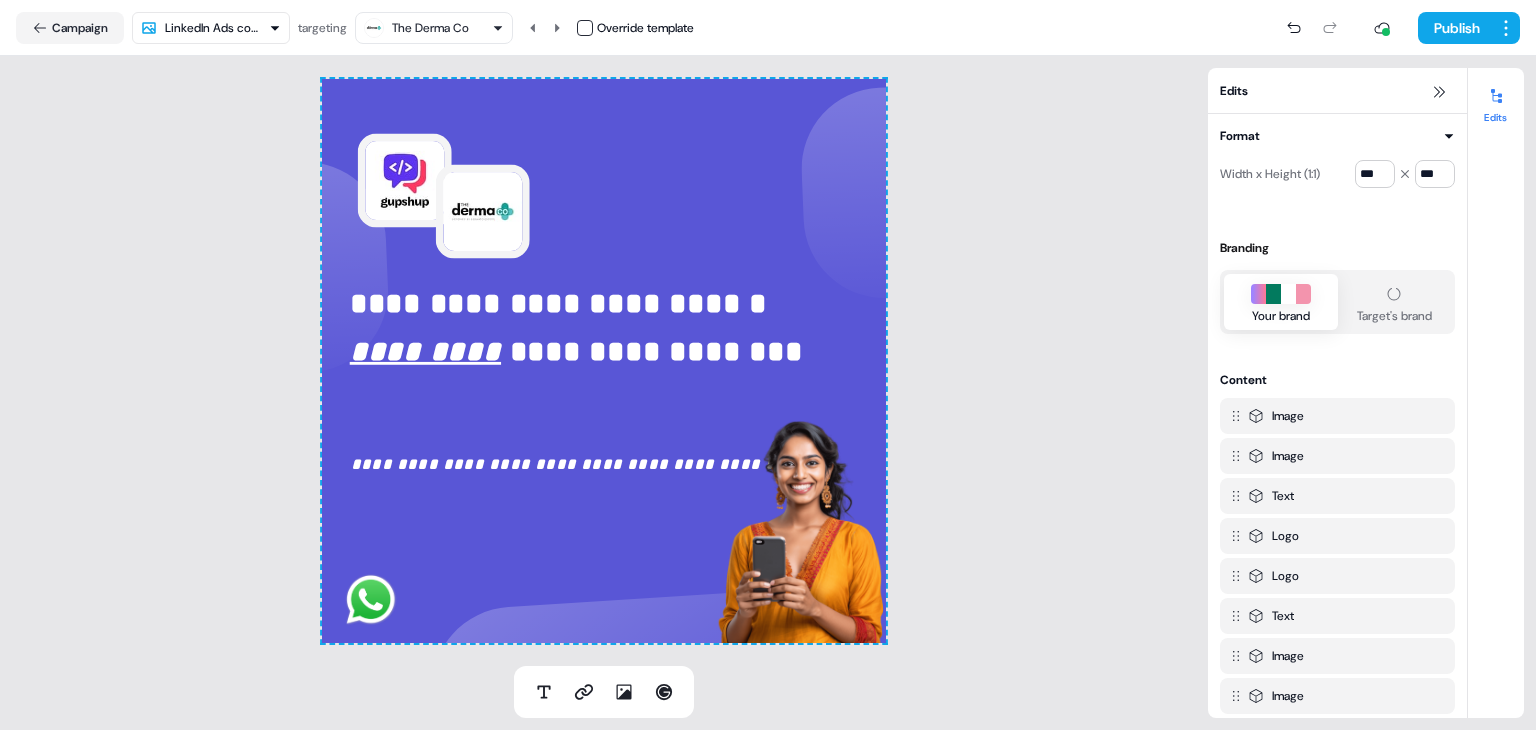 click on "The Derma Co" at bounding box center (430, 28) 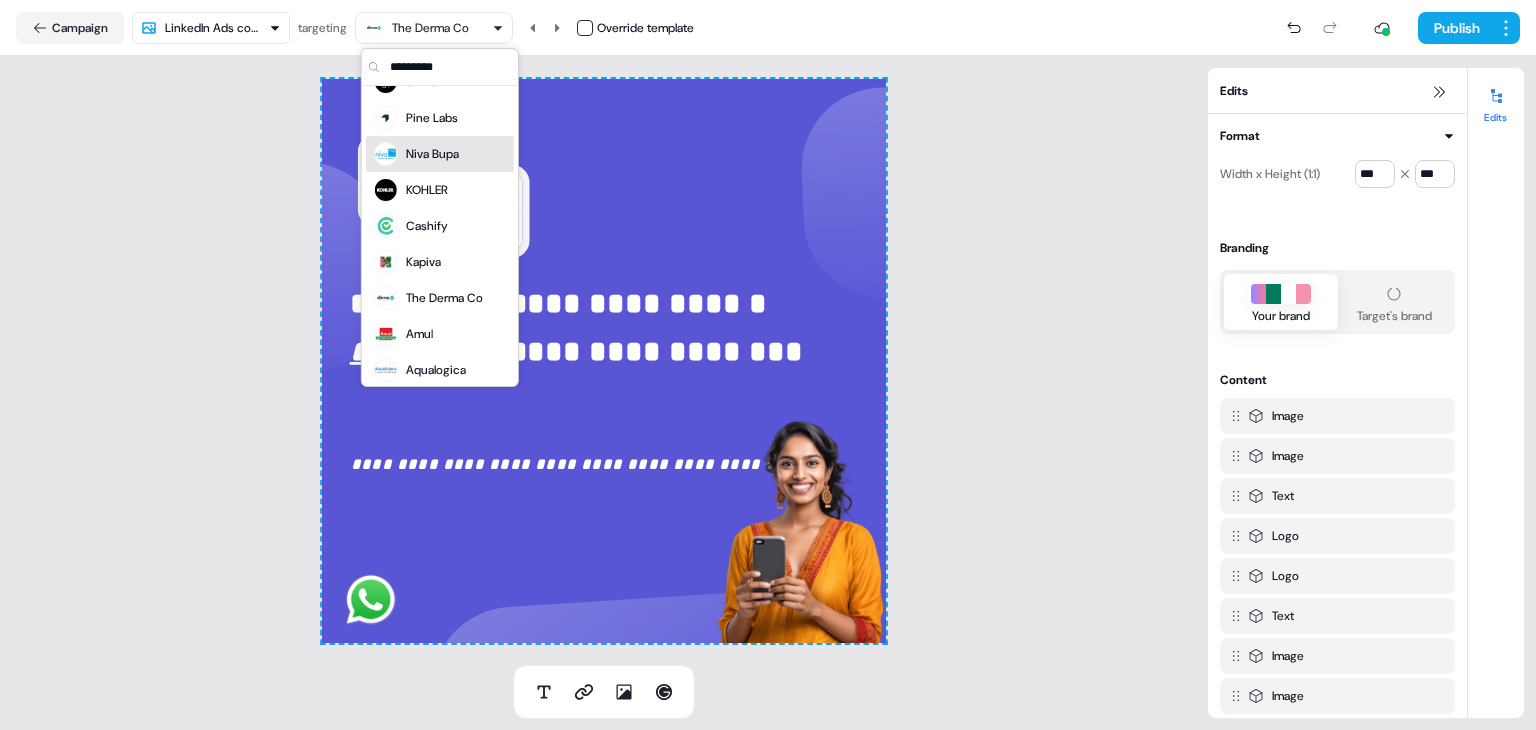 scroll, scrollTop: 360, scrollLeft: 0, axis: vertical 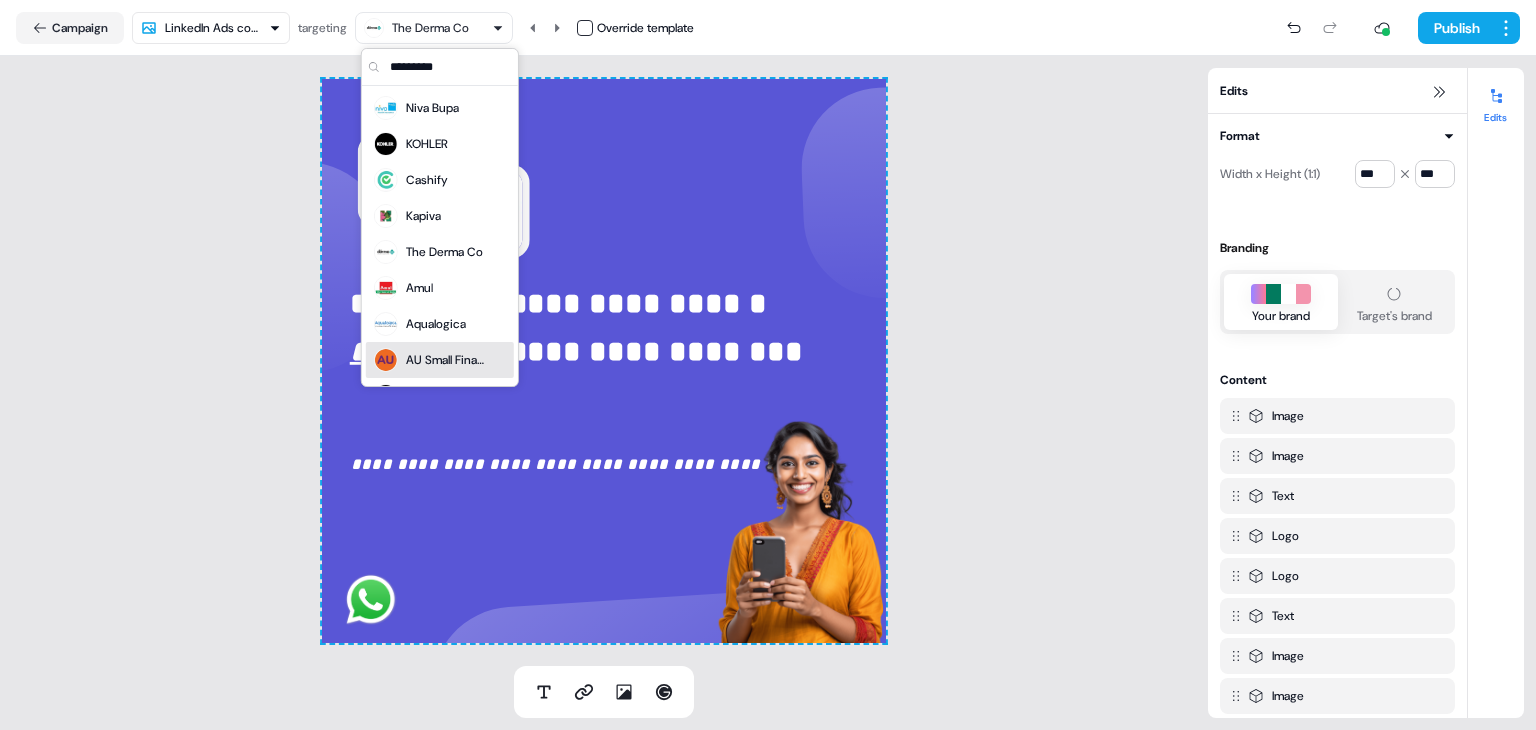 click on "AU Small Finance Bank" at bounding box center [446, 360] 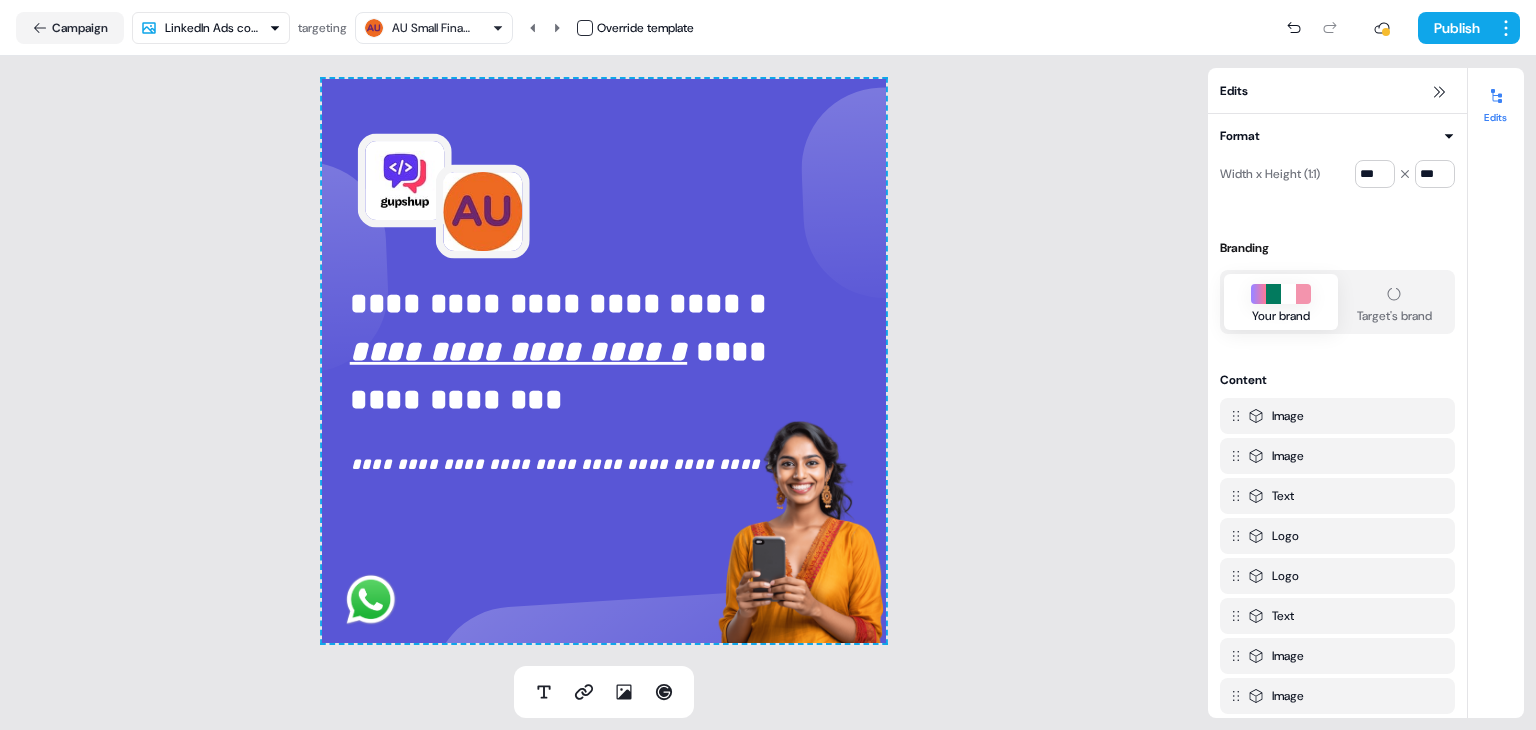click on "AU Small Finance Bank" at bounding box center (432, 28) 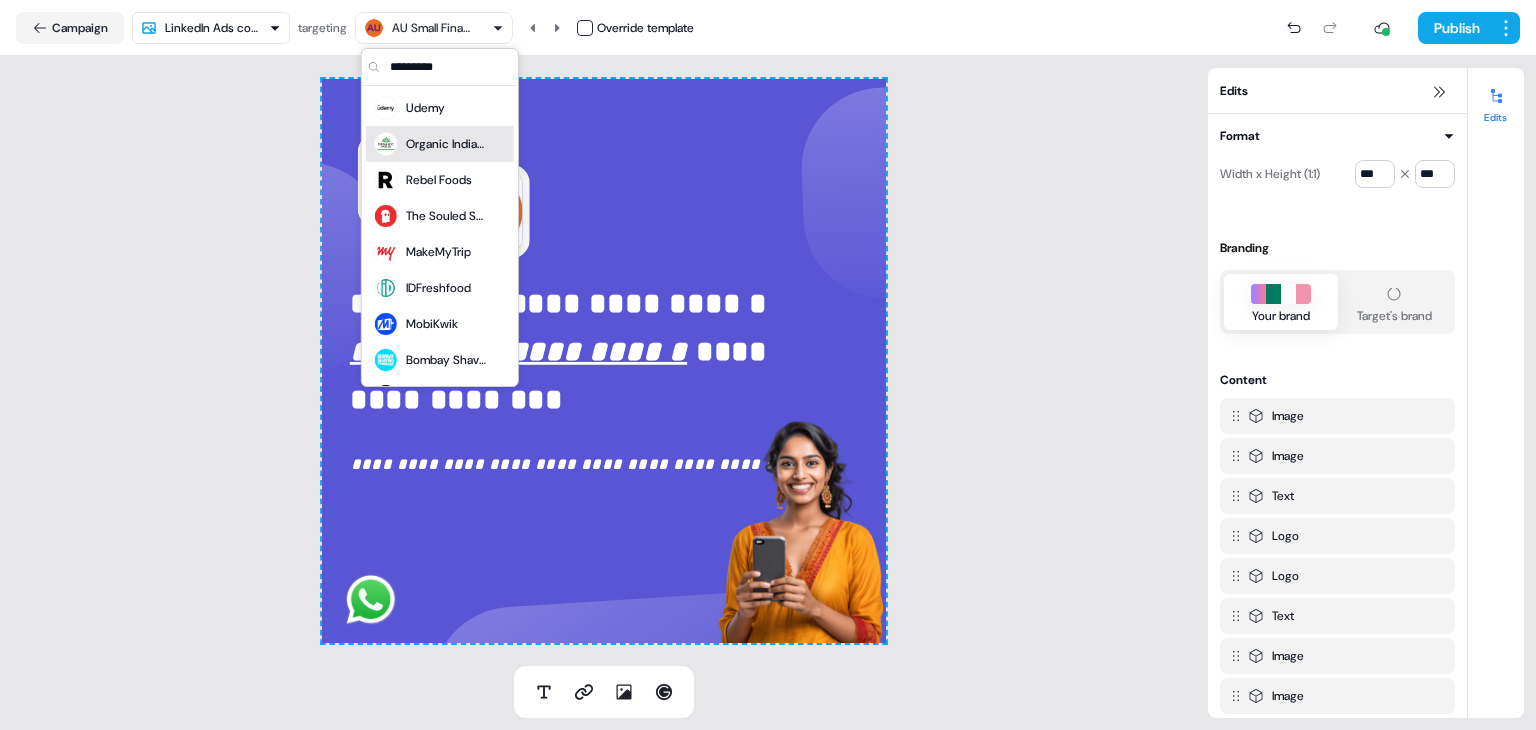 click on "Organic India USA" at bounding box center [446, 144] 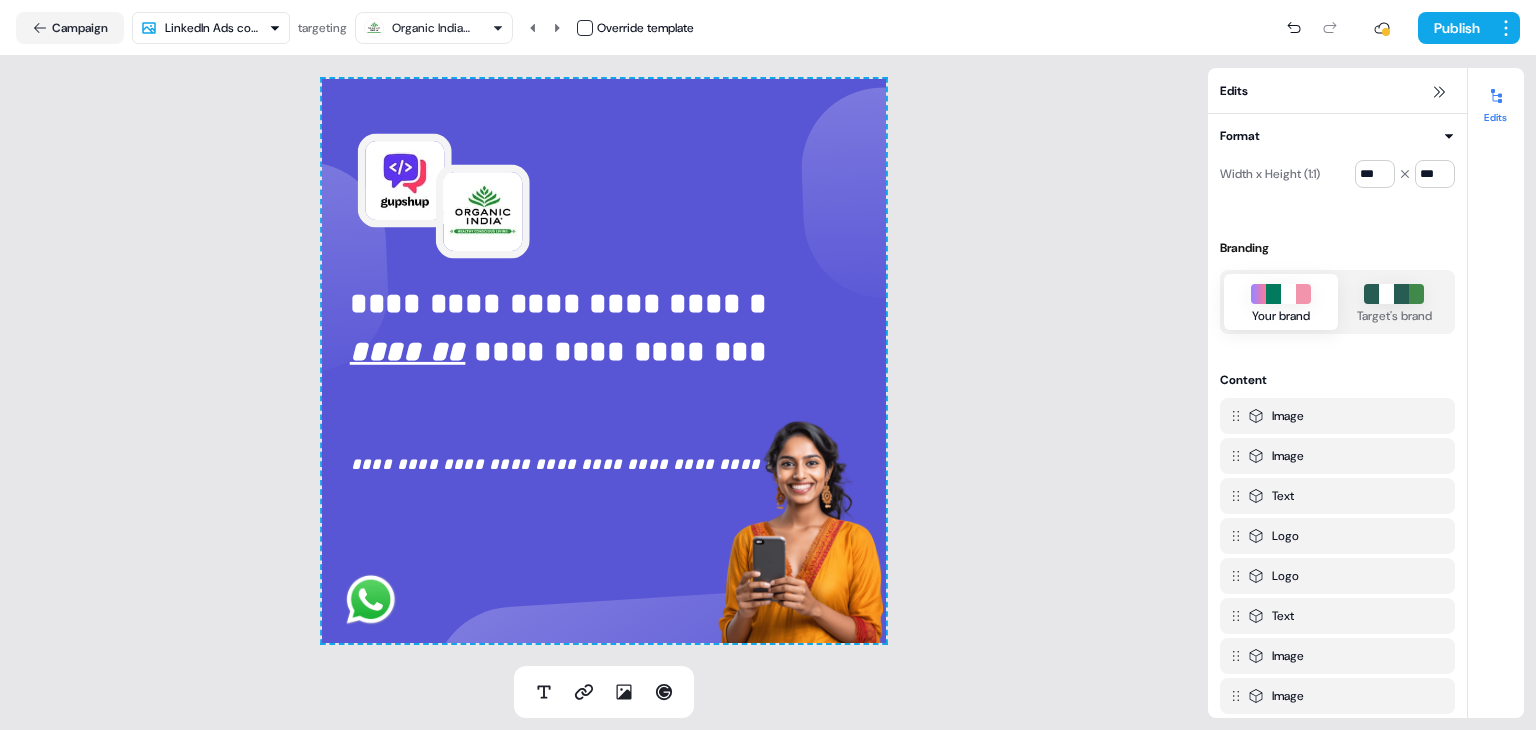 click on "Organic India USA" at bounding box center (432, 28) 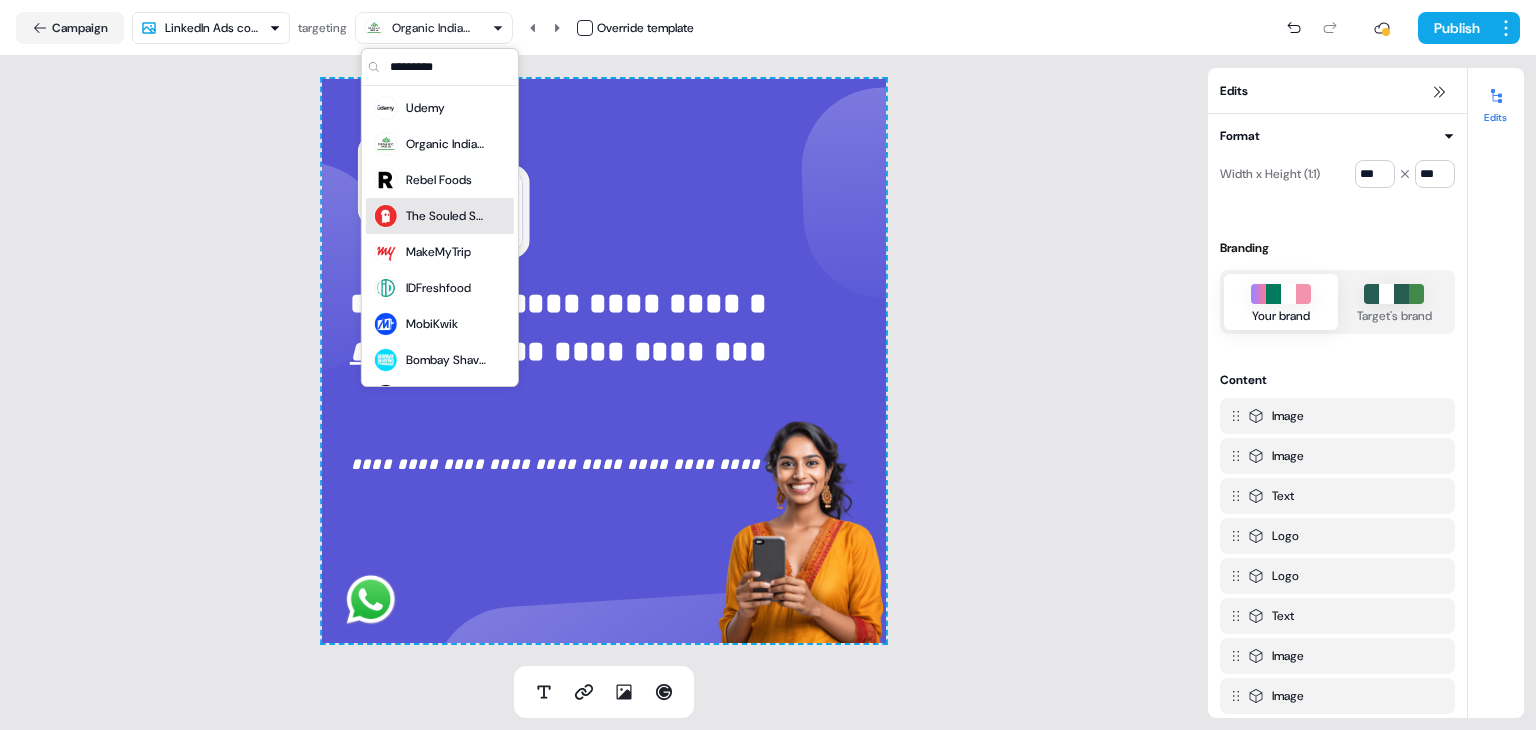 click on "The Souled Store" at bounding box center (446, 216) 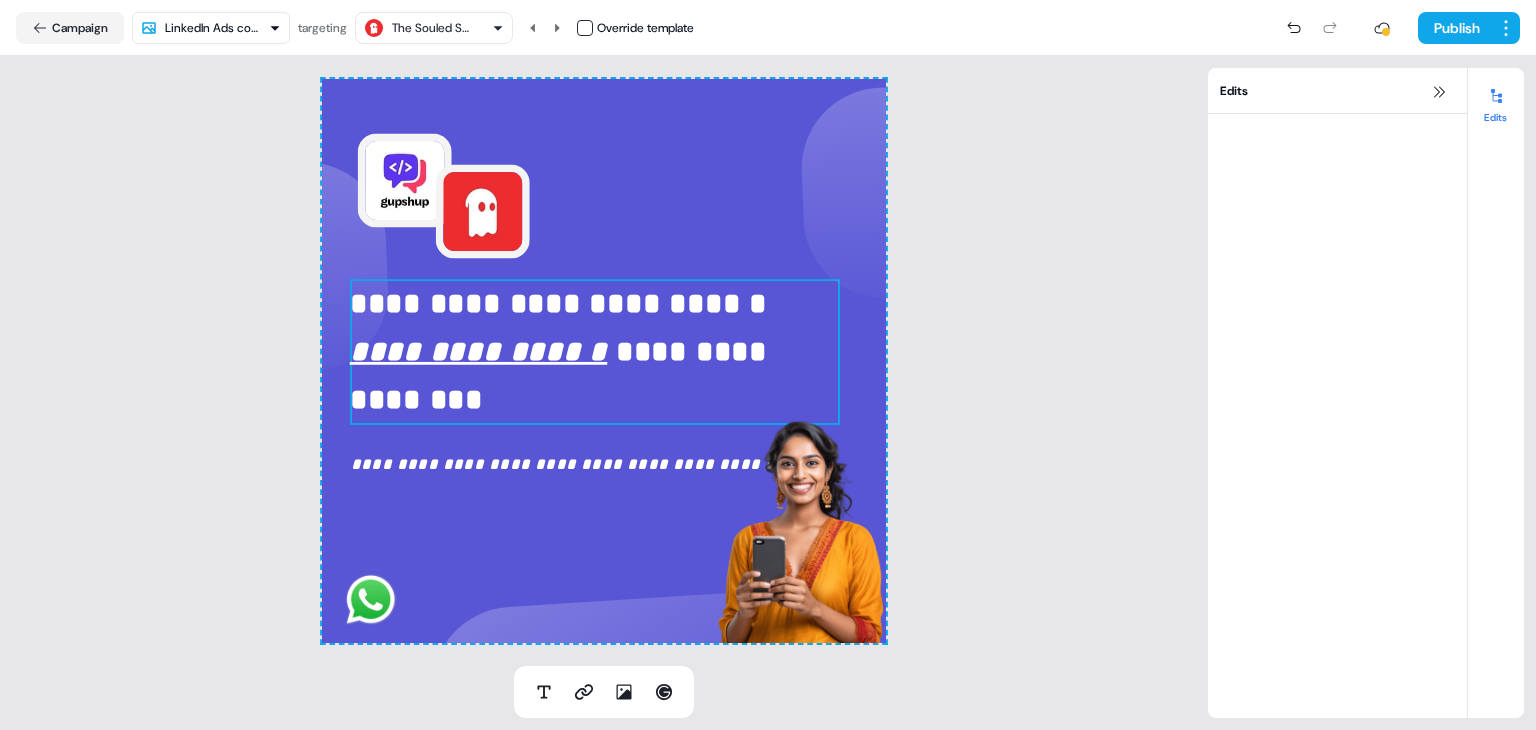 click on "**********" at bounding box center (563, 376) 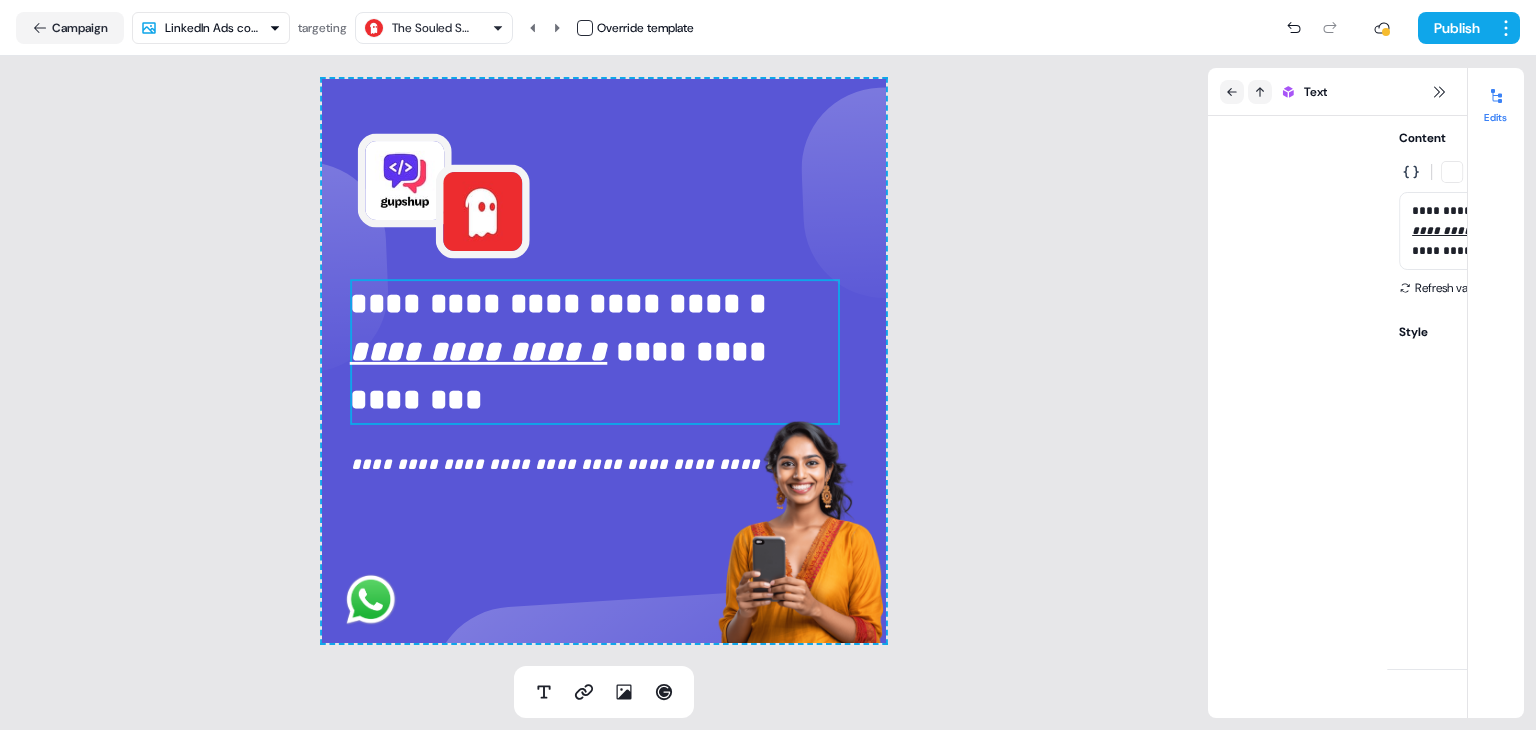 click on "**********" at bounding box center (563, 376) 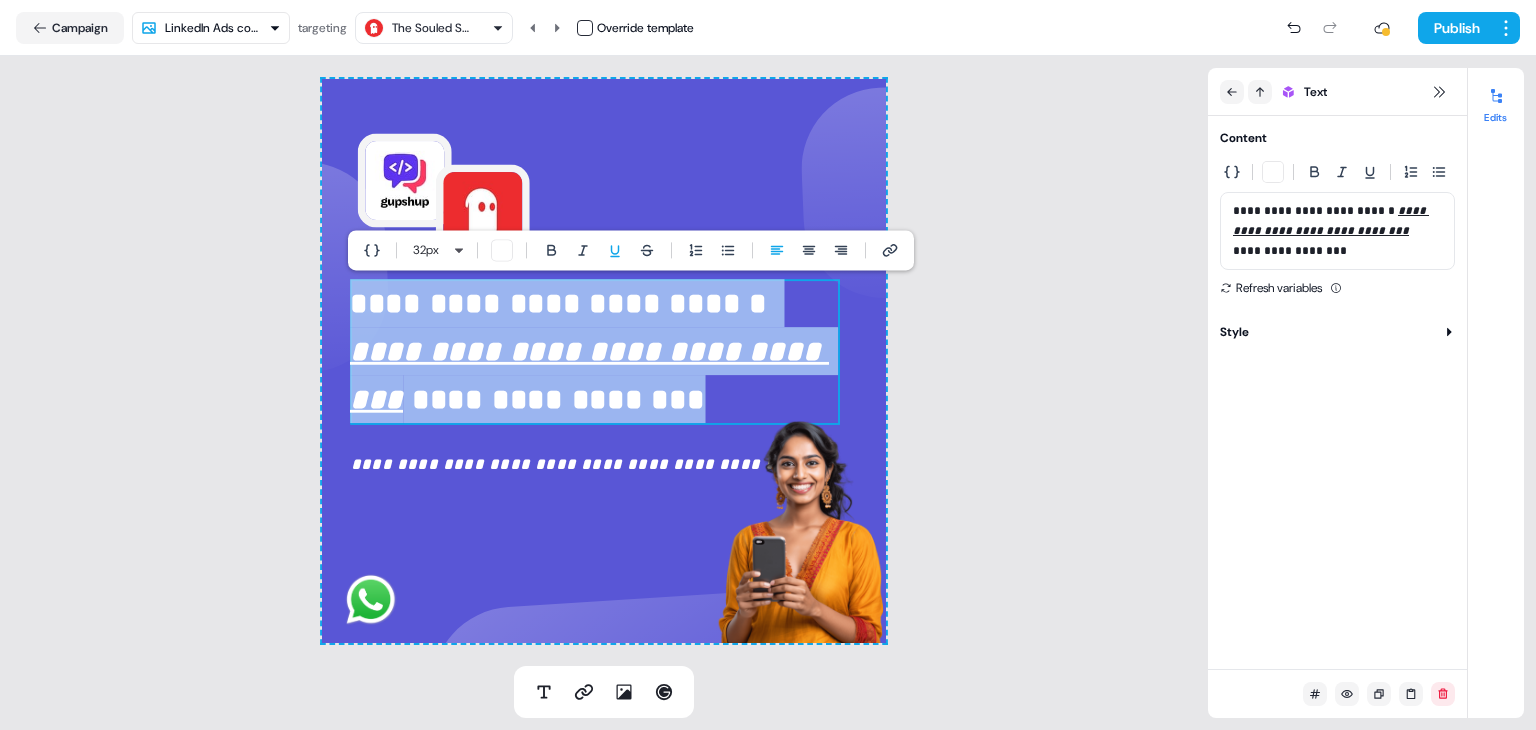 click on "**********" at bounding box center [589, 376] 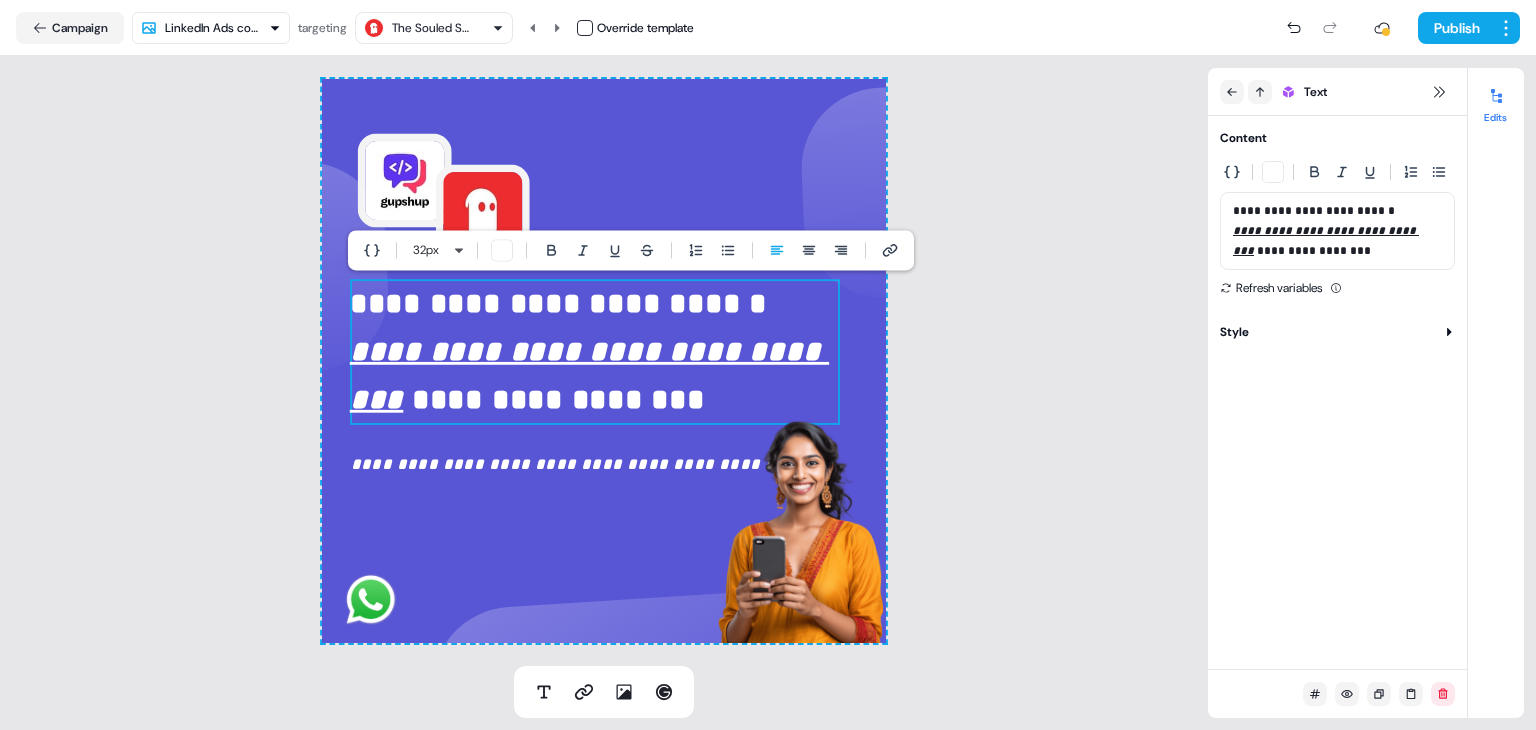 click on "**********" at bounding box center (595, 374) 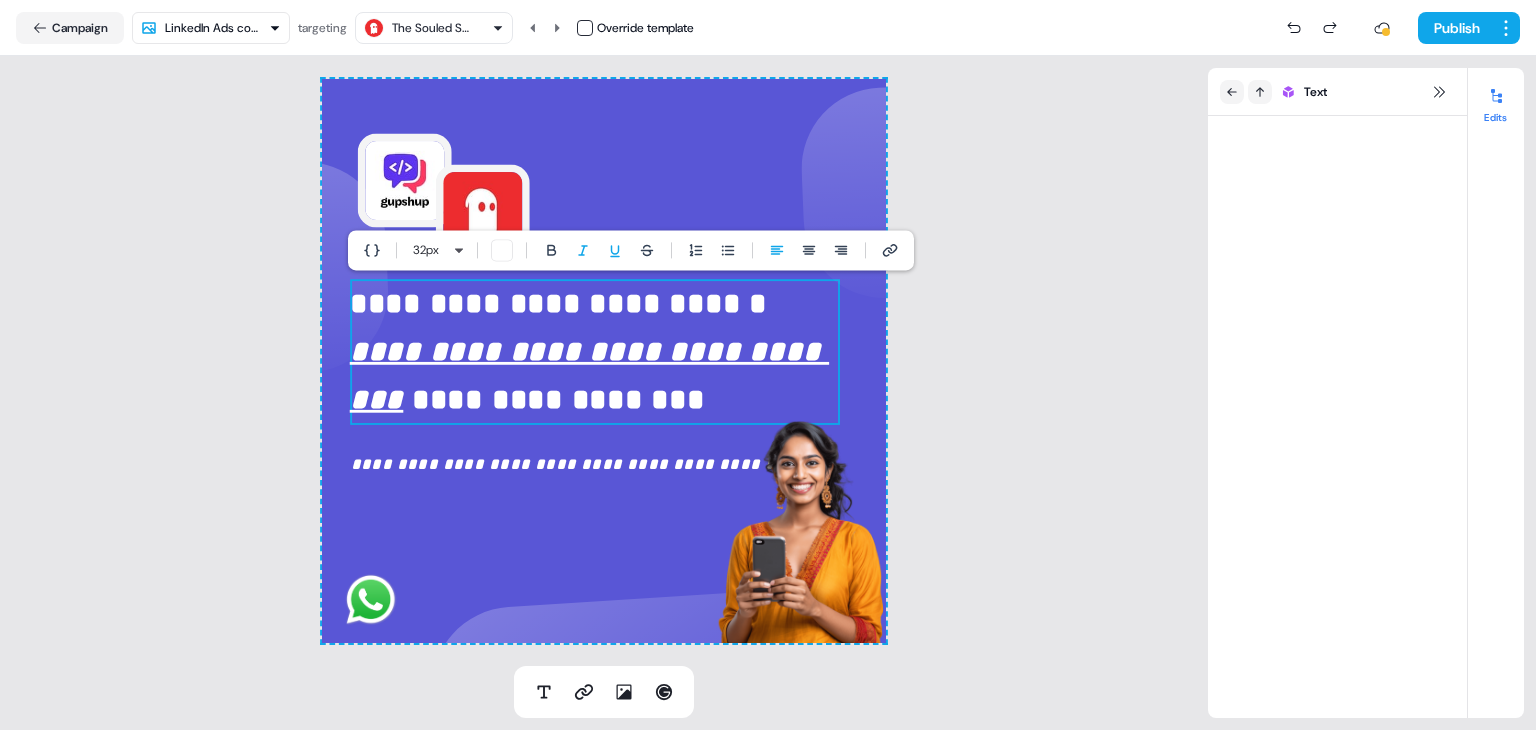 click on "**********" at bounding box center (604, 361) 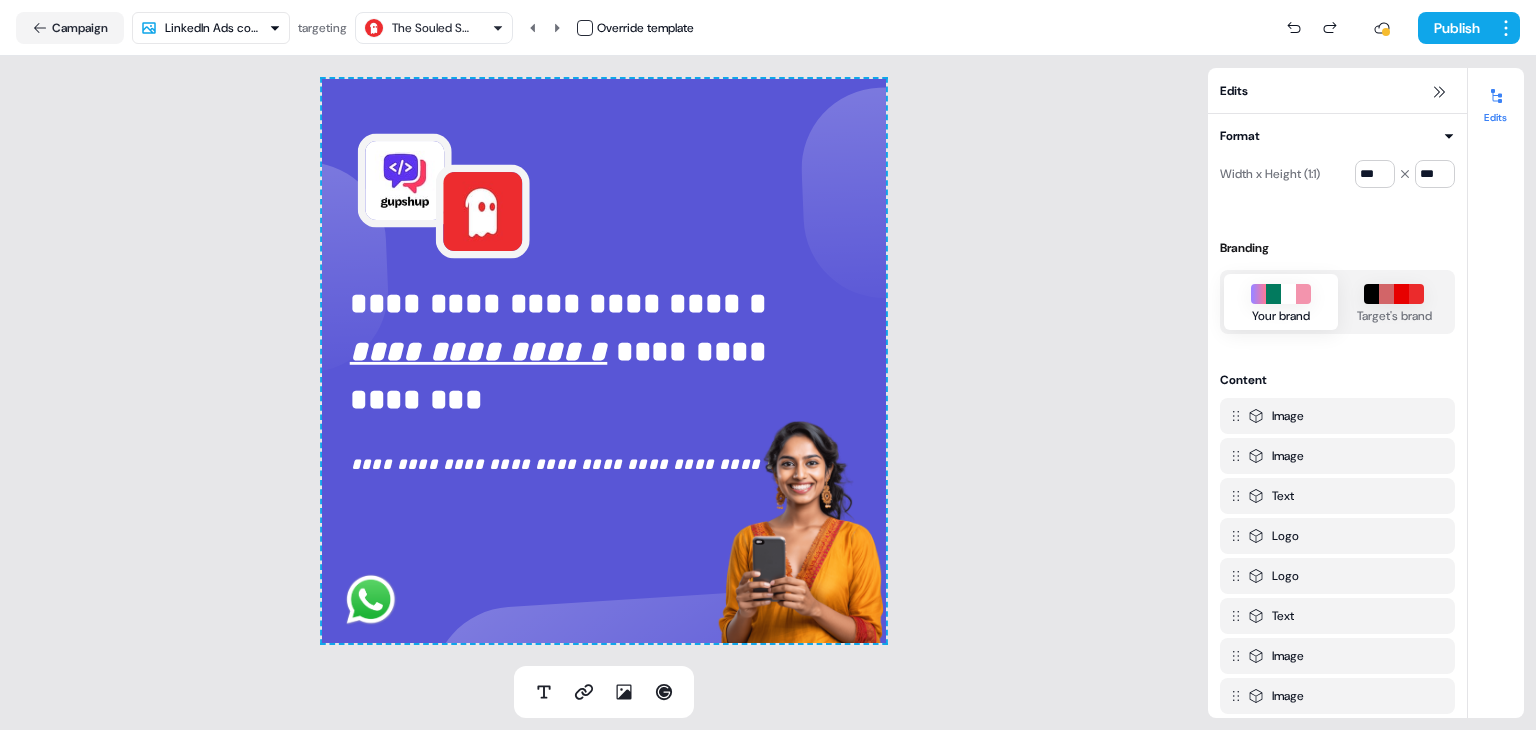 click on "The Souled Store" at bounding box center (432, 28) 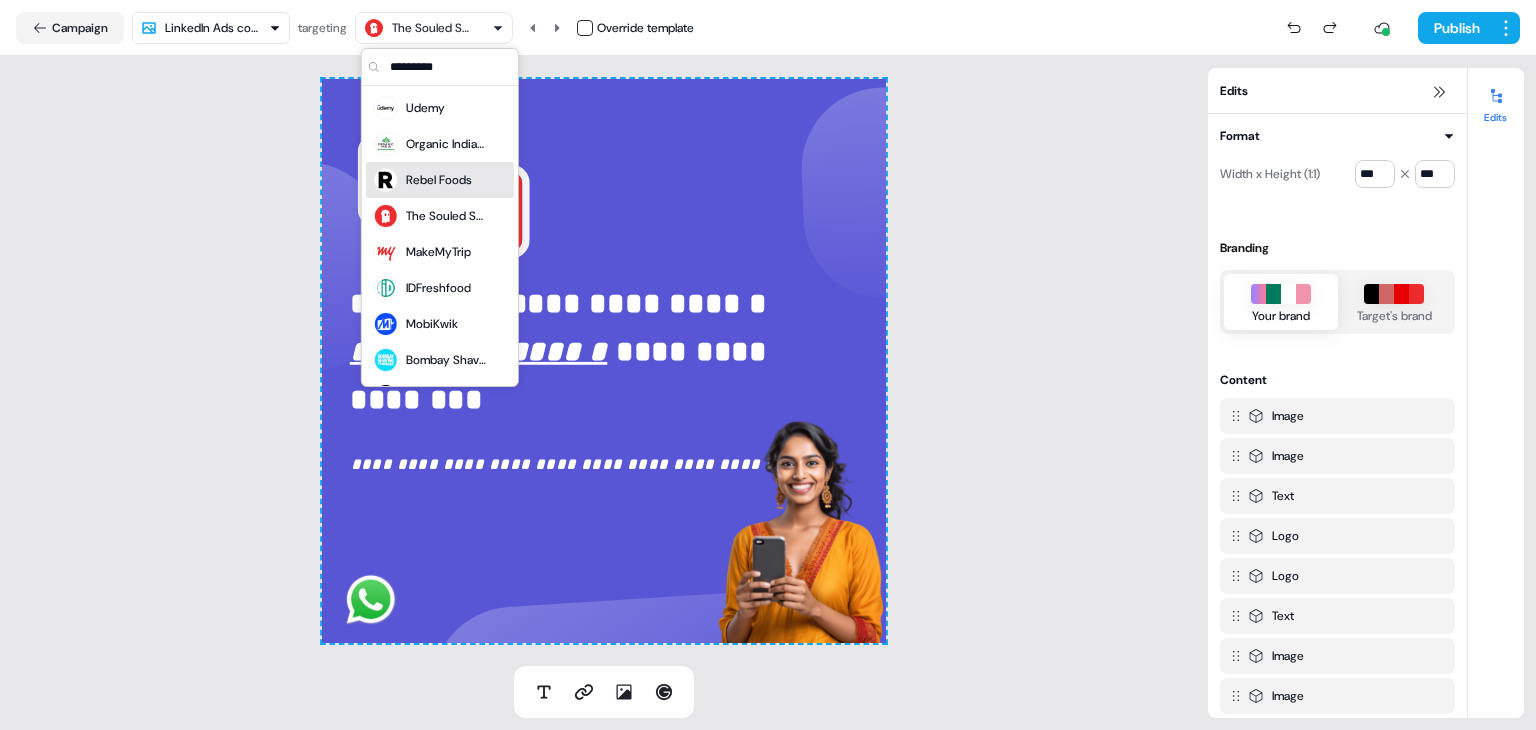 click on "Rebel Foods" at bounding box center (439, 180) 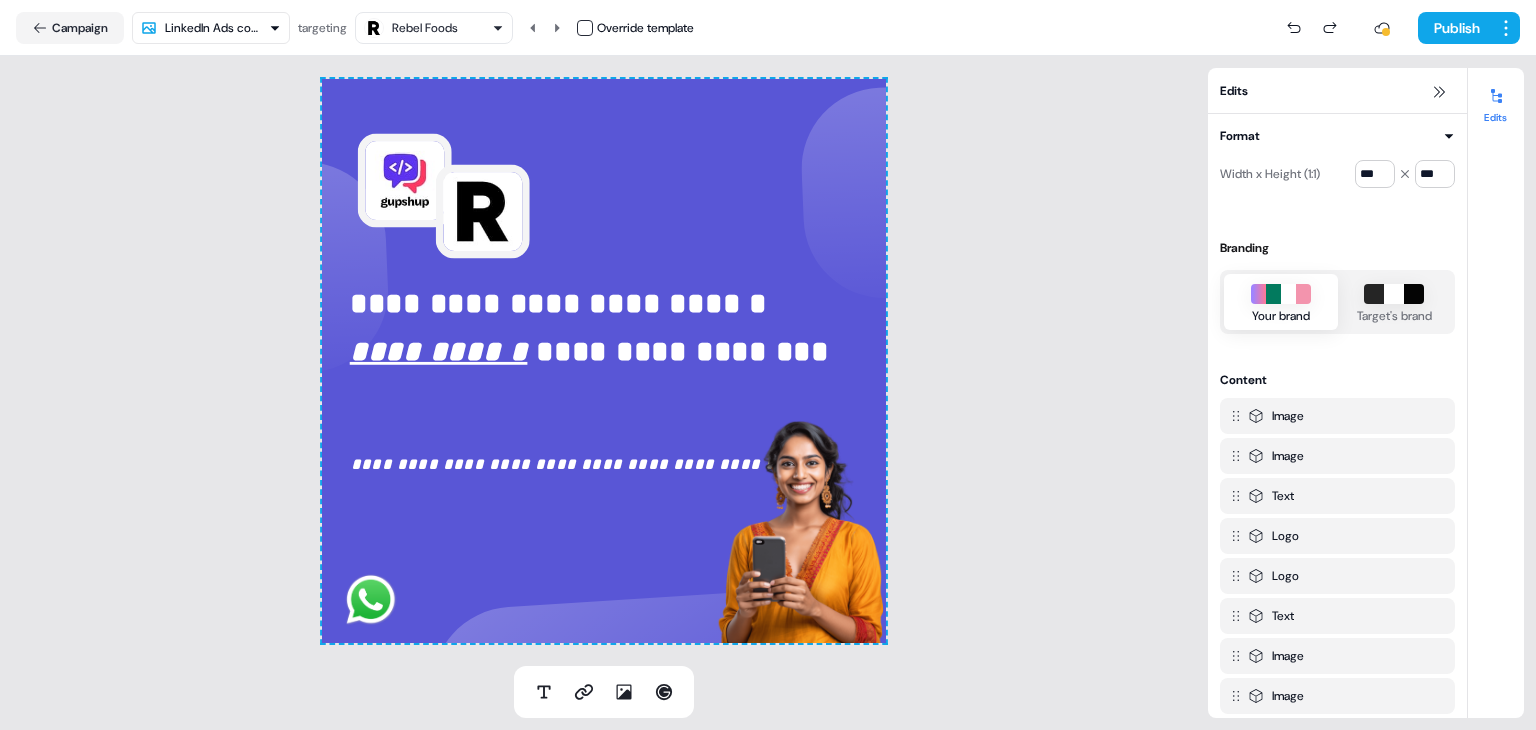 click on "Rebel Foods" at bounding box center [425, 28] 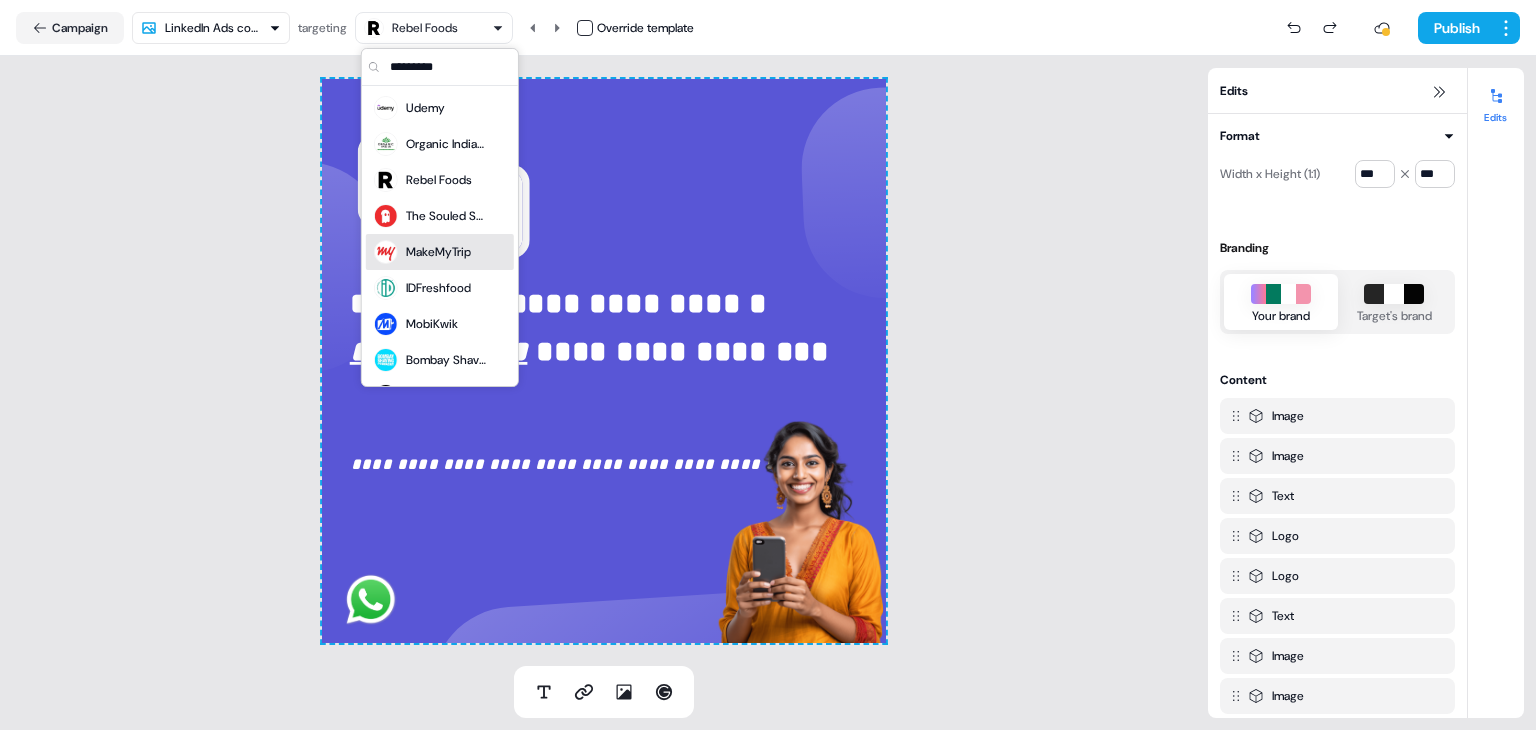 click on "MakeMyTrip" at bounding box center [438, 252] 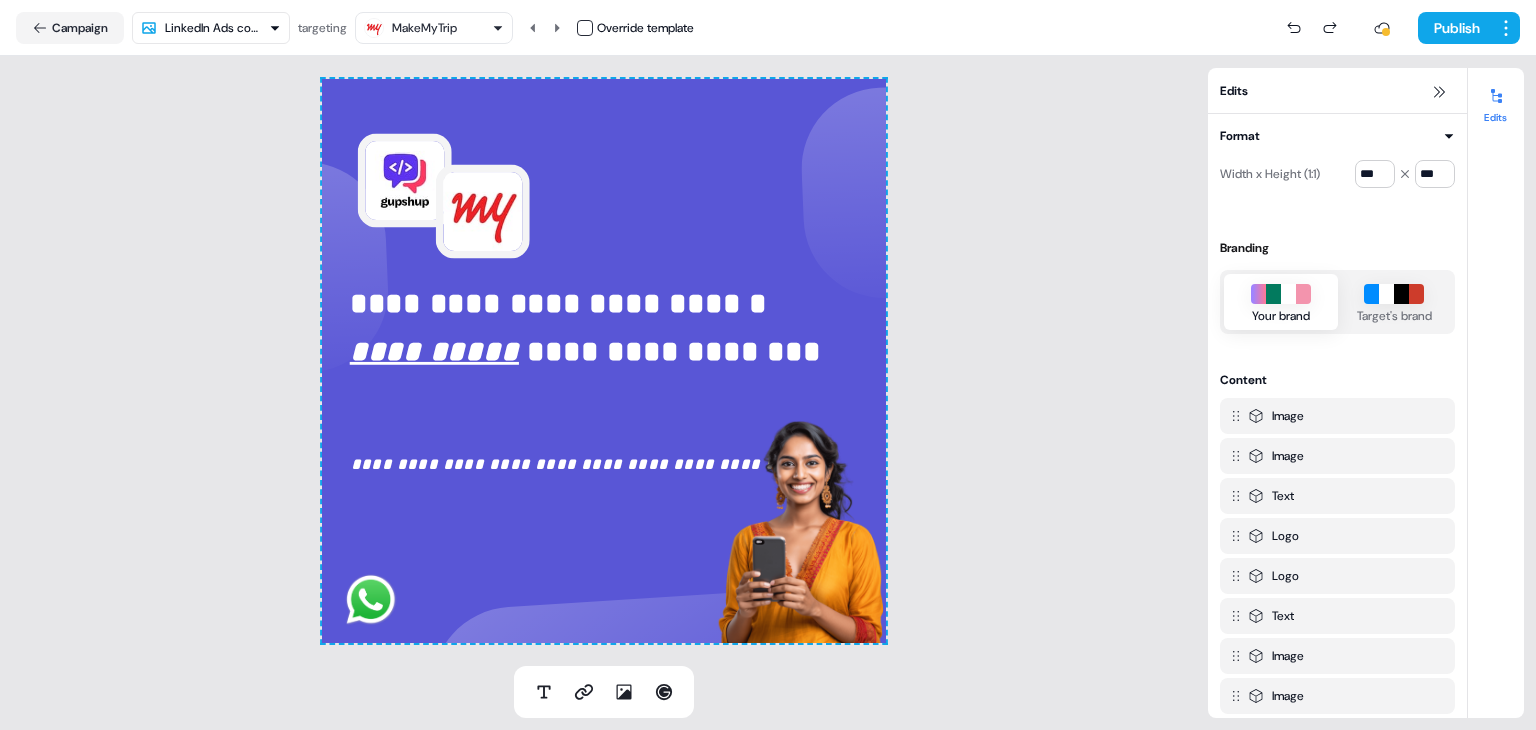 click on "Campaign LinkedIn Ads copy targeting MakeMyTrip Override template Publish" at bounding box center (768, 28) 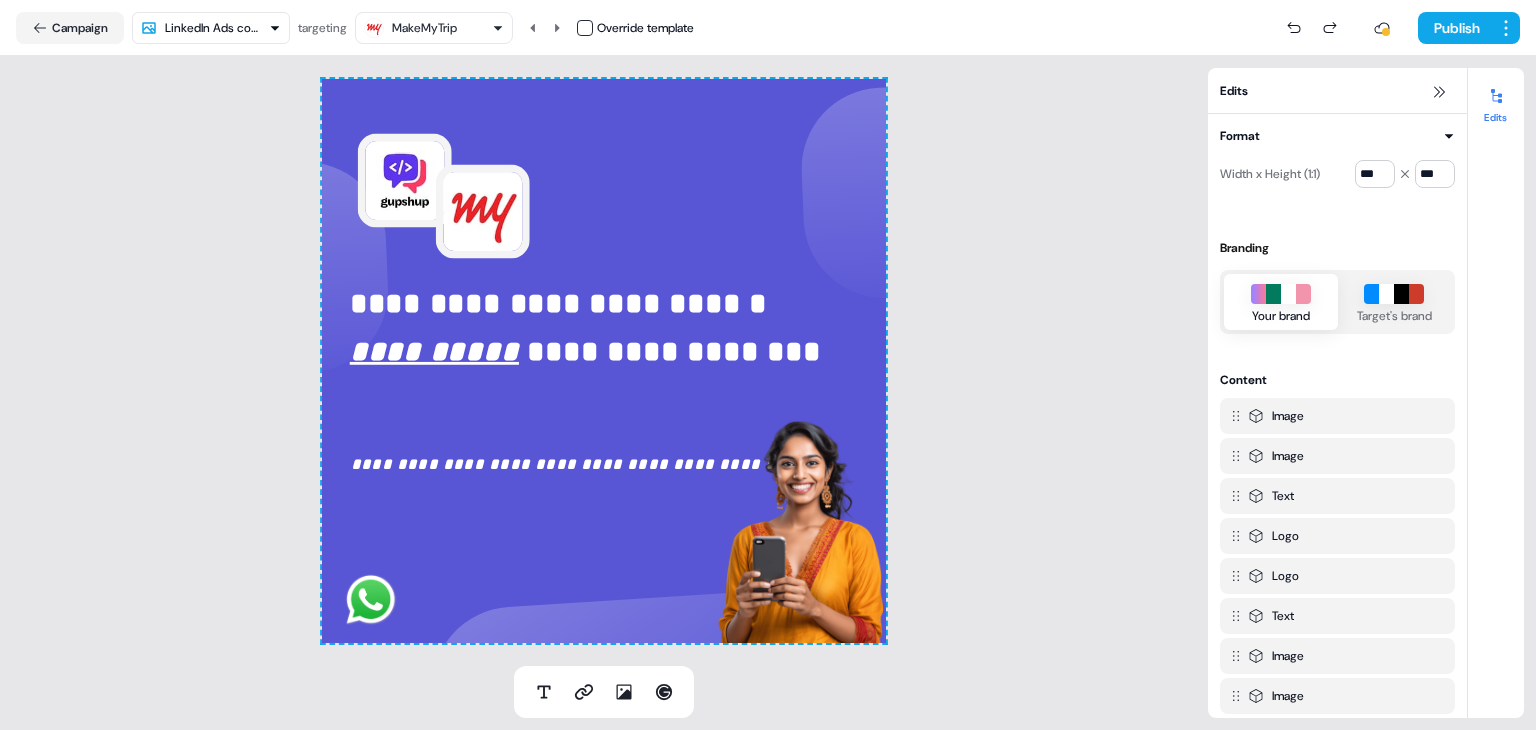 click on "MakeMyTrip" at bounding box center (424, 28) 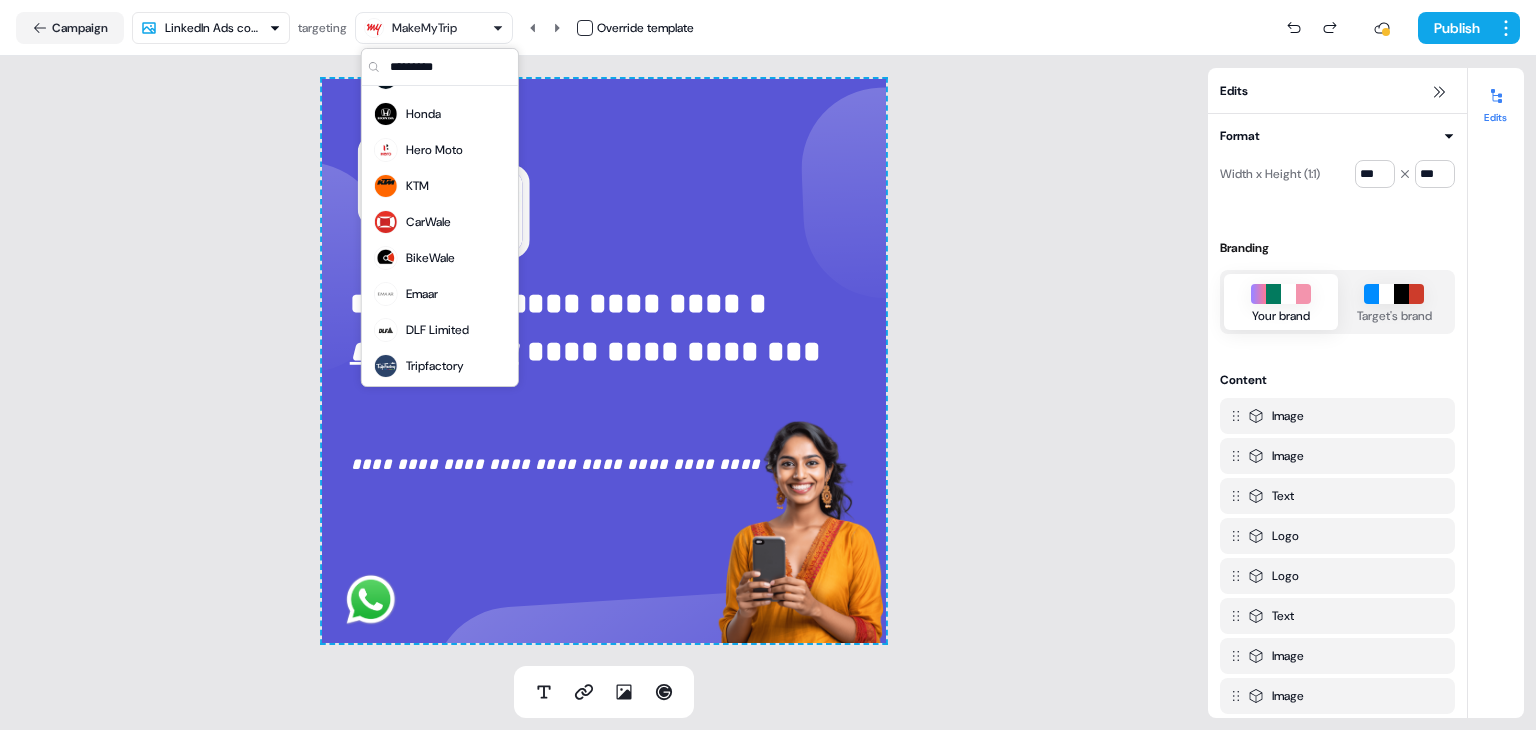 scroll, scrollTop: 1108, scrollLeft: 0, axis: vertical 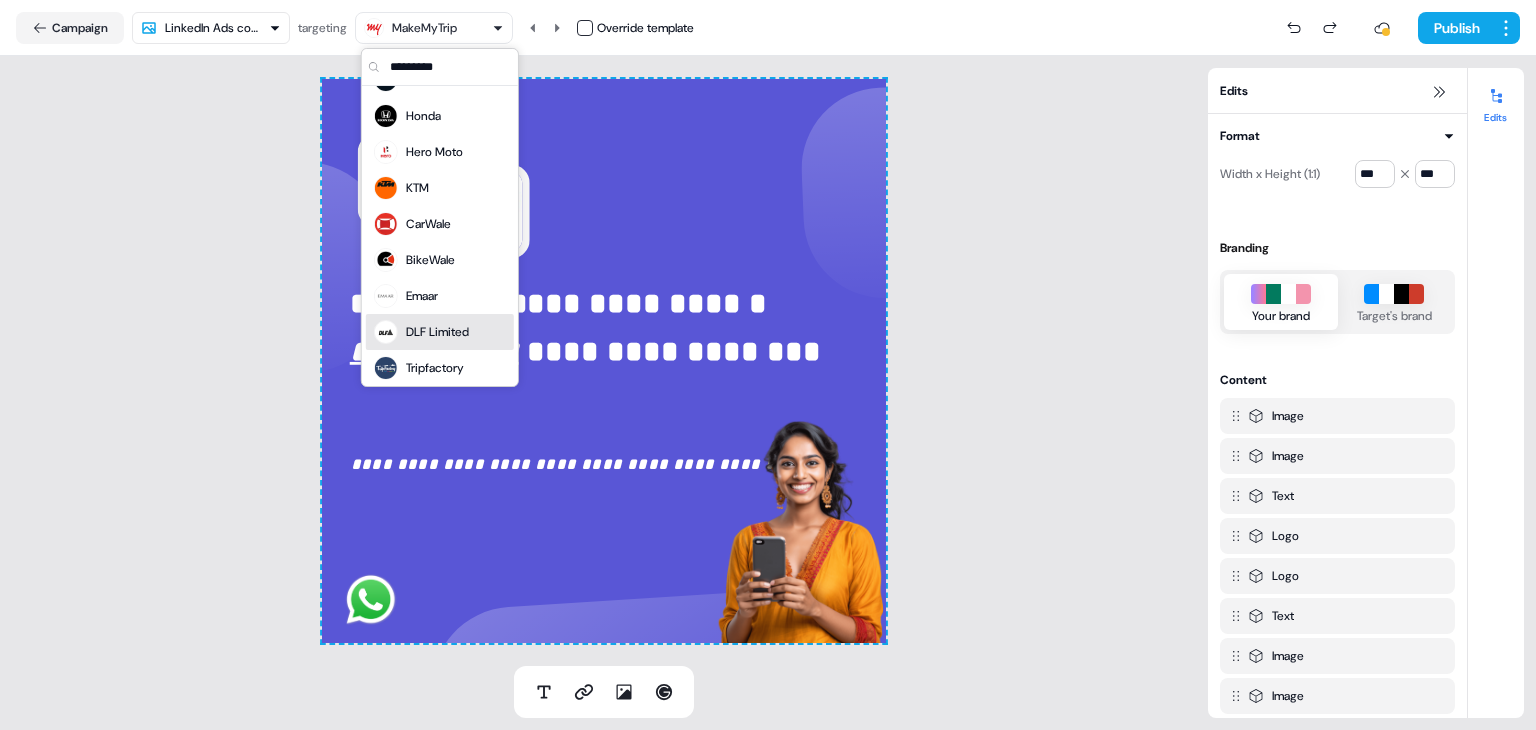click on "DLF Limited" at bounding box center (437, 332) 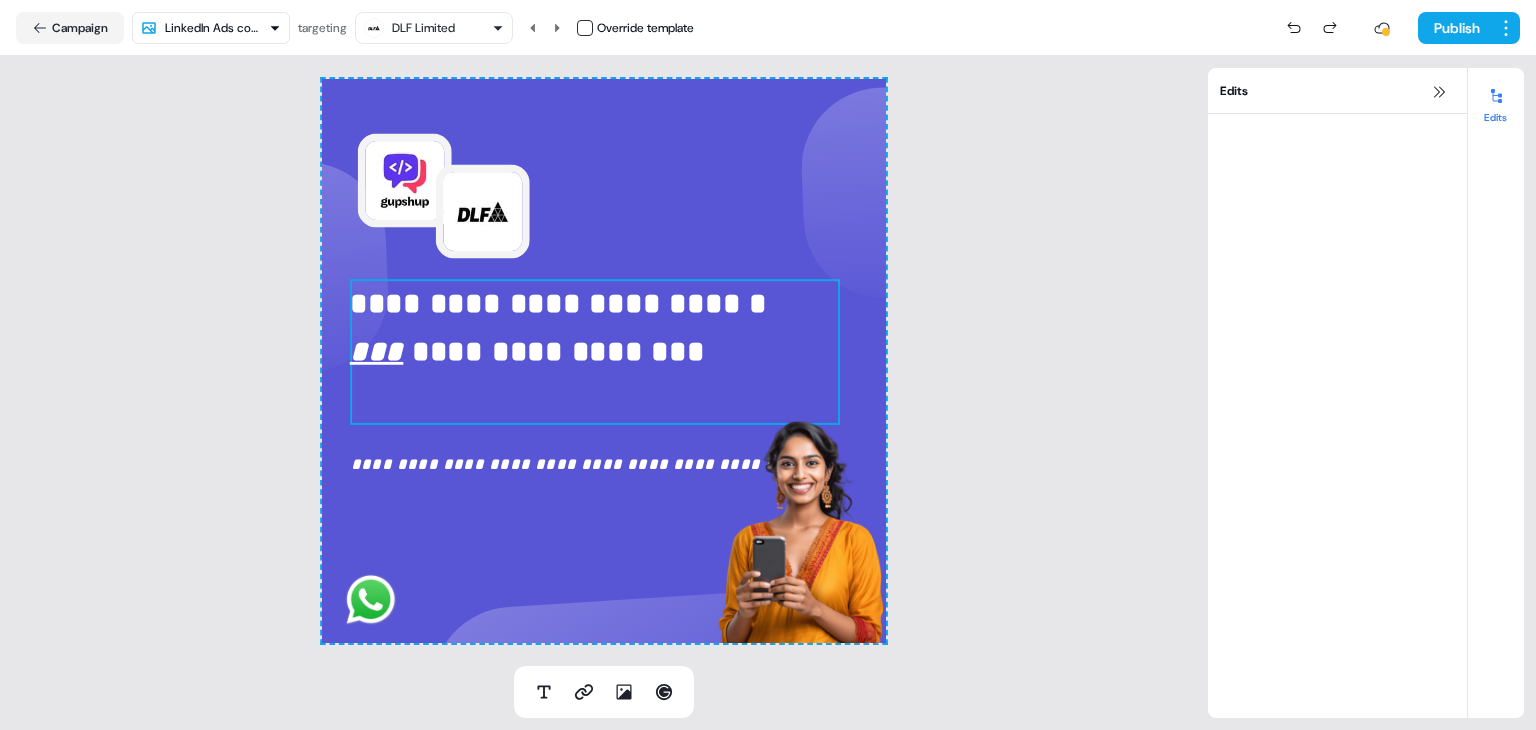 click on "**********" at bounding box center (554, 352) 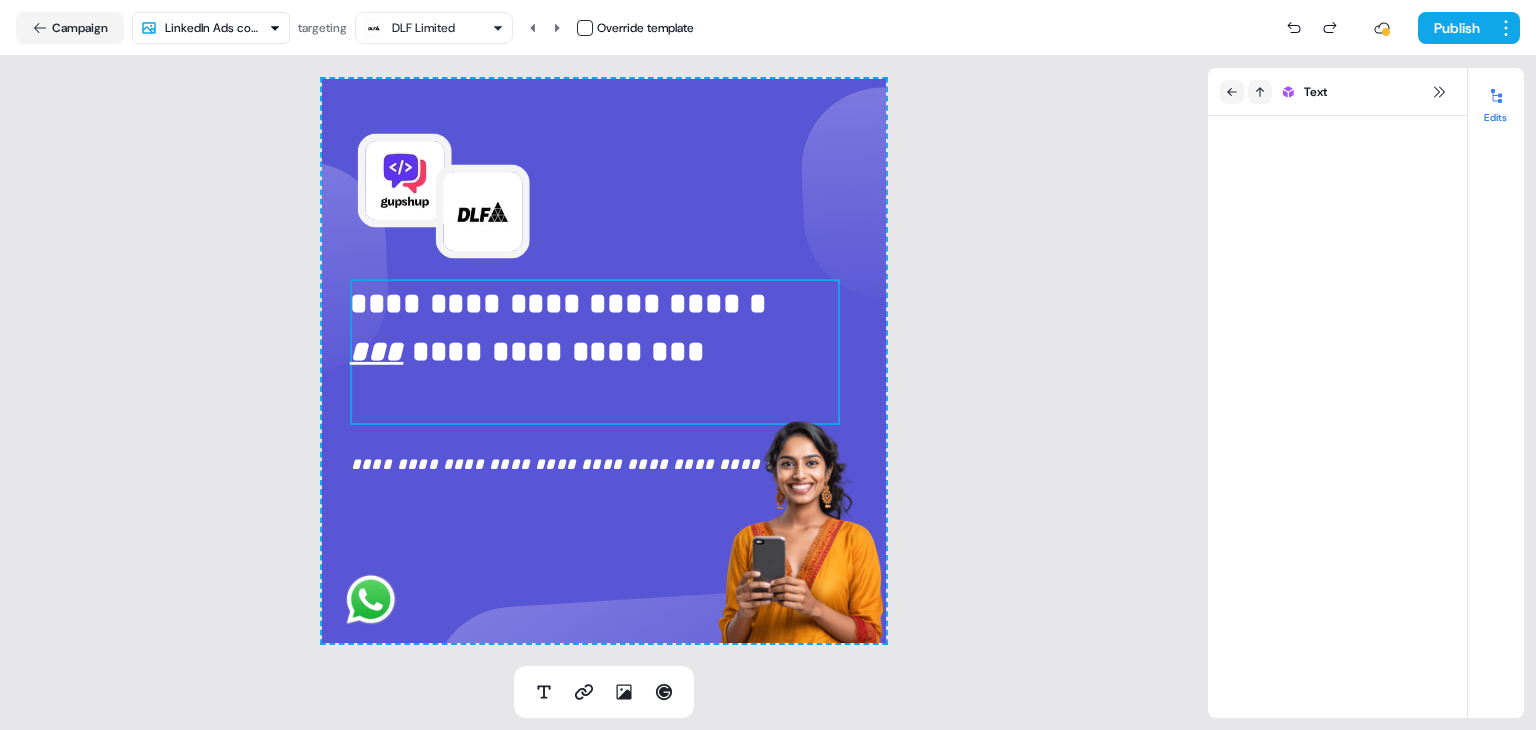 click on "**********" at bounding box center [554, 352] 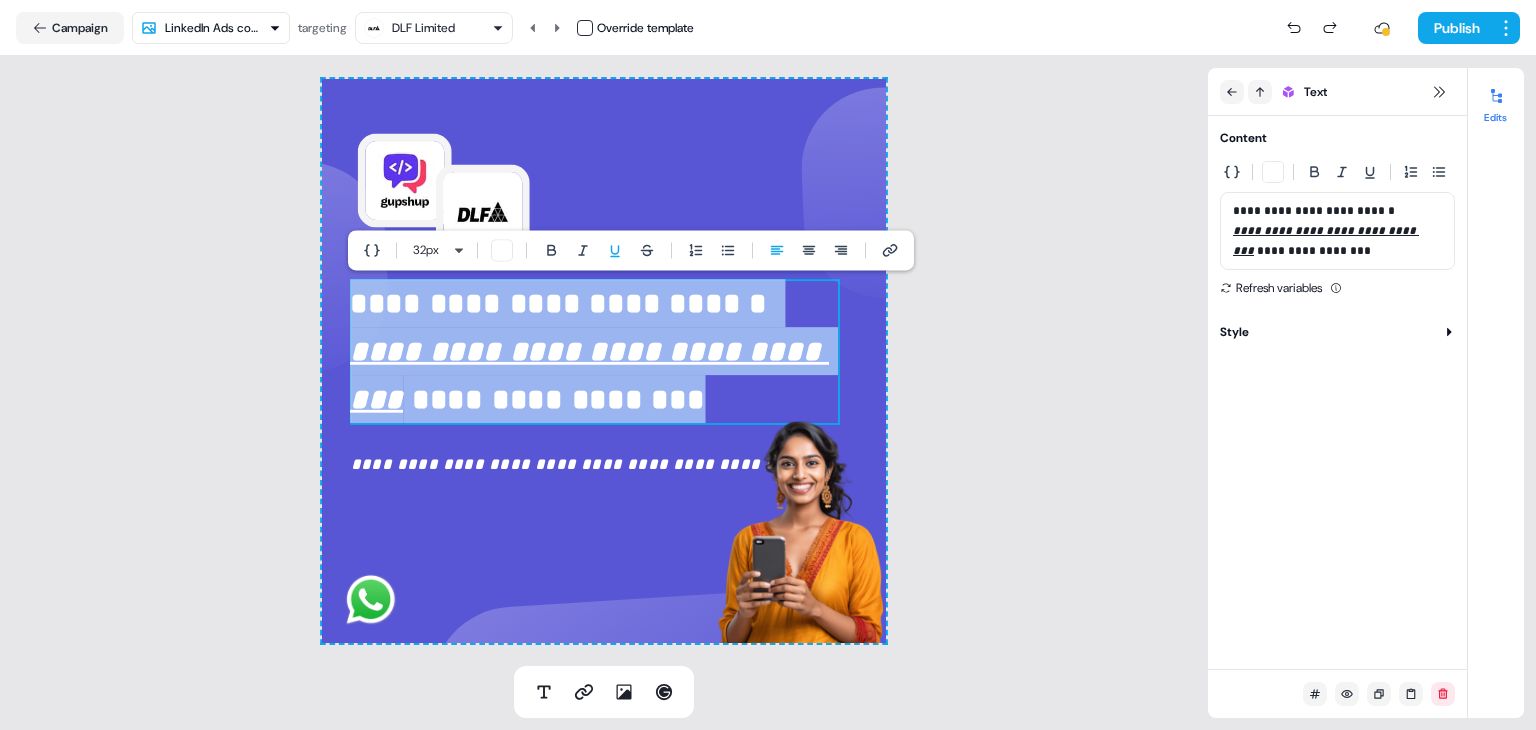 click on "**********" at bounding box center (595, 374) 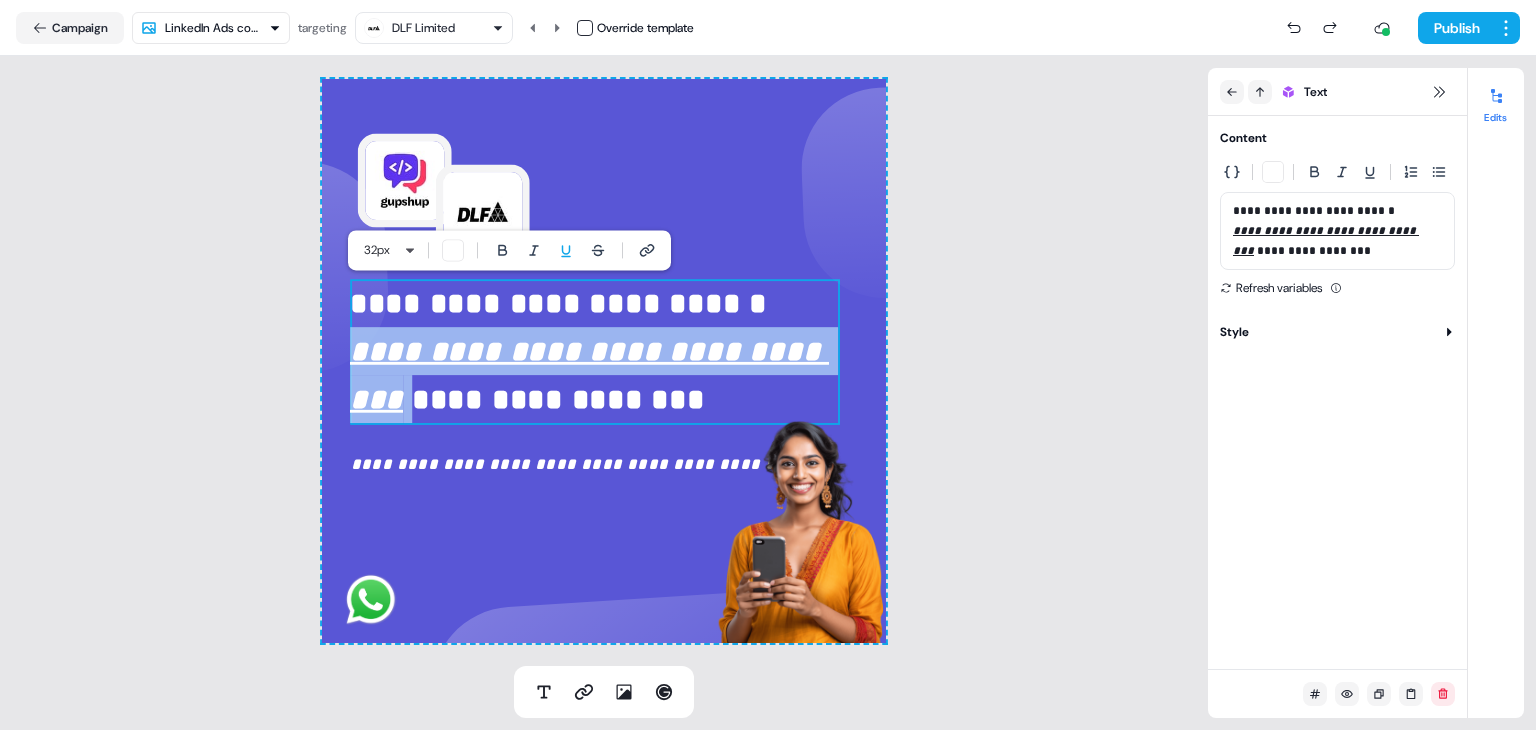drag, startPoint x: 384, startPoint y: 429, endPoint x: 349, endPoint y: 347, distance: 89.157166 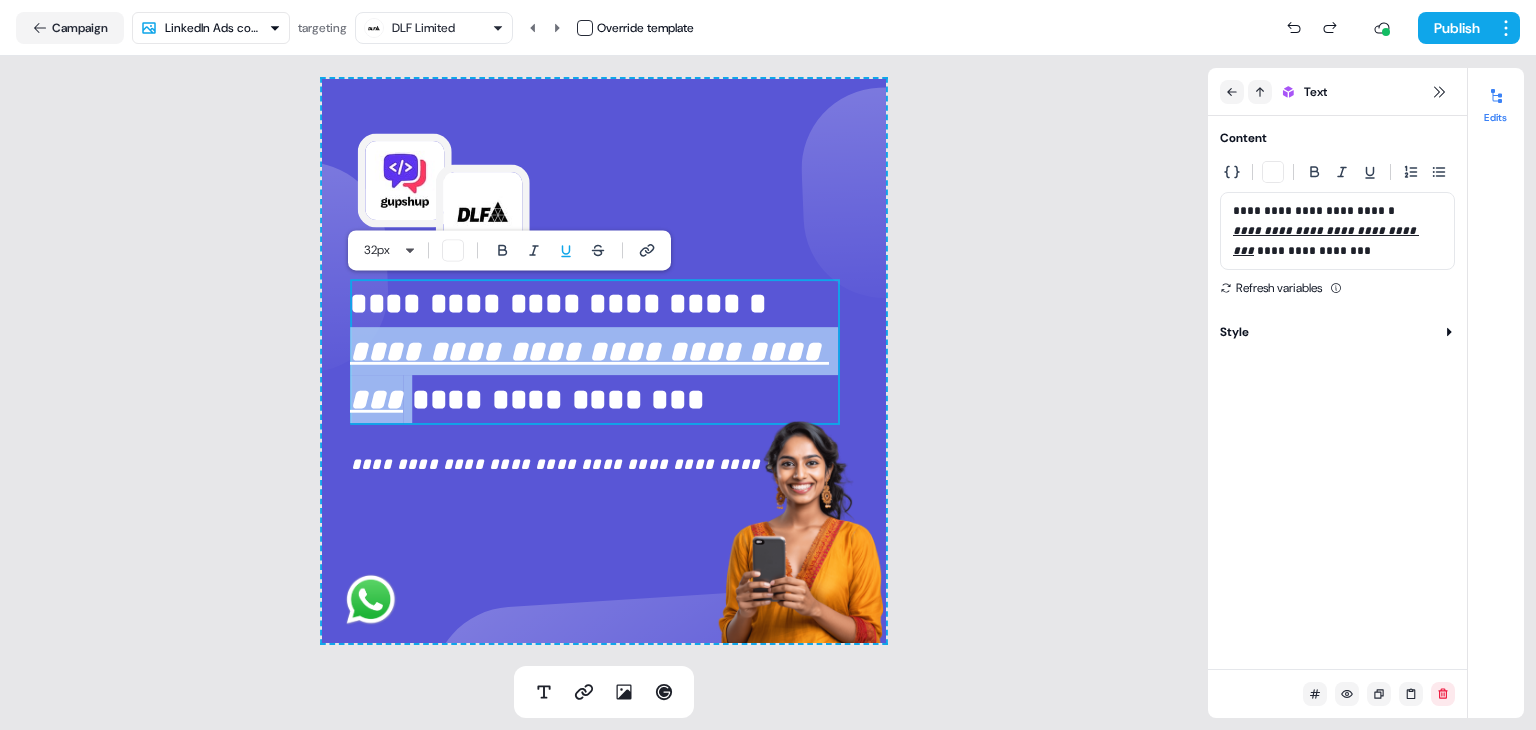 click on "**********" at bounding box center (595, 352) 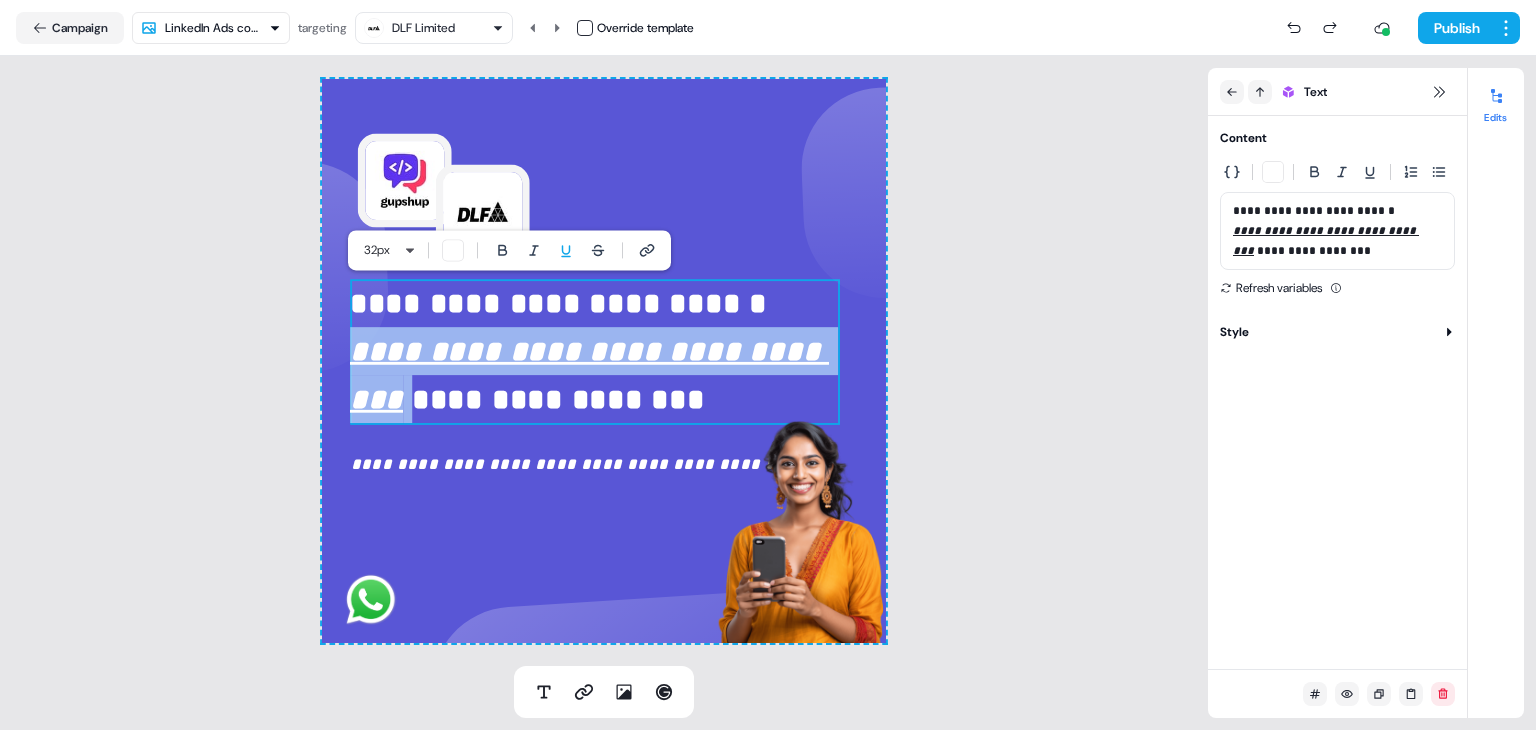 click at bounding box center (1273, 172) 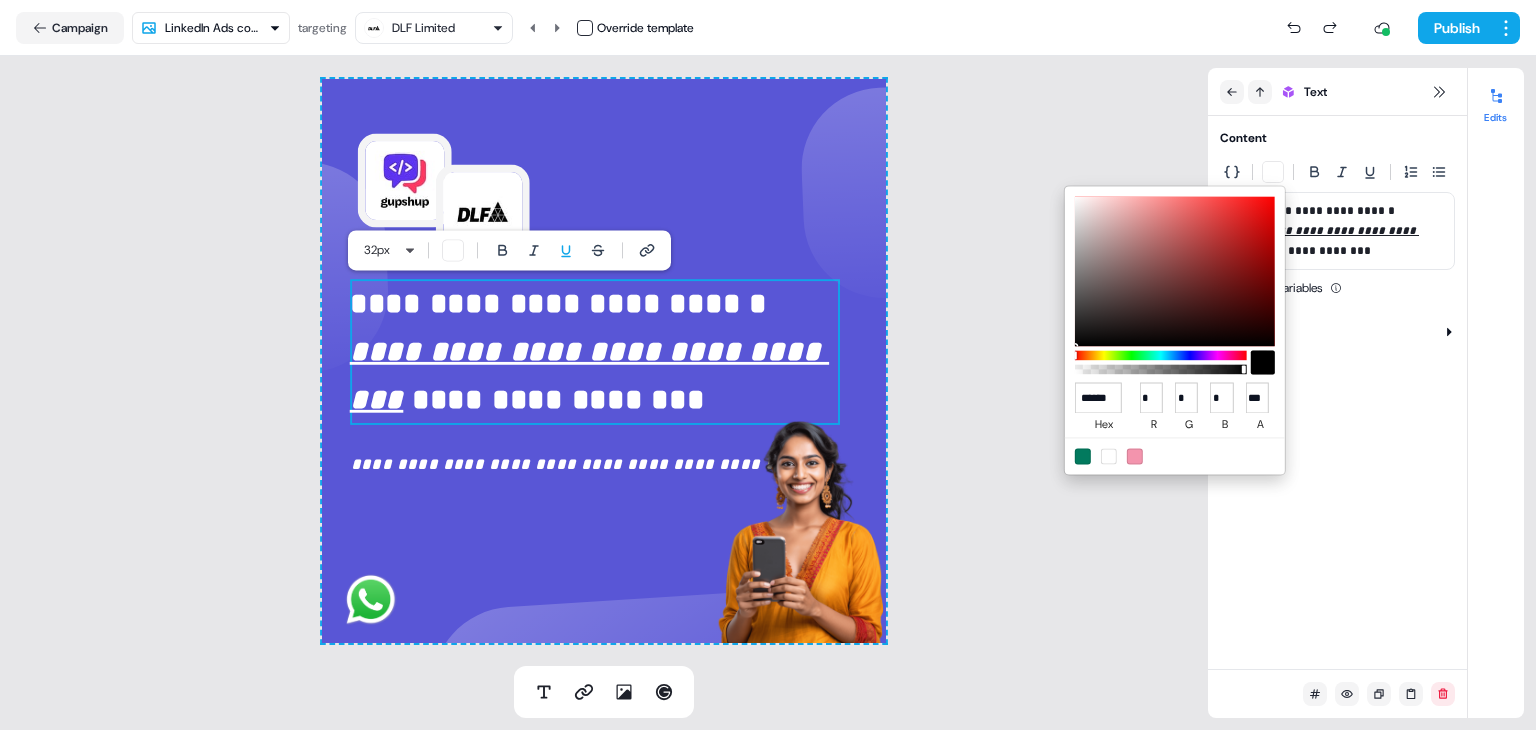 paste on "*" 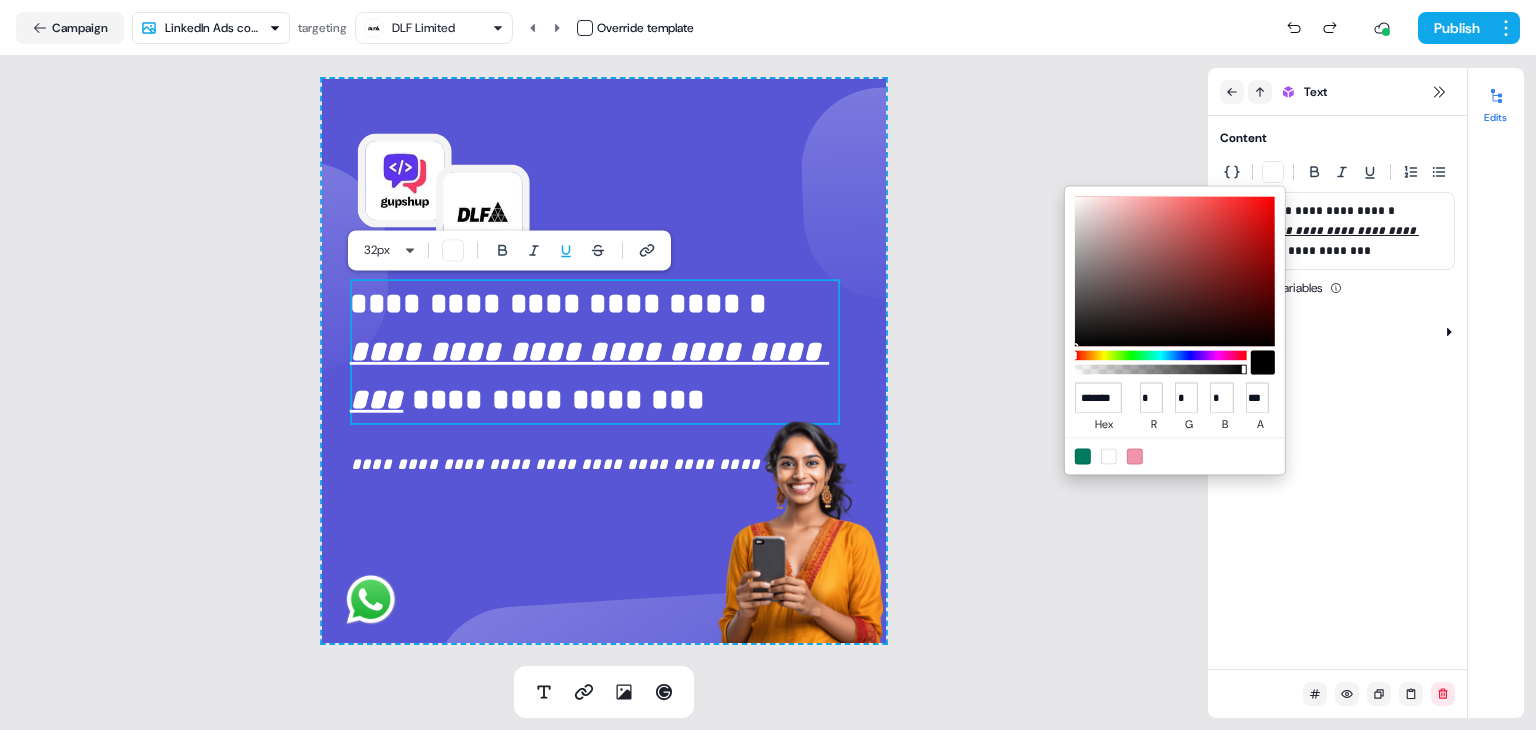 type on "******" 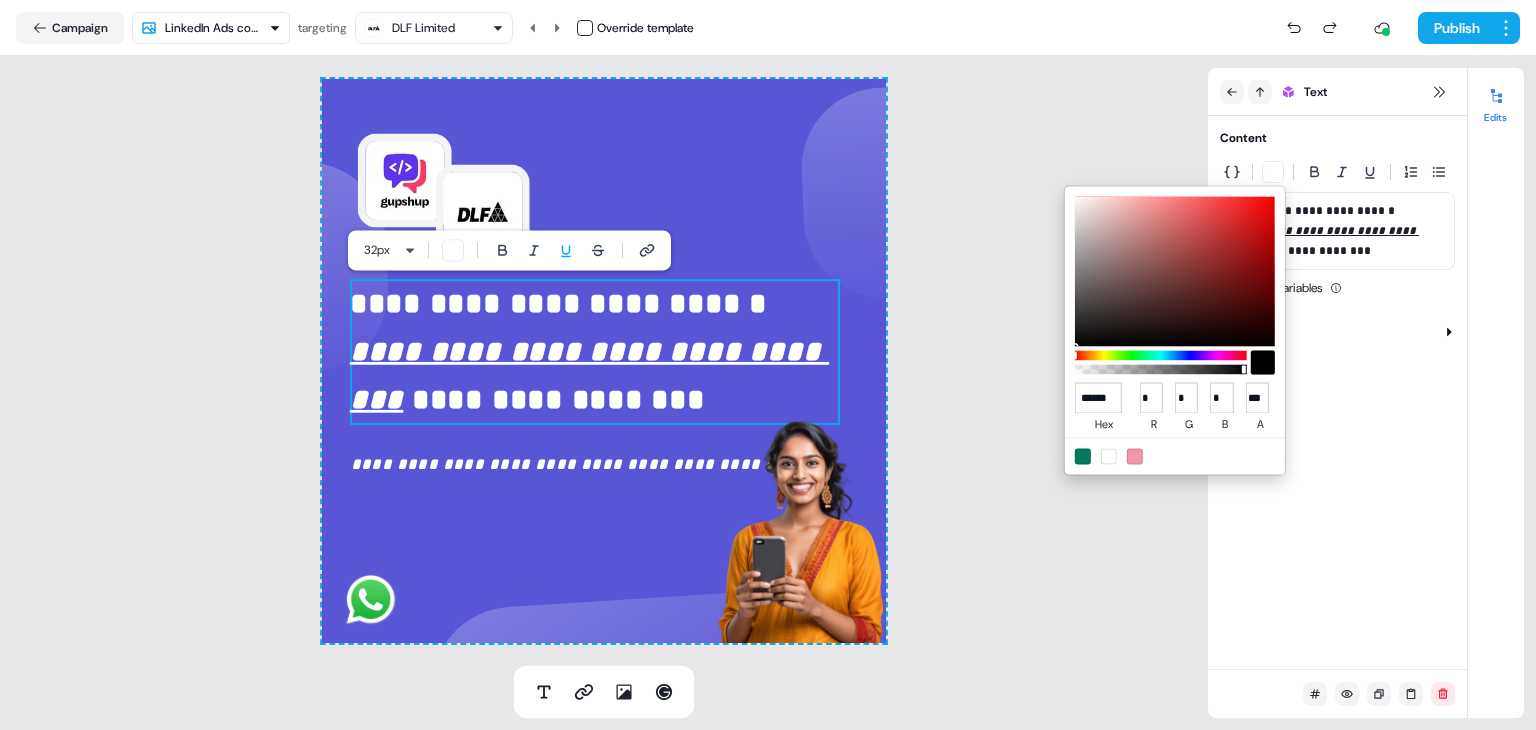 type on "**" 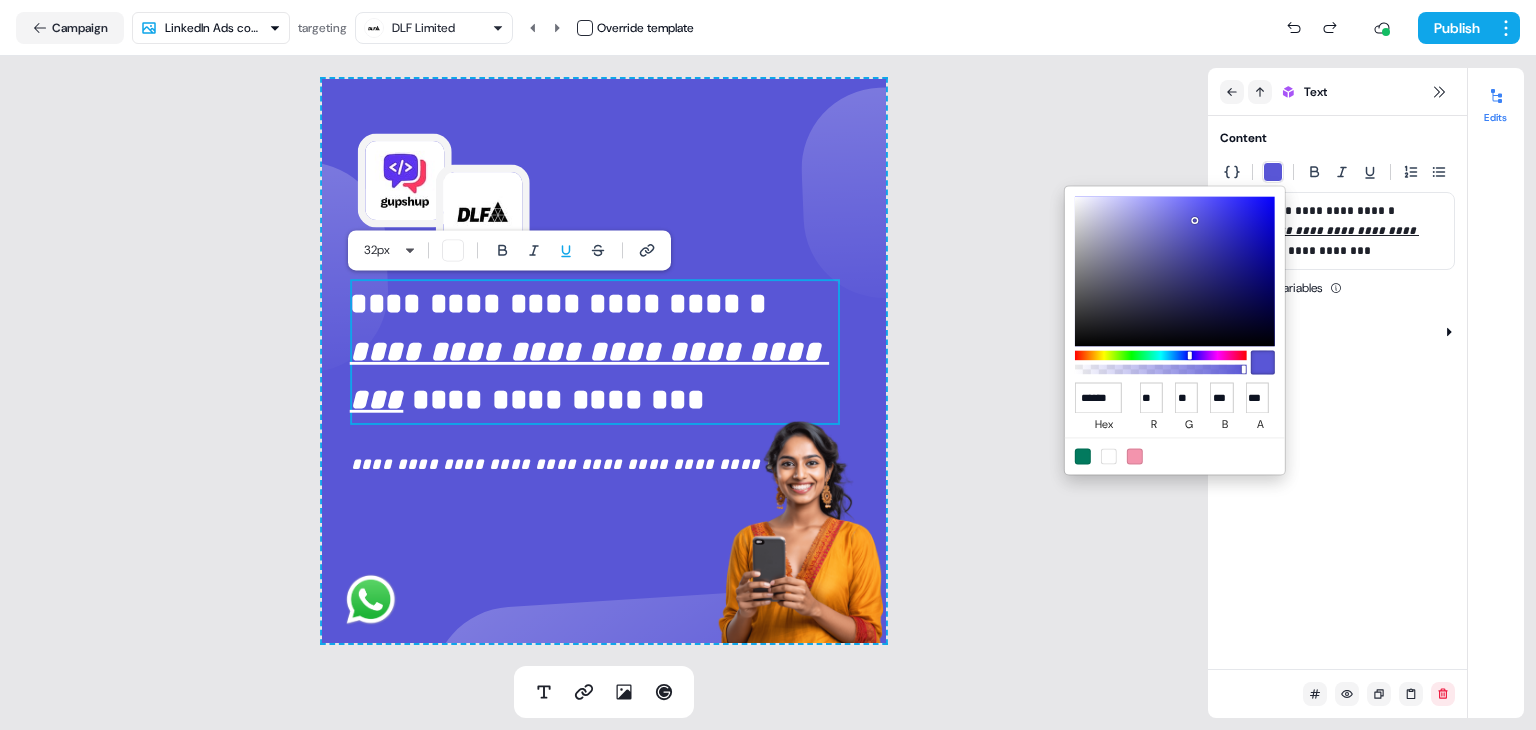 scroll, scrollTop: 0, scrollLeft: 0, axis: both 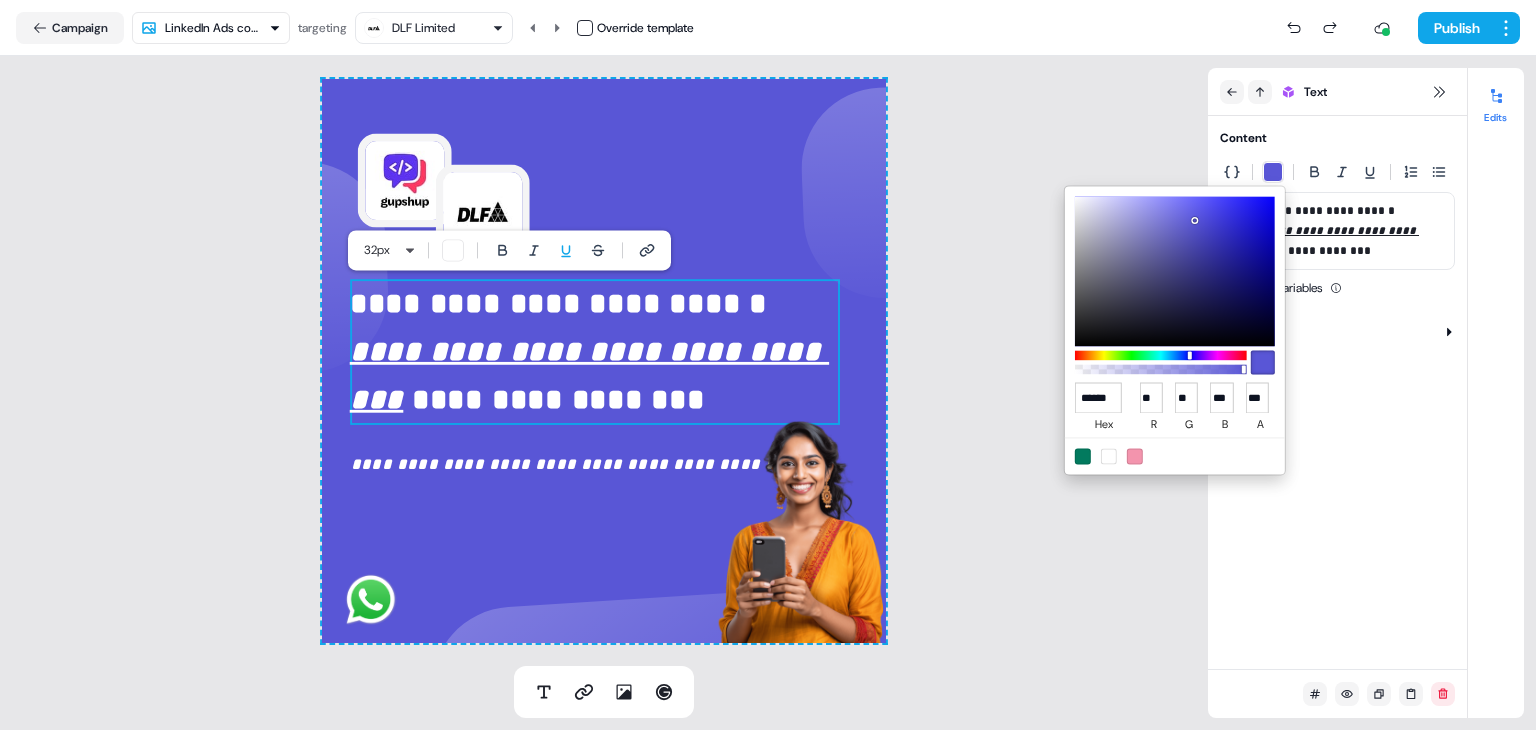 type on "******" 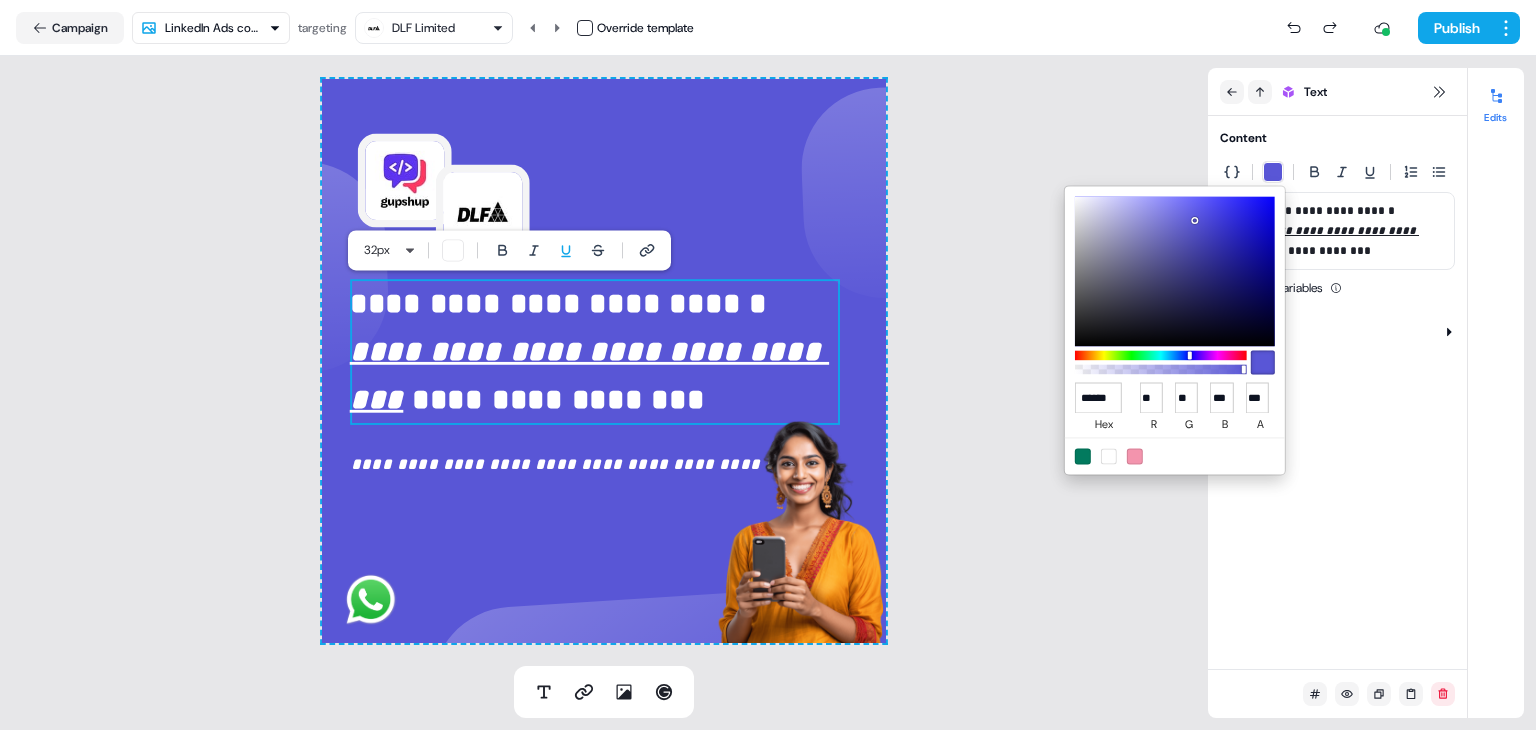 click on "**********" at bounding box center (768, 365) 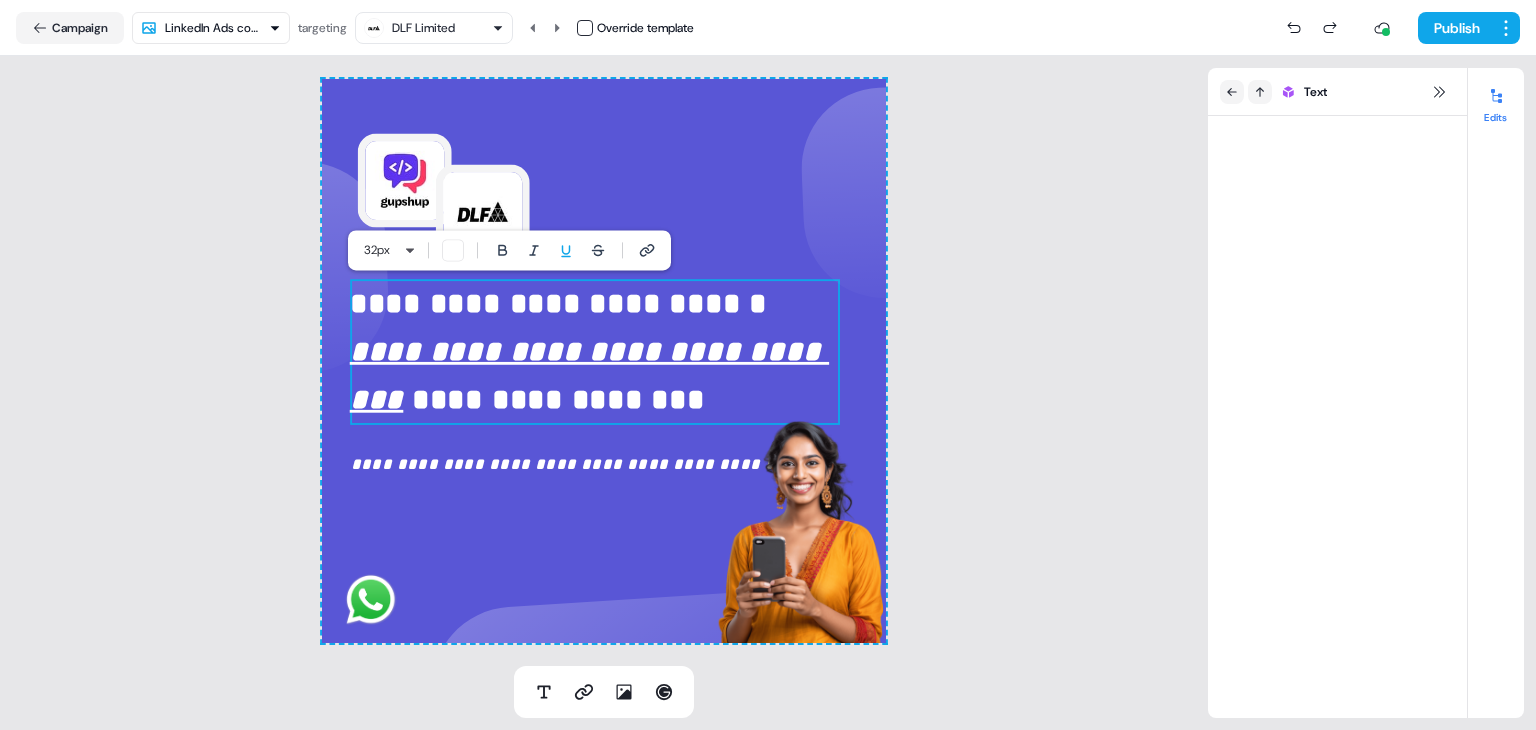 click on "**********" at bounding box center (604, 361) 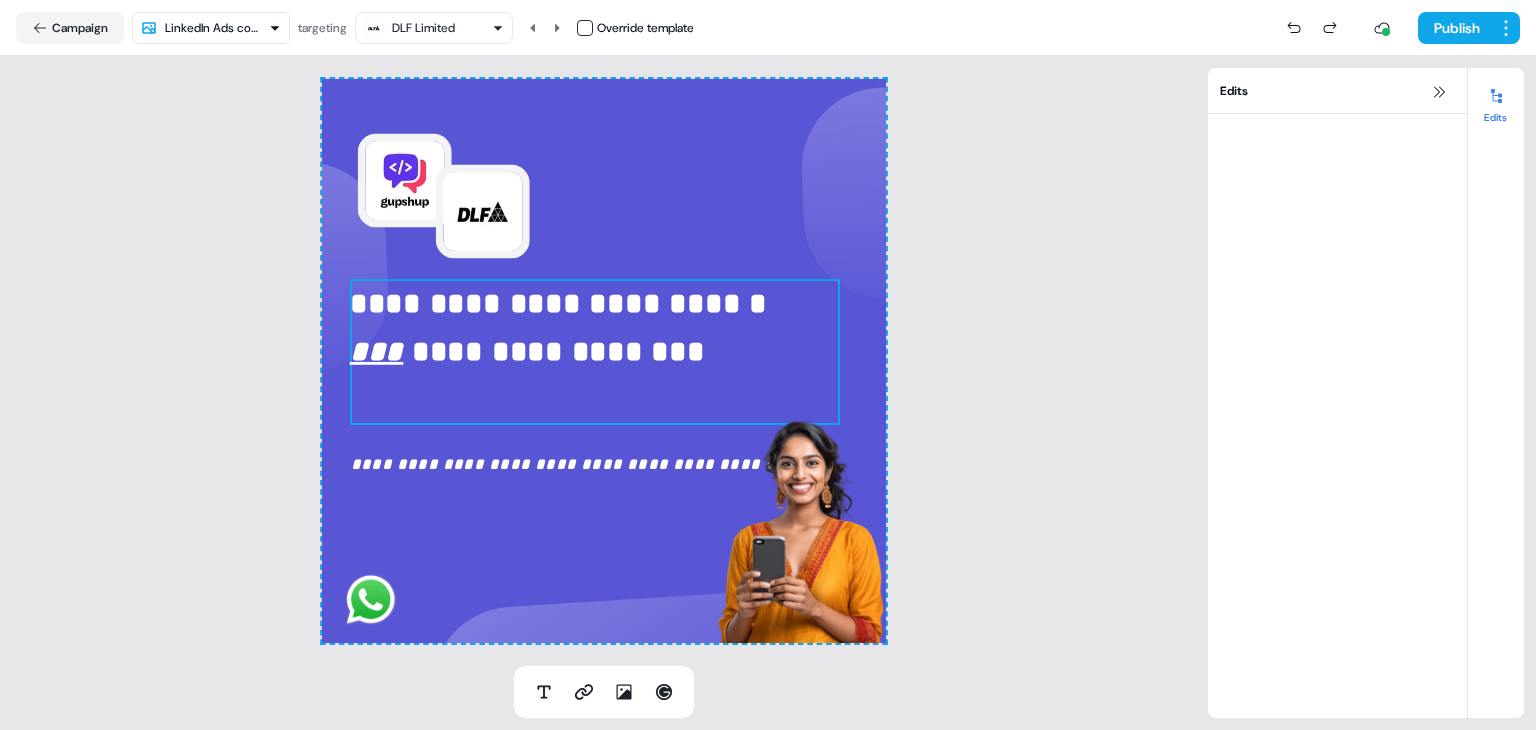 click on "**********" at bounding box center (554, 352) 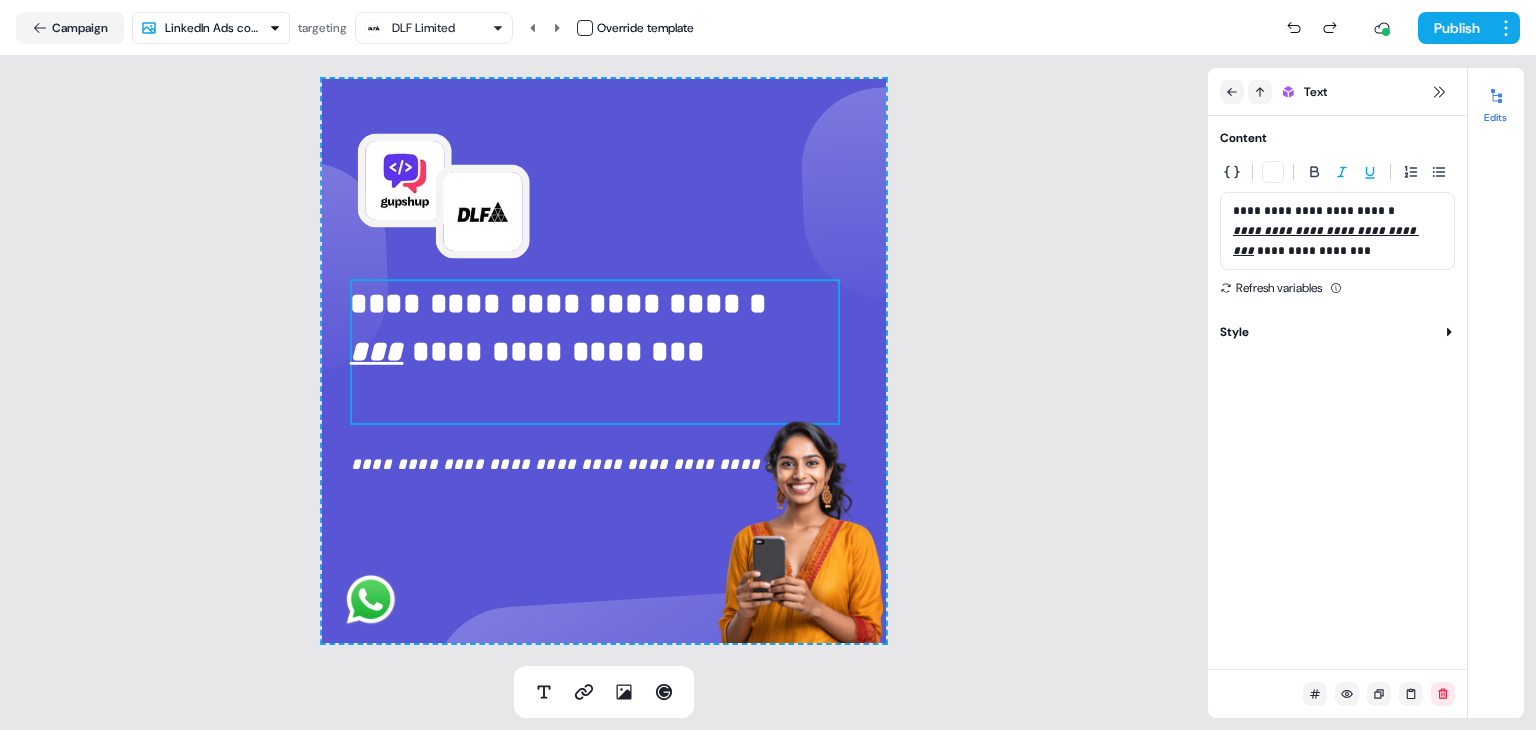 drag, startPoint x: 1434, startPoint y: 233, endPoint x: 1361, endPoint y: 229, distance: 73.109505 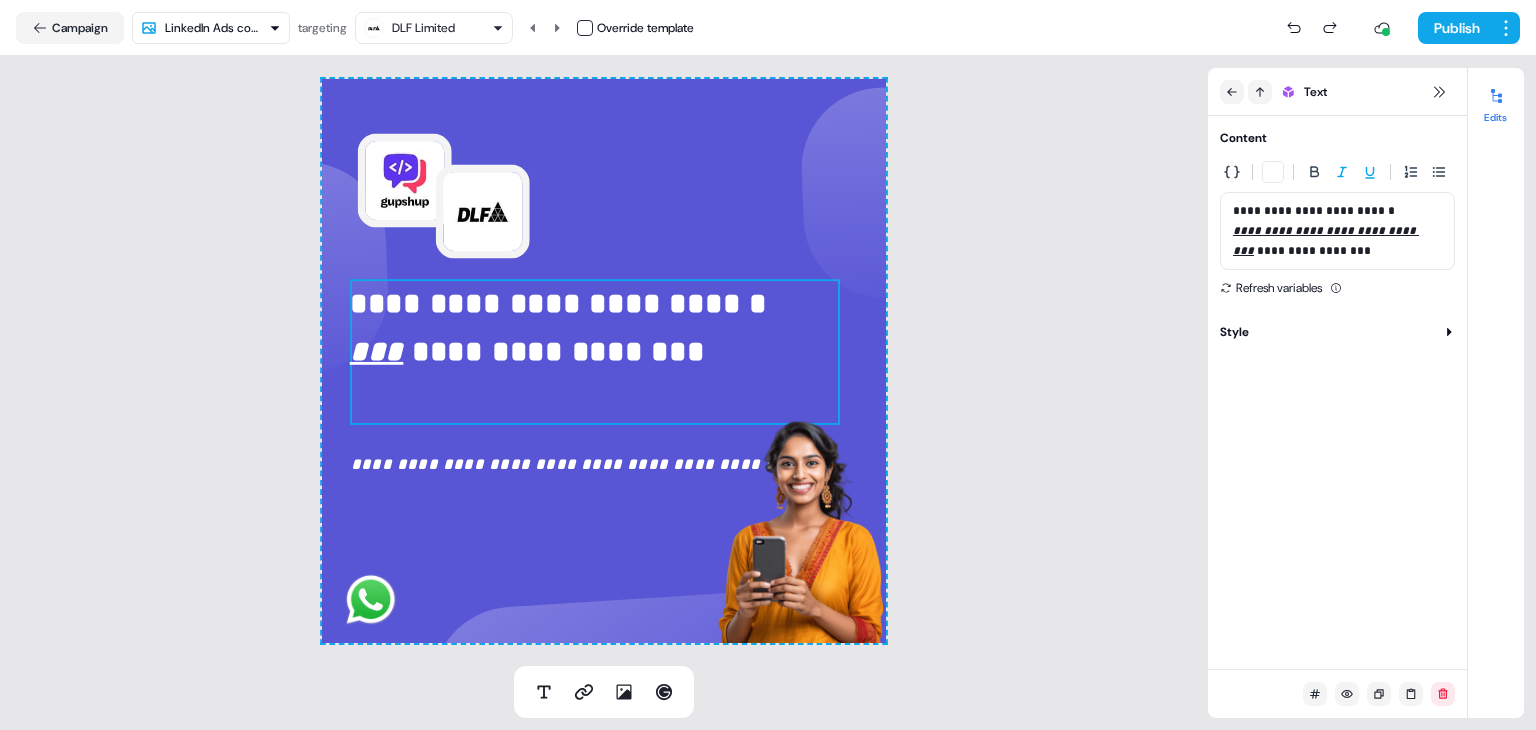 click on "**********" at bounding box center [1337, 231] 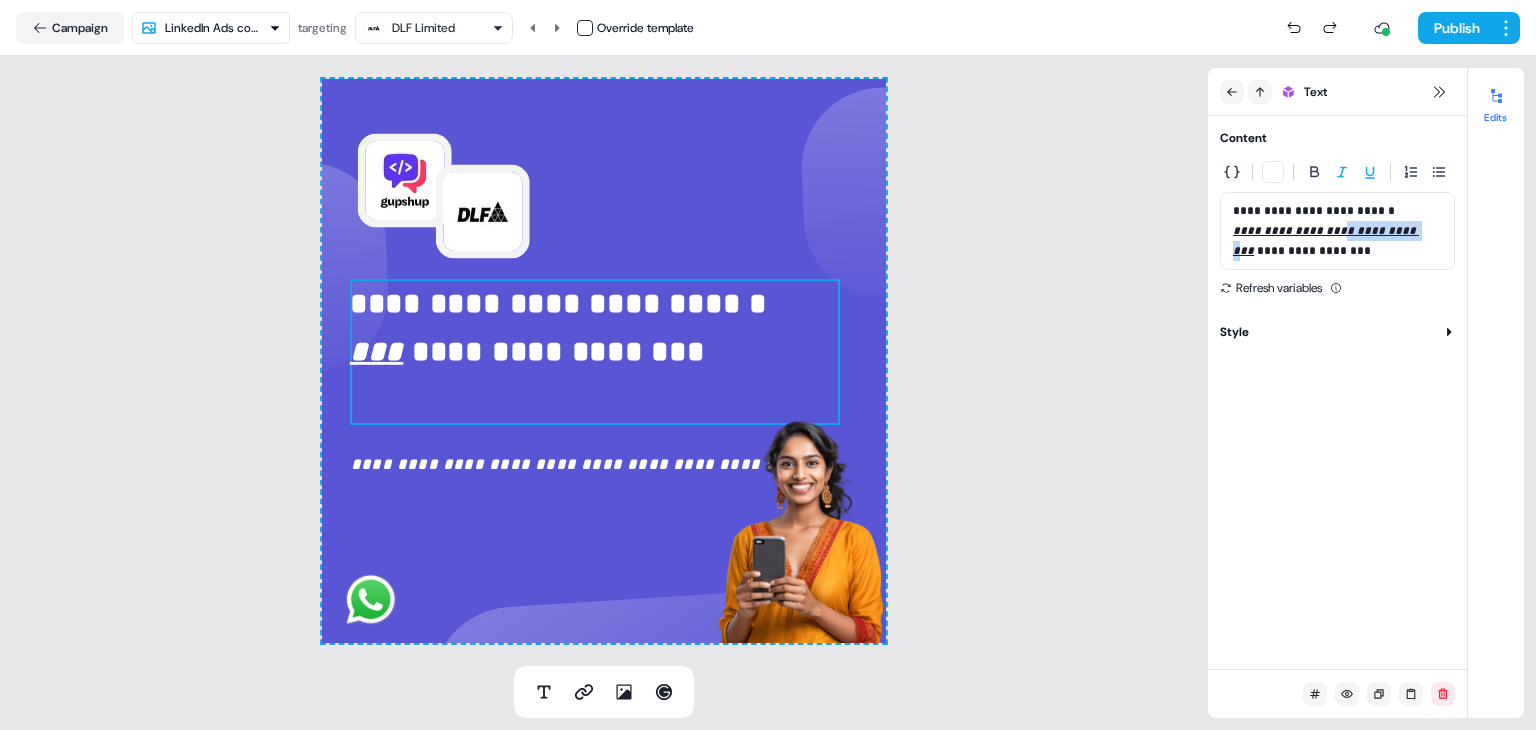 click on "**********" at bounding box center (1326, 241) 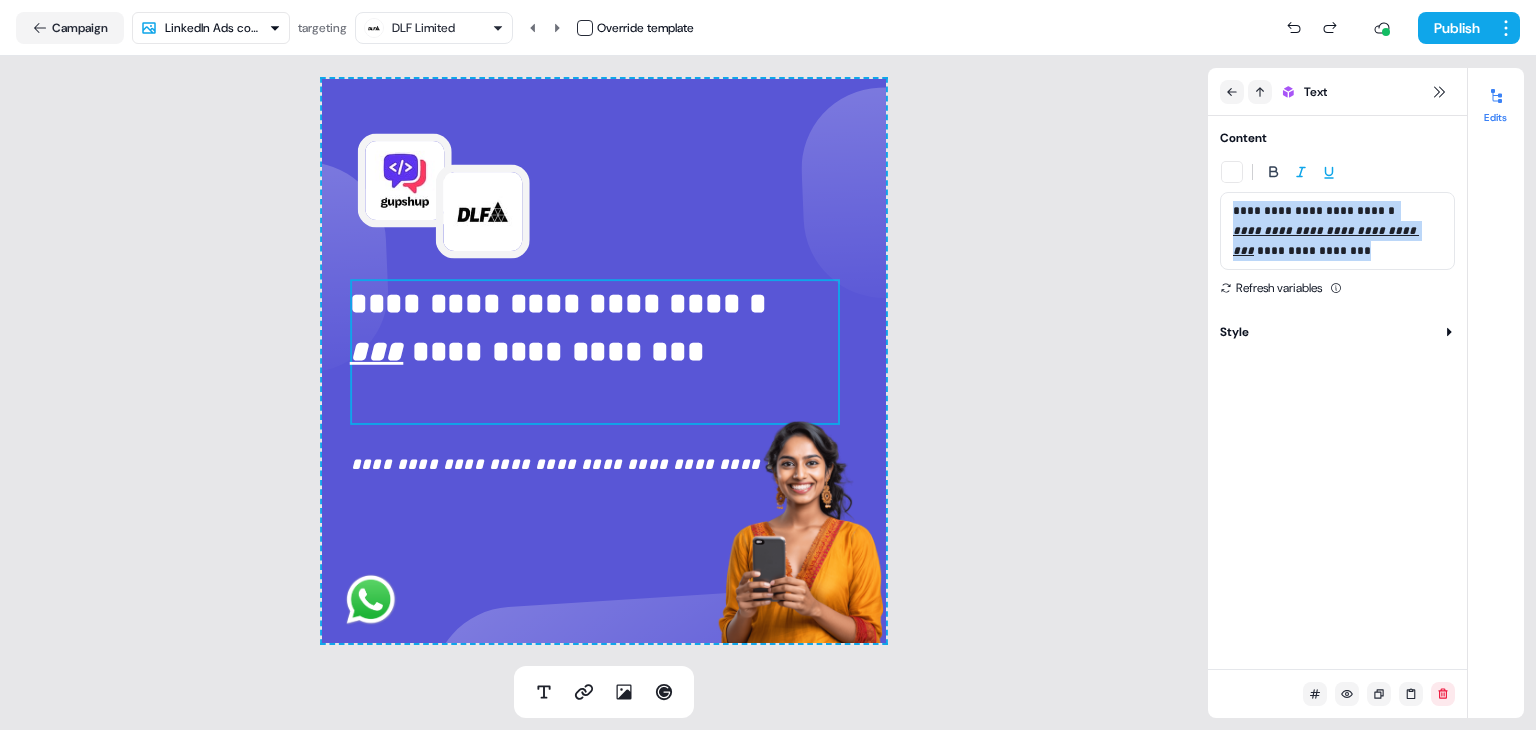 click on "**********" at bounding box center [1326, 241] 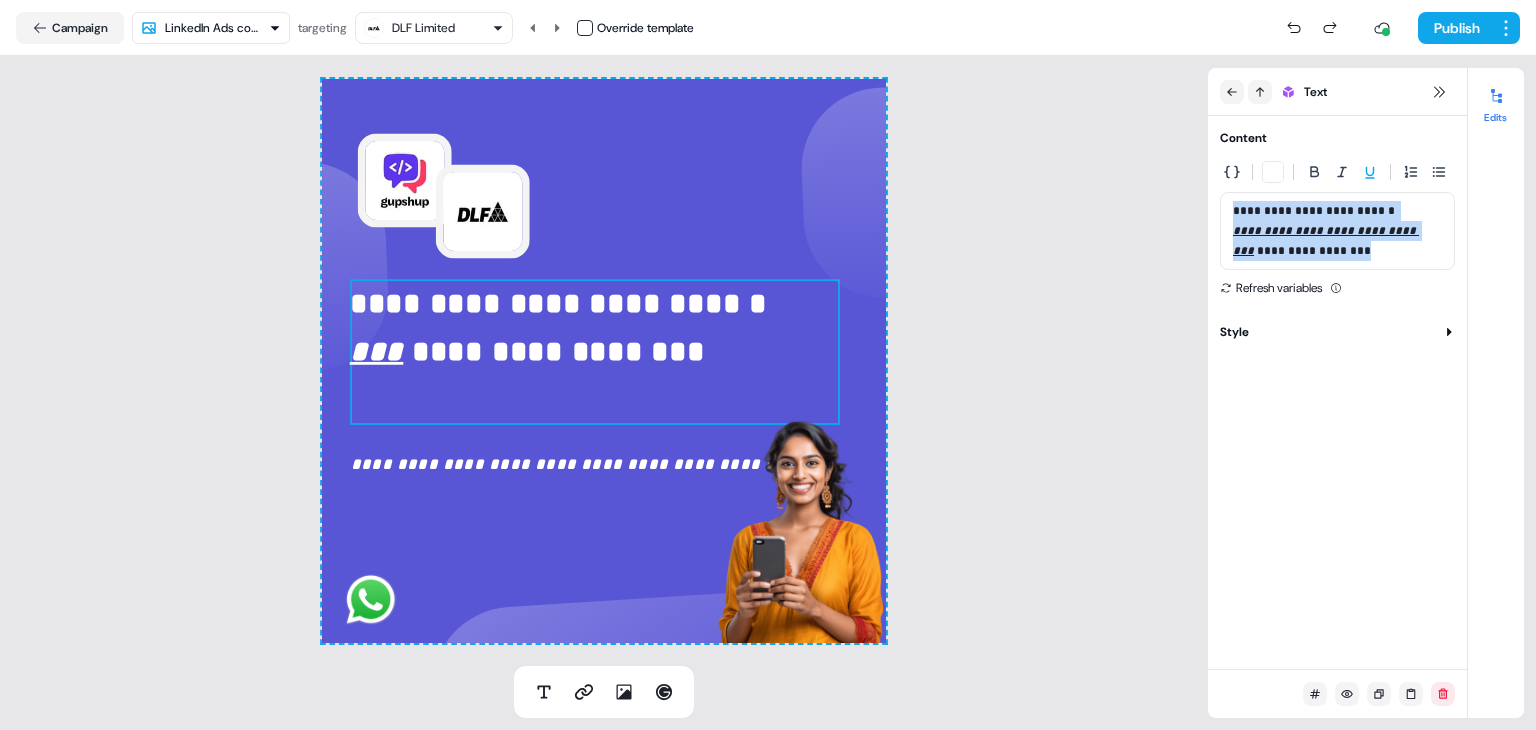 click on "**********" at bounding box center (1326, 241) 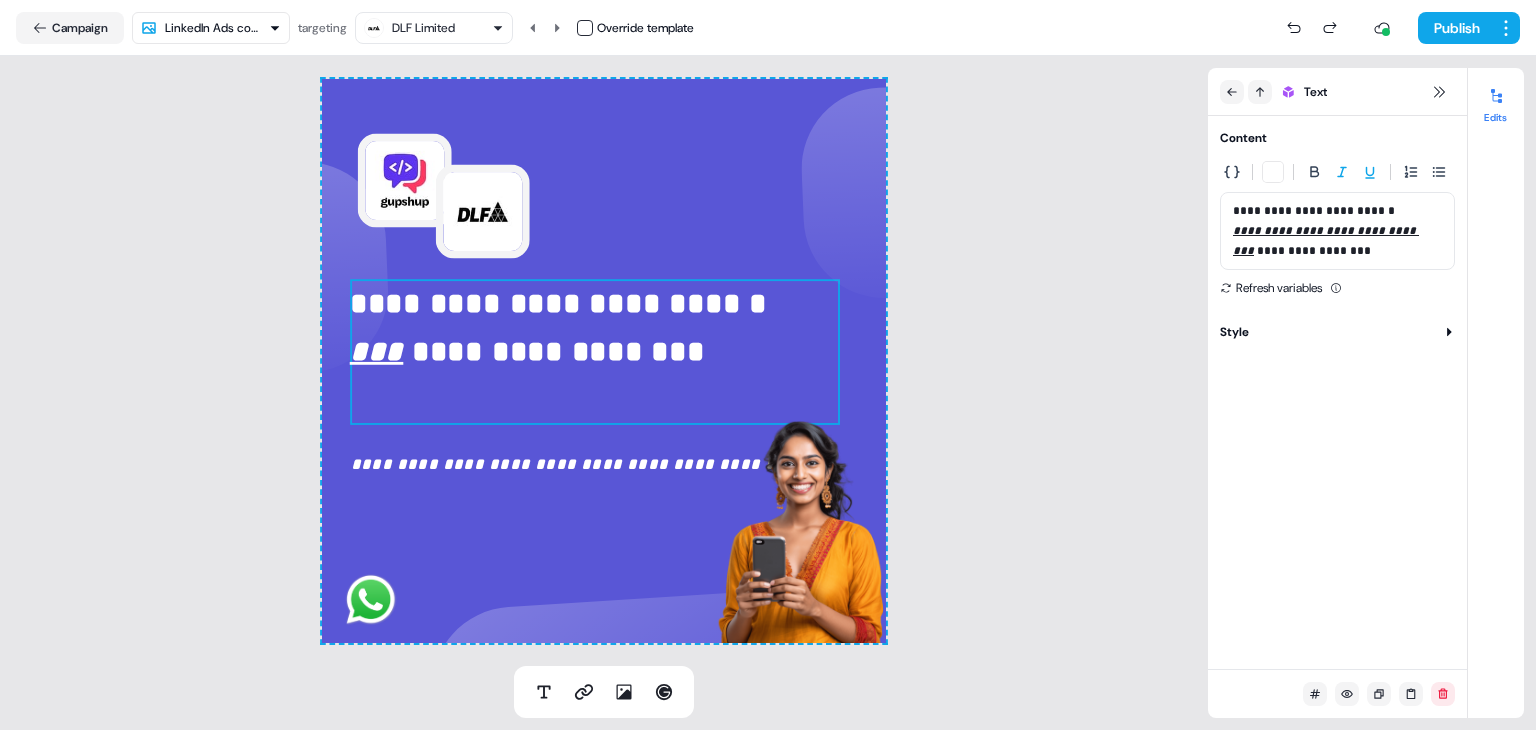 drag, startPoint x: 1444, startPoint y: 232, endPoint x: 1241, endPoint y: 221, distance: 203.2978 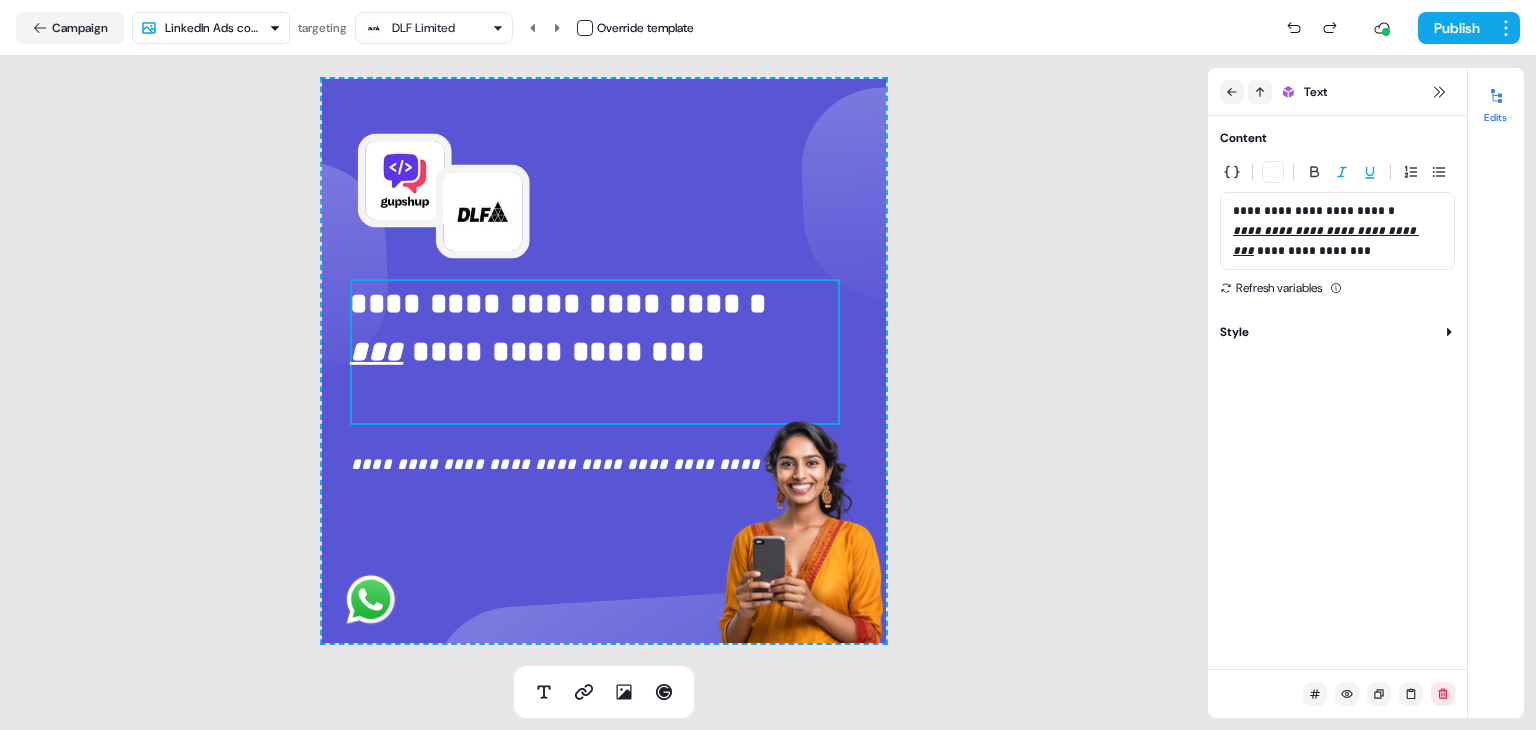 click on "**********" at bounding box center [1337, 231] 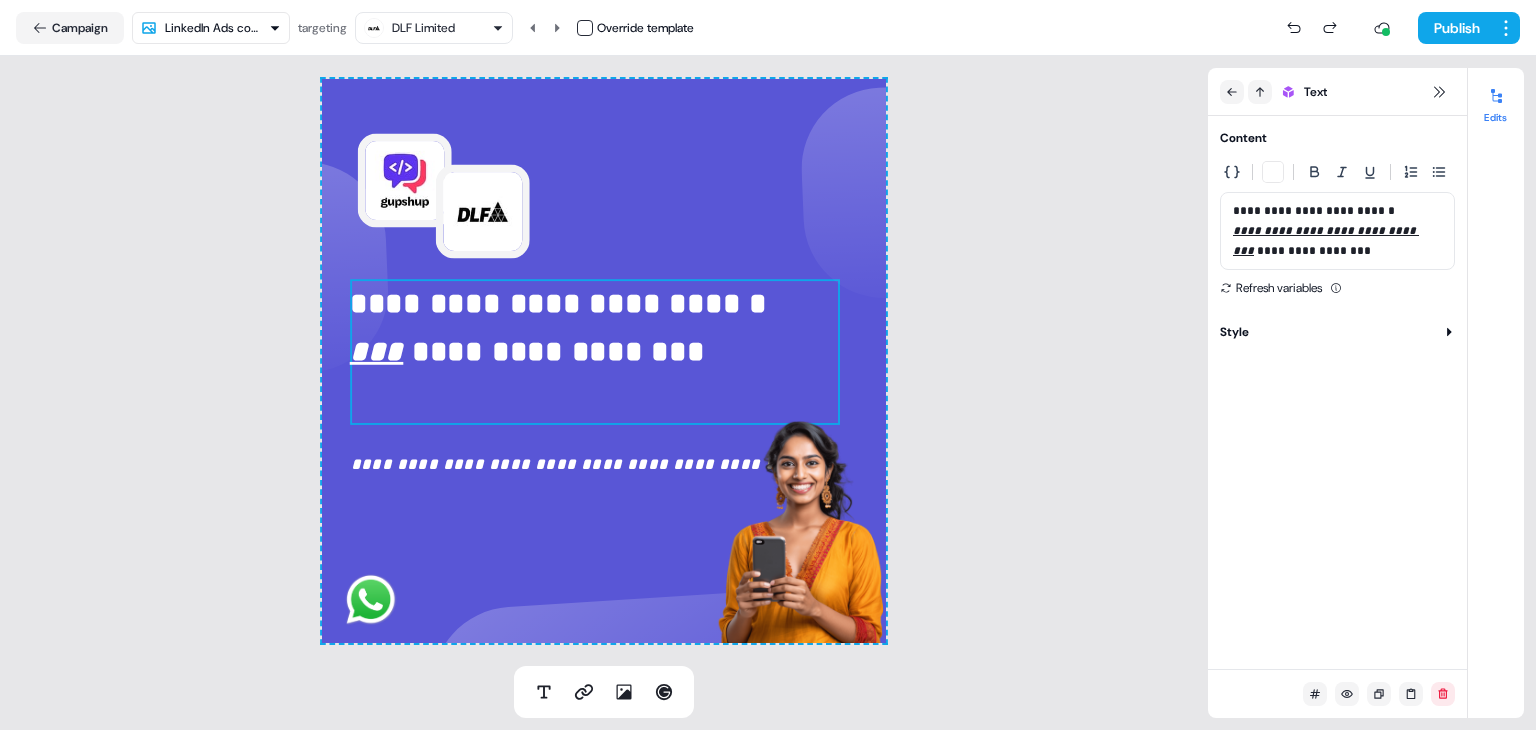 click on "**********" at bounding box center [1337, 231] 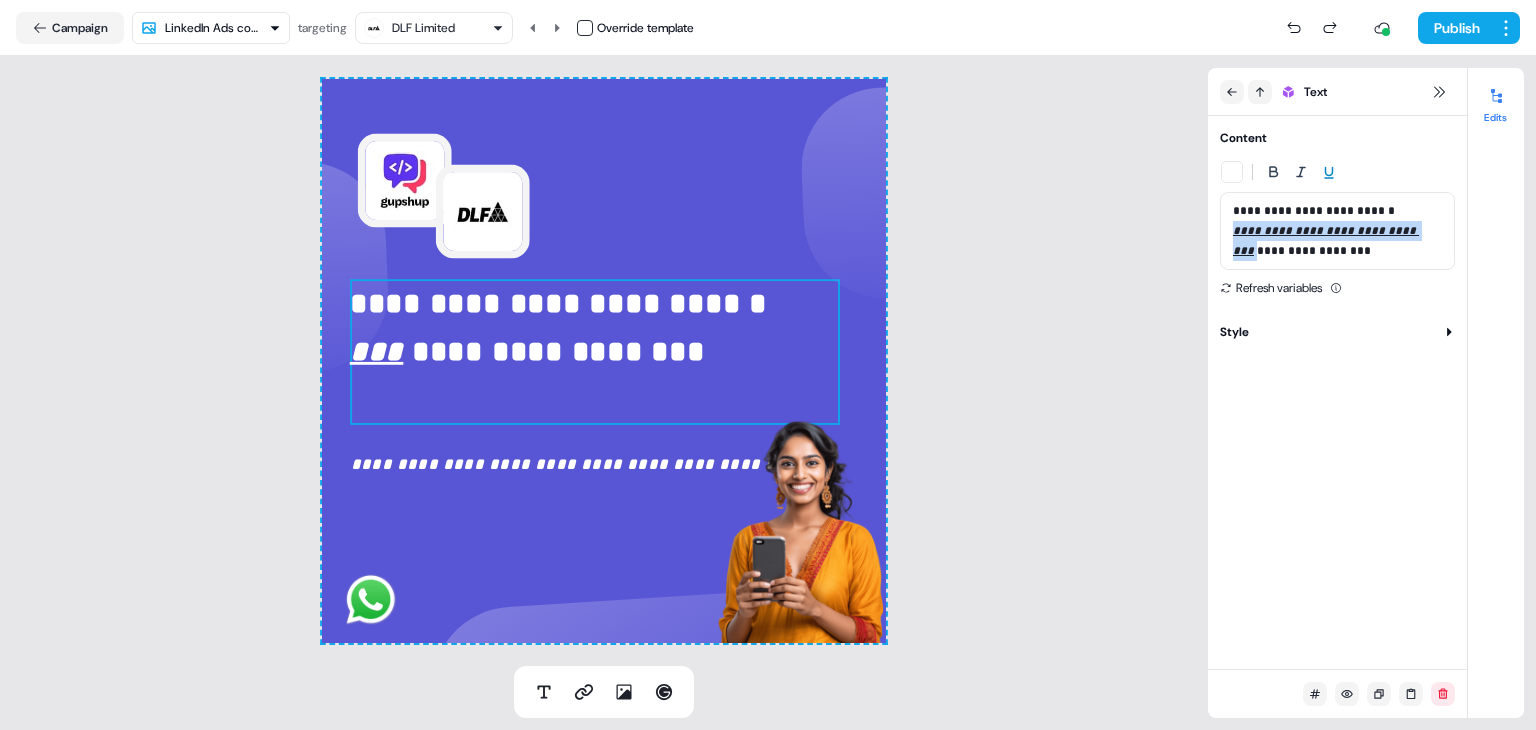 click 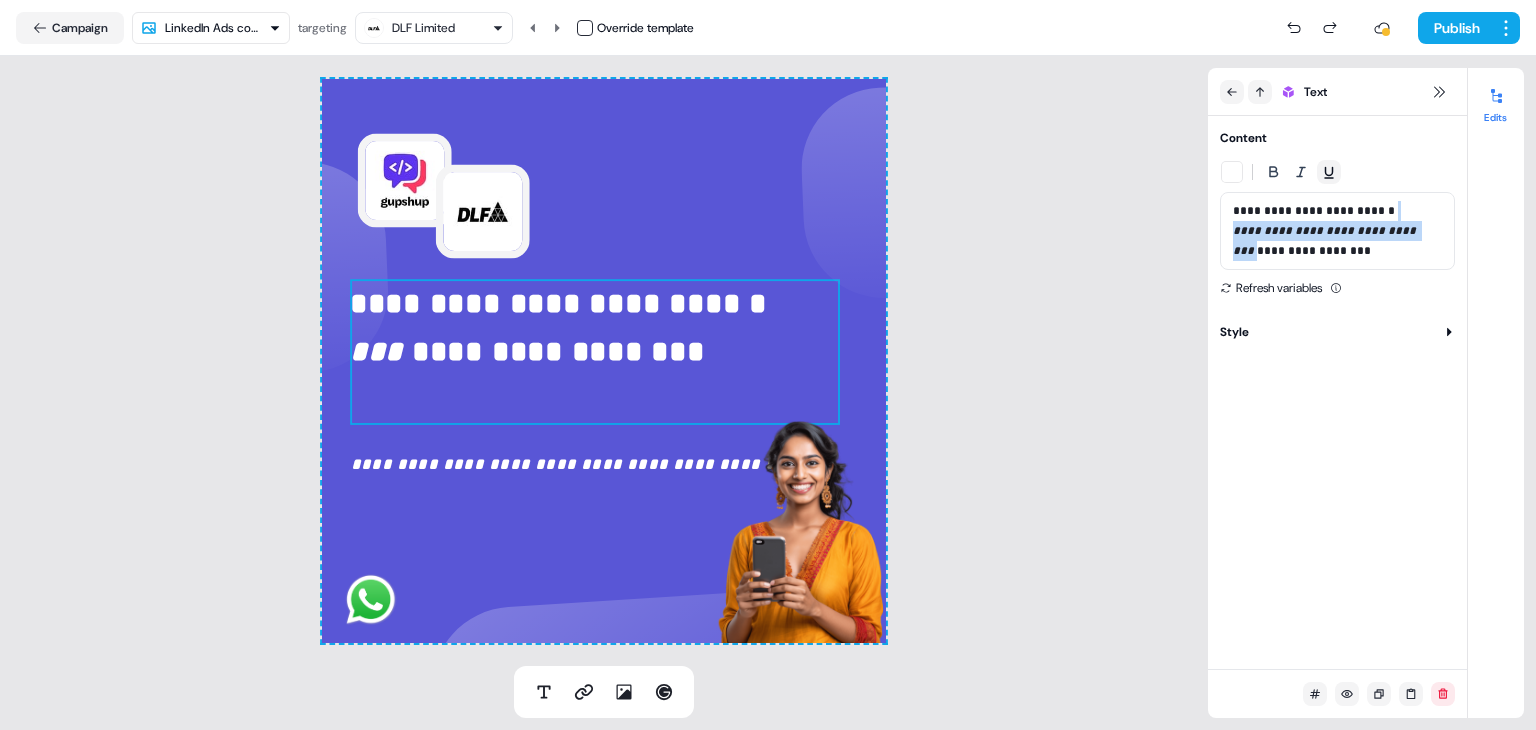 click 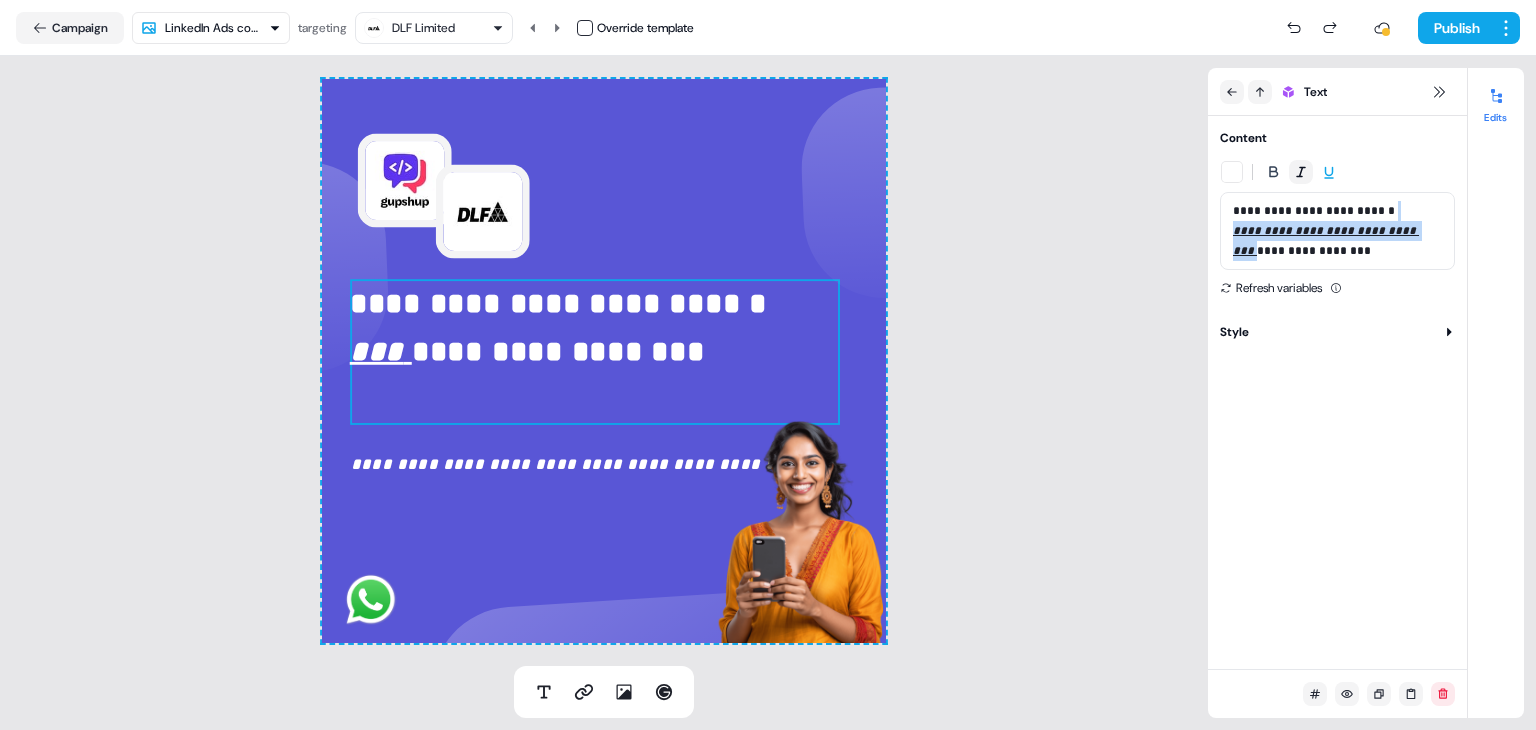 click 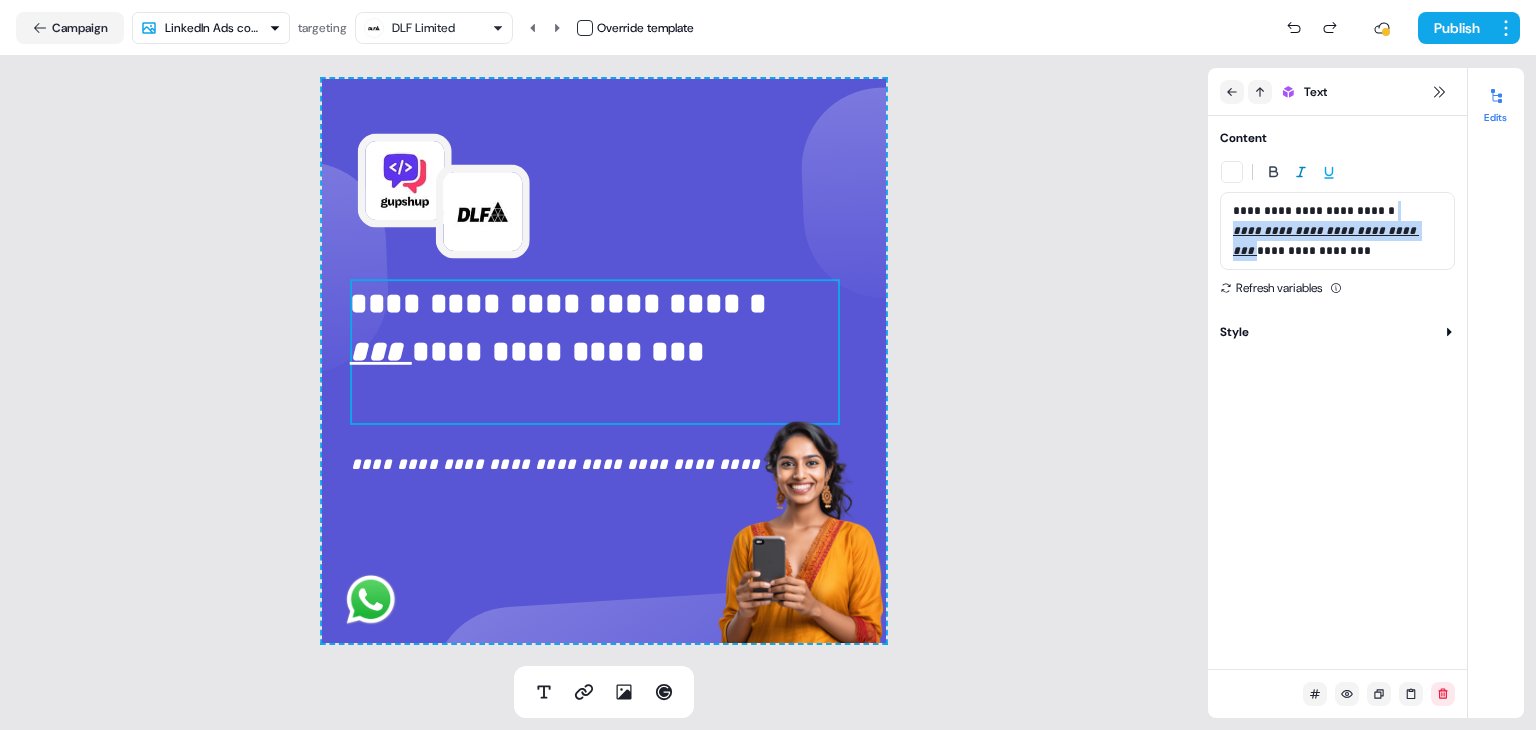 click 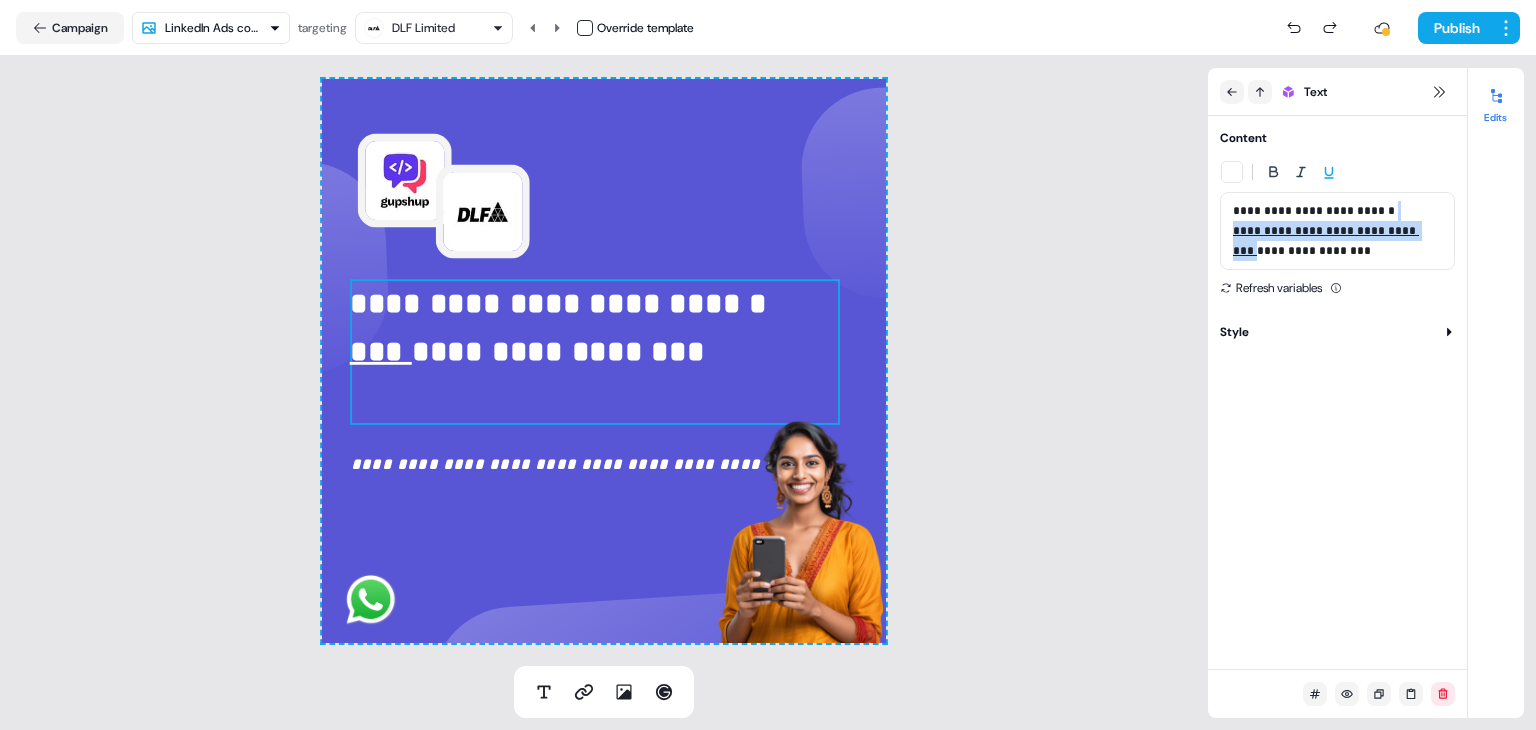 click on "**********" at bounding box center (1326, 241) 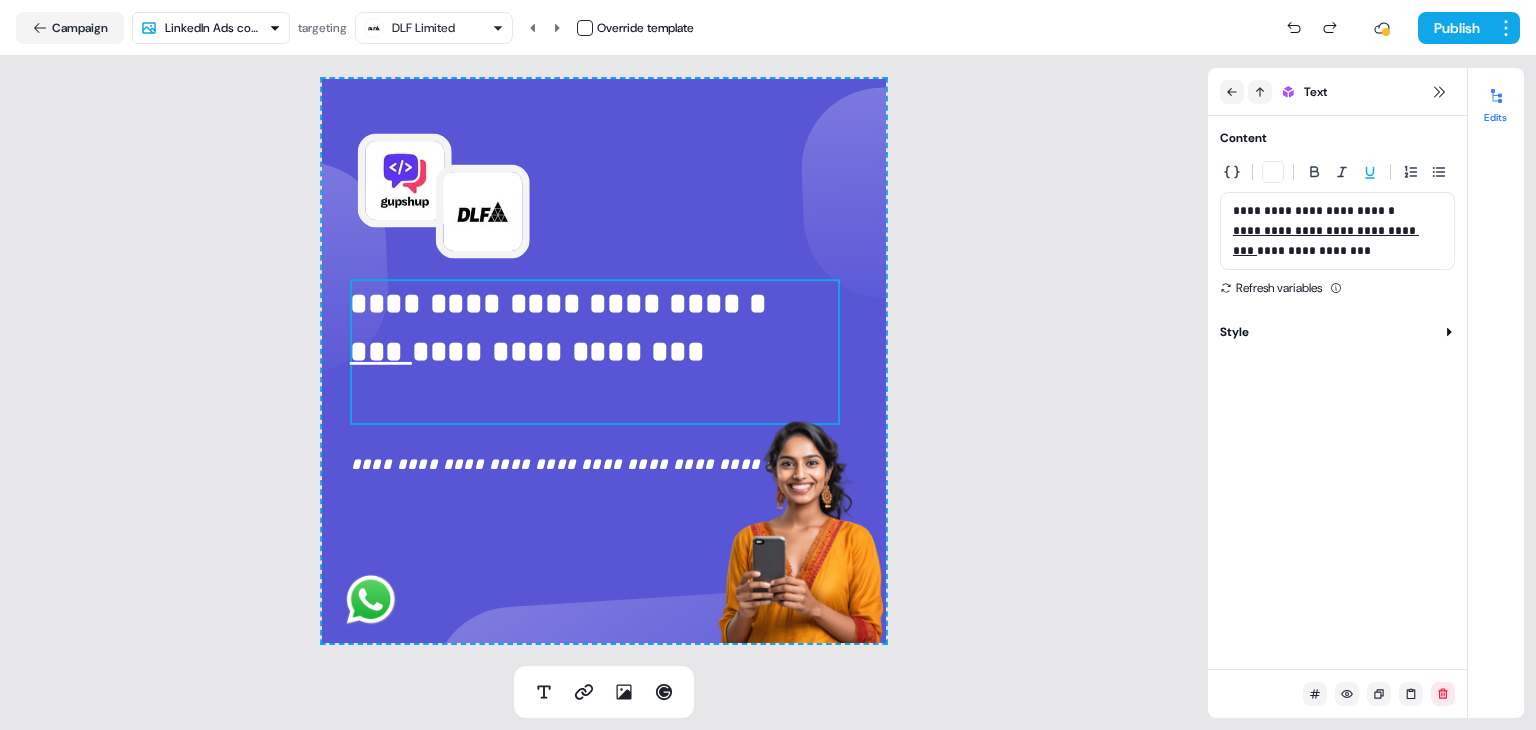 type 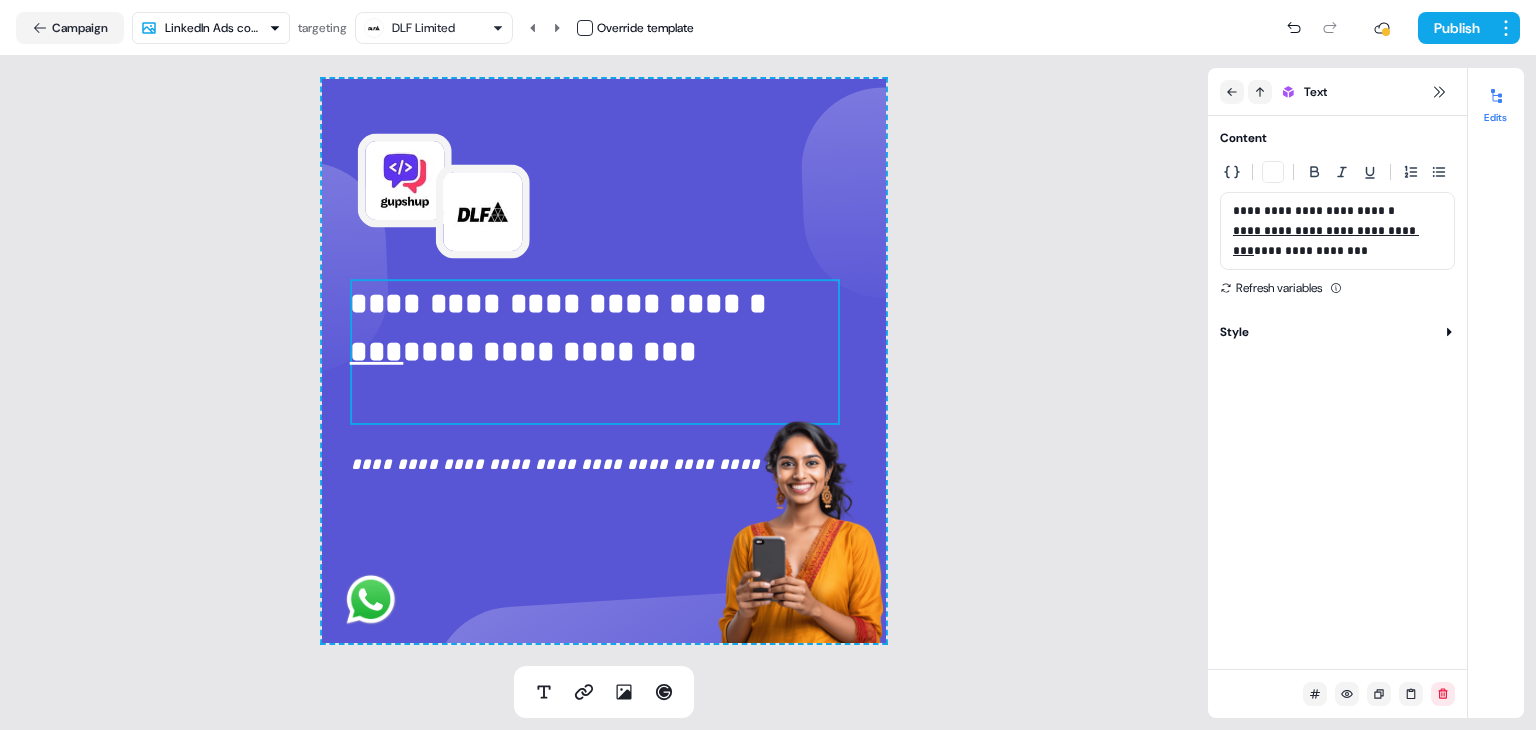 click on "**********" at bounding box center [1311, 251] 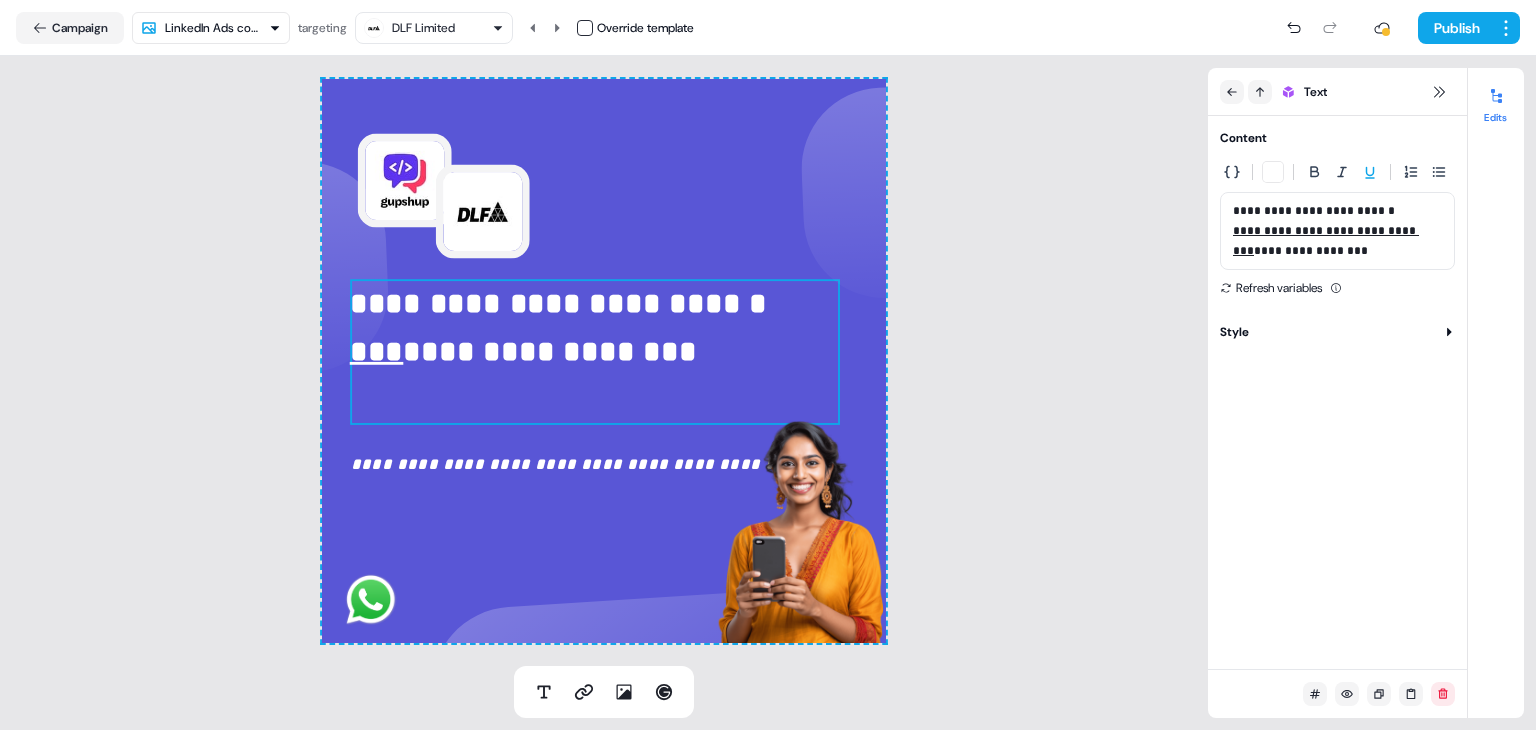 type 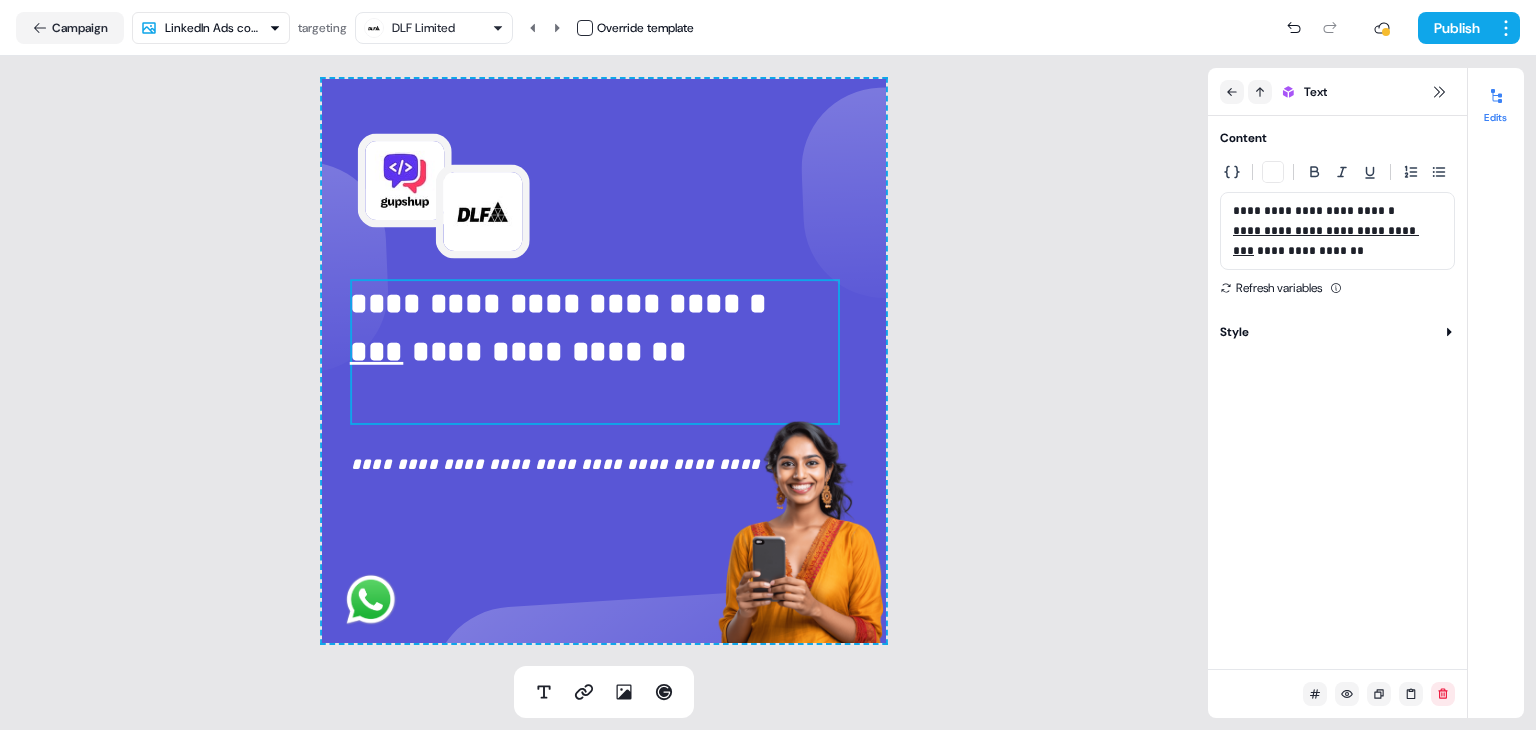 click on "**********" at bounding box center [1309, 251] 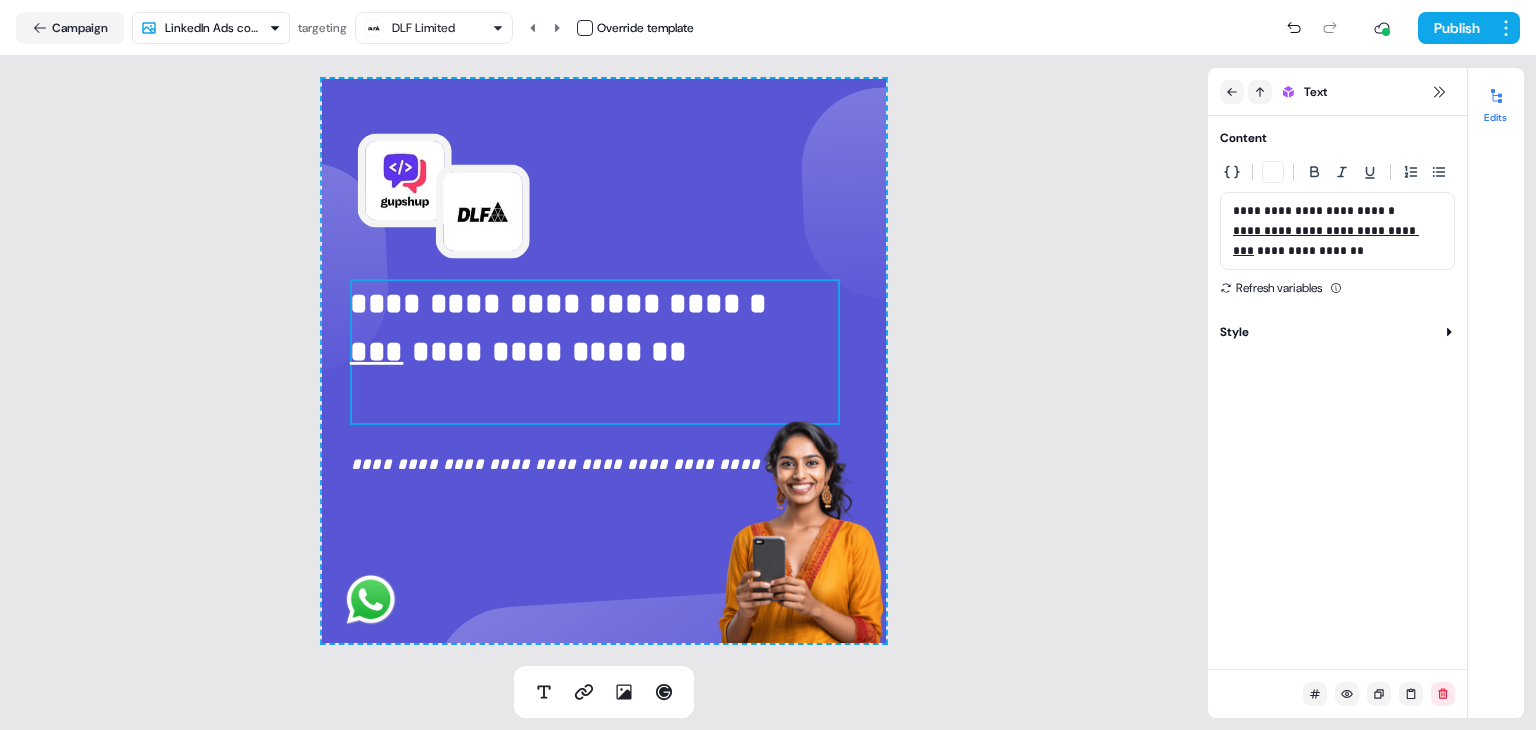 type 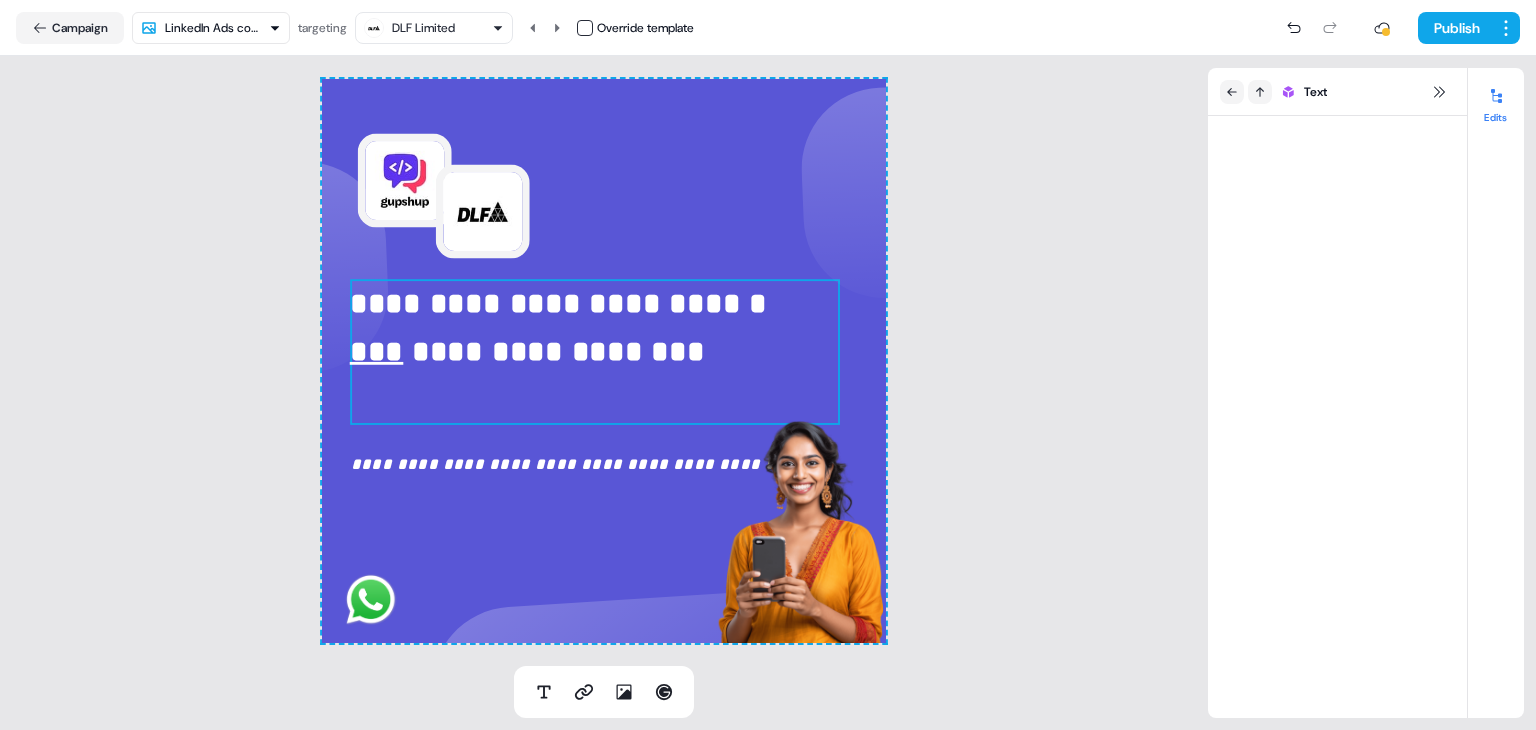 click on "**********" at bounding box center (604, 361) 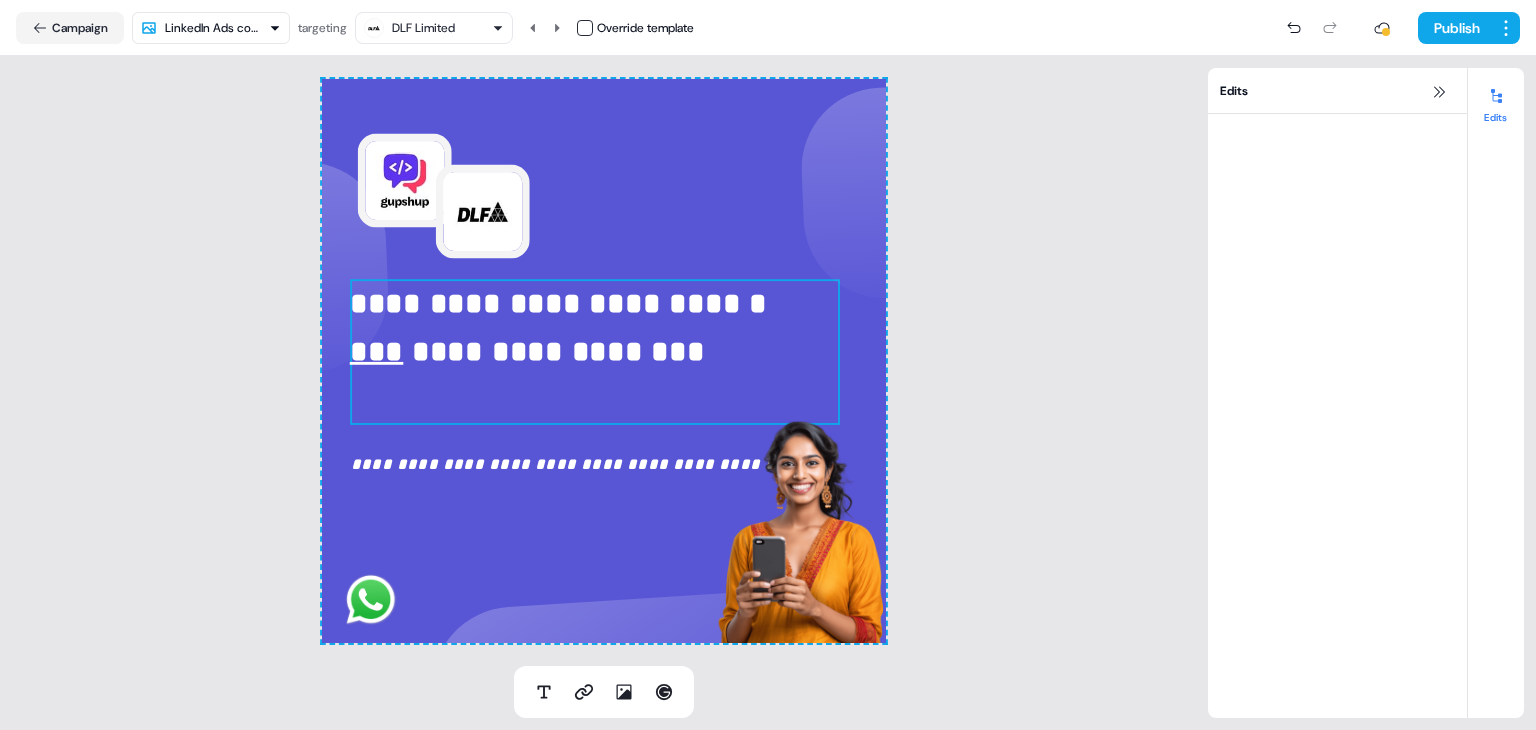 click on "**********" at bounding box center (595, 326) 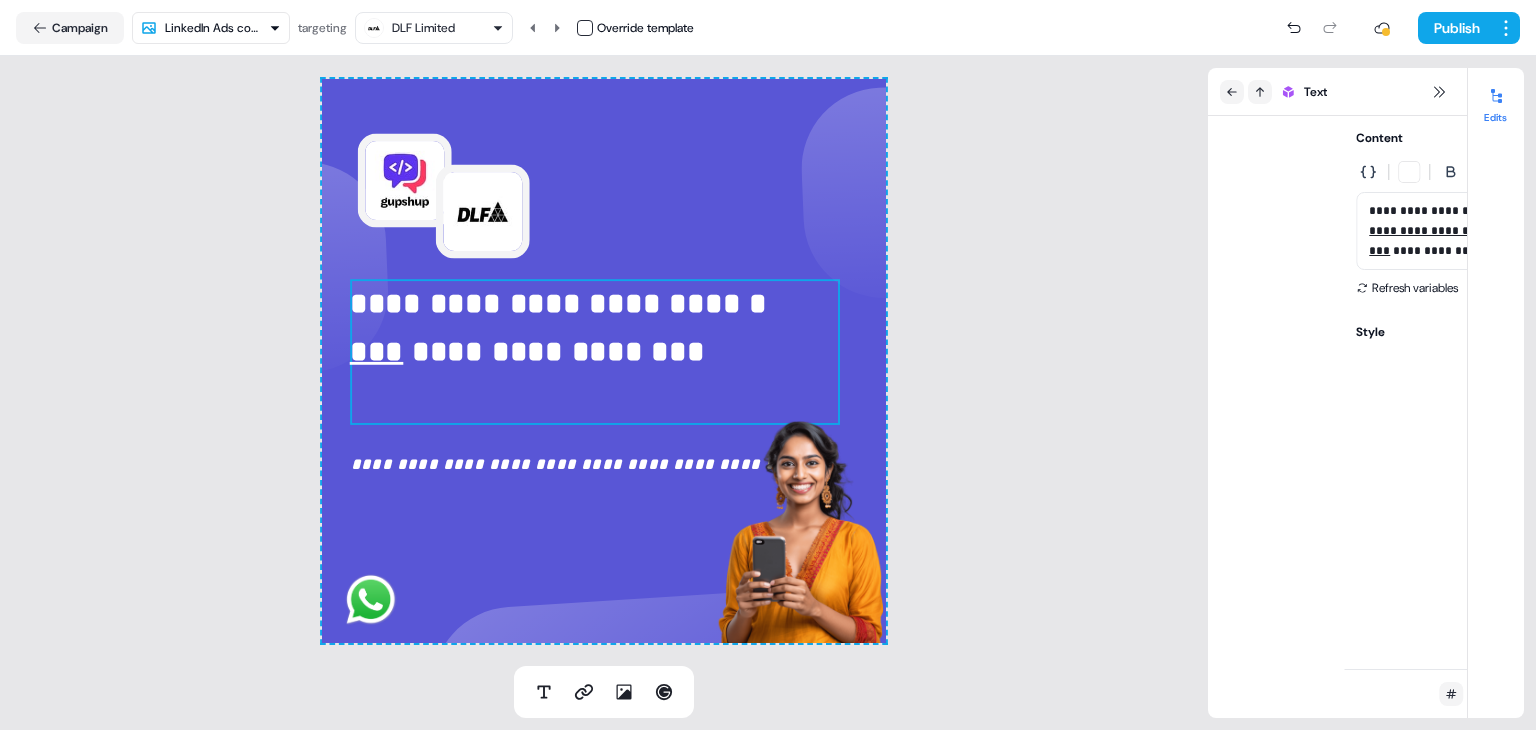 click on "**********" at bounding box center [595, 326] 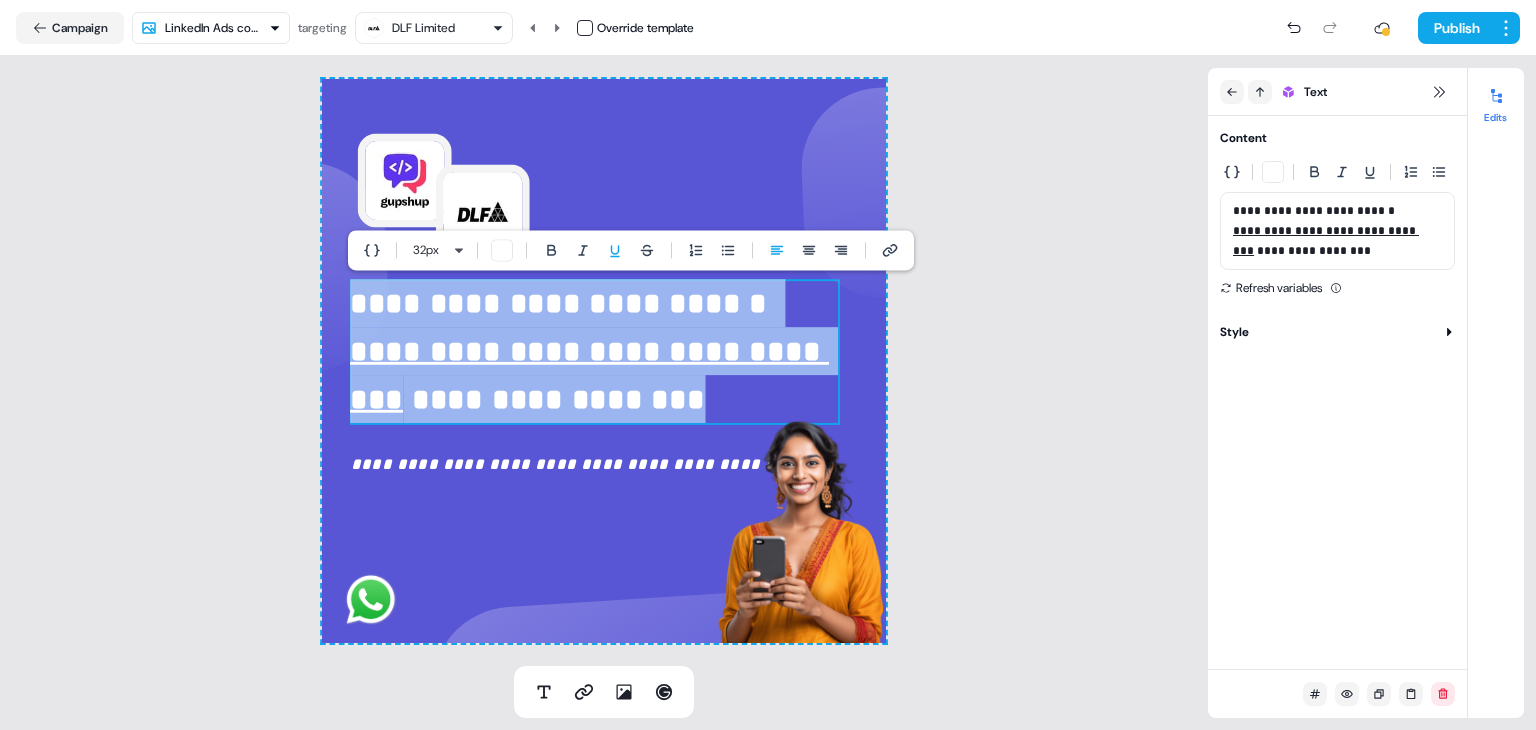 click on "**********" at bounding box center [595, 374] 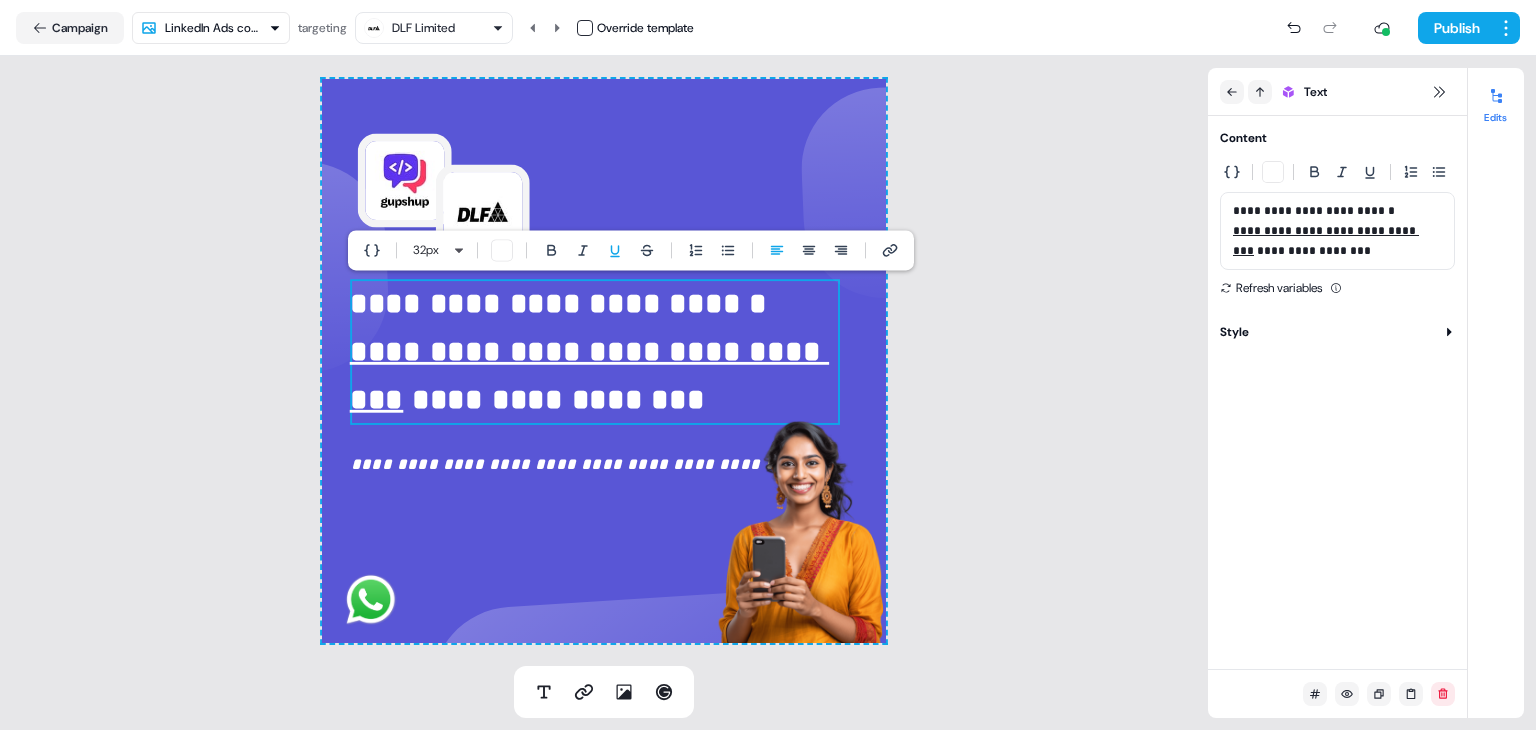 click on "**********" at bounding box center [1337, 231] 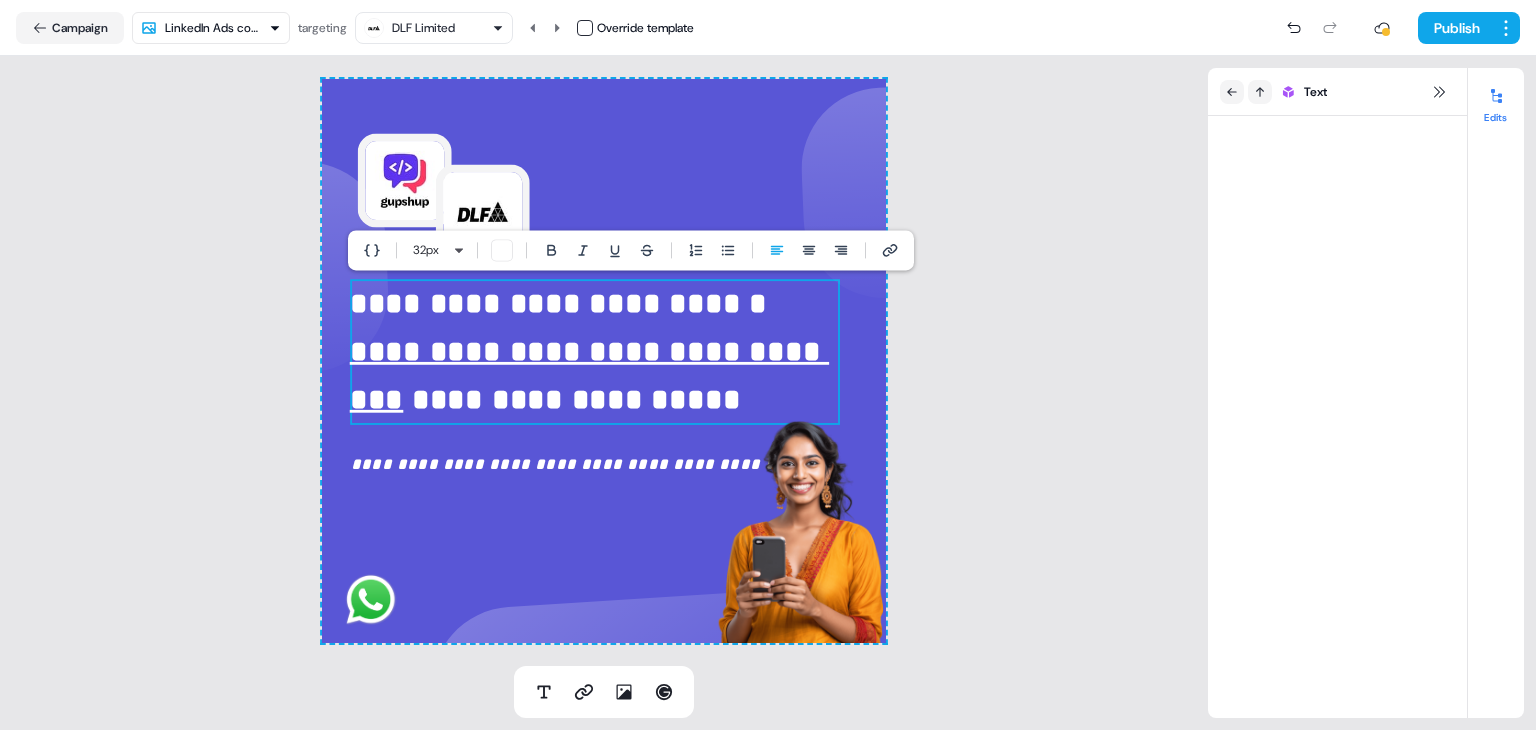 click on "**********" at bounding box center [604, 361] 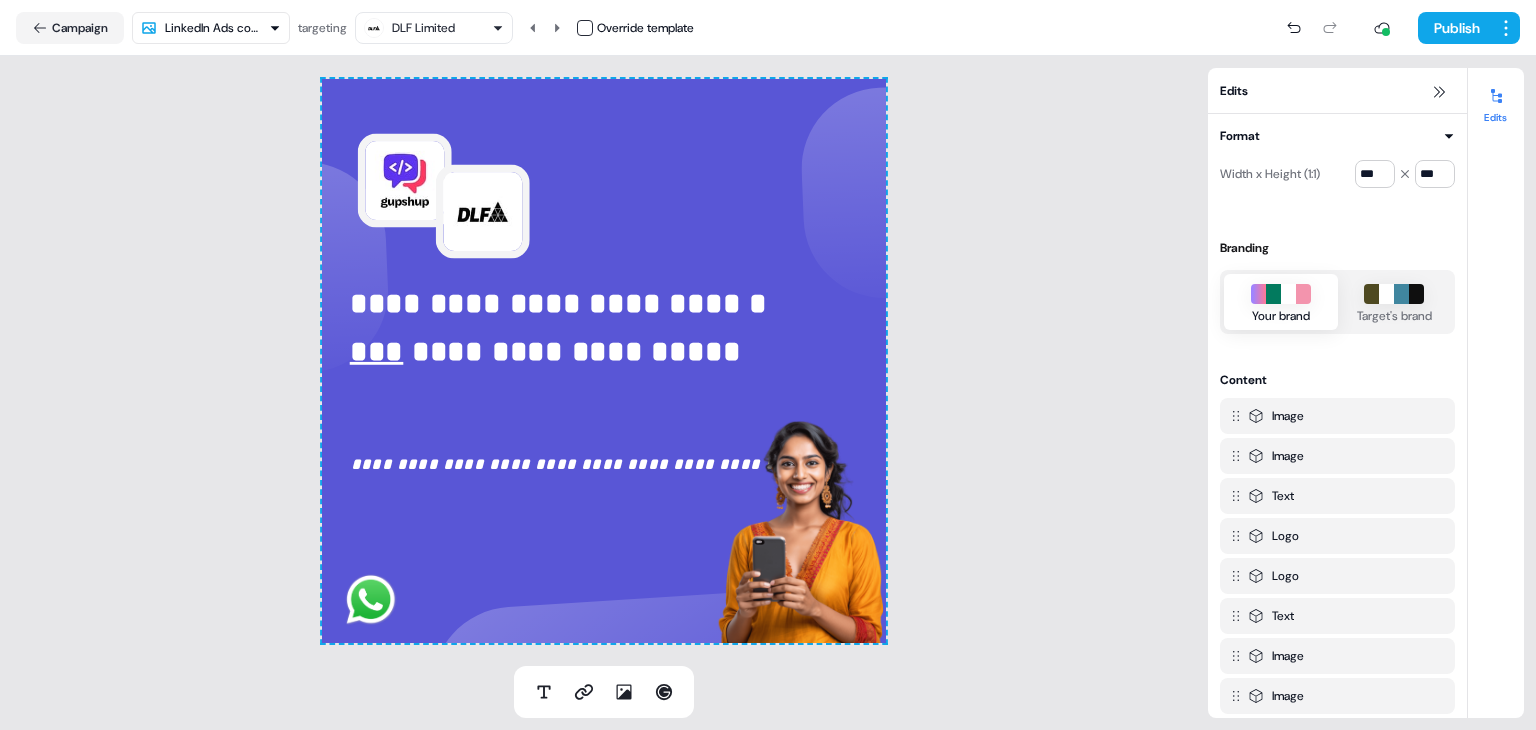 click on "DLF Limited" at bounding box center [423, 28] 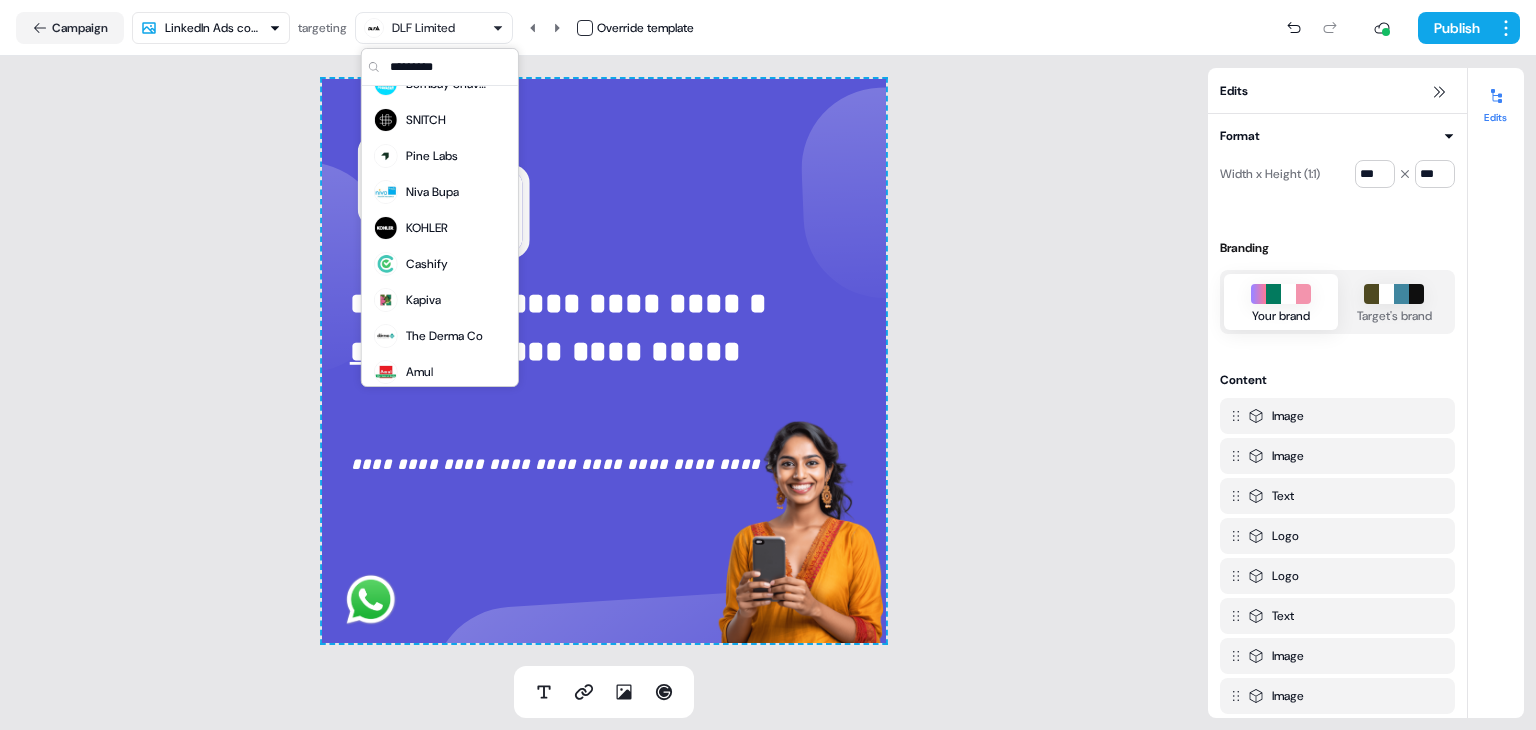 scroll, scrollTop: 279, scrollLeft: 0, axis: vertical 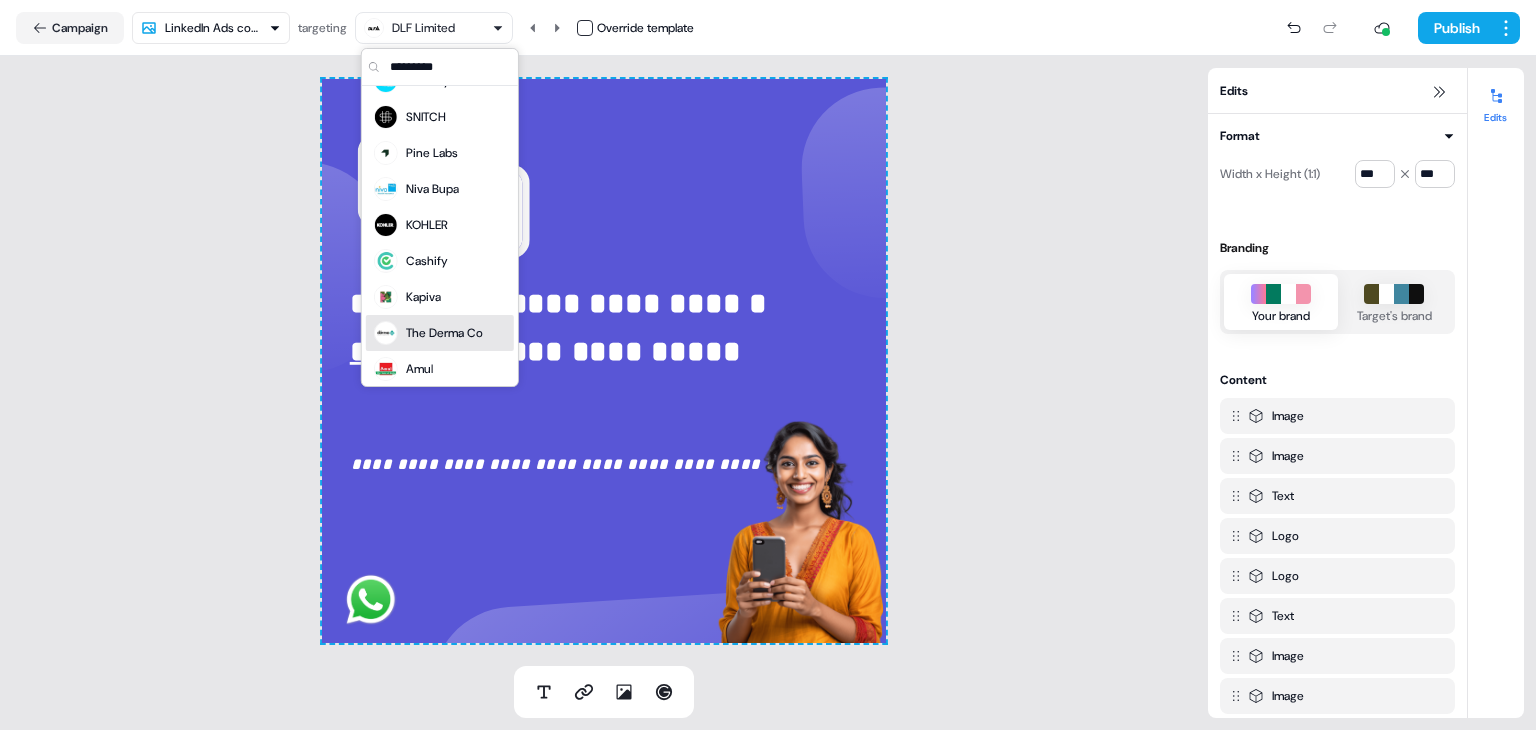 click on "The Derma Co" at bounding box center (444, 333) 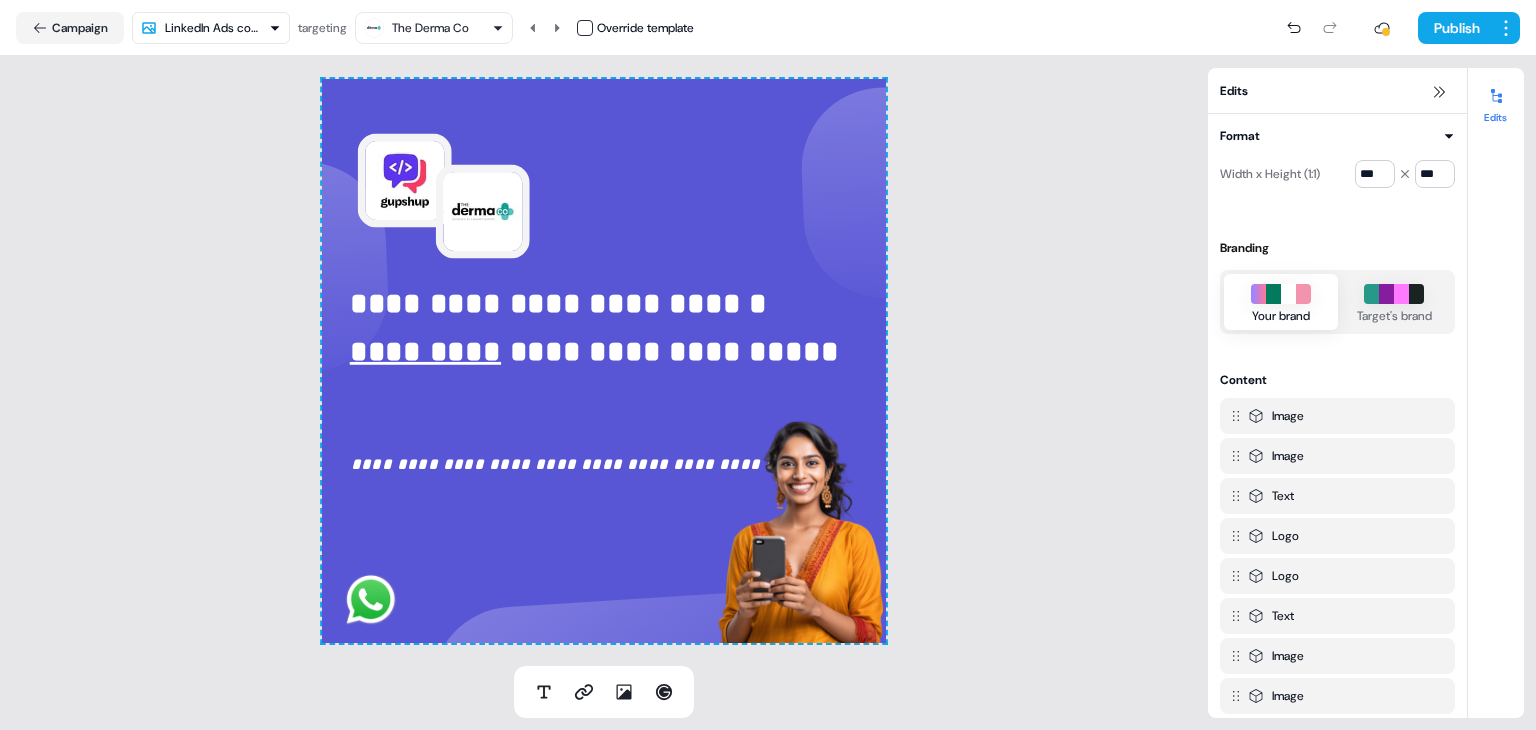 click on "The Derma Co" at bounding box center [430, 28] 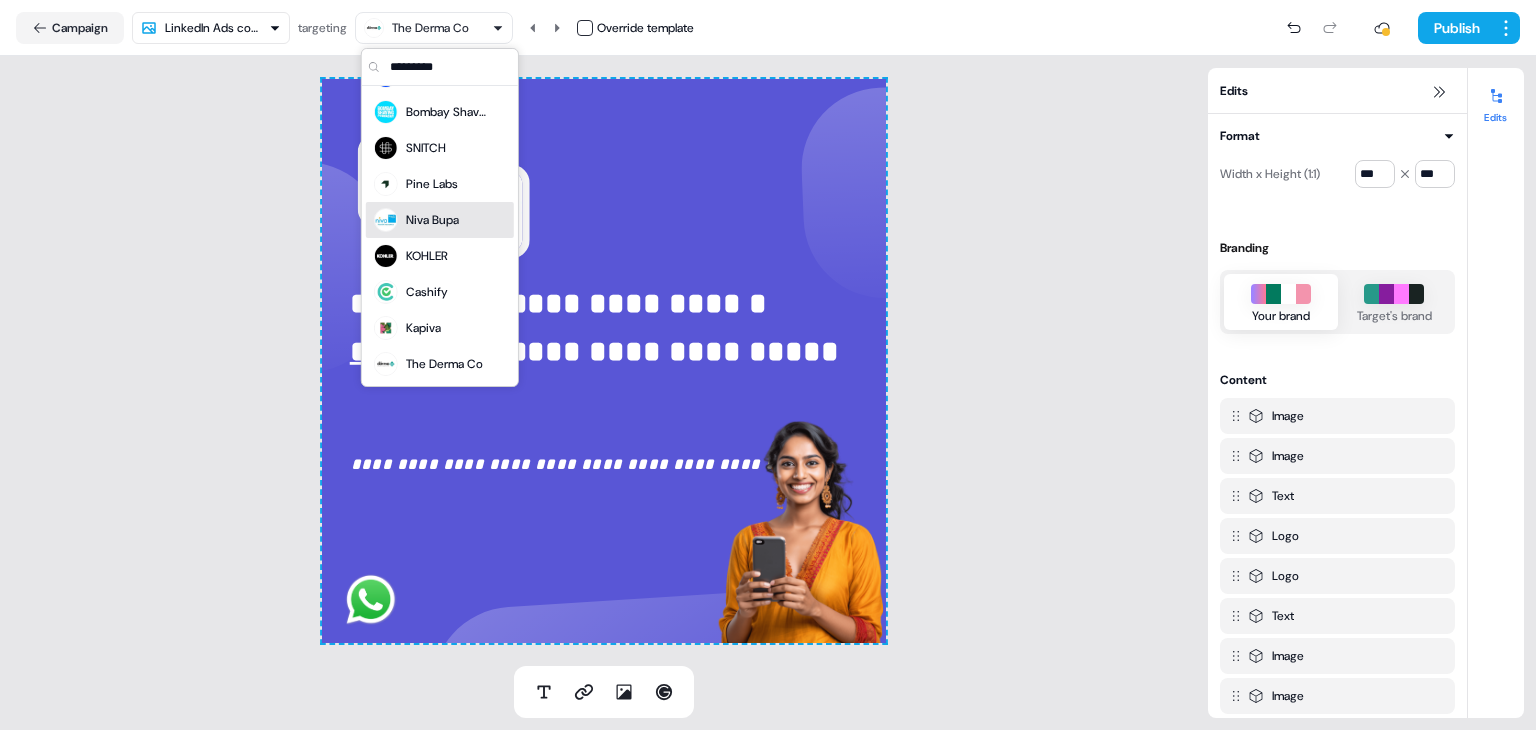 scroll, scrollTop: 218, scrollLeft: 0, axis: vertical 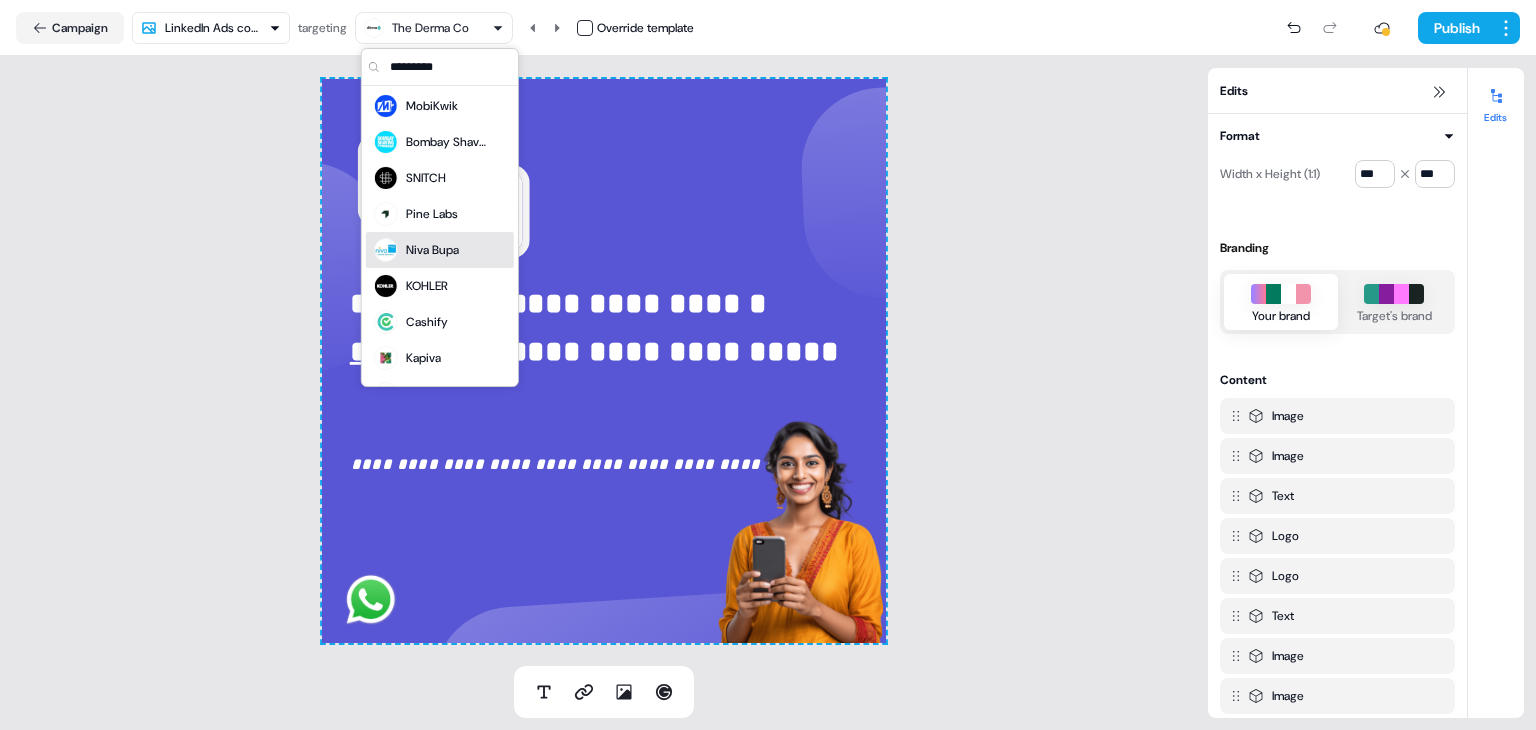 click on "Niva Bupa" at bounding box center [432, 250] 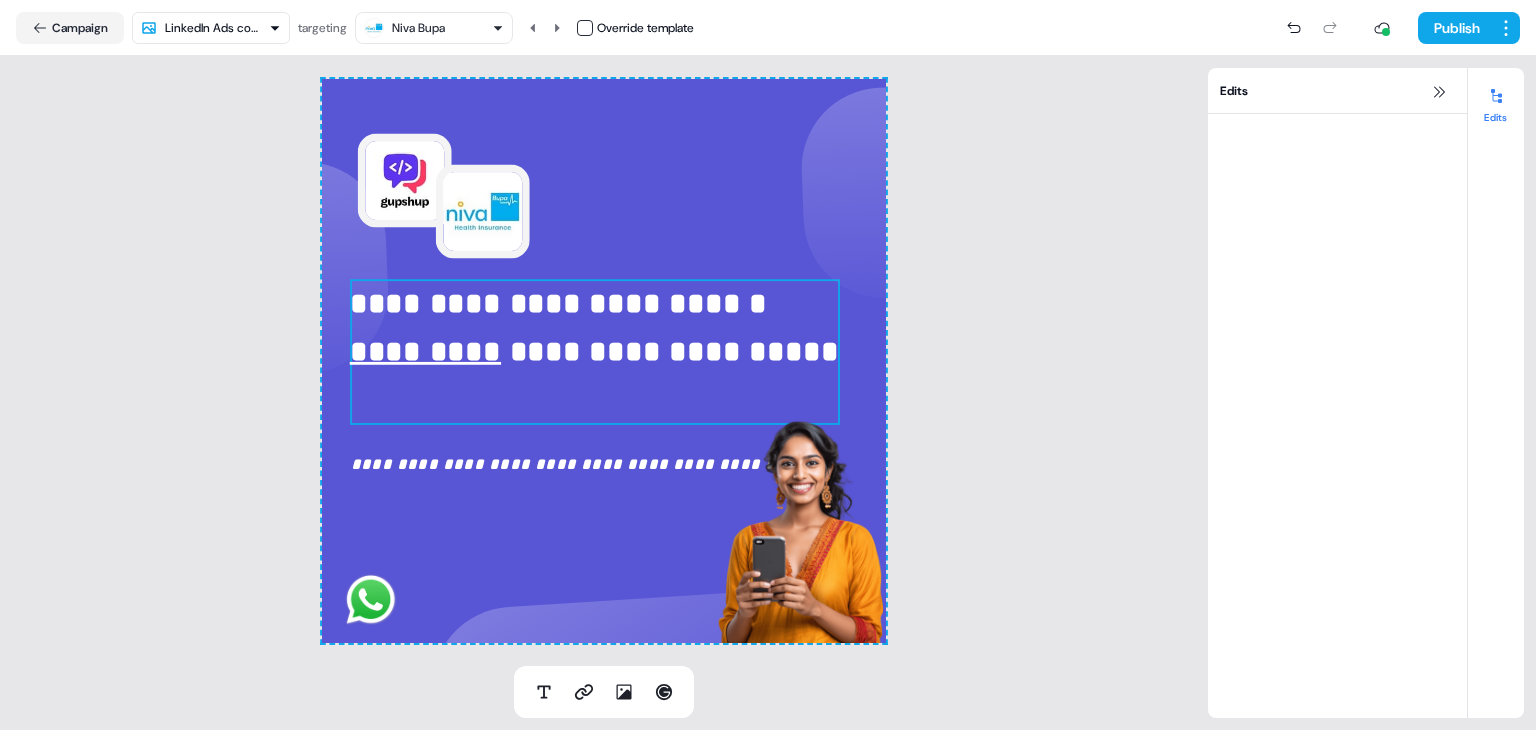 click on "**********" at bounding box center [669, 352] 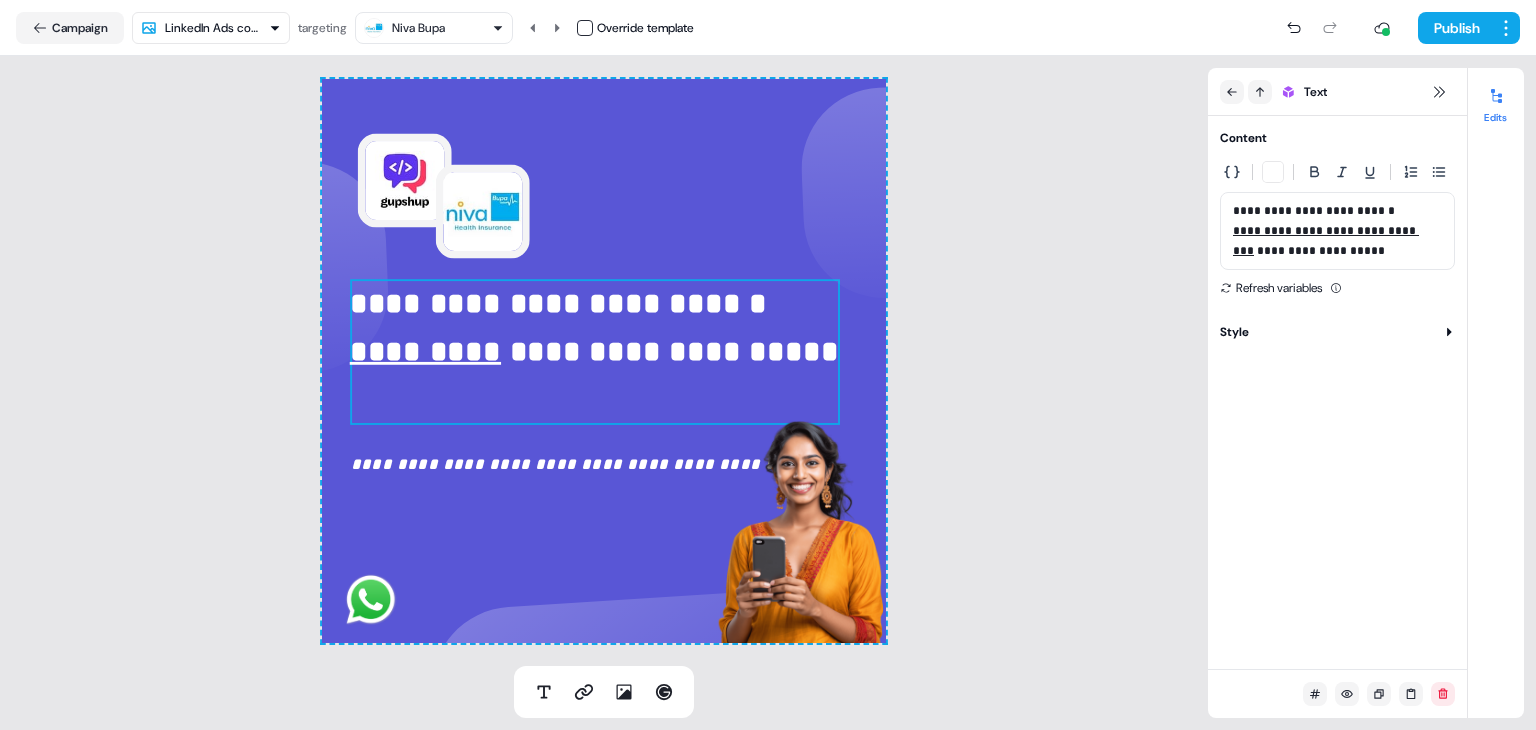 click on "**********" at bounding box center [595, 326] 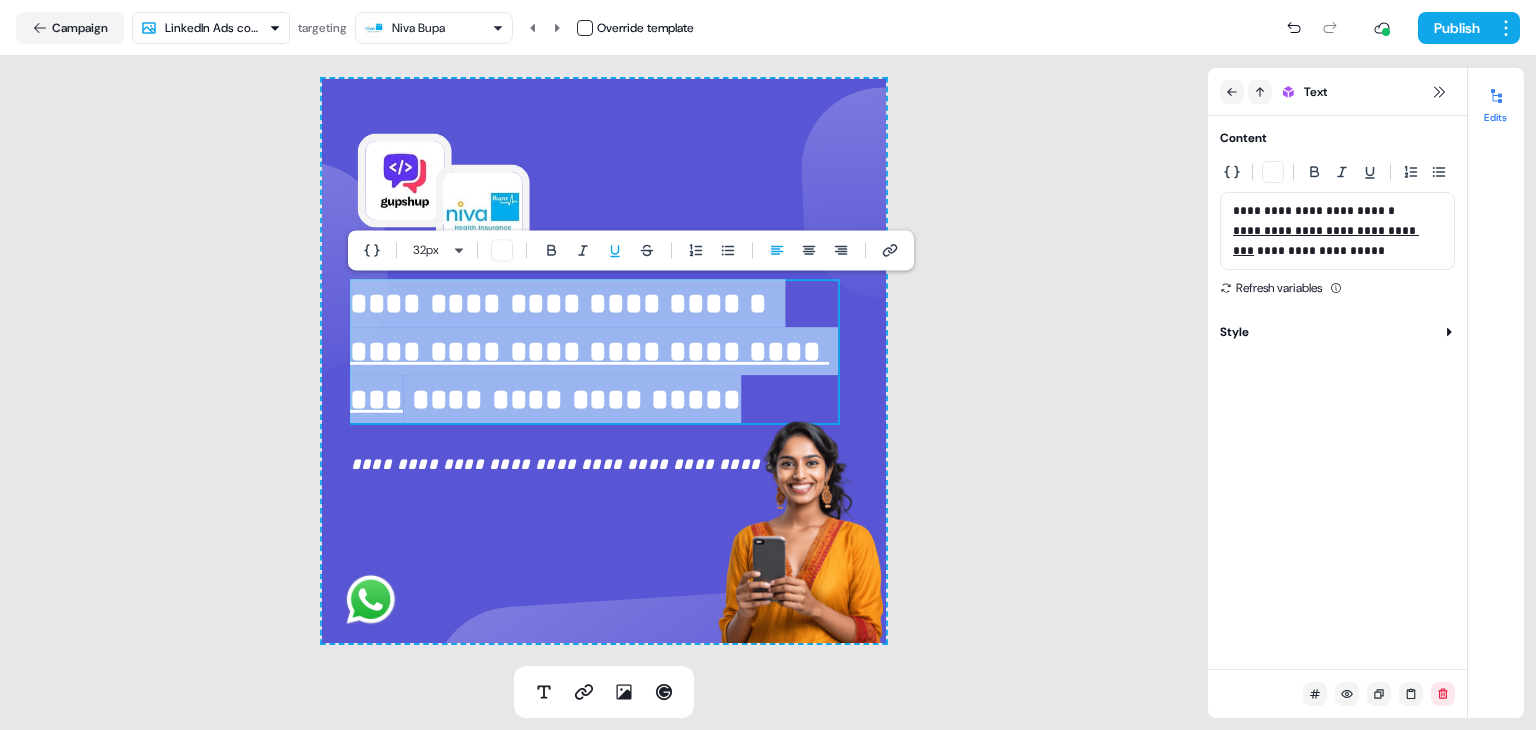 click on "**********" at bounding box center [595, 326] 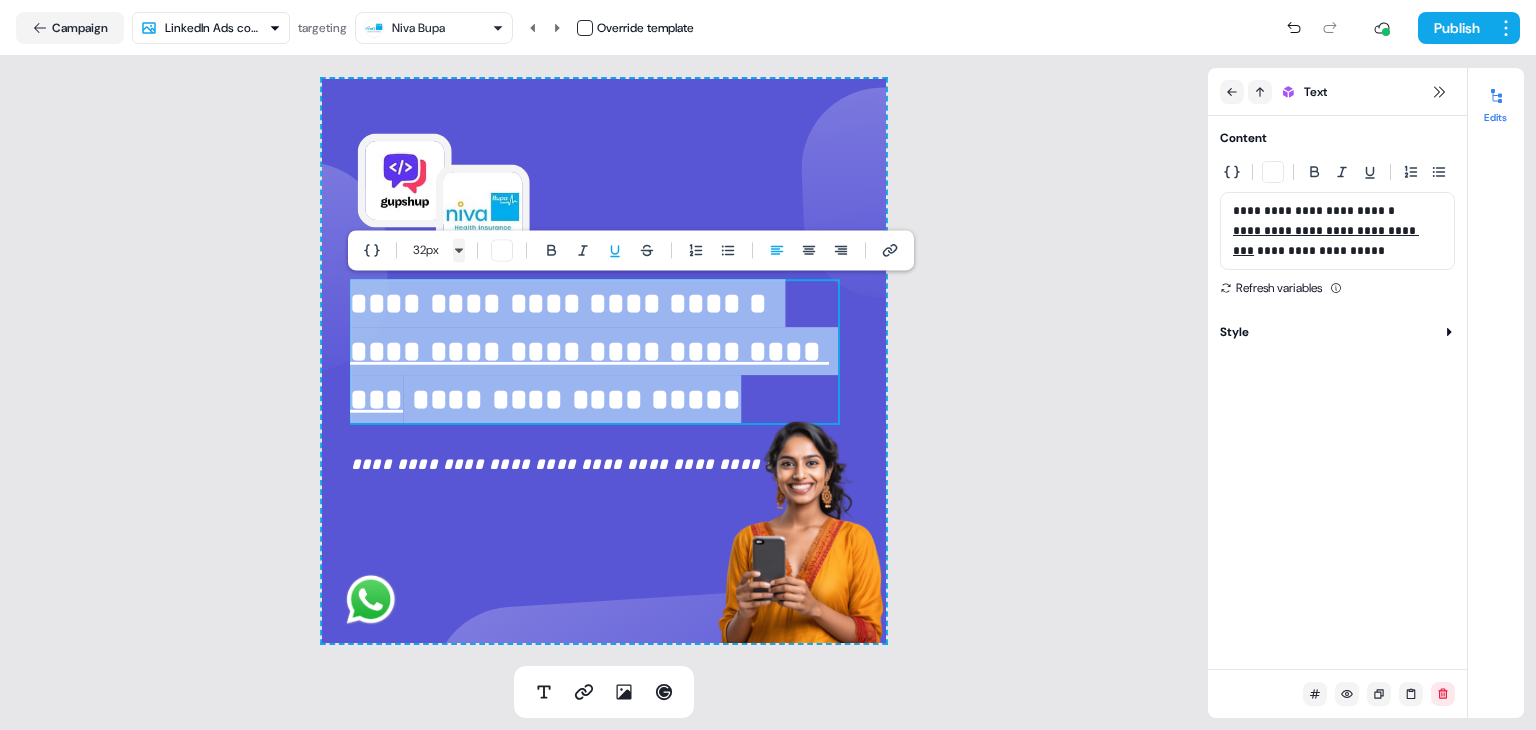 click on "**********" at bounding box center [768, 365] 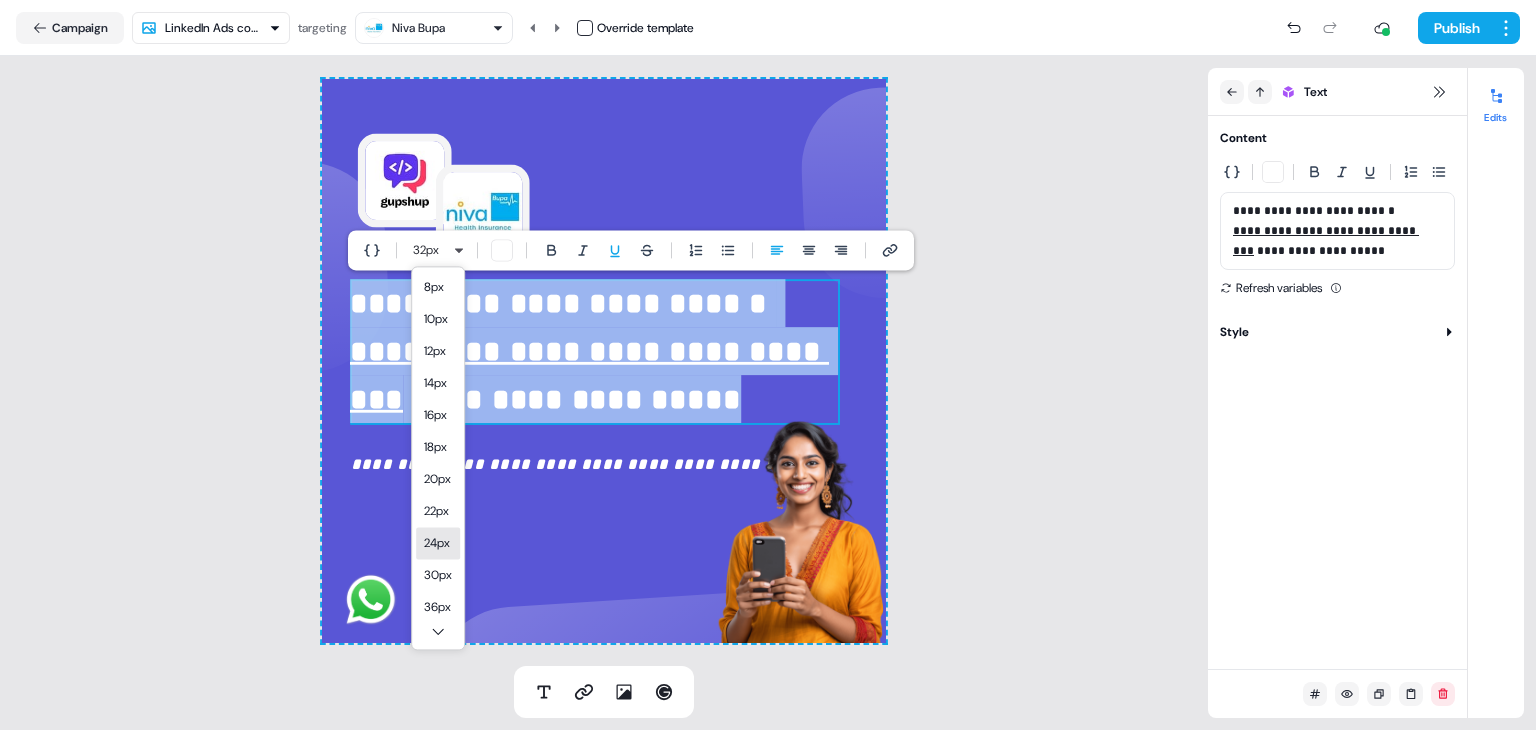 scroll, scrollTop: 31, scrollLeft: 0, axis: vertical 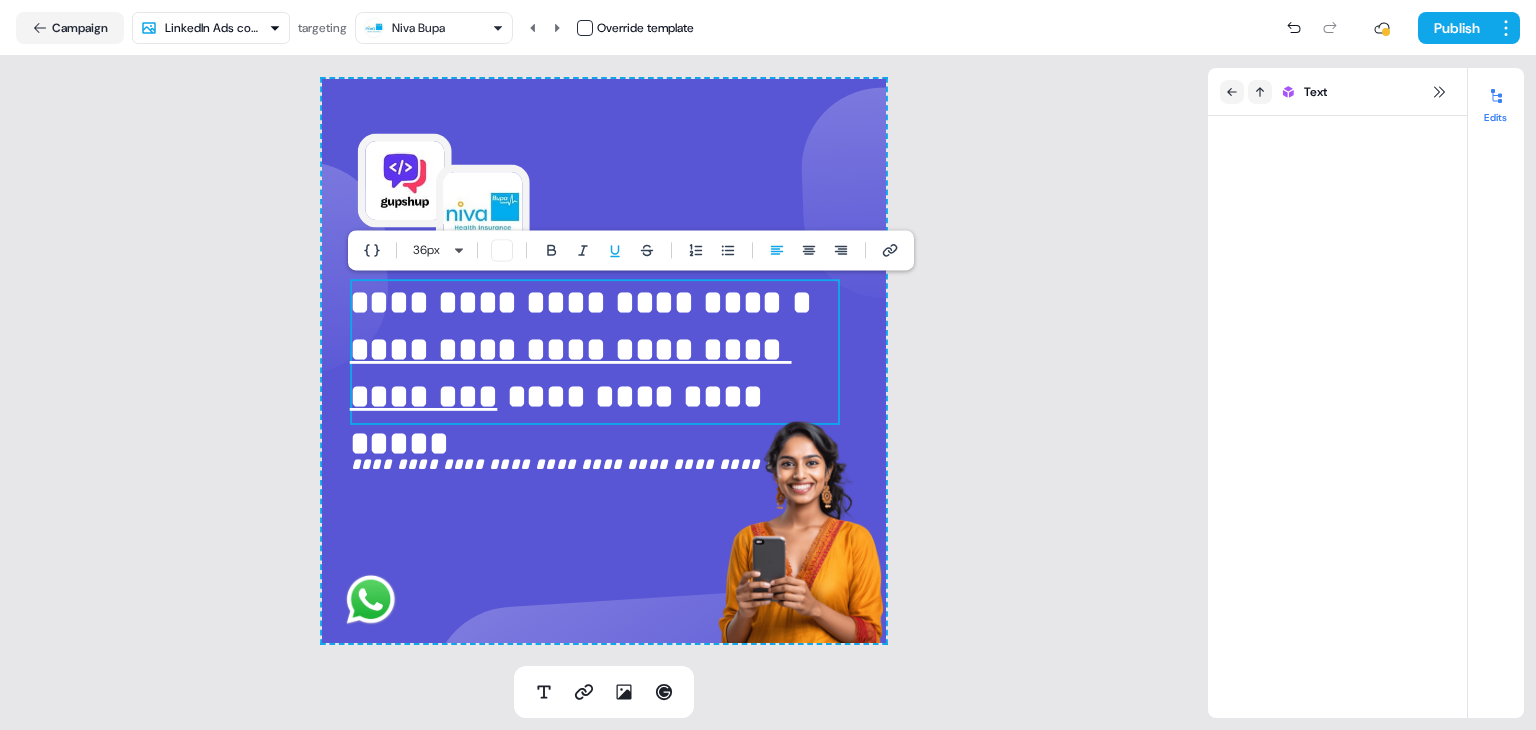 click on "**********" at bounding box center [604, 361] 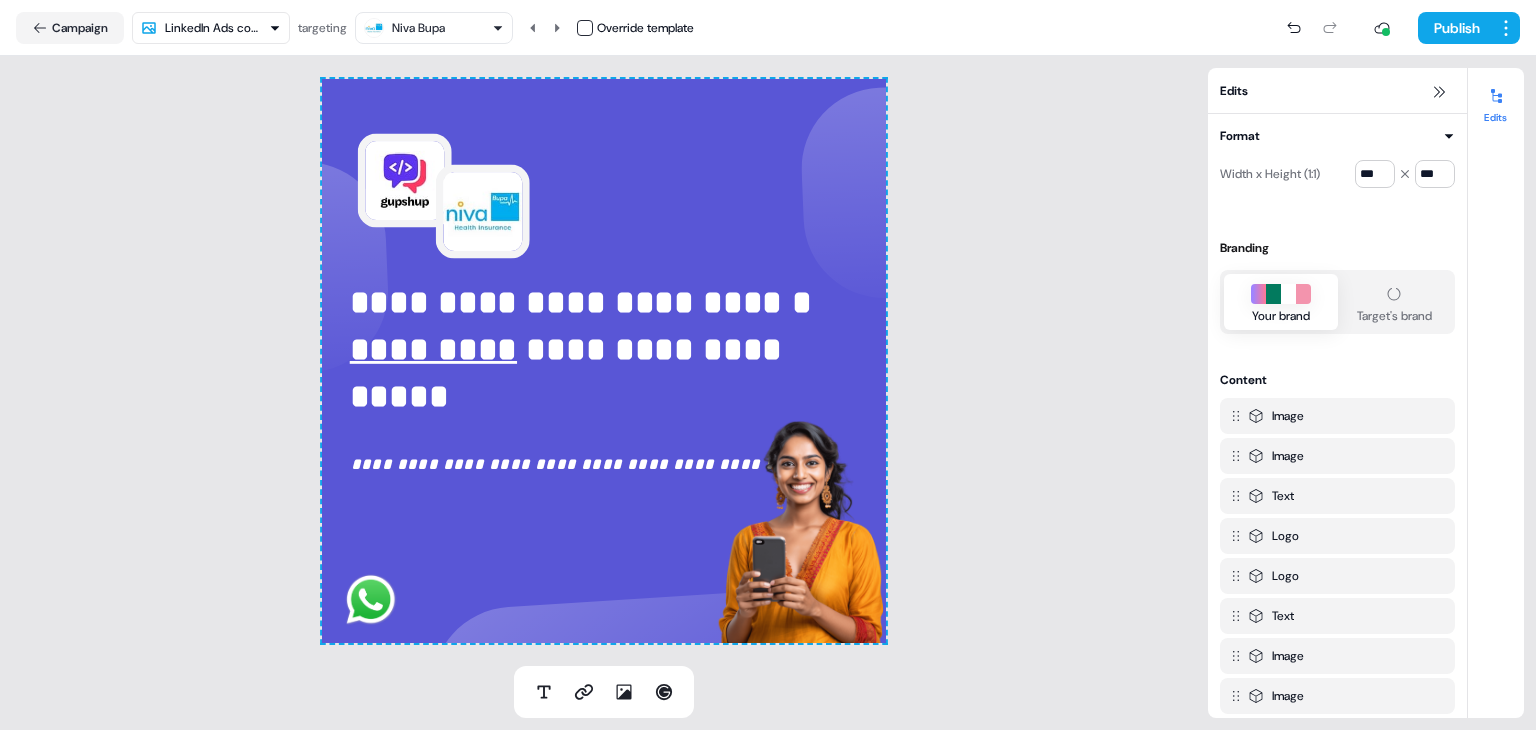 click on "Niva Bupa" at bounding box center [434, 28] 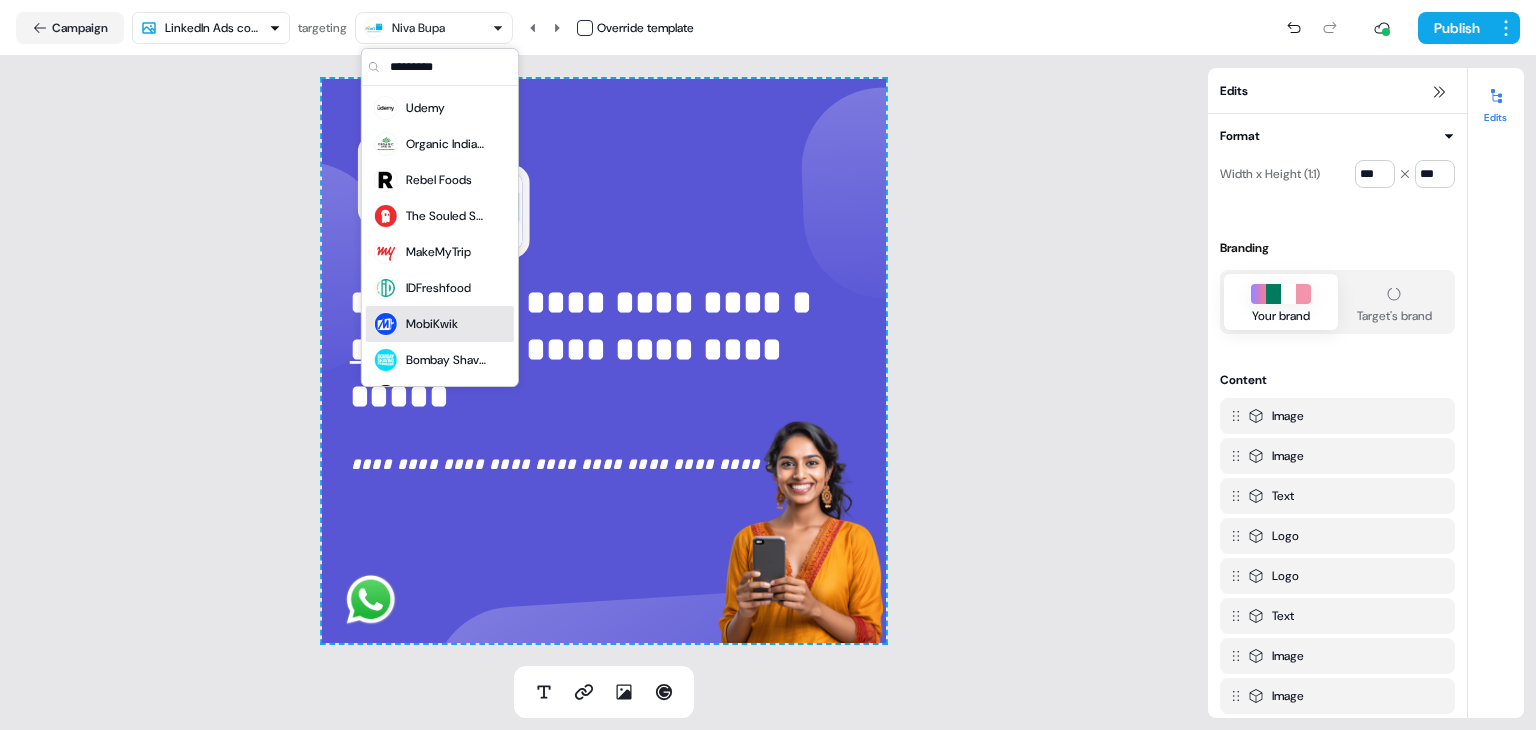 click on "MobiKwik" at bounding box center [440, 324] 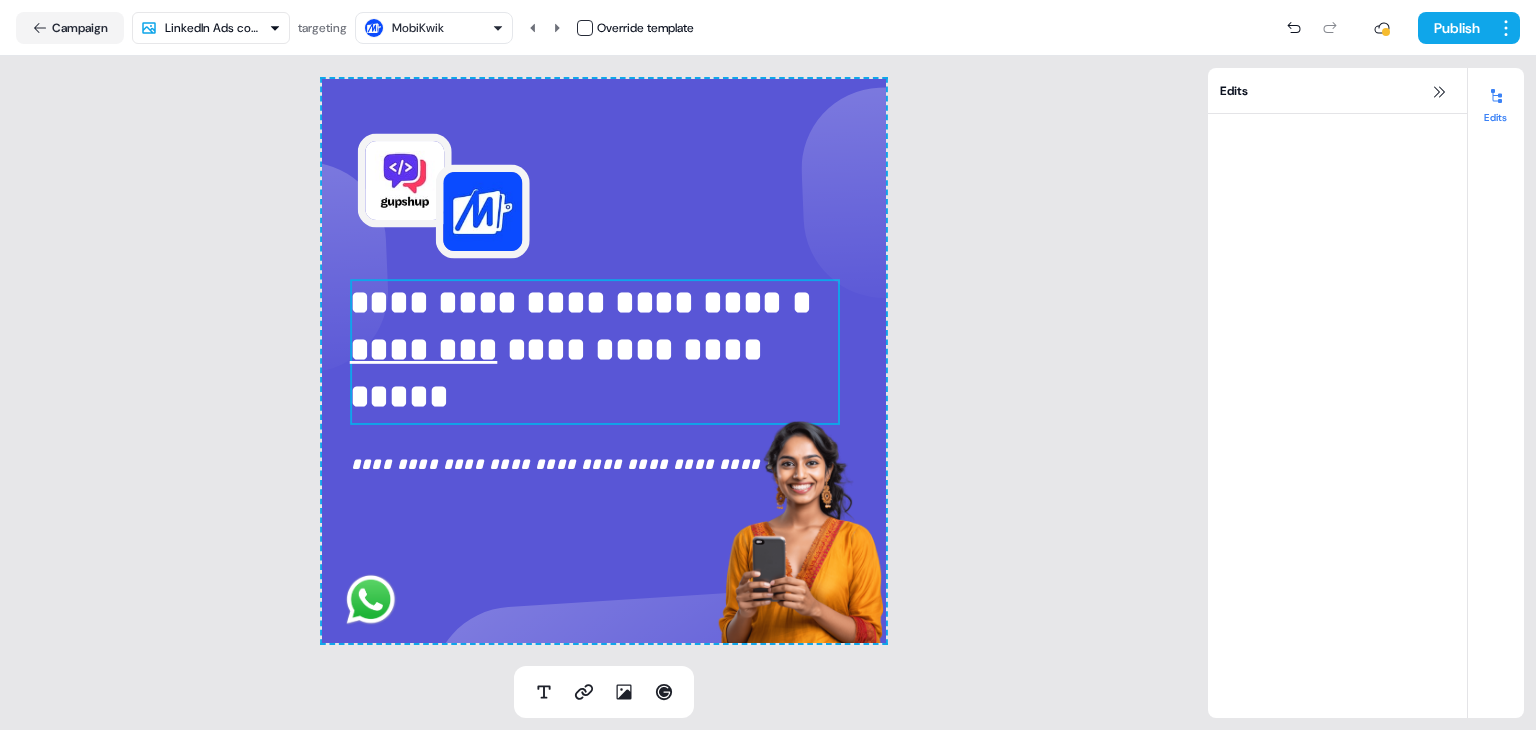 click on "**********" at bounding box center (585, 303) 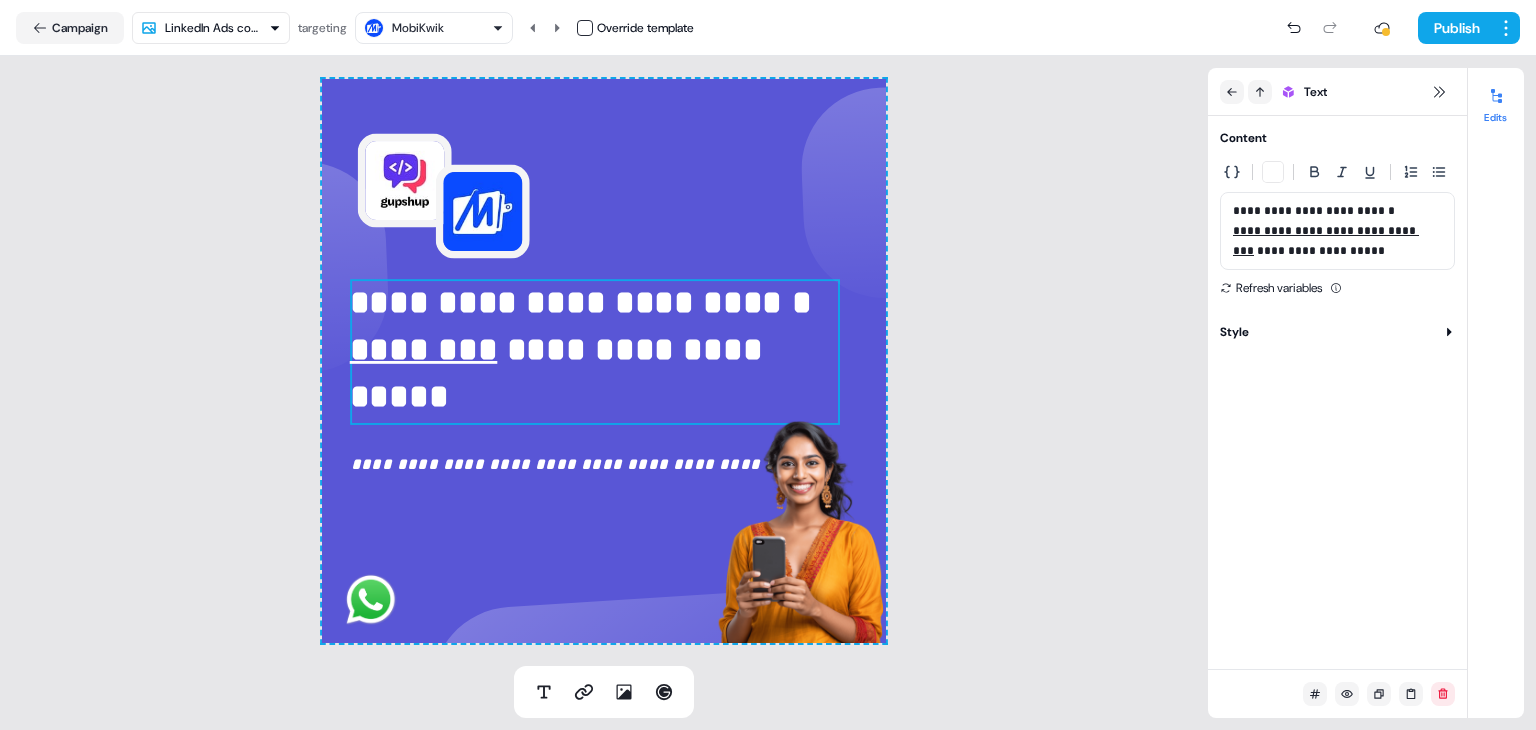 click on "**********" at bounding box center [561, 373] 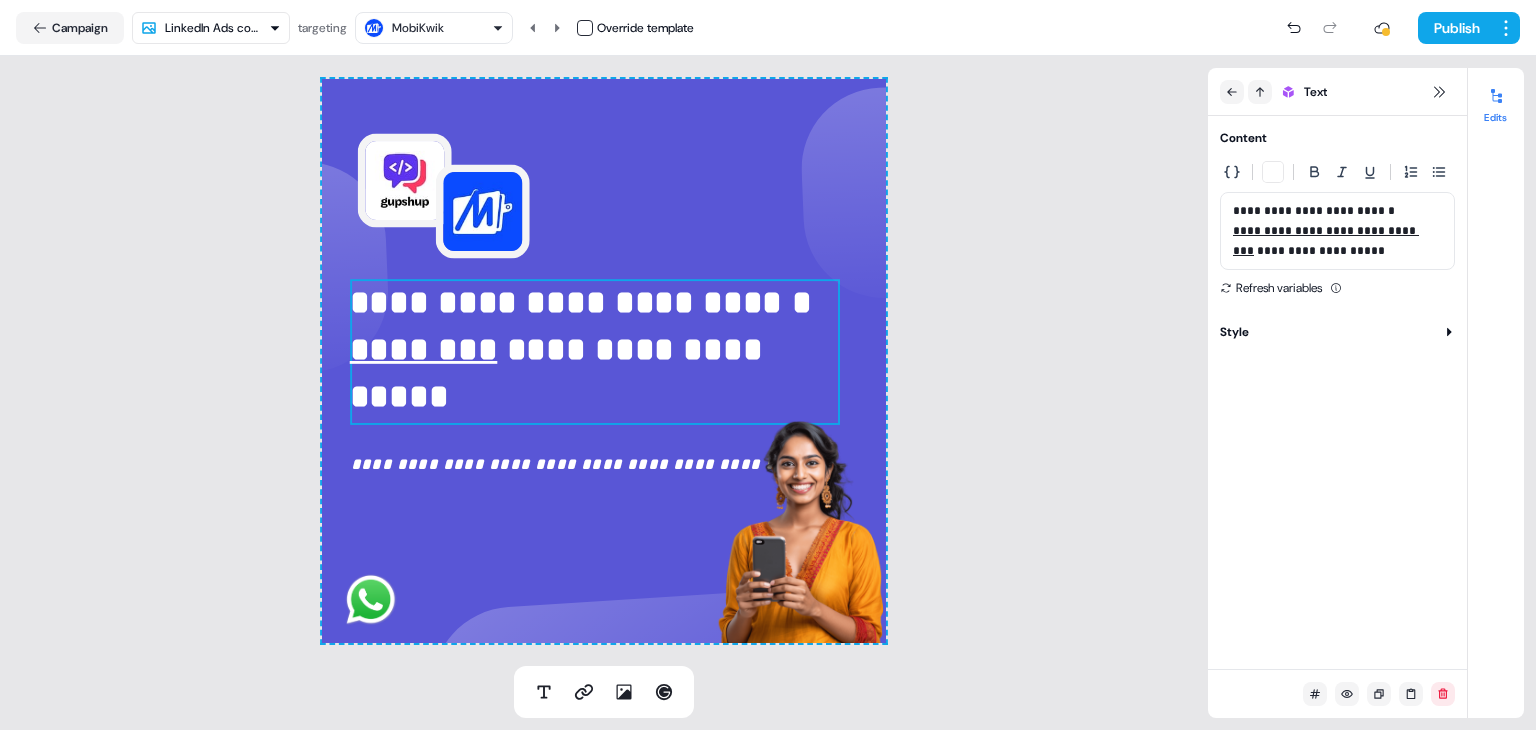 click on "**********" at bounding box center (561, 373) 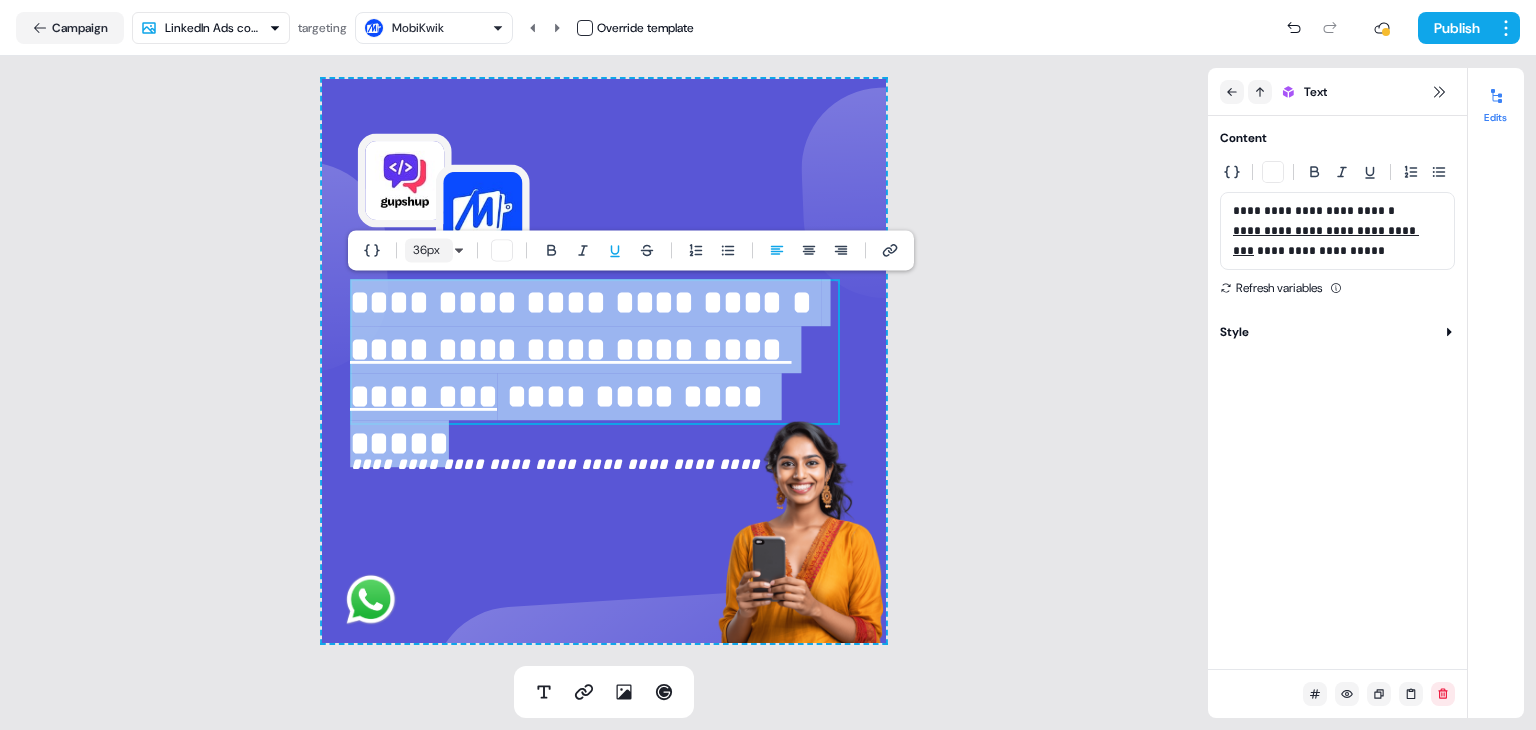click on "36 px" at bounding box center (429, 250) 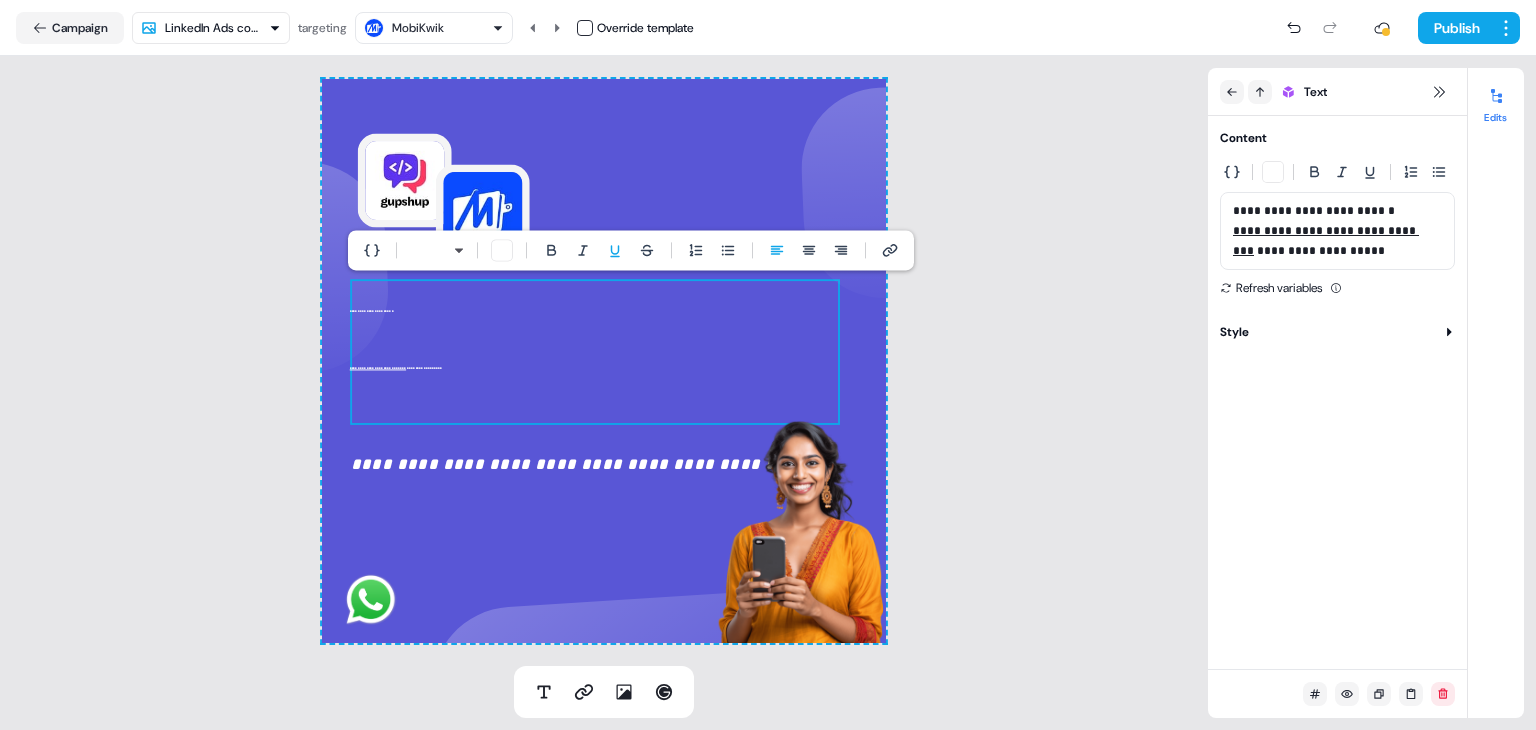 type on "**" 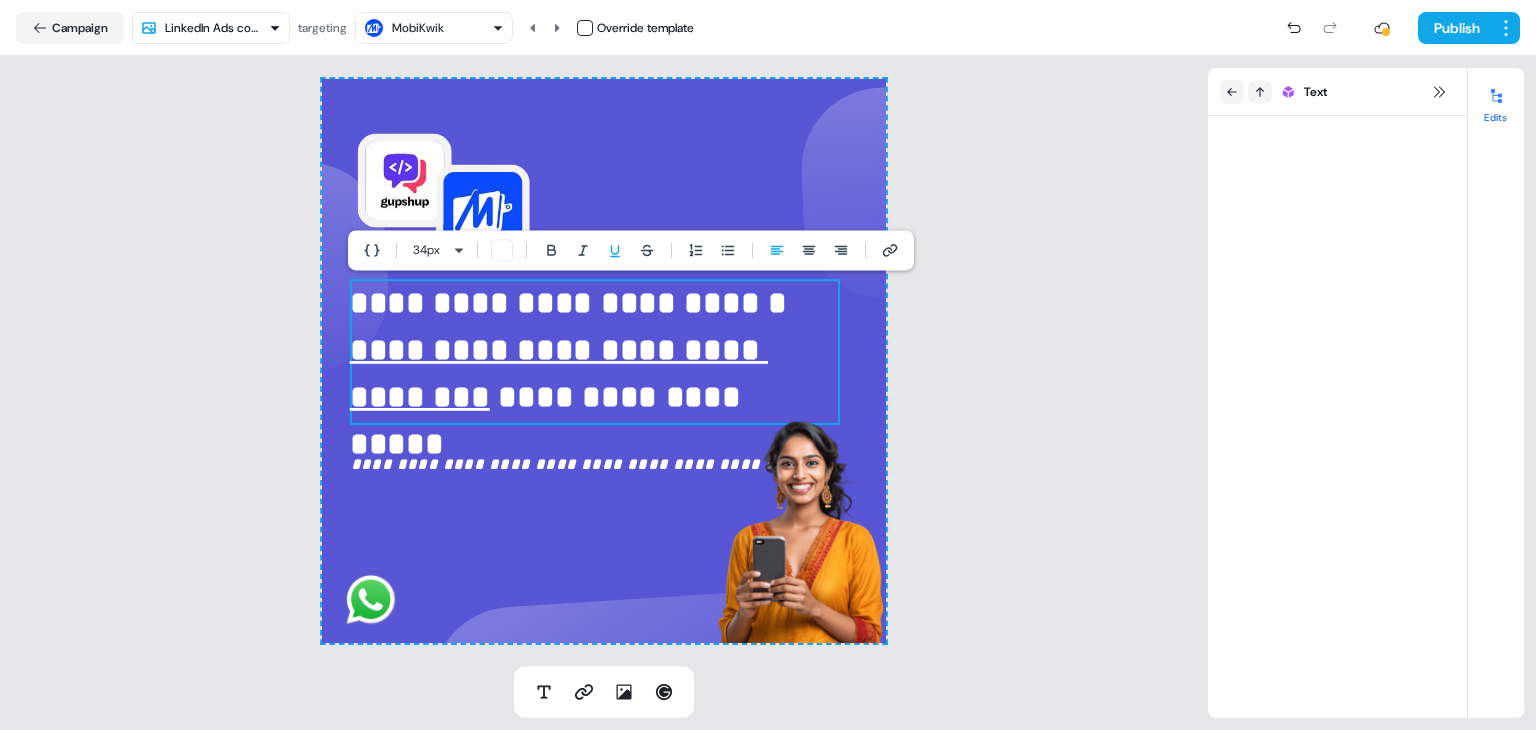 click on "**********" at bounding box center [604, 361] 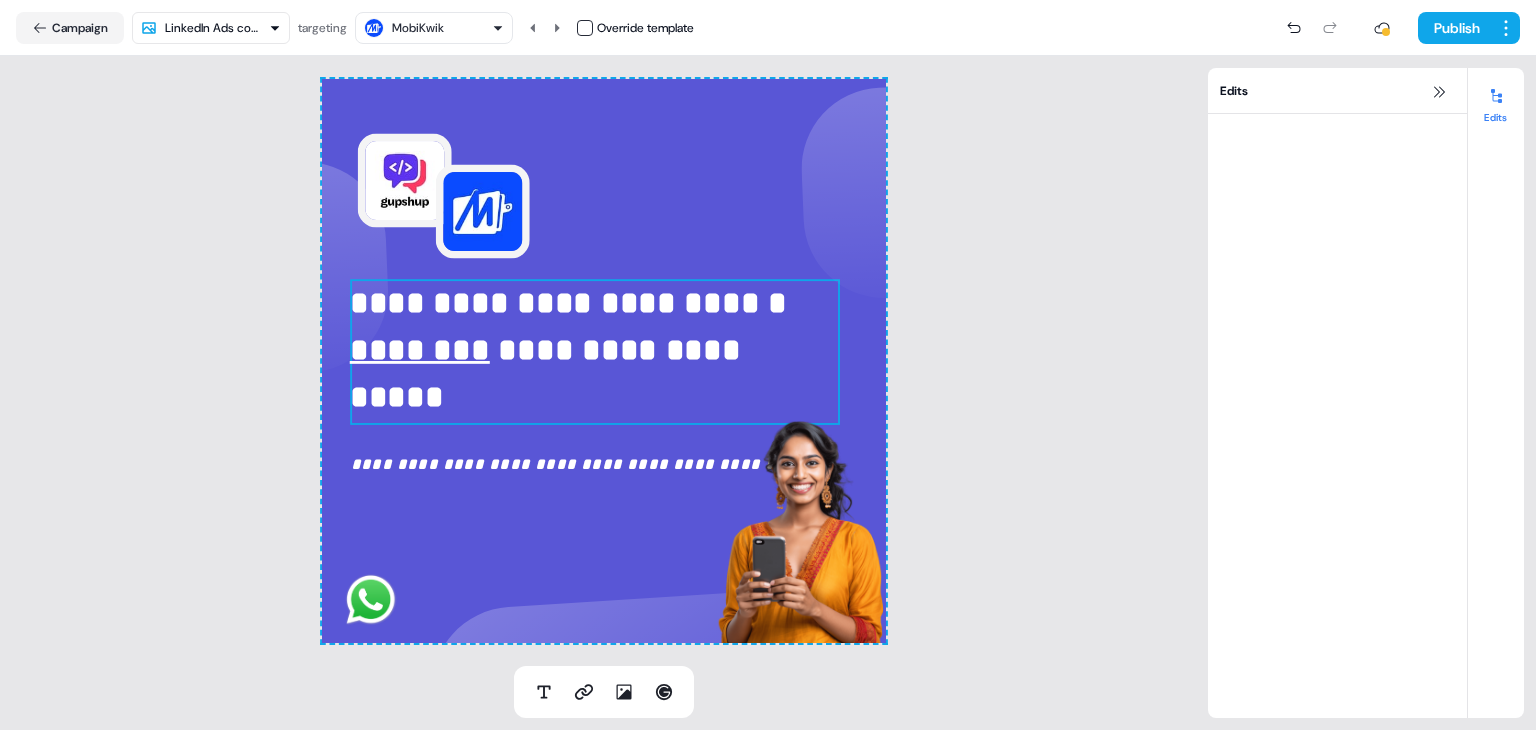 click on "**********" at bounding box center [549, 373] 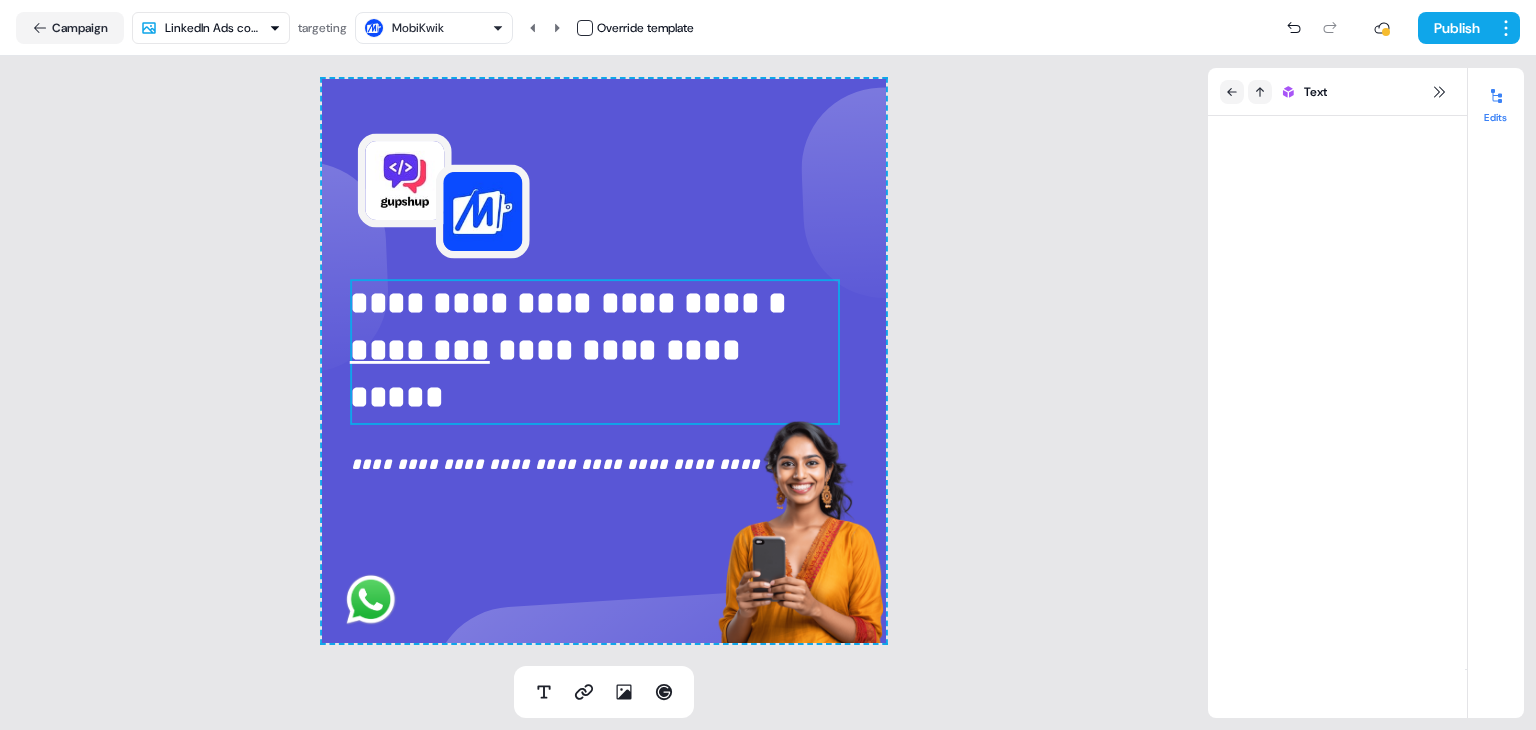 click on "**********" at bounding box center [549, 373] 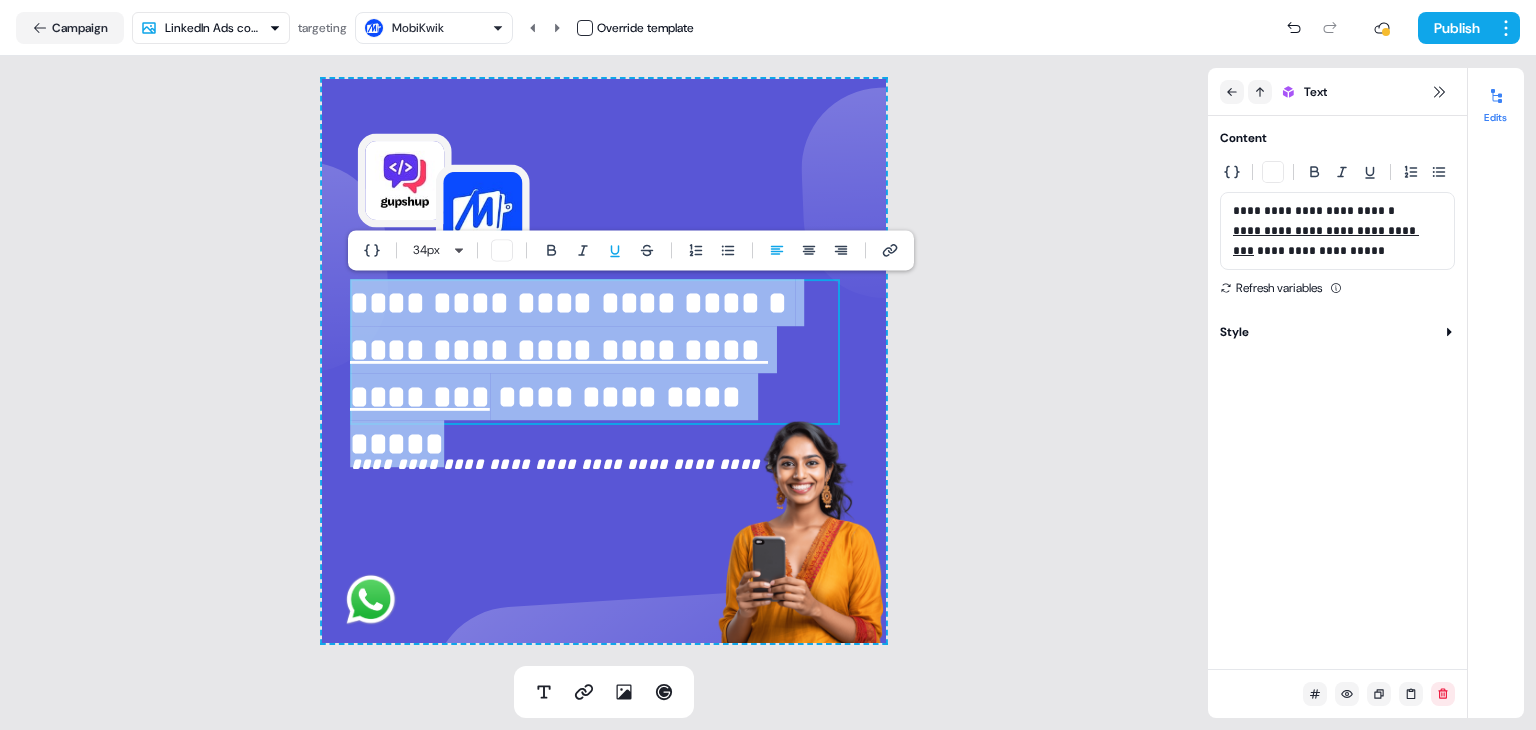 click on "**********" at bounding box center [559, 373] 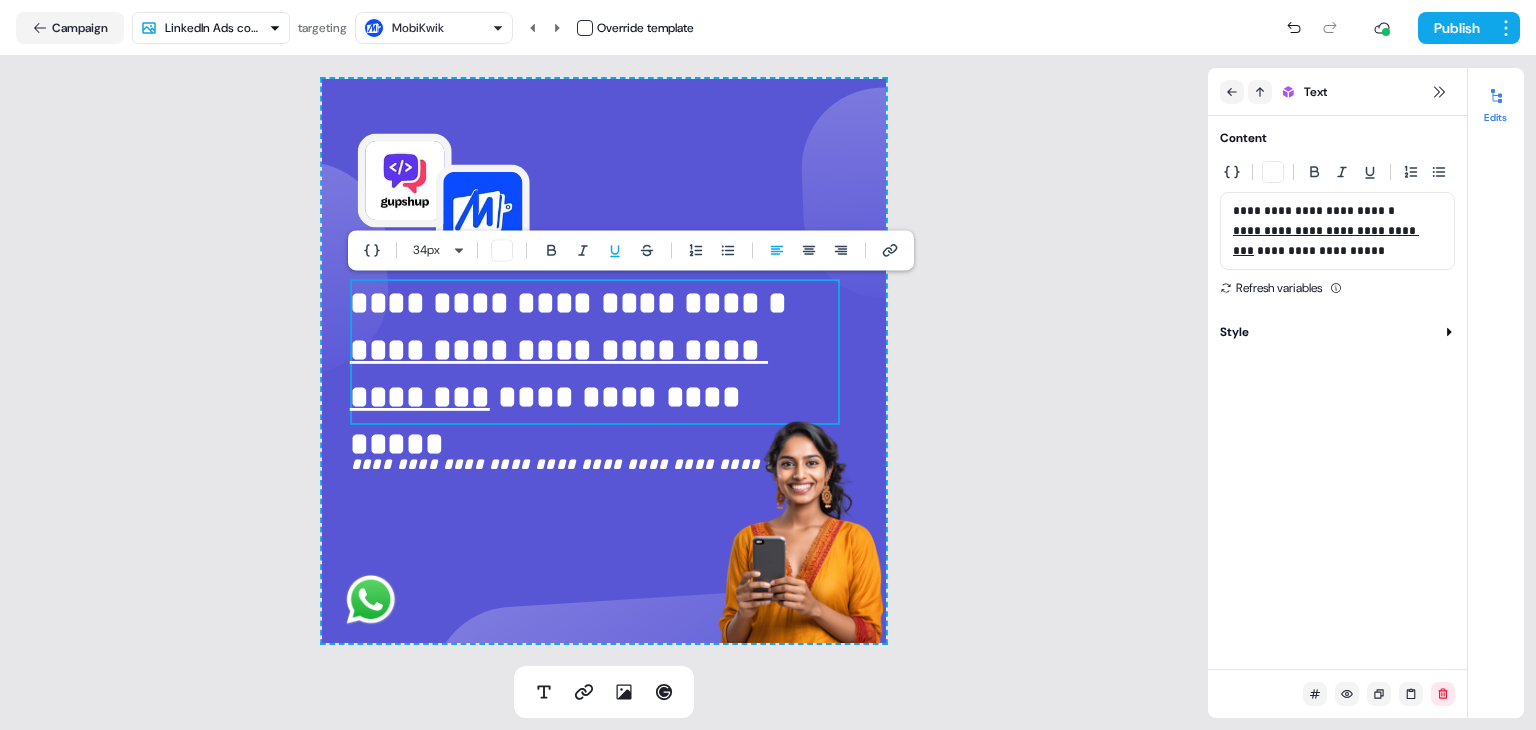 click on "MobiKwik" at bounding box center (434, 28) 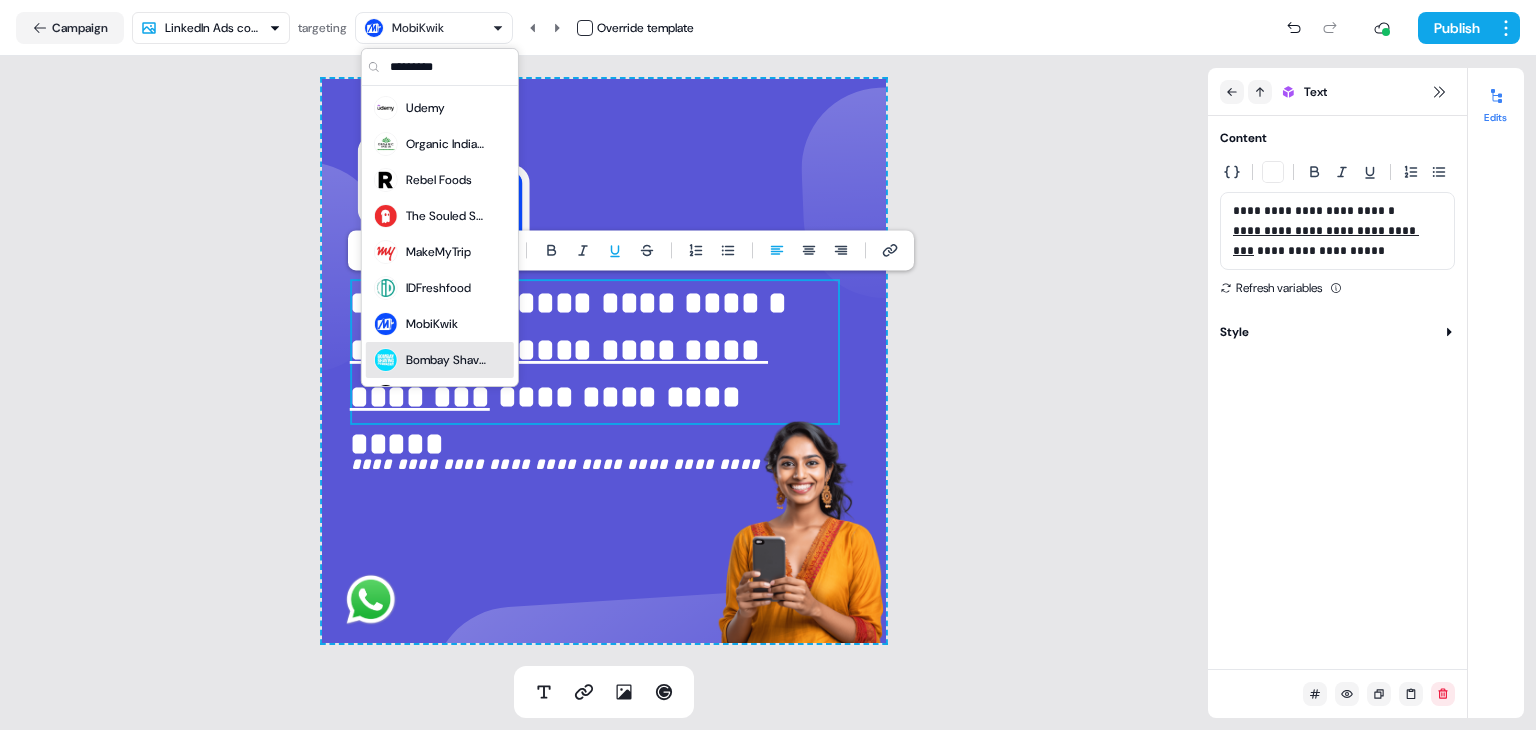 click on "Bombay Shaving" at bounding box center [446, 360] 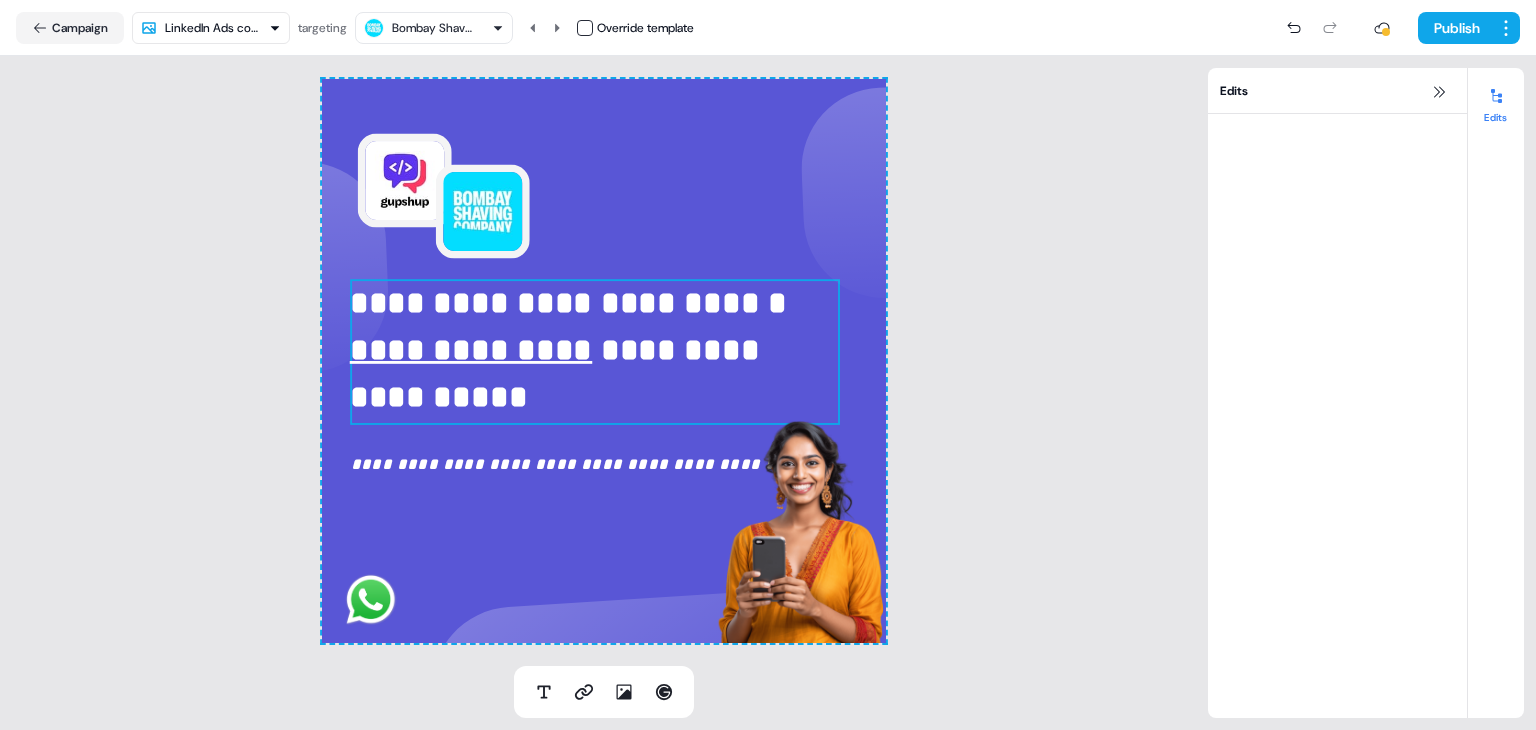 click on "**********" at bounding box center (559, 373) 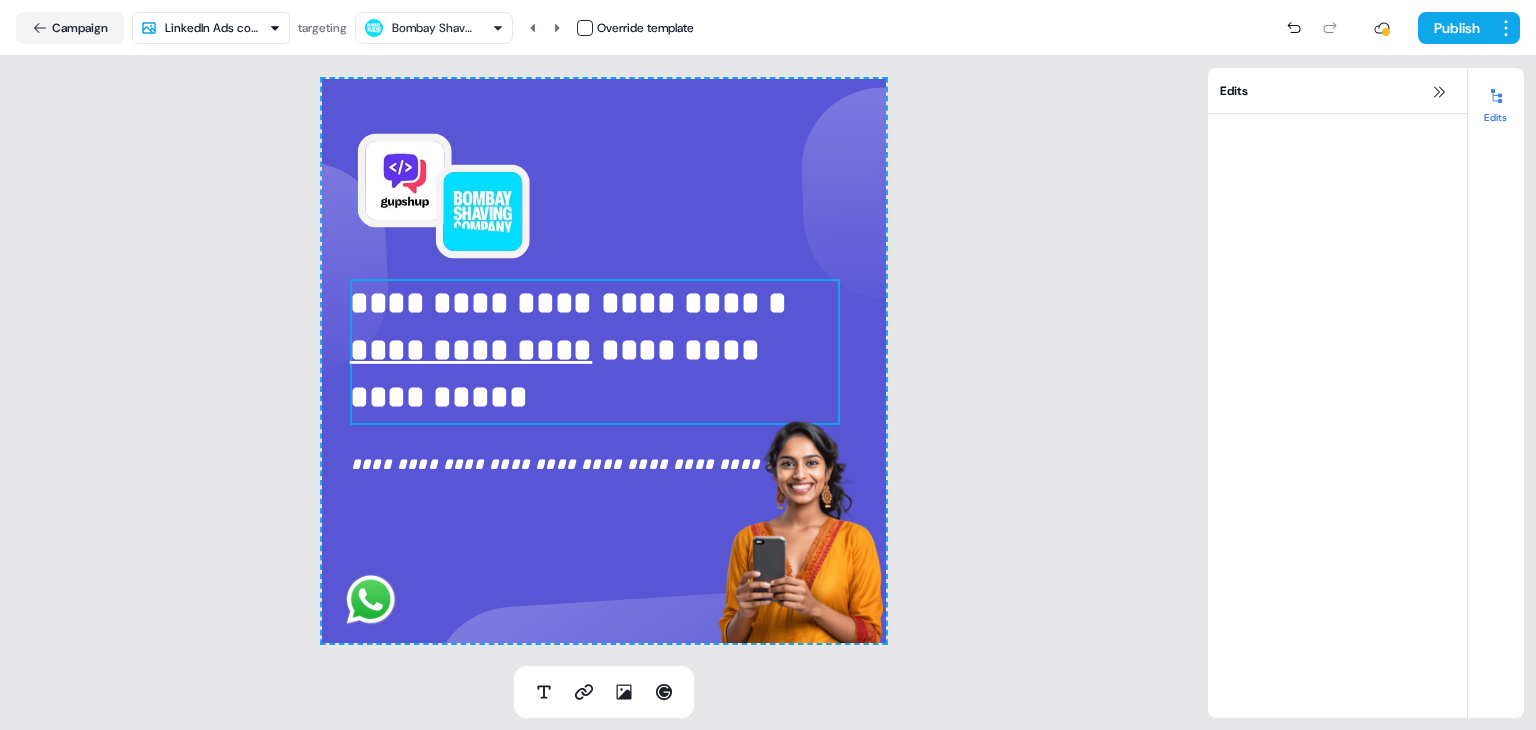 click on "**********" at bounding box center (559, 373) 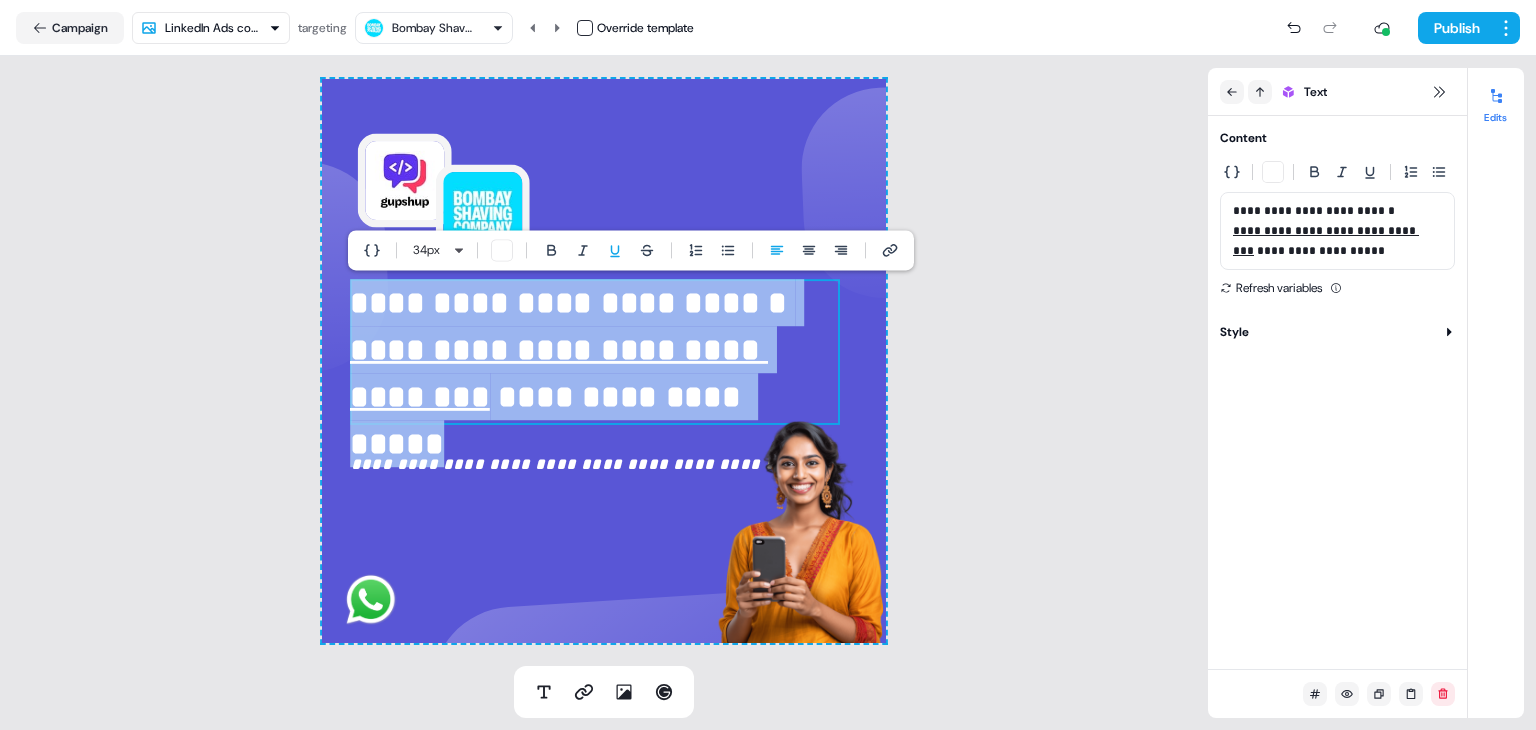 click on "**********" at bounding box center (559, 373) 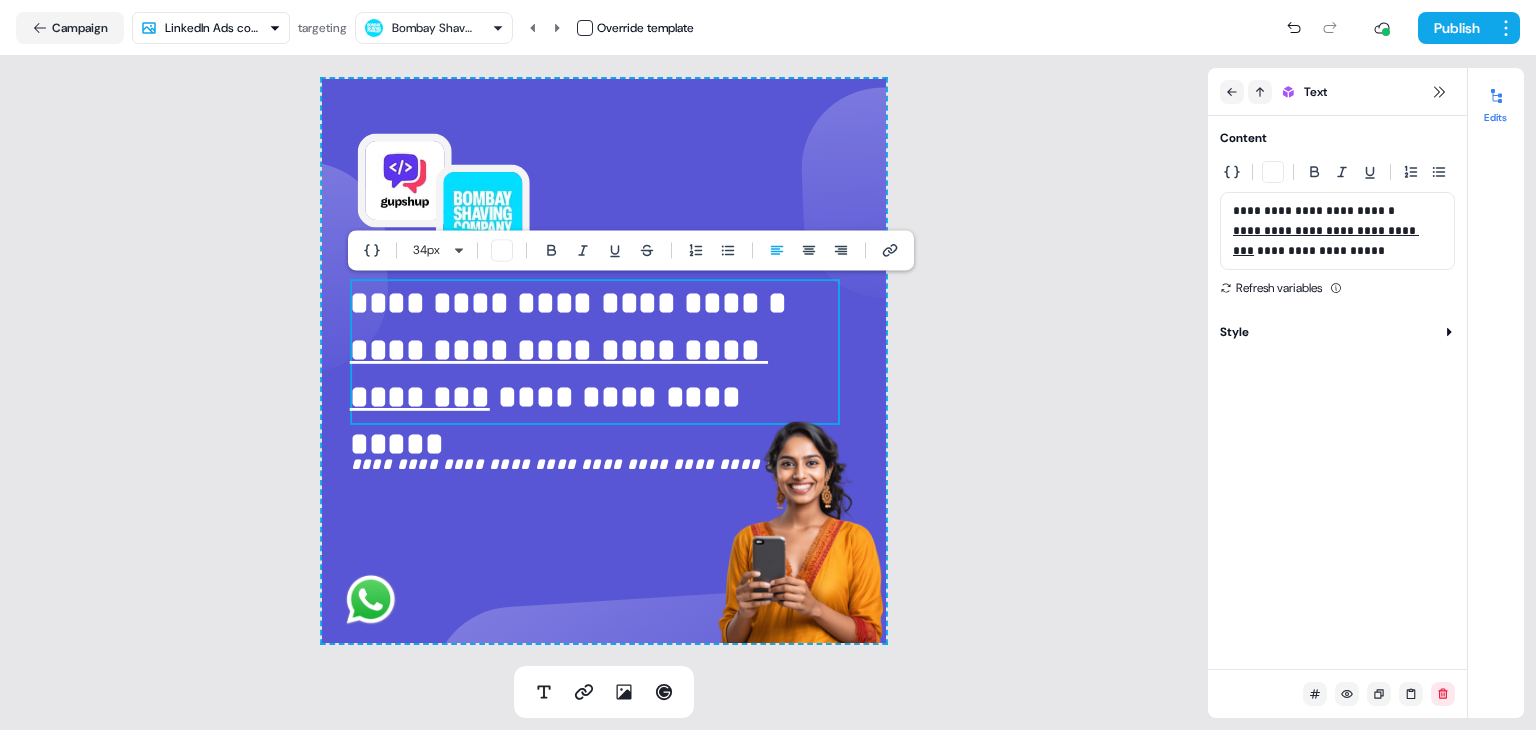 click on "**********" at bounding box center [549, 420] 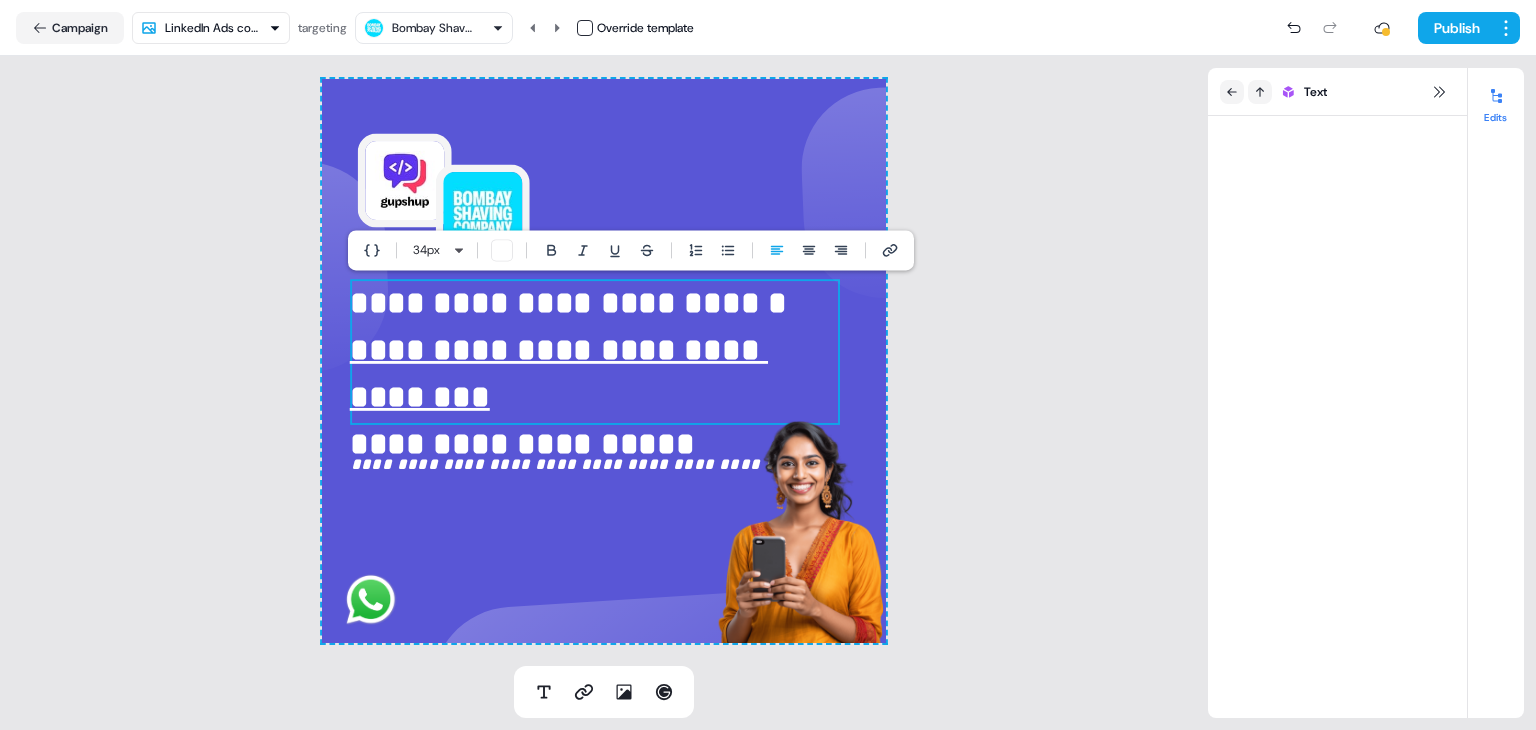 click on "**********" at bounding box center [604, 361] 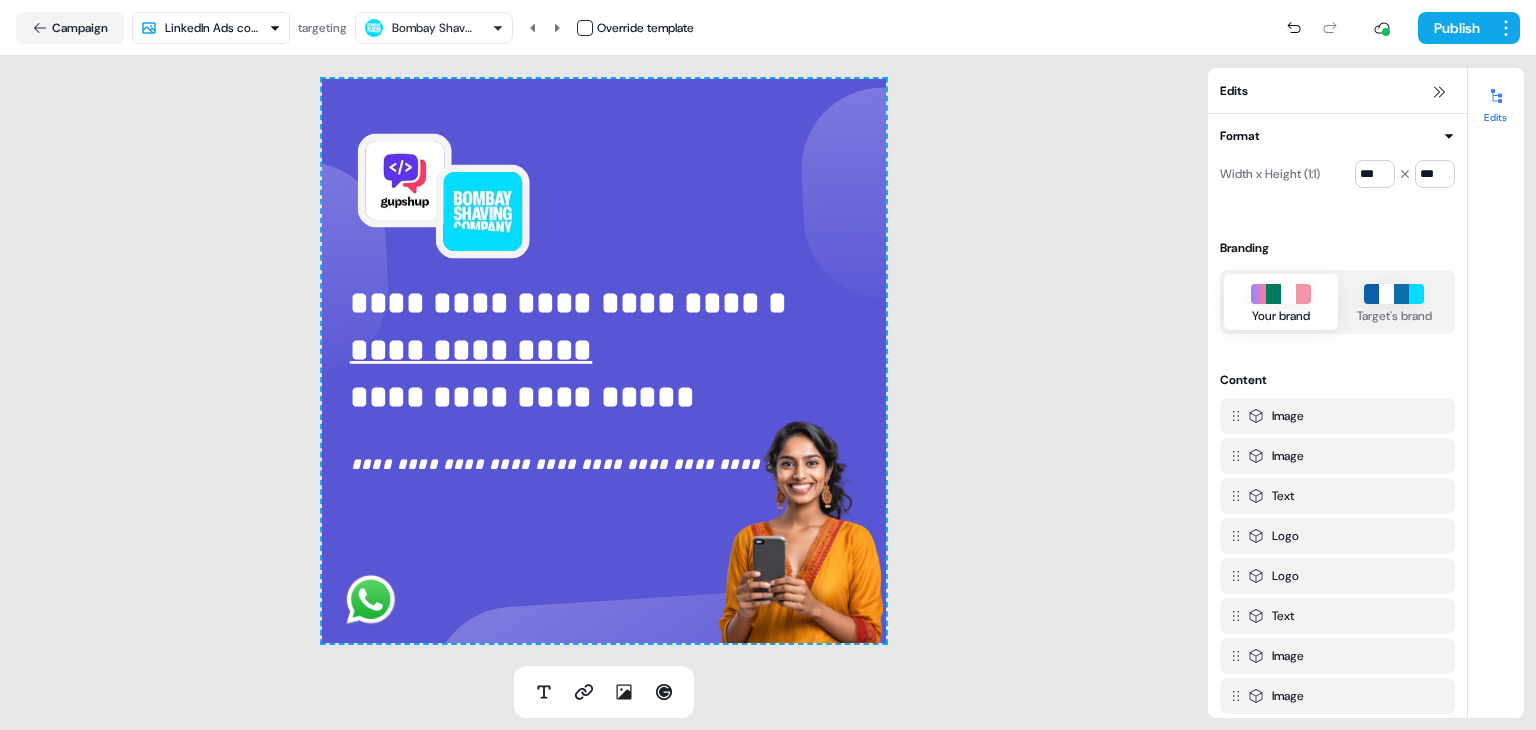 click on "Bombay Shaving" at bounding box center [434, 28] 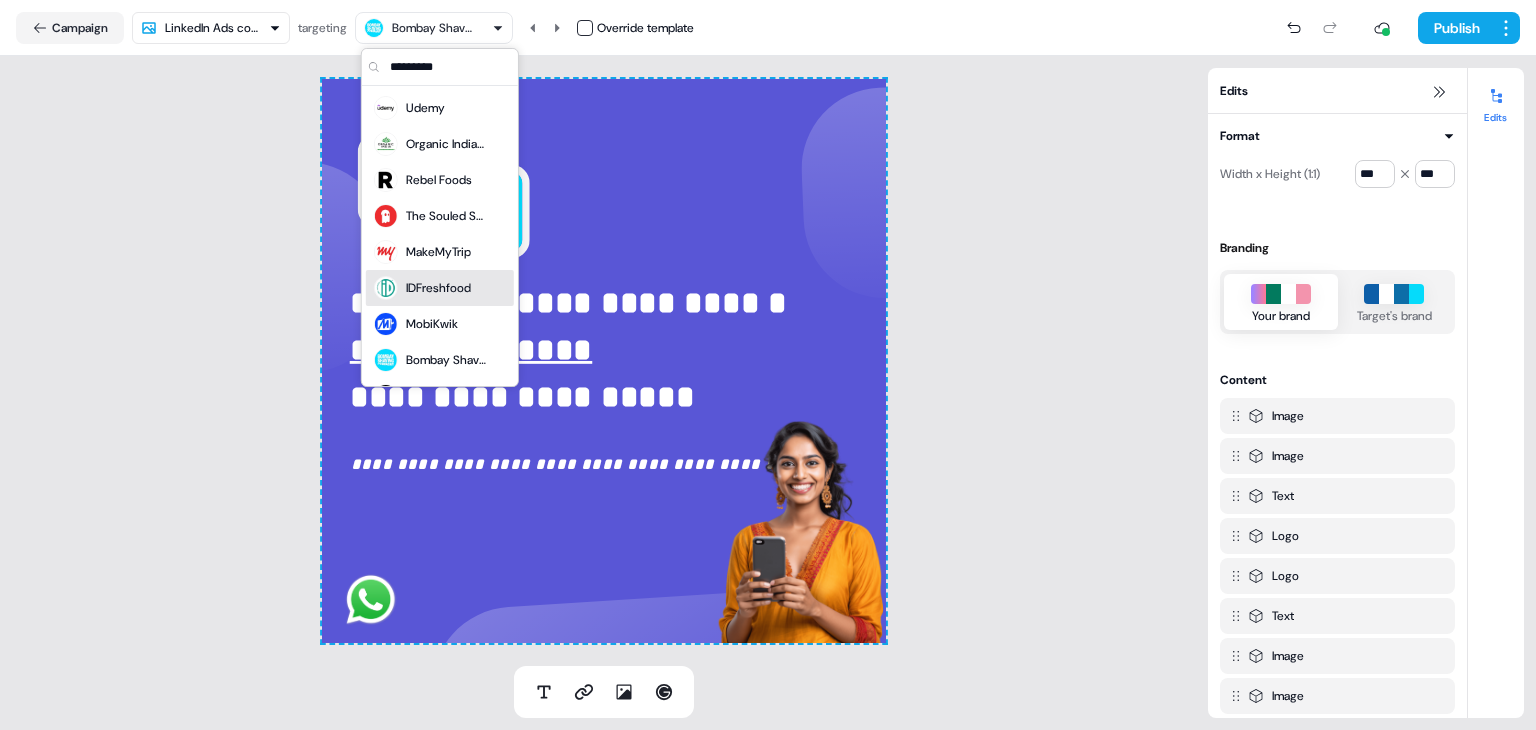 click on "IDFreshfood" at bounding box center (438, 288) 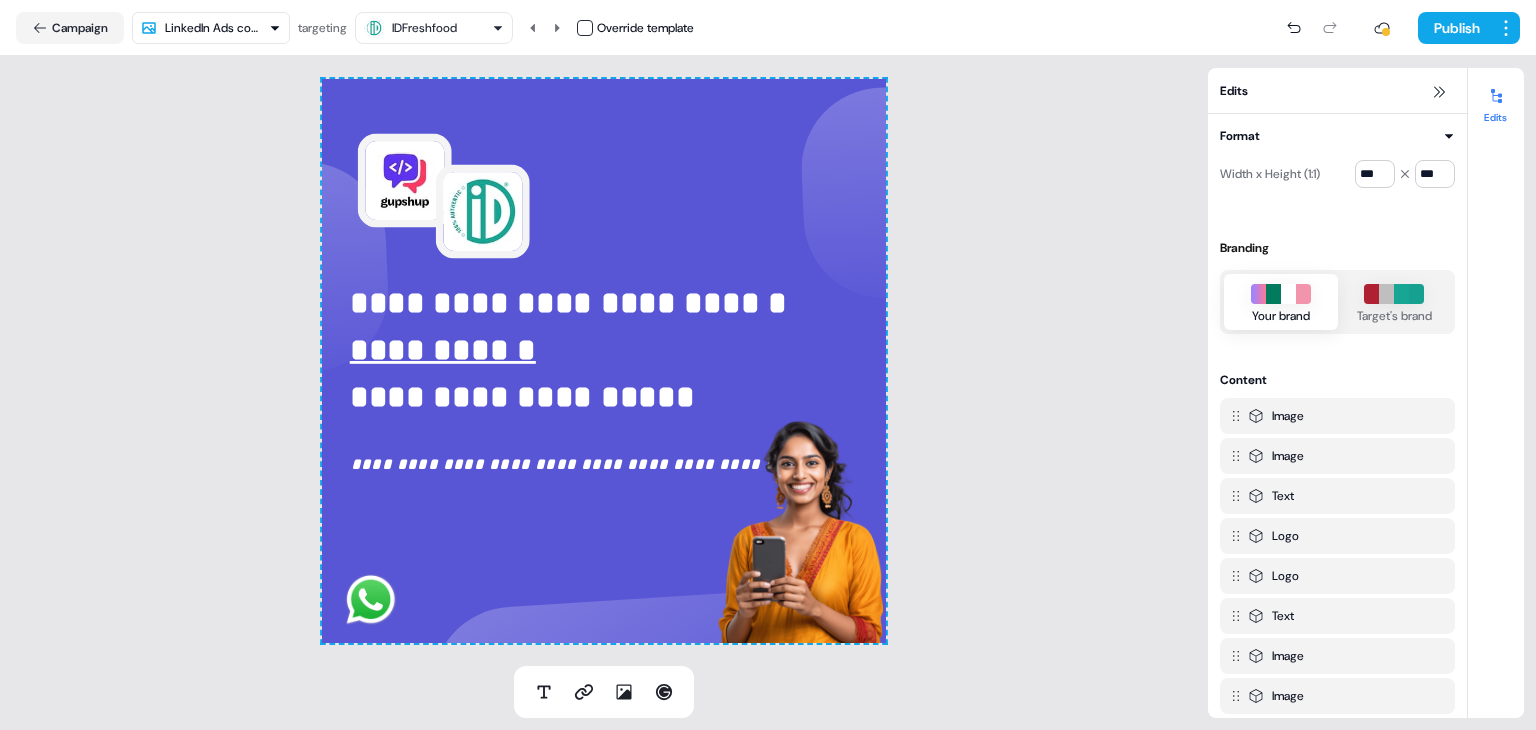 click on "IDFreshfood" at bounding box center [424, 28] 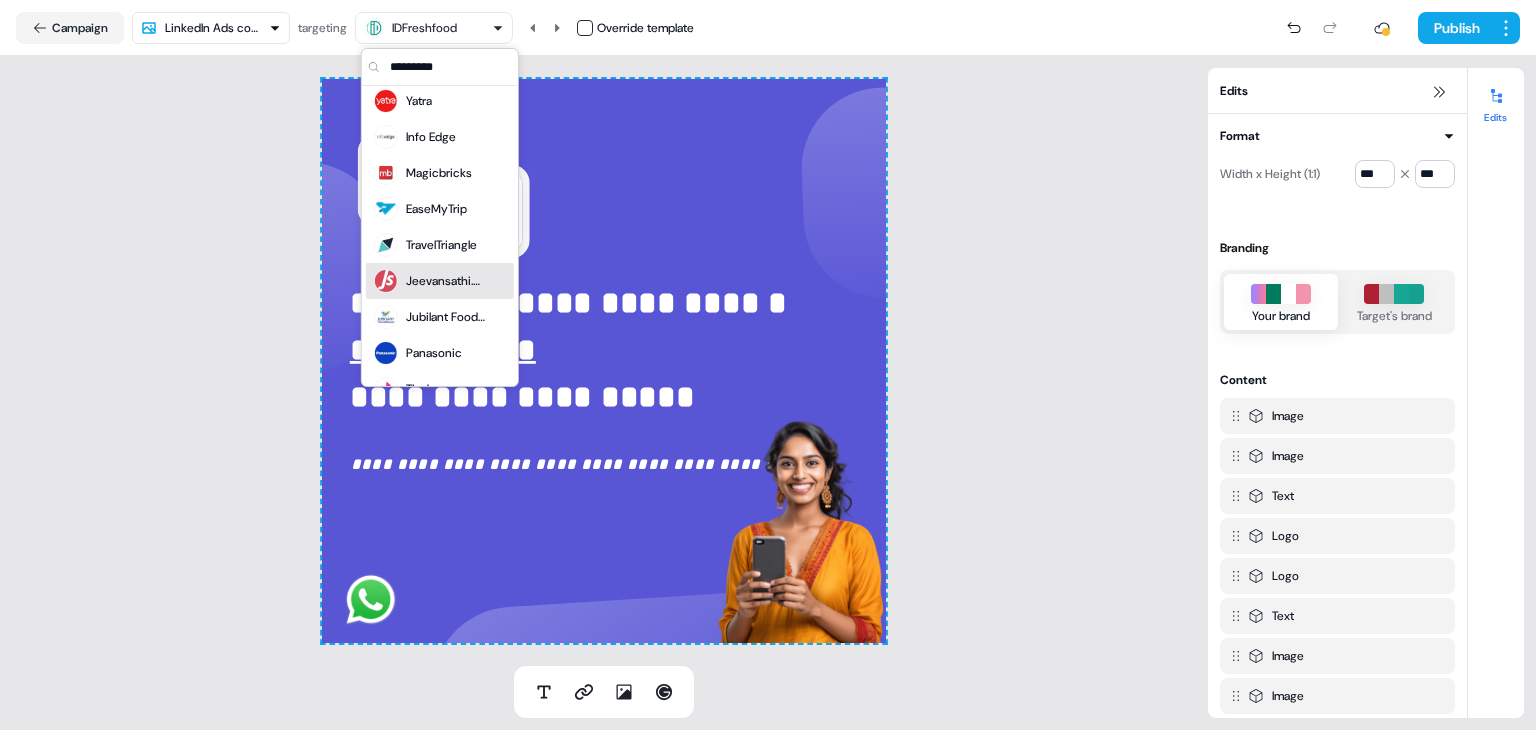 scroll, scrollTop: 728, scrollLeft: 0, axis: vertical 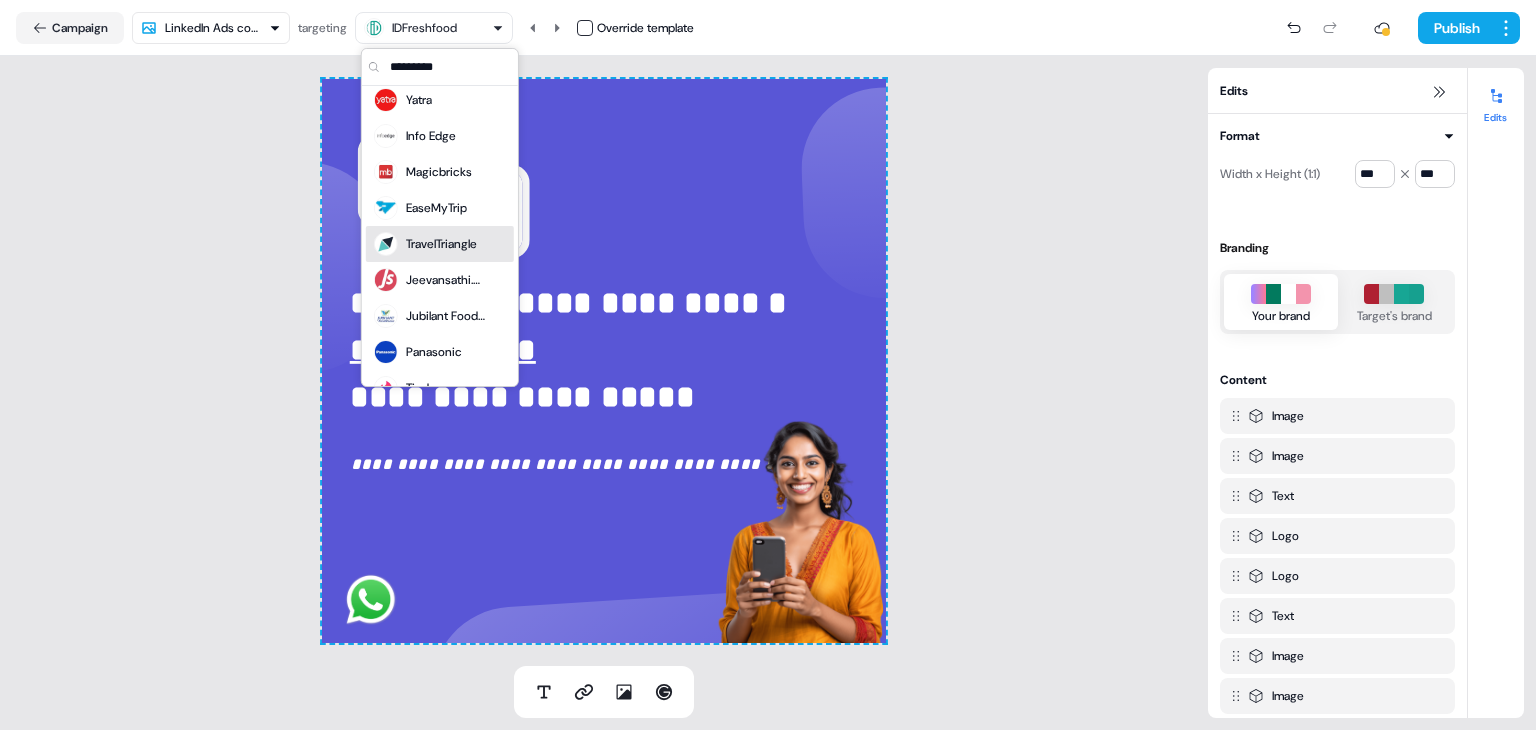 click on "TravelTriangle" at bounding box center [441, 244] 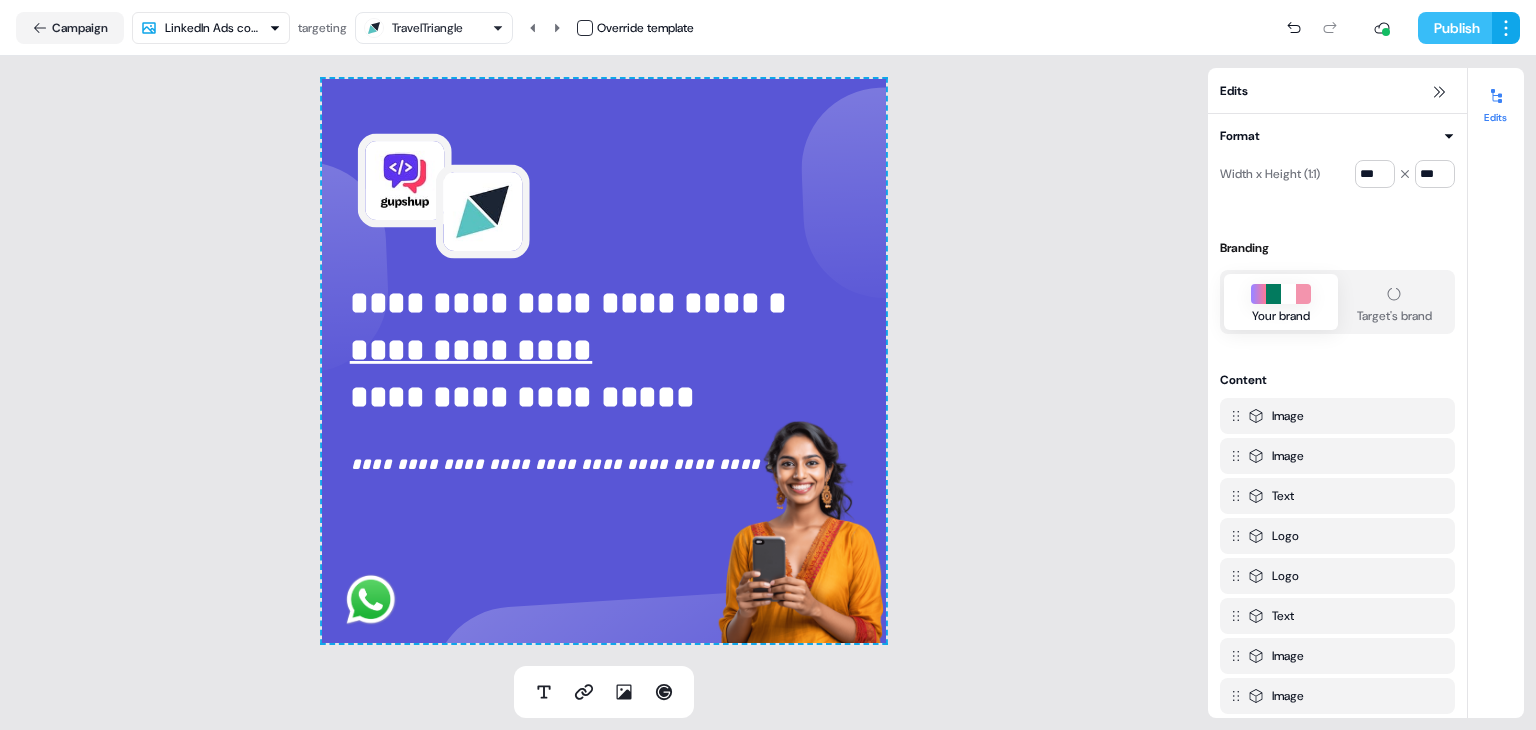 click on "Publish" at bounding box center (1455, 28) 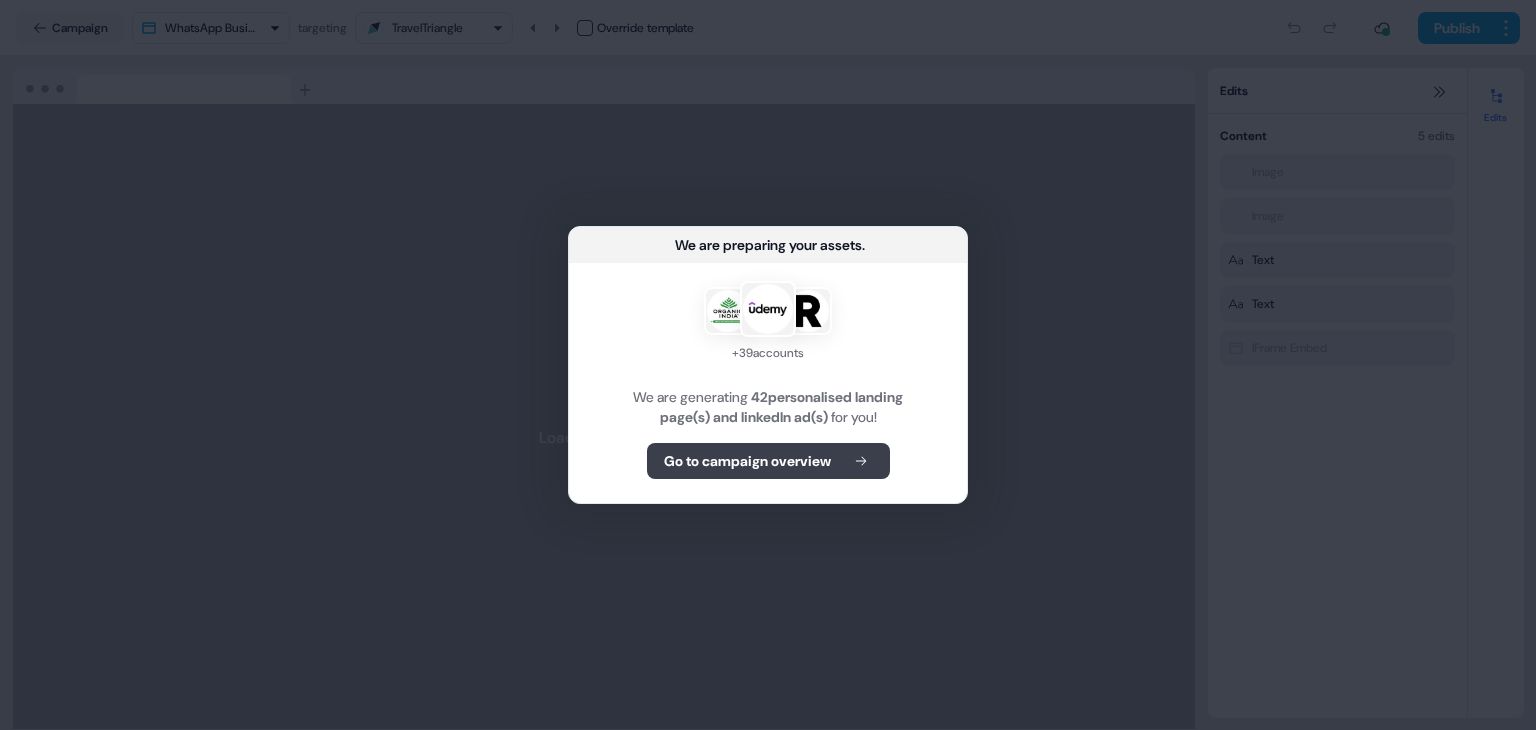 click on "Go to campaign overview" at bounding box center [747, 461] 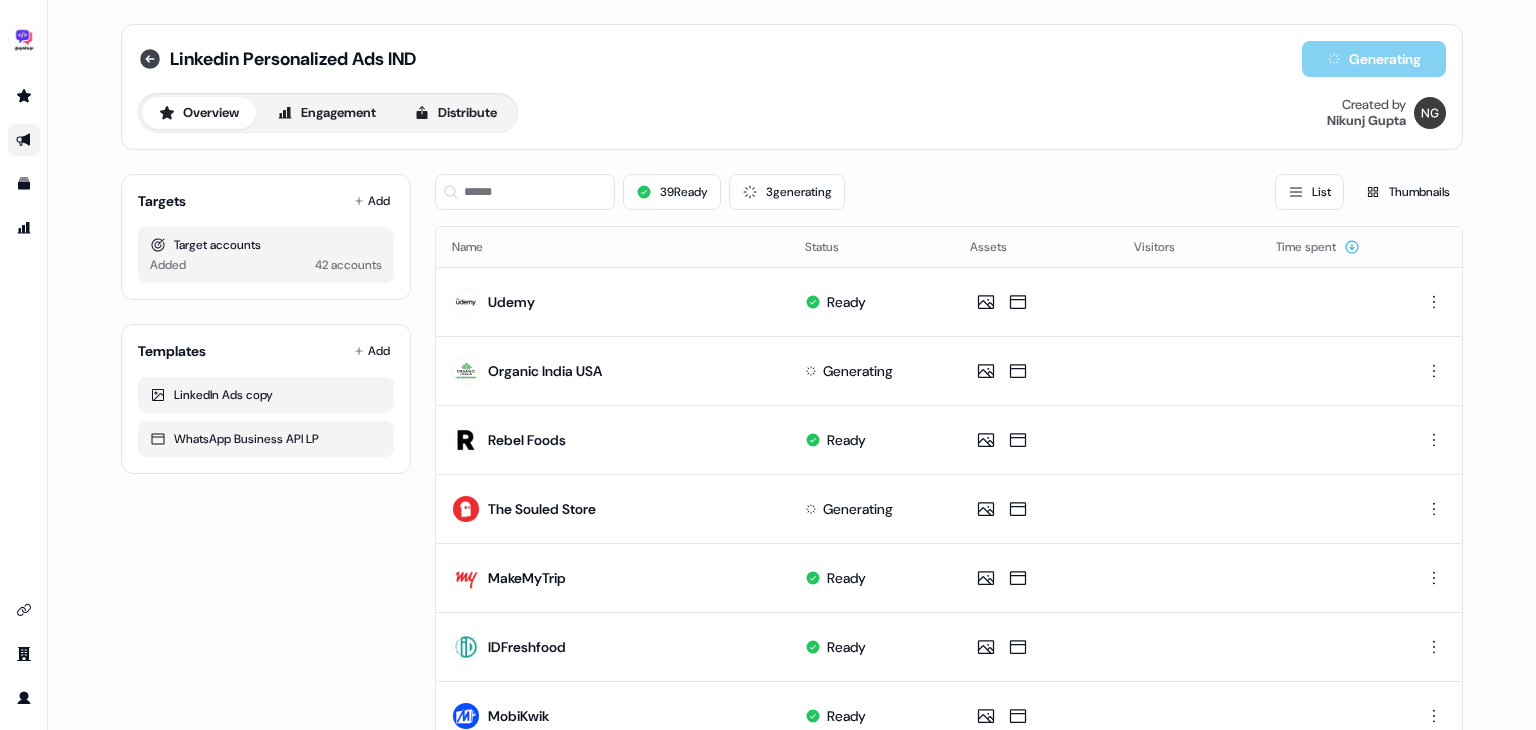click 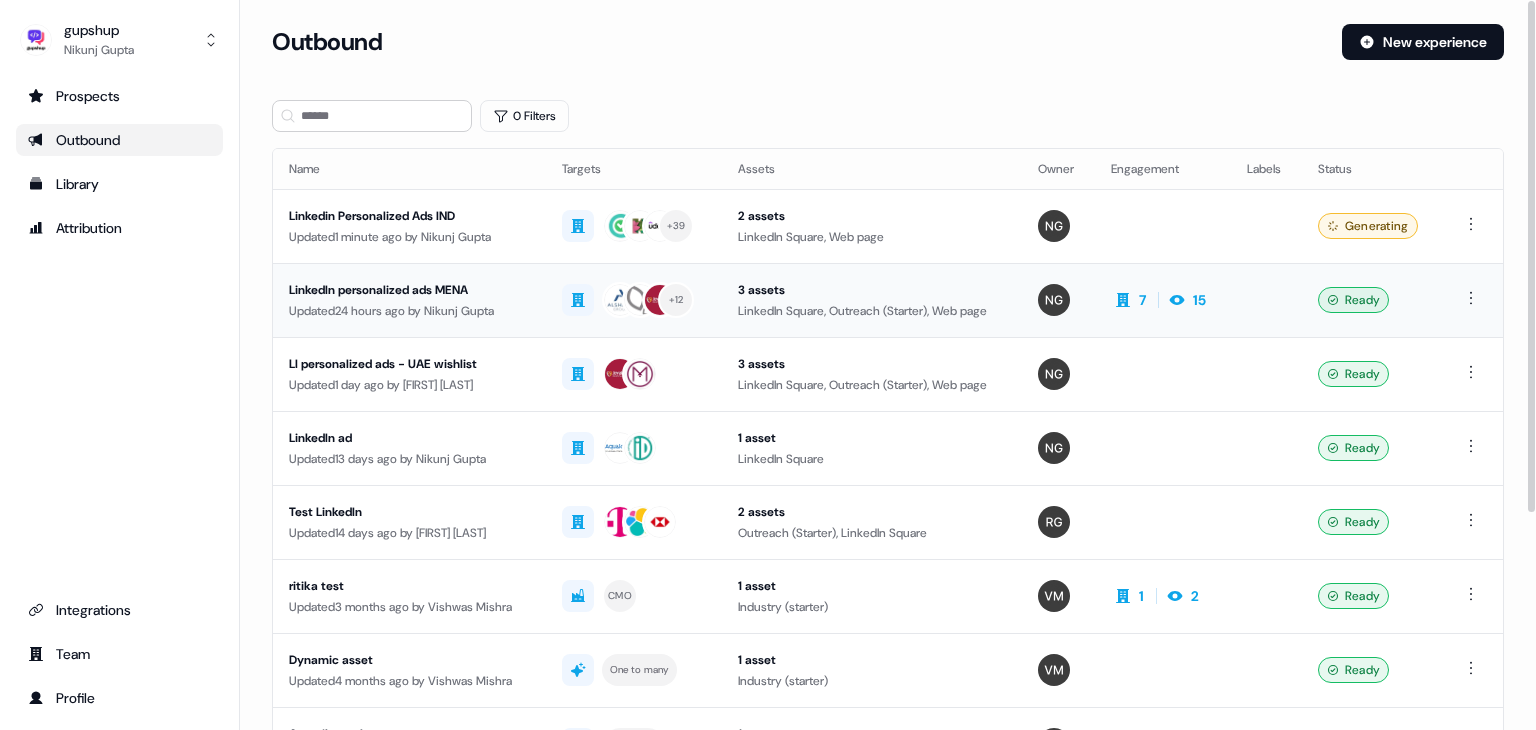 click on "LinkedIn personalized ads MENA" at bounding box center [409, 290] 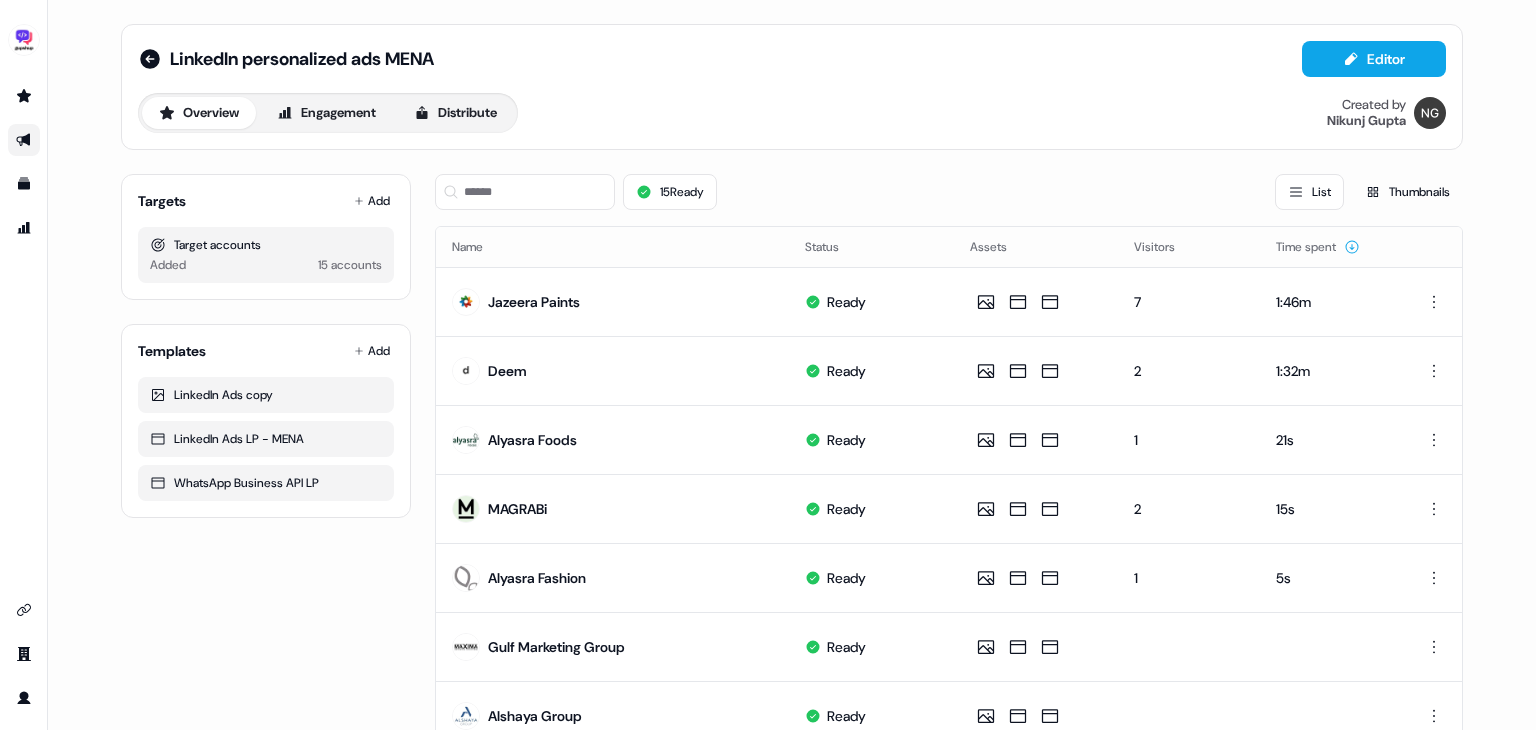click on "LinkedIn personalized ads MENA Editor Overview Engagement Distribute Created by Nikunj   Gupta" at bounding box center (792, 87) 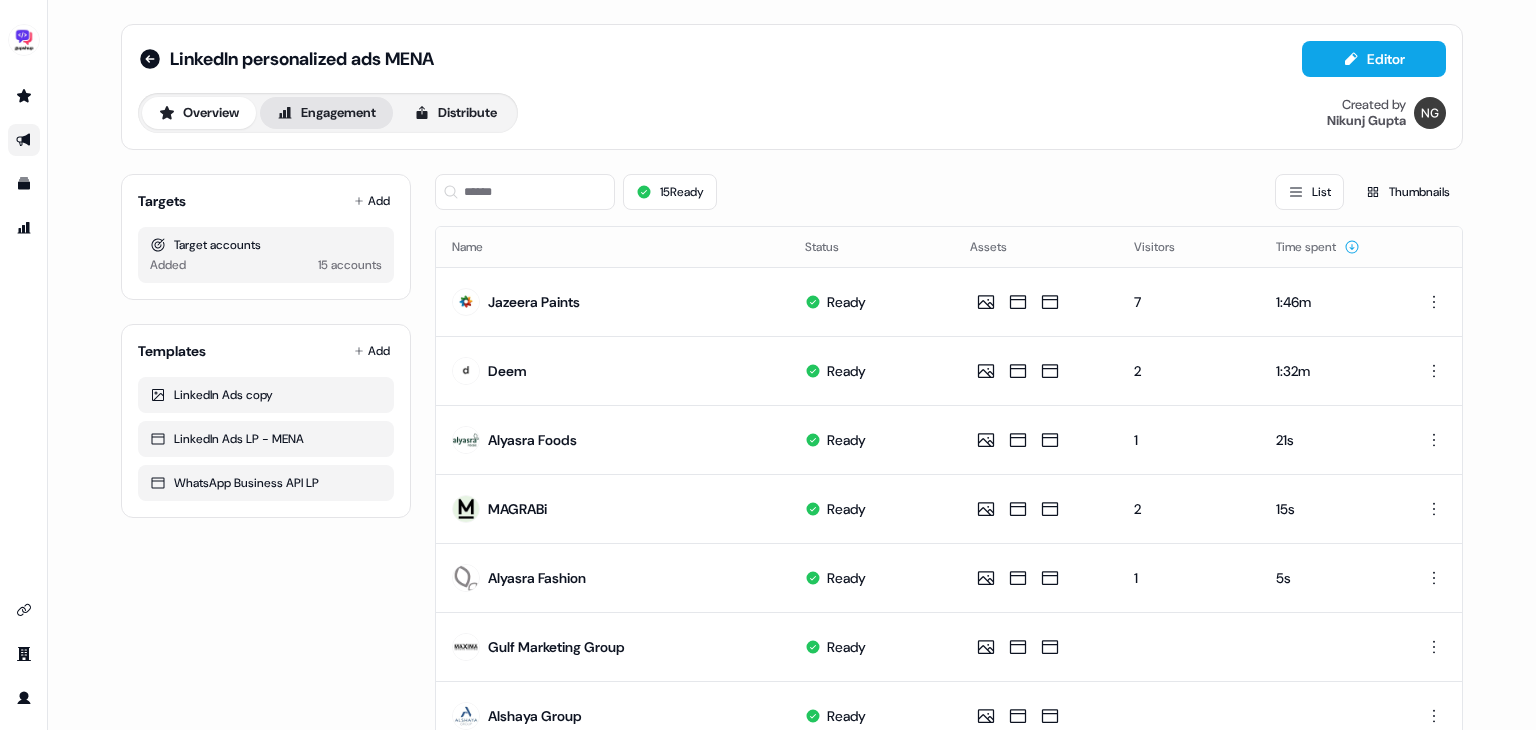 click on "Engagement" at bounding box center [326, 113] 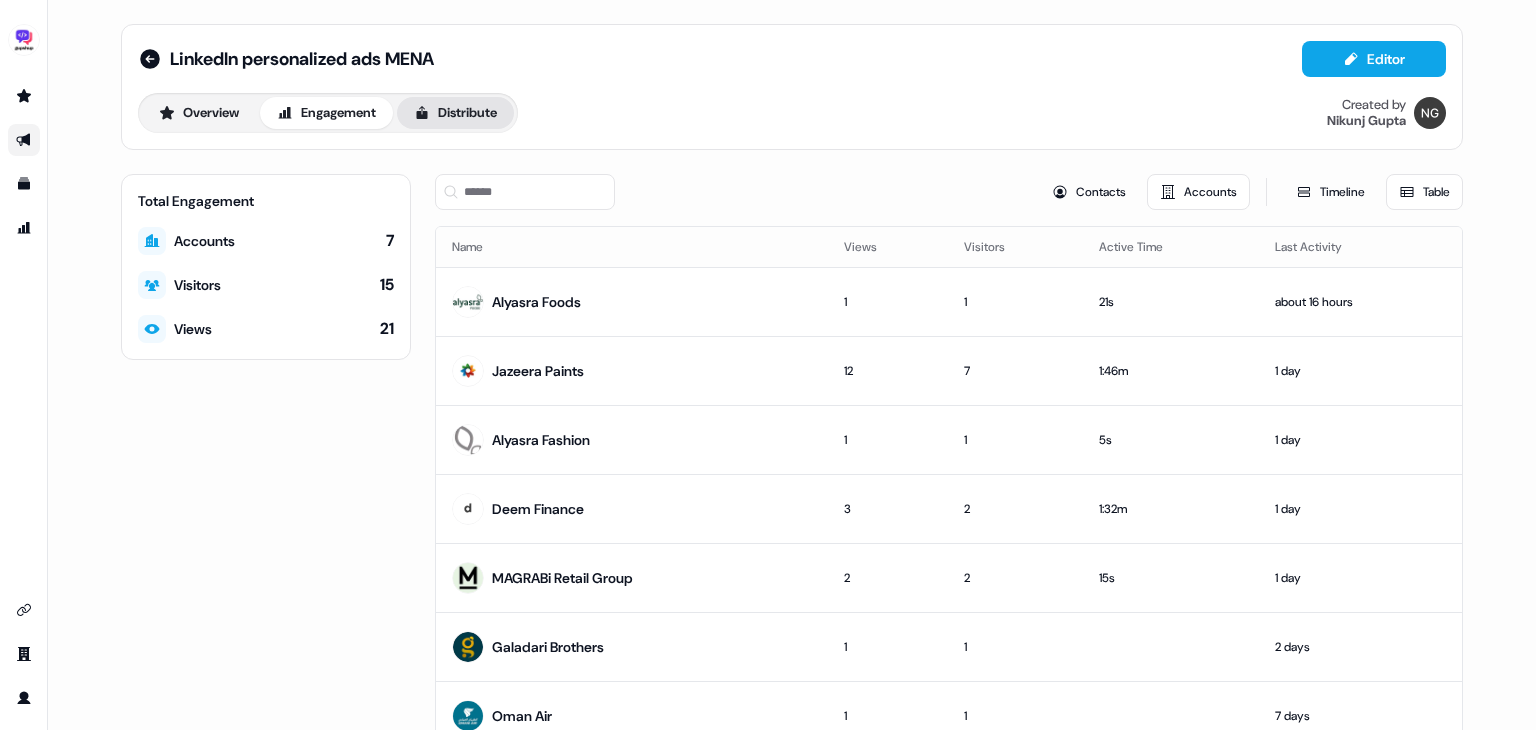 click on "Distribute" at bounding box center (455, 113) 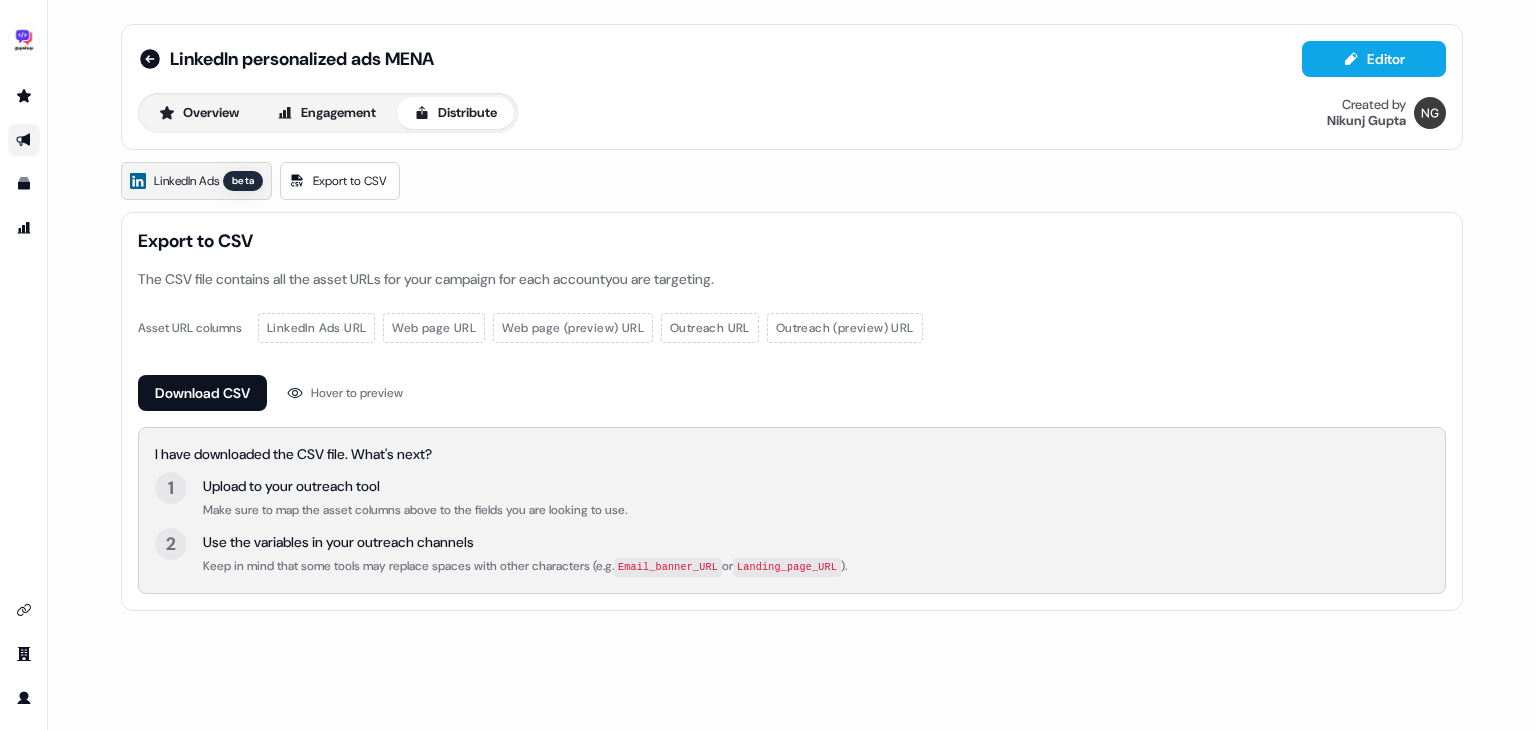 click on "LinkedIn Ads" at bounding box center [186, 181] 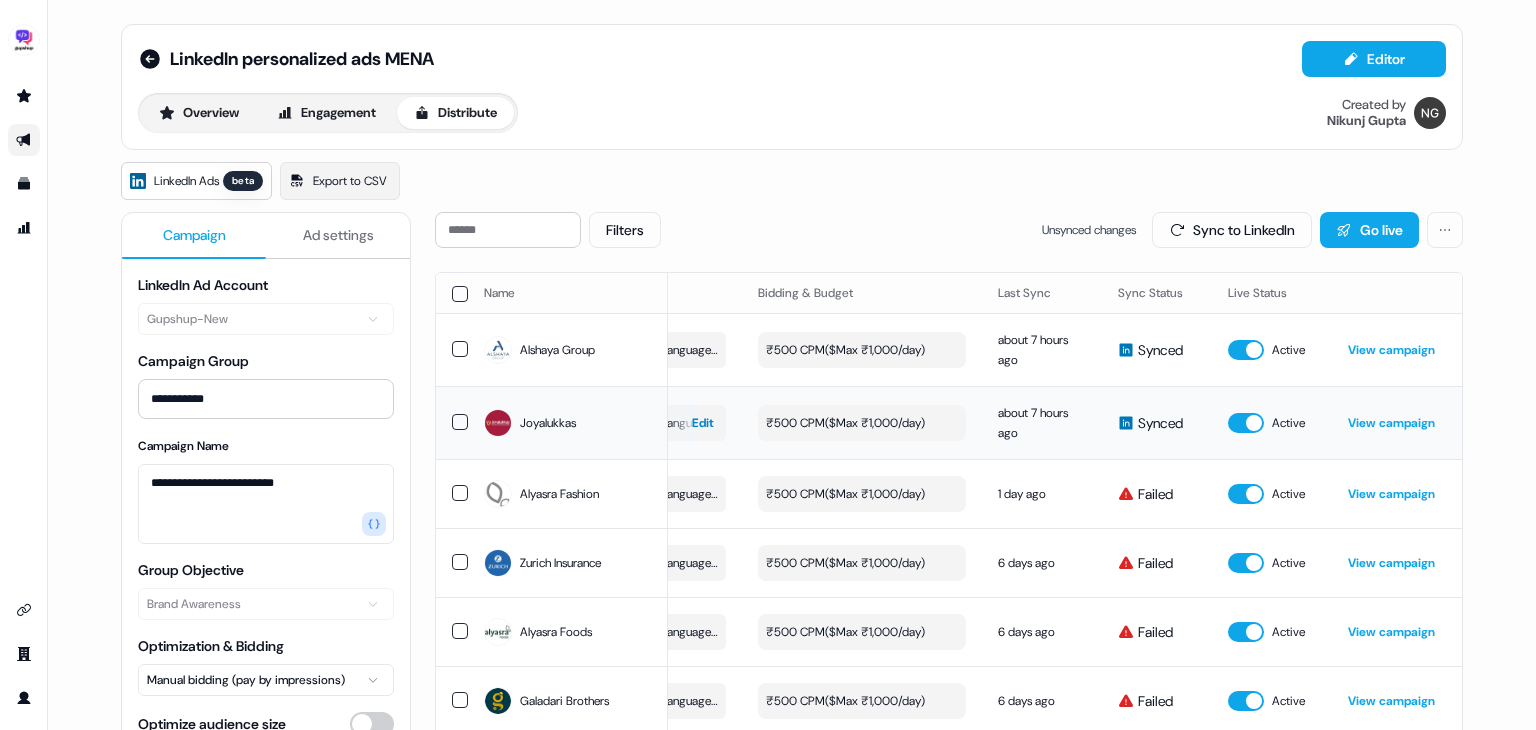scroll, scrollTop: 0, scrollLeft: 558, axis: horizontal 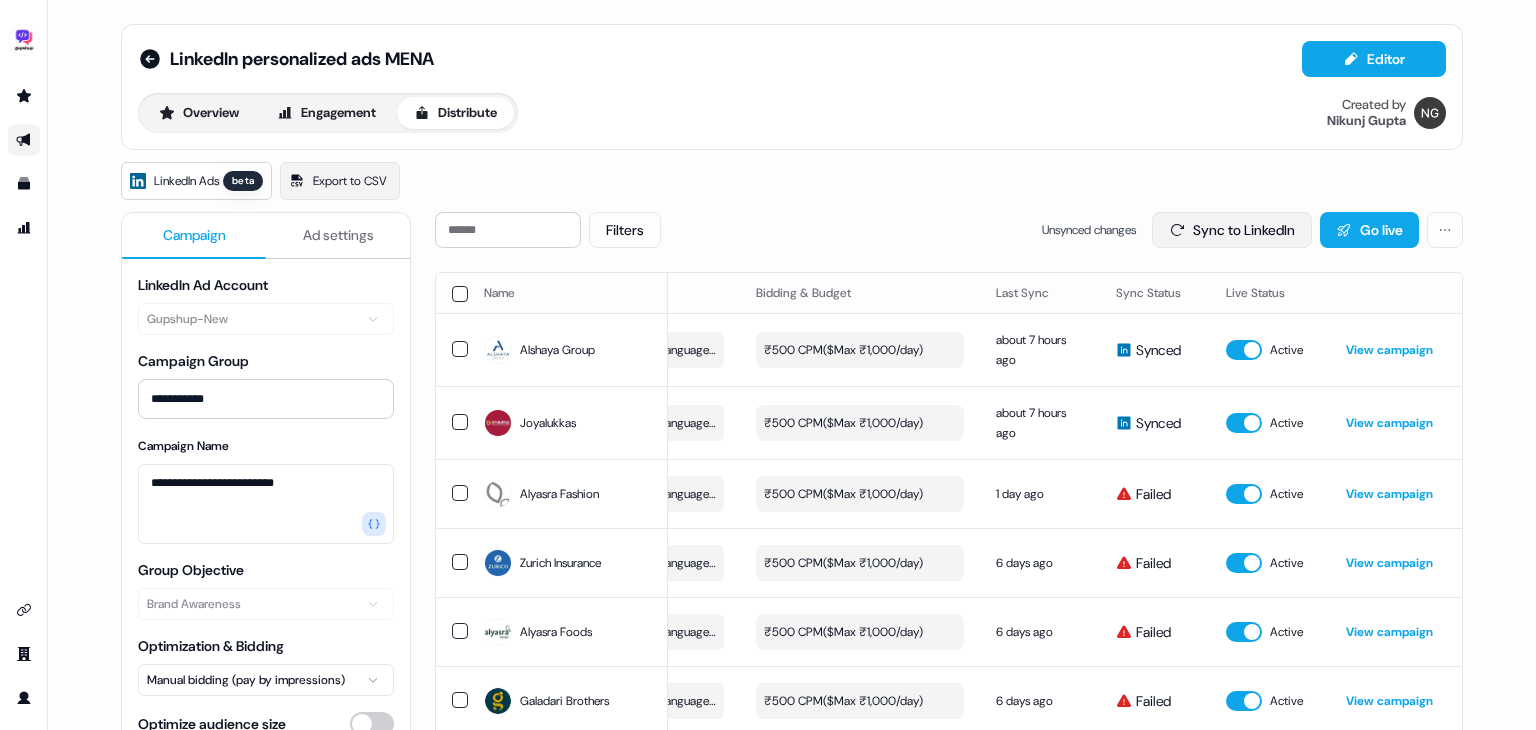 click on "Sync to LinkedIn" at bounding box center [1232, 230] 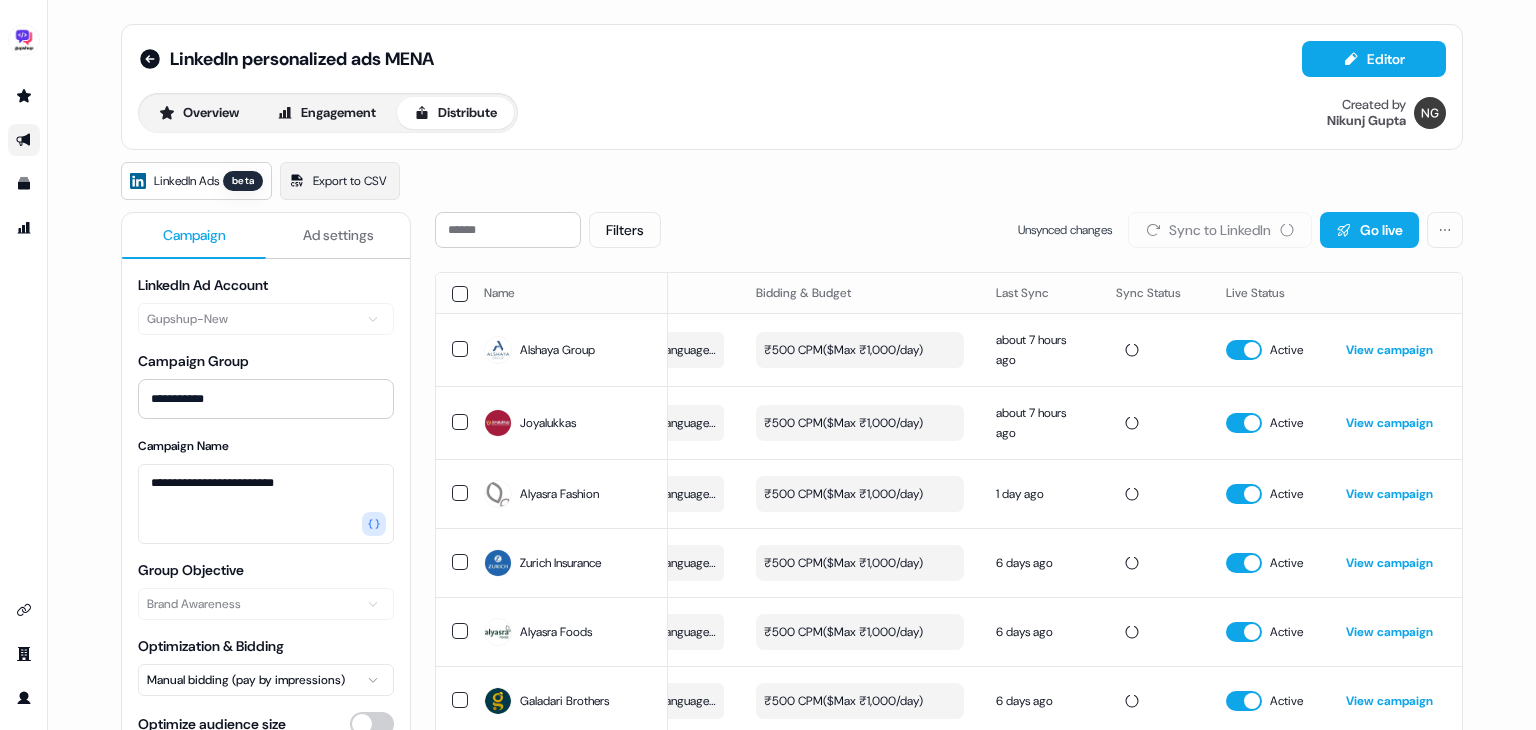 click on "View campaign" at bounding box center (1389, 350) 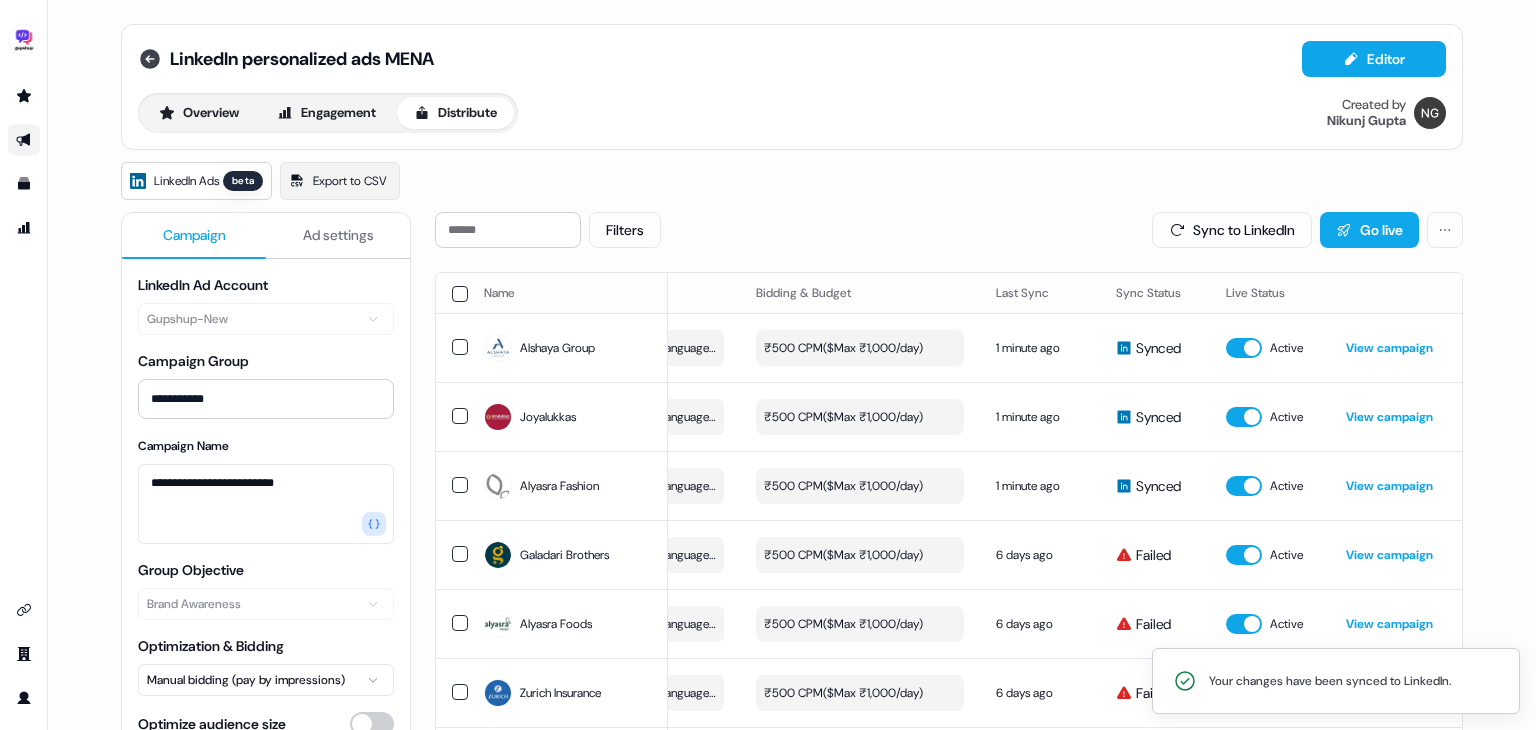 click 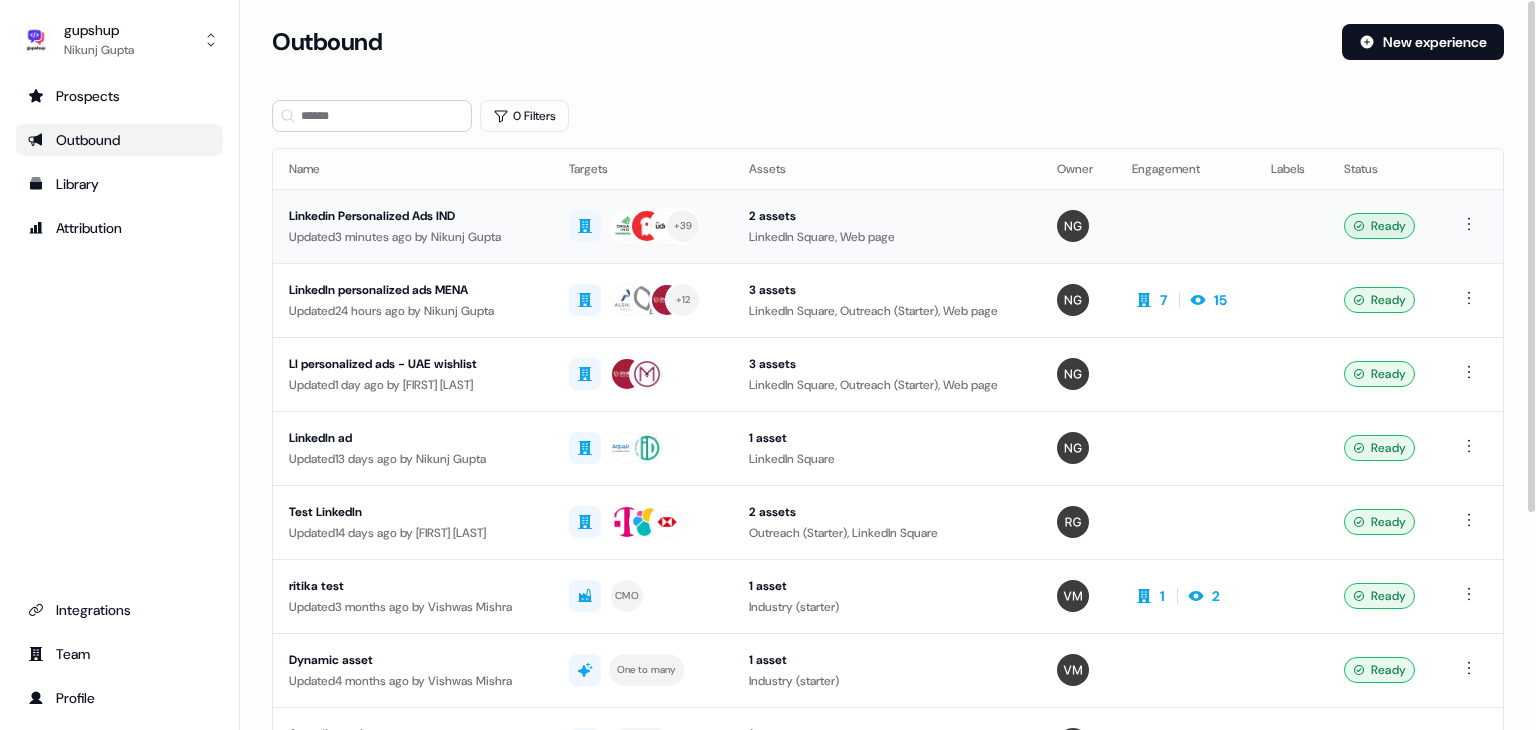 click on "Linkedin Personalized Ads IND" at bounding box center (413, 216) 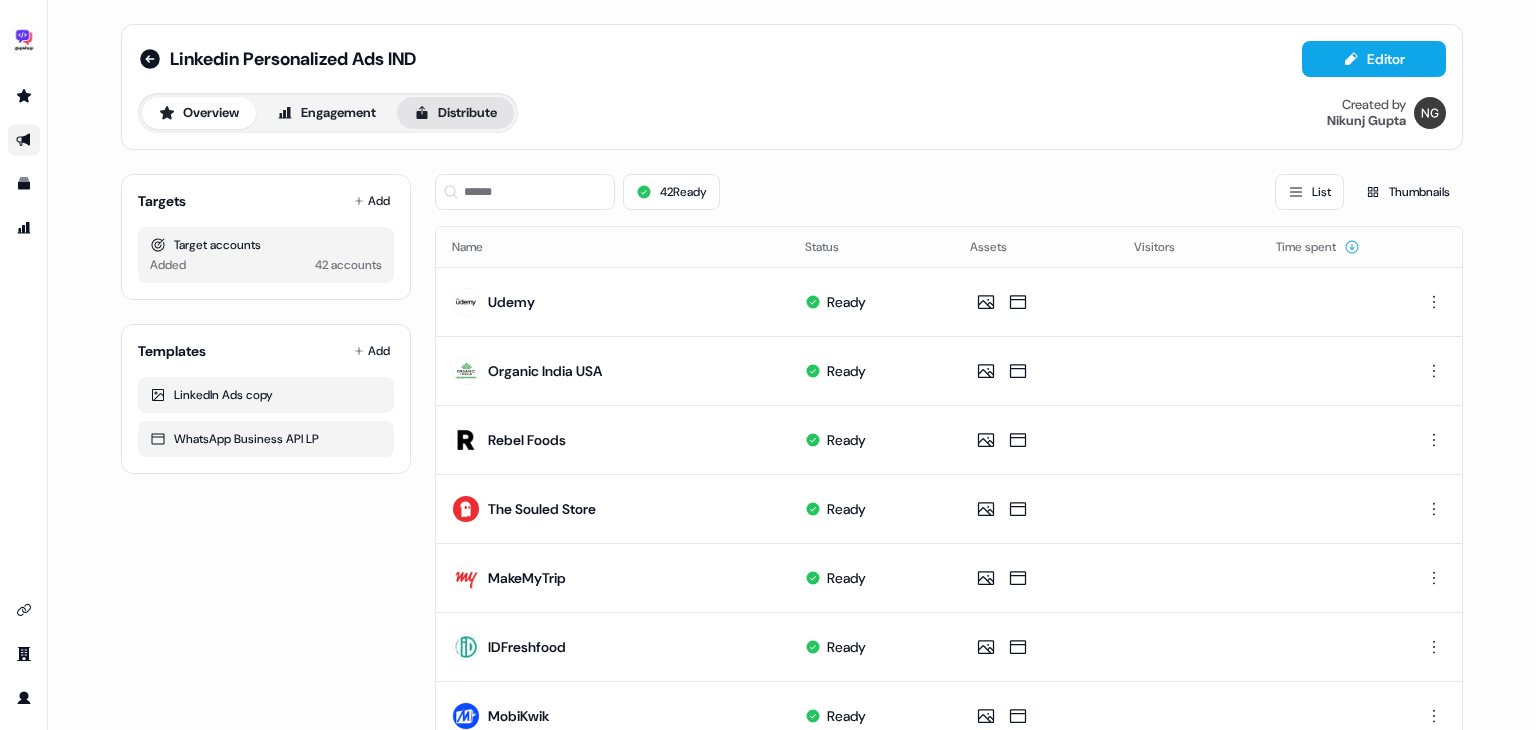 click on "Distribute" at bounding box center [455, 113] 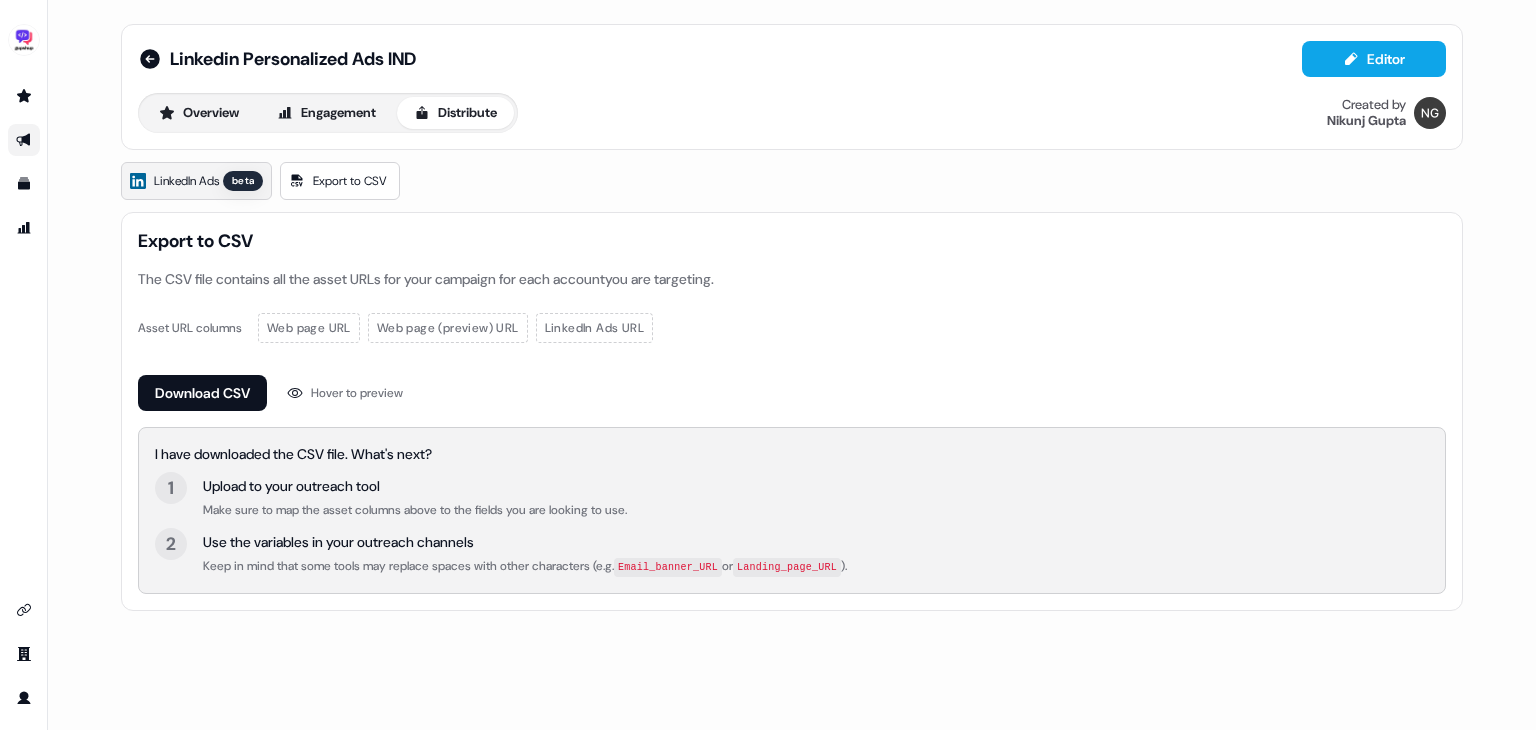 click on "LinkedIn Ads" at bounding box center (186, 181) 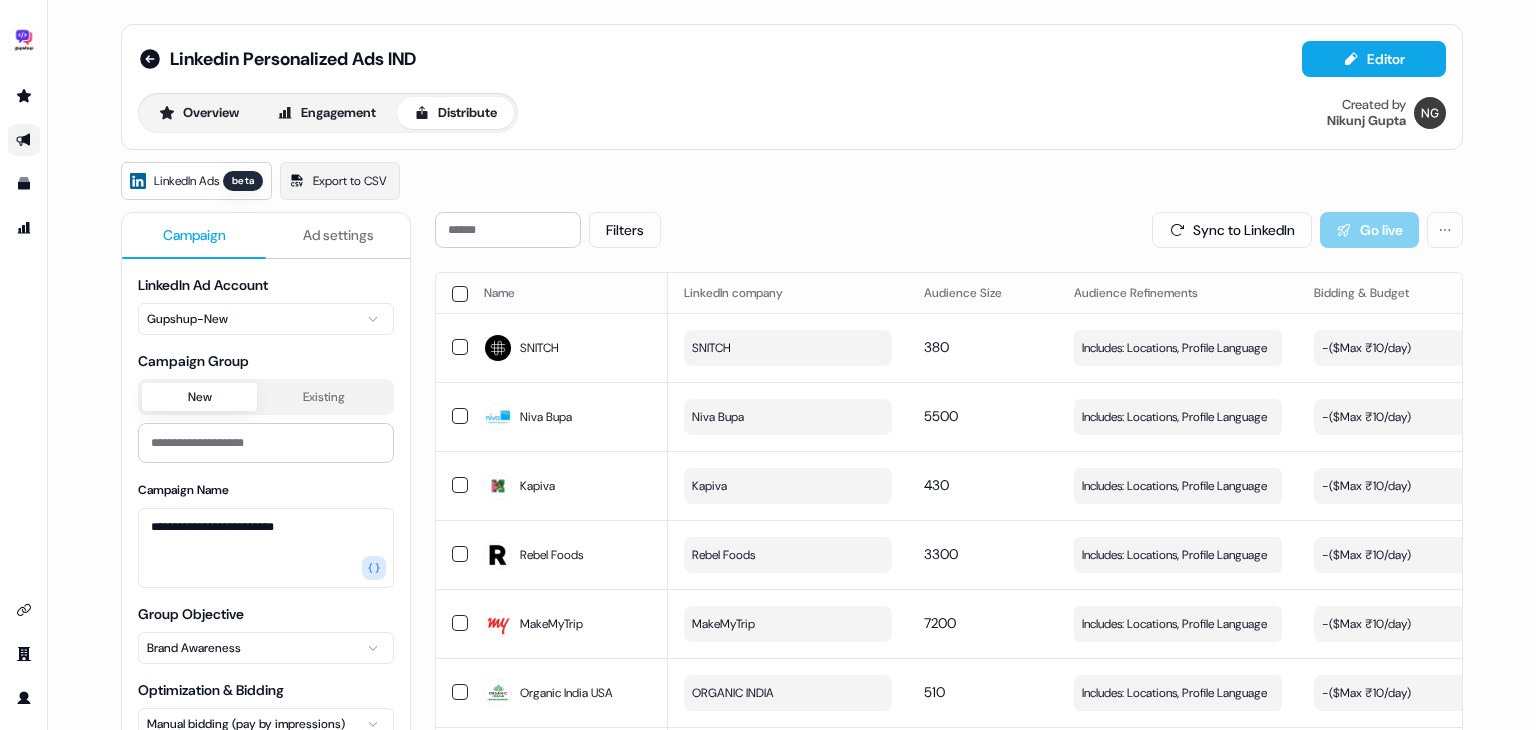 click on "Ad settings" at bounding box center (338, 235) 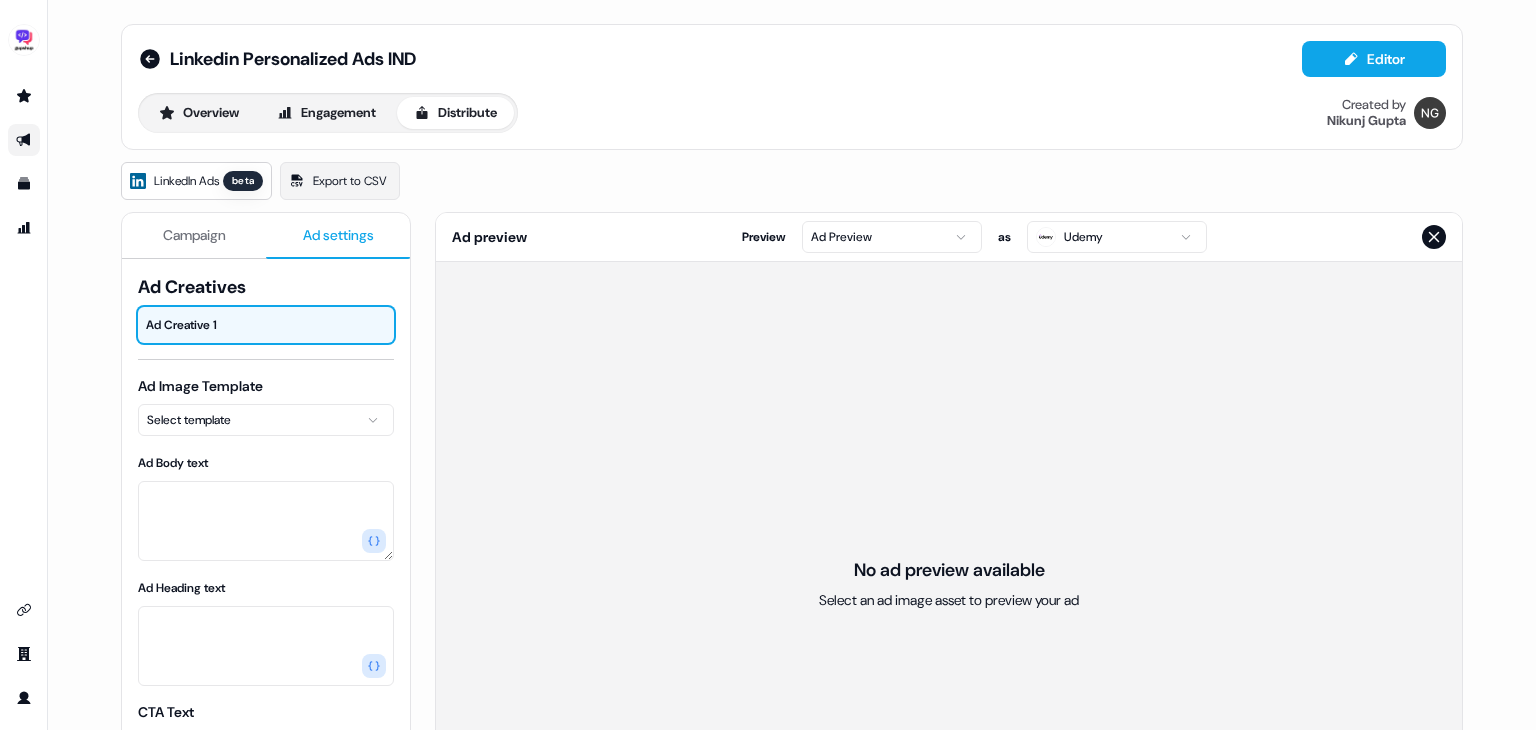scroll, scrollTop: 48, scrollLeft: 0, axis: vertical 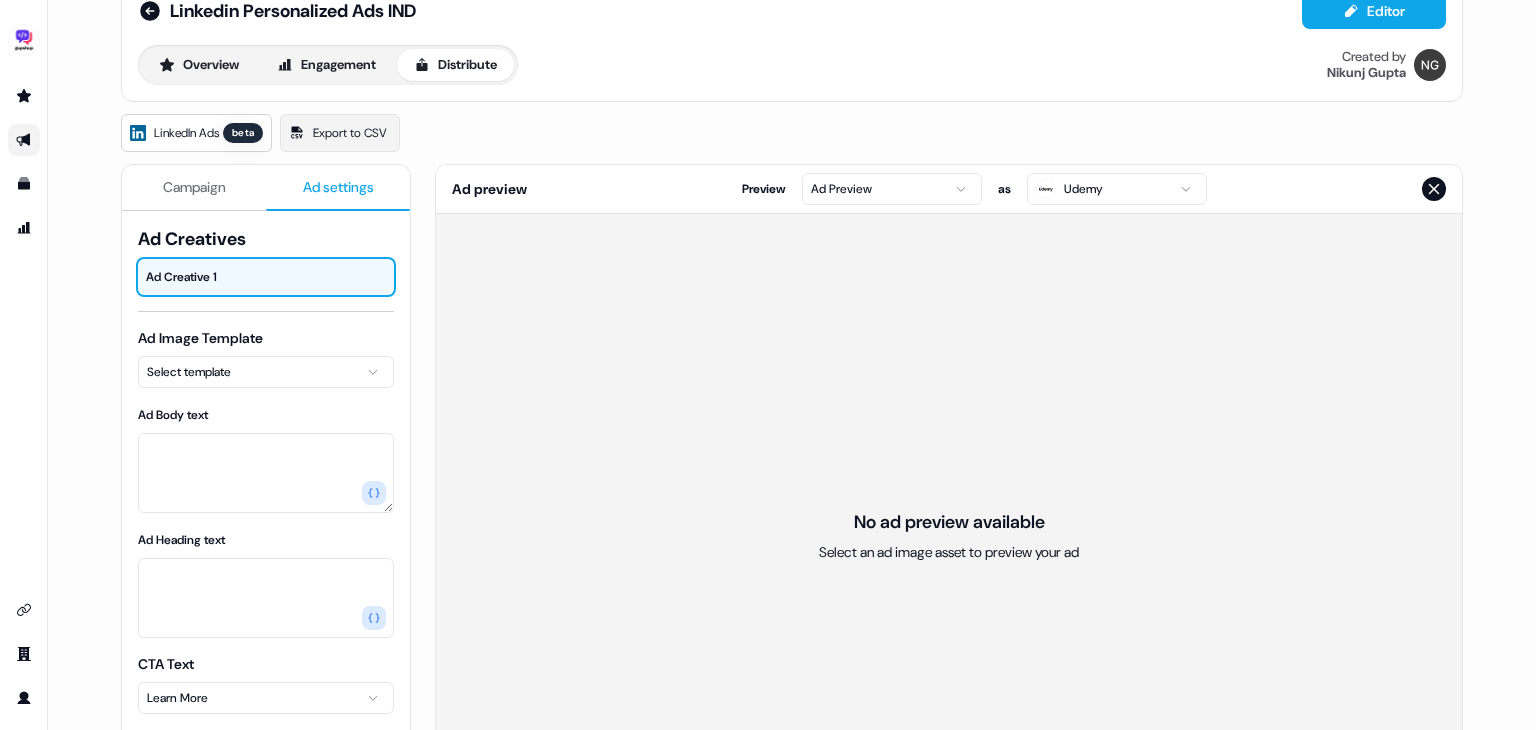 click on "For the best experience switch devices to a bigger screen. Go to Userled.io Linkedin Personalized Ads IND Editor Overview Engagement Distribute Created by Nikunj   Gupta LinkedIn Ads beta Export to CSV Campaign Ad settings Ad Creatives Ad Creative 1 Ad Image Template Select template Ad Body text Ad Heading text CTA Text Learn More Destination URL Automatic Custom URL Automatically pair each generated Landing Page with it’s generated Image counterpart from this Outbound Experience. Landing Page Template Select template Ad preview Preview Ad Preview as Udemy No ad preview available Select an ad image asset to preview your ad" at bounding box center [768, 365] 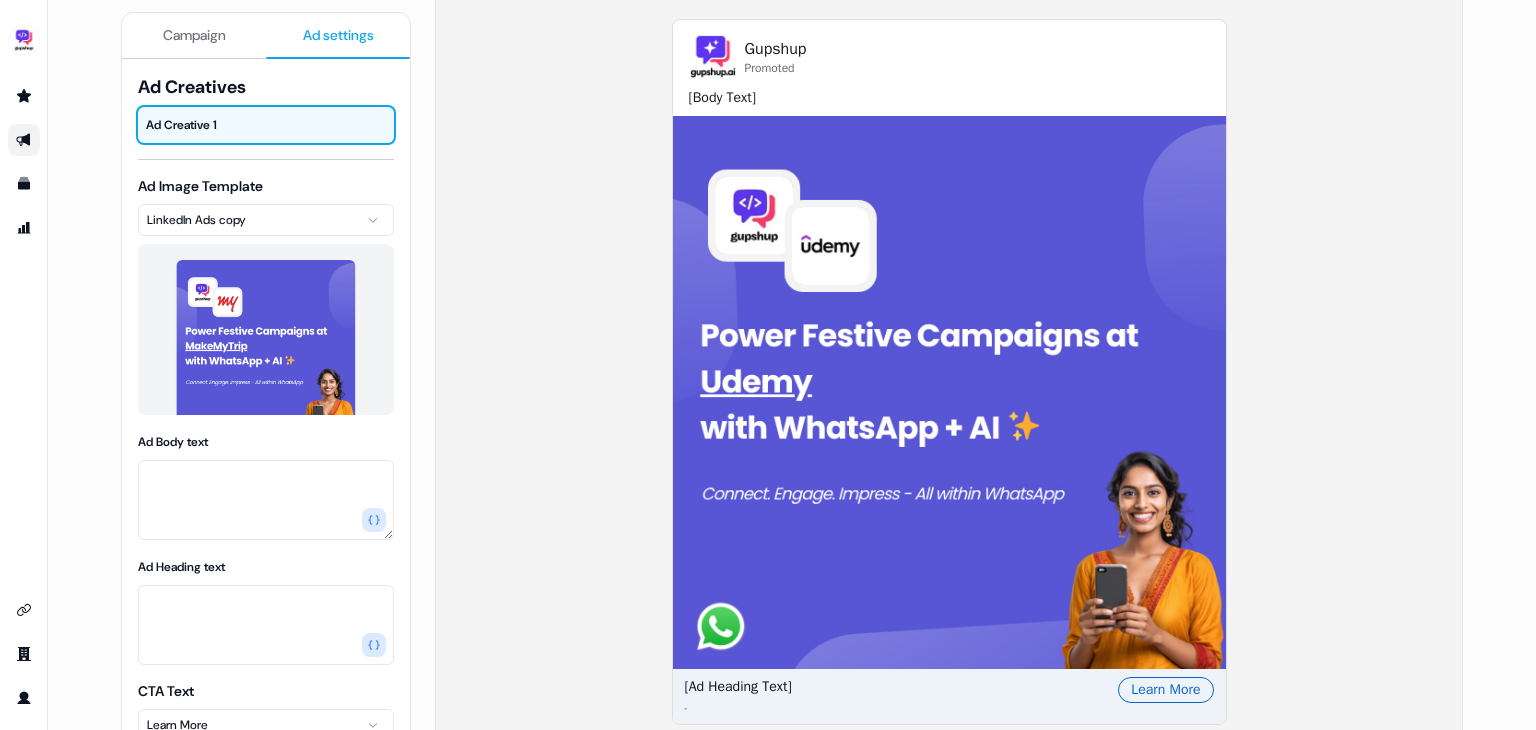 scroll, scrollTop: 358, scrollLeft: 0, axis: vertical 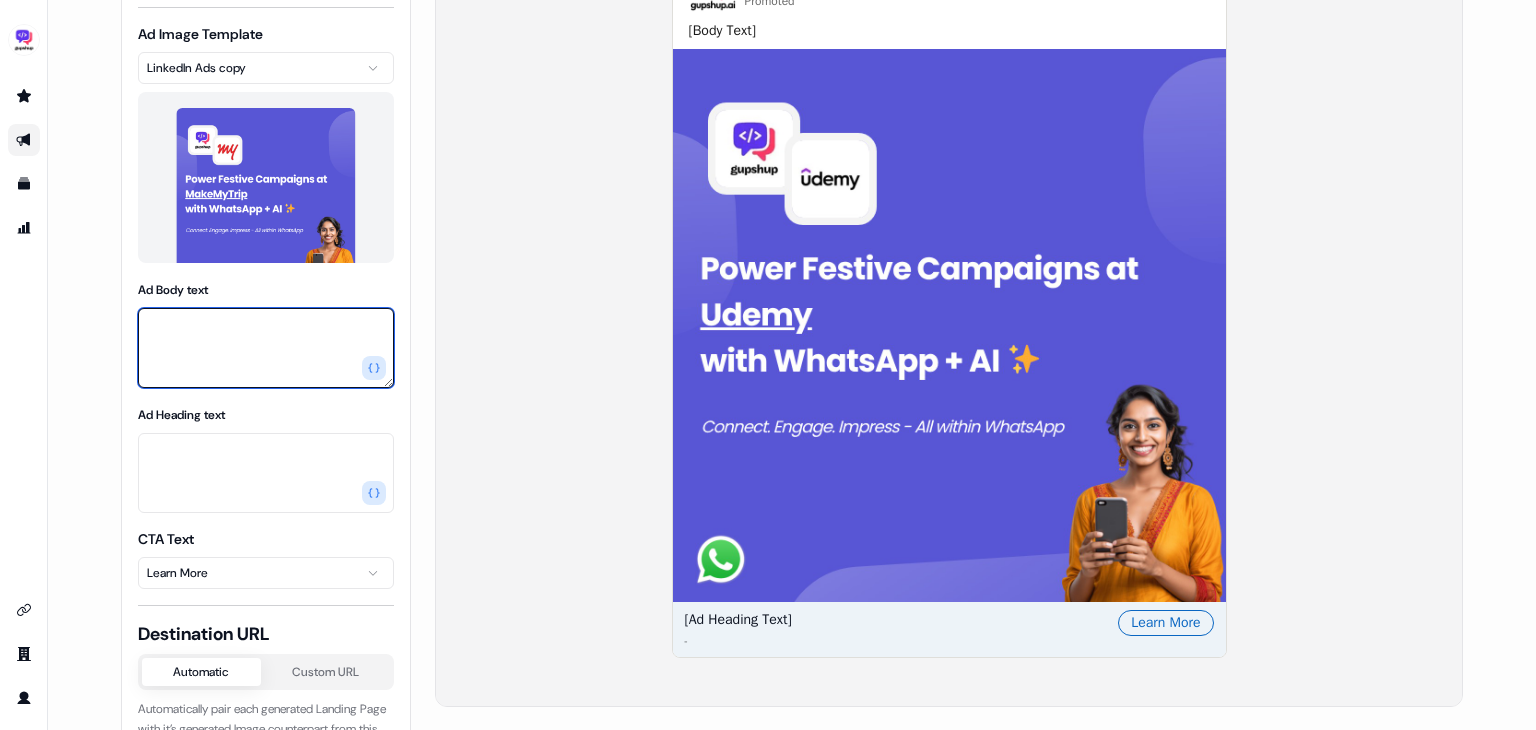 click on "Ad Body text" at bounding box center [266, 348] 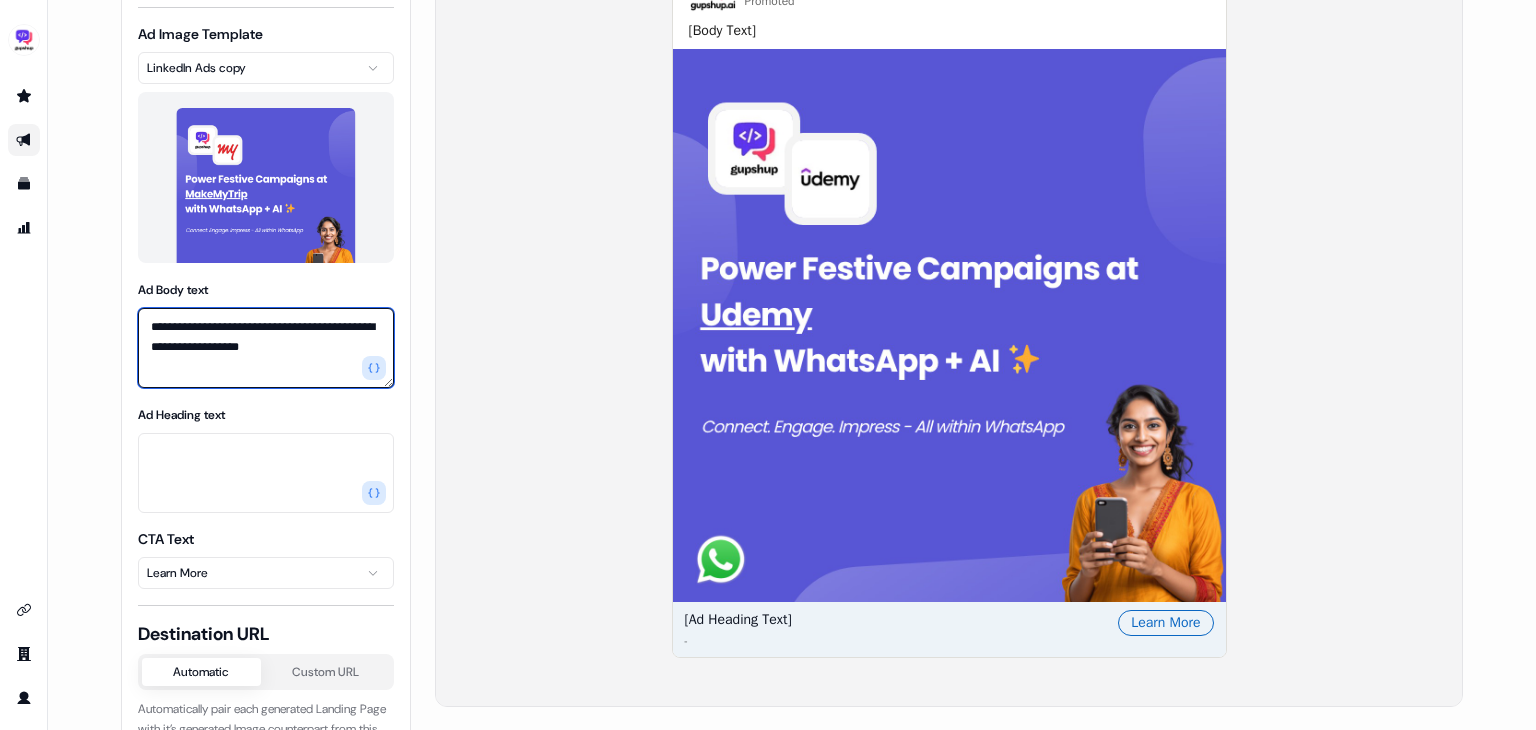 scroll, scrollTop: 7, scrollLeft: 0, axis: vertical 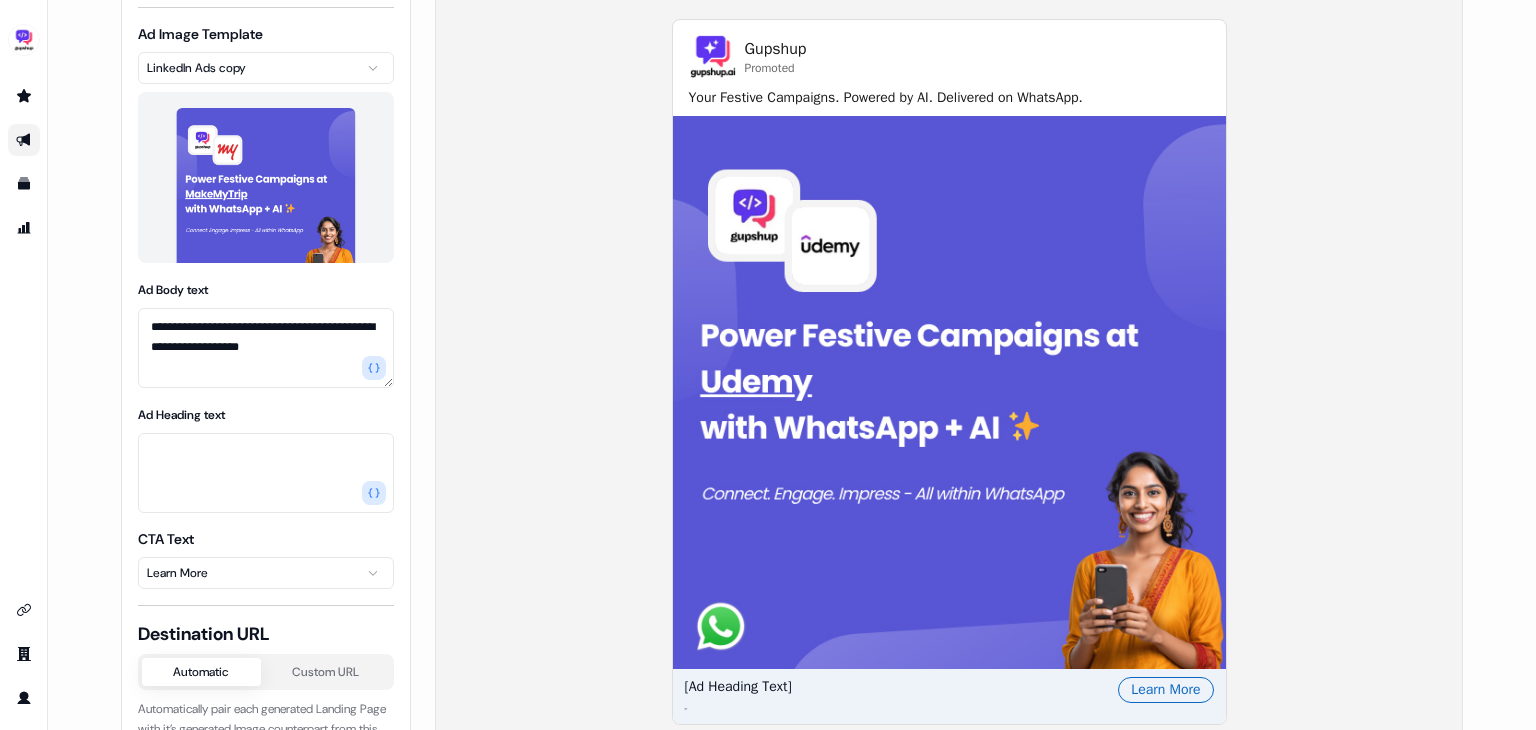 click on "Gupshup Promoted Your Festive Campaigns. Powered by AI. Delivered on WhatsApp. [Ad Heading Text] - Learn More" at bounding box center [949, 372] 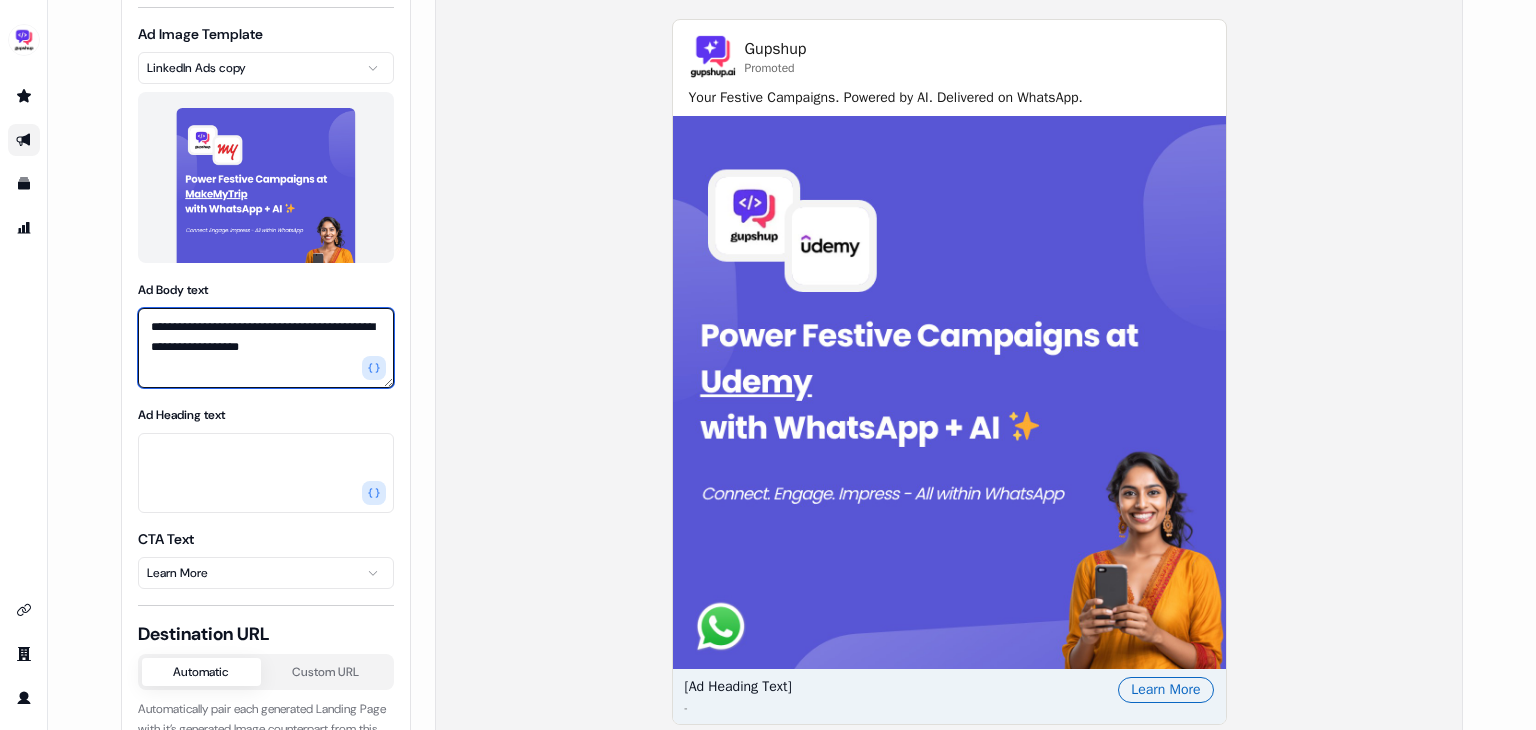 click on "**********" at bounding box center (266, 348) 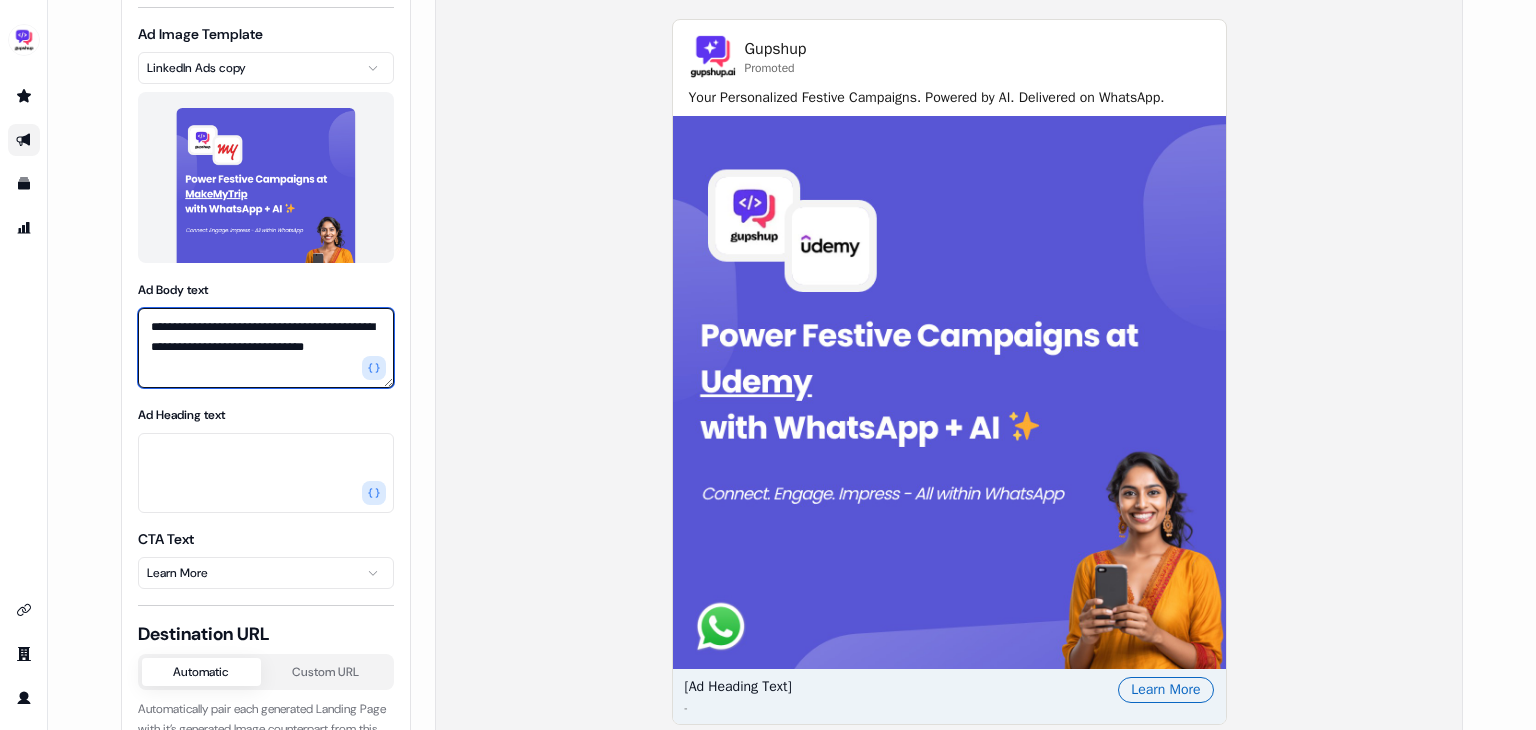 scroll, scrollTop: 17, scrollLeft: 0, axis: vertical 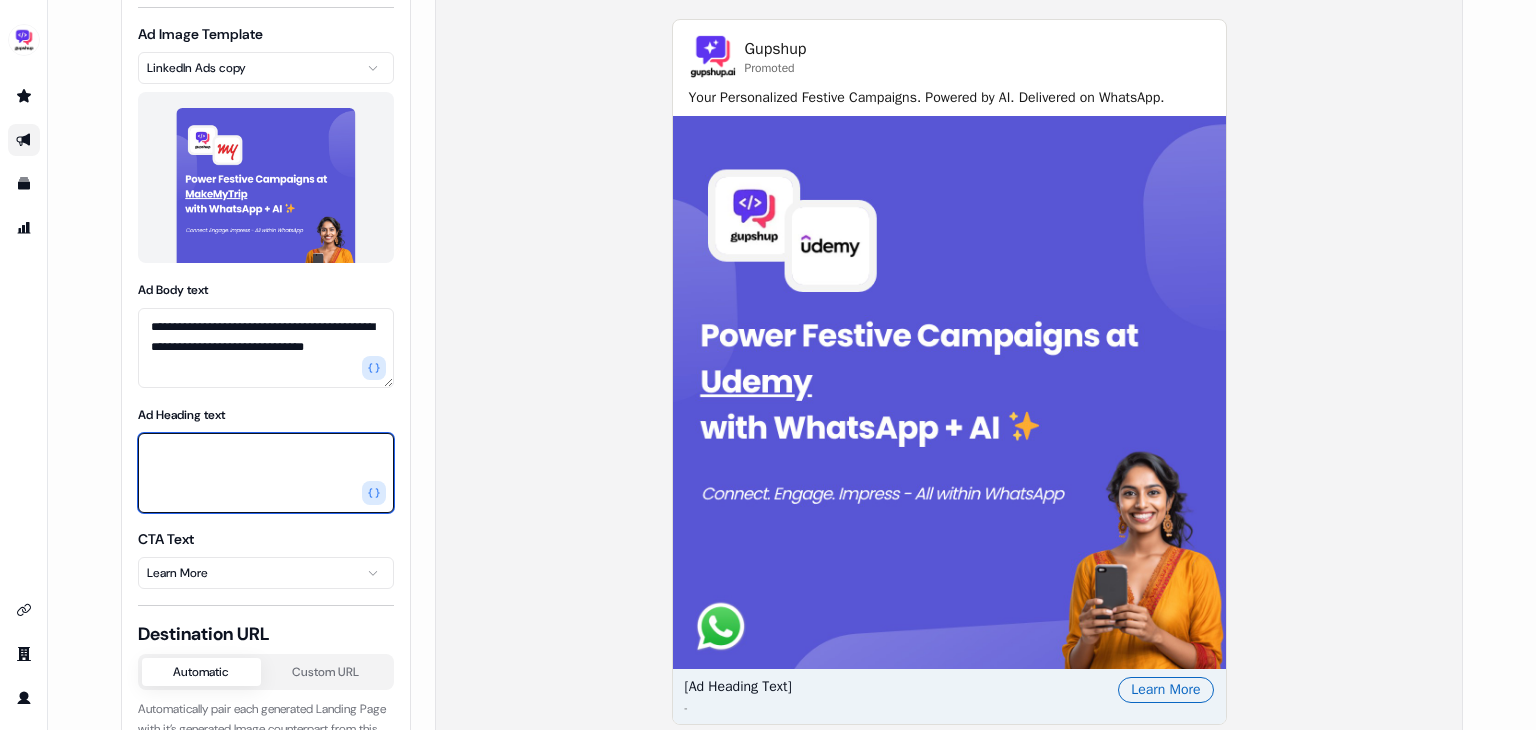 click on "Ad Heading text" at bounding box center (266, 473) 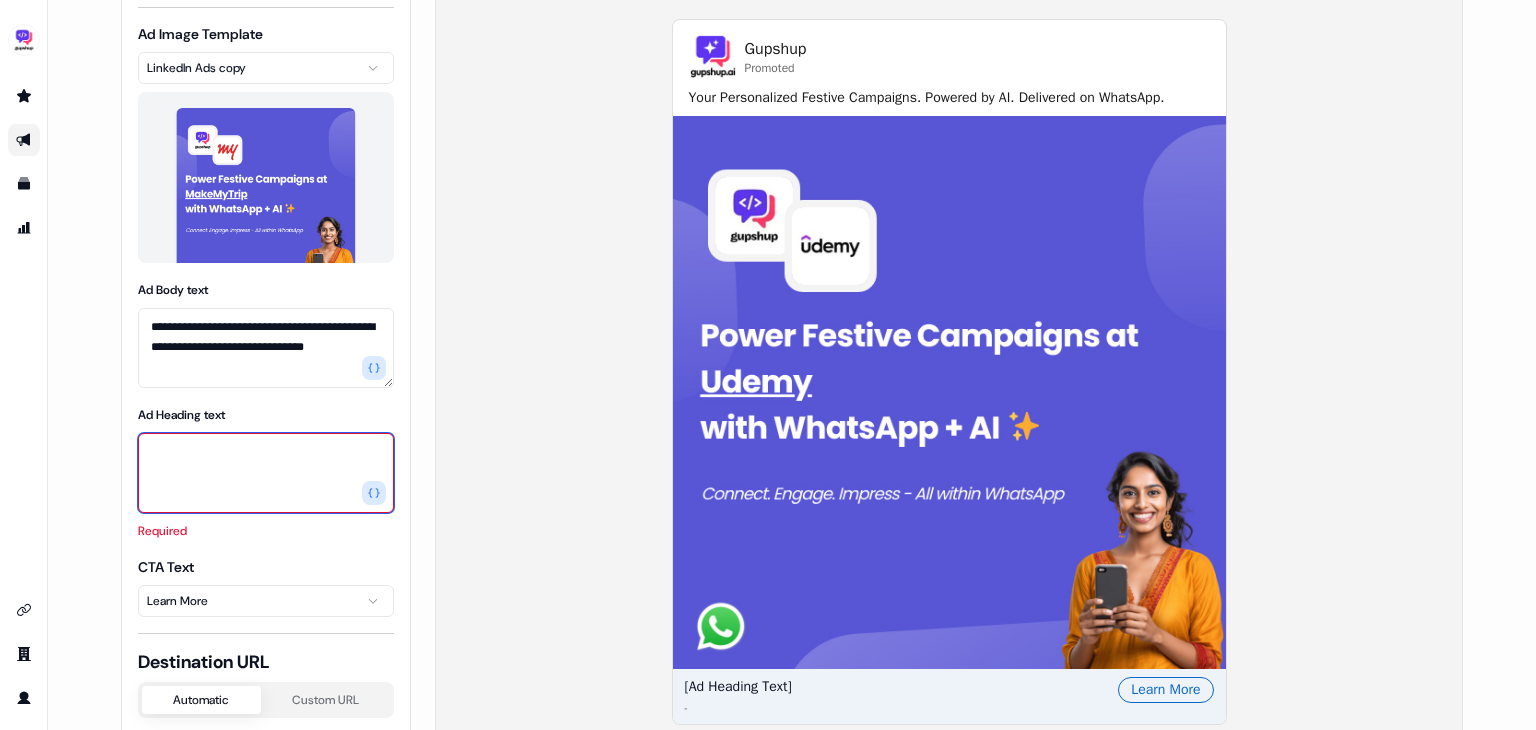 paste on "**********" 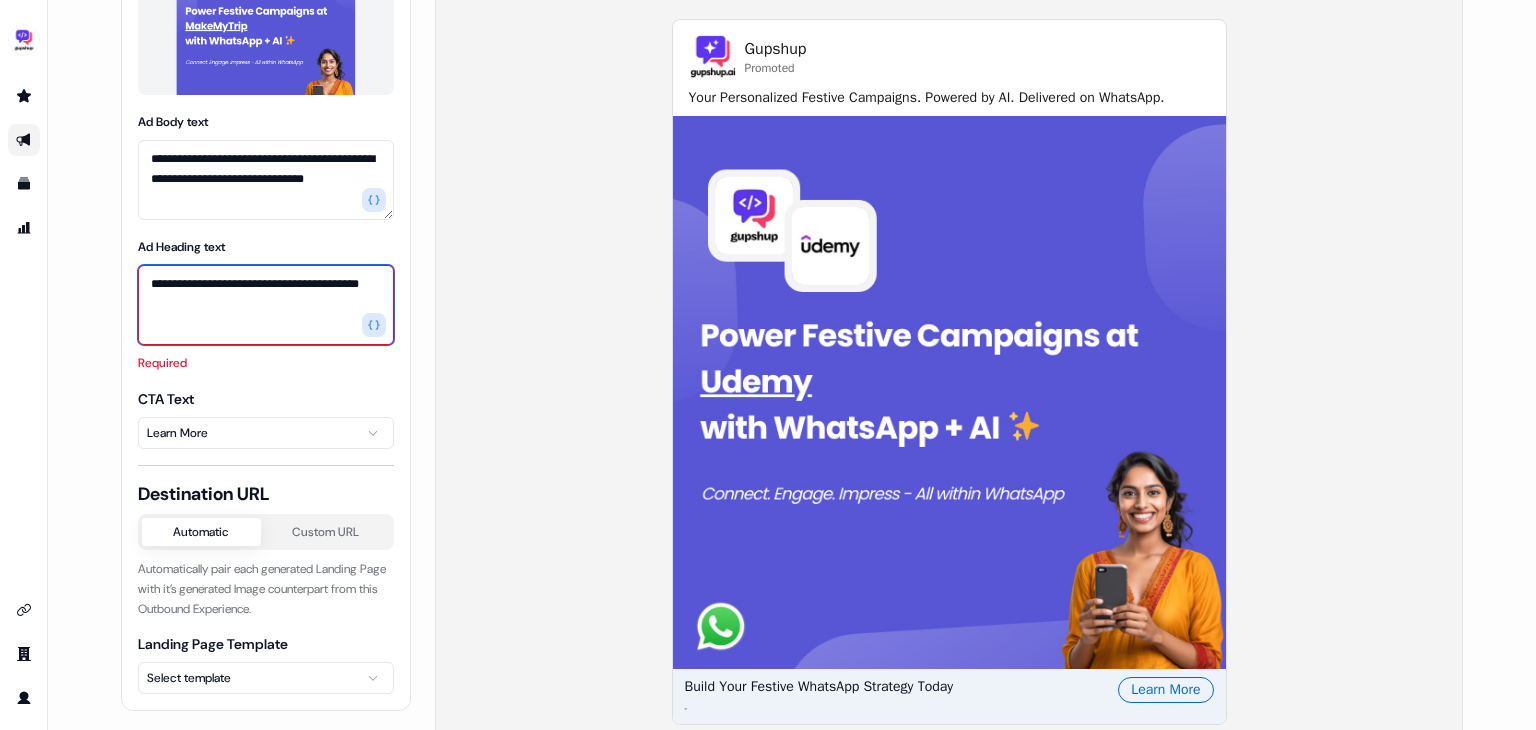 scroll, scrollTop: 323, scrollLeft: 0, axis: vertical 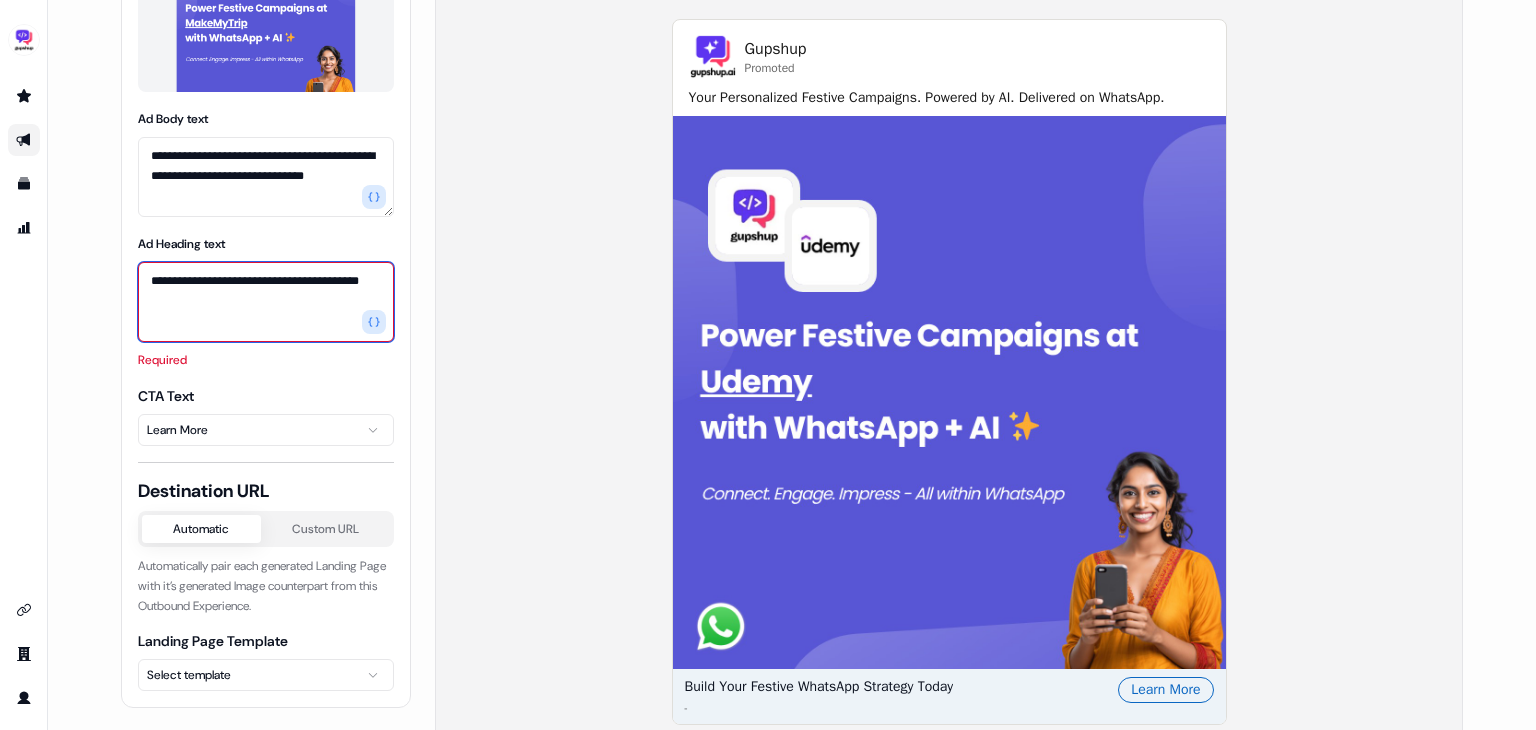 click on "**********" at bounding box center [266, 302] 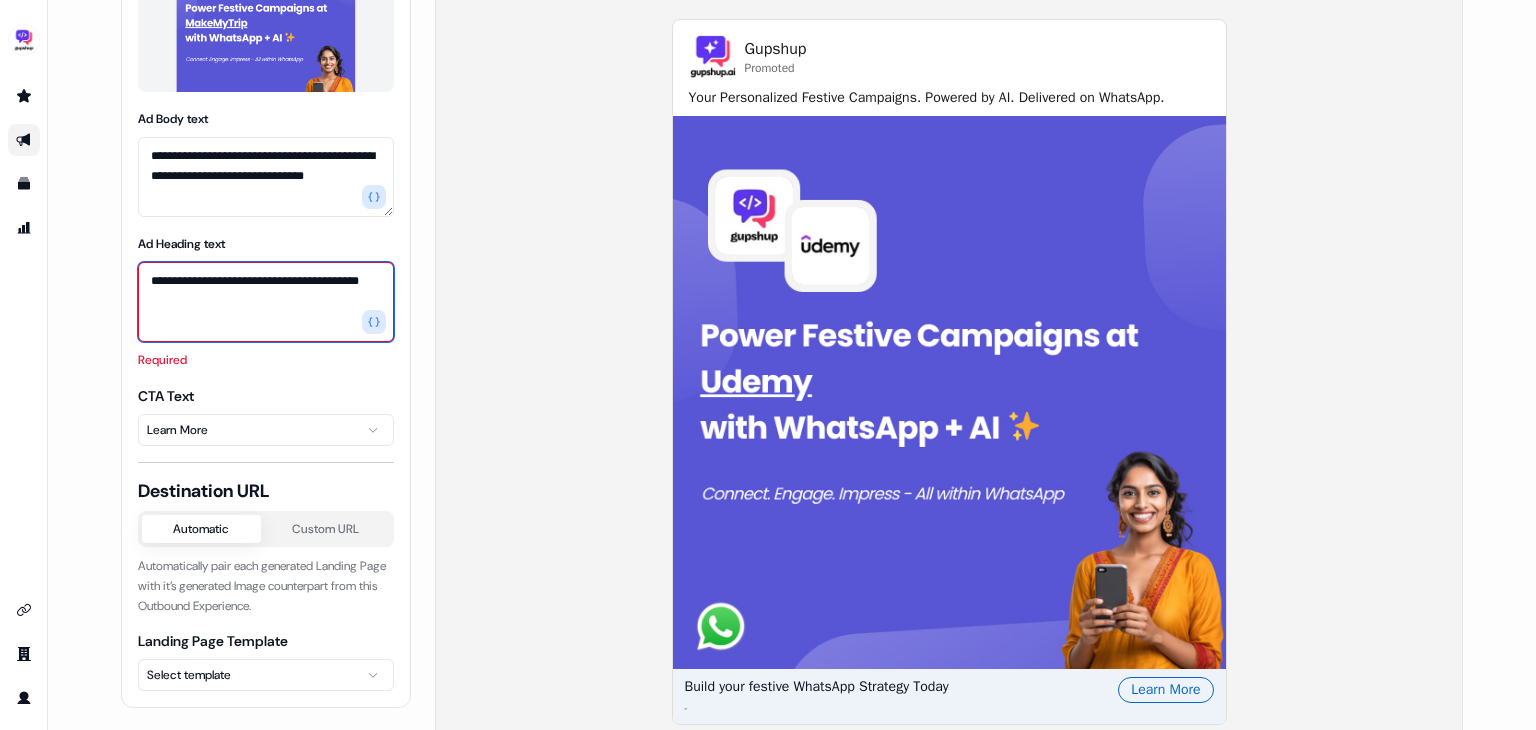 type on "**********" 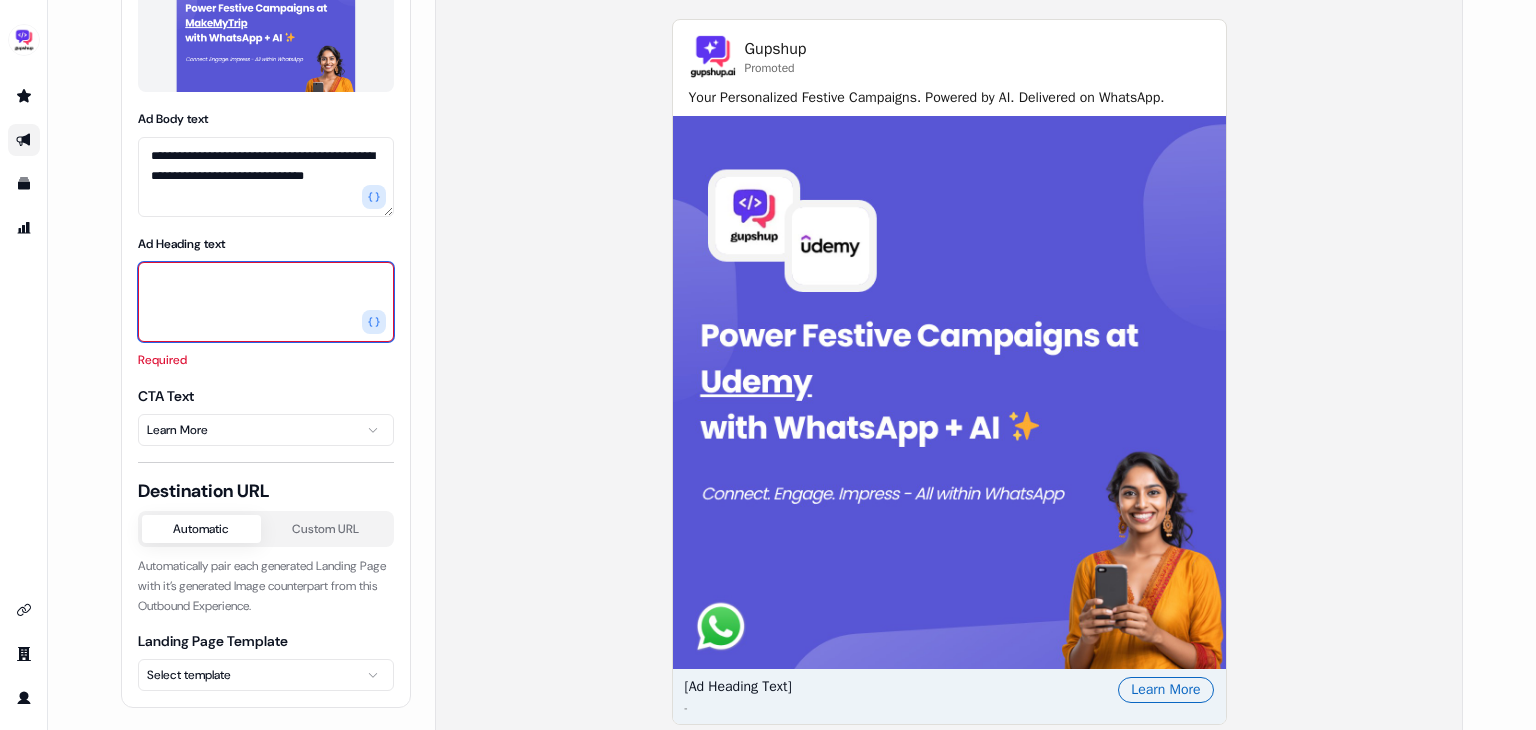 paste on "**********" 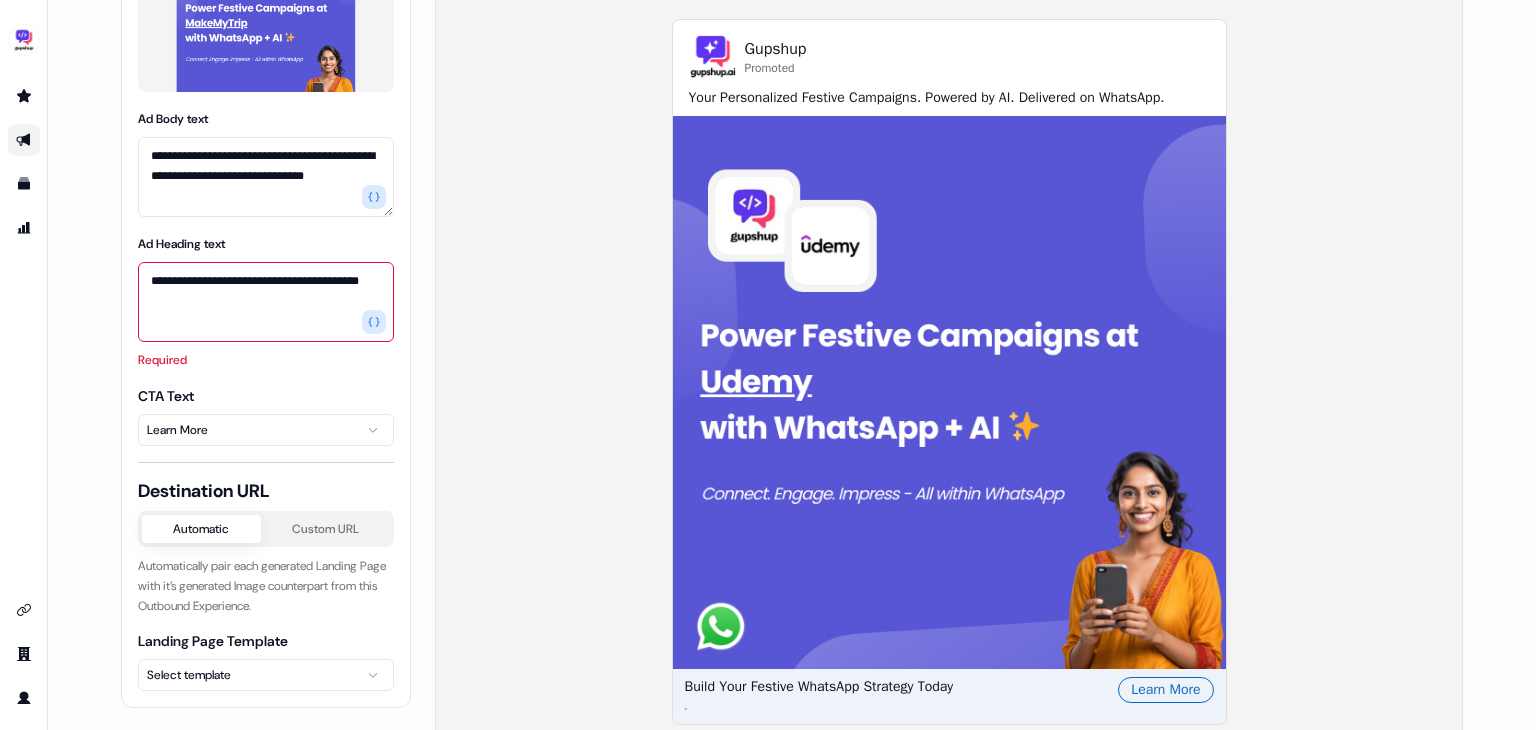 scroll, scrollTop: 295, scrollLeft: 0, axis: vertical 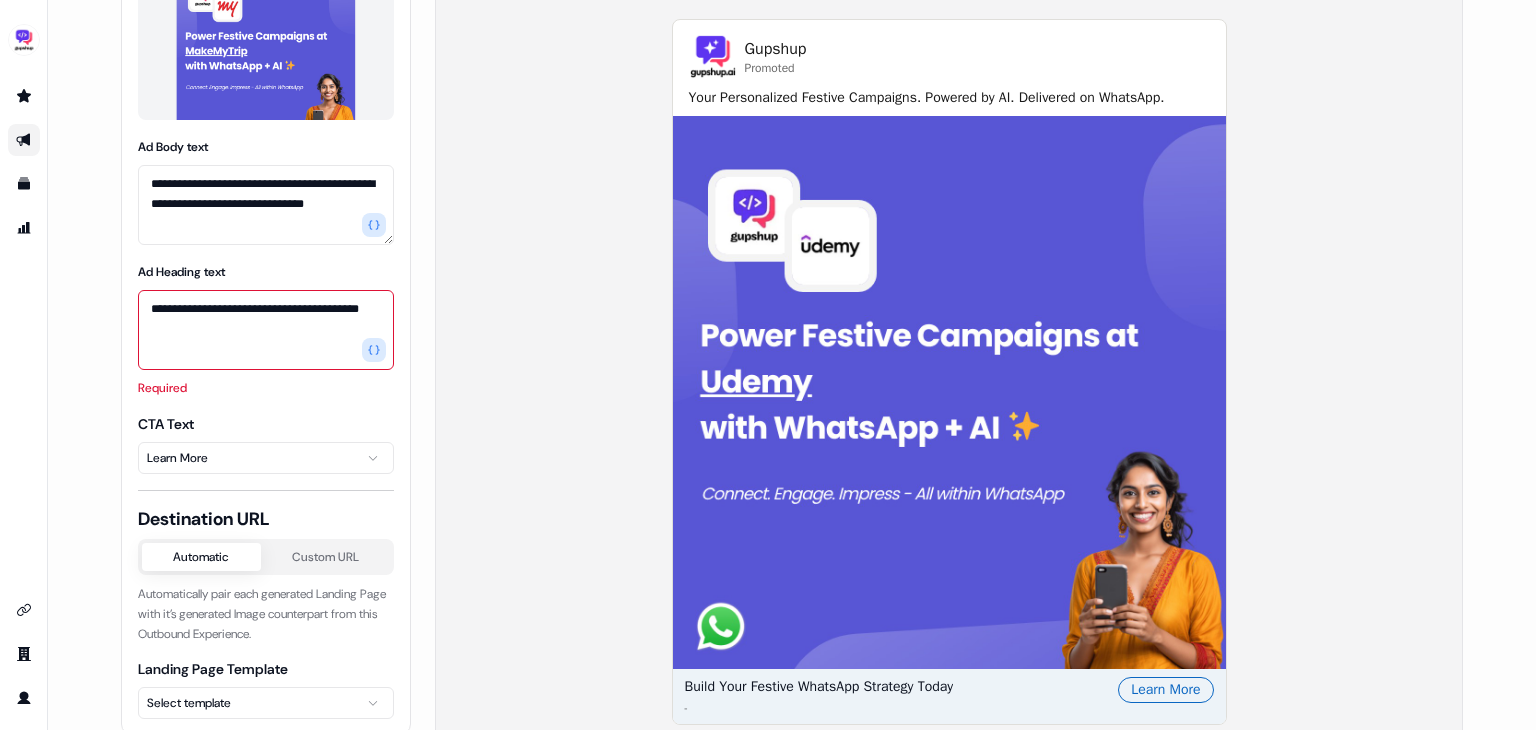 click on "**********" at bounding box center (266, 249) 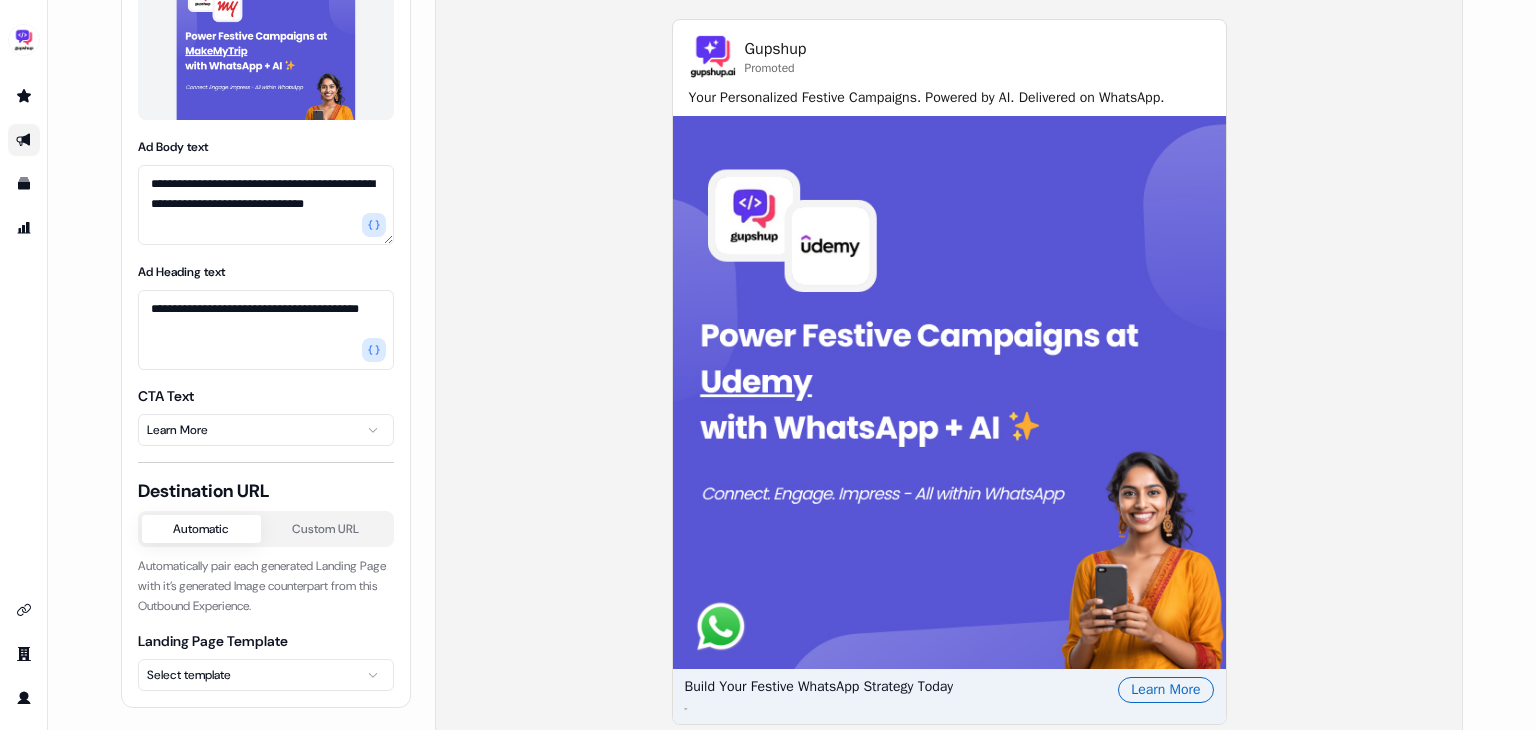 scroll, scrollTop: 358, scrollLeft: 0, axis: vertical 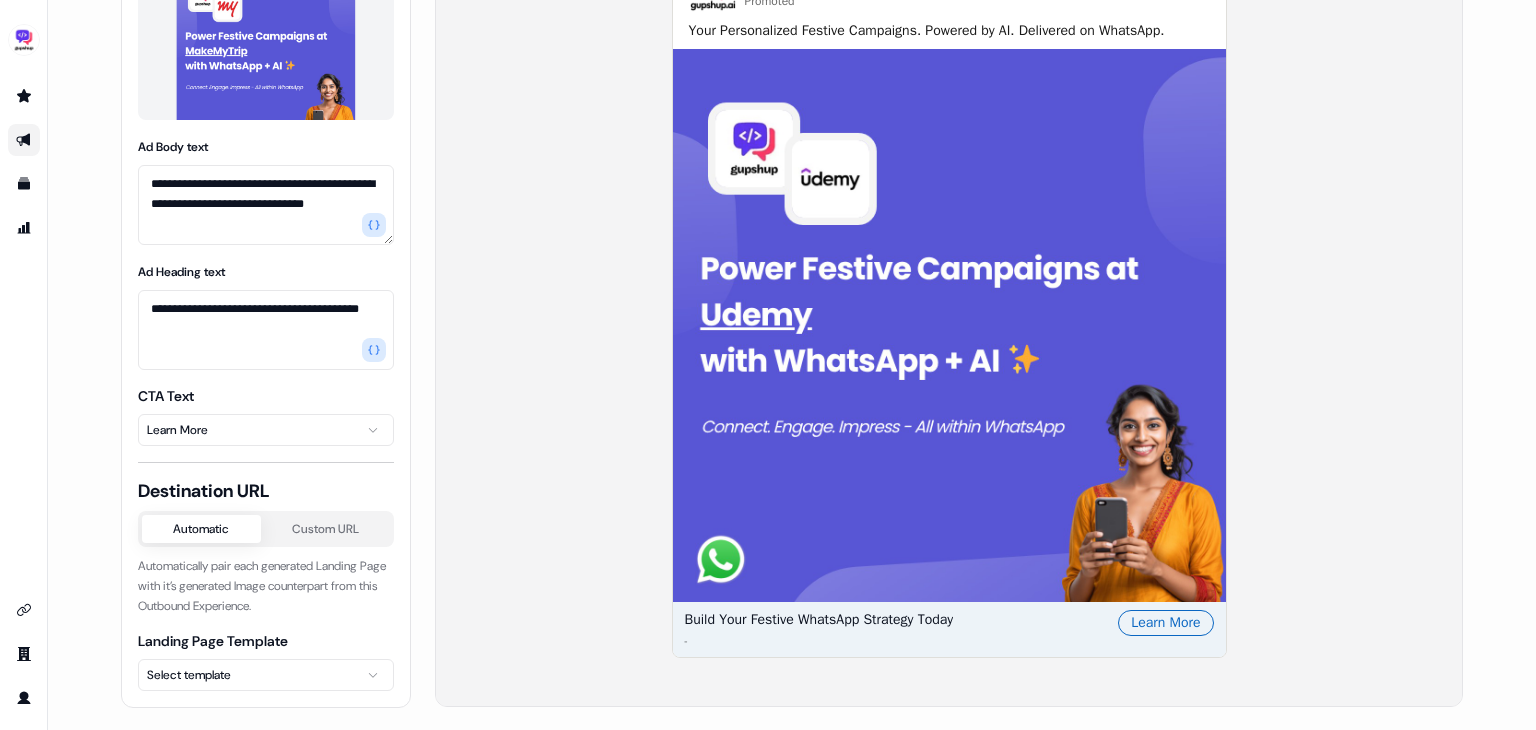 click on "**********" at bounding box center [768, 365] 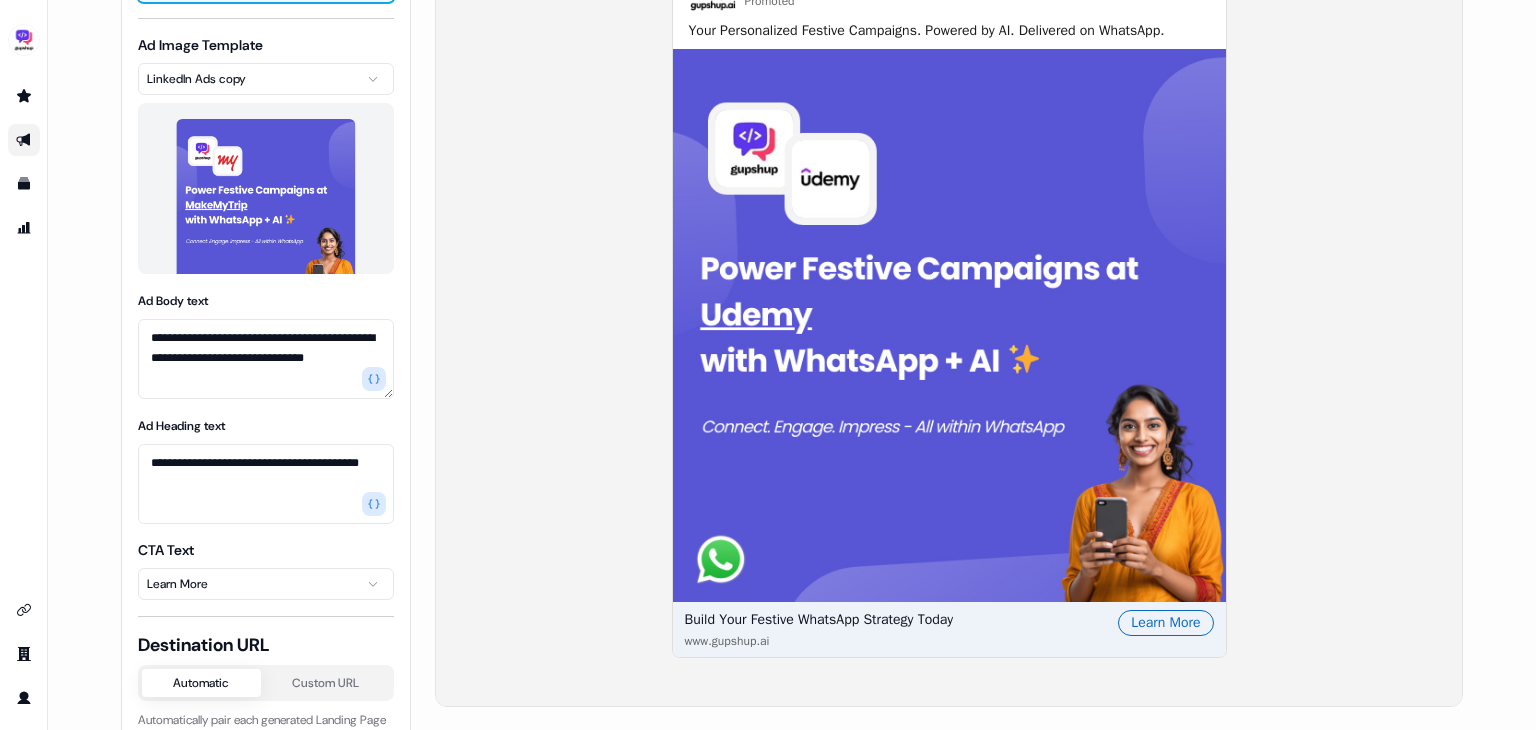 scroll, scrollTop: 140, scrollLeft: 0, axis: vertical 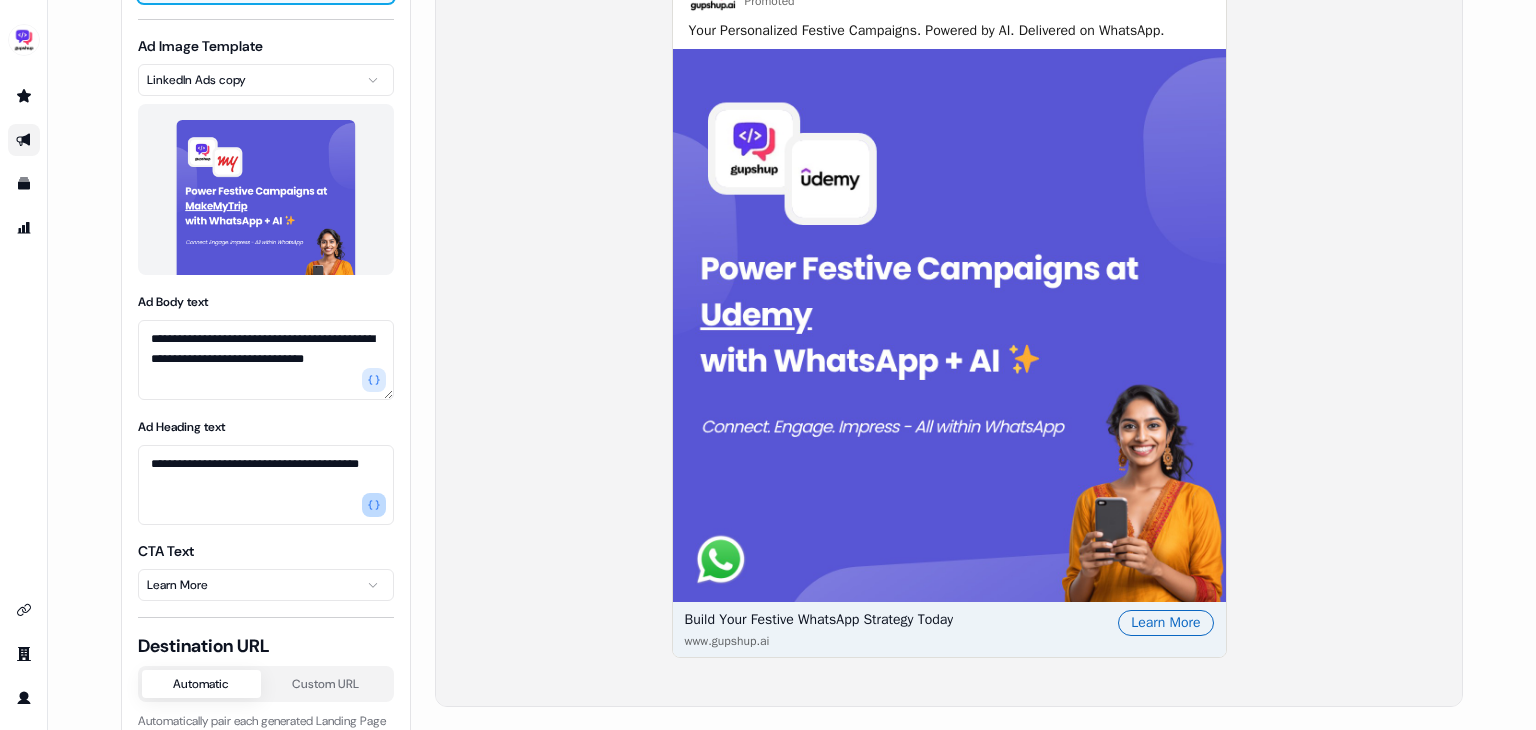 click 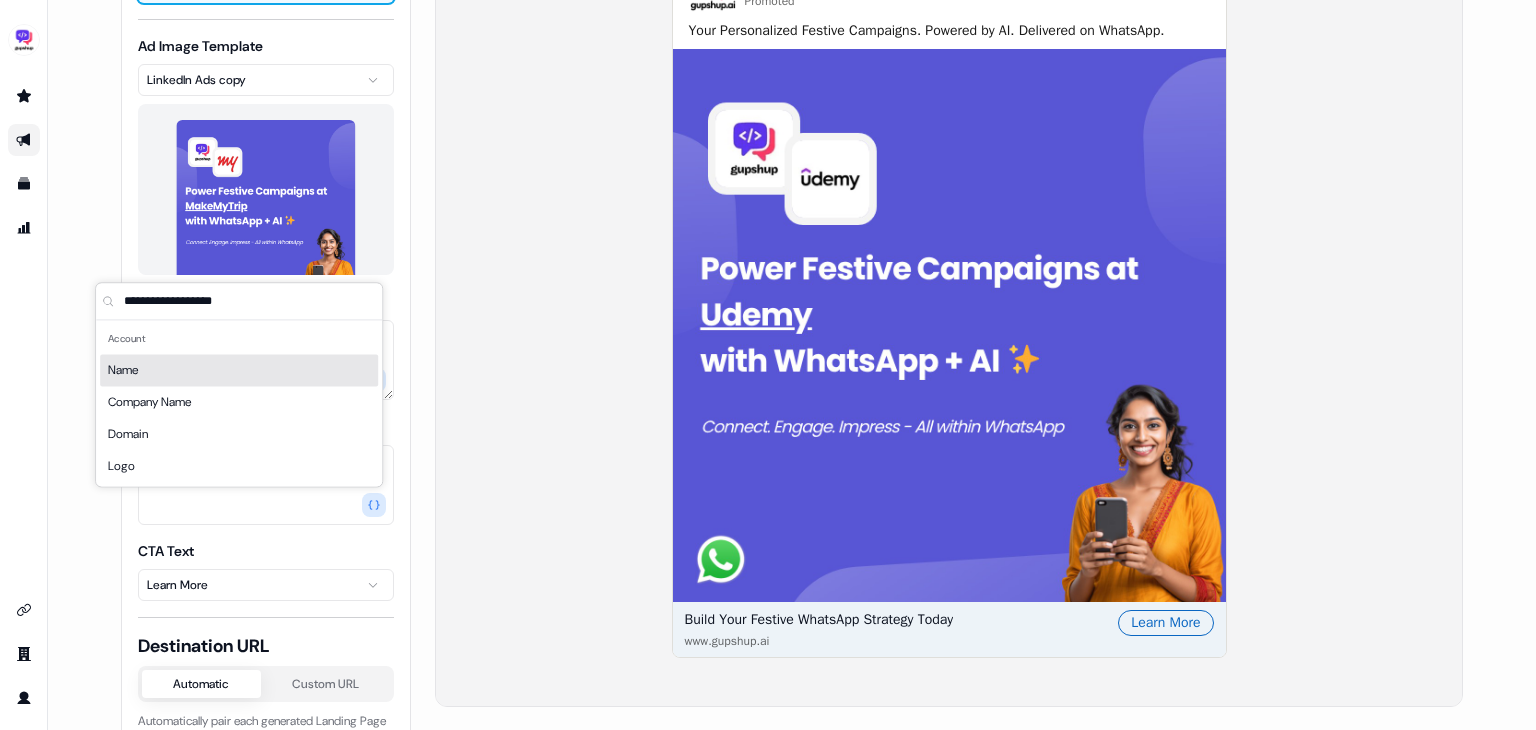 click on "Gupshup Promoted Your Personalized Festive Campaigns. Powered by AI. Delivered on WhatsApp. Build Your Festive WhatsApp Strategy Today www.gupshup.ai Learn More" at bounding box center [949, 305] 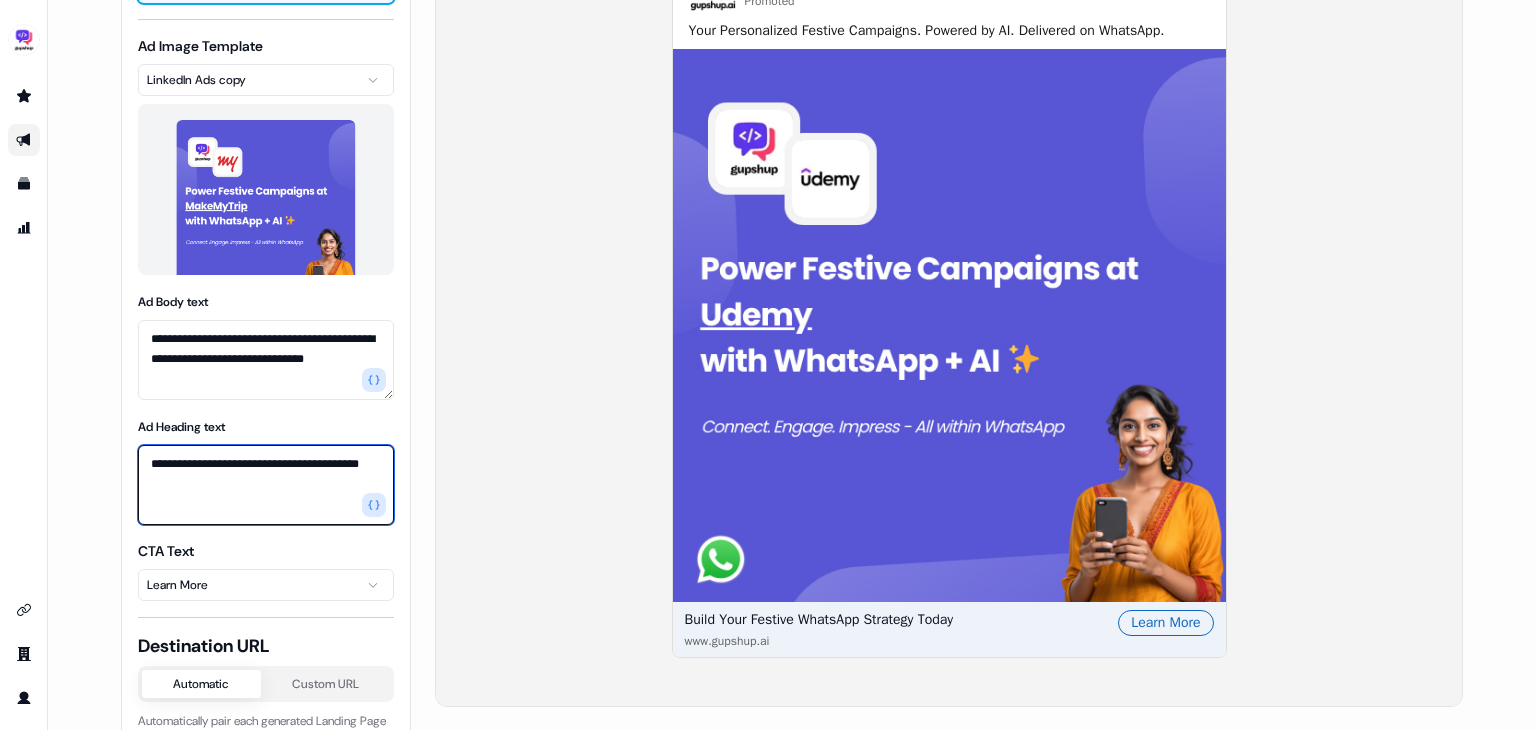click on "**********" at bounding box center [266, 485] 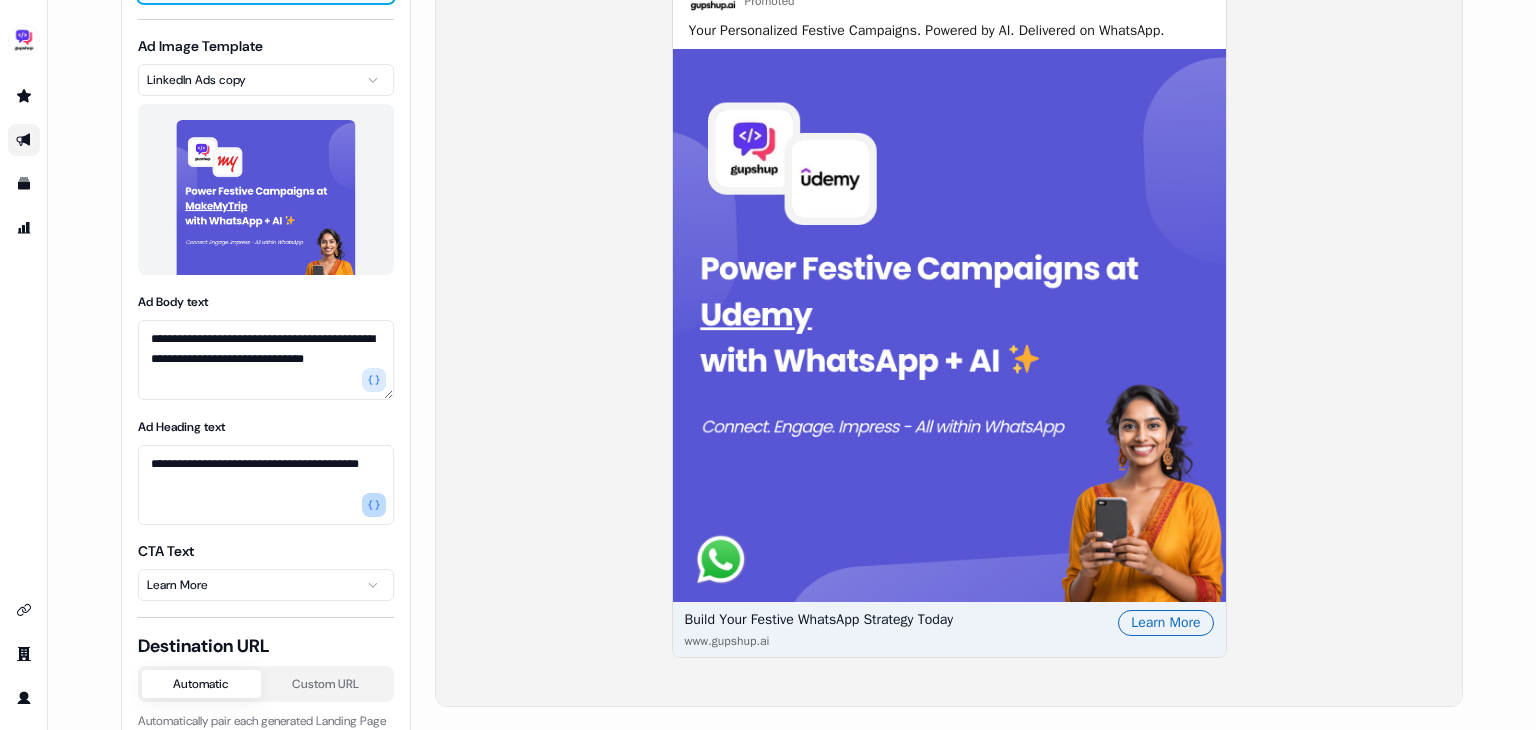 click 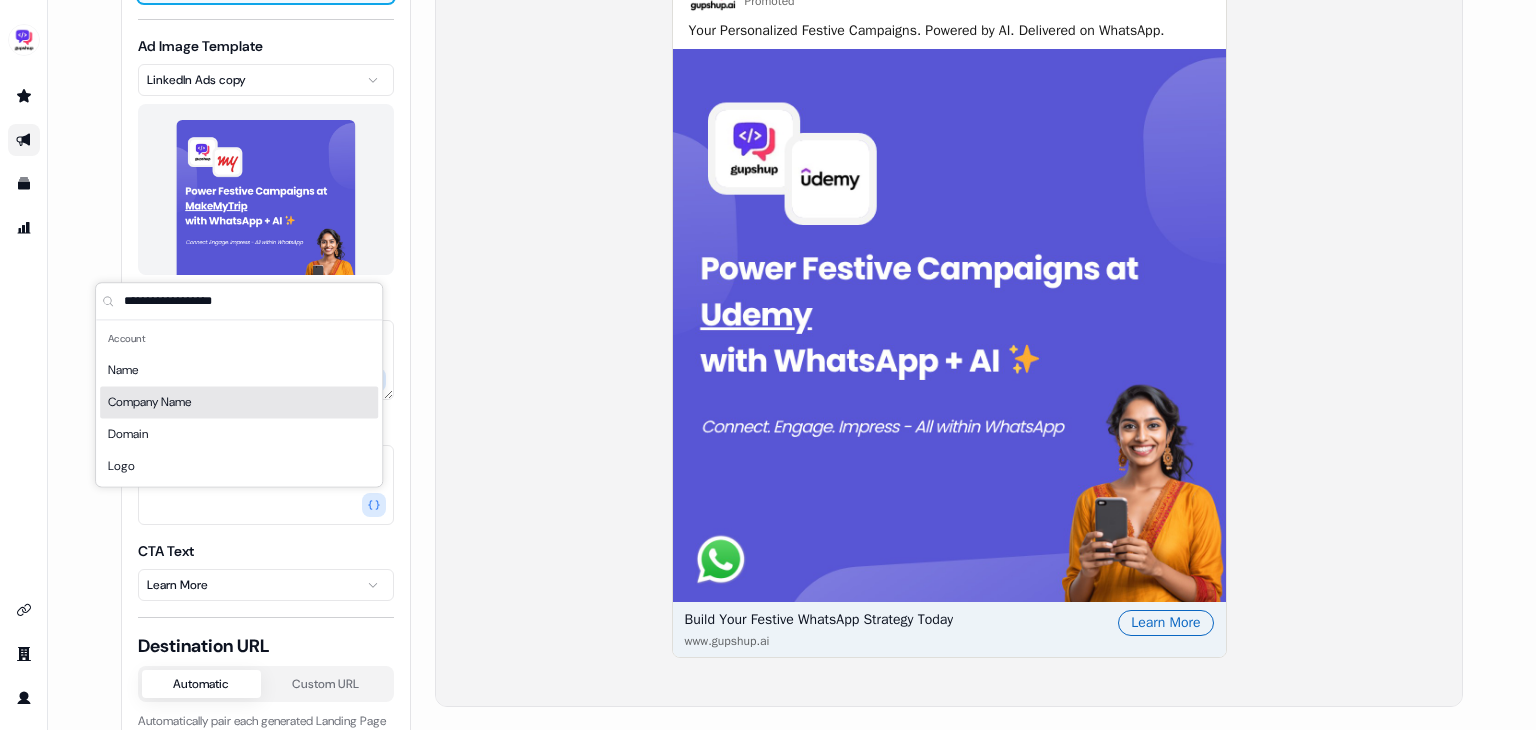 click on "Company Name" at bounding box center [239, 402] 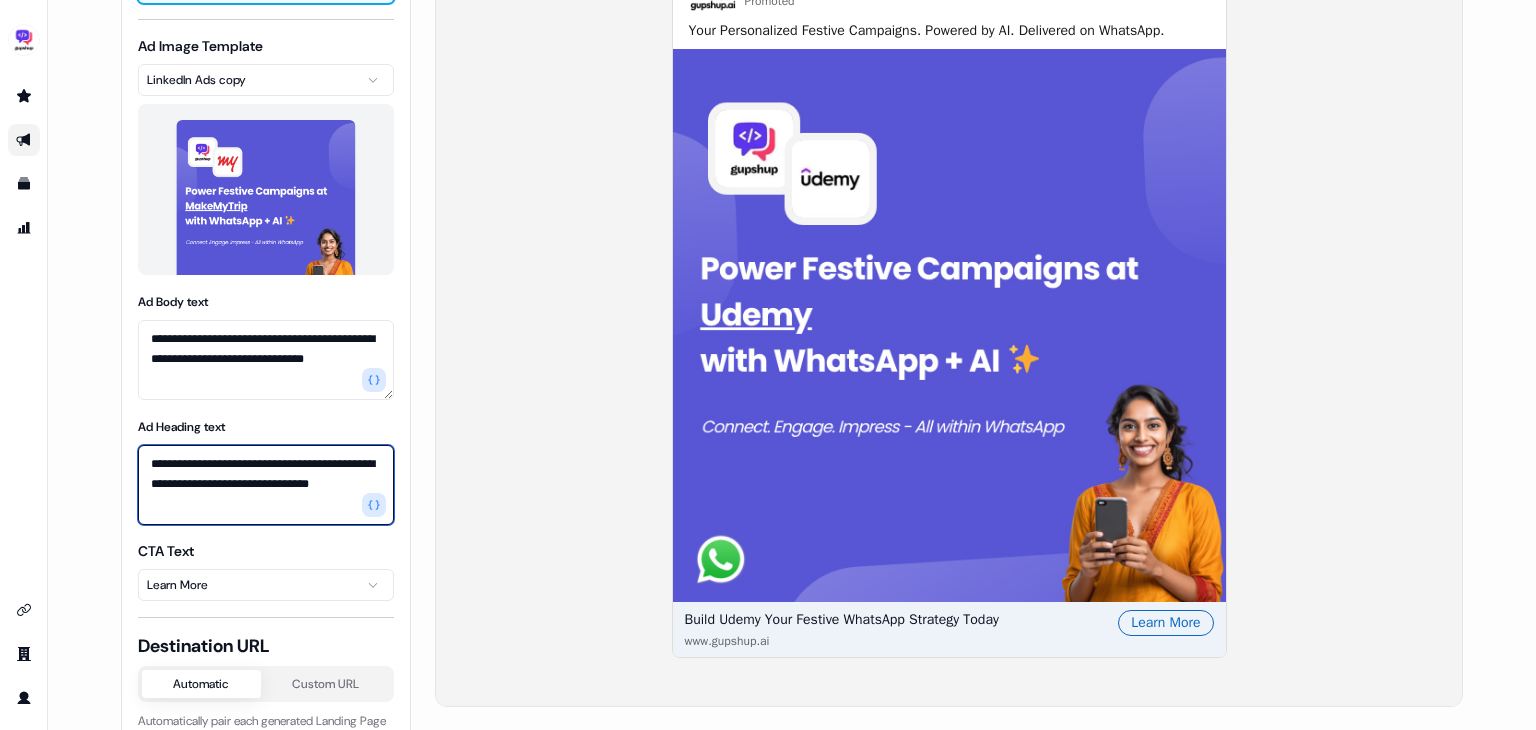 click on "**********" at bounding box center [266, 485] 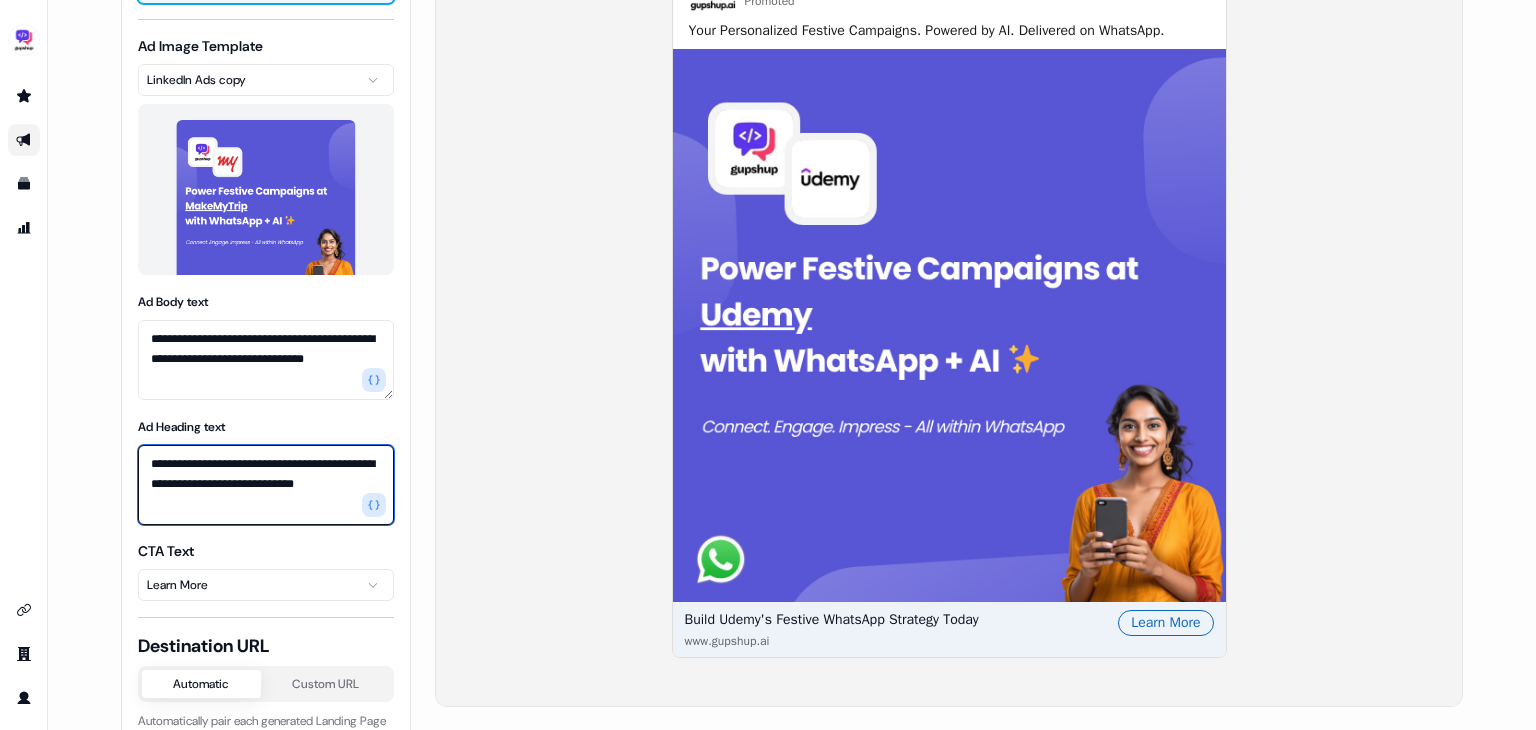 click on "**********" at bounding box center [266, 485] 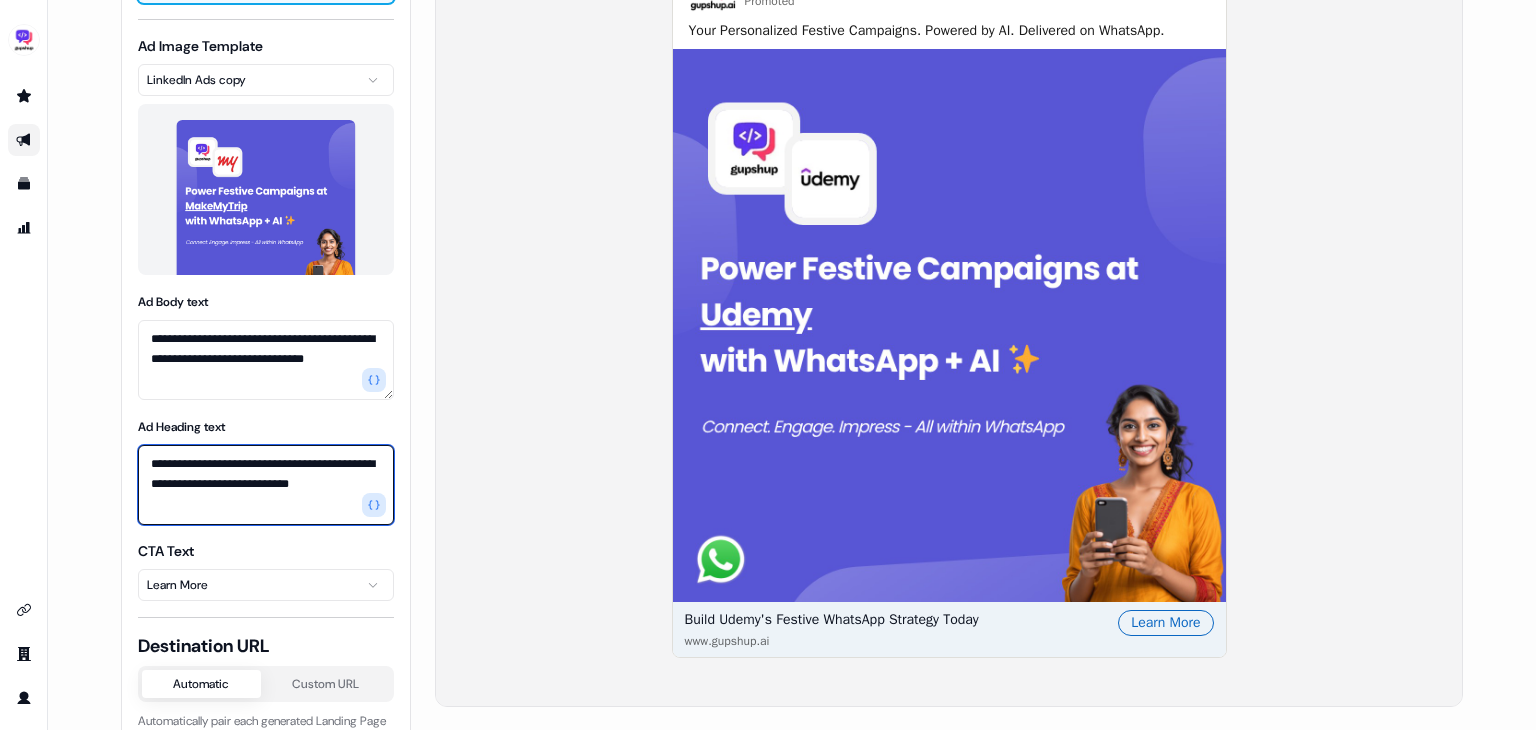 type on "**********" 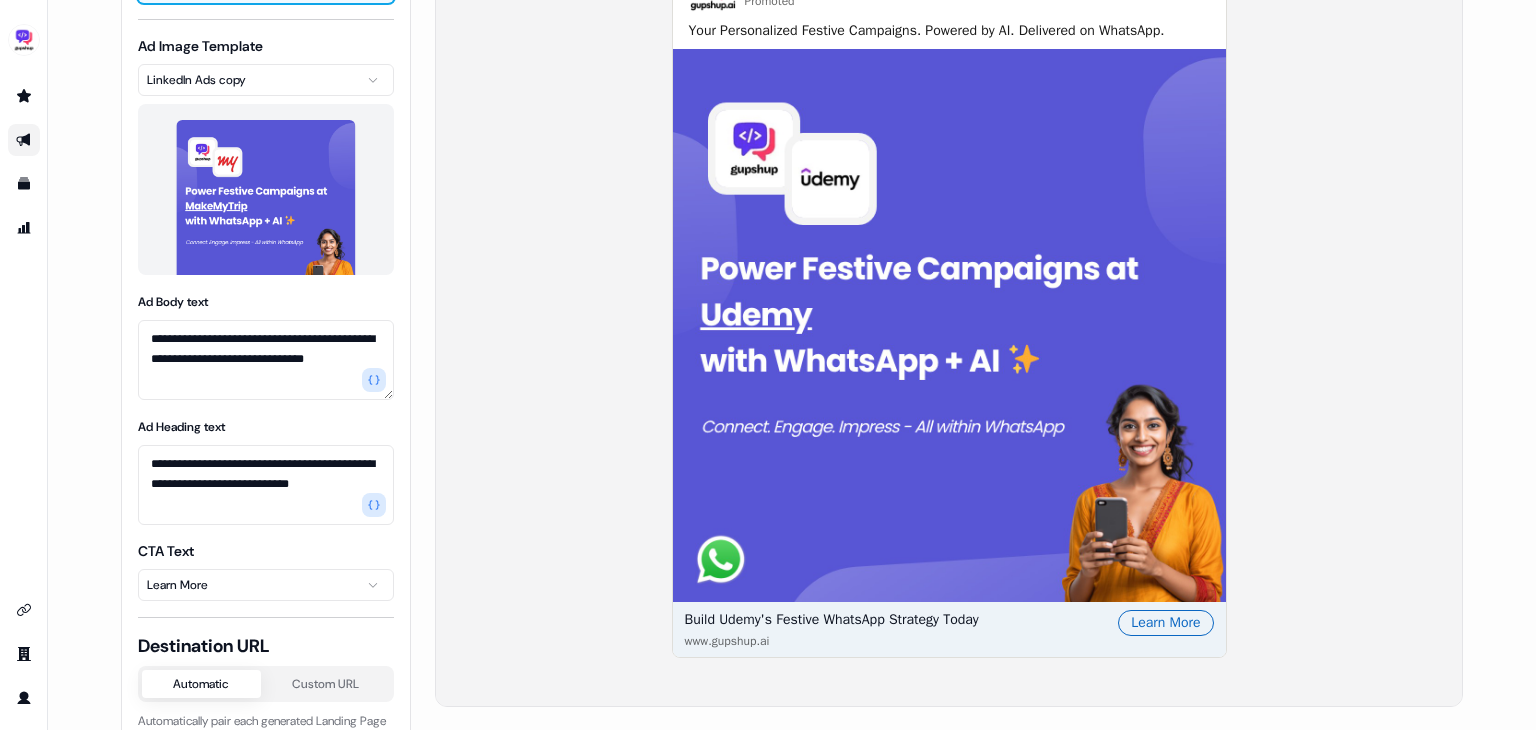 click on "Gupshup Promoted Your Personalized Festive Campaigns. Powered by AI. Delivered on WhatsApp. Build Udemy's Festive WhatsApp Strategy Today www.gupshup.ai Learn More" at bounding box center [949, 305] 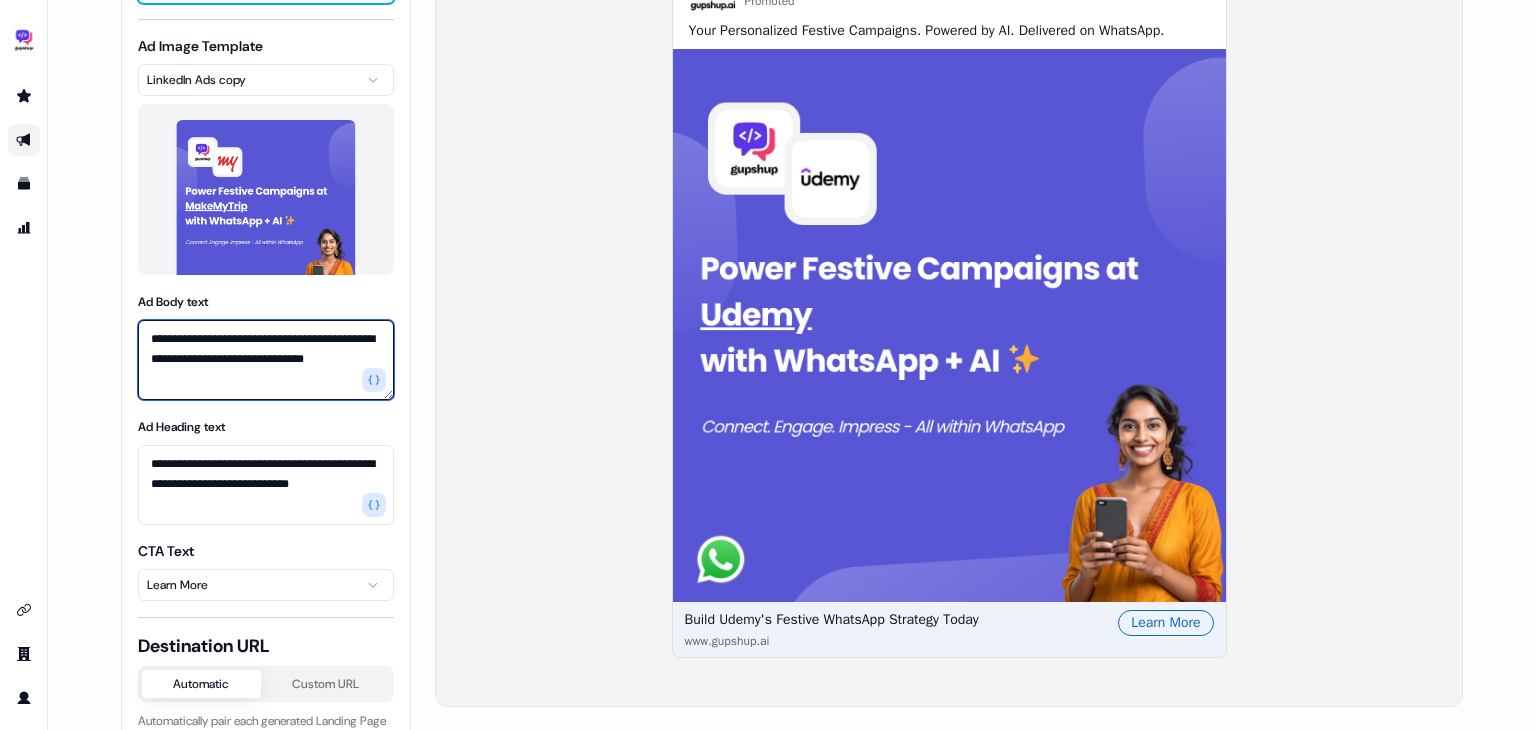 click on "**********" at bounding box center (266, 360) 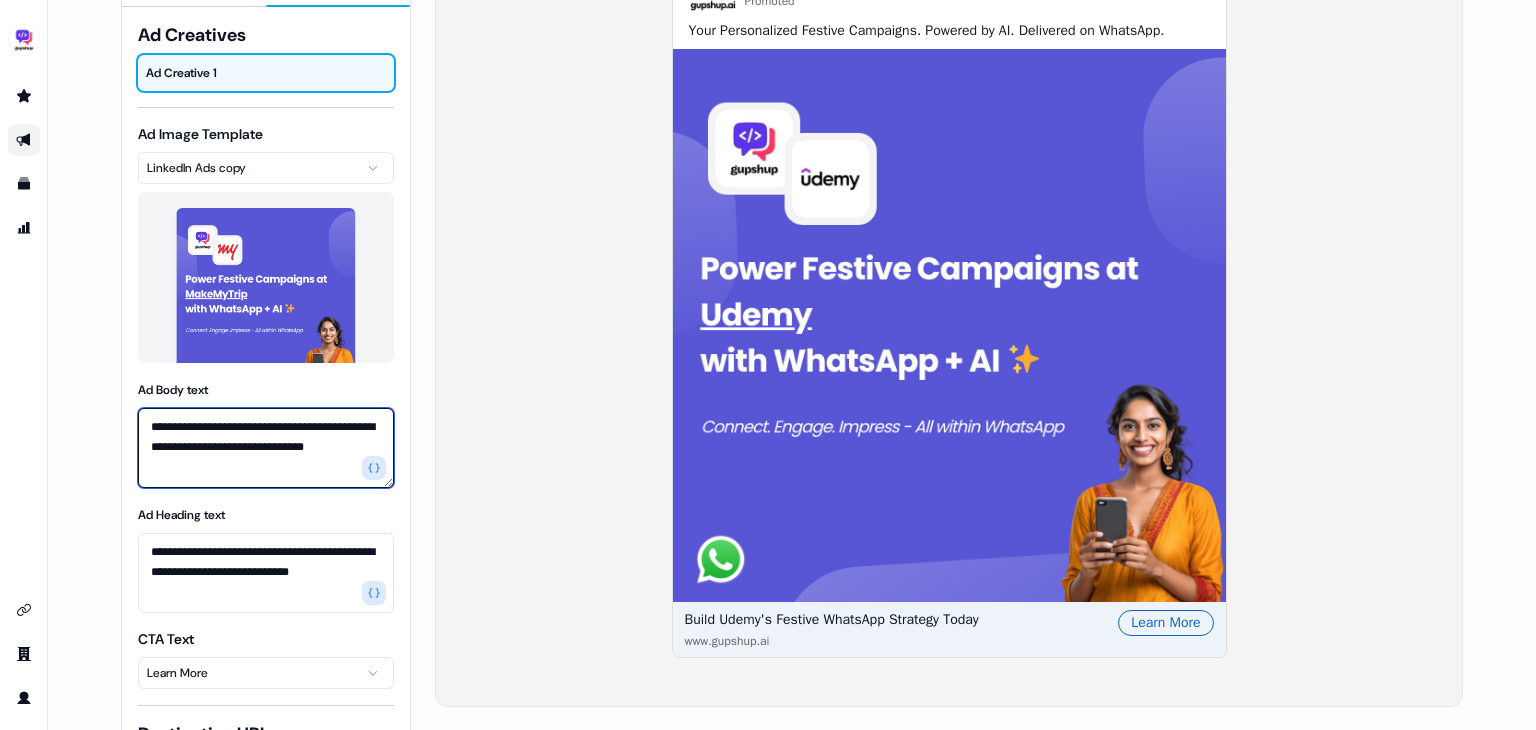 scroll, scrollTop: 0, scrollLeft: 0, axis: both 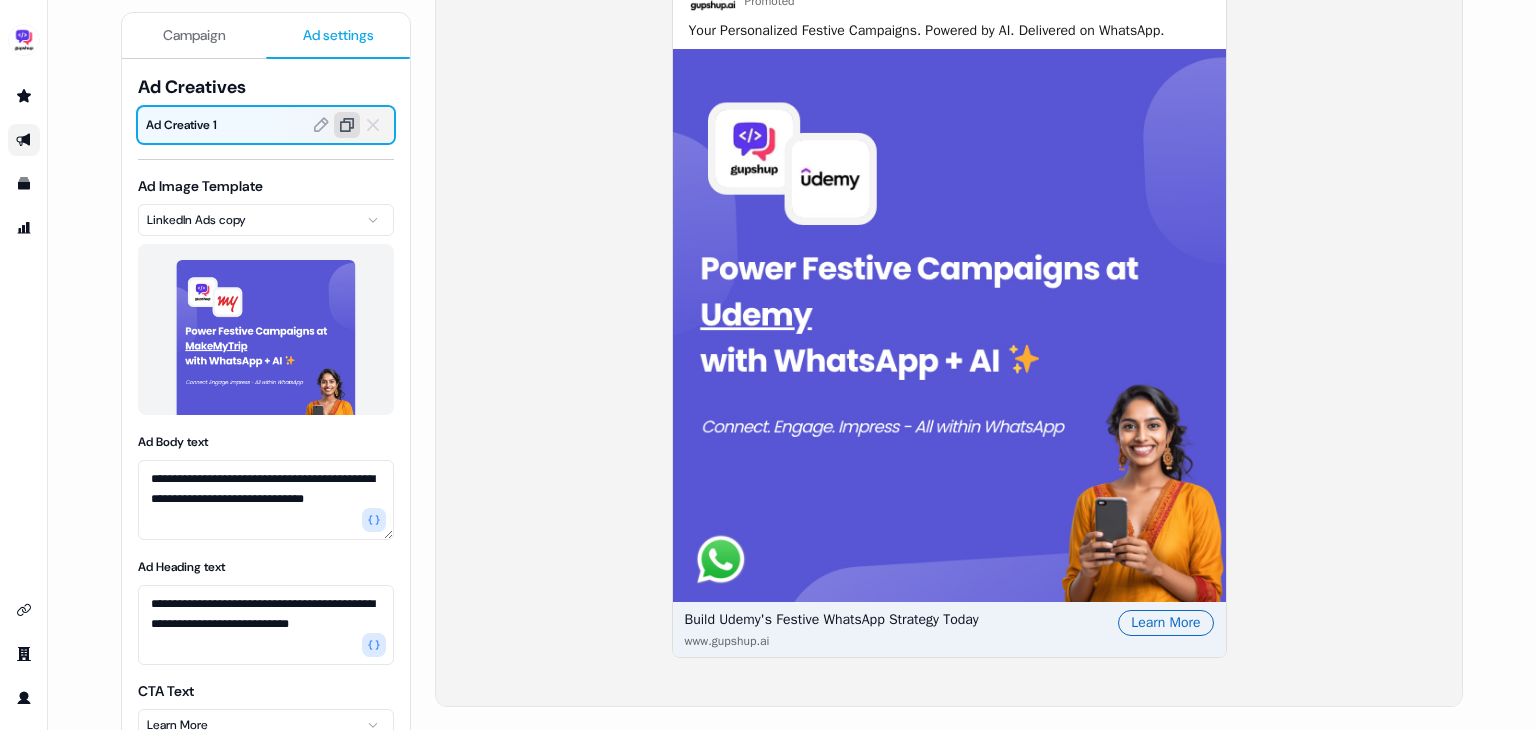 click 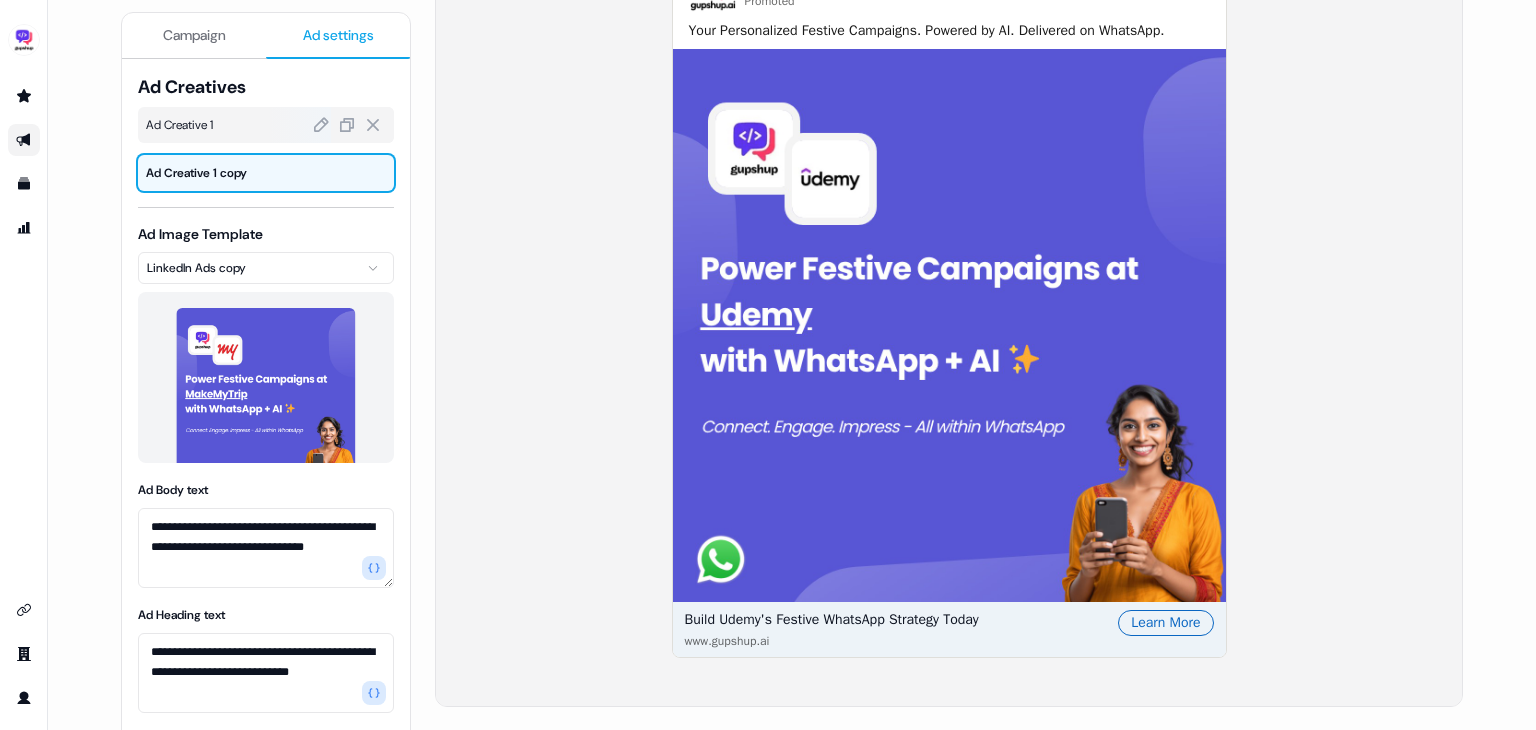 click on "Ad Creative 1" at bounding box center (266, 125) 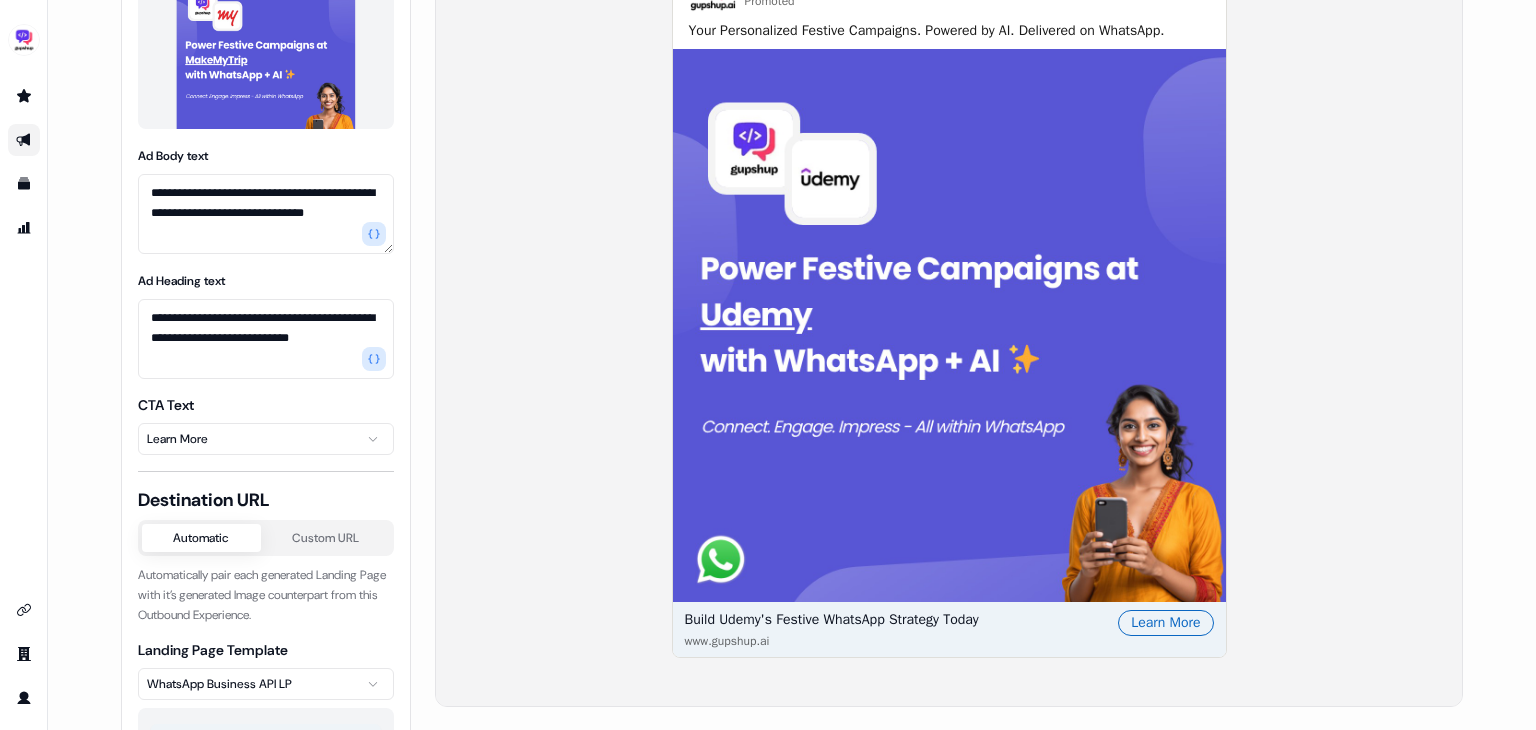 scroll, scrollTop: 335, scrollLeft: 0, axis: vertical 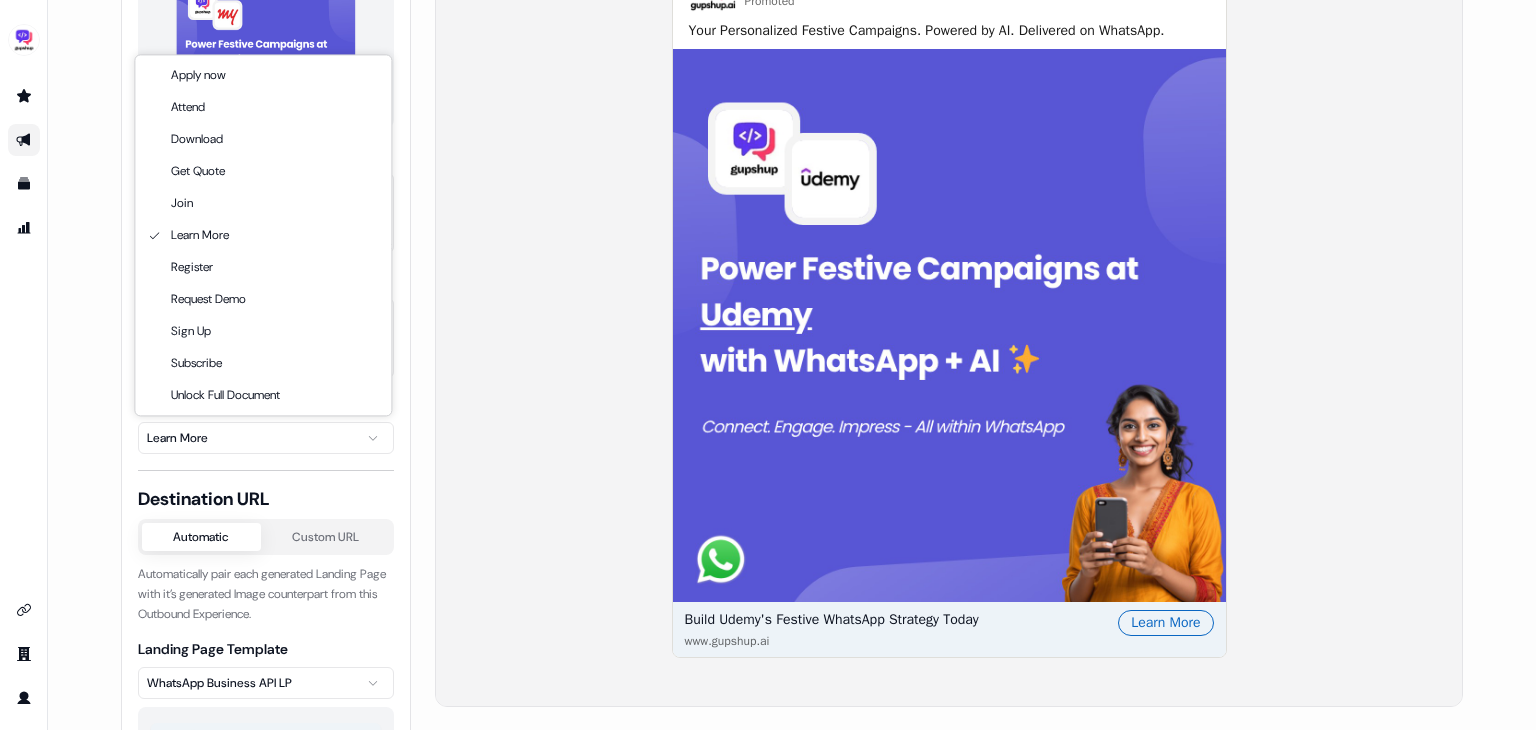 click on "**********" at bounding box center (768, 365) 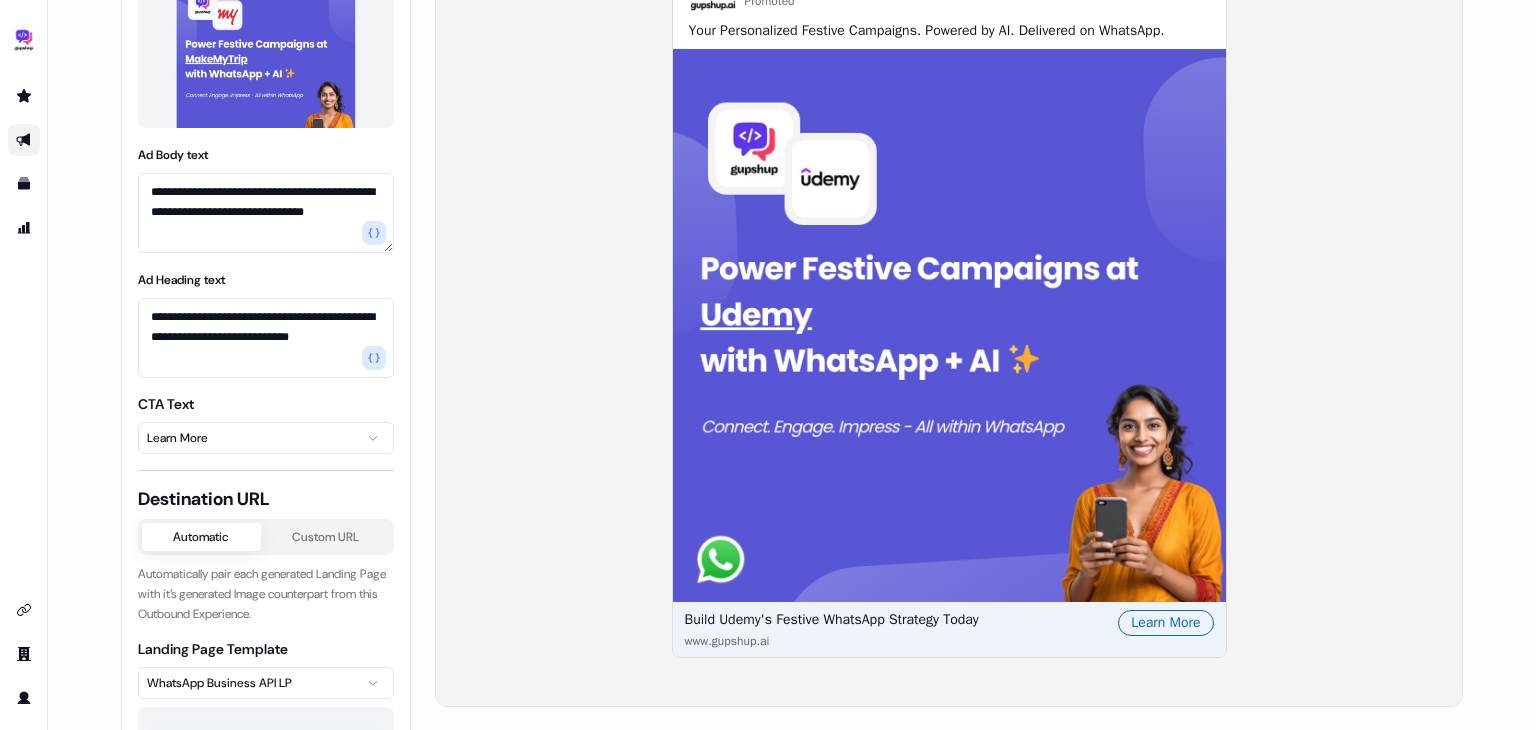 click on "**********" at bounding box center [768, 365] 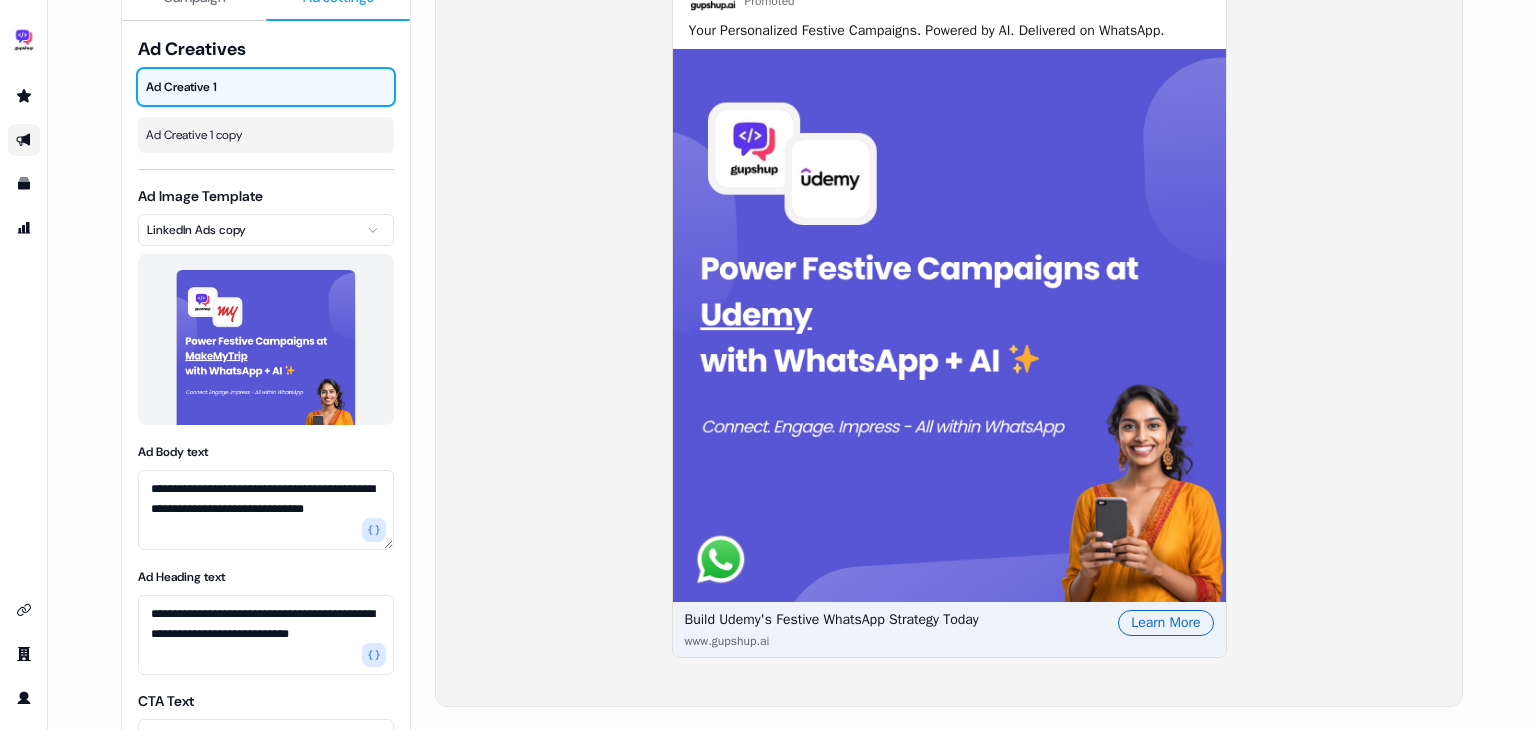 scroll, scrollTop: 36, scrollLeft: 0, axis: vertical 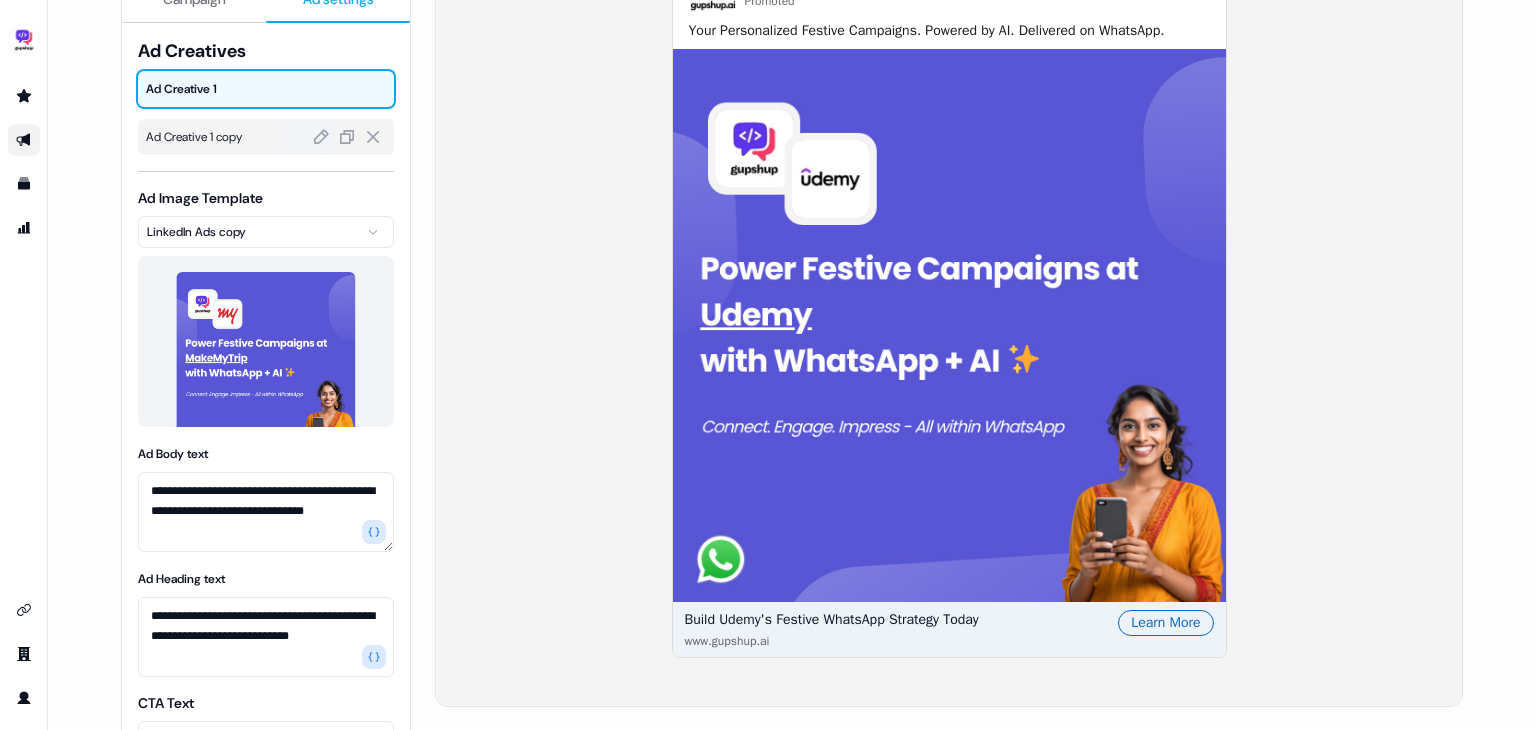 click on "Ad Creative 1 copy" at bounding box center [266, 137] 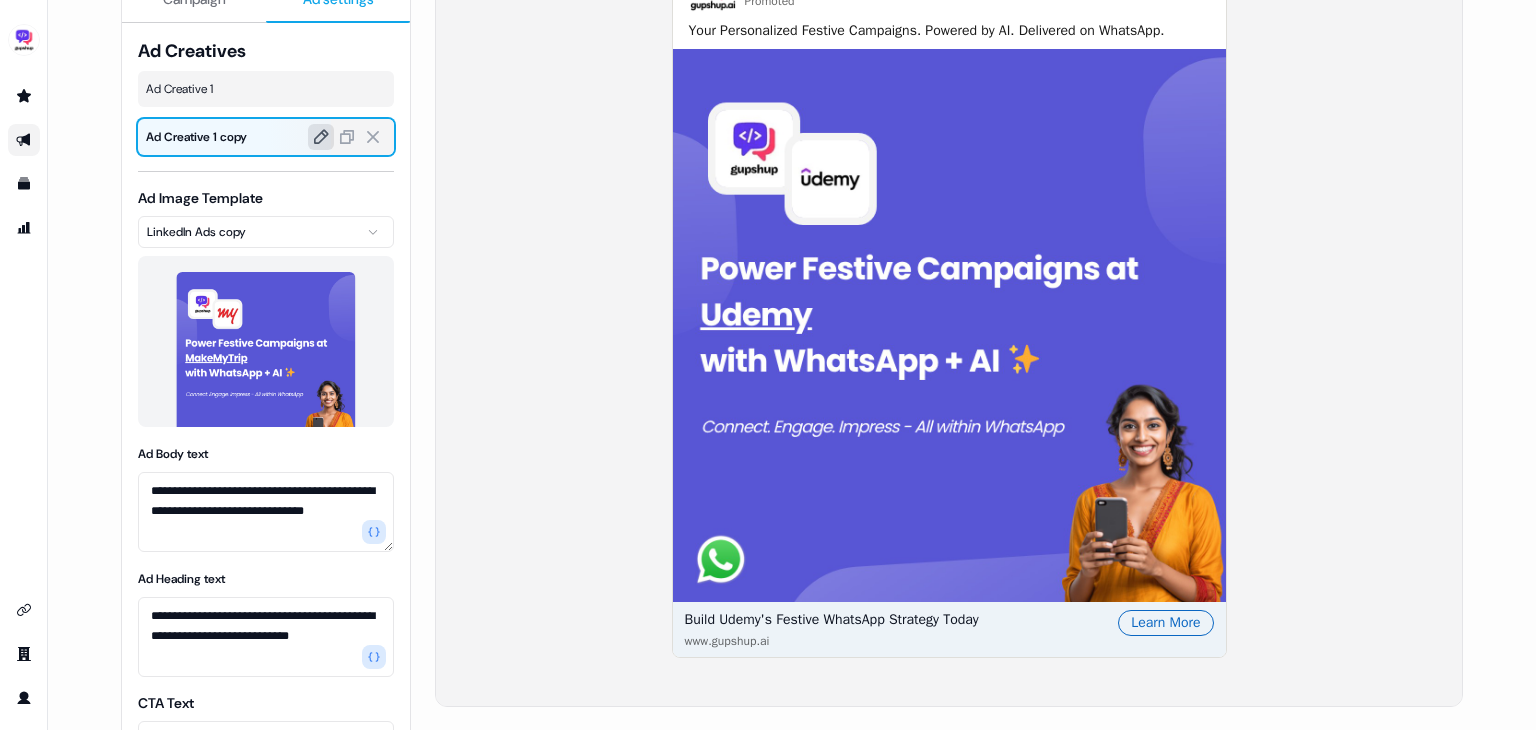 click 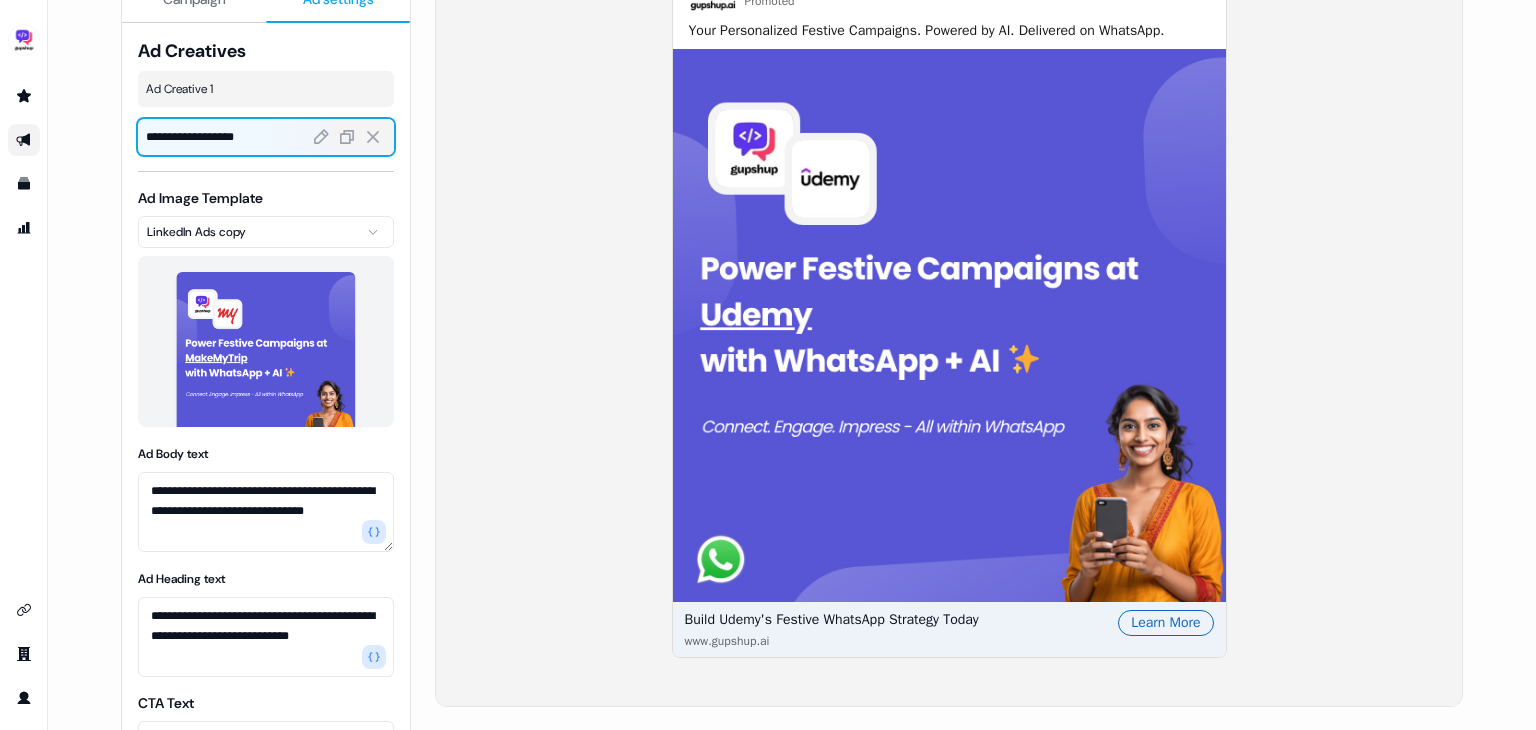 drag, startPoint x: 222, startPoint y: 133, endPoint x: 253, endPoint y: 138, distance: 31.400637 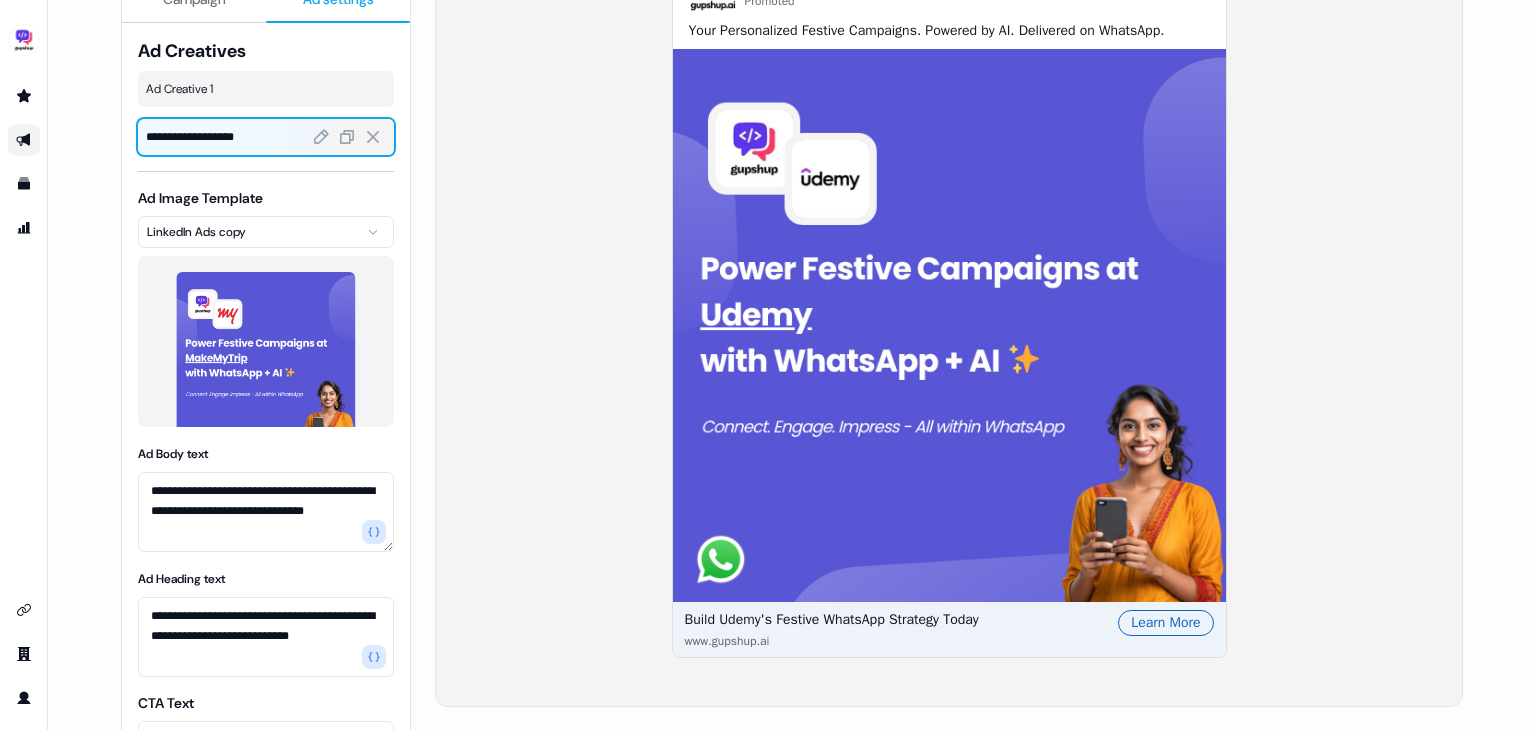 click on "**********" at bounding box center (206, 137) 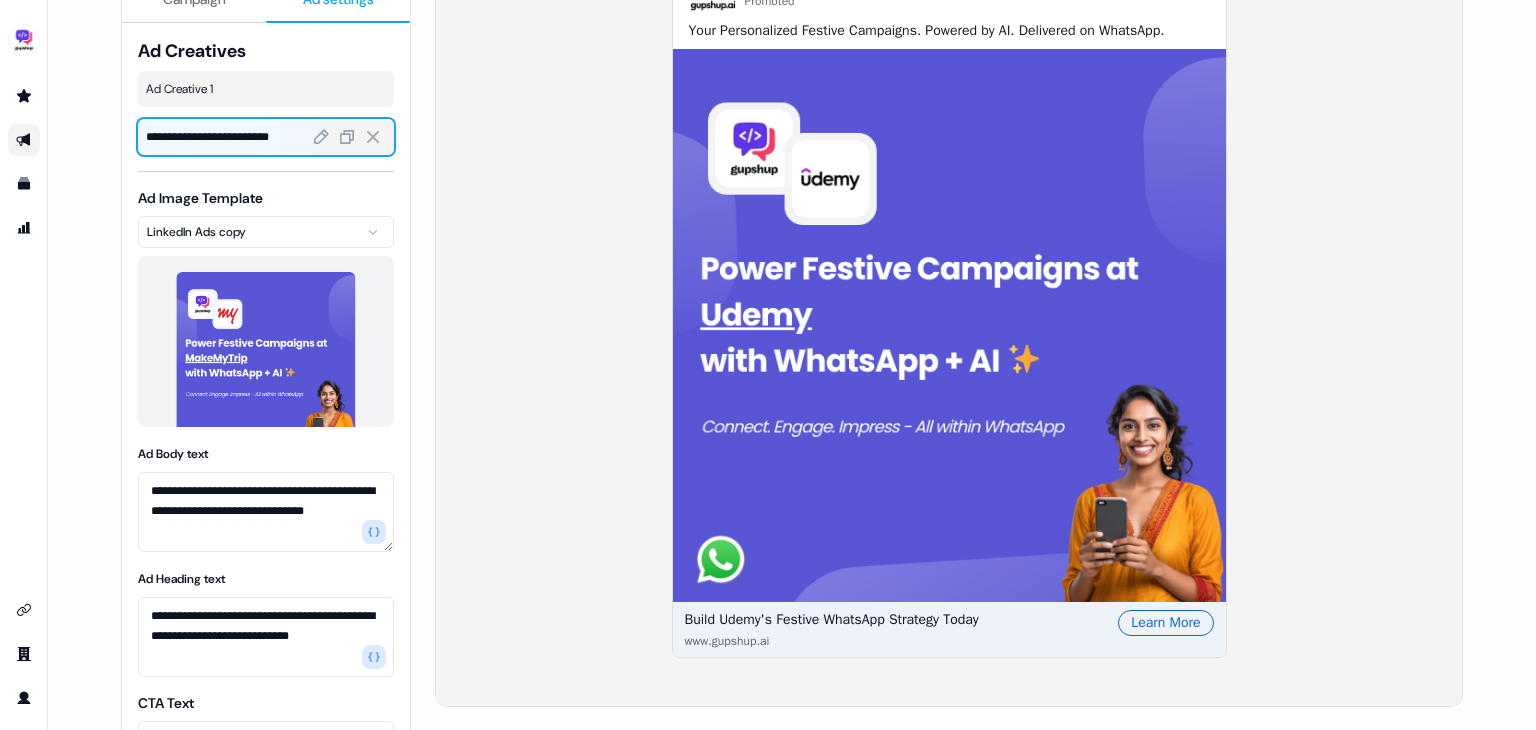 scroll, scrollTop: 0, scrollLeft: 26, axis: horizontal 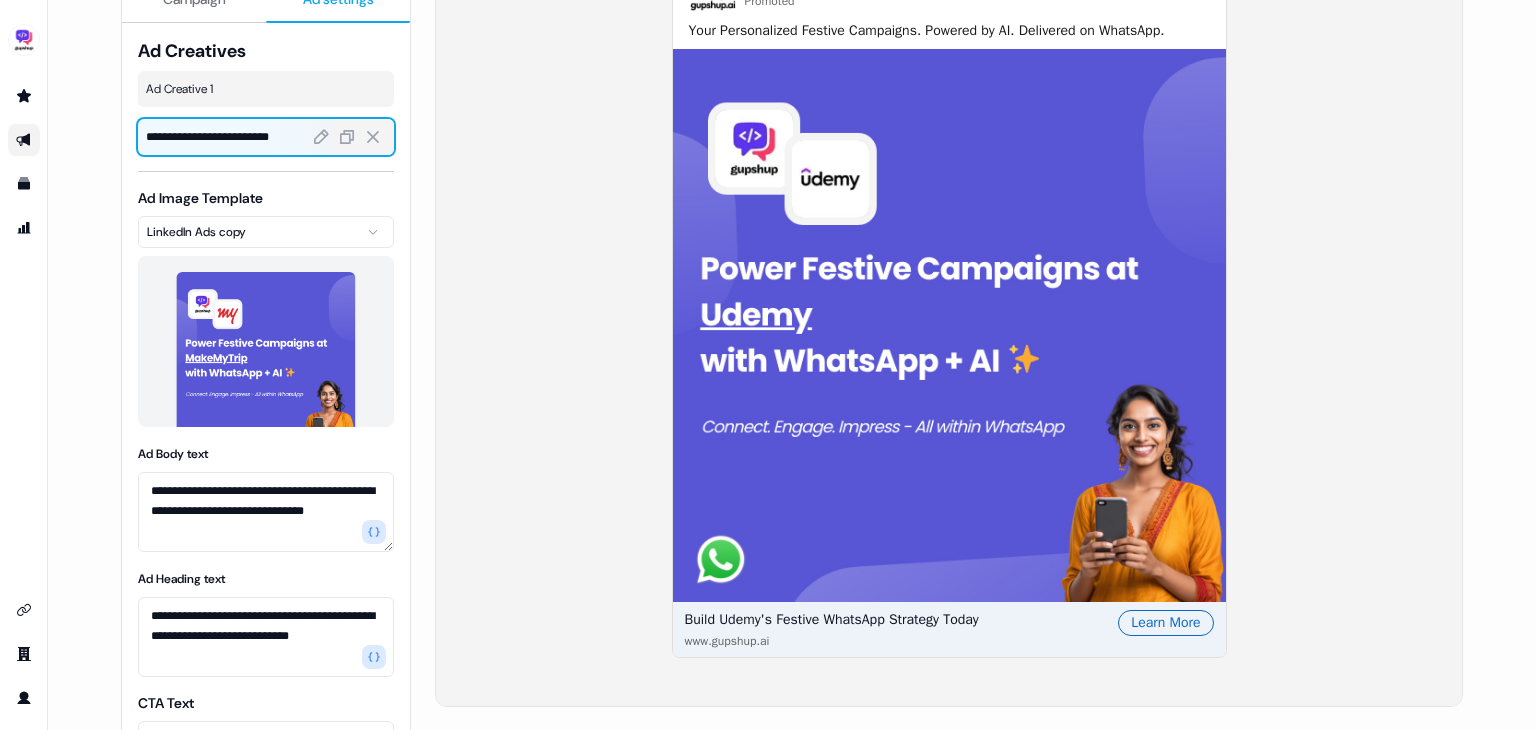 type on "**********" 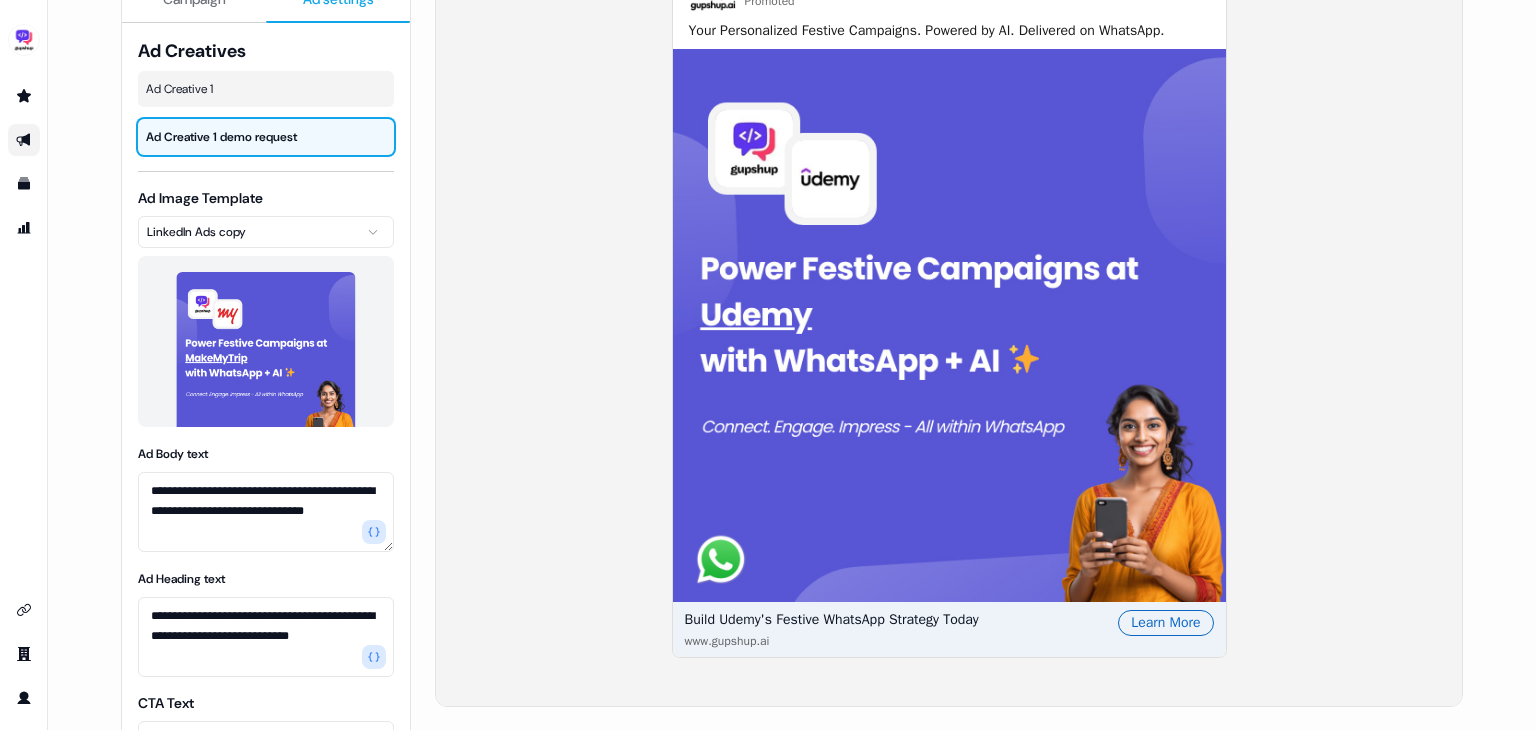 click on "Gupshup Promoted Your Personalized Festive Campaigns. Powered by AI. Delivered on WhatsApp. Build Udemy's Festive WhatsApp Strategy Today www.gupshup.ai Learn More" at bounding box center [949, 305] 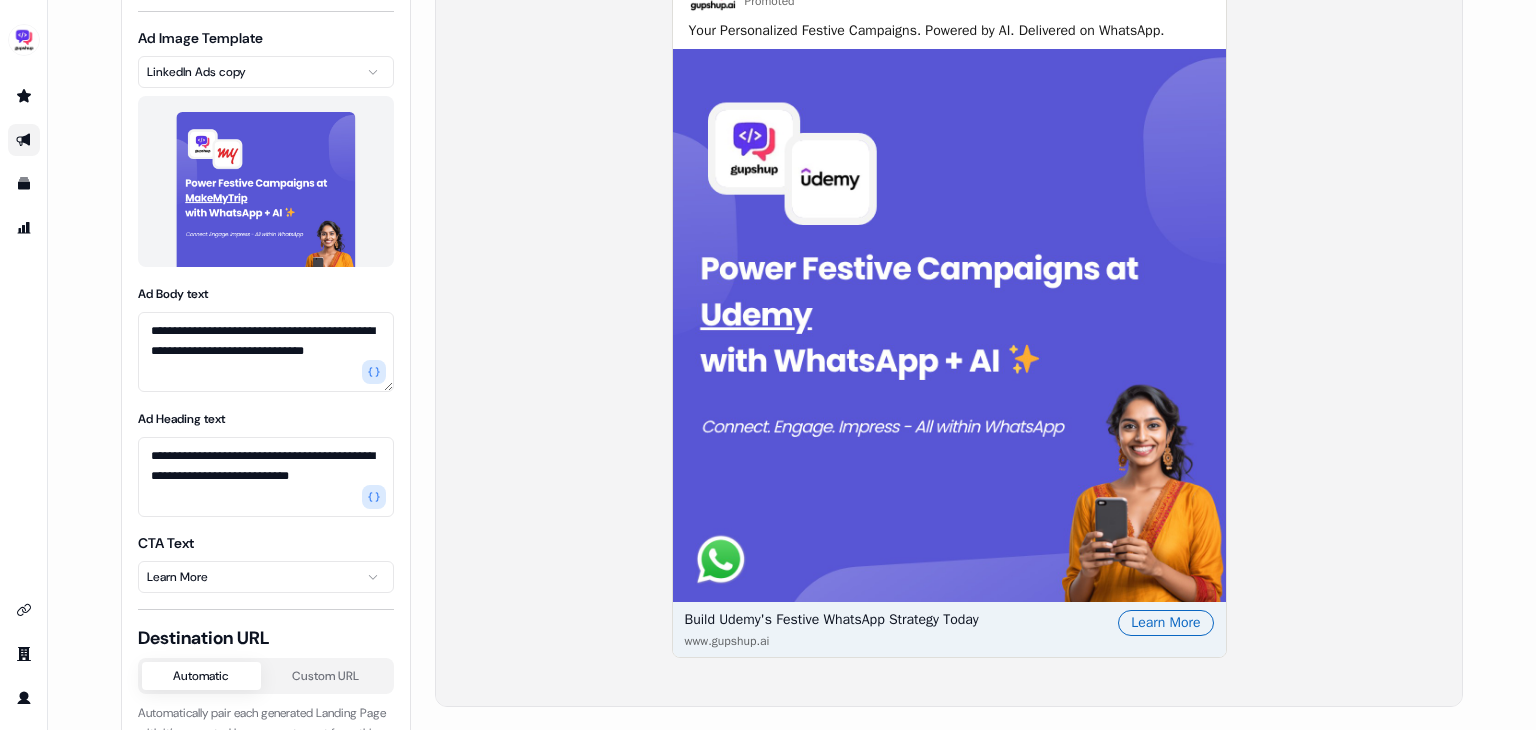 scroll, scrollTop: 198, scrollLeft: 0, axis: vertical 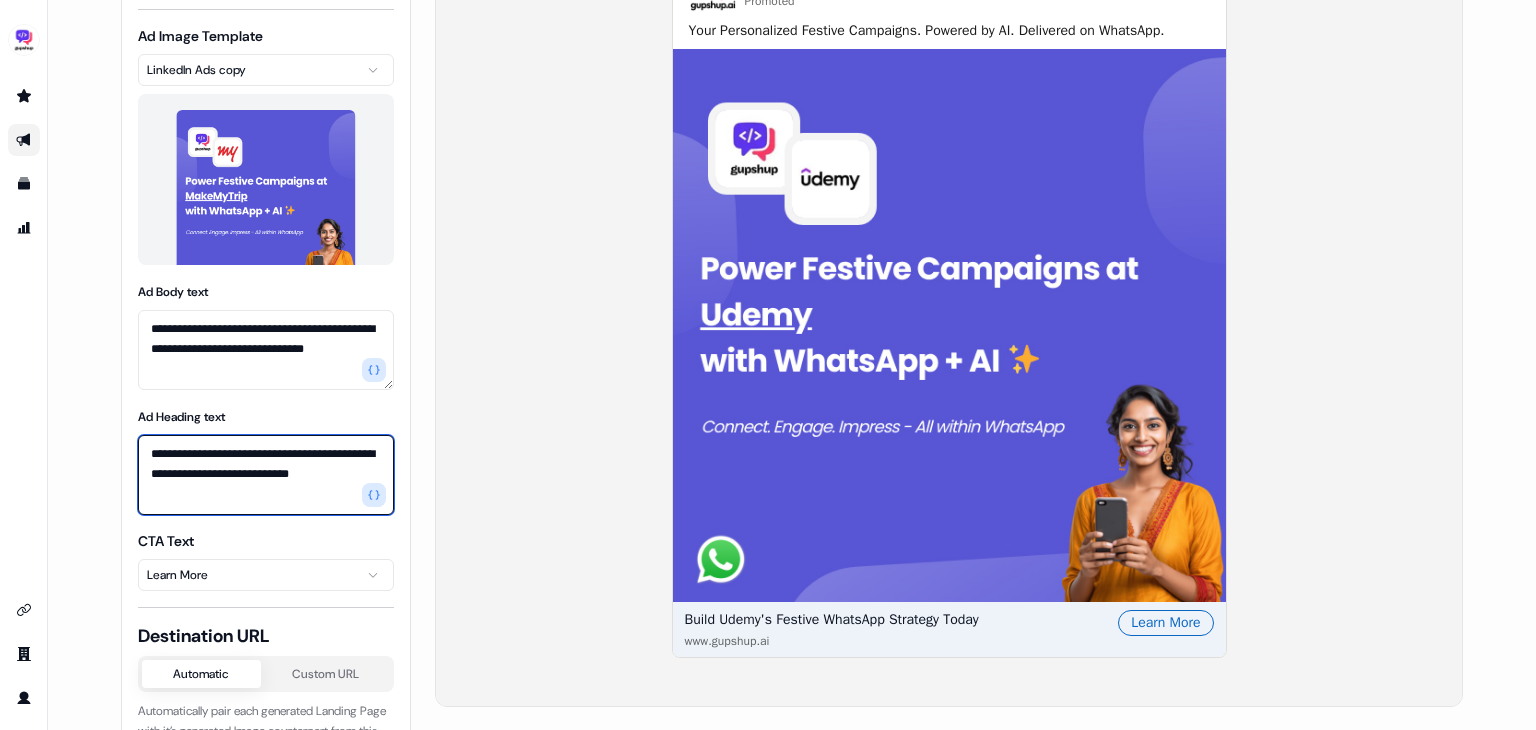 click on "**********" at bounding box center [266, 475] 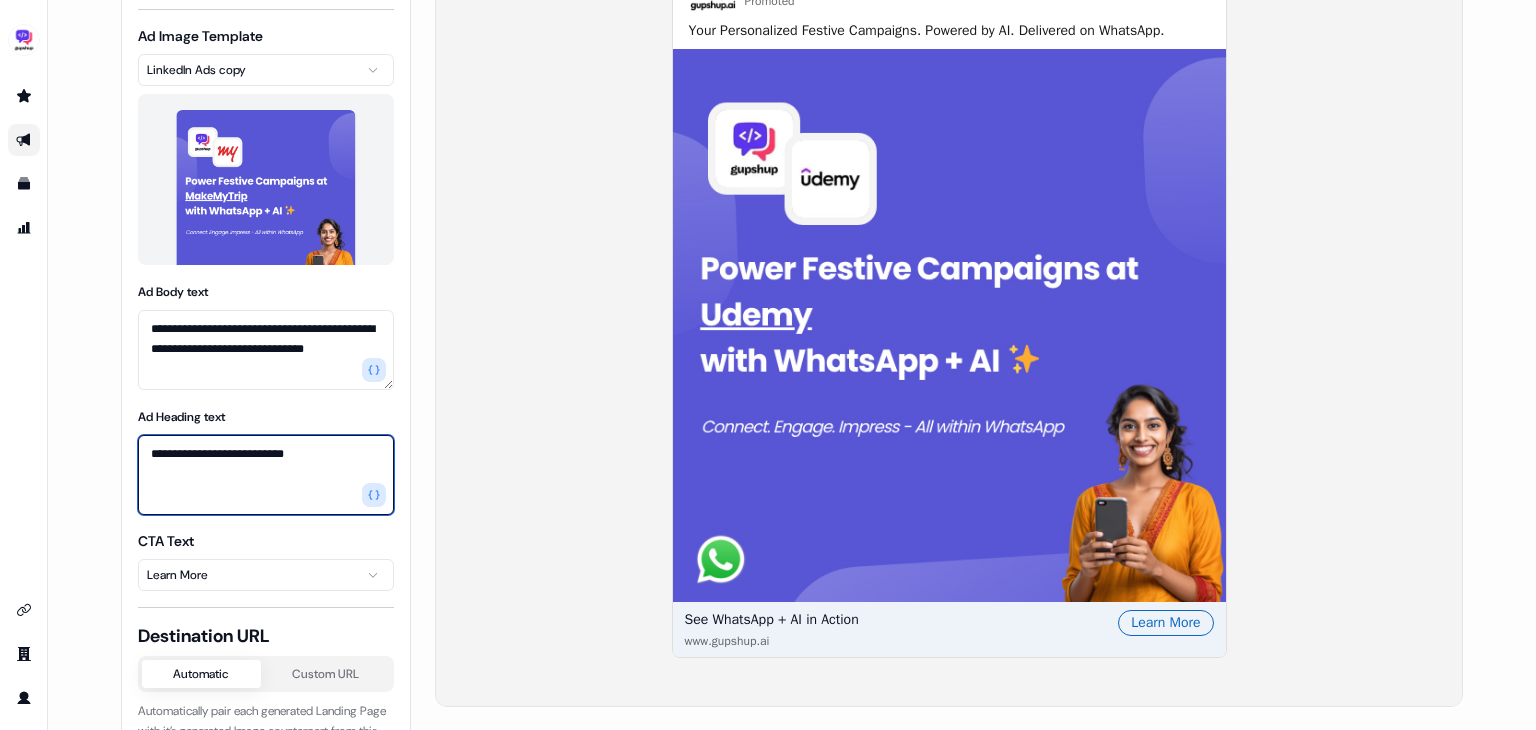 scroll, scrollTop: 240, scrollLeft: 0, axis: vertical 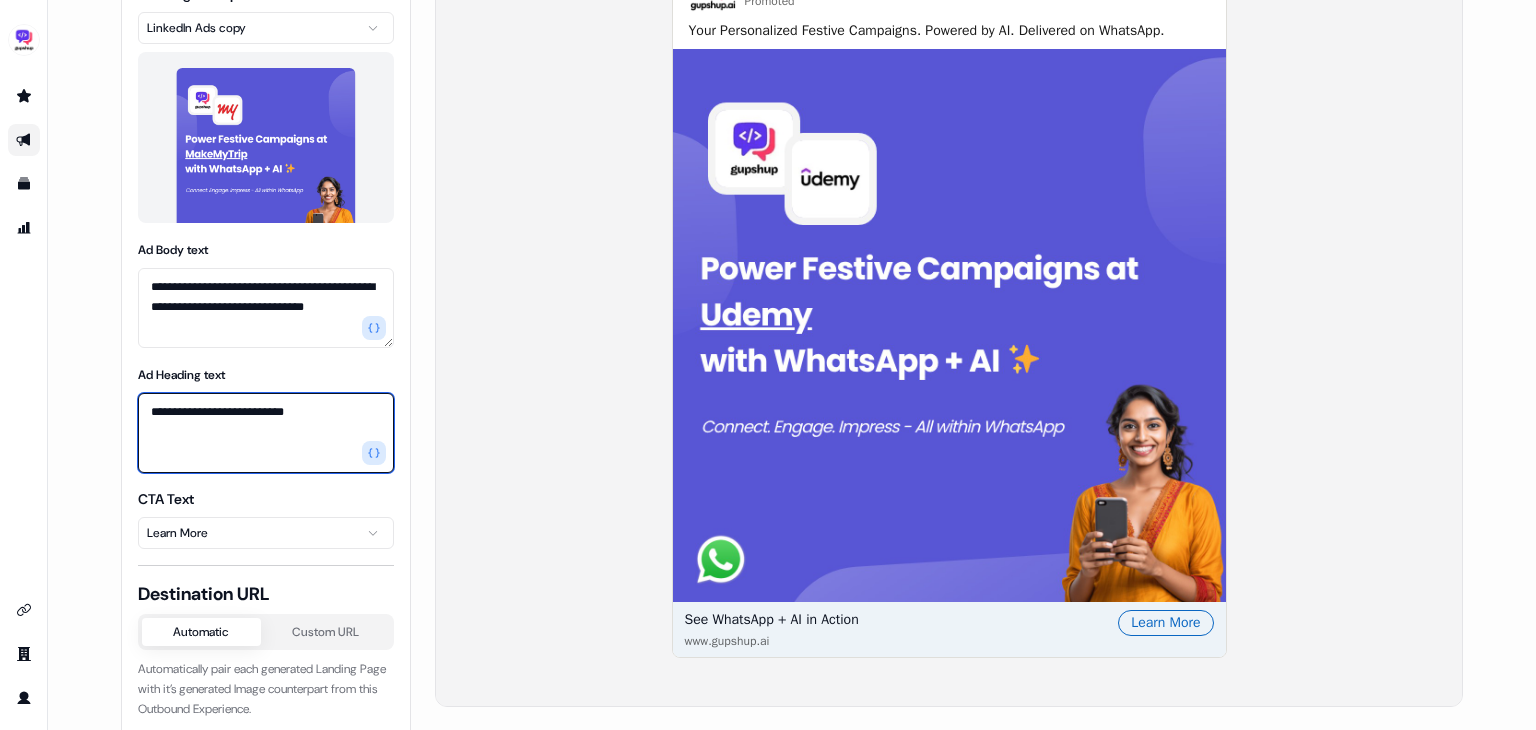 type on "**********" 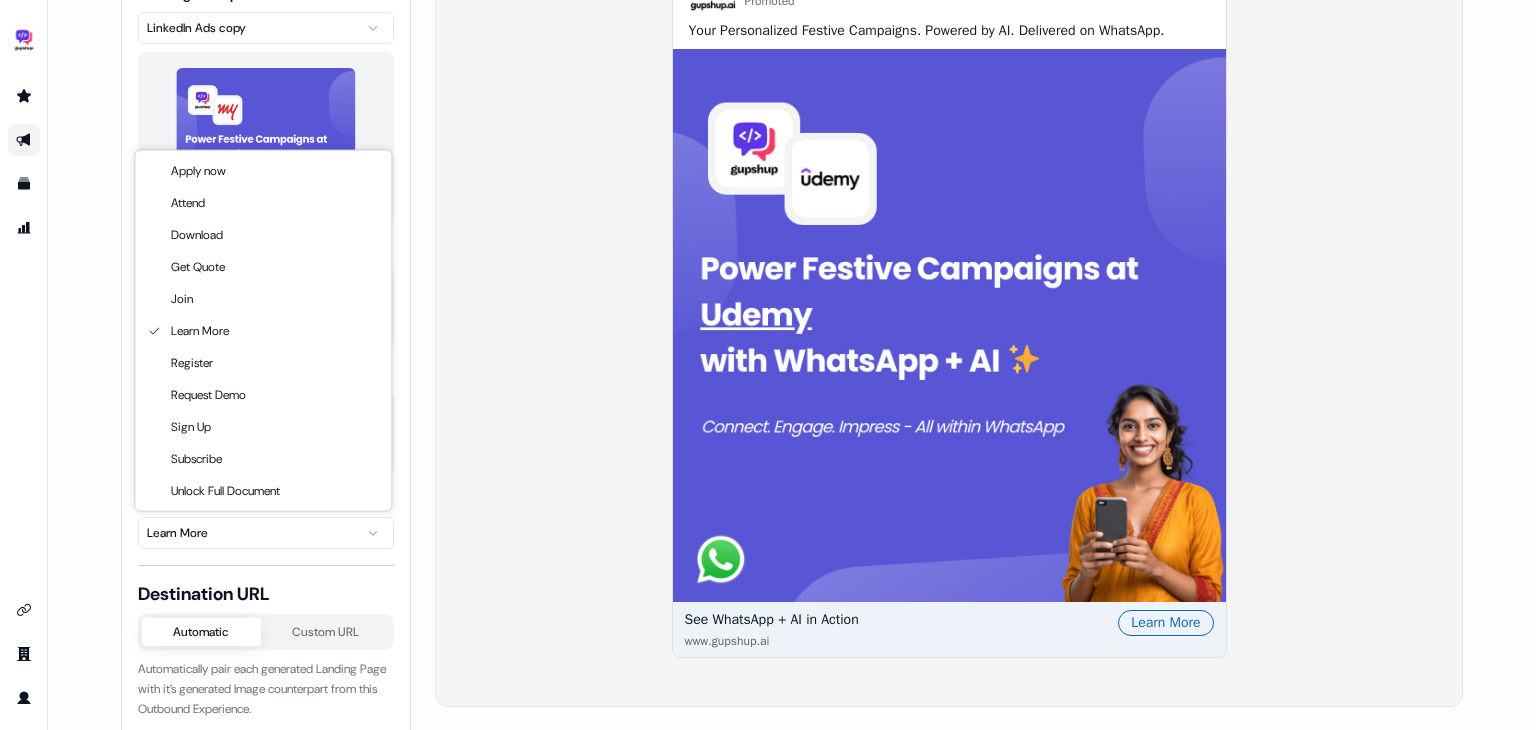 click on "**********" at bounding box center [768, 365] 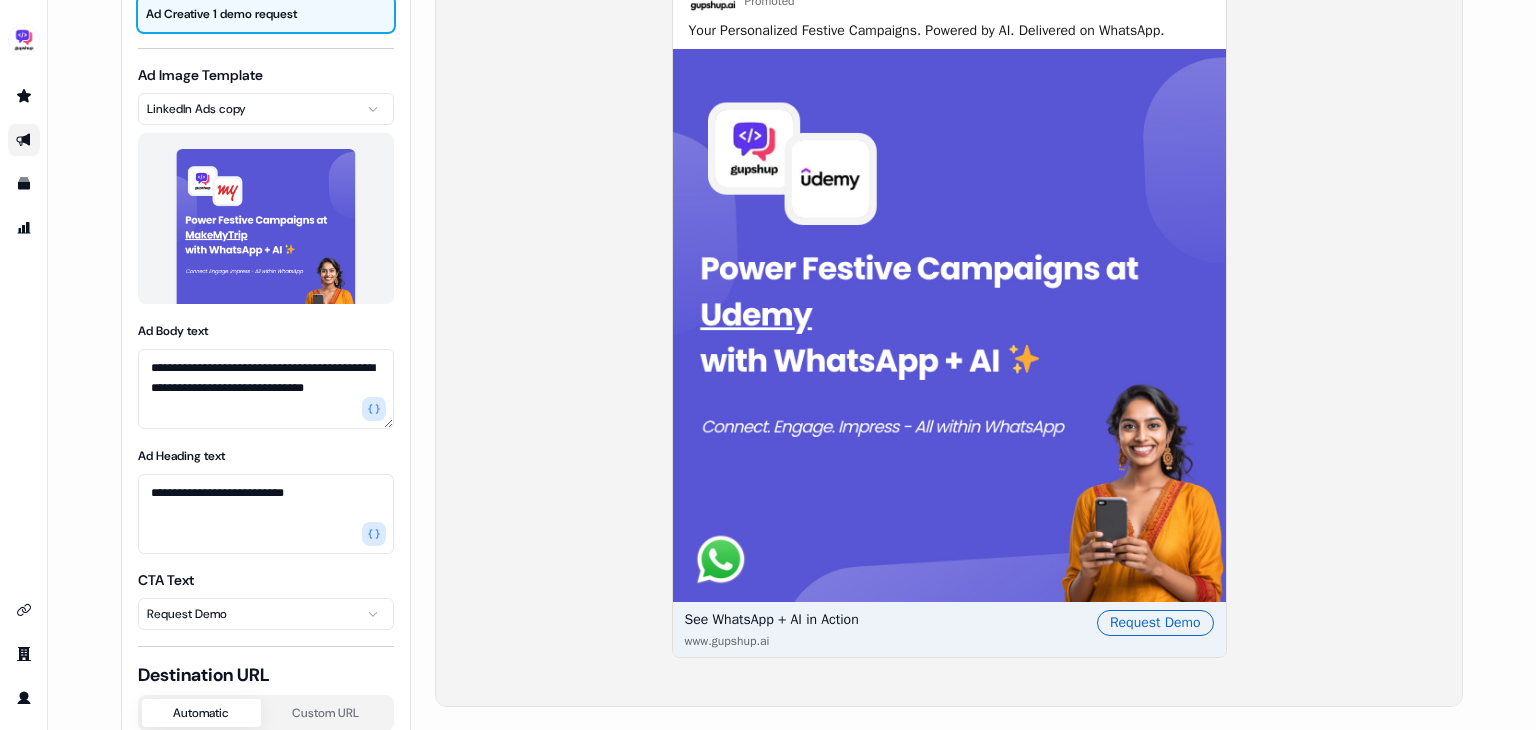 scroll, scrollTop: 155, scrollLeft: 0, axis: vertical 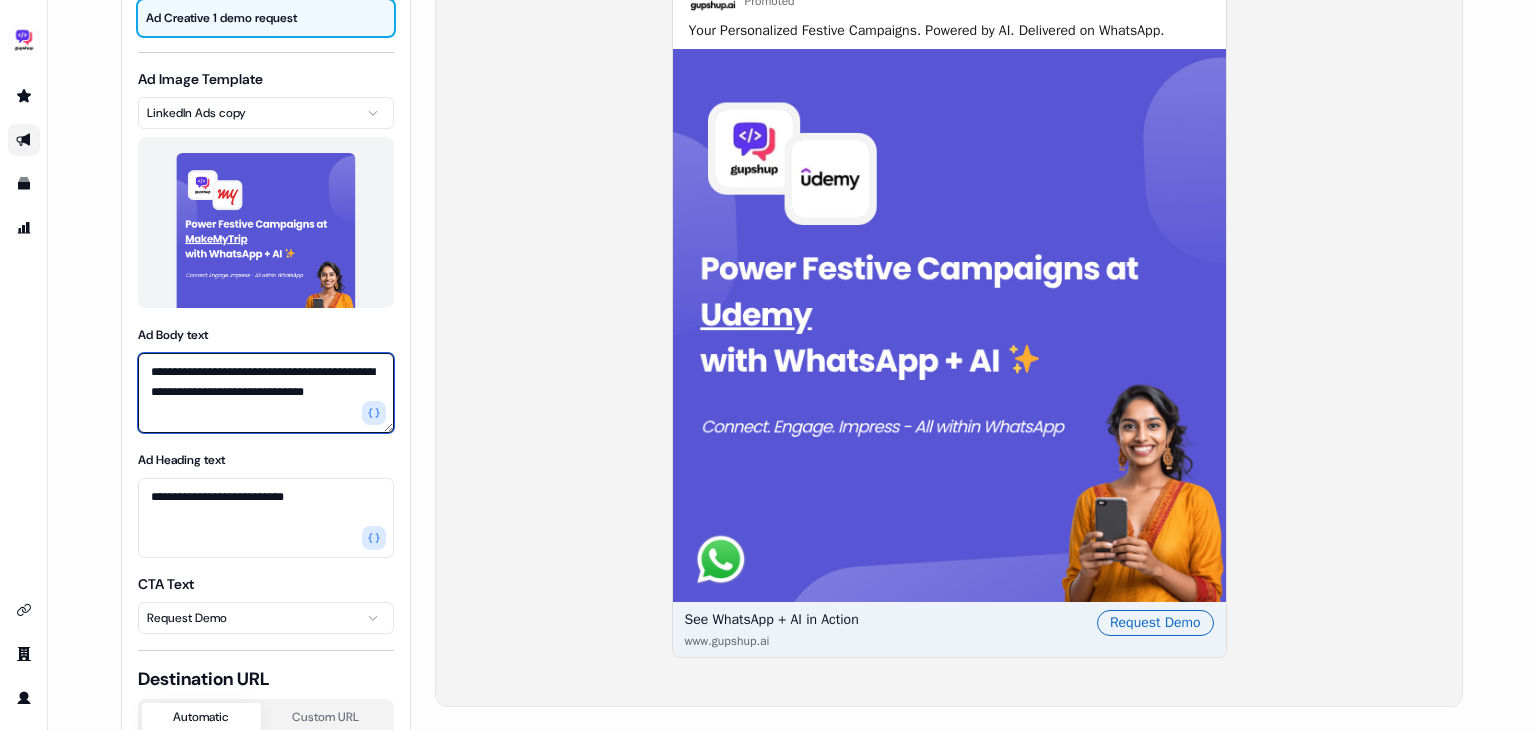 click on "**********" at bounding box center (266, 393) 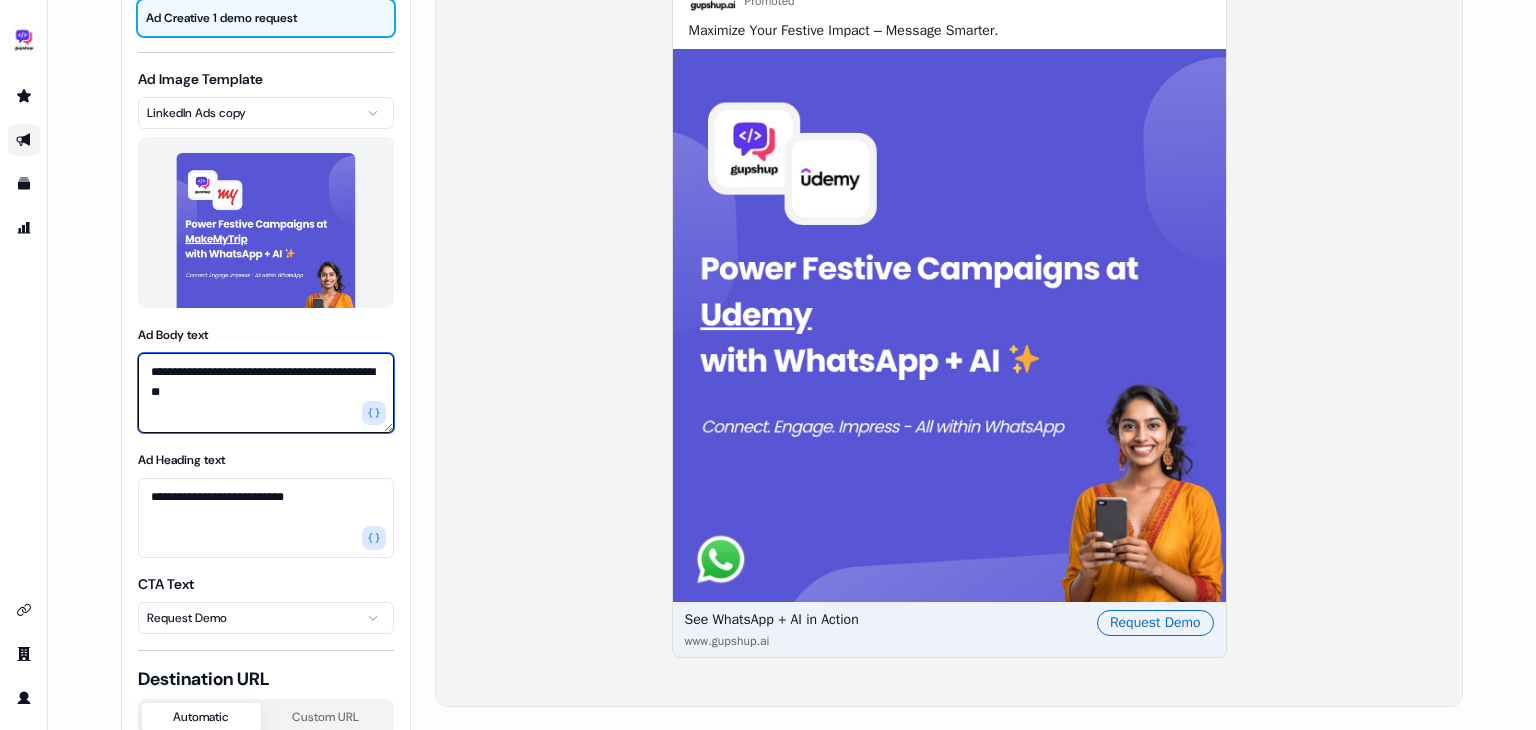 paste 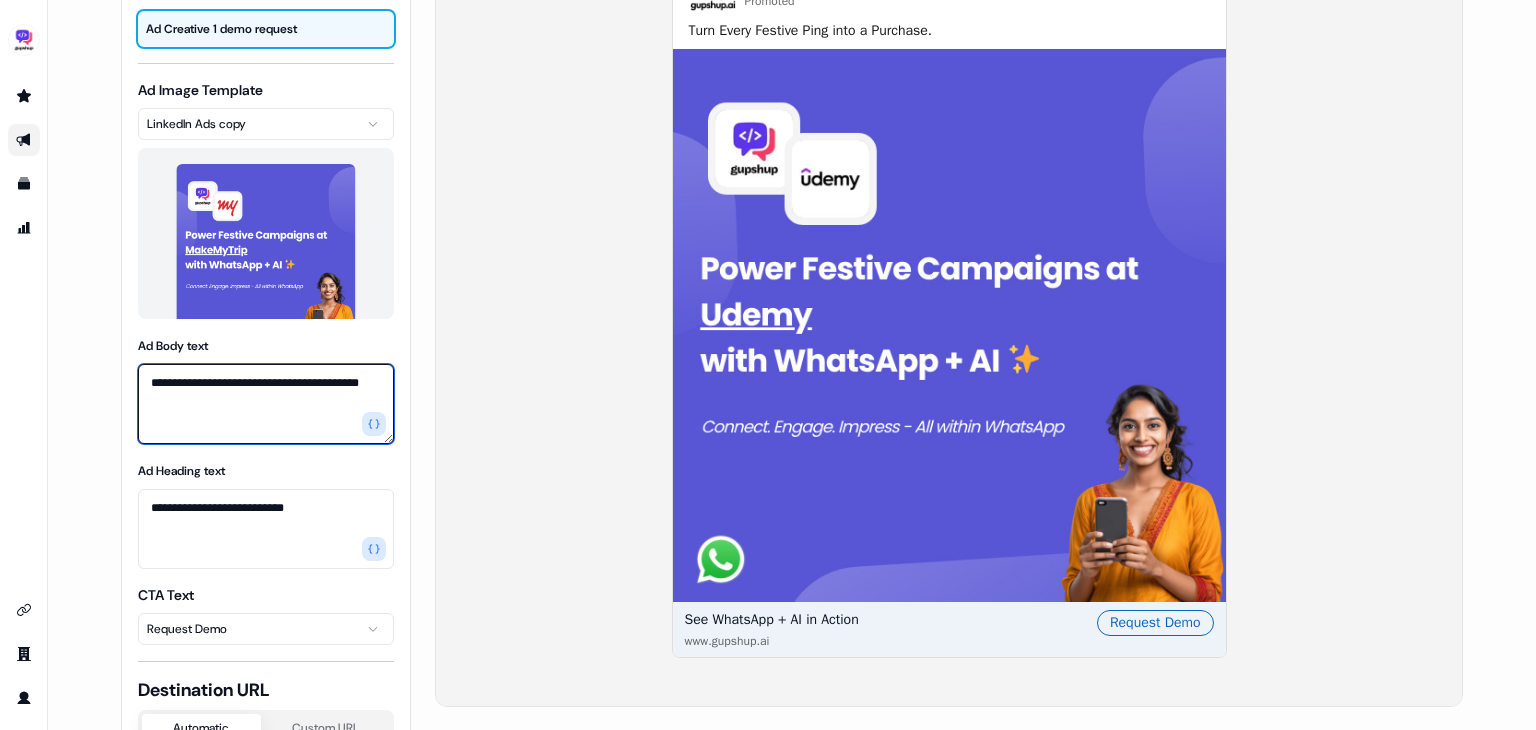 scroll, scrollTop: 143, scrollLeft: 0, axis: vertical 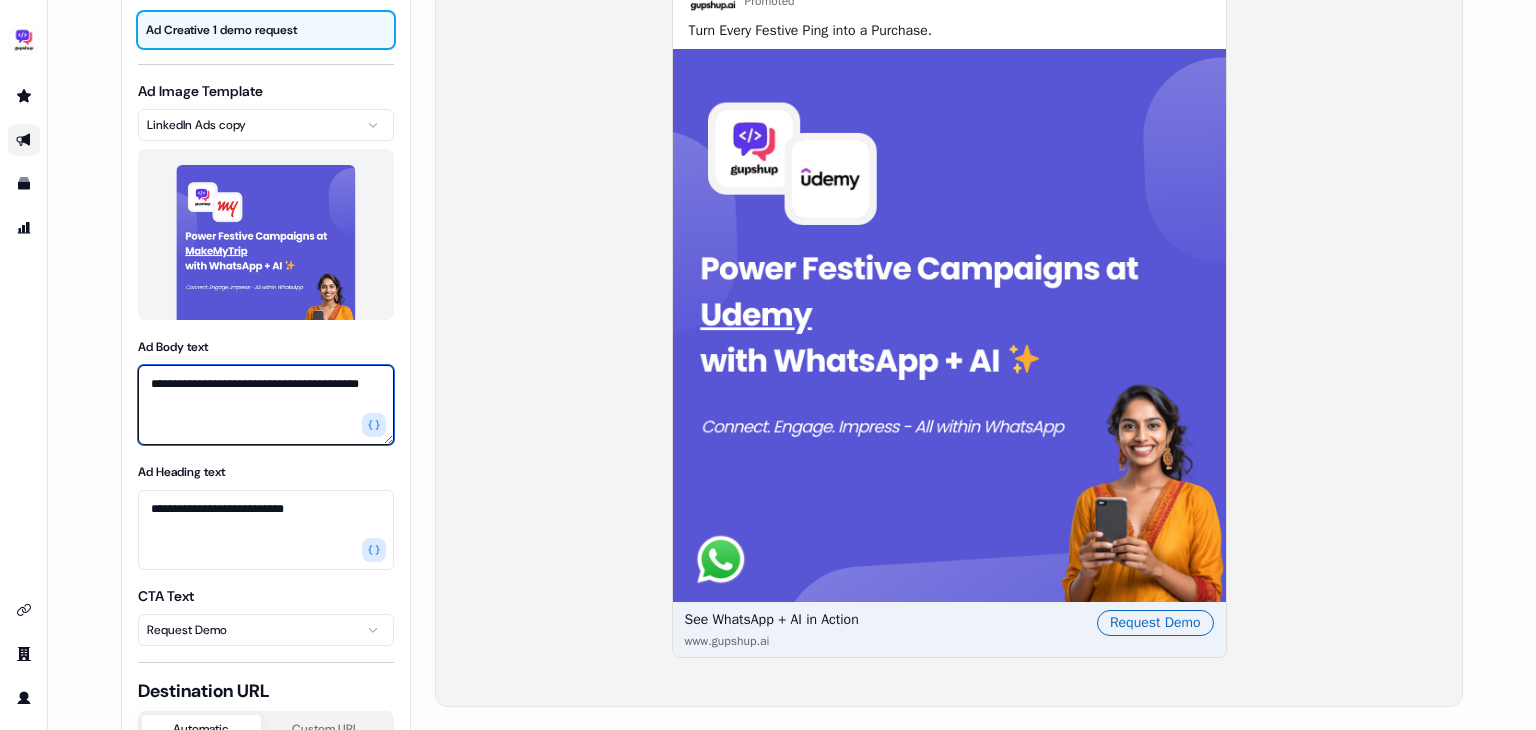 paste on "**********" 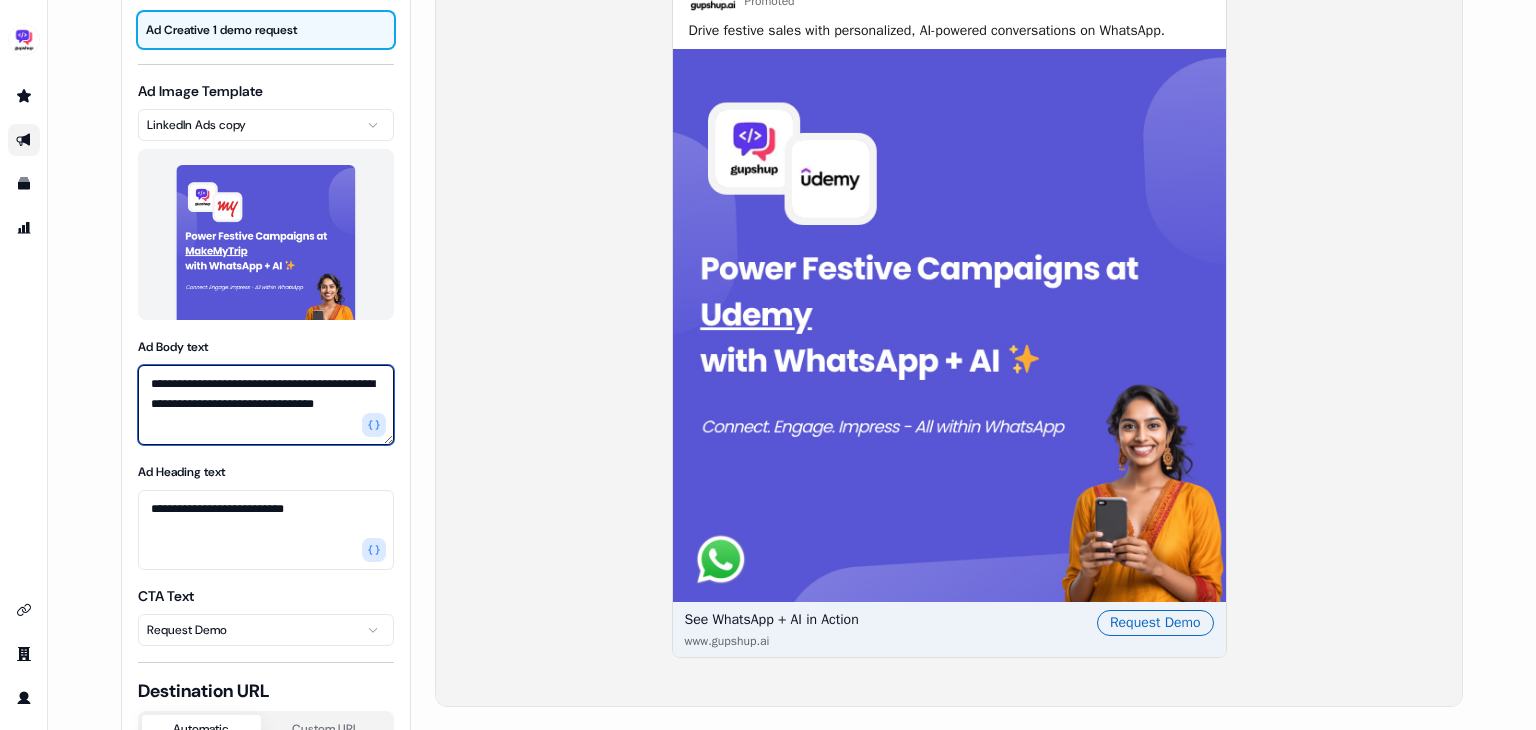 scroll, scrollTop: 0, scrollLeft: 0, axis: both 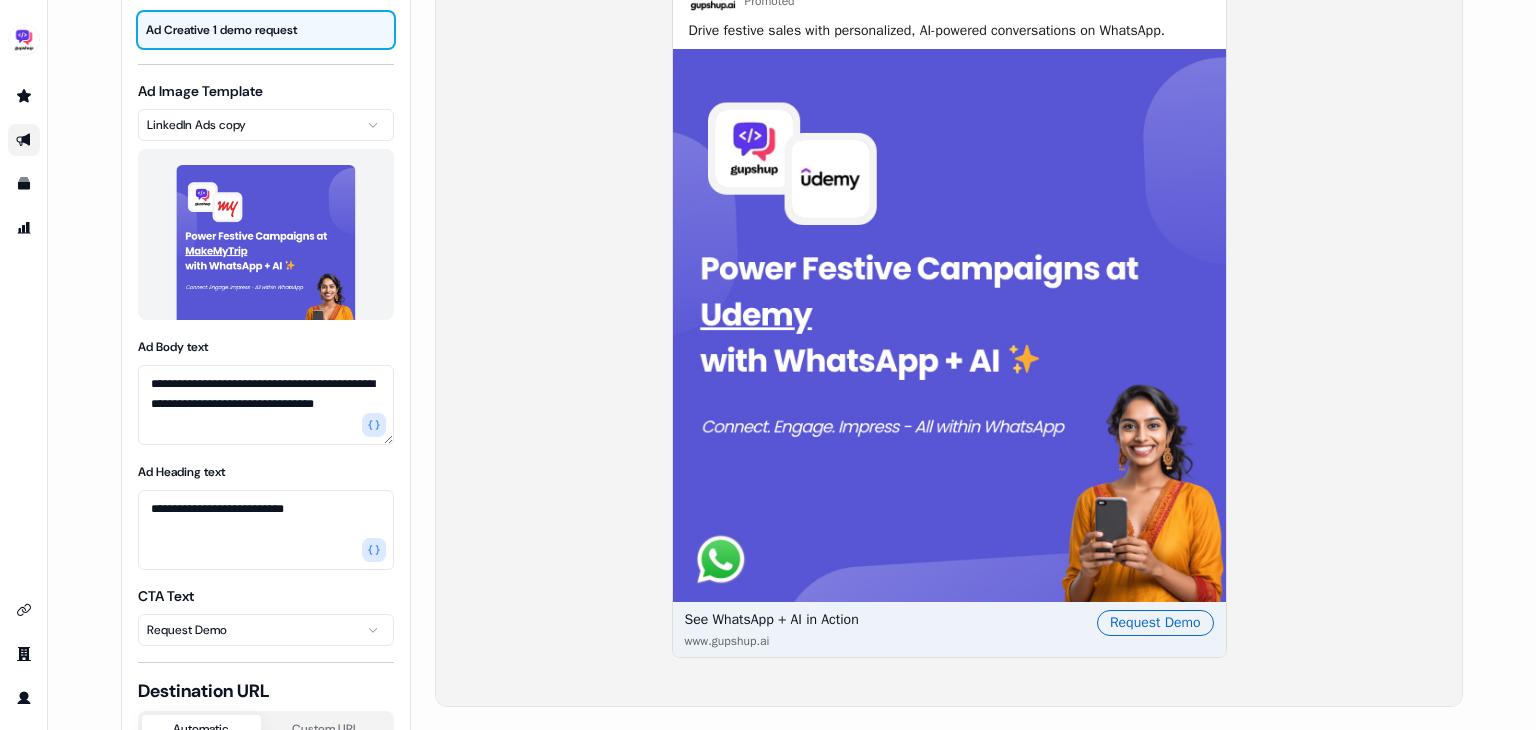 click on "Gupshup Promoted Drive festive sales with personalized, AI-powered conversations on WhatsApp. See WhatsApp + AI in Action www.gupshup.ai Request Demo" at bounding box center (949, 305) 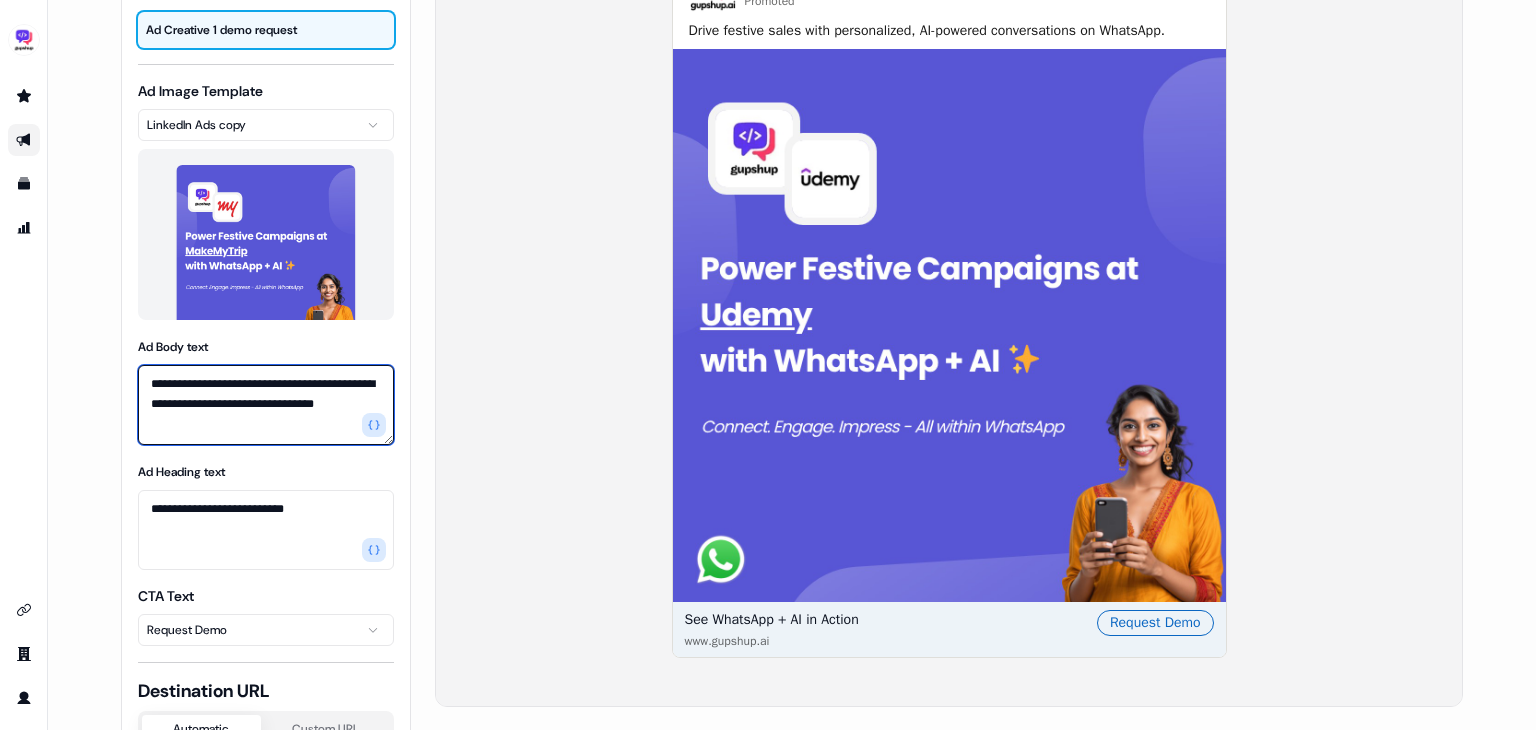 click on "**********" at bounding box center (266, 405) 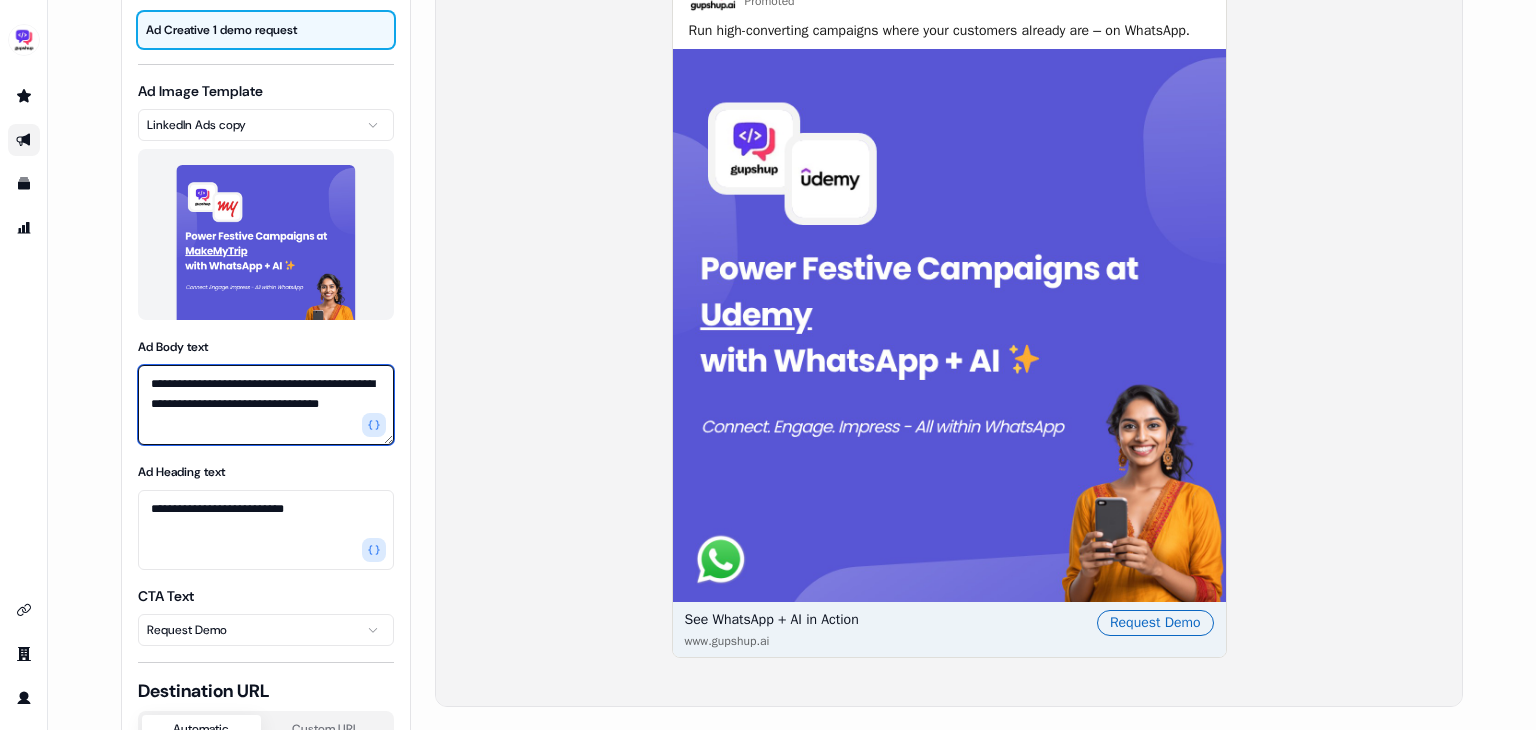 type on "**********" 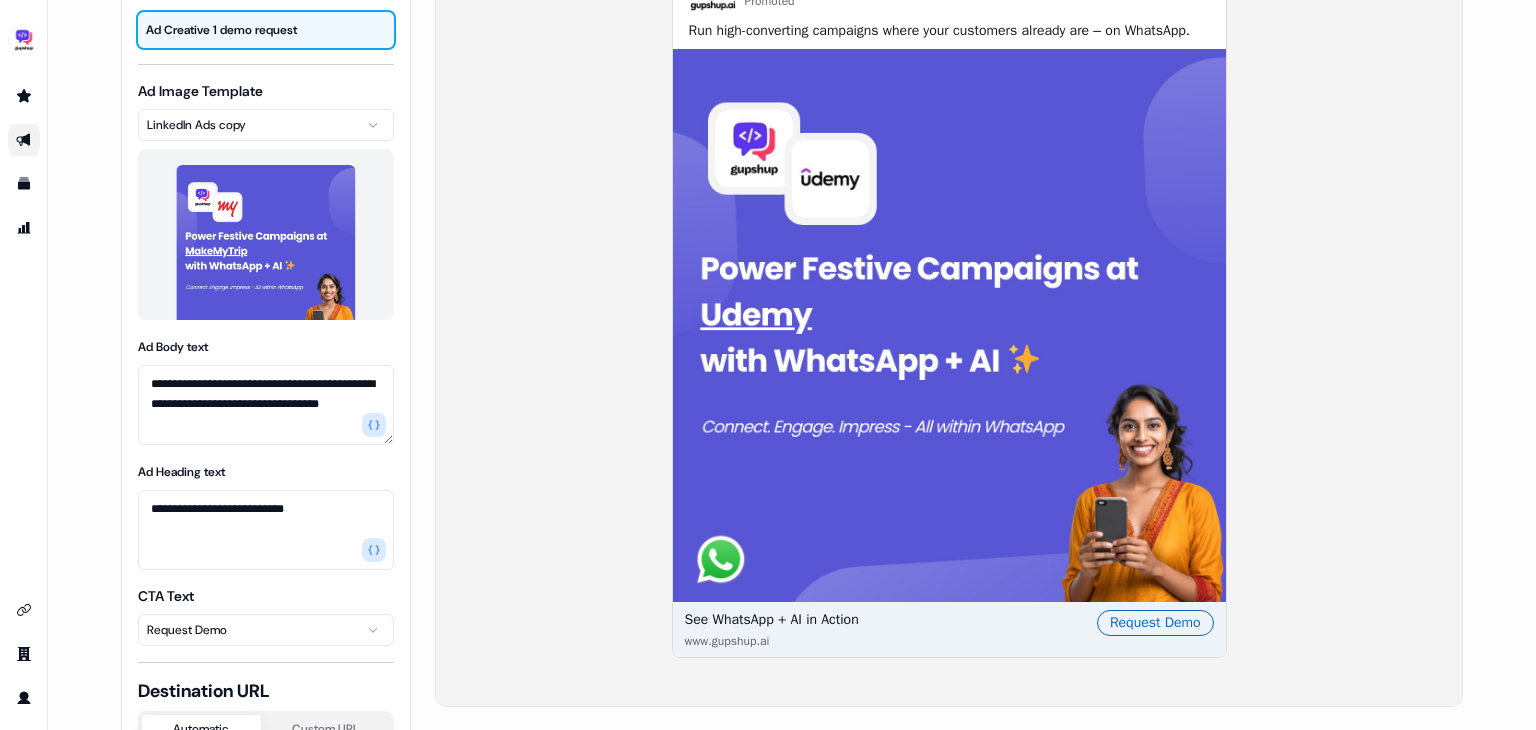 click on "Gupshup Promoted Run high-converting campaigns where your customers already are – on WhatsApp. See WhatsApp + AI in Action www.gupshup.ai Request Demo" at bounding box center [949, 305] 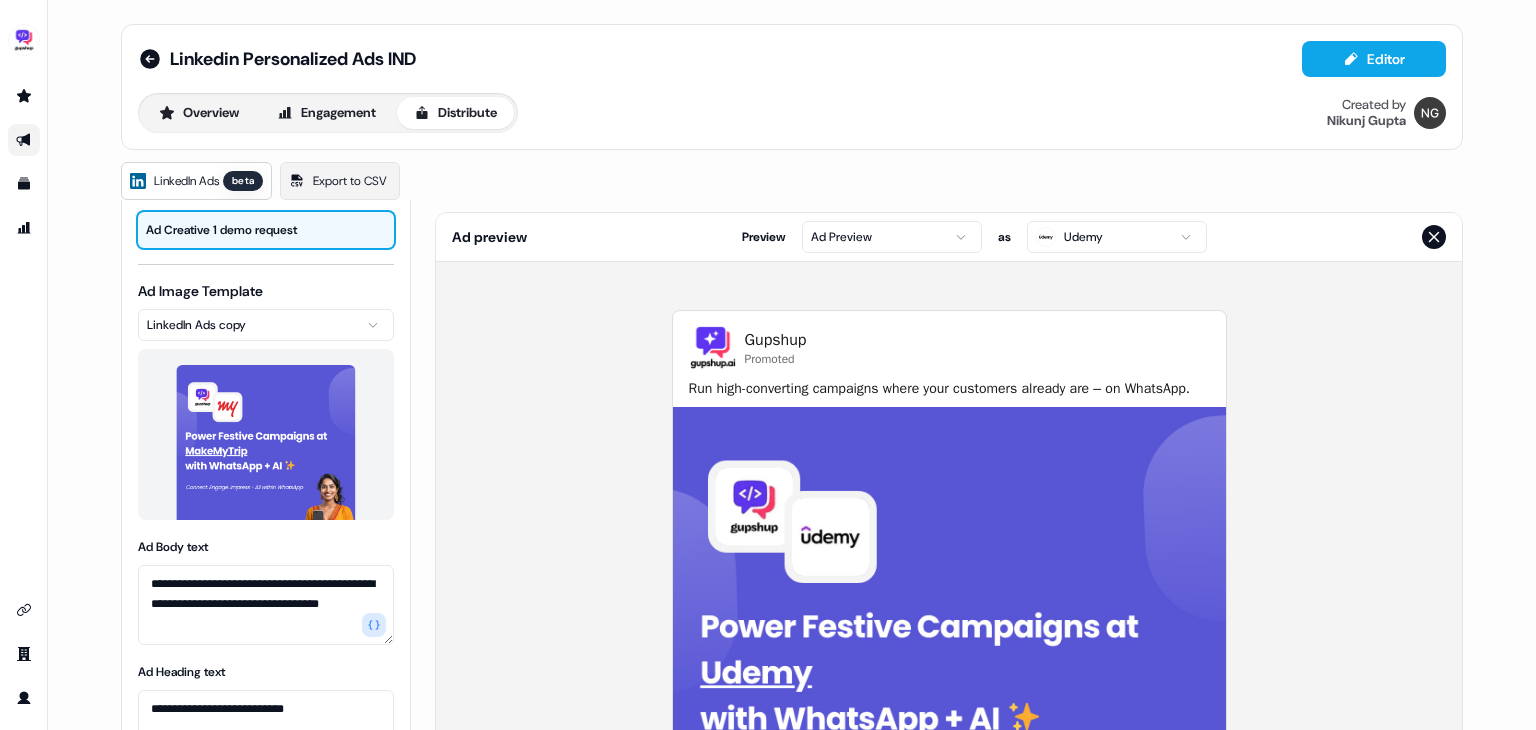scroll, scrollTop: 480, scrollLeft: 0, axis: vertical 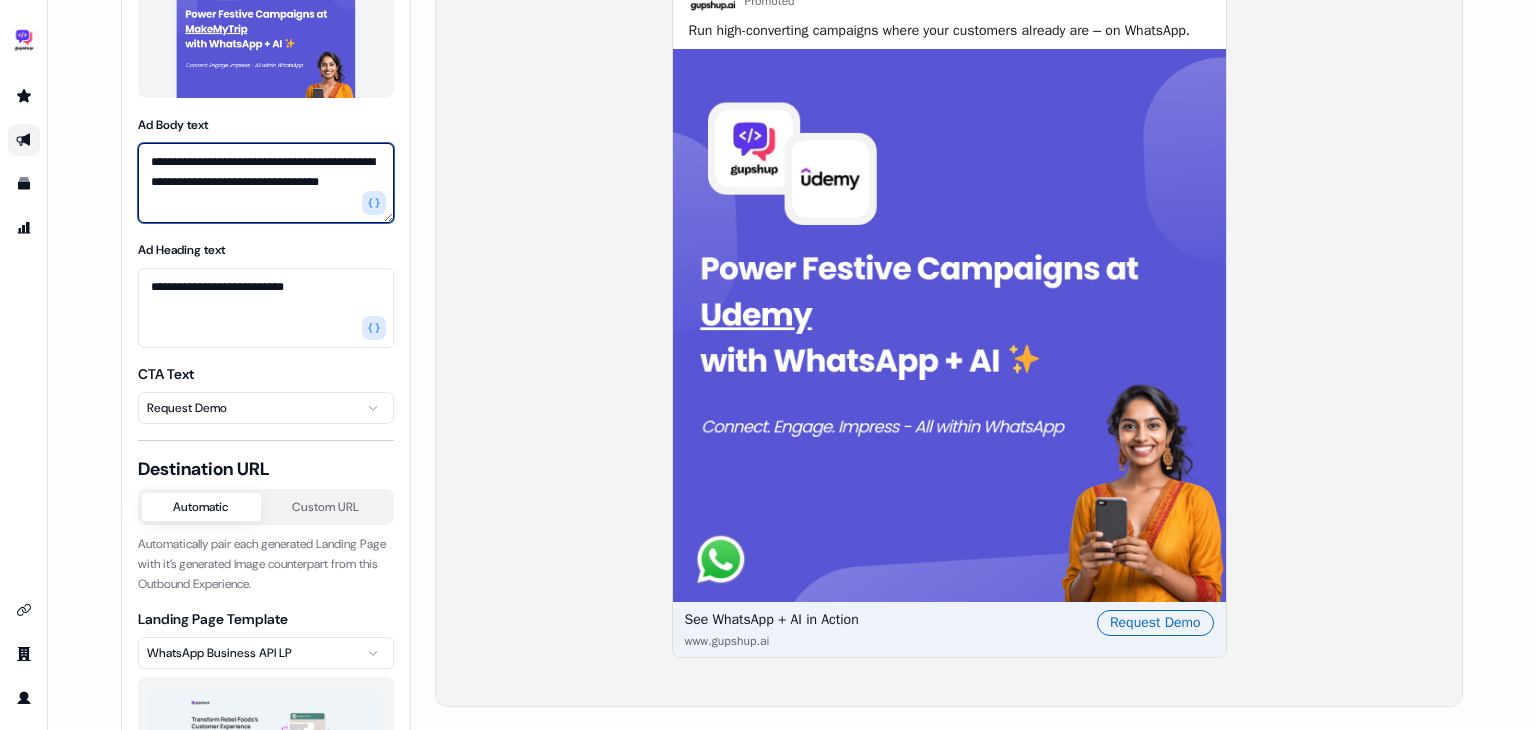 click on "**********" at bounding box center [266, 183] 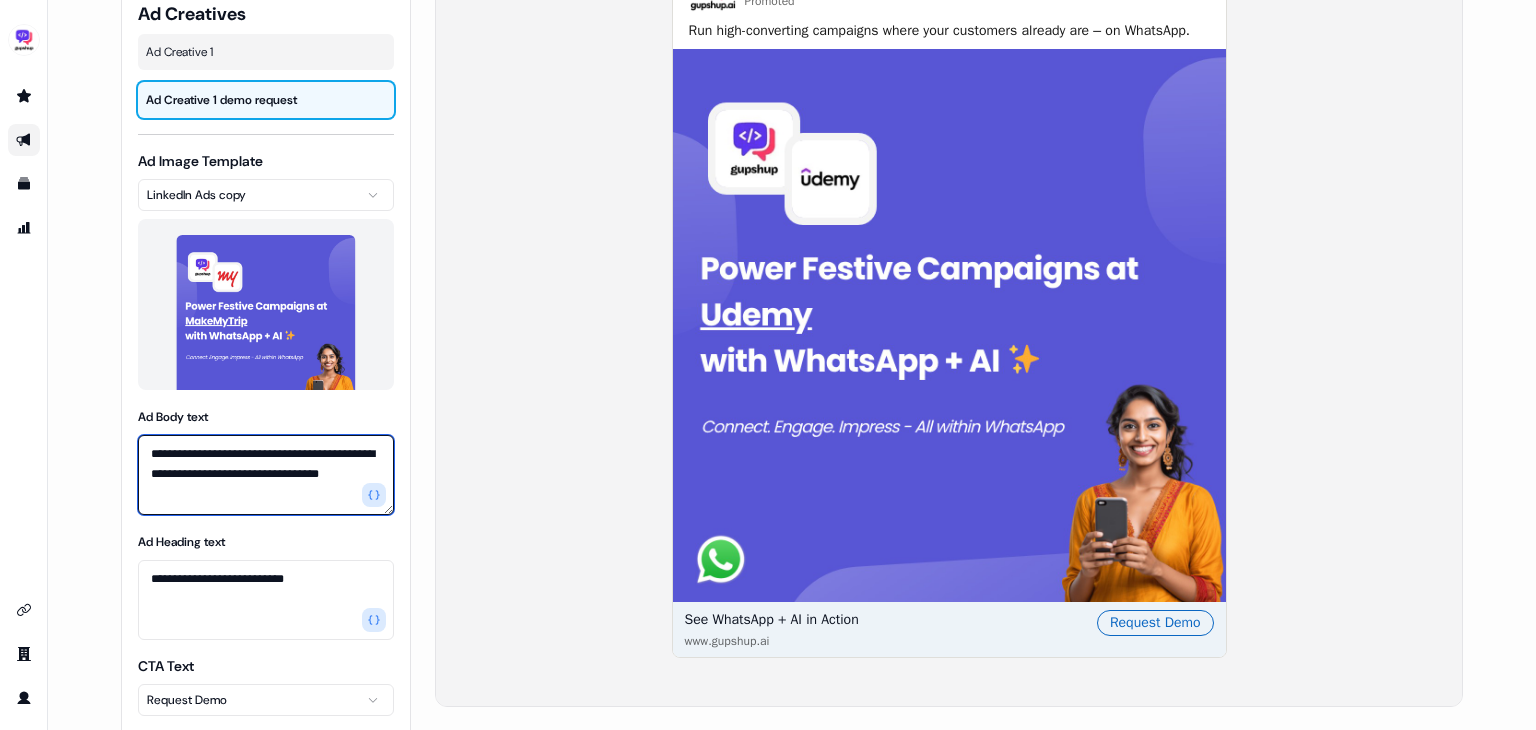 scroll, scrollTop: 0, scrollLeft: 0, axis: both 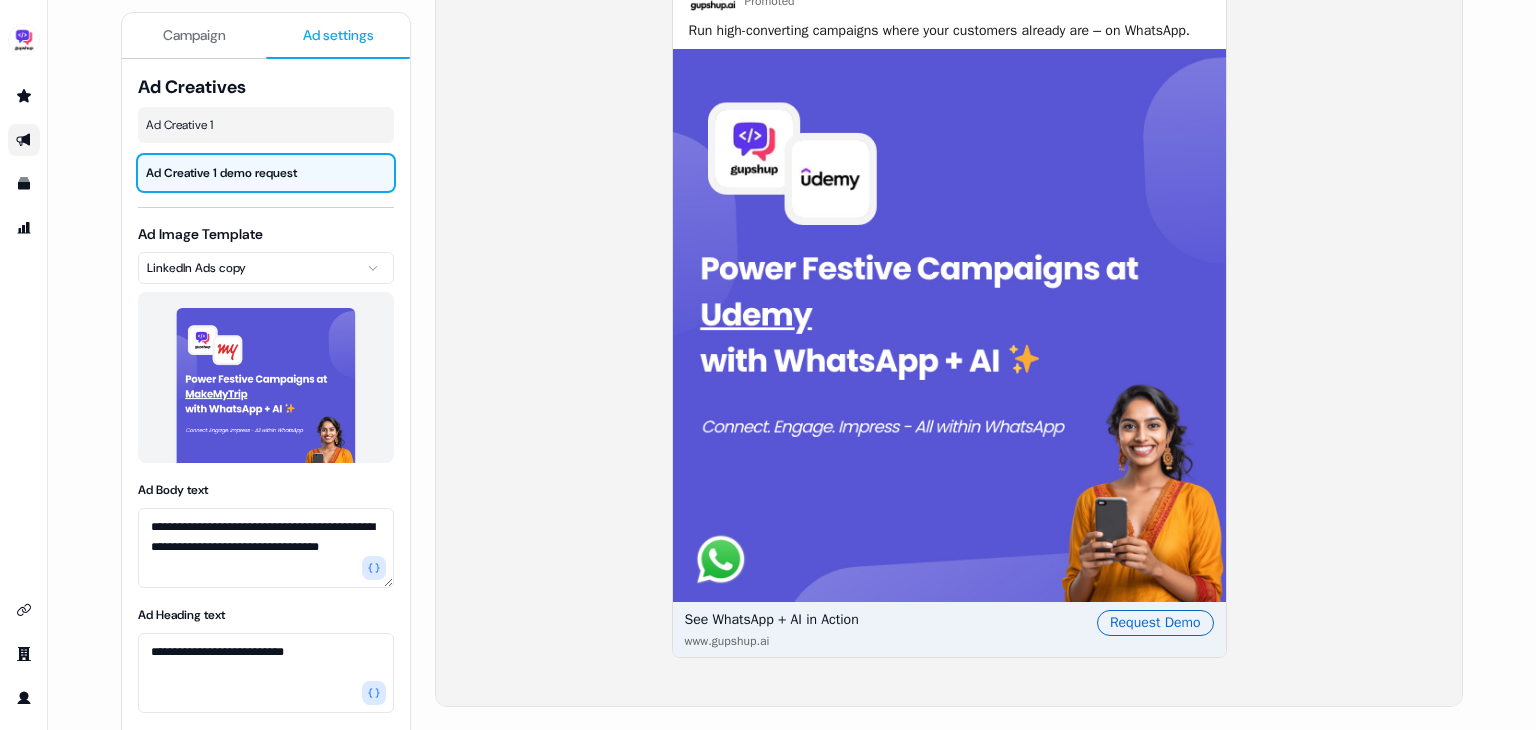 click on "Campaign" at bounding box center [194, 35] 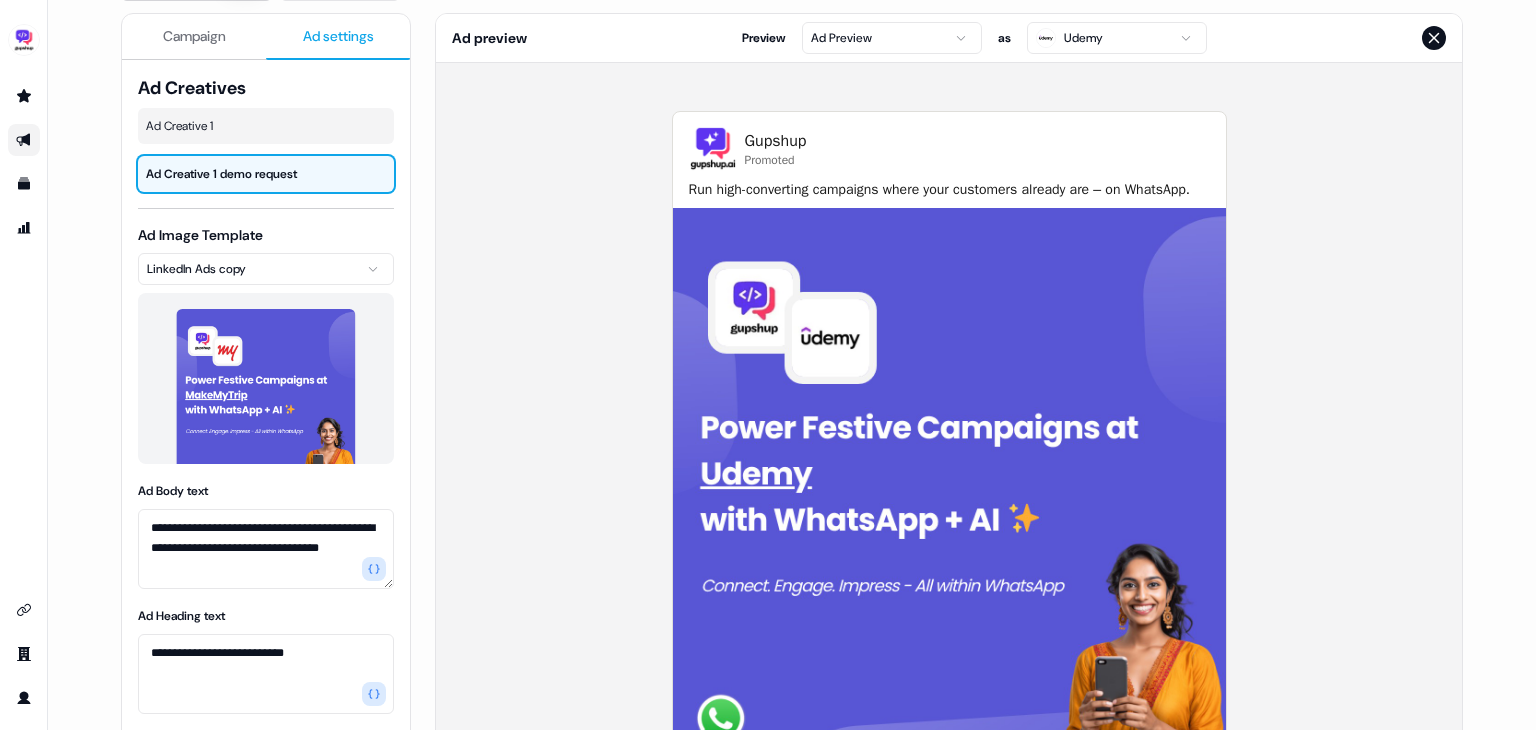 click on "Ad settings" at bounding box center [338, 36] 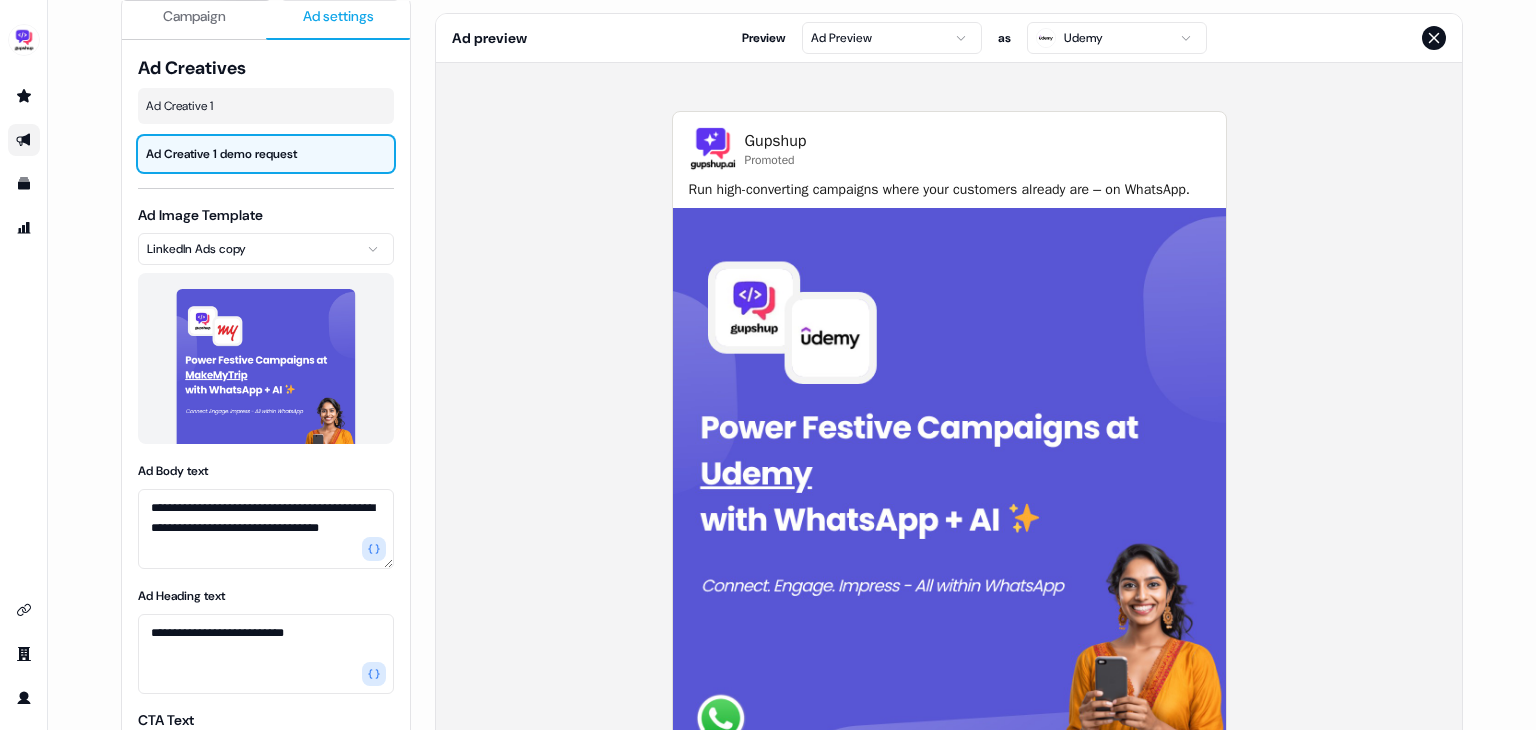 scroll, scrollTop: 0, scrollLeft: 0, axis: both 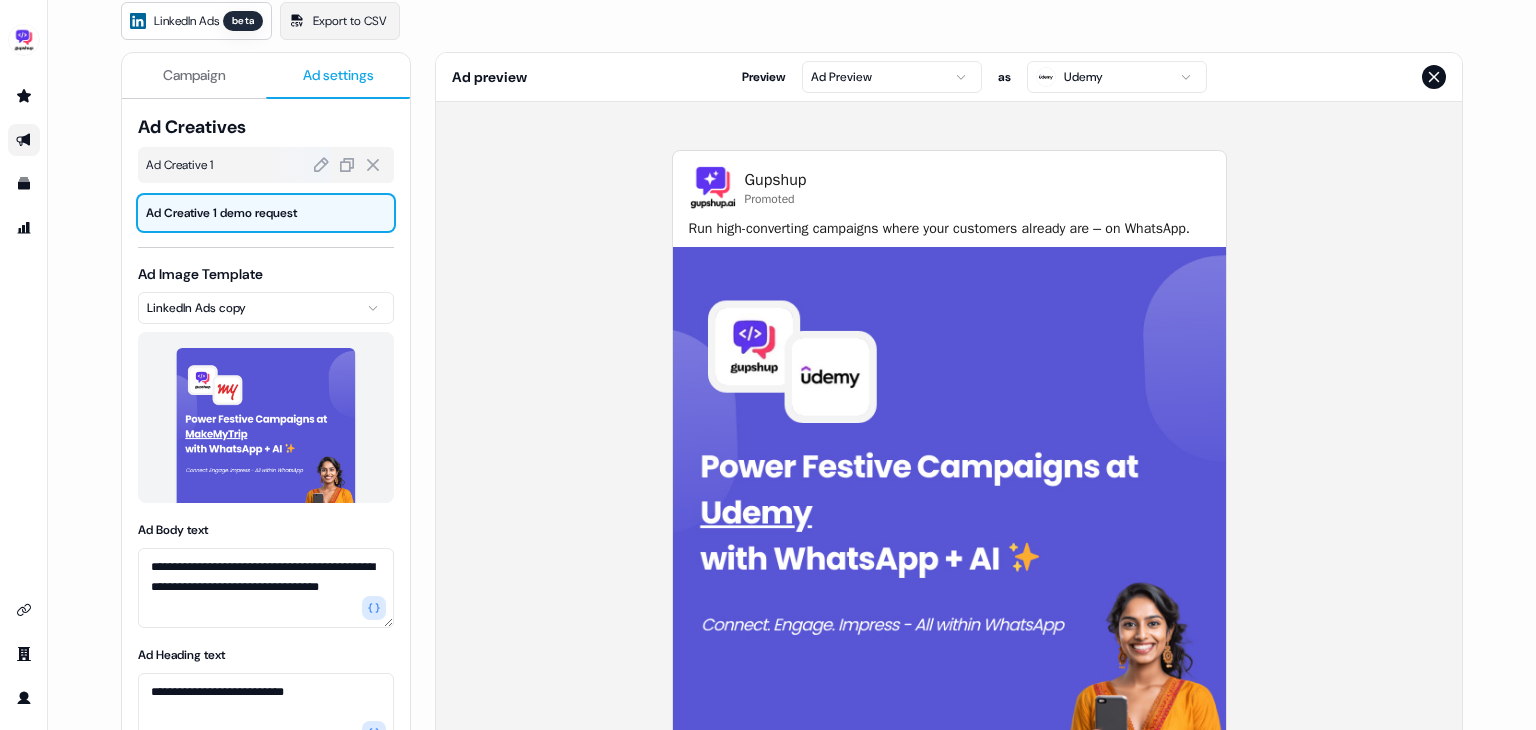 click on "Ad Creative 1" at bounding box center [266, 165] 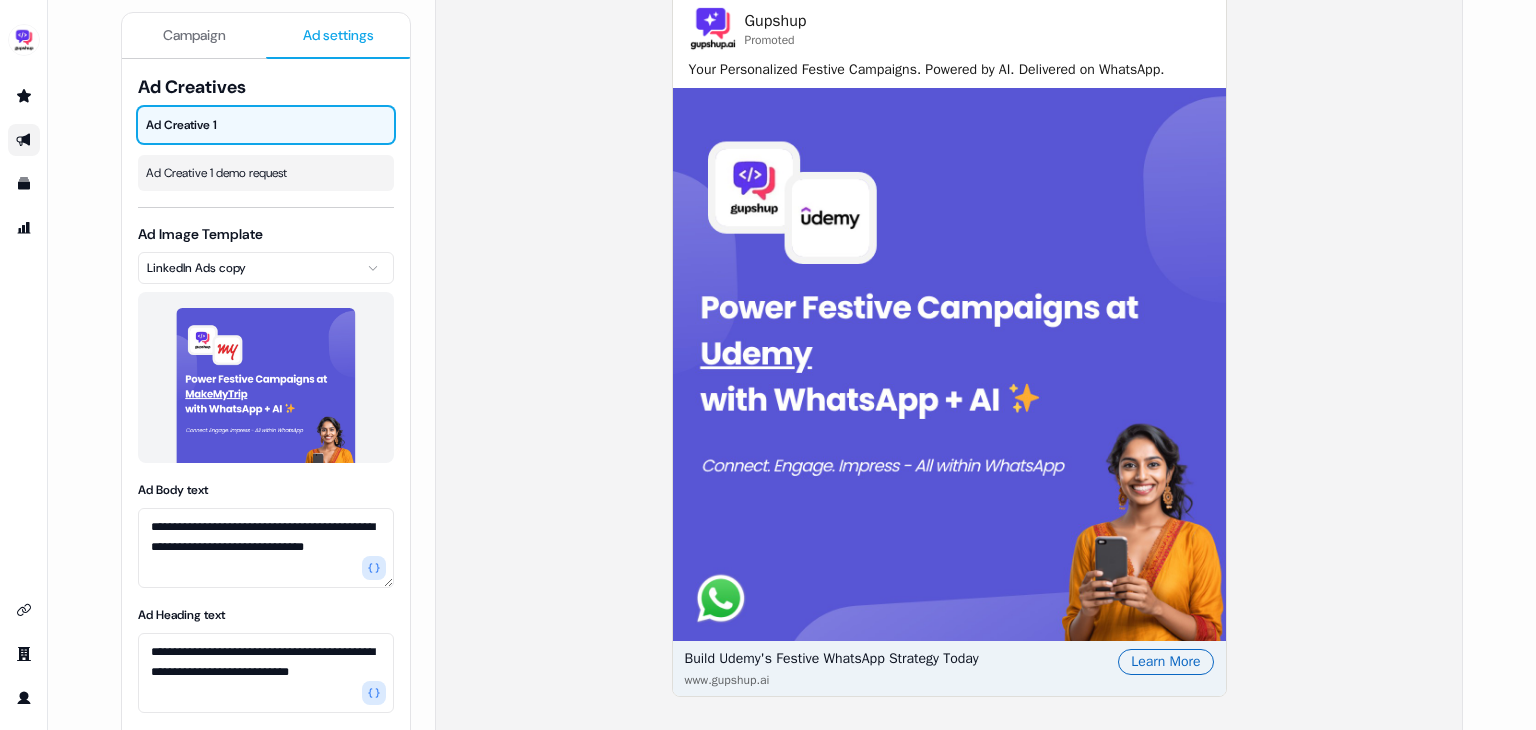scroll, scrollTop: 320, scrollLeft: 0, axis: vertical 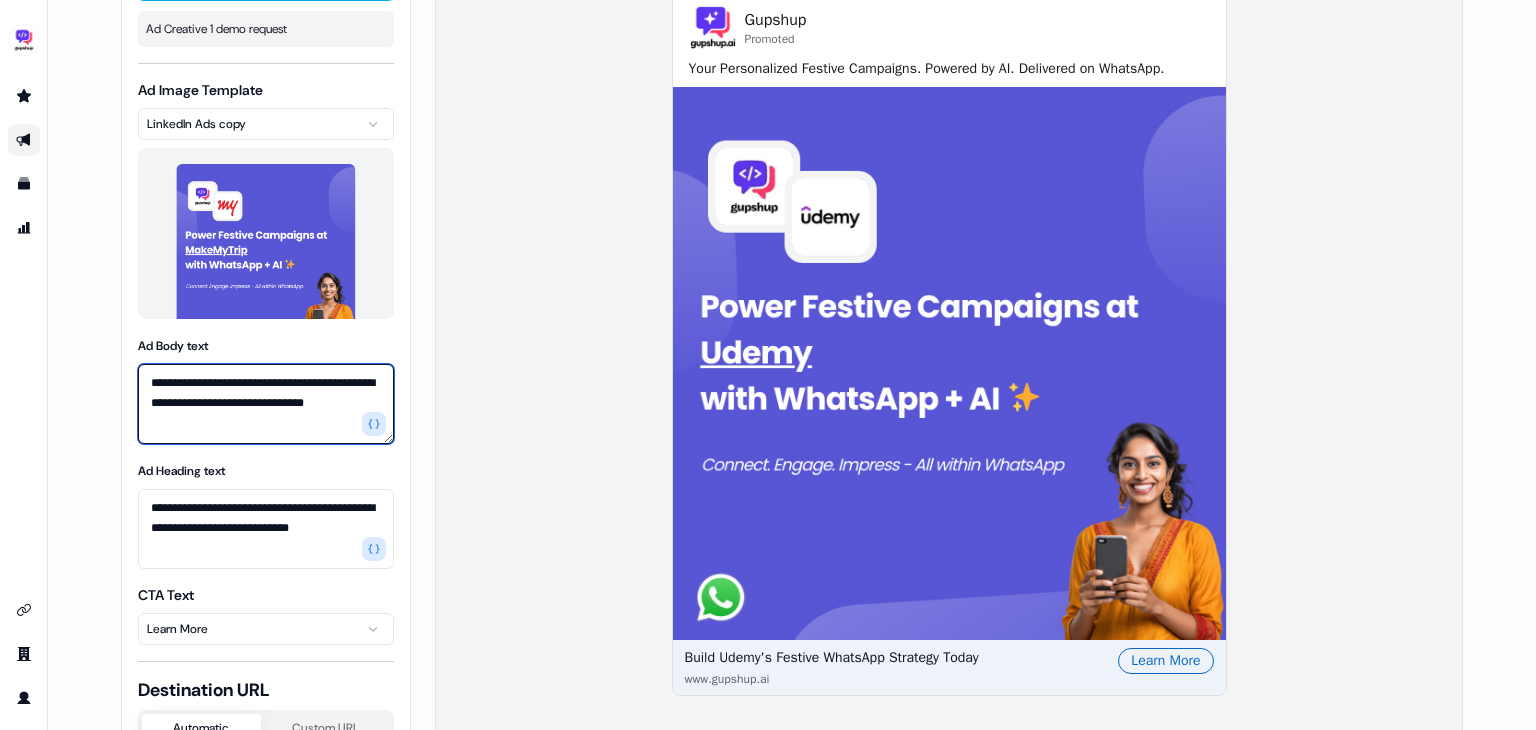 click on "**********" at bounding box center (266, 404) 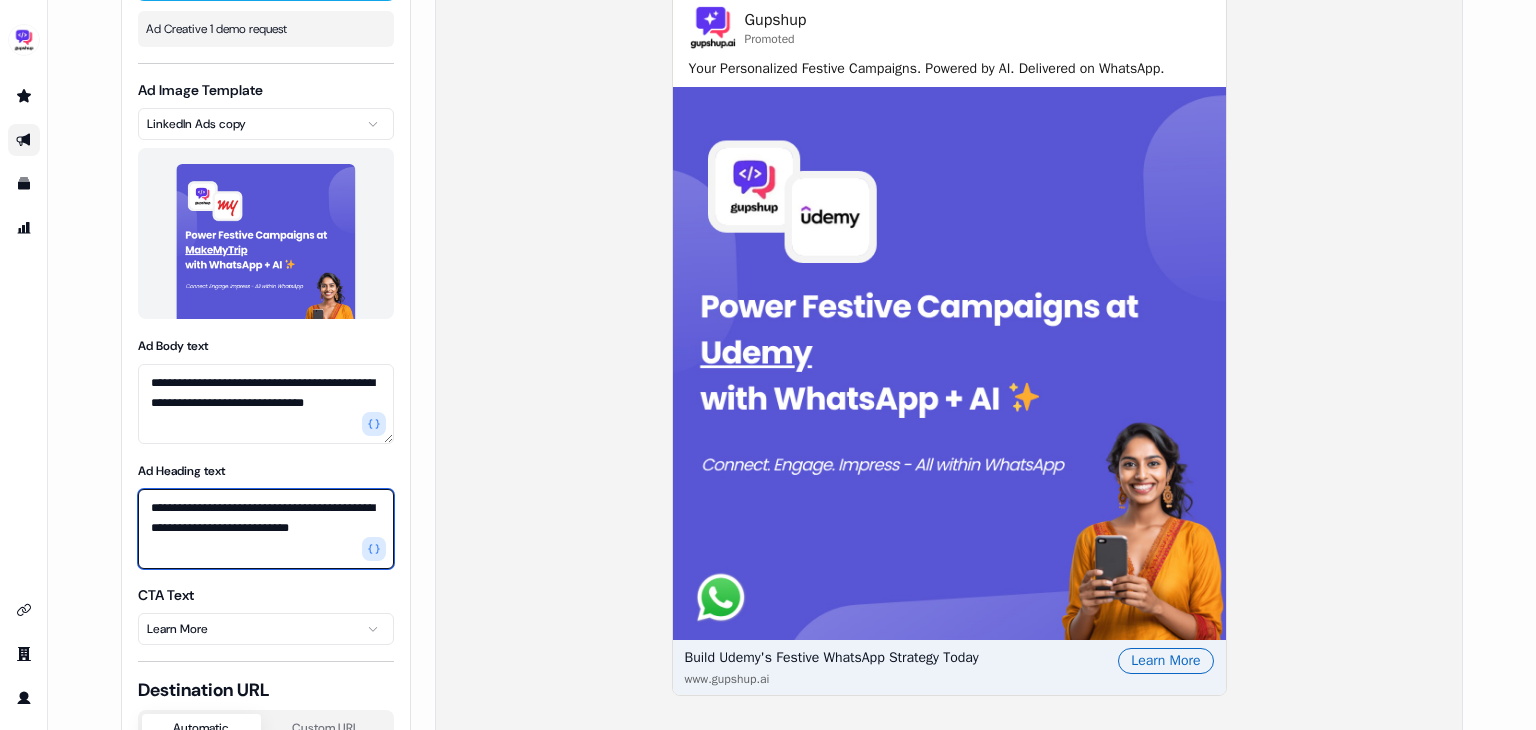 click on "**********" at bounding box center (266, 529) 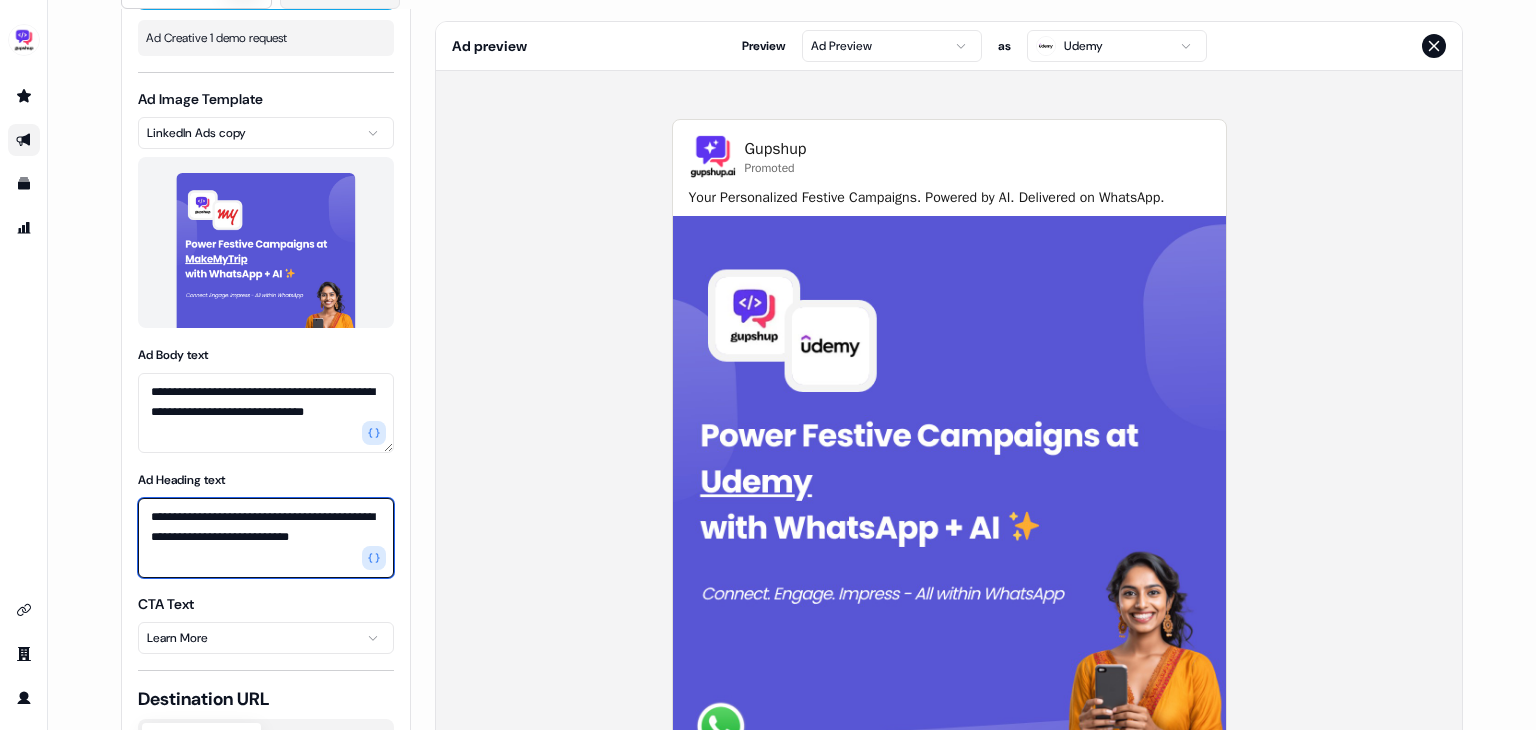 scroll, scrollTop: 190, scrollLeft: 0, axis: vertical 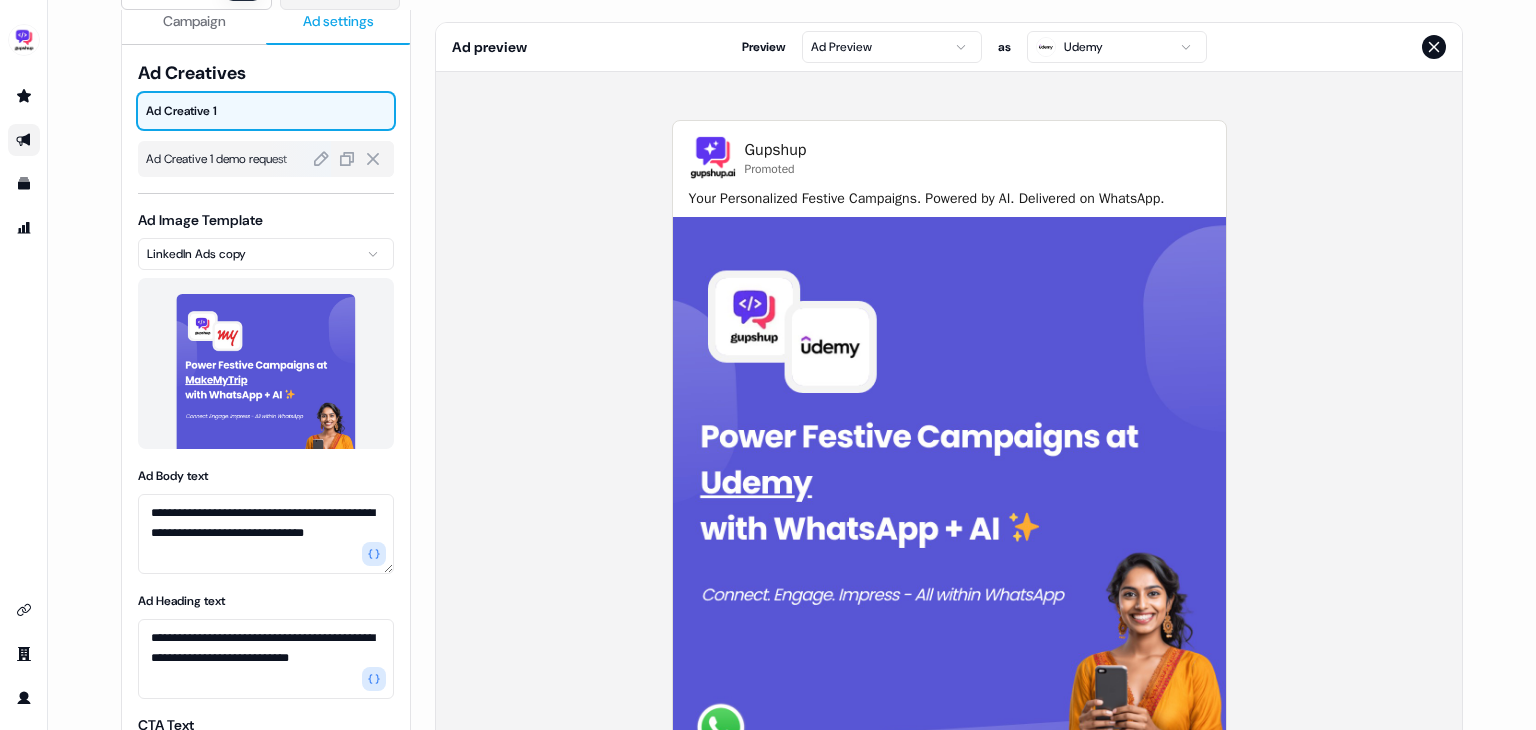 click on "Ad Creative 1 demo request" at bounding box center [266, 159] 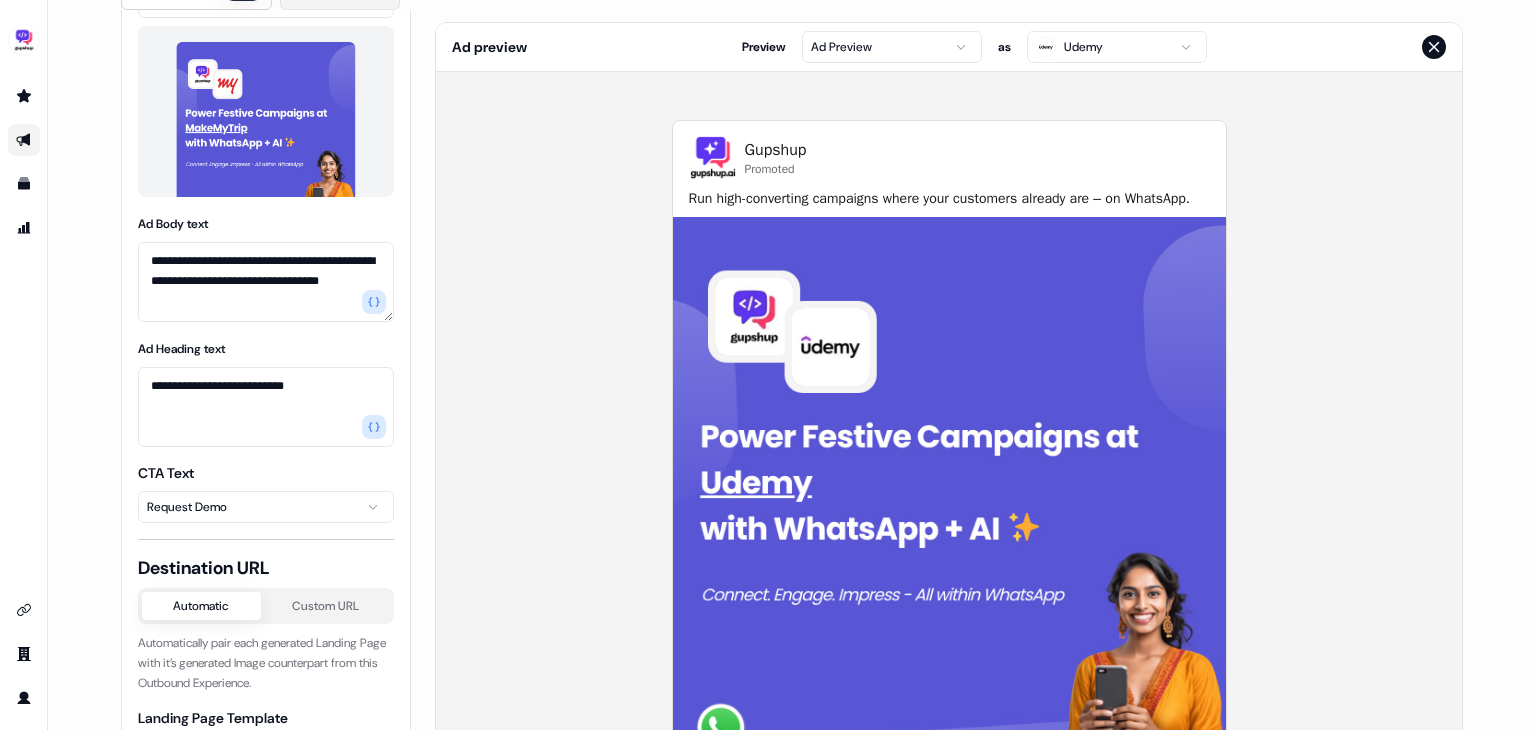 scroll, scrollTop: 280, scrollLeft: 0, axis: vertical 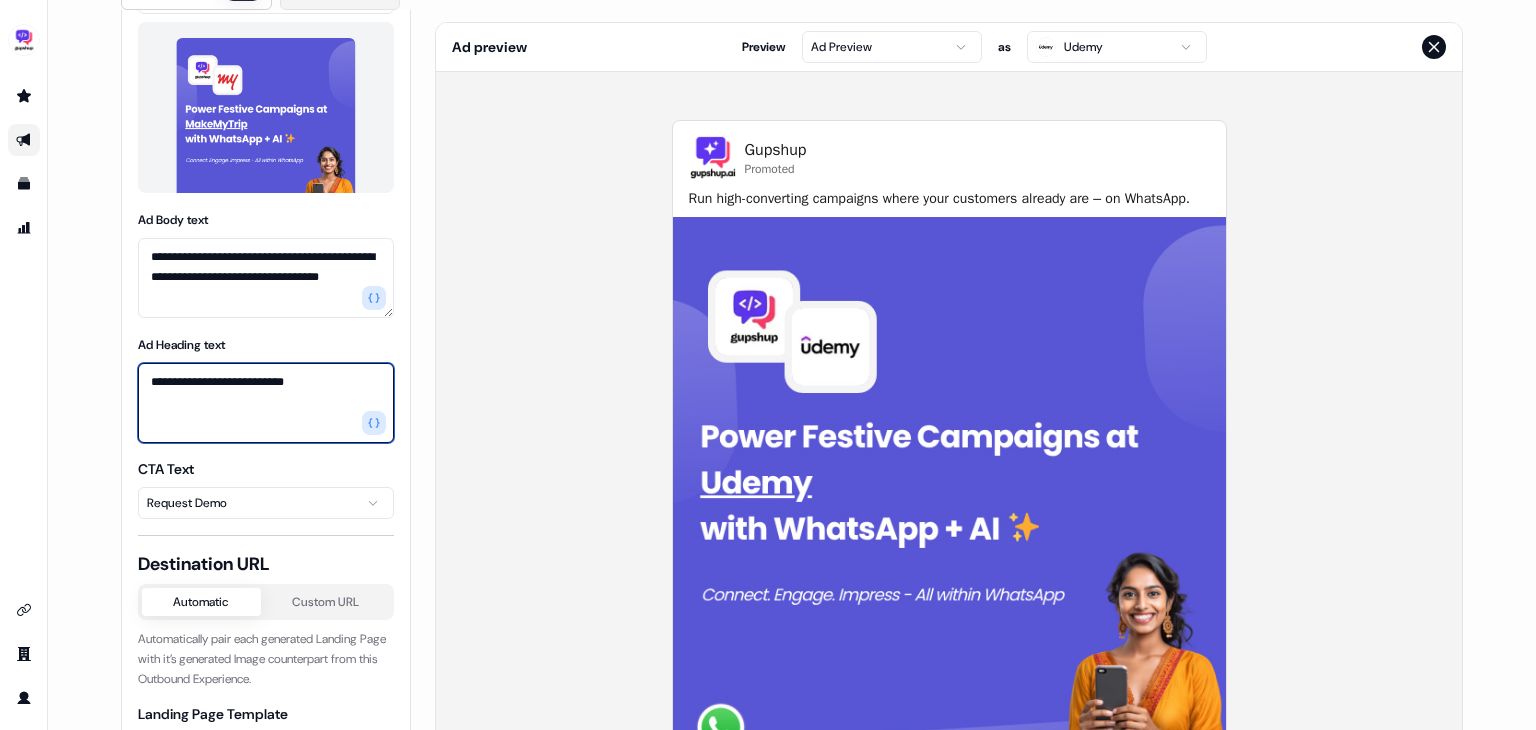 drag, startPoint x: 317, startPoint y: 372, endPoint x: 83, endPoint y: 373, distance: 234.00214 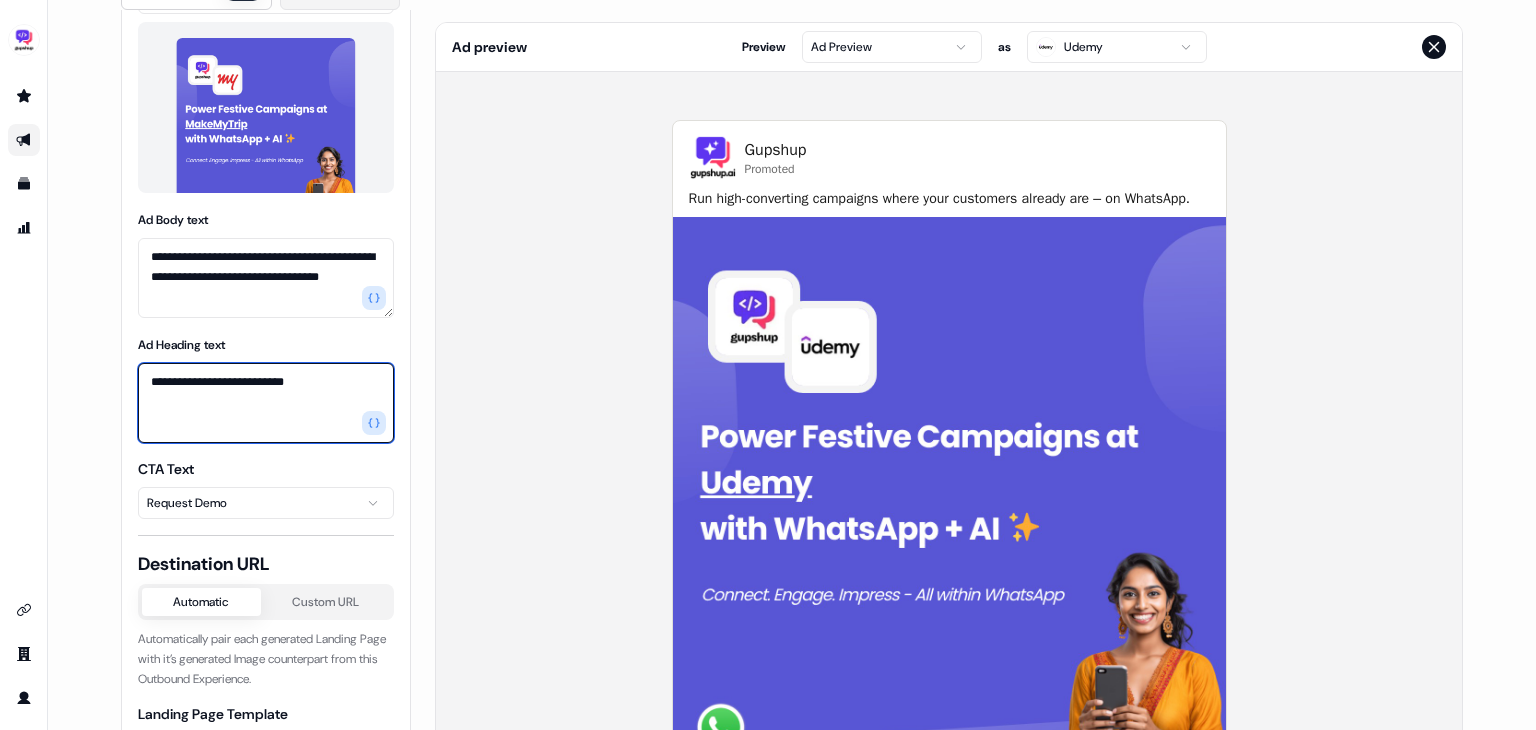 click on "**********" at bounding box center (792, 365) 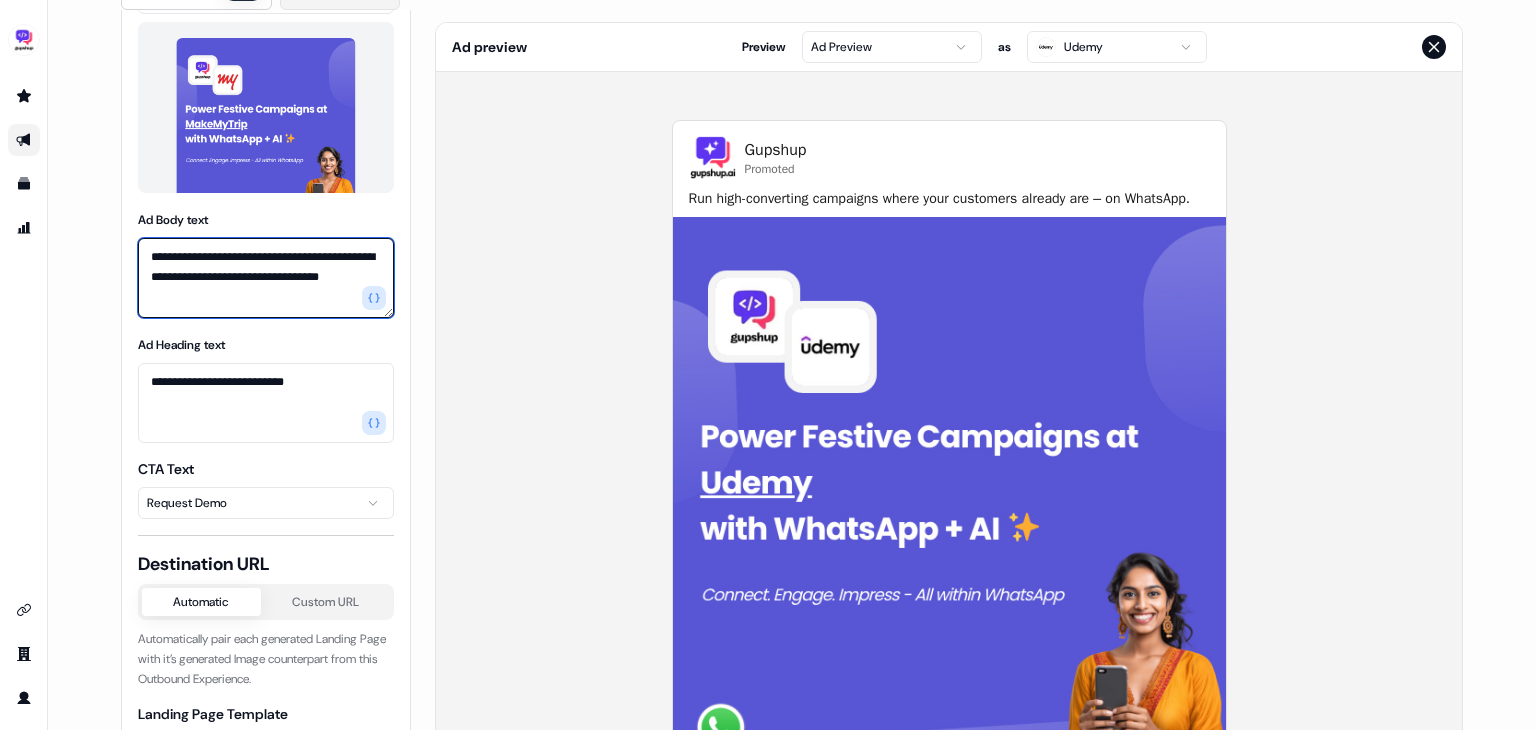 click on "**********" at bounding box center (266, 278) 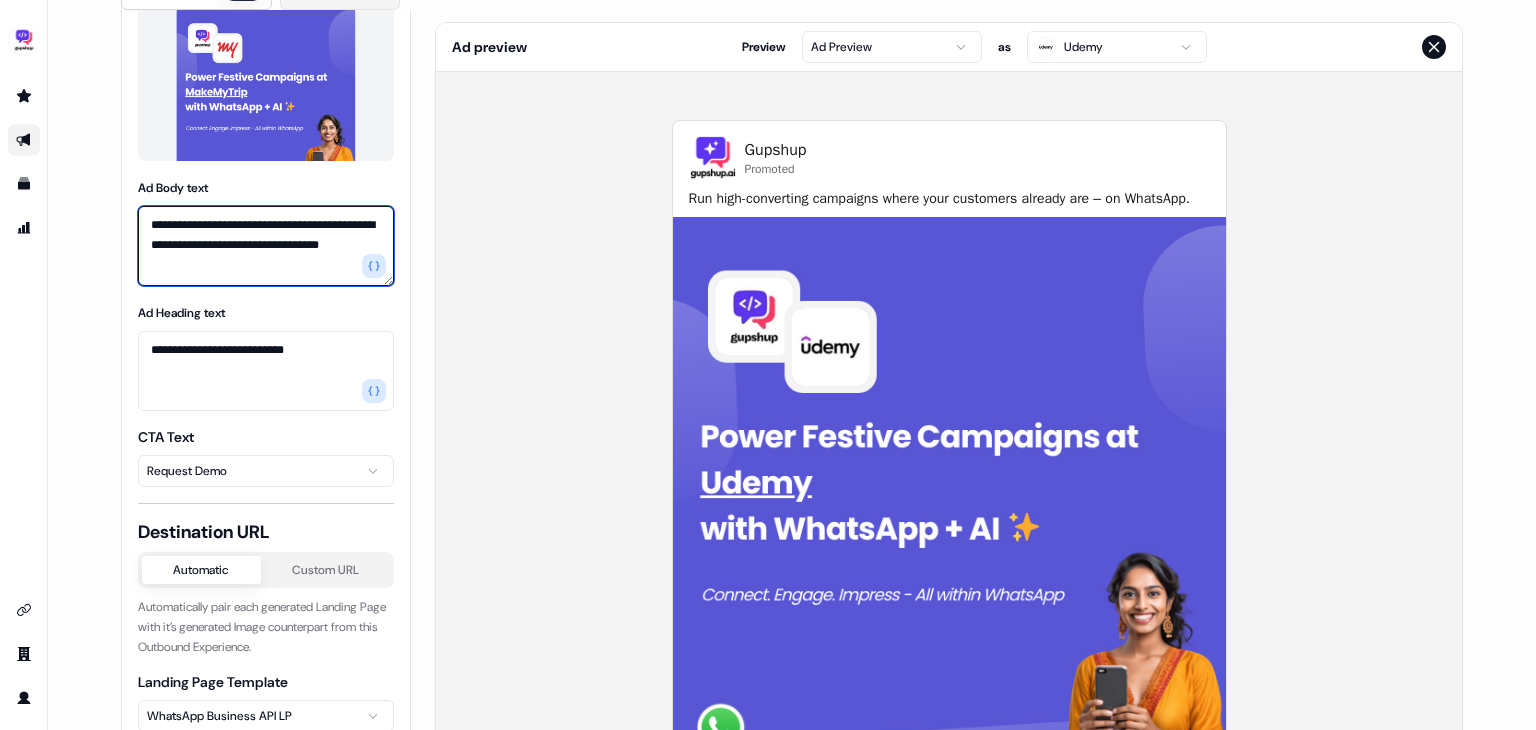 scroll, scrollTop: 311, scrollLeft: 0, axis: vertical 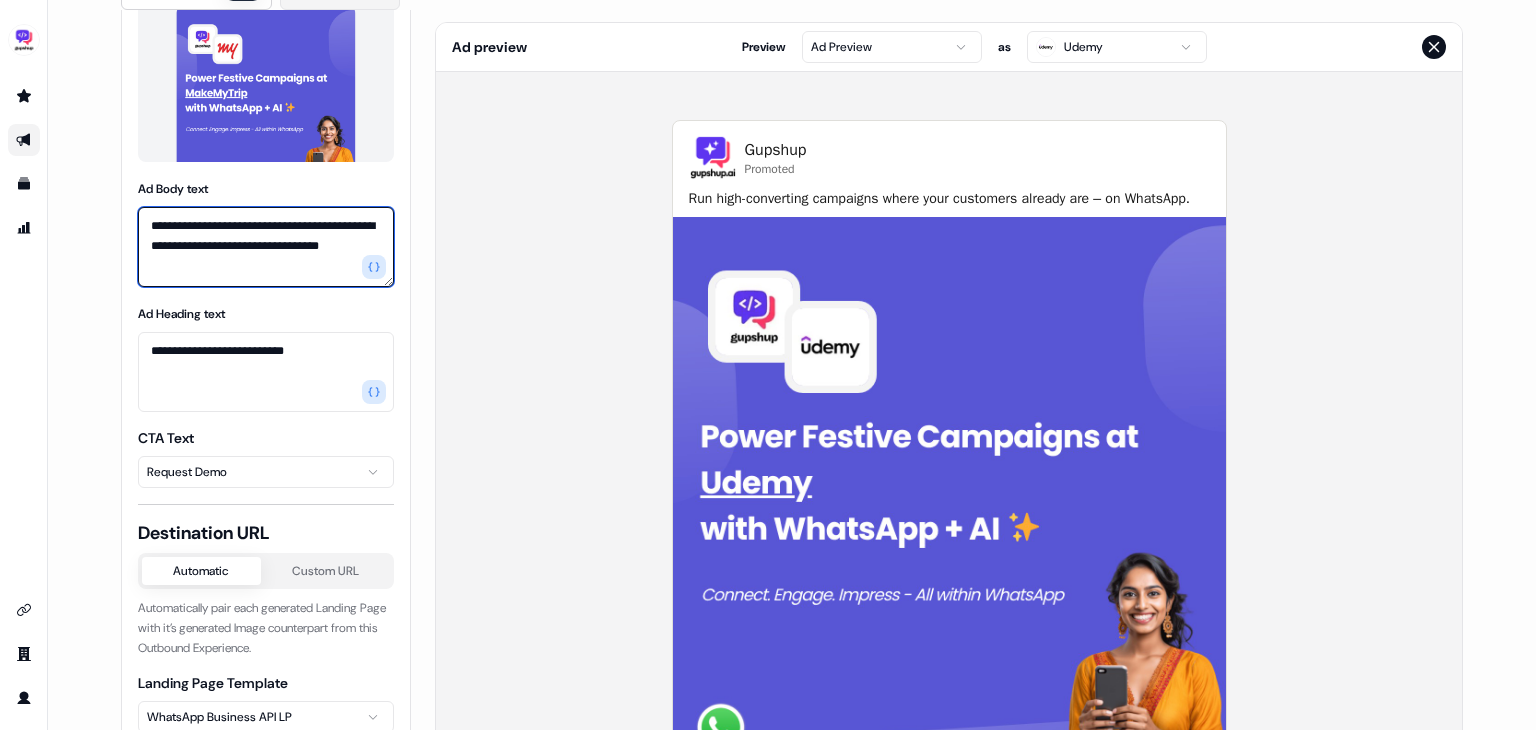 click on "**********" at bounding box center (266, 247) 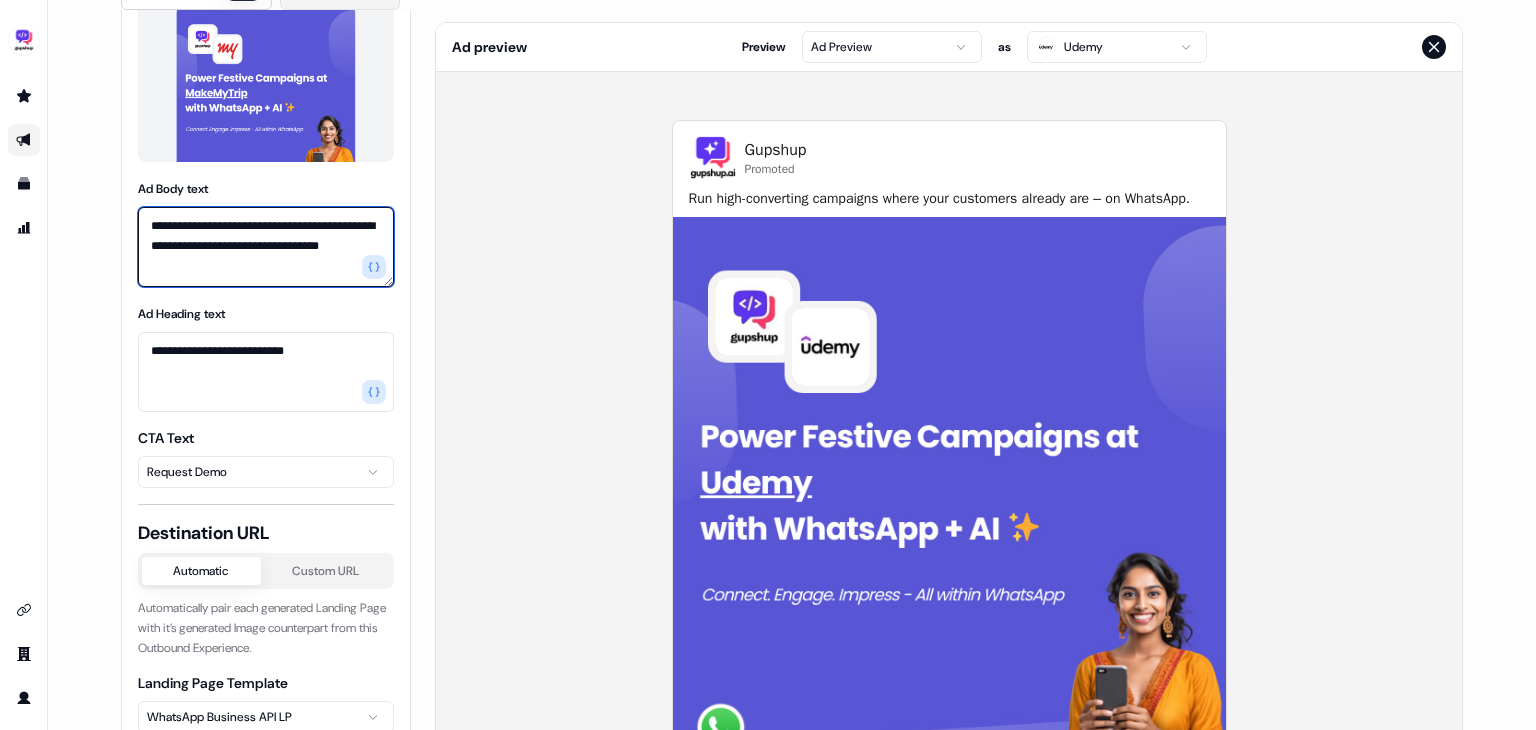 click on "**********" at bounding box center [266, 247] 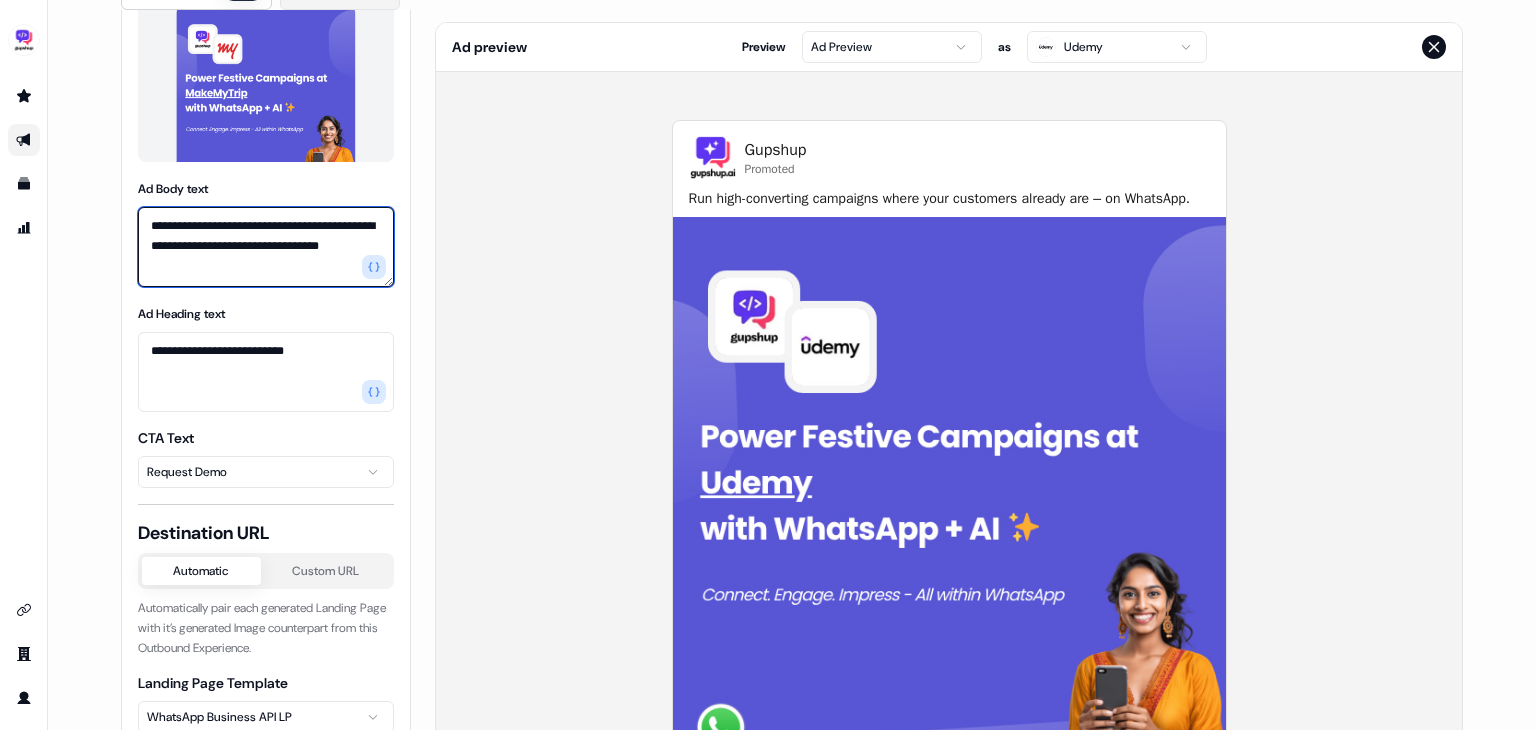 type on "**********" 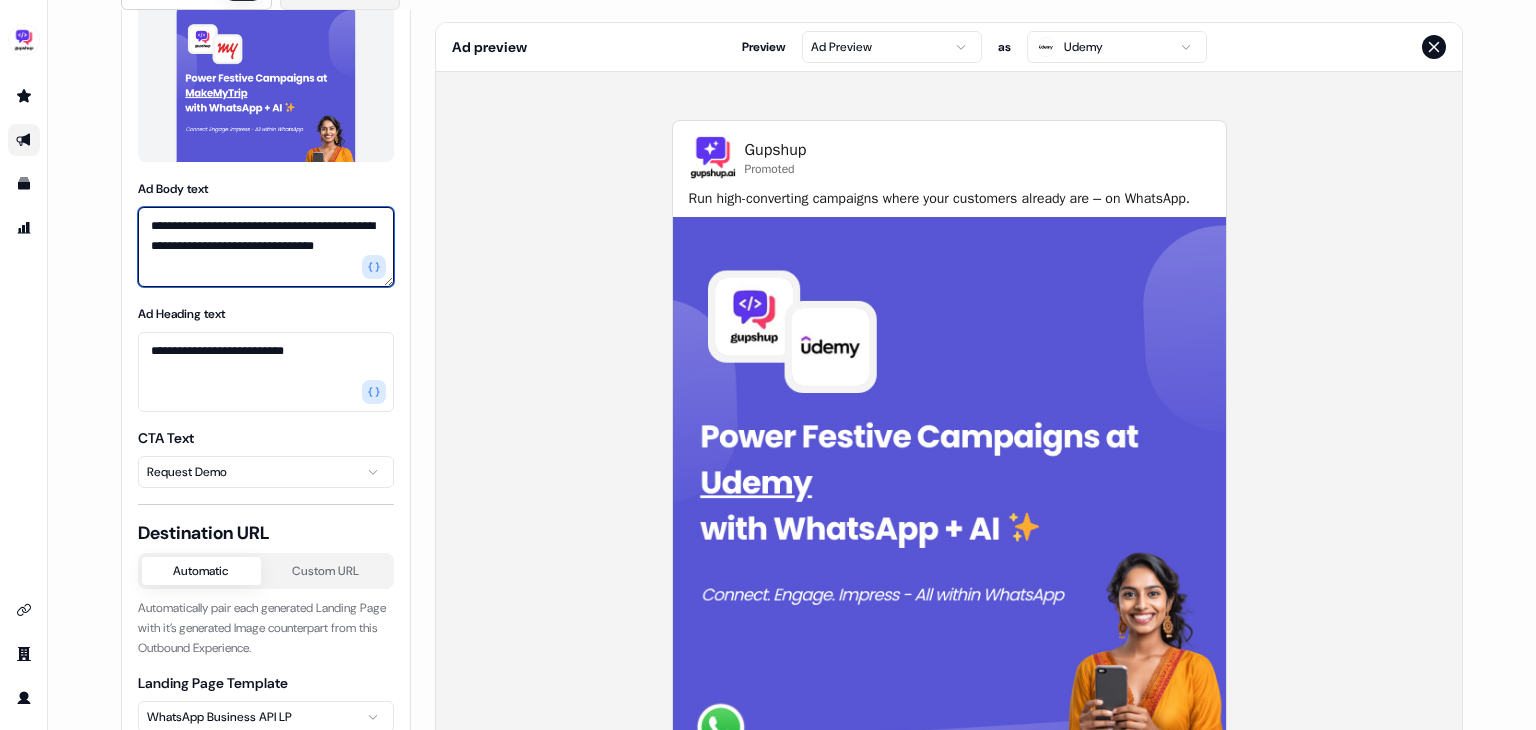 scroll, scrollTop: 358, scrollLeft: 0, axis: vertical 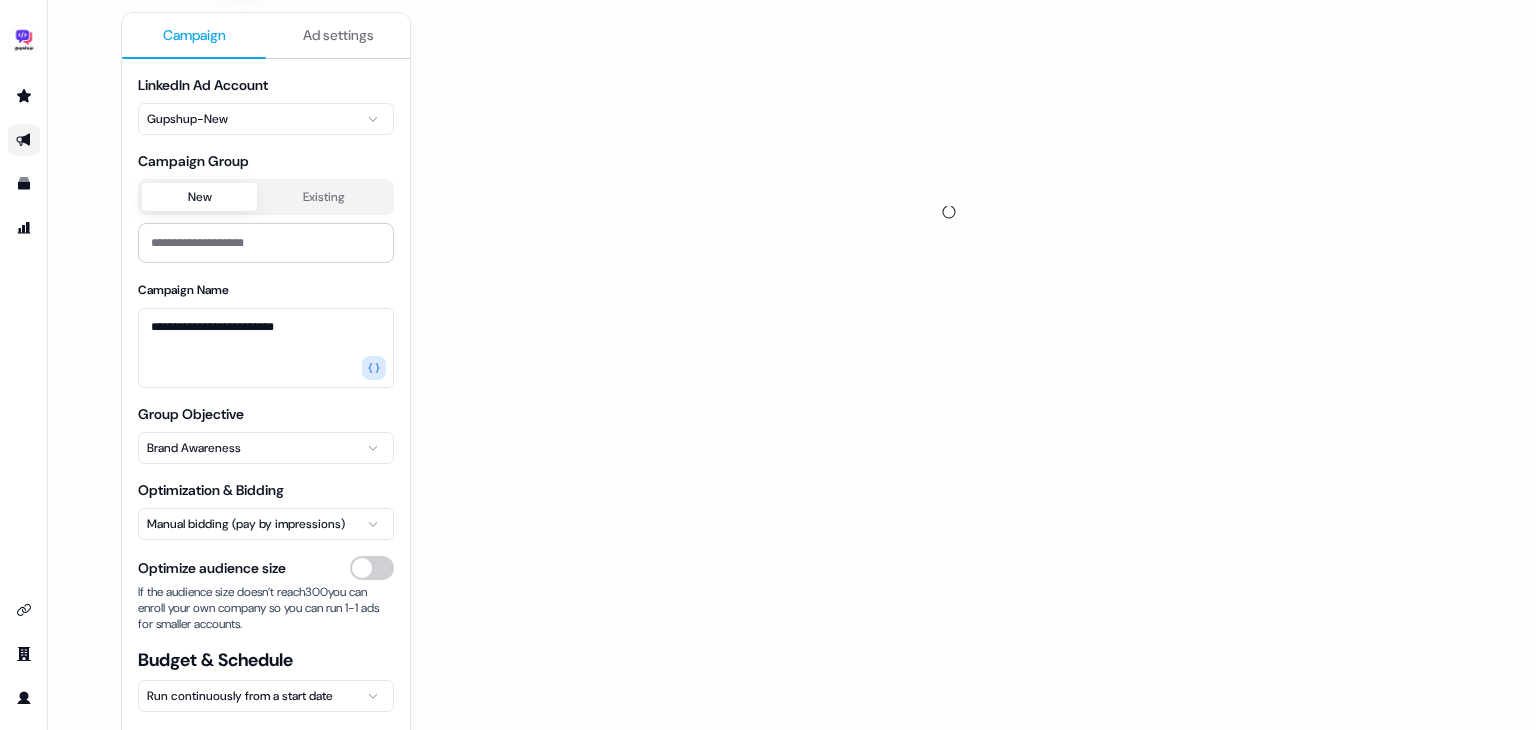 click on "Campaign" at bounding box center (194, 35) 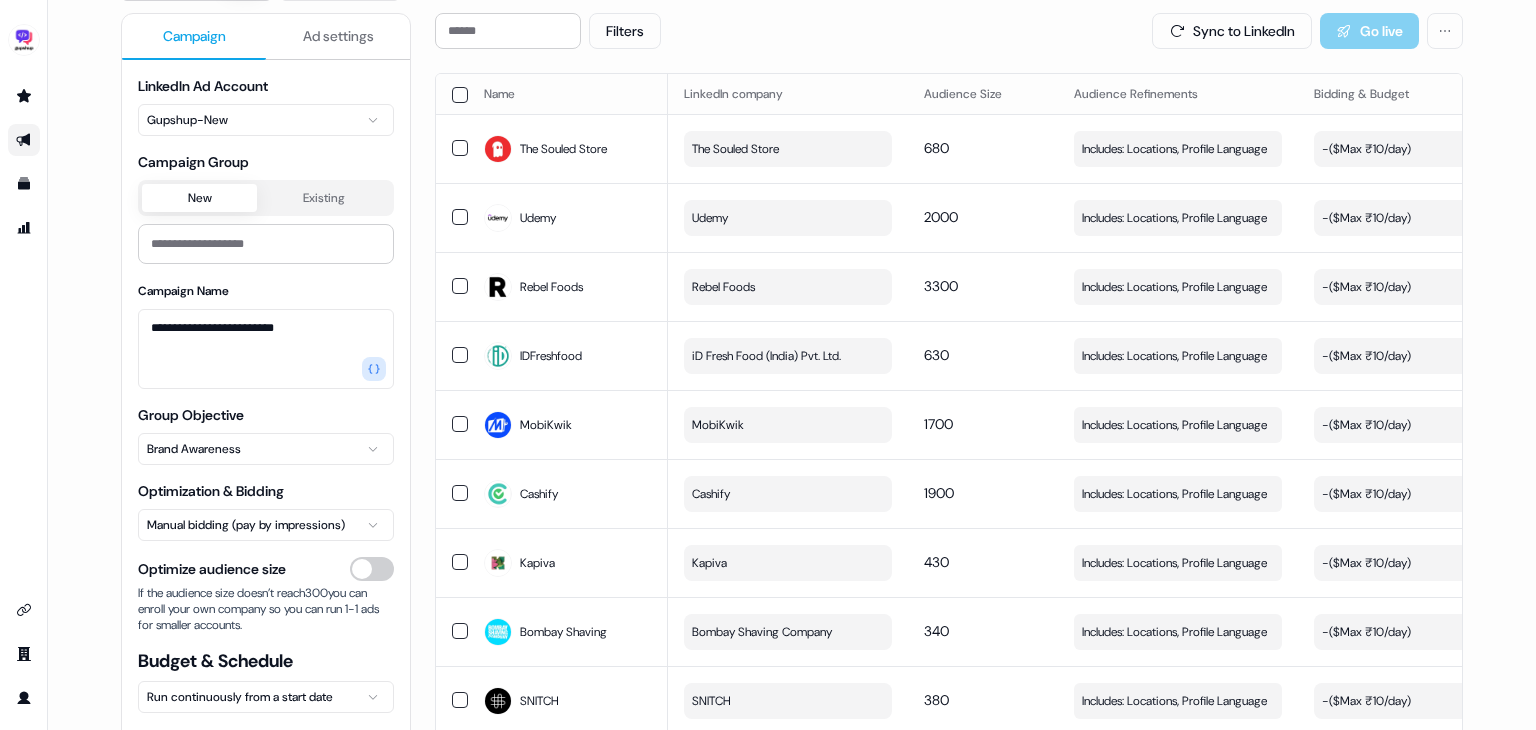 scroll, scrollTop: 216, scrollLeft: 0, axis: vertical 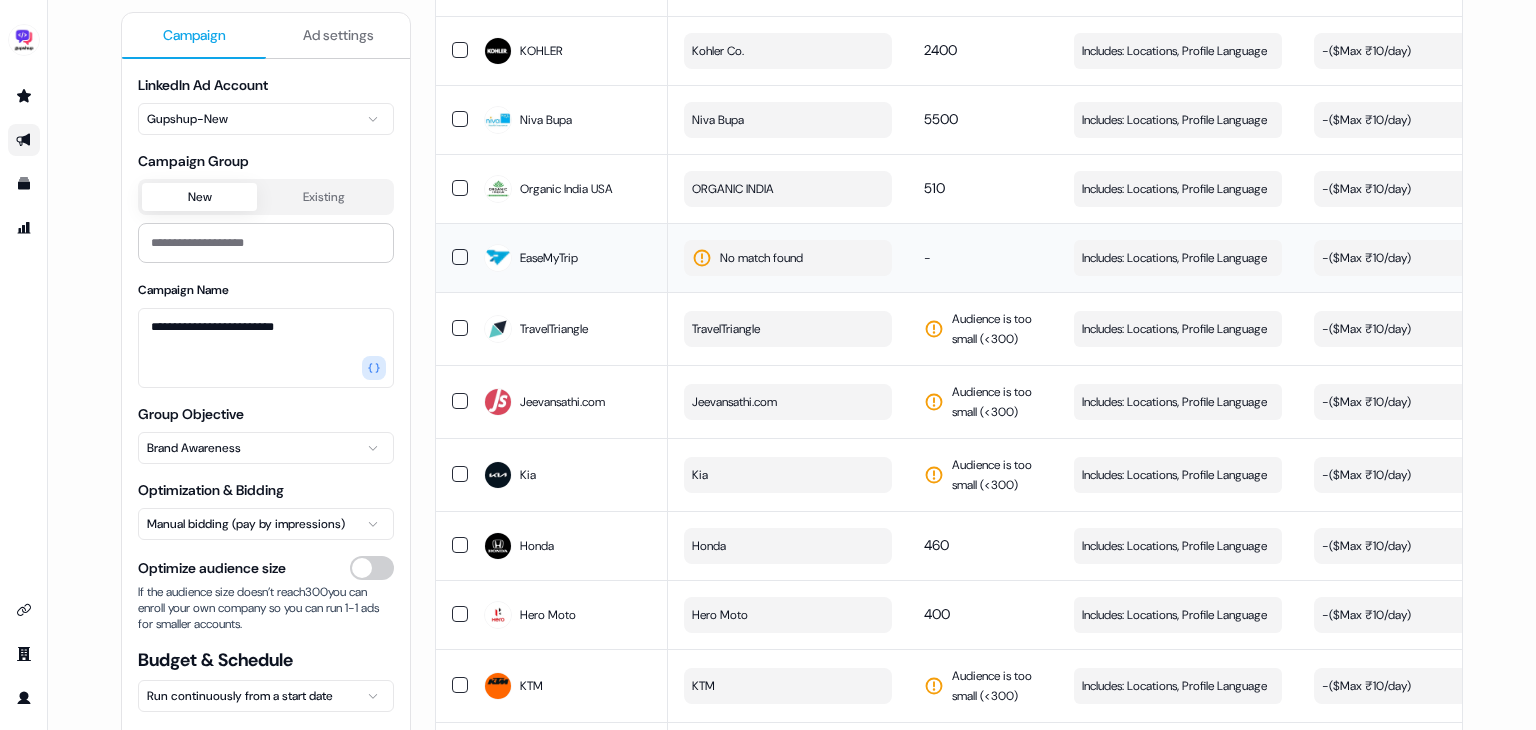 click on "No match found" at bounding box center (761, 258) 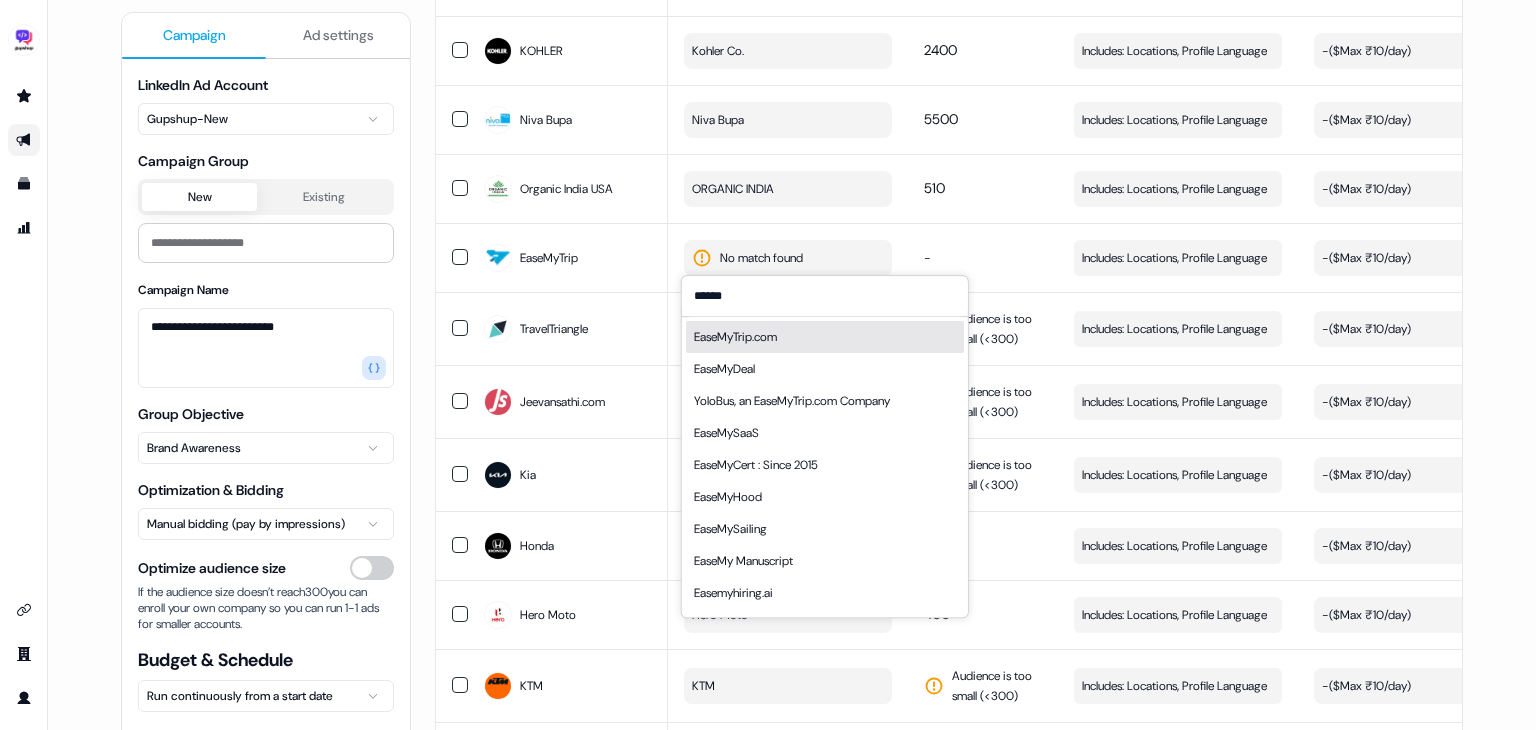 type on "******" 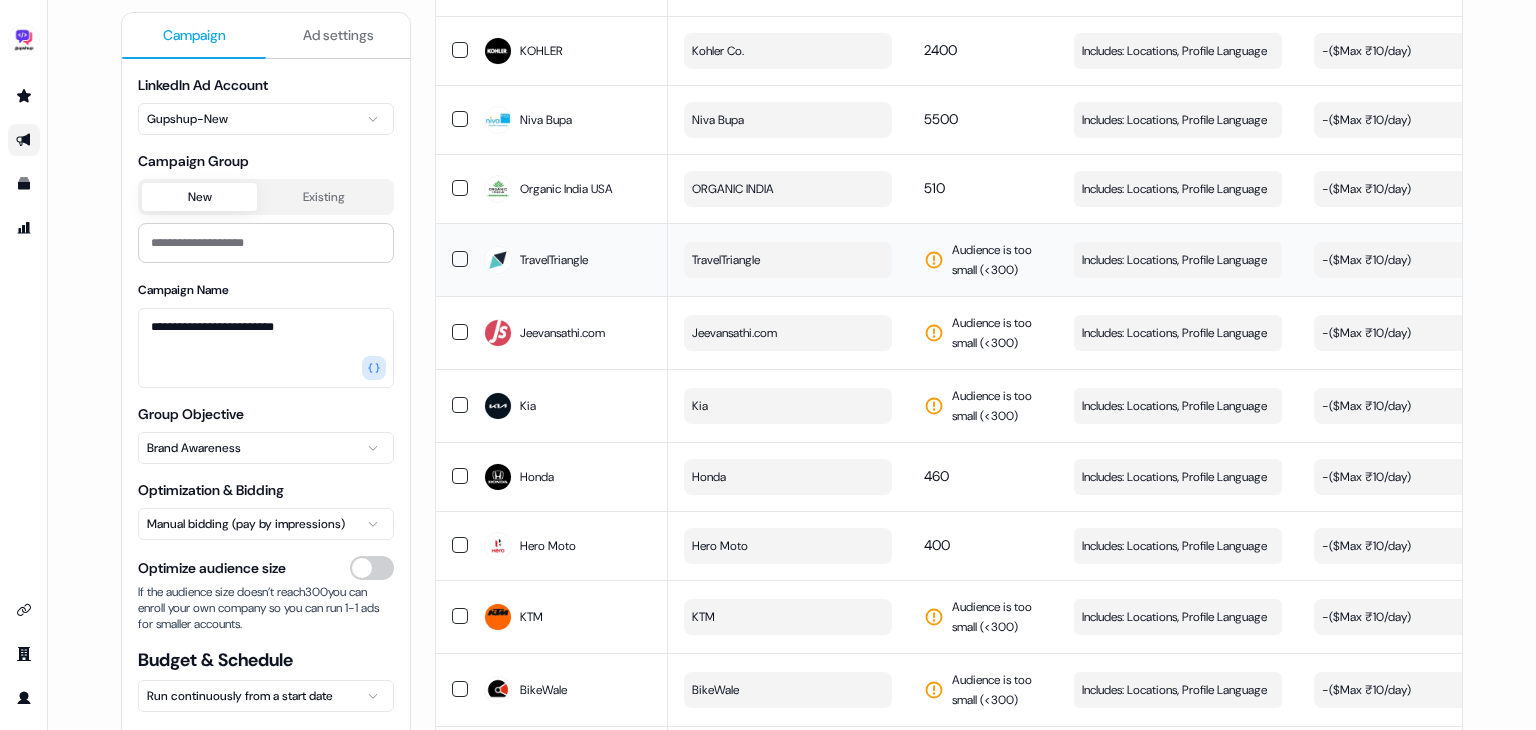 click on "TravelTriangle" at bounding box center (788, 260) 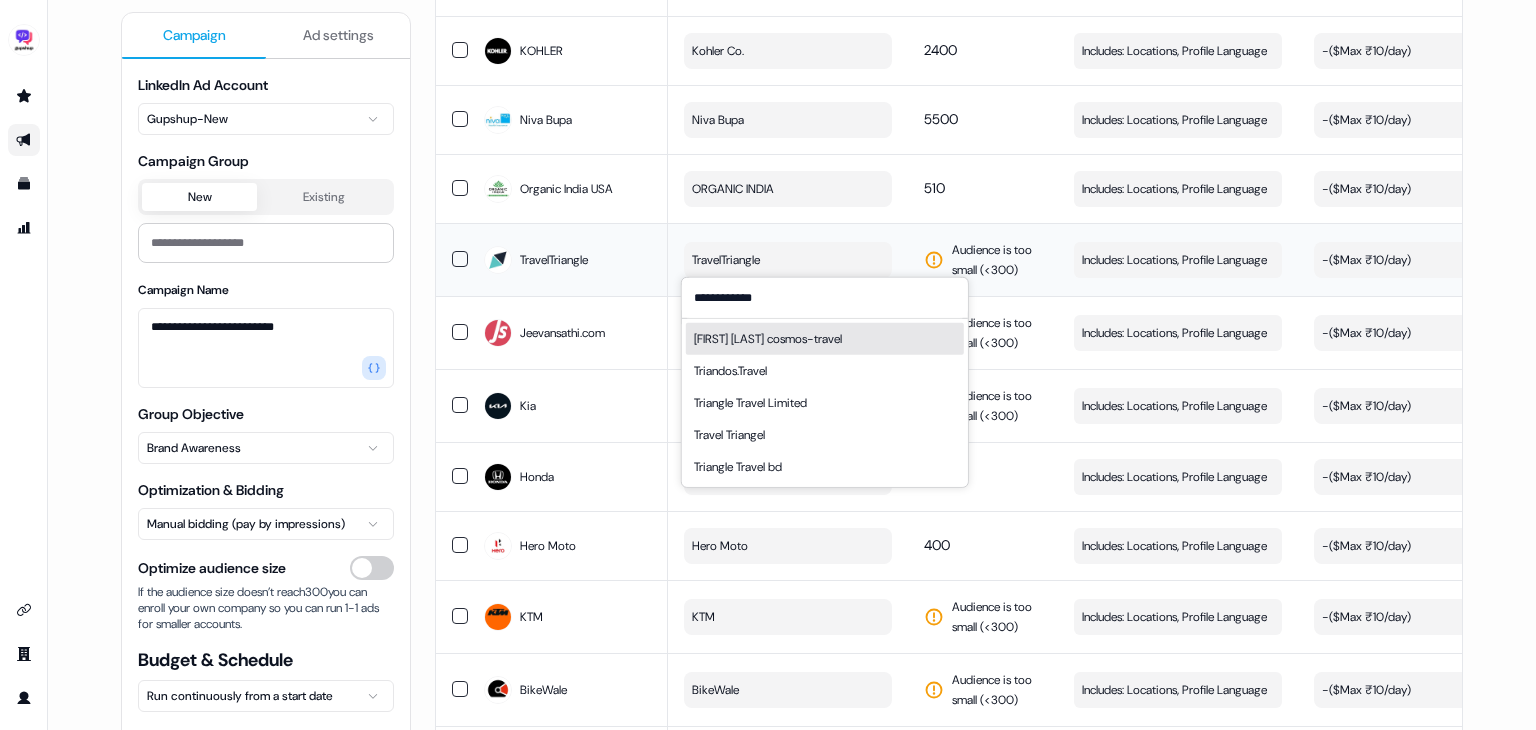 type on "**********" 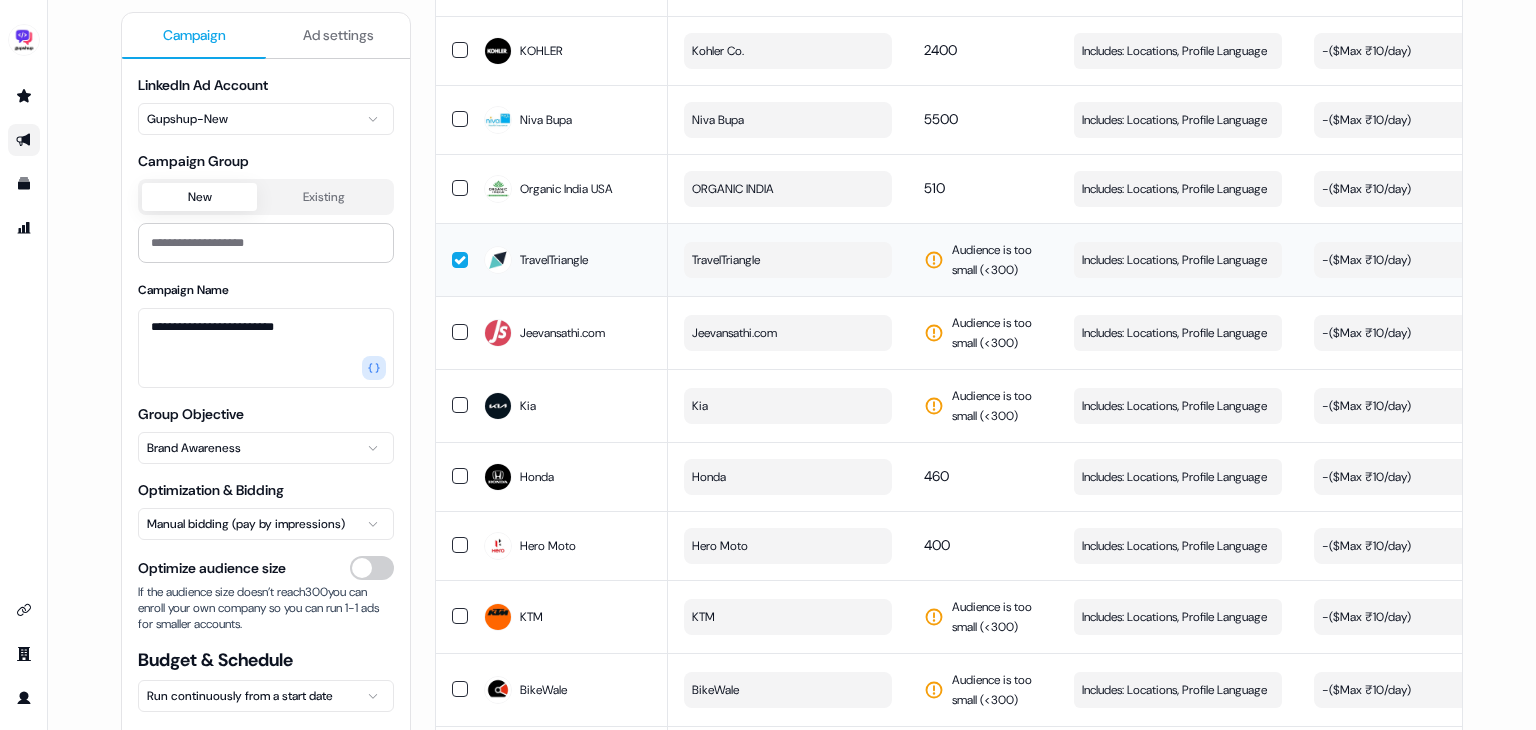 click on "TravelTriangle" at bounding box center [568, 260] 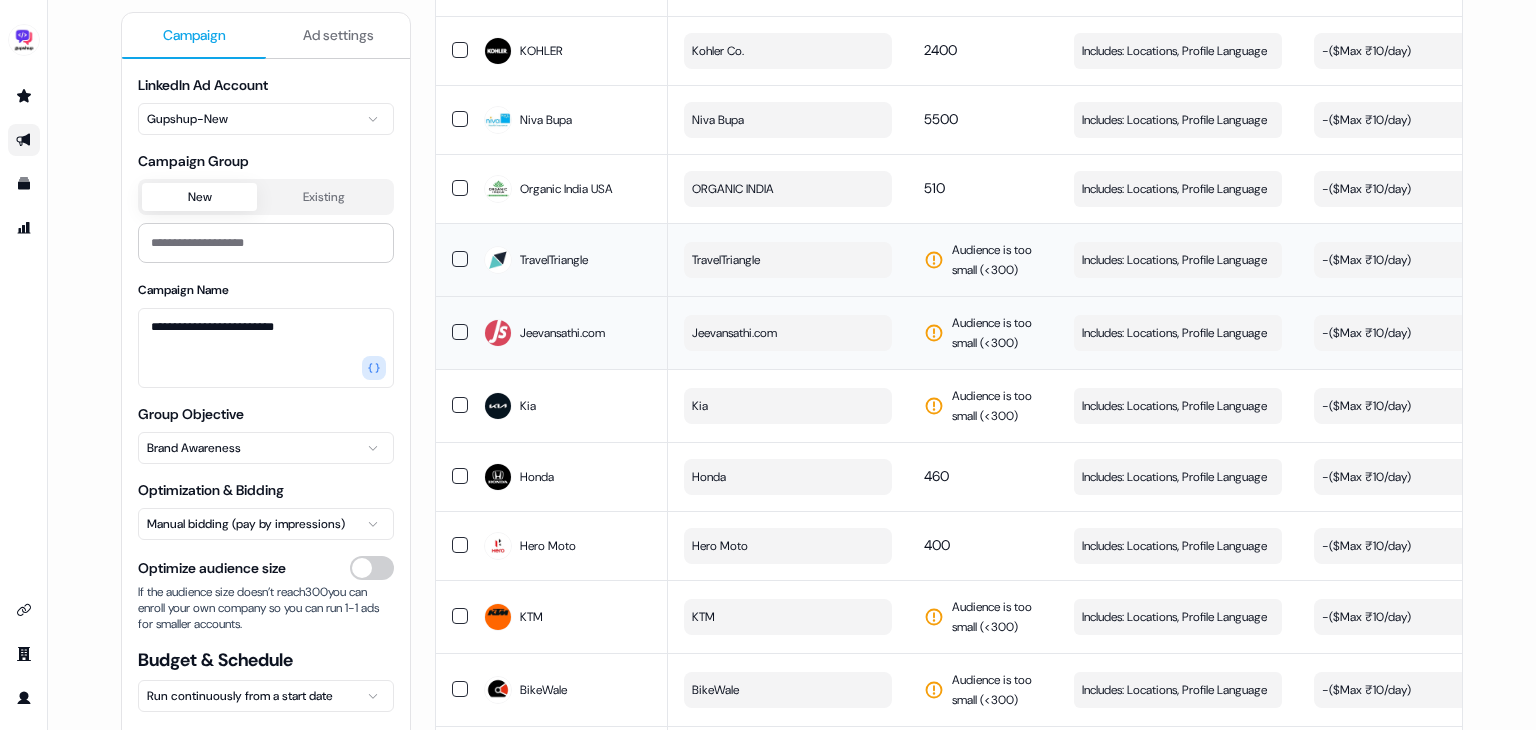 click on "Jeevansathi.com" at bounding box center [734, 333] 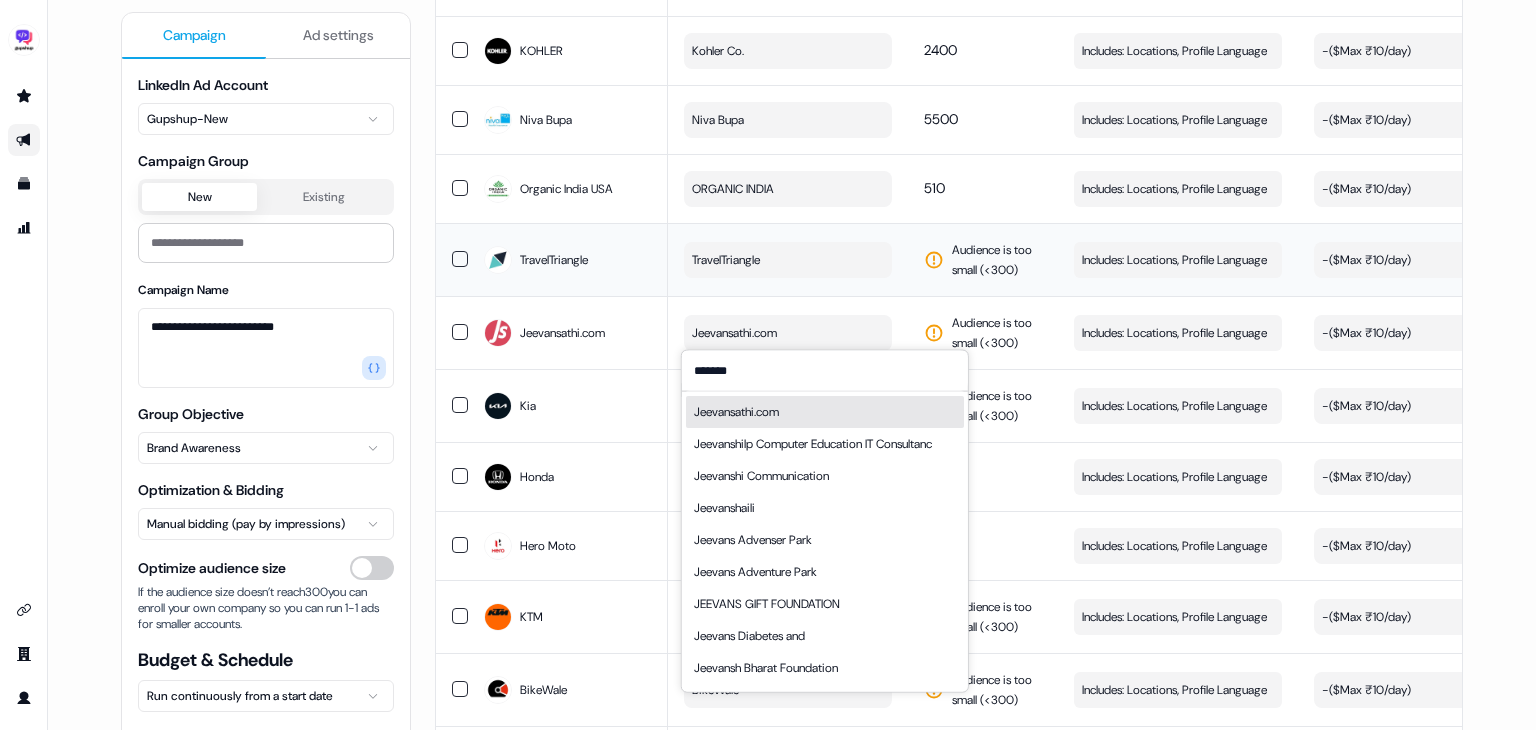 type on "*******" 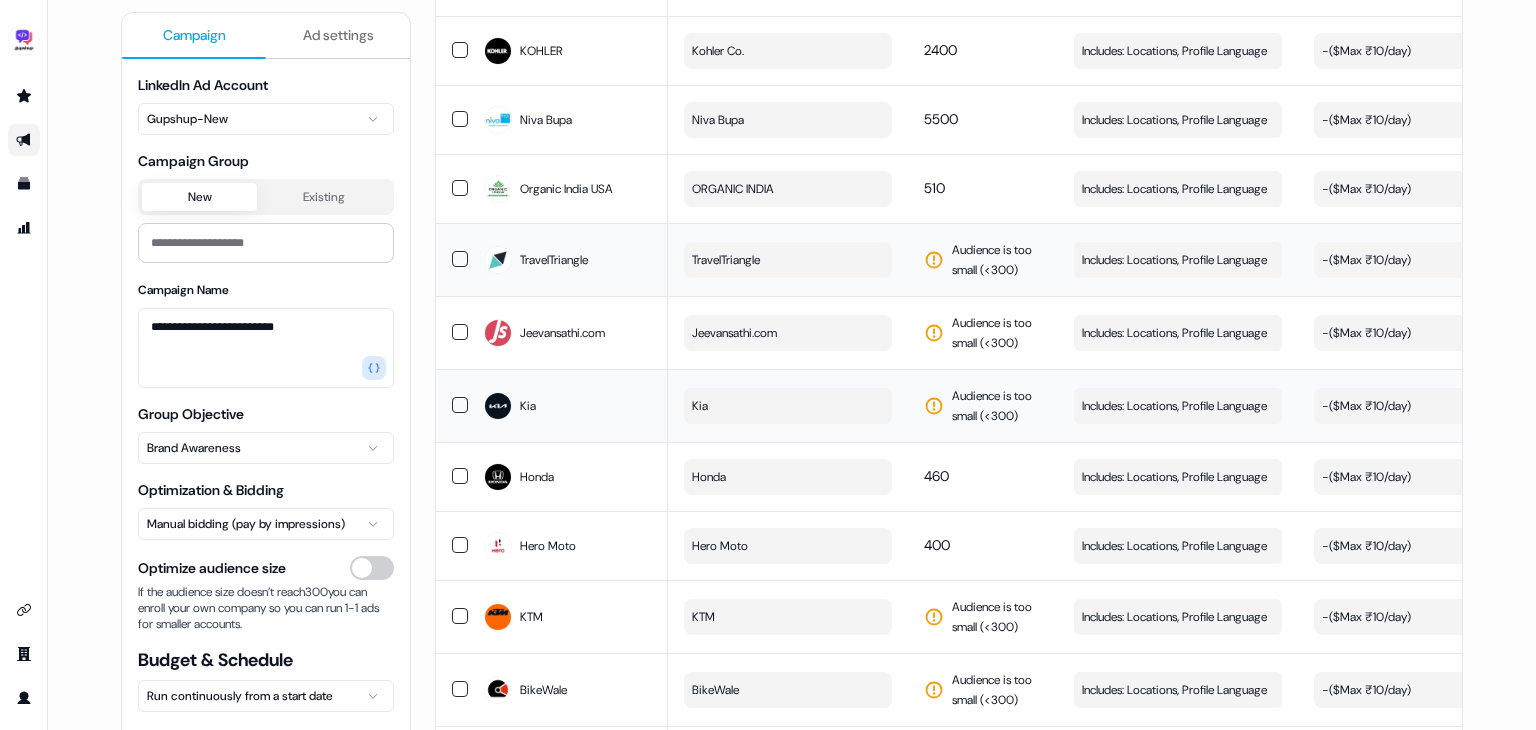 click on "Kia" at bounding box center [788, 406] 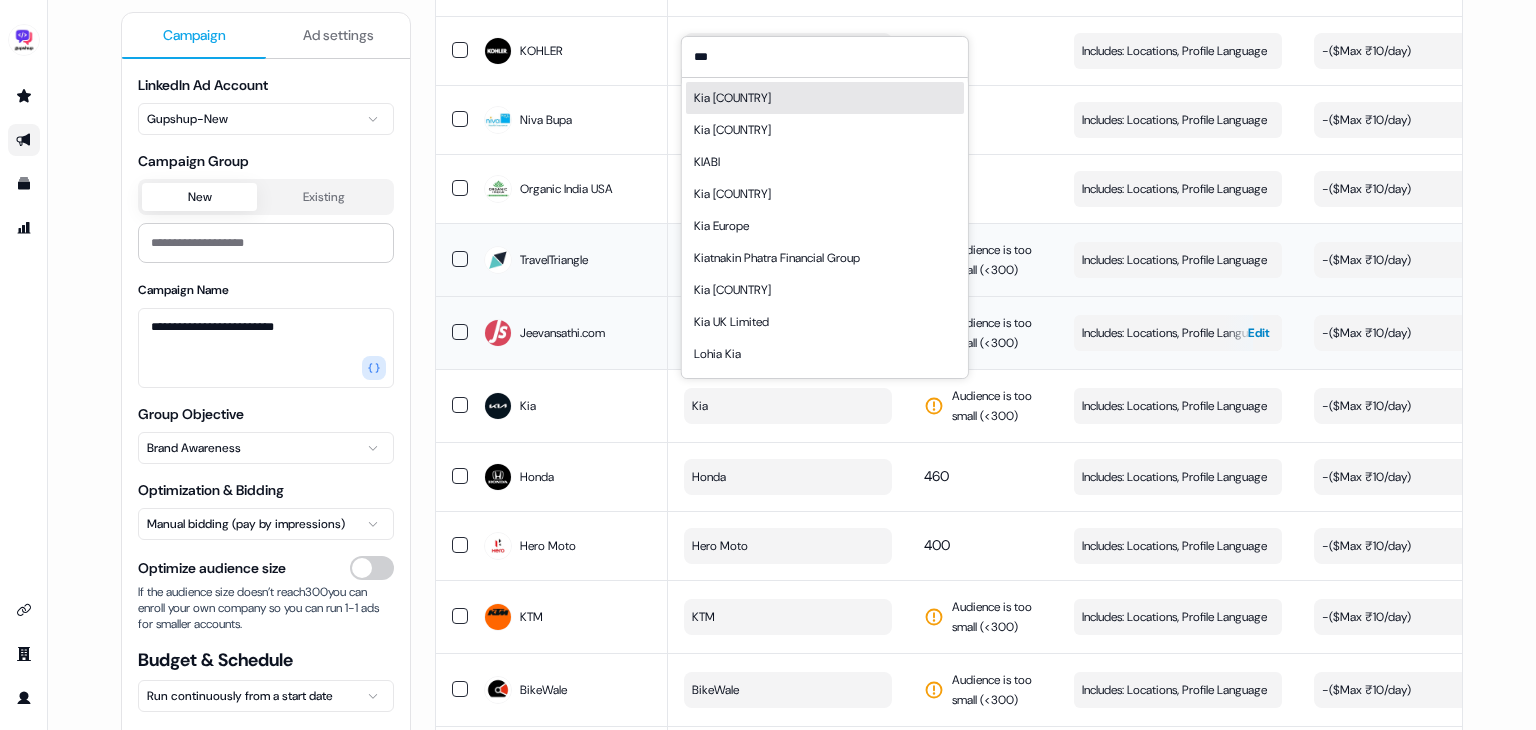 type on "***" 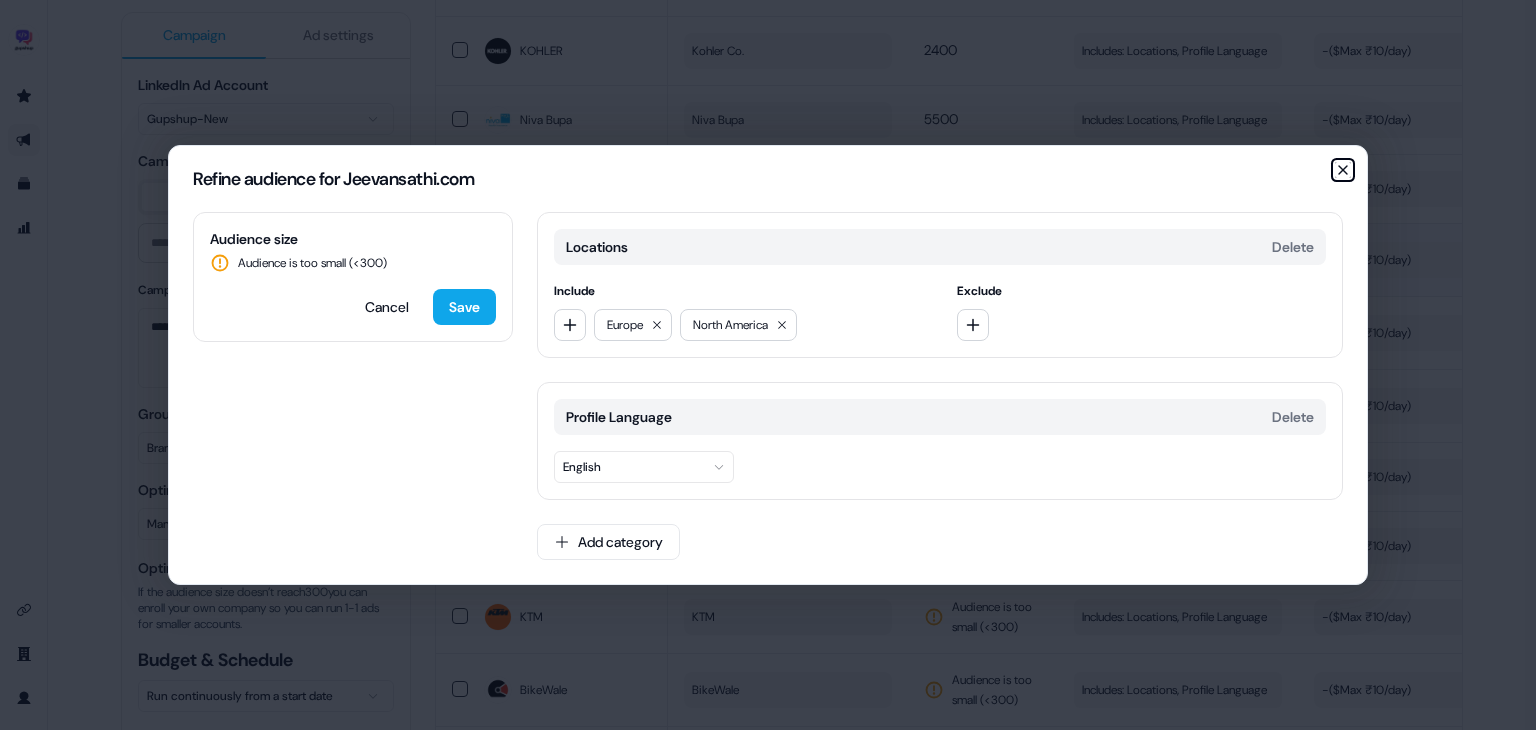 click 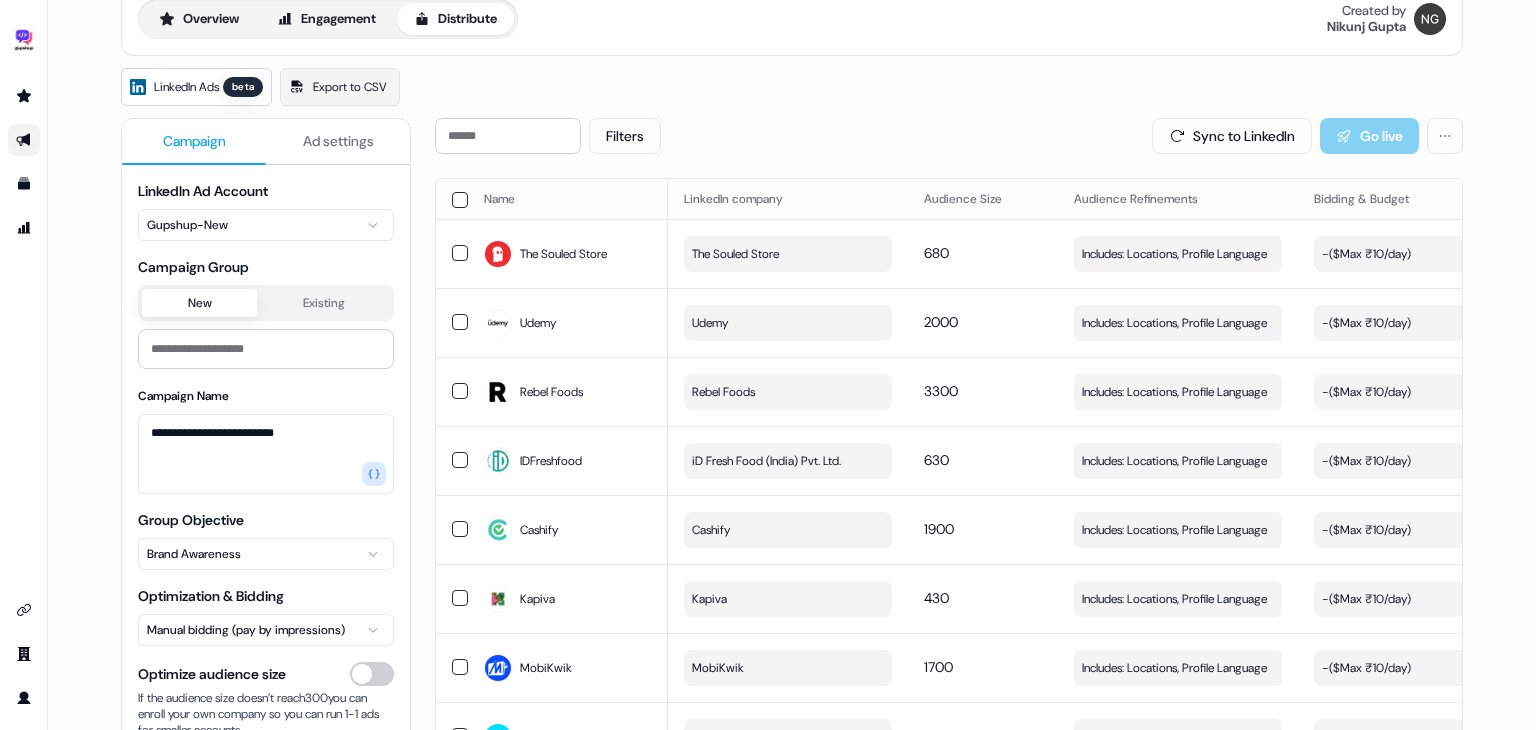 scroll, scrollTop: 87, scrollLeft: 0, axis: vertical 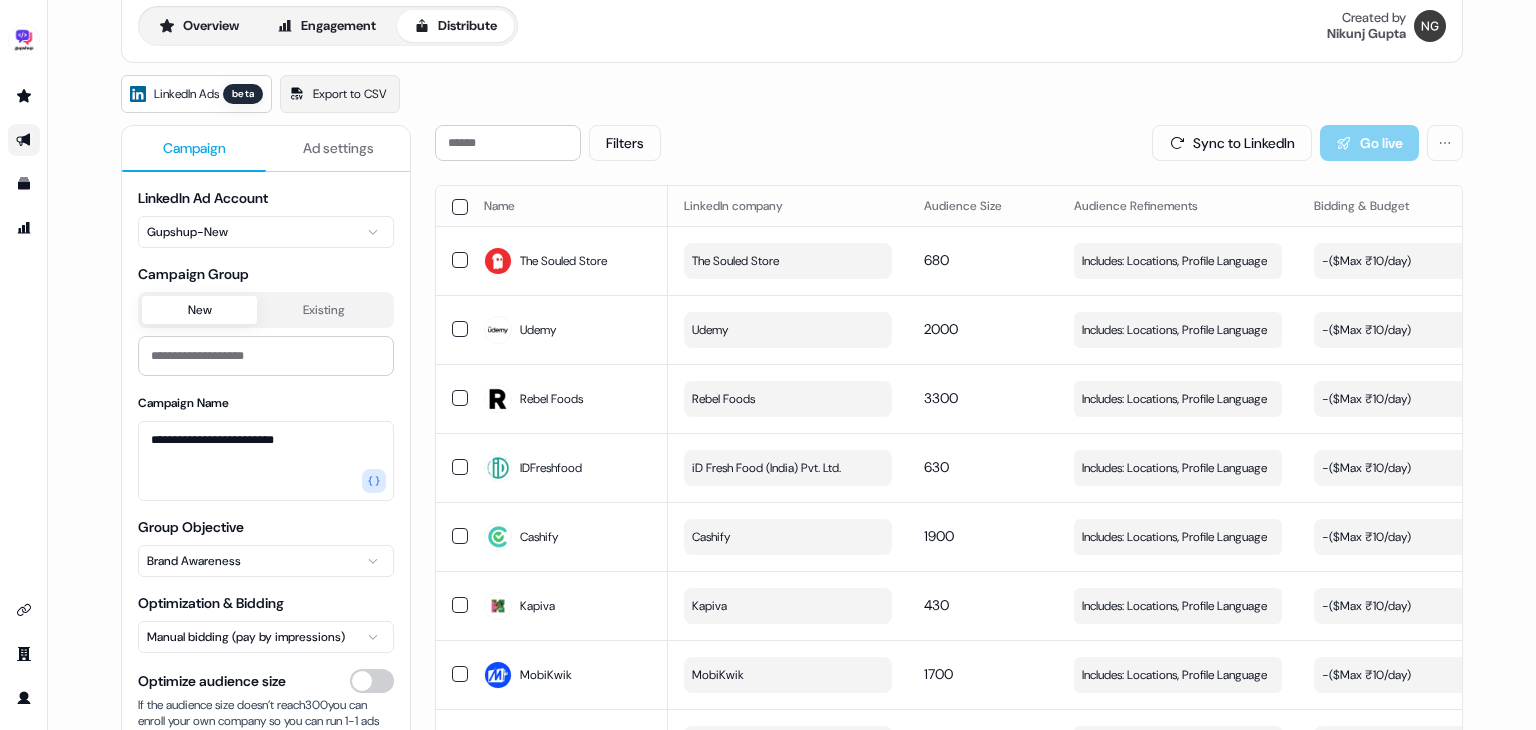 click at bounding box center [460, 207] 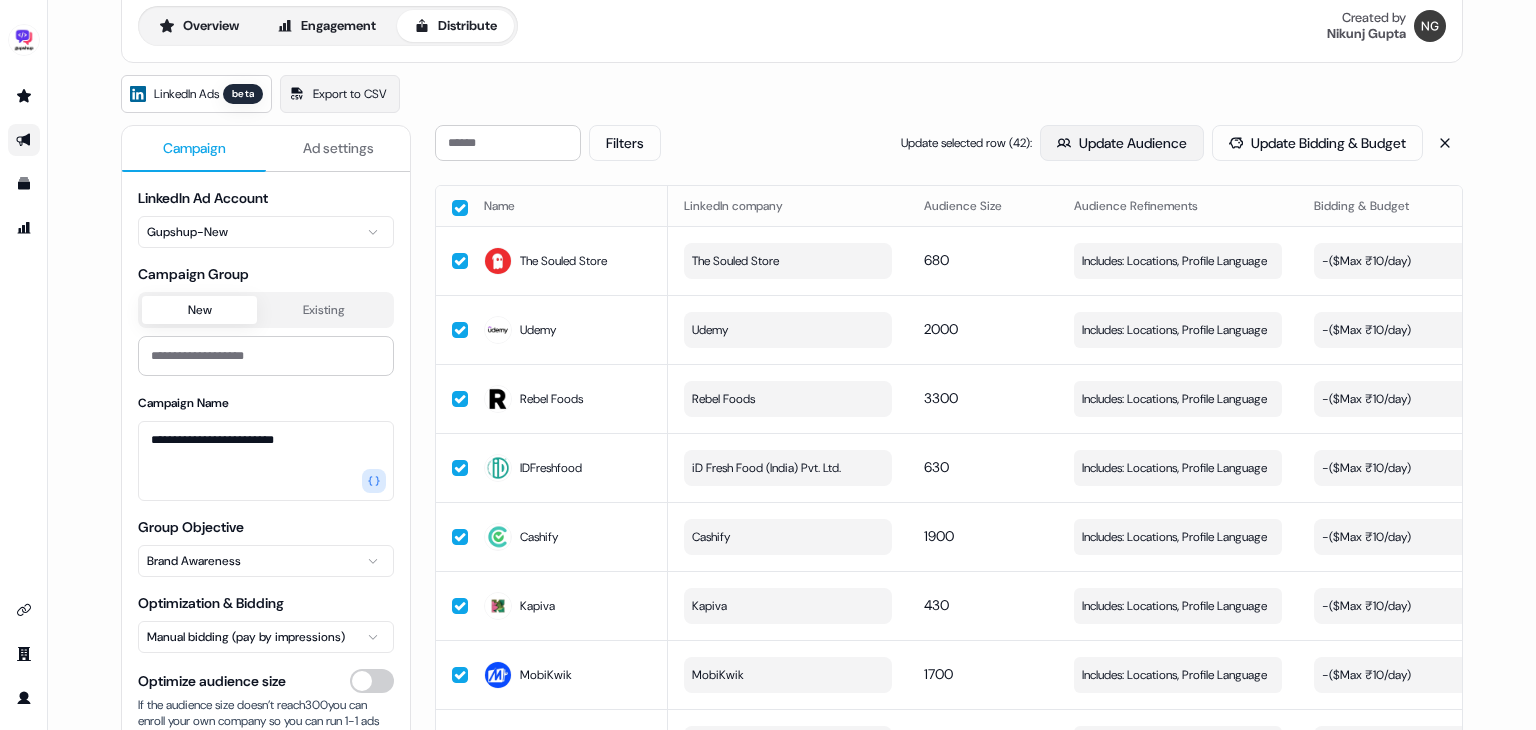 click on "Update Audience" at bounding box center [1122, 143] 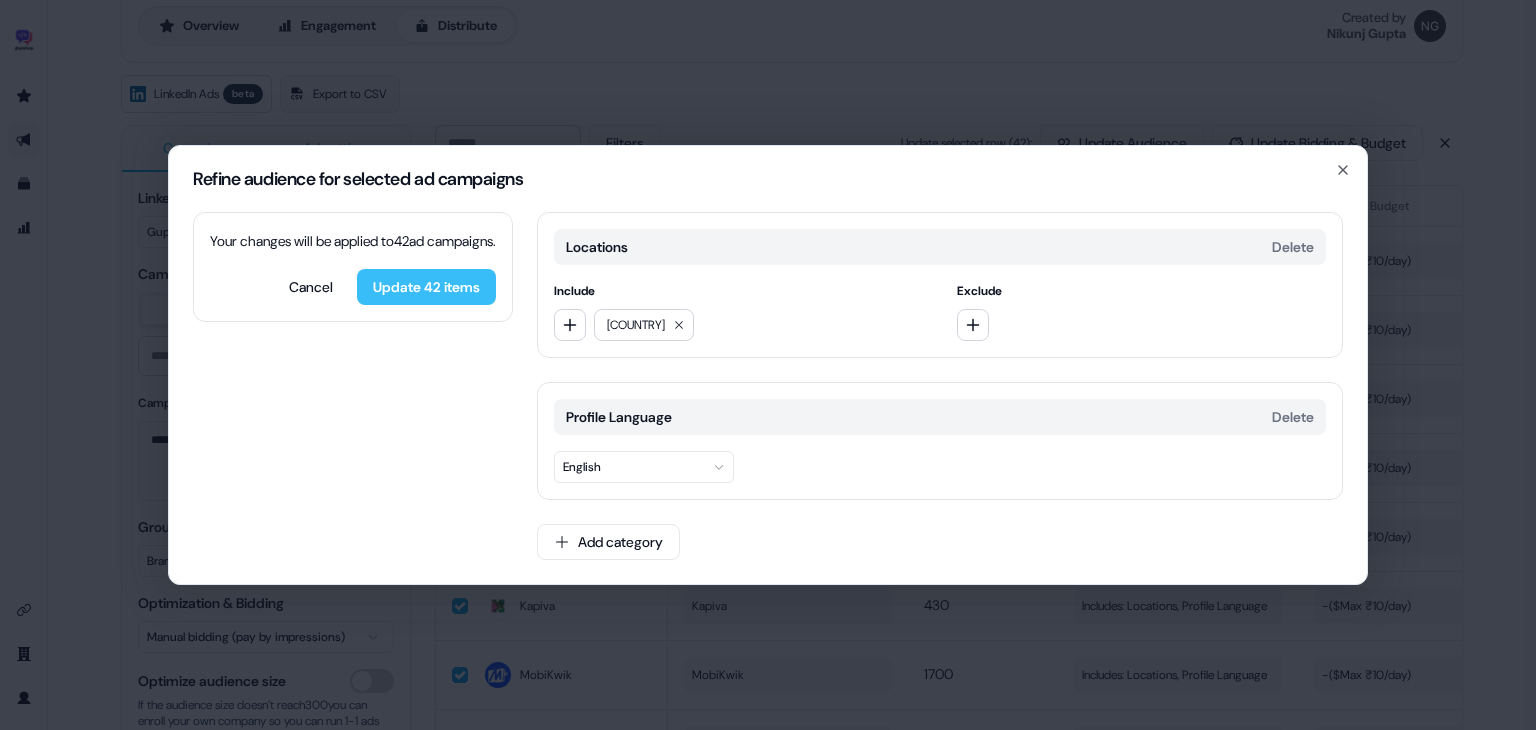 click on "Update 42 items" at bounding box center [426, 287] 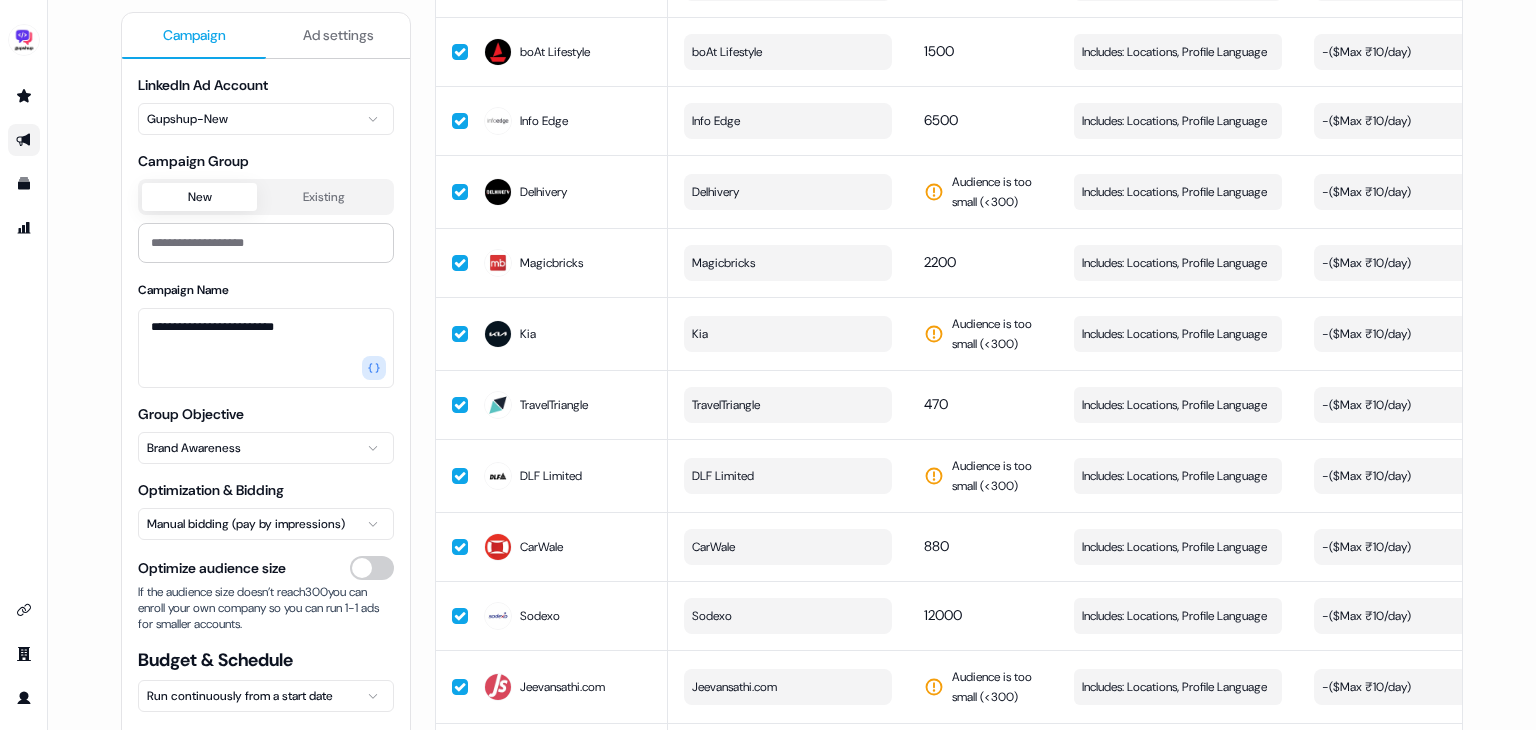 scroll, scrollTop: 1940, scrollLeft: 0, axis: vertical 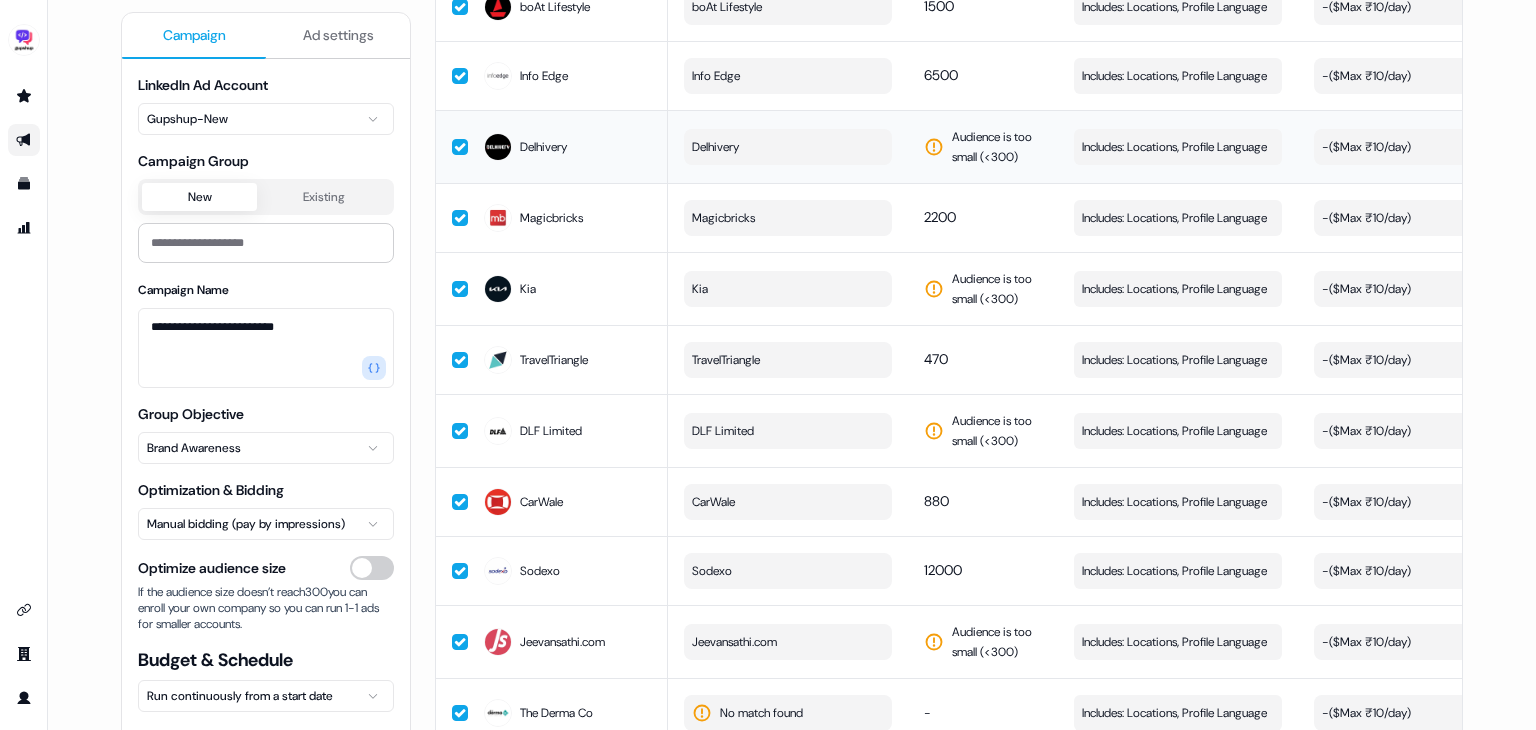 click on "Delhivery" at bounding box center [788, 147] 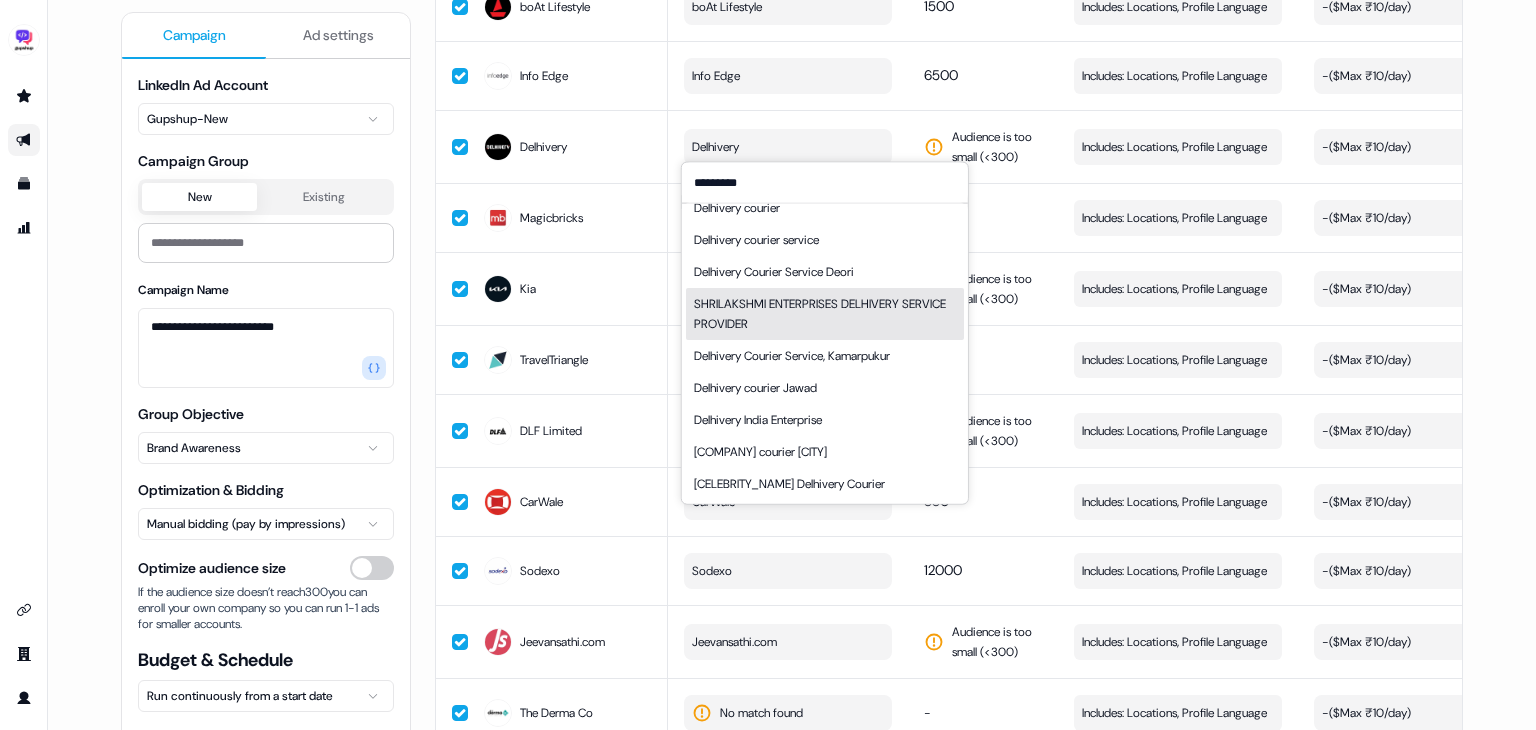 scroll, scrollTop: 0, scrollLeft: 0, axis: both 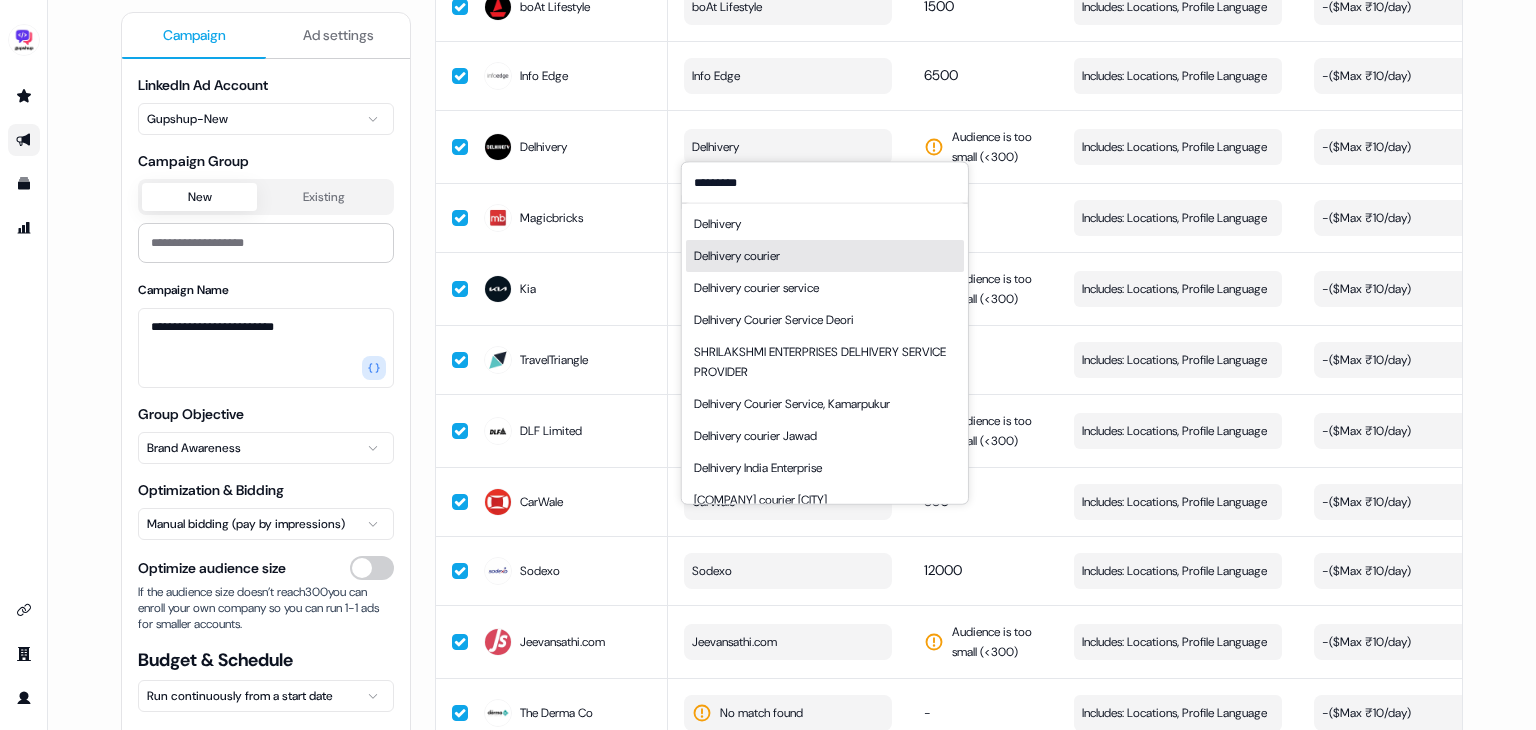 type on "*********" 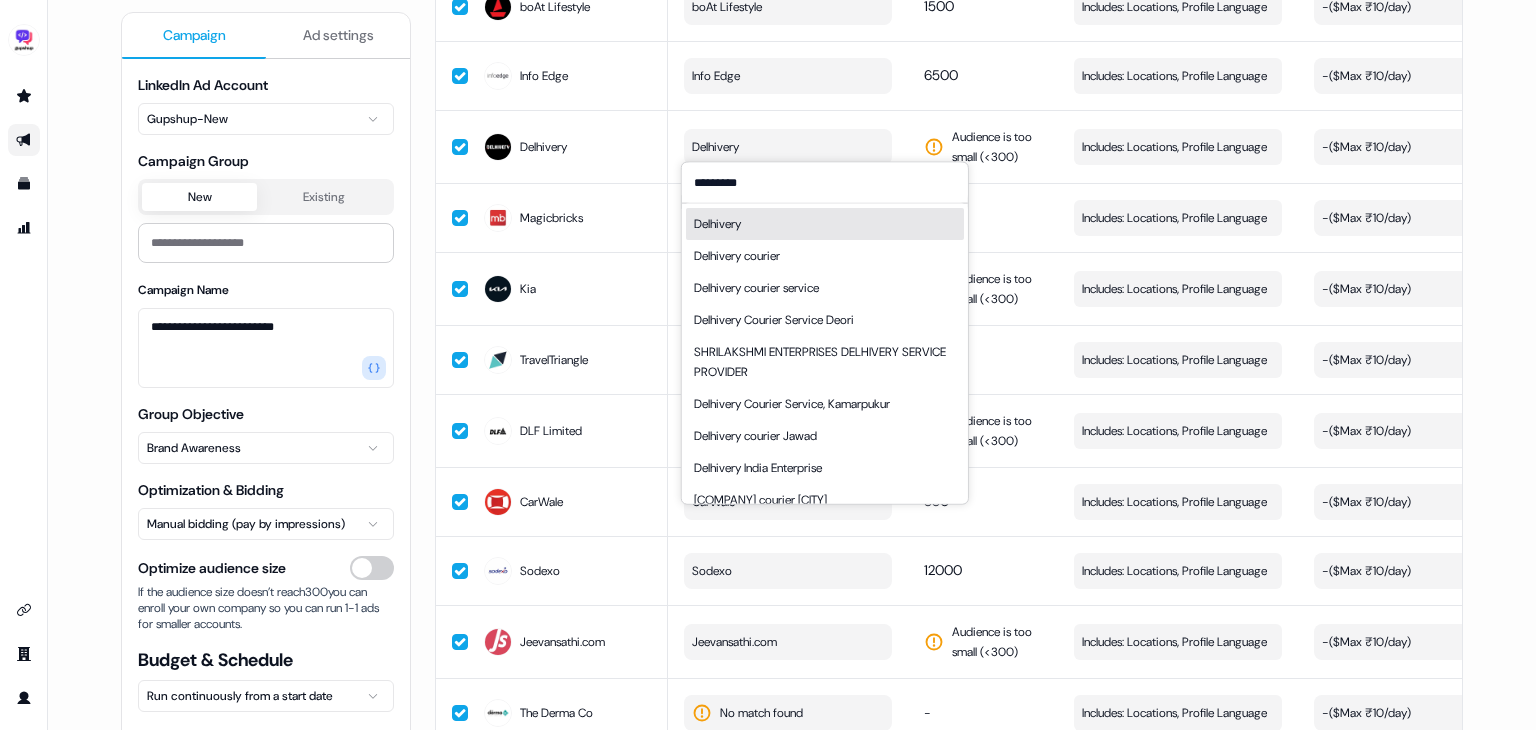 drag, startPoint x: 772, startPoint y: 239, endPoint x: 742, endPoint y: 227, distance: 32.31099 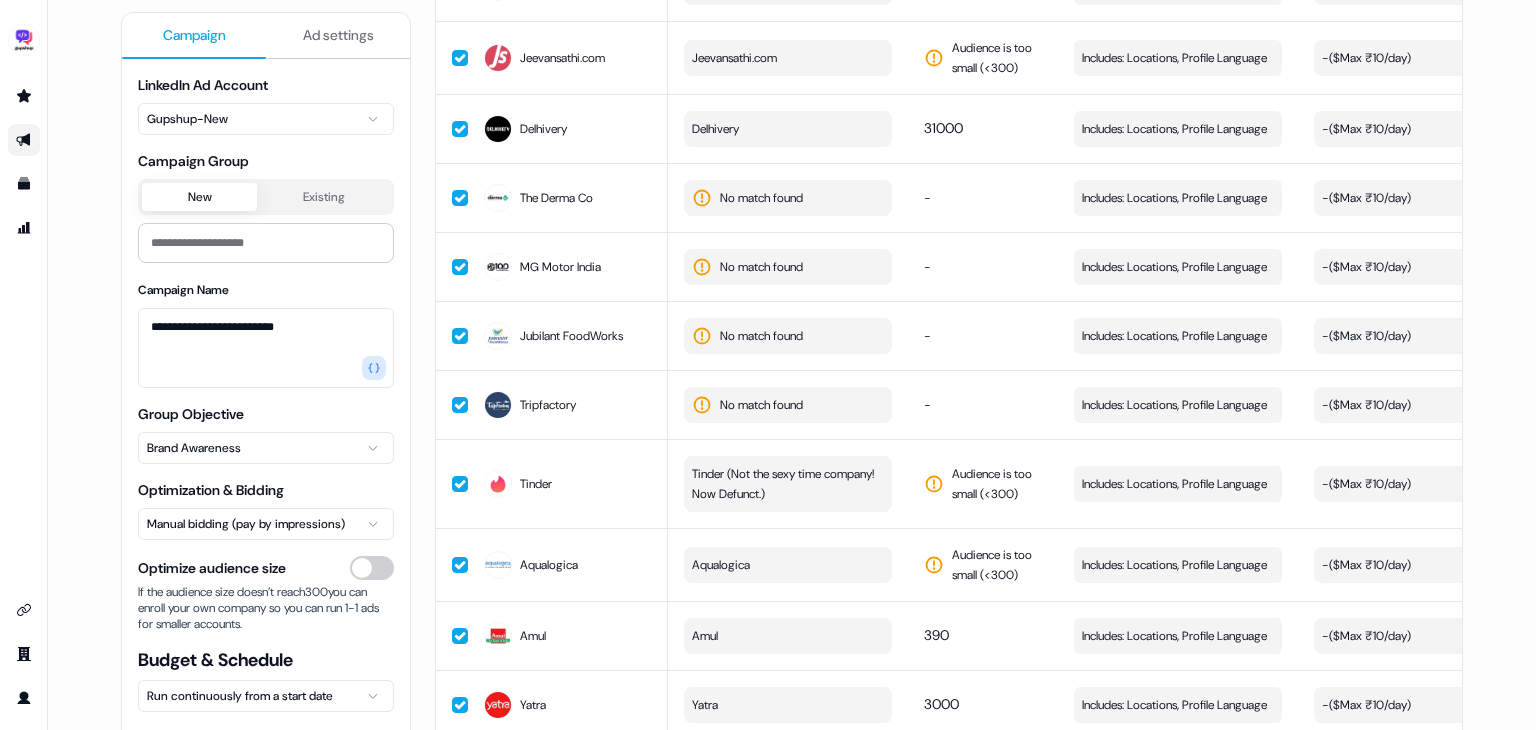 scroll, scrollTop: 2587, scrollLeft: 0, axis: vertical 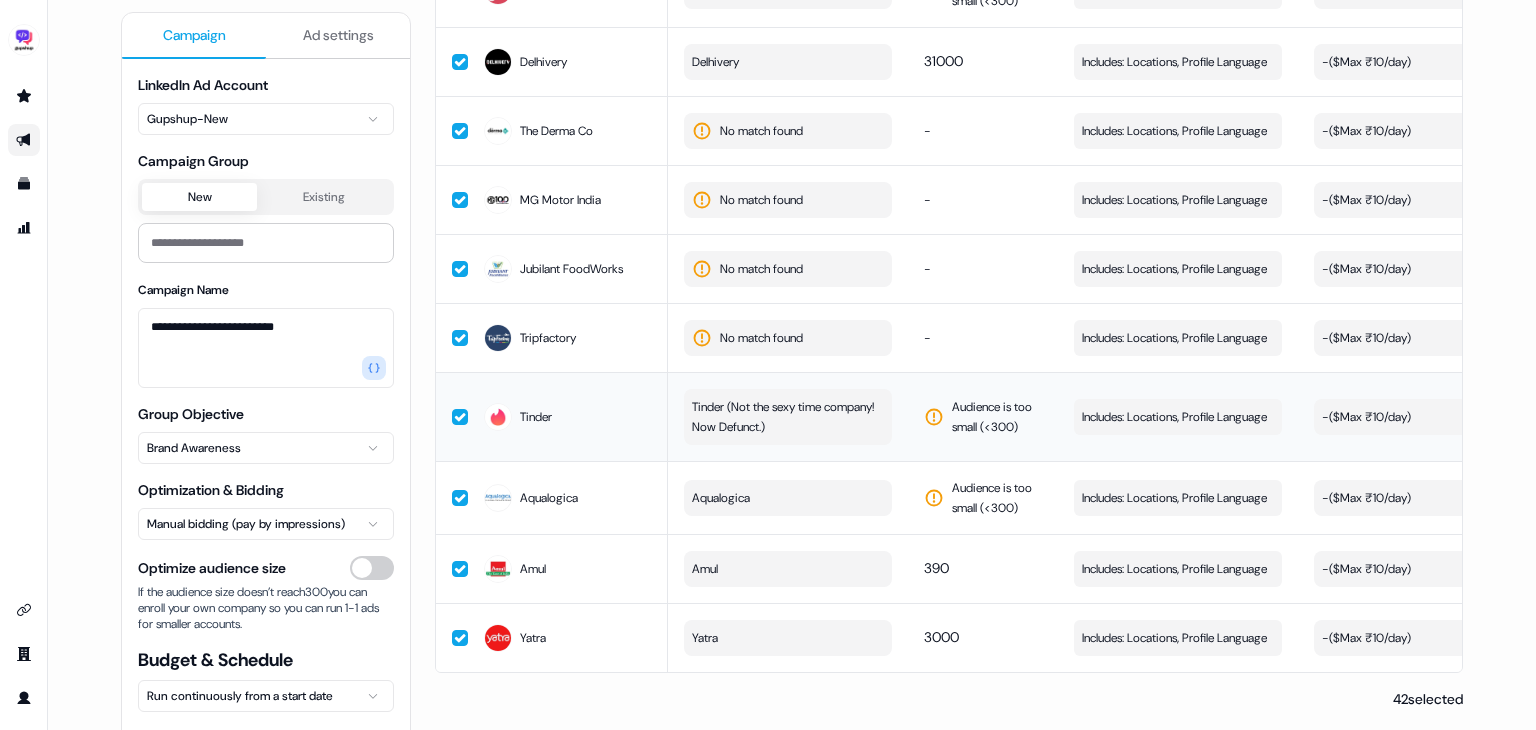 click on "Tinder (Not the sexy time company! Now Defunct.)" at bounding box center [786, 417] 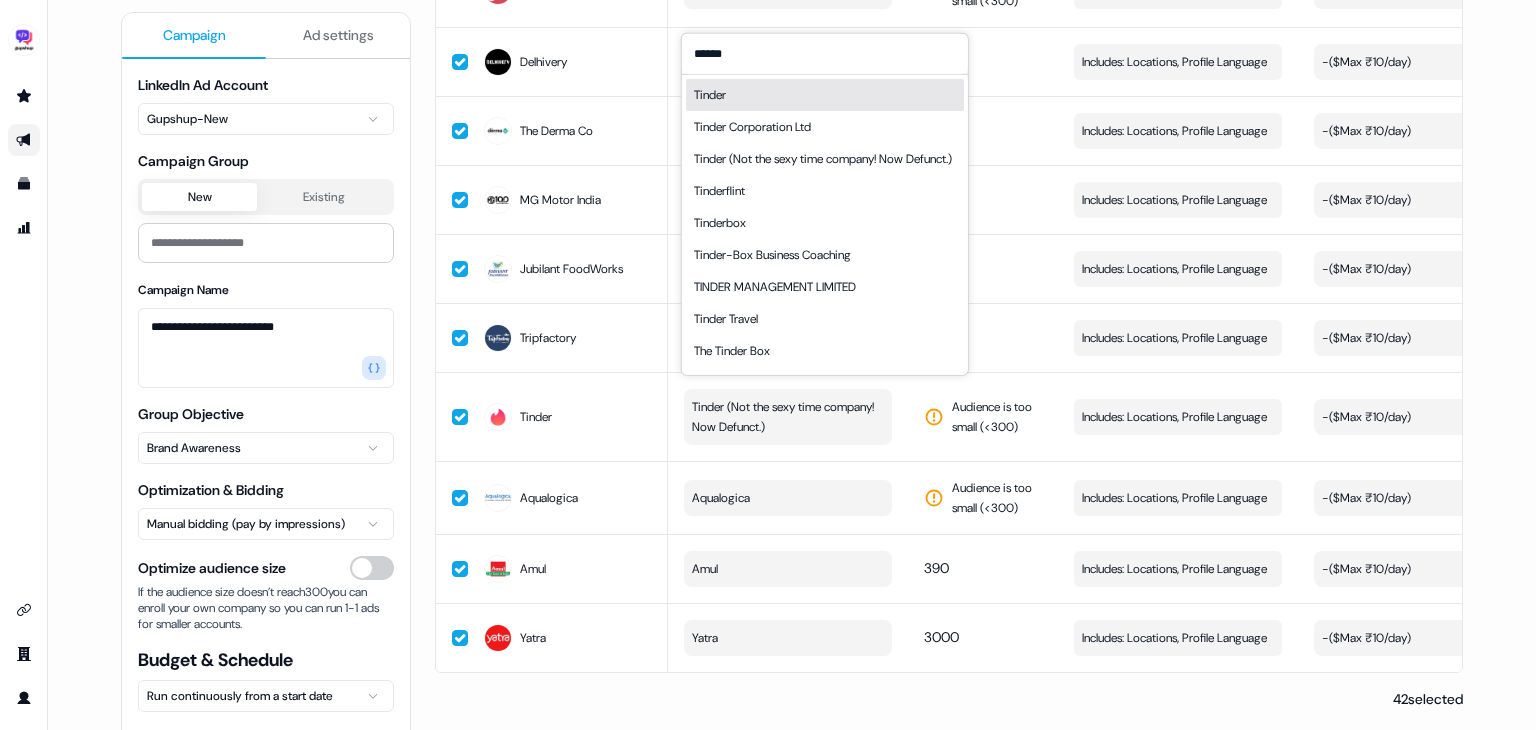 type on "******" 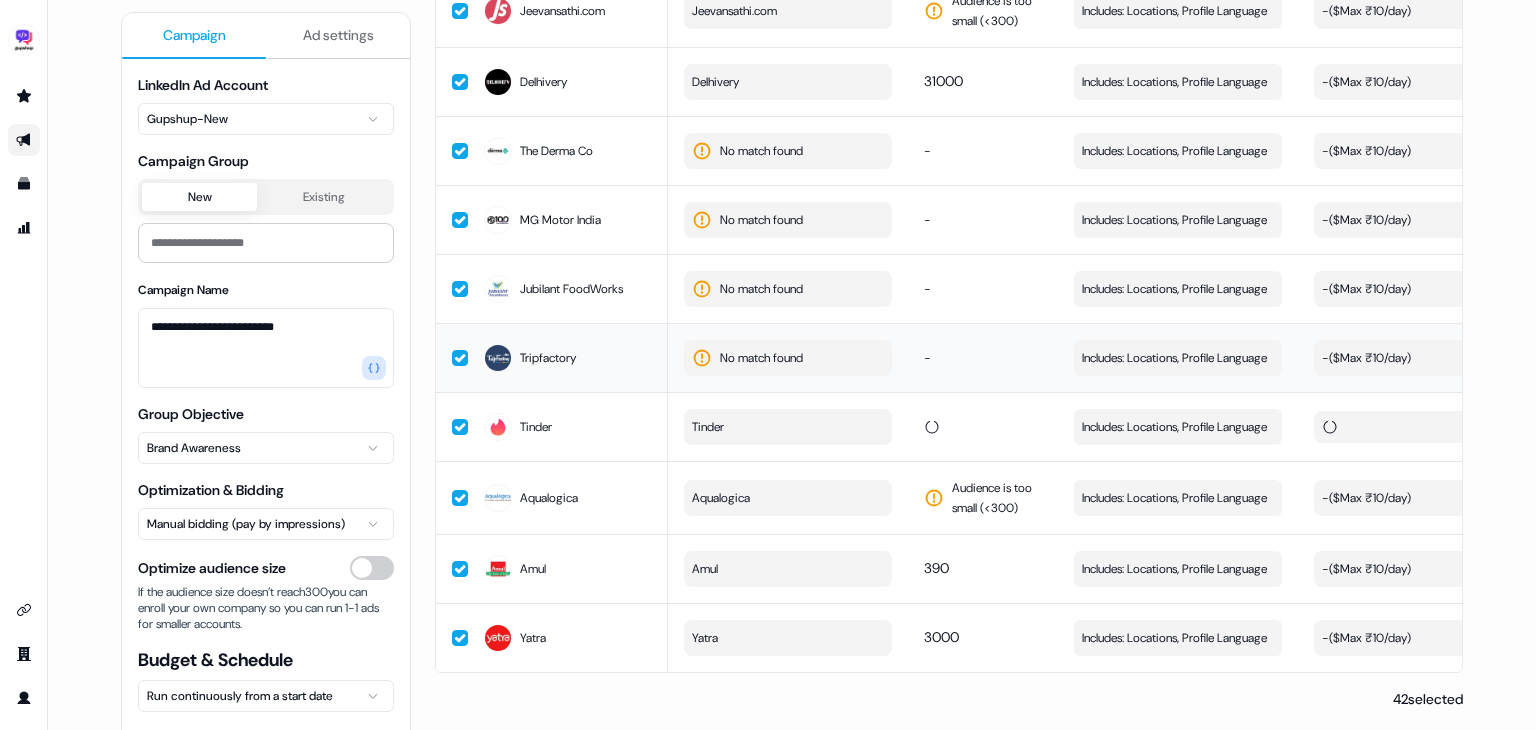 scroll, scrollTop: 2571, scrollLeft: 0, axis: vertical 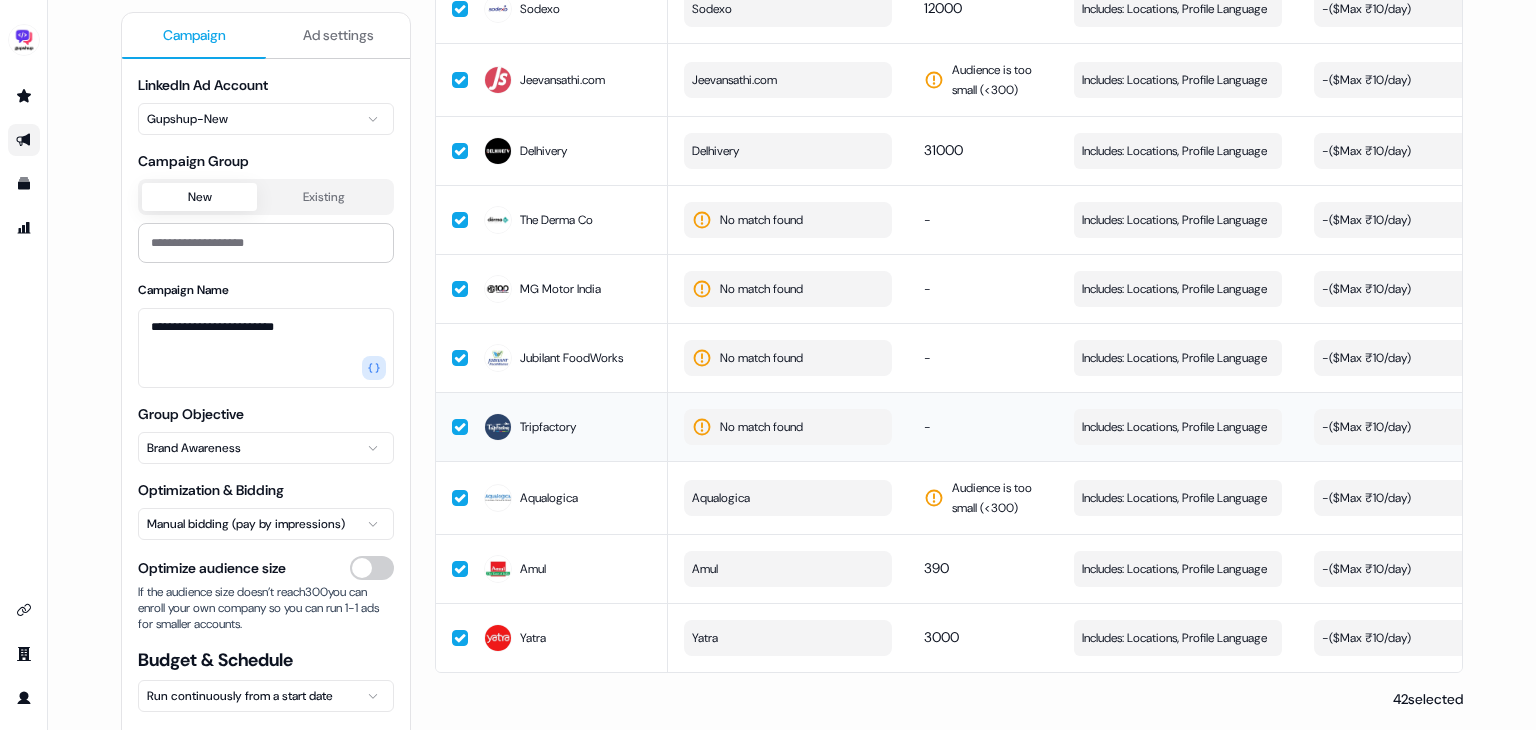 click on "No match found" at bounding box center [788, 427] 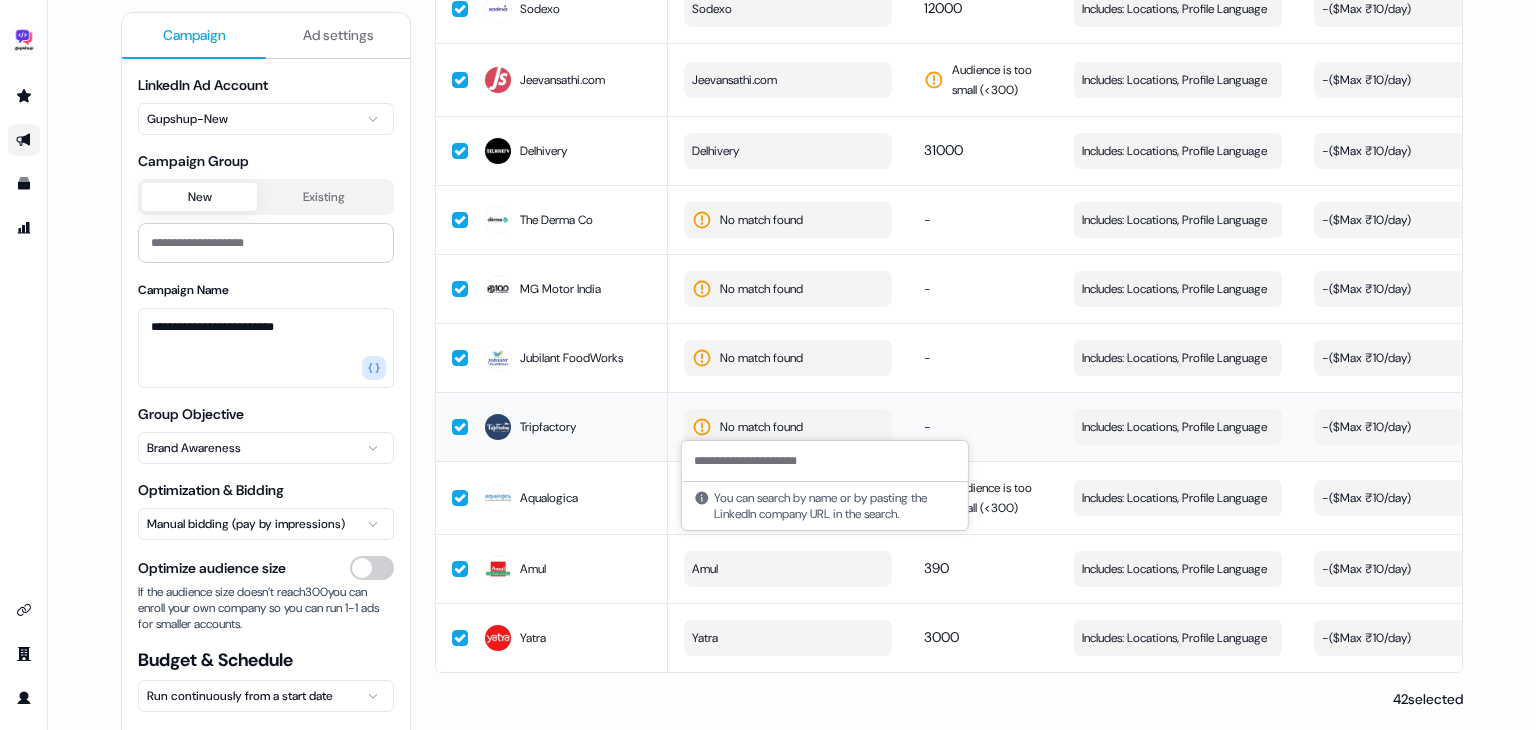 type on "*" 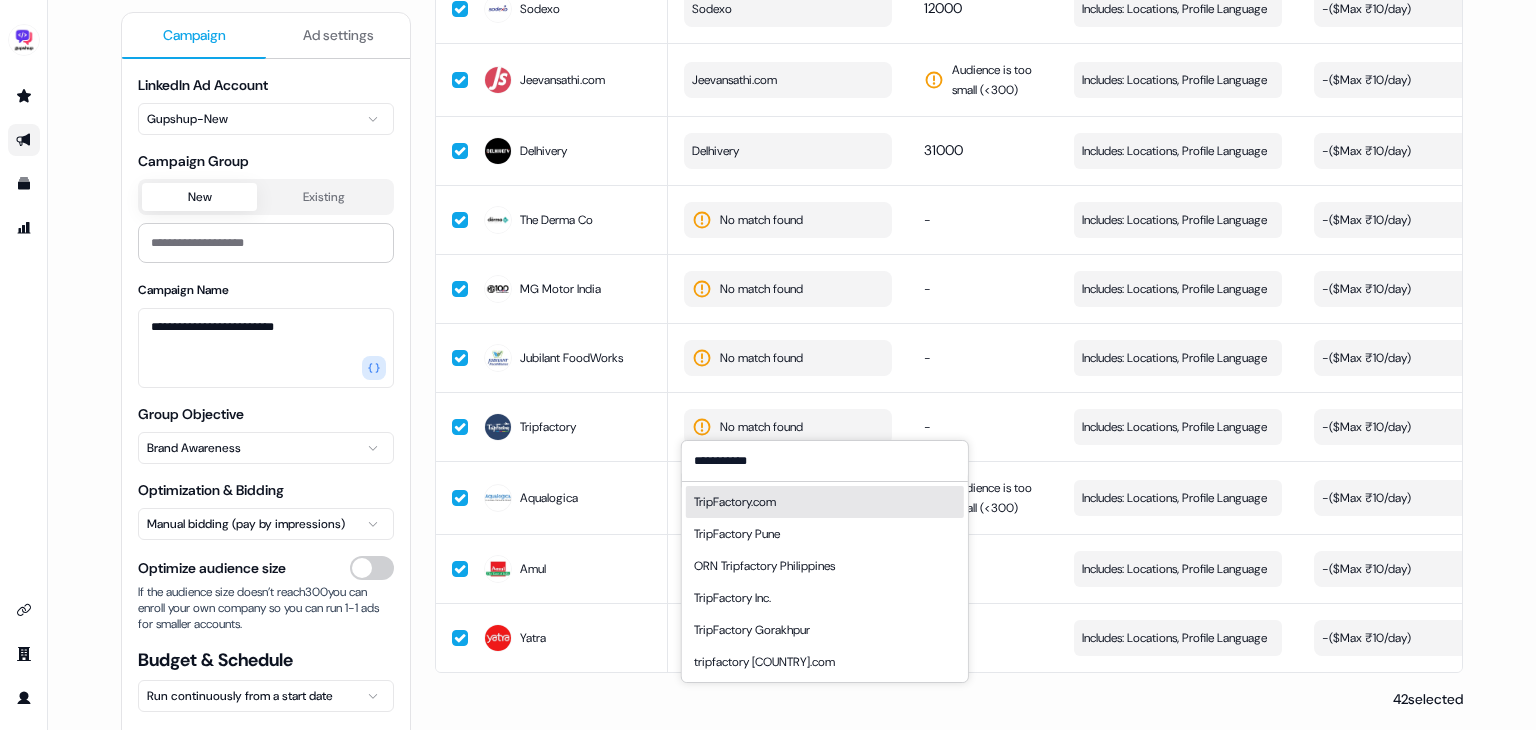 type on "**********" 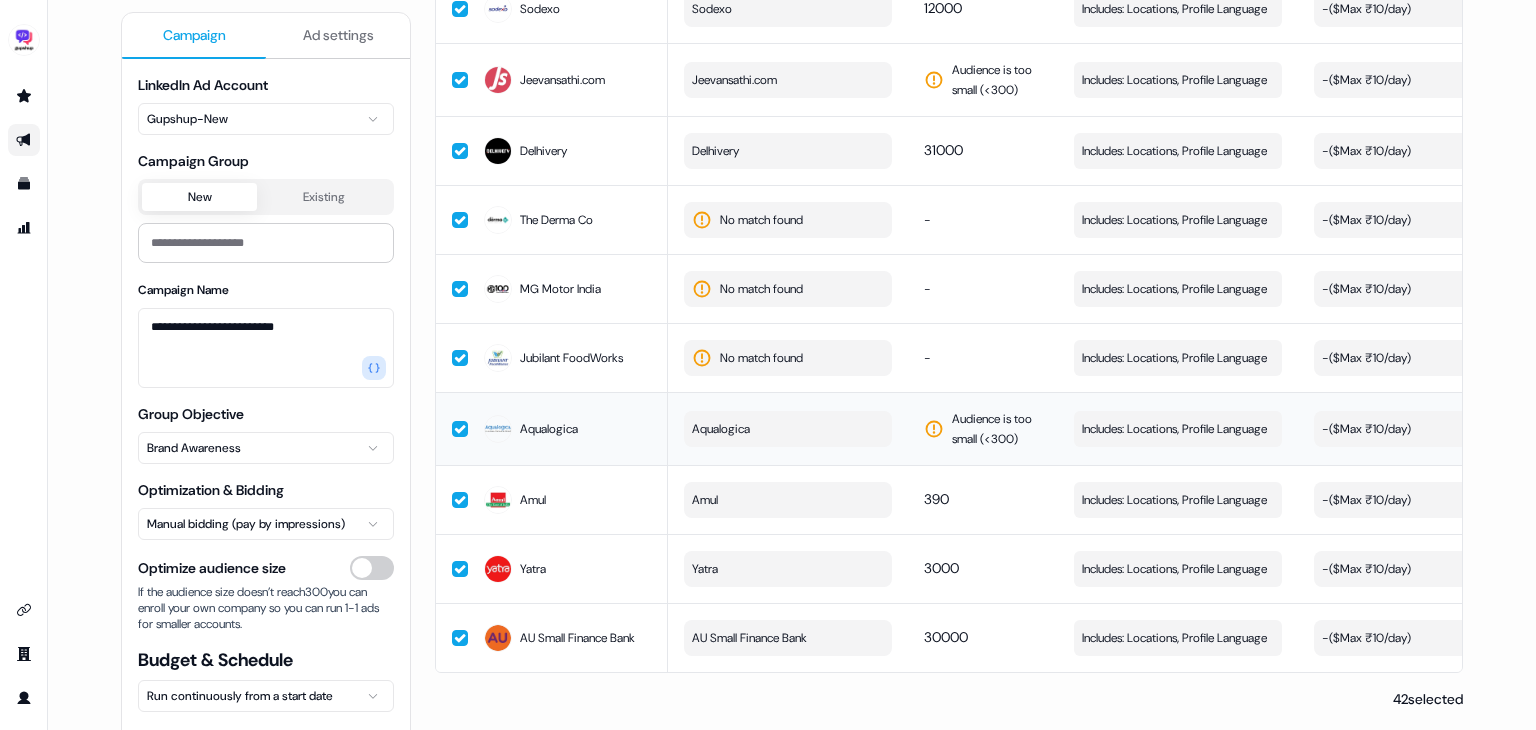 click on "Aqualogica" at bounding box center (788, 429) 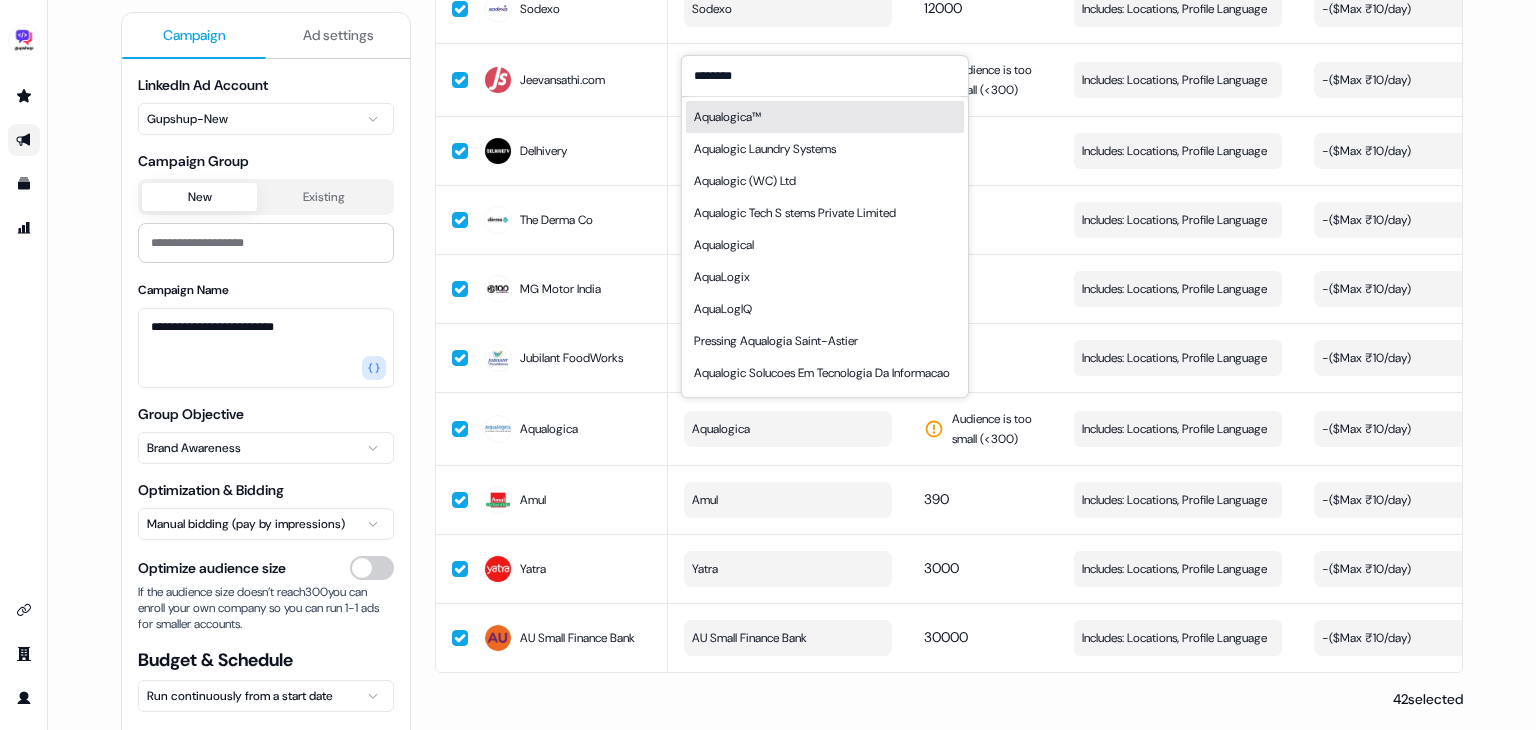 type on "********" 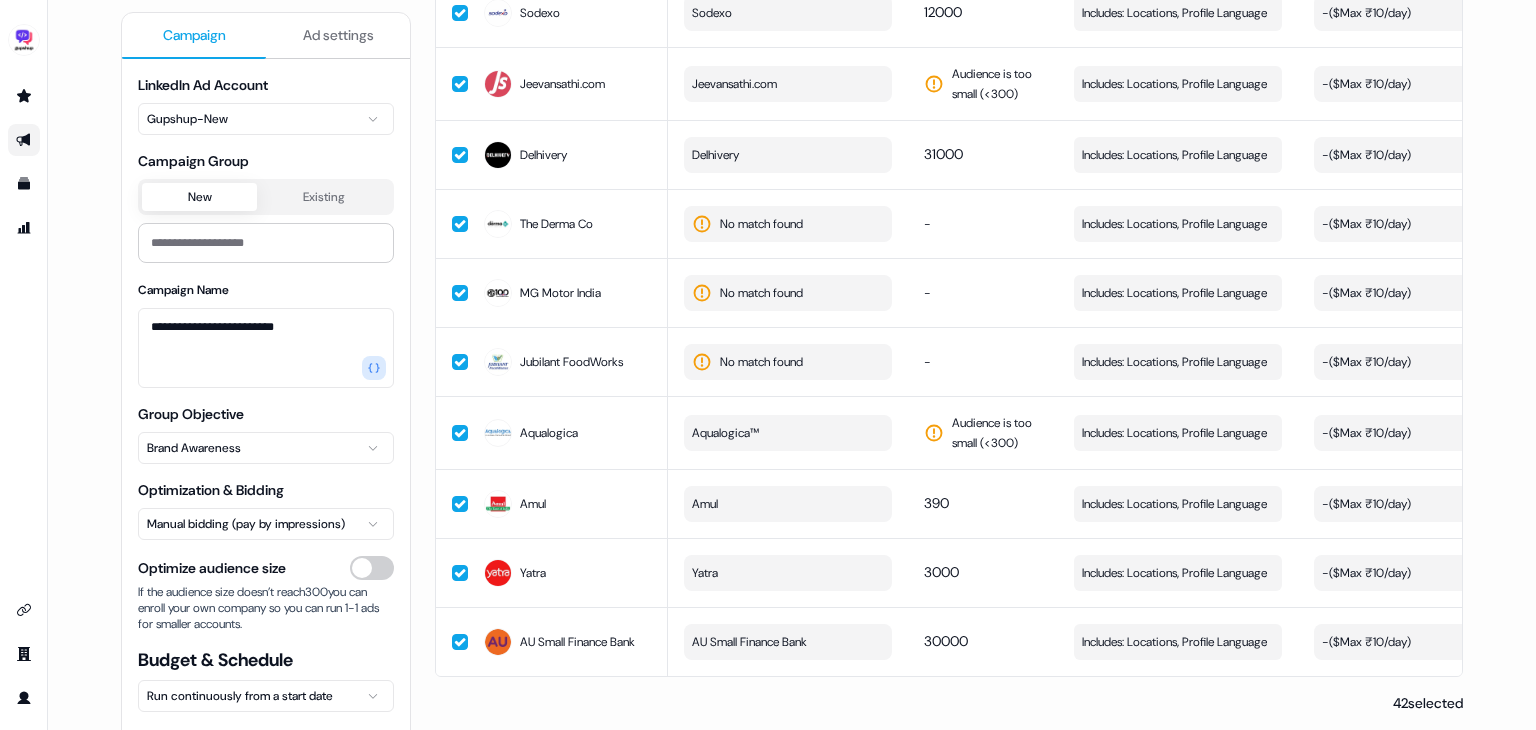 scroll, scrollTop: 2571, scrollLeft: 0, axis: vertical 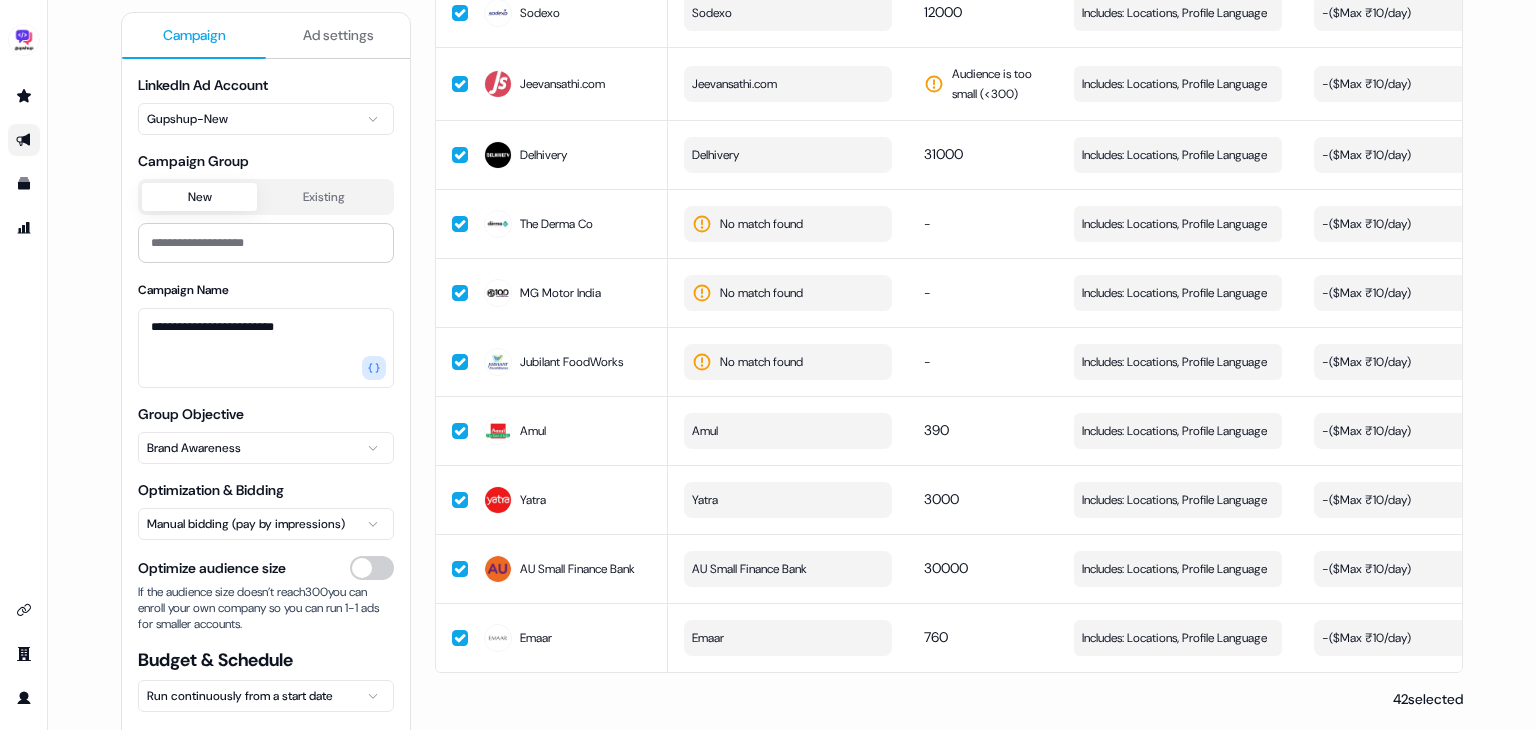 click on "No match found" at bounding box center [761, 362] 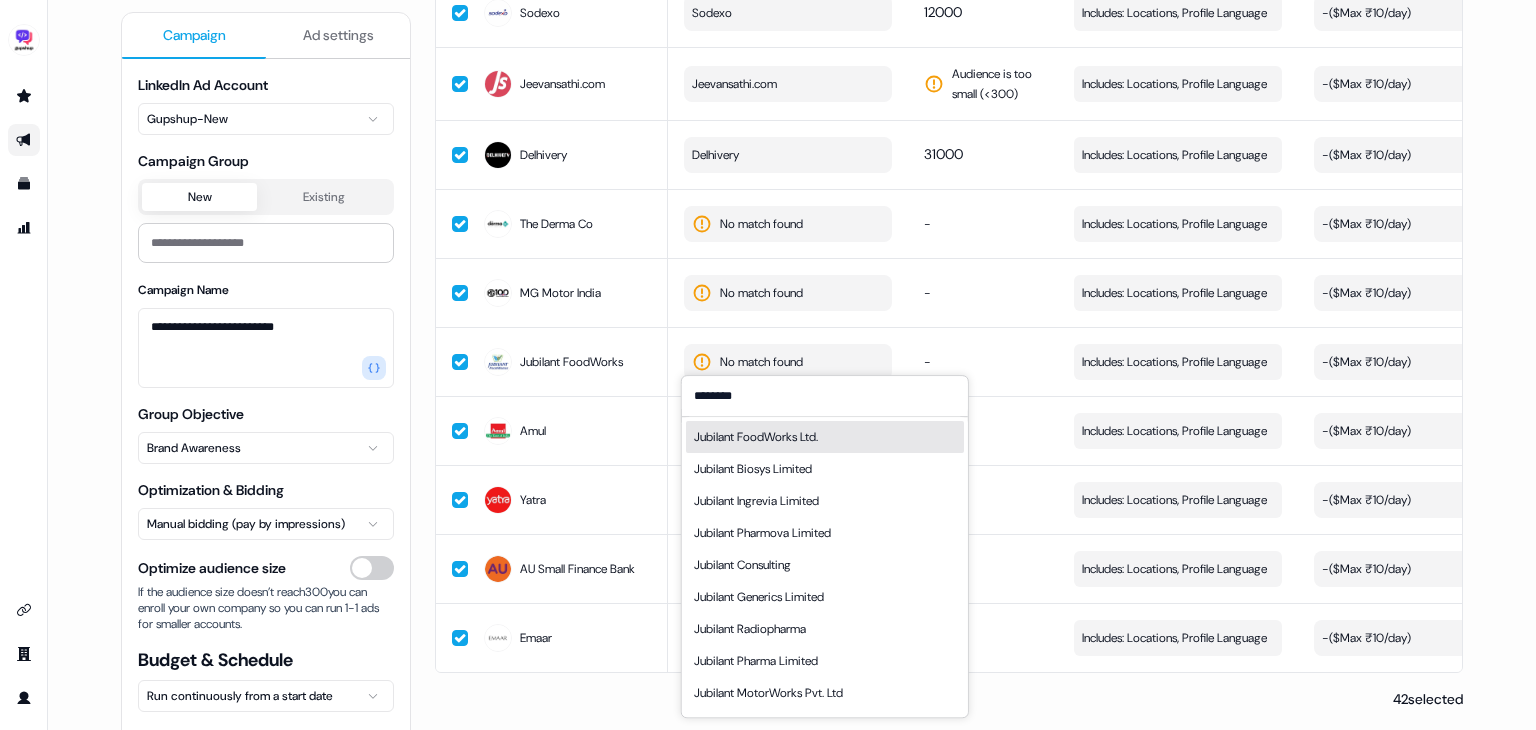 type on "********" 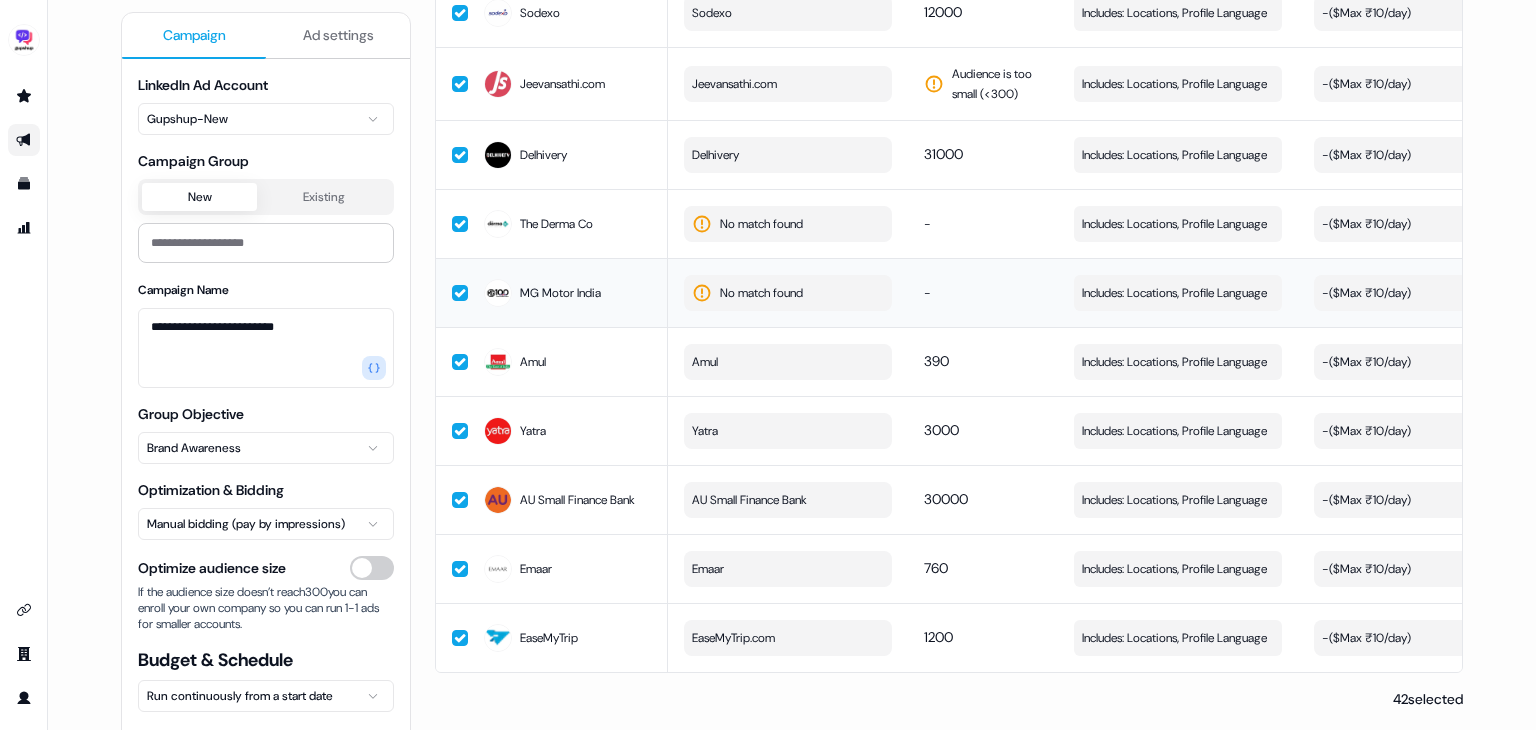 click on "No match found" at bounding box center (761, 293) 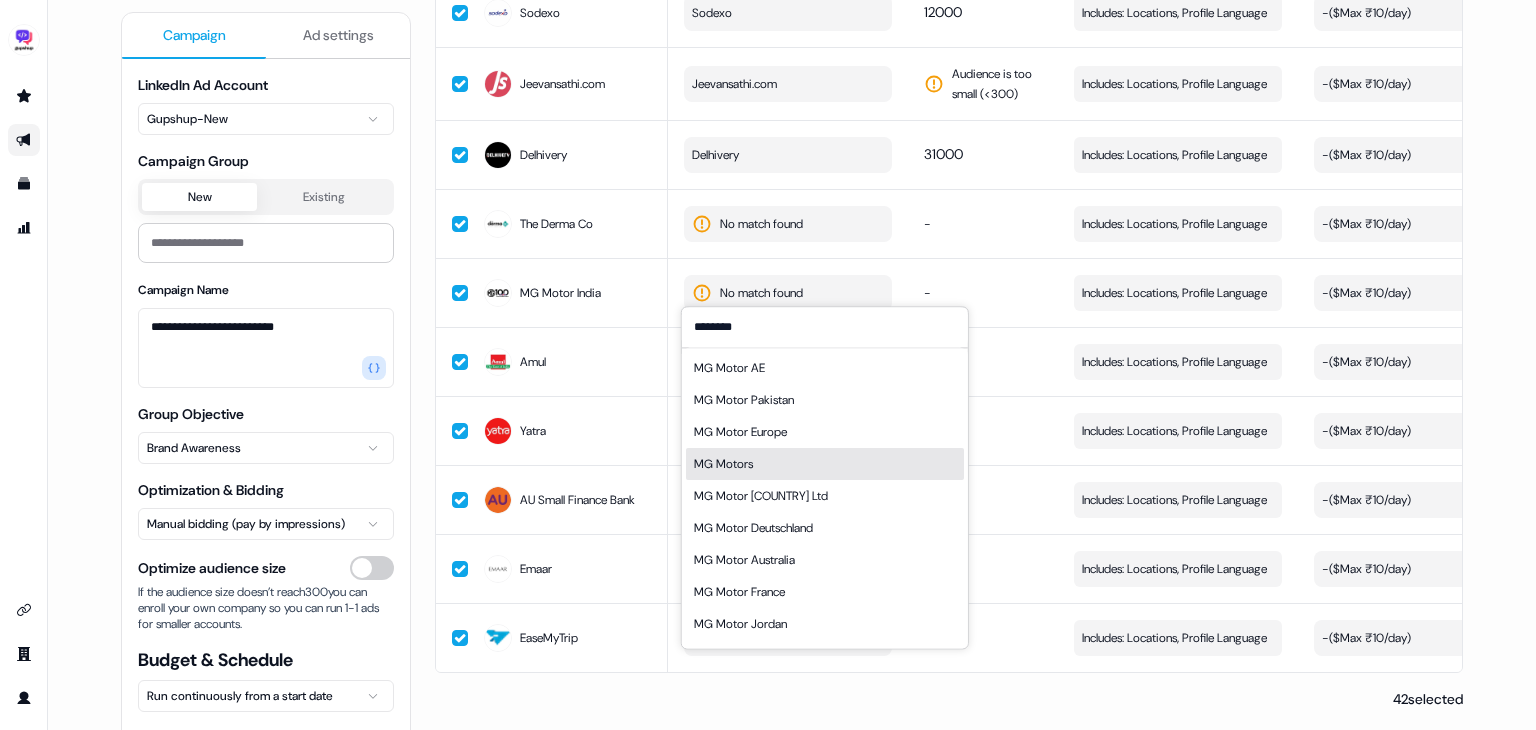 type on "********" 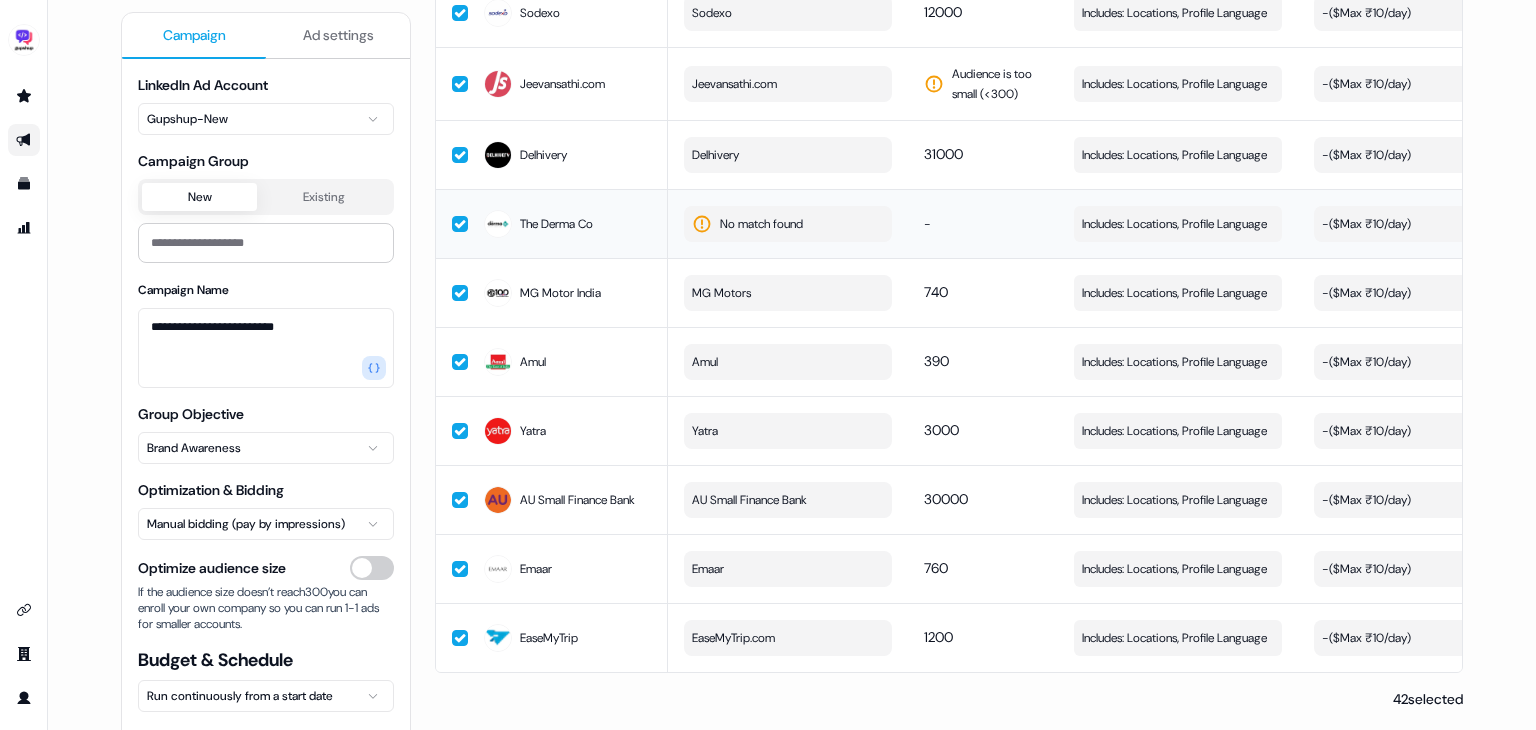 click on "No match found" at bounding box center (761, 224) 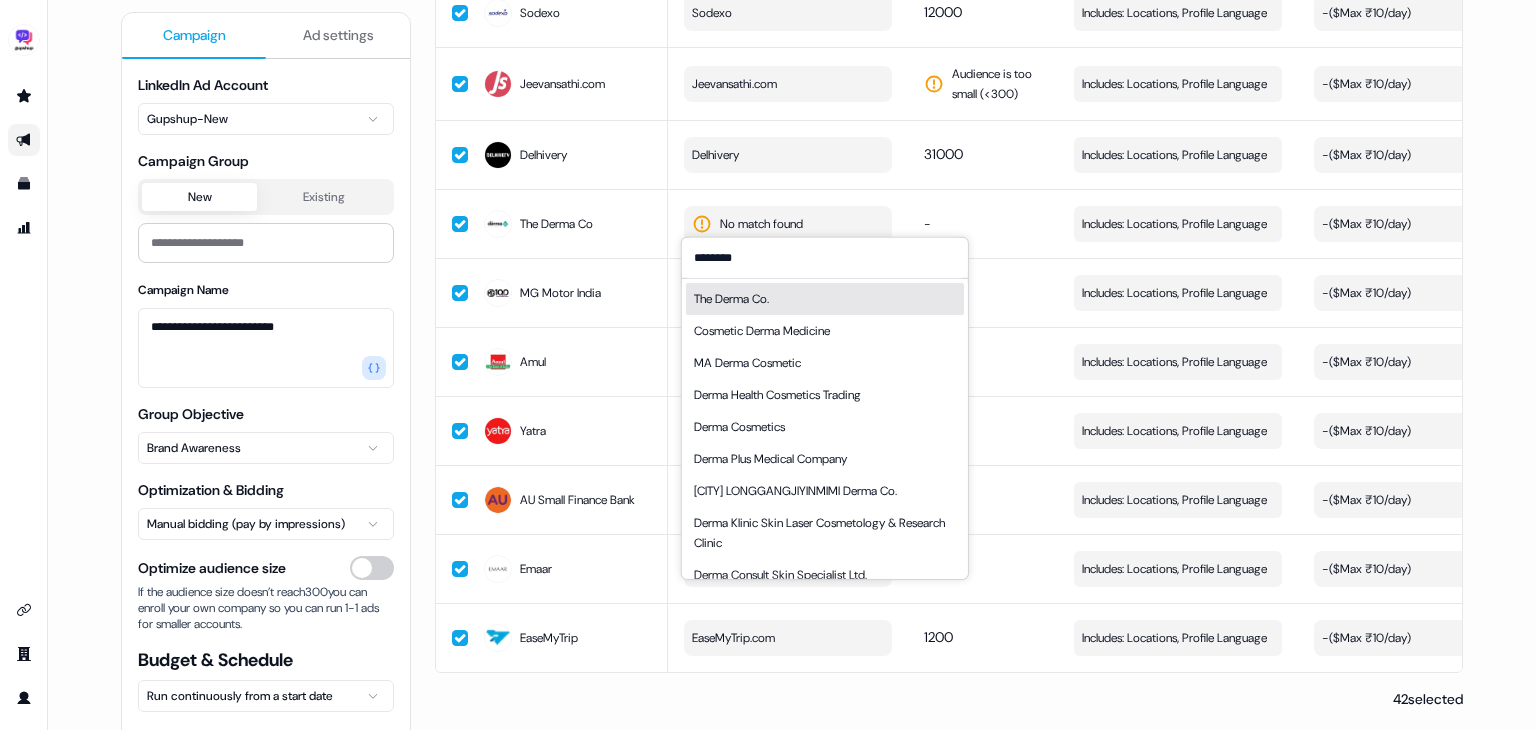 type on "********" 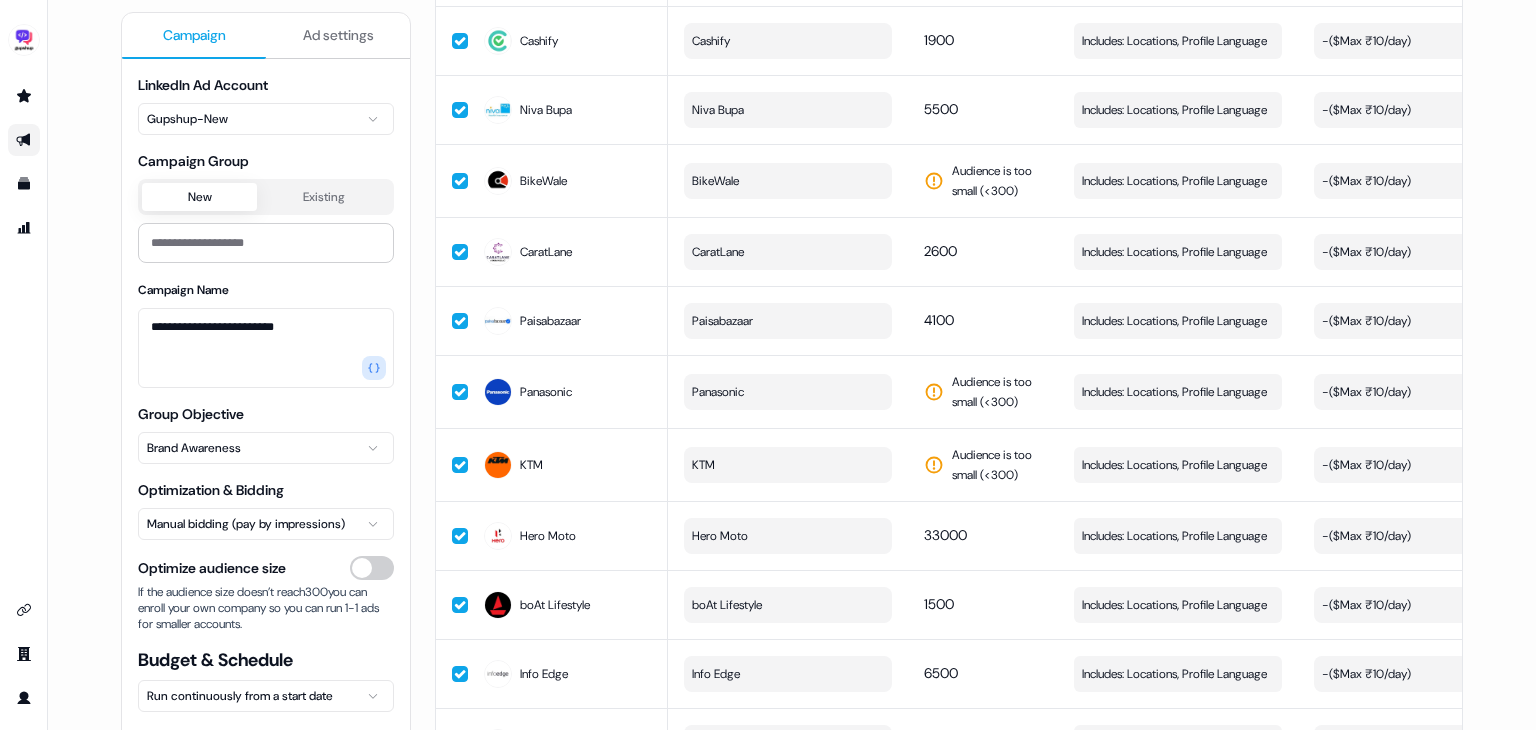 scroll, scrollTop: 1134, scrollLeft: 0, axis: vertical 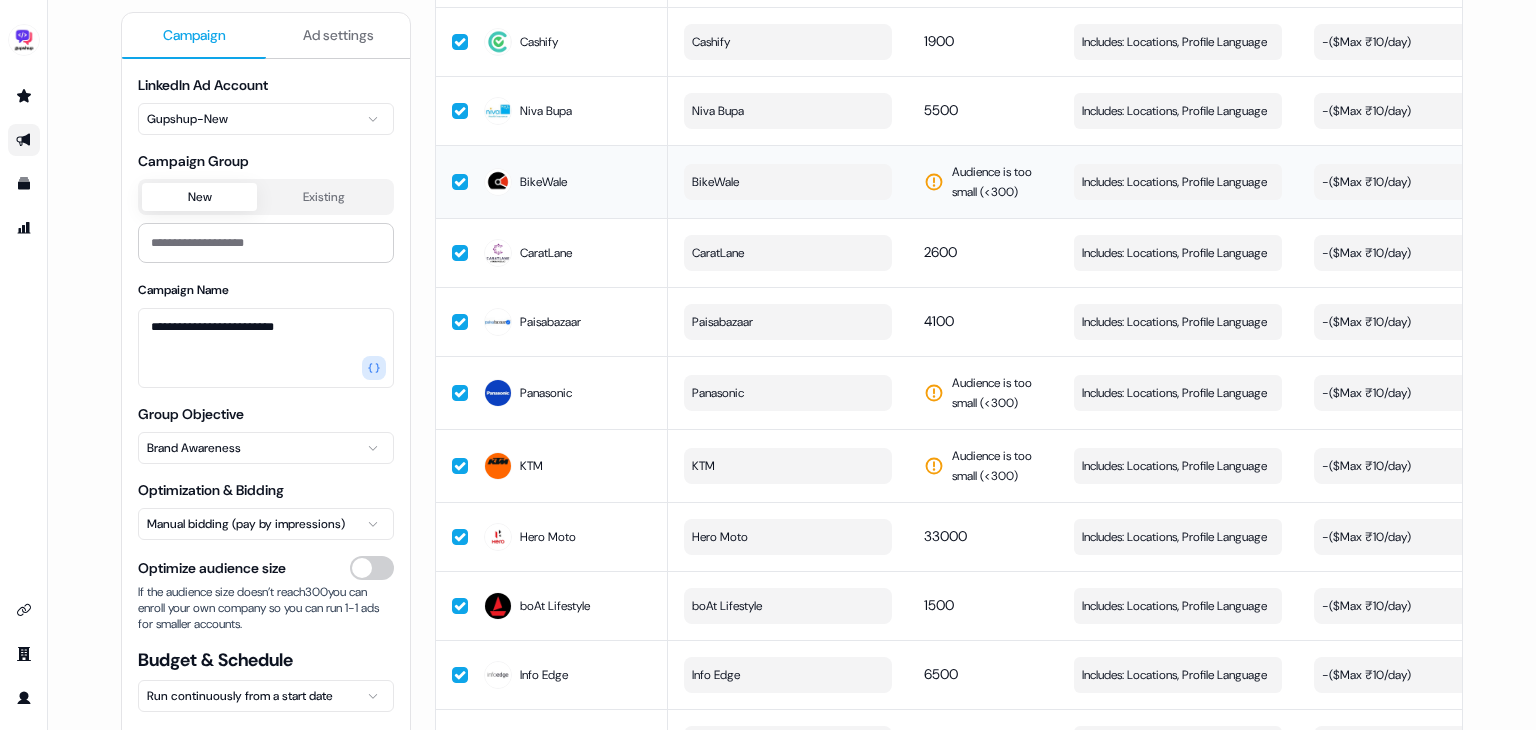 click on "BikeWale" at bounding box center (788, 182) 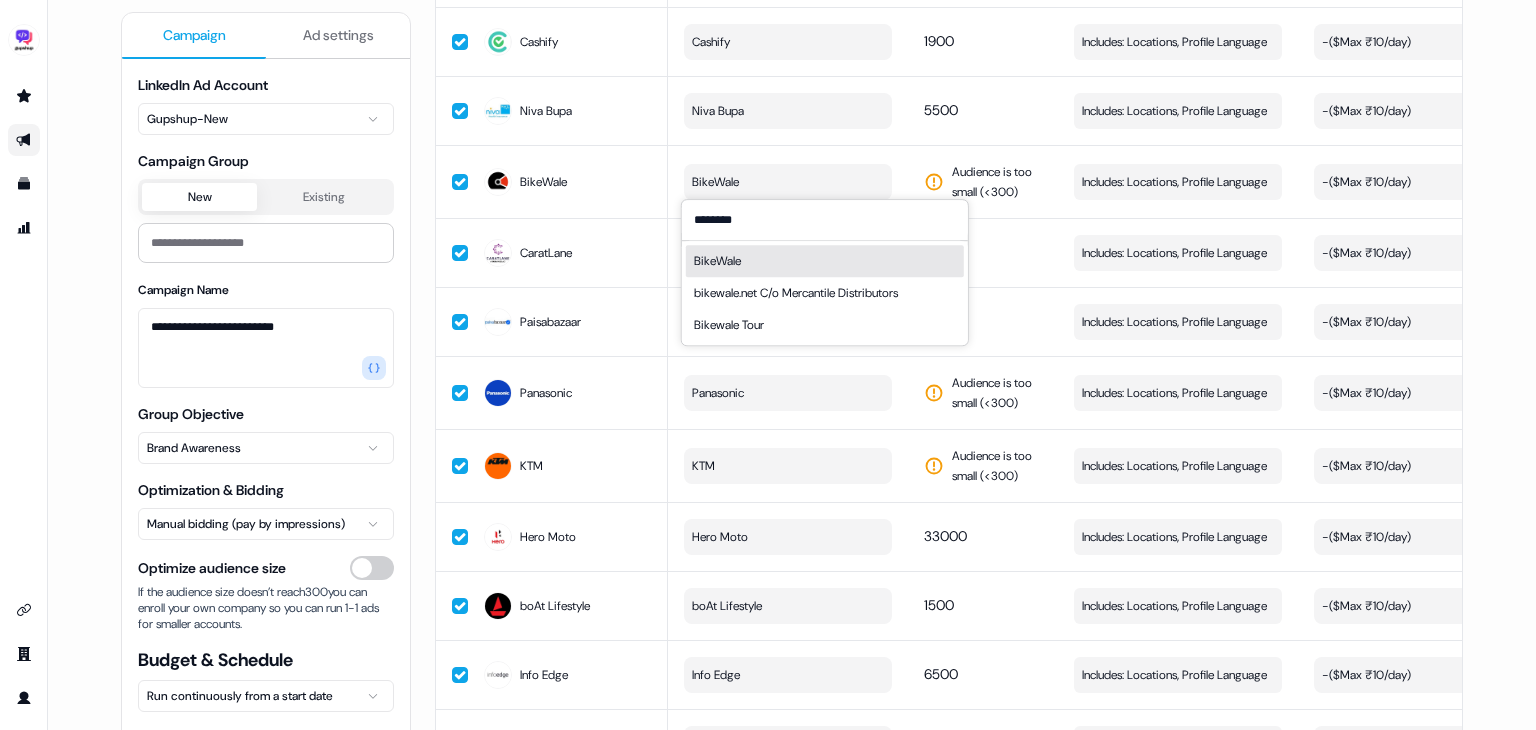 type on "********" 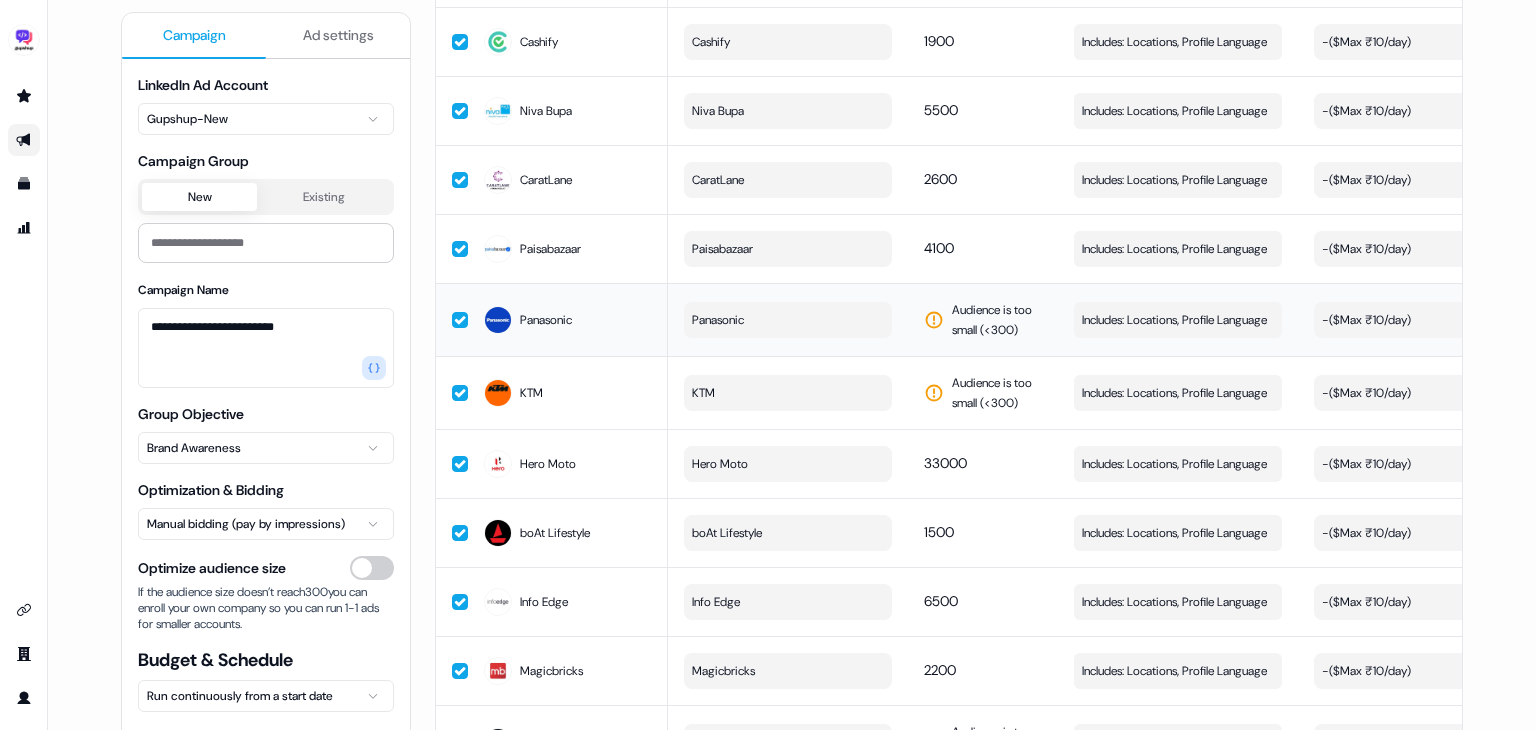 click on "Panasonic" at bounding box center (788, 320) 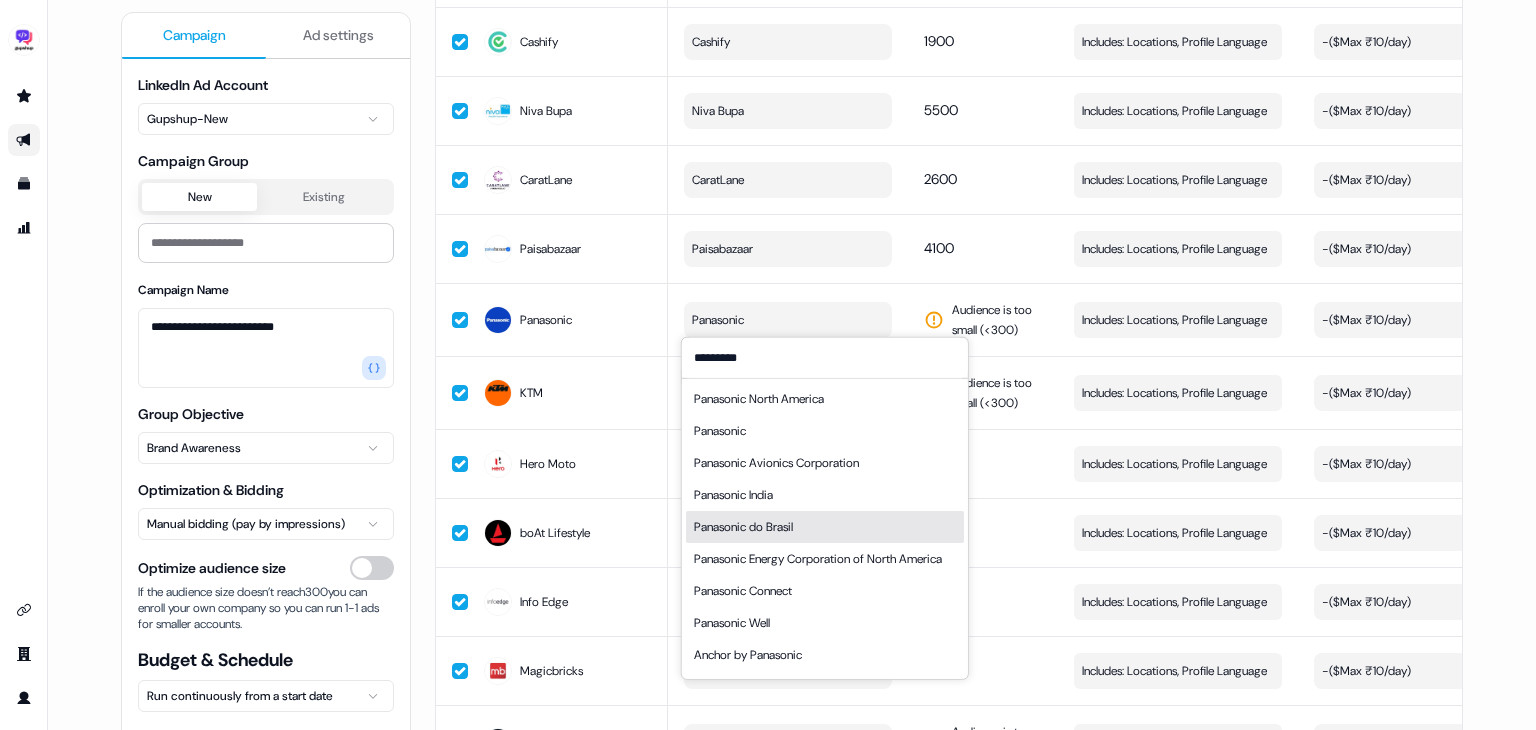 type on "*********" 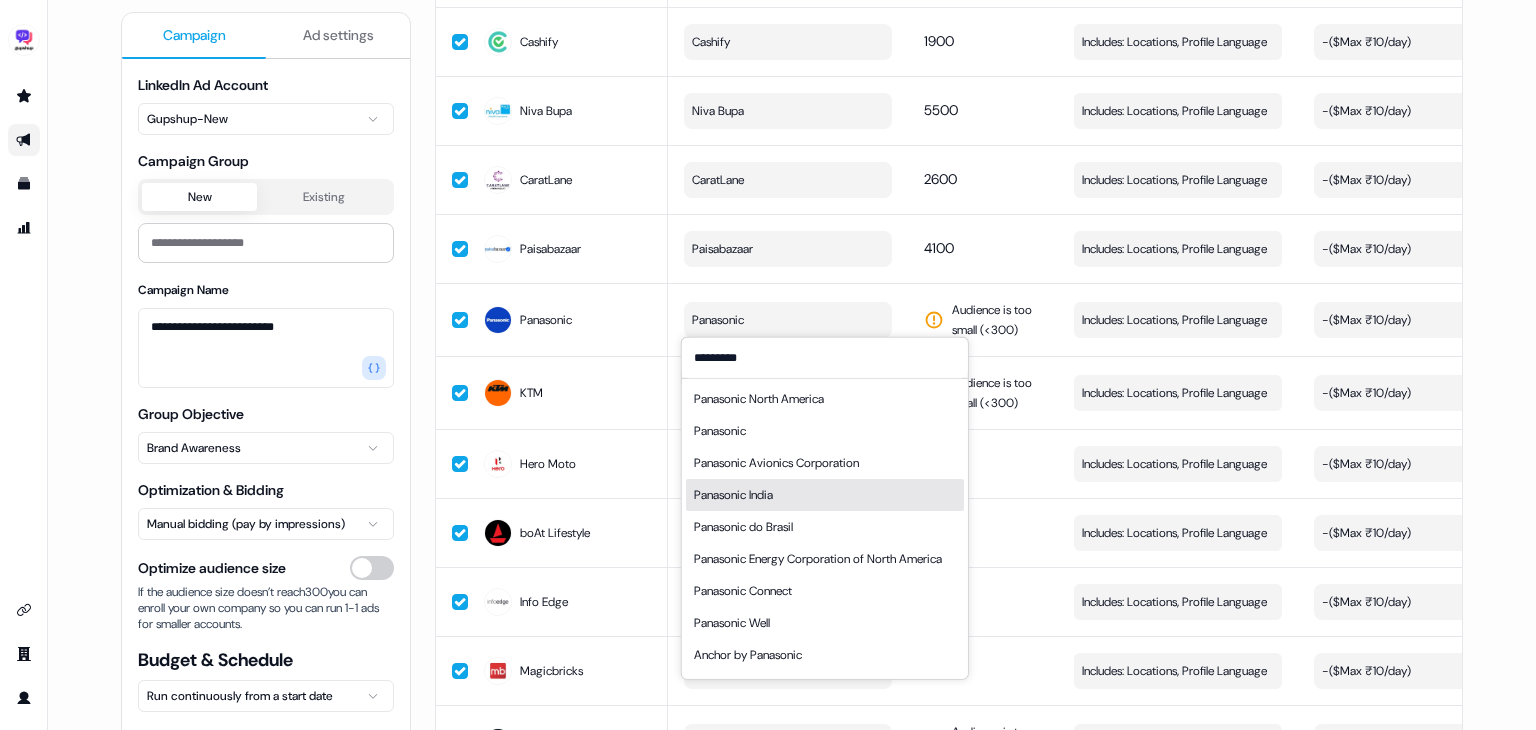 click on "Panasonic India" at bounding box center [825, 495] 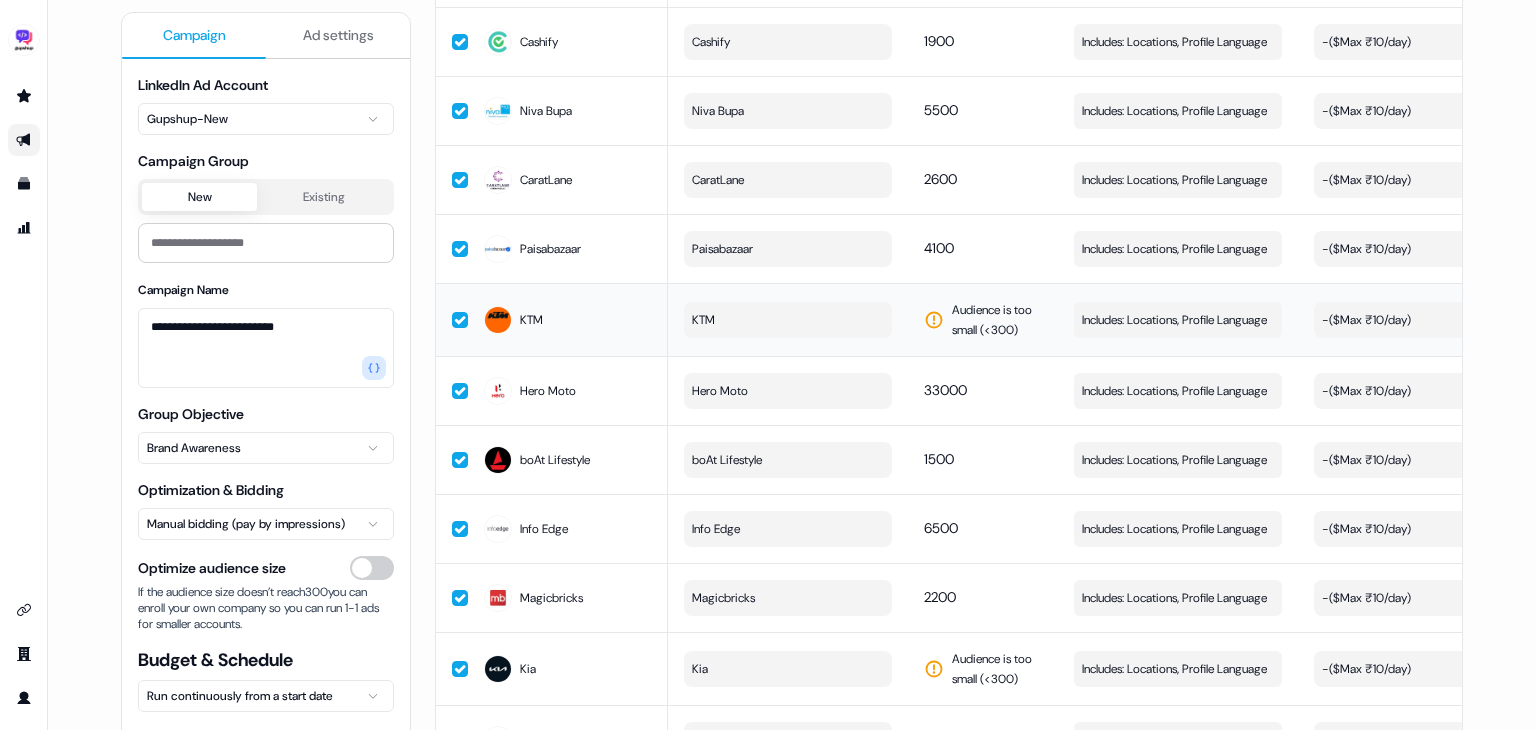click on "KTM" at bounding box center (788, 320) 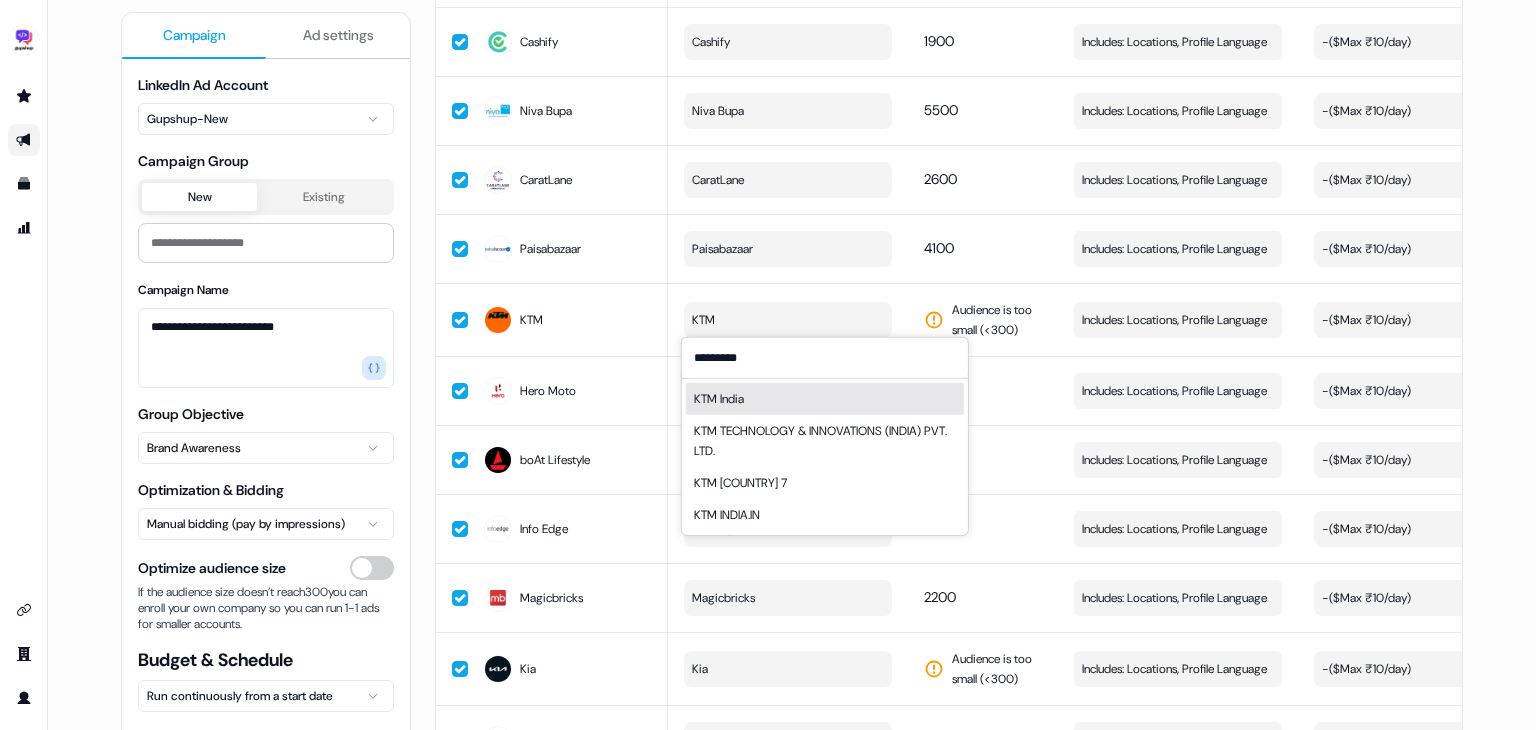 type on "*********" 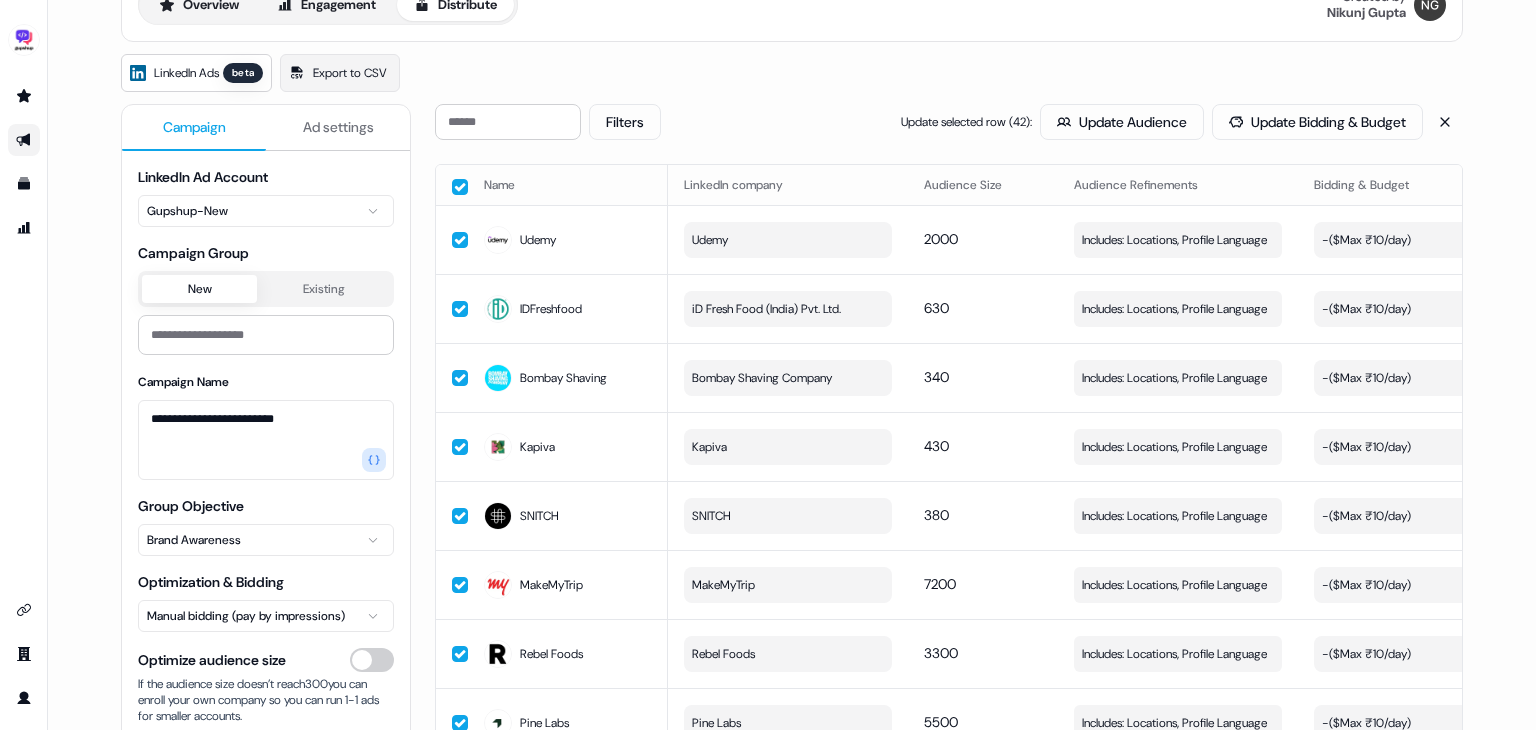 scroll, scrollTop: 96, scrollLeft: 0, axis: vertical 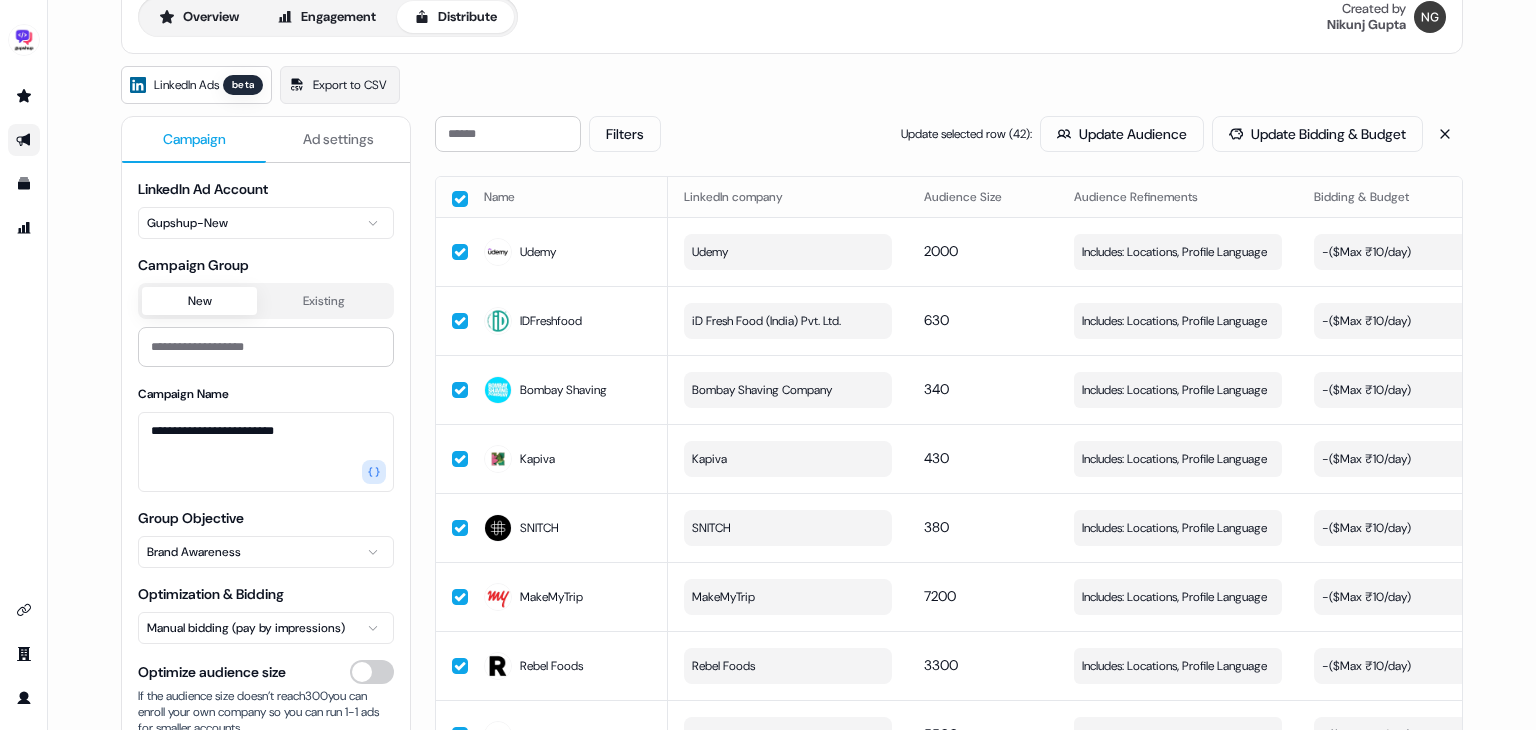 click at bounding box center (460, 199) 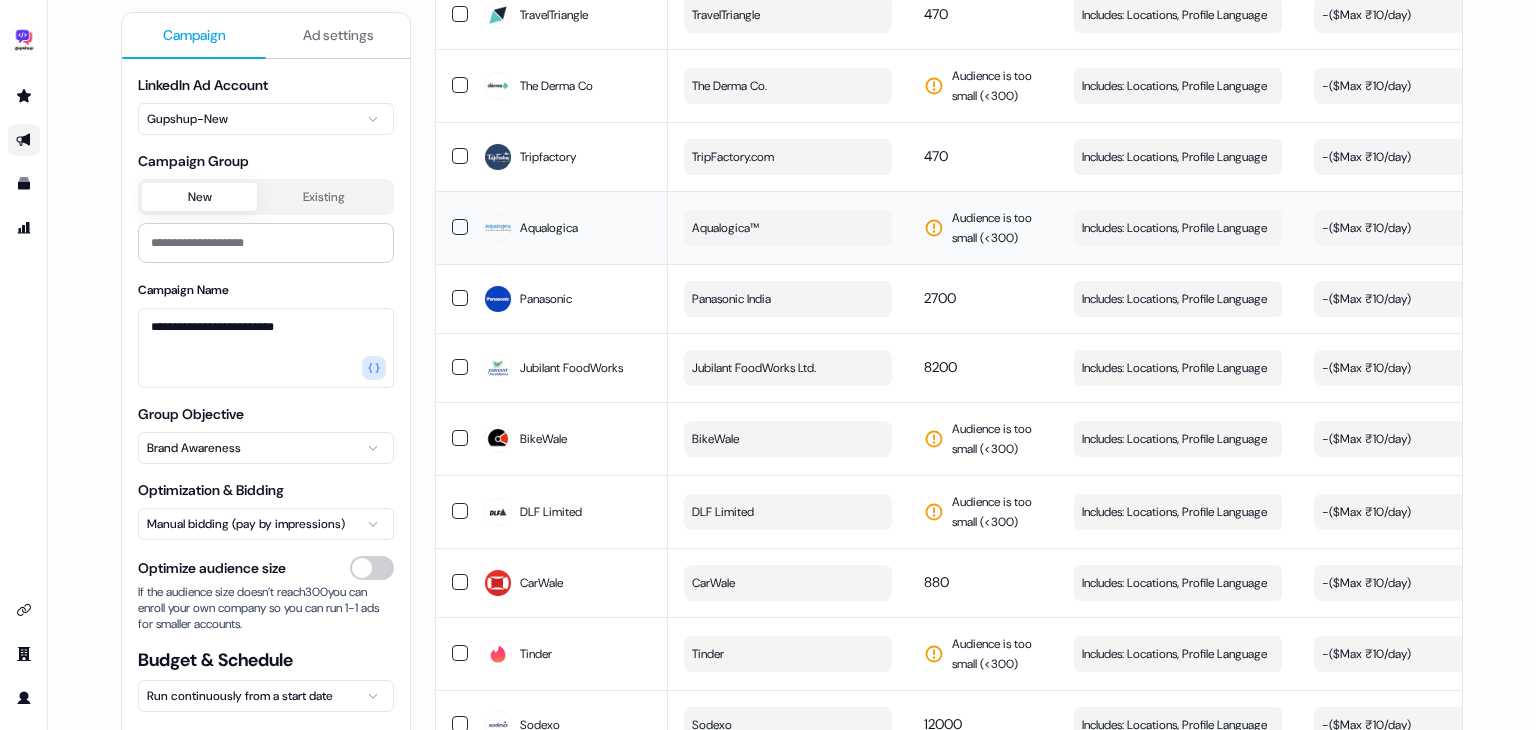 scroll, scrollTop: 1902, scrollLeft: 0, axis: vertical 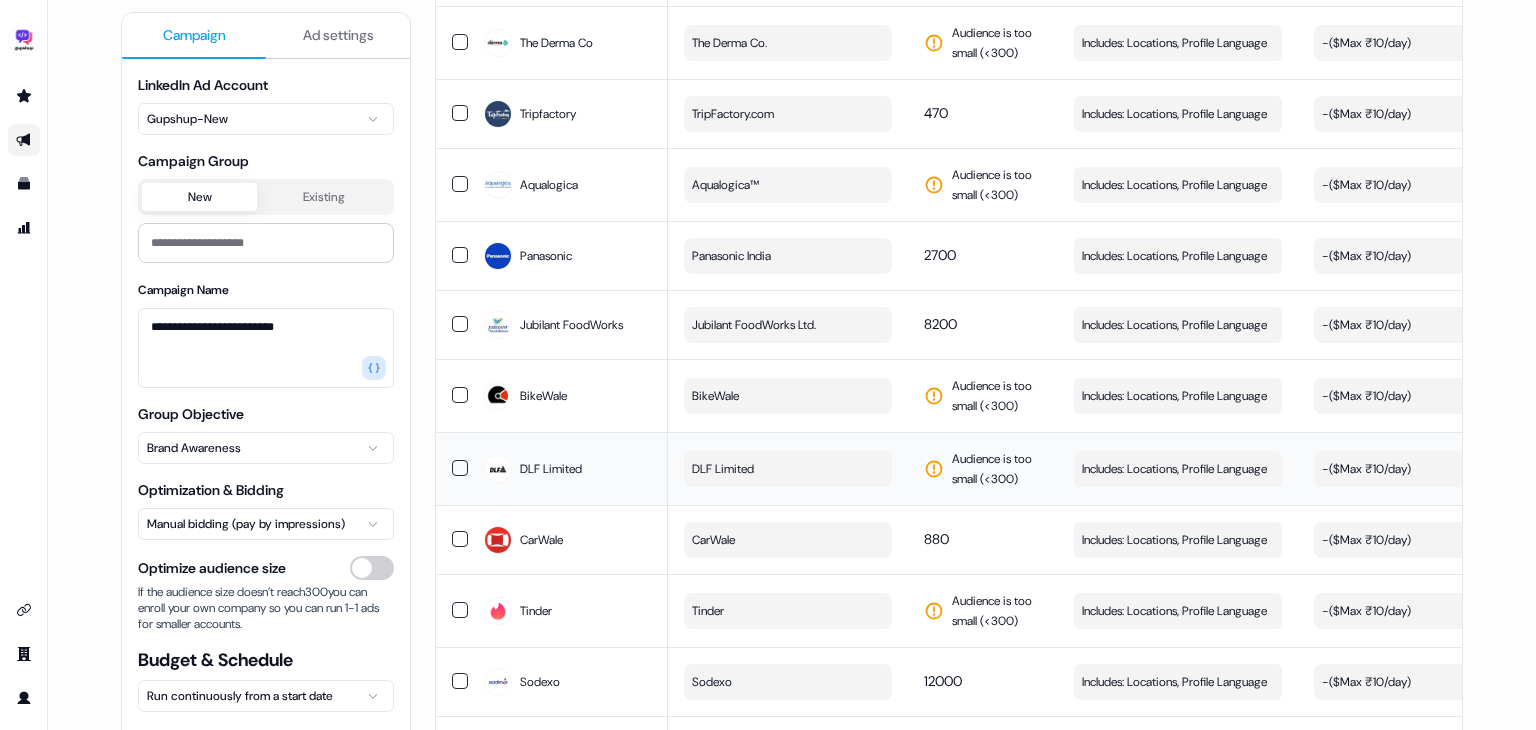 click on "DLF Limited" at bounding box center (788, 469) 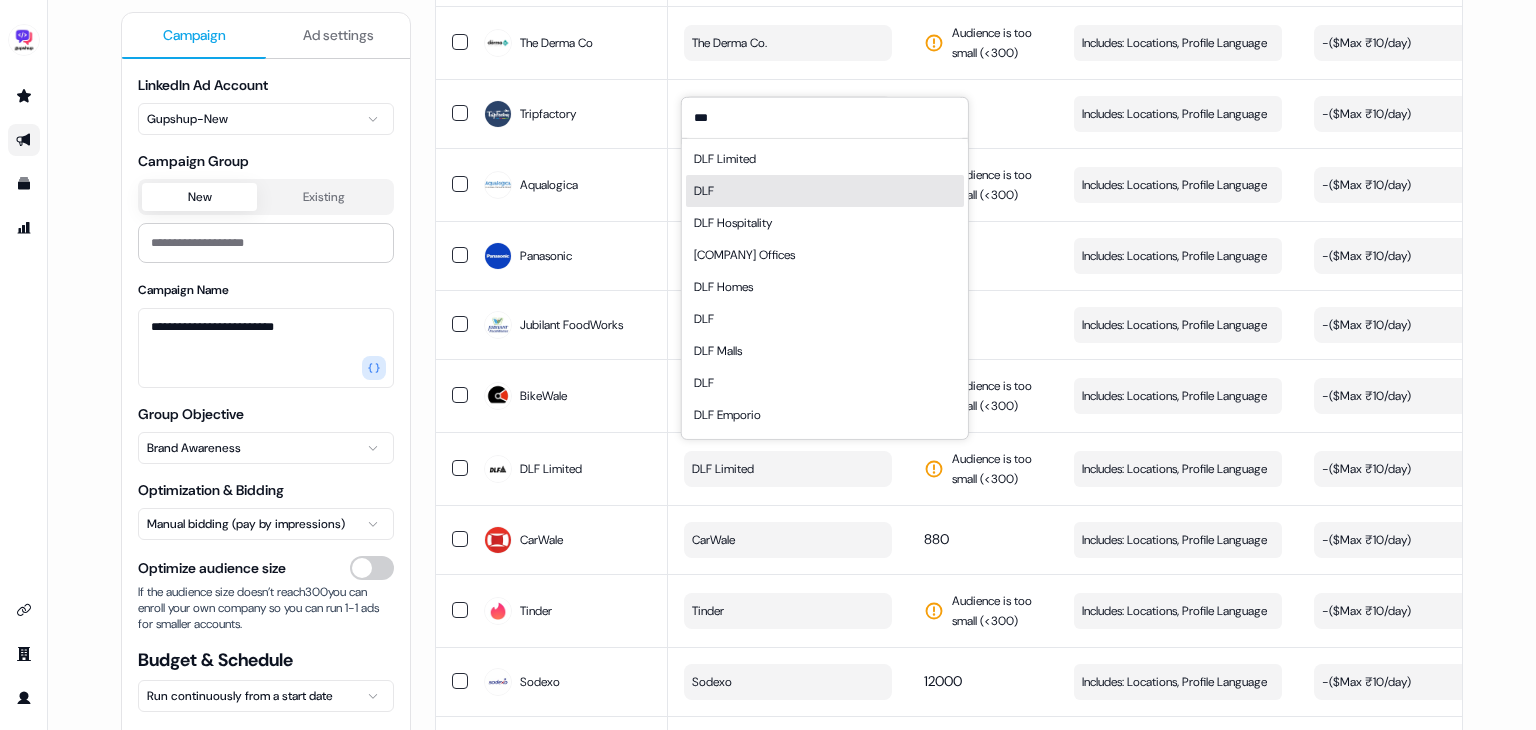 type on "***" 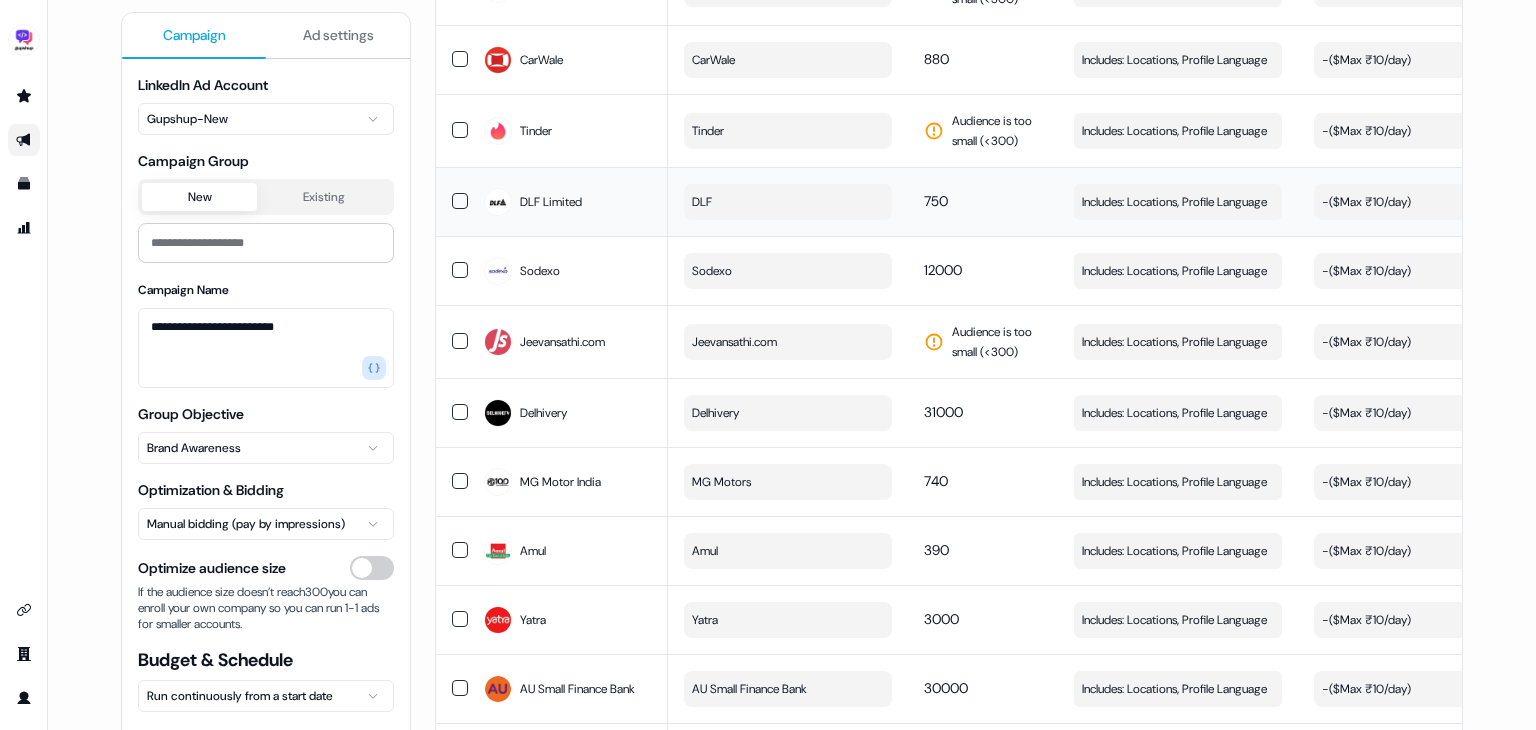 scroll, scrollTop: 2295, scrollLeft: 0, axis: vertical 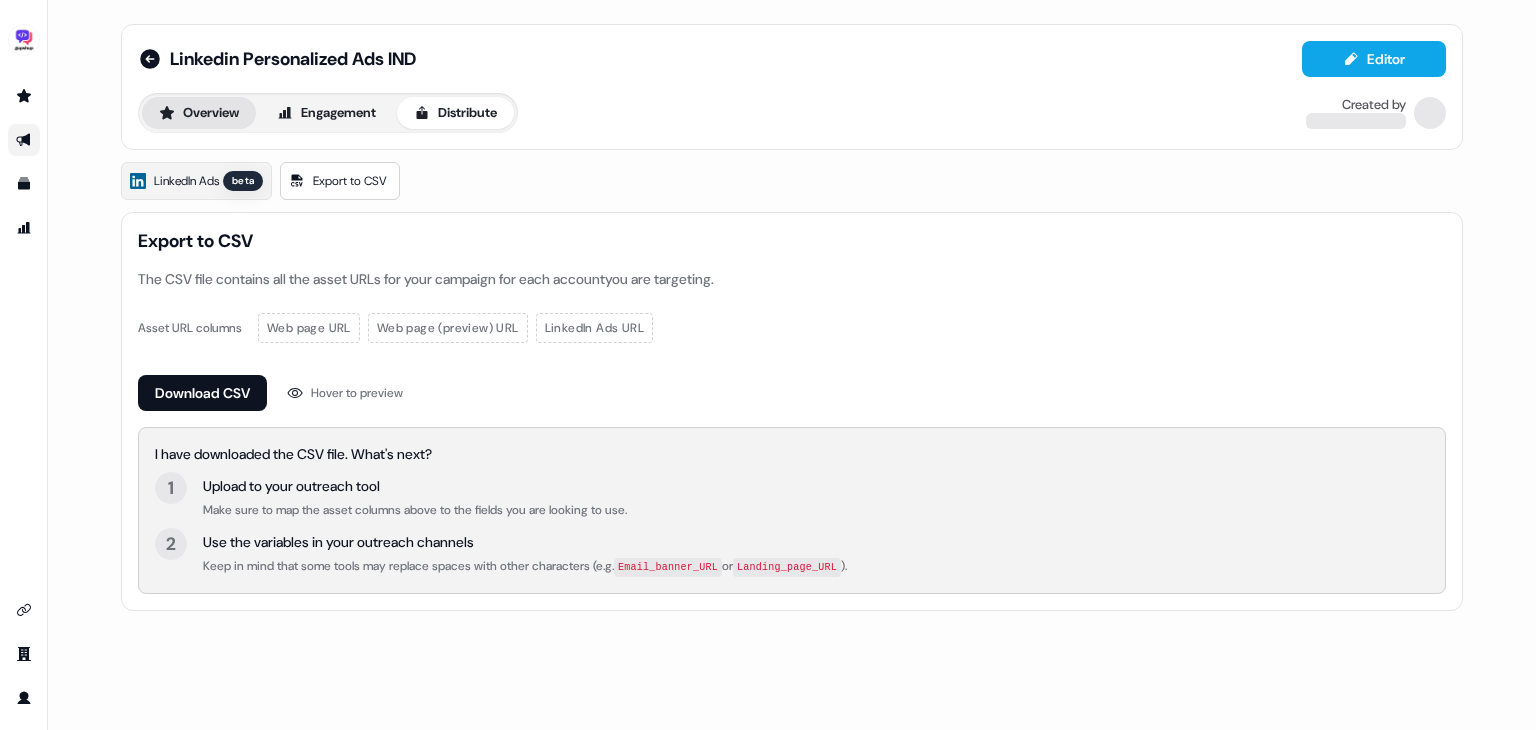 click on "Overview" at bounding box center (199, 113) 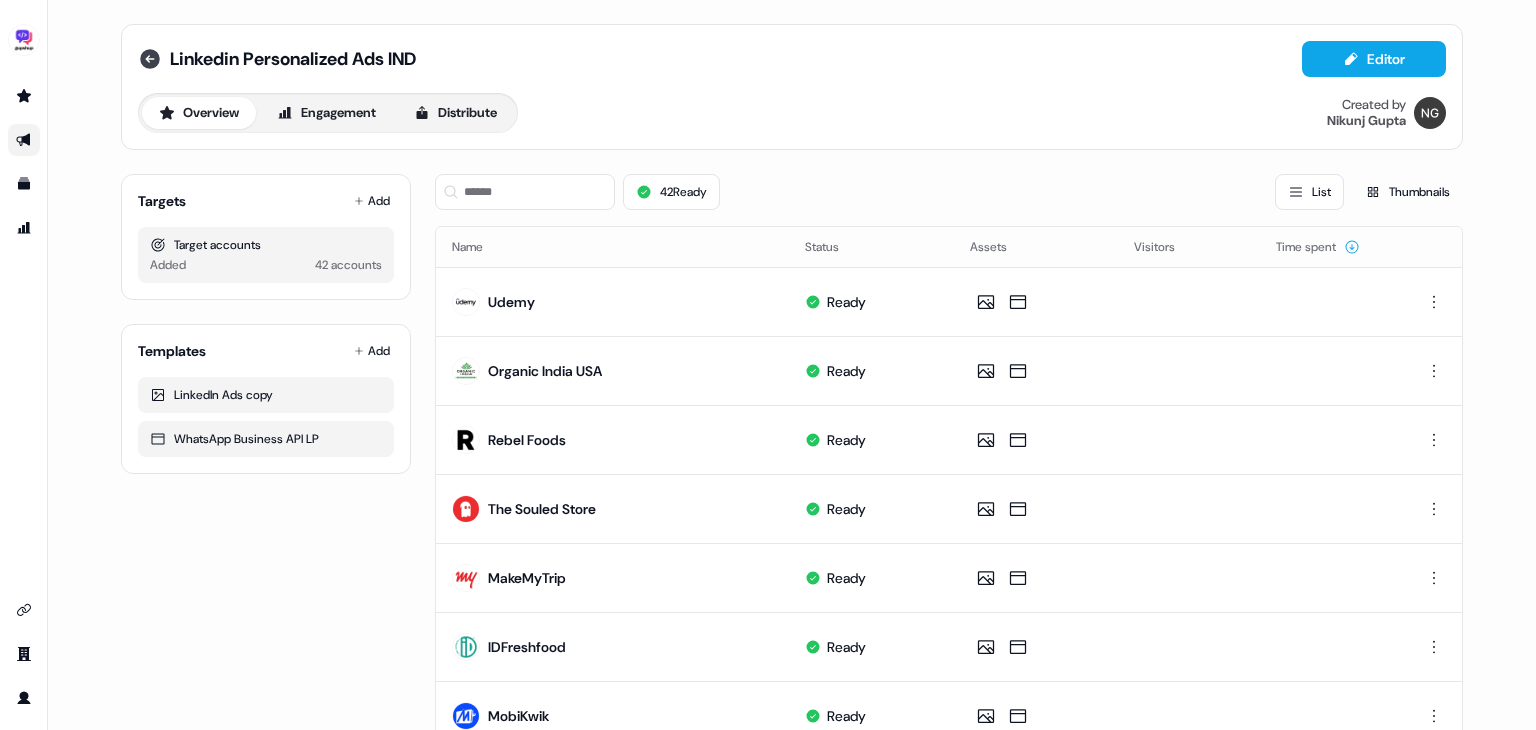 click 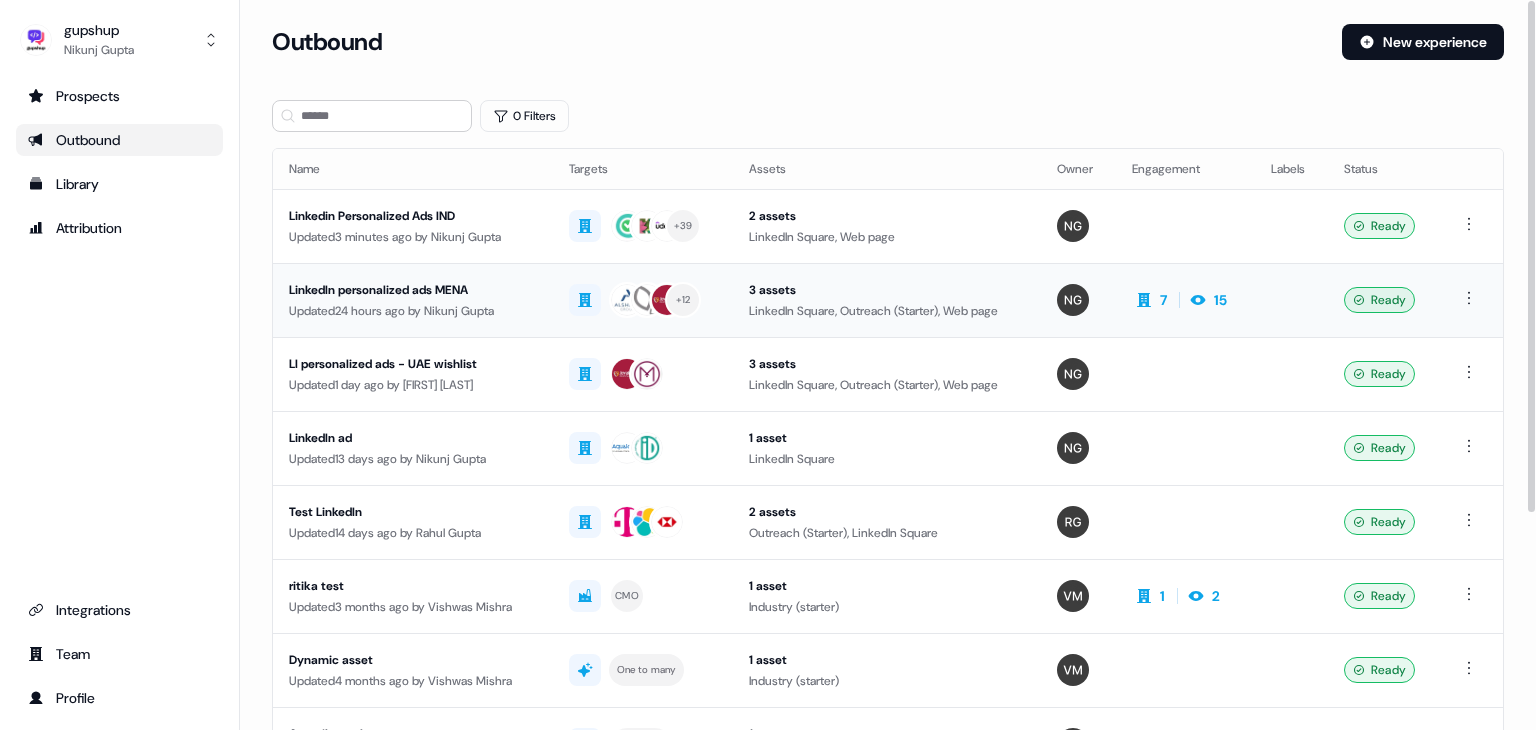 click on "Updated  24 hours ago   by   [FIRST] [LAST]" at bounding box center (413, 311) 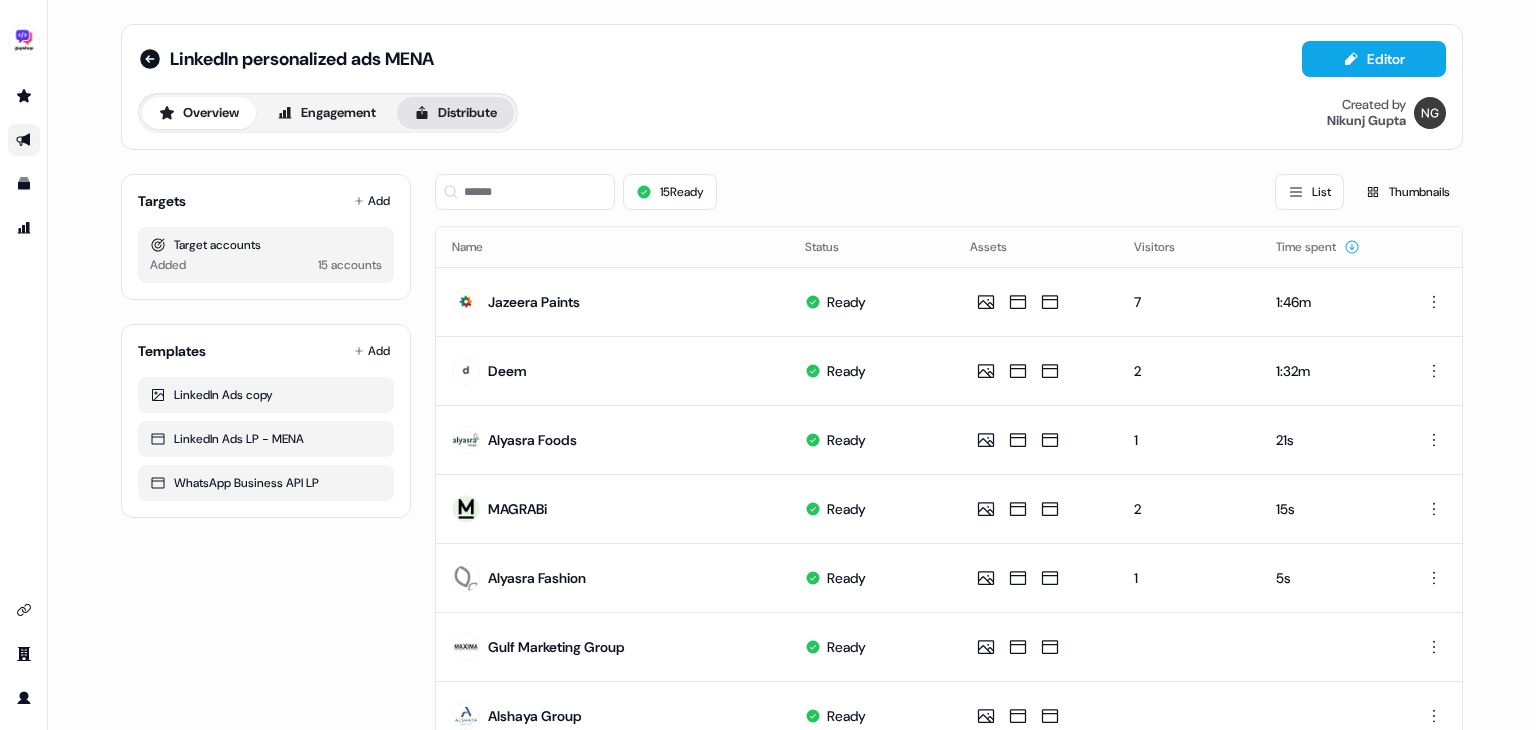 click on "Distribute" at bounding box center [455, 113] 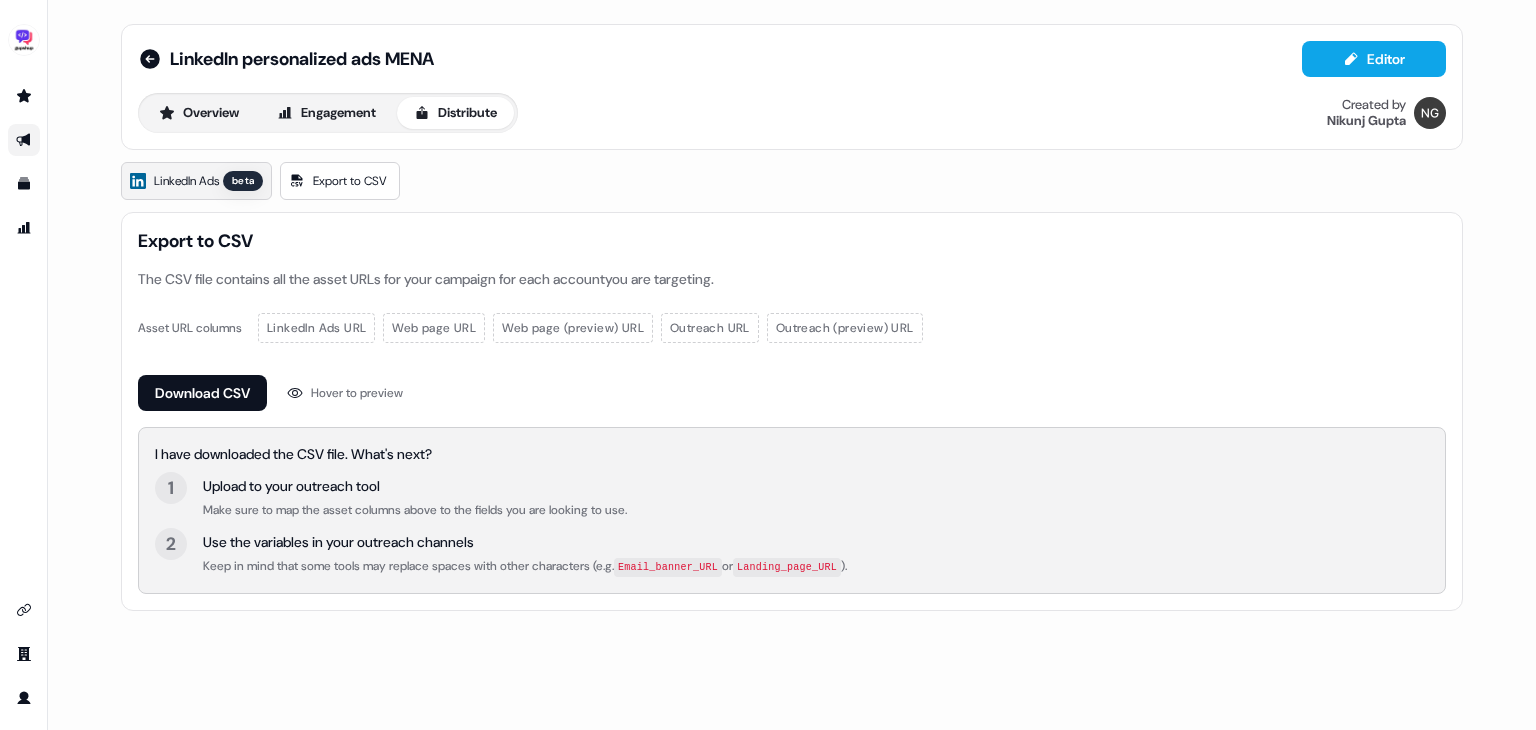 click on "LinkedIn Ads beta" at bounding box center [196, 181] 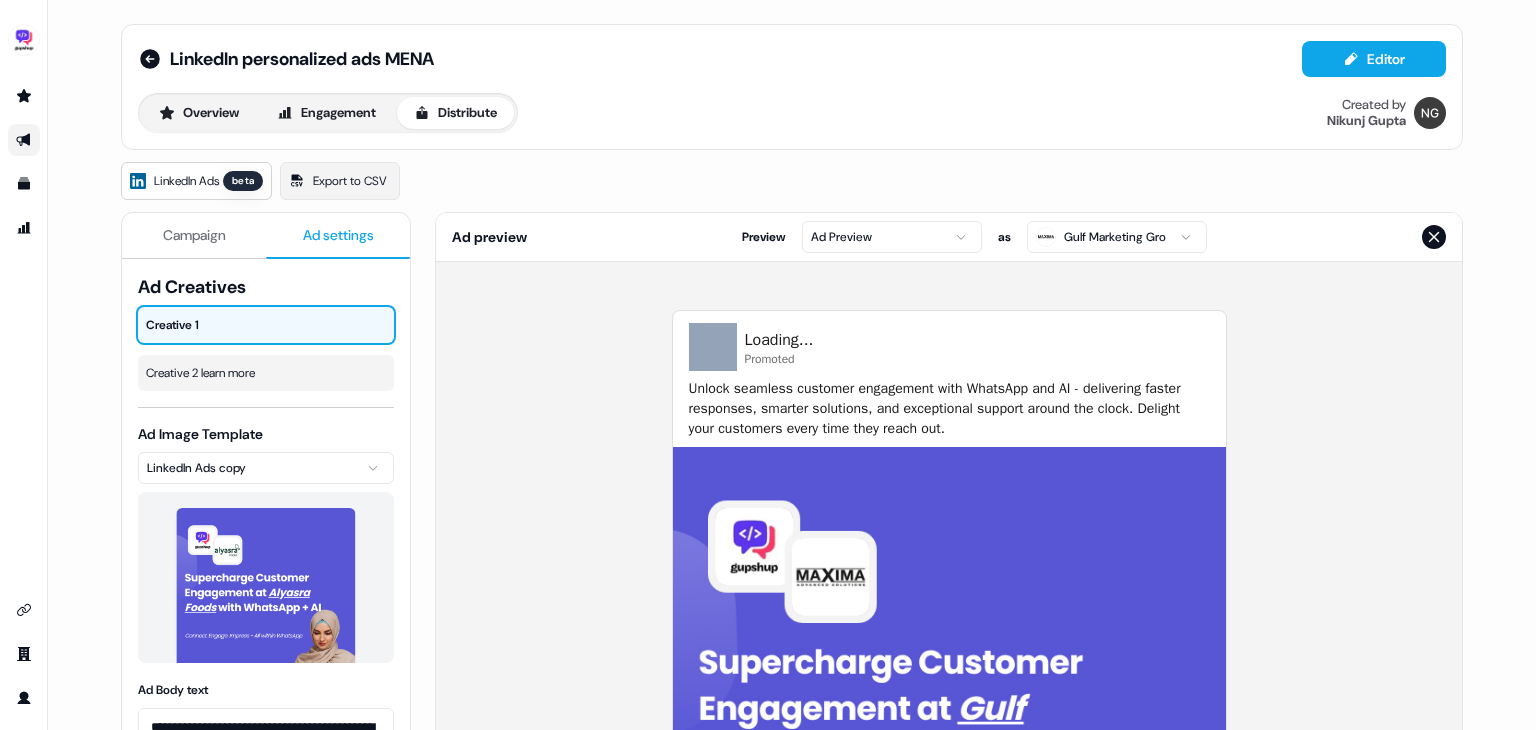 click on "Ad settings" at bounding box center (338, 236) 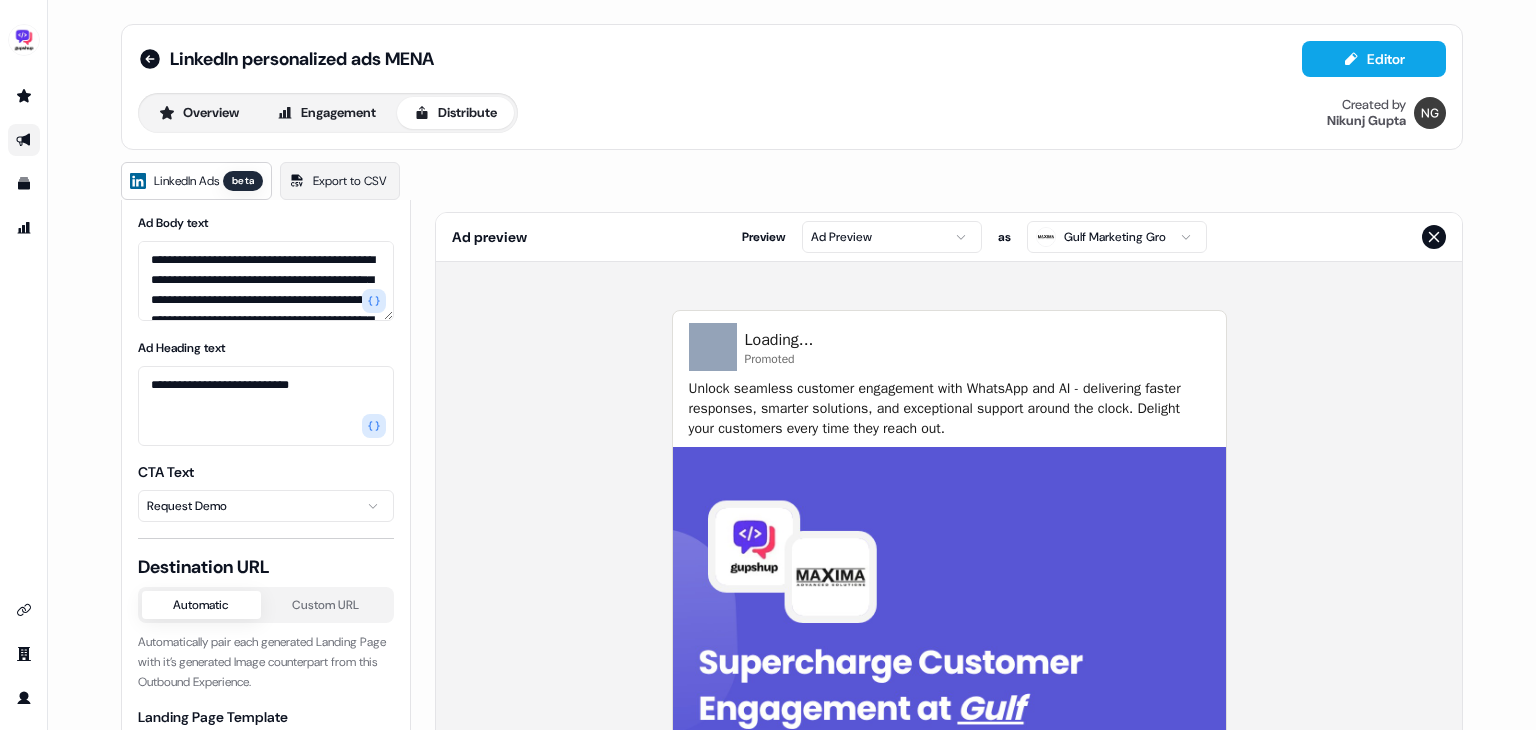 scroll, scrollTop: 468, scrollLeft: 0, axis: vertical 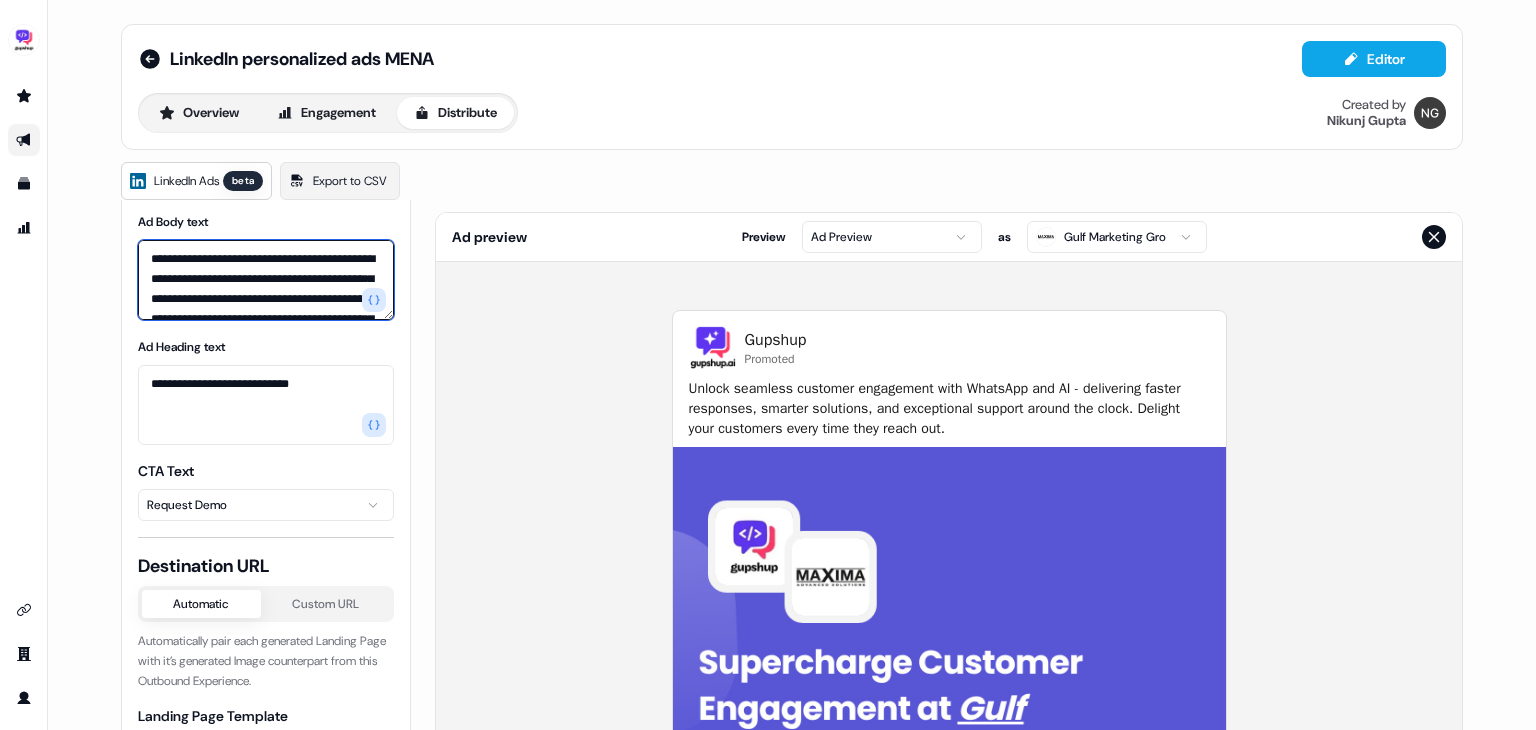 click on "**********" at bounding box center [266, 280] 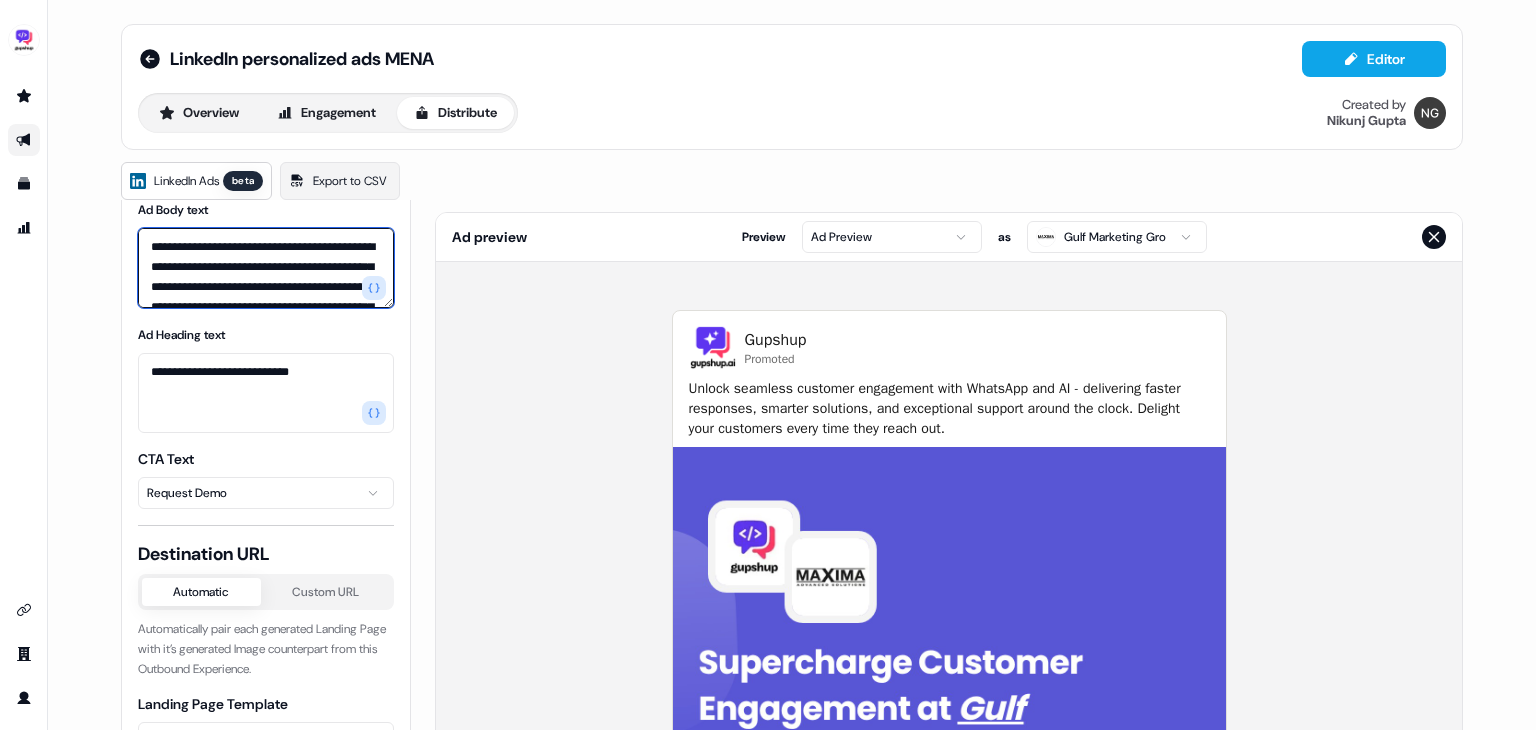 scroll, scrollTop: 480, scrollLeft: 0, axis: vertical 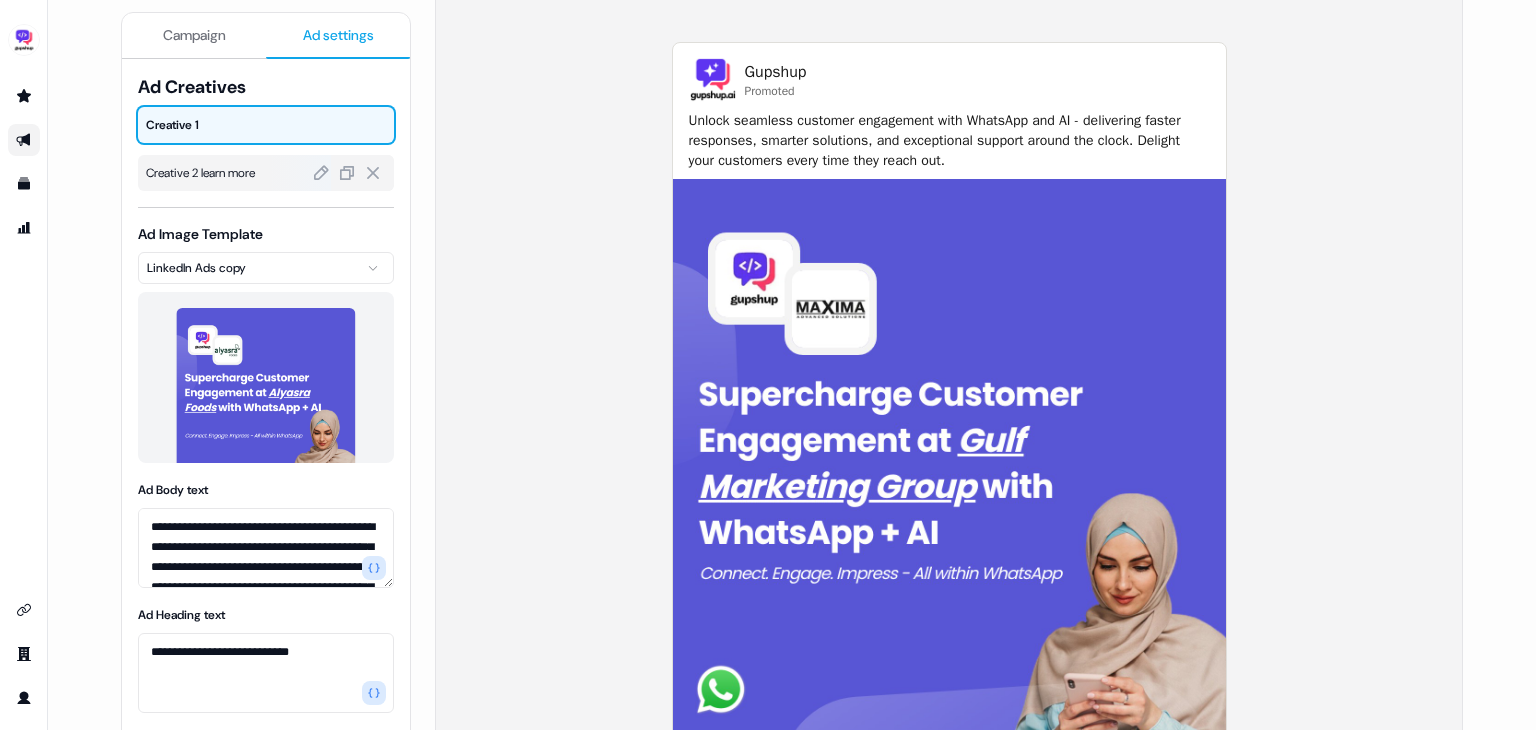 click on "Creative 2 learn more" at bounding box center [266, 173] 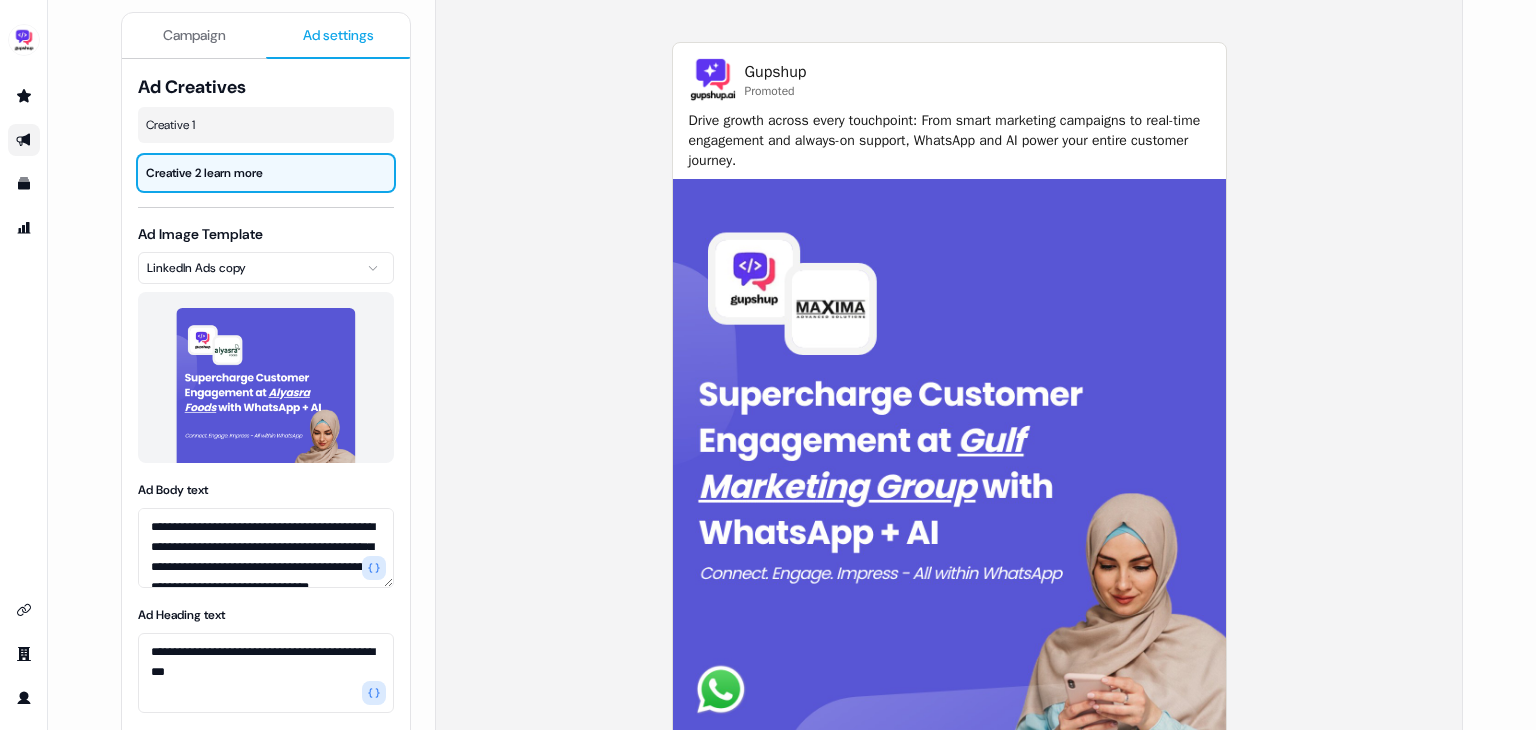 scroll, scrollTop: 56, scrollLeft: 0, axis: vertical 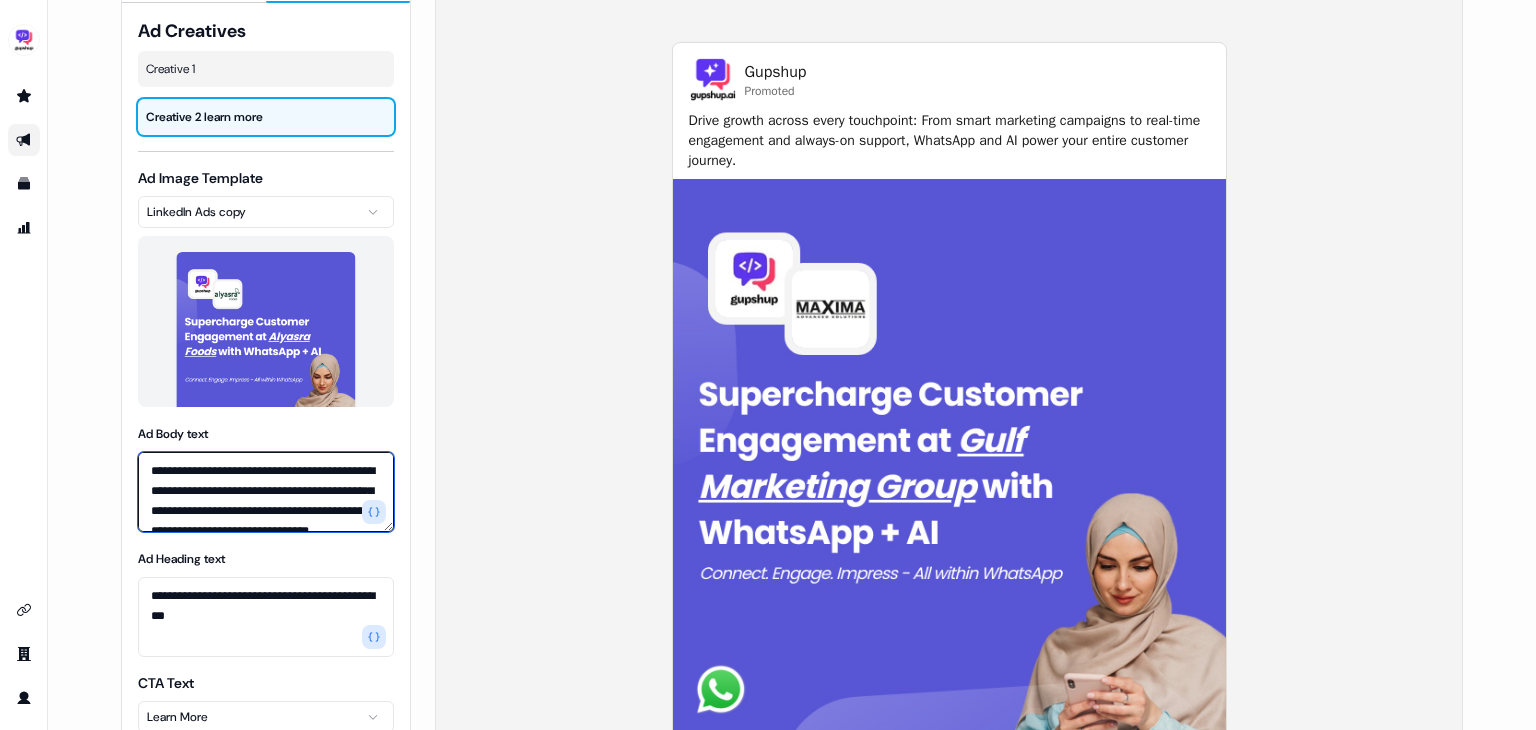 click on "**********" at bounding box center [266, 492] 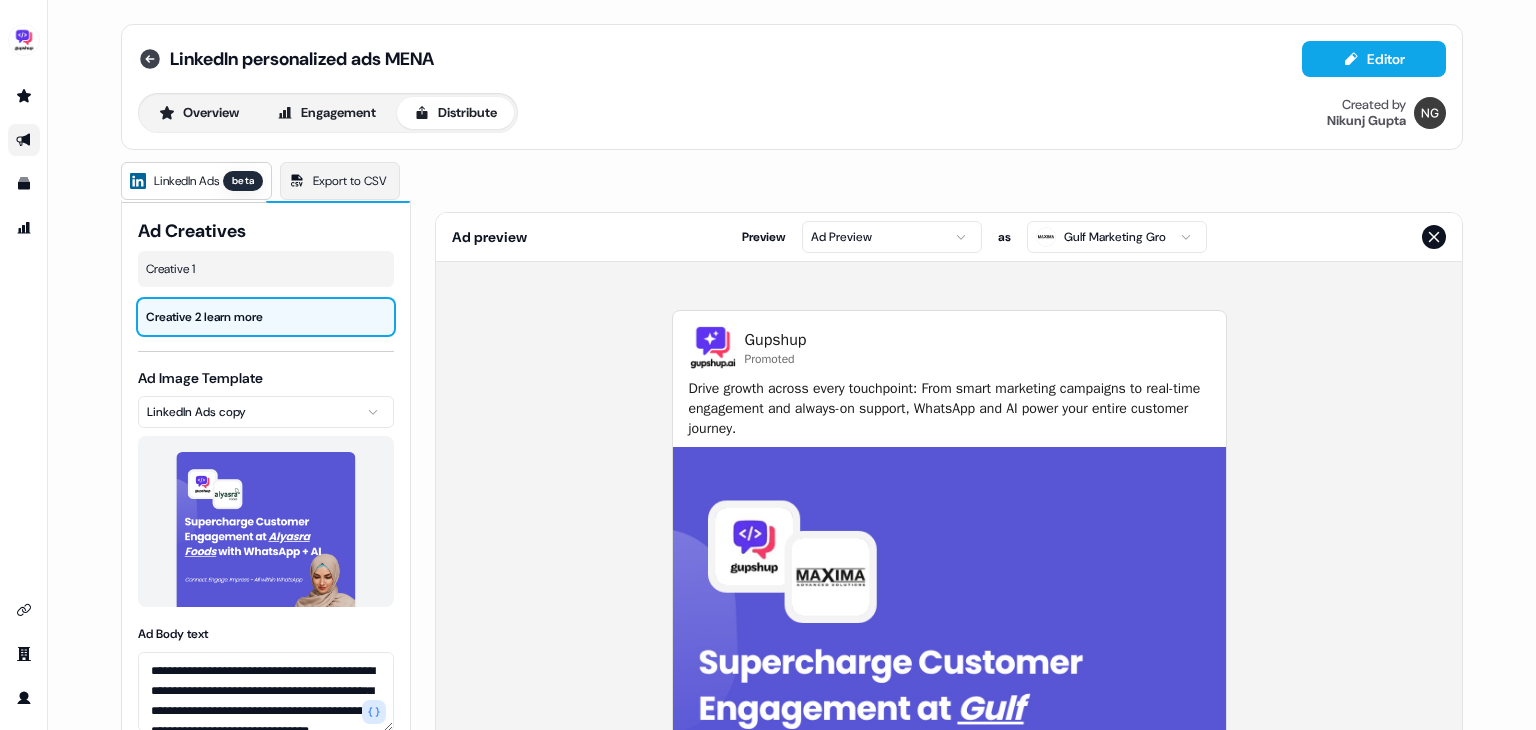 click 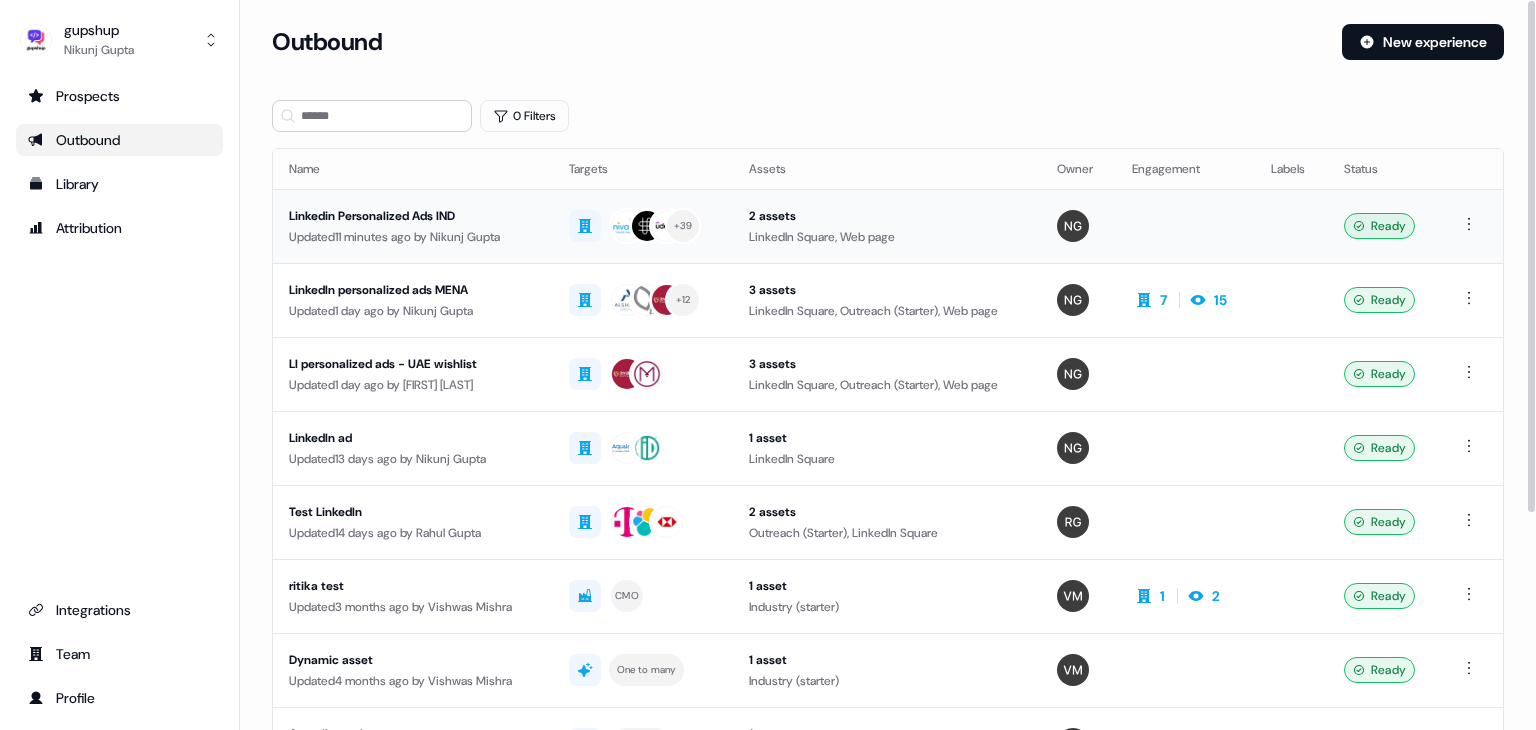 click on "Linkedin Personalized Ads IND" at bounding box center (413, 216) 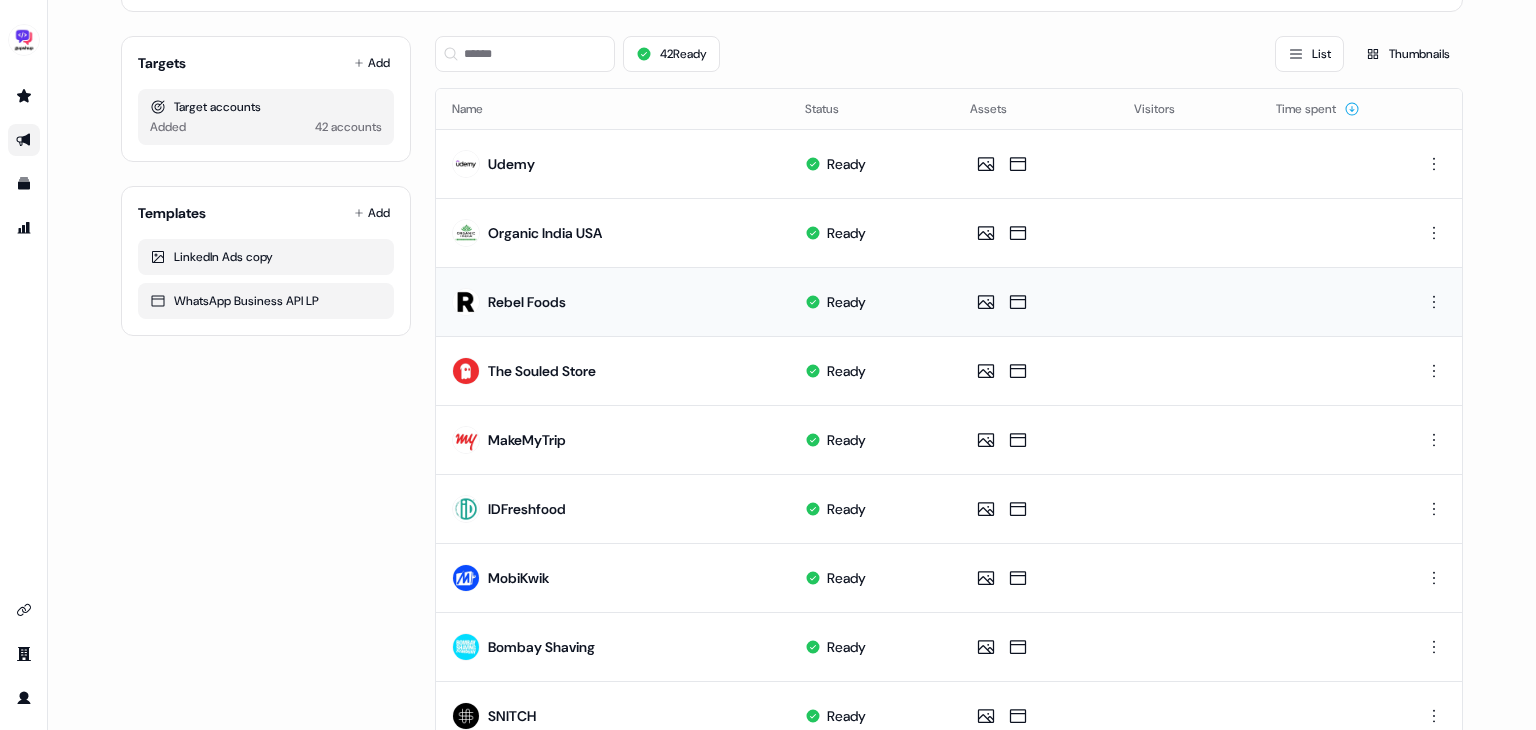 scroll, scrollTop: 0, scrollLeft: 0, axis: both 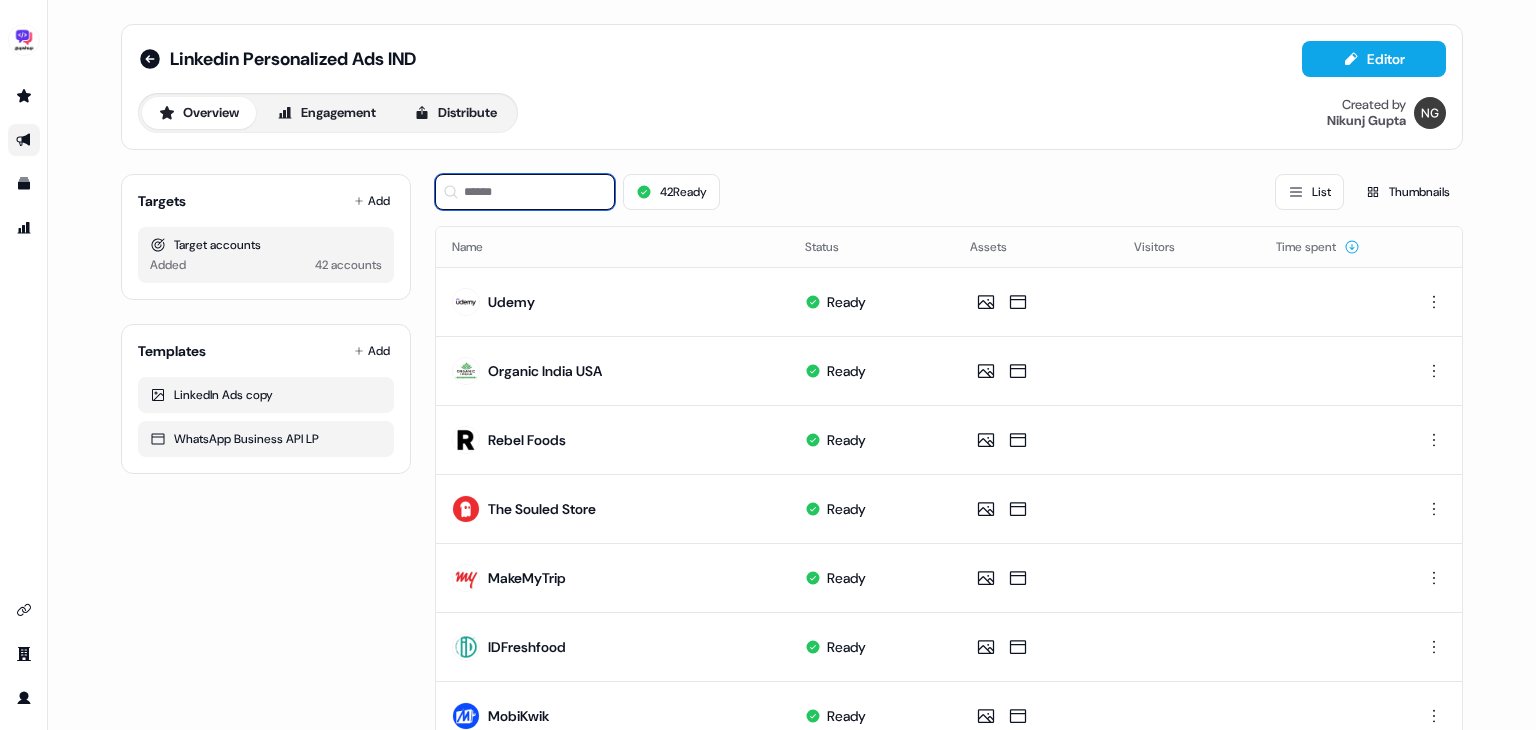 click at bounding box center (525, 192) 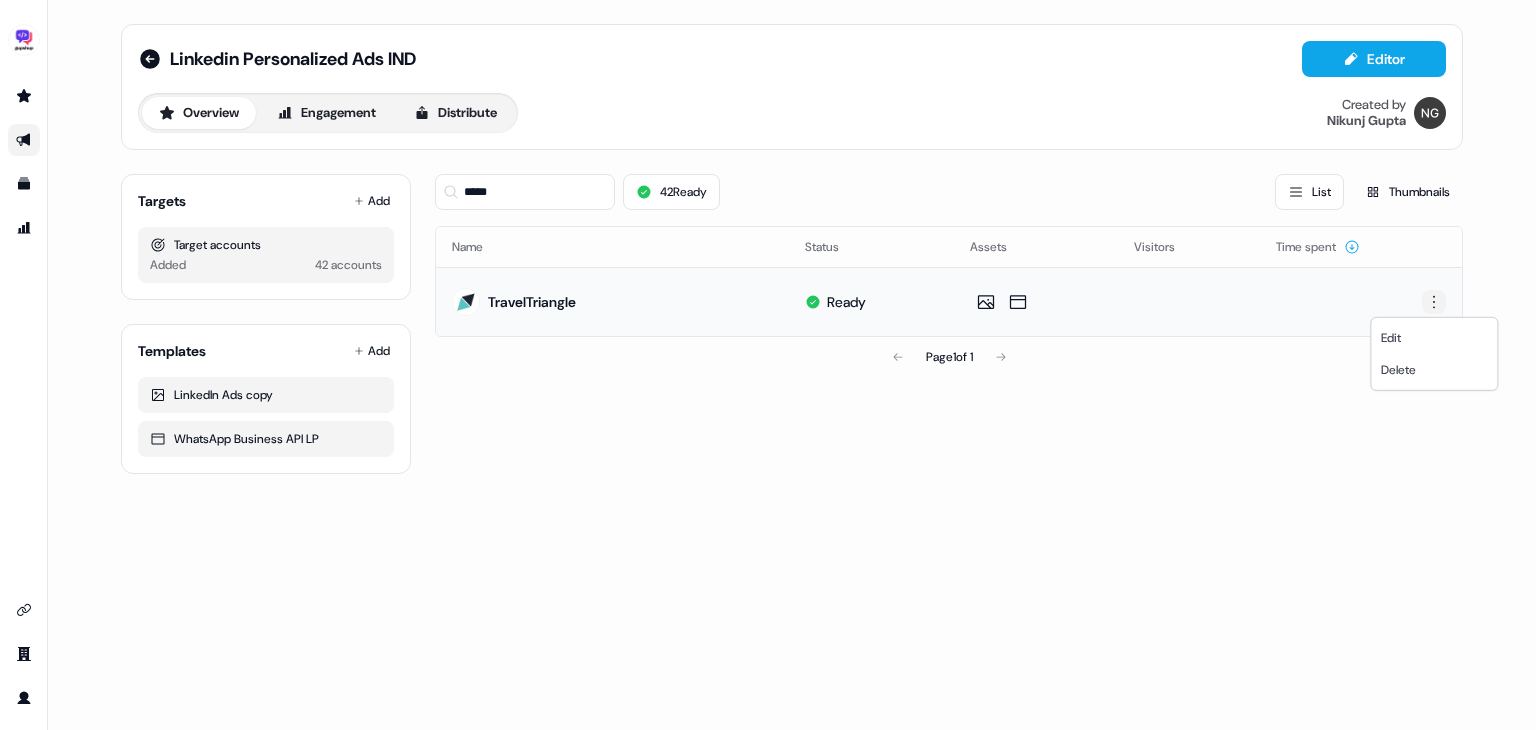 click on "For the best experience switch devices to a bigger screen. Go to Userled.io Linkedin Personalized Ads IND Editor Overview Engagement Distribute Created by [FIRST]   [LAST] Targets Add Target   accounts Added 42   accounts Templates Add LinkedIn Ads copy WhatsApp Business API LP ***** 42  Ready List Thumbnails Name Status Assets Visitors Time spent TravelTriangle Ready Page  1  of 1 Edit Delete" at bounding box center [768, 365] 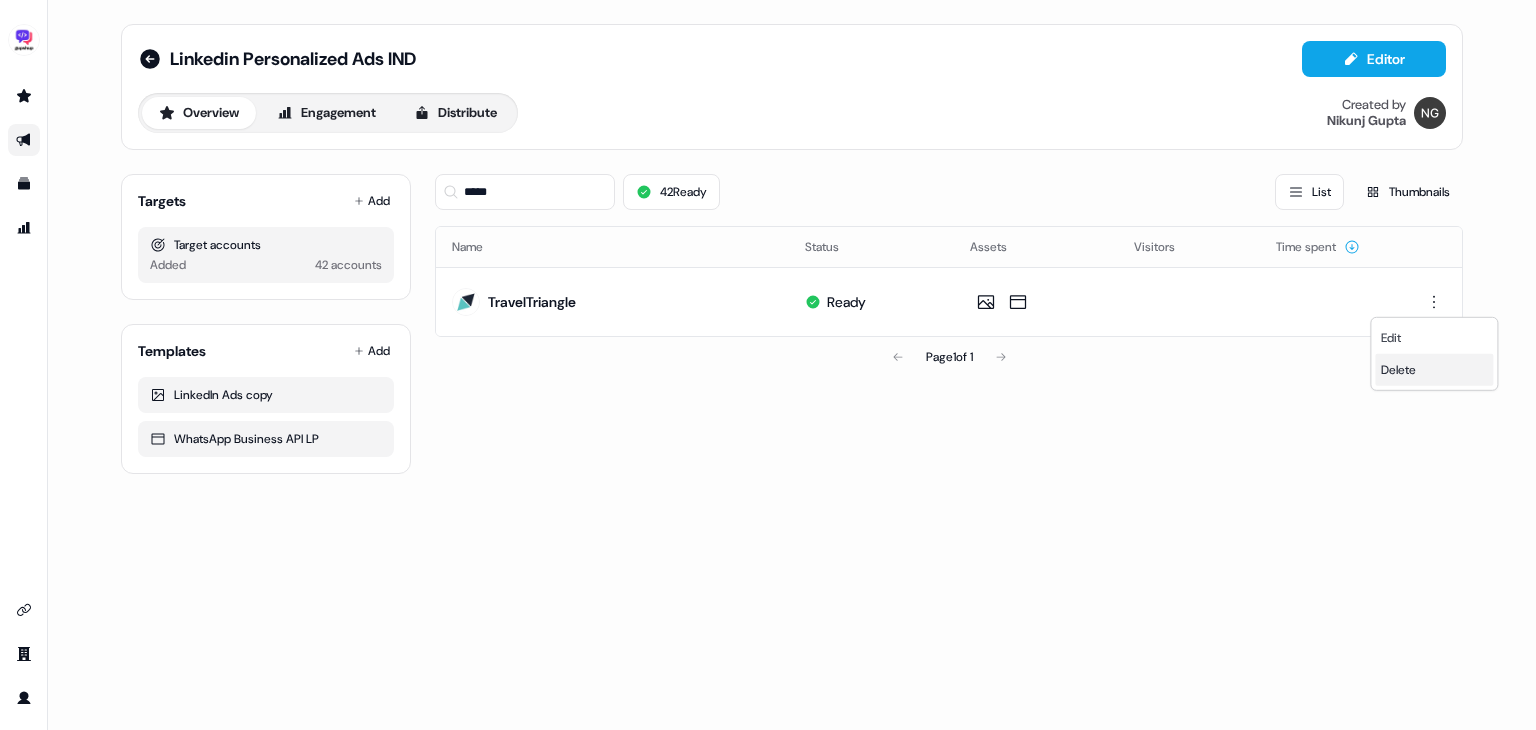 click on "Delete" at bounding box center (1434, 370) 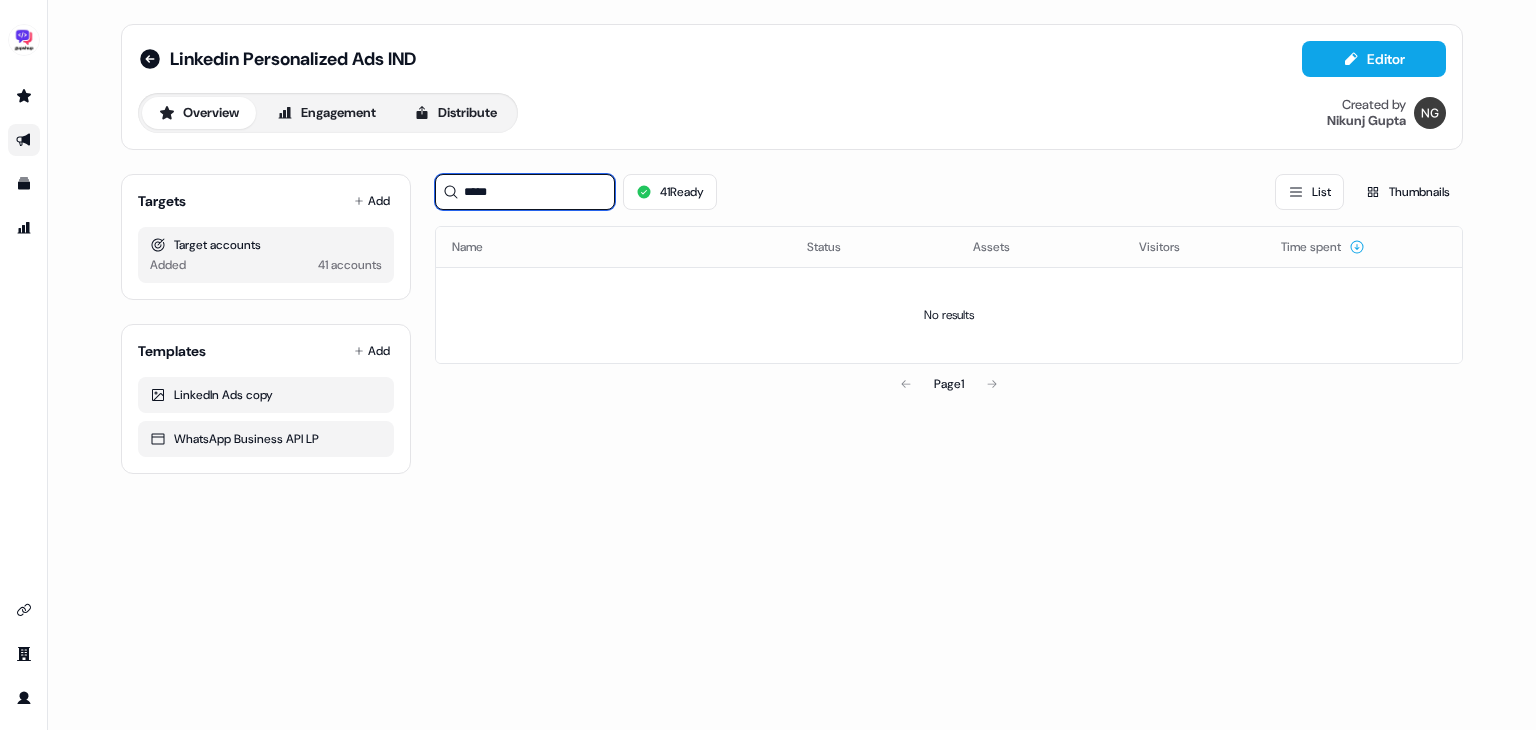 click on "*****" at bounding box center [525, 192] 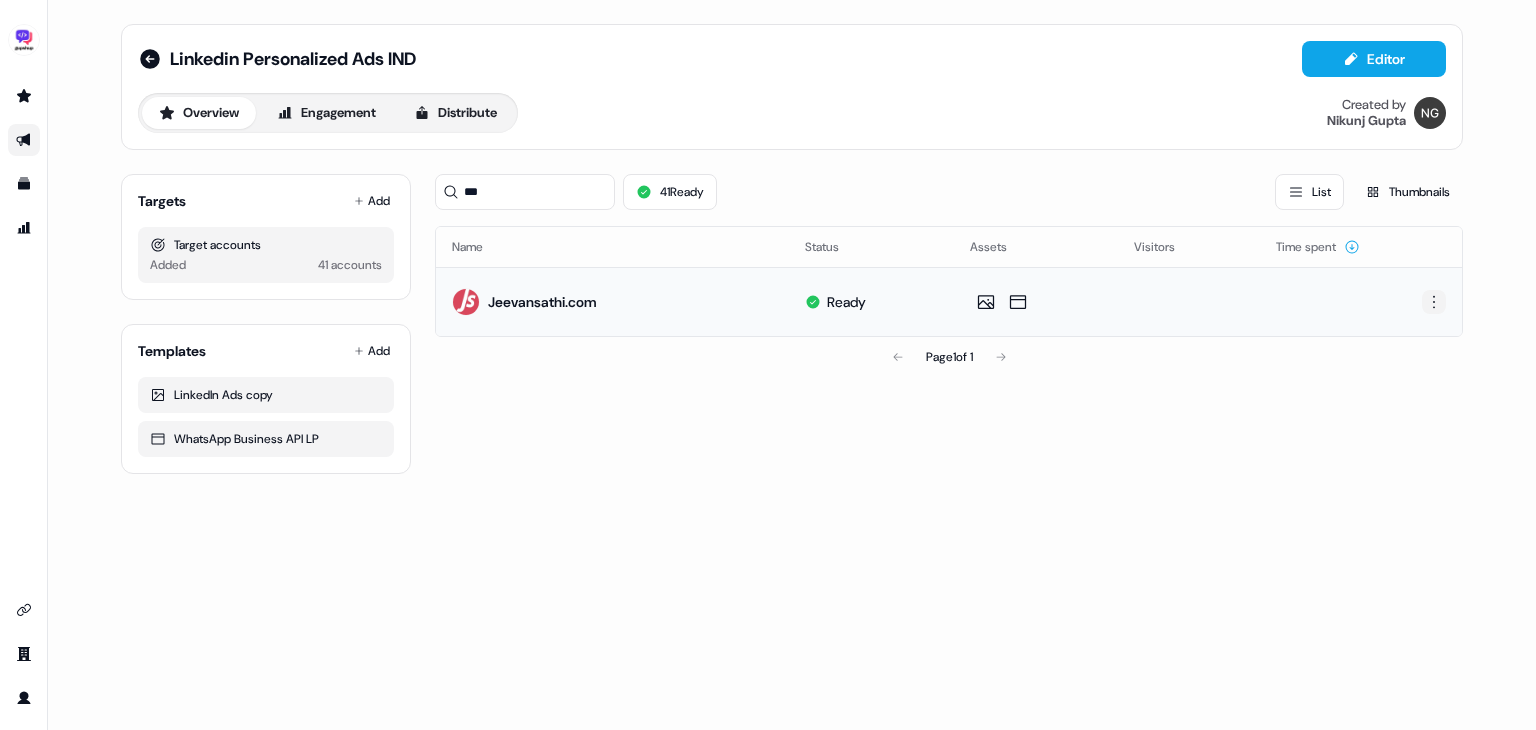 click on "For the best experience switch devices to a bigger screen. Go to Userled.io Linkedin Personalized Ads IND Editor Overview Engagement Distribute Created by [FIRST]   [LAST] Targets Add Target   accounts Added 41   accounts Templates Add LinkedIn Ads copy WhatsApp Business API LP *** 41  Ready List Thumbnails Name Status Assets Visitors Time spent Jeevansathi.com Ready Page  1  of 1" at bounding box center (768, 365) 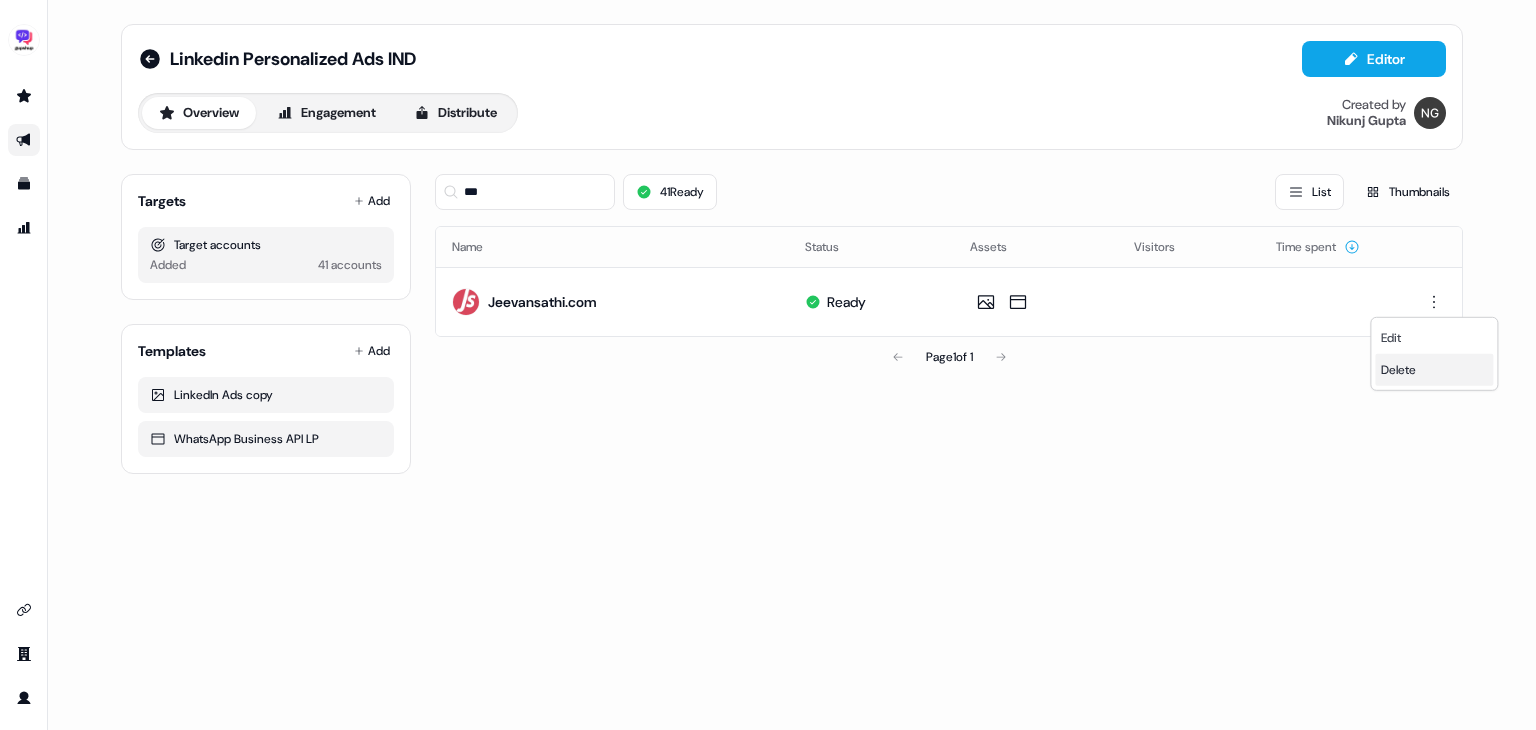 click on "Delete" at bounding box center [1398, 370] 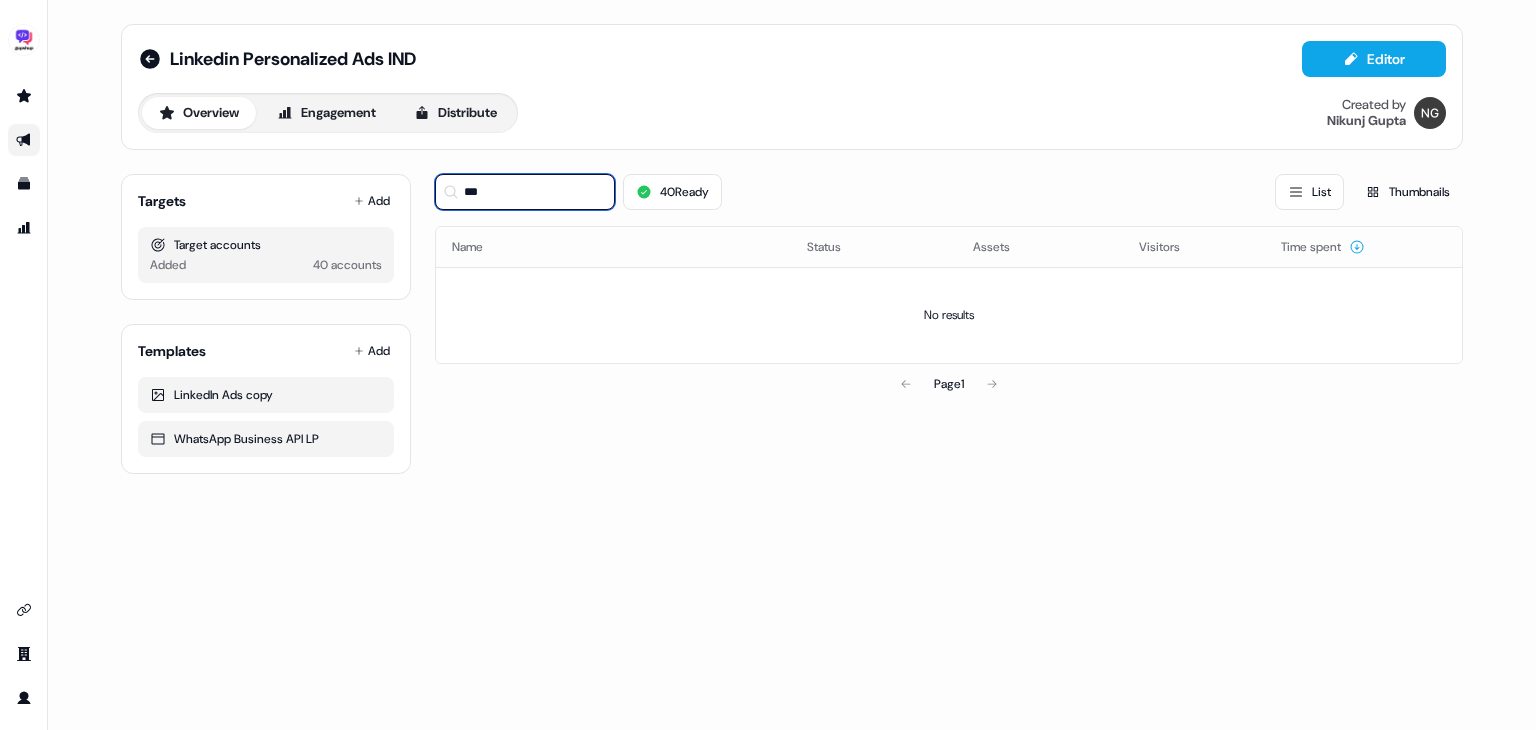 click on "***" at bounding box center (525, 192) 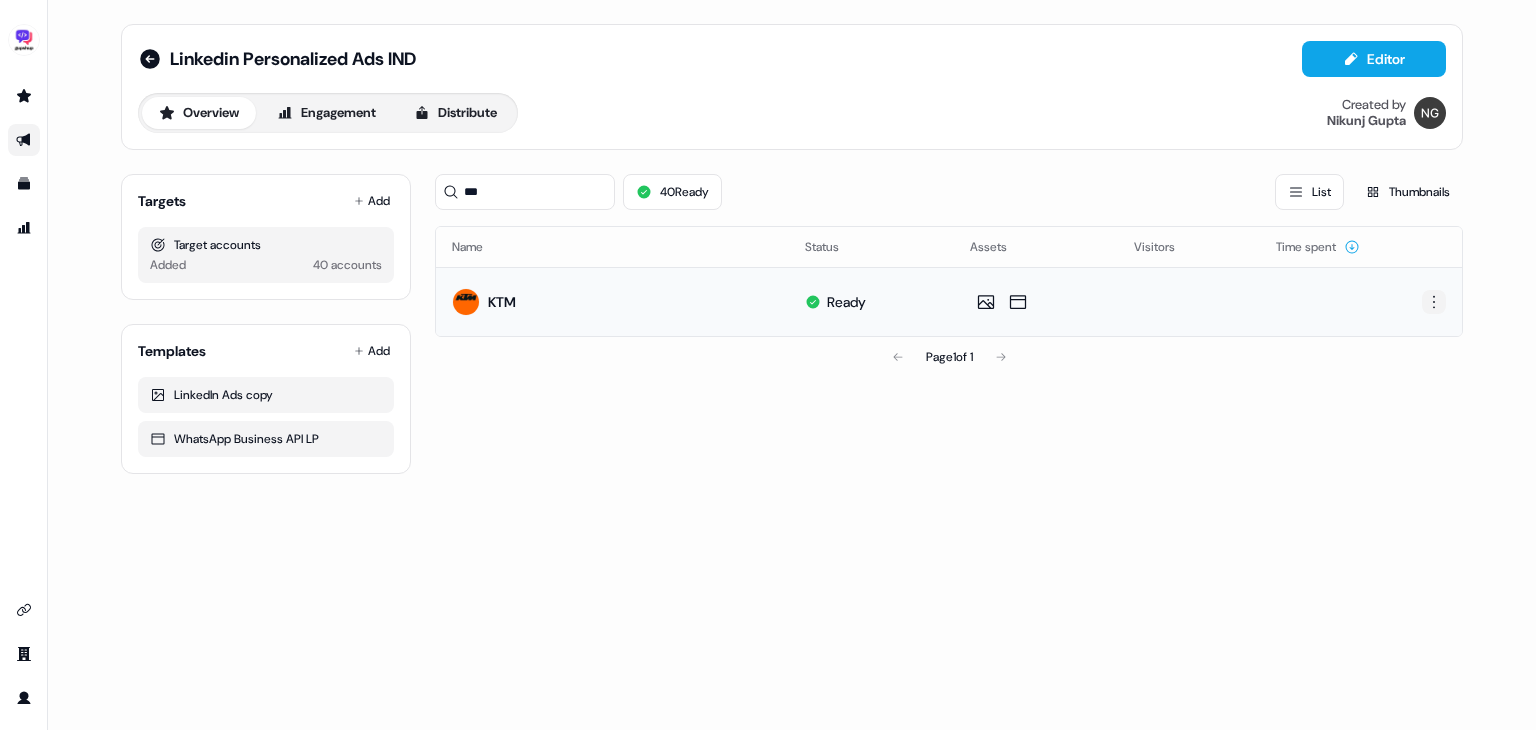 click on "For the best experience switch devices to a bigger screen. Go to Userled.io Linkedin Personalized Ads IND Editor Overview Engagement Distribute Created by [FIRST]   [LAST] Targets Add Target   accounts Added 40   accounts Templates Add LinkedIn Ads copy WhatsApp Business API LP *** 40  Ready List Thumbnails Name Status Assets Visitors Time spent KTM Ready Page  1  of 1" at bounding box center (768, 365) 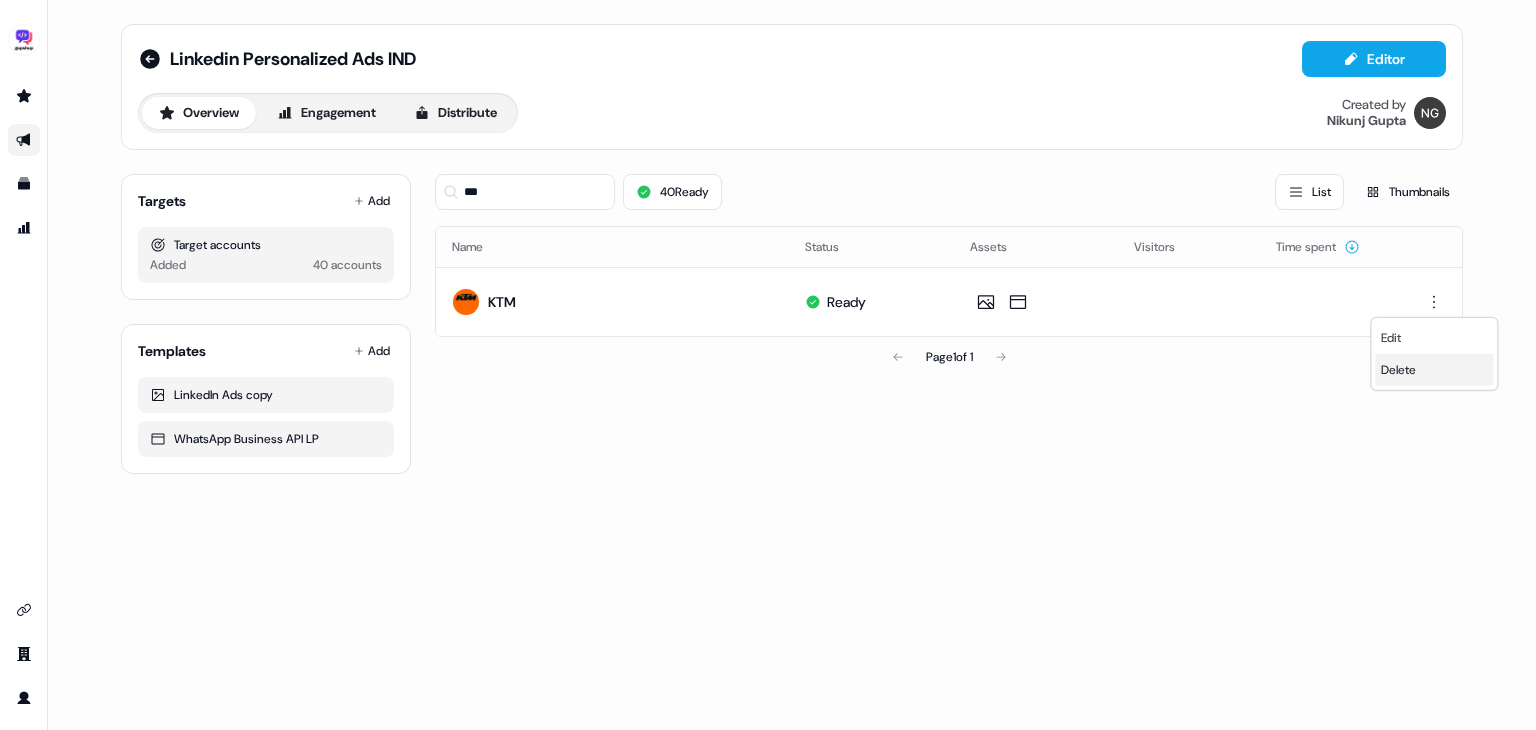 click on "Delete" at bounding box center [1398, 370] 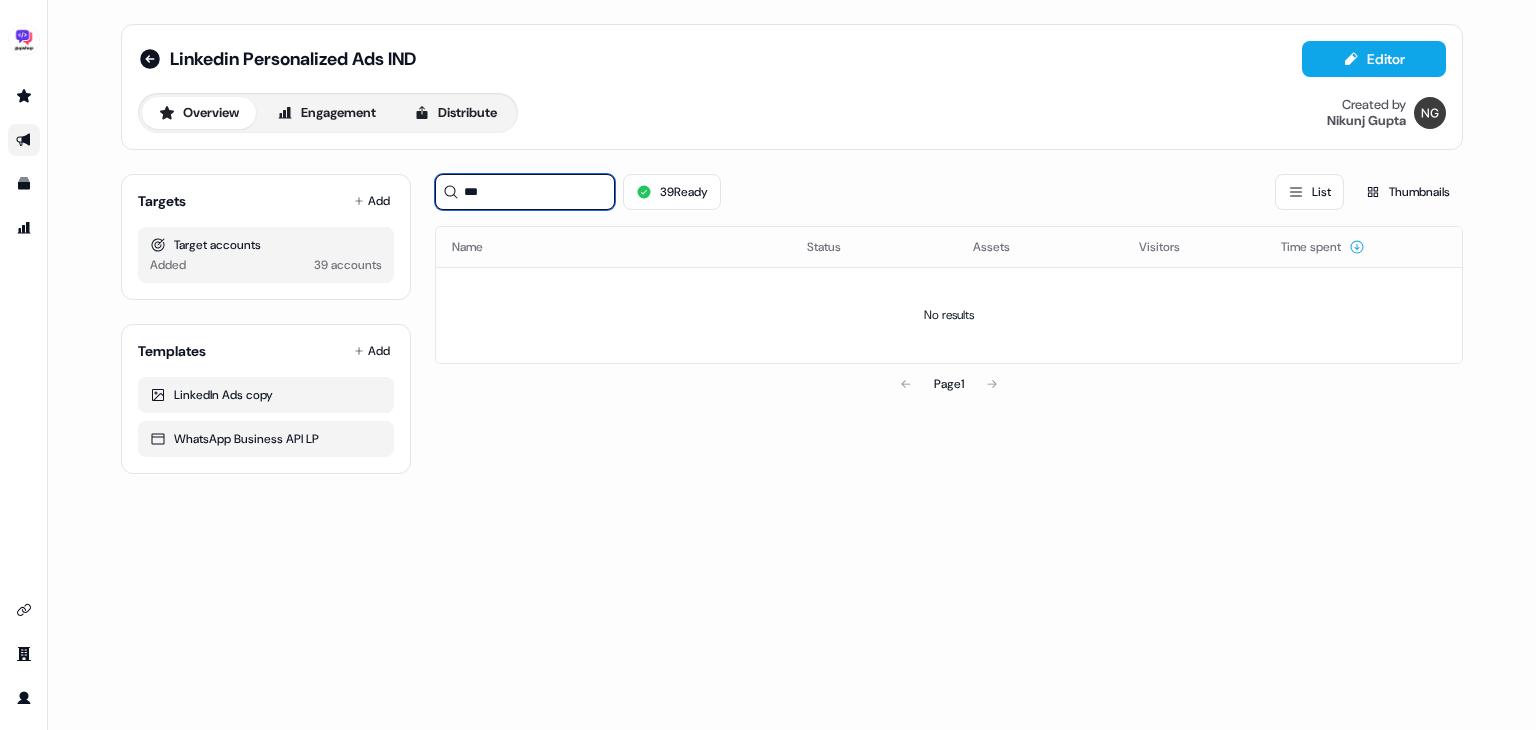 click on "***" at bounding box center [525, 192] 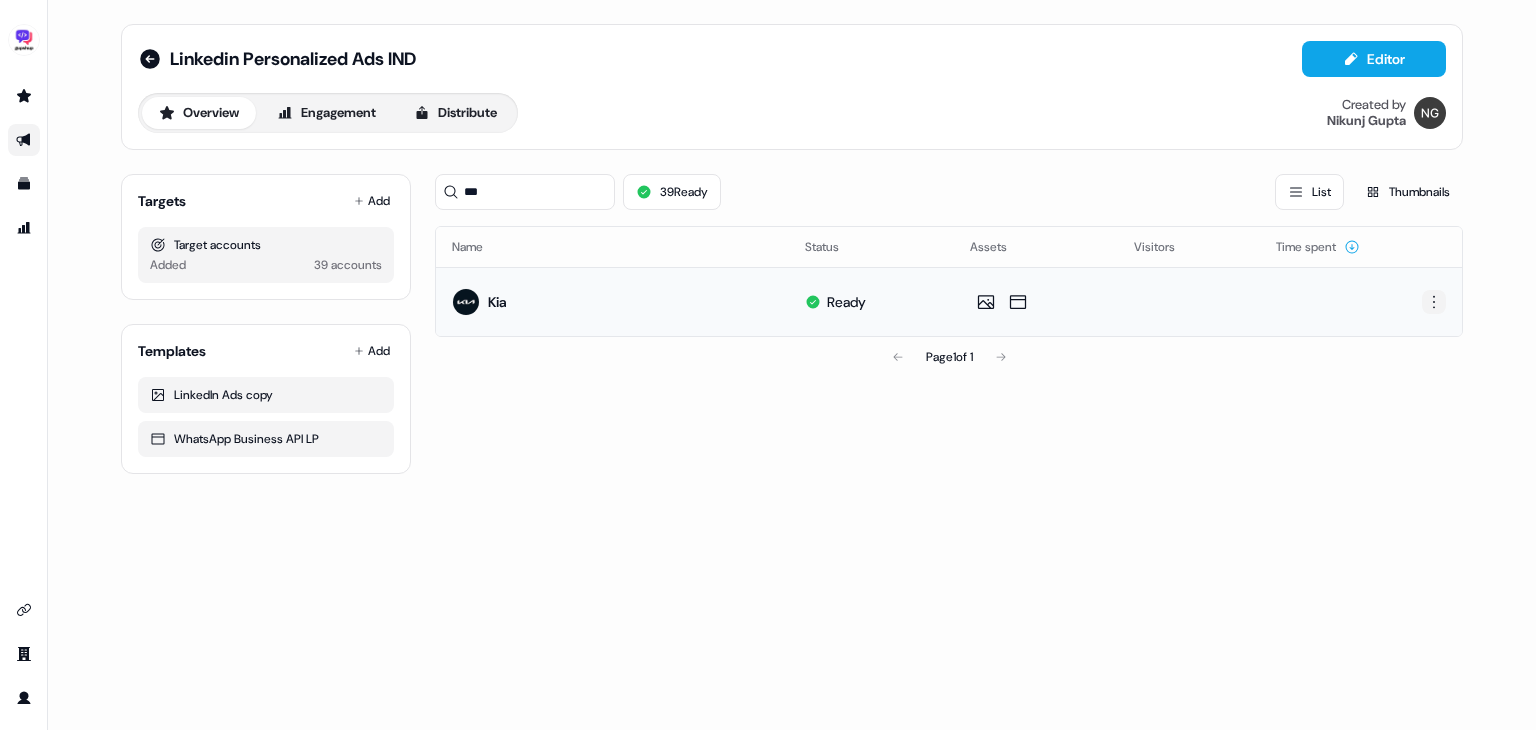 click on "For the best experience switch devices to a bigger screen. Go to Userled.io Linkedin Personalized Ads IND Editor Overview Engagement Distribute Created by [FIRST]   [LAST] Targets Add Target   accounts Added 39   accounts Templates Add LinkedIn Ads copy WhatsApp Business API LP *** 39  Ready List Thumbnails Name Status Assets Visitors Time spent Kia Ready Page  1  of 1" at bounding box center [768, 365] 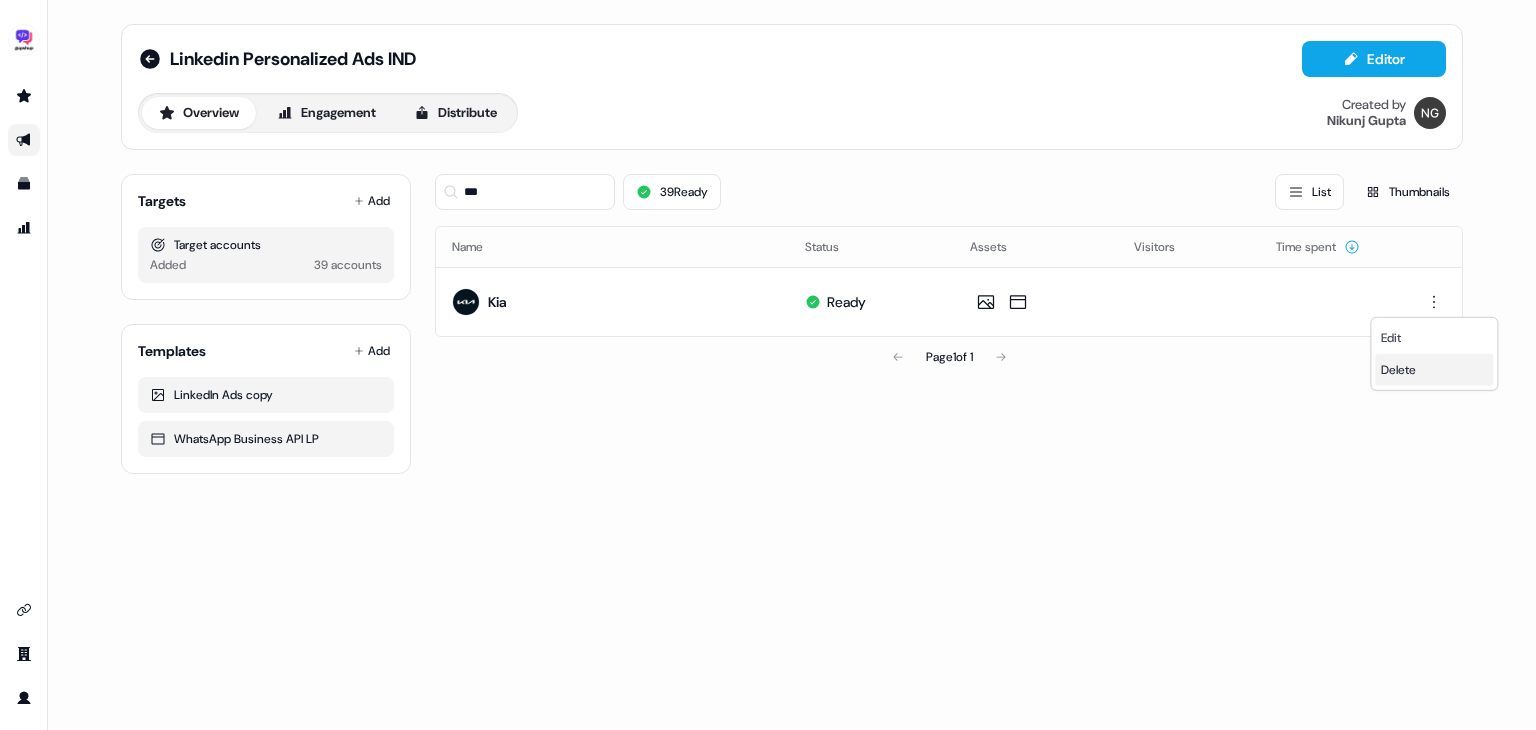 click on "Delete" at bounding box center [1398, 370] 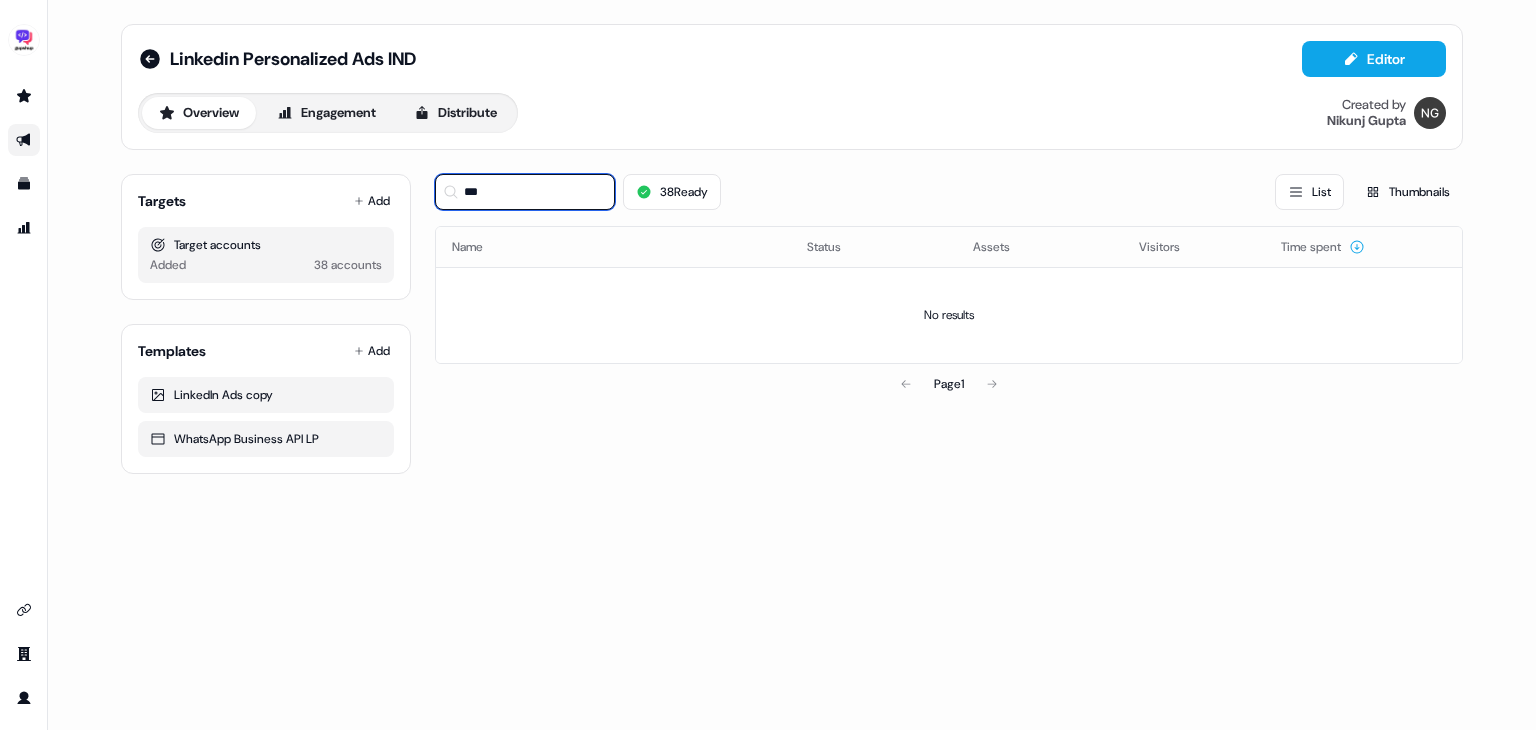 click on "***" at bounding box center (525, 192) 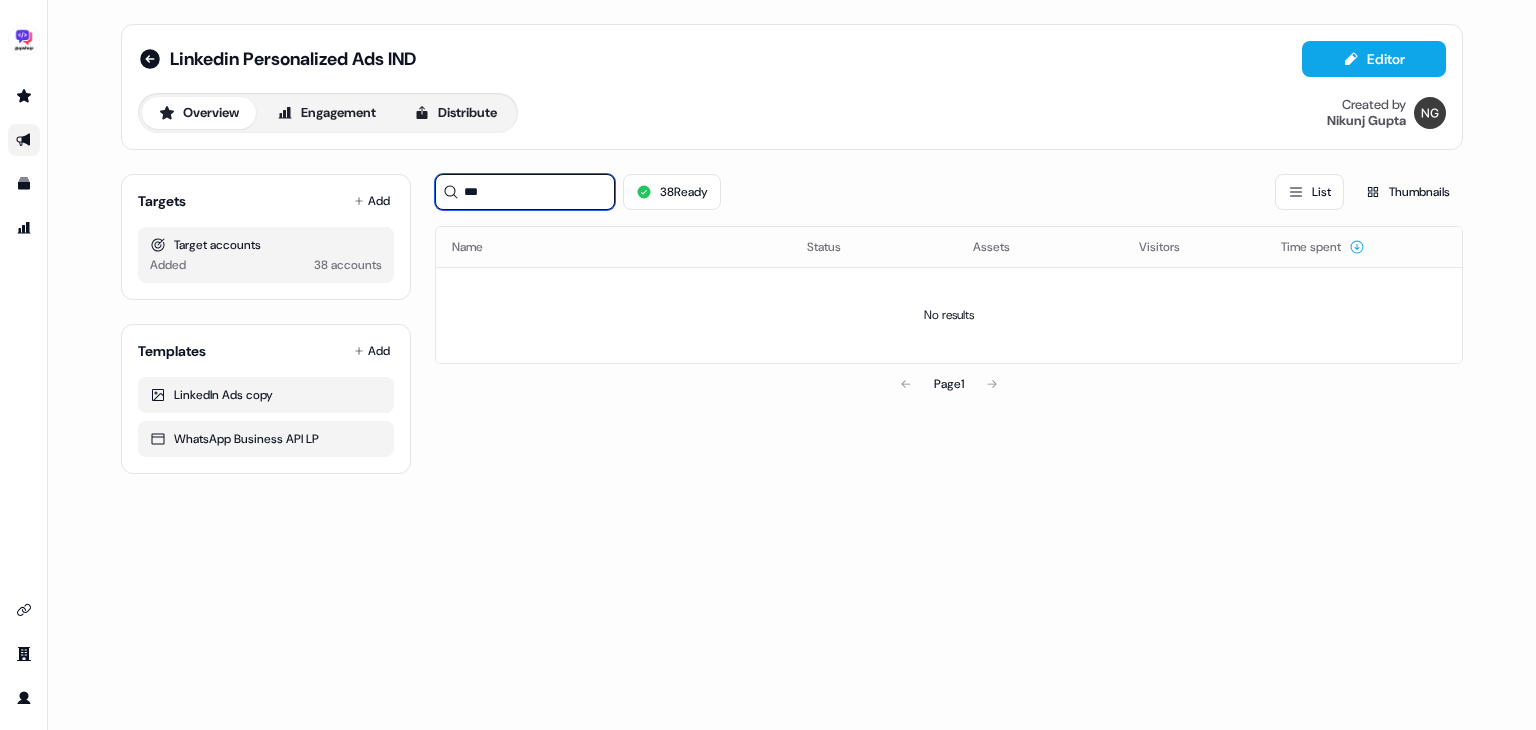click on "***" at bounding box center [525, 192] 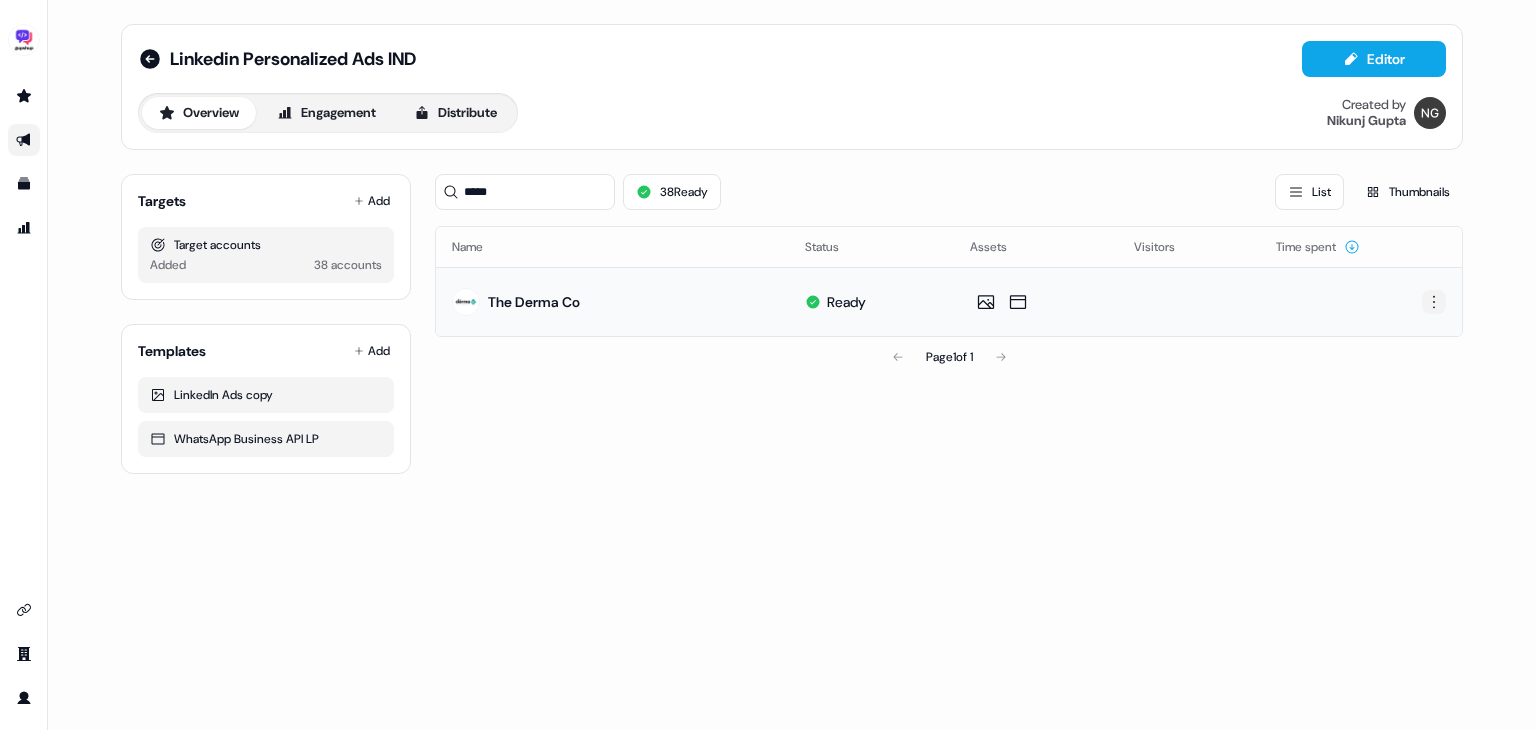 click on "For the best experience switch devices to a bigger screen. Go to Userled.io Linkedin Personalized Ads IND Editor Overview Engagement Distribute Created by [FIRST]   [LAST] Targets Add Target   accounts Added 38   accounts Templates Add LinkedIn Ads copy WhatsApp Business API LP ***** 38  Ready List Thumbnails Name Status Assets Visitors Time spent The Derma Co Ready Page  1  of 1" at bounding box center [768, 365] 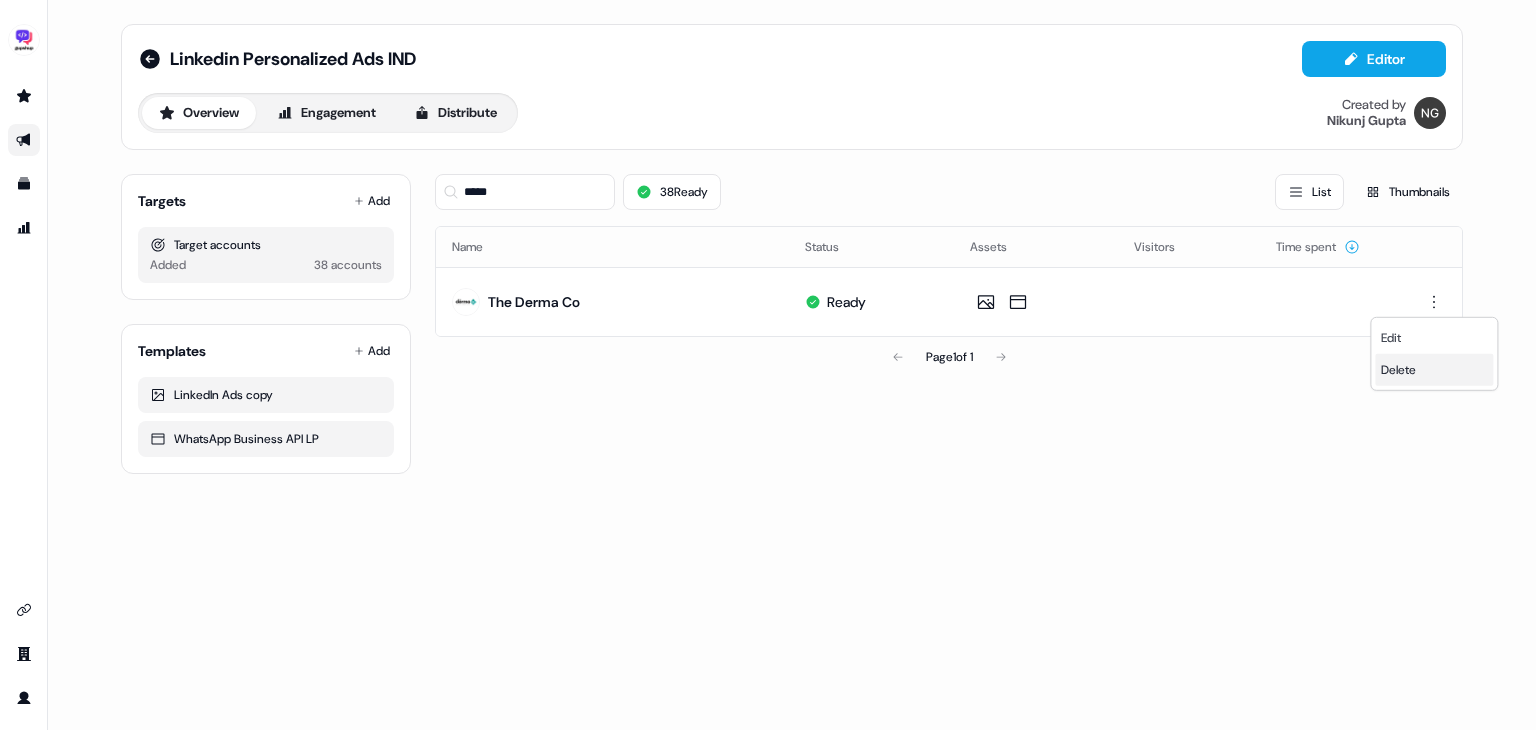 click on "Delete" at bounding box center (1398, 370) 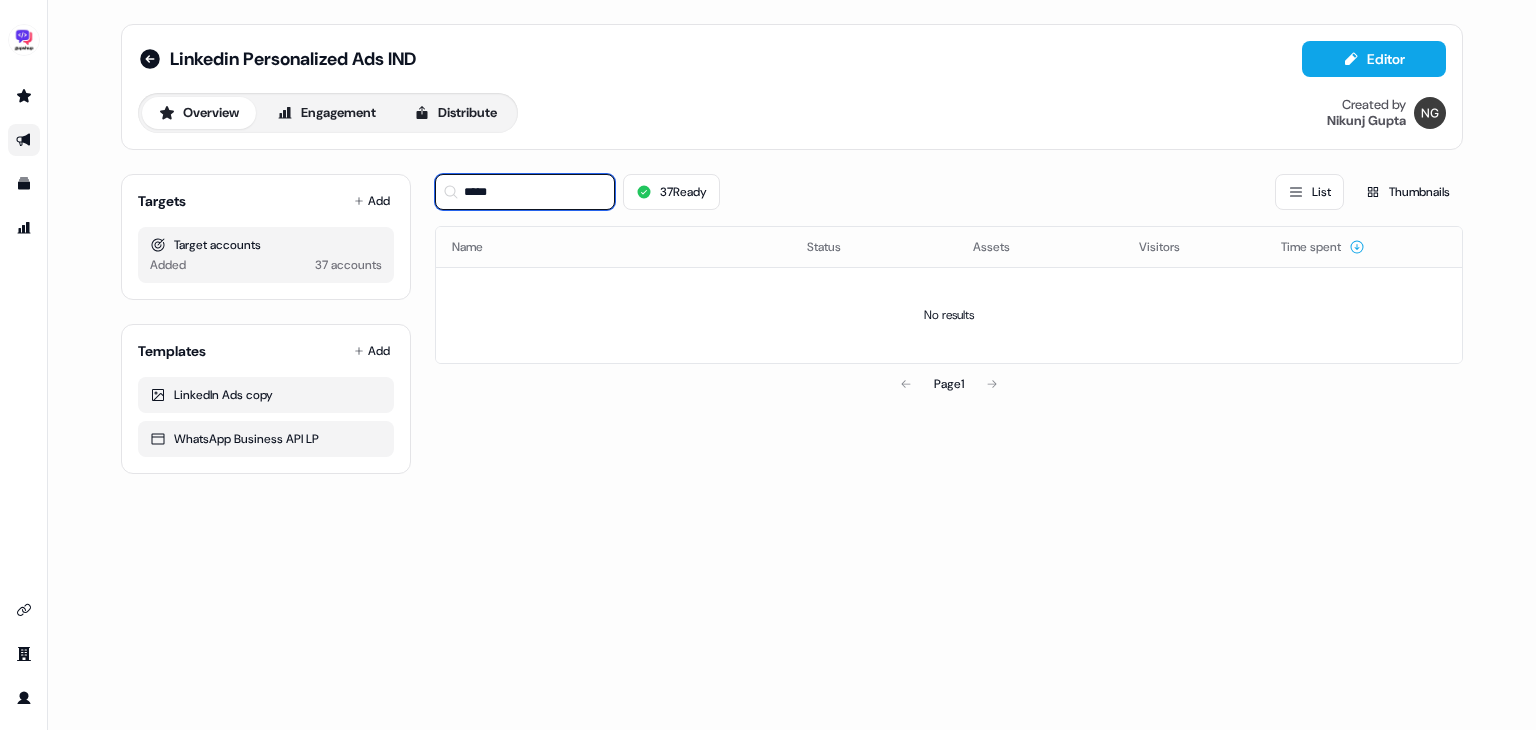 click on "*****" at bounding box center [525, 192] 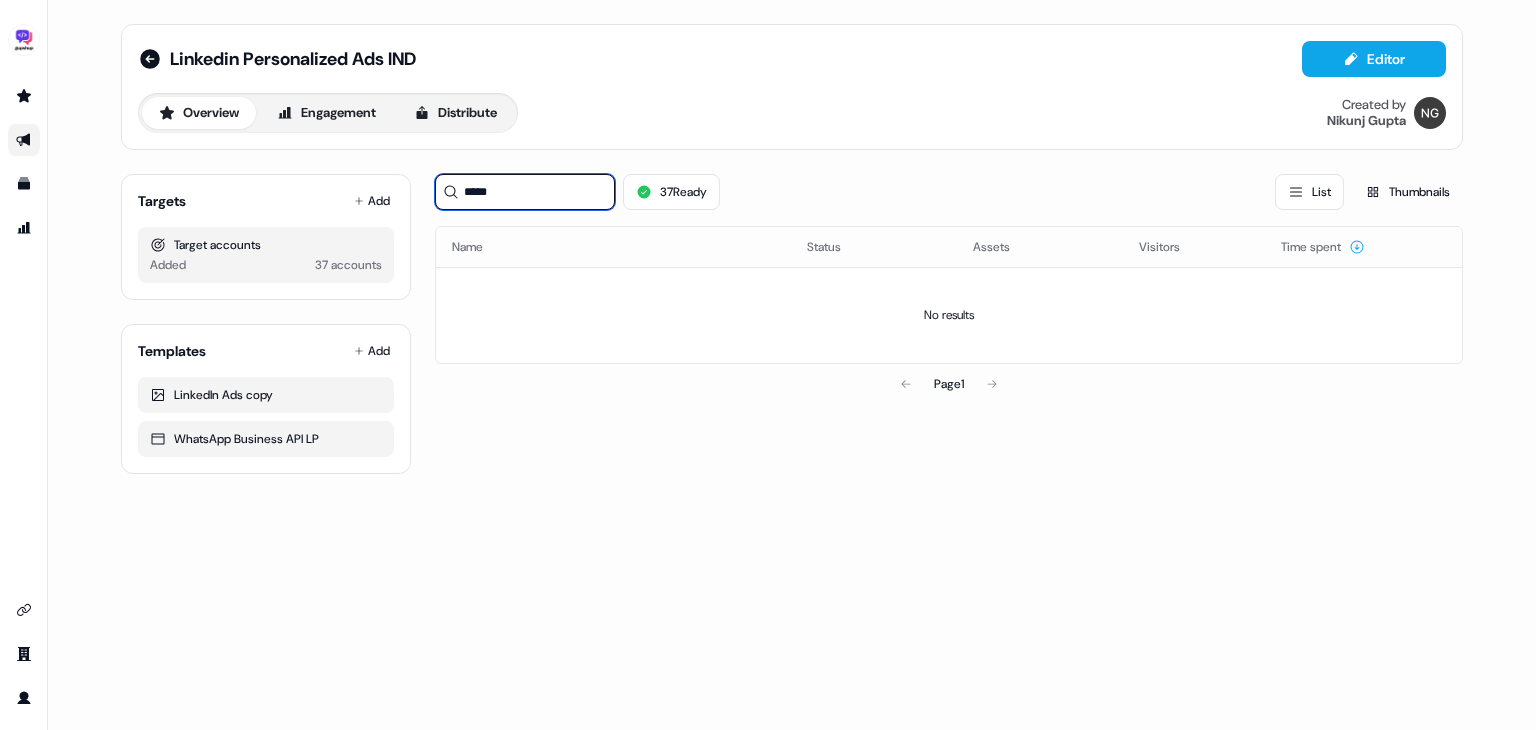 click on "*****" at bounding box center (525, 192) 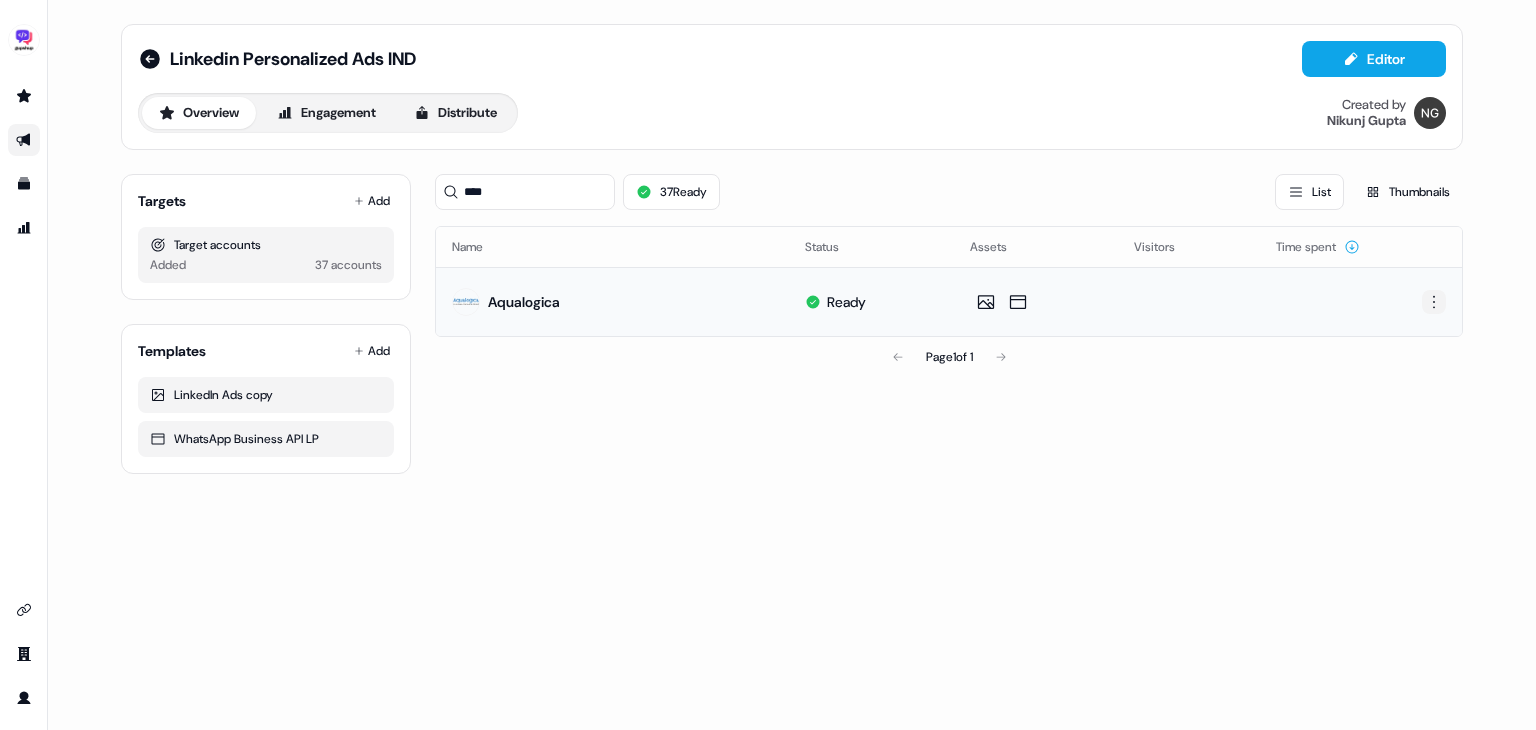 click on "For the best experience switch devices to a bigger screen. Go to Userled.io Linkedin Personalized Ads IND Editor Overview Engagement Distribute Created by [FIRST]   [LAST] Targets Add Target   accounts Added 37   accounts Templates Add LinkedIn Ads copy WhatsApp Business API LP **** 37  Ready List Thumbnails Name Status Assets Visitors Time spent Aqualogica Ready Page  1  of 1" at bounding box center [768, 365] 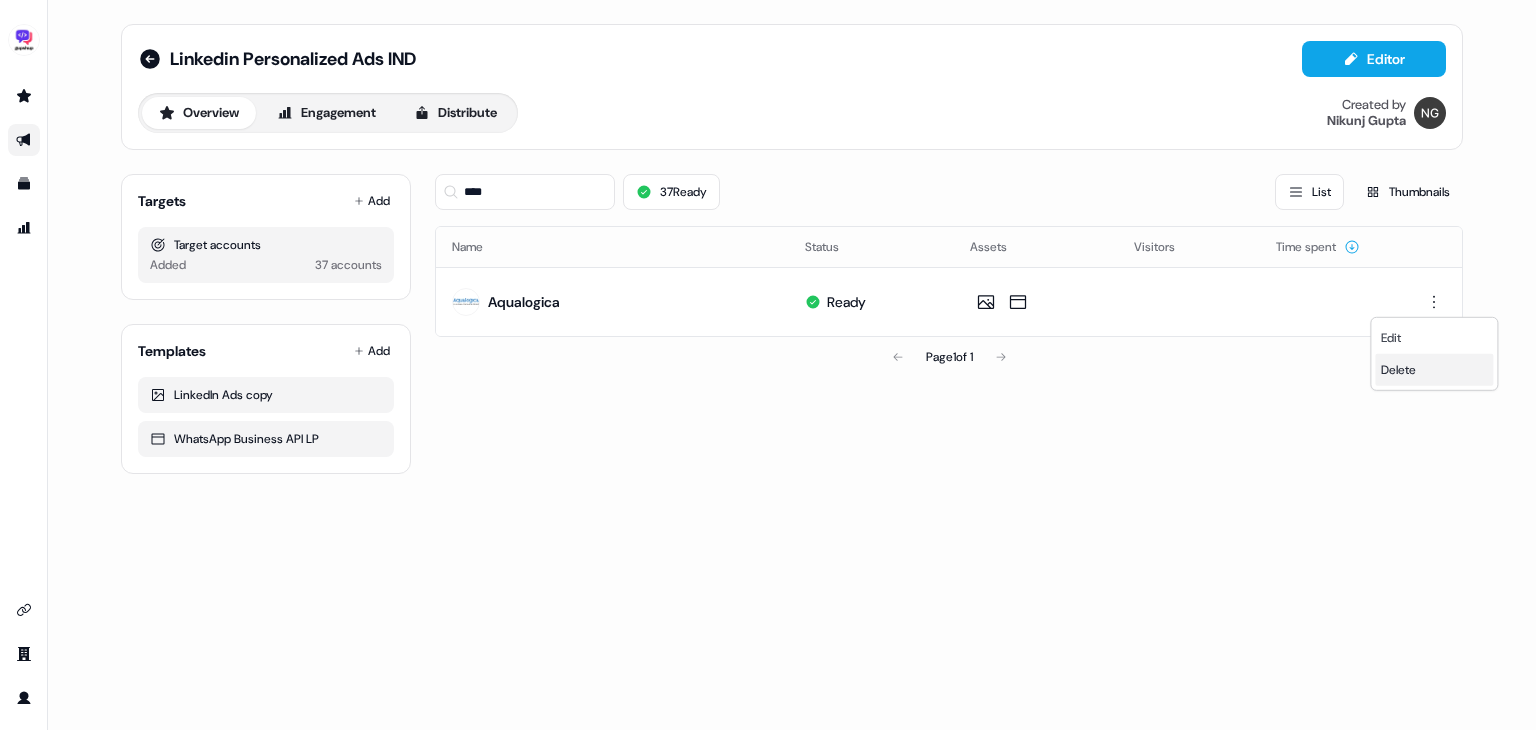 click on "Delete" at bounding box center [1398, 370] 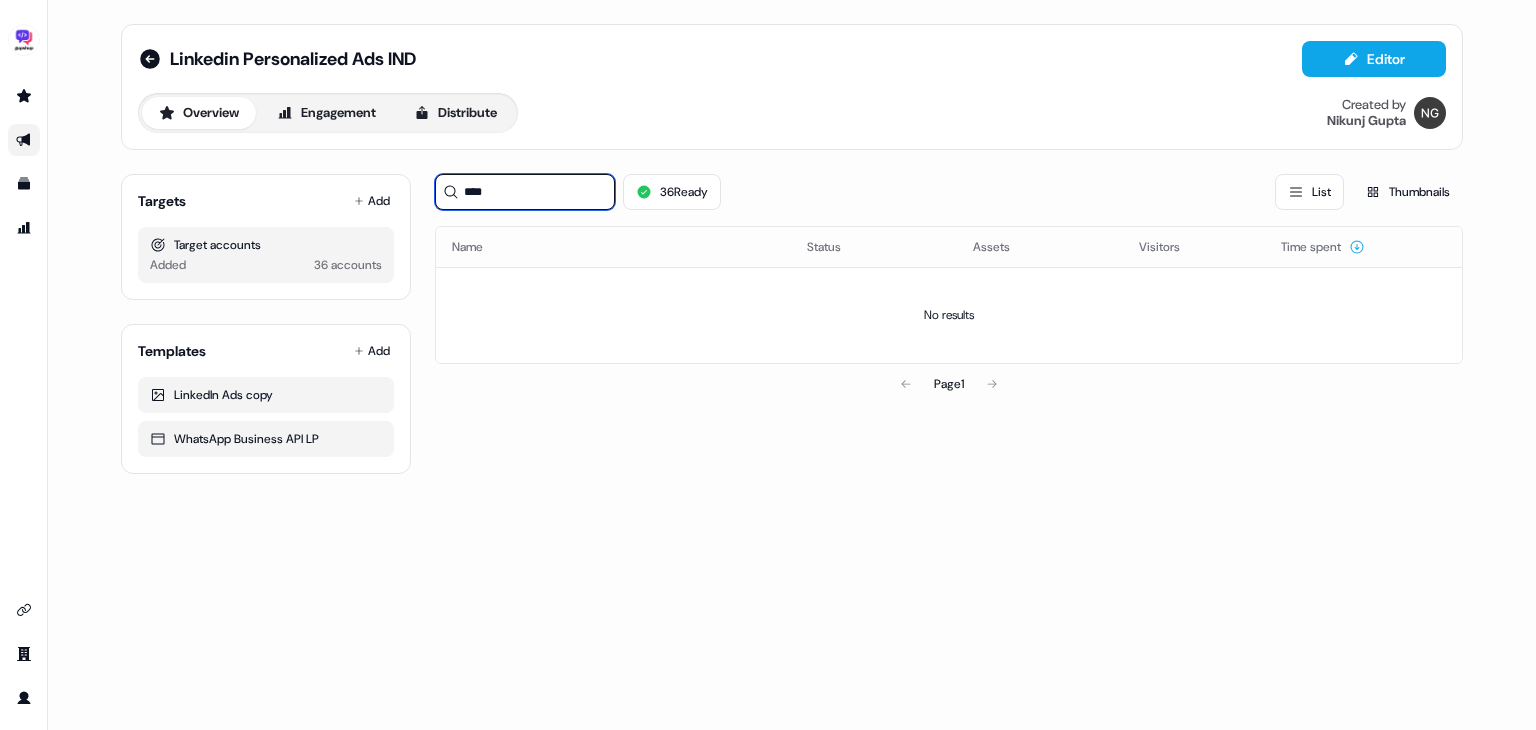 click on "****" at bounding box center (525, 192) 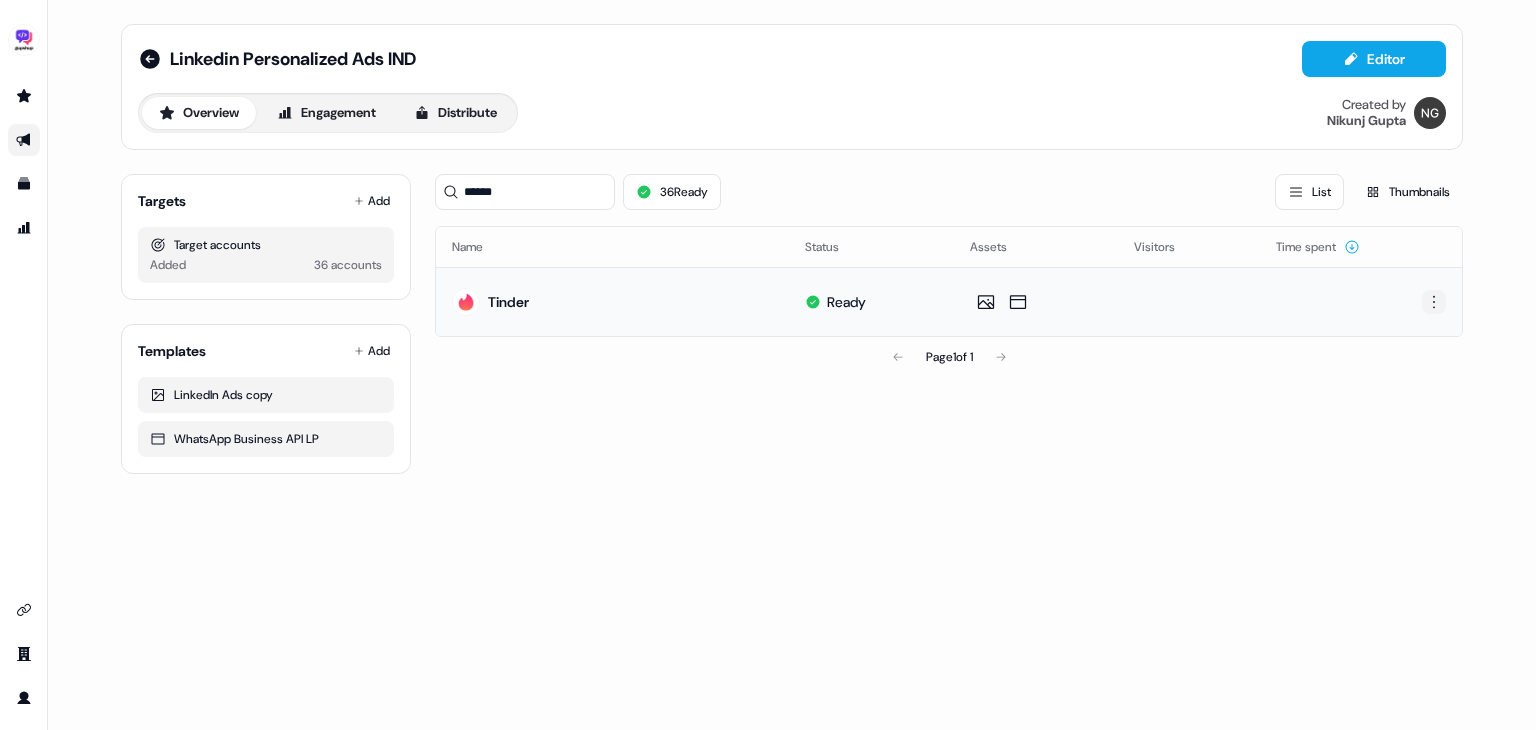 click on "For the best experience switch devices to a bigger screen. Go to Userled.io Linkedin Personalized Ads IND Editor Overview Engagement Distribute Created by [FIRST]   [LAST] Targets Add Target   accounts Added 36   accounts Templates Add LinkedIn Ads copy WhatsApp Business API LP ****** 36  Ready List Thumbnails Name Status Assets Visitors Time spent Tinder Ready Page  1  of 1" at bounding box center [768, 365] 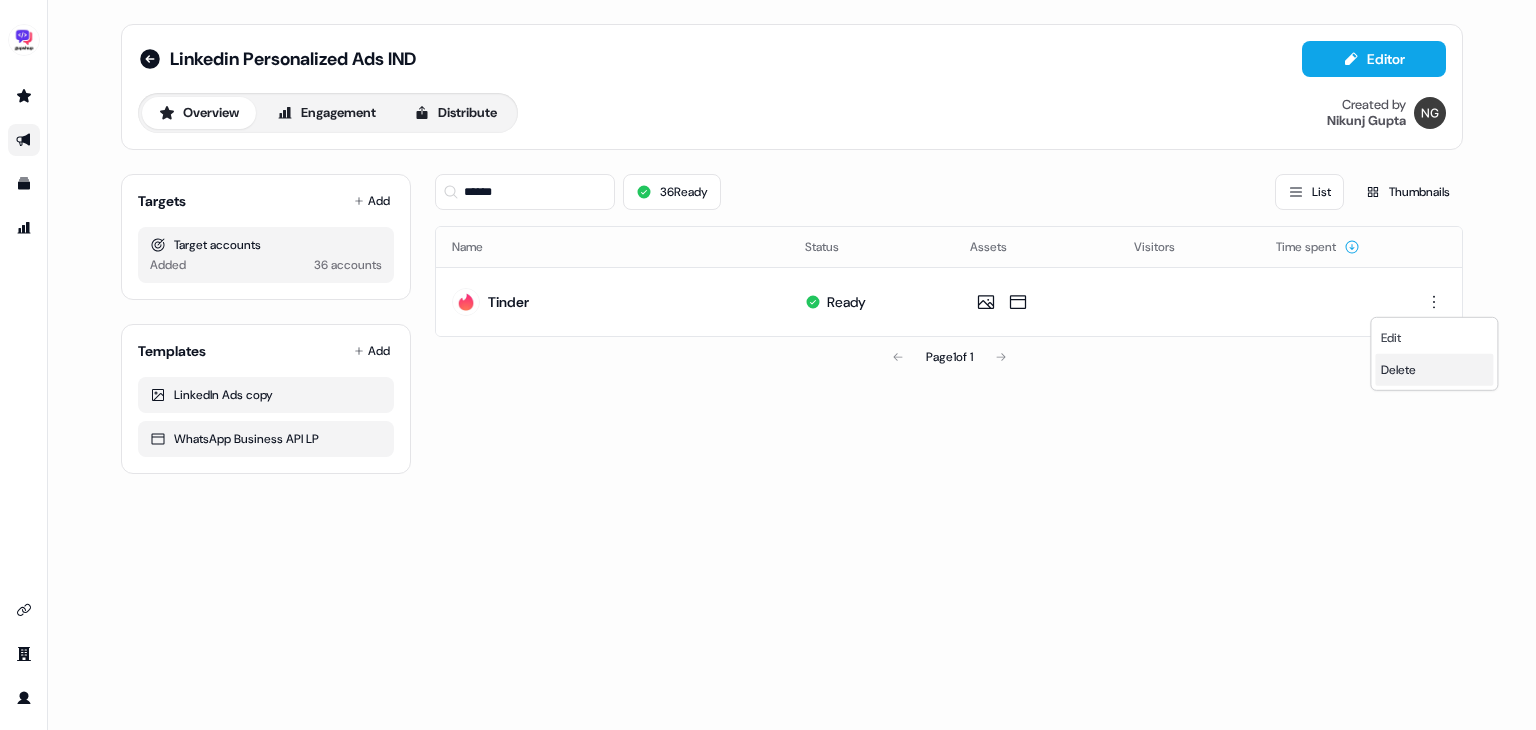 click on "Delete" at bounding box center [1398, 370] 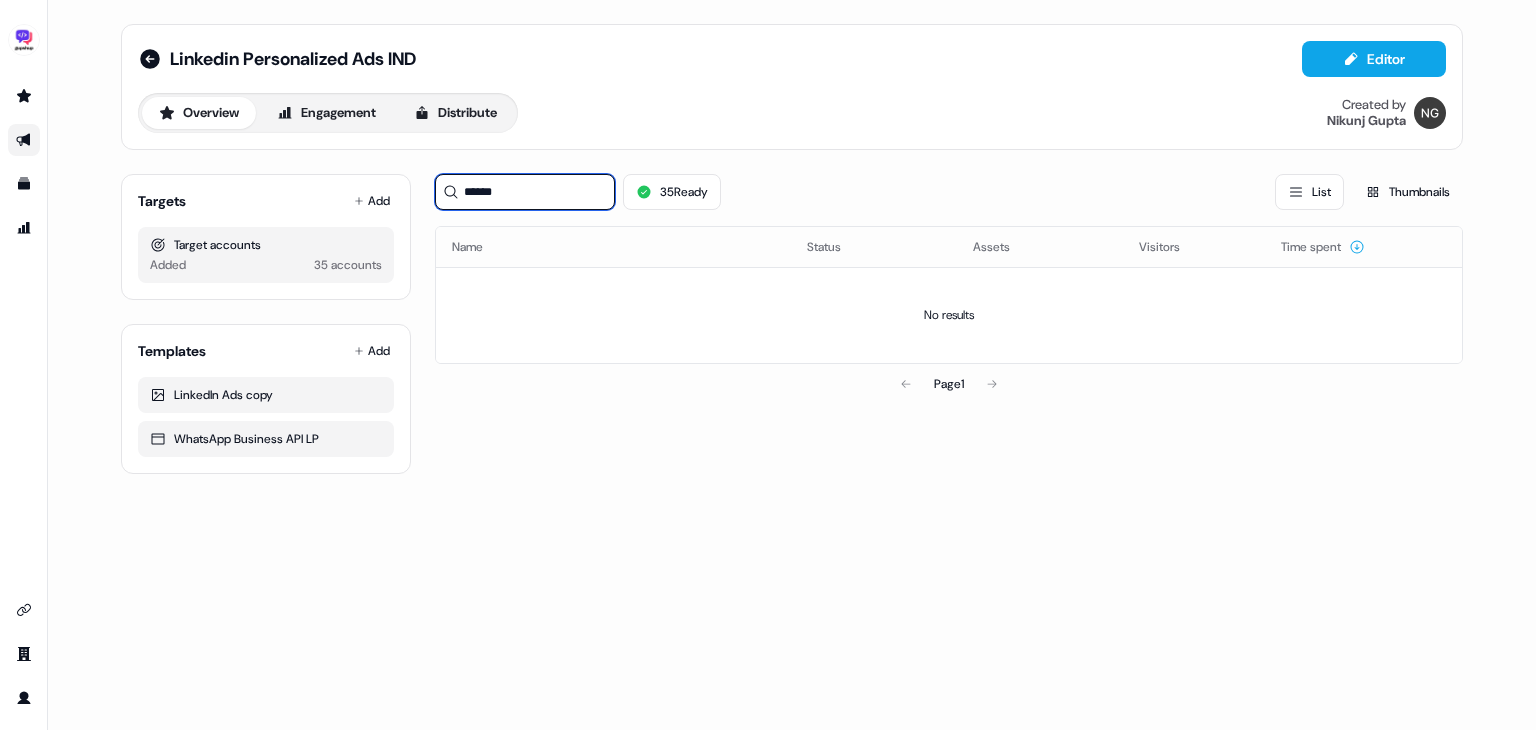 click on "******" at bounding box center [525, 192] 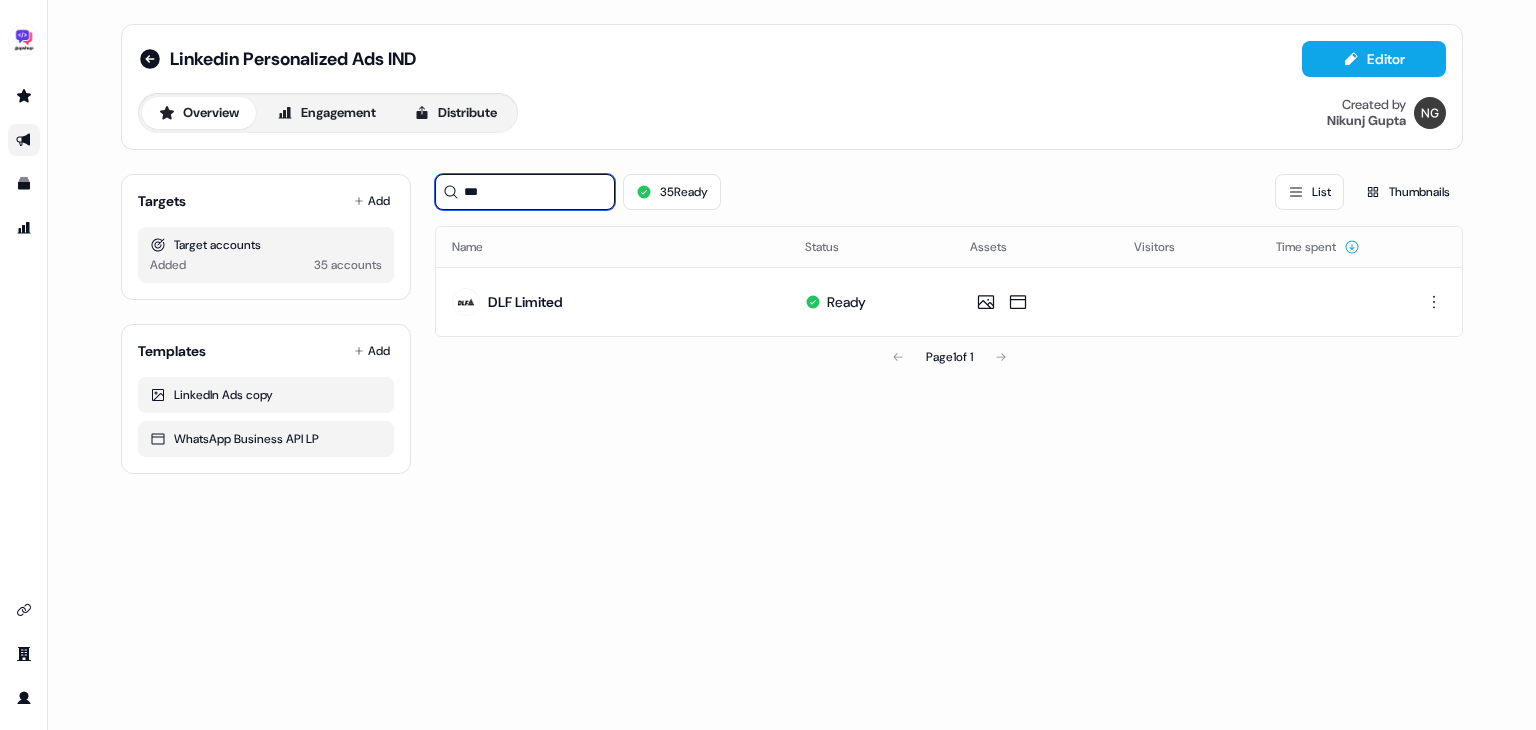 click on "***" at bounding box center (525, 192) 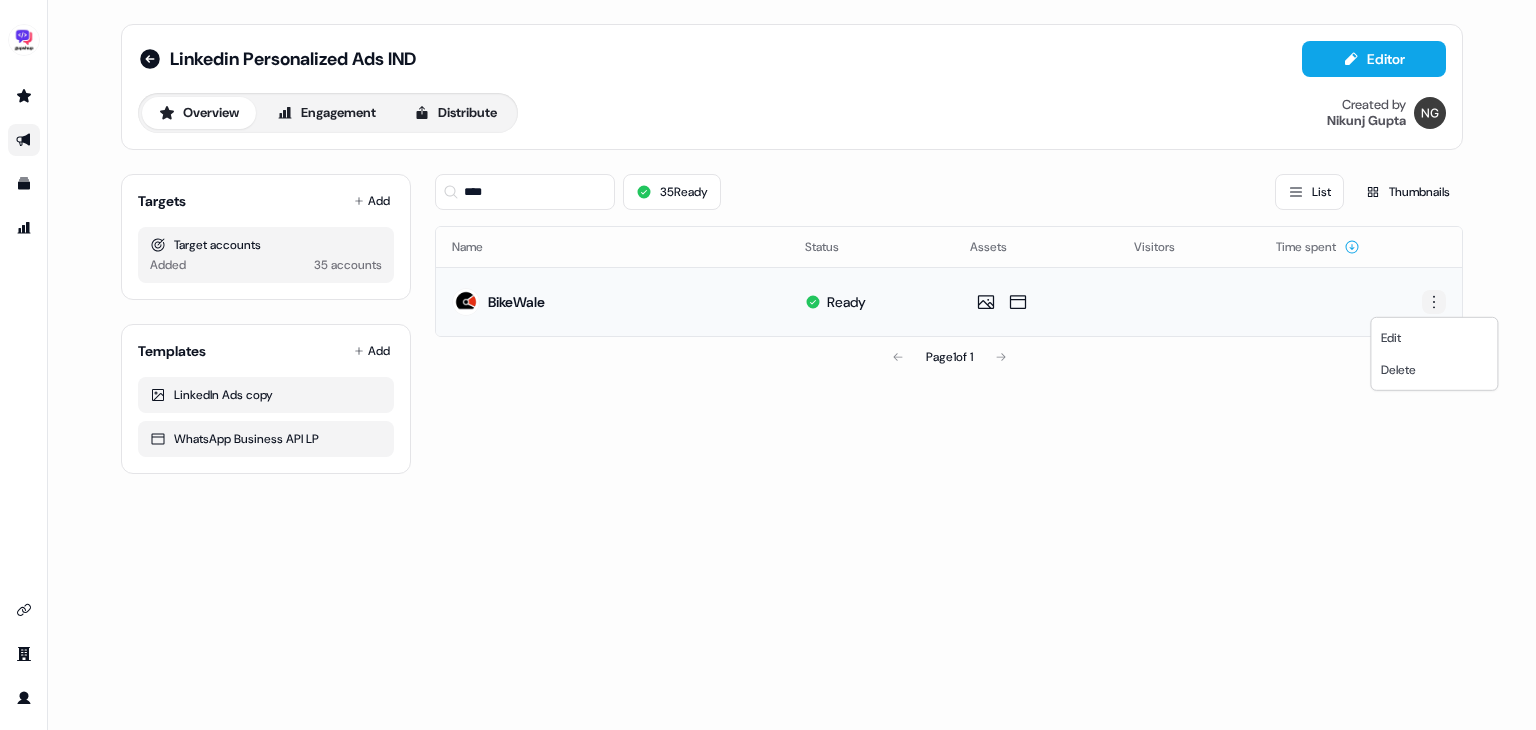 click on "For the best experience switch devices to a bigger screen. Go to Userled.io Linkedin Personalized Ads IND Editor Overview Engagement Distribute Created by Nikunj   Gupta Targets Add Target   accounts Added 35   accounts Templates Add LinkedIn Ads copy WhatsApp Business API LP **** 35  Ready List Thumbnails Name Status Assets Visitors Time spent BikeWale Ready Page  1  of 1 Edit Delete" at bounding box center [768, 365] 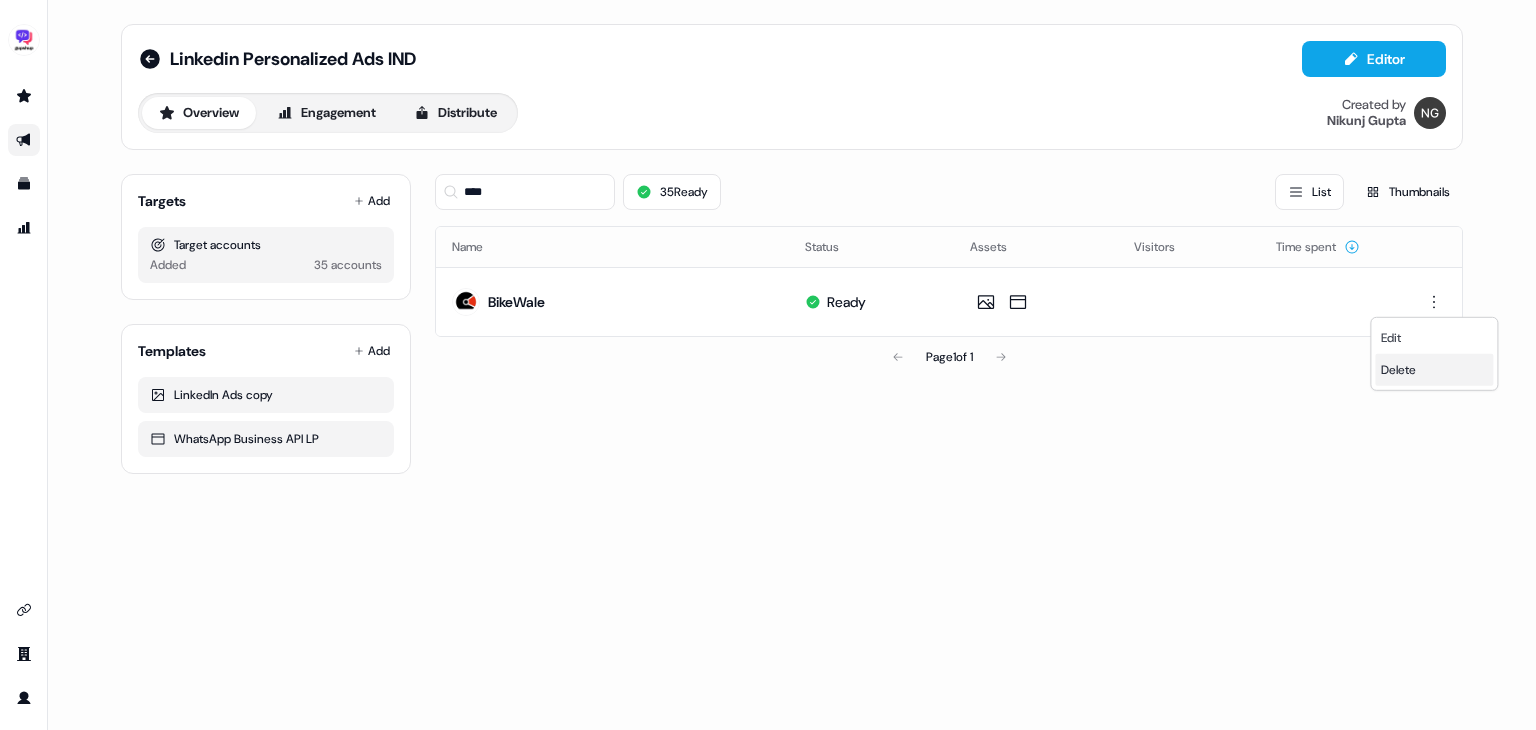 click on "Delete" at bounding box center (1398, 370) 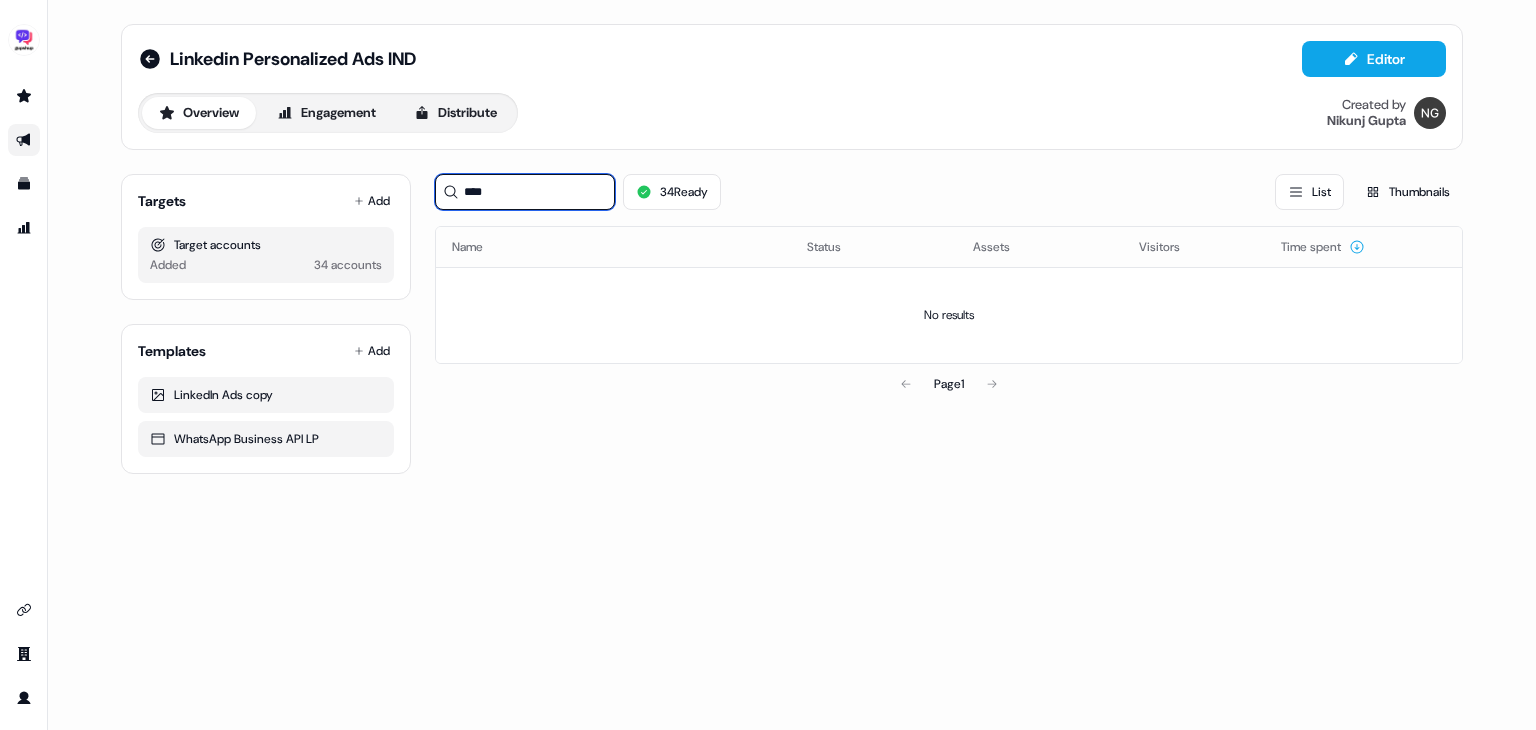 click on "****" at bounding box center (525, 192) 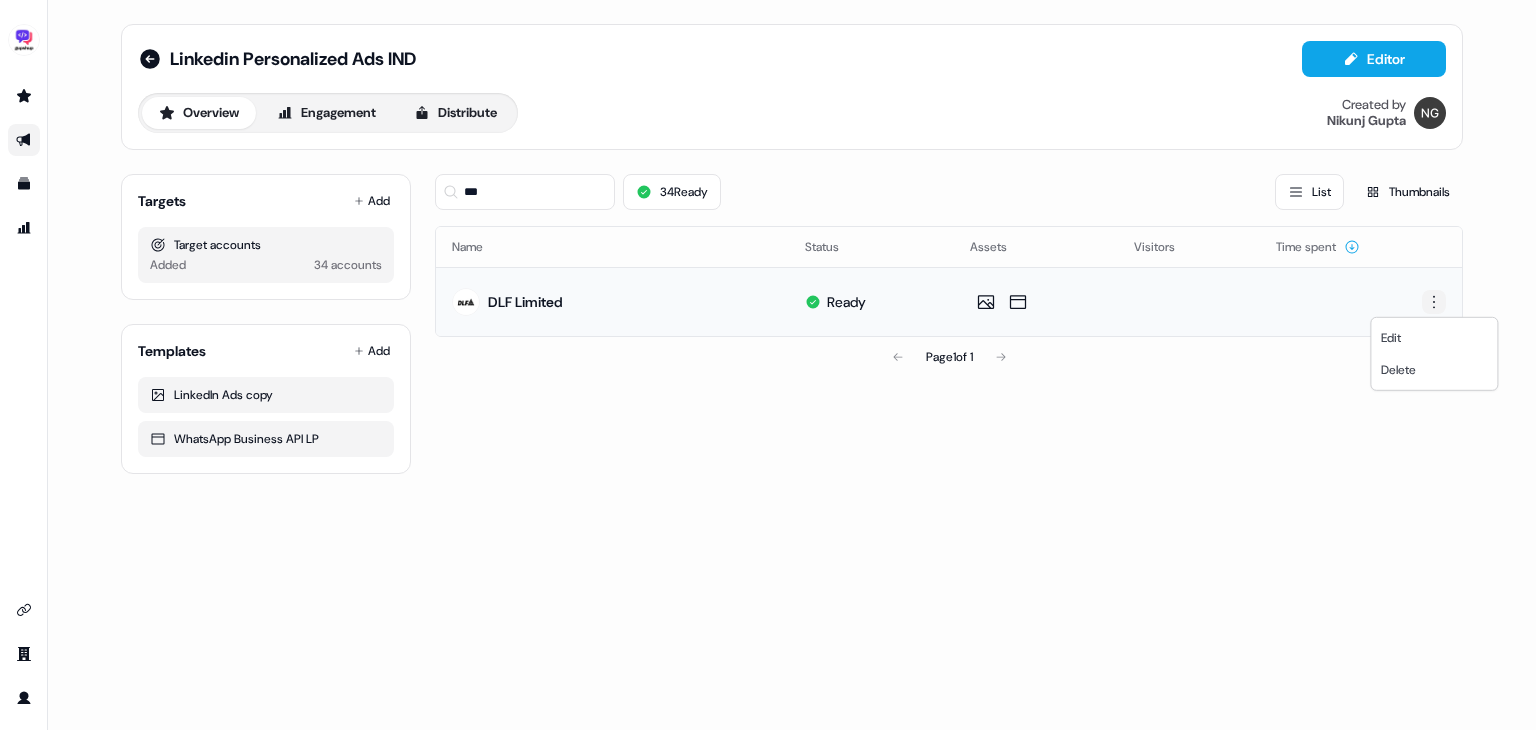 click on "For the best experience switch devices to a bigger screen. Go to Userled.io Linkedin Personalized Ads IND Editor Overview Engagement Distribute Created by Nikunj   Gupta Targets Add Target   accounts Added 34   accounts Templates Add LinkedIn Ads copy WhatsApp Business API LP *** 34  Ready List Thumbnails Name Status Assets Visitors Time spent DLF Limited Ready Page  1  of 1 Edit Delete" at bounding box center [768, 365] 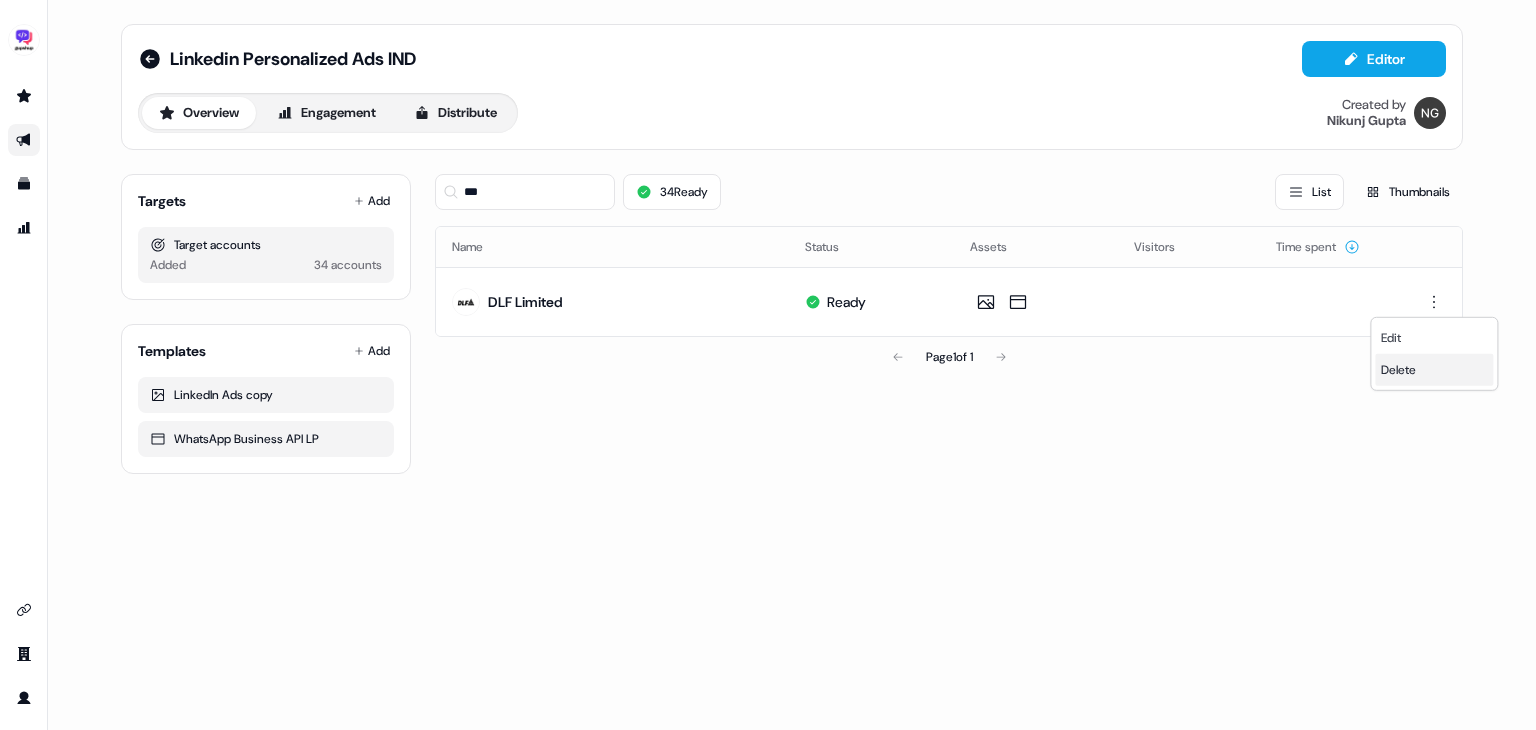 click on "Delete" at bounding box center [1398, 370] 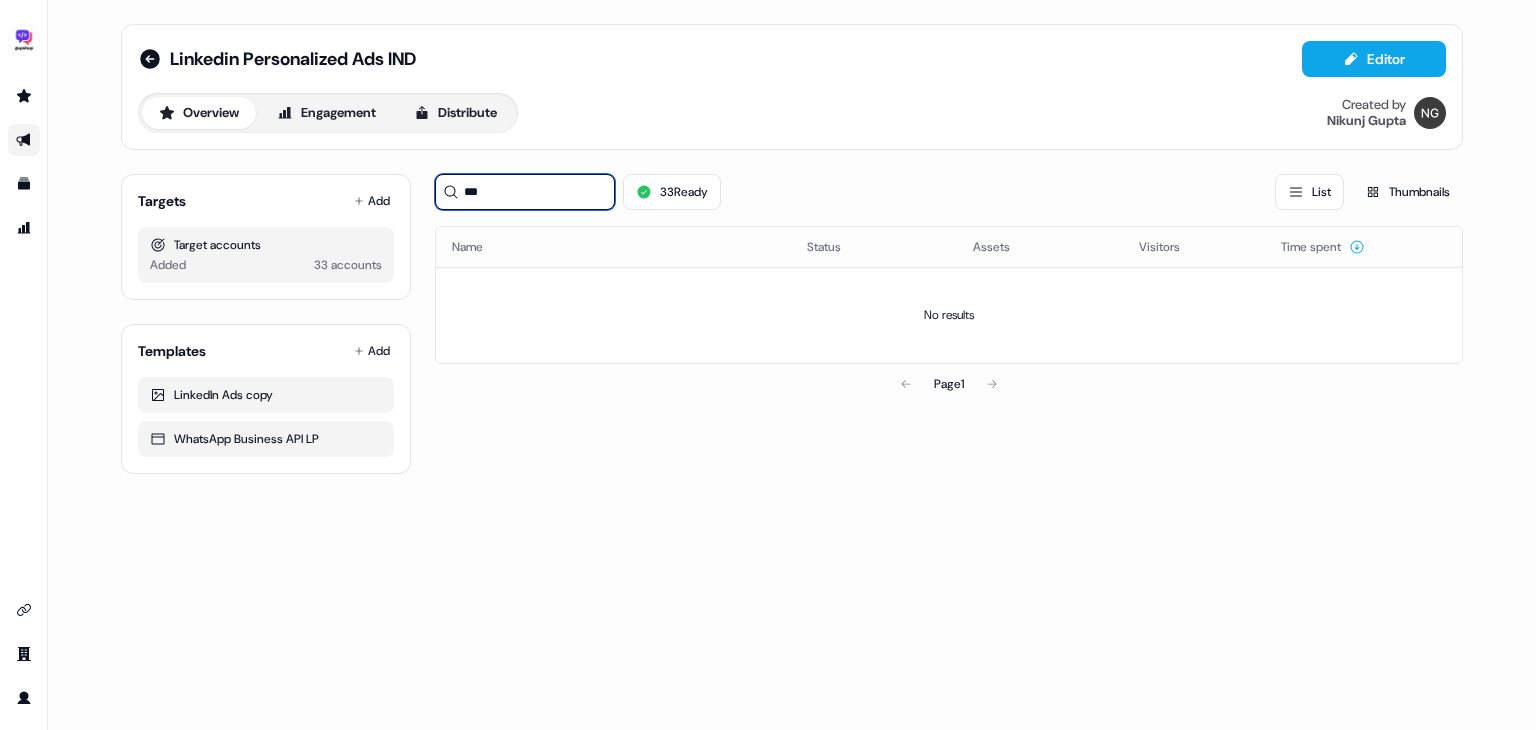 click on "***" at bounding box center [525, 192] 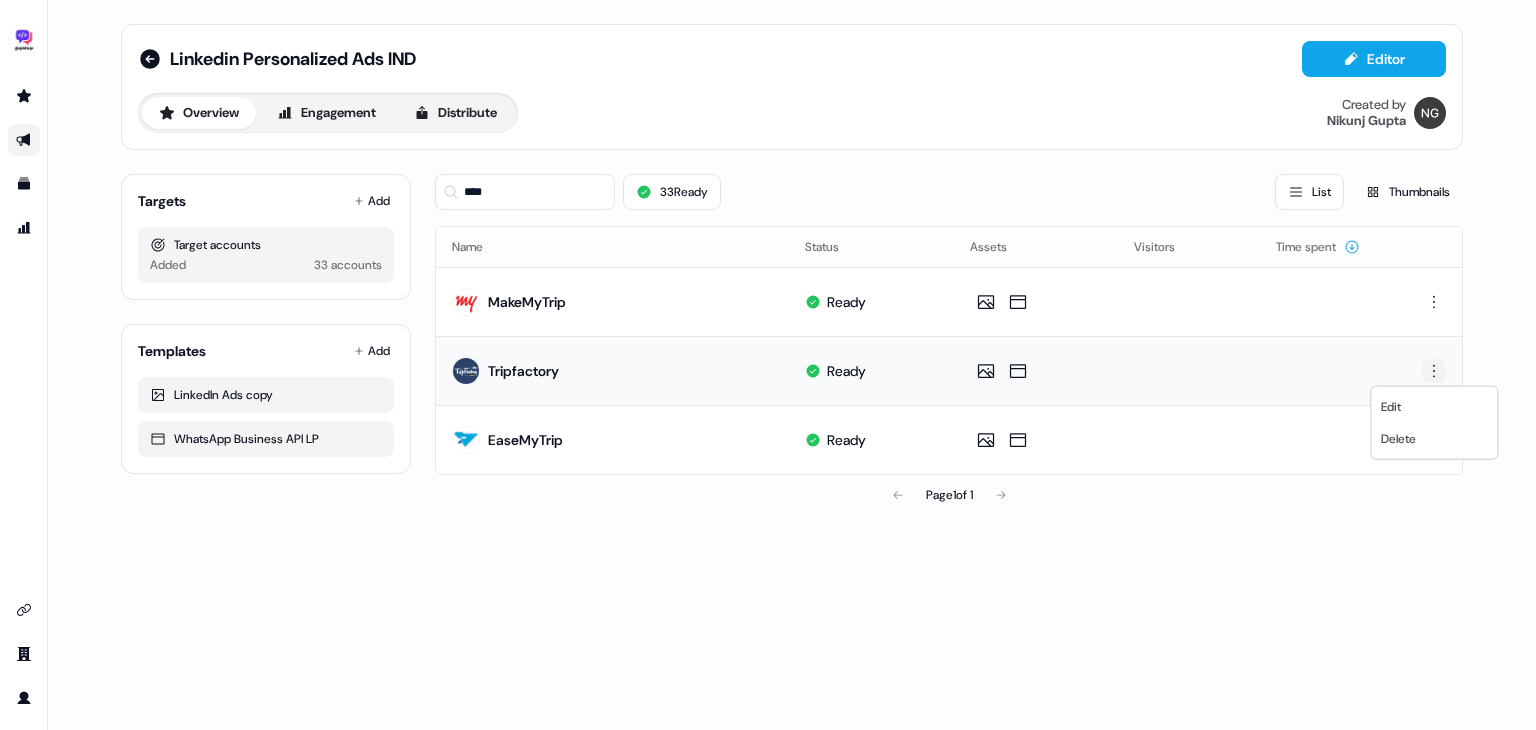 click on "For the best experience switch devices to a bigger screen. Go to Userled.io Linkedin Personalized Ads IND Editor Overview Engagement Distribute Created by Nikunj   Gupta Targets Add Target   accounts Added 33   accounts Templates Add LinkedIn Ads copy WhatsApp Business API LP **** 33  Ready List Thumbnails Name Status Assets Visitors Time spent MakeMyTrip Ready Tripfactory Ready EaseMyTrip Ready Page  1  of 1 Edit Delete" at bounding box center [768, 365] 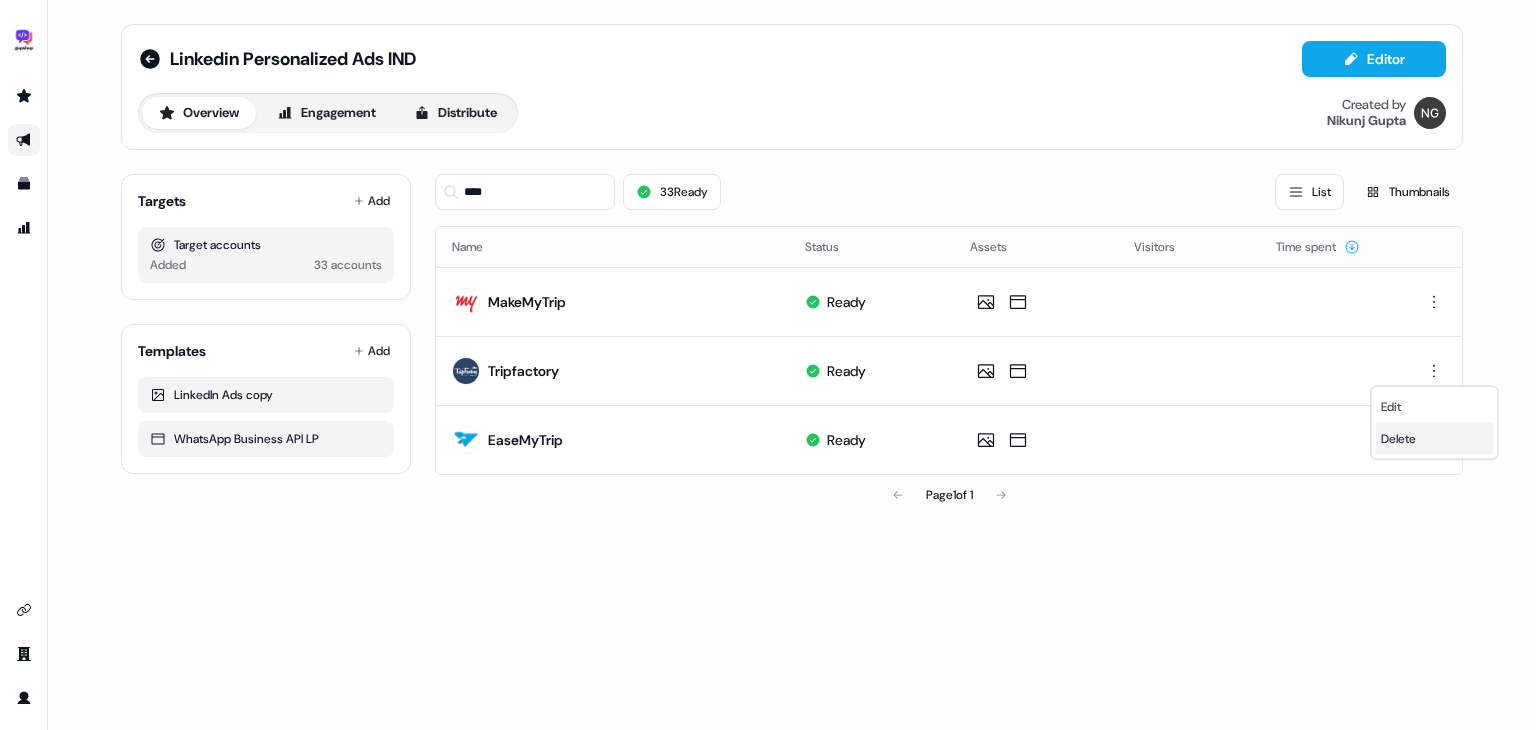 click on "Delete" at bounding box center (1398, 439) 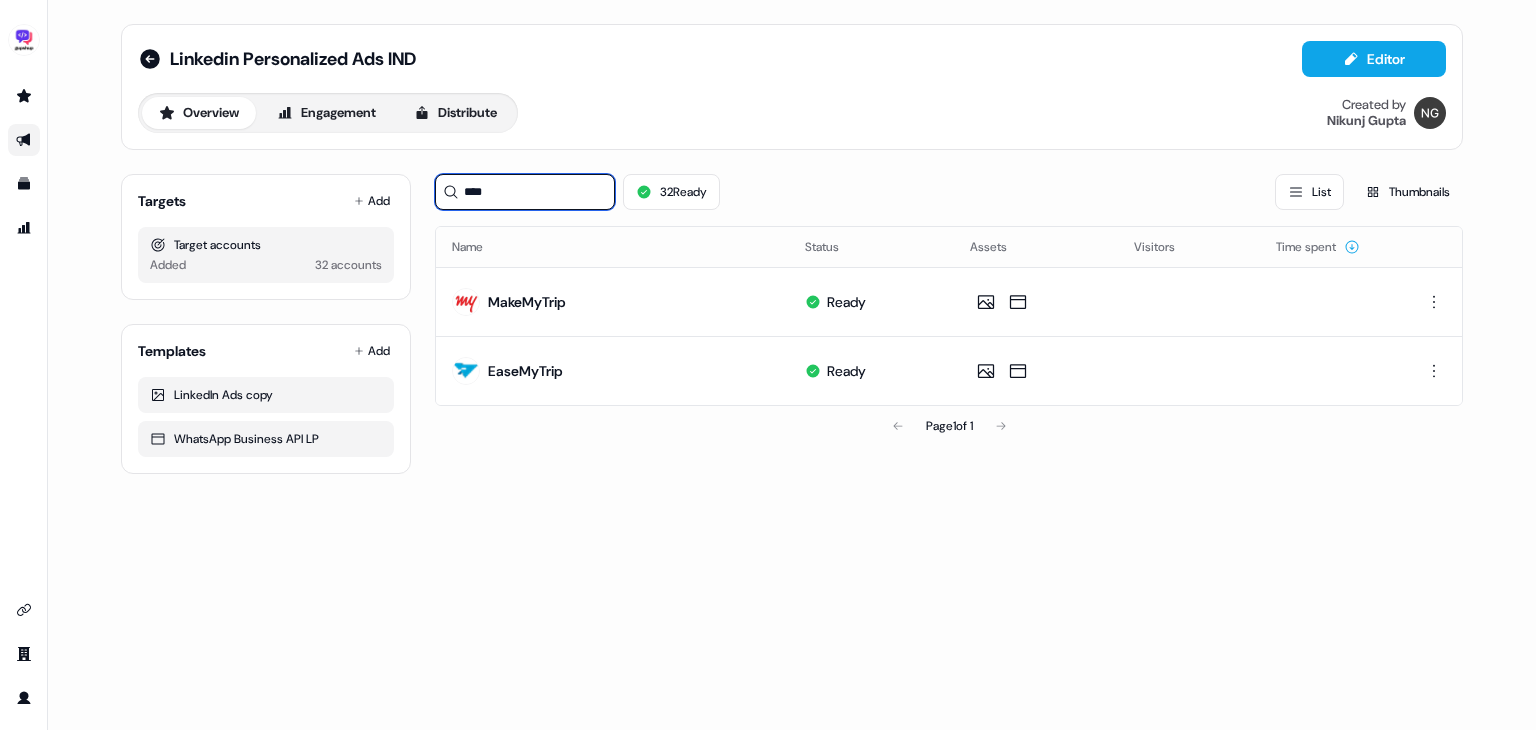 click on "****" at bounding box center (525, 192) 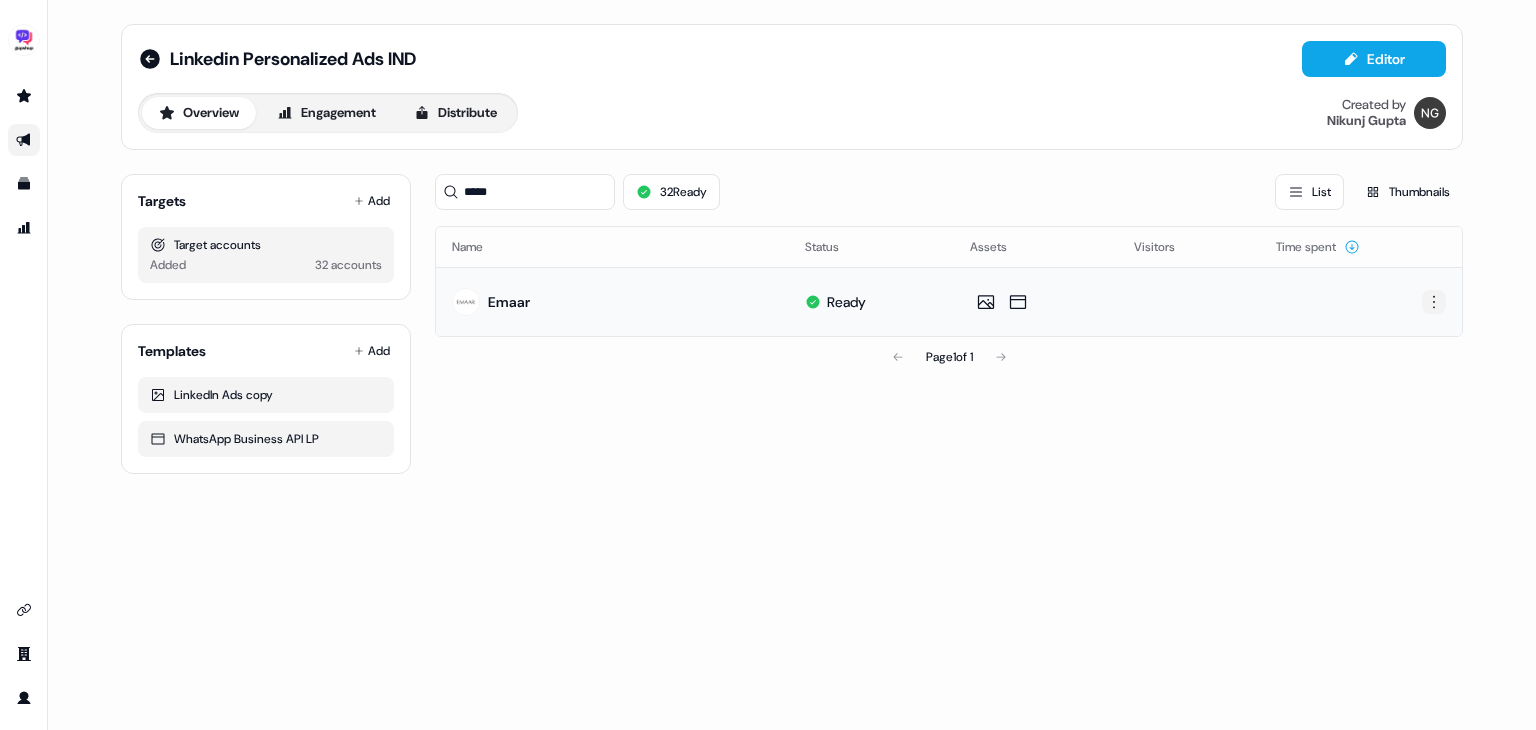 click on "For the best experience switch devices to a bigger screen. Go to Userled.io Linkedin Personalized Ads IND Editor Overview Engagement Distribute Created by Nikunj   Gupta Targets Add Target   accounts Added 32   accounts Templates Add LinkedIn Ads copy WhatsApp Business API LP ***** 32  Ready List Thumbnails Name Status Assets Visitors Time spent Emaar Ready Page  1  of 1" at bounding box center [768, 365] 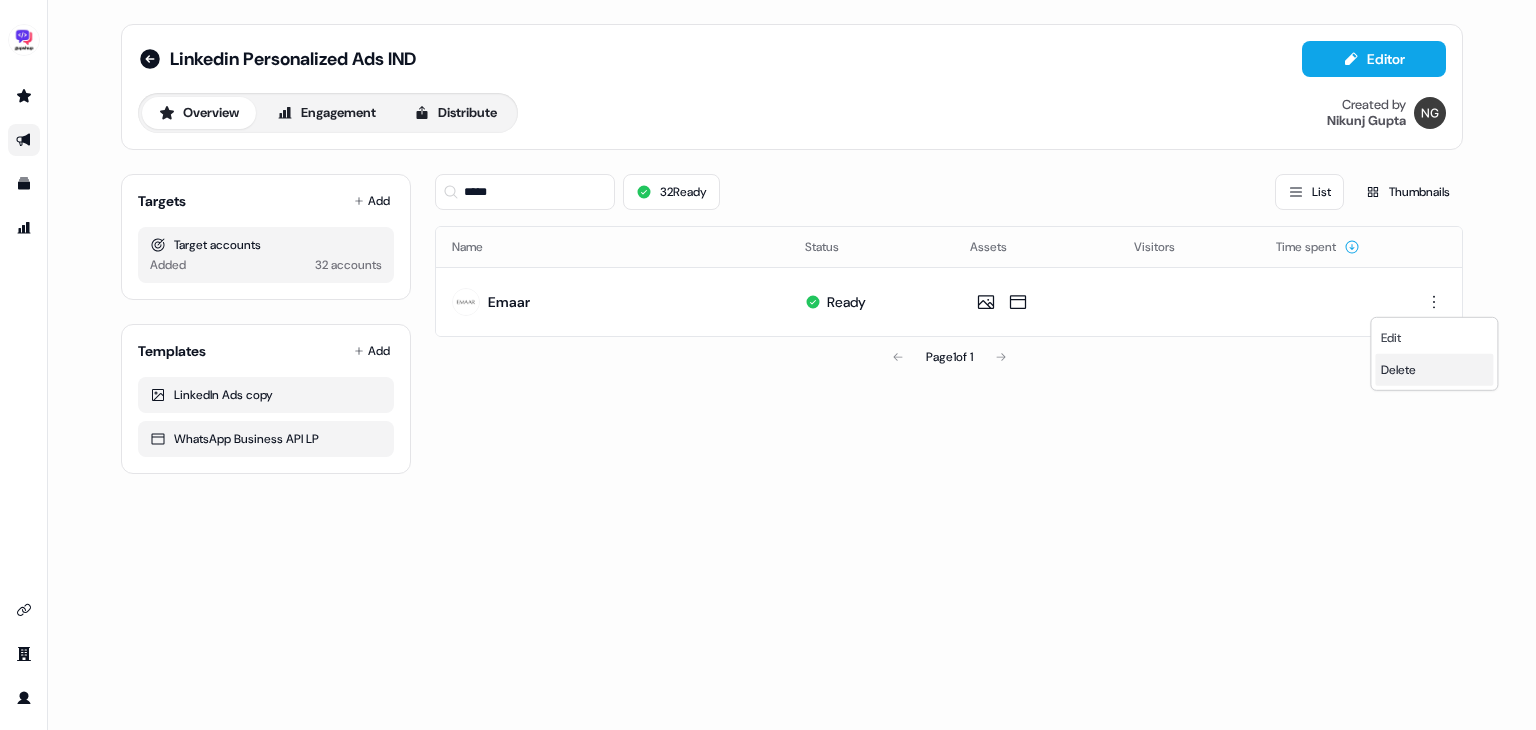 click on "Delete" at bounding box center [1434, 370] 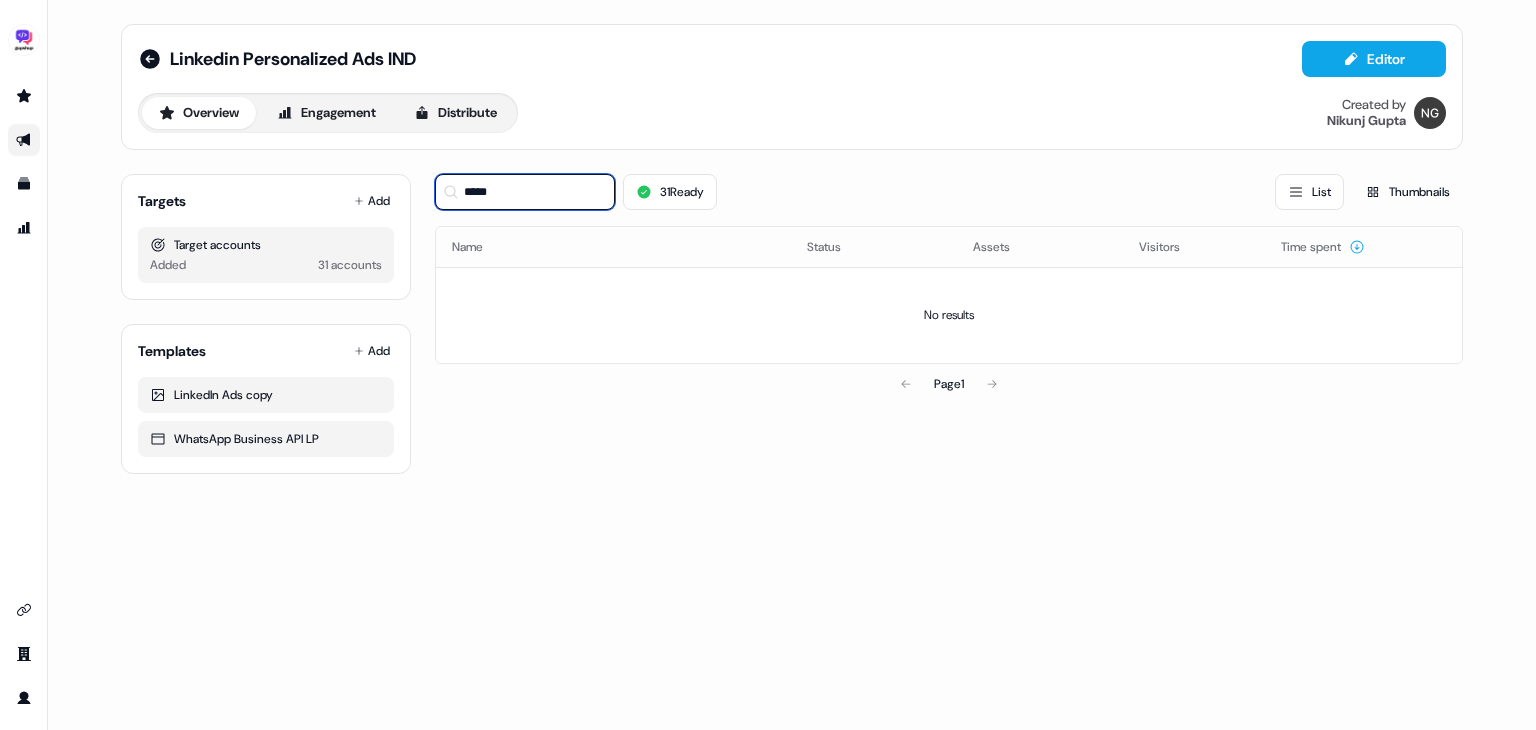 click on "*****" at bounding box center [525, 192] 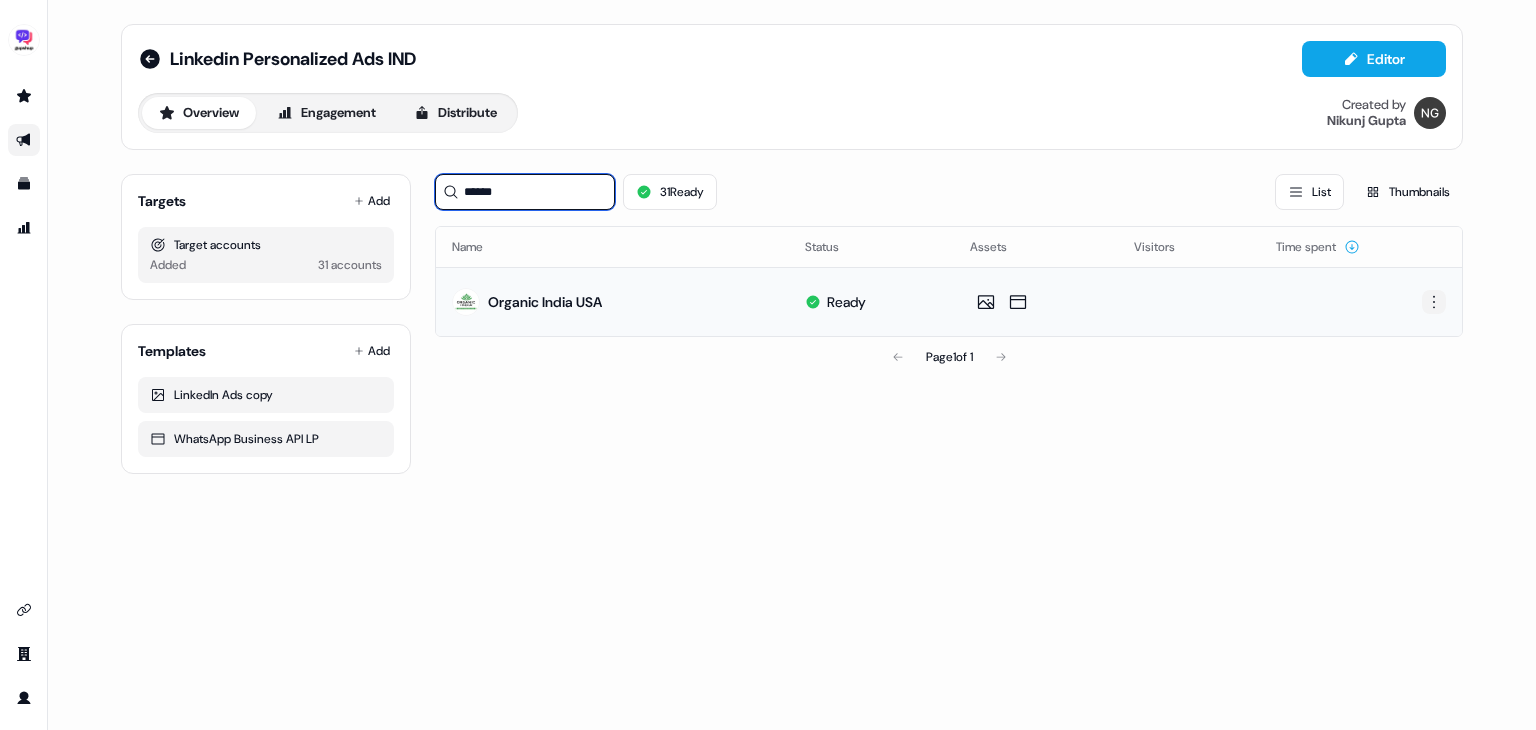 type on "******" 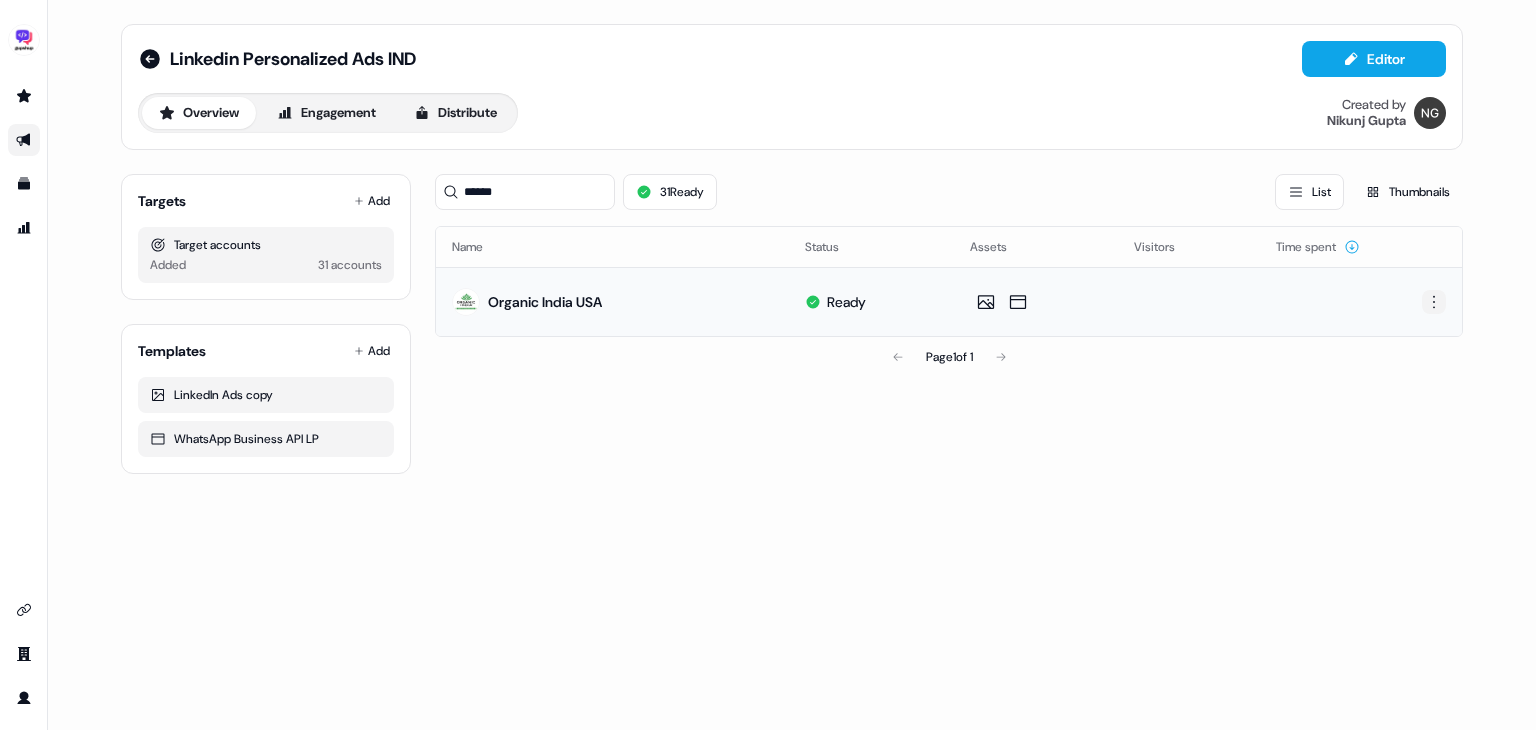 click on "For the best experience switch devices to a bigger screen. Go to Userled.io Linkedin Personalized Ads IND Editor Overview Engagement Distribute Created by Nikunj   Gupta Targets Add Target   accounts Added 31   accounts Templates Add LinkedIn Ads copy WhatsApp Business API LP ****** 31  Ready List Thumbnails Name Status Assets Visitors Time spent Organic India USA Ready Page  1  of 1" at bounding box center [768, 365] 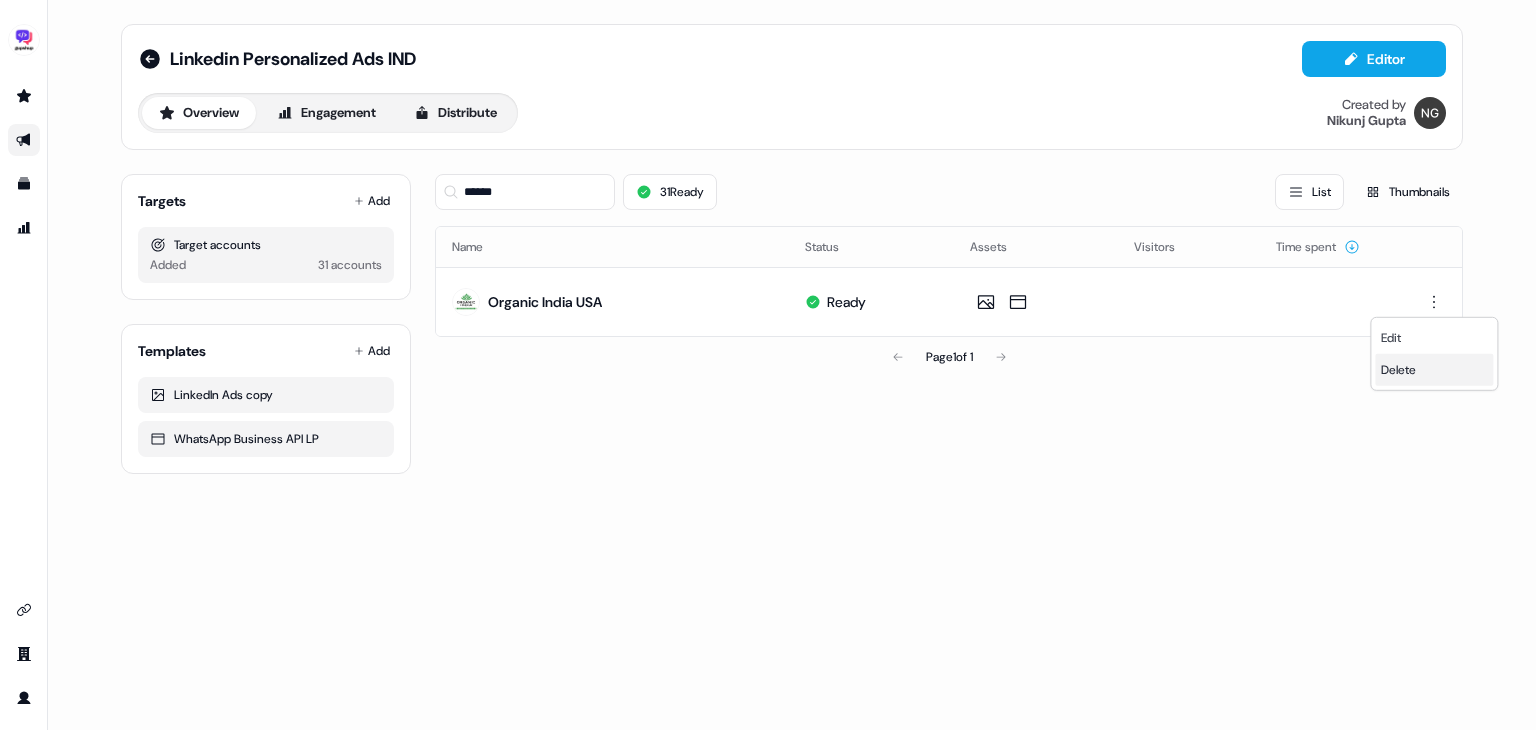 click on "Delete" at bounding box center (1398, 370) 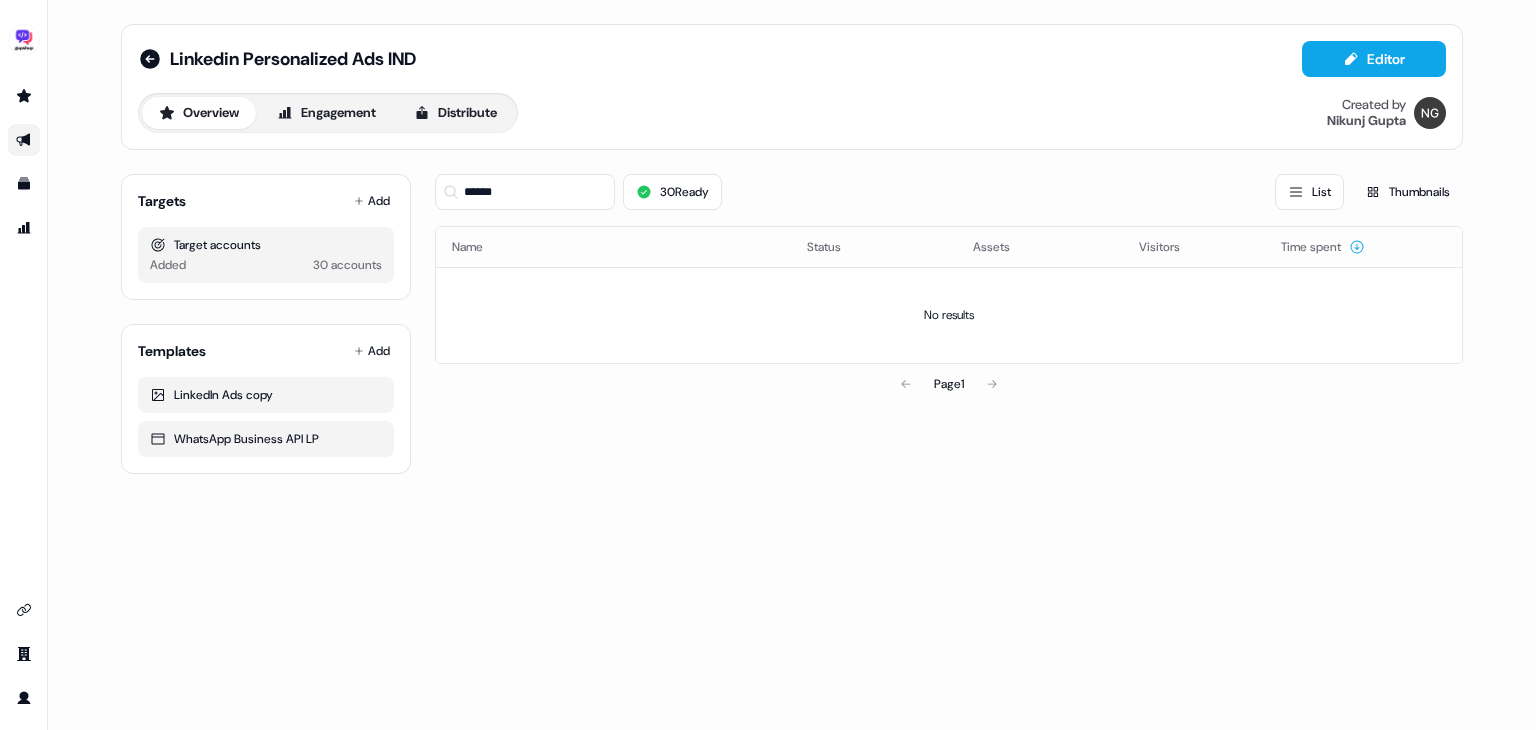 click on "****** 30  Ready List Thumbnails" at bounding box center (949, 192) 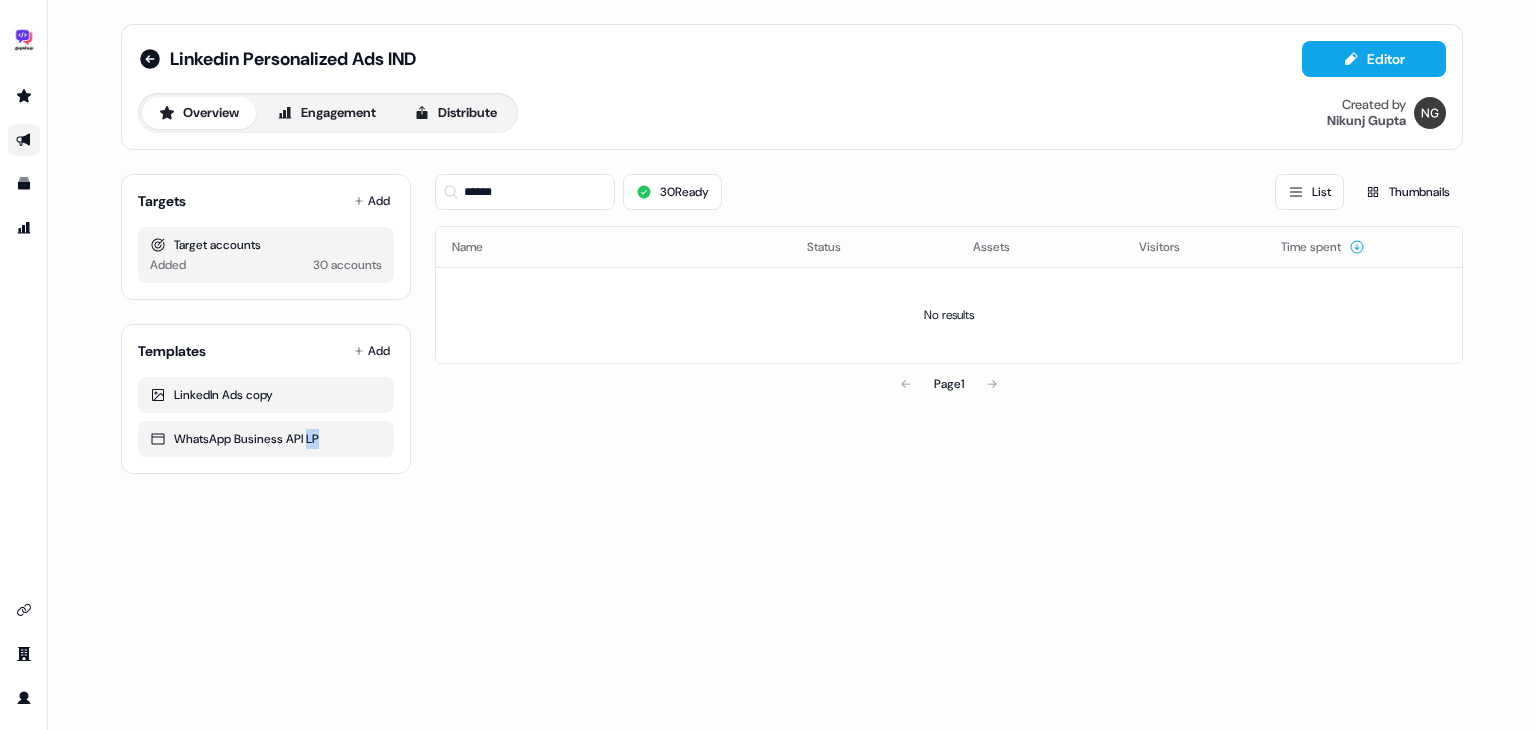 click on "****** 30  Ready List Thumbnails" at bounding box center [949, 192] 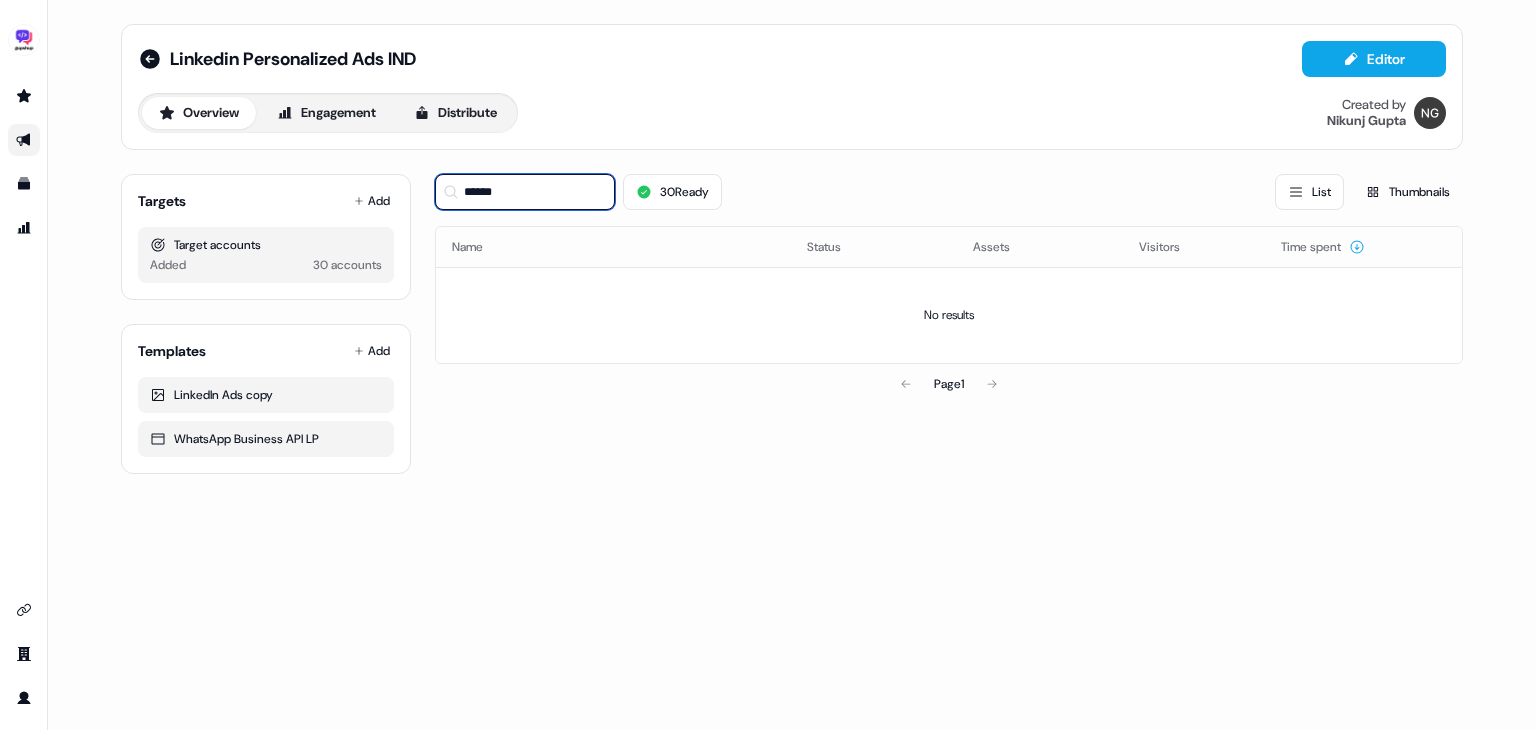 click on "******" at bounding box center [525, 192] 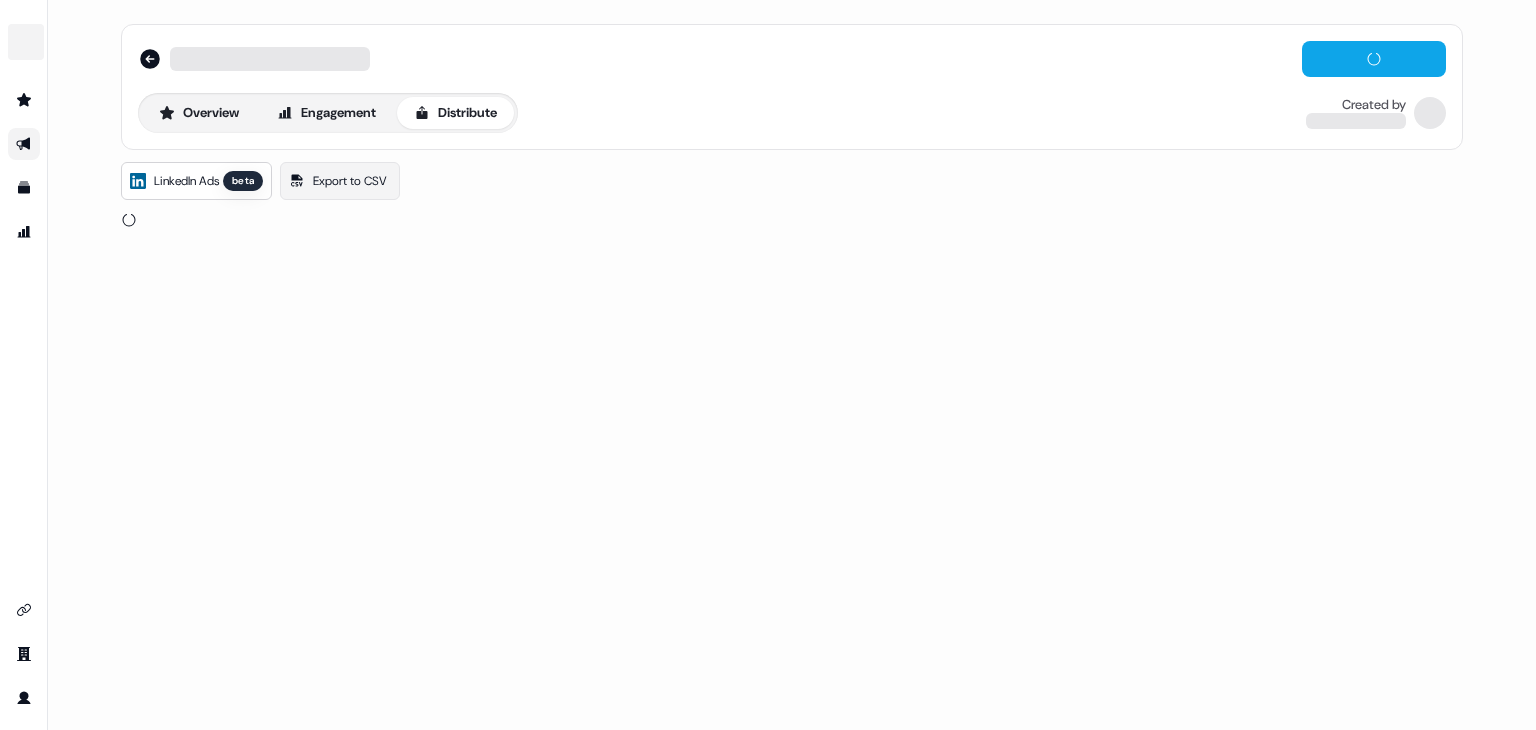 scroll, scrollTop: 0, scrollLeft: 0, axis: both 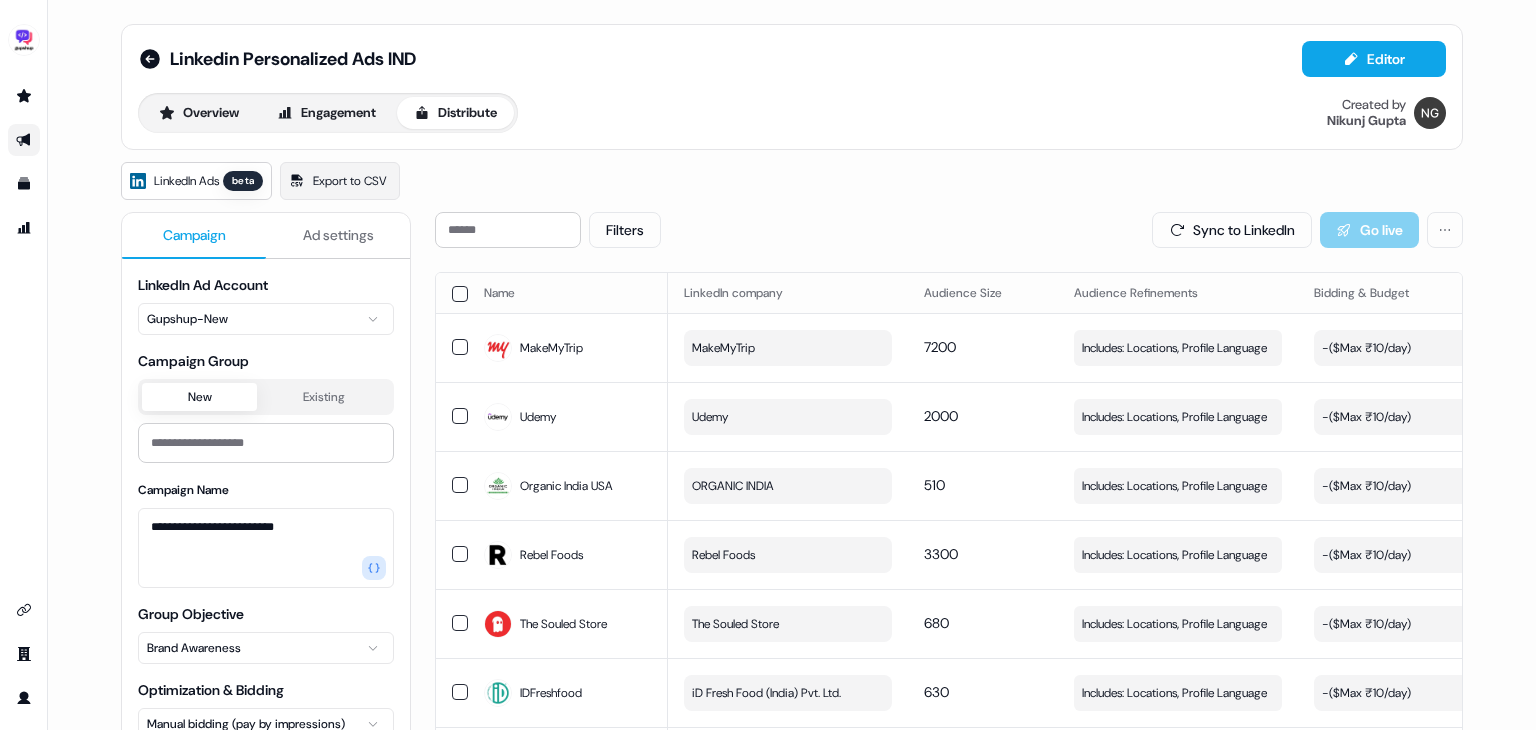 click on "Ad settings" at bounding box center [338, 235] 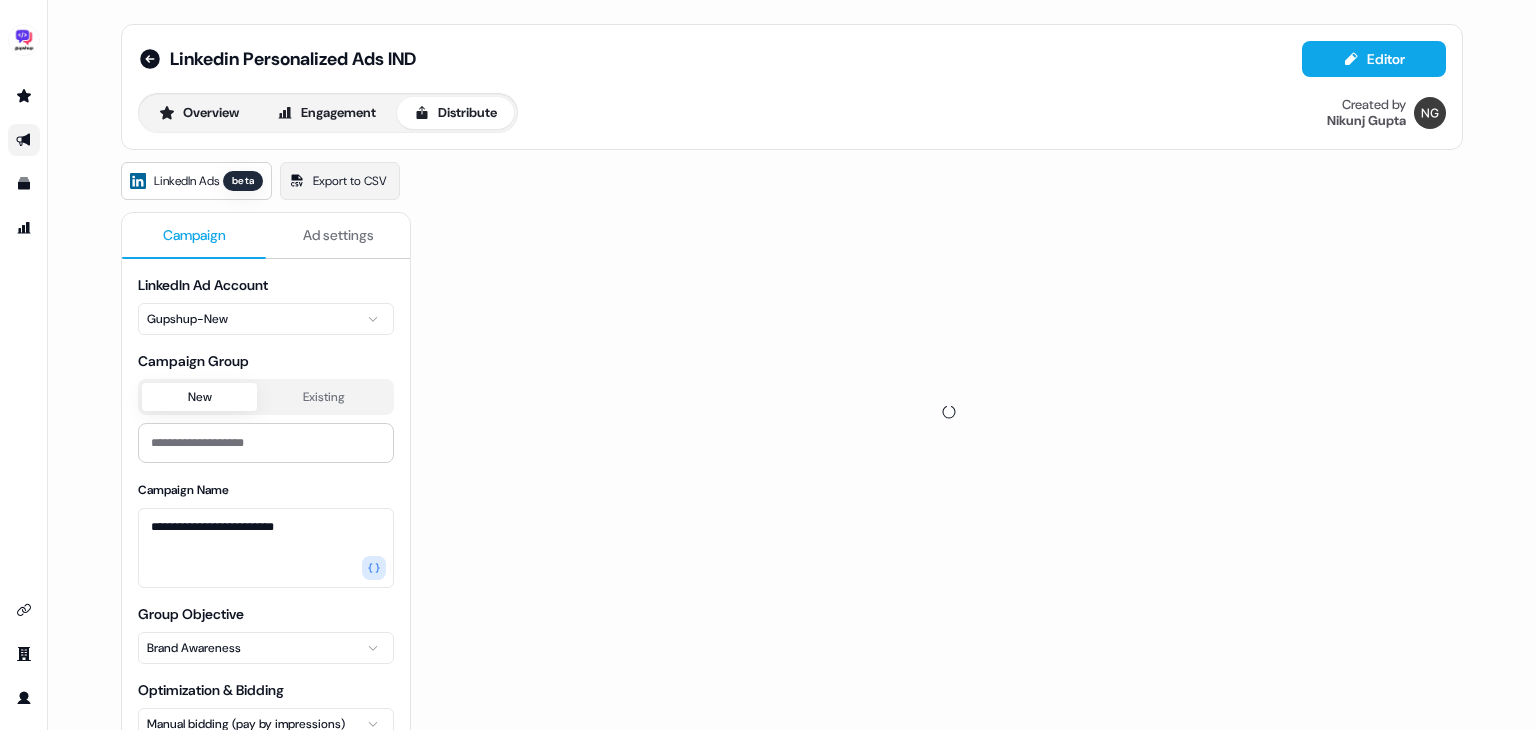 click on "Campaign" at bounding box center (194, 235) 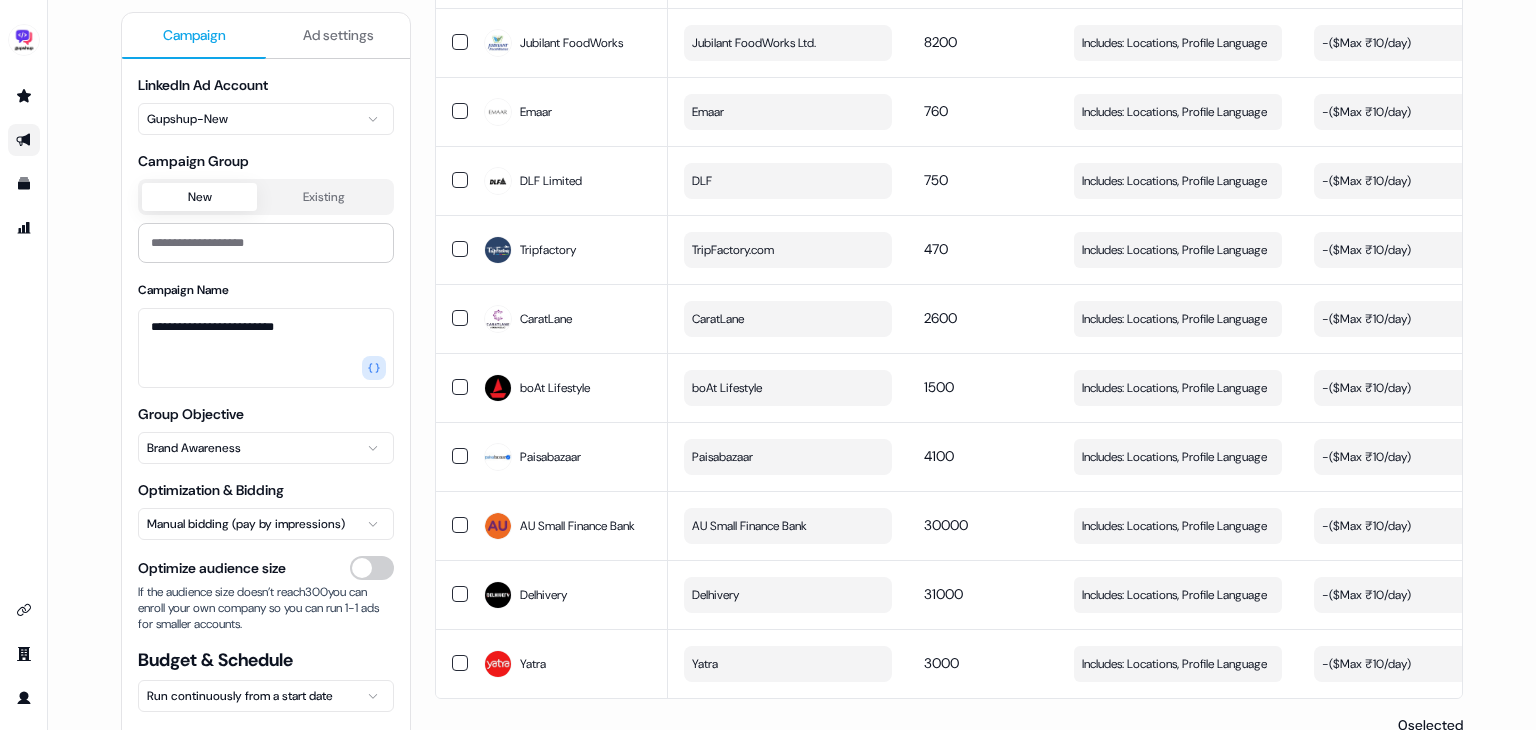scroll, scrollTop: 2061, scrollLeft: 0, axis: vertical 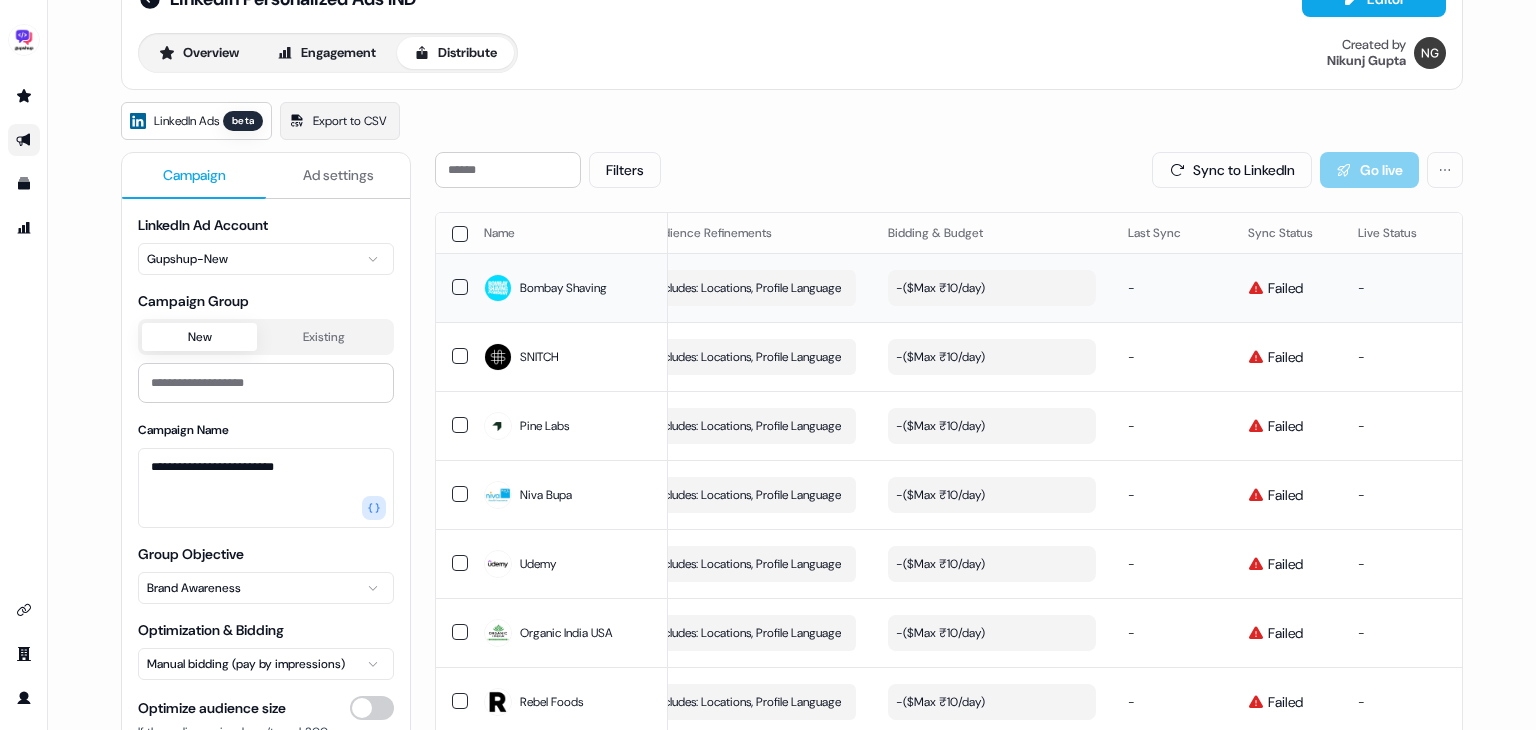 click on "- ($ Max [CURRENCY]10/day )" at bounding box center [992, 288] 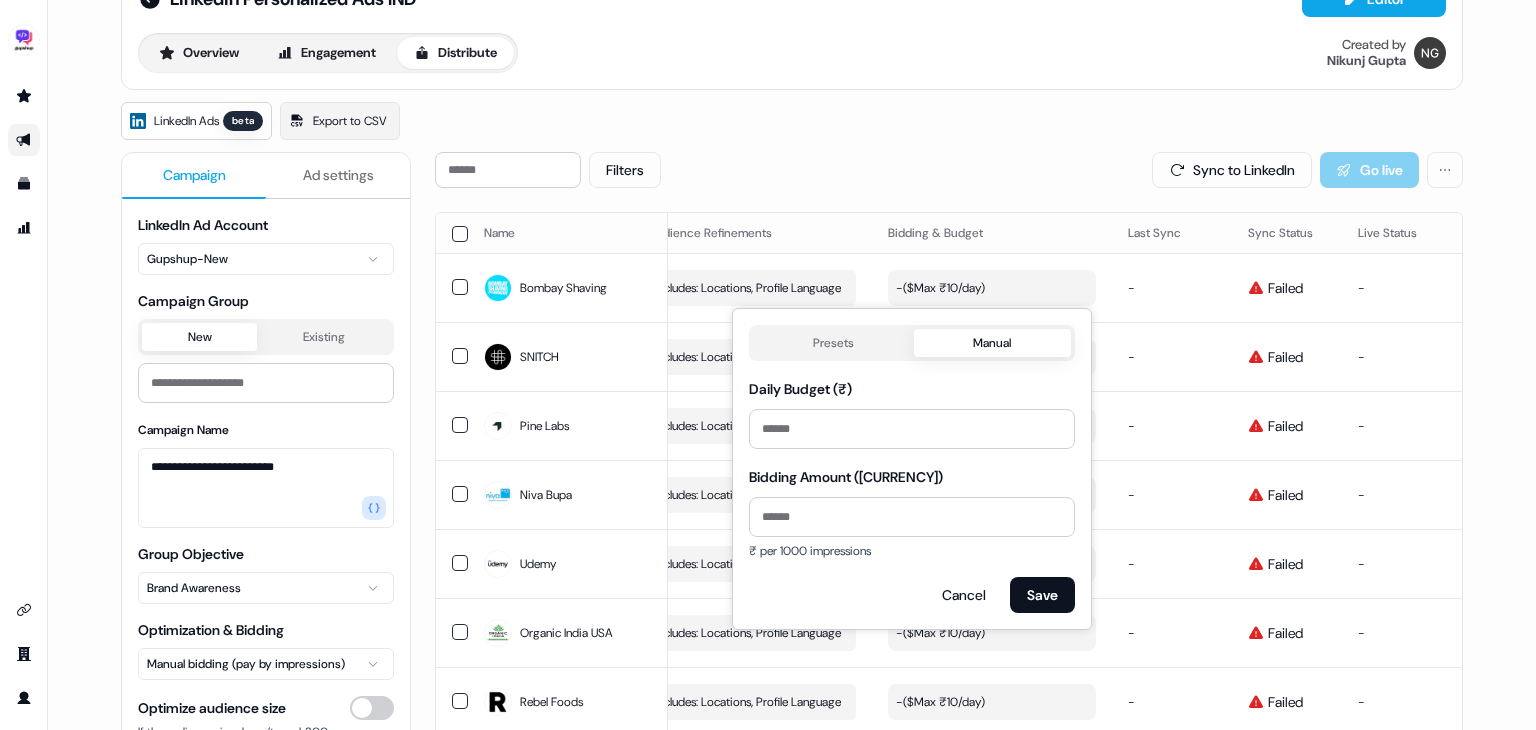 click on "Manual" at bounding box center [993, 343] 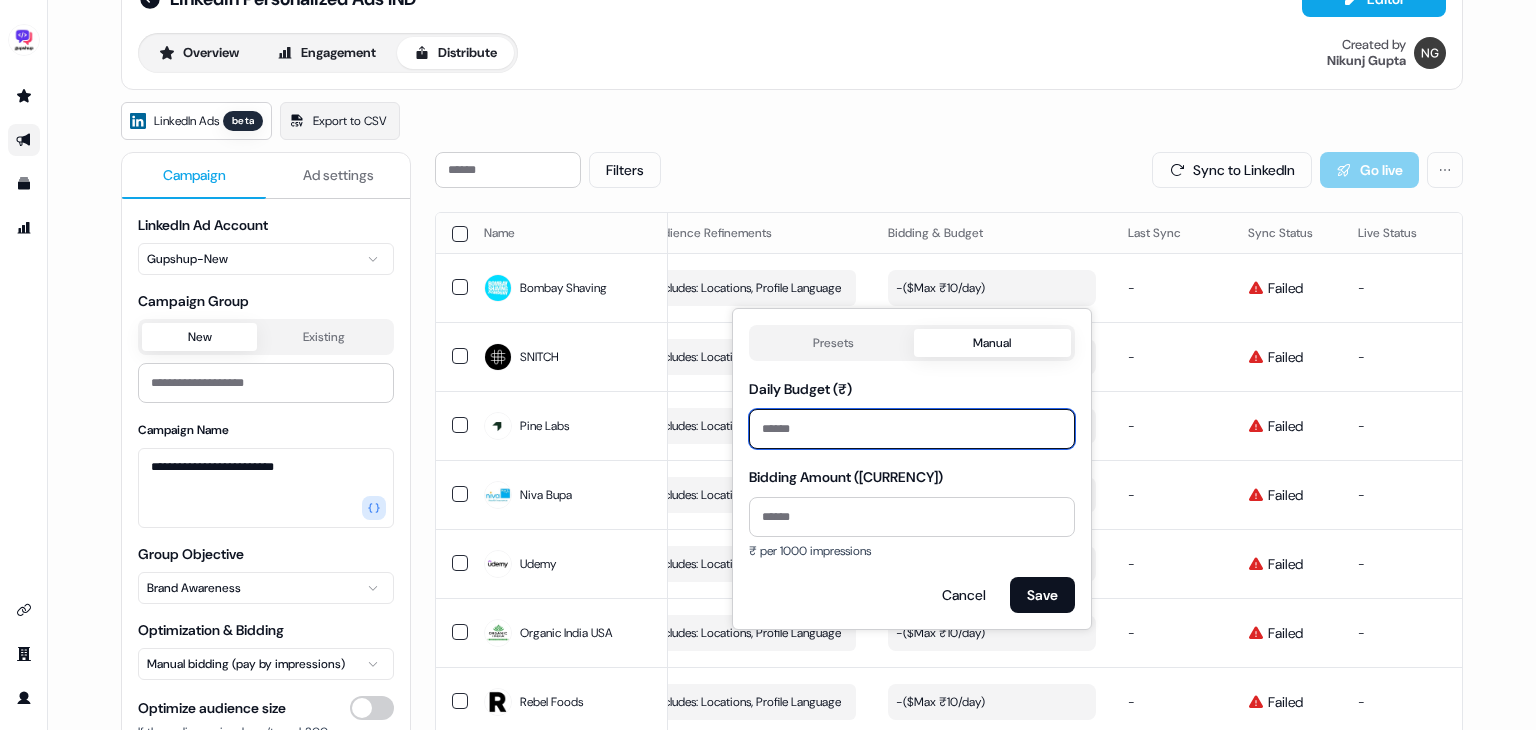 click on "**" at bounding box center (912, 429) 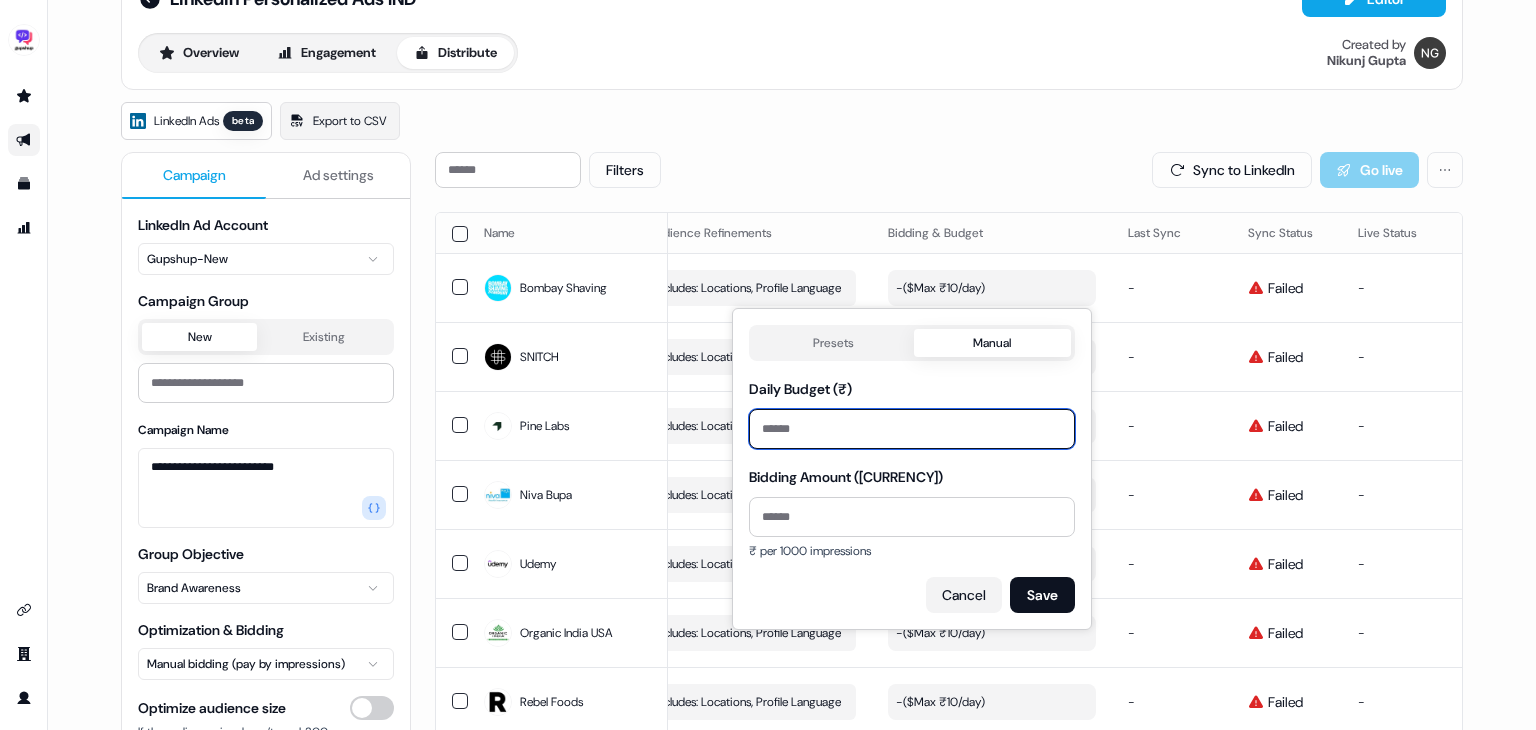 type on "*" 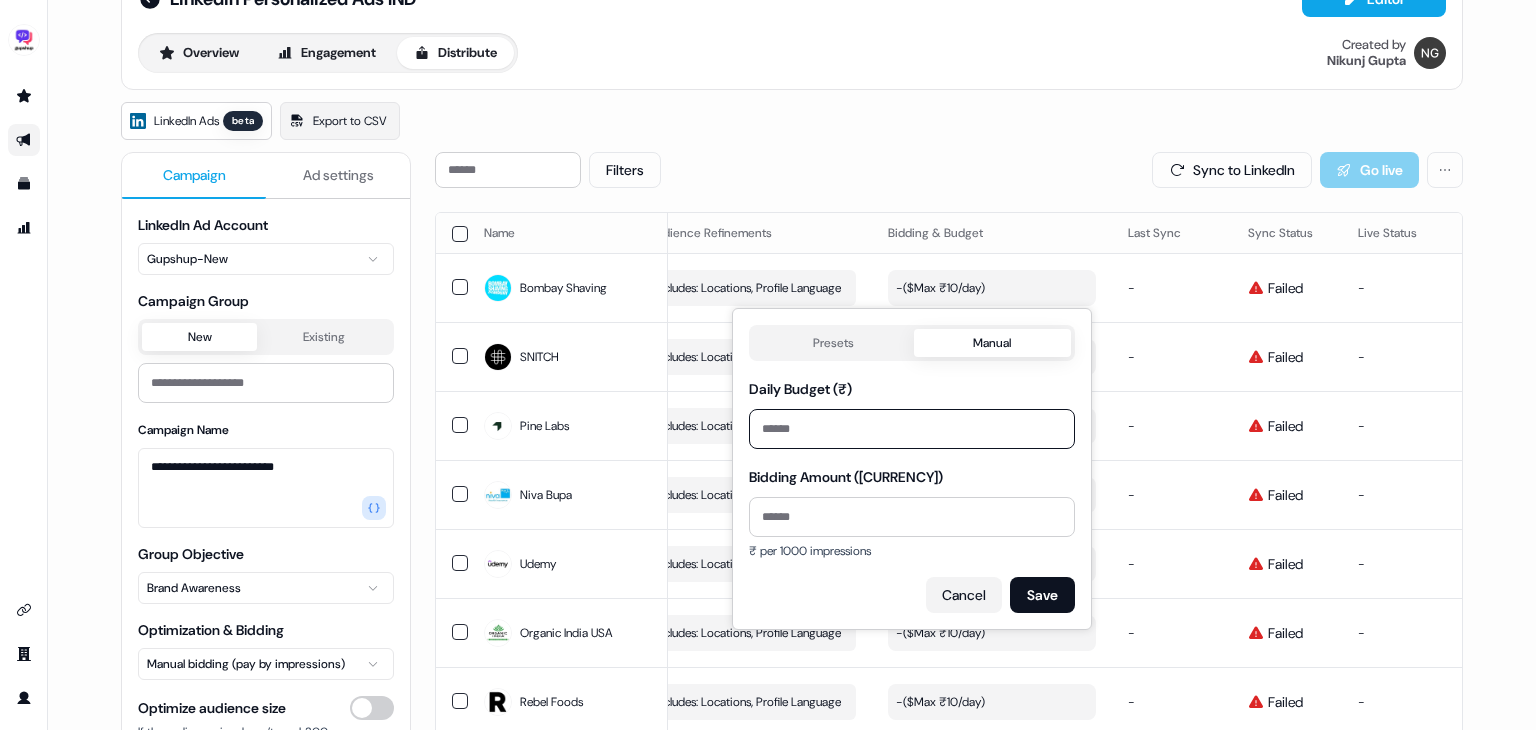click on "Presets Manual Daily Budget (₹) * Bidding Amount (₹) ₹   per 1000 impressions Cancel Save" at bounding box center (912, 469) 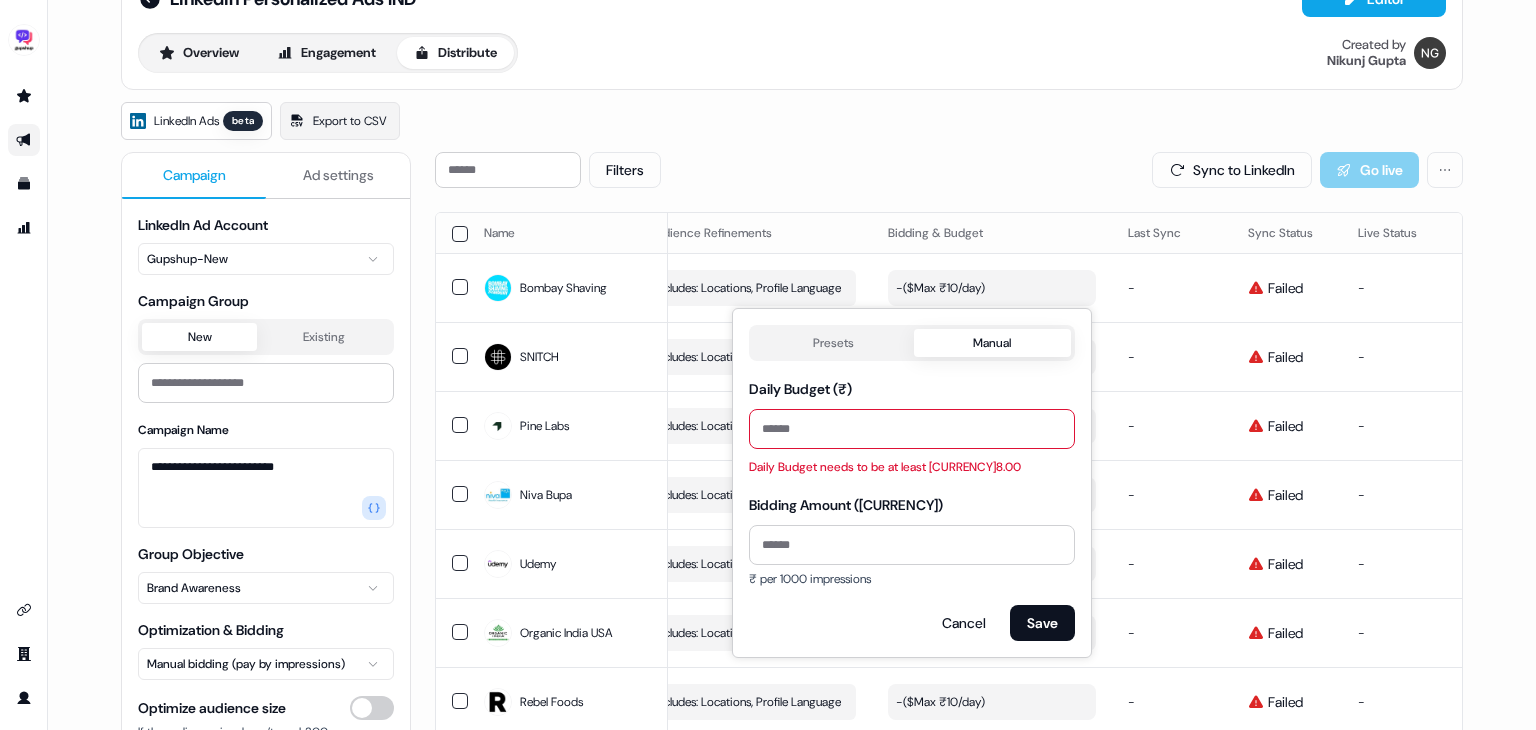 click at bounding box center [460, 234] 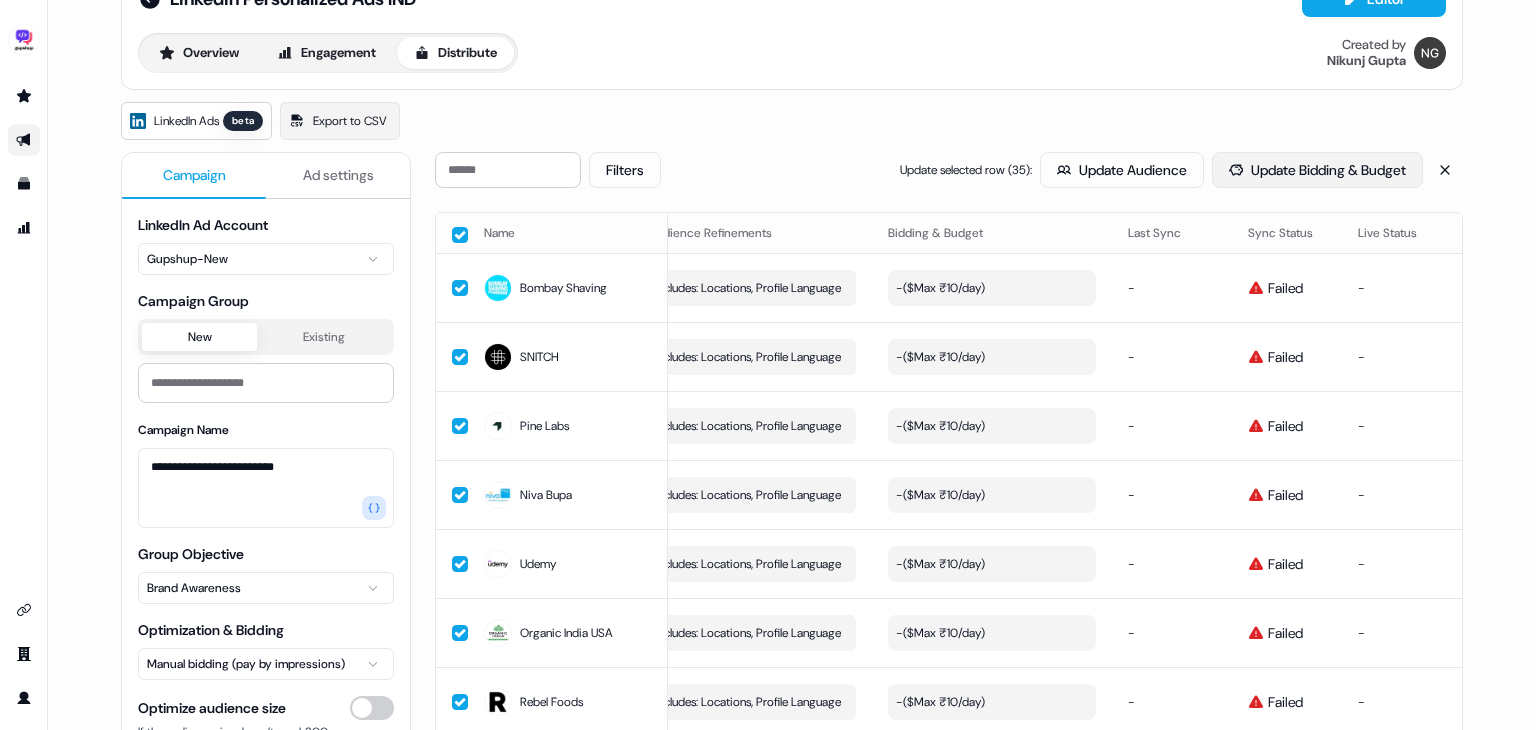 click on "Update   Bidding & Budget" at bounding box center (1317, 170) 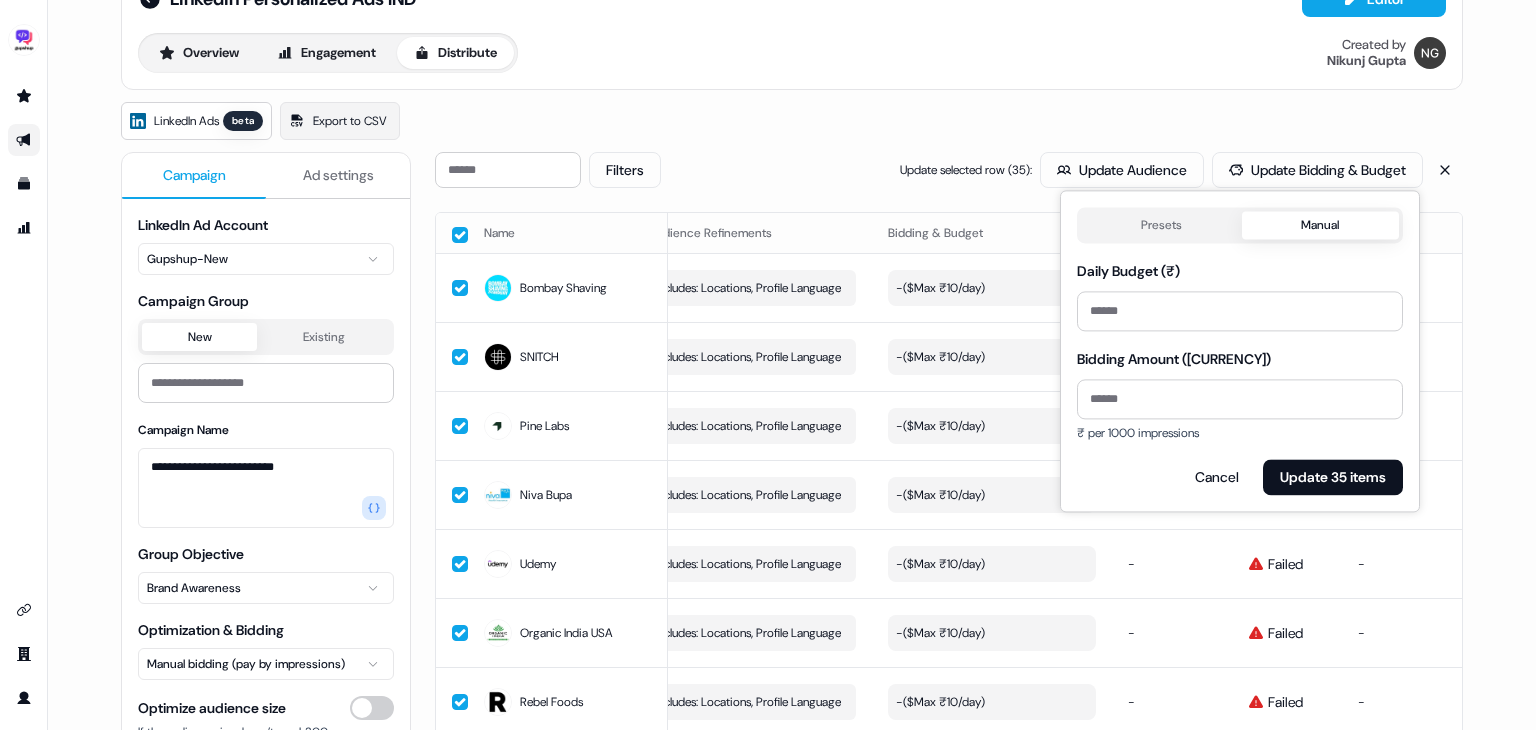 click on "Manual" at bounding box center [1321, 225] 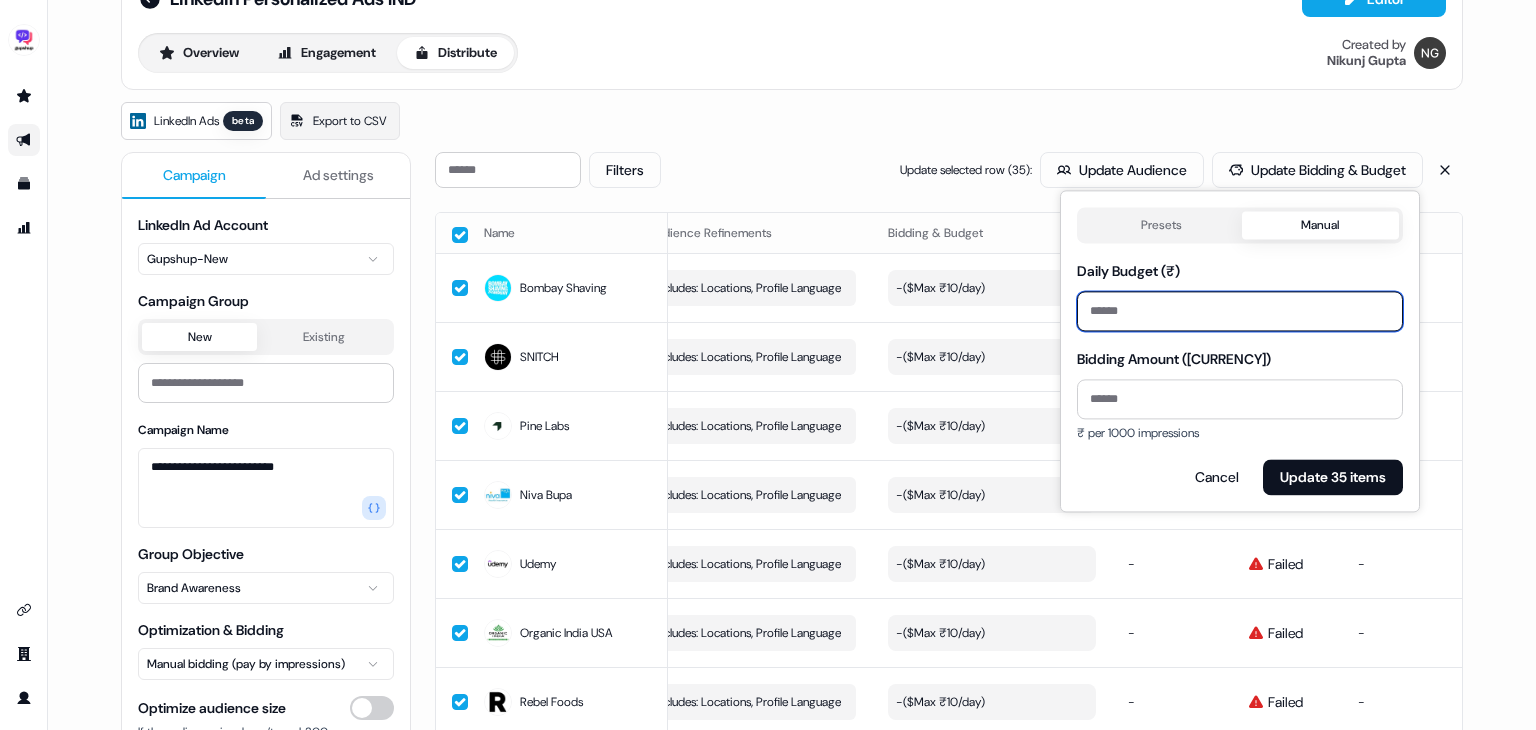 click on "**" at bounding box center [1240, 311] 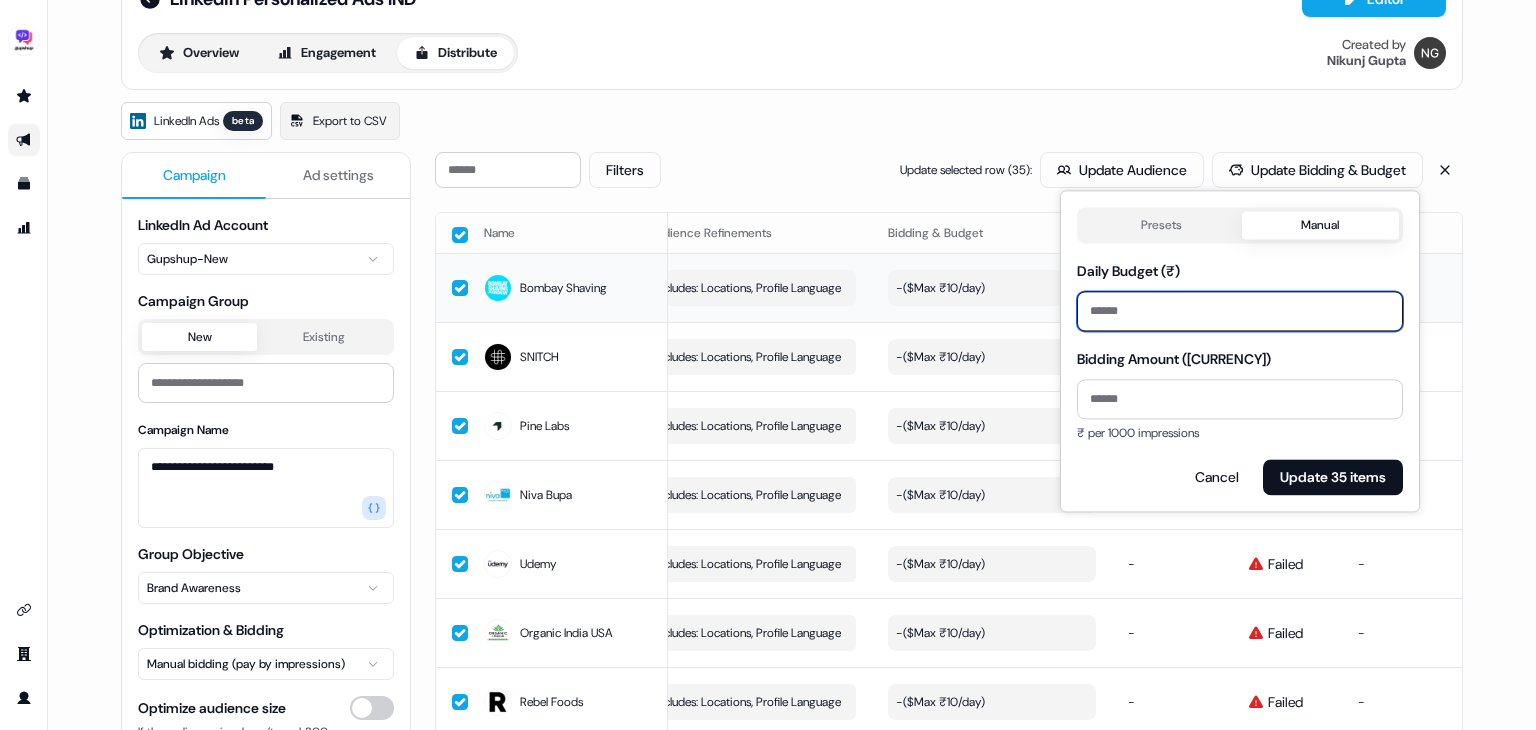 drag, startPoint x: 1140, startPoint y: 314, endPoint x: 1058, endPoint y: 309, distance: 82.1523 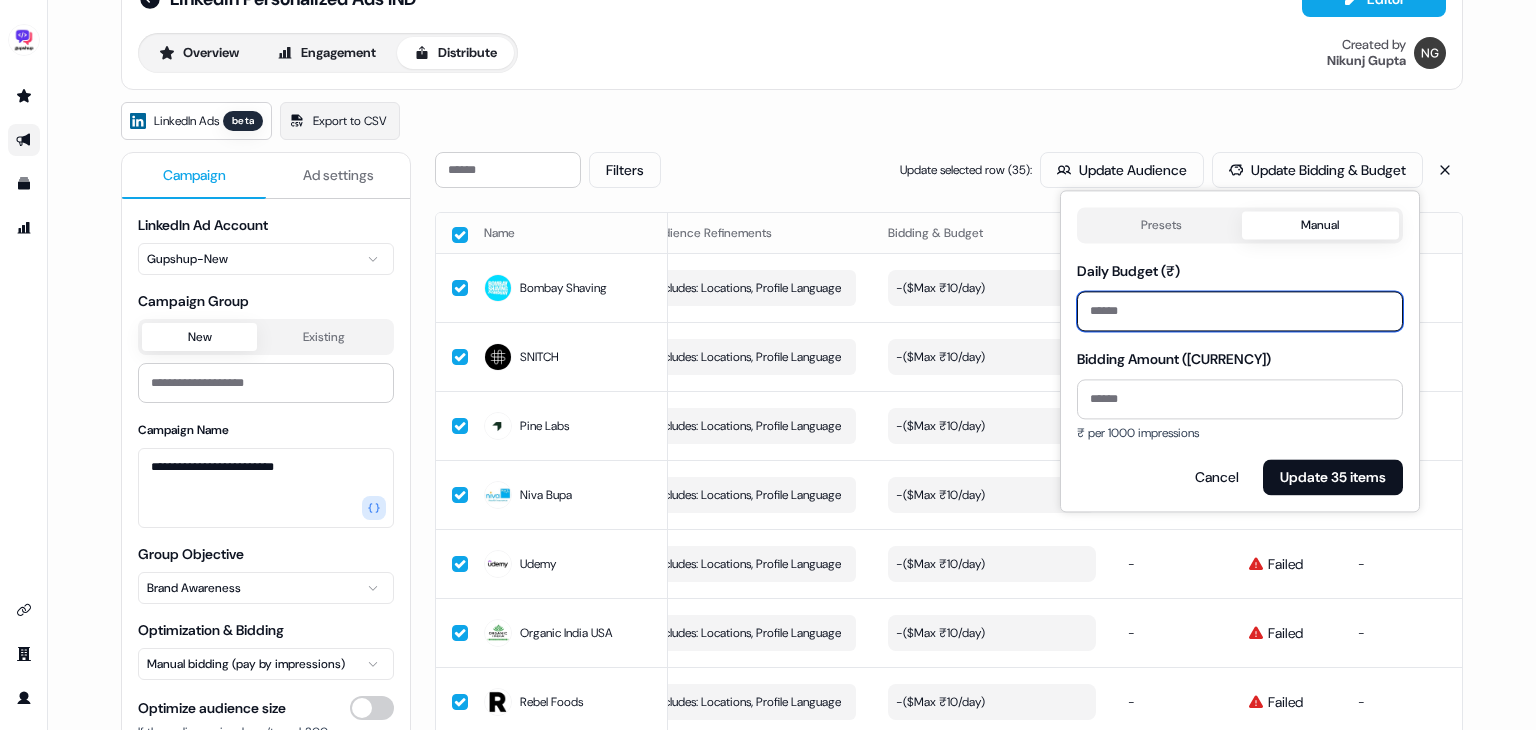 type on "***" 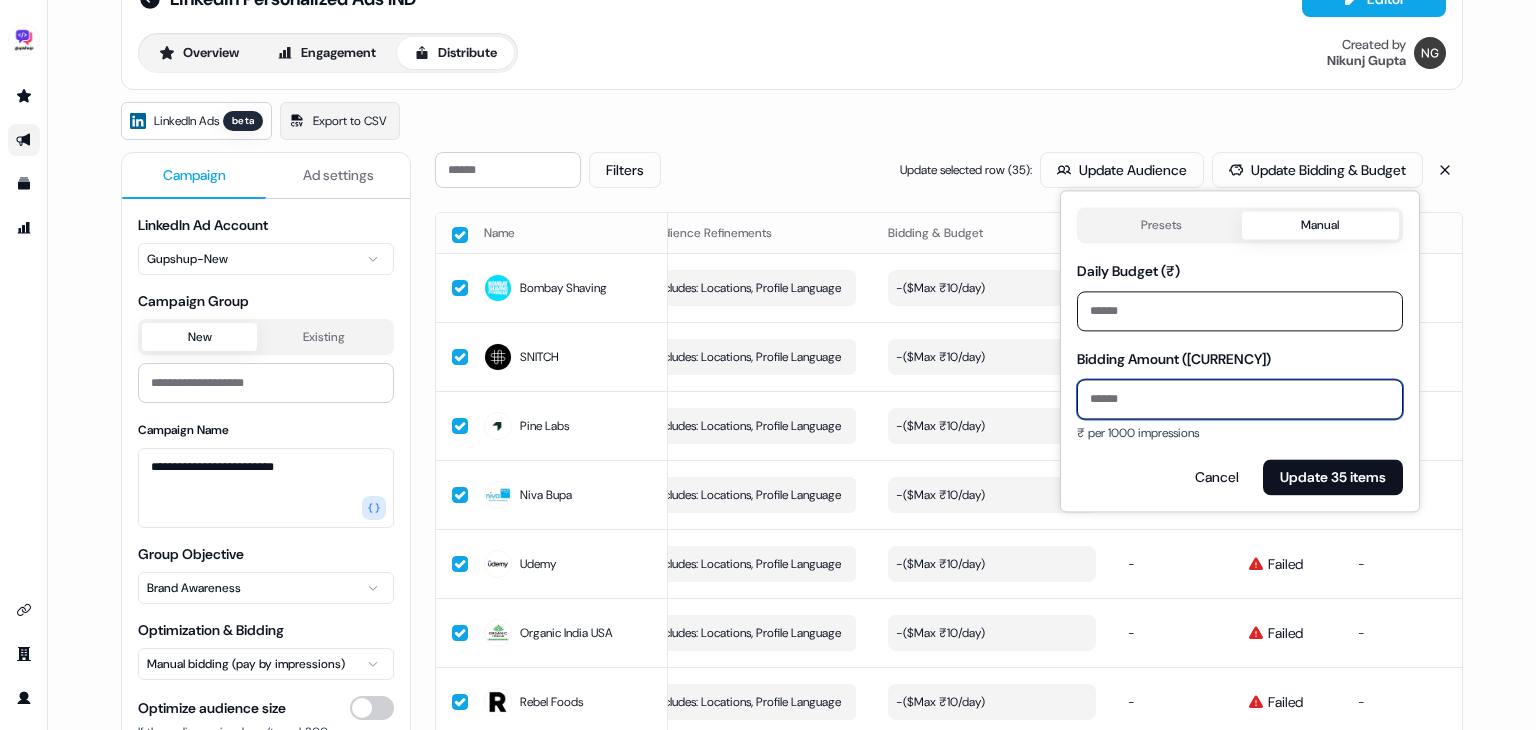 click on "Bidding Amount (₹)" at bounding box center (1240, 399) 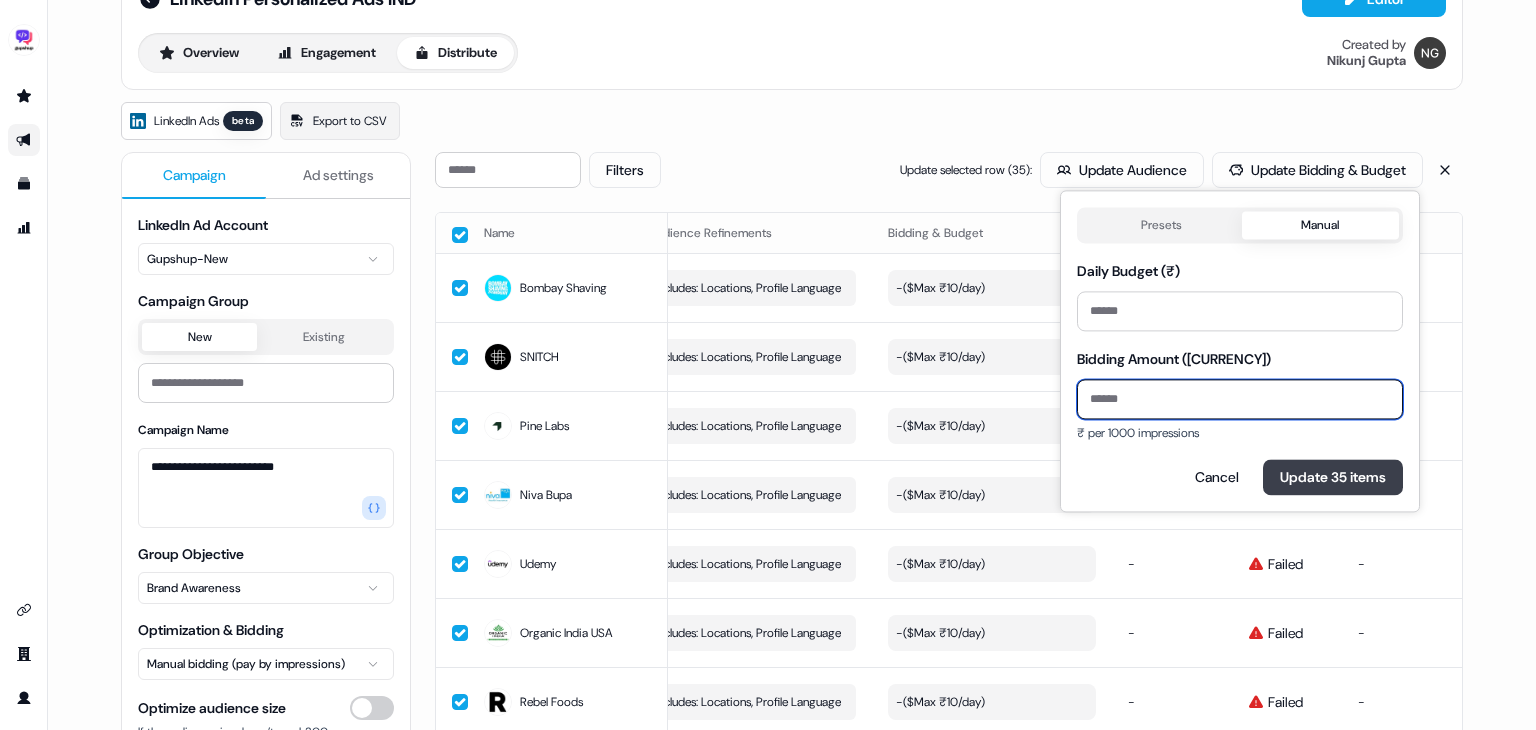 type on "**" 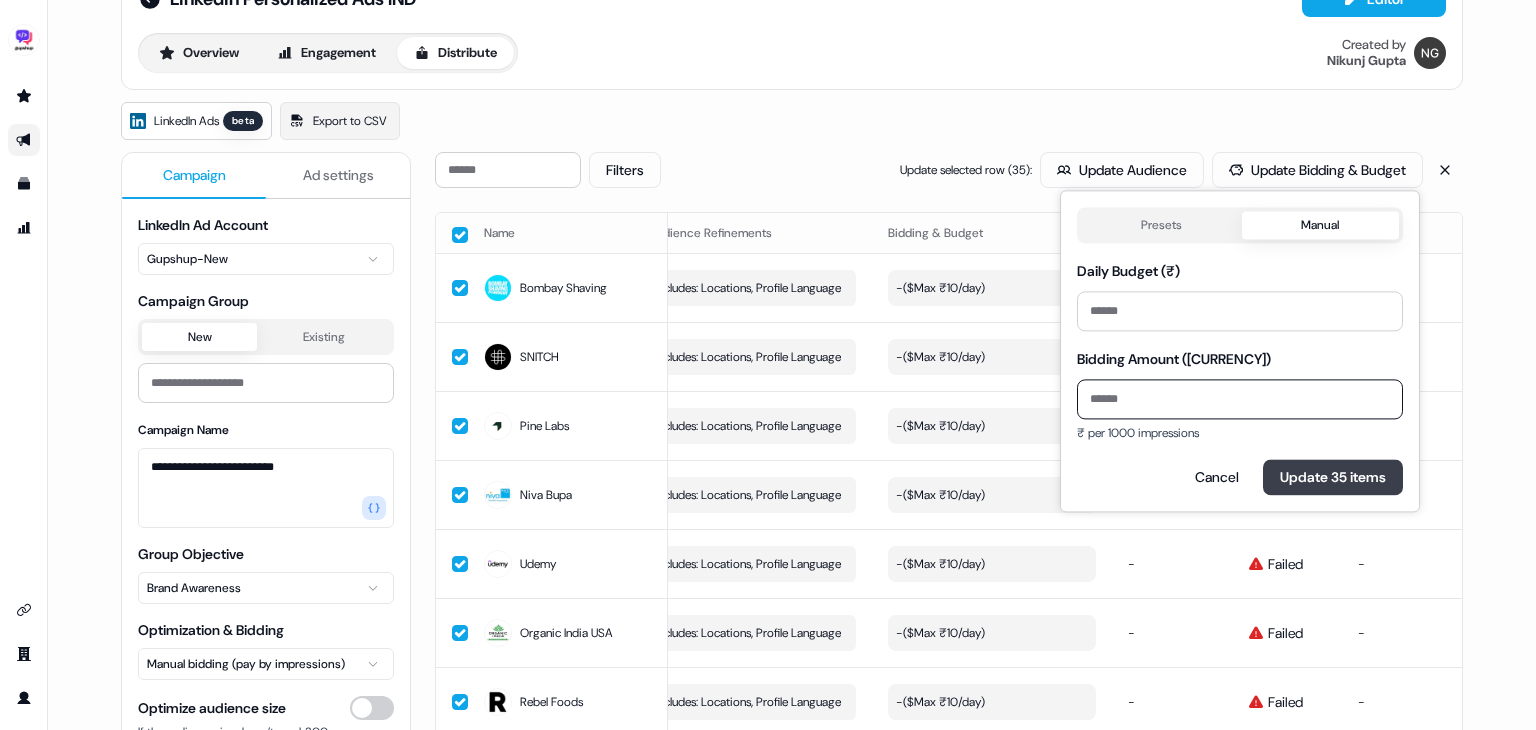 click on "Update 35 items" at bounding box center [1333, 477] 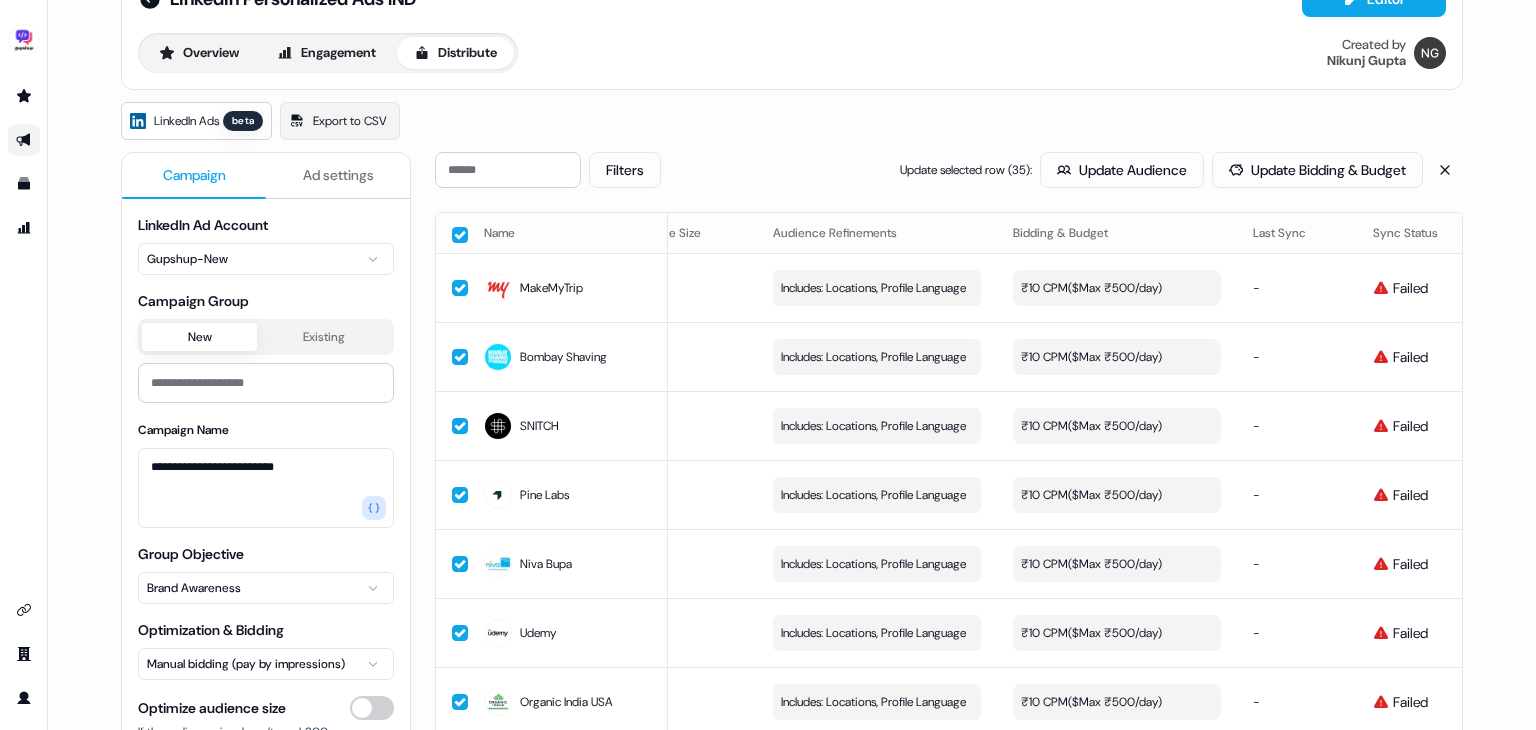 scroll, scrollTop: 0, scrollLeft: 0, axis: both 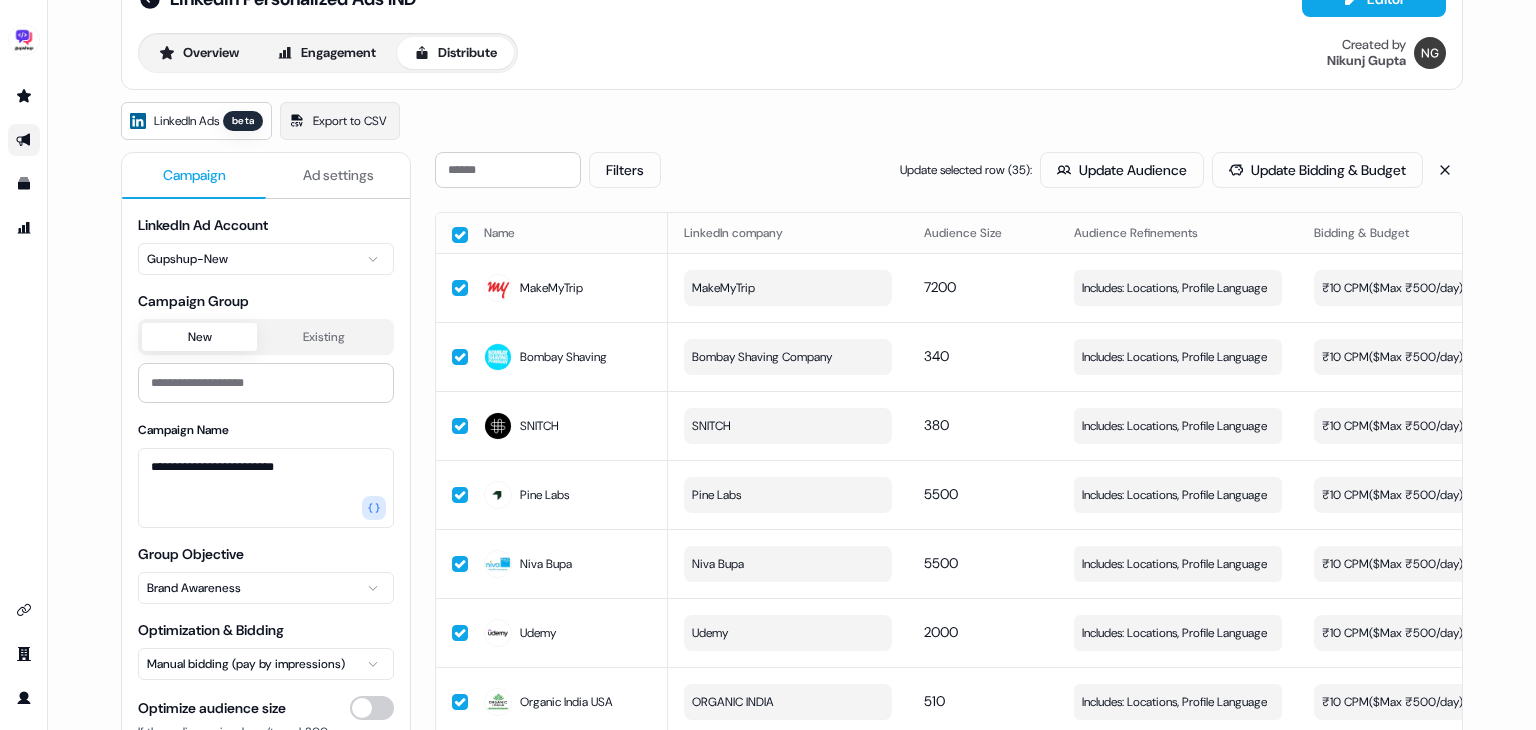 click at bounding box center [460, 235] 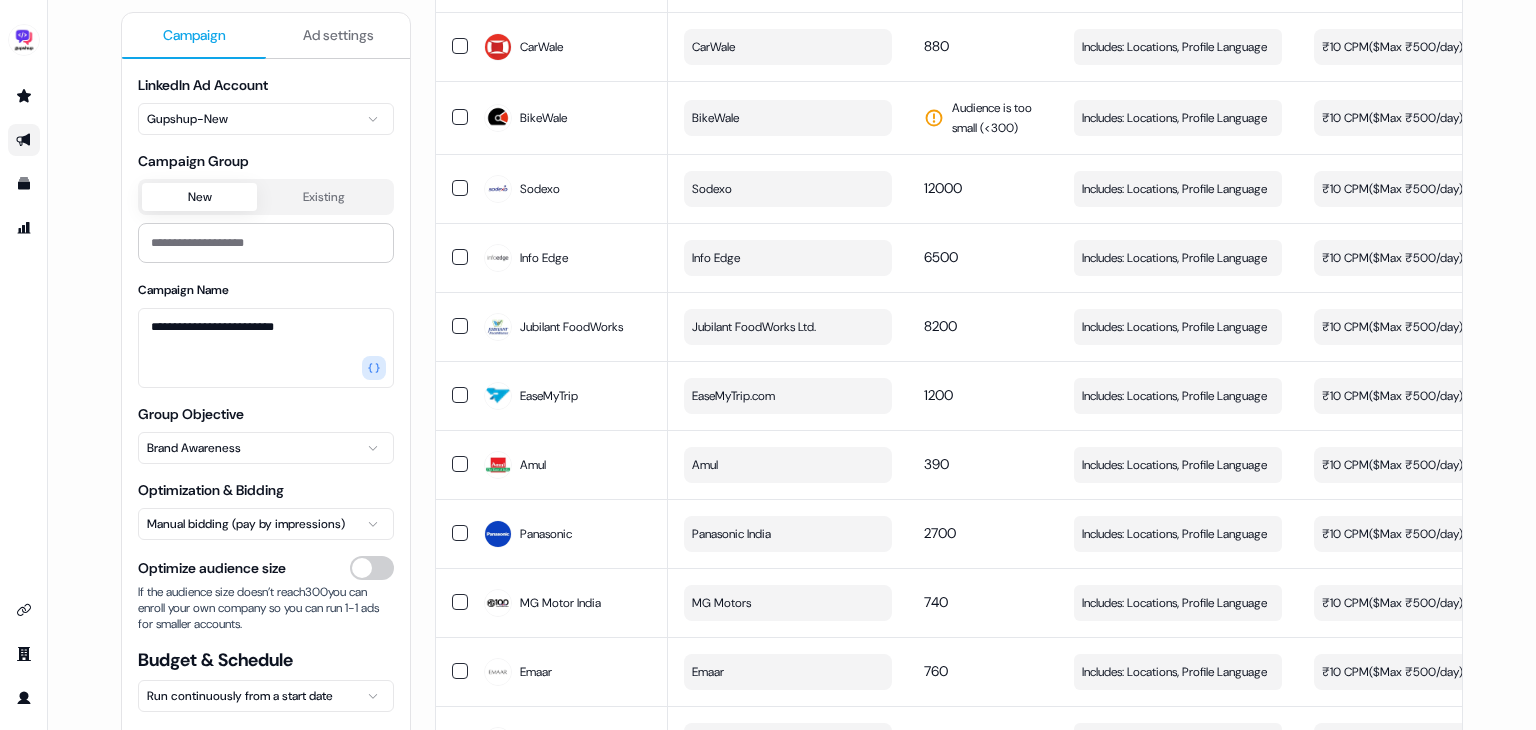 scroll, scrollTop: 1756, scrollLeft: 0, axis: vertical 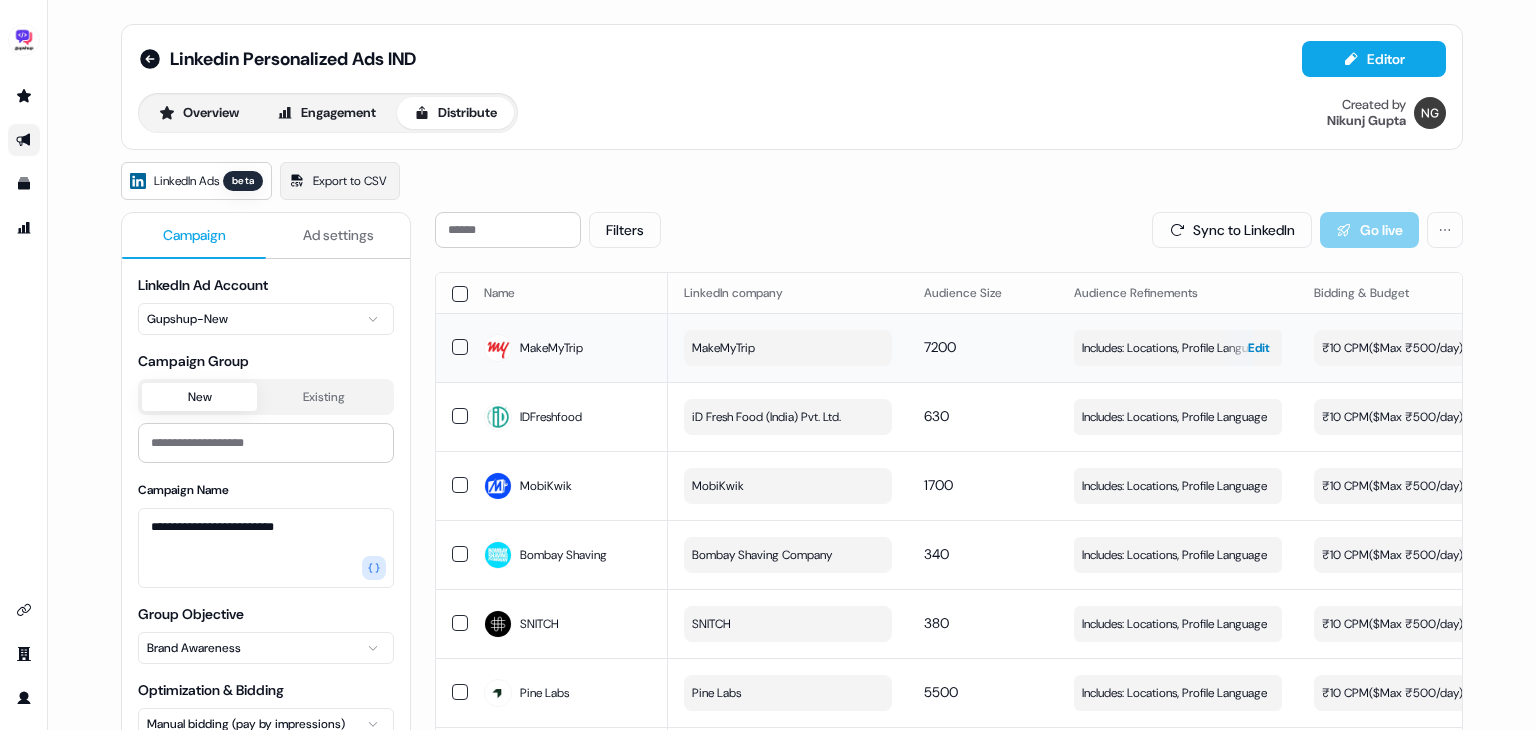 click on "Includes: Locations, Profile Language" at bounding box center (1174, 348) 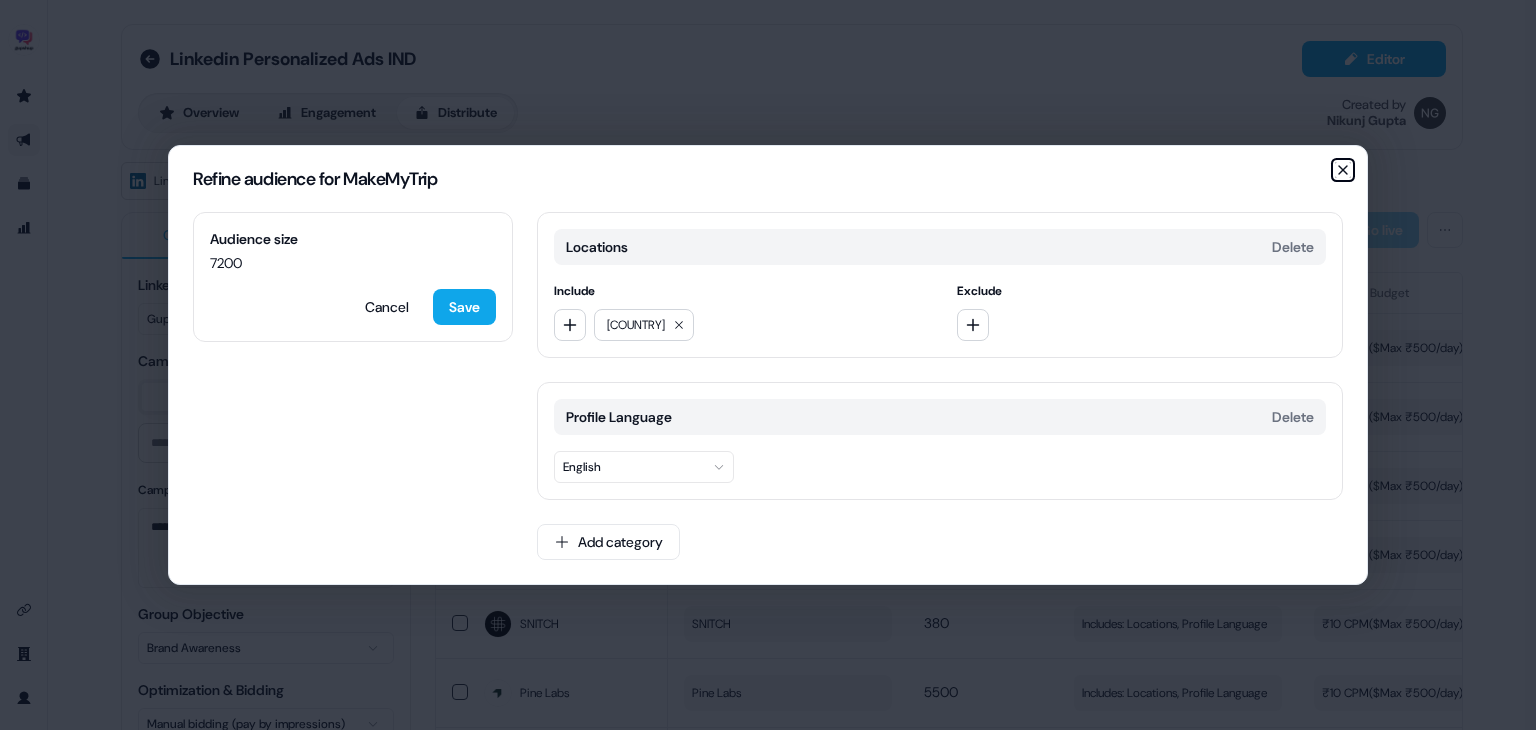 click 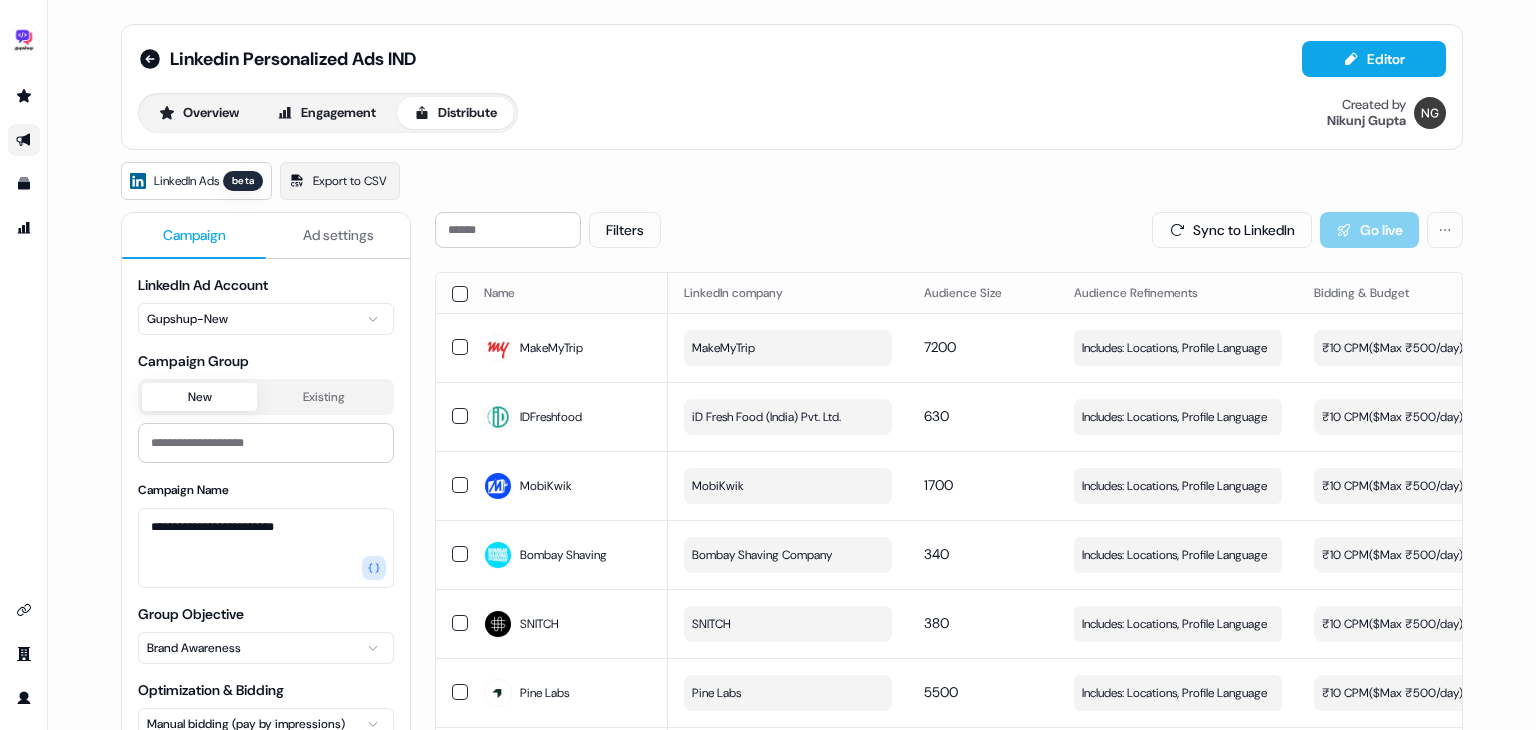 click on "Name" at bounding box center (568, 293) 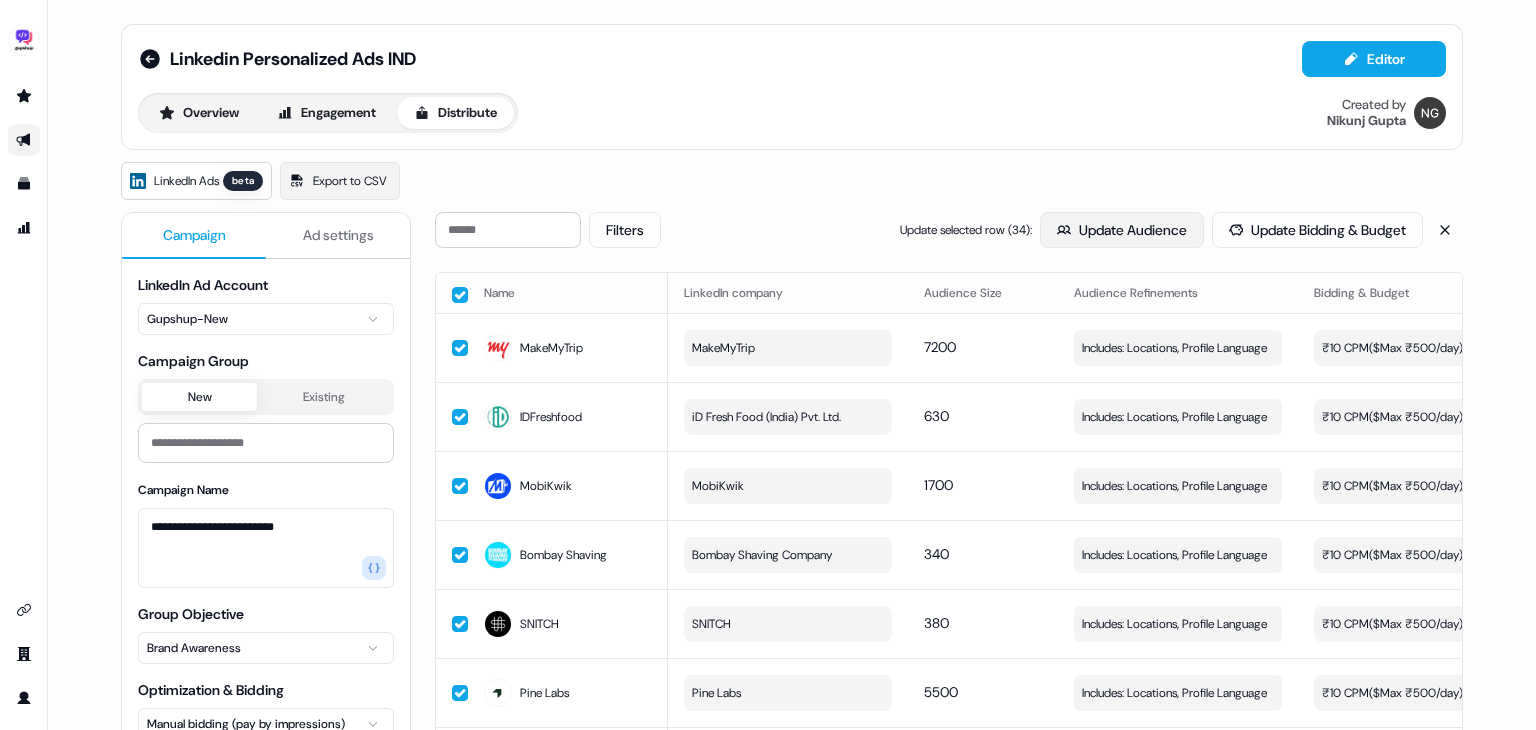 click on "Update Audience" at bounding box center [1122, 230] 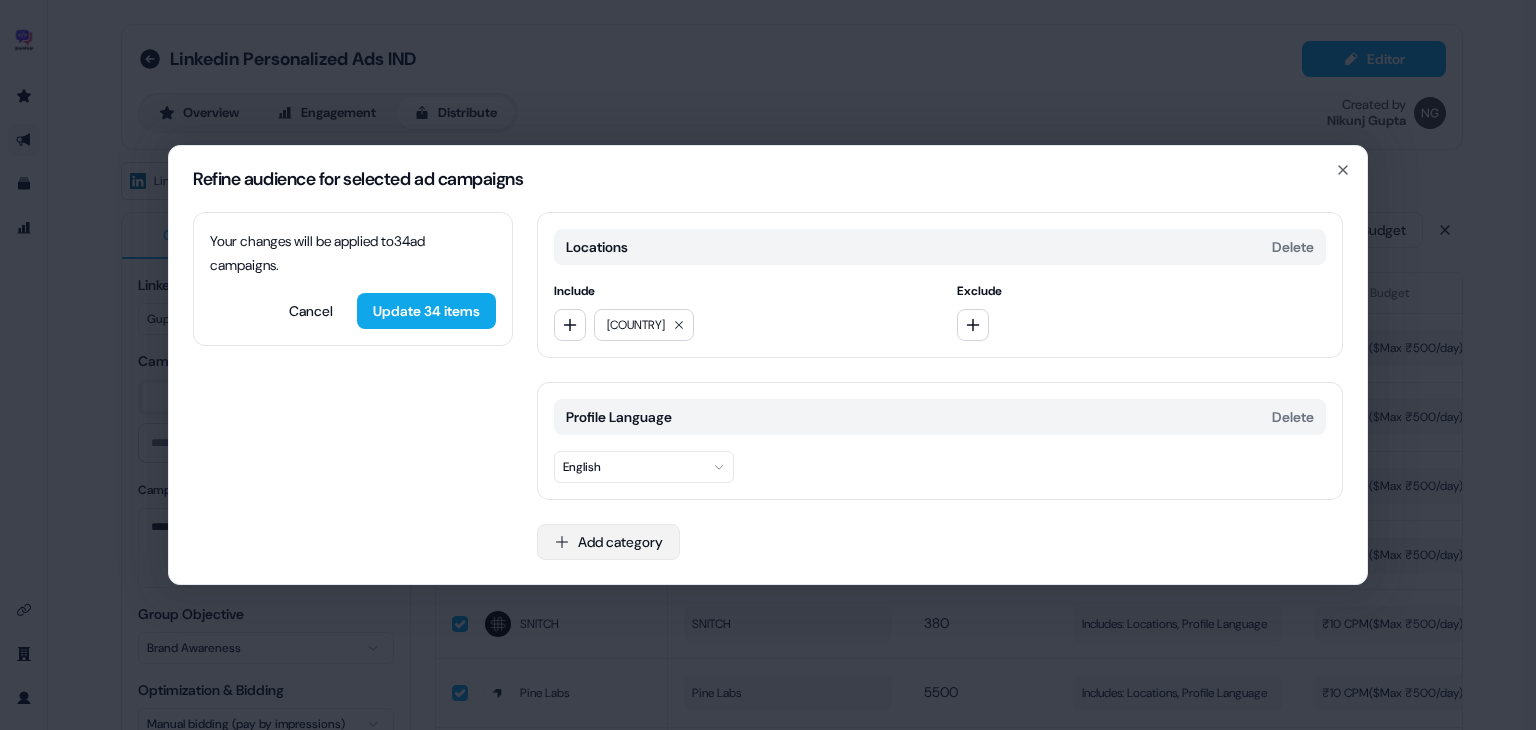click on "Add category" at bounding box center [608, 542] 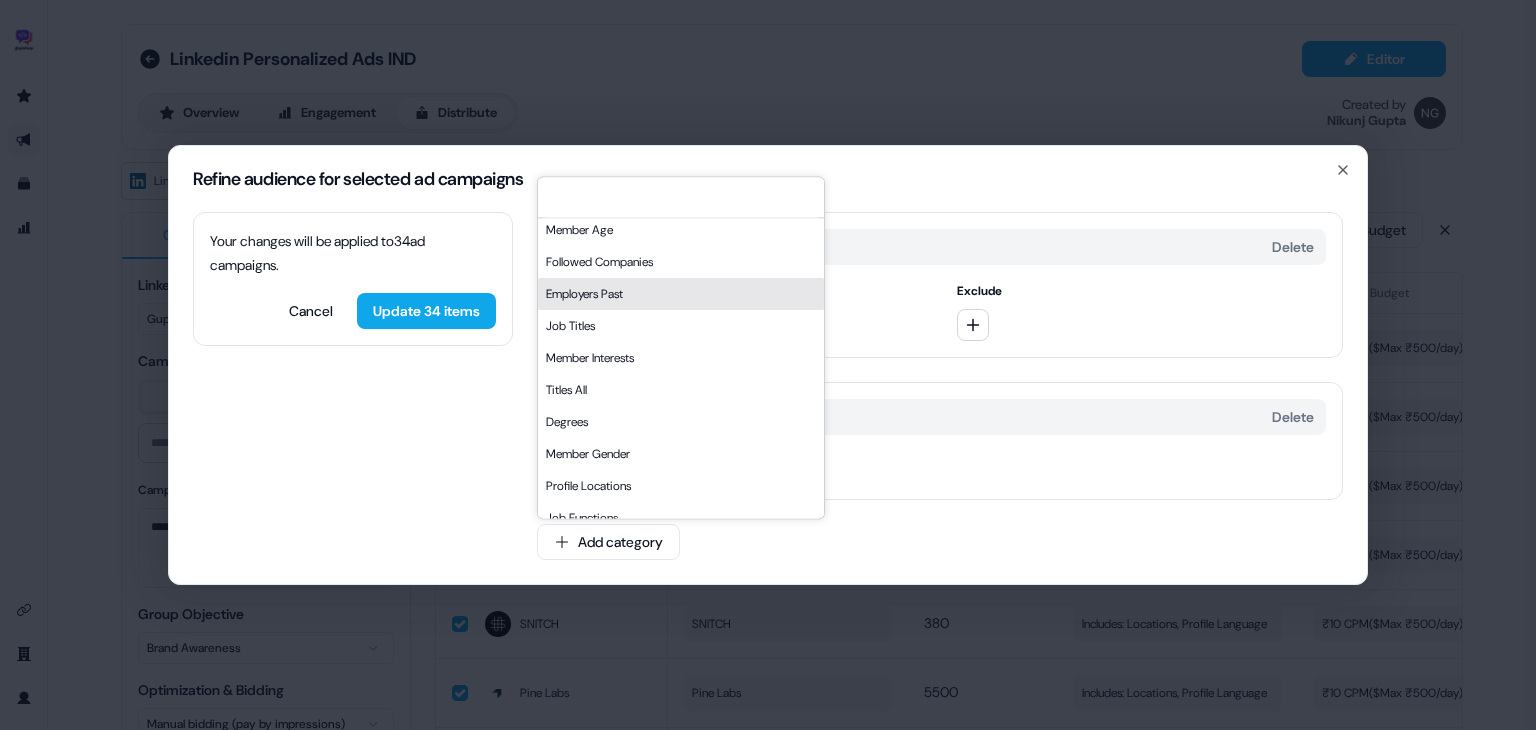 scroll, scrollTop: 0, scrollLeft: 0, axis: both 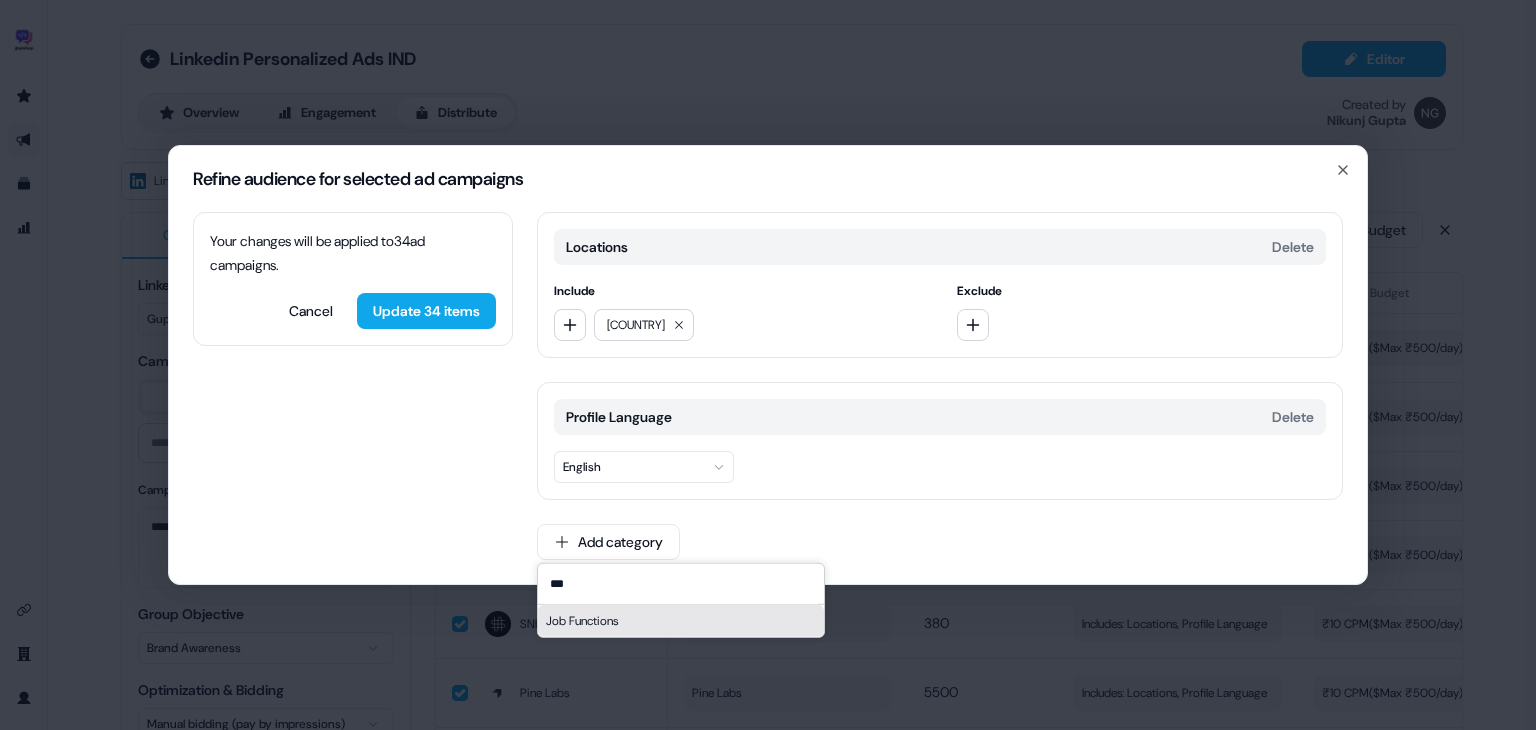 type on "***" 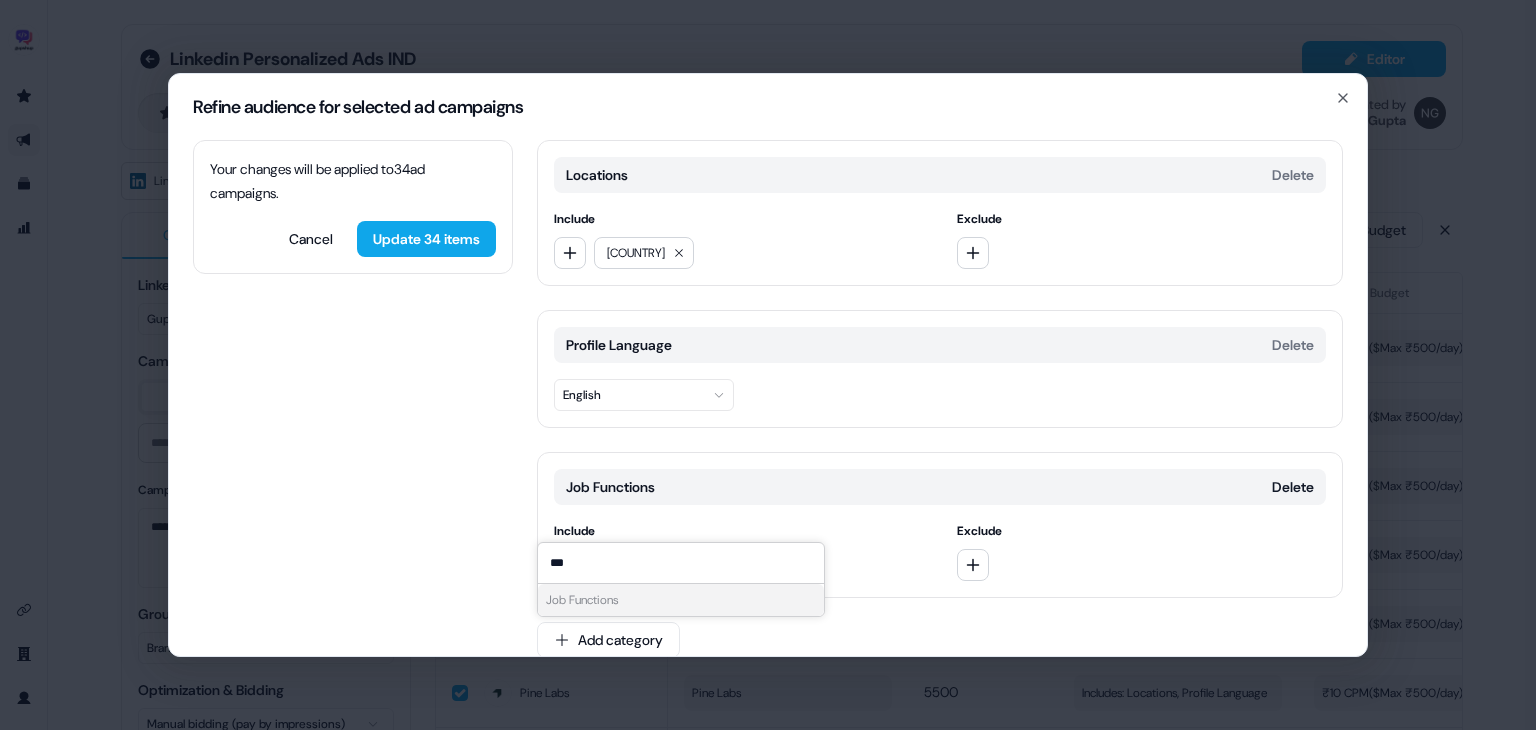 scroll, scrollTop: 0, scrollLeft: 0, axis: both 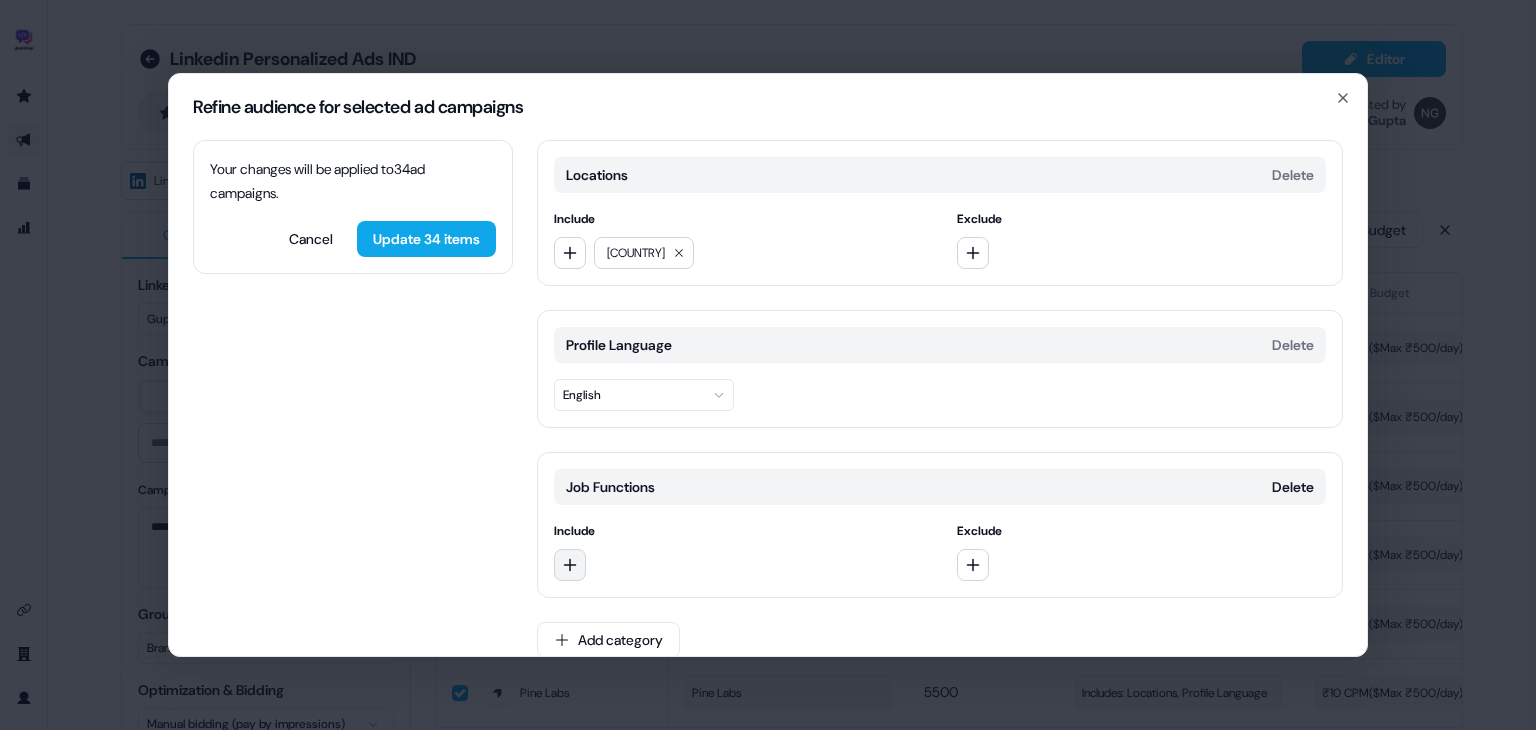 click at bounding box center [570, 565] 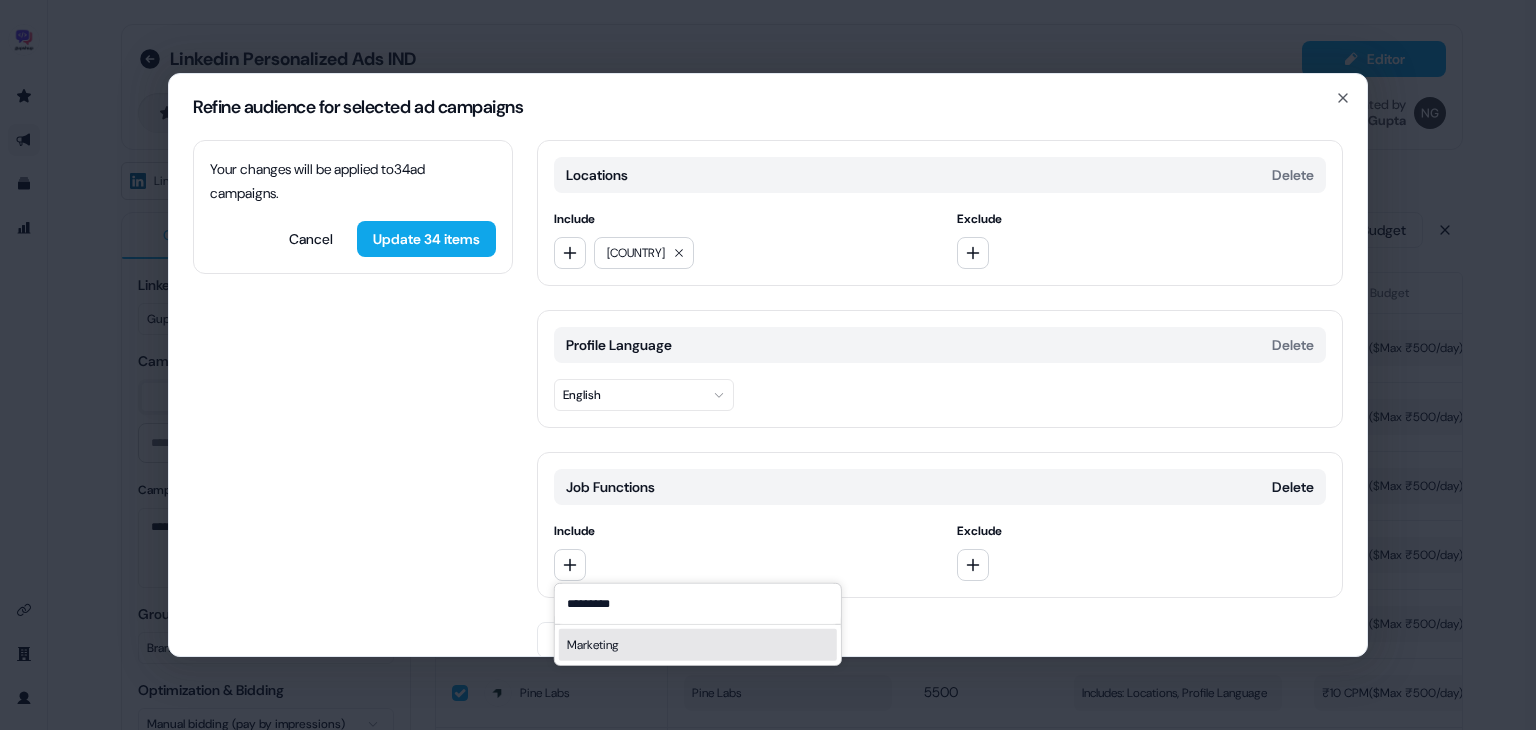 type on "*********" 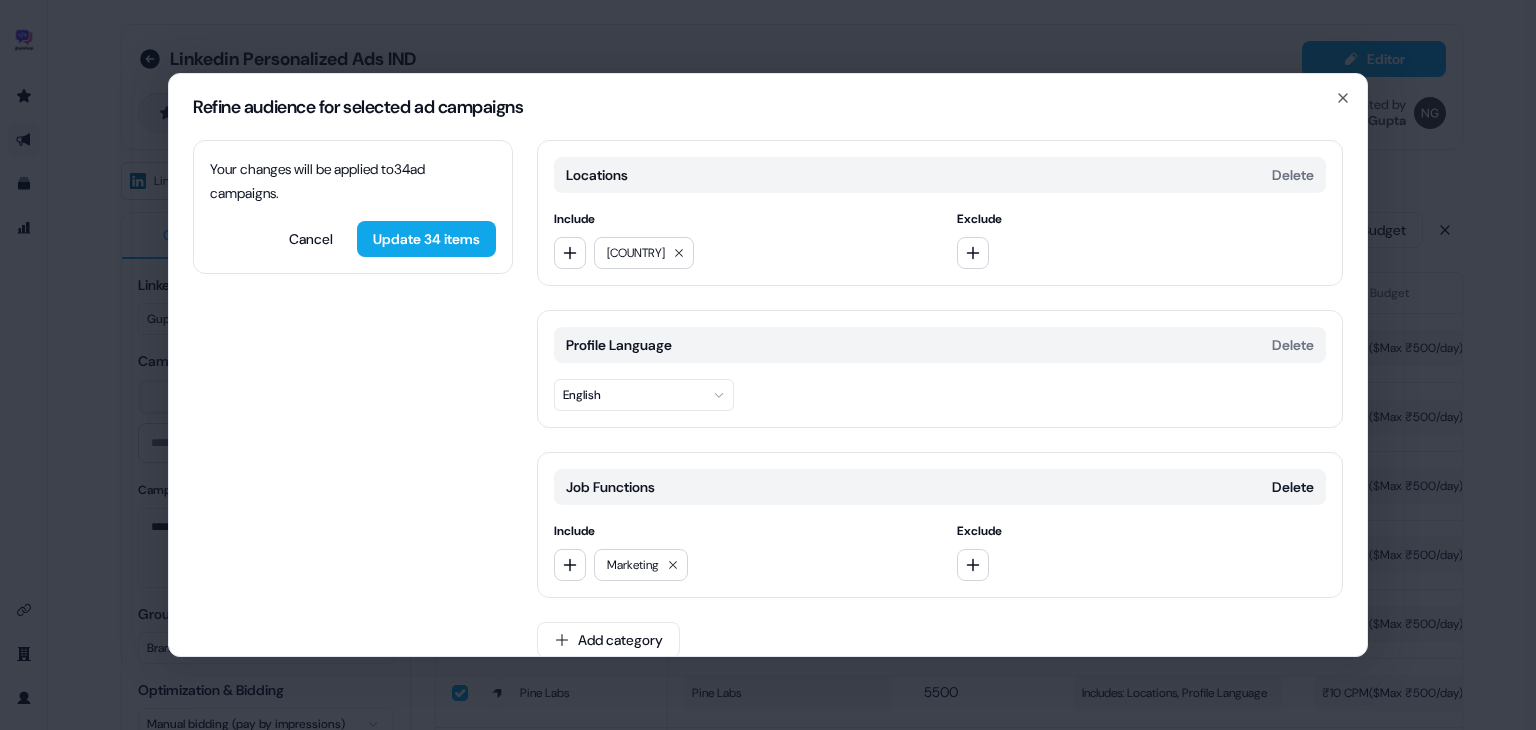 scroll, scrollTop: 24, scrollLeft: 0, axis: vertical 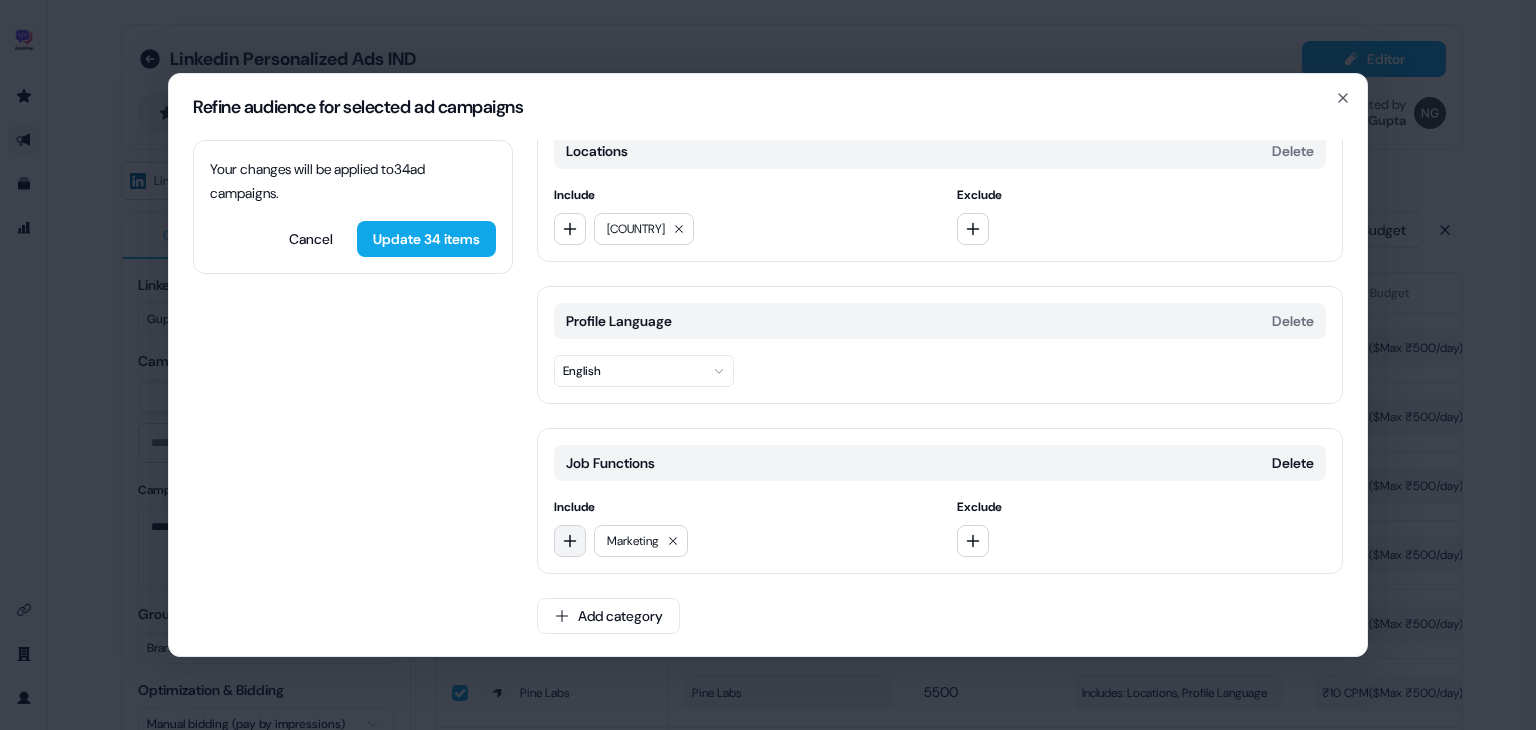click at bounding box center (570, 541) 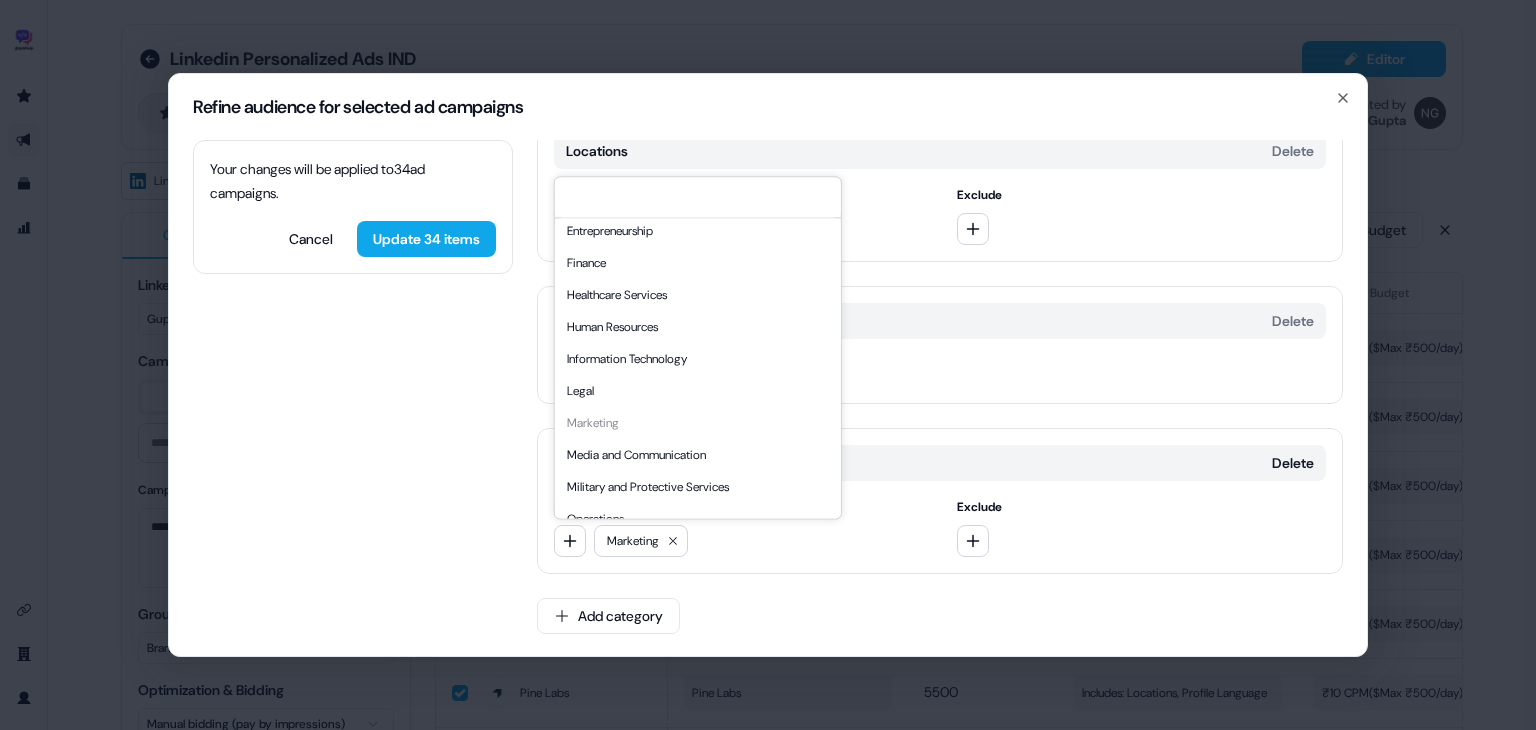 scroll, scrollTop: 295, scrollLeft: 0, axis: vertical 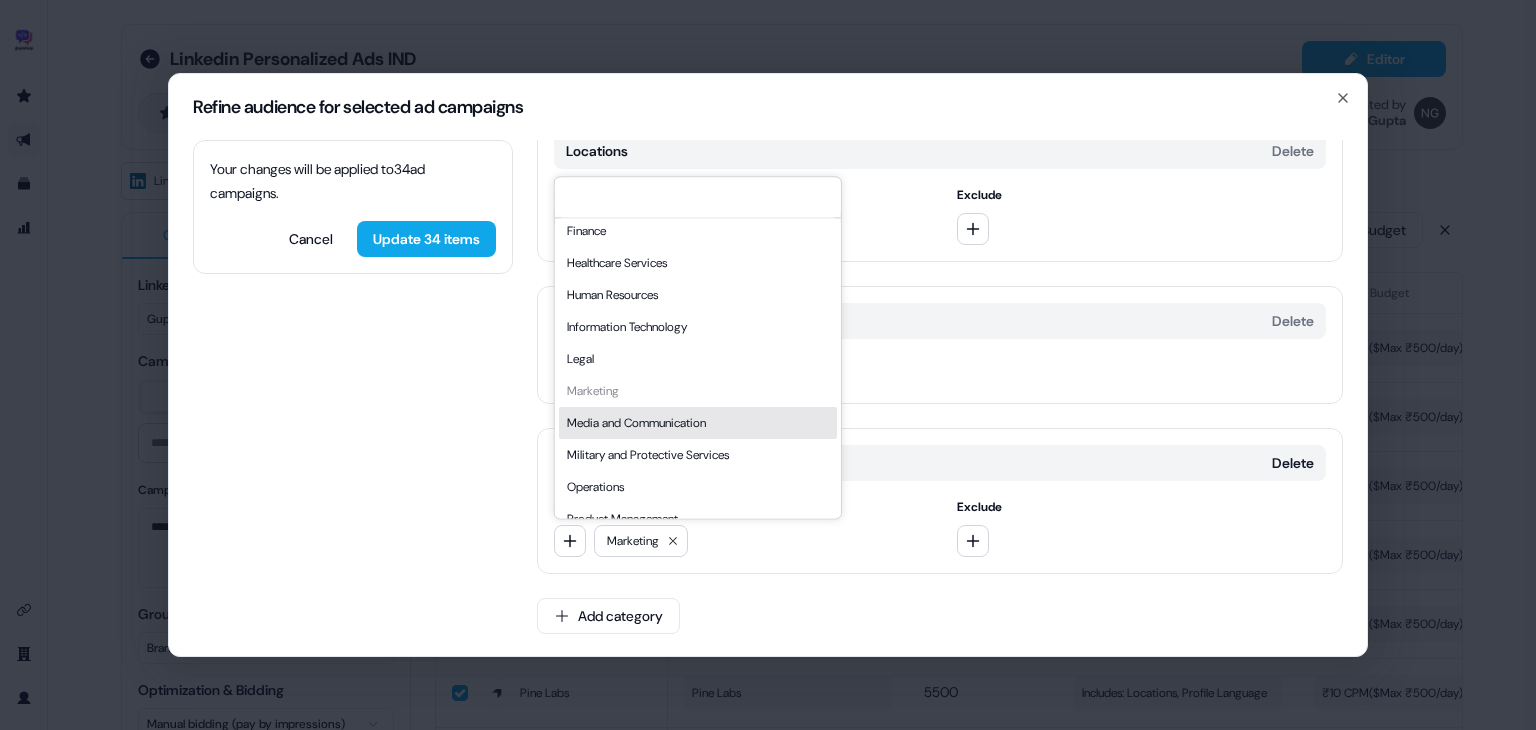 click on "Media and Communication" at bounding box center (698, 423) 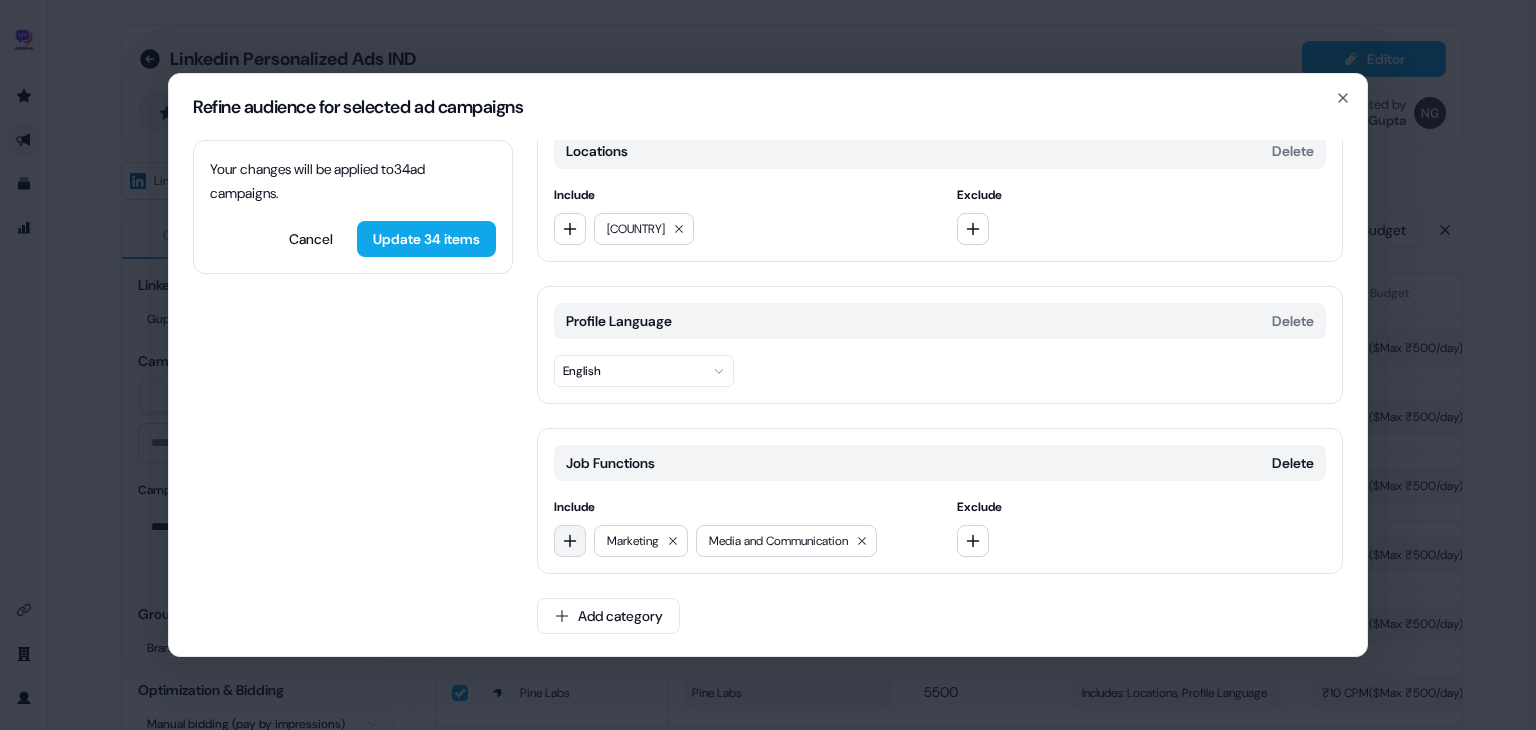 click at bounding box center [570, 541] 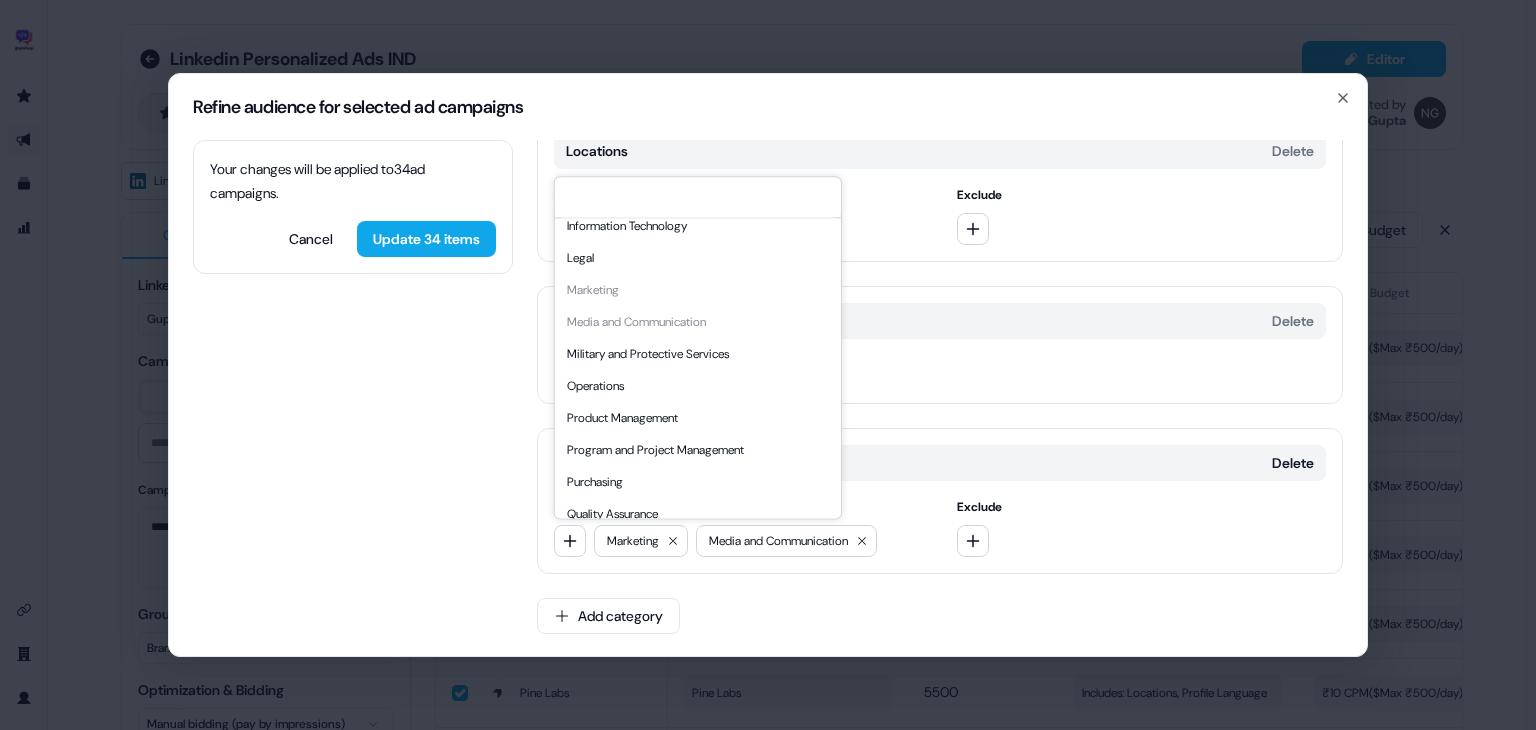 scroll, scrollTop: 540, scrollLeft: 0, axis: vertical 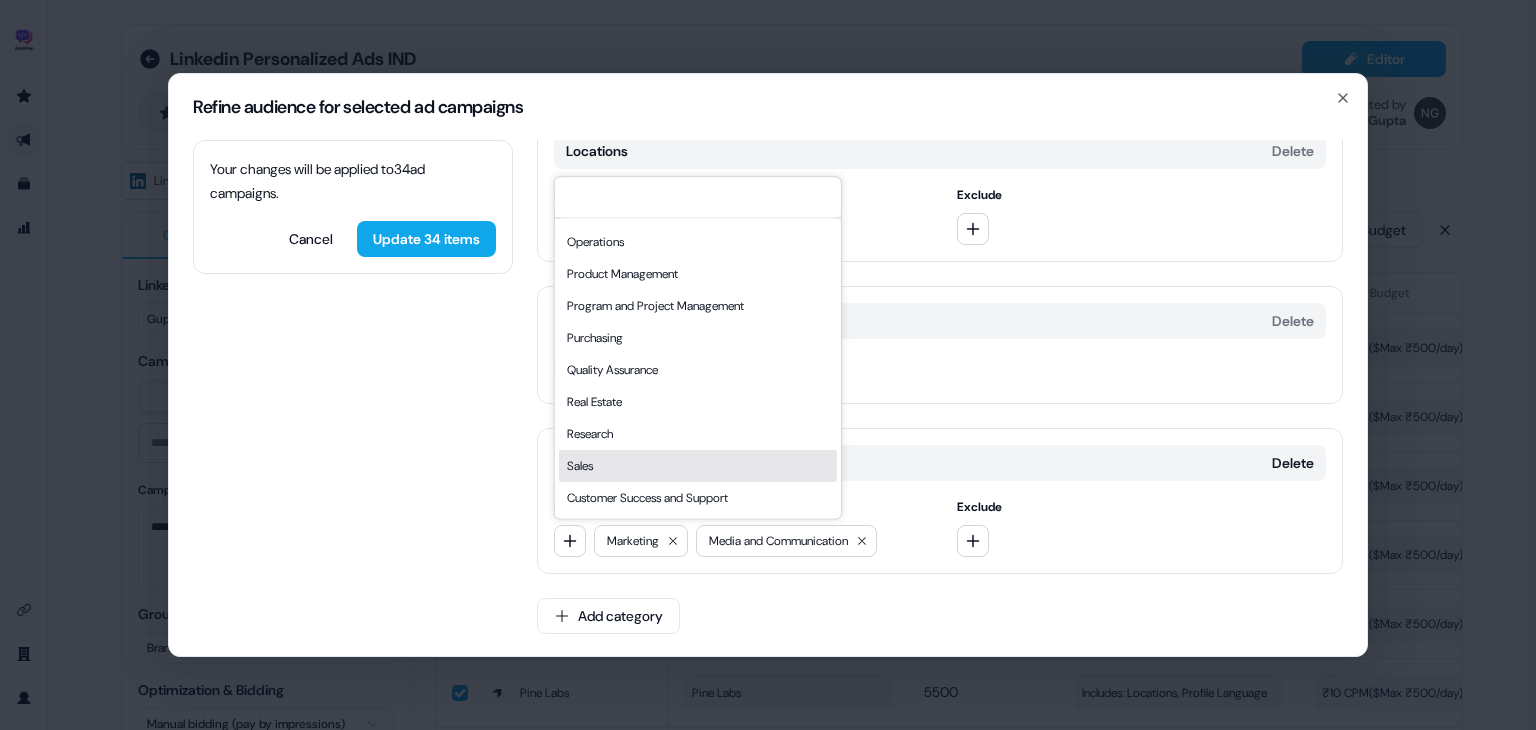 click on "Sales" at bounding box center (698, 466) 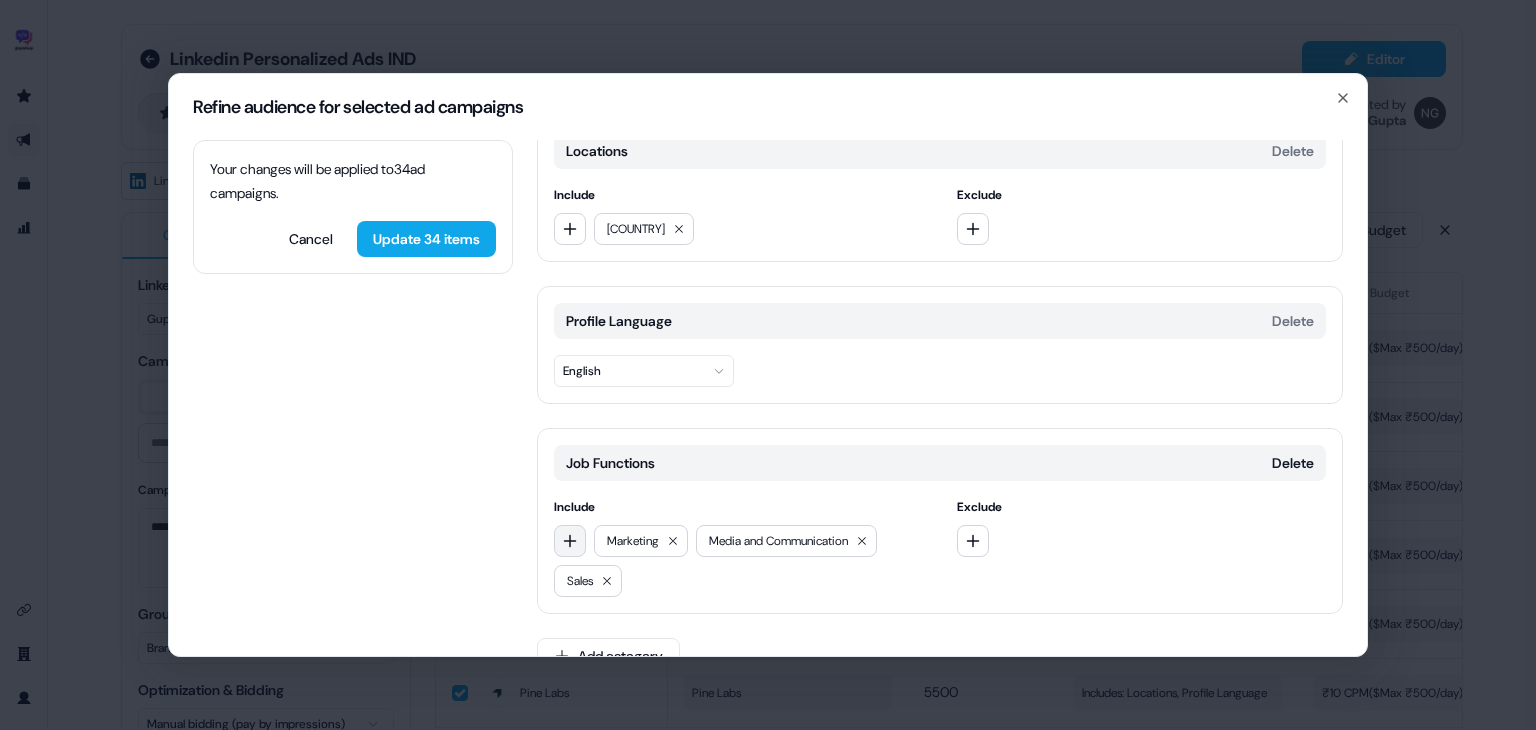 click at bounding box center (570, 541) 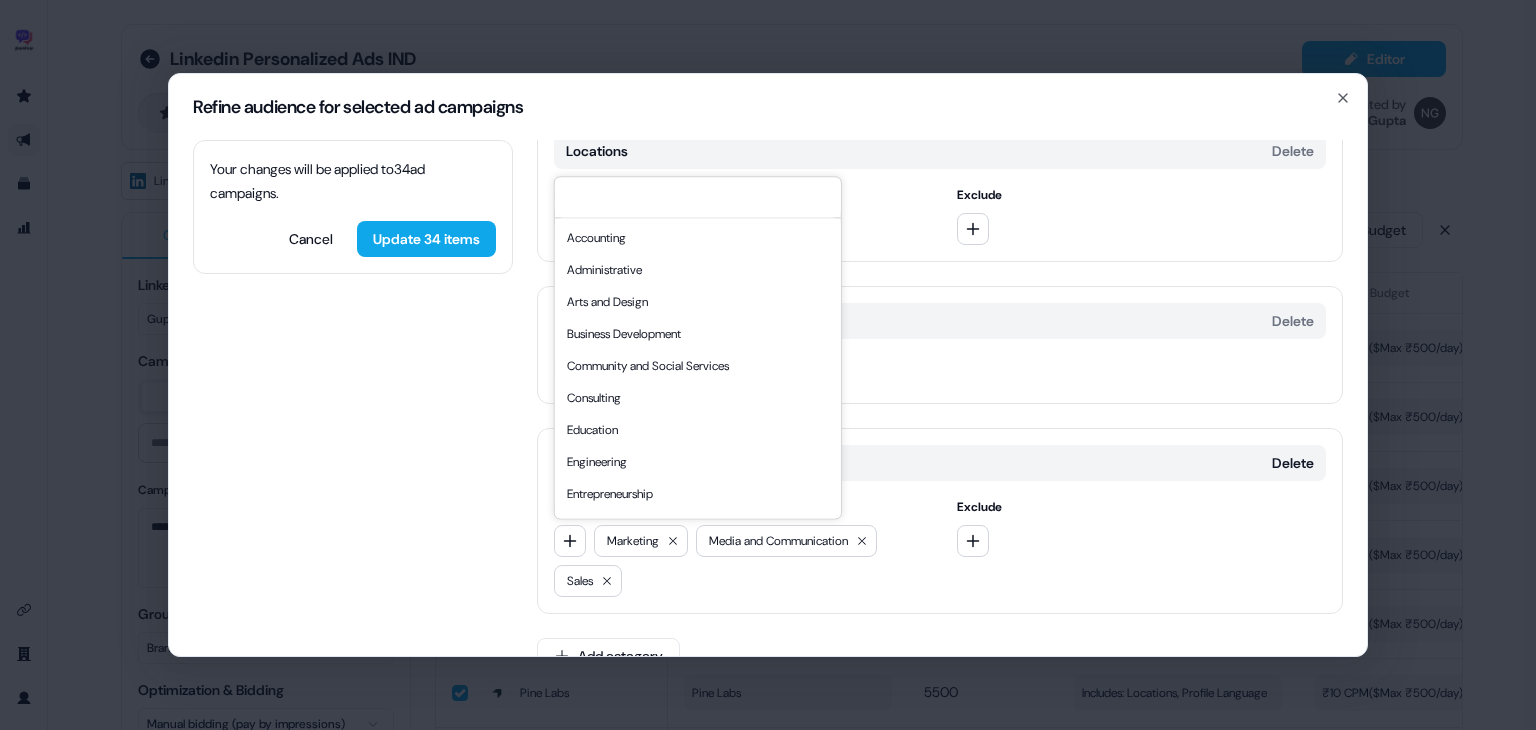 scroll, scrollTop: 0, scrollLeft: 0, axis: both 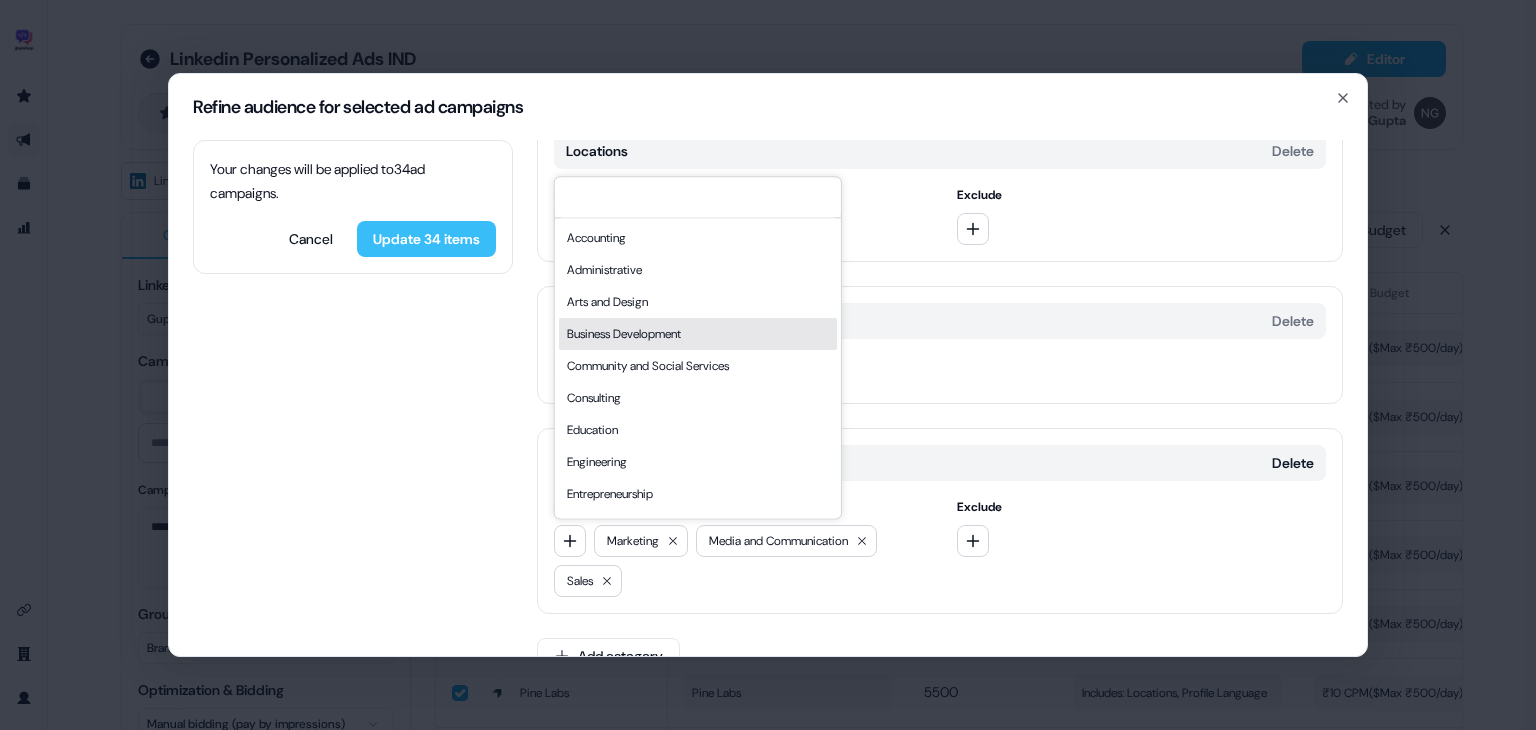 click on "Update 34 items" at bounding box center (426, 239) 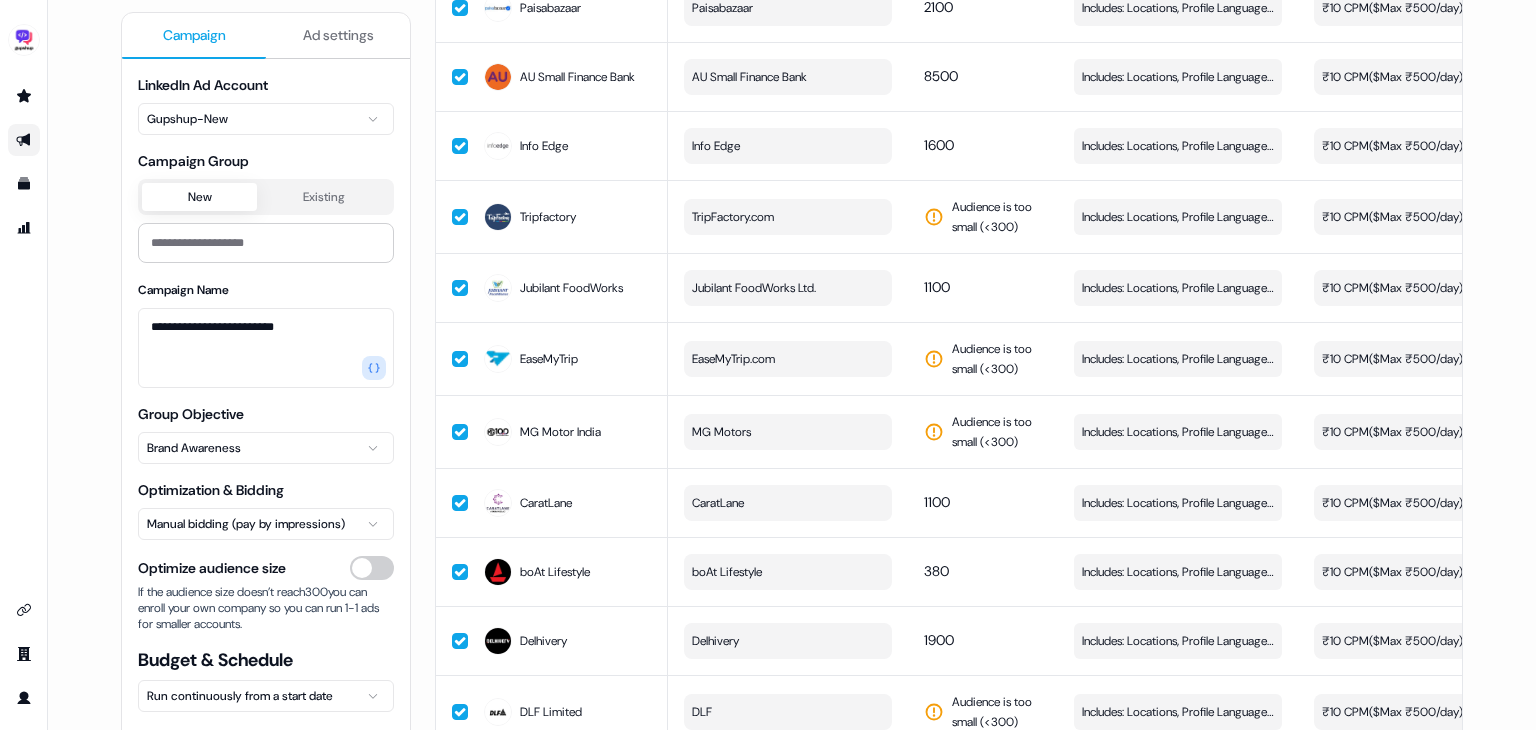 scroll, scrollTop: 1589, scrollLeft: 0, axis: vertical 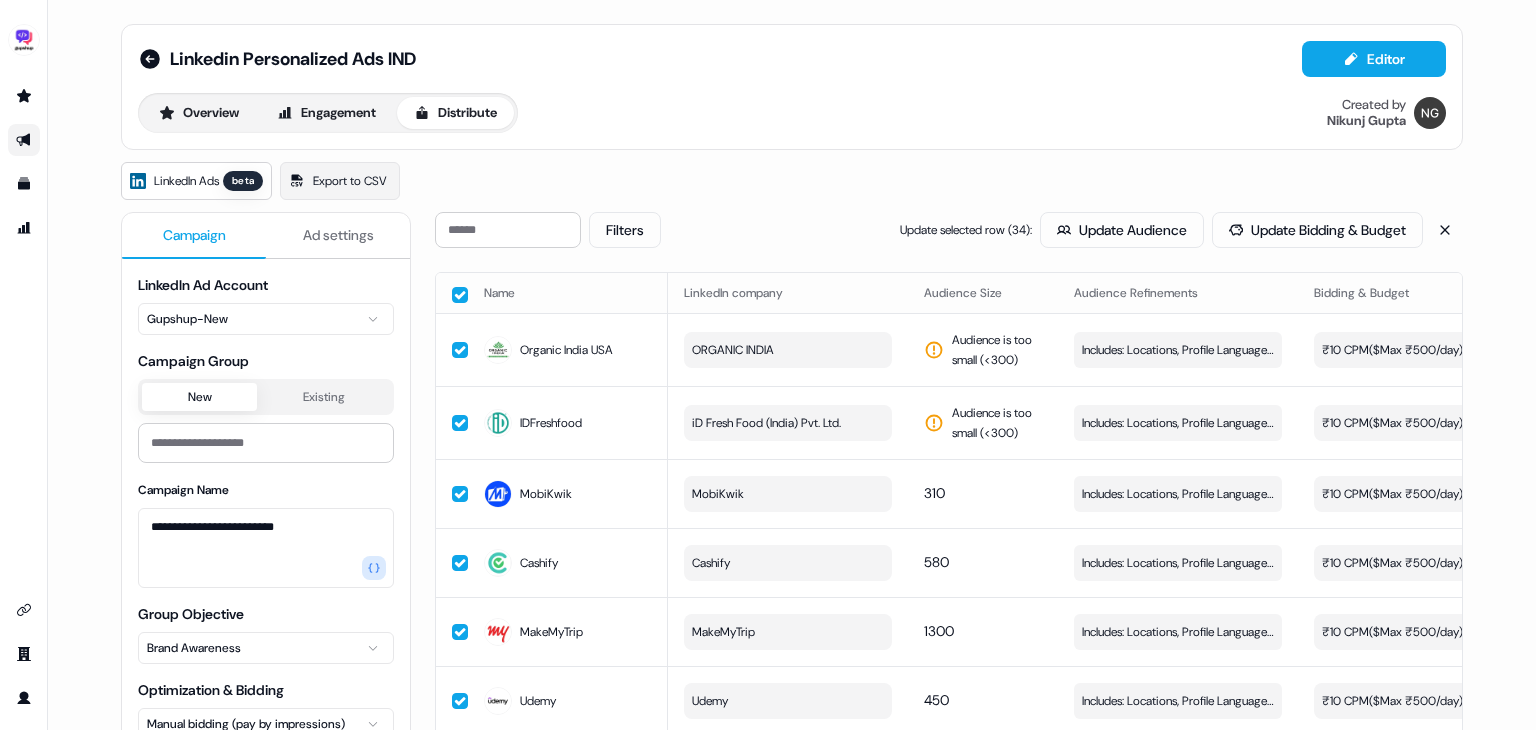 click at bounding box center [460, 295] 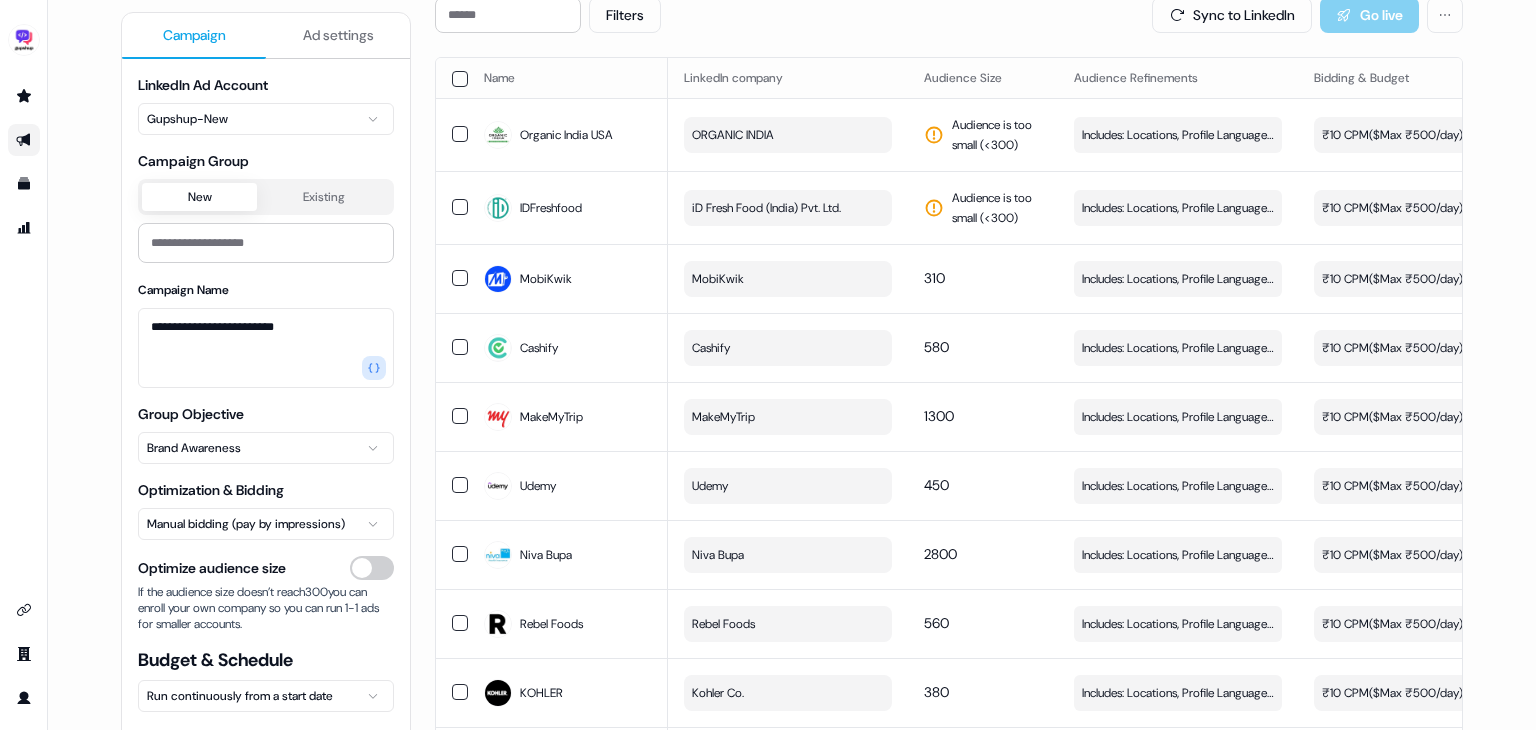 scroll, scrollTop: 216, scrollLeft: 0, axis: vertical 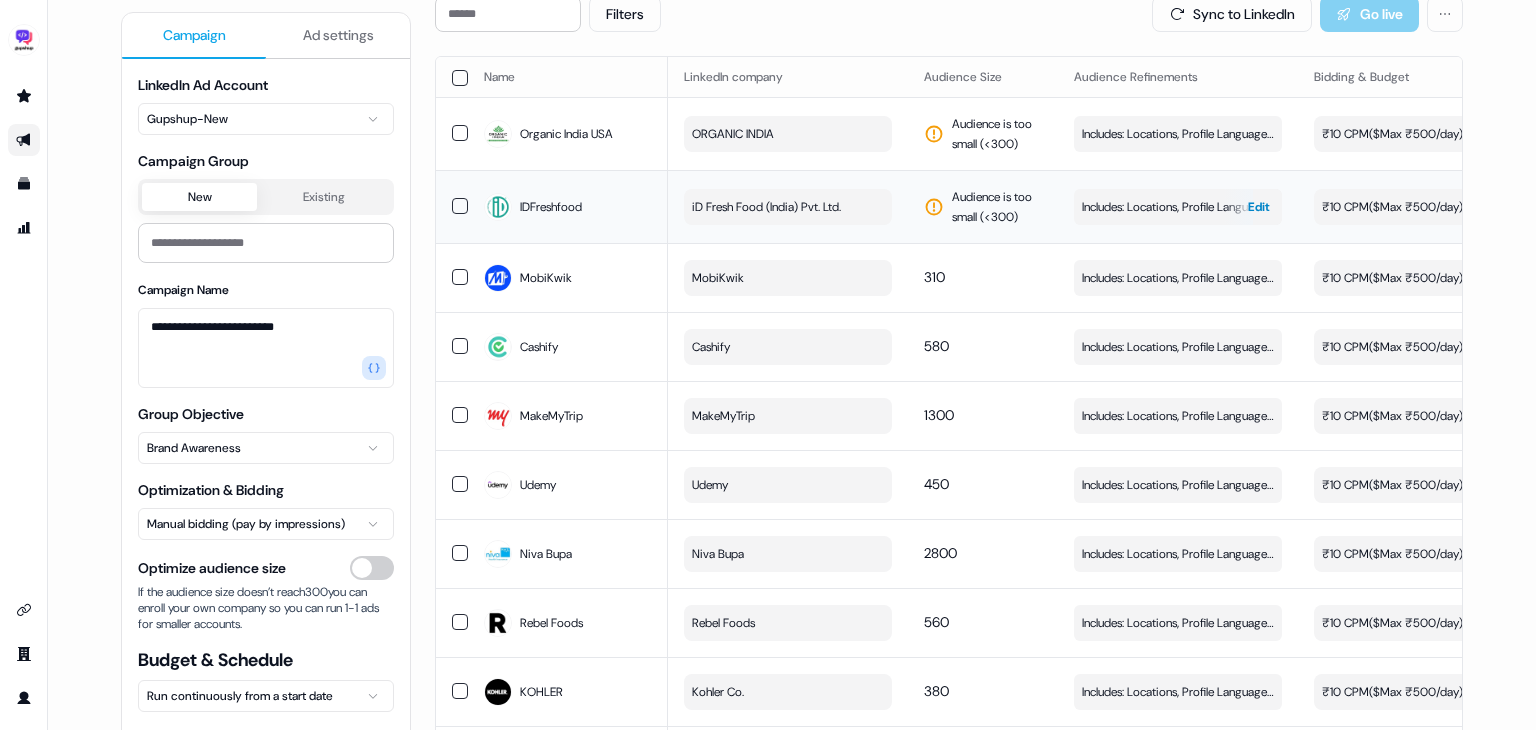 click on "Includes: Locations, Profile Language, Job Functions" at bounding box center (1178, 207) 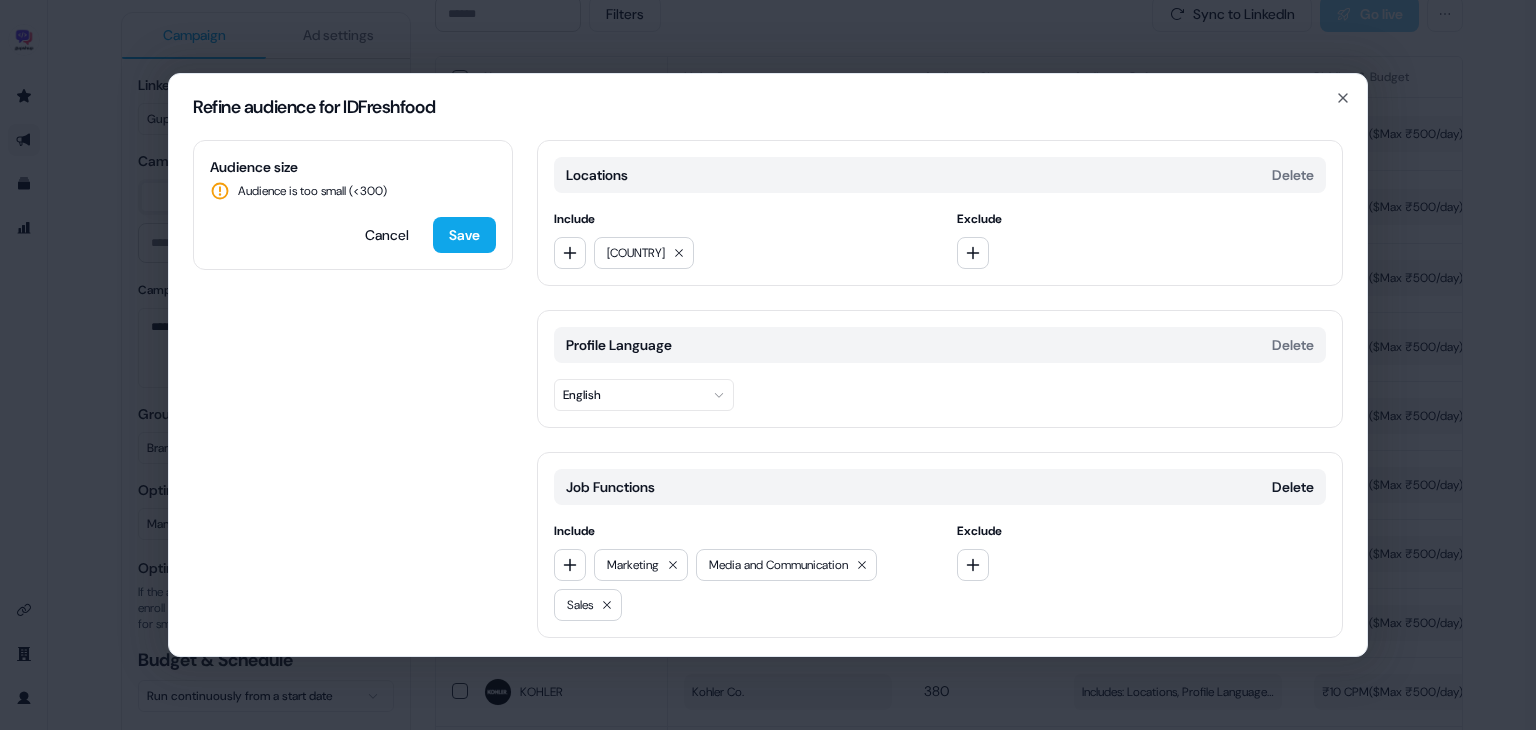 click on "Sales" at bounding box center [588, 605] 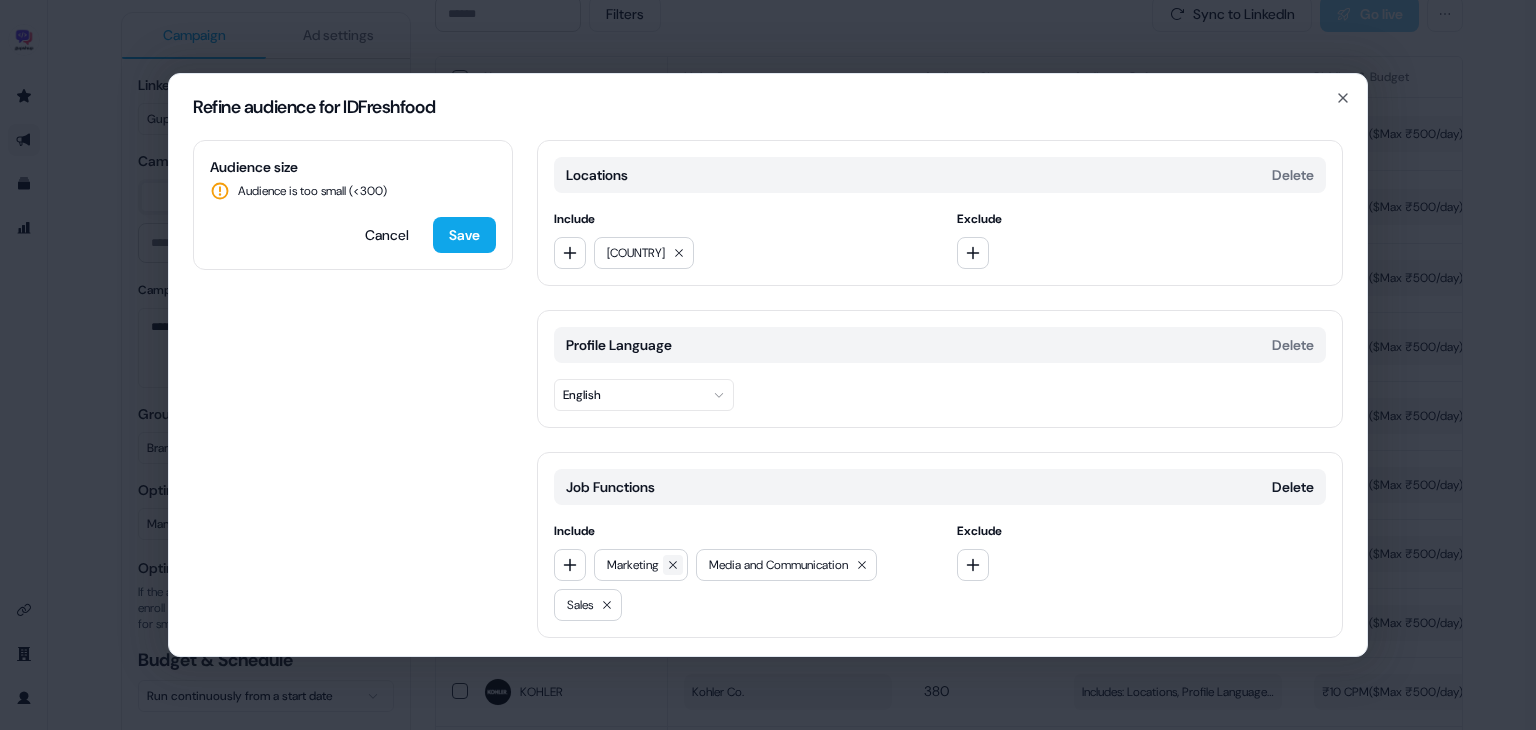 click at bounding box center (673, 565) 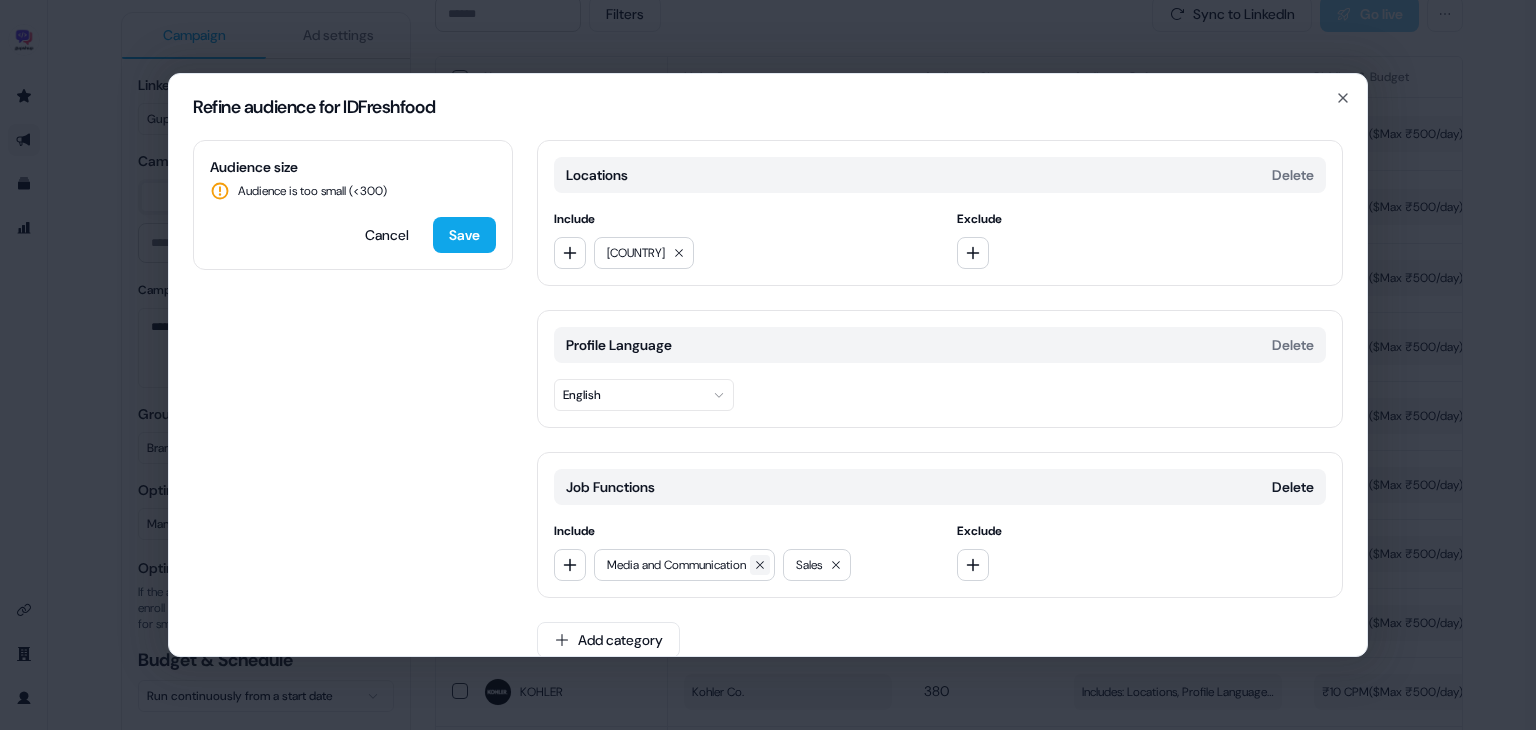 click 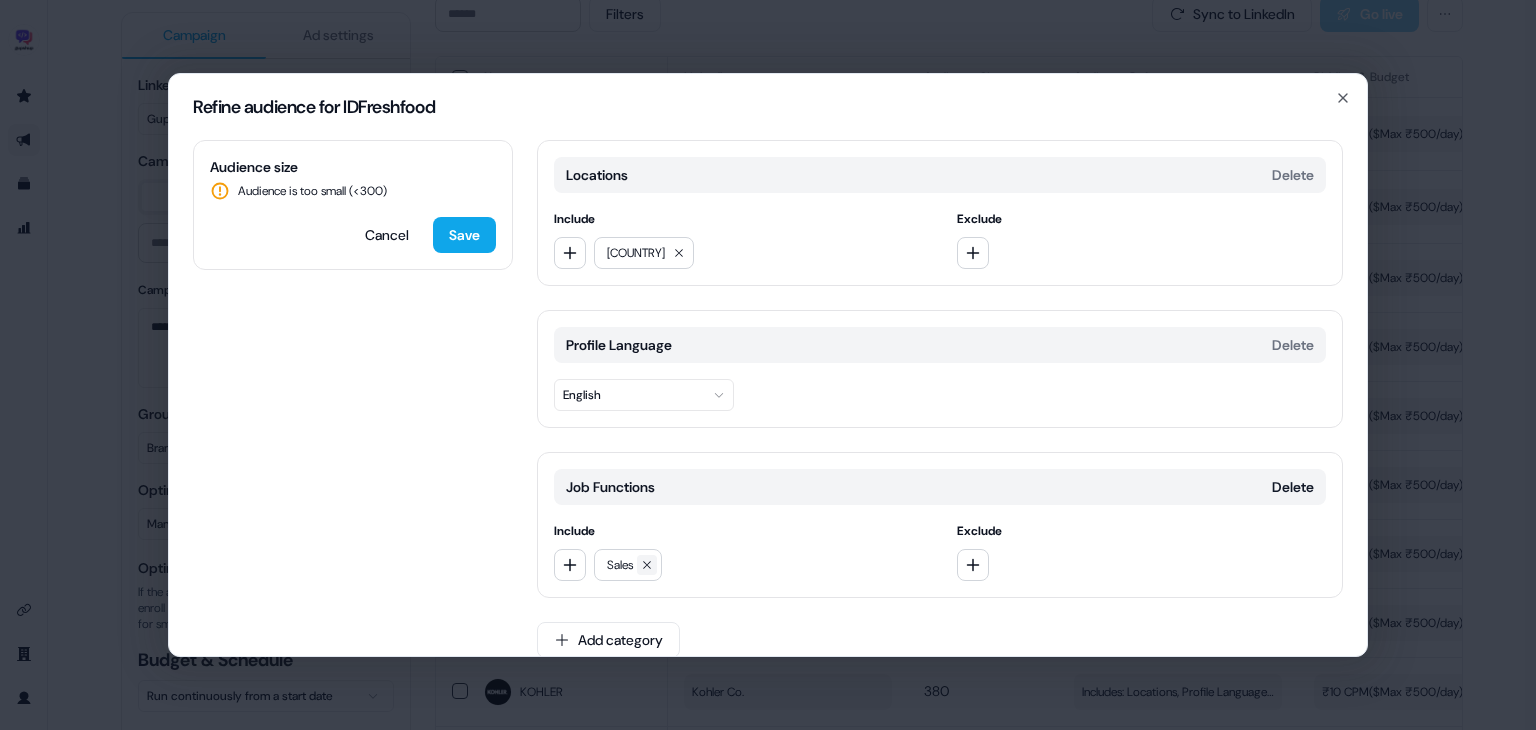 click 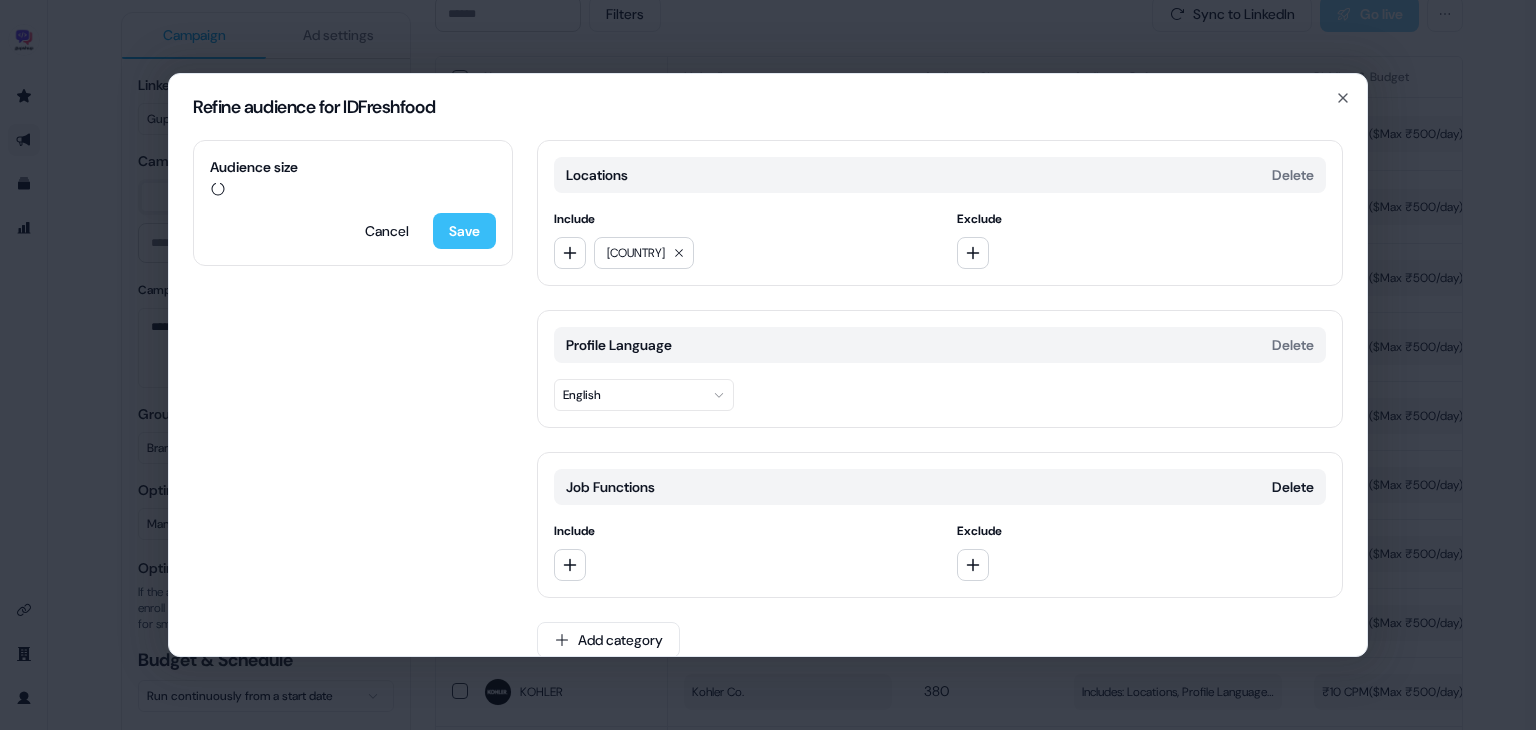 click on "Save" at bounding box center [464, 231] 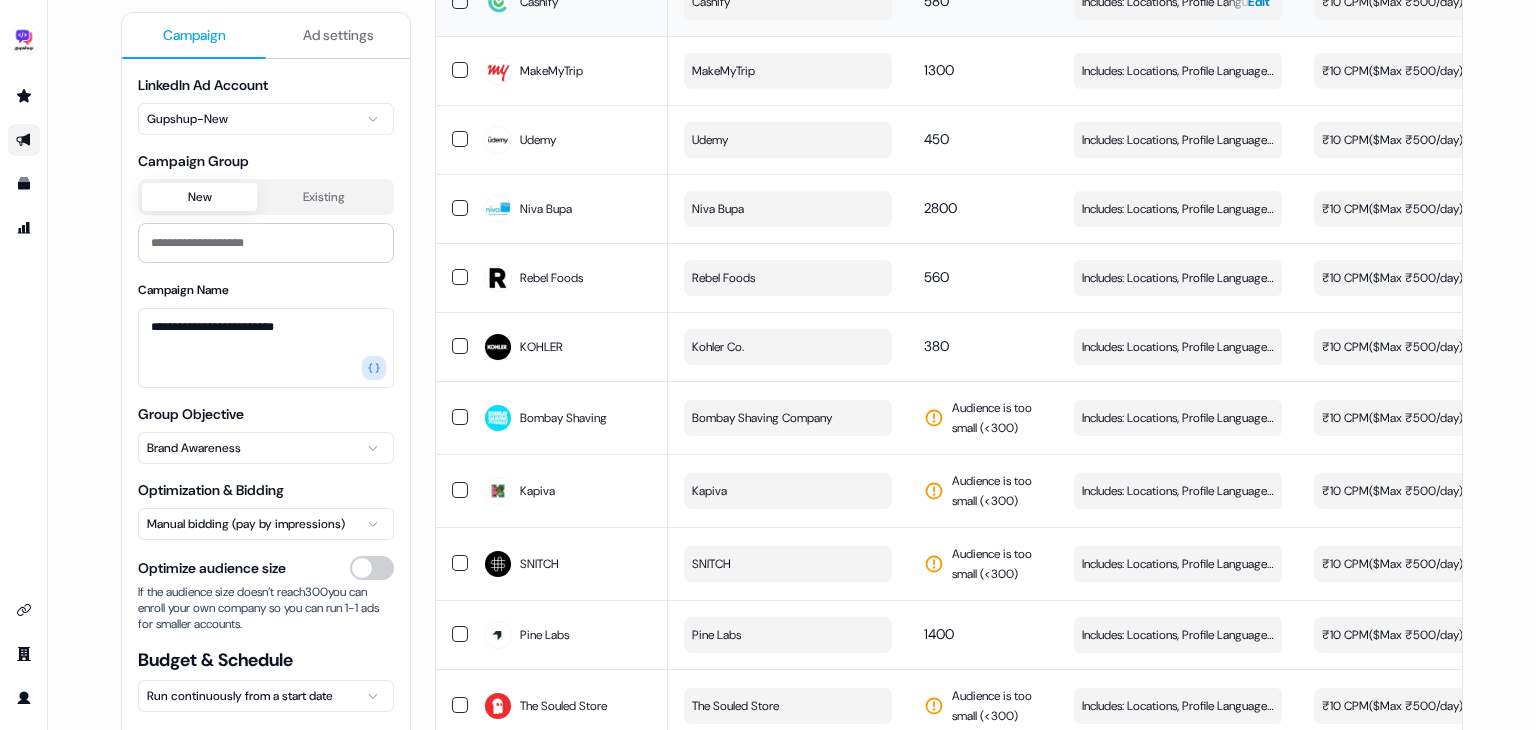 scroll, scrollTop: 506, scrollLeft: 0, axis: vertical 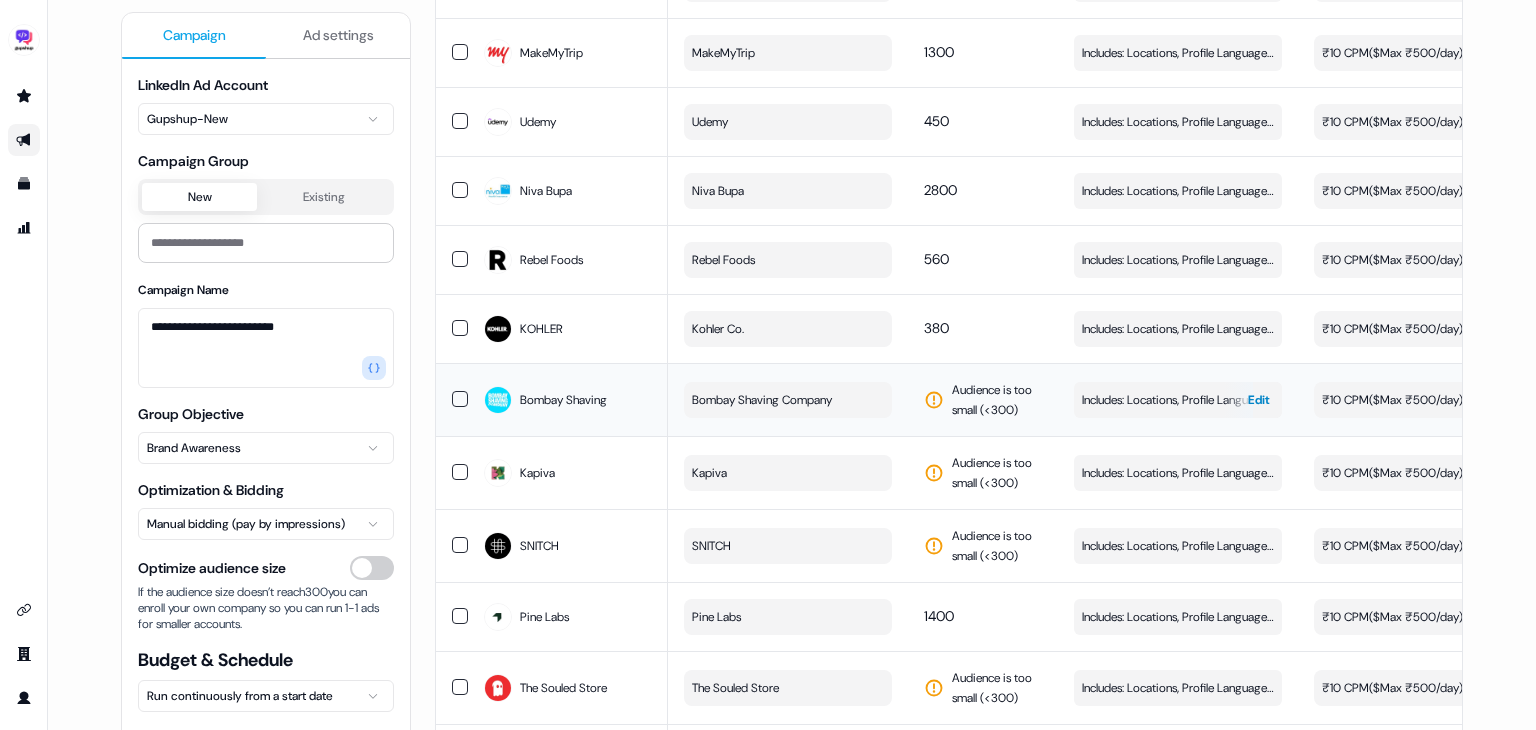 click on "Includes: Locations, Profile Language, Job Functions Edit" at bounding box center [1178, 400] 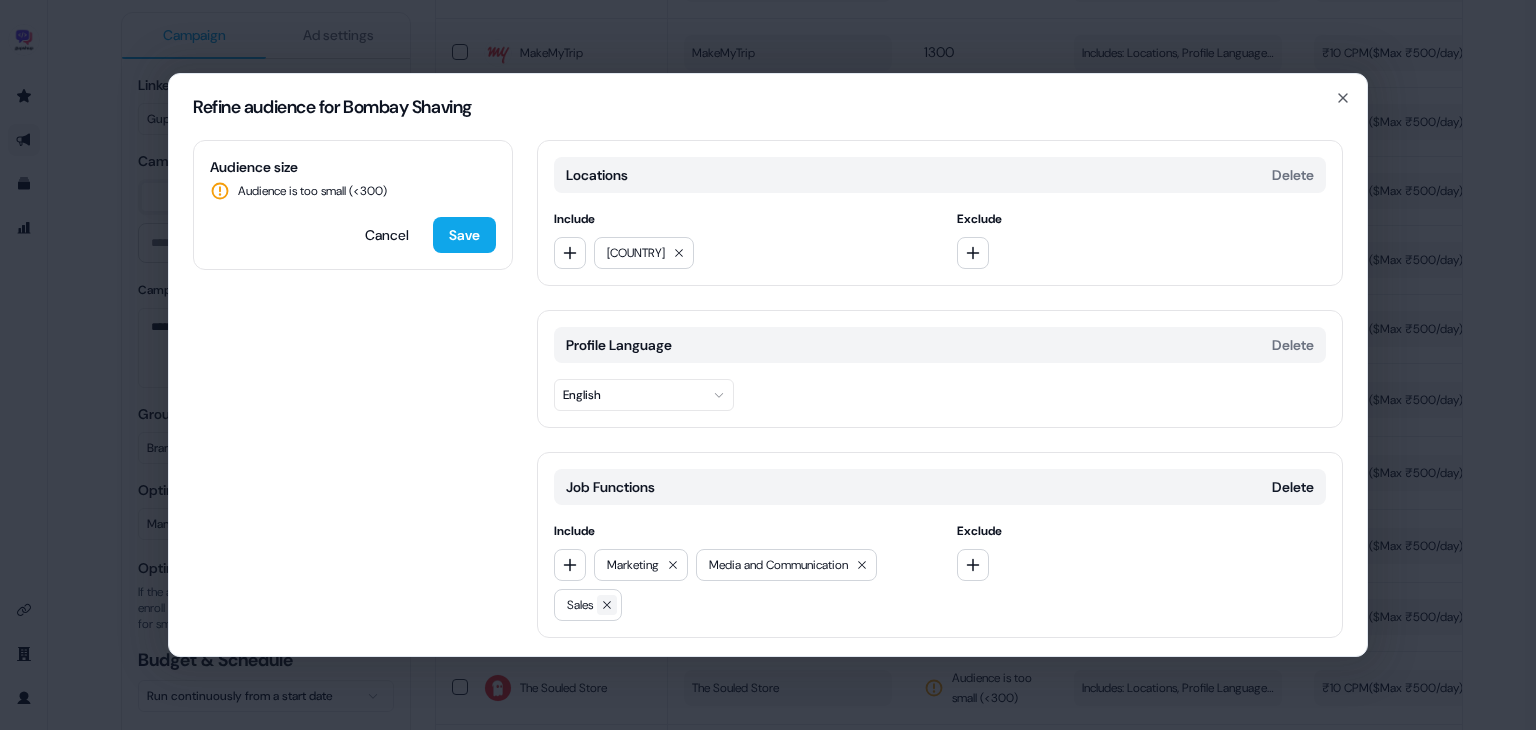 click 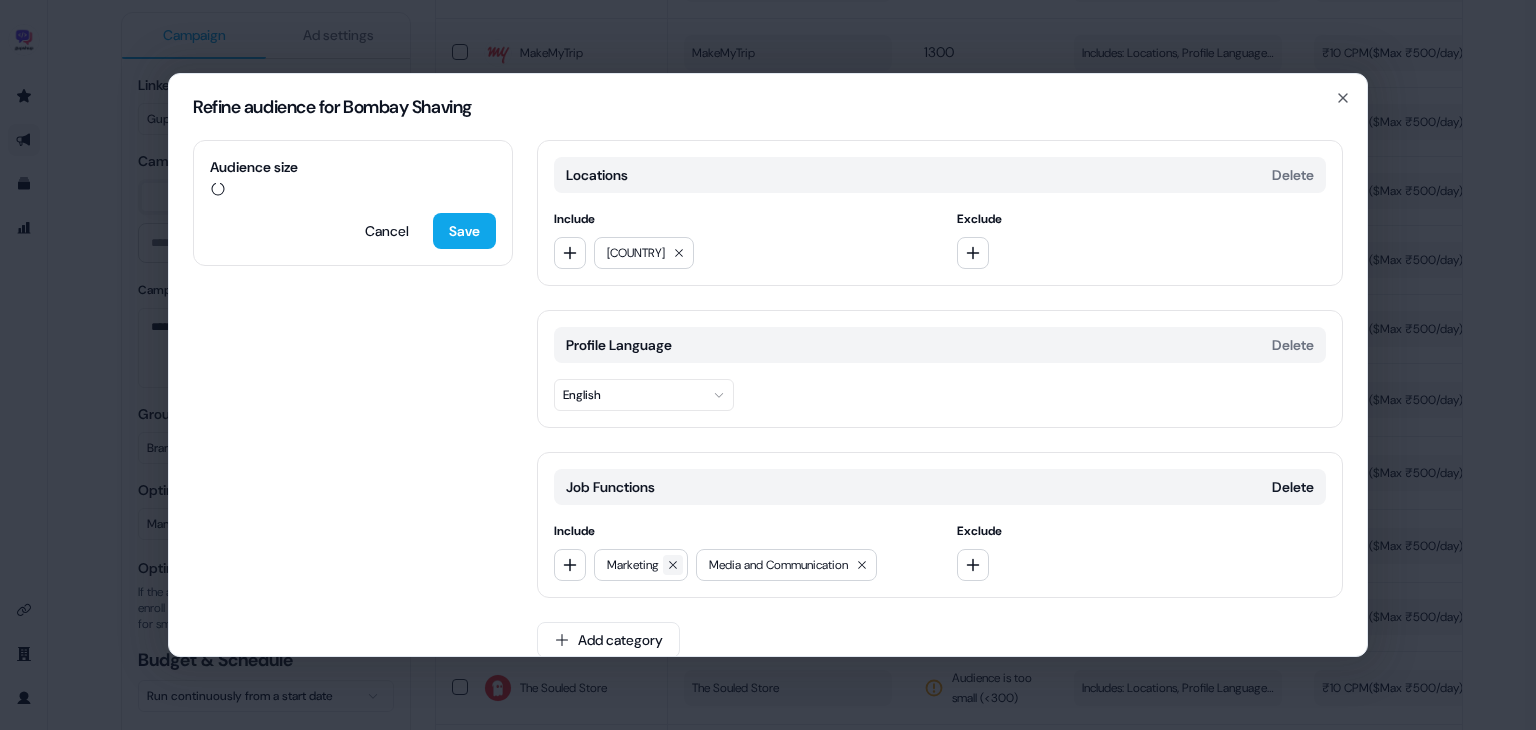 click at bounding box center (673, 565) 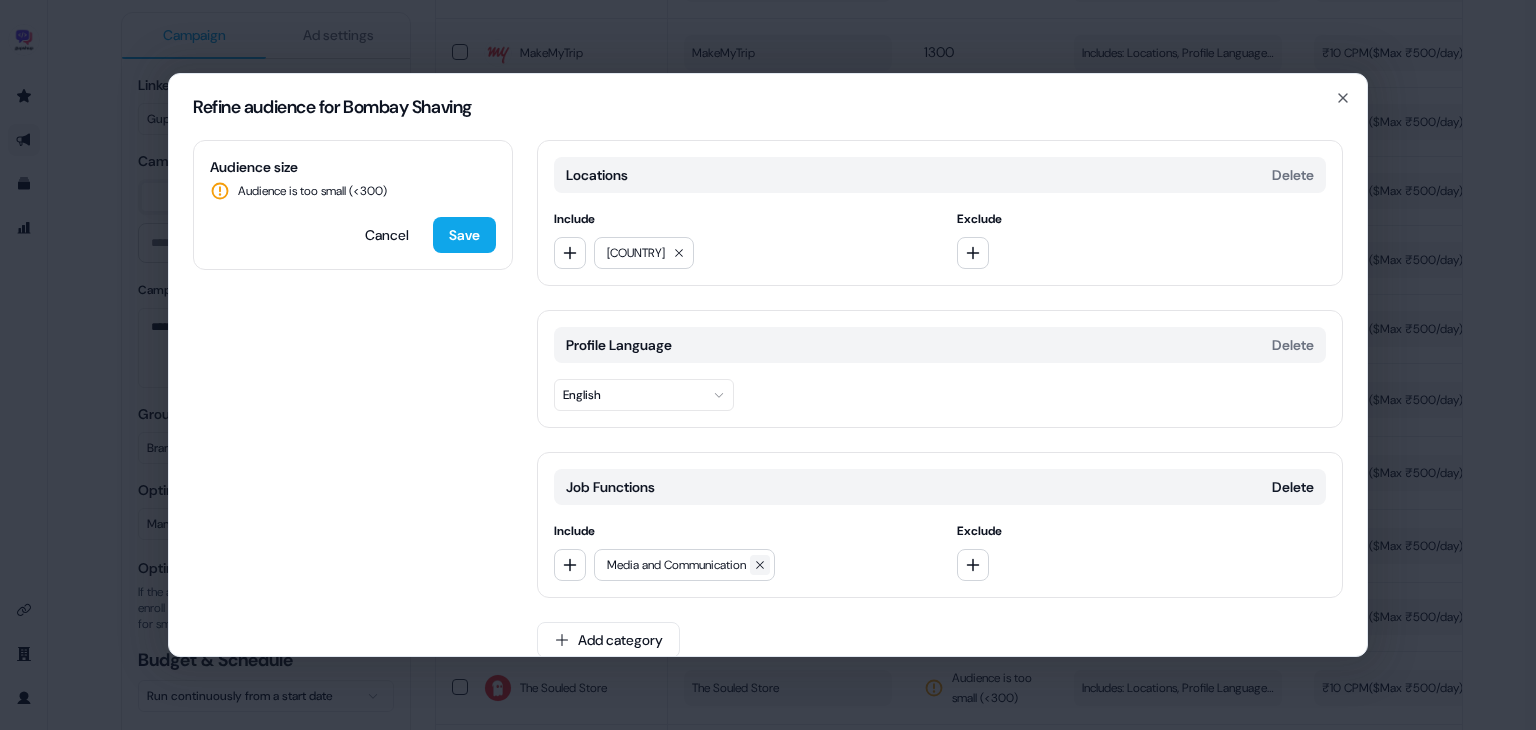click at bounding box center [760, 565] 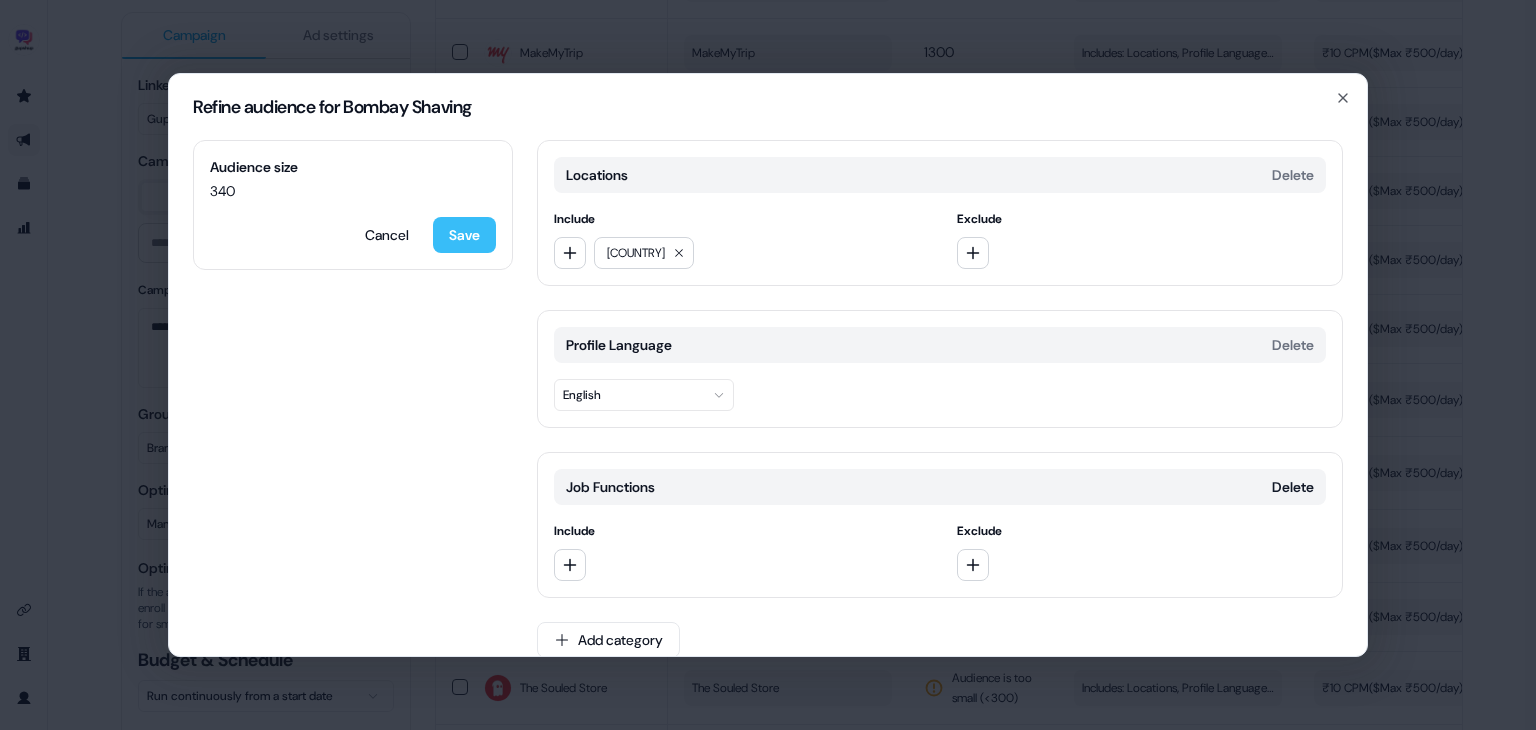 click on "Save" at bounding box center [464, 235] 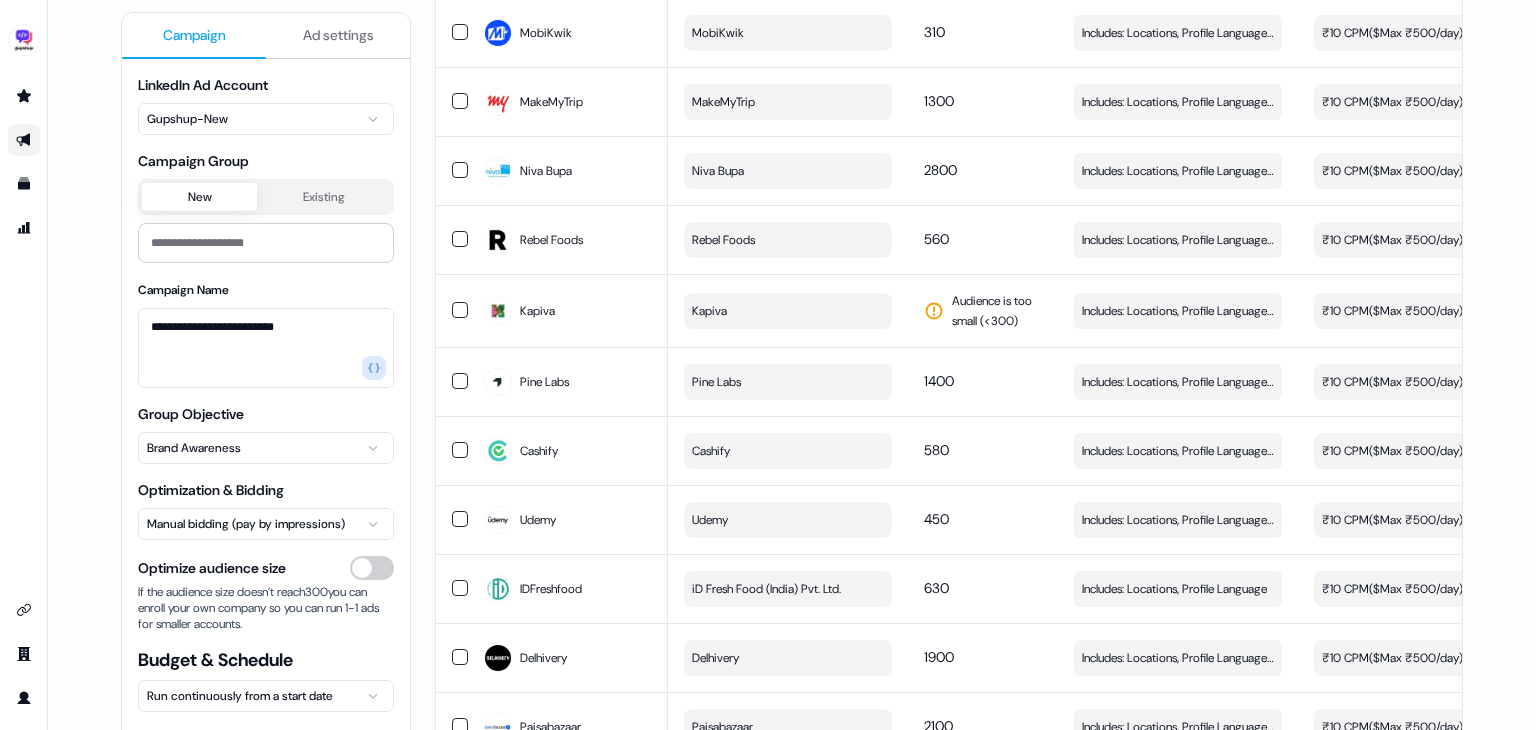 scroll, scrollTop: 682, scrollLeft: 0, axis: vertical 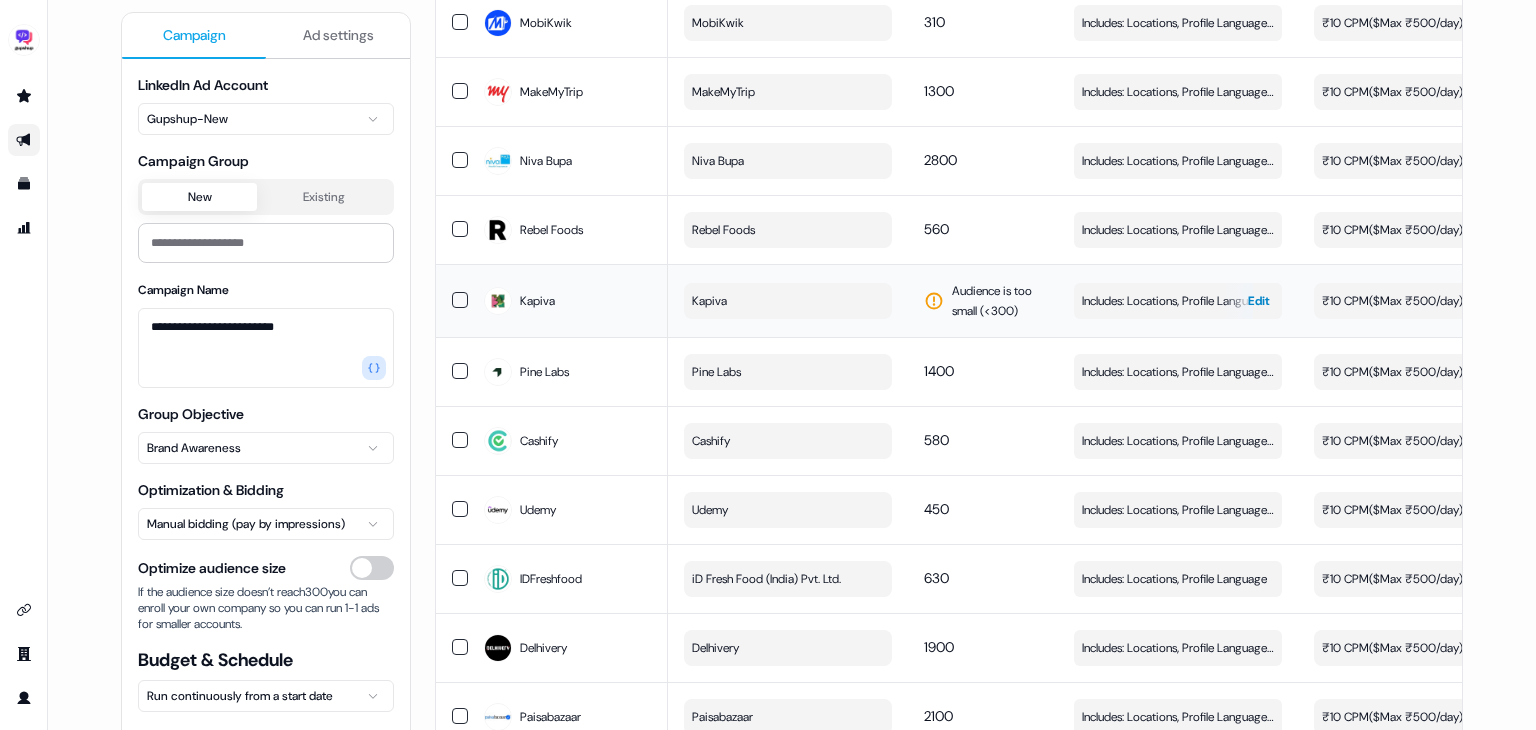 click on "Includes: Locations, Profile Language, Job Functions" at bounding box center (1178, 301) 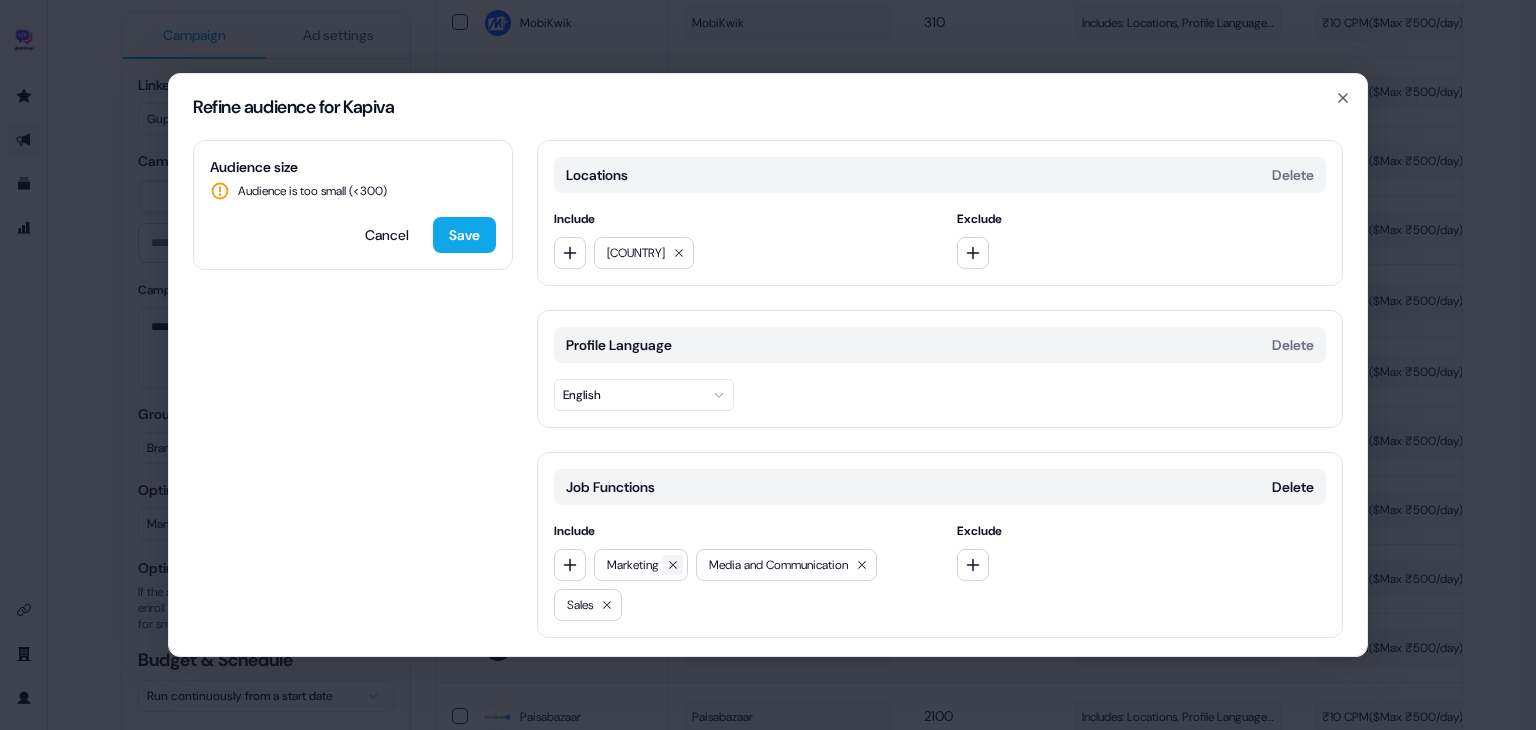 click 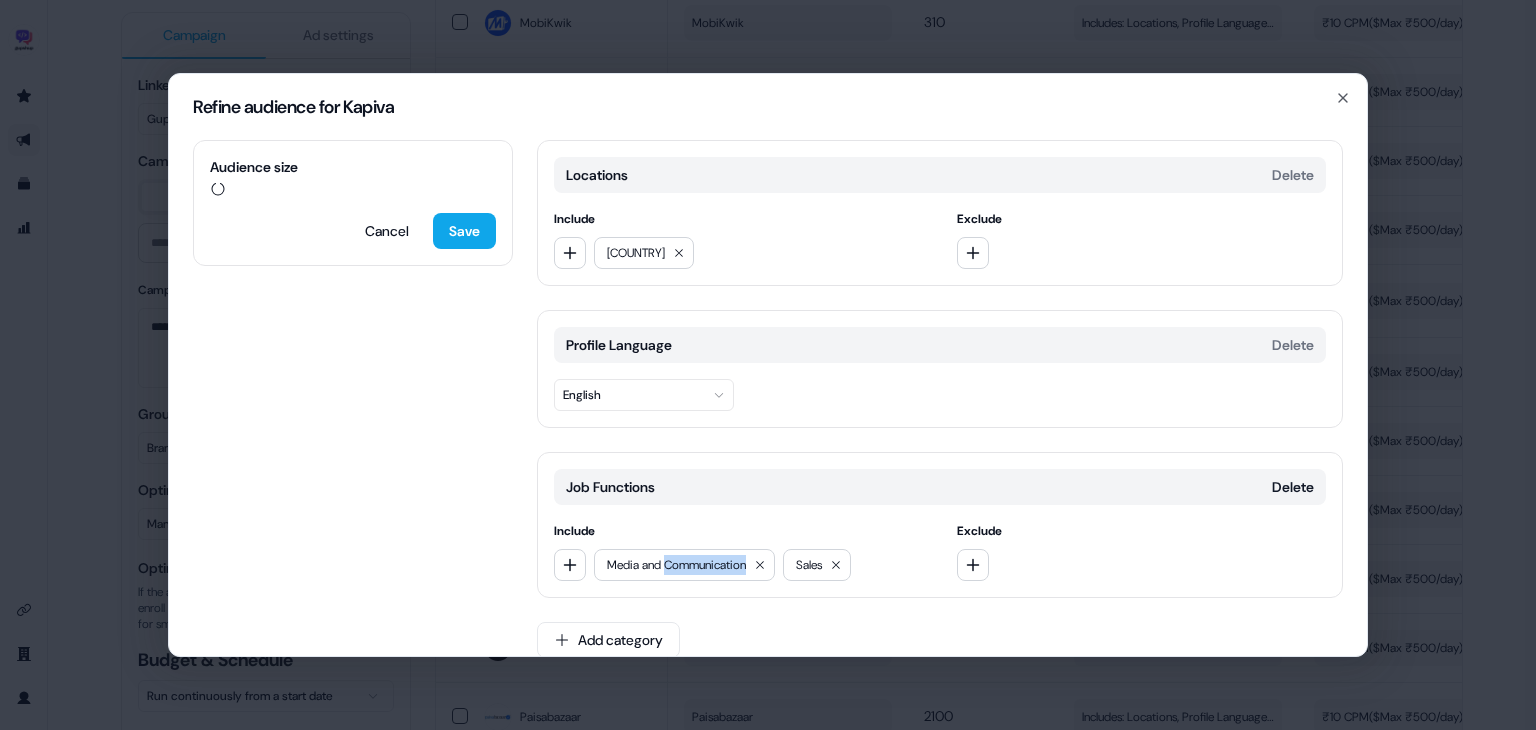 click on "Media and Communication" at bounding box center (676, 565) 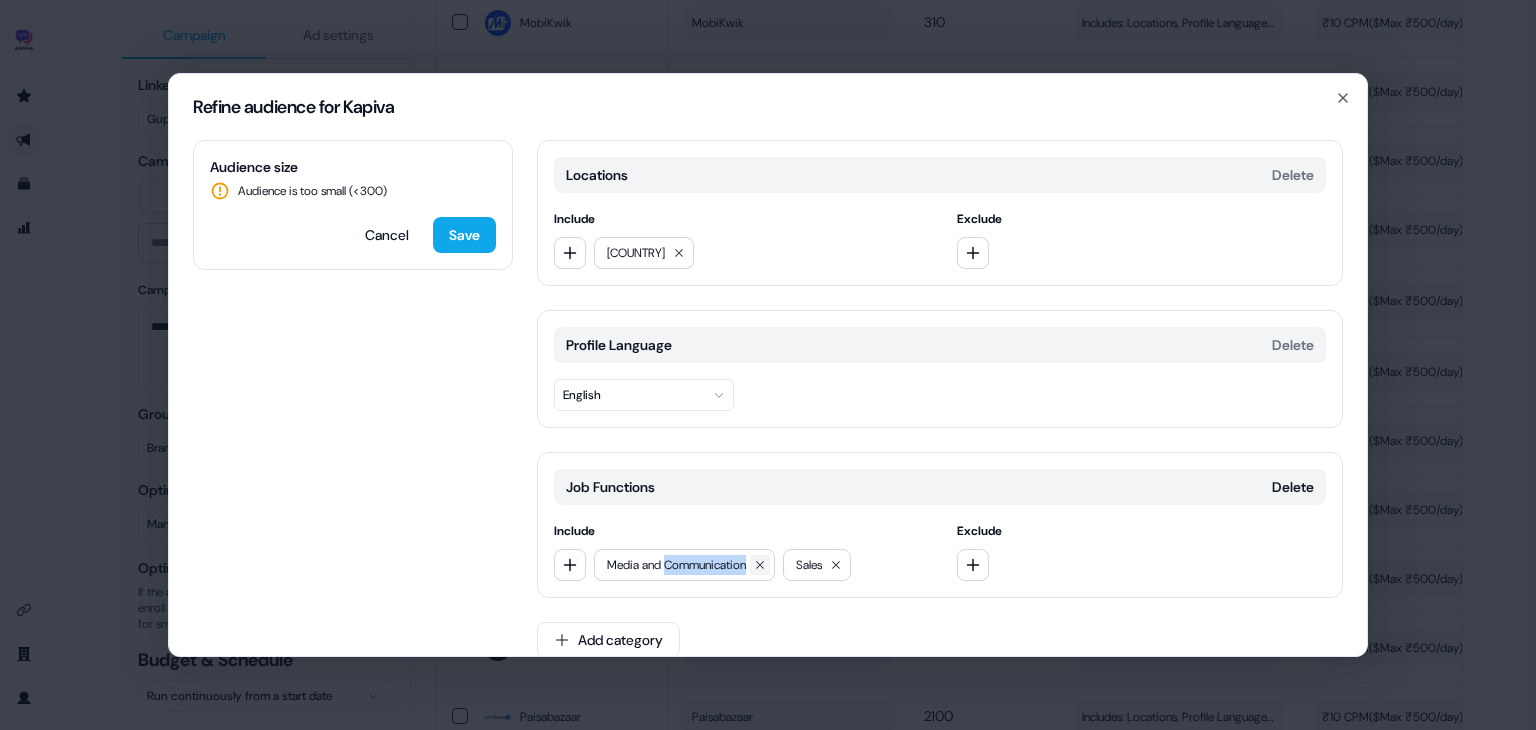 click 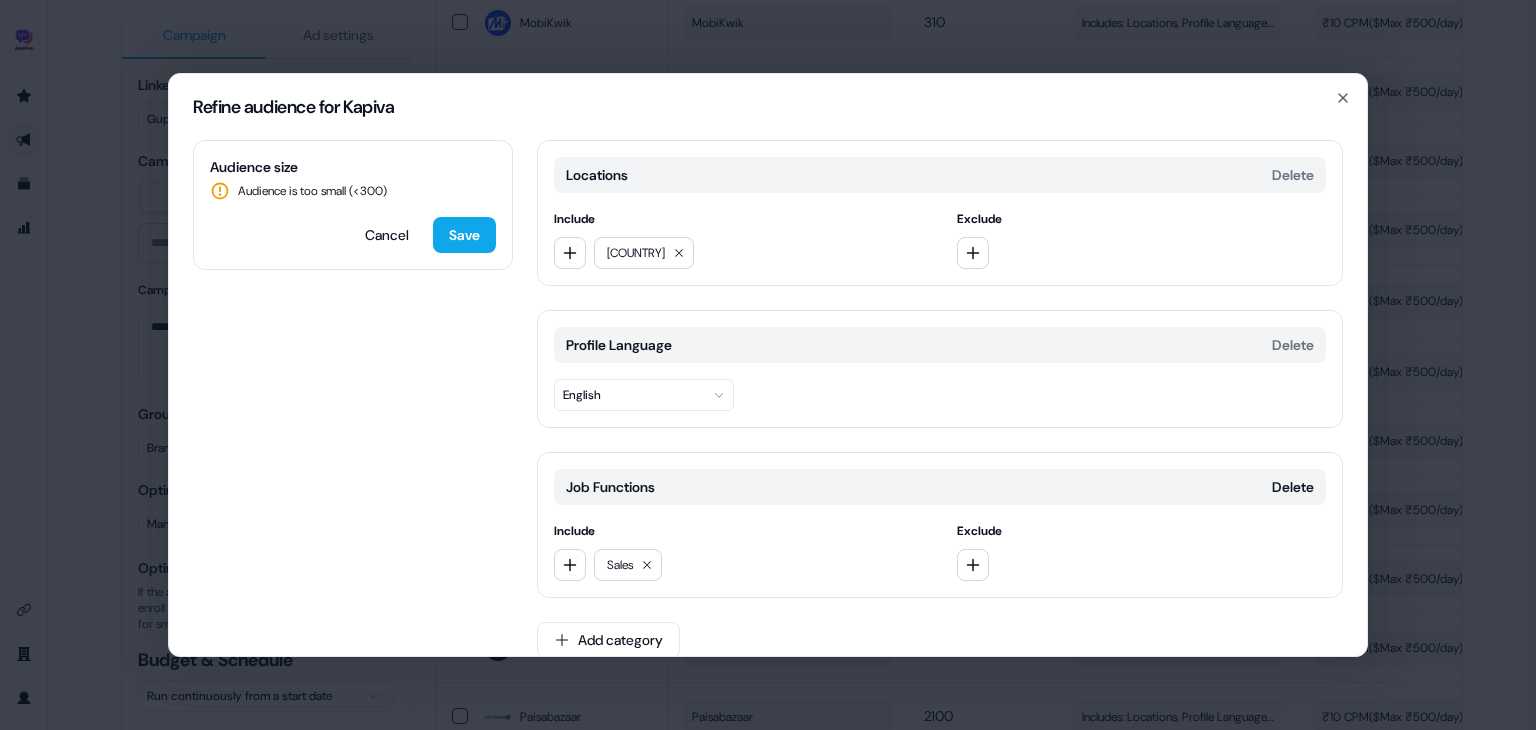 click on "Sales" at bounding box center [628, 565] 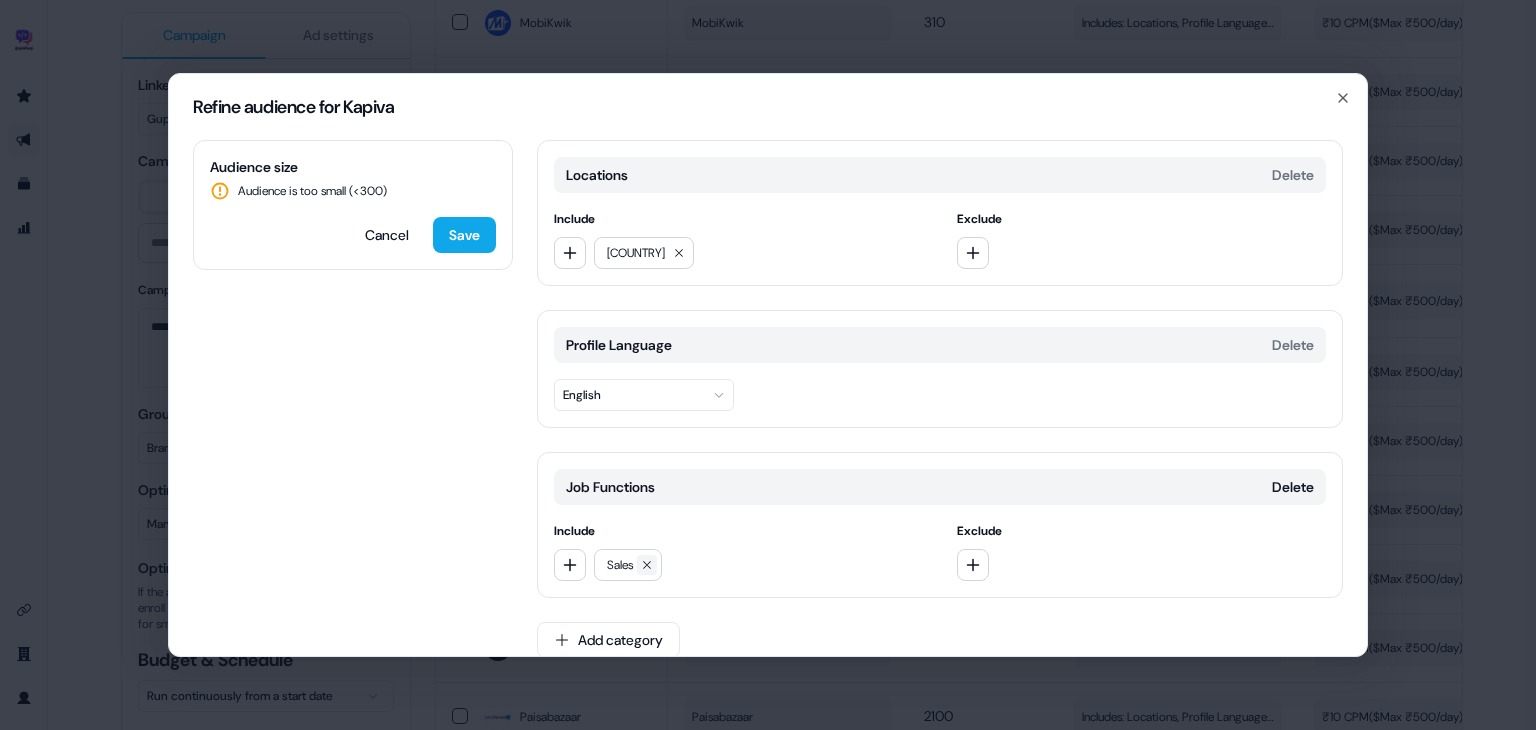 click 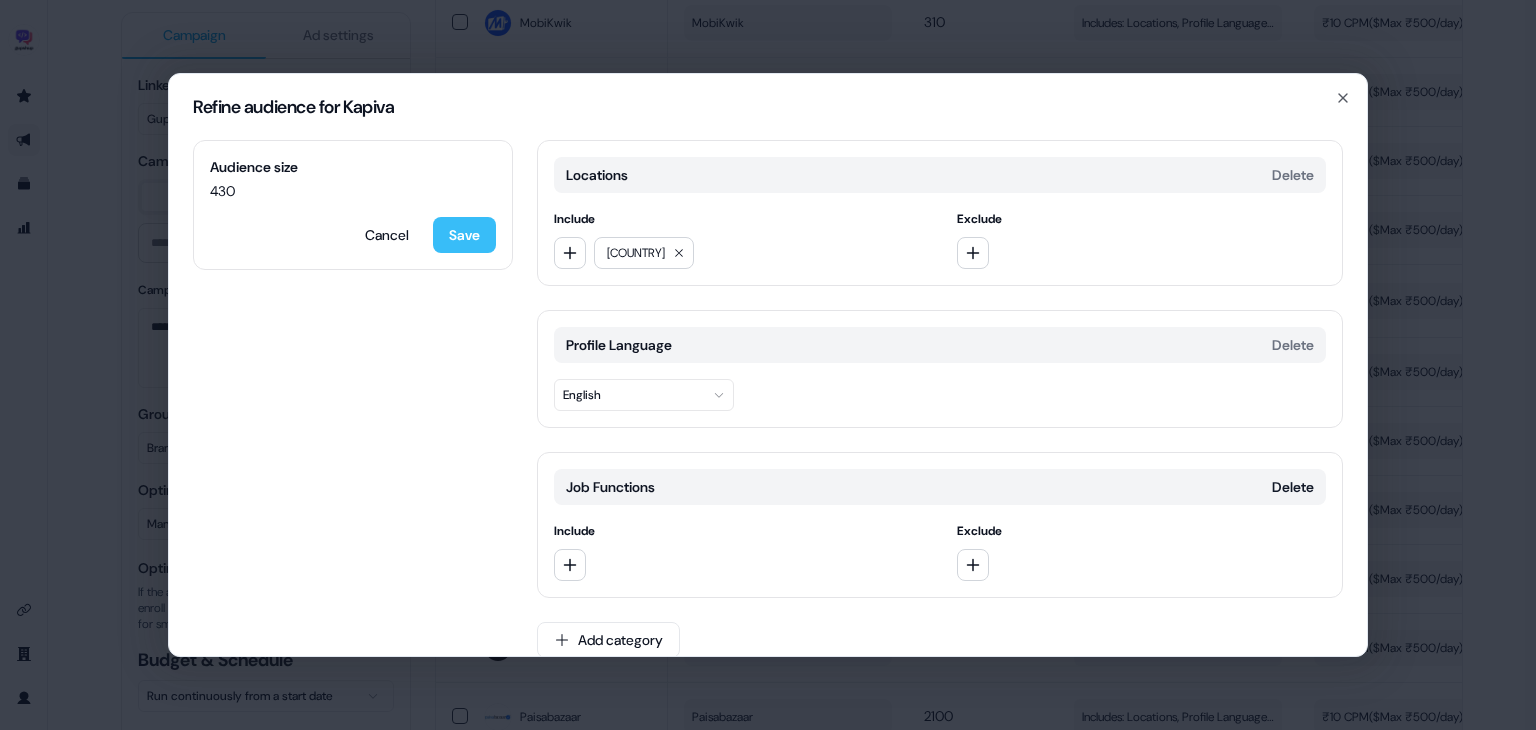 click on "Save" at bounding box center [464, 235] 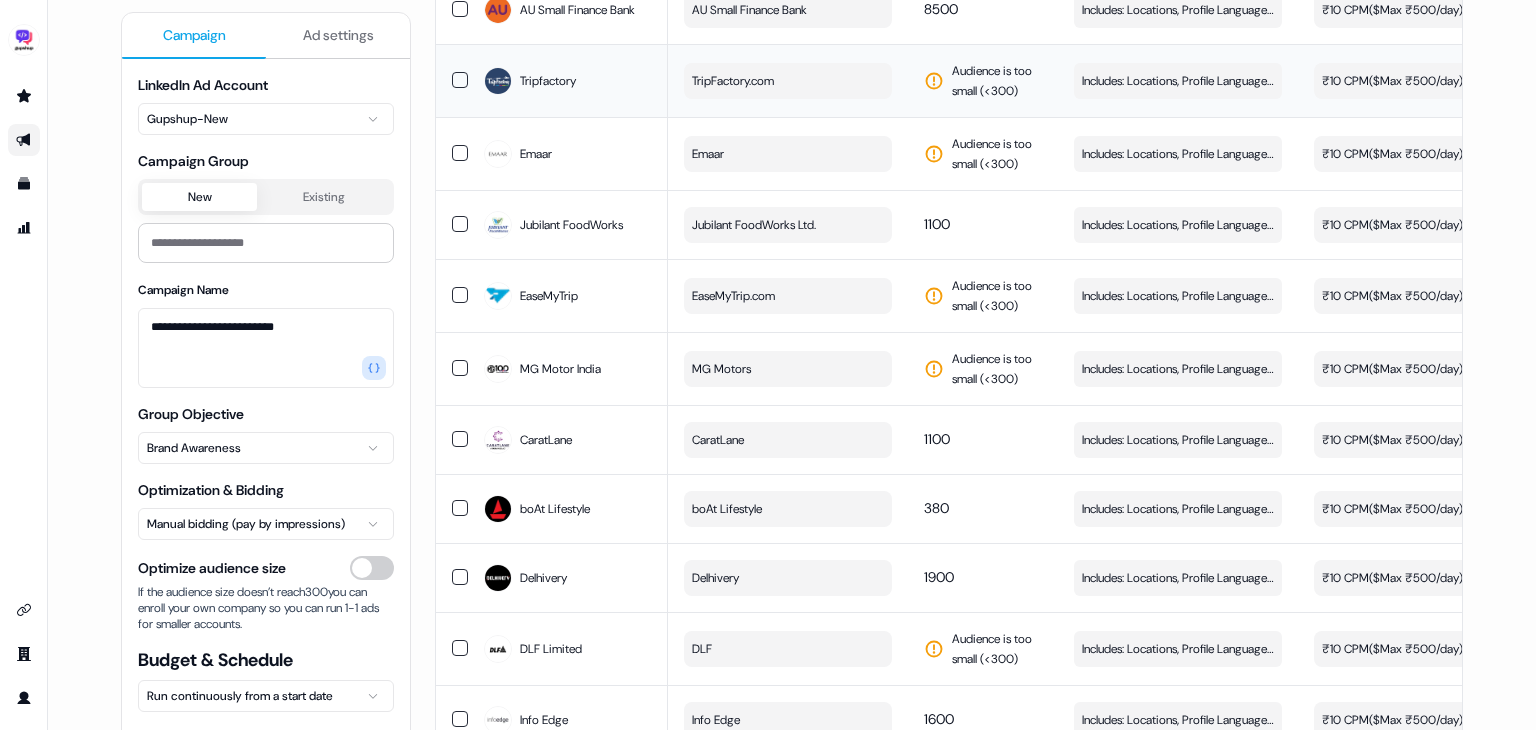 scroll, scrollTop: 1592, scrollLeft: 0, axis: vertical 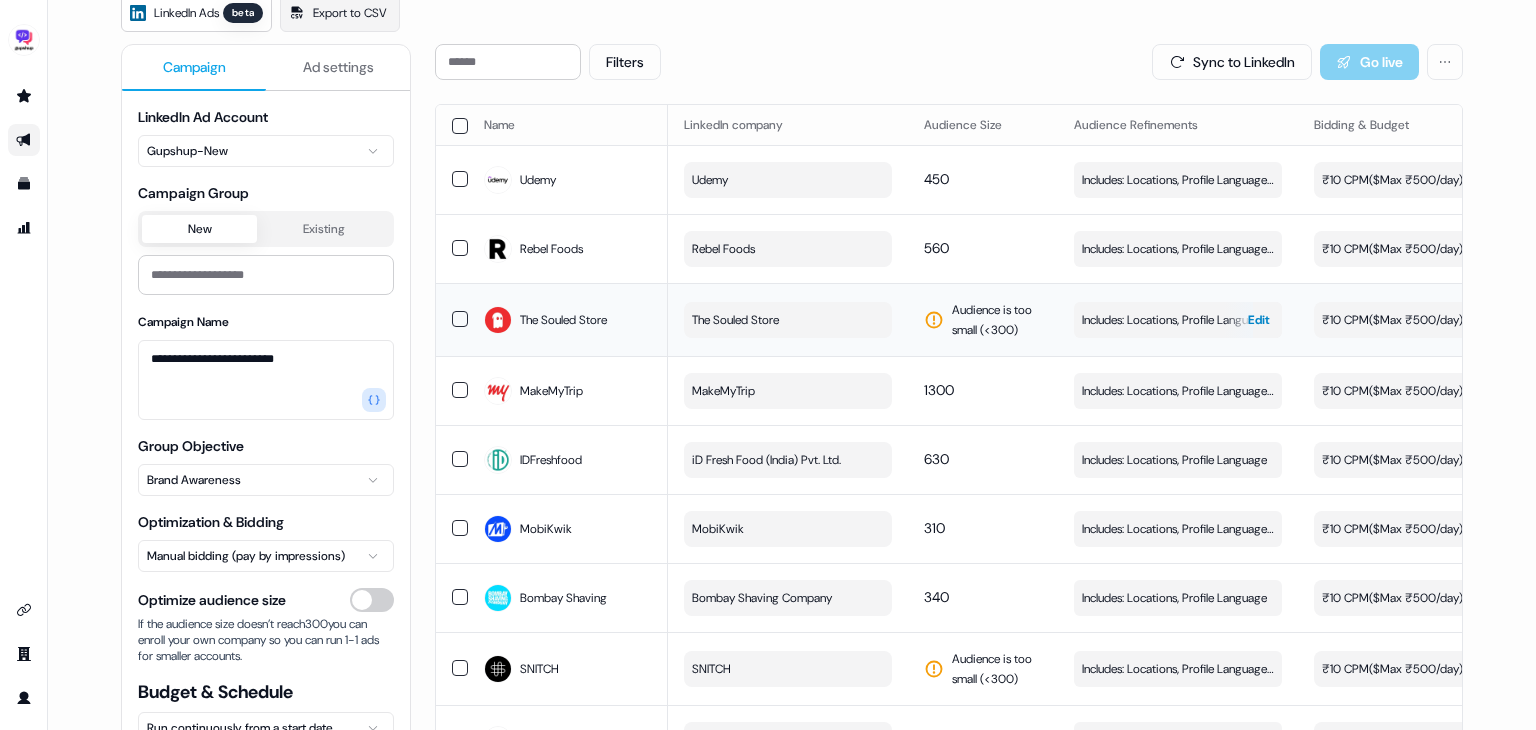 click on "Includes: Locations, Profile Language, Job Functions Edit" at bounding box center [1178, 320] 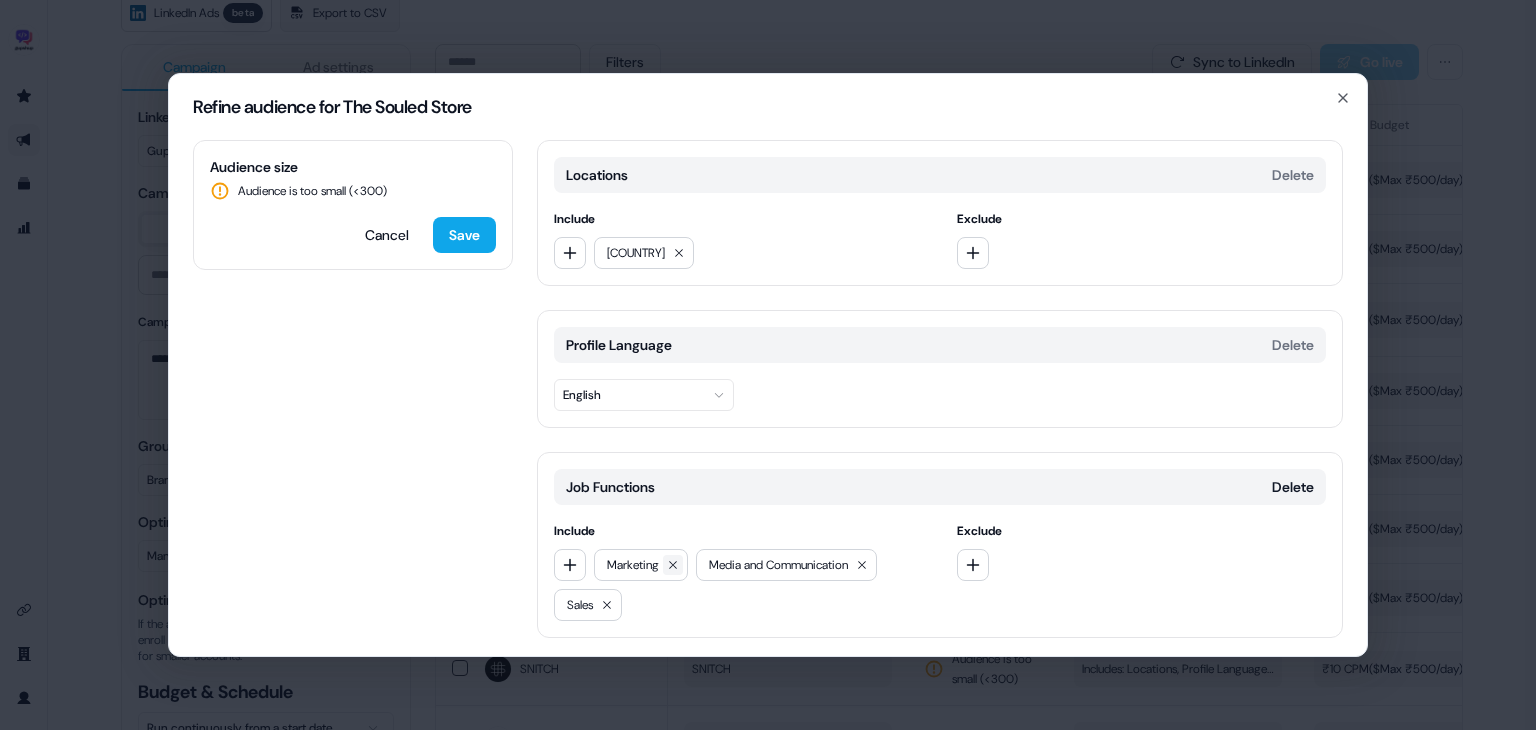 click 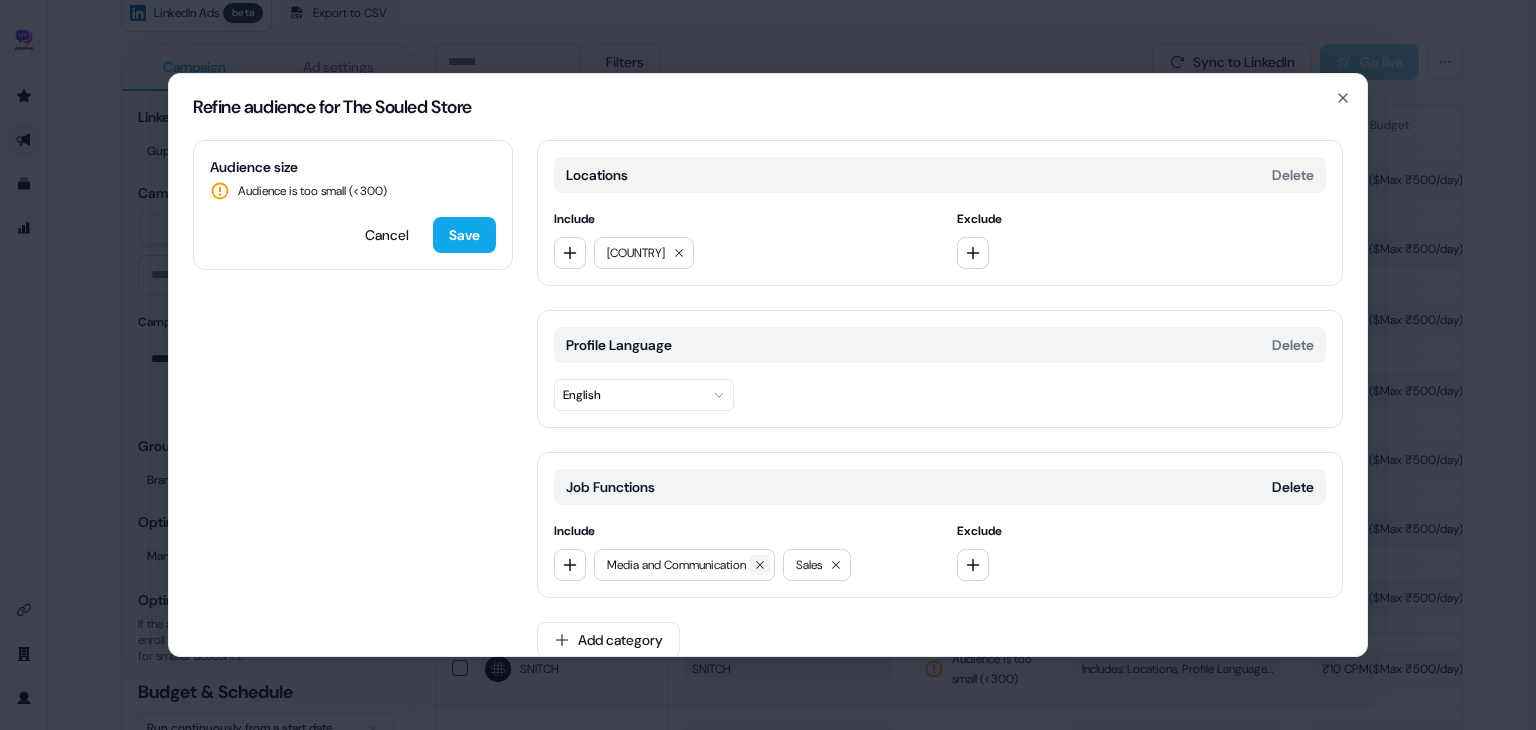 click 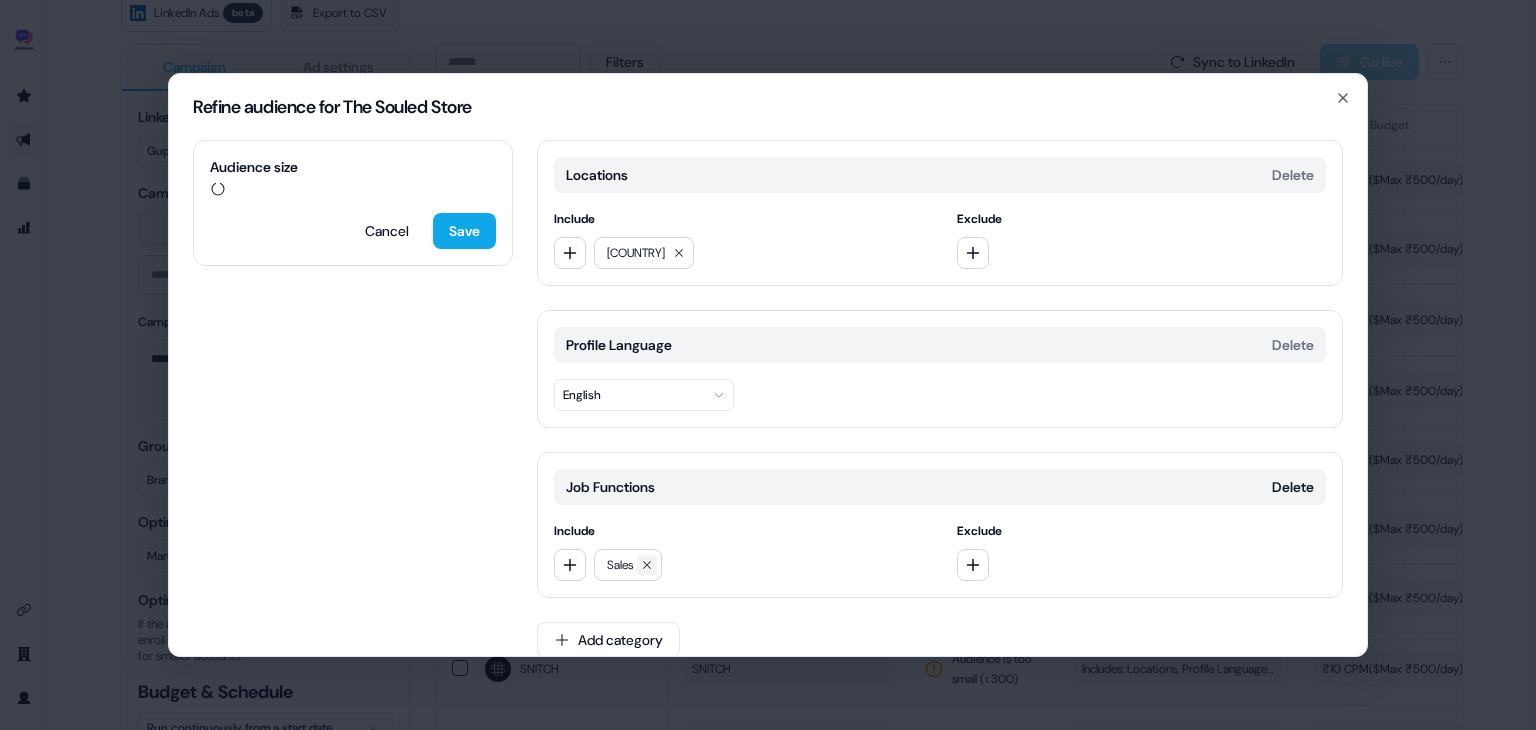 click 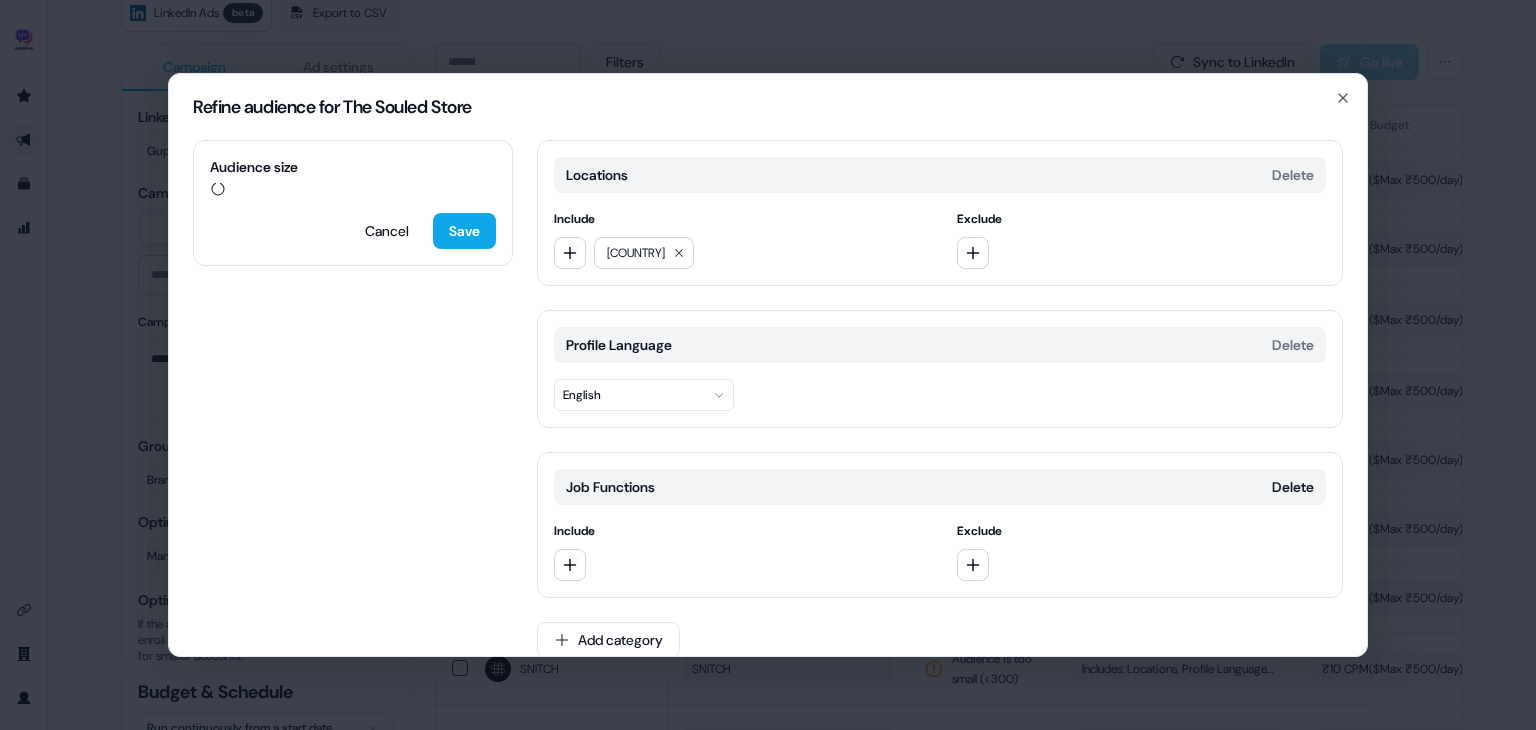 click on "Include Exclude" at bounding box center [940, 551] 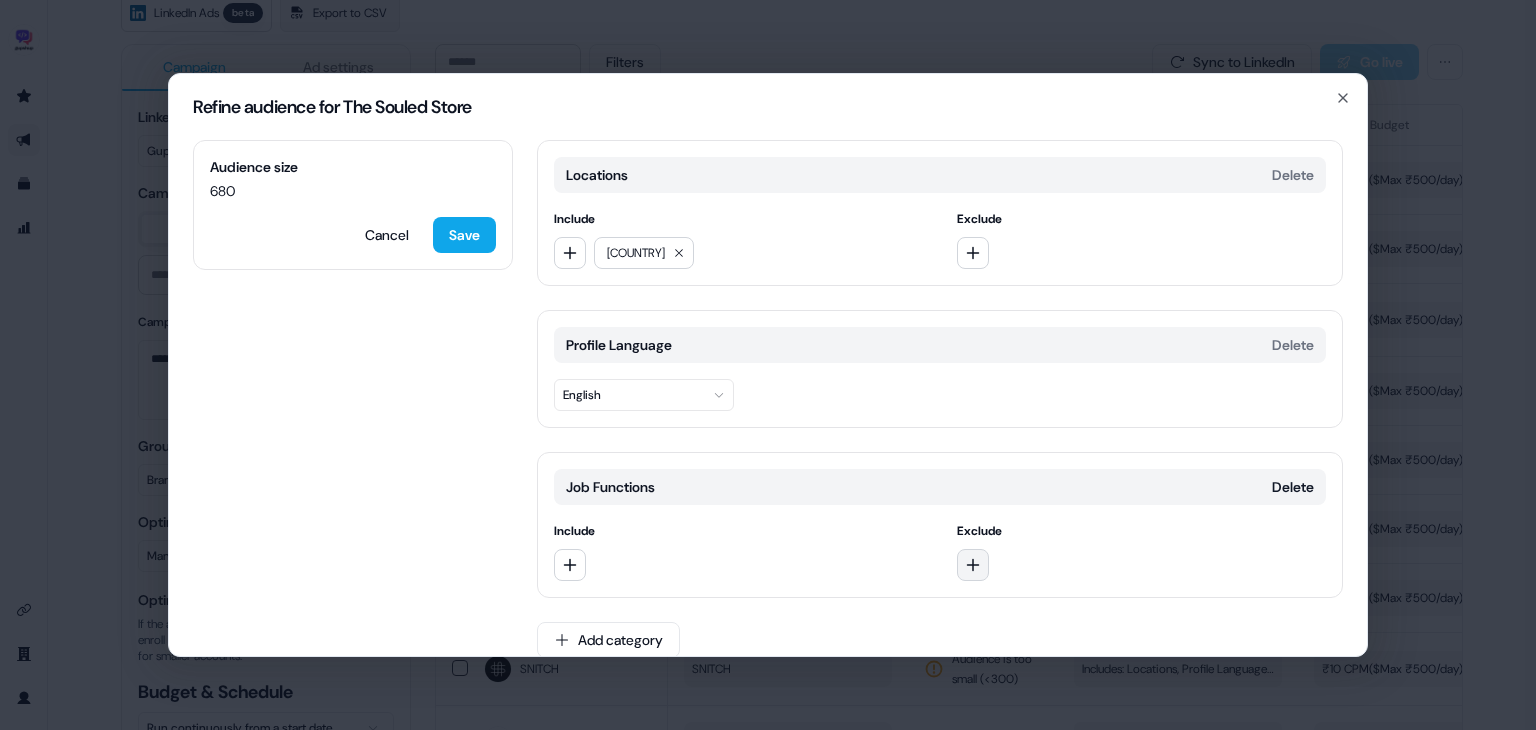 click 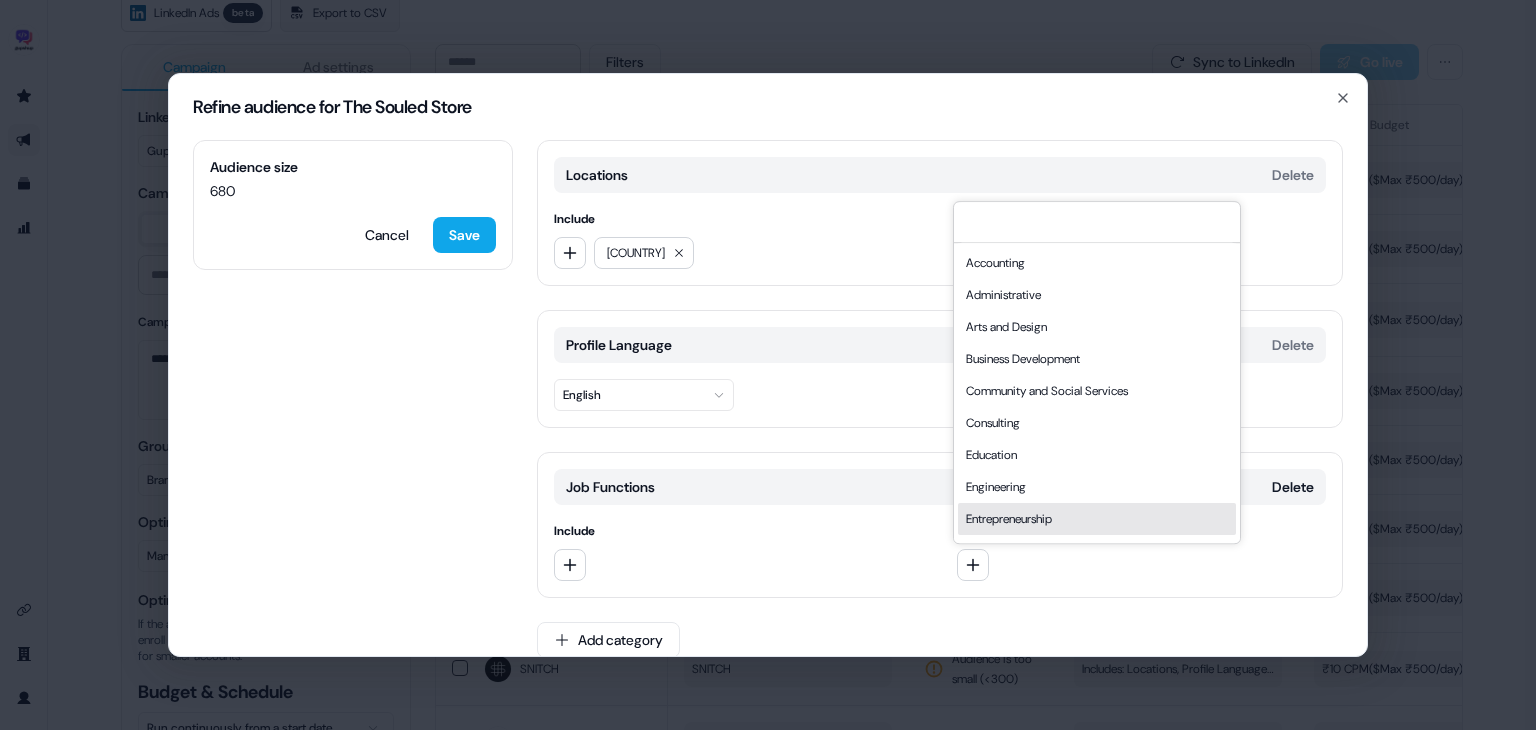 scroll, scrollTop: 540, scrollLeft: 0, axis: vertical 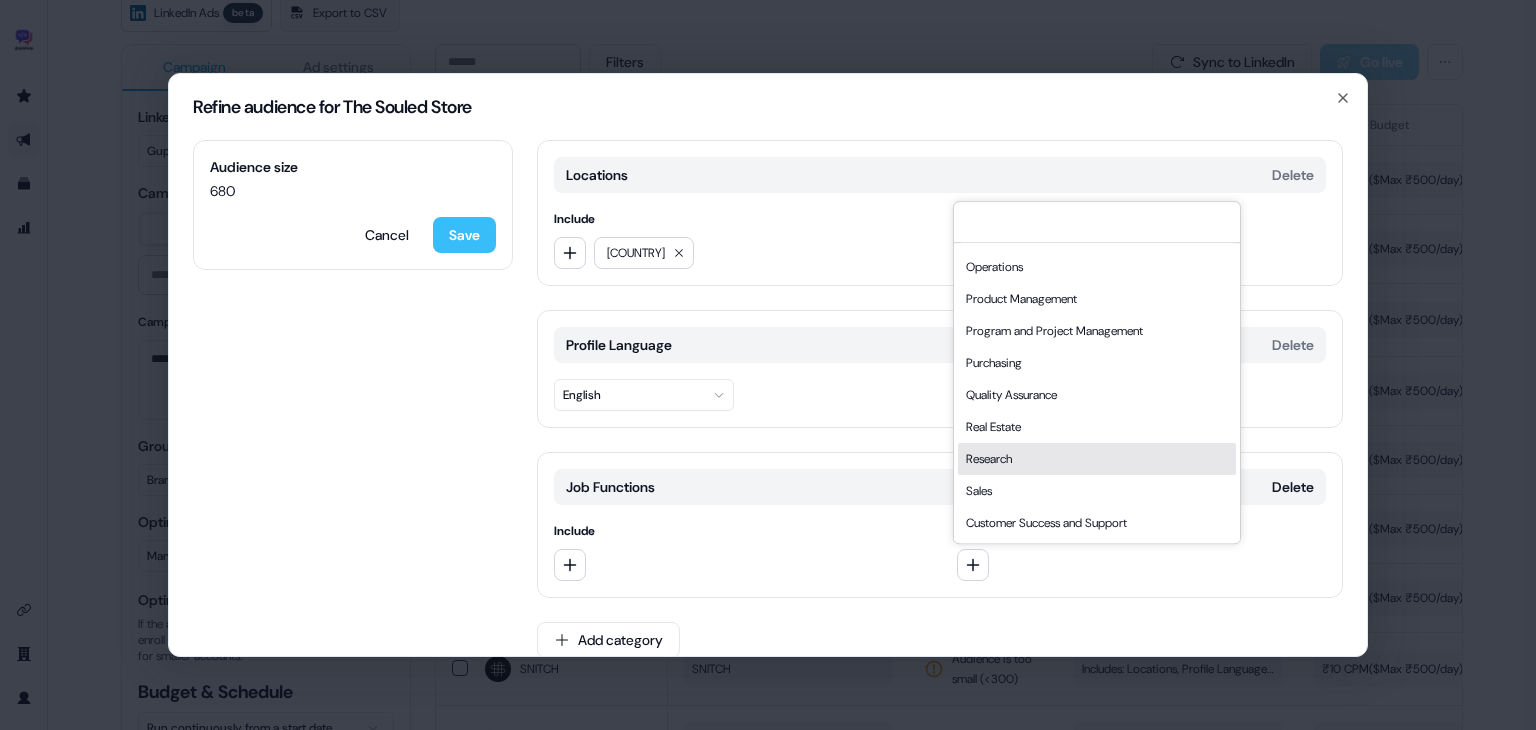 click on "Save" at bounding box center [464, 235] 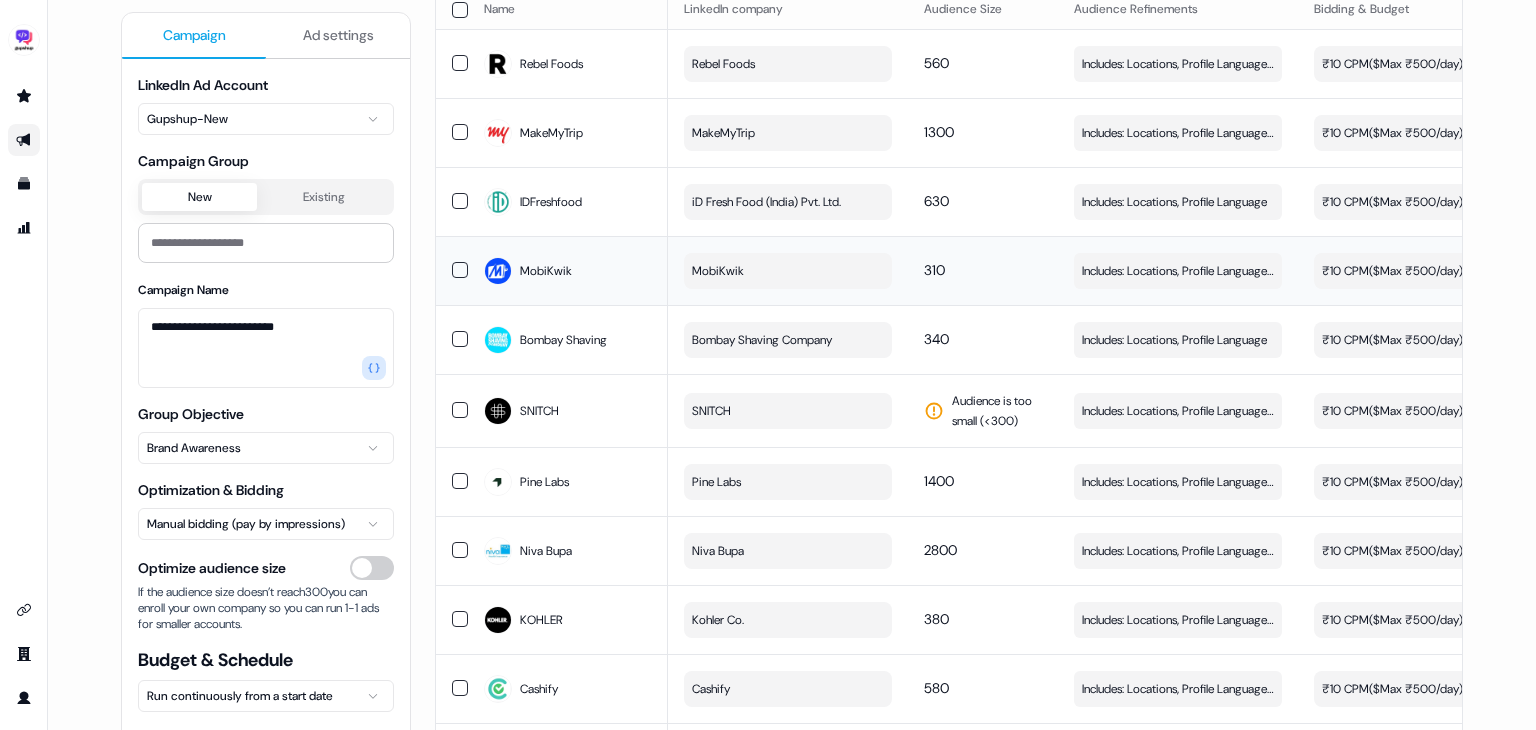 scroll, scrollTop: 310, scrollLeft: 0, axis: vertical 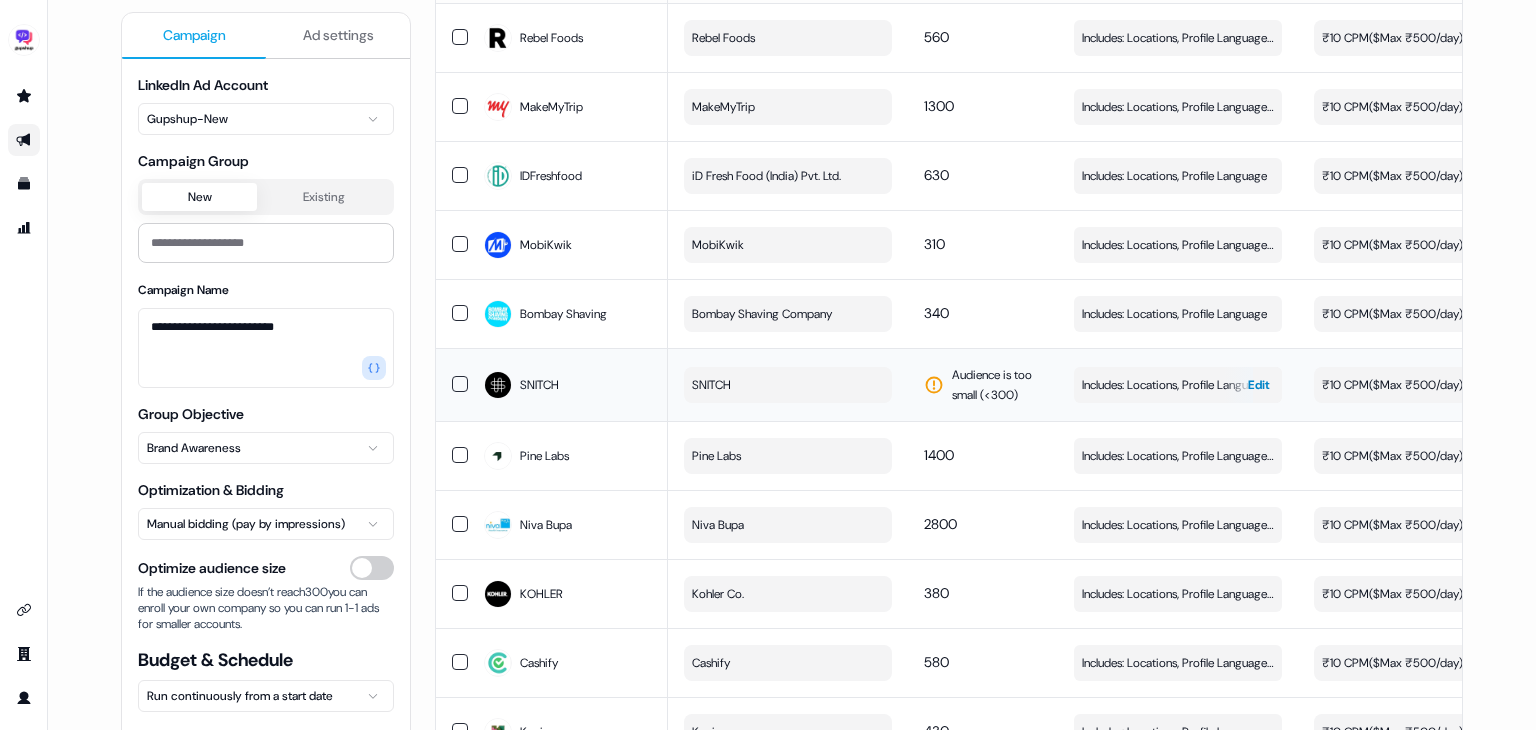 click on "Includes: Locations, Profile Language, Job Functions" at bounding box center (1178, 385) 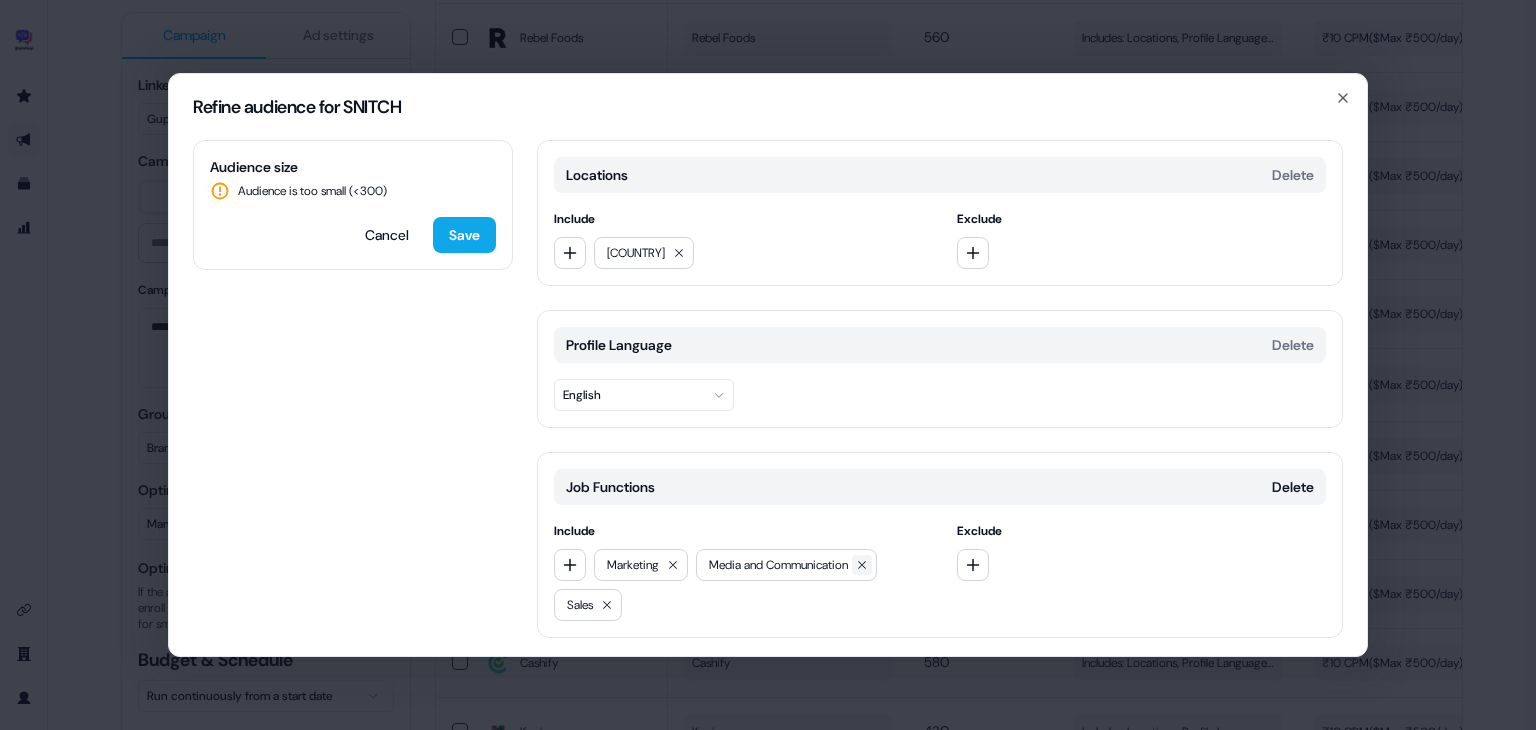 click 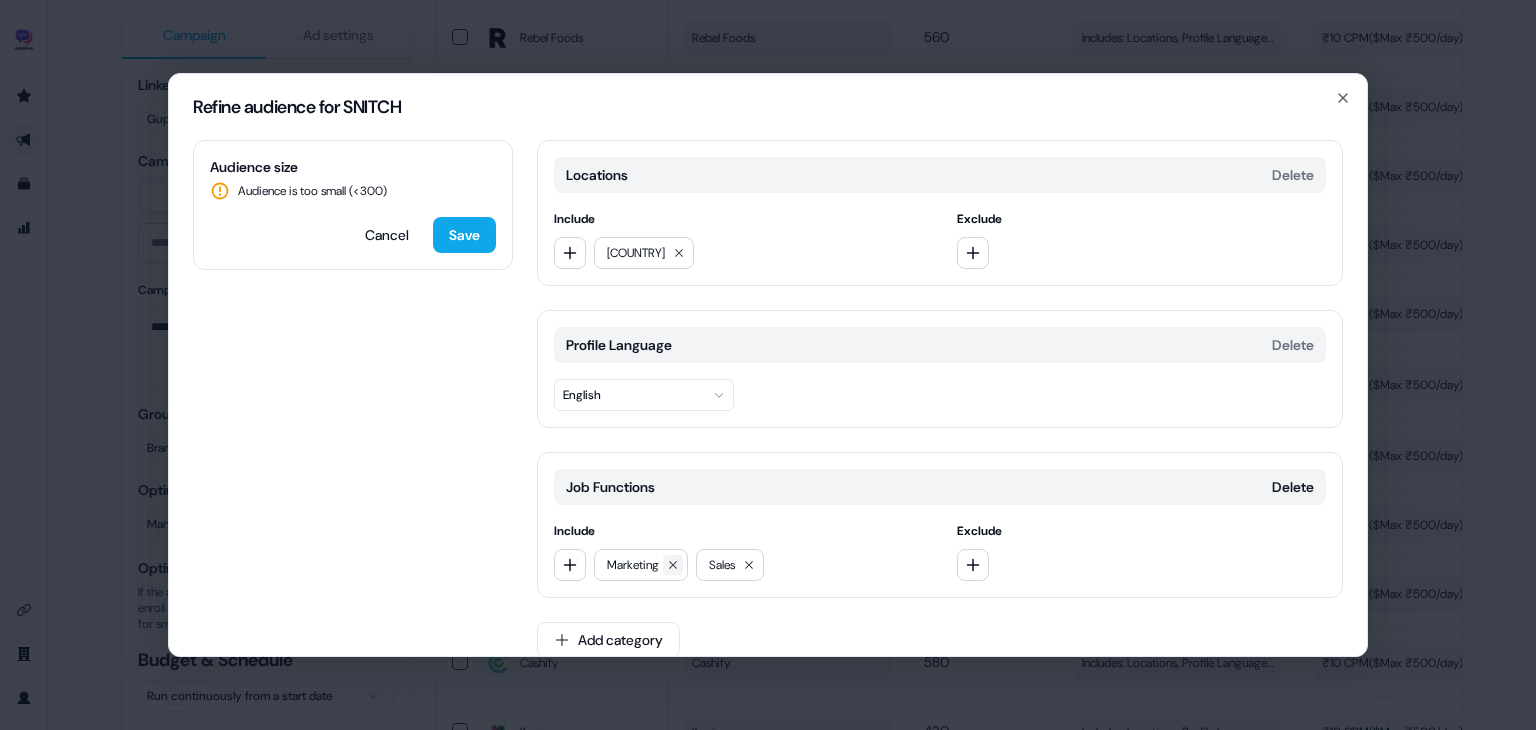 click at bounding box center (673, 565) 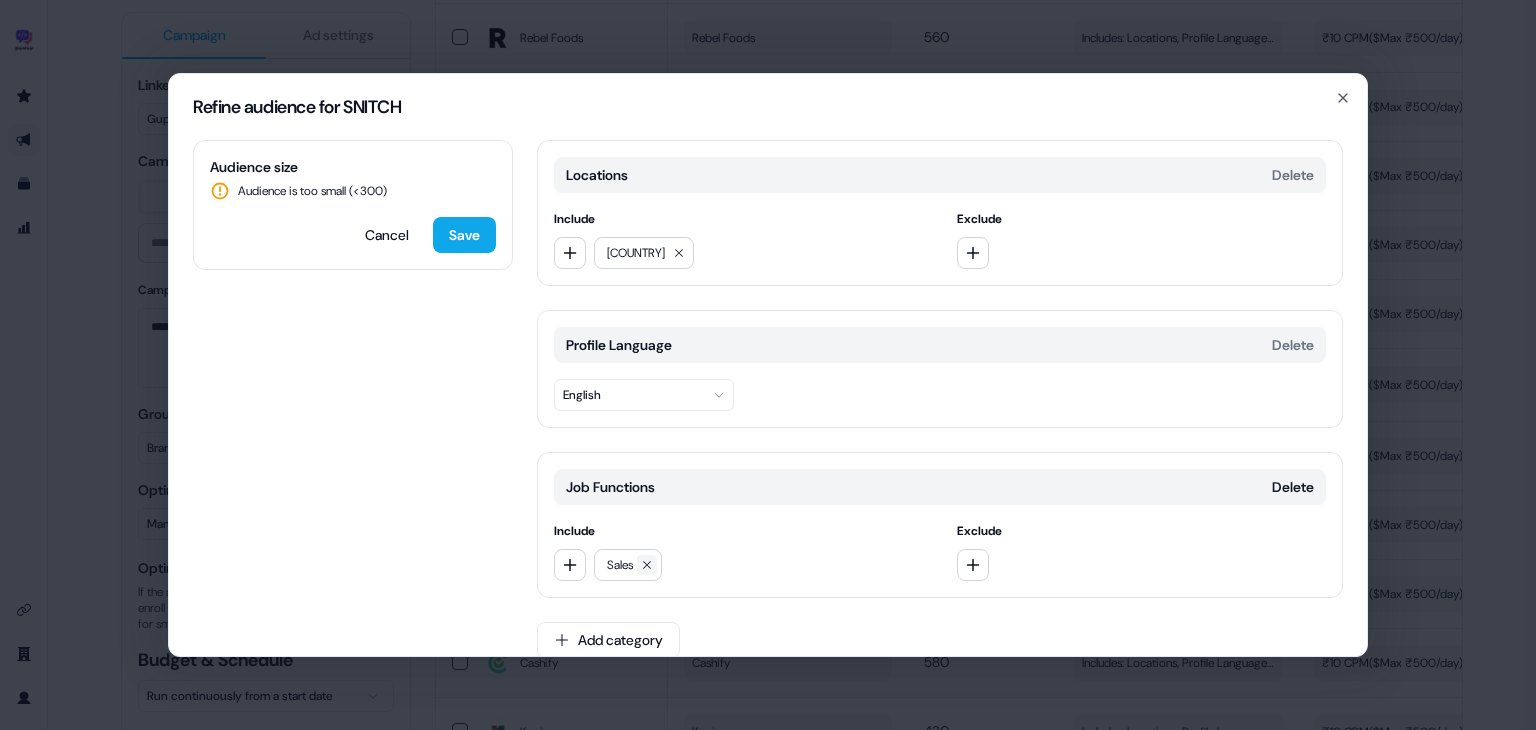 click 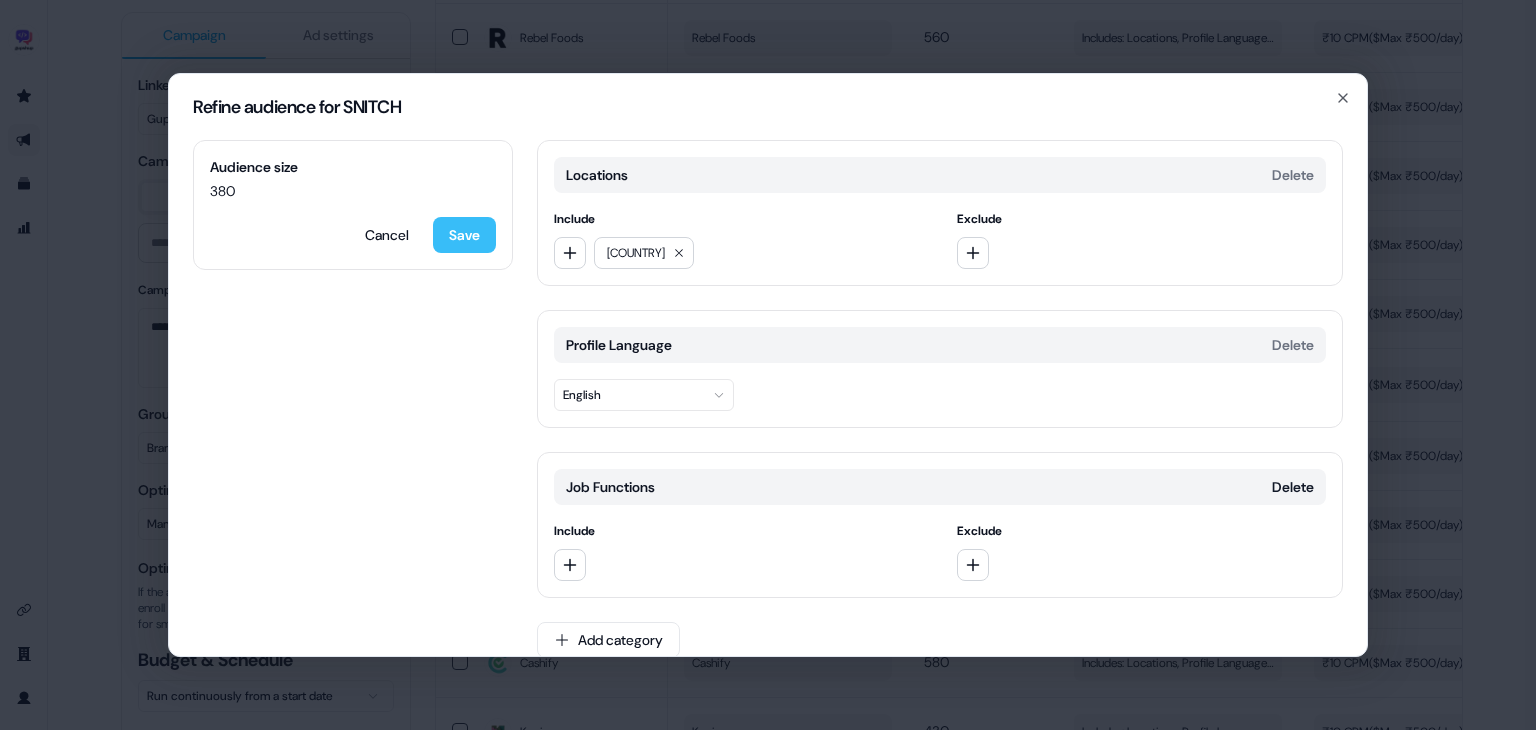 click on "Save" at bounding box center (464, 235) 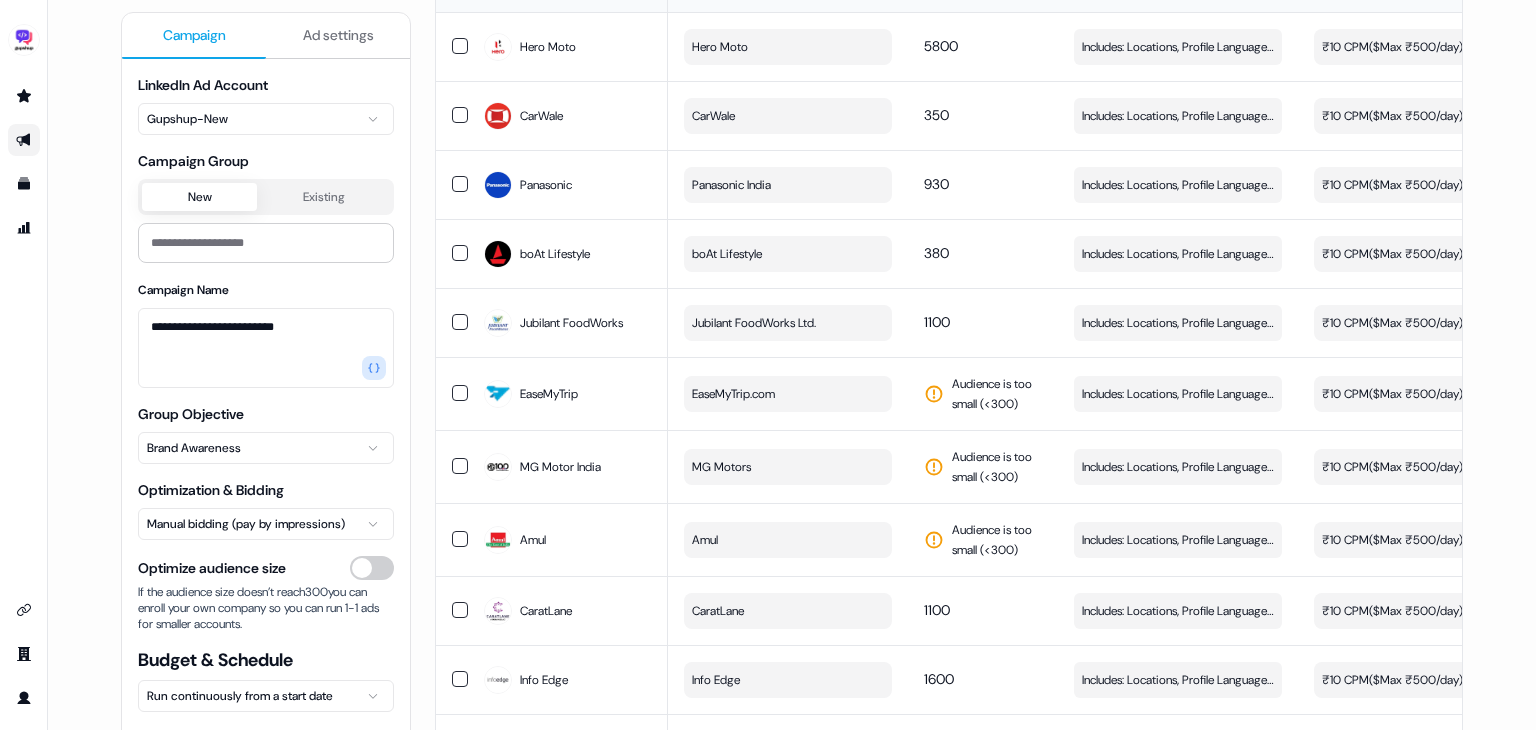 scroll, scrollTop: 1302, scrollLeft: 0, axis: vertical 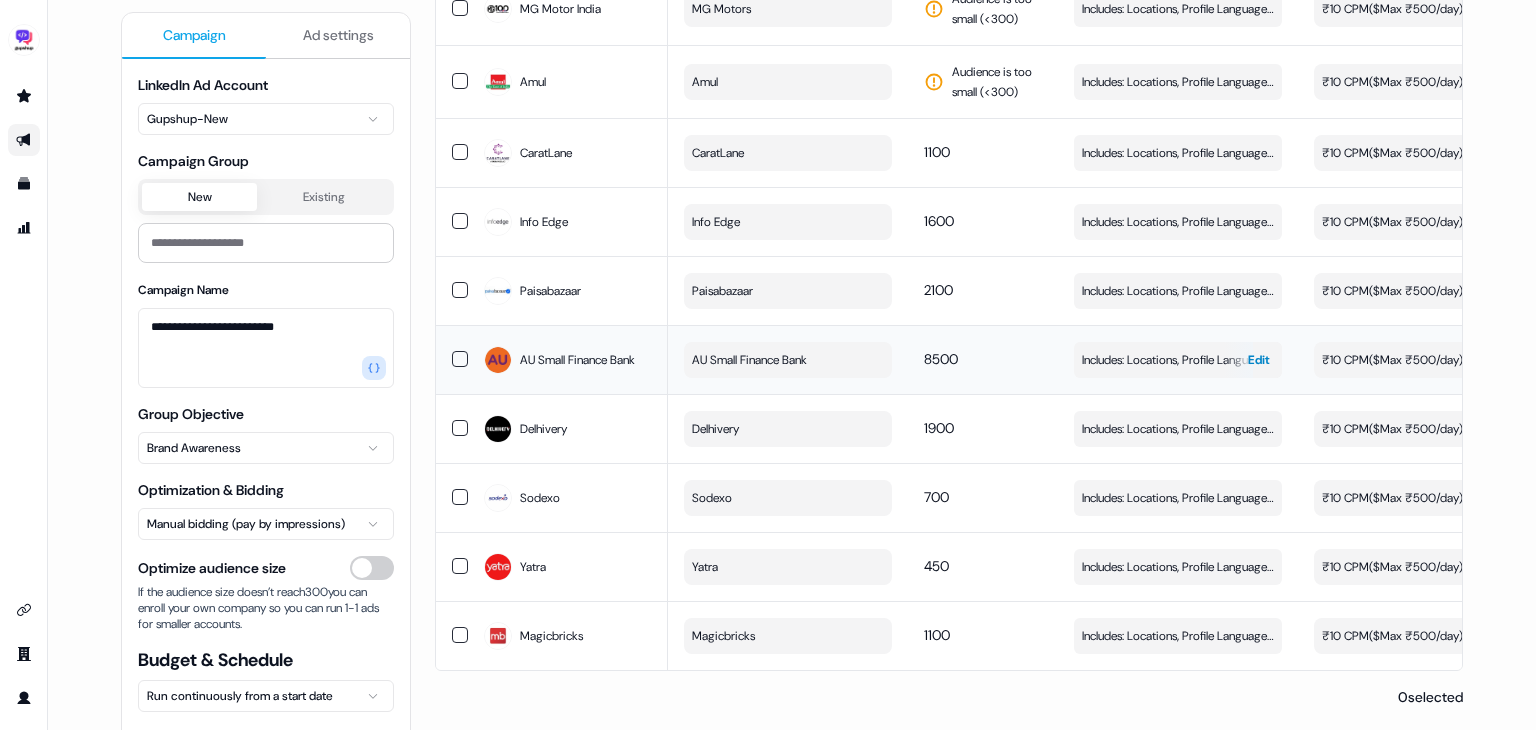 click on "Includes: Locations, Profile Language, Job Functions" at bounding box center [1178, 360] 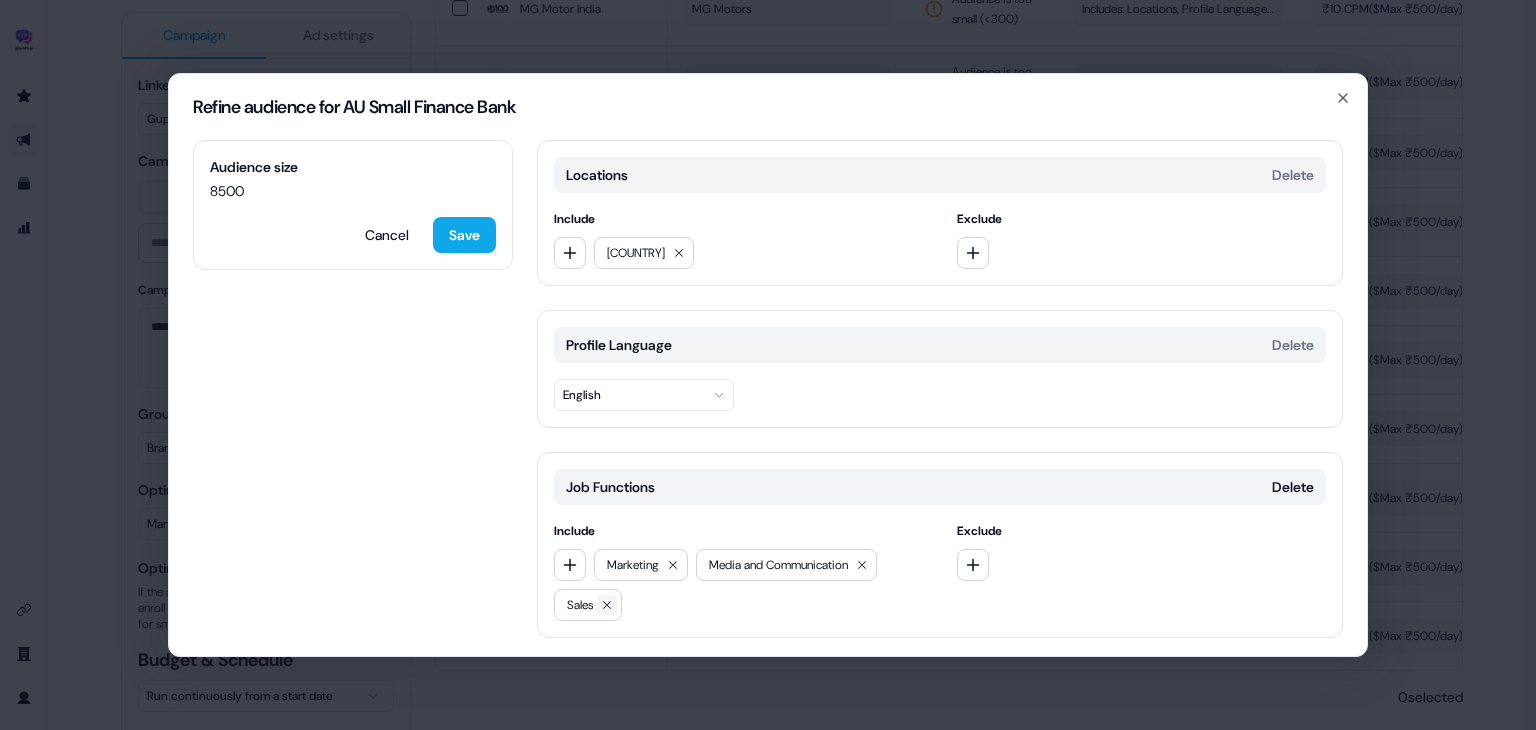 click 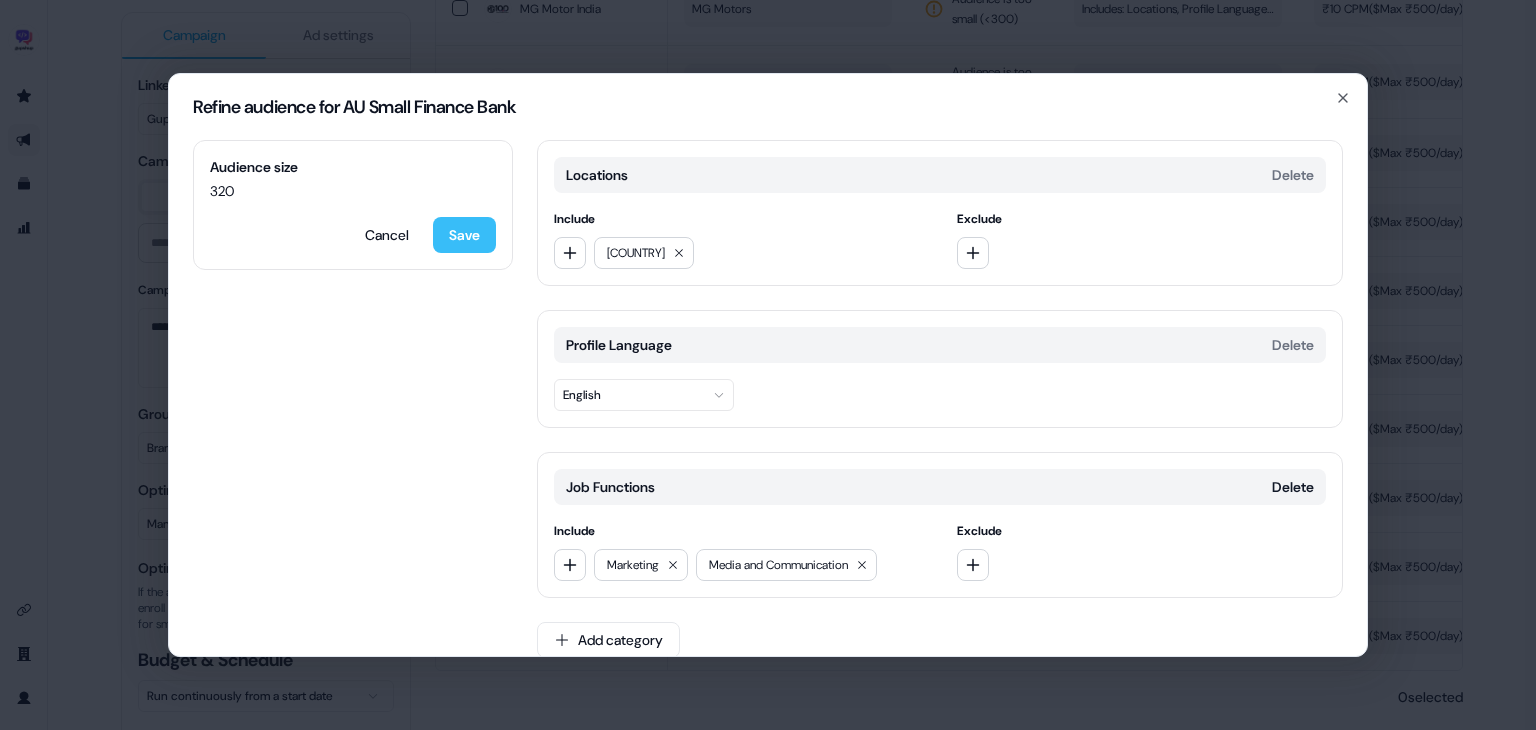 click on "Save" at bounding box center [464, 235] 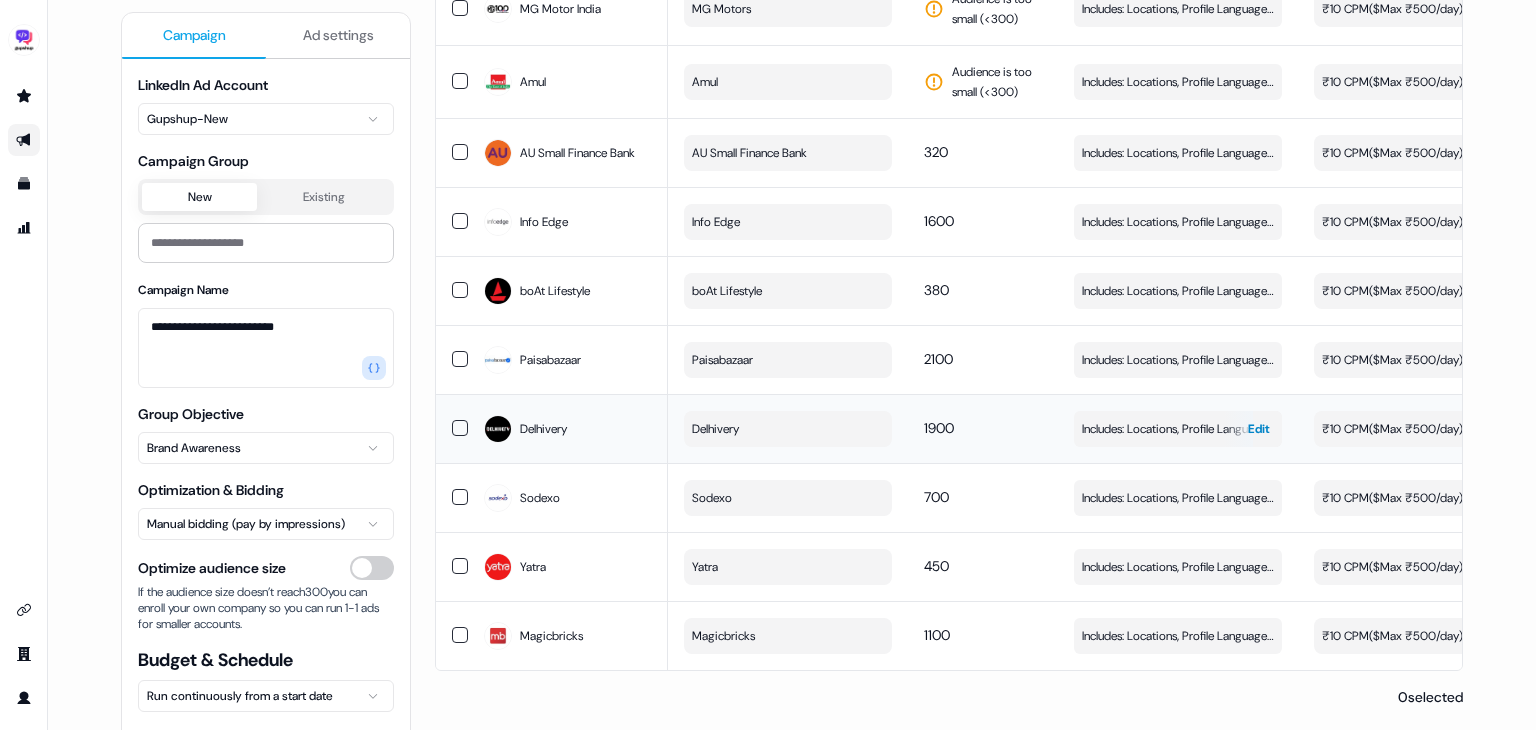 click on "Includes: Locations, Profile Language, Job Functions" at bounding box center (1178, 429) 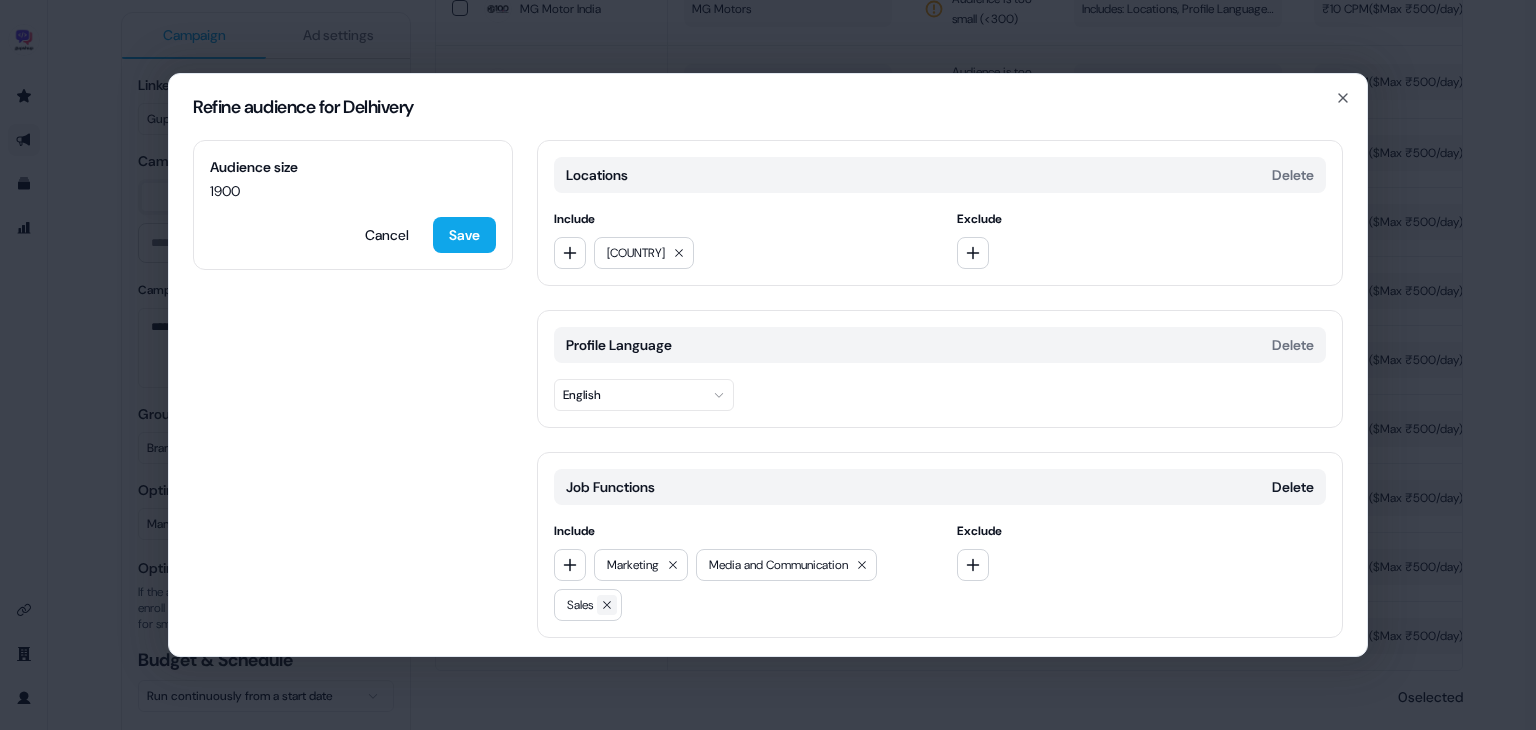 click 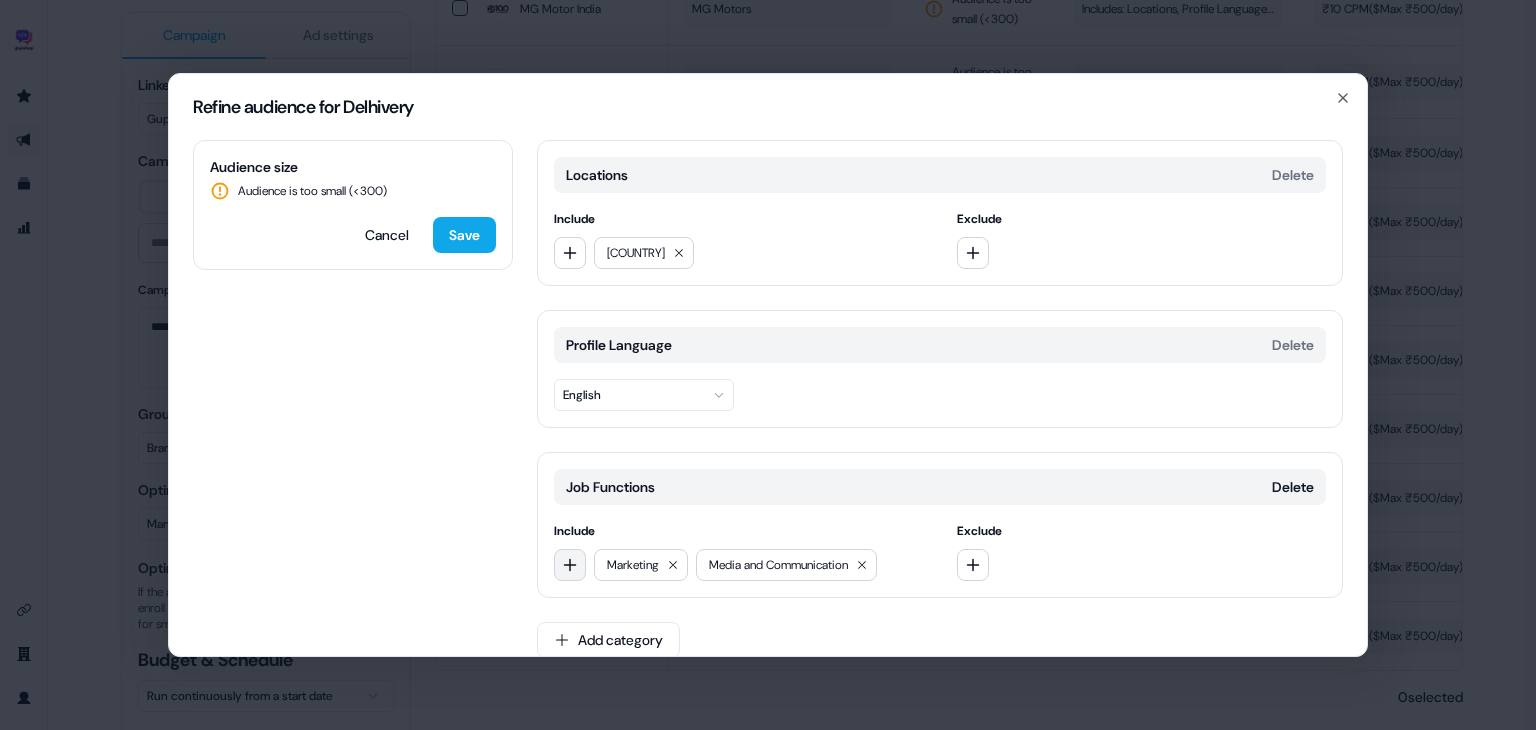 click at bounding box center (570, 565) 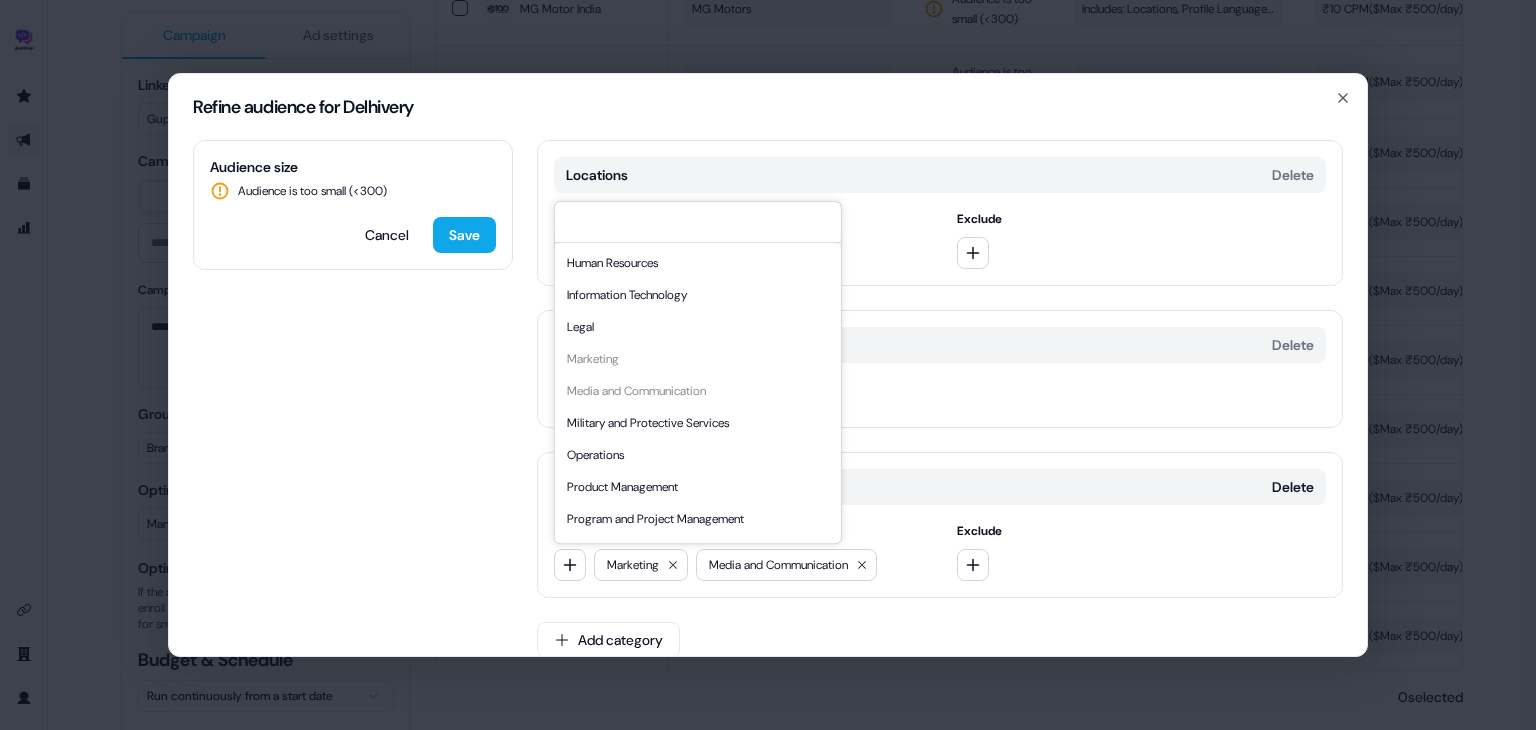 scroll, scrollTop: 352, scrollLeft: 0, axis: vertical 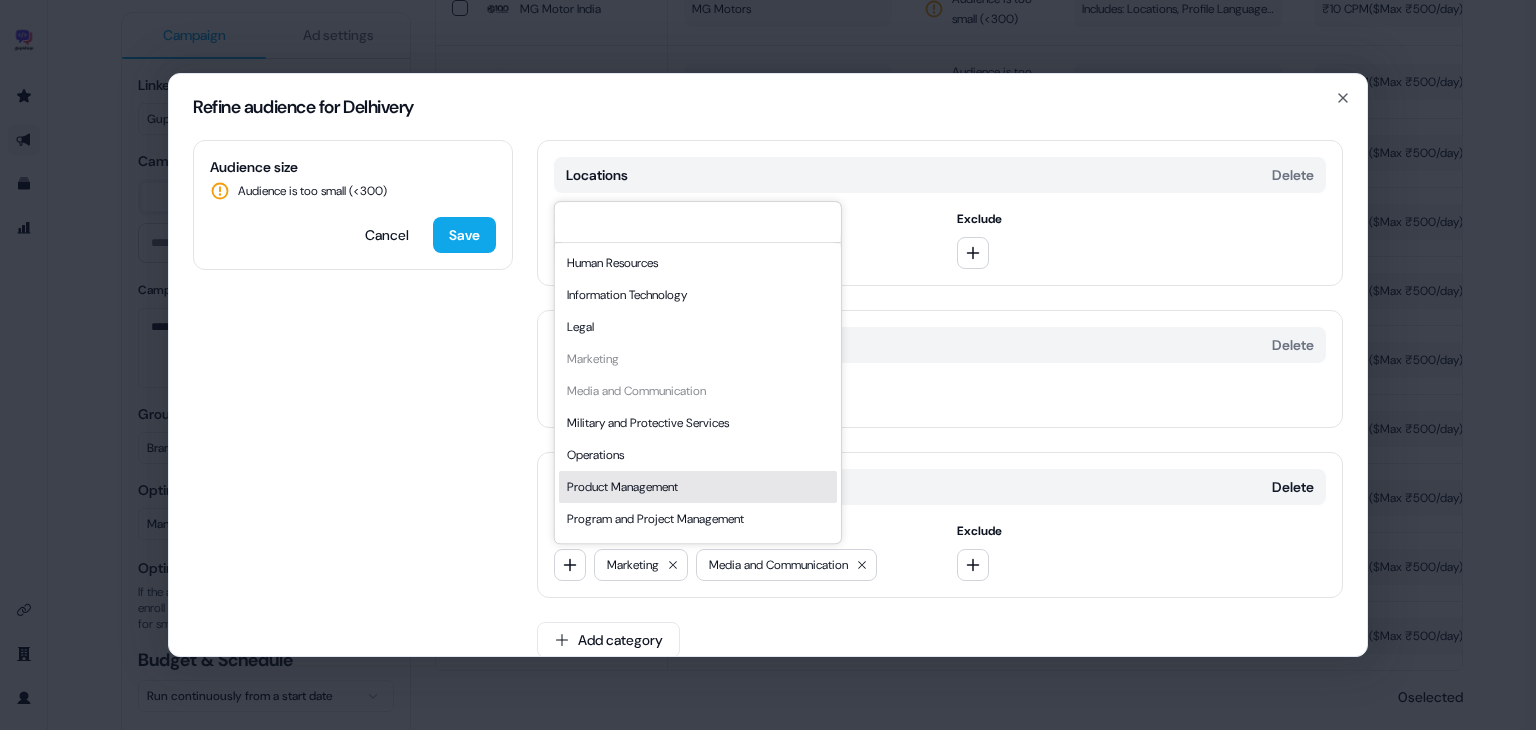click on "Product Management" at bounding box center (698, 487) 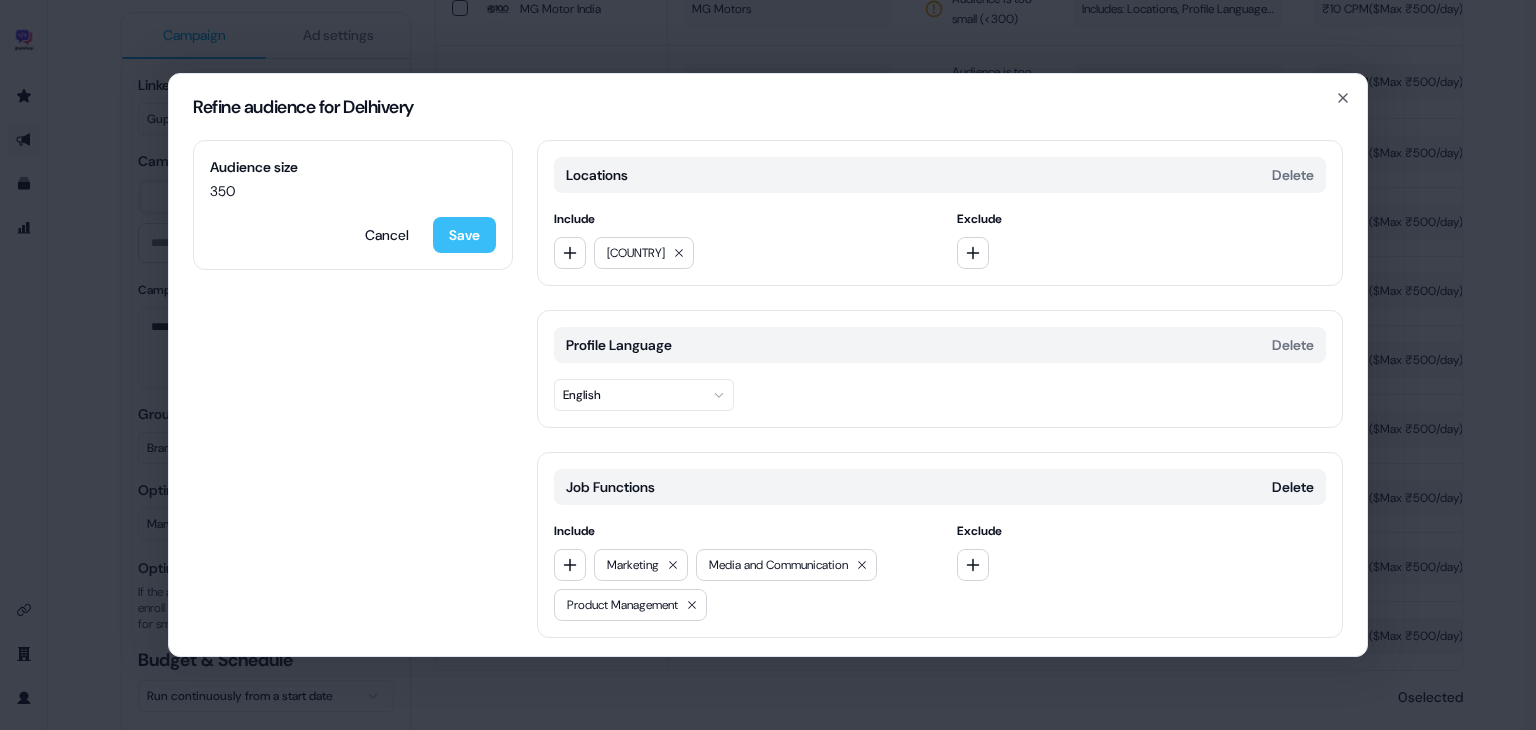 click on "Save" at bounding box center (464, 235) 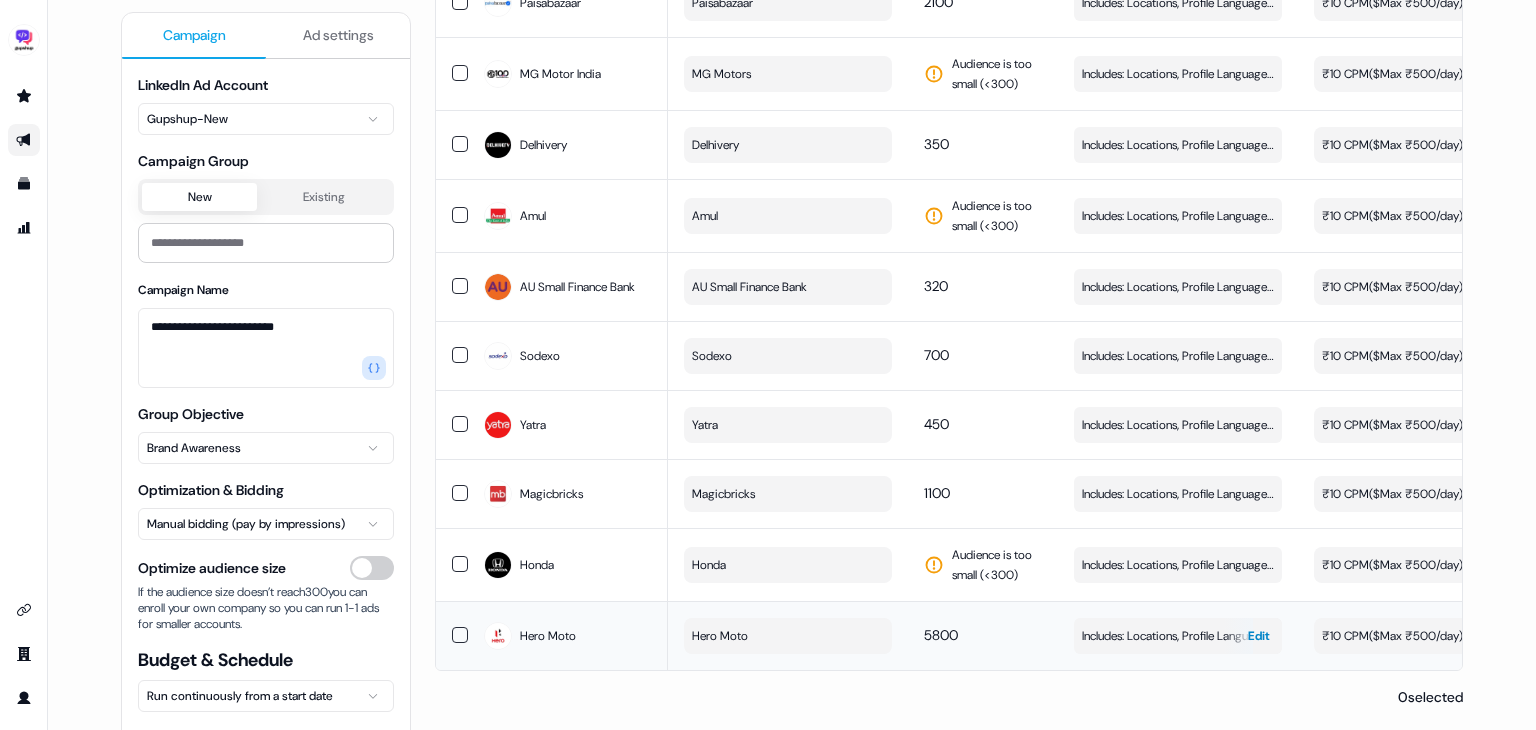click on "Includes: Locations, Profile Language, Job Functions" at bounding box center (1178, 636) 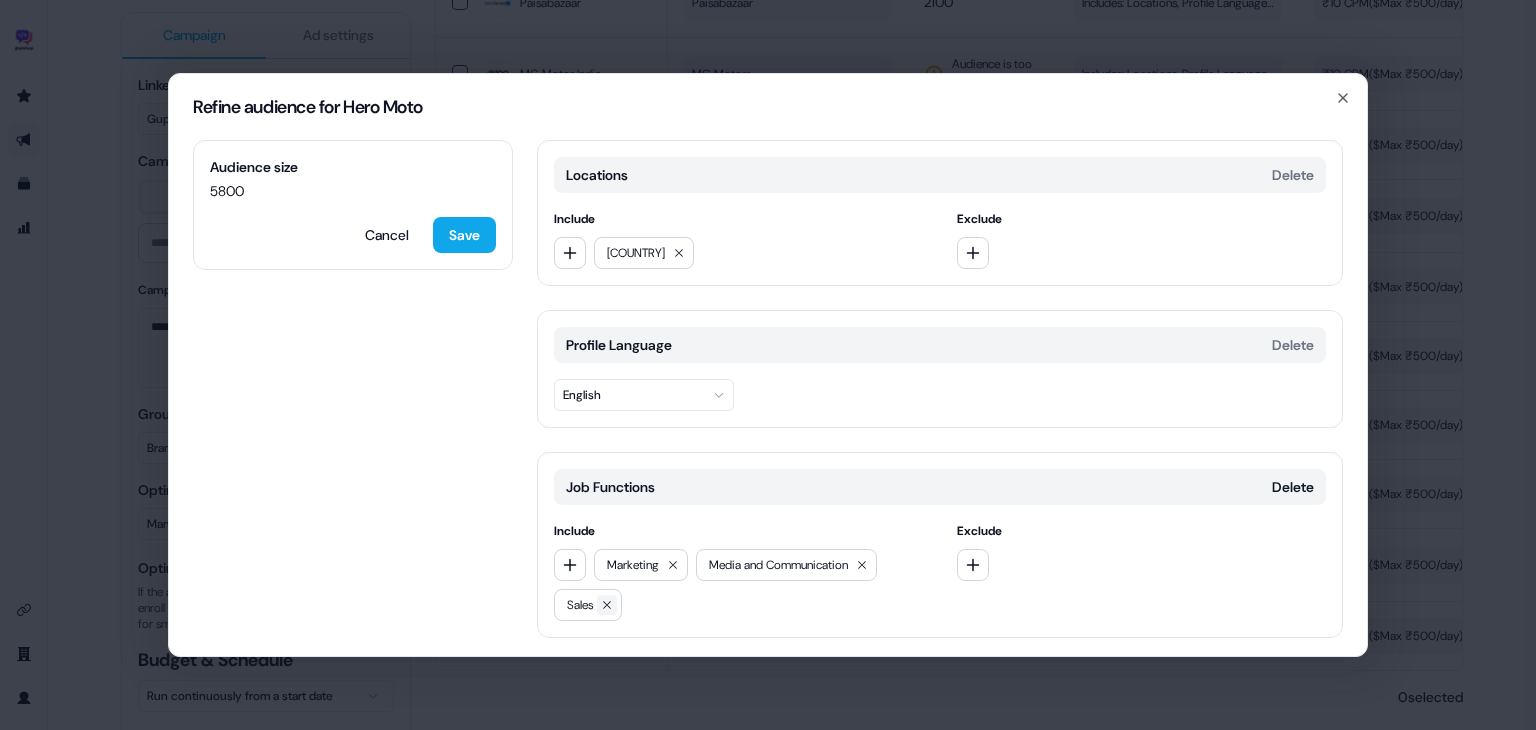 click at bounding box center [607, 605] 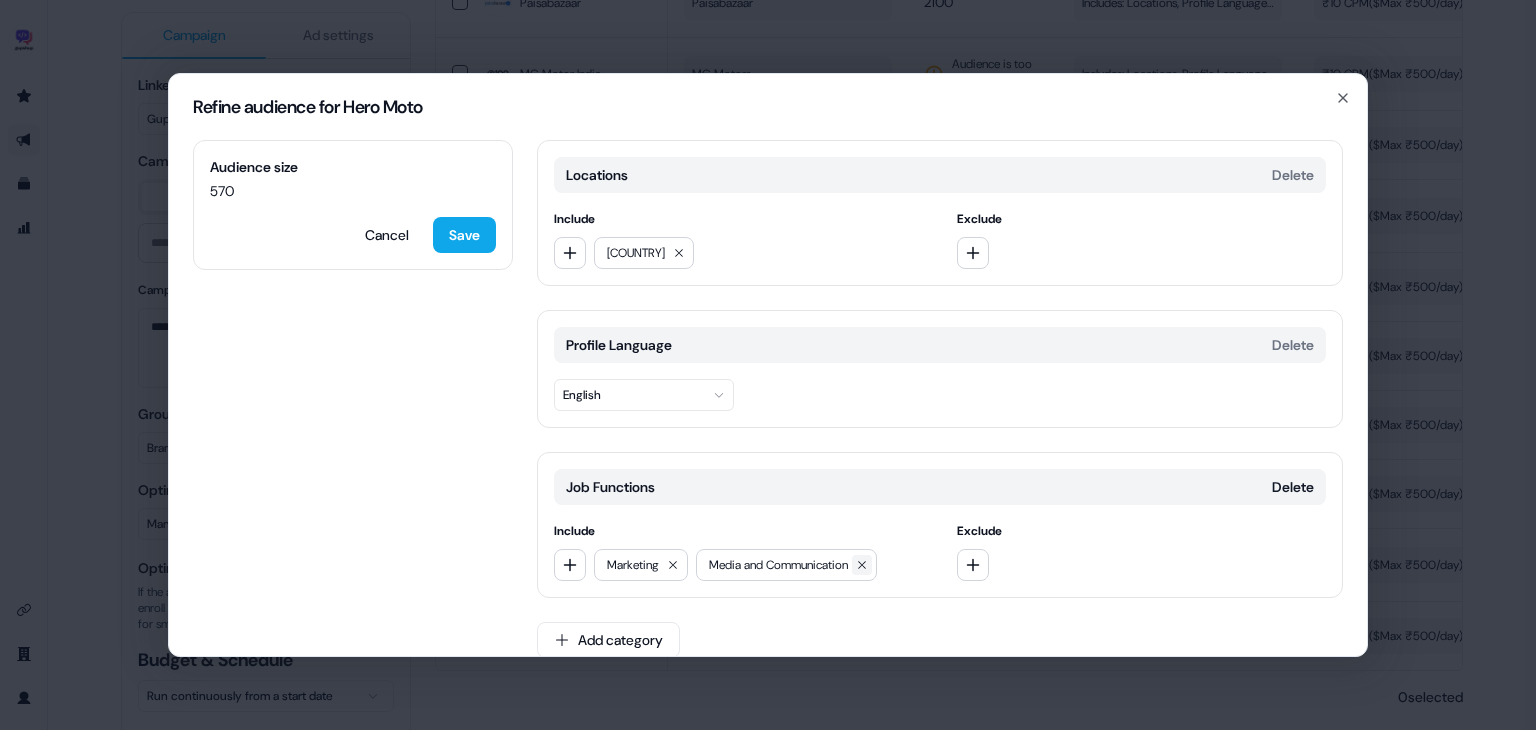 click 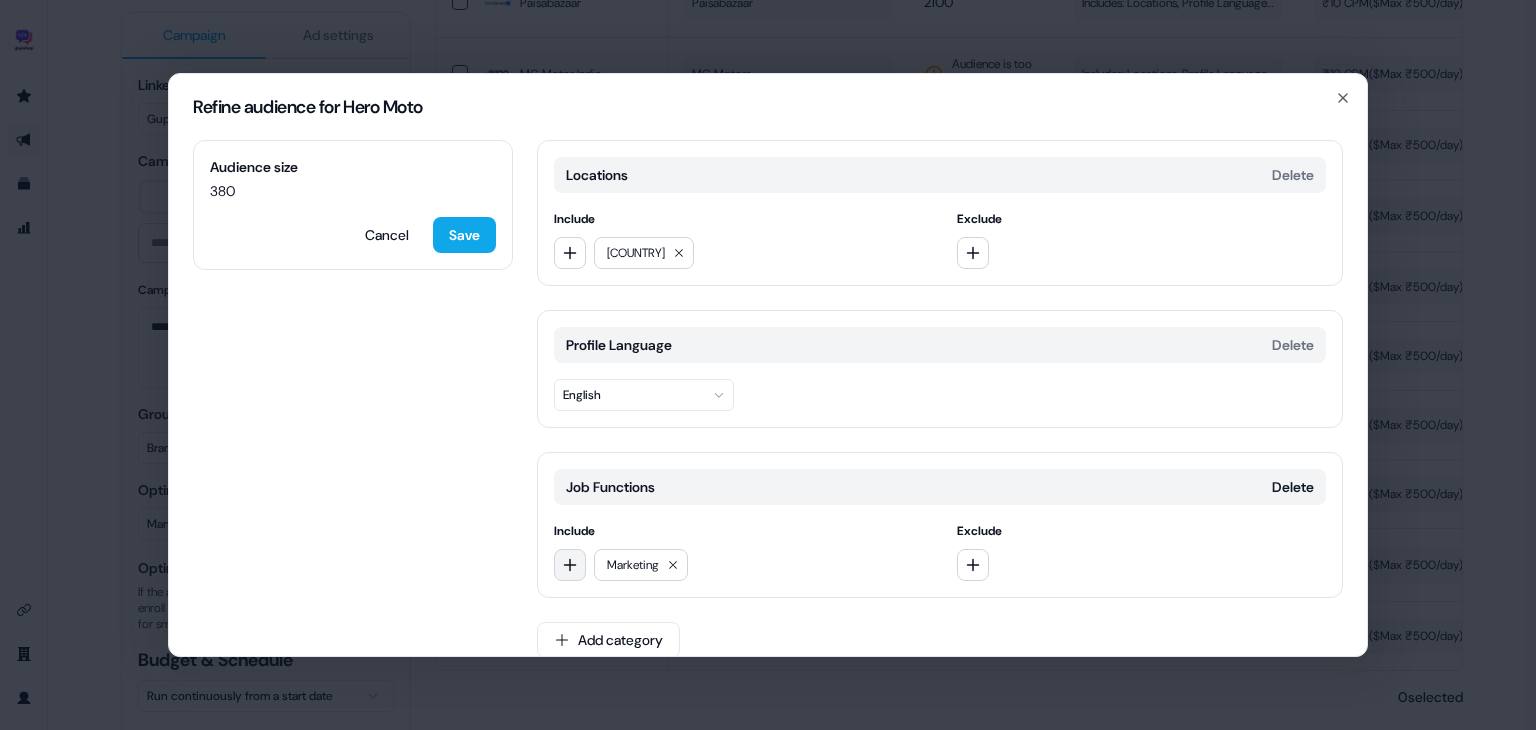 click at bounding box center [570, 565] 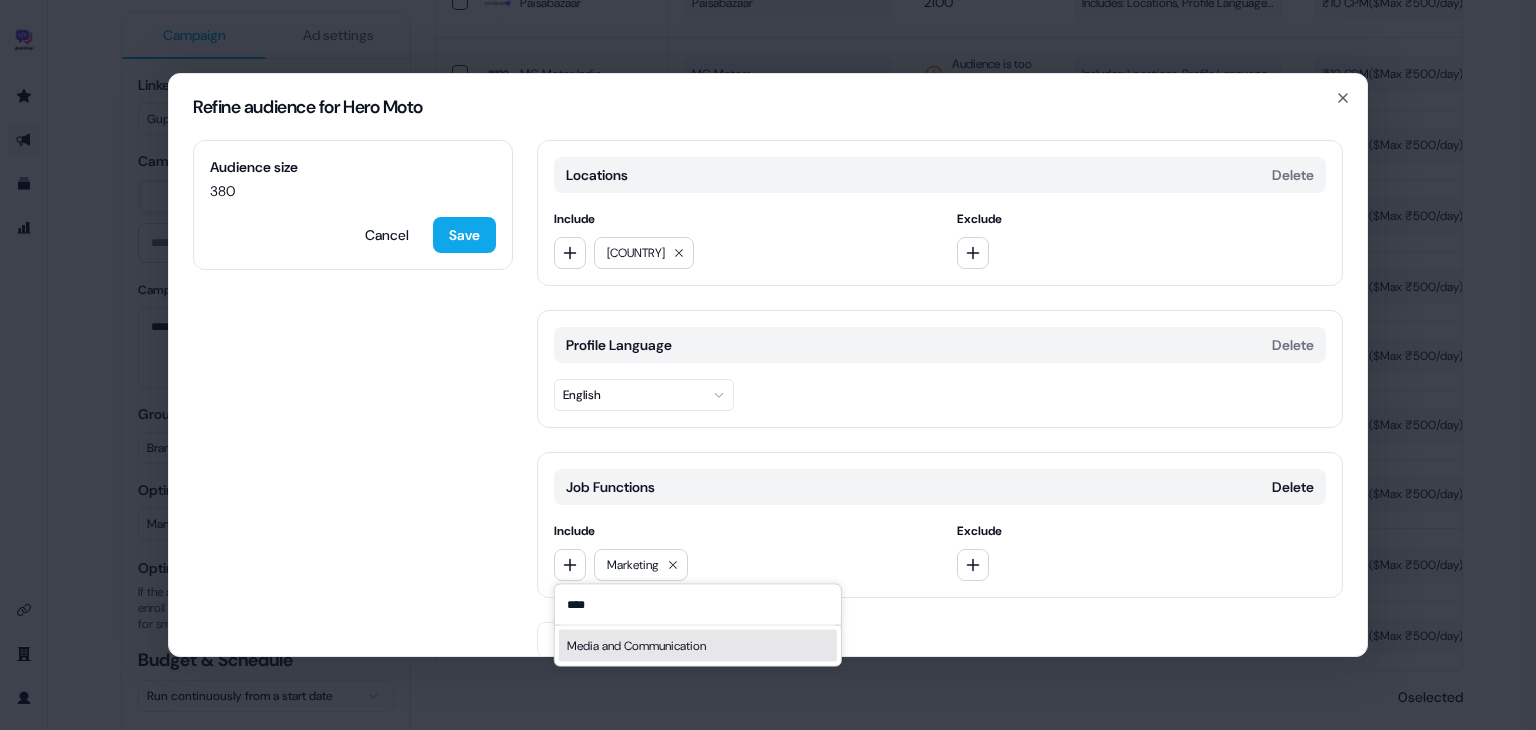 type on "****" 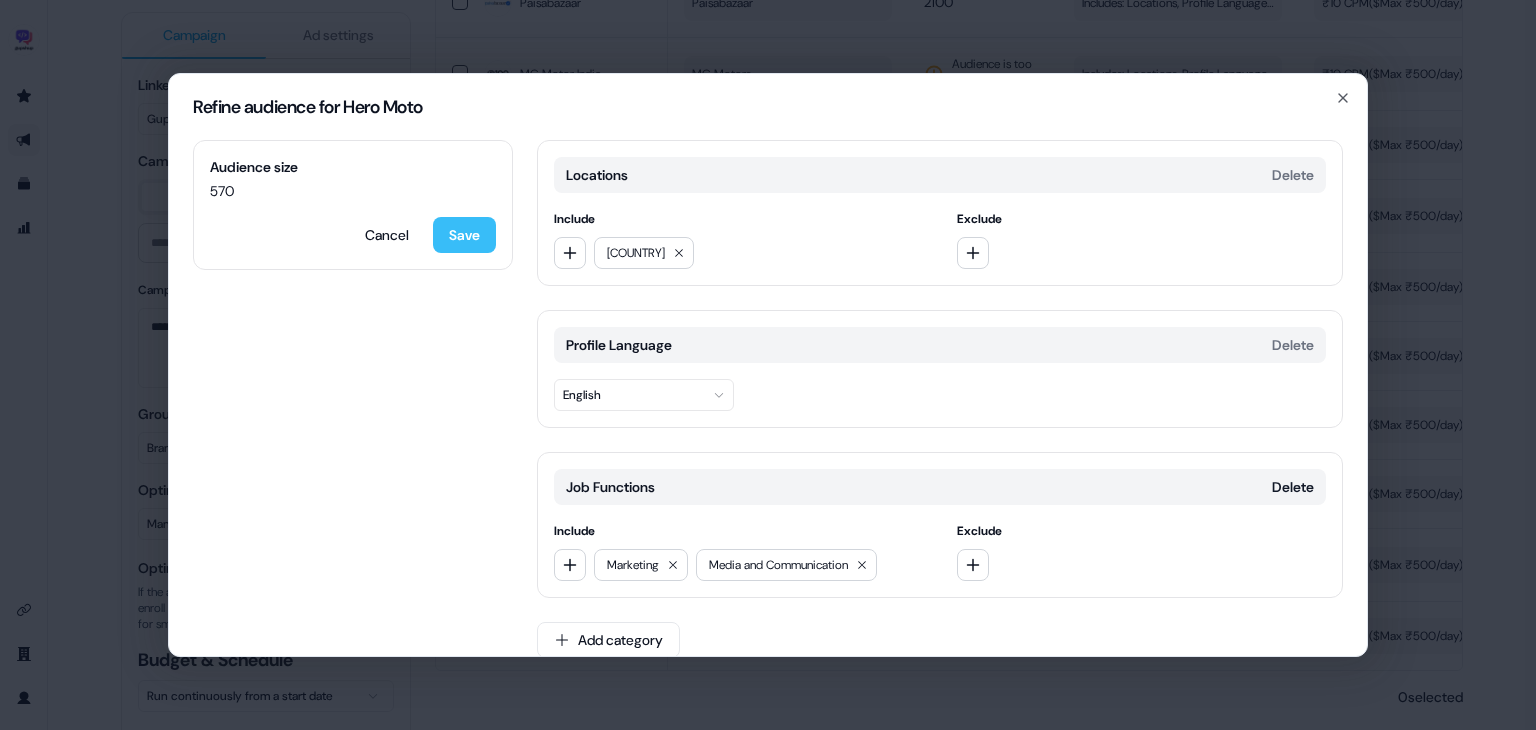 click on "Save" at bounding box center (464, 235) 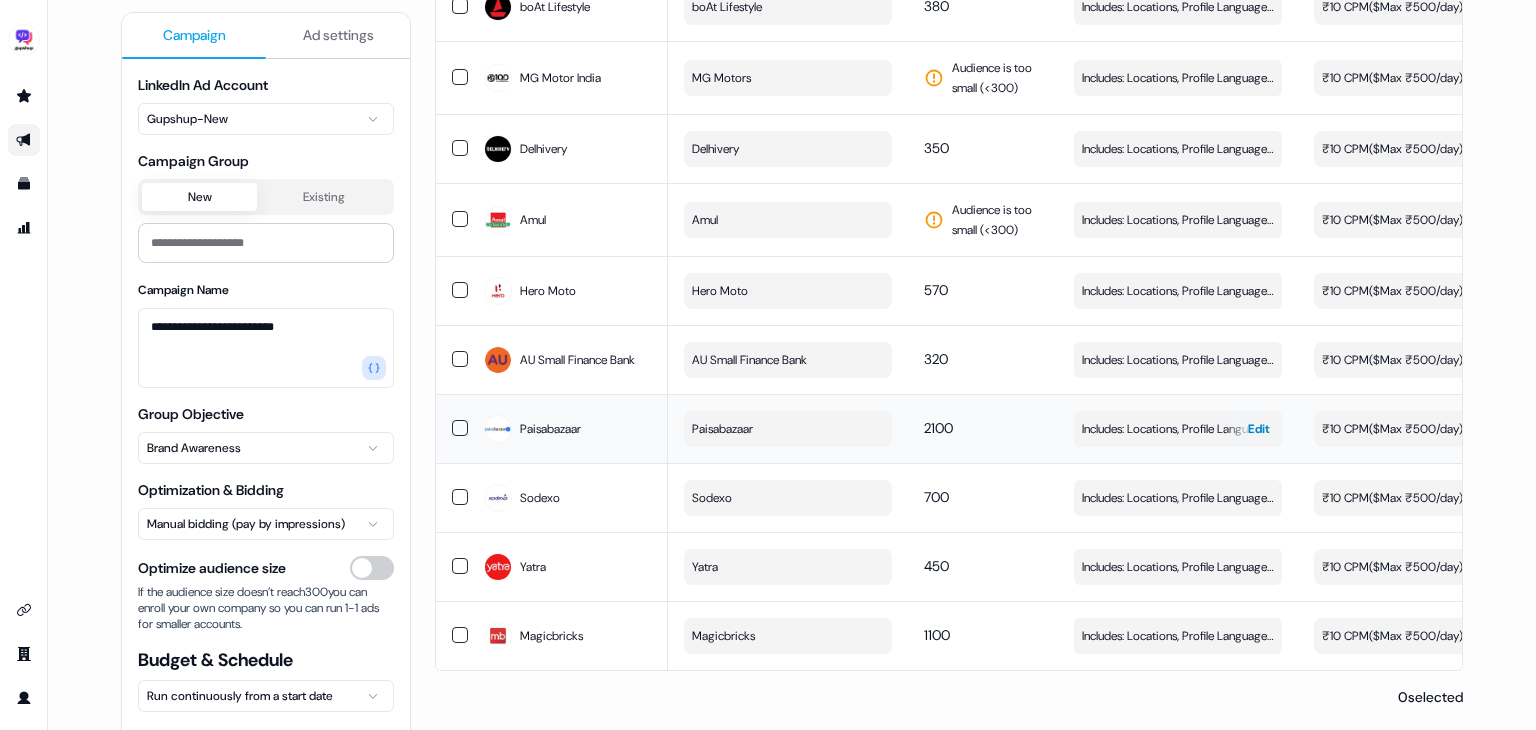 click on "Includes: Locations, Profile Language, Job Functions" at bounding box center [1178, 429] 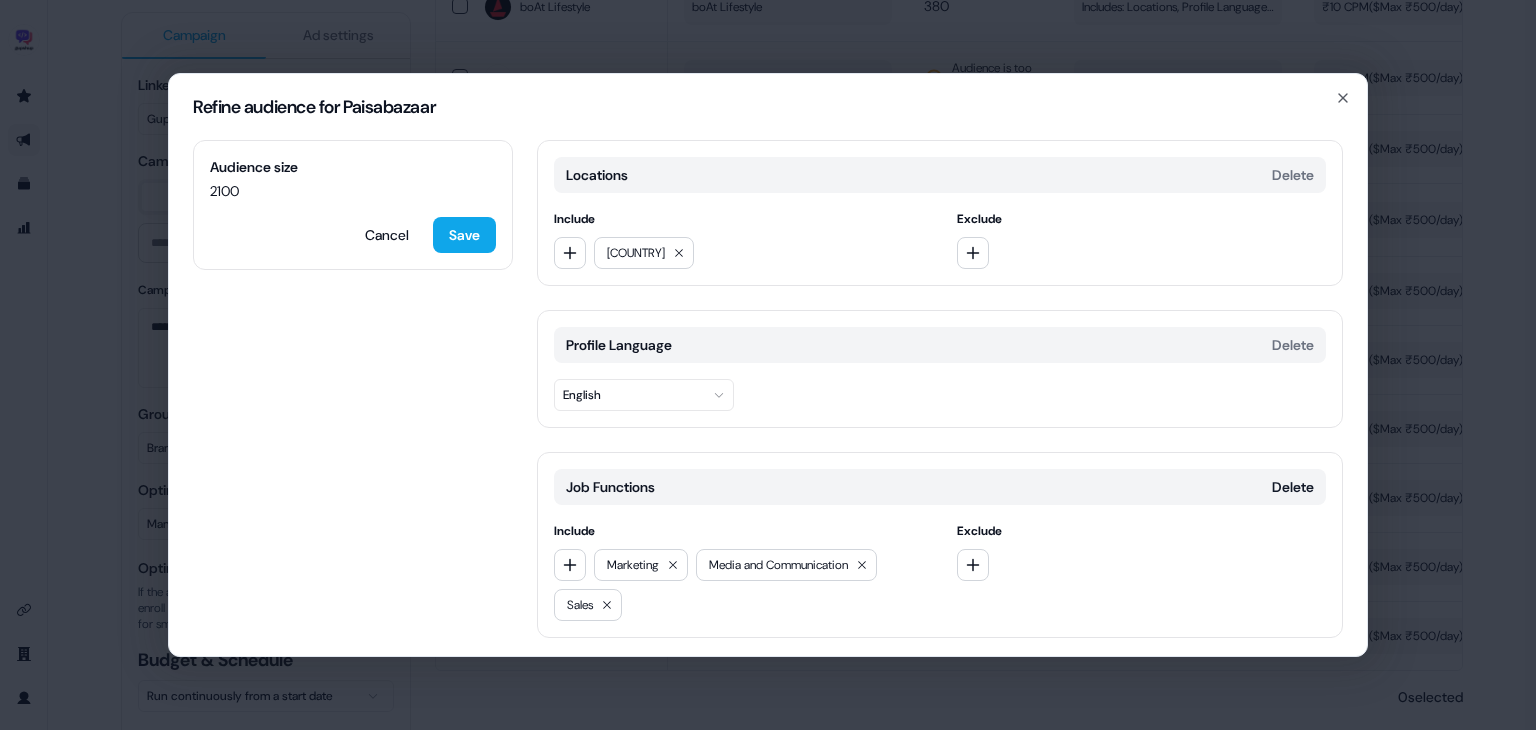 click at bounding box center (607, 605) 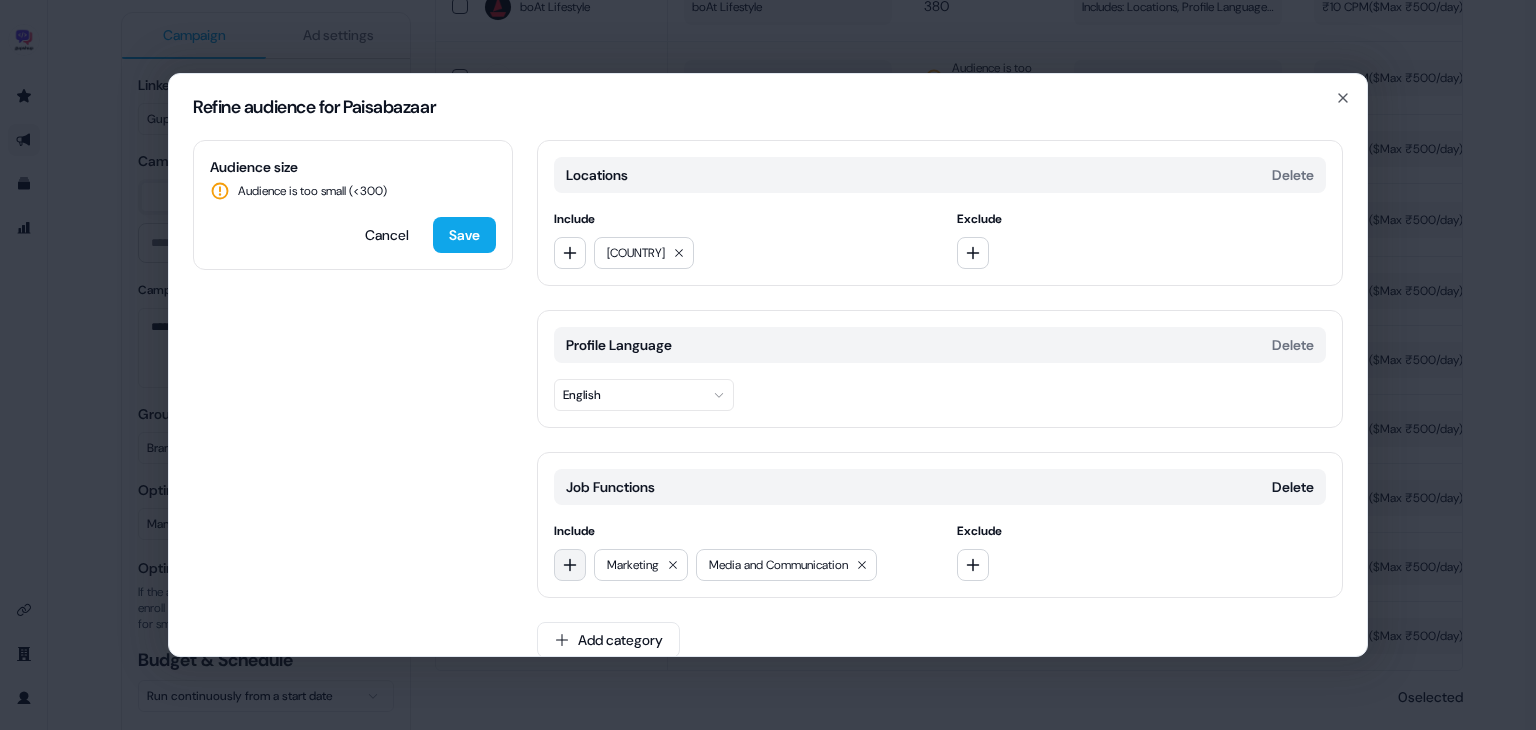 click 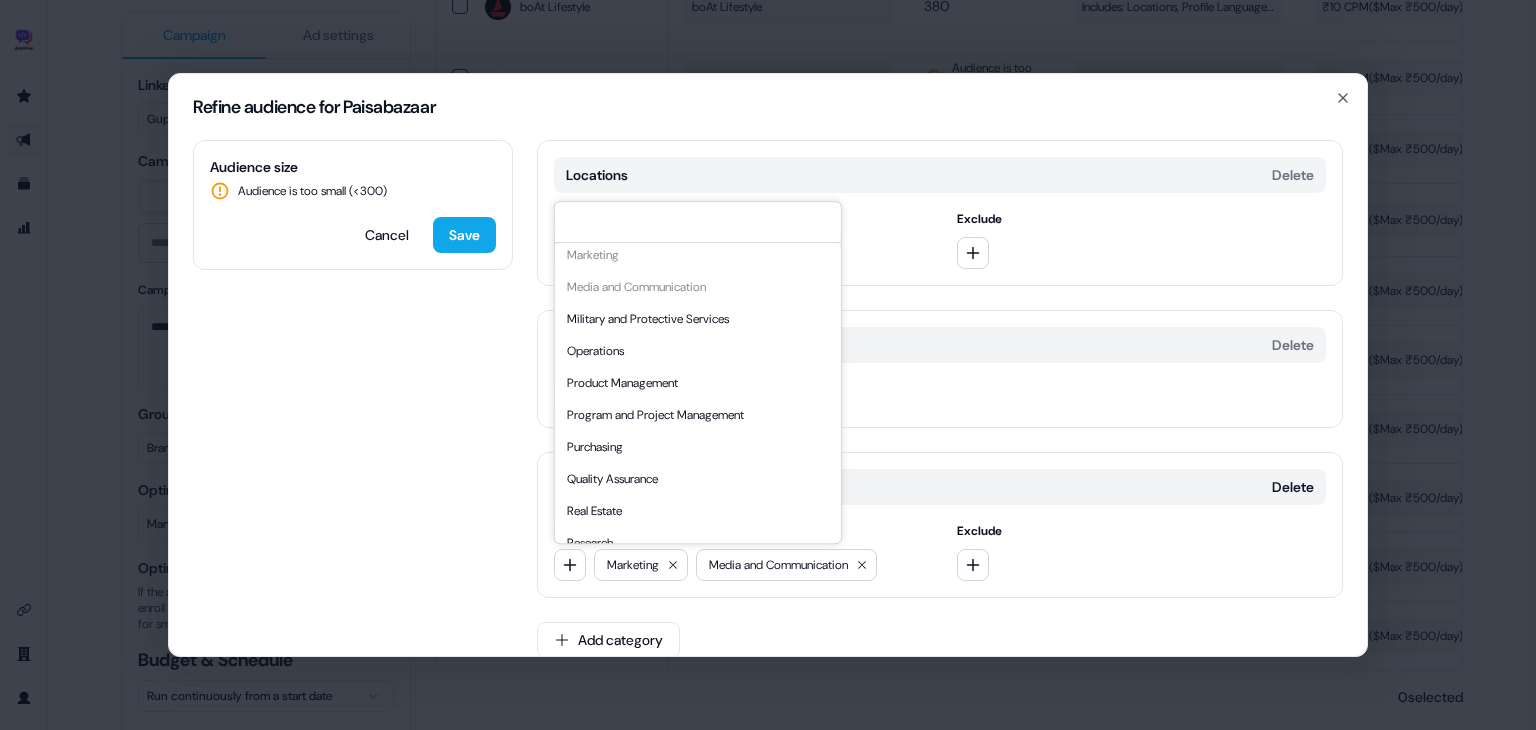 scroll, scrollTop: 459, scrollLeft: 0, axis: vertical 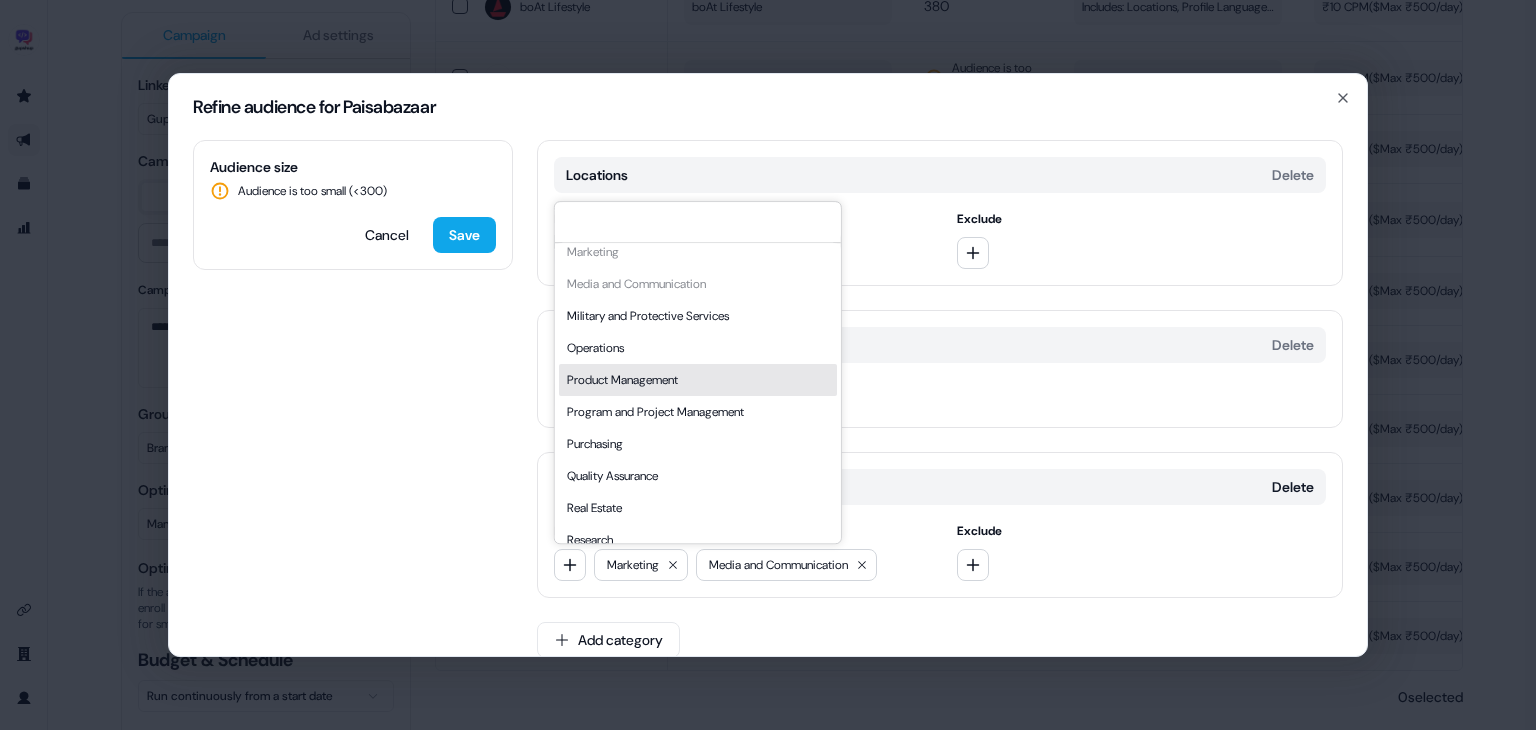 click on "Product Management" at bounding box center (698, 380) 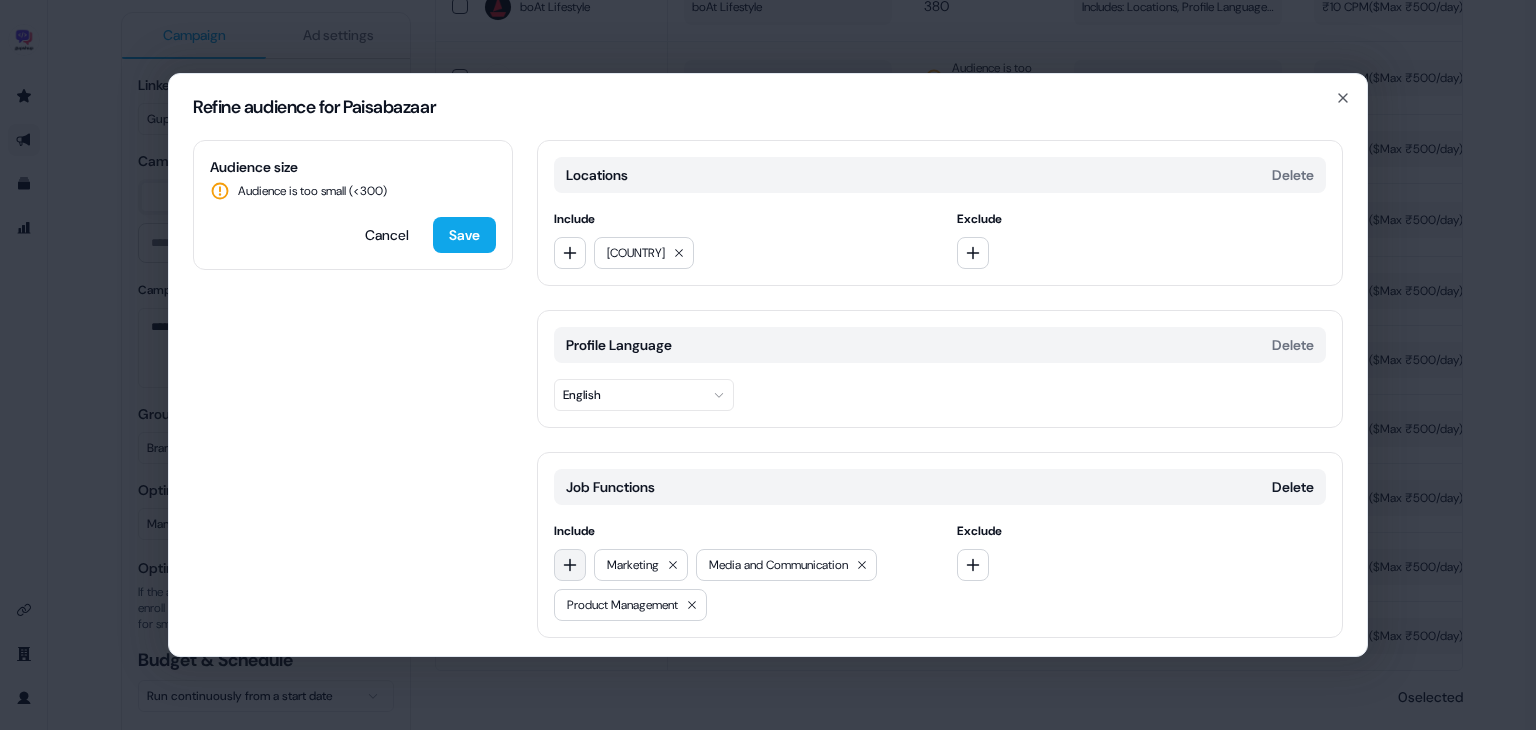 click 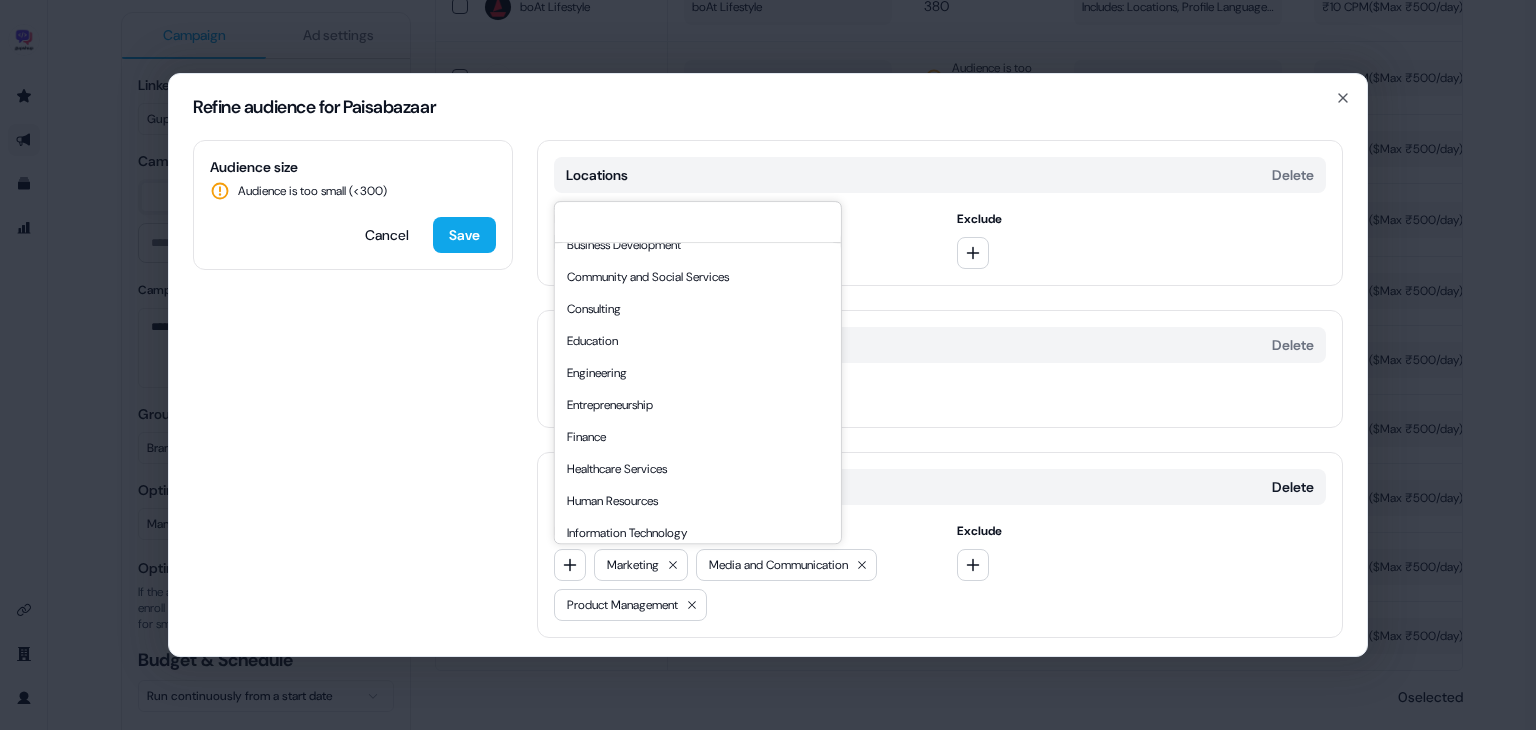 scroll, scrollTop: 128, scrollLeft: 0, axis: vertical 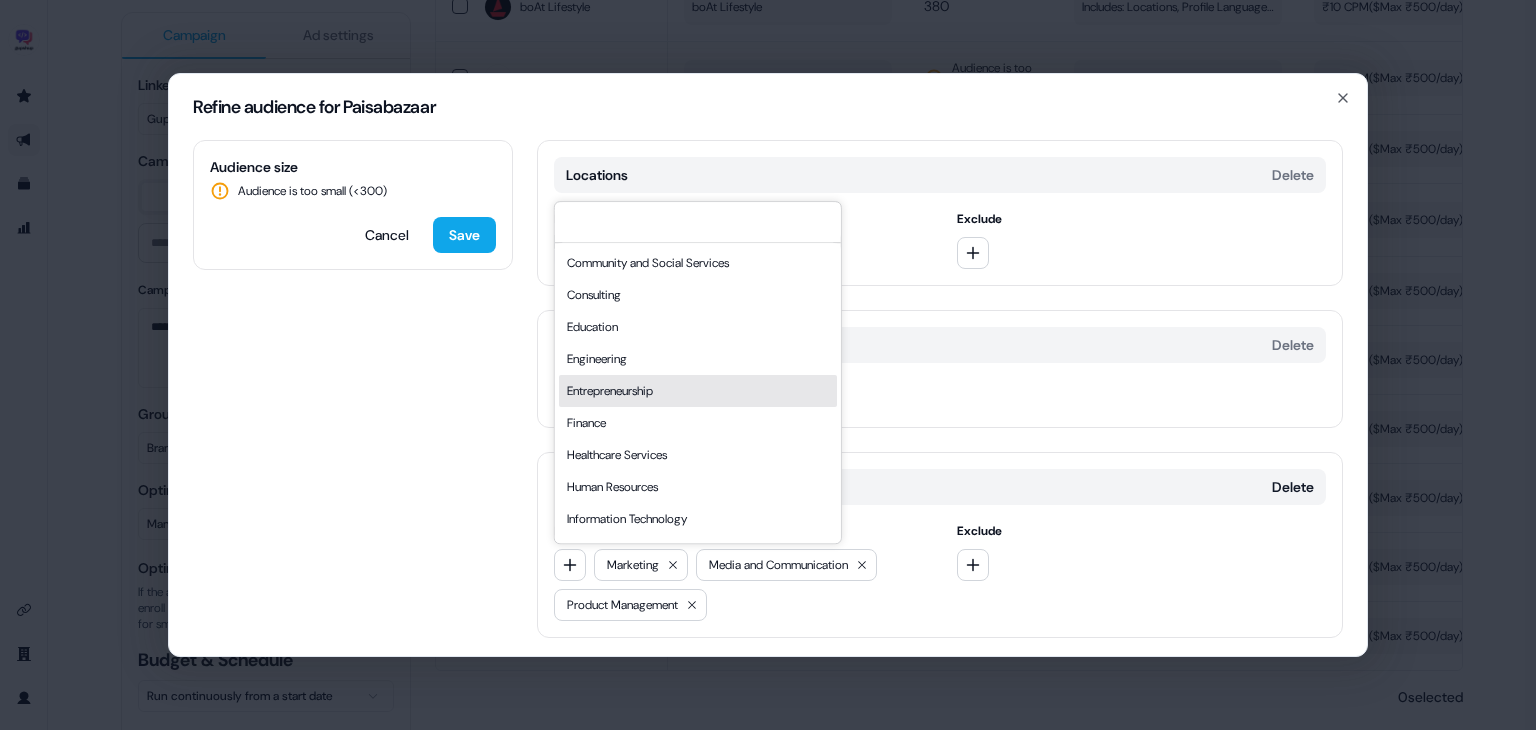 click on "Entrepreneurship" at bounding box center (698, 391) 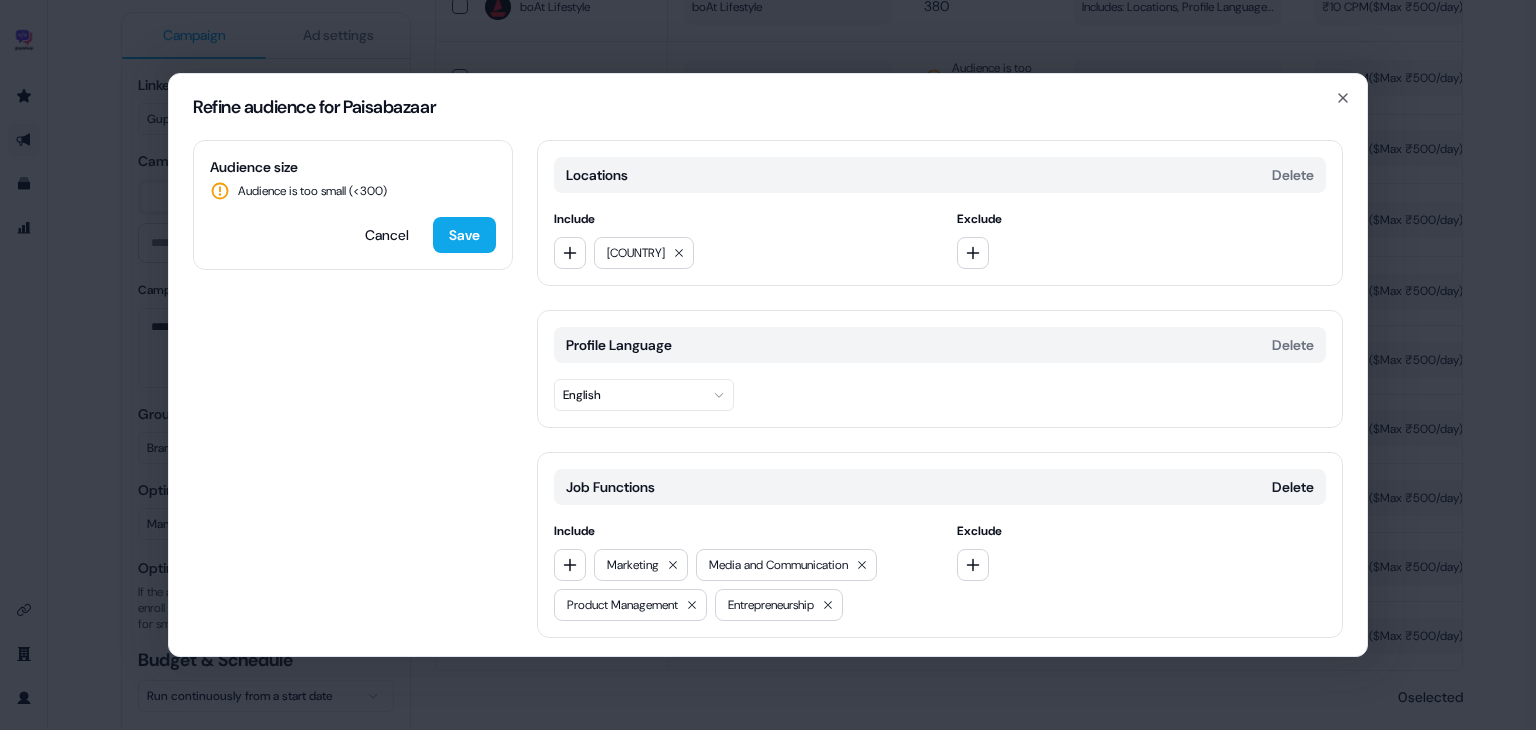 click on "Include Marketing Media and Communication Product Management Entrepreneurship" at bounding box center [739, 571] 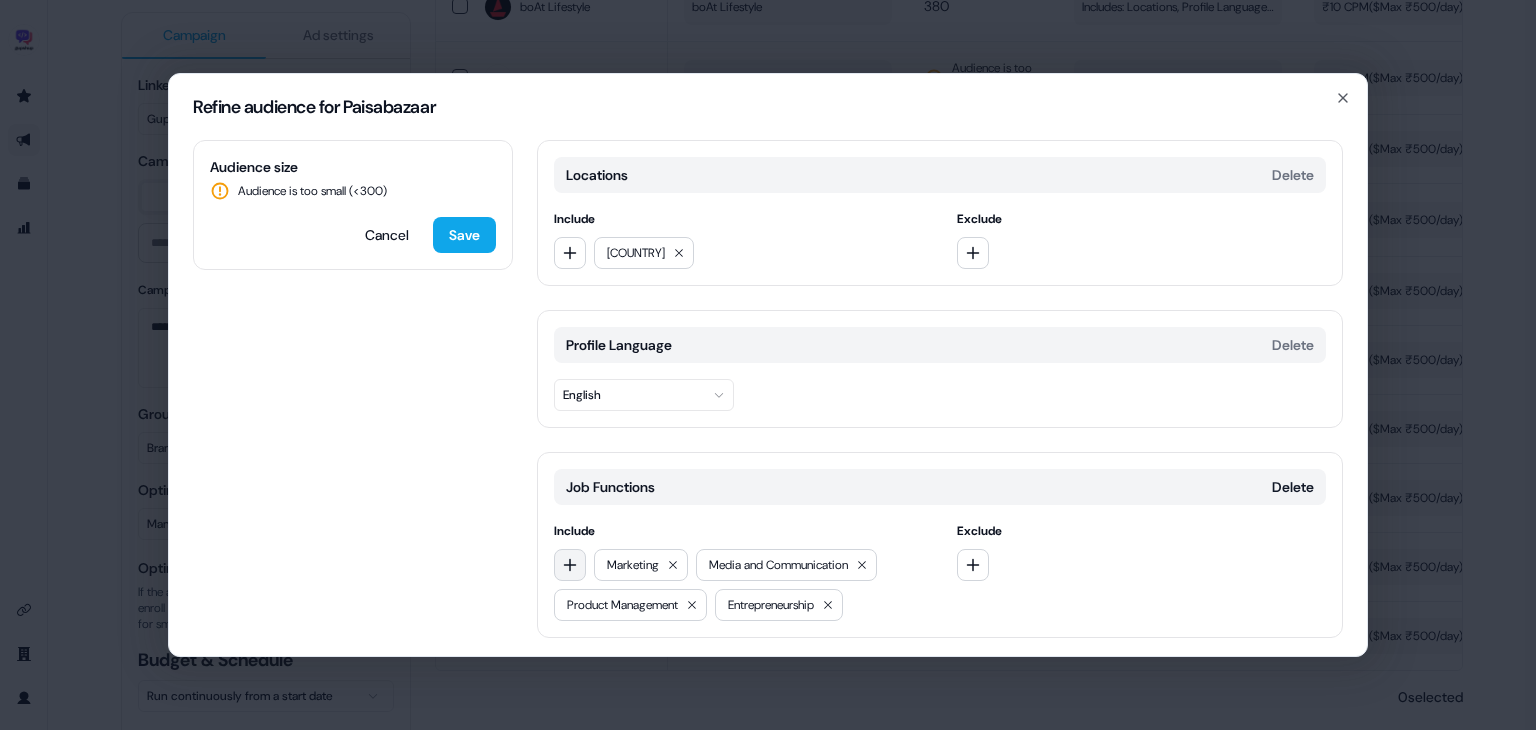 click at bounding box center [570, 565] 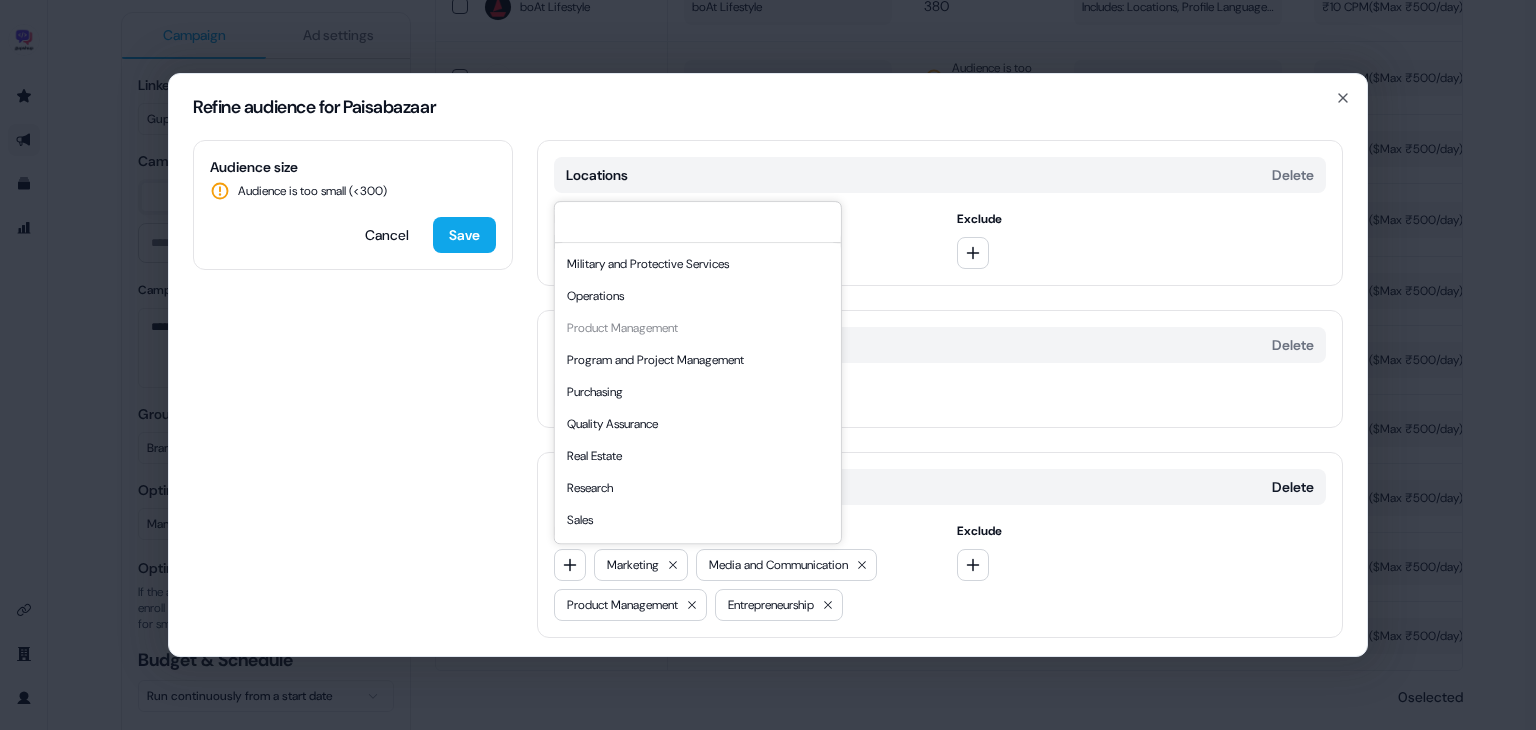 scroll, scrollTop: 515, scrollLeft: 0, axis: vertical 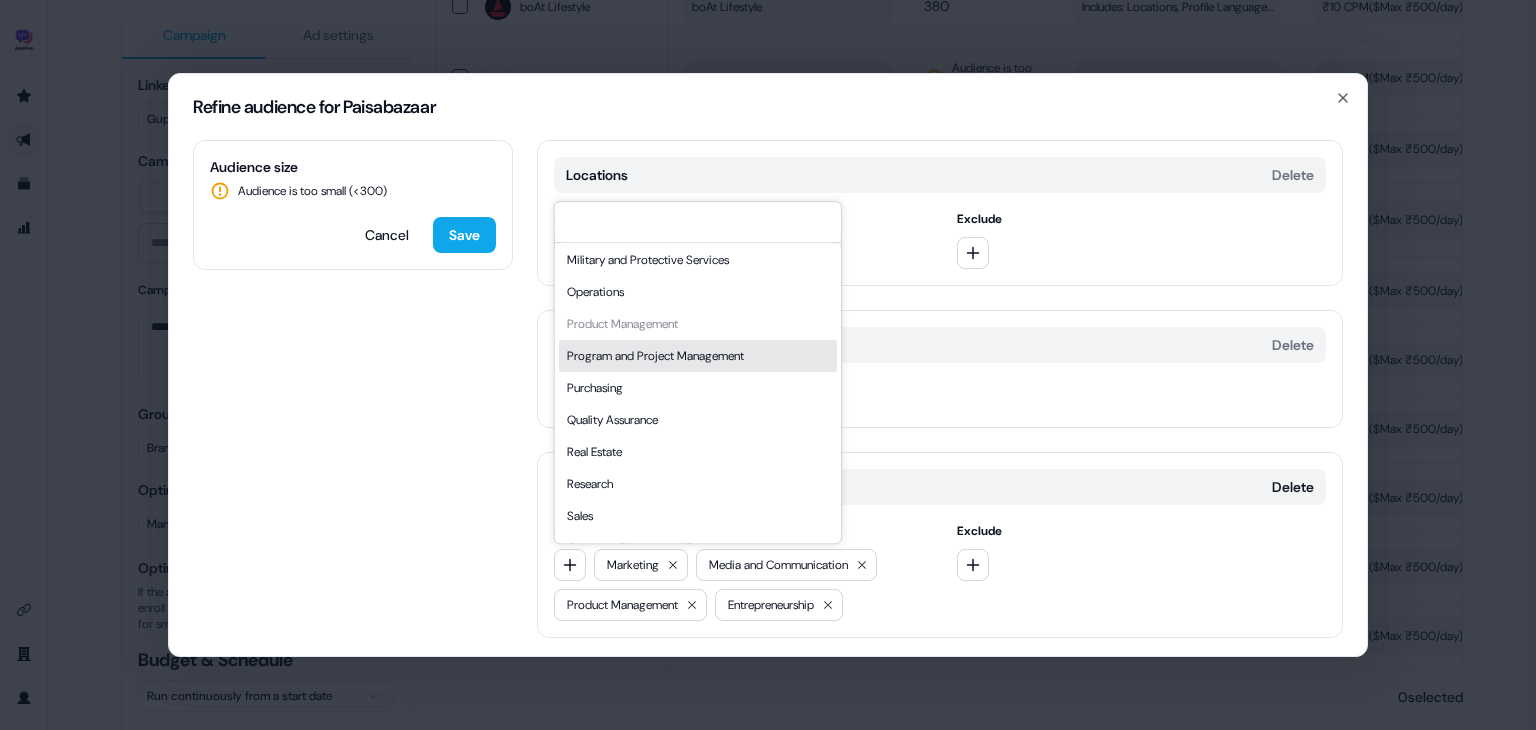 click on "Program and Project Management" at bounding box center [698, 356] 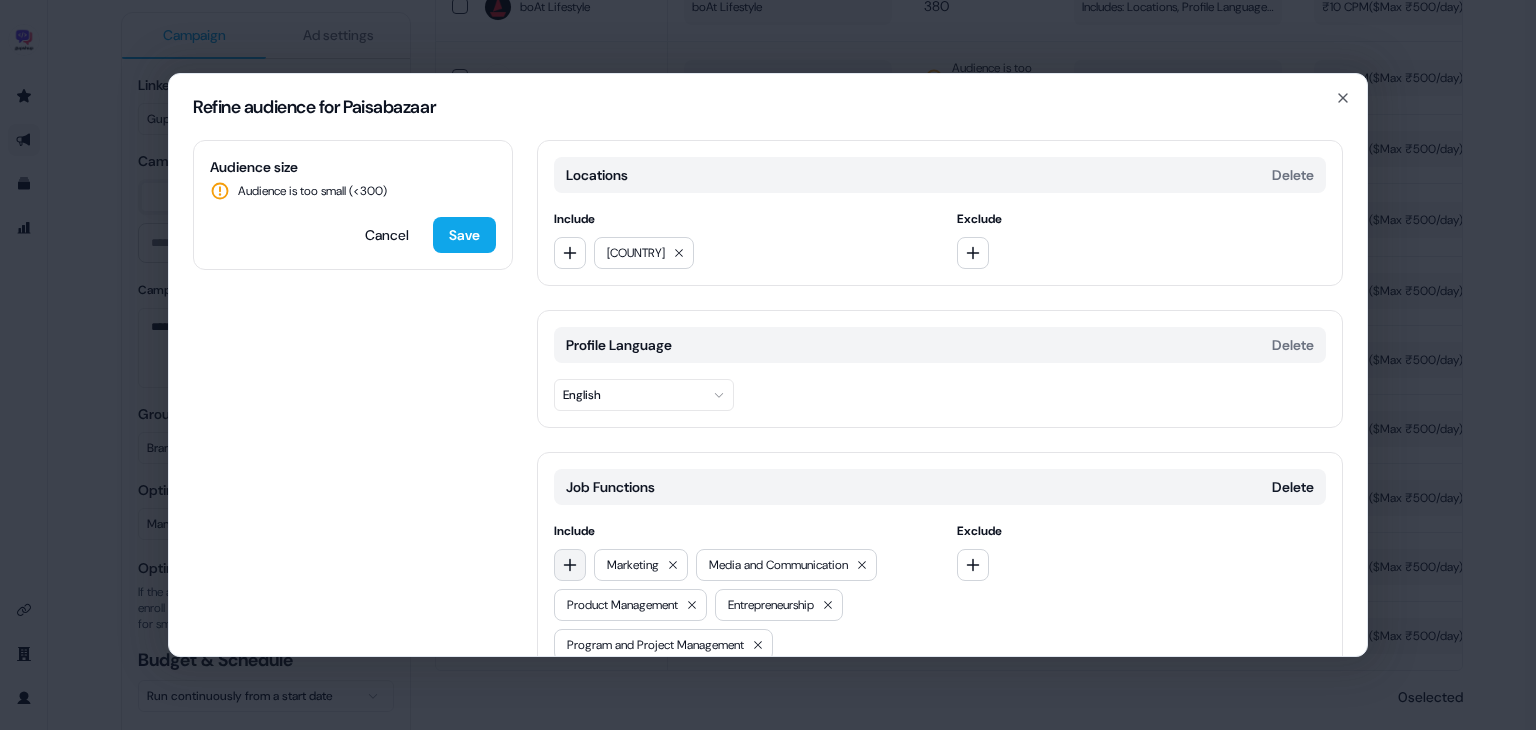 click 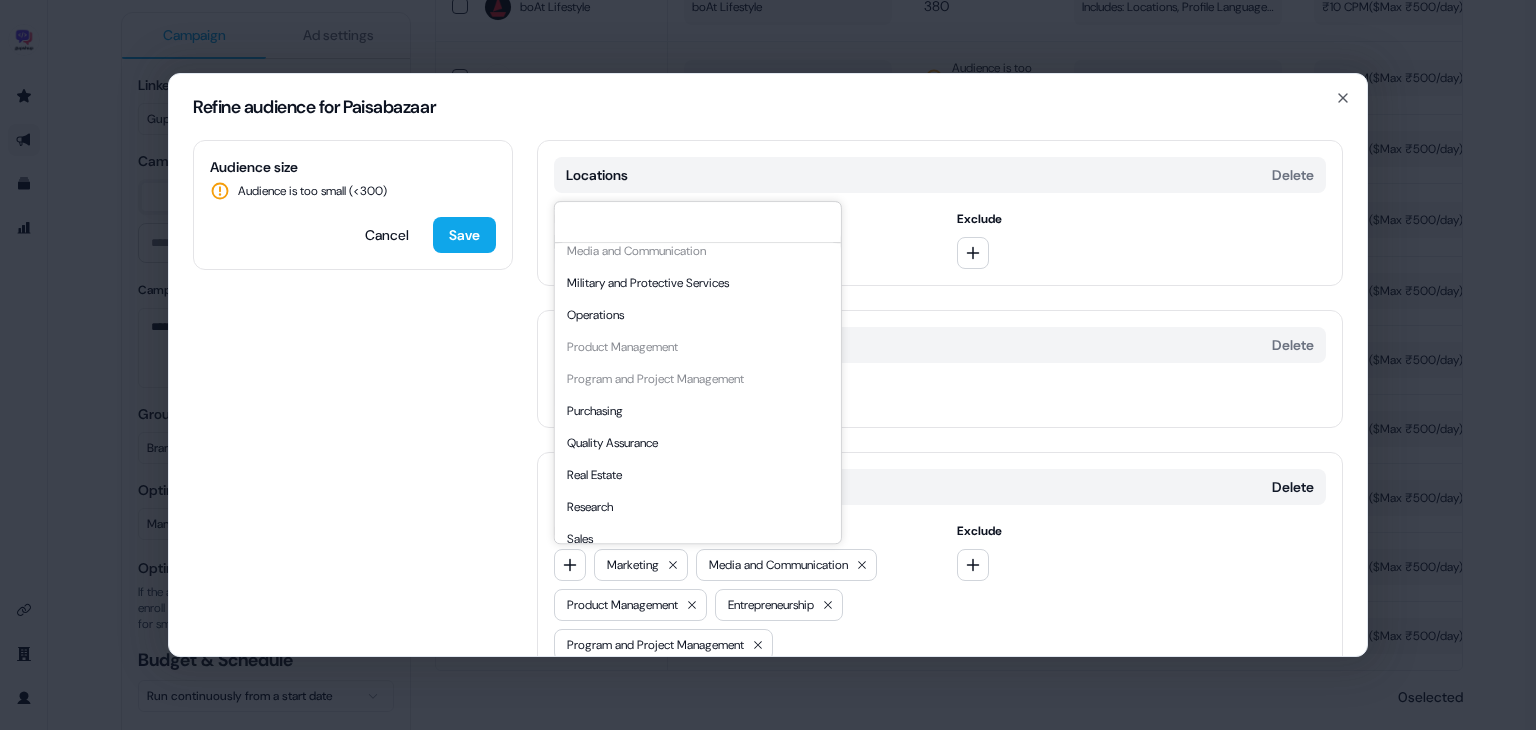 scroll, scrollTop: 540, scrollLeft: 0, axis: vertical 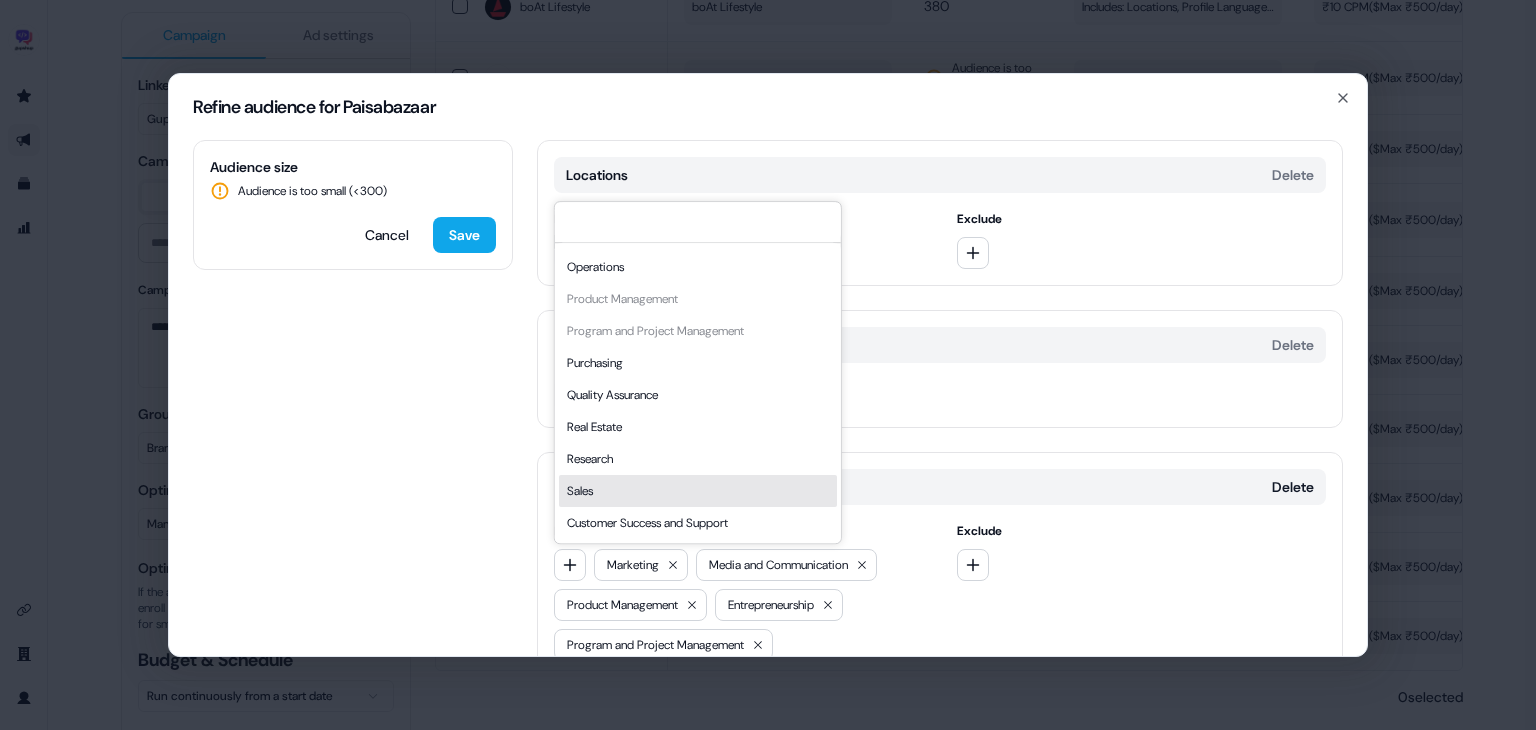 click on "Sales" at bounding box center (698, 491) 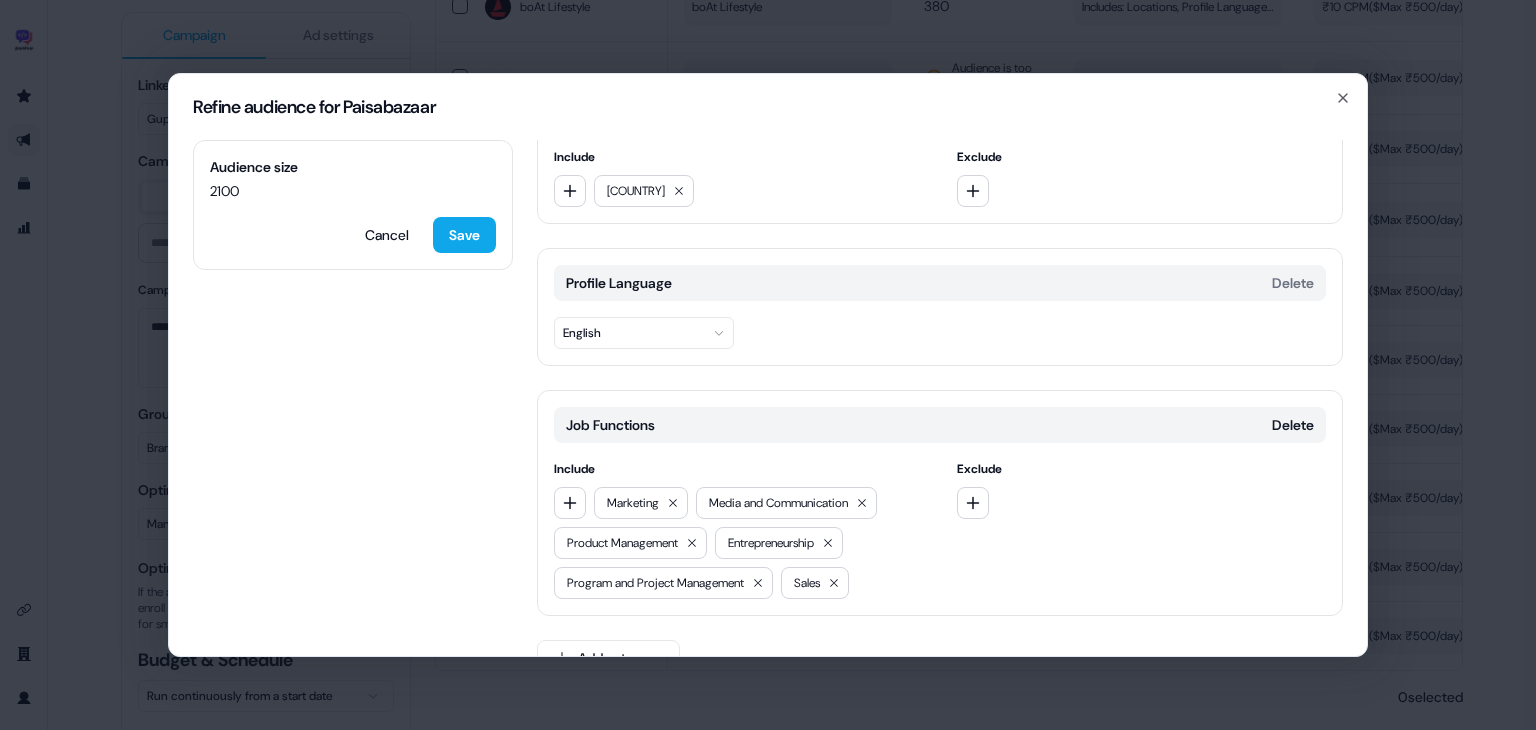 scroll, scrollTop: 104, scrollLeft: 0, axis: vertical 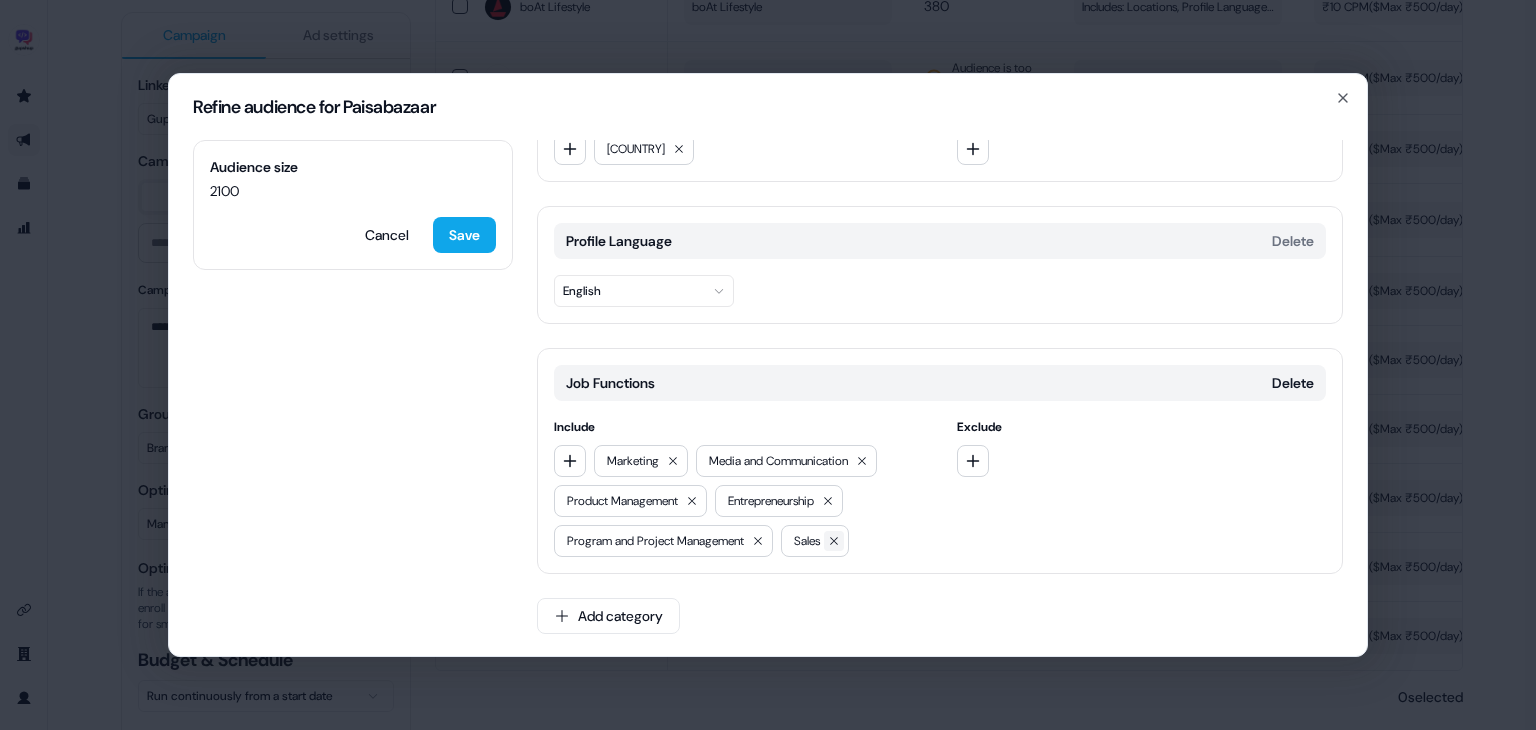 click 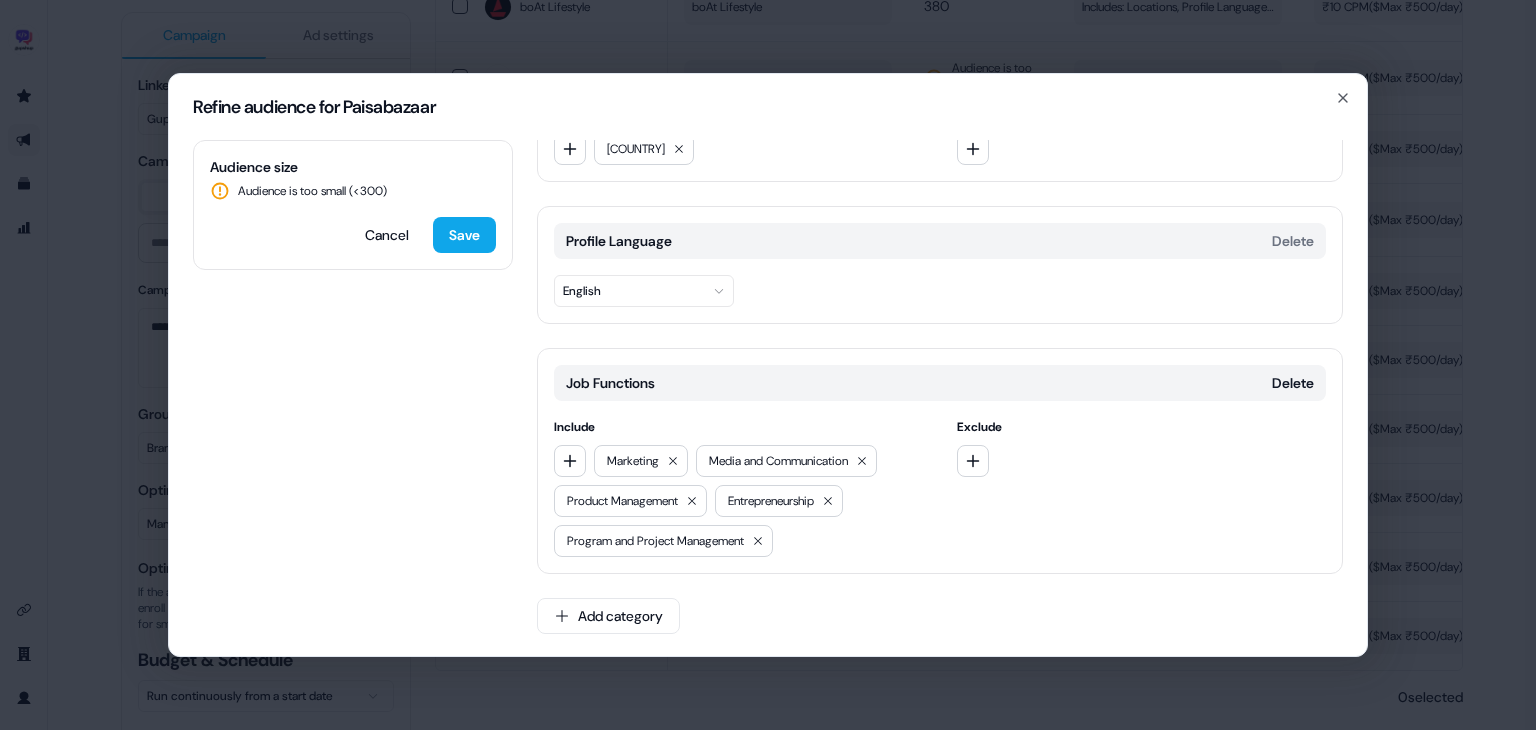 click at bounding box center (1142, 461) 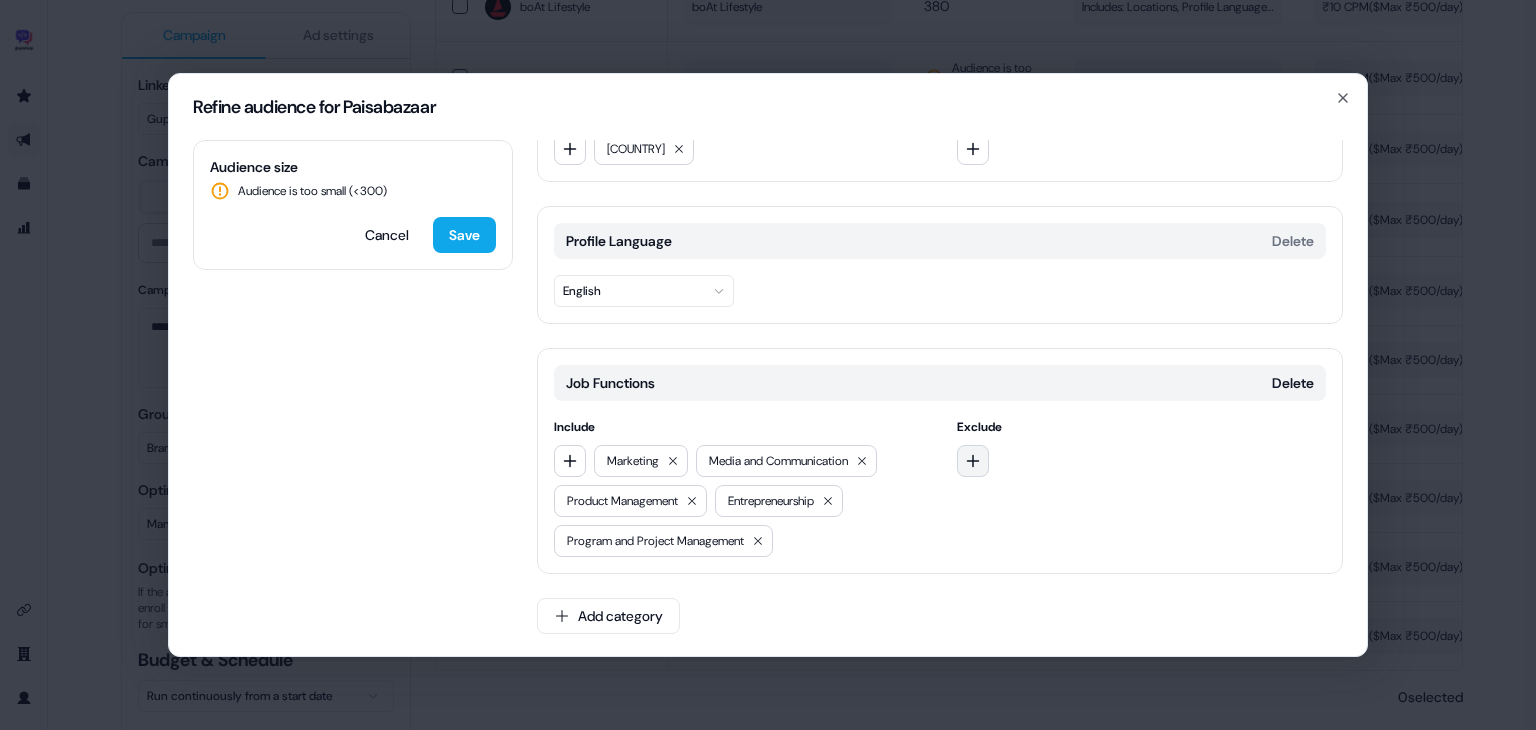 click 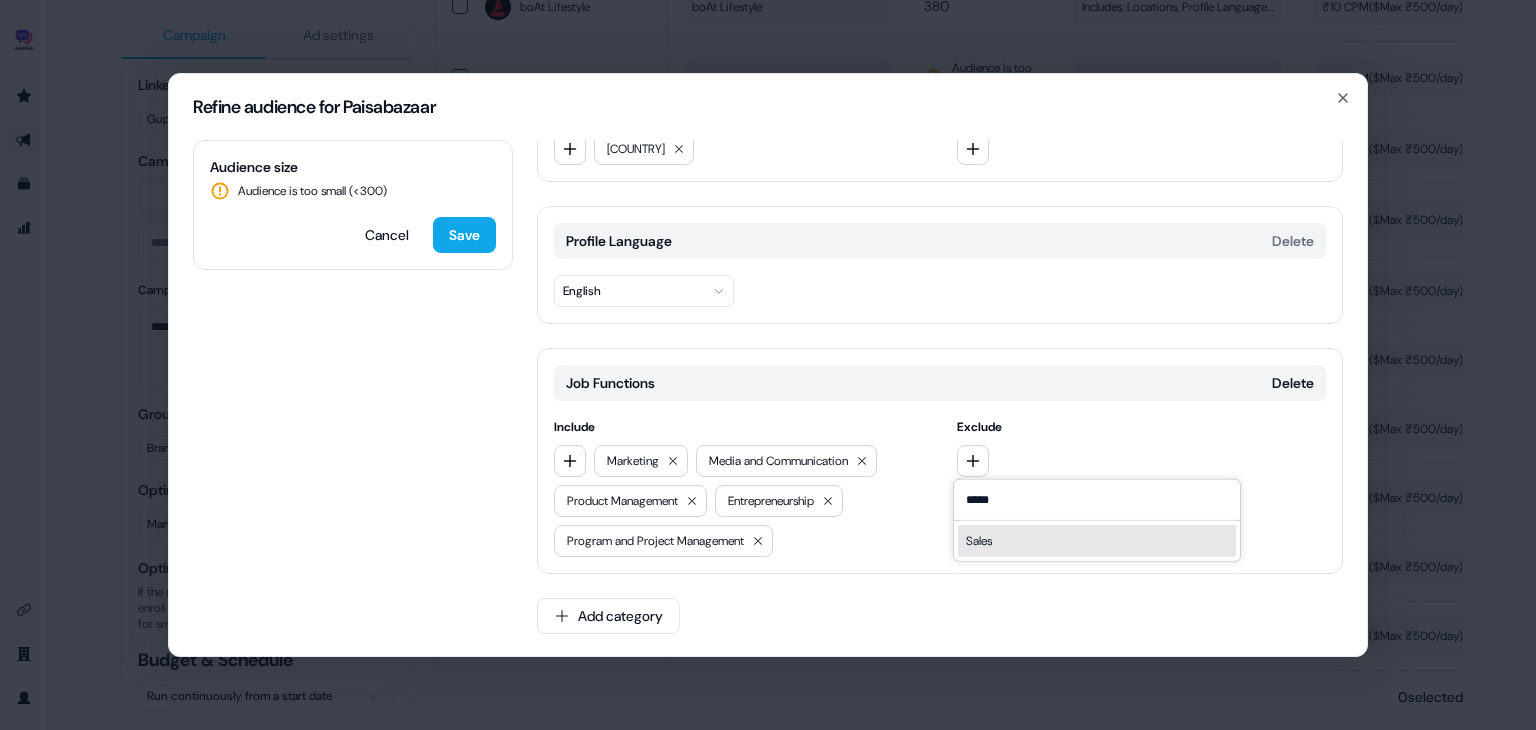 type on "*****" 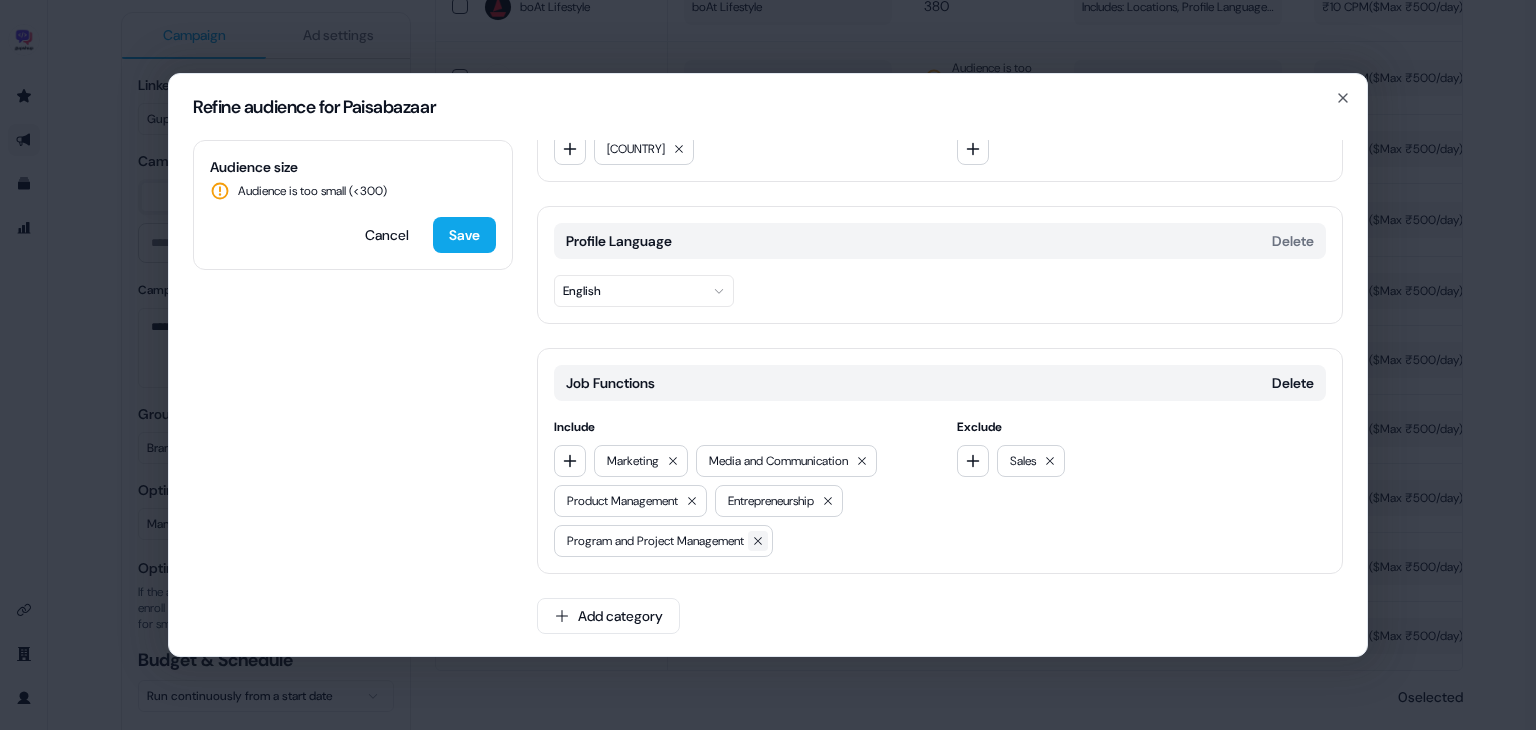 click 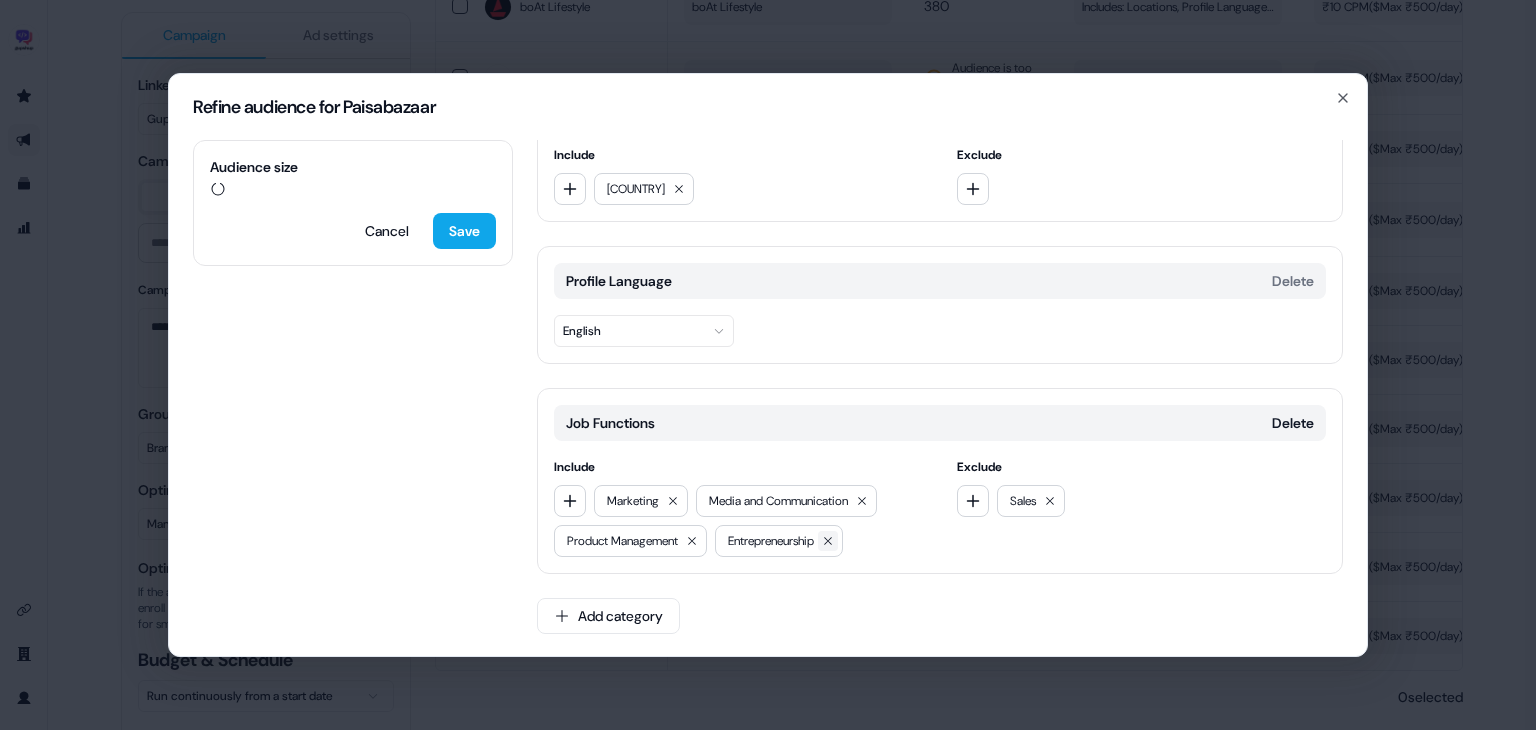 click at bounding box center [828, 541] 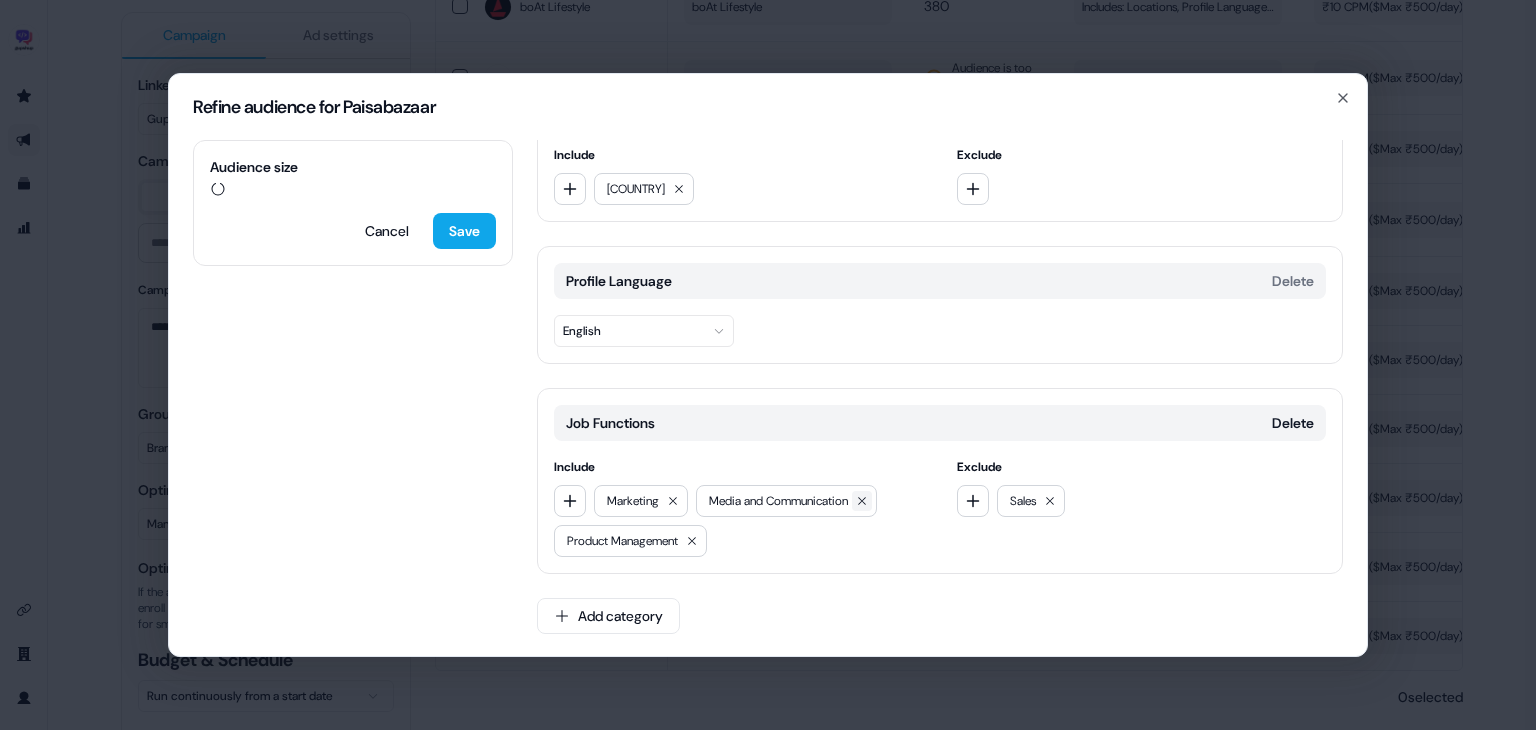 click at bounding box center [862, 501] 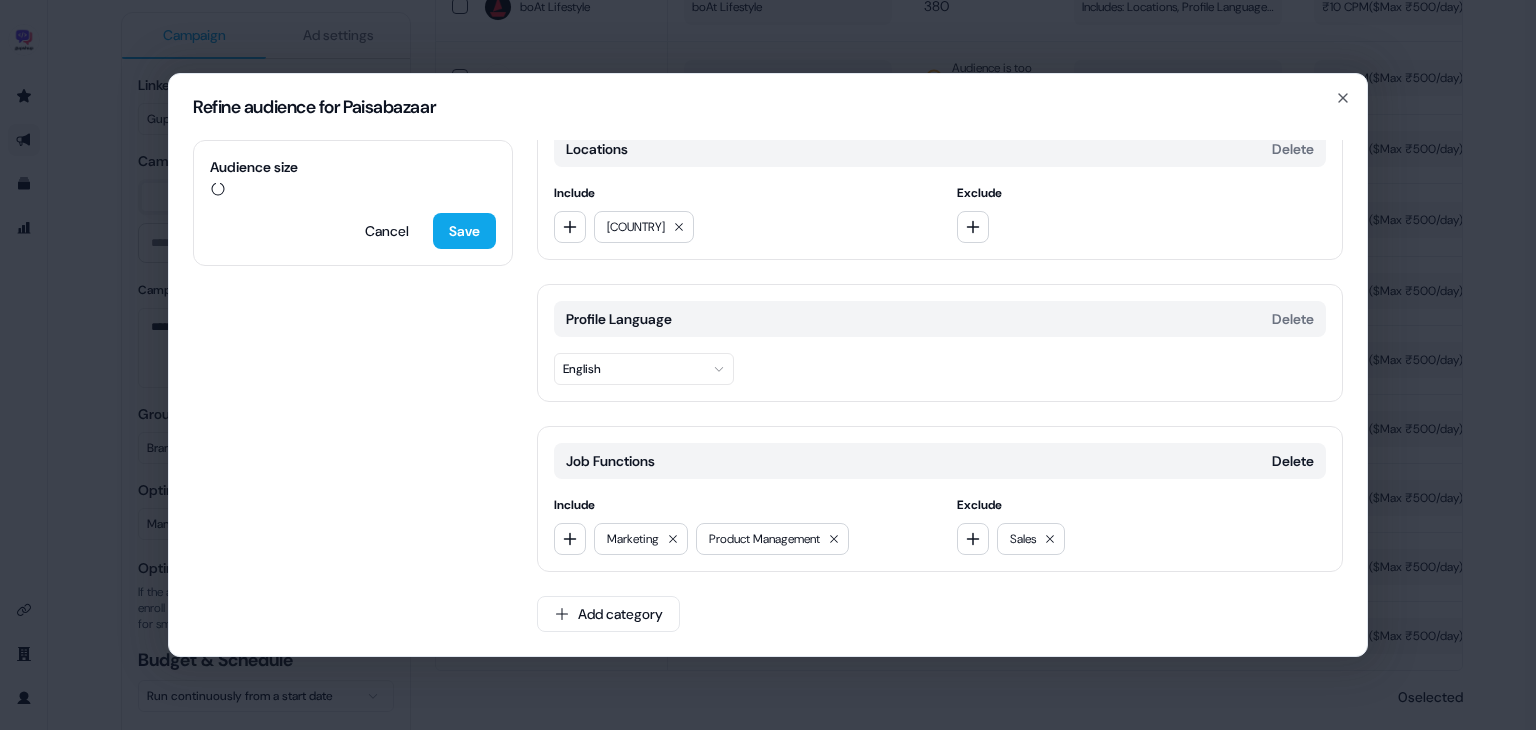 scroll, scrollTop: 24, scrollLeft: 0, axis: vertical 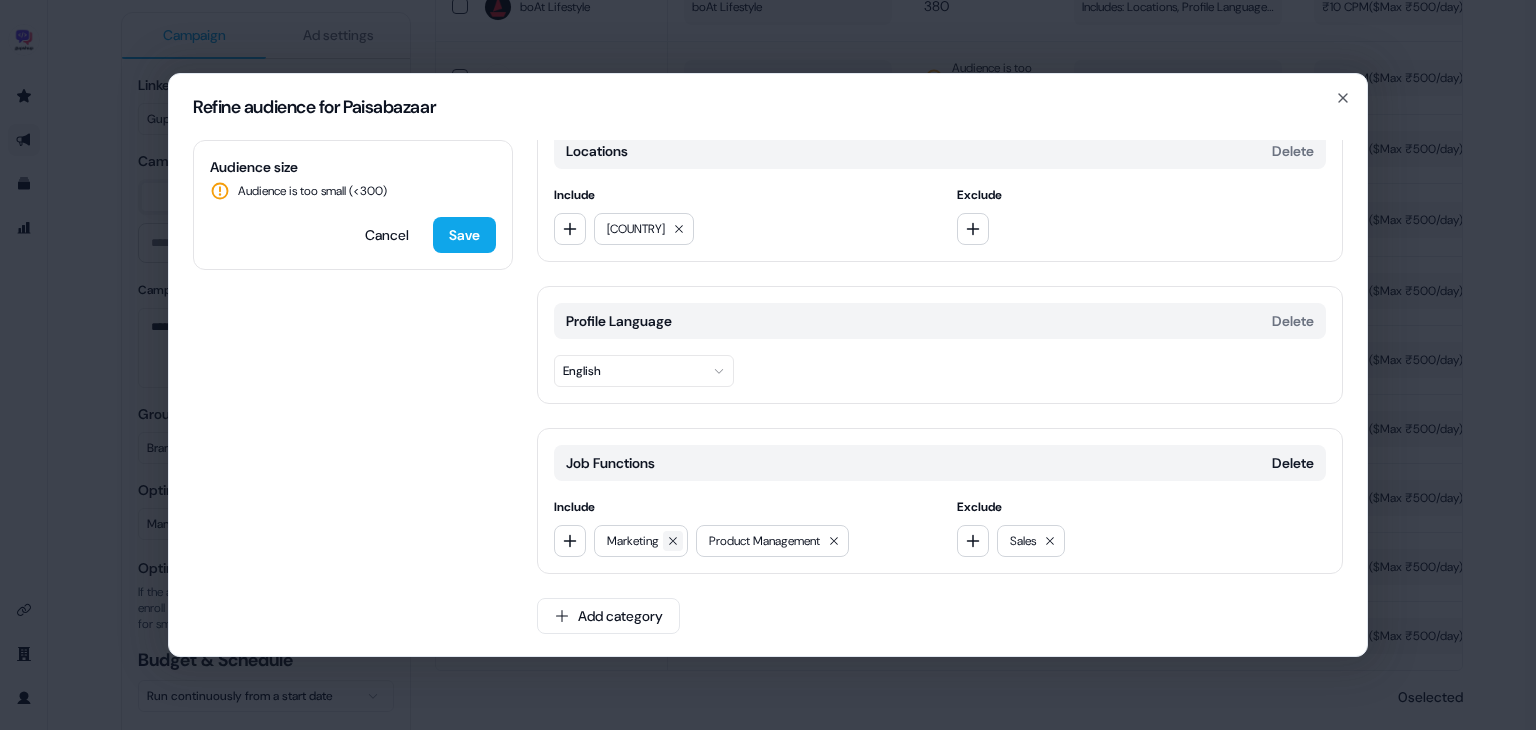 click at bounding box center (673, 541) 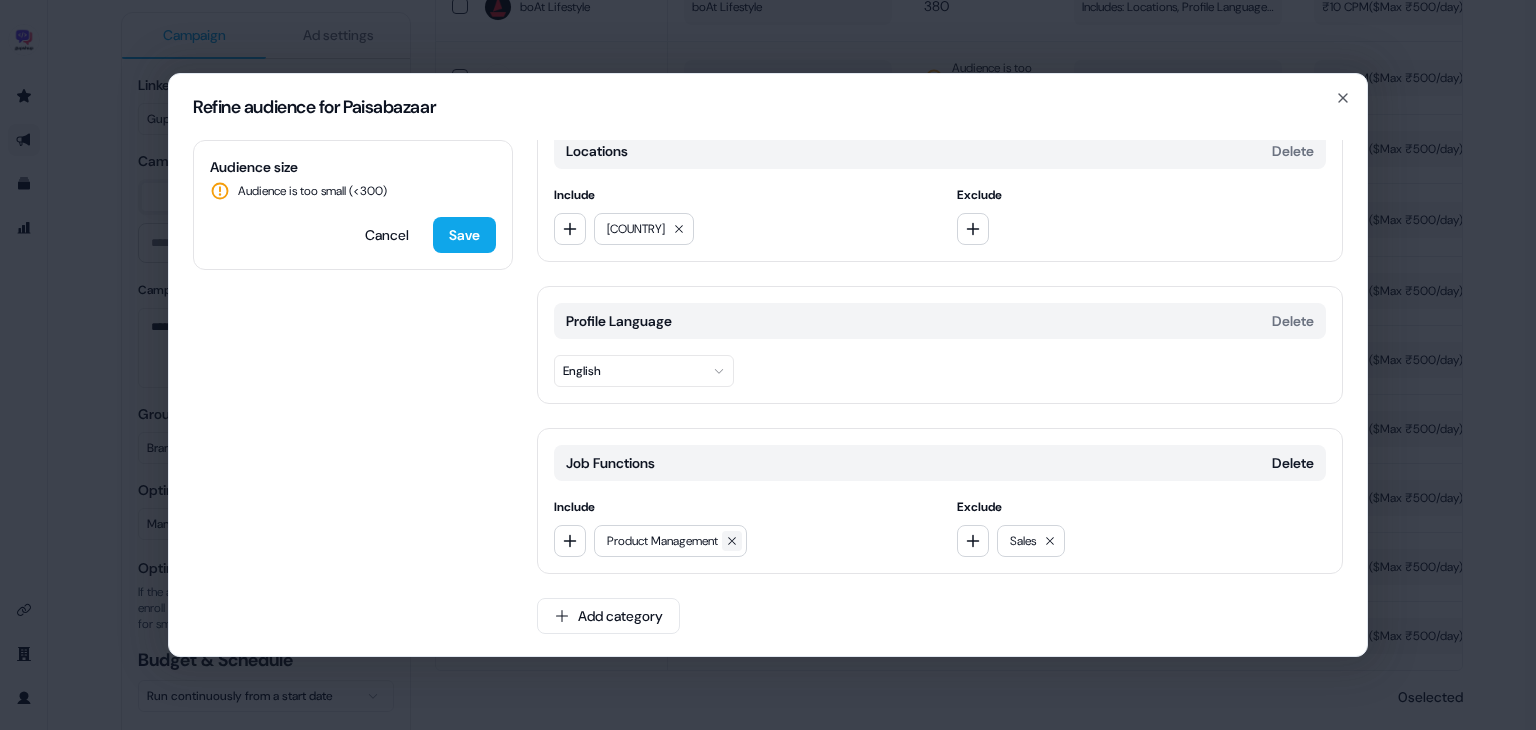click at bounding box center [732, 541] 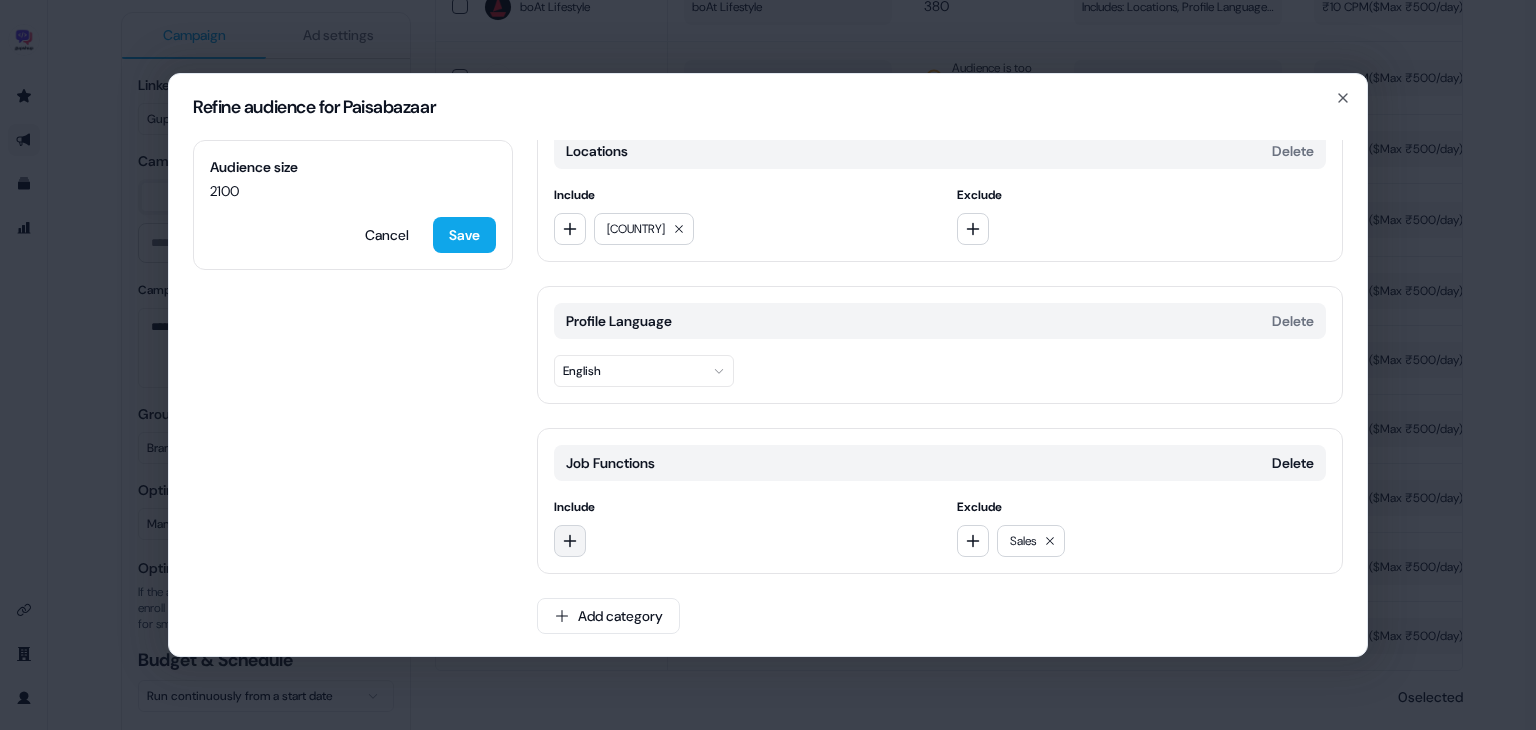 click at bounding box center (570, 541) 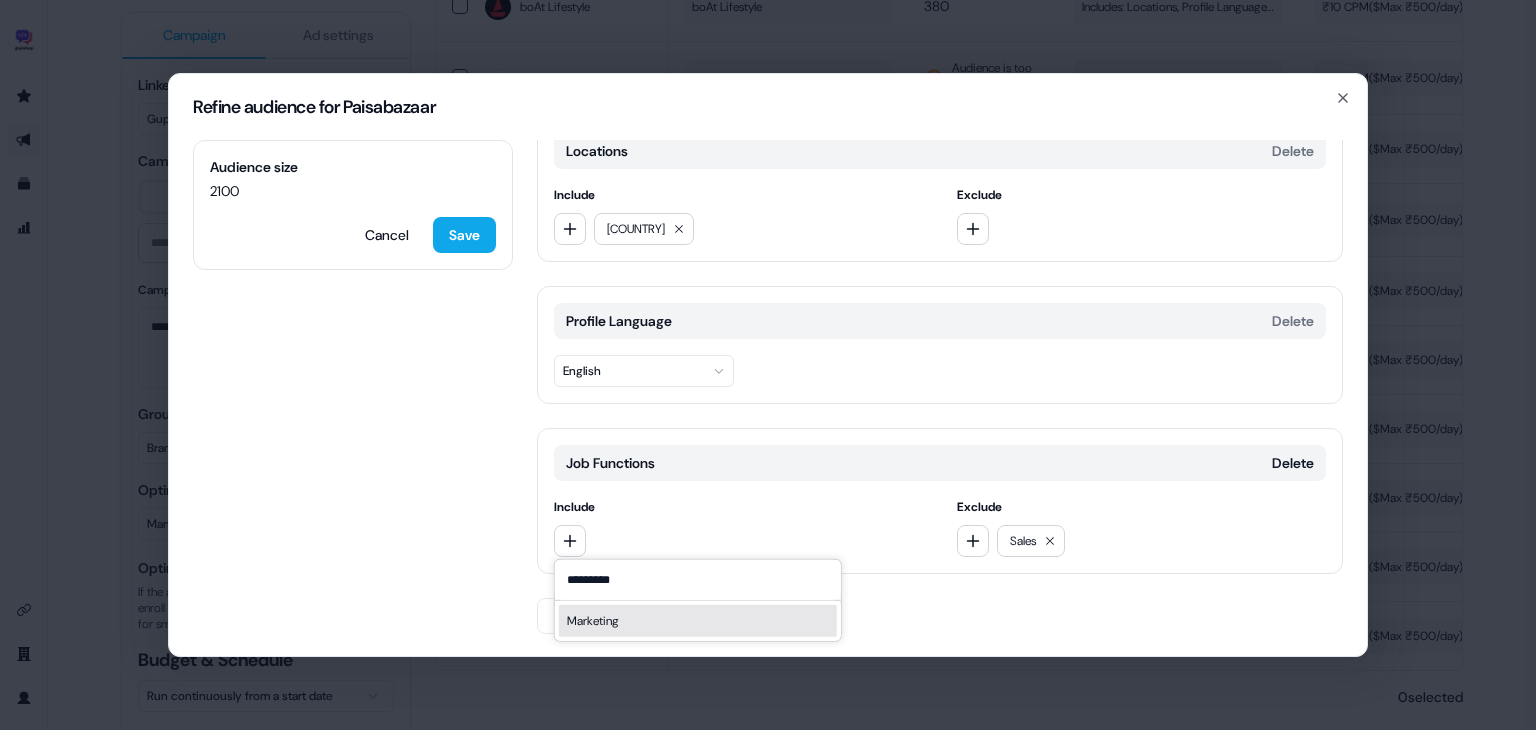 type on "*********" 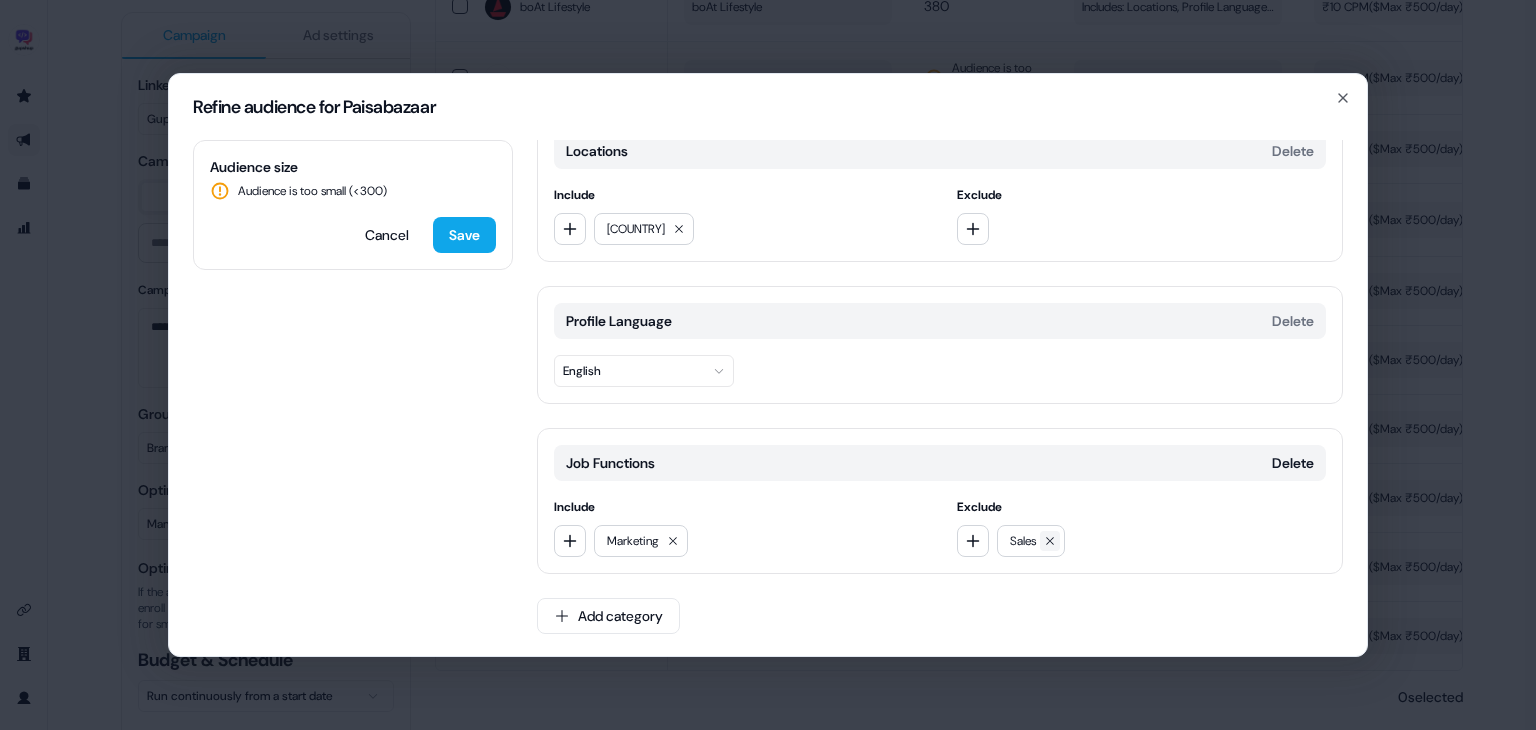 click 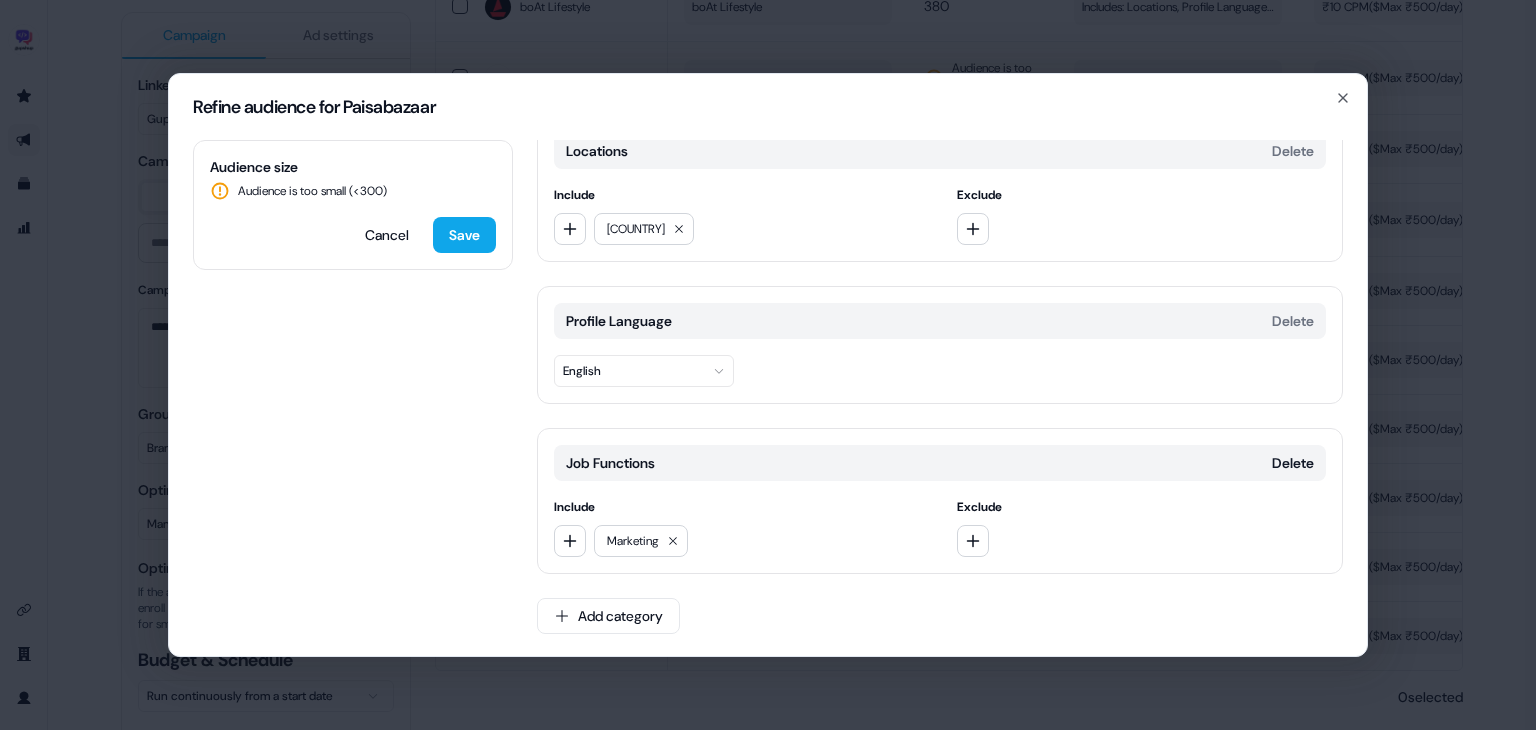 scroll, scrollTop: 24, scrollLeft: 0, axis: vertical 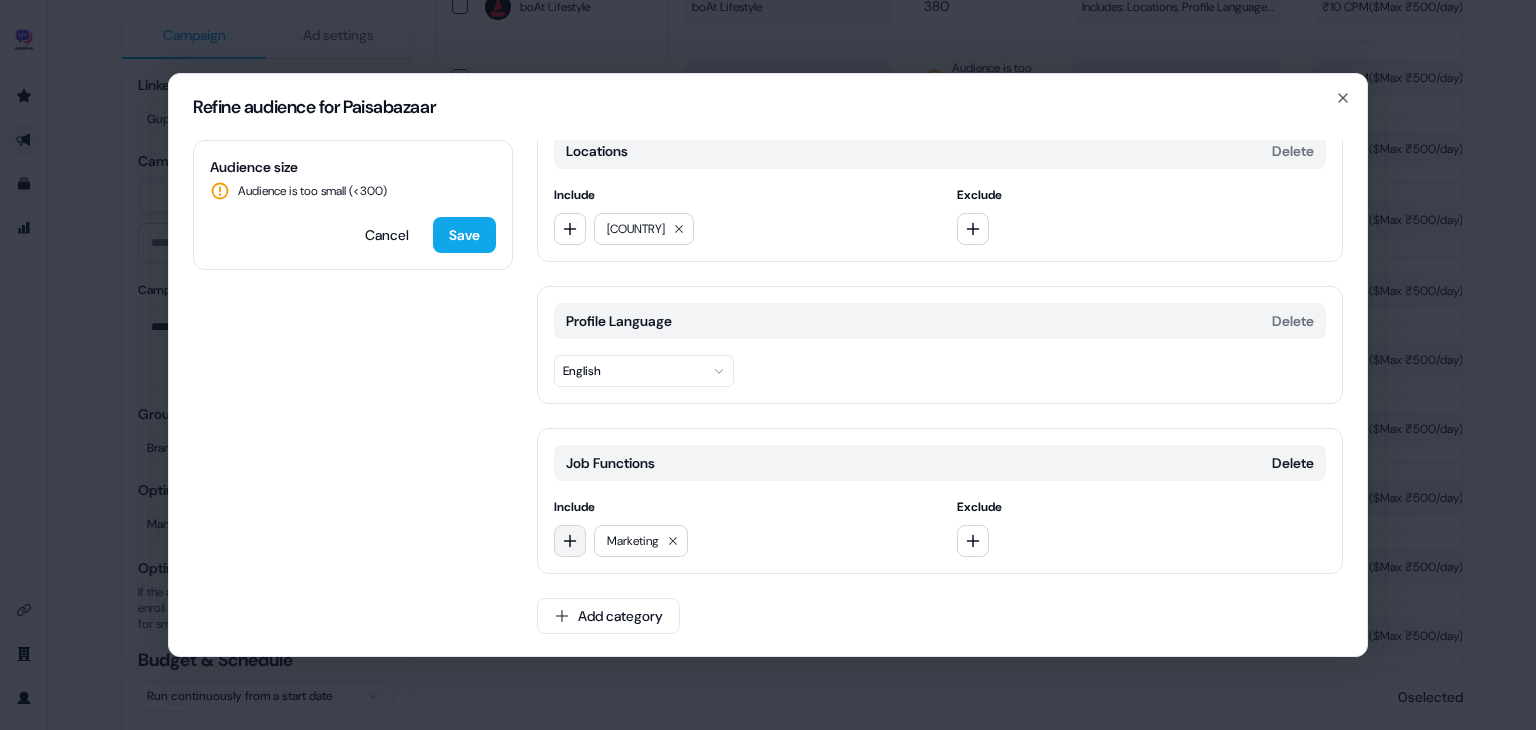 click at bounding box center (570, 541) 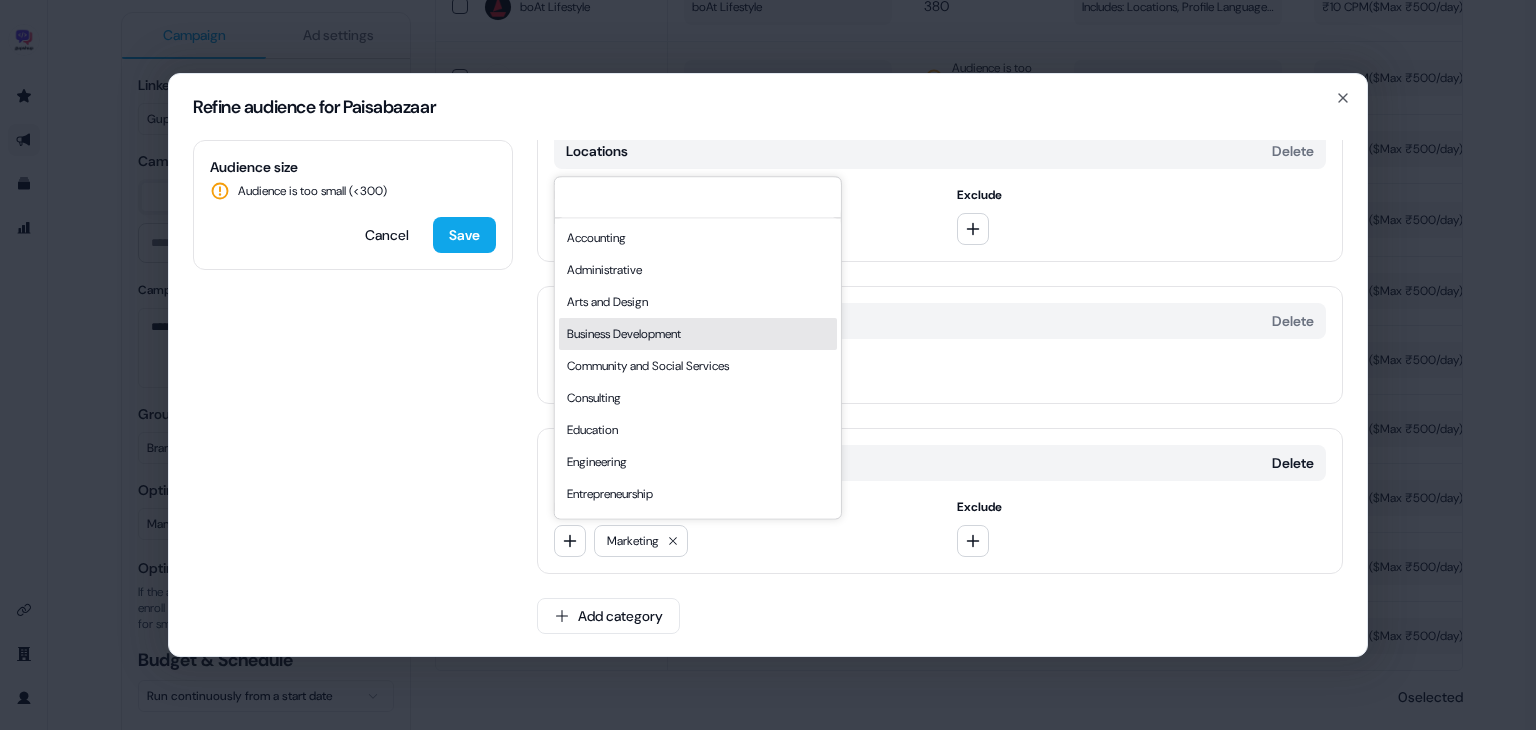 click on "Business Development" at bounding box center [698, 334] 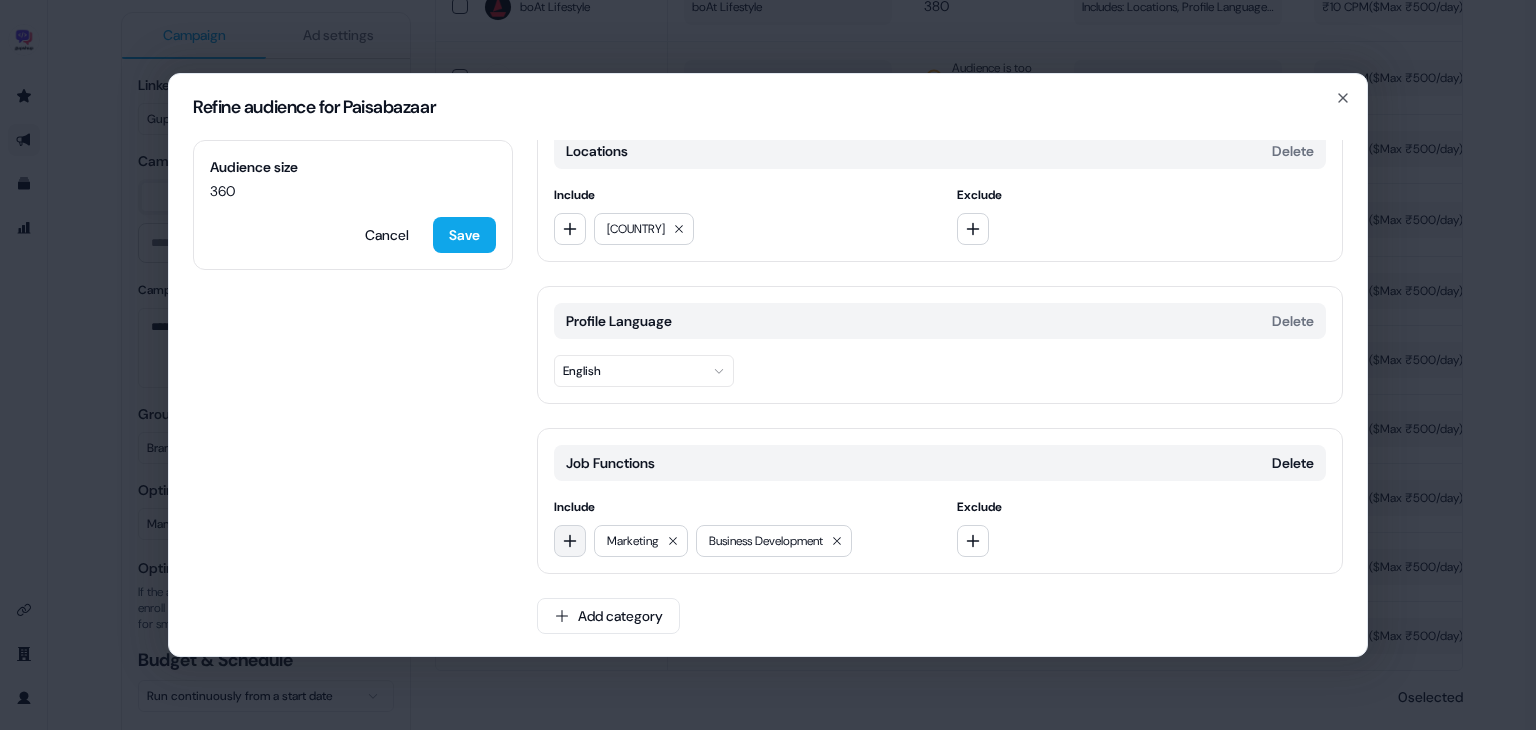 click 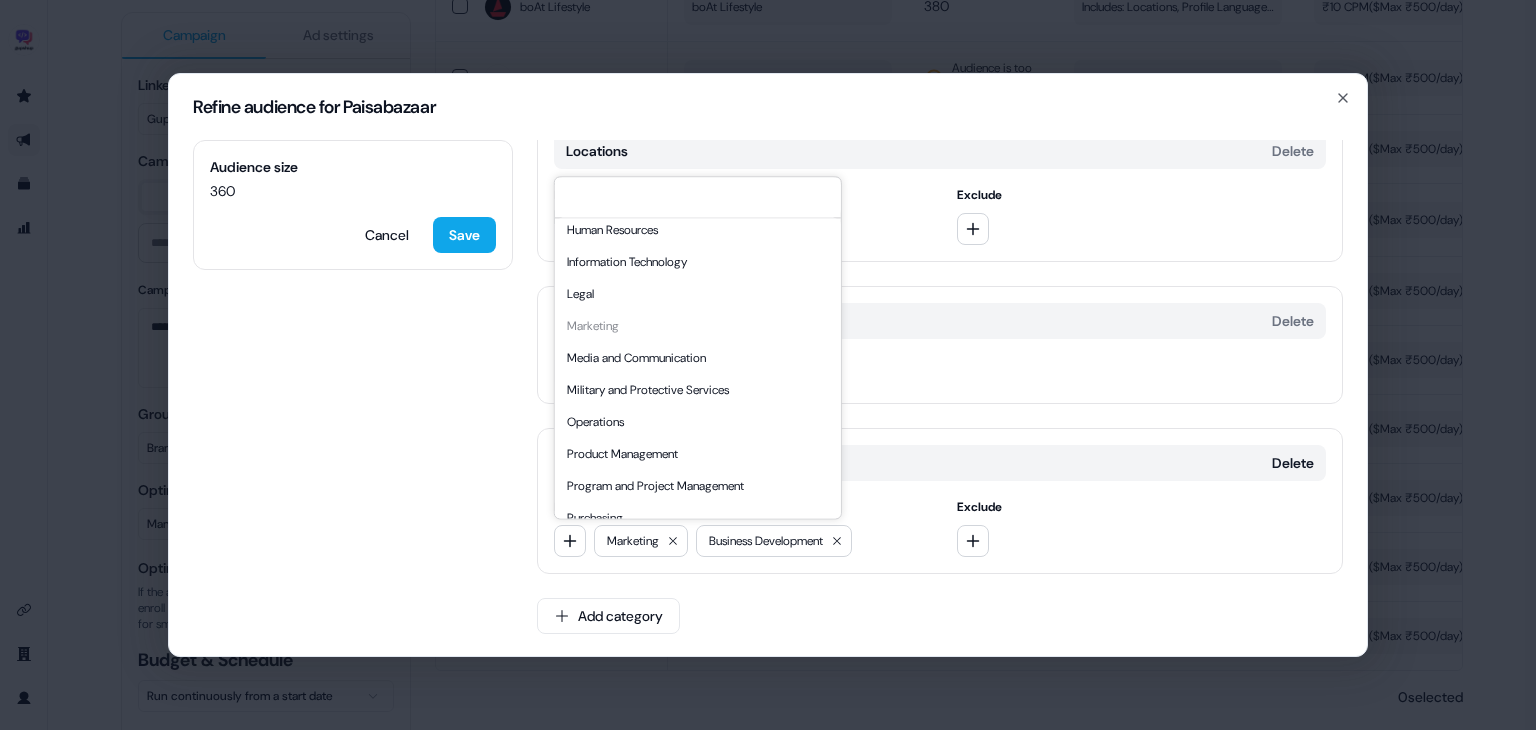 scroll, scrollTop: 372, scrollLeft: 0, axis: vertical 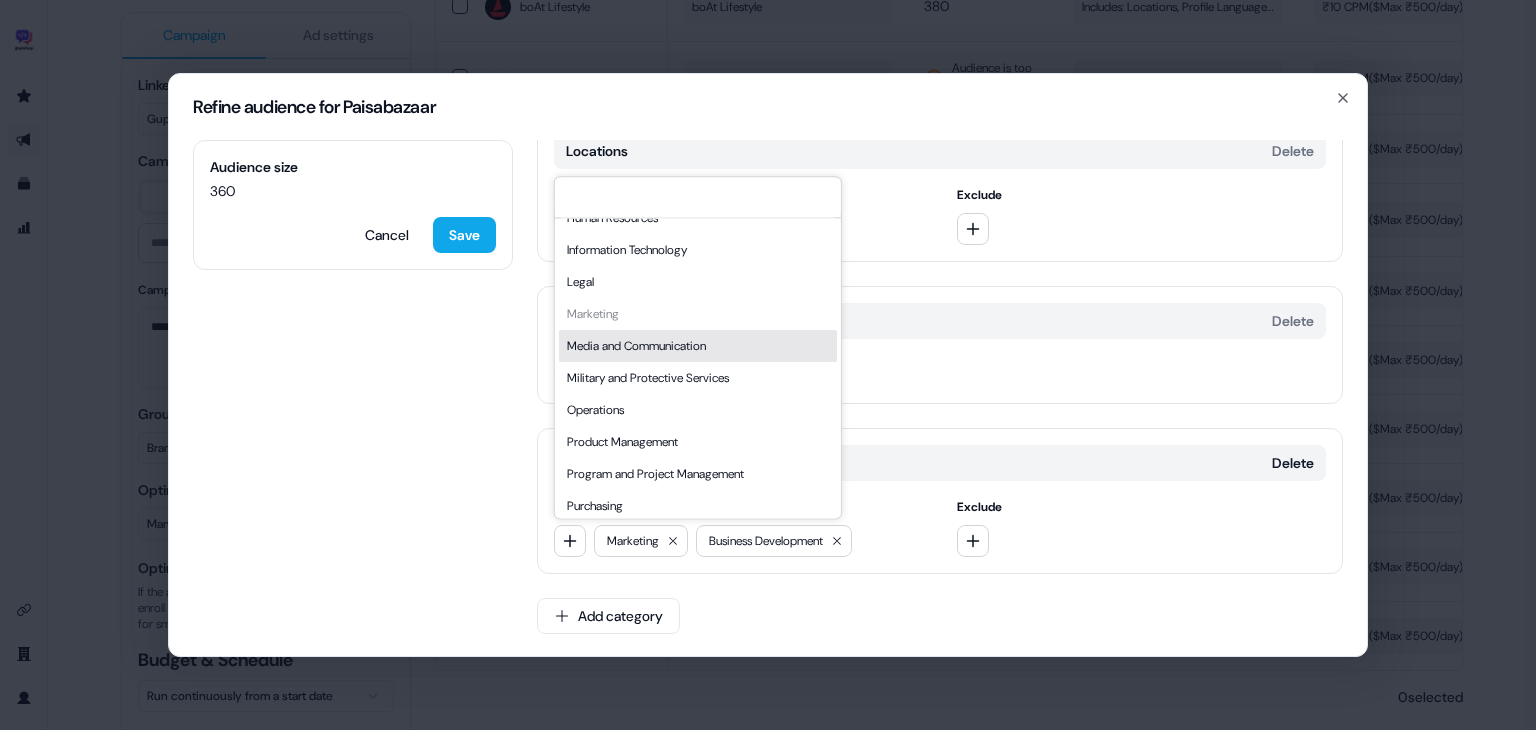 click on "Media and Communication" at bounding box center (698, 346) 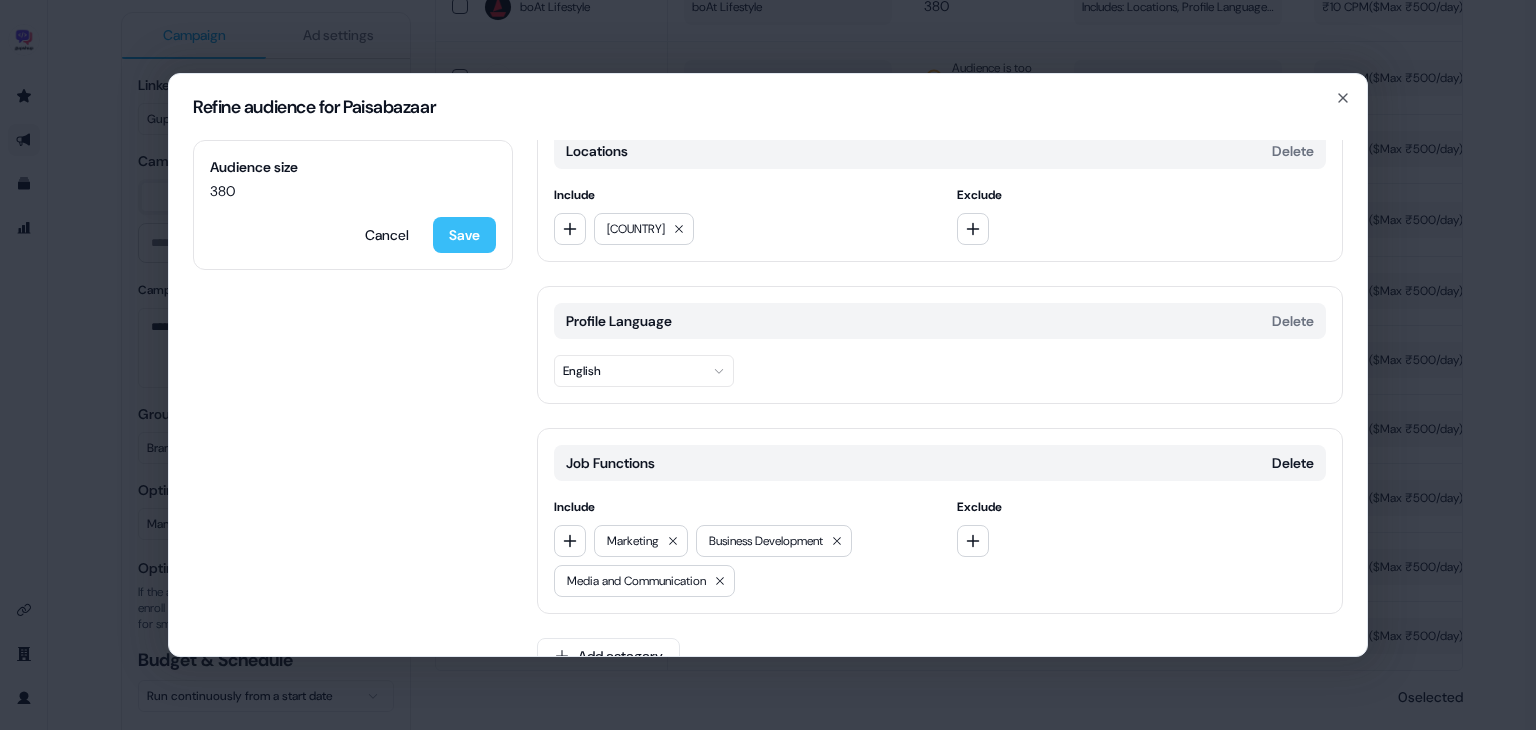 click on "Save" at bounding box center [464, 235] 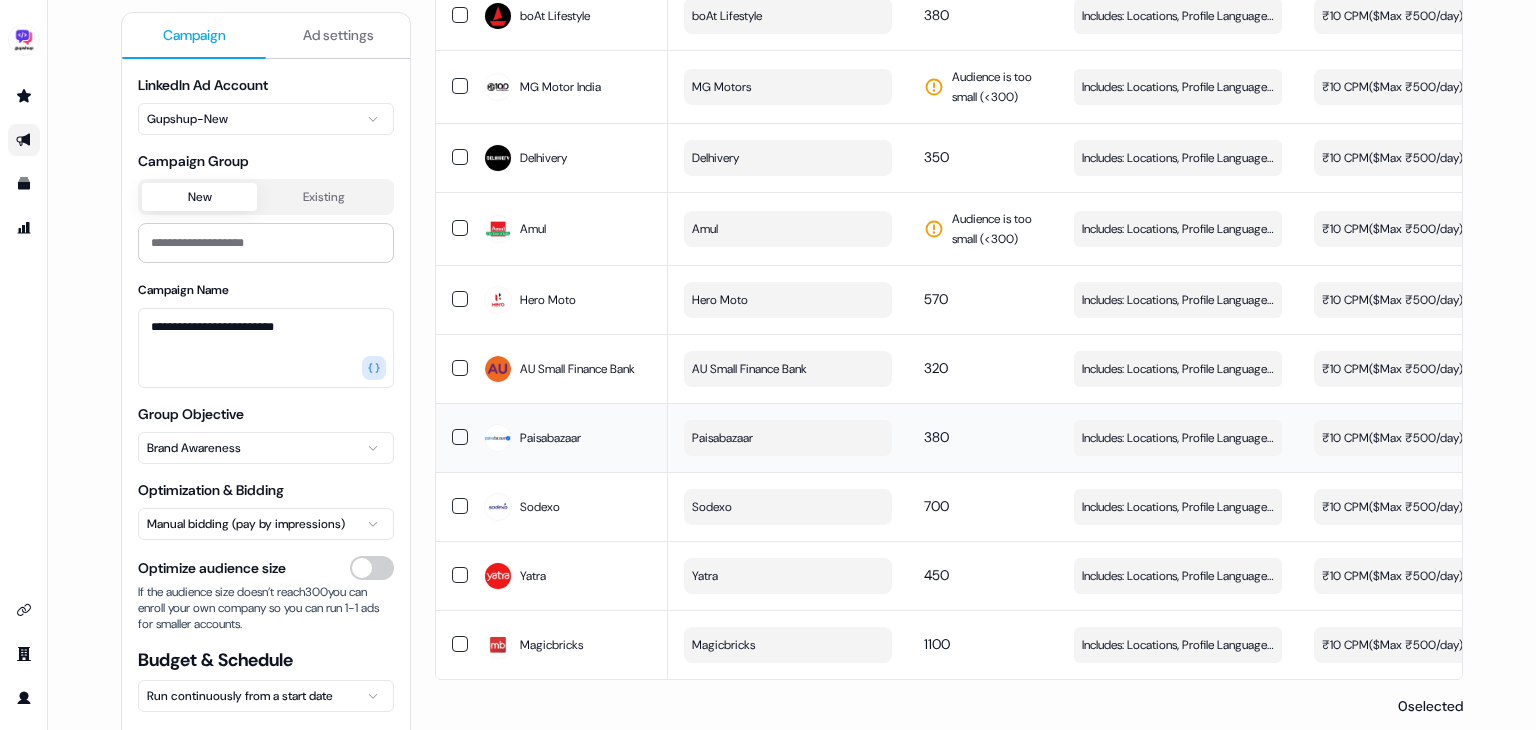 scroll, scrollTop: 1720, scrollLeft: 0, axis: vertical 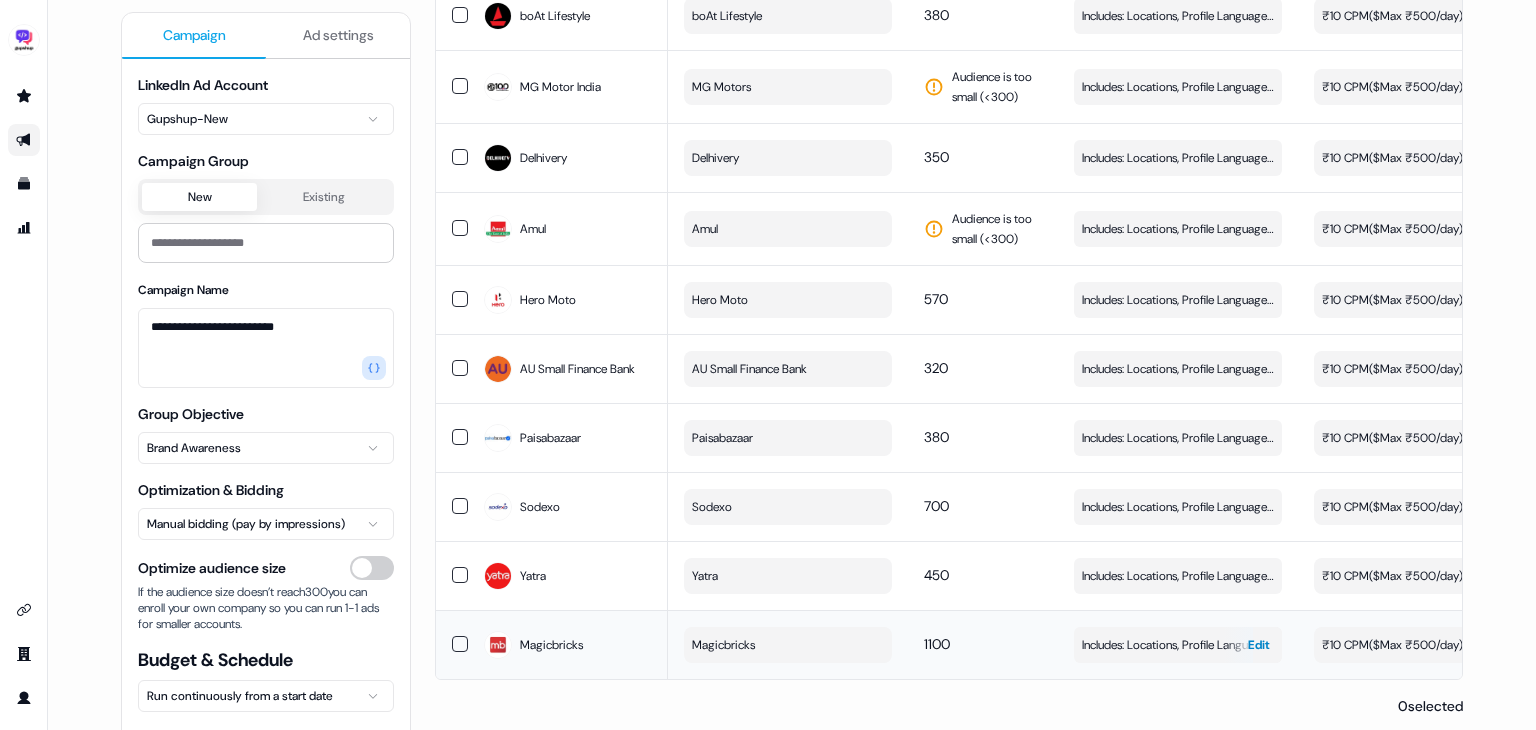 click on "Includes: Locations, Profile Language, Job Functions" at bounding box center (1178, 645) 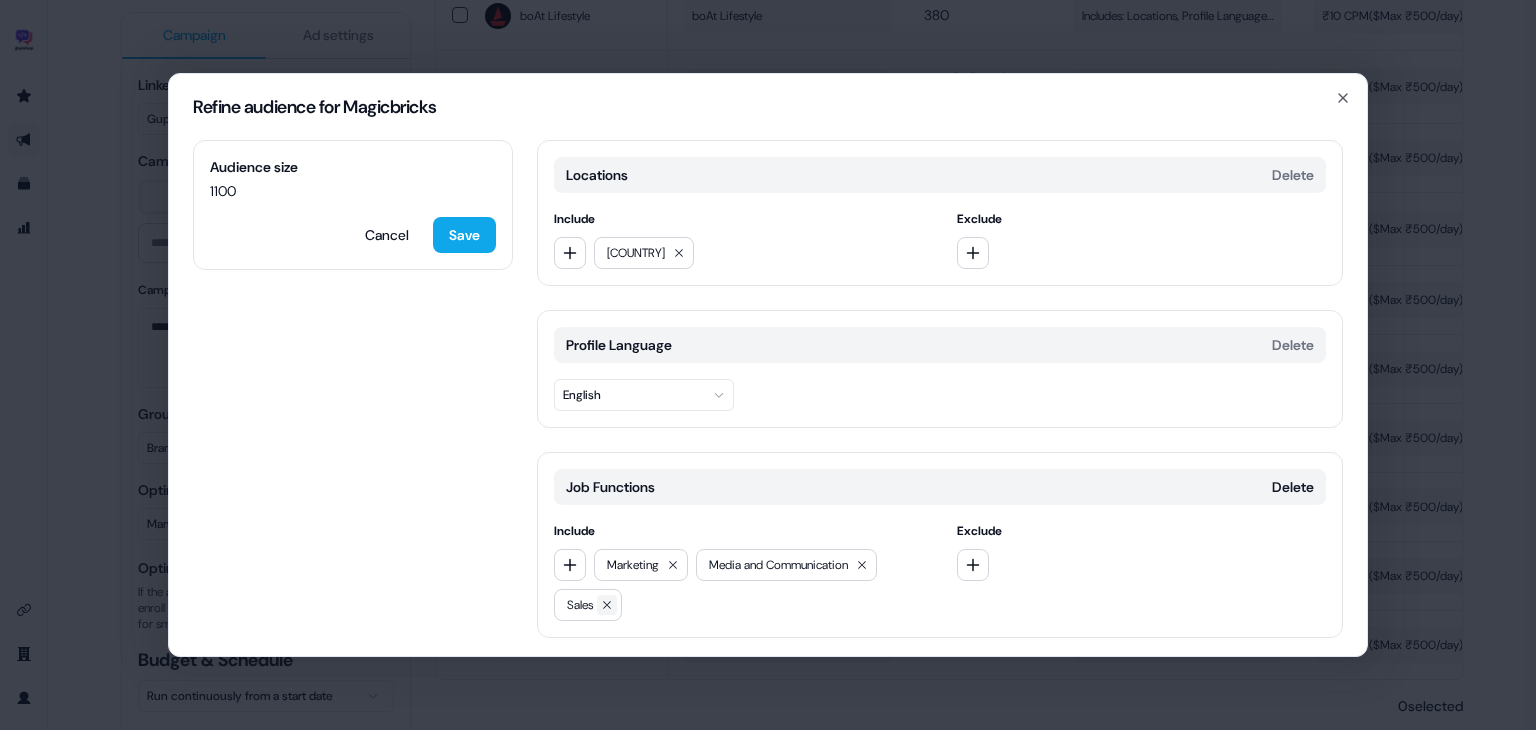 click 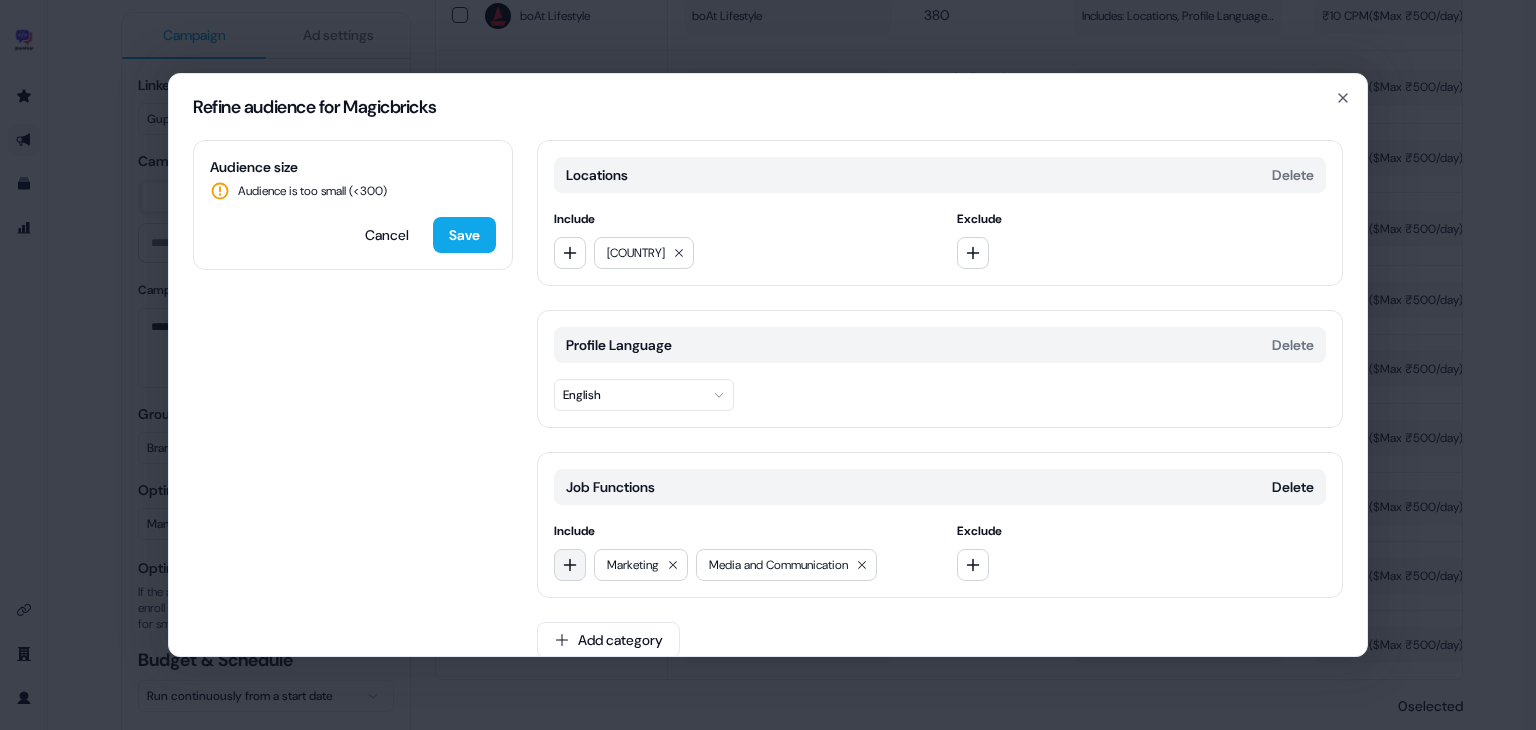 click 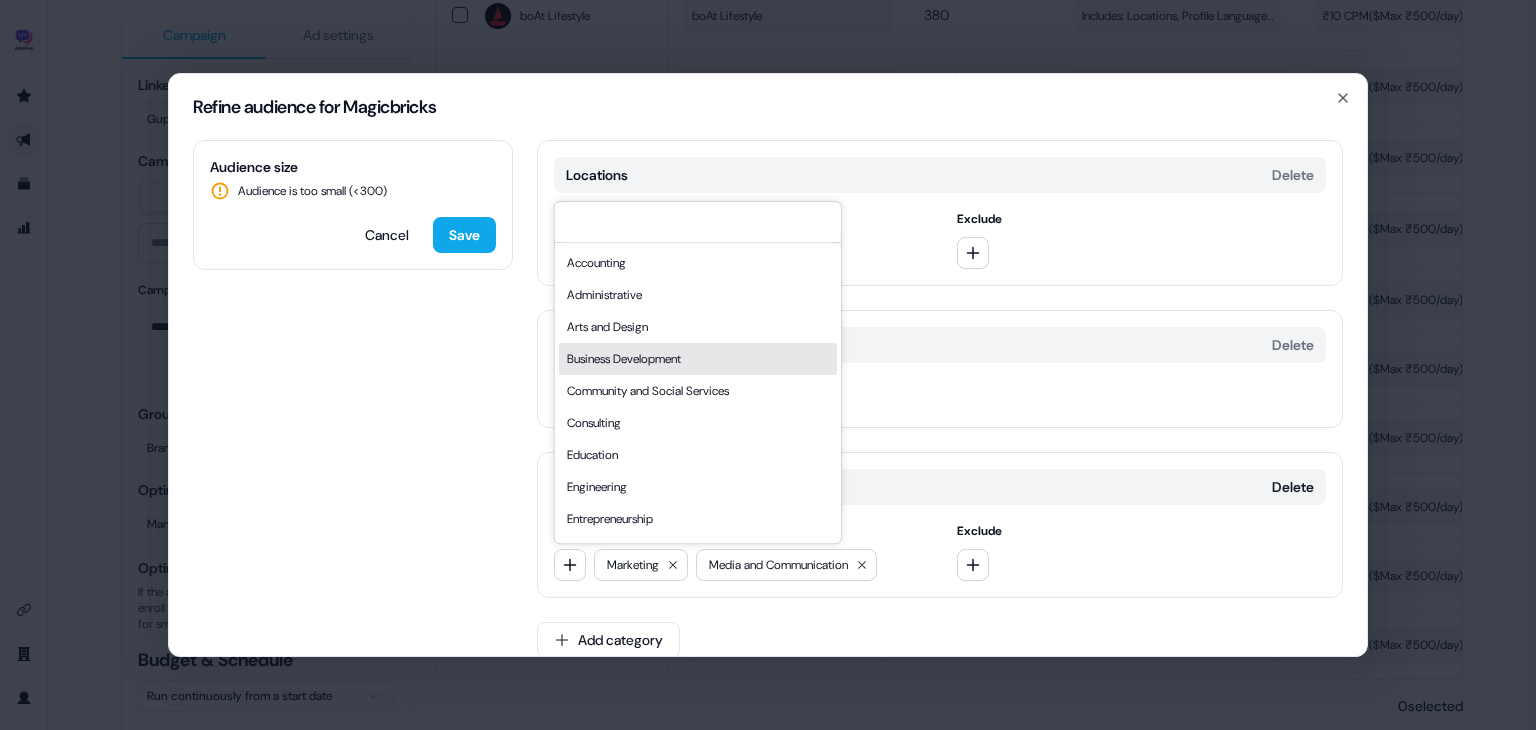 click on "Business Development" at bounding box center (698, 359) 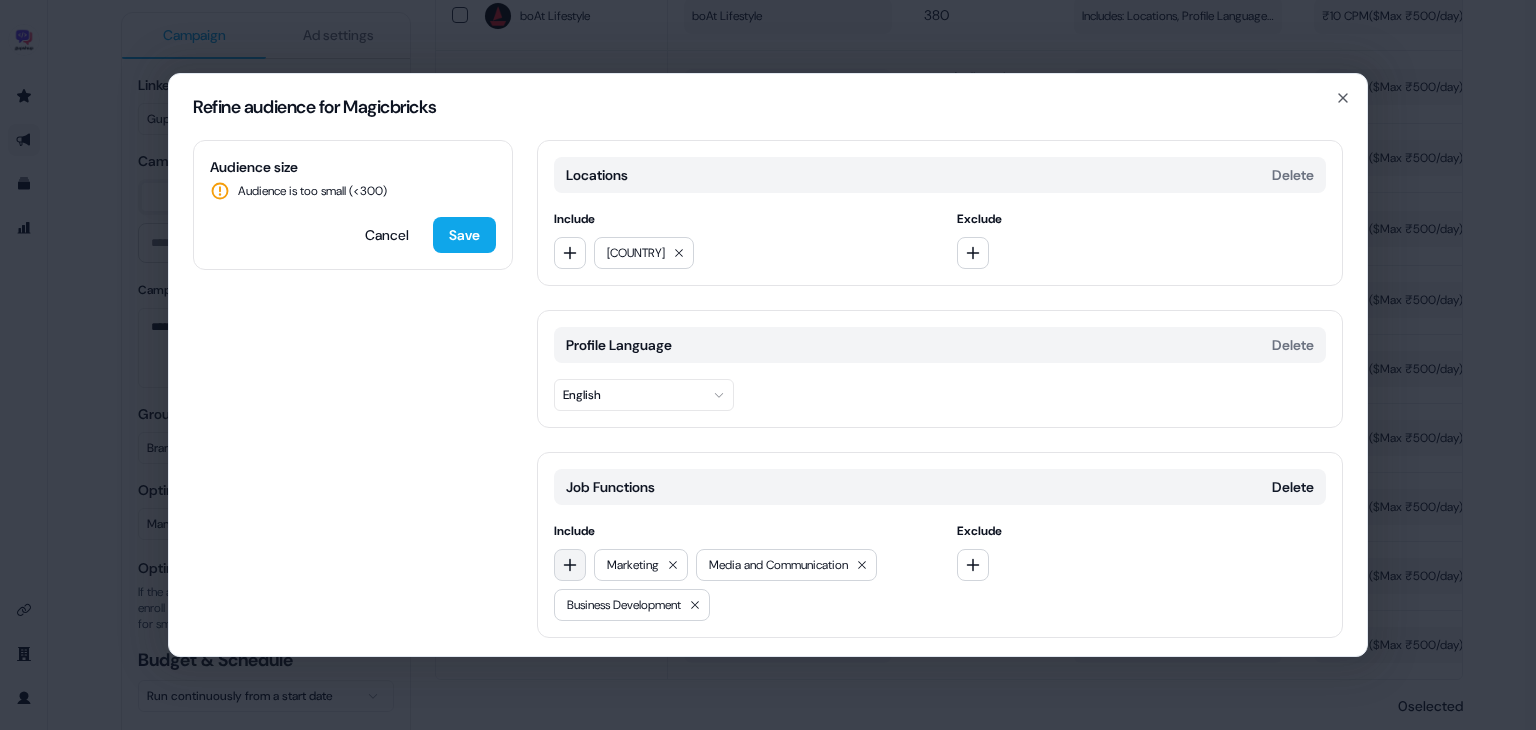 click 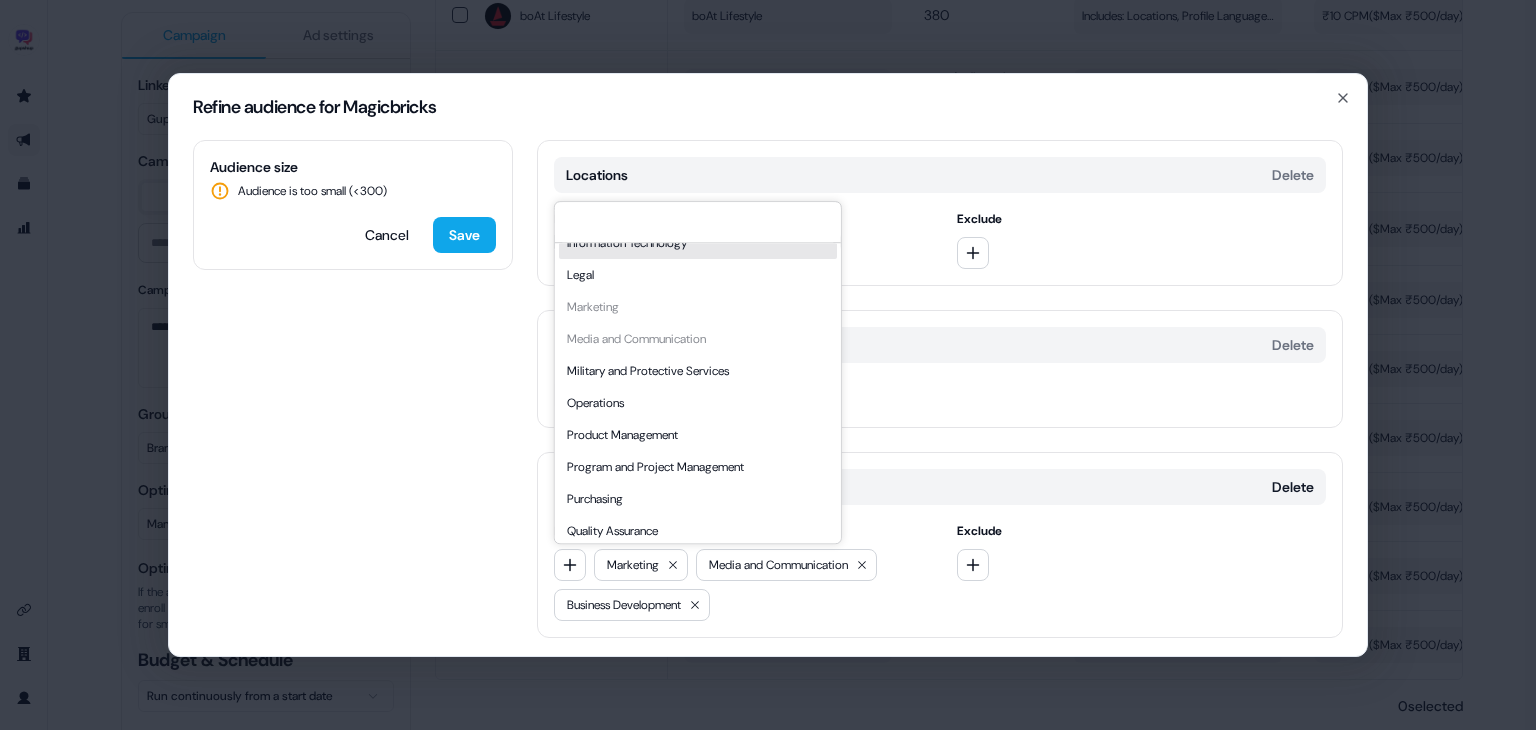 scroll, scrollTop: 408, scrollLeft: 0, axis: vertical 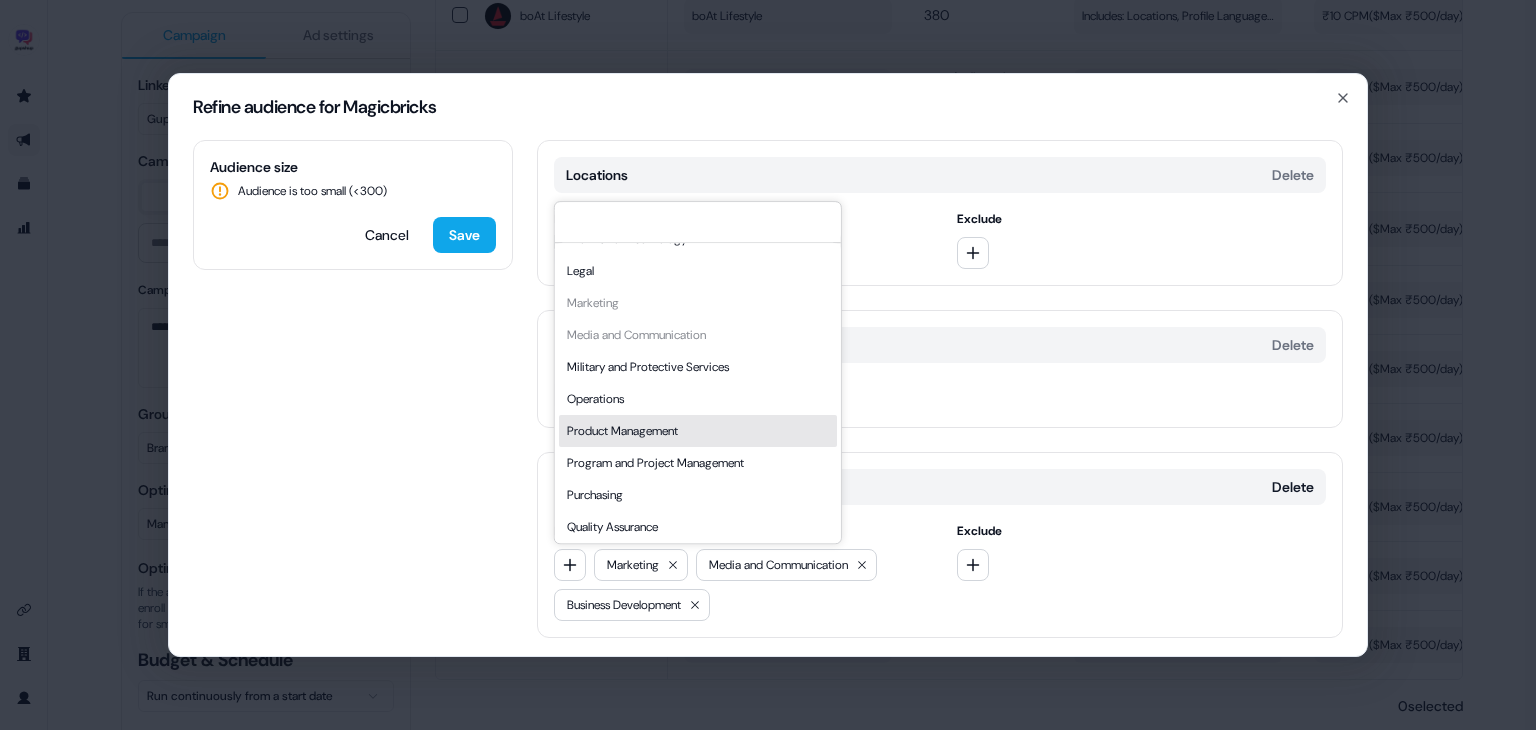 click on "Product Management" at bounding box center [698, 431] 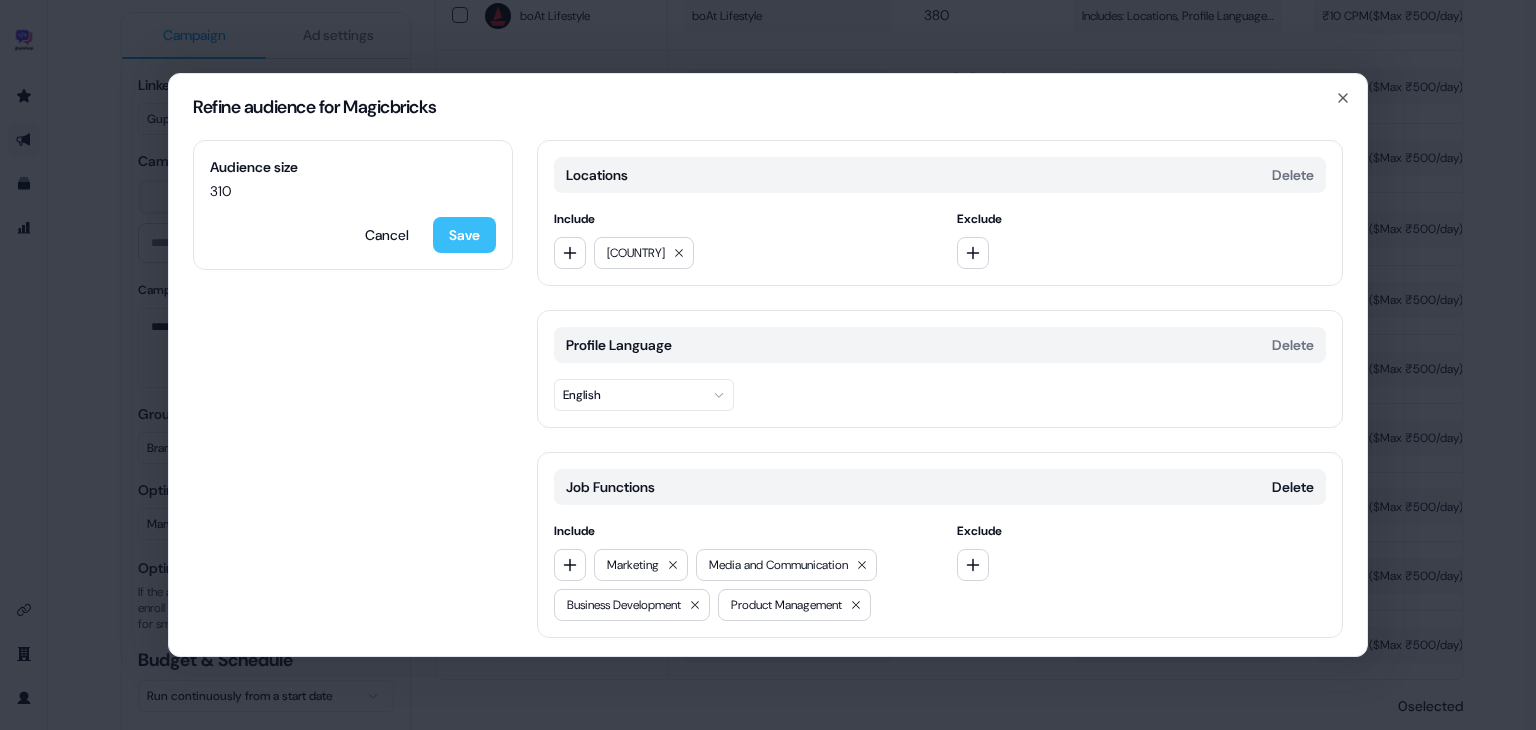 click on "Save" at bounding box center (464, 235) 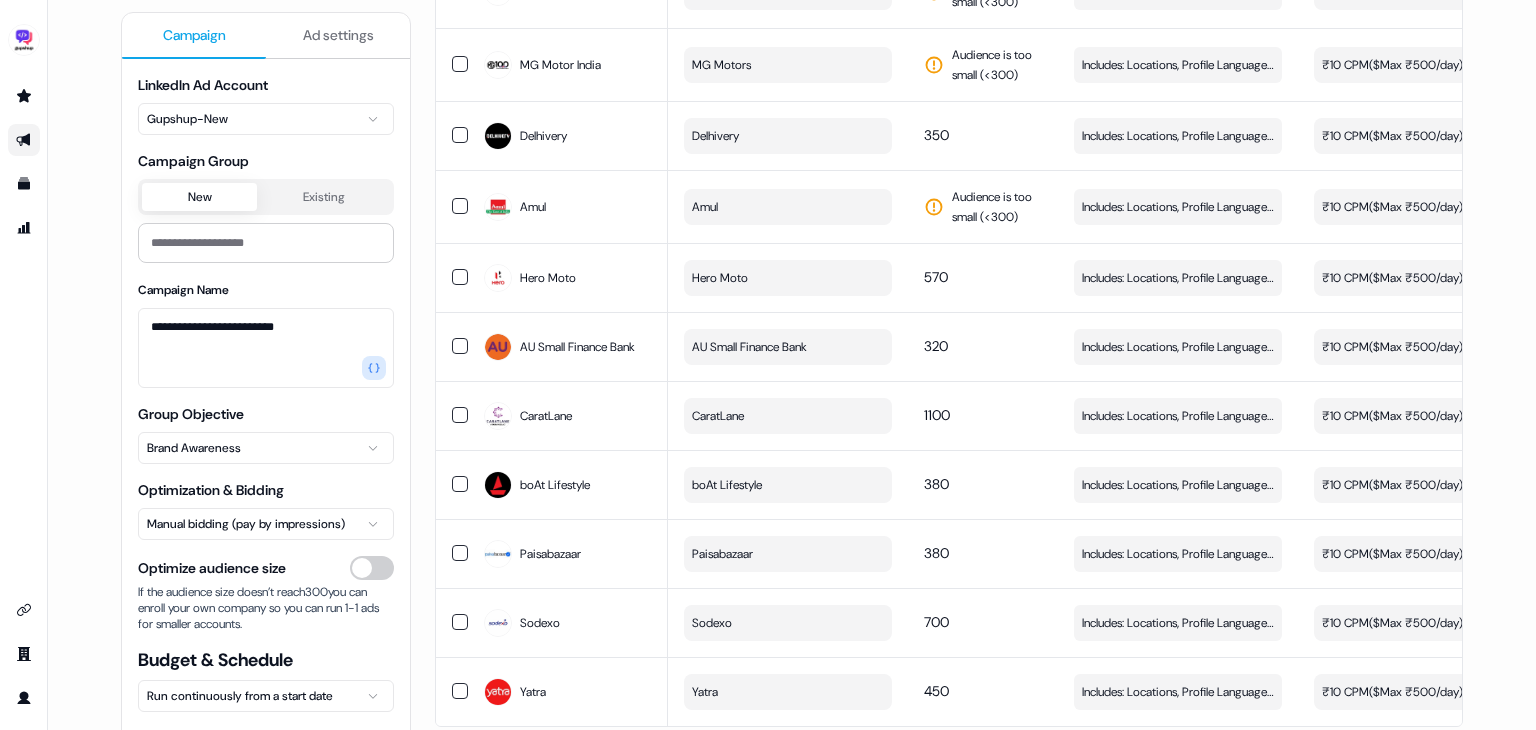 scroll, scrollTop: 1672, scrollLeft: 0, axis: vertical 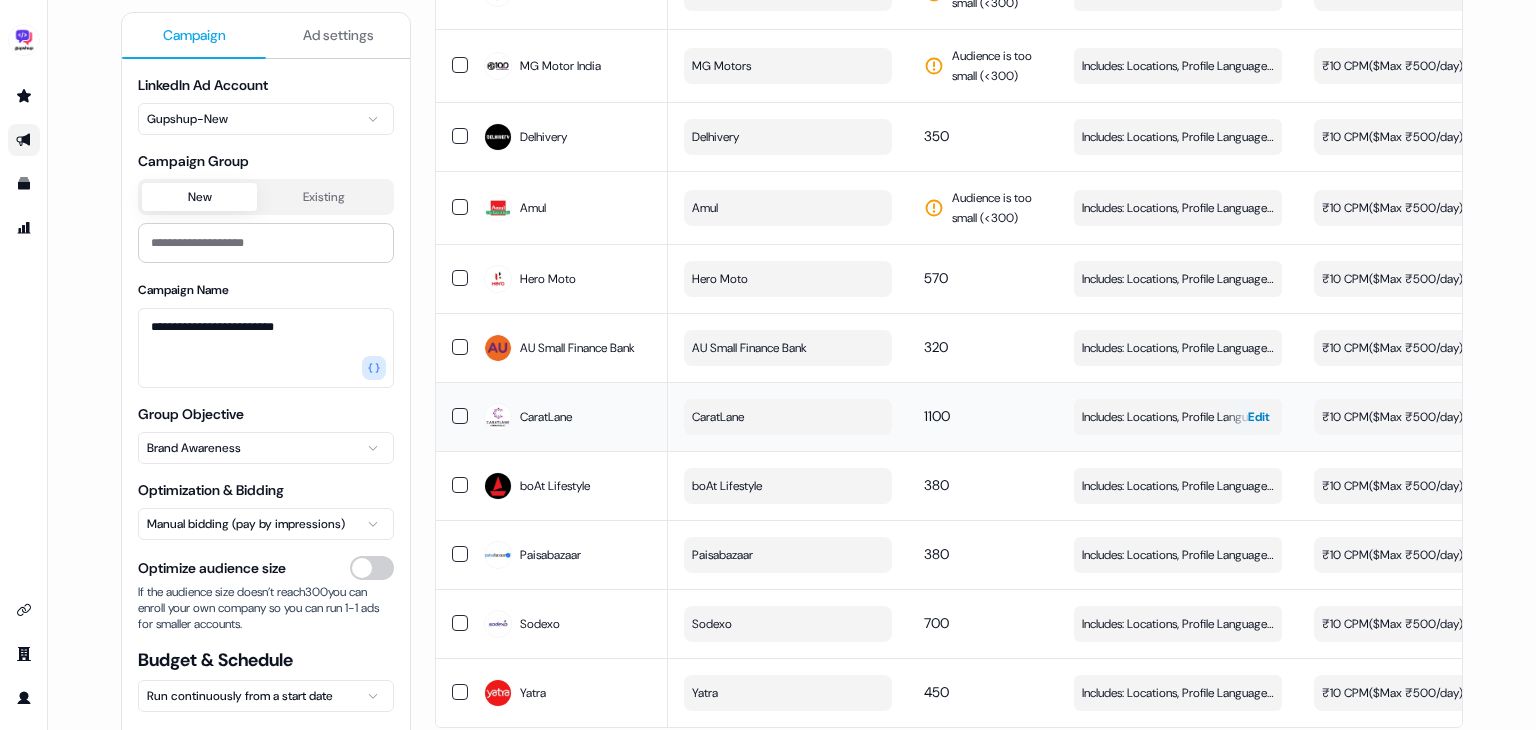 click on "Includes: Locations, Profile Language, Job Functions" at bounding box center [1178, 417] 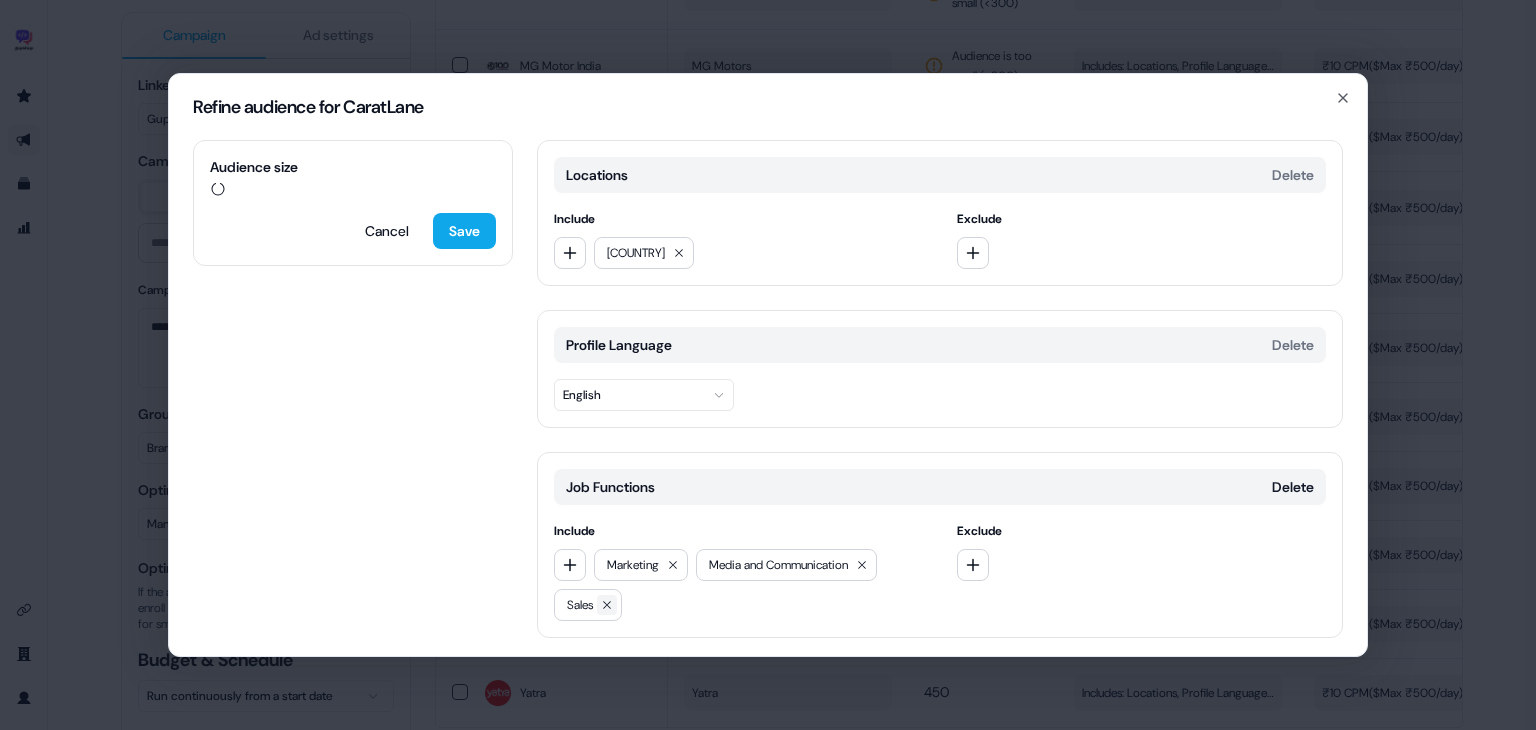 click 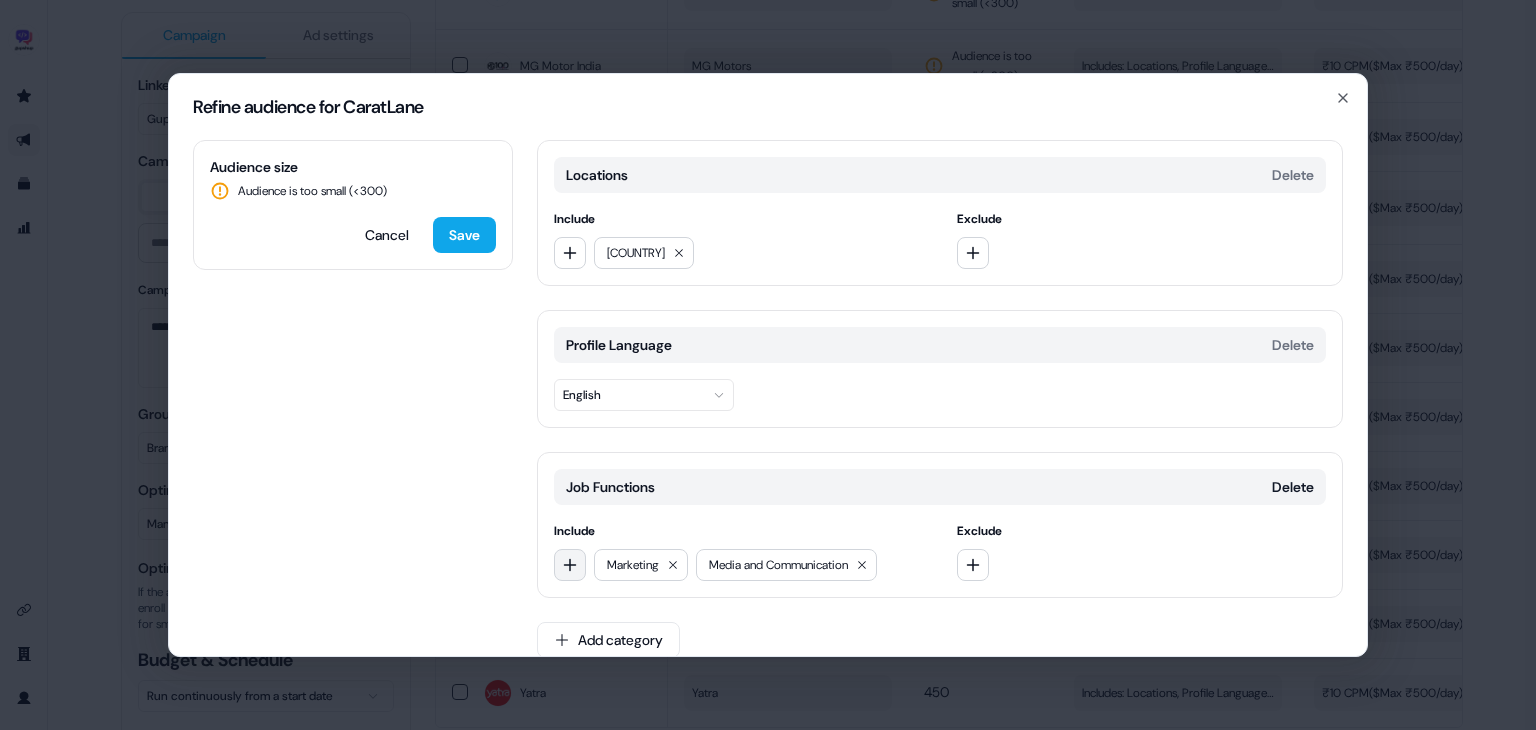 click 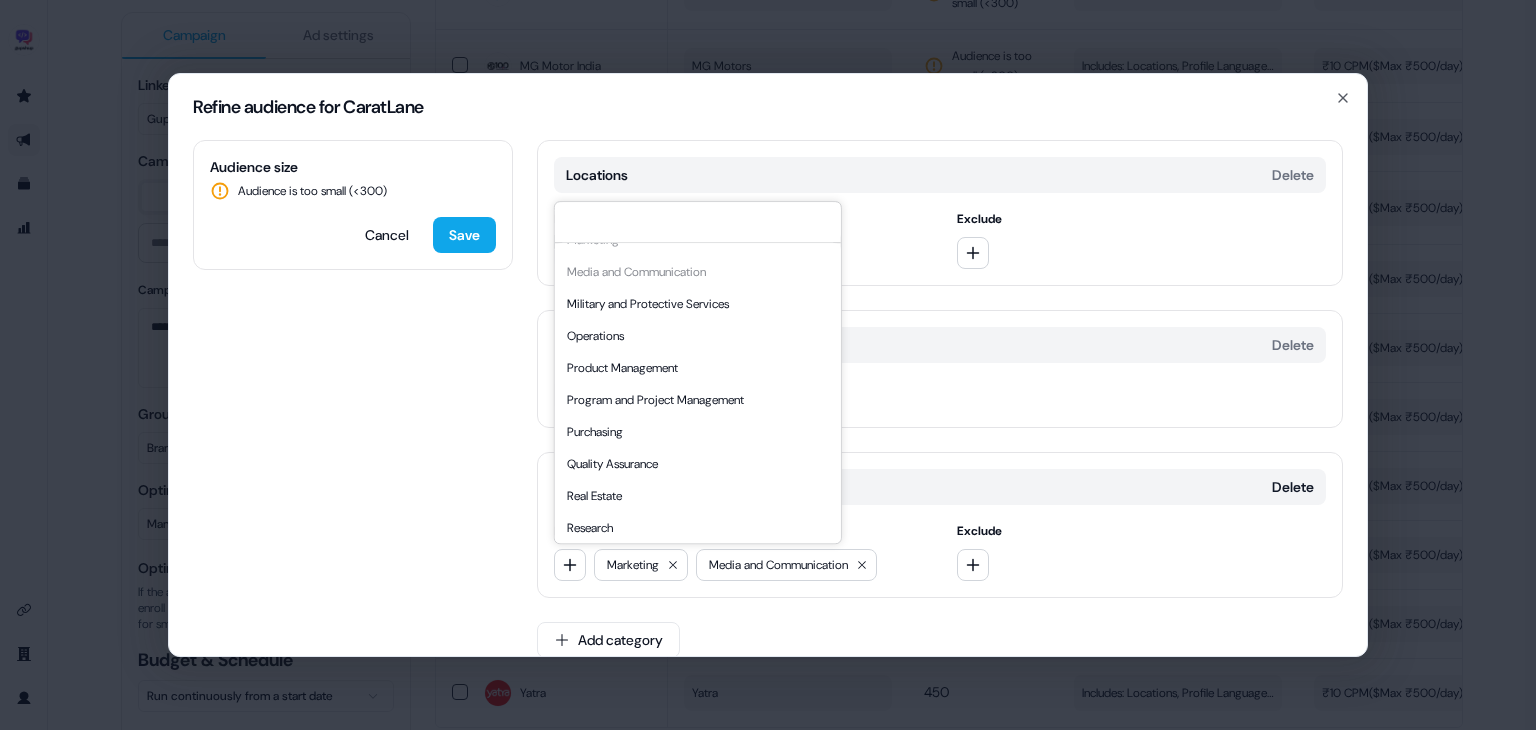 scroll, scrollTop: 540, scrollLeft: 0, axis: vertical 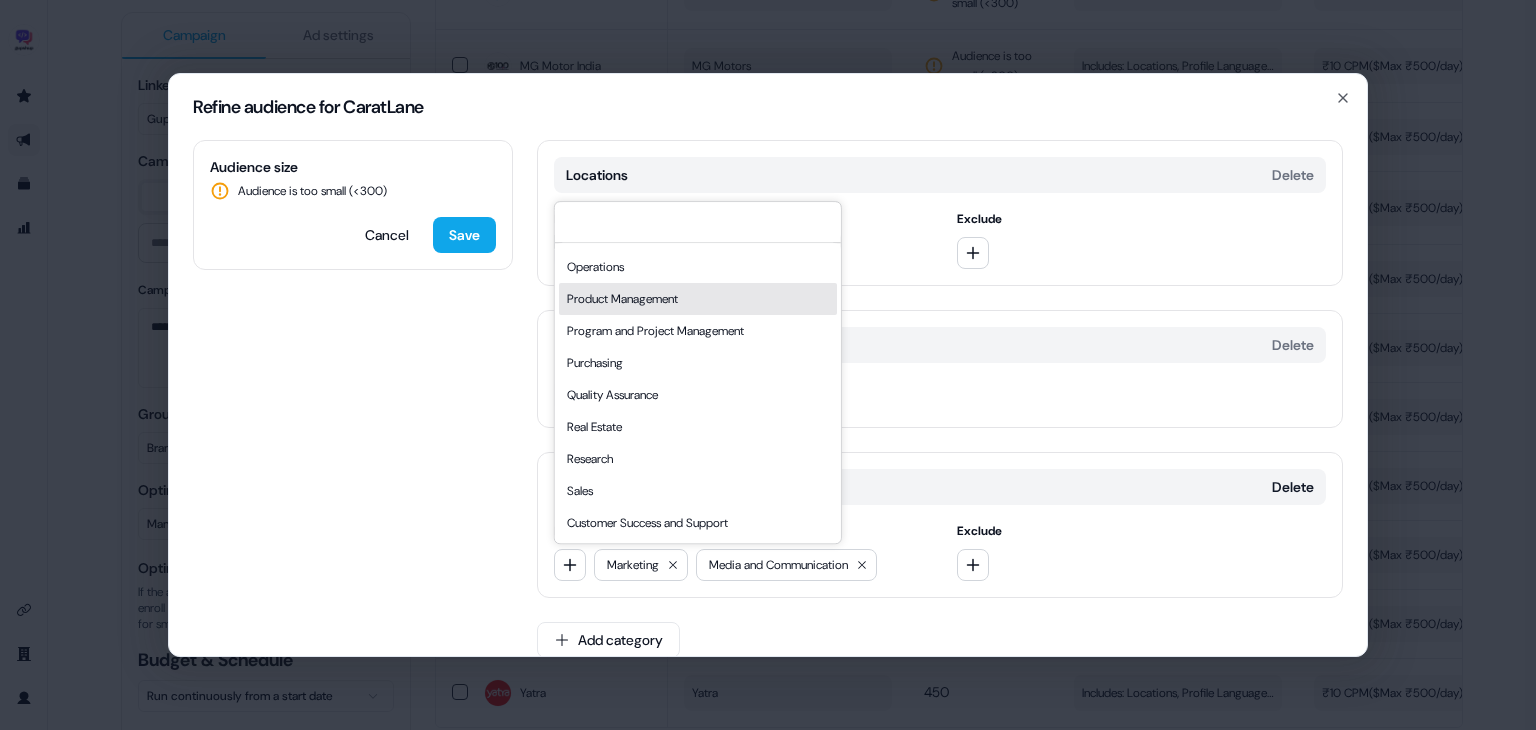 click on "Product Management" at bounding box center [698, 299] 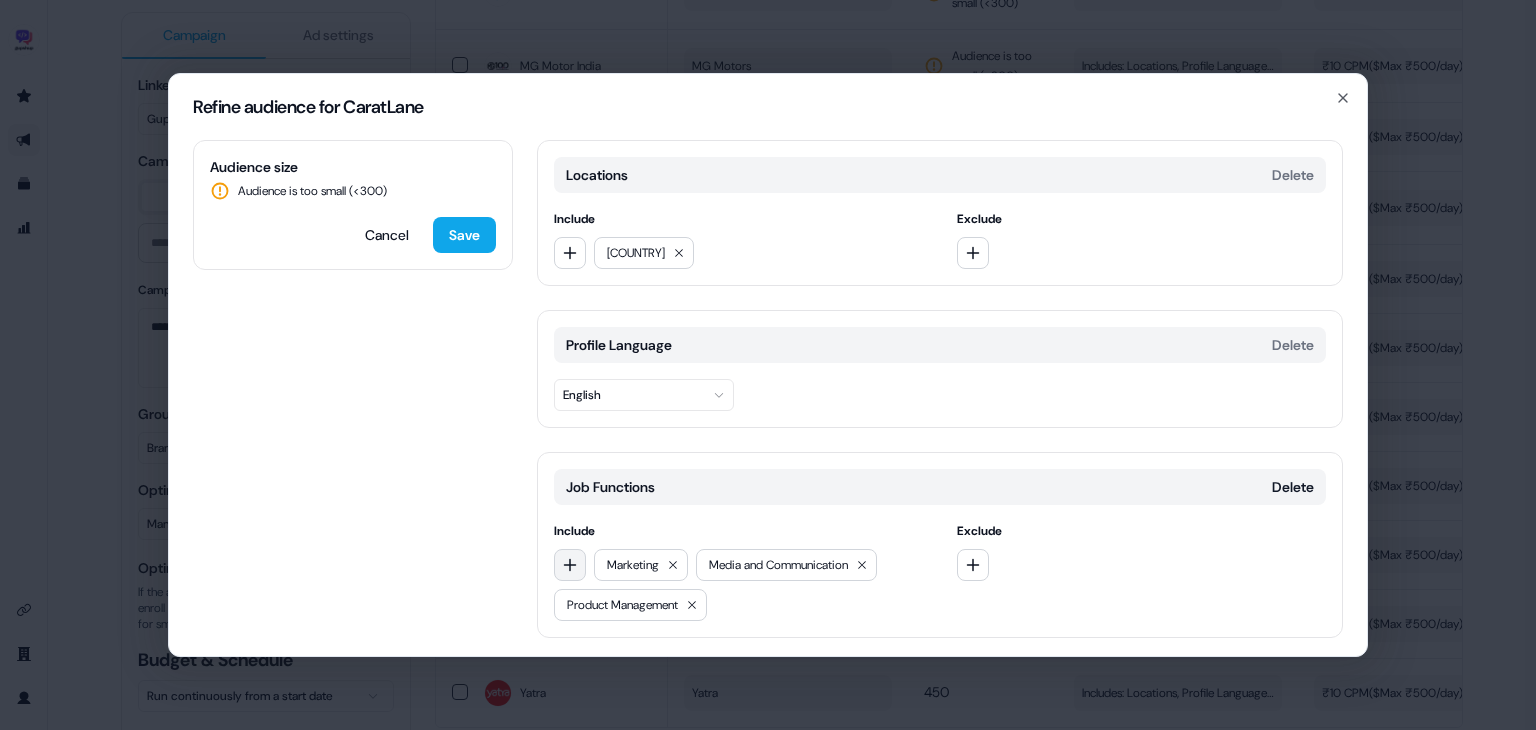 click at bounding box center [570, 565] 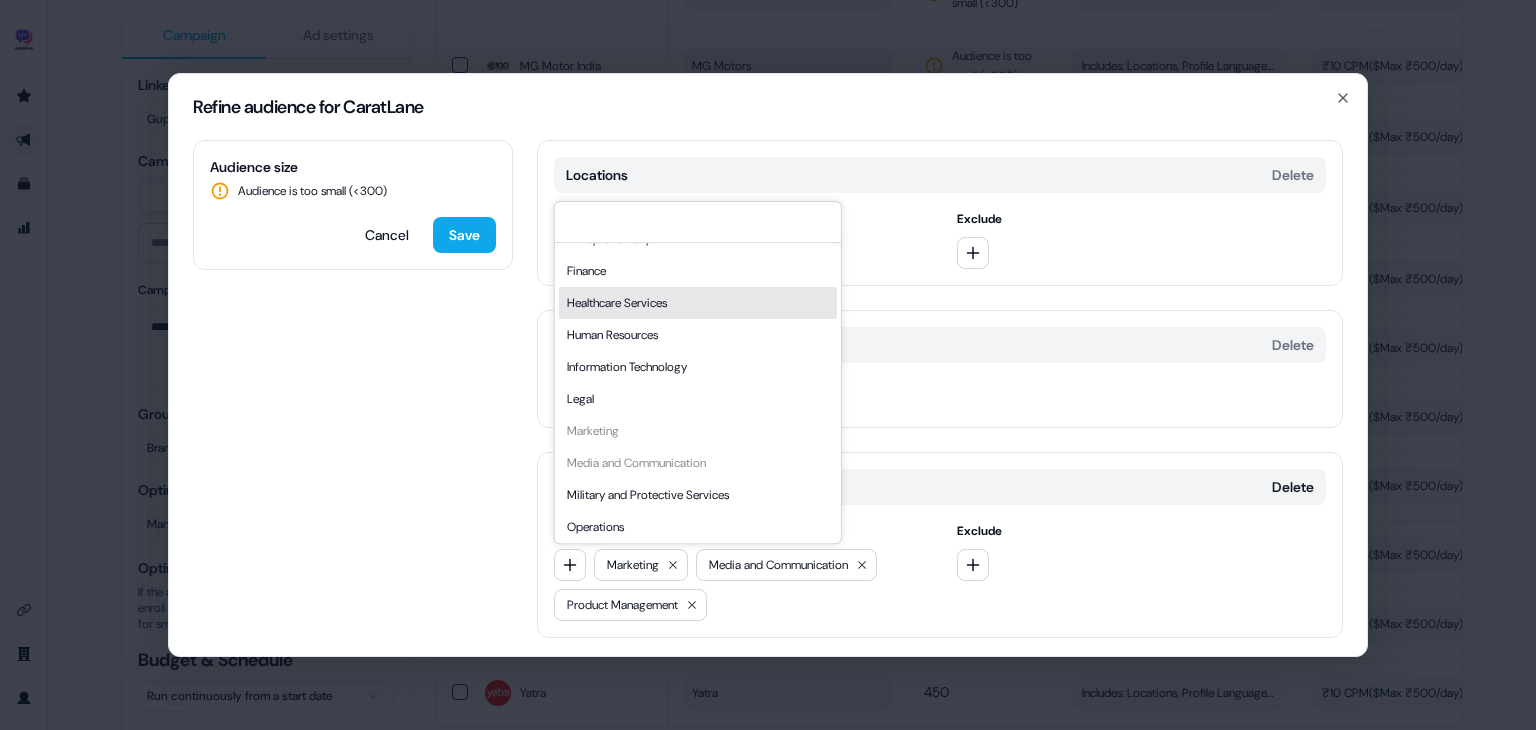 scroll, scrollTop: 282, scrollLeft: 0, axis: vertical 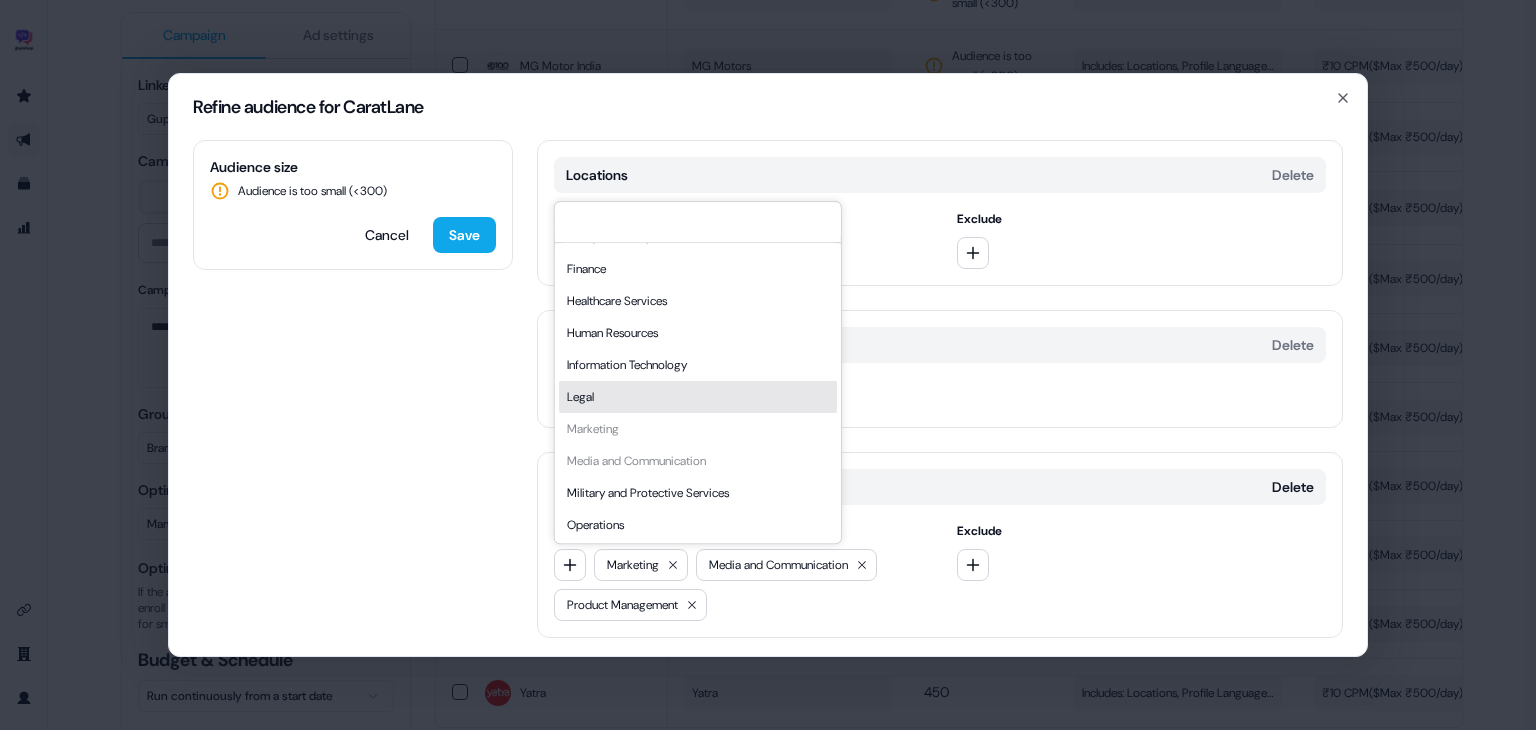 click on "Information Technology" at bounding box center (698, 365) 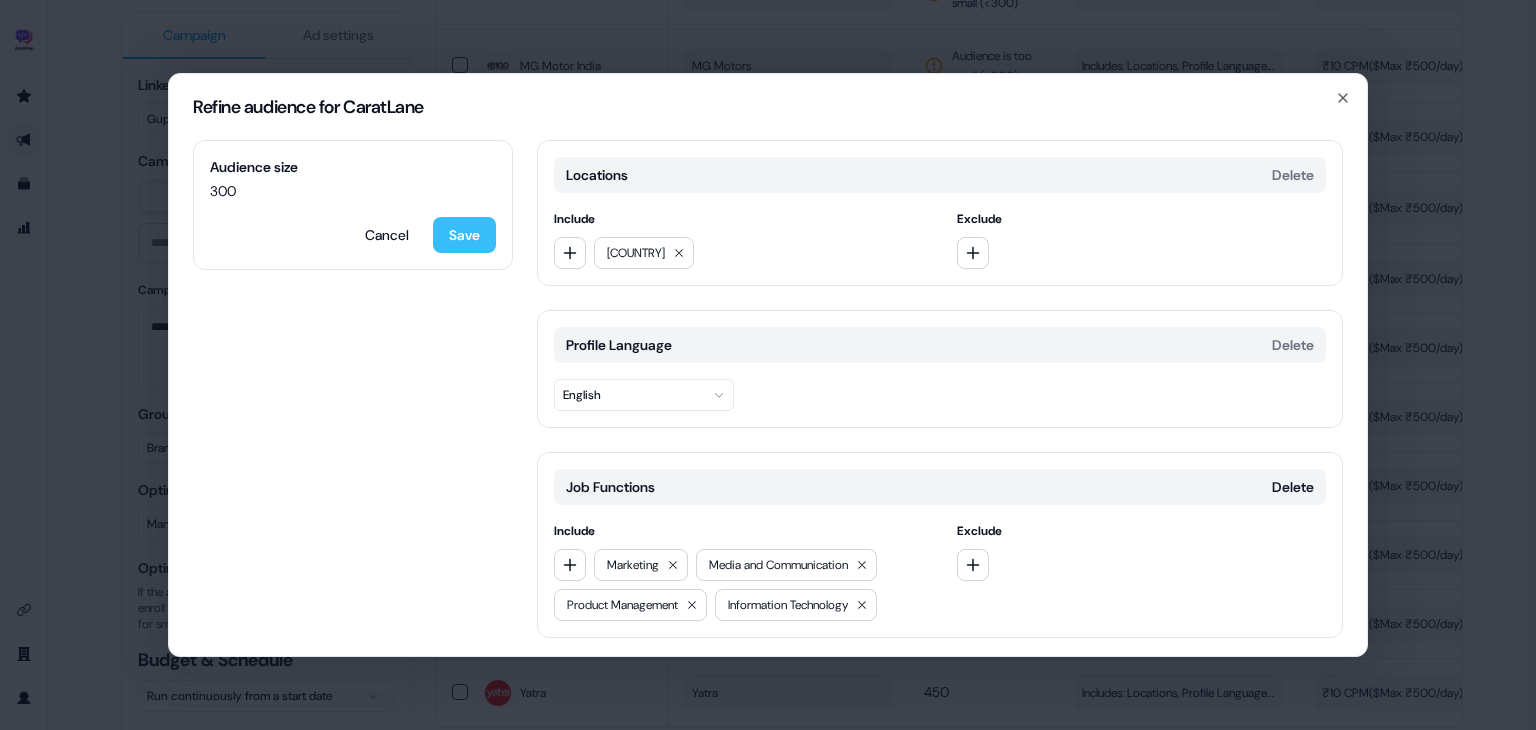click on "Save" at bounding box center (464, 235) 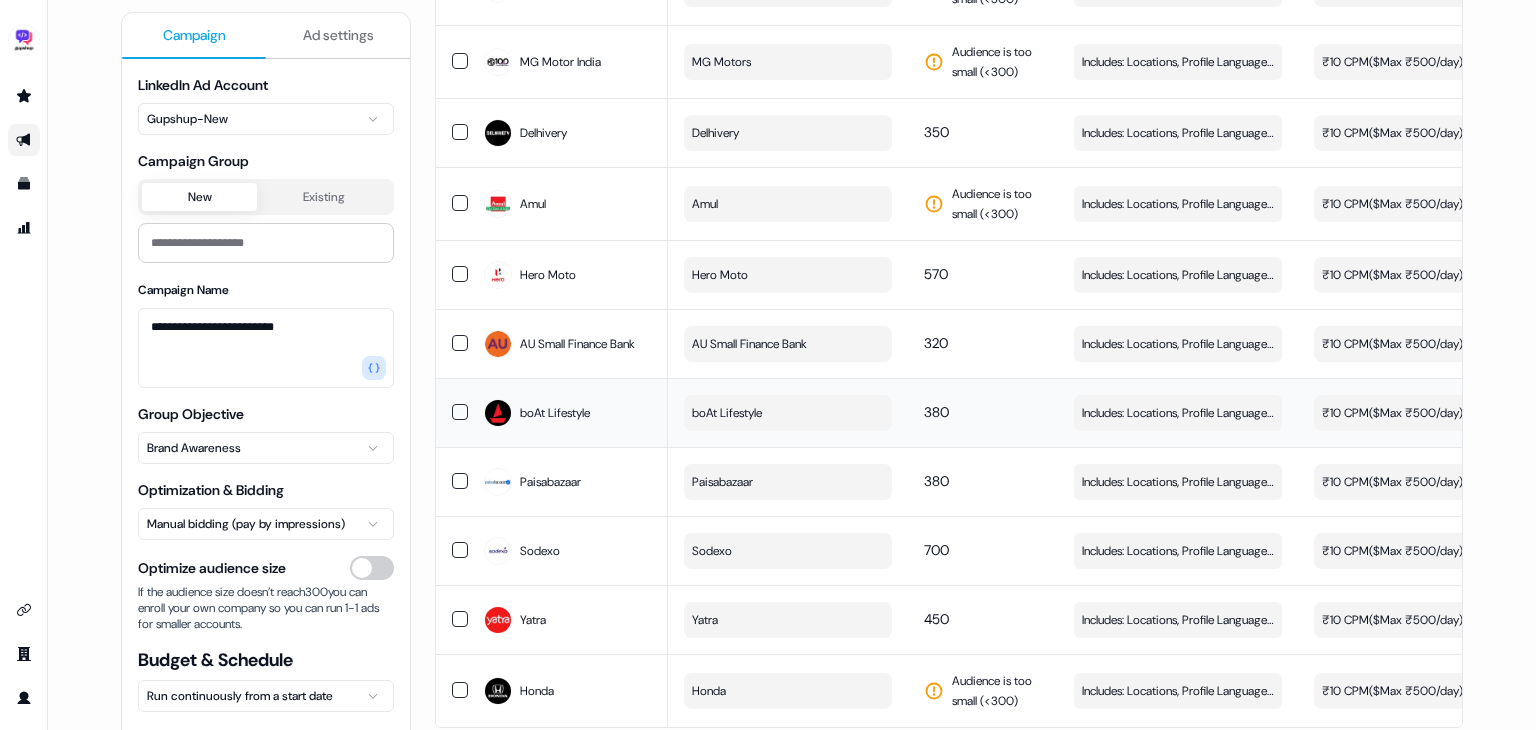 scroll, scrollTop: 1729, scrollLeft: 0, axis: vertical 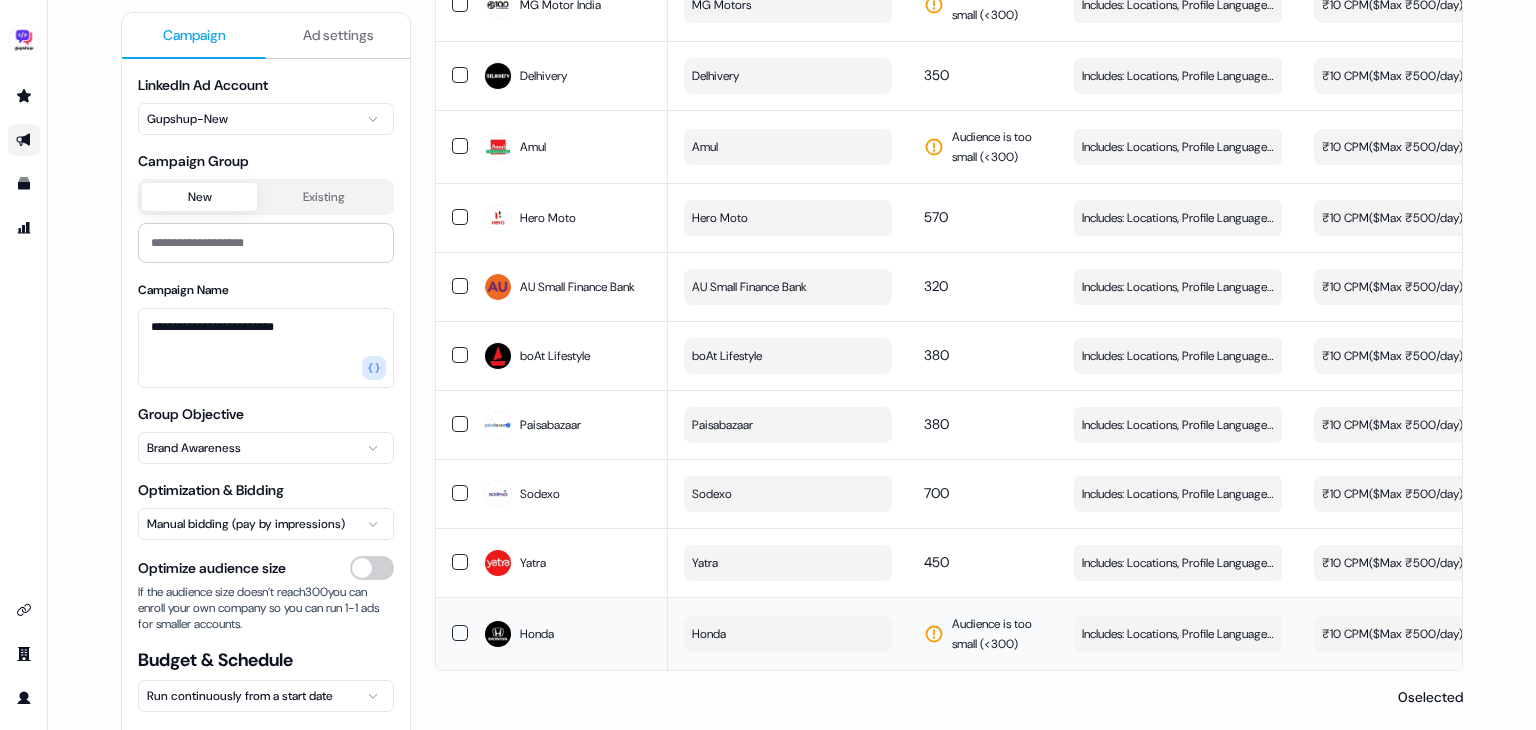 click on "Honda" at bounding box center [788, 634] 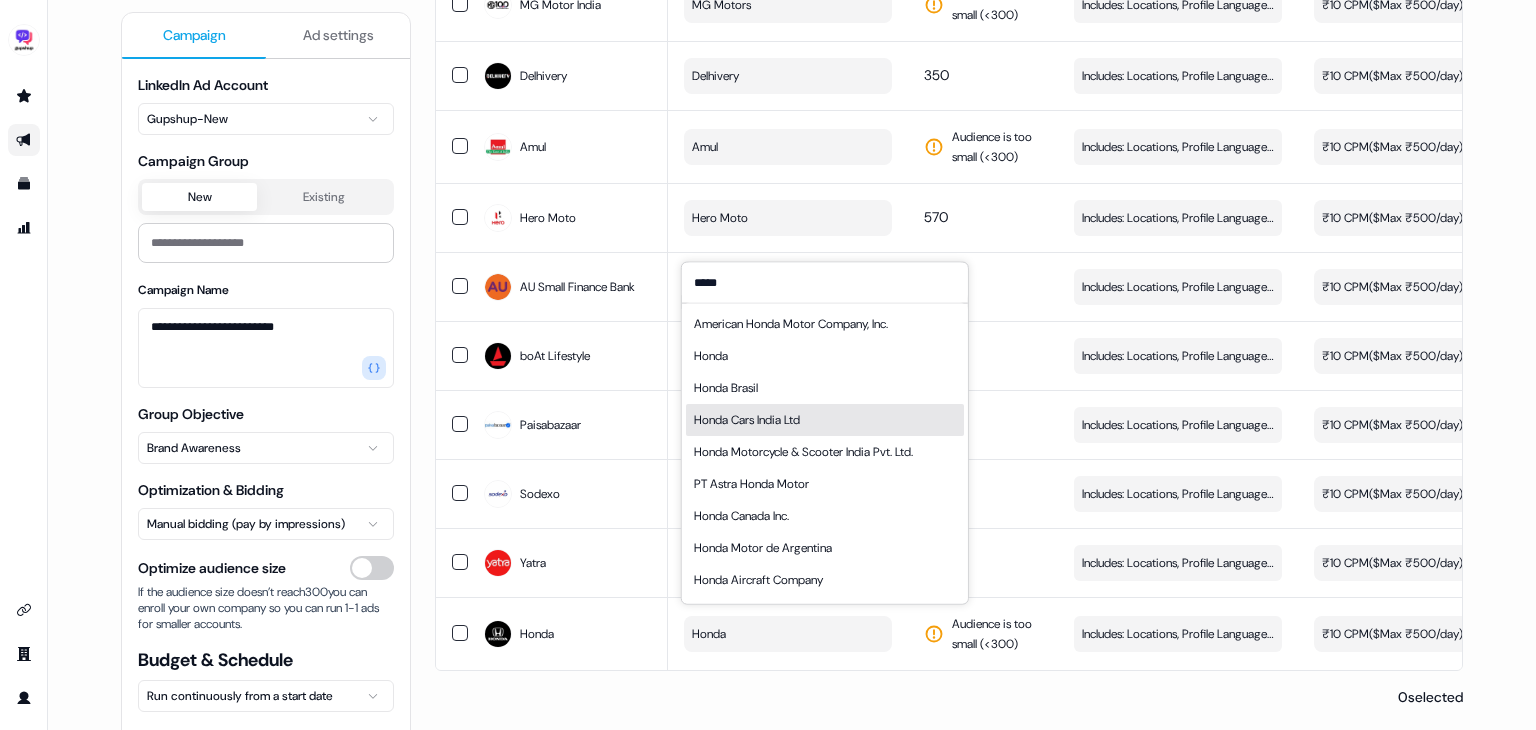 type on "*****" 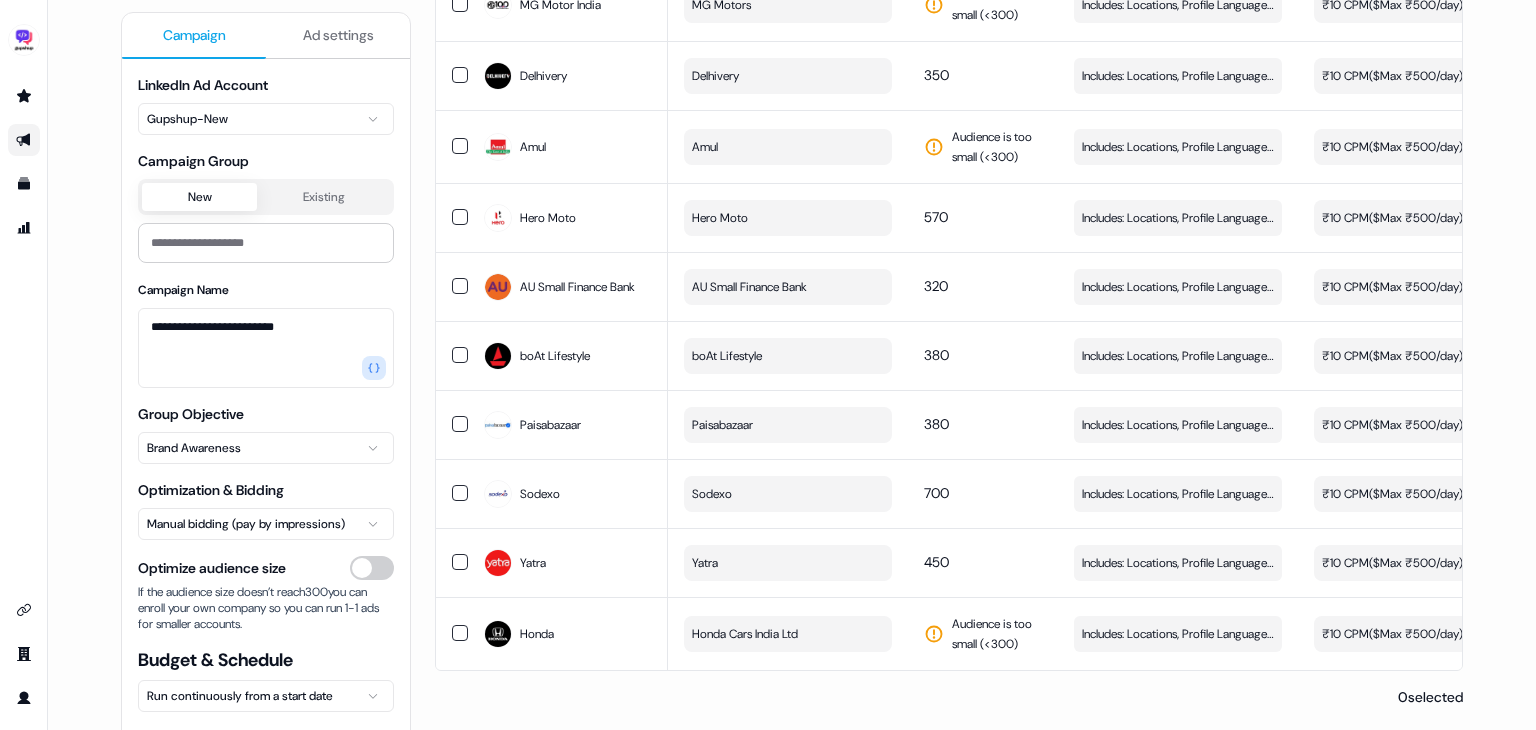 scroll, scrollTop: 1725, scrollLeft: 0, axis: vertical 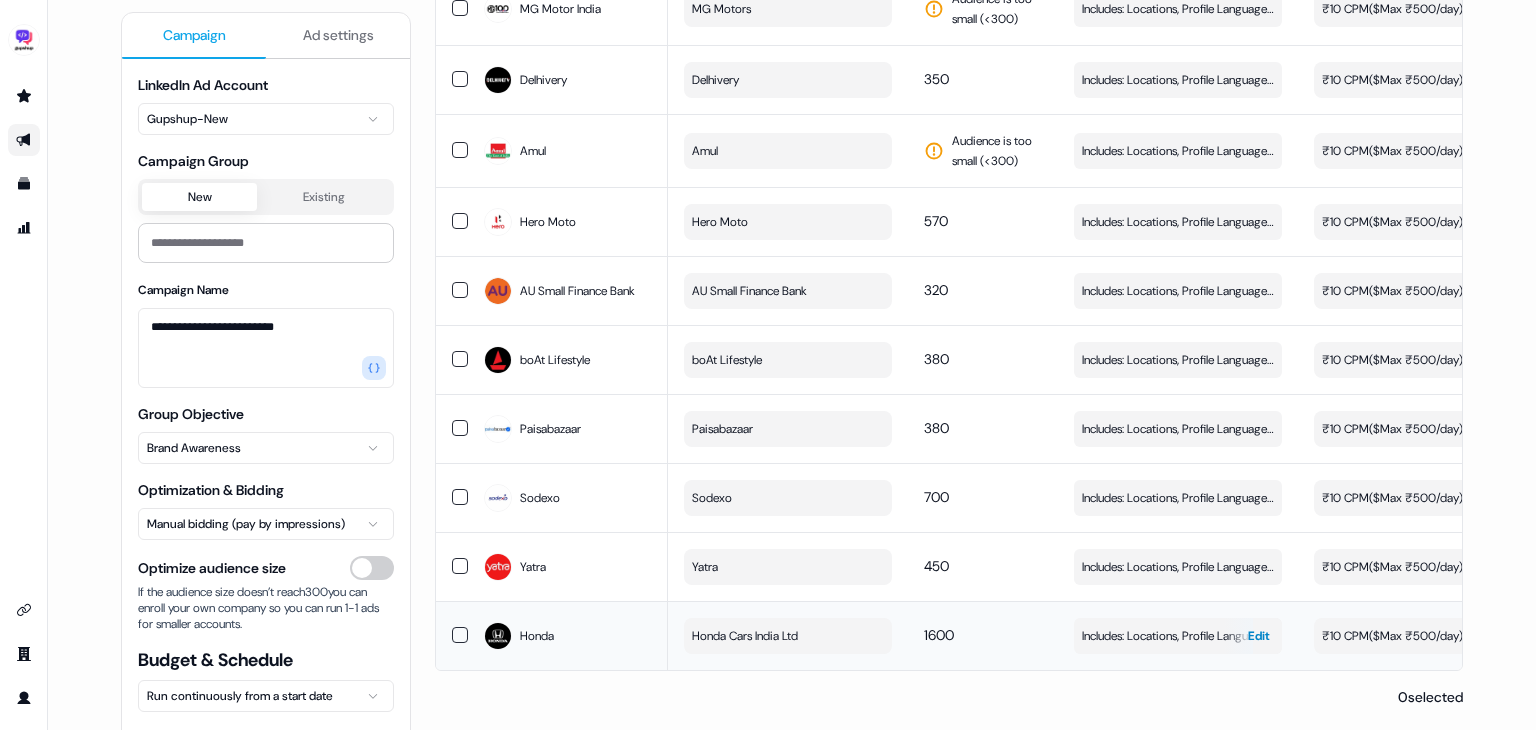 click on "Includes: Locations, Profile Language, Job Functions" at bounding box center [1178, 636] 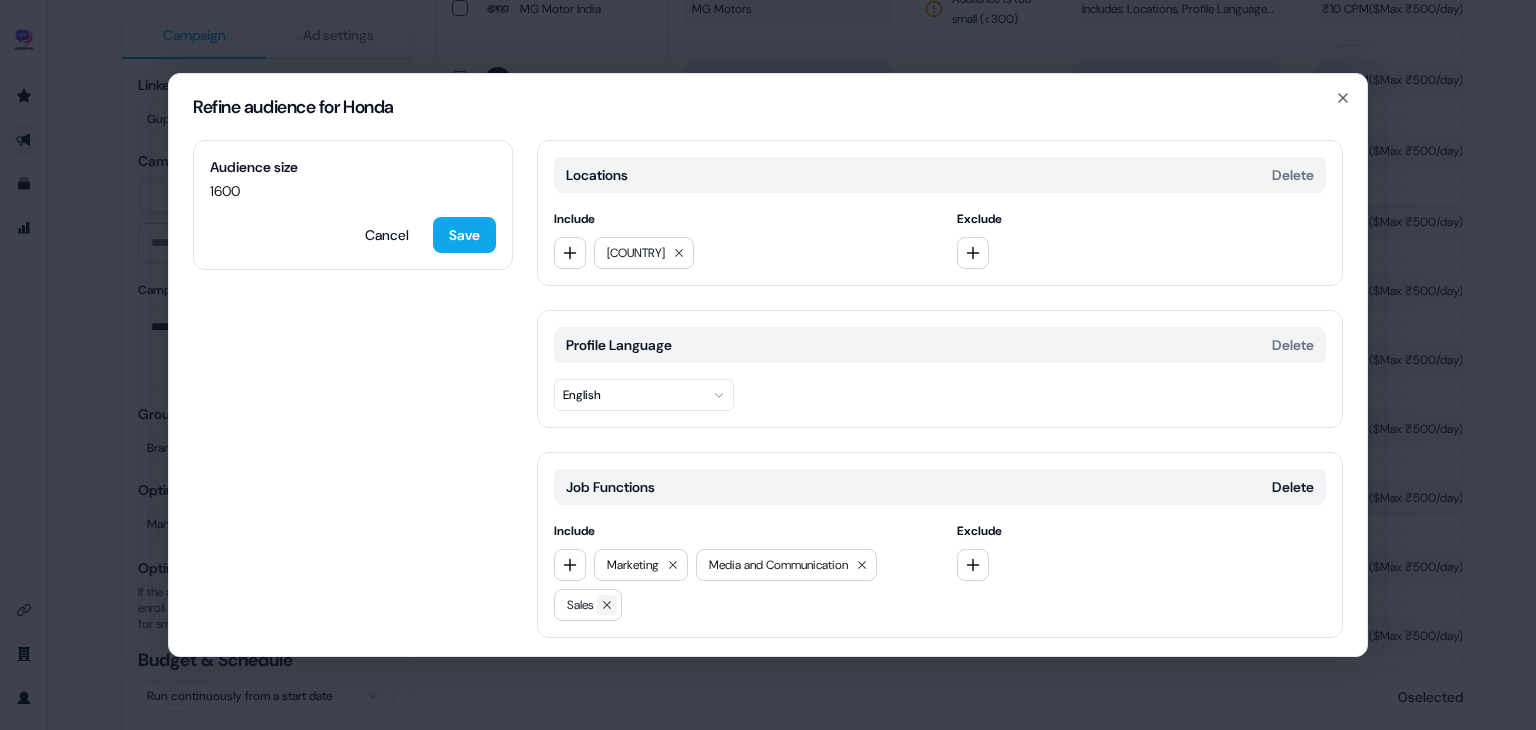 click 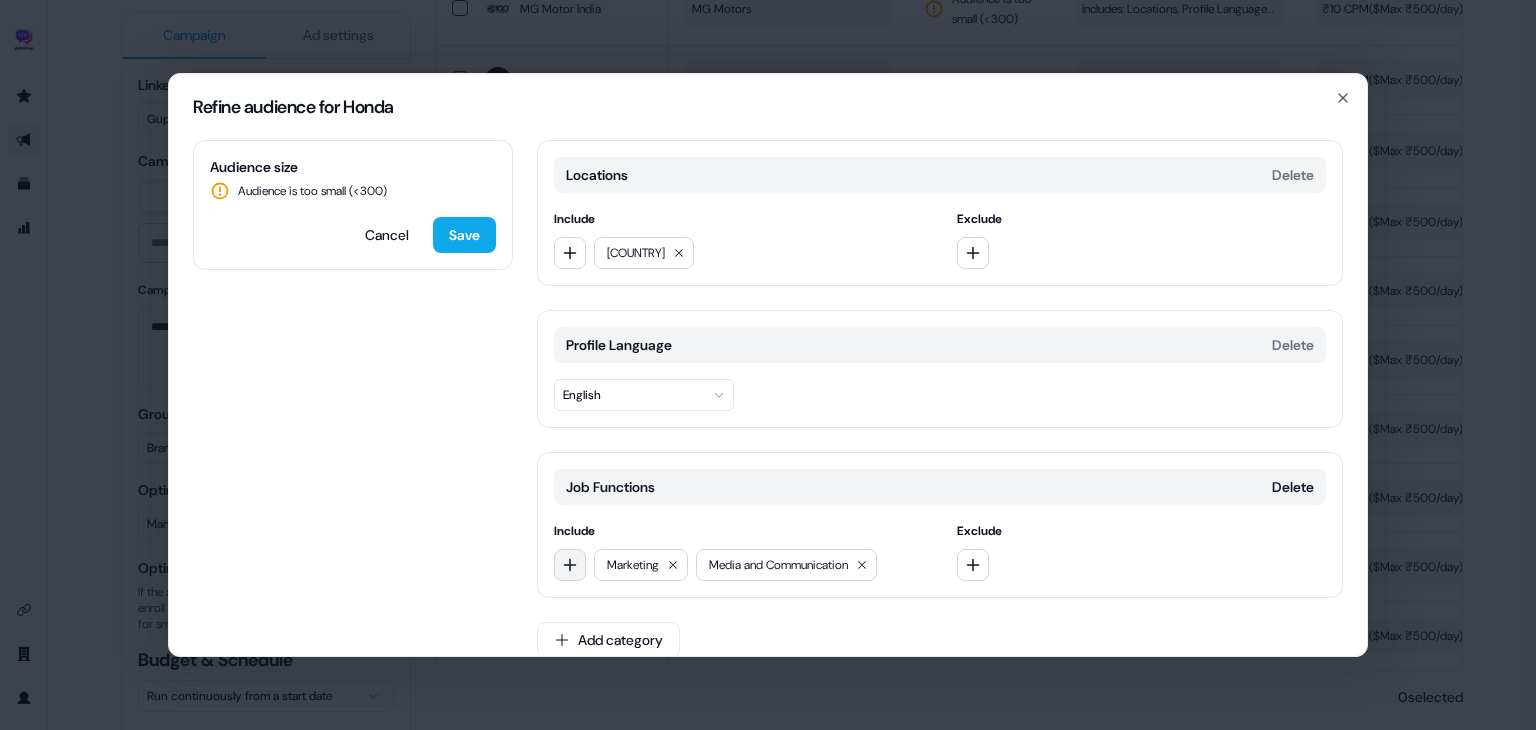 click 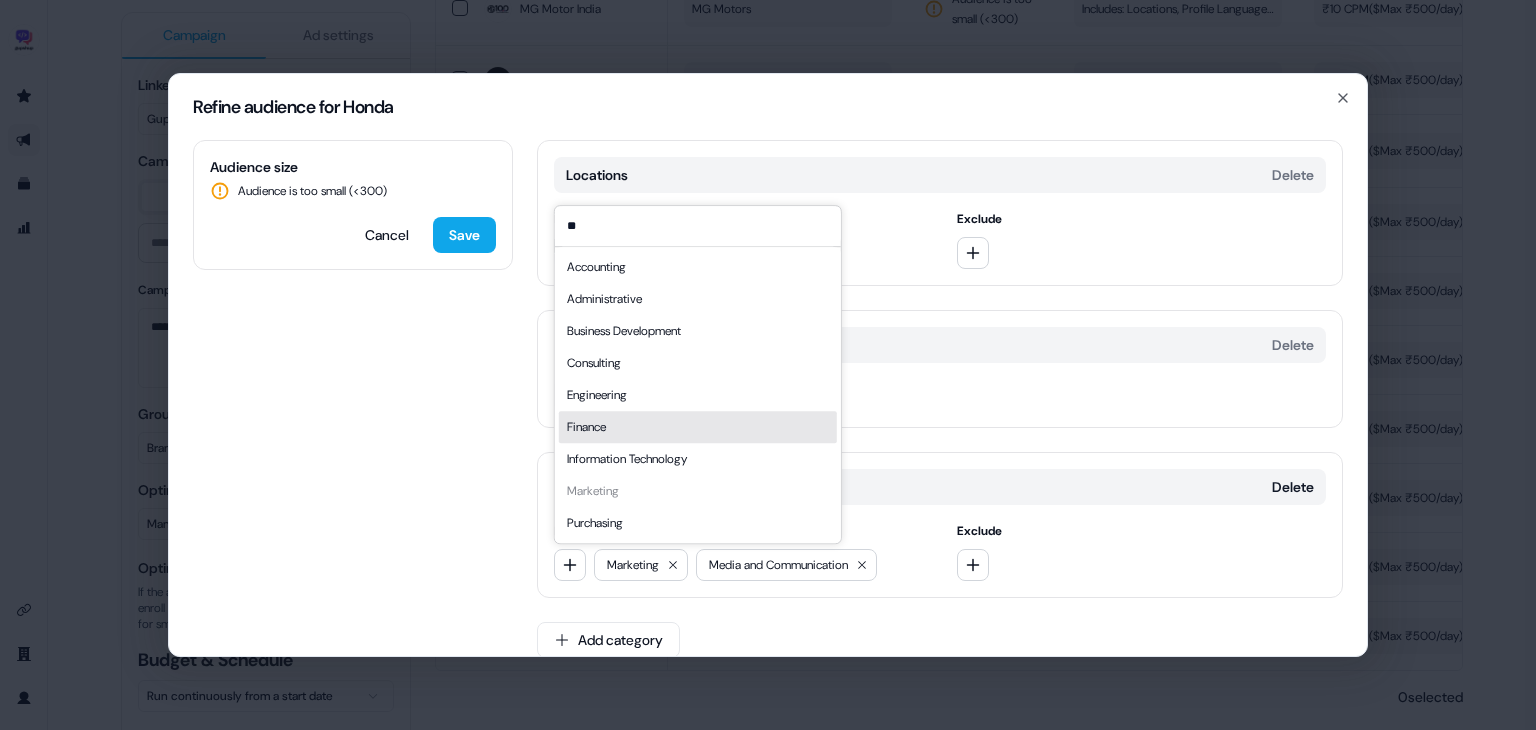 type on "**" 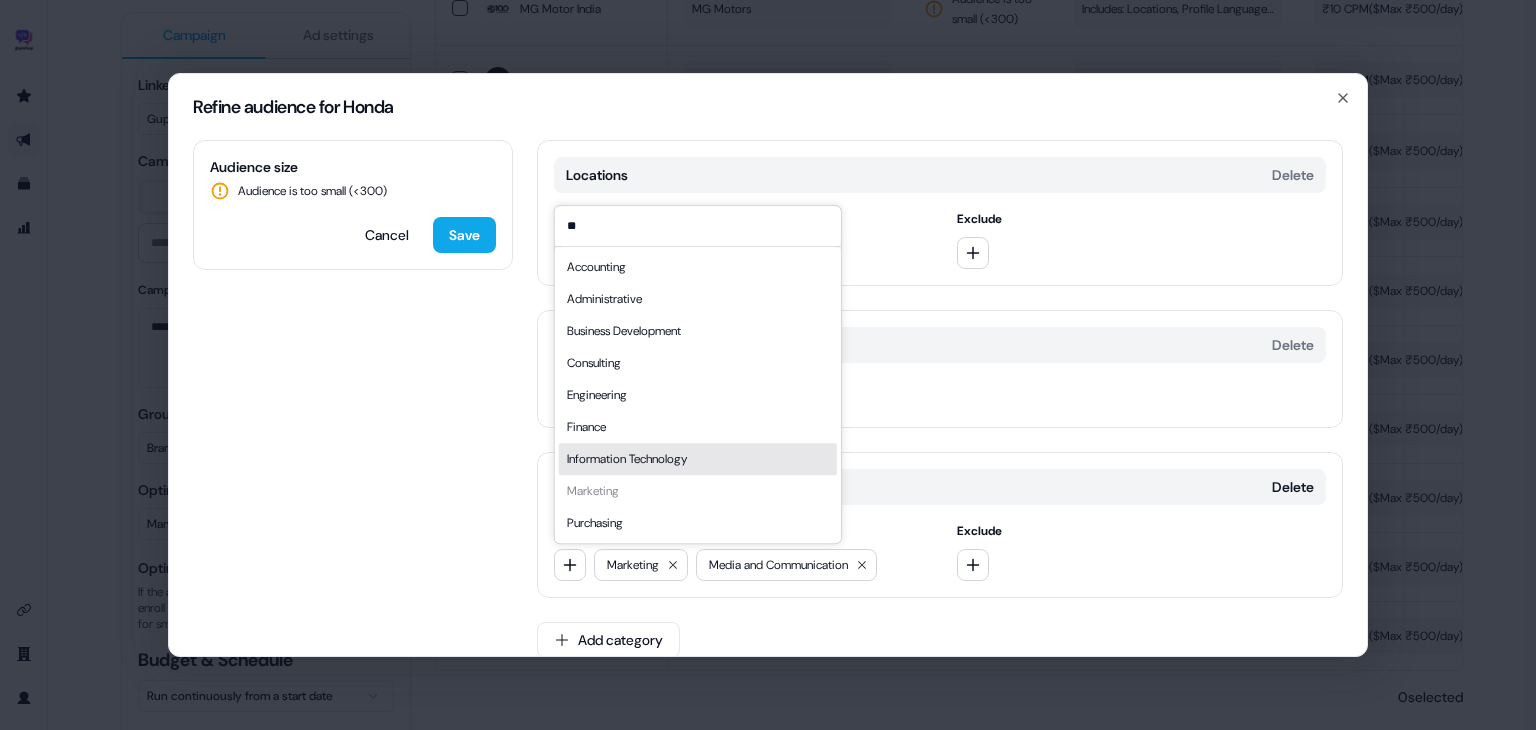 click on "Information Technology" at bounding box center (698, 459) 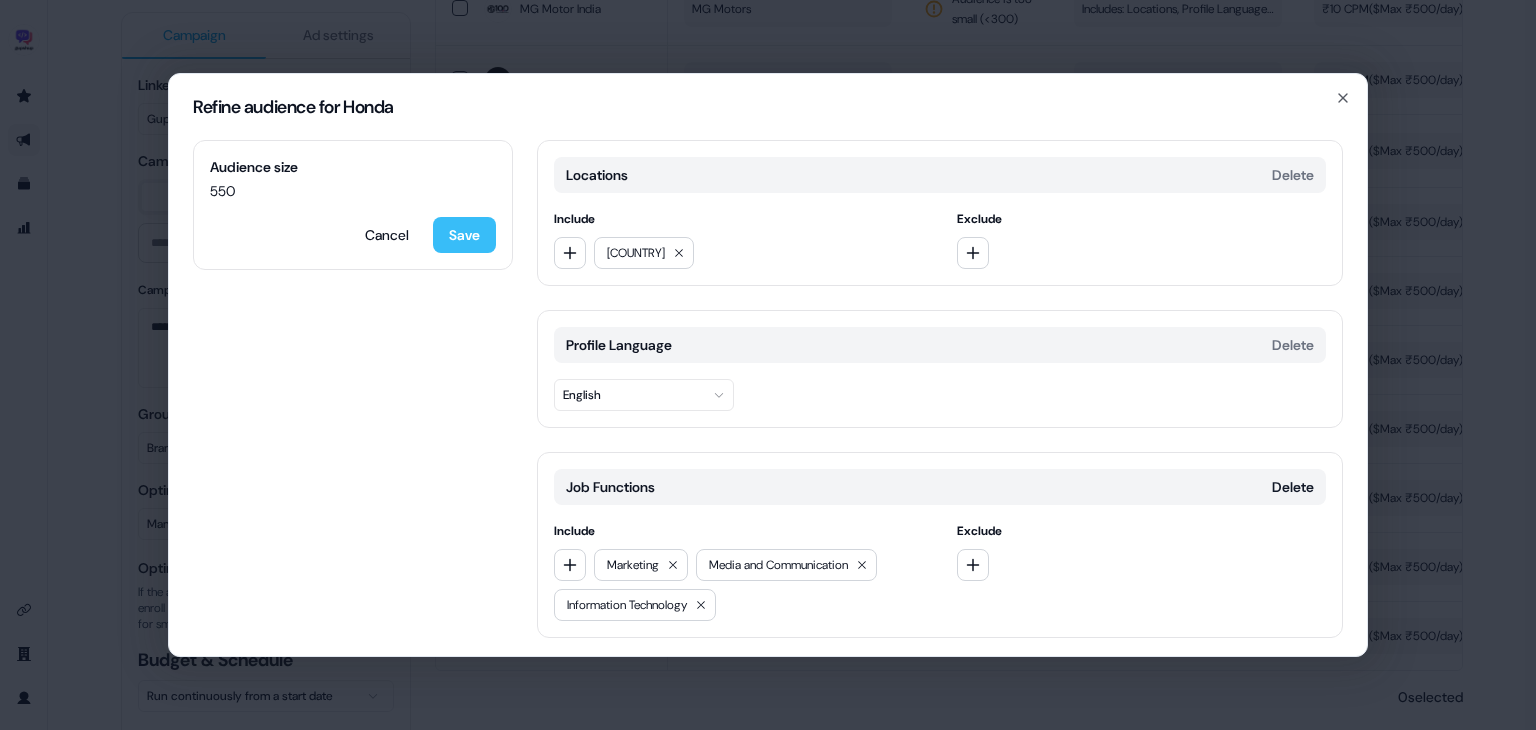 click on "Save" at bounding box center (464, 235) 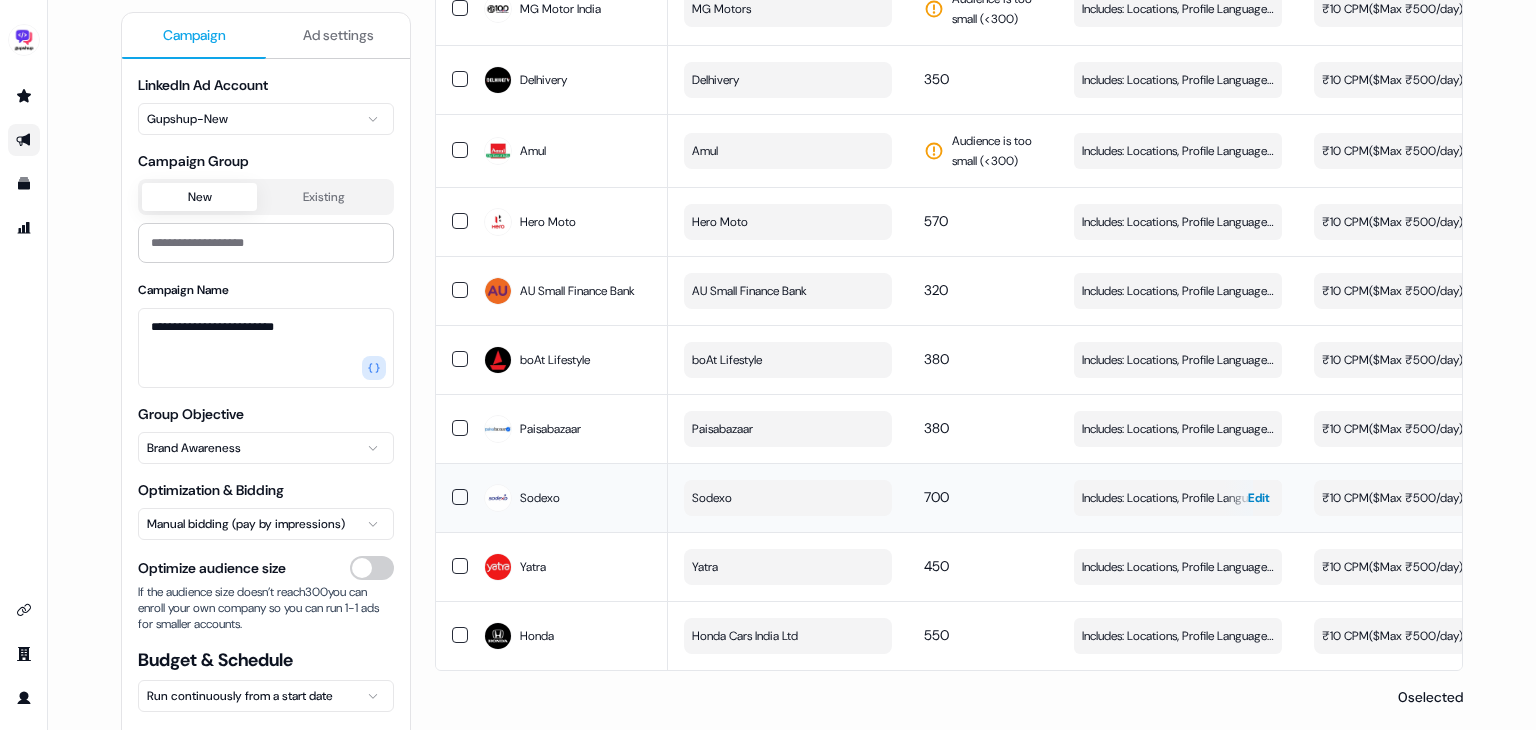 click on "Includes: Locations, Profile Language, Job Functions" at bounding box center (1178, 498) 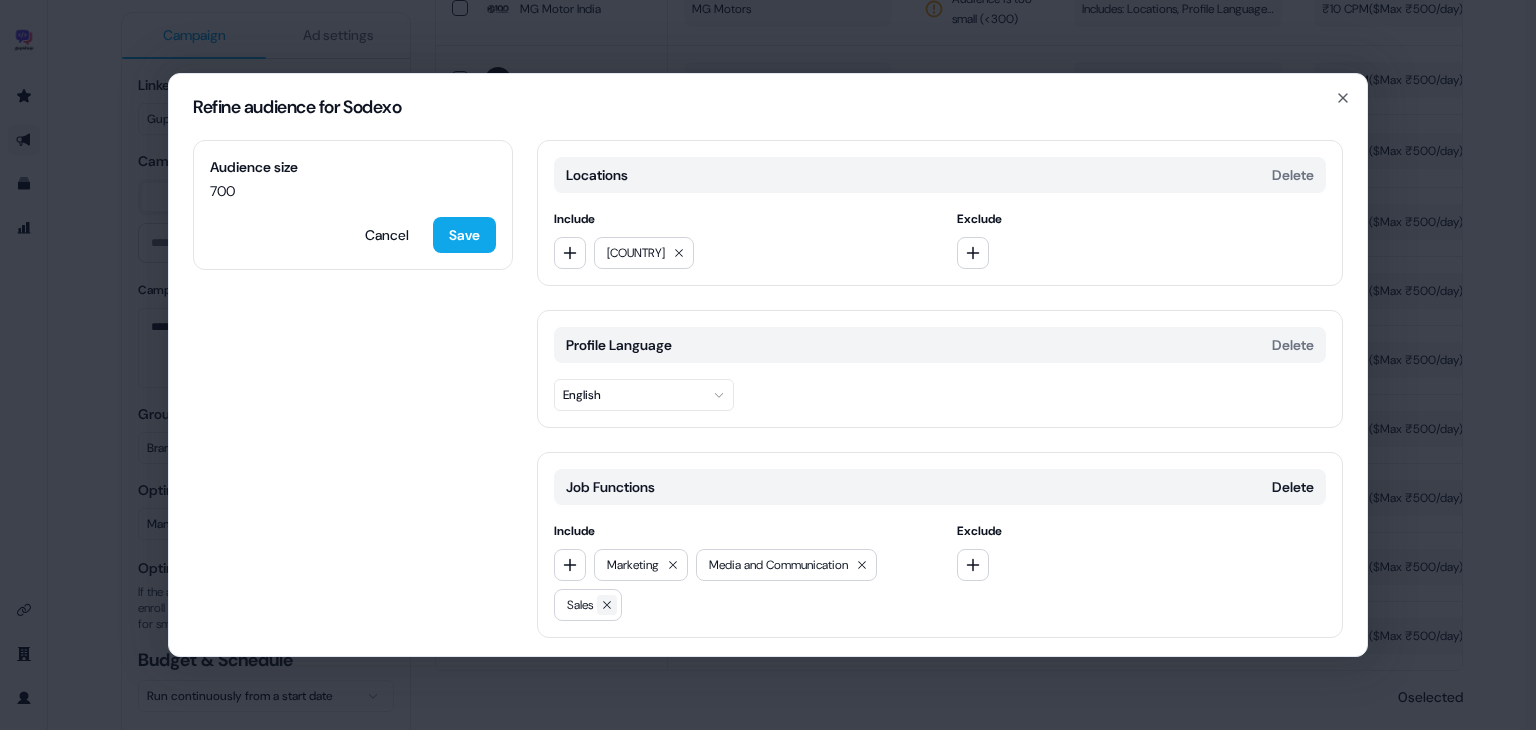 click 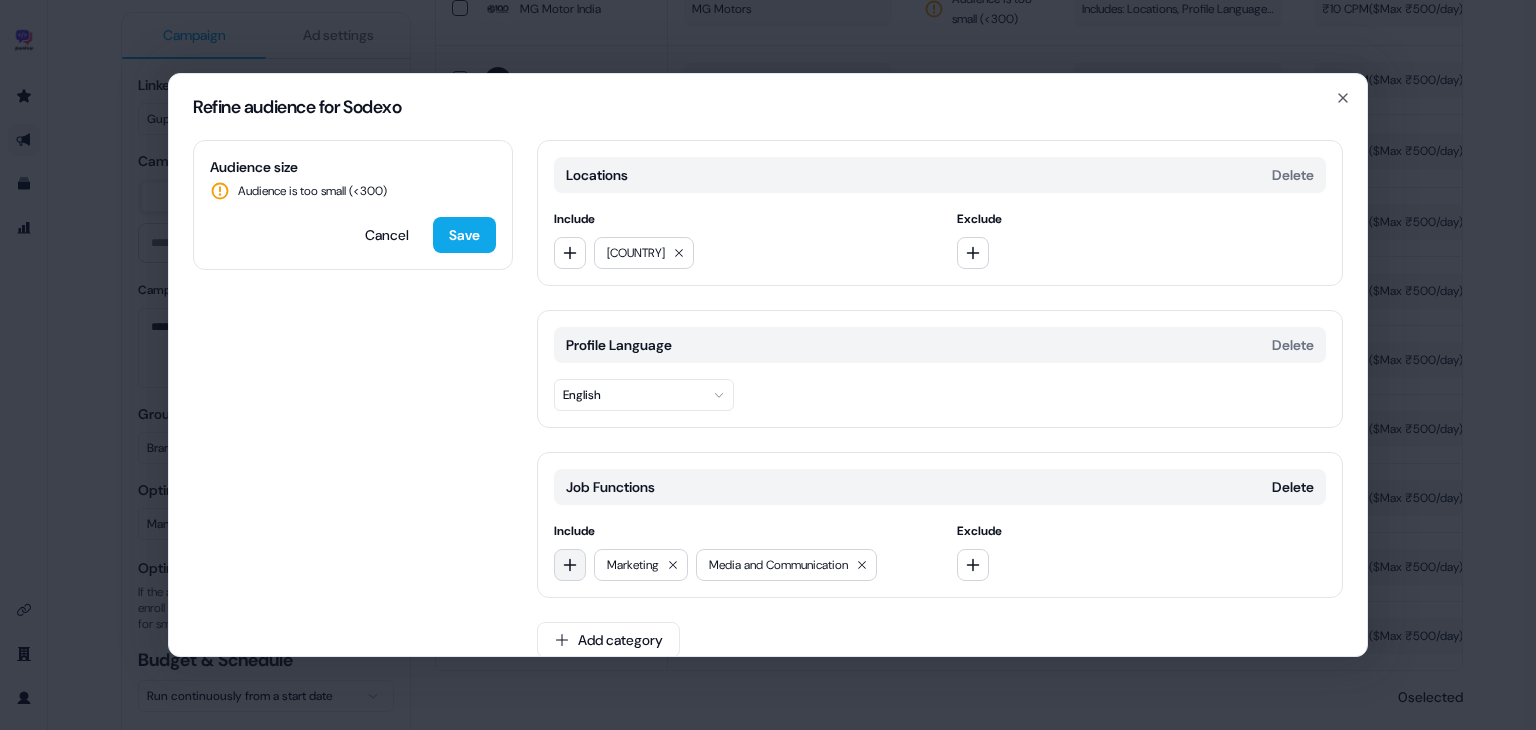 click 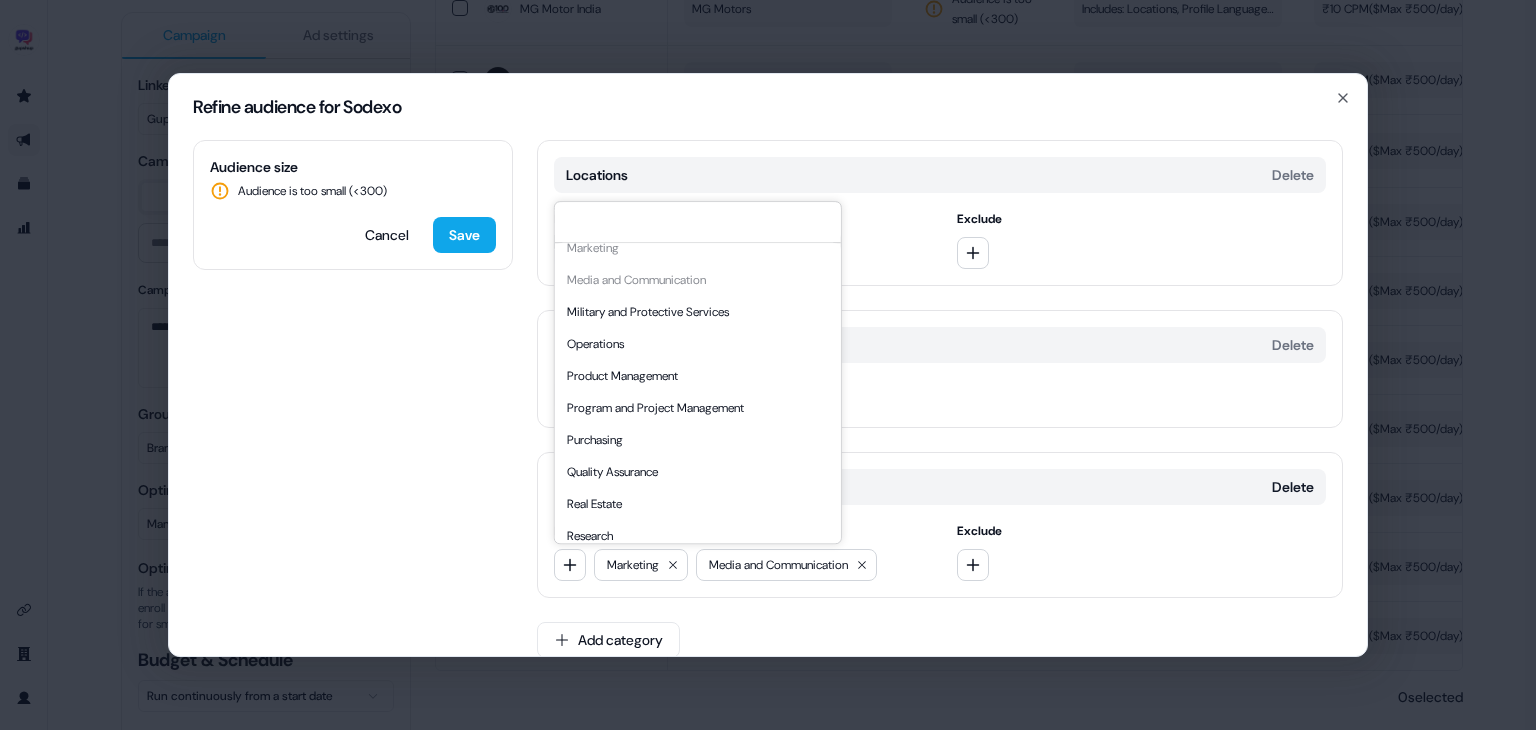 scroll, scrollTop: 467, scrollLeft: 0, axis: vertical 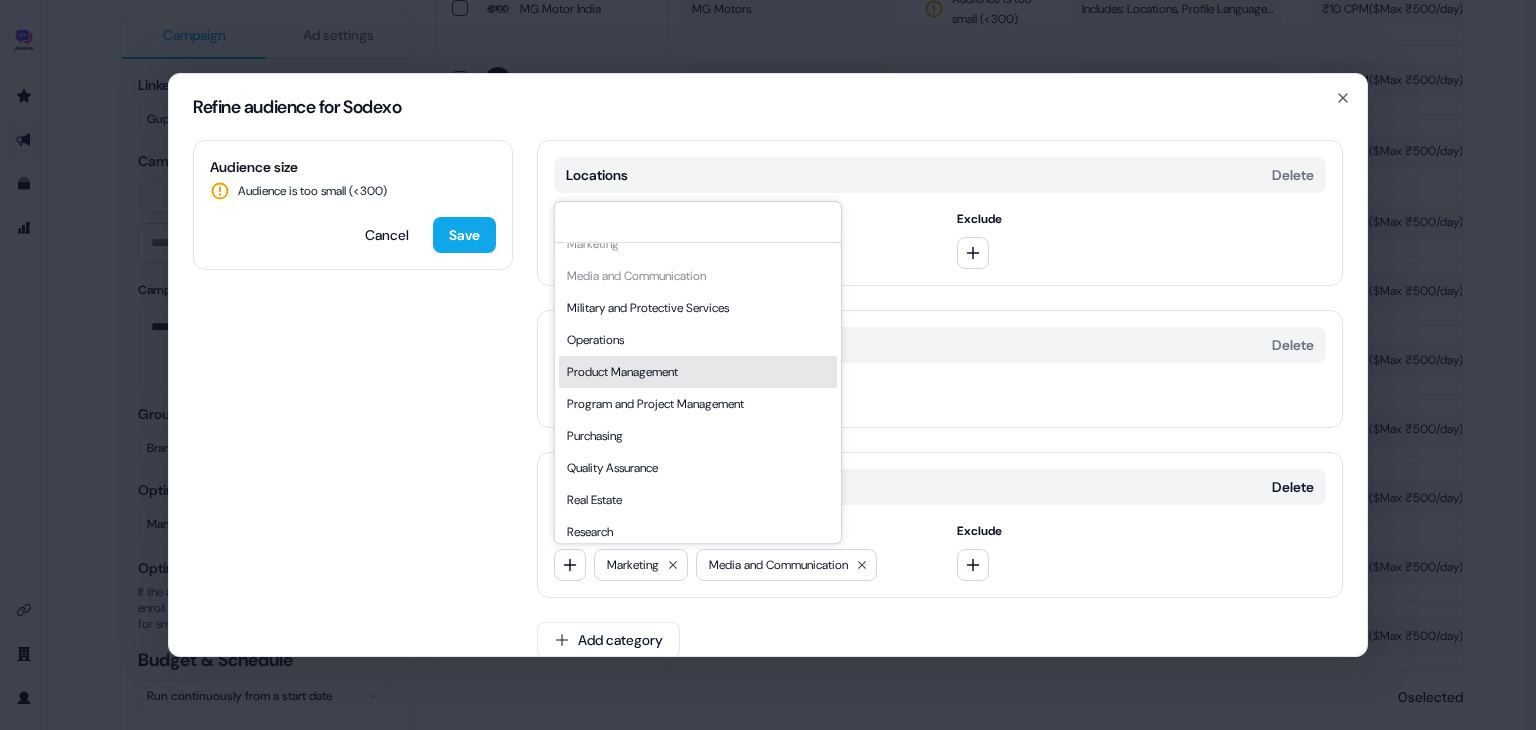 click on "Product Management" at bounding box center (698, 372) 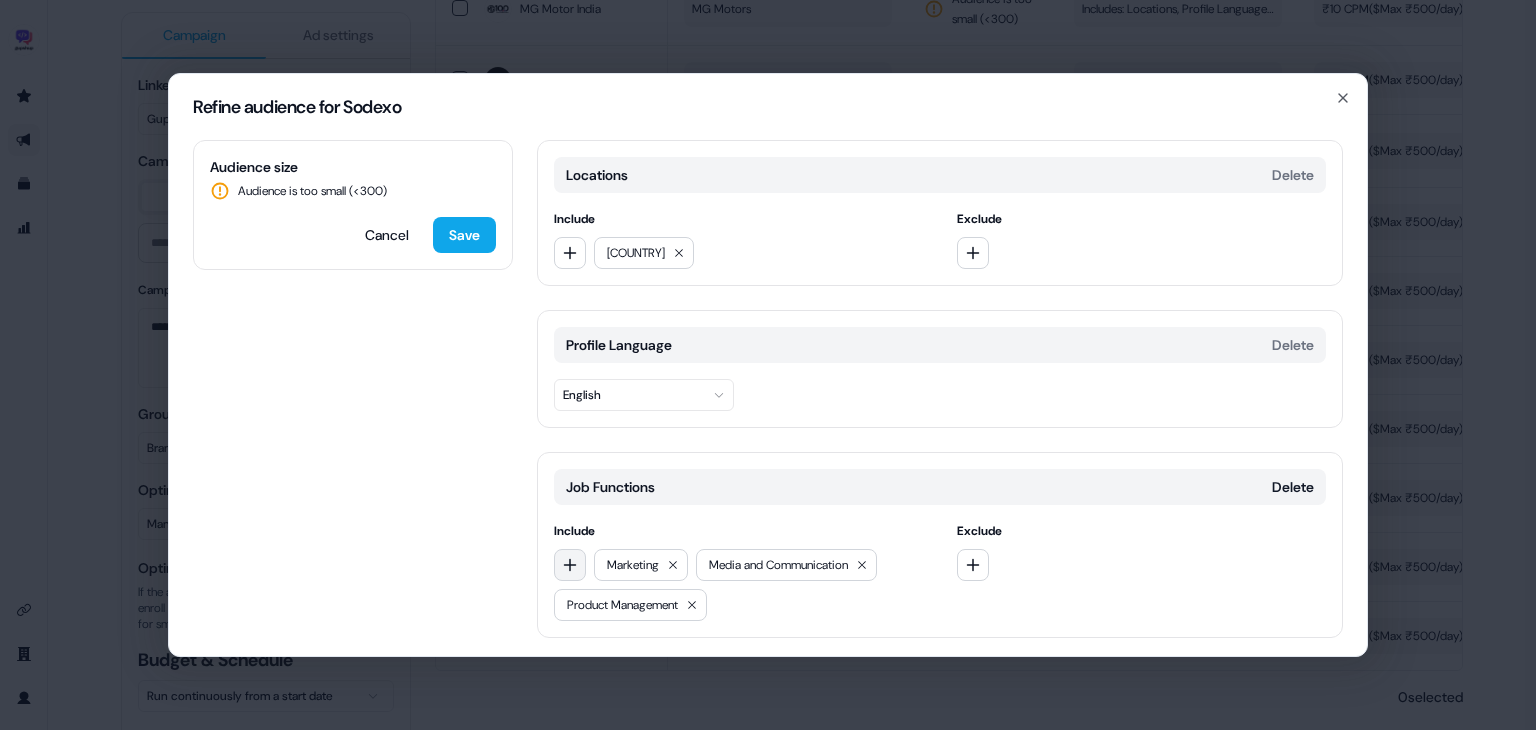 click 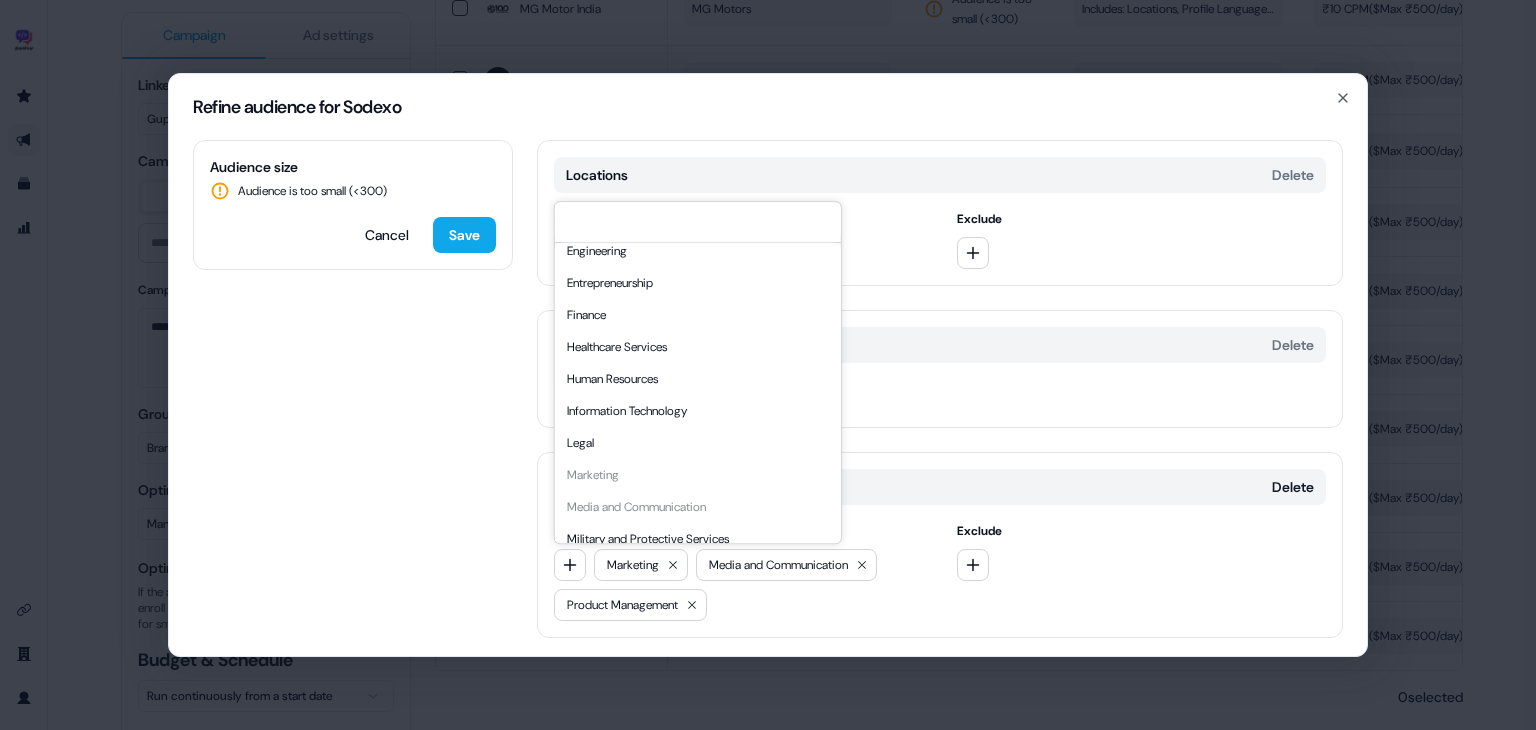 scroll, scrollTop: 240, scrollLeft: 0, axis: vertical 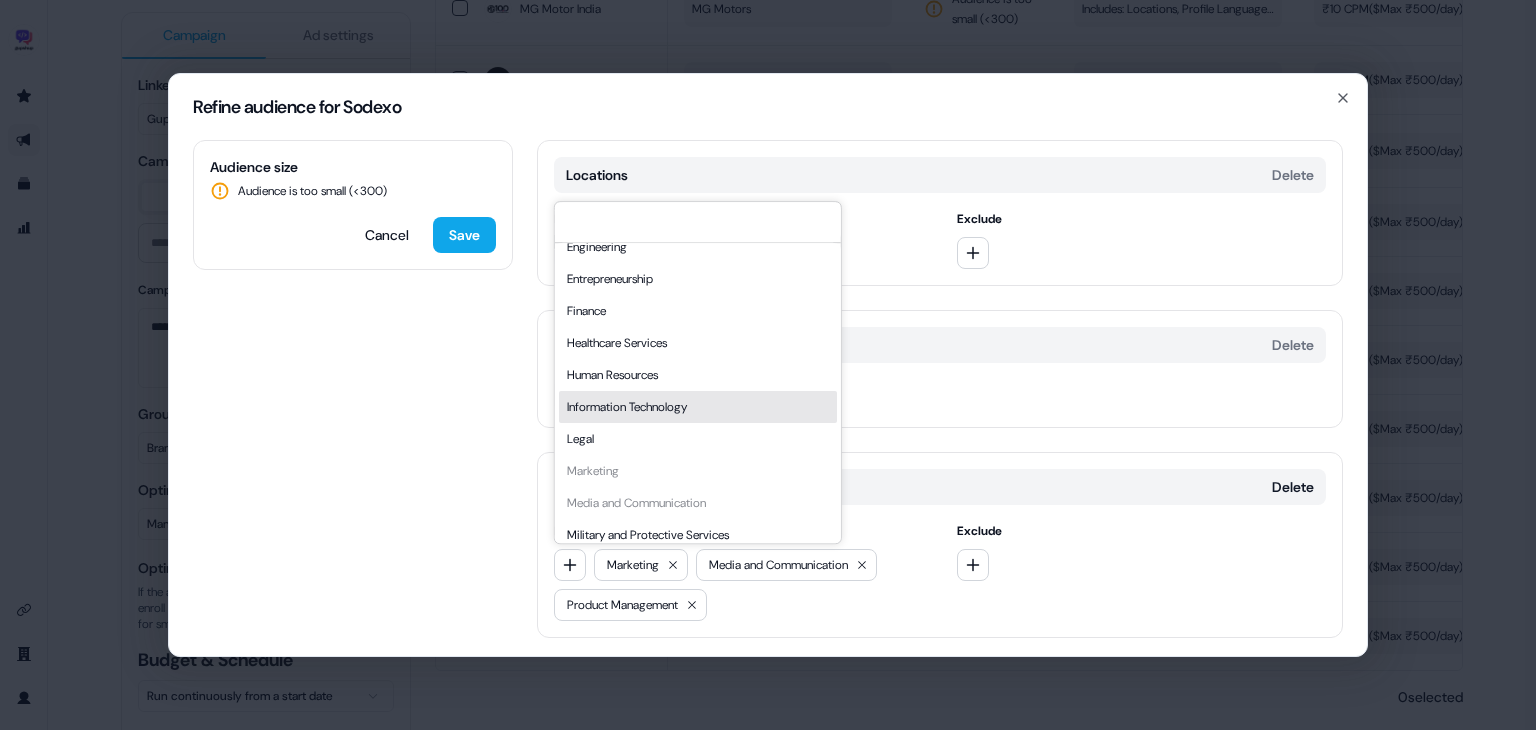 click on "Information Technology" at bounding box center [698, 407] 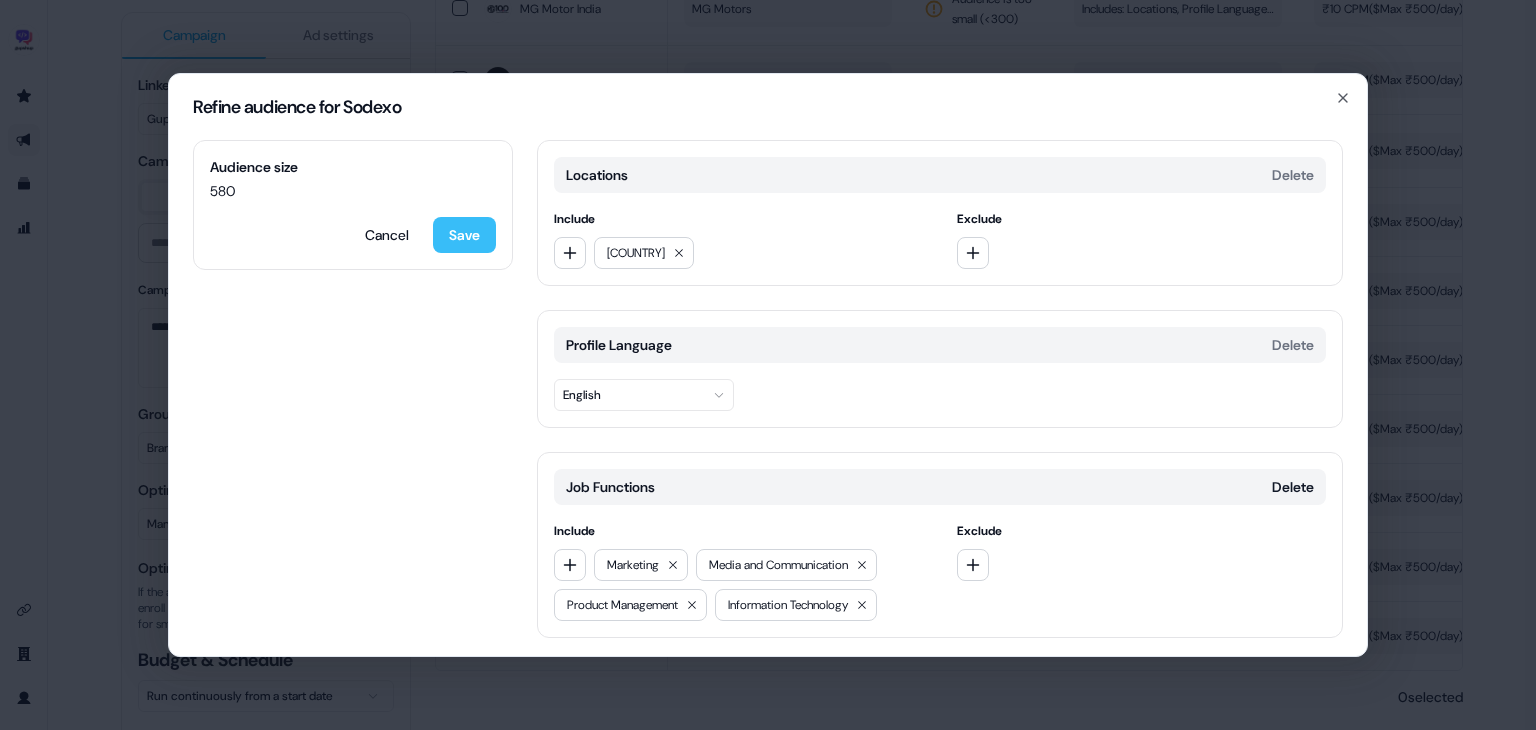 click on "Save" at bounding box center [464, 235] 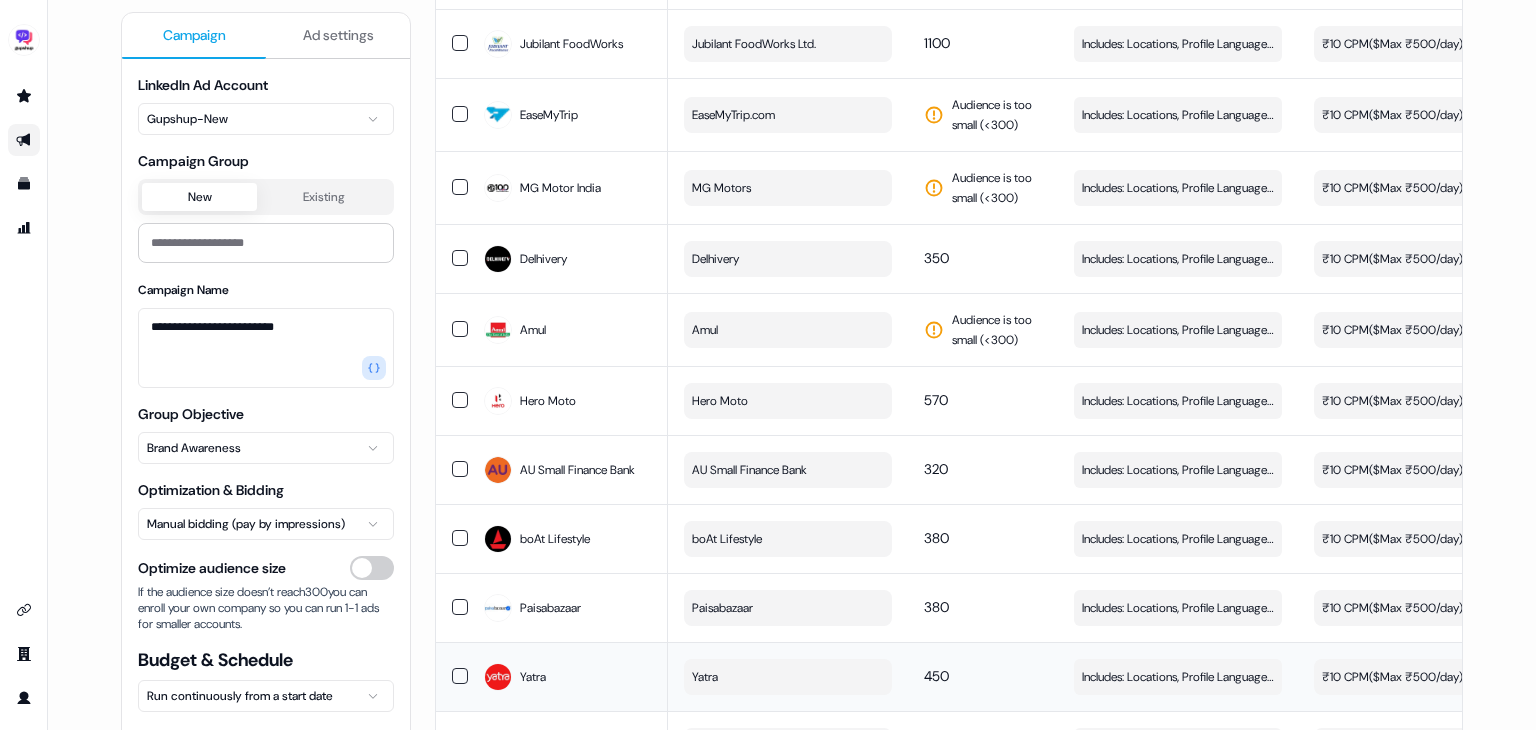 scroll, scrollTop: 1536, scrollLeft: 0, axis: vertical 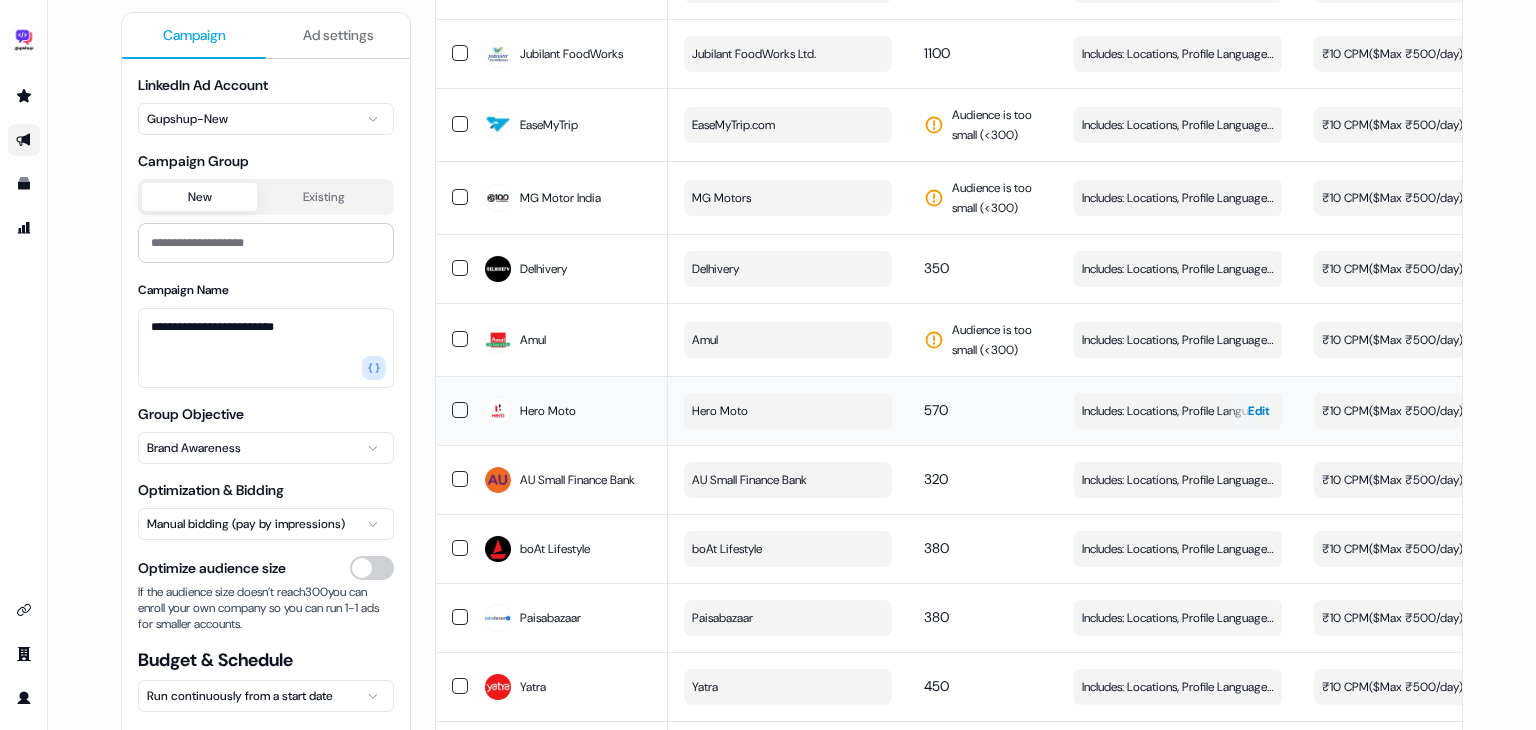 click on "Includes: Locations, Profile Language, Job Functions Edit" at bounding box center (1178, 411) 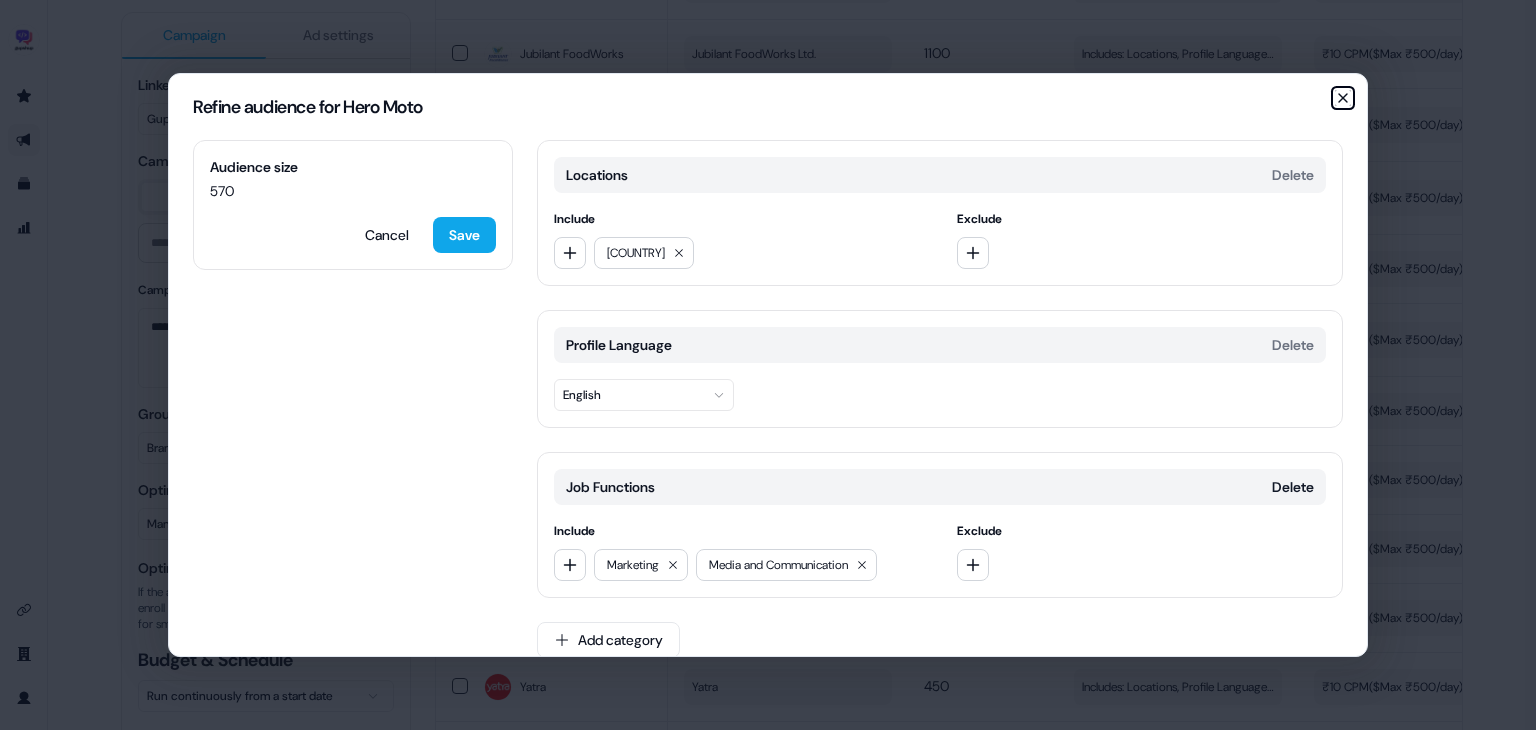 click 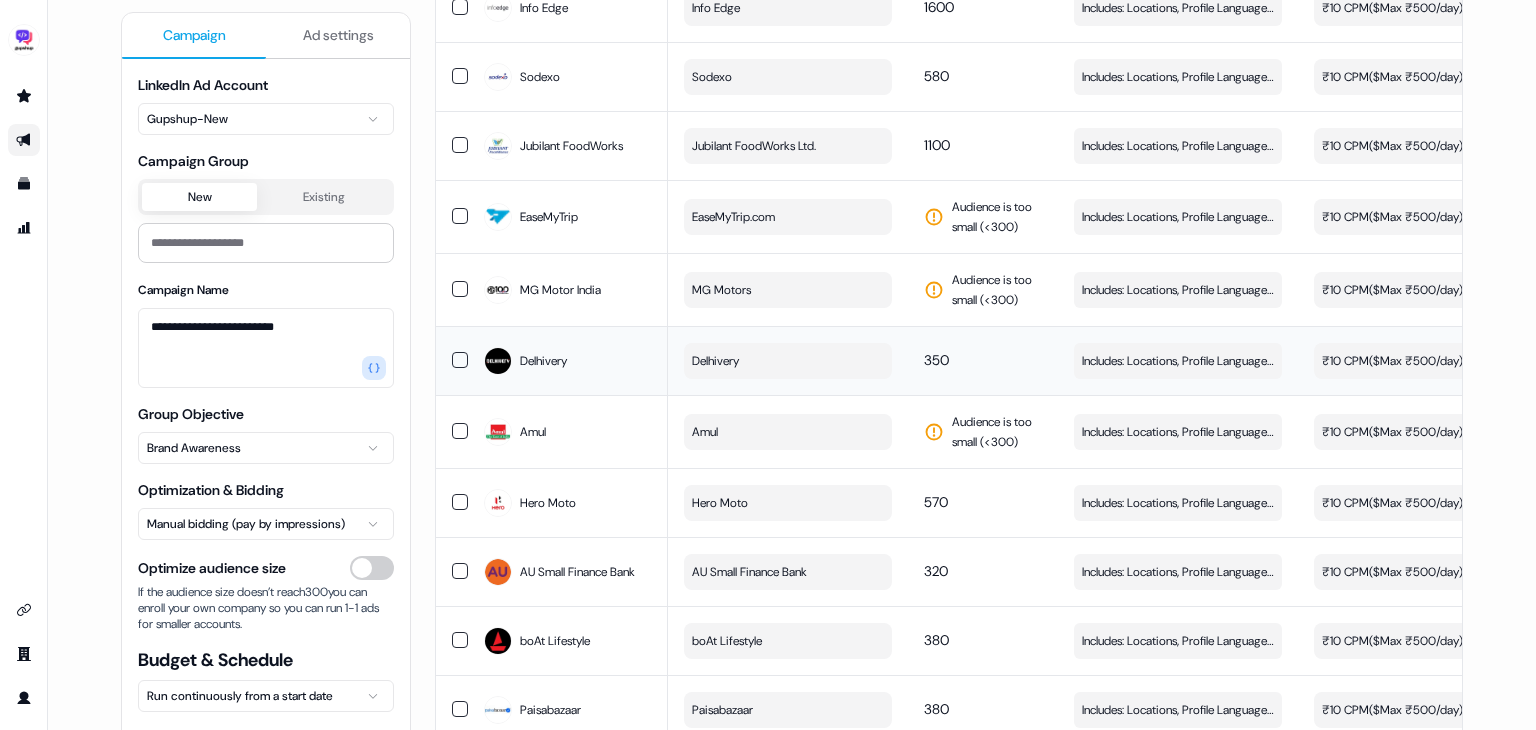 scroll, scrollTop: 1436, scrollLeft: 0, axis: vertical 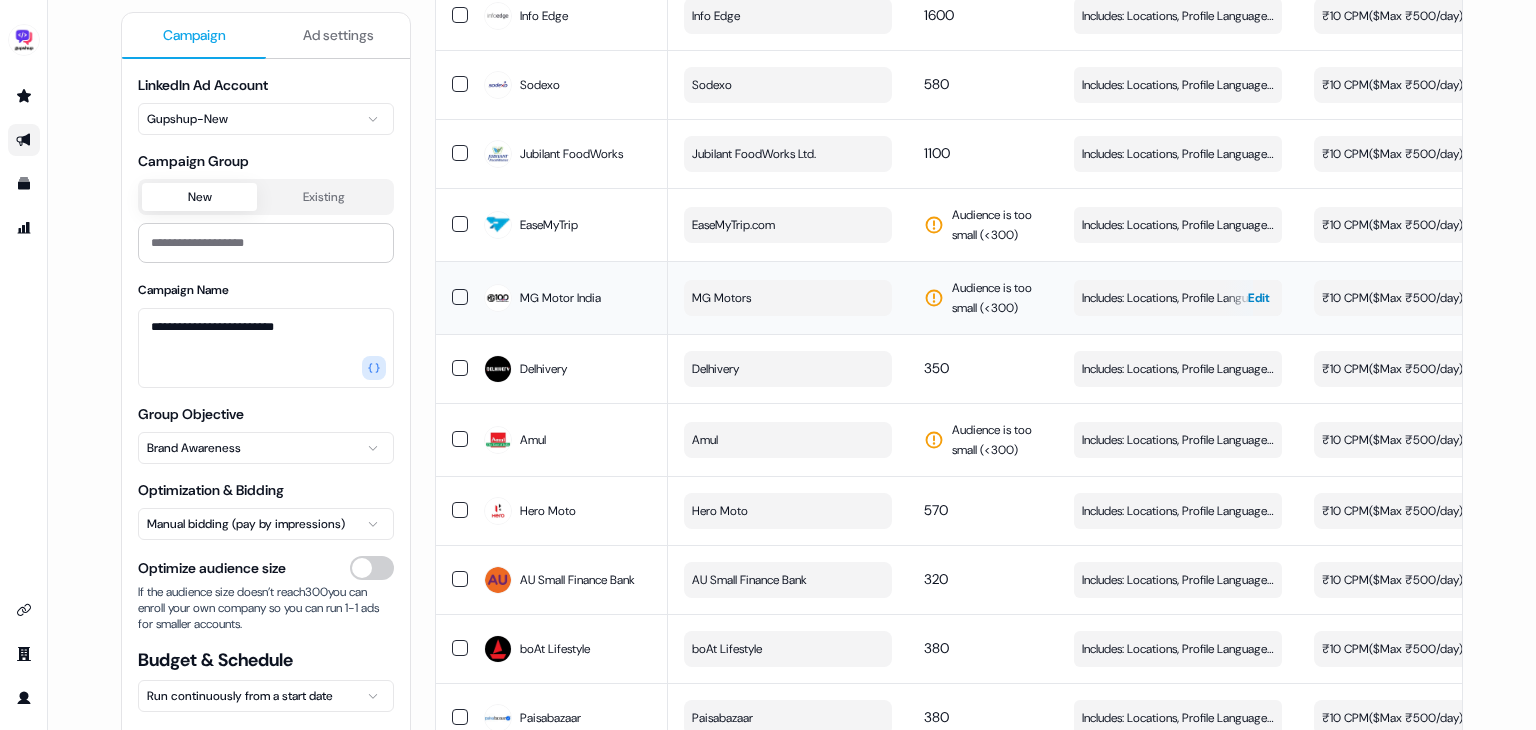 click on "Includes: Locations, Profile Language, Job Functions" at bounding box center [1178, 298] 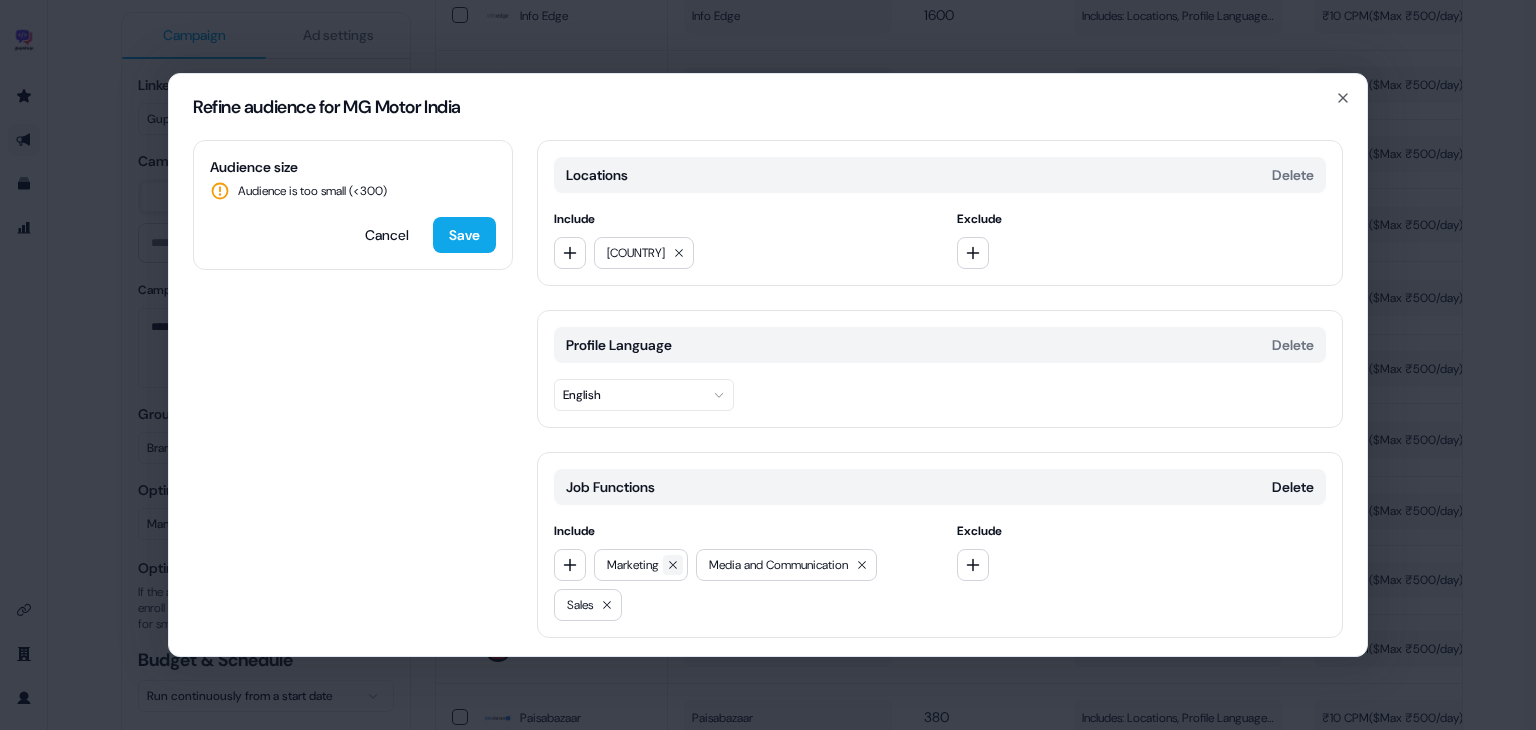 click 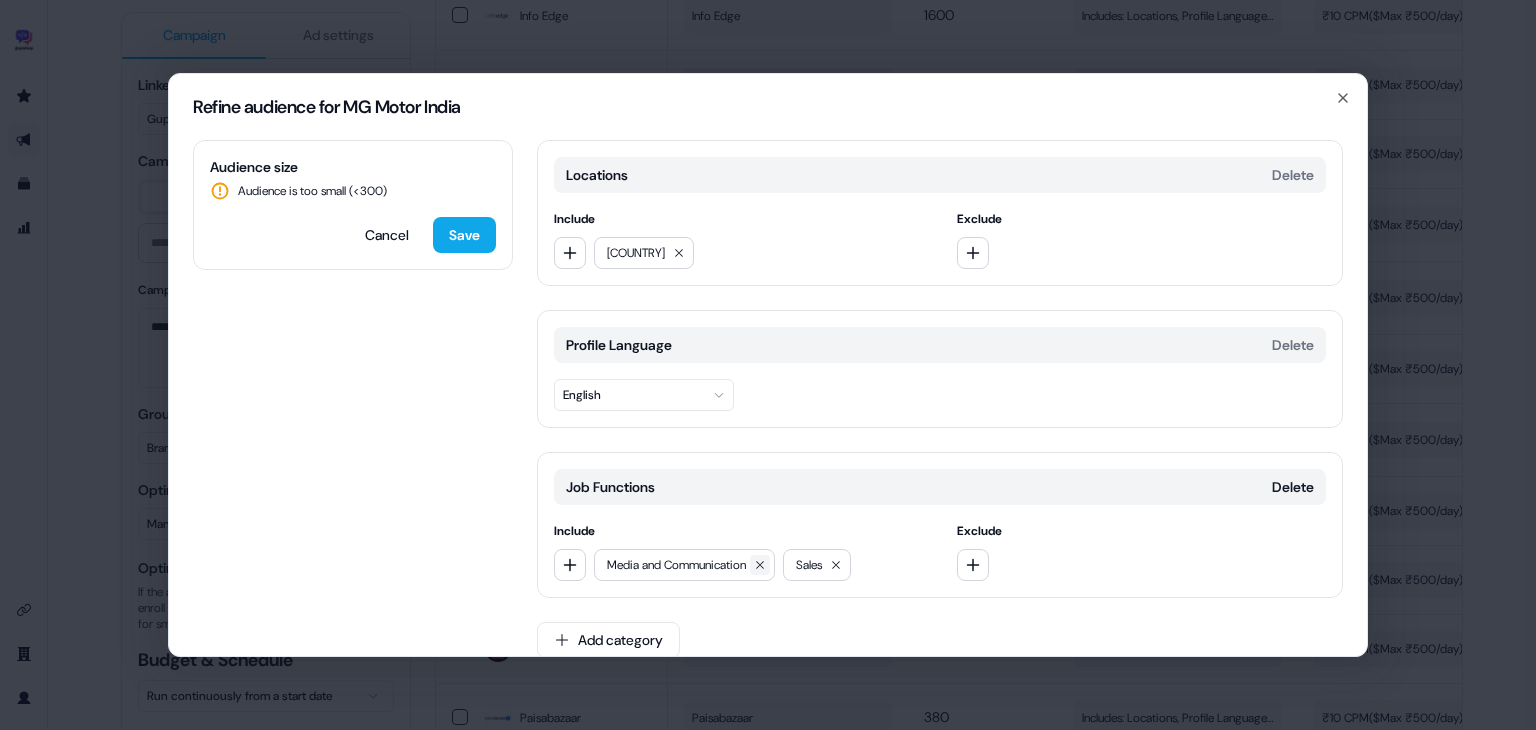 click 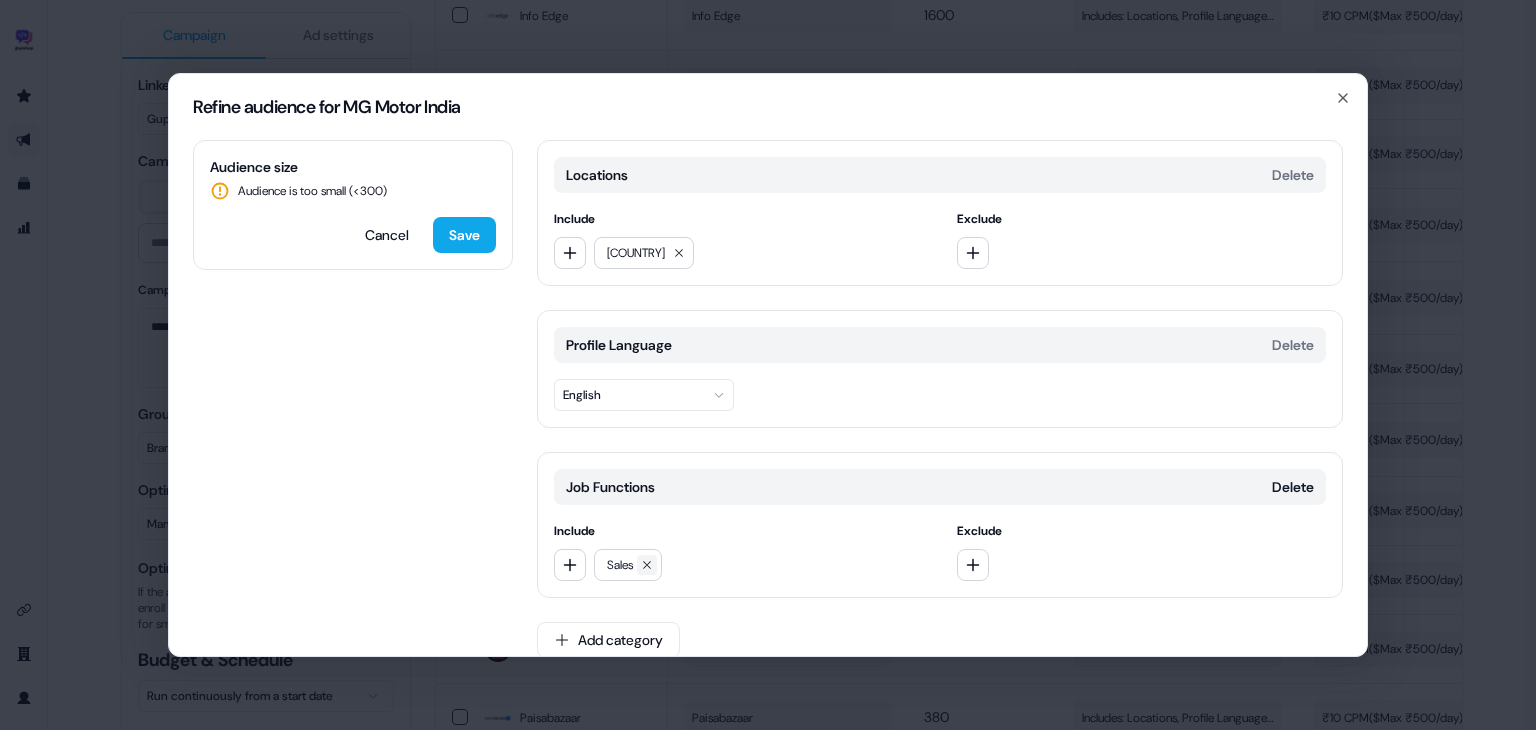 click 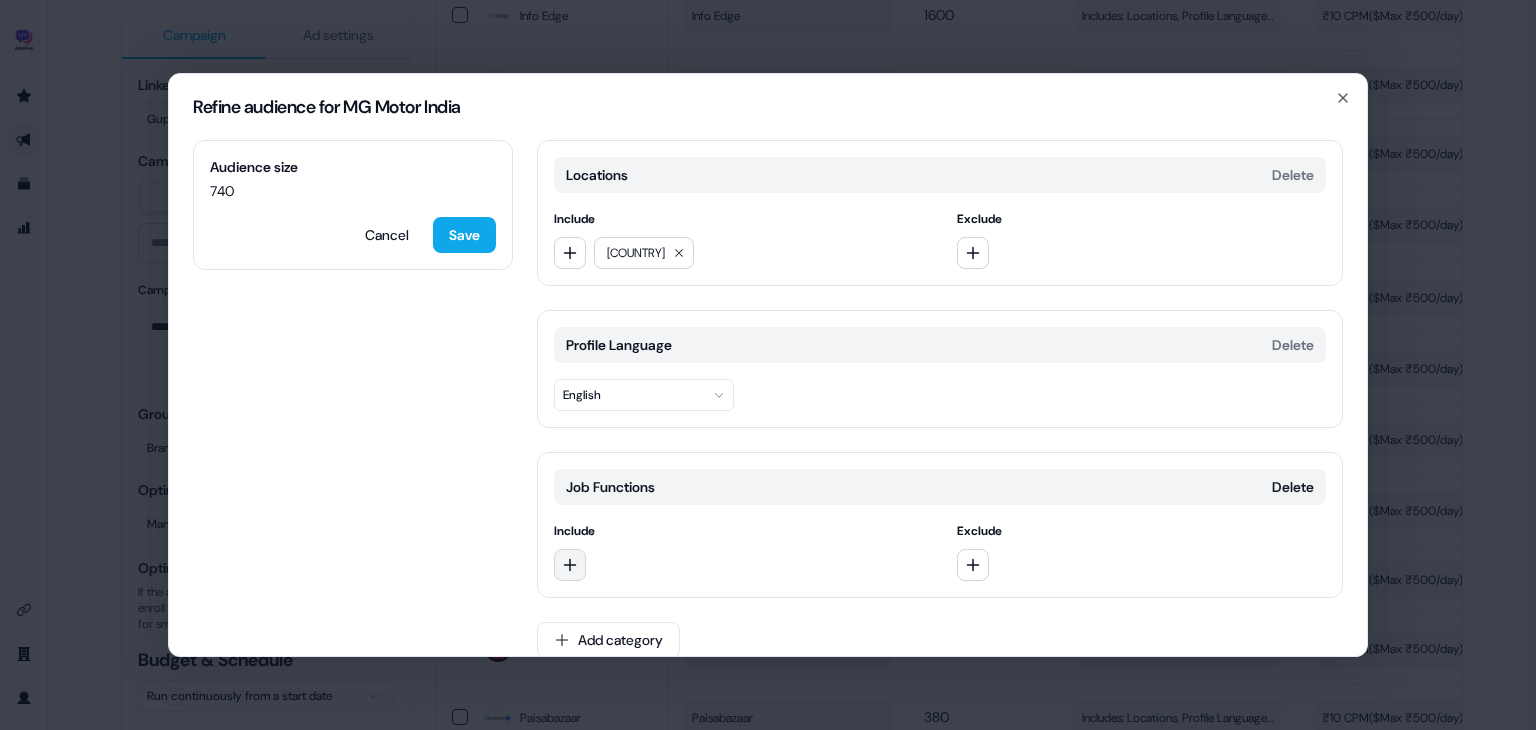 click at bounding box center [570, 565] 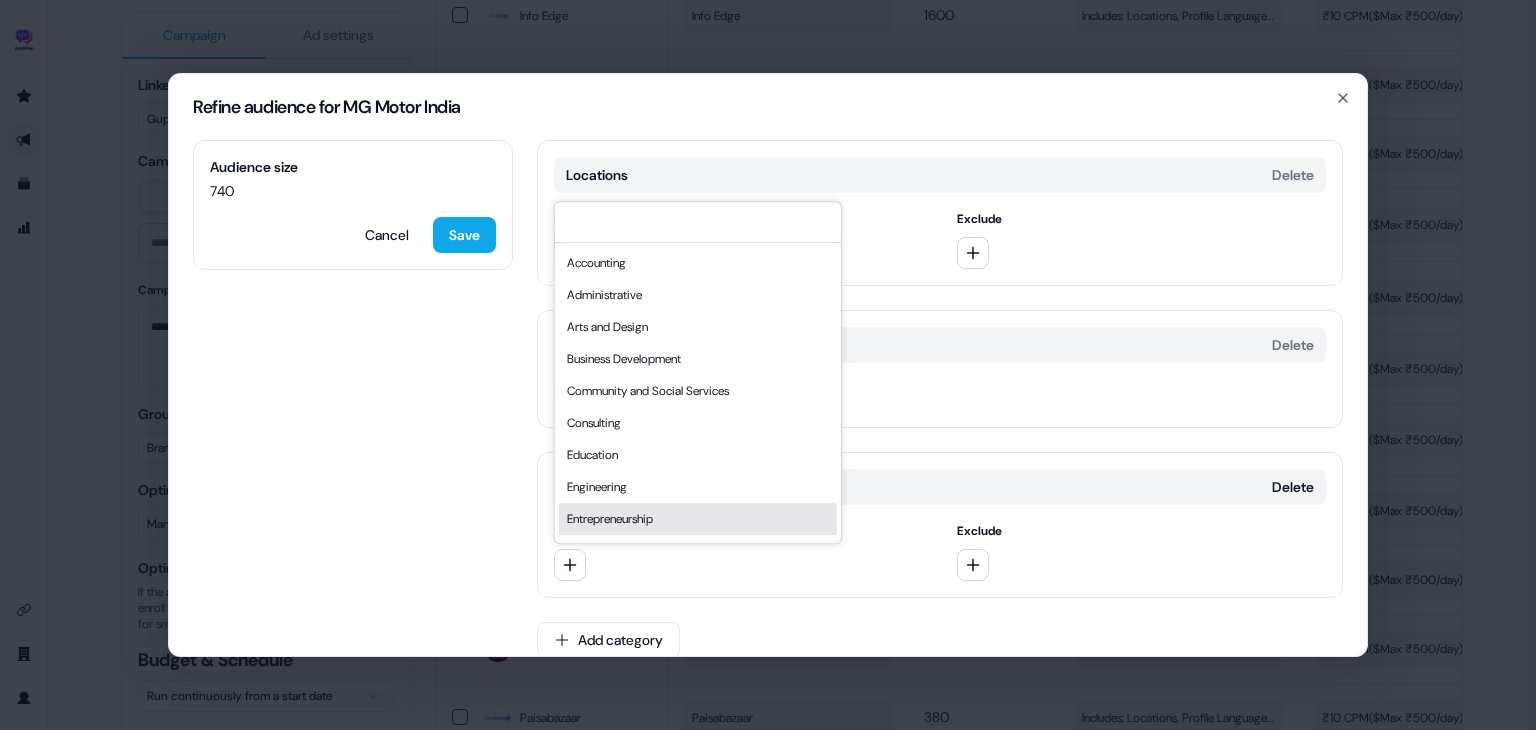 click on "Accounting Administrative Arts and Design Business Development Community and Social Services Consulting Education Engineering Entrepreneurship Finance Healthcare Services Human Resources Information Technology Legal Marketing Media and Communication Military and Protective Services Operations Product Management Program and Project Management Purchasing Quality Assurance Real Estate Research Sales Customer Success and Support" at bounding box center [739, 565] 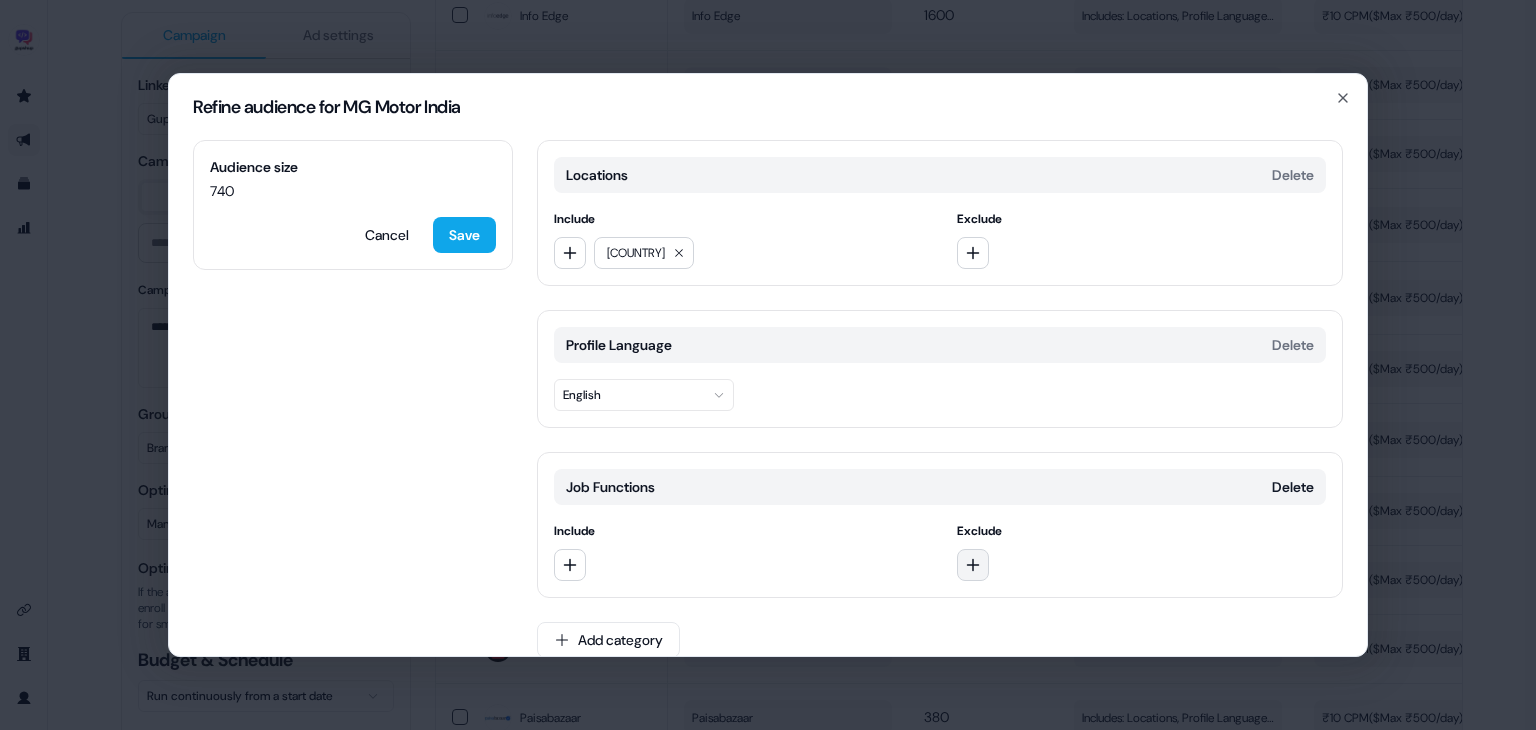 click 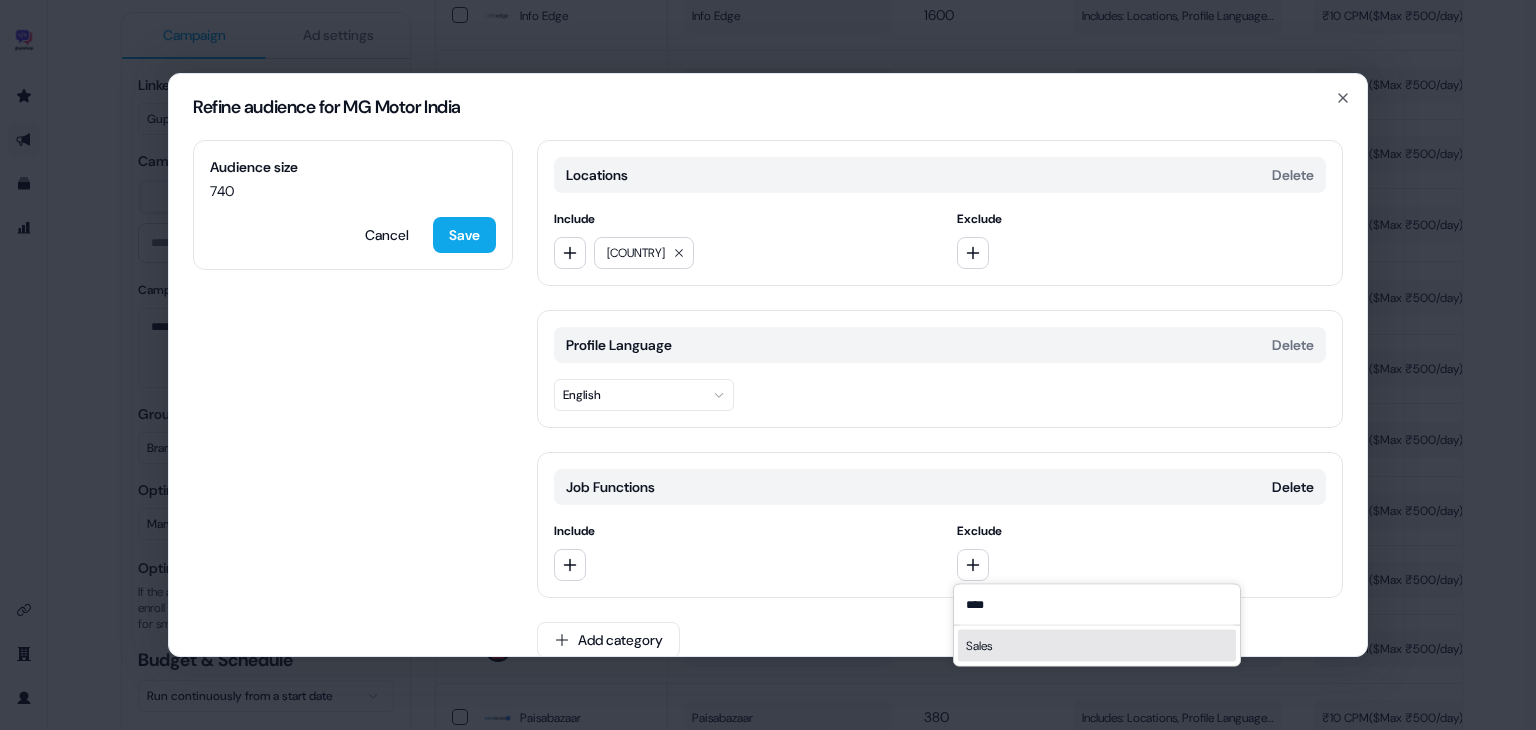 type on "****" 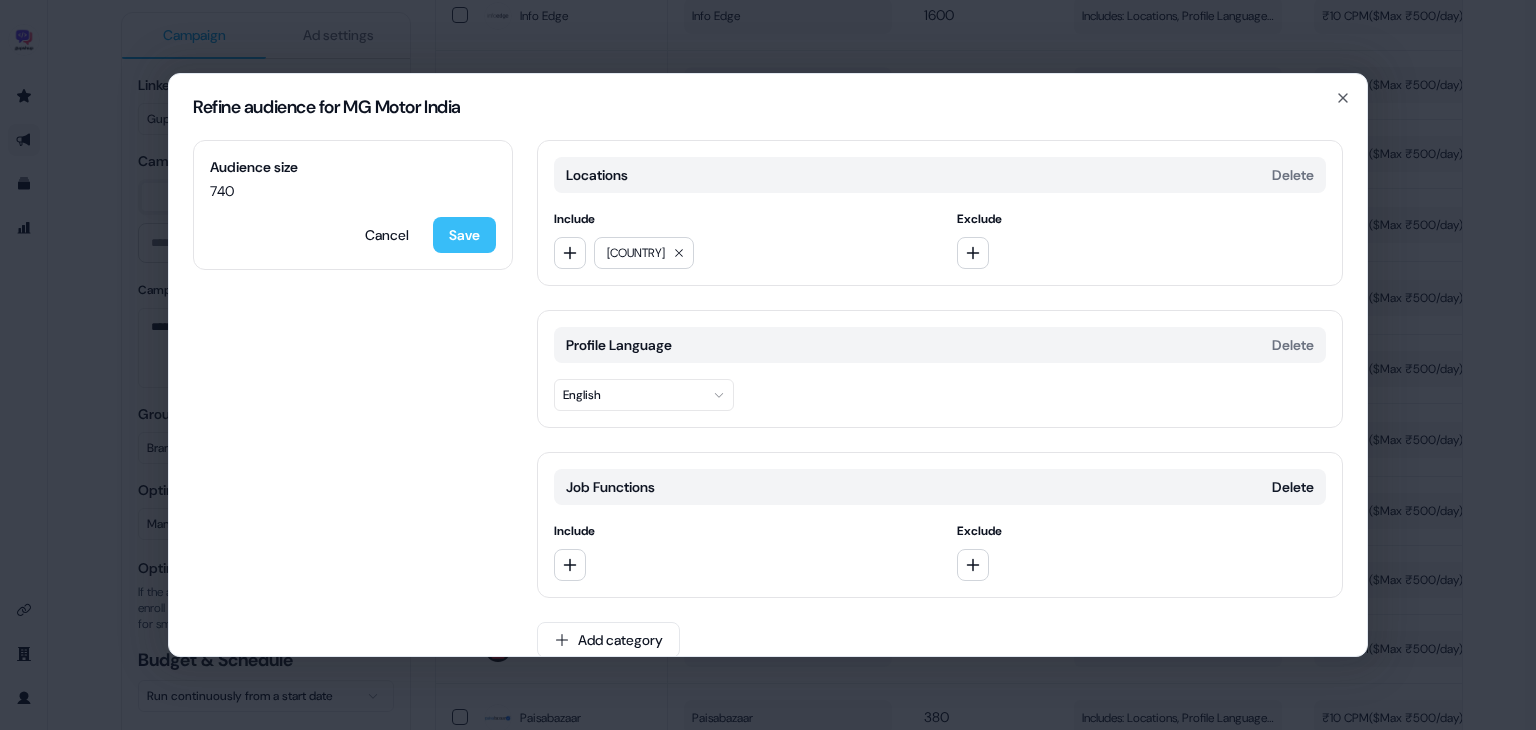 click on "Save" at bounding box center (464, 235) 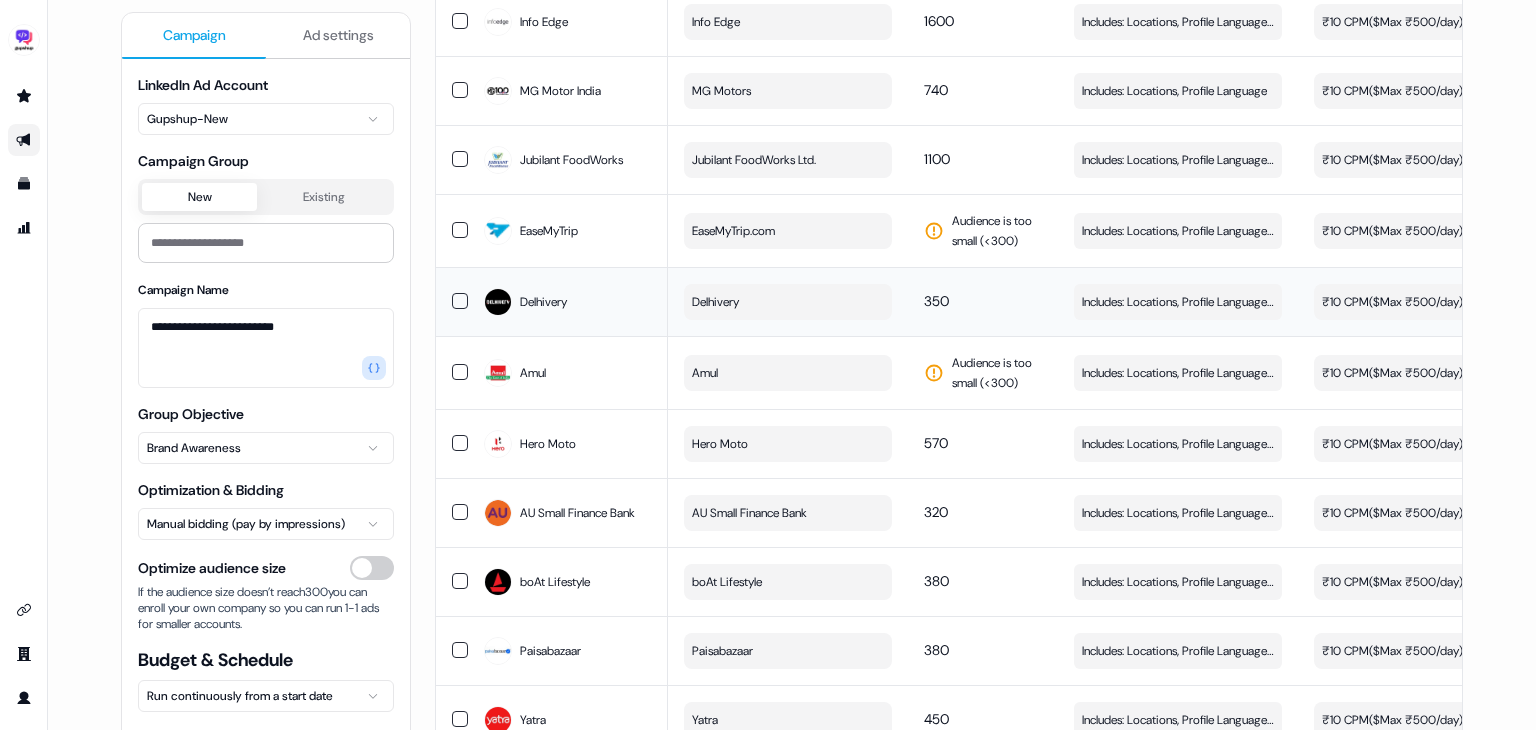 scroll, scrollTop: 1428, scrollLeft: 0, axis: vertical 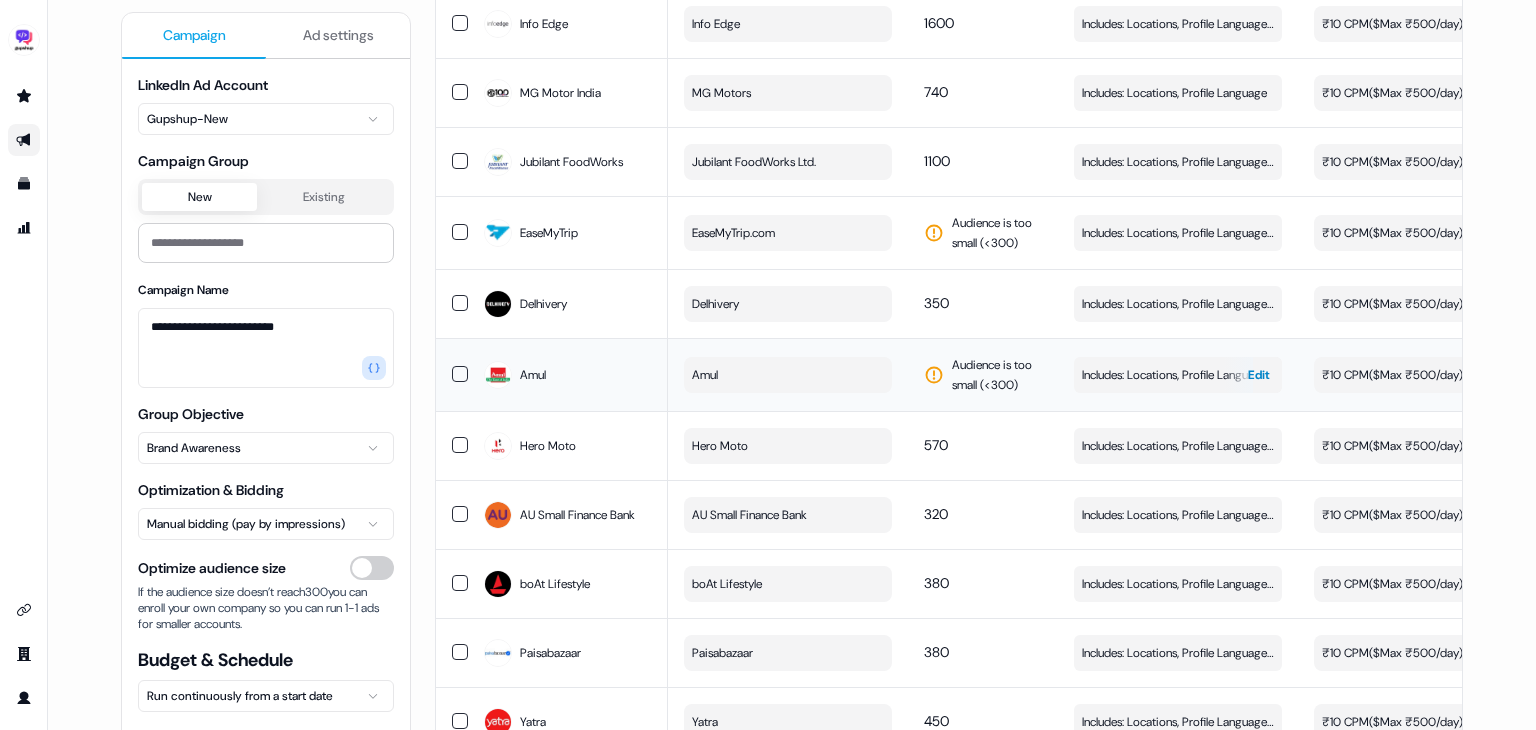click on "Includes: Locations, Profile Language, Job Functions" at bounding box center [1178, 375] 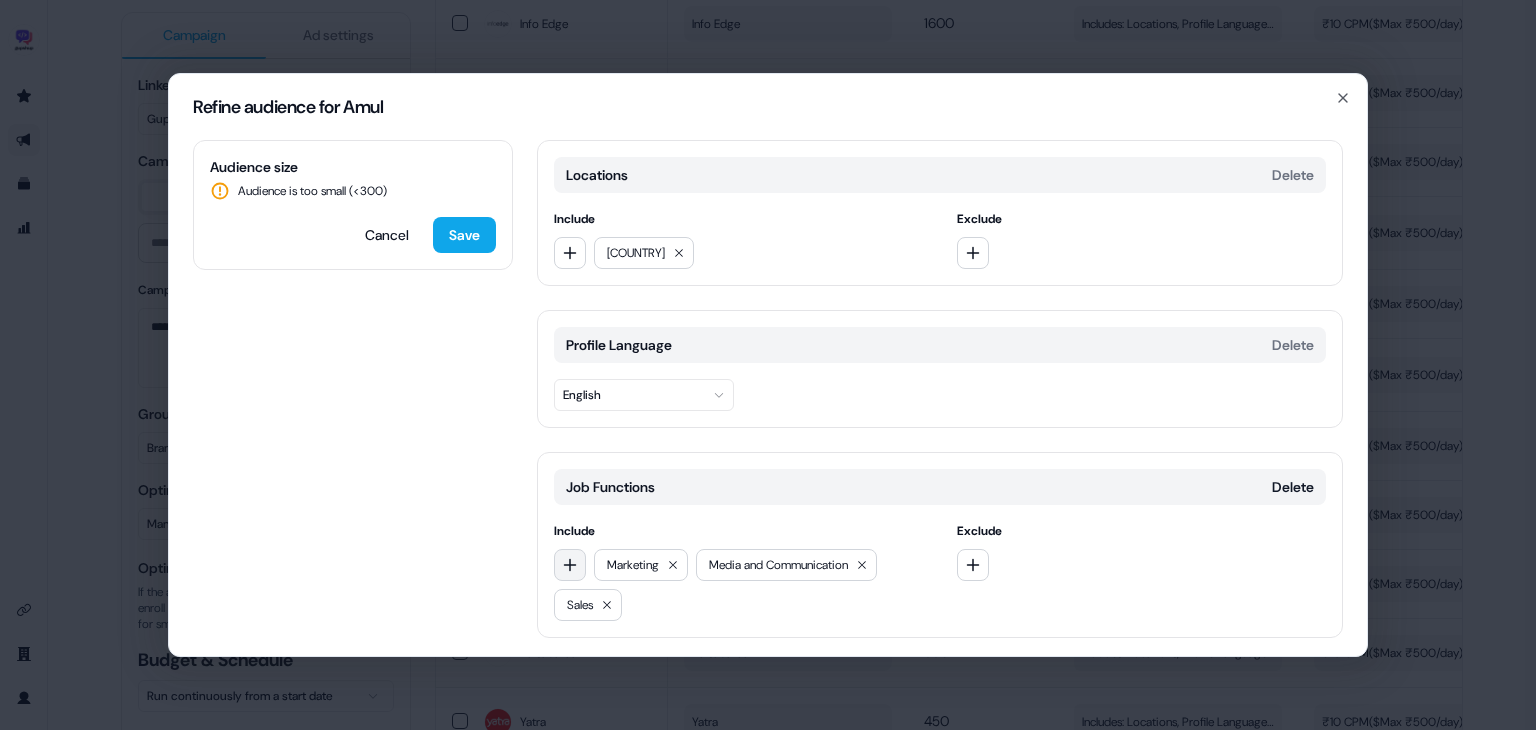 click 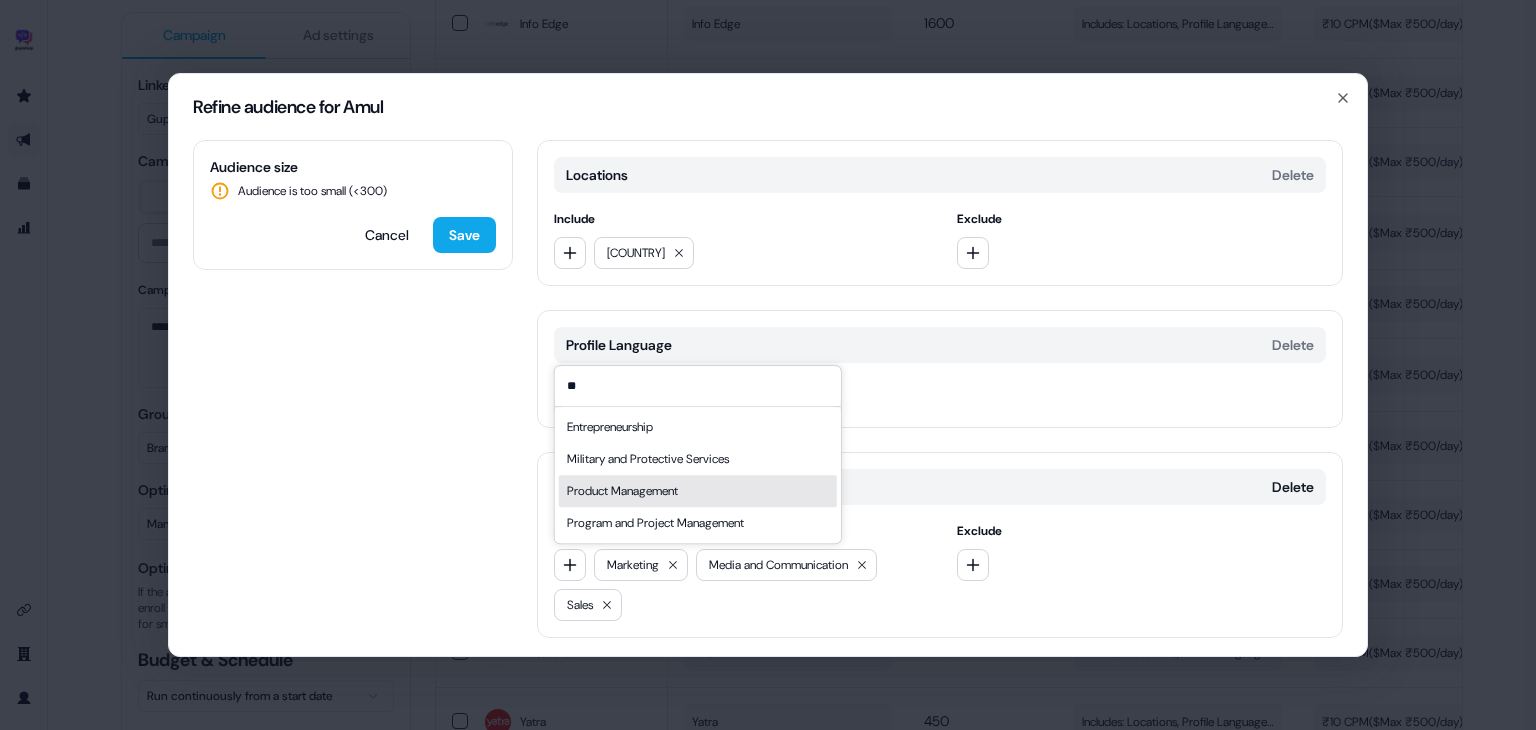 type on "**" 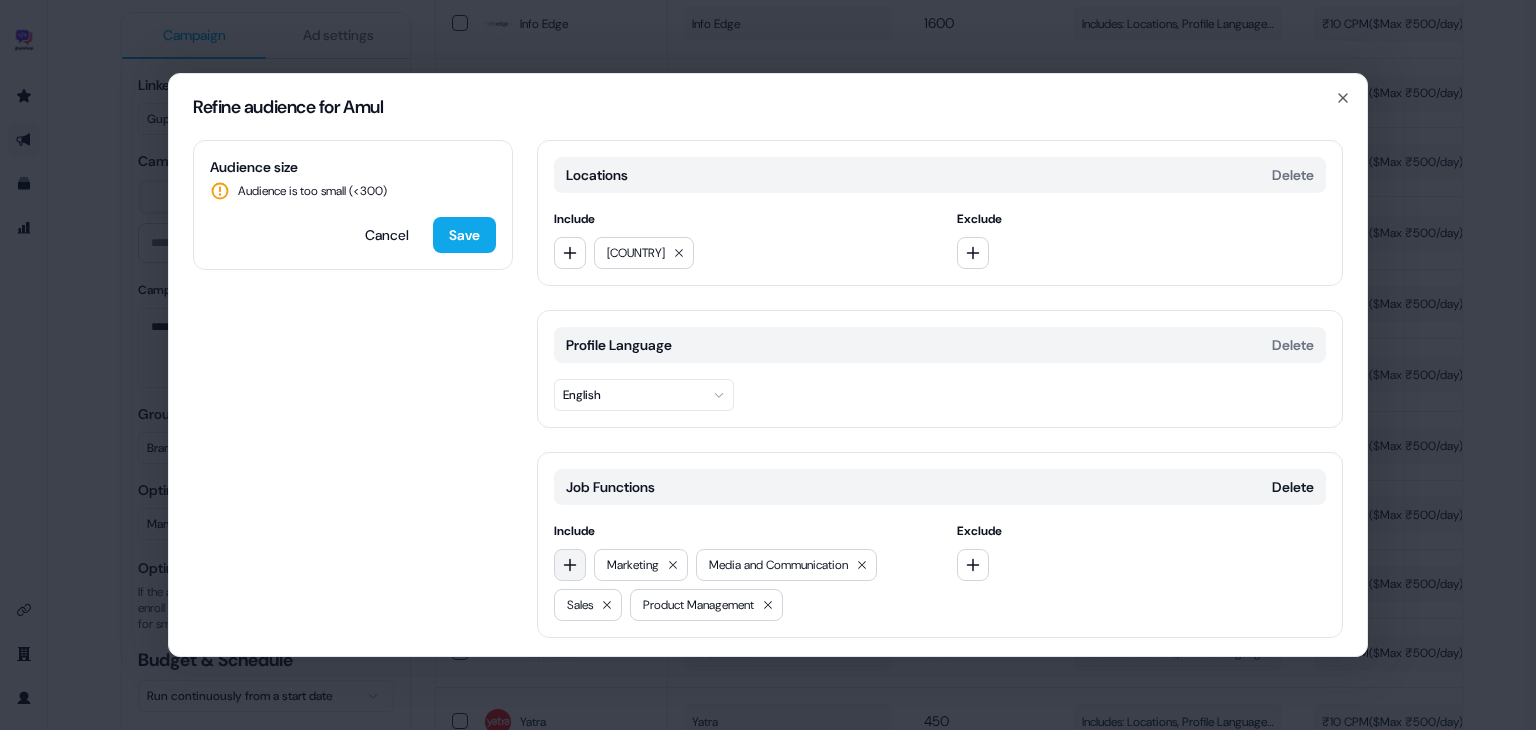 click 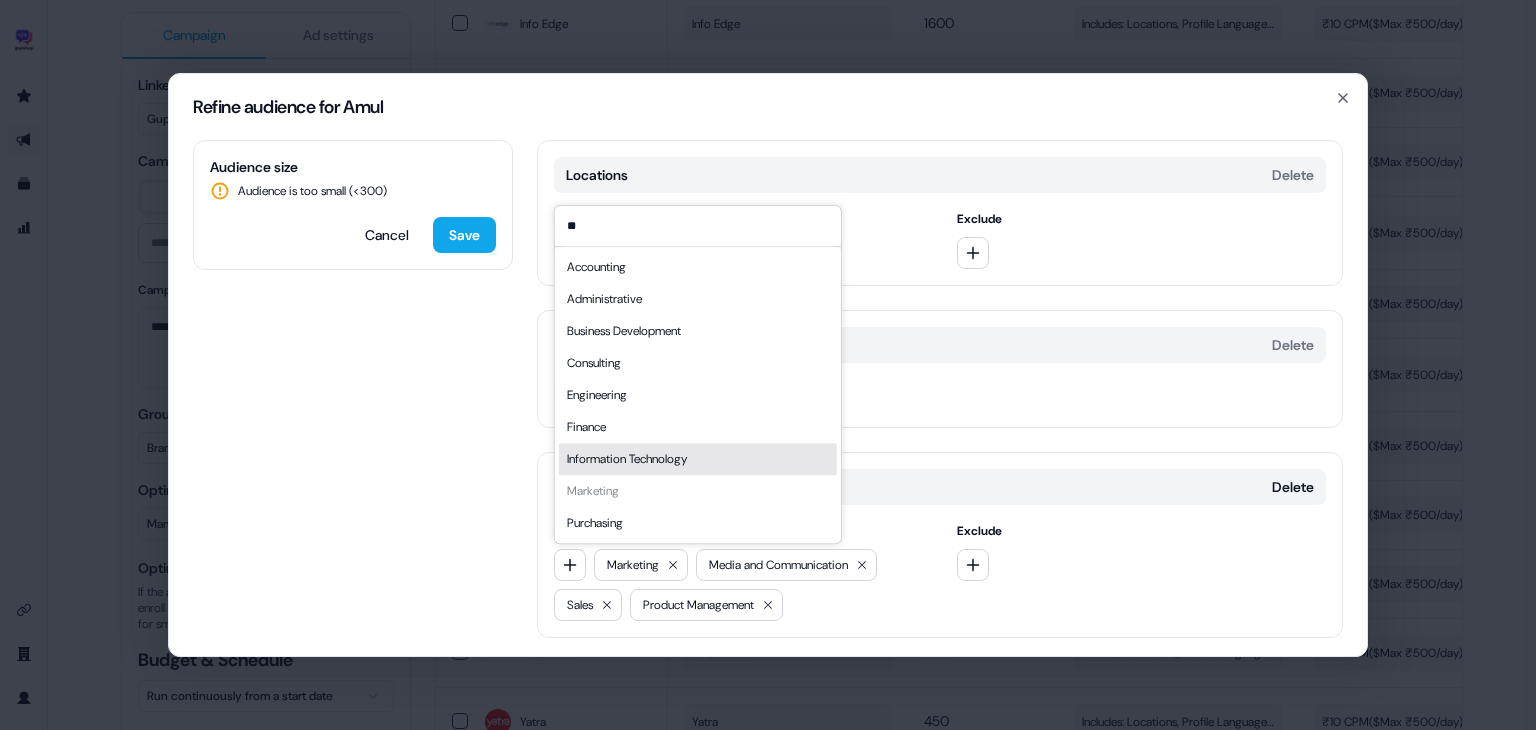 type on "**" 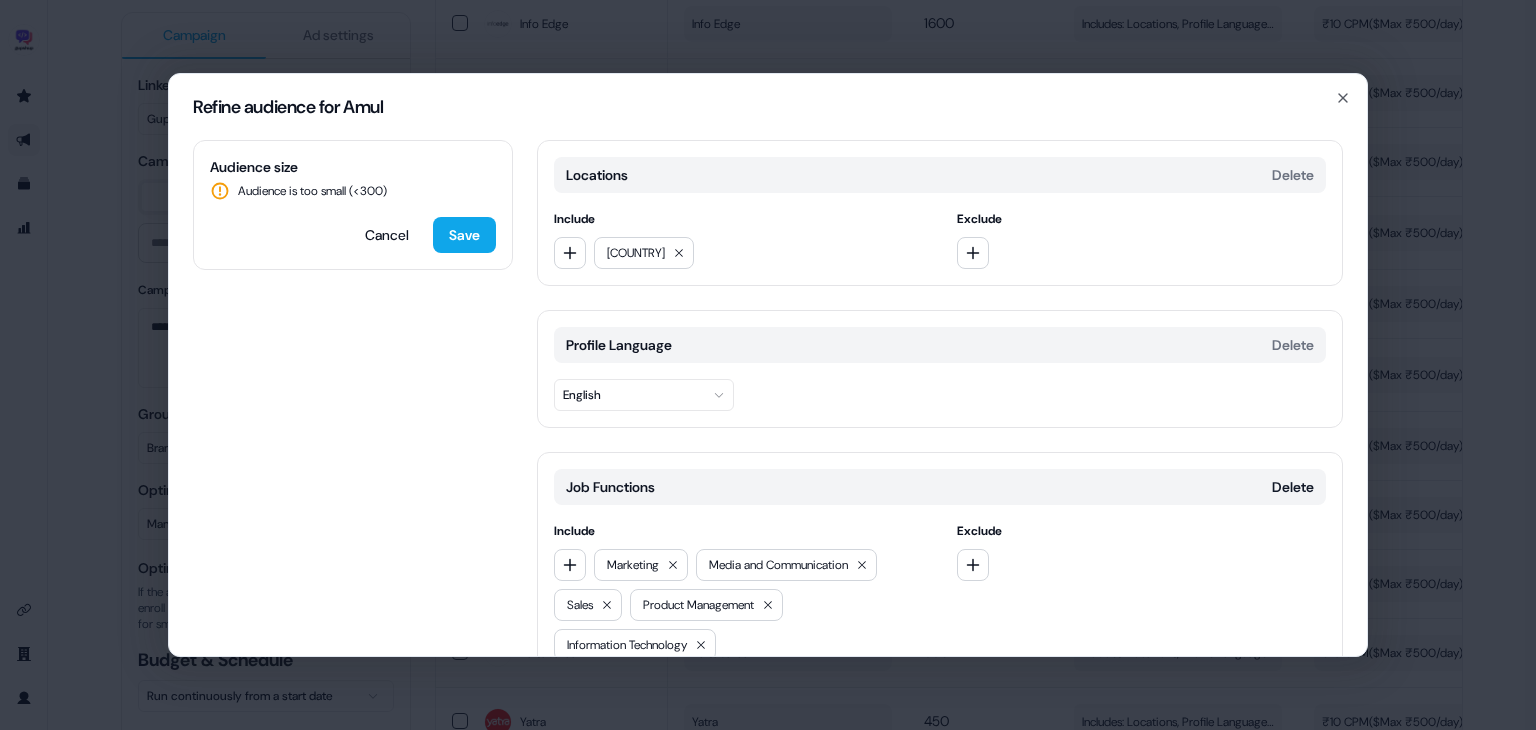scroll, scrollTop: 104, scrollLeft: 0, axis: vertical 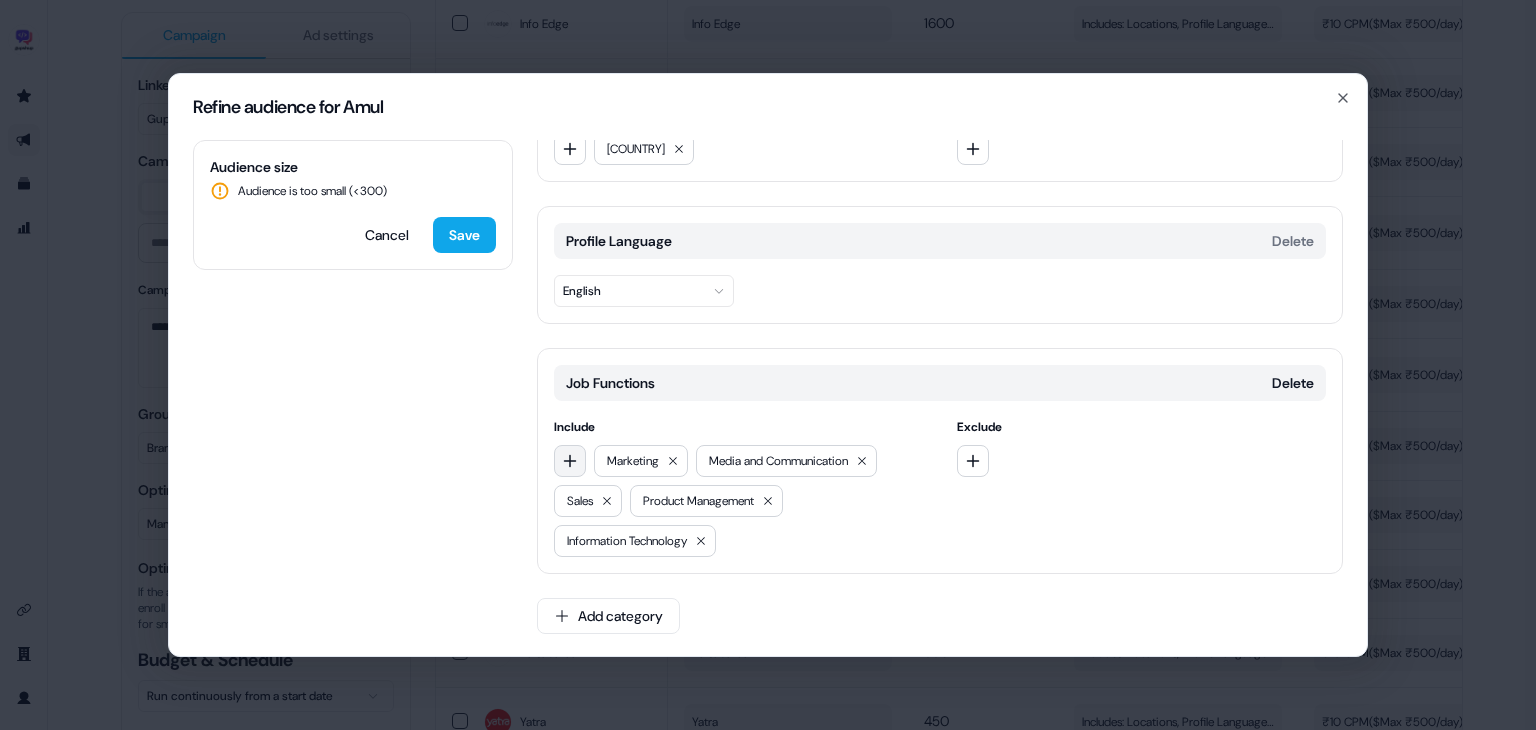 click at bounding box center (570, 461) 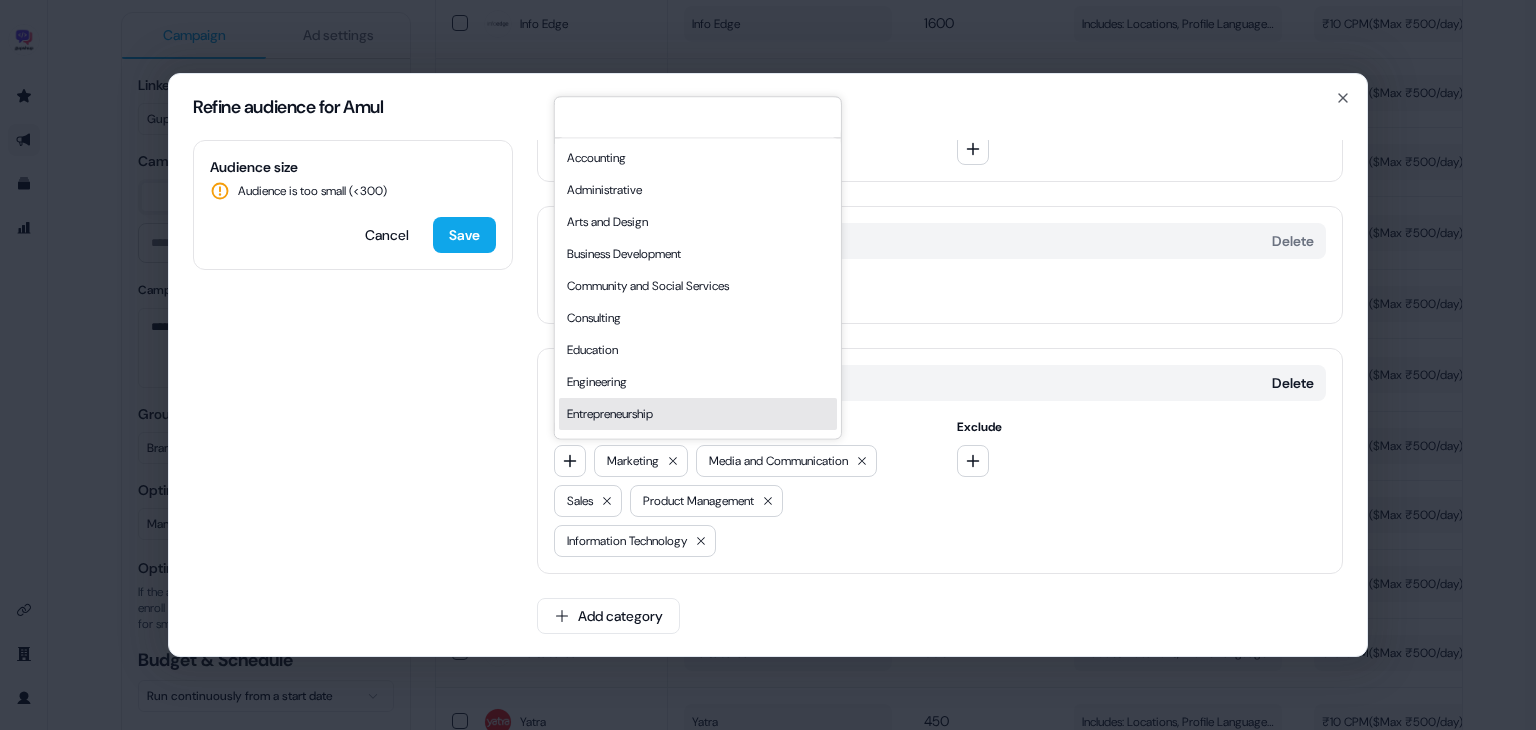 click on "Entrepreneurship" at bounding box center (698, 414) 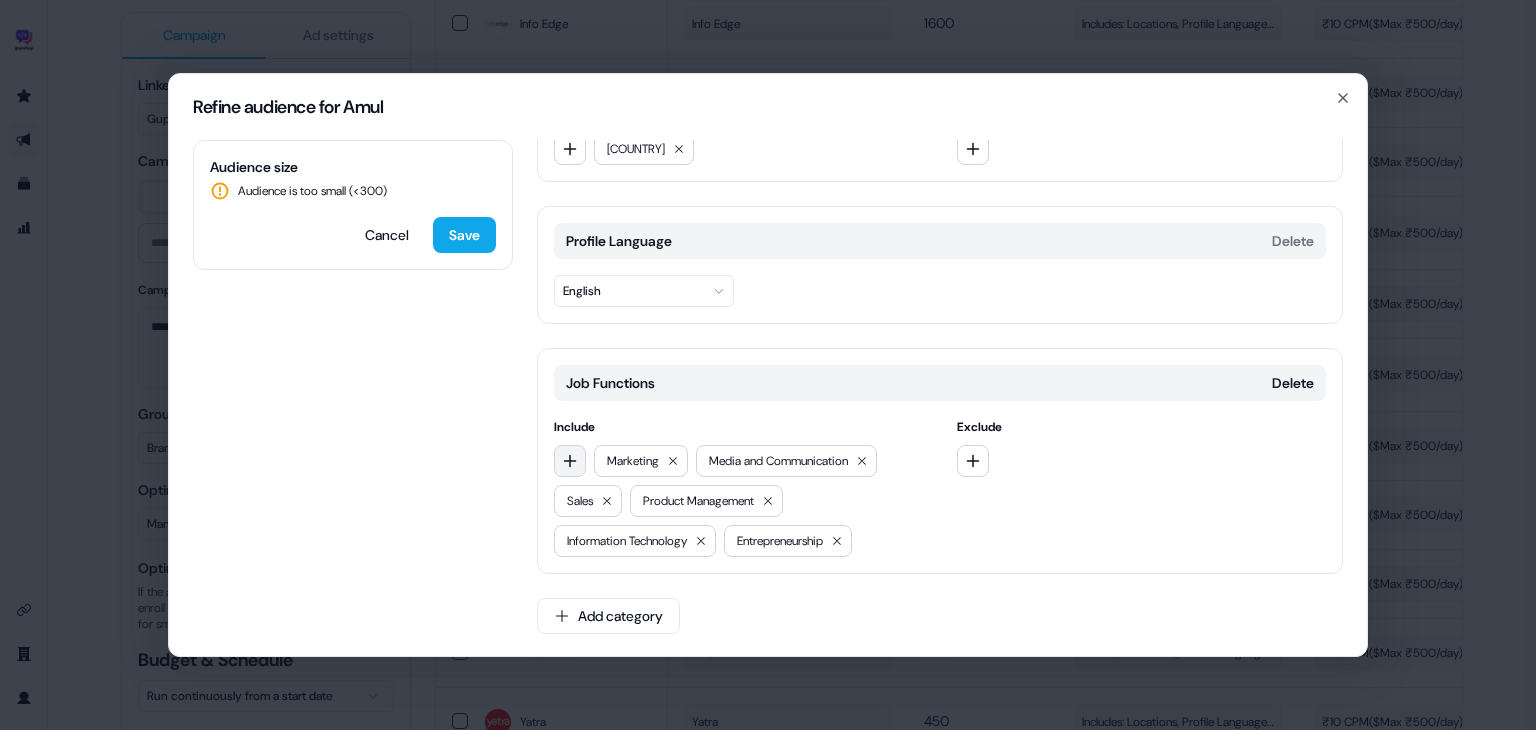 click 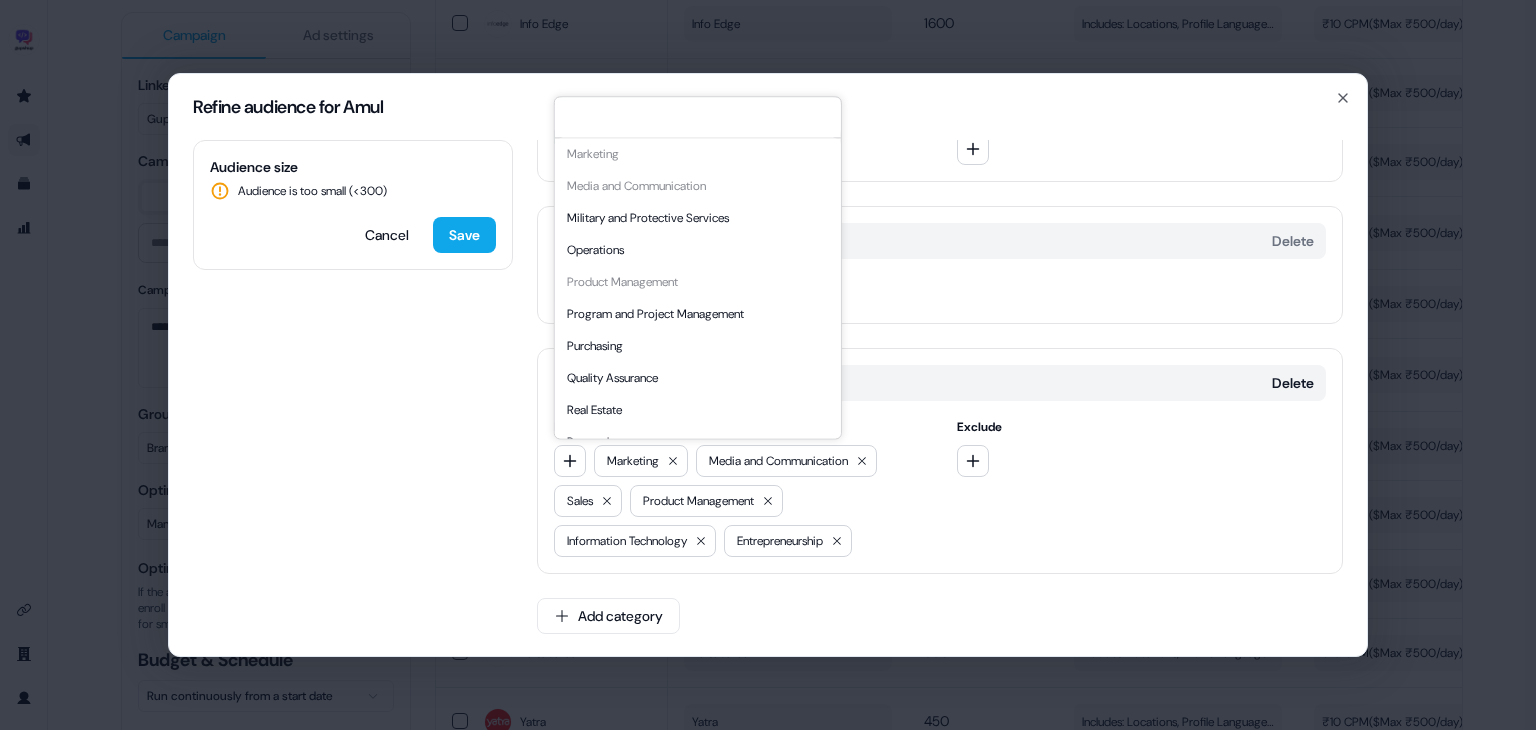 scroll, scrollTop: 452, scrollLeft: 0, axis: vertical 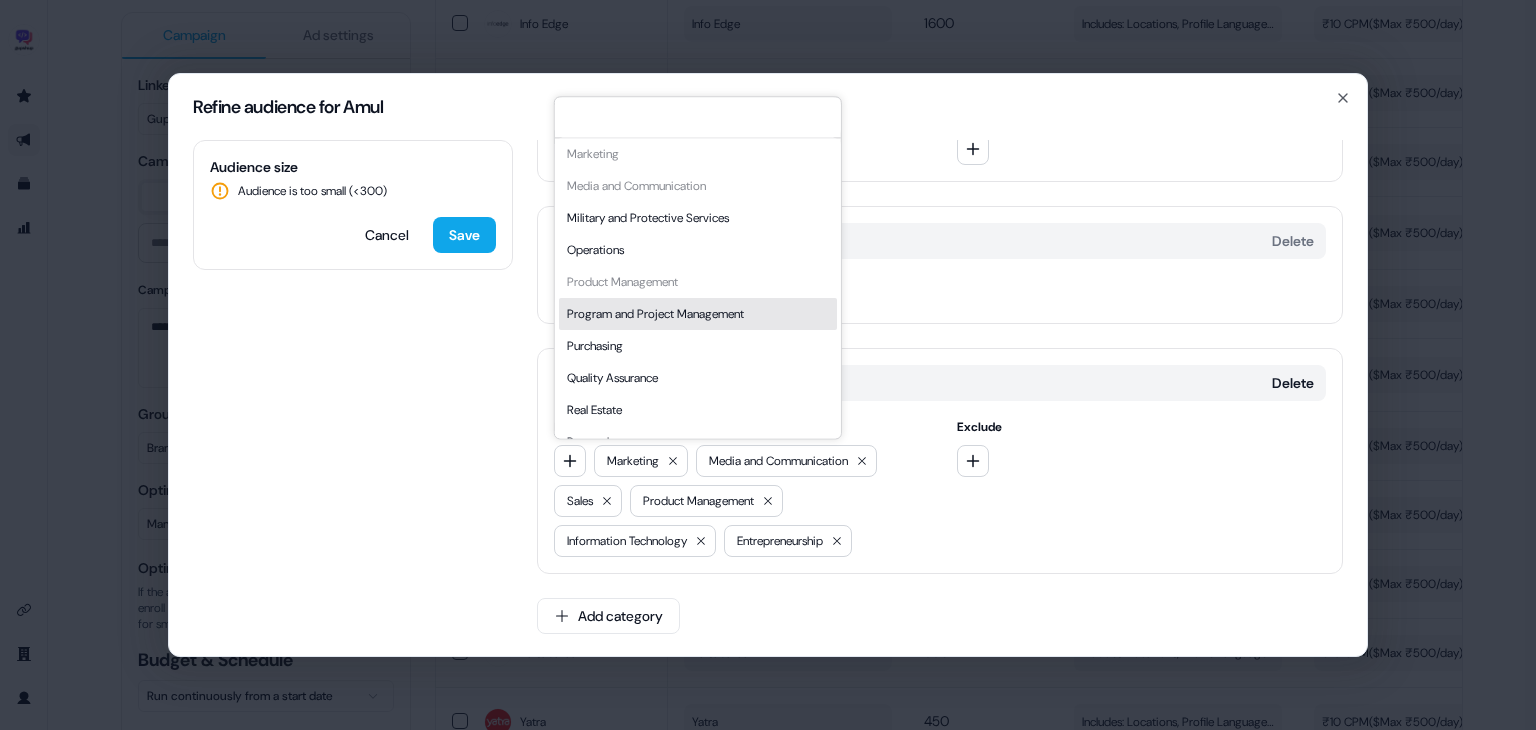 click on "Program and Project Management" at bounding box center [698, 314] 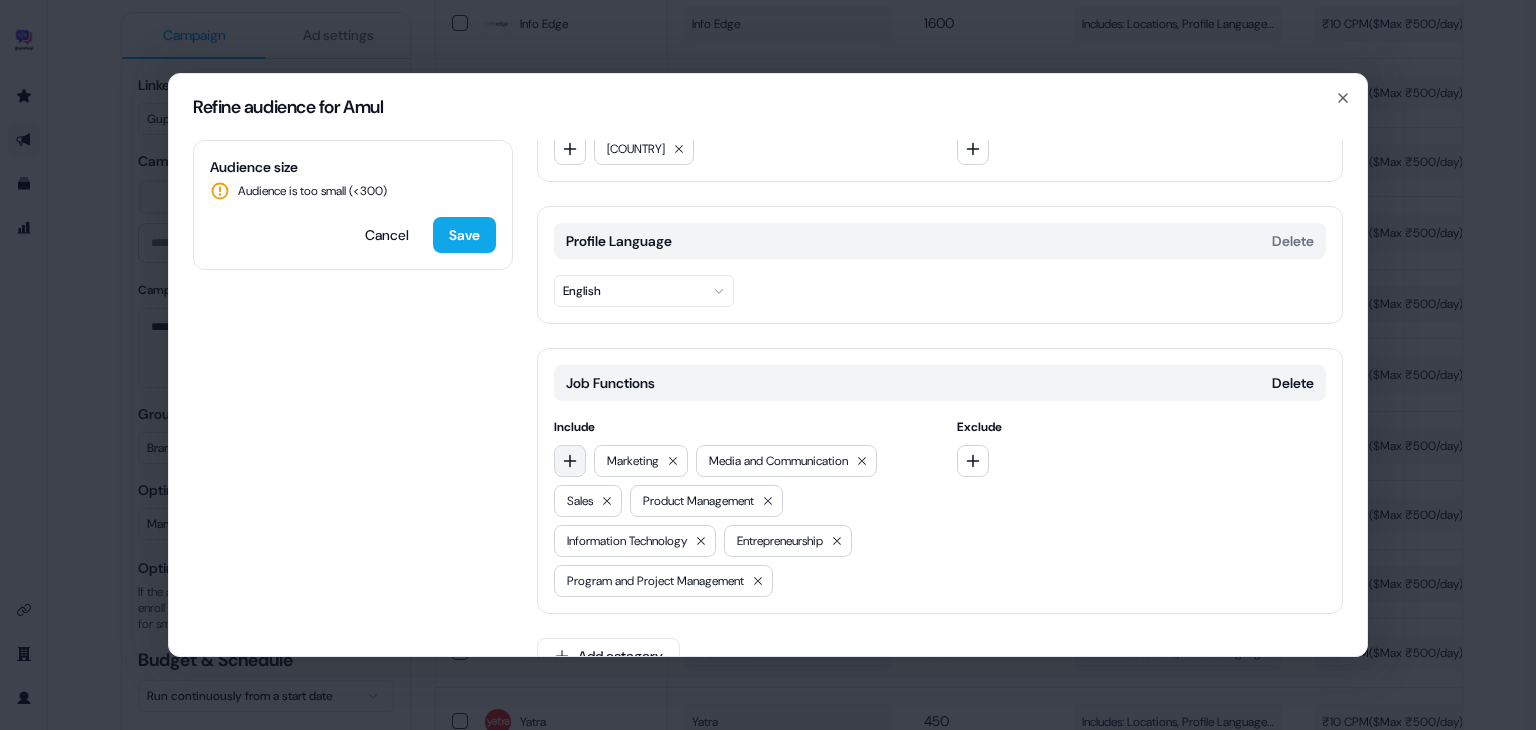 click 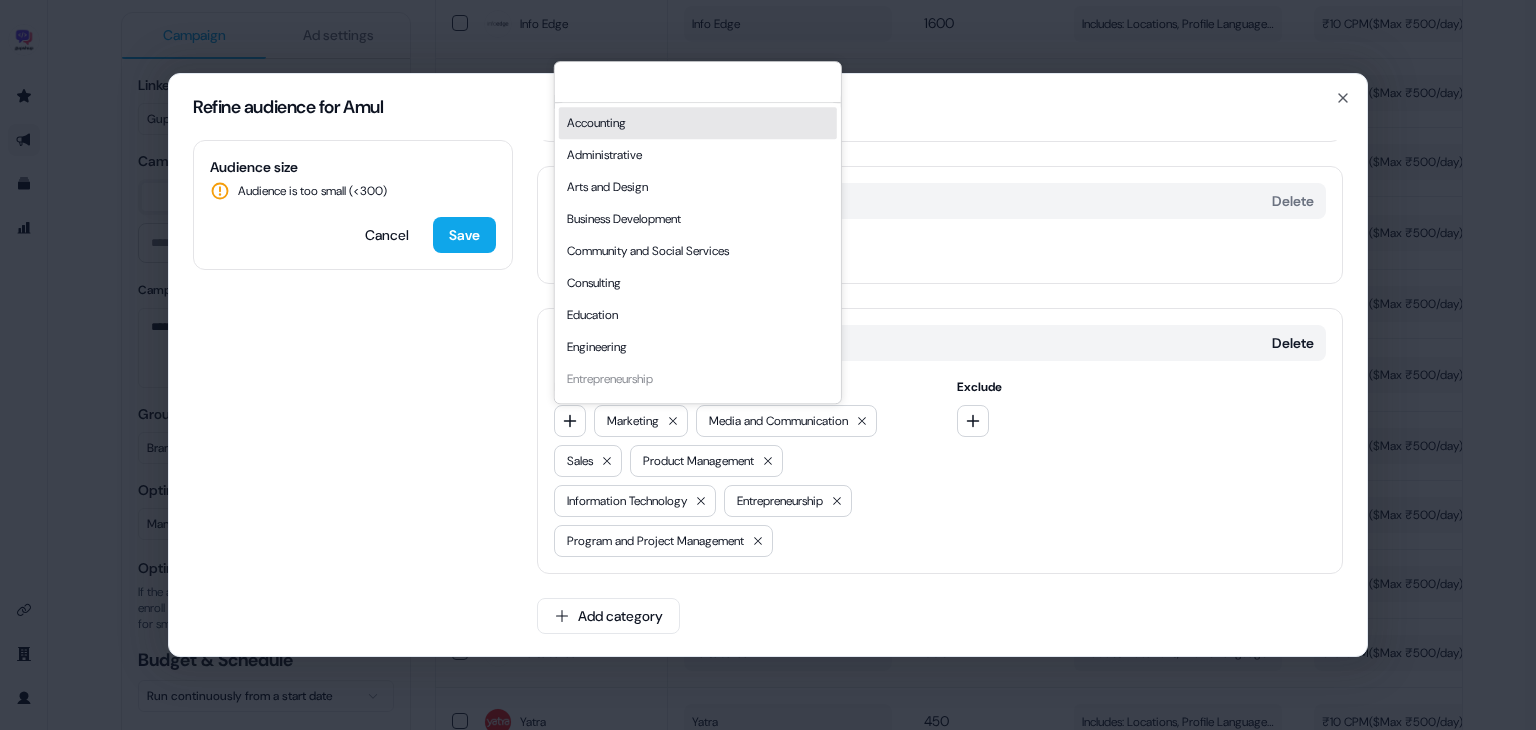 scroll, scrollTop: 144, scrollLeft: 0, axis: vertical 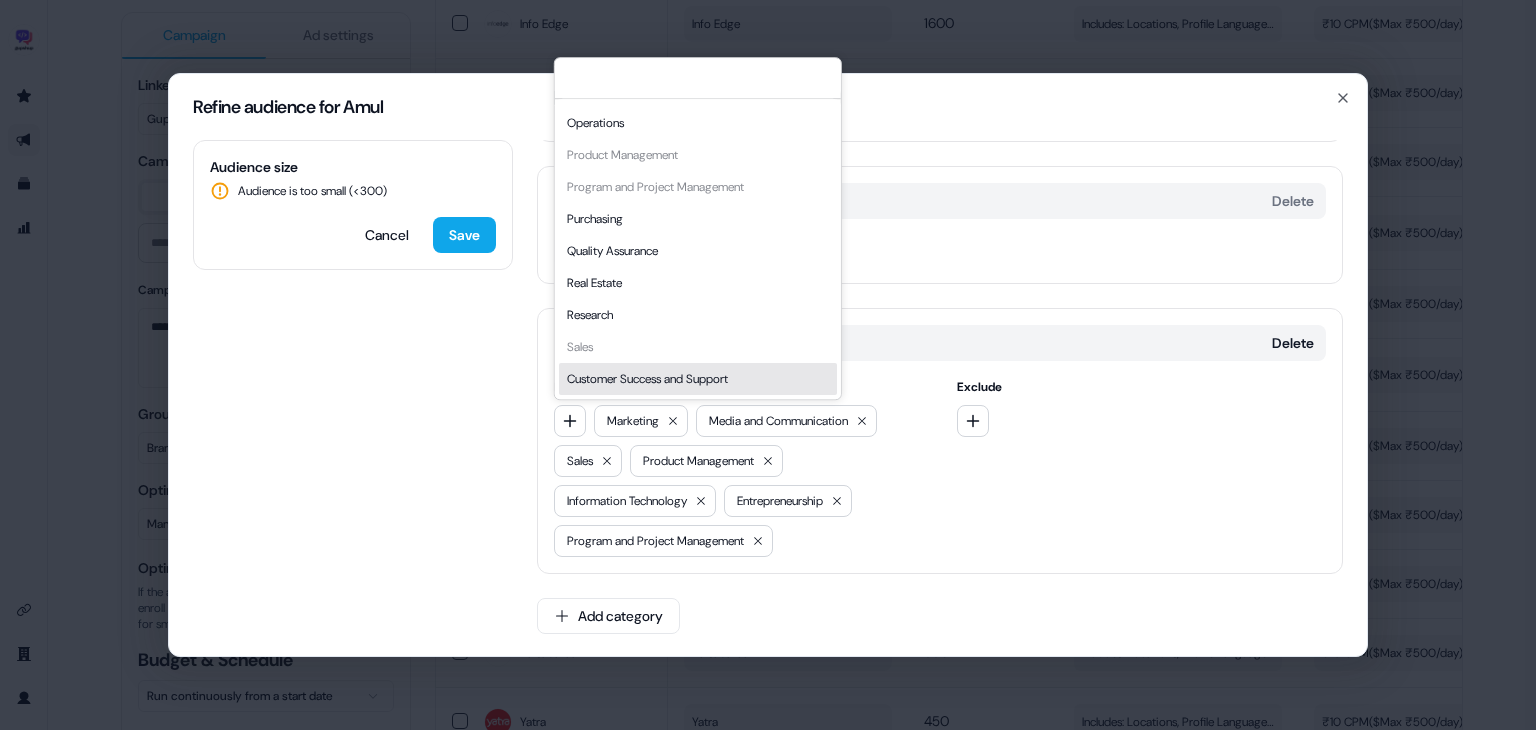 click on "Customer Success and Support" at bounding box center (698, 379) 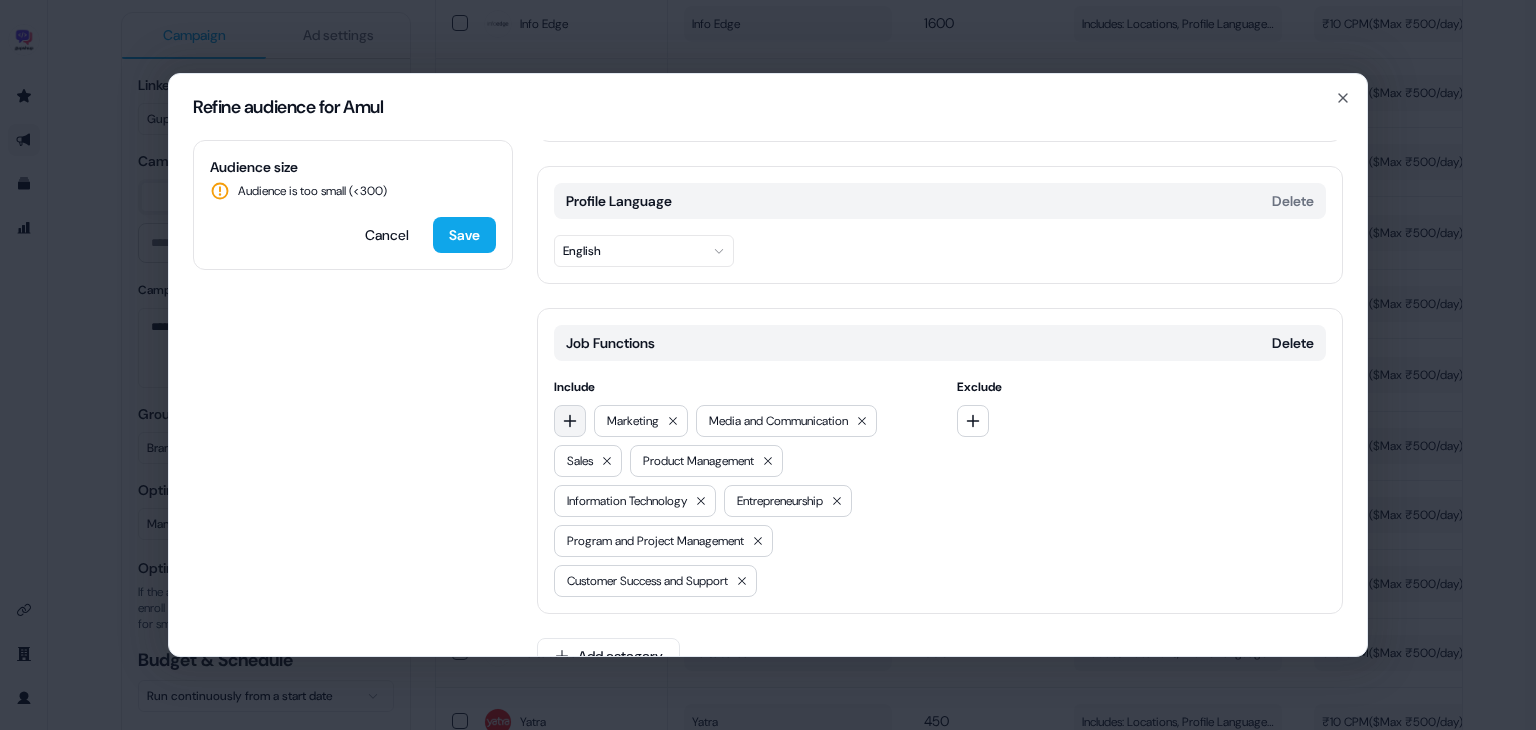 click at bounding box center (570, 421) 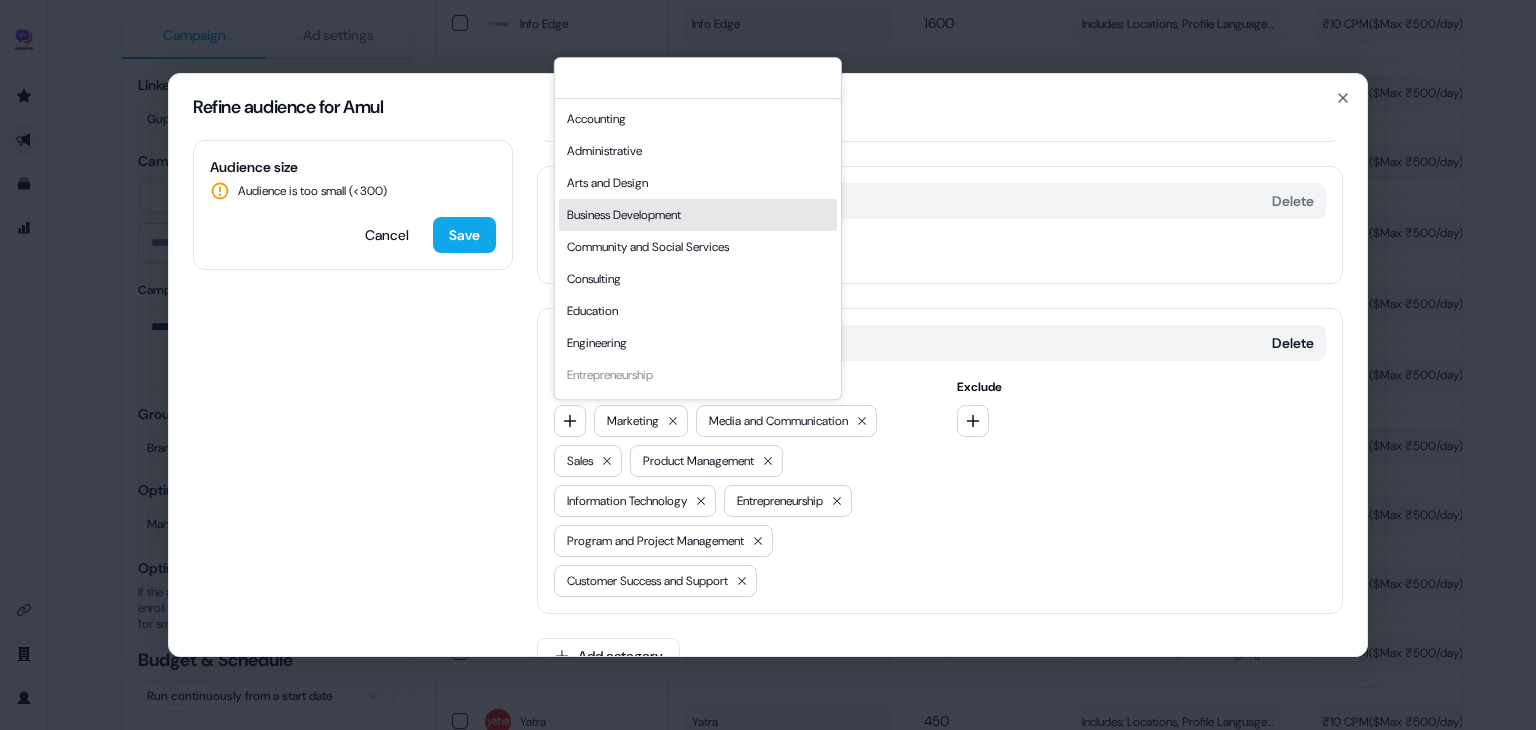 click on "Business Development" at bounding box center [698, 215] 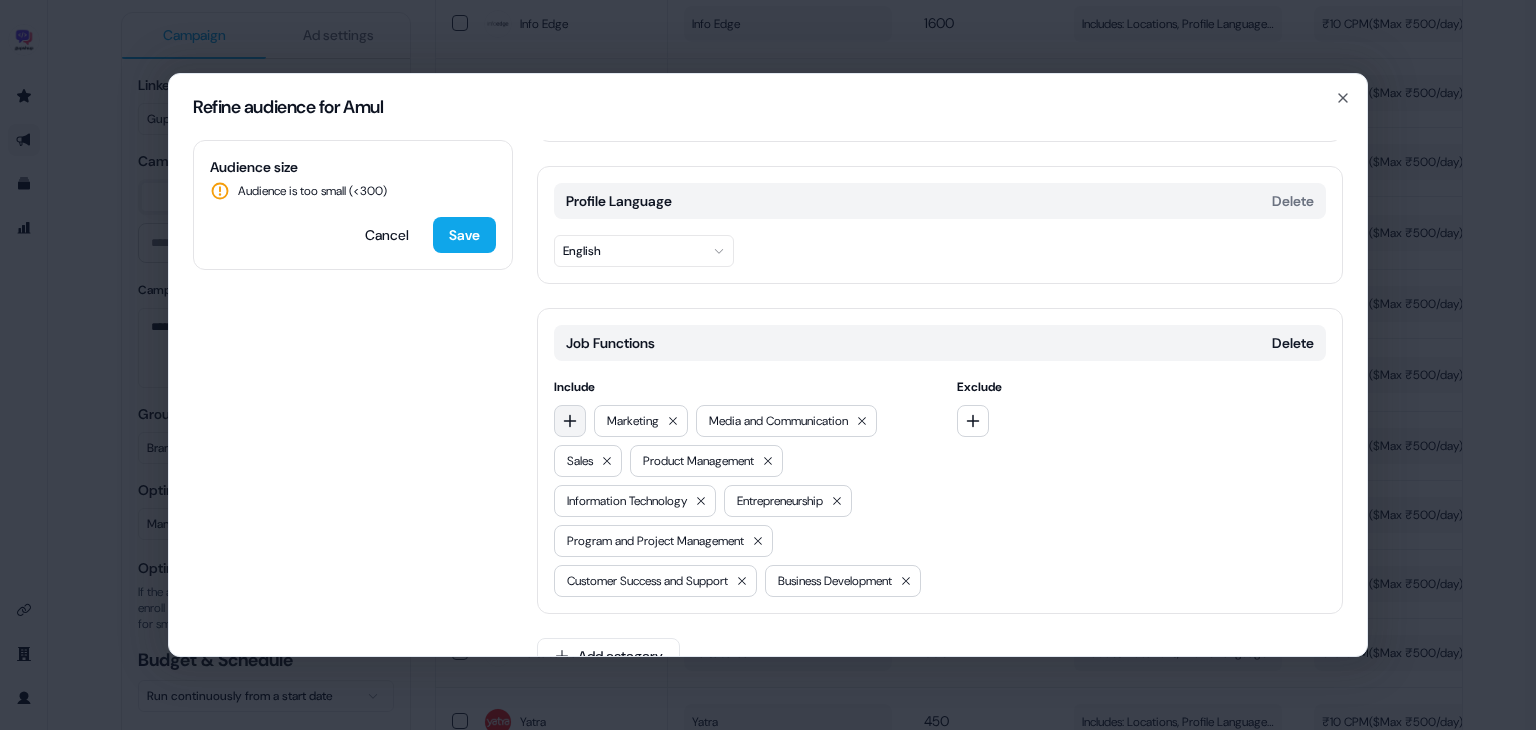 click 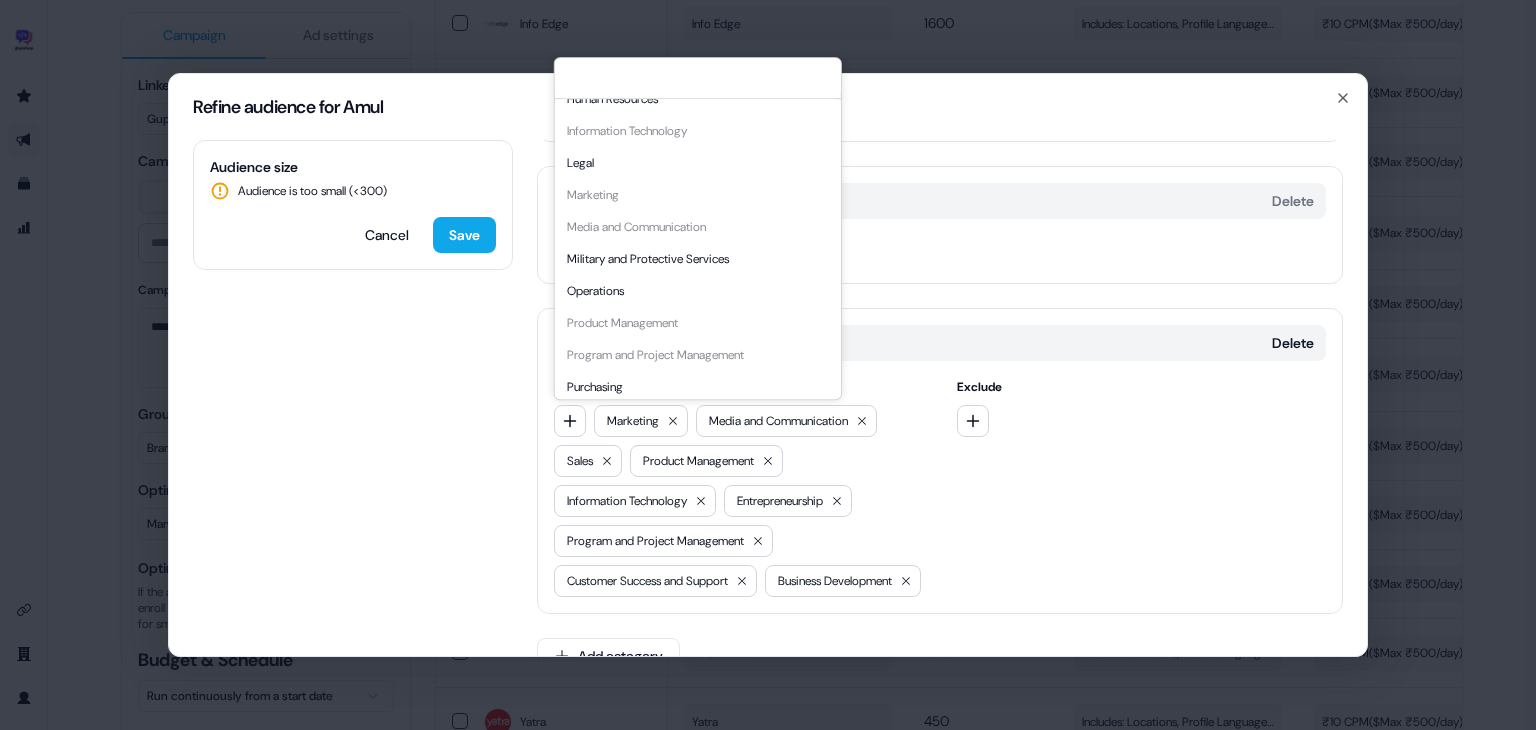 scroll, scrollTop: 374, scrollLeft: 0, axis: vertical 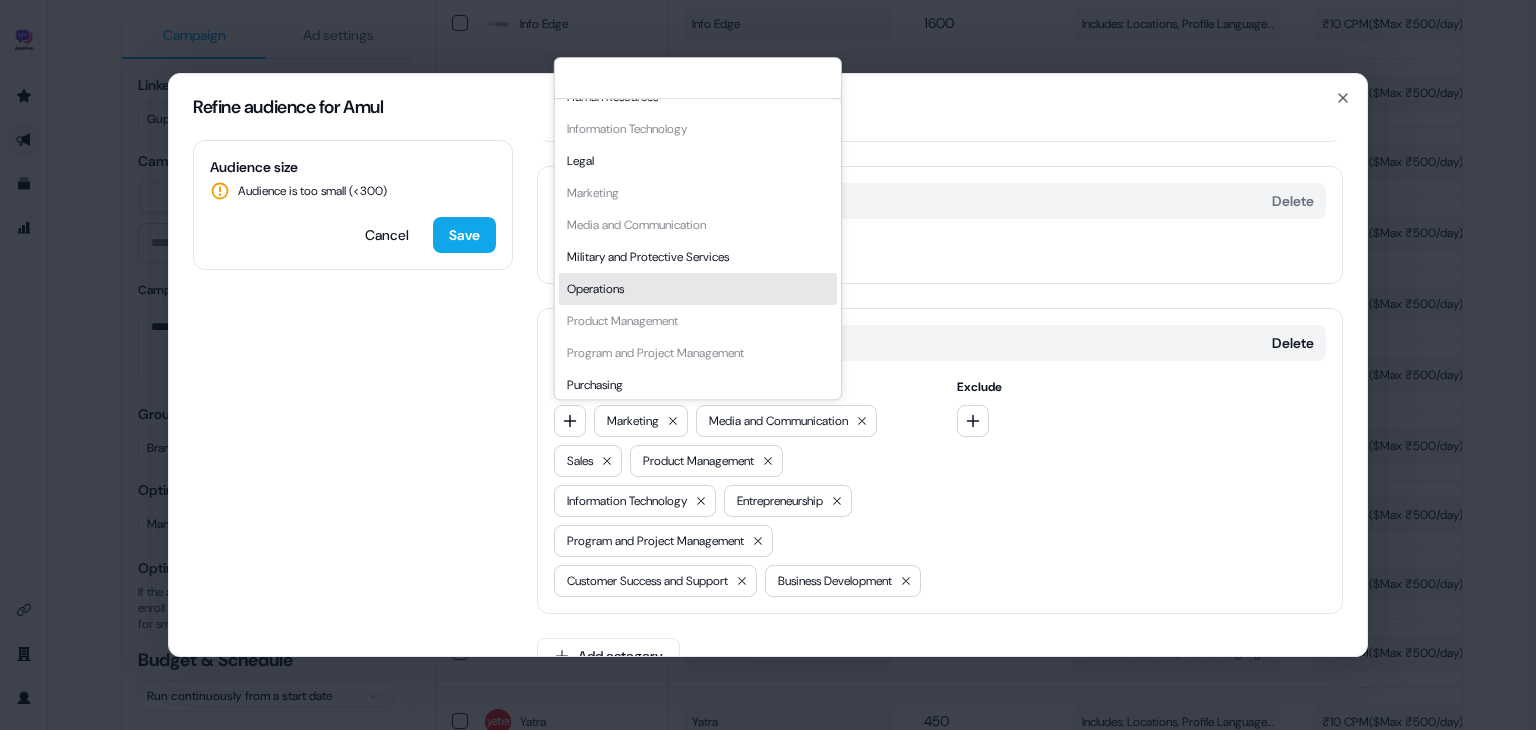 click on "Operations" at bounding box center (698, 289) 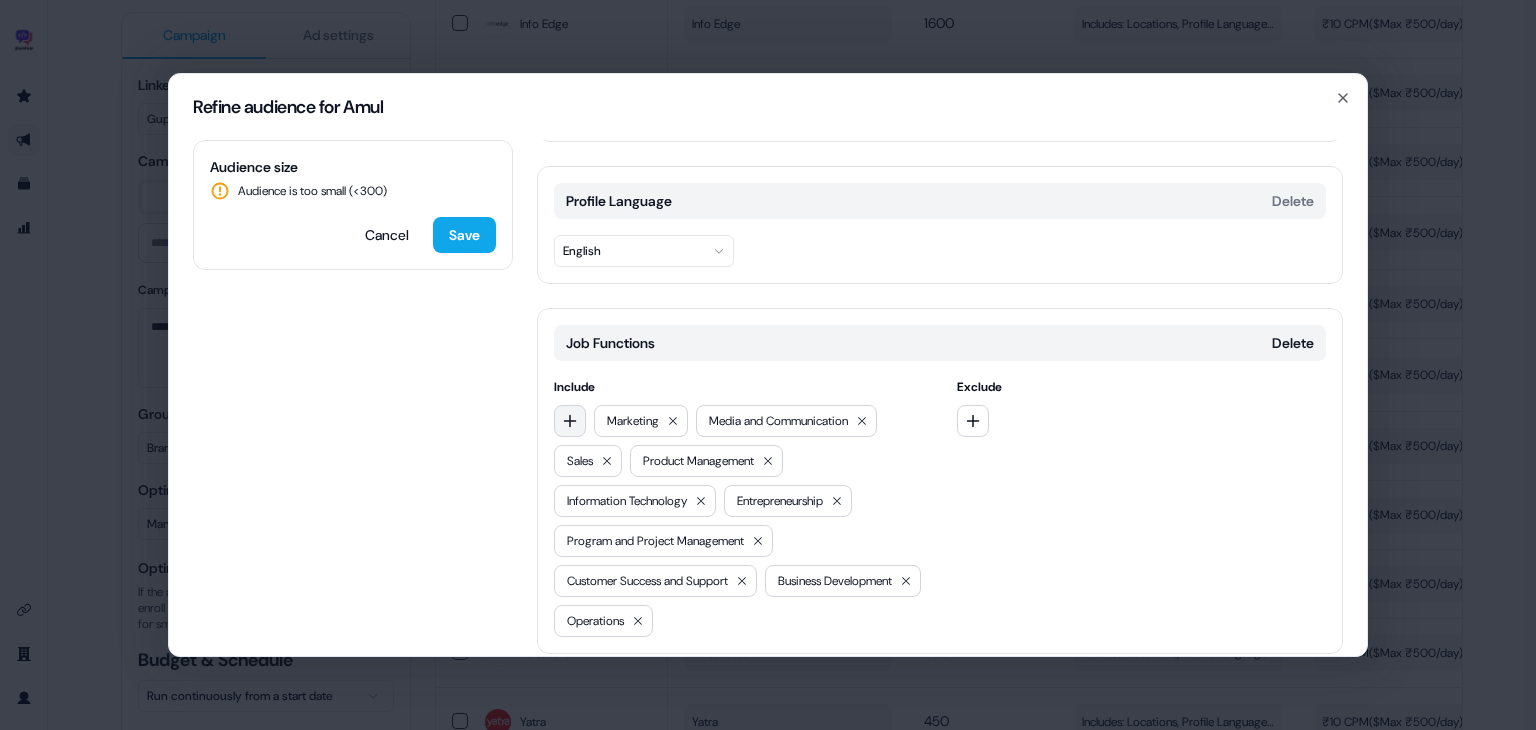 click at bounding box center [570, 421] 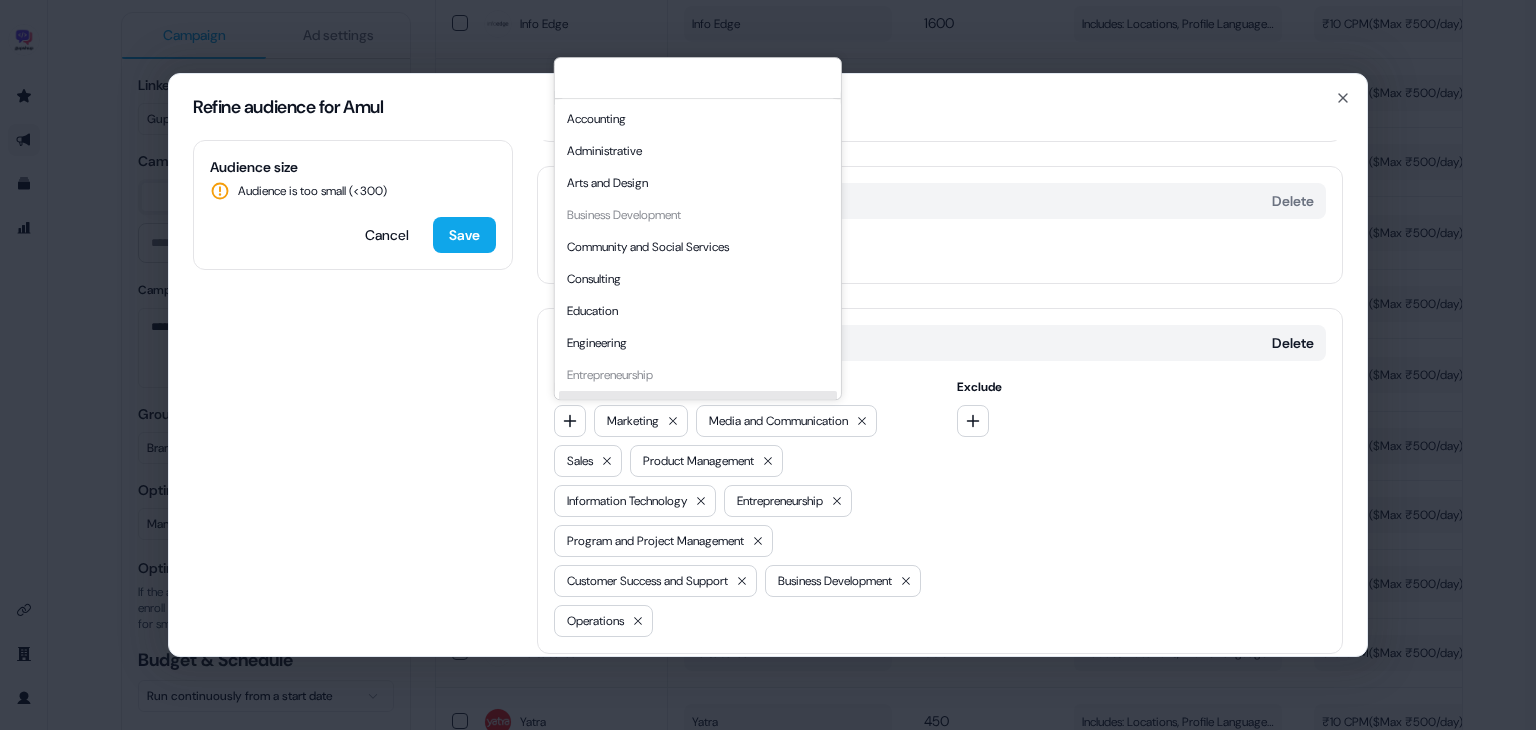 click on "Accounting Administrative Arts and Design Business Development Community and Social Services Consulting Education Engineering Entrepreneurship Finance Healthcare Services Human Resources Information Technology Legal Marketing Media and Communication Military and Protective Services Operations Product Management Program and Project Management Purchasing Quality Assurance Real Estate Research Sales Customer Success and Support Marketing Media and Communication Sales Product Management Information Technology Entrepreneurship Program and Project Management Customer Success and Support Business Development Operations" at bounding box center (739, 521) 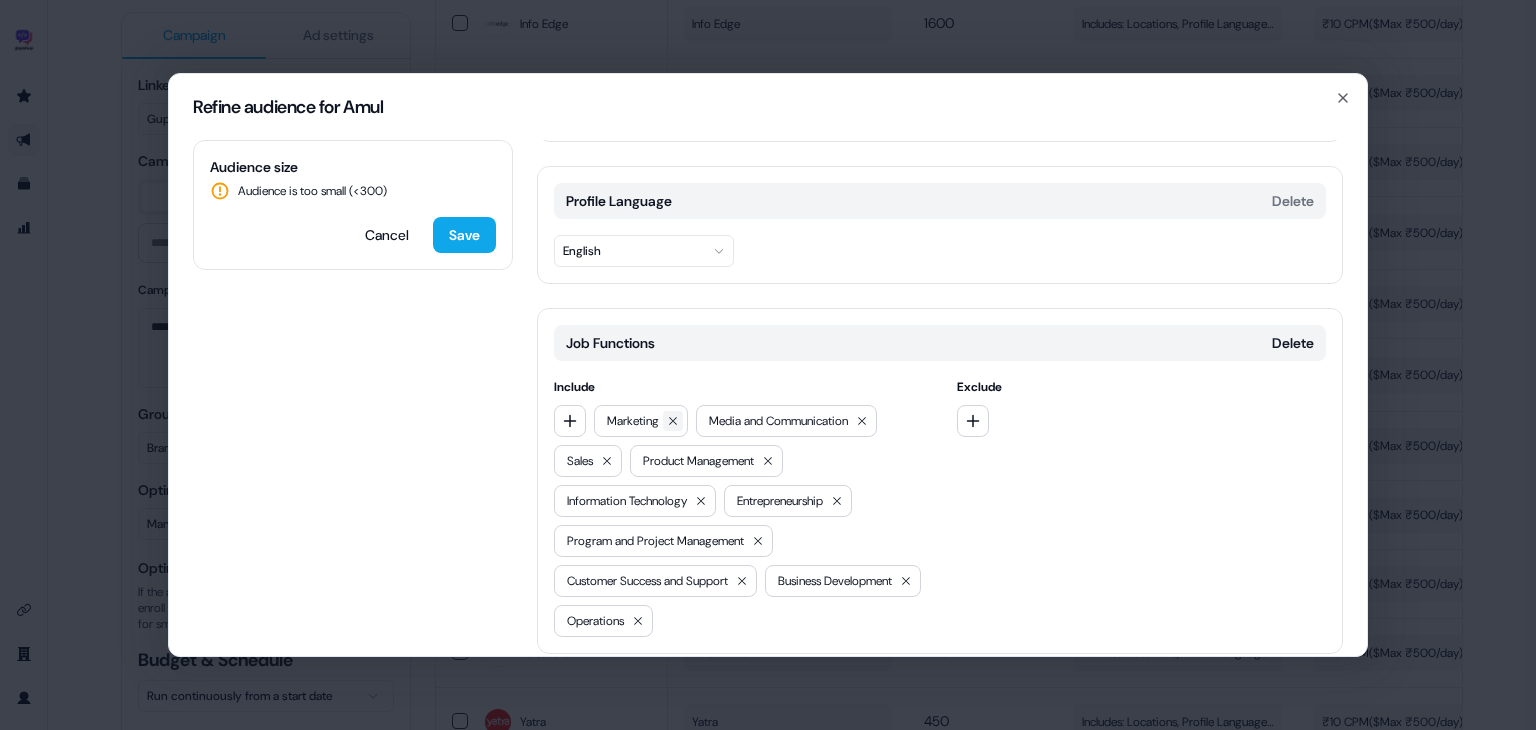 click 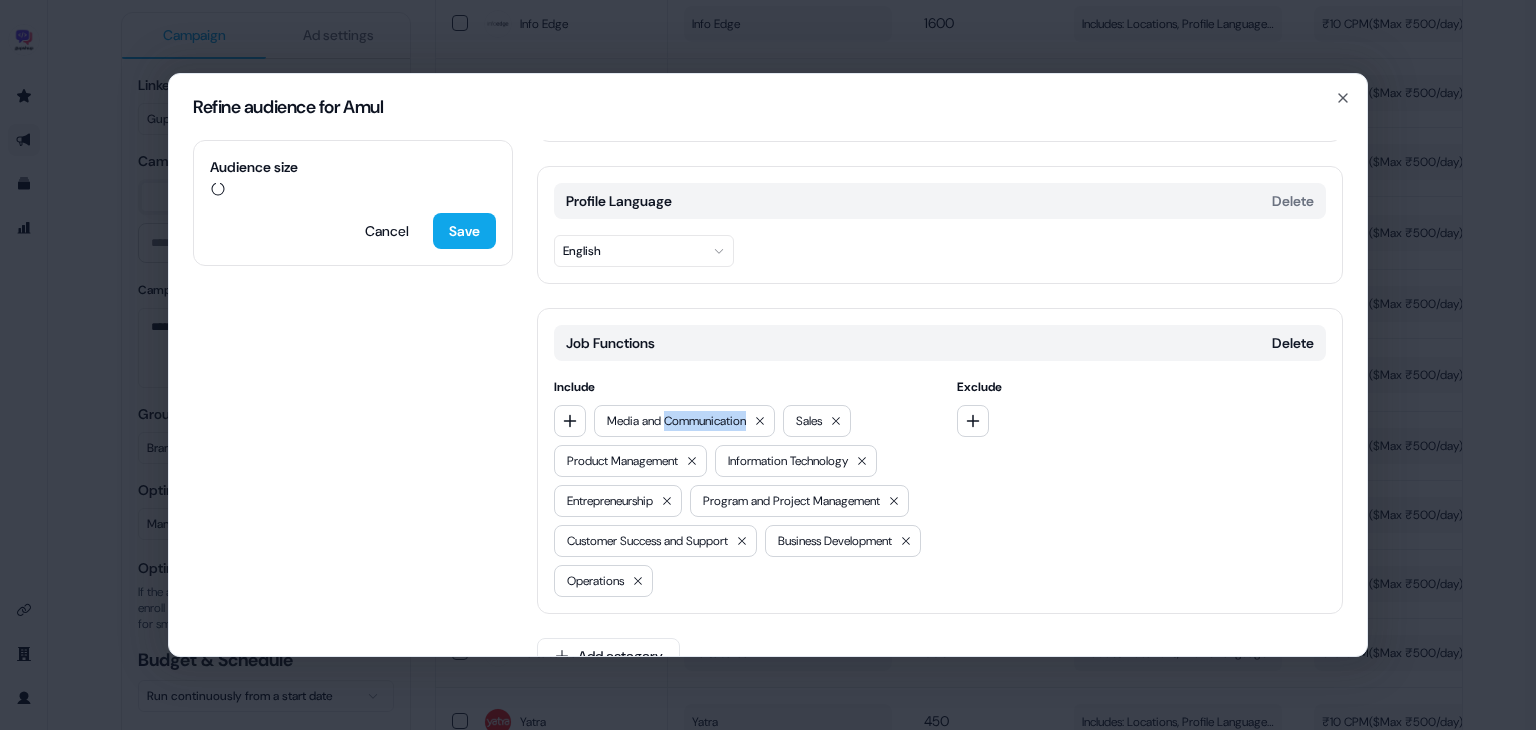 click on "Media and Communication" at bounding box center [676, 421] 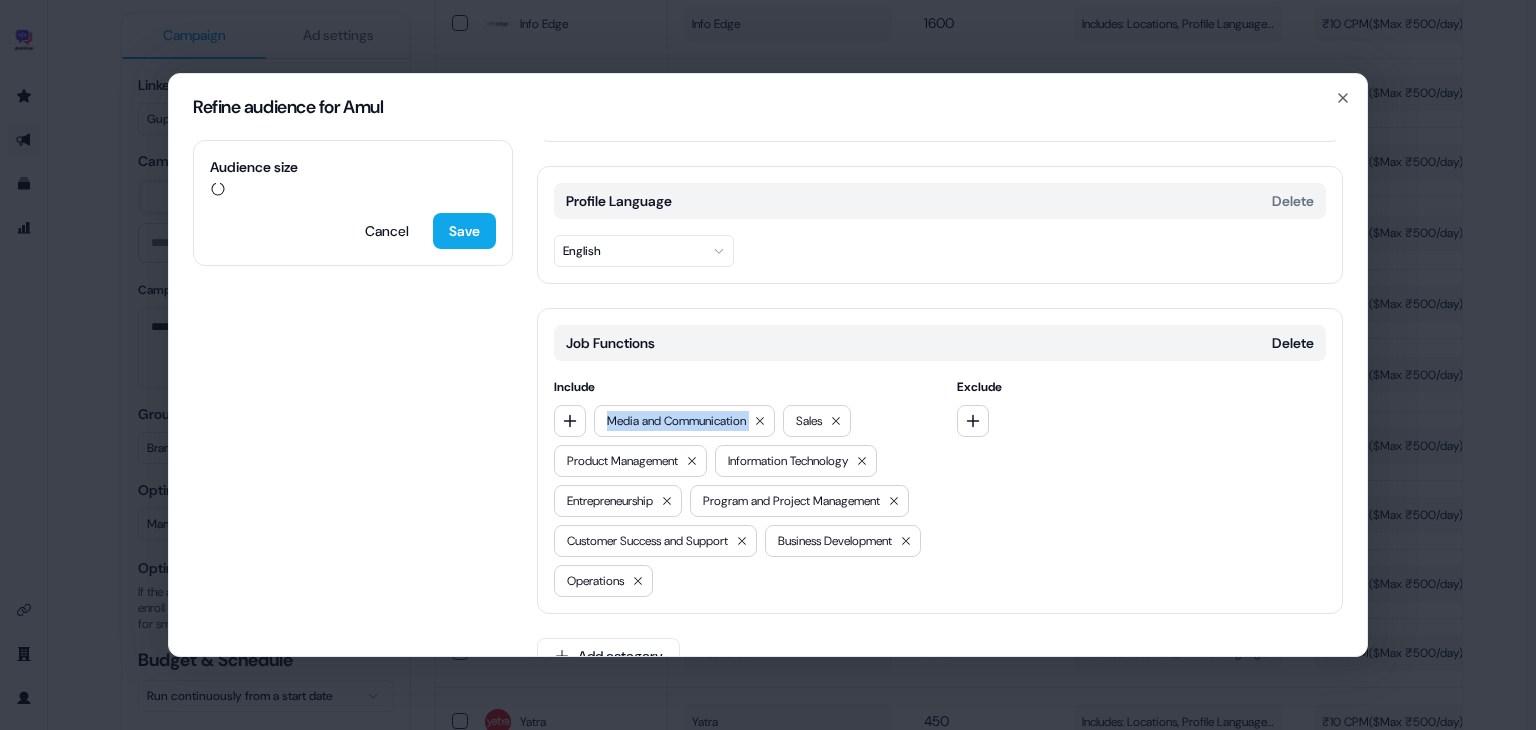 click on "Media and Communication" at bounding box center (676, 421) 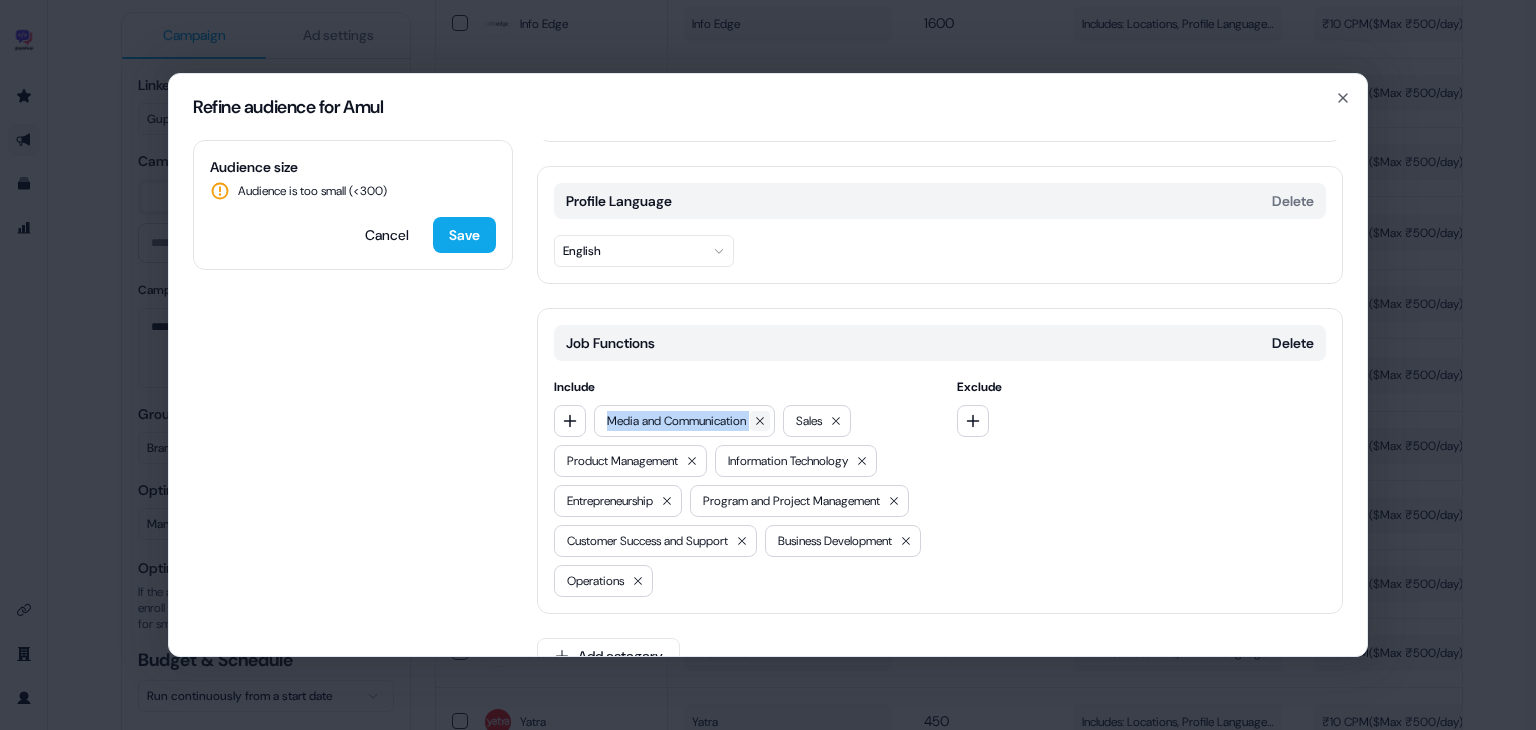 click 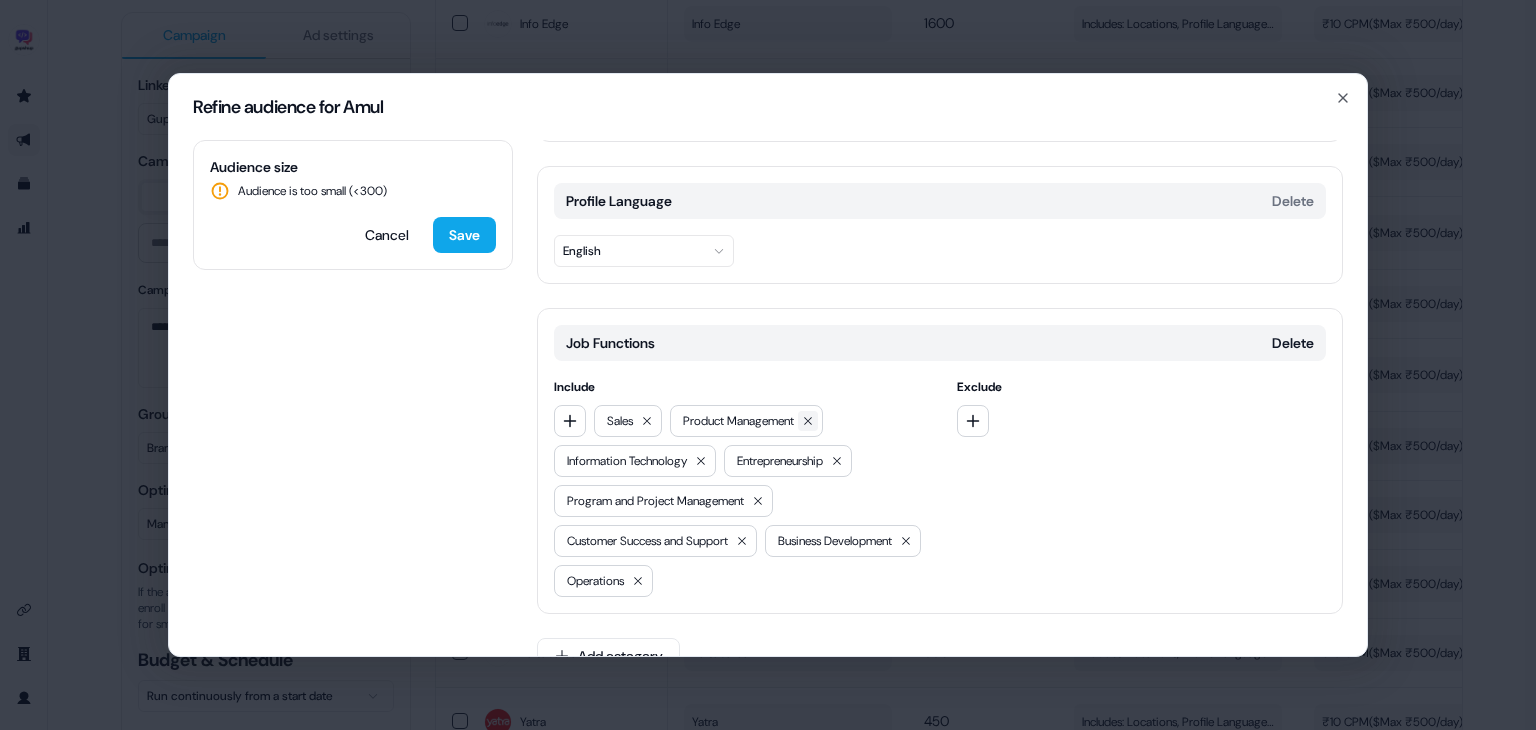 click 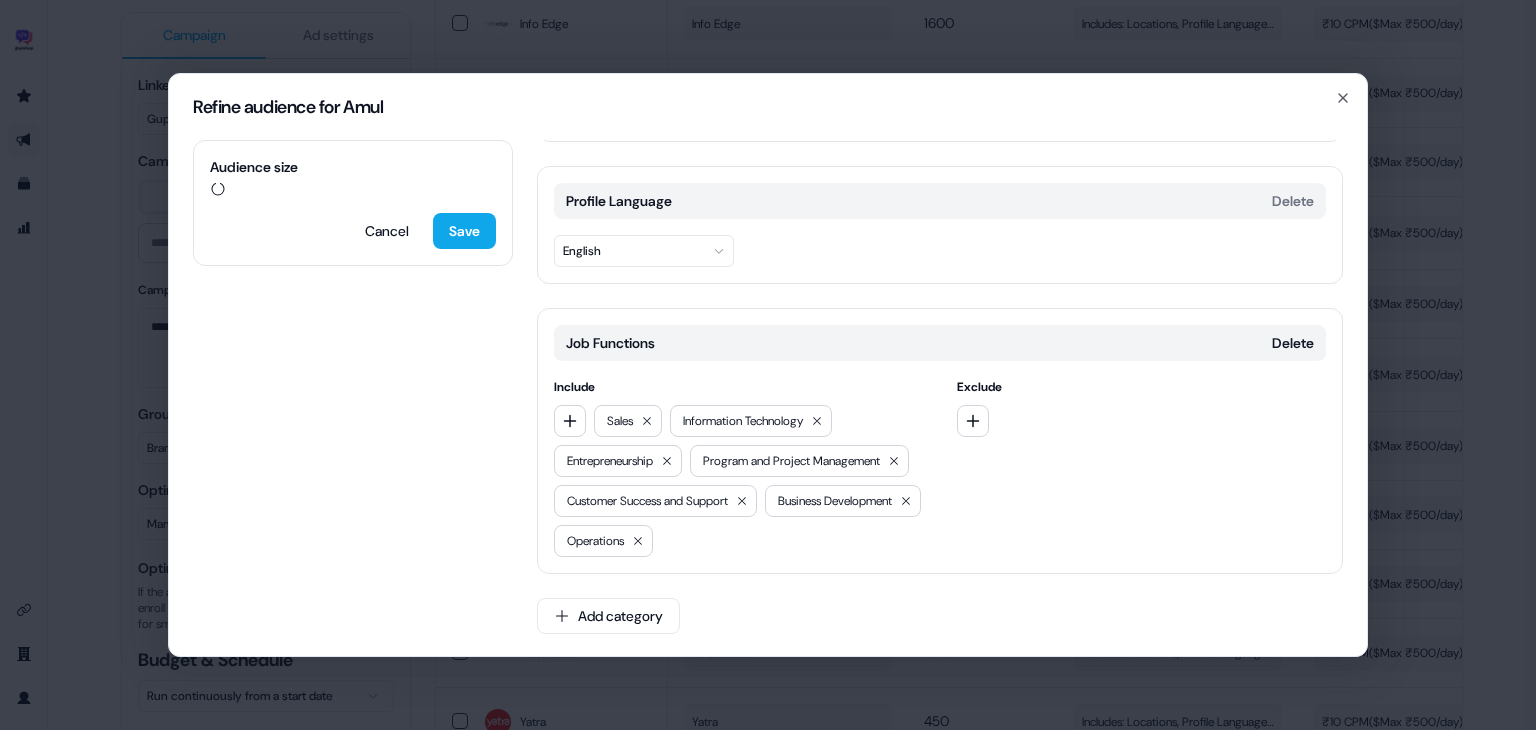 click at bounding box center (817, 421) 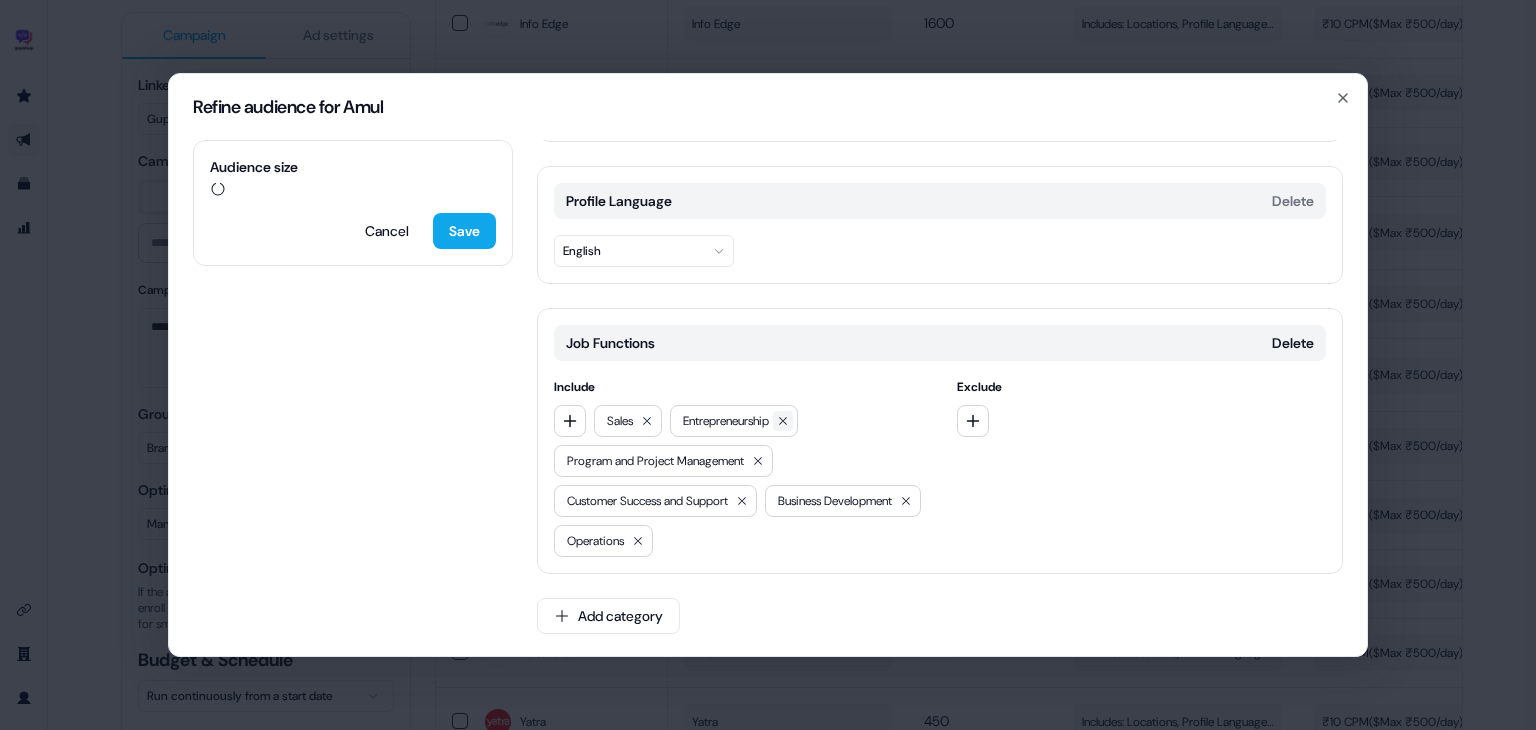 click 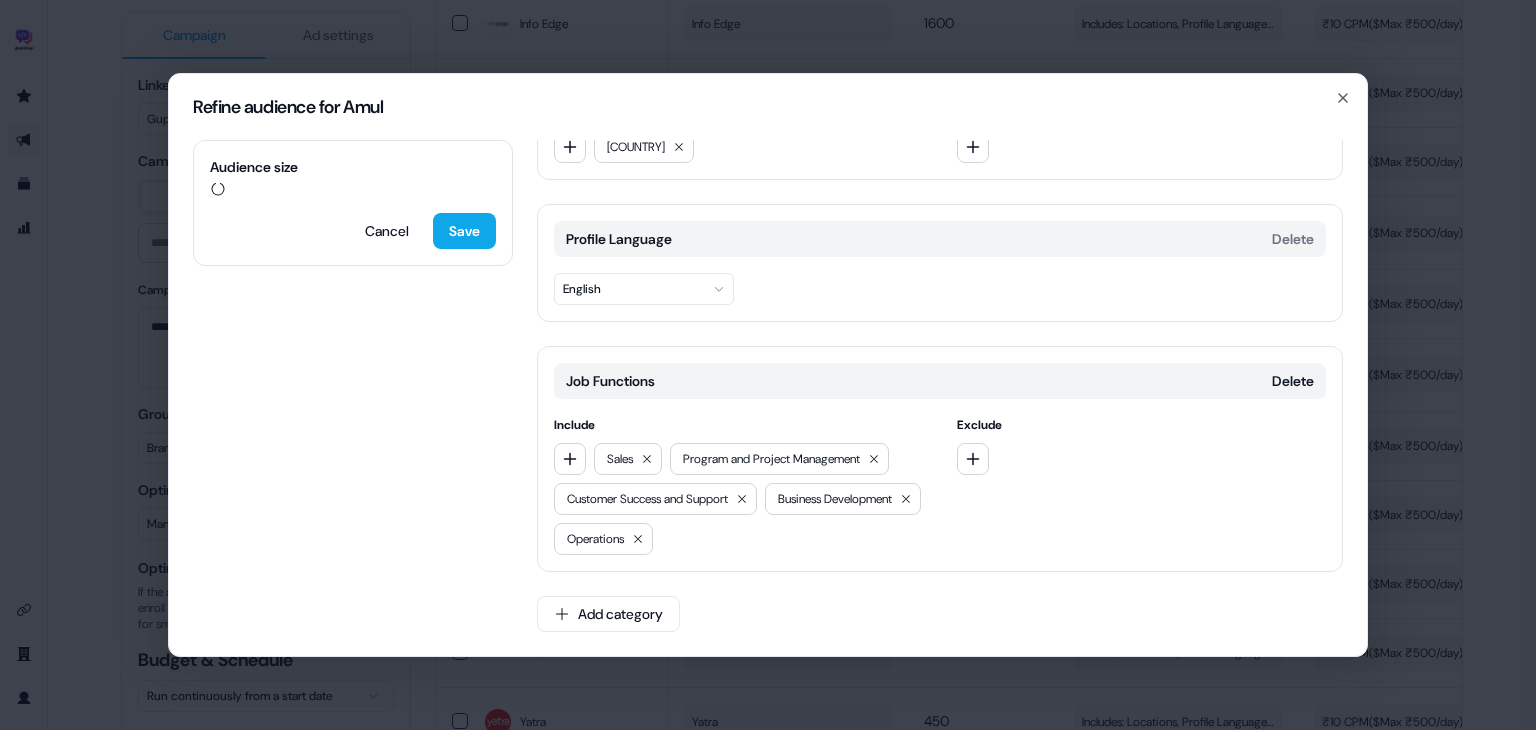 scroll, scrollTop: 104, scrollLeft: 0, axis: vertical 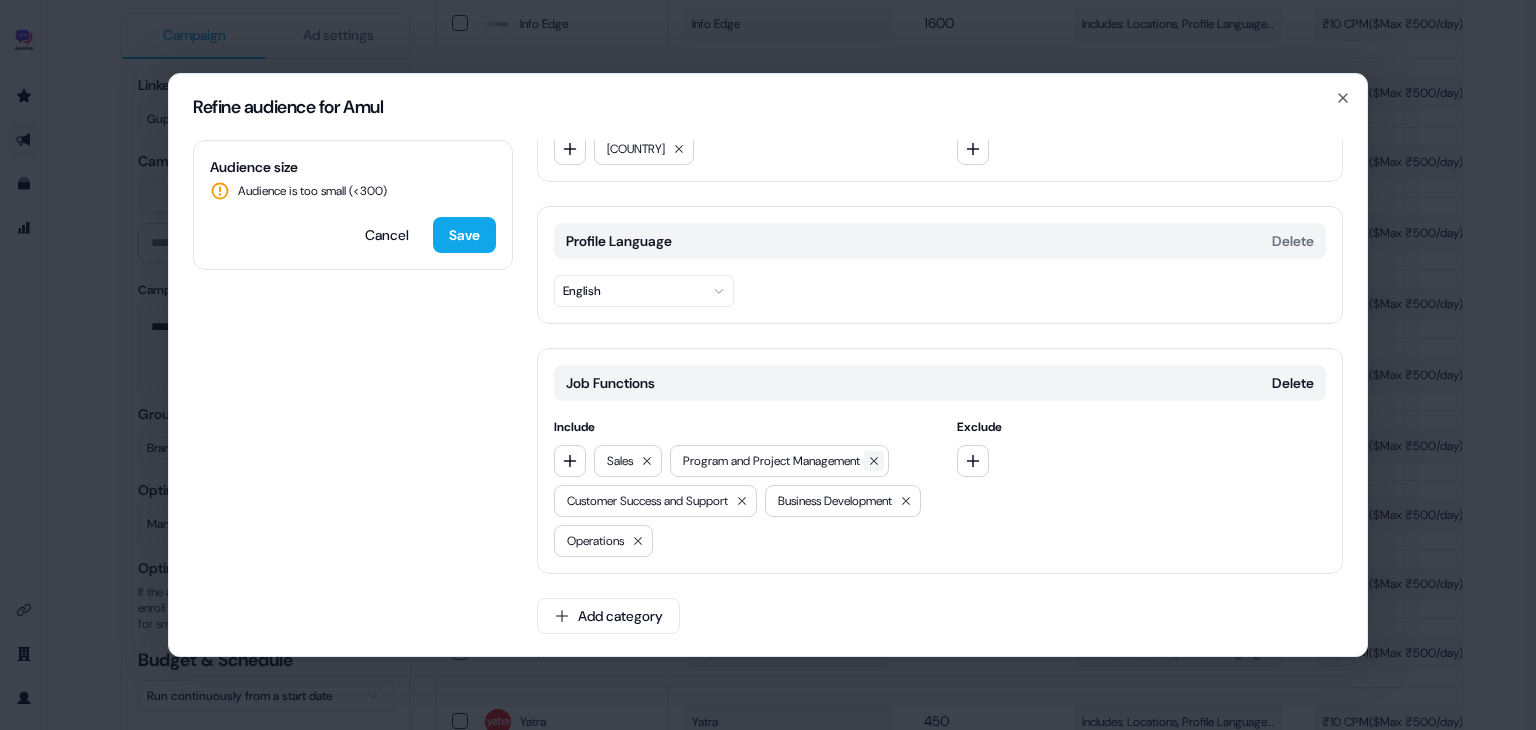 click 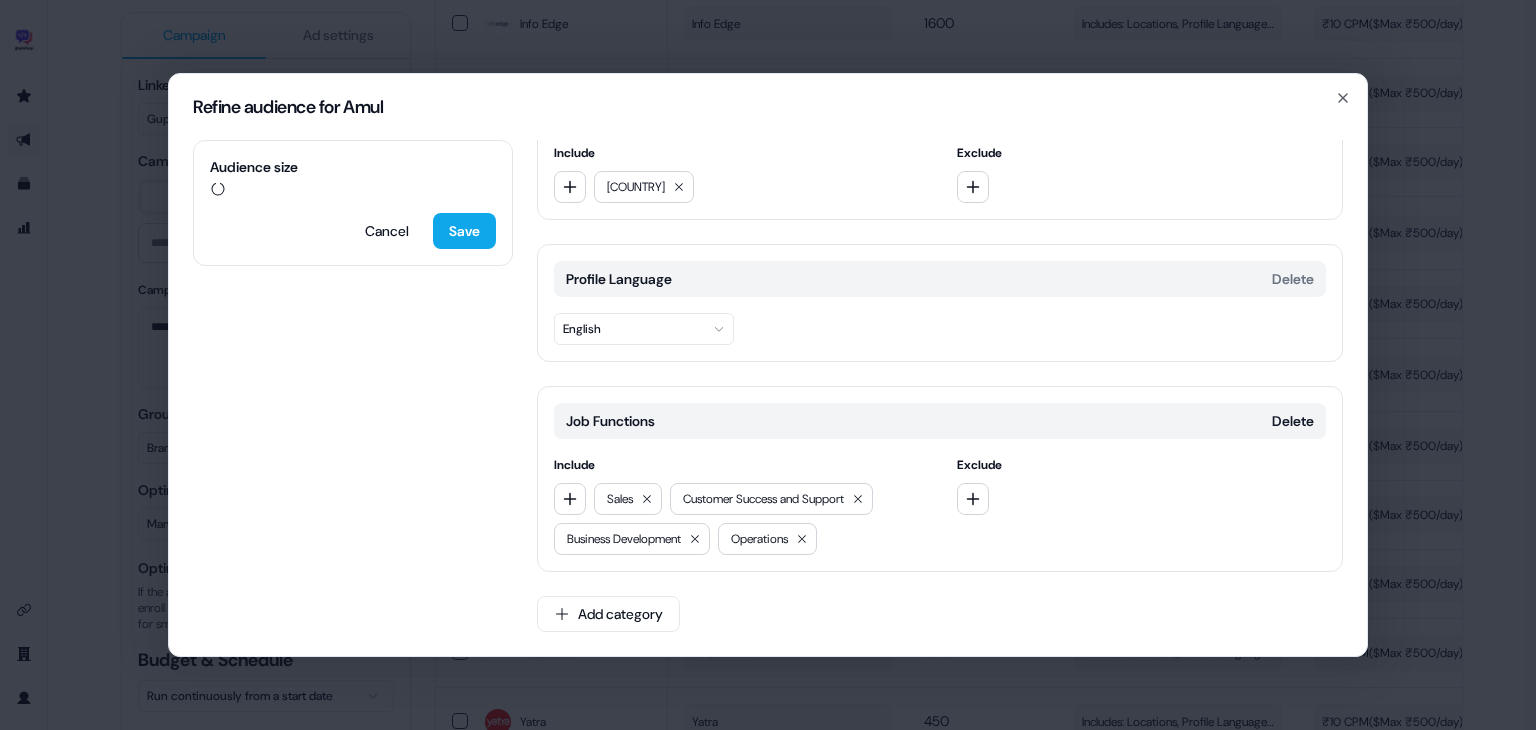 scroll, scrollTop: 64, scrollLeft: 0, axis: vertical 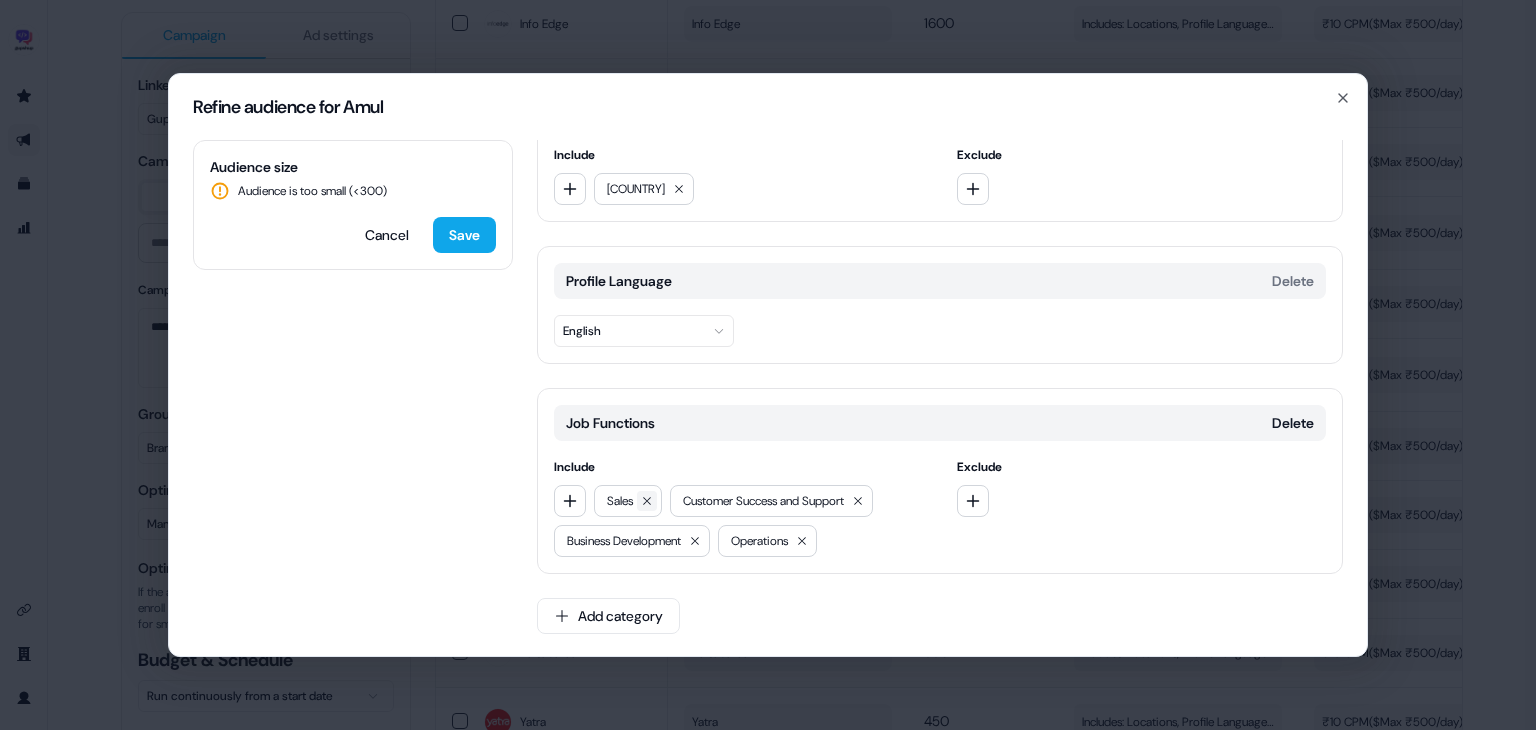 click at bounding box center (647, 501) 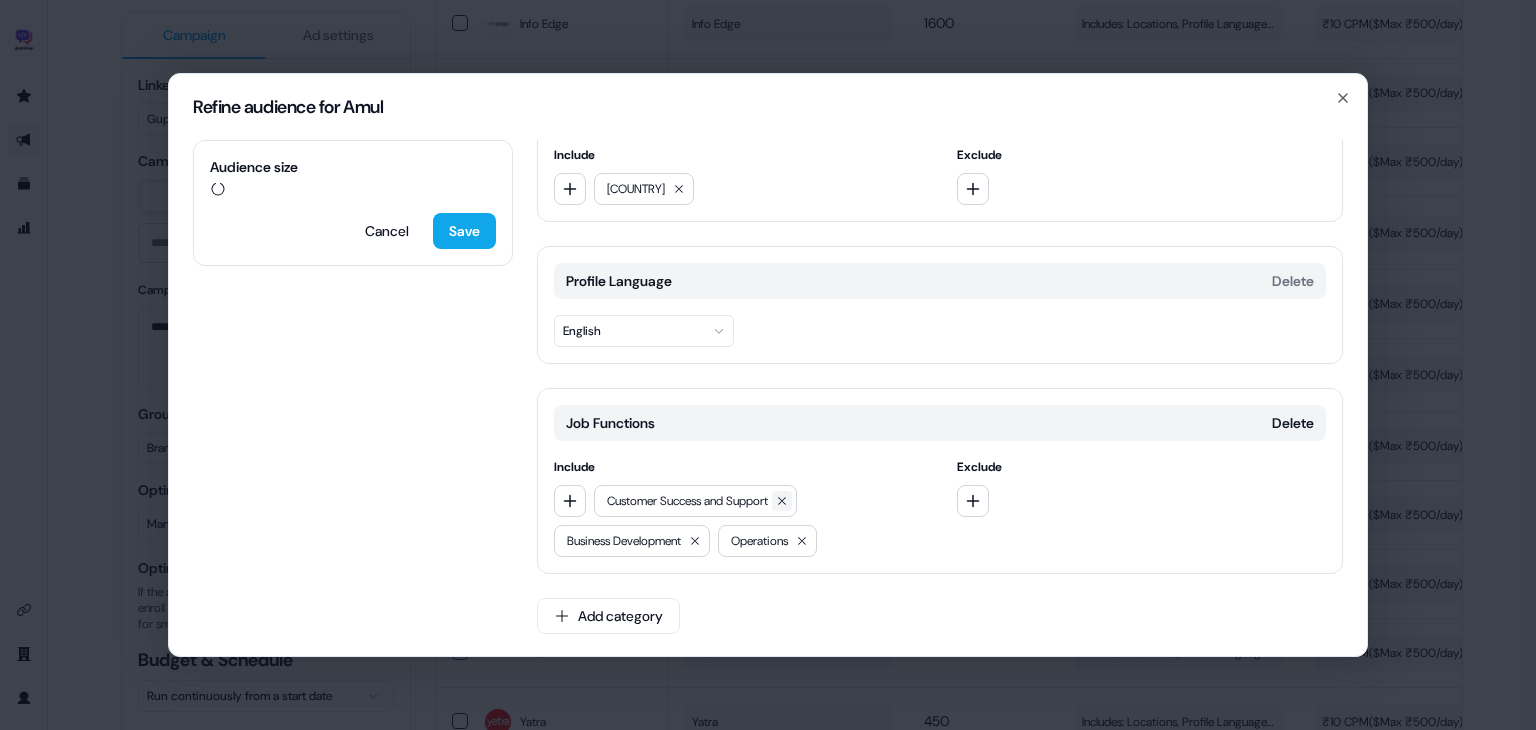 click 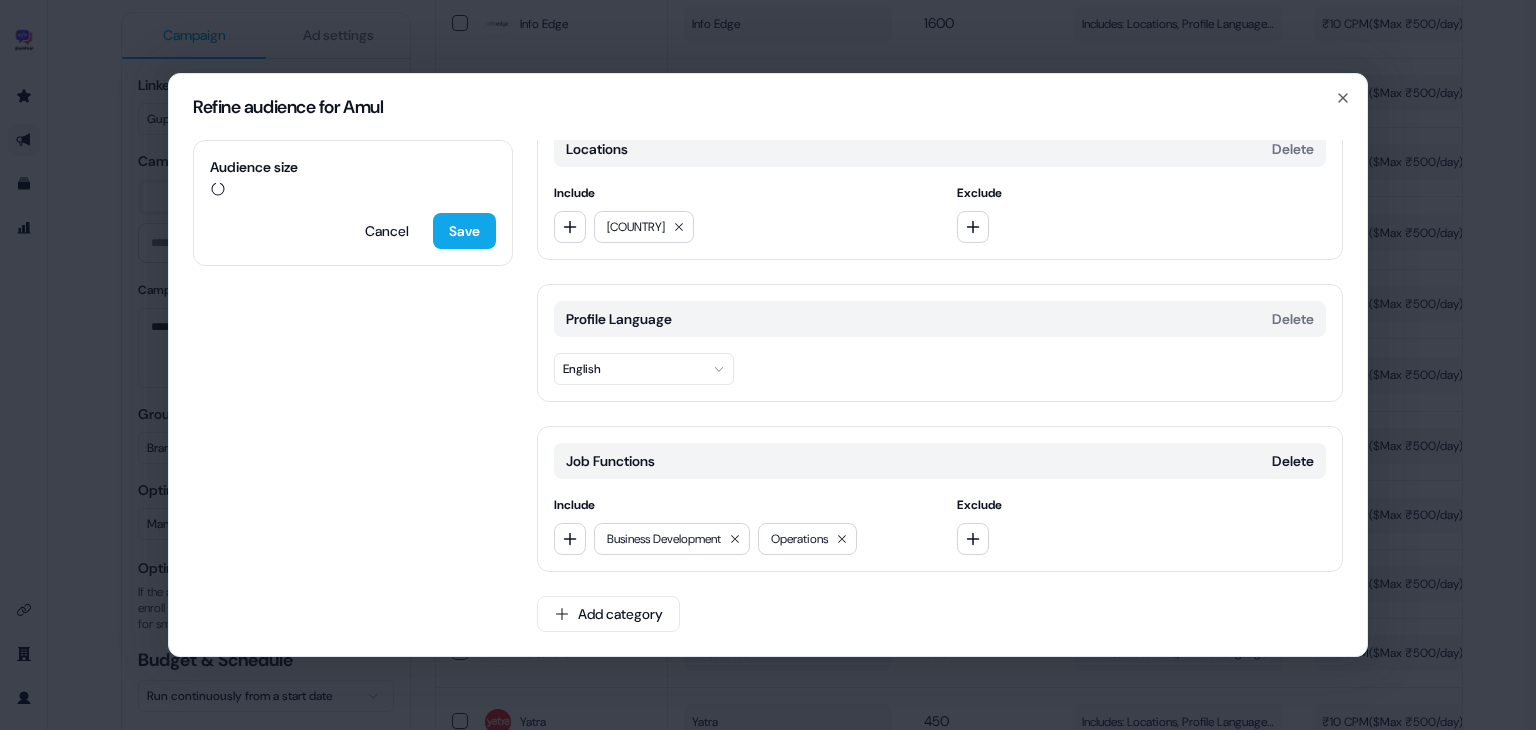 scroll, scrollTop: 24, scrollLeft: 0, axis: vertical 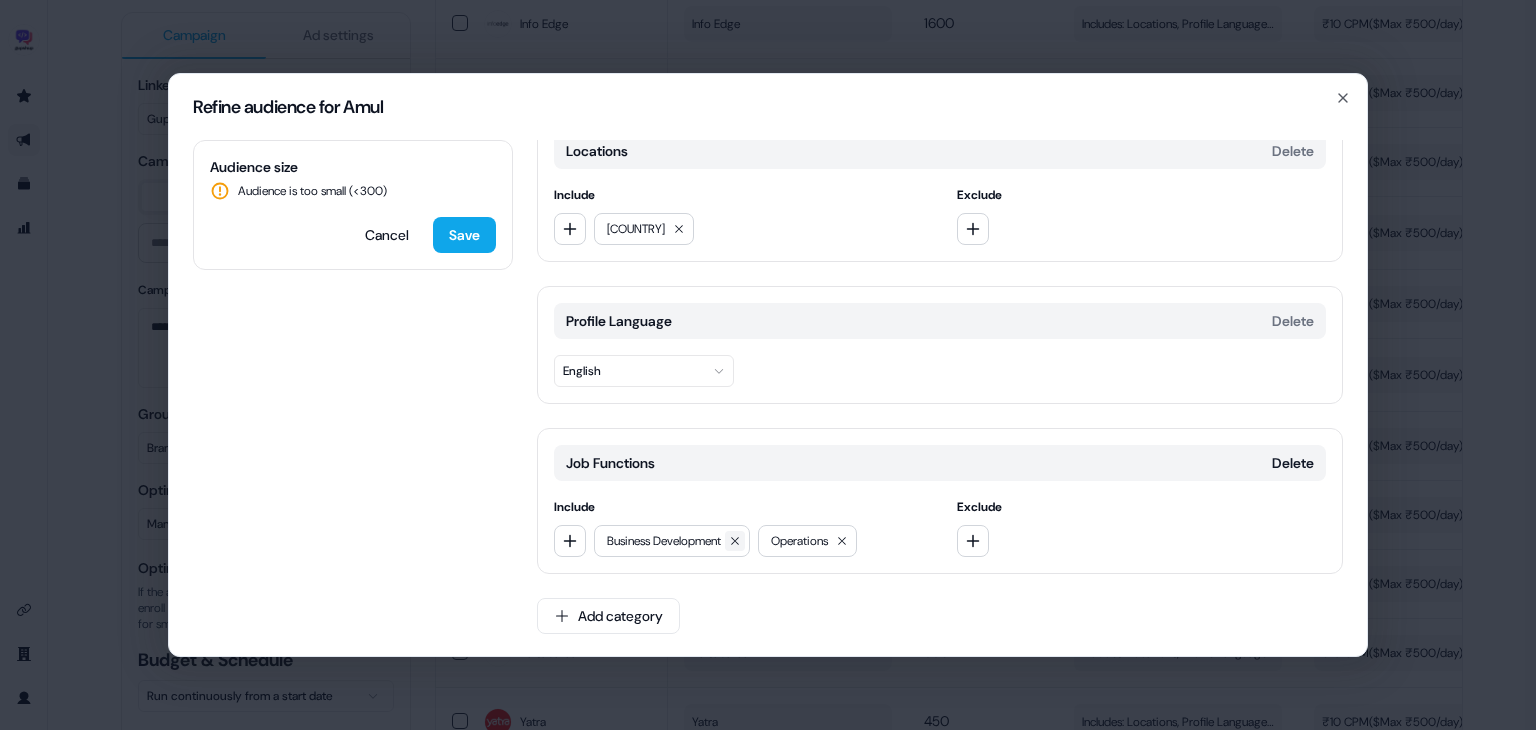 click 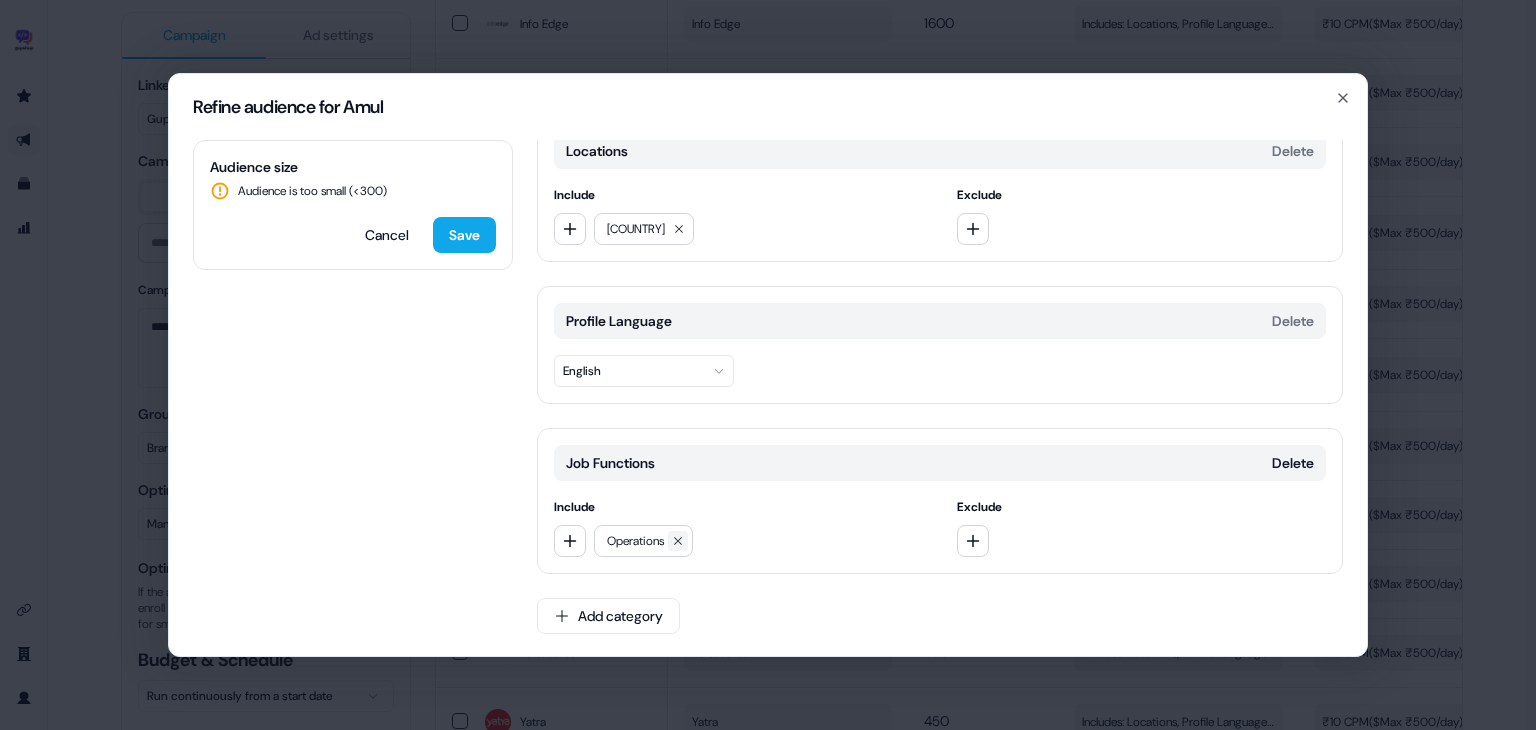 click 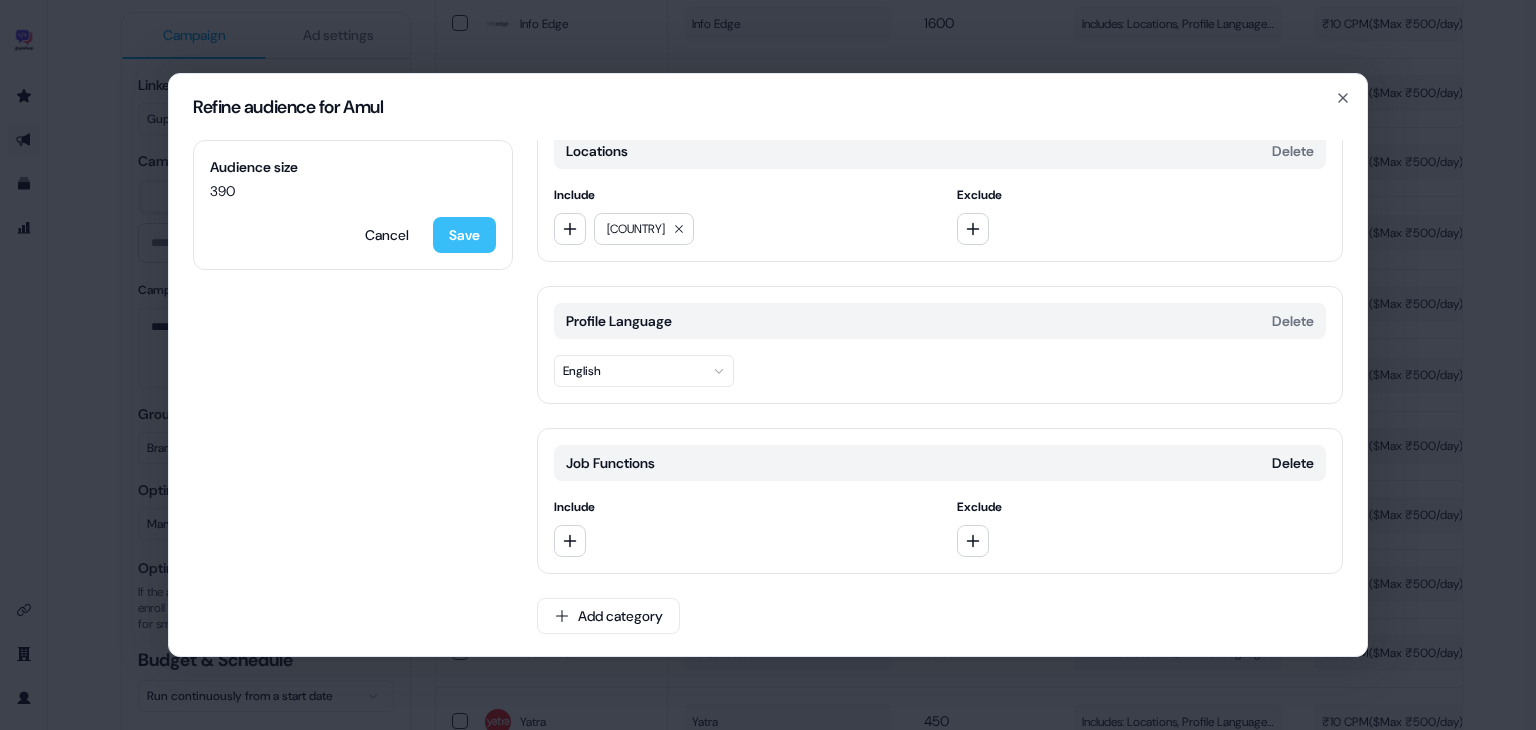 click on "Save" at bounding box center [464, 235] 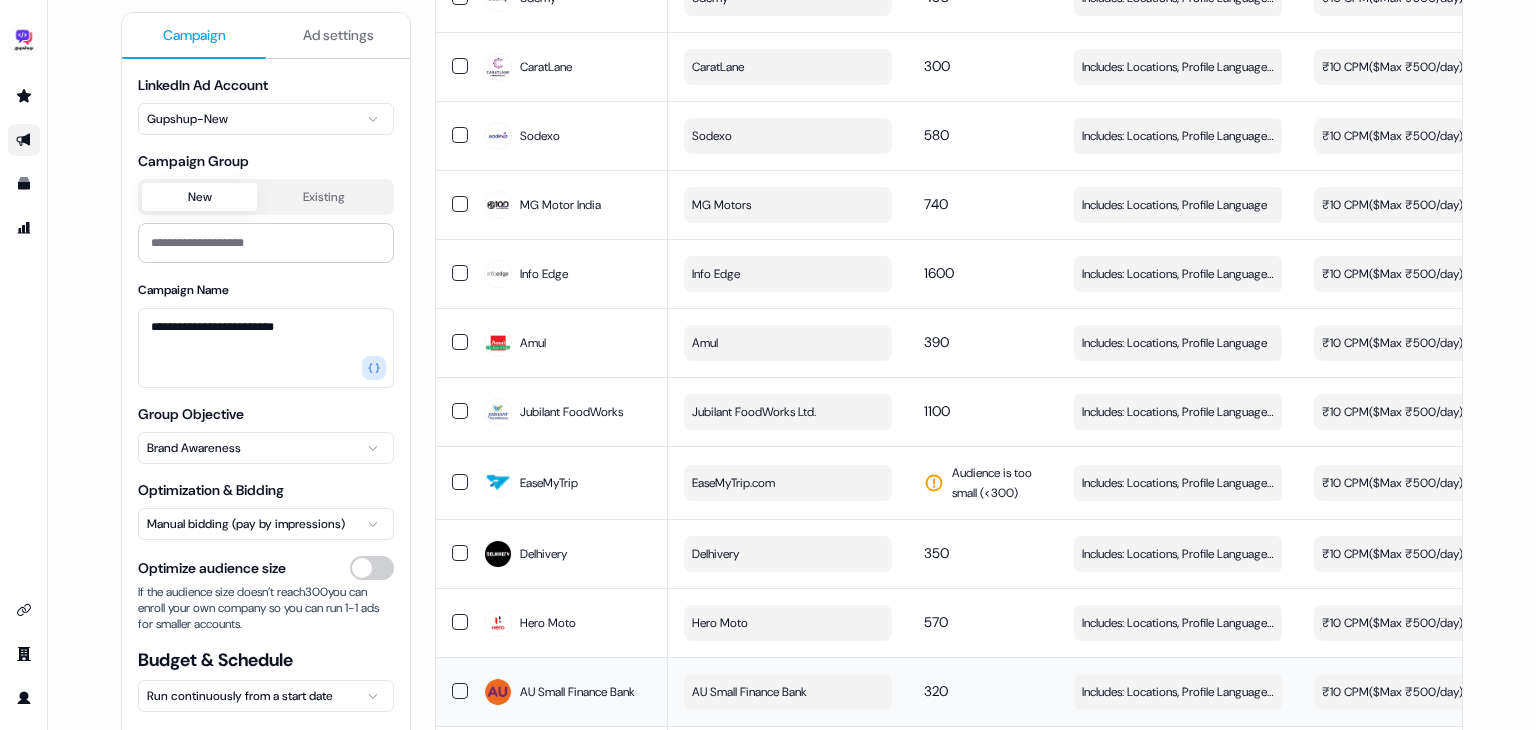 scroll, scrollTop: 1185, scrollLeft: 0, axis: vertical 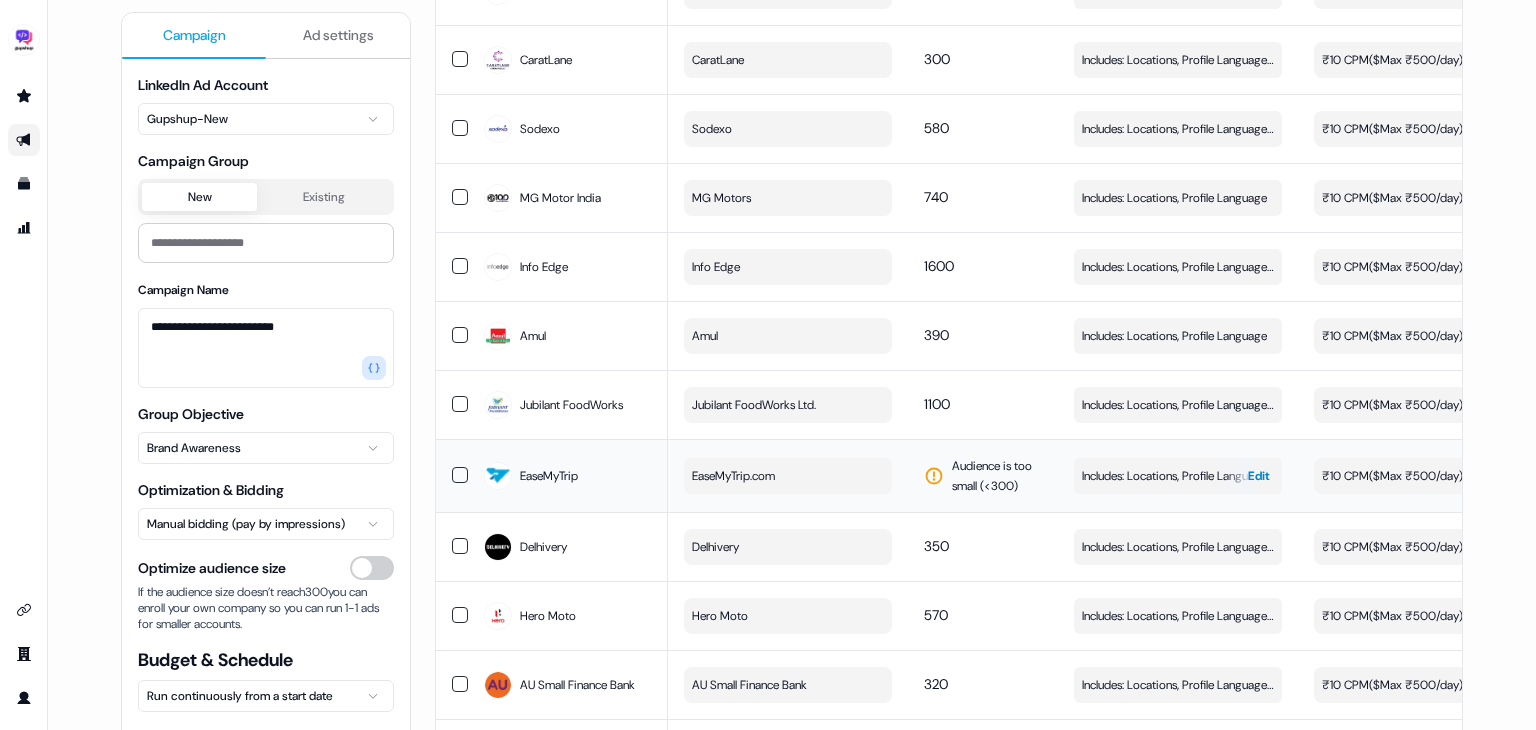 click on "Includes: Locations, Profile Language, Job Functions" at bounding box center [1178, 476] 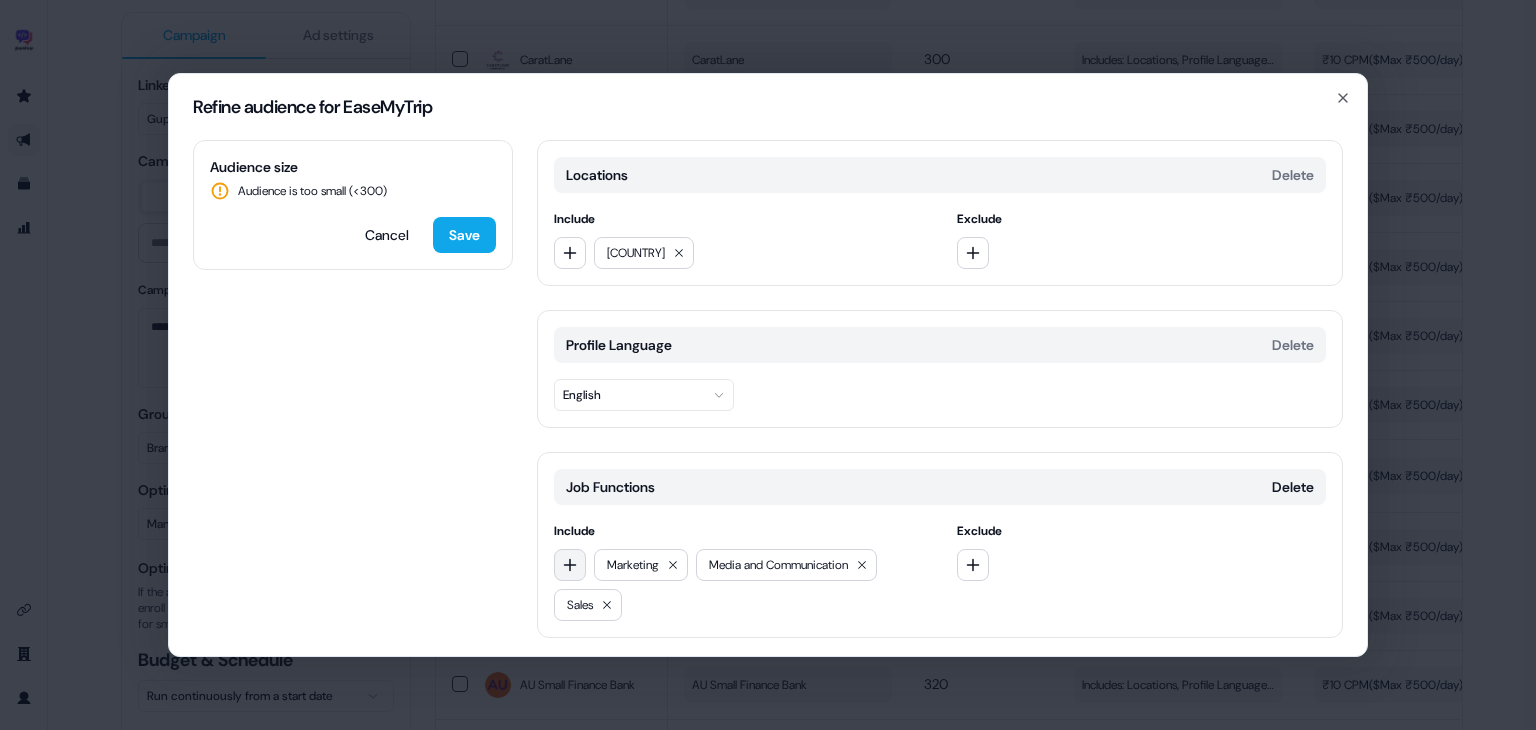 click 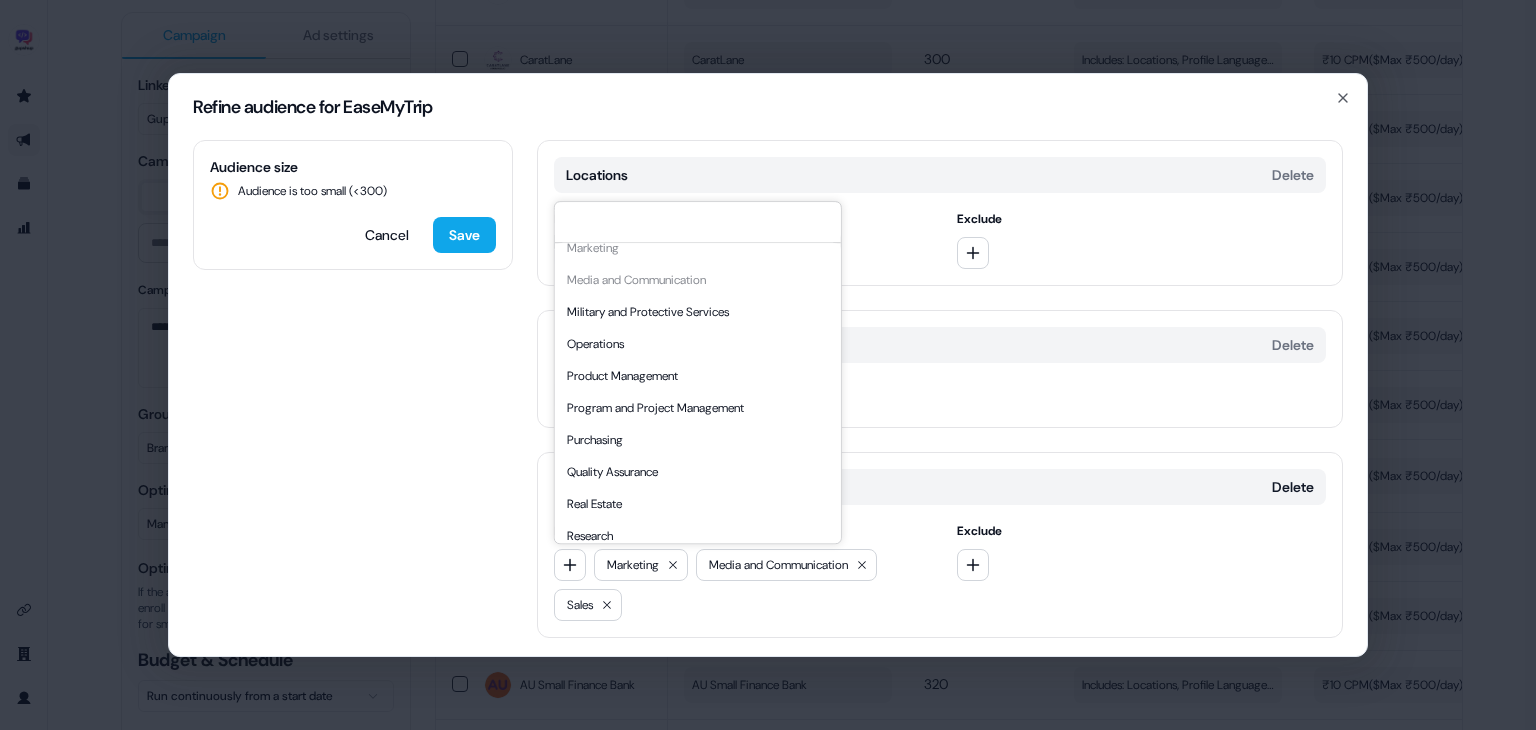 scroll, scrollTop: 464, scrollLeft: 0, axis: vertical 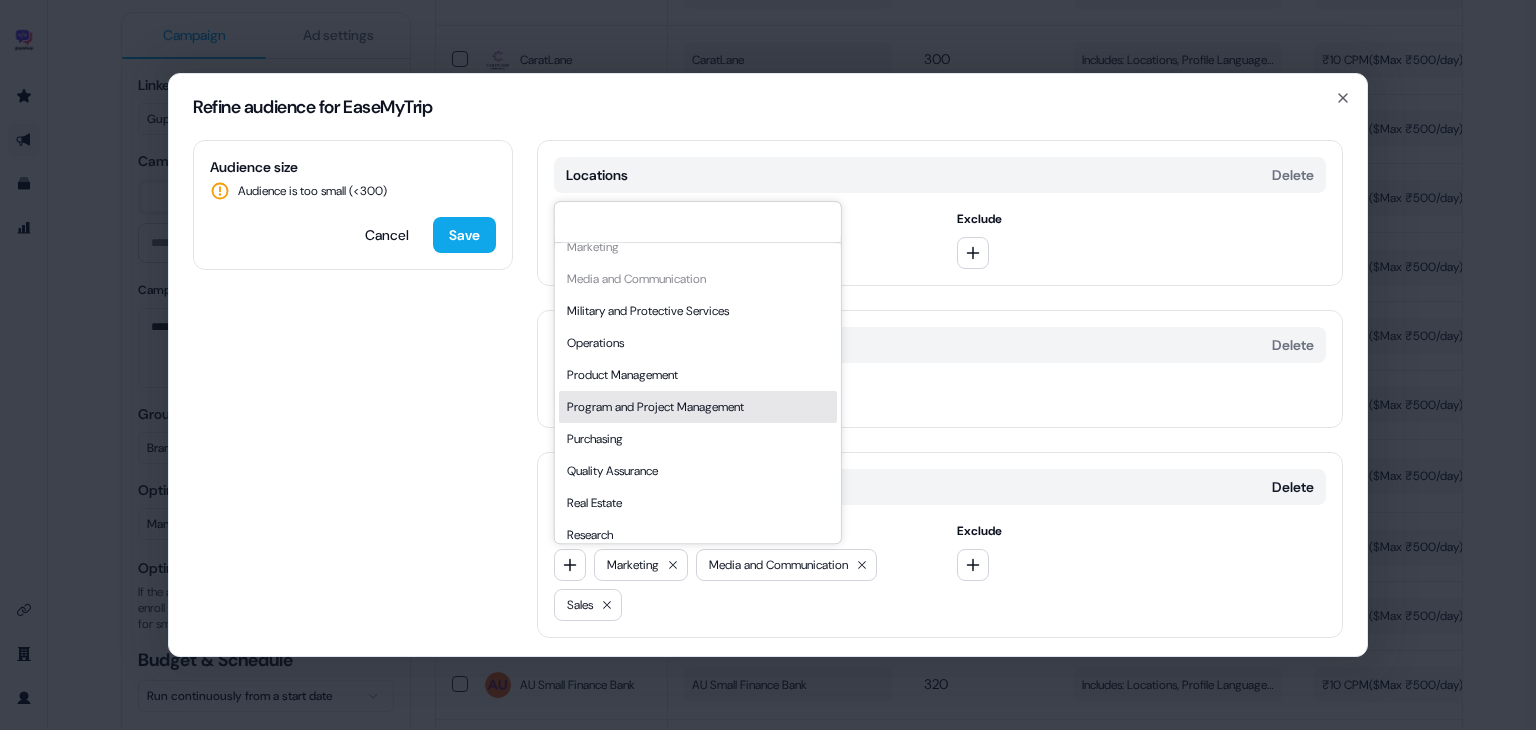 click on "Product Management" at bounding box center (698, 375) 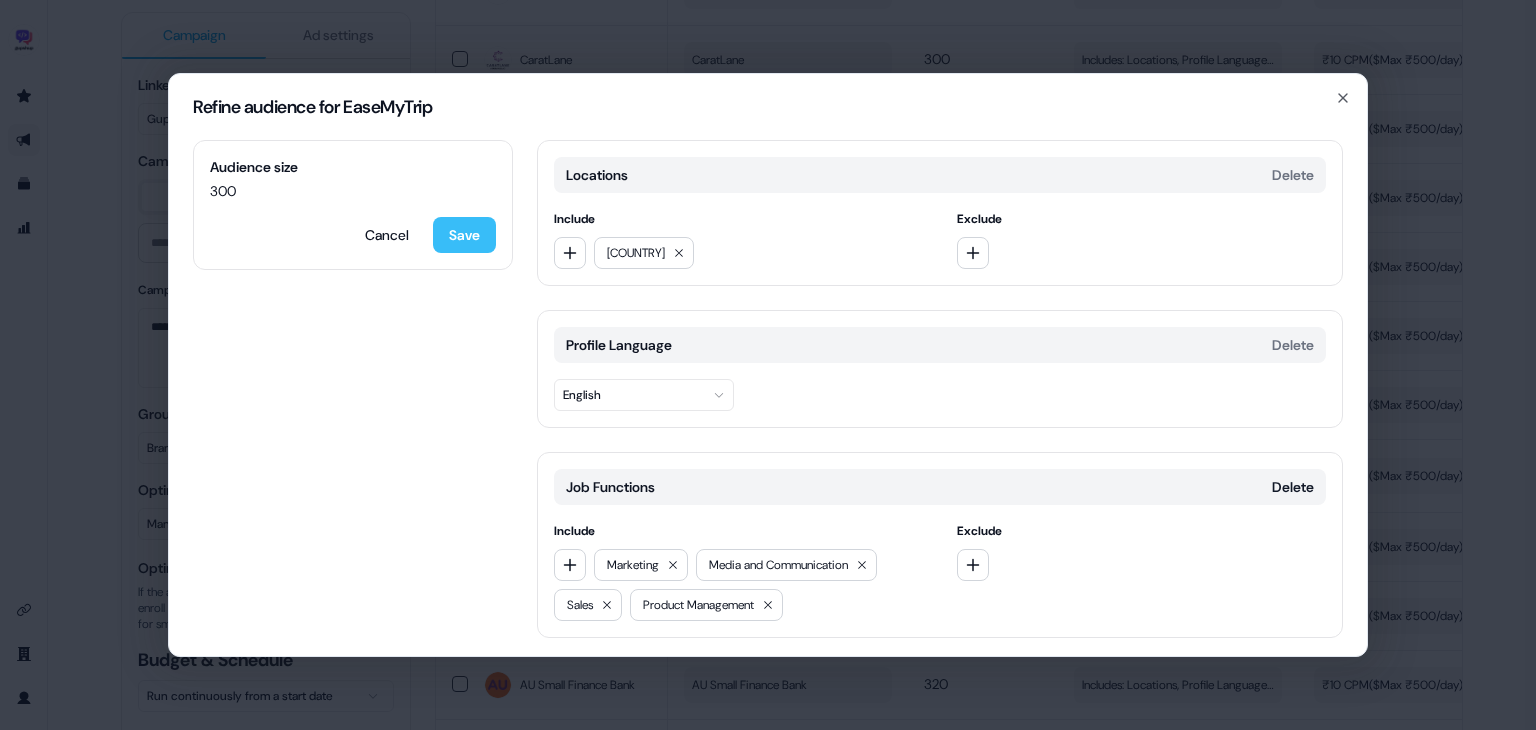 click on "Save" at bounding box center [464, 235] 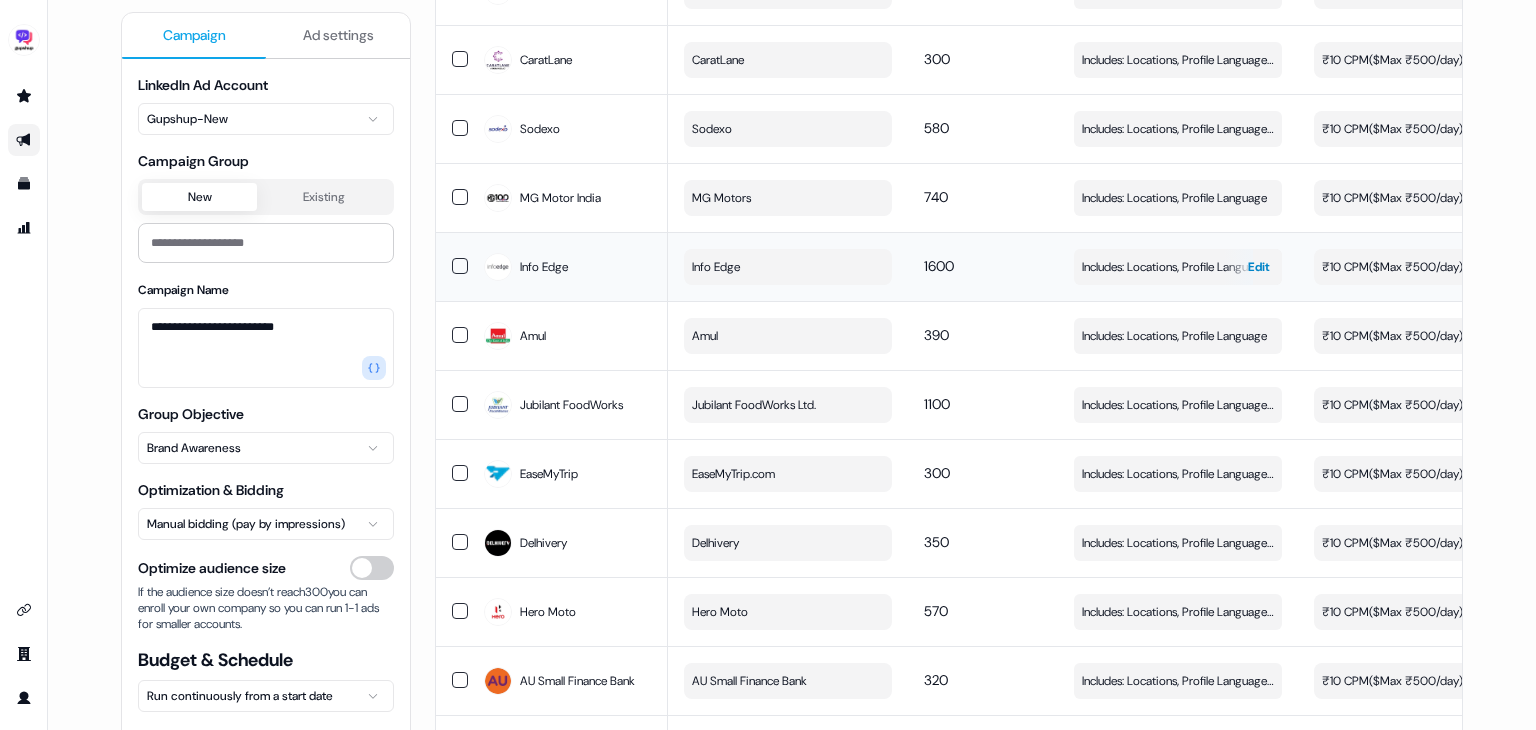 click on "Includes: Locations, Profile Language, Job Functions" at bounding box center (1178, 267) 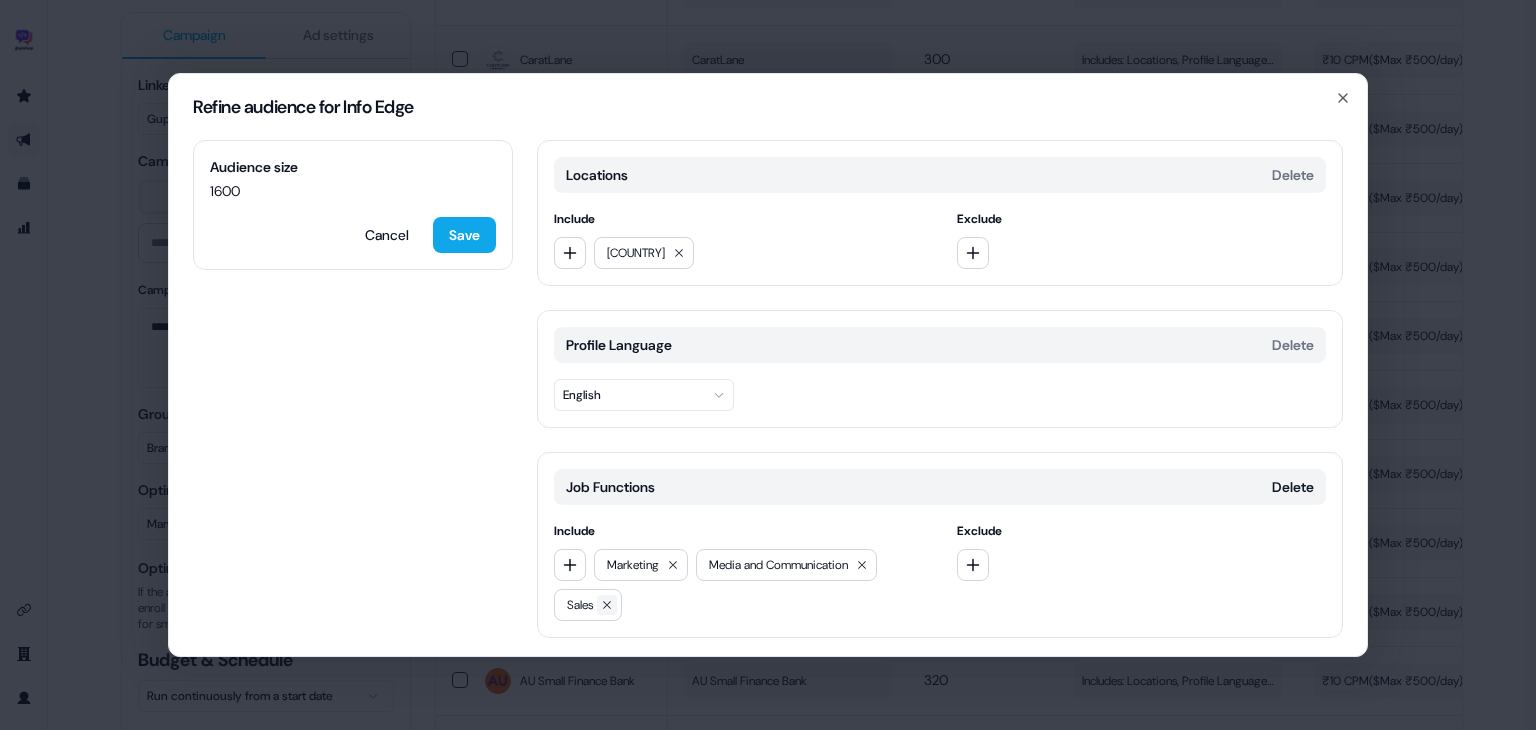 click 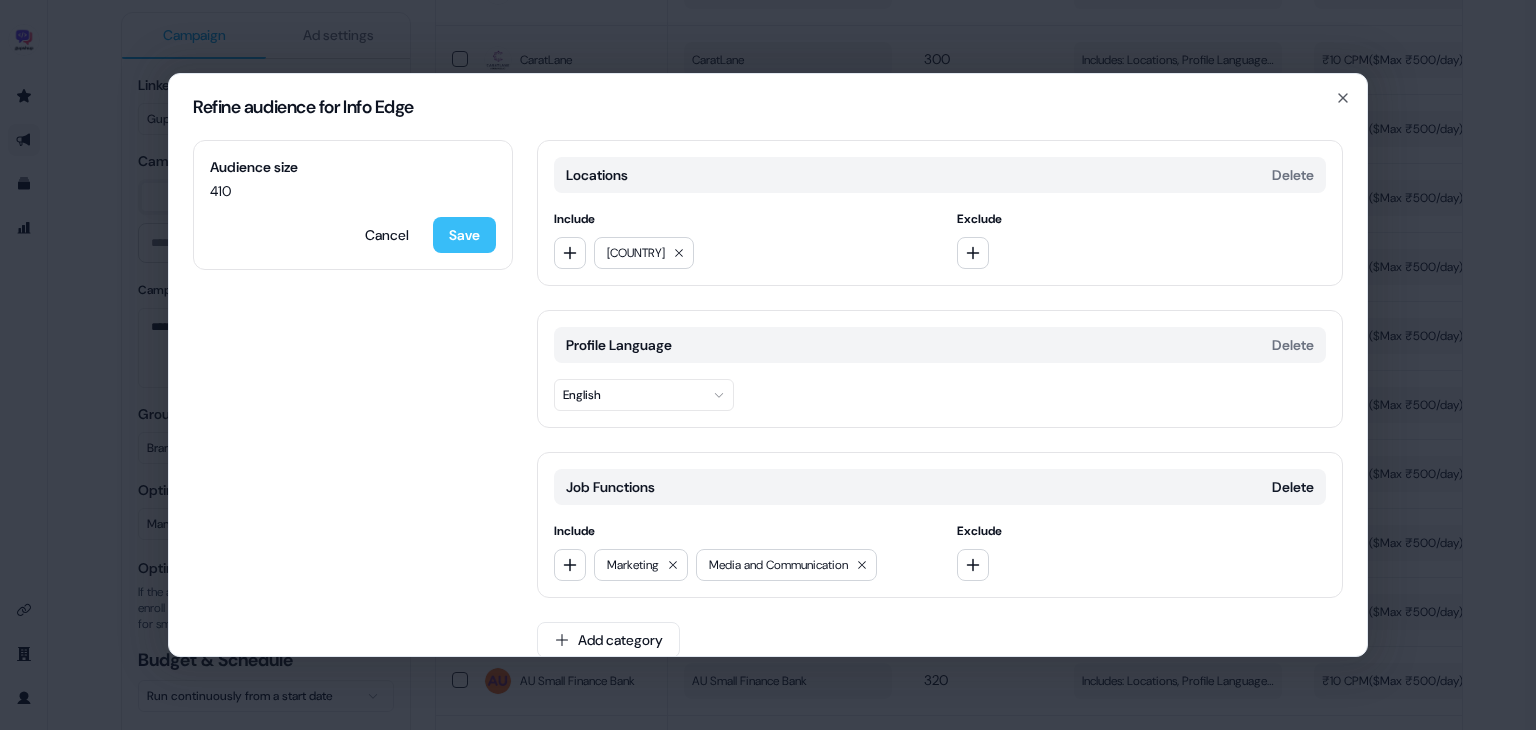 click on "Save" at bounding box center (464, 235) 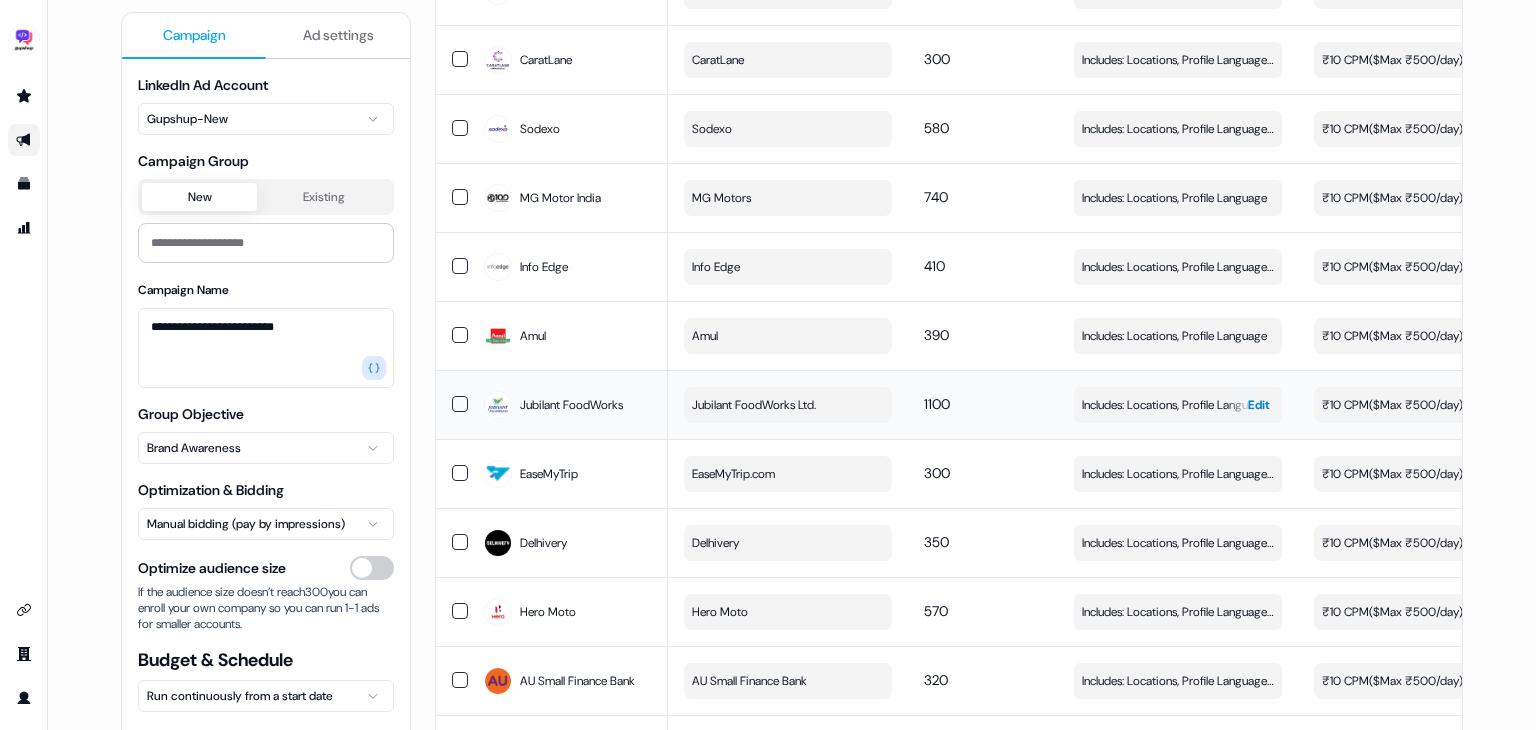 click on "Includes: Locations, Profile Language, Job Functions" at bounding box center (1178, 405) 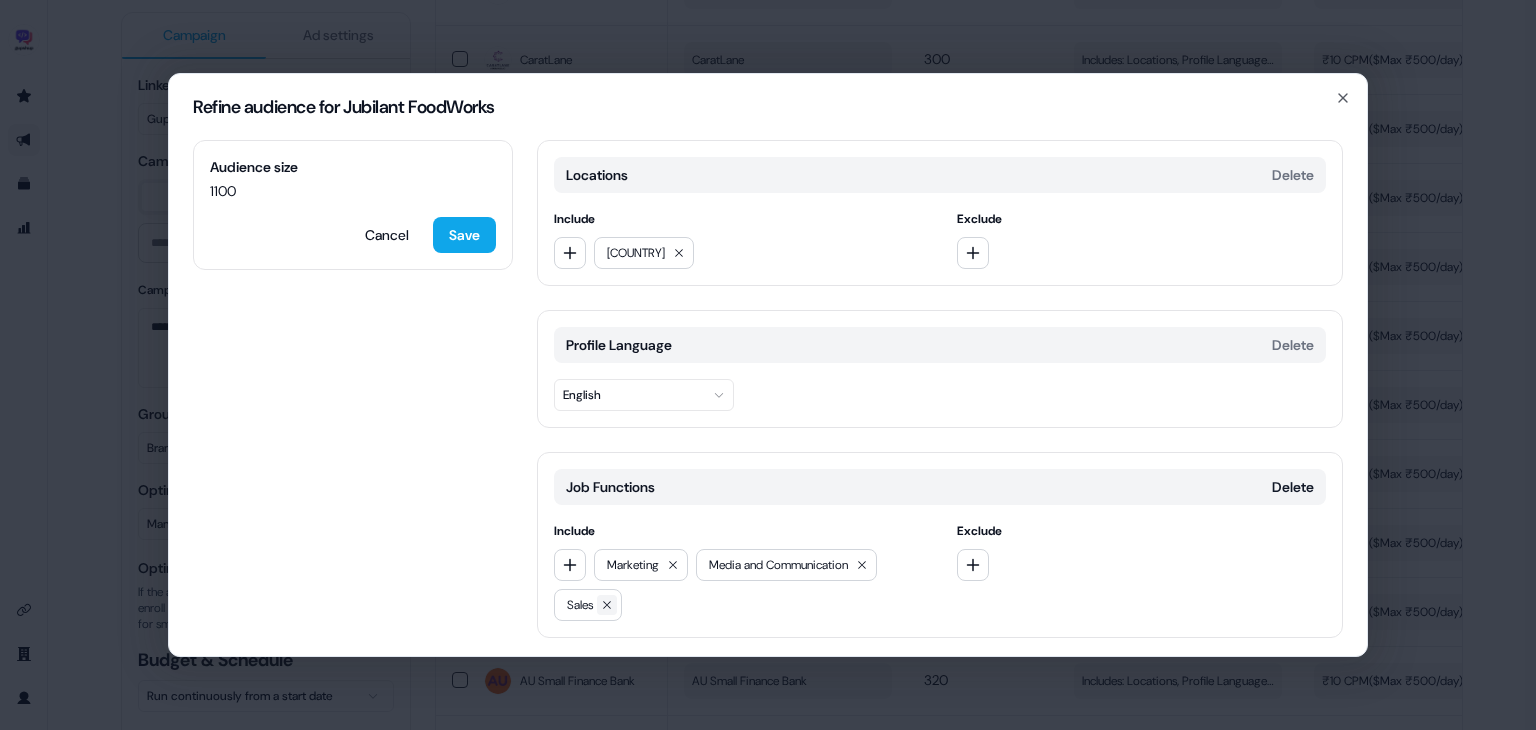 click 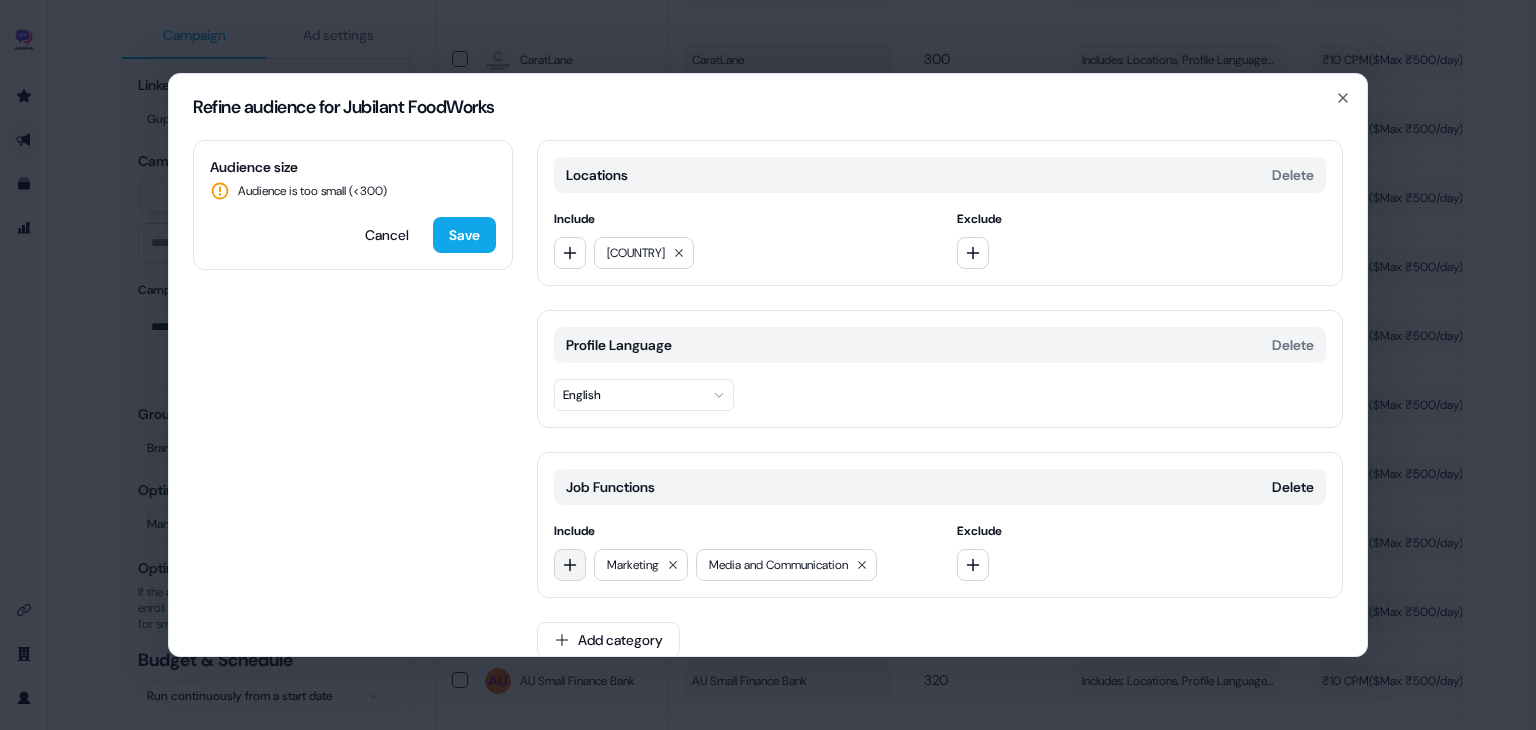 click at bounding box center [570, 565] 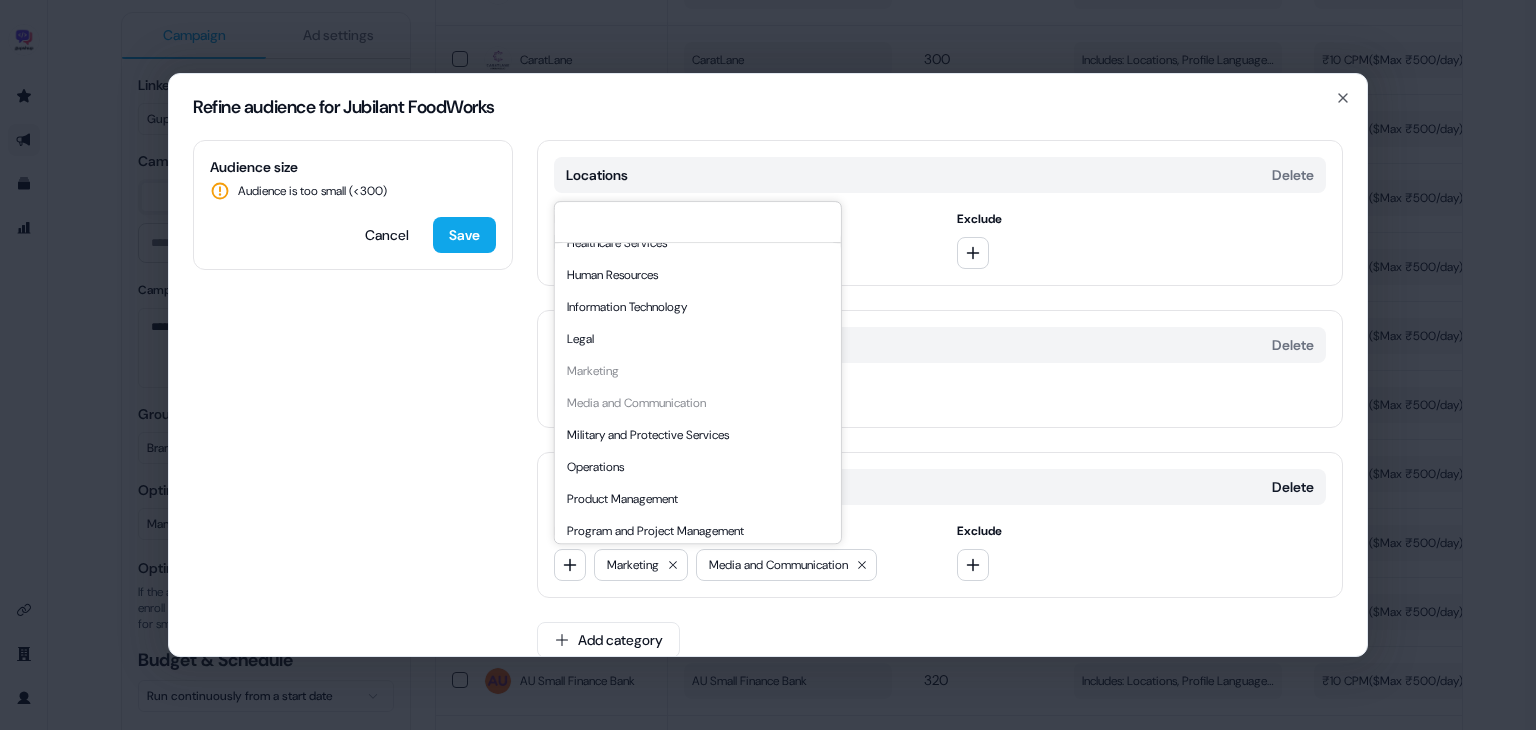 scroll, scrollTop: 540, scrollLeft: 0, axis: vertical 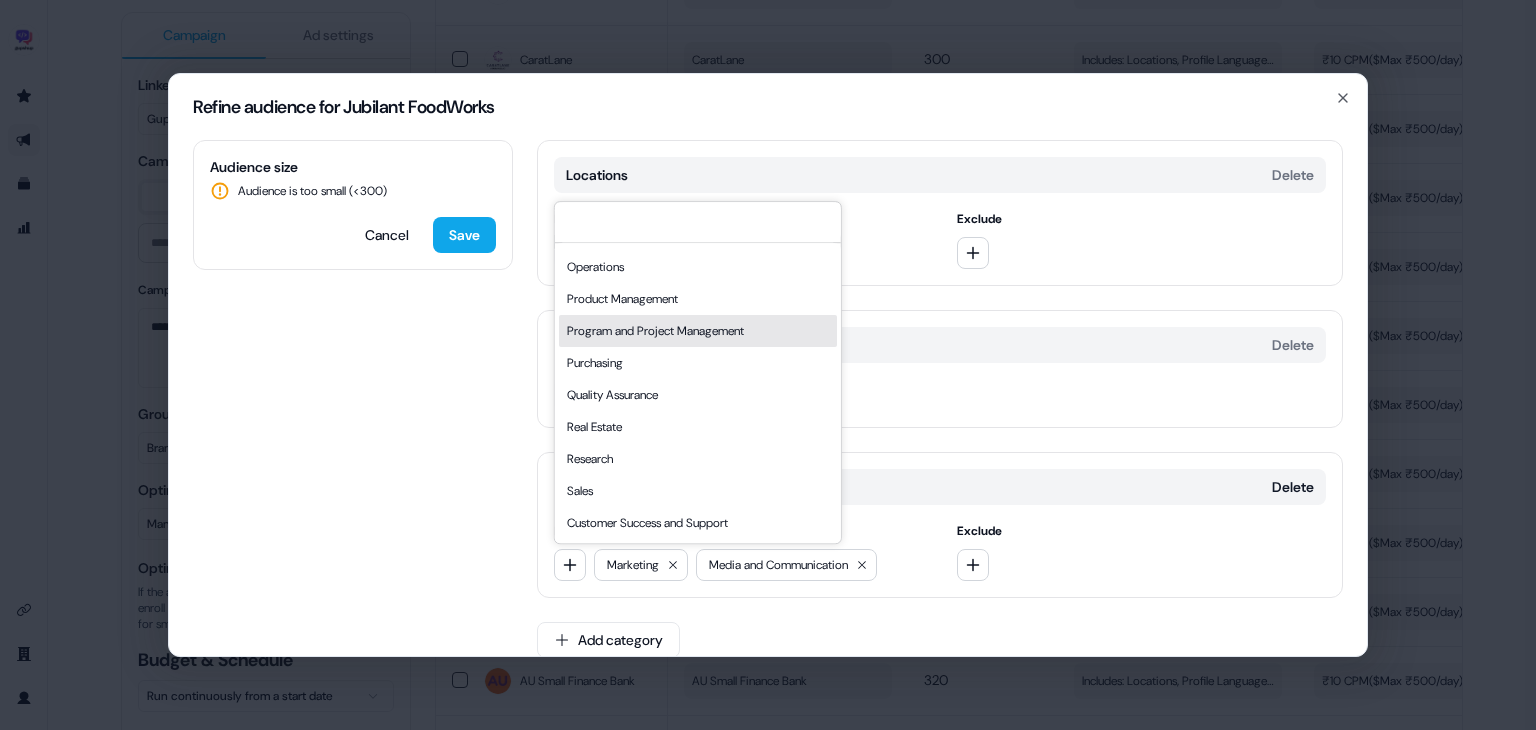 click on "Product Management" at bounding box center (698, 299) 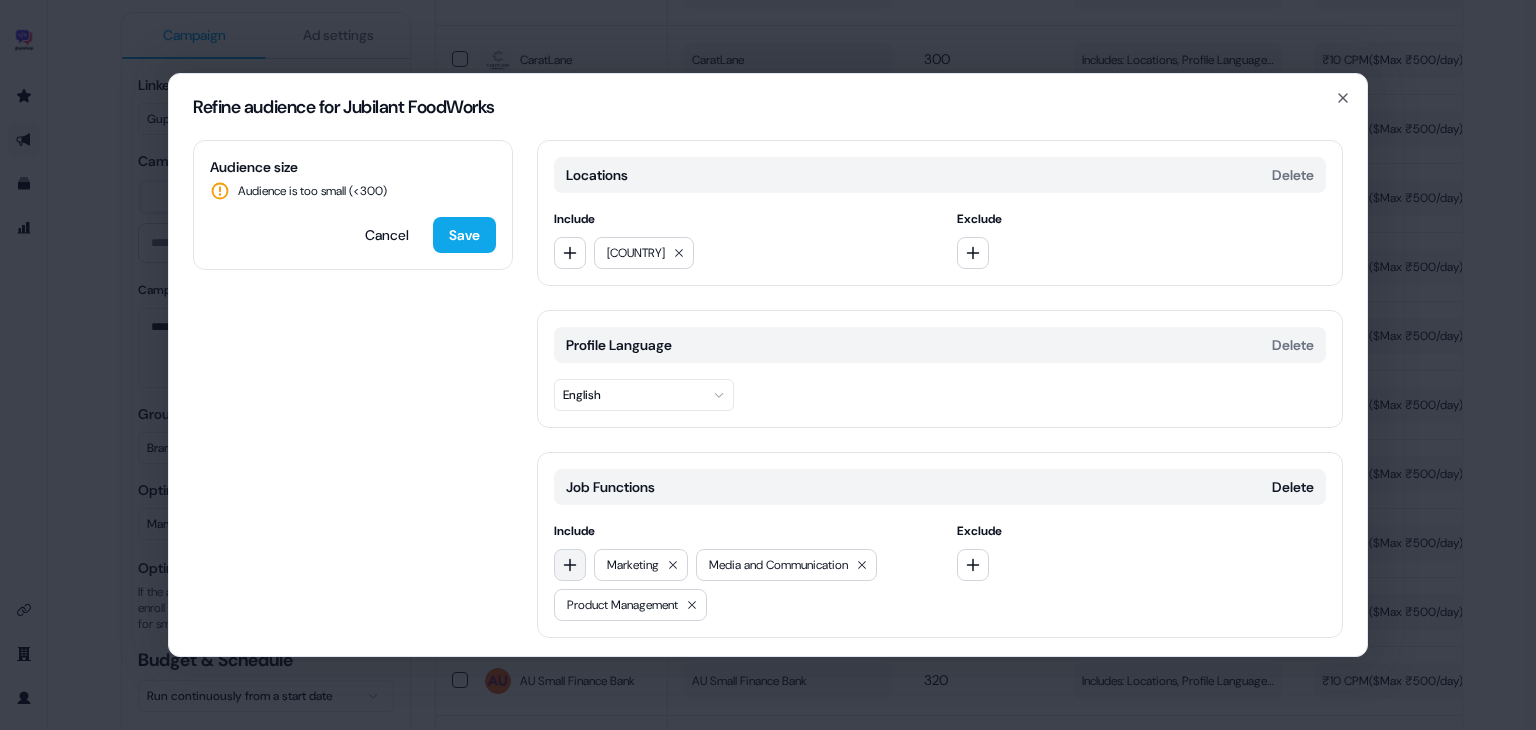 click 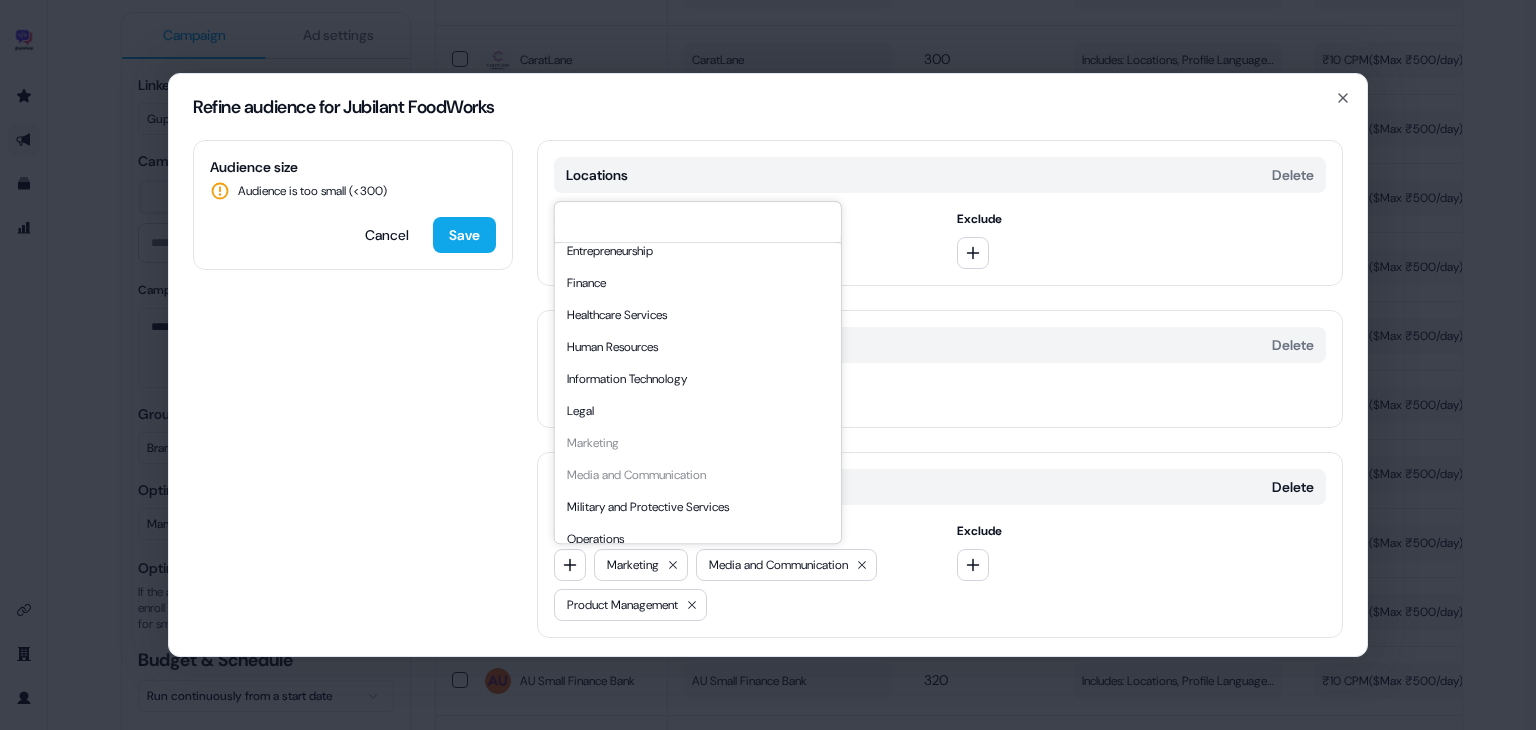 scroll, scrollTop: 238, scrollLeft: 0, axis: vertical 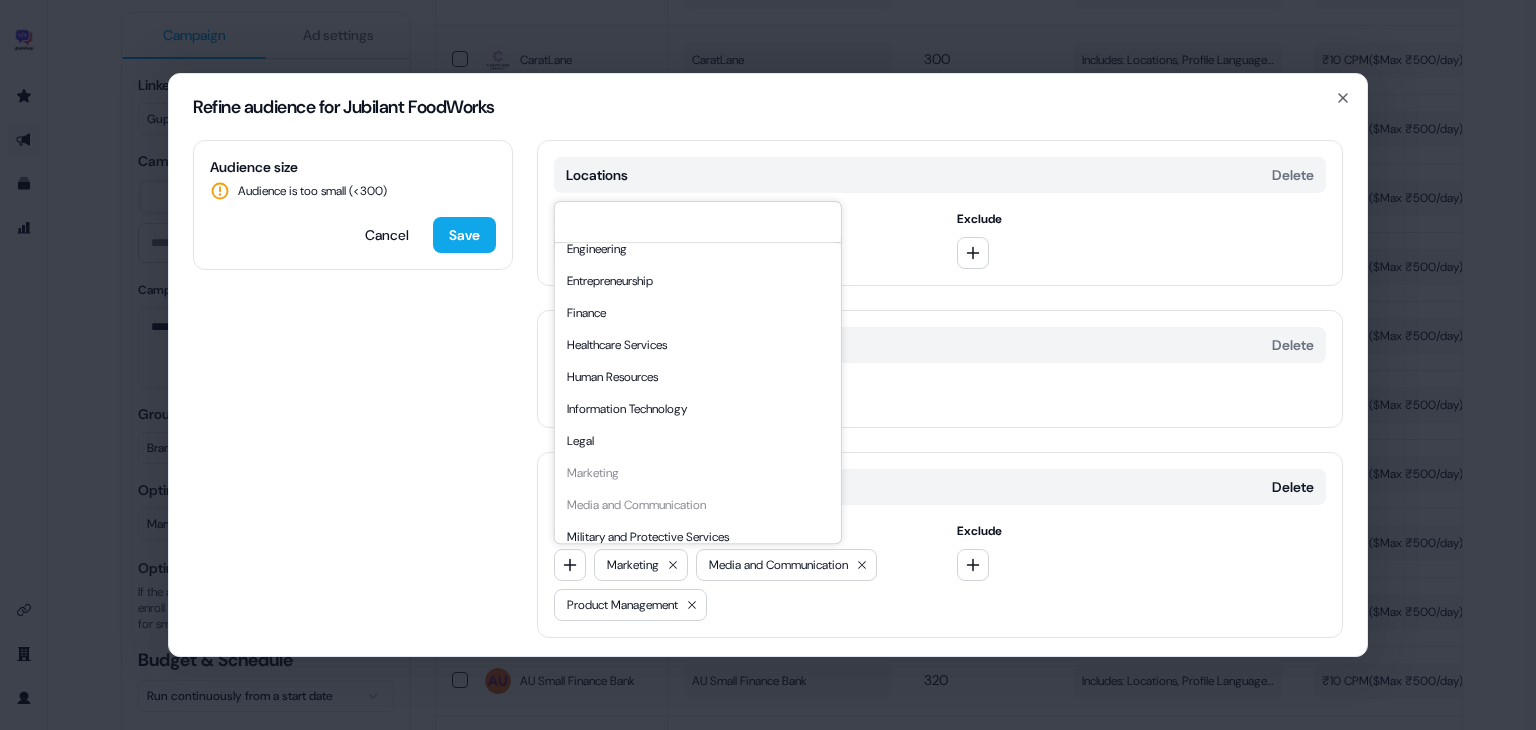 click on "Information Technology" at bounding box center (698, 409) 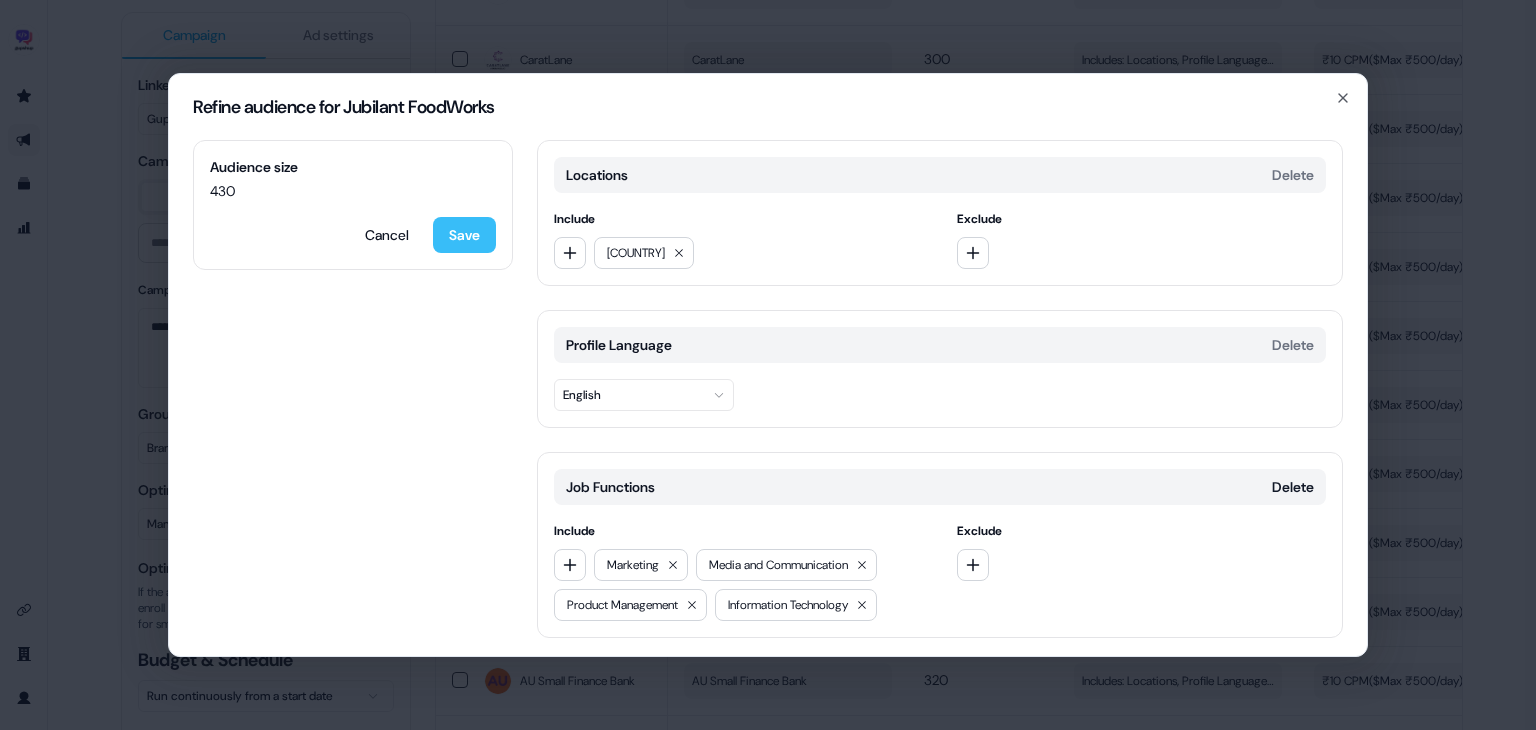 click on "Save" at bounding box center (464, 235) 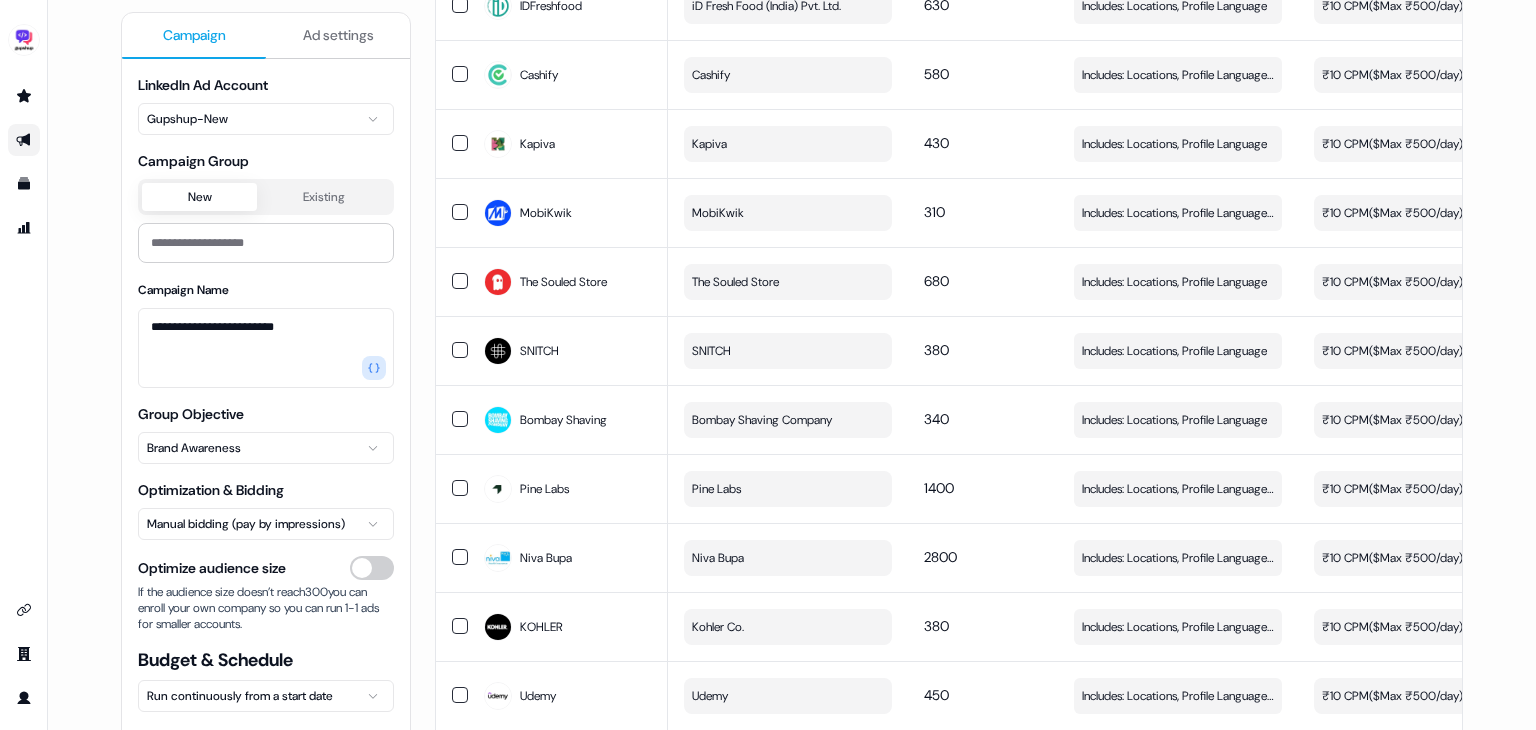 scroll, scrollTop: 478, scrollLeft: 0, axis: vertical 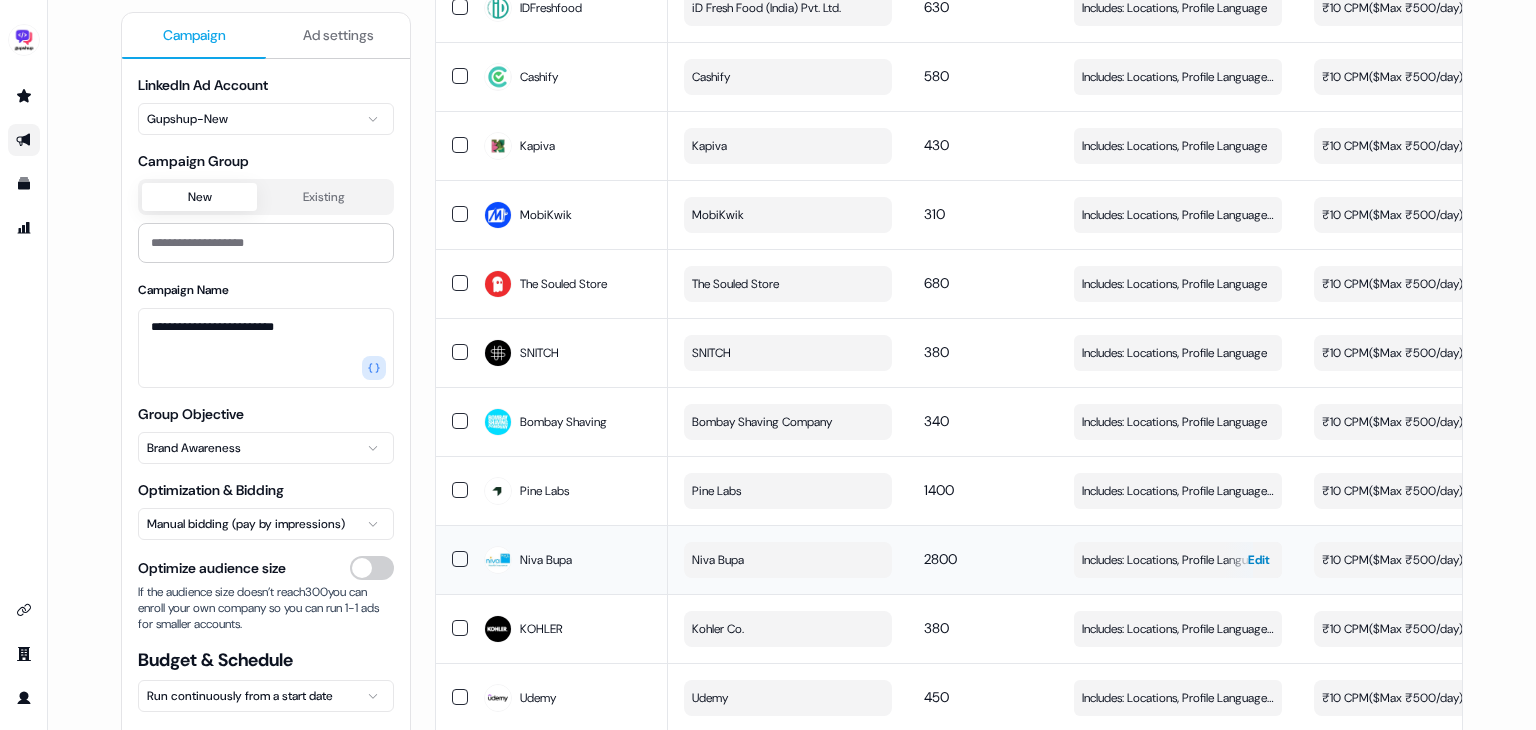 click on "Includes: Locations, Profile Language, Job Functions" at bounding box center (1178, 560) 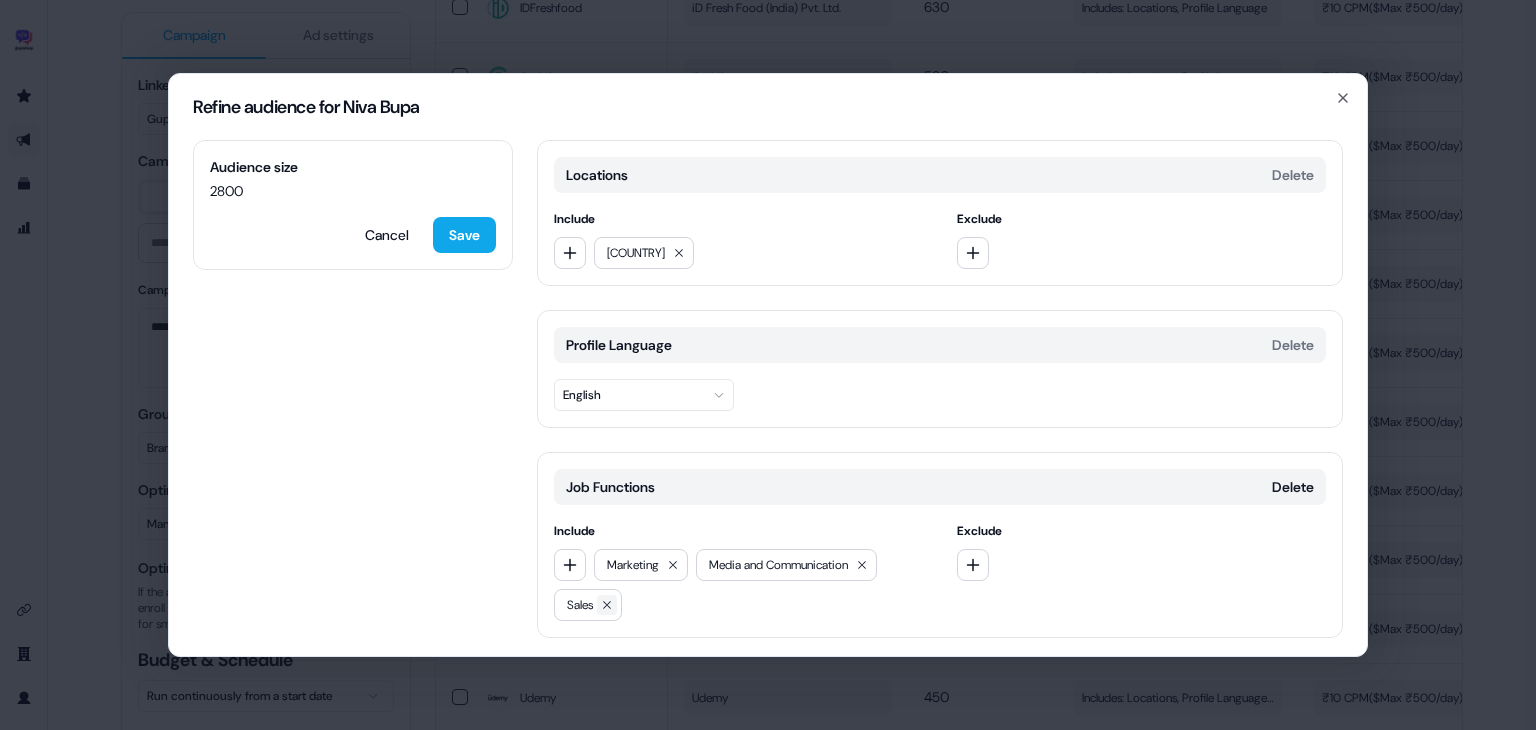 click 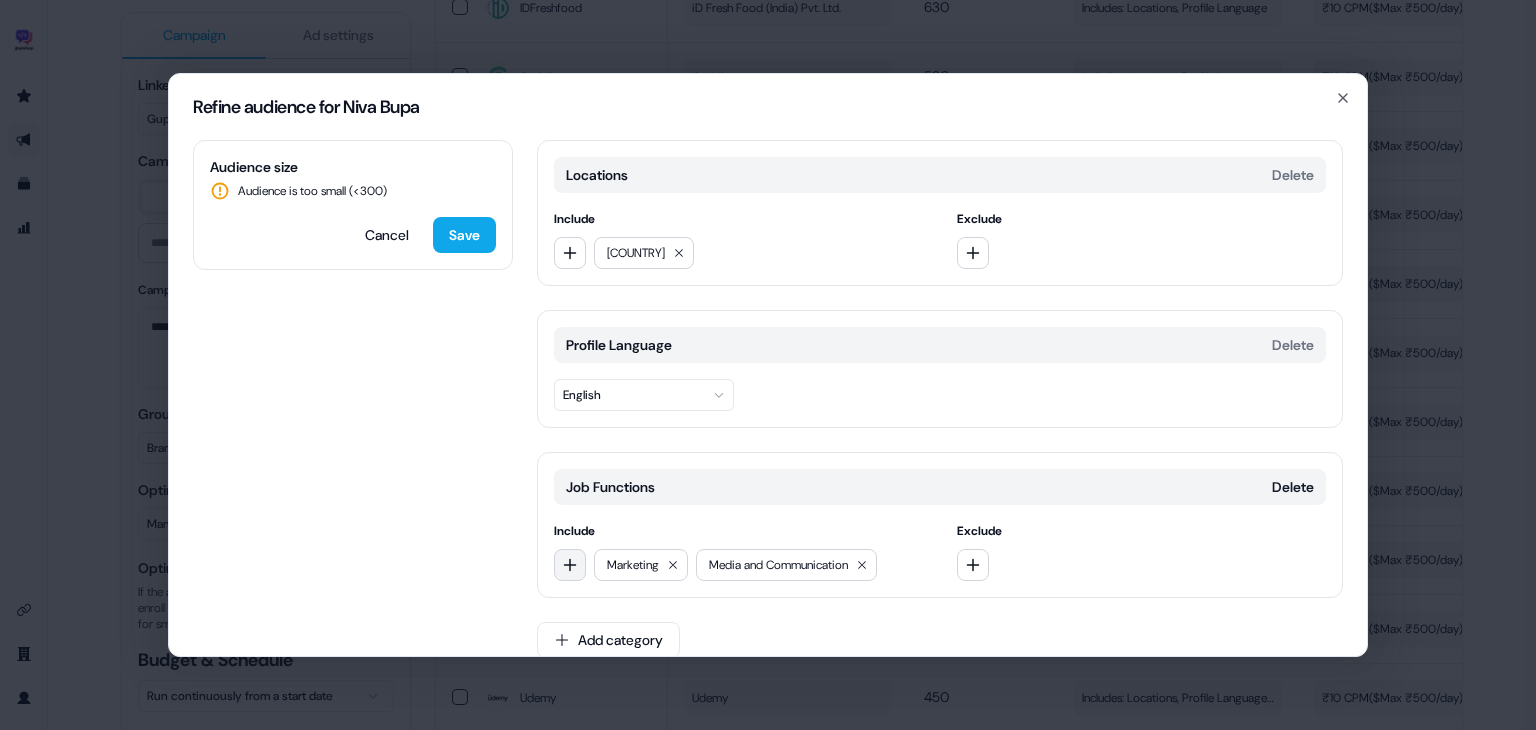 click 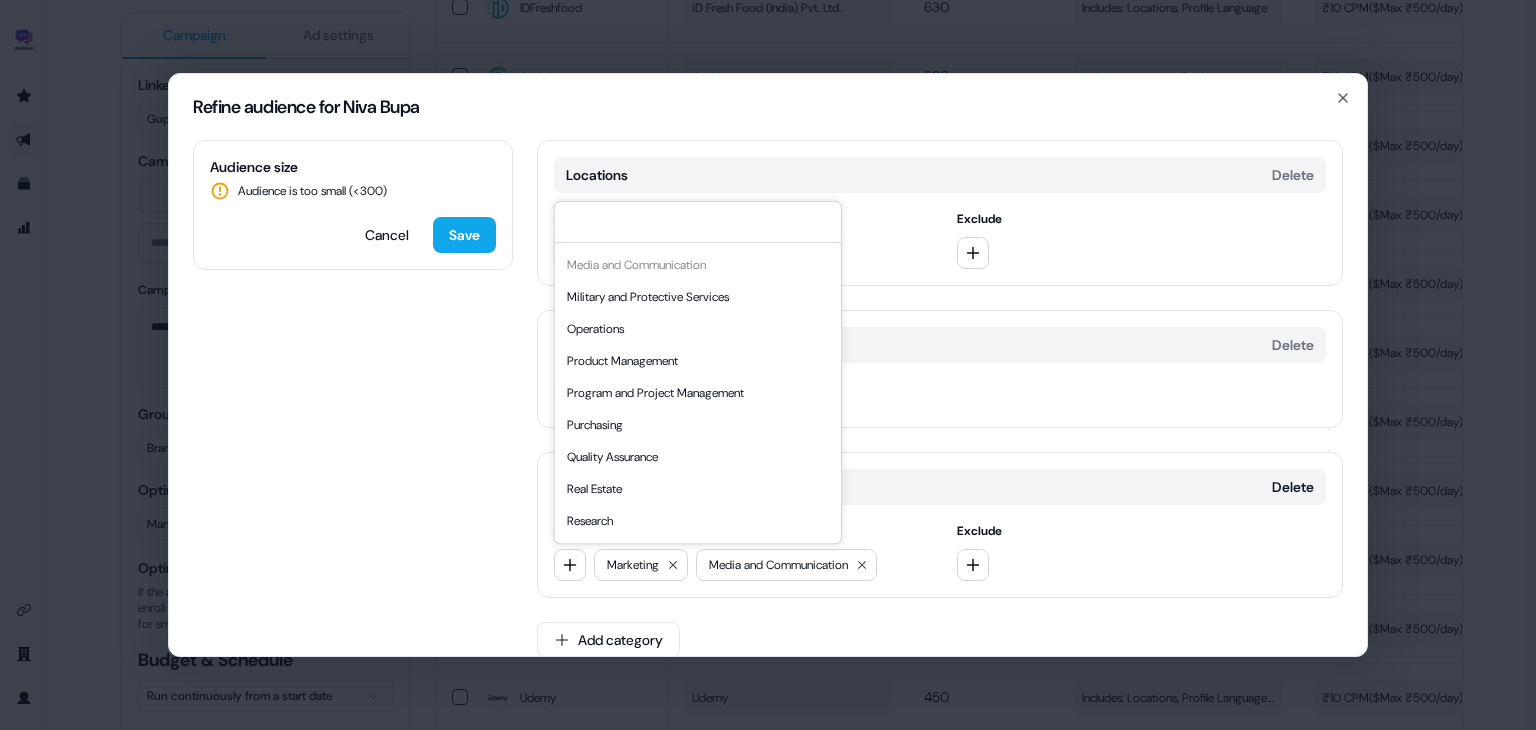 scroll, scrollTop: 480, scrollLeft: 0, axis: vertical 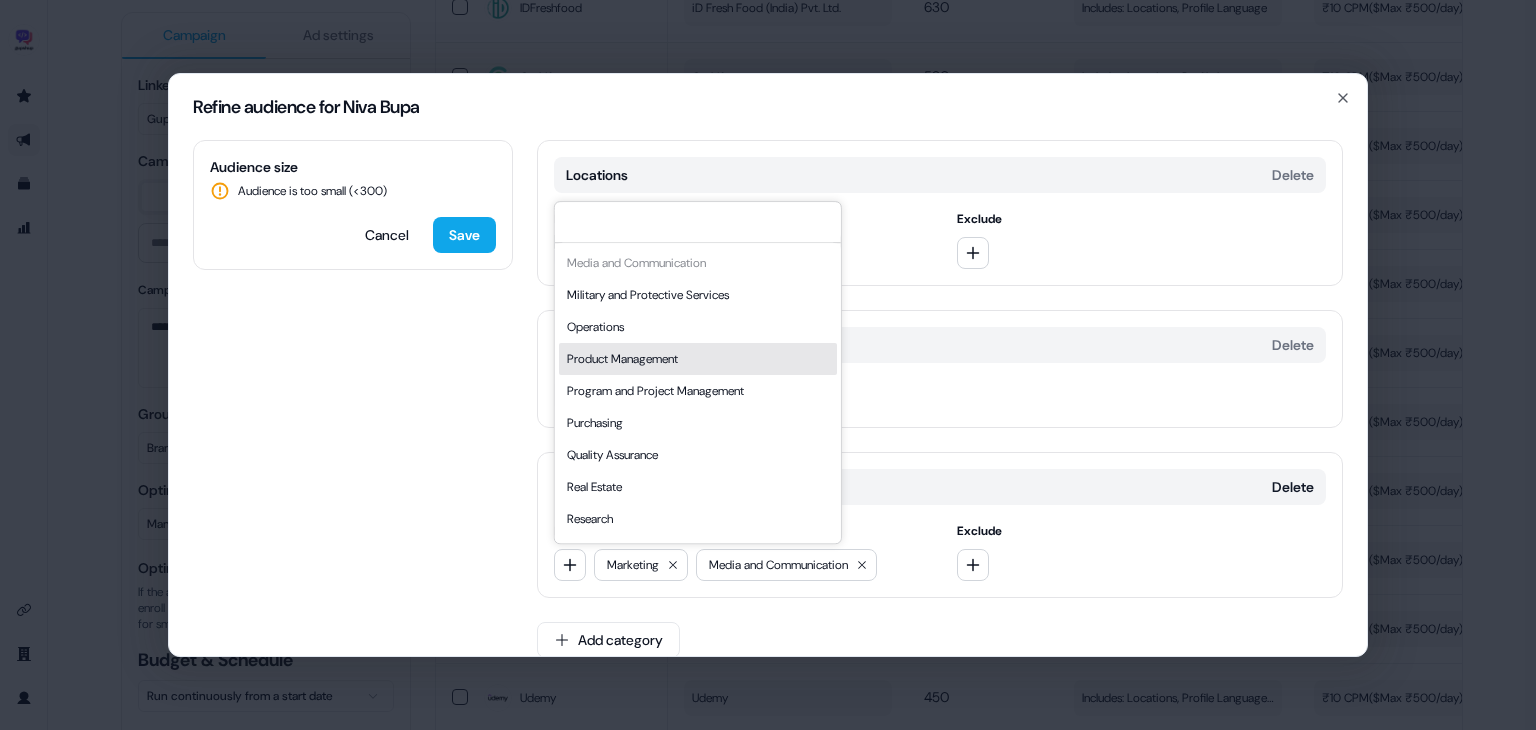 click on "Product Management" at bounding box center [698, 359] 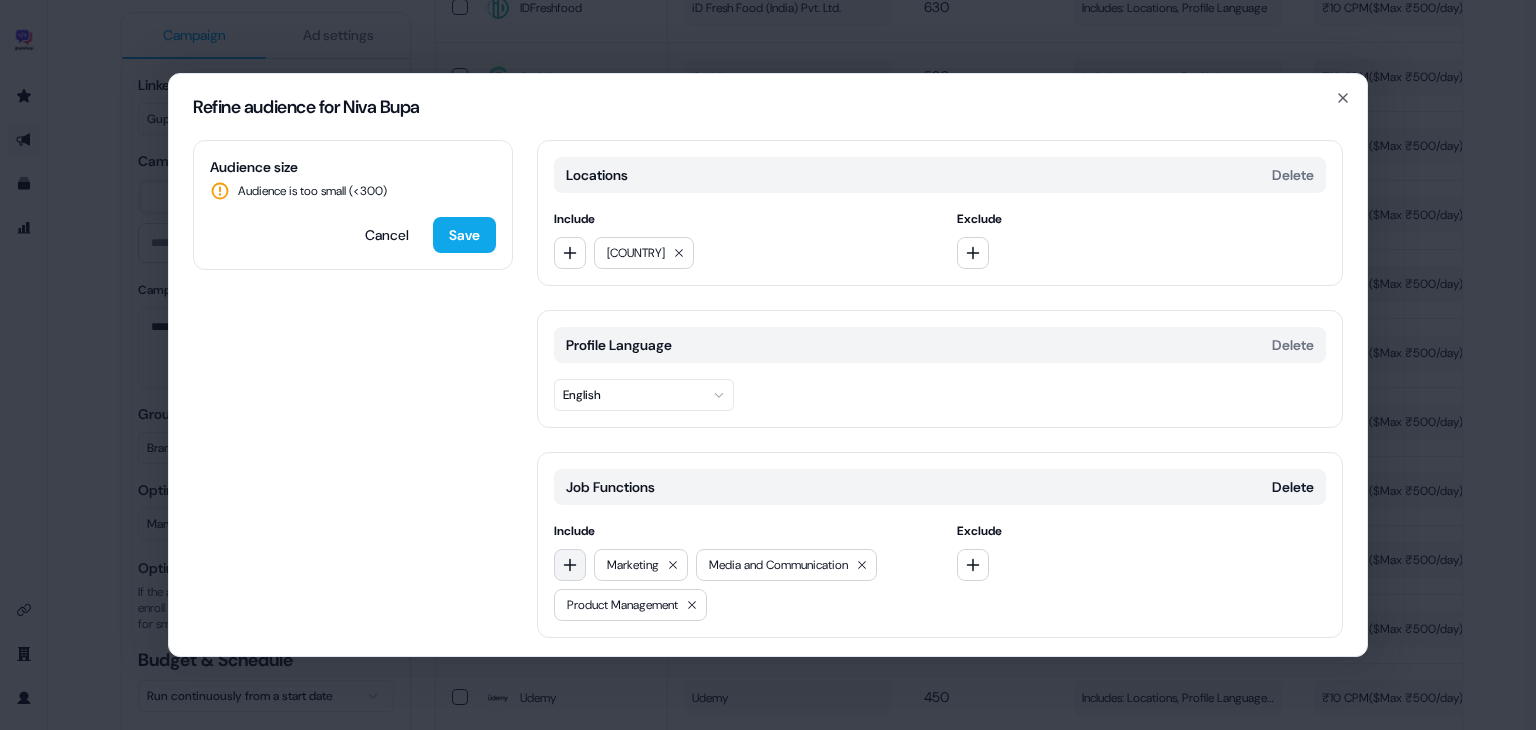 click 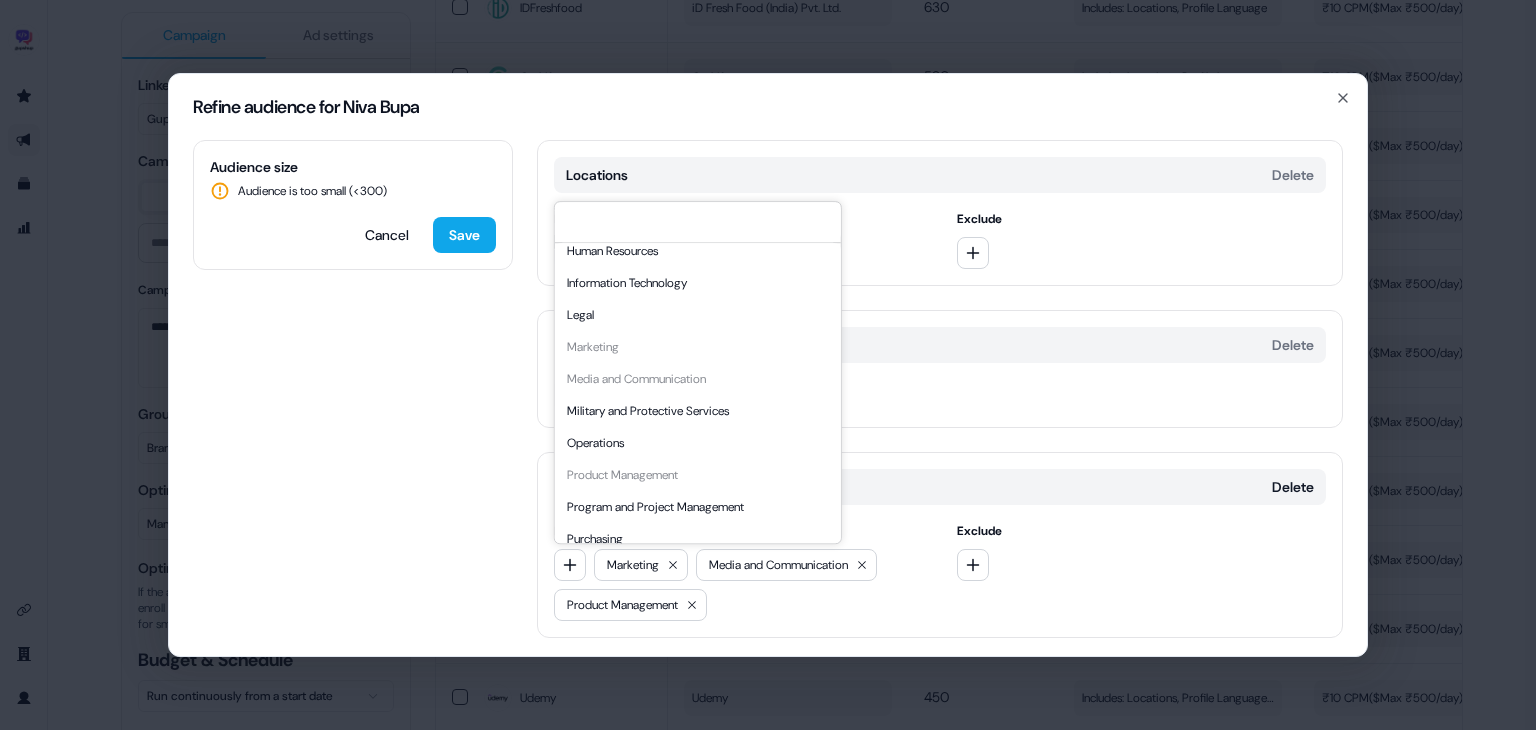 scroll, scrollTop: 364, scrollLeft: 0, axis: vertical 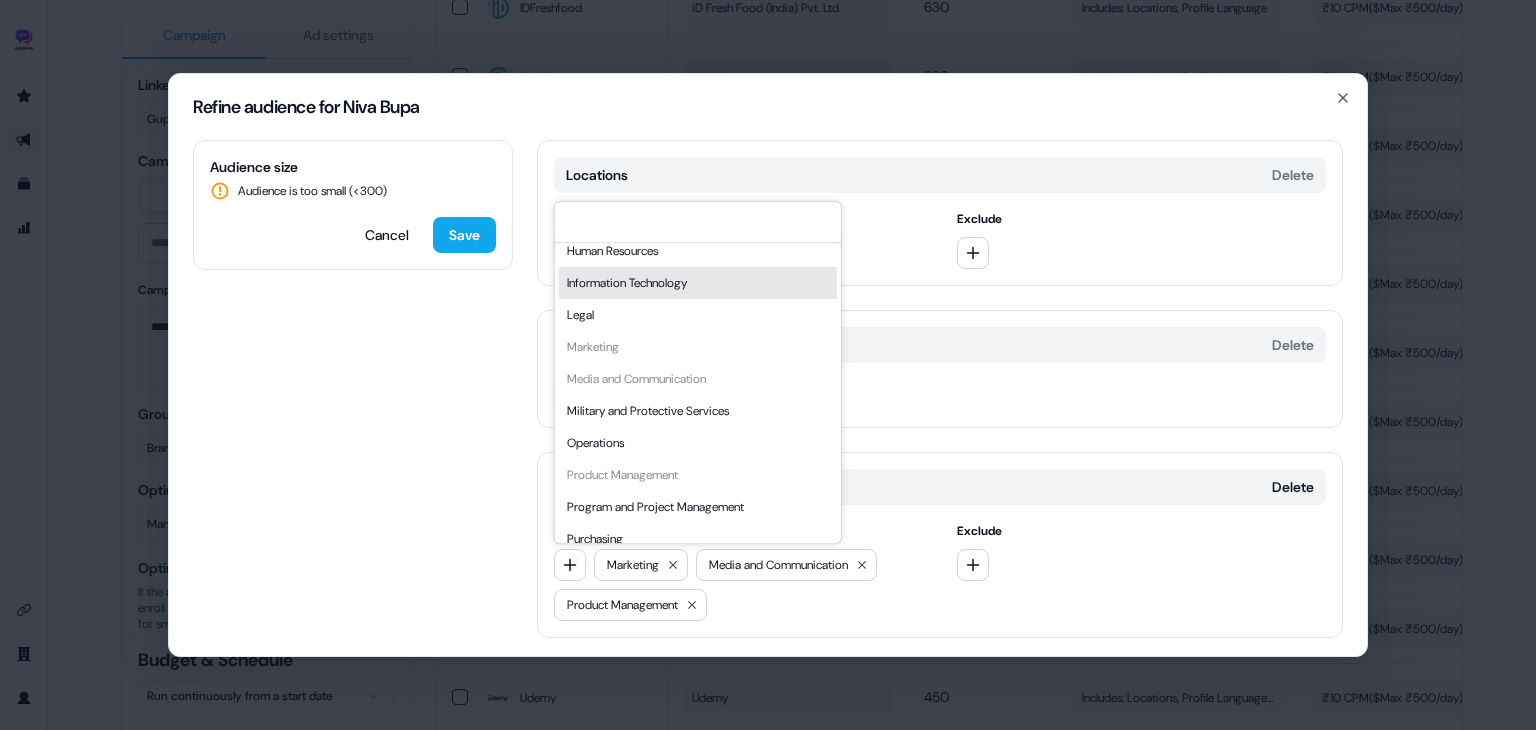 click on "Information Technology" at bounding box center (698, 283) 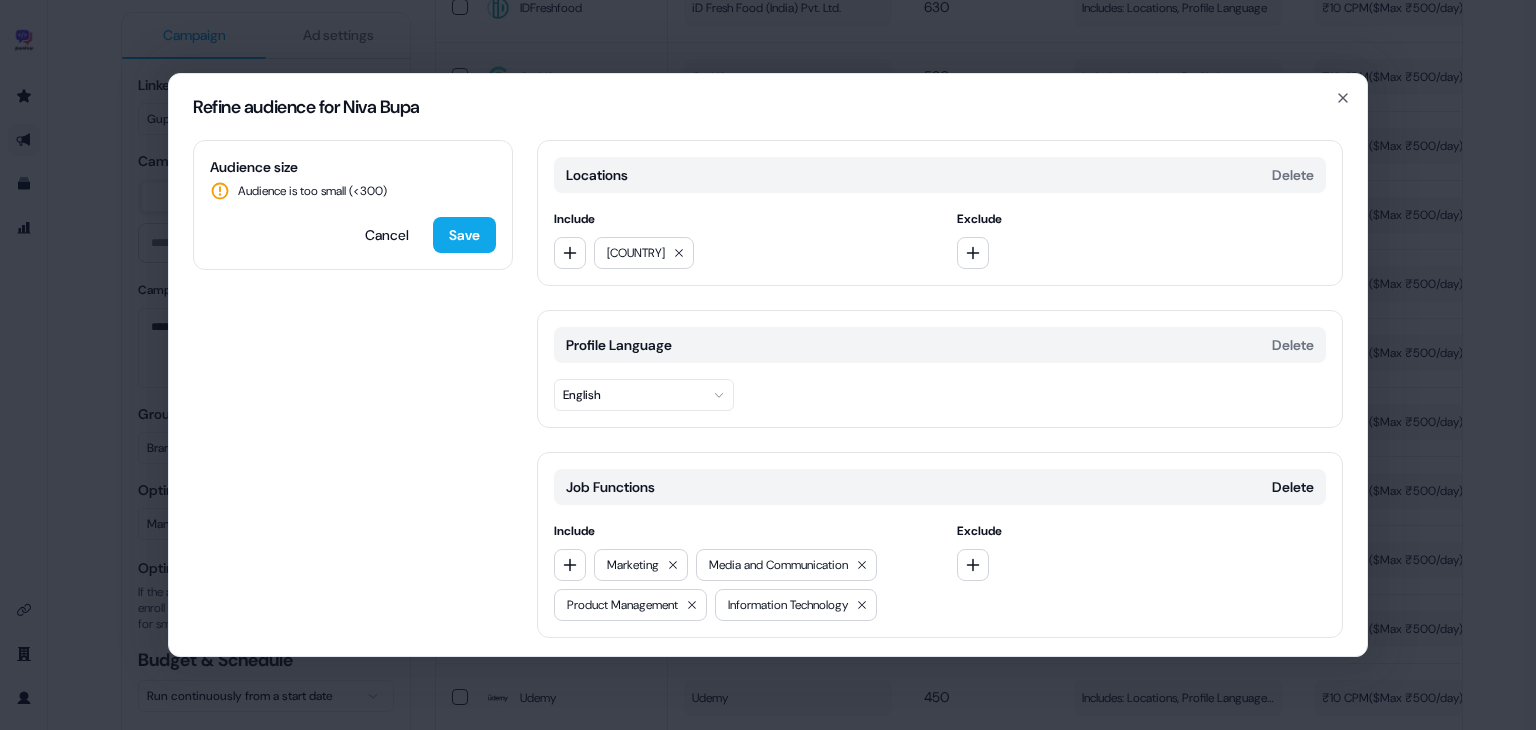 scroll, scrollTop: 64, scrollLeft: 0, axis: vertical 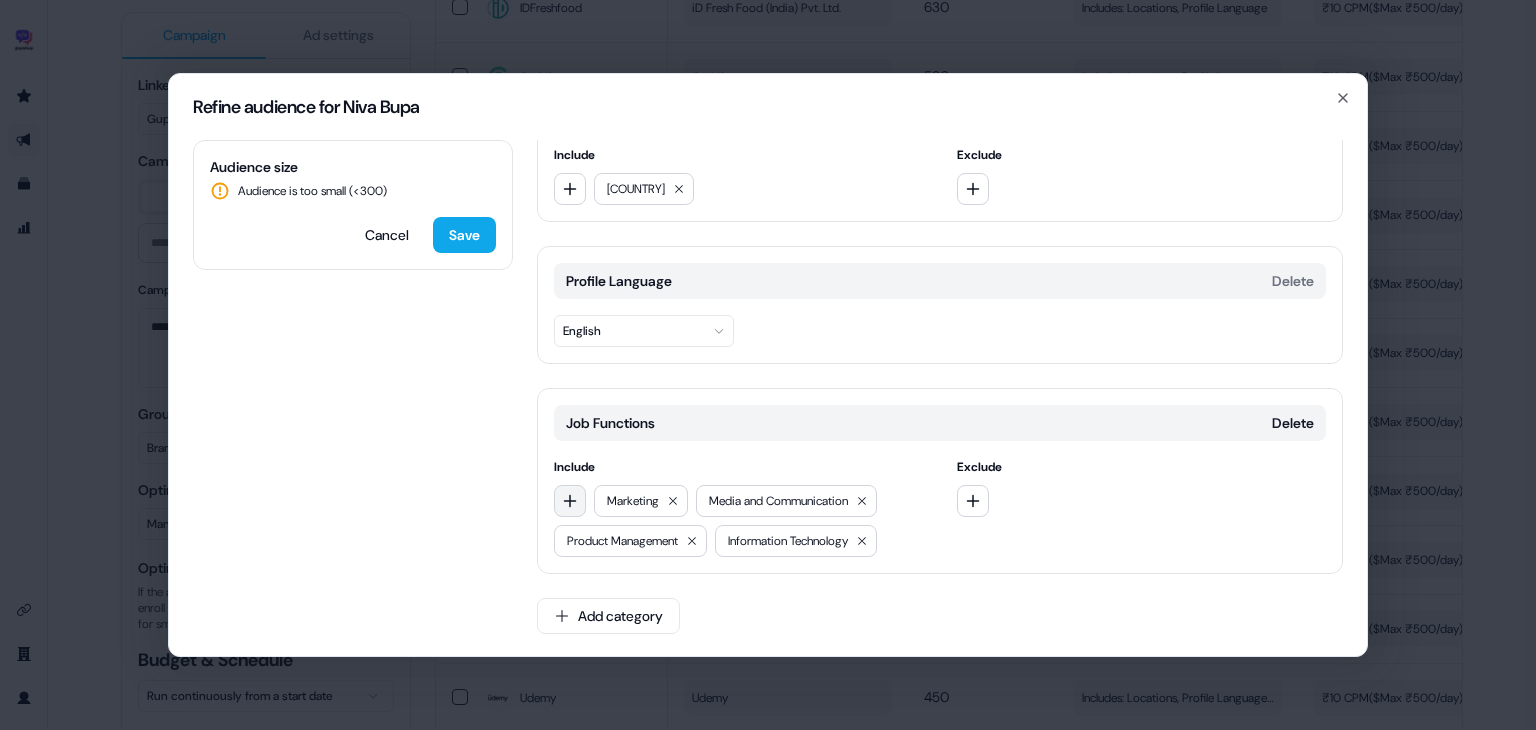 click at bounding box center (570, 501) 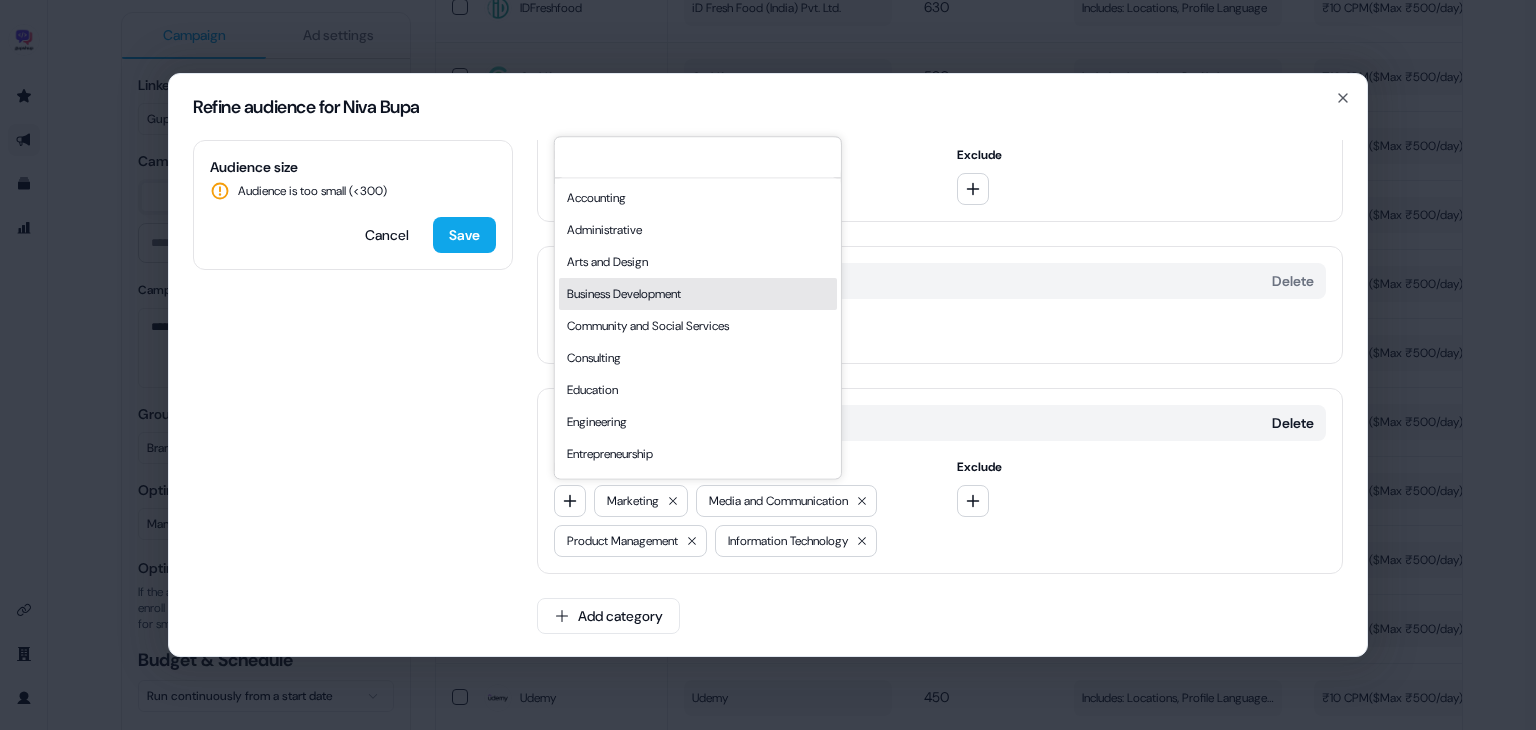 click on "Business Development" at bounding box center [698, 294] 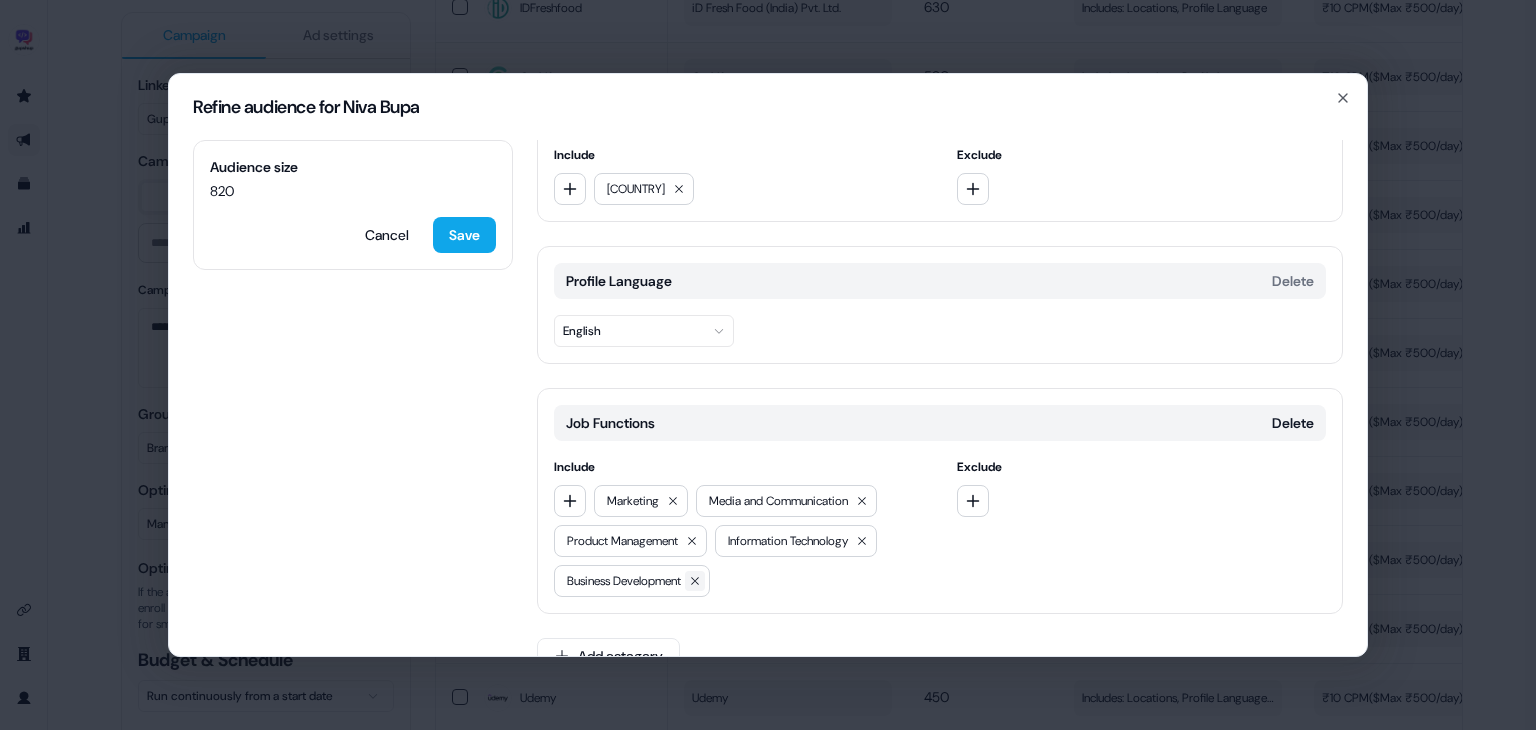 click 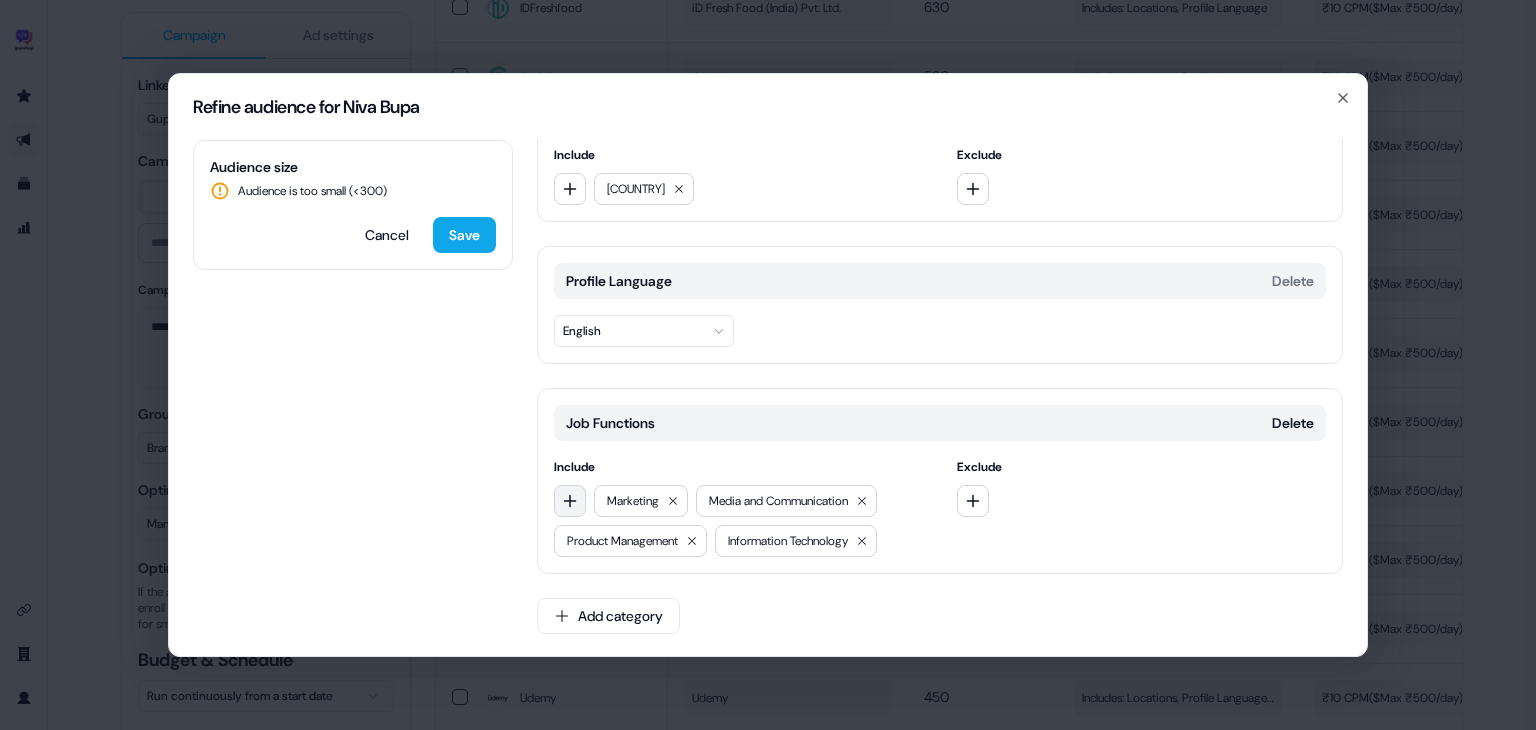 click 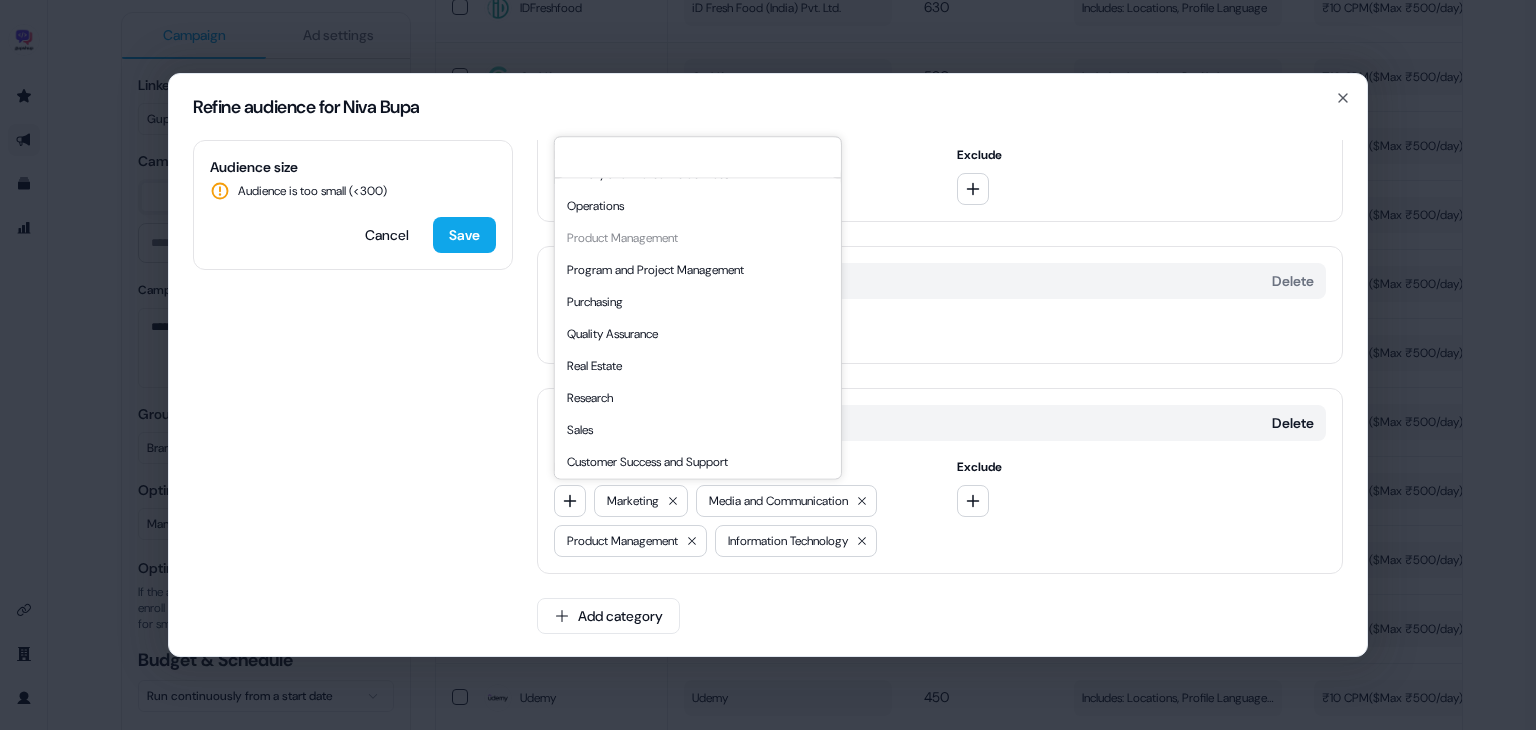 scroll, scrollTop: 540, scrollLeft: 0, axis: vertical 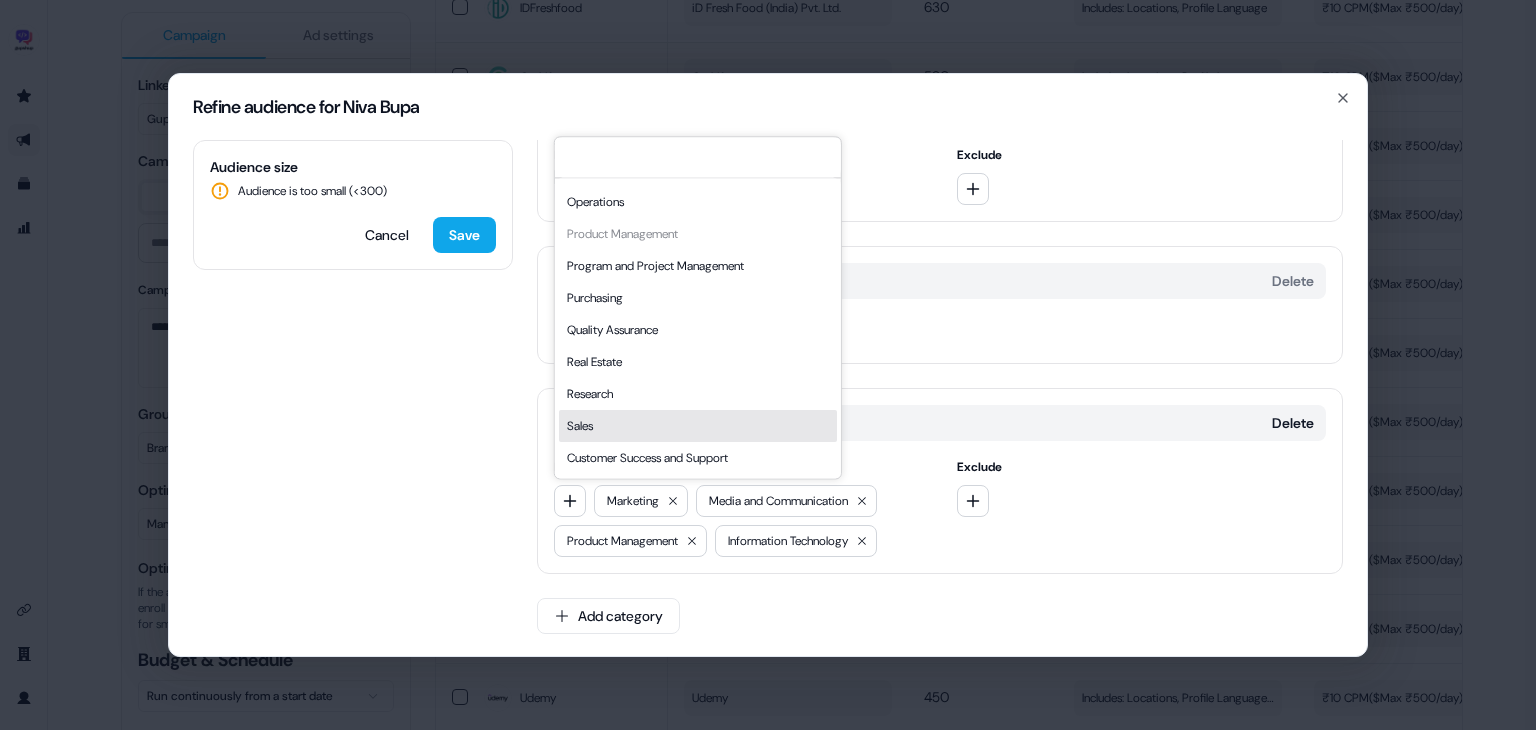 click on "Sales" at bounding box center (698, 426) 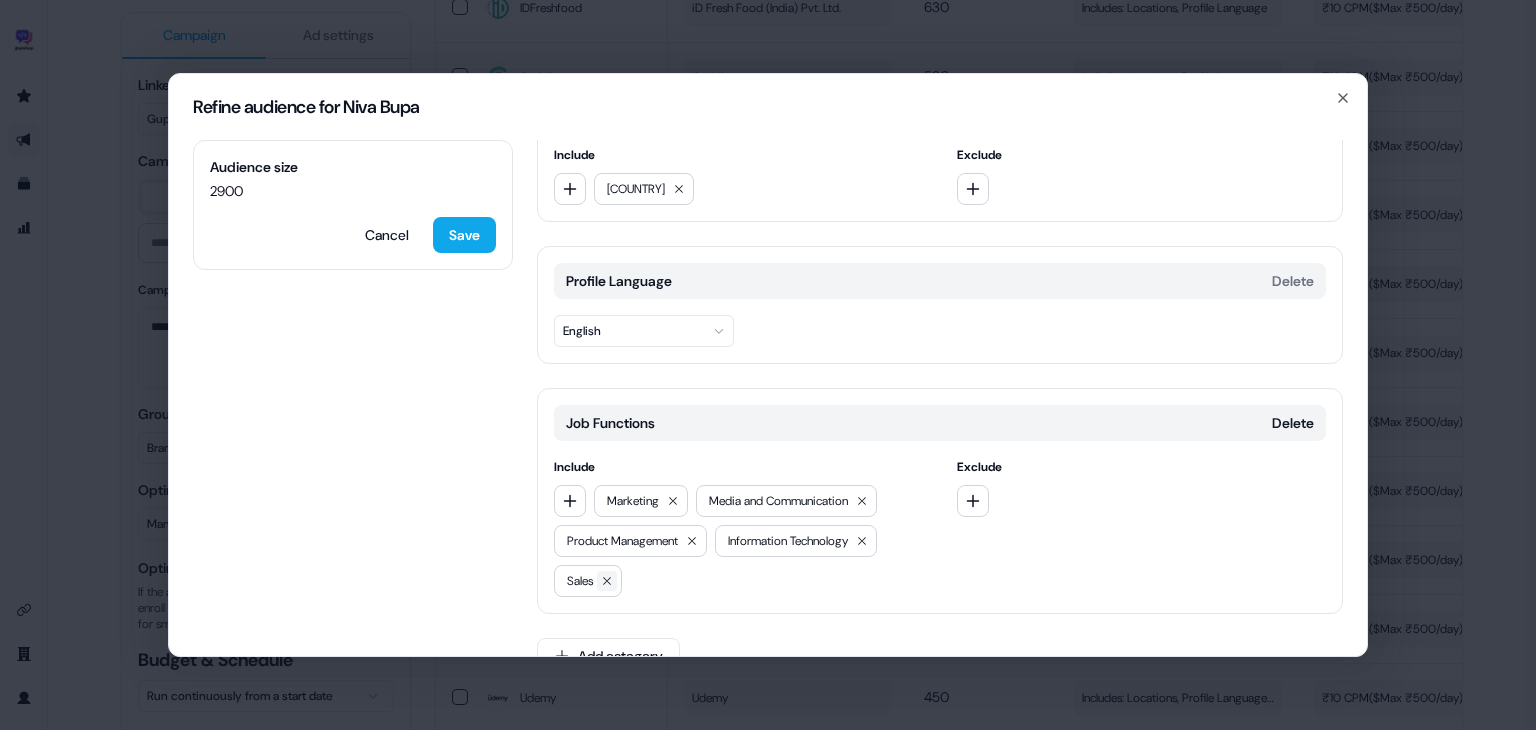click 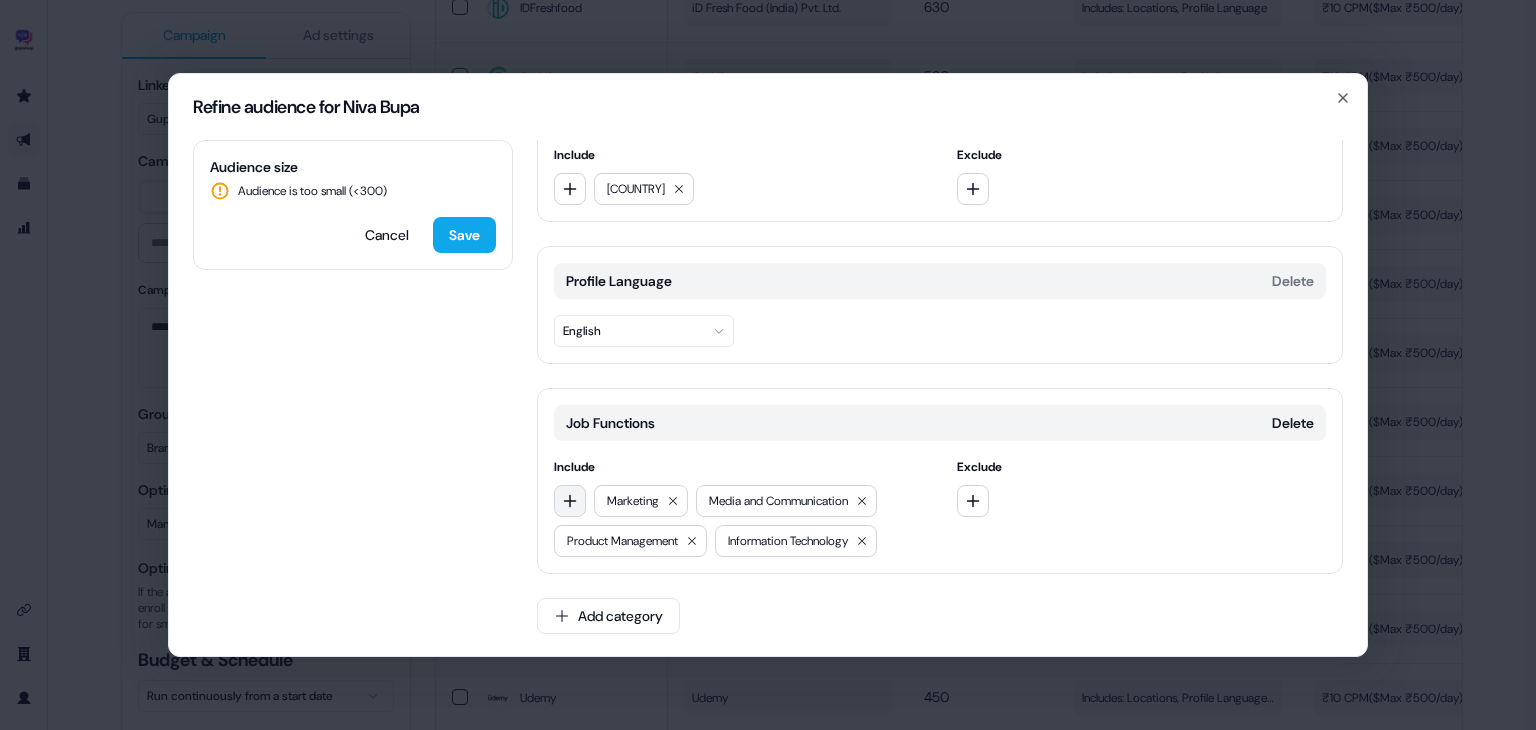 click 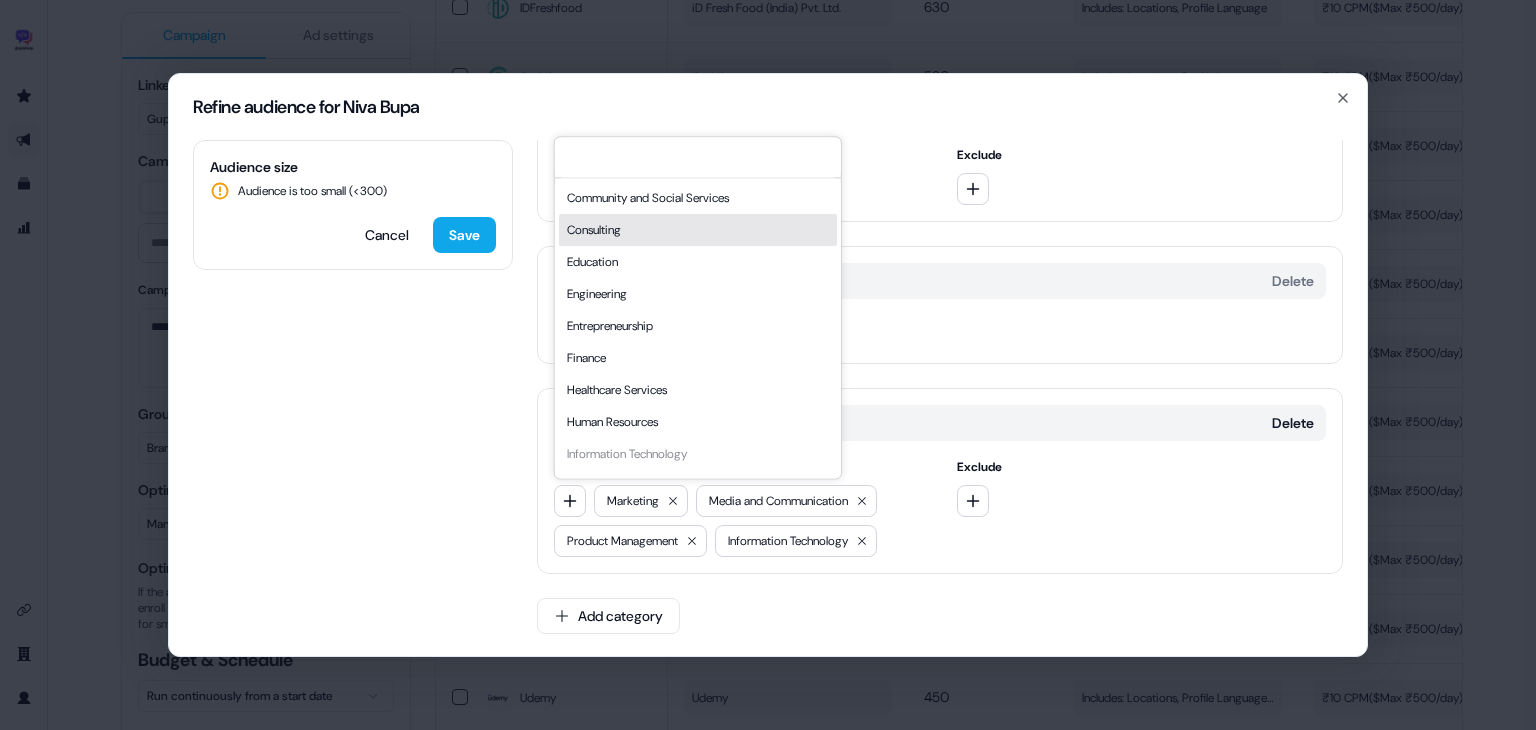 scroll, scrollTop: 143, scrollLeft: 0, axis: vertical 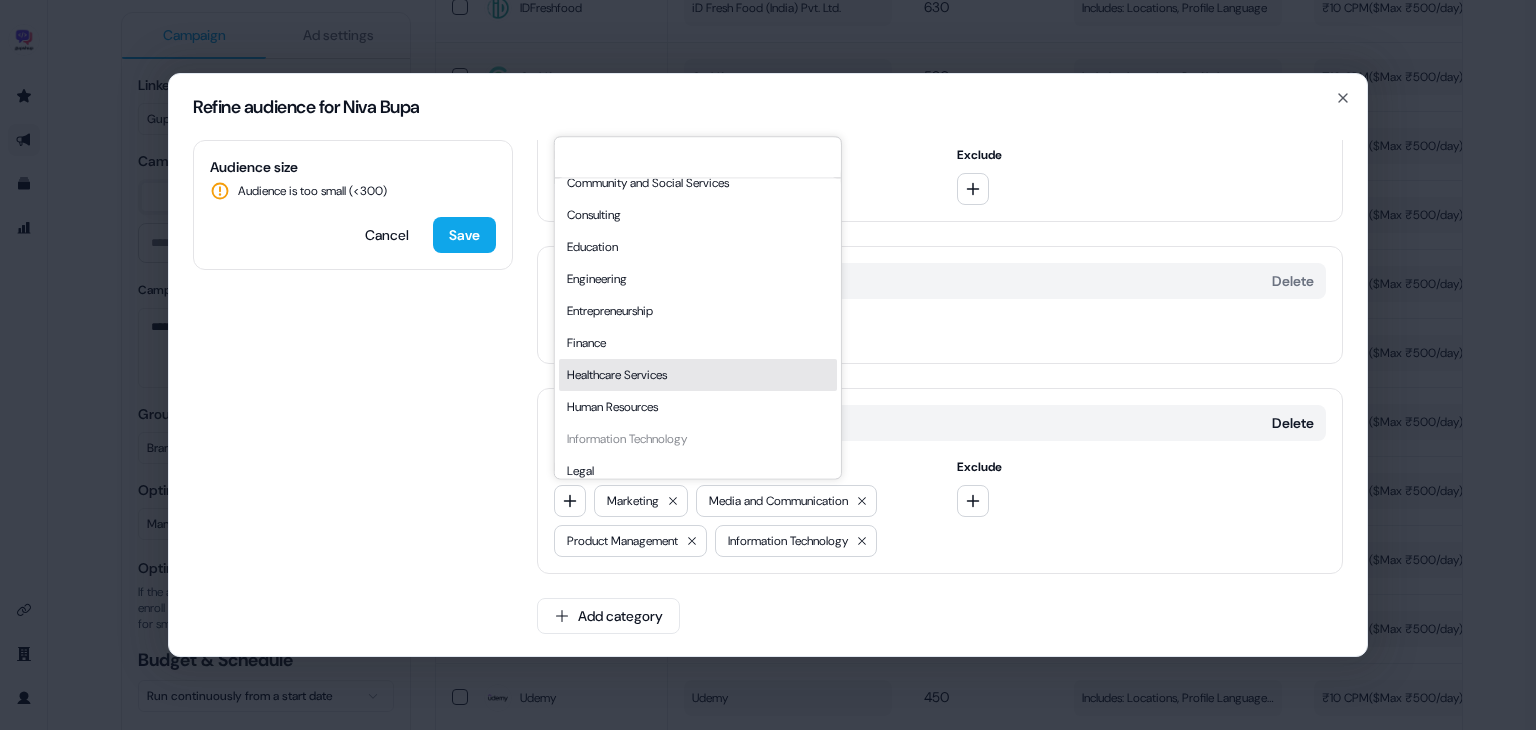 click on "Healthcare Services" at bounding box center (698, 375) 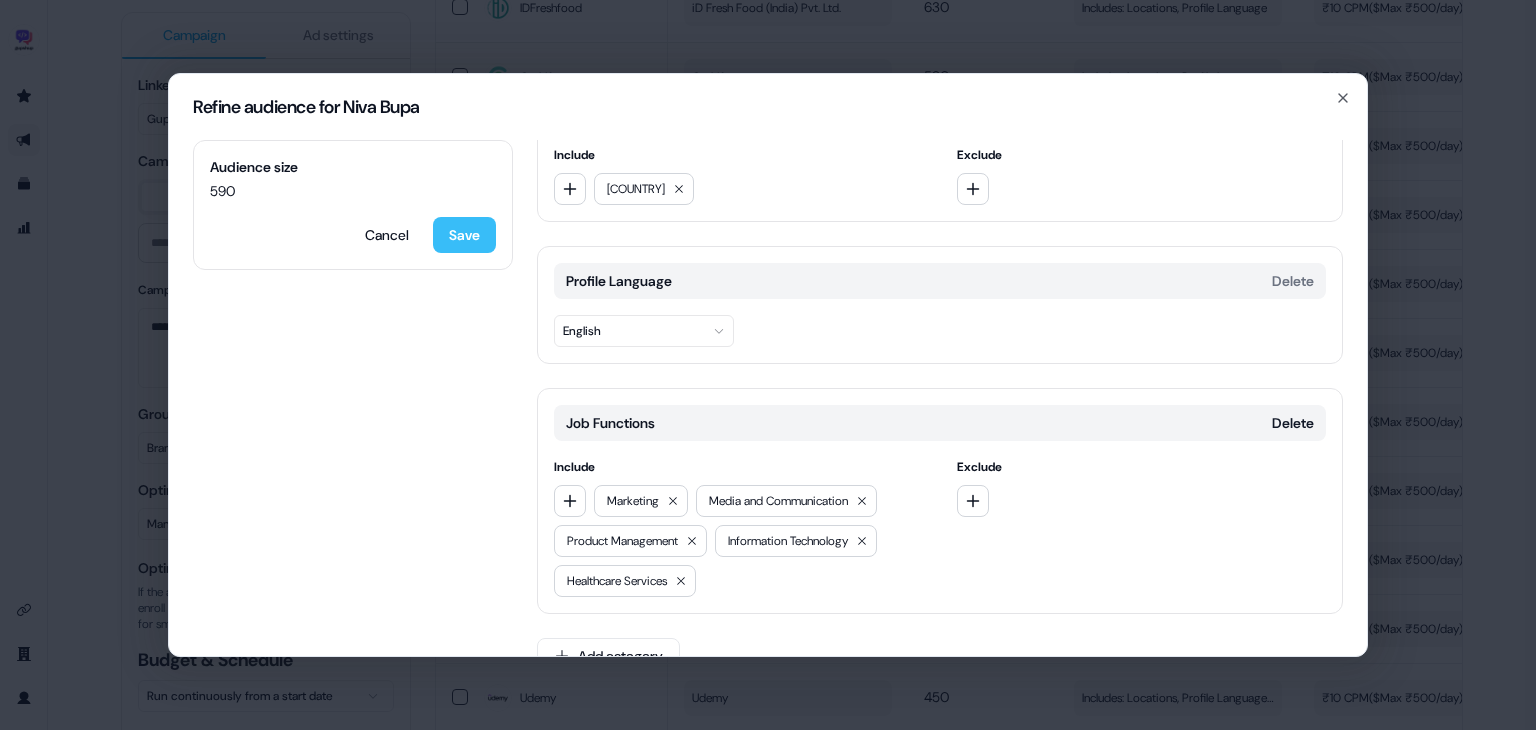 click on "Save" at bounding box center (464, 235) 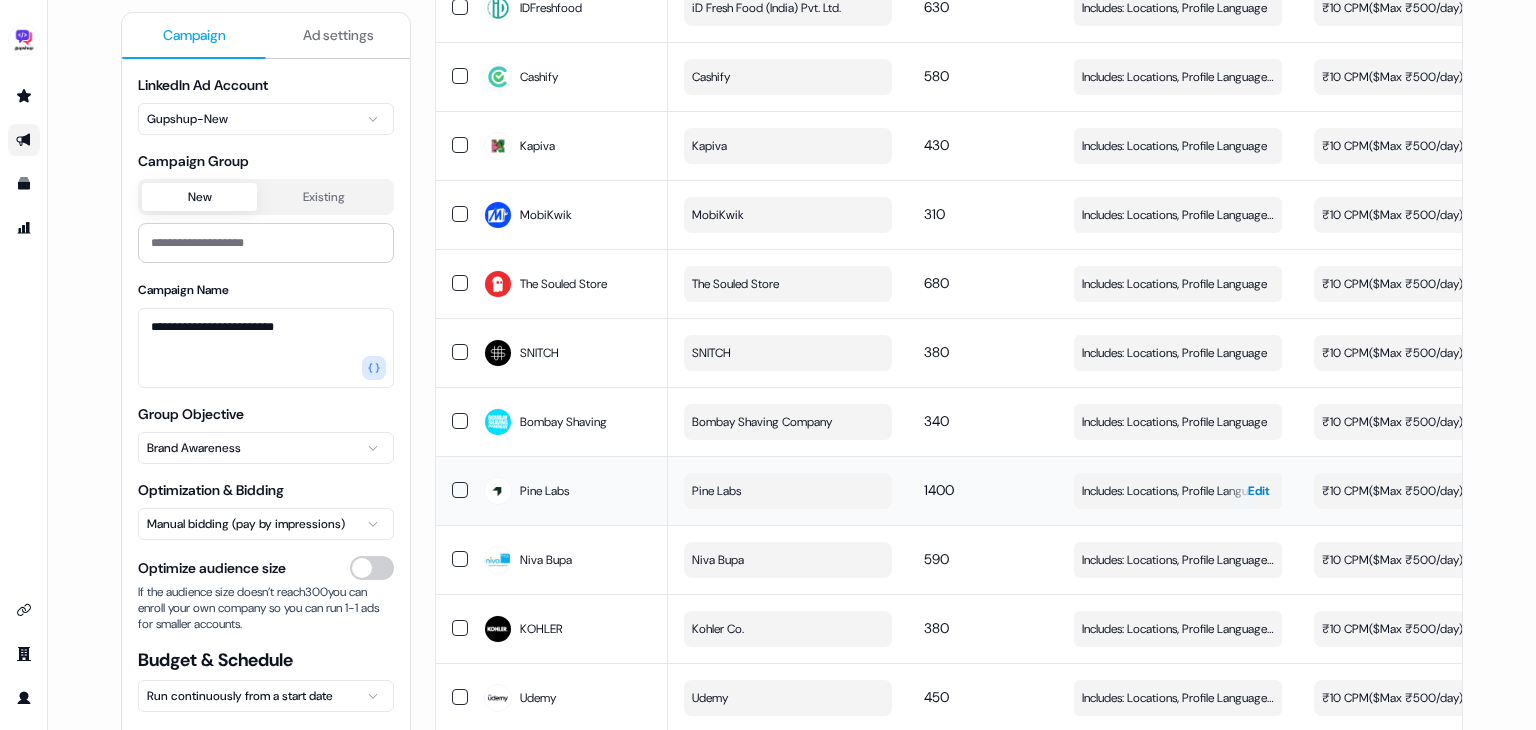 click on "Includes: Locations, Profile Language, Job Functions" at bounding box center [1178, 491] 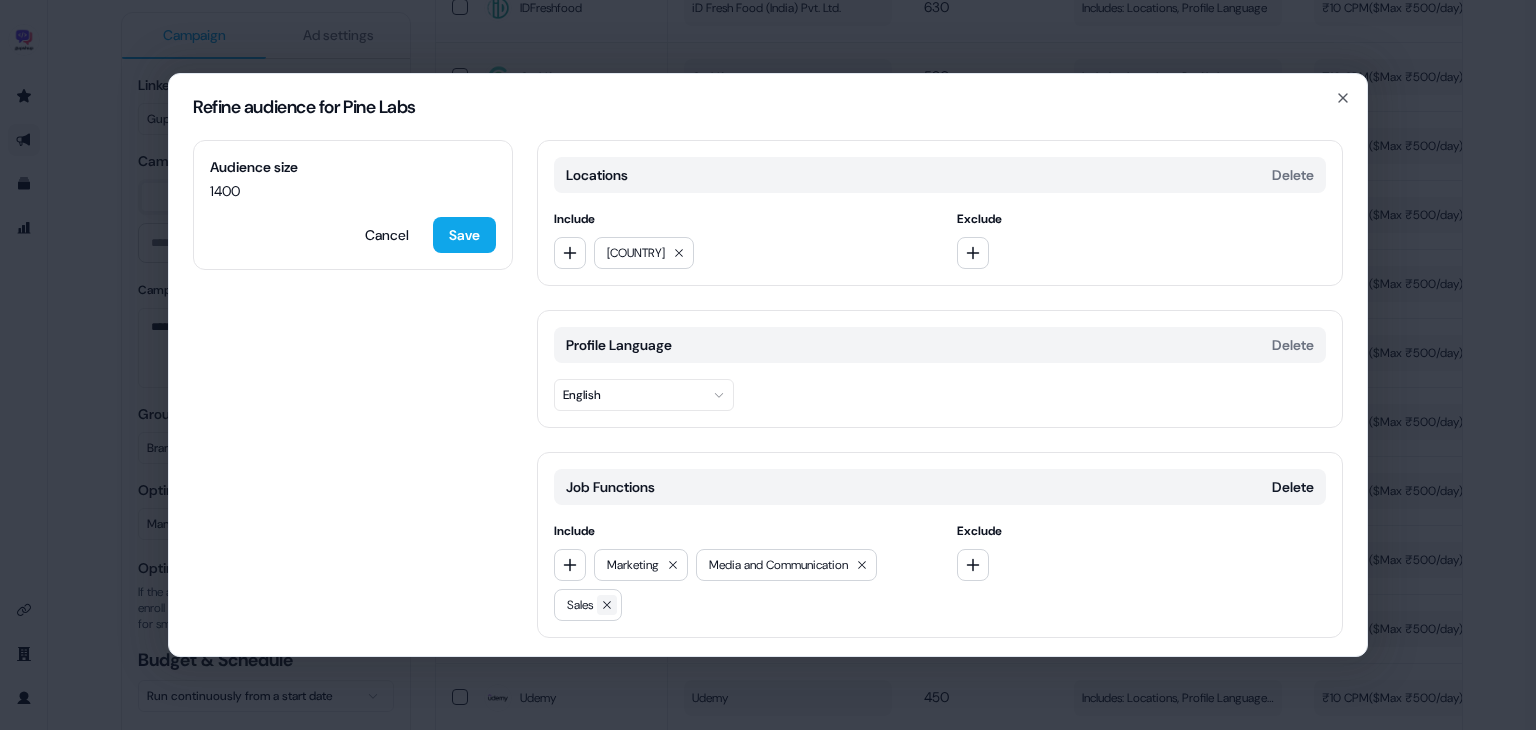 click at bounding box center (607, 605) 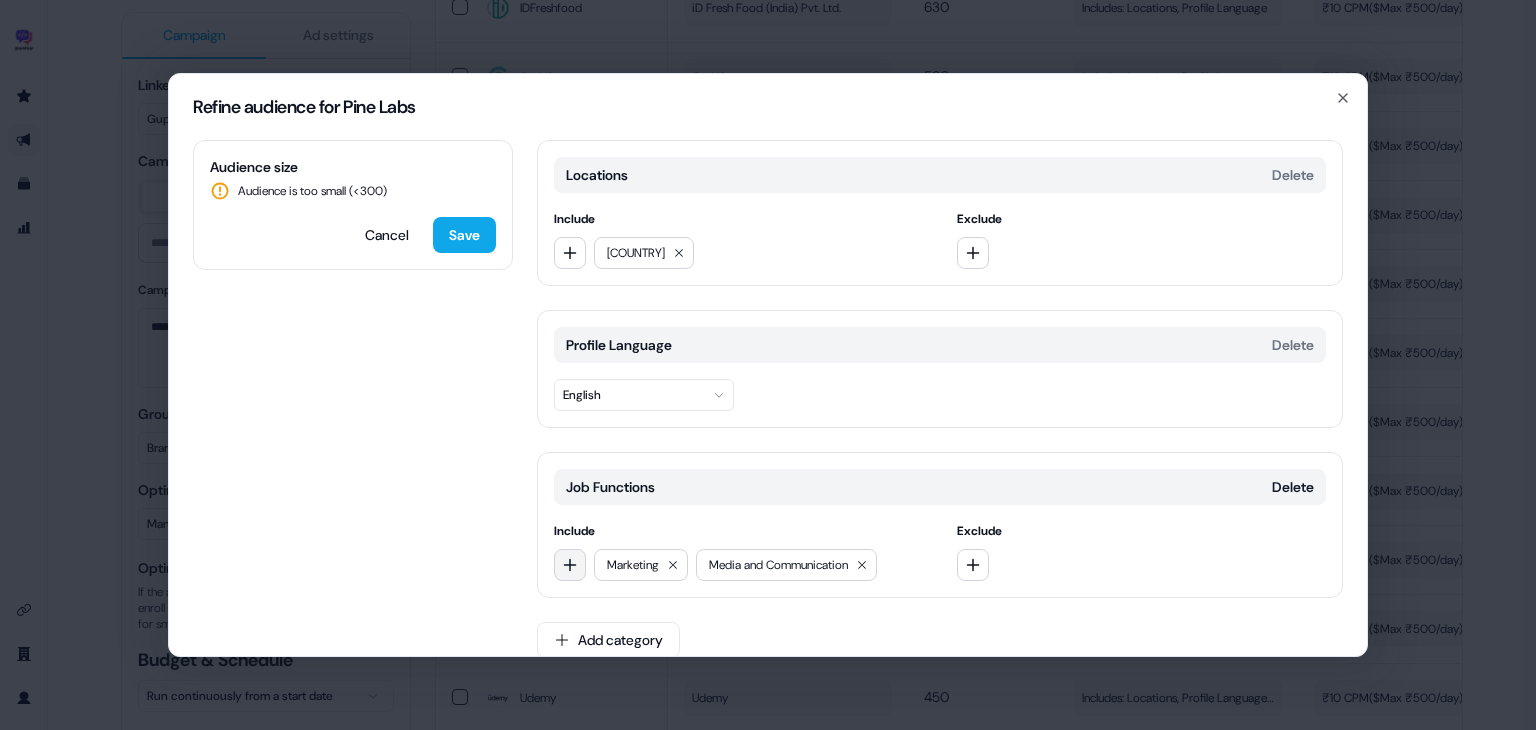 click 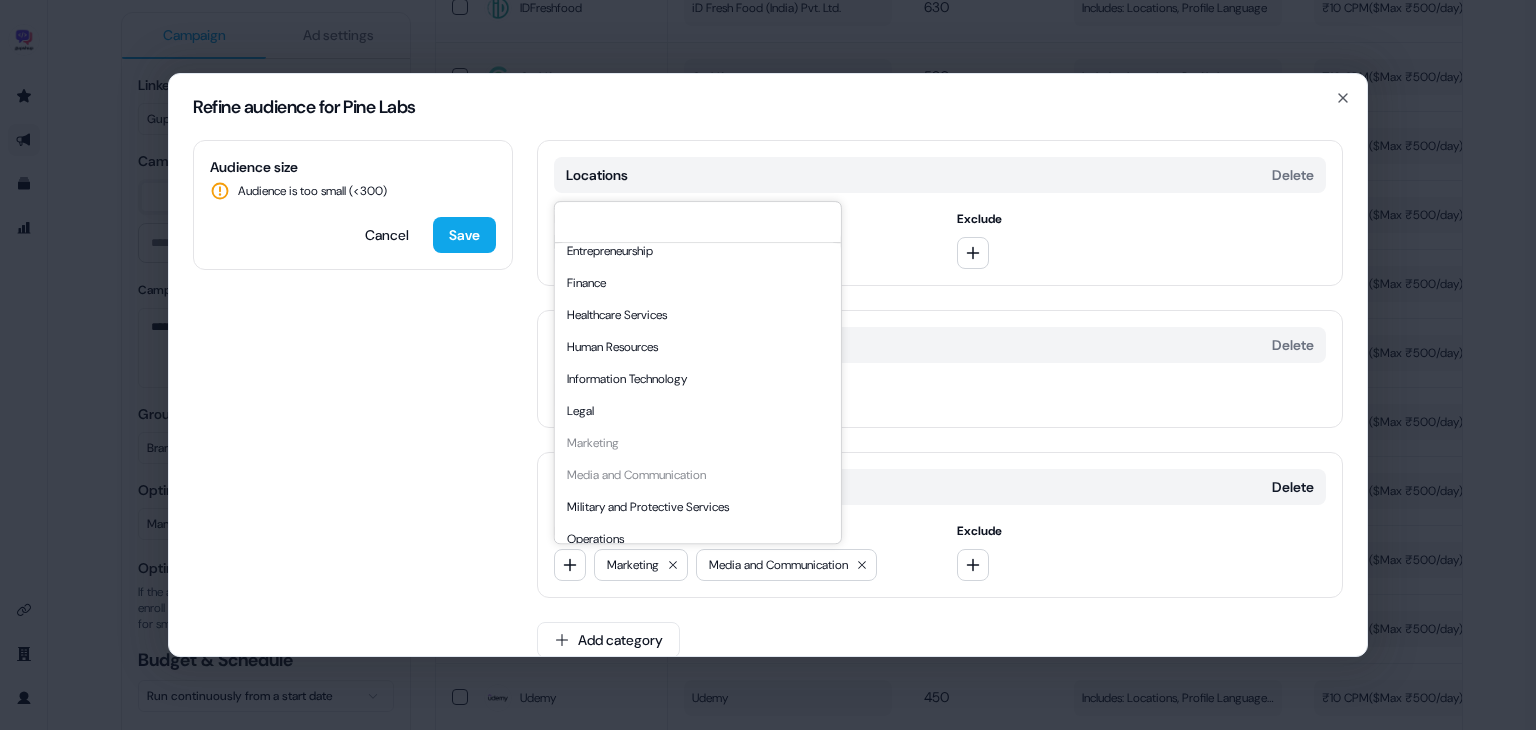 scroll, scrollTop: 268, scrollLeft: 0, axis: vertical 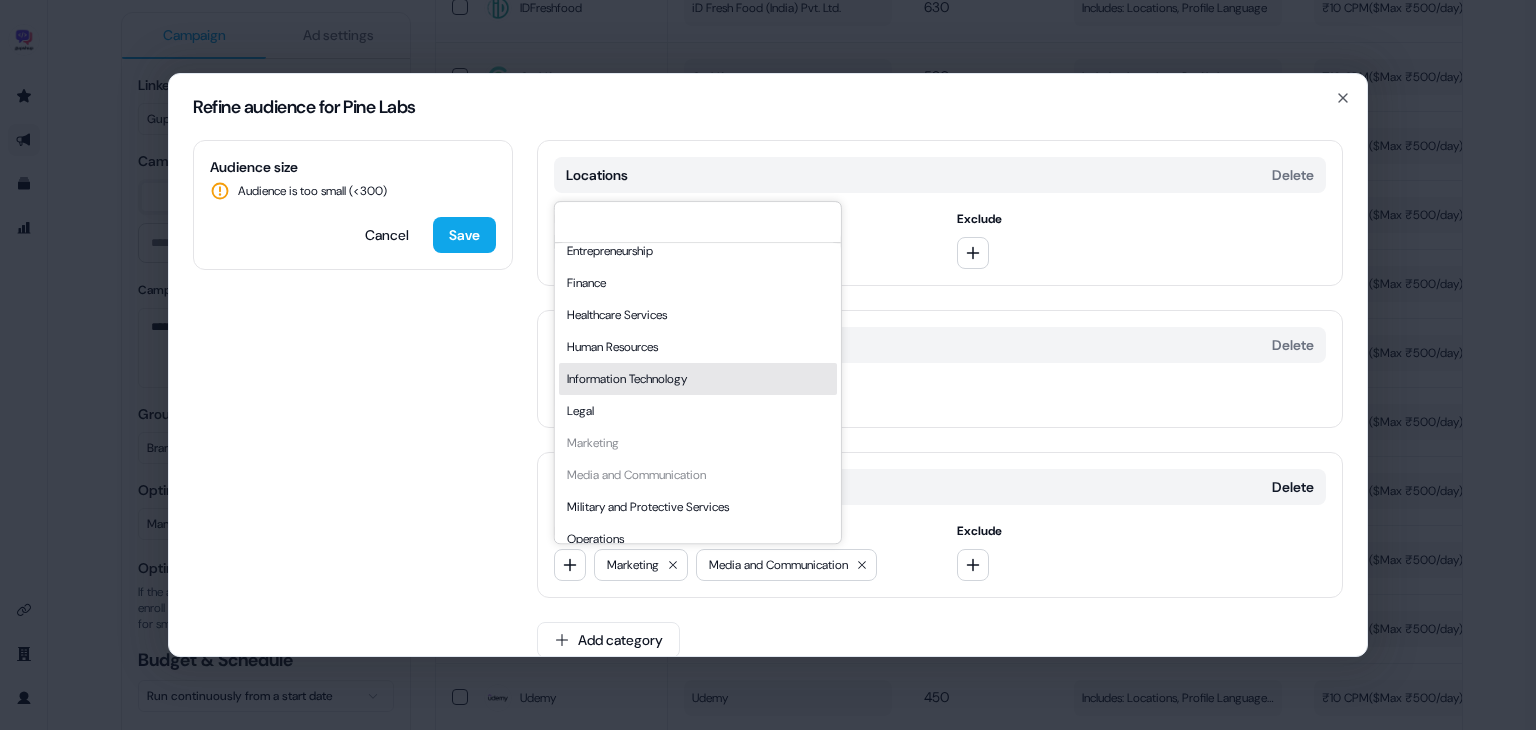 click on "Information Technology" at bounding box center (698, 379) 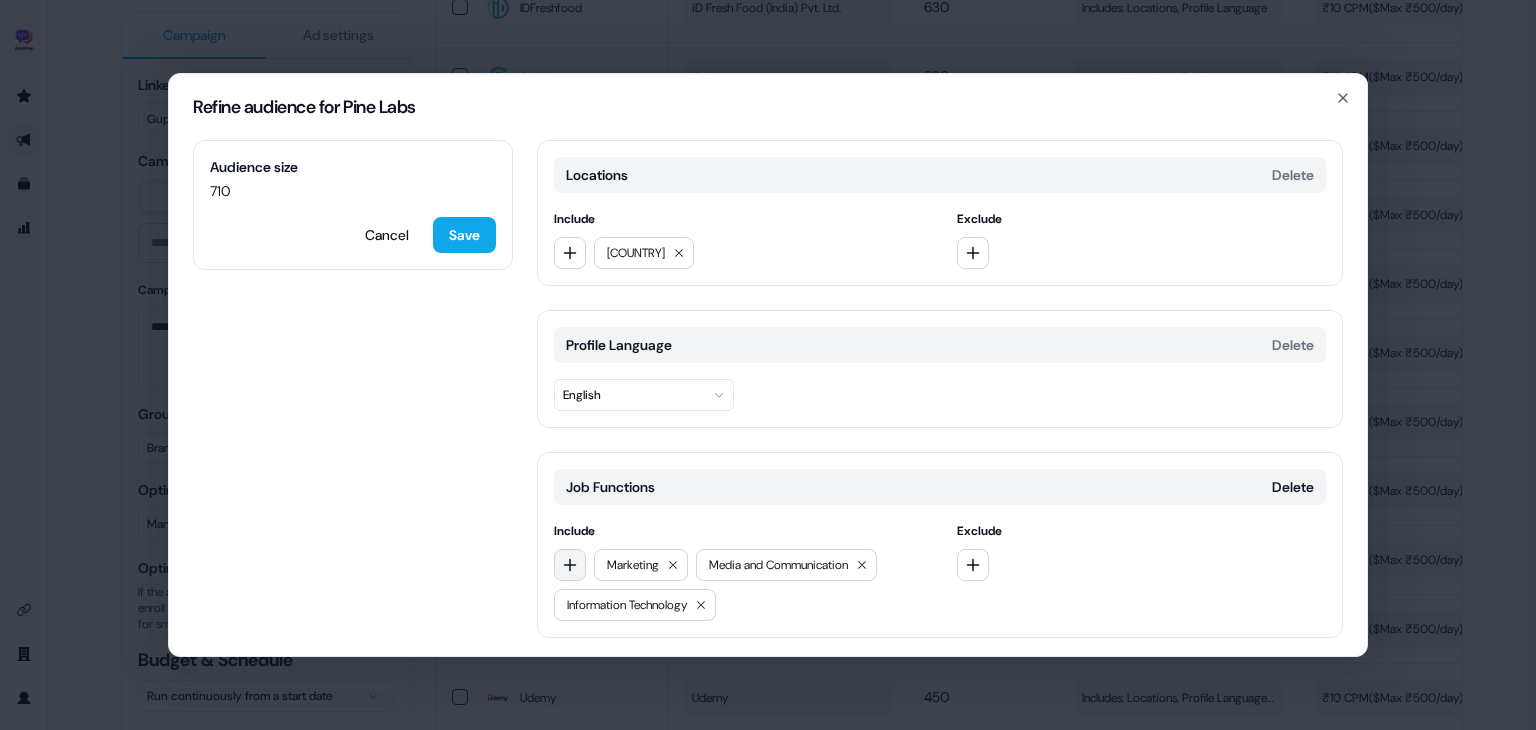 click 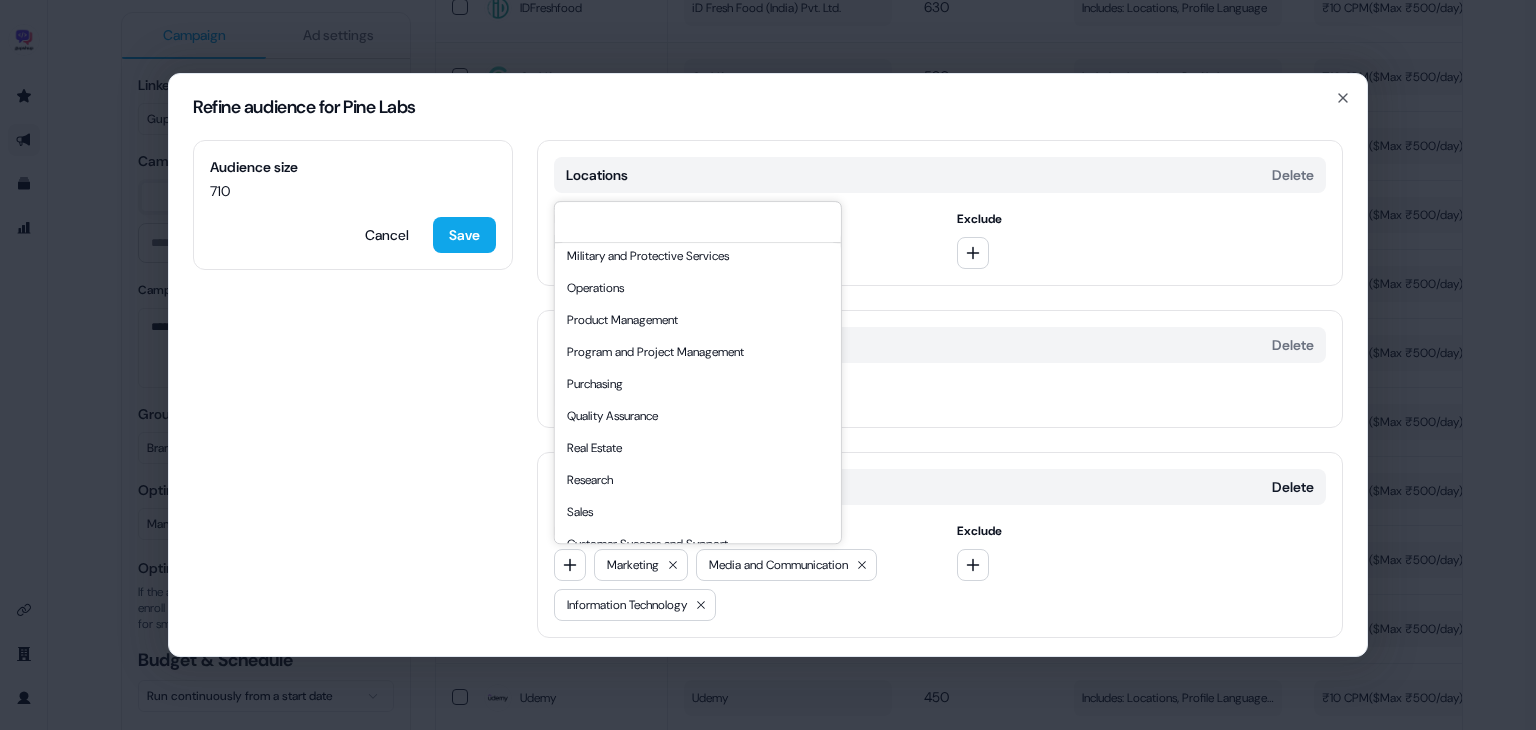 scroll, scrollTop: 526, scrollLeft: 0, axis: vertical 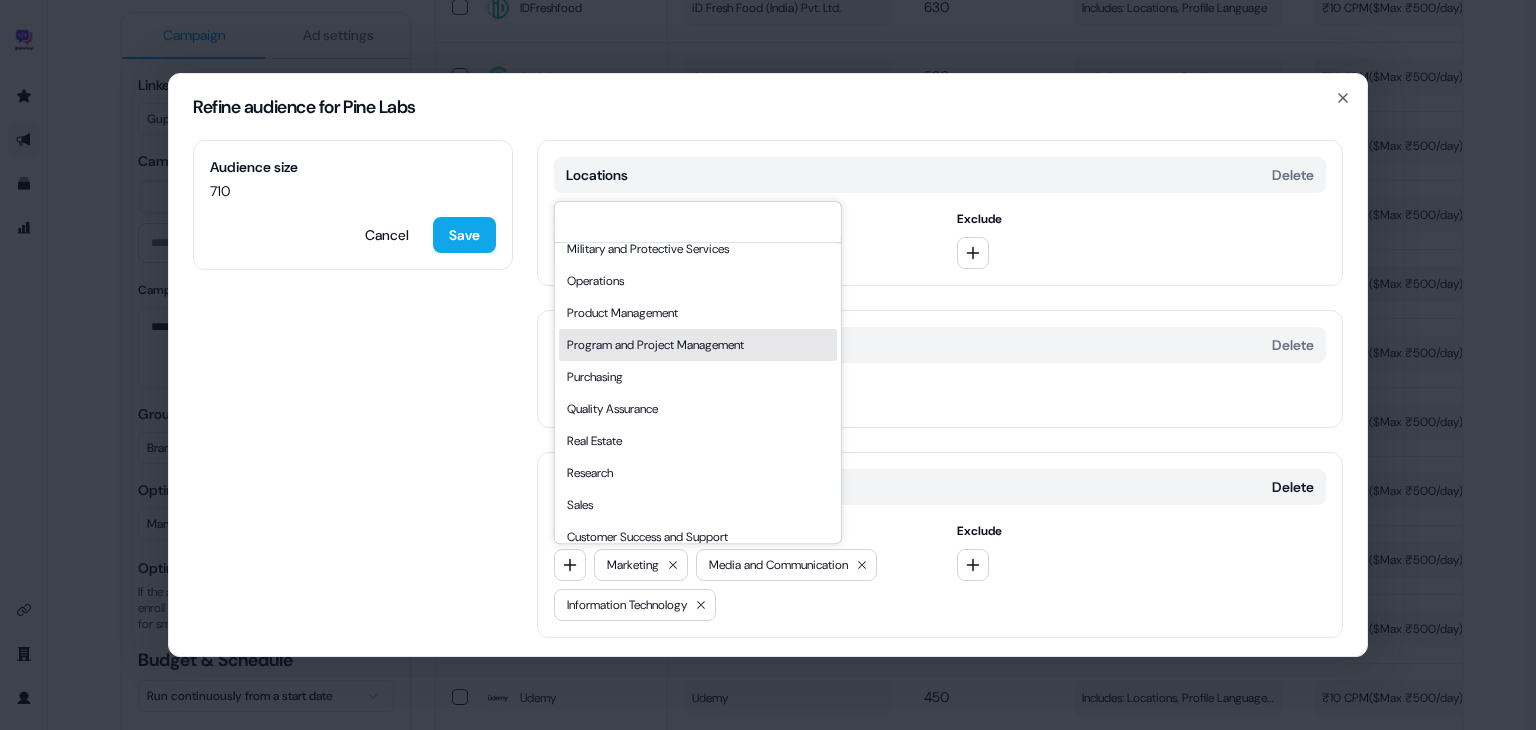 click on "Product Management" at bounding box center [698, 313] 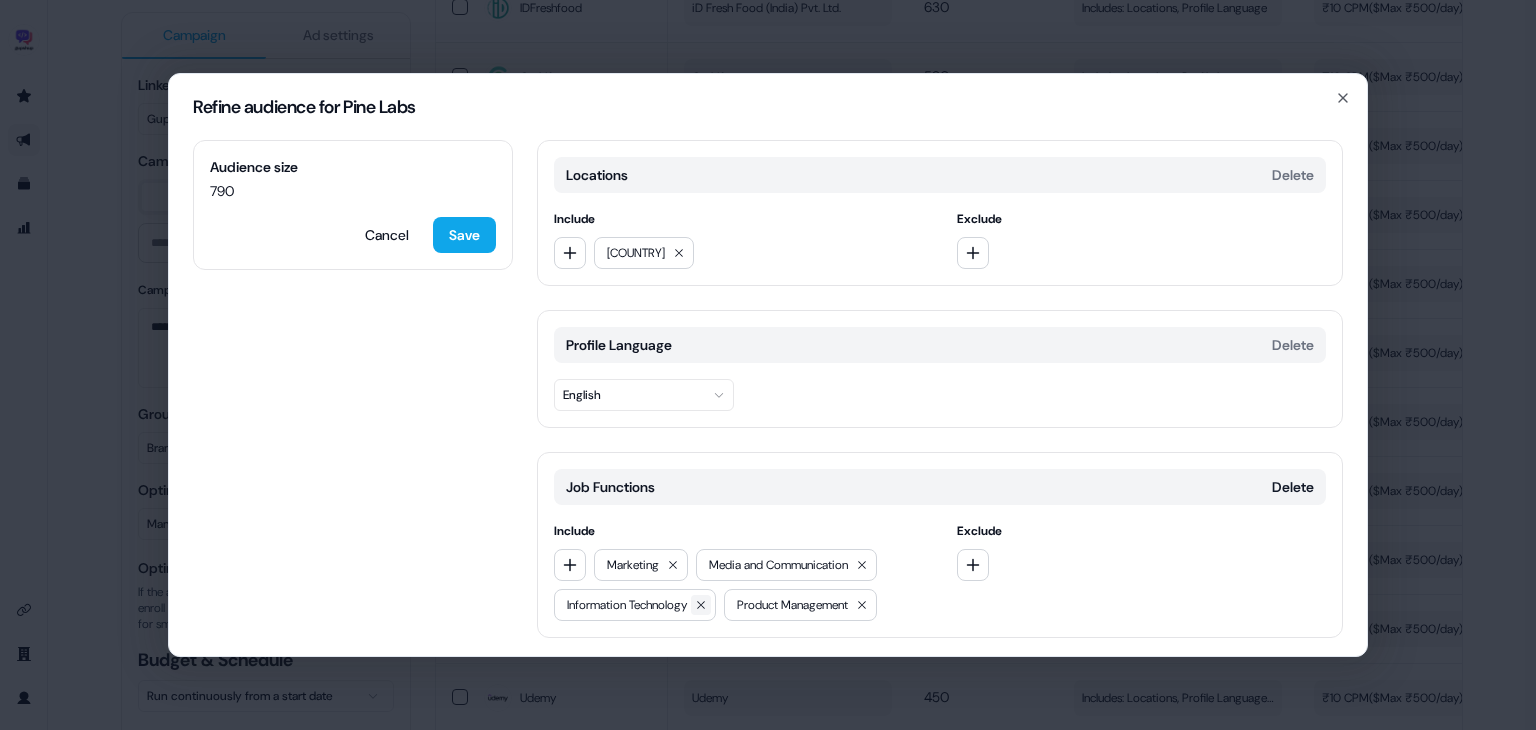 click 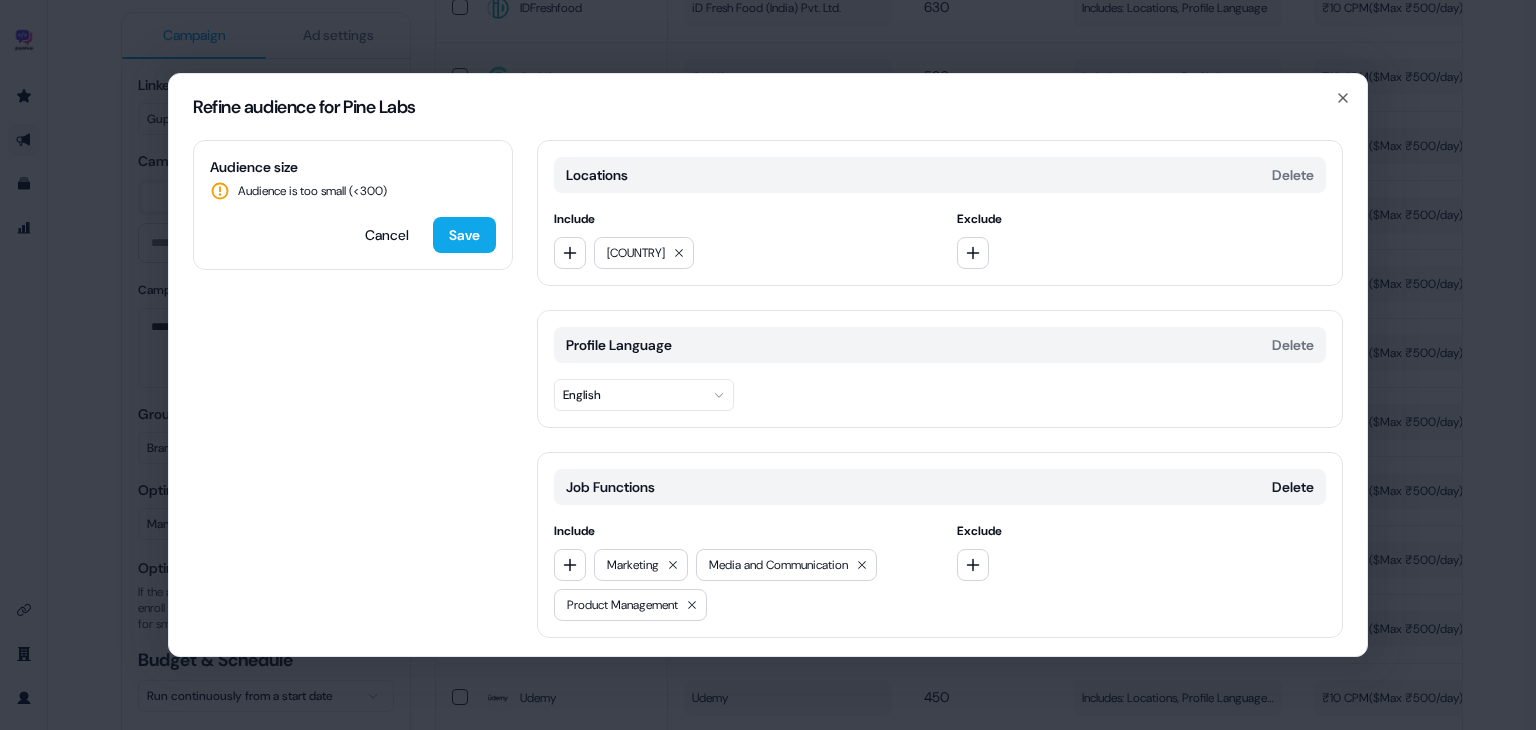 scroll, scrollTop: 64, scrollLeft: 0, axis: vertical 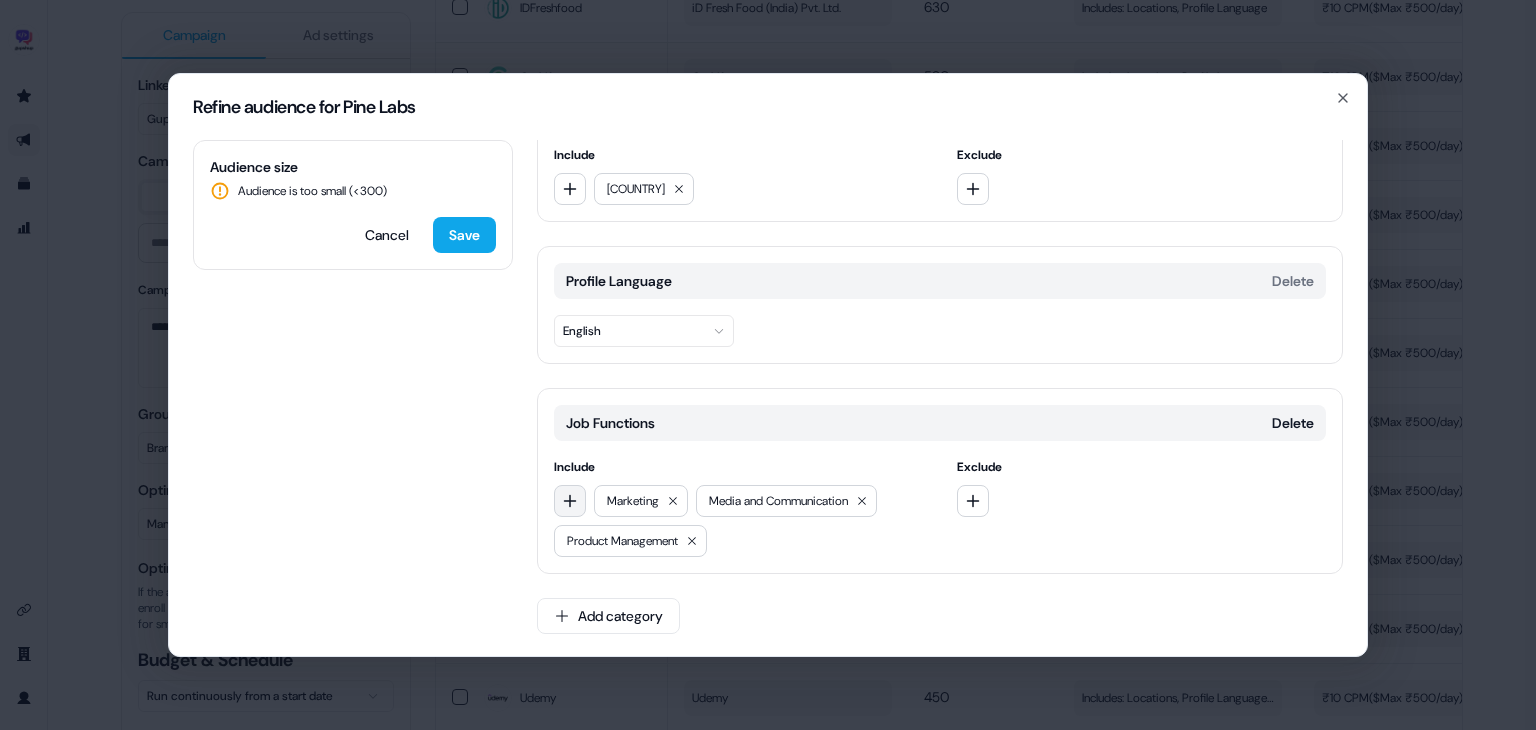 click at bounding box center (570, 501) 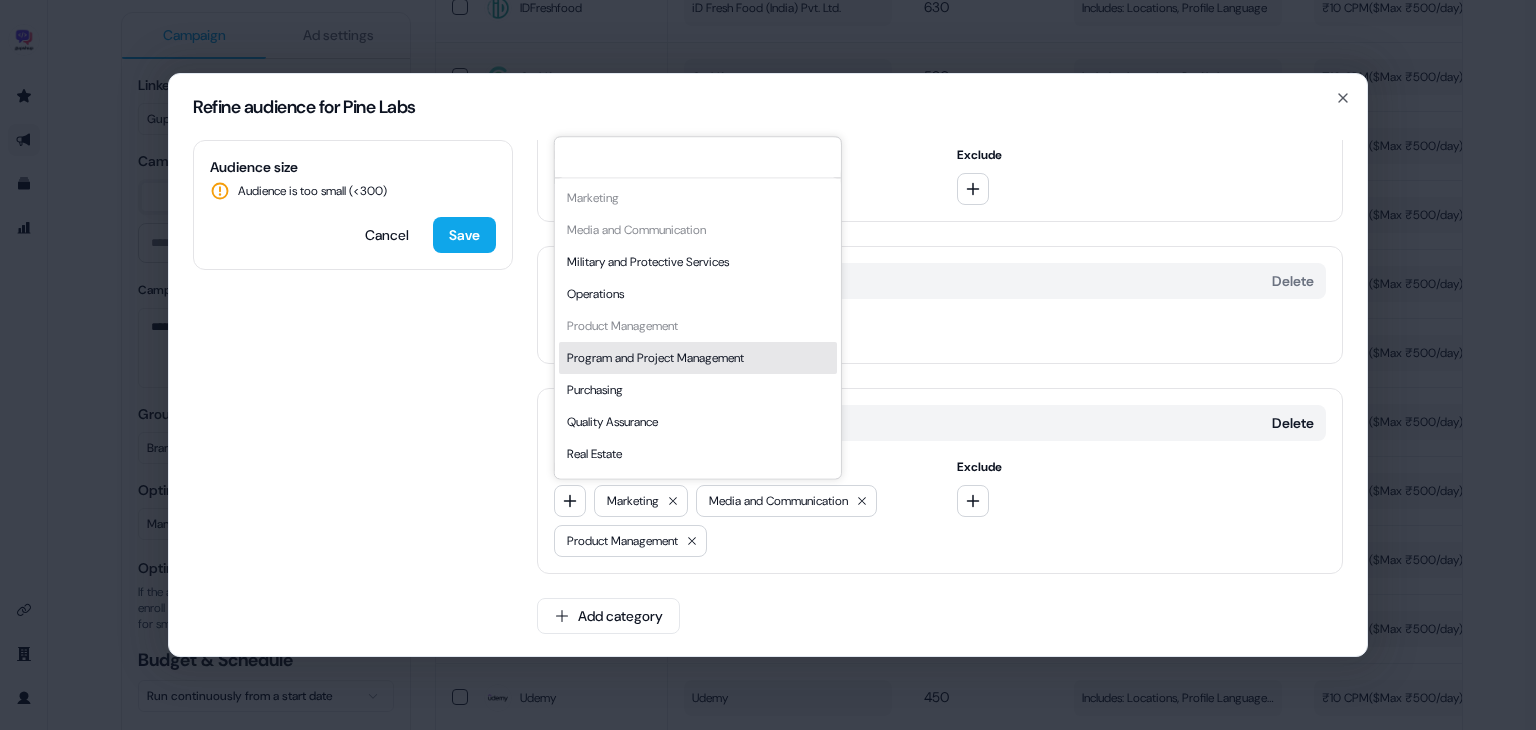 scroll, scrollTop: 450, scrollLeft: 0, axis: vertical 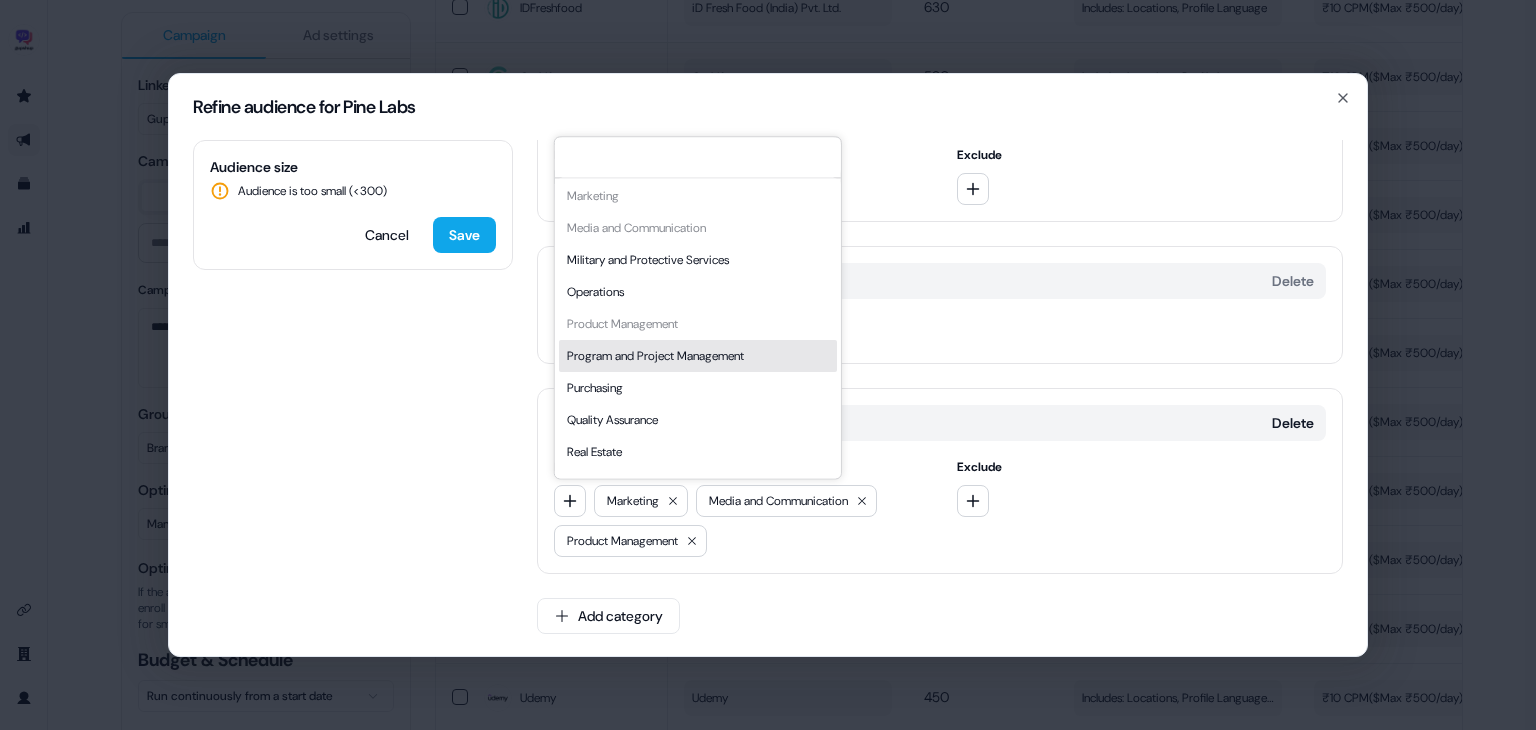 click on "Program and Project Management" at bounding box center [698, 356] 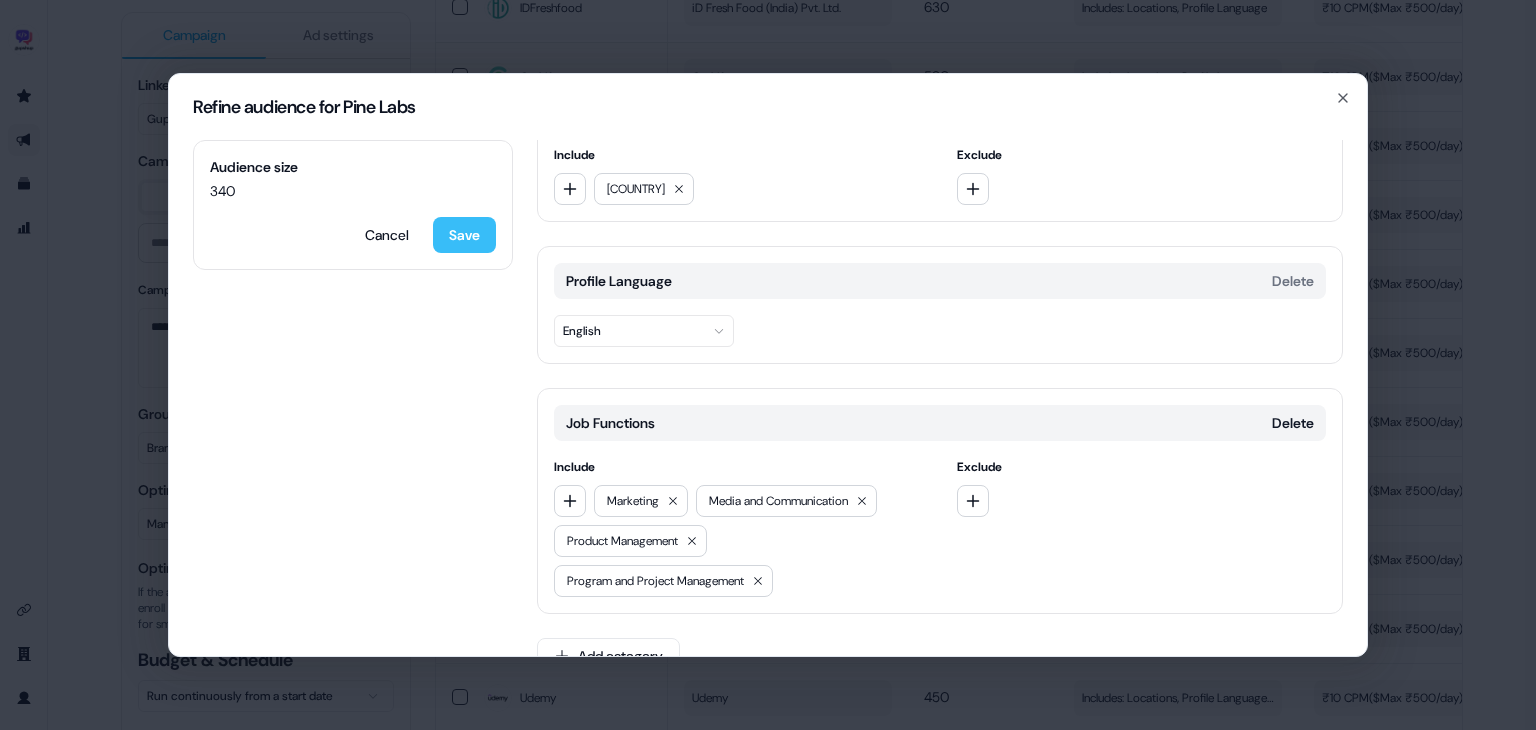 click on "Save" at bounding box center [464, 235] 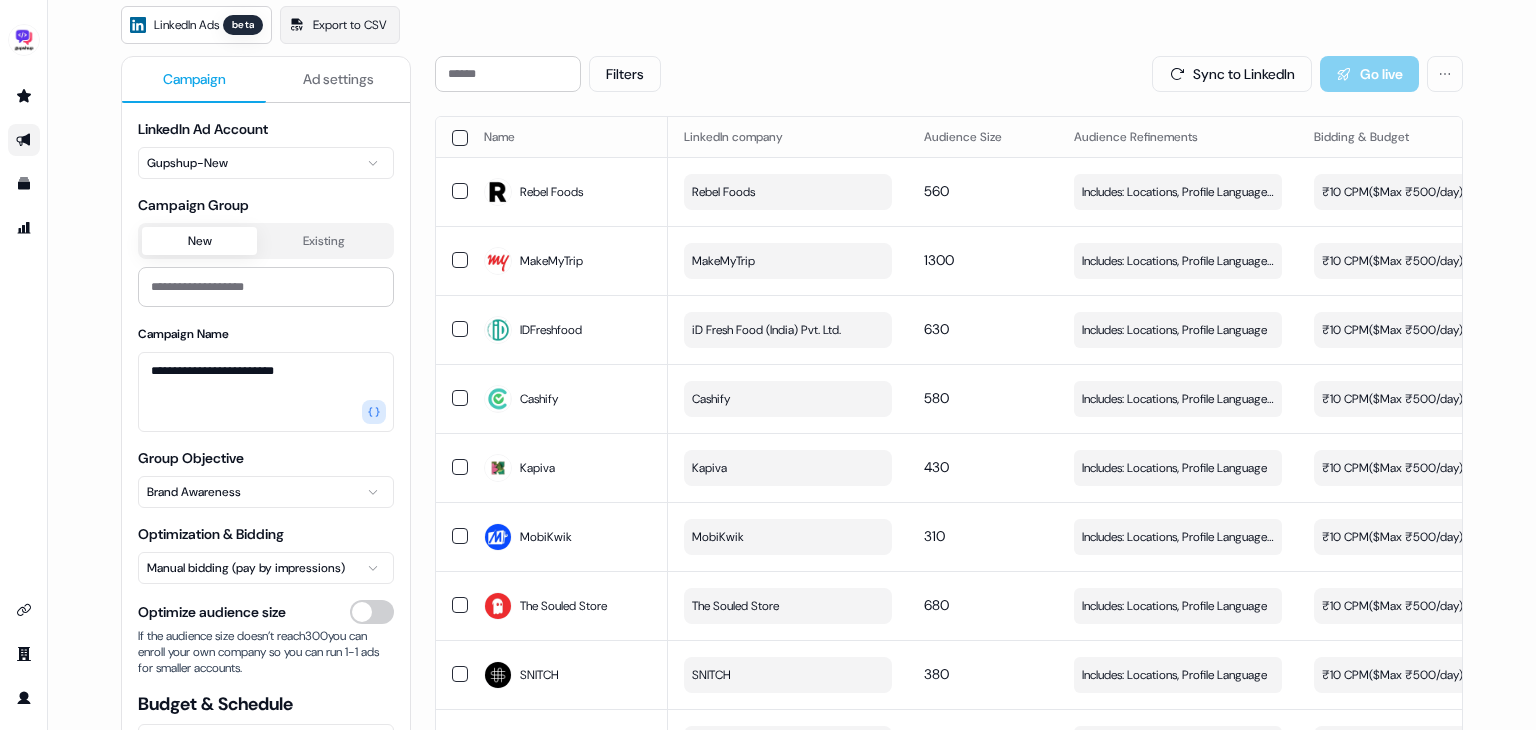 scroll, scrollTop: 0, scrollLeft: 0, axis: both 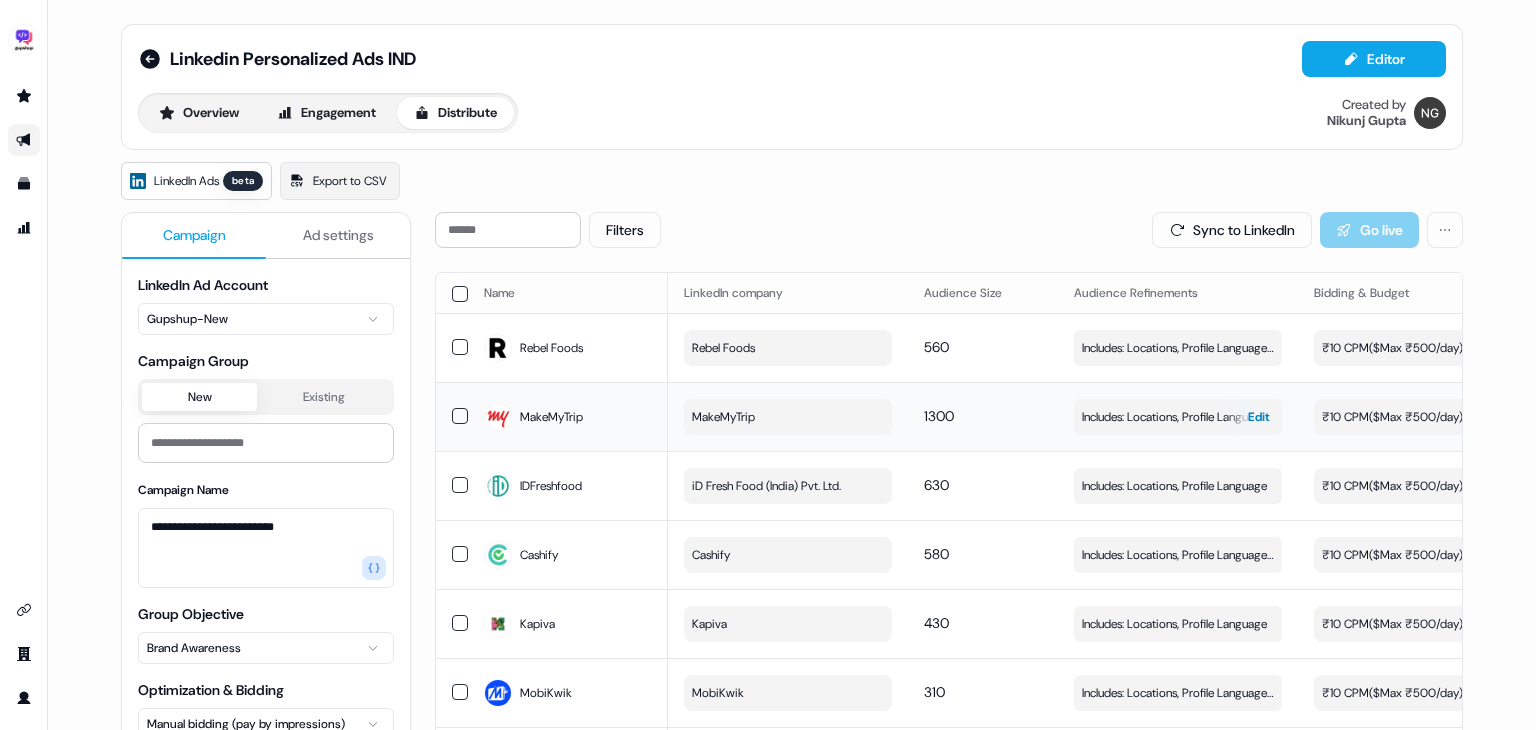 click on "Includes: Locations, Profile Language, Job Functions" at bounding box center [1178, 417] 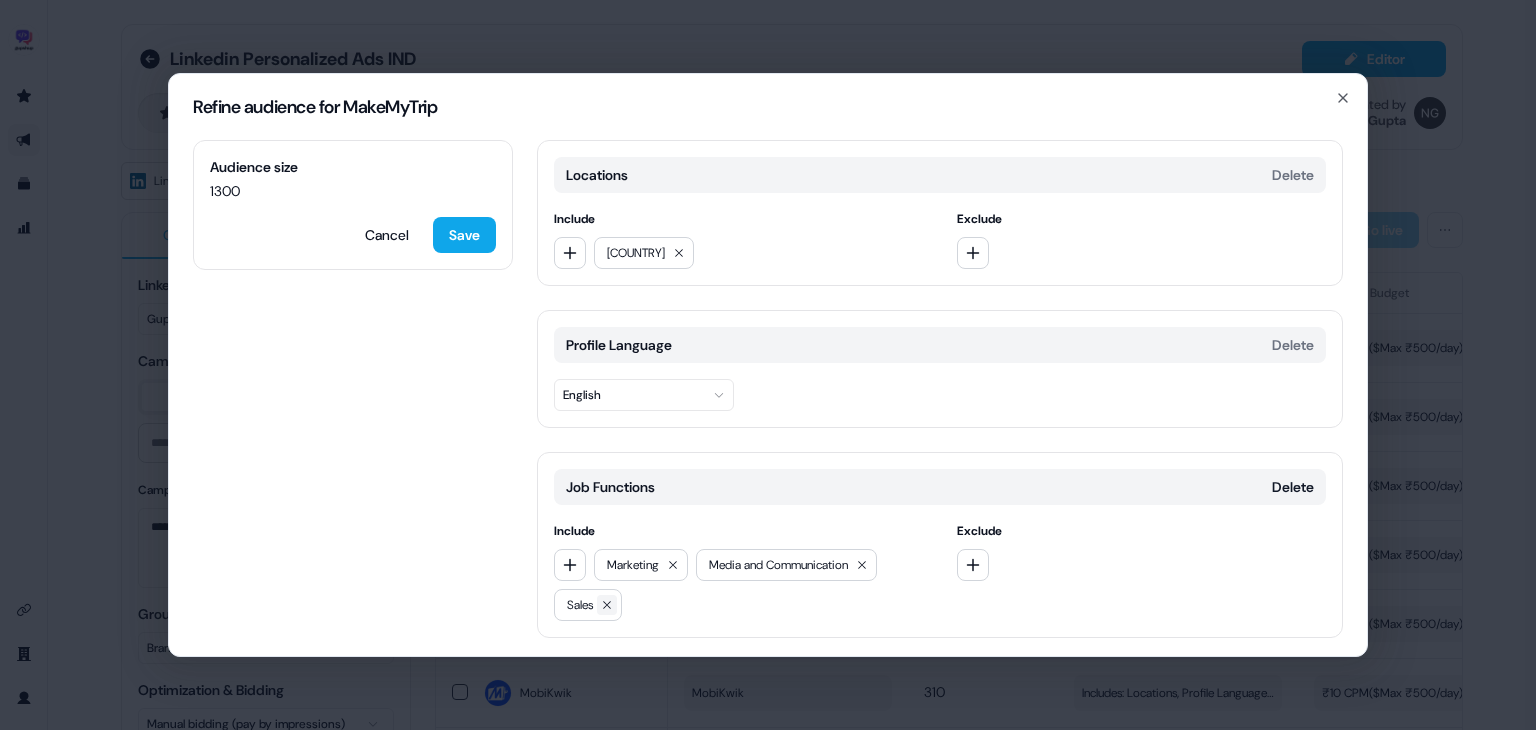 click 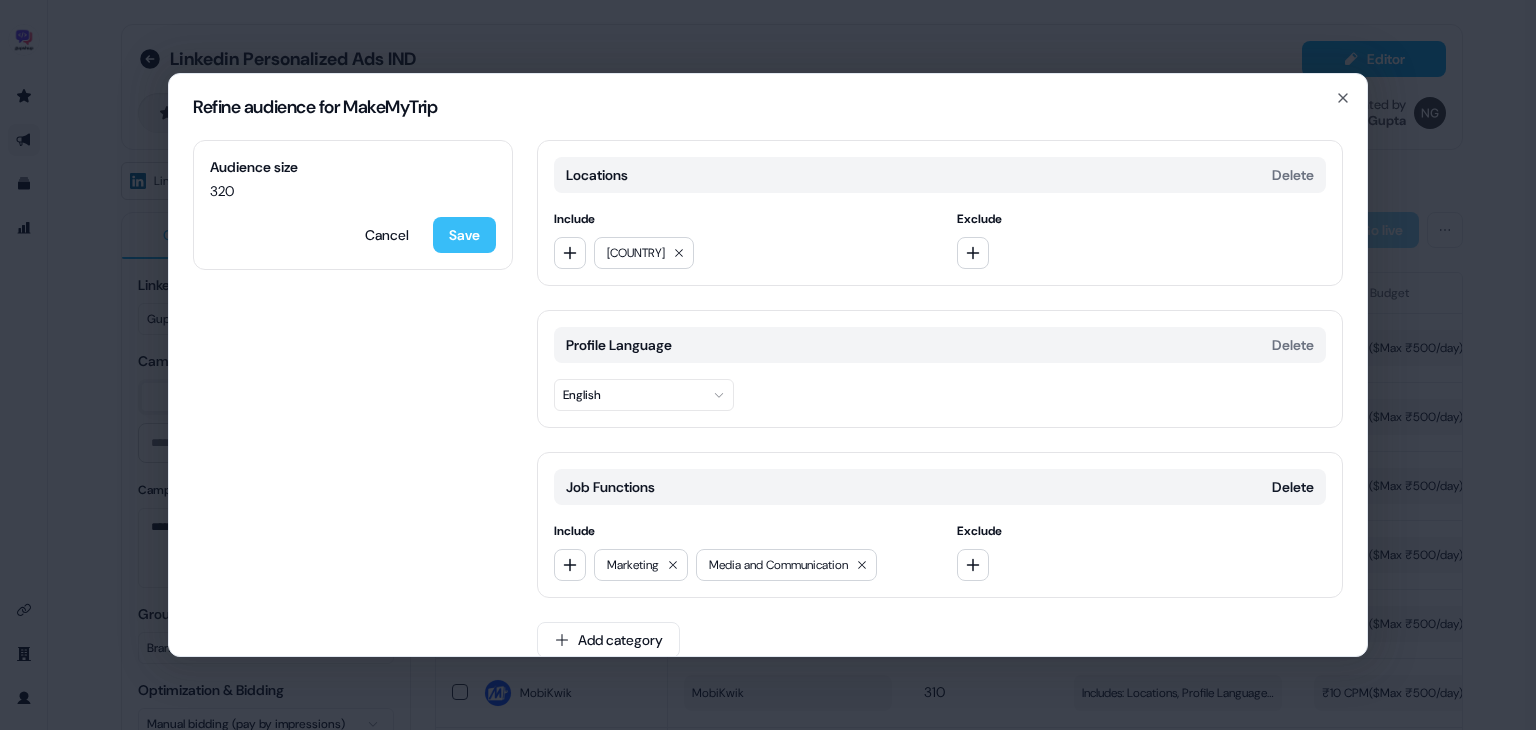 click on "Save" at bounding box center [464, 235] 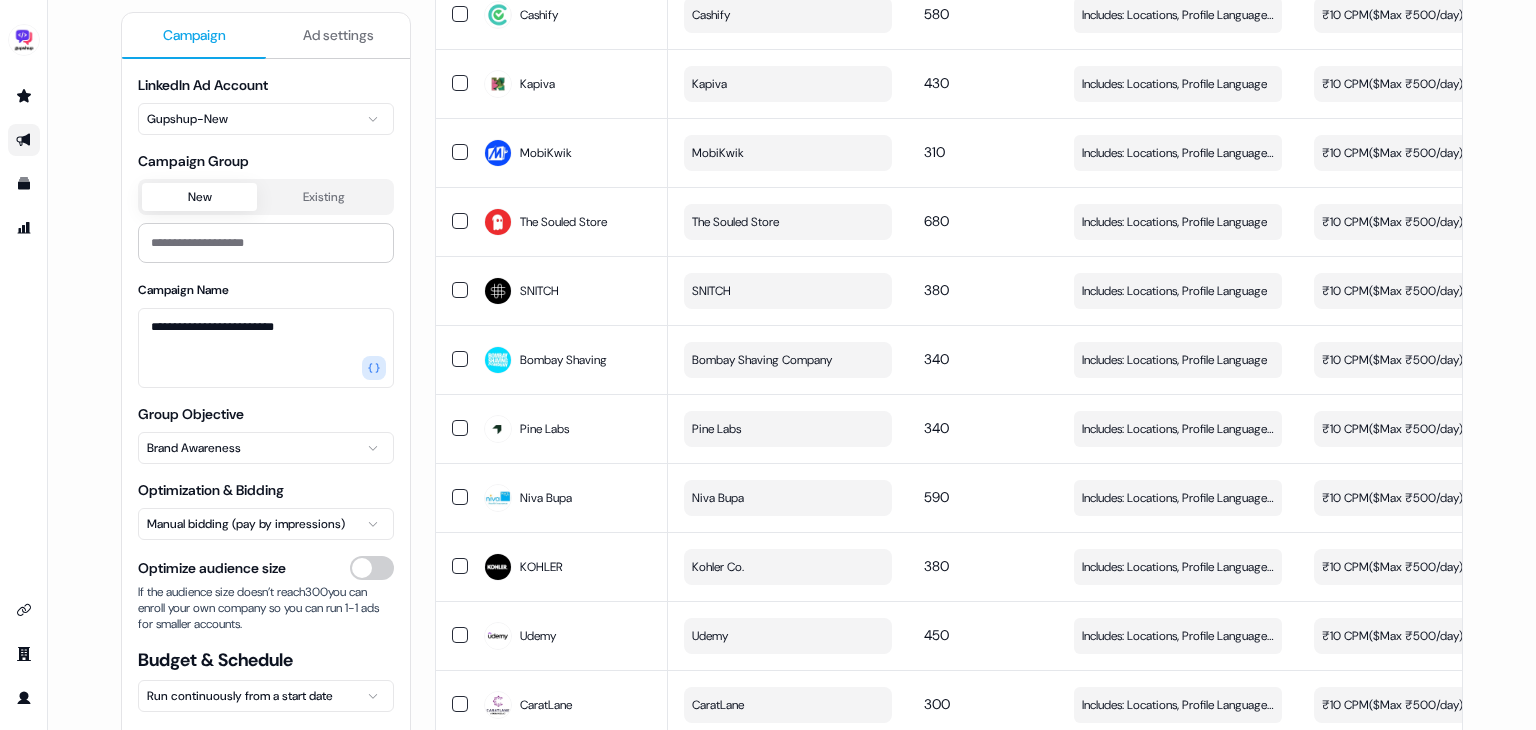 scroll, scrollTop: 540, scrollLeft: 0, axis: vertical 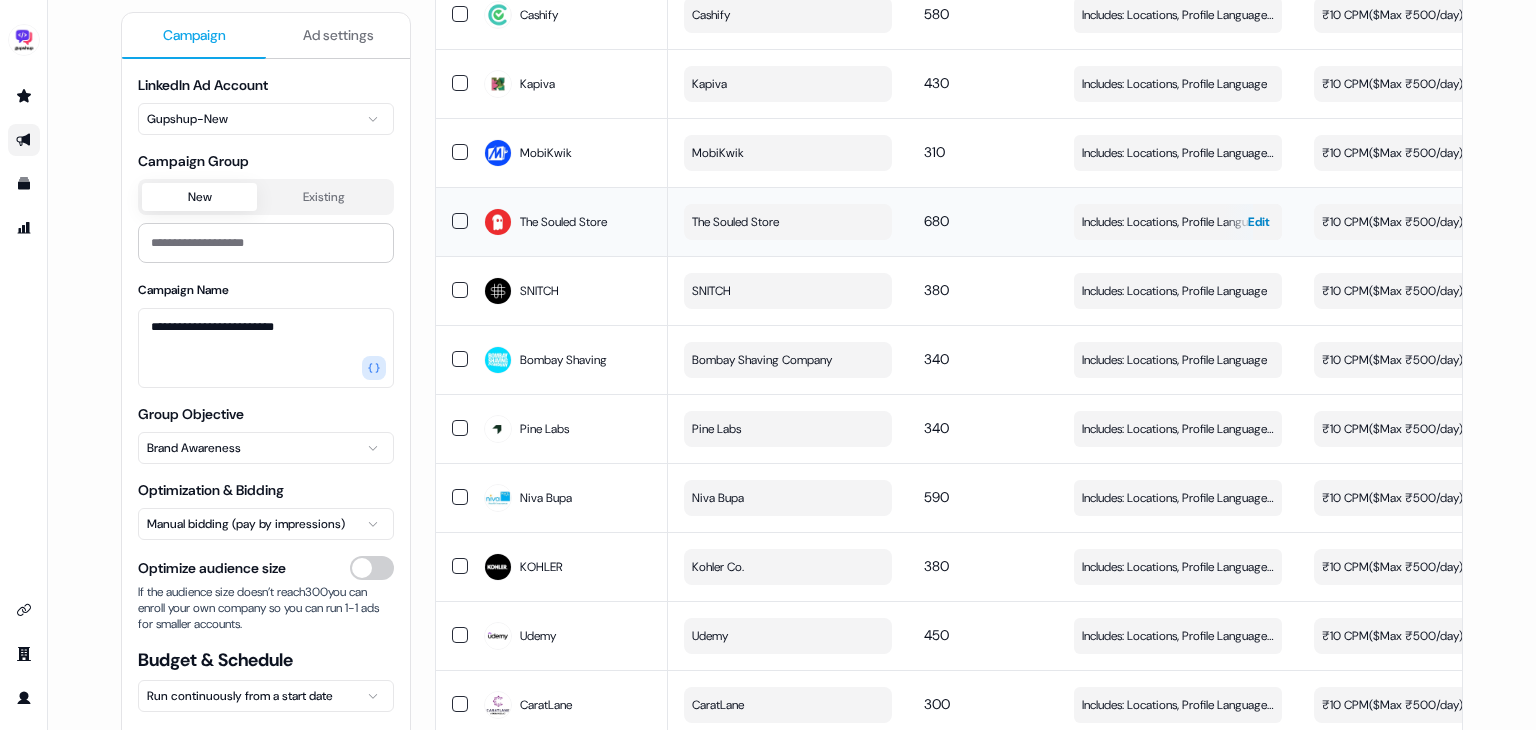 click on "Includes: Locations, Profile Language Edit" at bounding box center (1178, 222) 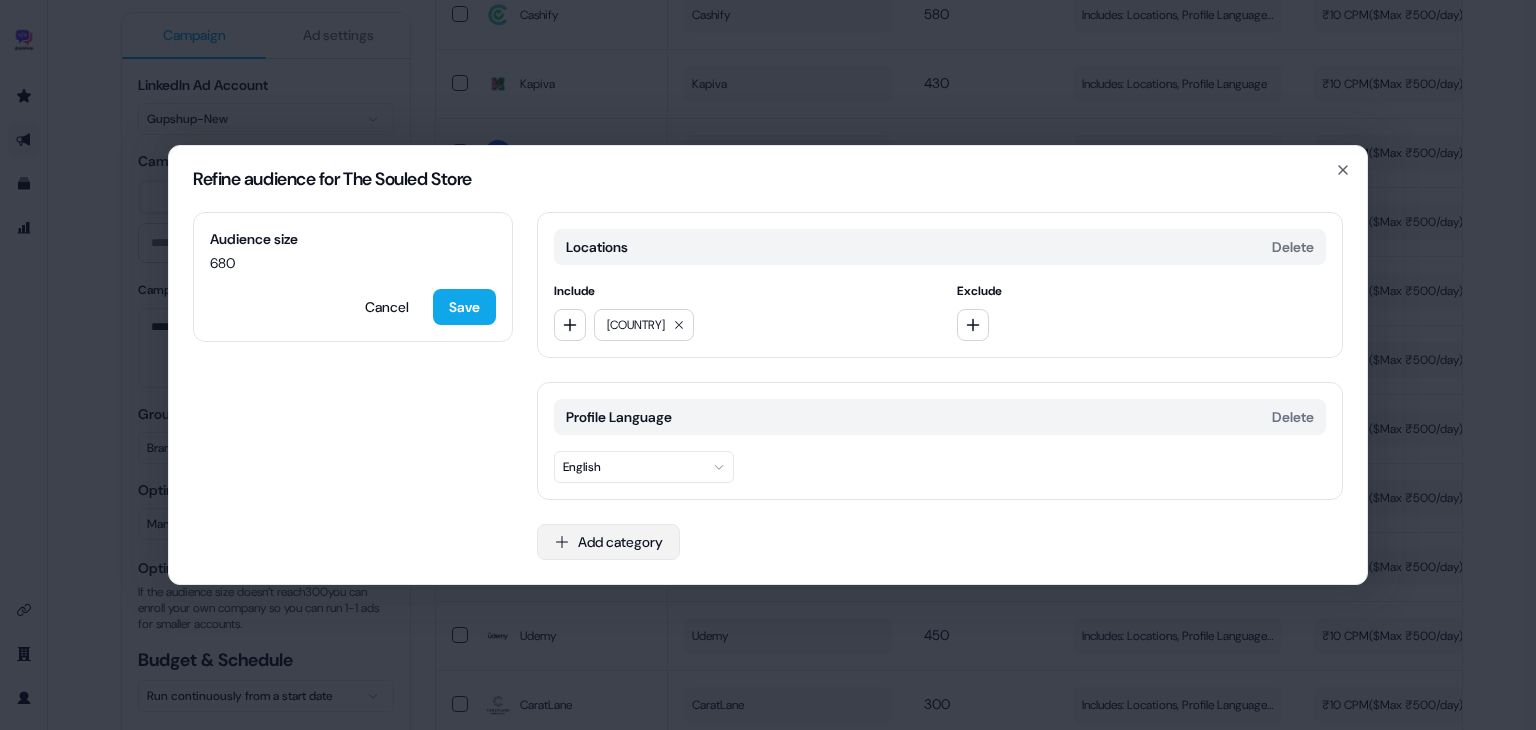 click on "Add category" at bounding box center (608, 542) 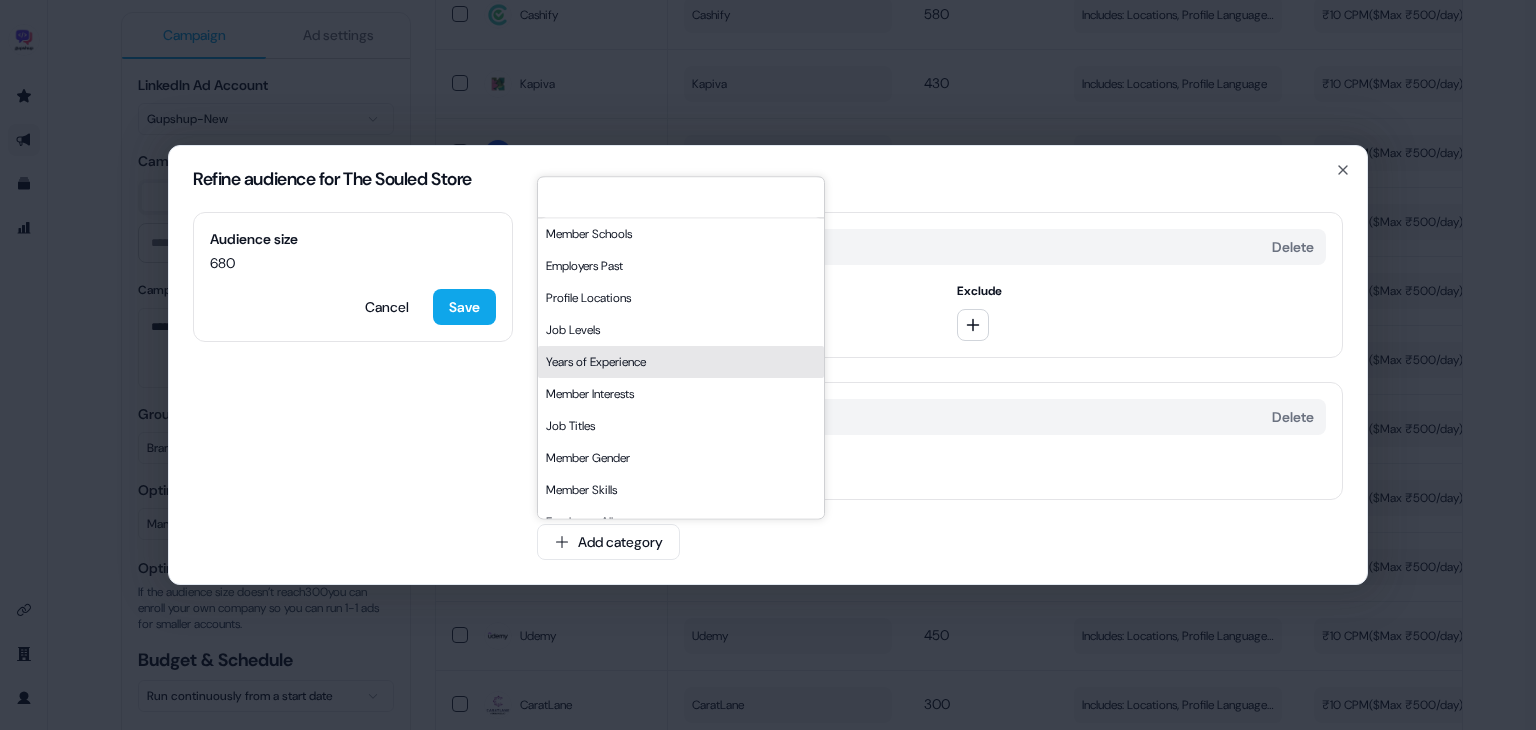 click on "Profile Language Delete English" at bounding box center [940, 441] 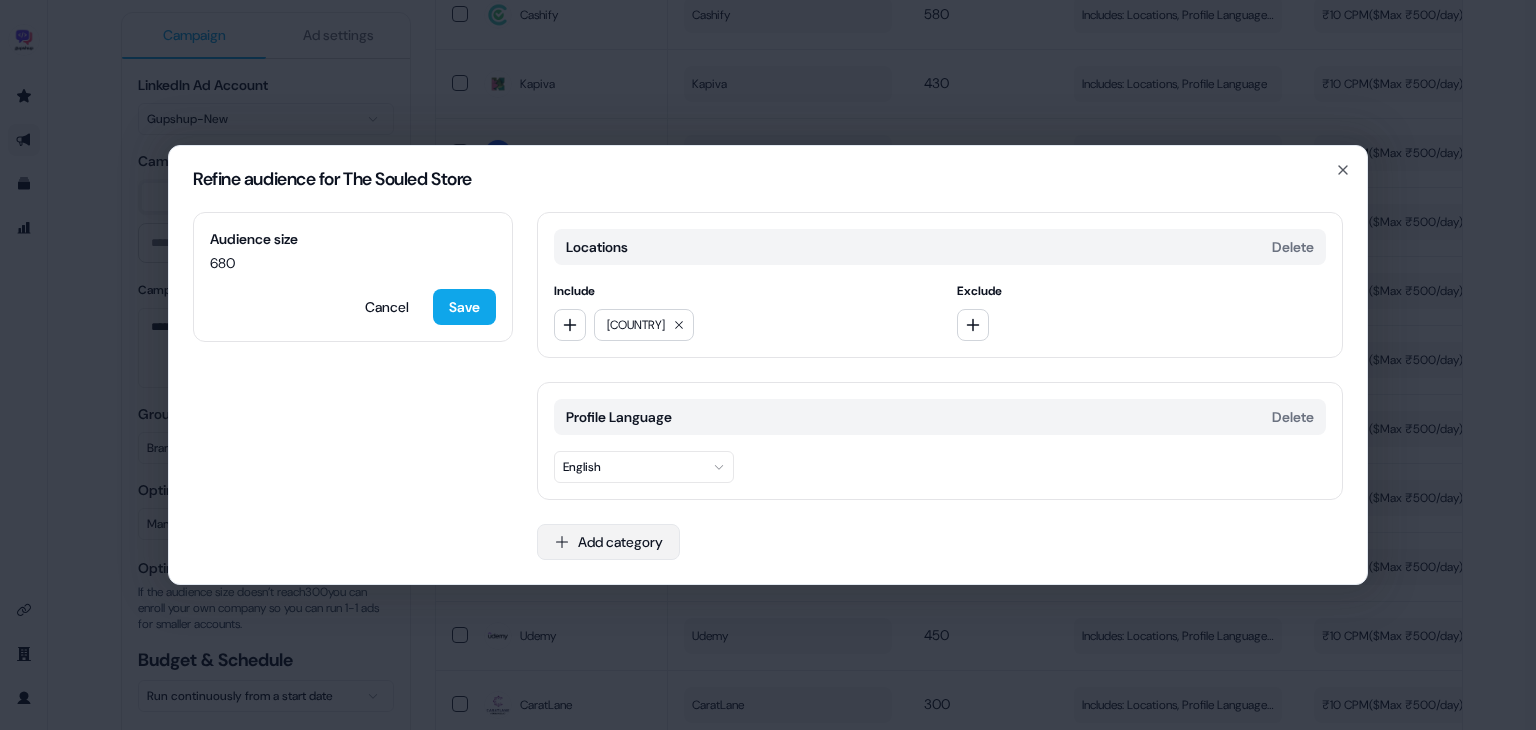 click on "Add category" at bounding box center (608, 542) 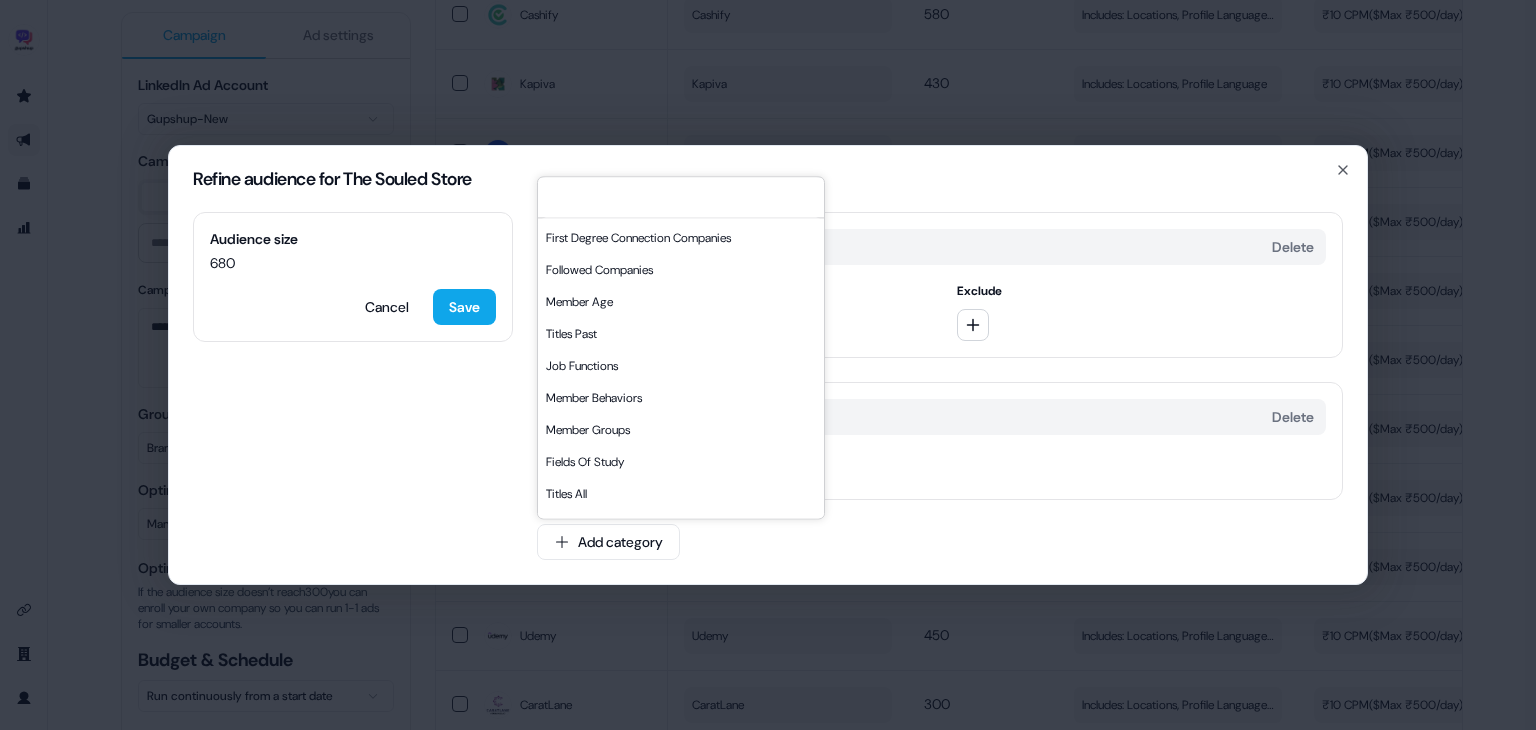 scroll, scrollTop: 319, scrollLeft: 0, axis: vertical 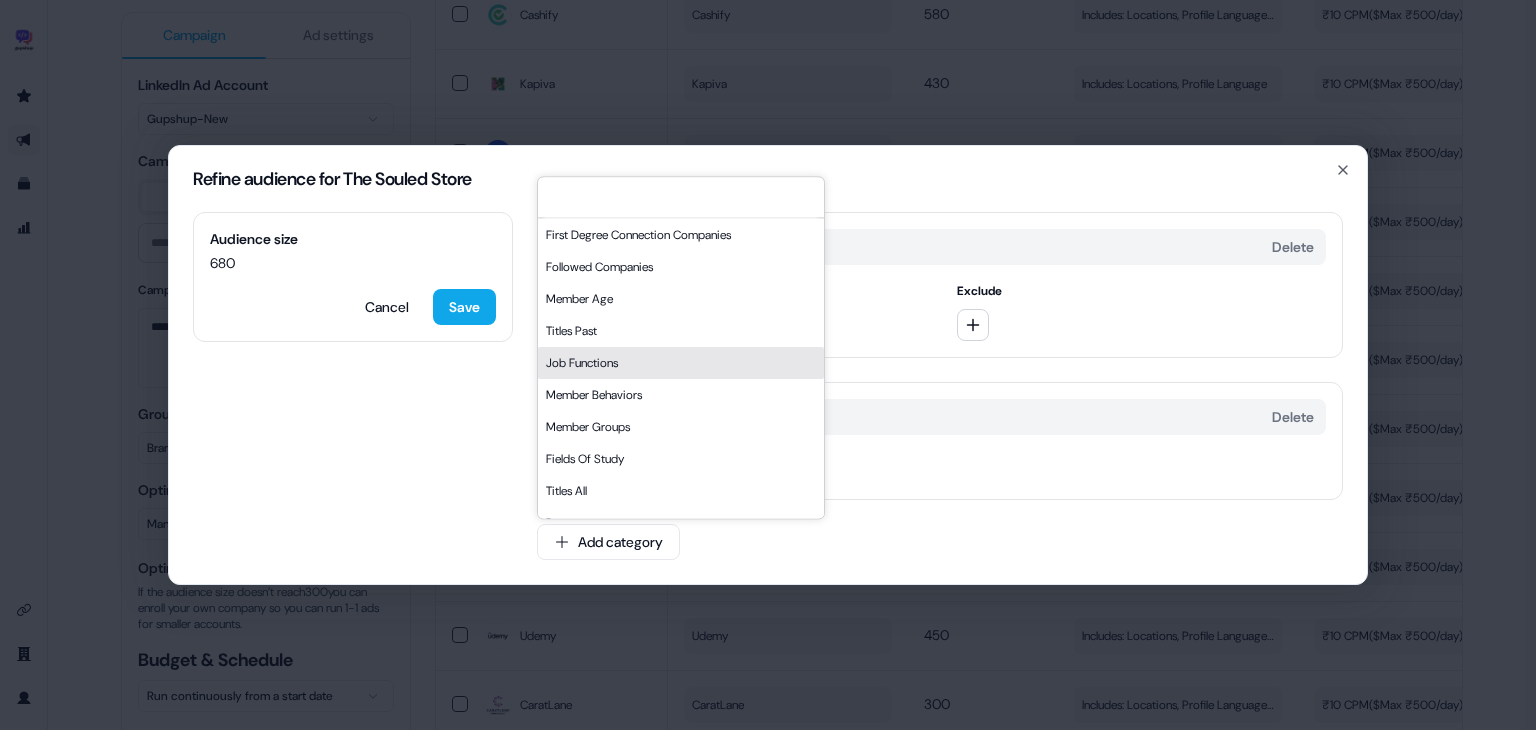 click on "Job Functions" at bounding box center [681, 363] 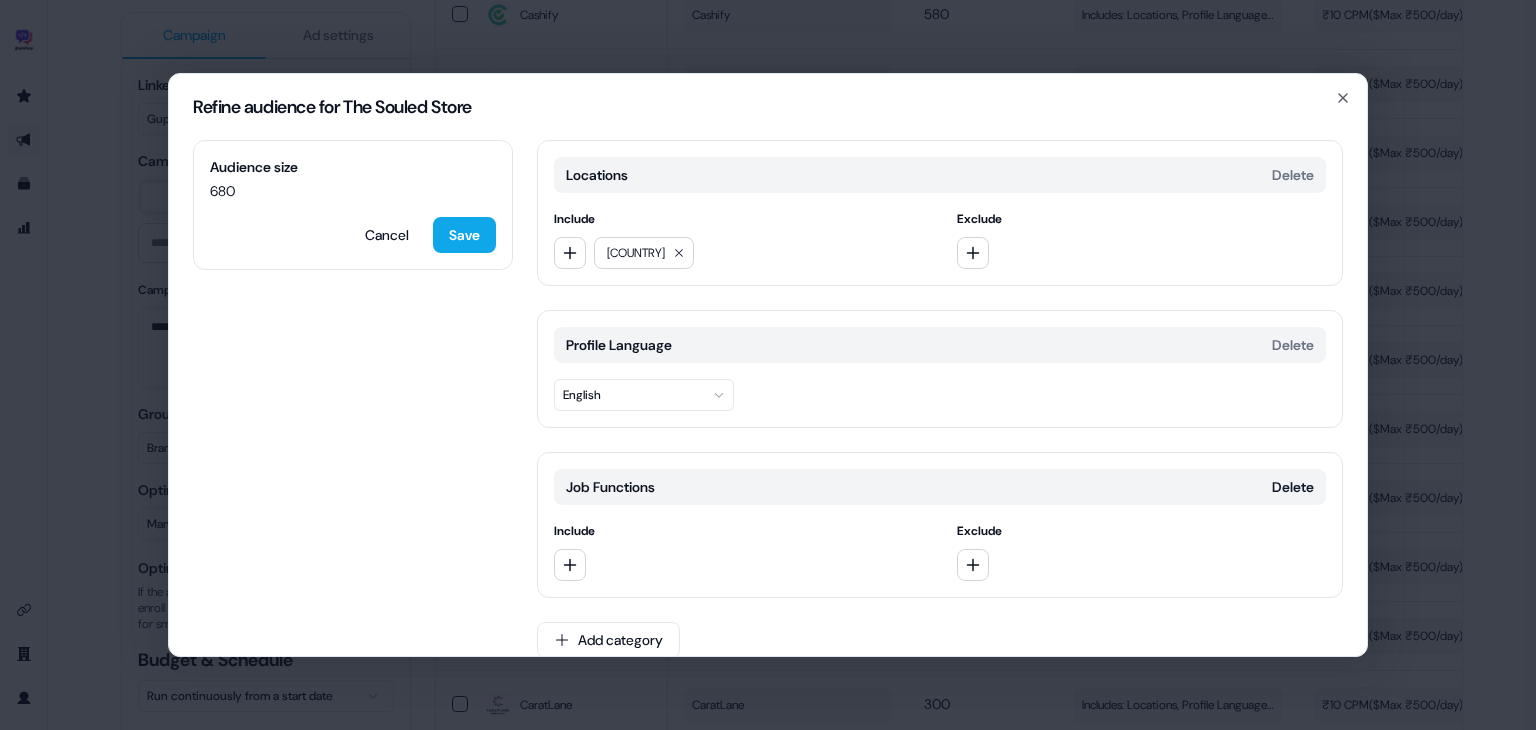 scroll, scrollTop: 24, scrollLeft: 0, axis: vertical 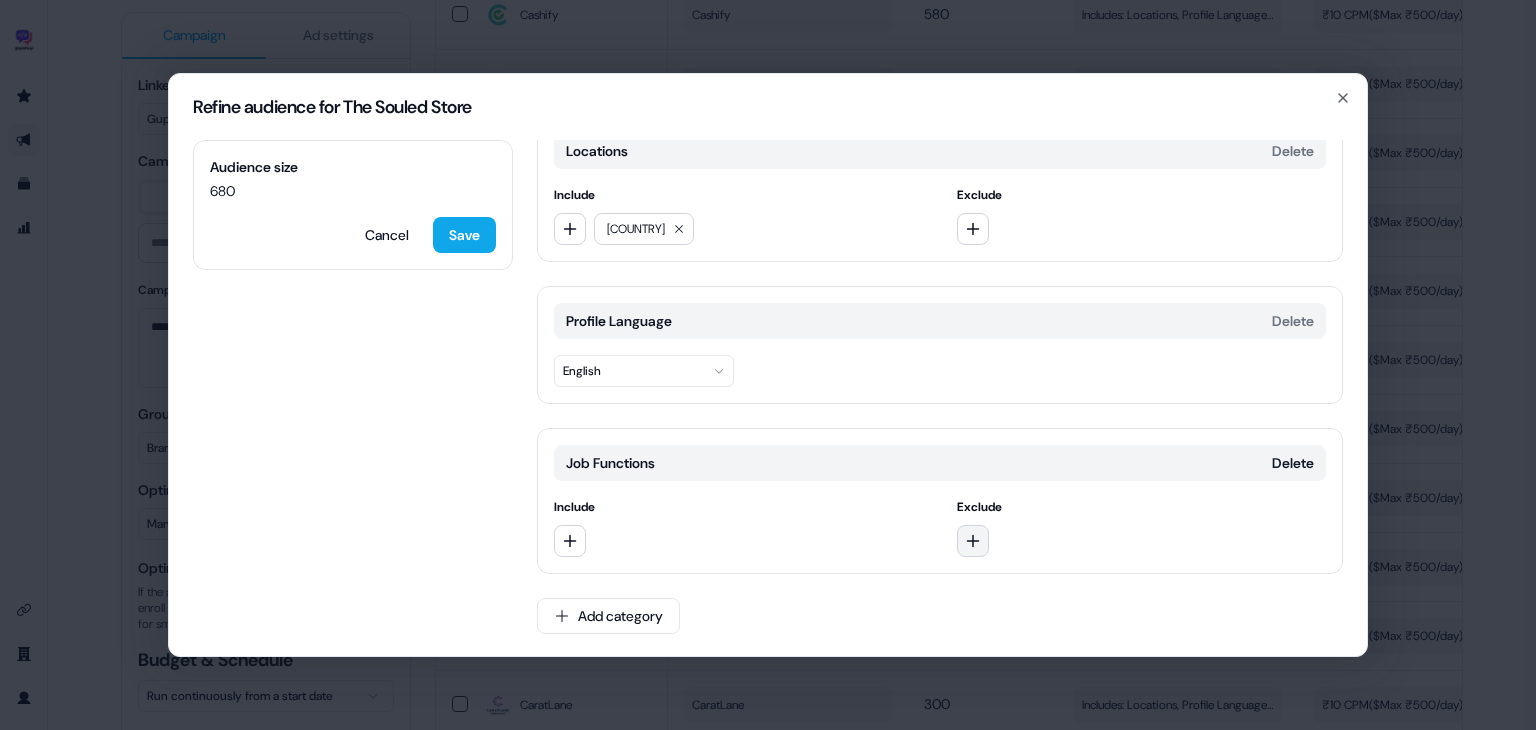click at bounding box center [973, 541] 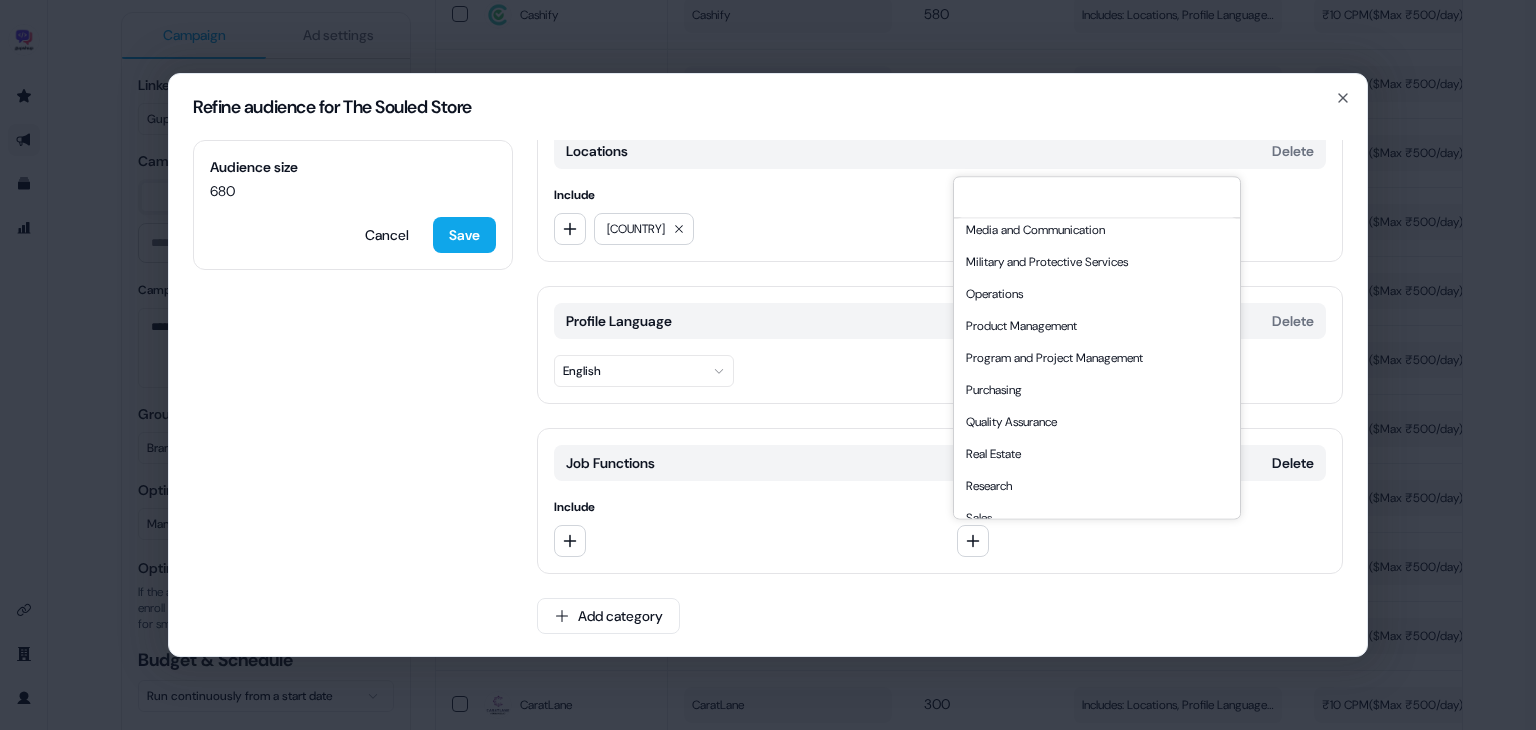 scroll, scrollTop: 540, scrollLeft: 0, axis: vertical 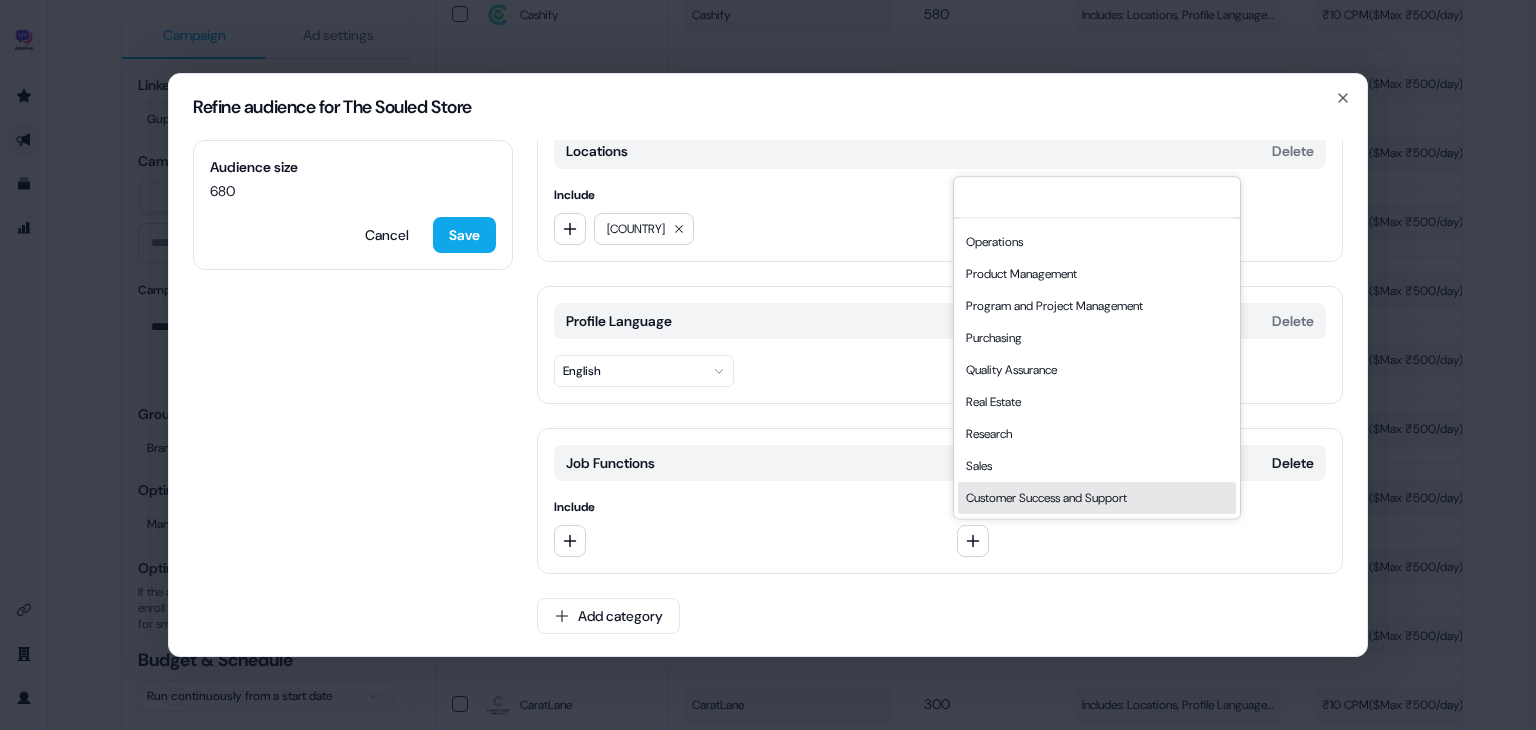 click on "Customer Success and Support" at bounding box center [1097, 498] 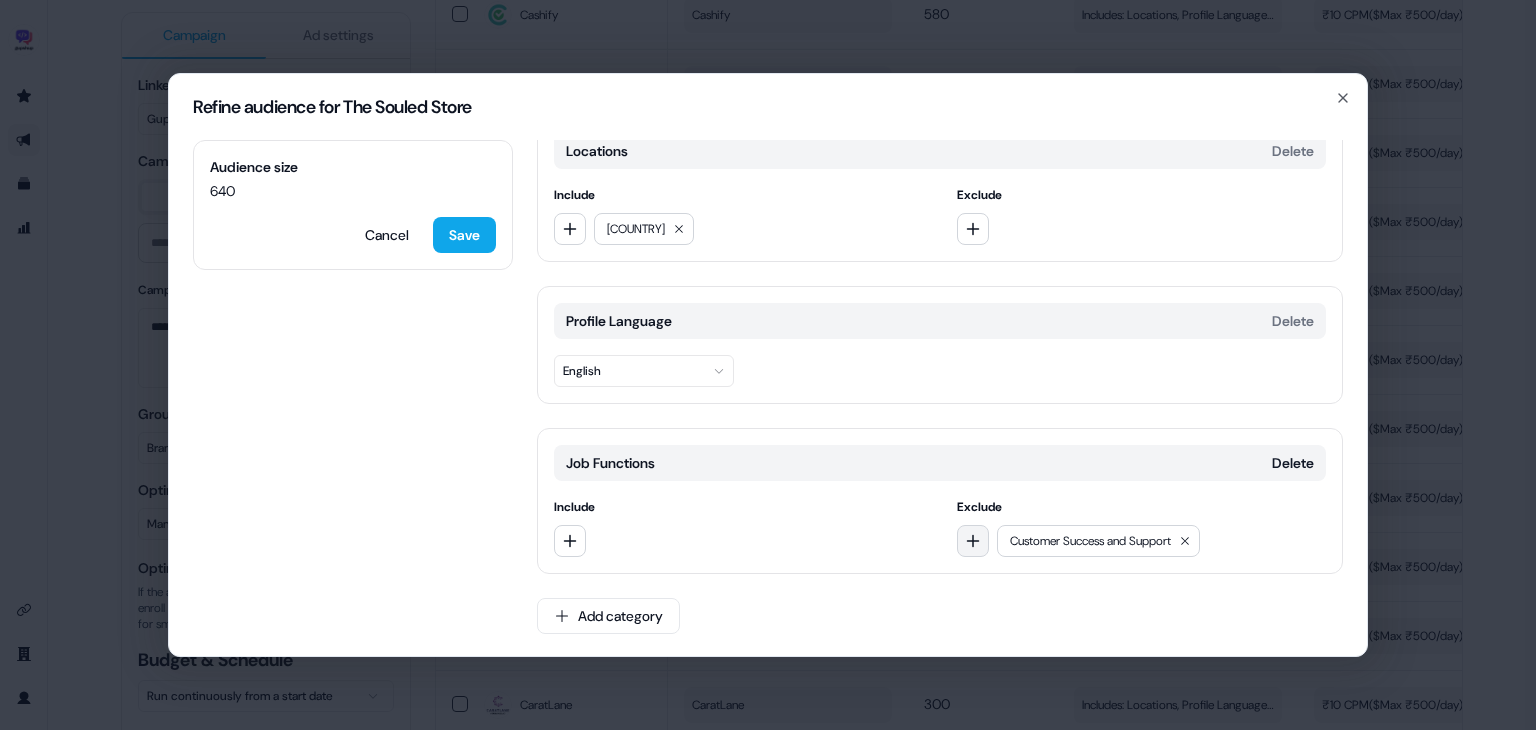 click 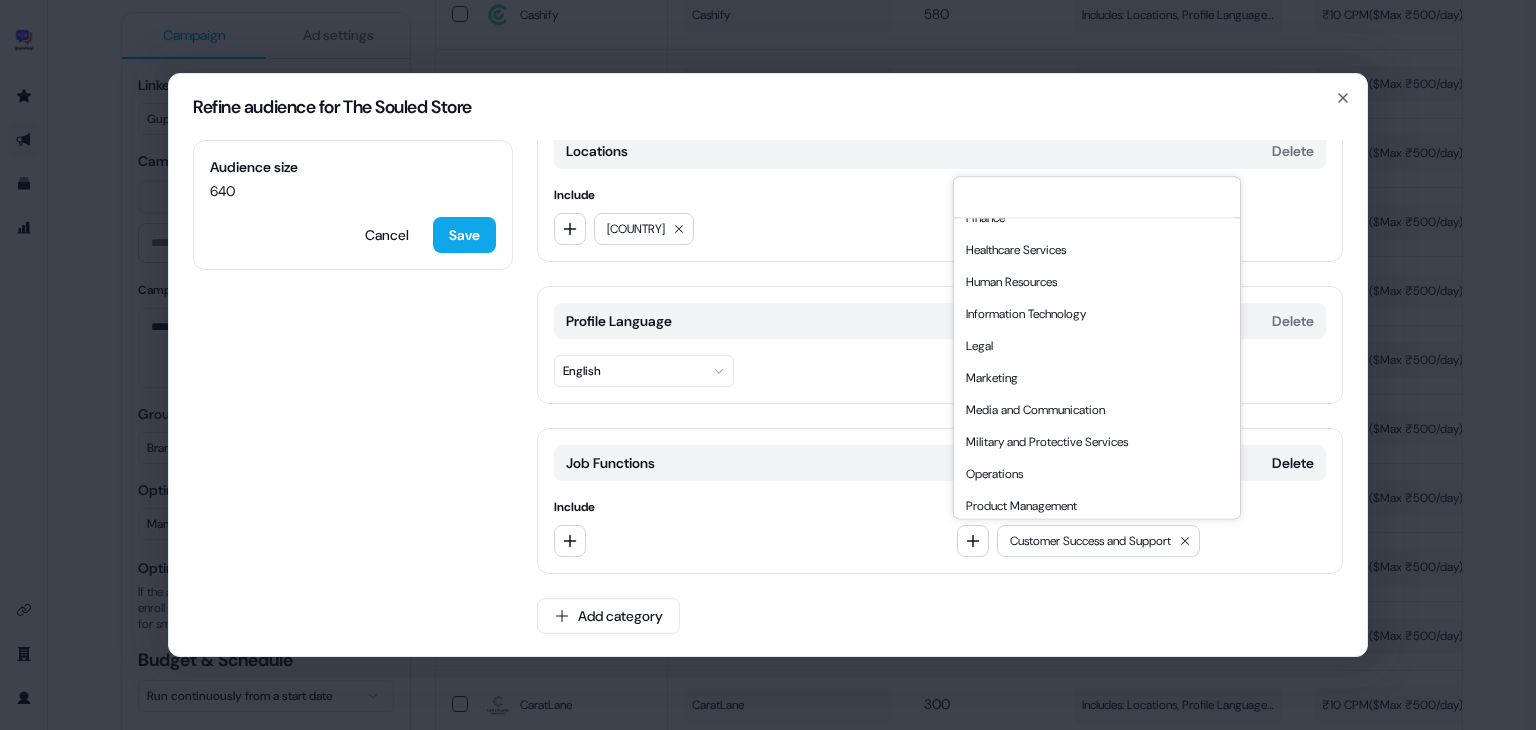 scroll, scrollTop: 312, scrollLeft: 0, axis: vertical 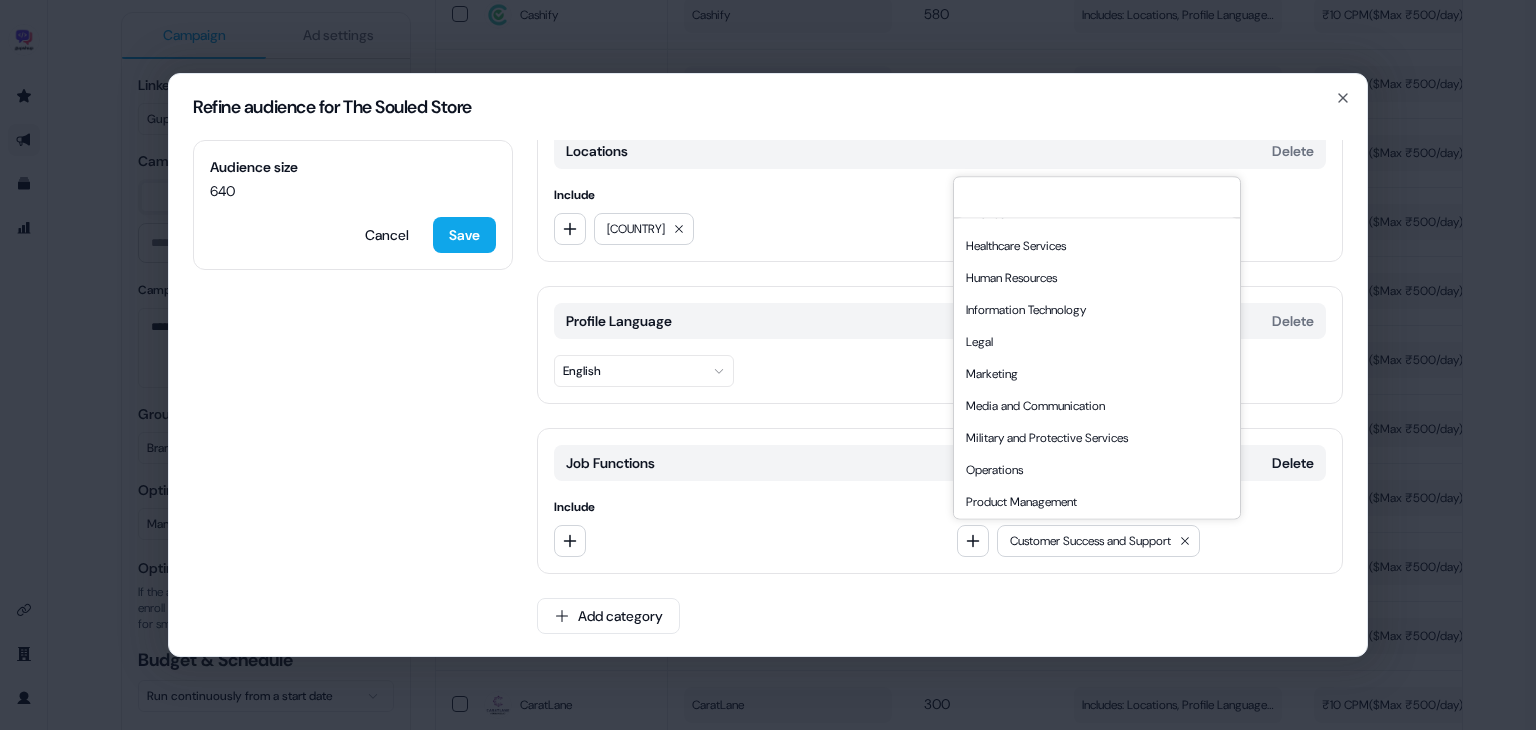 click on "Information Technology" at bounding box center (1097, 310) 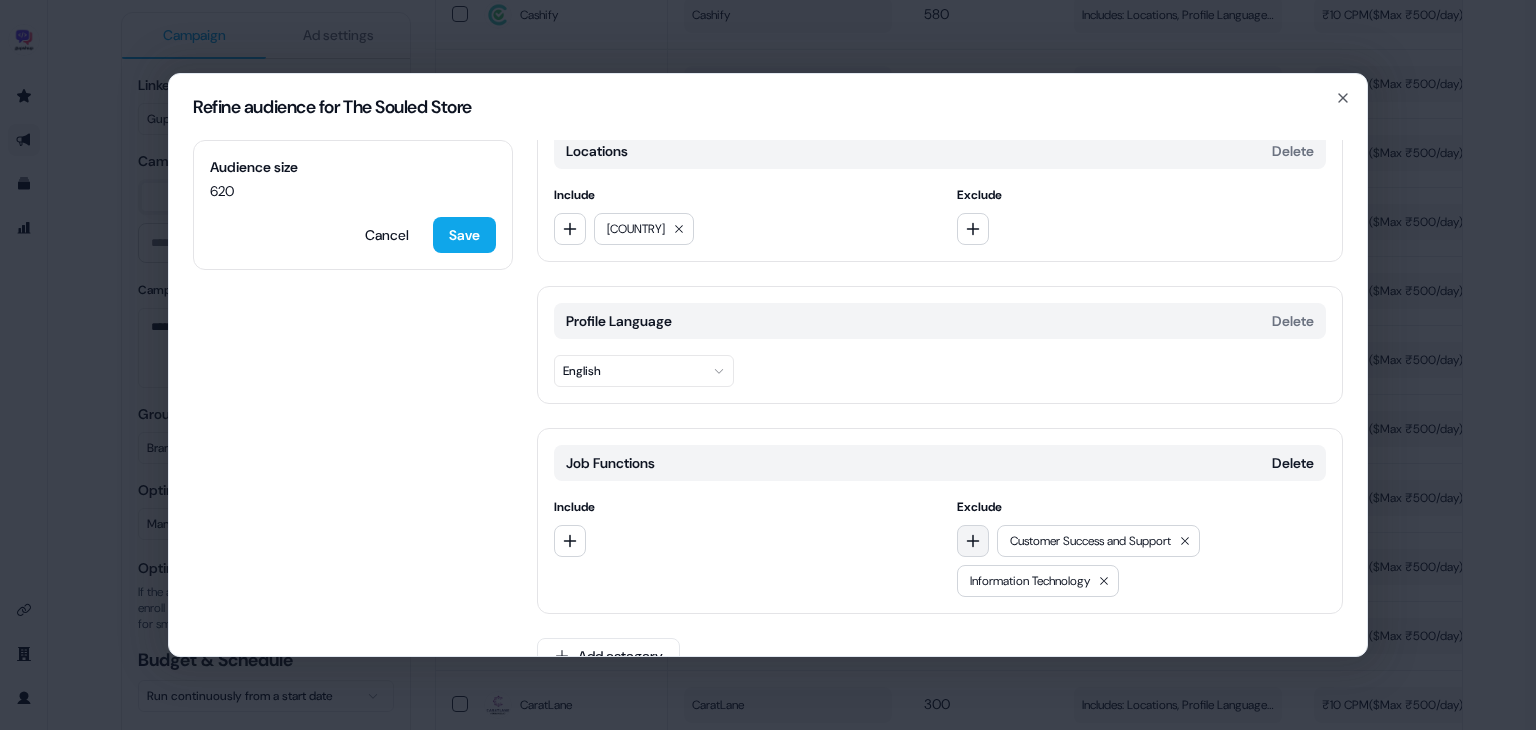 click at bounding box center [973, 541] 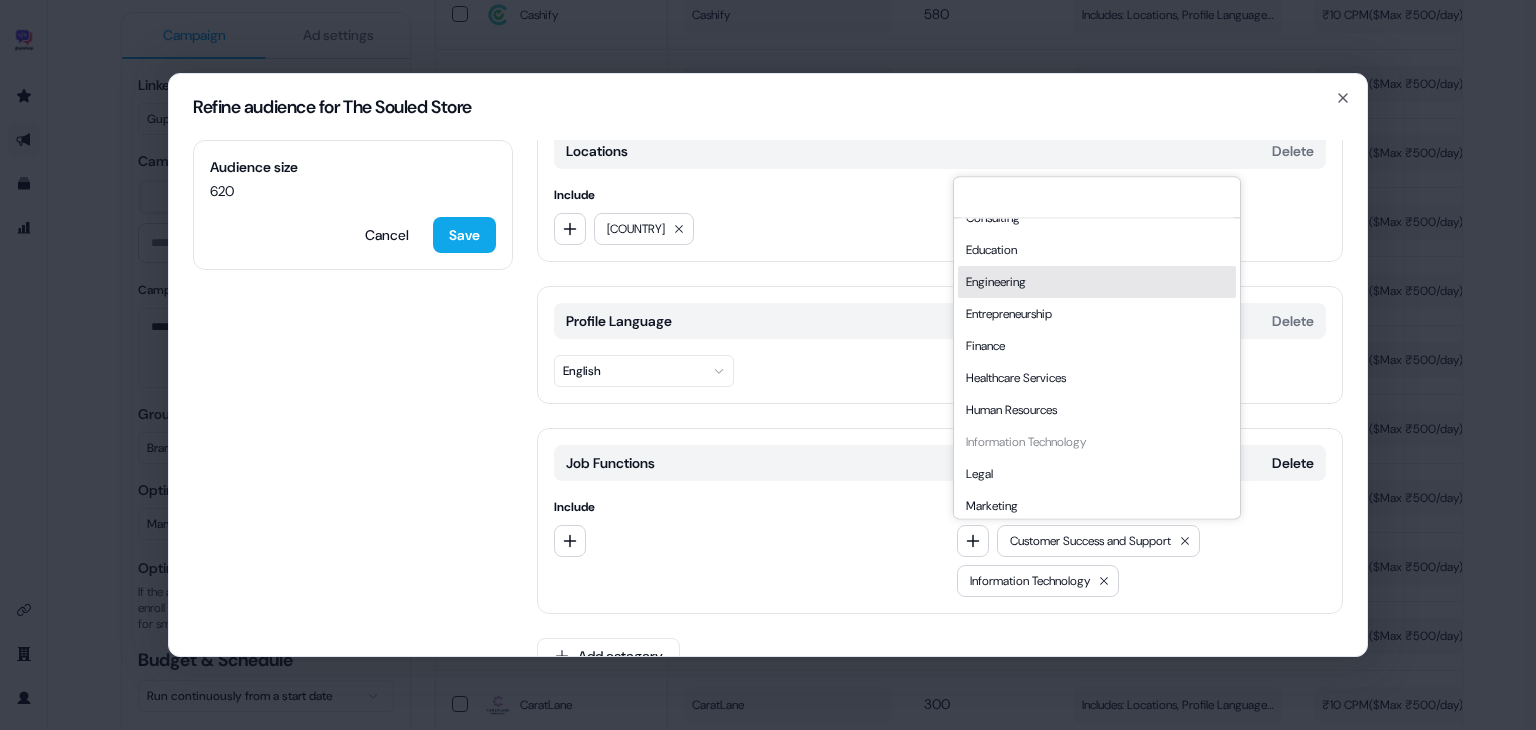scroll, scrollTop: 180, scrollLeft: 0, axis: vertical 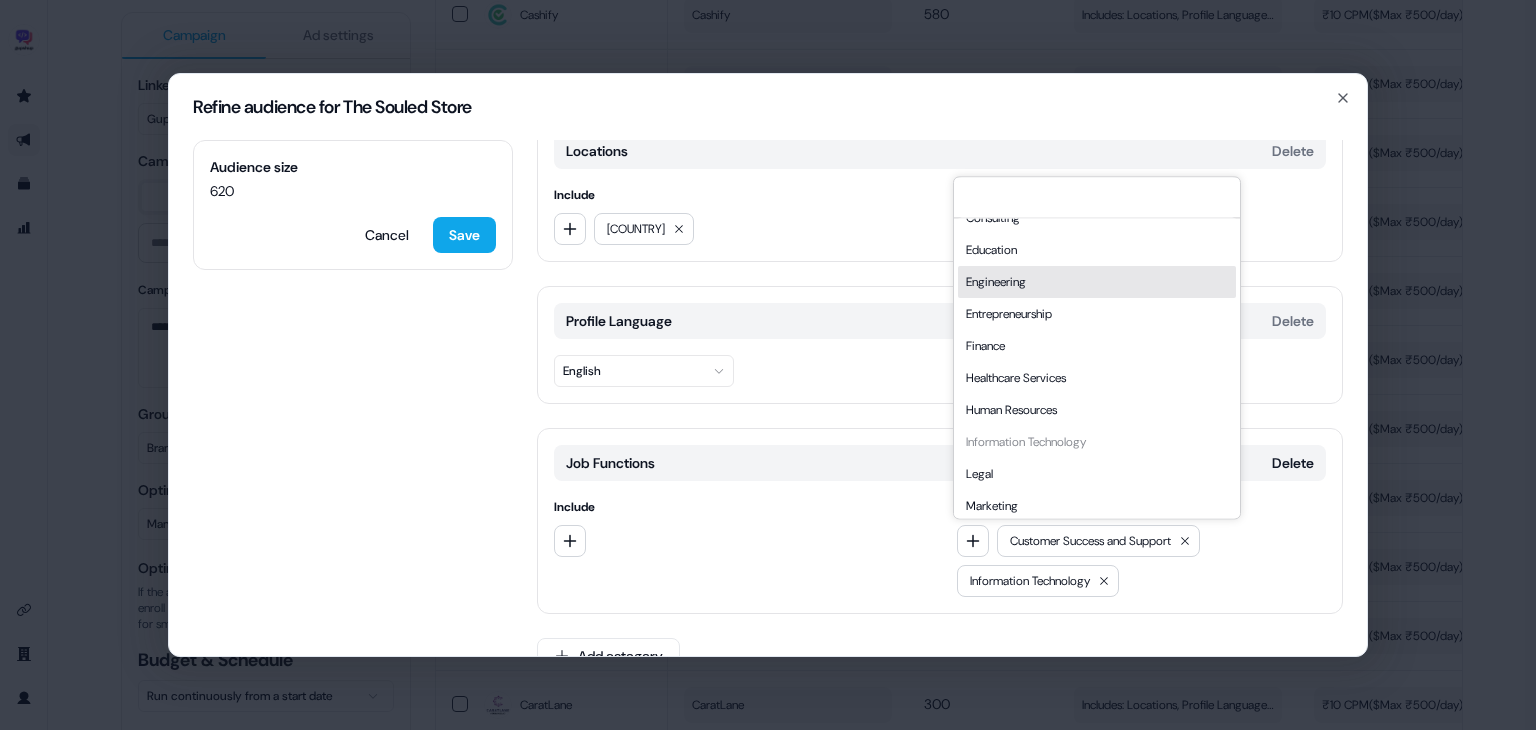 click on "Engineering" at bounding box center (1097, 282) 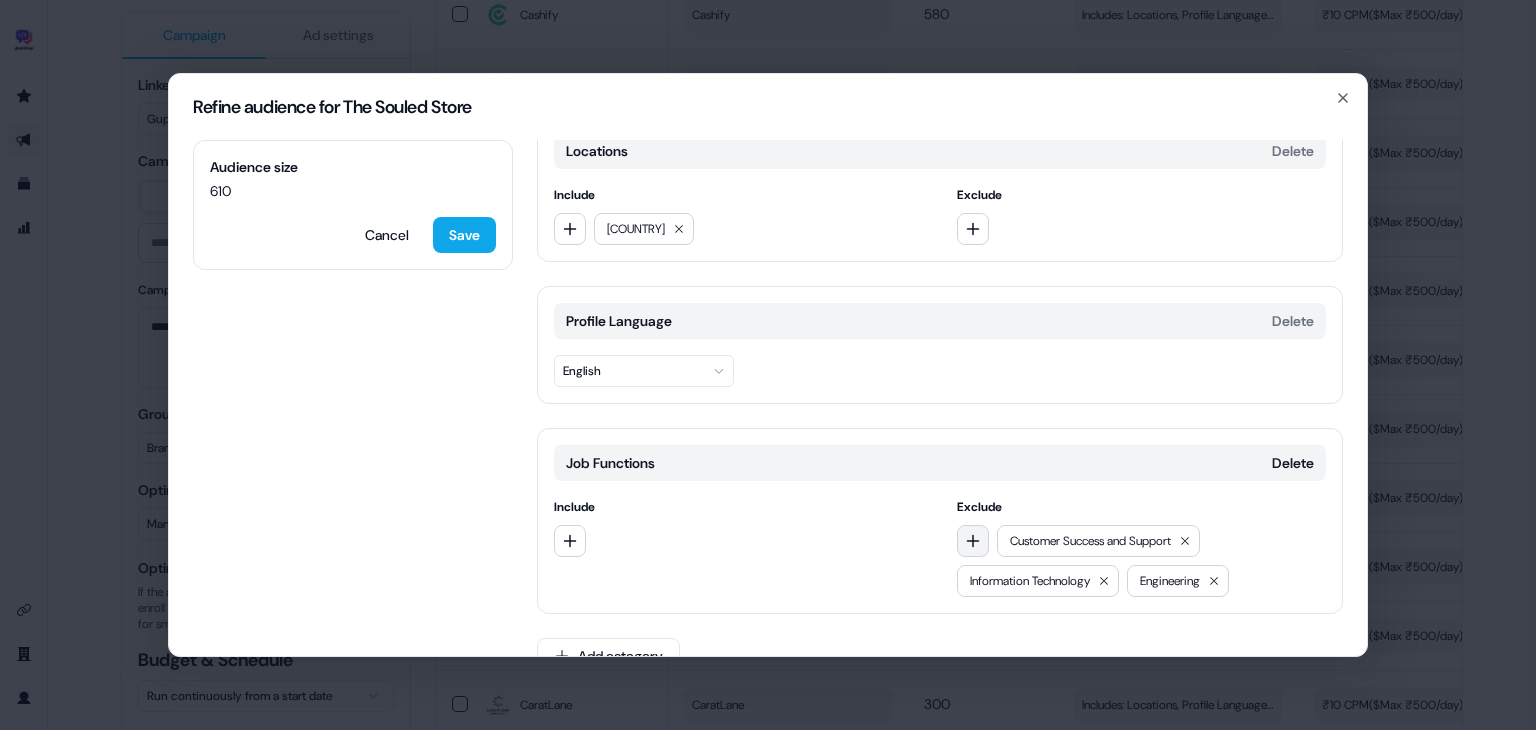 click 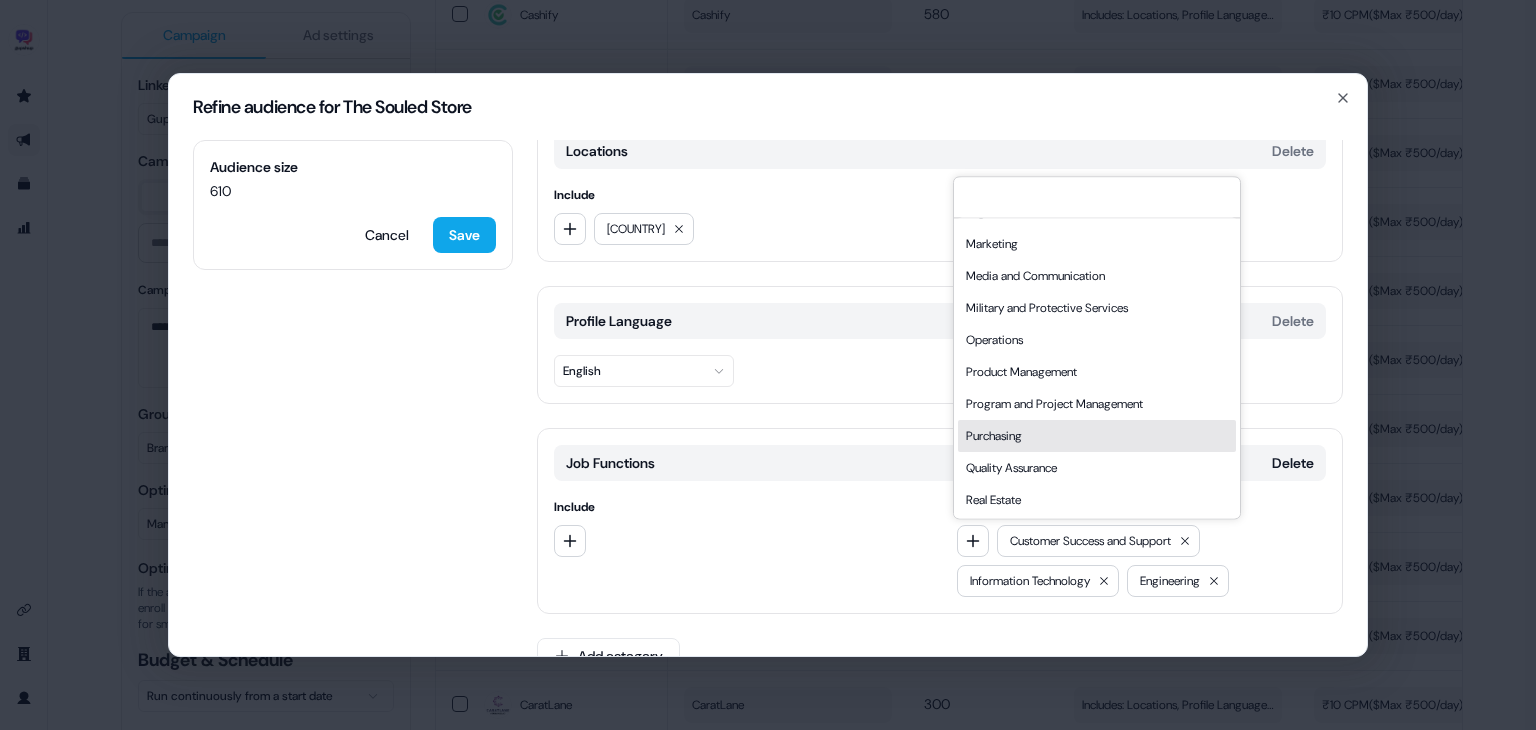 scroll, scrollTop: 438, scrollLeft: 0, axis: vertical 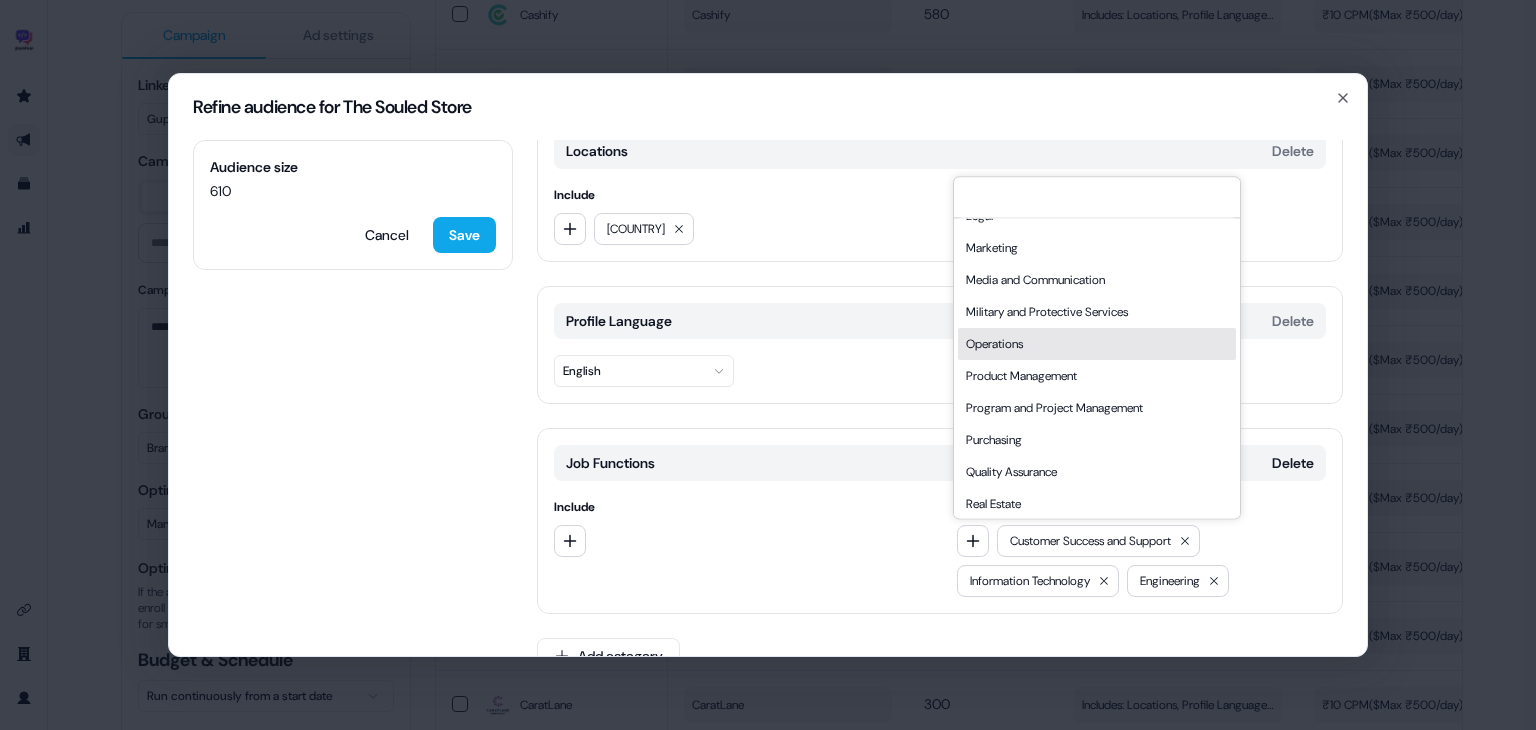 click on "Operations" at bounding box center (1097, 344) 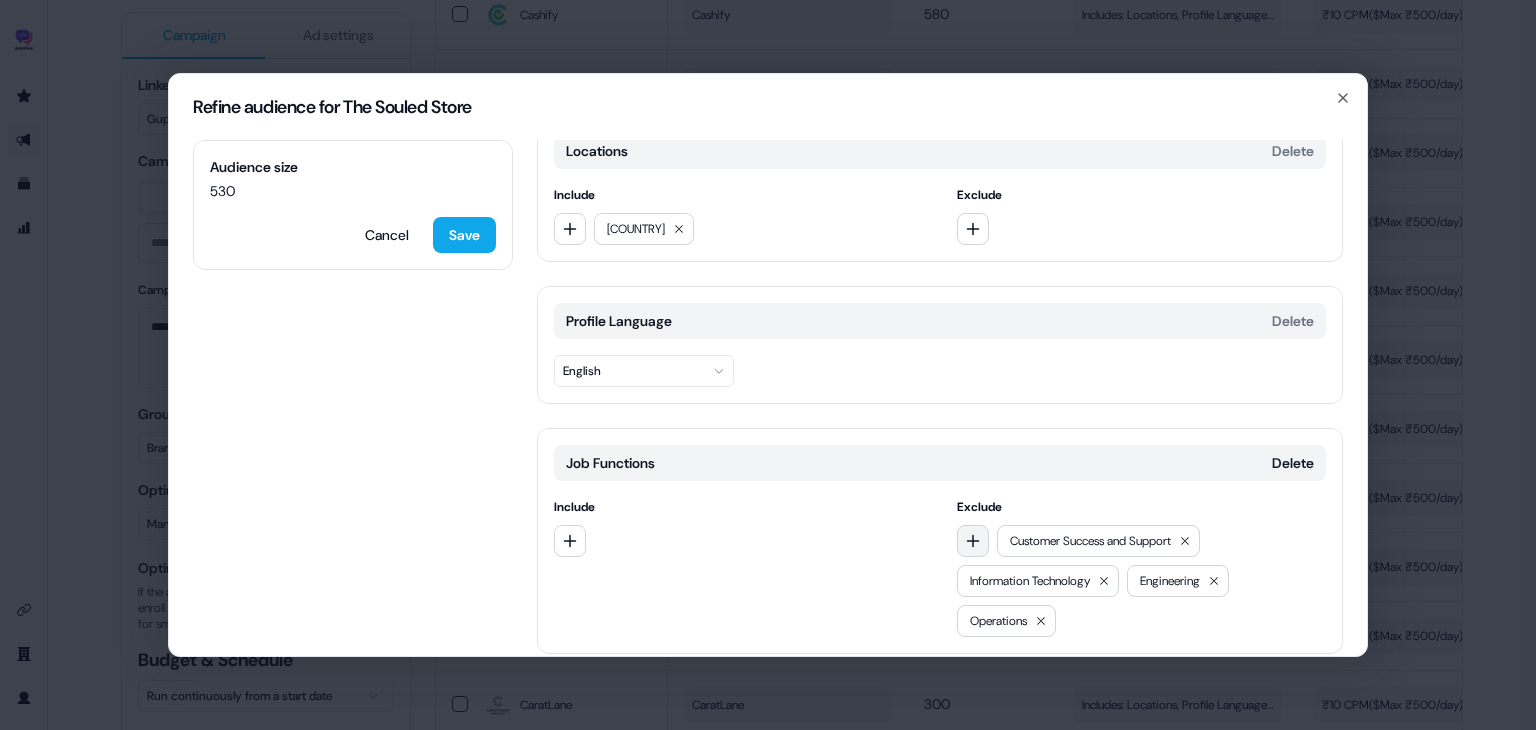 click at bounding box center [973, 541] 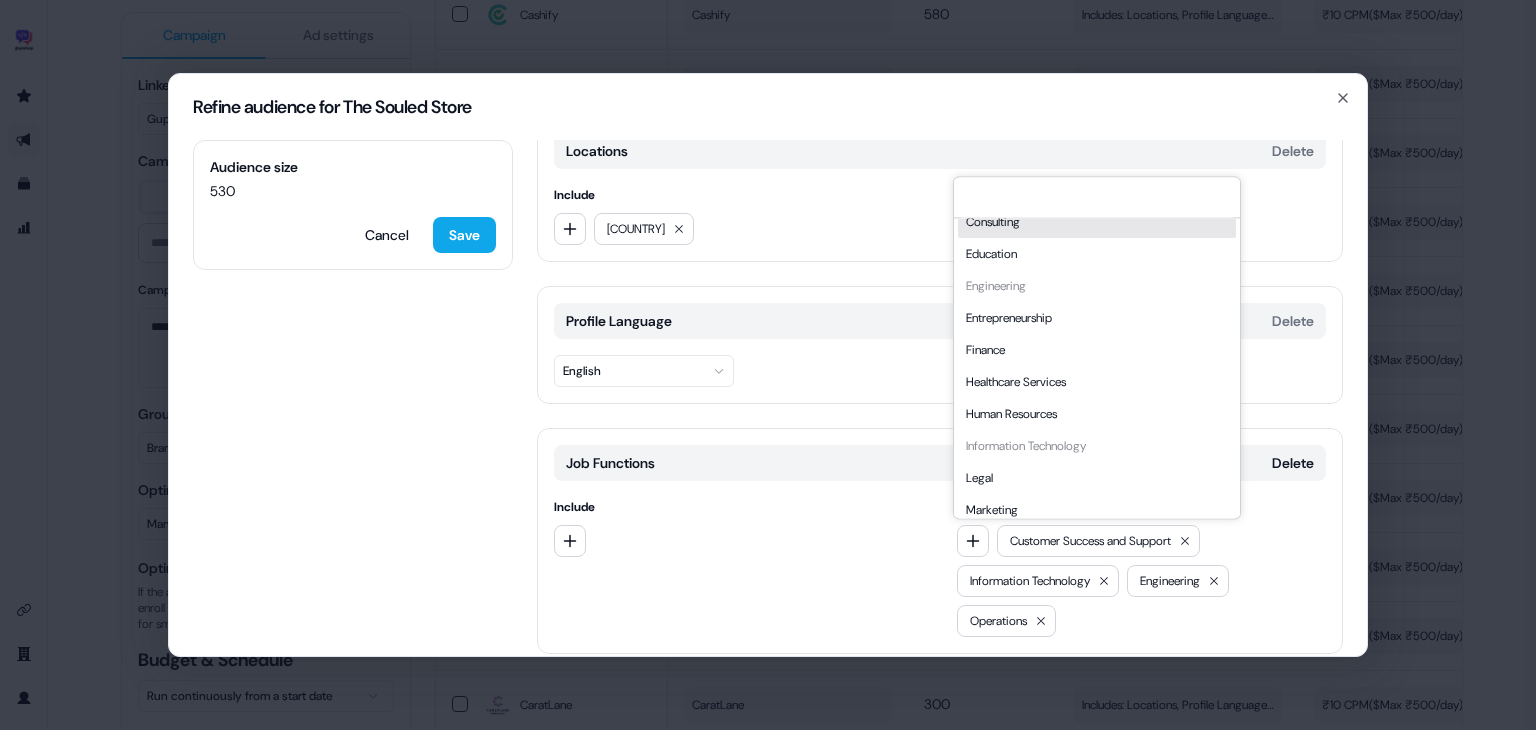 scroll, scrollTop: 184, scrollLeft: 0, axis: vertical 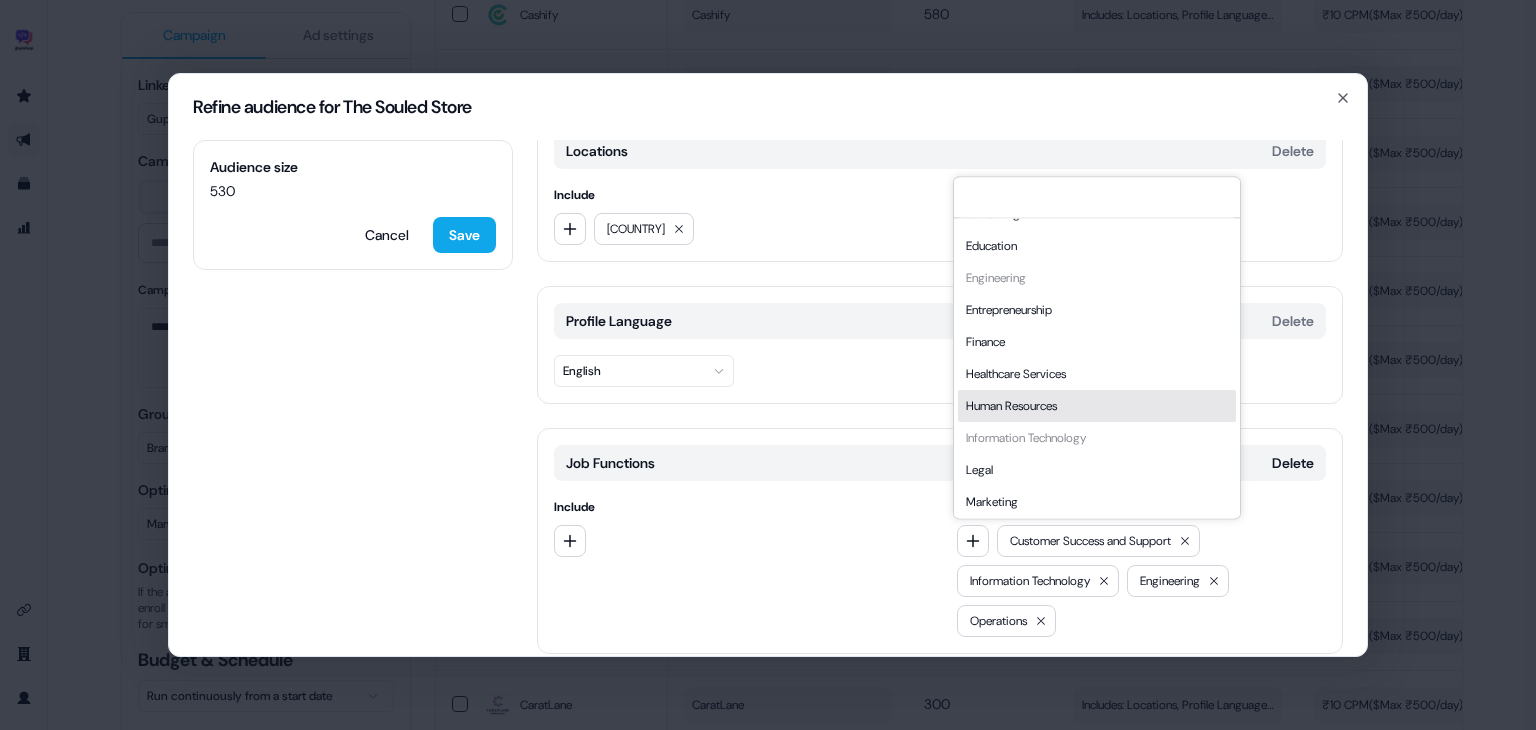 click on "Human Resources" at bounding box center (1097, 406) 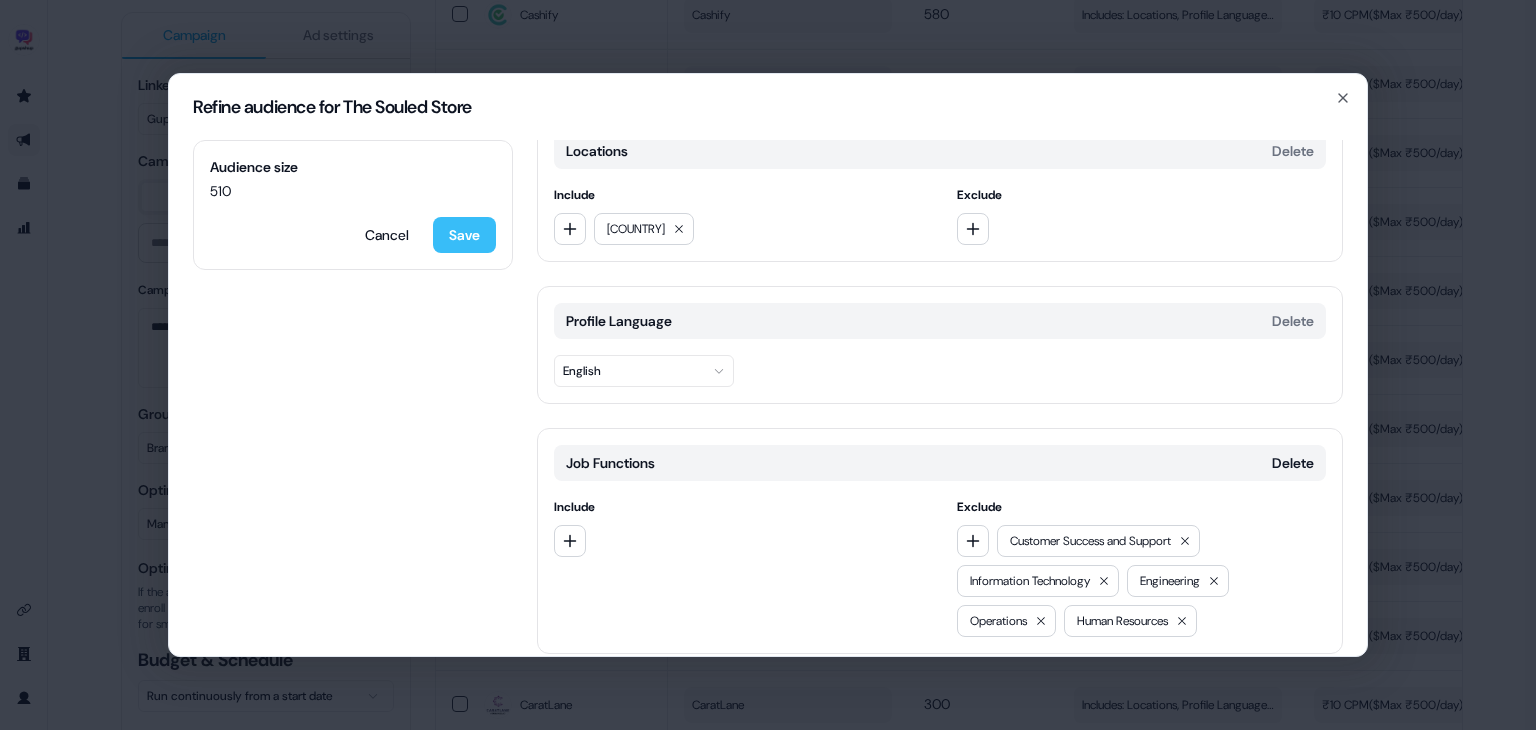 click on "Save" at bounding box center (464, 235) 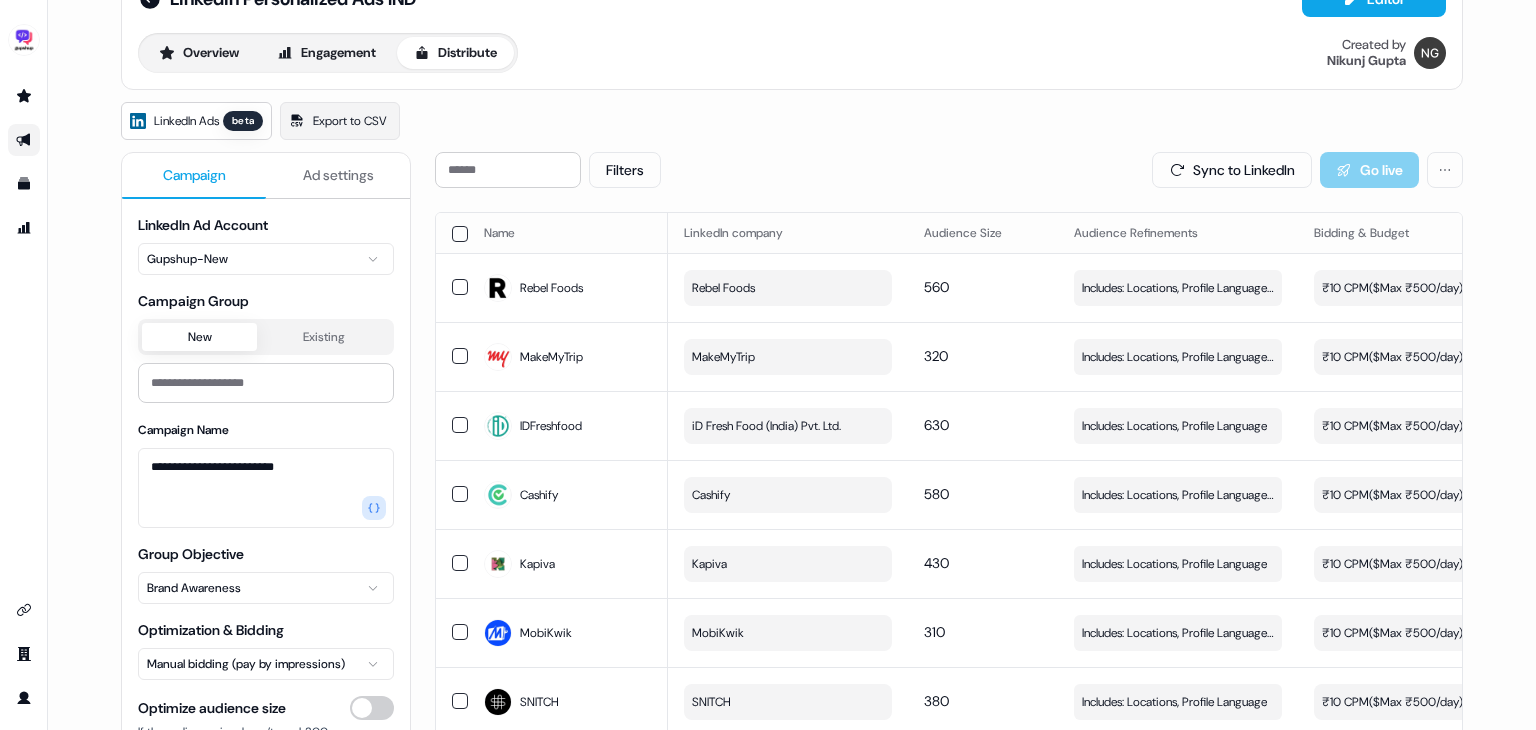 scroll, scrollTop: 0, scrollLeft: 0, axis: both 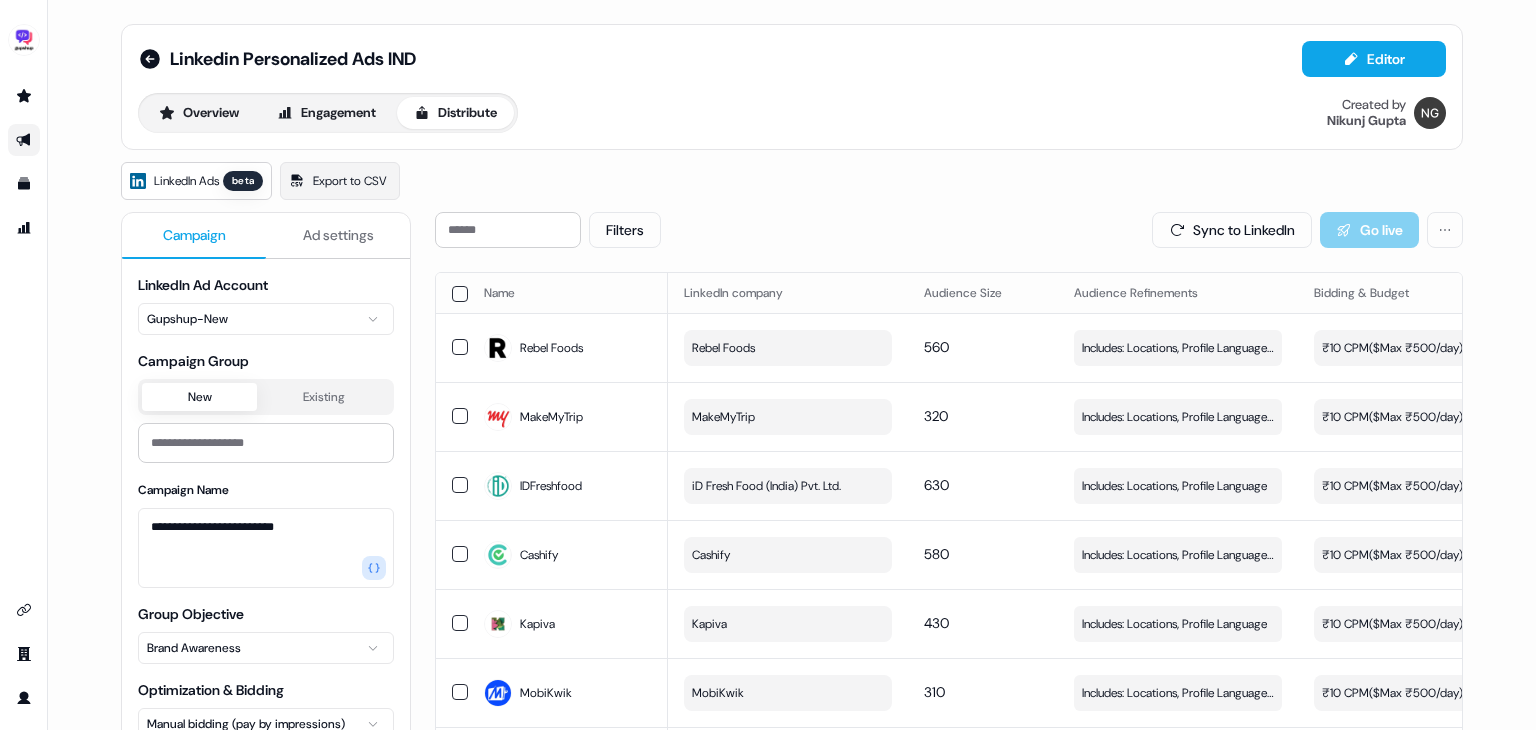 click at bounding box center (460, 294) 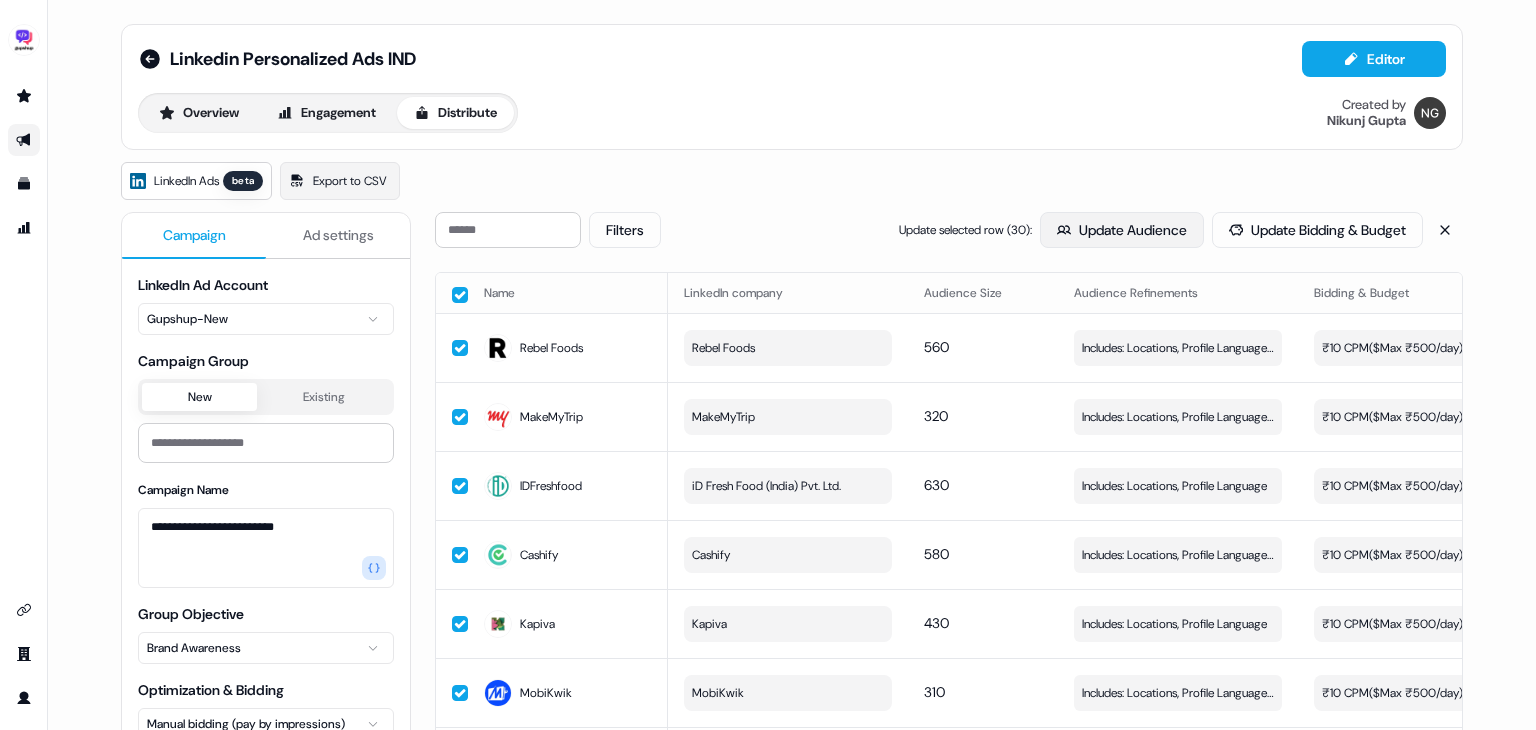 click on "Update Audience" at bounding box center [1122, 230] 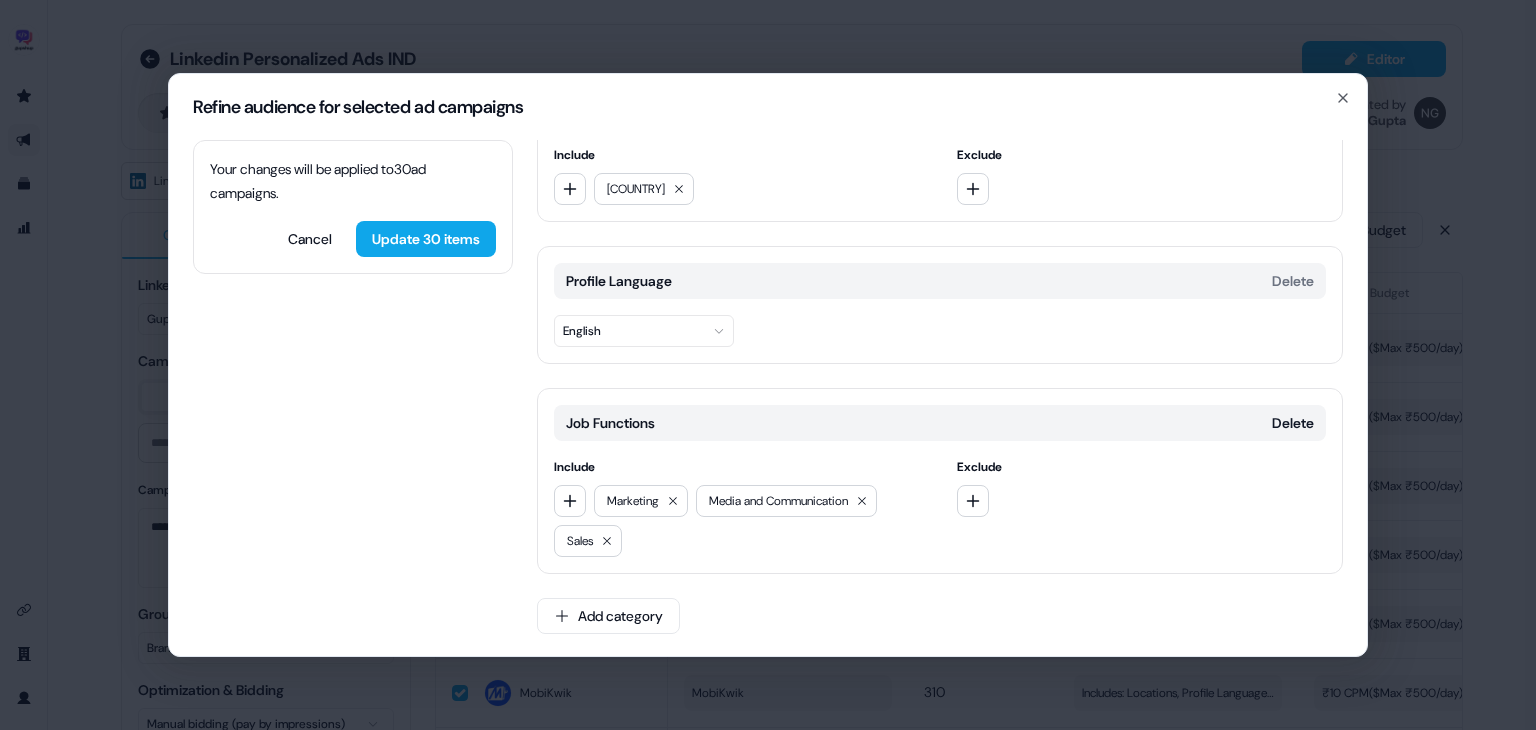 scroll, scrollTop: 0, scrollLeft: 0, axis: both 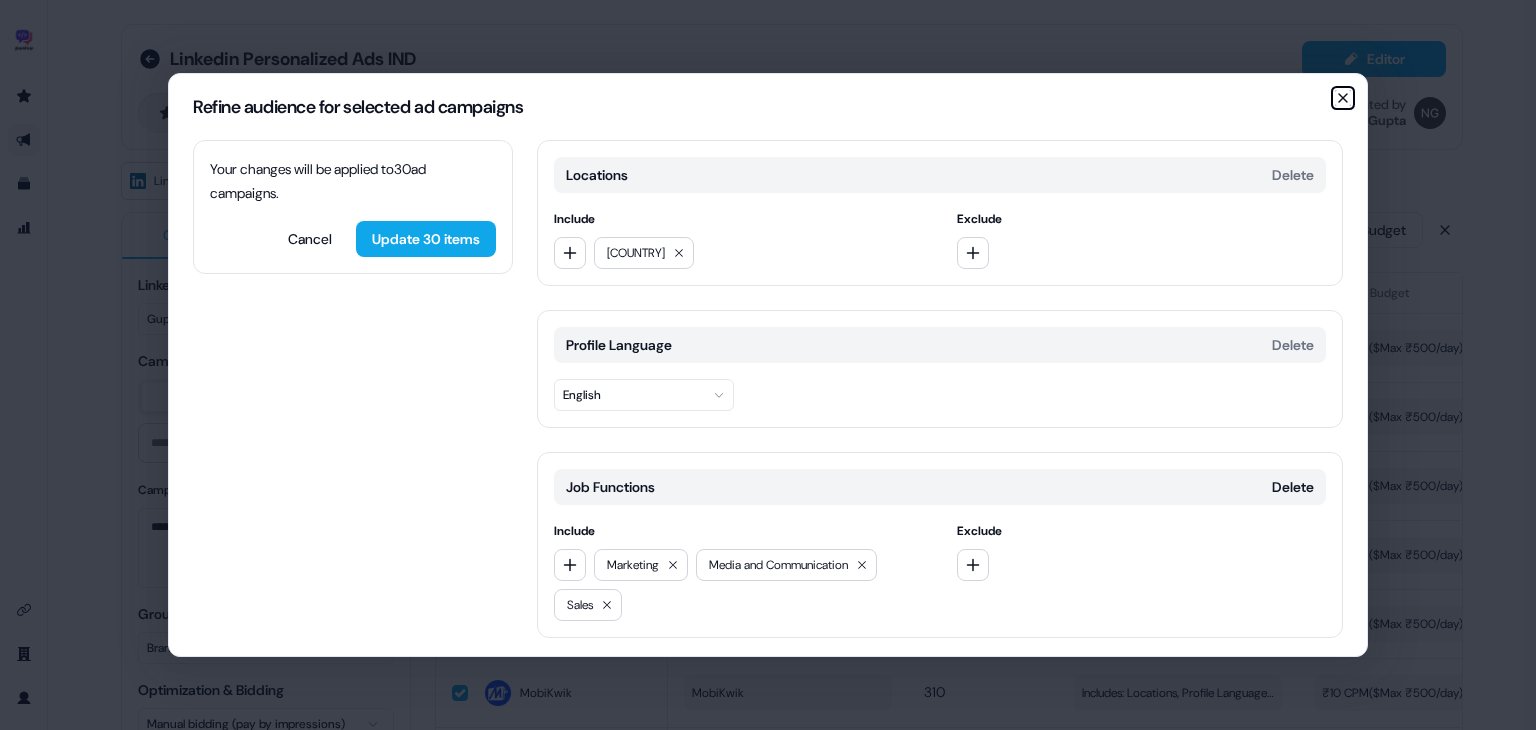 click 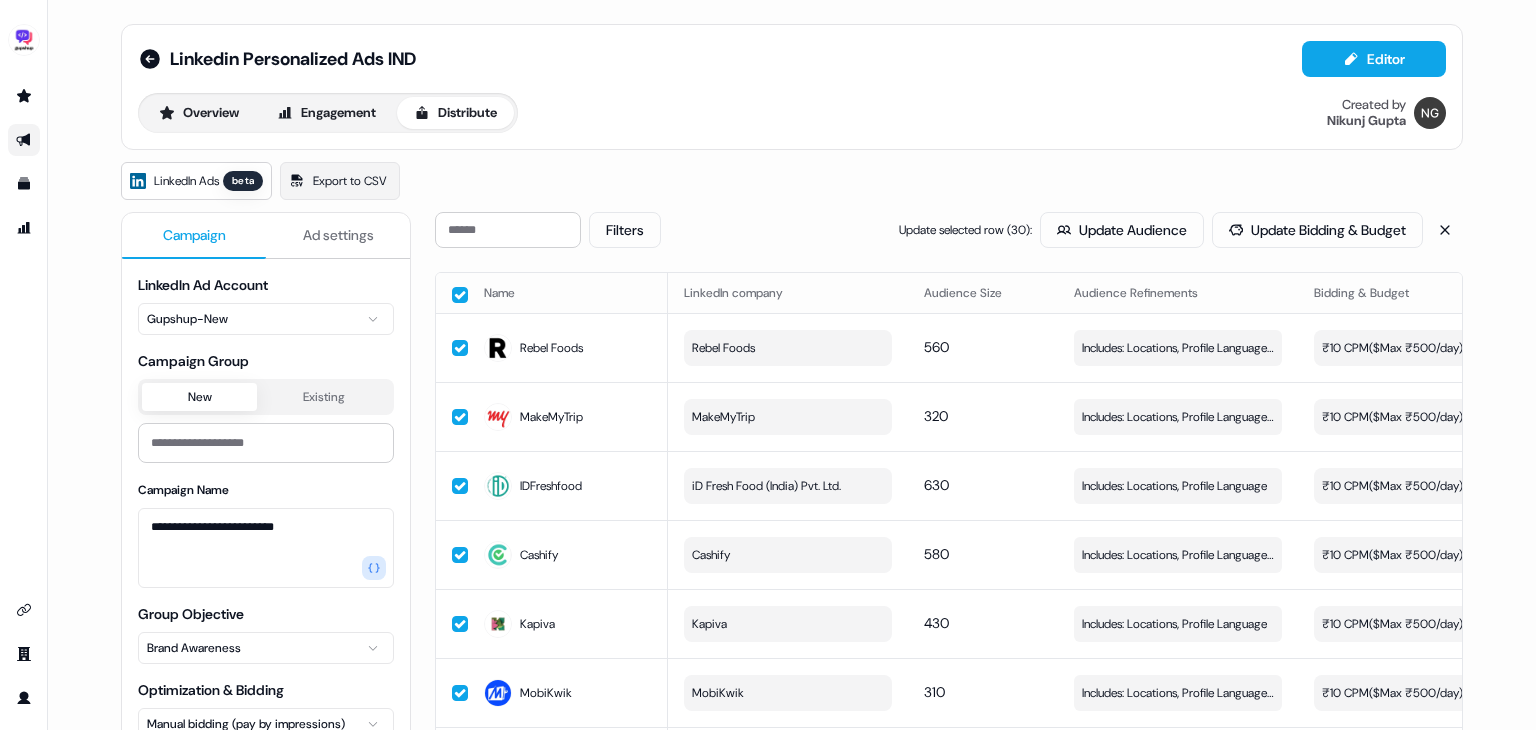 click at bounding box center (452, 293) 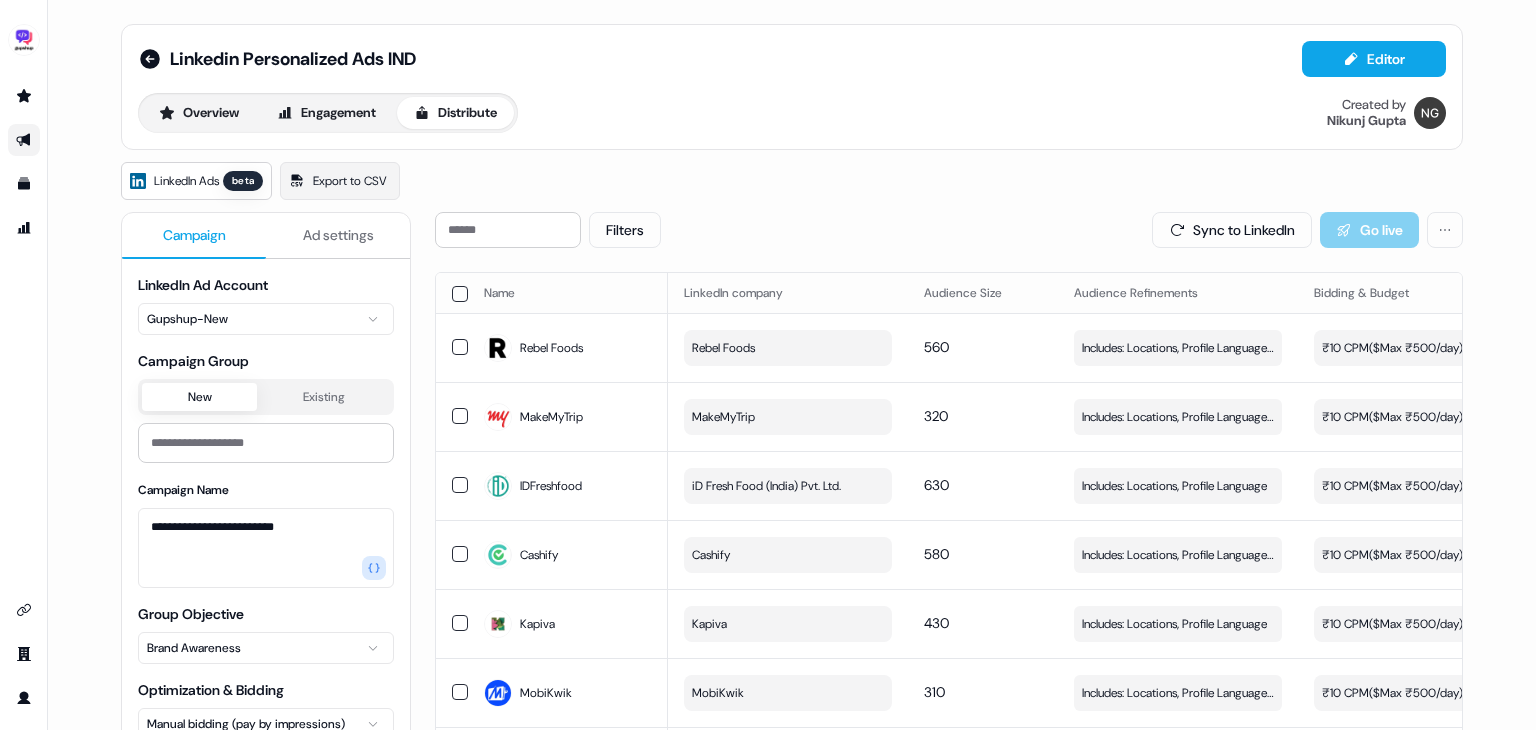scroll, scrollTop: 216, scrollLeft: 0, axis: vertical 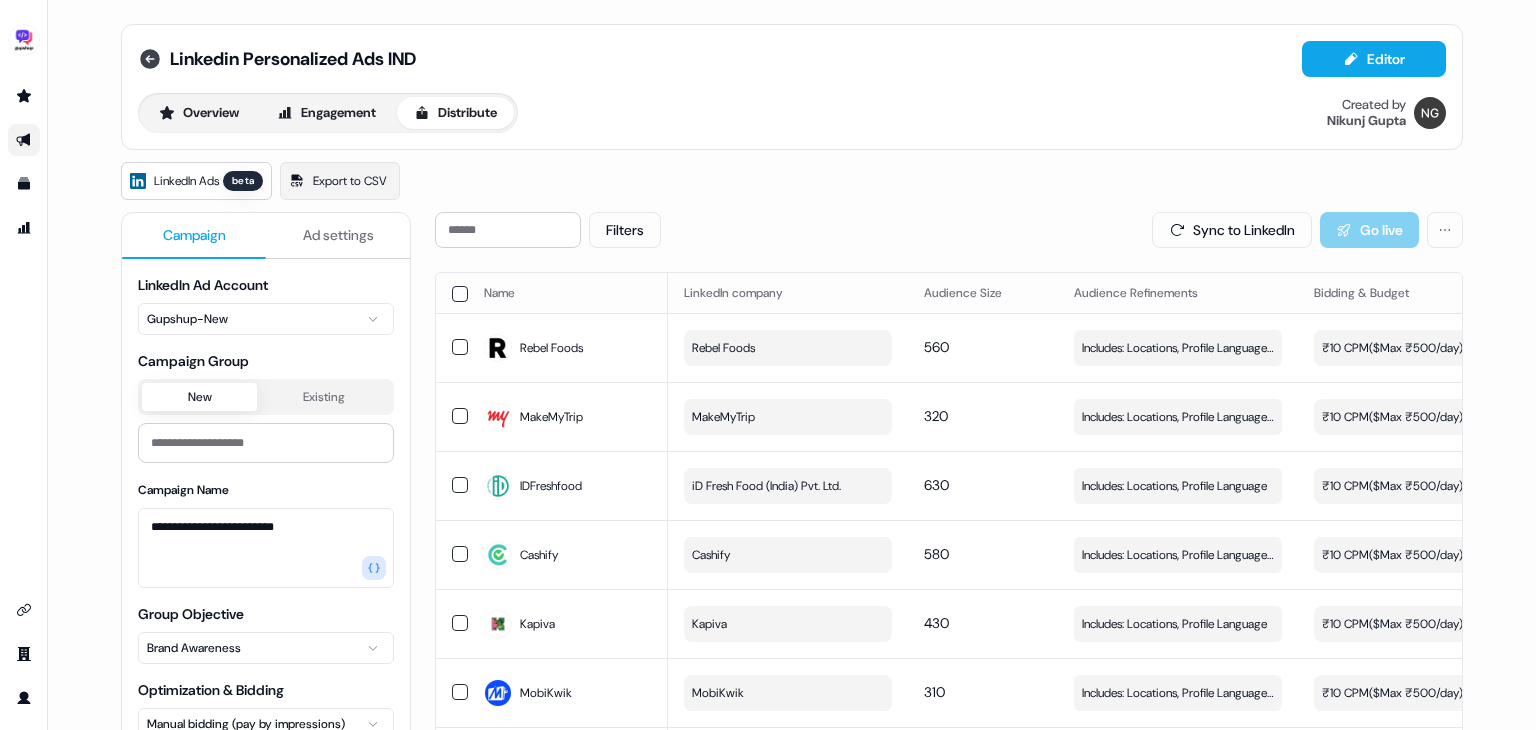 click 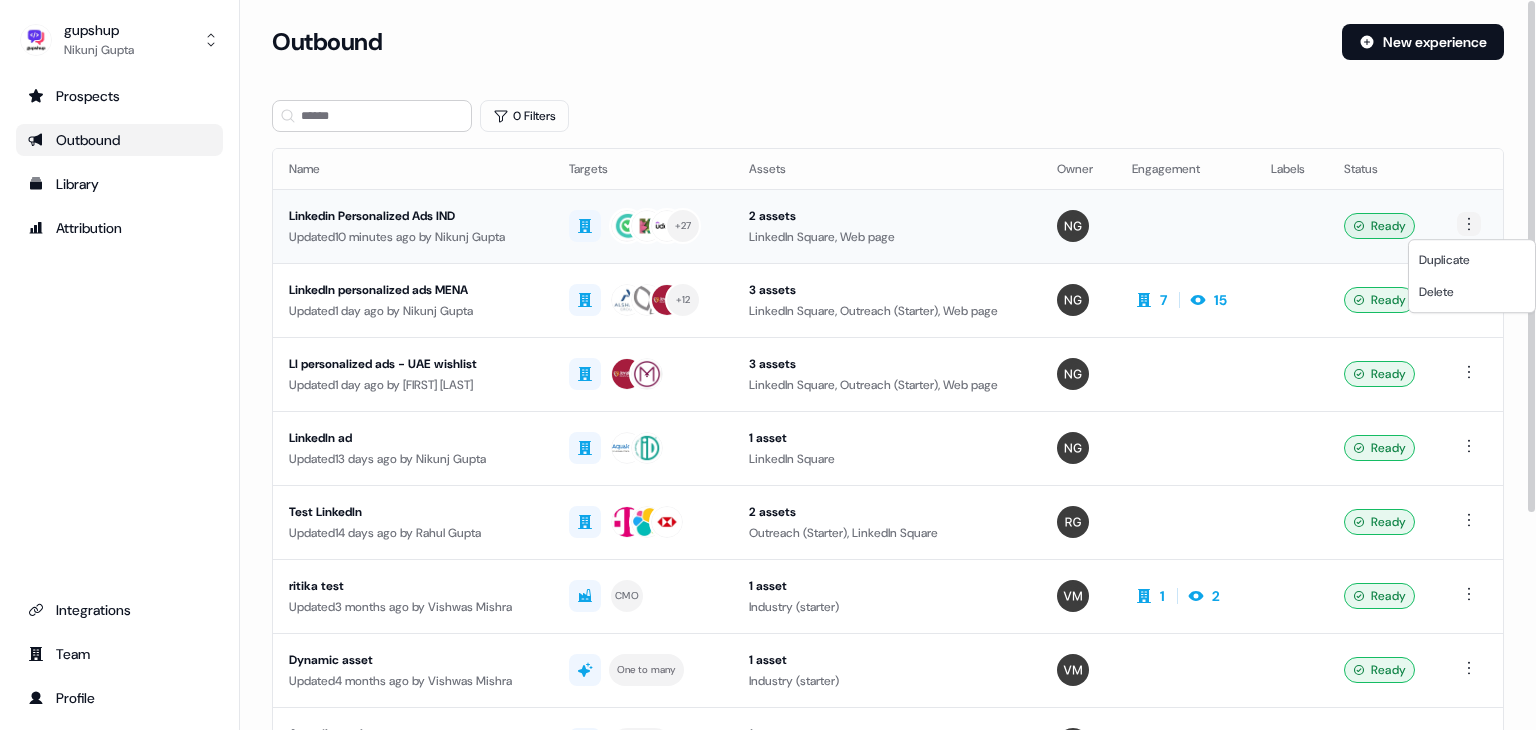 click on "For the best experience switch devices to a bigger screen. Go to Userled.io gupshup [FIRST] [LAST] Prospects Outbound Library Attribution Integrations Team Profile Loading... Outbound New experience 0   Filters Name Targets Assets Owner Engagement Labels Status Linkedin Personalized Ads IND Updated  10 minutes ago   by   [FIRST] [LAST] + 27 2   assets LinkedIn Square, Web page Ready LinkedIn personalized ads MENA Updated  1 day ago   by   [FIRST] [LAST] + 12 3   assets LinkedIn Square, Outreach (Starter), Web page Ready LinkedIn ad Updated  13 days ago   by   [FIRST] [LAST] 1   asset LinkedIn Square Ready Test LinkedIn Updated  14 days ago   by   [FIRST] [LAST] 2   assets Outreach (Starter), LinkedIn Square Ready [FIRST] test Updated  3 months ago   by   [FIRST] [LAST] CMO 1   asset Industry (starter) 1 2 Ready Dynamic asset Updated  4 months ago   by   [FIRST] [LAST]" at bounding box center (768, 365) 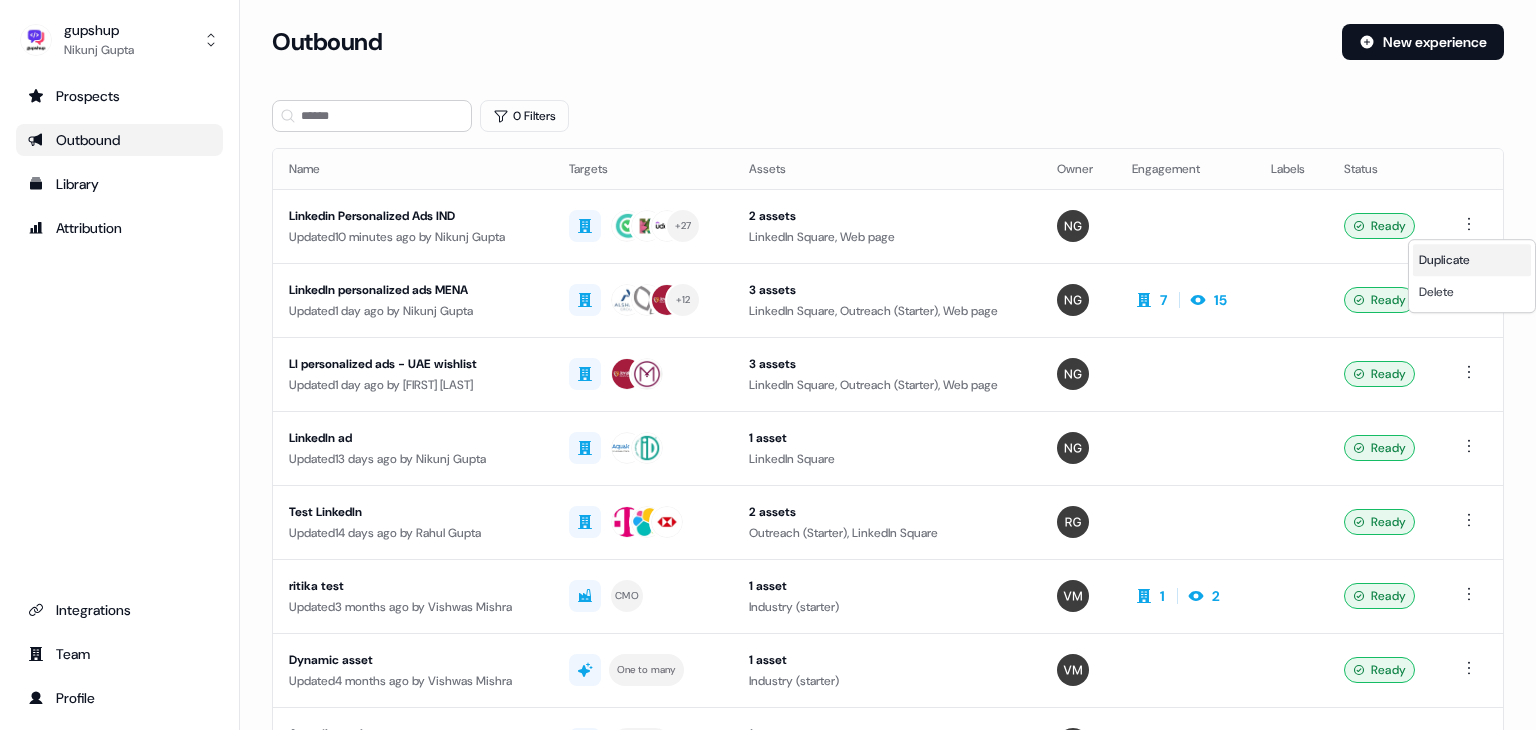 click on "Duplicate" at bounding box center (1444, 260) 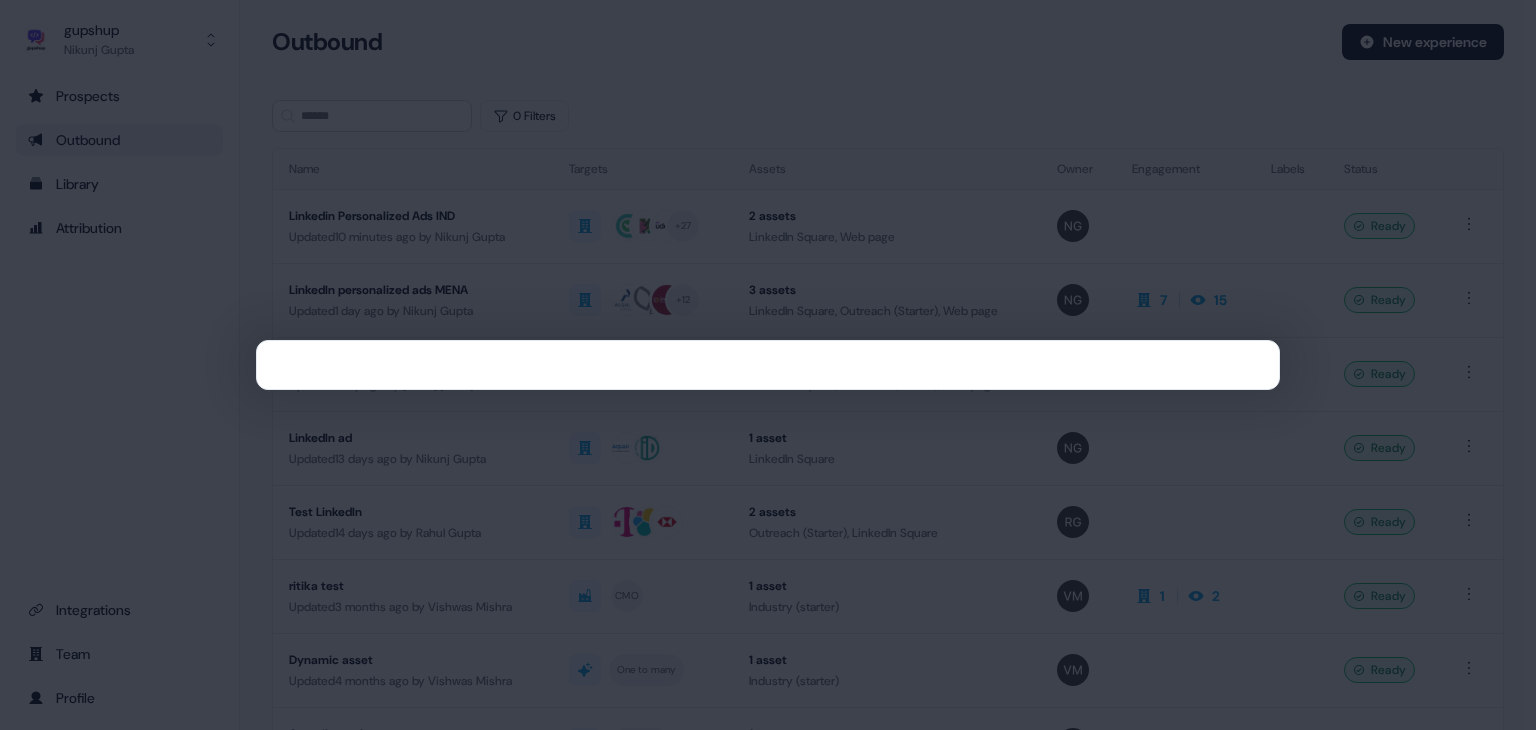 click at bounding box center (768, 365) 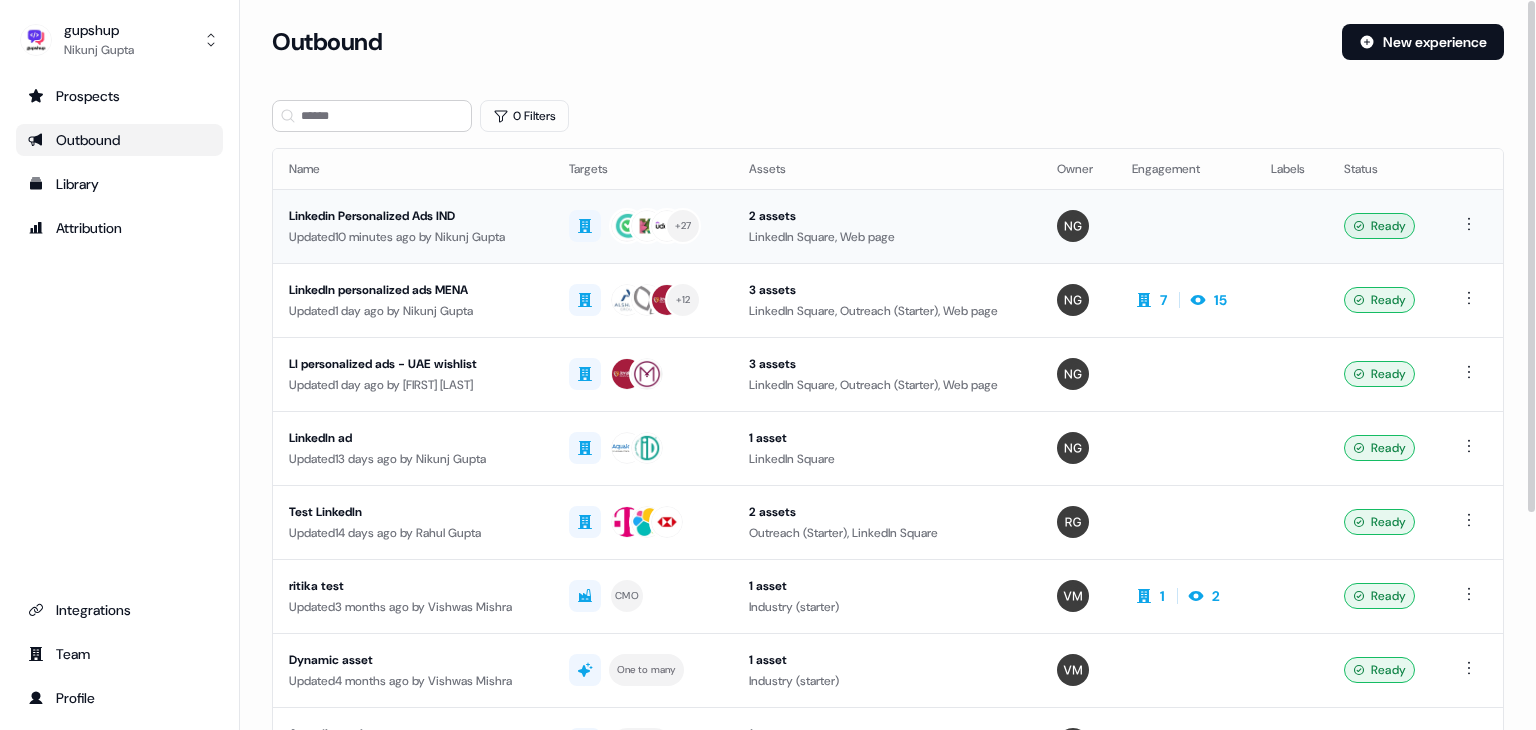 click on "Linkedin Personalized Ads IND" at bounding box center (413, 216) 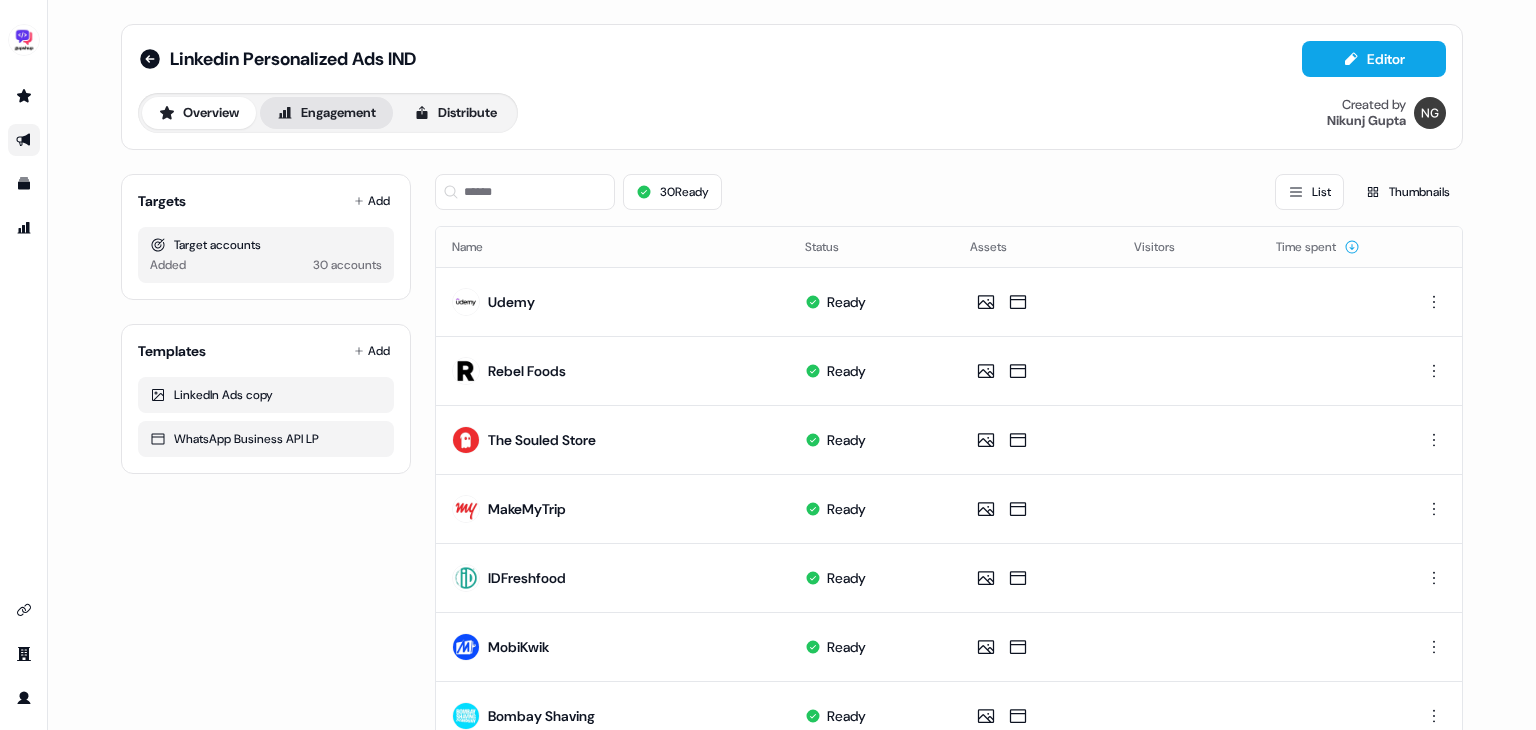 click on "Engagement" at bounding box center (326, 113) 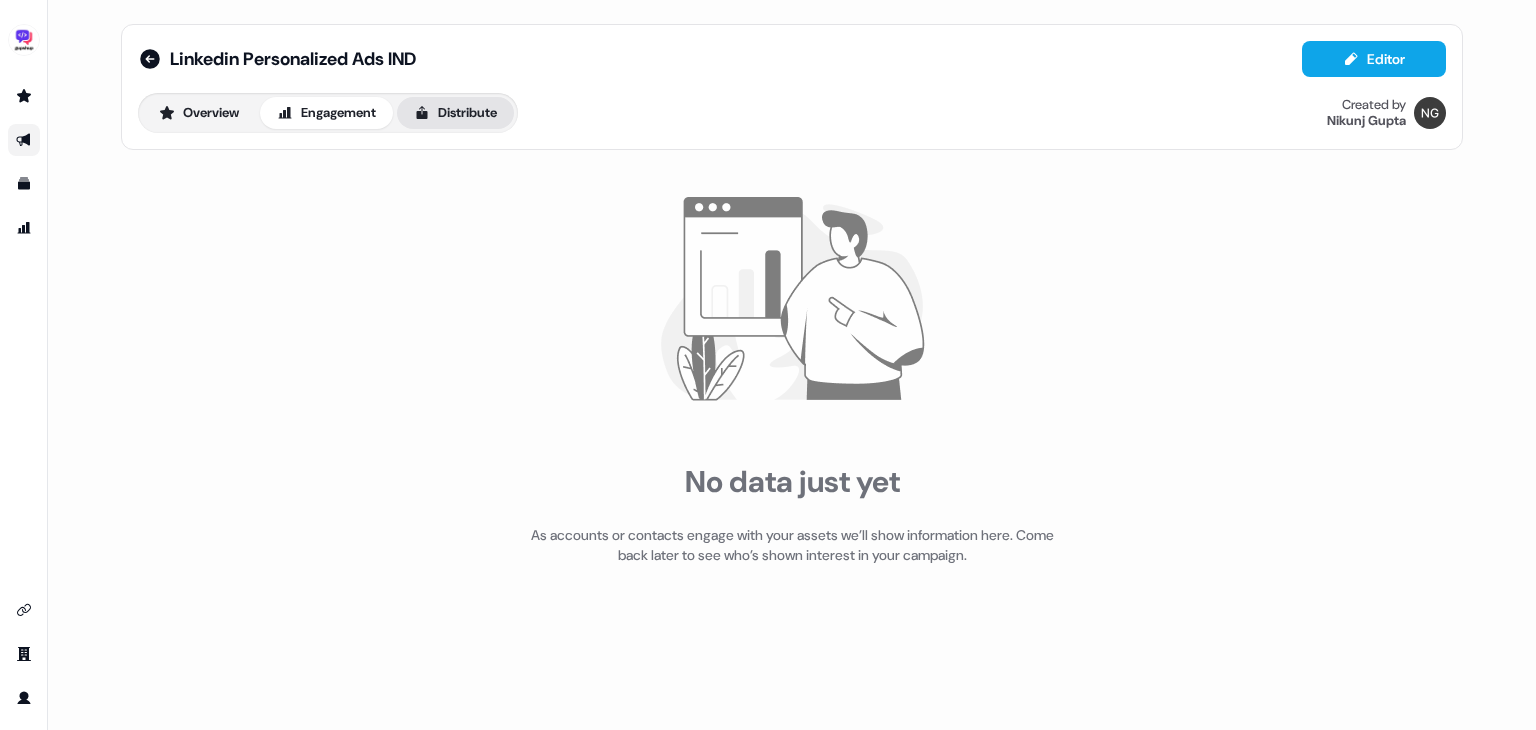 click on "Distribute" at bounding box center [455, 113] 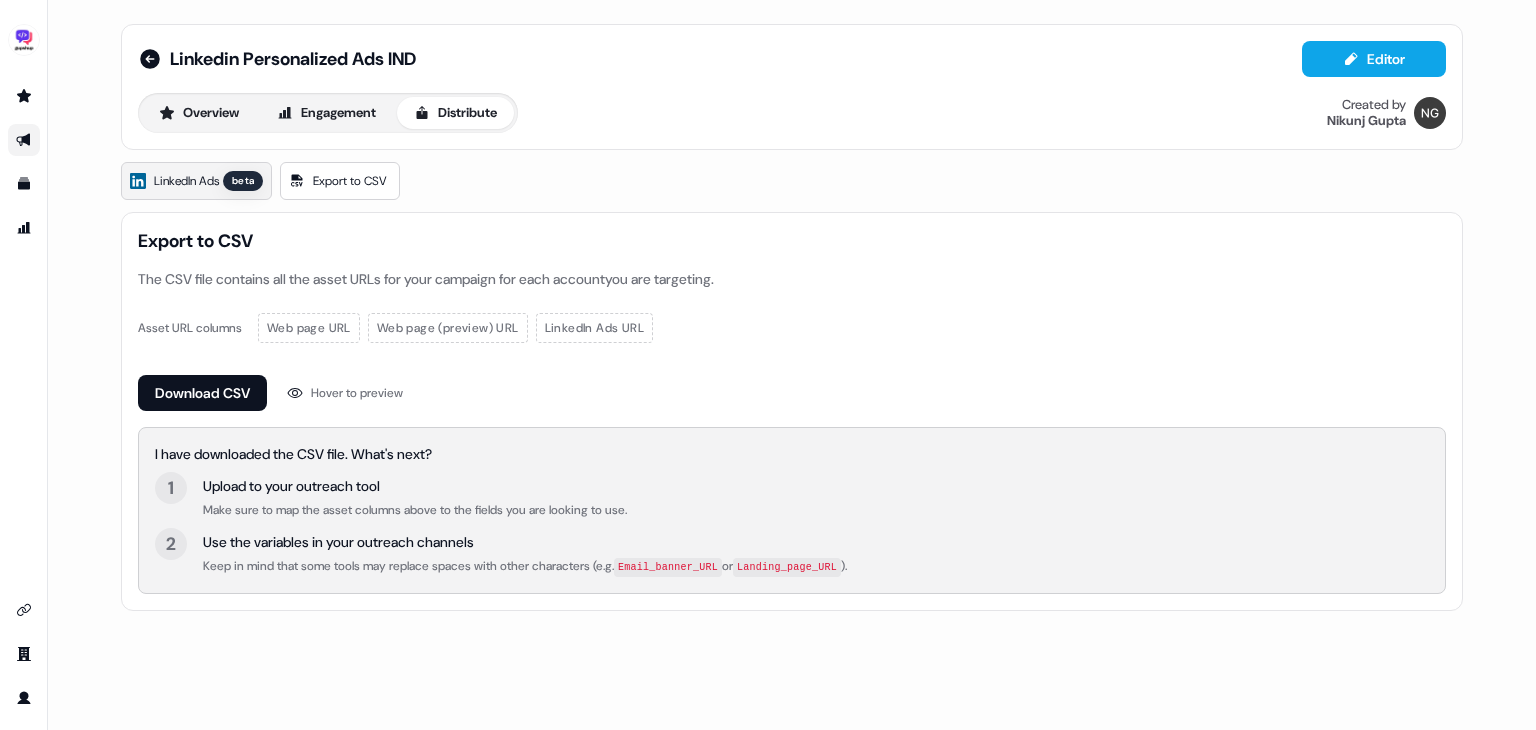click on "LinkedIn Ads beta" at bounding box center (196, 181) 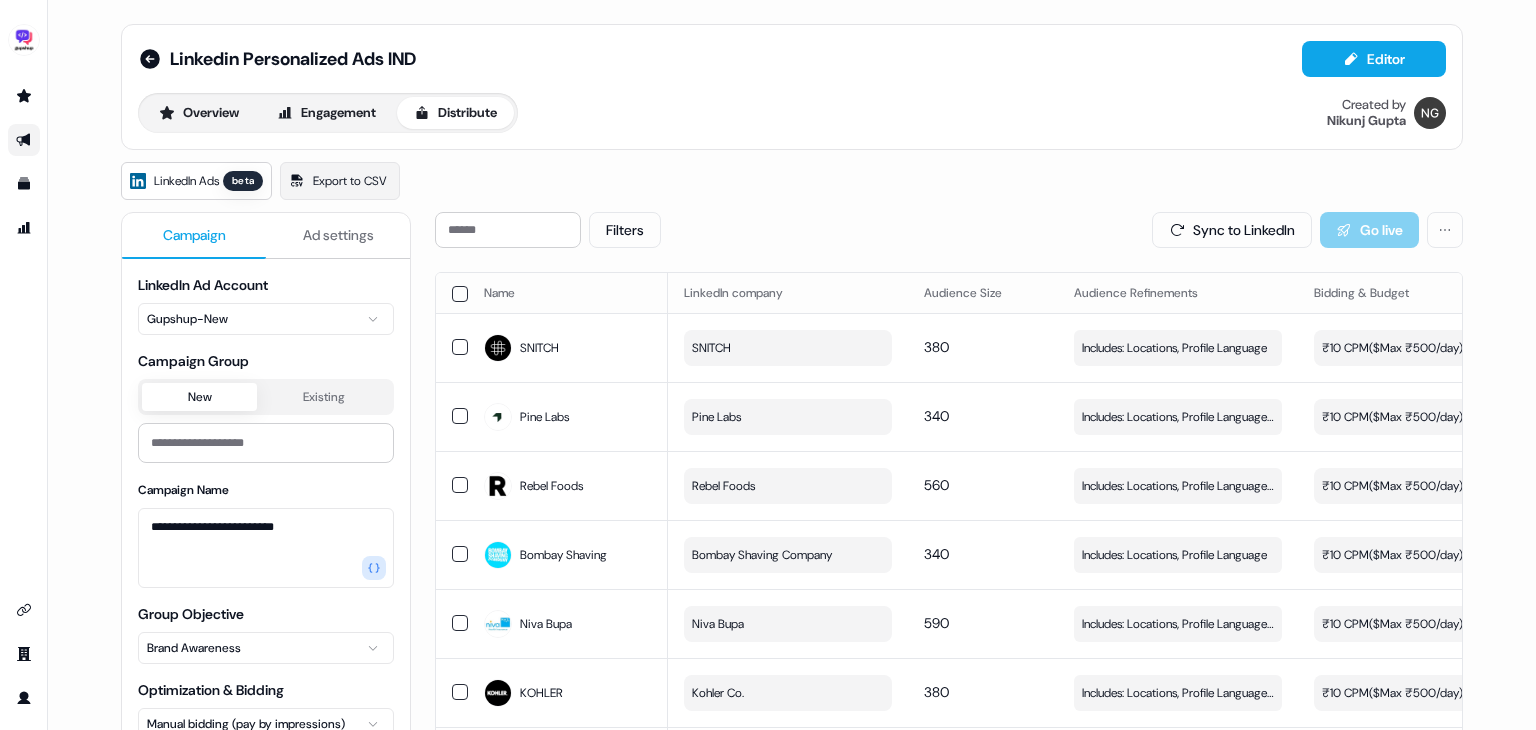scroll, scrollTop: 216, scrollLeft: 0, axis: vertical 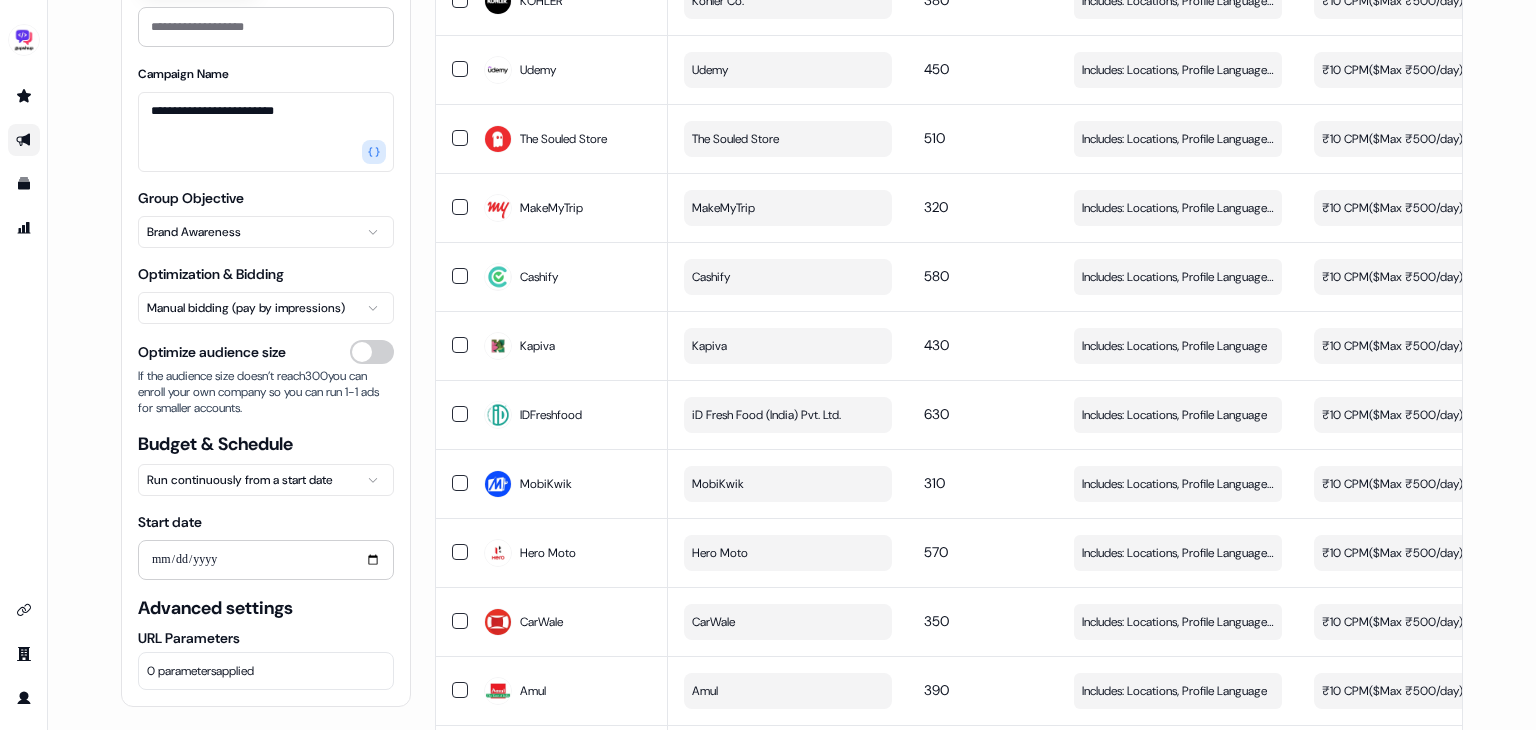 click on "0   parameters  applied" at bounding box center [266, 671] 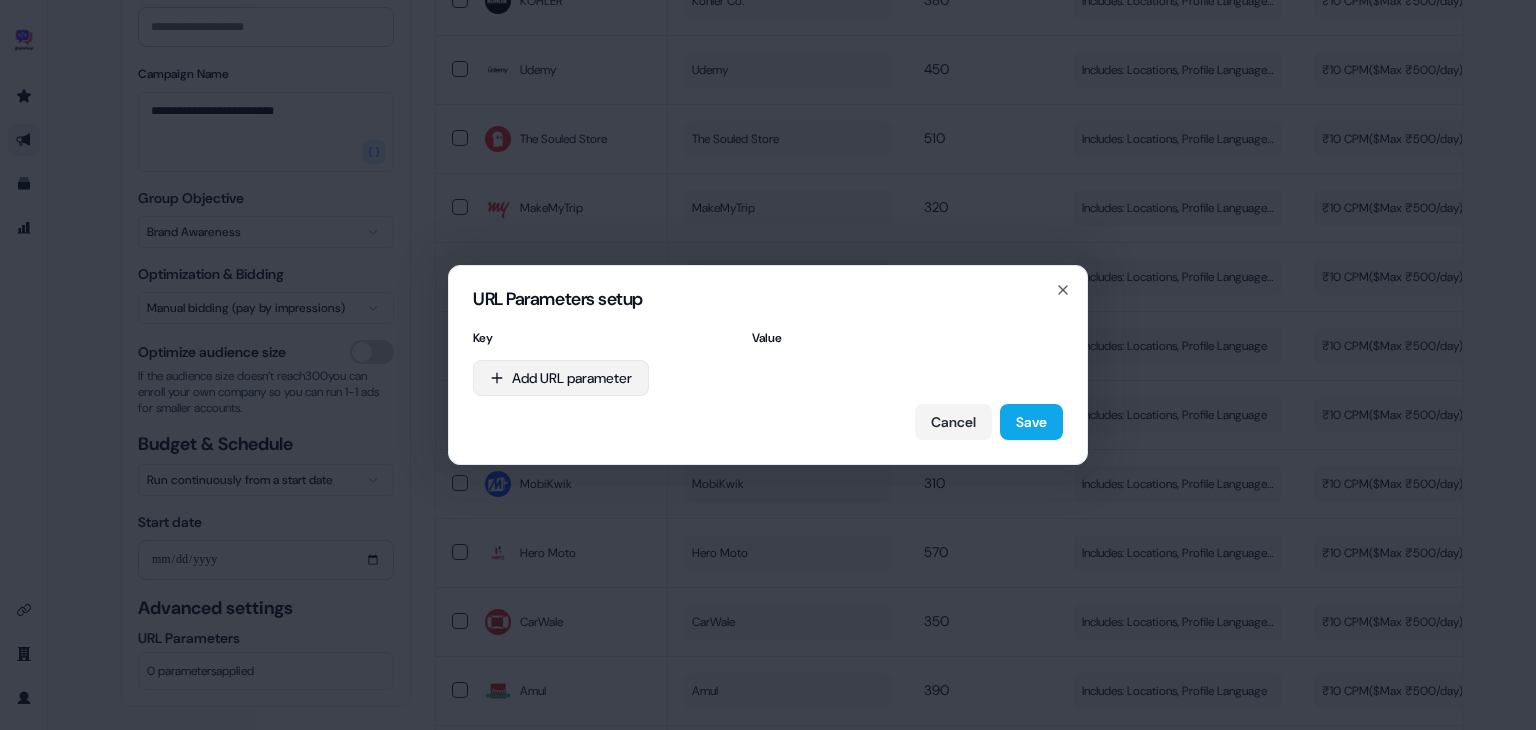 click on "URL Parameters setup Key Value Add URL parameter Cancel Save Close" at bounding box center (768, 365) 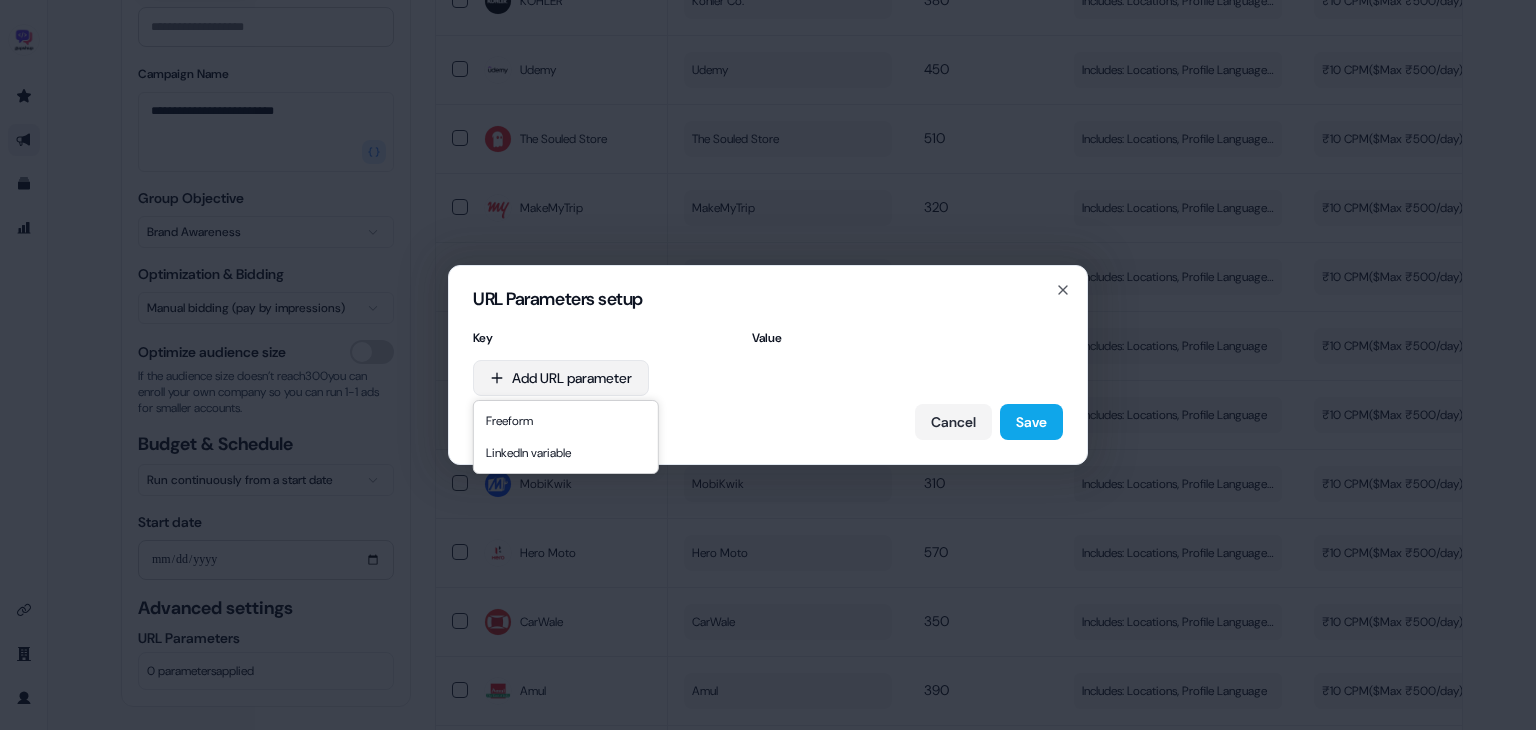 click on "URL Parameters setup Key Value Add URL parameter Cancel Save Close" at bounding box center (768, 365) 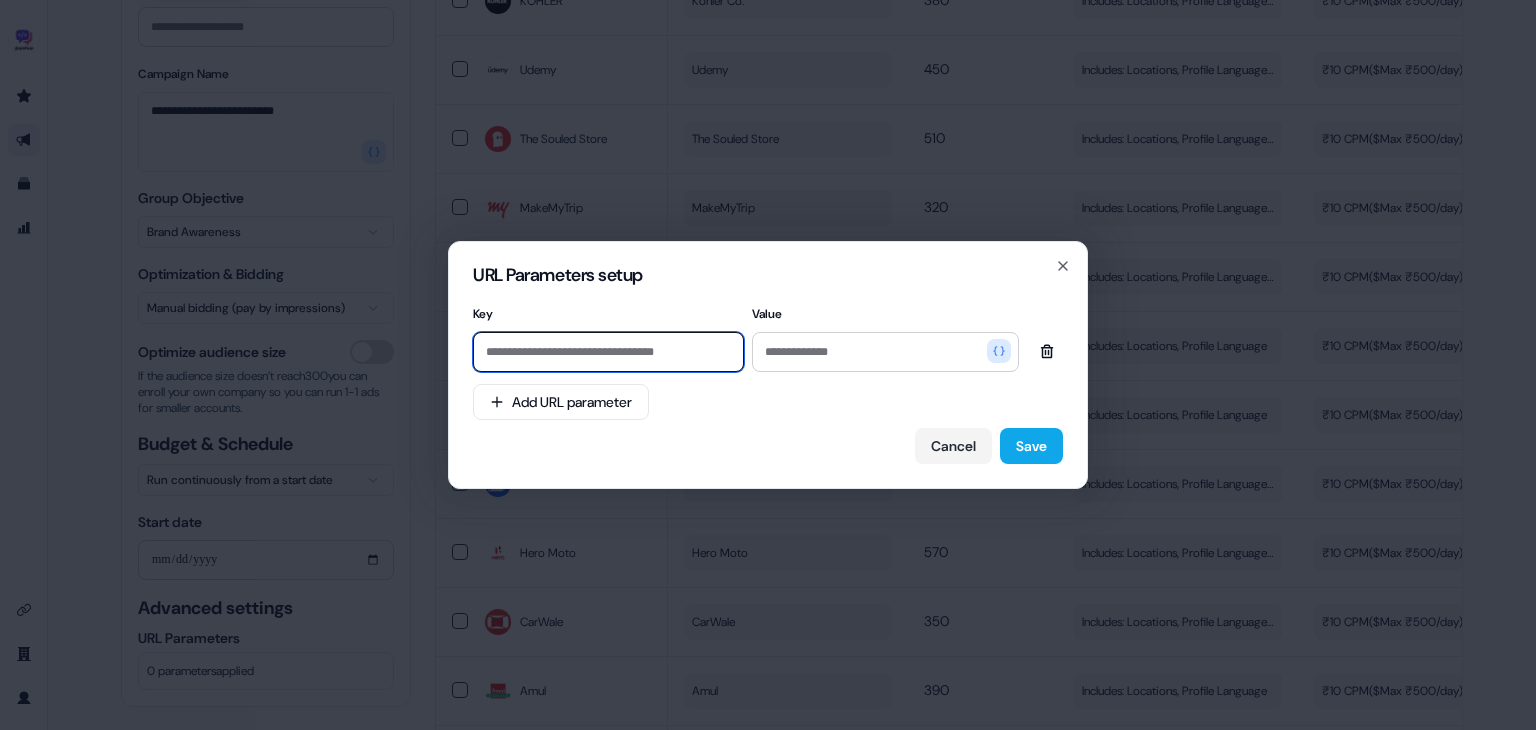 click at bounding box center (608, 352) 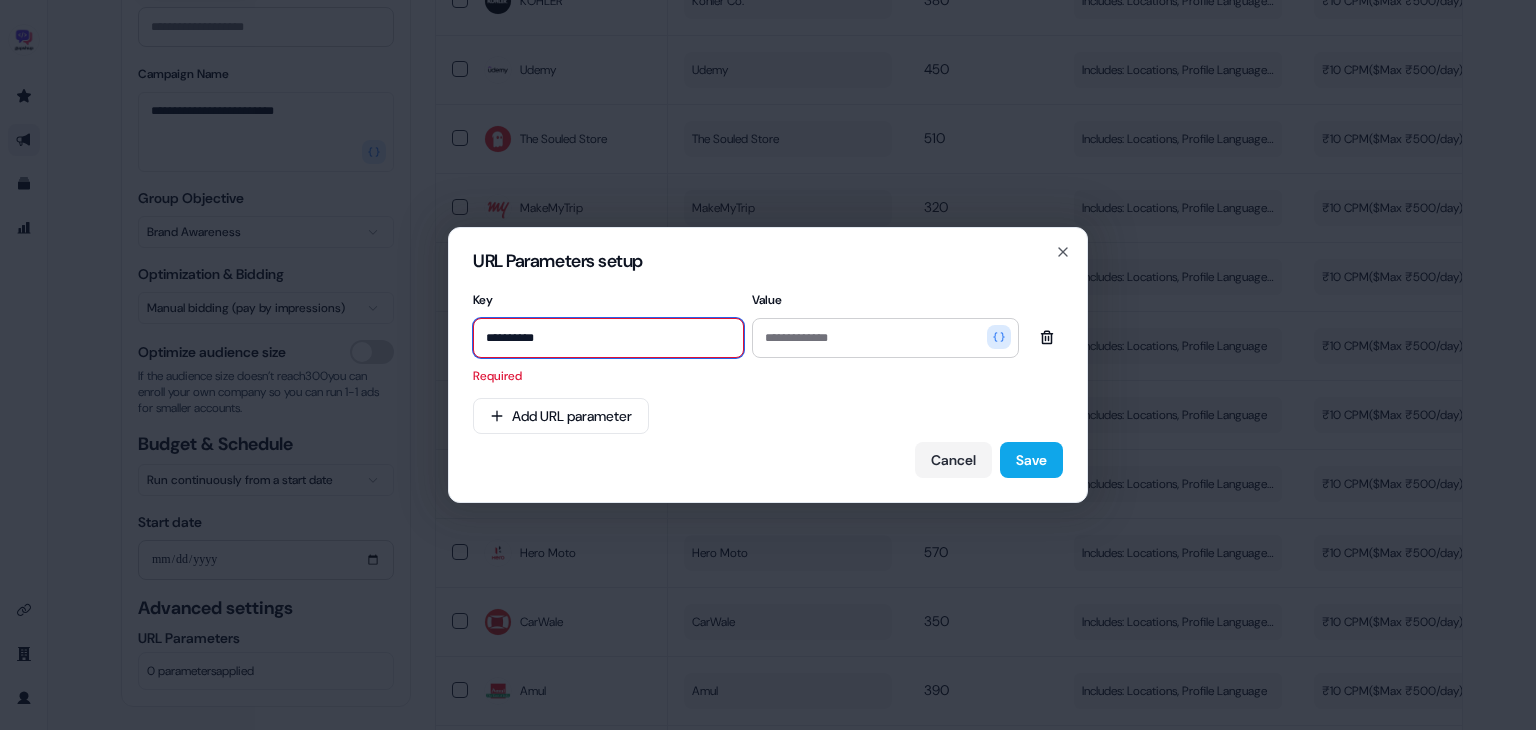 type on "**********" 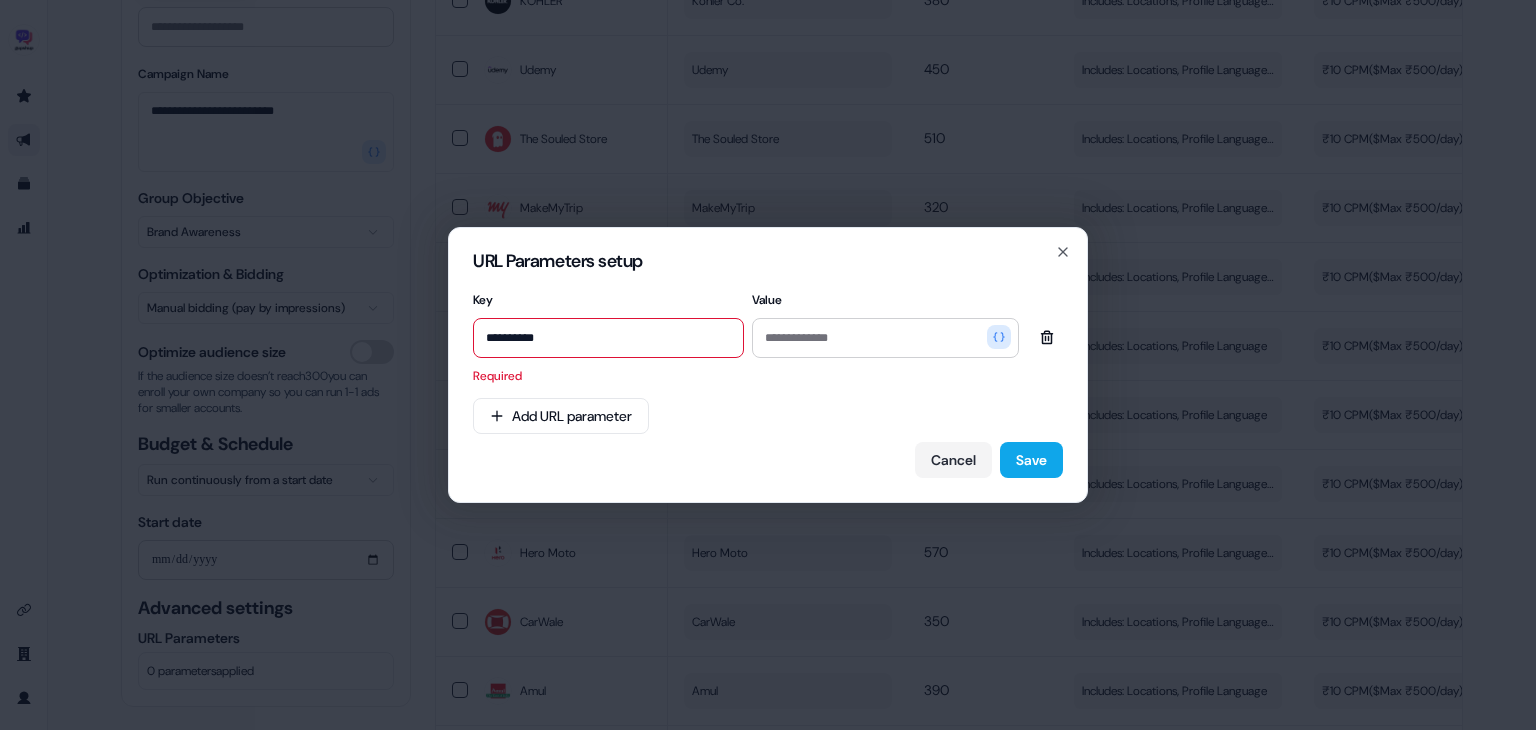 click at bounding box center (885, 338) 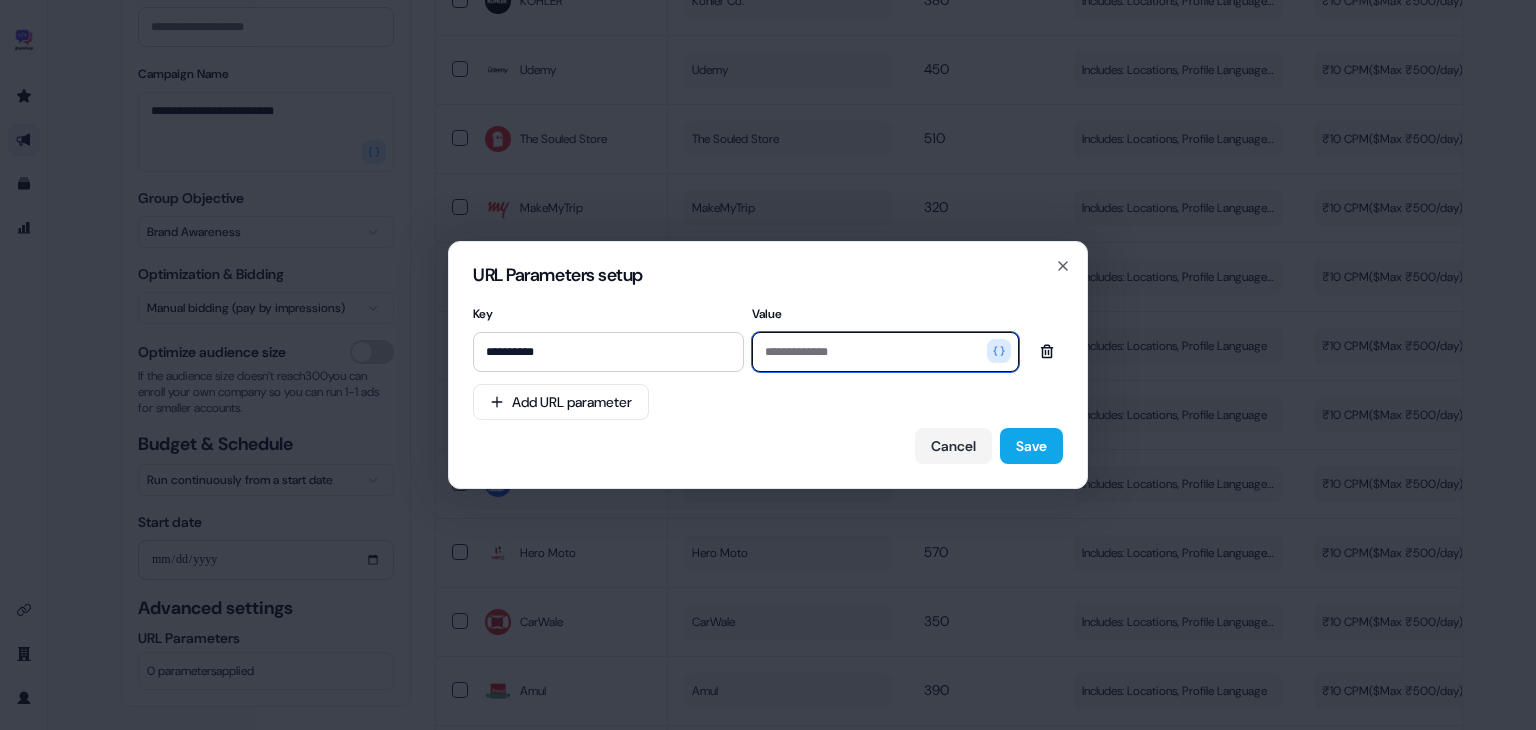 click at bounding box center [885, 352] 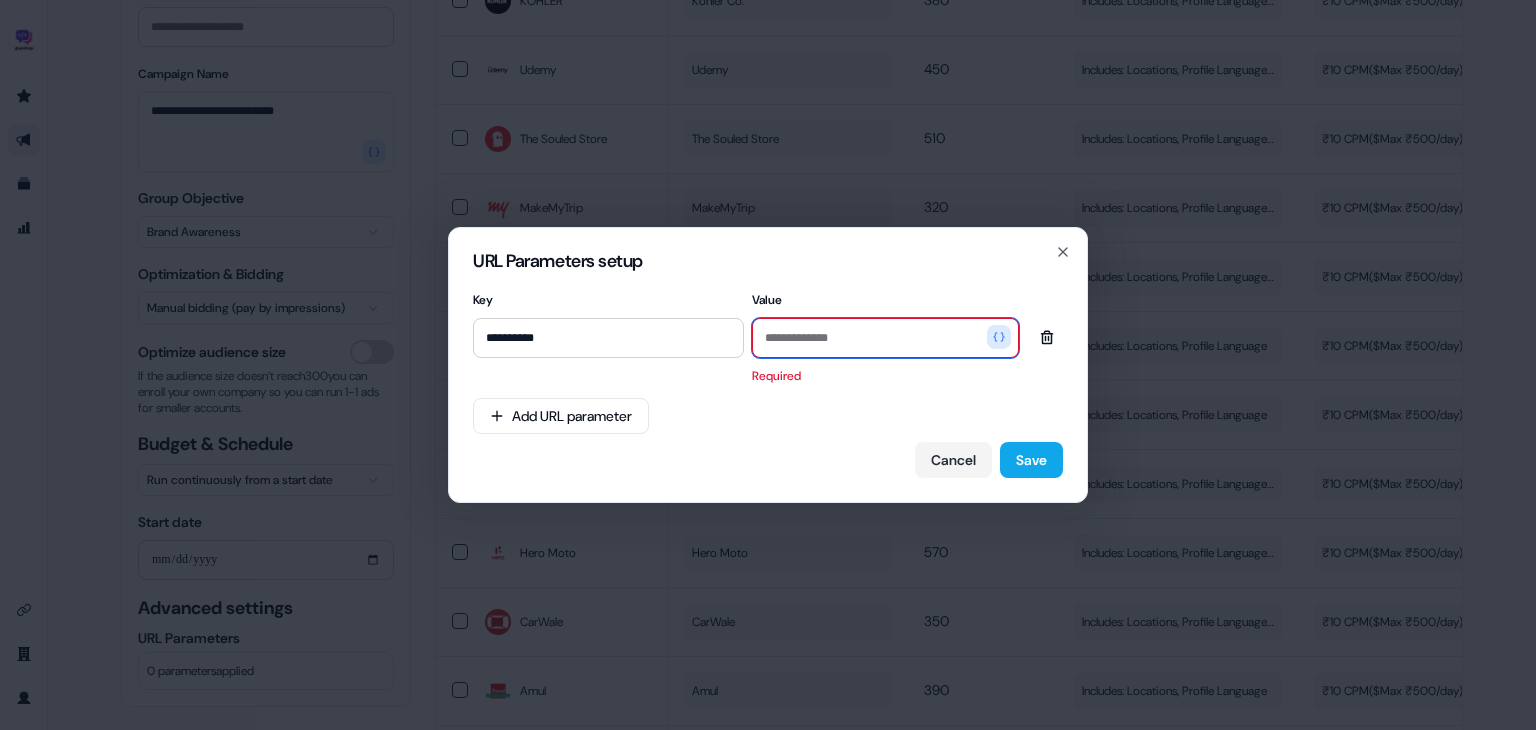 click at bounding box center (885, 338) 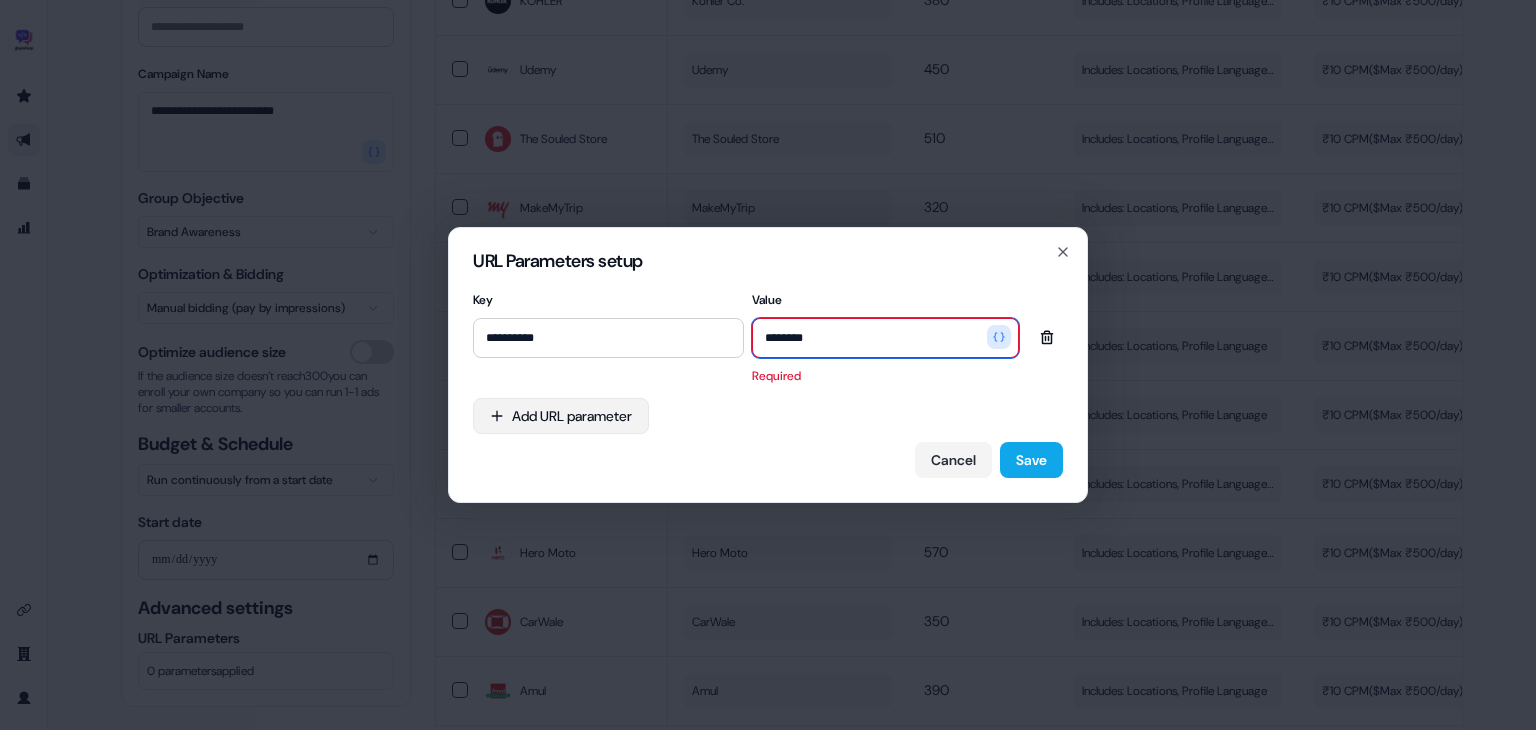 type on "********" 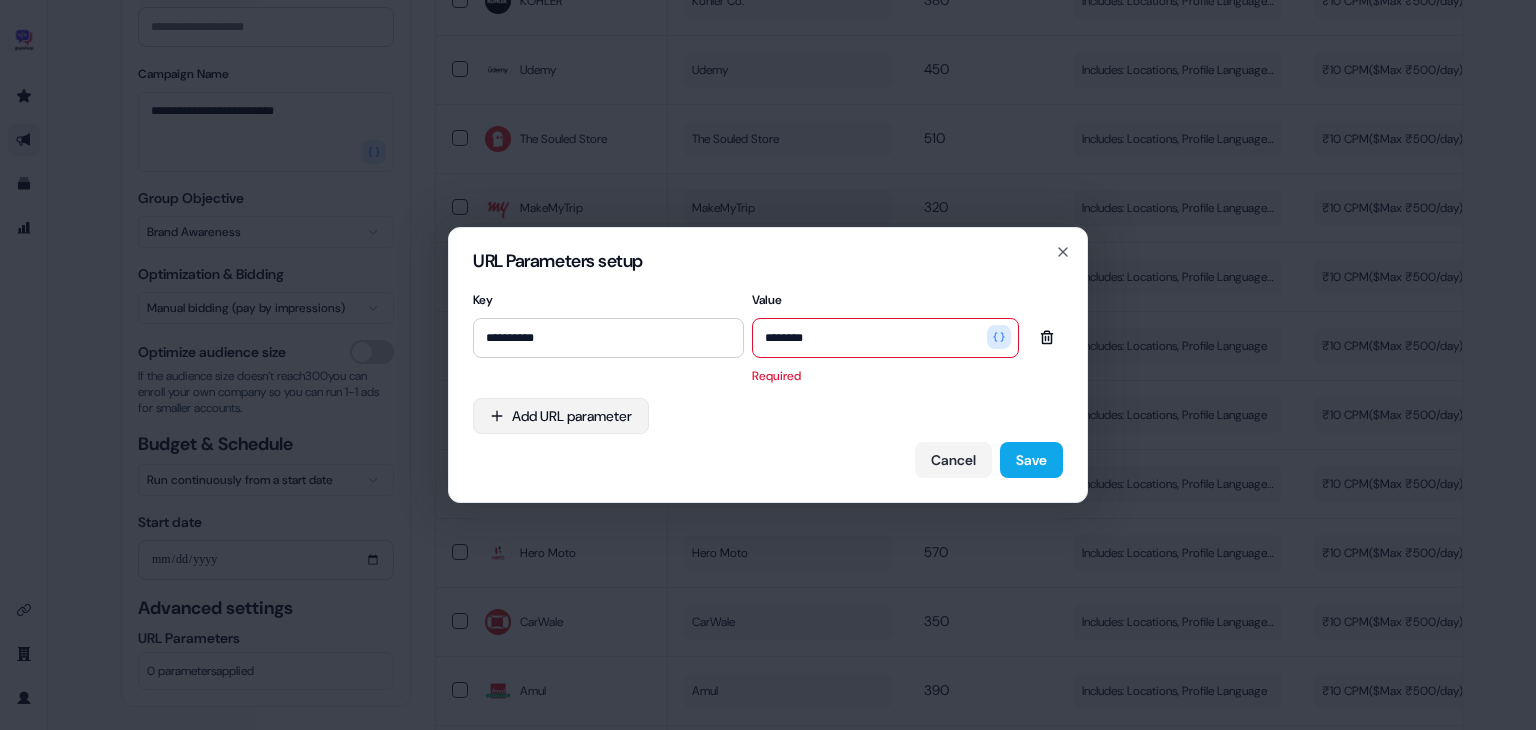 click on "**********" at bounding box center [768, 365] 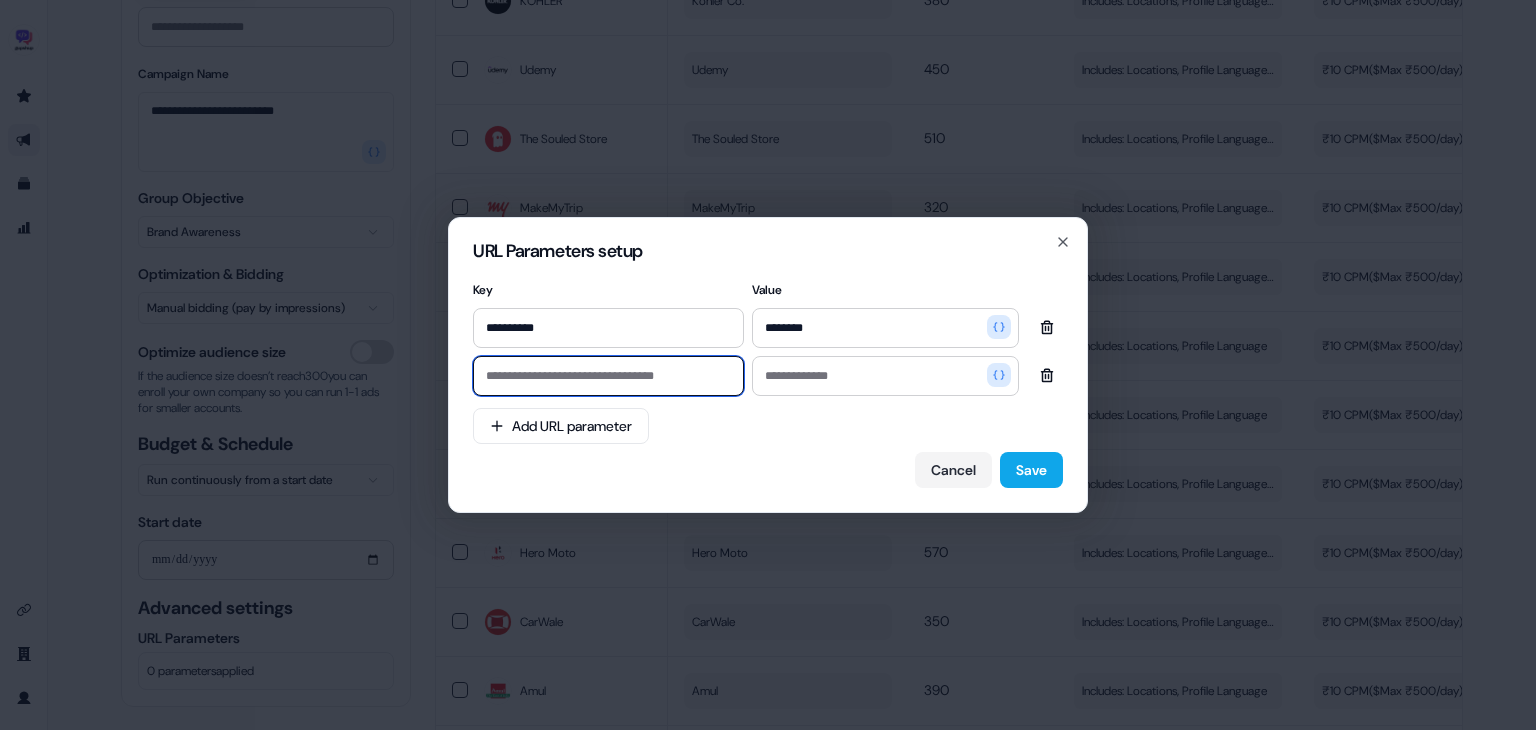 click at bounding box center (608, 376) 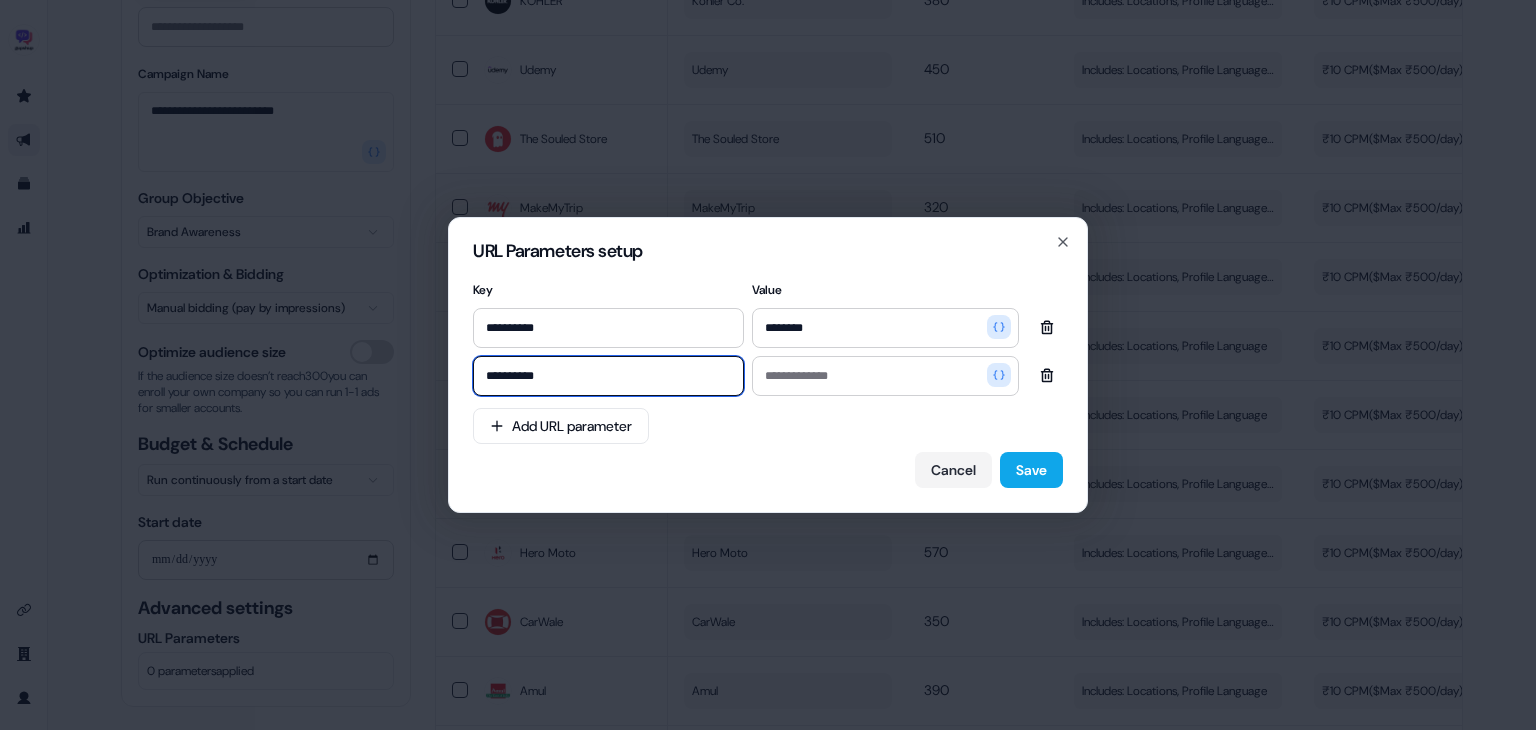 type on "**********" 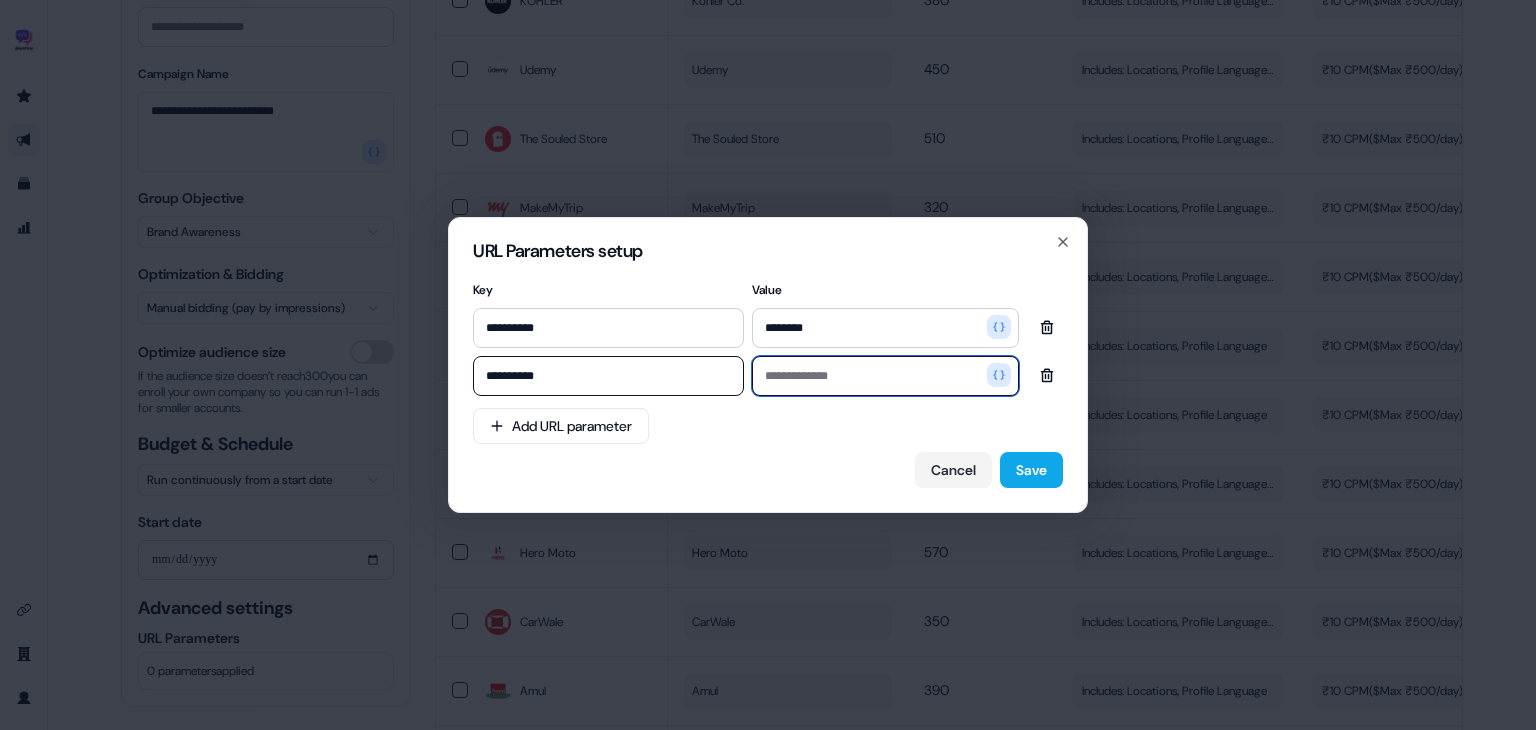 click at bounding box center (885, 376) 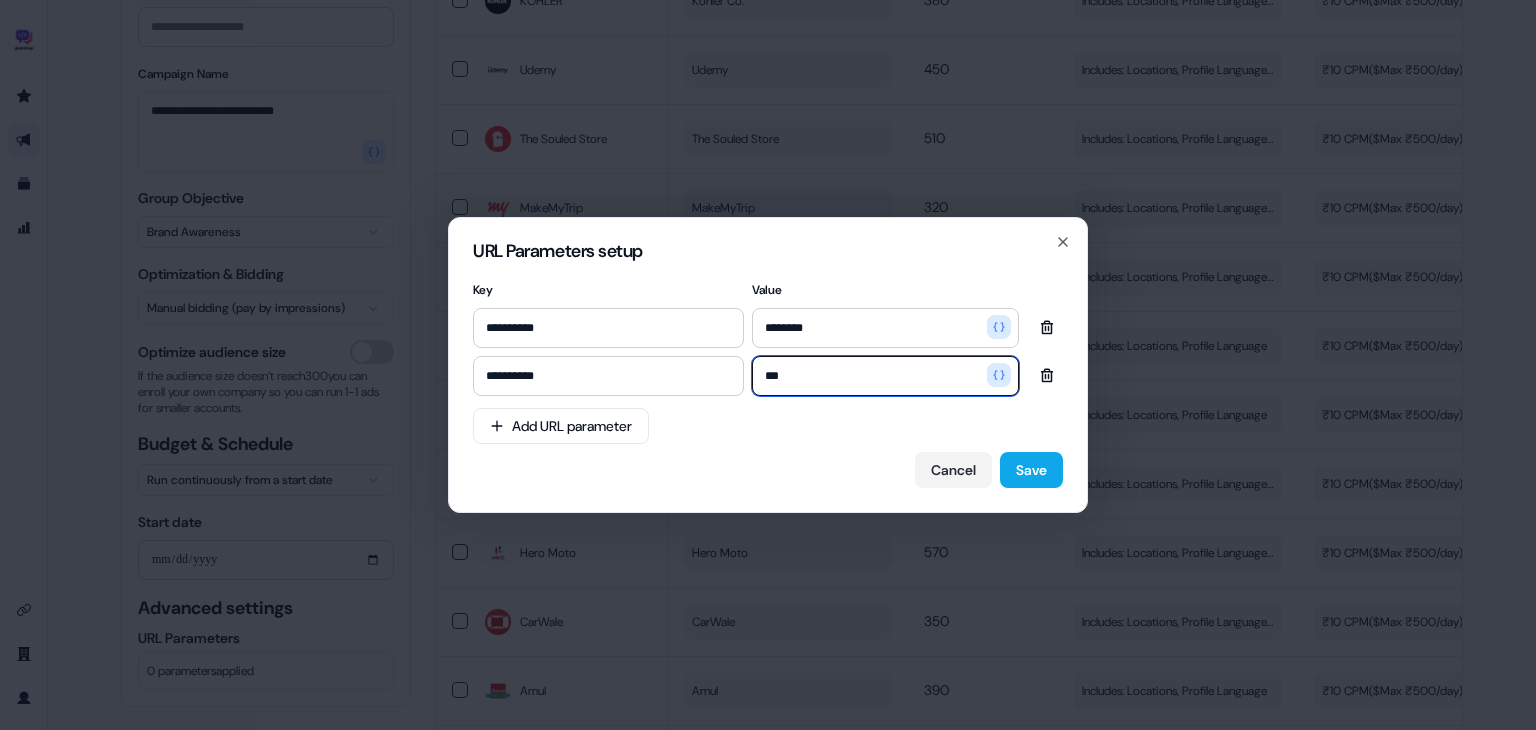 type on "***" 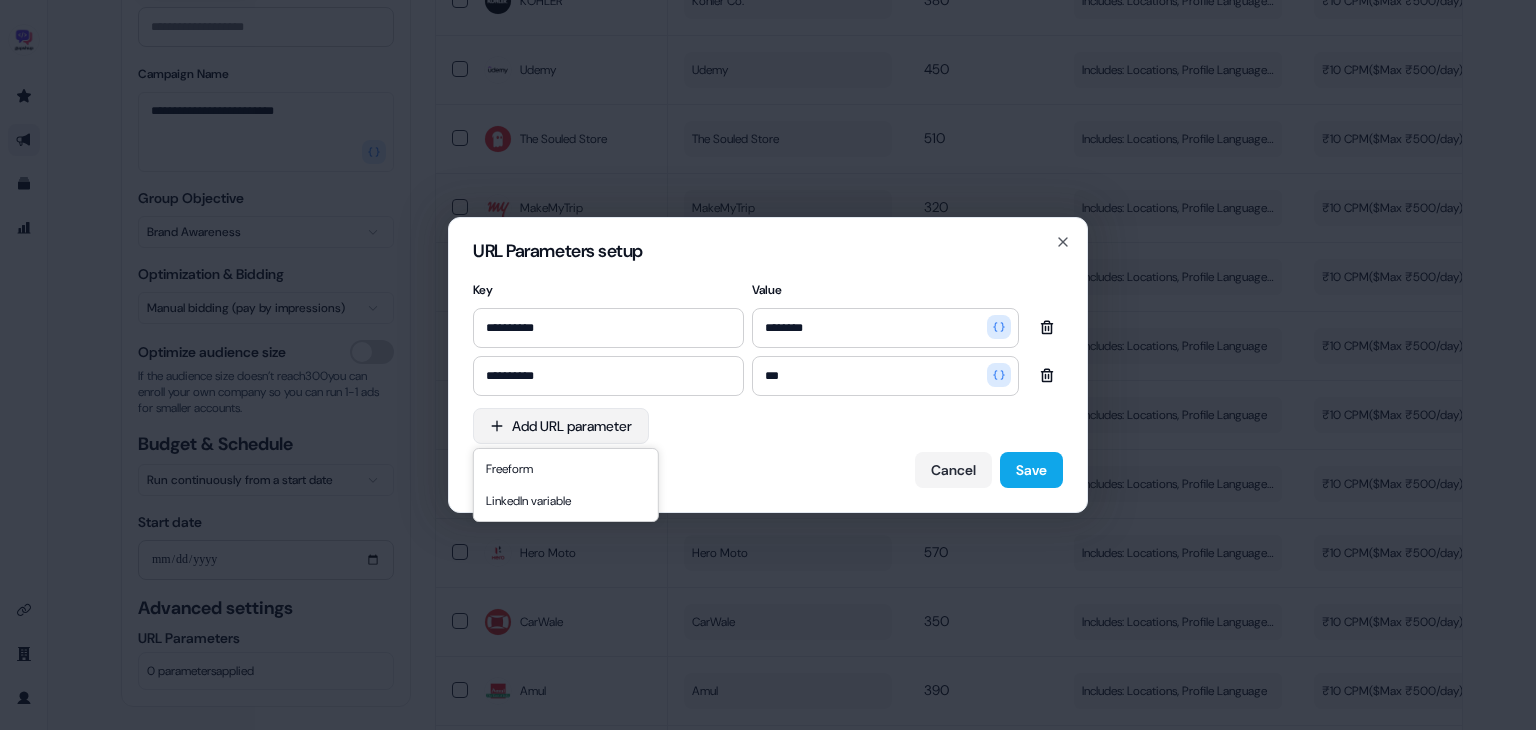 click on "**********" at bounding box center [768, 365] 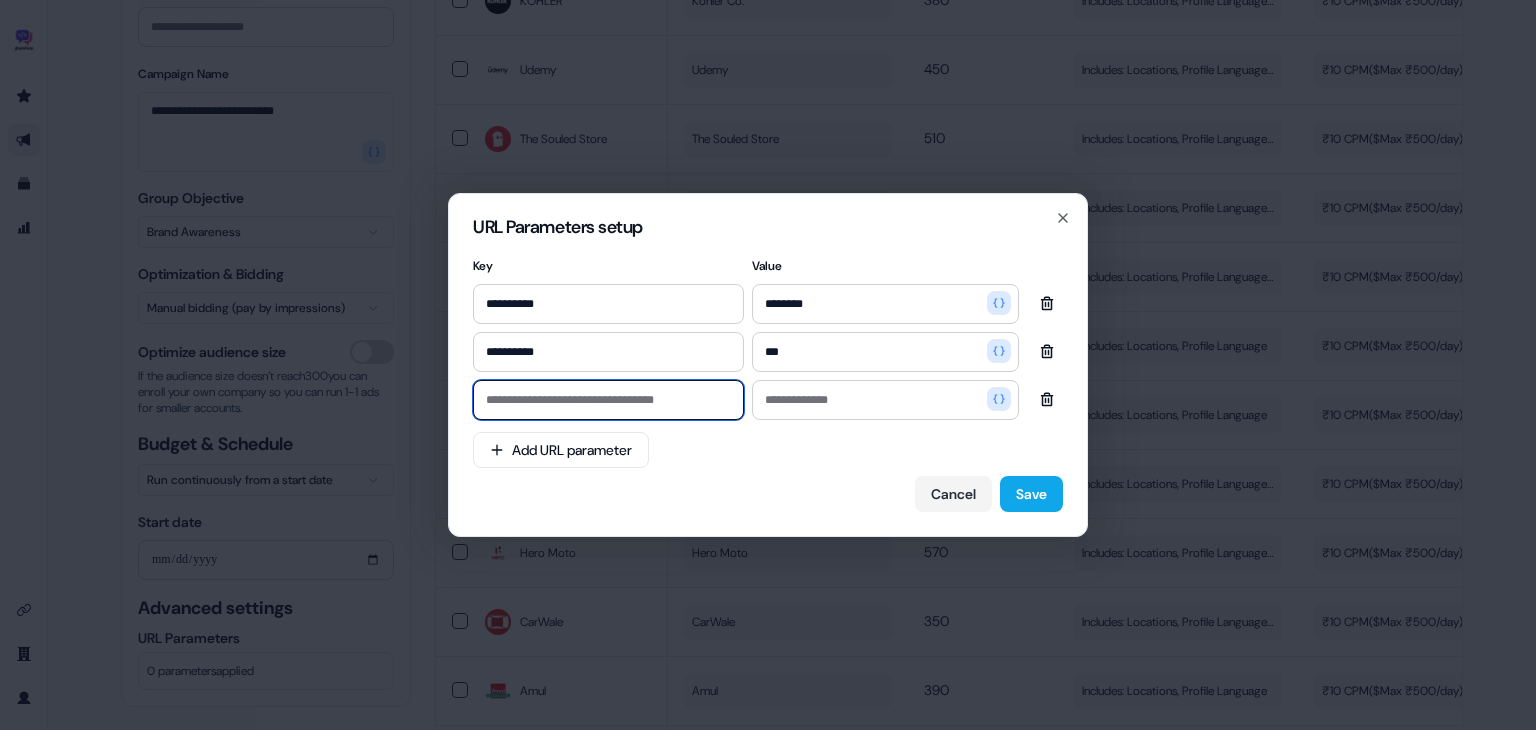 click at bounding box center (608, 400) 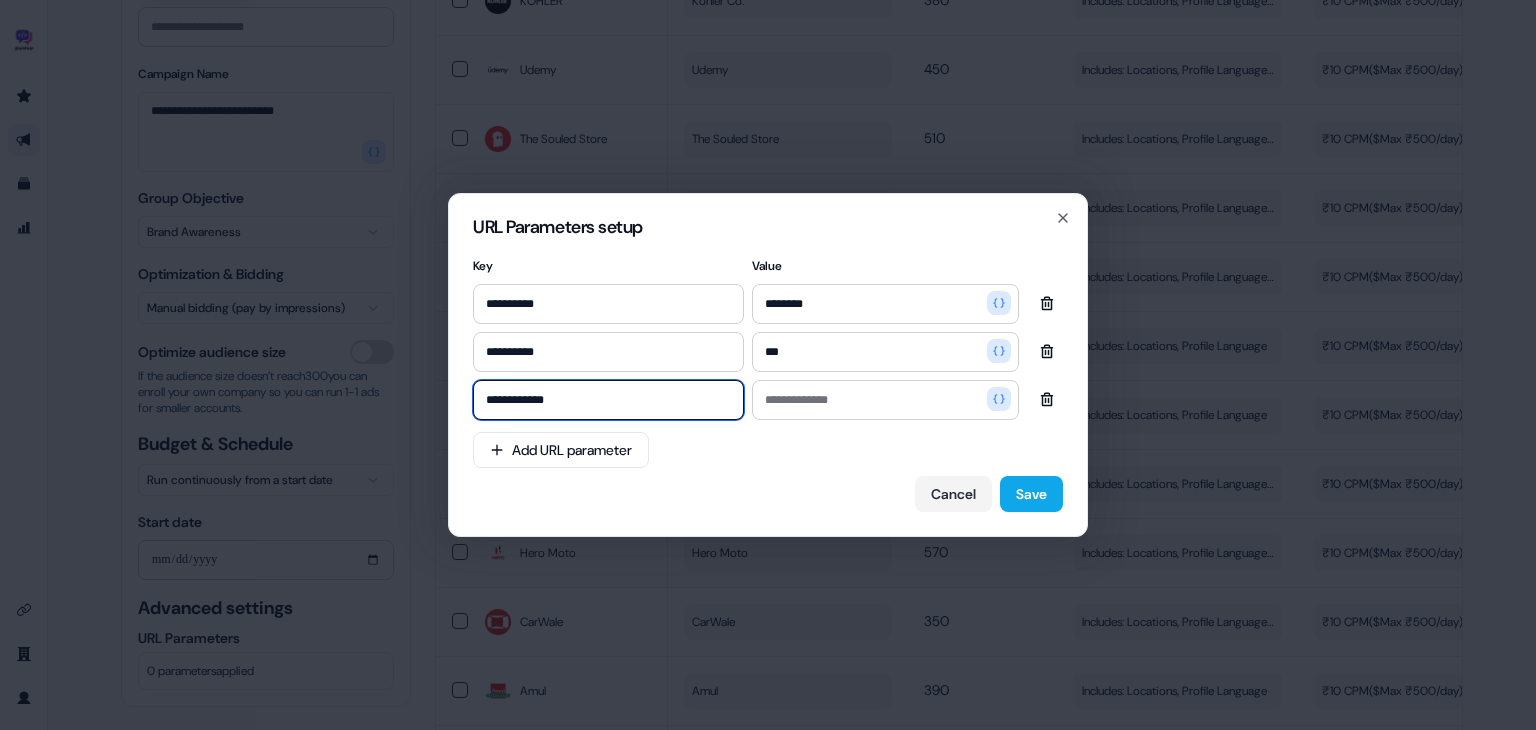 type on "**********" 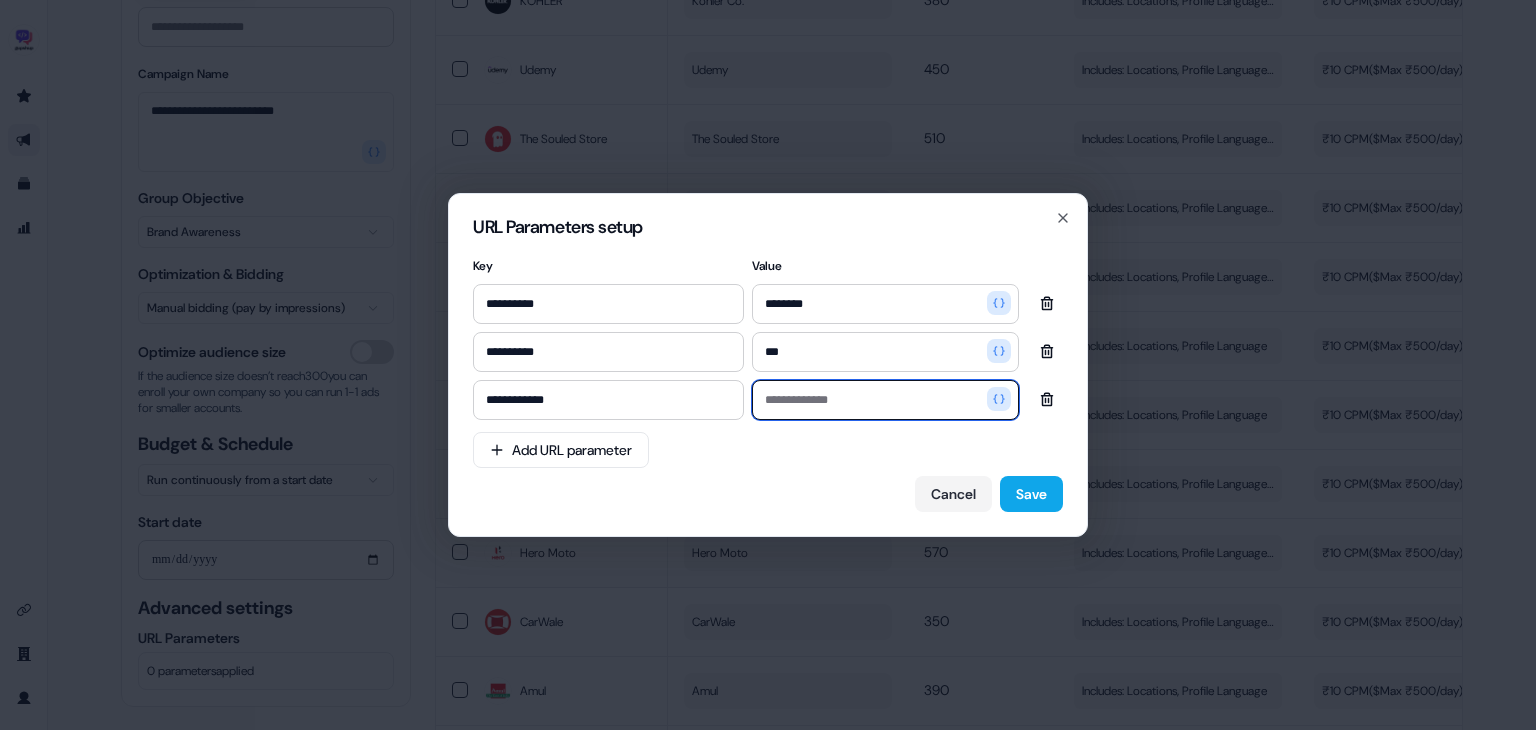 click at bounding box center (885, 400) 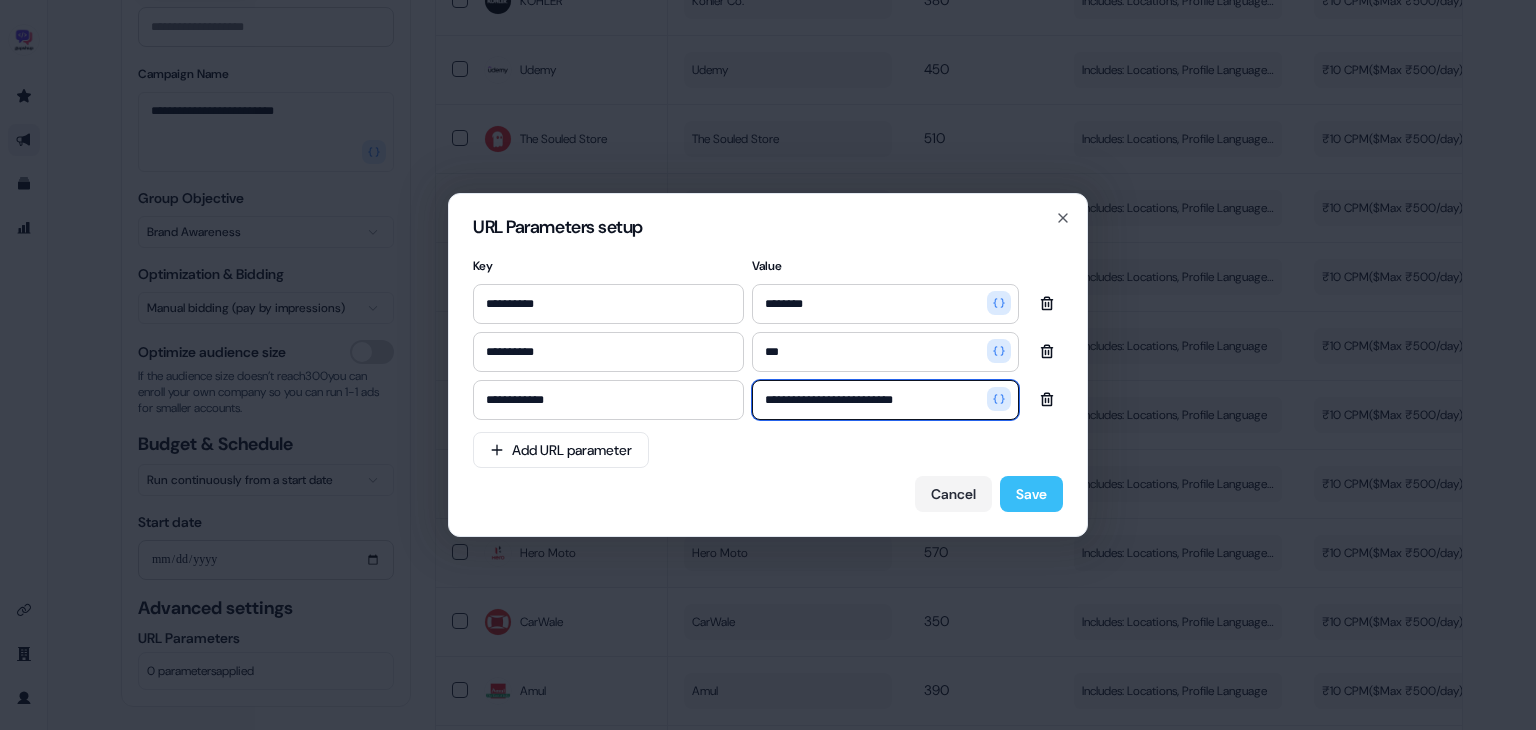 type on "**********" 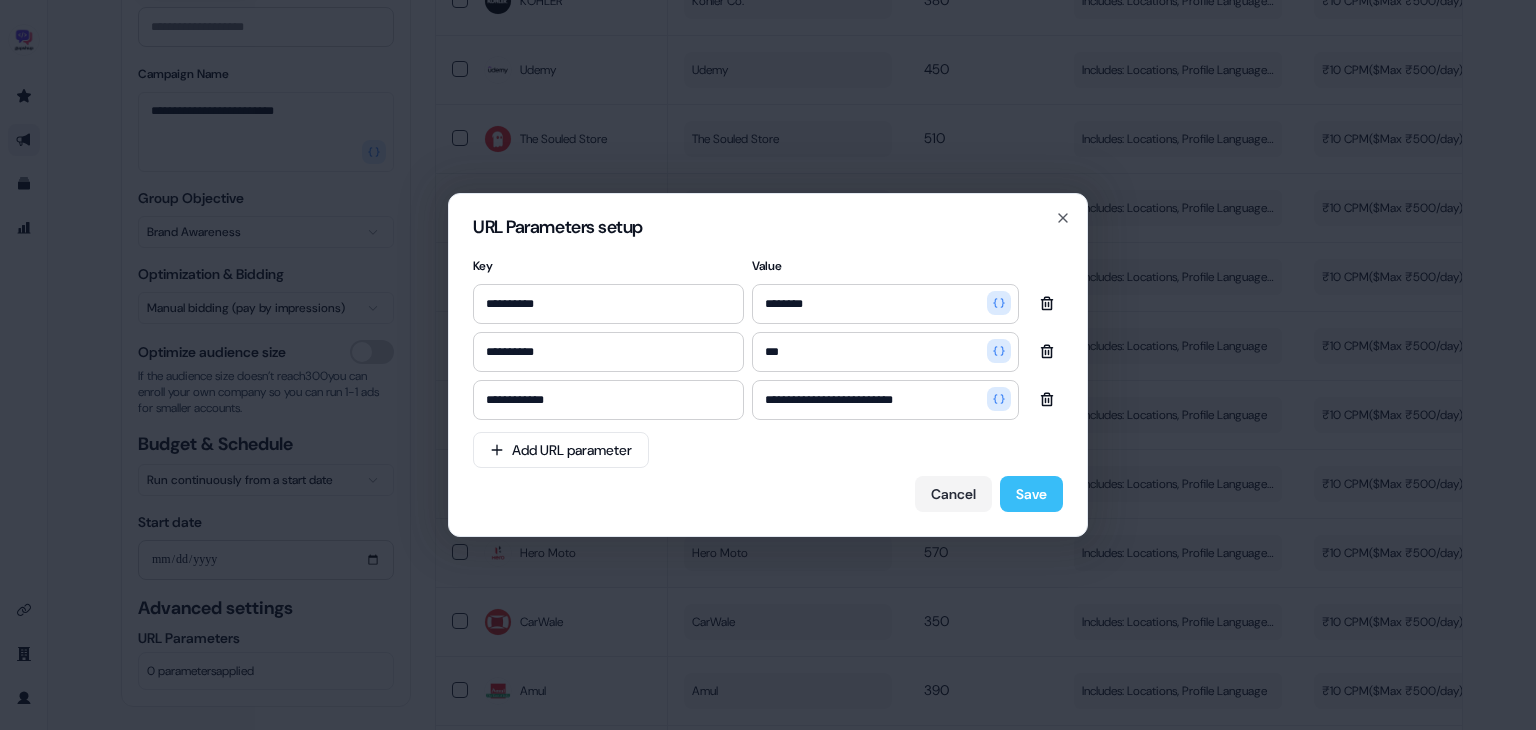 click on "Save" at bounding box center (1031, 494) 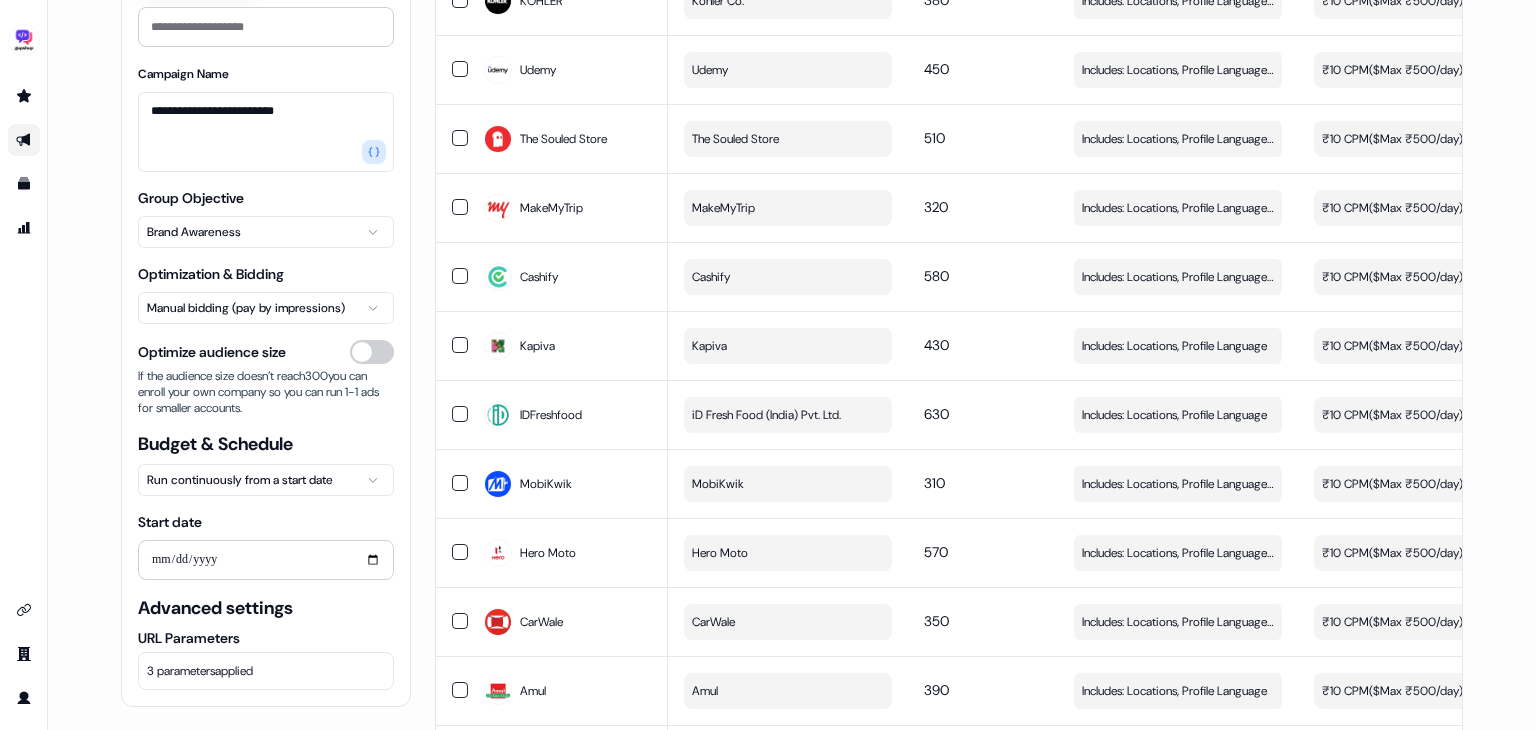 scroll, scrollTop: 0, scrollLeft: 0, axis: both 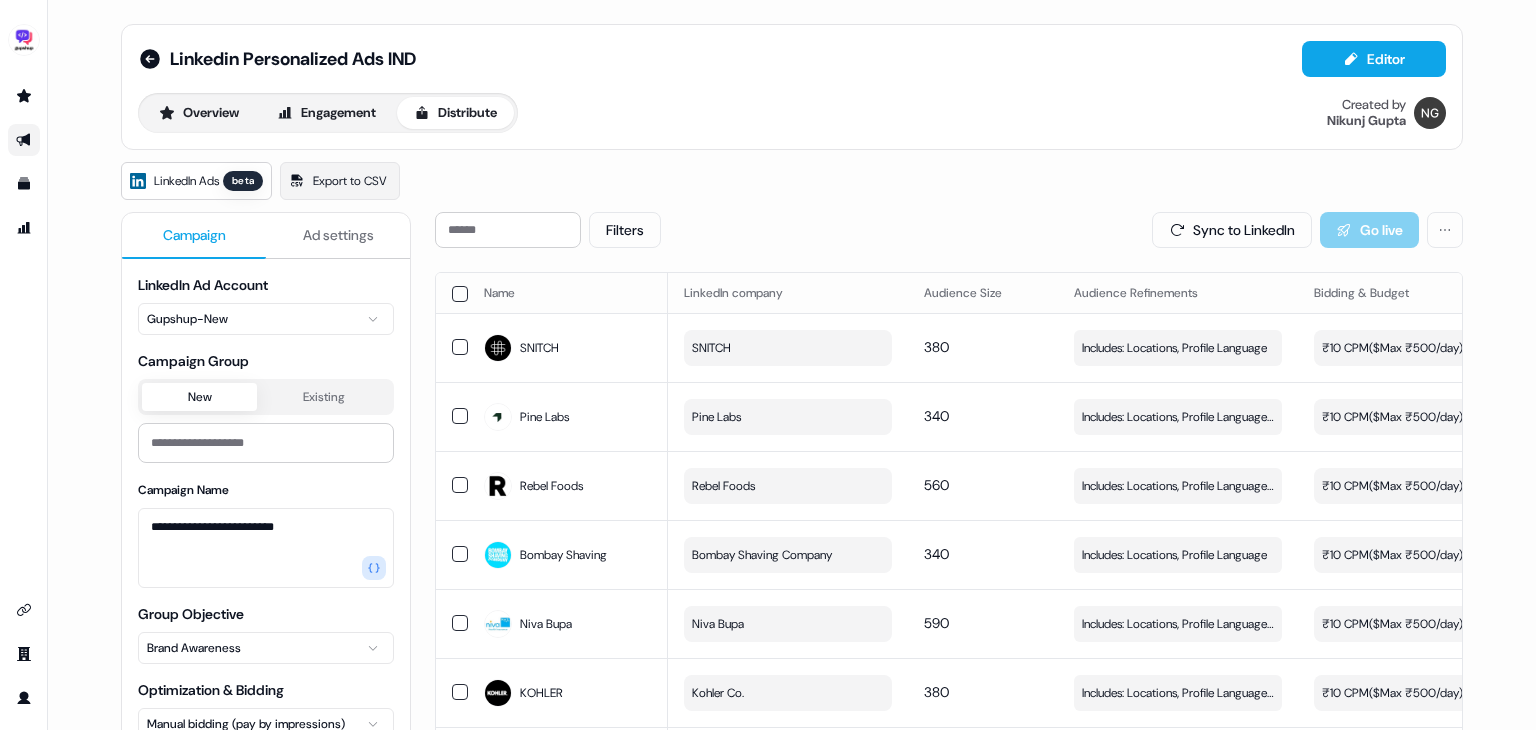 click on "LinkedIn Ads" at bounding box center [186, 181] 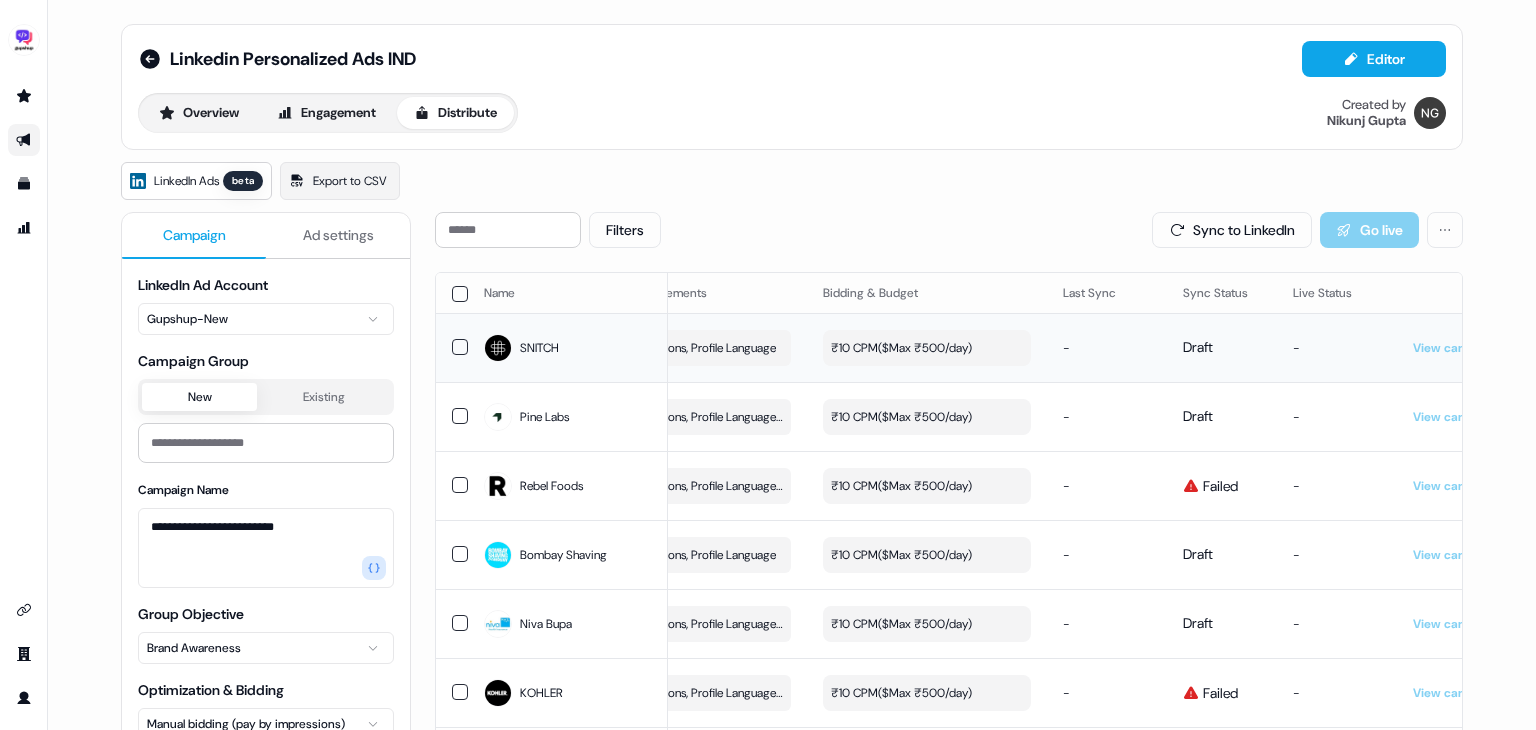 scroll, scrollTop: 0, scrollLeft: 565, axis: horizontal 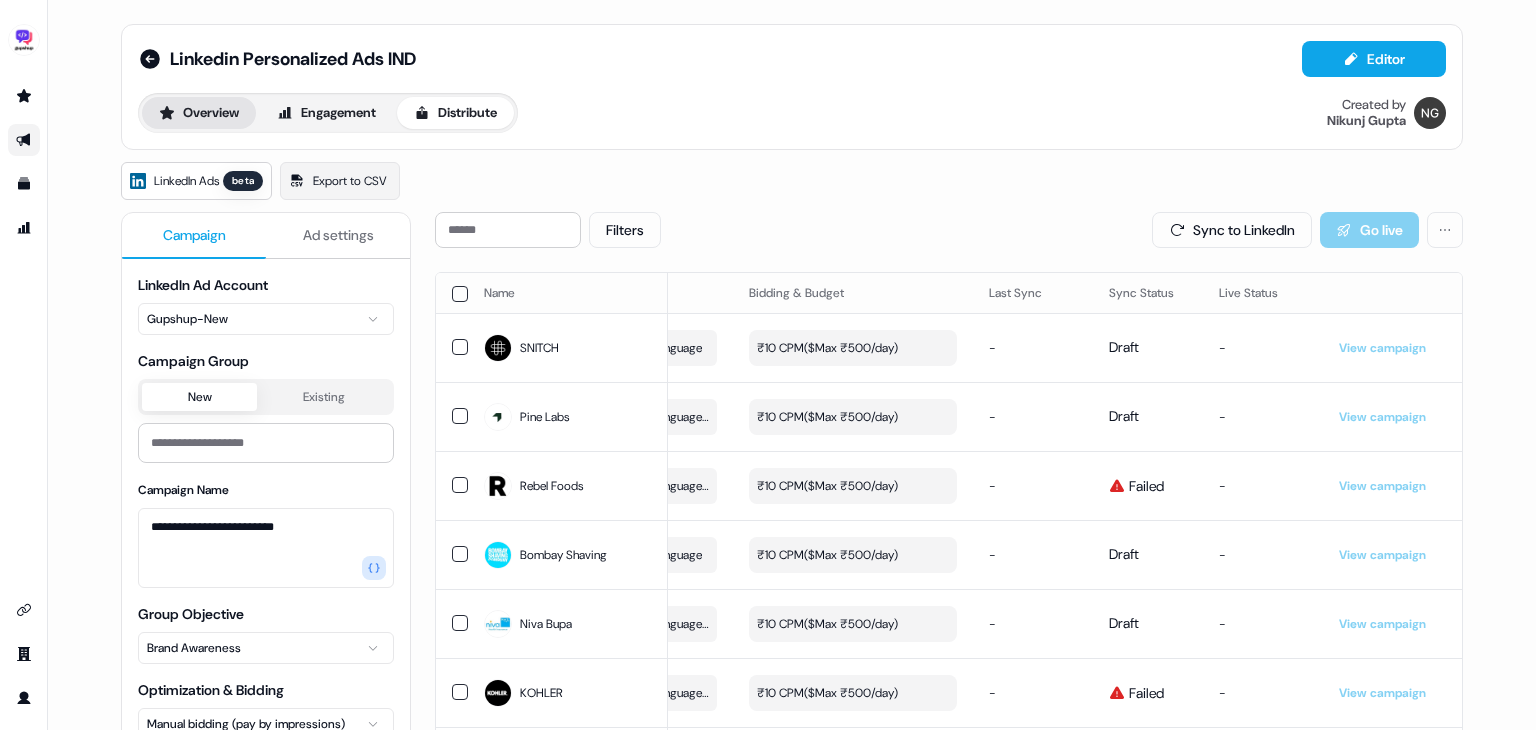 click on "Overview" at bounding box center (199, 113) 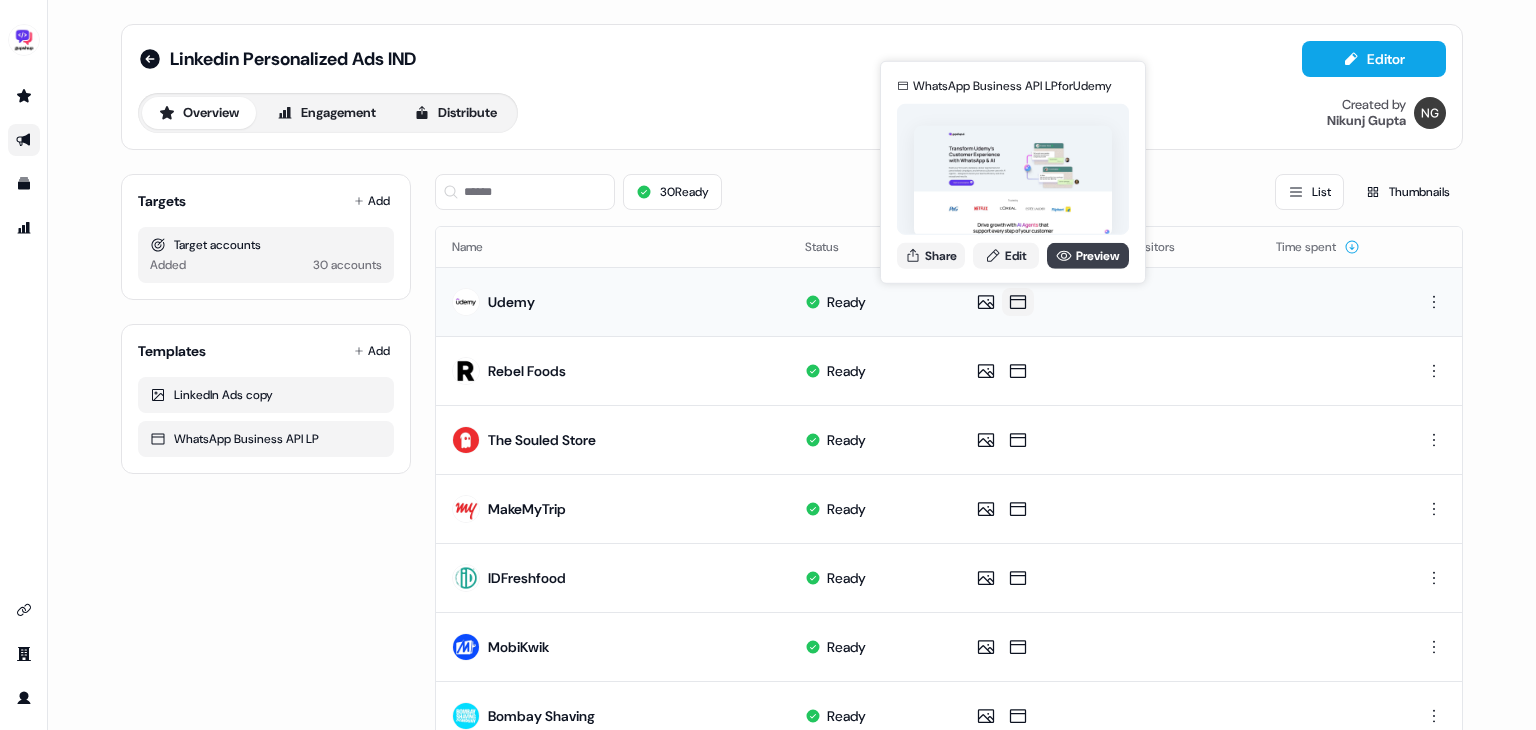 click on "Preview" at bounding box center (1088, 255) 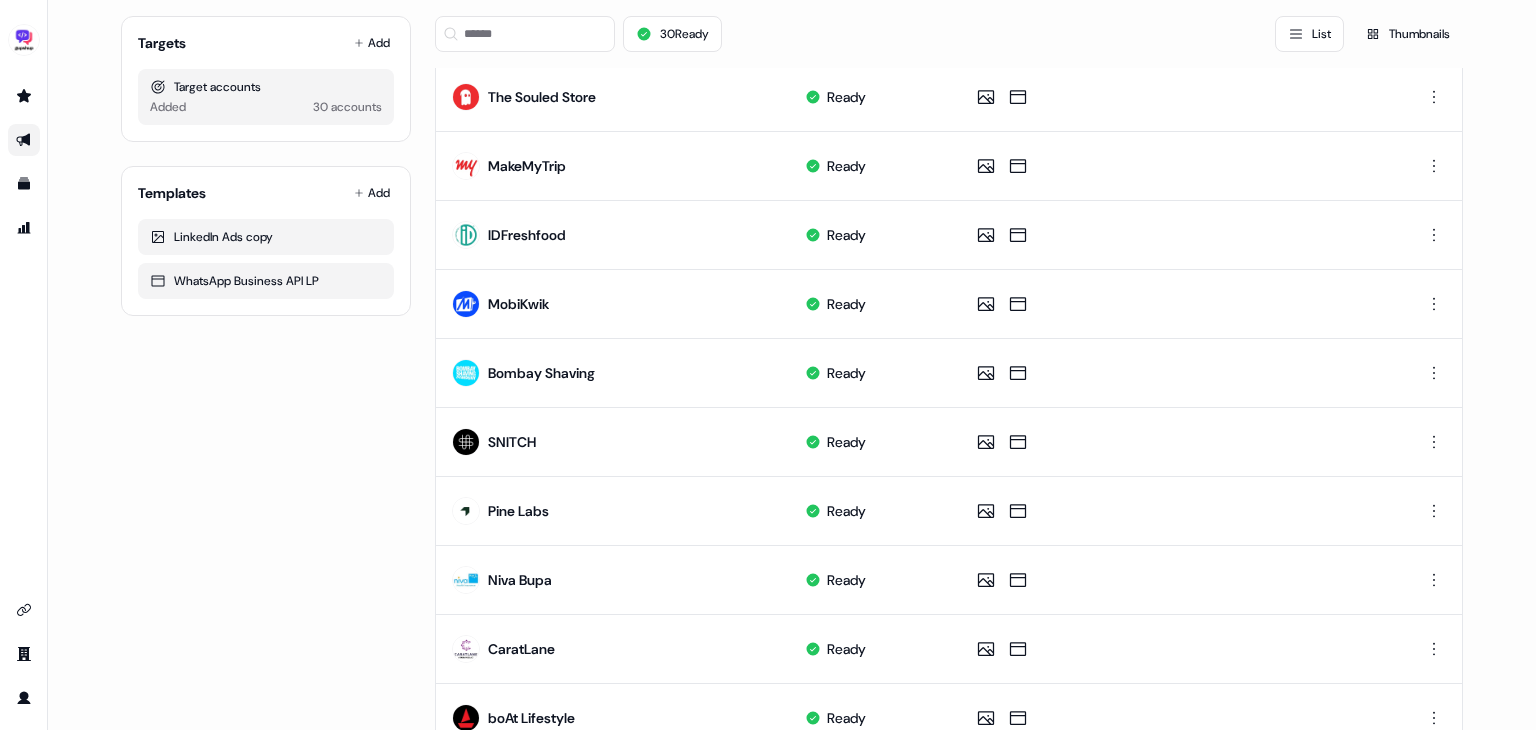 scroll, scrollTop: 0, scrollLeft: 0, axis: both 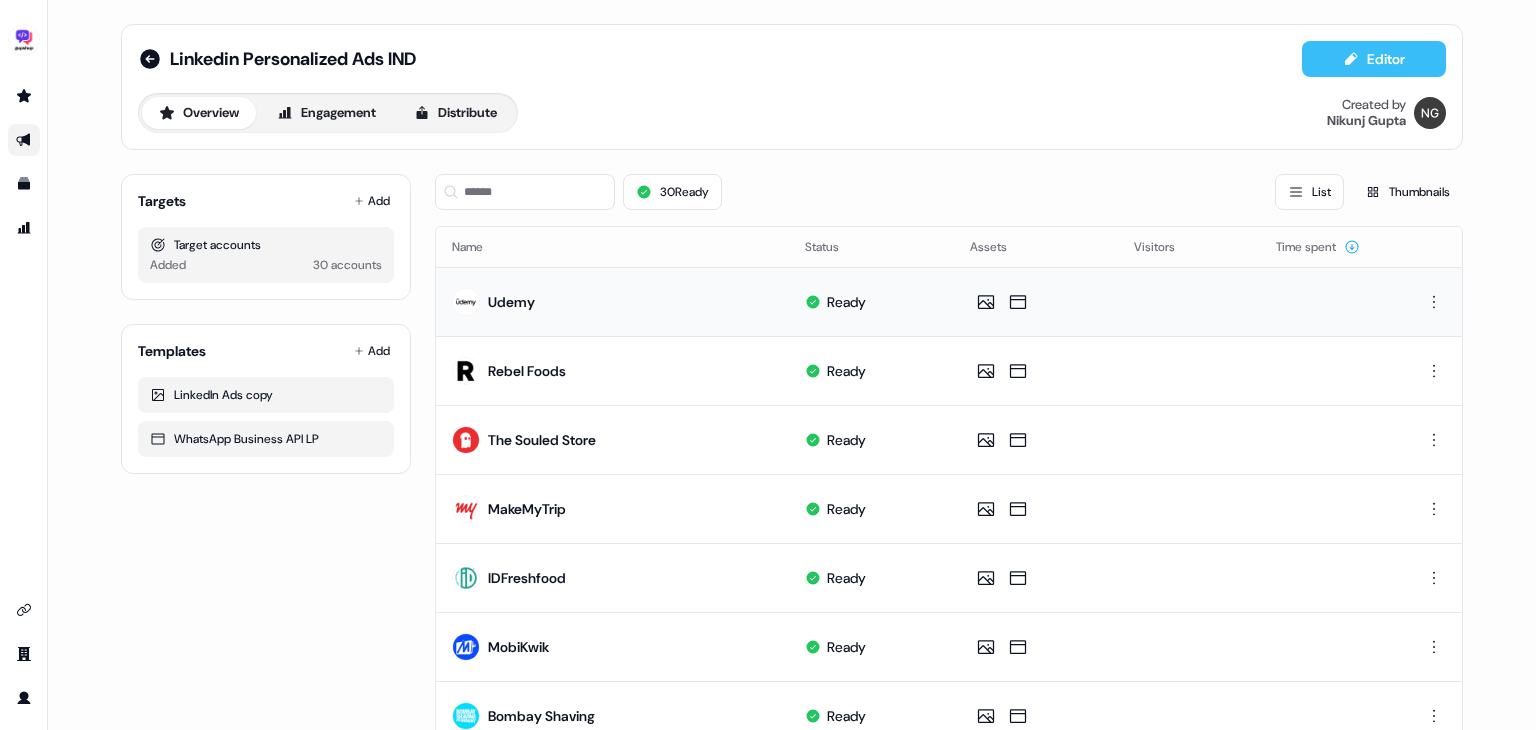 click on "Editor" at bounding box center (1374, 59) 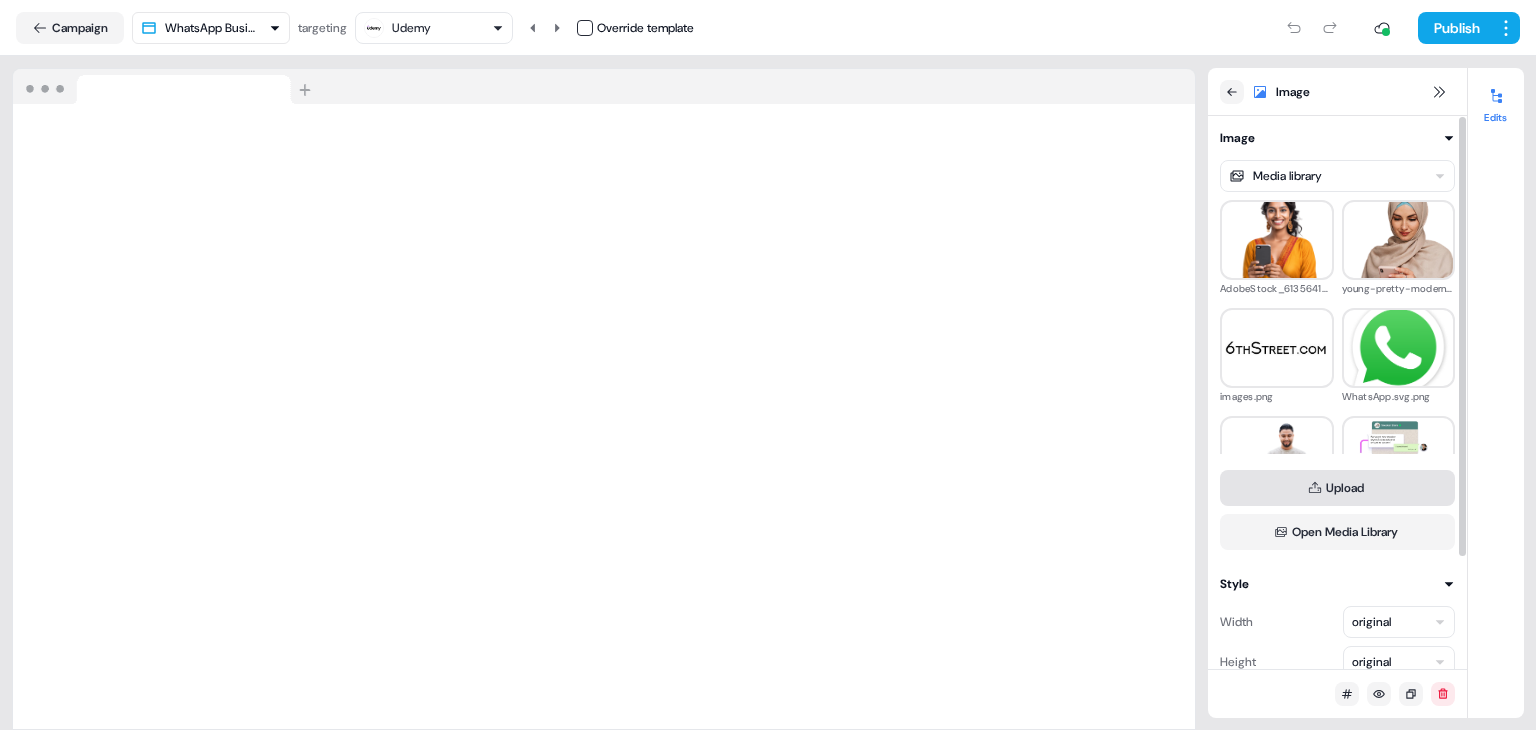 click on "Upload" at bounding box center [1337, 488] 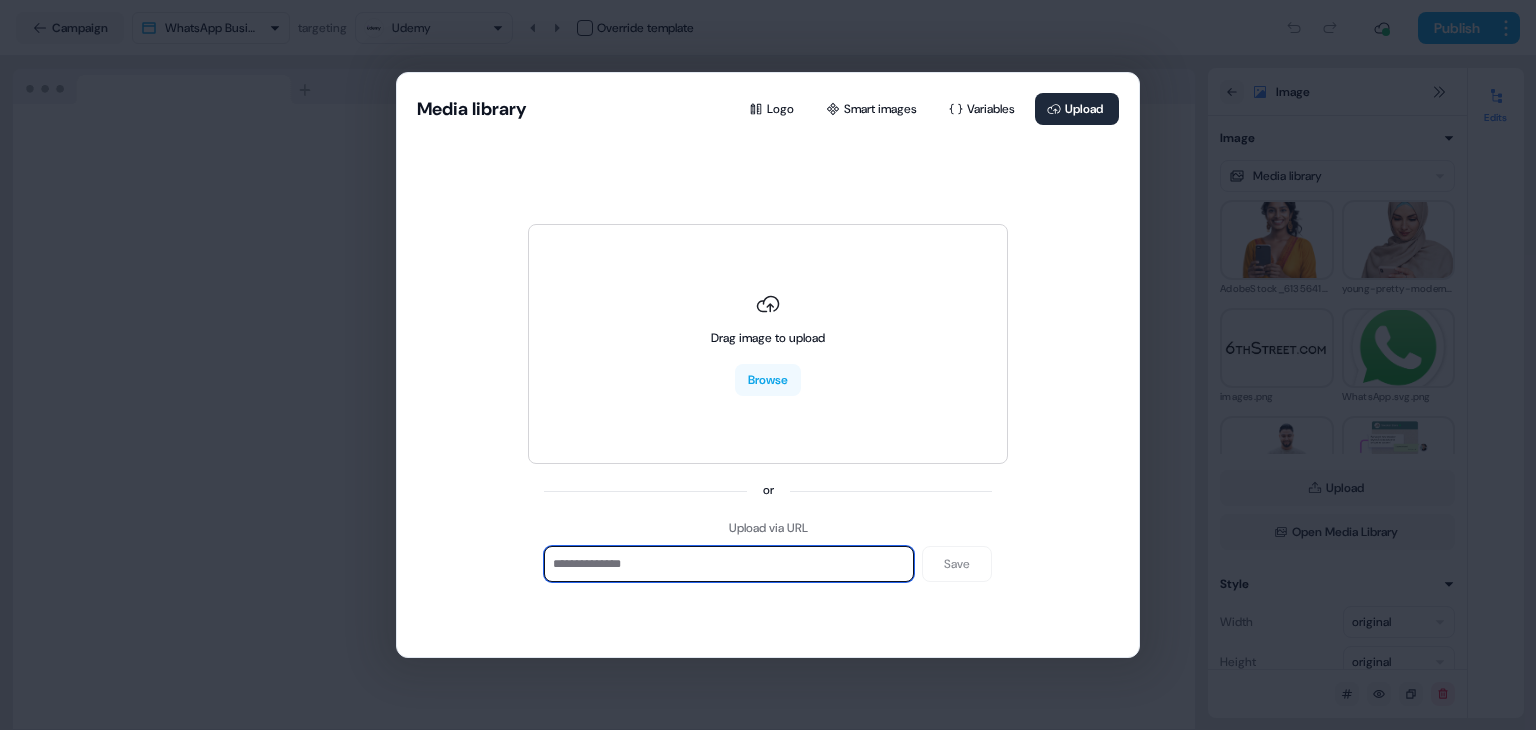 paste on "**********" 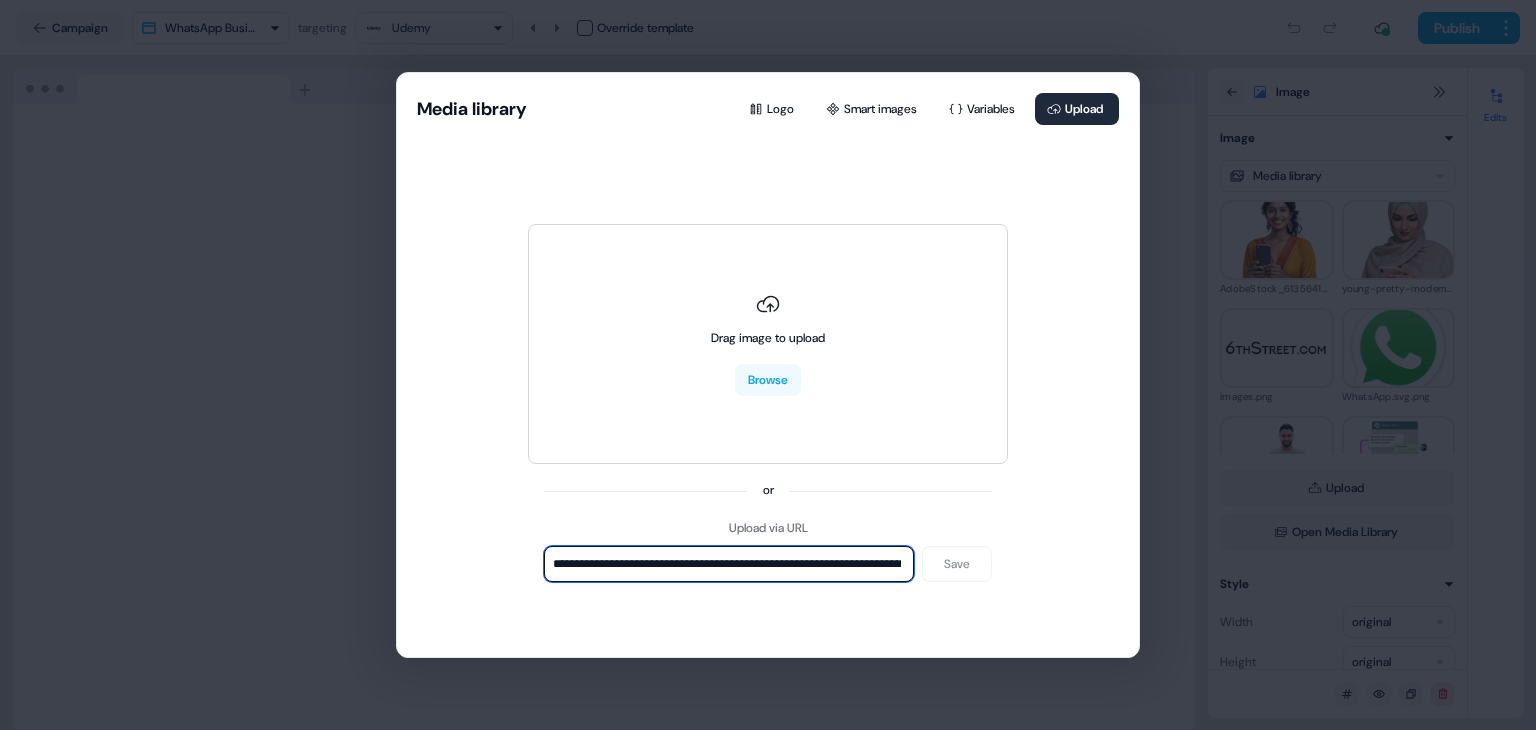 scroll, scrollTop: 0, scrollLeft: 343, axis: horizontal 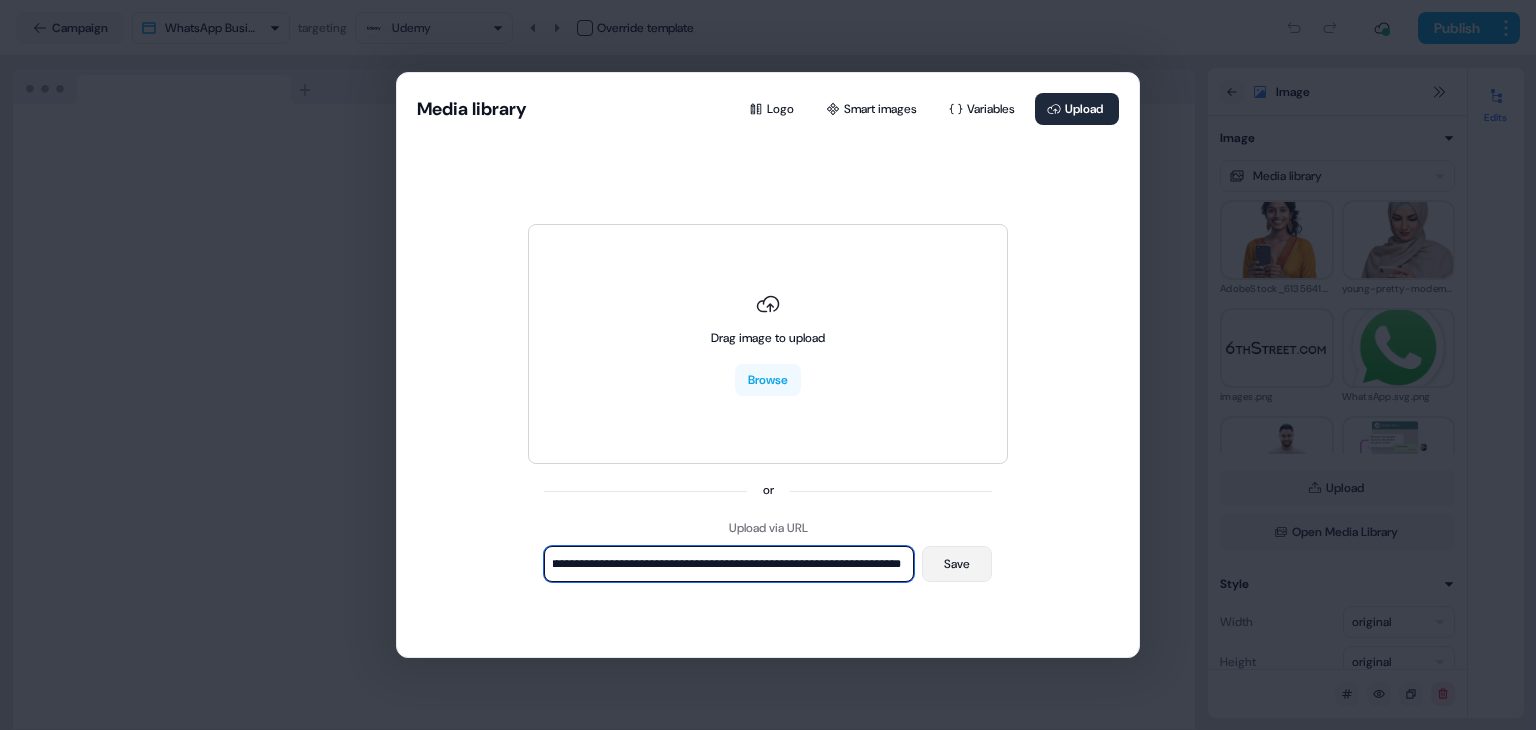 type on "**********" 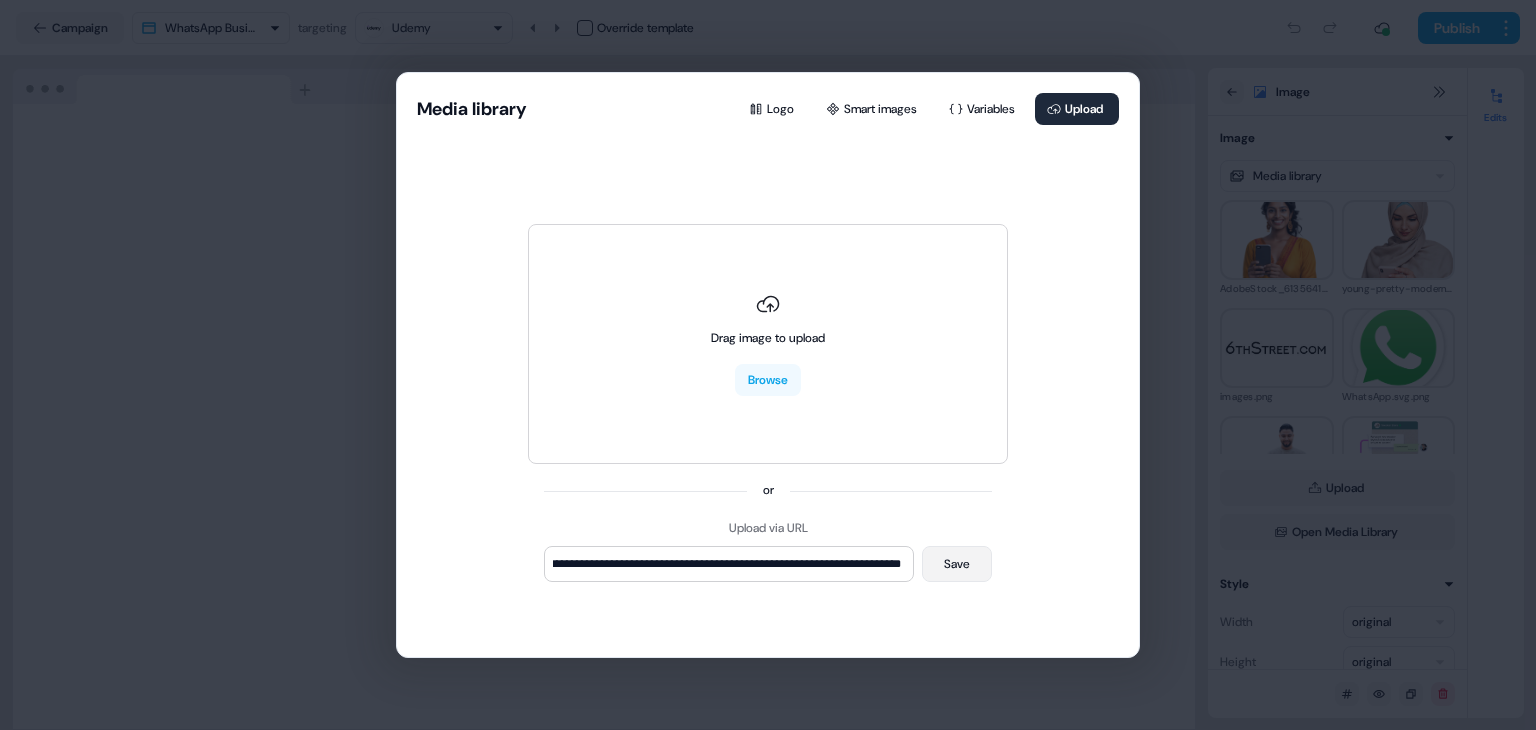 scroll, scrollTop: 0, scrollLeft: 0, axis: both 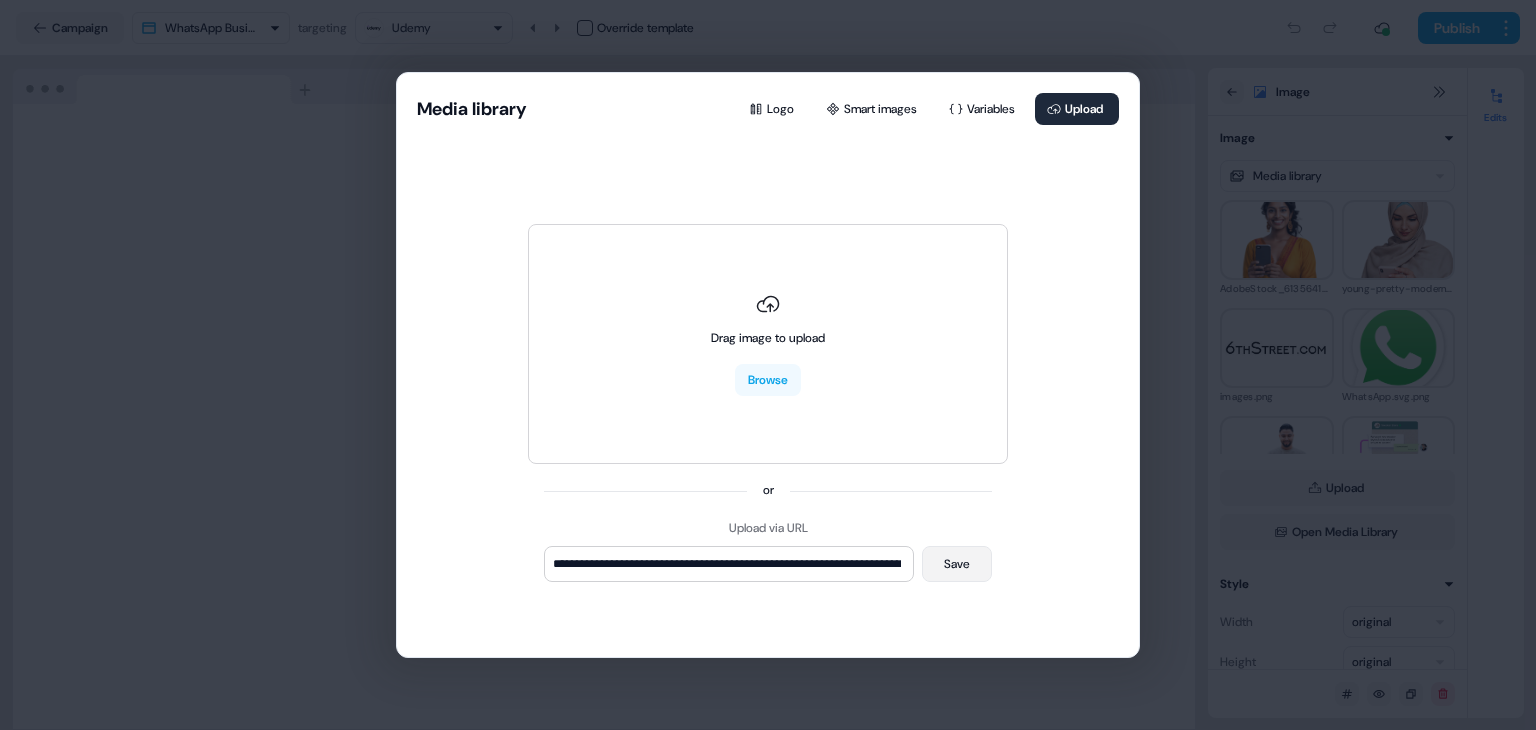 click on "Save" at bounding box center [957, 564] 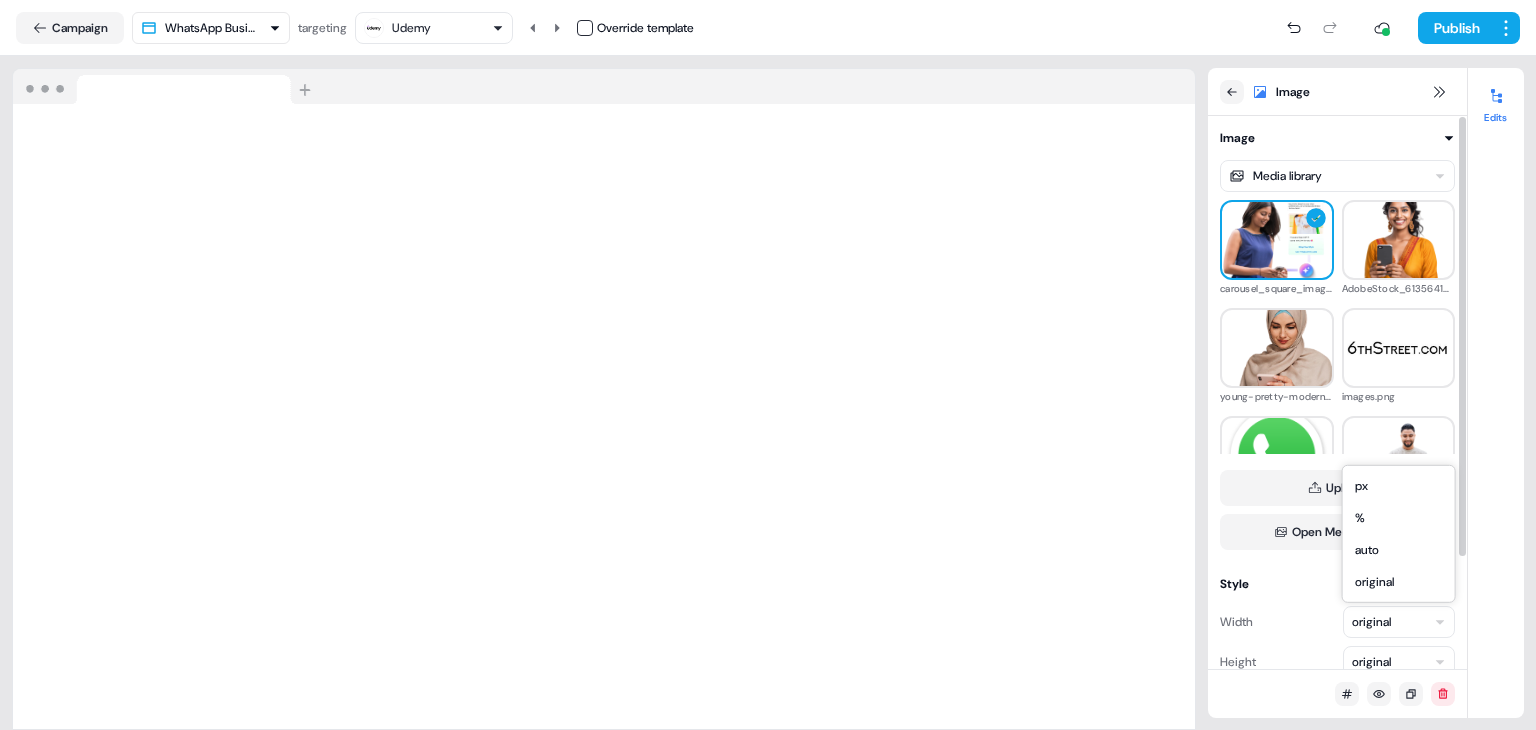 click on "For the best experience switch devices to a bigger screen. Go to Userled.io Linkedin Personalized Ads IND Editor Overview Engagement Distribute Created by [FIRST]   [LAST] Loading... Campaign WhatsApp Business API LP targeting Udemy Override template Publish Loading your site.. Image Image Media library carousel_square_image-e1752229106480.webp AdobeStock_613564107_(1).png young-pretty-modern-muslim-woman-hijab-working-office-room-education-online-1-e1738927883582.png images.png WhatsApp.svg.png young-arab-man-smiling-confident-using-smartphone-park.png hero_image.png hero_image.png Upload Open Media Library Style Width original Height original Object Fit Select Position Corner radius *** Edits px % auto original" at bounding box center [768, 365] 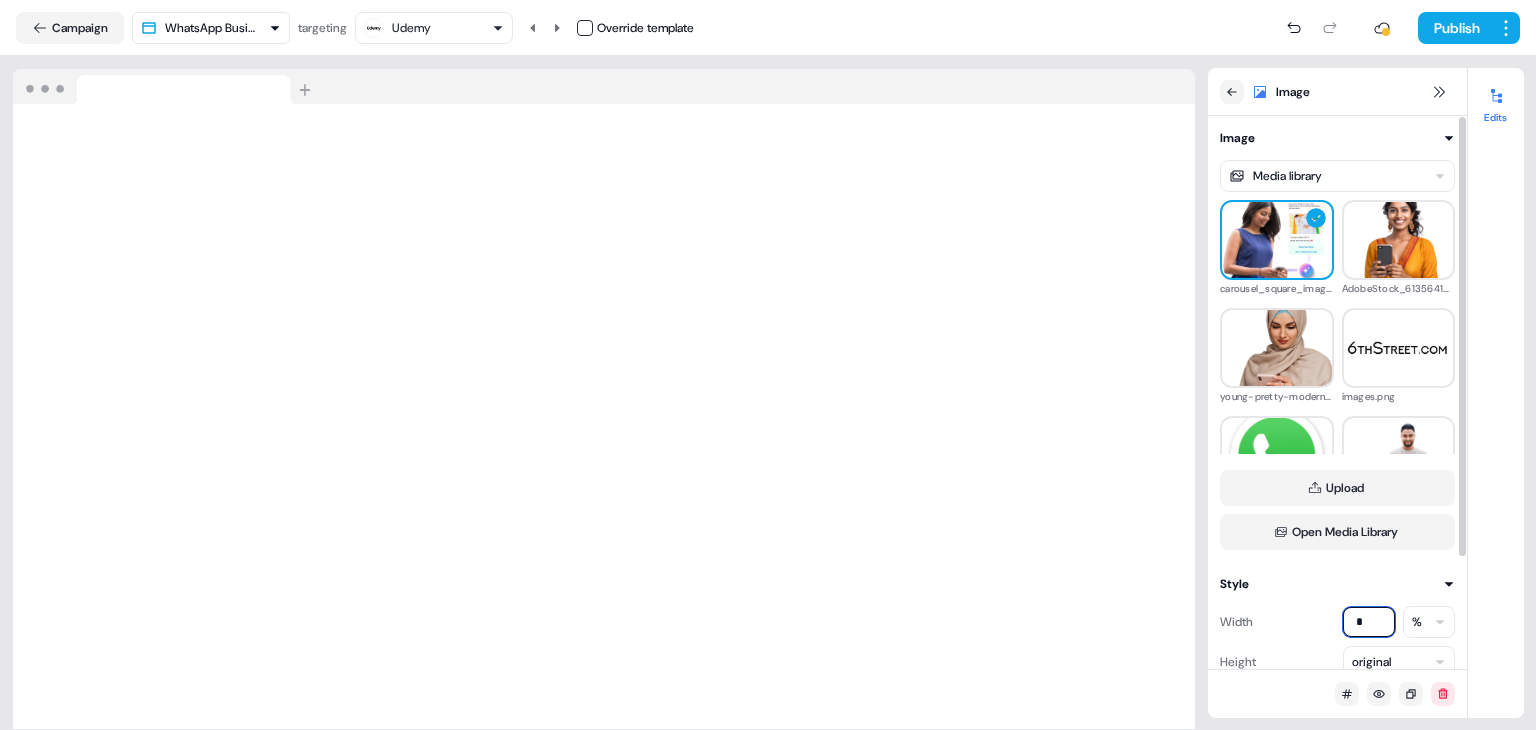 click on "*" at bounding box center [1369, 622] 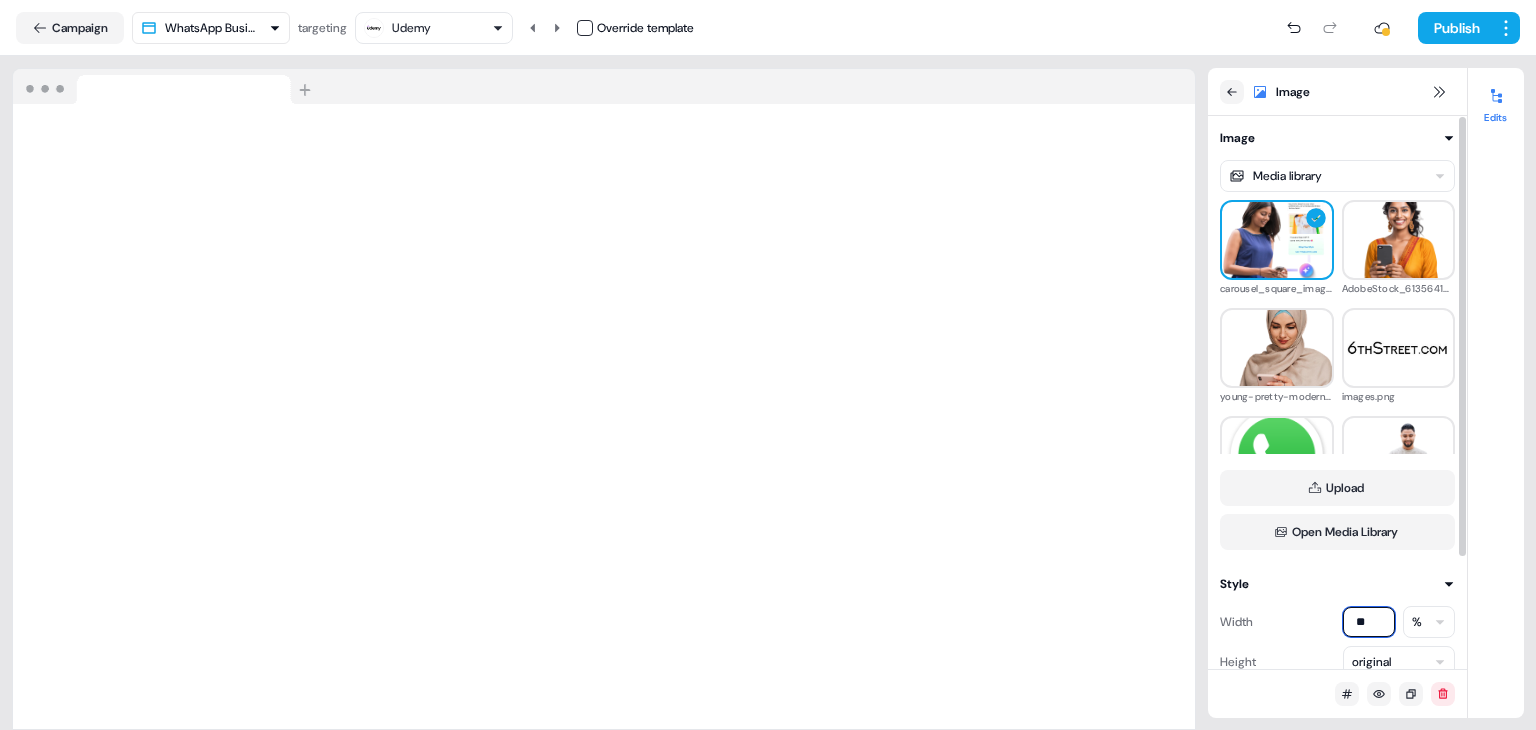 type on "**" 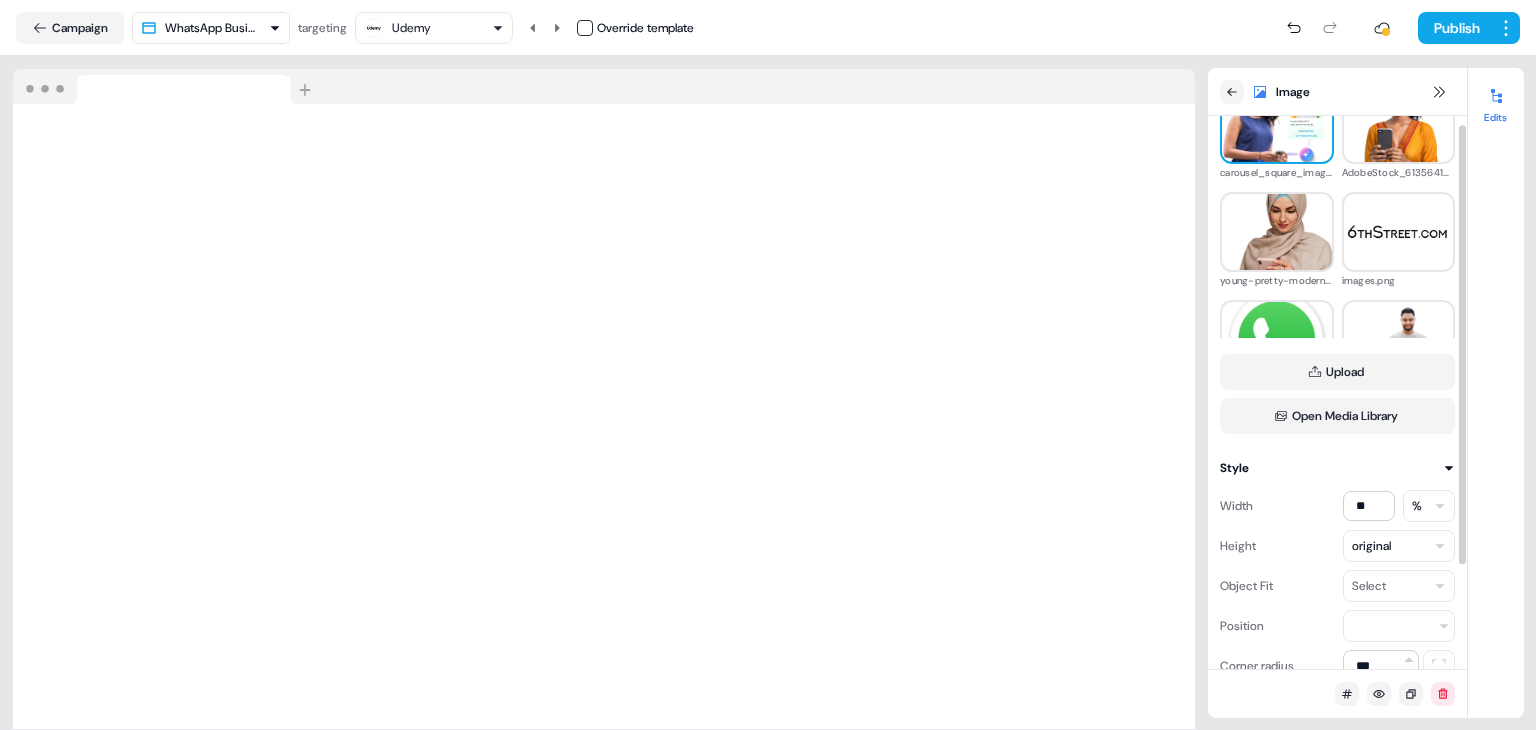 scroll, scrollTop: 120, scrollLeft: 0, axis: vertical 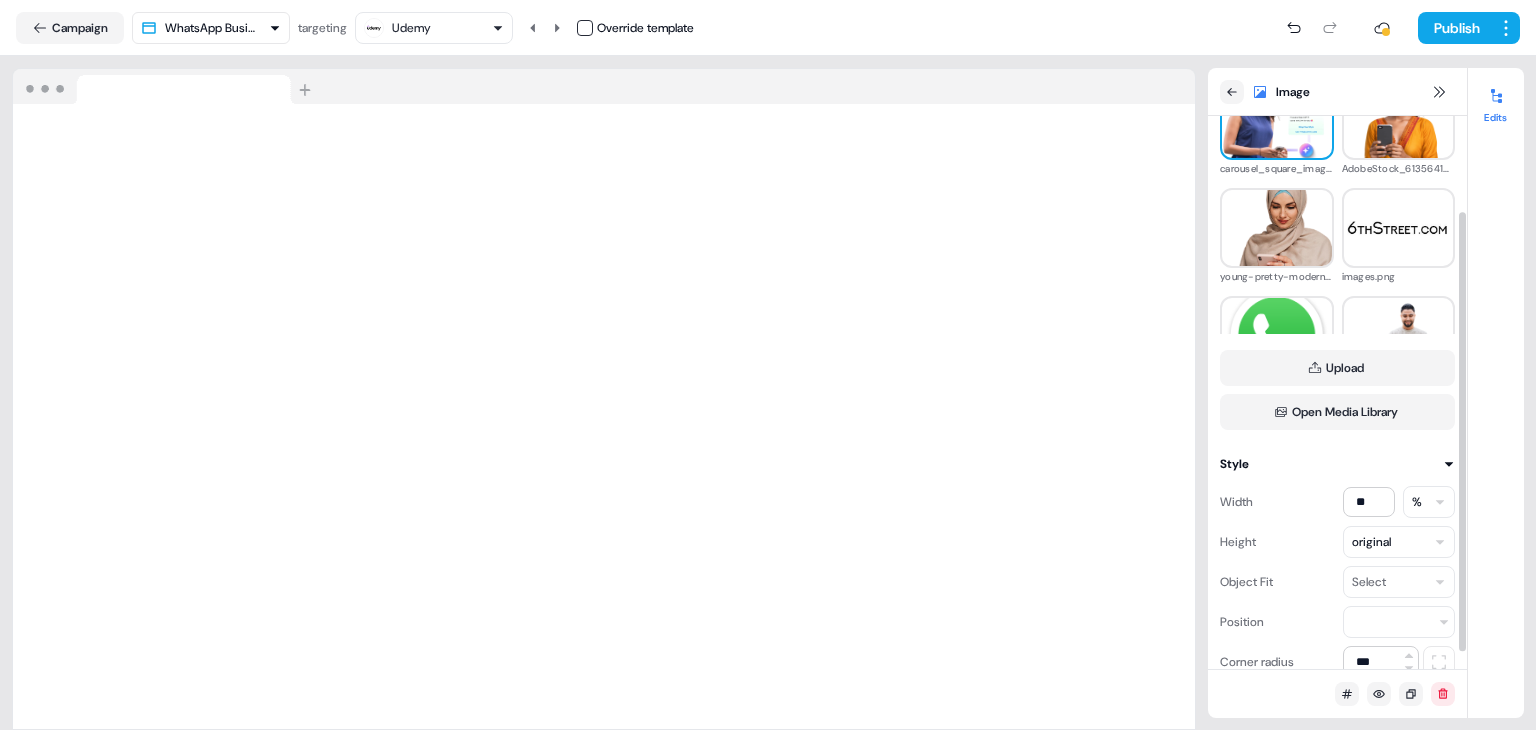 click on "For the best experience switch devices to a bigger screen. Go to Userled.io Linkedin Personalized Ads IND Editor Overview Engagement Distribute Created by [FIRST] [LAST] Loading... Campaign WhatsApp Business API LP targeting Udemy Override template Publish Loading your site.. Image Image Media library carousel_square_image-e1752229106480.webp AdobeStock_613564107_(1).png young-pretty-modern-muslim-woman-hijab-working-office-room-education-online-1-e1738927883582.png images.png WhatsApp.svg.png young-arab-man-smiling-confident-using-smartphone-park.png hero_image.png hero_image.png Upload Open Media Library Style Width ** % Height original Object Fit Select Position Corner radius *** Edits" at bounding box center [768, 365] 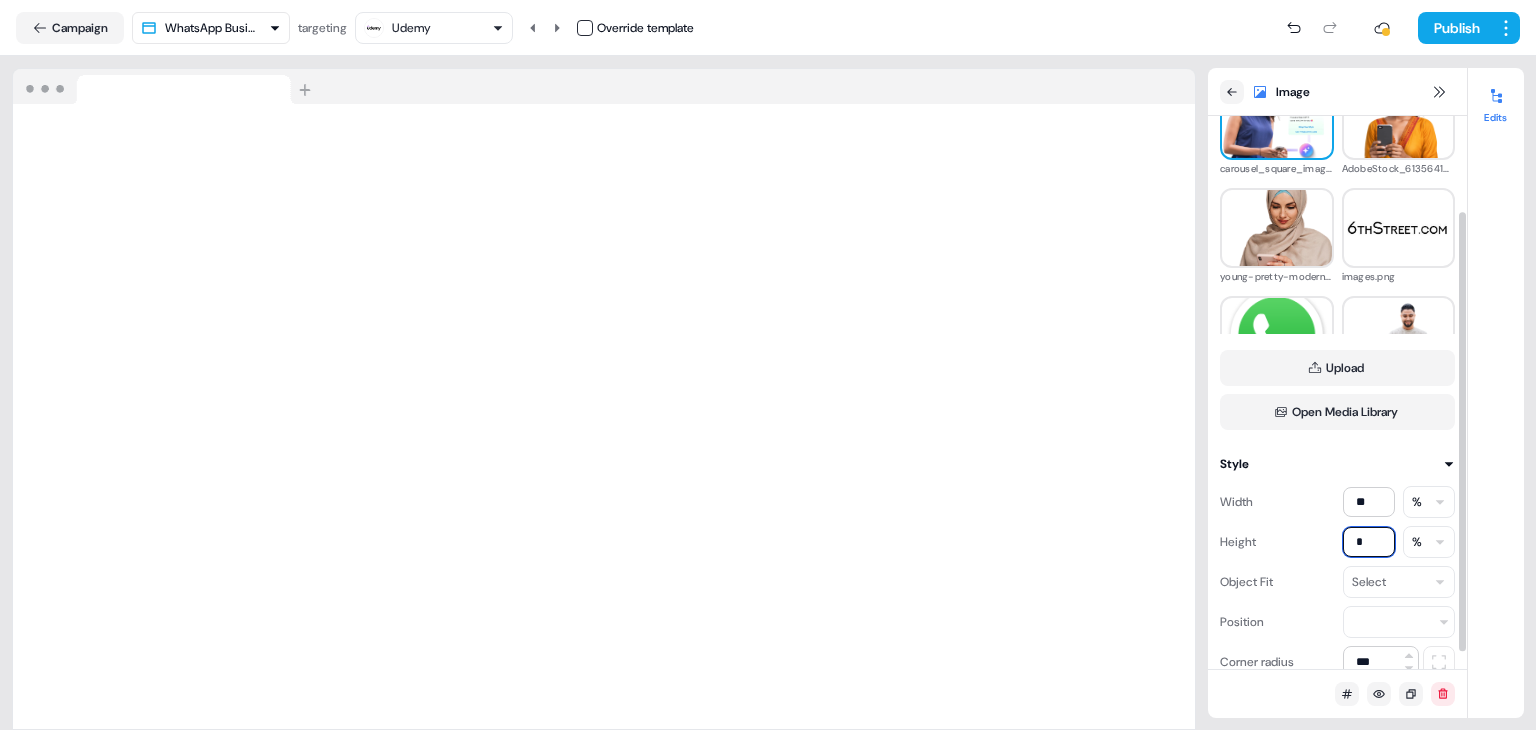 click on "*" at bounding box center (1369, 542) 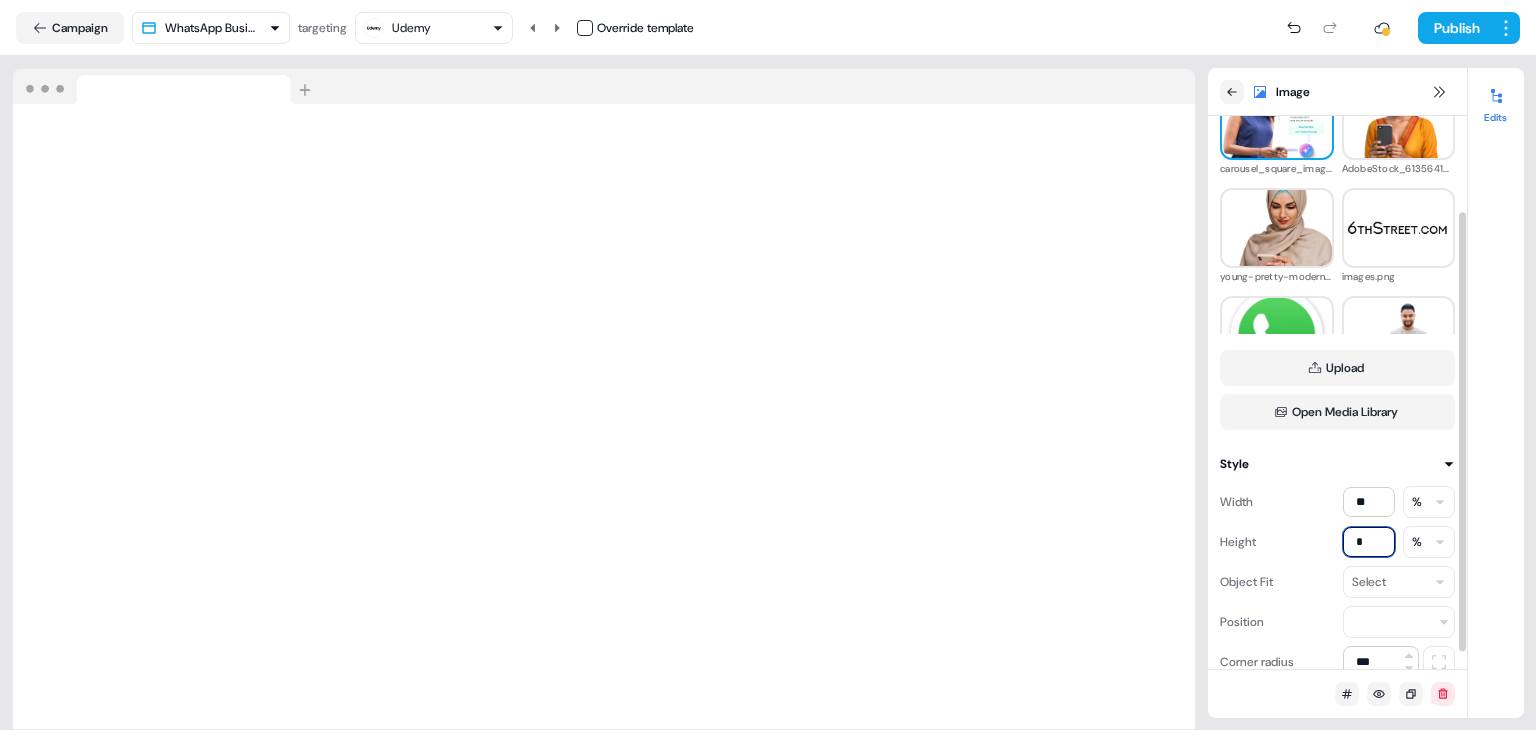 drag, startPoint x: 1365, startPoint y: 545, endPoint x: 1337, endPoint y: 545, distance: 28 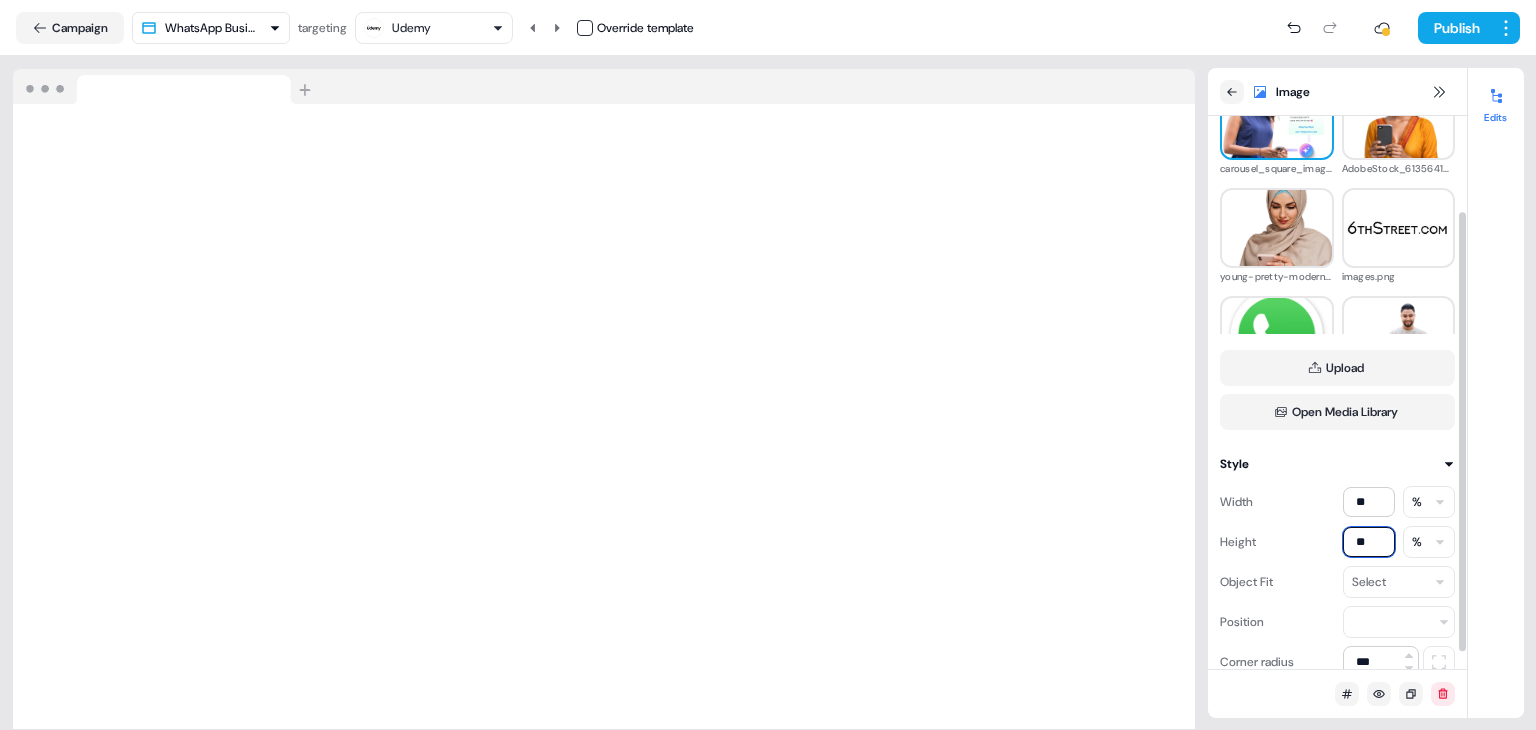 type on "**" 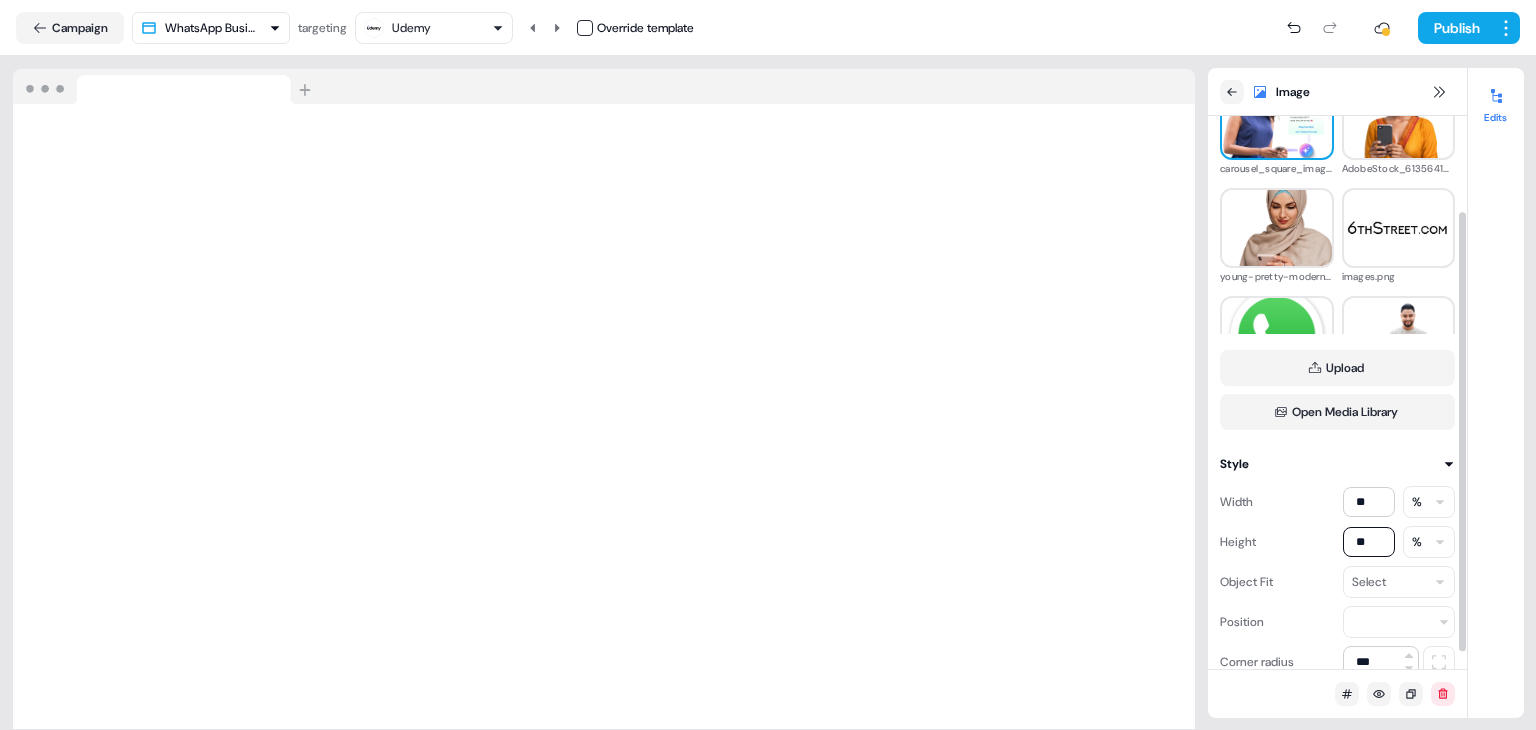 click on "For the best experience switch devices to a bigger screen. Go to Userled.io Linkedin Personalized Ads IND Editor Overview Engagement Distribute Created by Nikunj   Gupta Loading... Campaign WhatsApp Business API LP targeting Udemy Override template Publish Loading your site.. Image Image Media library carousel_square_image-e1752229106480.webp AdobeStock_613564107_(1).png young-pretty-modern-muslim-woman-hijab-working-office-room-education-online-1-e1738927883582.png images.png WhatsApp.svg.png young-arab-man-smiling-confident-using-smartphone-park.png hero_image.png hero_image.png Upload Open Media Library Style Width ** % Height ** % Object Fit Select Position Corner radius *** Edits" at bounding box center (768, 365) 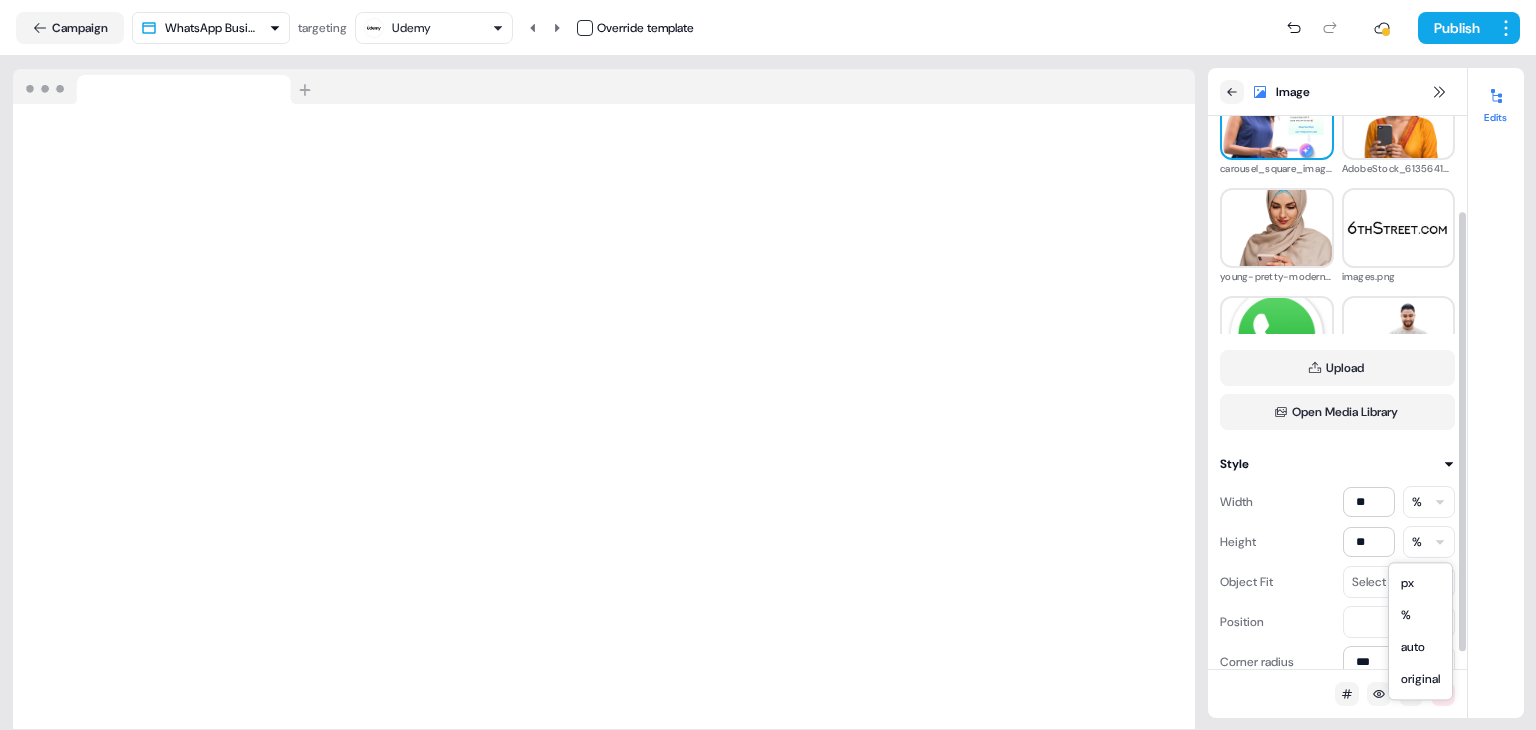 click on "For the best experience switch devices to a bigger screen. Go to Userled.io Linkedin Personalized Ads IND Editor Overview Engagement Distribute Created by [FIRST] [LAST] Loading... Campaign WhatsApp Business API LP targeting Udemy Override template Publish Loading your site.. Image Image Media library carousel_square_image-e1752229106480.webp AdobeStock_613564107_(1).png young-pretty-modern-muslim-woman-hijab-working-office-room-education-online-1-e1738927883582.png images.png WhatsApp.svg.png young-arab-man-smiling-confident-using-smartphone-park.png hero_image.png hero_image.png Upload Open Media Library Style Width ** % Height original Object Fit Select Position Corner radius *** Edits" at bounding box center [768, 365] 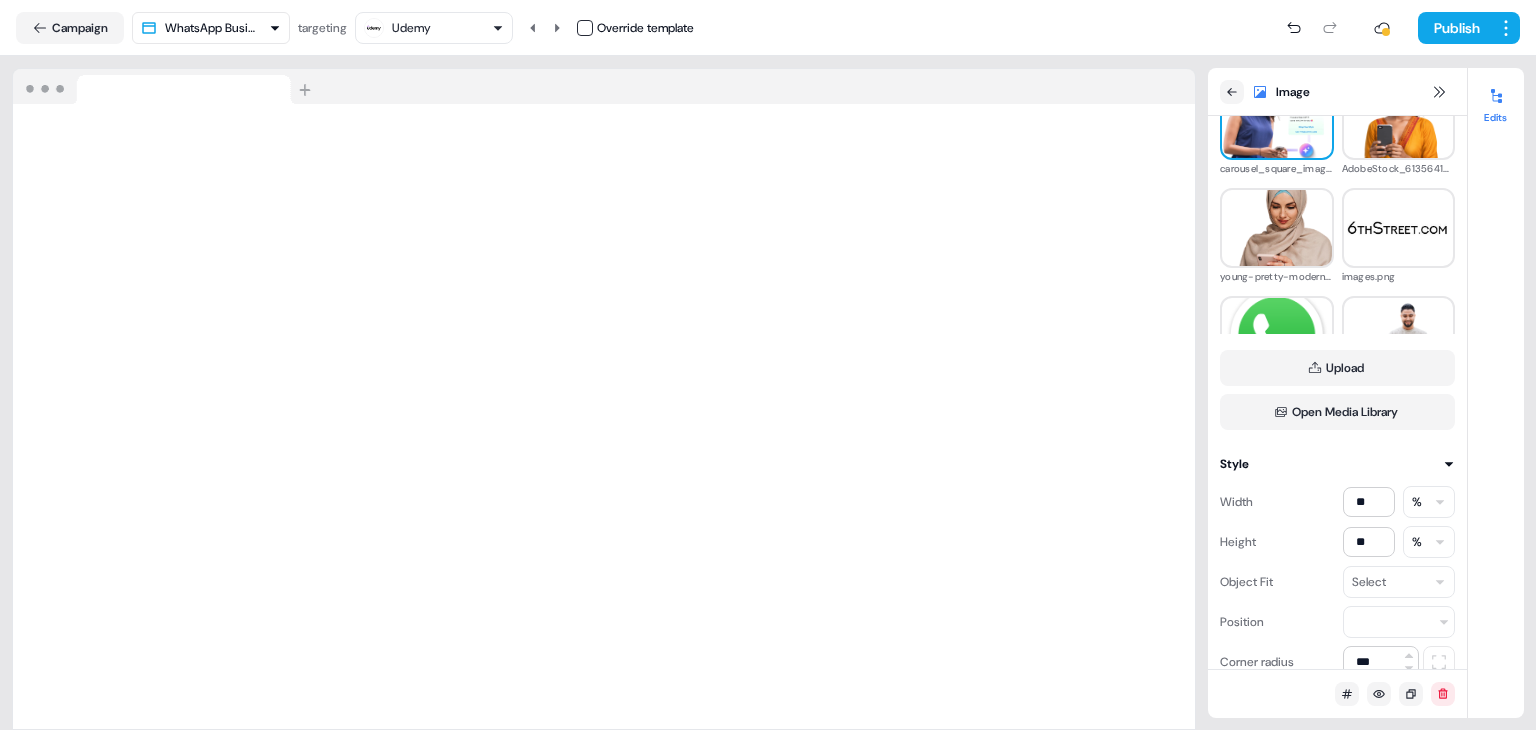 click on "For the best experience switch devices to a bigger screen. Go to Userled.io Linkedin Personalized Ads IND Editor Overview Engagement Distribute Created by Nikunj   Gupta Loading... Campaign WhatsApp Business API LP targeting Udemy Override template Publish Loading your site.. Image Image Media library carousel_square_image-e1752229106480.webp AdobeStock_613564107_(1).png young-pretty-modern-muslim-woman-hijab-working-office-room-education-online-1-e1738927883582.png images.png WhatsApp.svg.png young-arab-man-smiling-confident-using-smartphone-park.png hero_image.png hero_image.png Upload Open Media Library Style Width ** % Height ** % Object Fit Select Position Corner radius *** Edits" at bounding box center (768, 365) 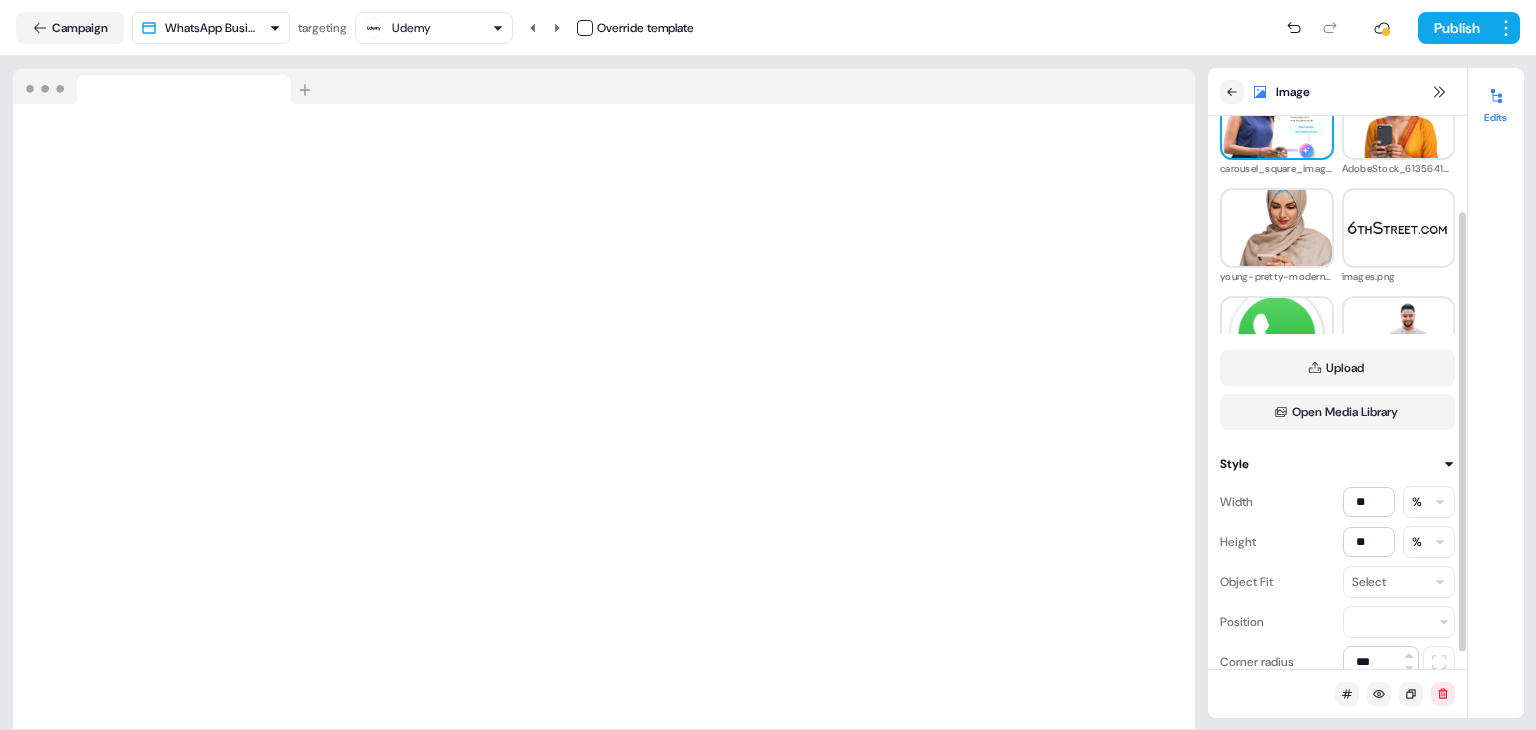 click on "For the best experience switch devices to a bigger screen. Go to Userled.io Linkedin Personalized Ads IND Editor Overview Engagement Distribute Created by Nikunj   Gupta Loading... Campaign WhatsApp Business API LP targeting Udemy Override template Publish Loading your site.. Image Image Media library carousel_square_image-e1752229106480.webp AdobeStock_613564107_(1).png young-pretty-modern-muslim-woman-hijab-working-office-room-education-online-1-e1738927883582.png images.png WhatsApp.svg.png young-arab-man-smiling-confident-using-smartphone-park.png hero_image.png hero_image.png Upload Open Media Library Style Width ** % Height ** % Object Fit Select Position Corner radius *** Edits" at bounding box center [768, 365] 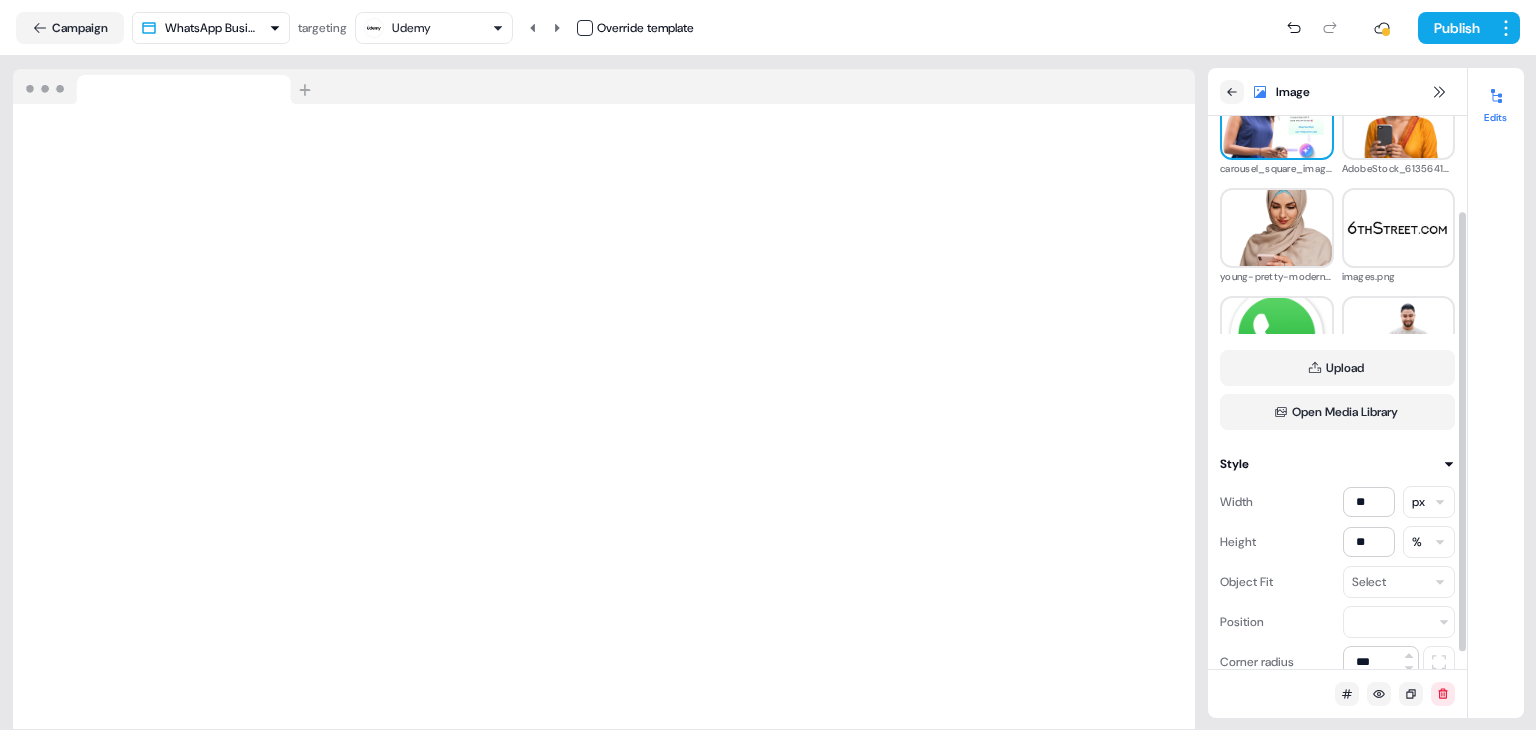 click on "For the best experience switch devices to a bigger screen. Go to Userled.io Linkedin Personalized Ads IND Editor Overview Engagement Distribute Created by Nikunj   Gupta Loading... Campaign WhatsApp Business API LP targeting Udemy Override template Publish Loading your site.. Image Image Media library carousel_square_image-e1752229106480.webp AdobeStock_613564107_(1).png young-pretty-modern-muslim-woman-hijab-working-office-room-education-online-1-e1738927883582.png images.png WhatsApp.svg.png young-arab-man-smiling-confident-using-smartphone-park.png hero_image.png hero_image.png Upload Open Media Library Style Width ** px Height ** % Object Fit Select Position Corner radius *** Edits" at bounding box center (768, 365) 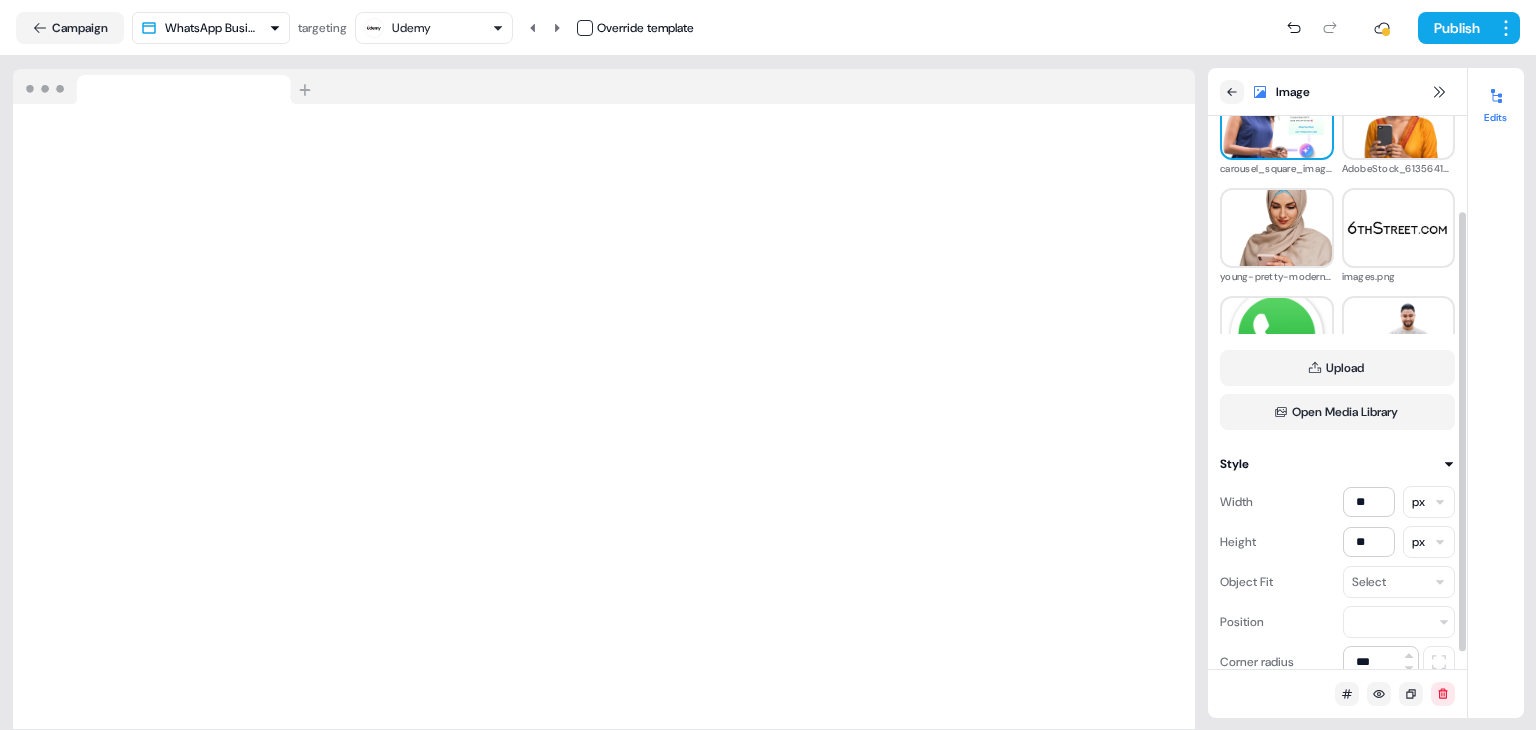 click on "Width ** px Height ** px Object Fit Select Position Corner radius ***" at bounding box center [1337, 576] 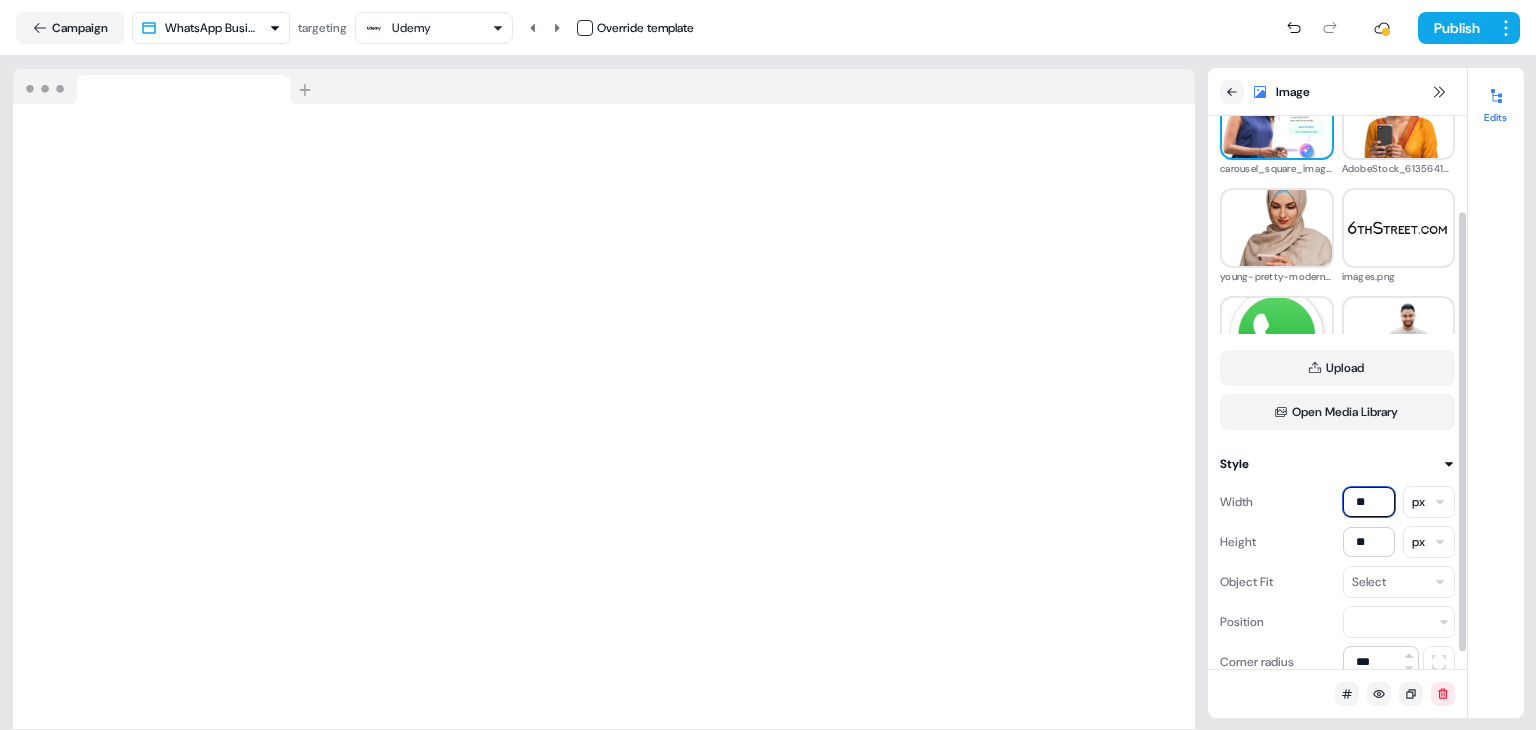 click on "**" at bounding box center (1369, 502) 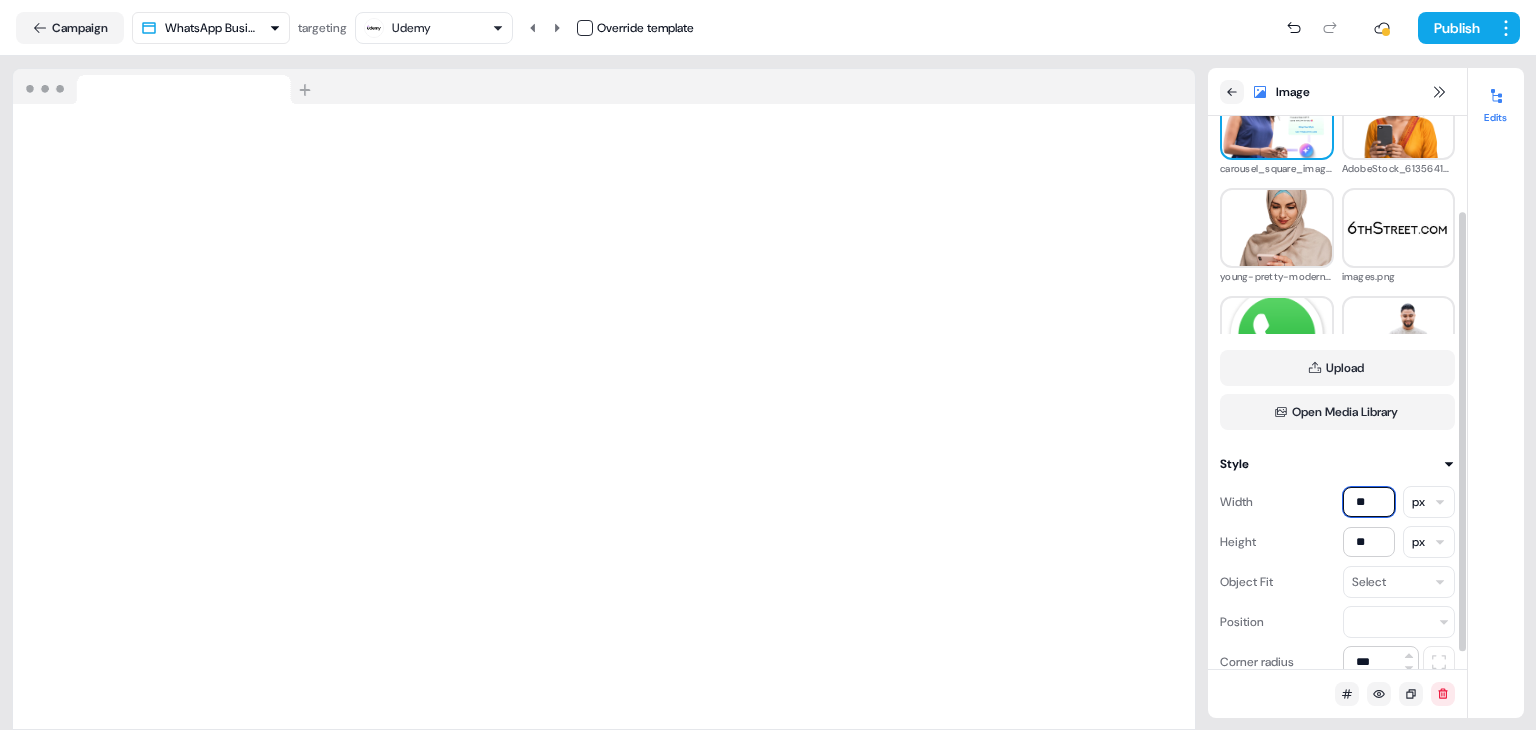click on "**" at bounding box center (1369, 502) 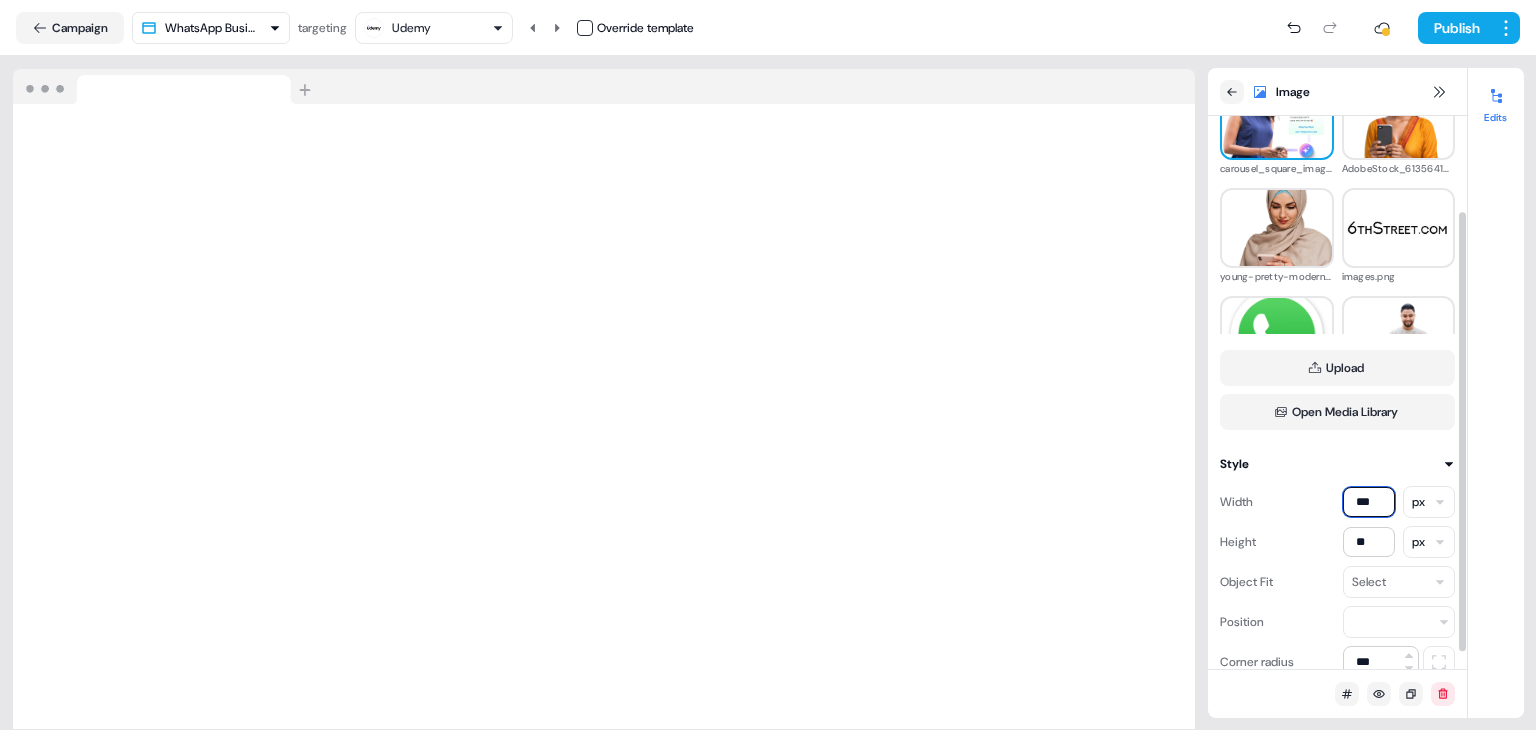 type on "***" 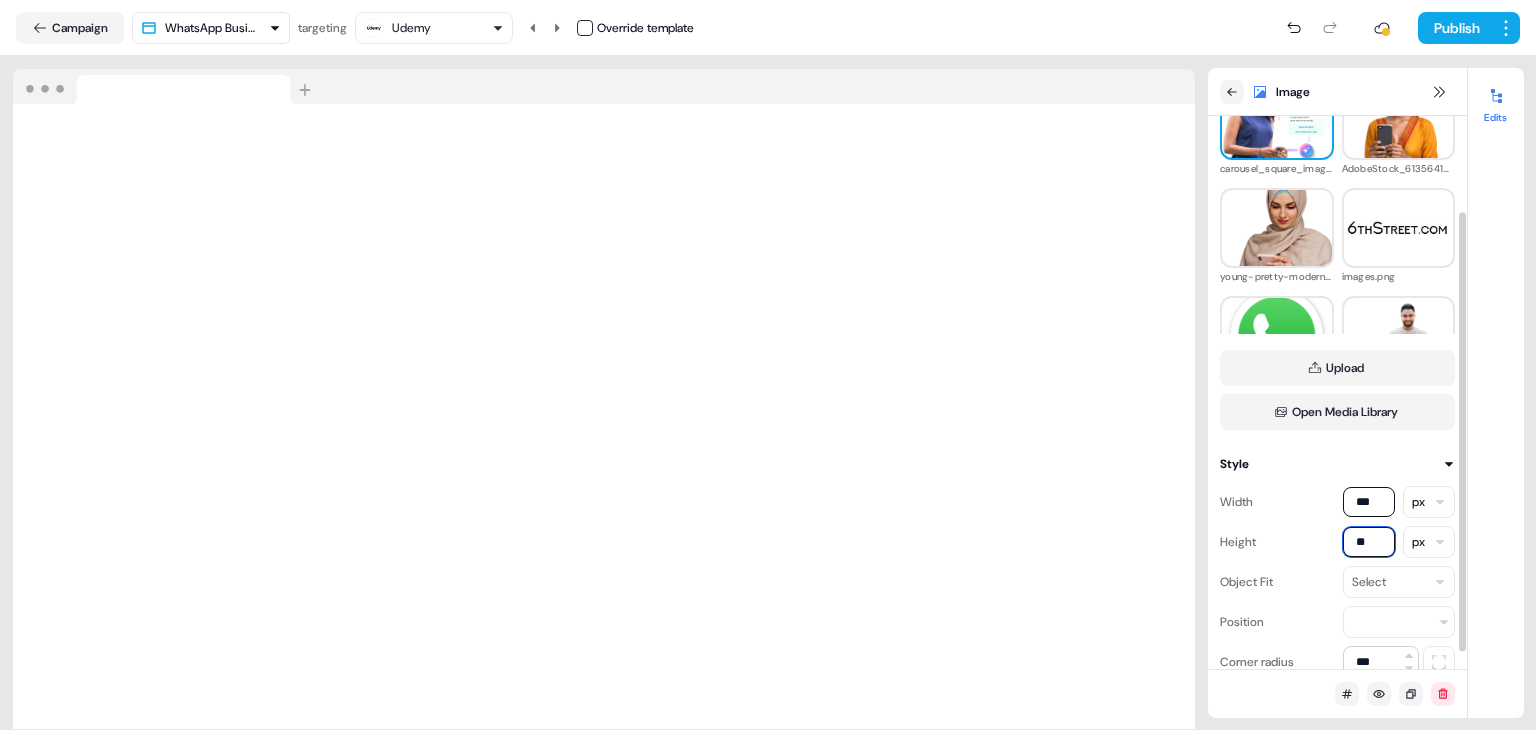 click on "**" at bounding box center [1369, 542] 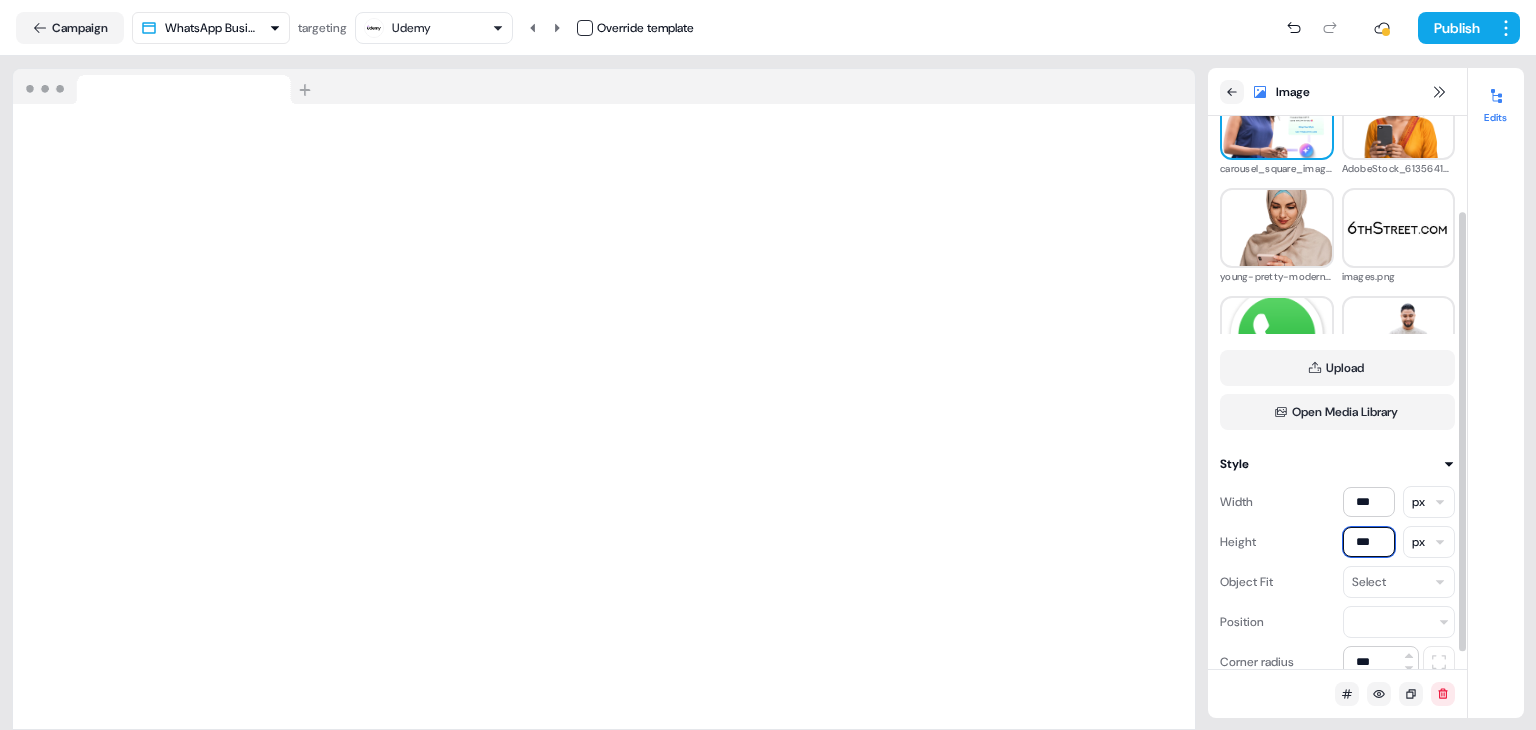 type on "***" 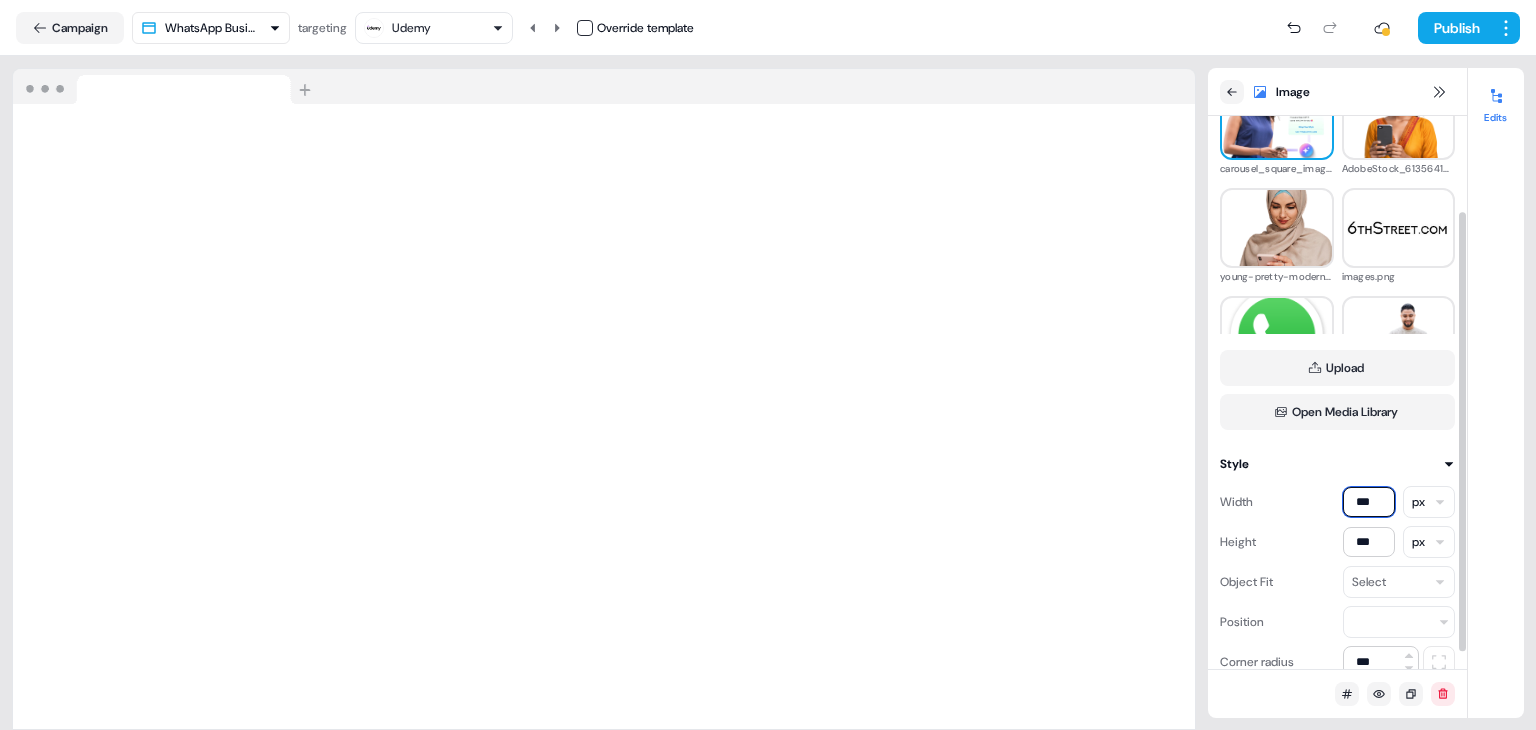 drag, startPoint x: 1380, startPoint y: 505, endPoint x: 1333, endPoint y: 504, distance: 47.010635 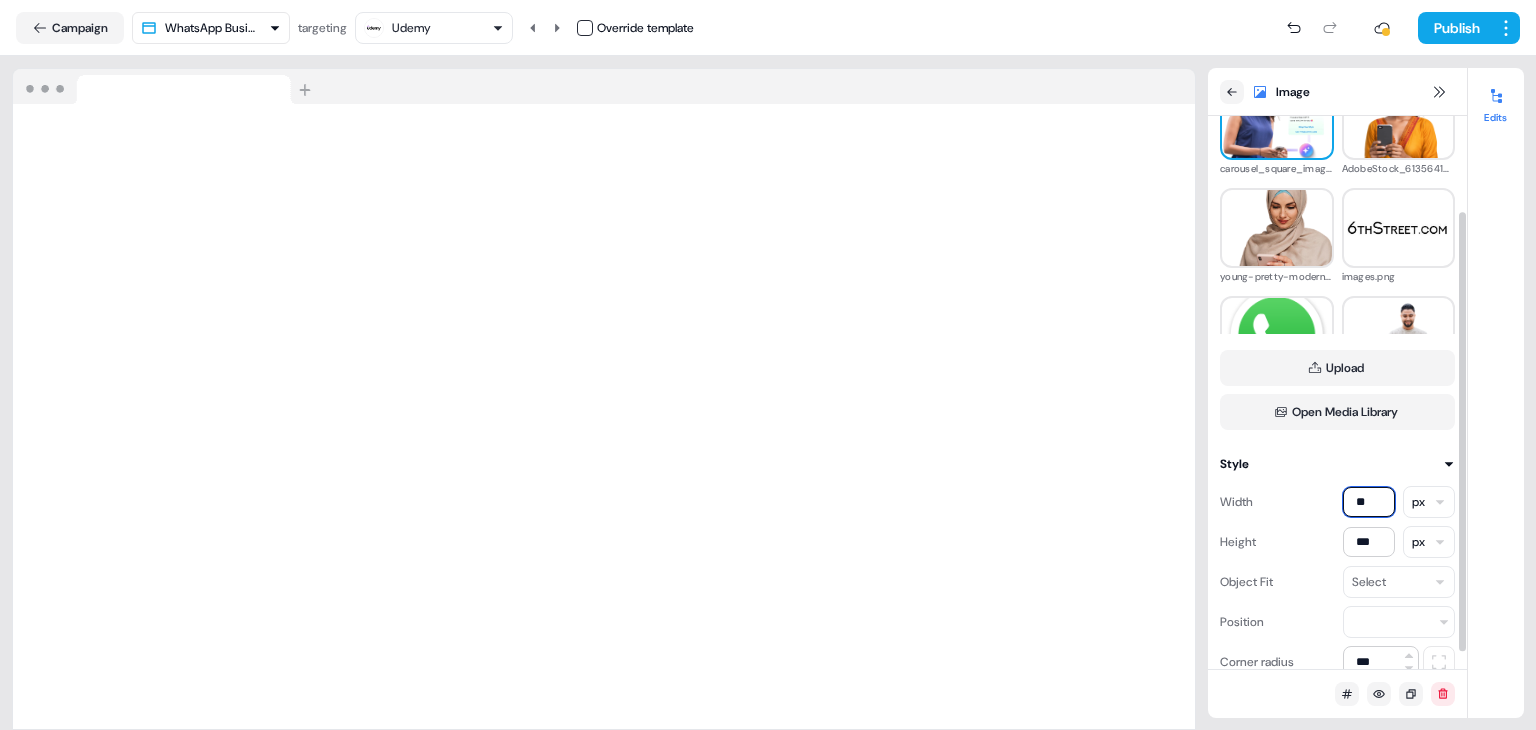type on "***" 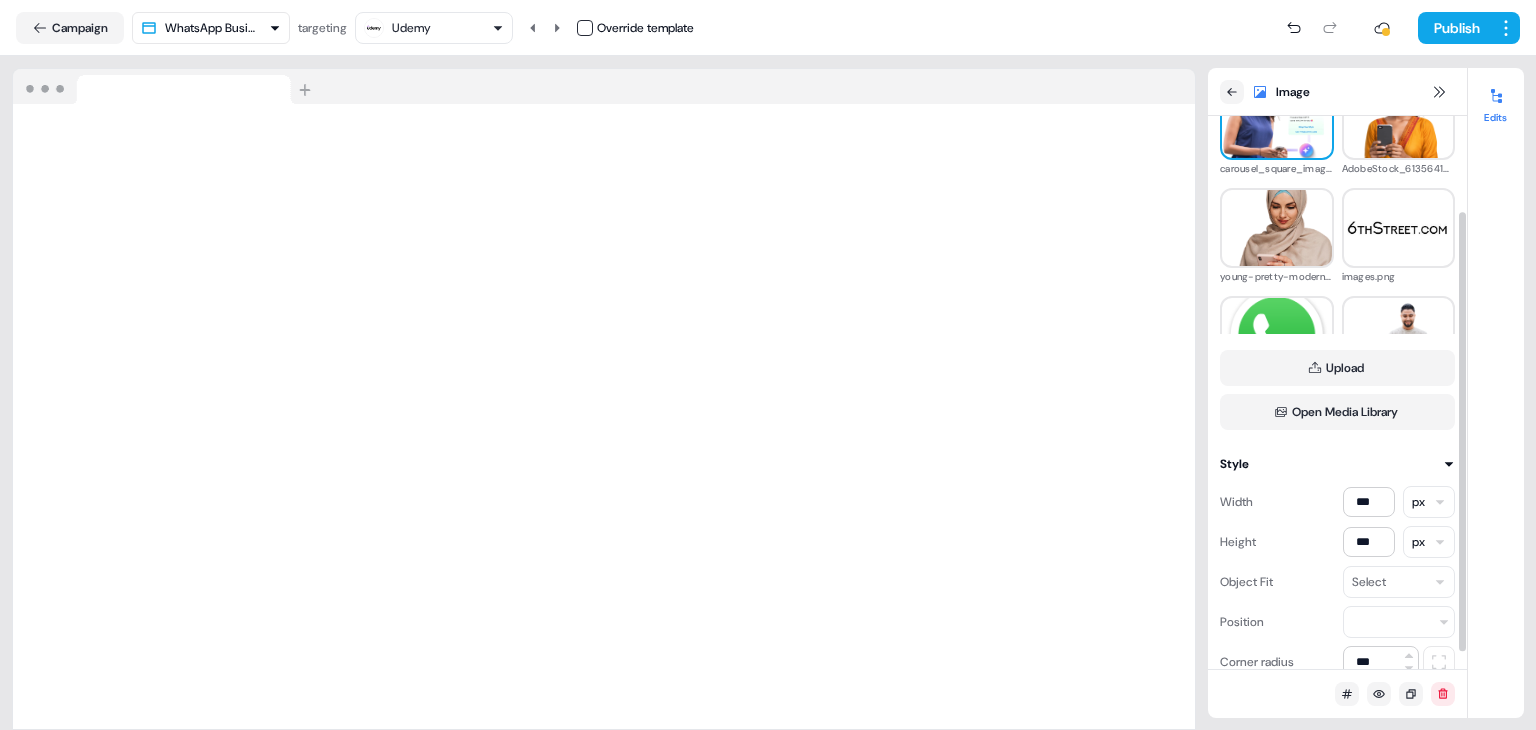 click on "Width *** px" at bounding box center (1337, 502) 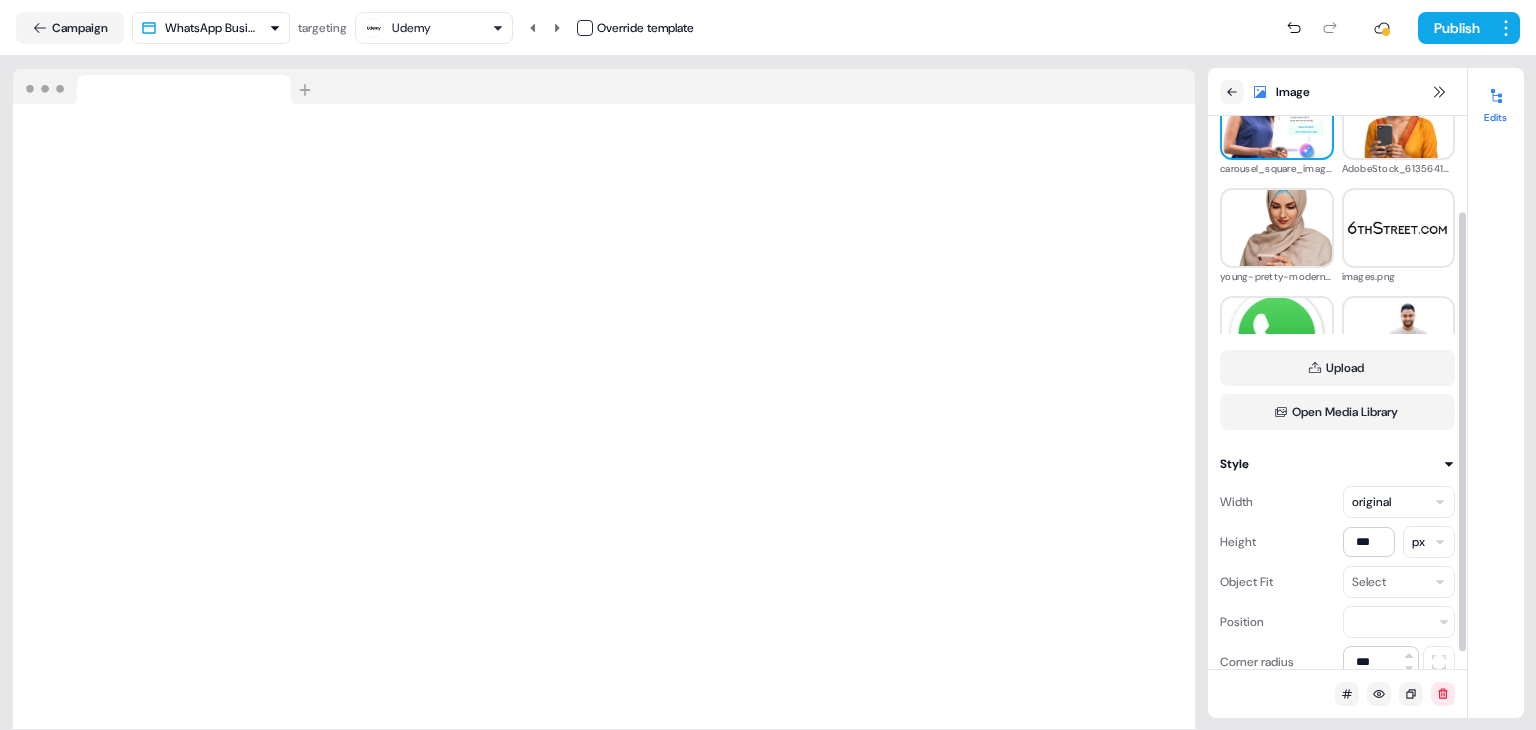 click on "For the best experience switch devices to a bigger screen. Go to Userled.io Linkedin Personalized Ads IND Editor Overview Engagement Distribute Created by Nikunj   Gupta Loading... Campaign WhatsApp Business API LP targeting Udemy Override template Publish Loading your site.. Image Image Media library carousel_square_image-e1752229106480.webp AdobeStock_613564107_(1).png young-pretty-modern-muslim-woman-hijab-working-office-room-education-online-1-e1738927883582.png images.png WhatsApp.svg.png young-arab-man-smiling-confident-using-smartphone-park.png hero_image.png hero_image.png Upload Open Media Library Style Width original Height *** px Object Fit Select Position Corner radius *** Edits" at bounding box center [768, 365] 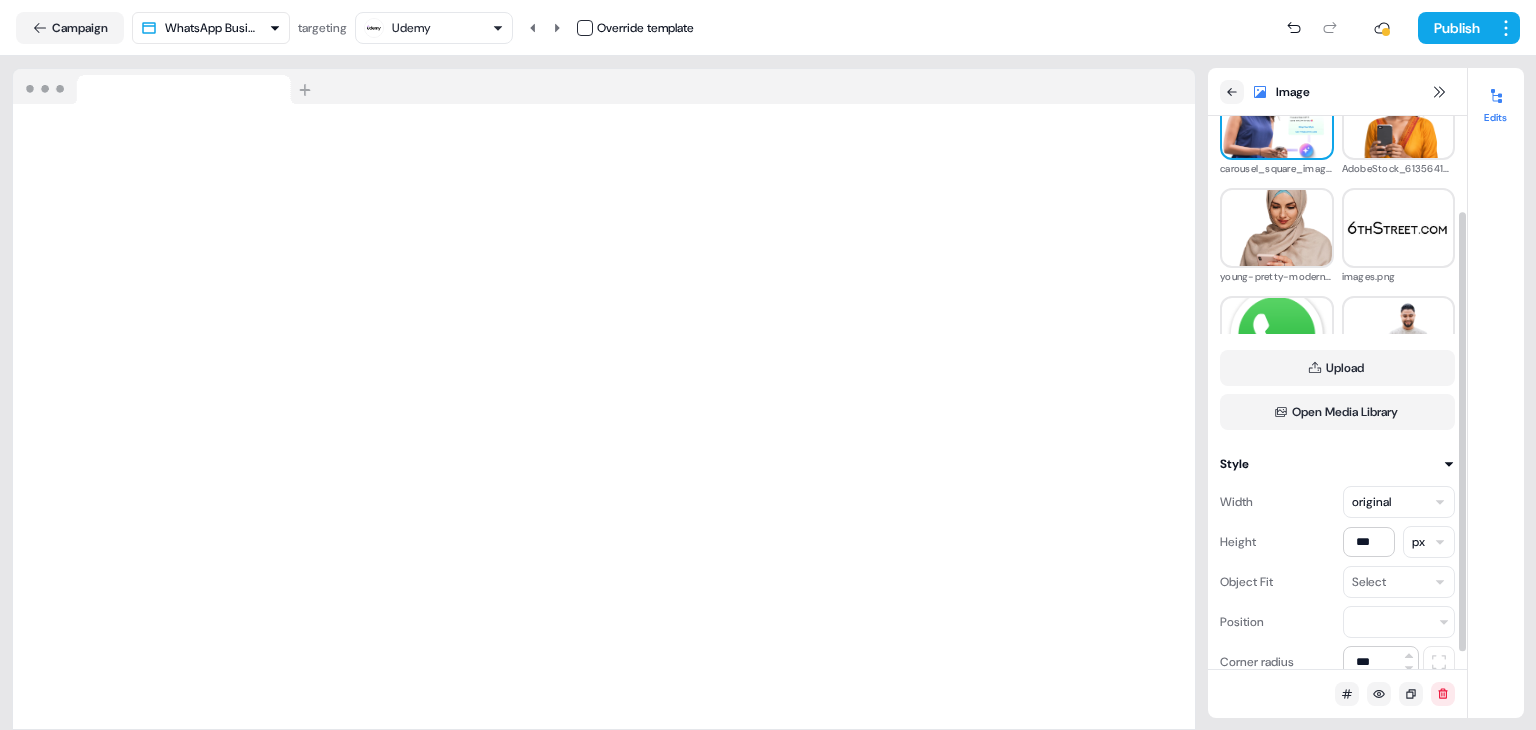 drag, startPoint x: 1418, startPoint y: 689, endPoint x: 1446, endPoint y: 572, distance: 120.30378 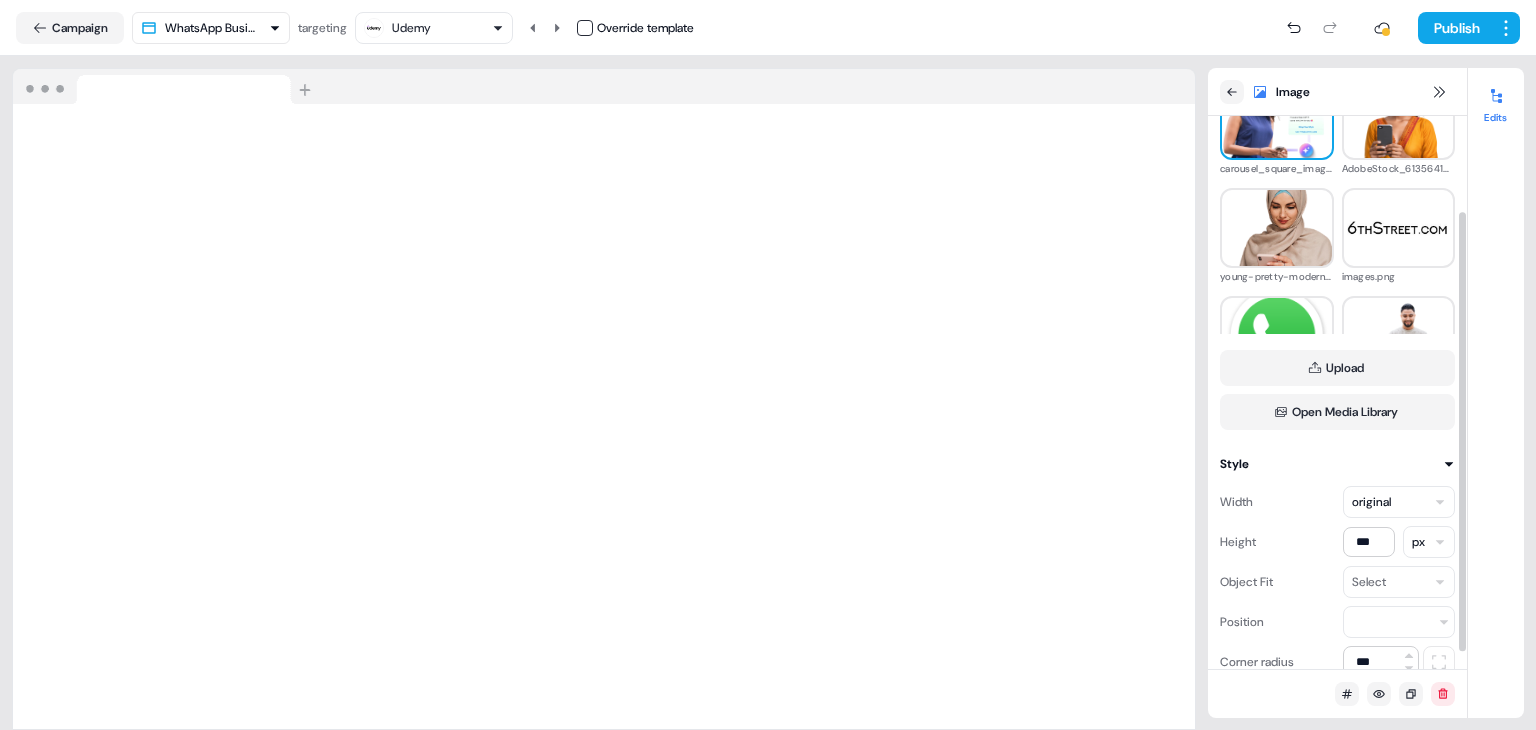 click on "Image Media library carousel_square_image-e1752229106480.webp AdobeStock_613564107_(1).png young-pretty-modern-muslim-woman-hijab-working-office-room-education-online-1-e1738927883582.png images.png WhatsApp.svg.png young-arab-man-smiling-confident-using-smartphone-park.png hero_image.png hero_image.png Upload Open Media Library Style Width original Height *** px Object Fit Select Position Corner radius ***" at bounding box center (1337, 417) 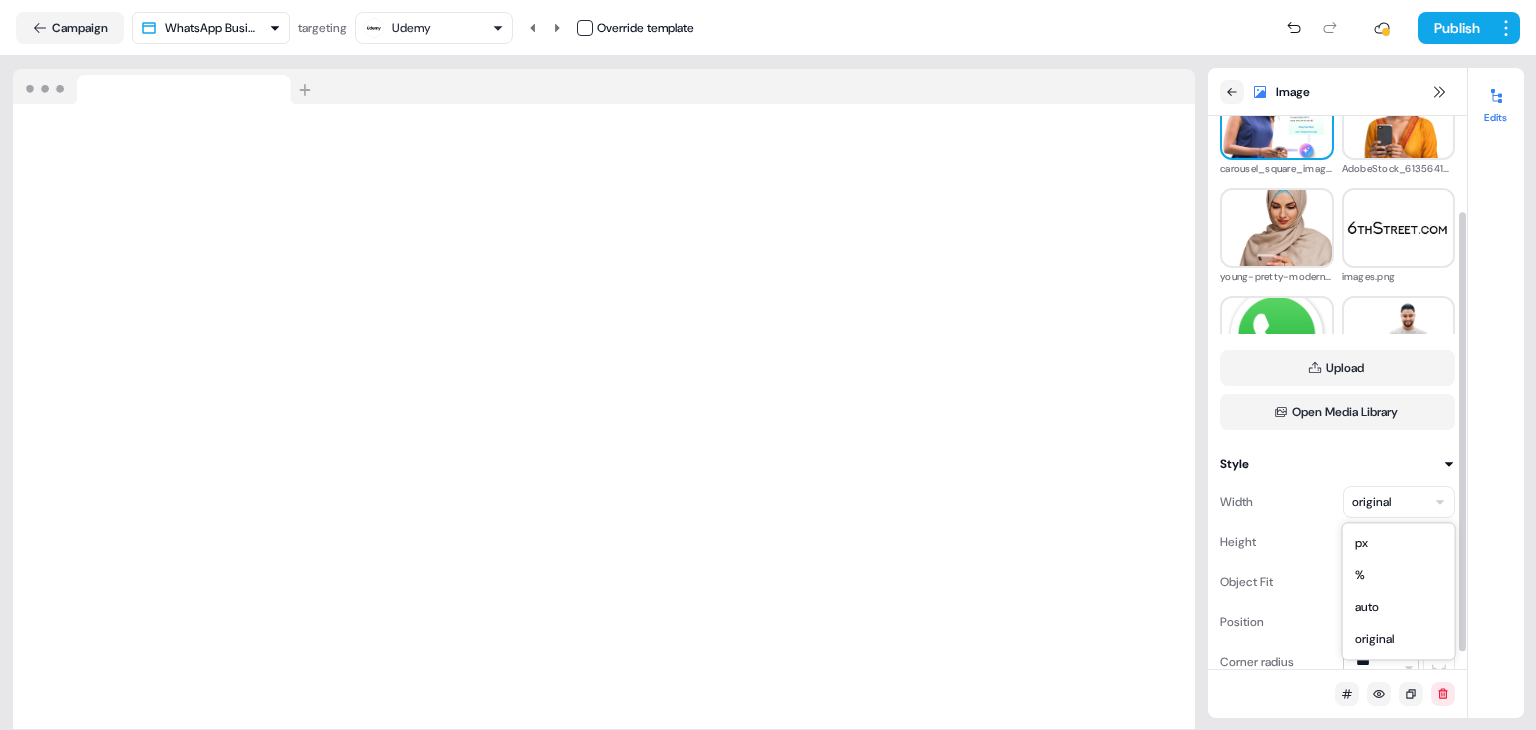 click on "For the best experience switch devices to a bigger screen. Go to Userled.io Linkedin Personalized Ads IND Editor Overview Engagement Distribute Created by [FIRST]   [LAST] Loading... Campaign WhatsApp Business API LP targeting Udemy Override template Publish Loading your site.. Image Image Media library carousel_square_image-e1752229106480.webp AdobeStock_613564107_(1).png young-pretty-modern-muslim-woman-hijab-working-office-room-education-online-1-e1738927883582.png images.png WhatsApp.svg.png young-arab-man-smiling-confident-using-smartphone-park.png hero_image.png hero_image.png Upload Open Media Library Style Width original Height original Object Fit Select Position Corner radius *** Edits px % auto original" at bounding box center (768, 365) 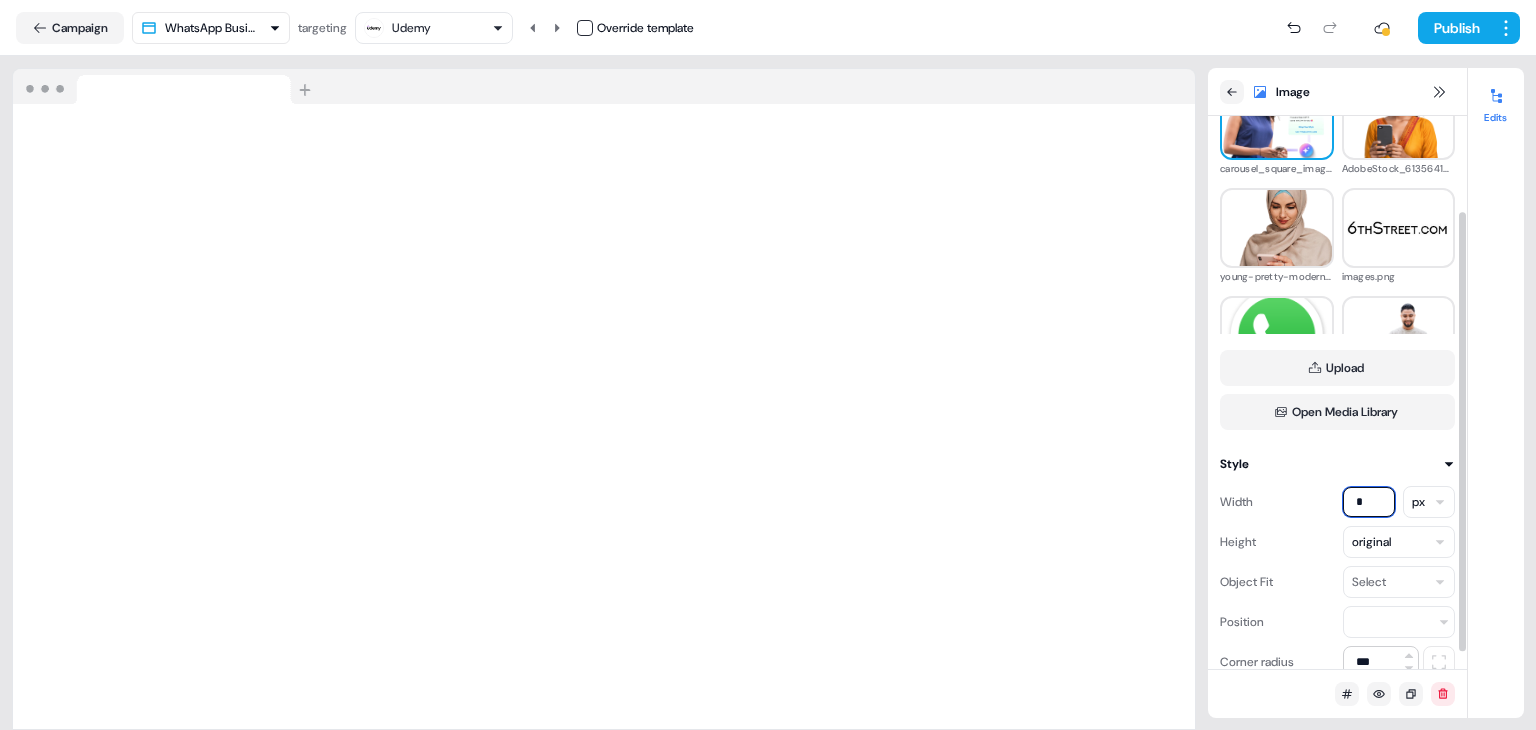 click on "*" at bounding box center [1369, 502] 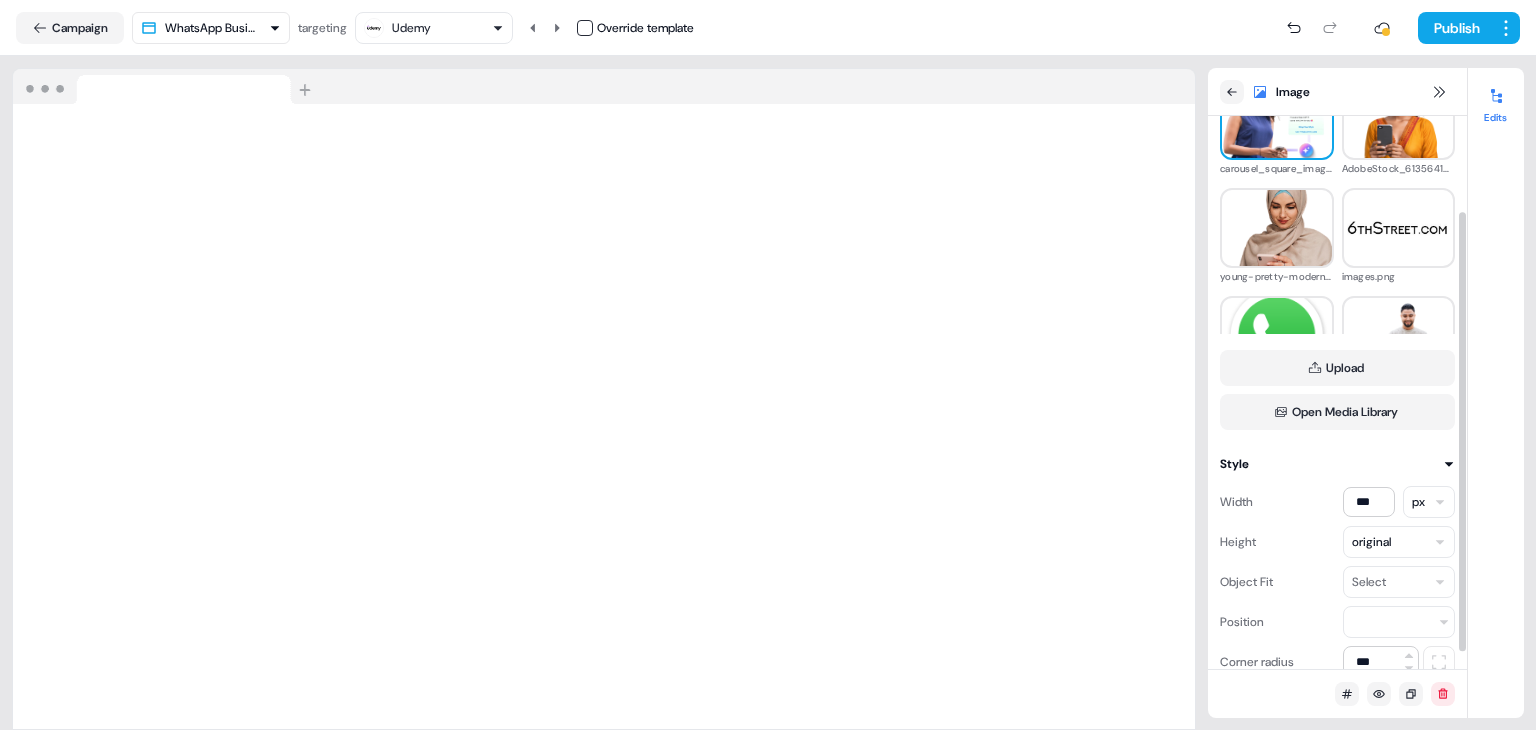 click on "Width *** px" at bounding box center (1337, 502) 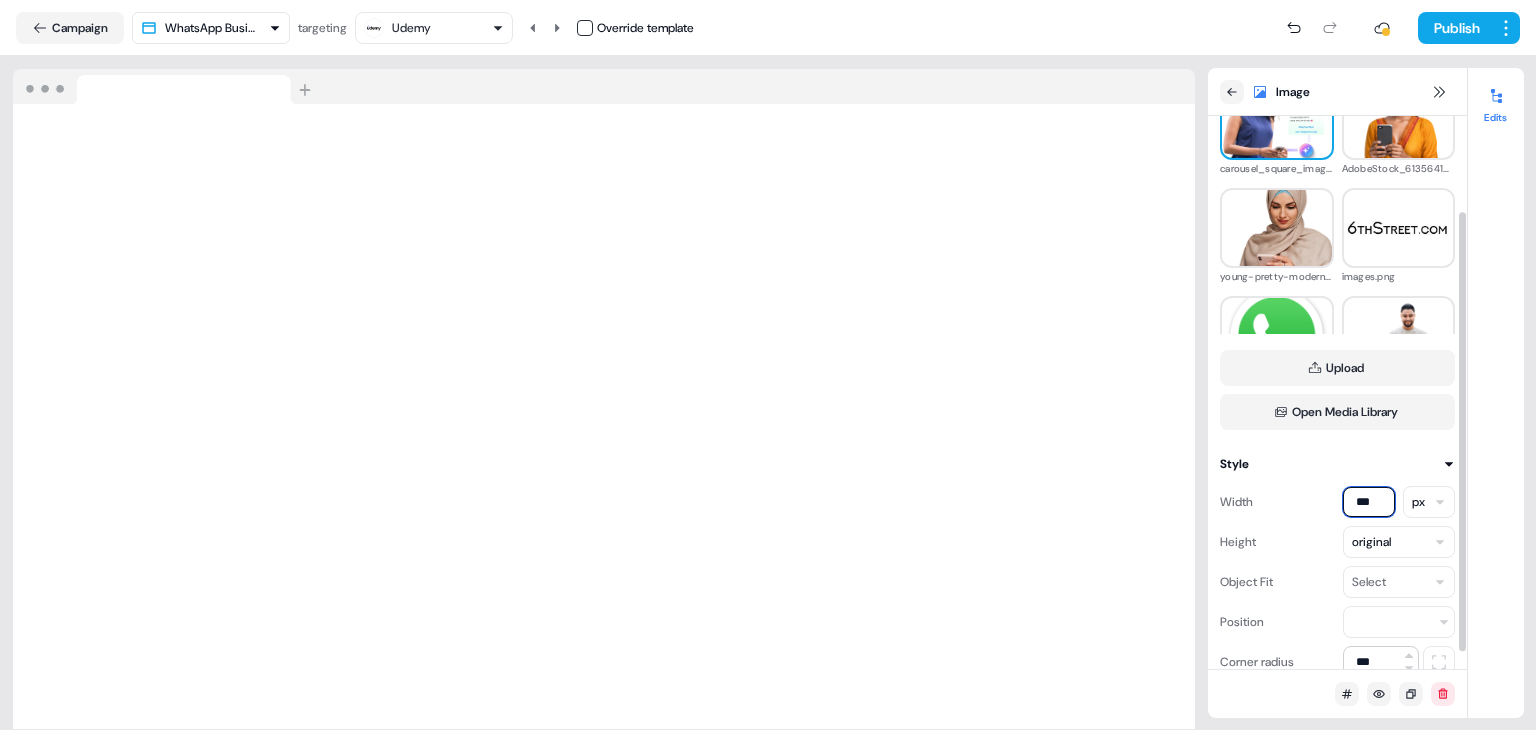 click on "***" at bounding box center (1369, 502) 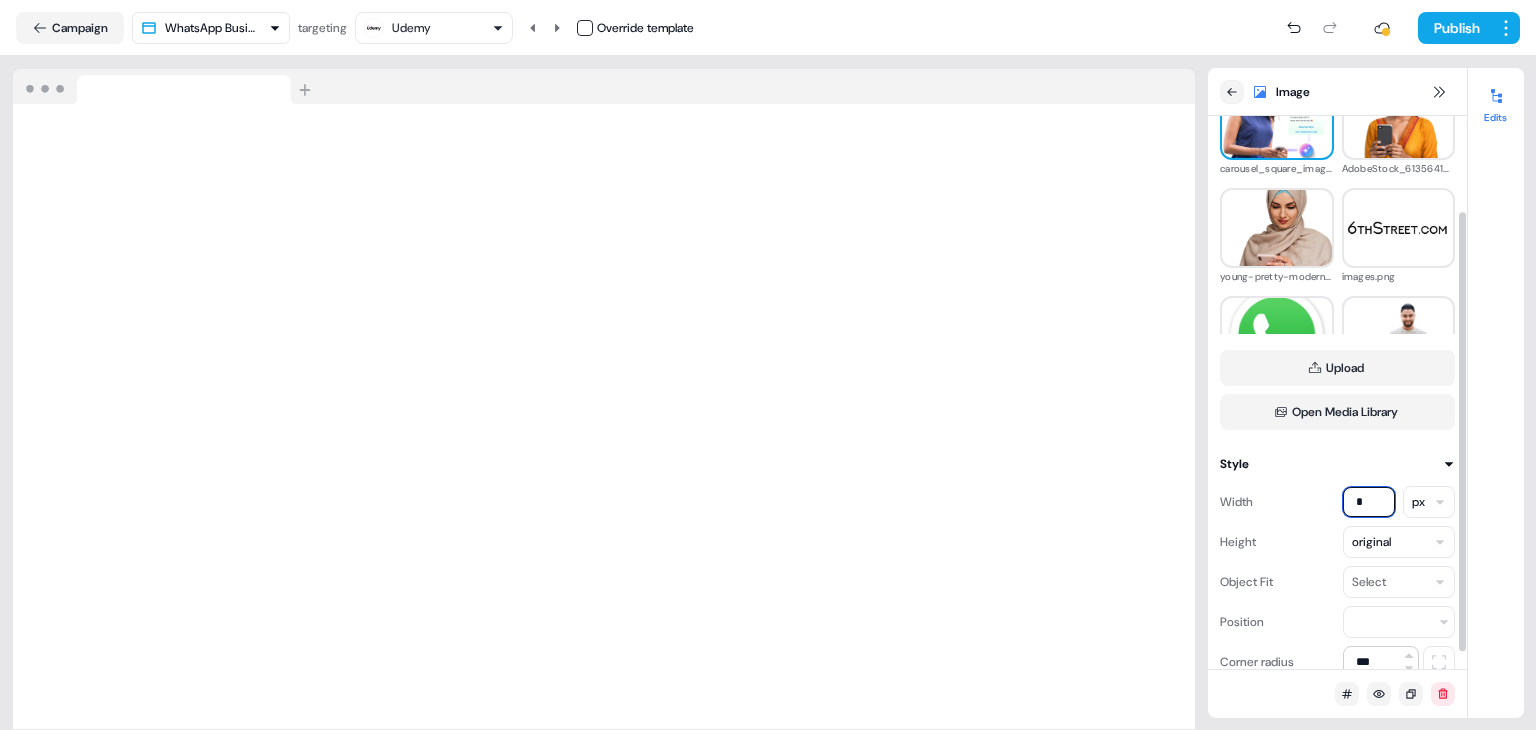 type on "*" 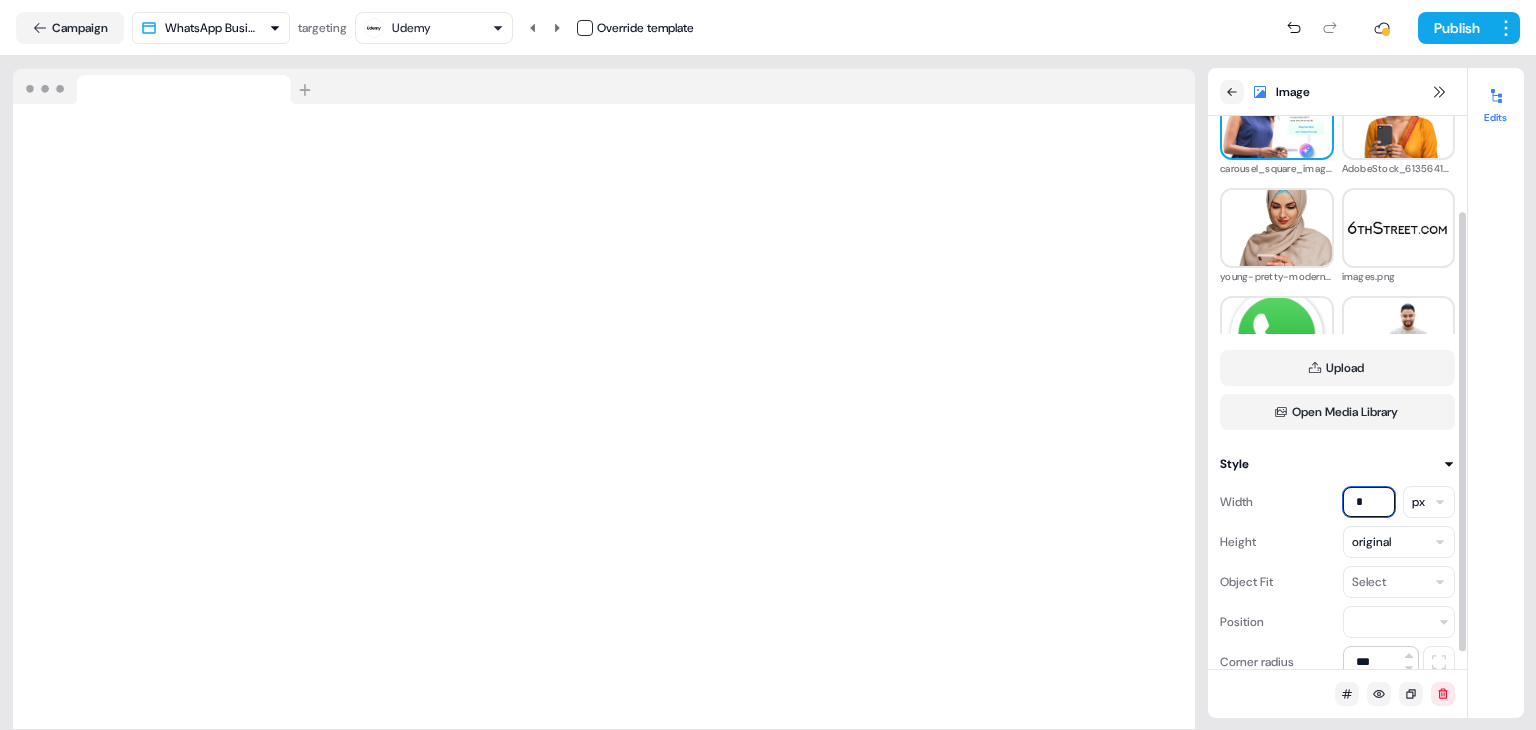 click on "*" at bounding box center [1369, 502] 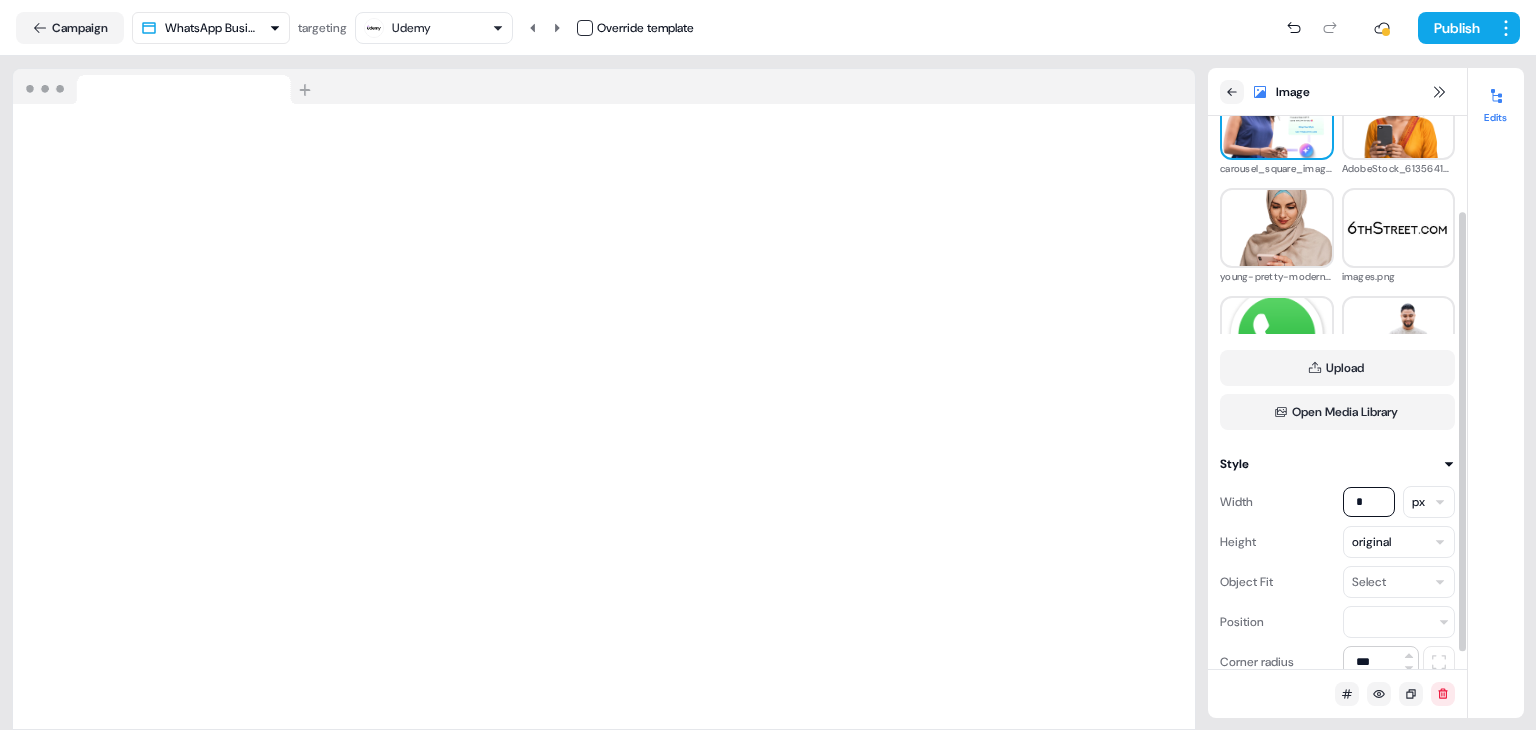 click on "Width * px Height original Object Fit Select Position Corner radius ***" at bounding box center [1337, 576] 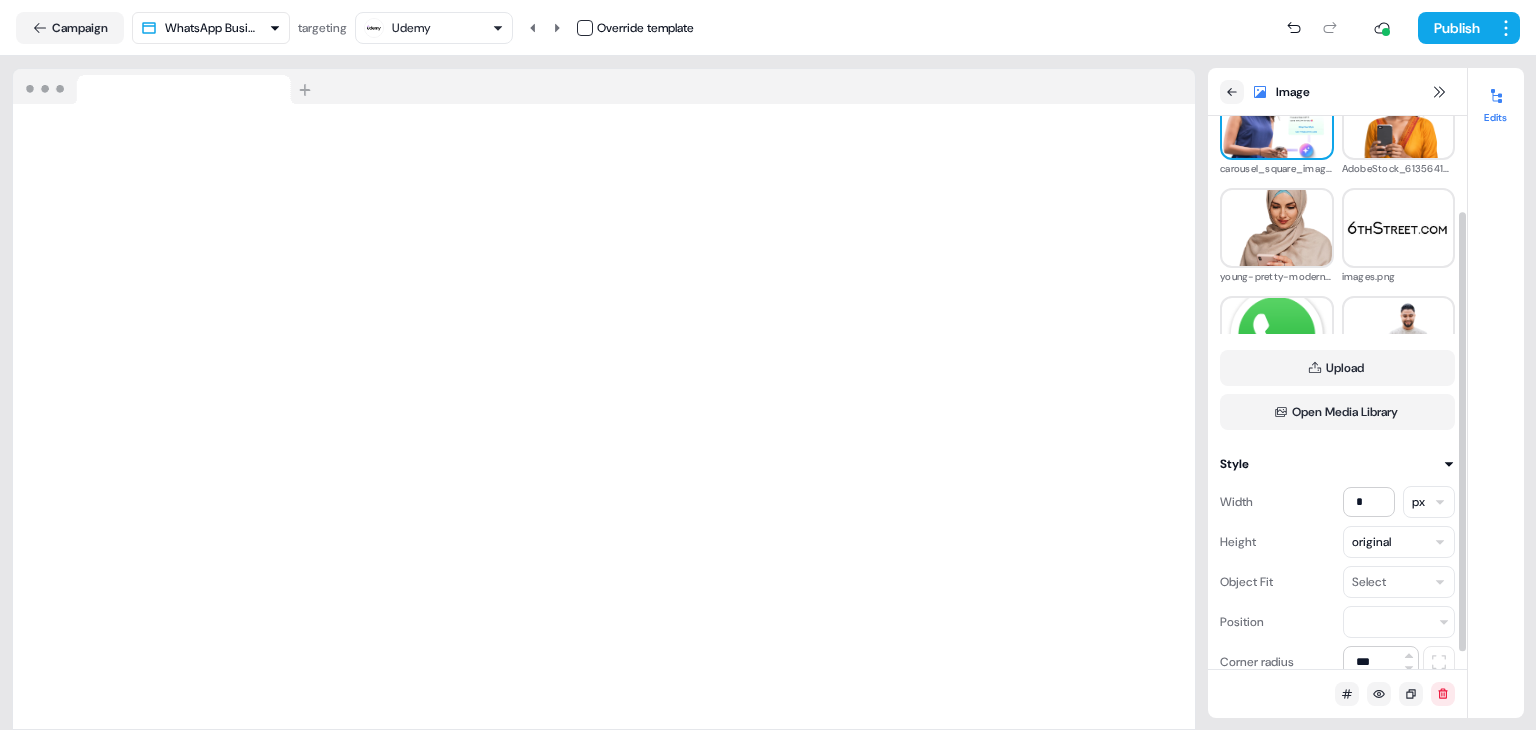 click on "Edits" at bounding box center [1496, 393] 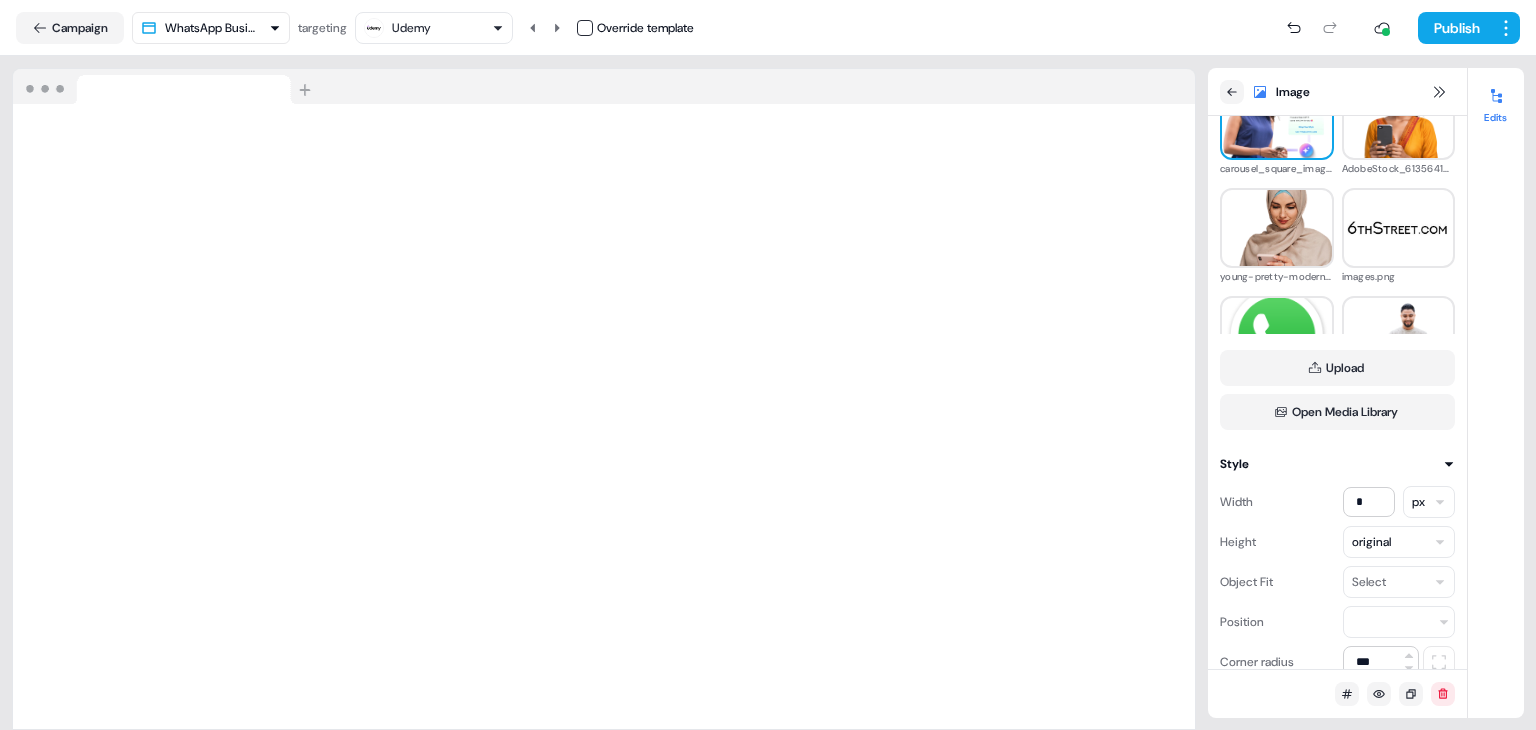 scroll, scrollTop: 0, scrollLeft: 0, axis: both 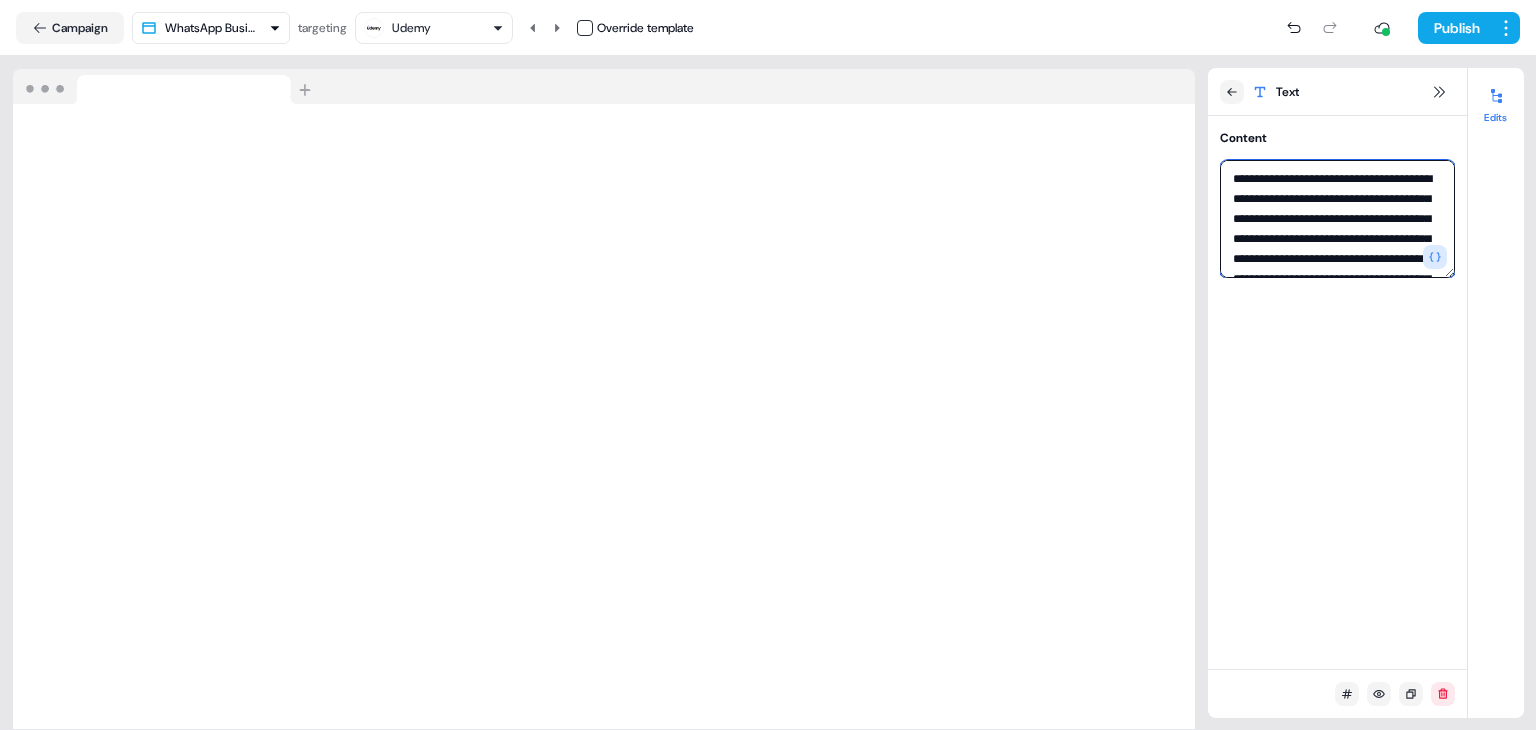 click on "**********" at bounding box center [1337, 219] 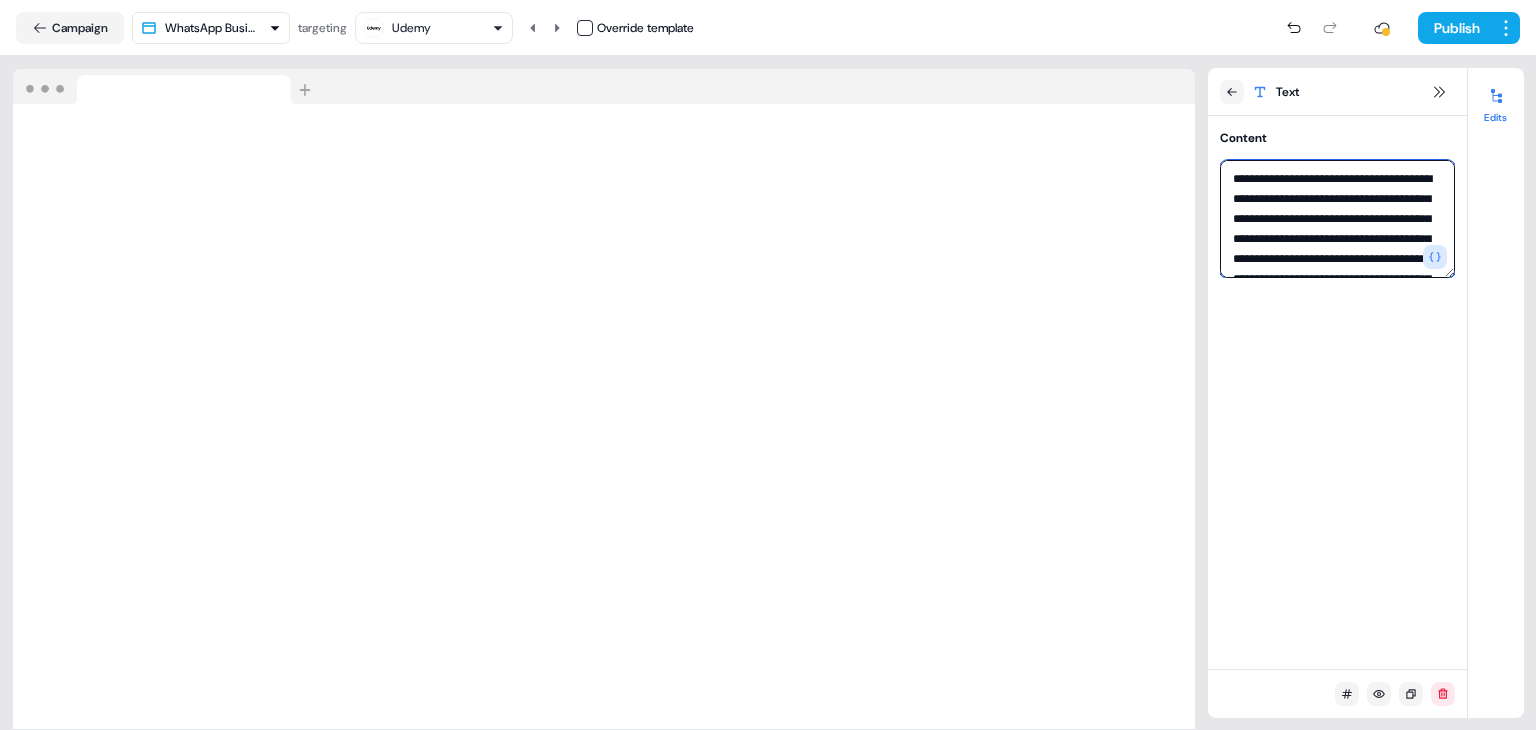 type on "**********" 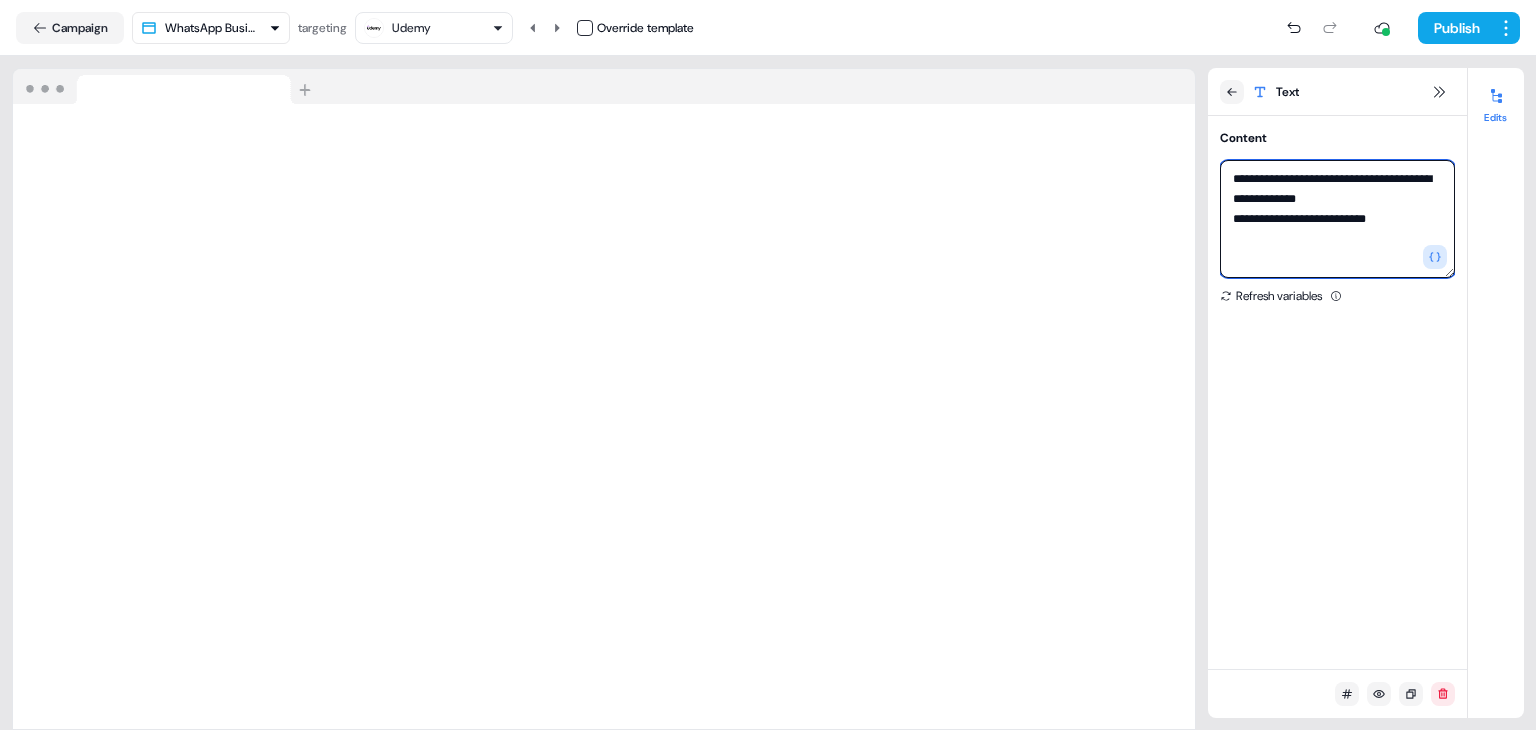 click on "**********" at bounding box center (1337, 219) 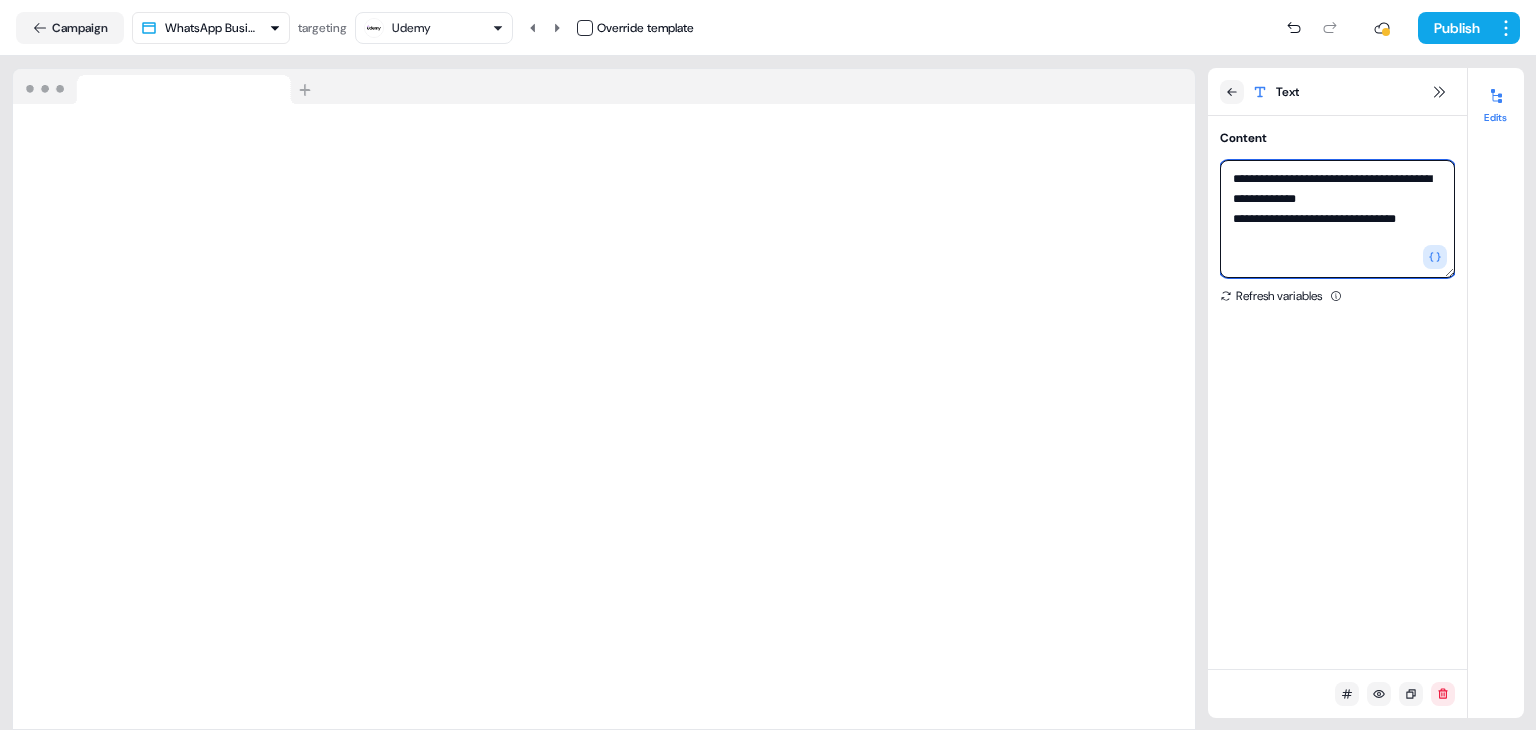 type on "**********" 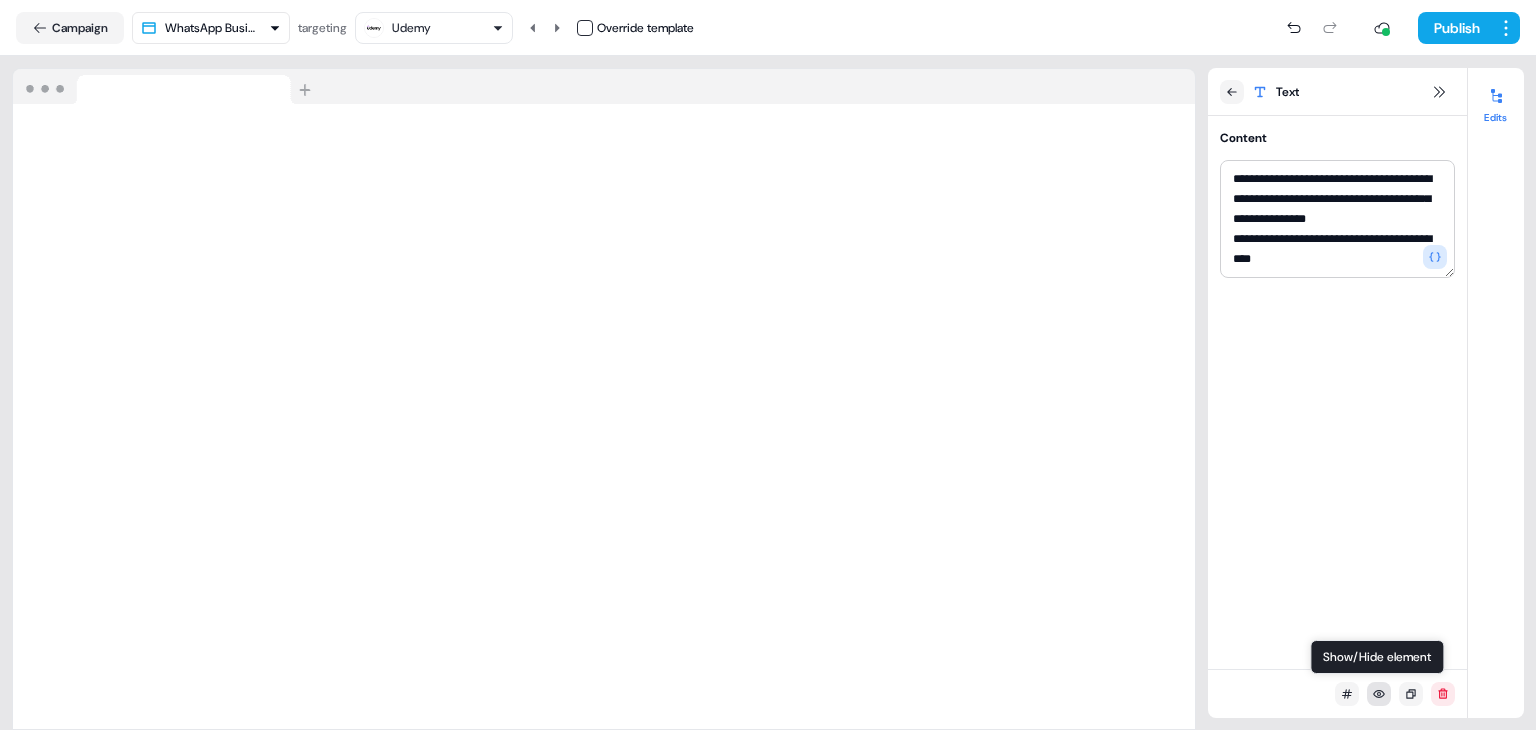 click 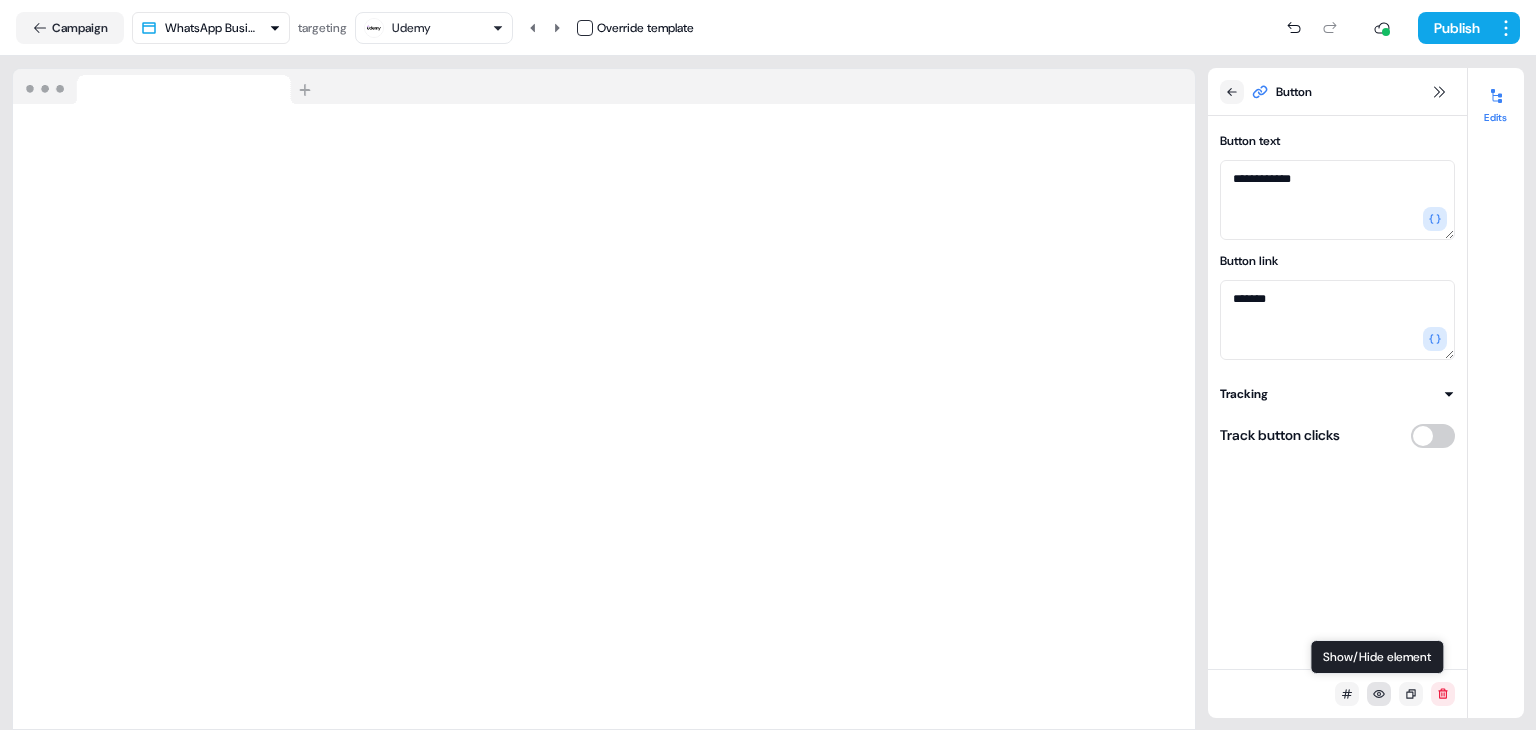 click 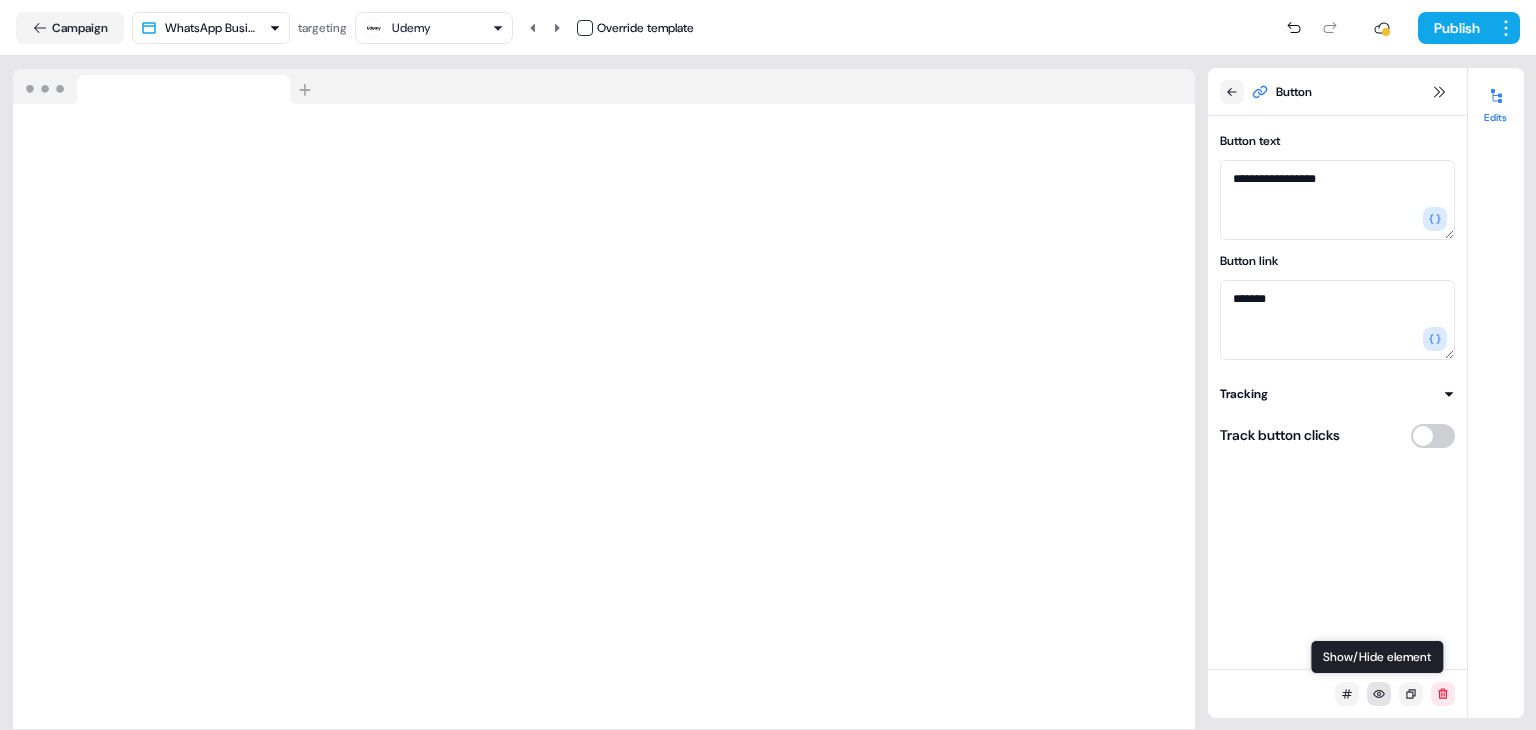 click 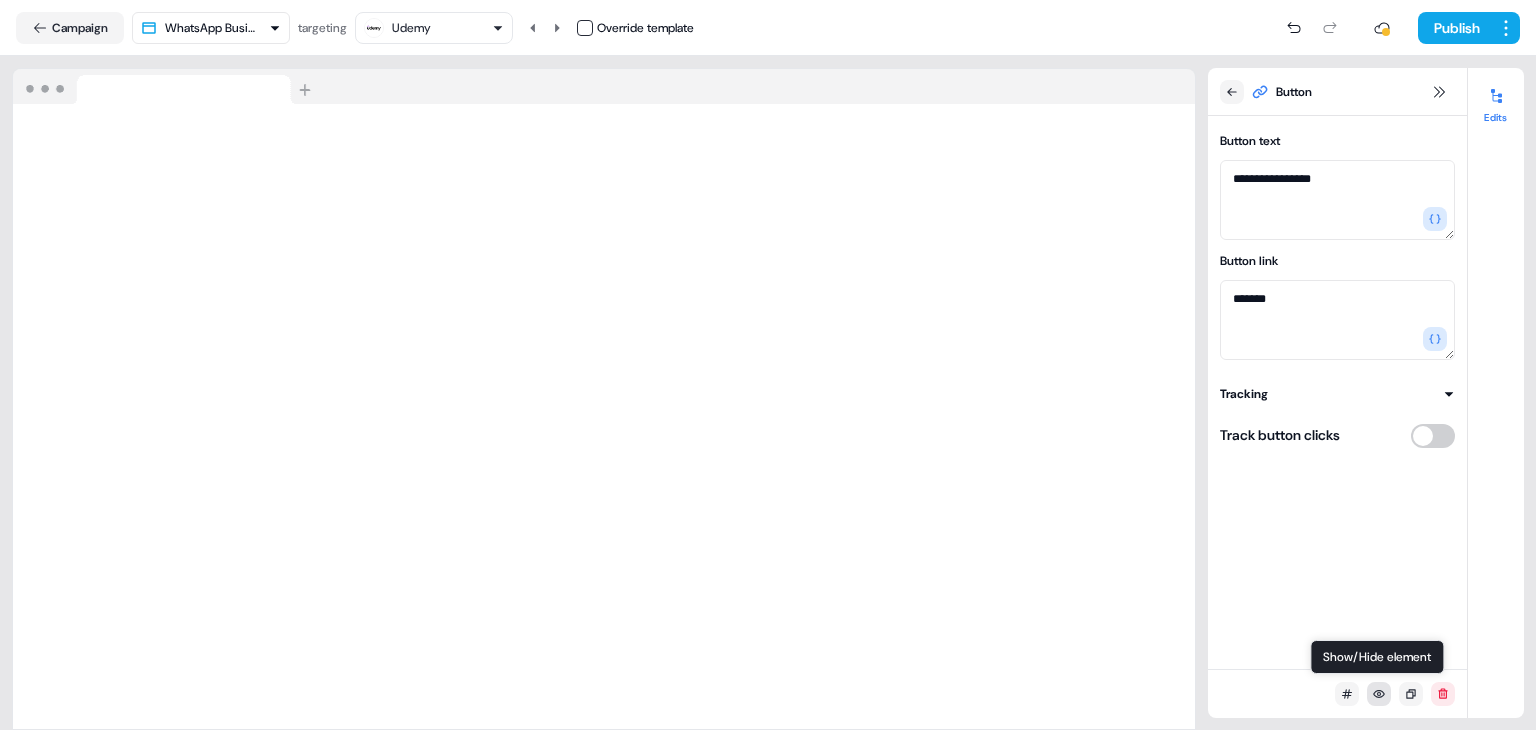 click 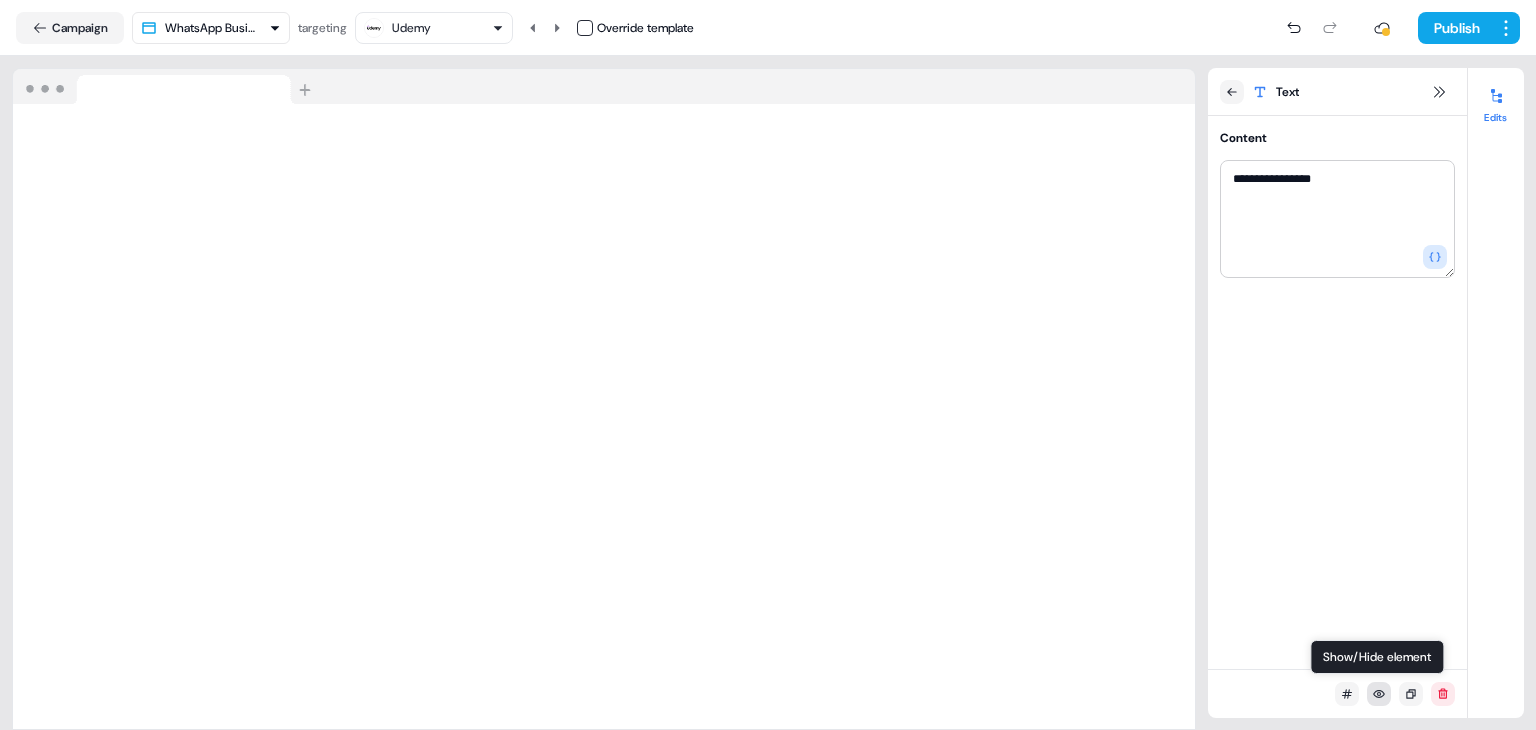 click 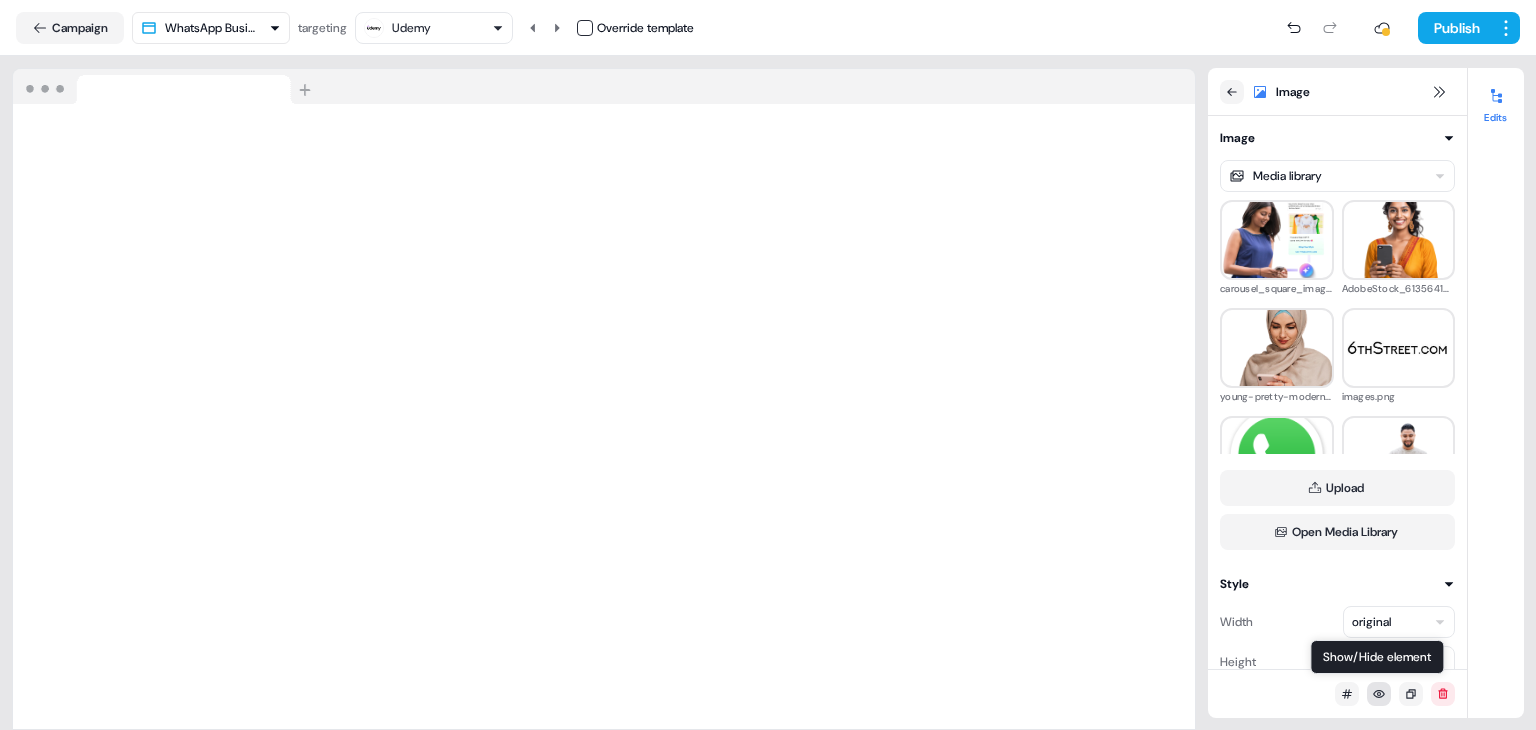 click 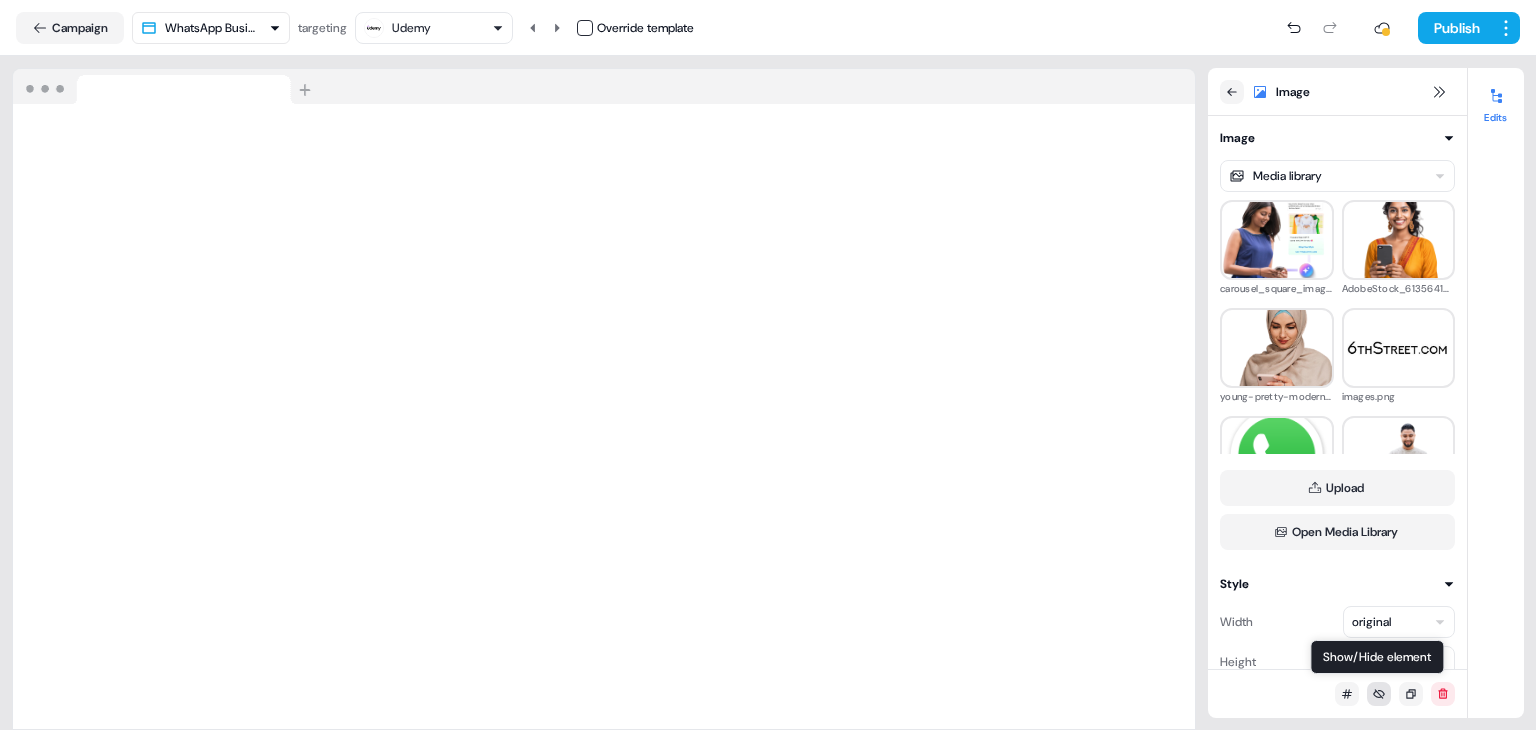 click 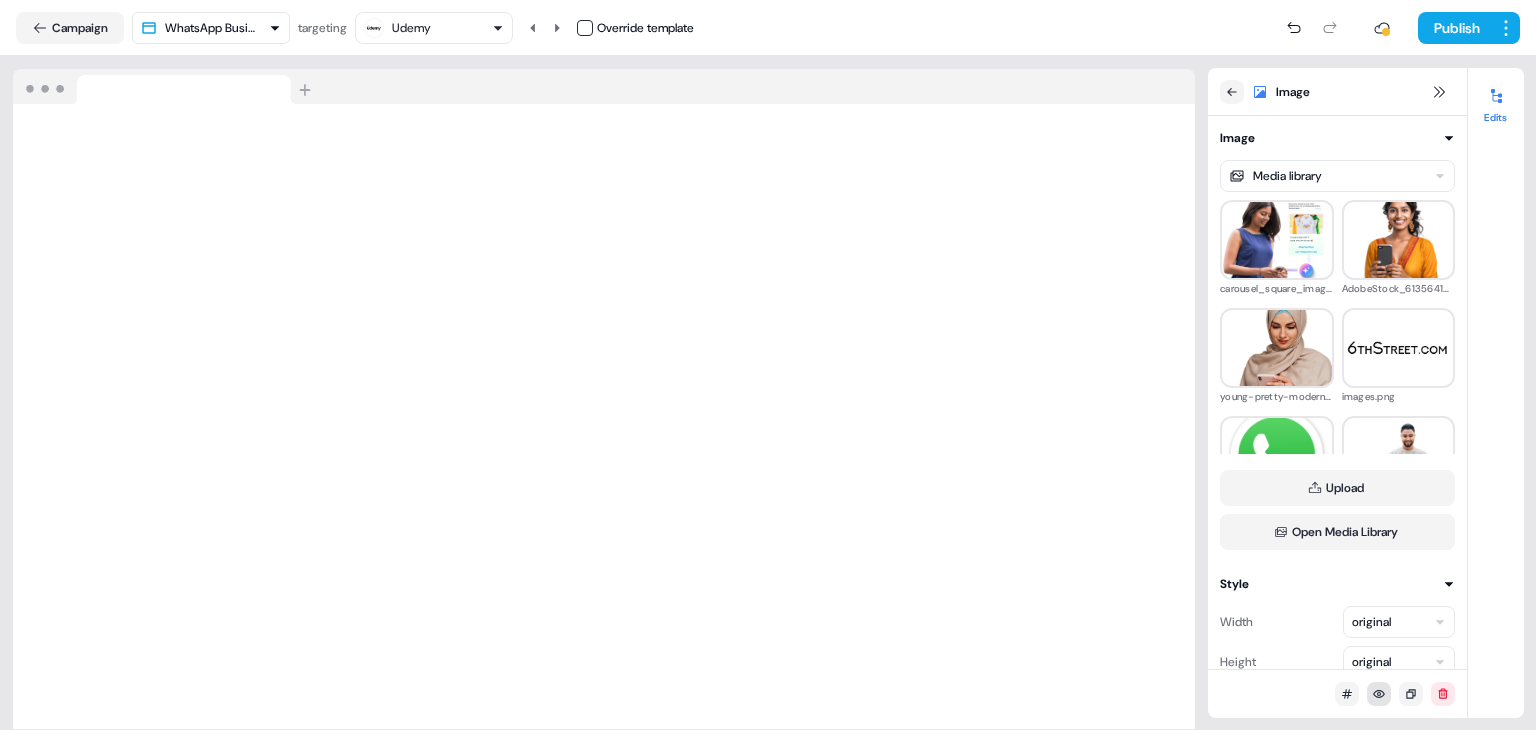 click 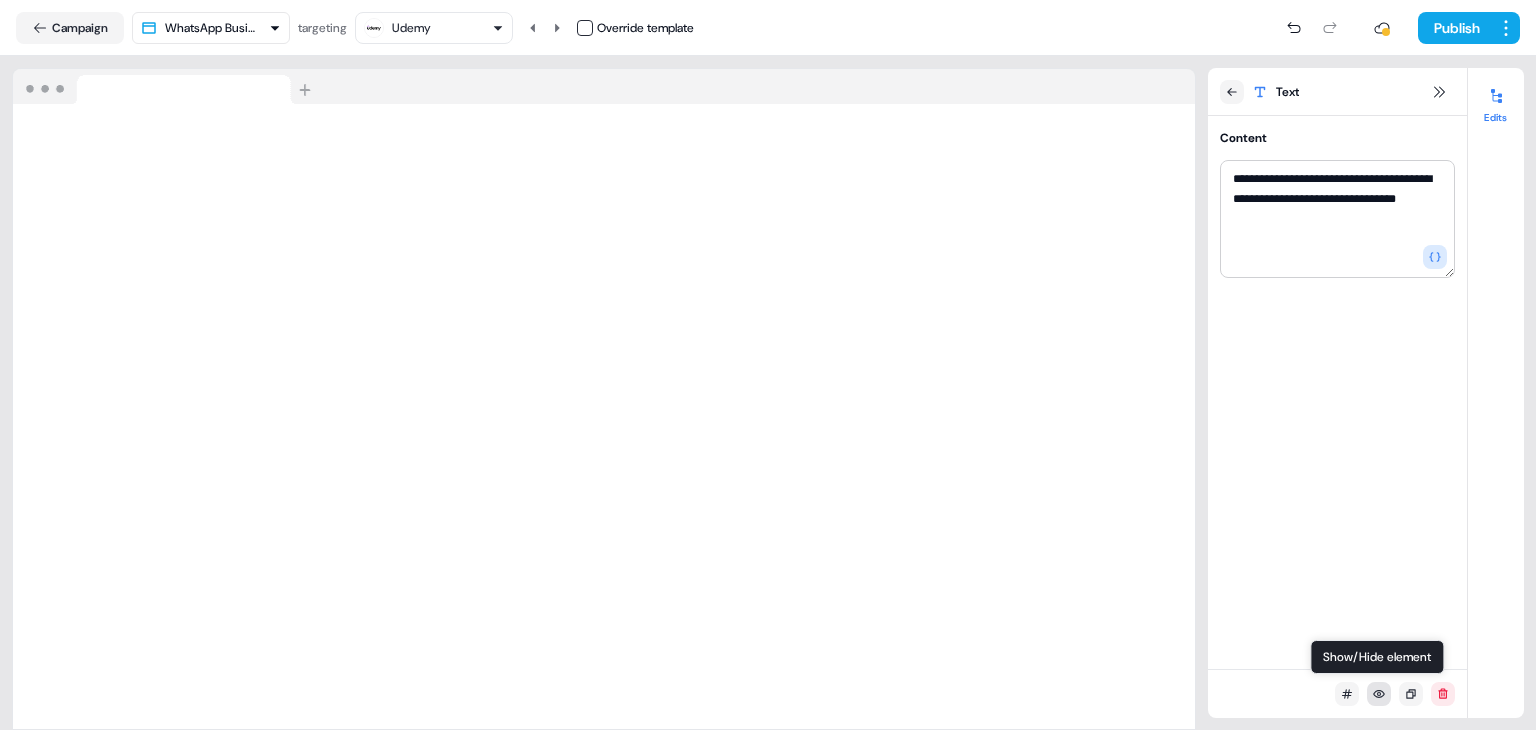 click 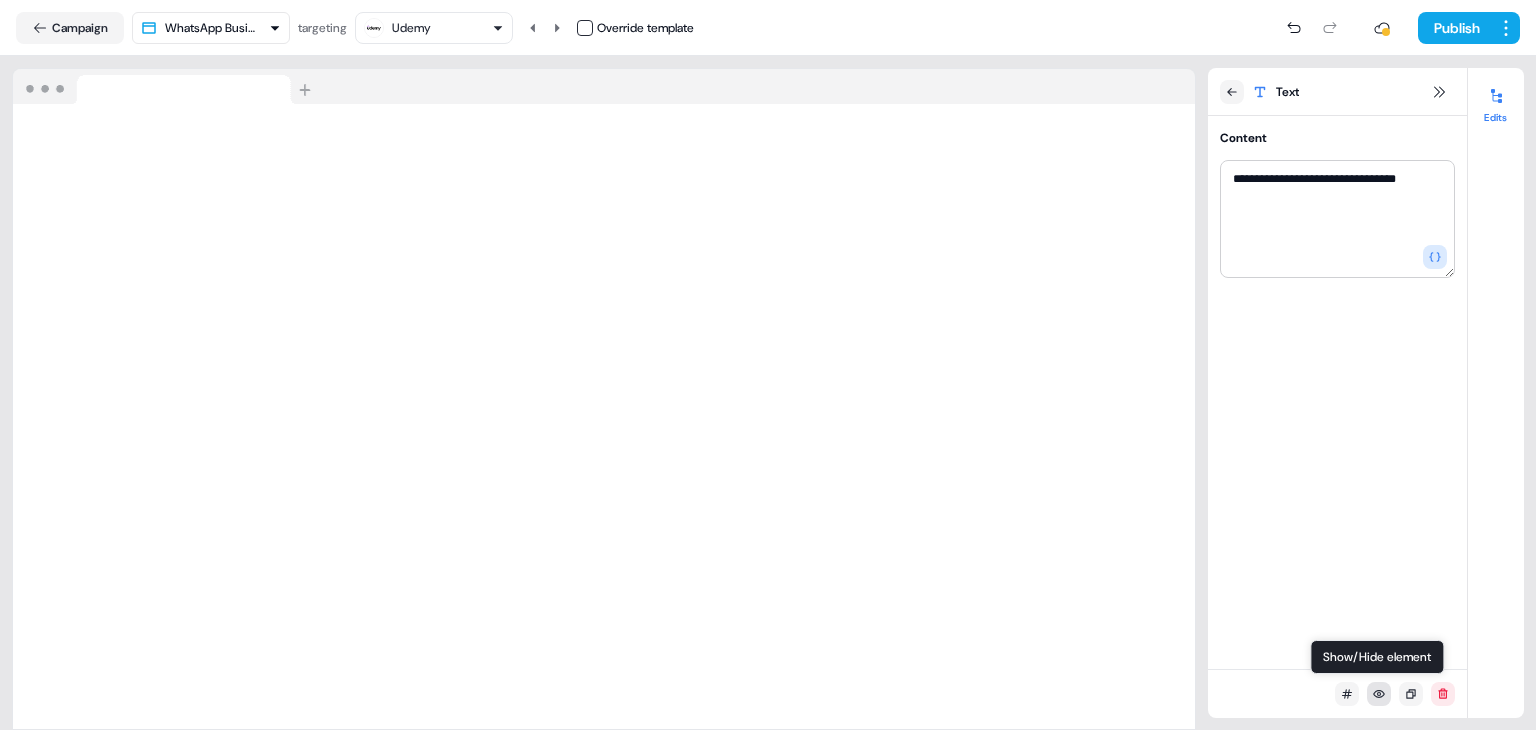 click 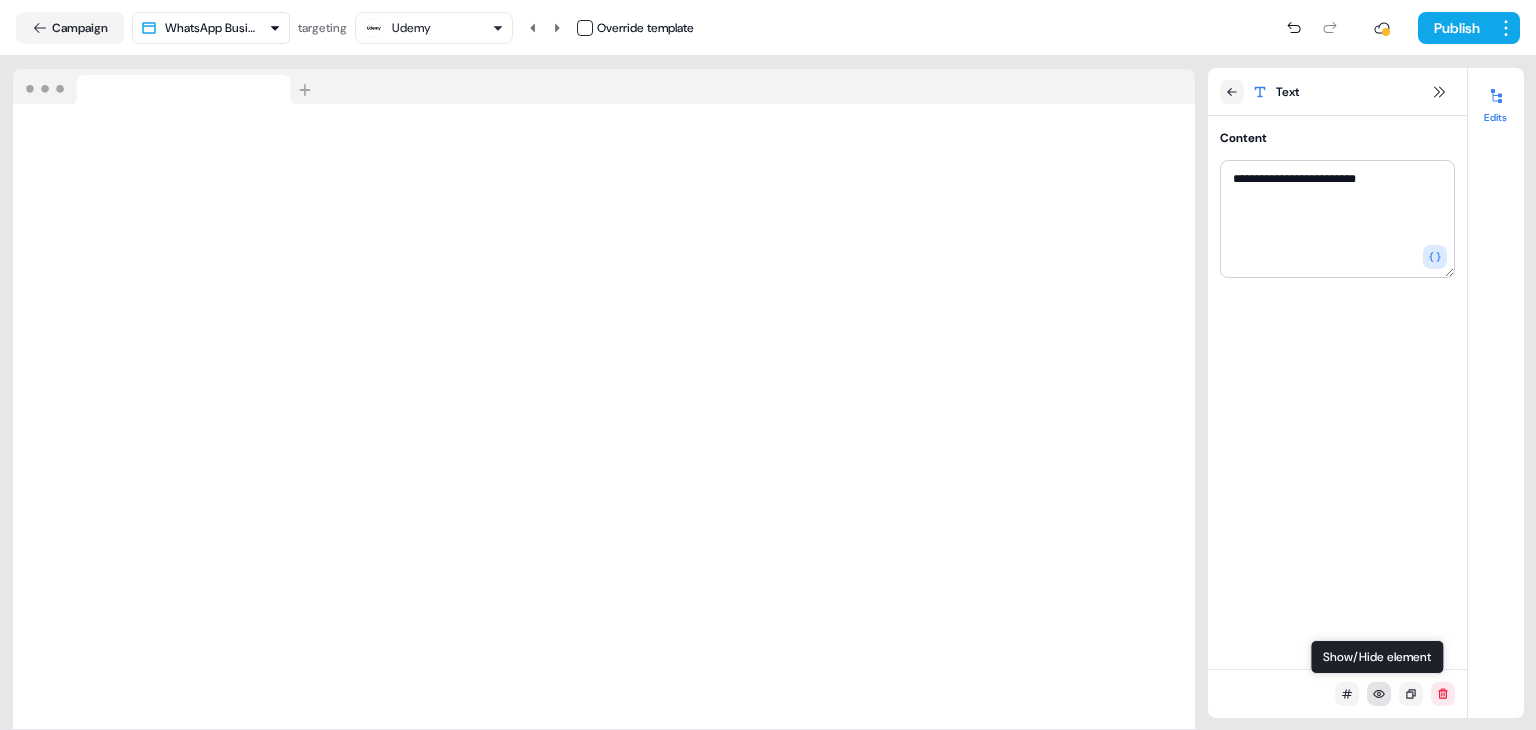 click at bounding box center (1379, 694) 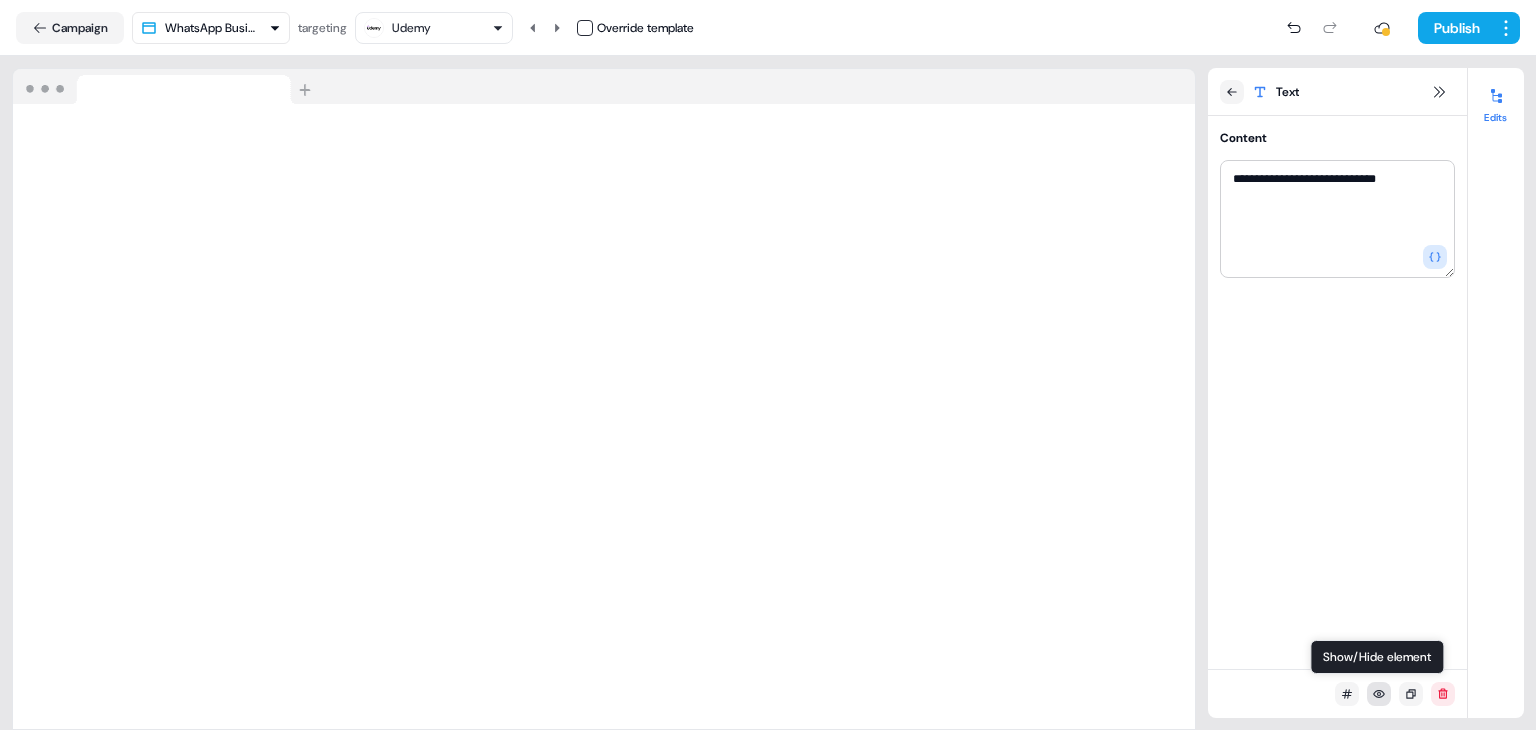 click 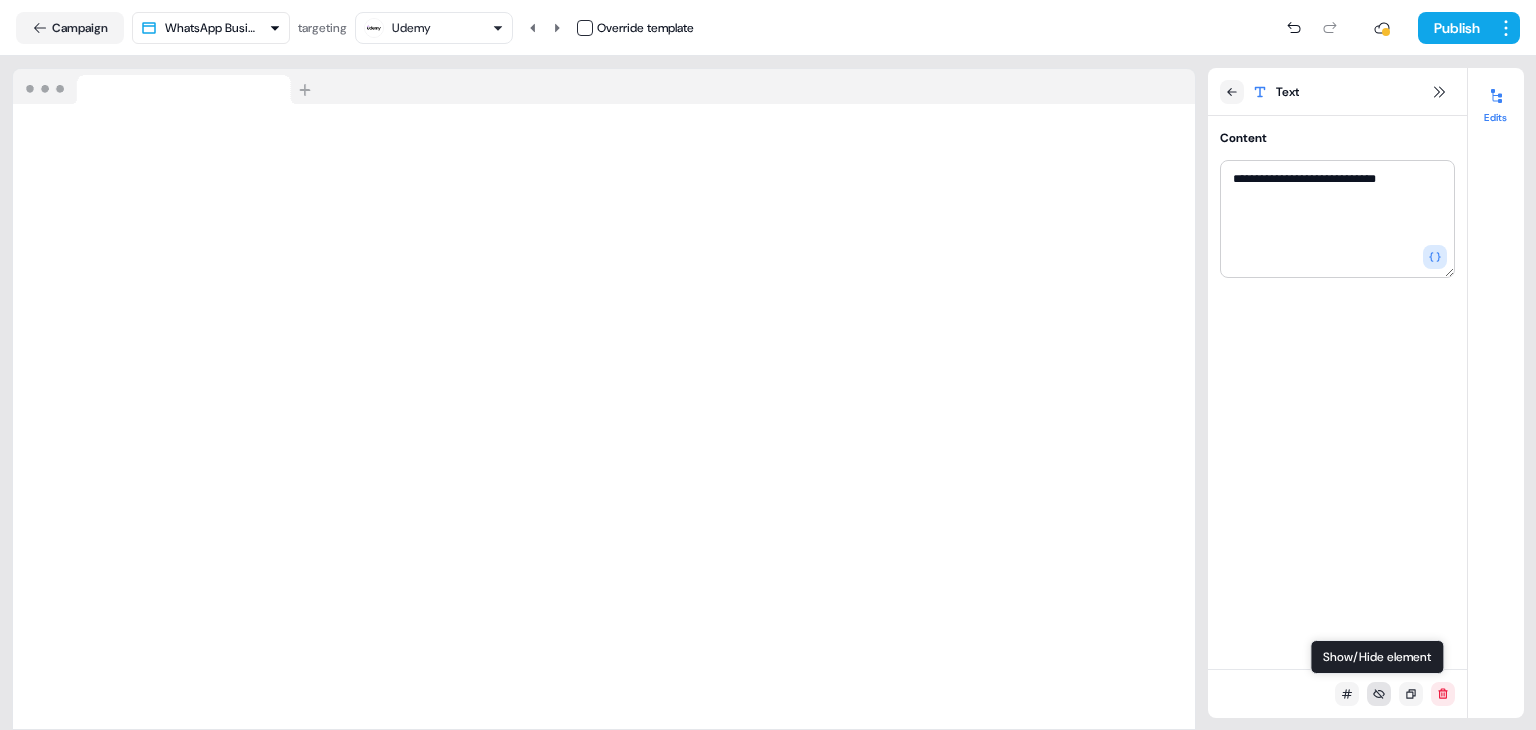 click 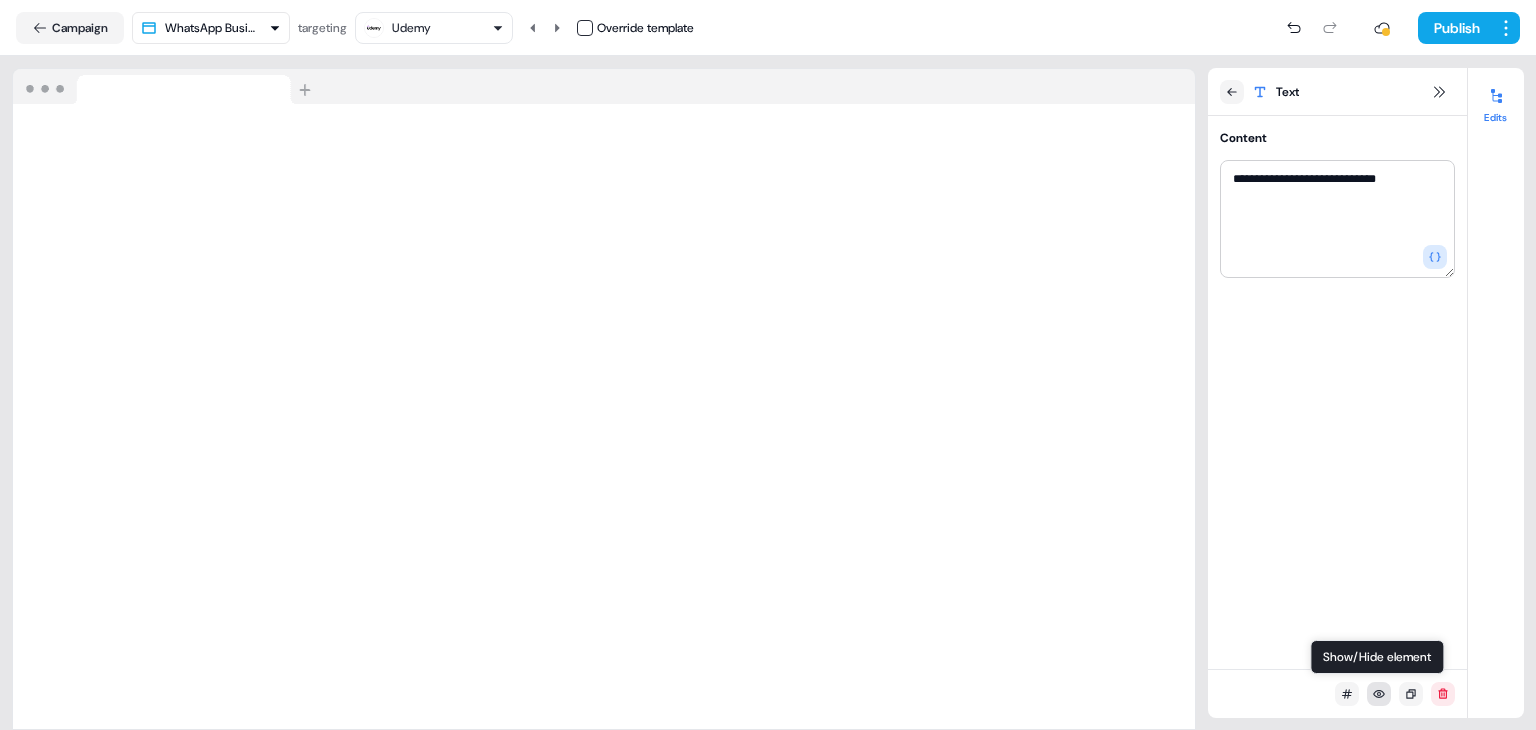 click at bounding box center [1379, 694] 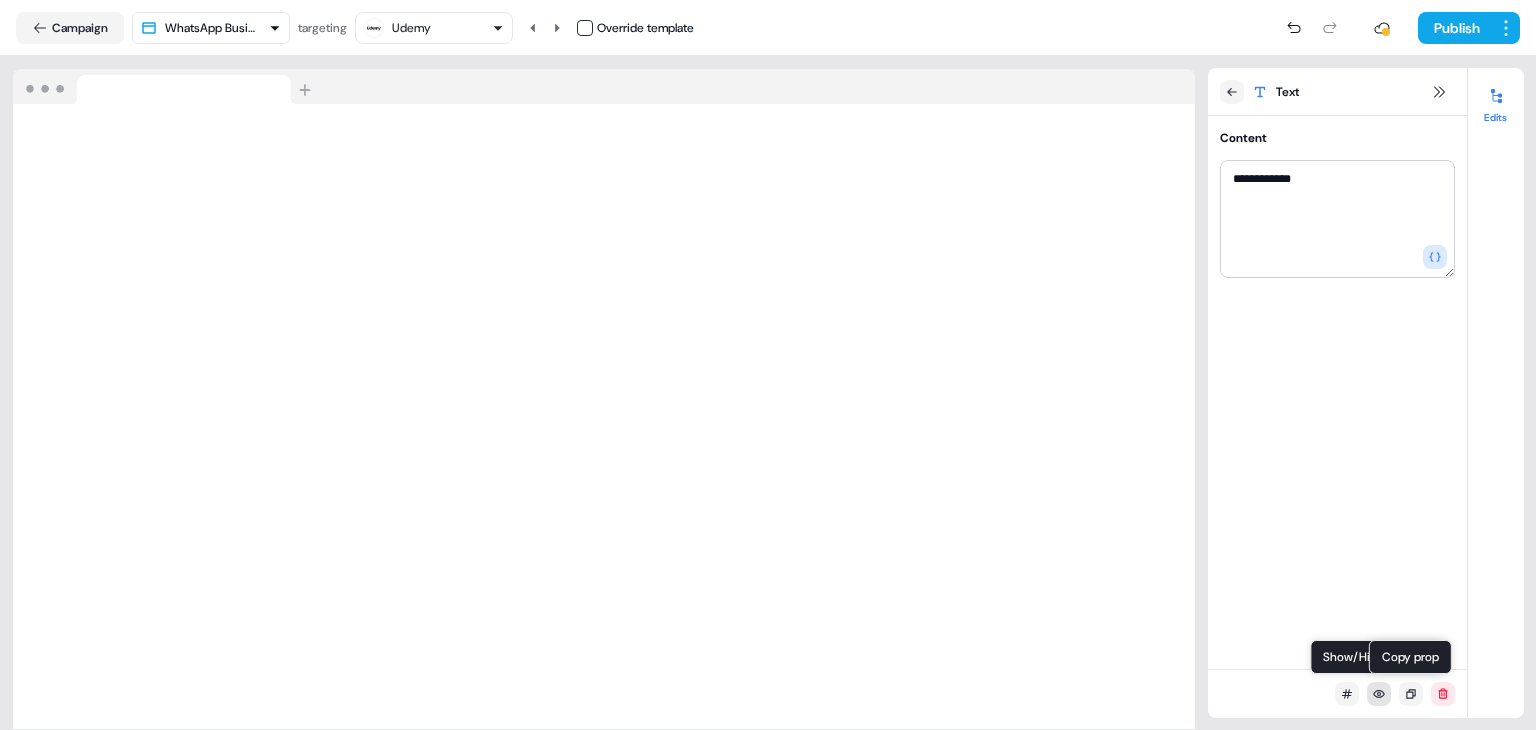 click 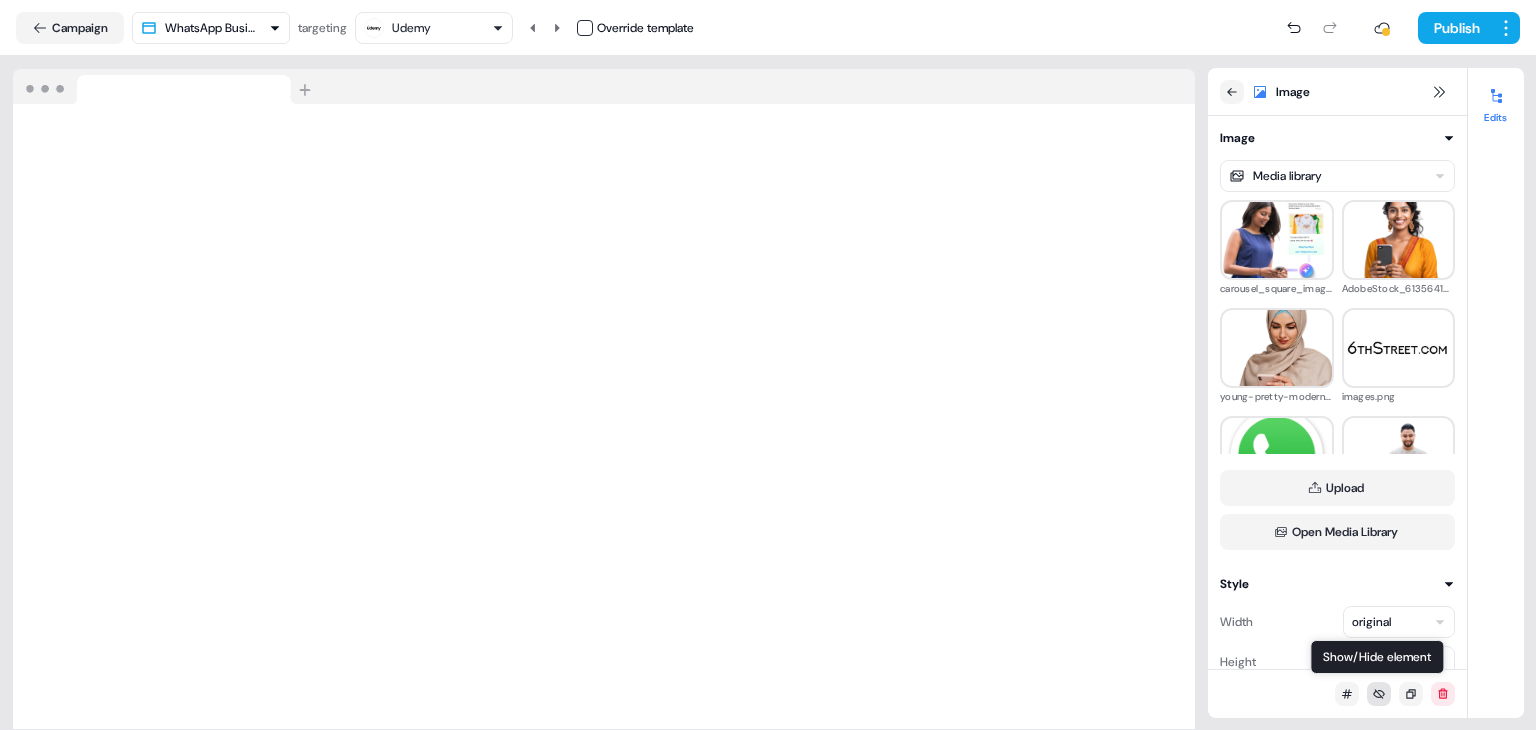 click 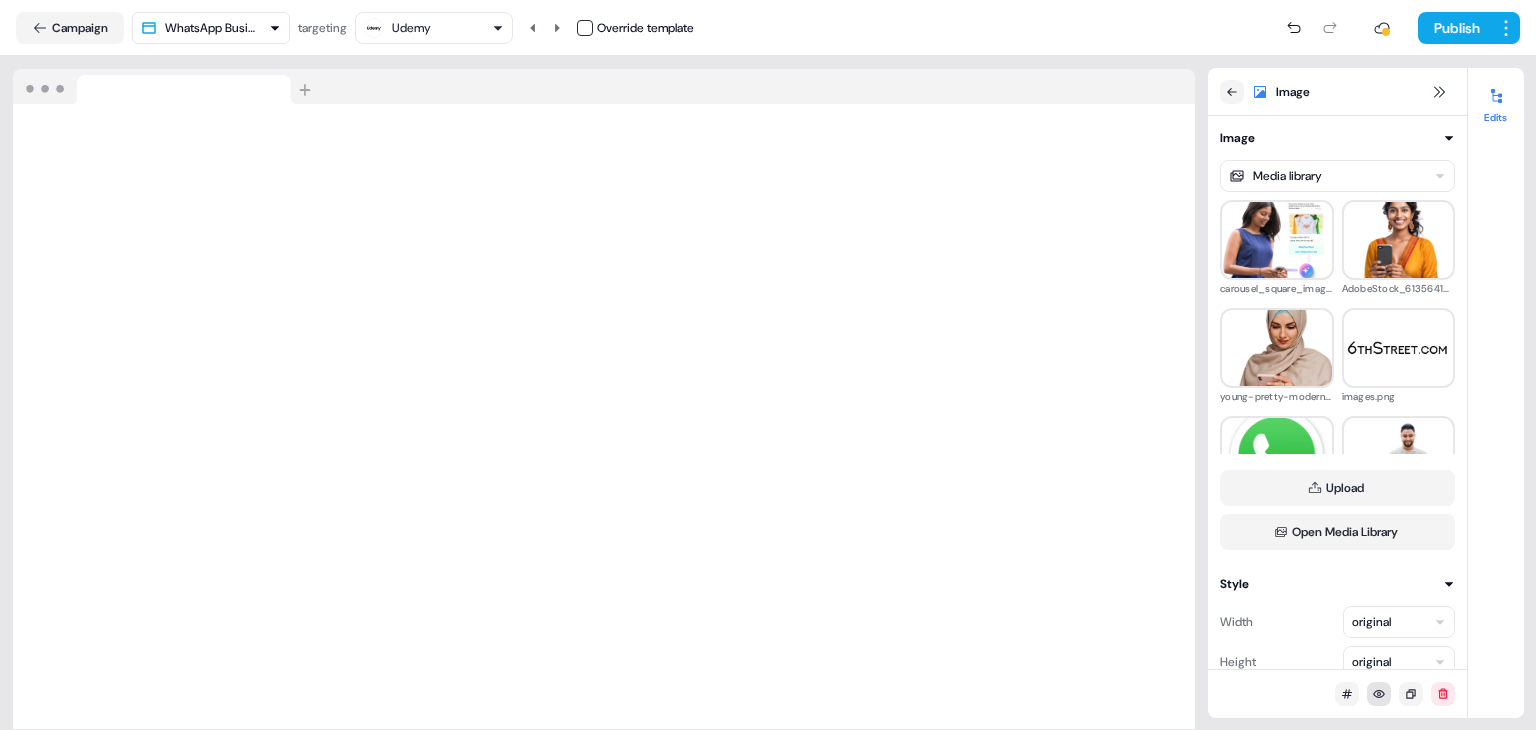 click 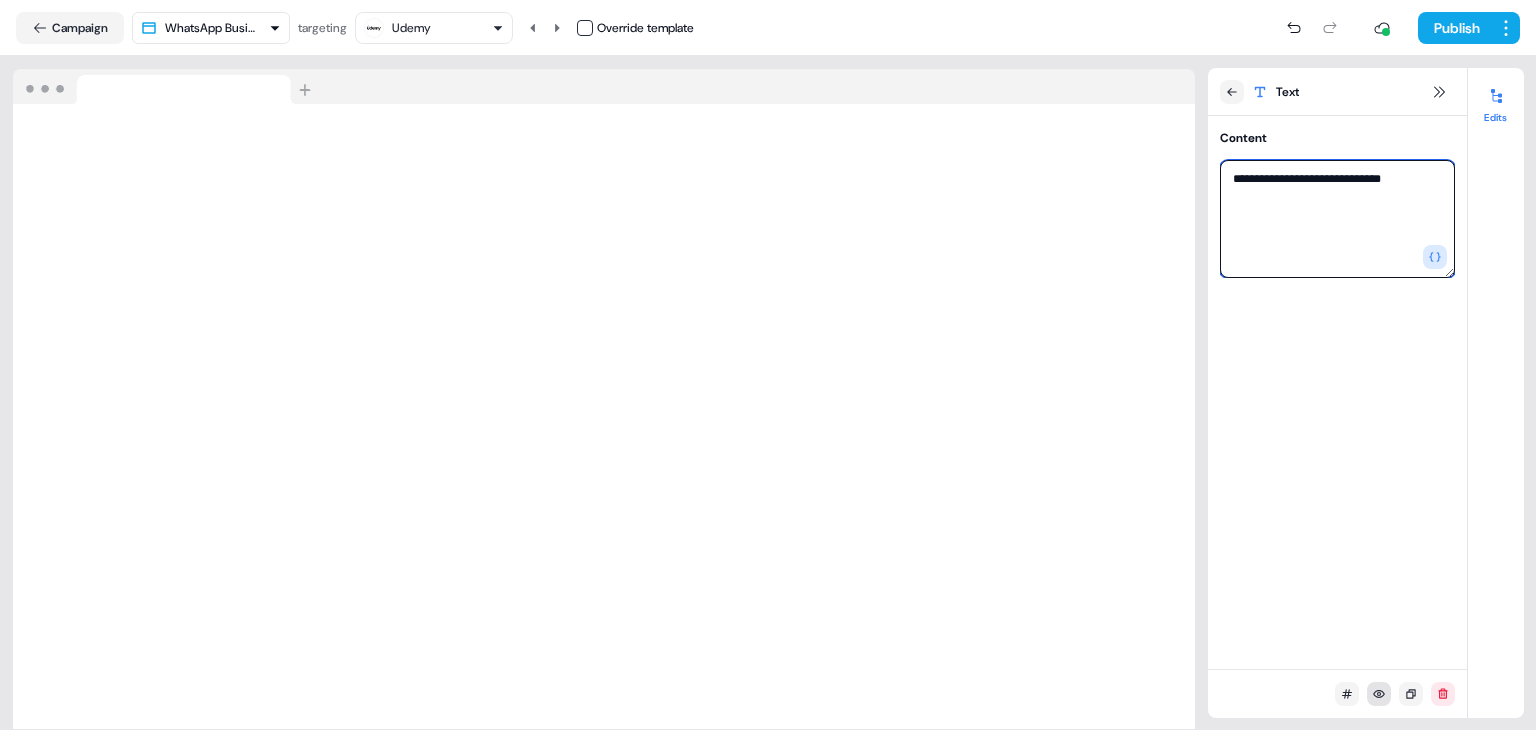 drag, startPoint x: 1399, startPoint y: 178, endPoint x: 1284, endPoint y: 175, distance: 115.03912 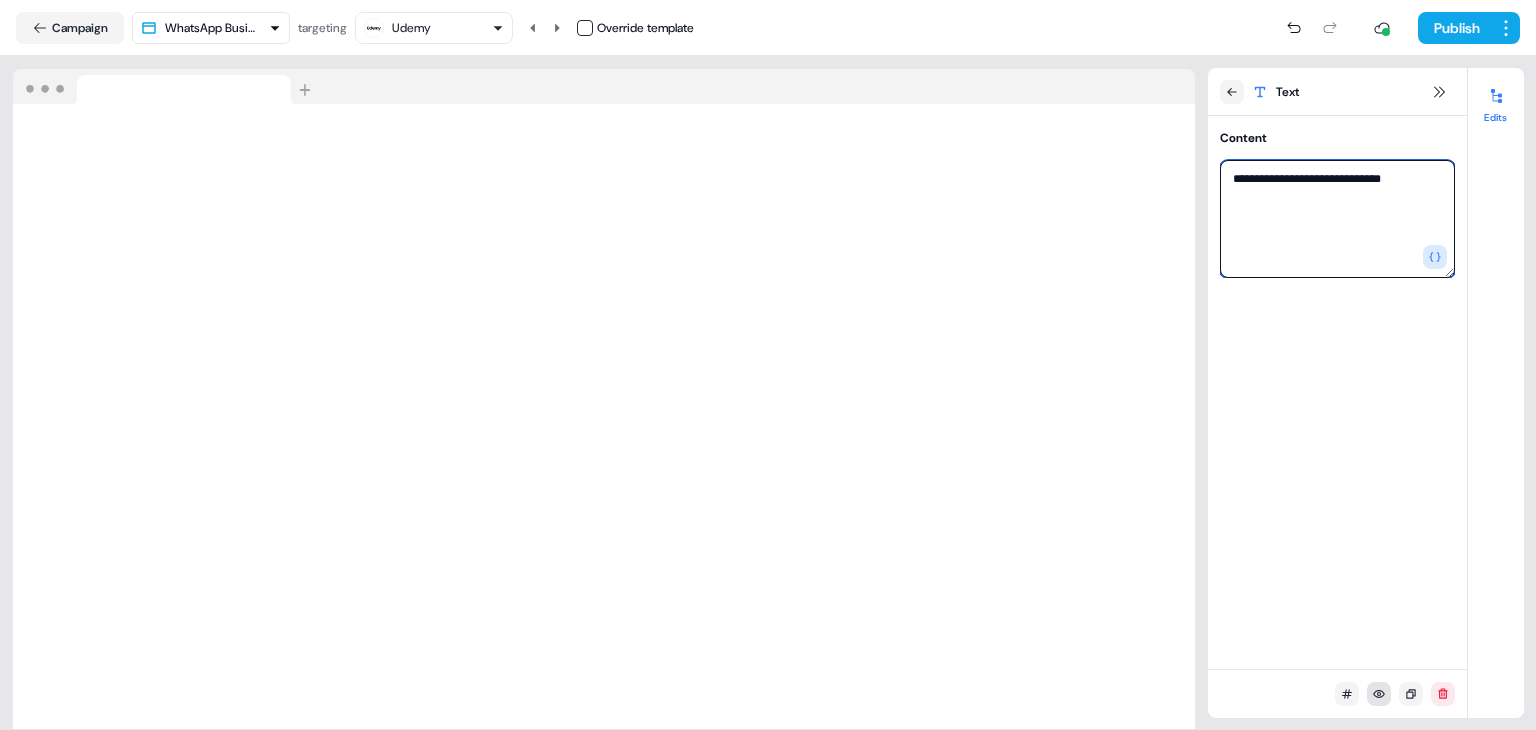 click on "**********" at bounding box center [1337, 219] 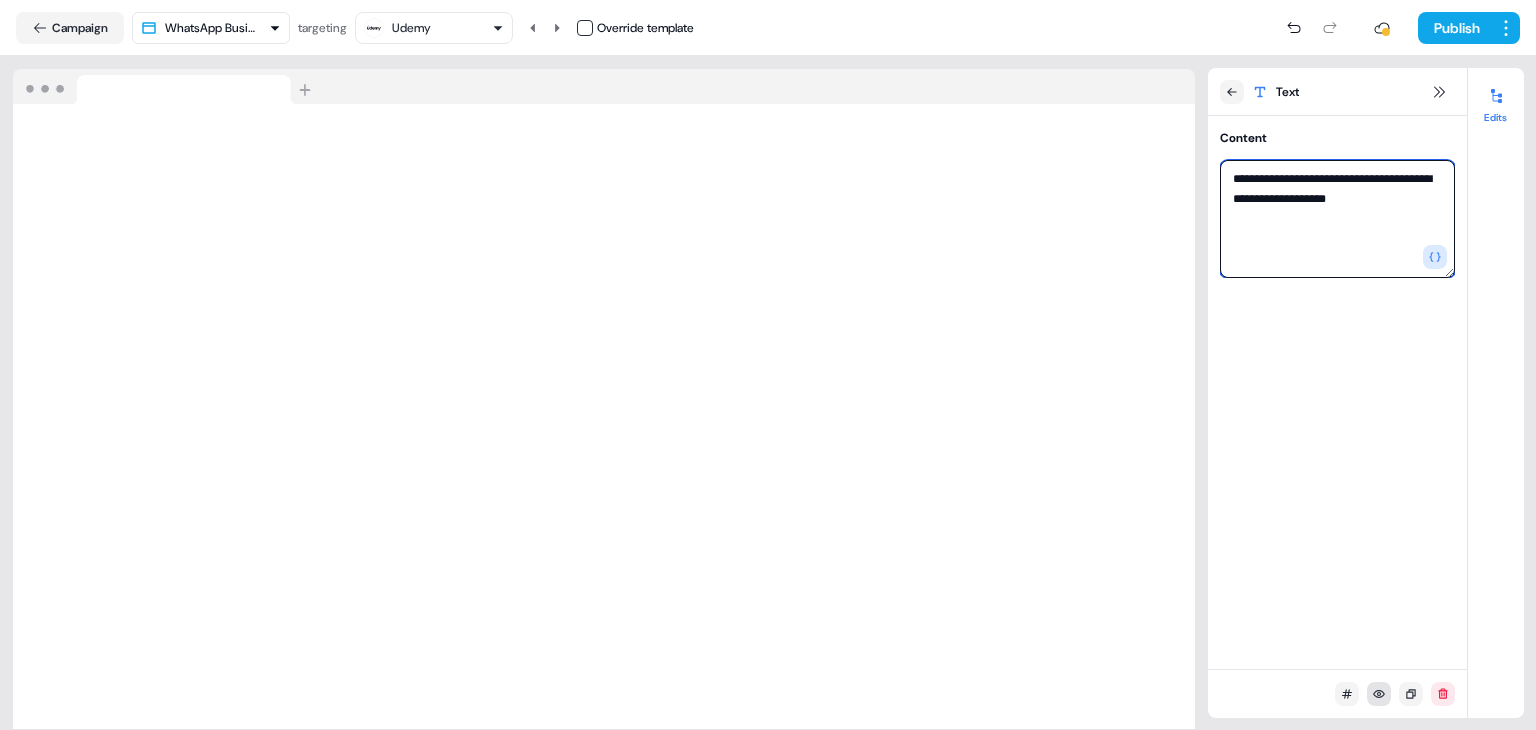 type on "**********" 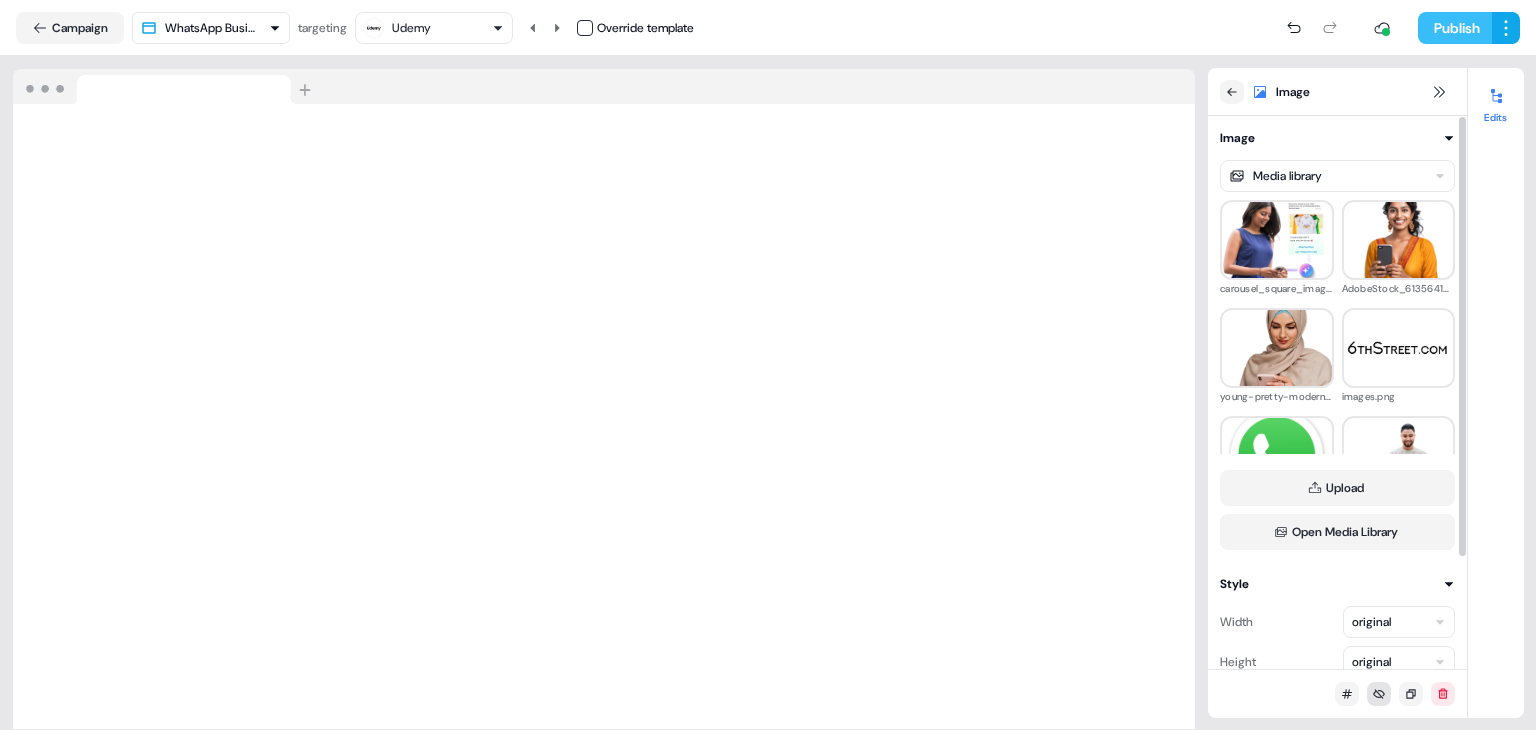 click on "Publish" at bounding box center (1455, 28) 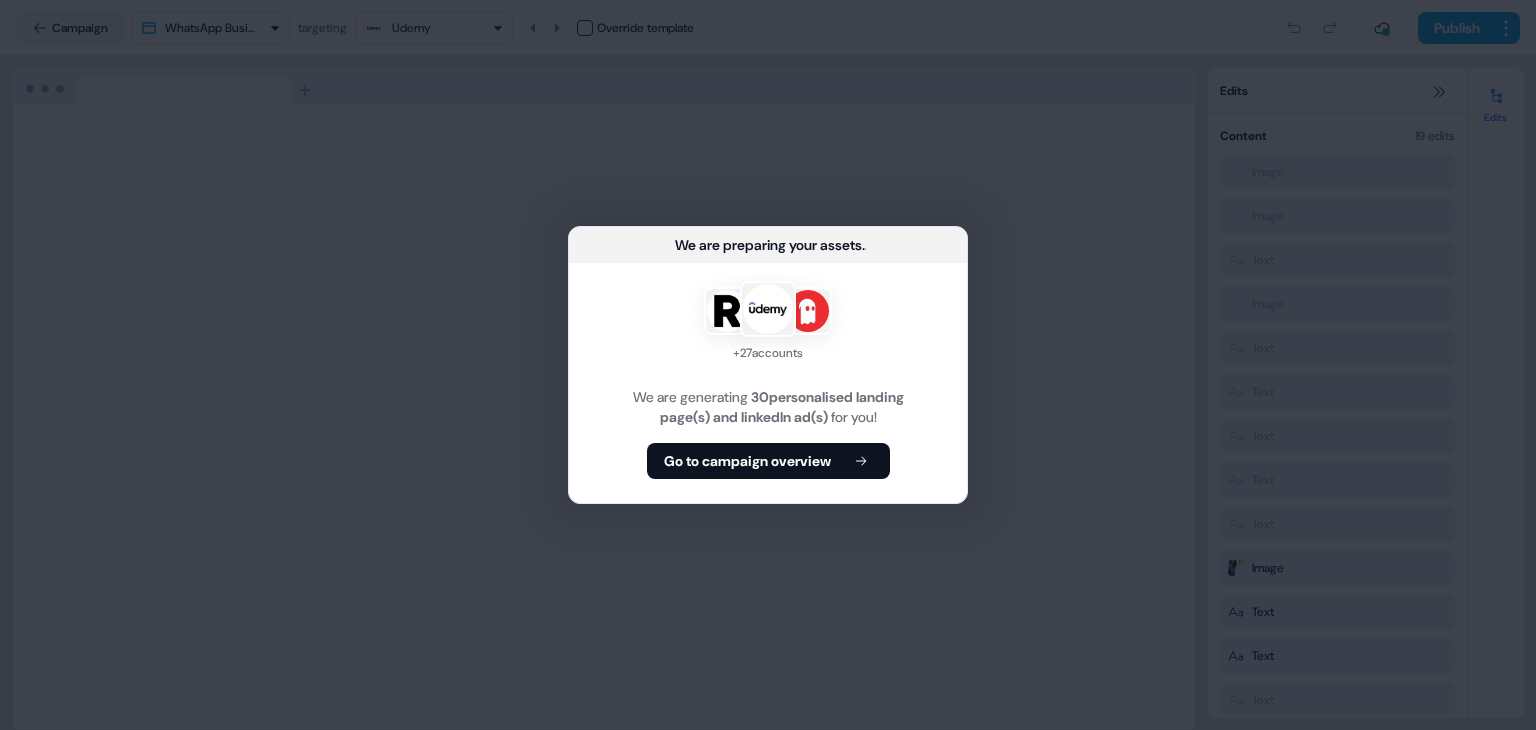 click on "We are preparing your assets ... + 27 accounts We are generating 30 personalised landing page(s) and linkedIn ad(s) for you! Go to campaign overview" at bounding box center [768, 365] 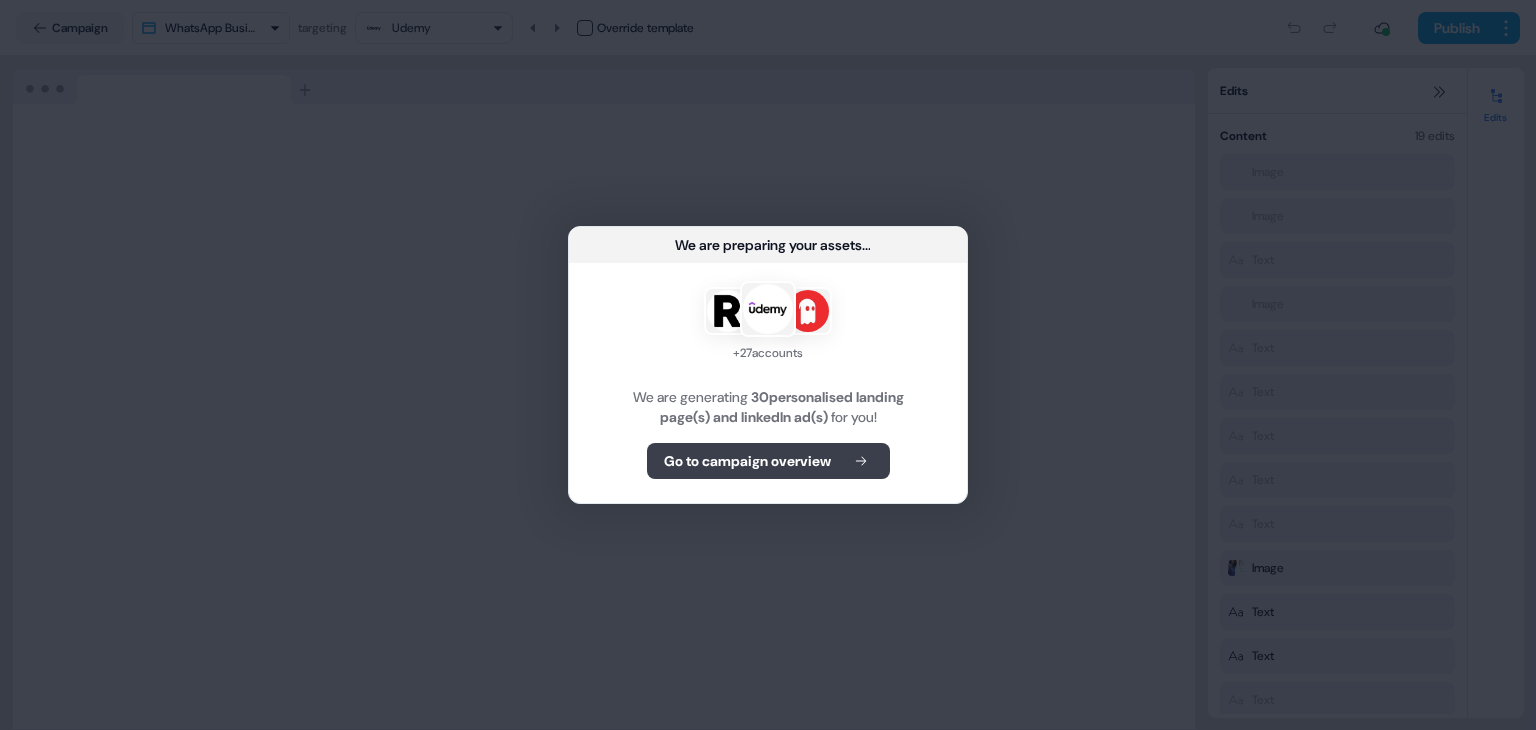 click on "Go to campaign overview" at bounding box center (747, 461) 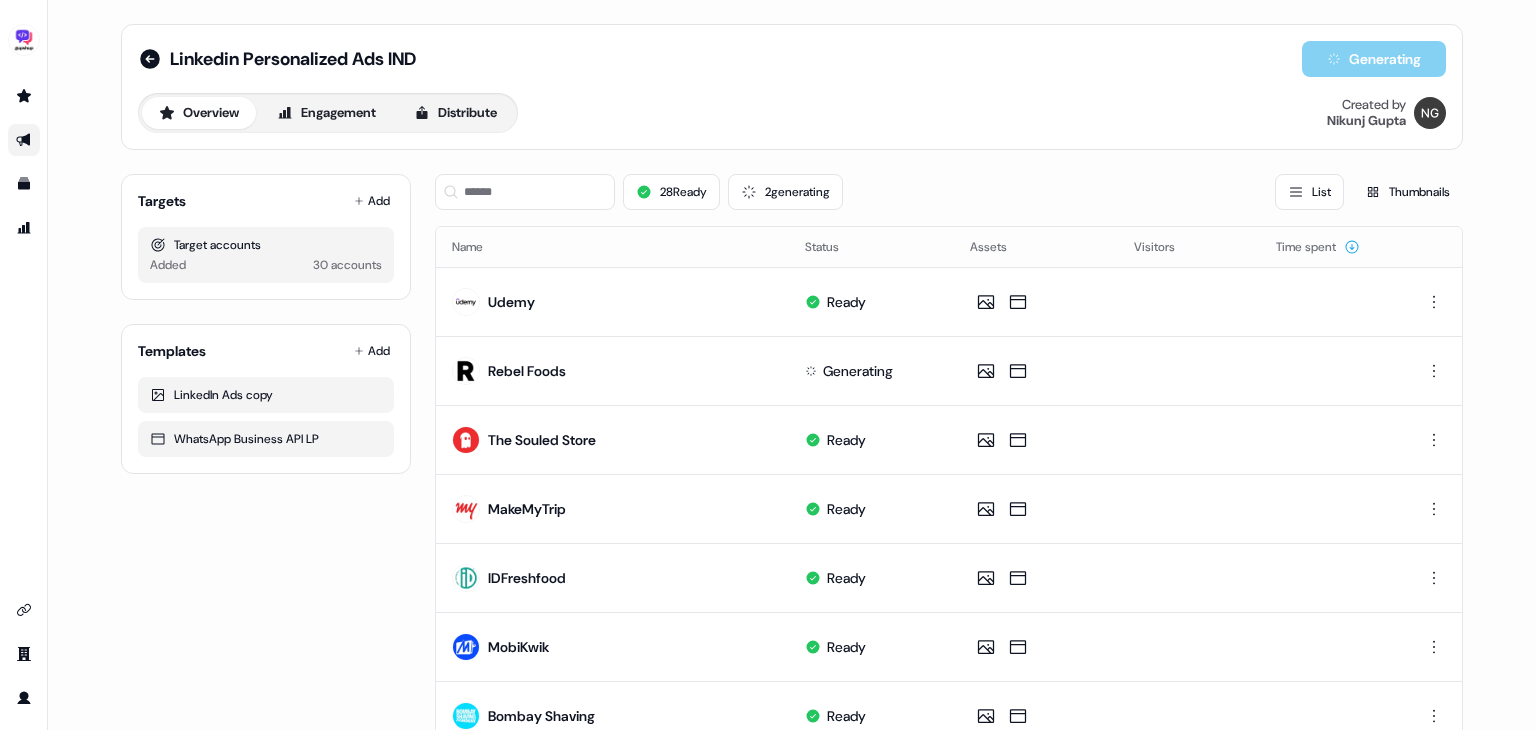 click on "Linkedin Personalized Ads IND Generating Overview Engagement Distribute Created by Nikunj   Gupta Targets Add Target   accounts Added 30   accounts Templates Add LinkedIn Ads copy WhatsApp Business API LP 28  Ready 2  generating List Thumbnails Name Status Assets Visitors Time spent Udemy Ready Rebel Foods Generating The Souled Store Ready MakeMyTrip Ready IDFreshfood Ready MobiKwik Ready Bombay Shaving Ready SNITCH Ready Pine Labs Ready Niva Bupa Ready CaratLane Ready boAt Lifestyle Generating Paisabazaar Ready AU Small Finance Bank Ready Delhivery Ready Sodexo Ready Yatra Ready Info Edge Ready Magicbricks Ready Honda Ready Page  1  of 2" at bounding box center (792, 365) 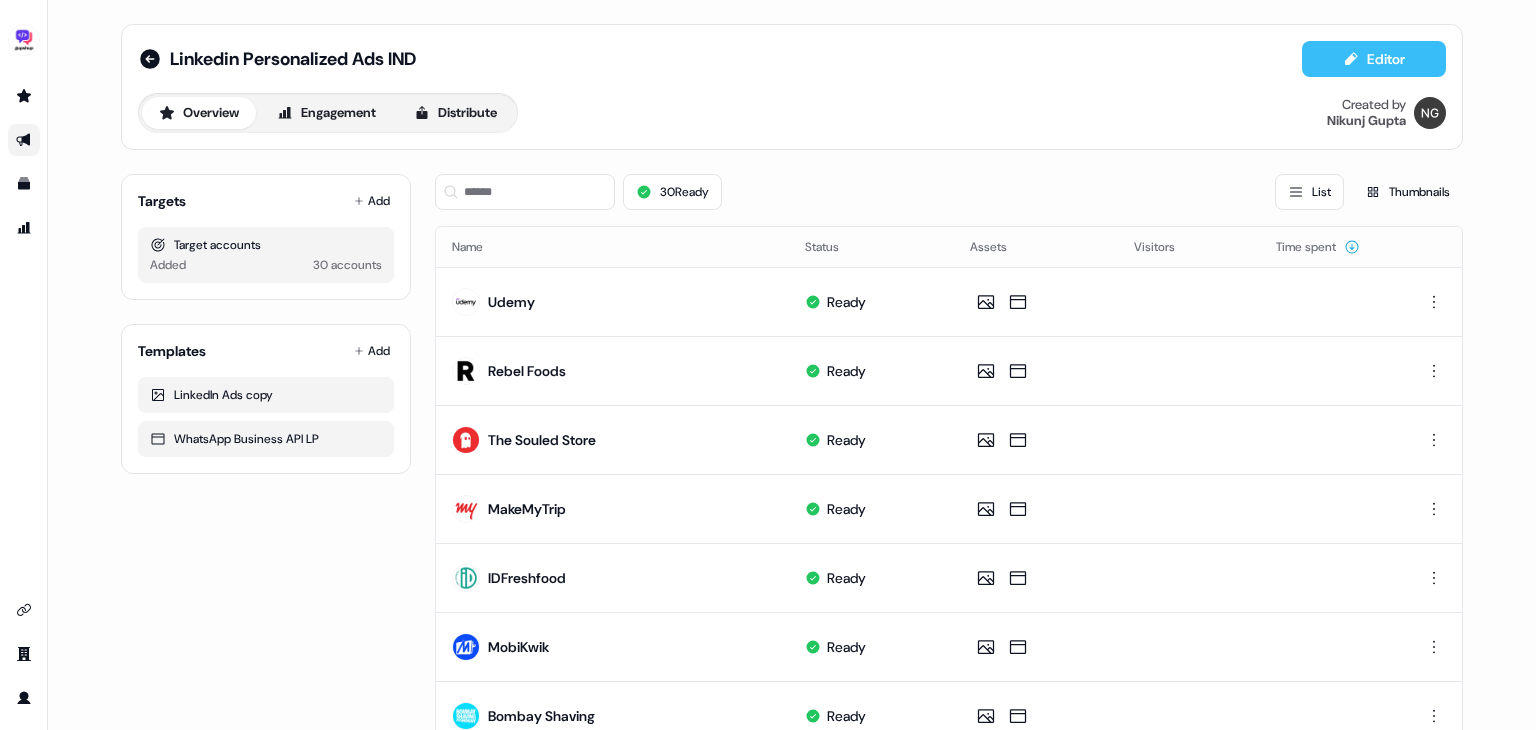 click on "Editor" at bounding box center [1374, 59] 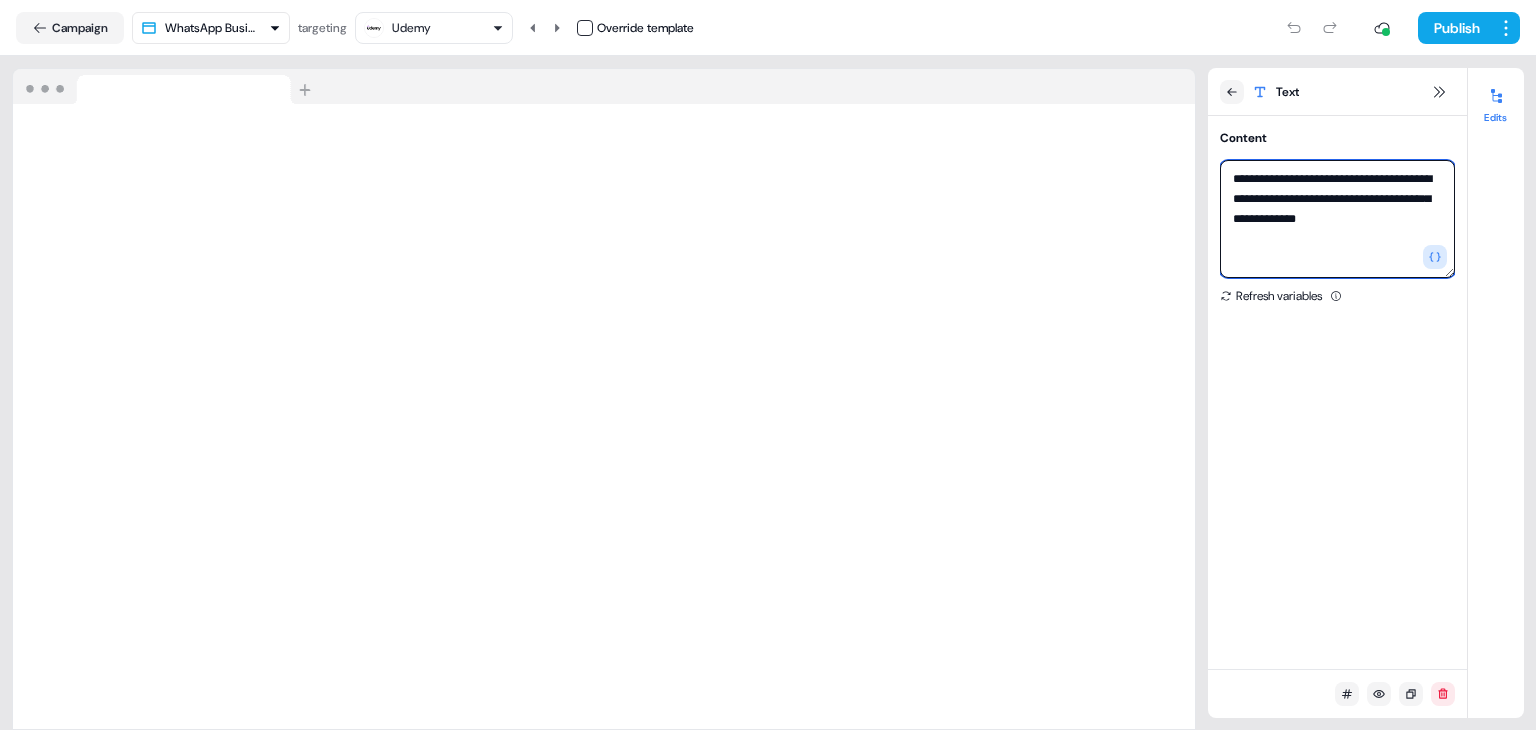click on "**********" at bounding box center [1337, 219] 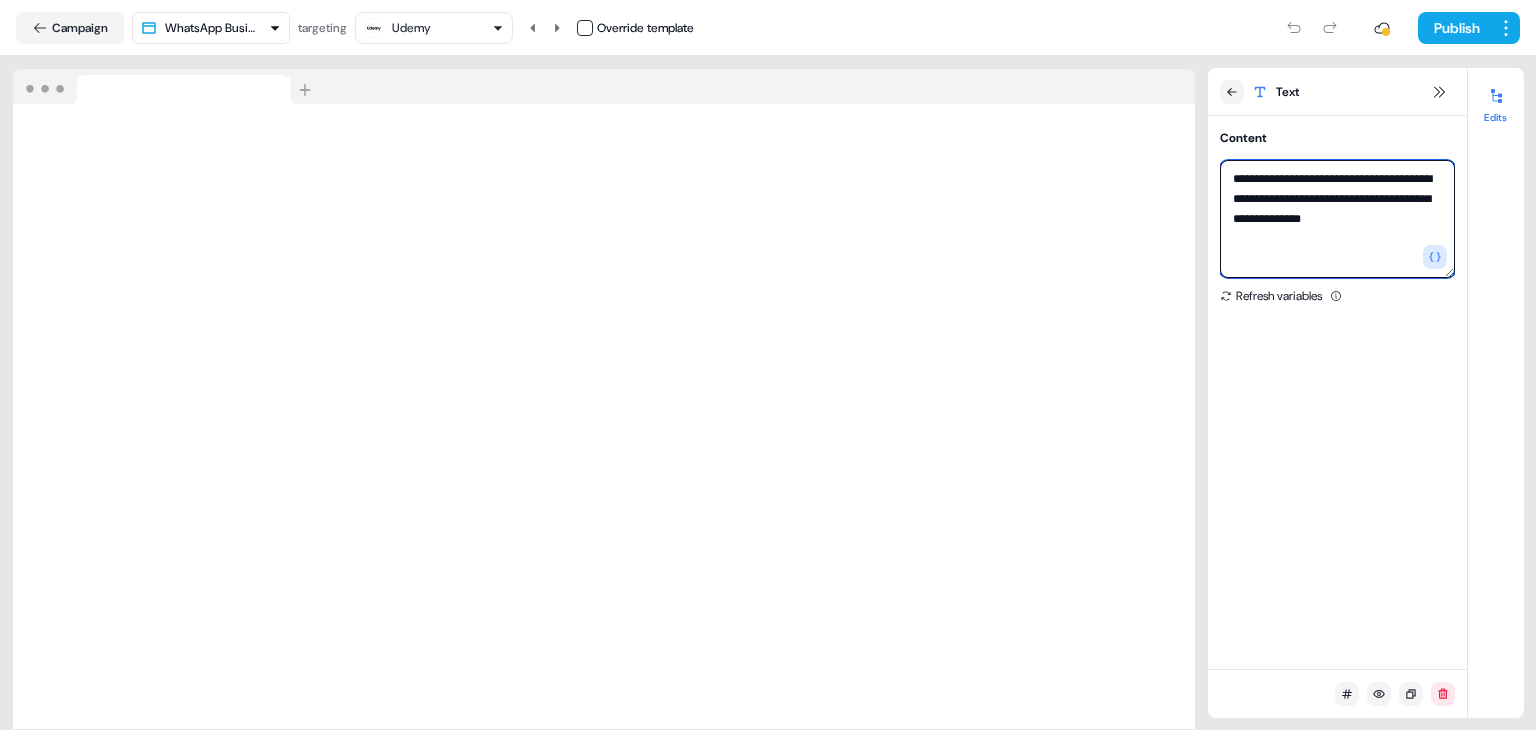 paste on "**********" 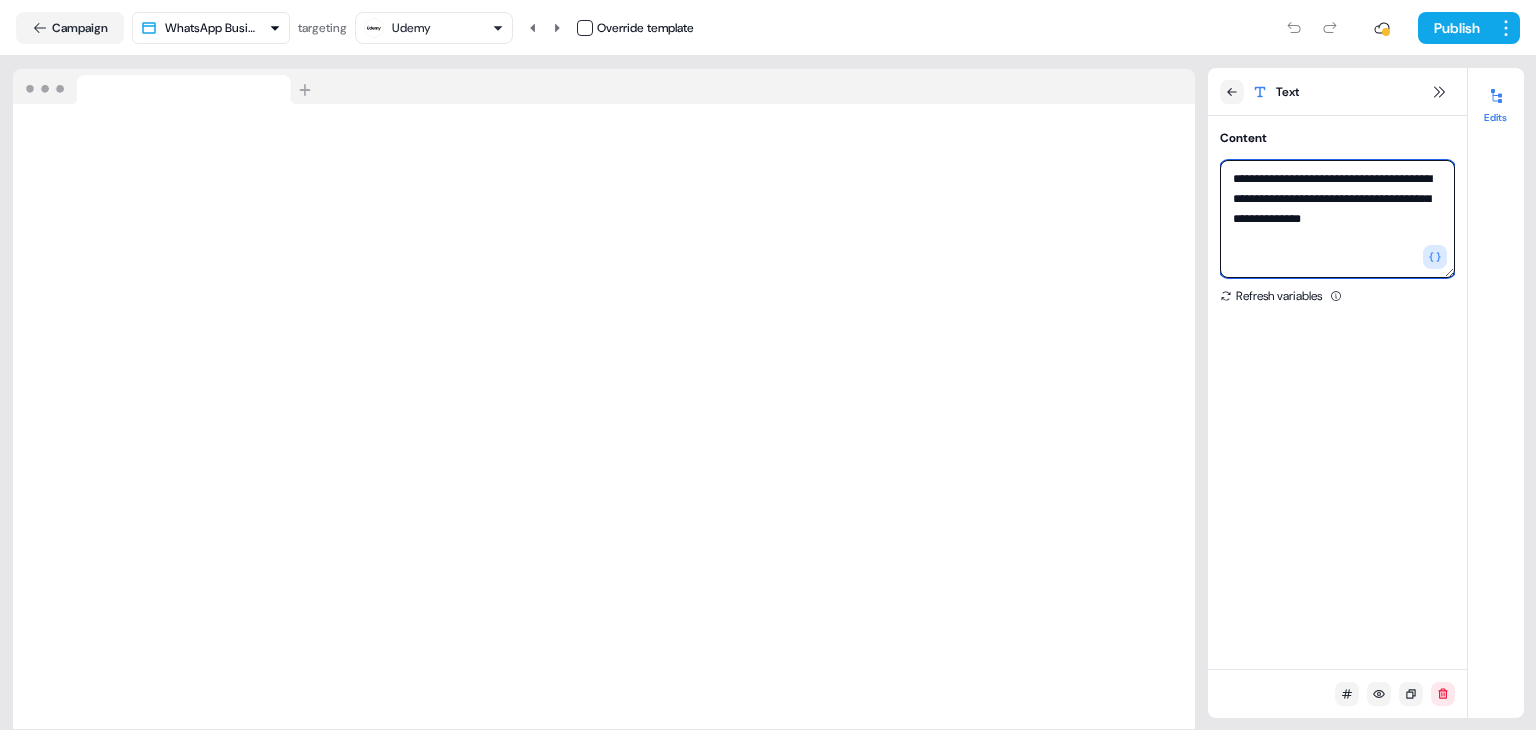 type on "**********" 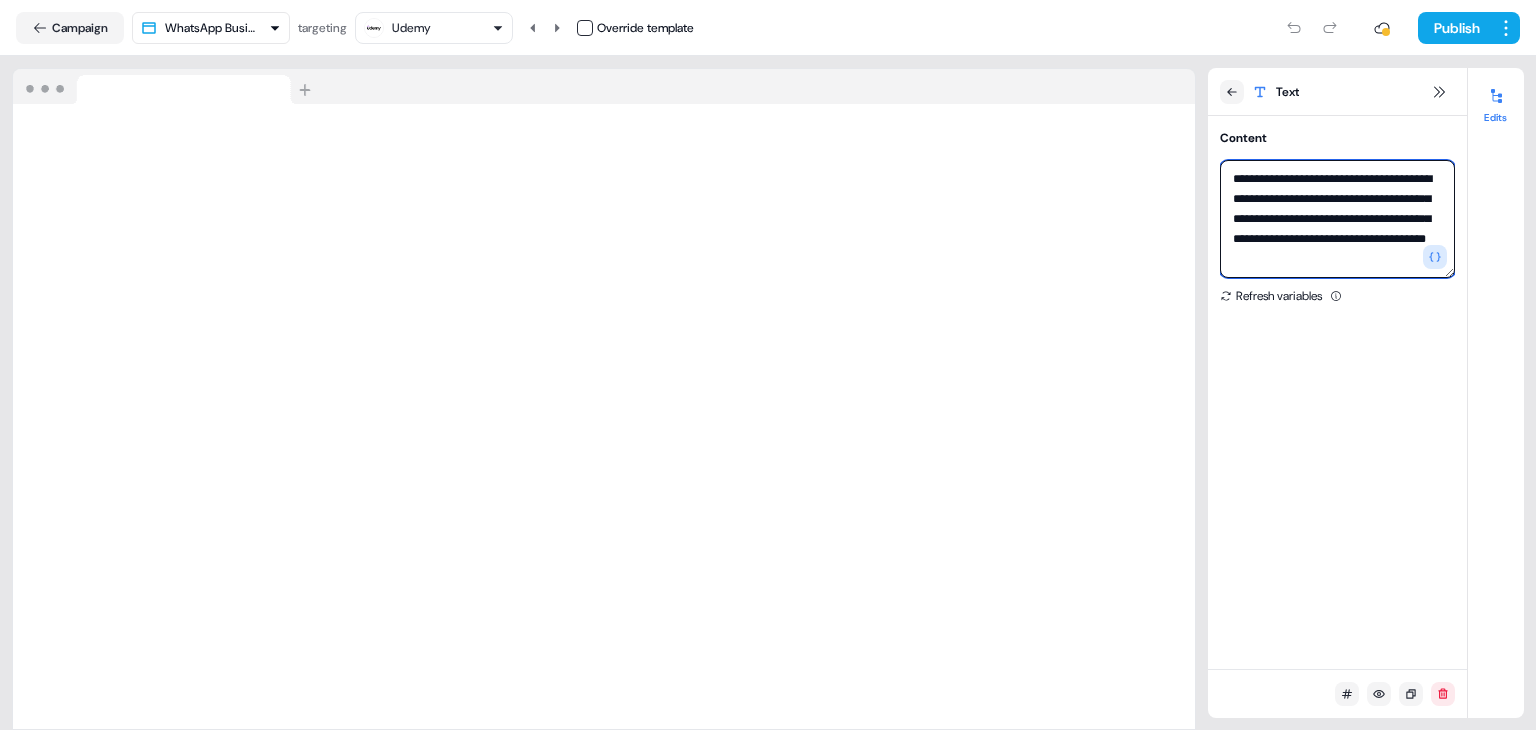 scroll, scrollTop: 9, scrollLeft: 0, axis: vertical 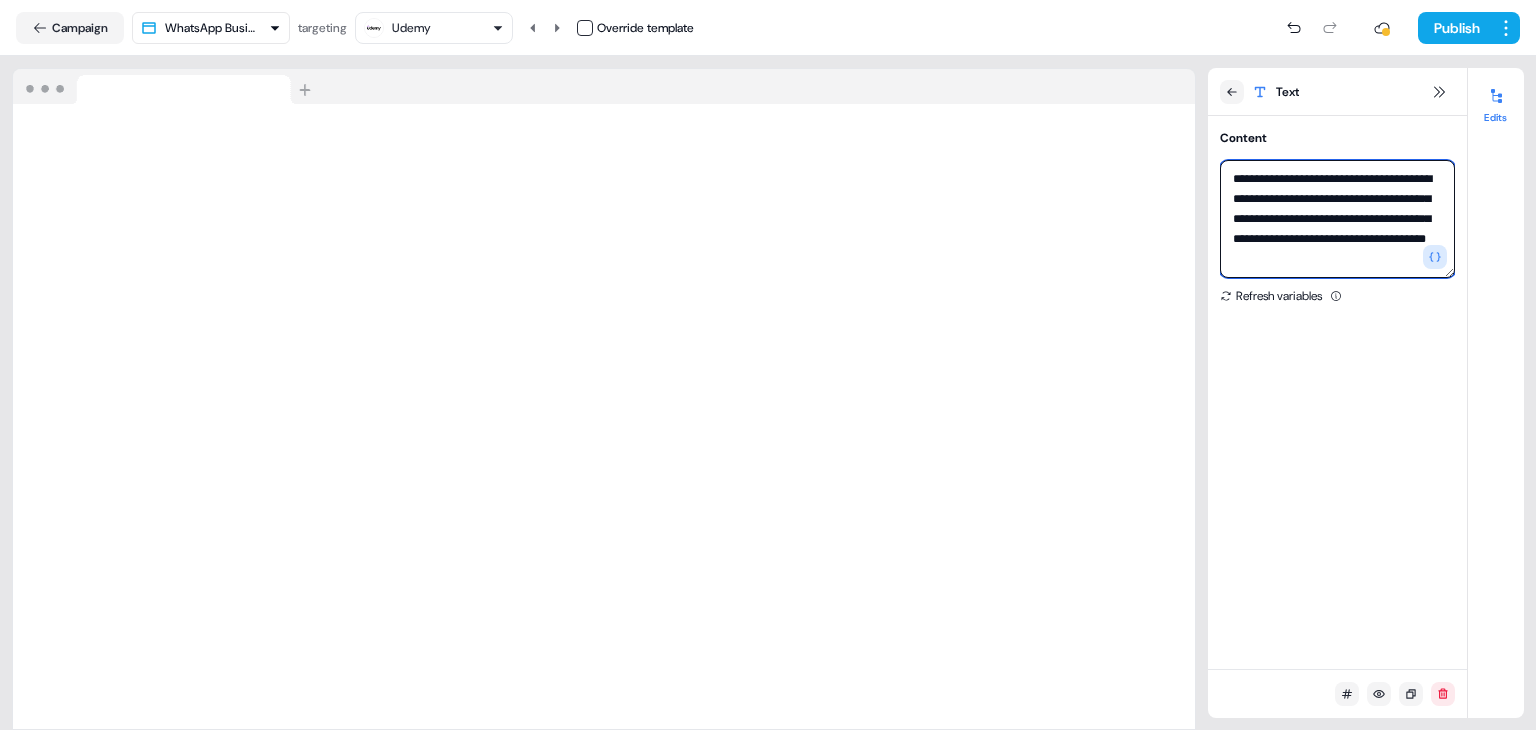 click on "**********" at bounding box center [1337, 219] 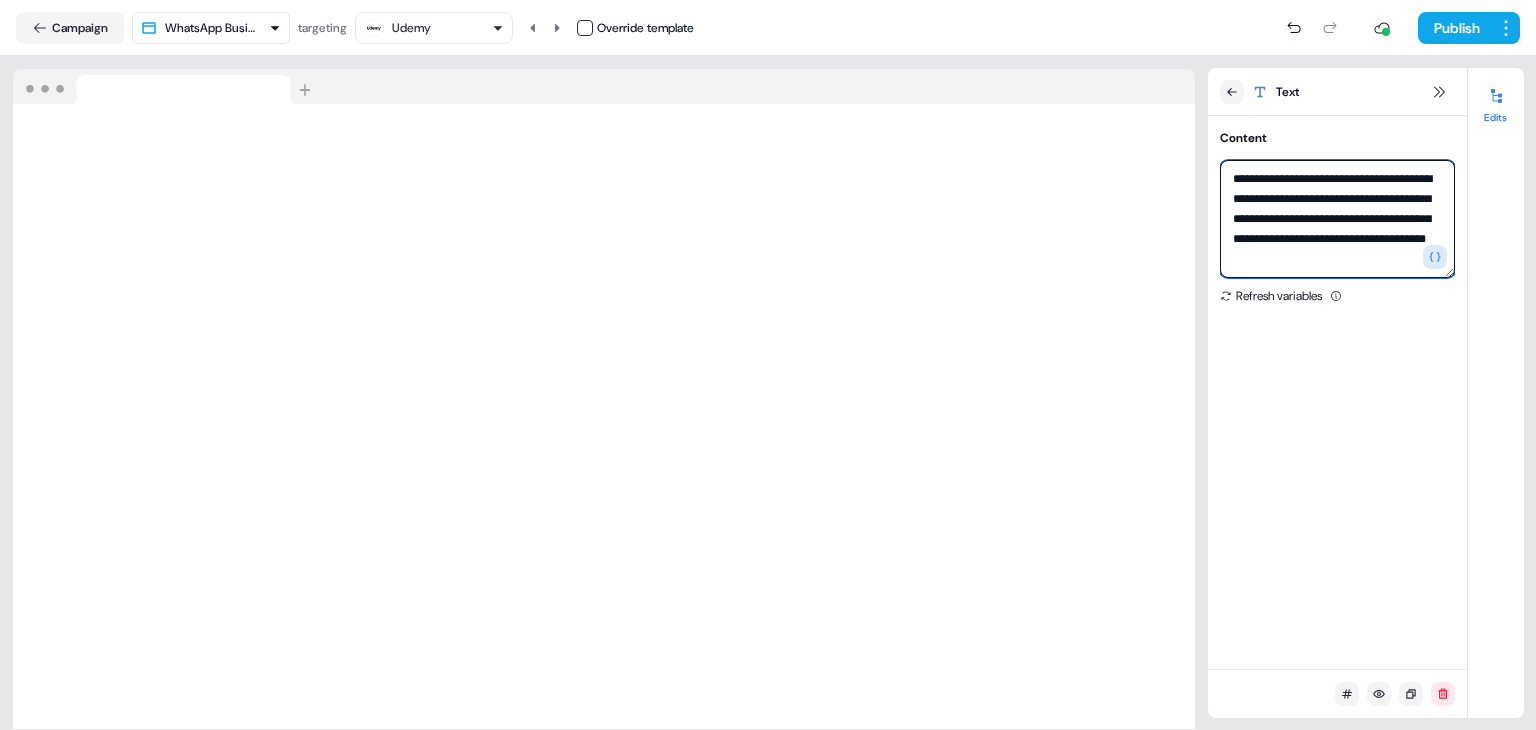 click on "**********" at bounding box center [1337, 219] 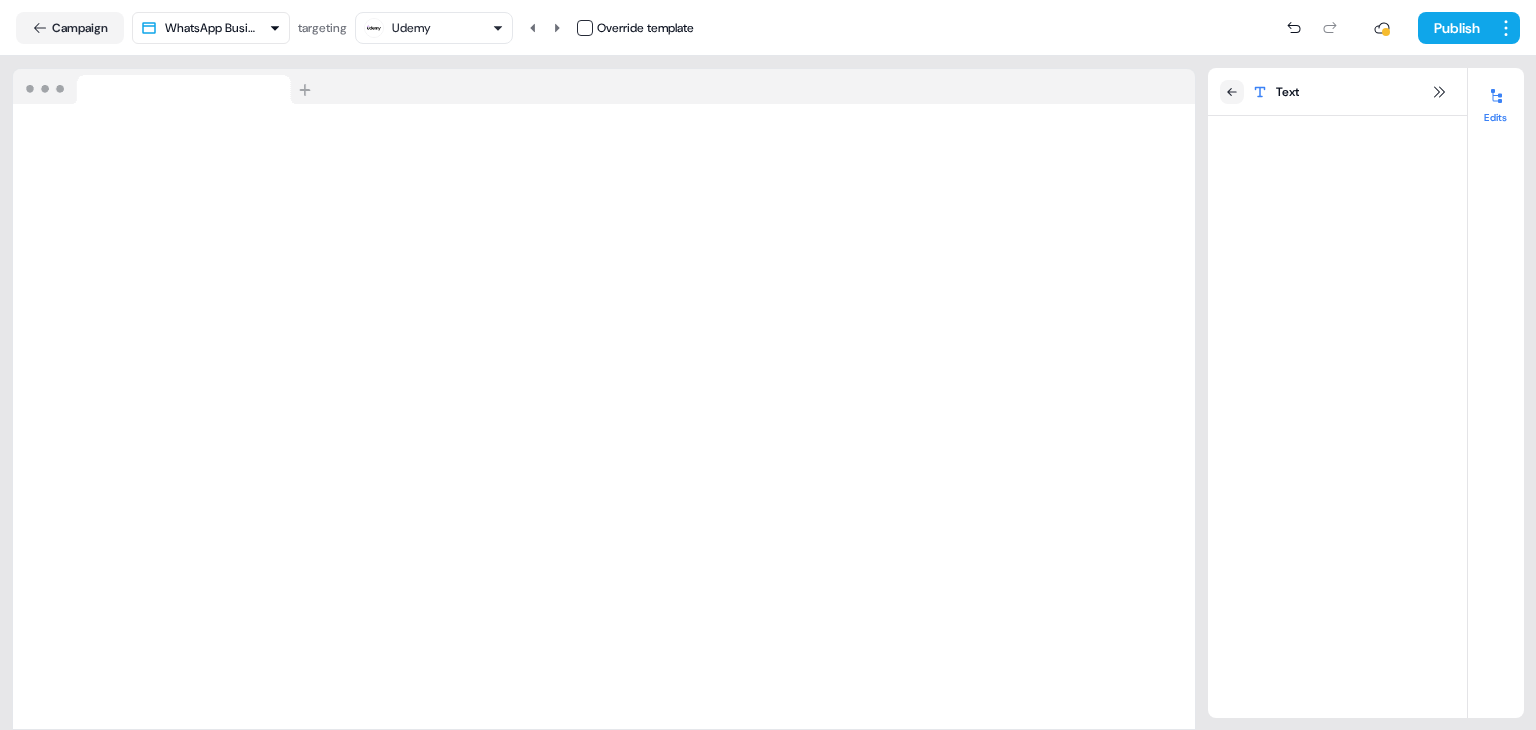 drag, startPoint x: 1440, startPoint y: 200, endPoint x: 1202, endPoint y: 176, distance: 239.20702 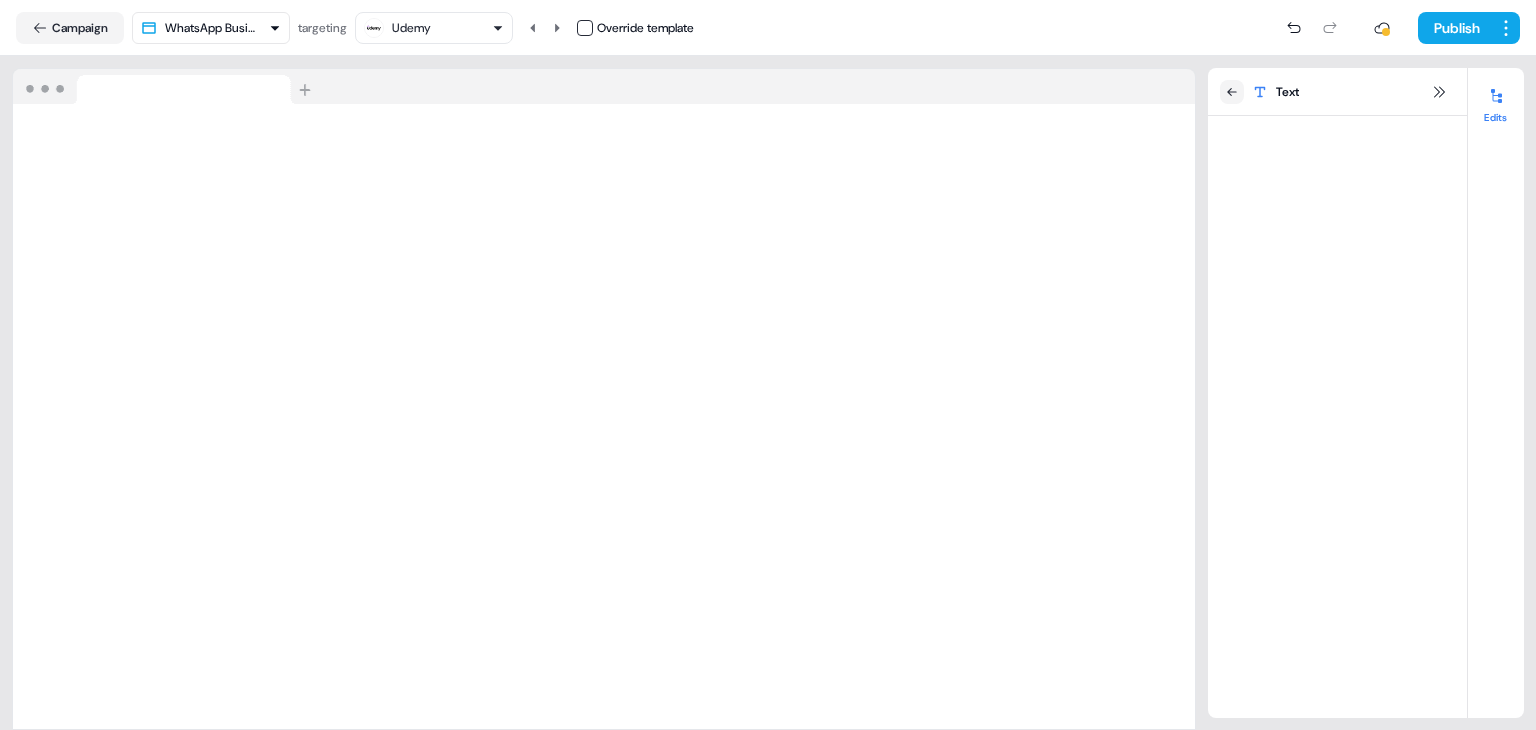 click on "**********" at bounding box center (768, 393) 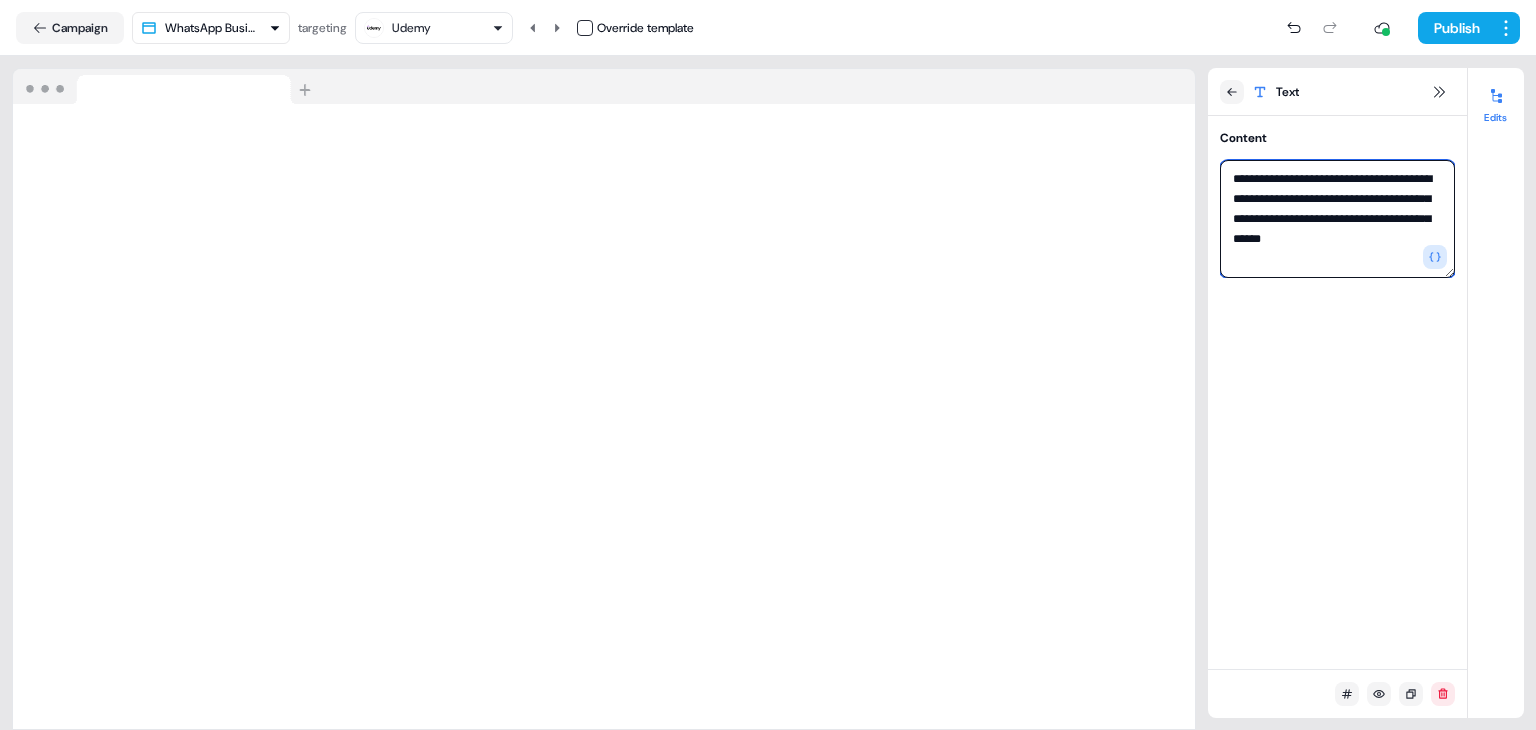 drag, startPoint x: 1439, startPoint y: 197, endPoint x: 1226, endPoint y: 170, distance: 214.70445 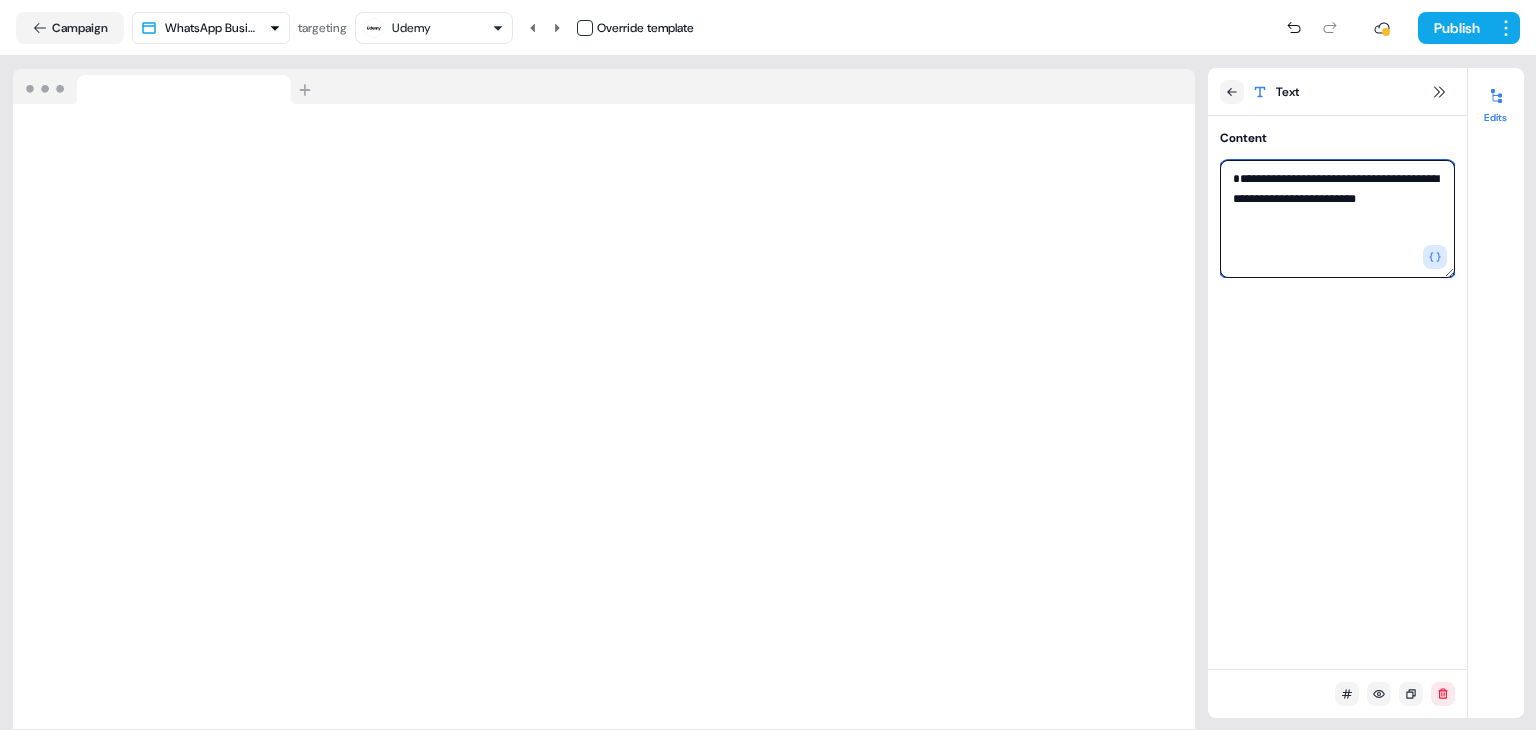 type on "**********" 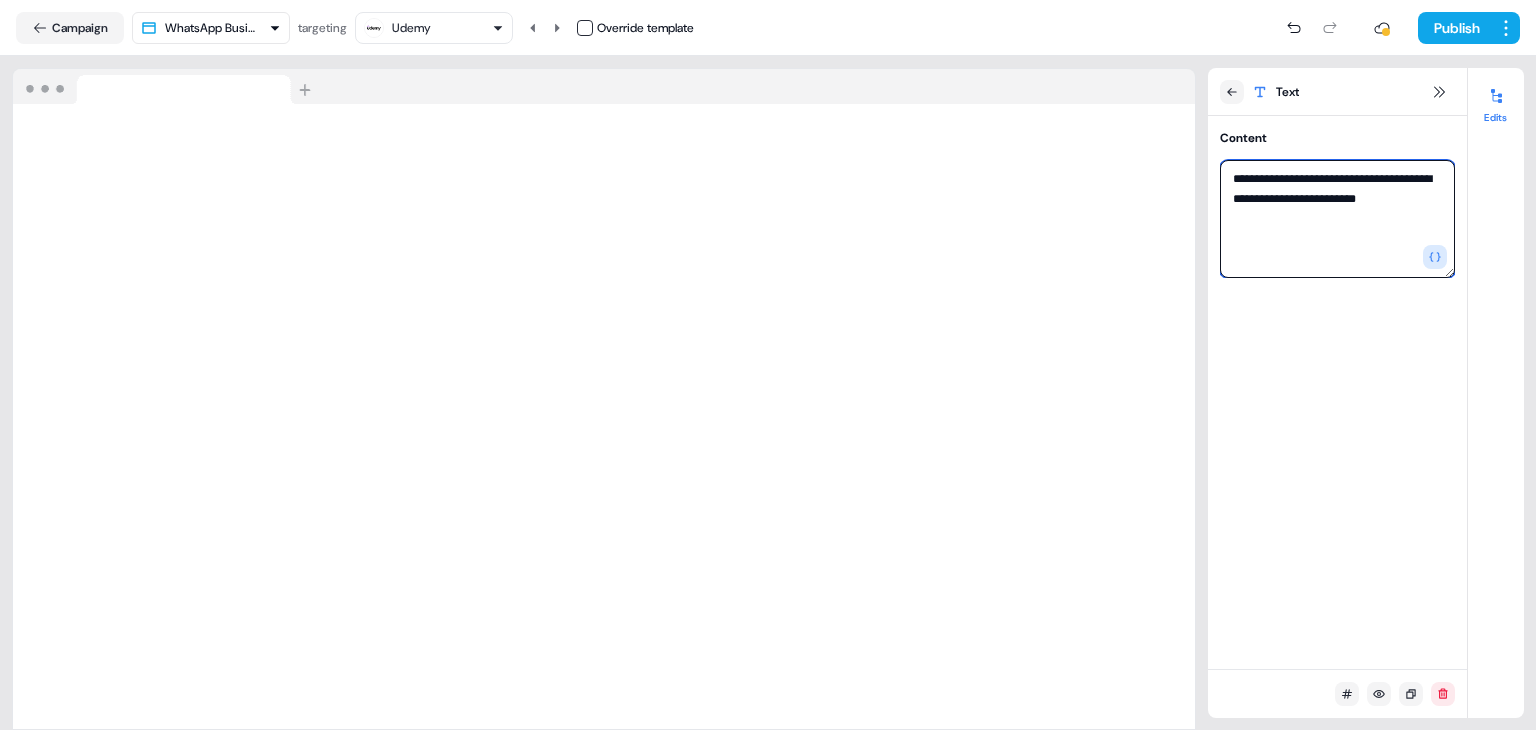 click on "**********" at bounding box center (1337, 219) 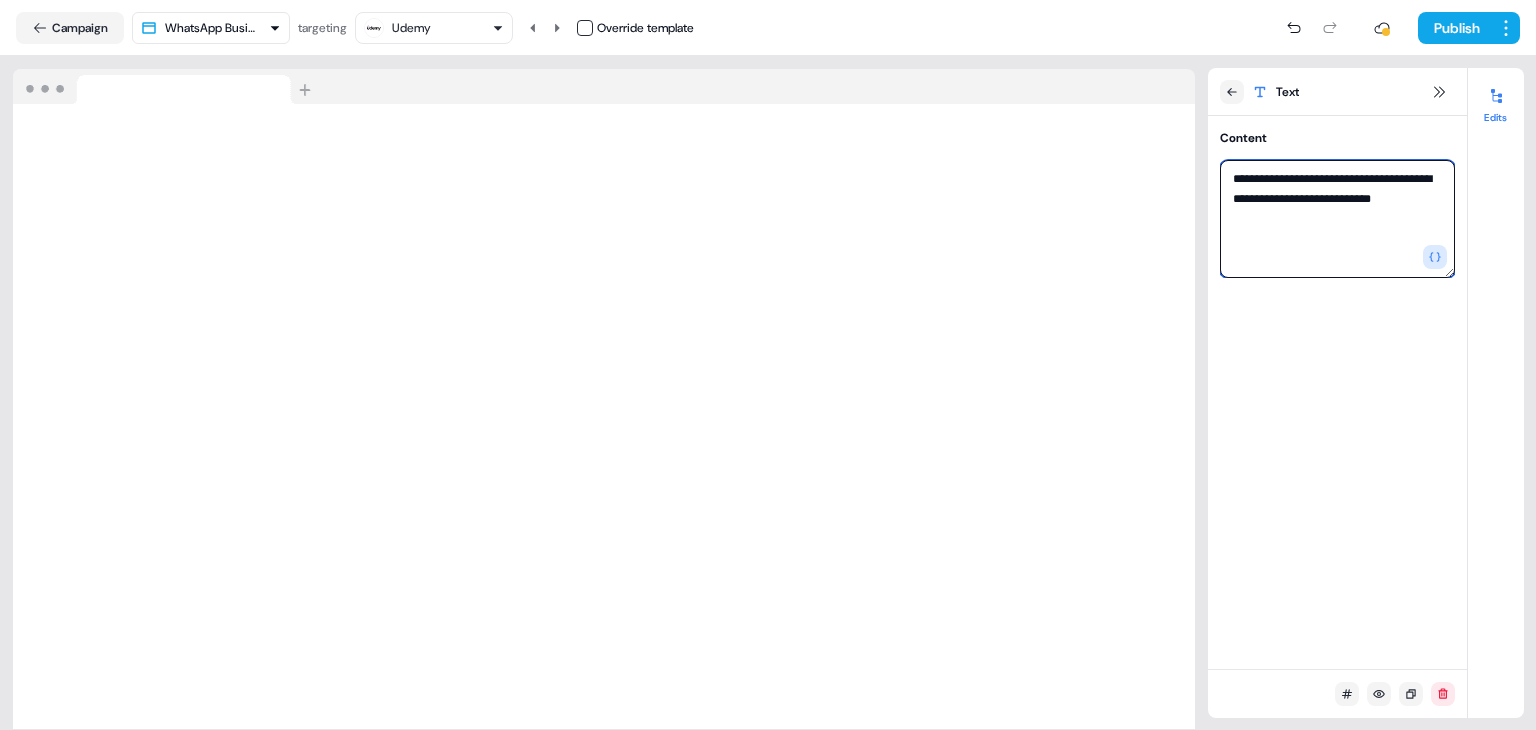 paste on "**********" 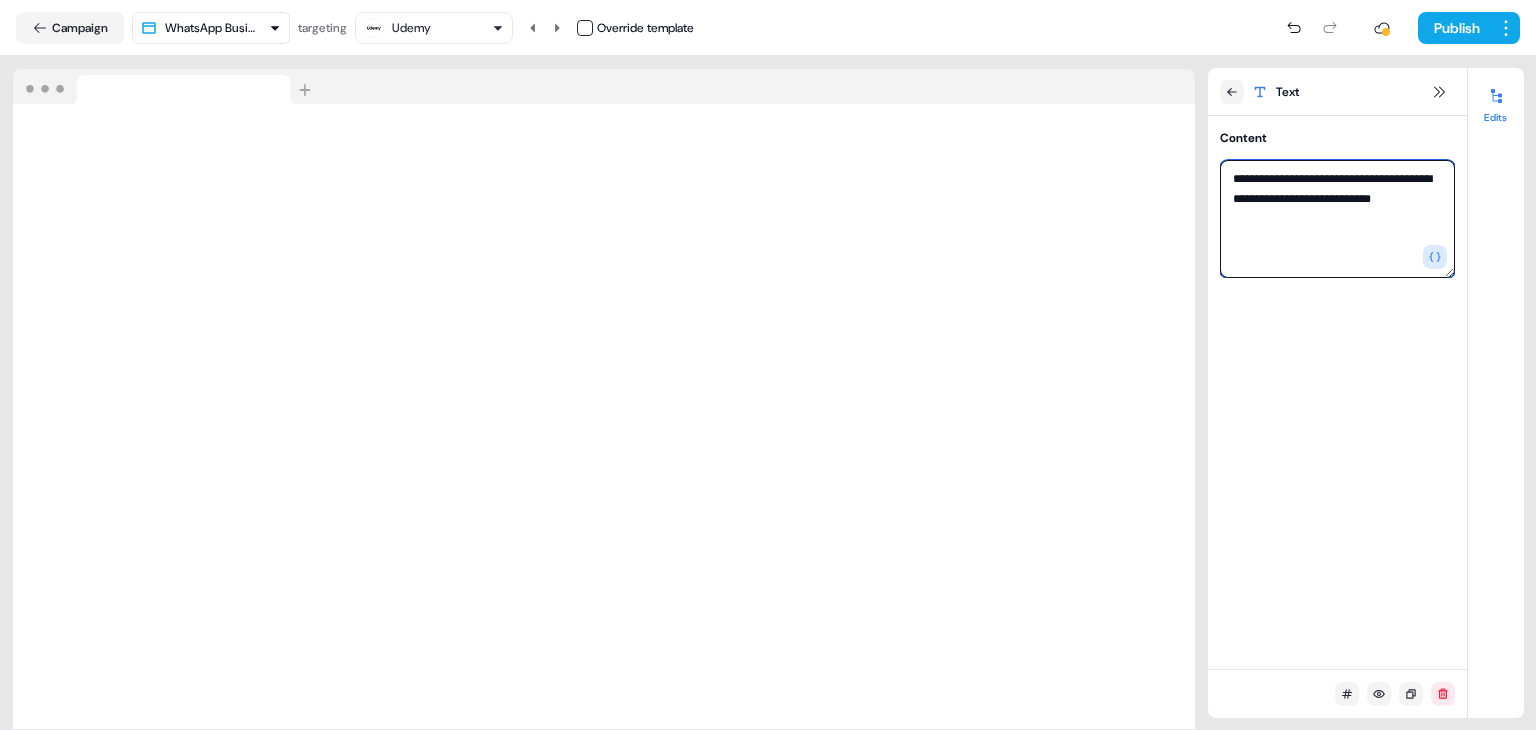 type on "**********" 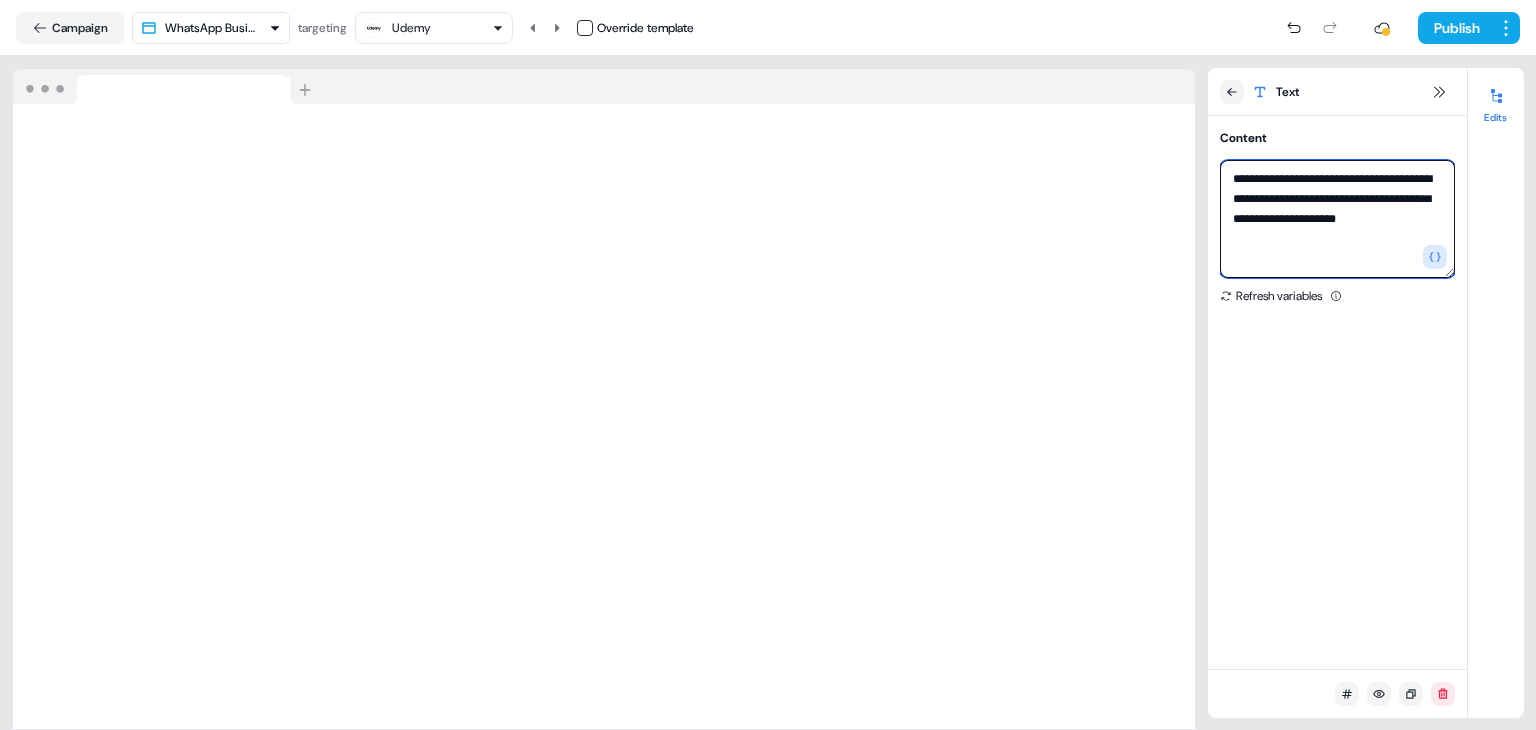 click on "**********" at bounding box center [1337, 219] 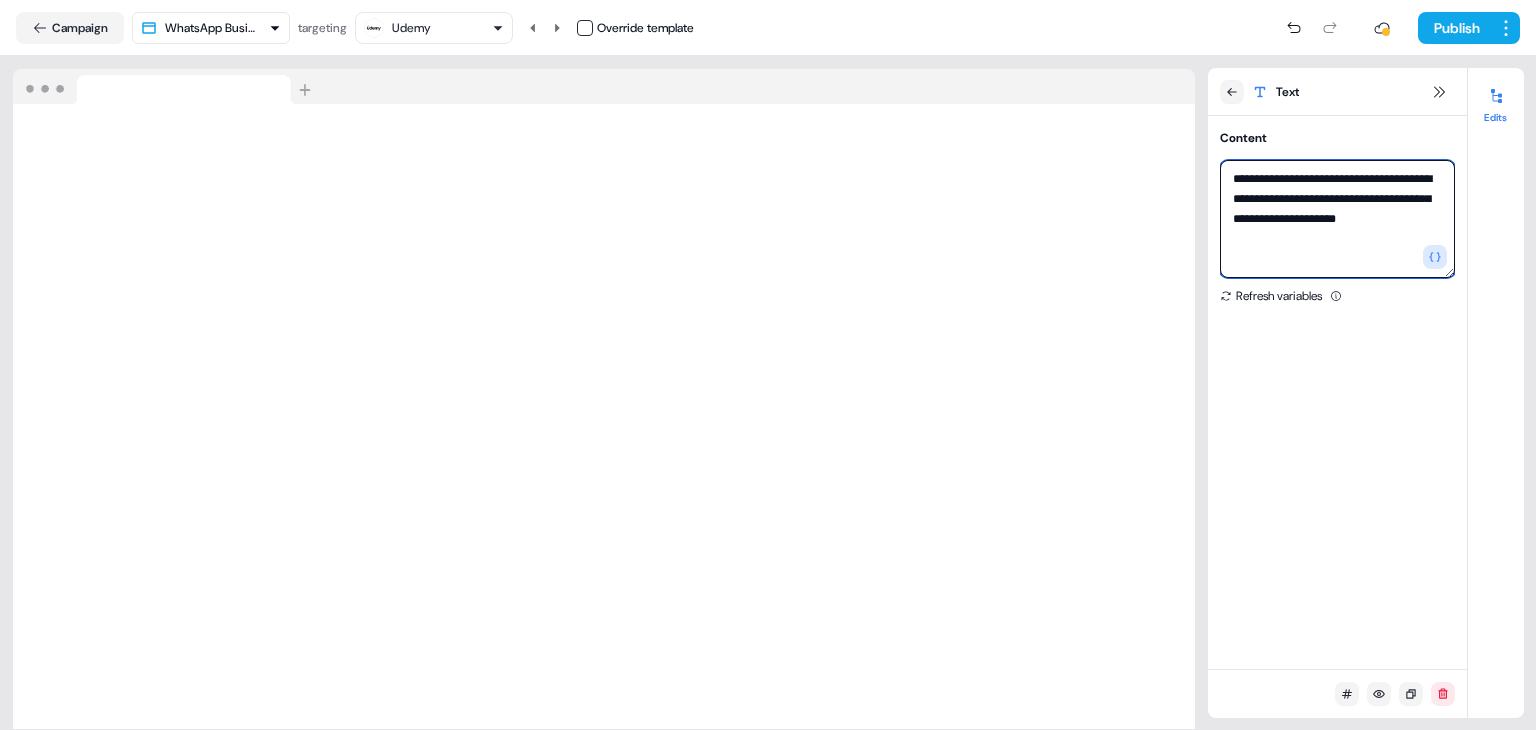 type on "**********" 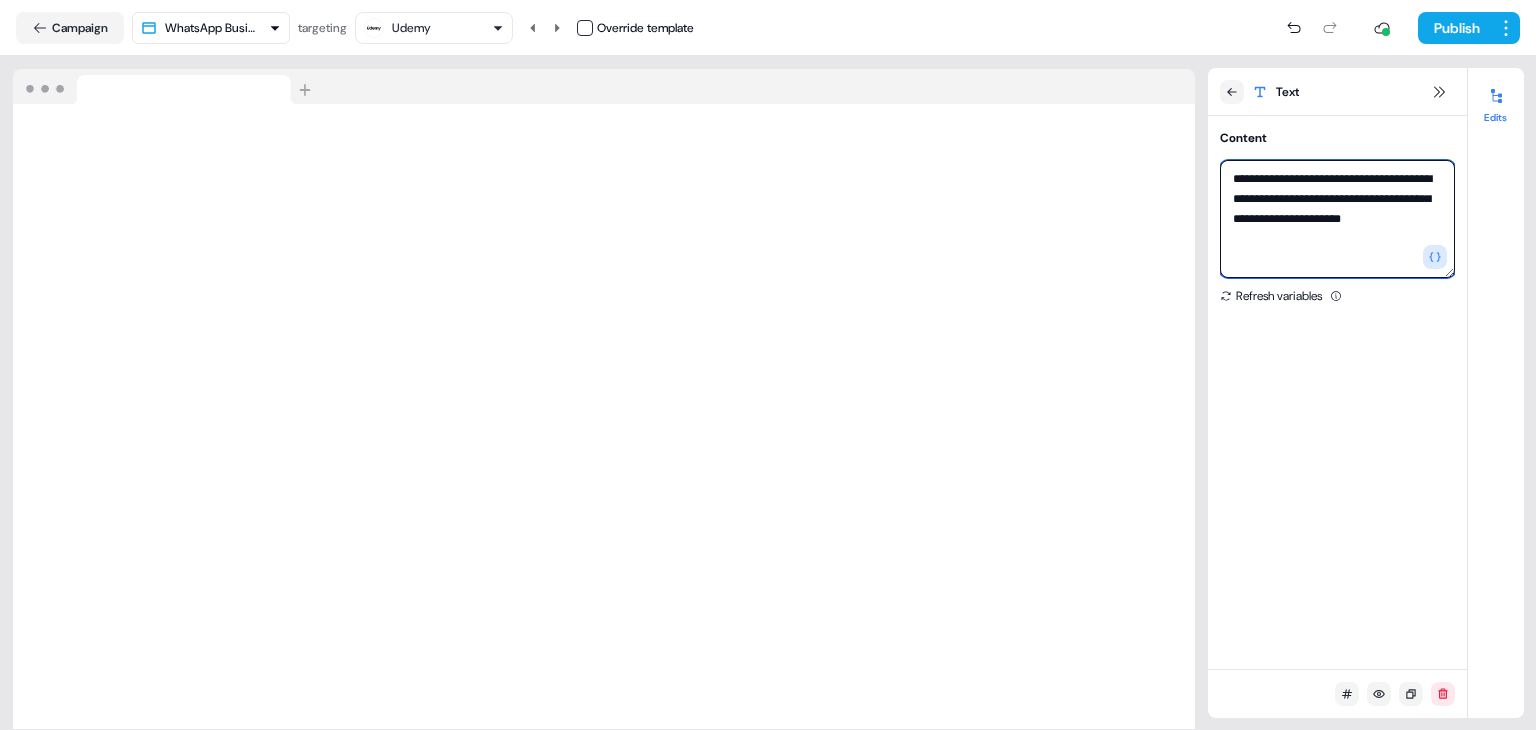 drag, startPoint x: 1261, startPoint y: 217, endPoint x: 1284, endPoint y: 234, distance: 28.600698 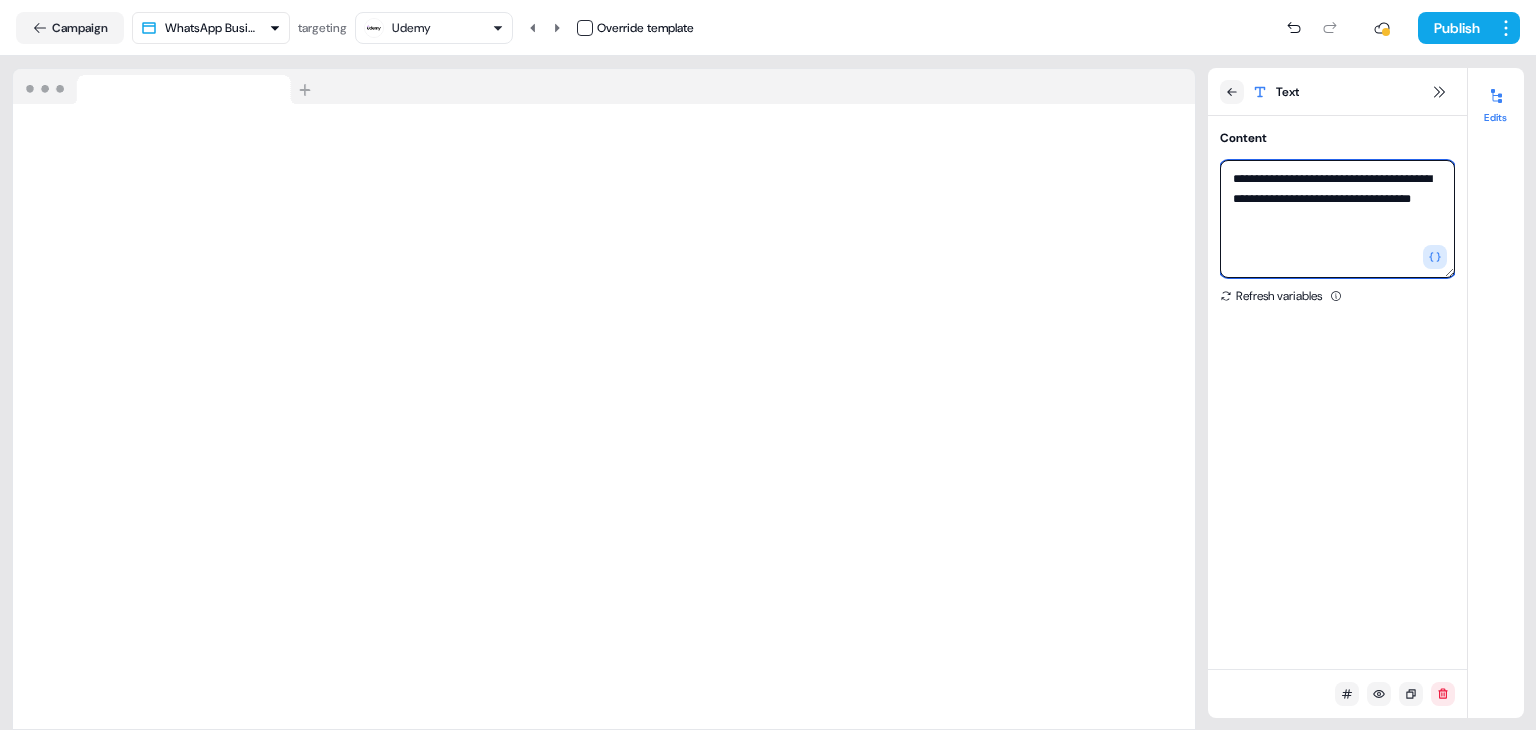 type on "**********" 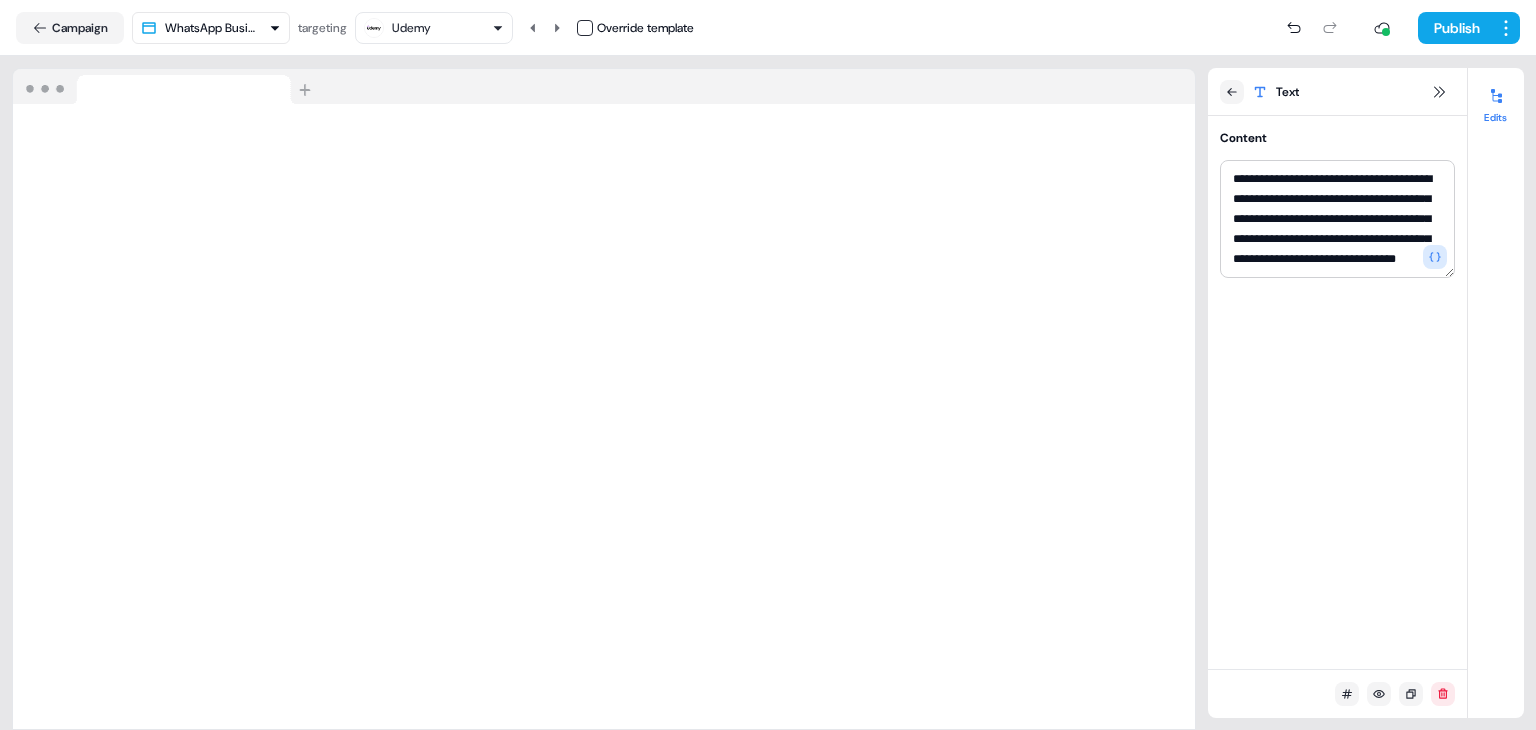 scroll, scrollTop: 20, scrollLeft: 0, axis: vertical 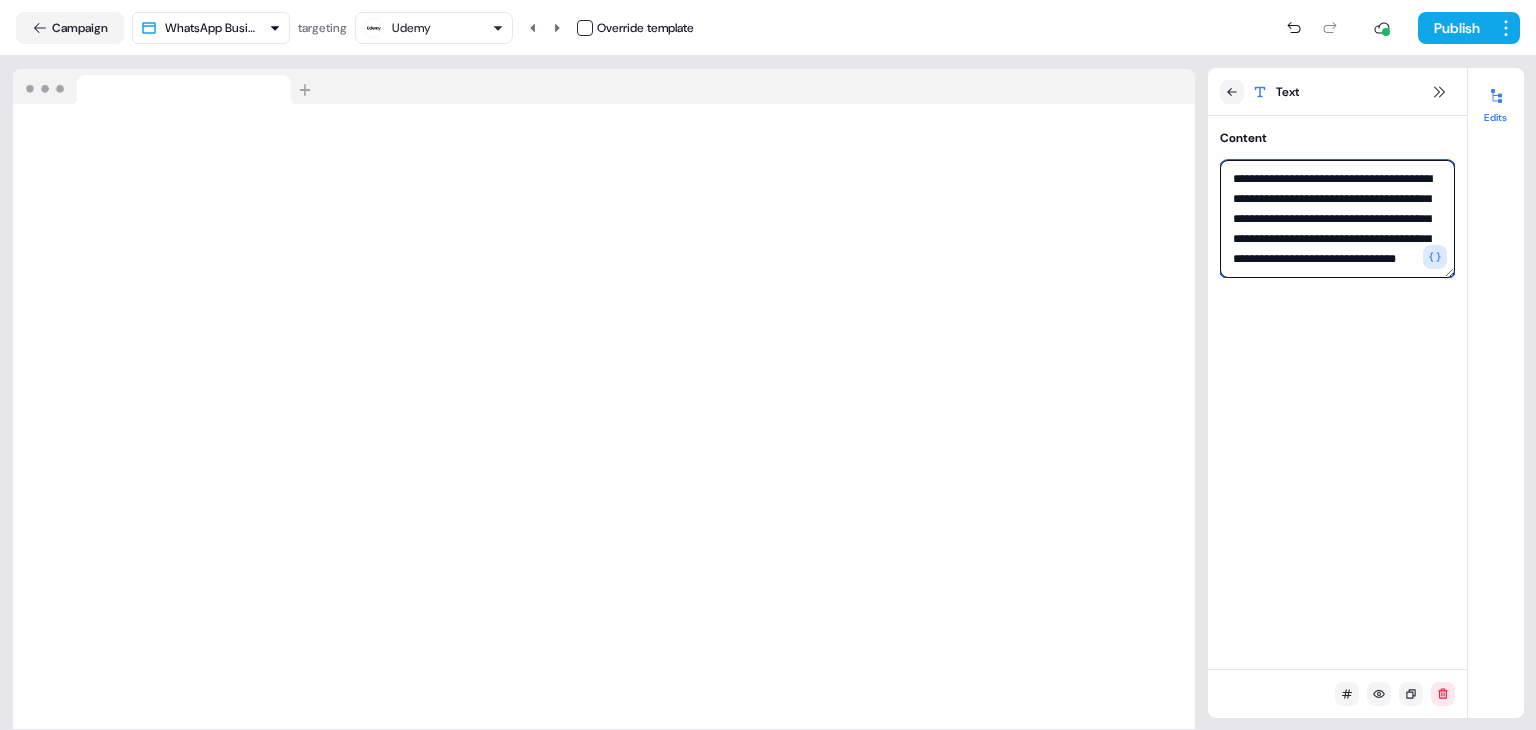 drag, startPoint x: 1380, startPoint y: 255, endPoint x: 1258, endPoint y: 220, distance: 126.921234 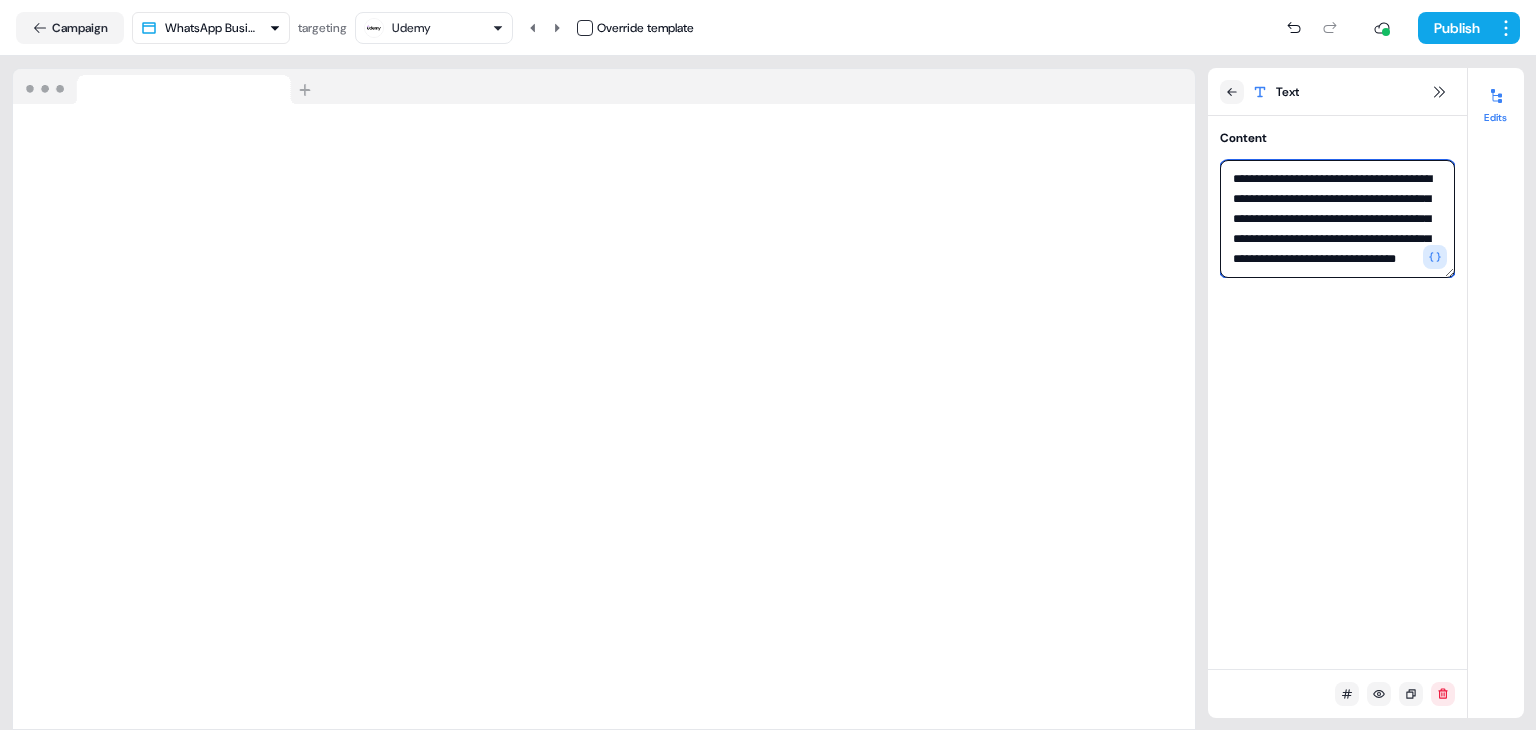 click on "**********" at bounding box center [1337, 219] 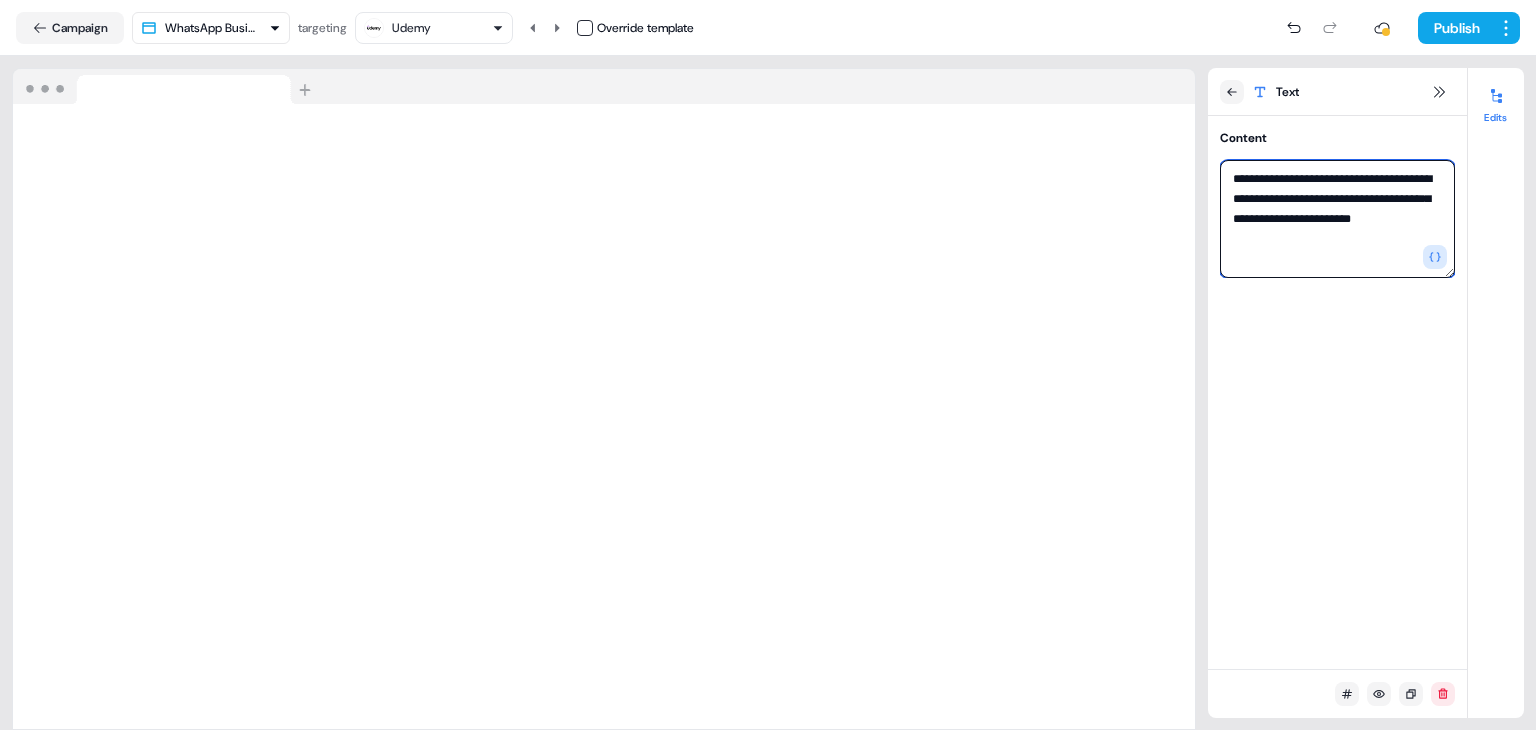 scroll, scrollTop: 0, scrollLeft: 0, axis: both 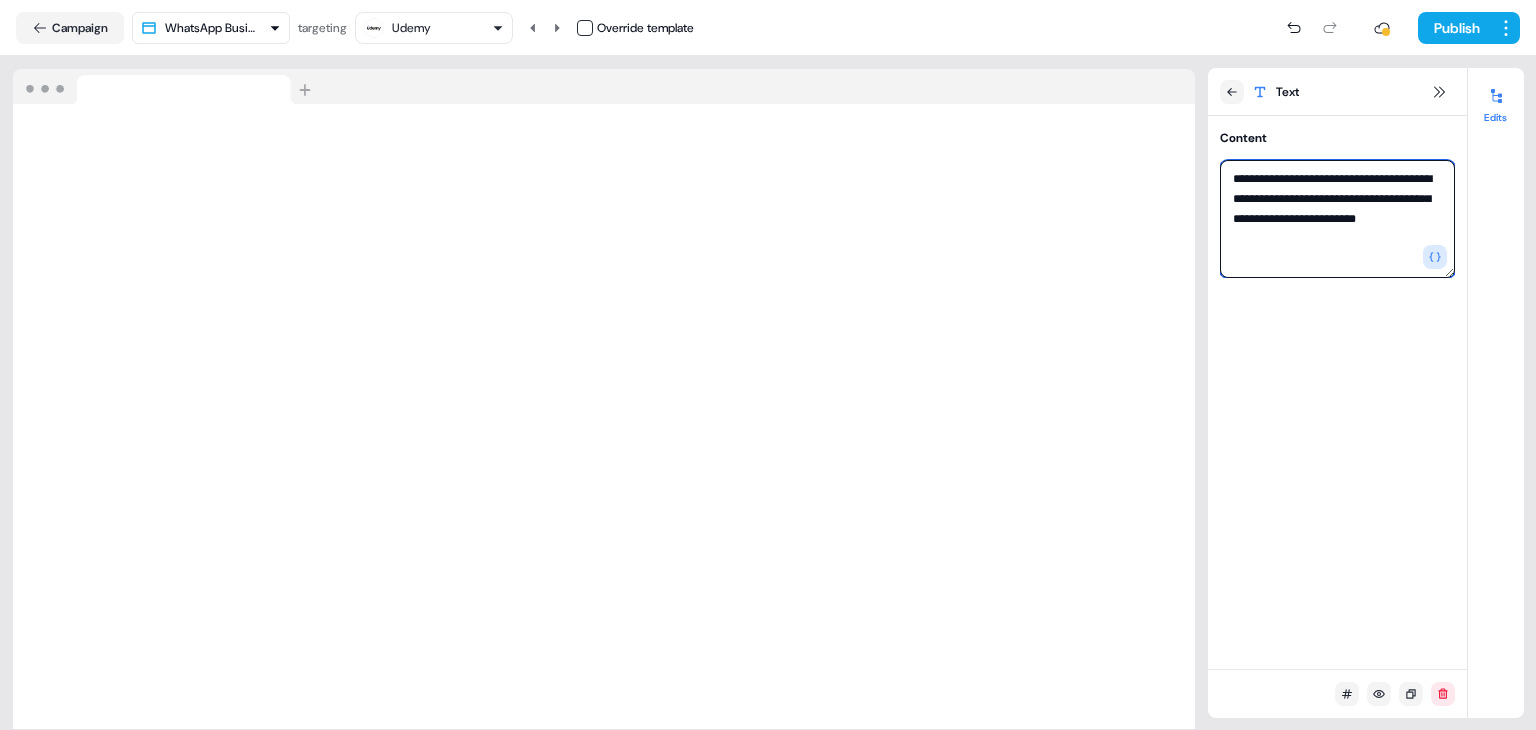 paste on "**********" 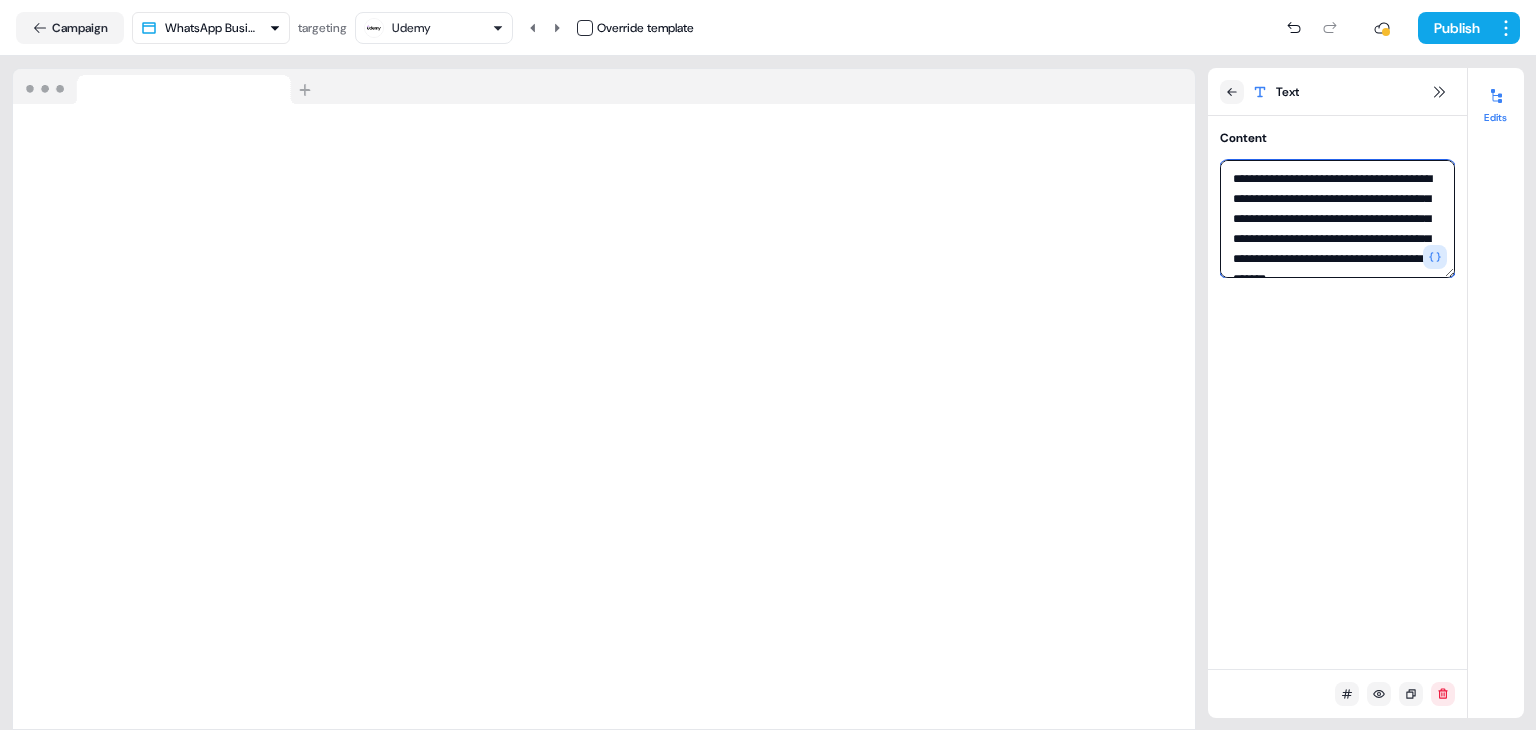 scroll, scrollTop: 29, scrollLeft: 0, axis: vertical 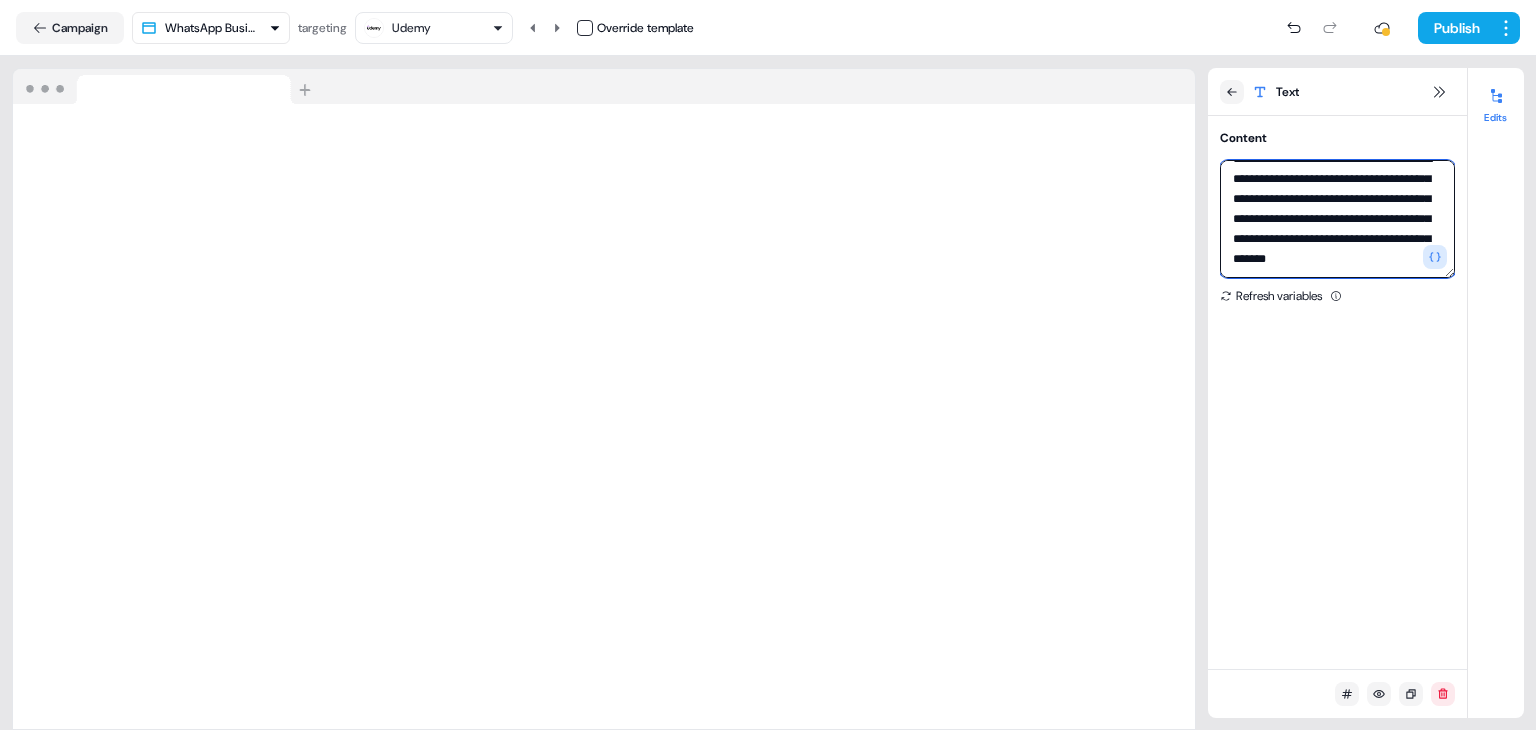 drag, startPoint x: 1262, startPoint y: 235, endPoint x: 1432, endPoint y: 215, distance: 171.17242 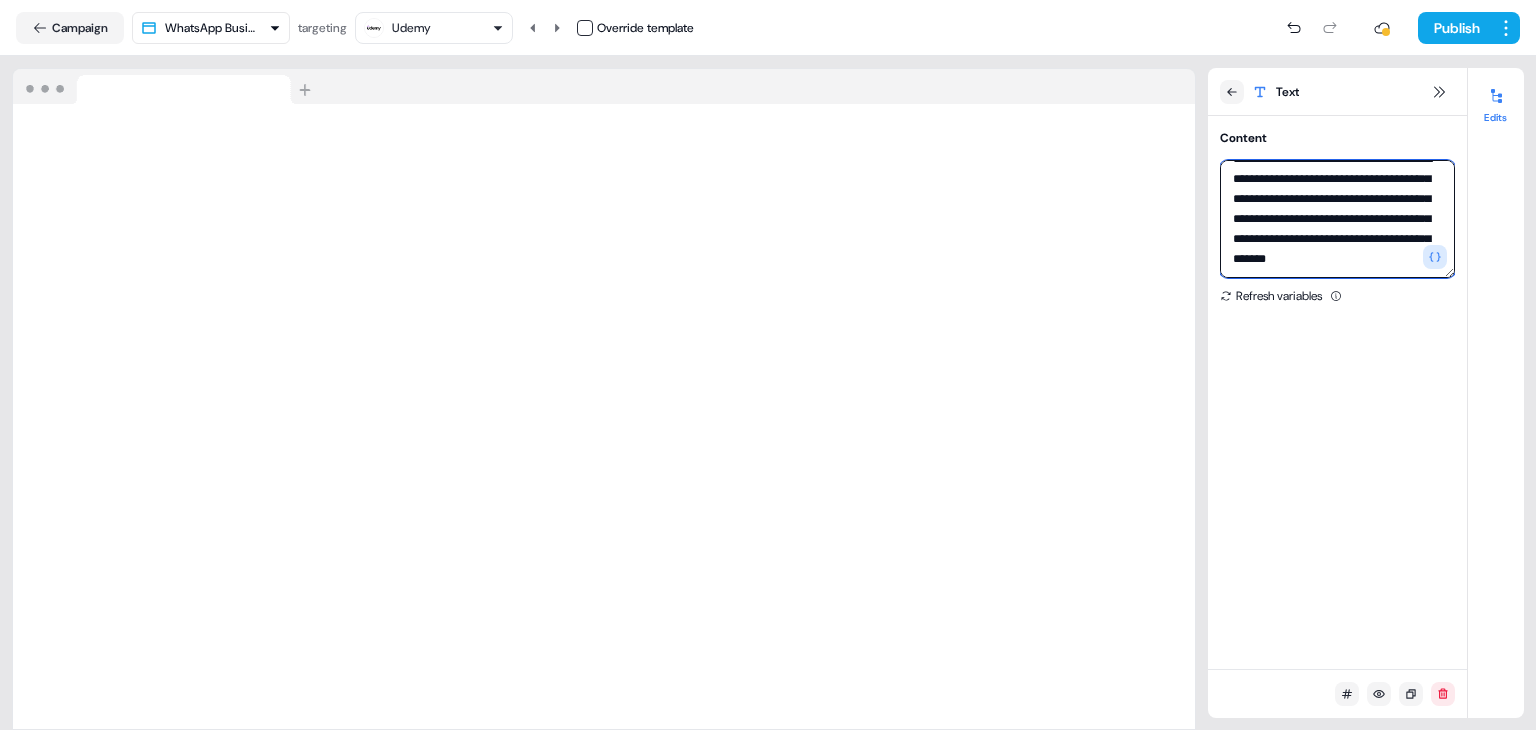 click on "**********" at bounding box center [1337, 219] 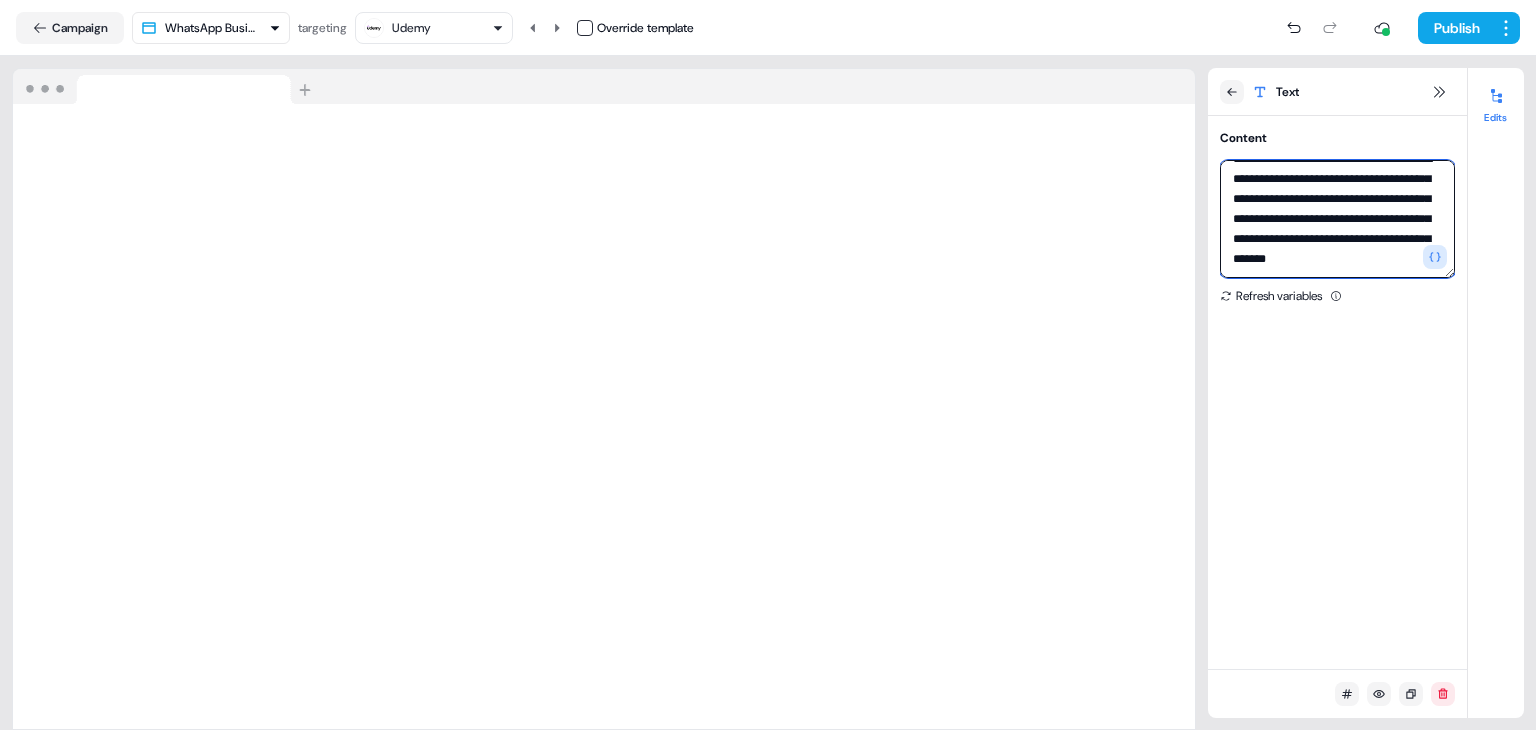 type on "**********" 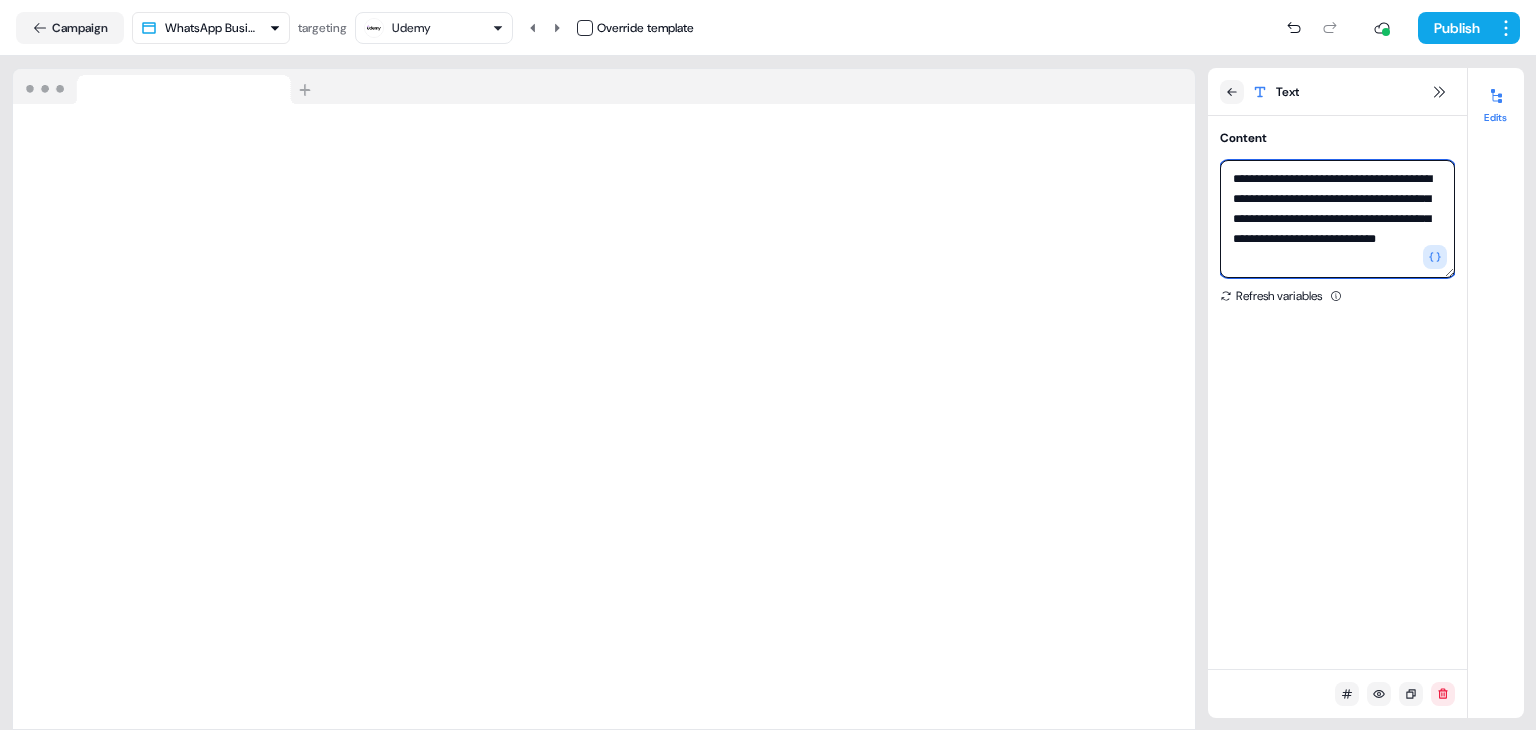 scroll, scrollTop: 0, scrollLeft: 0, axis: both 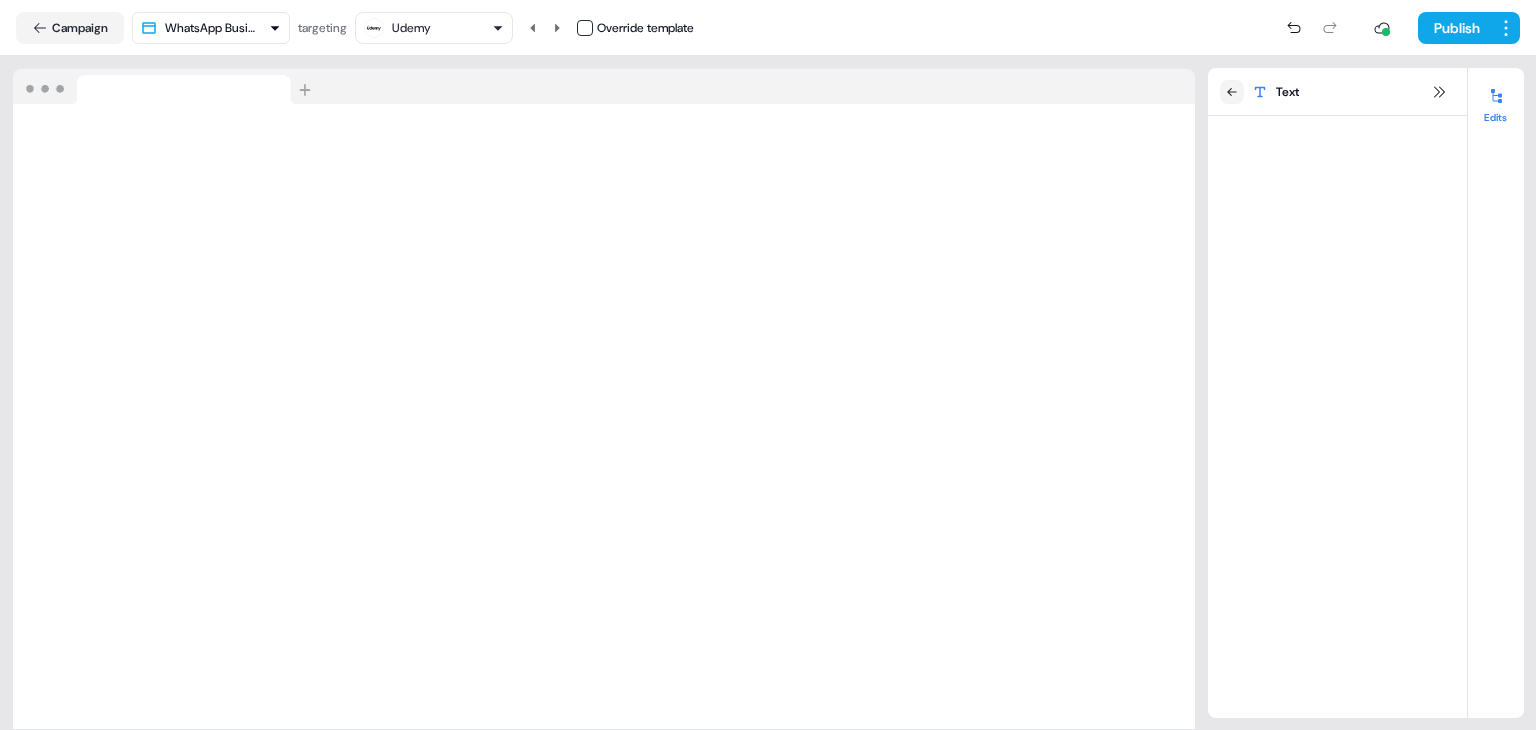 drag, startPoint x: 1331, startPoint y: 251, endPoint x: 1203, endPoint y: 171, distance: 150.9437 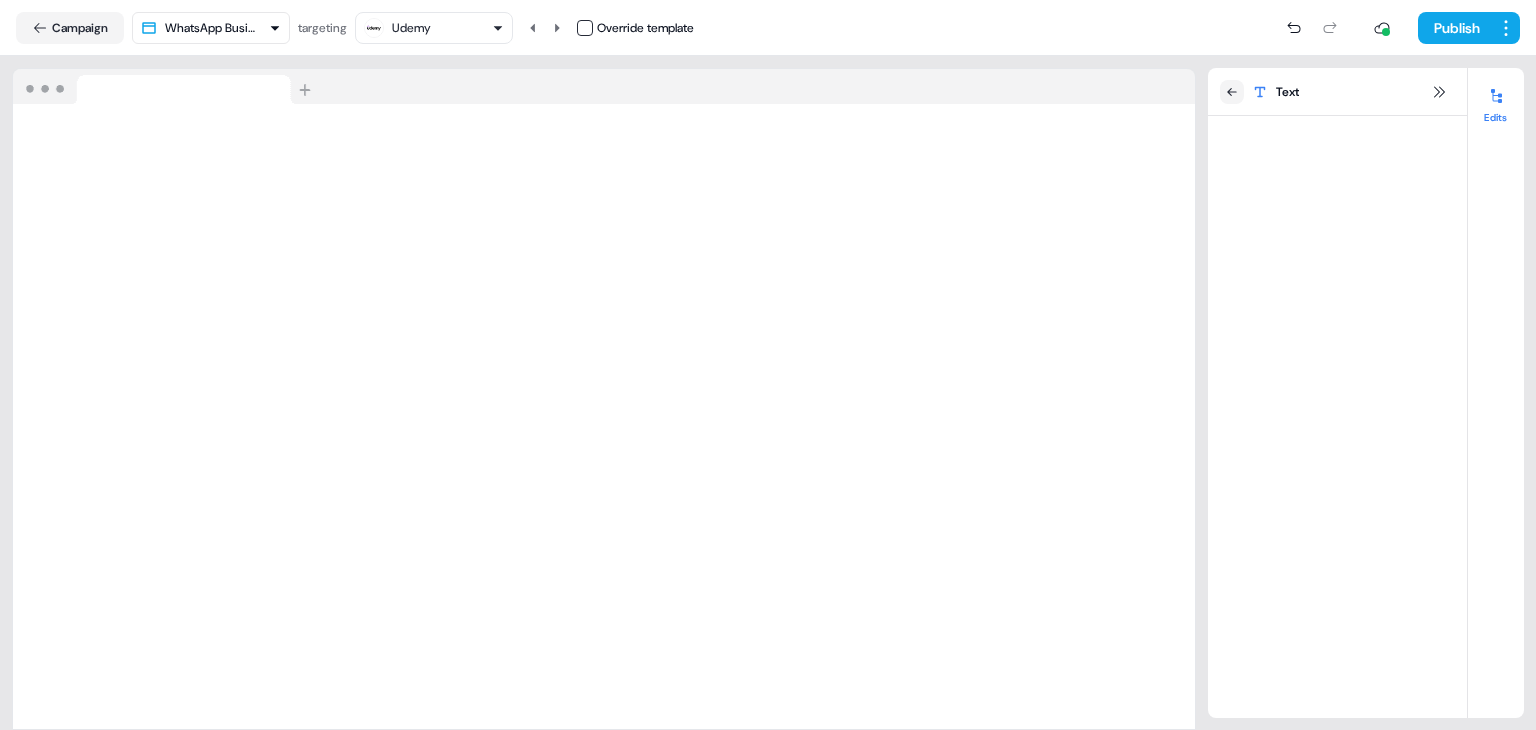 click on "**********" at bounding box center [768, 393] 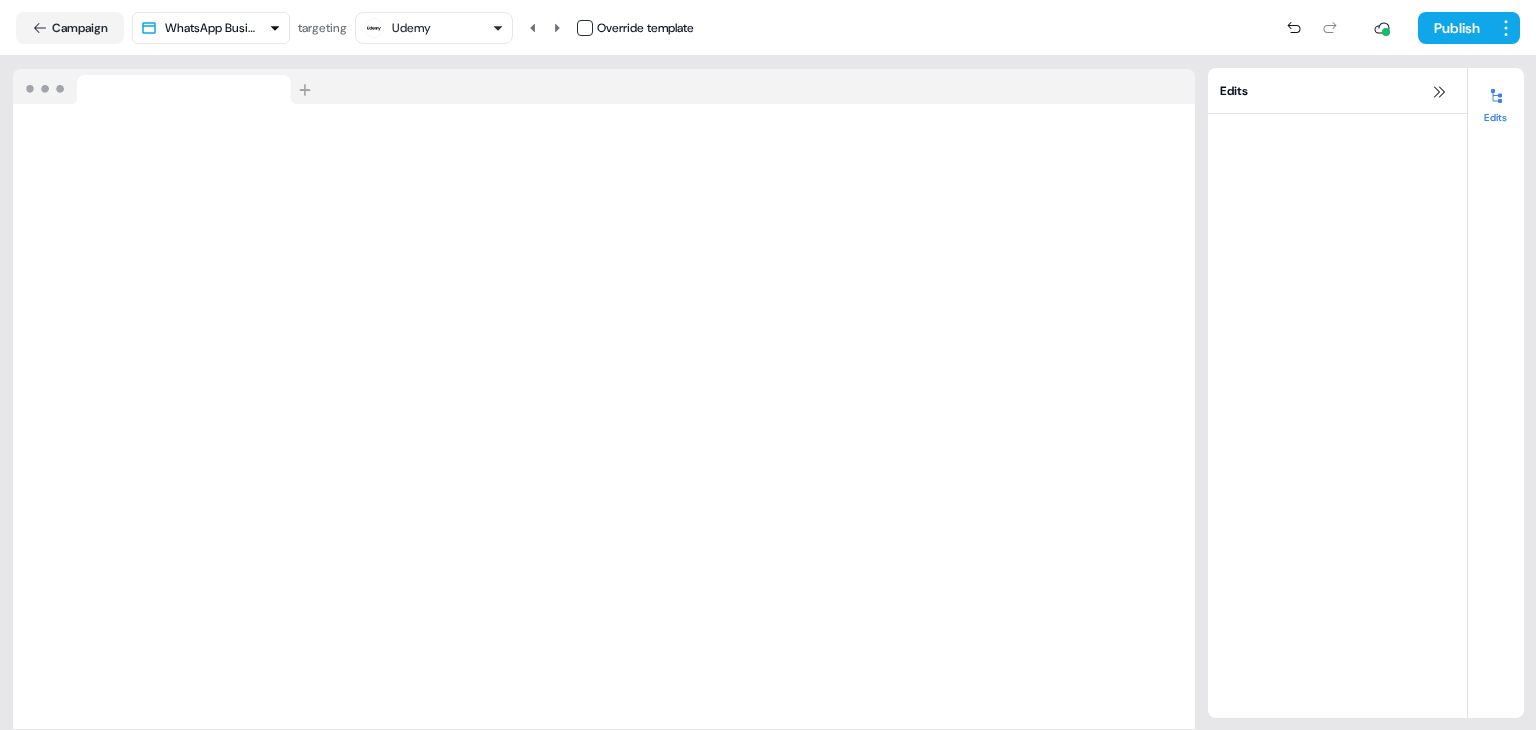 paste 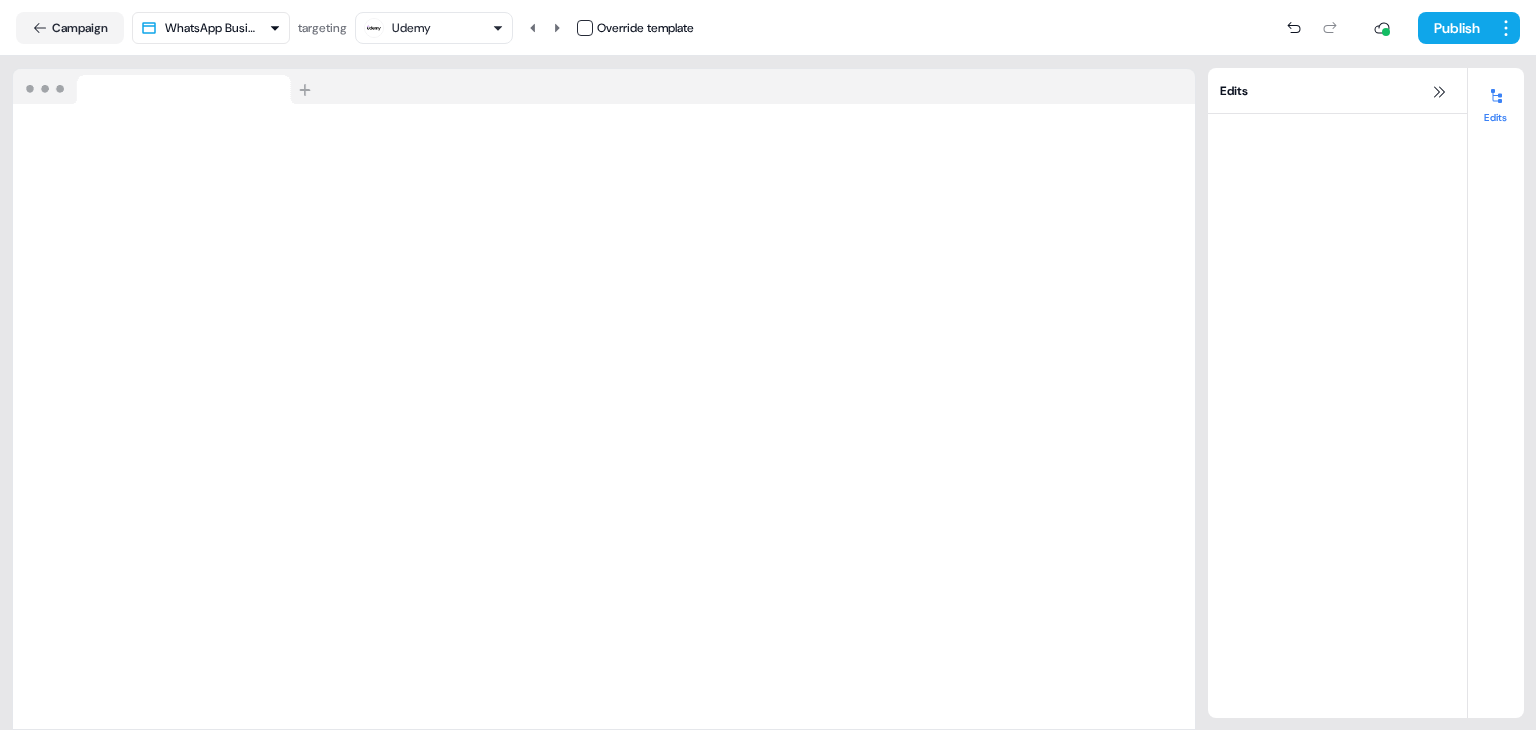 type on "**********" 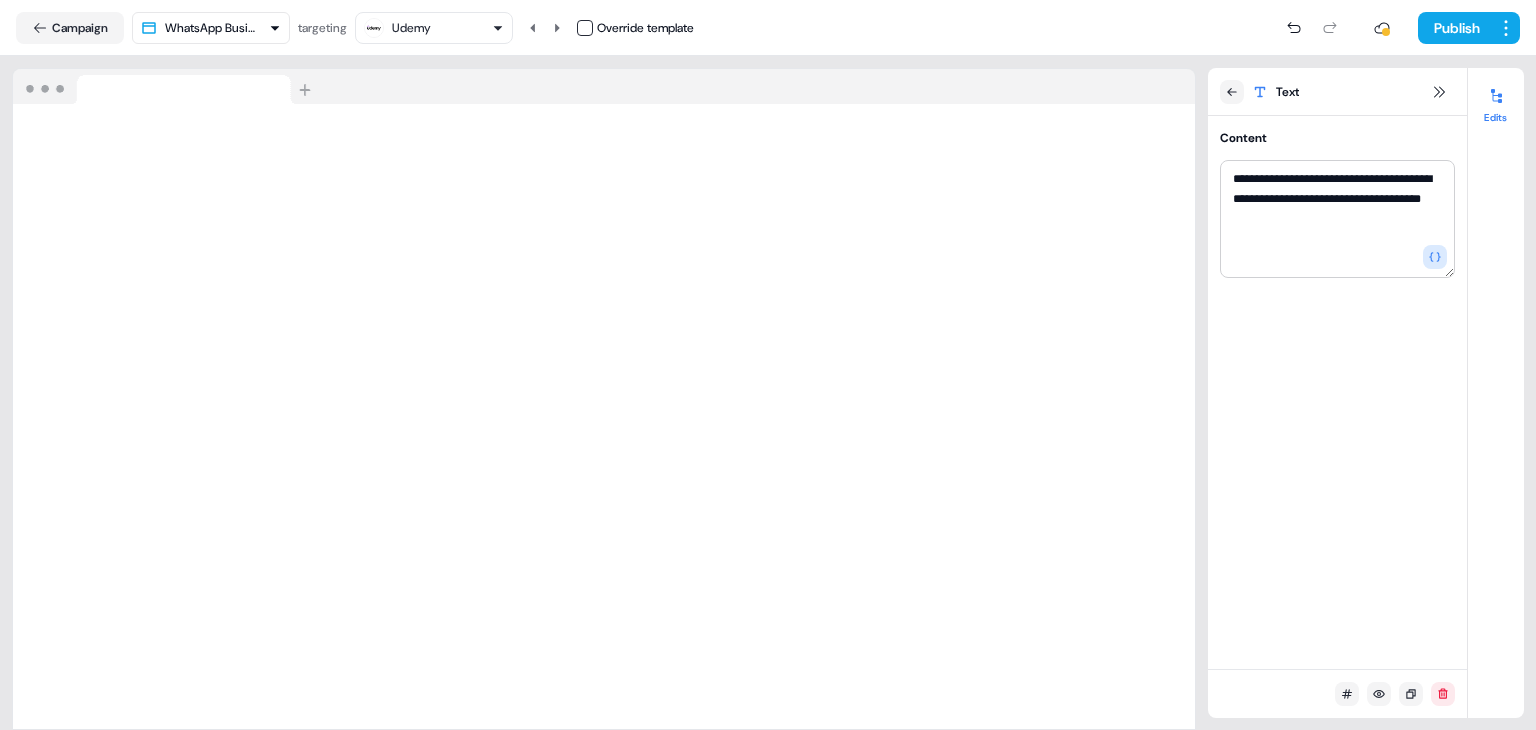 click on "**********" at bounding box center (1337, 392) 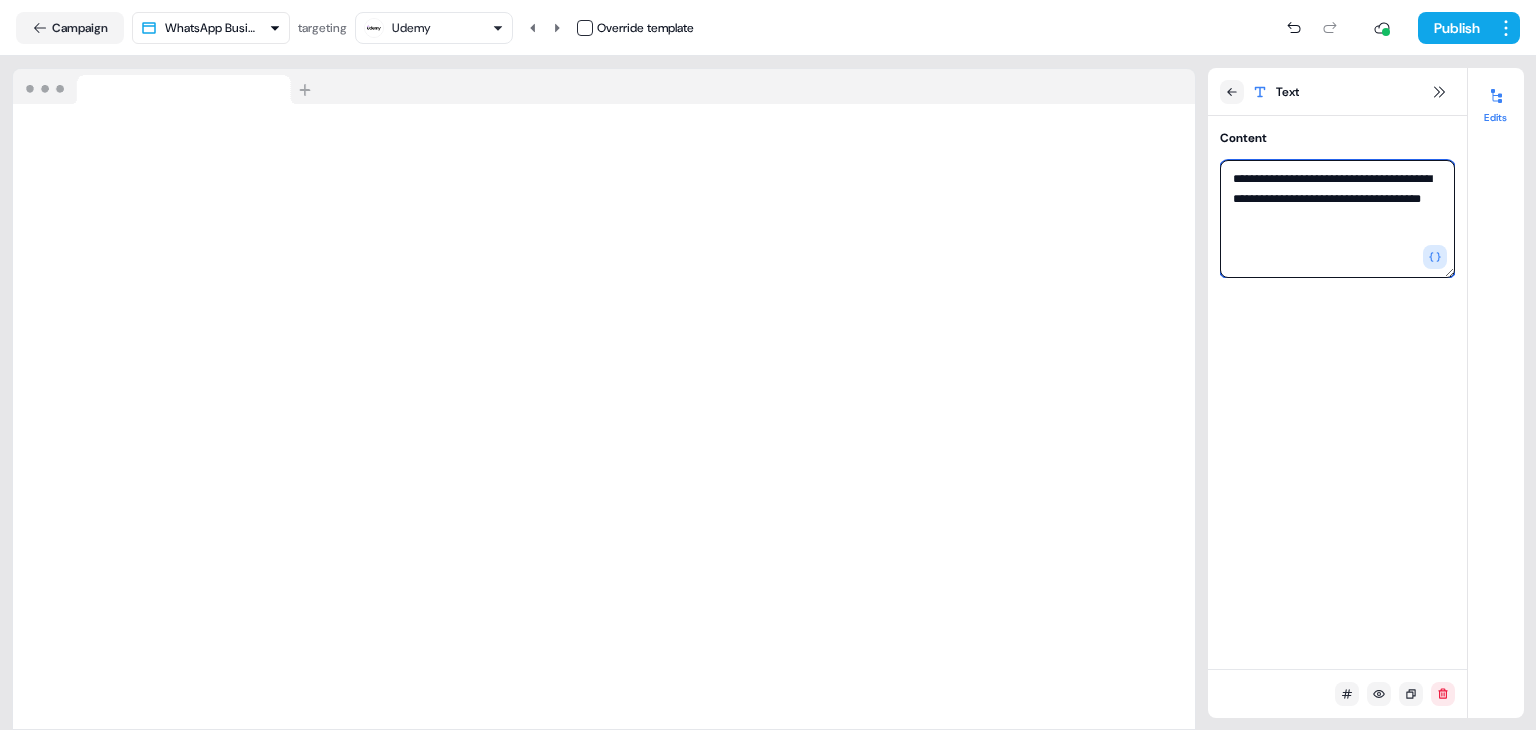 click on "**********" at bounding box center (1337, 219) 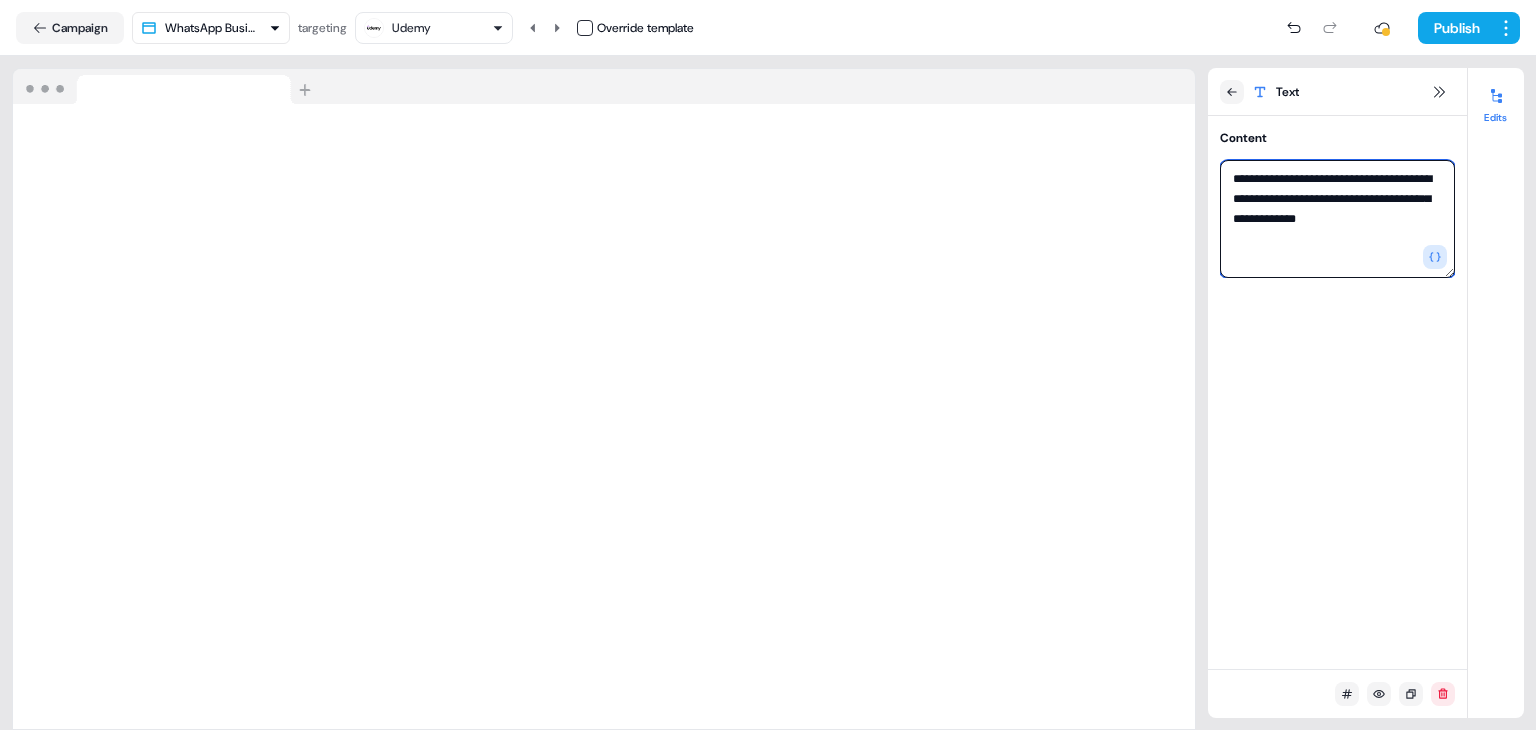 type on "**********" 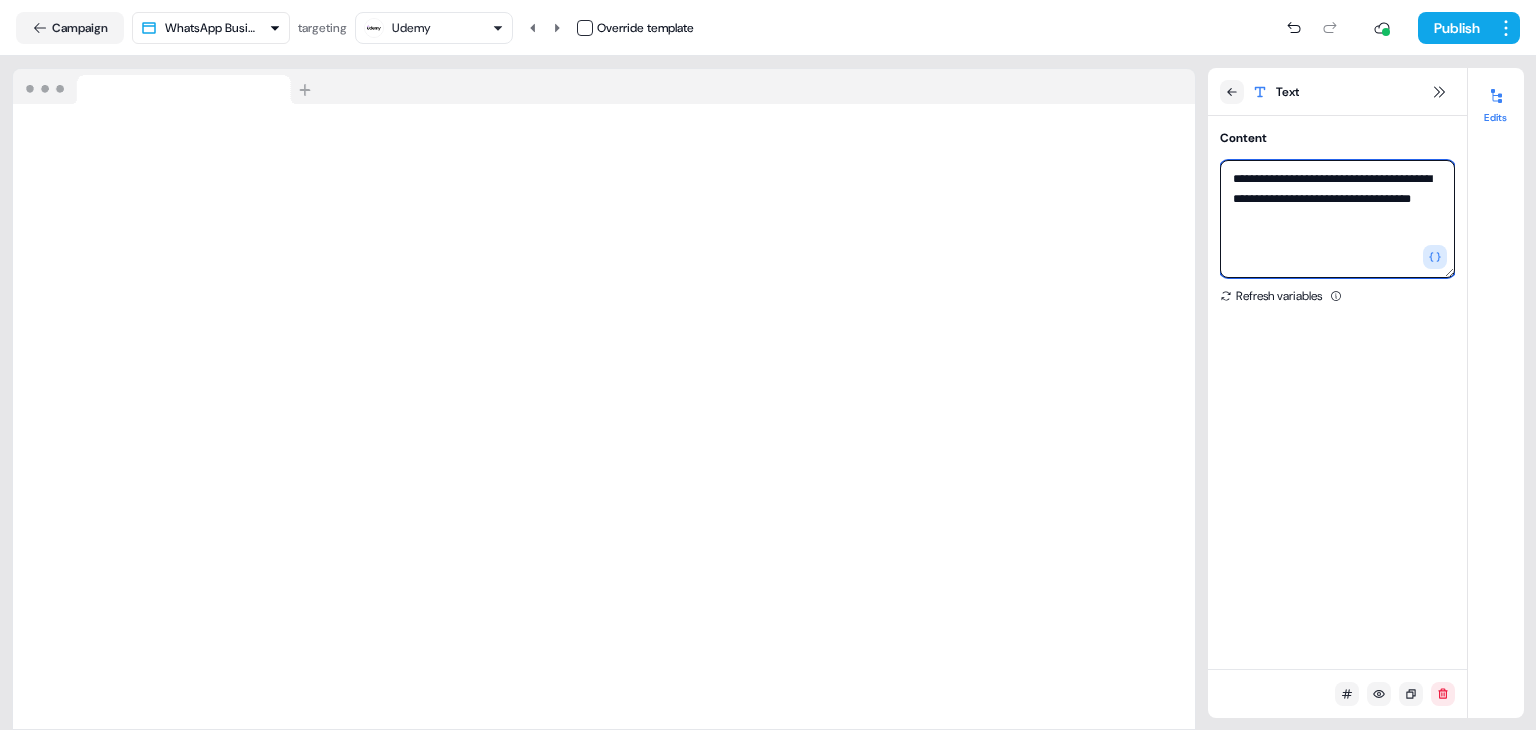 drag, startPoint x: 1361, startPoint y: 221, endPoint x: 1263, endPoint y: 219, distance: 98.02041 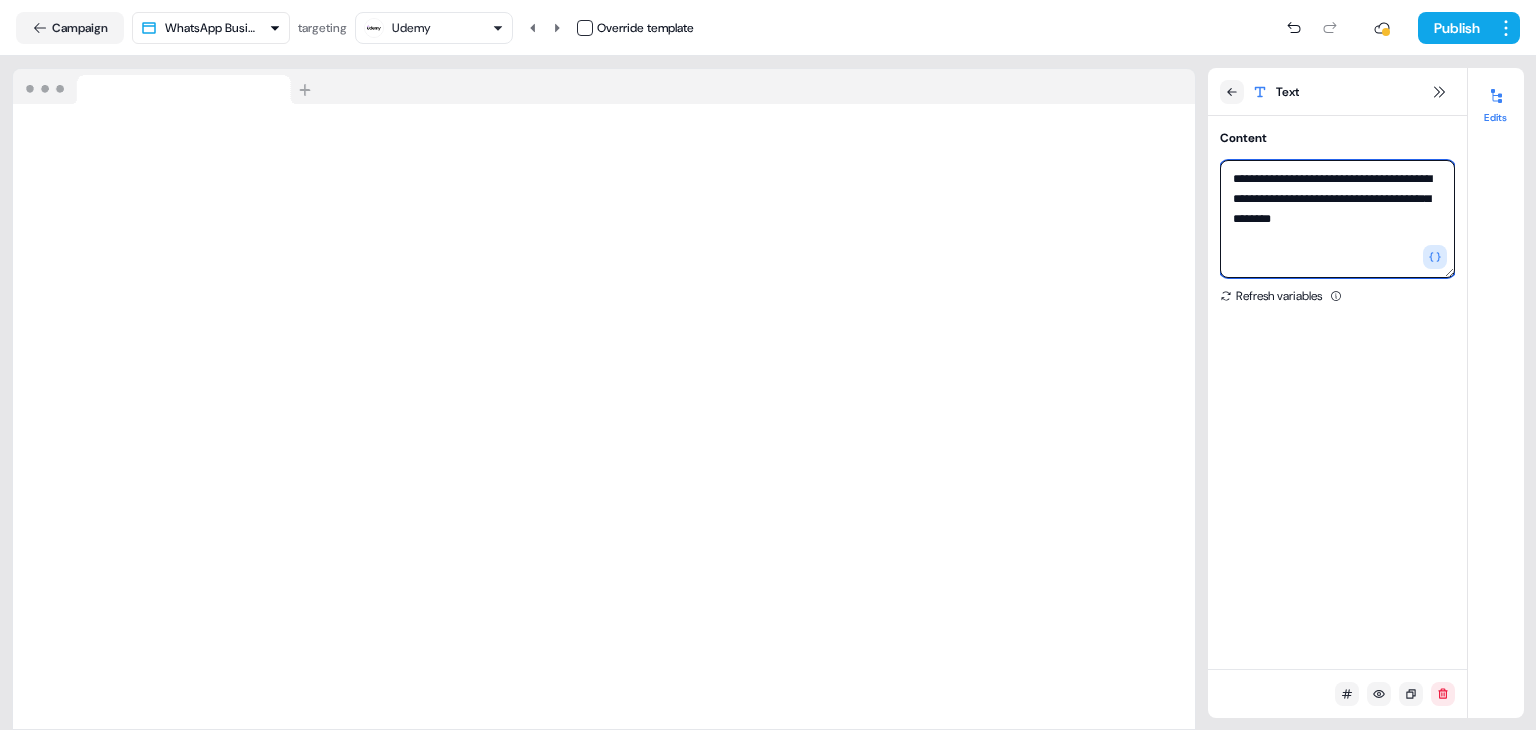 type on "**********" 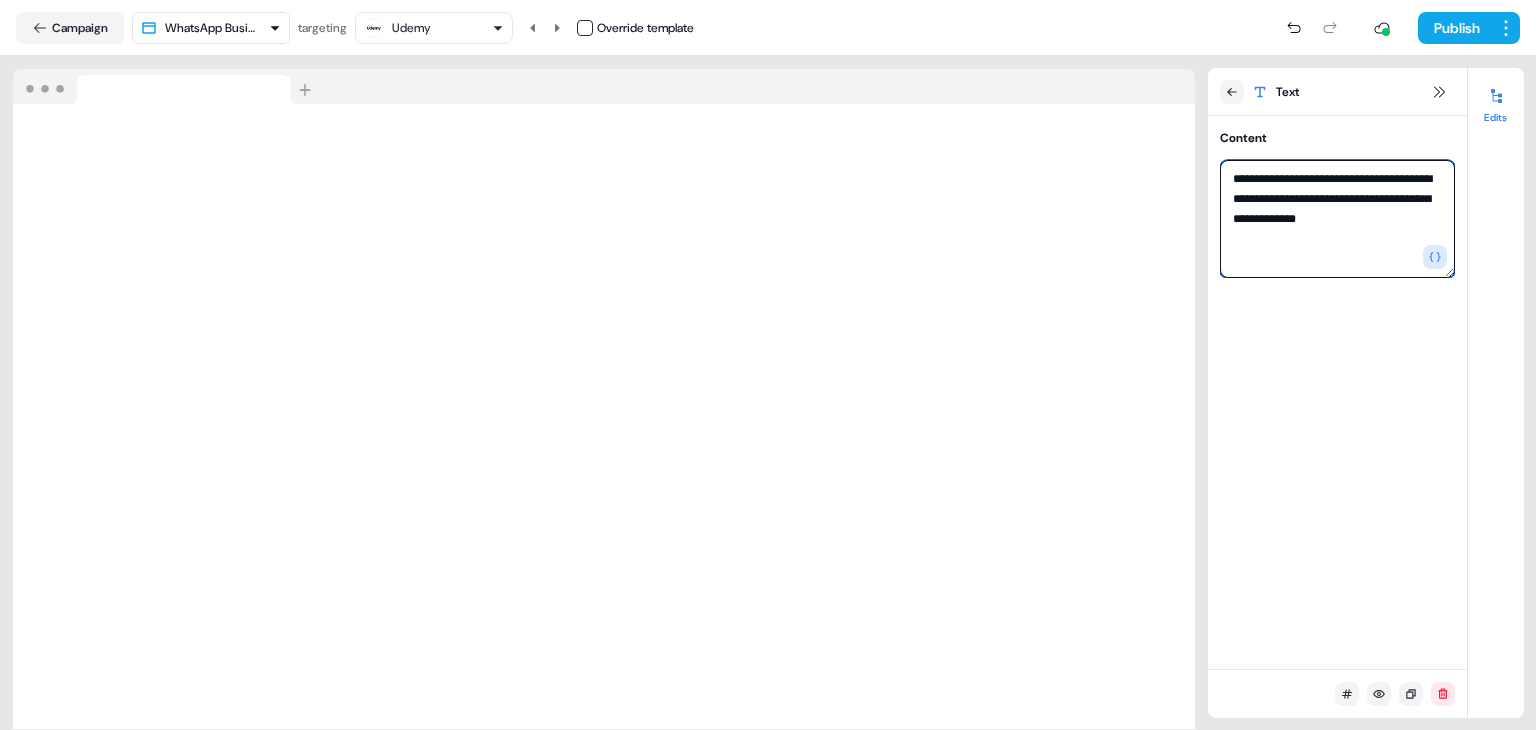 click on "**********" at bounding box center [1337, 219] 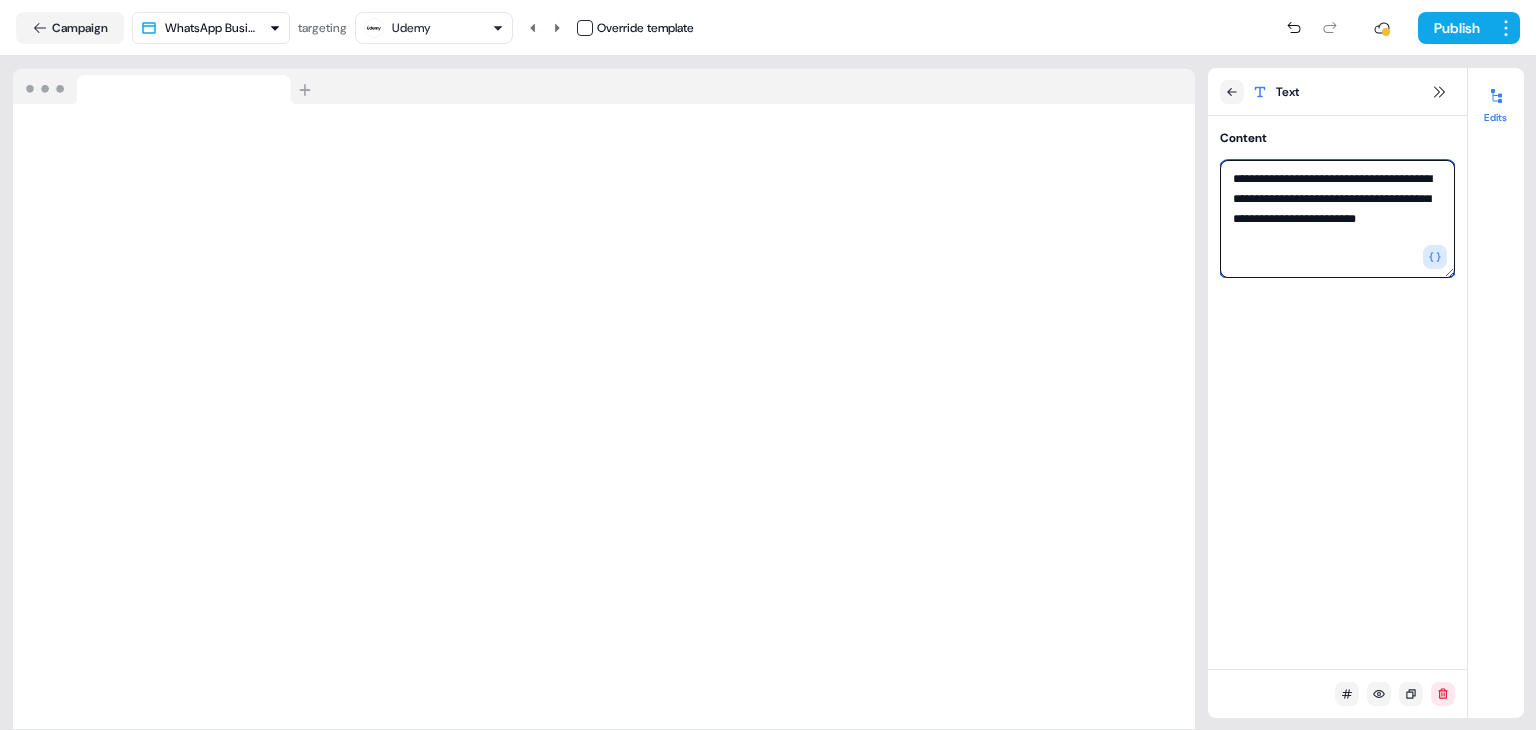 type on "**********" 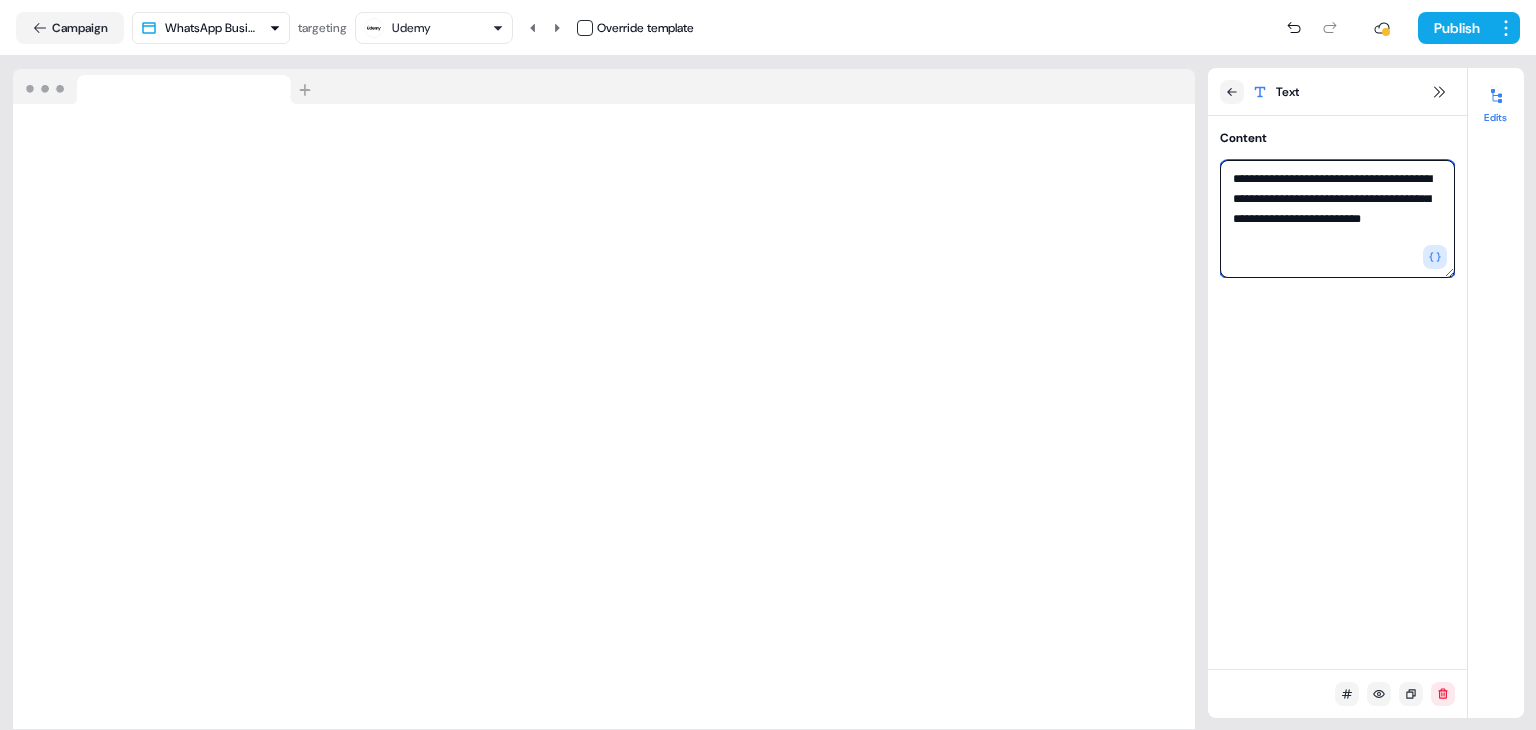 type on "**********" 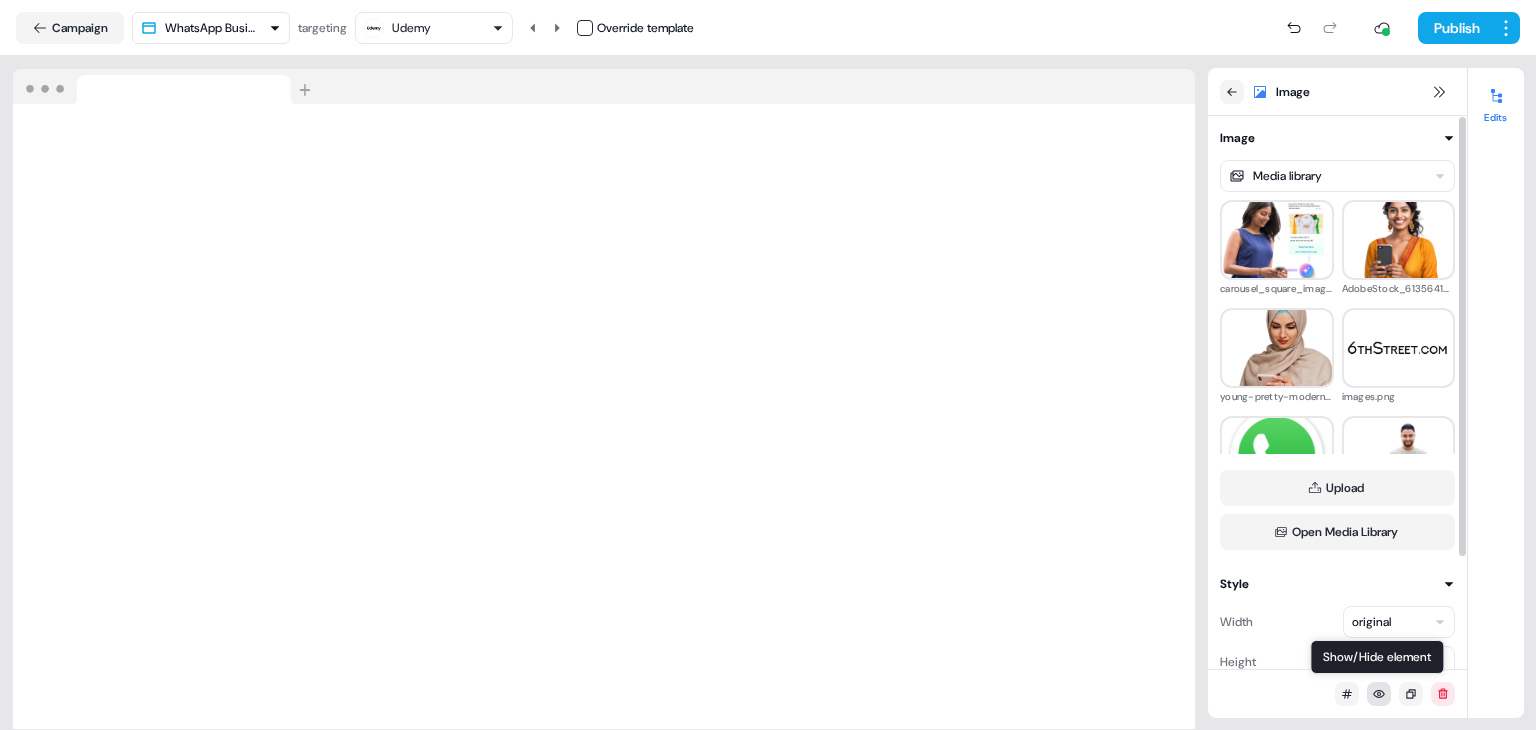 click at bounding box center (1379, 694) 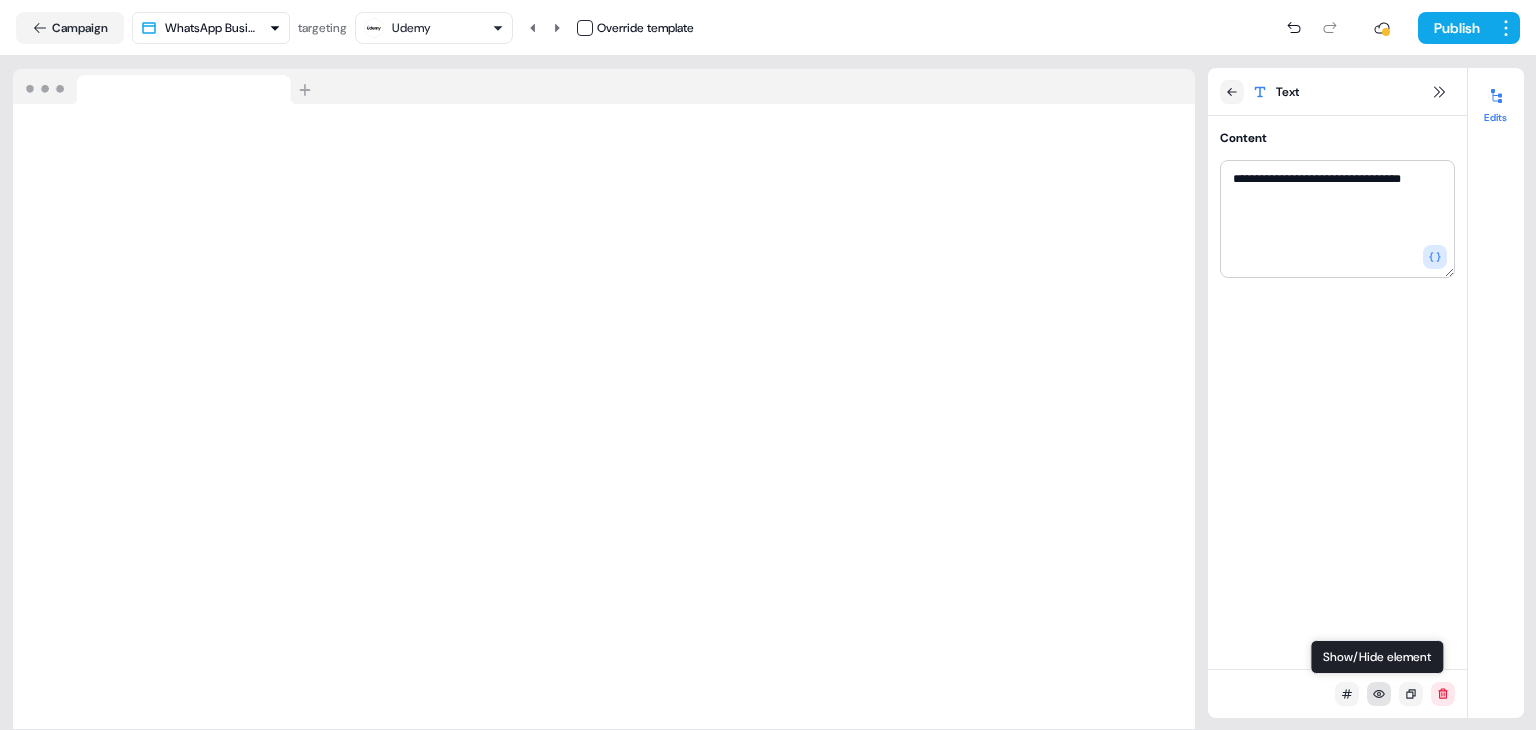 click at bounding box center [1379, 694] 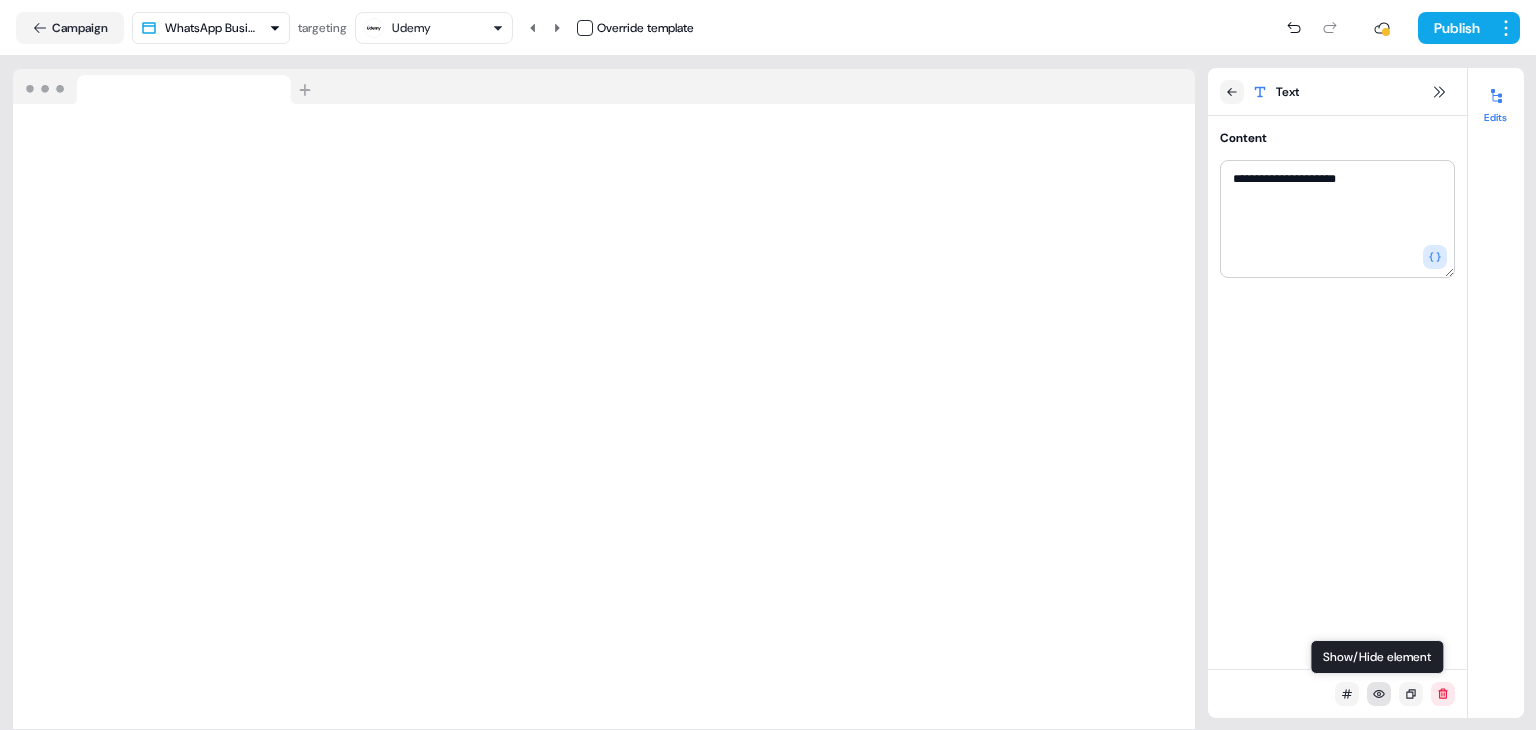 click 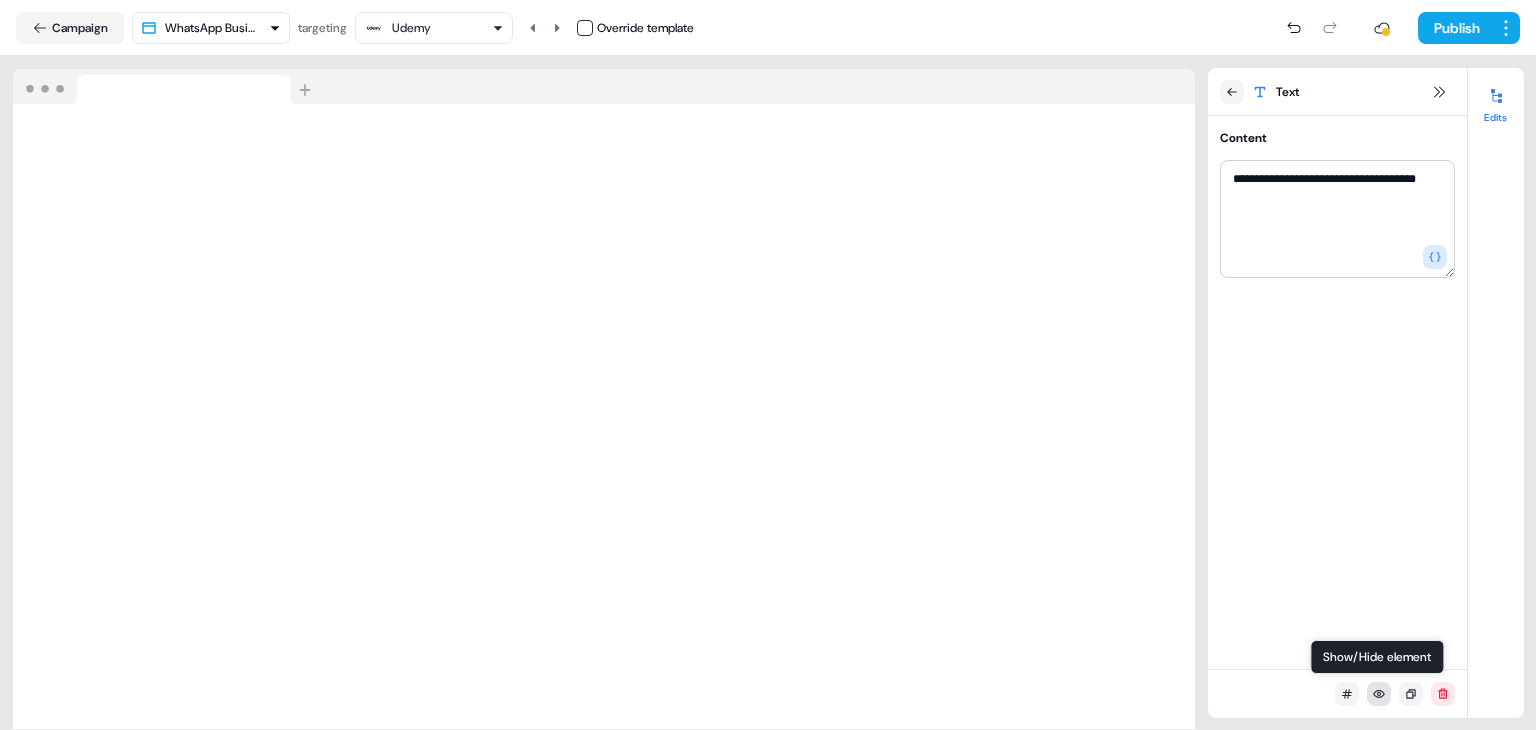 click at bounding box center (1379, 694) 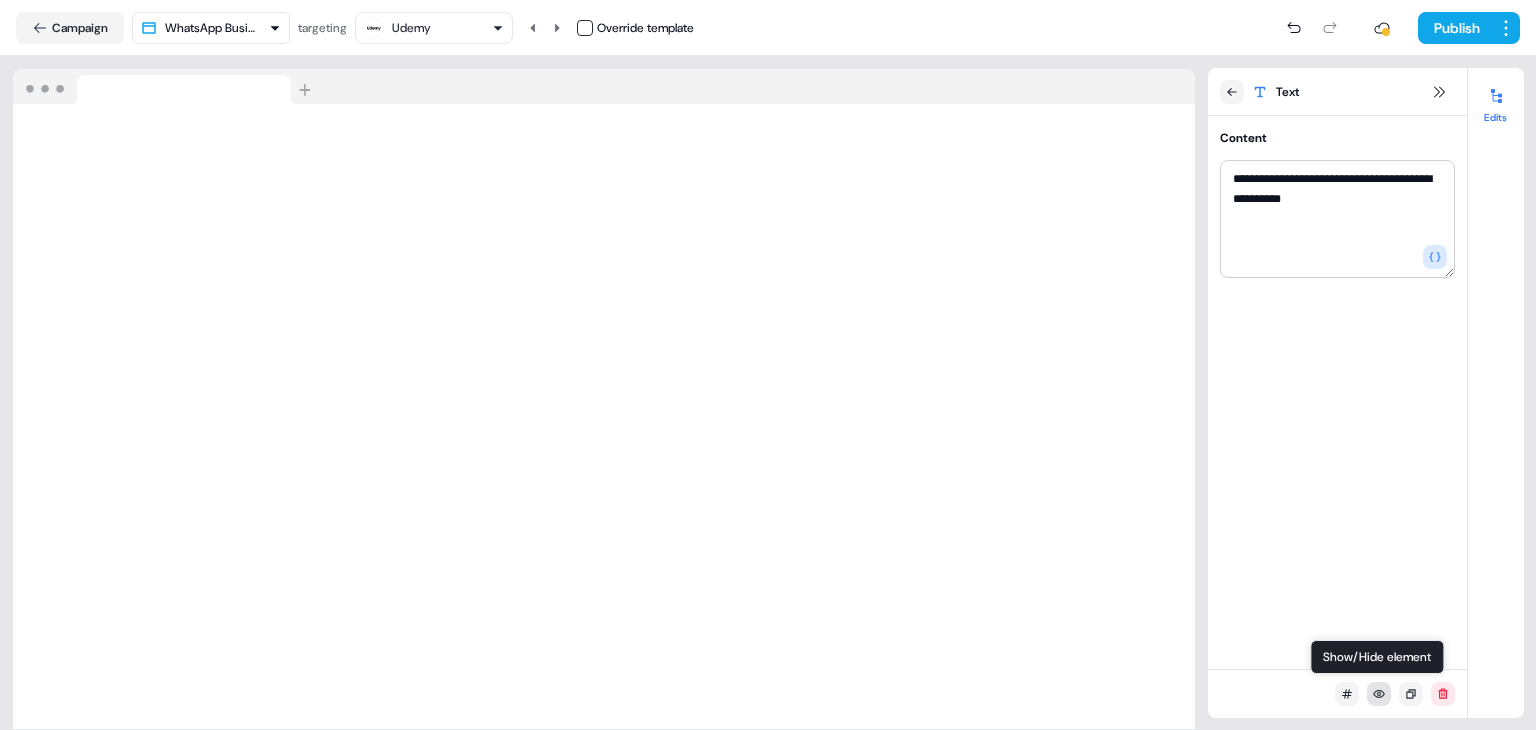 click 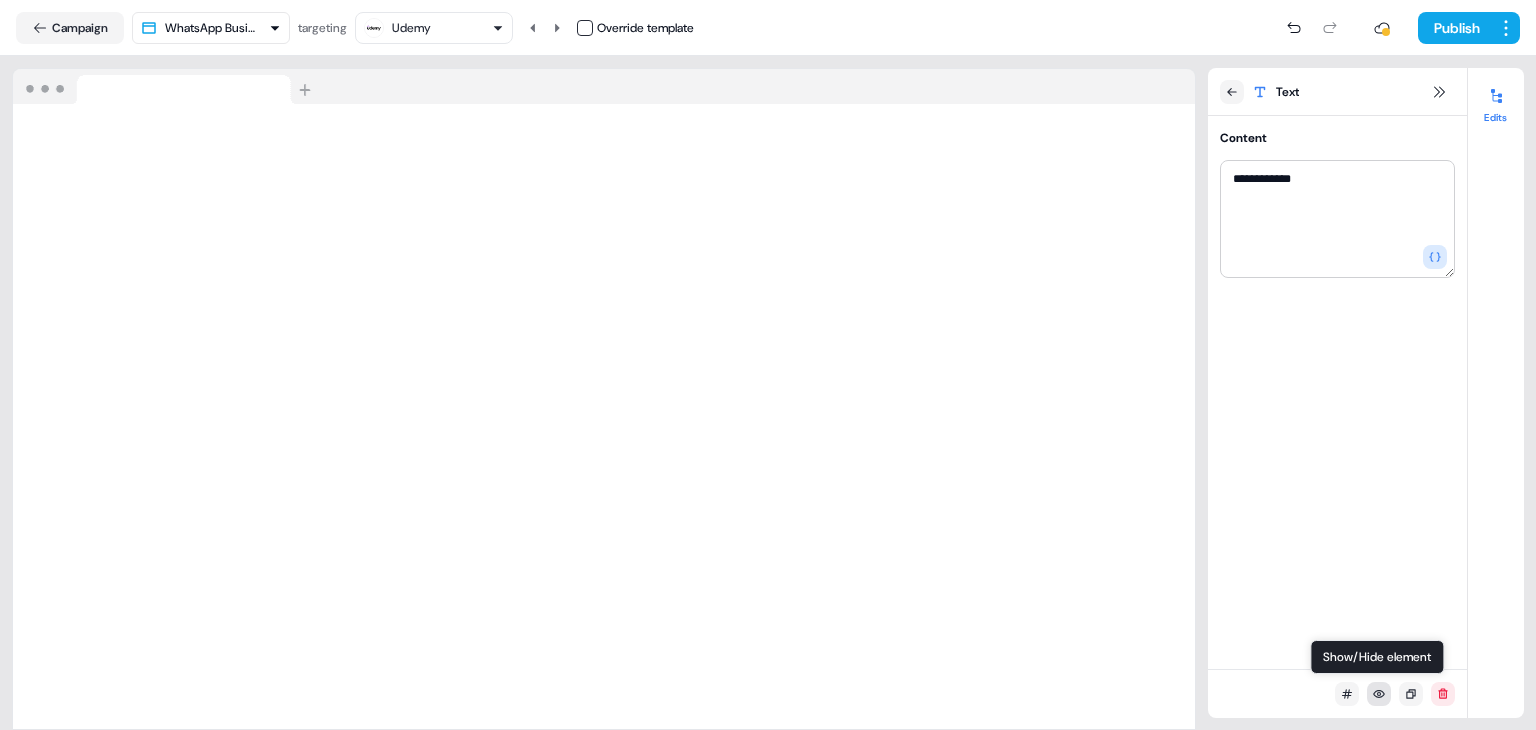 click 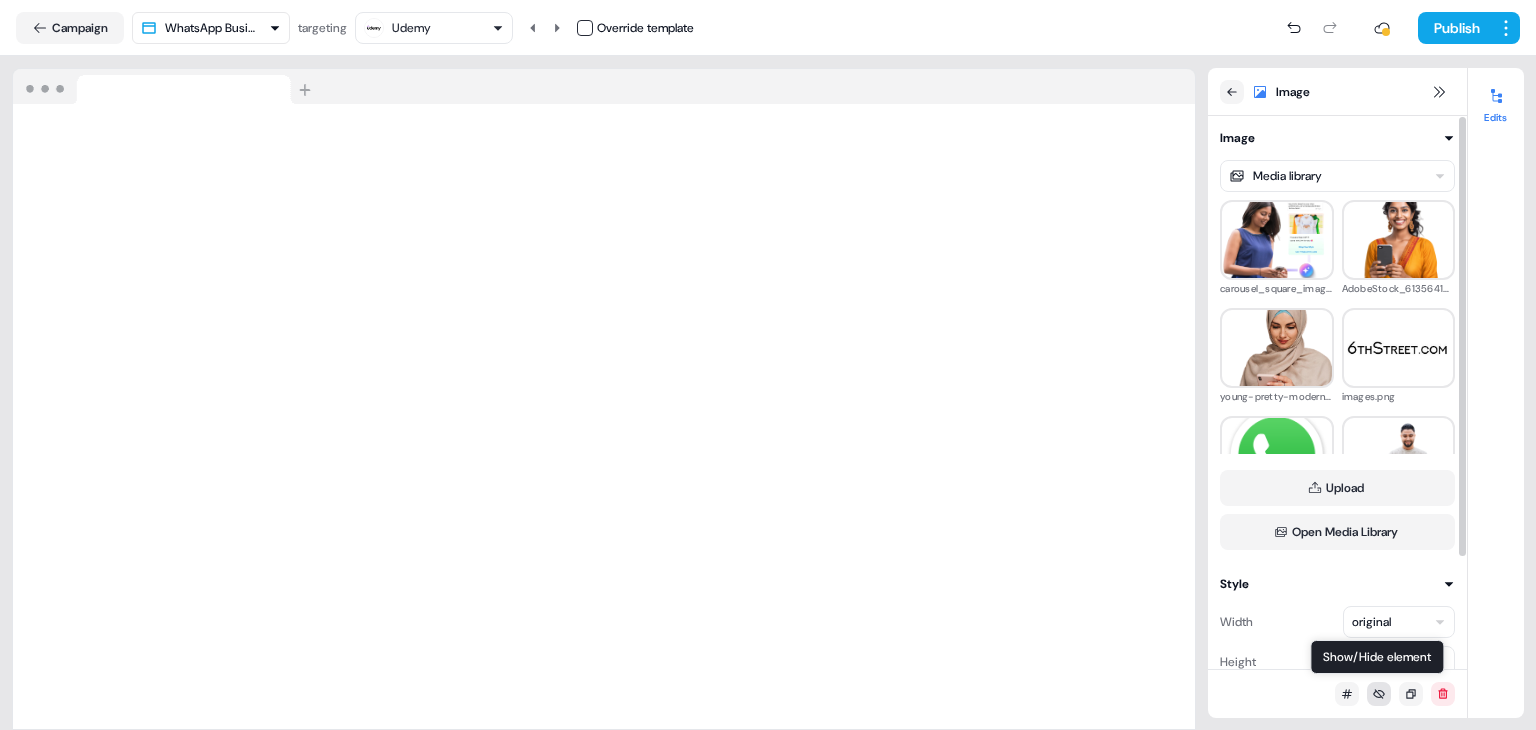click 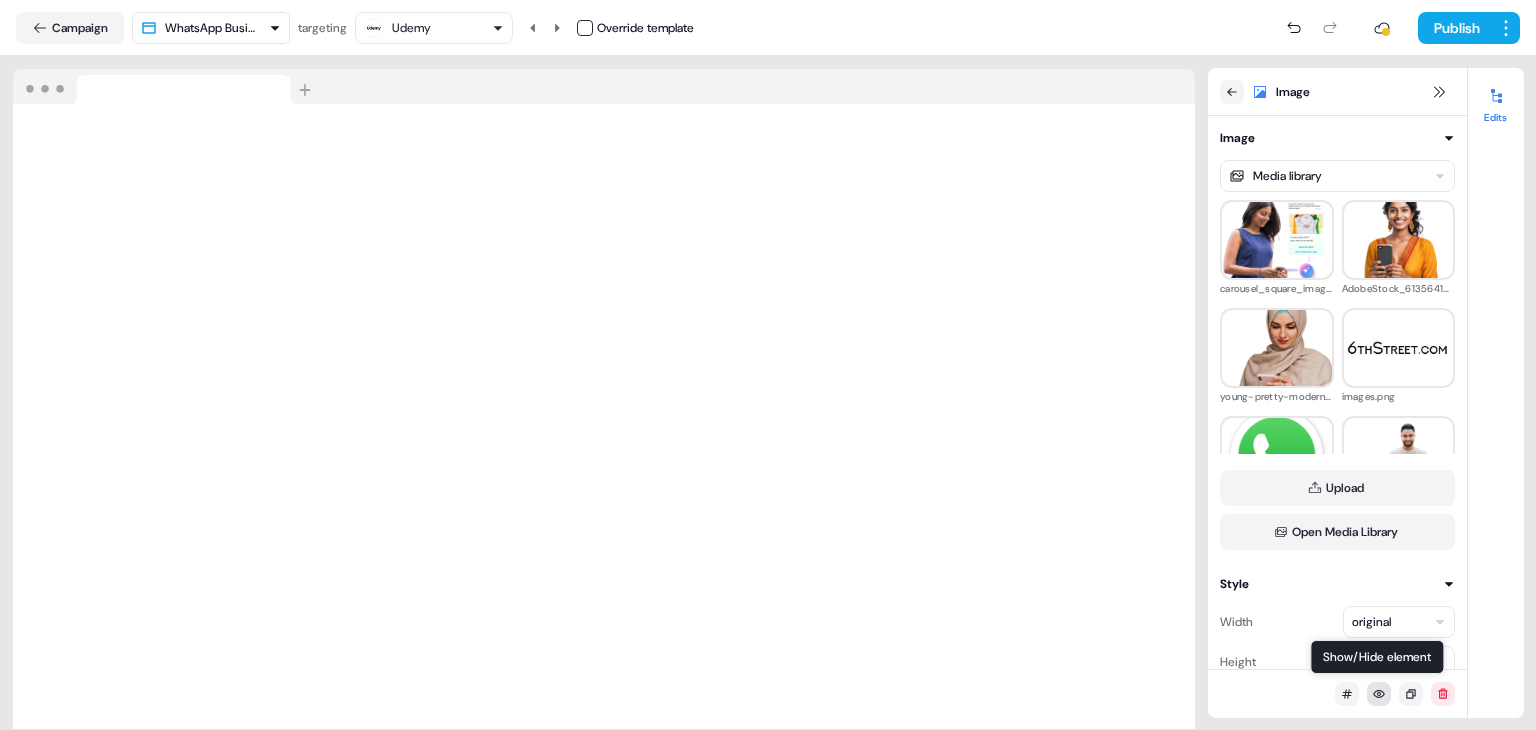 click 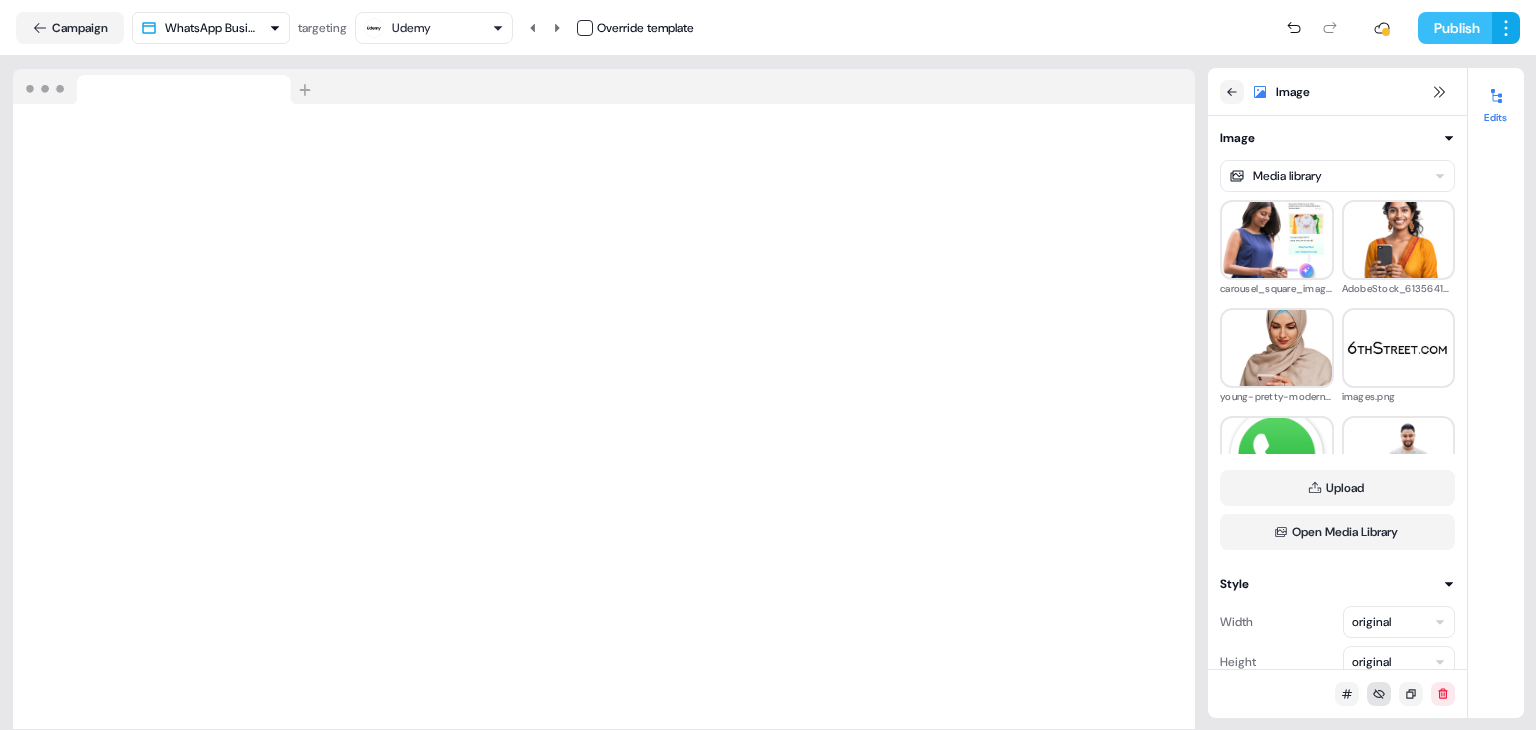 click on "Publish" at bounding box center (1455, 28) 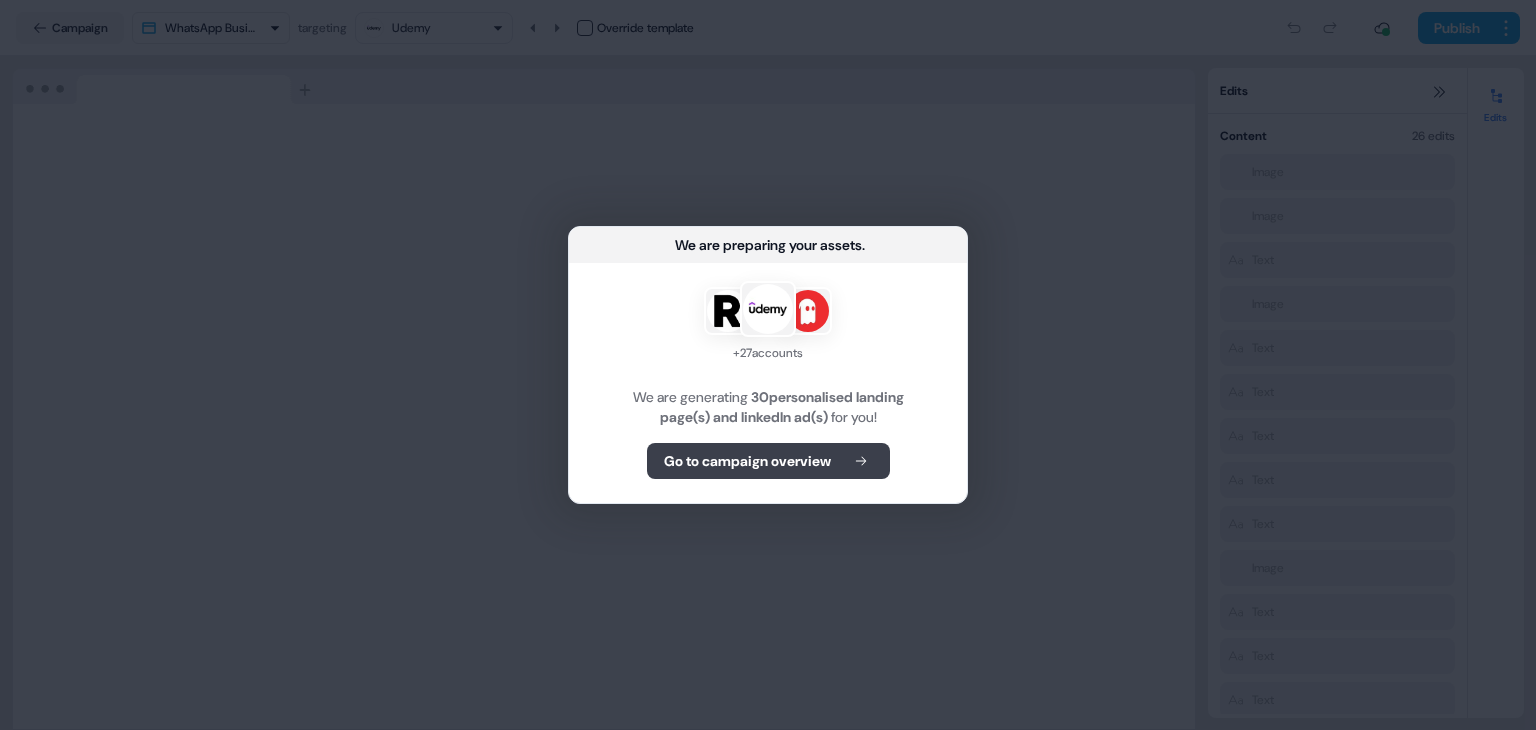 click on "Go to campaign overview" at bounding box center (747, 461) 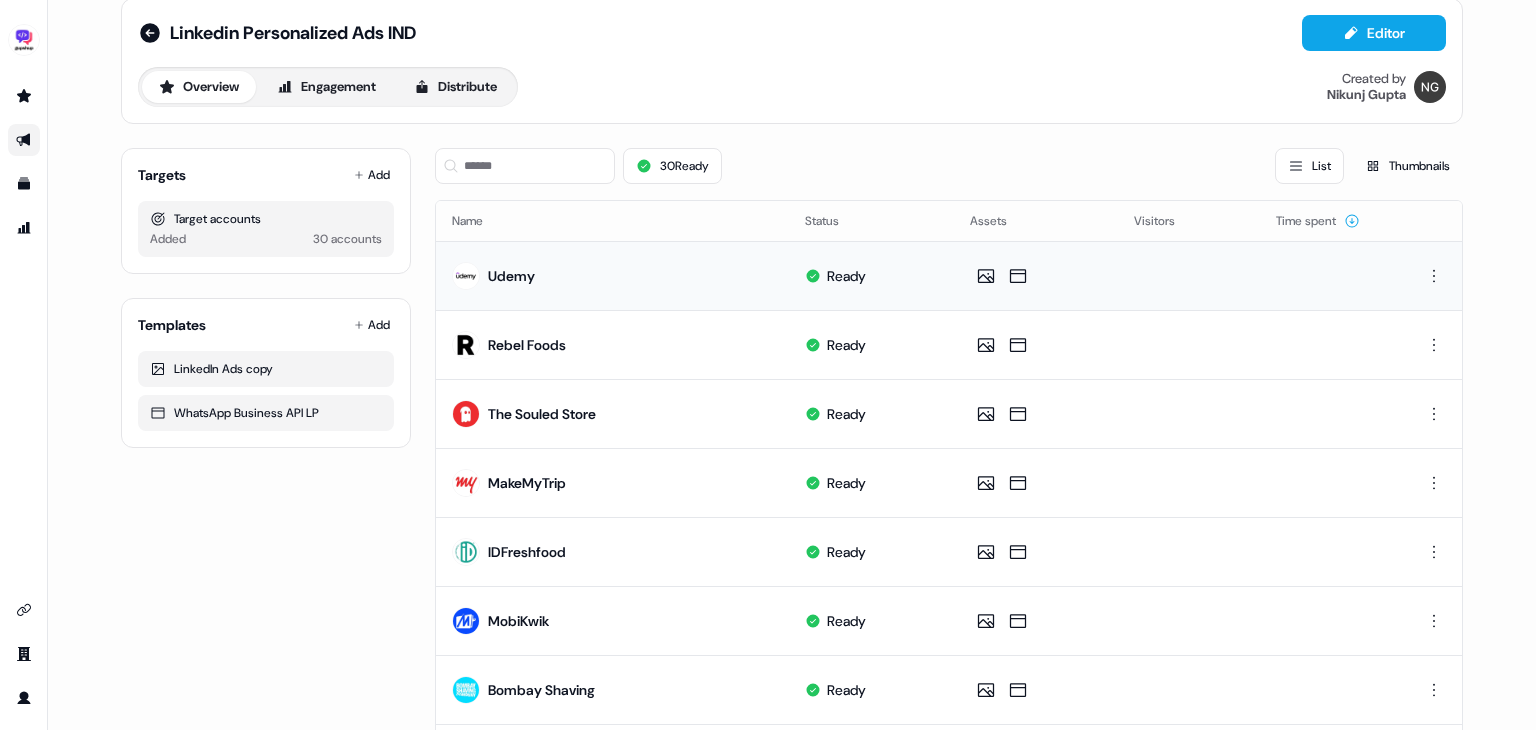 scroll, scrollTop: 0, scrollLeft: 0, axis: both 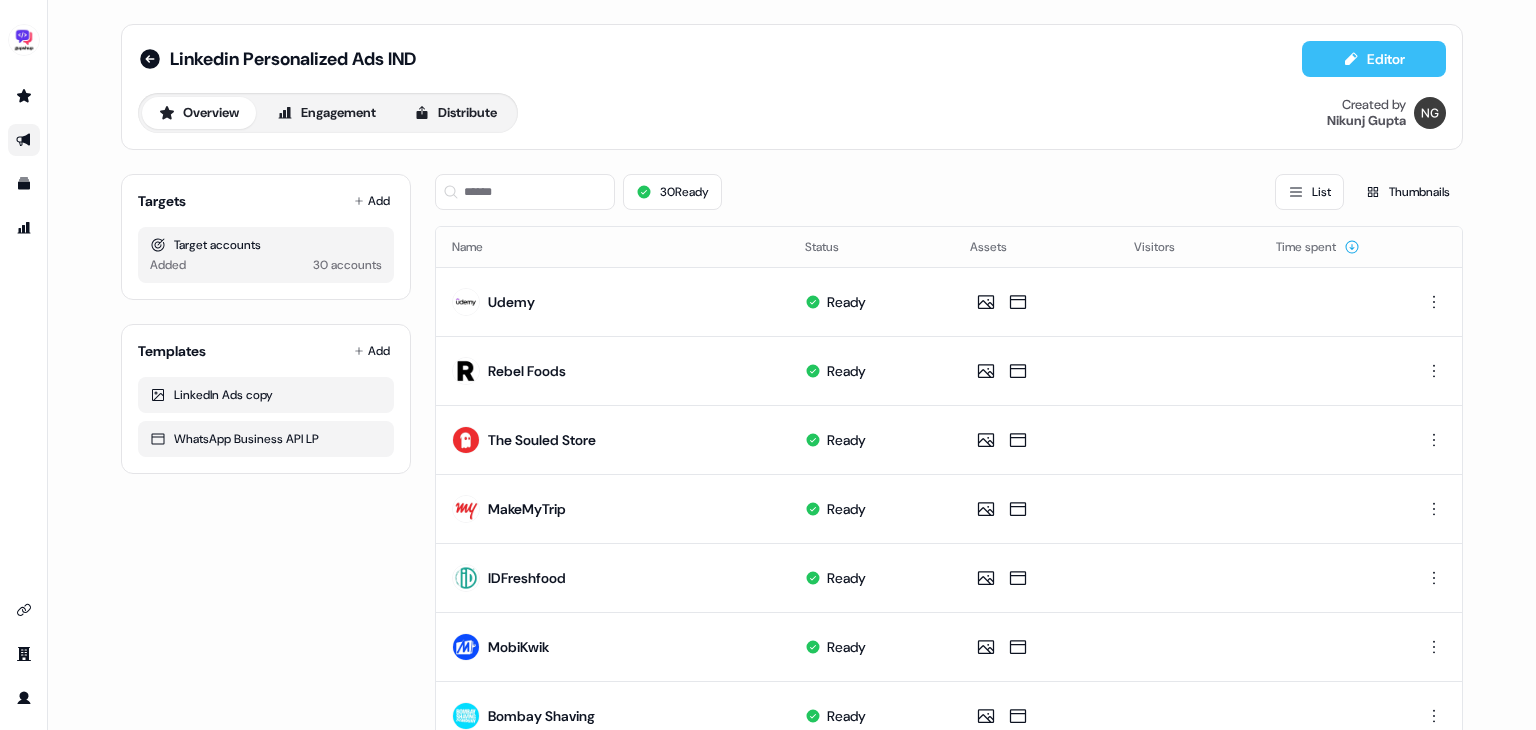 click 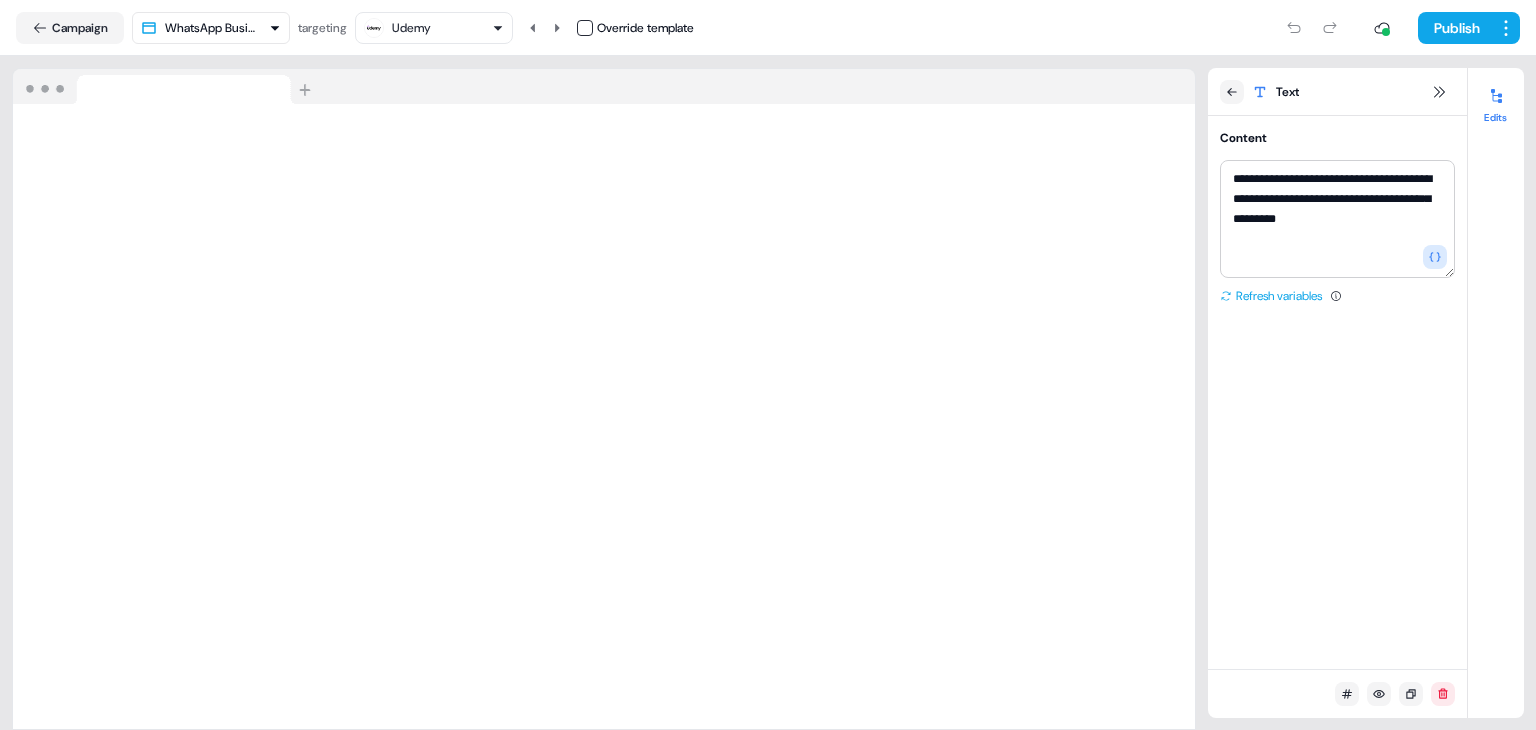 click on "Refresh variables" at bounding box center [1271, 296] 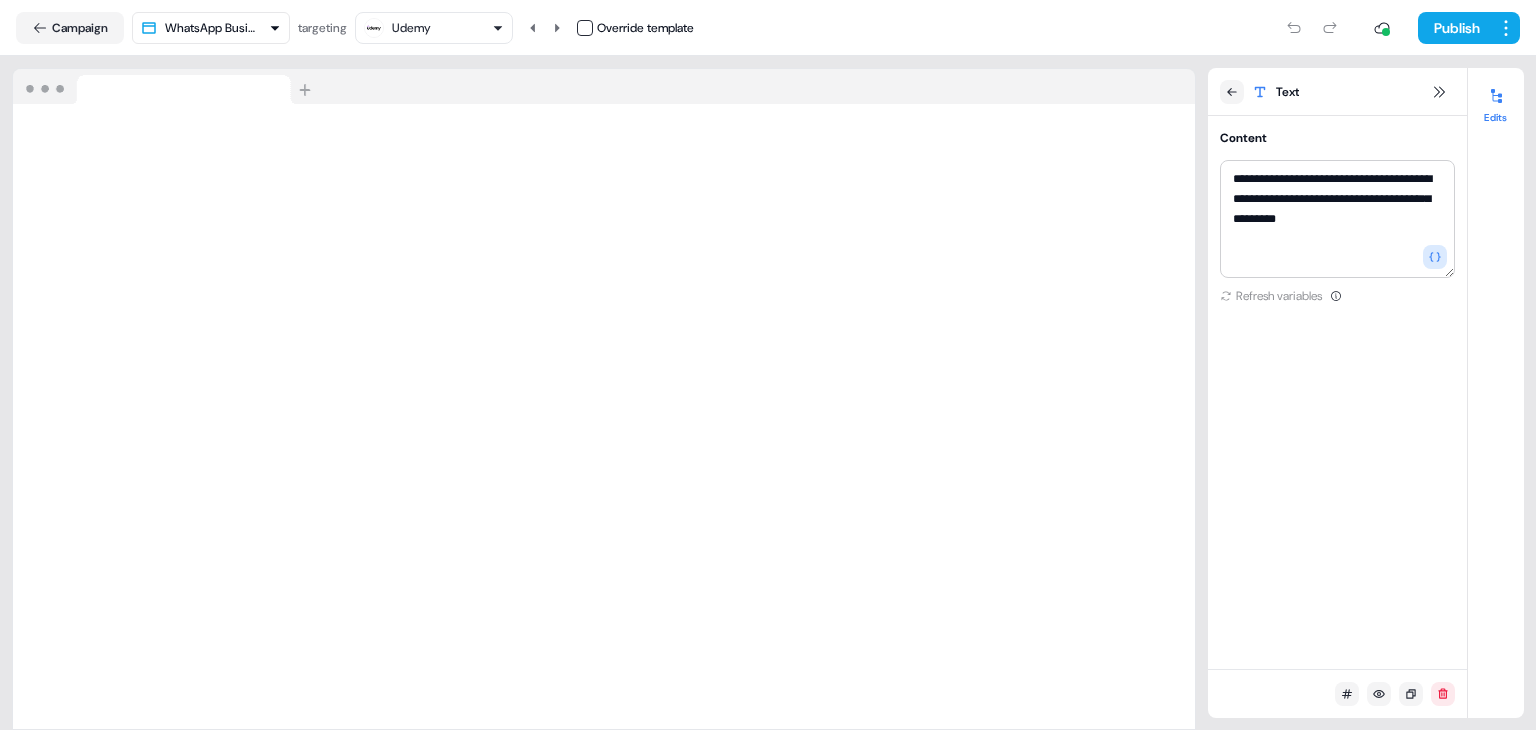 click on "Udemy" at bounding box center (434, 28) 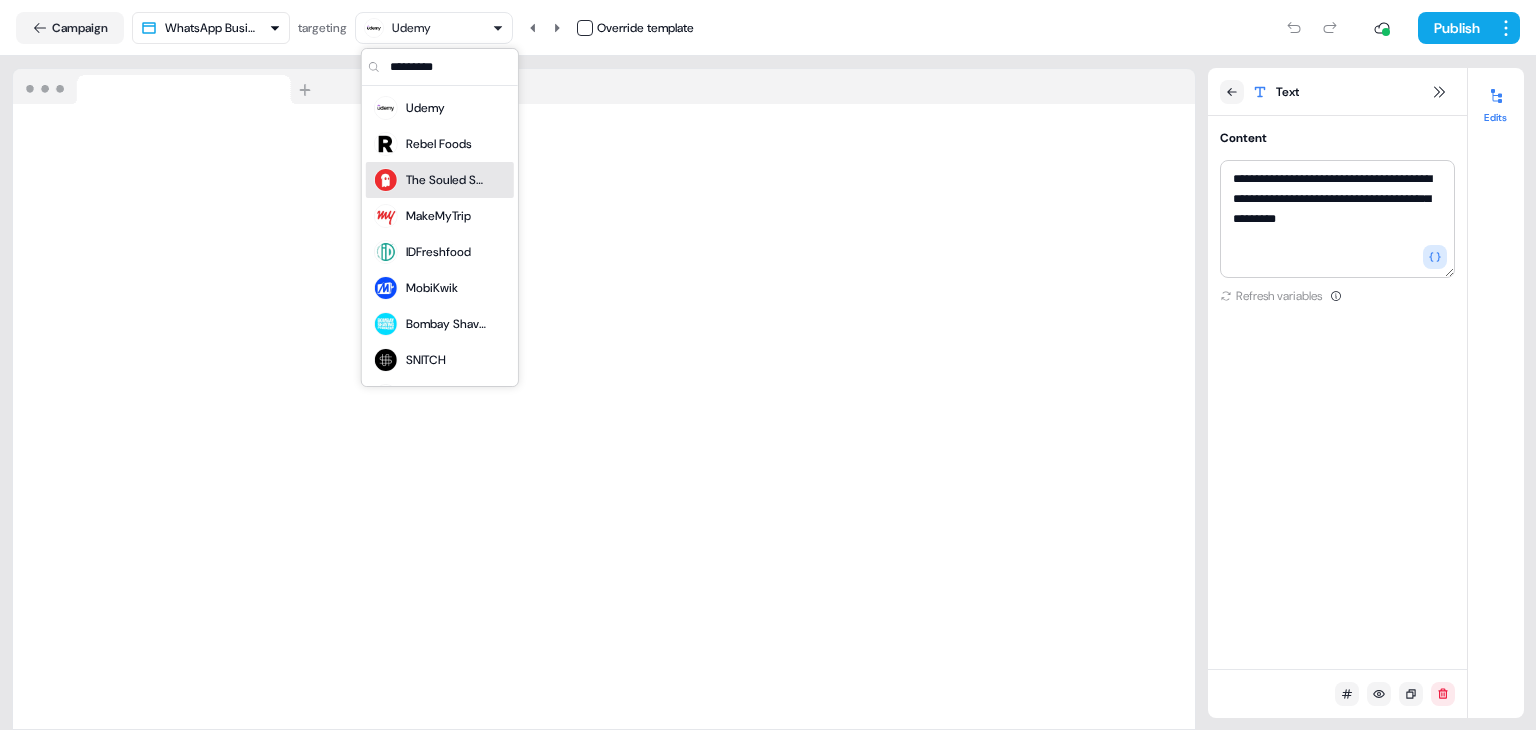 click on "The Souled Store" at bounding box center [446, 180] 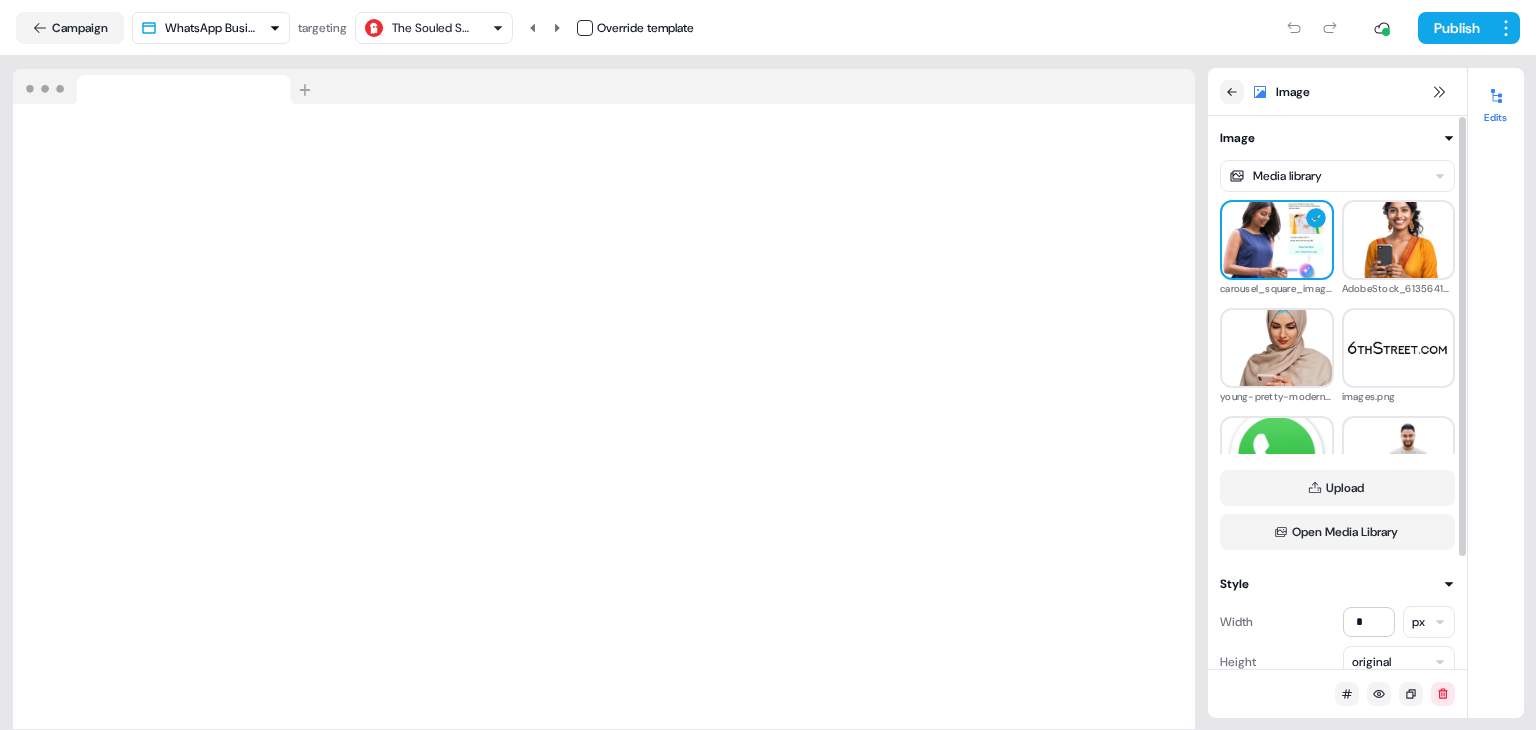 scroll, scrollTop: 141, scrollLeft: 0, axis: vertical 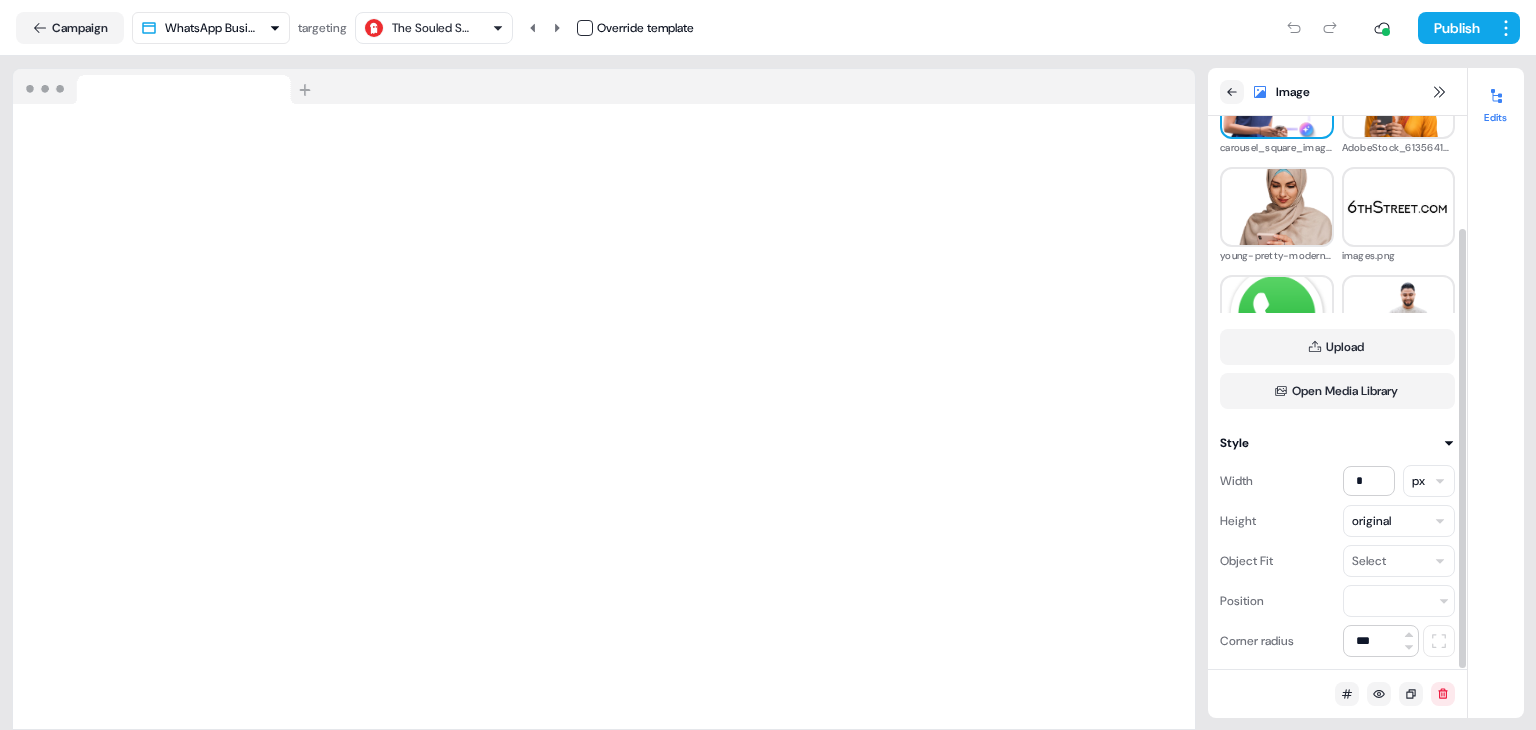 click on "For the best experience switch devices to a bigger screen. Go to Userled.io Linkedin Personalized Ads IND Editor Overview Engagement Distribute Created by [FIRST] [LAST] Loading... Campaign WhatsApp Business API LP targeting The Souled Store Override template Publish Loading your site.. Image Image Media library carousel_square_image-e1752229106480.webp AdobeStock_613564107_(1).png young-pretty-modern-muslim-woman-hijab-working-office-room-education-online-1-e1738927883582.png images.png WhatsApp.svg.png young-arab-man-smiling-confident-using-smartphone-park.png hero_image.png hero_image.png Upload Open Media Library Style Width * px Height original Object Fit Select Position Corner radius *** Edits" at bounding box center [768, 365] 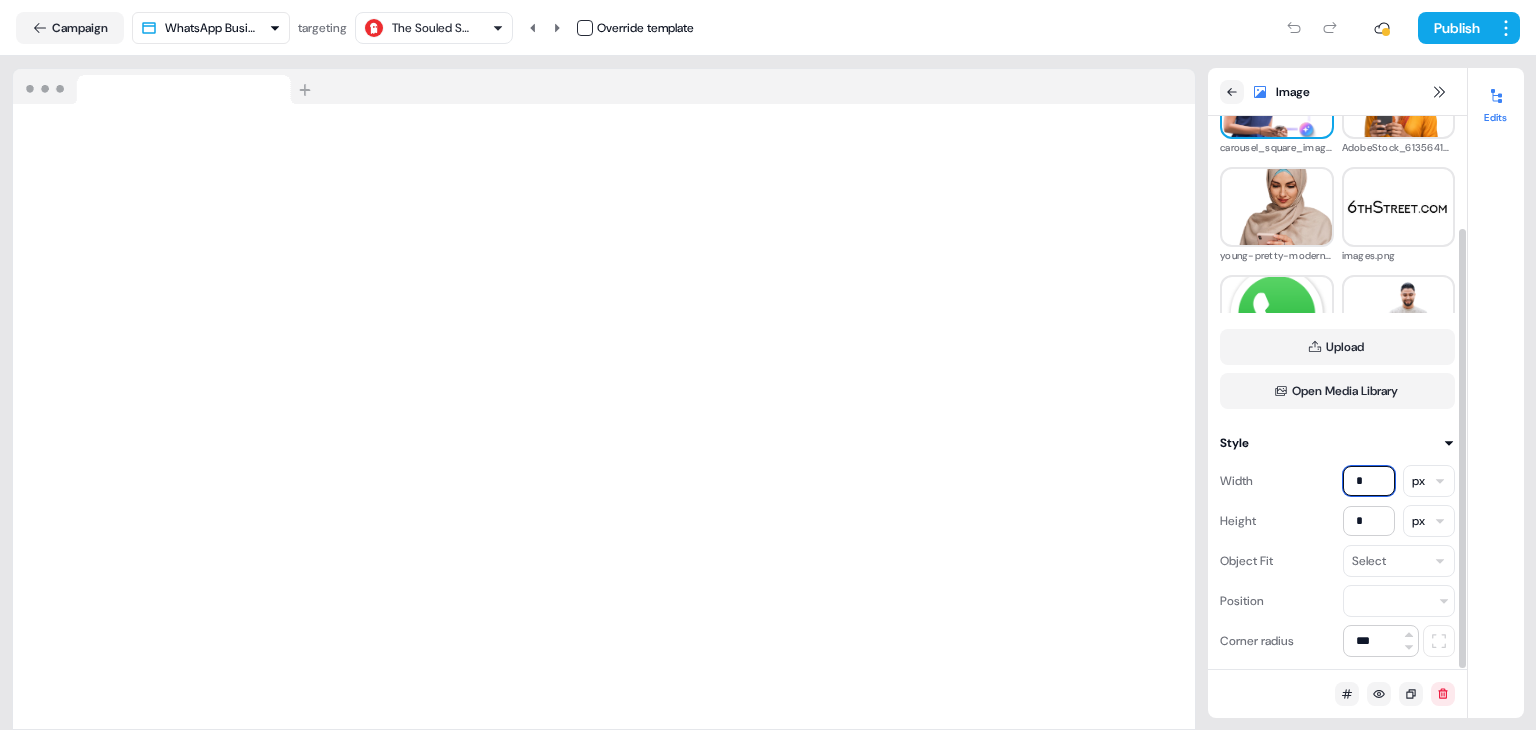 click on "*" at bounding box center [1369, 481] 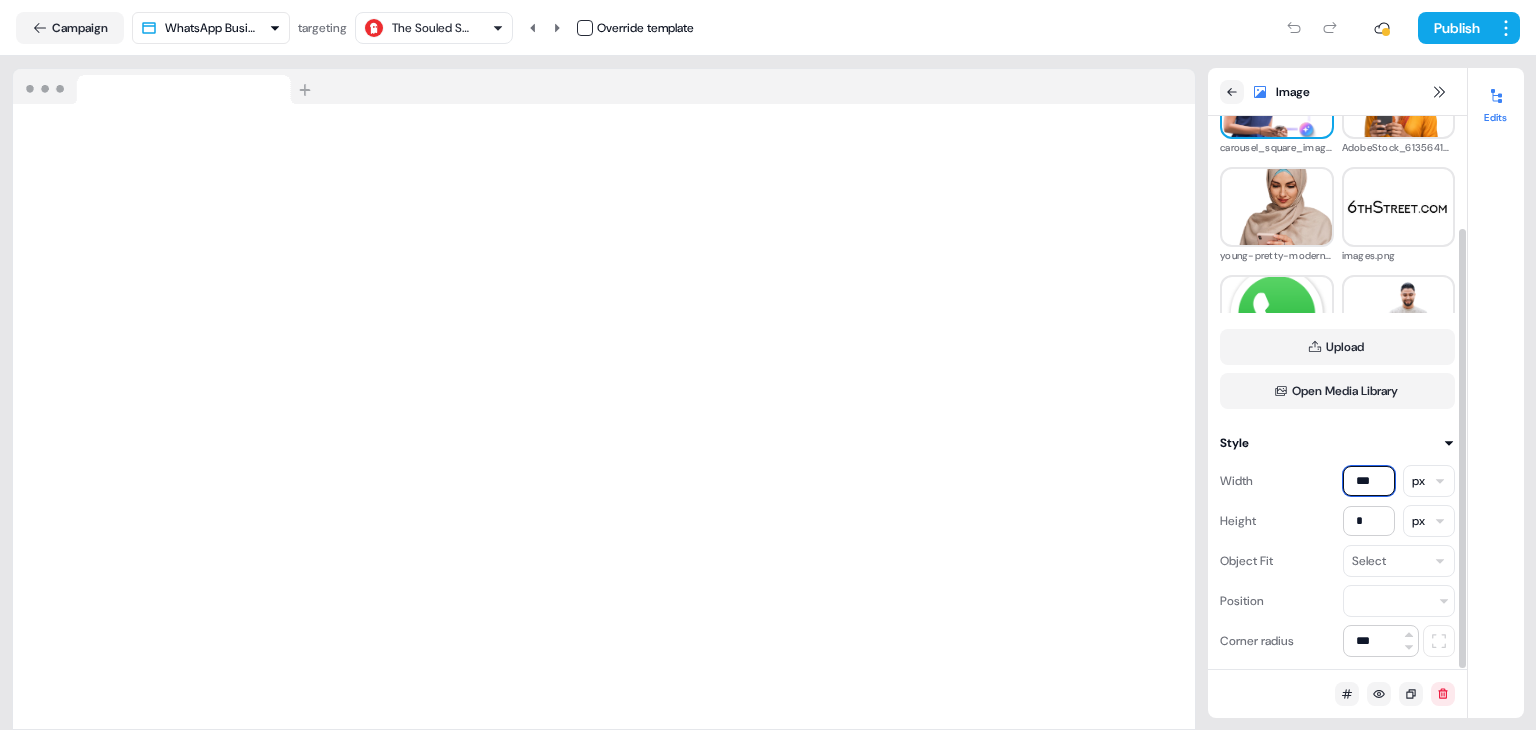 type on "***" 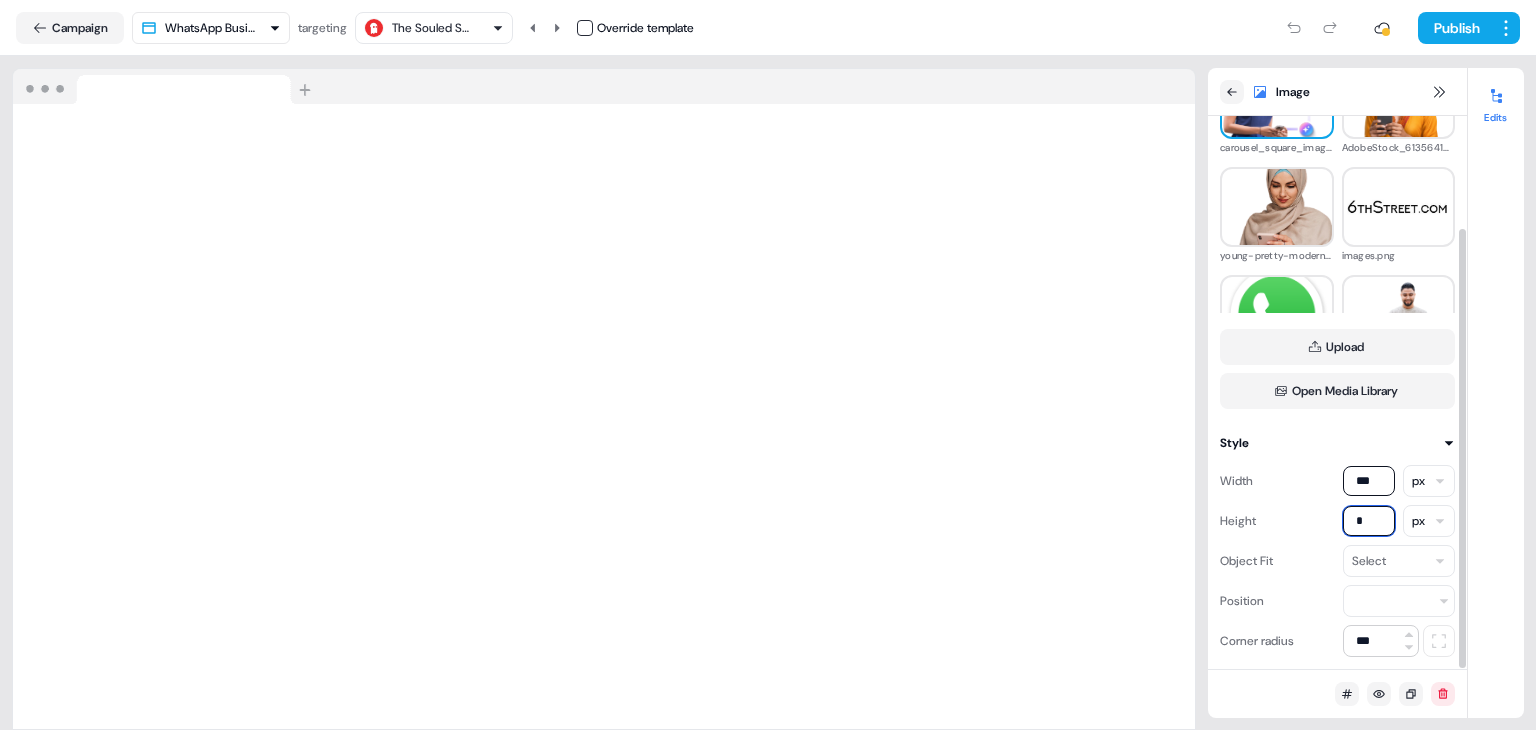 click on "*" at bounding box center (1369, 521) 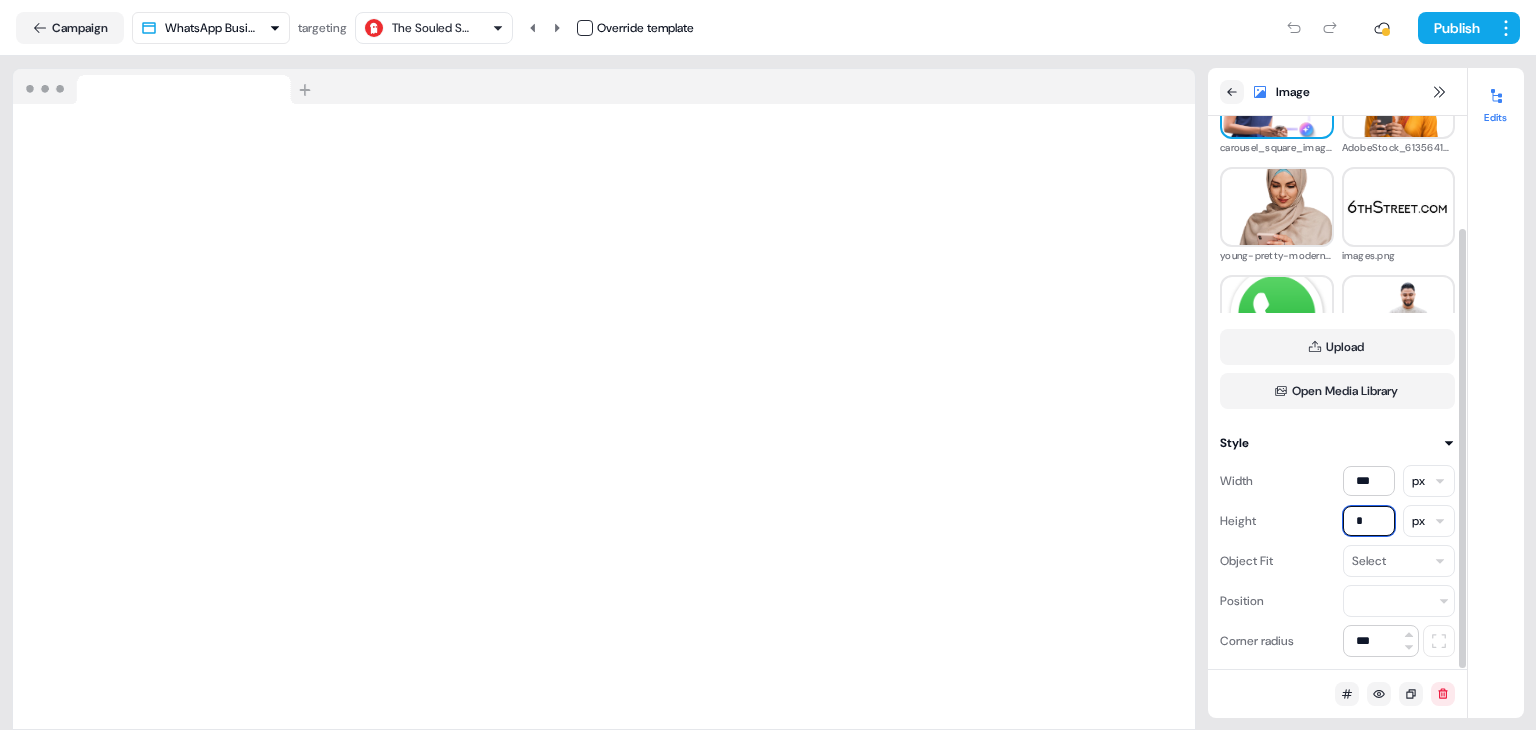 click on "*" at bounding box center [1369, 521] 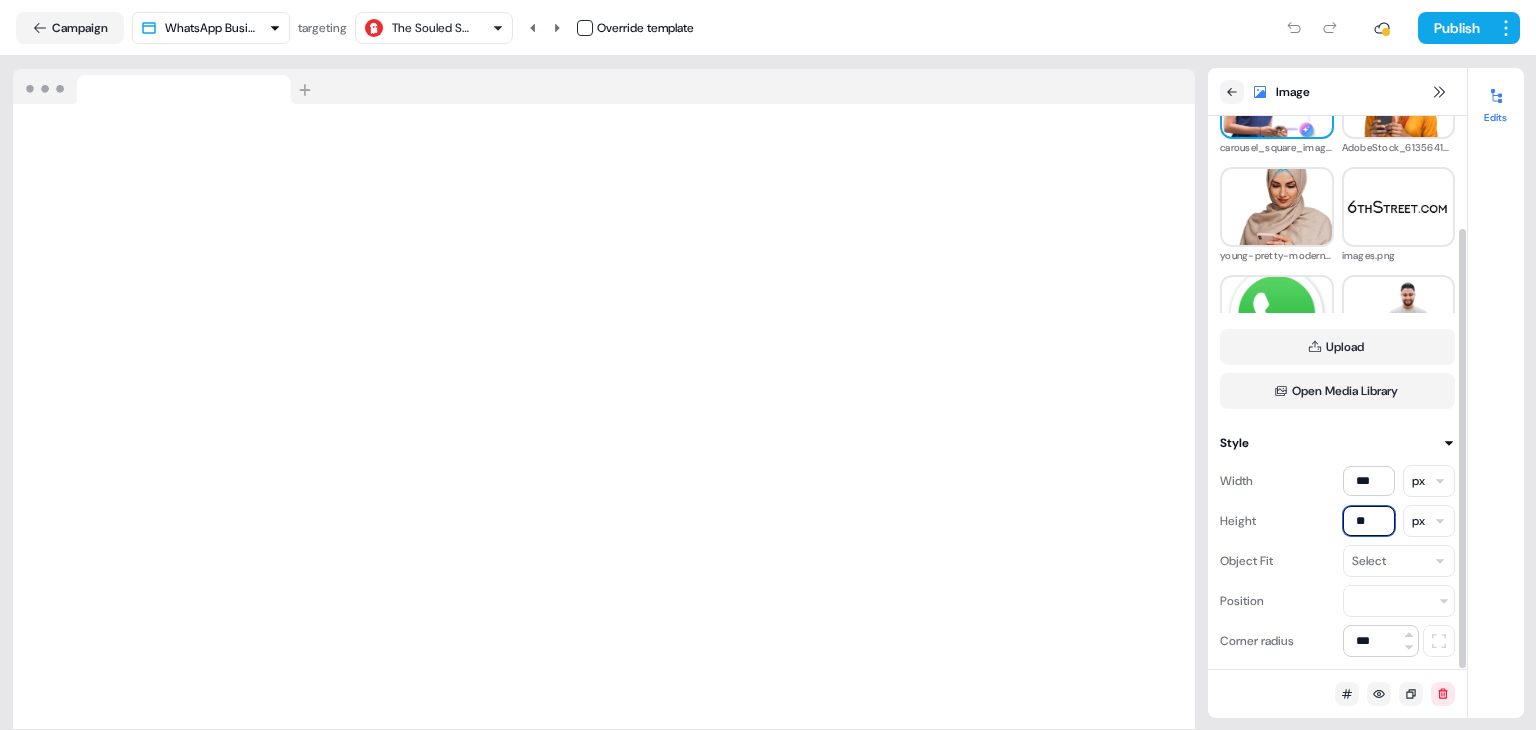 type on "***" 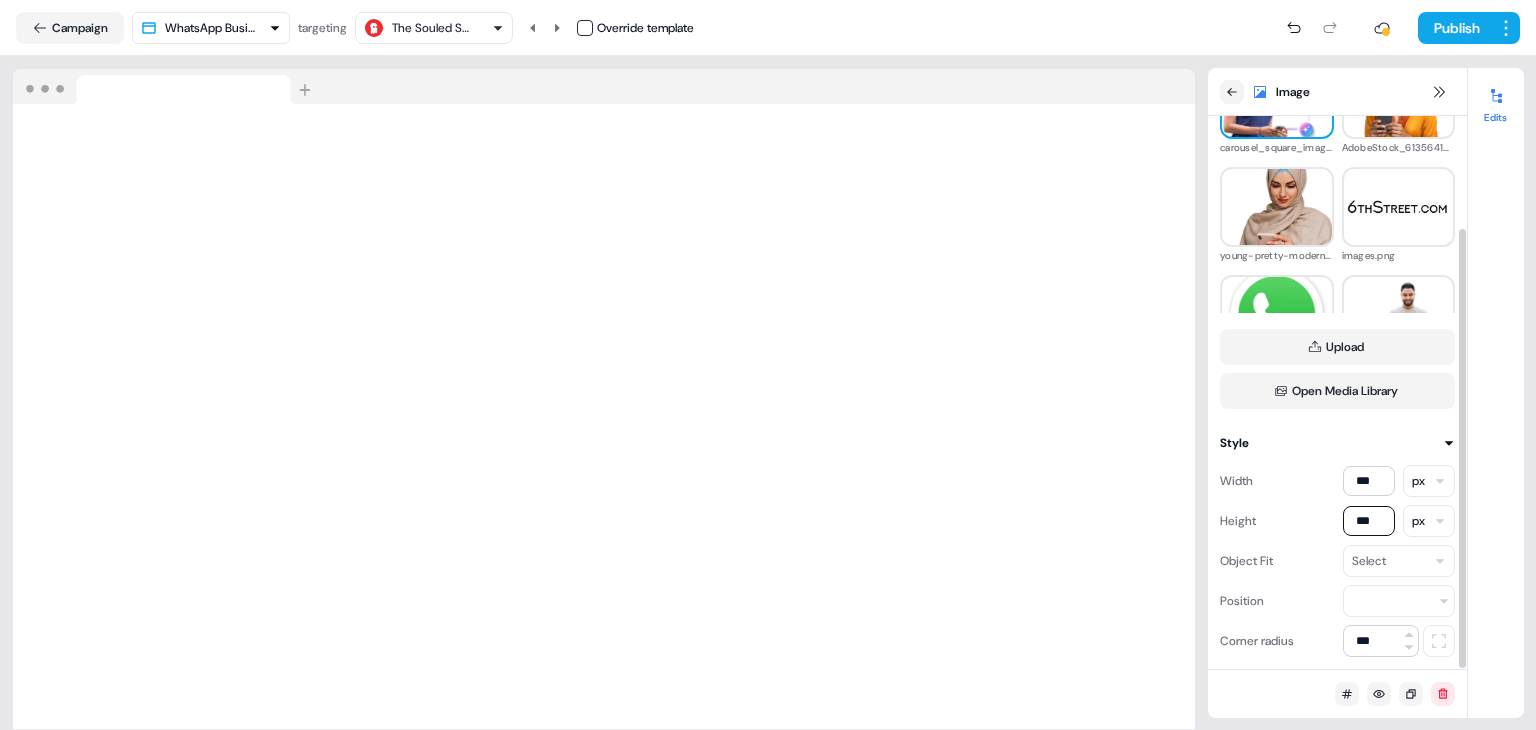 click on "***" at bounding box center [1369, 521] 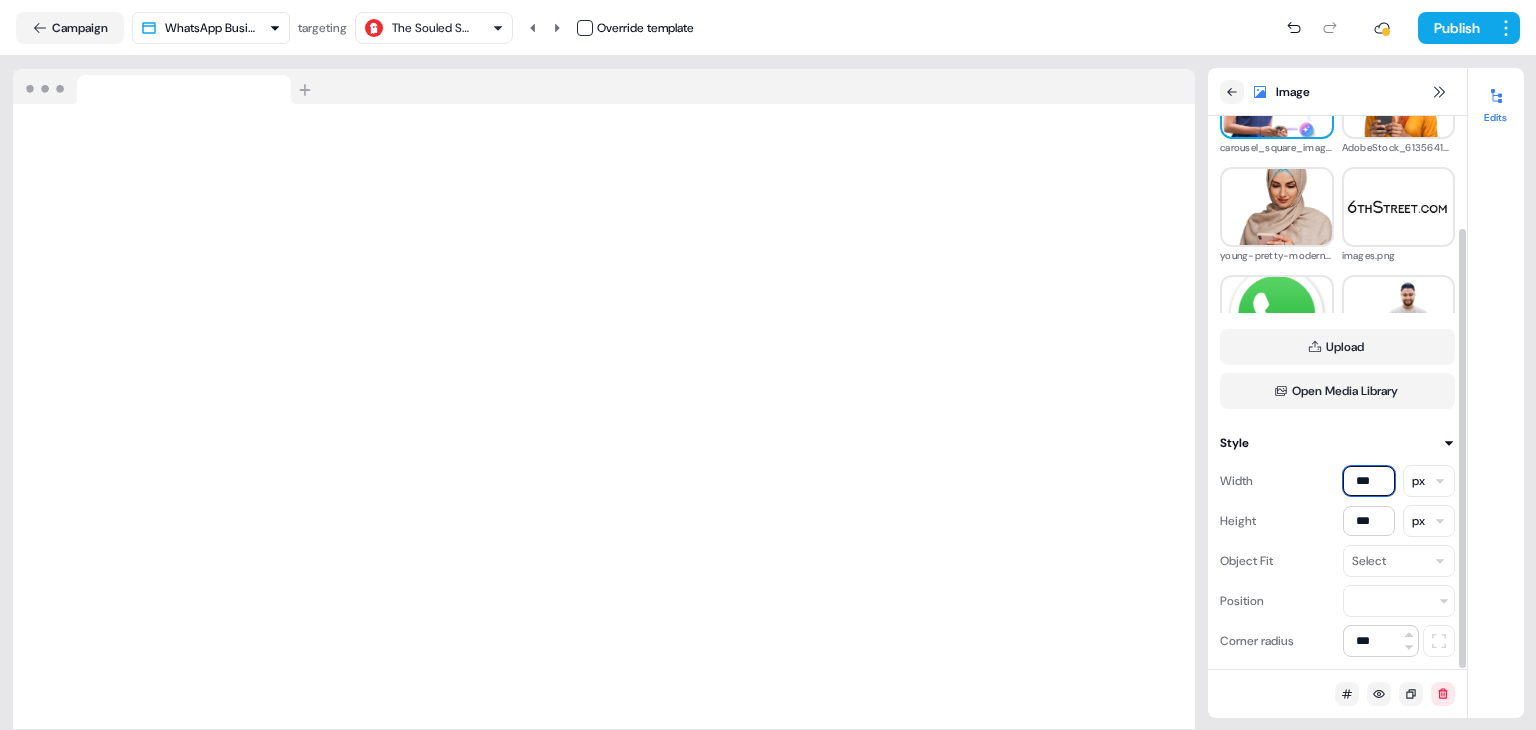 click on "***" at bounding box center [1369, 481] 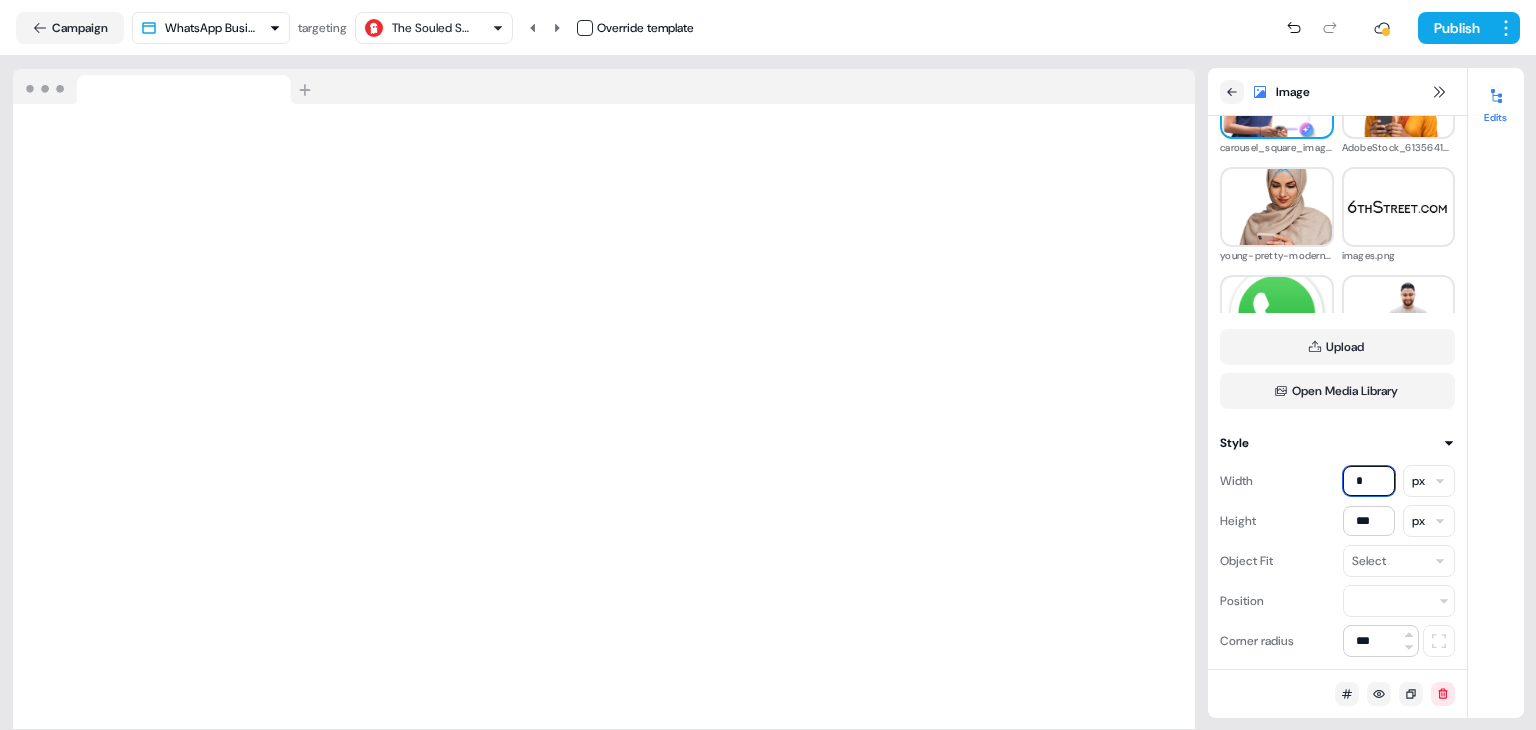 type on "***" 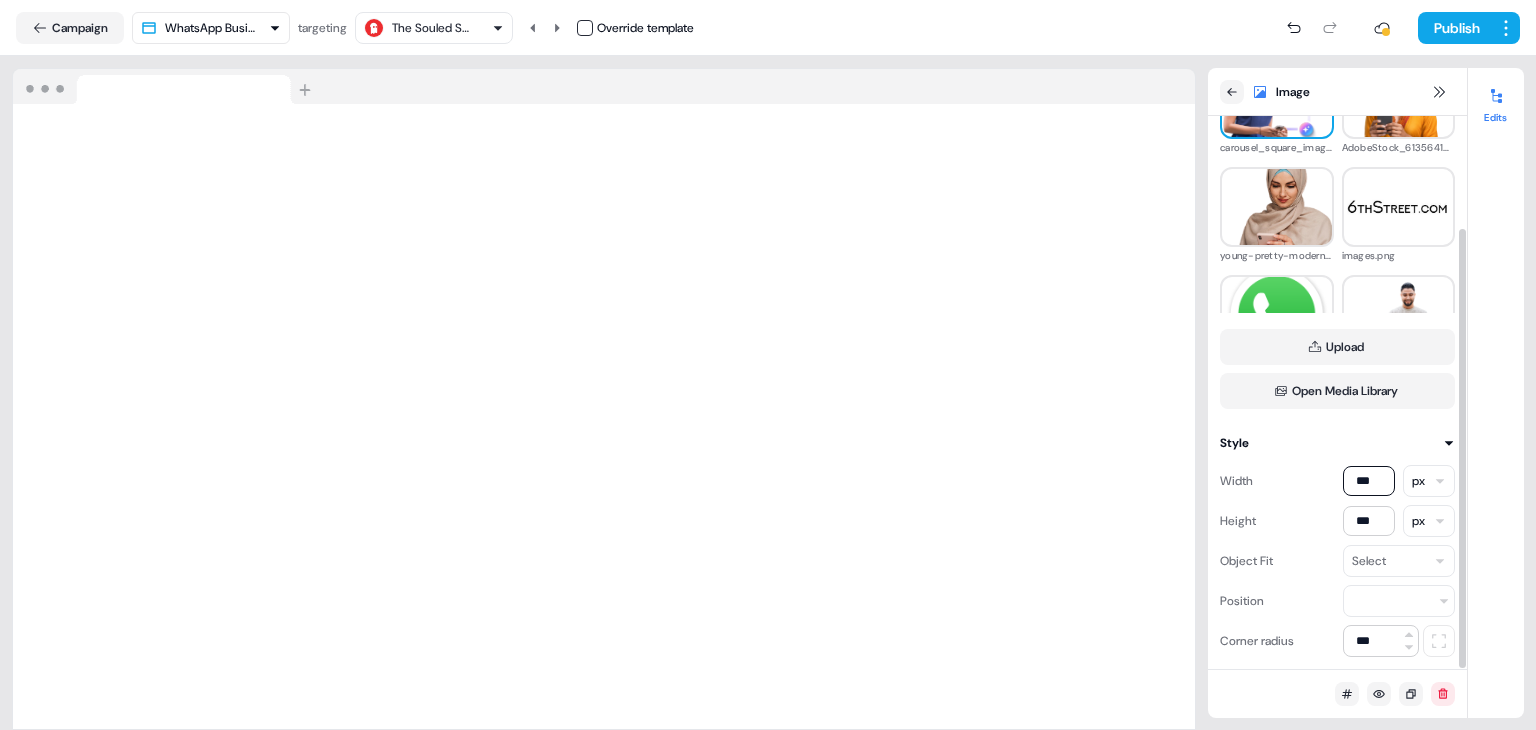 click on "Width *** px" at bounding box center (1337, 481) 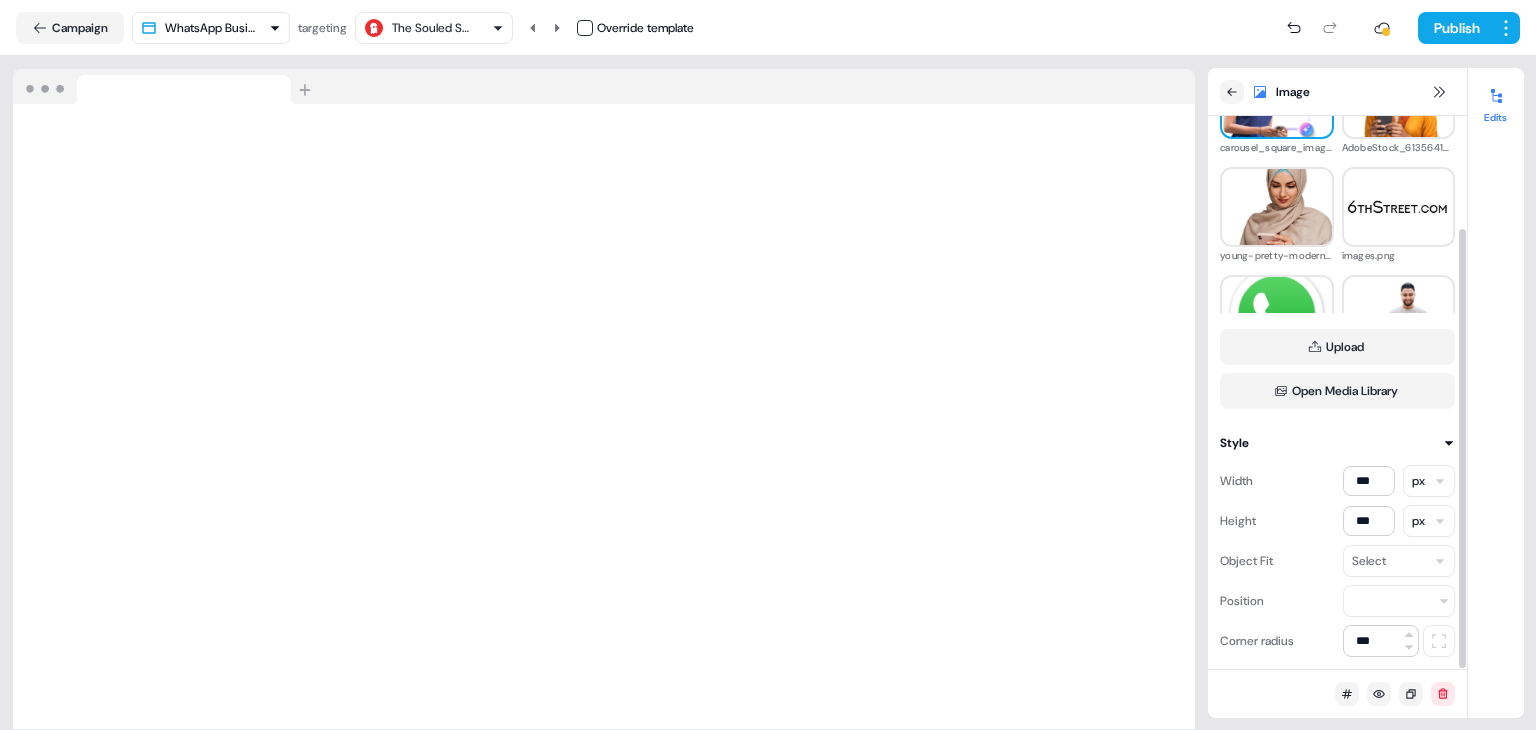 click on "Select" at bounding box center [1369, 561] 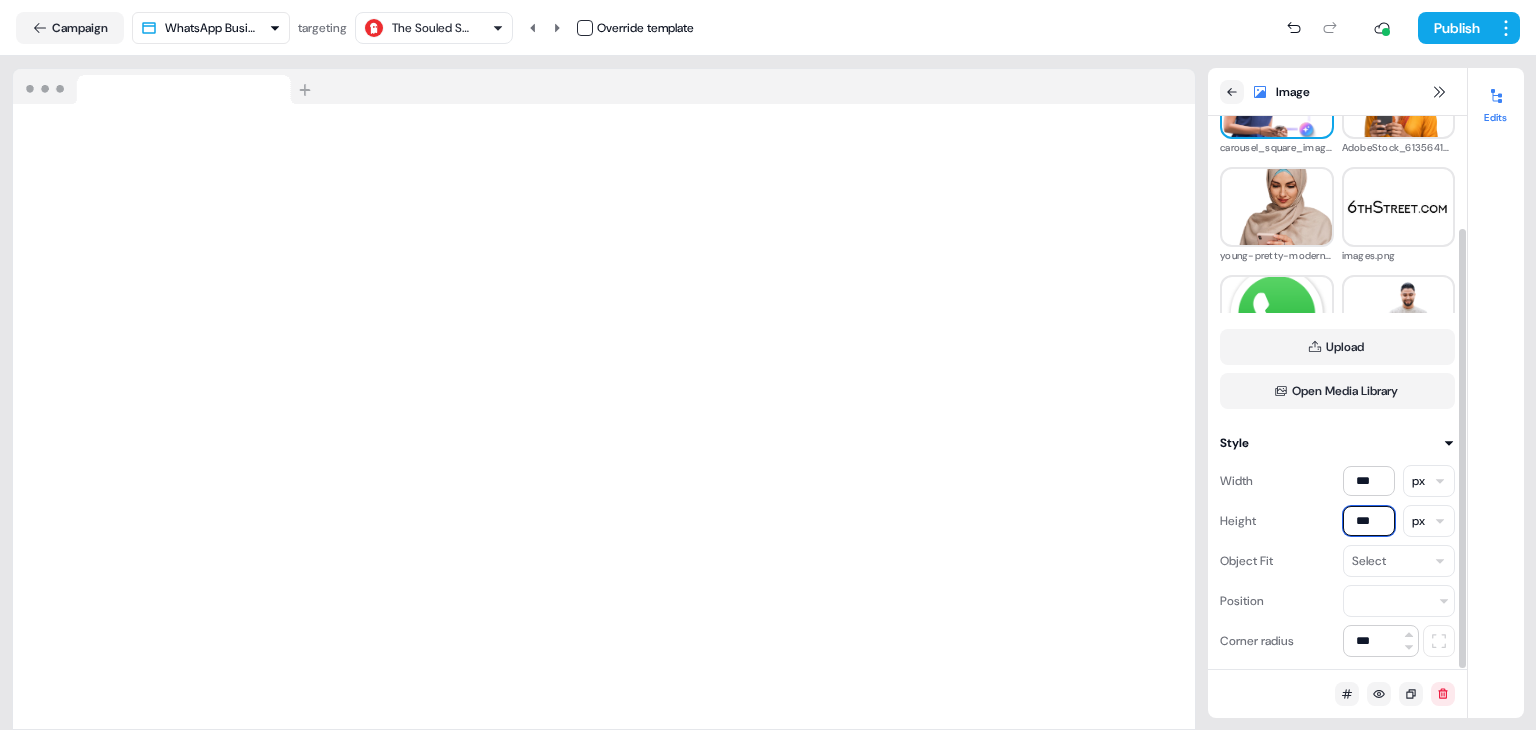 click on "***" at bounding box center [1369, 521] 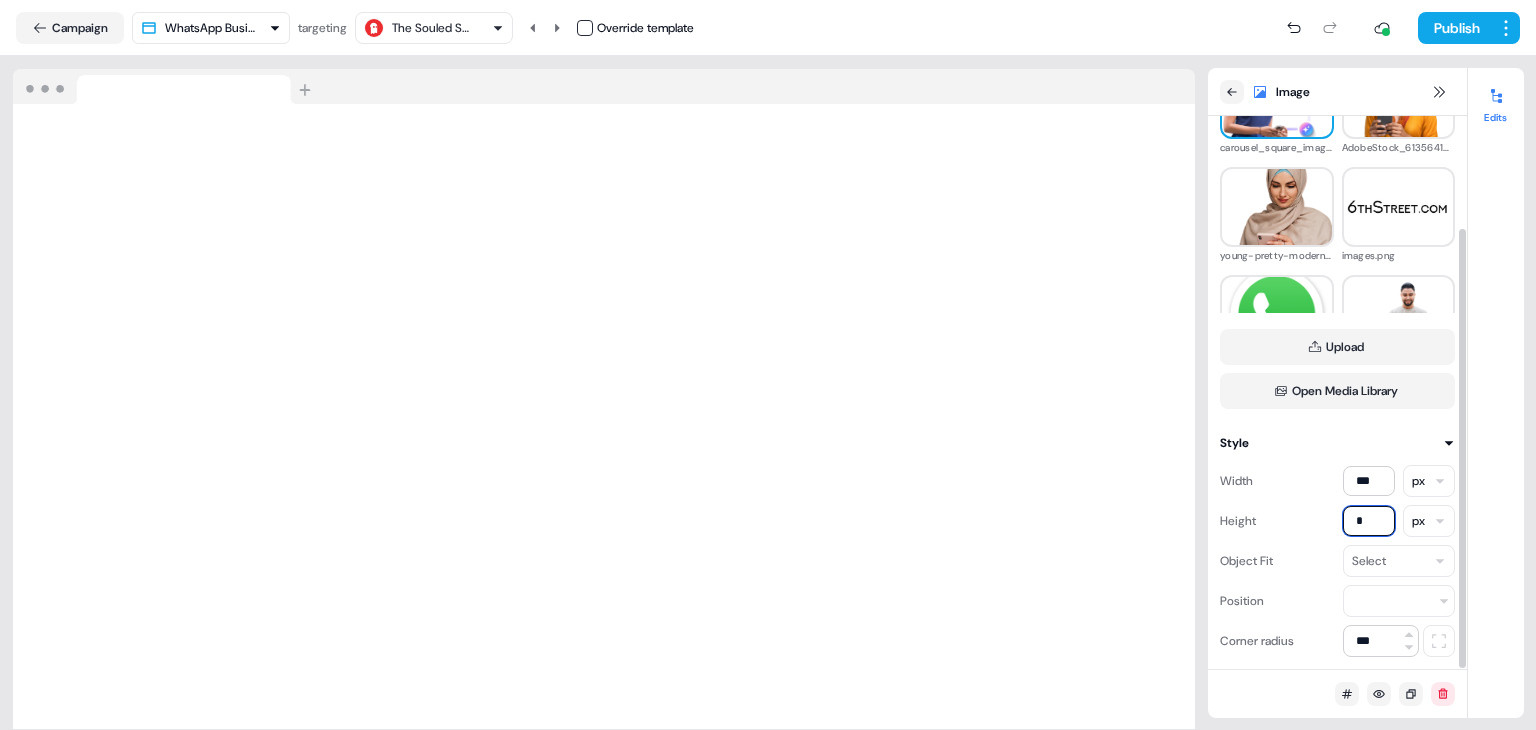 type on "*" 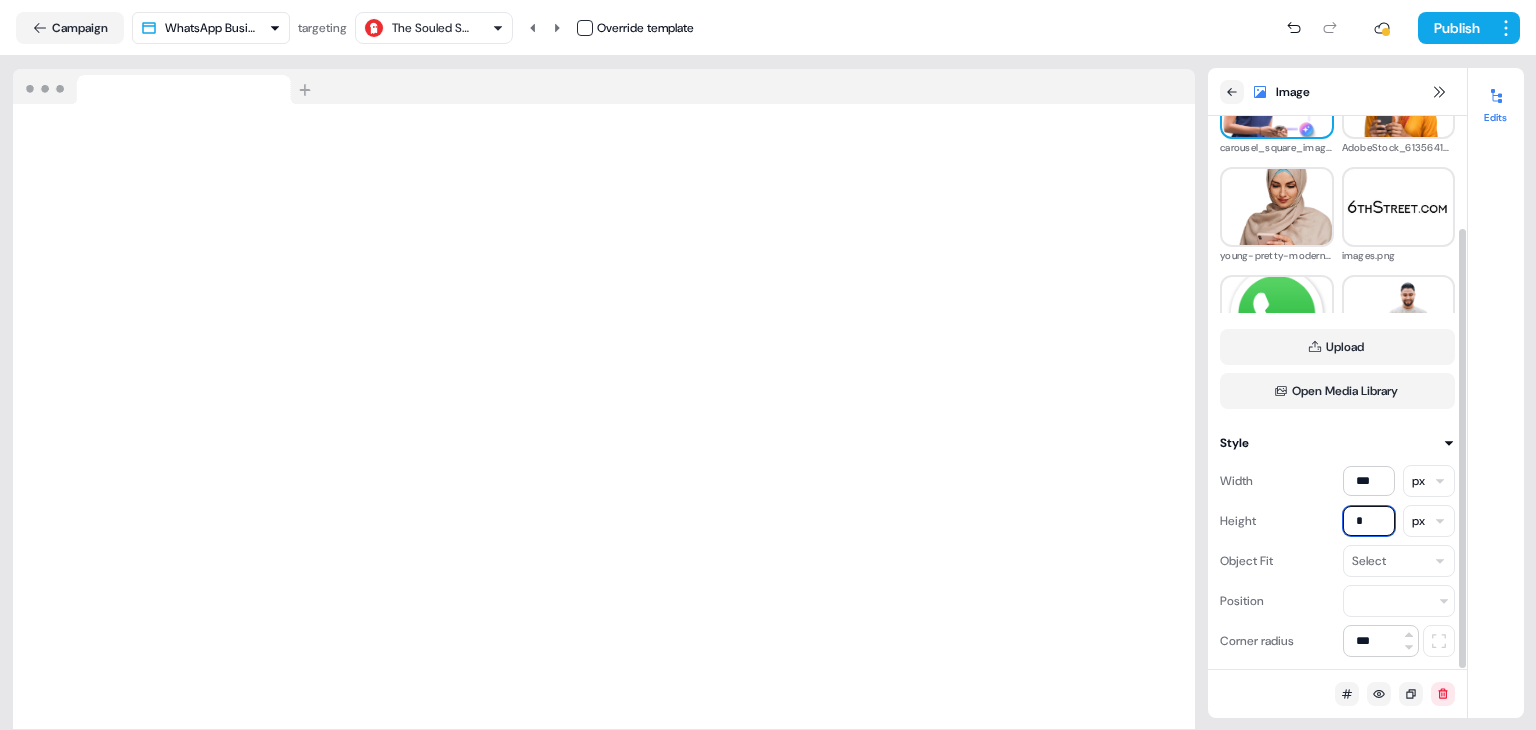 click on "*" at bounding box center (1369, 521) 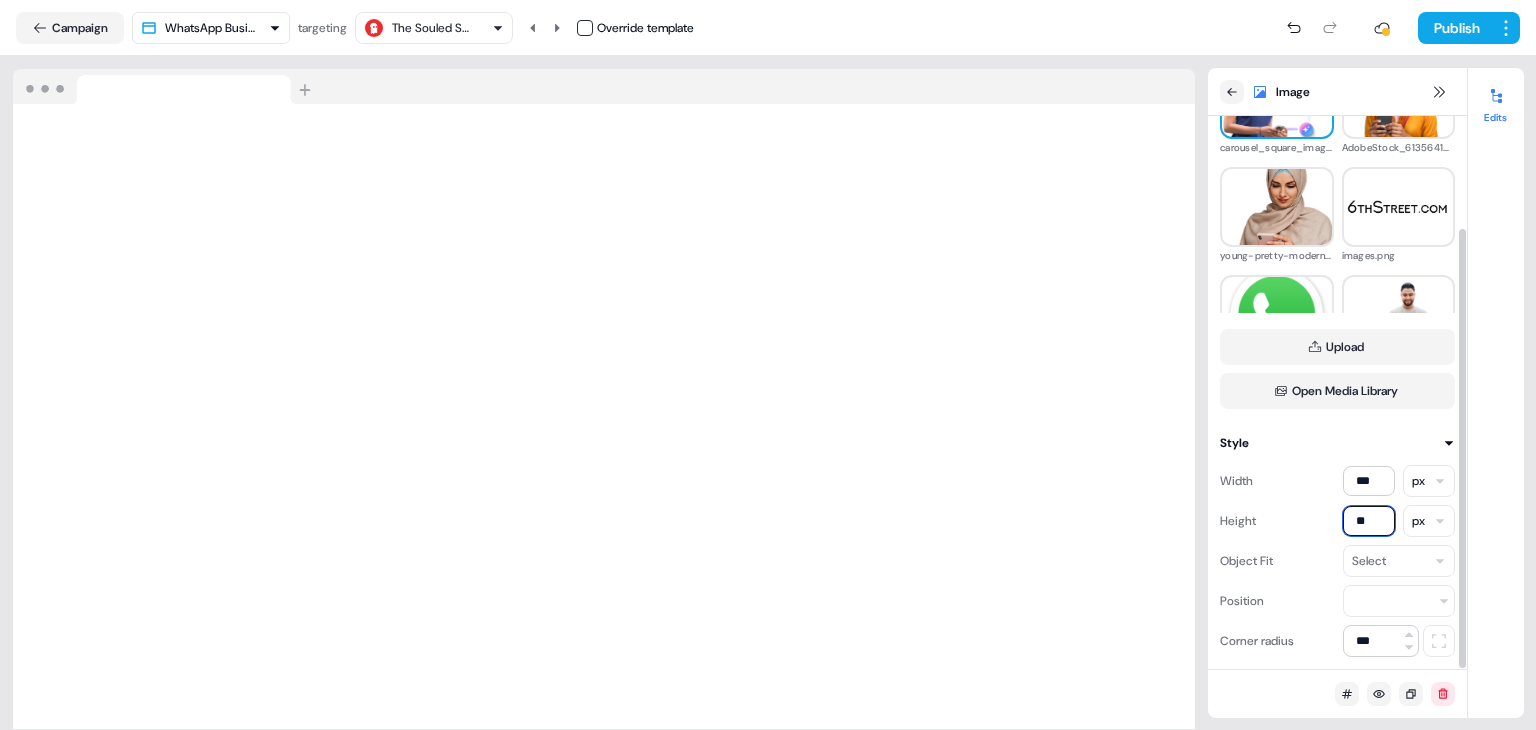 type on "***" 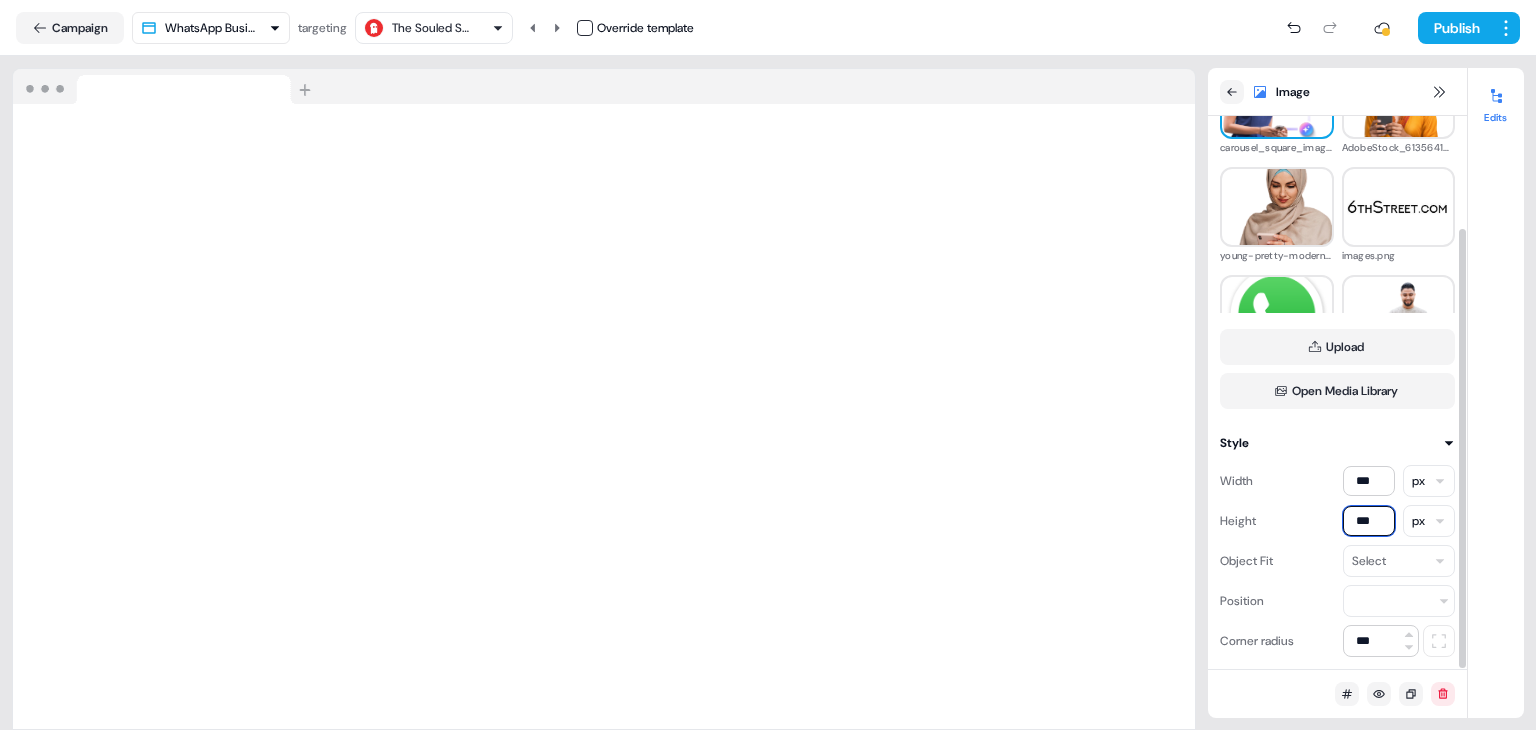 click on "***" at bounding box center [1369, 521] 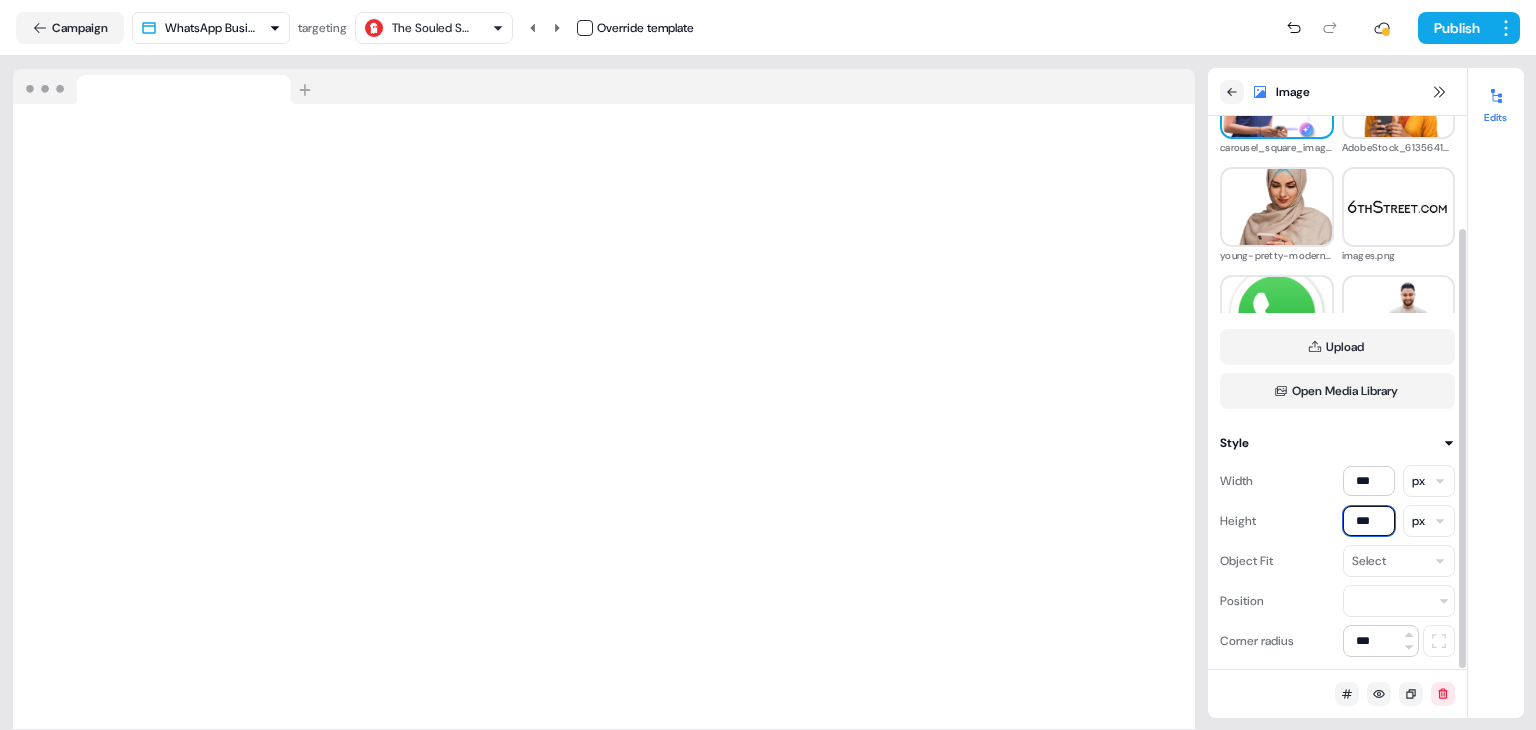 type on "***" 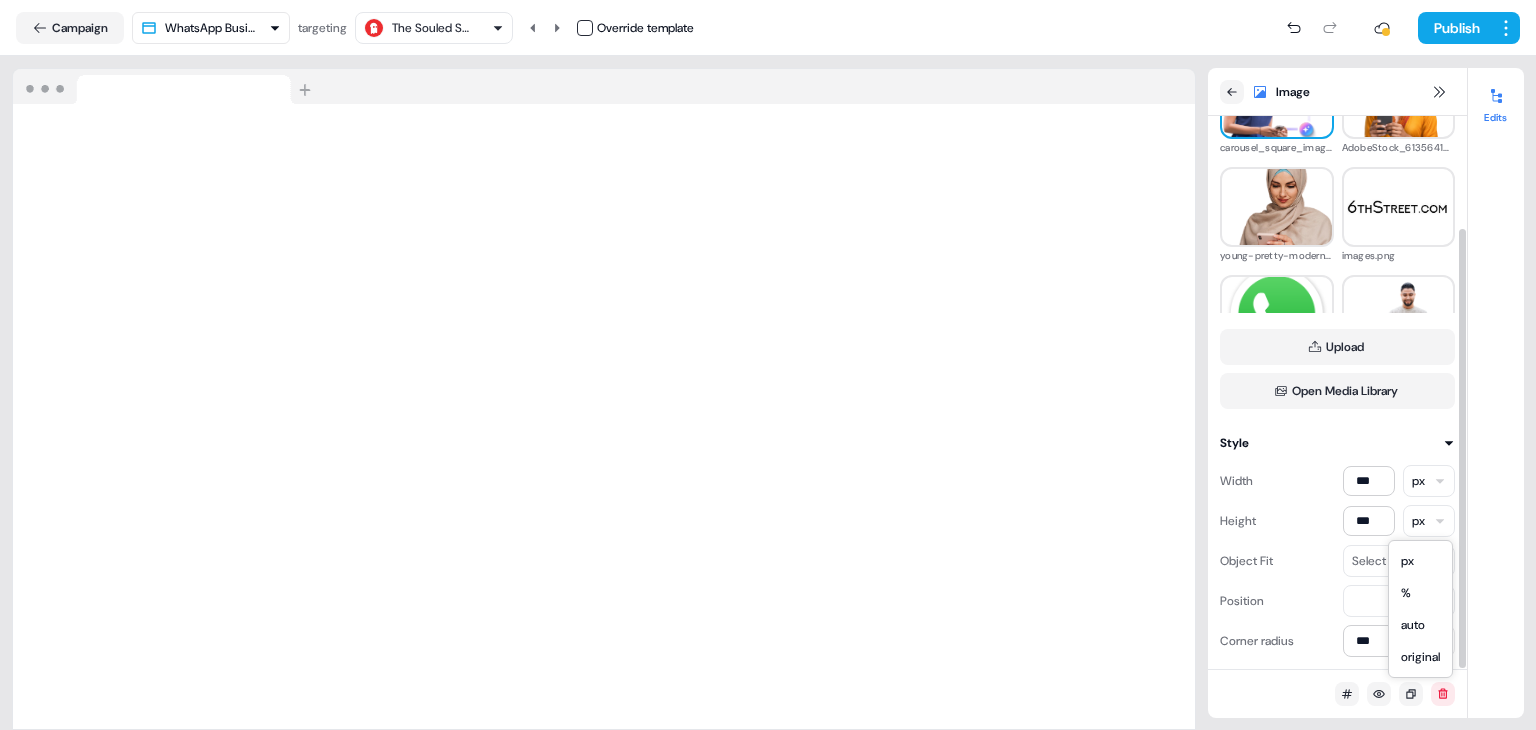 click on "For the best experience switch devices to a bigger screen. Go to Userled.io Linkedin Personalized Ads IND Editor Overview Engagement Distribute Created by [FIRST] [LAST] Loading... Campaign WhatsApp Business API LP targeting The Souled Store Override template Publish Loading your site.. Image Image Media library carousel_square_image-e1752229106480.webp AdobeStock_613564107_(1).png young-pretty-modern-muslim-woman-hijab-working-office-room-education-online-1-e1738927883582.png images.png WhatsApp.svg.png young-arab-man-smiling-confident-using-smartphone-park.png hero_image.png hero_image.png Upload Open Media Library Style Width ** px Height ** px Object Fit Select Position Corner radius *** Edits px % auto original" at bounding box center (768, 365) 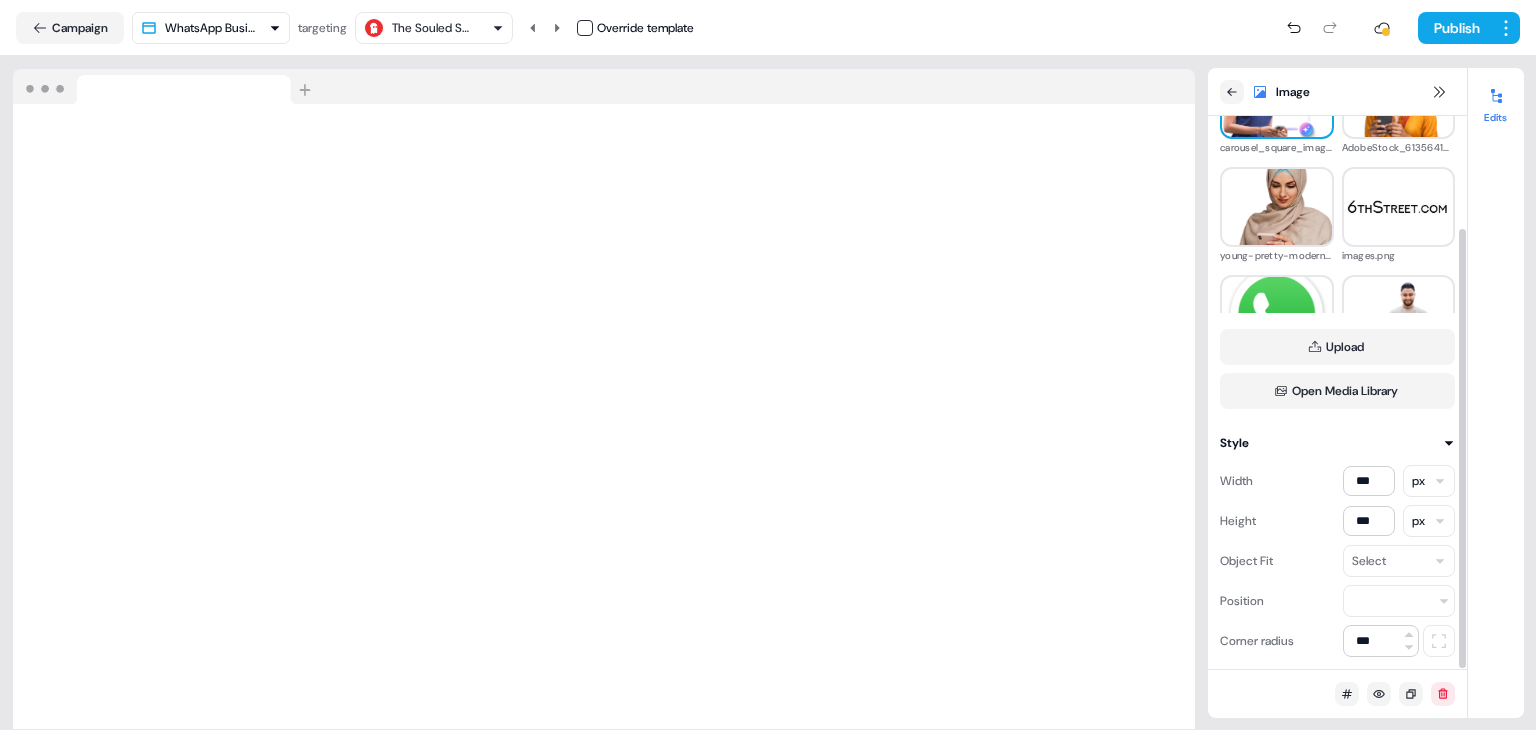 click on "For the best experience switch devices to a bigger screen. Go to Userled.io Linkedin Personalized Ads IND Editor Overview Engagement Distribute Created by [FIRST] [LAST] Loading... Campaign WhatsApp Business API LP targeting The Souled Store Override template Publish Loading your site.. Image Image Media library carousel_square_image-e1752229106480.webp AdobeStock_613564107_(1).png young-pretty-modern-muslim-woman-hijab-working-office-room-education-online-1-e1738927883582.png images.png WhatsApp.svg.png young-arab-man-smiling-confident-using-smartphone-park.png hero_image.png hero_image.png Upload Open Media Library Style Width *** px Height *** px Object Fit Select Position Corner radius *** Edits" at bounding box center (768, 365) 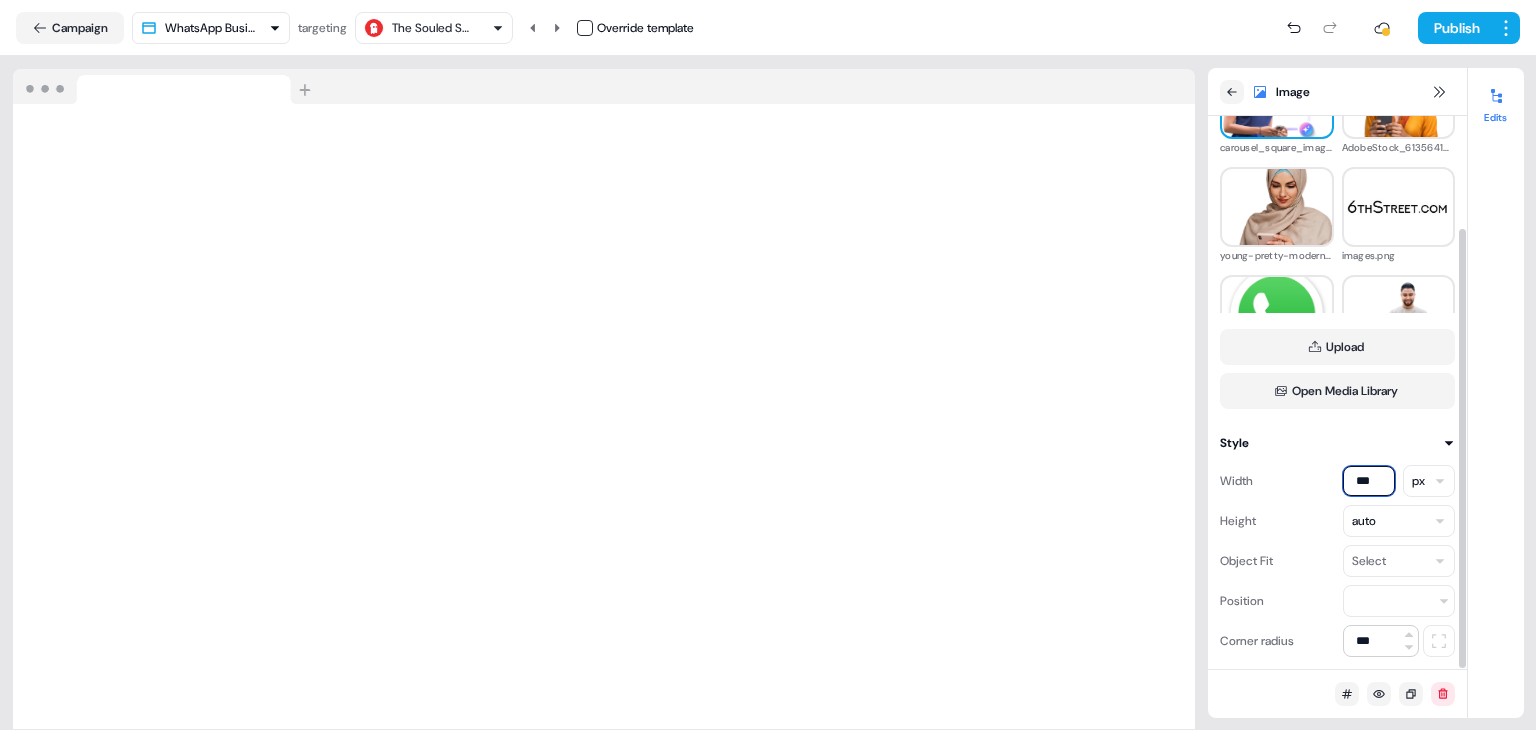 click on "***" at bounding box center [1369, 481] 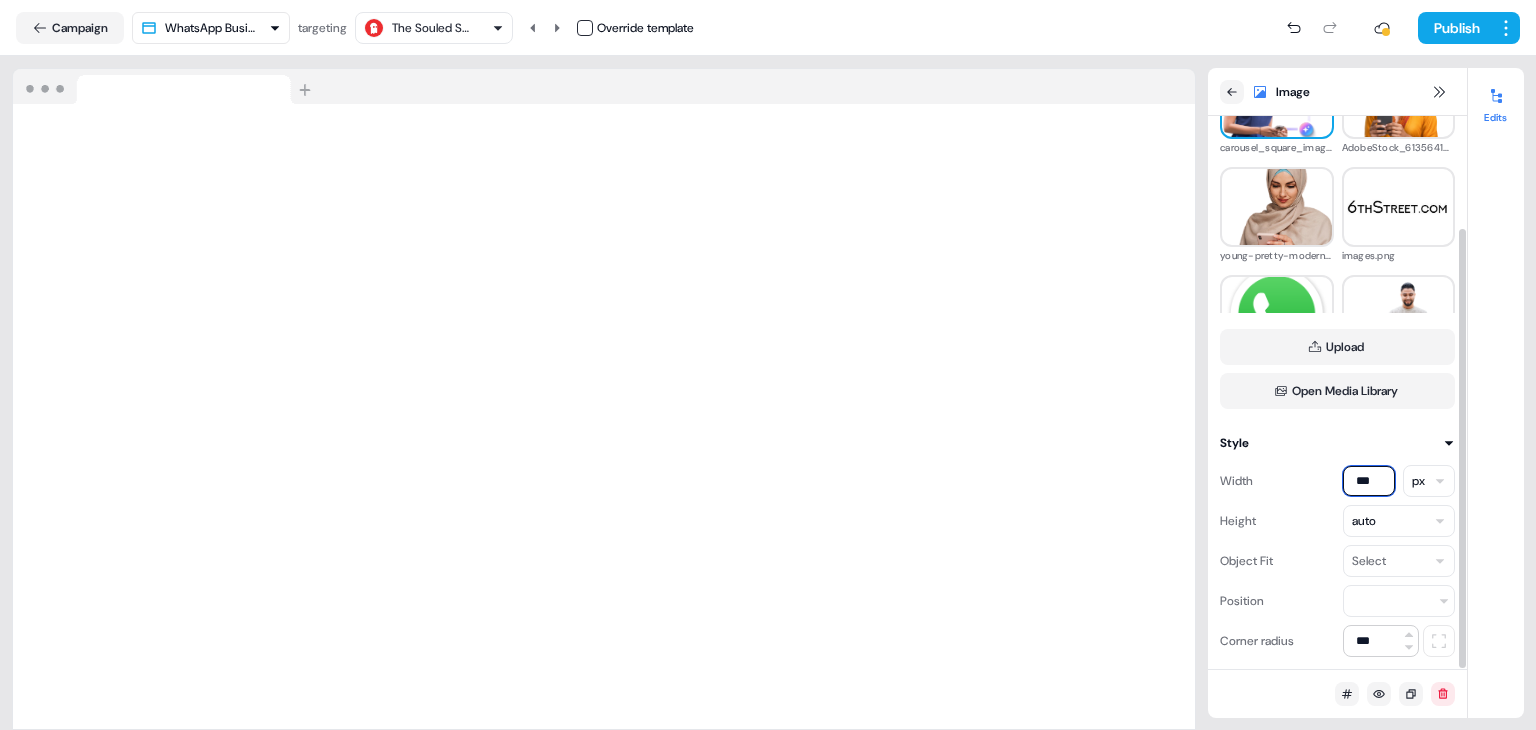 click on "***" at bounding box center [1369, 481] 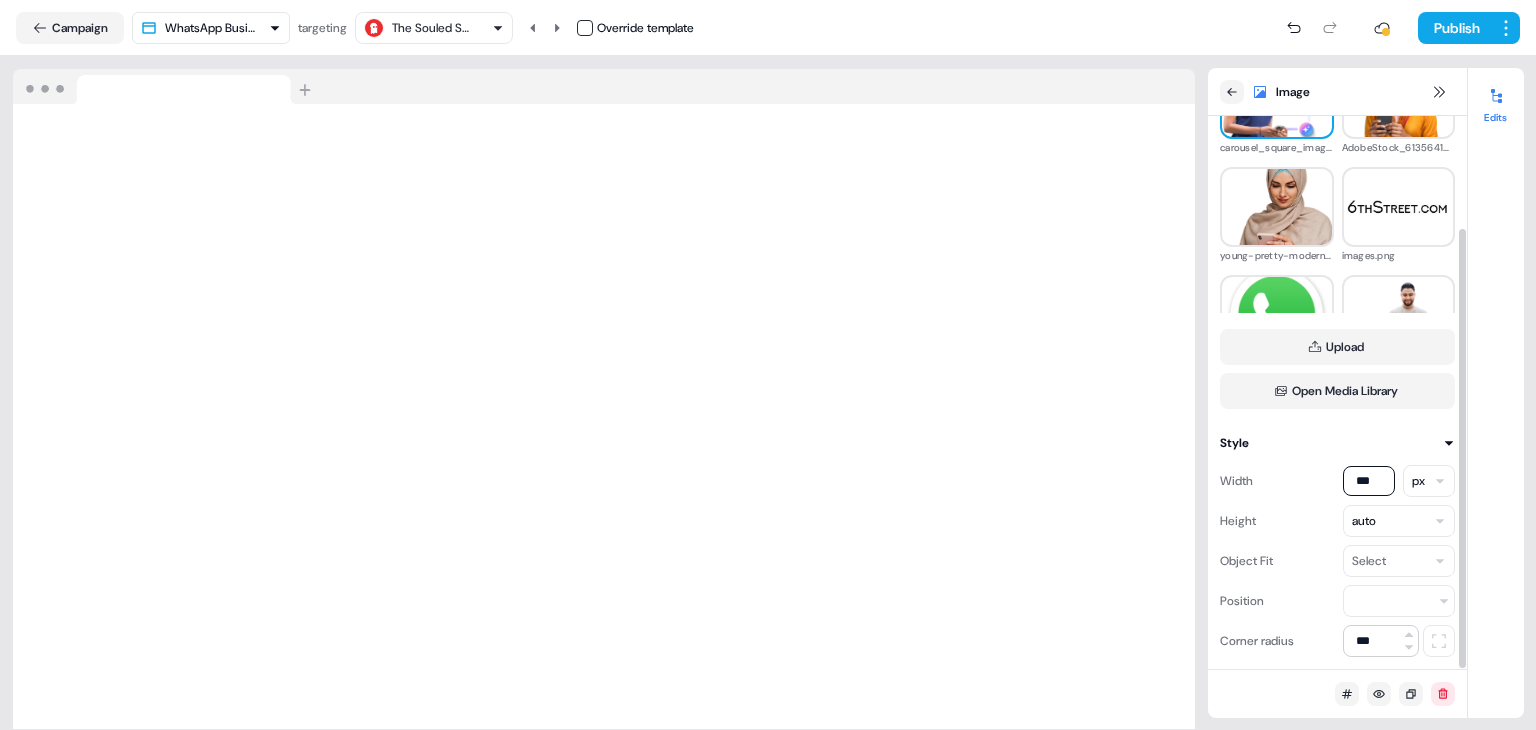 click on "For the best experience switch devices to a bigger screen. Go to Userled.io Linkedin Personalized Ads IND Editor Overview Engagement Distribute Created by Nikunj   Gupta Loading... Campaign WhatsApp Business API LP targeting The Souled Store Override template Publish Loading your site.. Image Image Media library carousel_square_image-e1752229106480.webp AdobeStock_613564107_(1).png young-pretty-modern-muslim-woman-hijab-working-office-room-education-online-1-e1738927883582.png images.png WhatsApp.svg.png young-arab-man-smiling-confident-using-smartphone-park.png hero_image.png hero_image.png Upload Open Media Library Style Width *** px Height auto Object Fit Select Position Corner radius *** Edits" at bounding box center (768, 365) 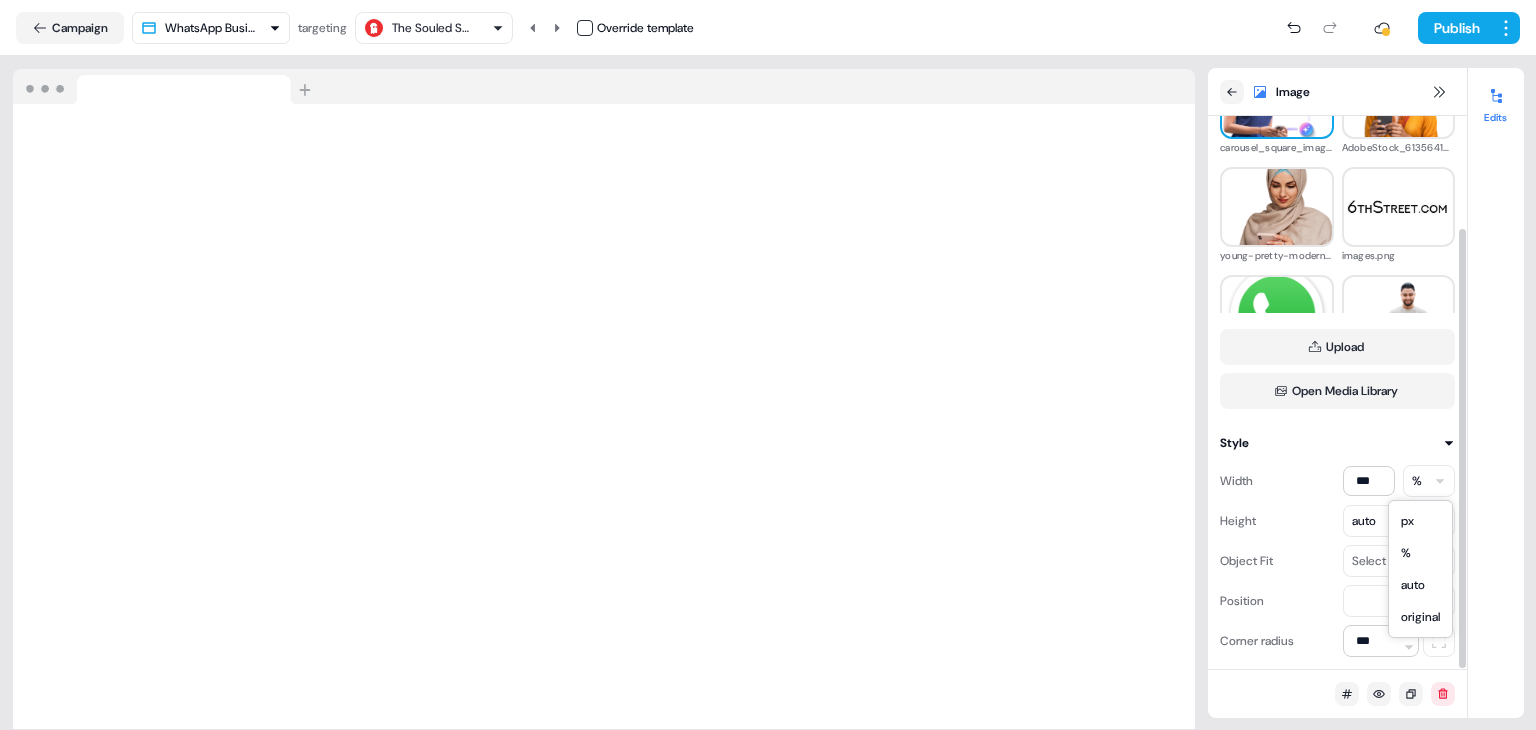 click on "For the best experience switch devices to a bigger screen. Go to Userled.io Linkedin Personalized Ads IND Editor Overview Engagement Distribute Created by Nikunj   Gupta Loading... Campaign WhatsApp Business API LP targeting The Souled Store Override template Publish Loading your site.. Image Image Media library carousel_square_image-e1752229106480.webp AdobeStock_613564107_(1).png young-pretty-modern-muslim-woman-hijab-working-office-room-education-online-1-e1738927883582.png images.png WhatsApp.svg.png young-arab-man-smiling-confident-using-smartphone-park.png hero_image.png hero_image.png Upload Open Media Library Style Width *** % Height auto Object Fit Select Position Corner radius *** Edits px % auto original" at bounding box center (768, 365) 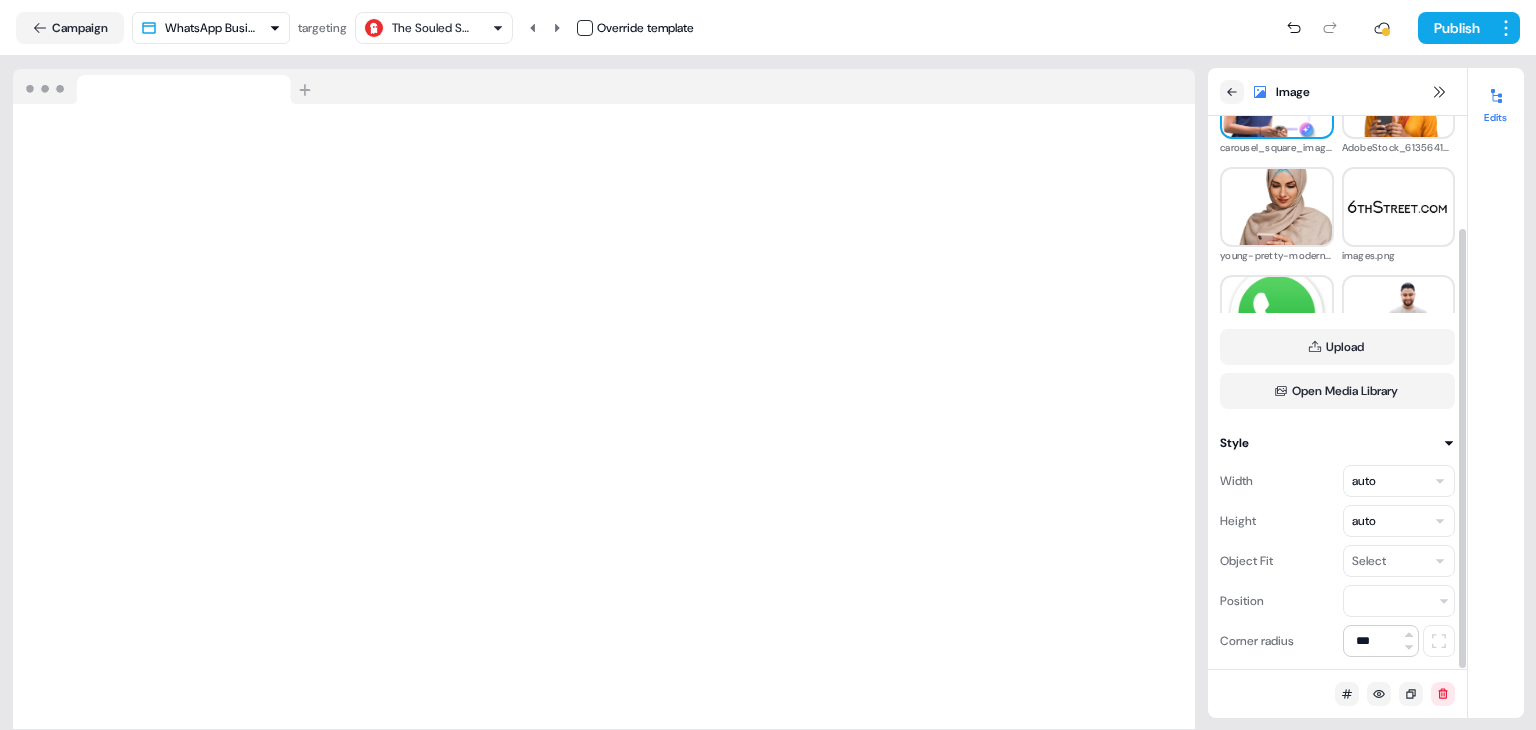 click on "Width auto Height auto Object Fit Select Position Corner radius ***" at bounding box center (1337, 555) 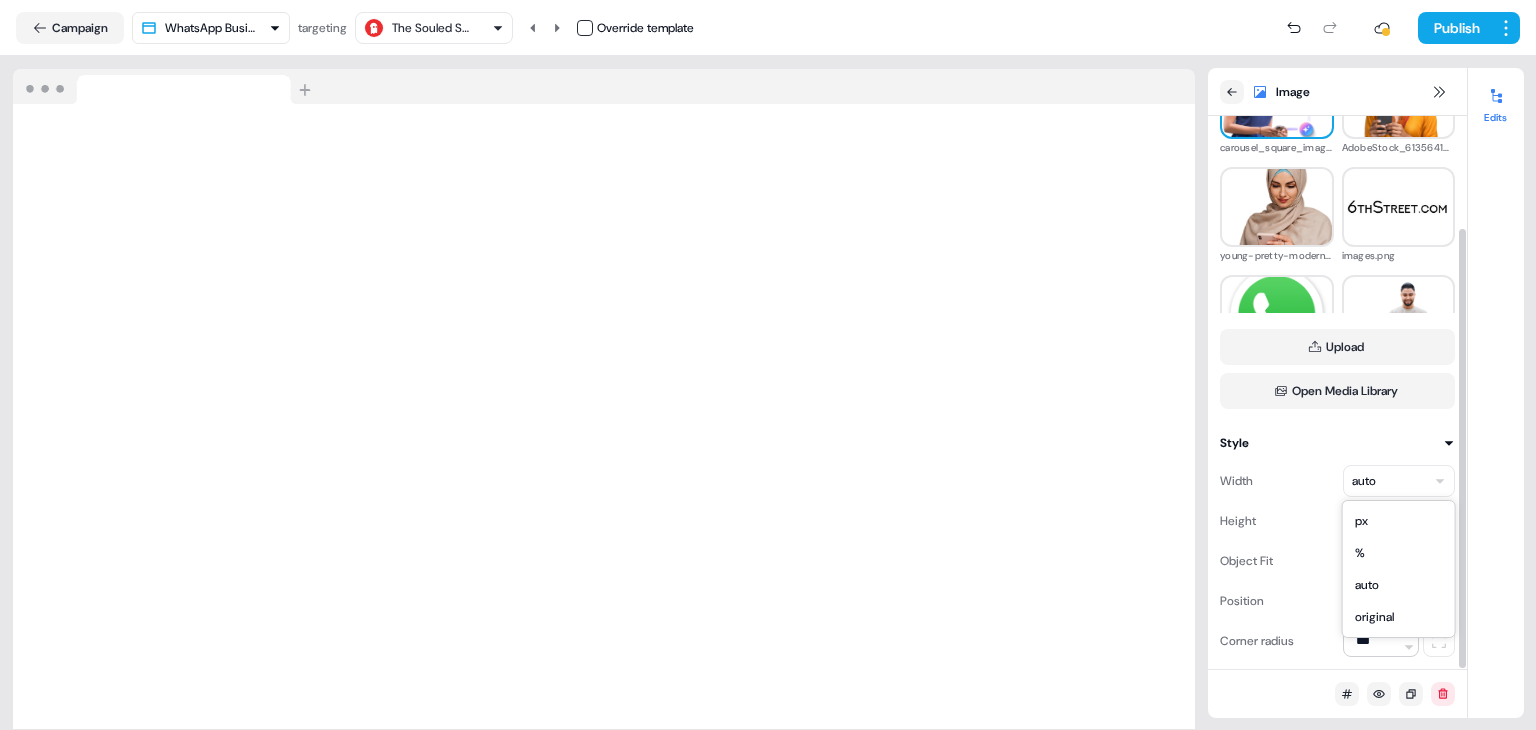 click on "For the best experience switch devices to a bigger screen. Go to Userled.io Linkedin Personalized Ads IND Editor Overview Engagement Distribute Created by [FIRST] [LAST] Loading... Campaign WhatsApp Business API LP targeting The Souled Store Override template Publish Loading your site.. Image Image Media library carousel_square_image-e1752229106480.webp AdobeStock_613564107_(1).png young-pretty-modern-muslim-woman-hijab-working-office-room-education-online-1-e1738927883582.png images.png WhatsApp.svg.png young-arab-man-smiling-confident-using-smartphone-park.png hero_image.png hero_image.png Upload Open Media Library Style Width auto Height auto Object Fit Select Position Corner radius *** Edits px % auto original" at bounding box center (768, 365) 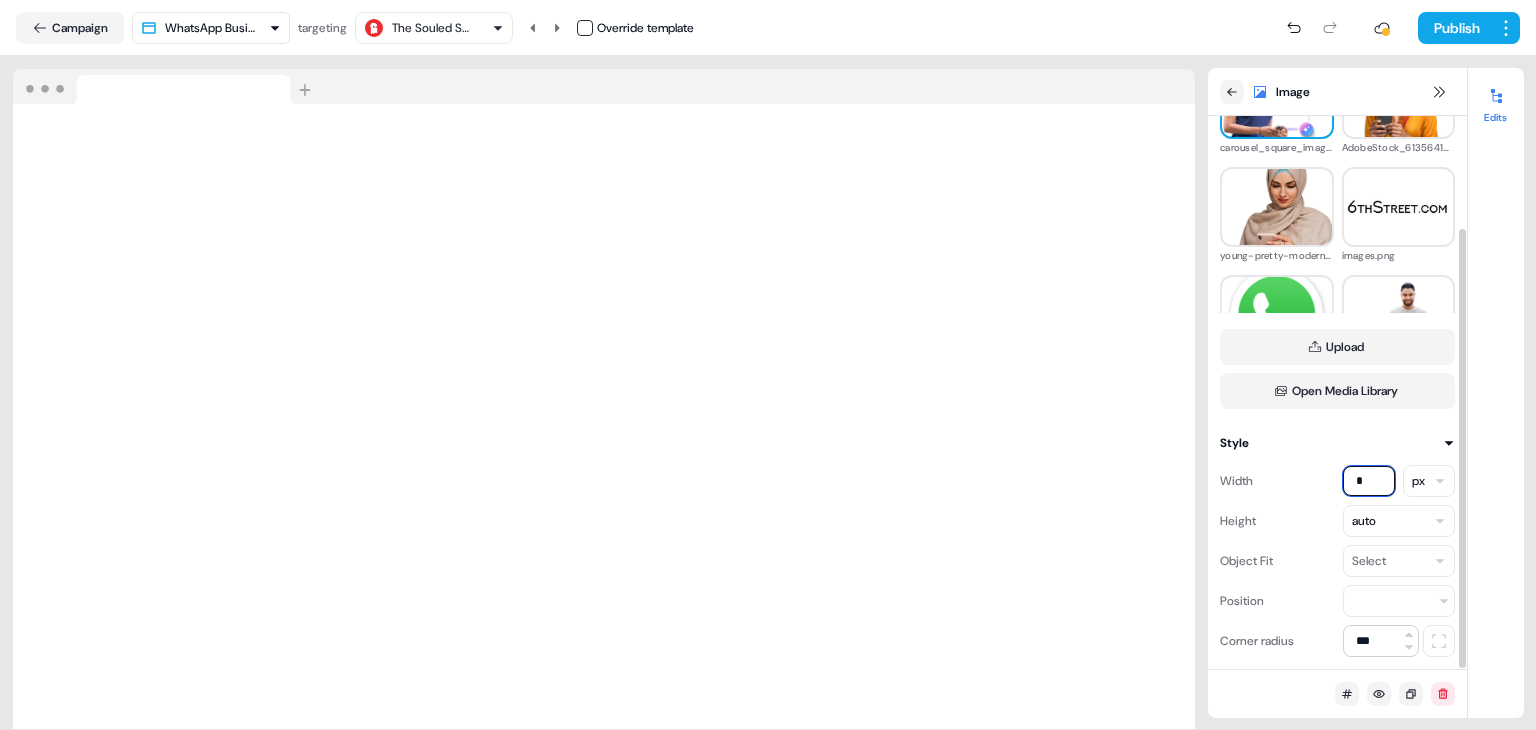 click on "*" at bounding box center (1369, 481) 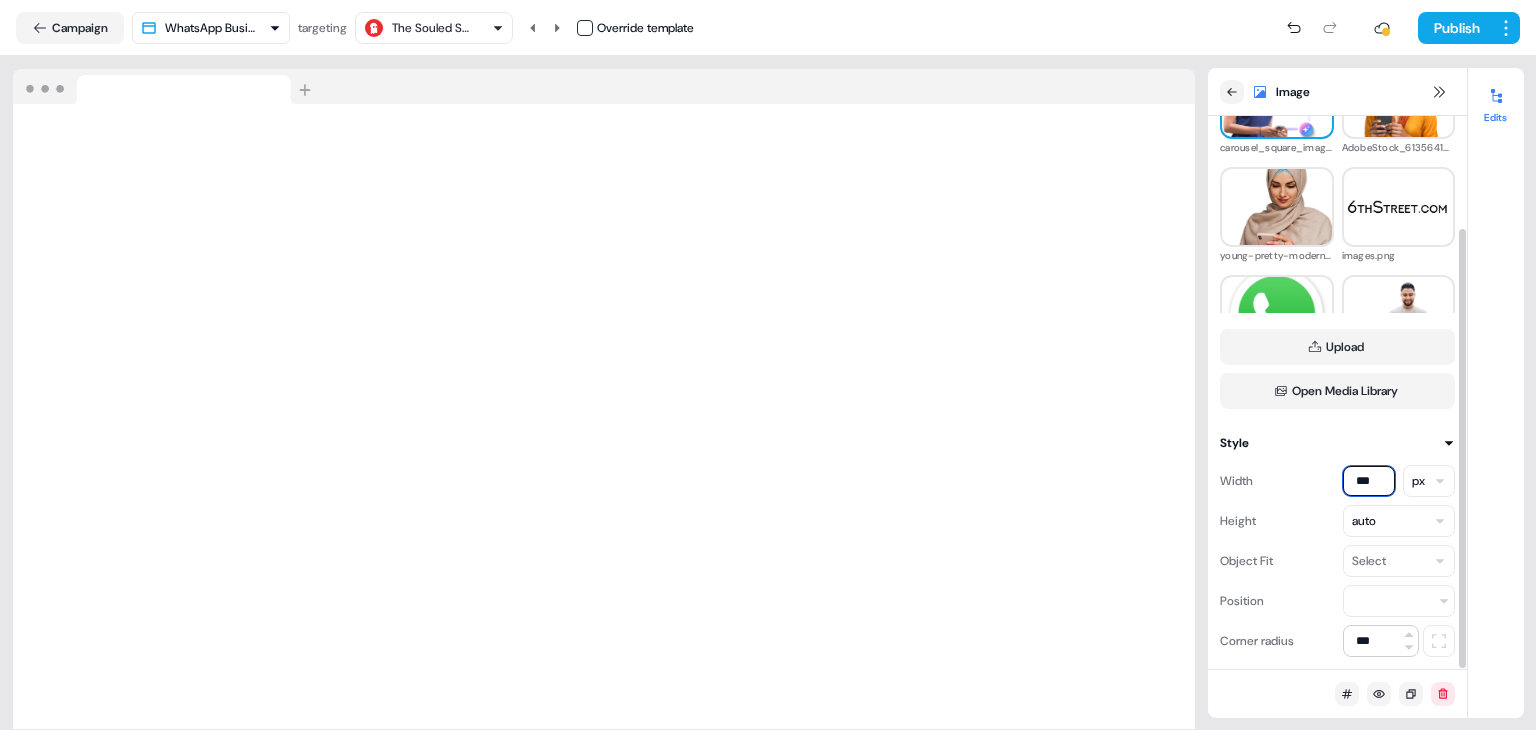 click on "***" at bounding box center (1369, 481) 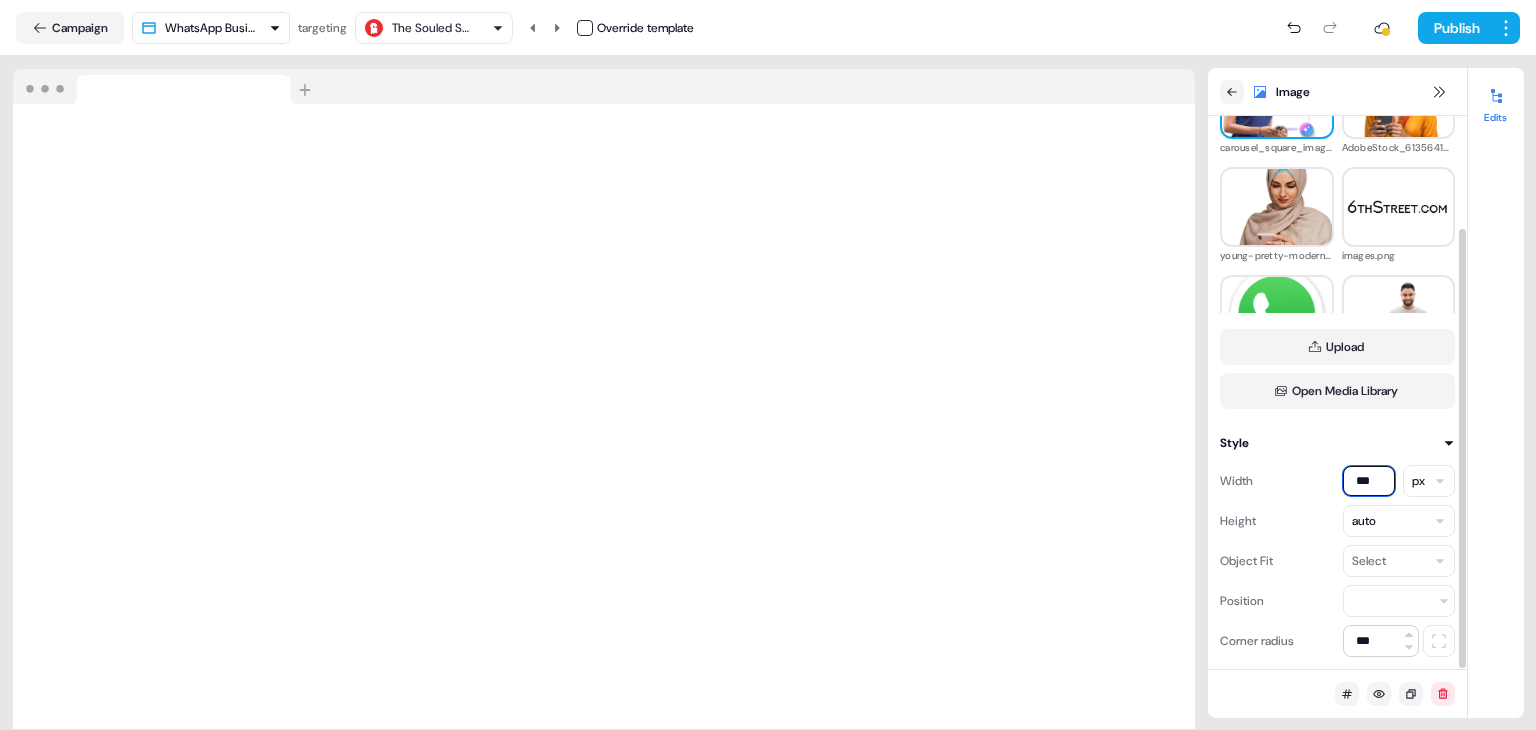 type on "***" 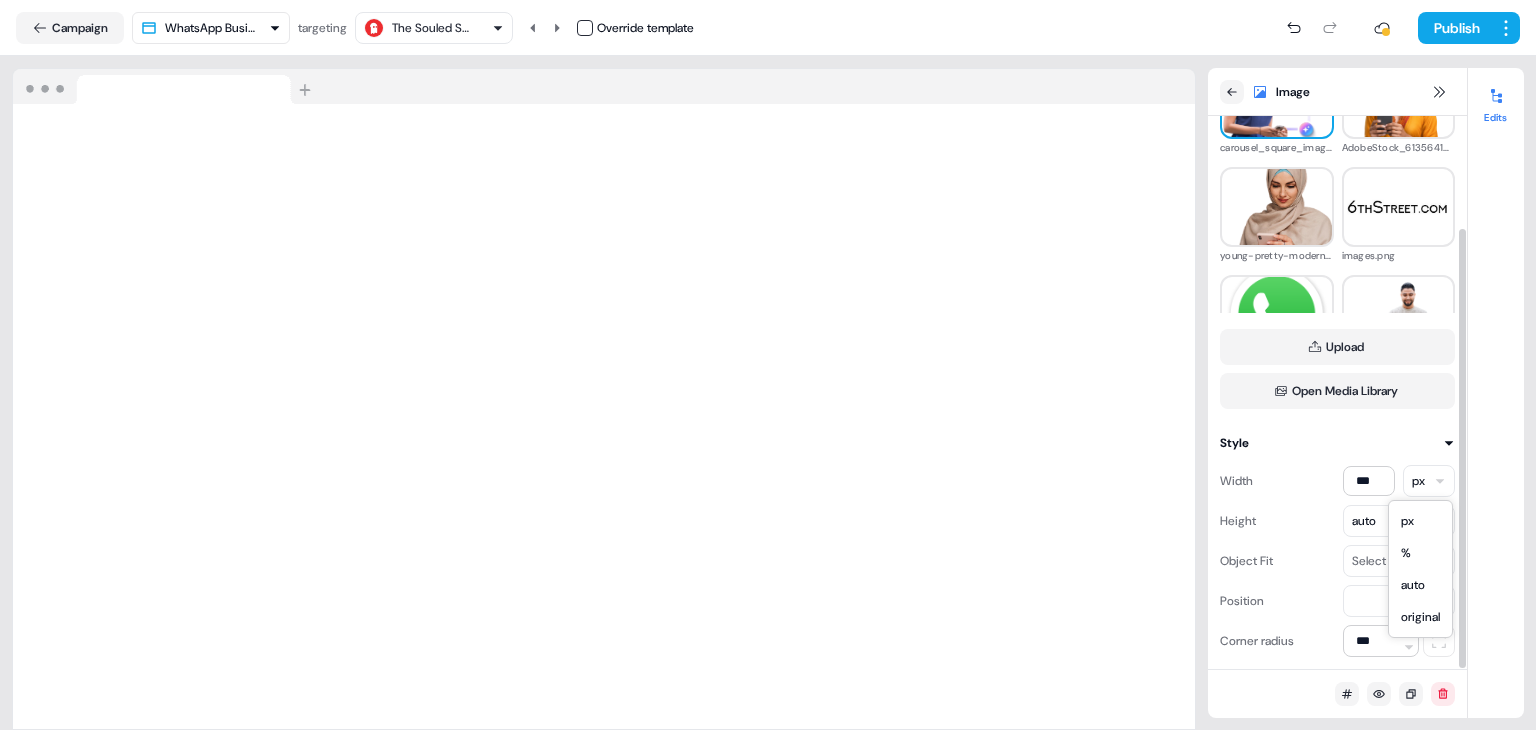 click on "For the best experience switch devices to a bigger screen. Go to Userled.io Linkedin Personalized Ads IND Editor Overview Engagement Distribute Created by [FIRST]   [LAST] Loading... Campaign WhatsApp Business API LP targeting The Souled Store Override template Publish Loading your site.. Image Image Media library carousel_square_image-e1752229106480.webp AdobeStock_613564107_(1).png young-pretty-modern-muslim-woman-hijab-working-office-room-education-online-1-e1738927883582.png images.png WhatsApp.svg.png young-arab-man-smiling-confident-using-smartphone-park.png hero_image.png hero_image.png Upload Open Media Library Style Width *** px Height auto Object Fit Select Position Corner radius *** Edits px % auto original" at bounding box center [768, 365] 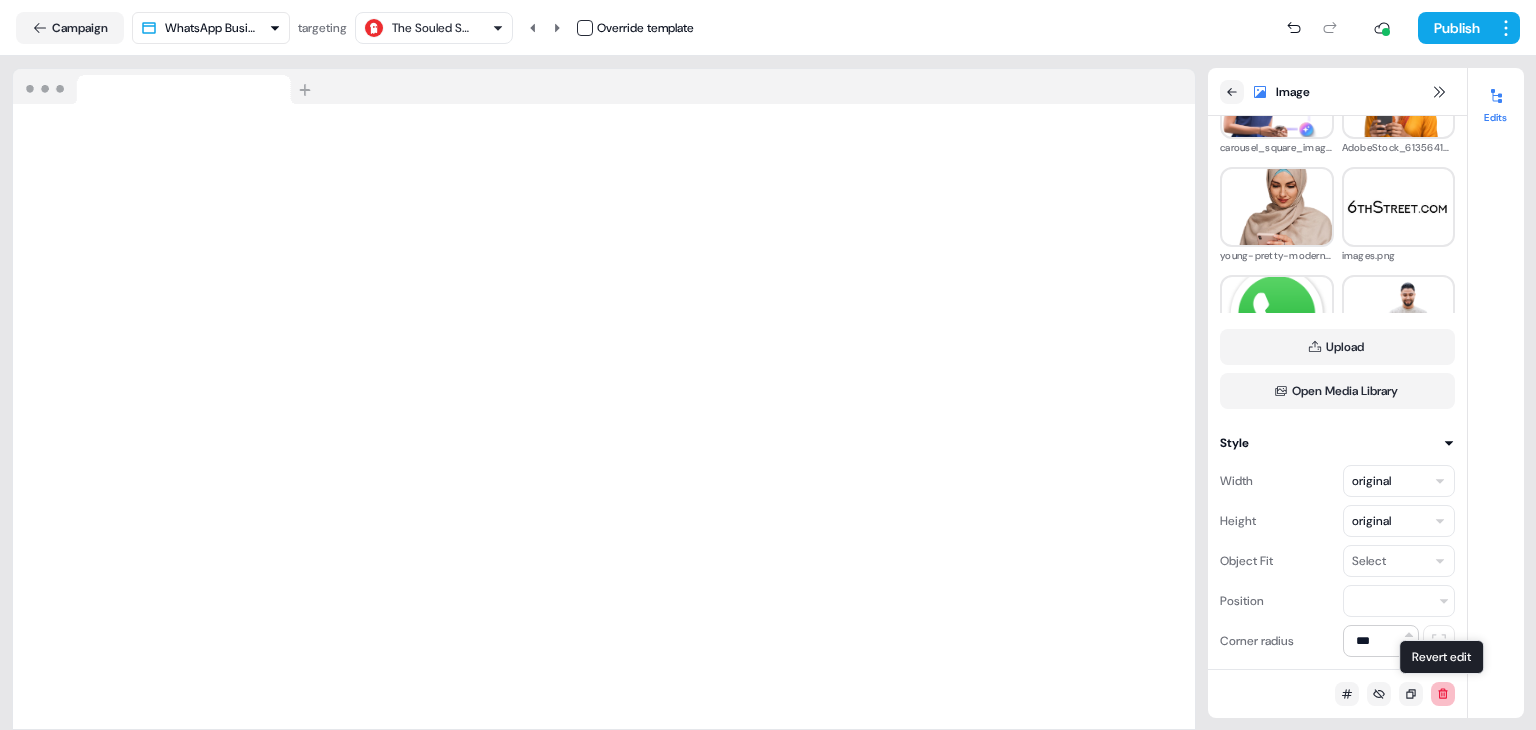 click at bounding box center (1443, 694) 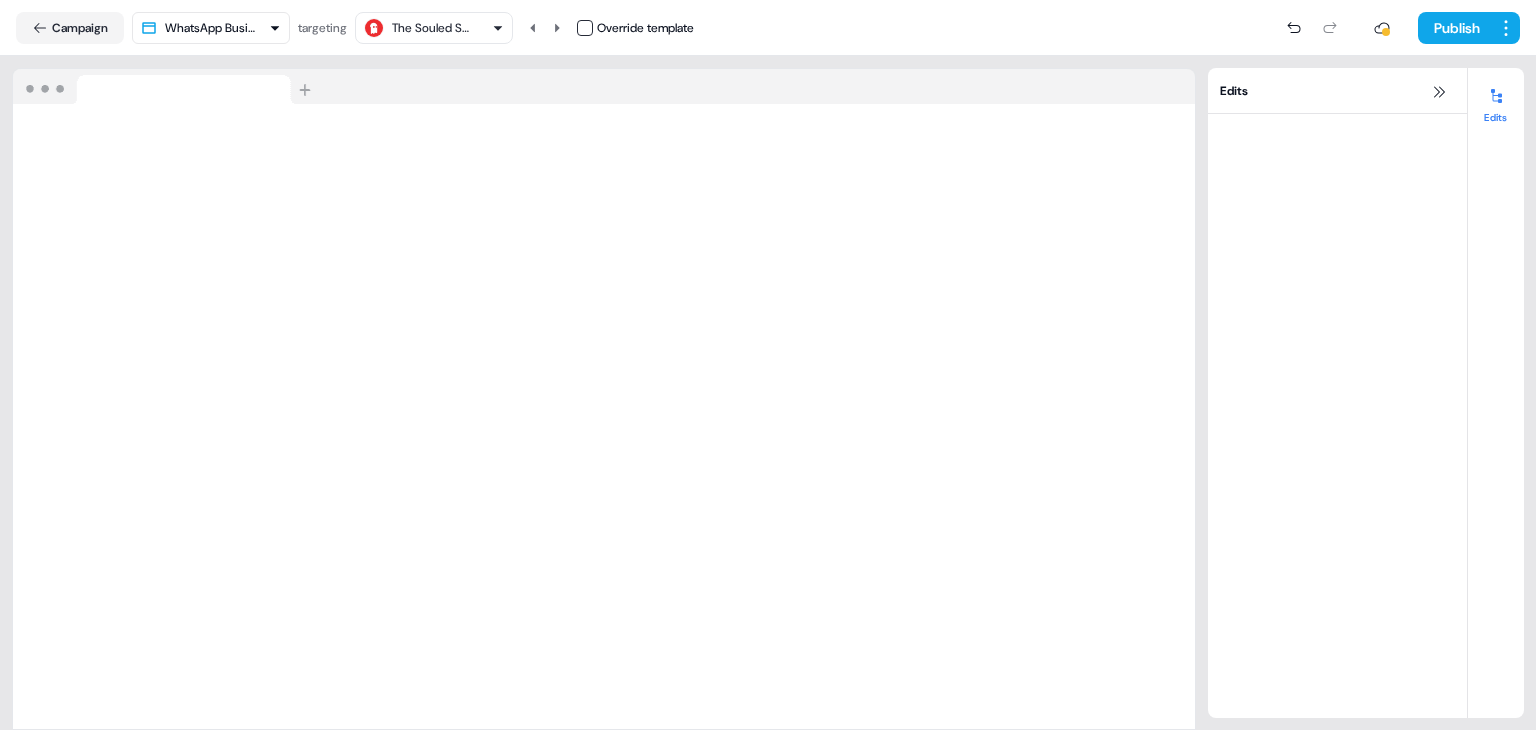scroll, scrollTop: 140, scrollLeft: 0, axis: vertical 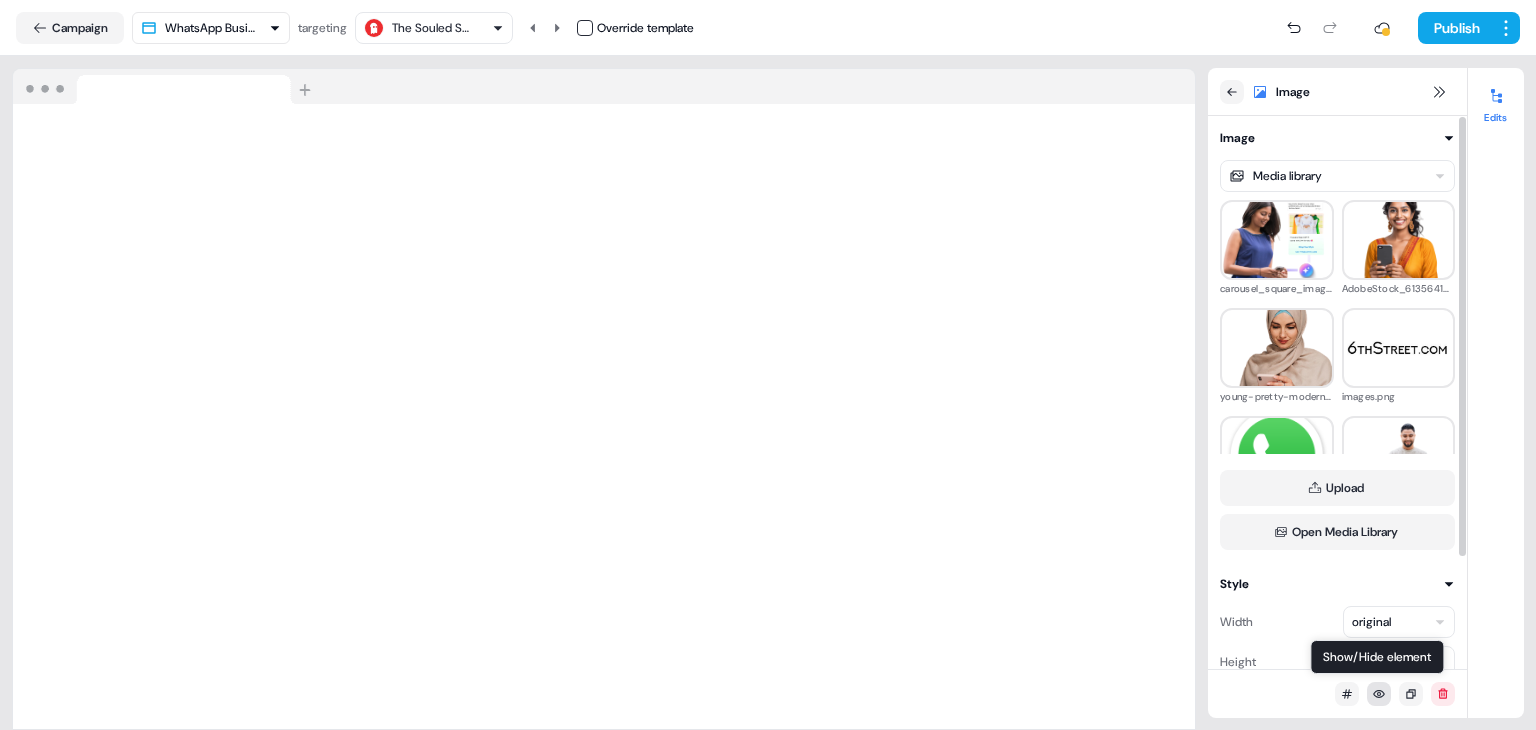click at bounding box center [1379, 694] 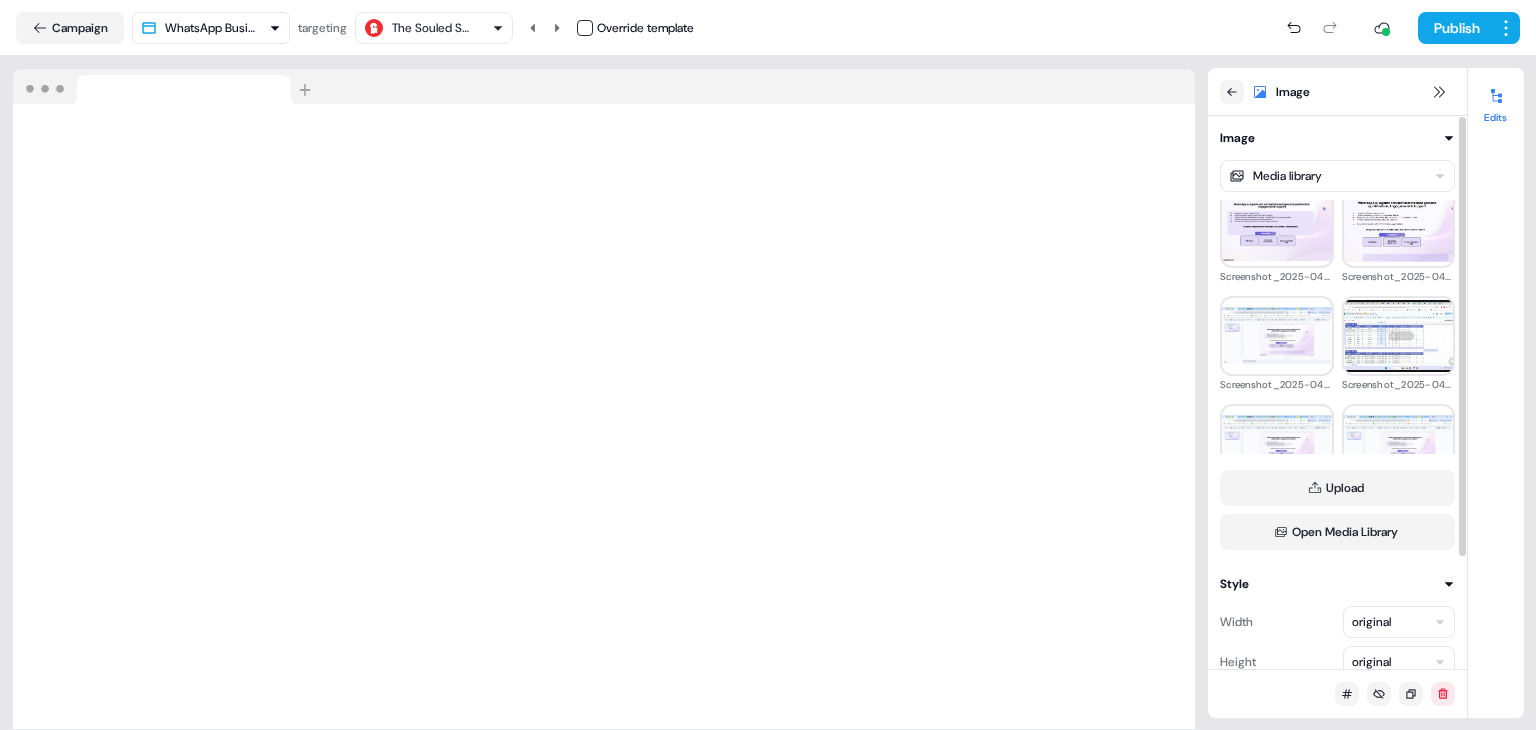 scroll, scrollTop: 0, scrollLeft: 0, axis: both 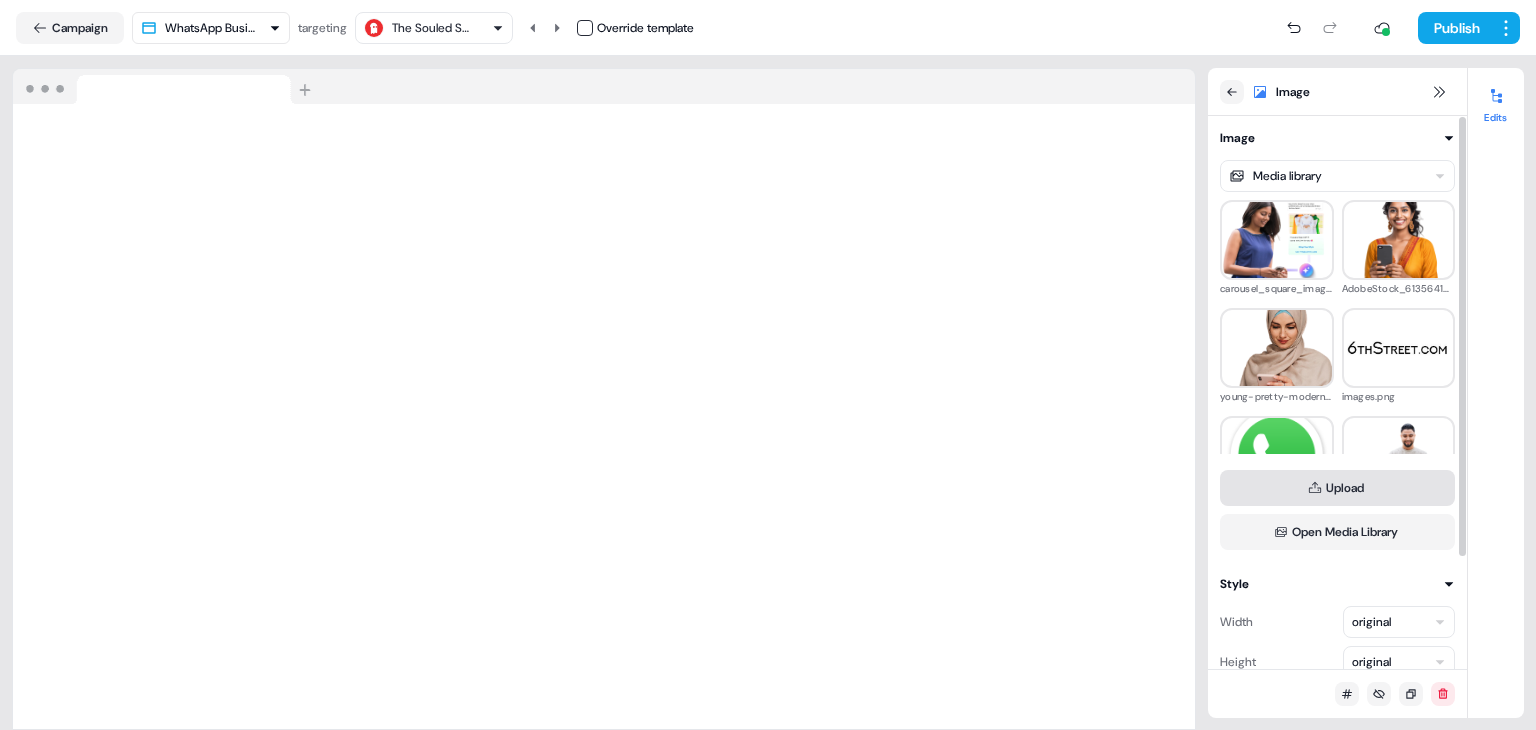 click on "Upload" at bounding box center (1337, 488) 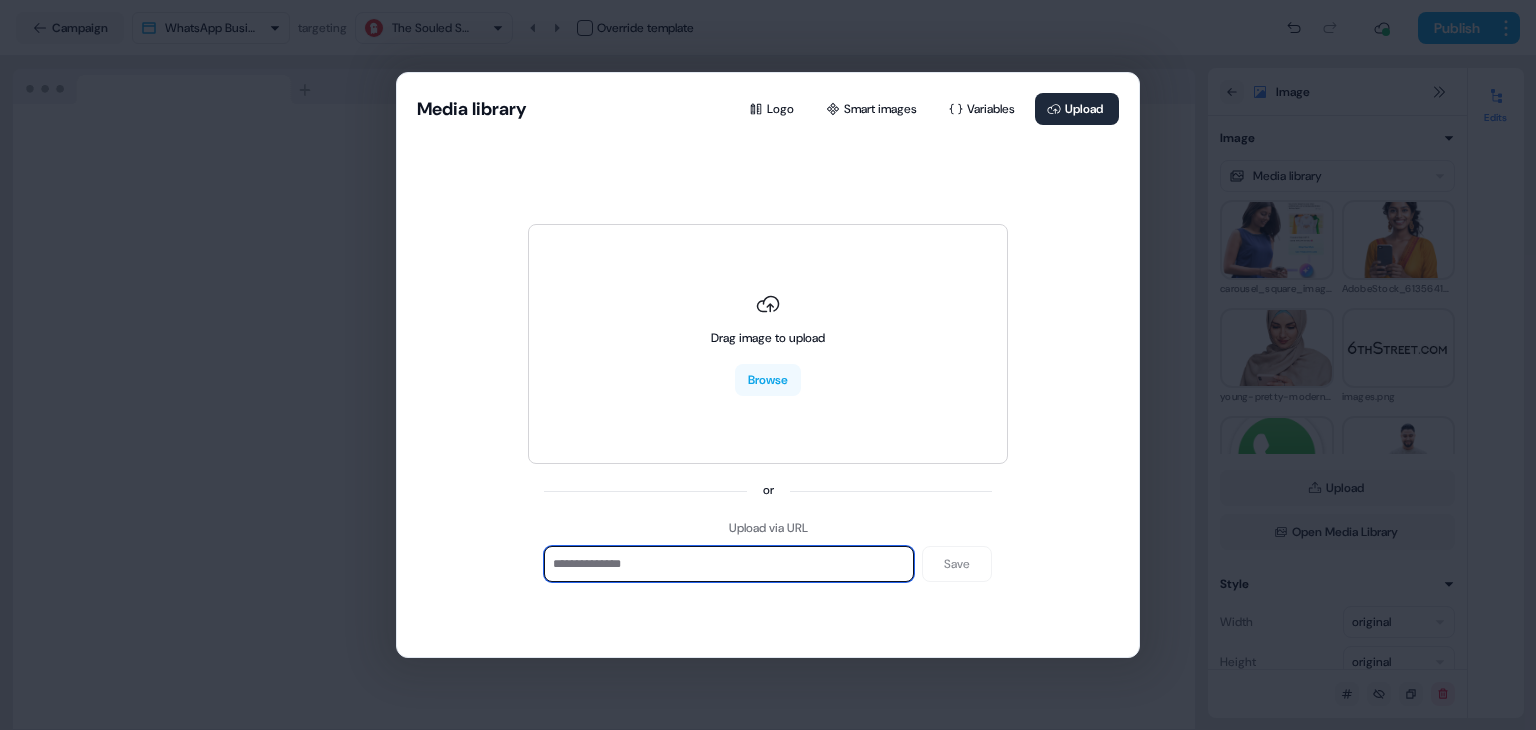 click at bounding box center (729, 564) 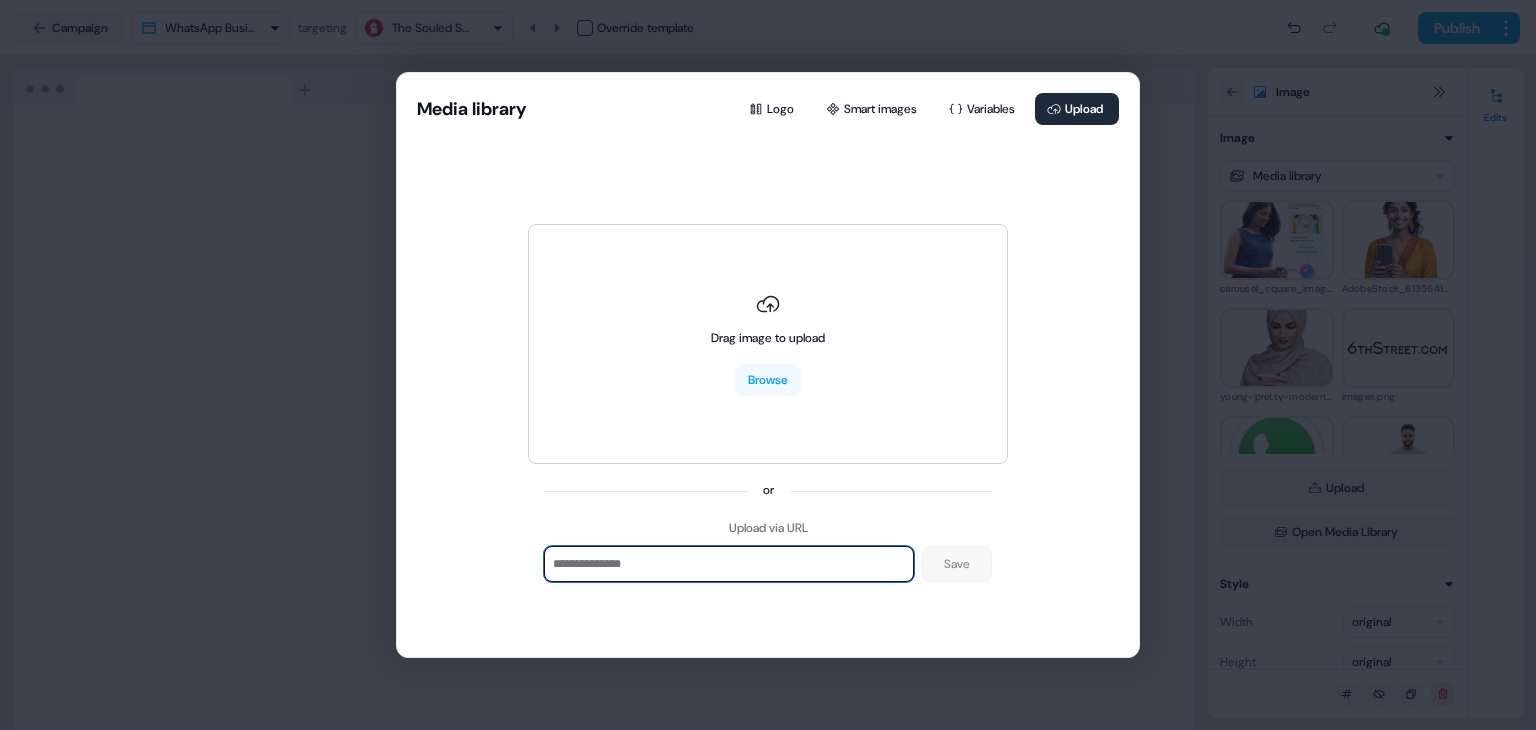 paste on "**********" 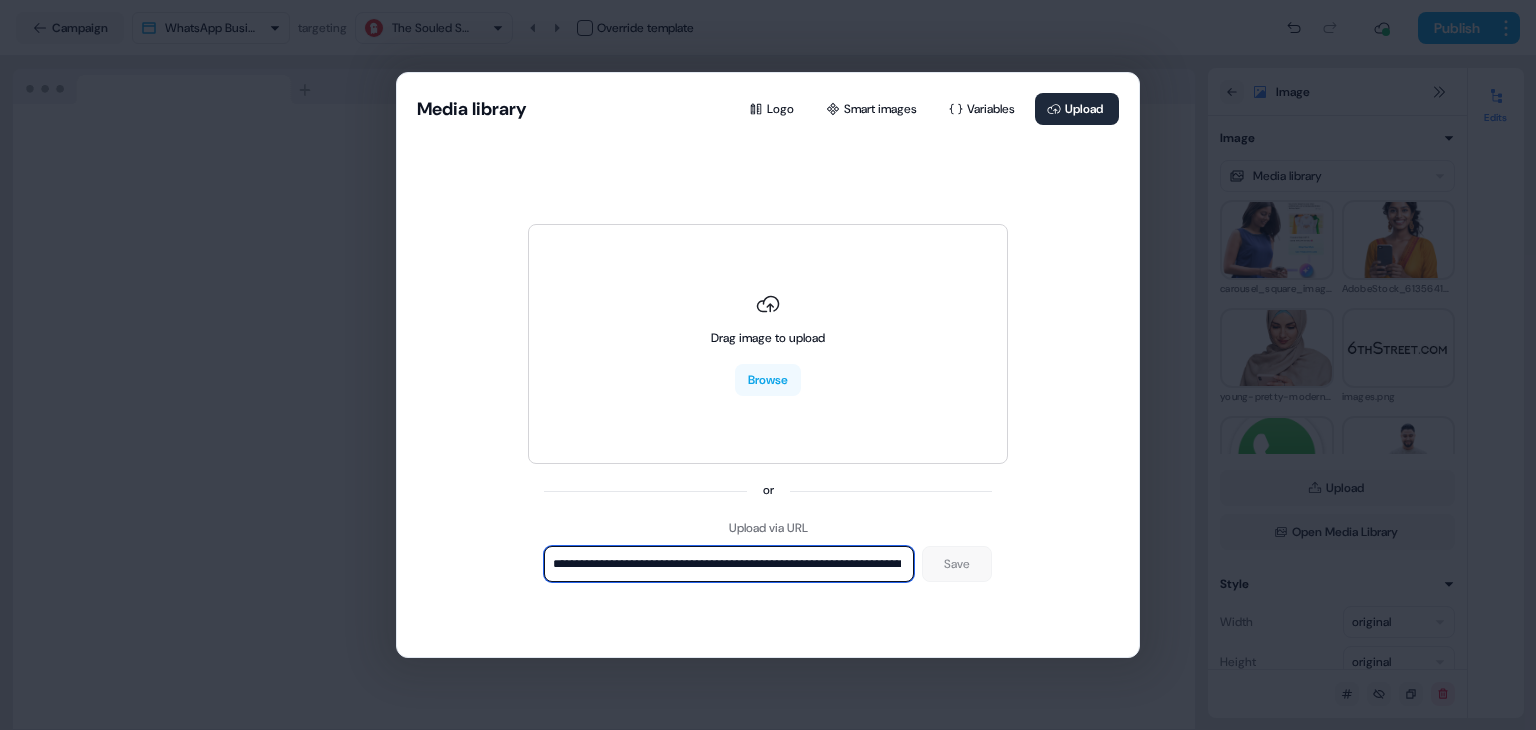 scroll, scrollTop: 0, scrollLeft: 351, axis: horizontal 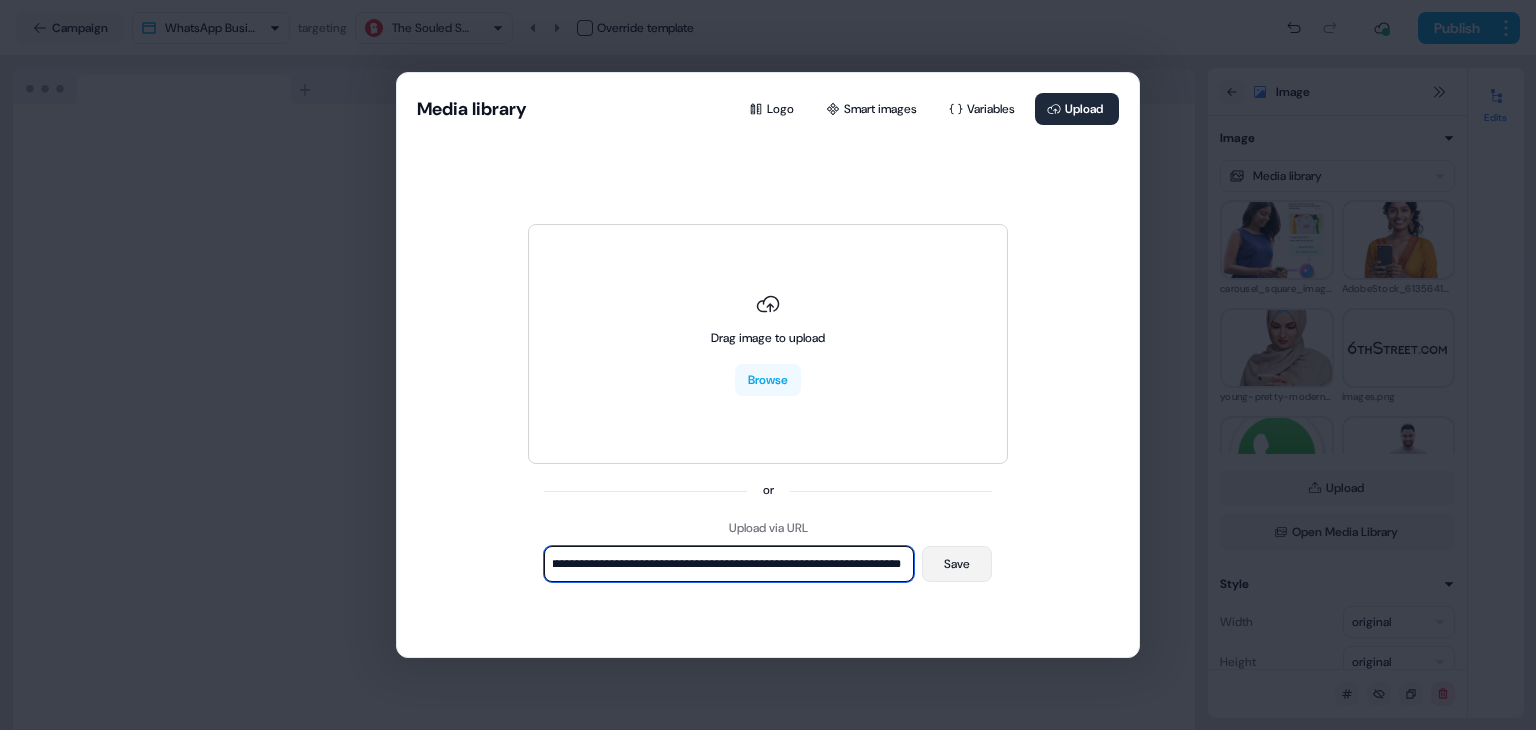 type on "**********" 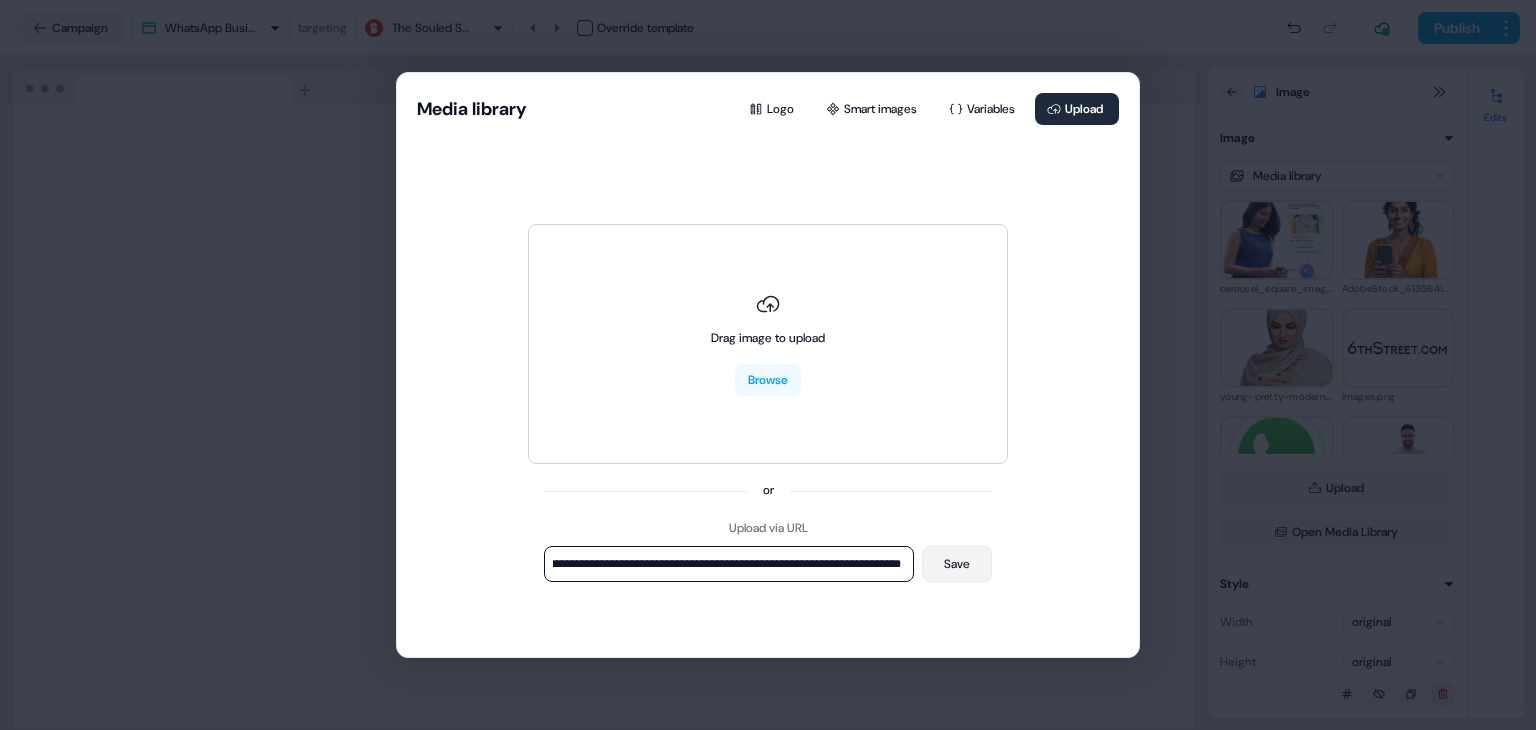 scroll, scrollTop: 0, scrollLeft: 0, axis: both 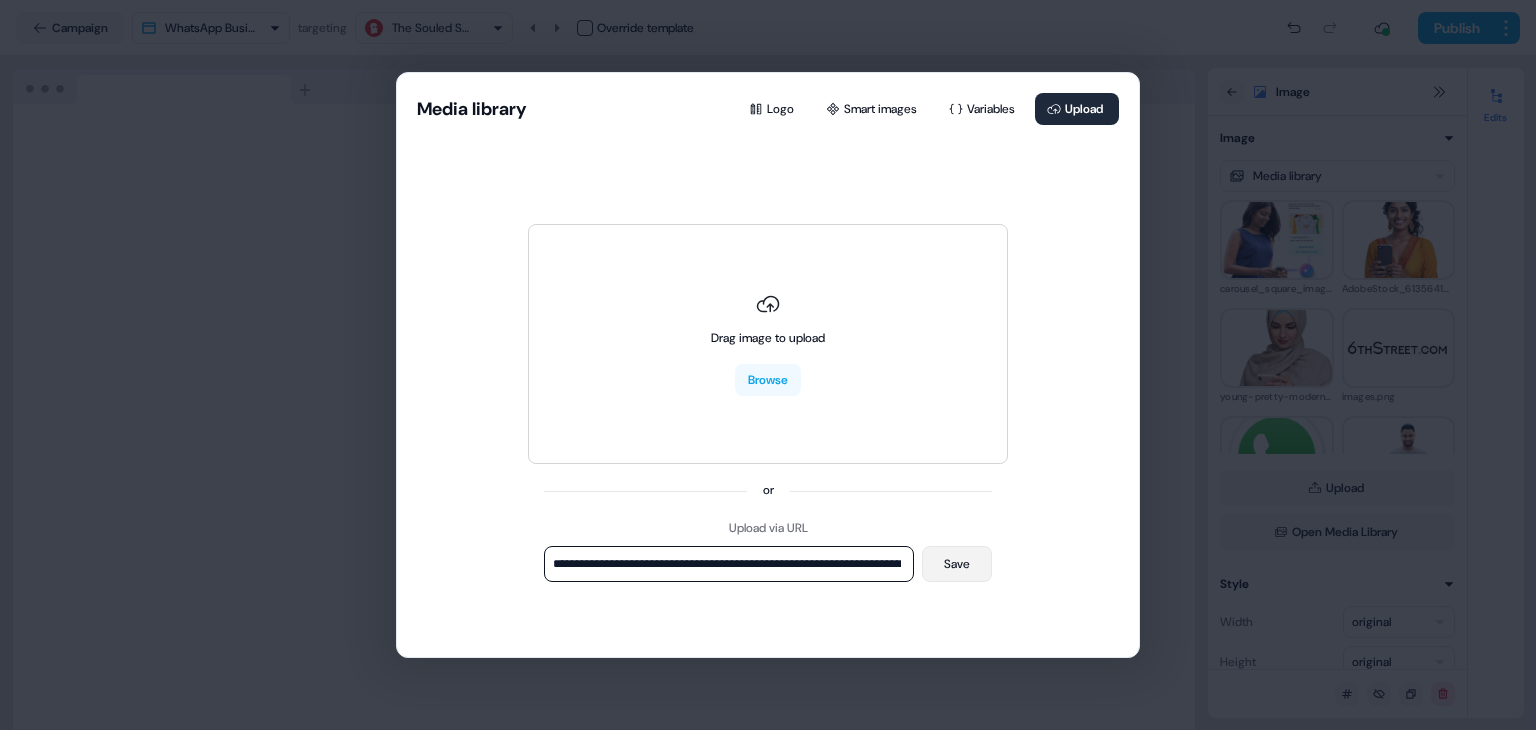 click on "Save" at bounding box center (957, 564) 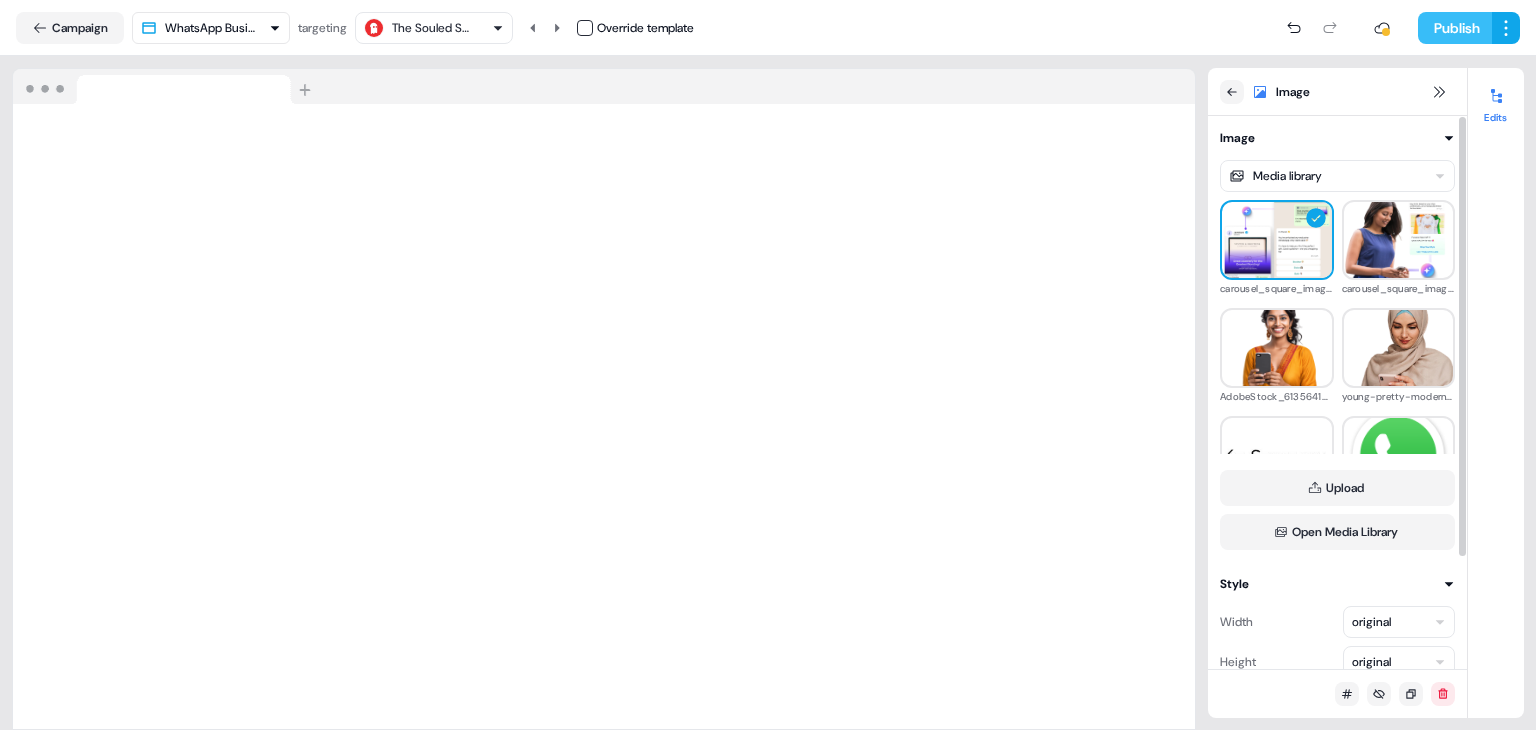click on "Publish" at bounding box center [1455, 28] 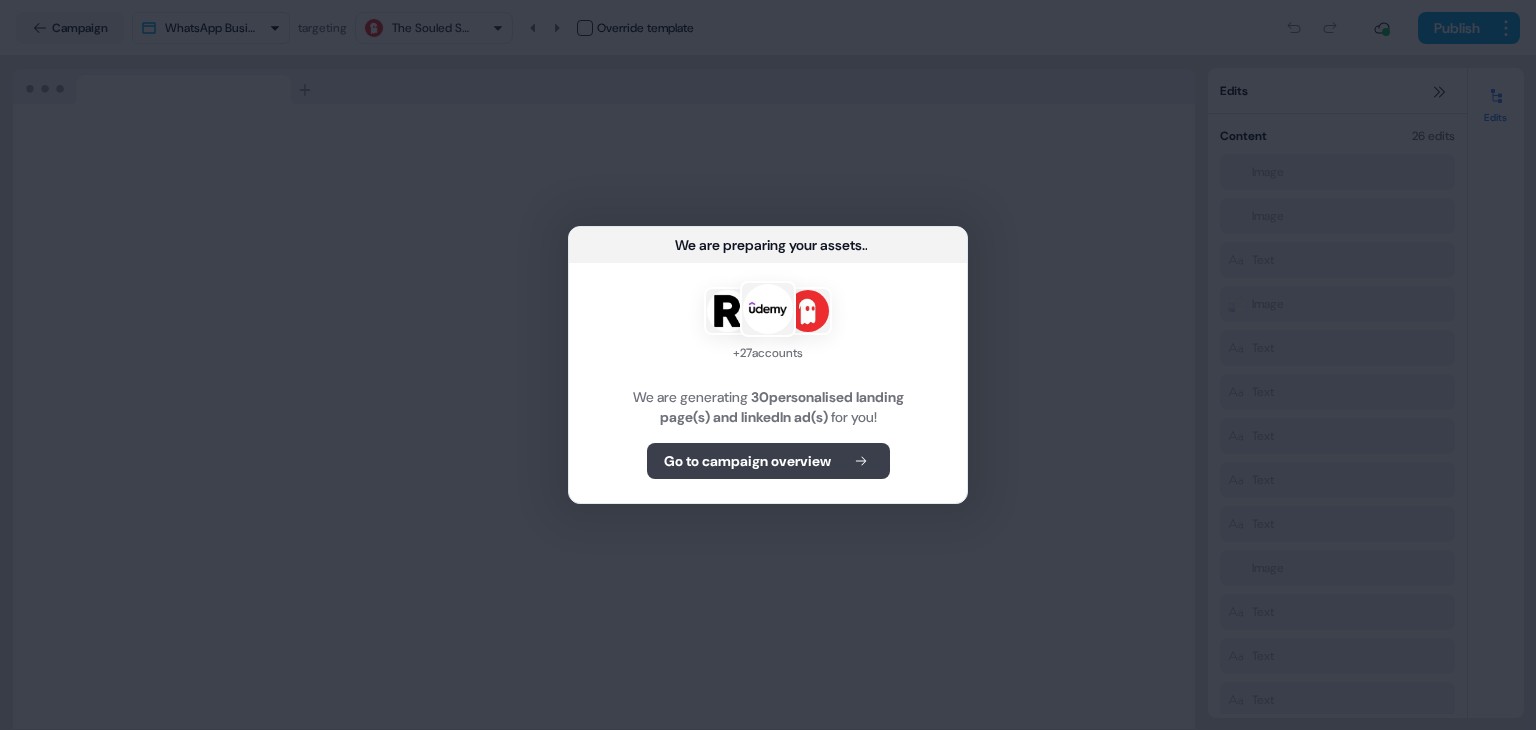 click on "Go to campaign overview" at bounding box center (747, 461) 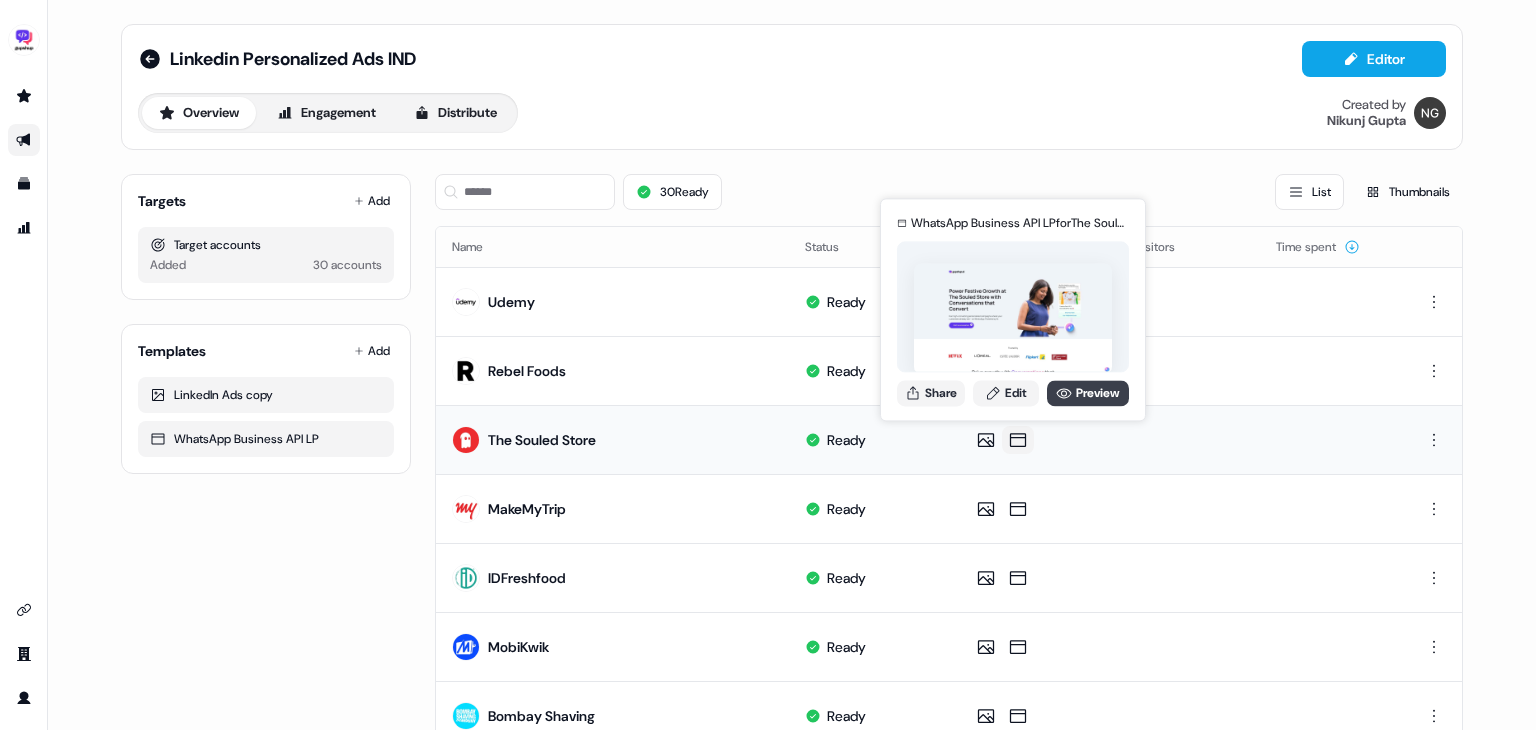 click on "Preview" at bounding box center (1088, 393) 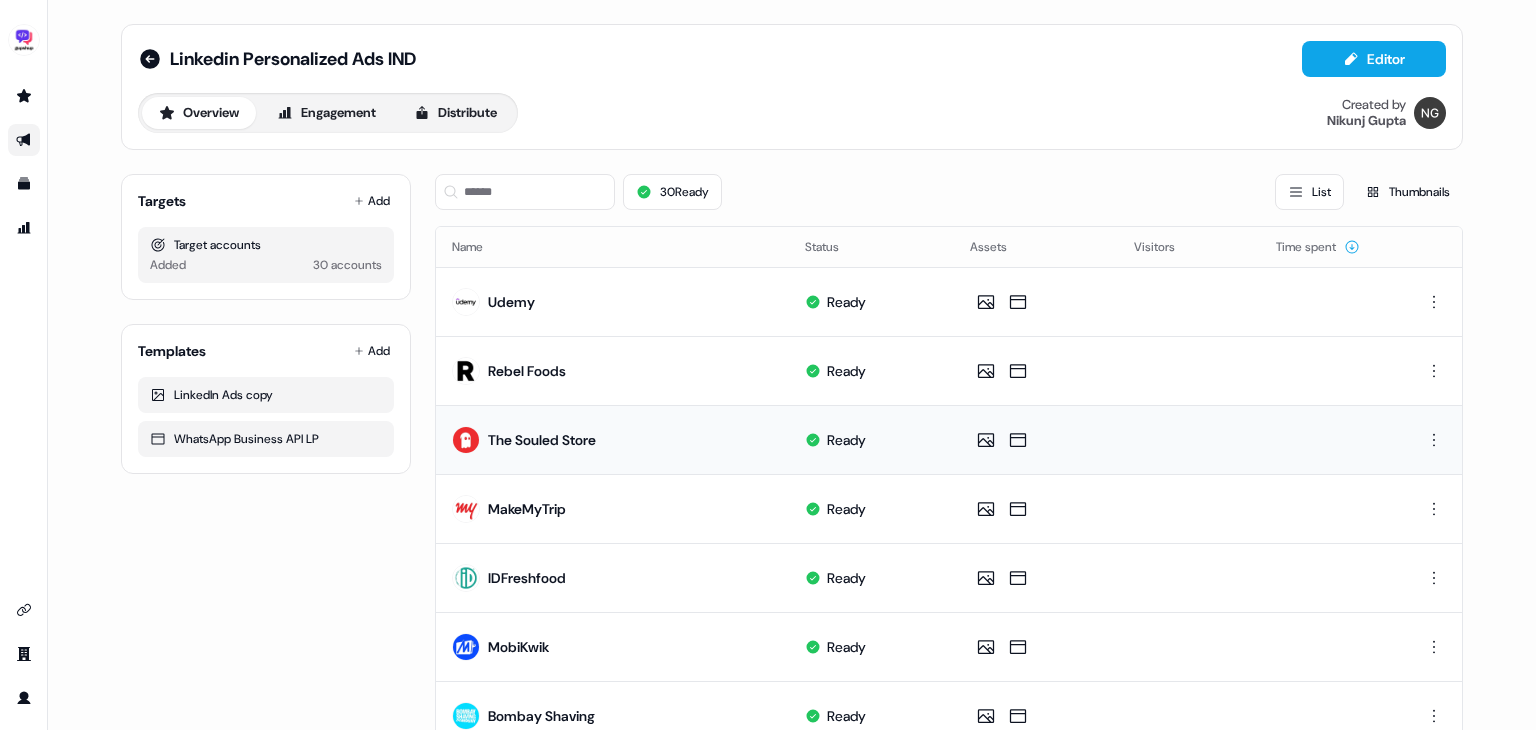 click on "Linkedin Personalized Ads IND Editor Overview Engagement Distribute Created by [FIRST] [LAST] Targets Add Target accounts Added 30 accounts Templates Add LinkedIn Ads copy WhatsApp Business API LP 30 Ready List Thumbnails Name Status Assets Visitors Time spent Udemy Ready Rebel Foods Ready The Souled Store Ready MakeMyTrip Ready IDFreshfood Ready MobiKwik Ready Bombay Shaving Ready CaratLane Ready boAt Lifestyle Ready Paisabazaar Ready AU Small Finance Bank Ready Delhivery Ready Sodexo Ready Yatra Ready Info Edge Ready Magicbricks Ready Honda Ready Hero Moto Ready CarWale Ready KOHLER Ready Page 1 of 2" at bounding box center [792, 365] 